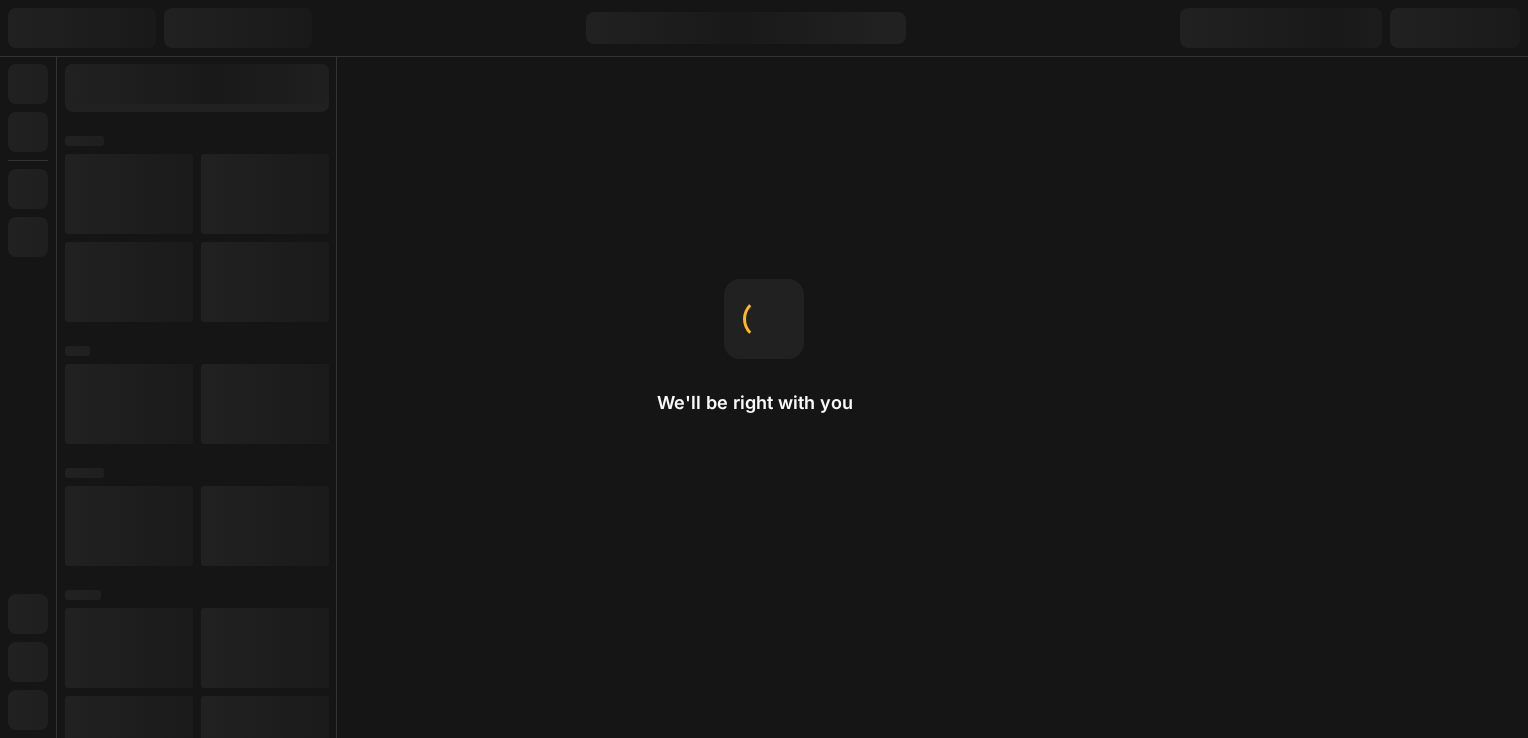 scroll, scrollTop: 0, scrollLeft: 0, axis: both 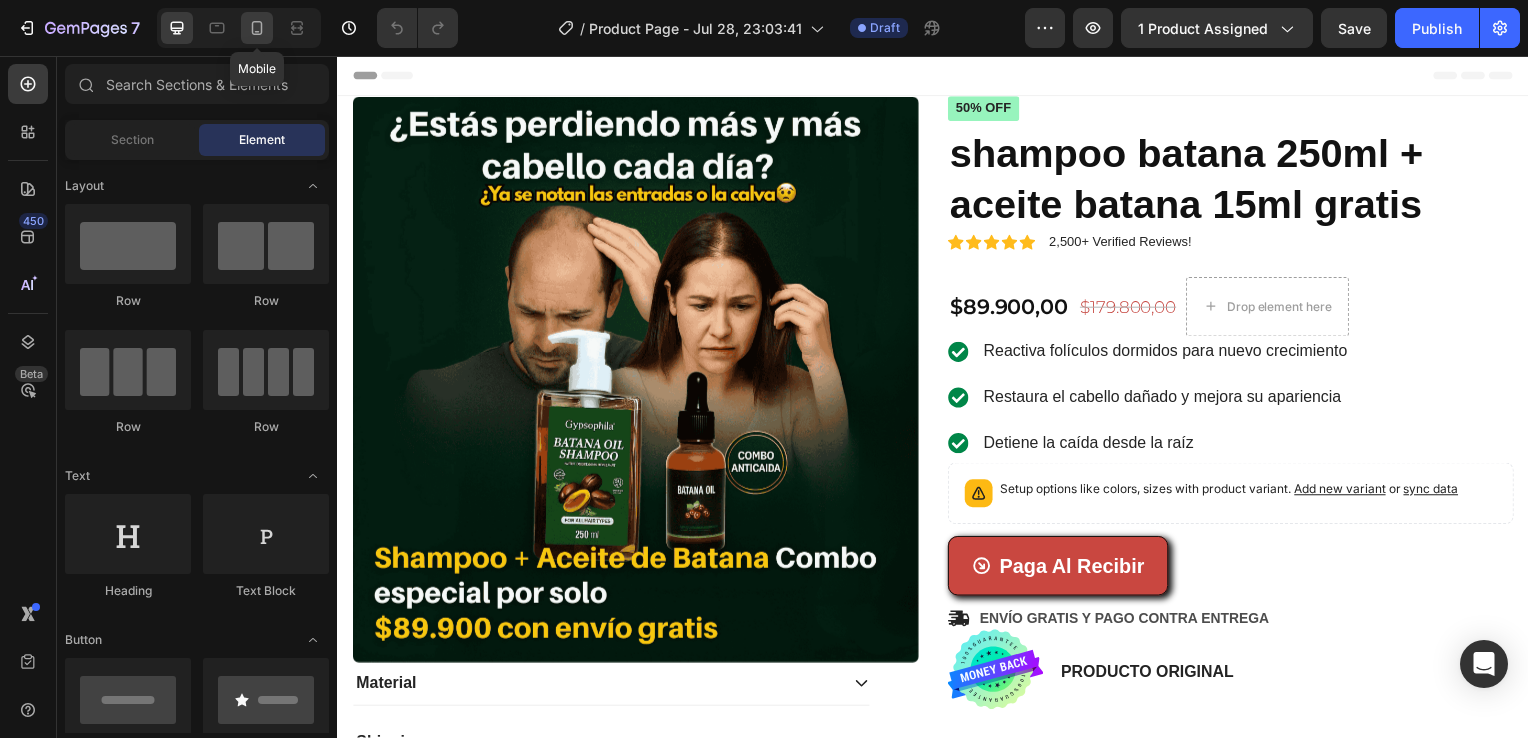 click 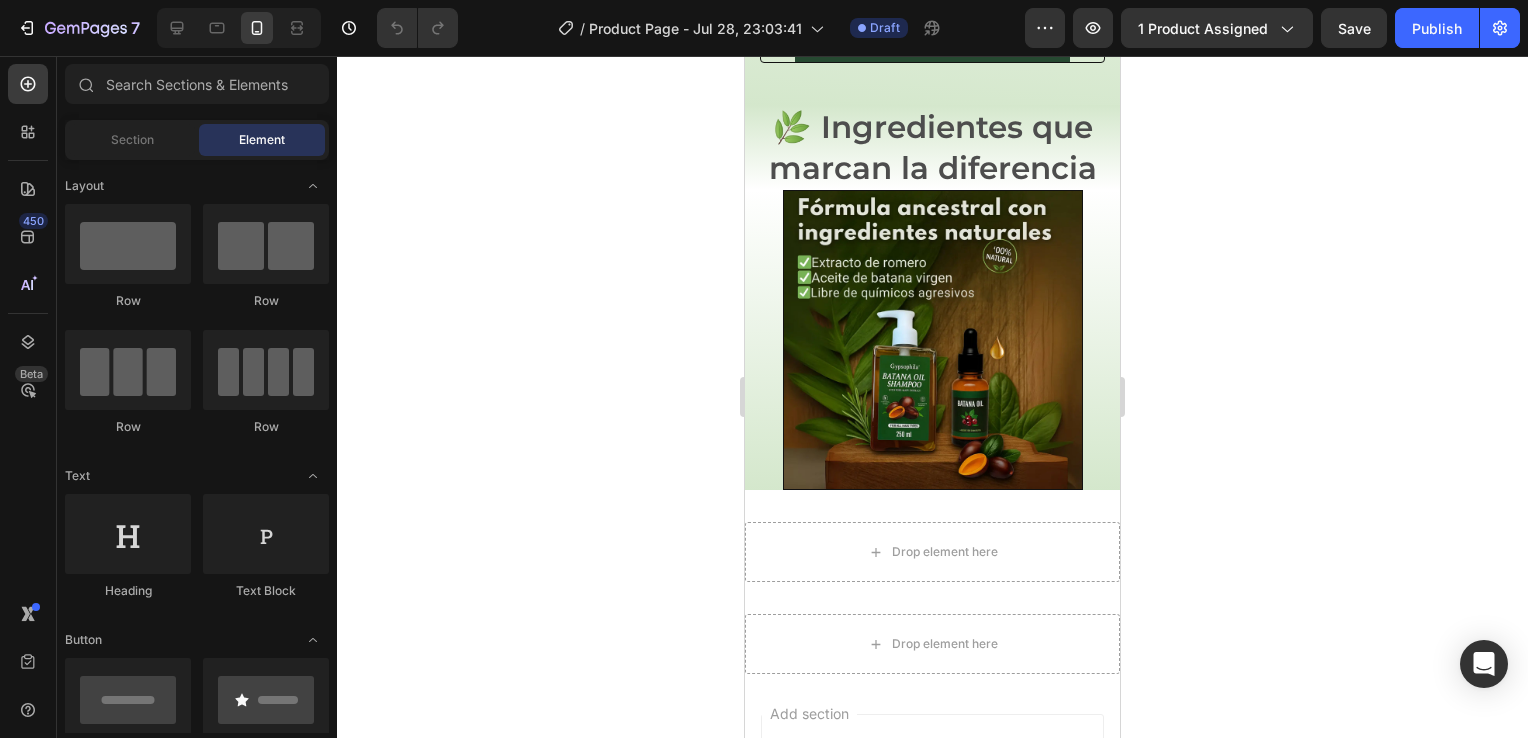scroll, scrollTop: 2036, scrollLeft: 0, axis: vertical 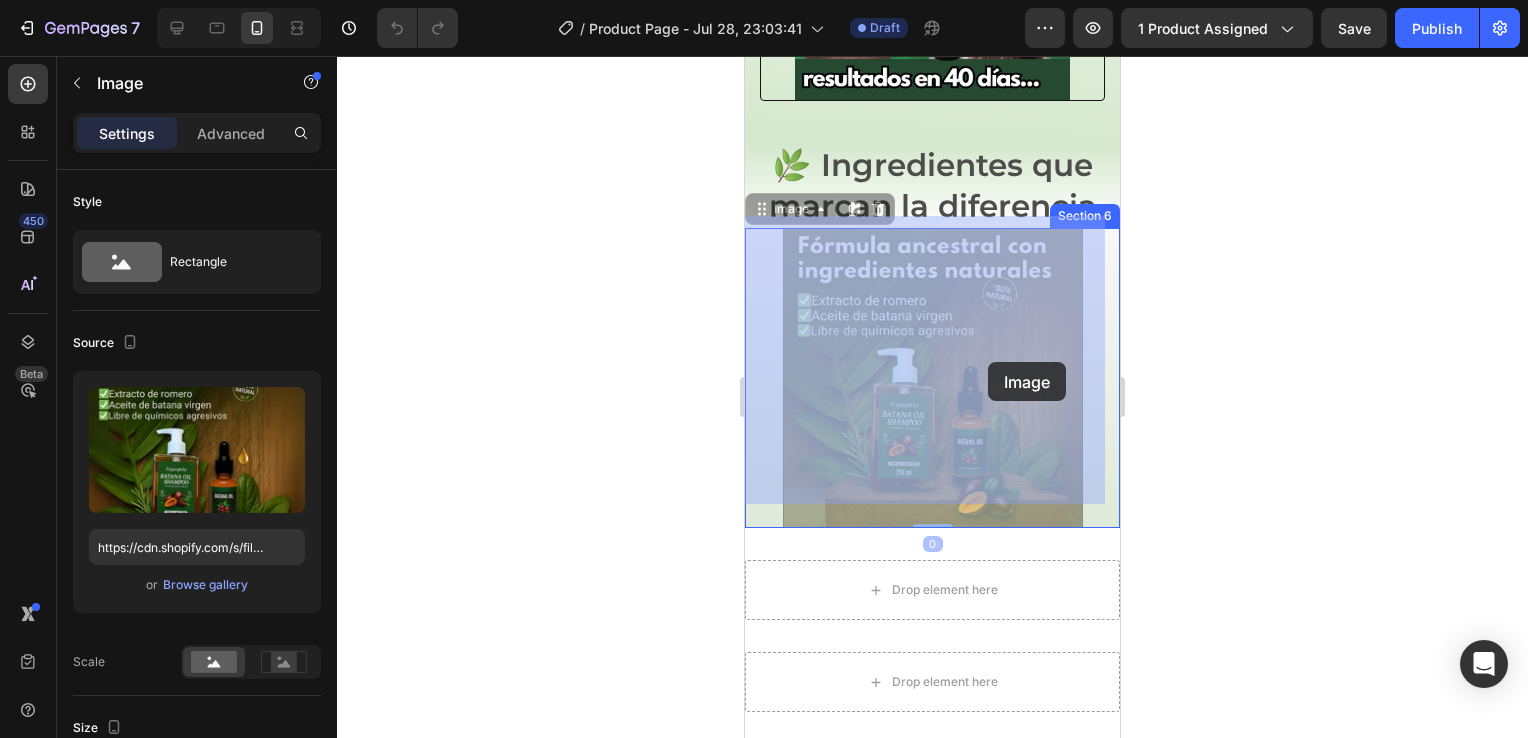 drag, startPoint x: 999, startPoint y: 407, endPoint x: 985, endPoint y: 363, distance: 46.173584 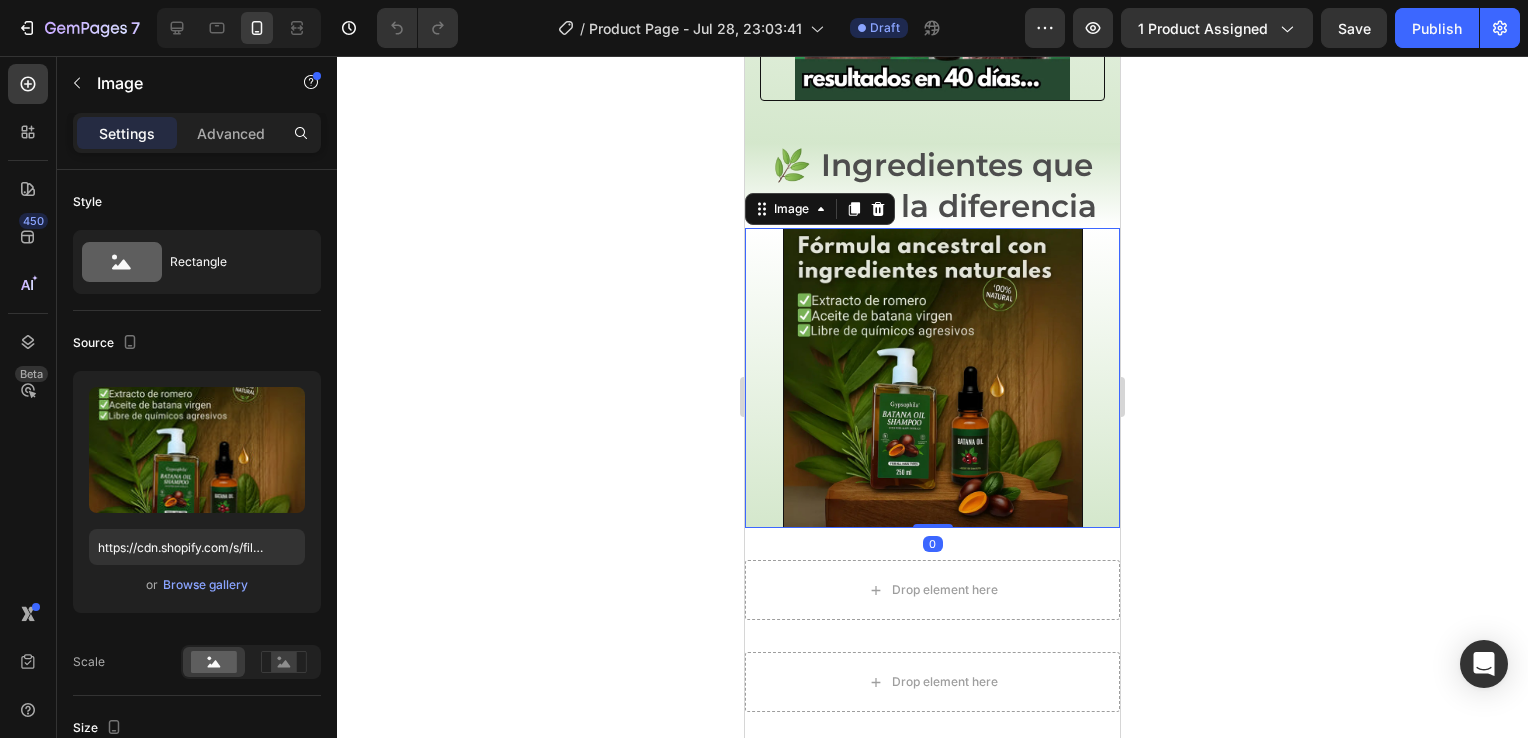 click 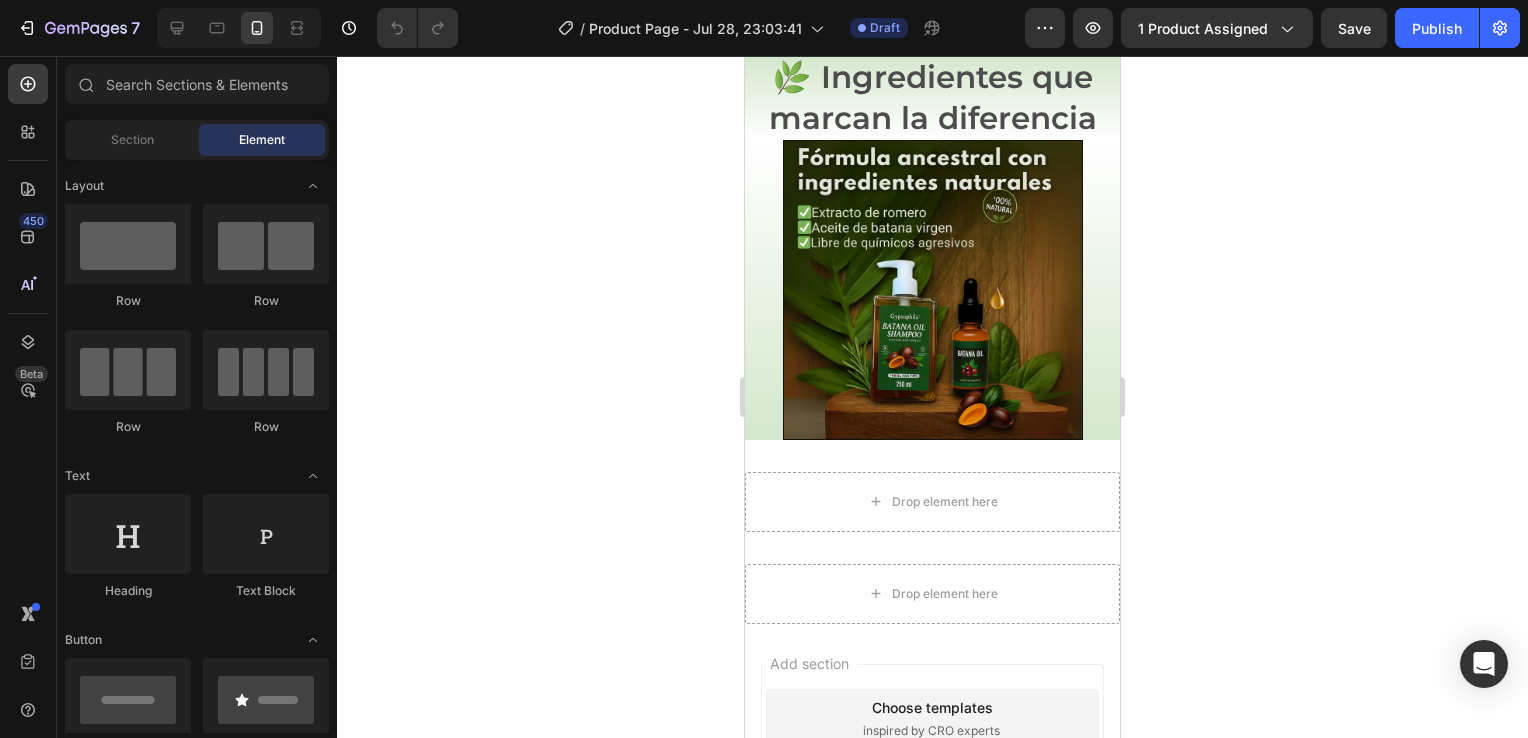 scroll, scrollTop: 2115, scrollLeft: 0, axis: vertical 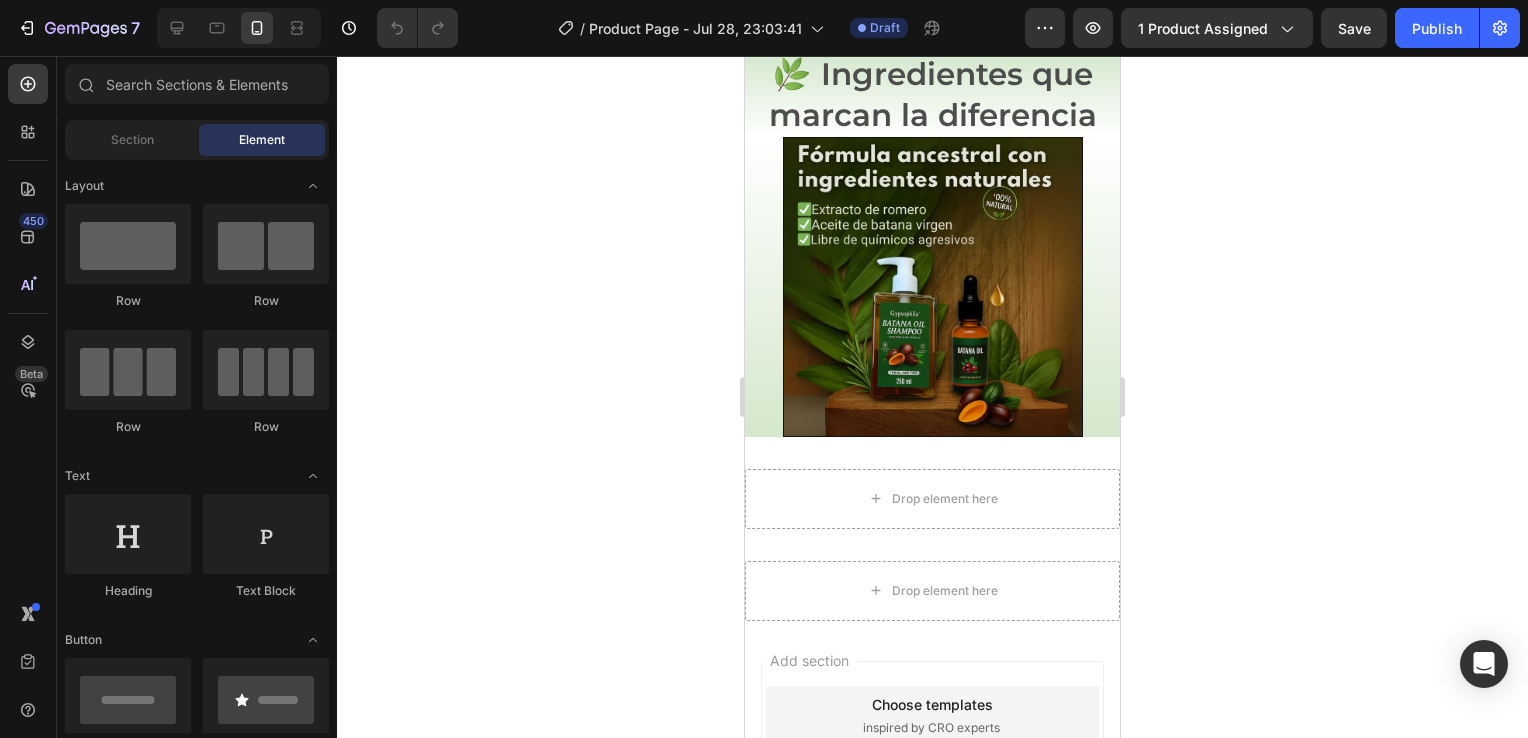 click 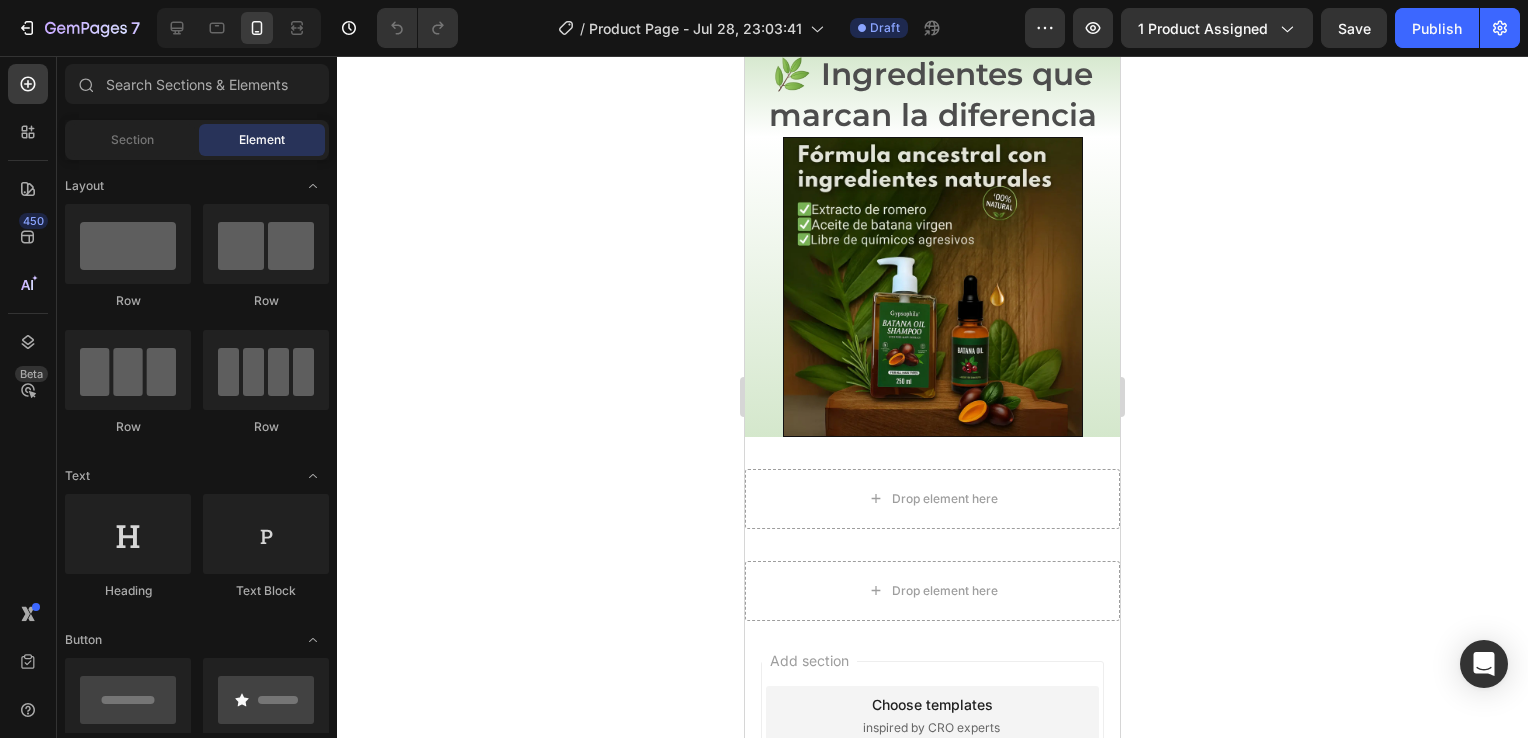 click 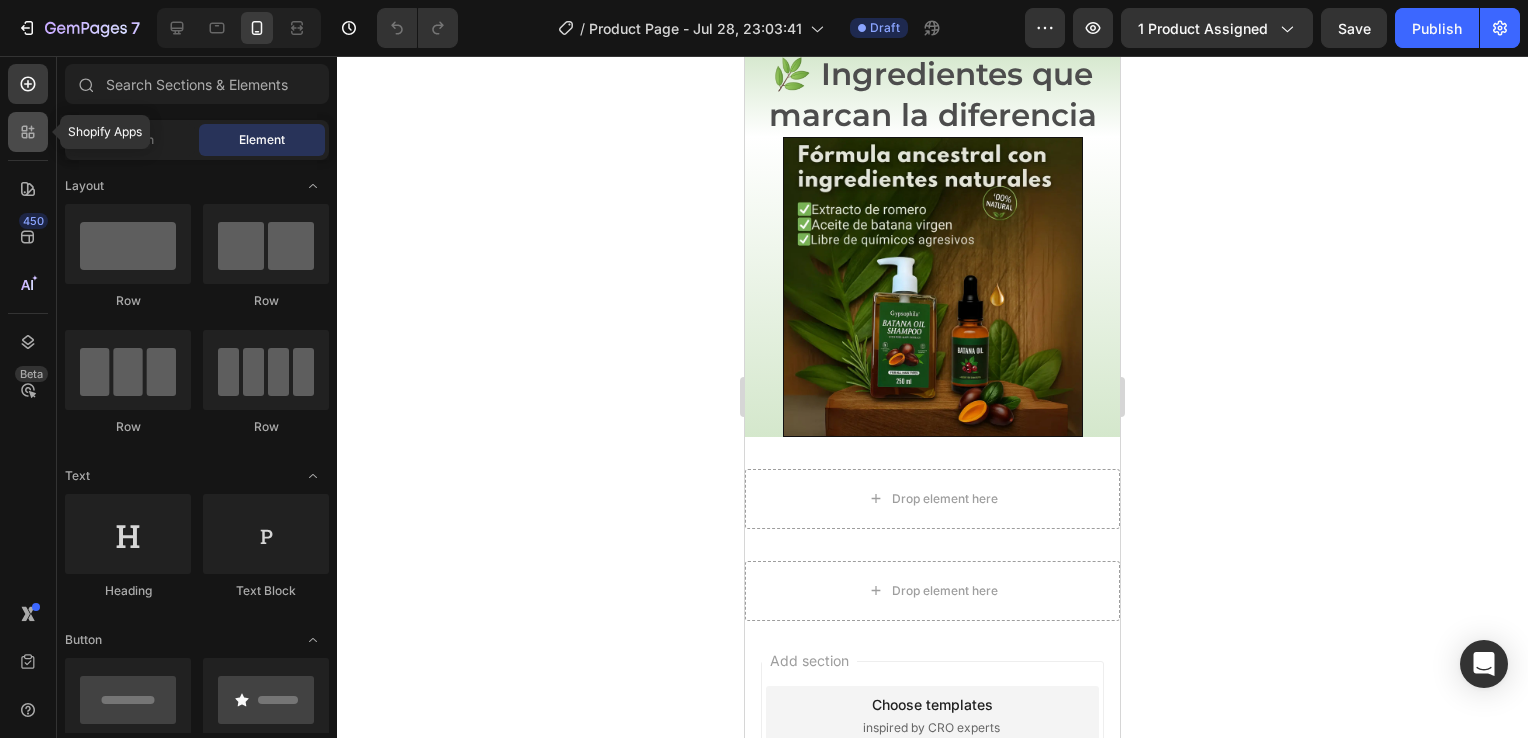 click 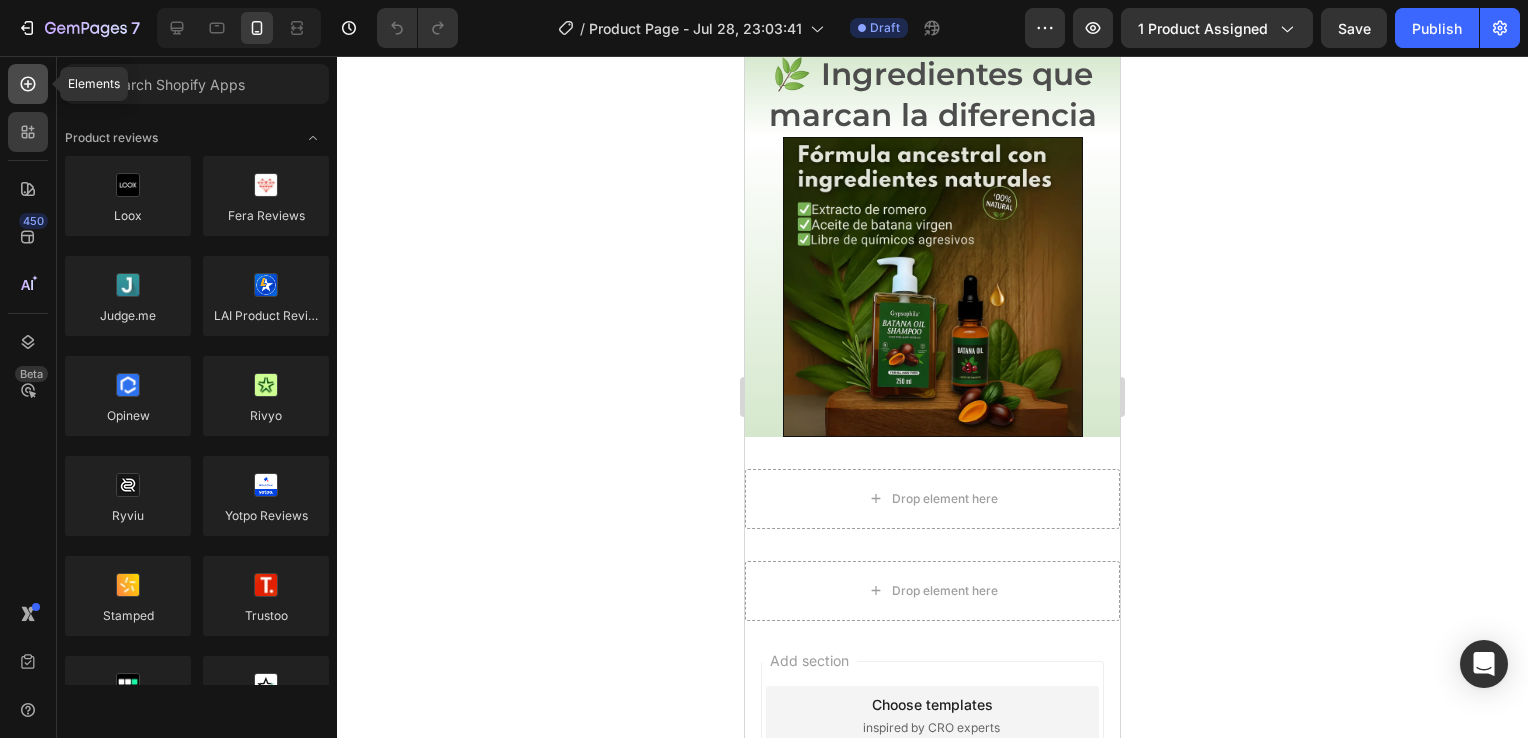 click 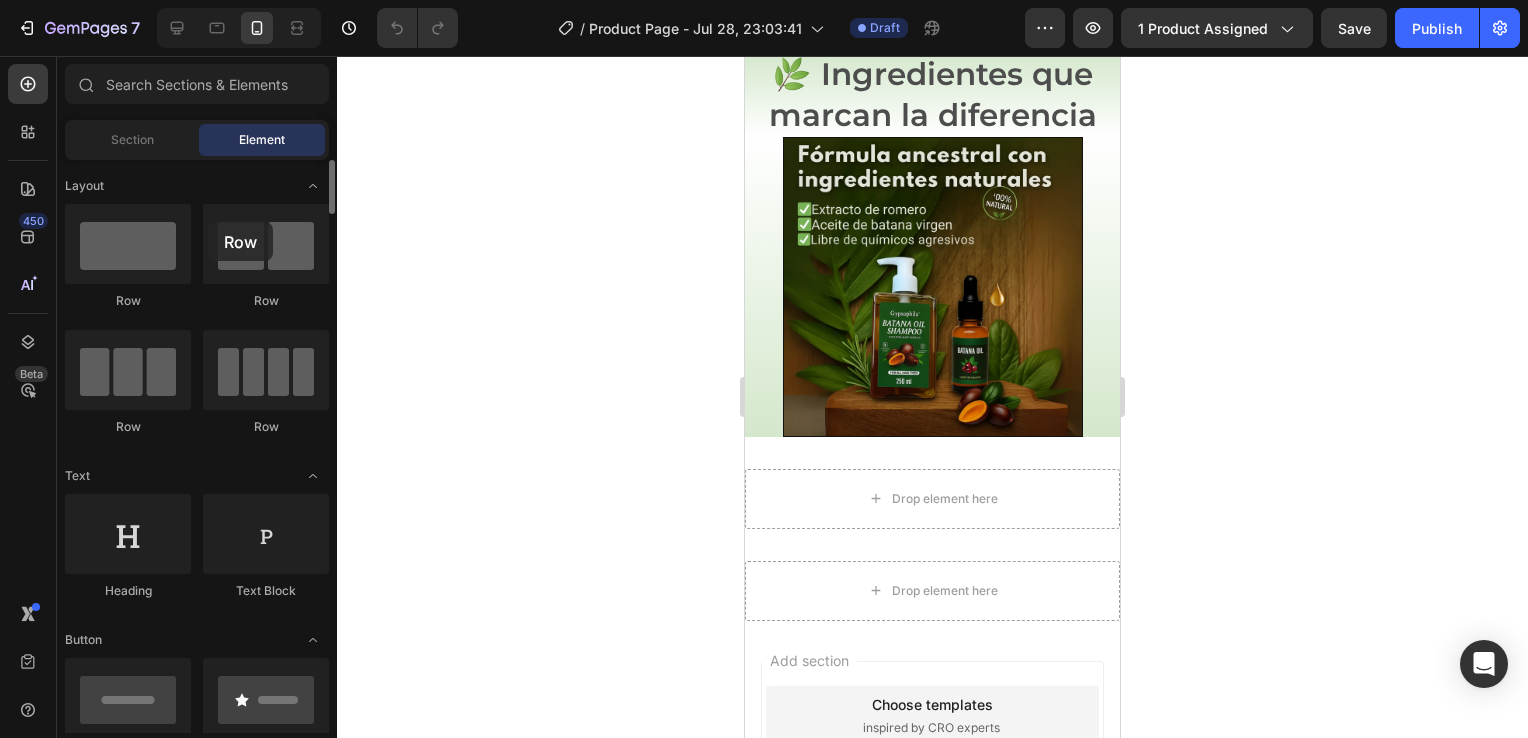 drag, startPoint x: 216, startPoint y: 410, endPoint x: 200, endPoint y: 252, distance: 158.80806 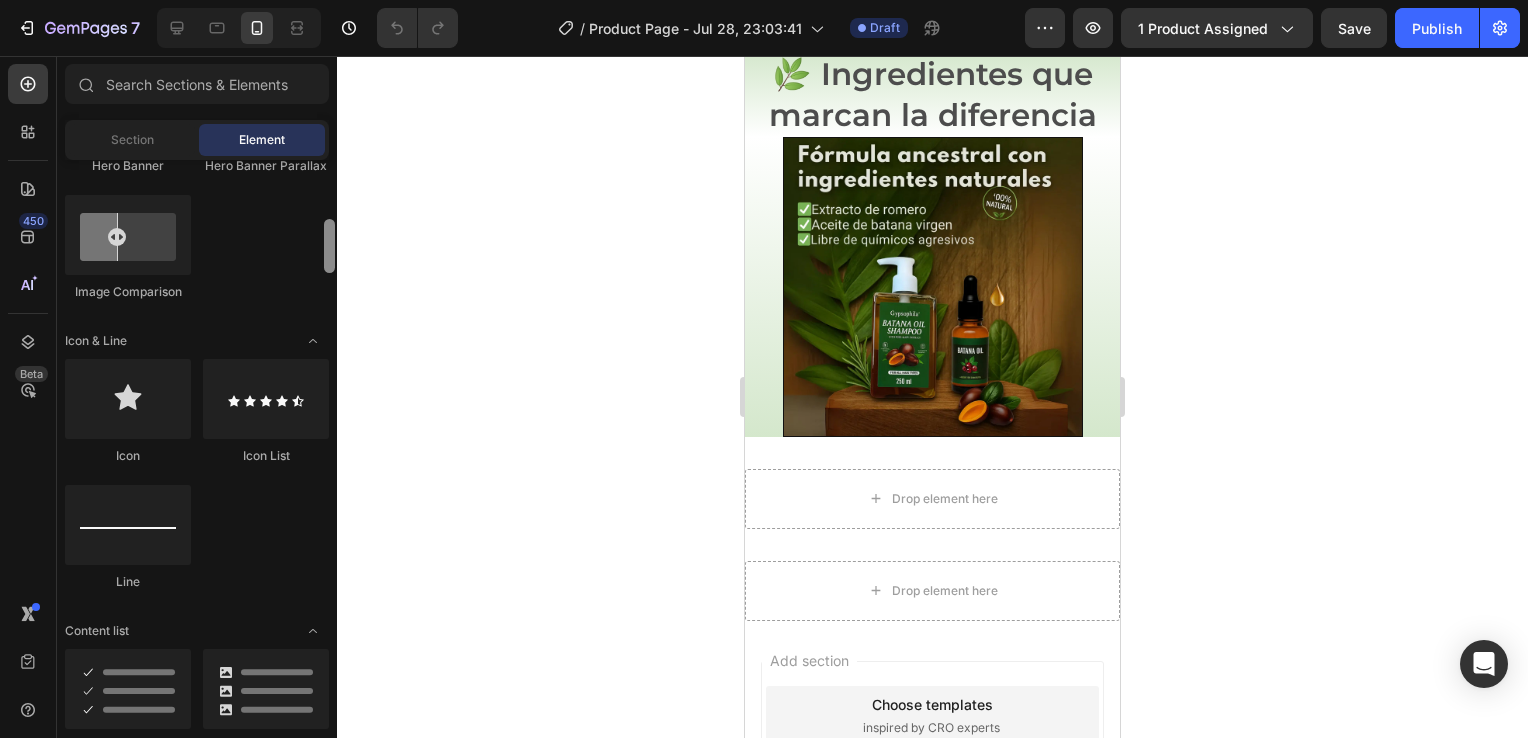 scroll, scrollTop: 1078, scrollLeft: 0, axis: vertical 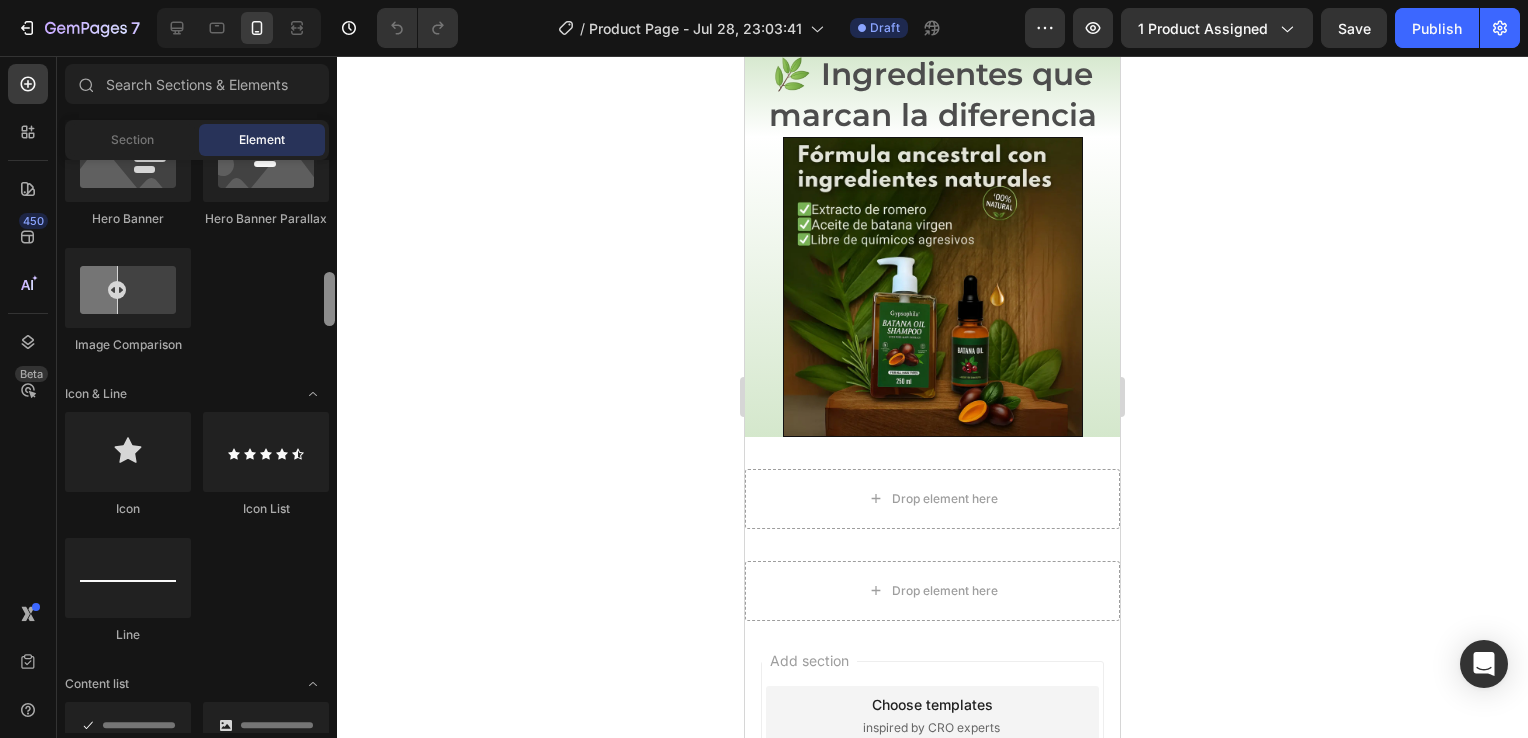 drag, startPoint x: 328, startPoint y: 191, endPoint x: 324, endPoint y: 293, distance: 102.0784 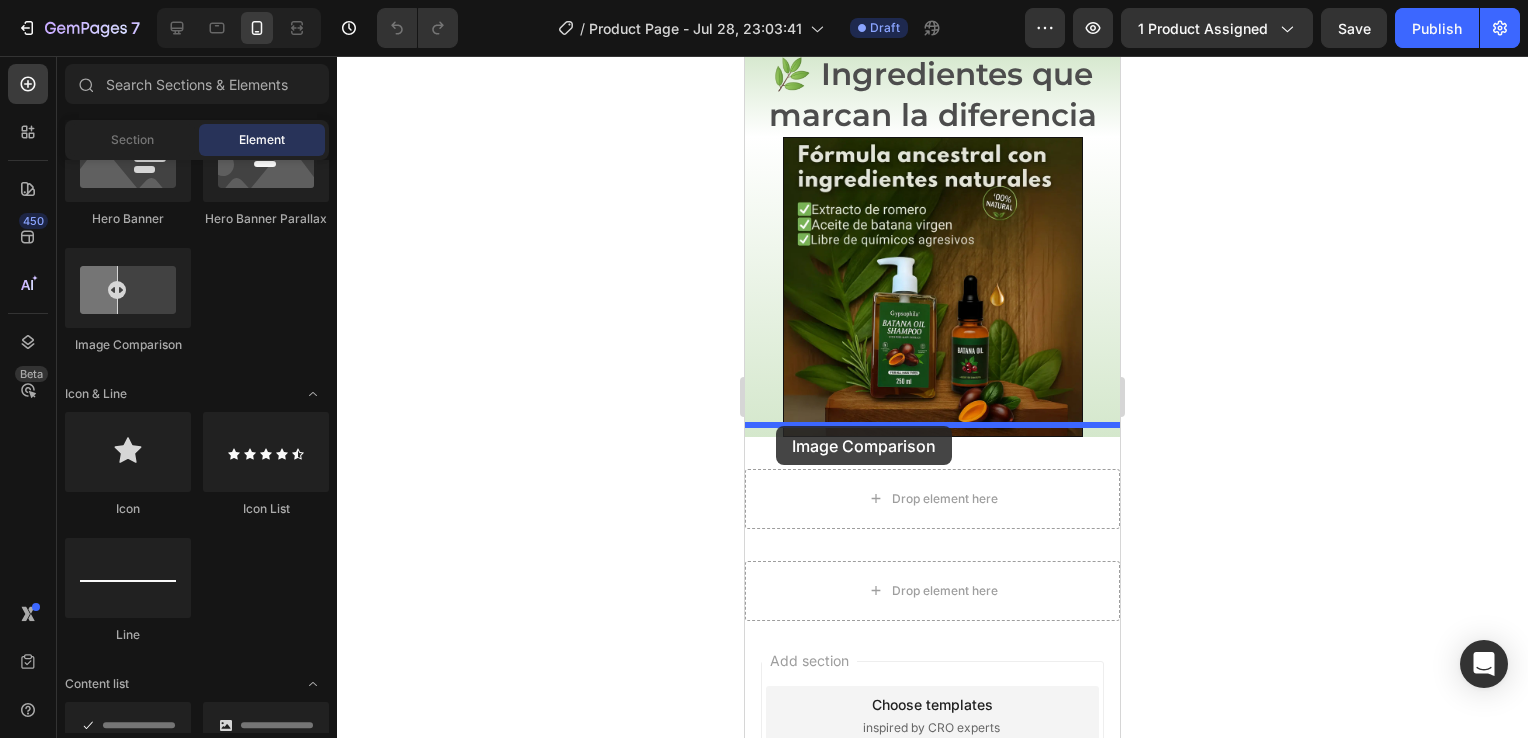 drag, startPoint x: 898, startPoint y: 318, endPoint x: 776, endPoint y: 426, distance: 162.93558 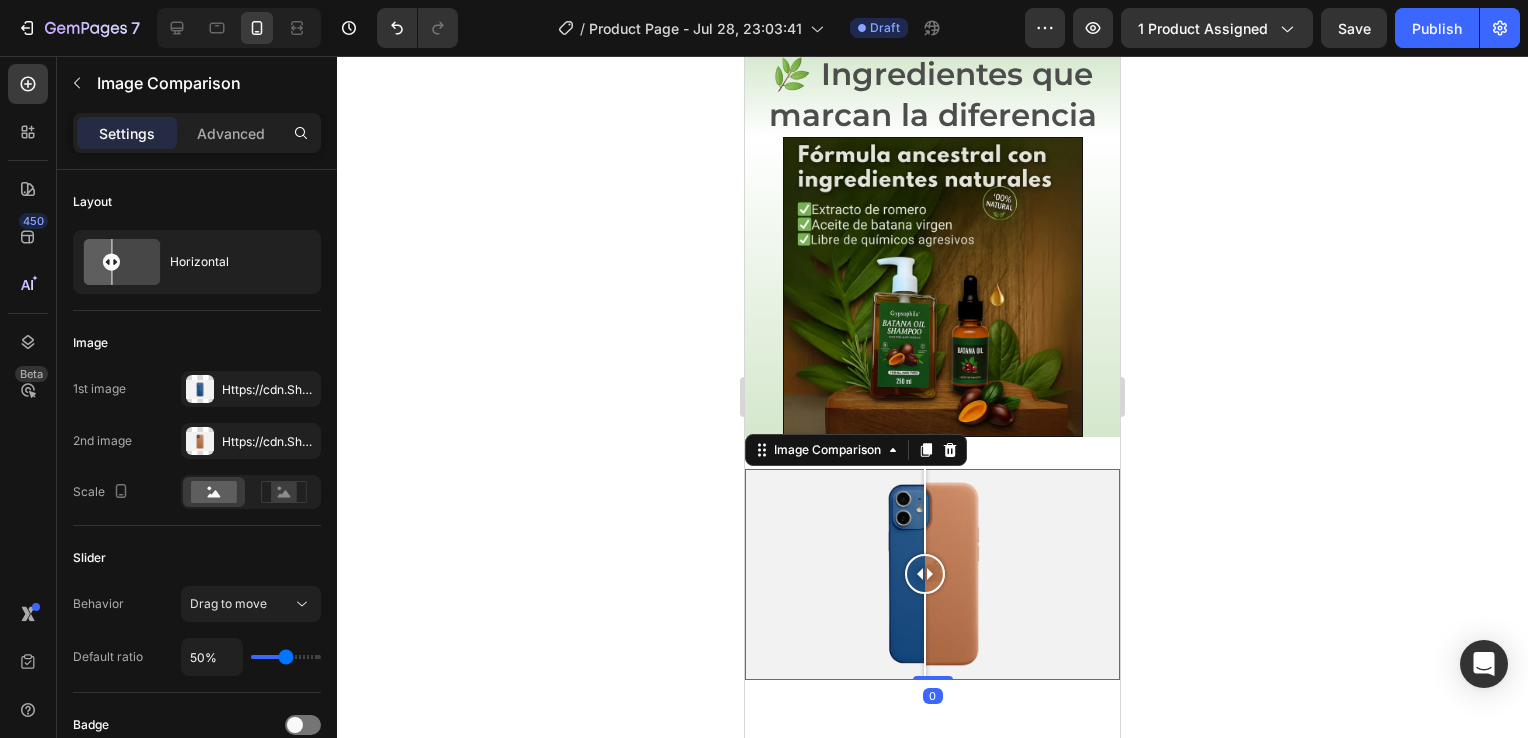 click 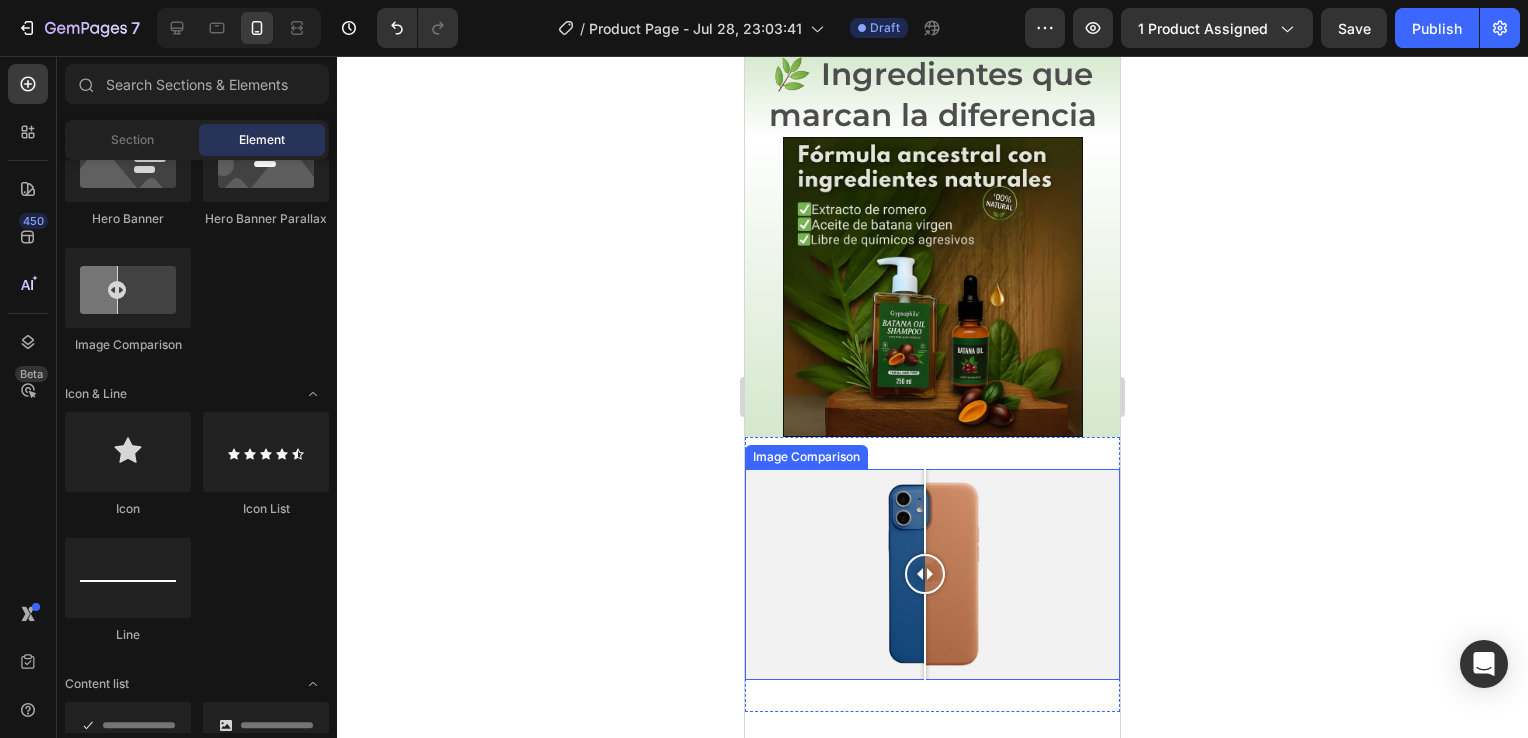 click on "Image Comparison" at bounding box center [806, 457] 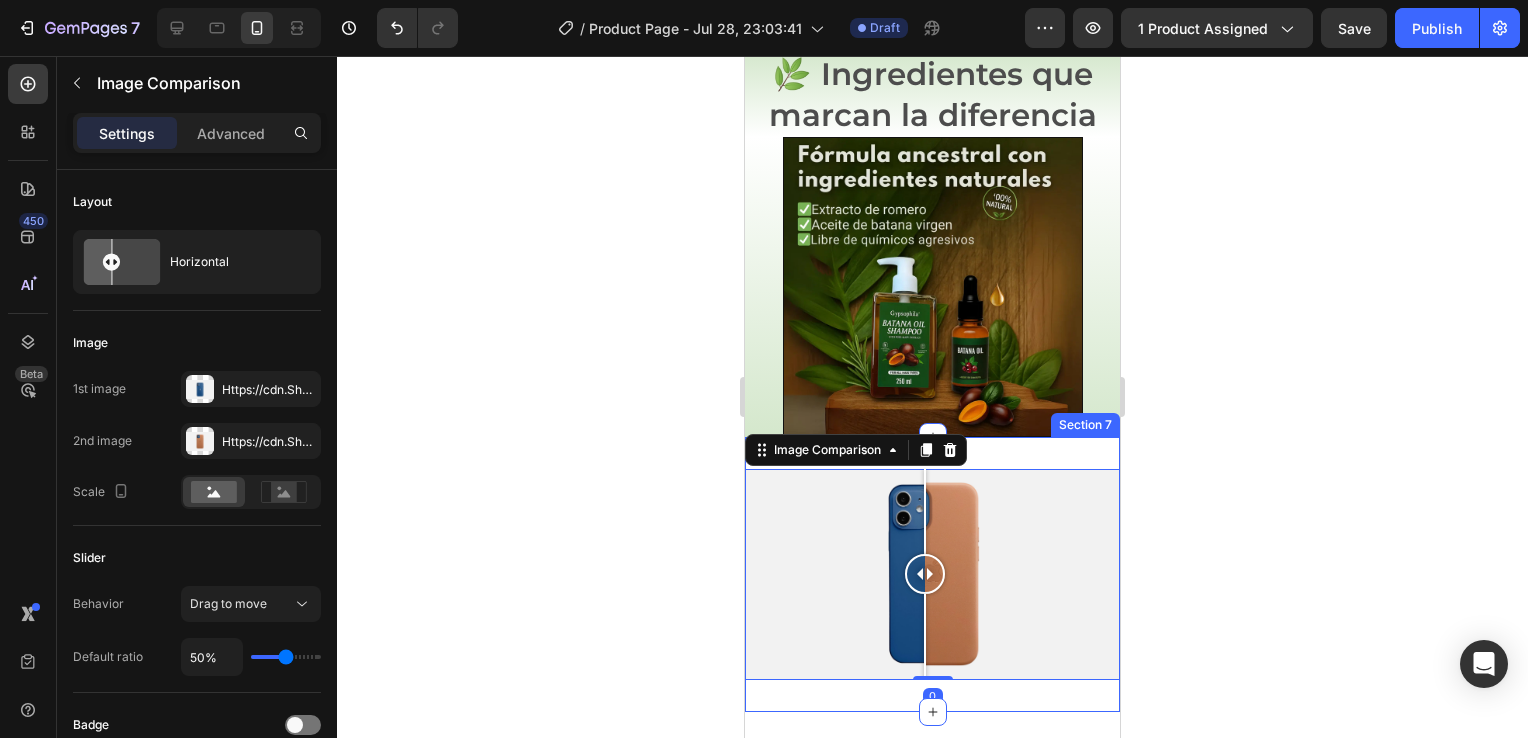 click on "Image Comparison [NUMBER] Section [NUMBER]" at bounding box center (932, 574) 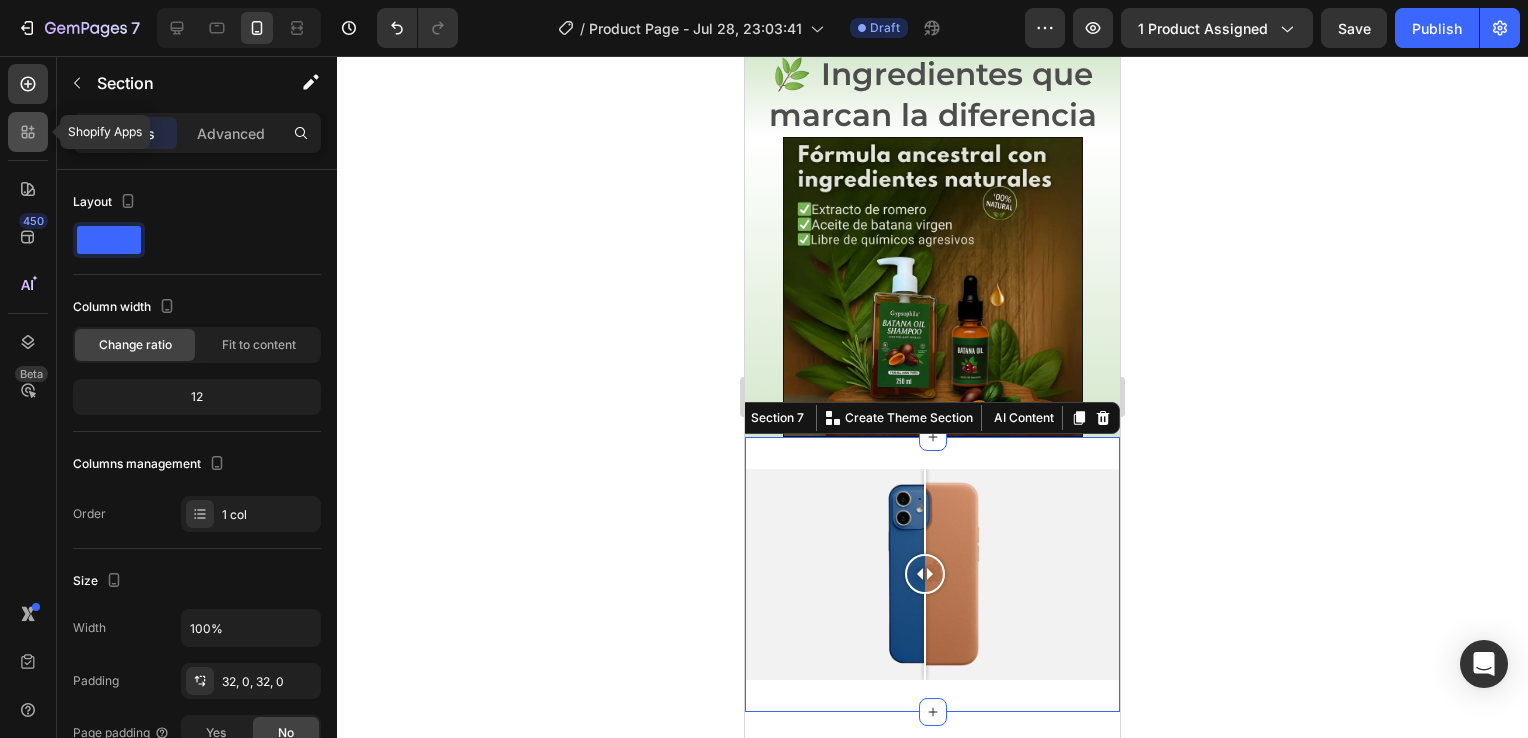 click 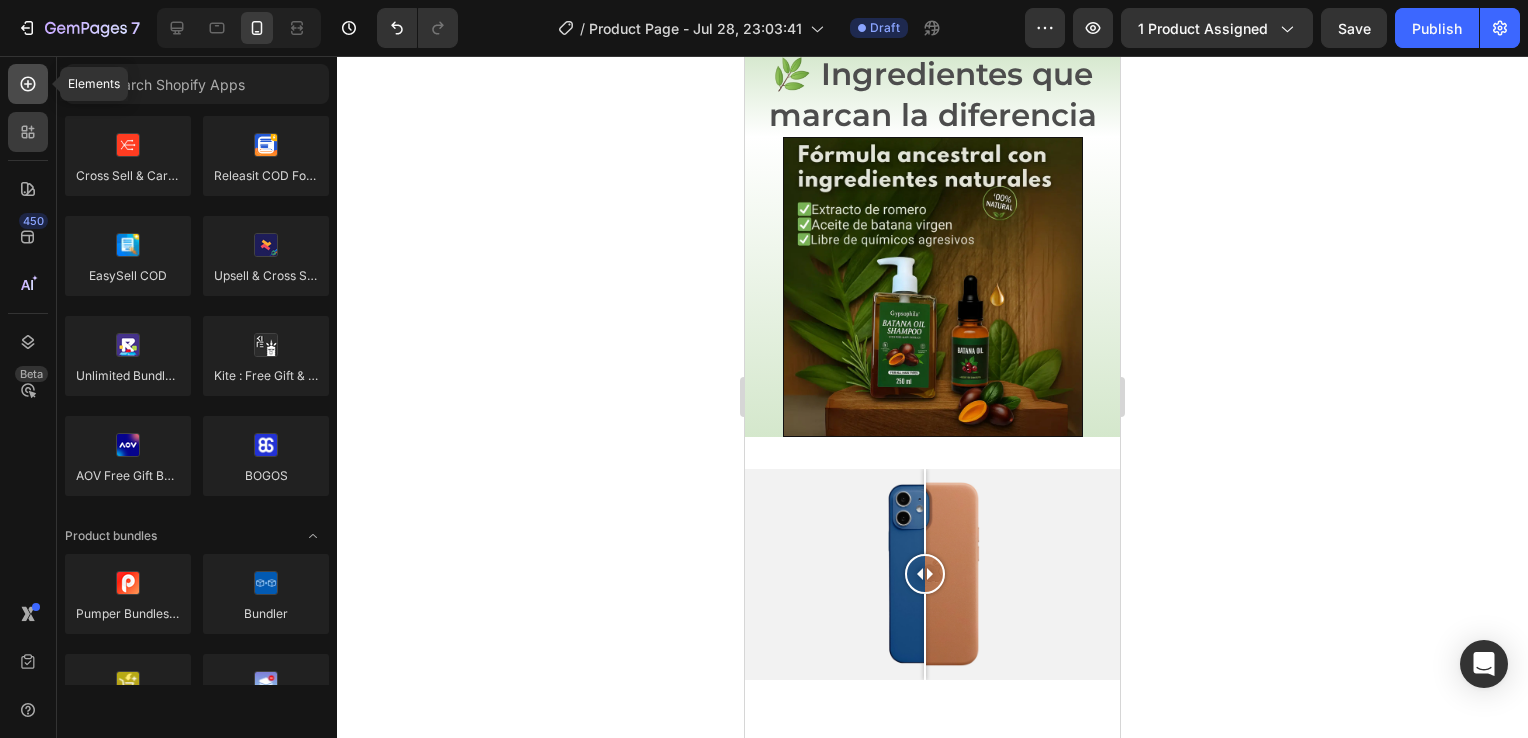 click 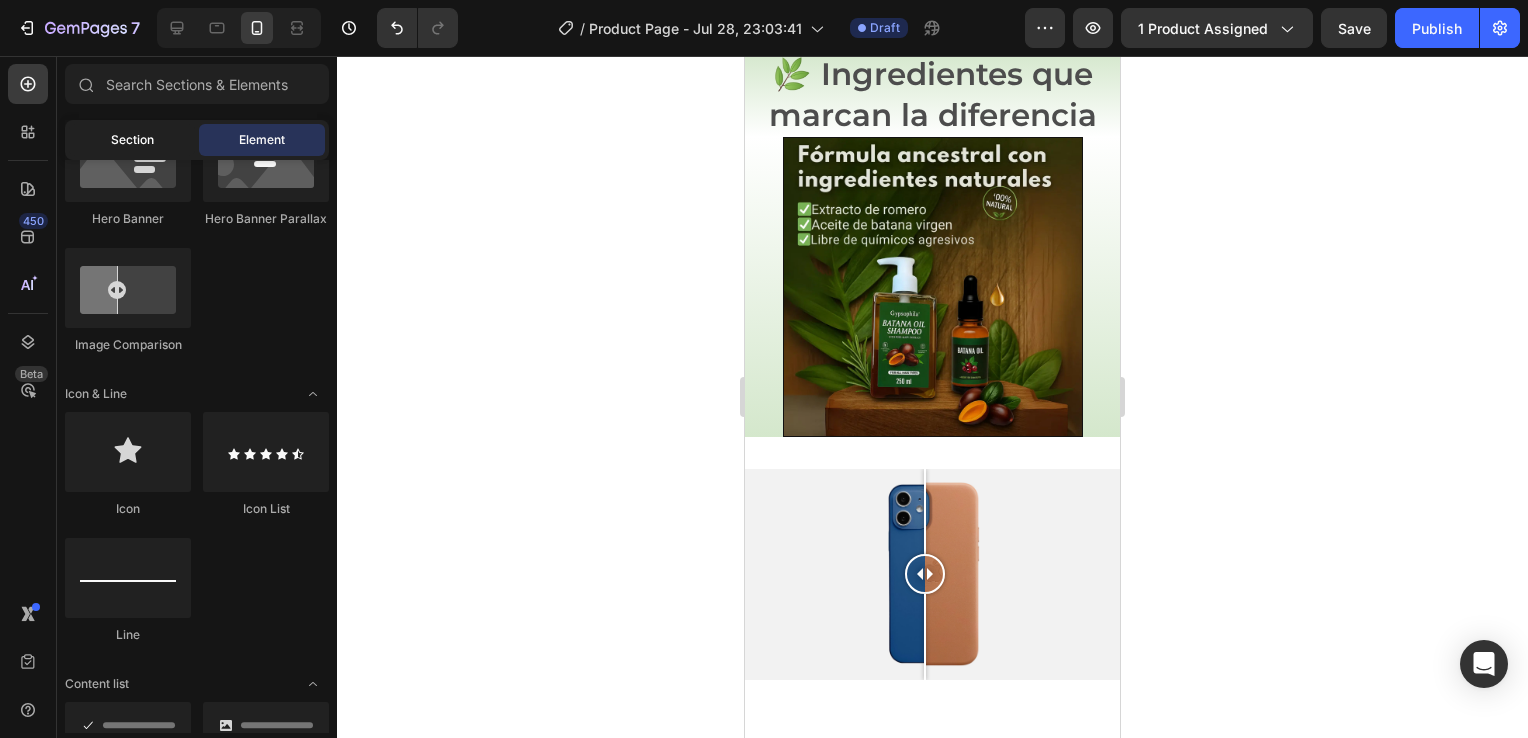 click on "Section" at bounding box center (132, 140) 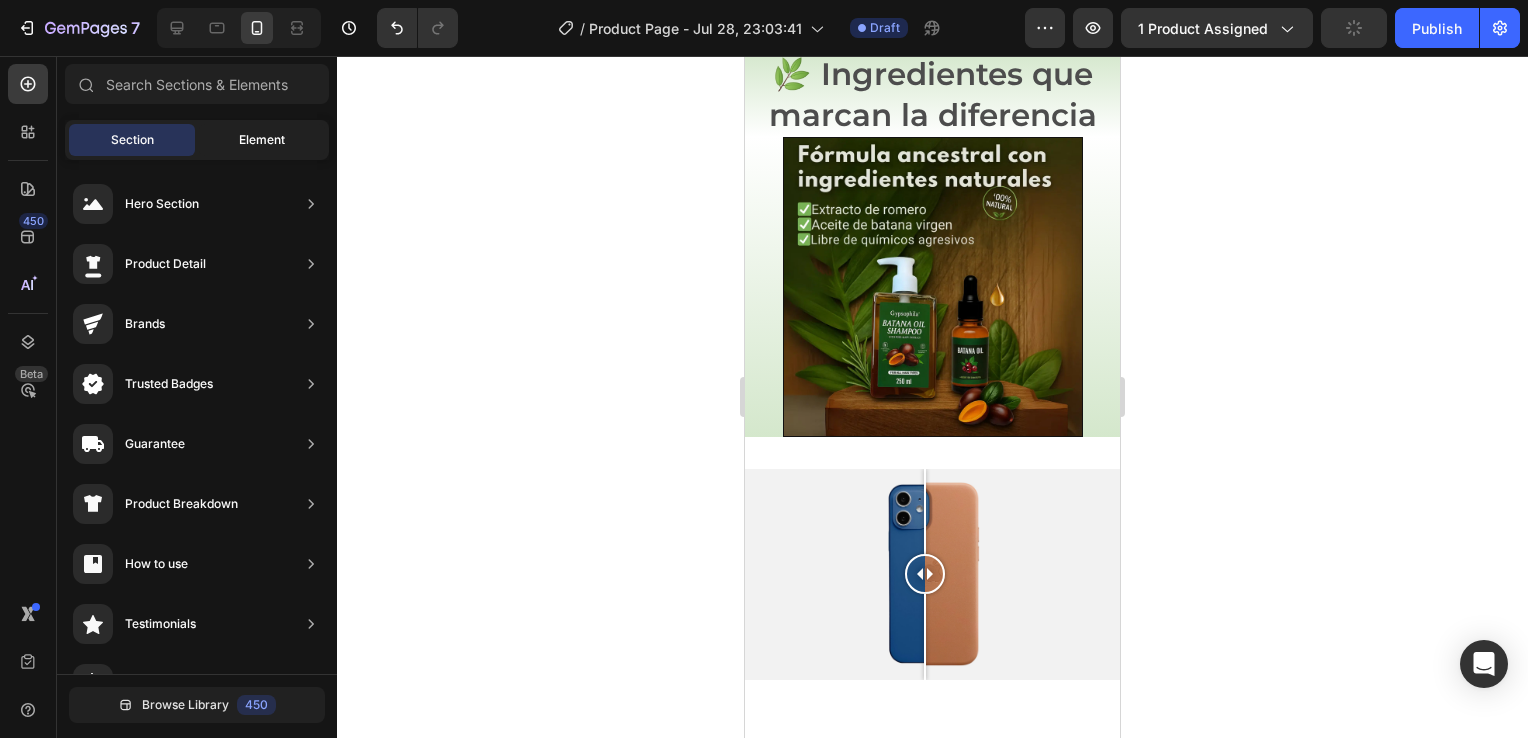 click on "Element" 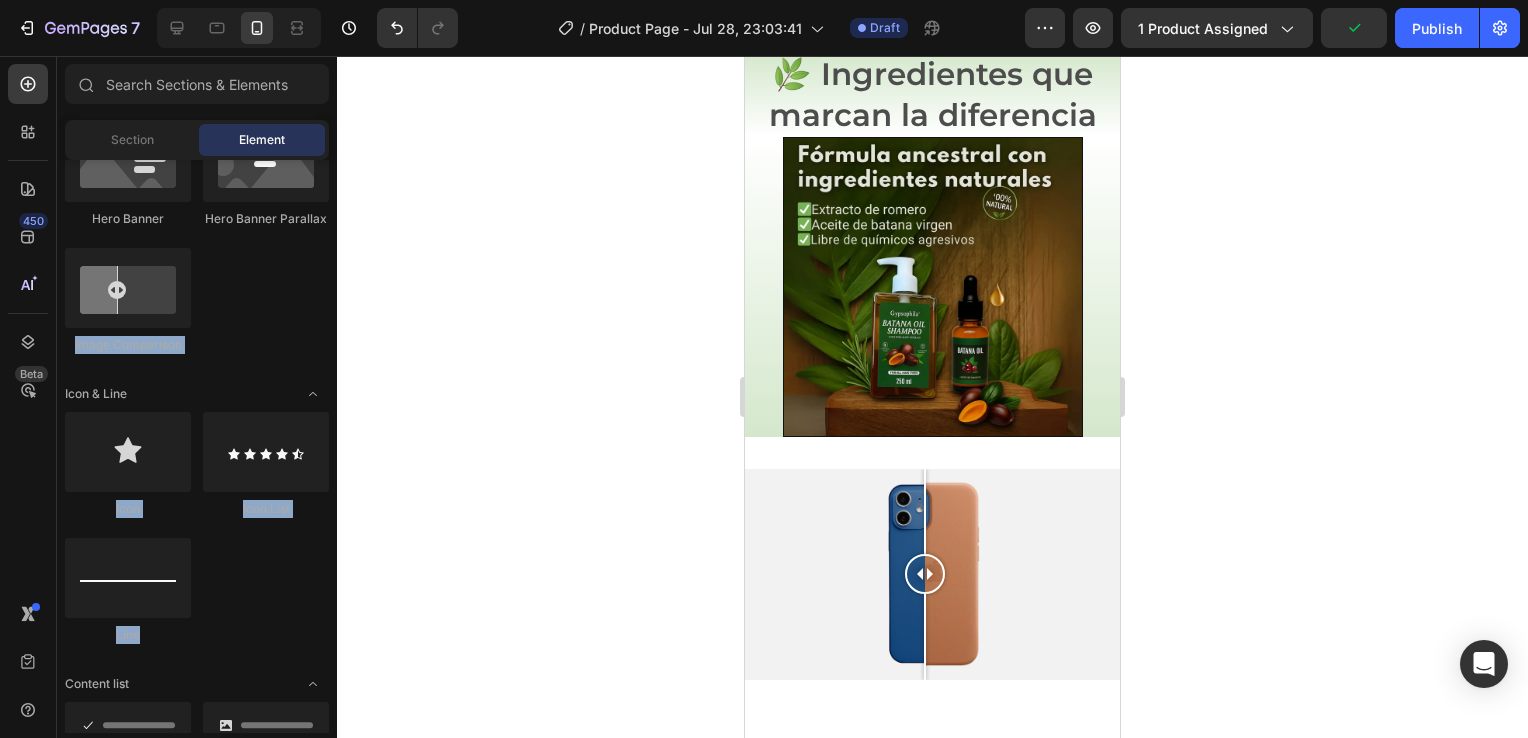 drag, startPoint x: 227, startPoint y: 282, endPoint x: 240, endPoint y: 625, distance: 343.24628 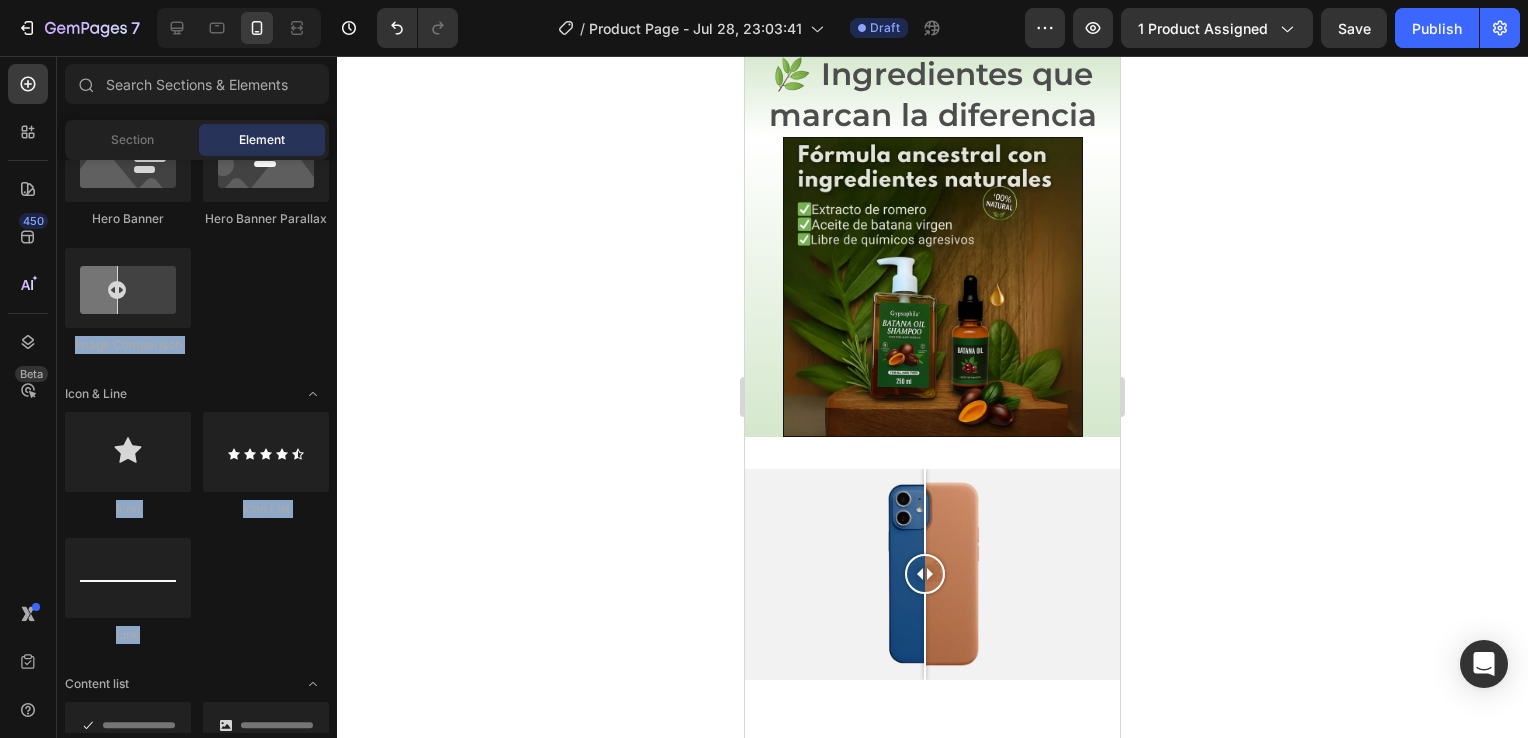 drag, startPoint x: 240, startPoint y: 625, endPoint x: 258, endPoint y: 645, distance: 26.907248 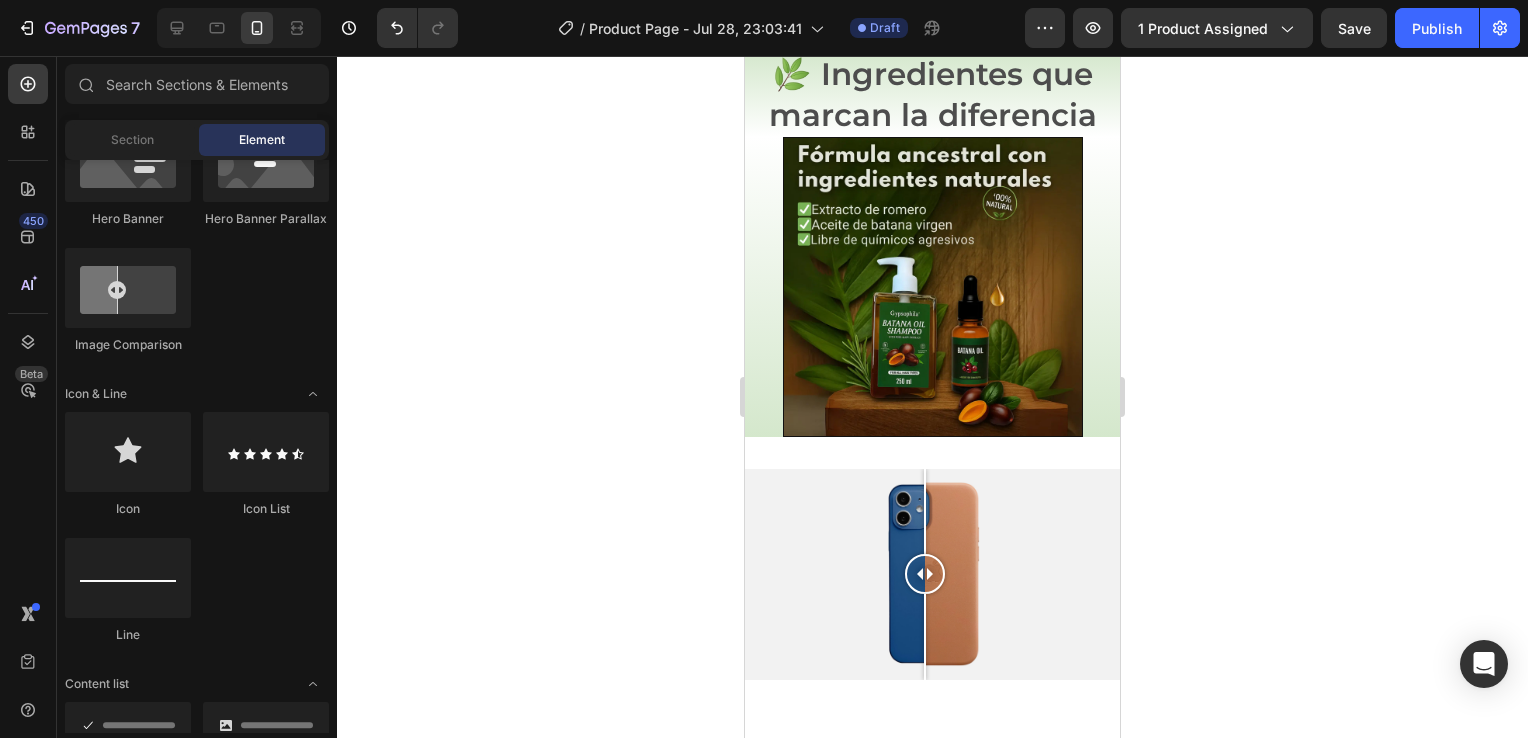 click on "Image
Image
Video
Video Banner
Hero Banner
Hero Banner
Hero Banner
Hero Banner Parallax
Image Comparison" 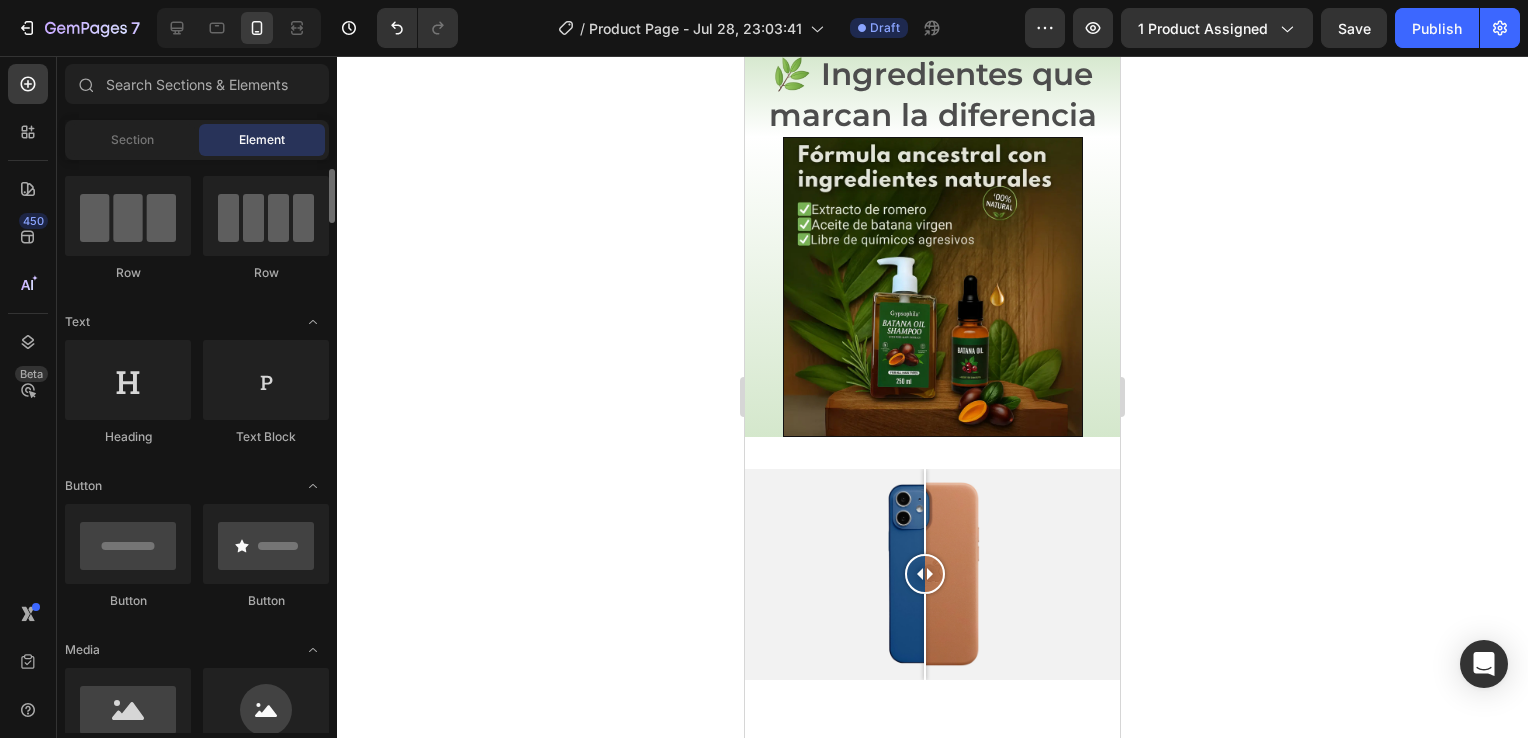 scroll, scrollTop: 141, scrollLeft: 0, axis: vertical 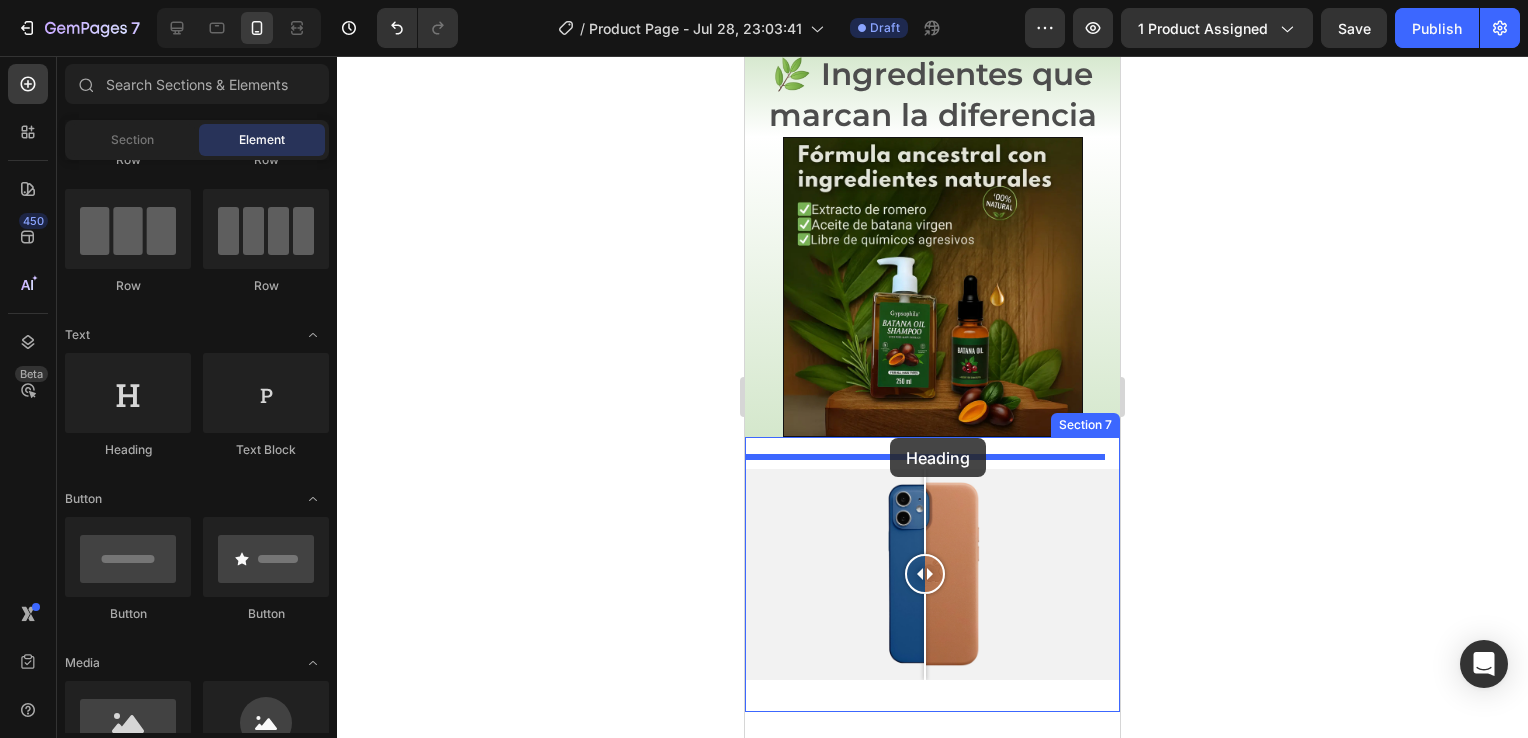 drag, startPoint x: 873, startPoint y: 444, endPoint x: 890, endPoint y: 438, distance: 18.027756 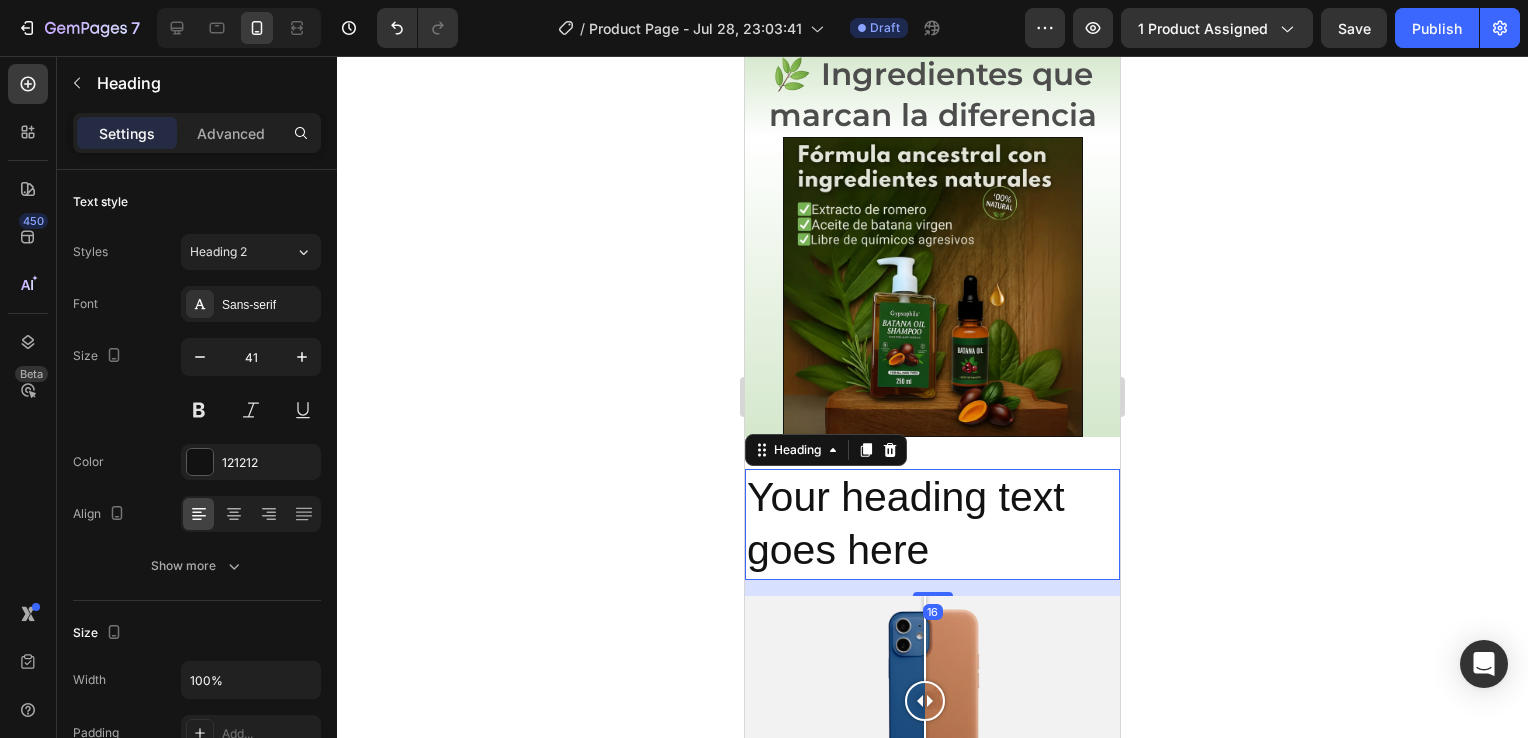 click on "Your heading text goes here" at bounding box center (932, 524) 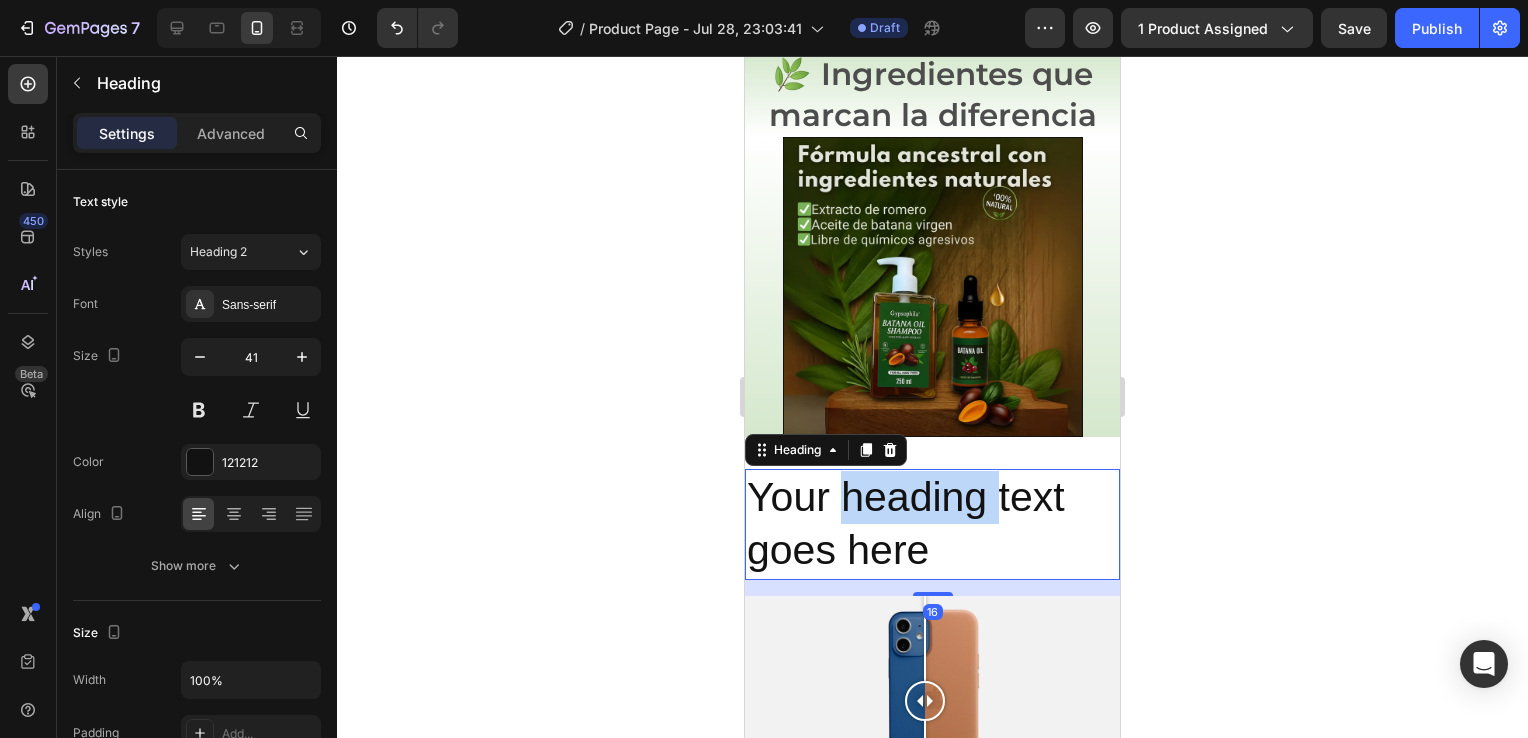 click on "Your heading text goes here" at bounding box center [932, 524] 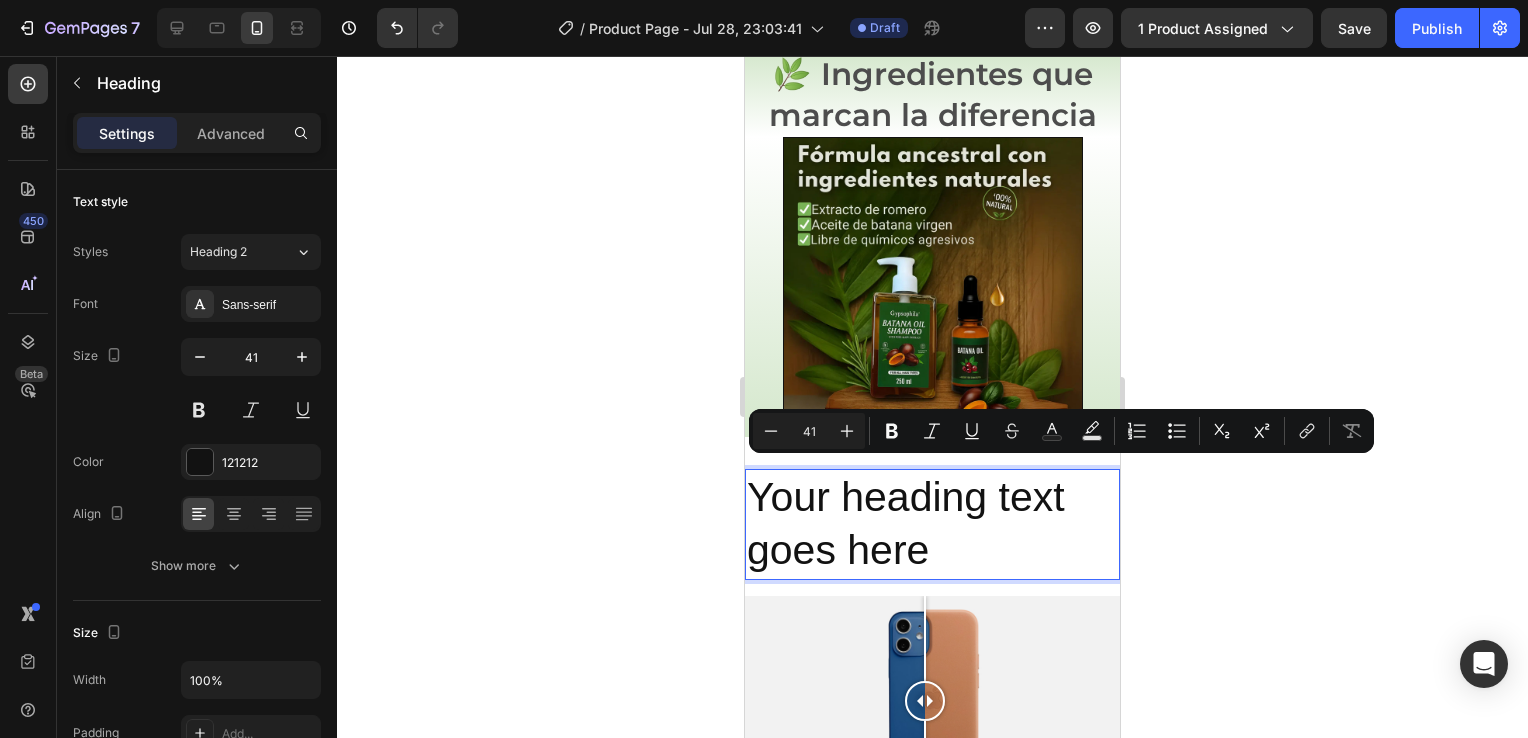 click on "Your heading text goes here" at bounding box center [932, 524] 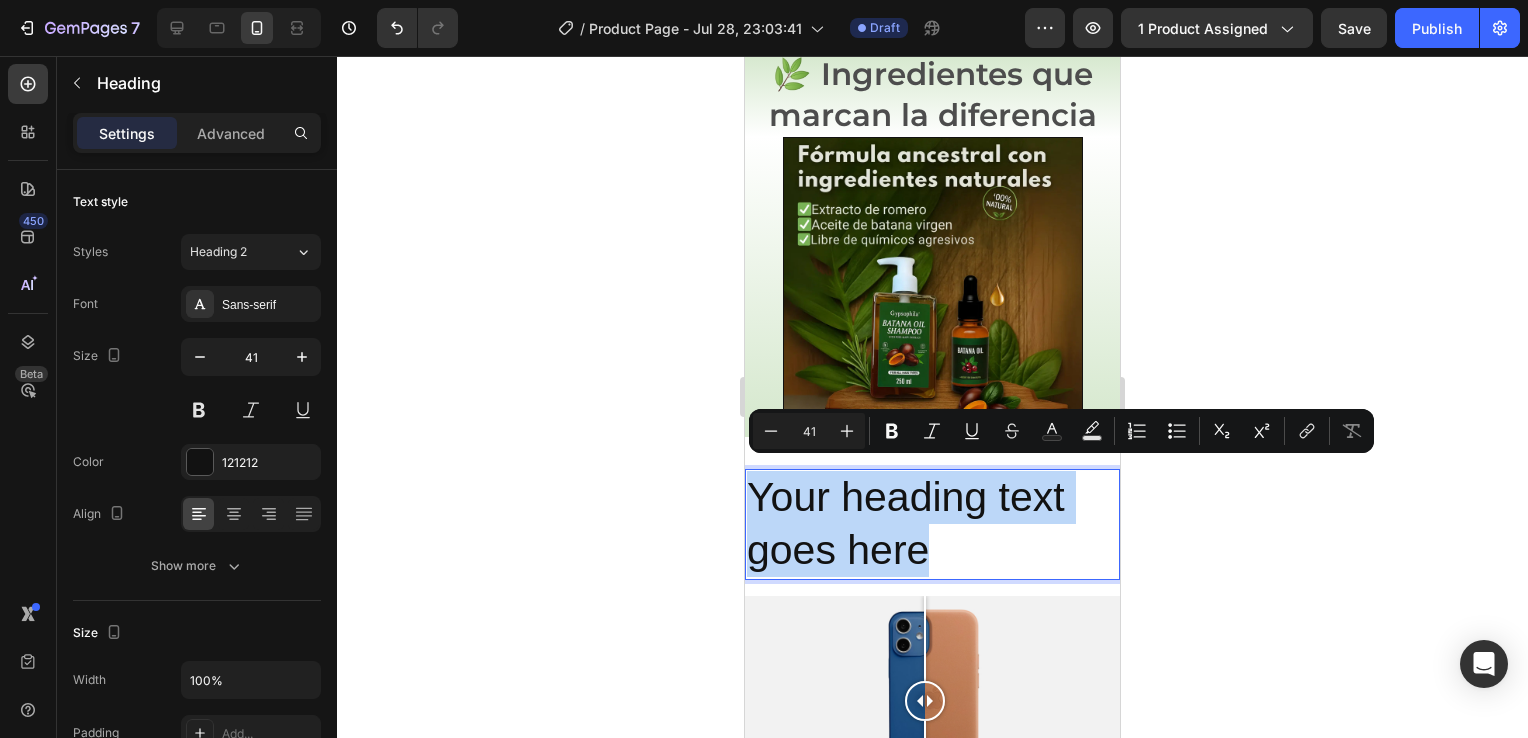 drag, startPoint x: 944, startPoint y: 545, endPoint x: 752, endPoint y: 481, distance: 202.38577 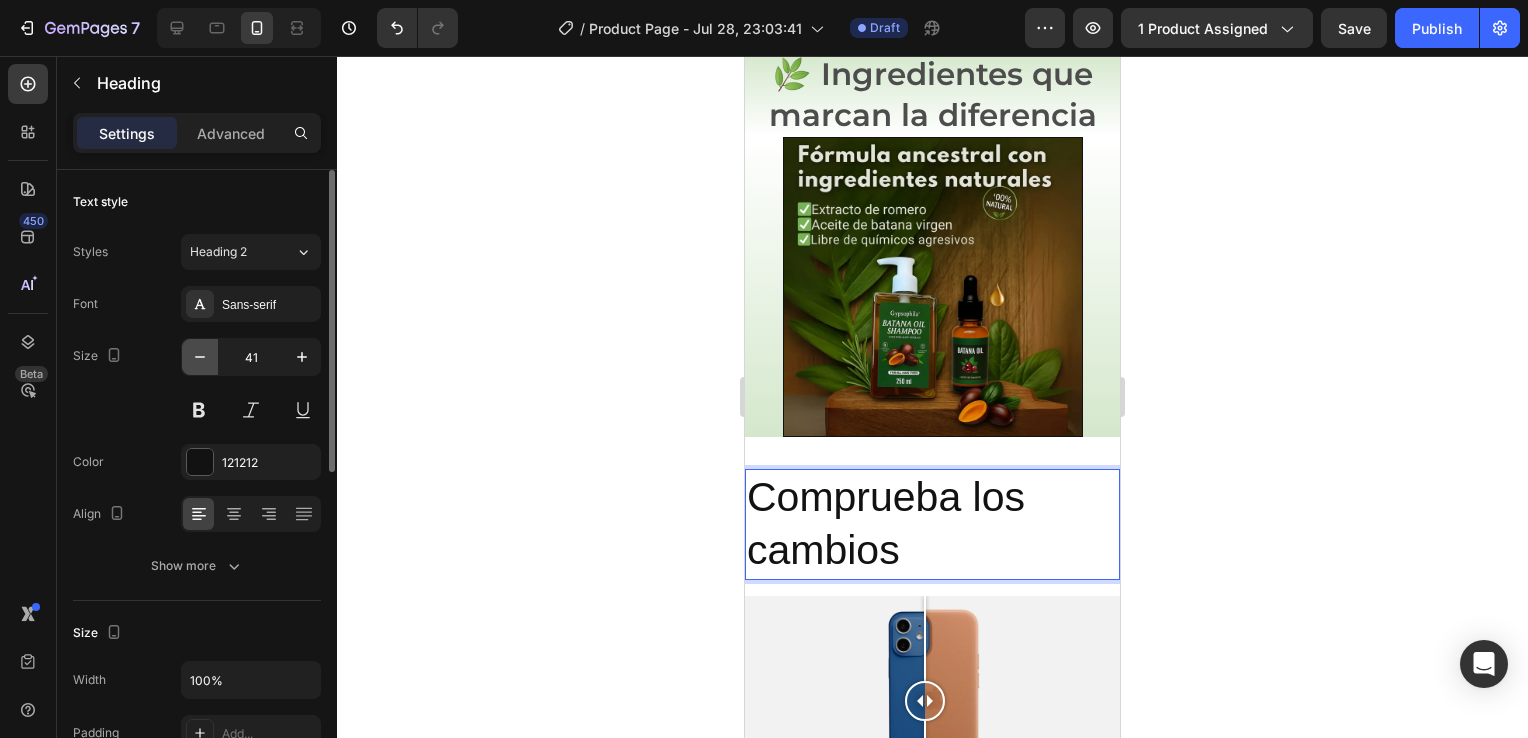 click at bounding box center [200, 357] 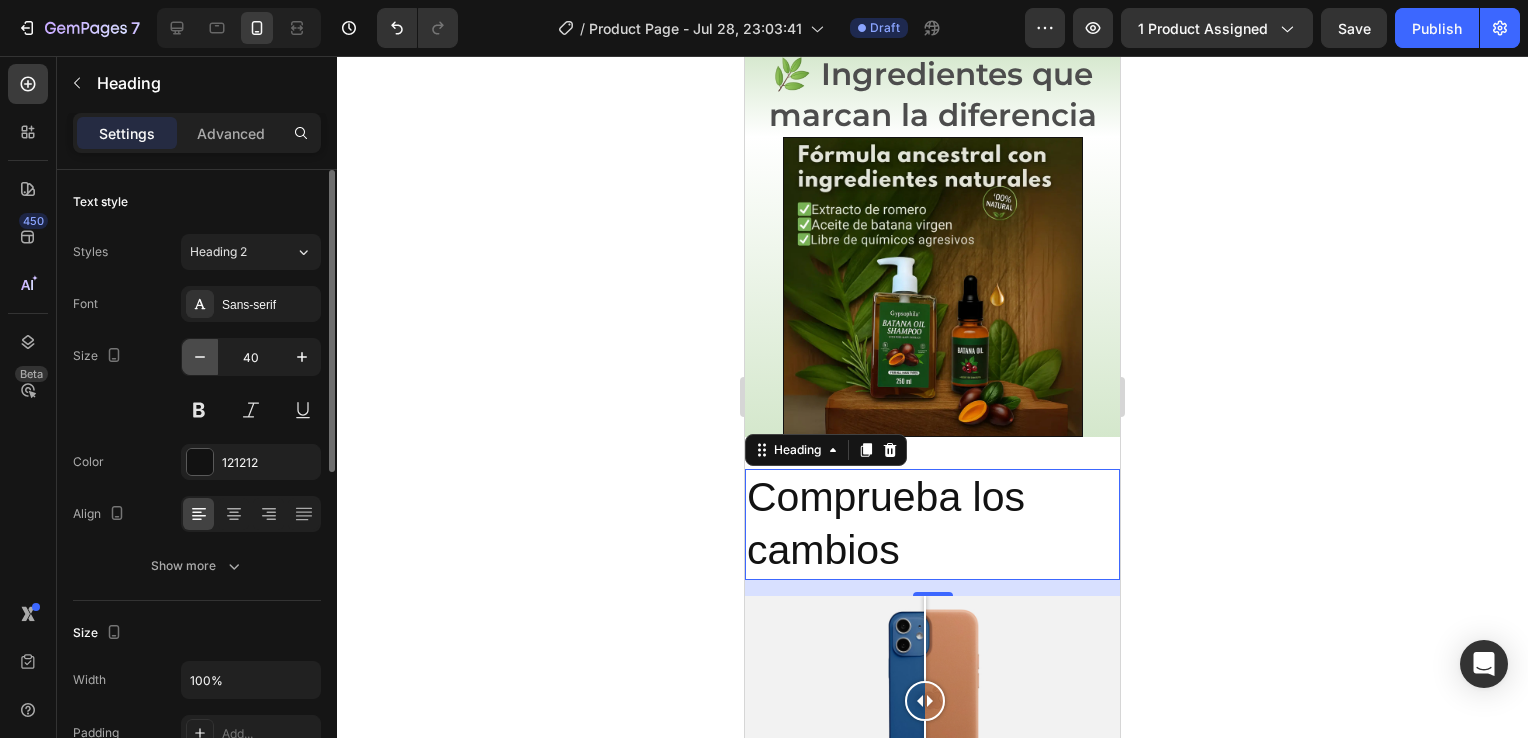 click at bounding box center [200, 357] 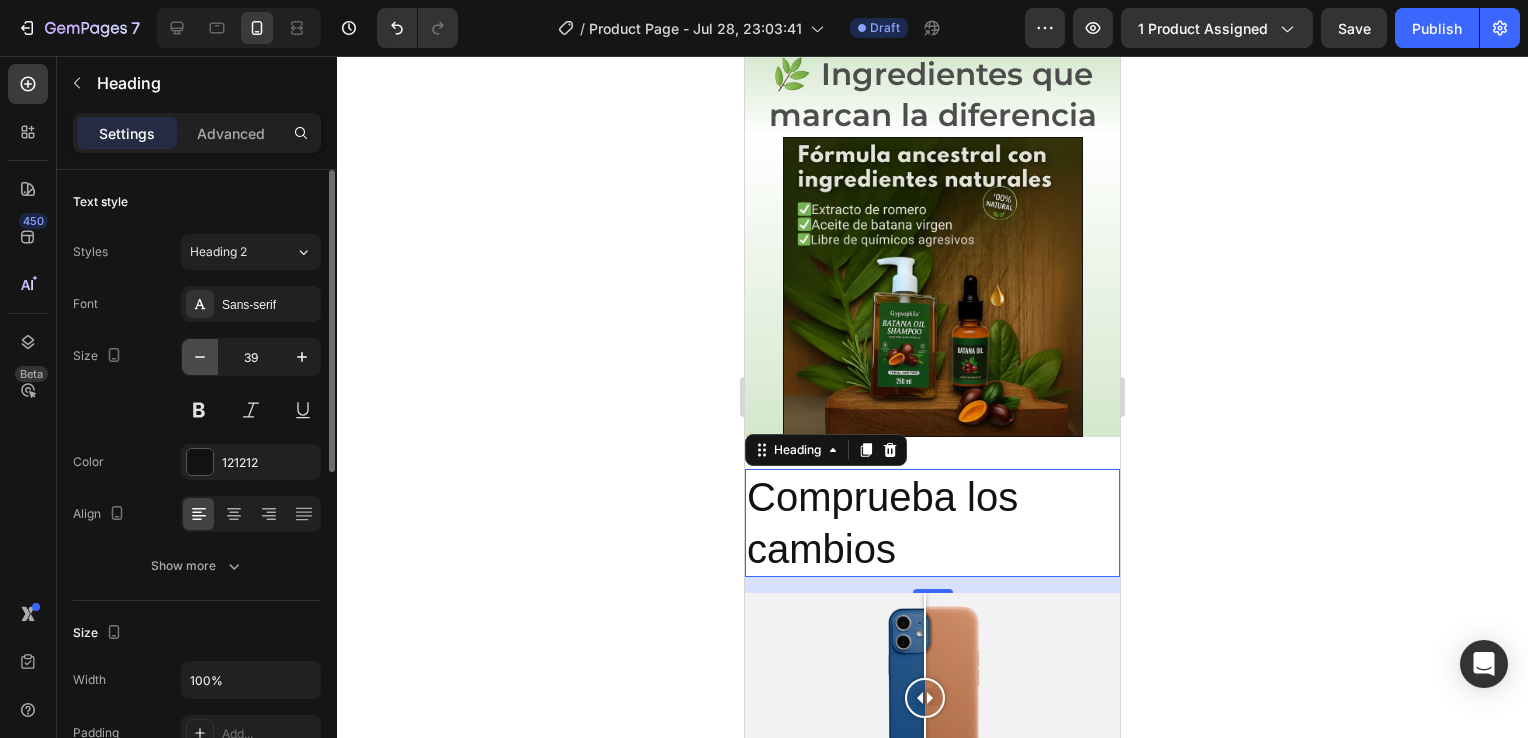 click at bounding box center (200, 357) 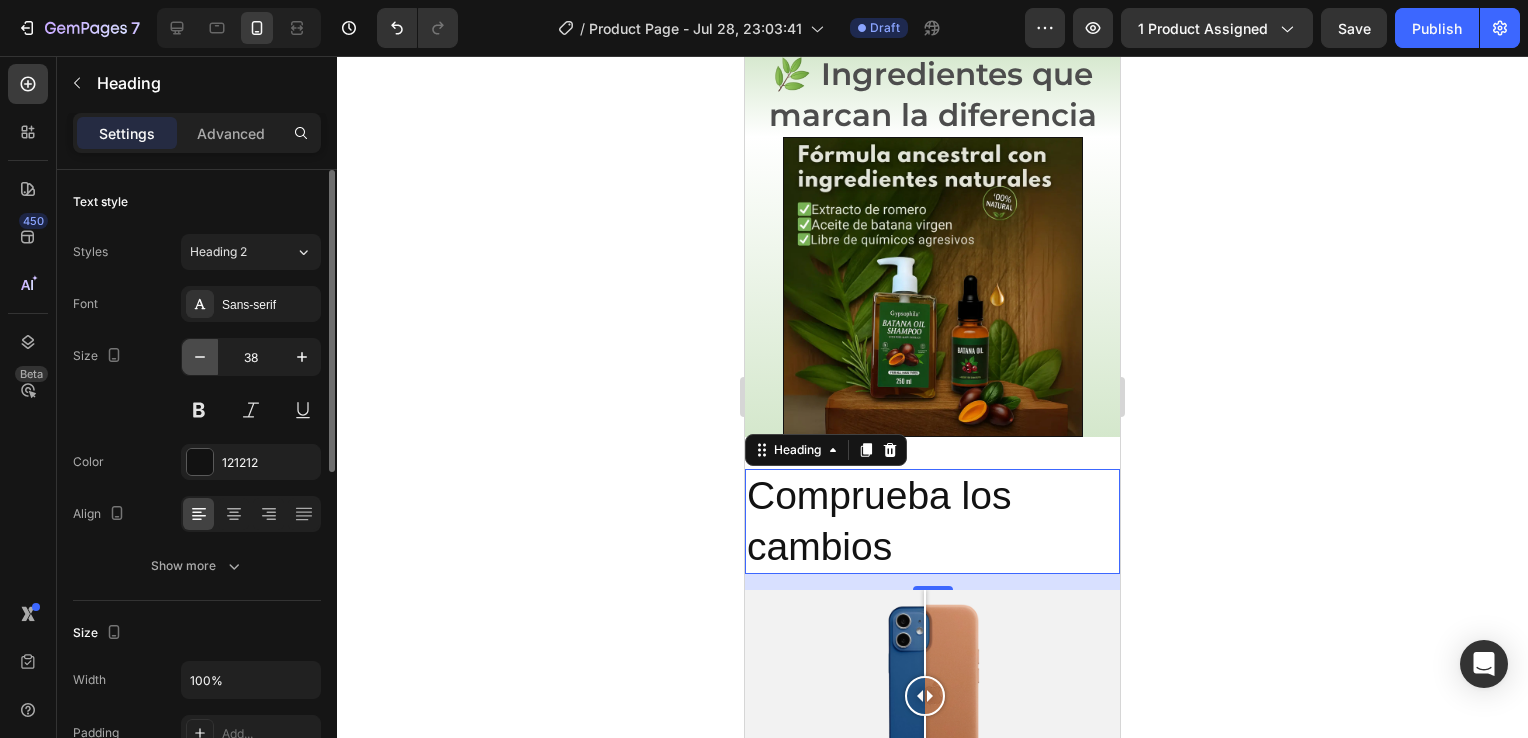 click at bounding box center (200, 357) 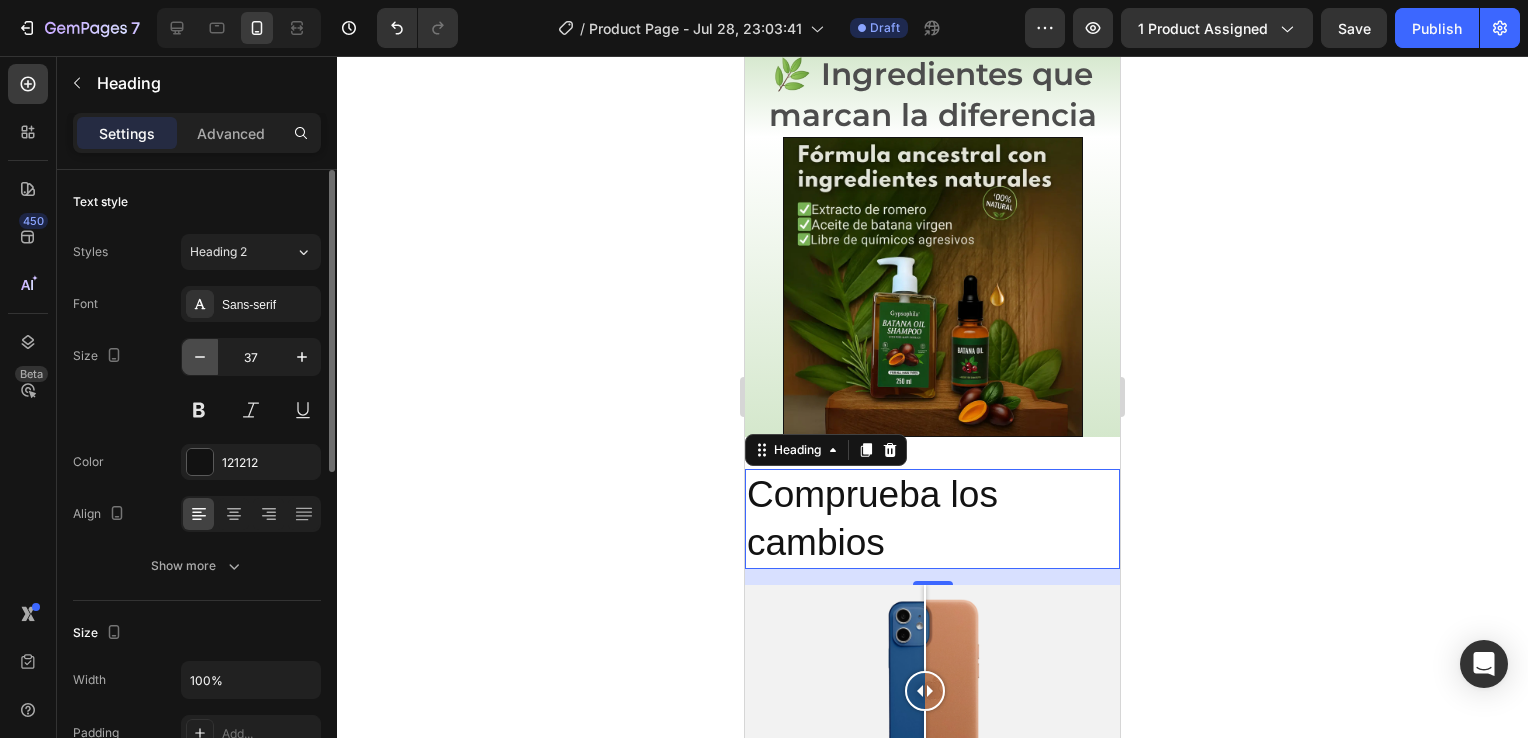 click at bounding box center (200, 357) 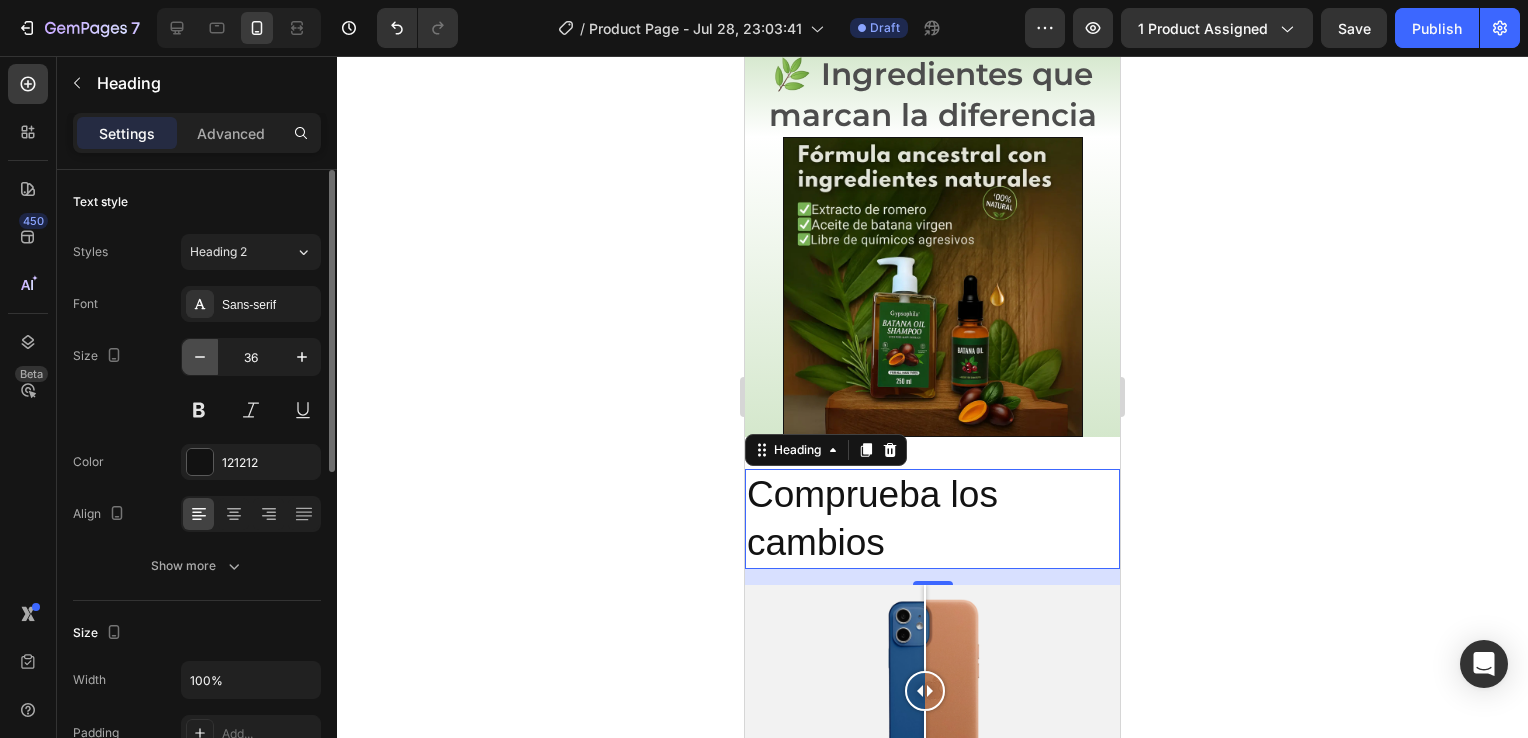 click at bounding box center [200, 357] 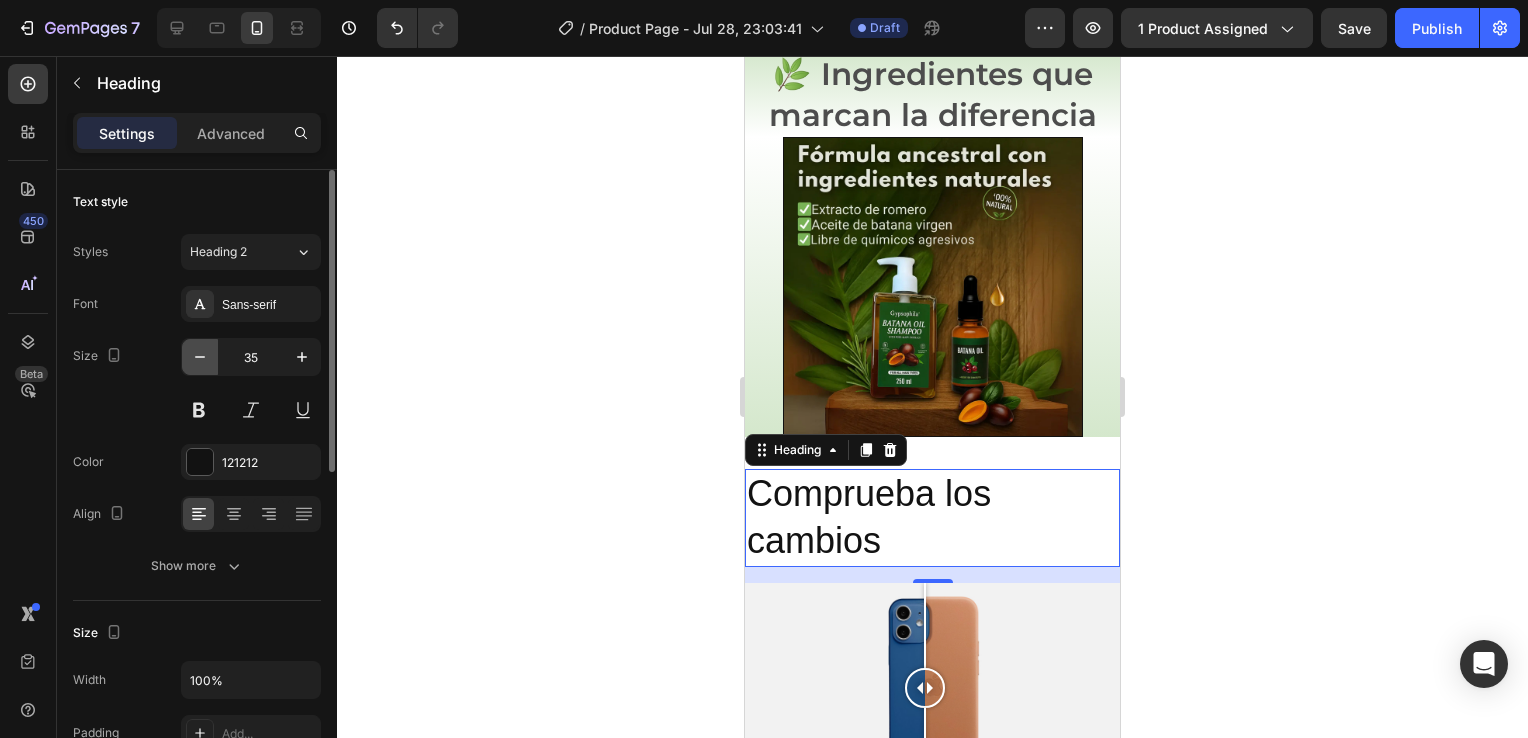 click at bounding box center (200, 357) 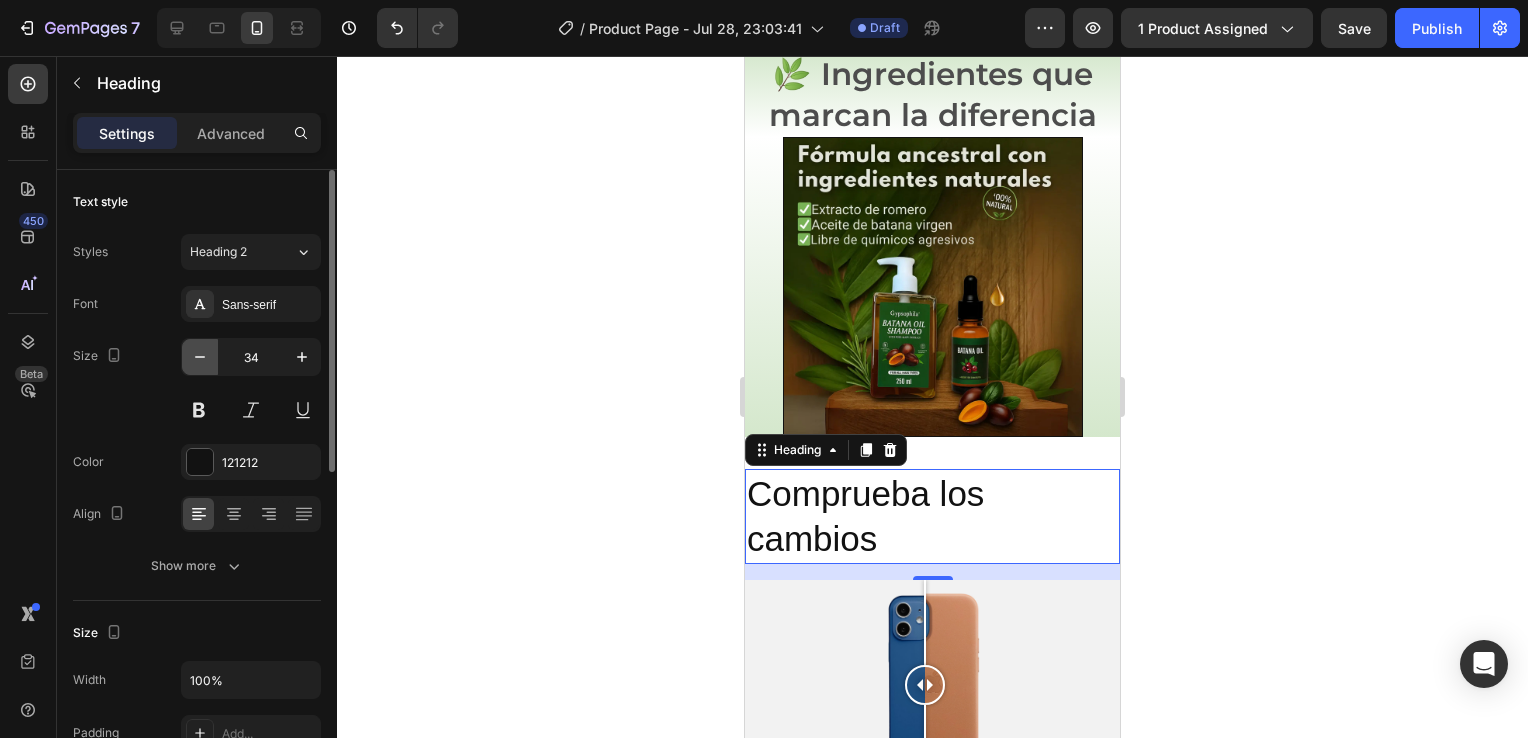 click at bounding box center (200, 357) 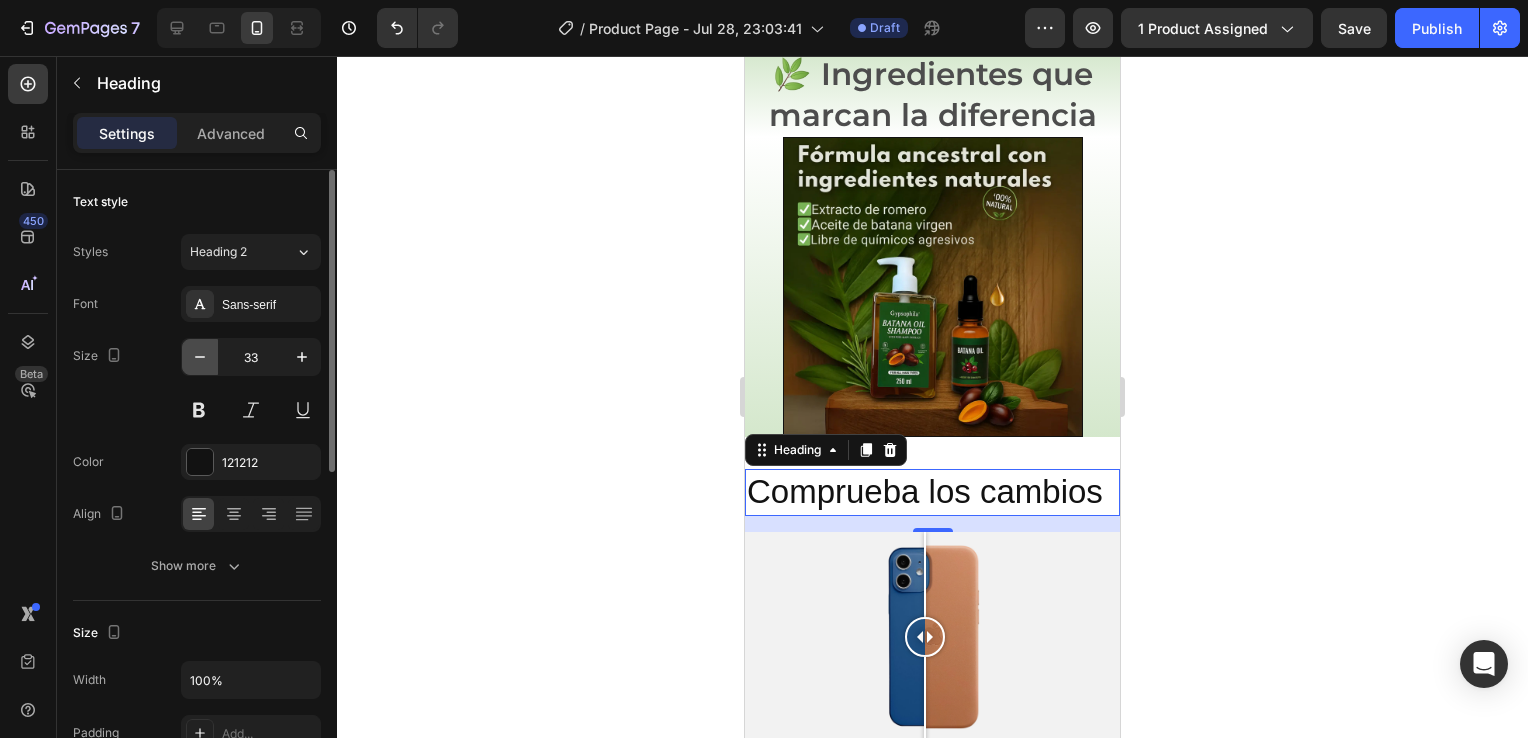 click at bounding box center [200, 357] 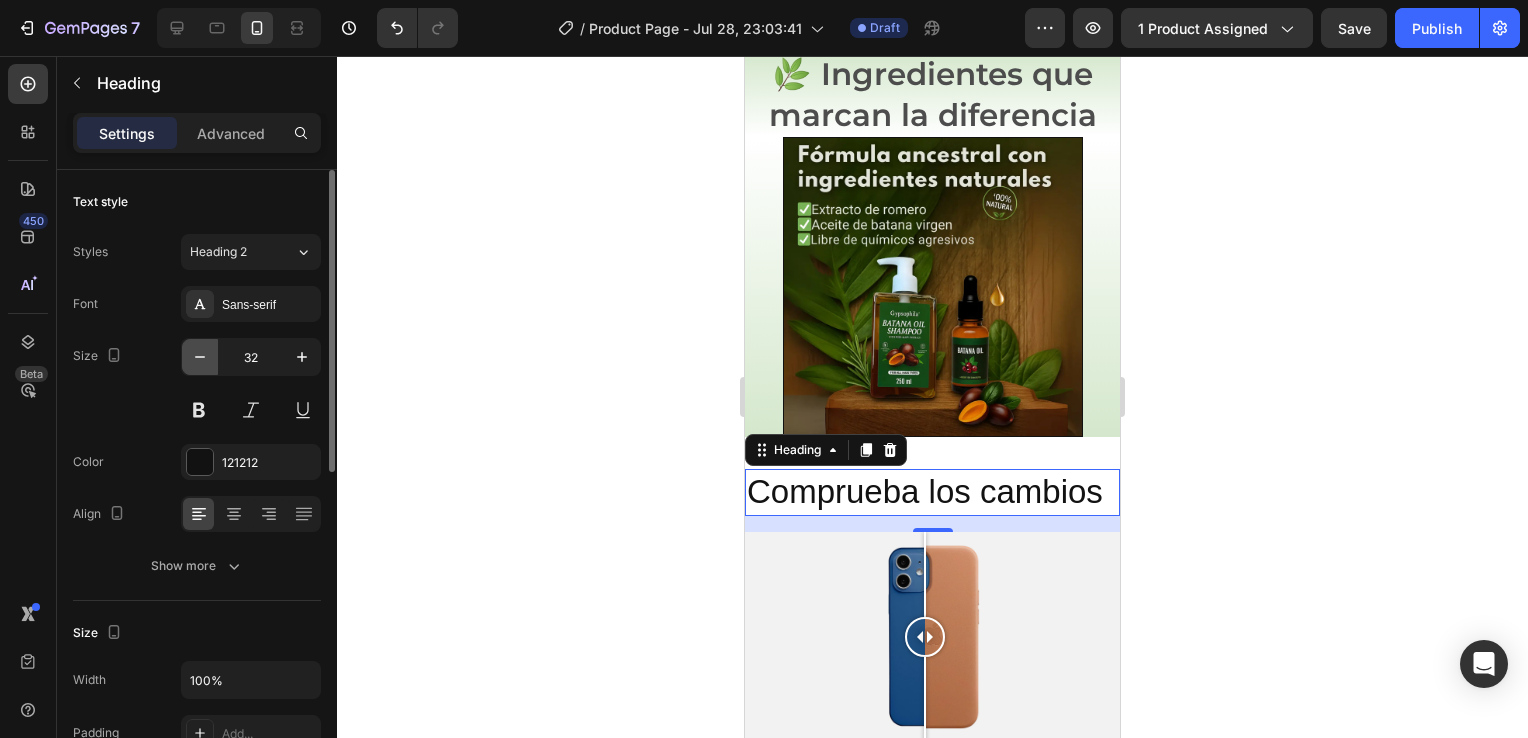 click at bounding box center [200, 357] 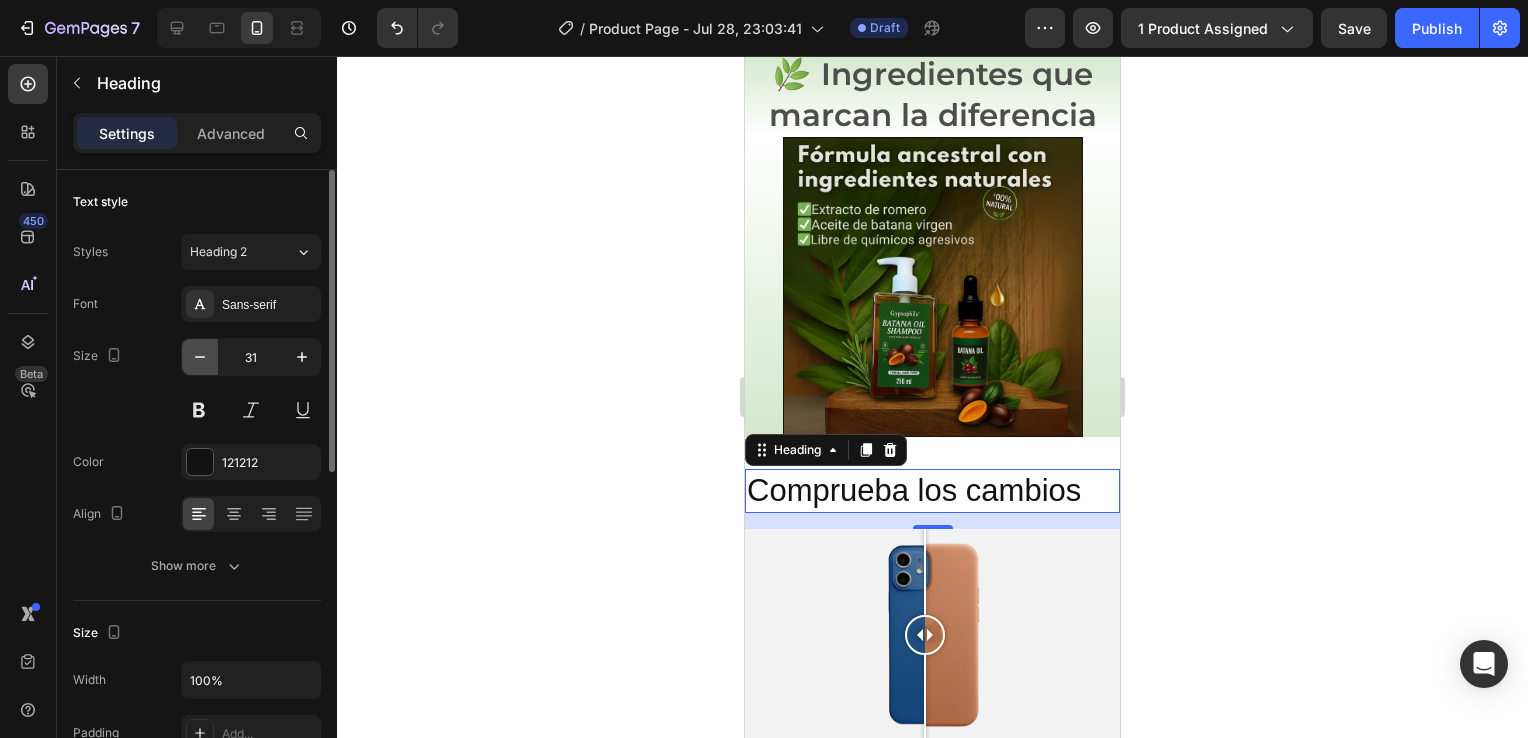 click at bounding box center [200, 357] 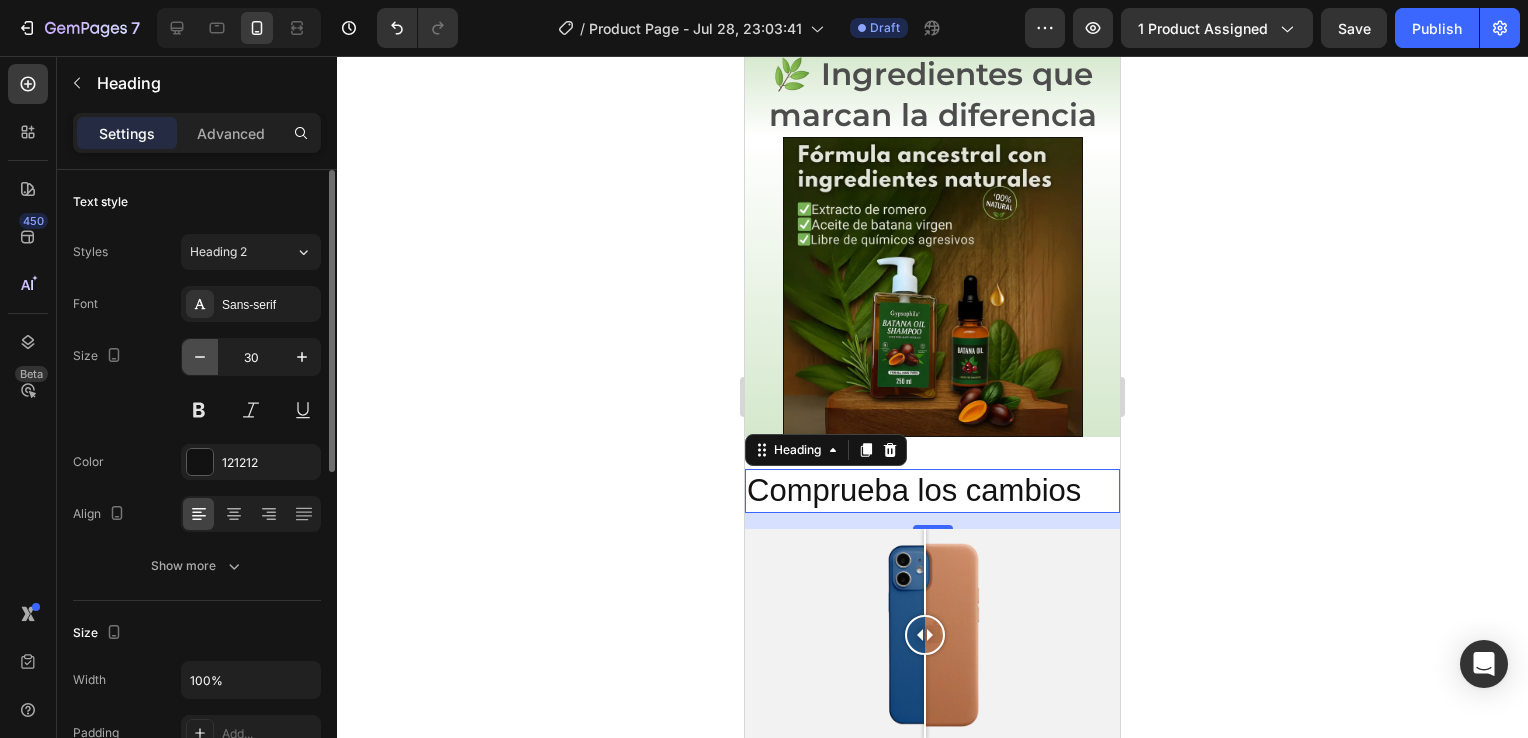 click at bounding box center [200, 357] 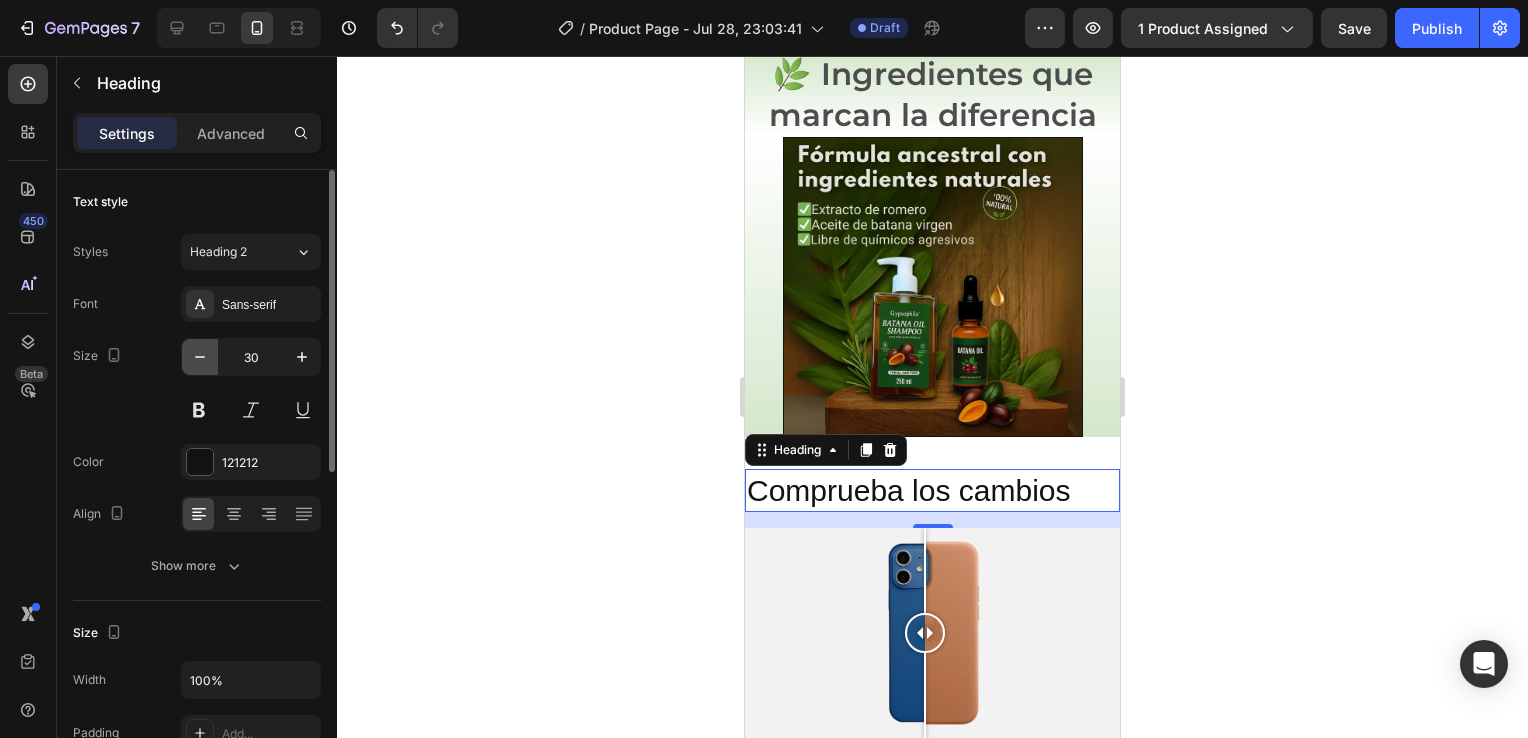 type on "29" 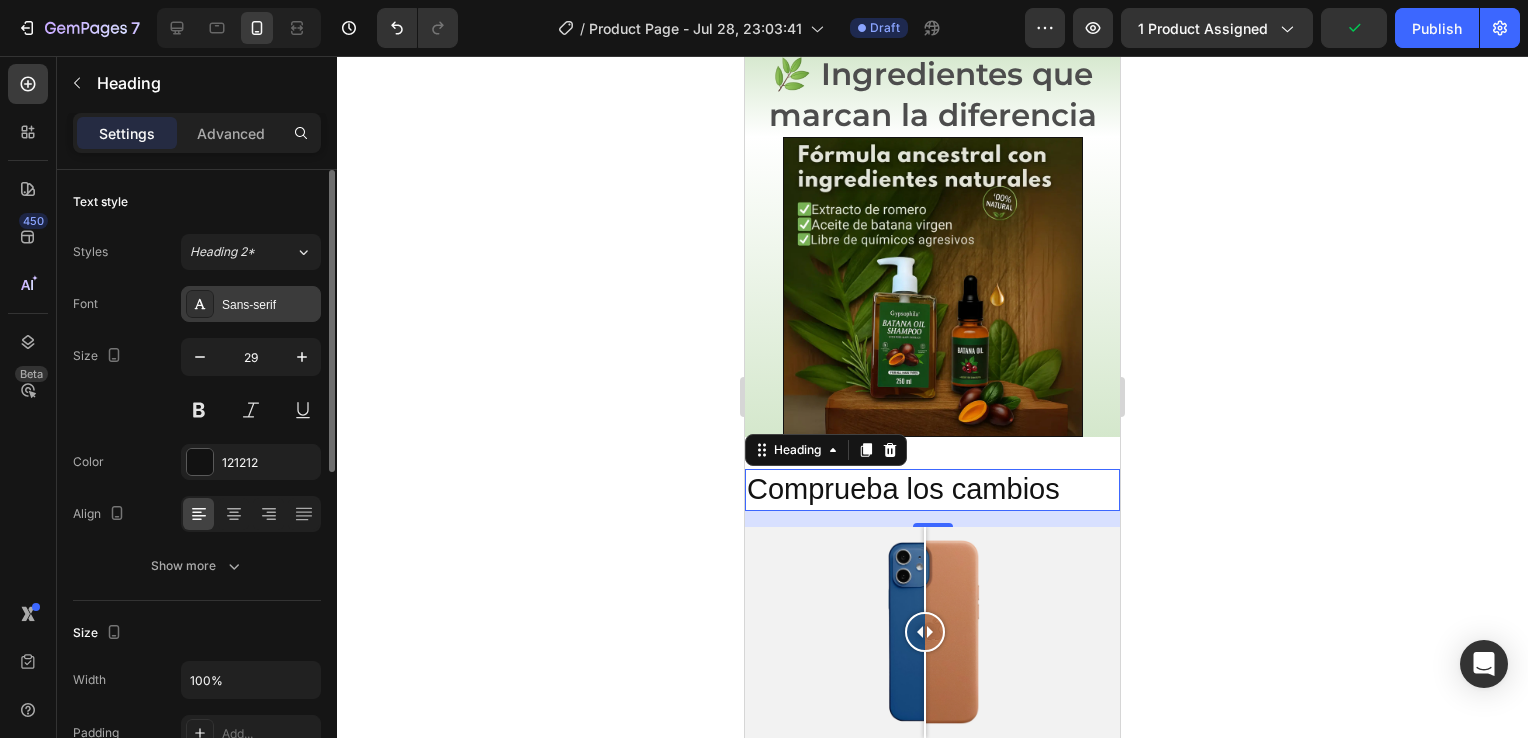 click on "Sans-serif" at bounding box center (269, 305) 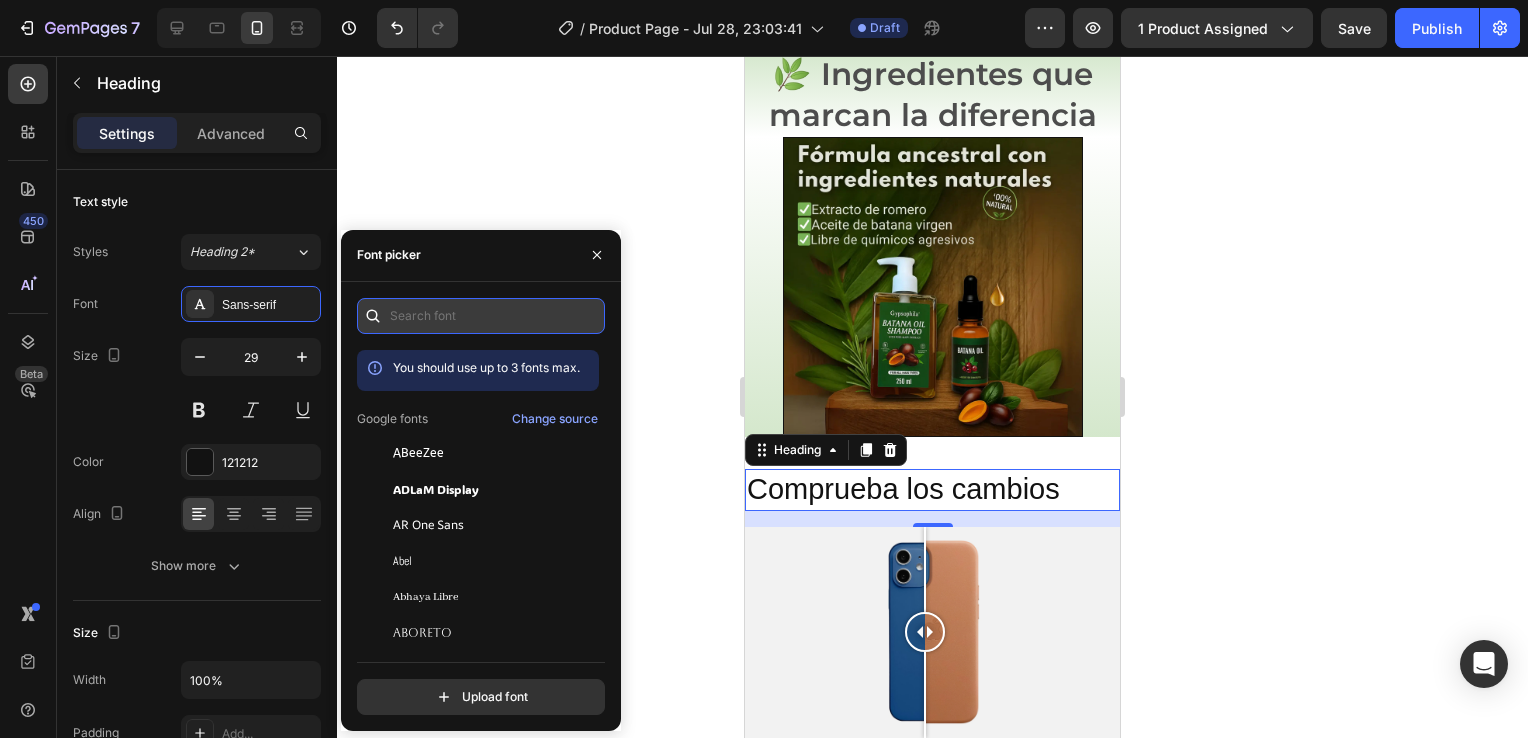 click at bounding box center [481, 316] 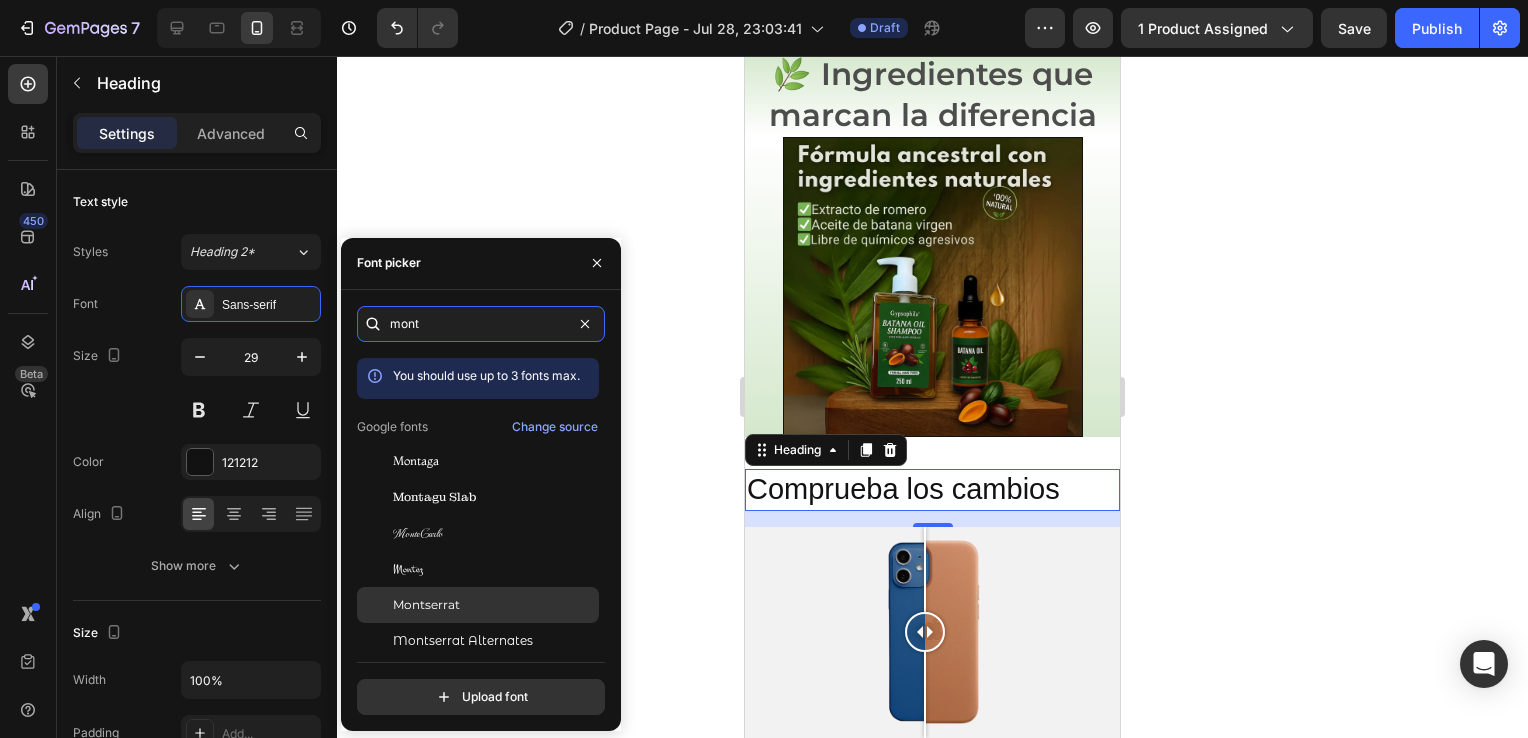 type on "mont" 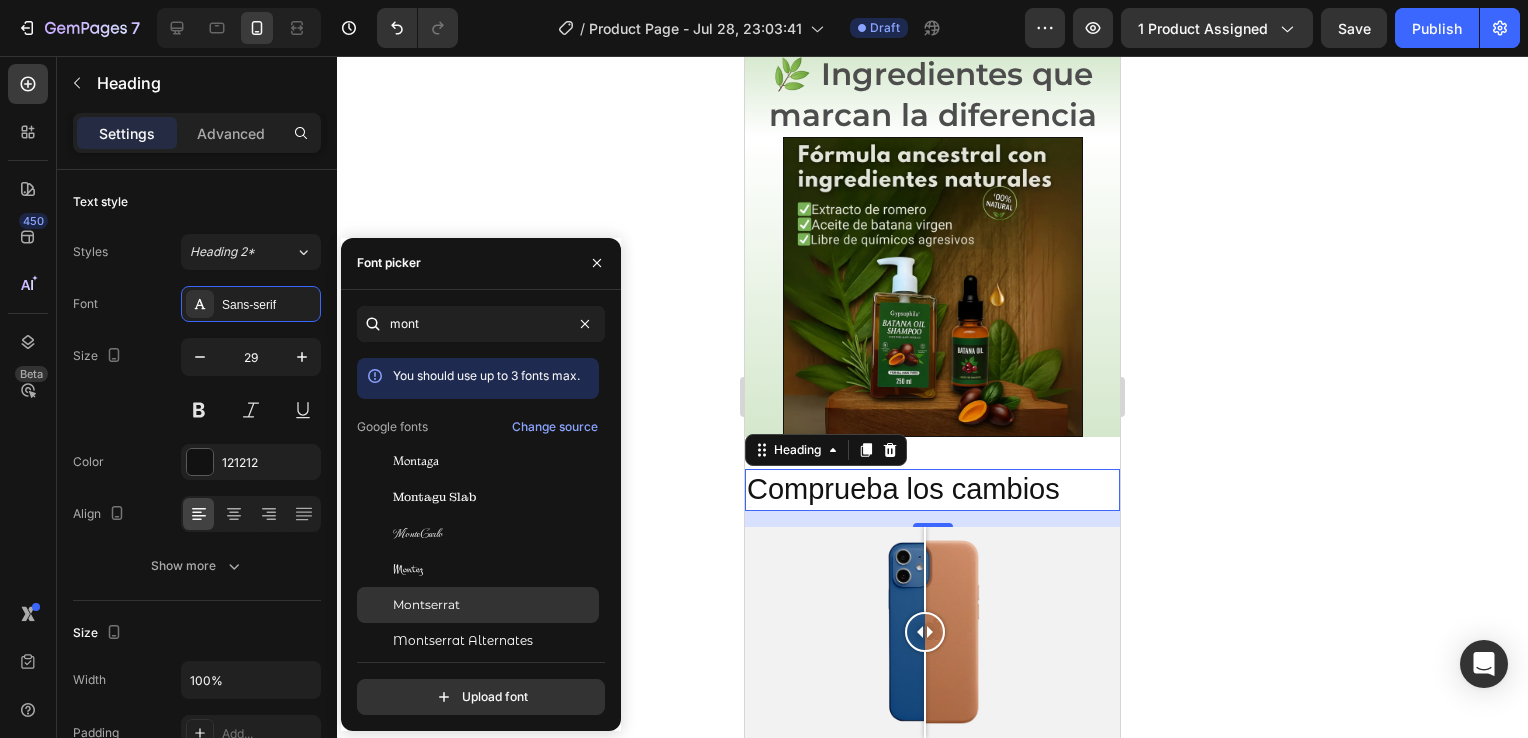 click on "Montserrat" at bounding box center [494, 605] 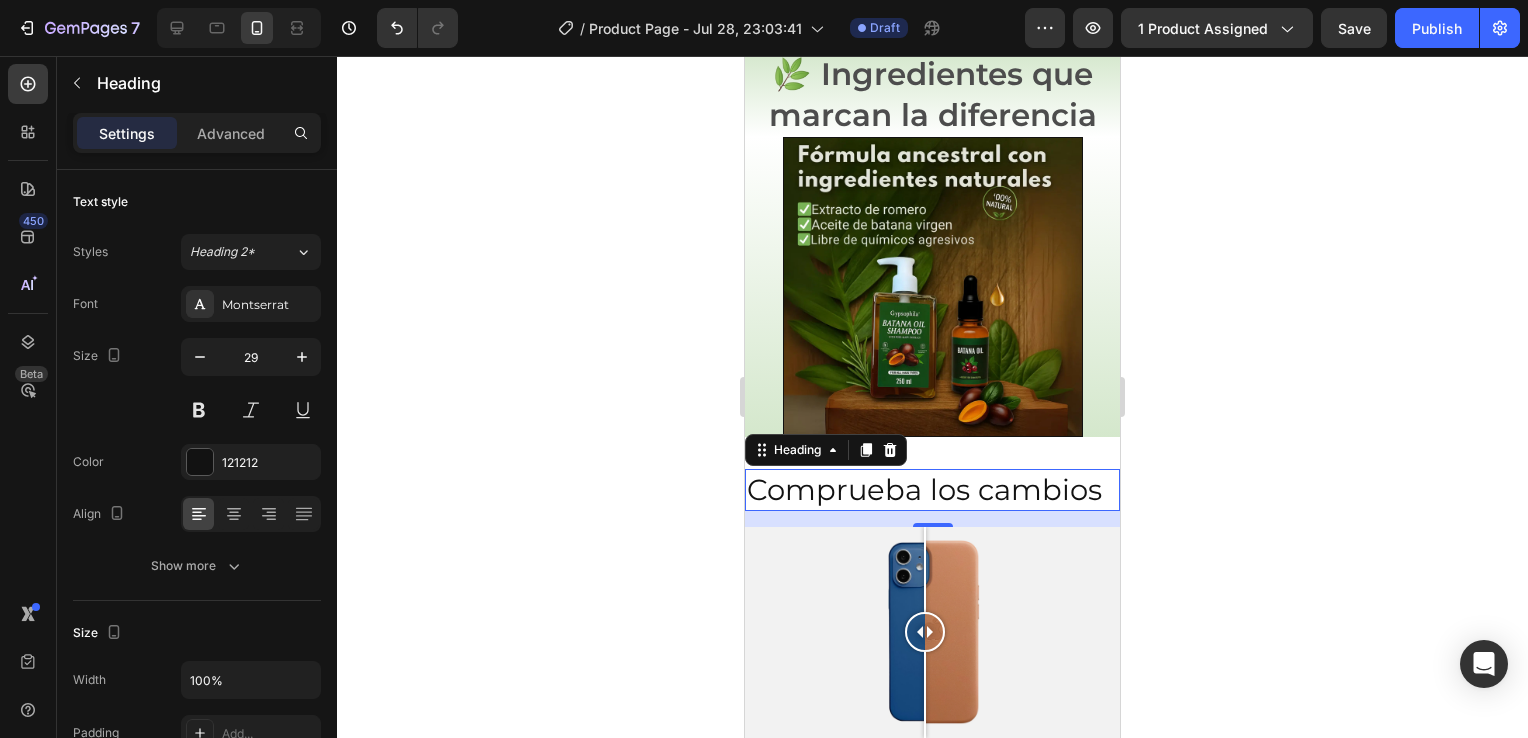 drag, startPoint x: 51, startPoint y: 429, endPoint x: 82, endPoint y: 374, distance: 63.134777 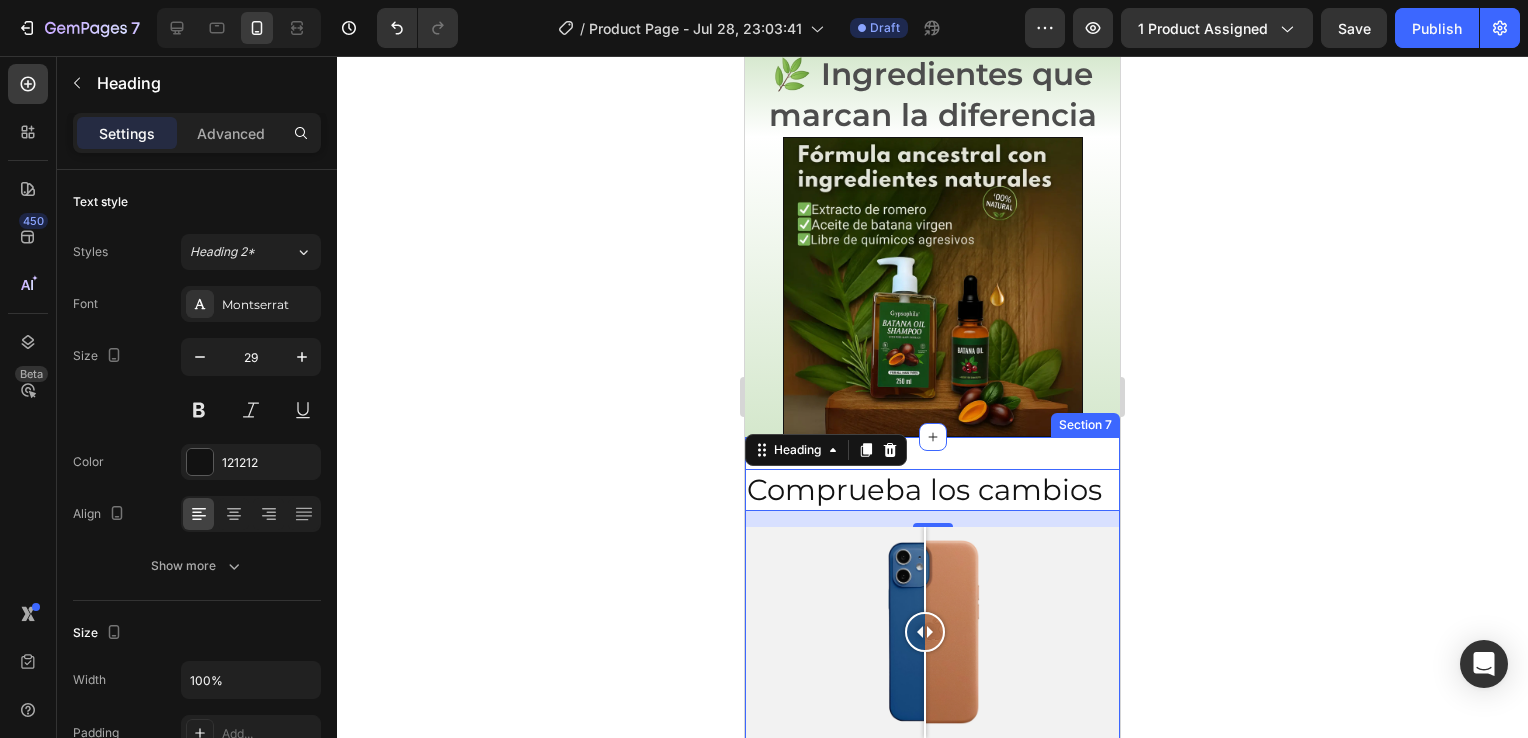 click on "Comprueba los cambios Heading [NUMBER] Image Comparison Section [NUMBER]" at bounding box center (932, 603) 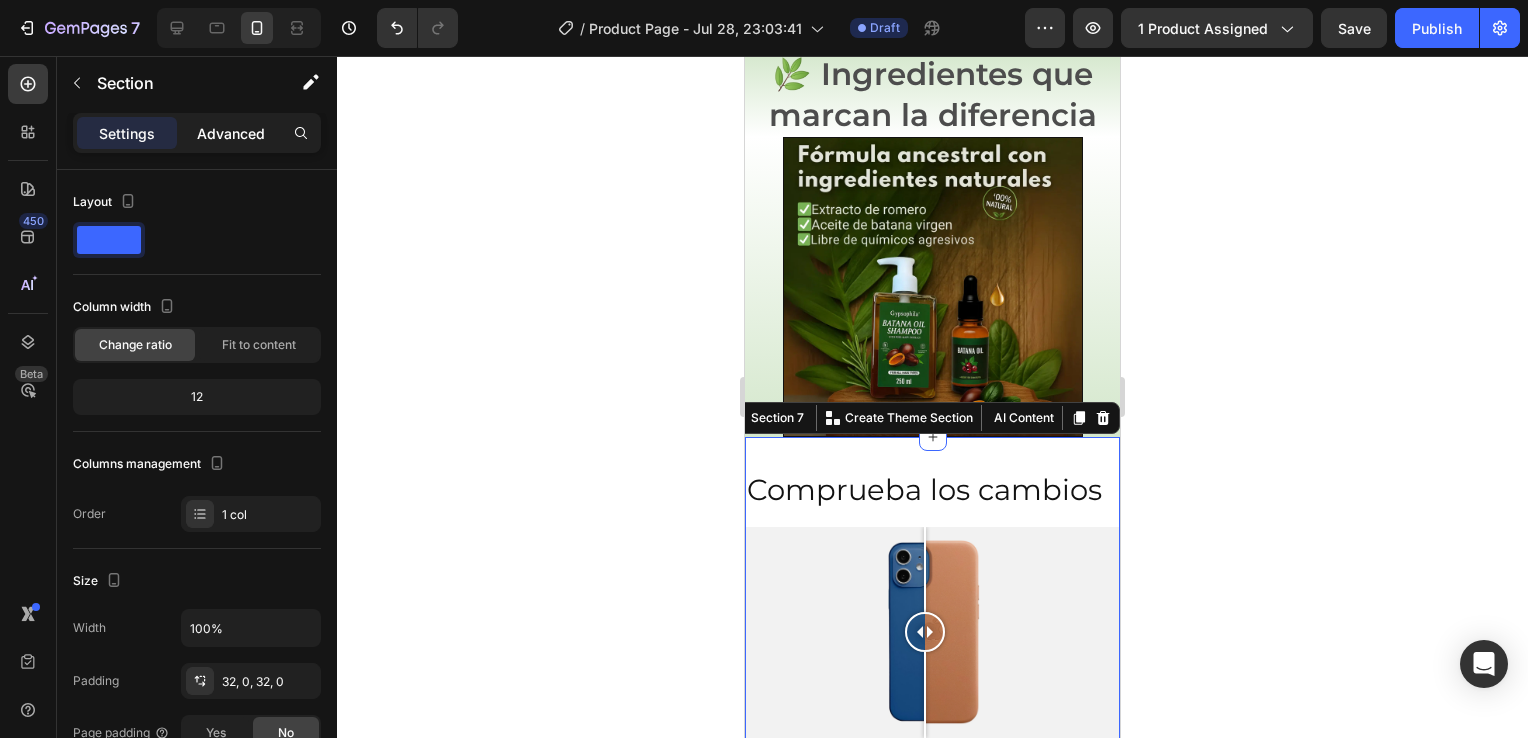 click on "Advanced" at bounding box center [231, 133] 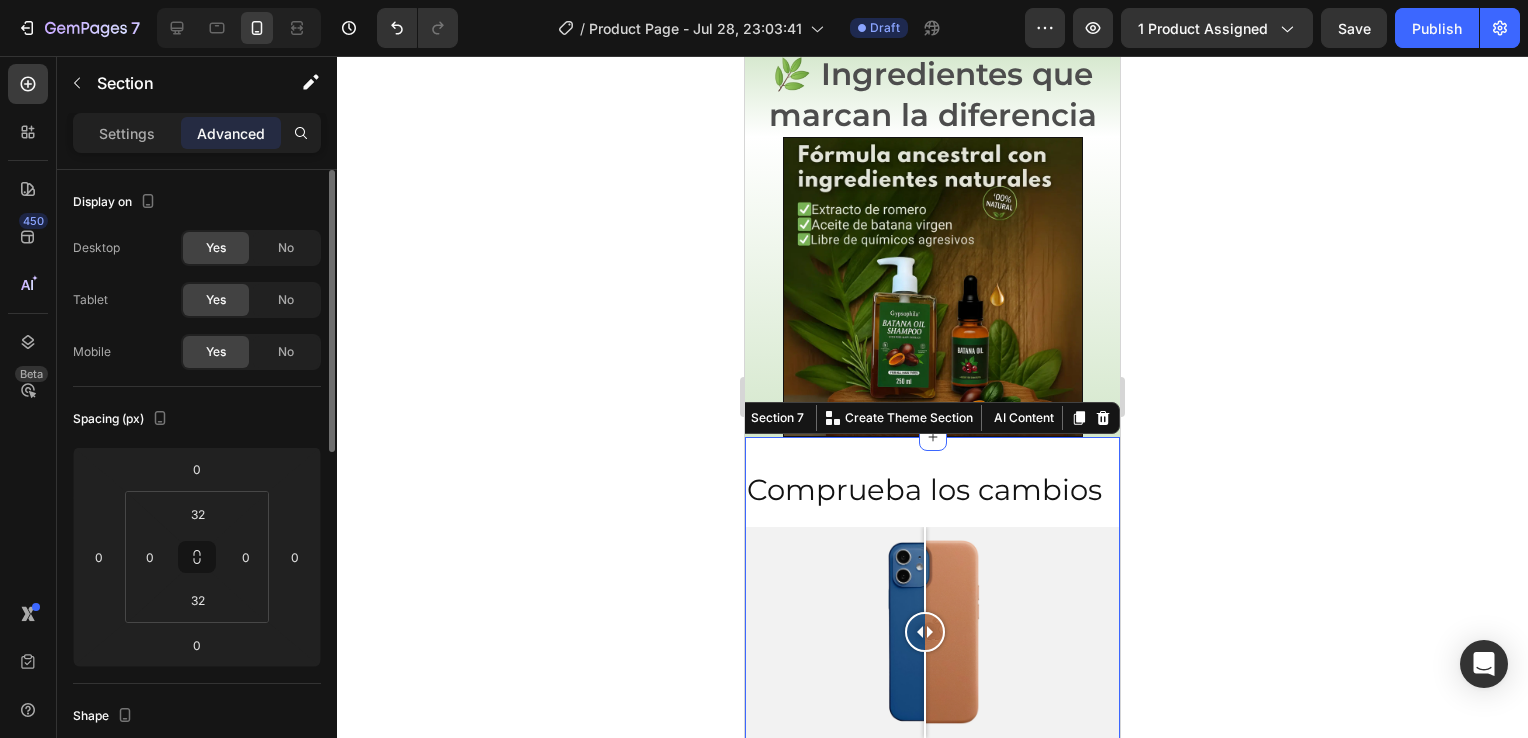 scroll, scrollTop: 60, scrollLeft: 0, axis: vertical 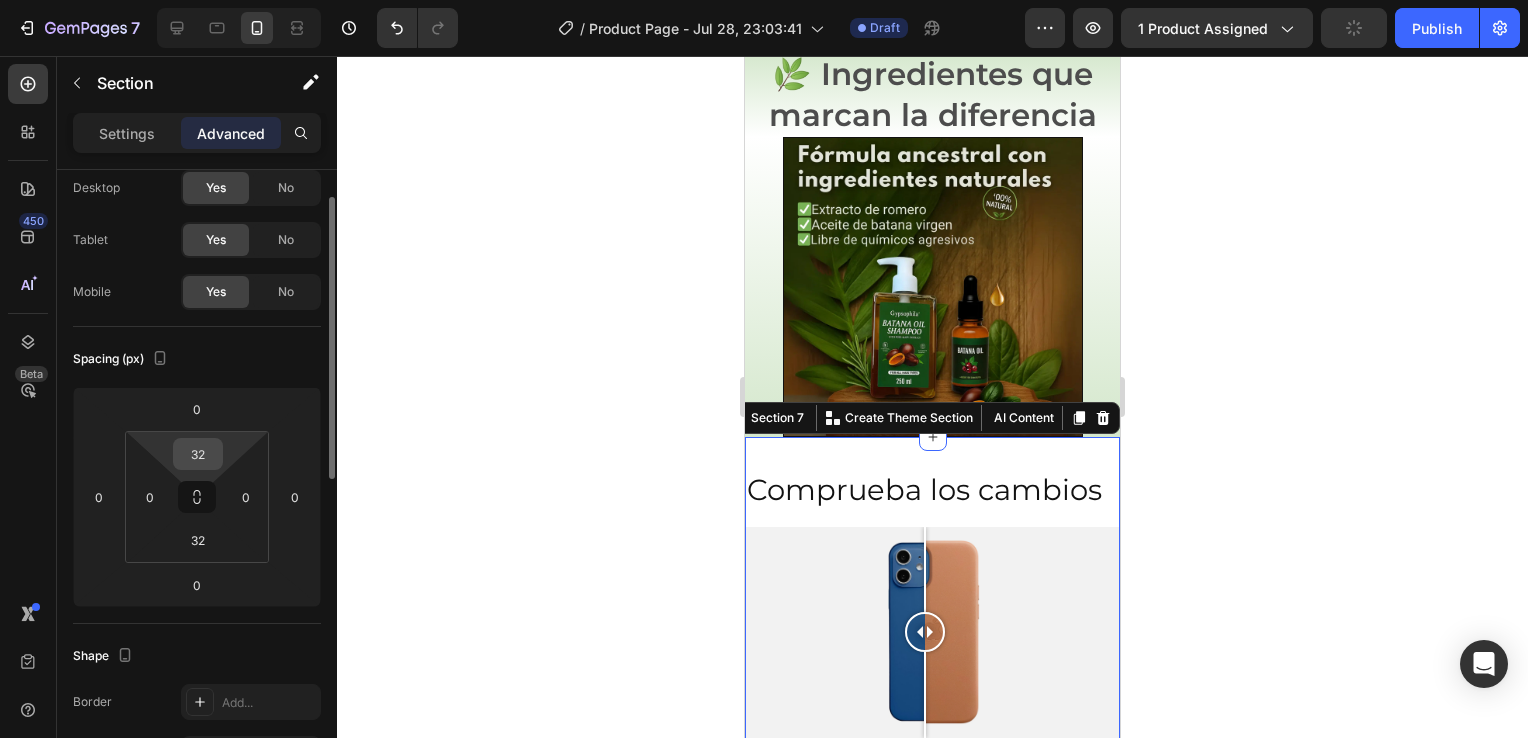 click on "32" at bounding box center [198, 454] 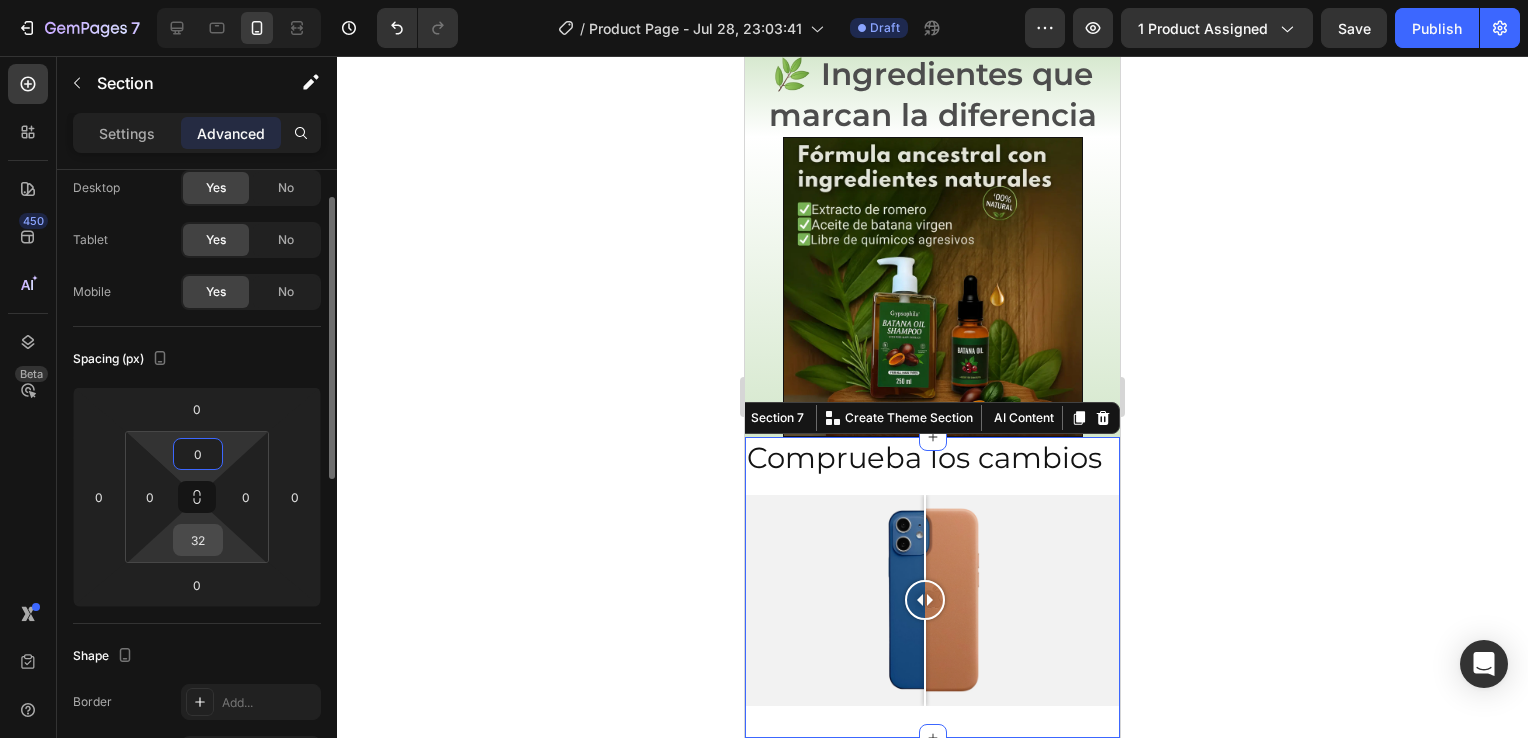 type on "0" 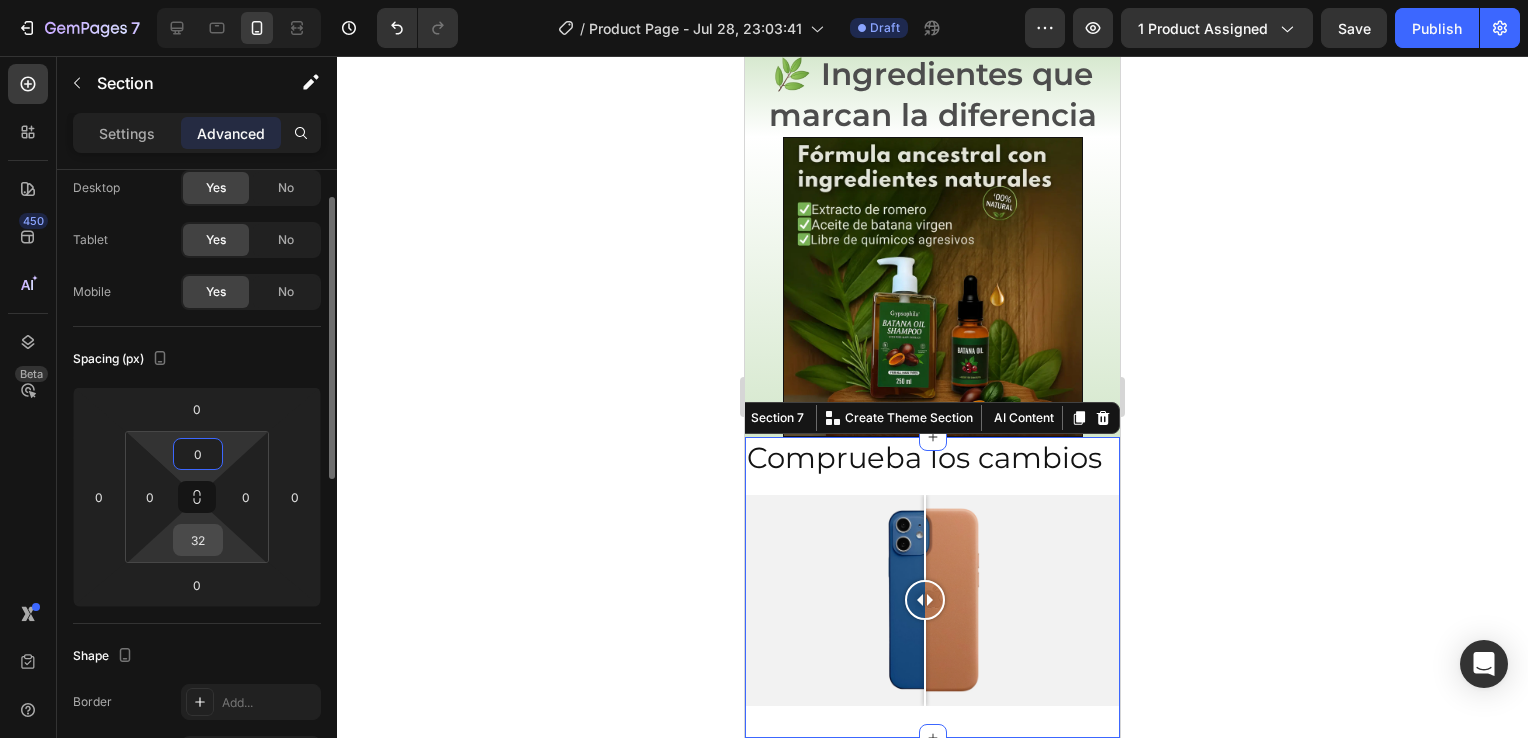click on "32" at bounding box center (198, 540) 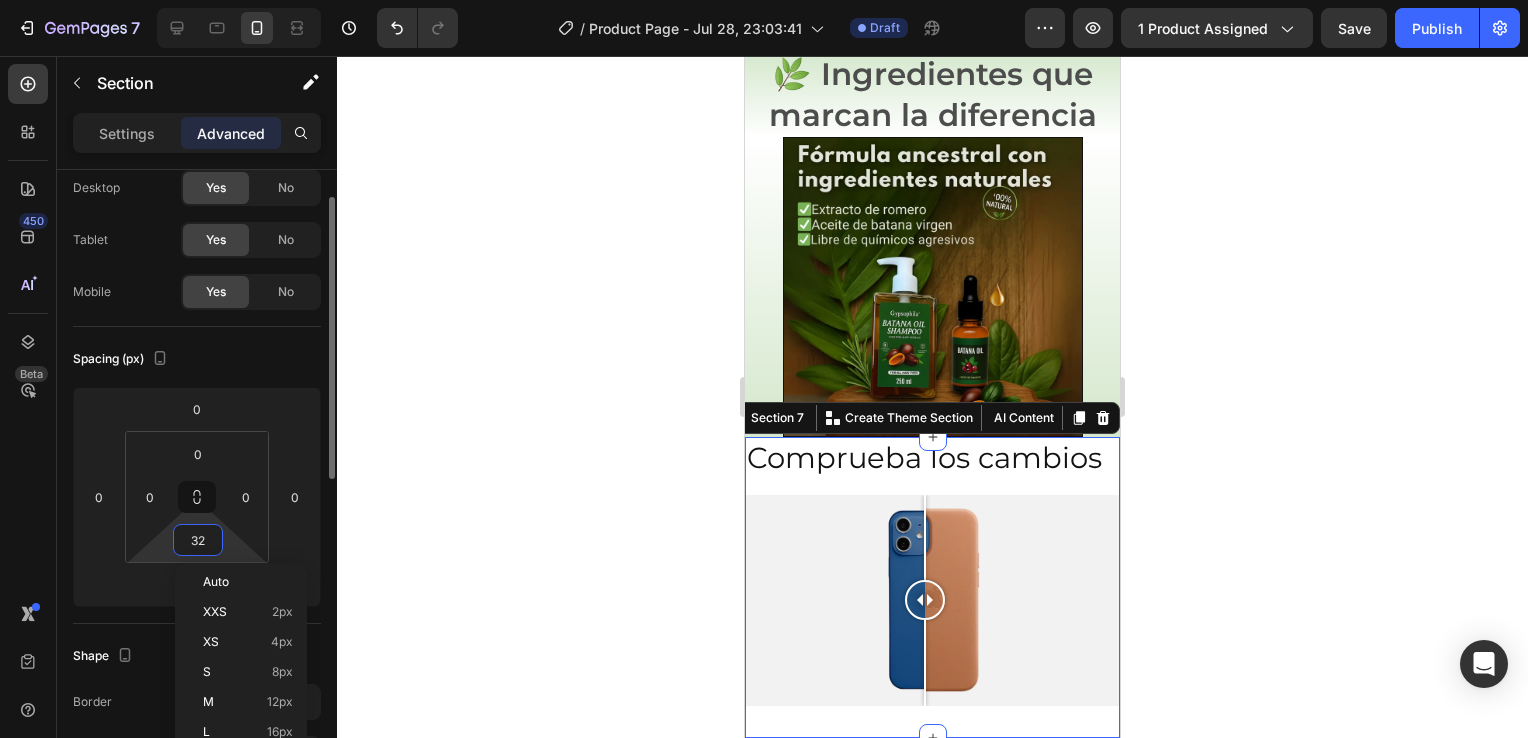 type on "0" 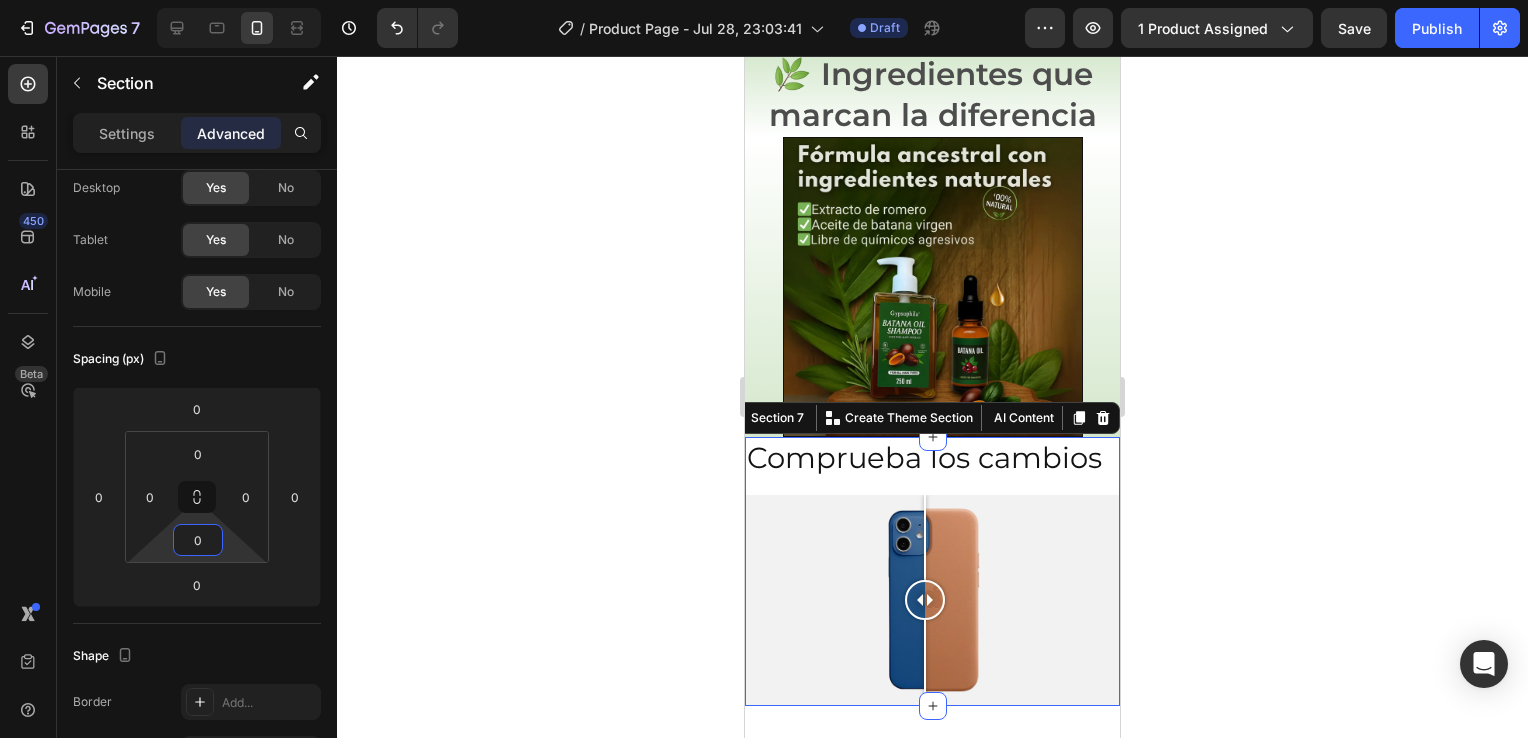 click 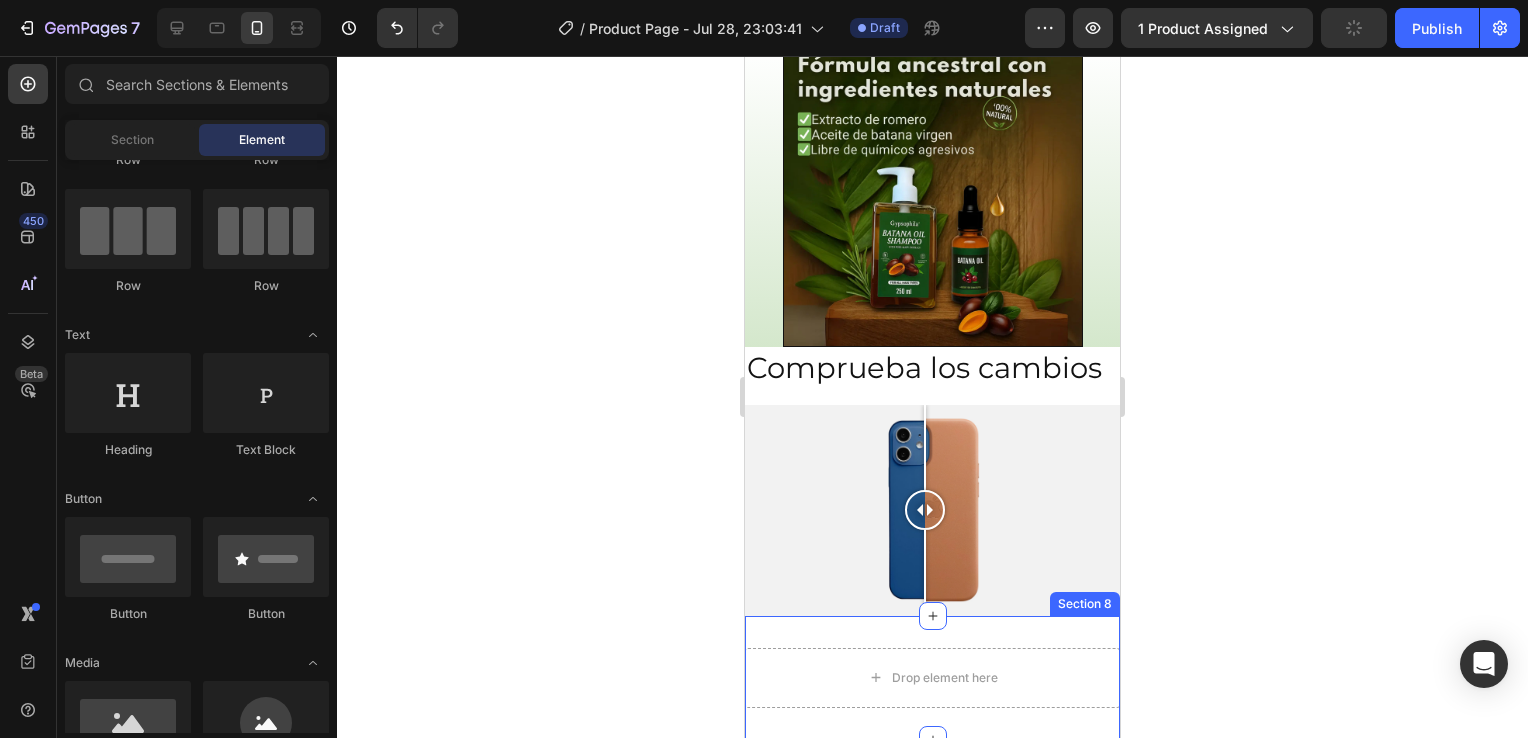 scroll, scrollTop: 2217, scrollLeft: 0, axis: vertical 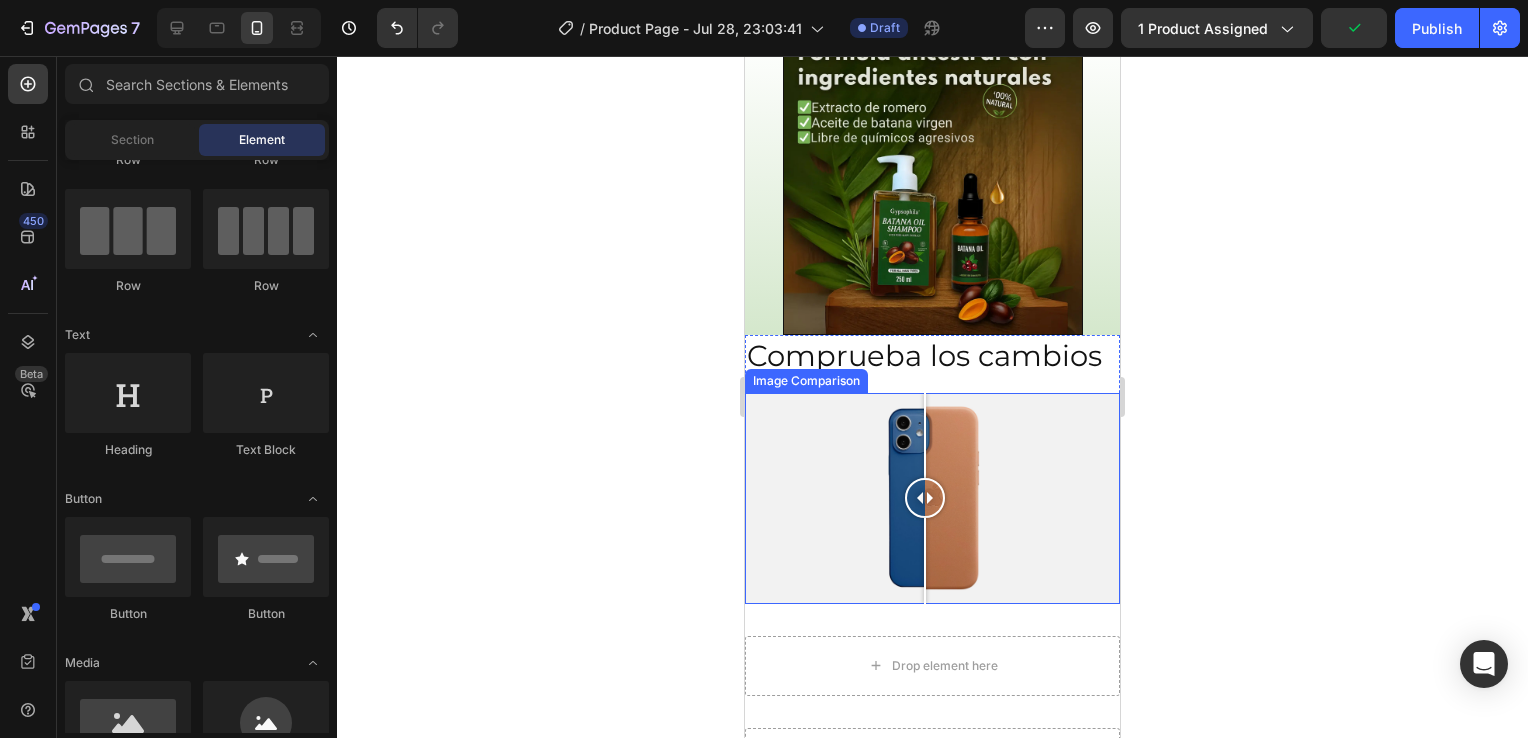 click at bounding box center (932, 498) 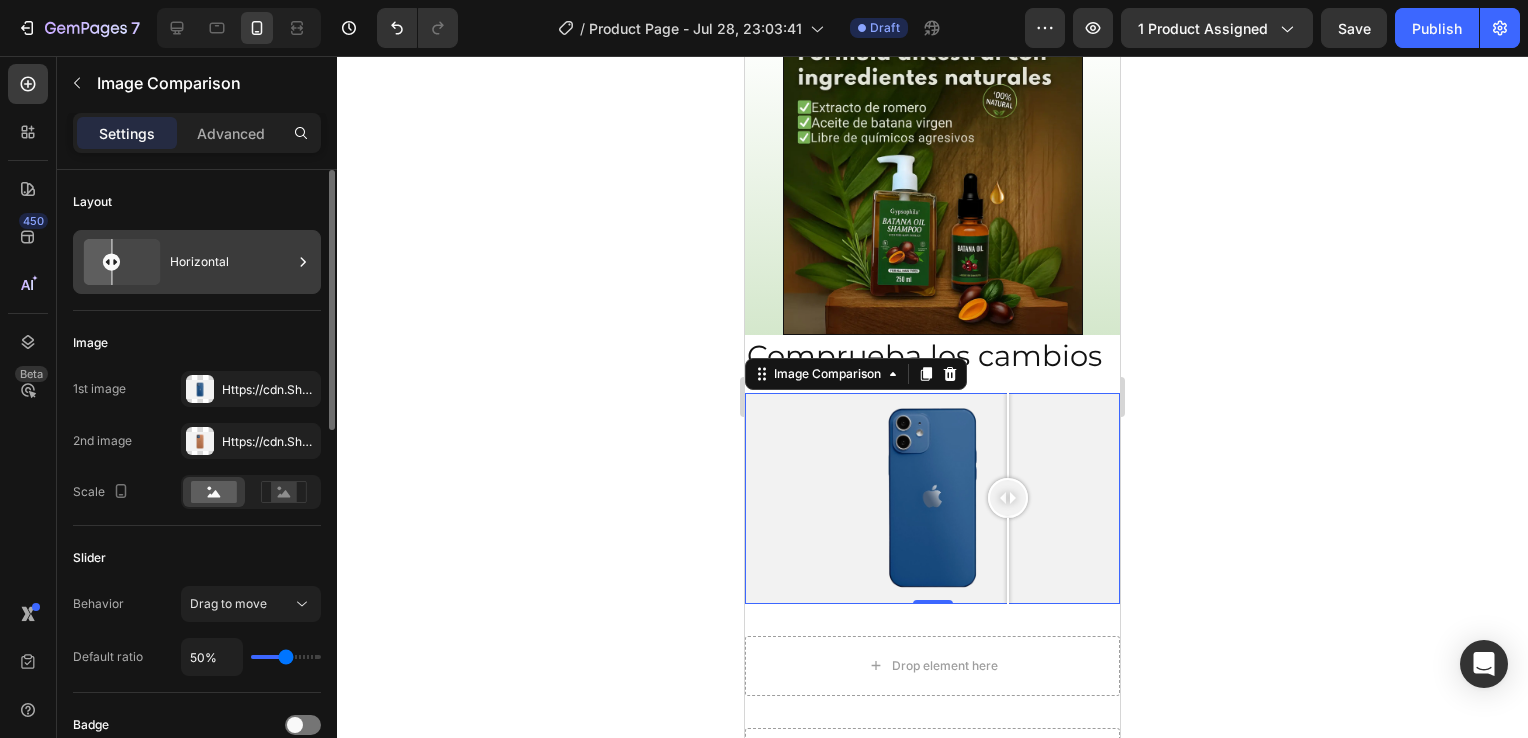 click on "Horizontal" at bounding box center [231, 262] 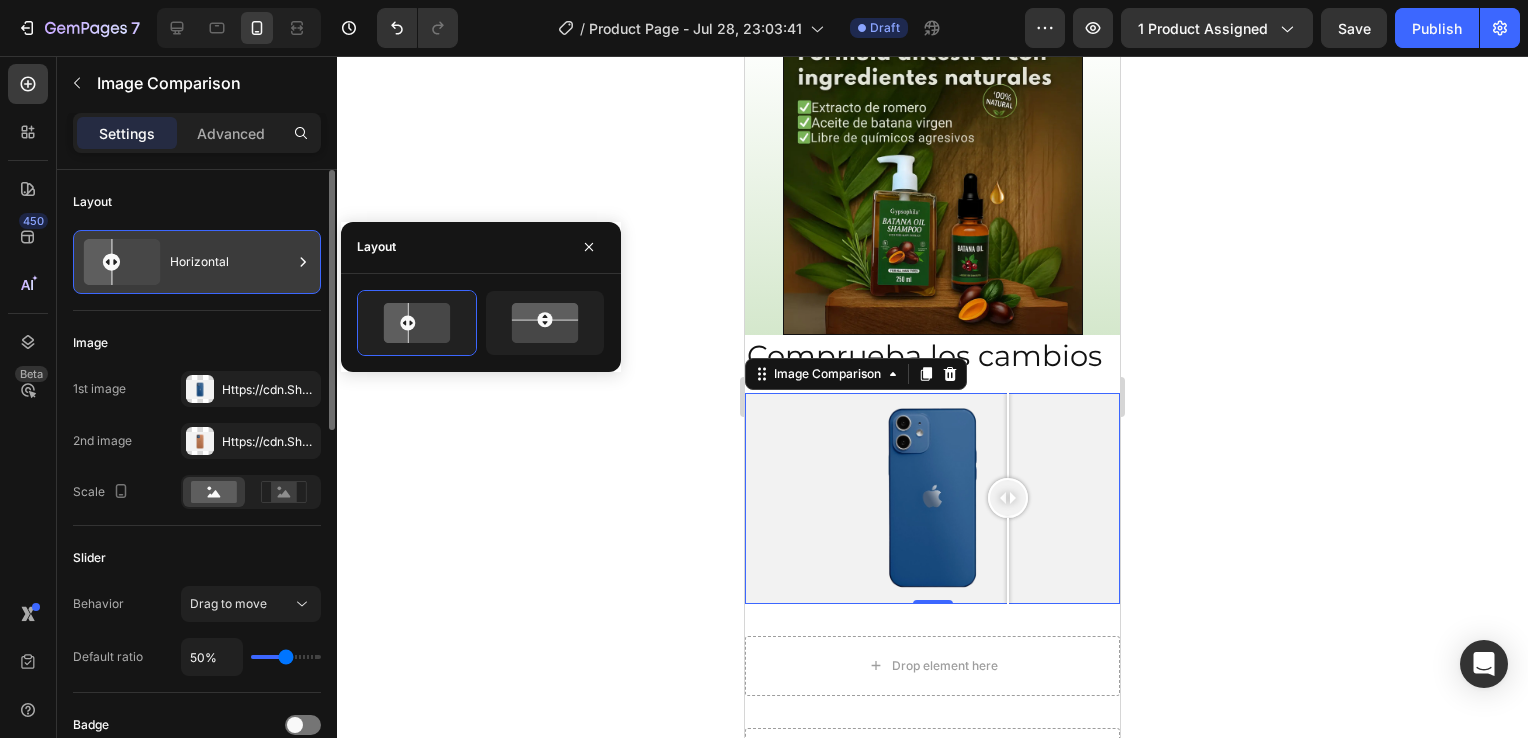 click on "Horizontal" at bounding box center (231, 262) 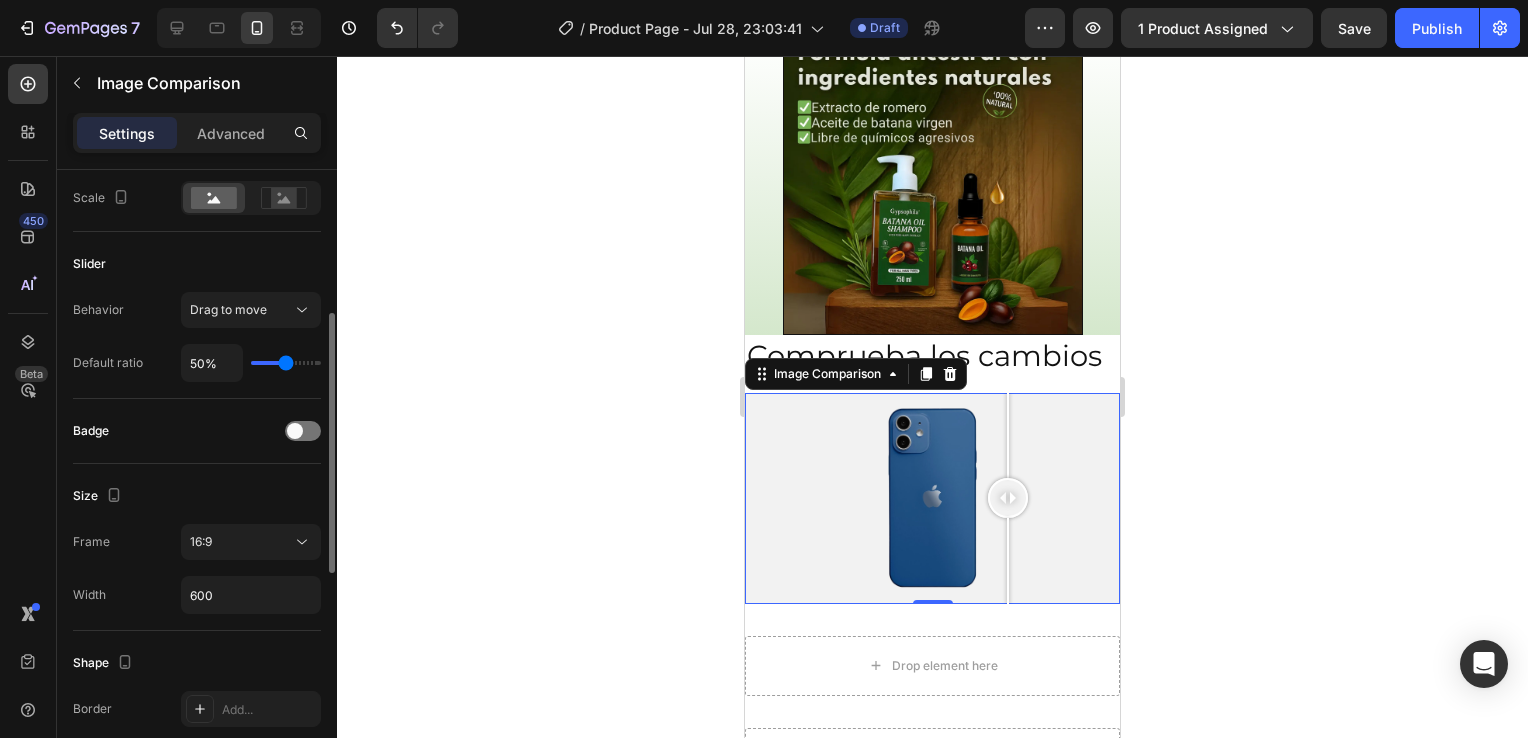 scroll, scrollTop: 368, scrollLeft: 0, axis: vertical 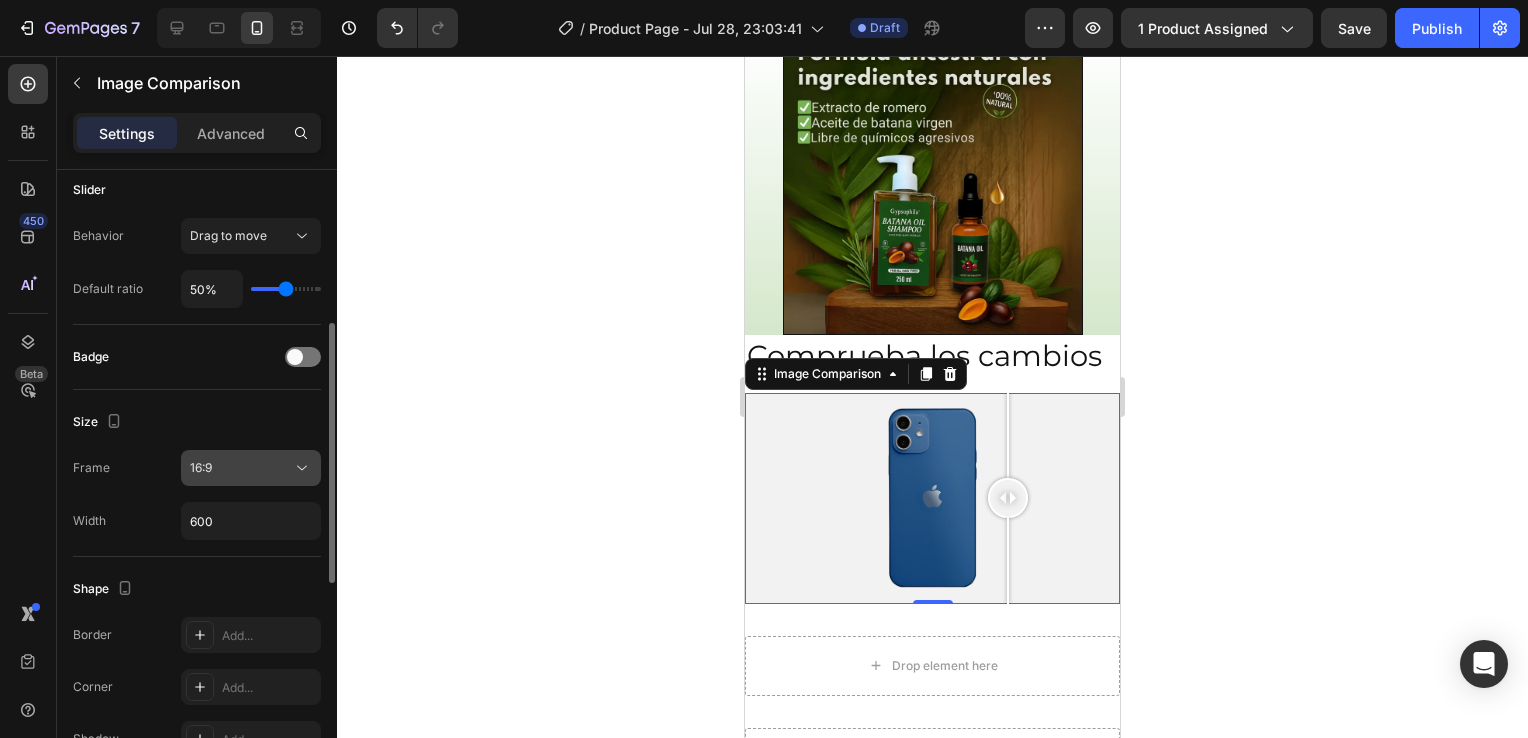 click on "16:9" at bounding box center [241, 468] 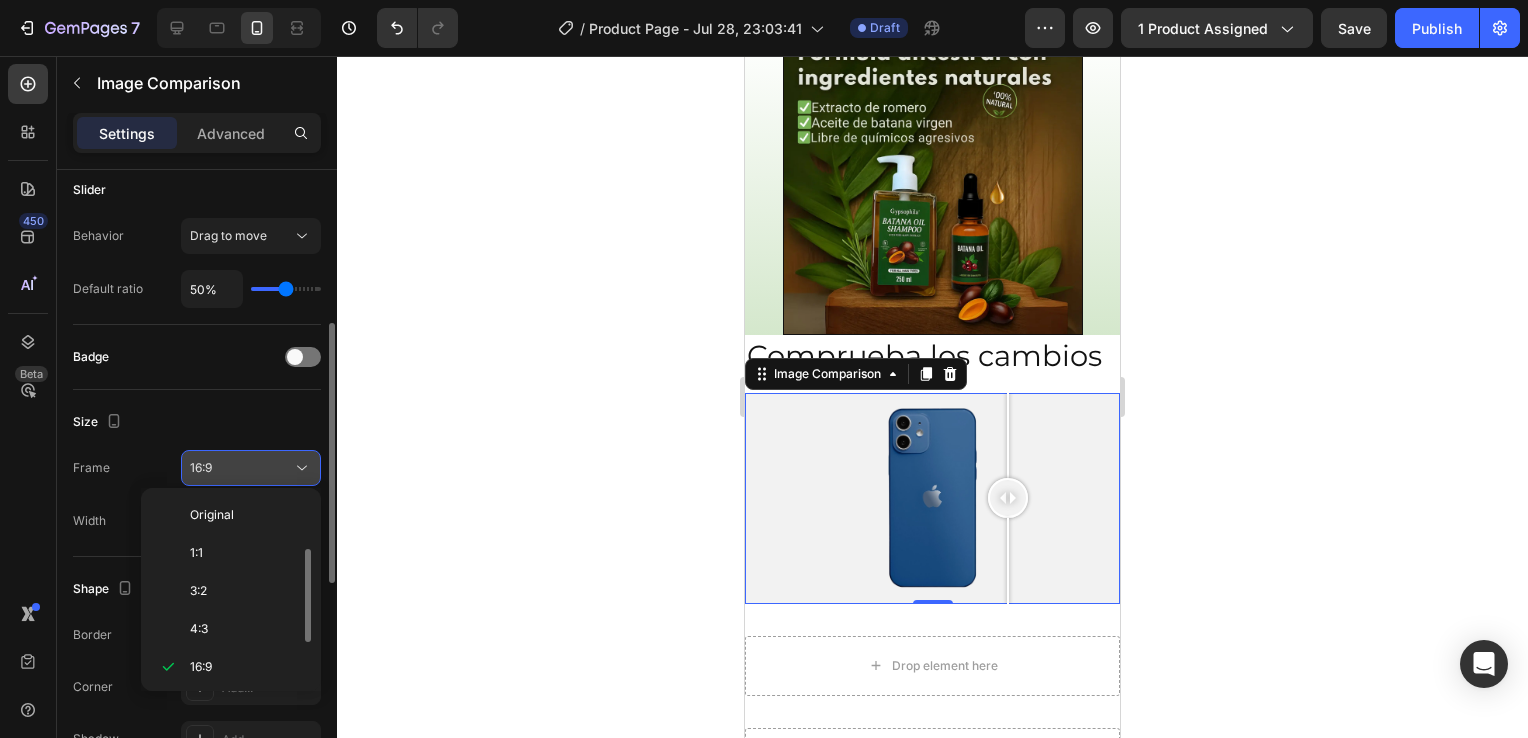 scroll, scrollTop: 36, scrollLeft: 0, axis: vertical 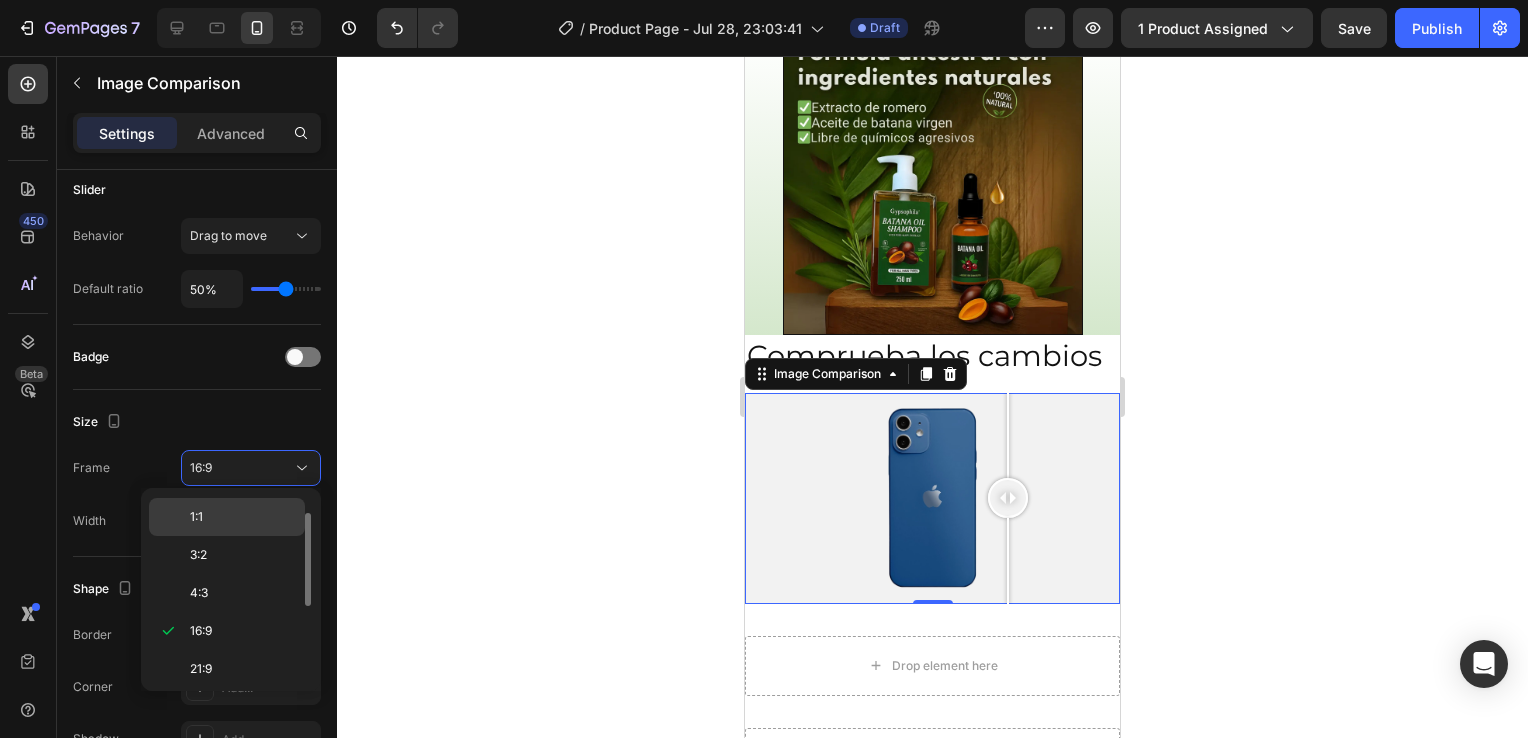 click on "1:1" 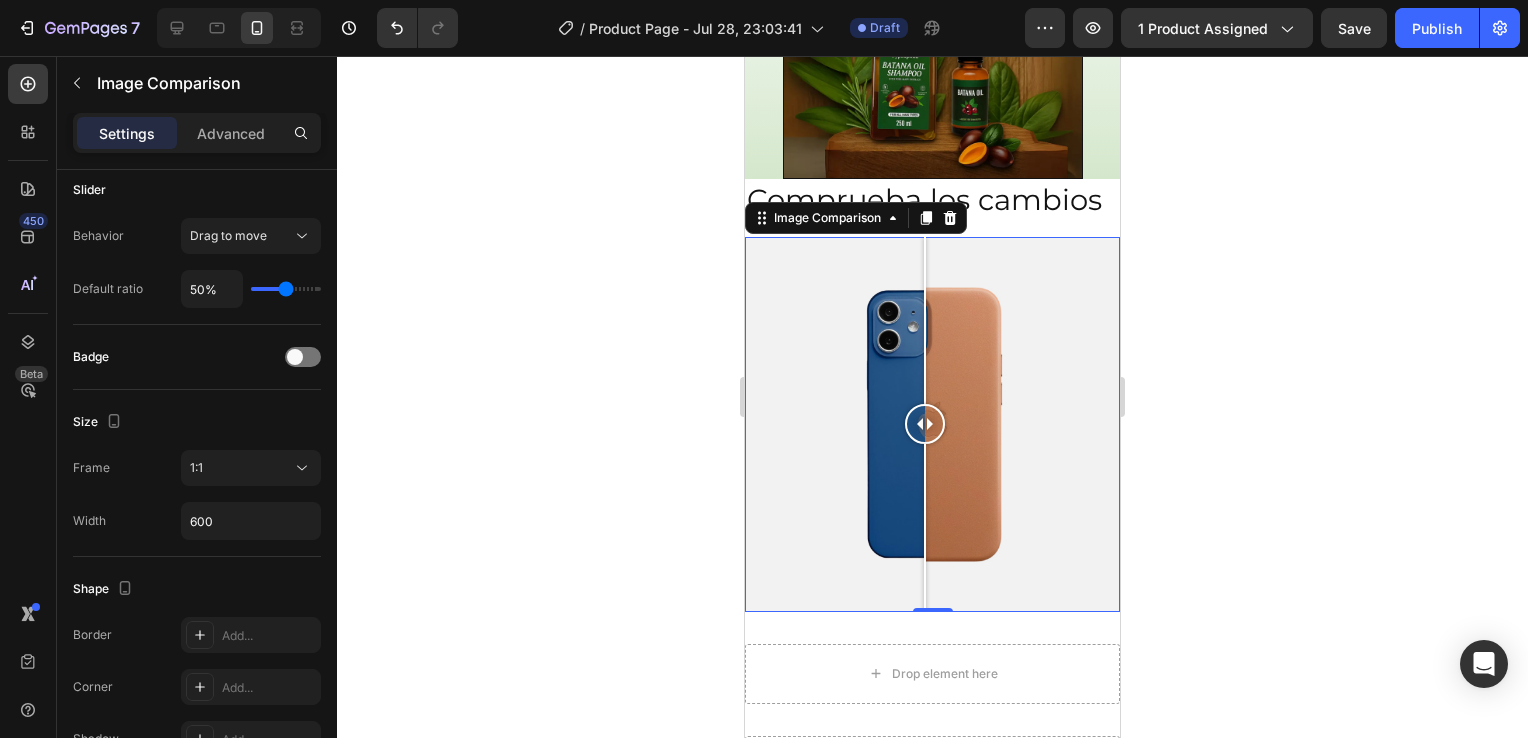 scroll, scrollTop: 2357, scrollLeft: 0, axis: vertical 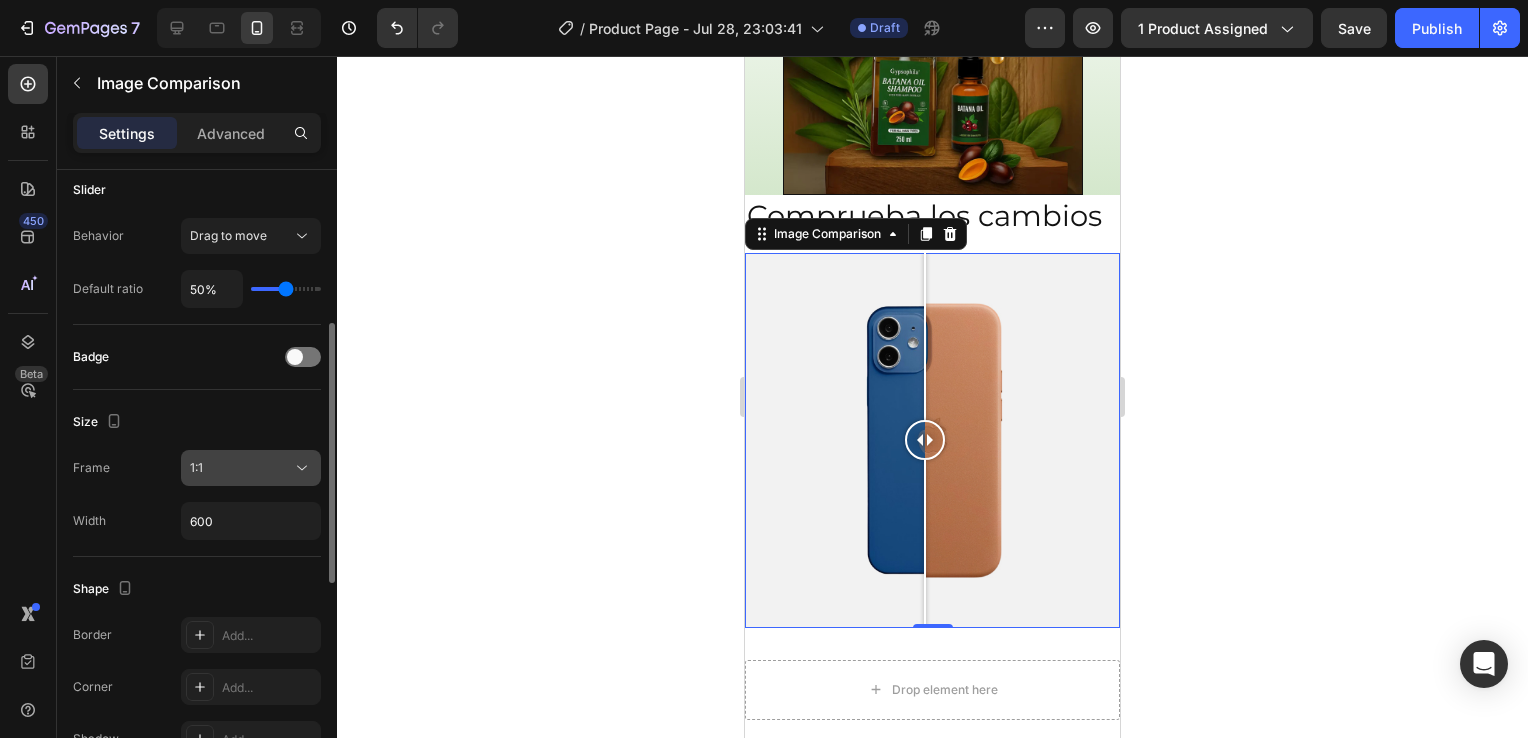click on "1:1" at bounding box center (241, 468) 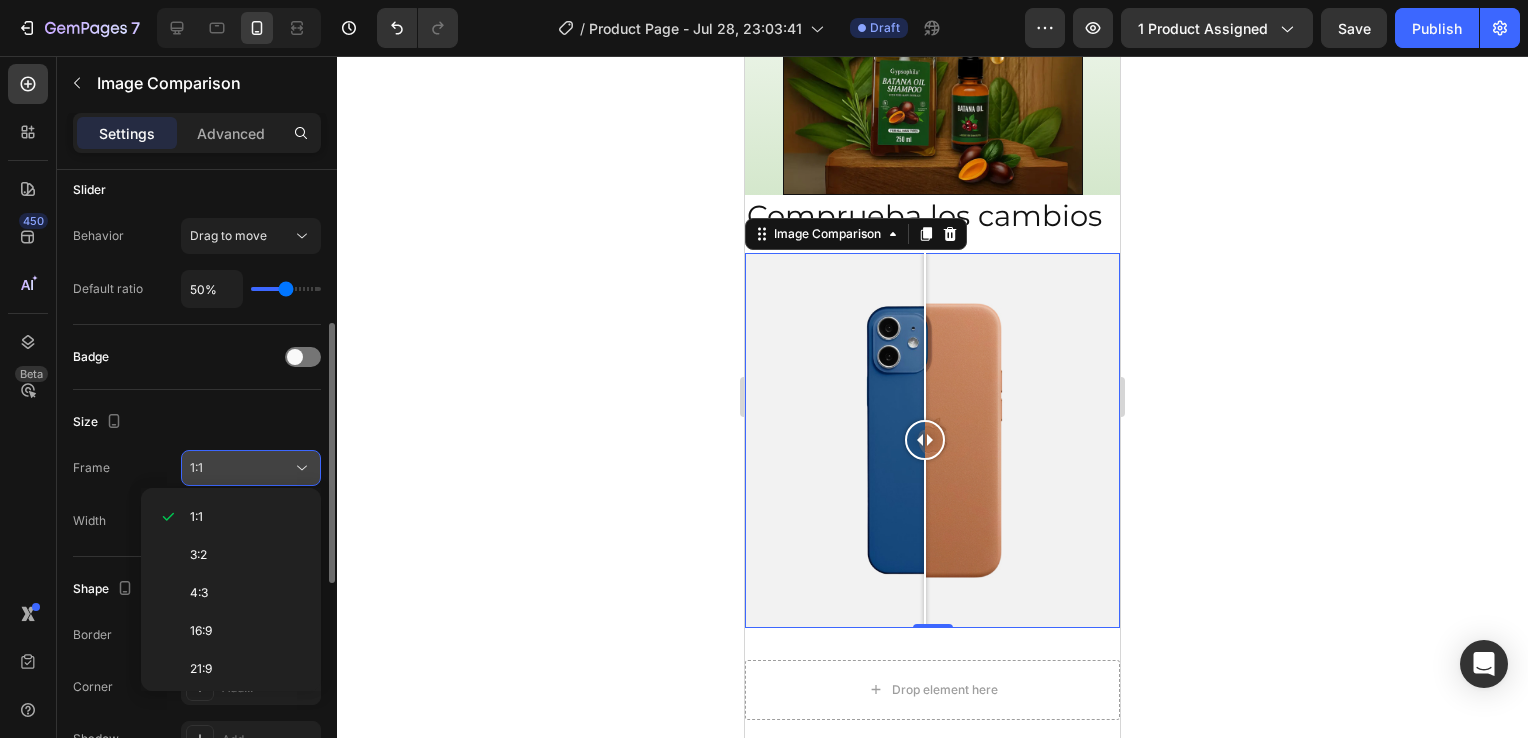 click on "1:1" at bounding box center (241, 468) 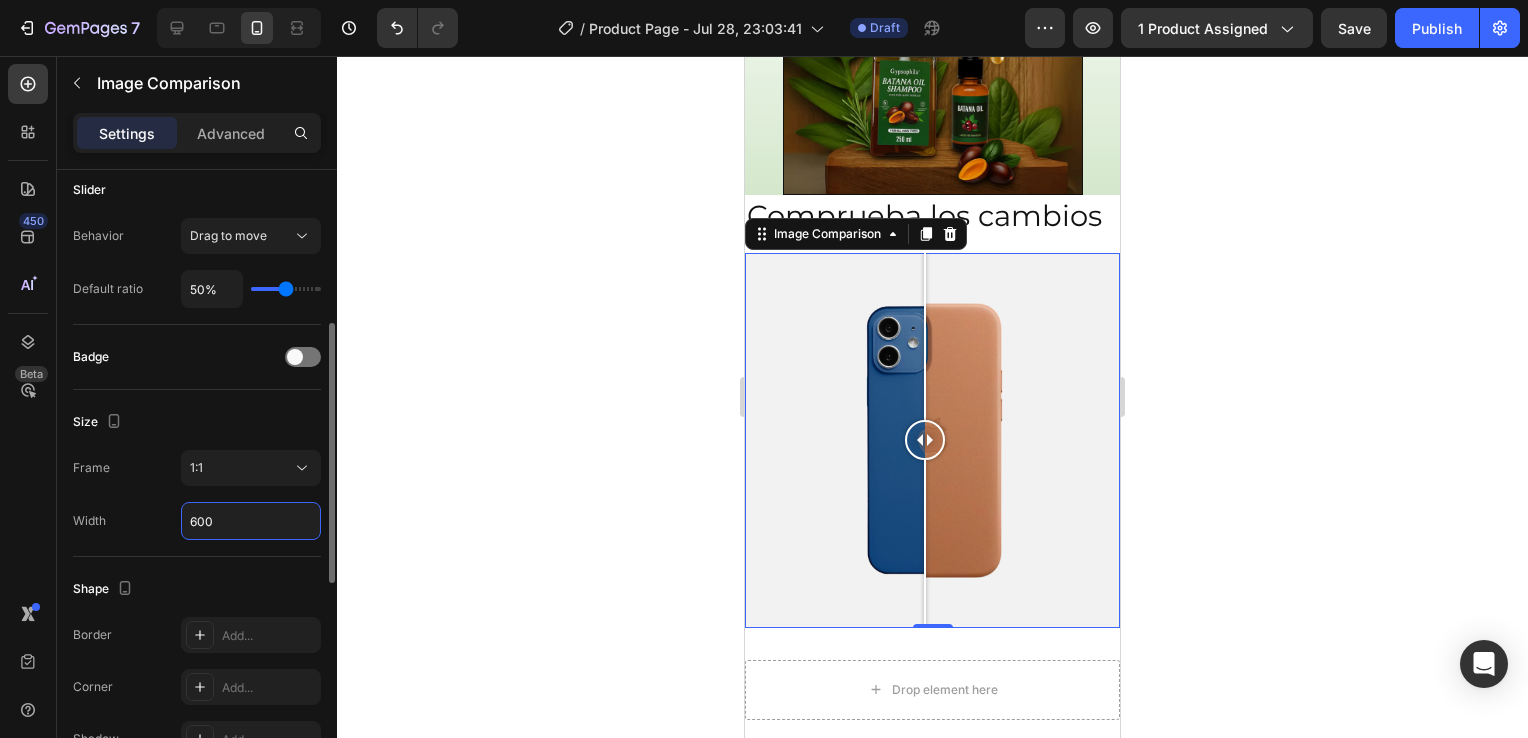 click on "600" at bounding box center (251, 521) 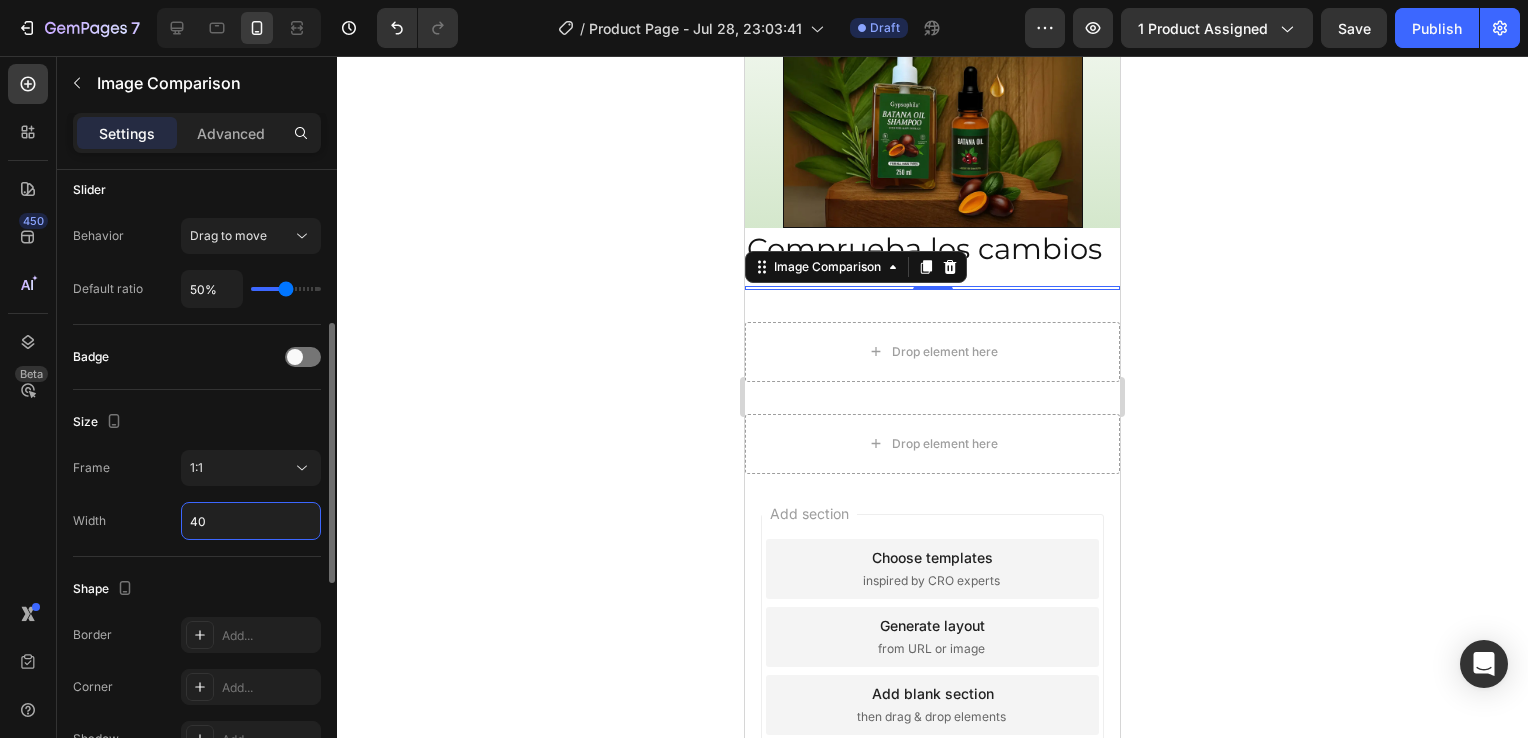 scroll, scrollTop: 2357, scrollLeft: 0, axis: vertical 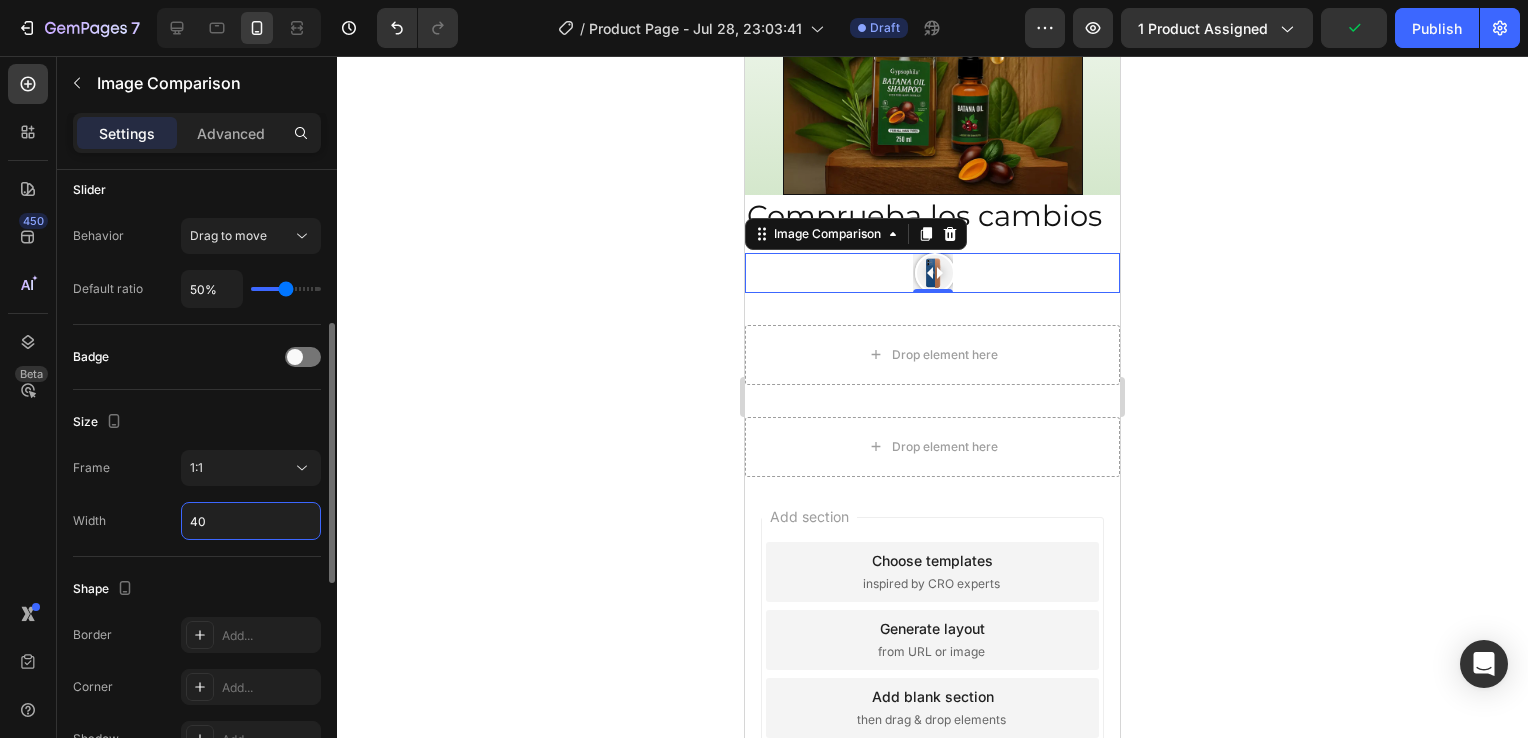 type on "4" 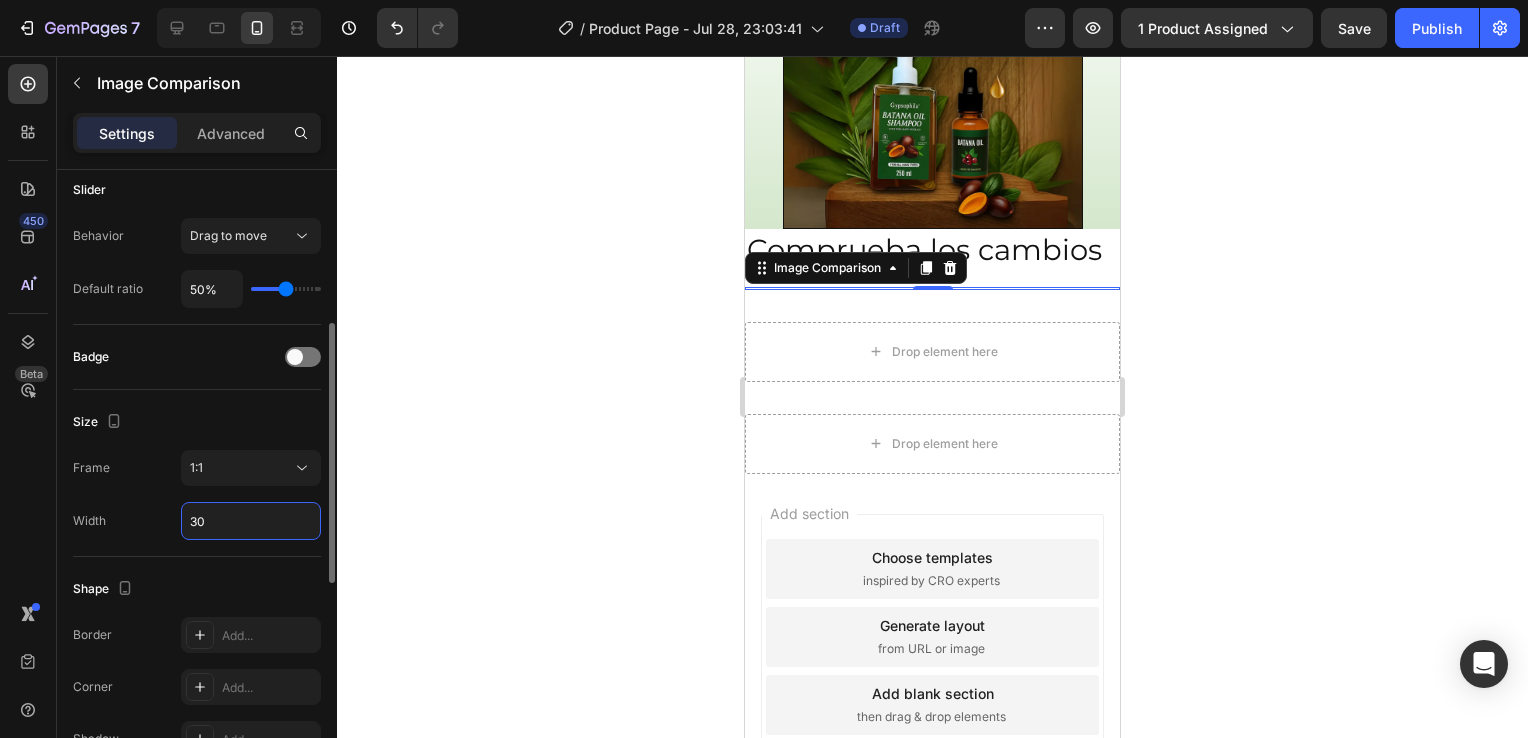 scroll, scrollTop: 2350, scrollLeft: 0, axis: vertical 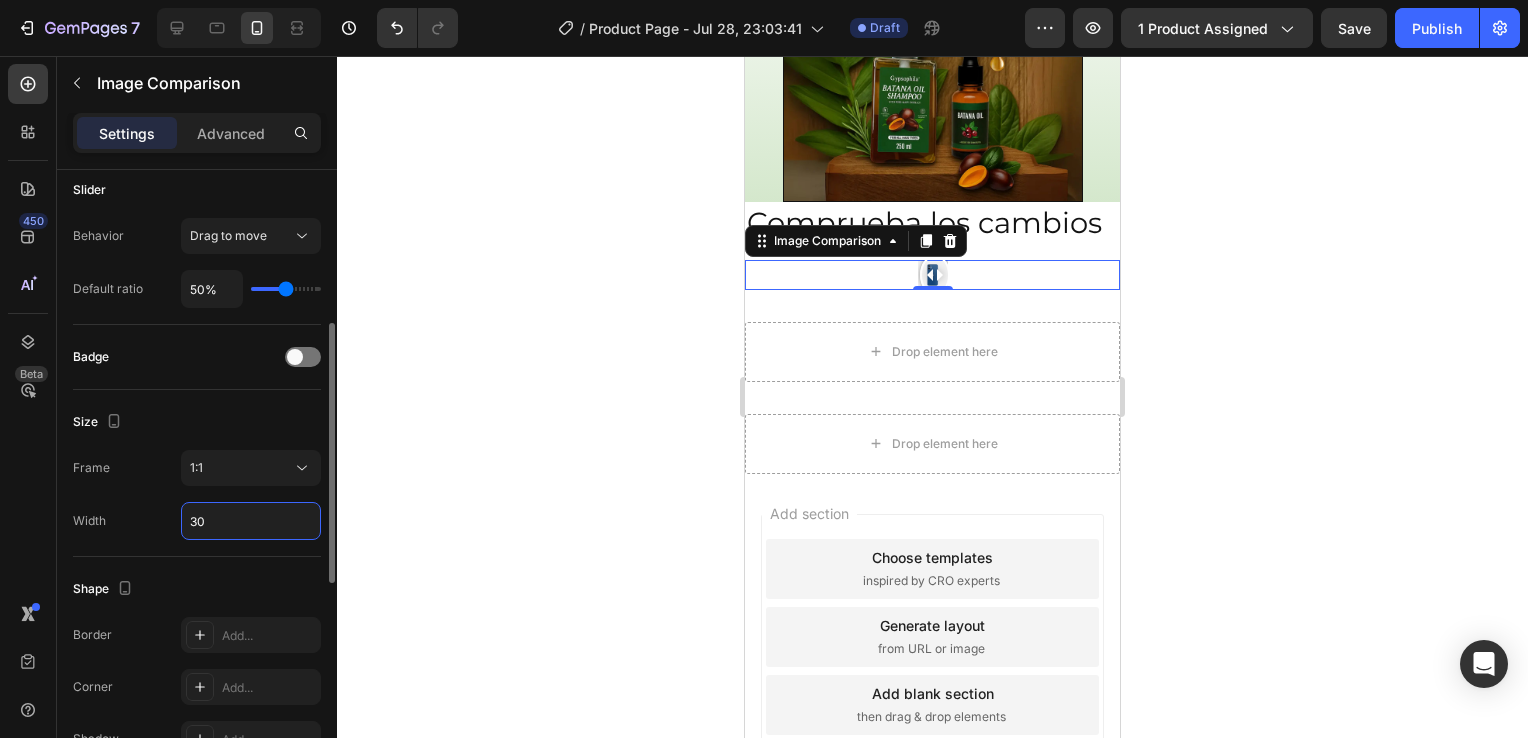 type on "300" 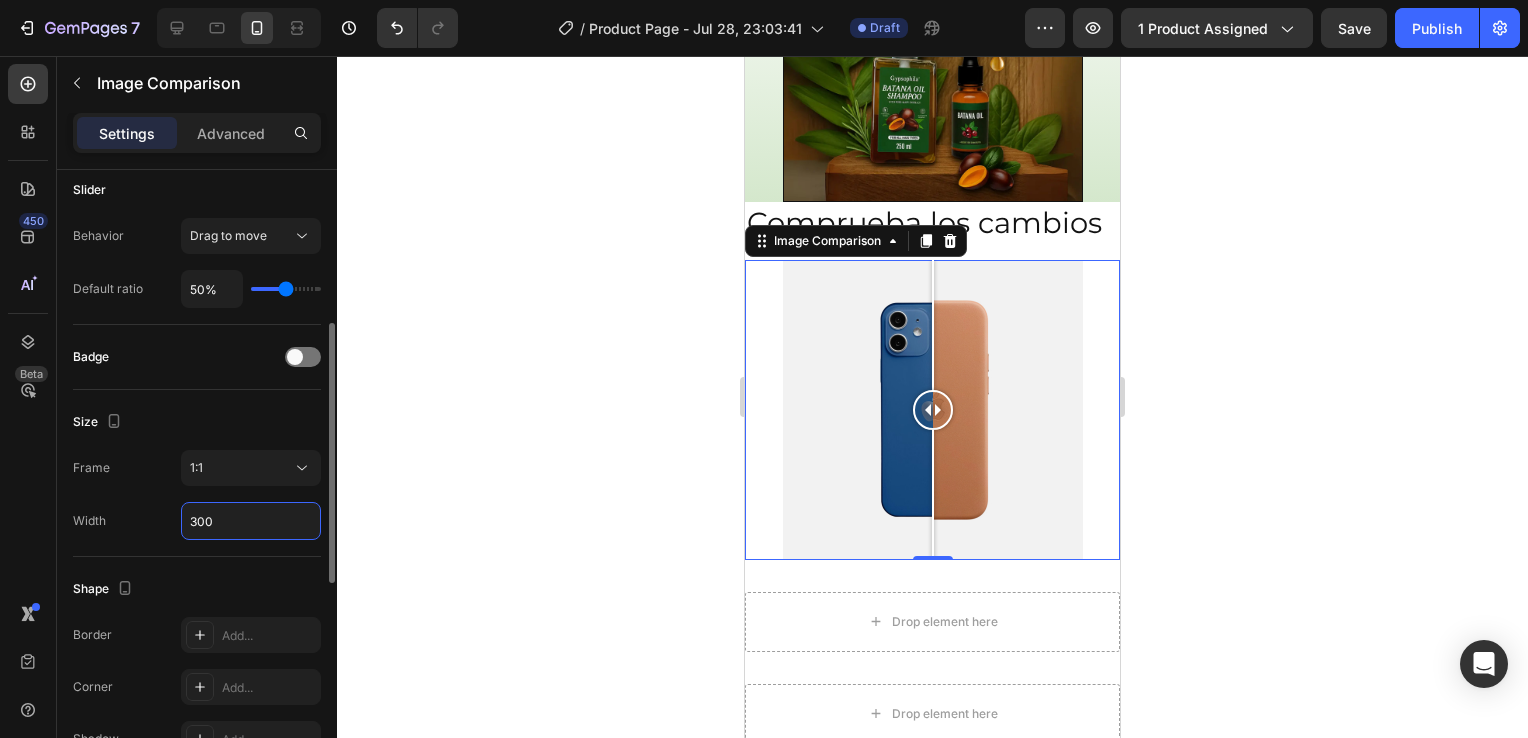 scroll, scrollTop: 2357, scrollLeft: 0, axis: vertical 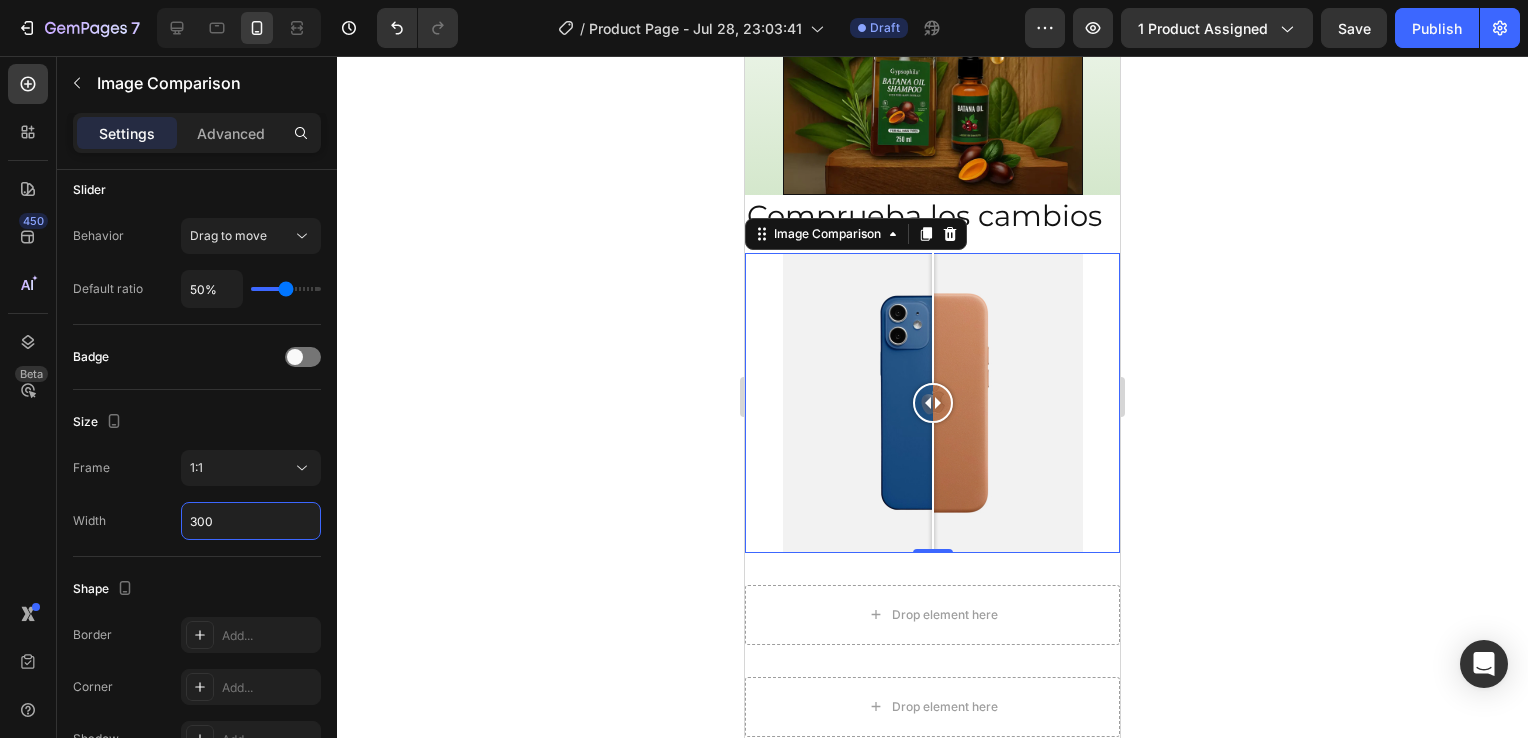 click 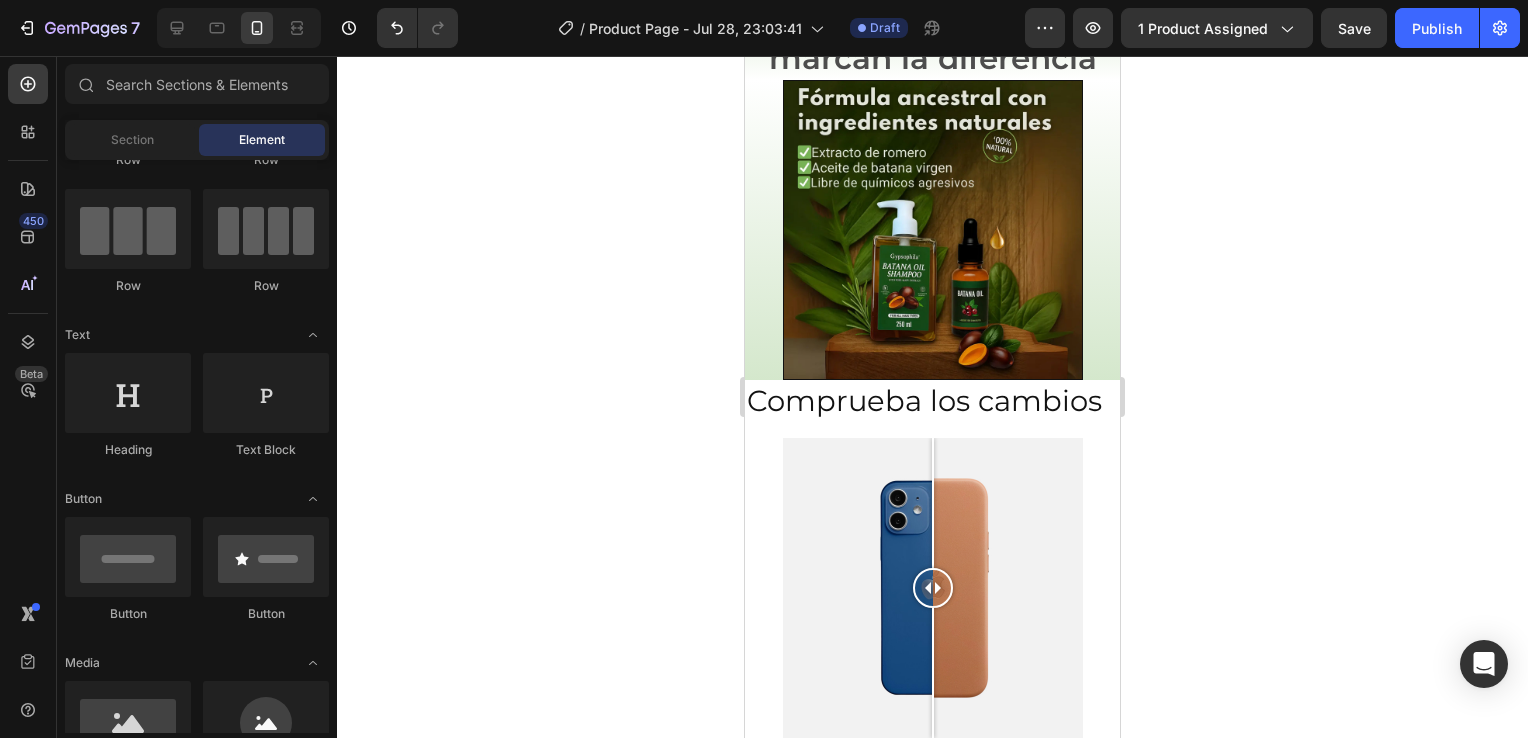 scroll, scrollTop: 2177, scrollLeft: 0, axis: vertical 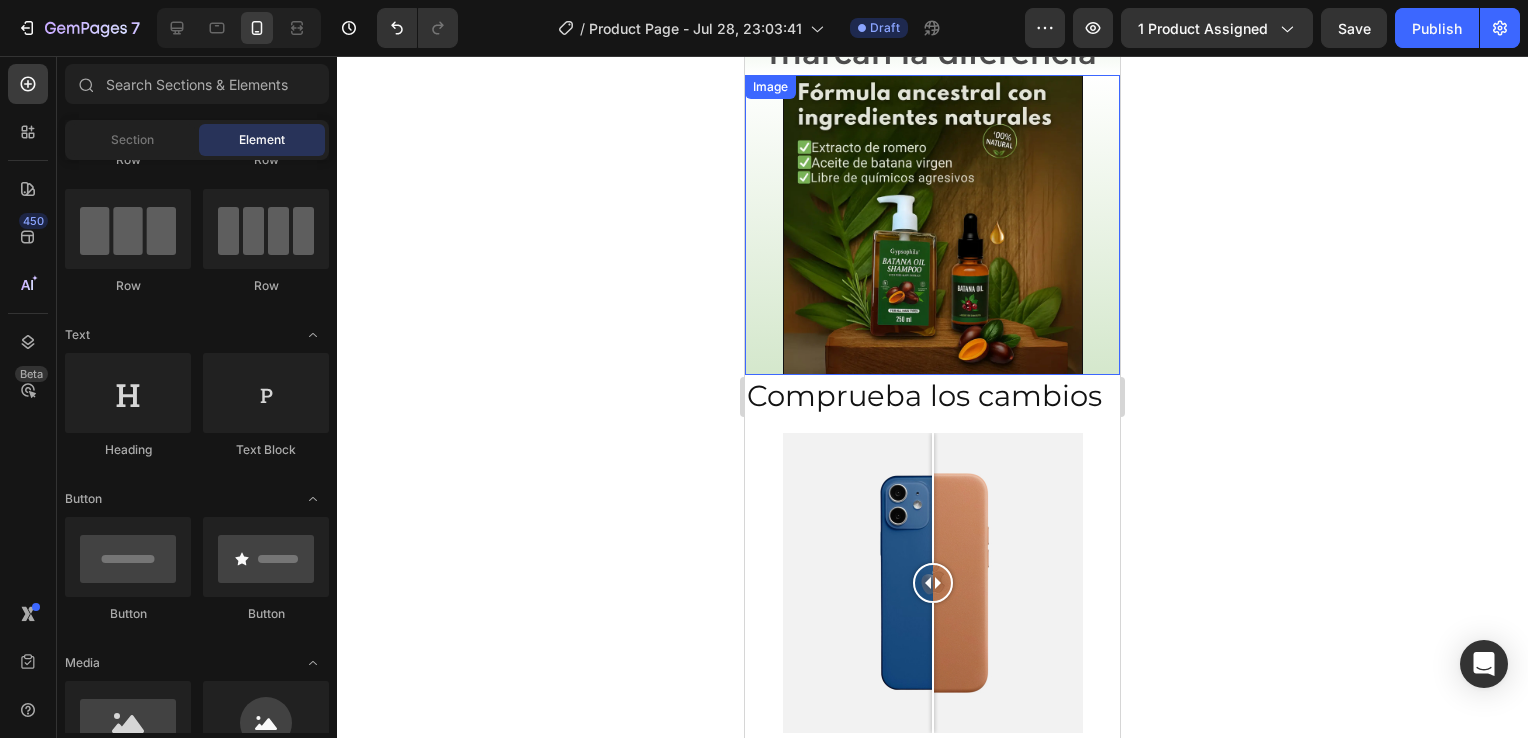 click at bounding box center [932, 225] 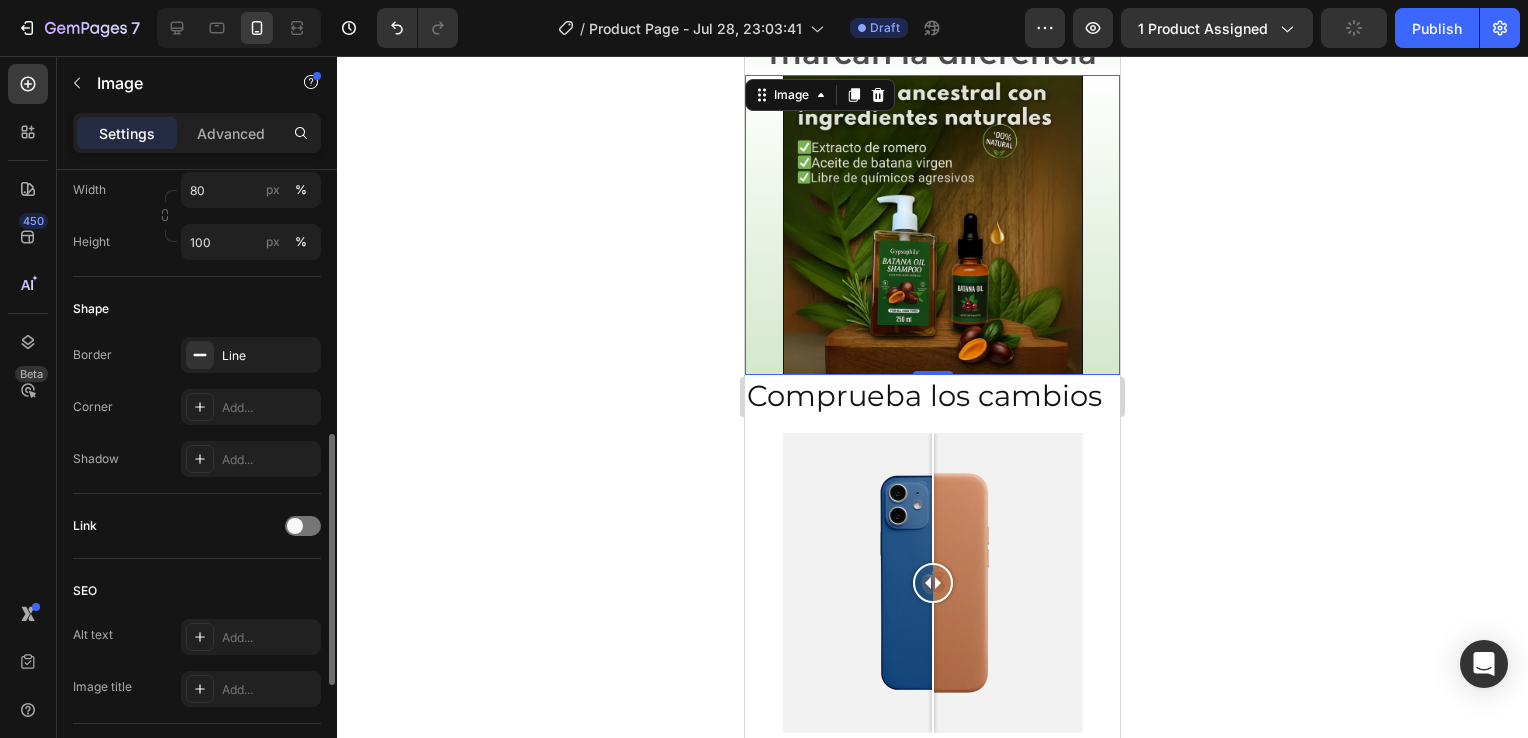 scroll, scrollTop: 634, scrollLeft: 0, axis: vertical 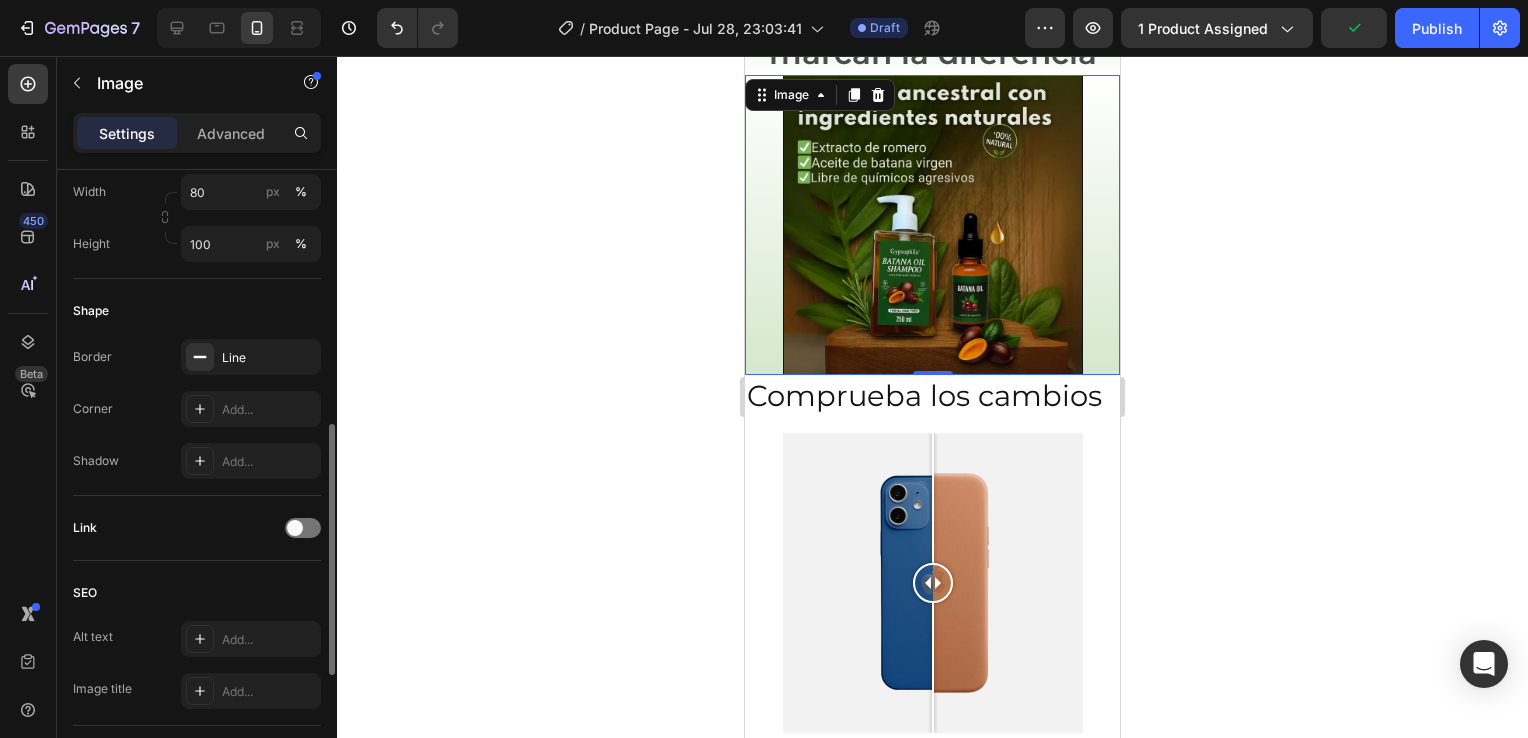 click at bounding box center [932, 225] 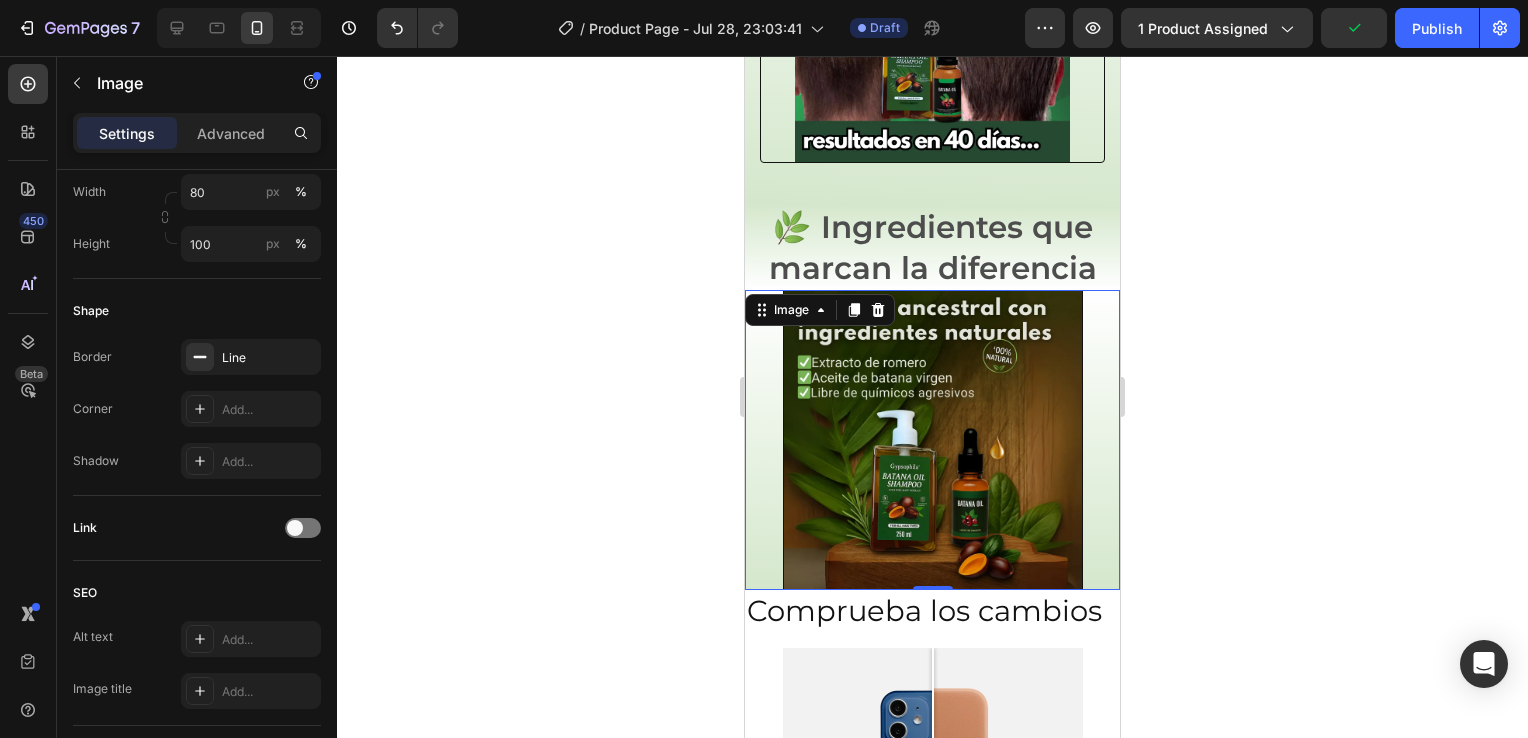 scroll, scrollTop: 1952, scrollLeft: 0, axis: vertical 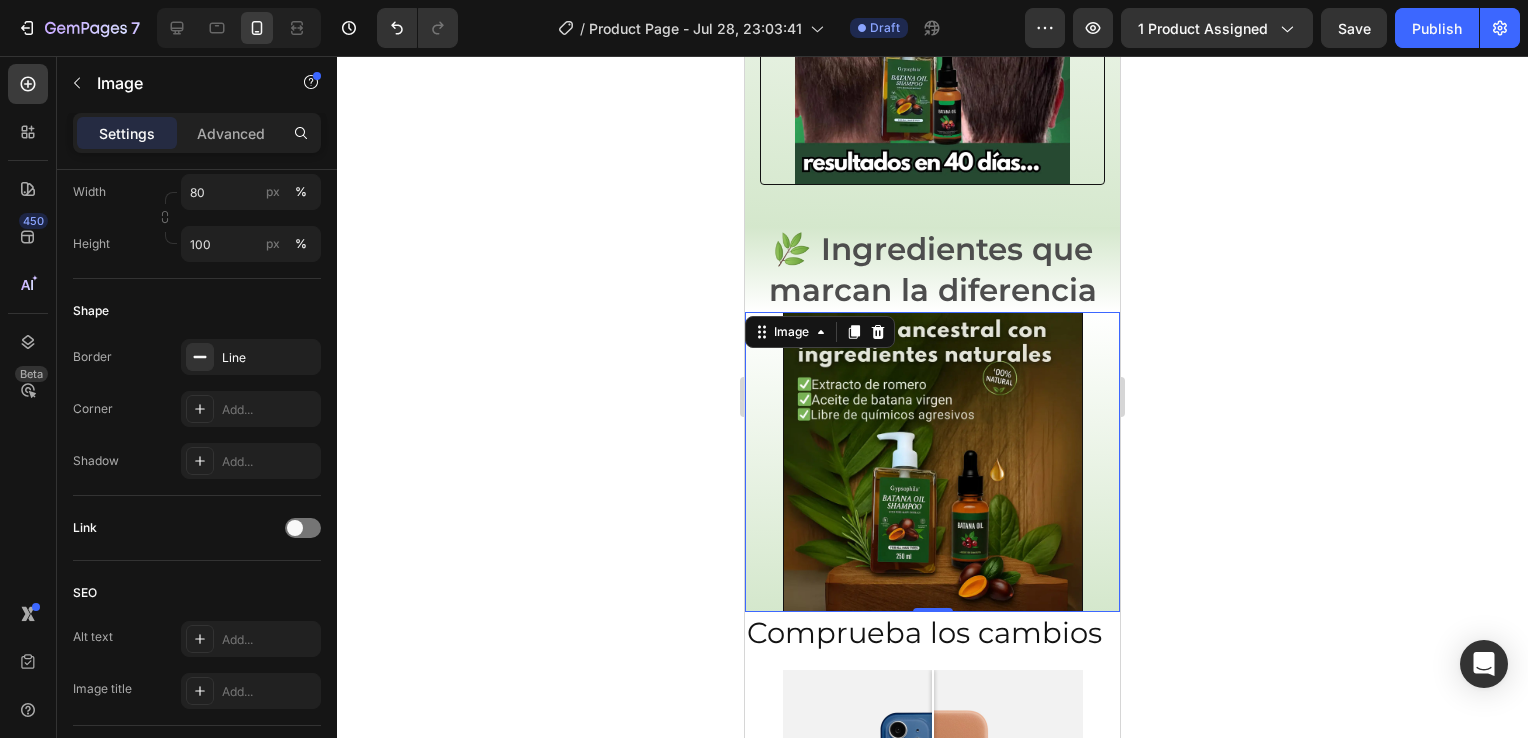 click on "Settings Advanced" at bounding box center [197, 133] 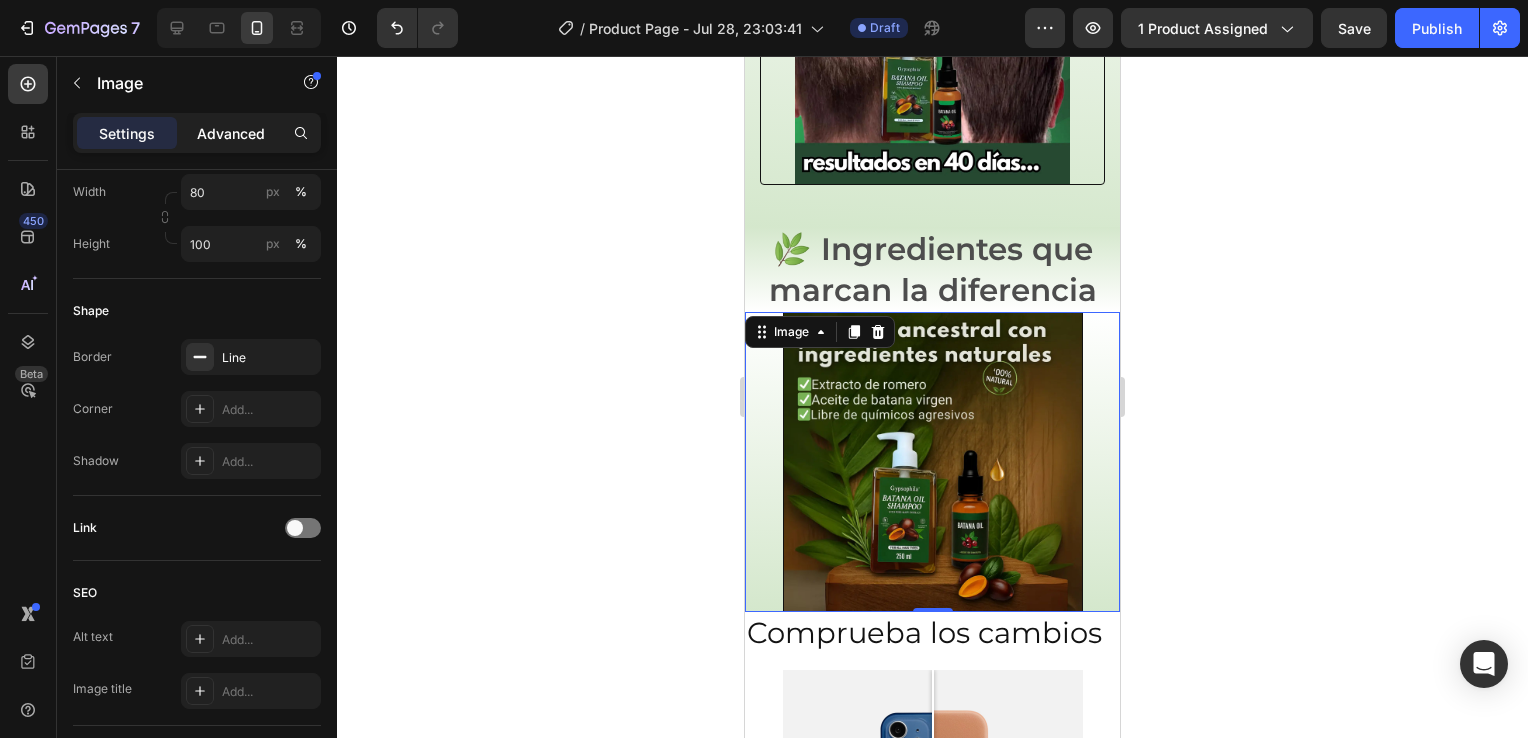click on "Advanced" at bounding box center [231, 133] 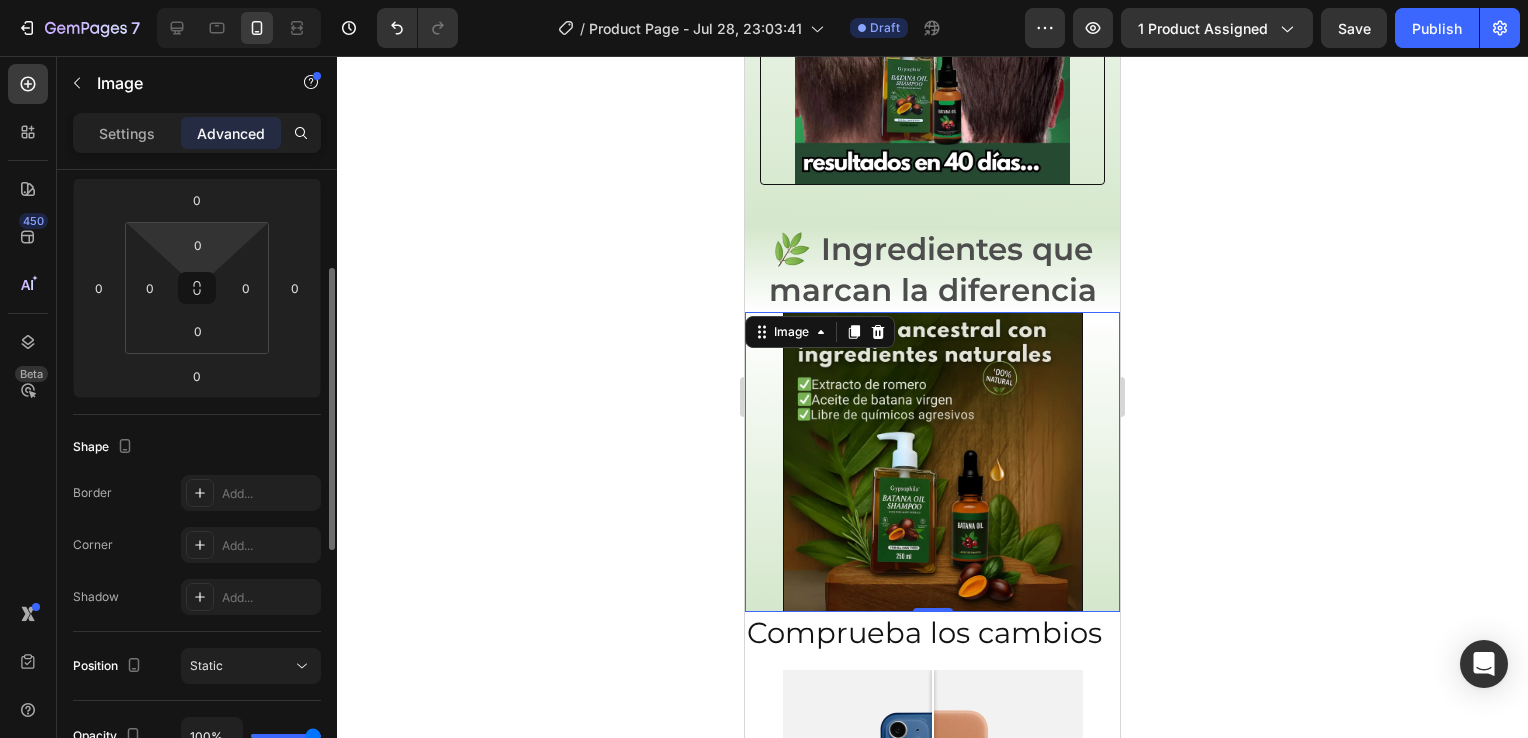 scroll, scrollTop: 253, scrollLeft: 0, axis: vertical 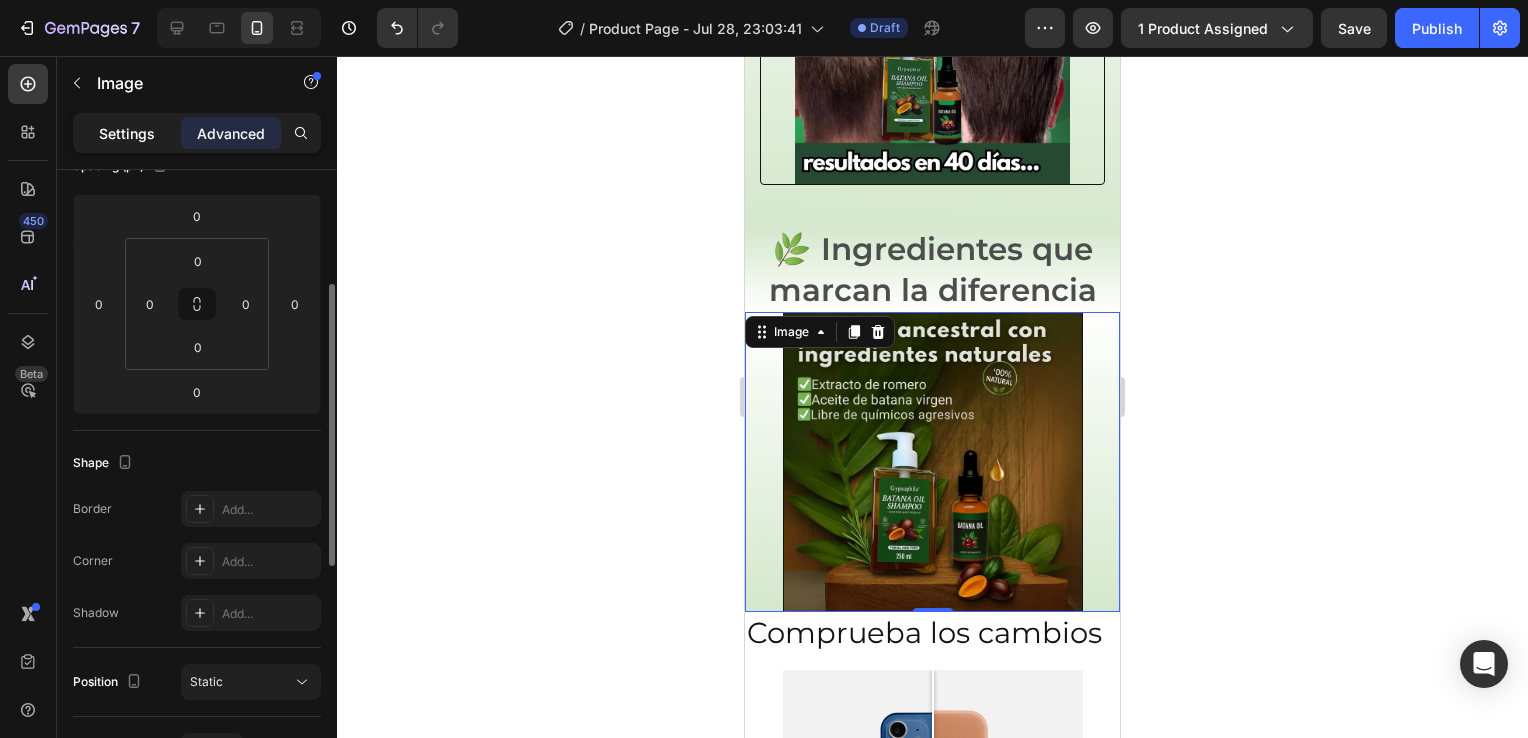 click on "Settings" at bounding box center [127, 133] 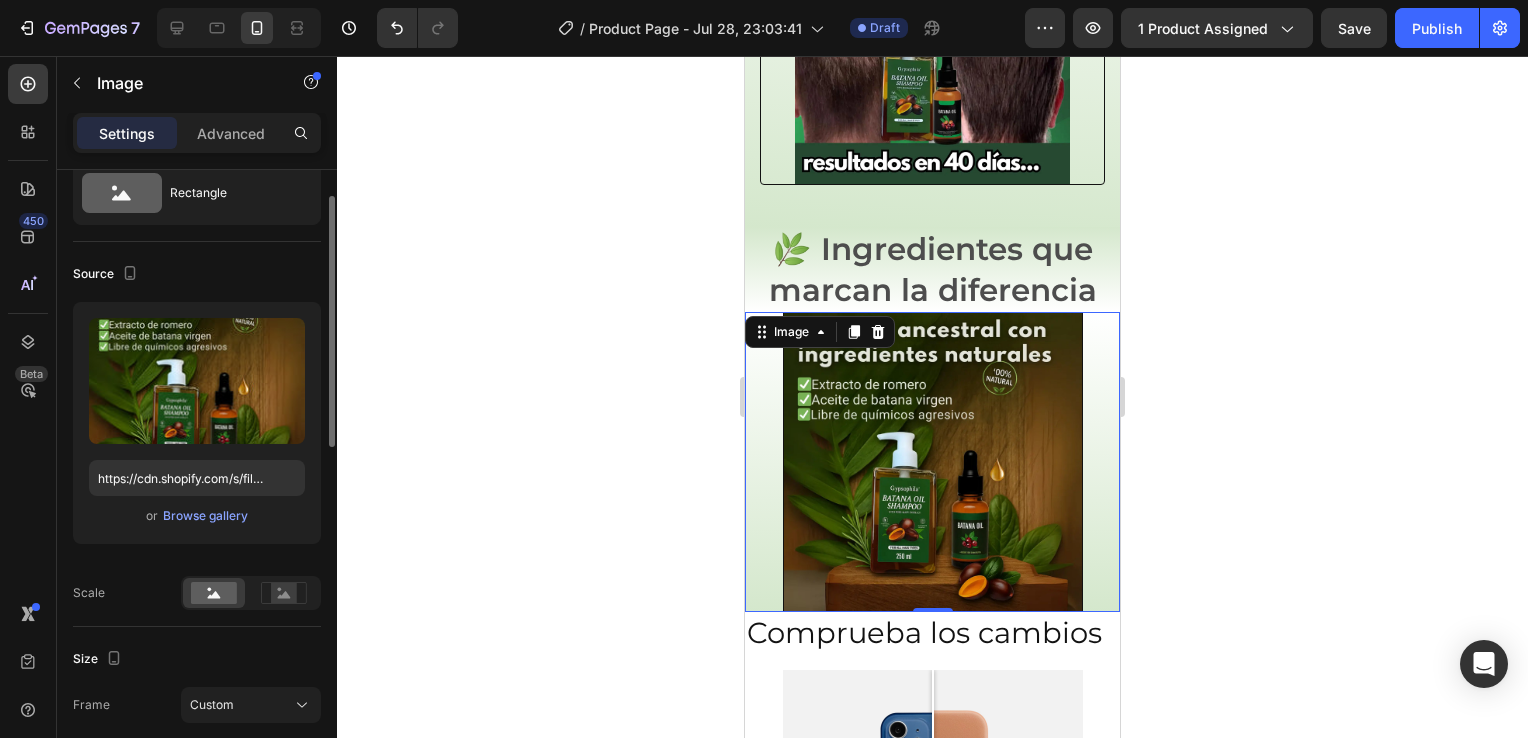 scroll, scrollTop: 0, scrollLeft: 0, axis: both 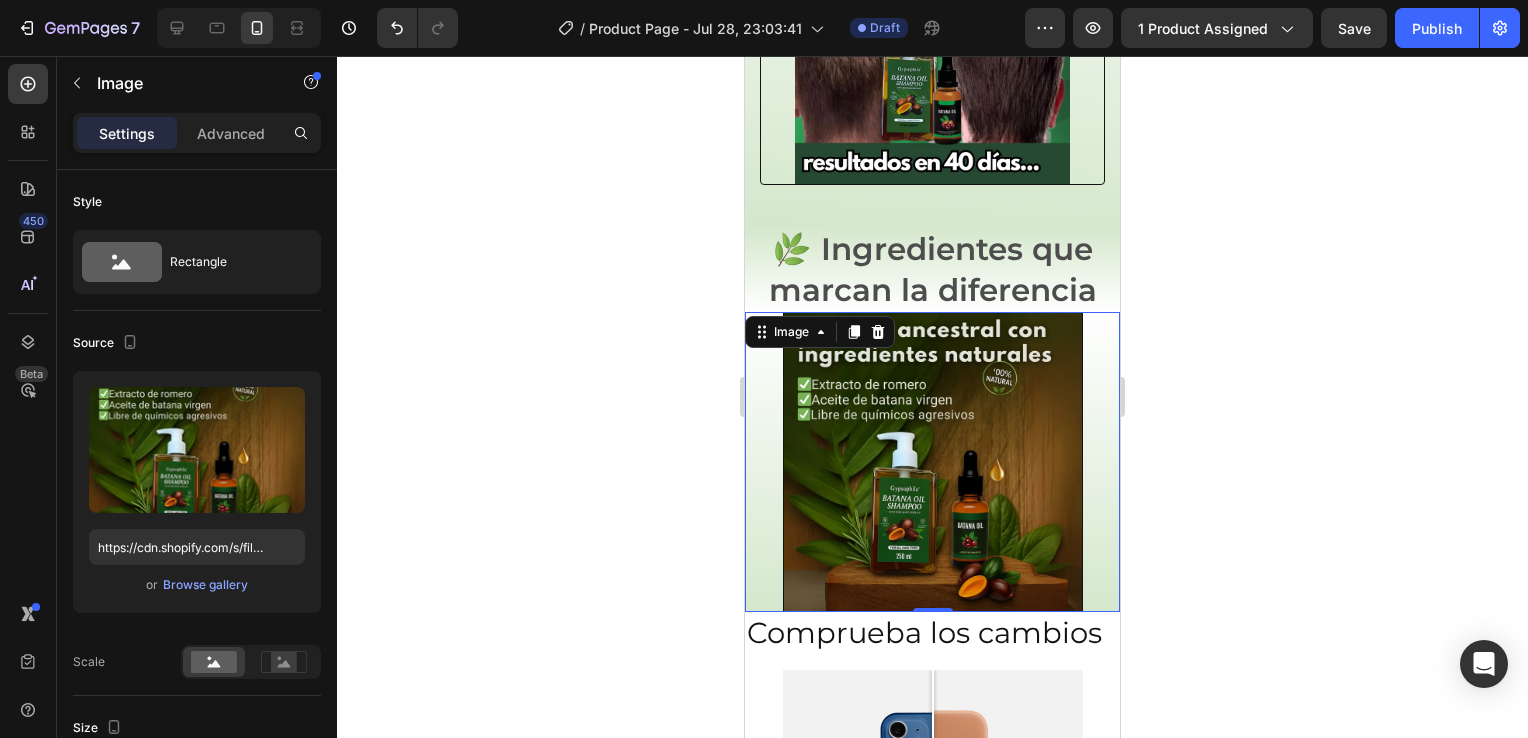 click at bounding box center [932, 462] 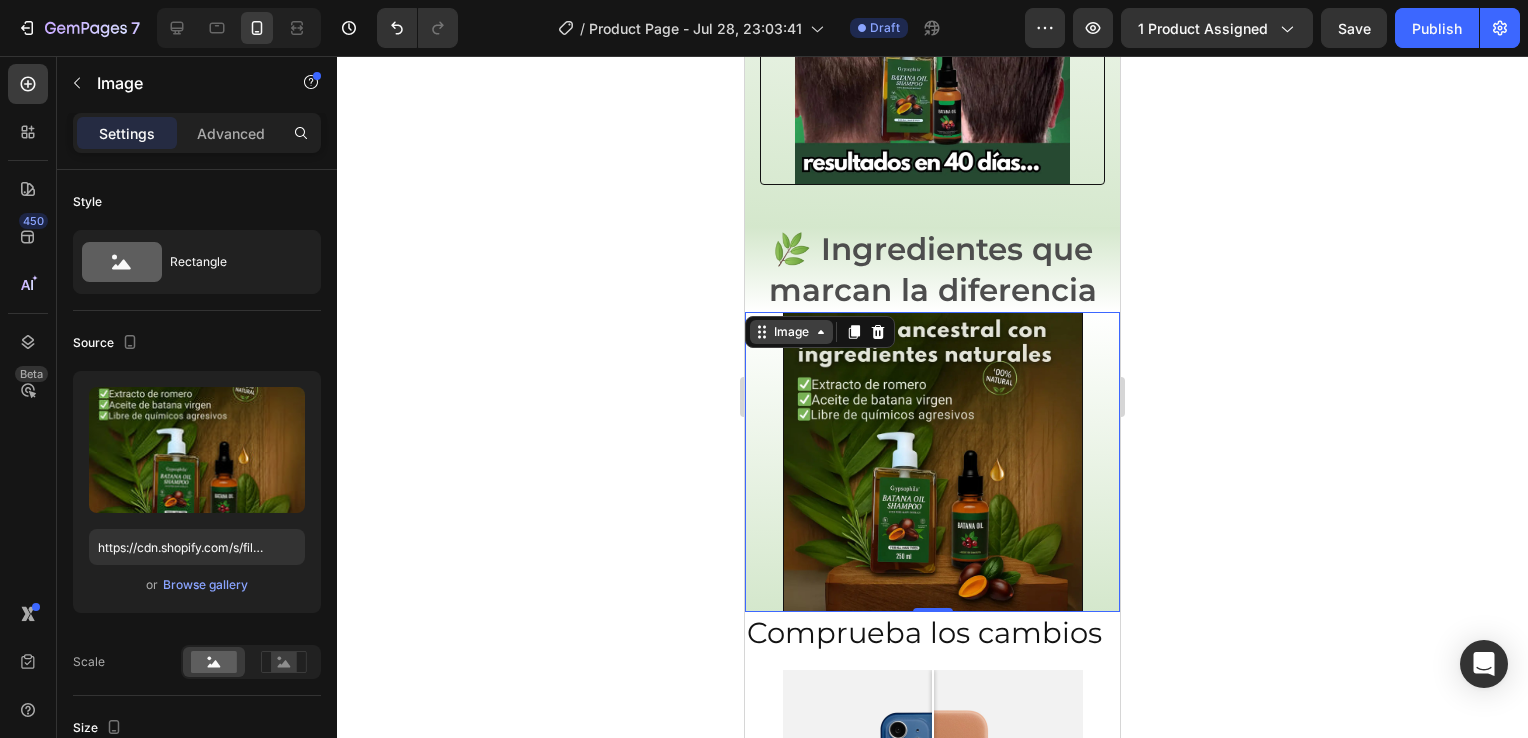 click 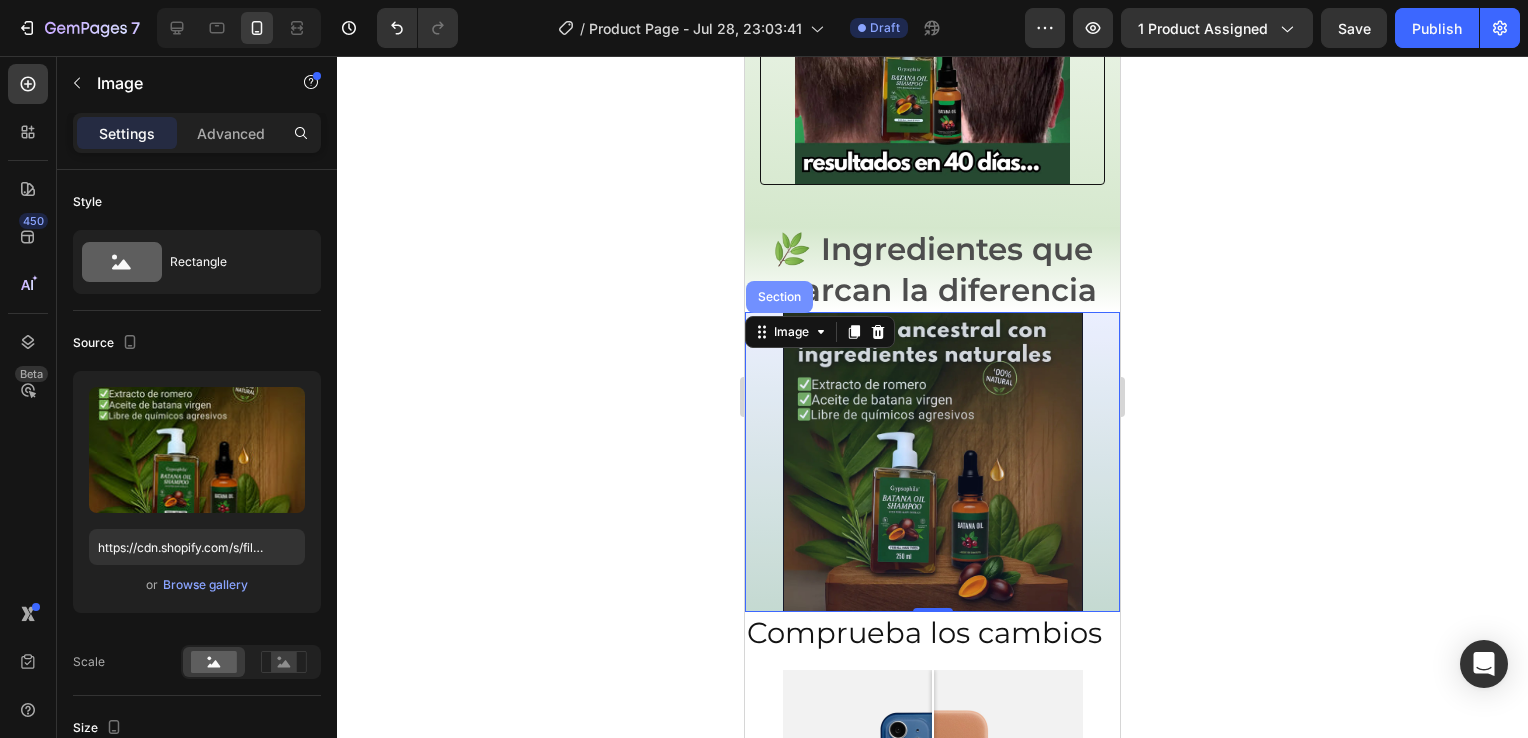 click on "Section" at bounding box center (779, 297) 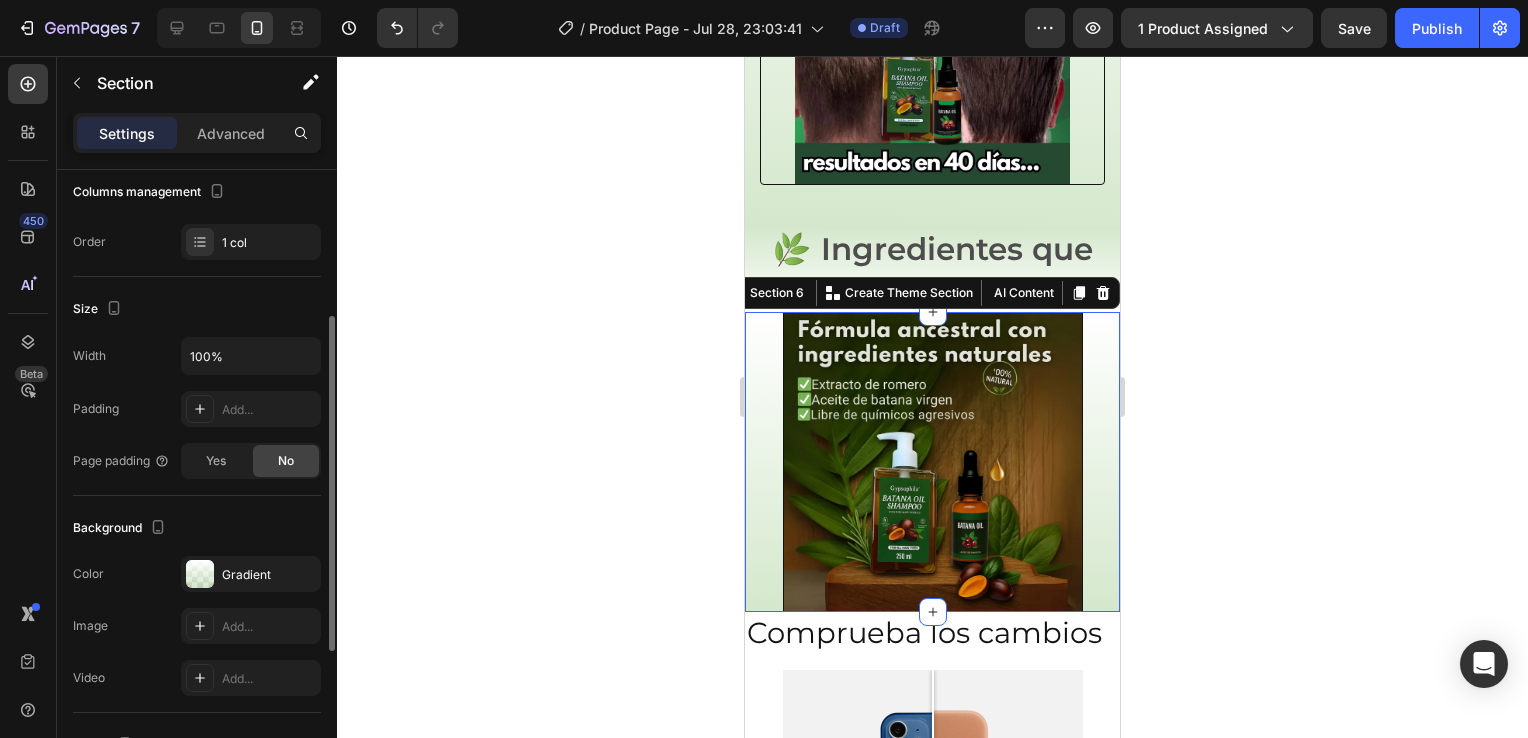 scroll, scrollTop: 280, scrollLeft: 0, axis: vertical 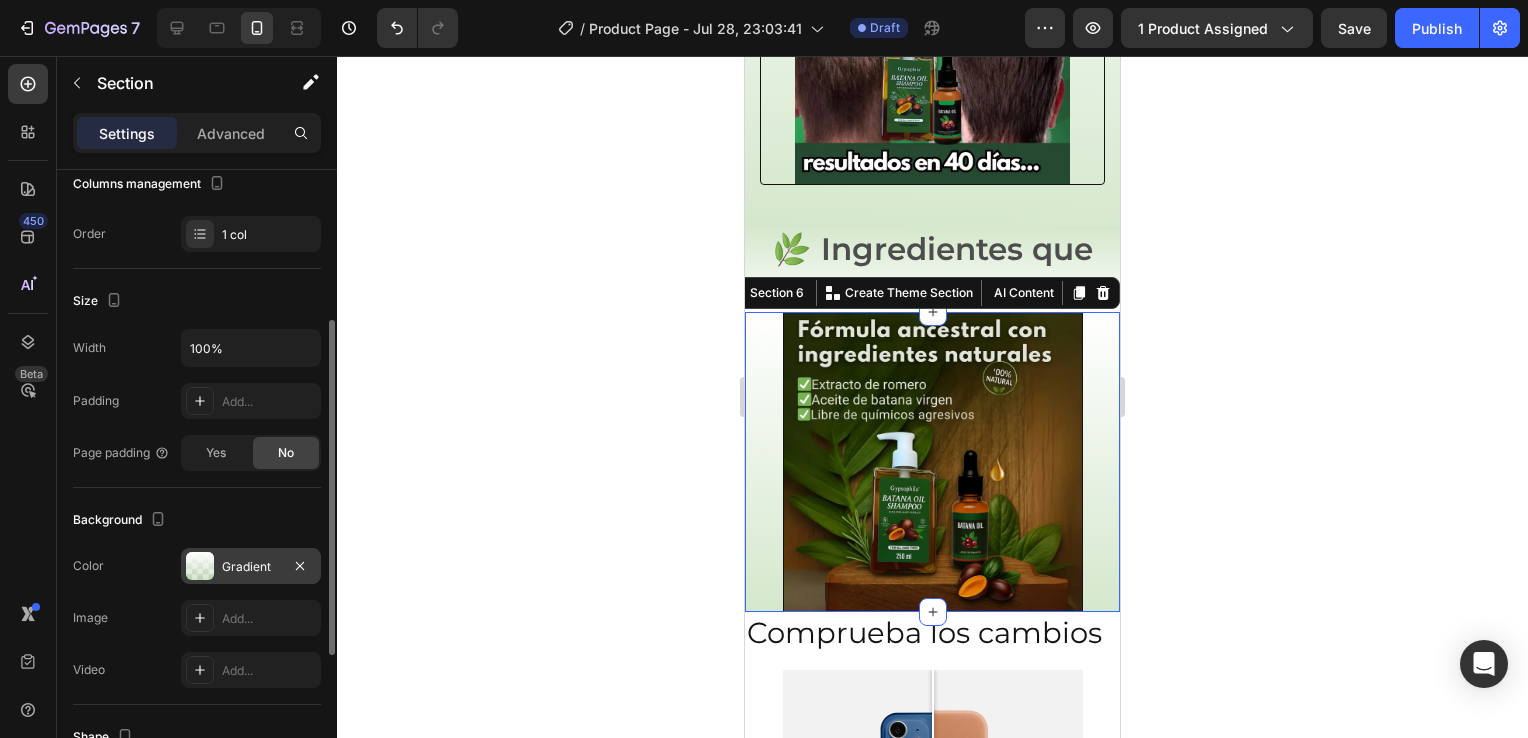 click at bounding box center (200, 566) 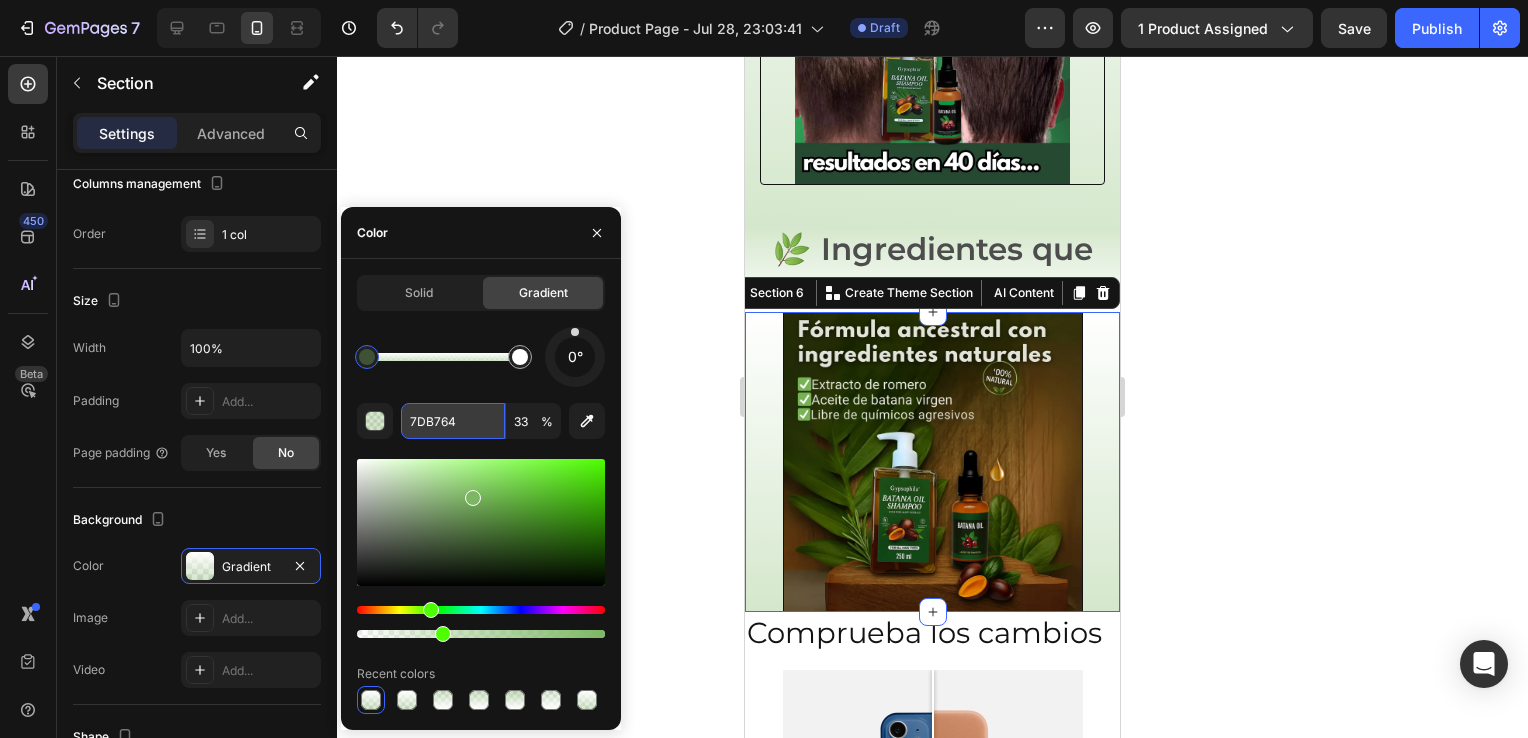 click on "7DB764" at bounding box center [453, 421] 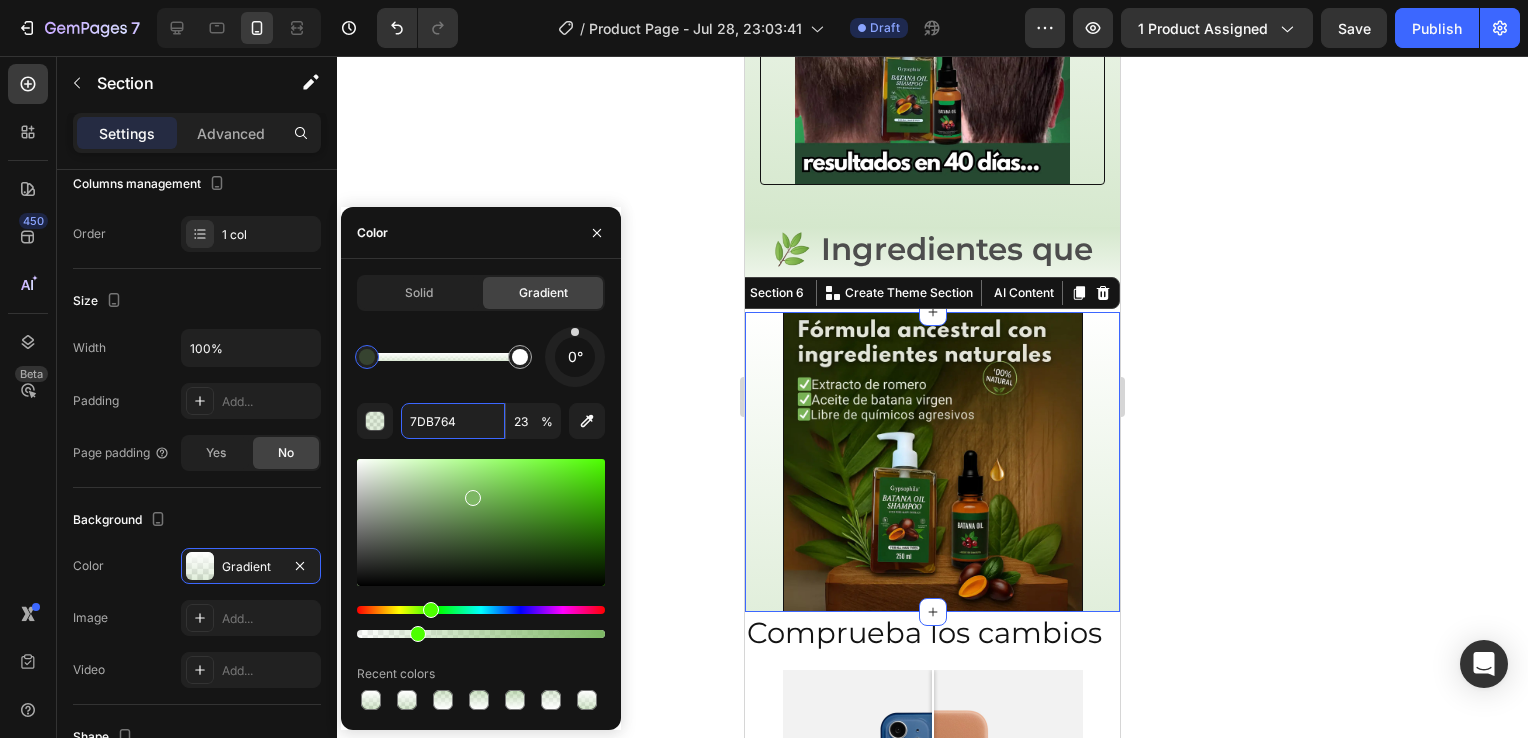 drag, startPoint x: 439, startPoint y: 630, endPoint x: 436, endPoint y: 640, distance: 10.440307 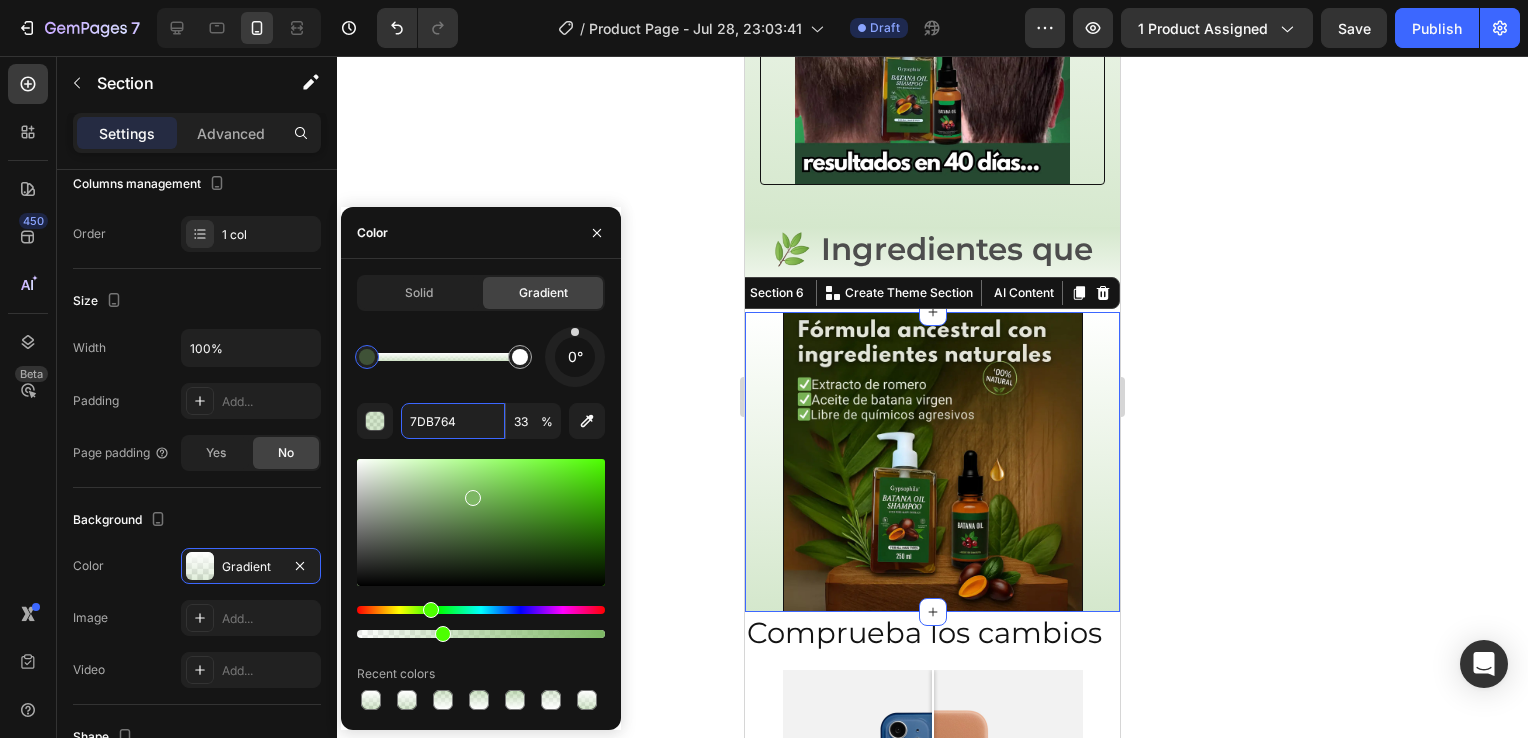 type on "34" 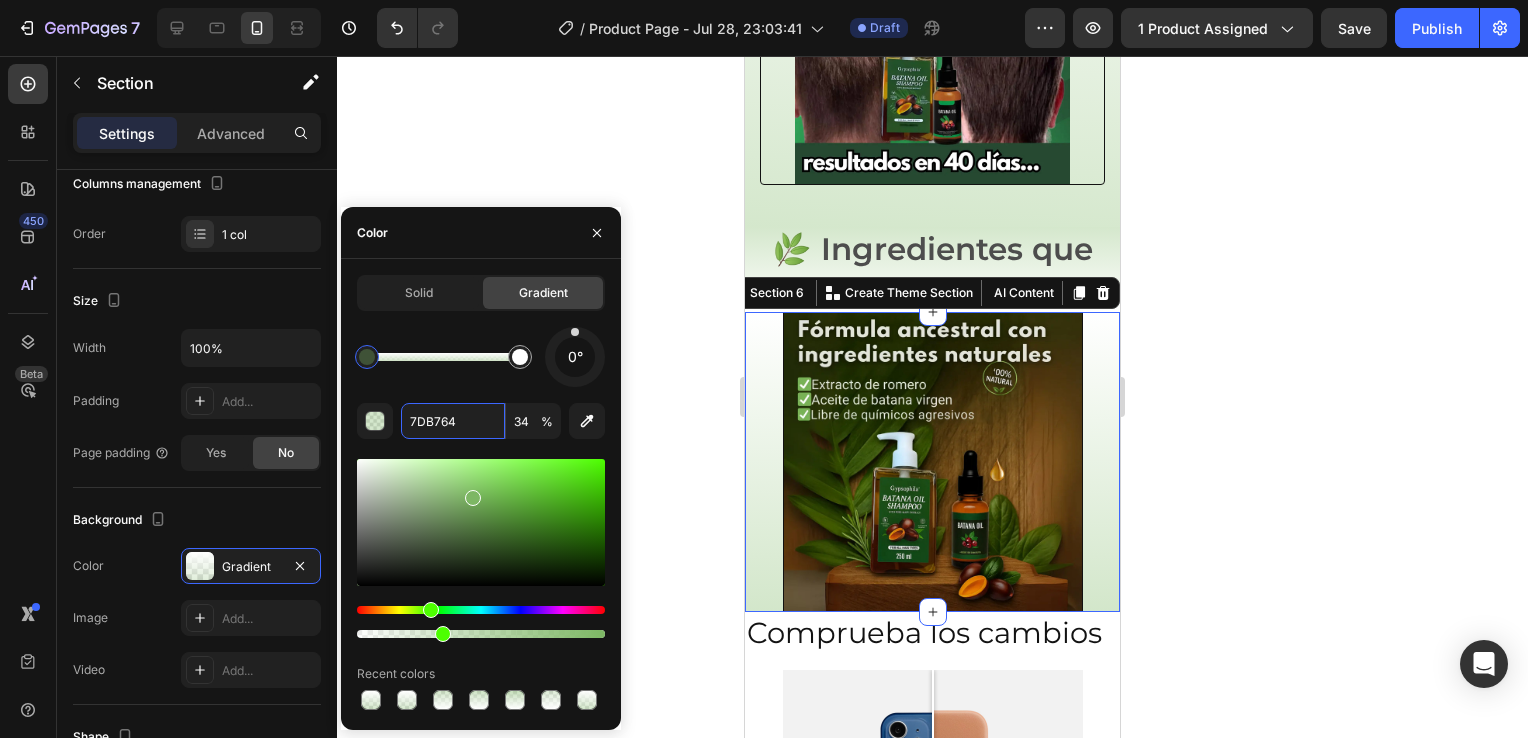 drag, startPoint x: 421, startPoint y: 634, endPoint x: 441, endPoint y: 634, distance: 20 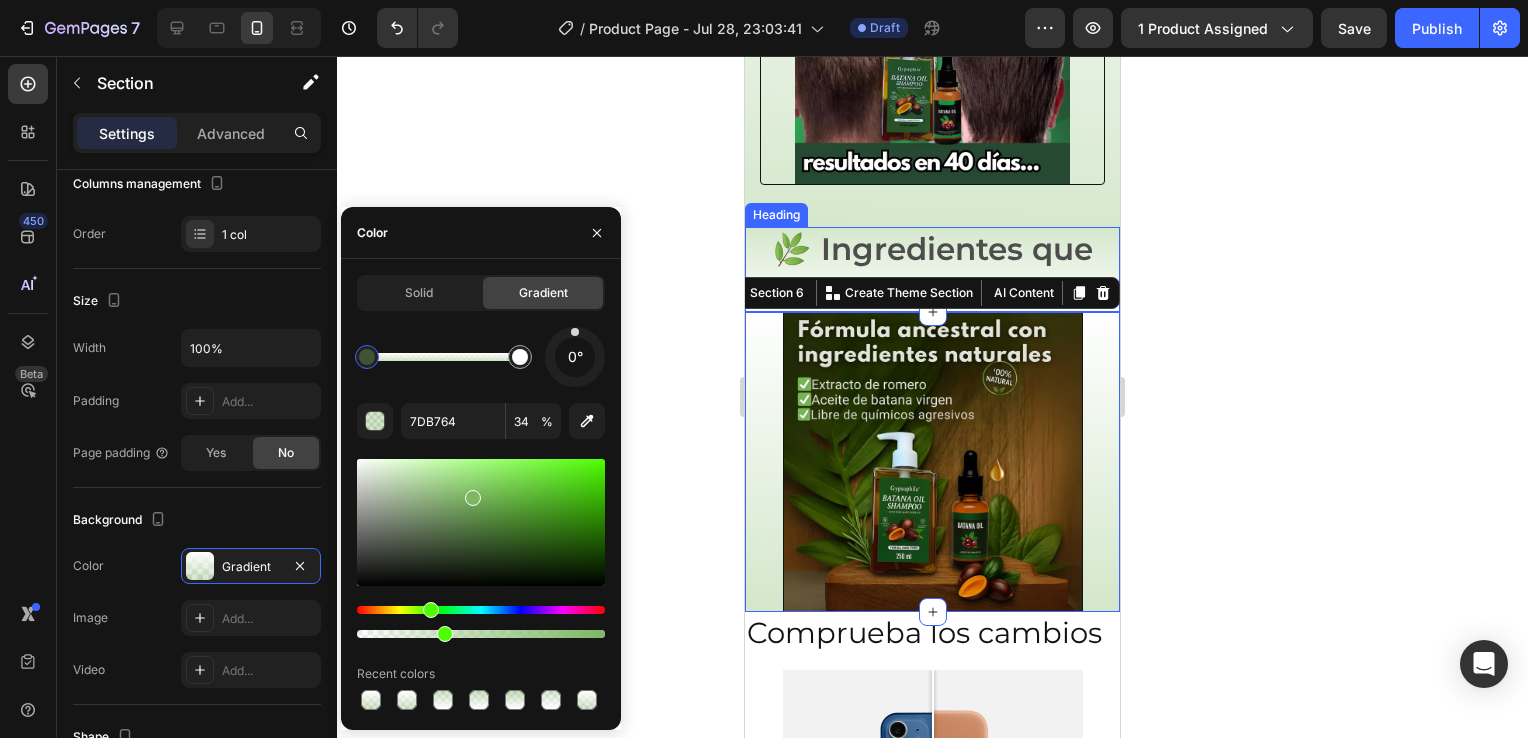 click on "Heading" at bounding box center [776, 215] 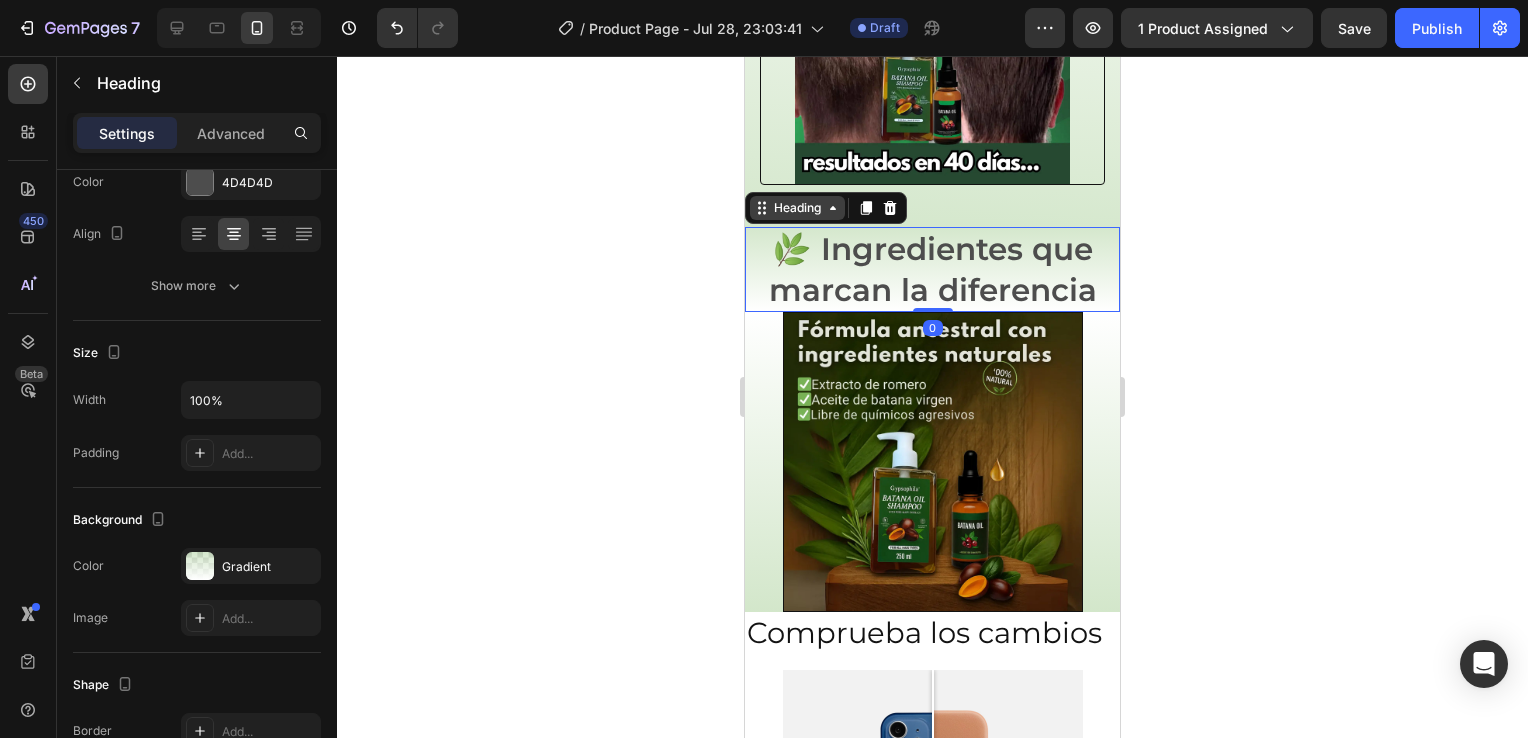 scroll, scrollTop: 0, scrollLeft: 0, axis: both 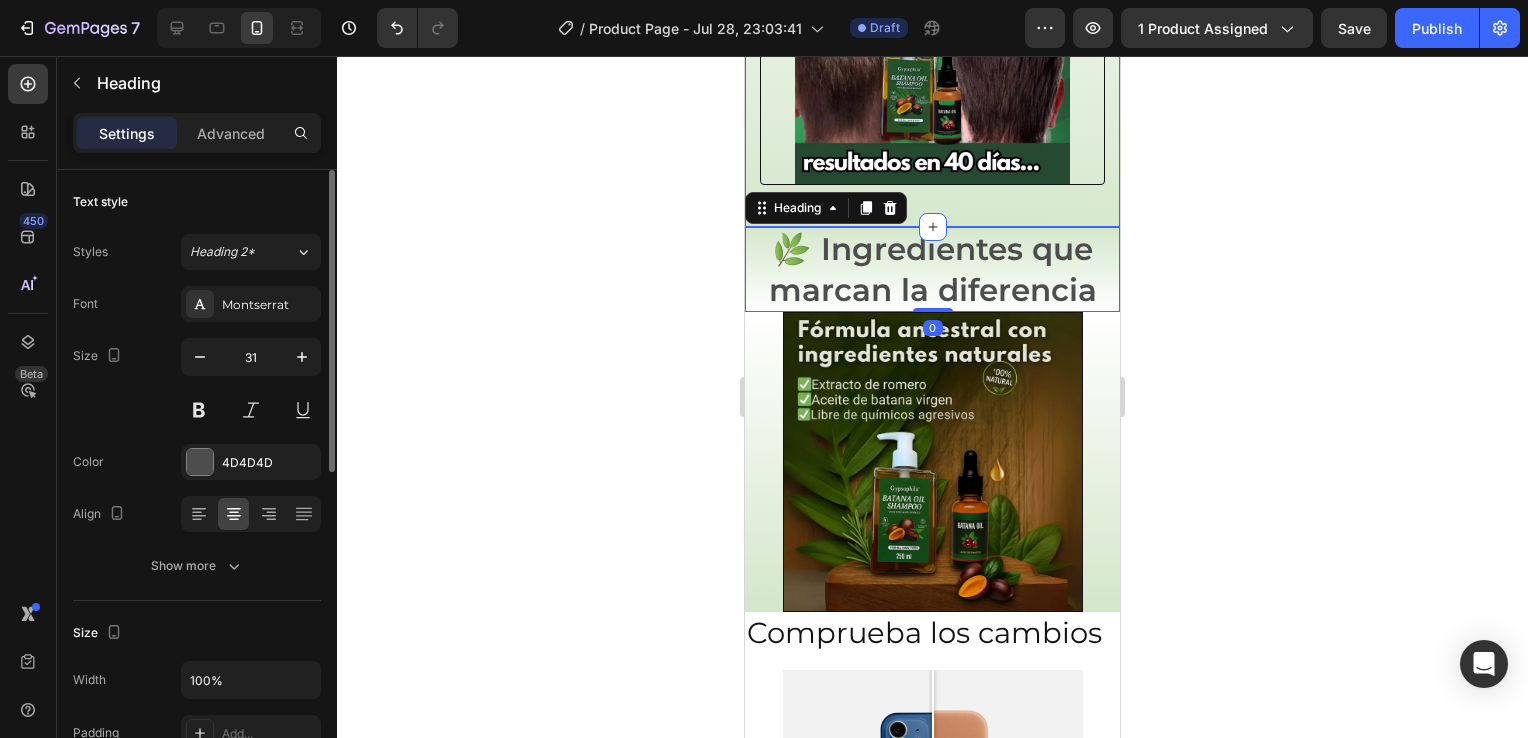 click on "¡Cabello más abundante y fuerte! Heading Notarás menos caída , más volumen y nuevos cabellos creciendo donde ya no había esperanza. Text Block Image Row" at bounding box center [932, 7] 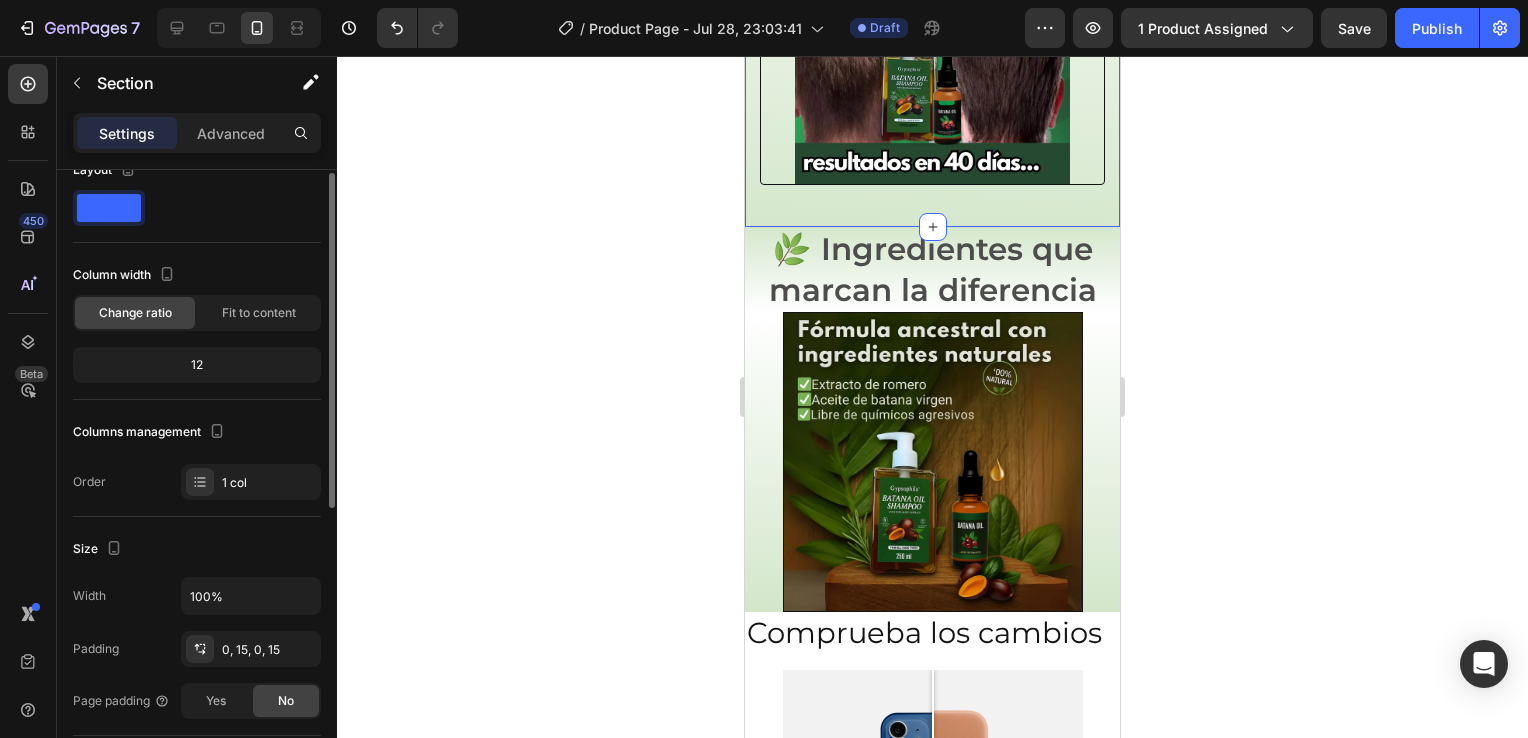 scroll, scrollTop: 0, scrollLeft: 0, axis: both 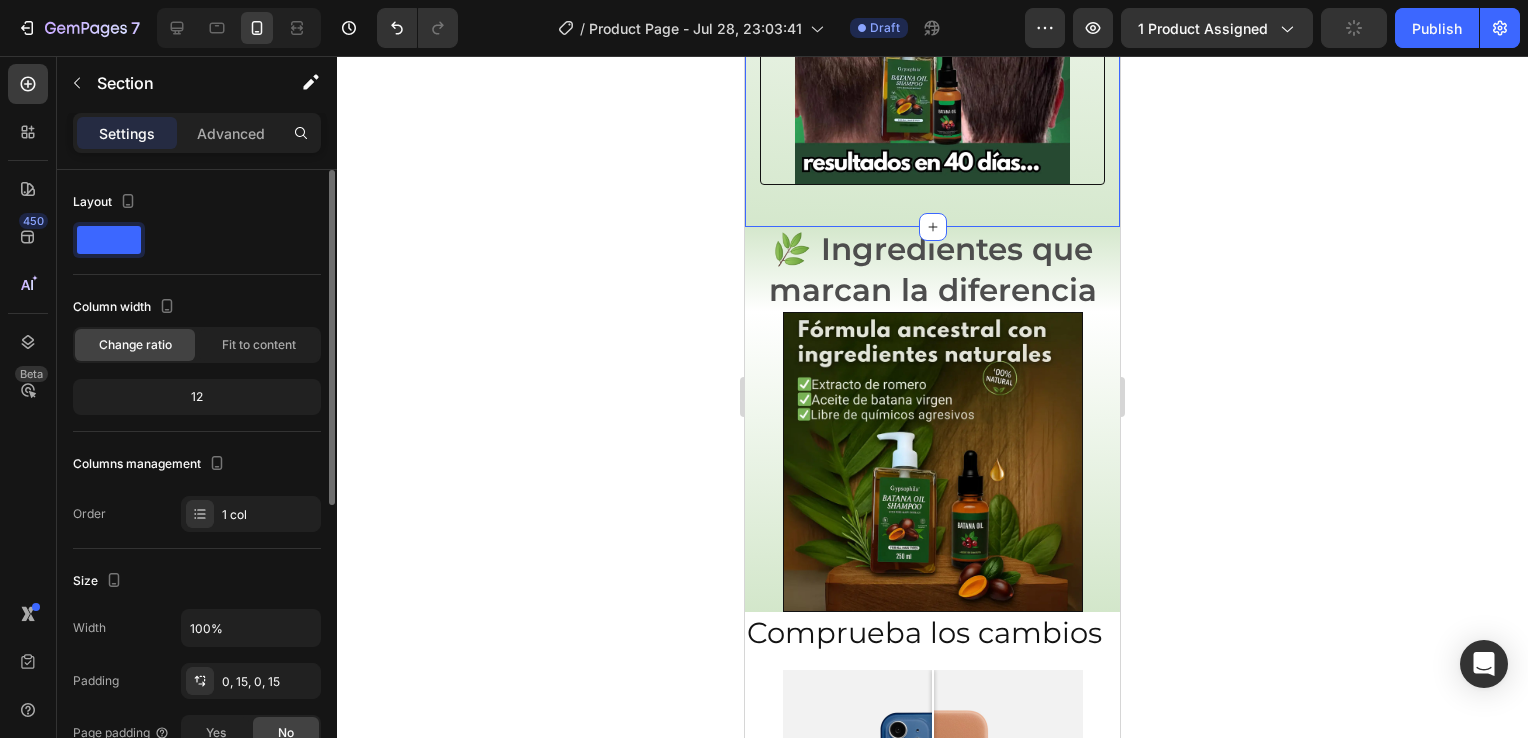 click on "Settings Advanced" at bounding box center [197, 133] 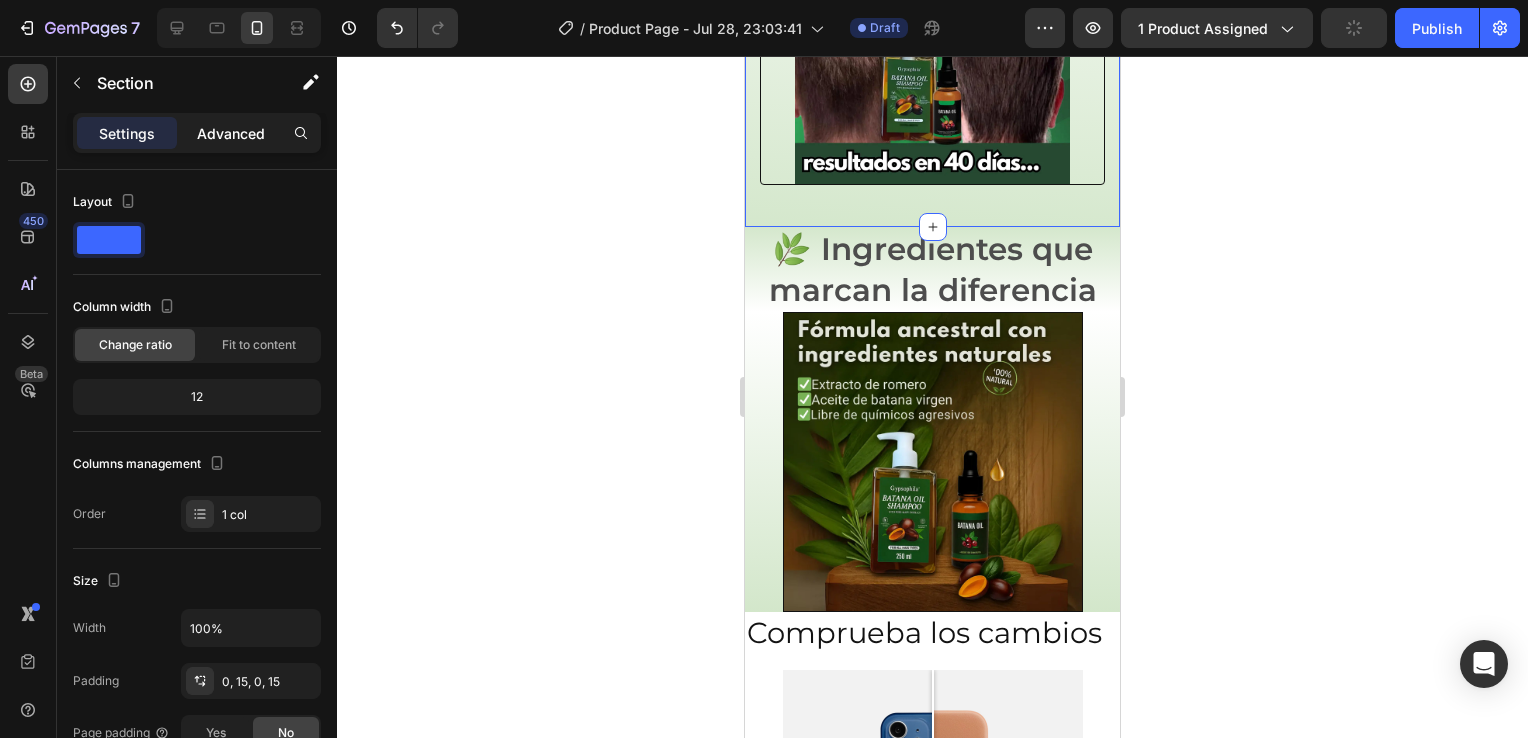 click on "Advanced" 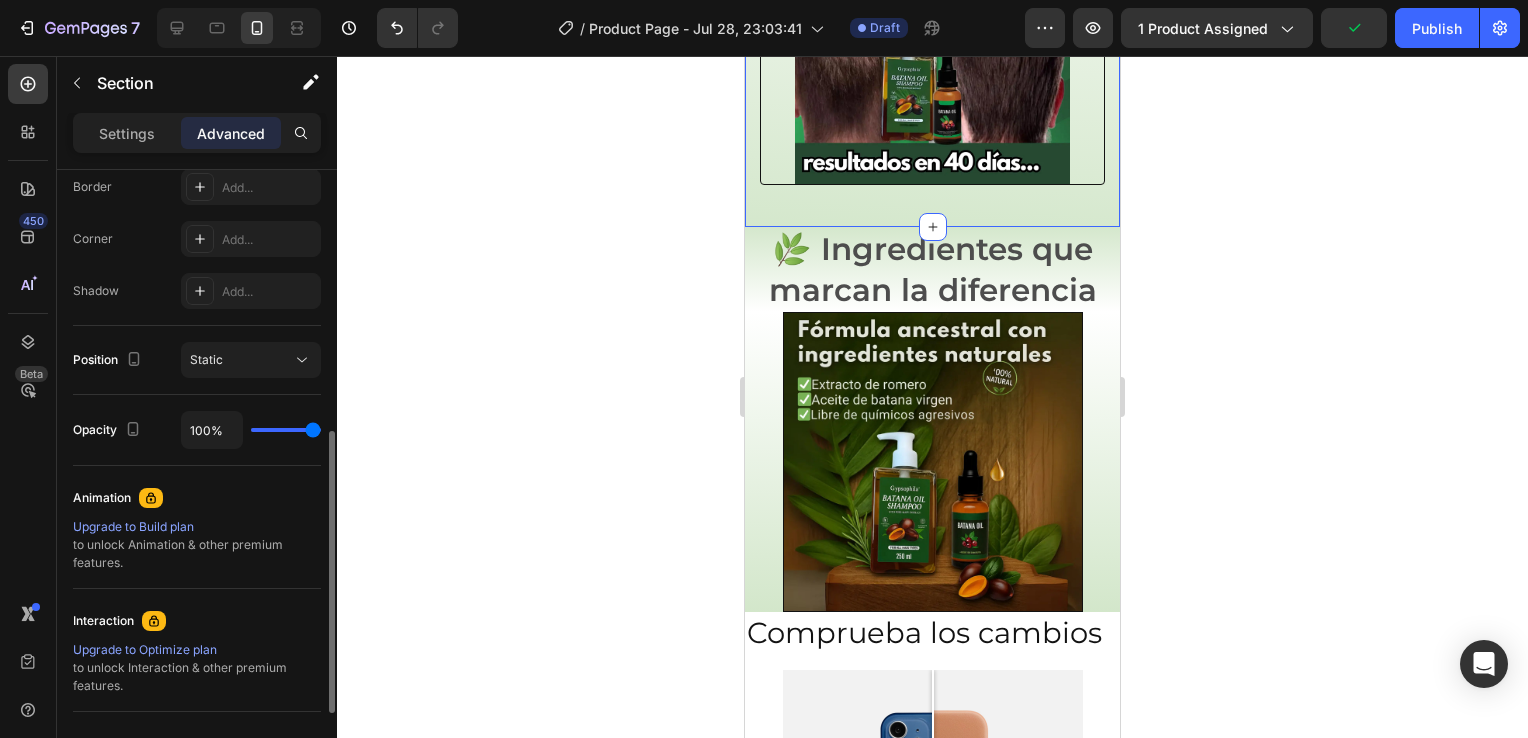 scroll, scrollTop: 760, scrollLeft: 0, axis: vertical 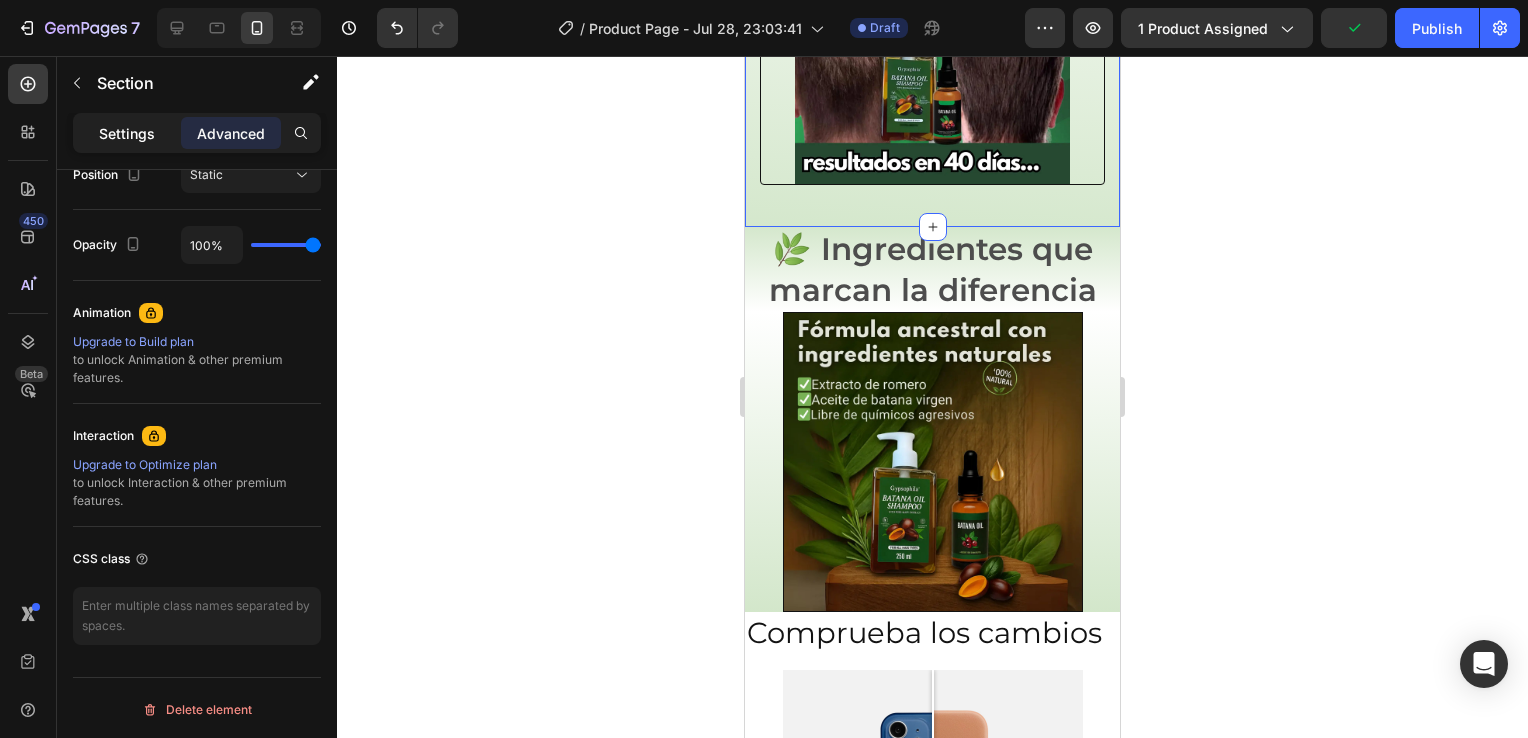 click on "Settings" at bounding box center [127, 133] 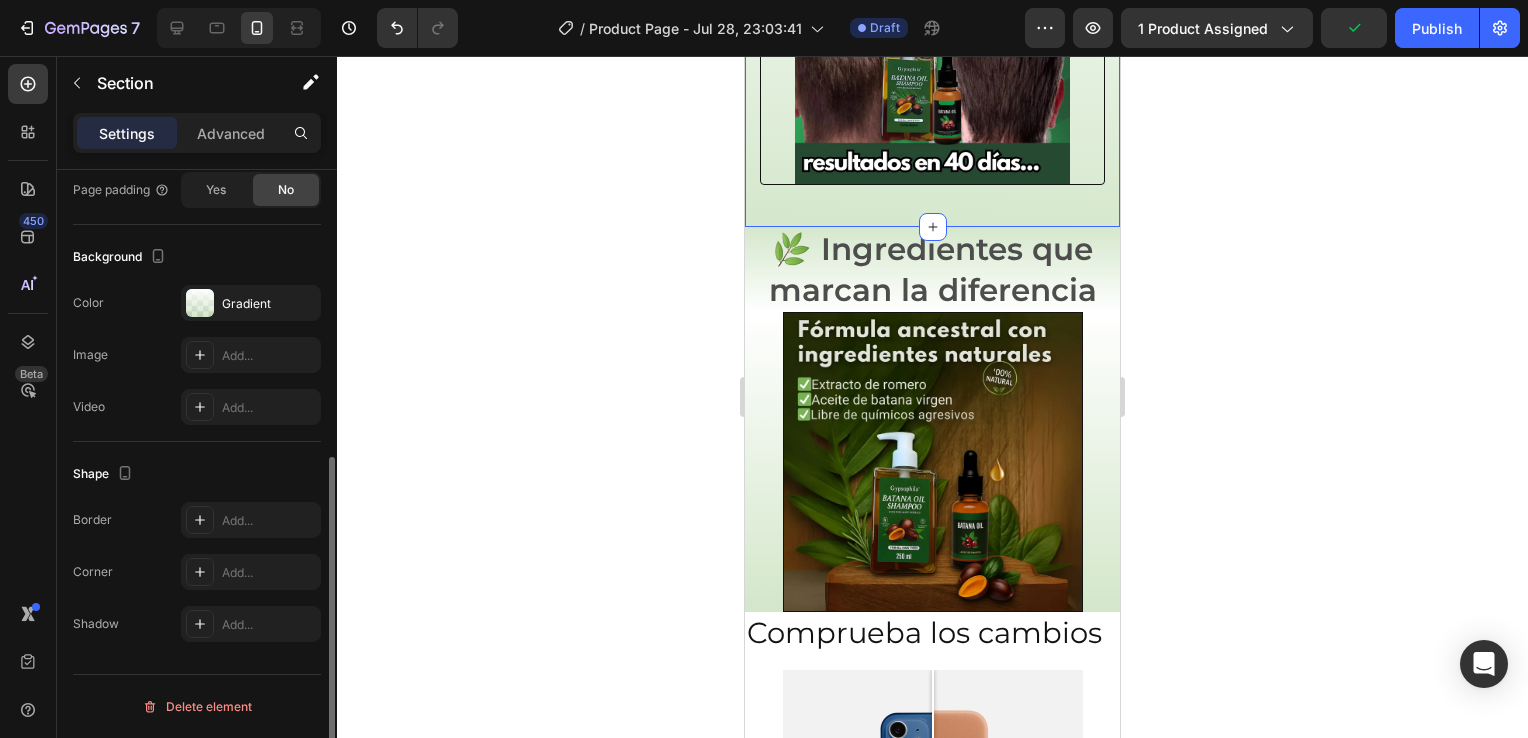 scroll, scrollTop: 540, scrollLeft: 0, axis: vertical 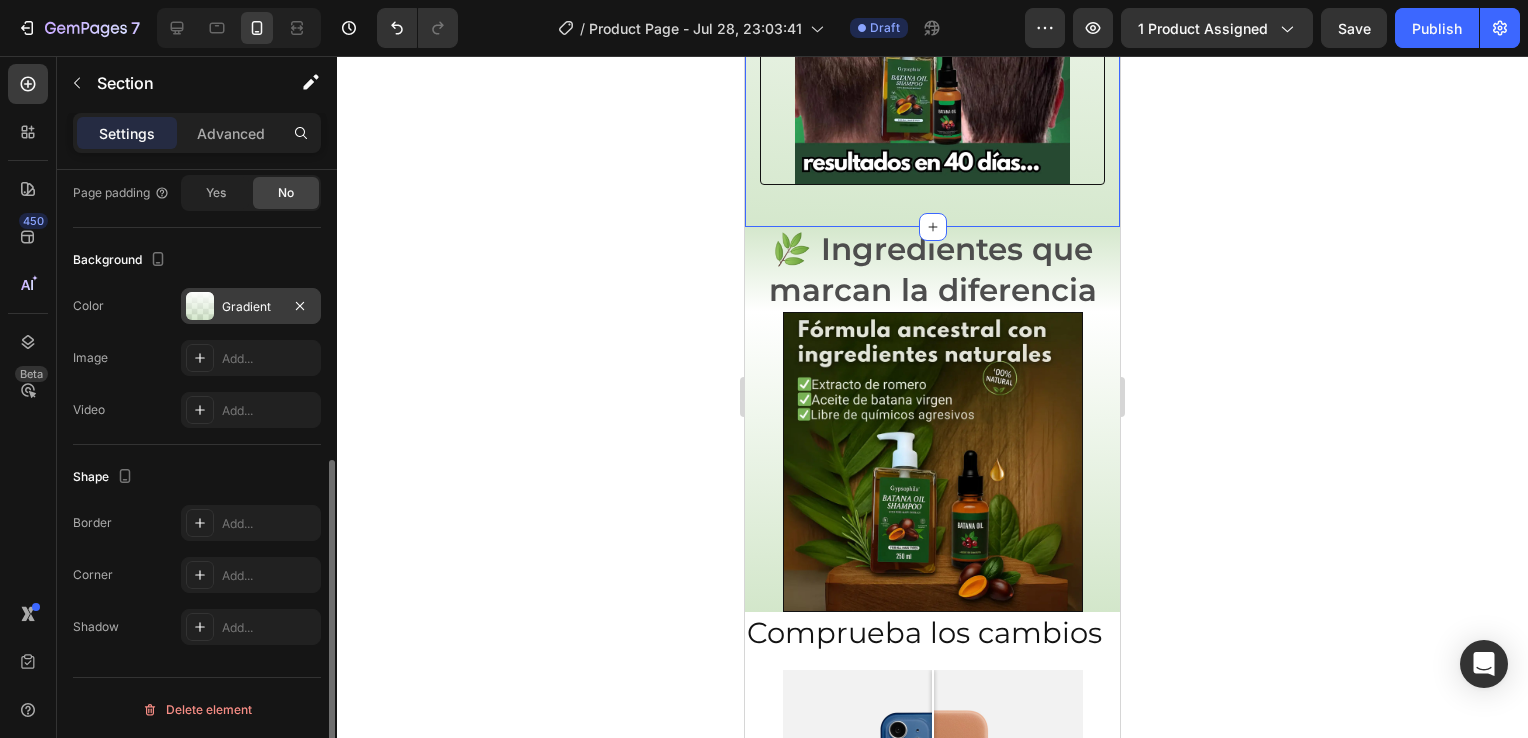 click at bounding box center (200, 306) 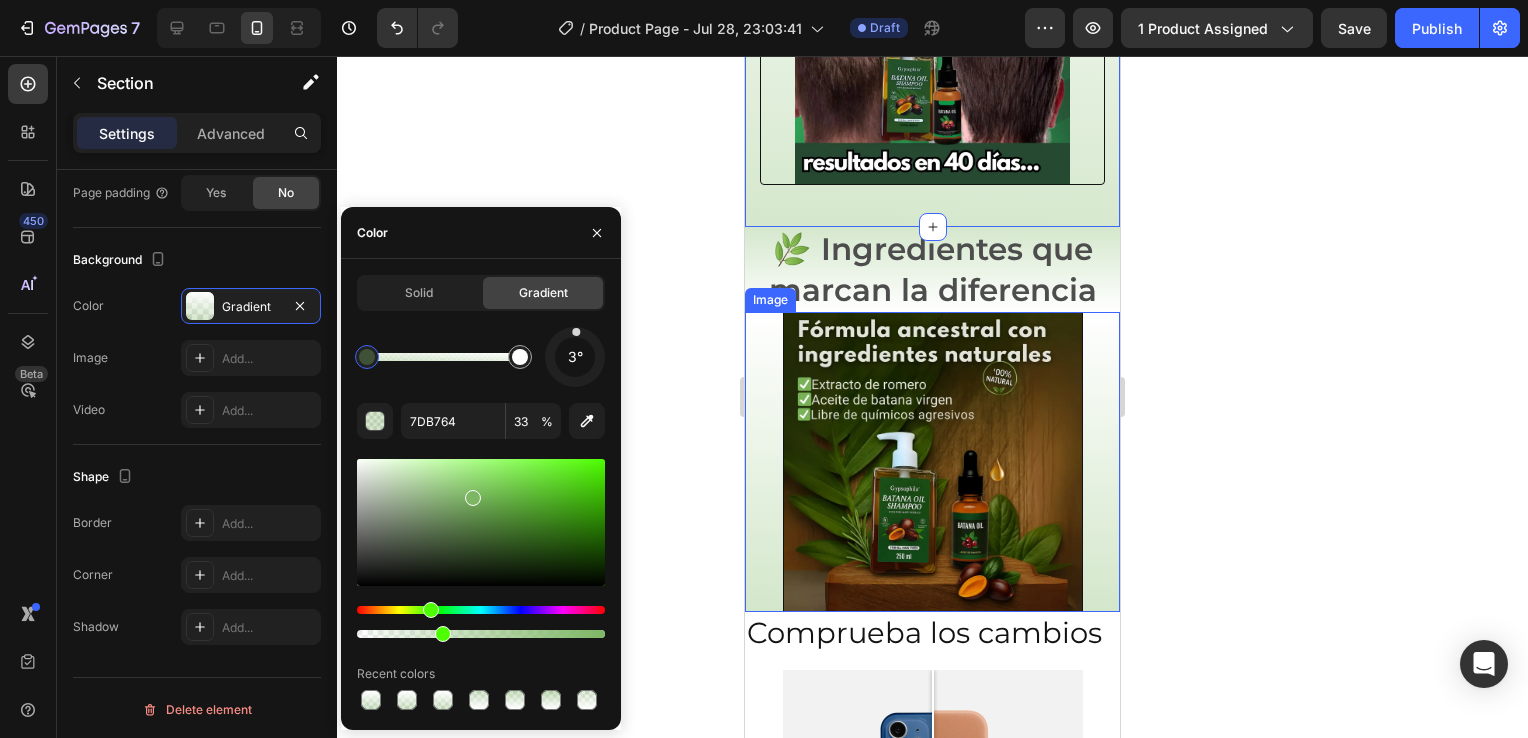 click at bounding box center (932, 462) 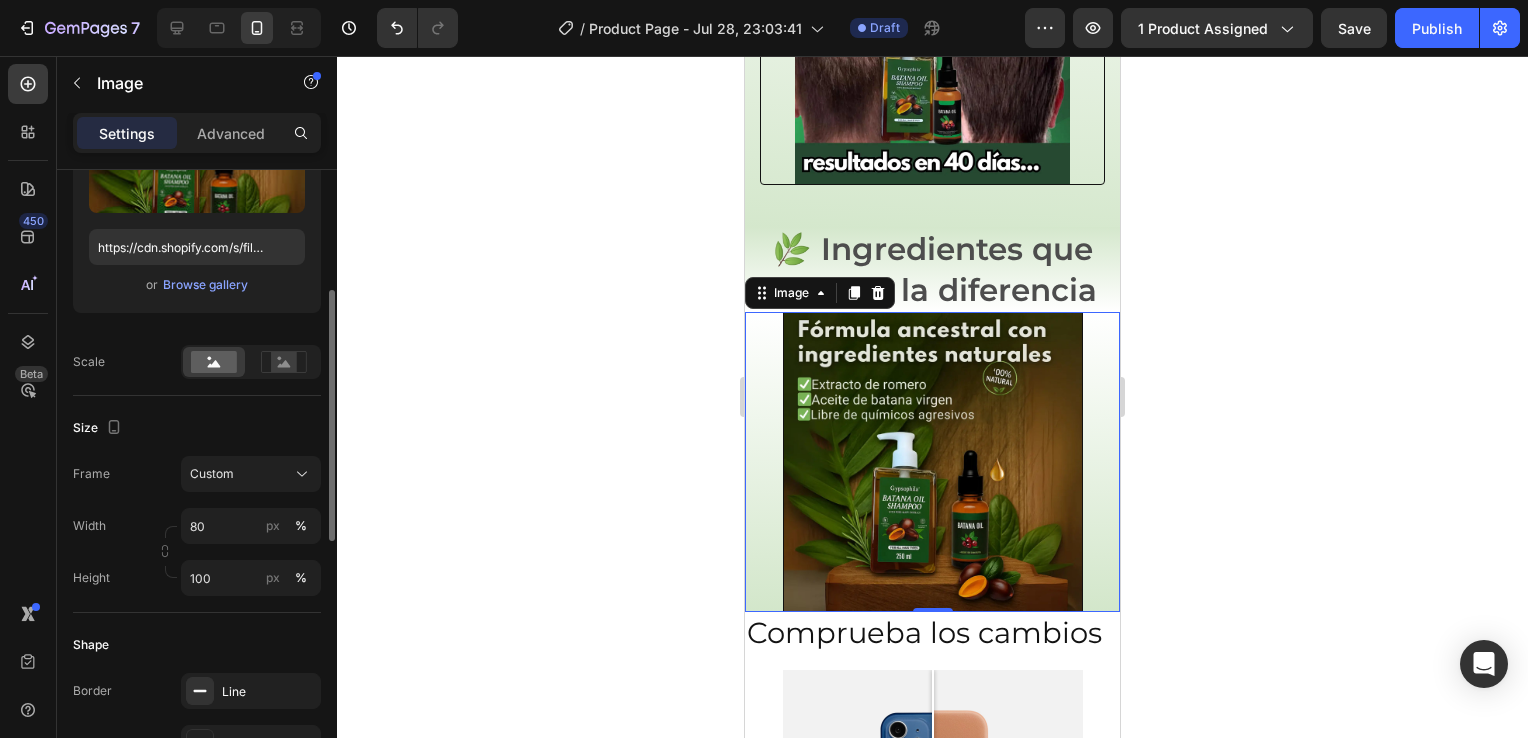 scroll, scrollTop: 0, scrollLeft: 0, axis: both 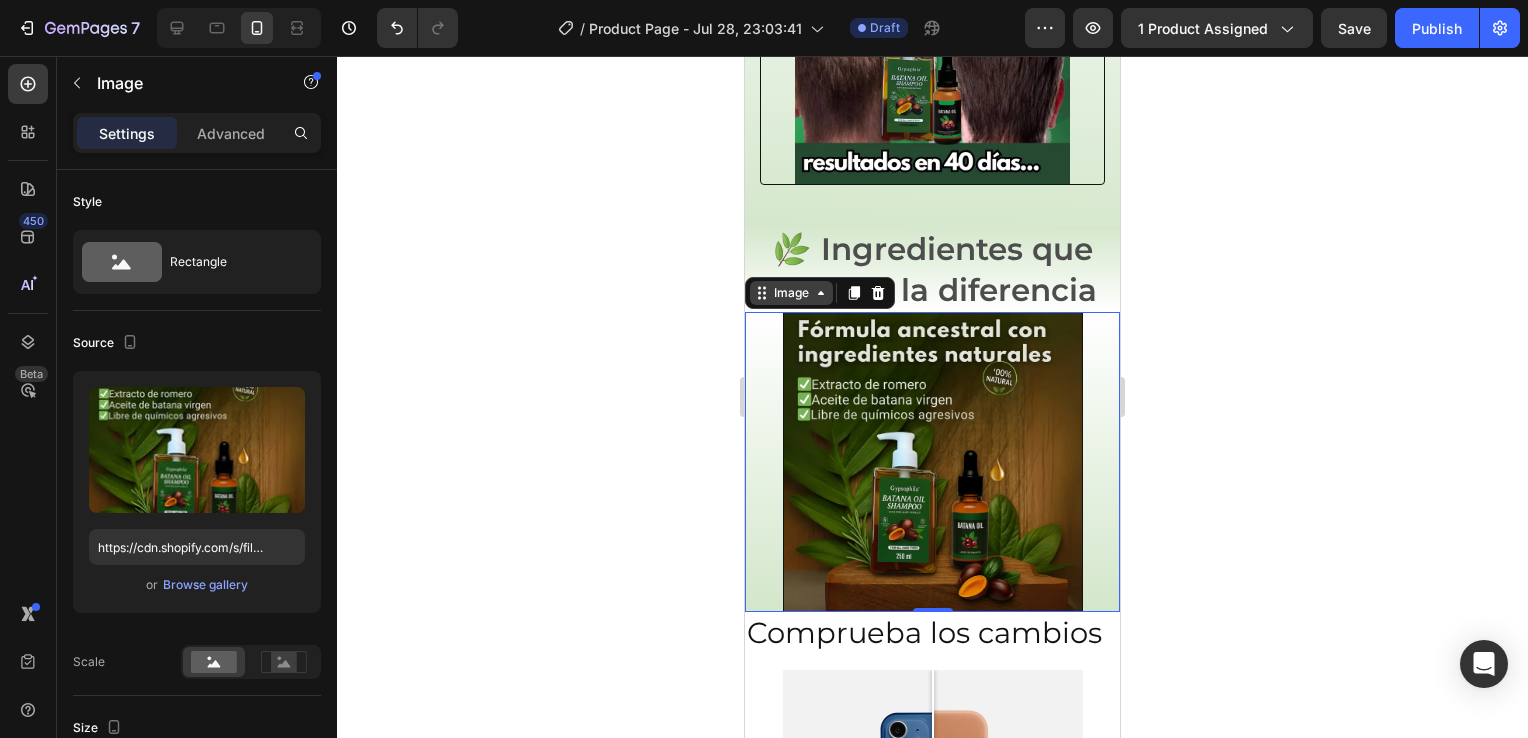click 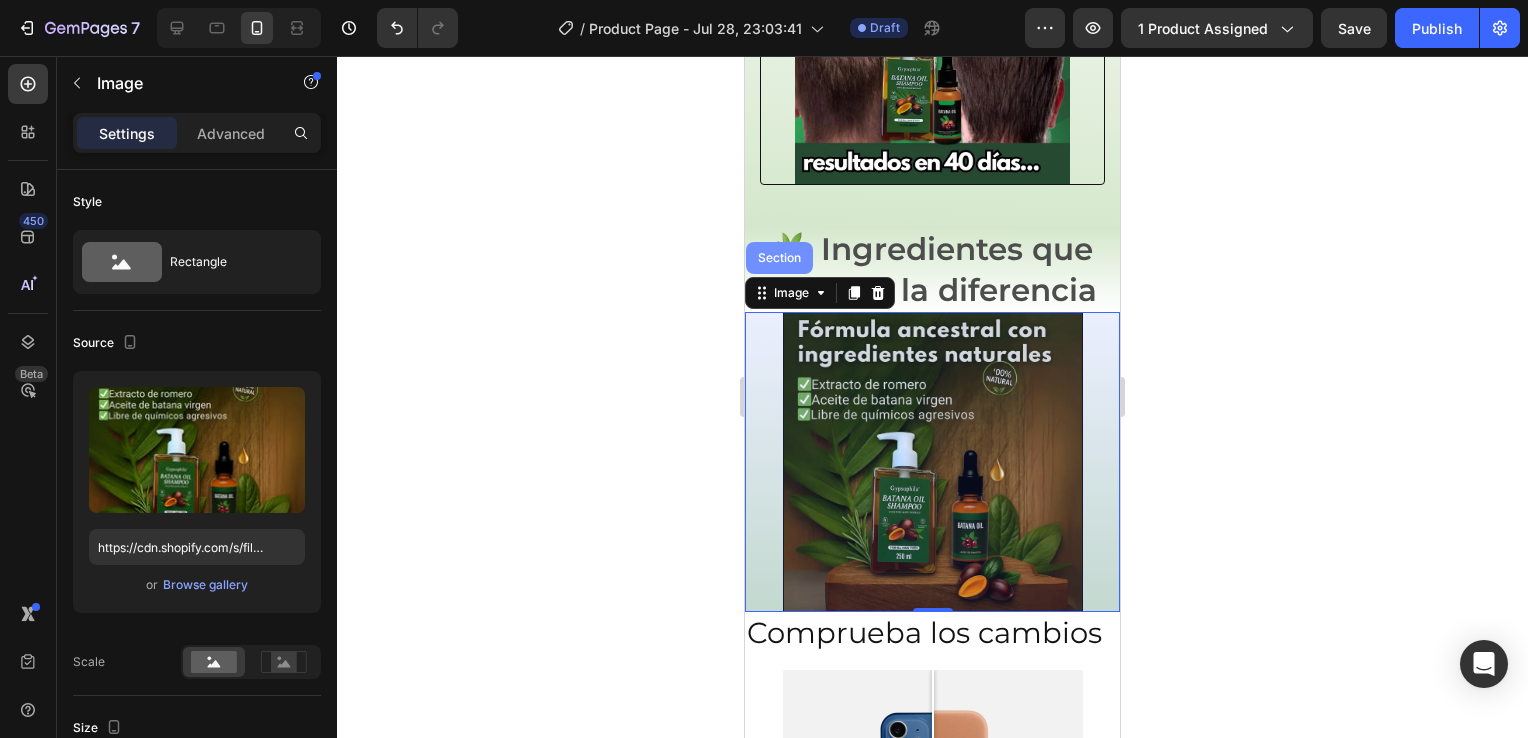 click on "Section" at bounding box center (779, 258) 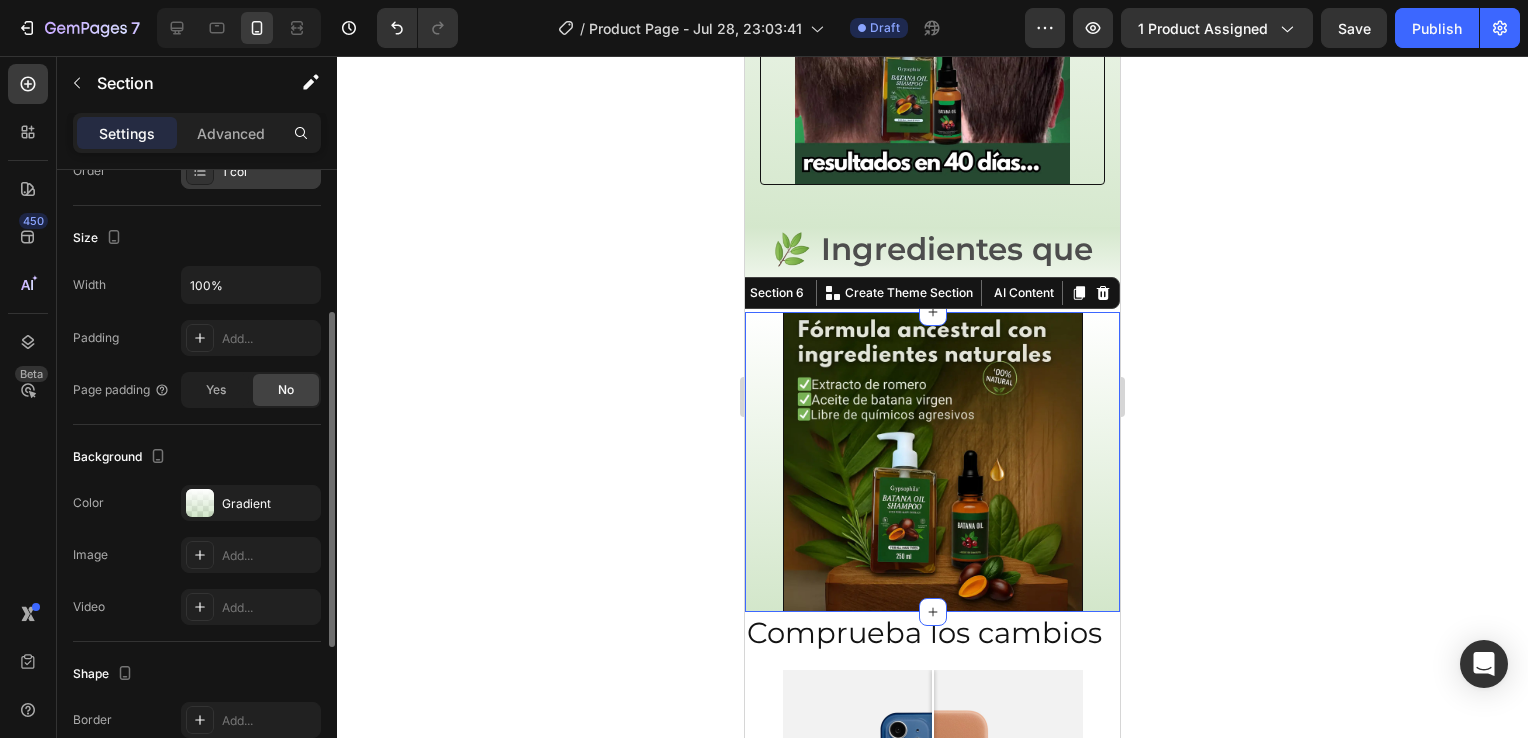 scroll, scrollTop: 540, scrollLeft: 0, axis: vertical 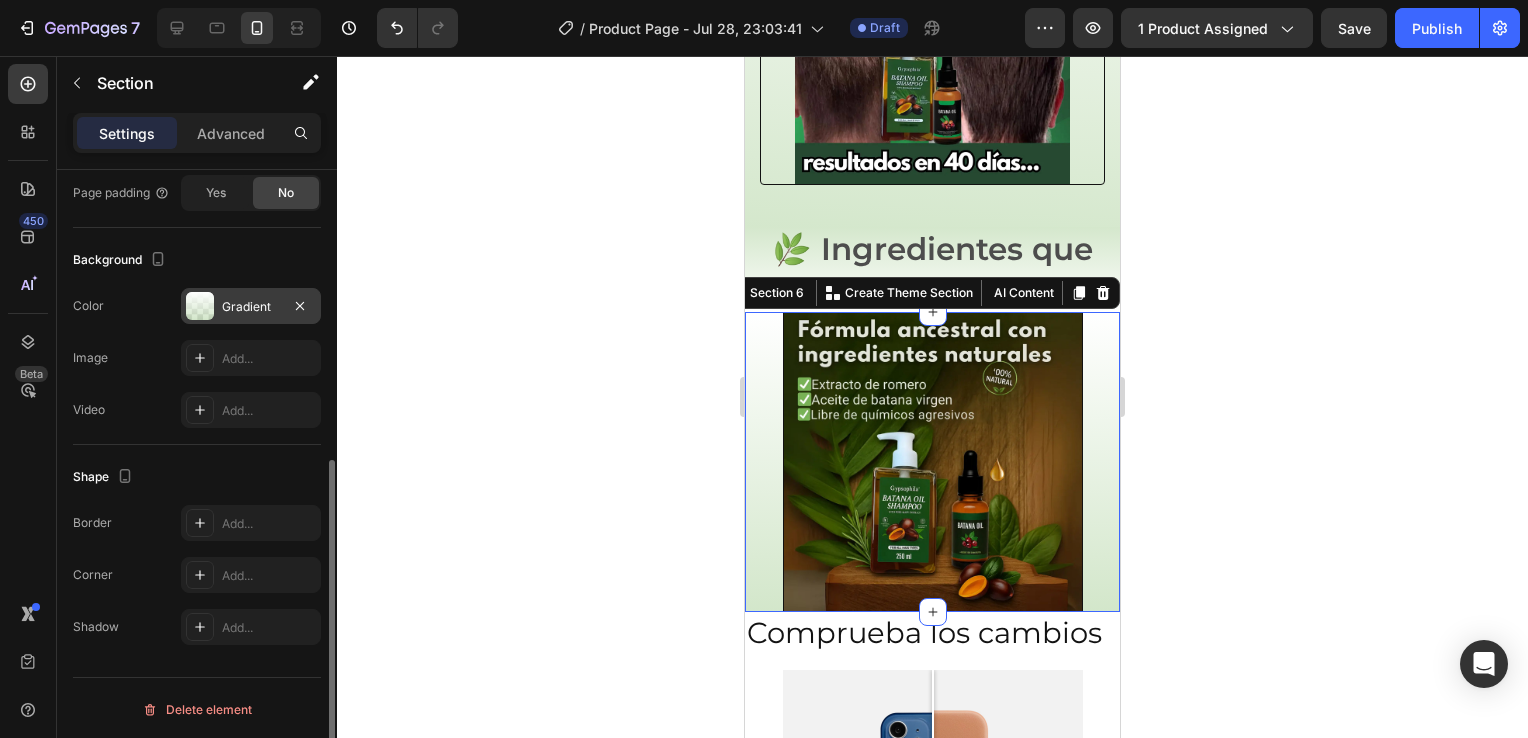 click at bounding box center [200, 306] 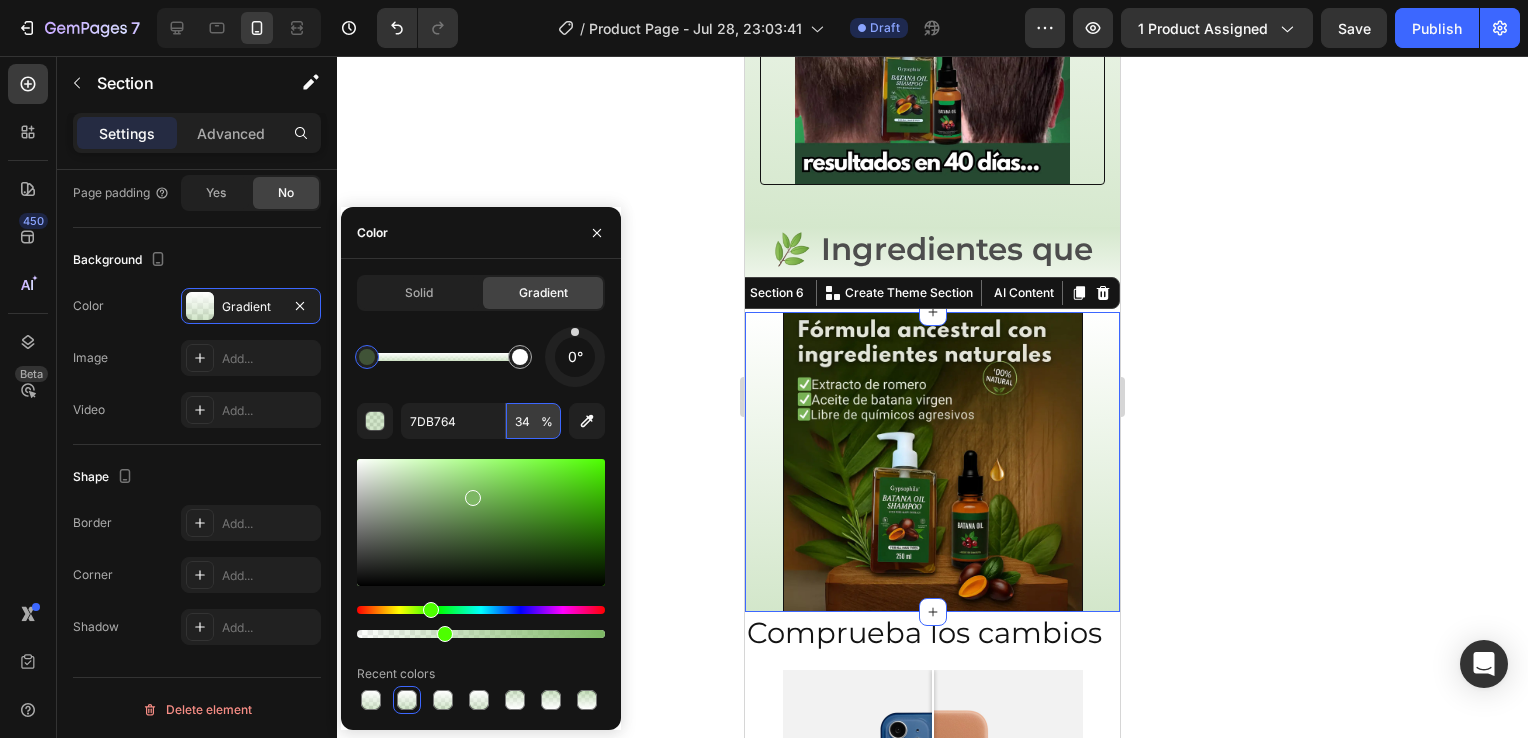 click on "34" at bounding box center (533, 421) 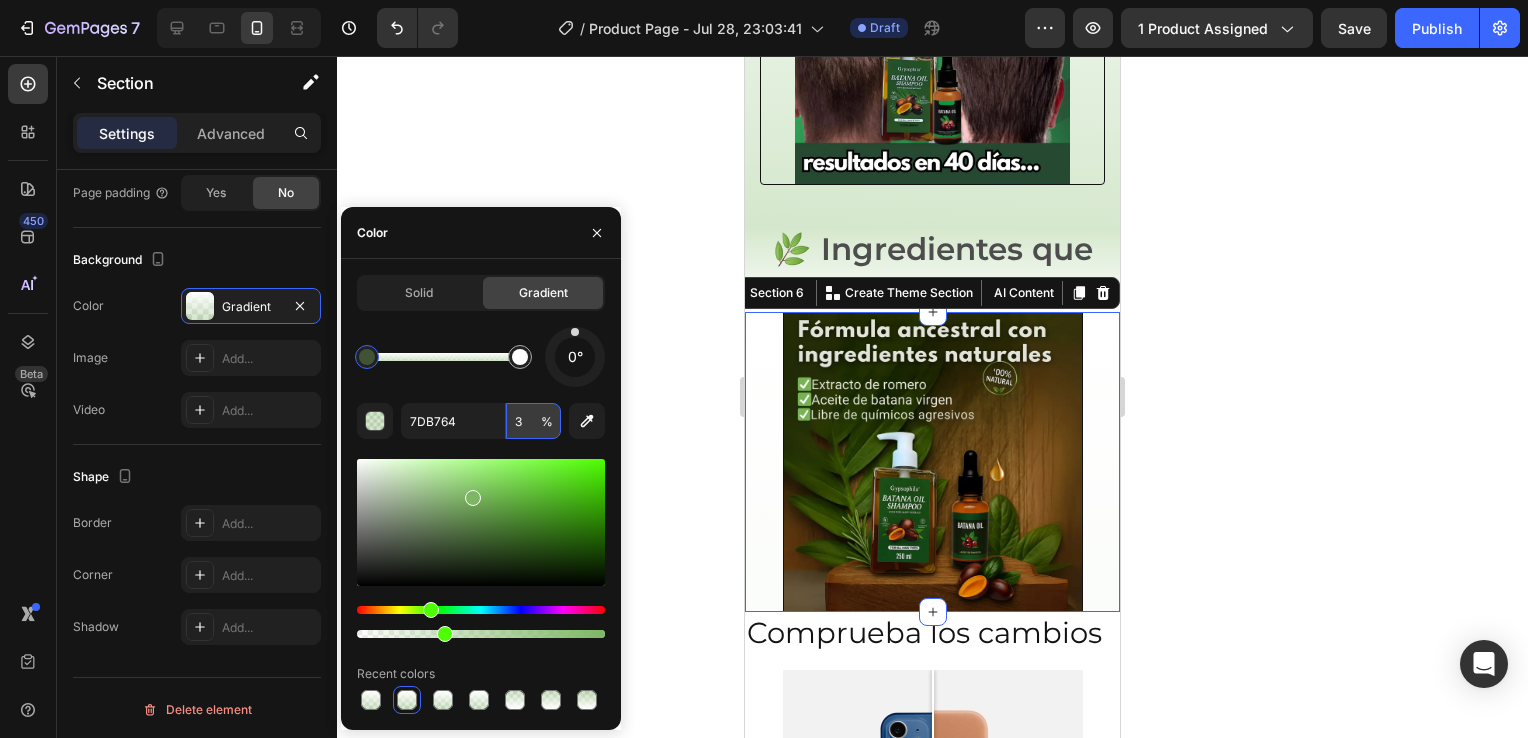 type on "33" 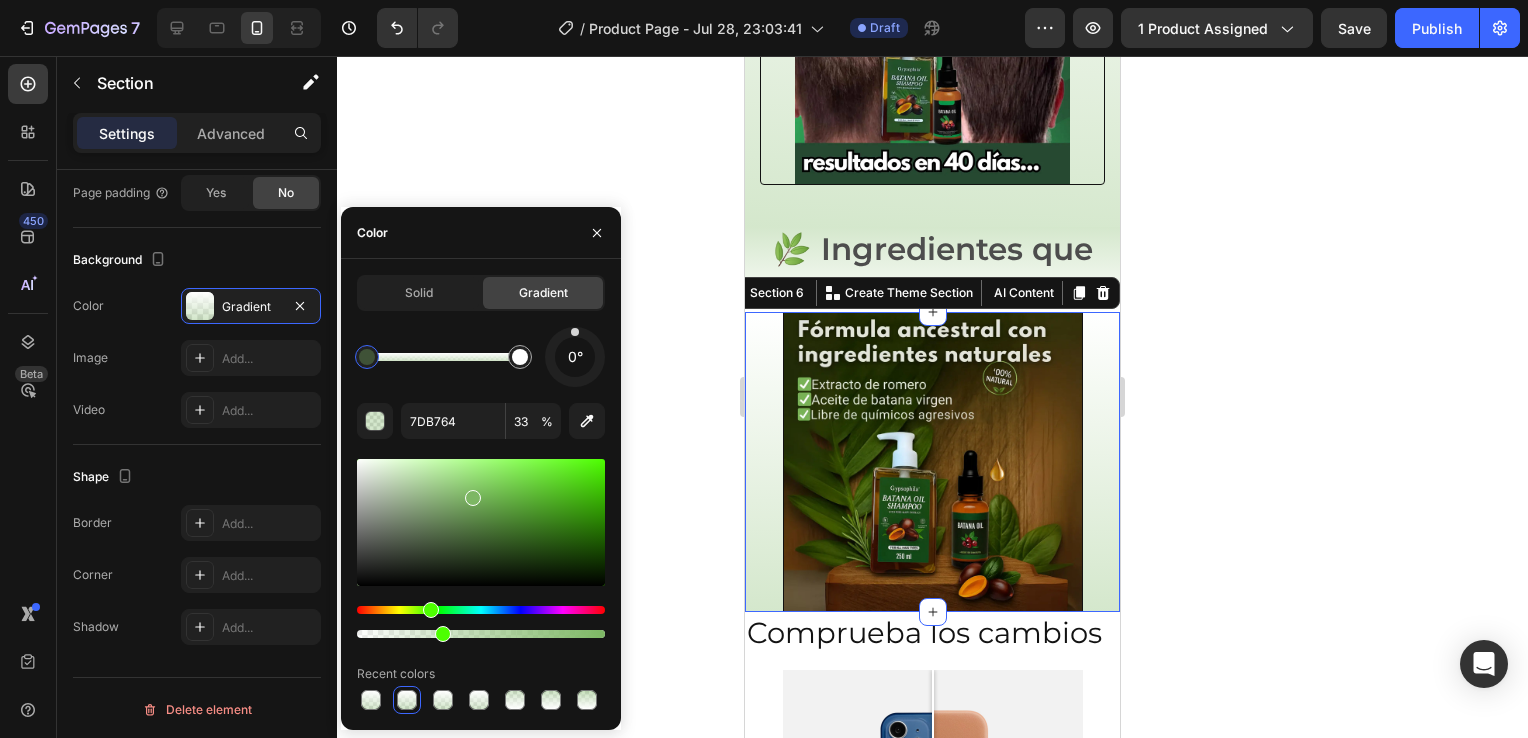 click 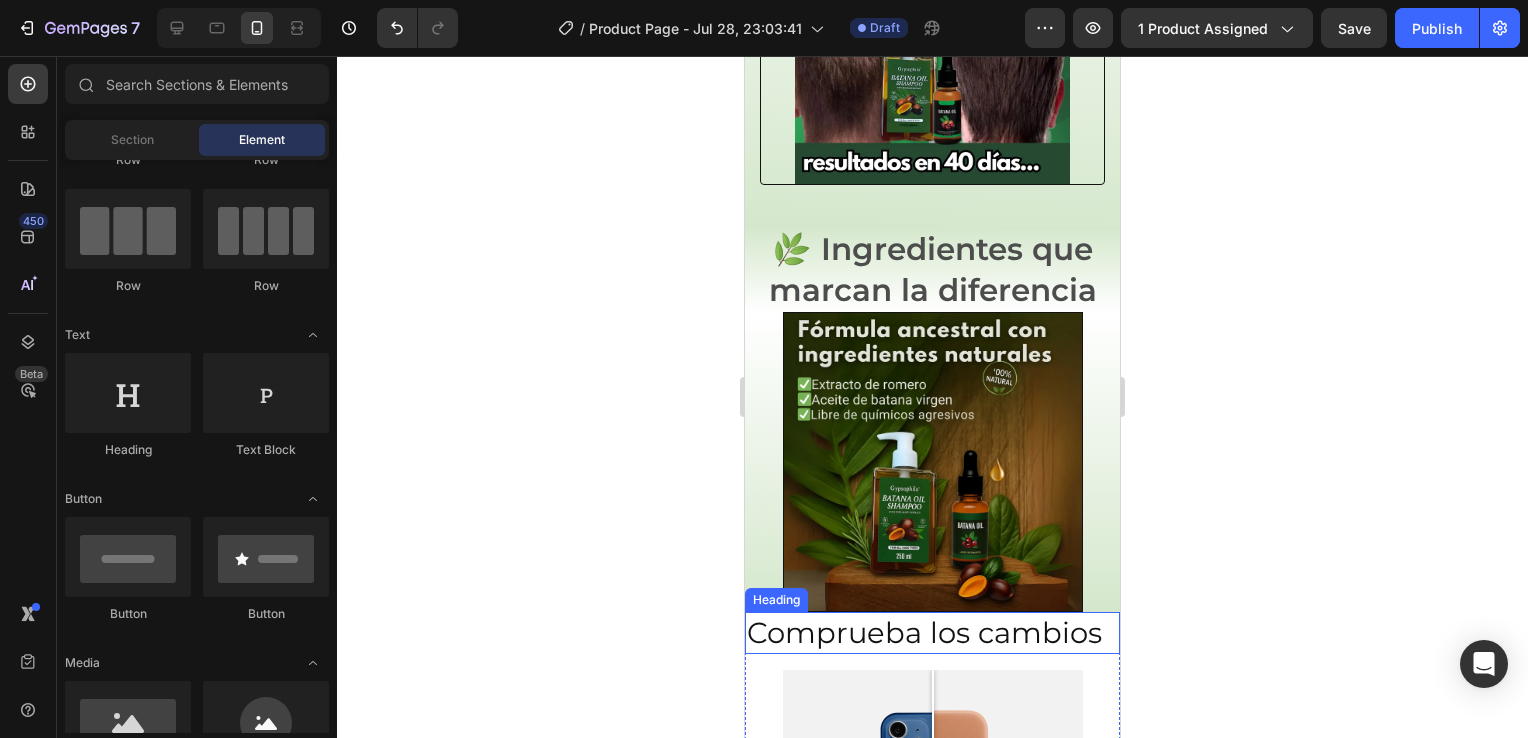 click on "Comprueba los cambios" at bounding box center [932, 633] 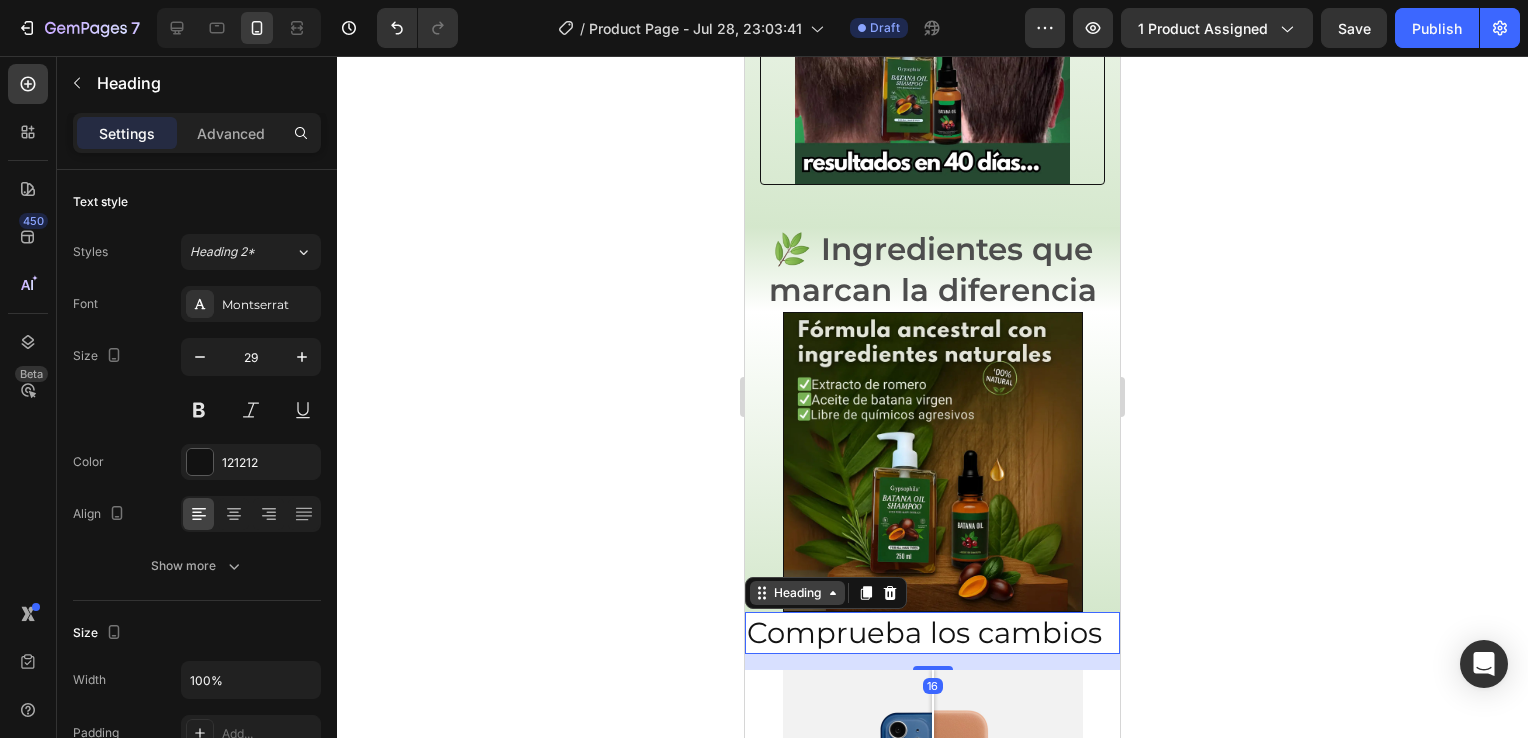 click on "Heading" at bounding box center (797, 593) 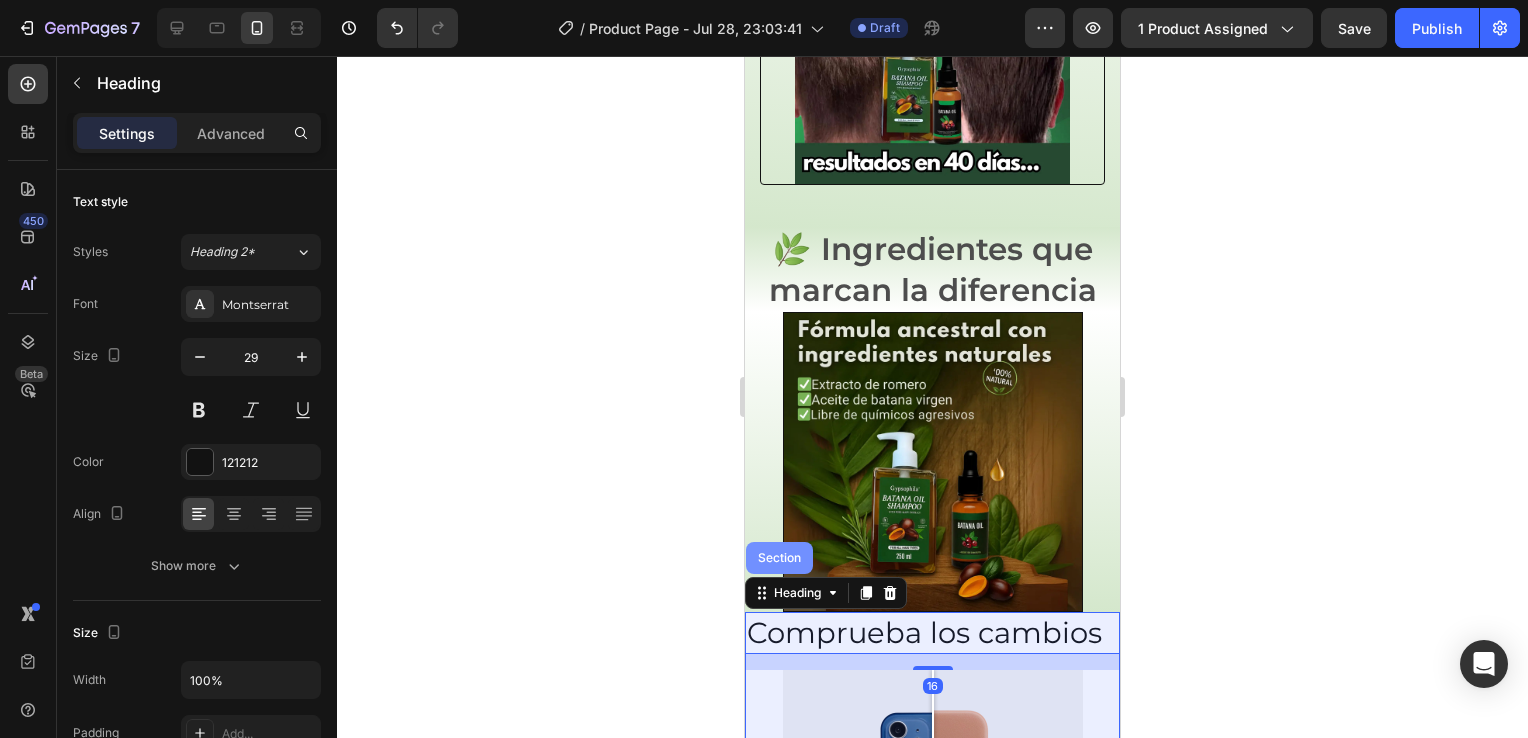 click on "Section" at bounding box center (779, 558) 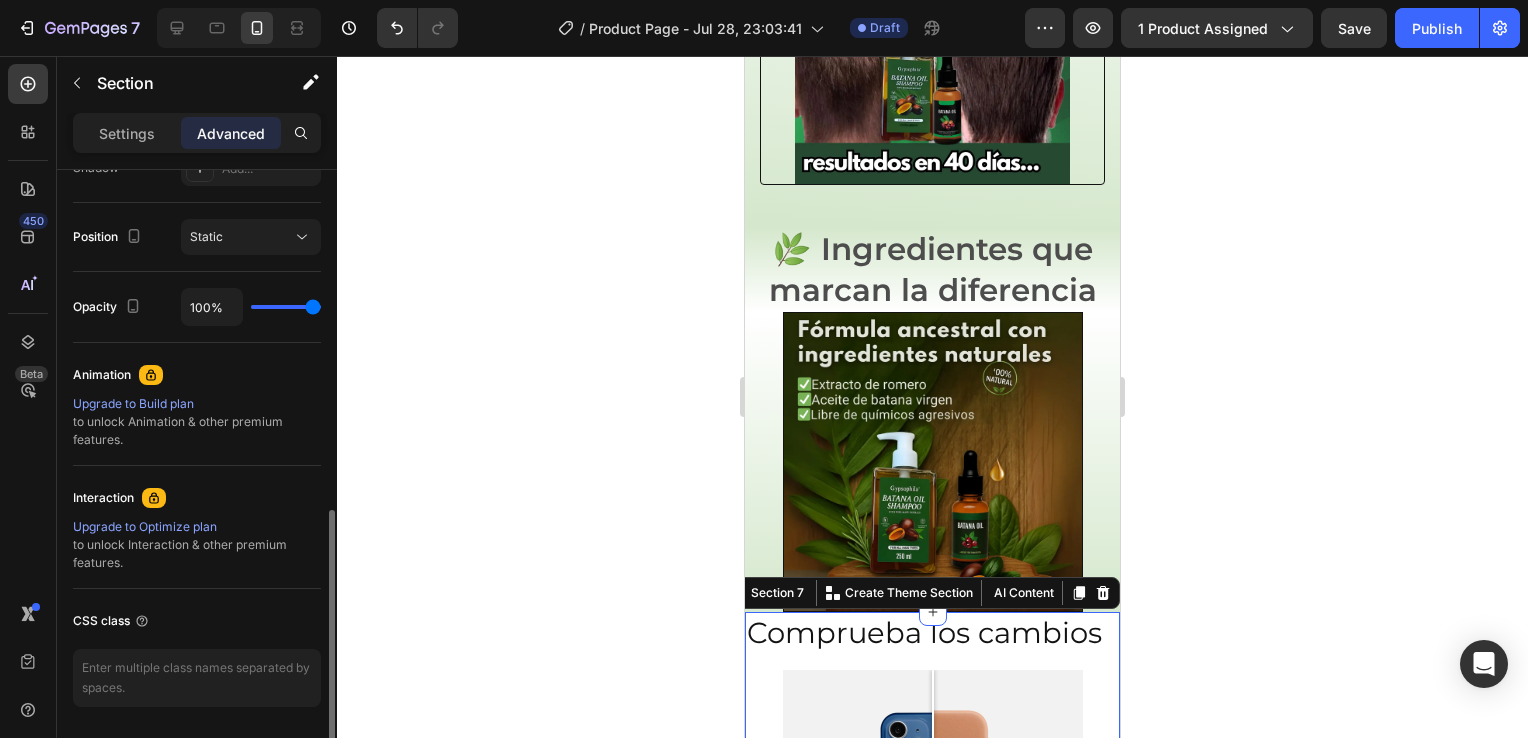 scroll, scrollTop: 715, scrollLeft: 0, axis: vertical 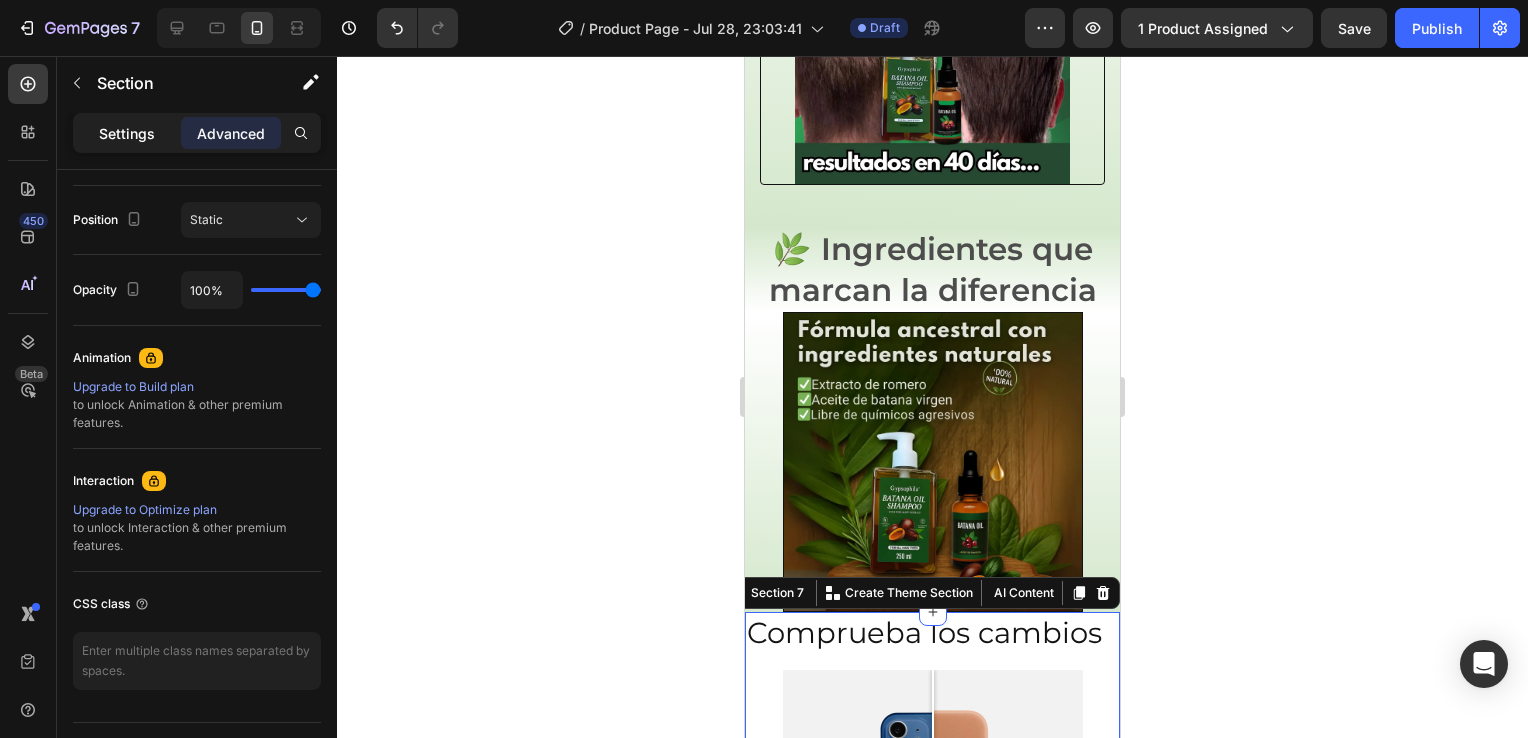 click on "Settings" at bounding box center (127, 133) 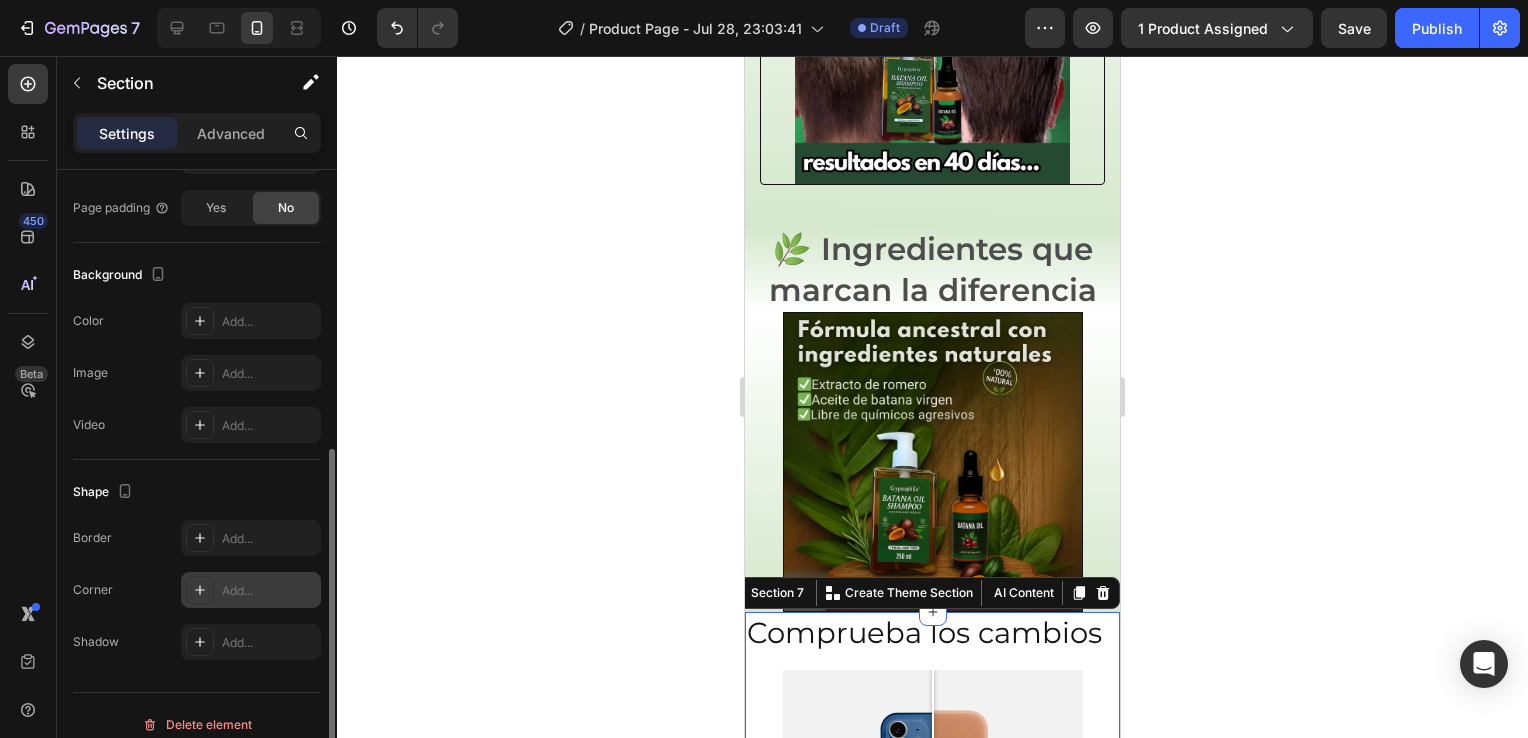 scroll, scrollTop: 534, scrollLeft: 0, axis: vertical 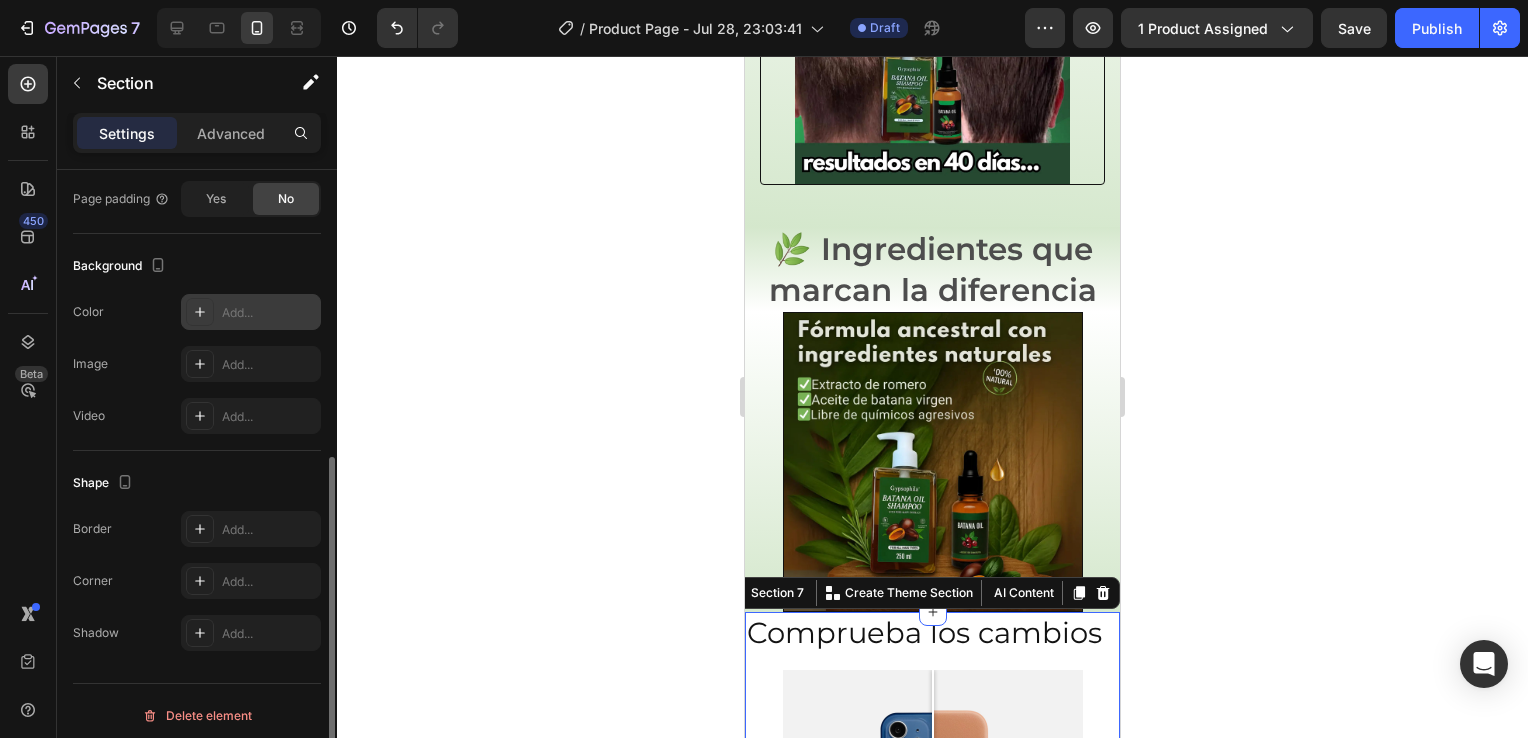 click at bounding box center [200, 312] 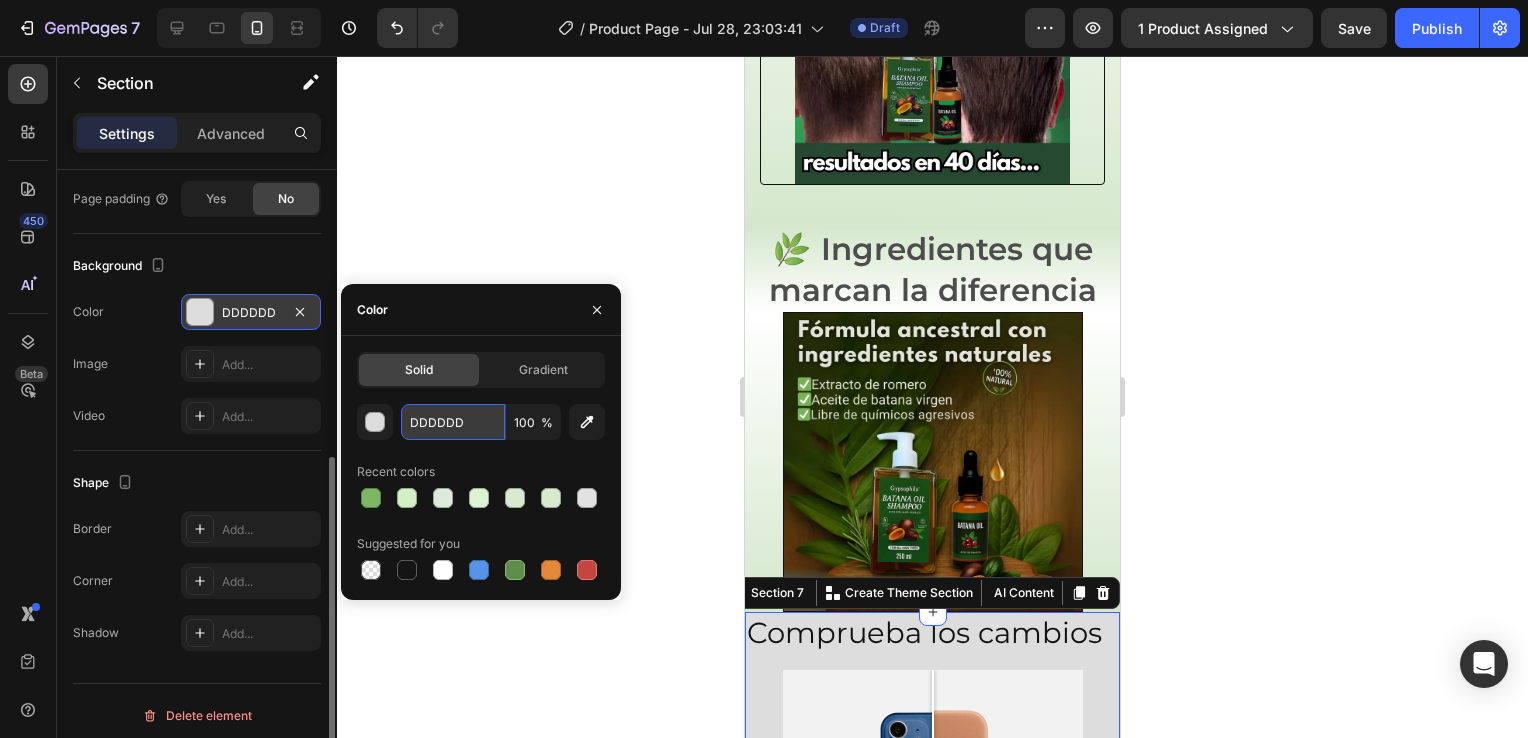 click on "DDDDDD" at bounding box center [453, 422] 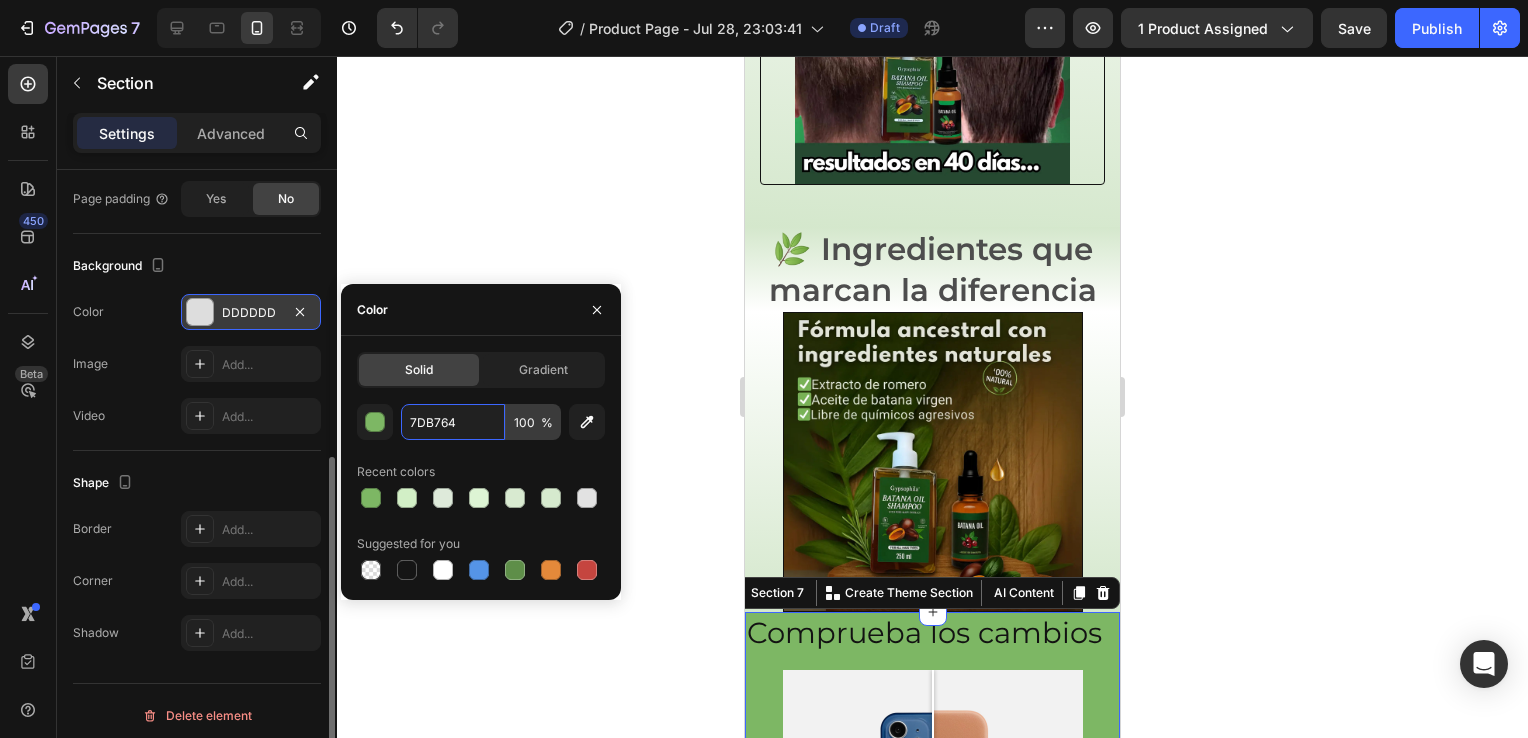 type on "7DB764" 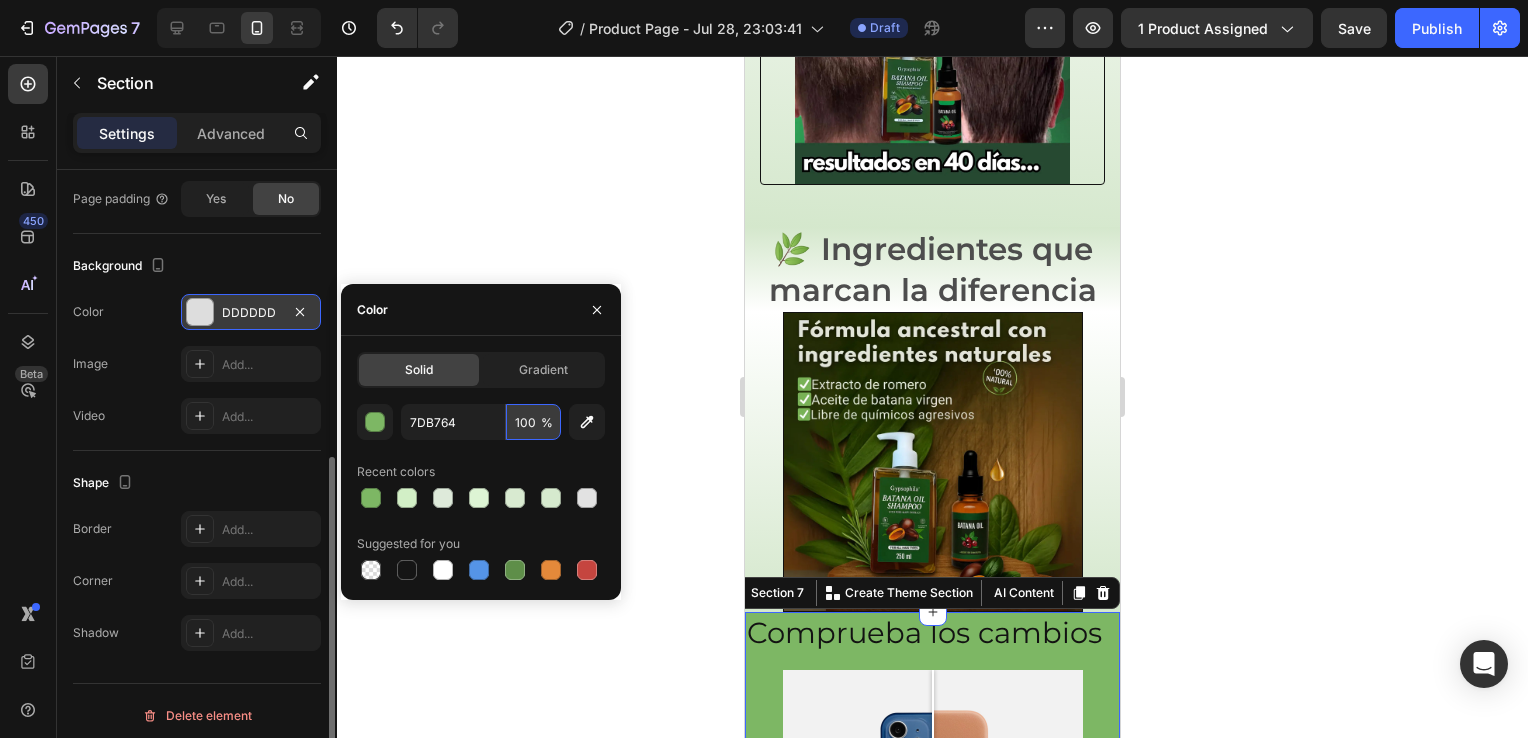 click on "100" at bounding box center (533, 422) 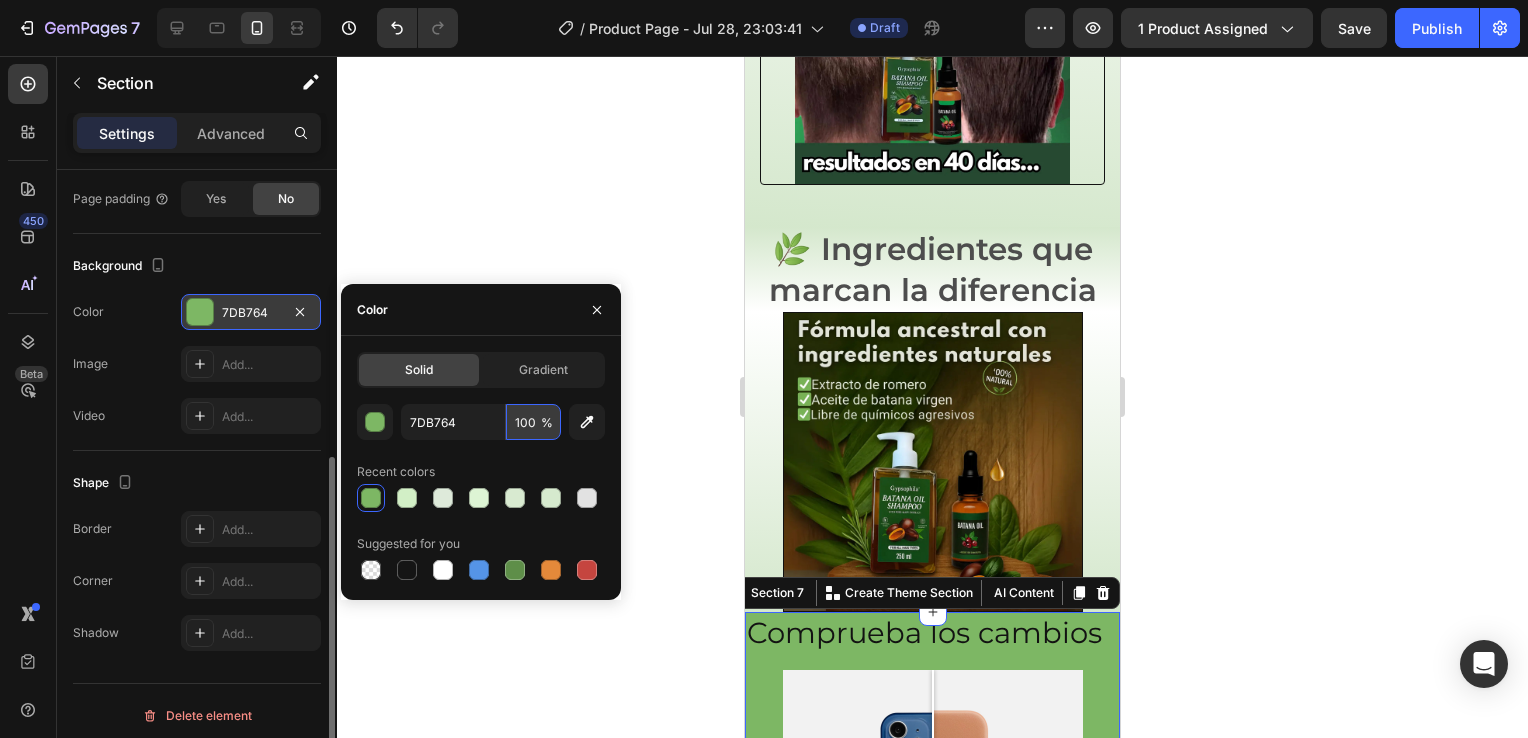 click on "100" at bounding box center (533, 422) 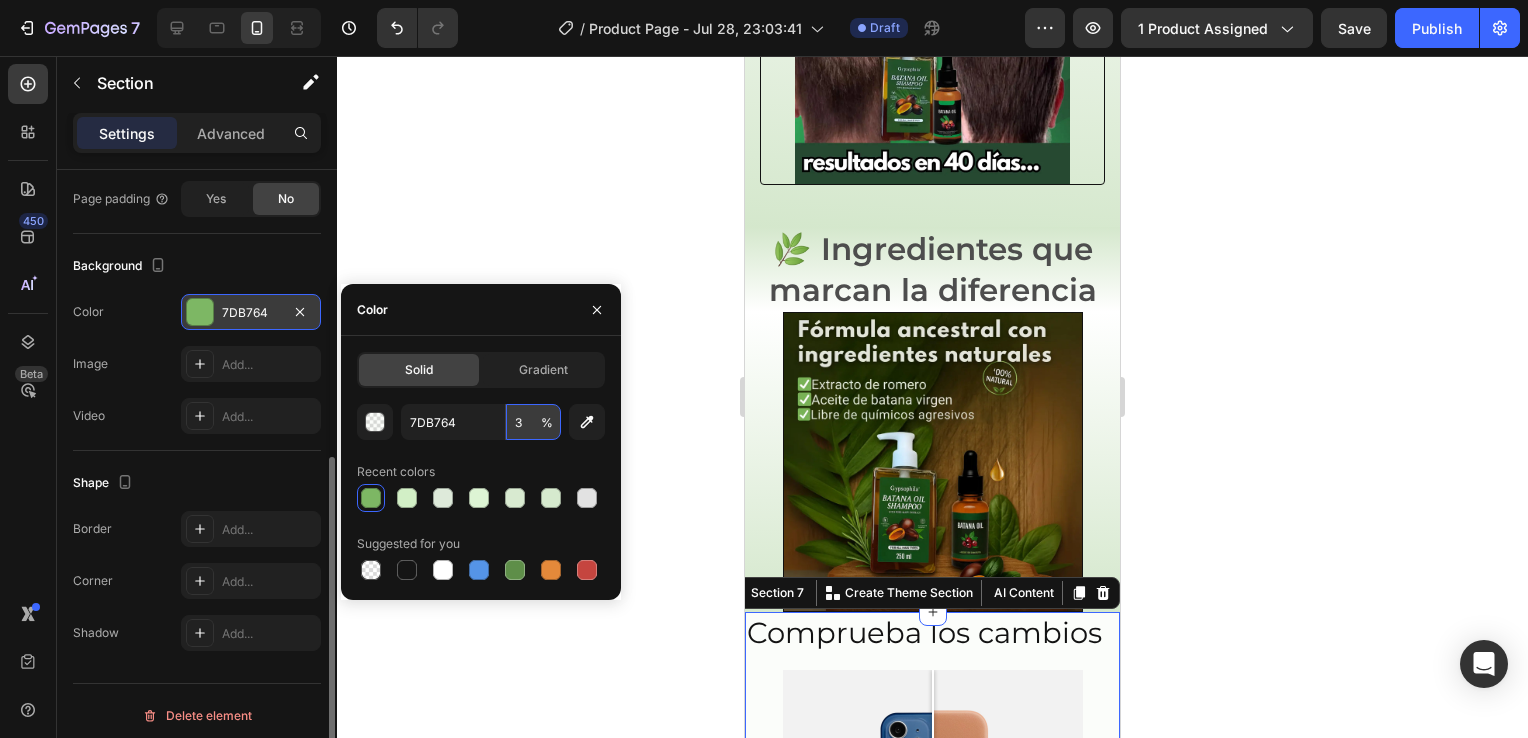 type on "33" 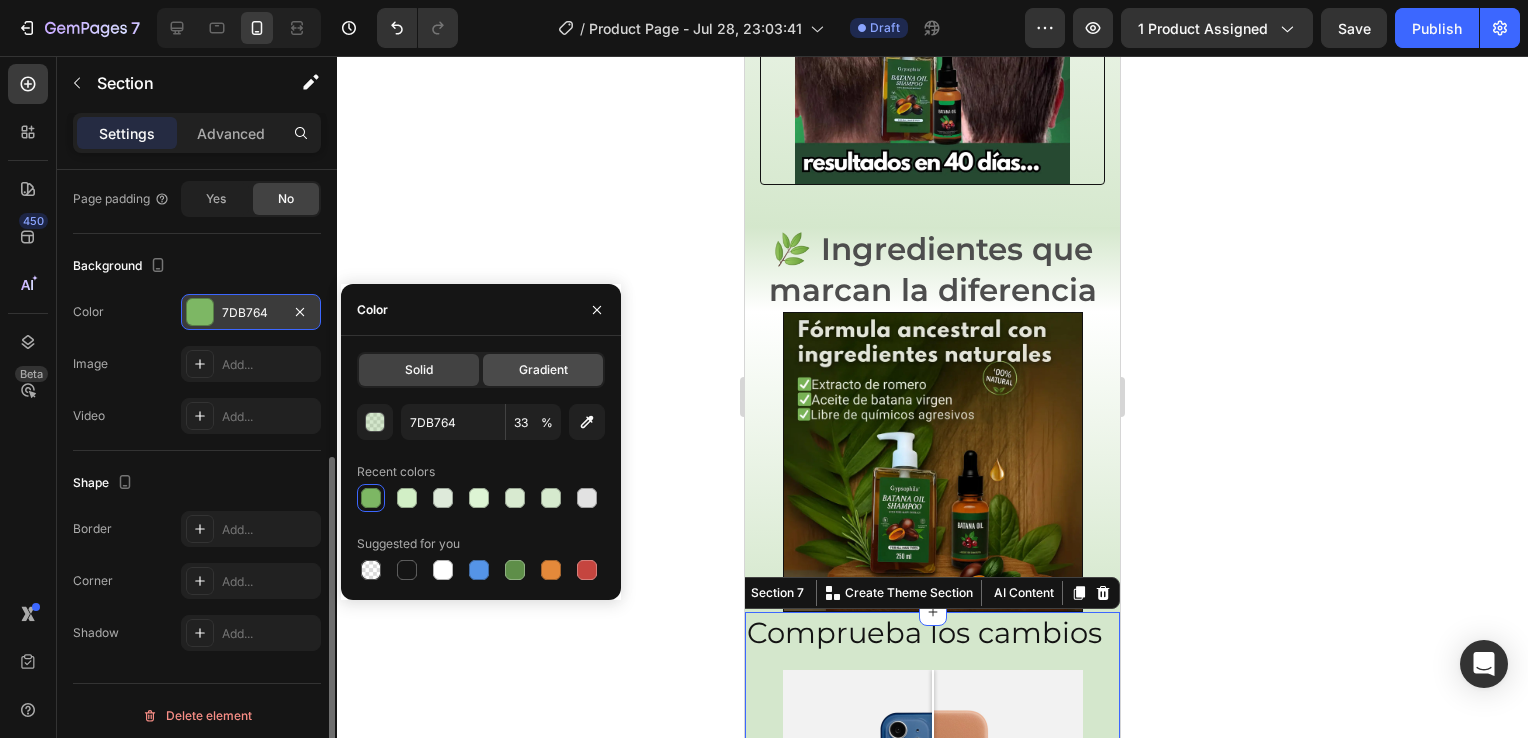 click on "Gradient" 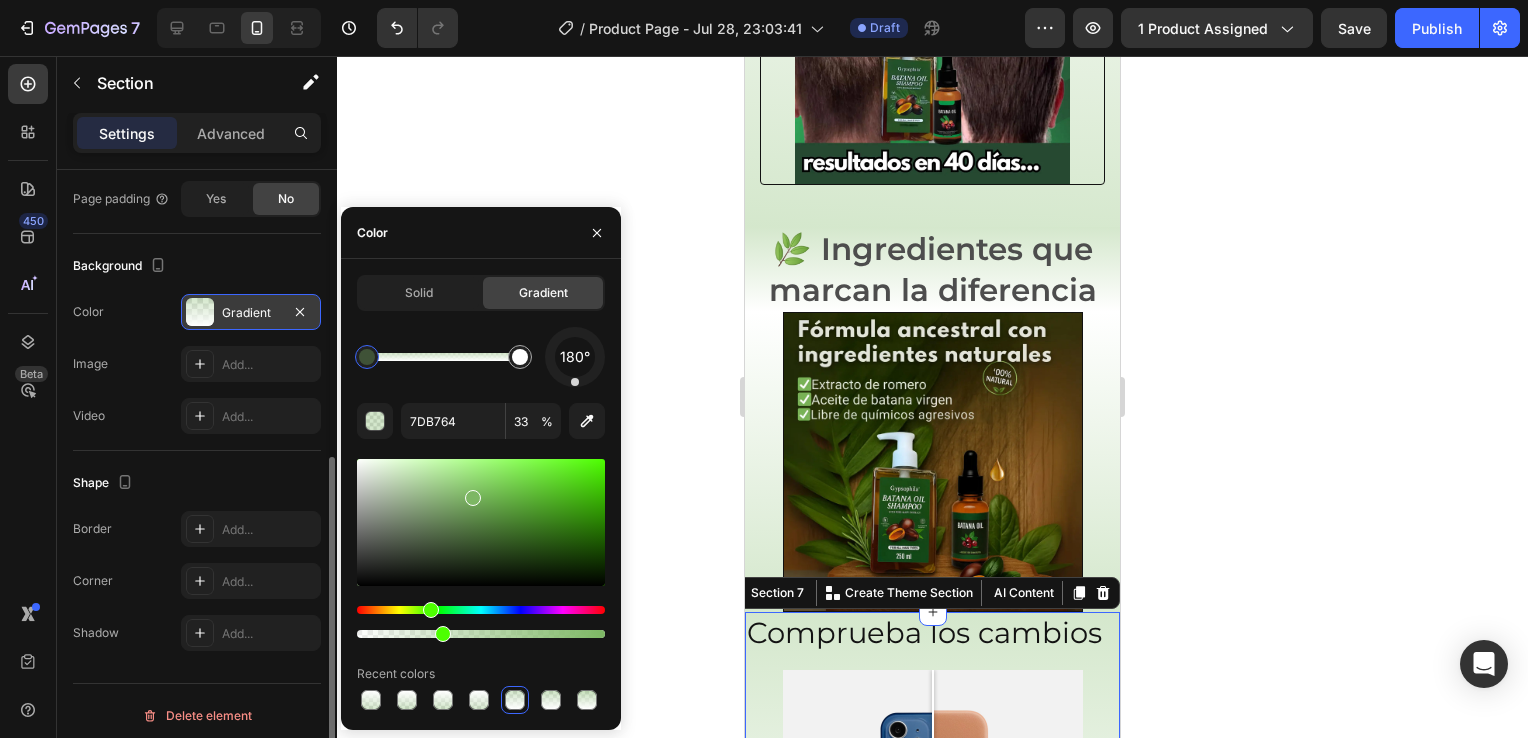 drag, startPoint x: 593, startPoint y: 379, endPoint x: 575, endPoint y: 486, distance: 108.503456 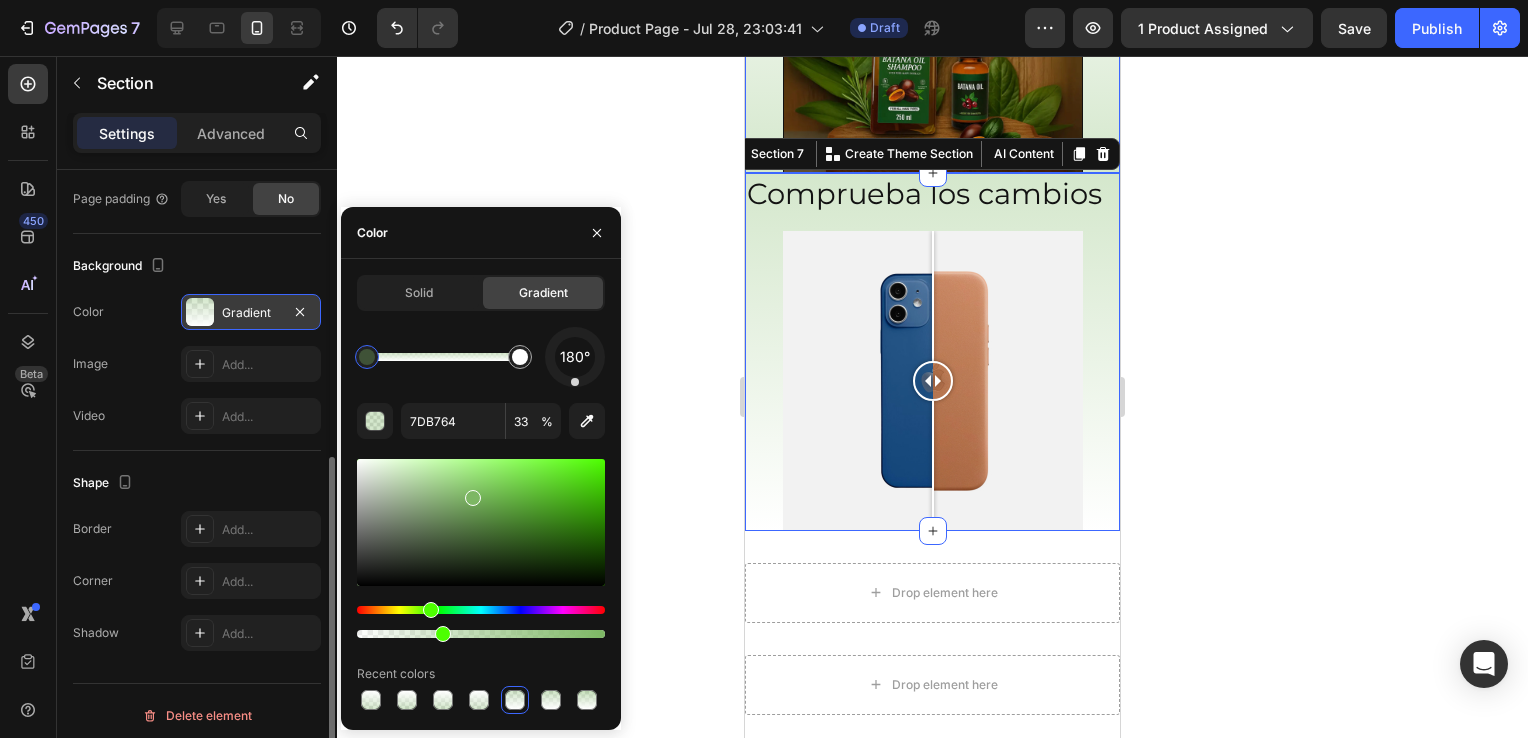 scroll, scrollTop: 2381, scrollLeft: 0, axis: vertical 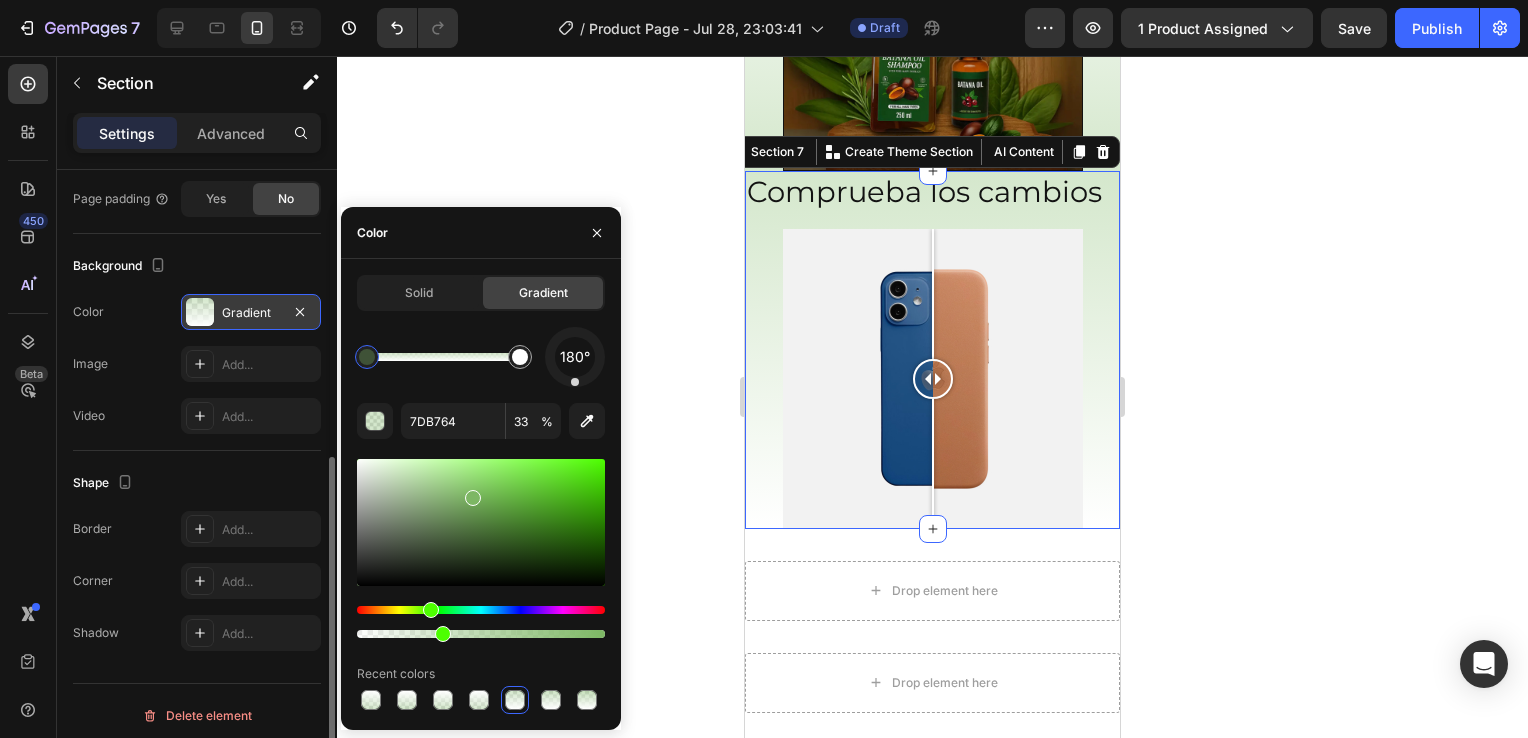 click 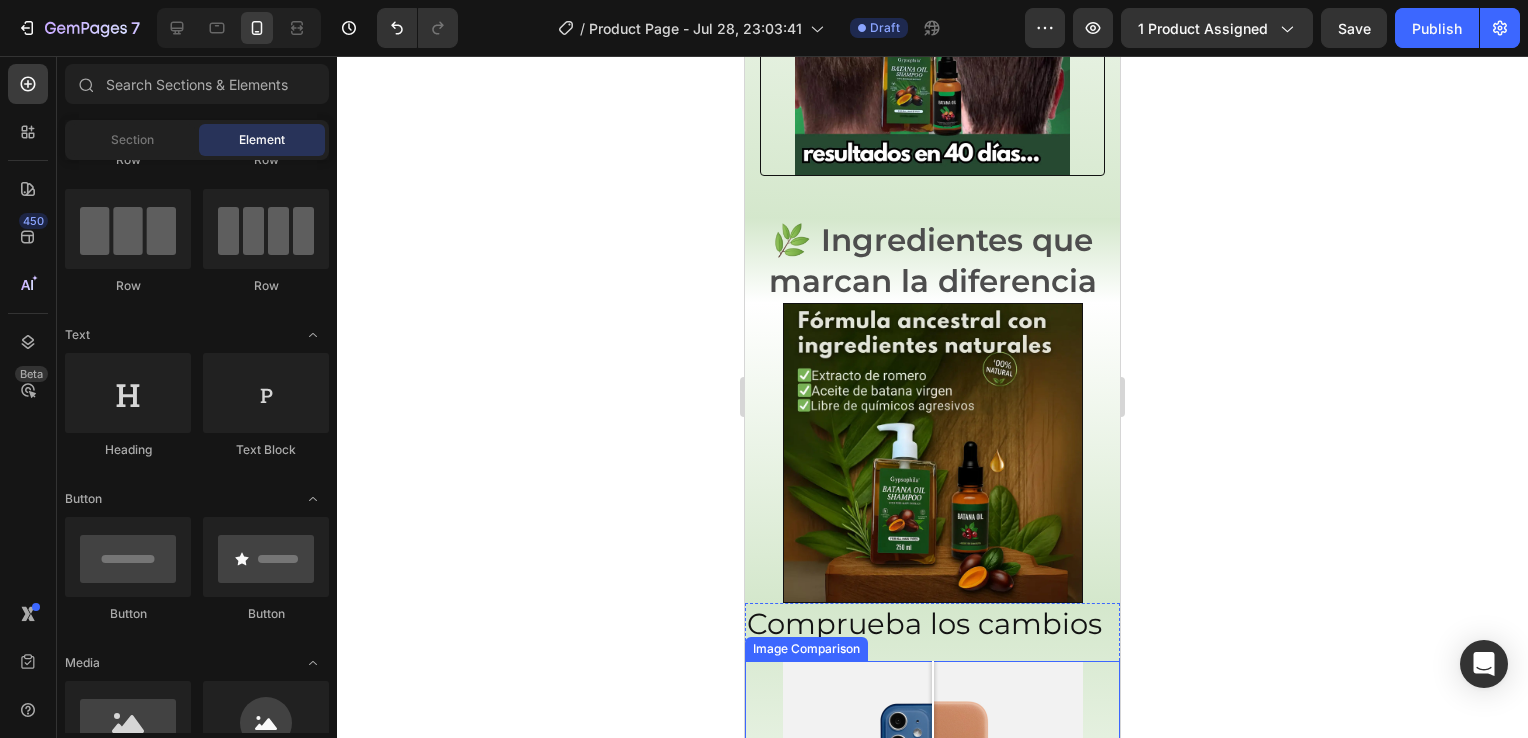 scroll, scrollTop: 1929, scrollLeft: 0, axis: vertical 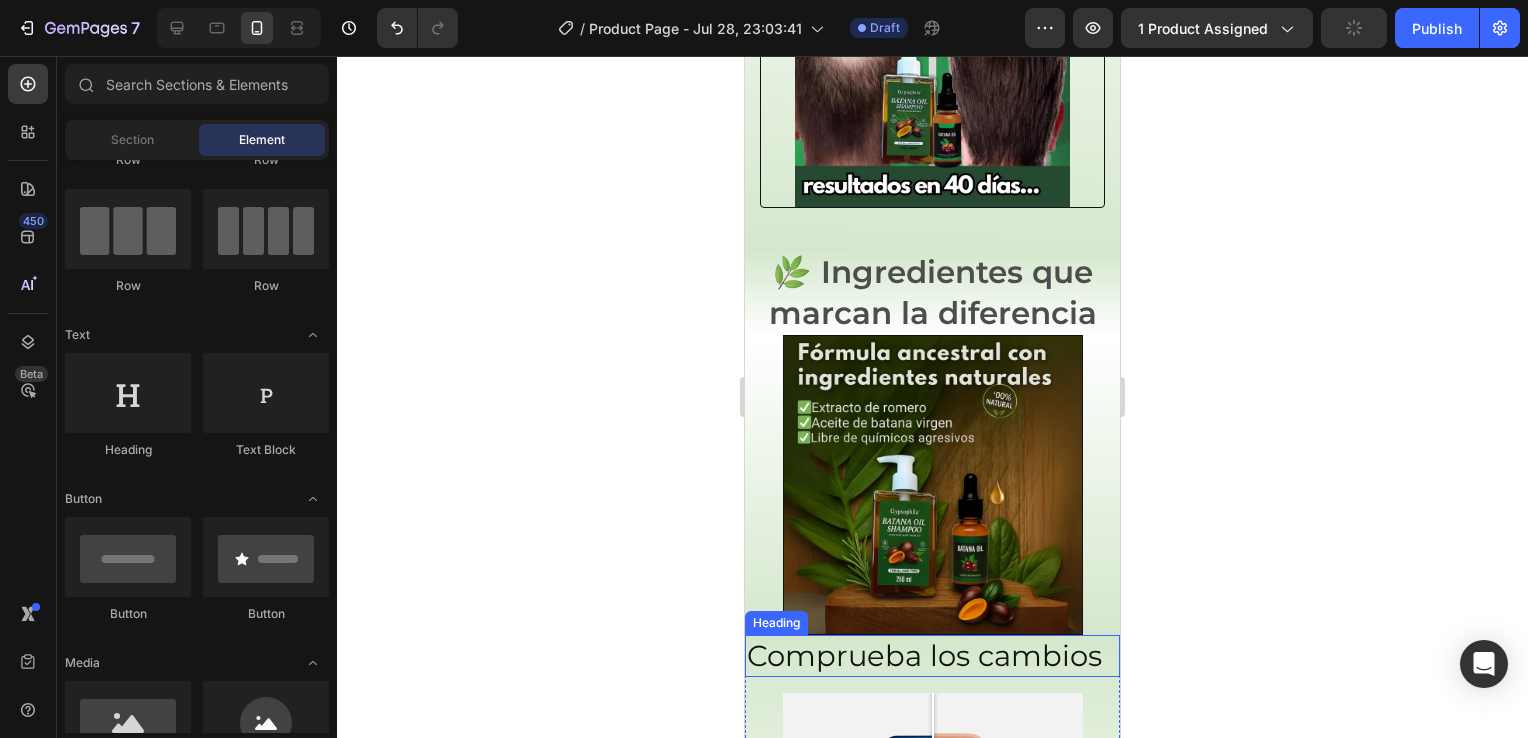 click on "Comprueba los cambios" at bounding box center [932, 656] 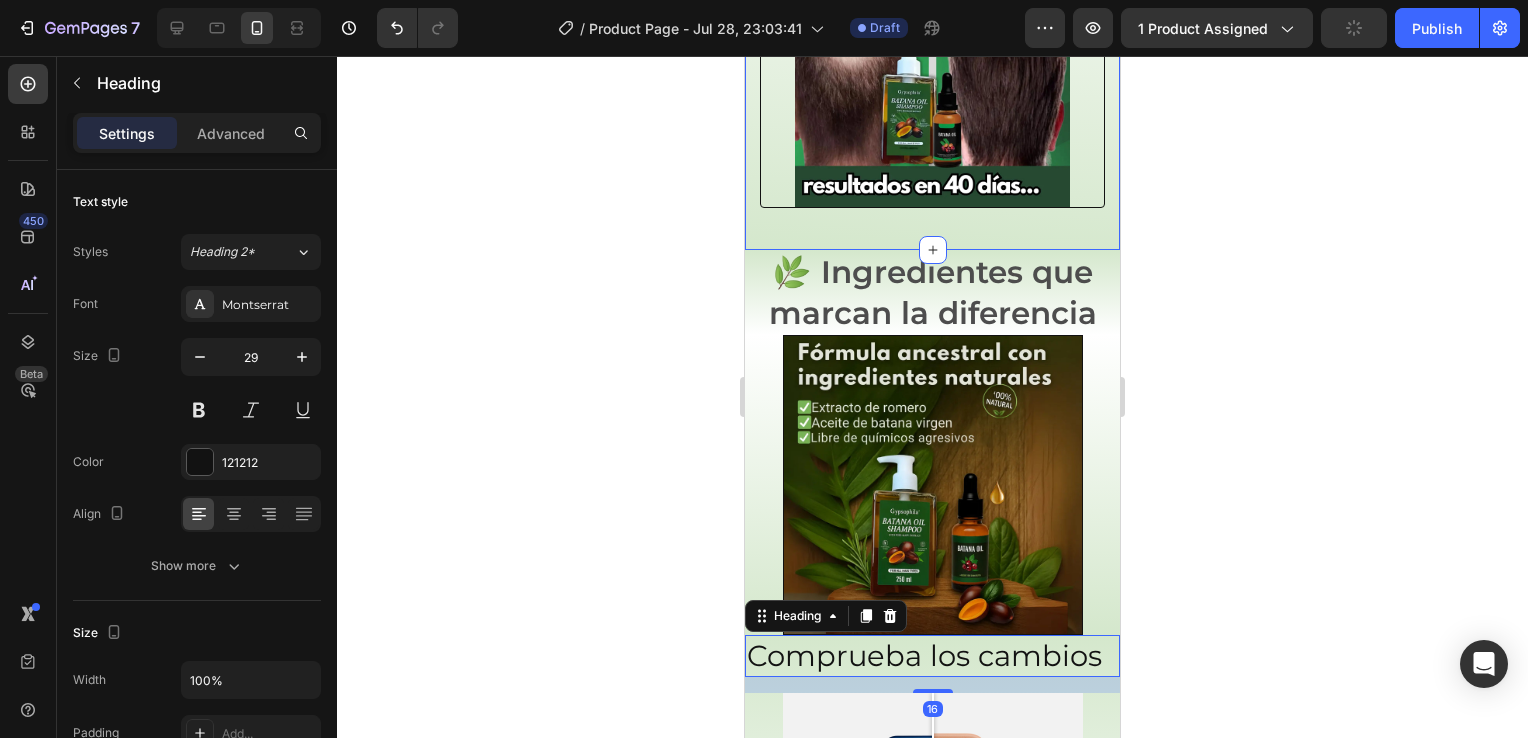 click on "🌿 Ingredientes que marcan la diferencia" at bounding box center (933, 292) 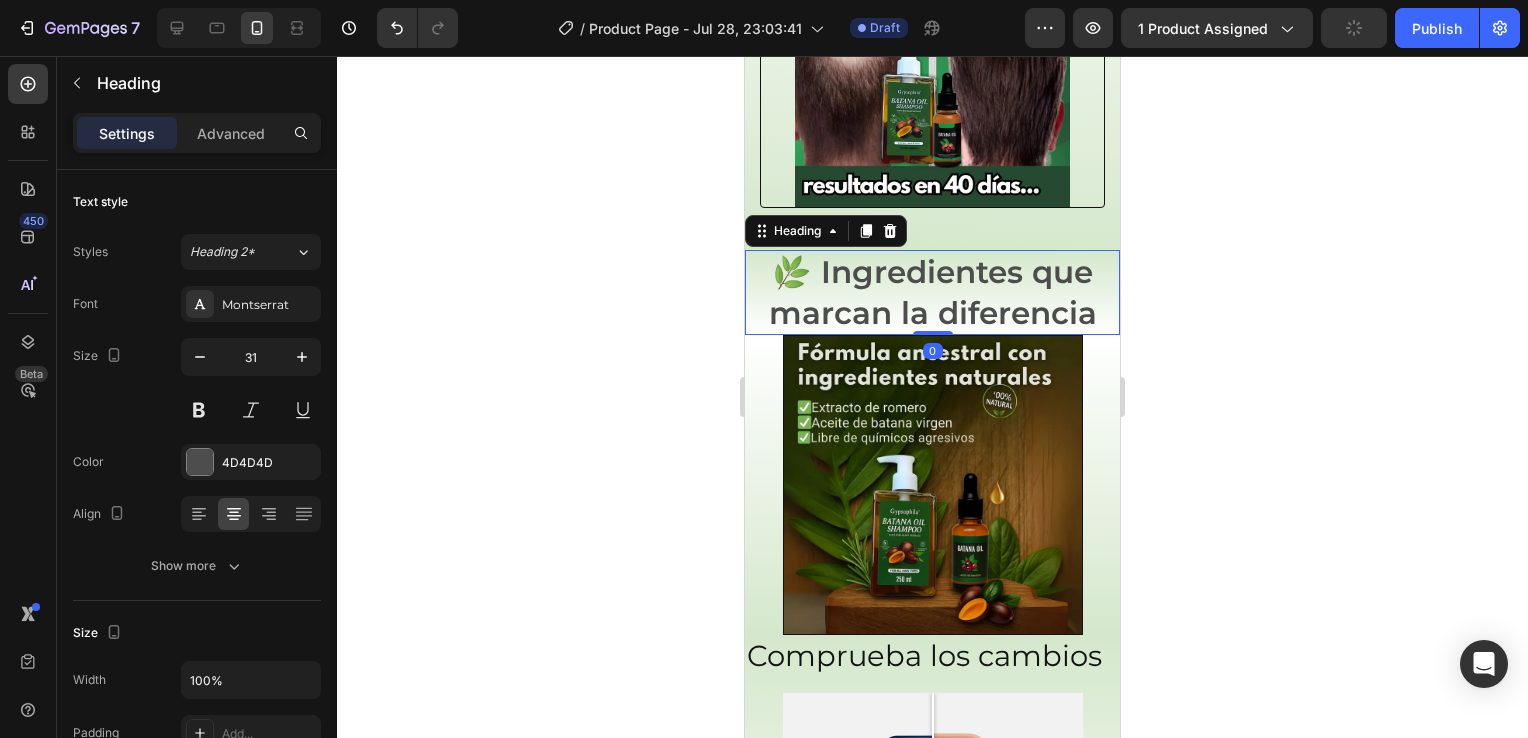 scroll, scrollTop: 534, scrollLeft: 0, axis: vertical 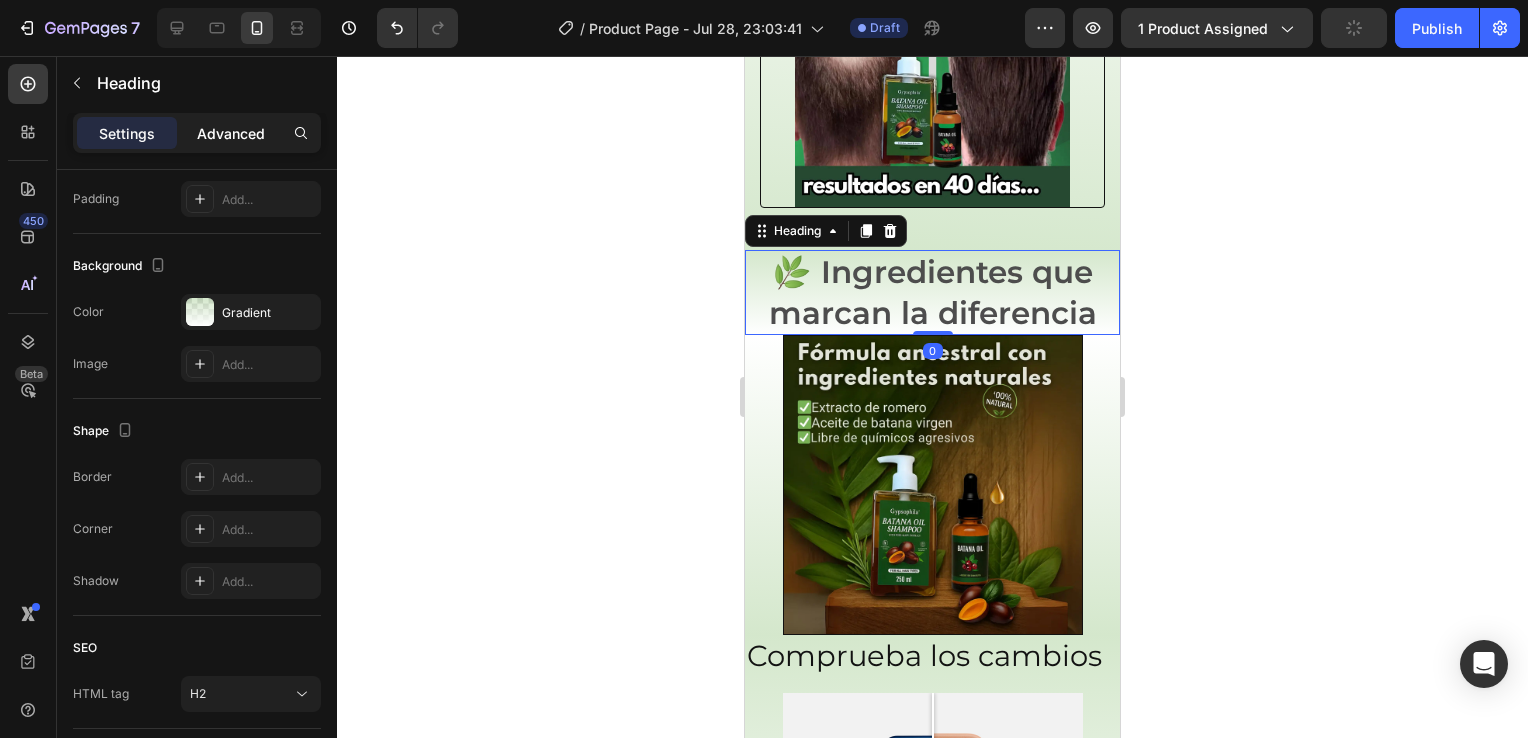 click on "Advanced" at bounding box center [231, 133] 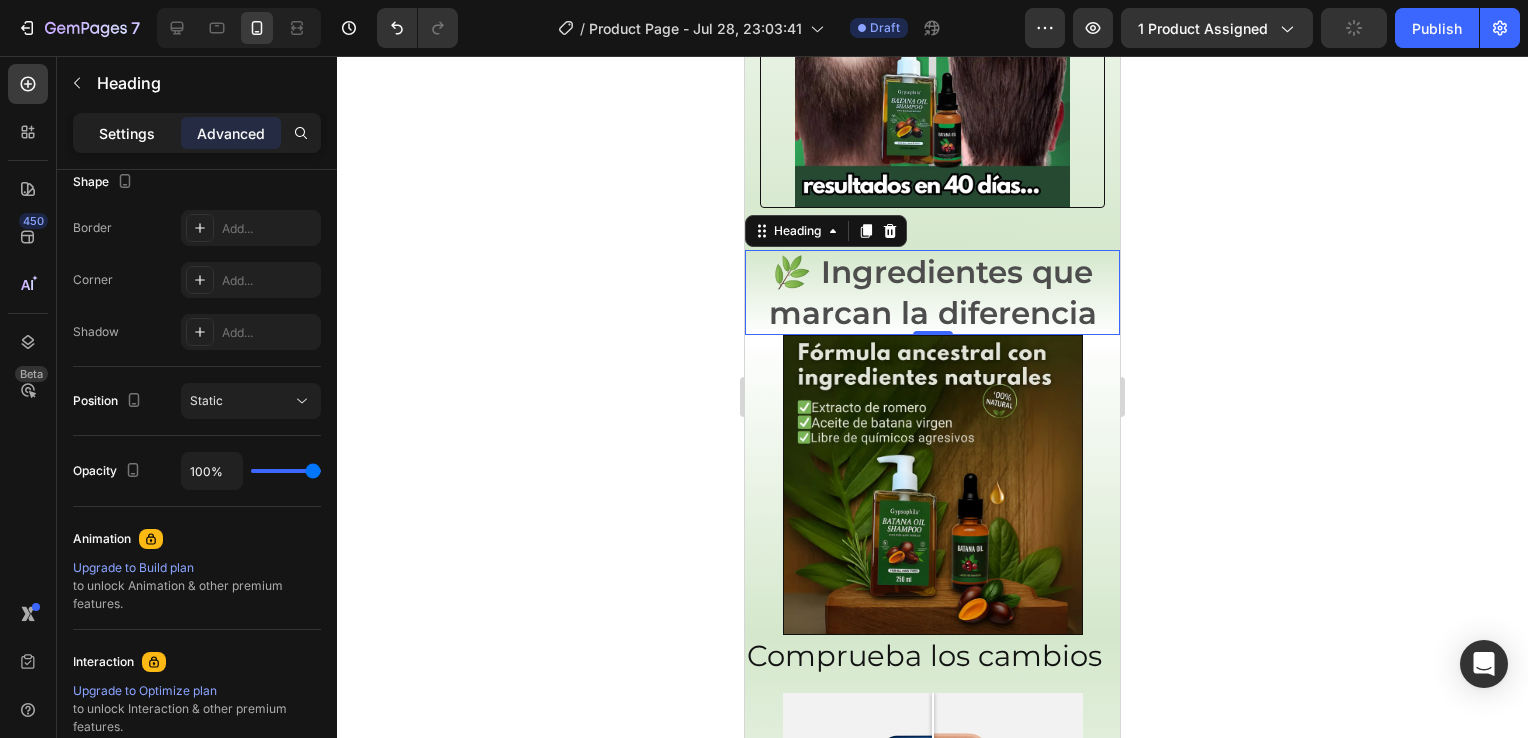 click on "Settings" at bounding box center (127, 133) 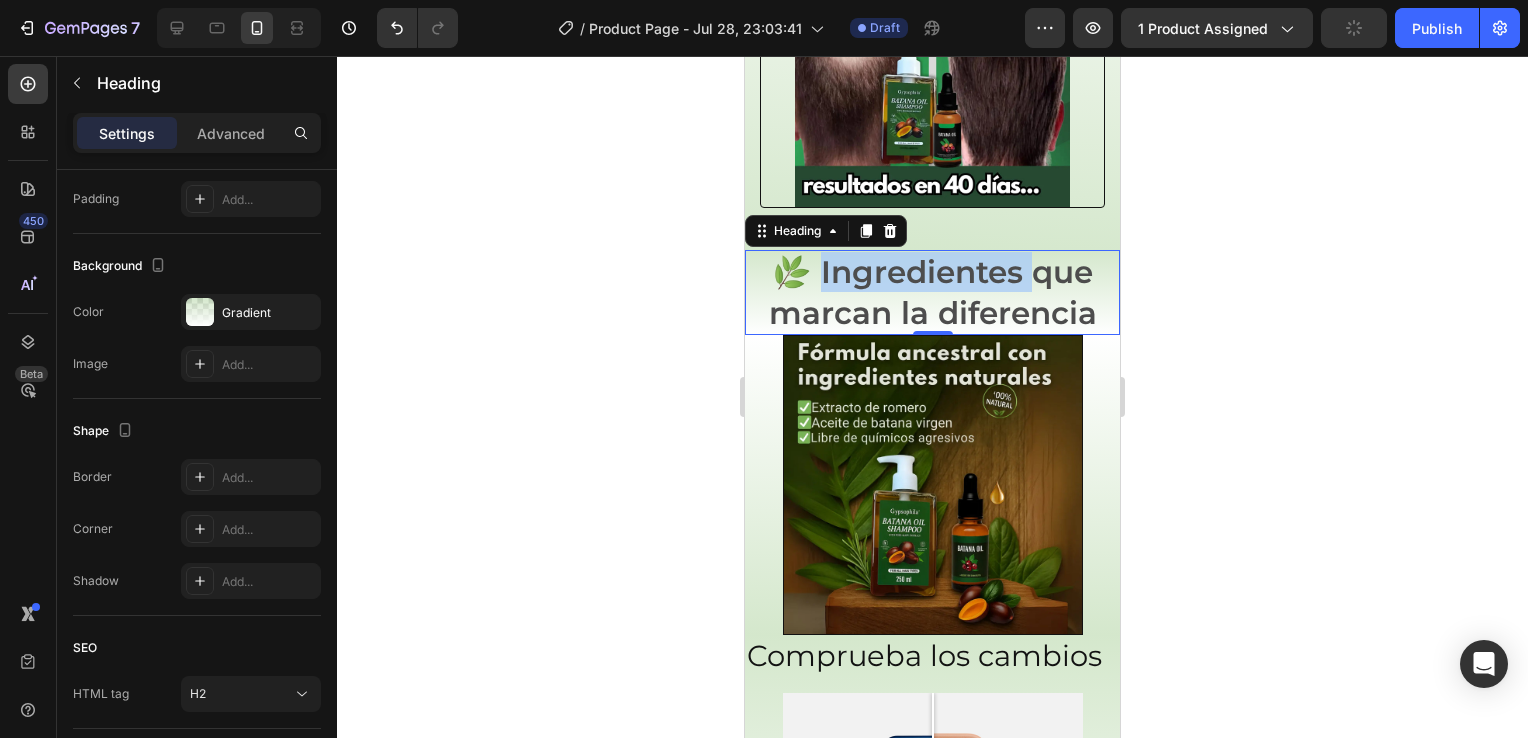click on "🌿 Ingredientes que marcan la diferencia" at bounding box center (933, 292) 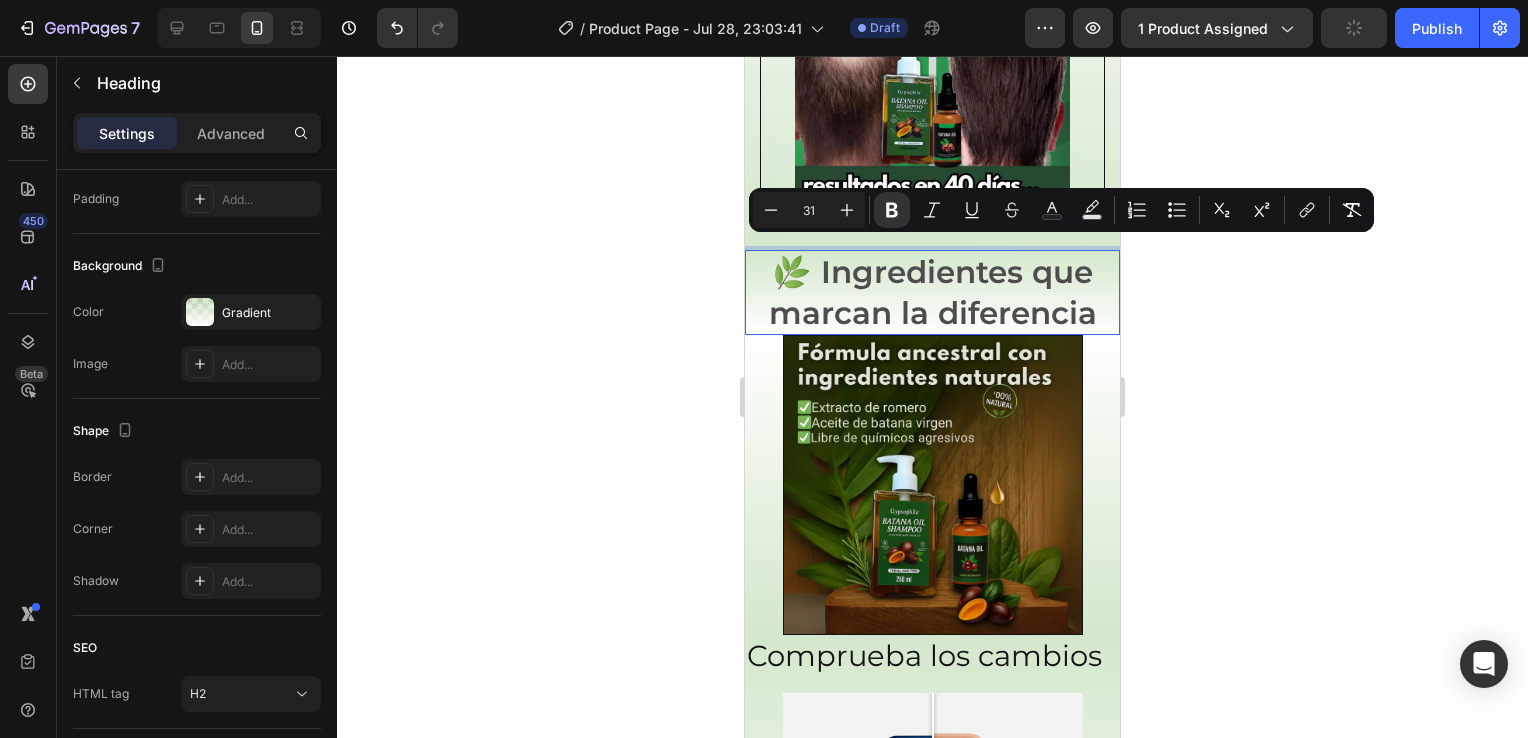 click on "🌿 Ingredientes que marcan la diferencia" at bounding box center [933, 292] 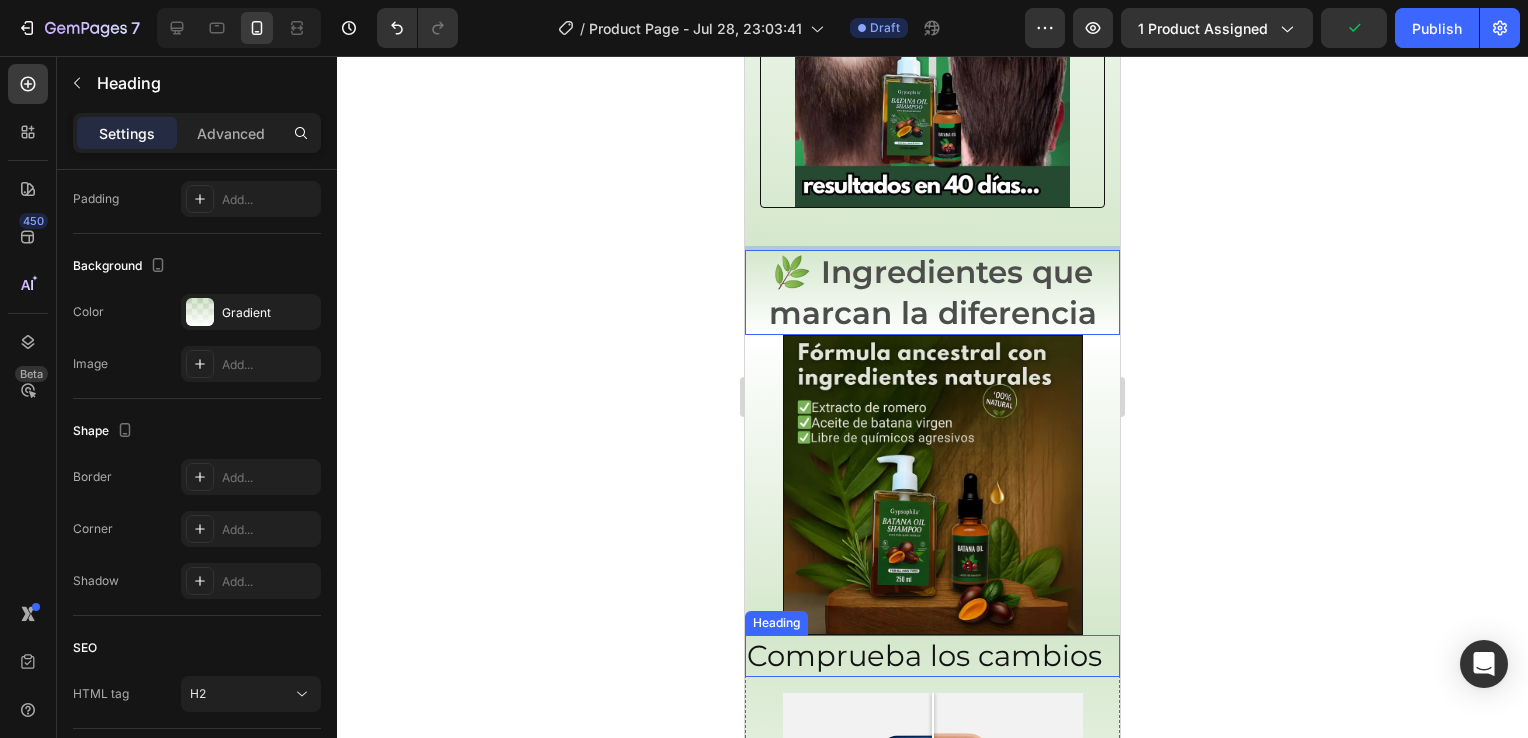 click on "Comprueba los cambios" at bounding box center (932, 656) 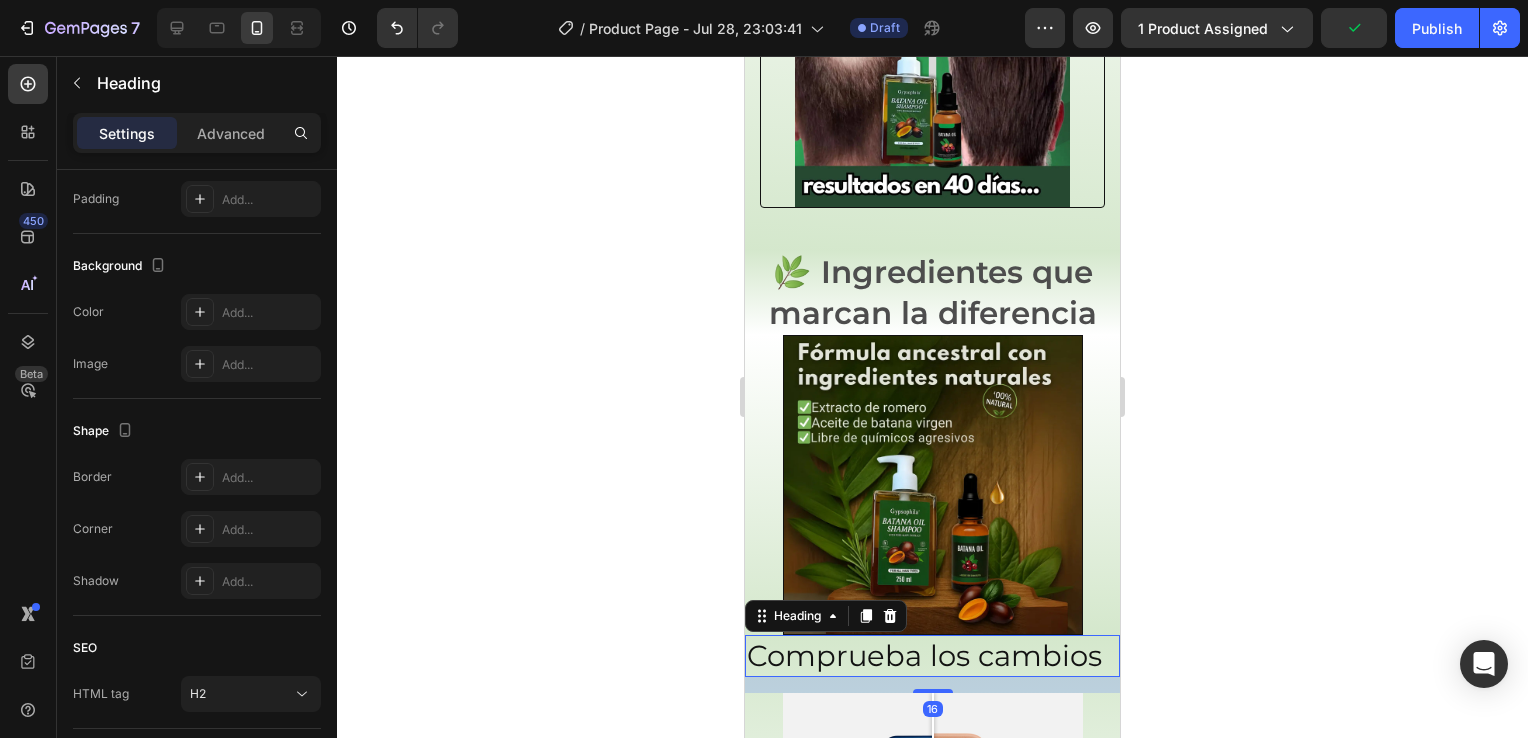 click on "Comprueba los cambios" at bounding box center (932, 656) 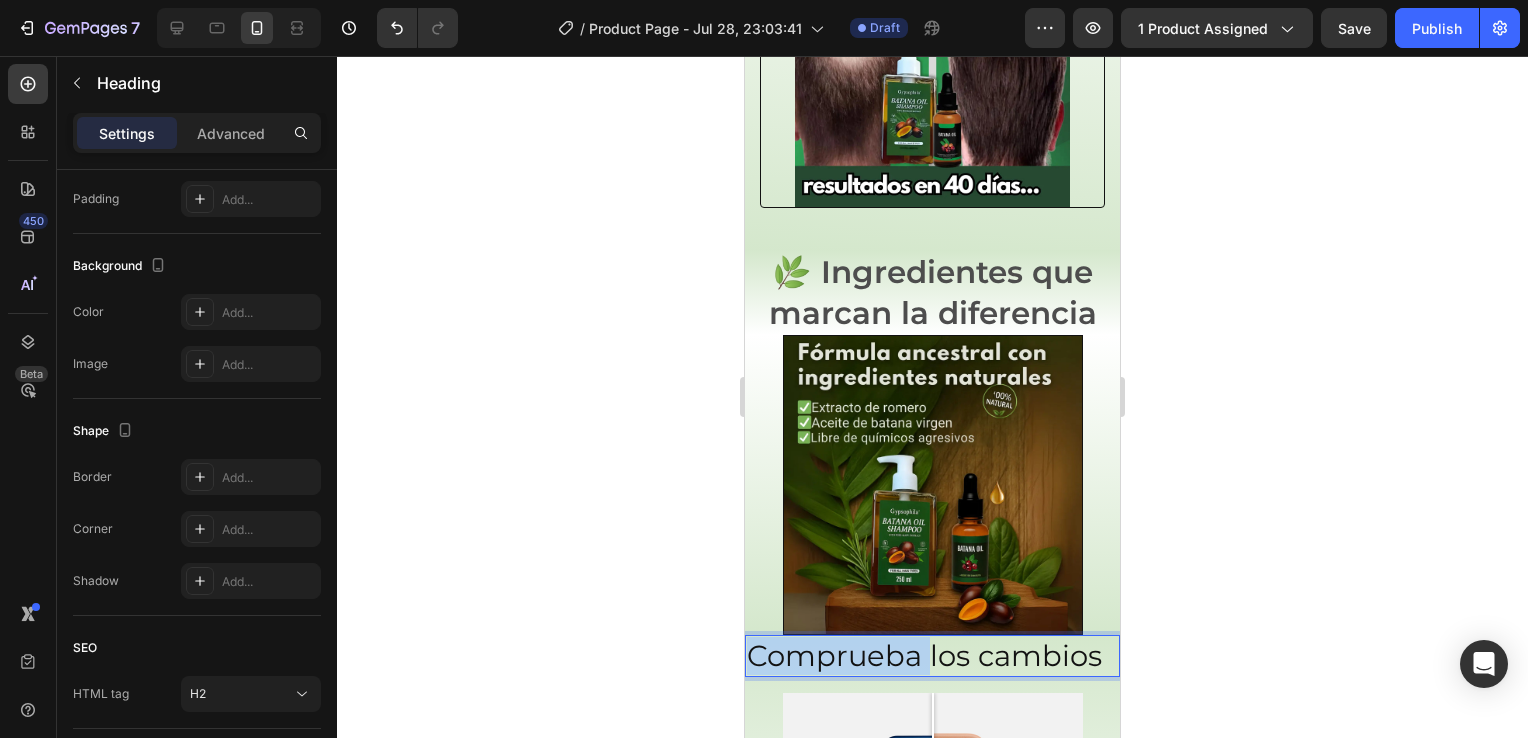 click on "Comprueba los cambios" at bounding box center [932, 656] 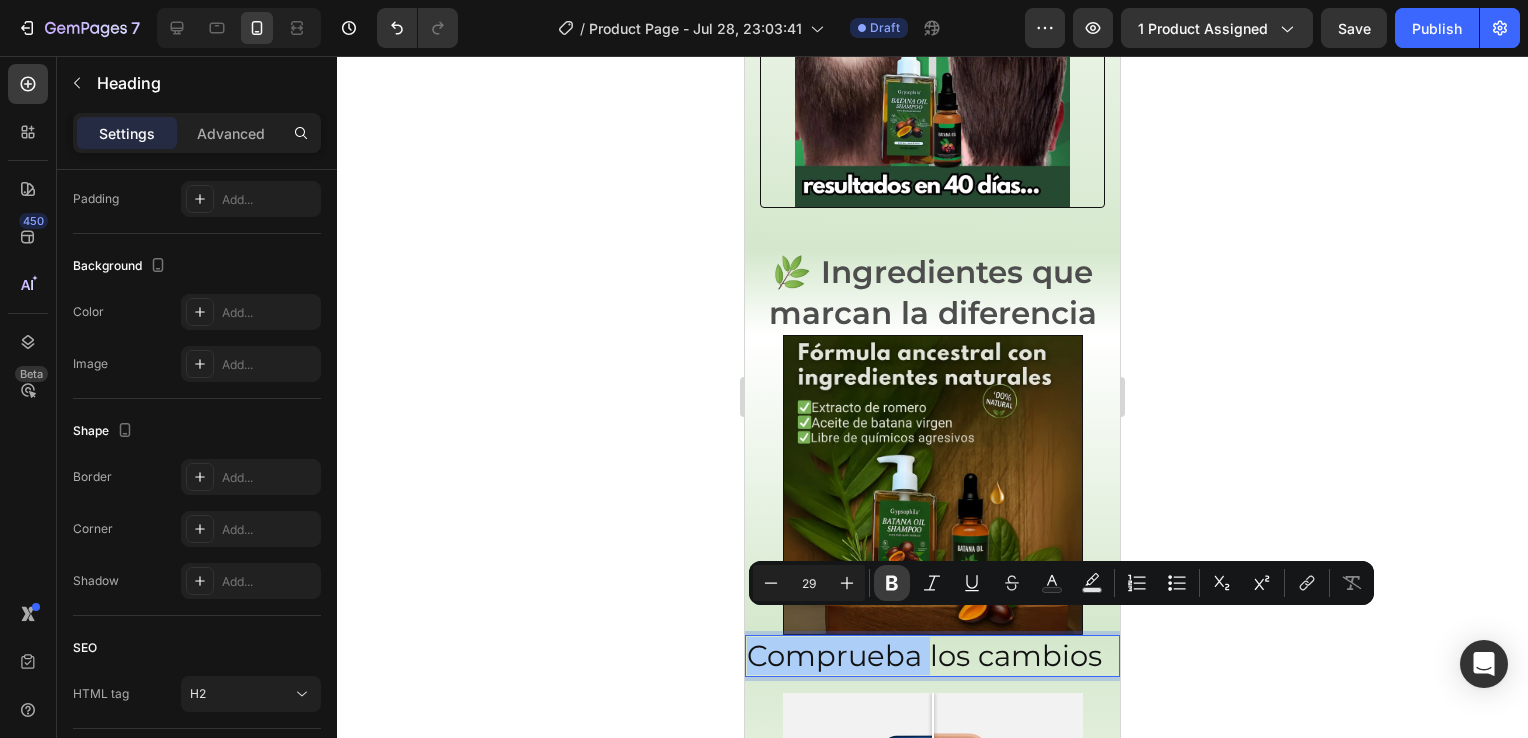 click 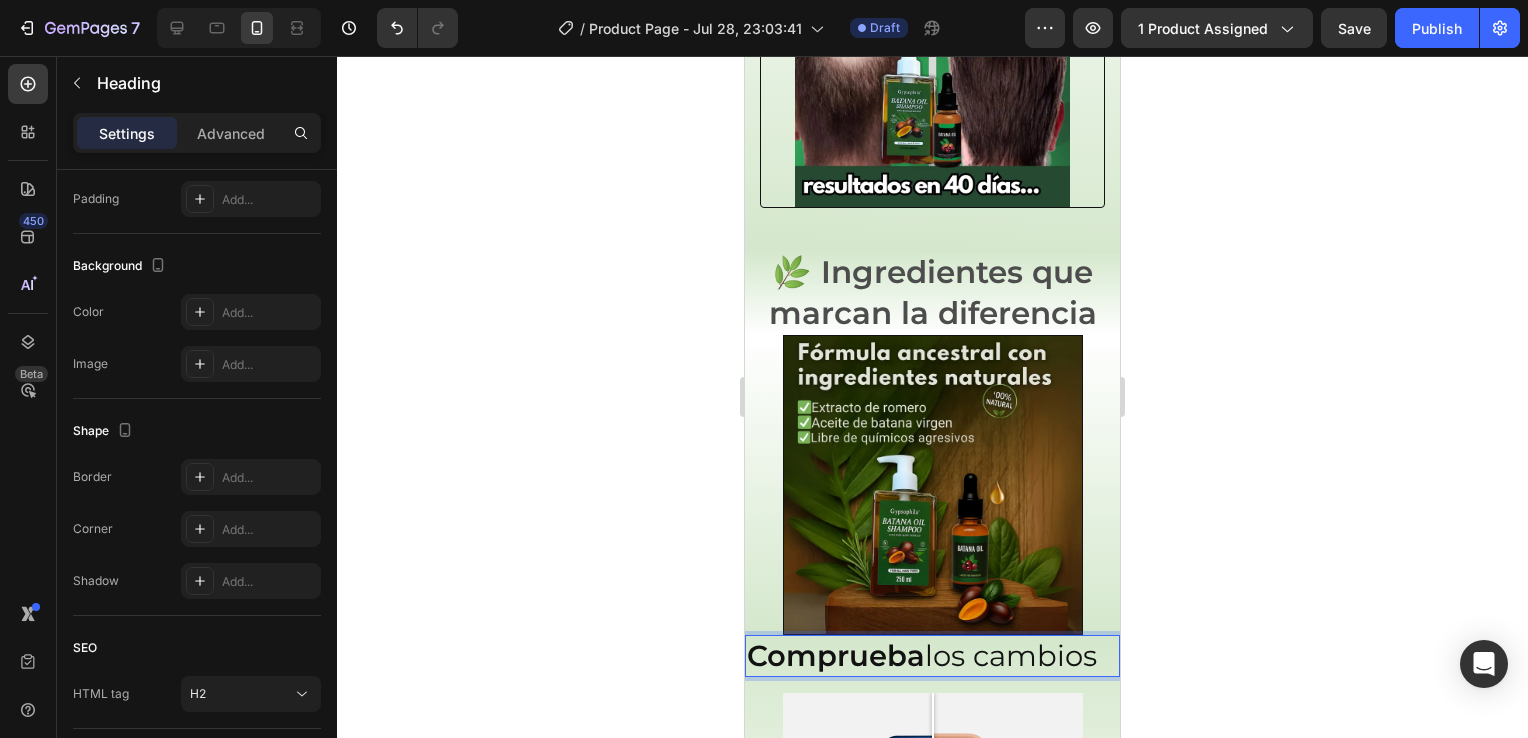 click on "Comprueba  los cambios" at bounding box center (932, 656) 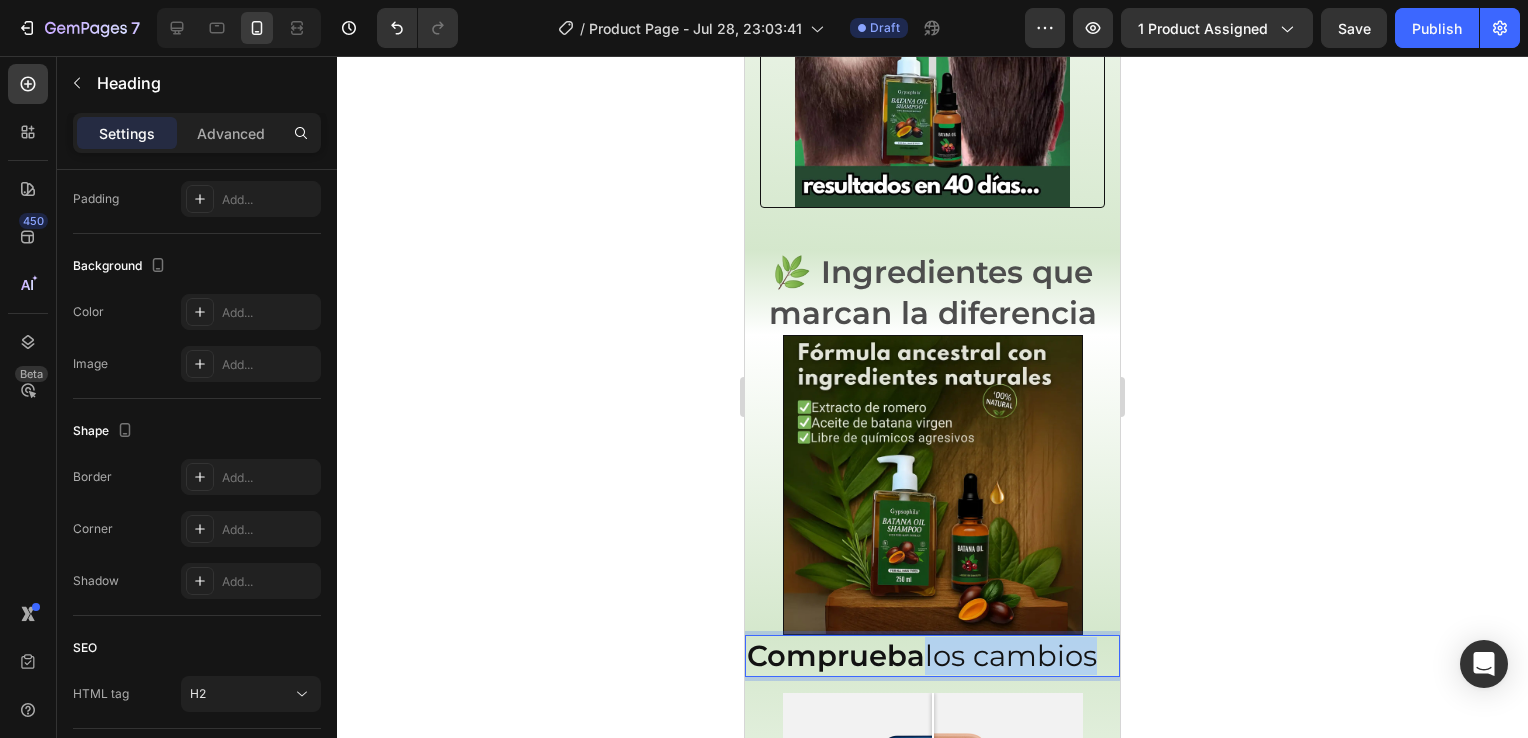 drag, startPoint x: 902, startPoint y: 666, endPoint x: 926, endPoint y: 622, distance: 50.119858 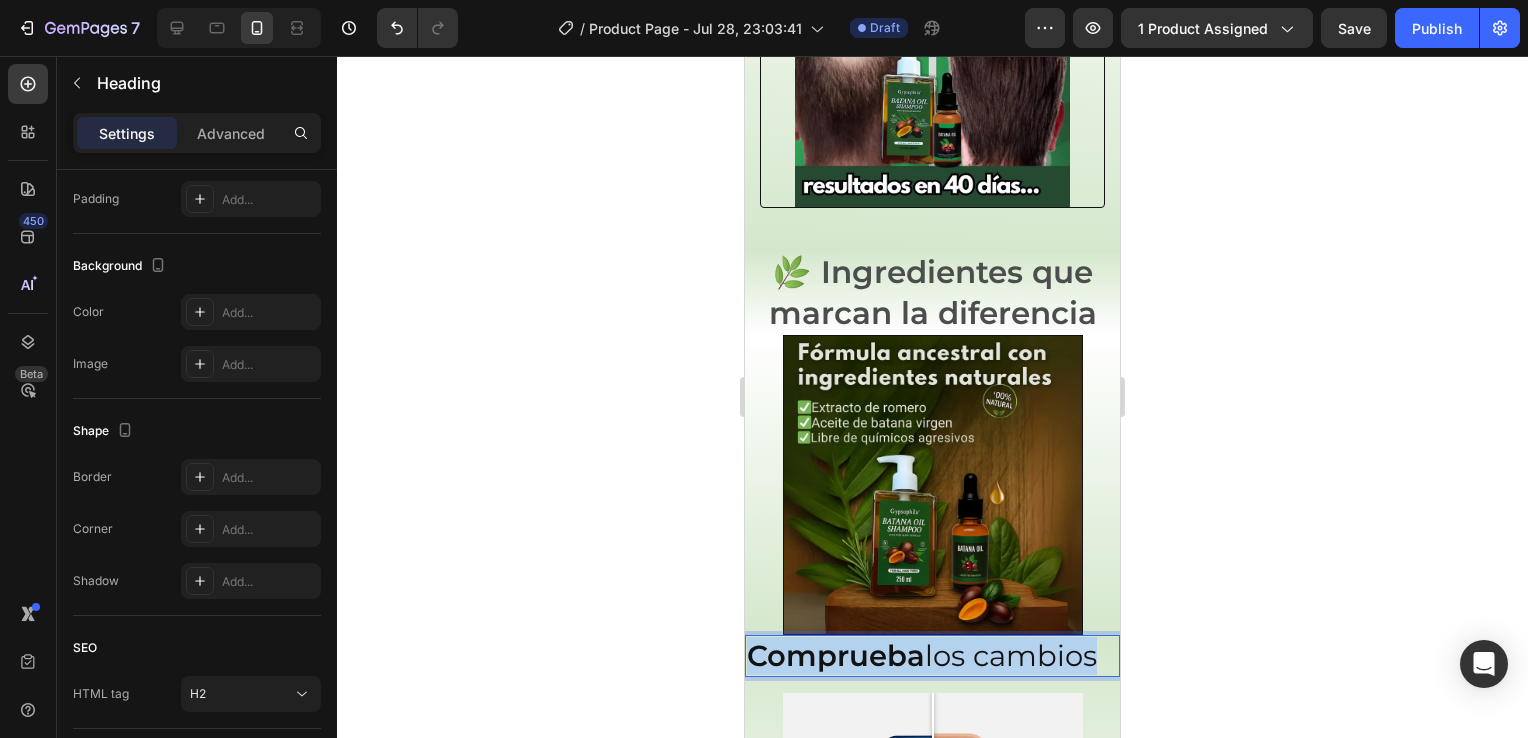 drag, startPoint x: 752, startPoint y: 631, endPoint x: 879, endPoint y: 658, distance: 129.83836 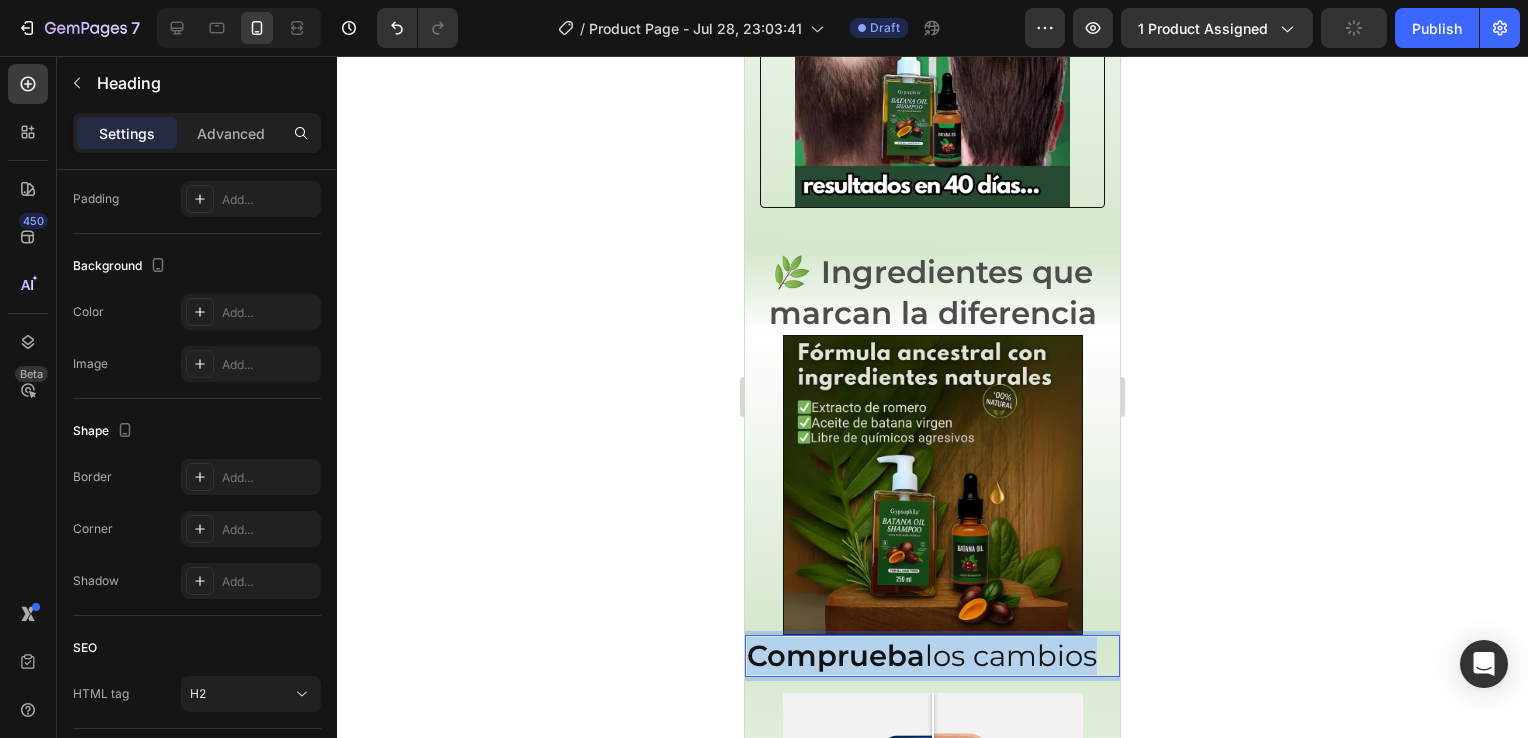 click on "Comprueba" at bounding box center (836, 655) 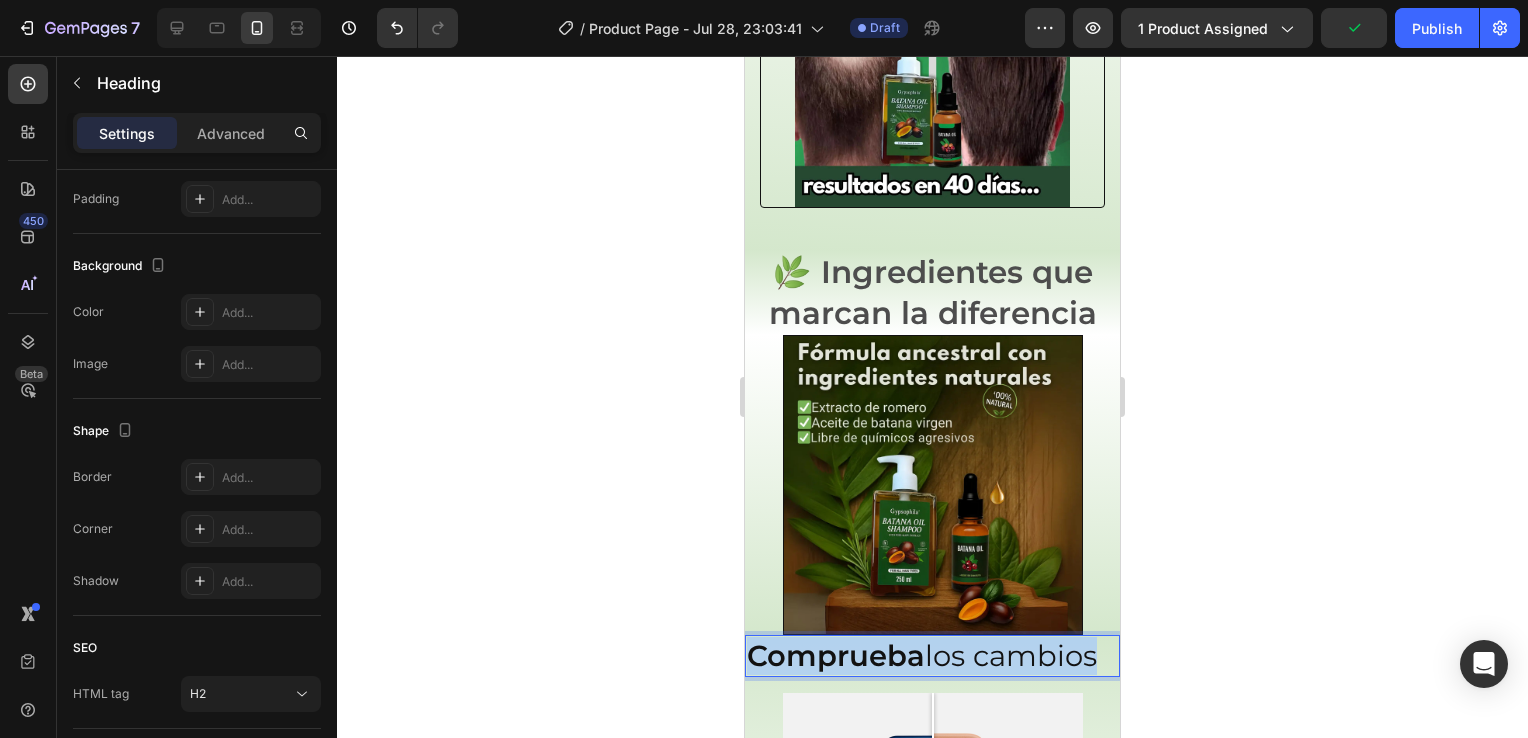 click on "Comprueba" at bounding box center (836, 655) 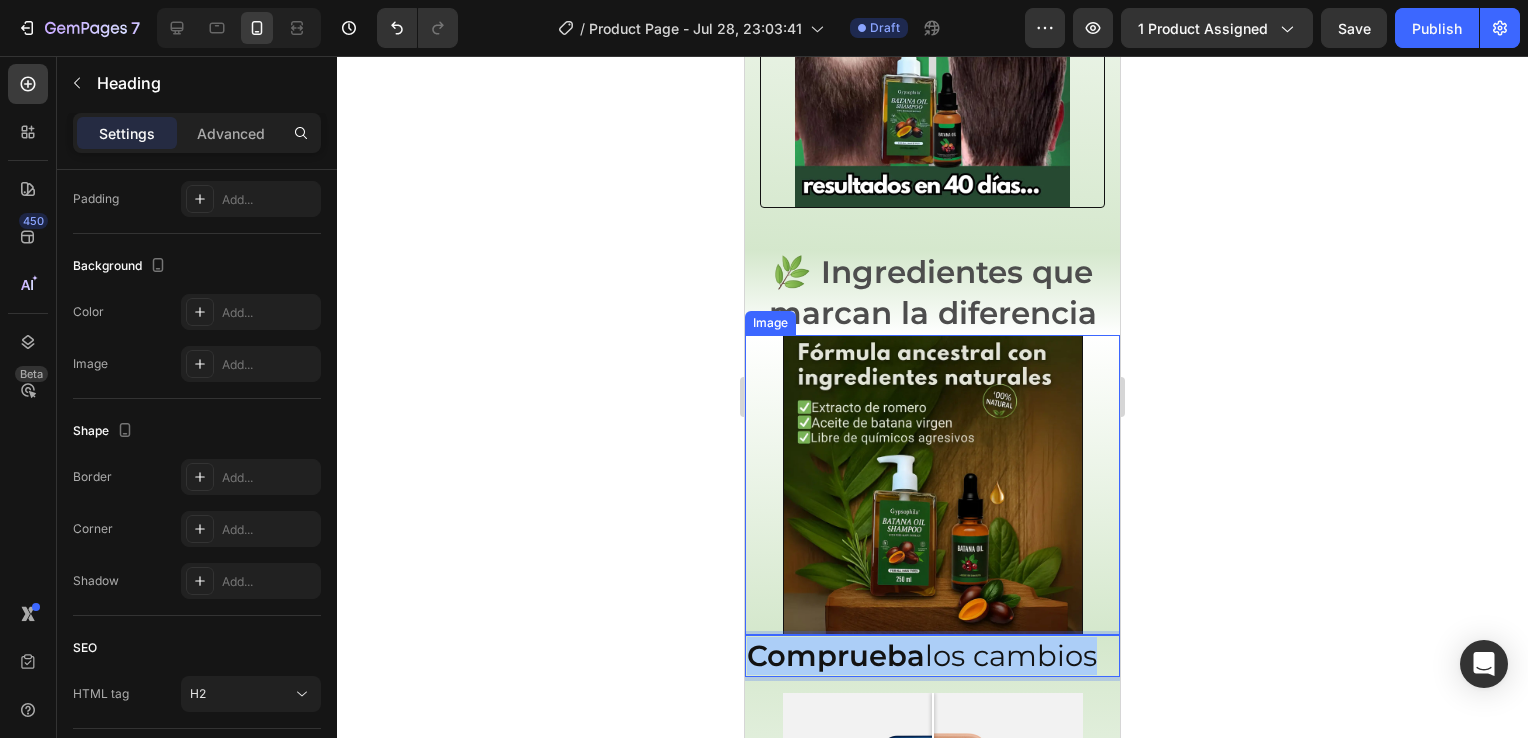 click 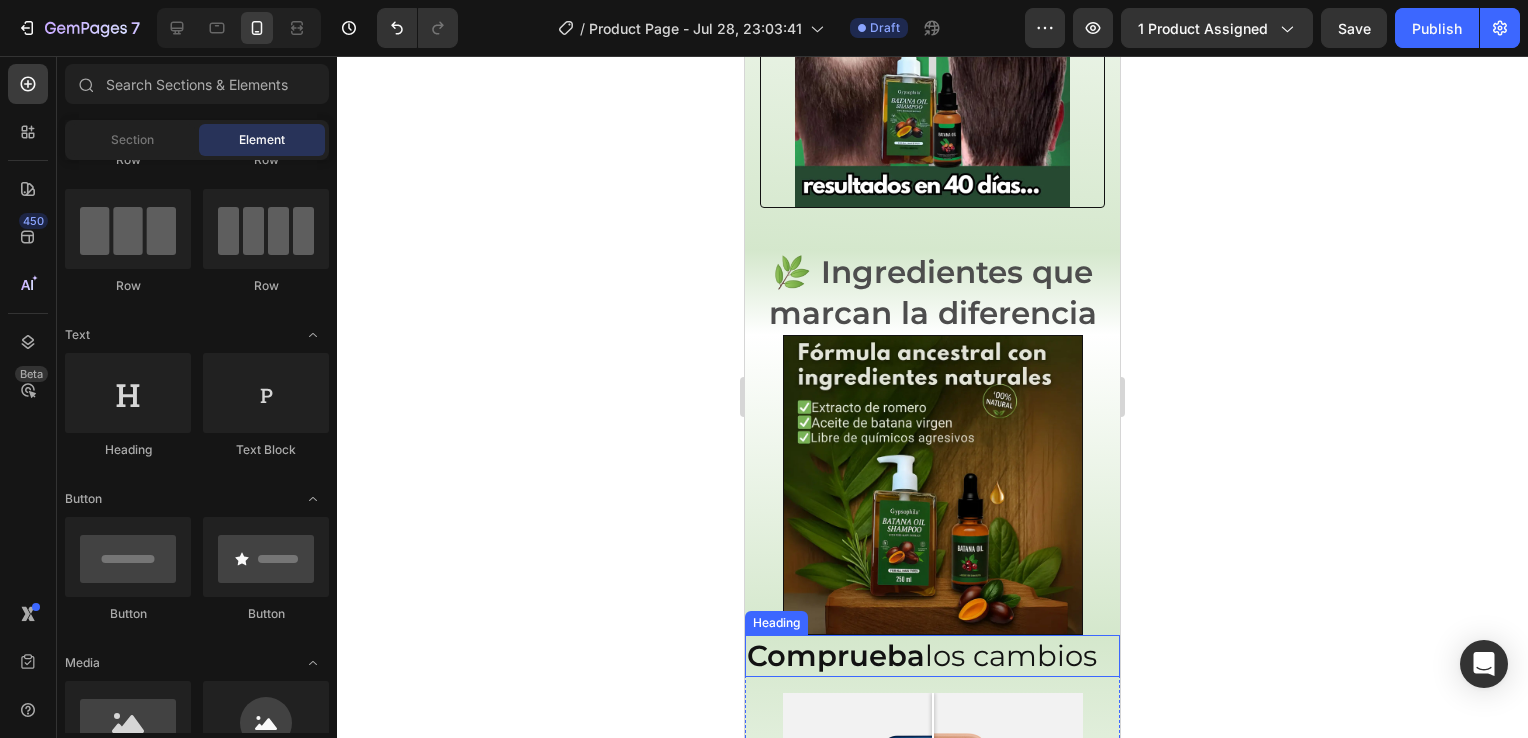 click on "Comprueba" at bounding box center [836, 655] 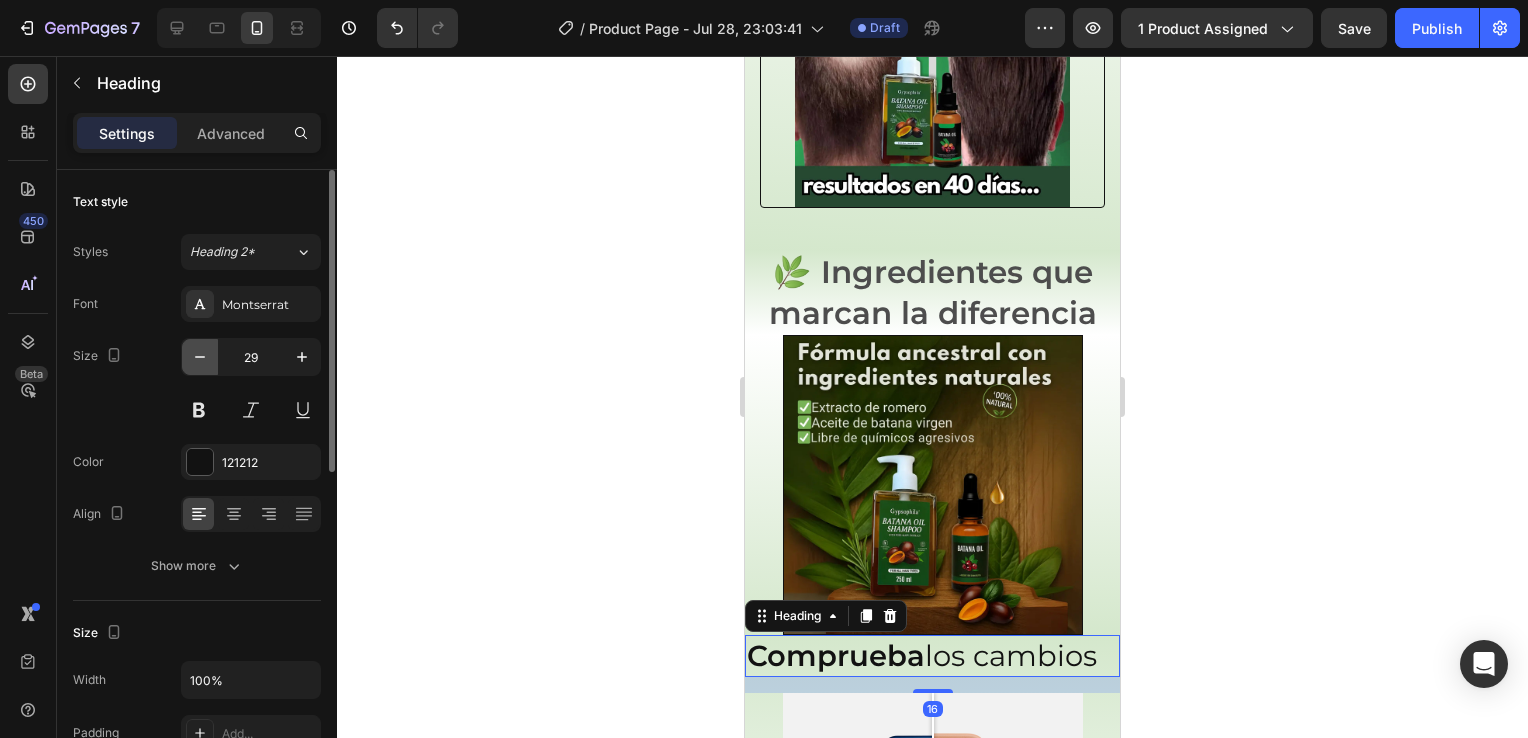 click at bounding box center (200, 357) 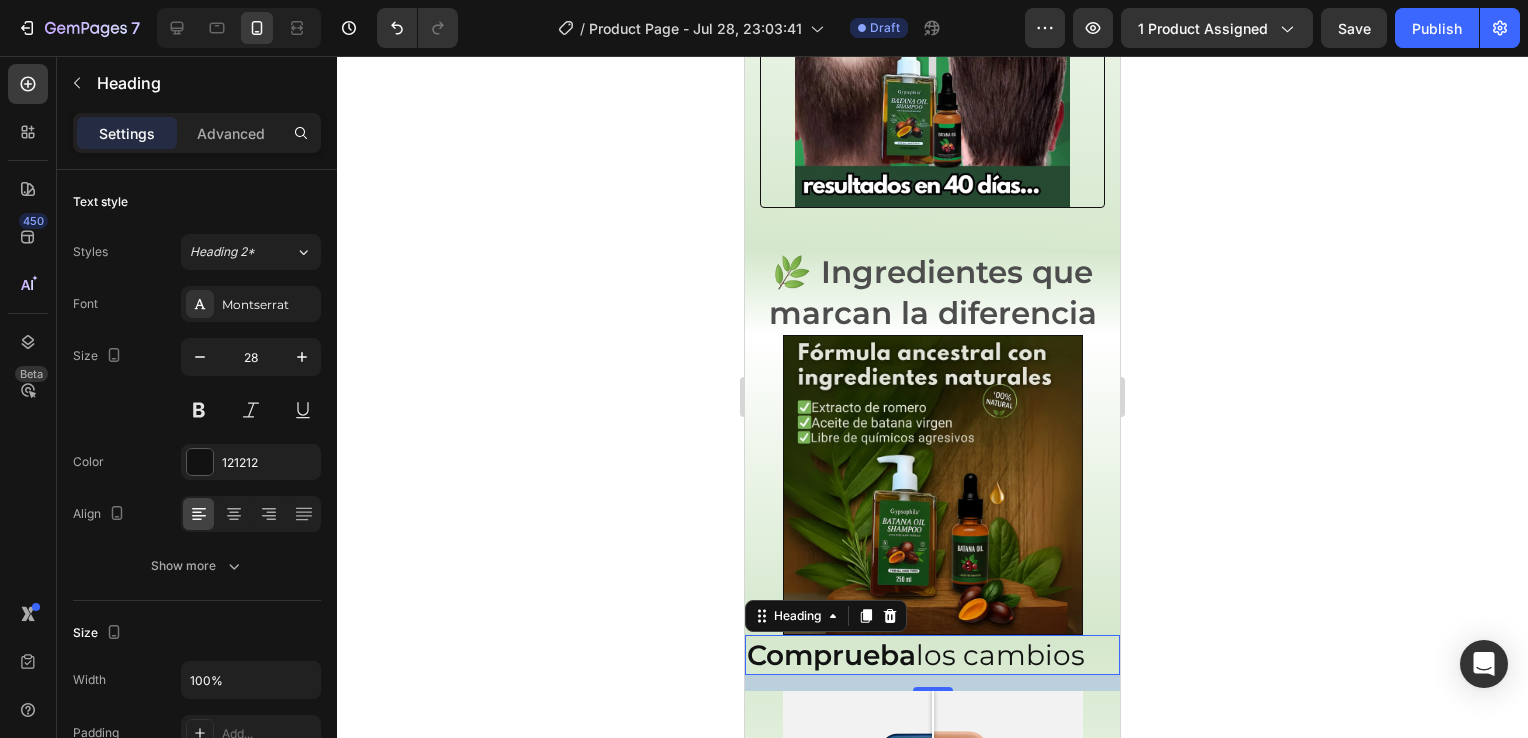 click 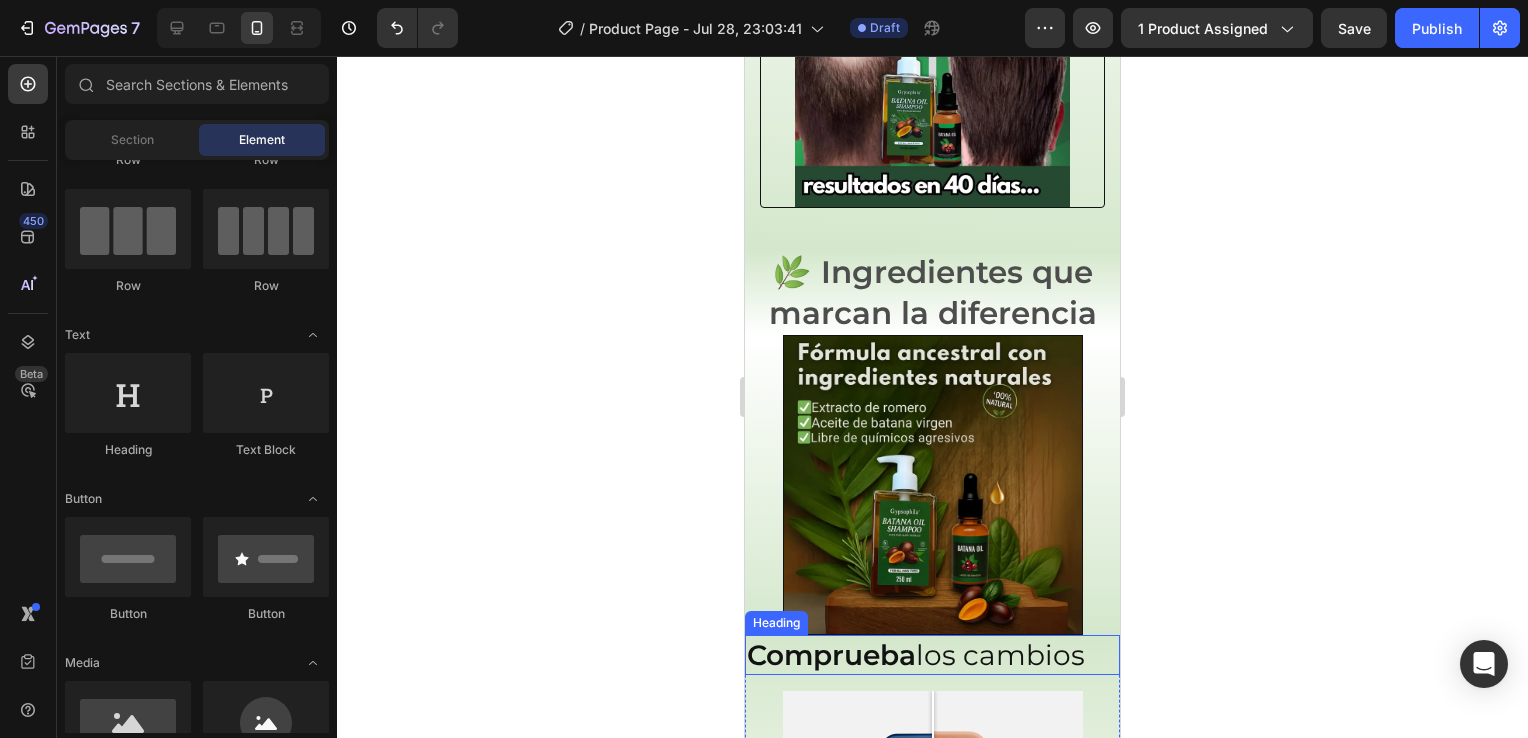 click on "Comprueba" at bounding box center [831, 655] 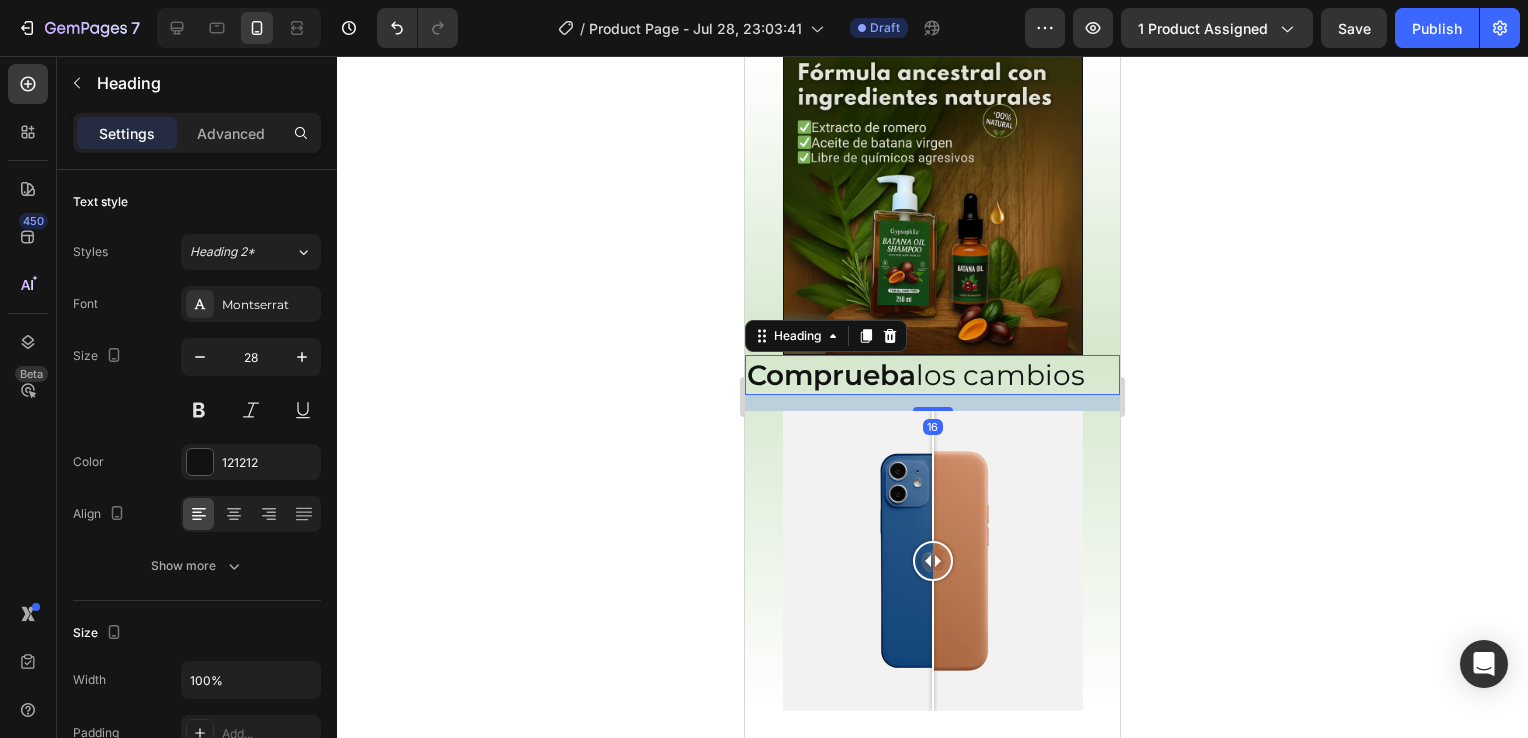 scroll, scrollTop: 2198, scrollLeft: 0, axis: vertical 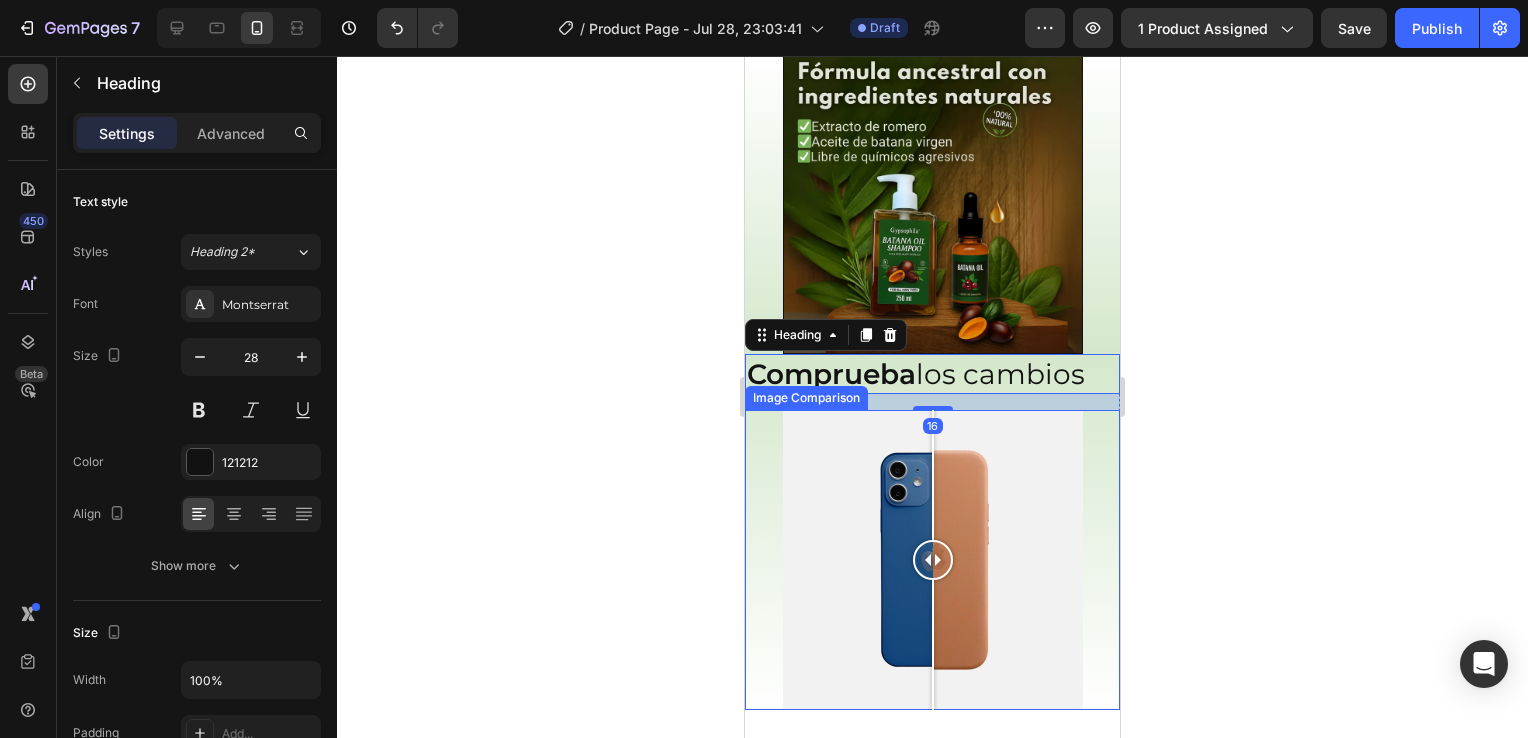 click 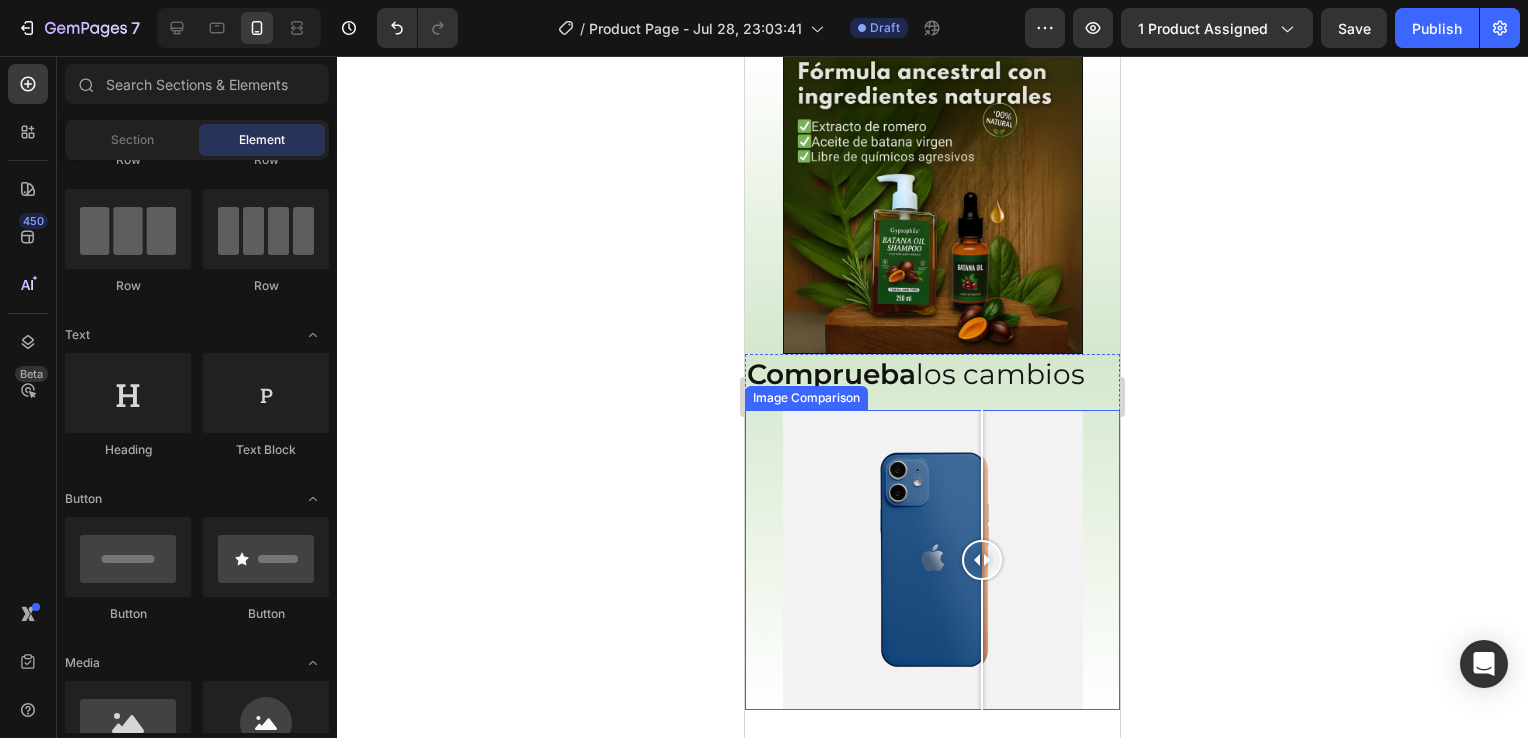 click at bounding box center (933, 560) 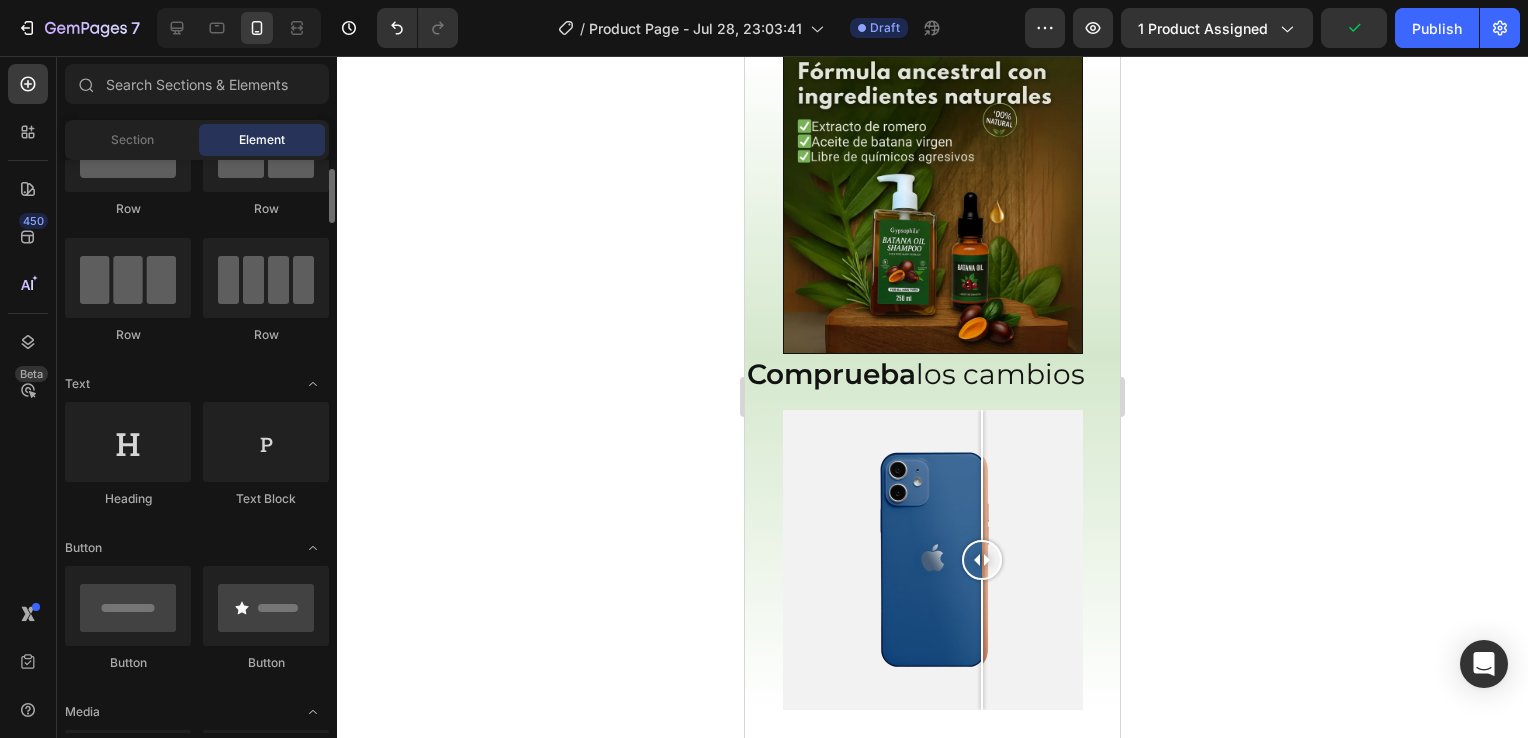 scroll, scrollTop: 93, scrollLeft: 0, axis: vertical 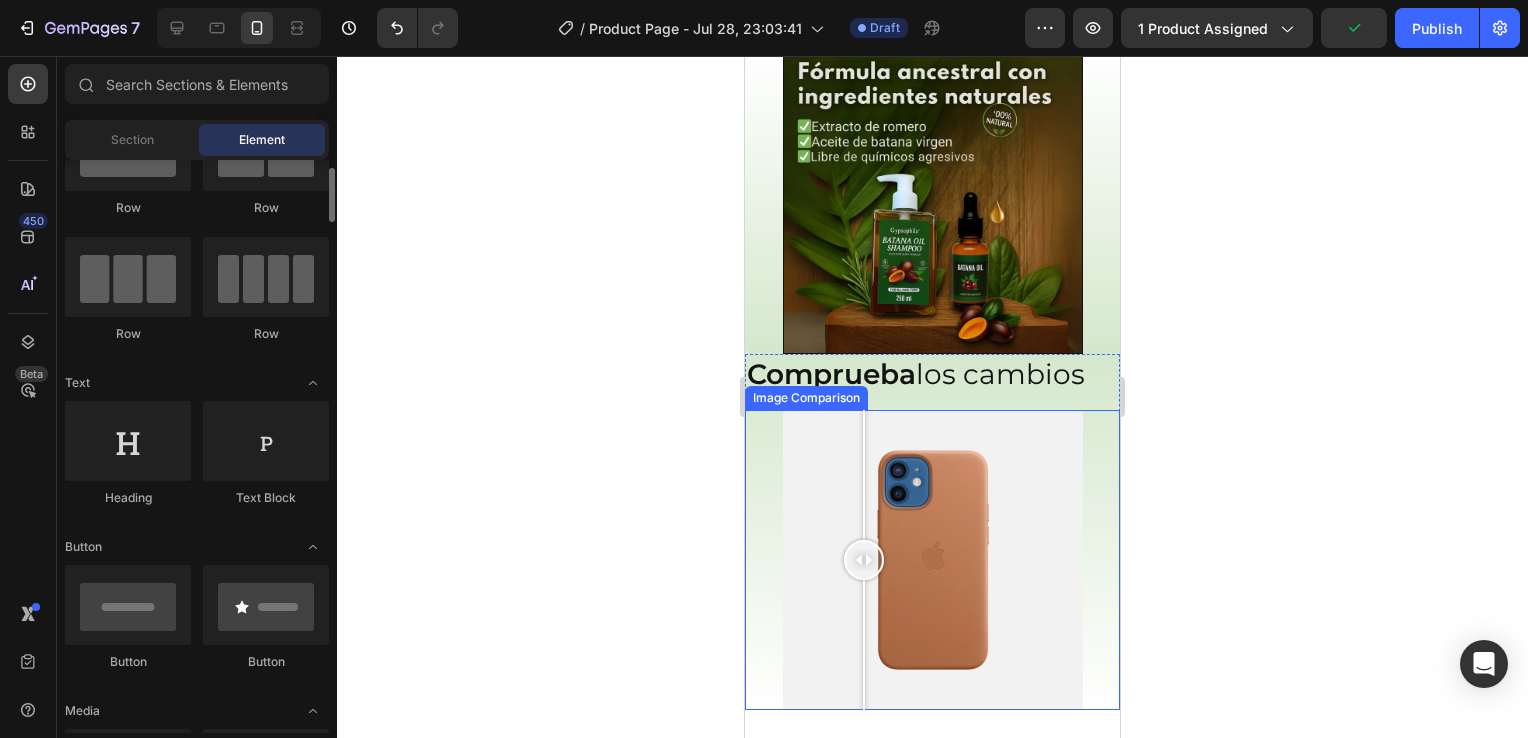 click at bounding box center [933, 560] 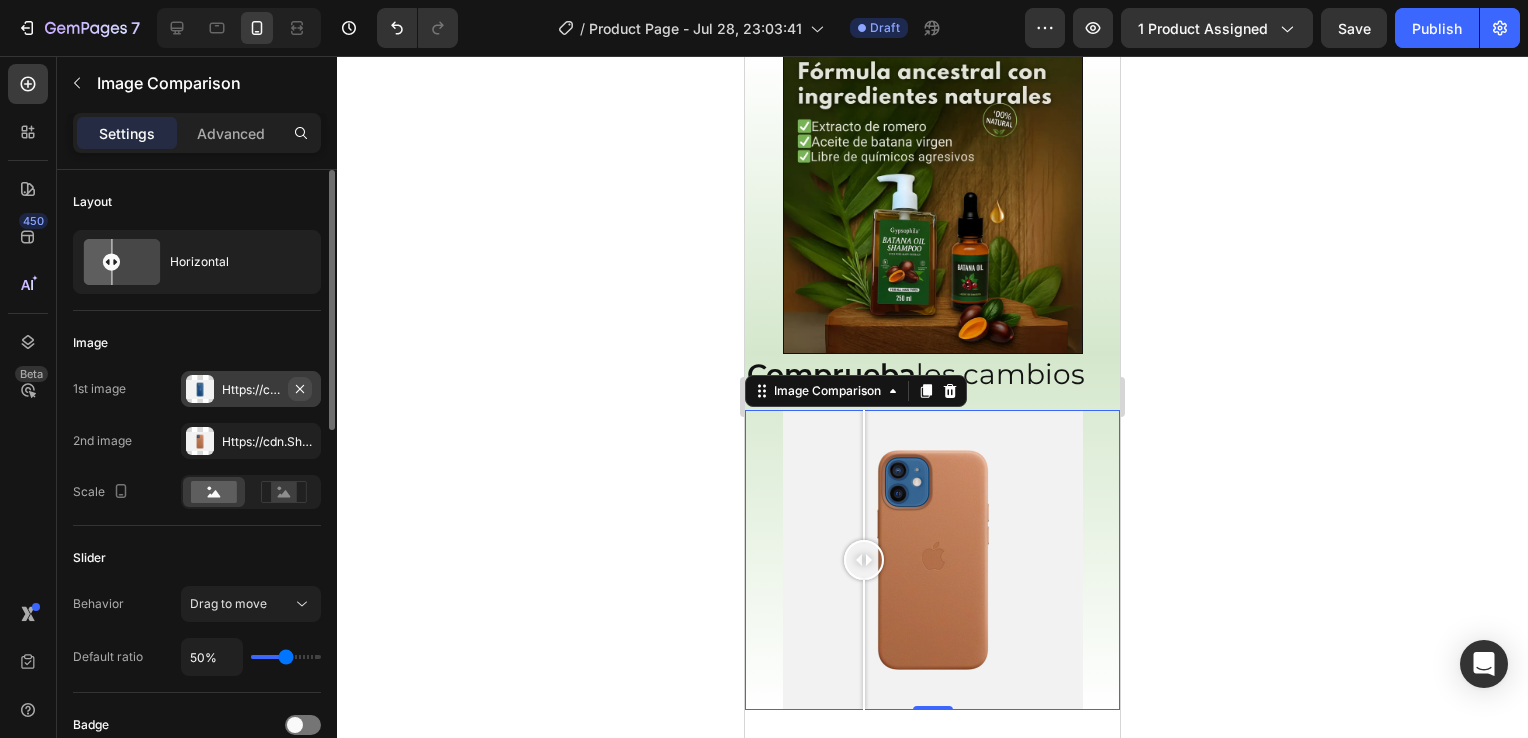 click 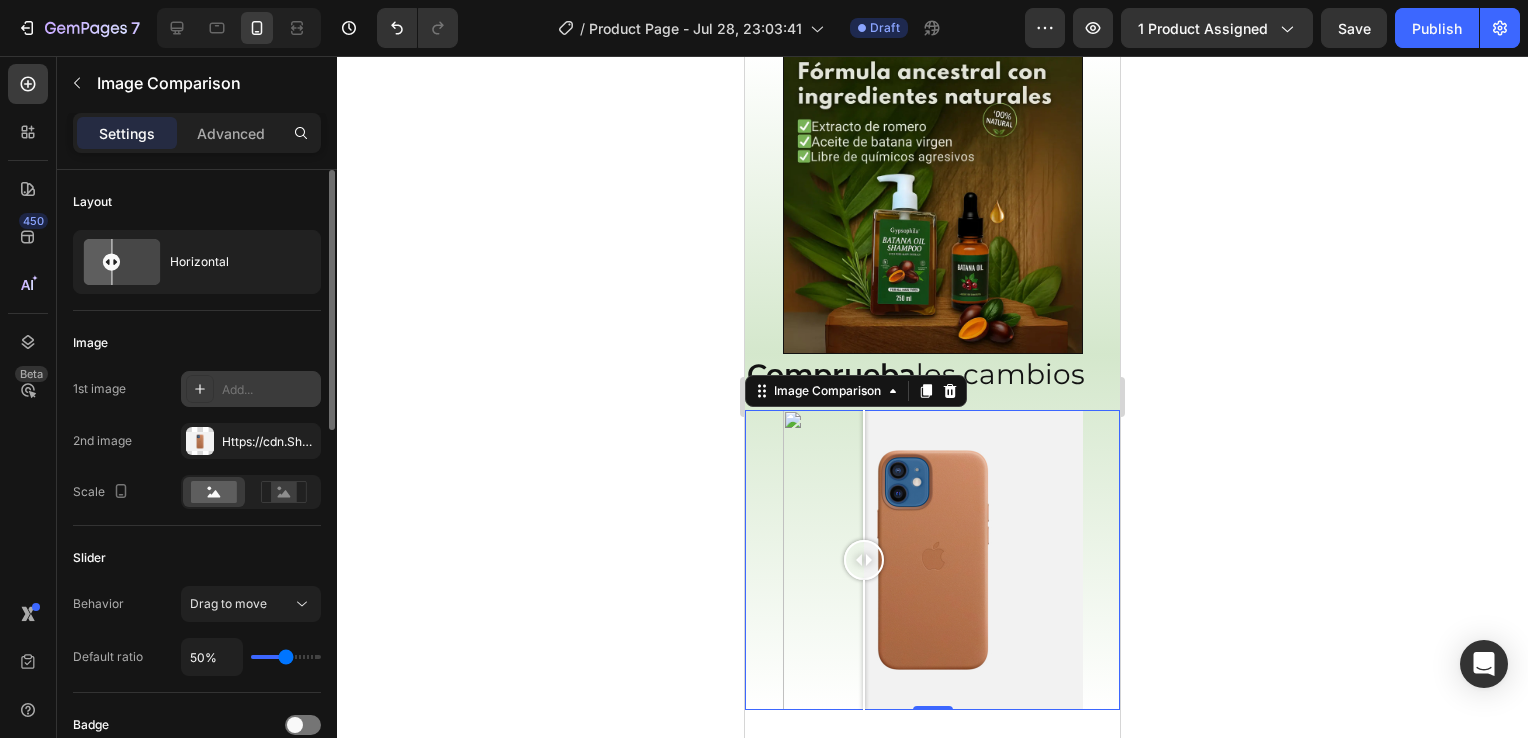 click 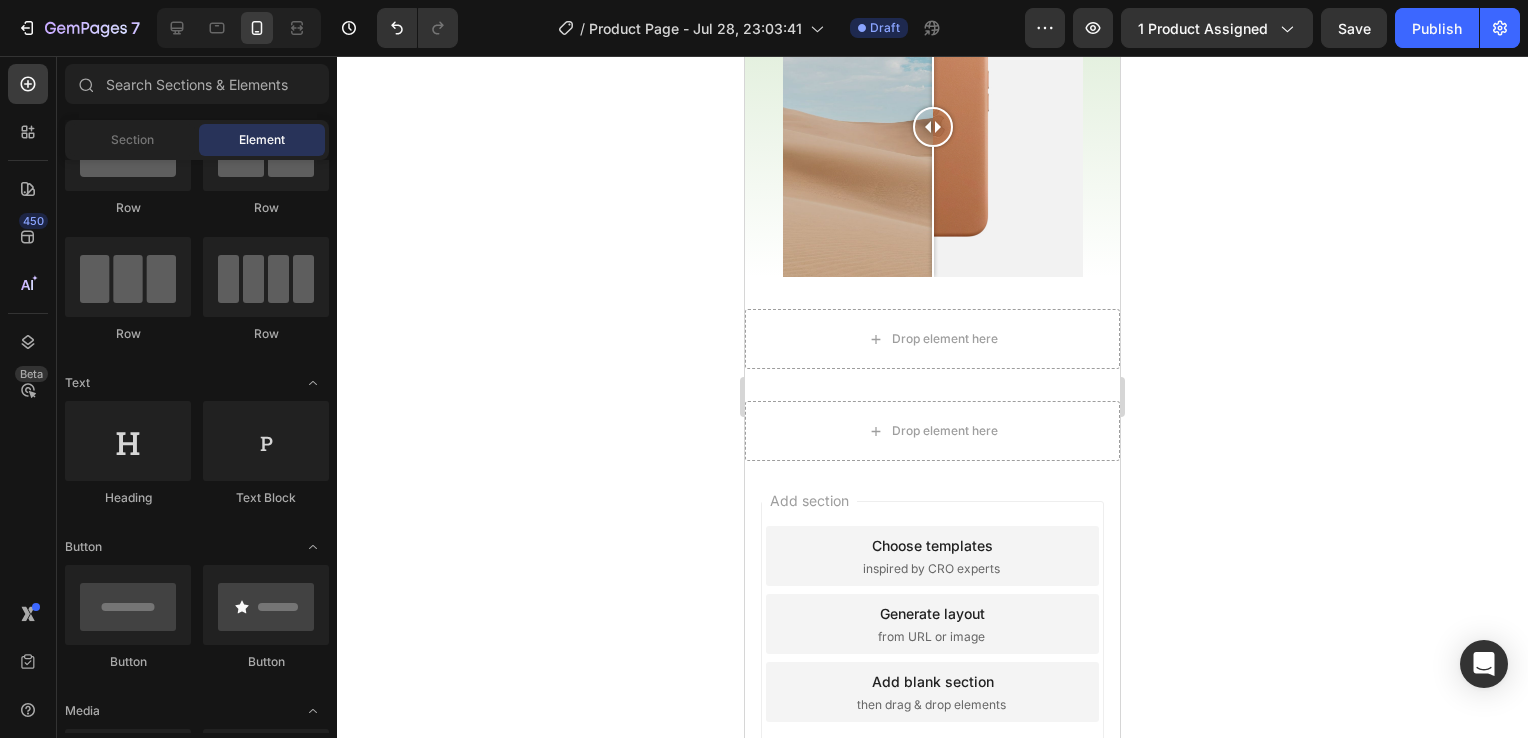 scroll, scrollTop: 2285, scrollLeft: 0, axis: vertical 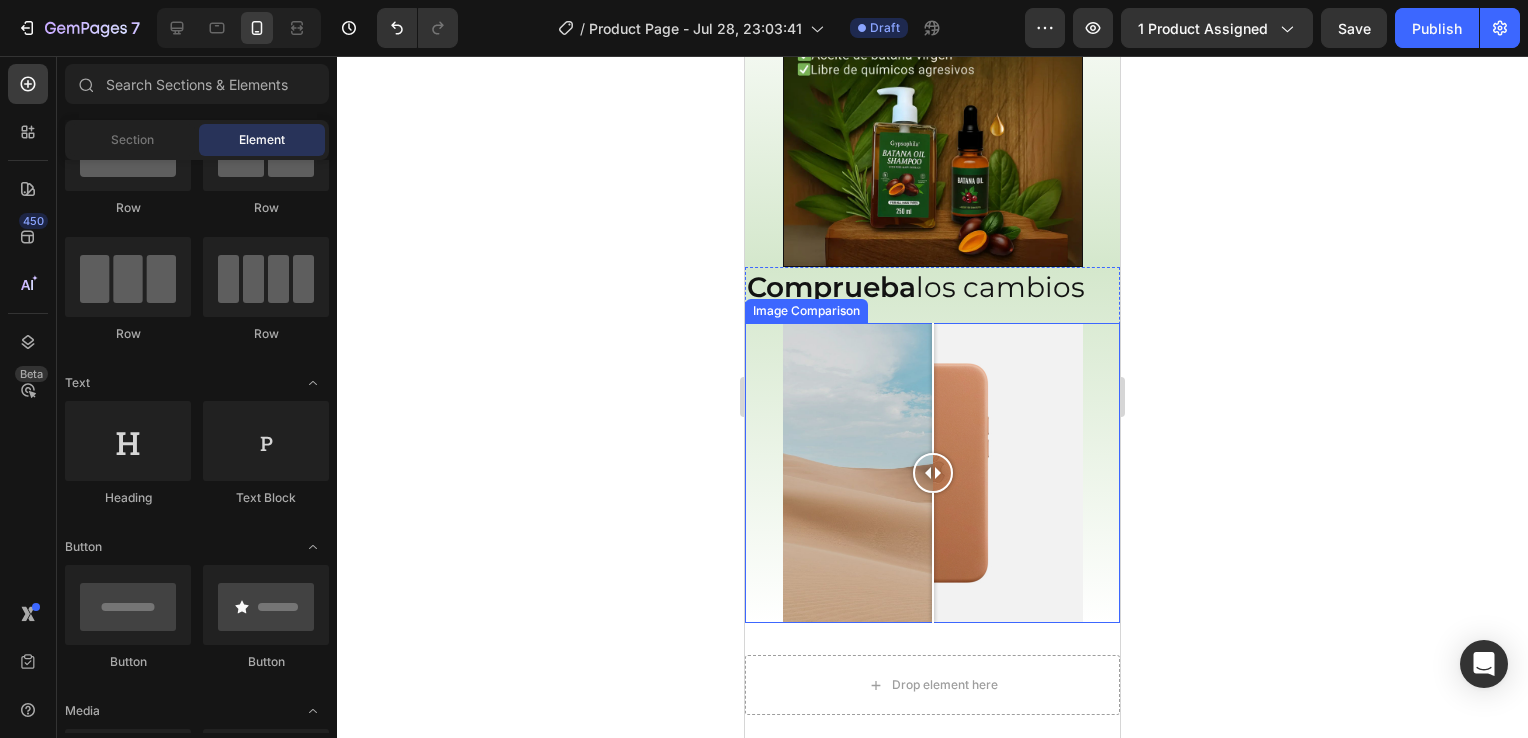 click at bounding box center [933, 473] 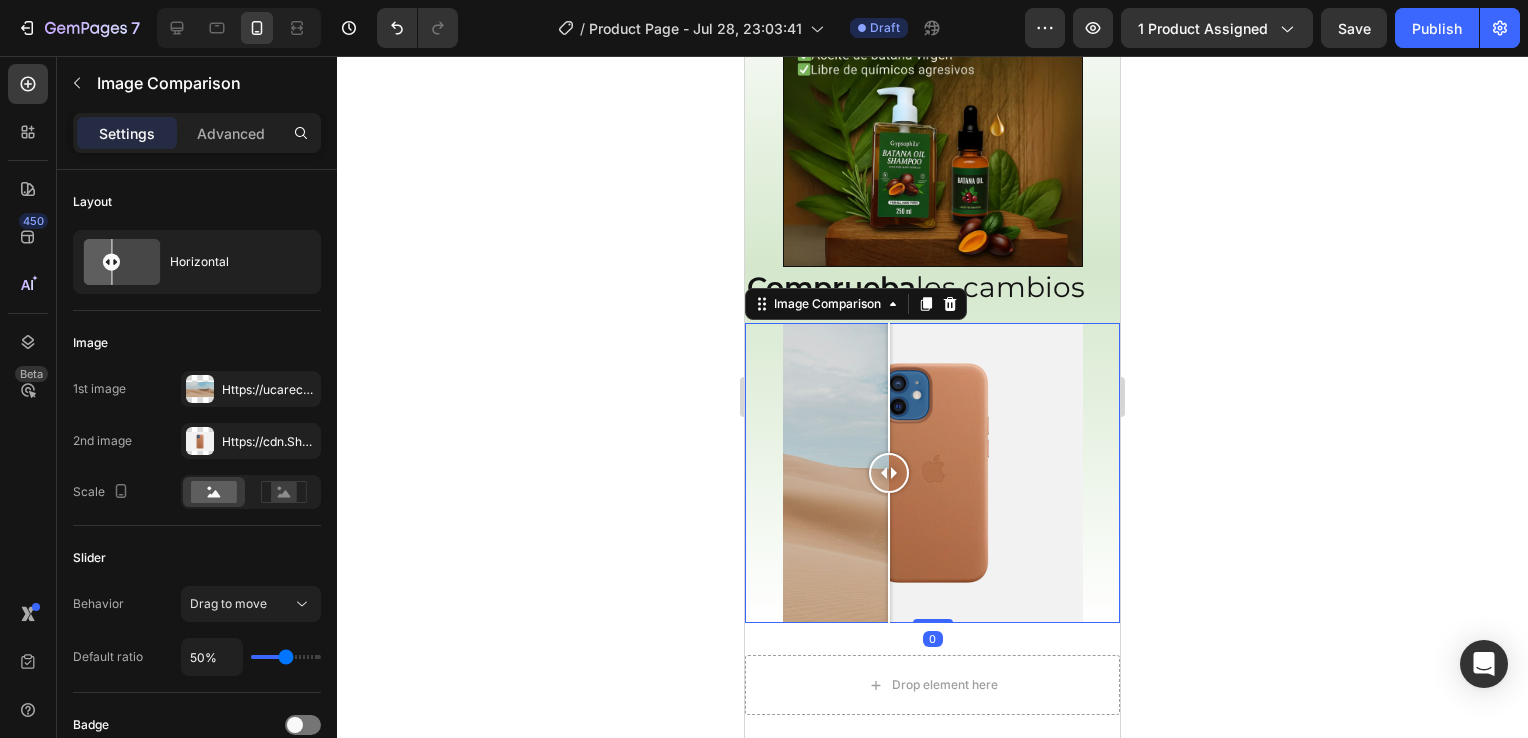 drag, startPoint x: 796, startPoint y: 471, endPoint x: 896, endPoint y: 468, distance: 100.04499 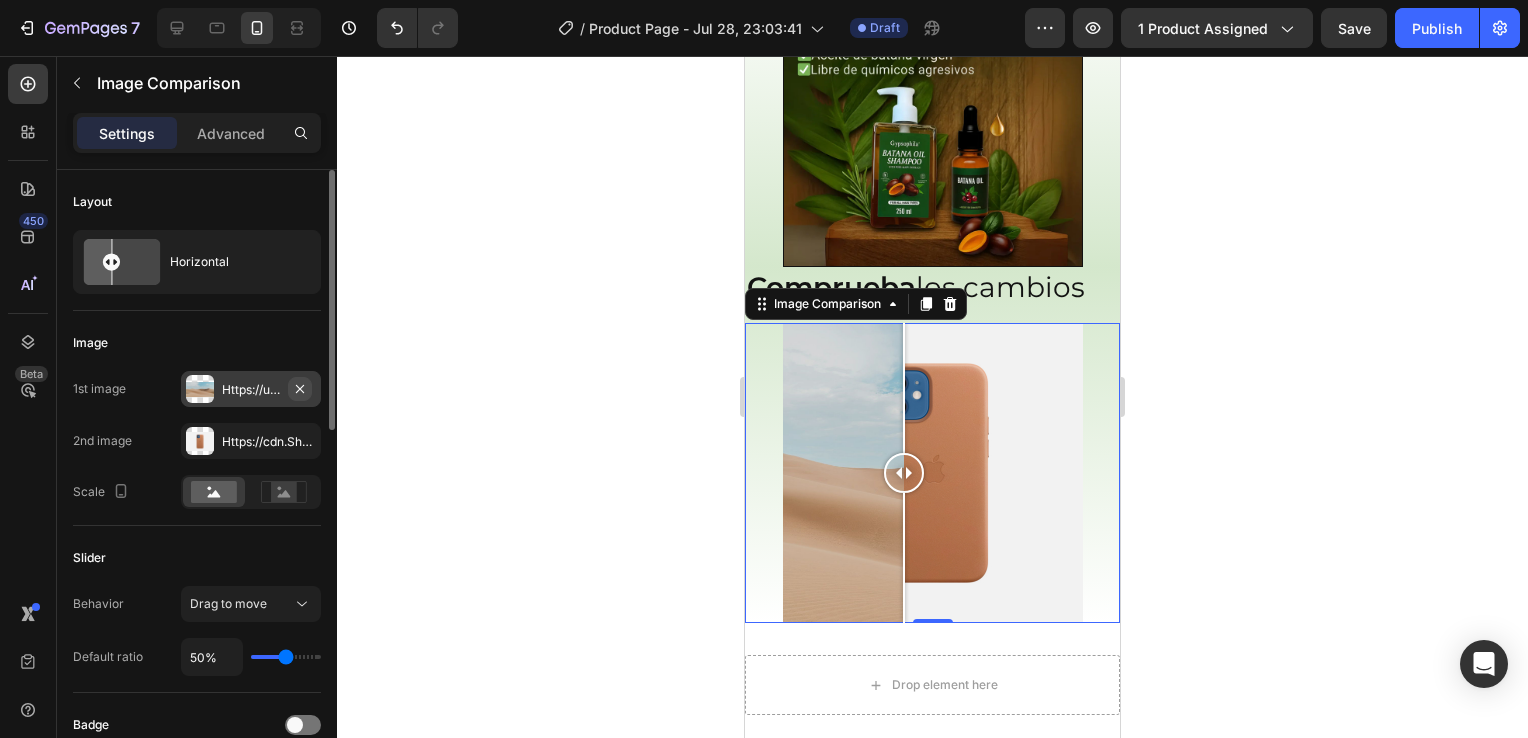 click 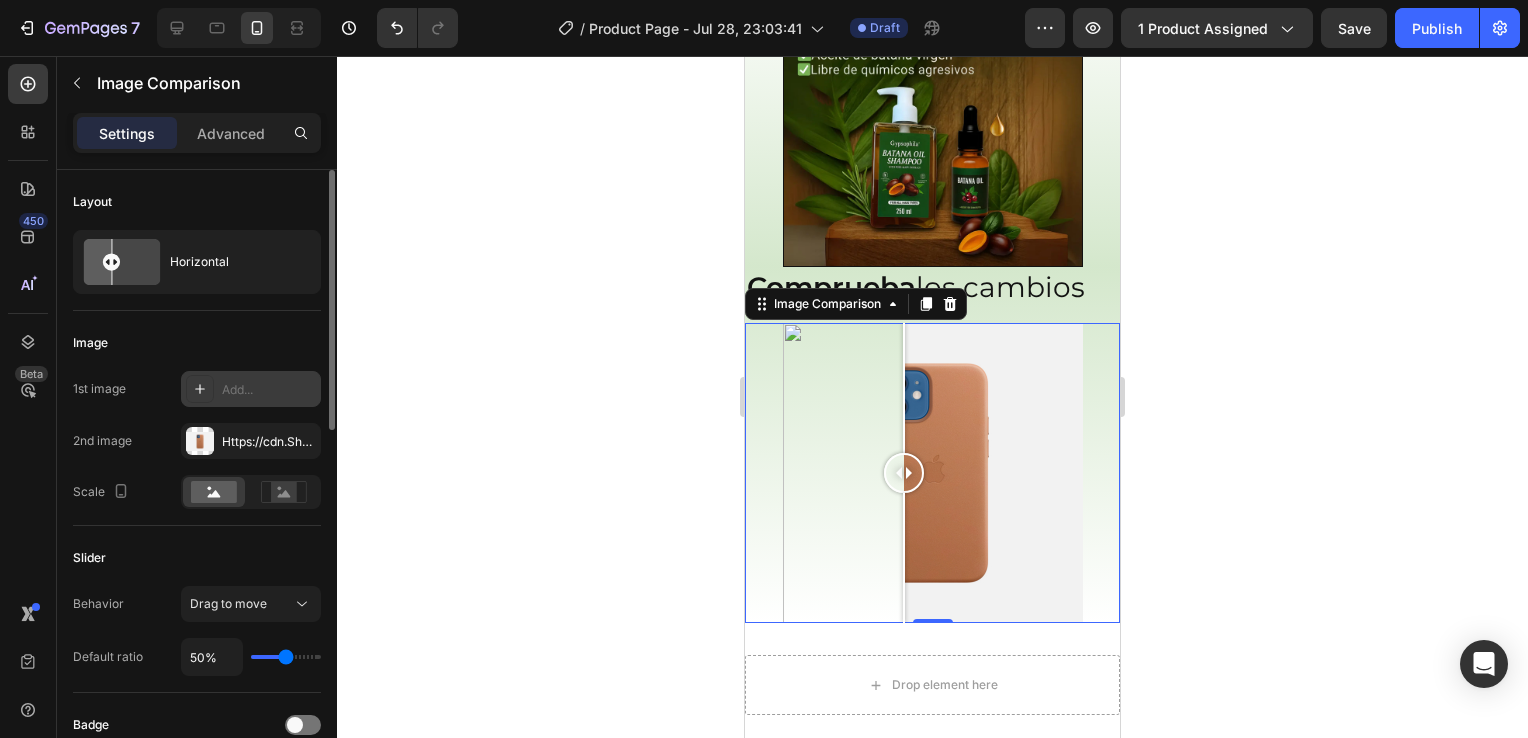 click 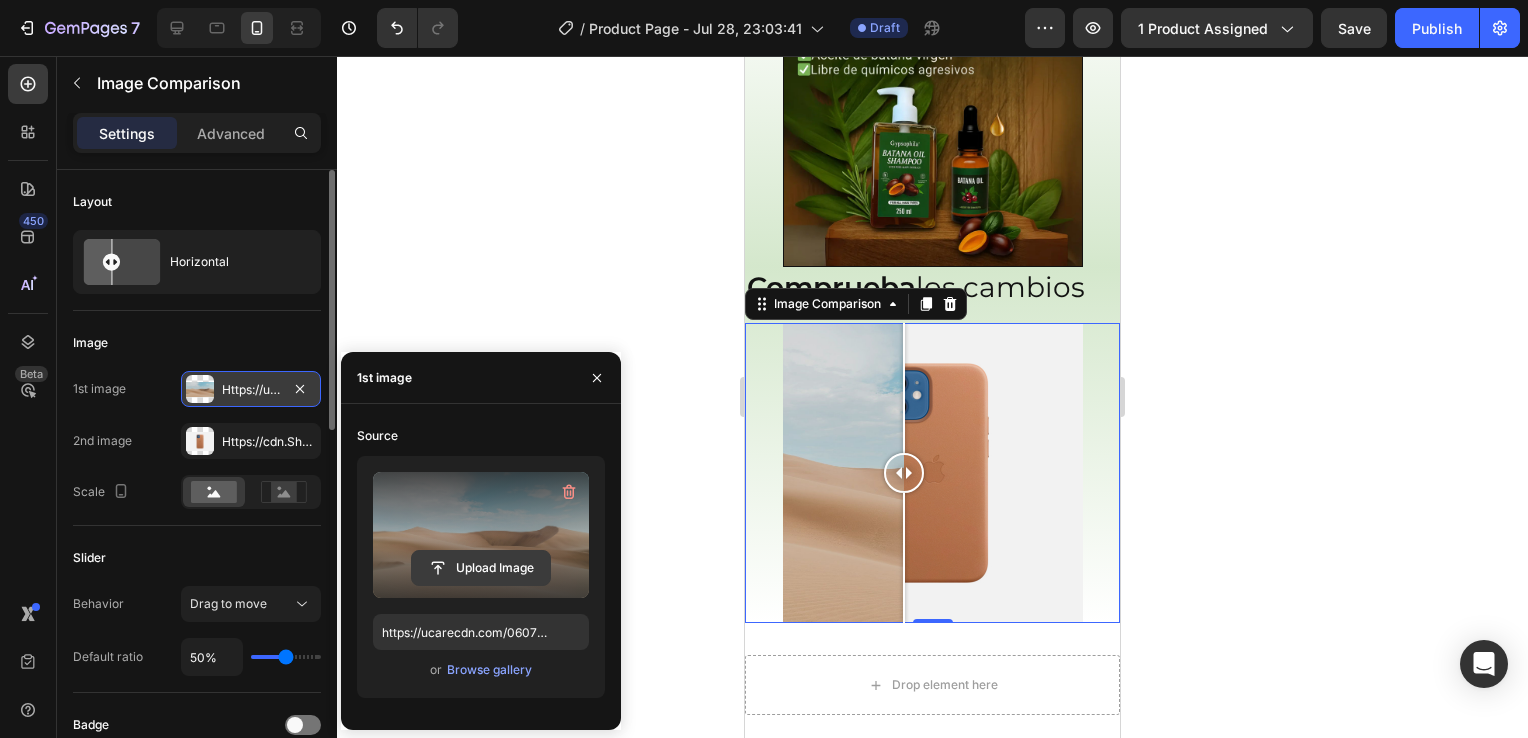 click 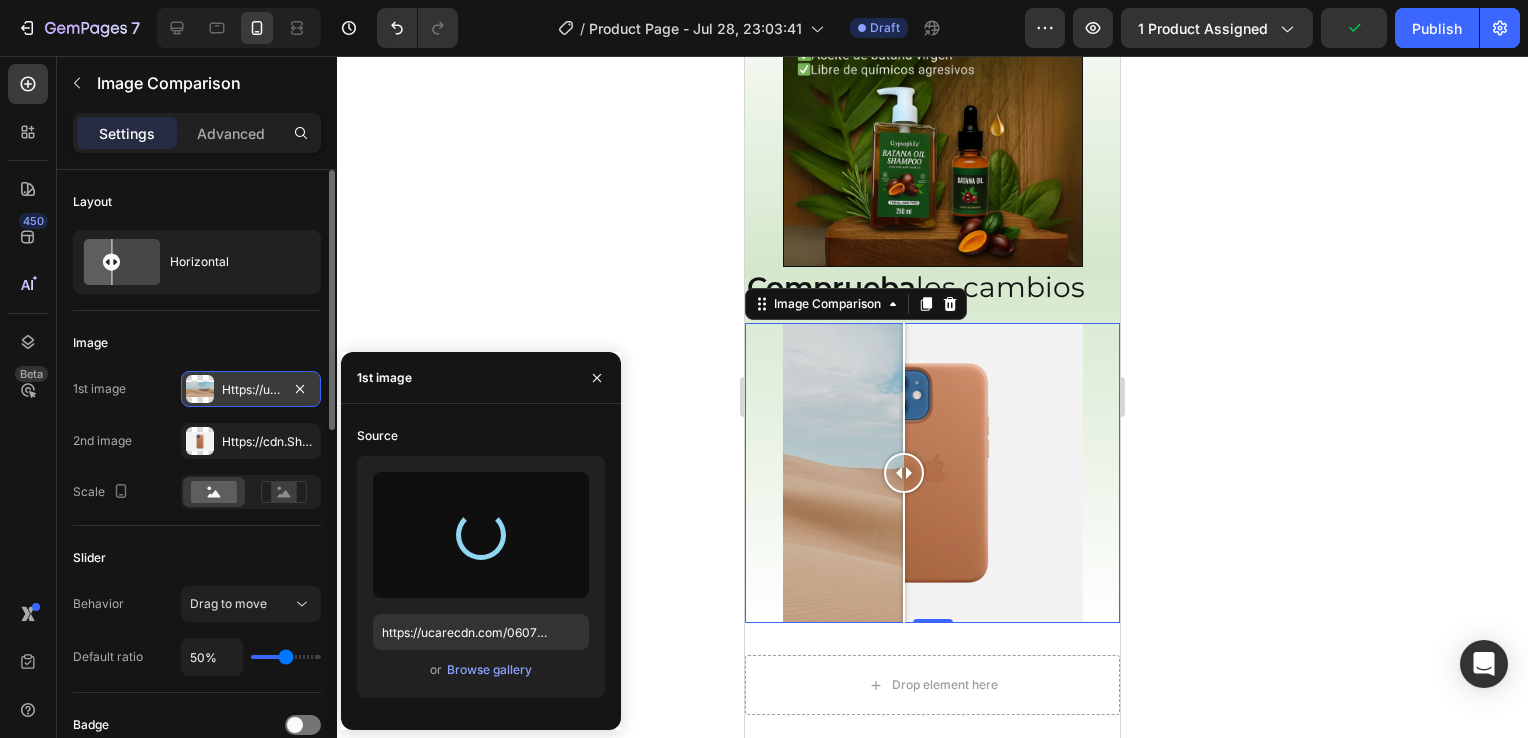 type on "https://cdn.shopify.com/s/files/1/0670/1770/3559/files/gempages_576469858204516938-2619dcfd-d7e2-4b99-953d-da23fd536deb.png" 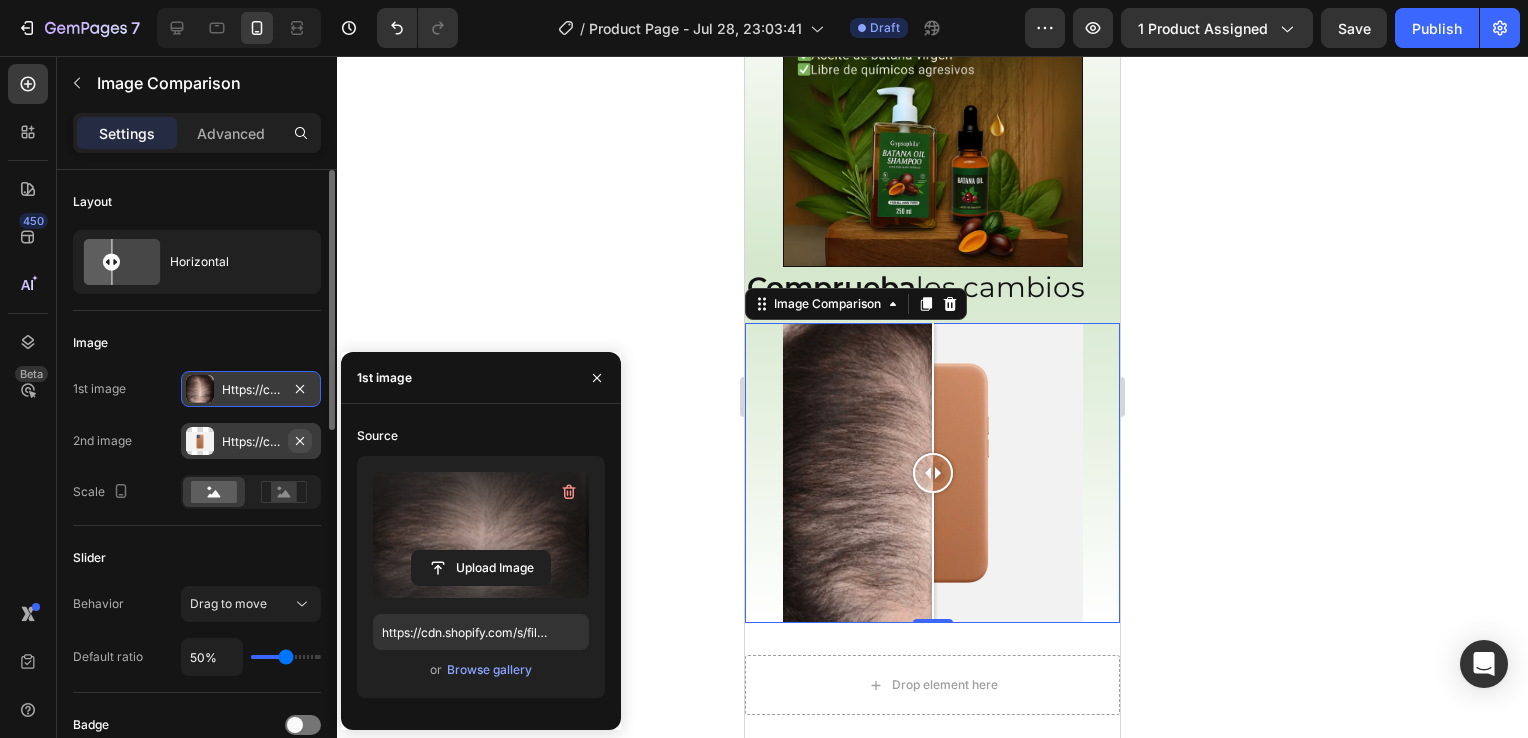click 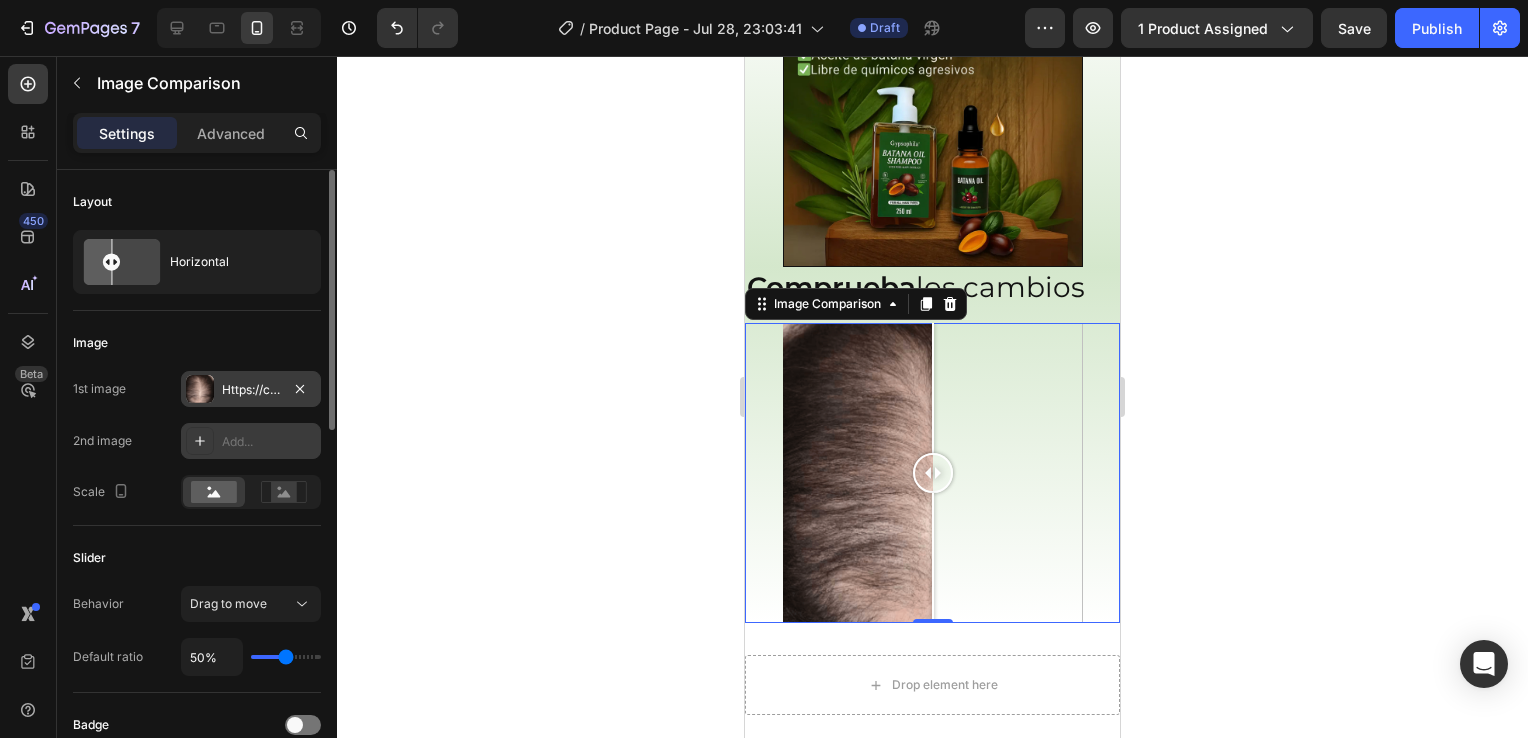 click 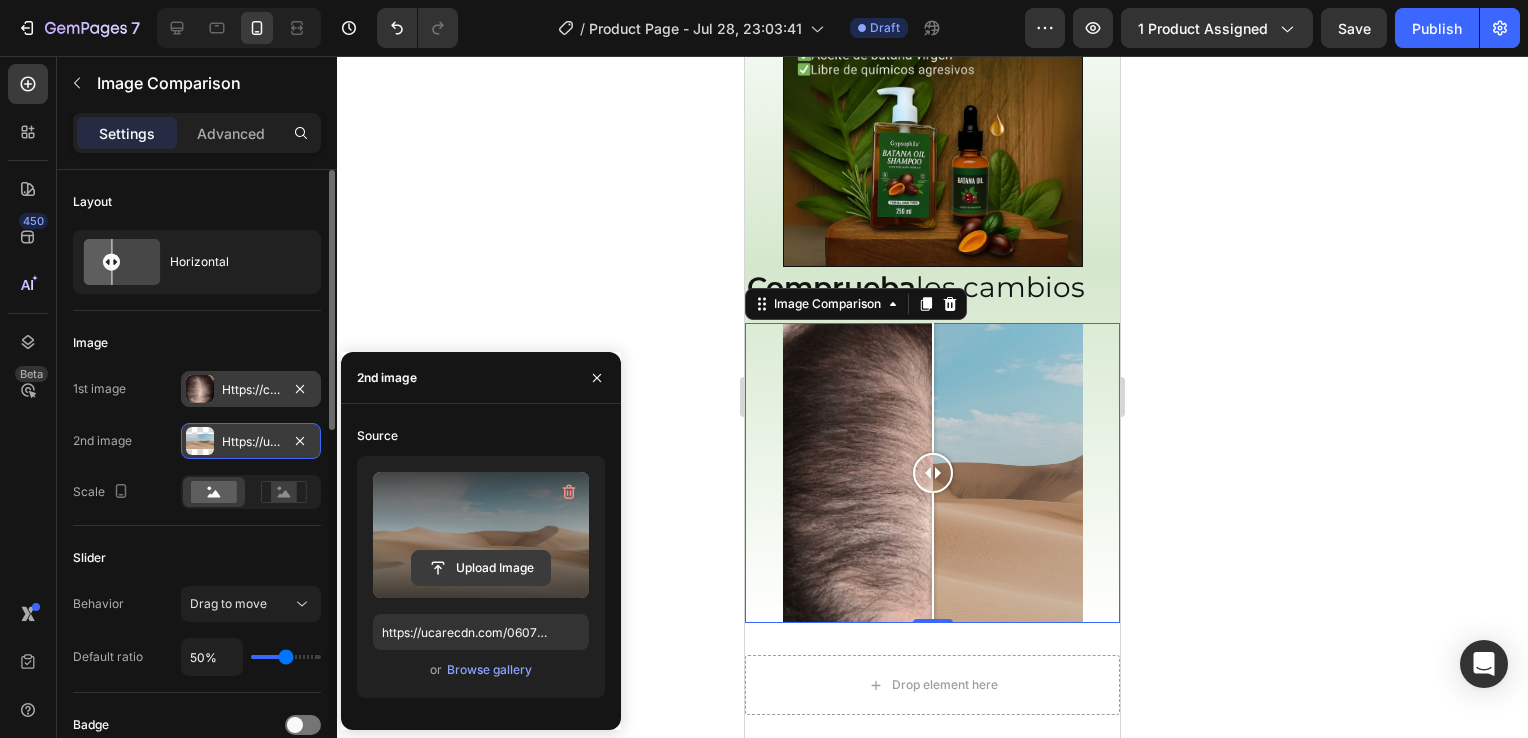 click 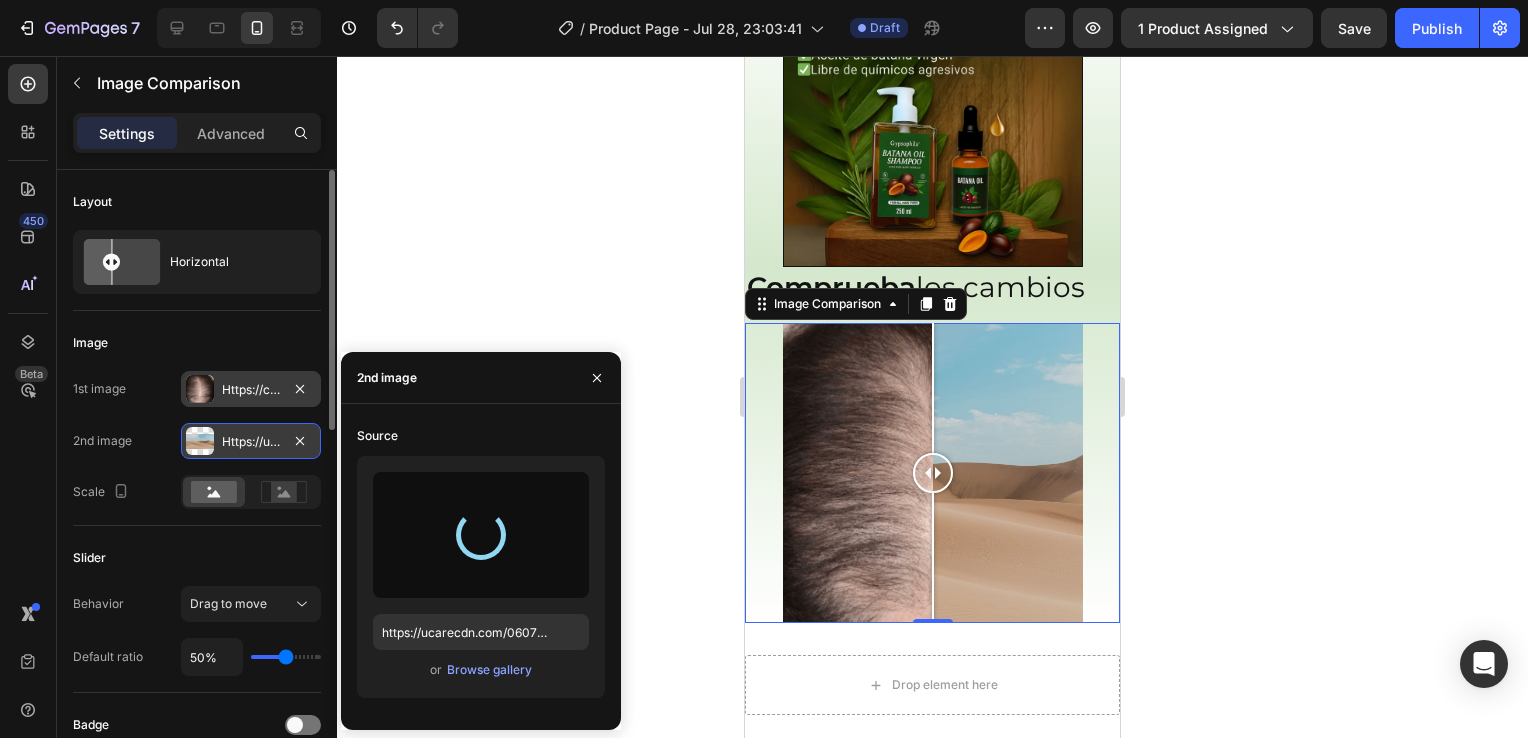 type on "https://cdn.shopify.com/s/files/1/0670/1770/3559/files/gempages_576469858204516938-03467931-38a4-40aa-b240-fdcc27db14a9.png" 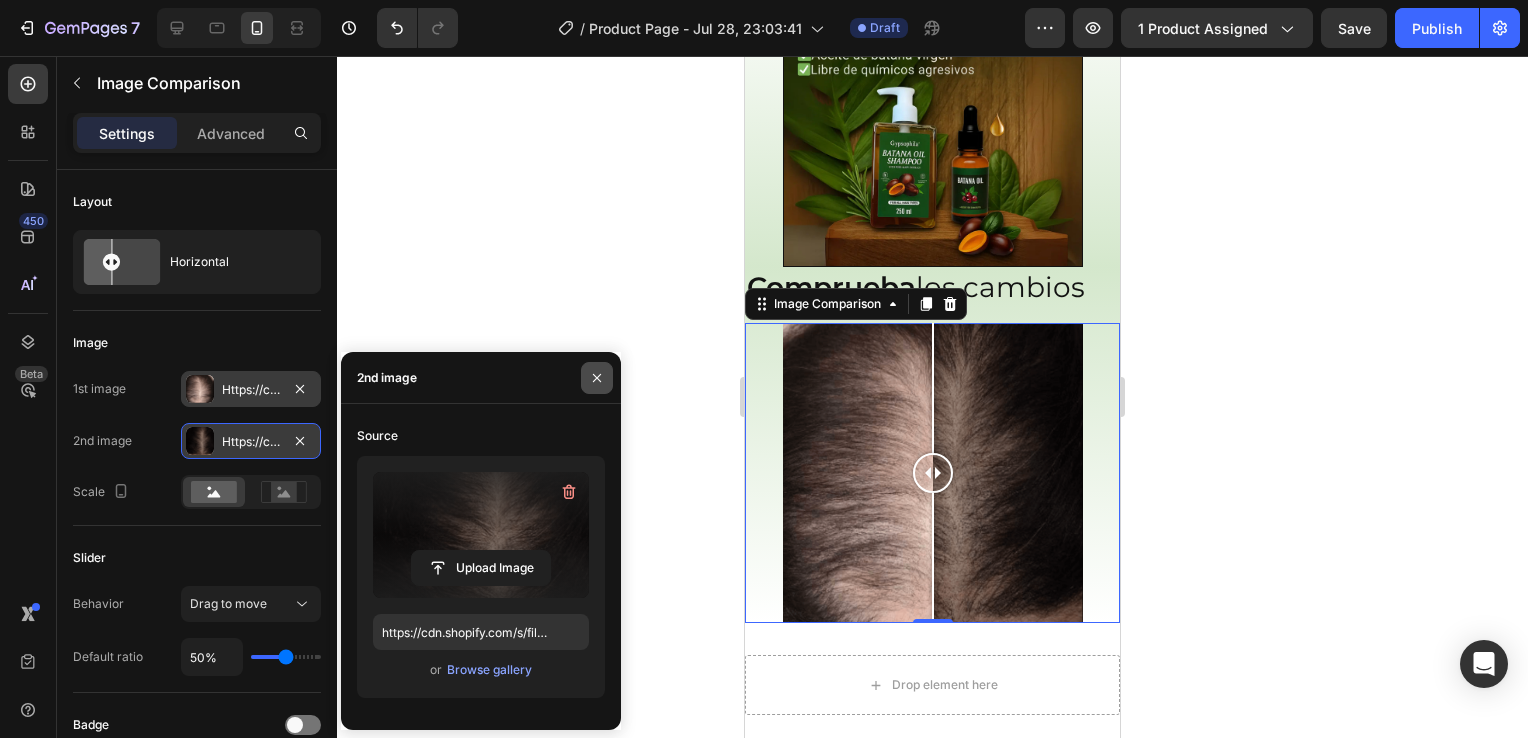 click 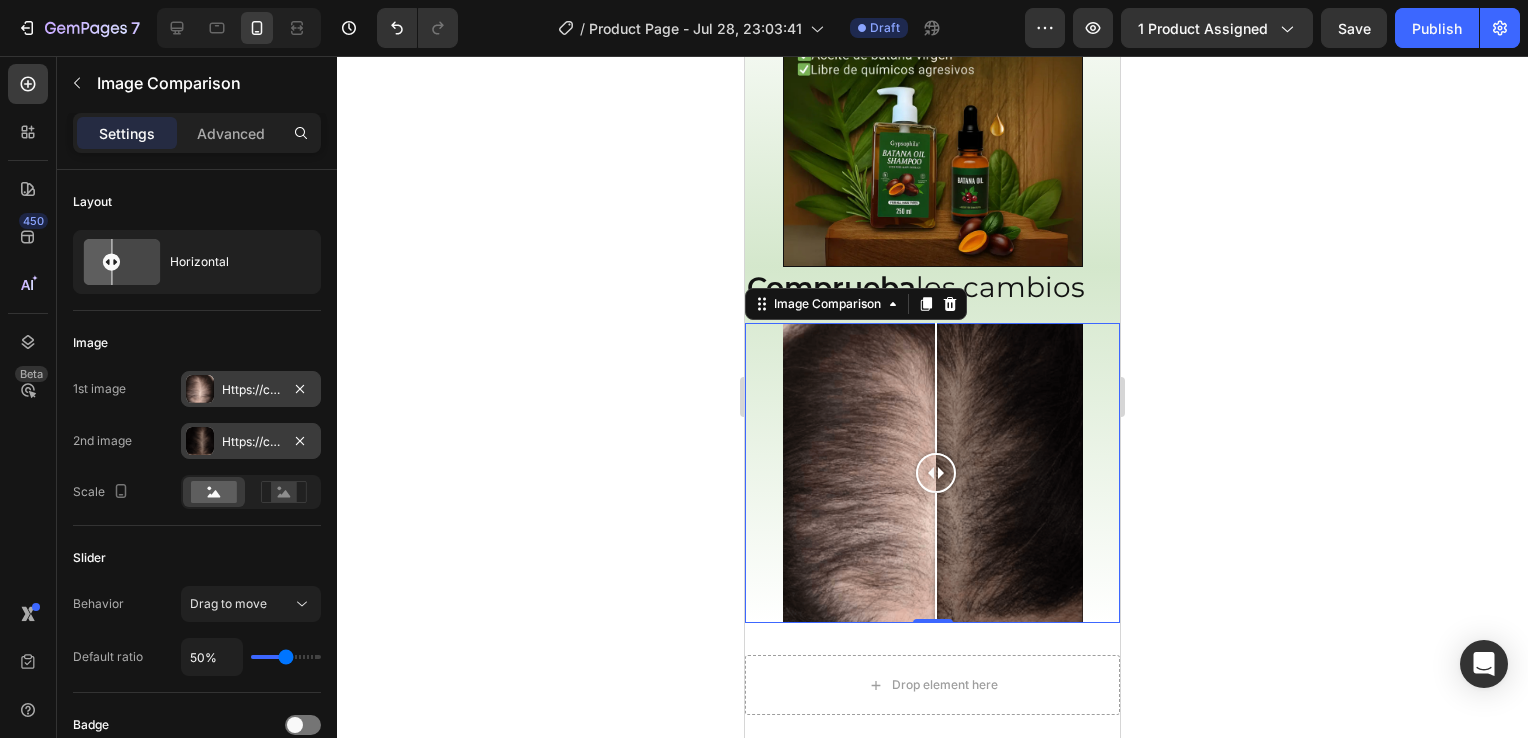 drag, startPoint x: 921, startPoint y: 467, endPoint x: 958, endPoint y: 572, distance: 111.32835 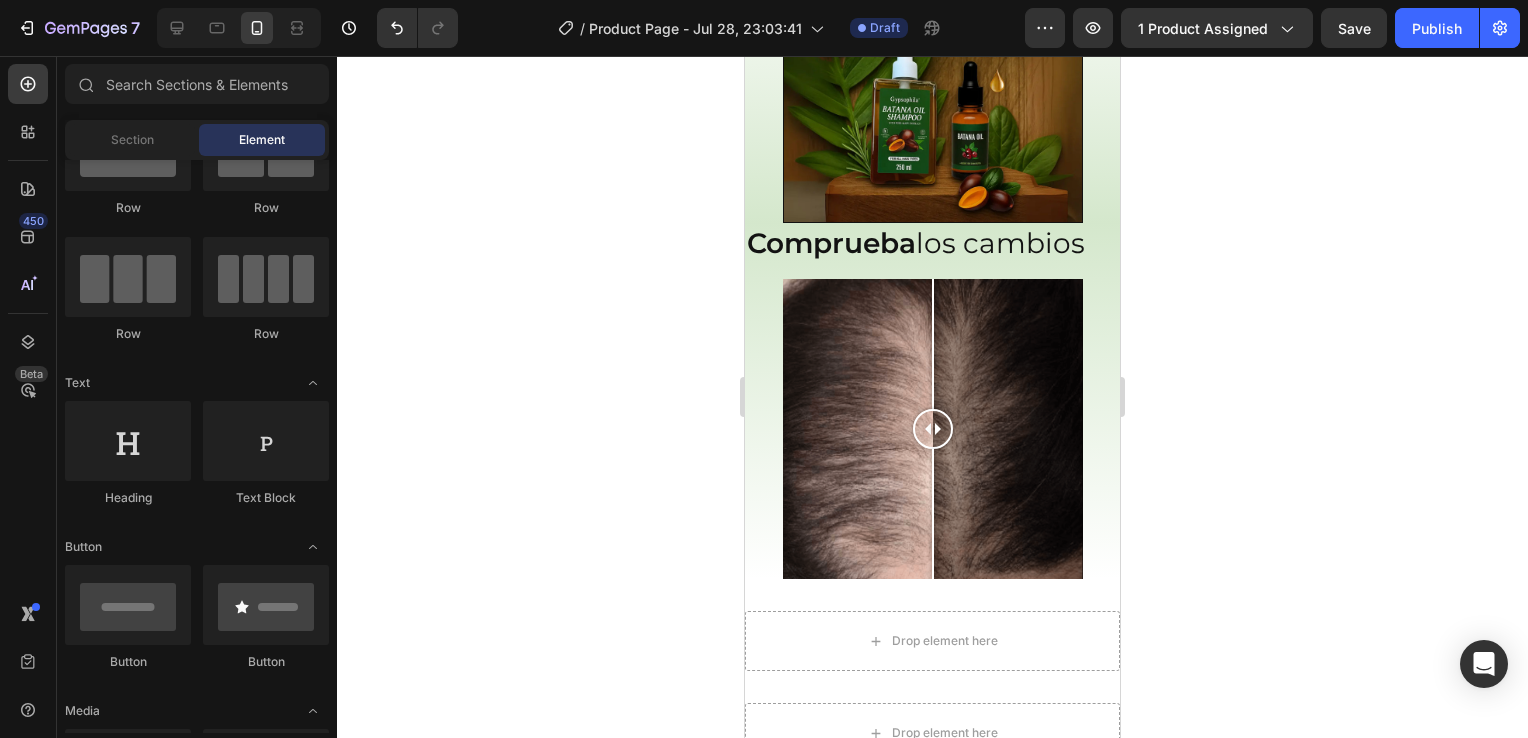 scroll, scrollTop: 2383, scrollLeft: 0, axis: vertical 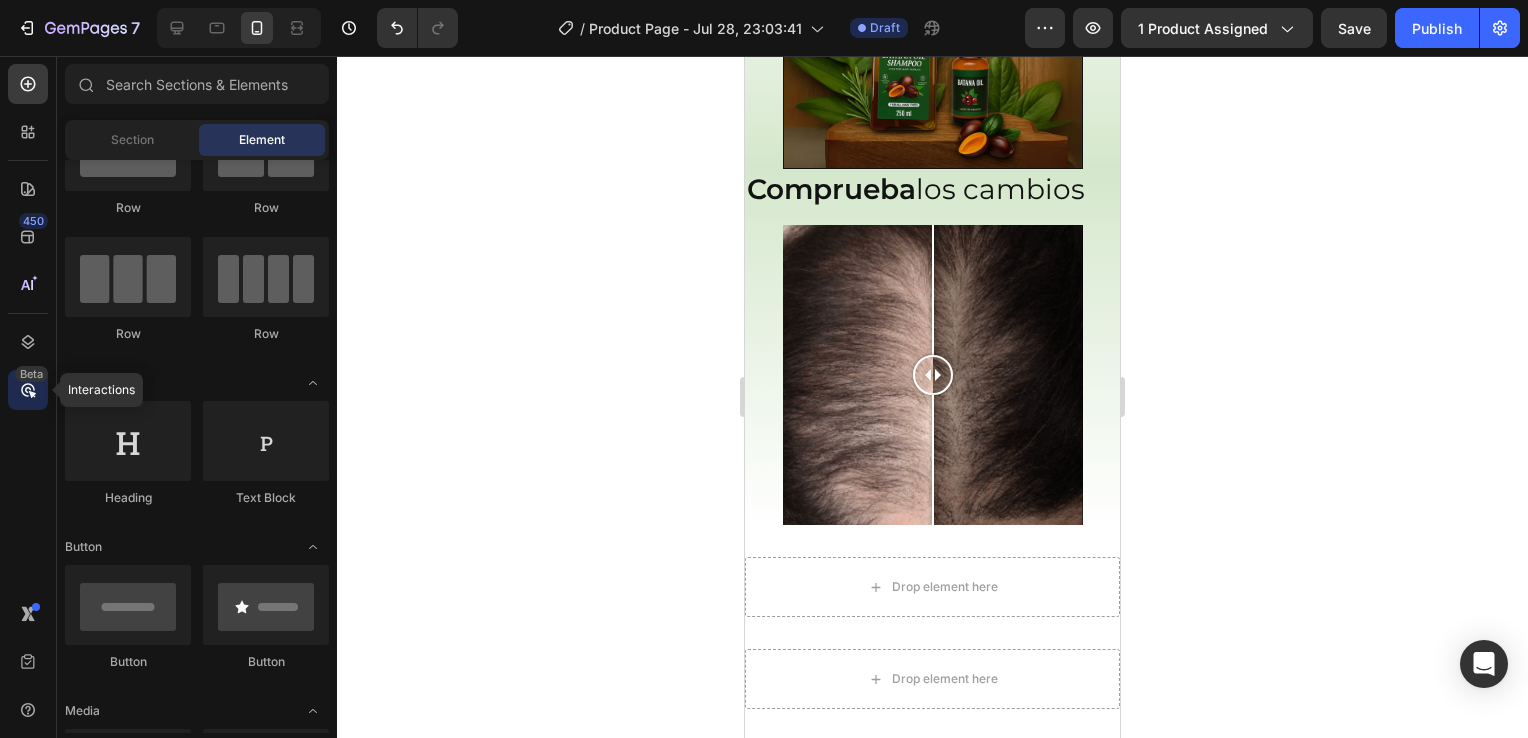 click 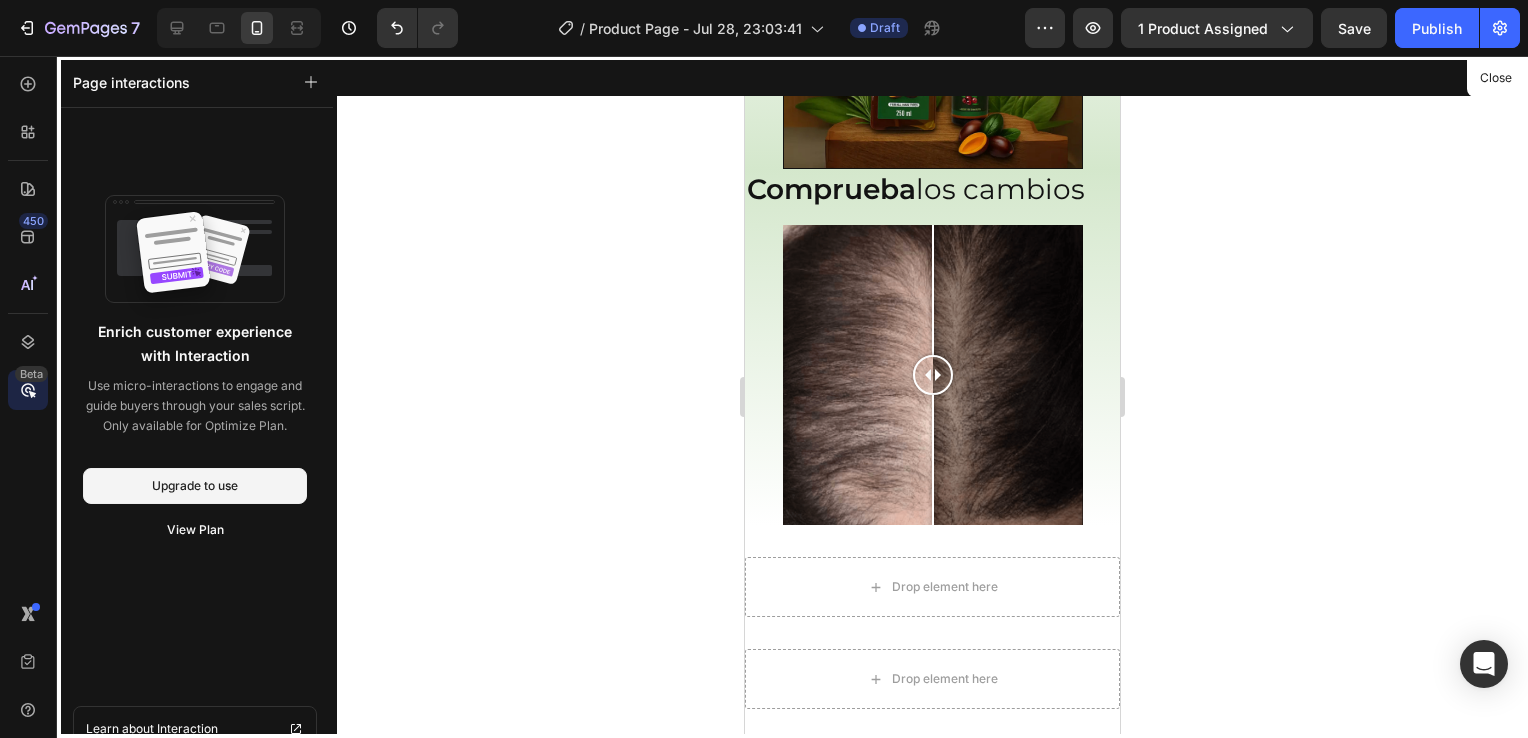 click on "450 Beta" at bounding box center [28, 329] 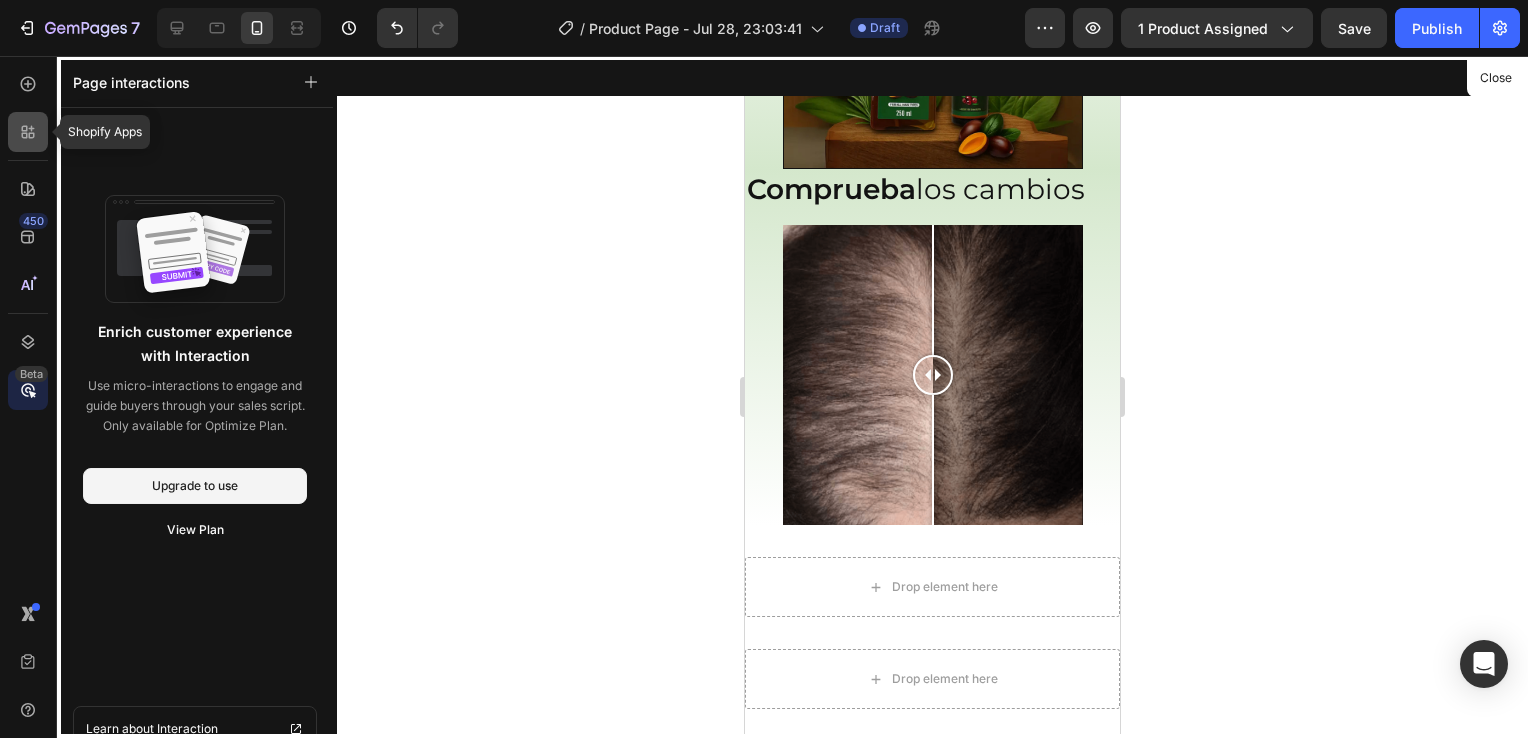 click 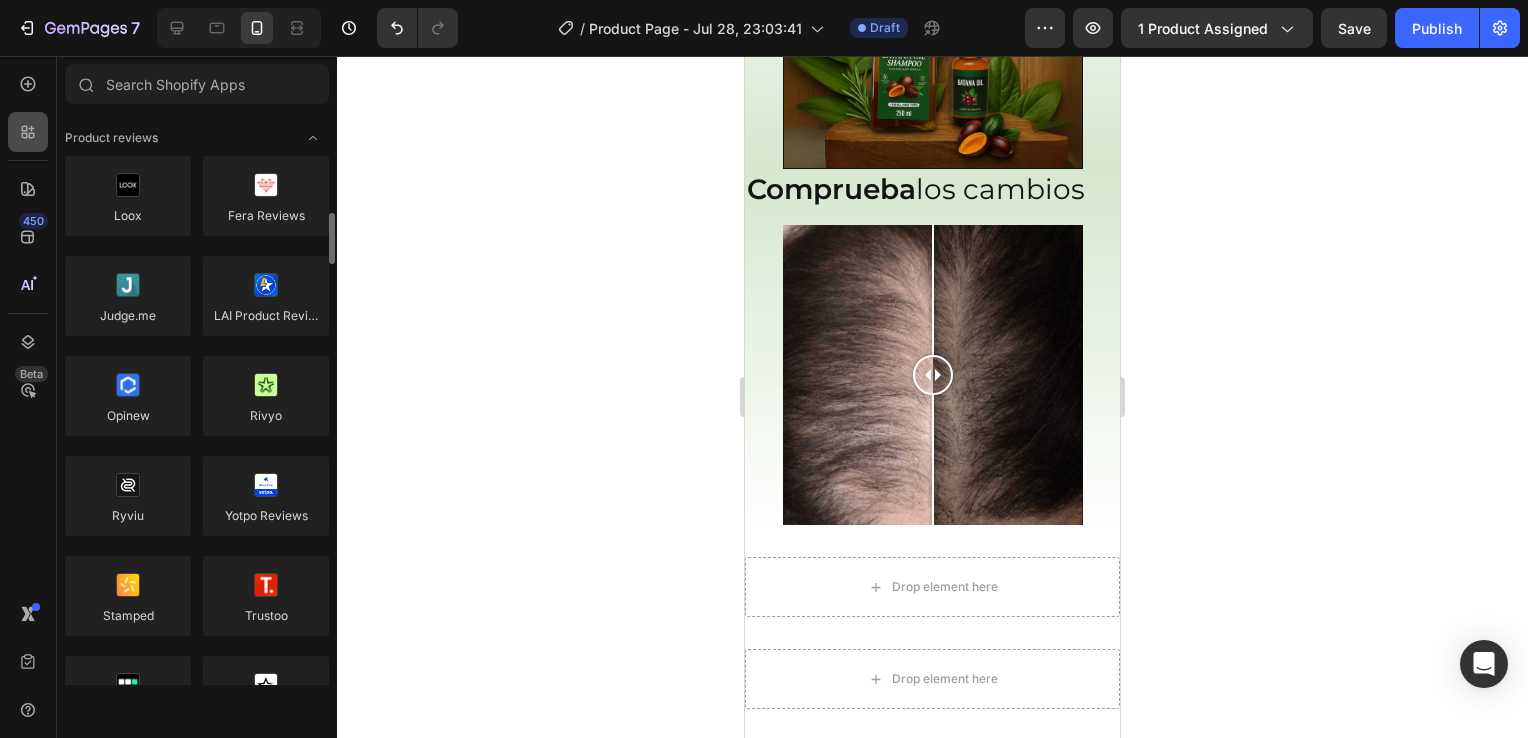 scroll, scrollTop: 93, scrollLeft: 0, axis: vertical 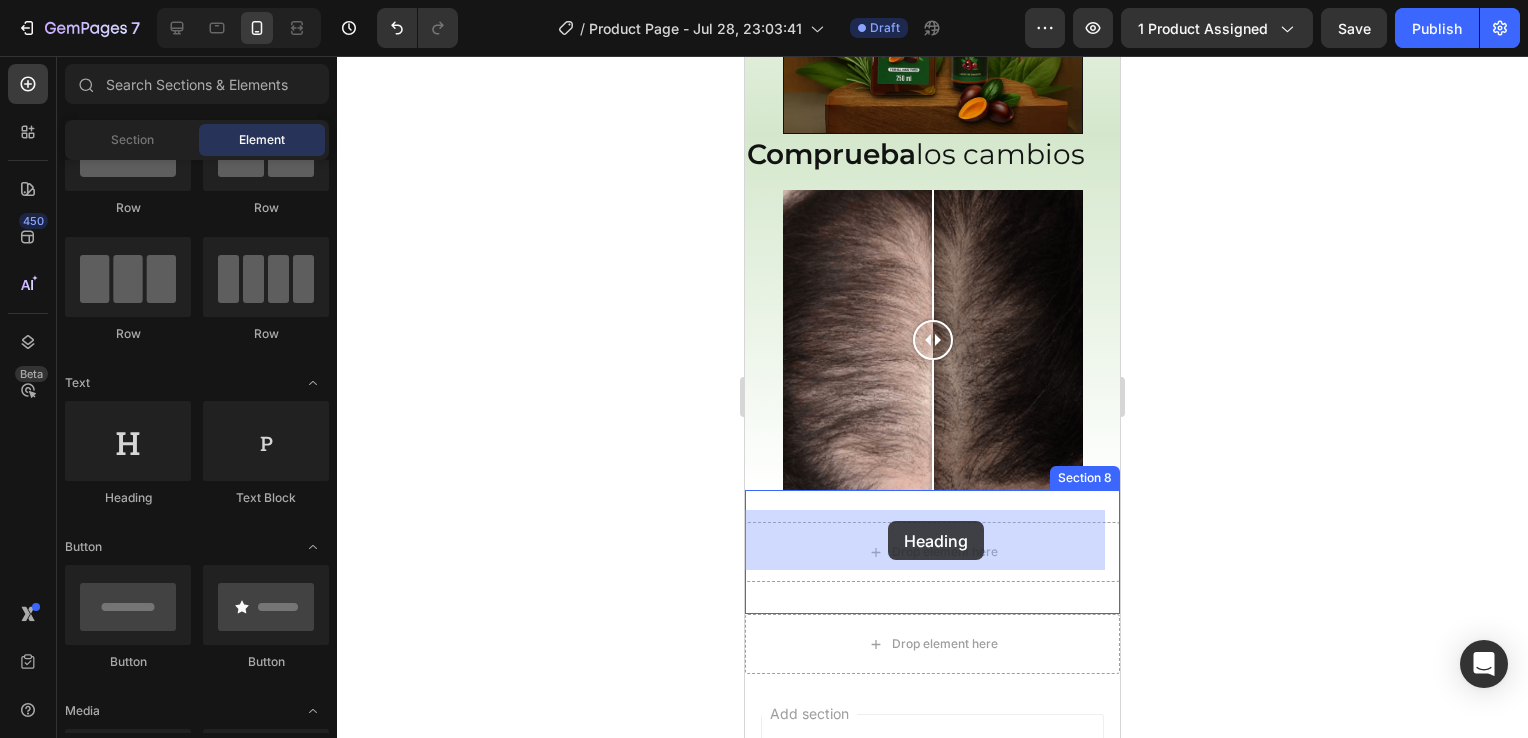 drag, startPoint x: 875, startPoint y: 493, endPoint x: 888, endPoint y: 521, distance: 30.870699 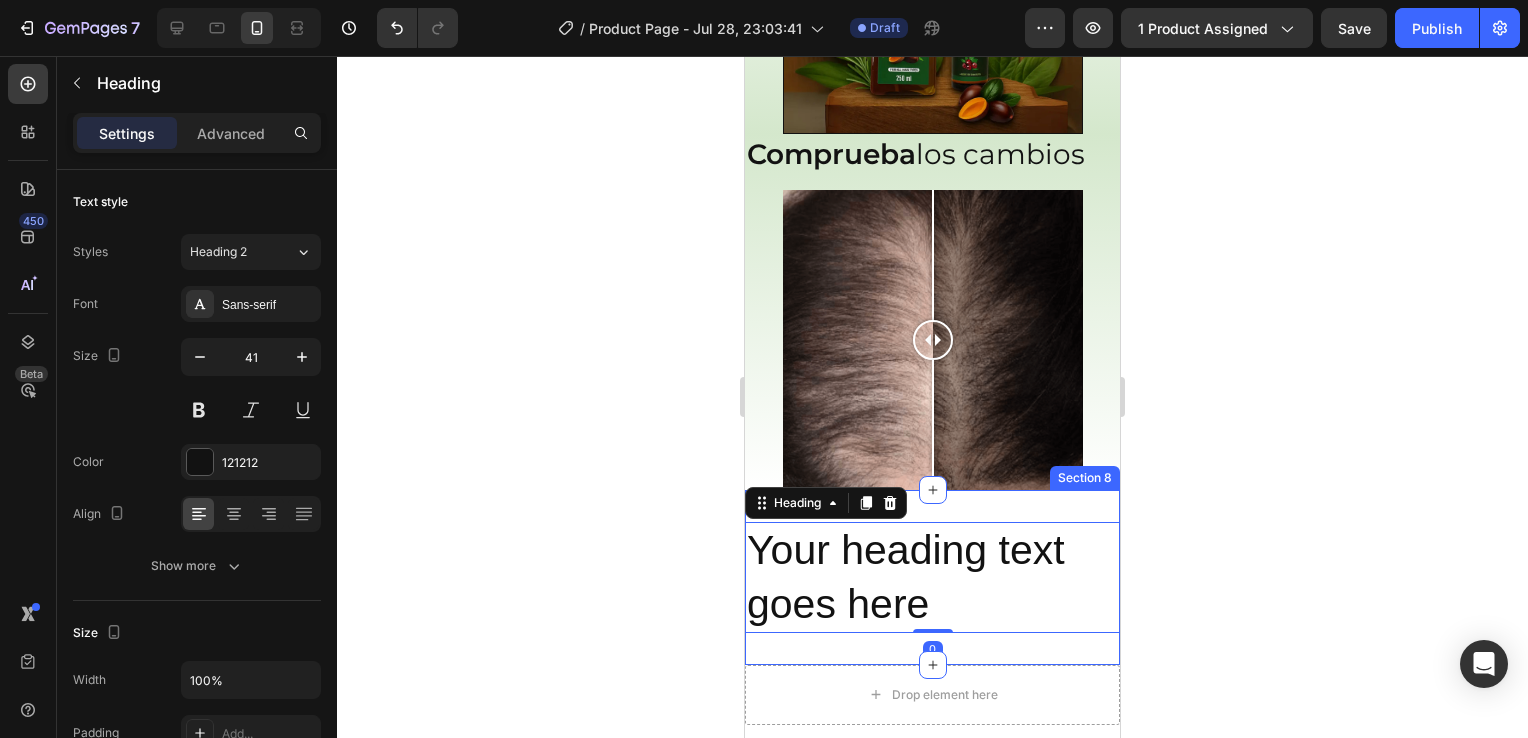 click on "Your heading text goes here Heading [NUMBER] Section [NUMBER]" at bounding box center [932, 577] 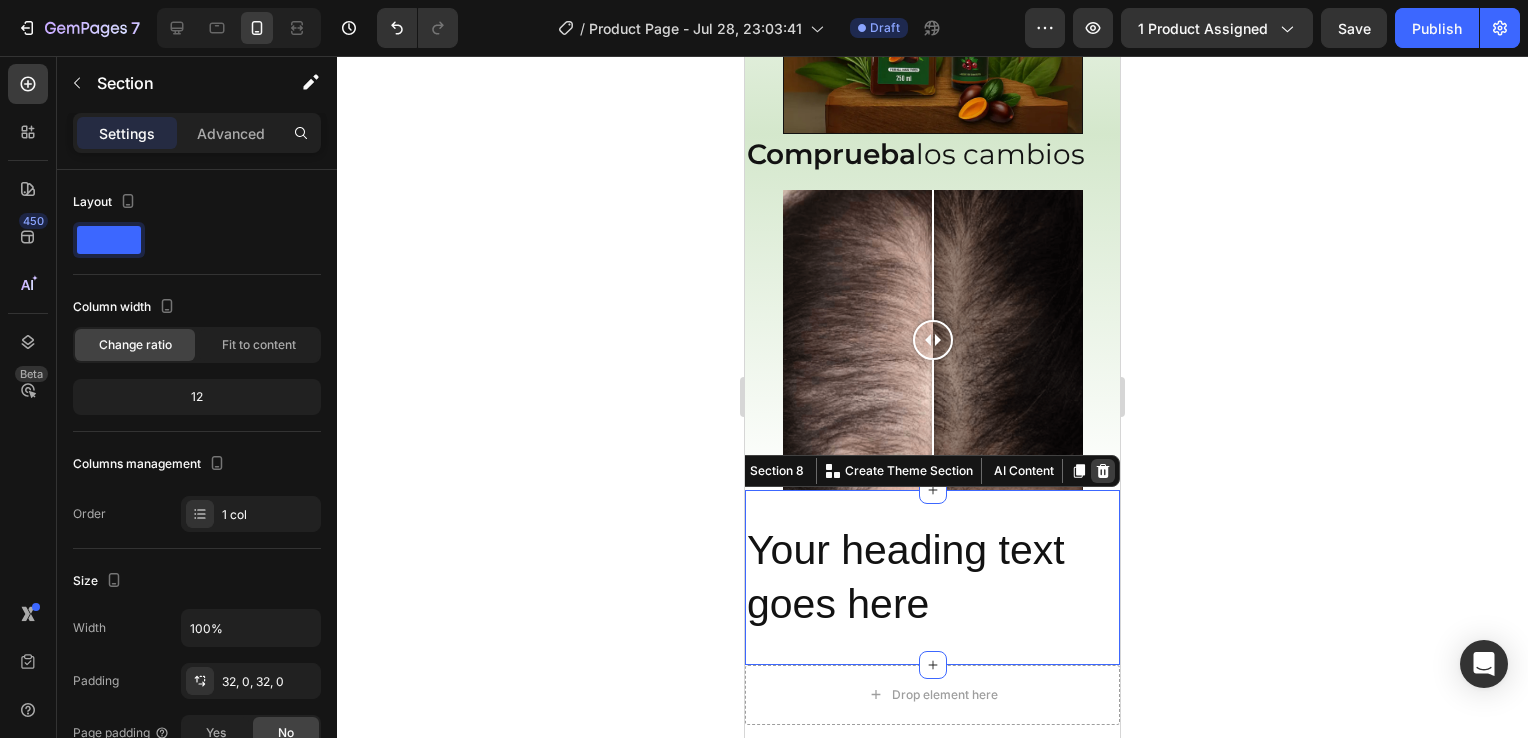 click at bounding box center (1103, 471) 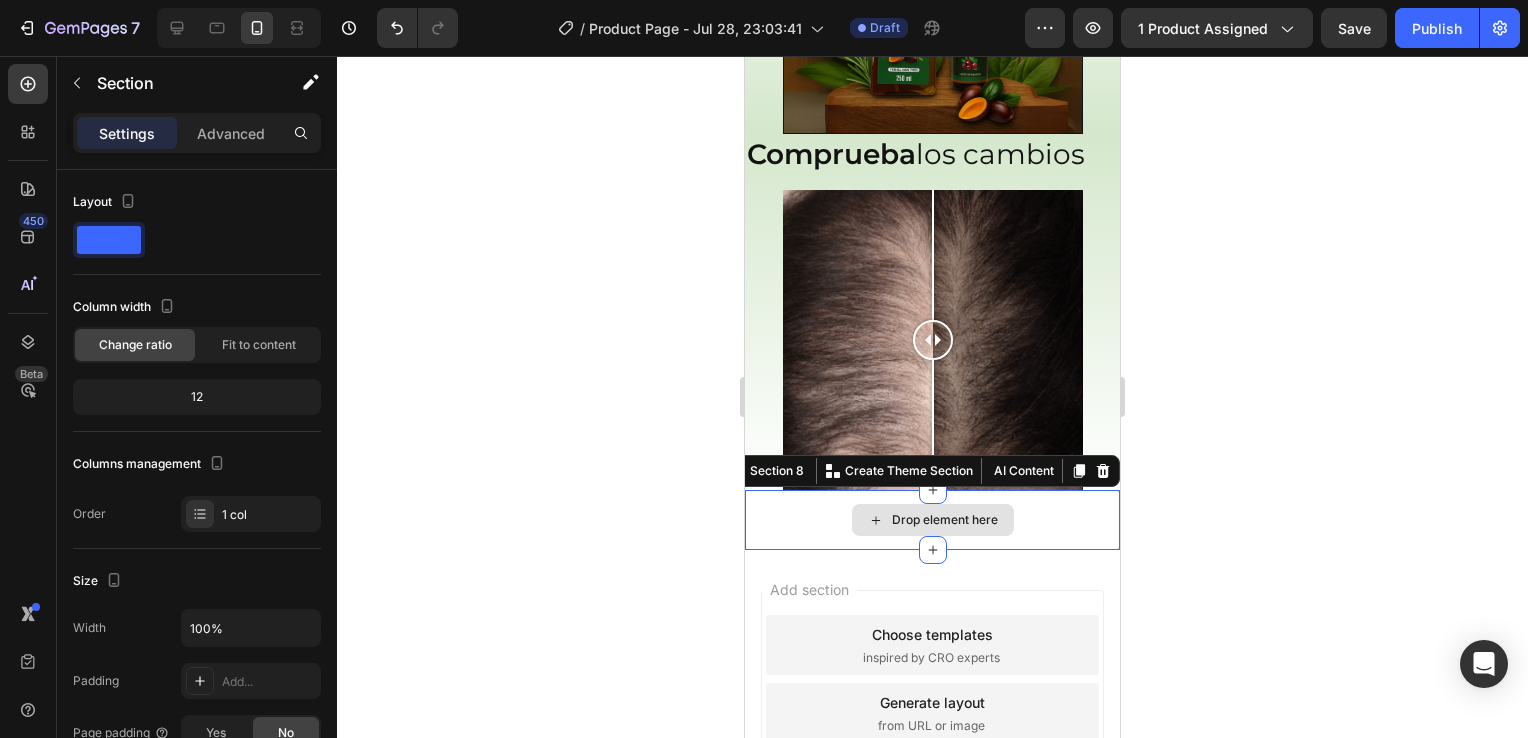click on "Drop element here" at bounding box center (932, 520) 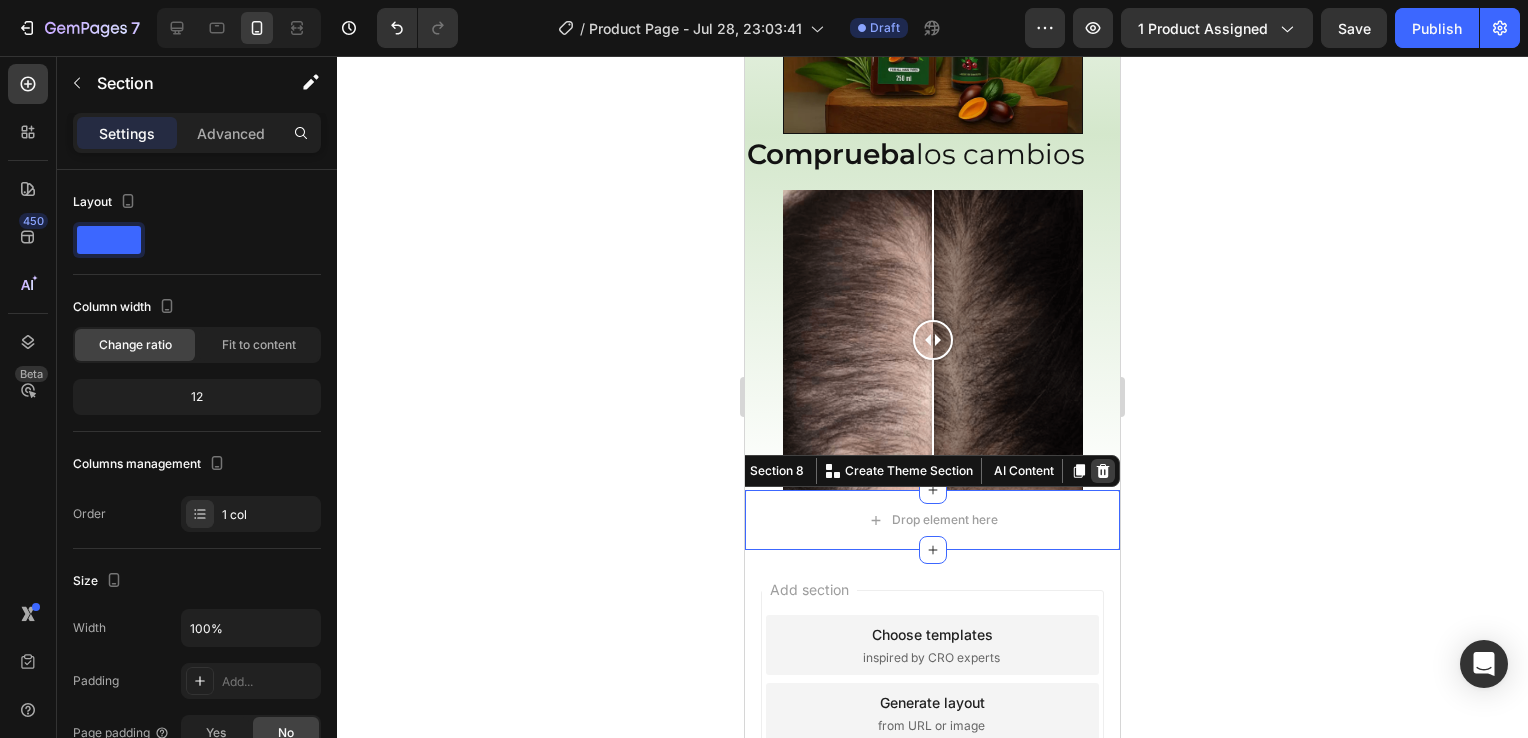 click 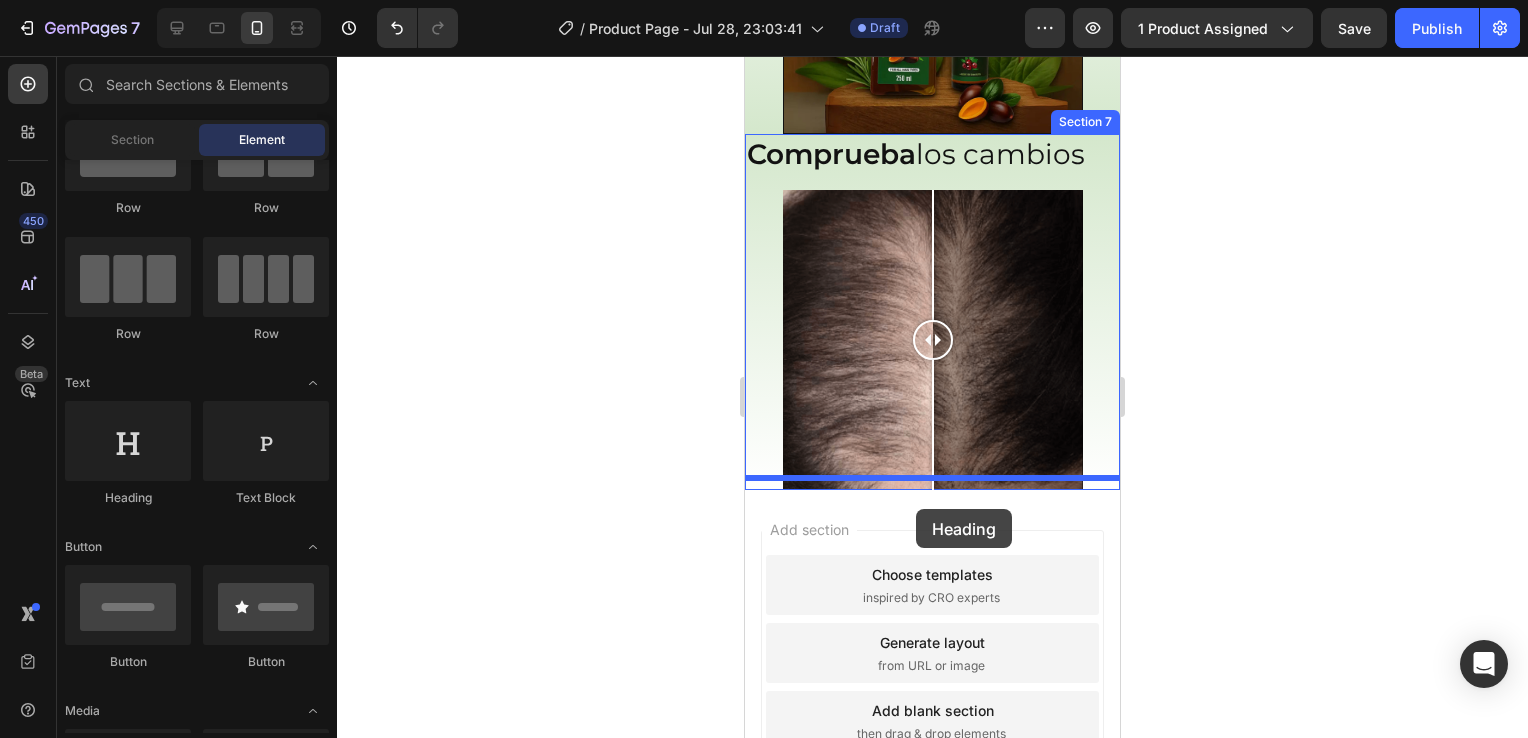 drag, startPoint x: 874, startPoint y: 482, endPoint x: 916, endPoint y: 509, distance: 49.92995 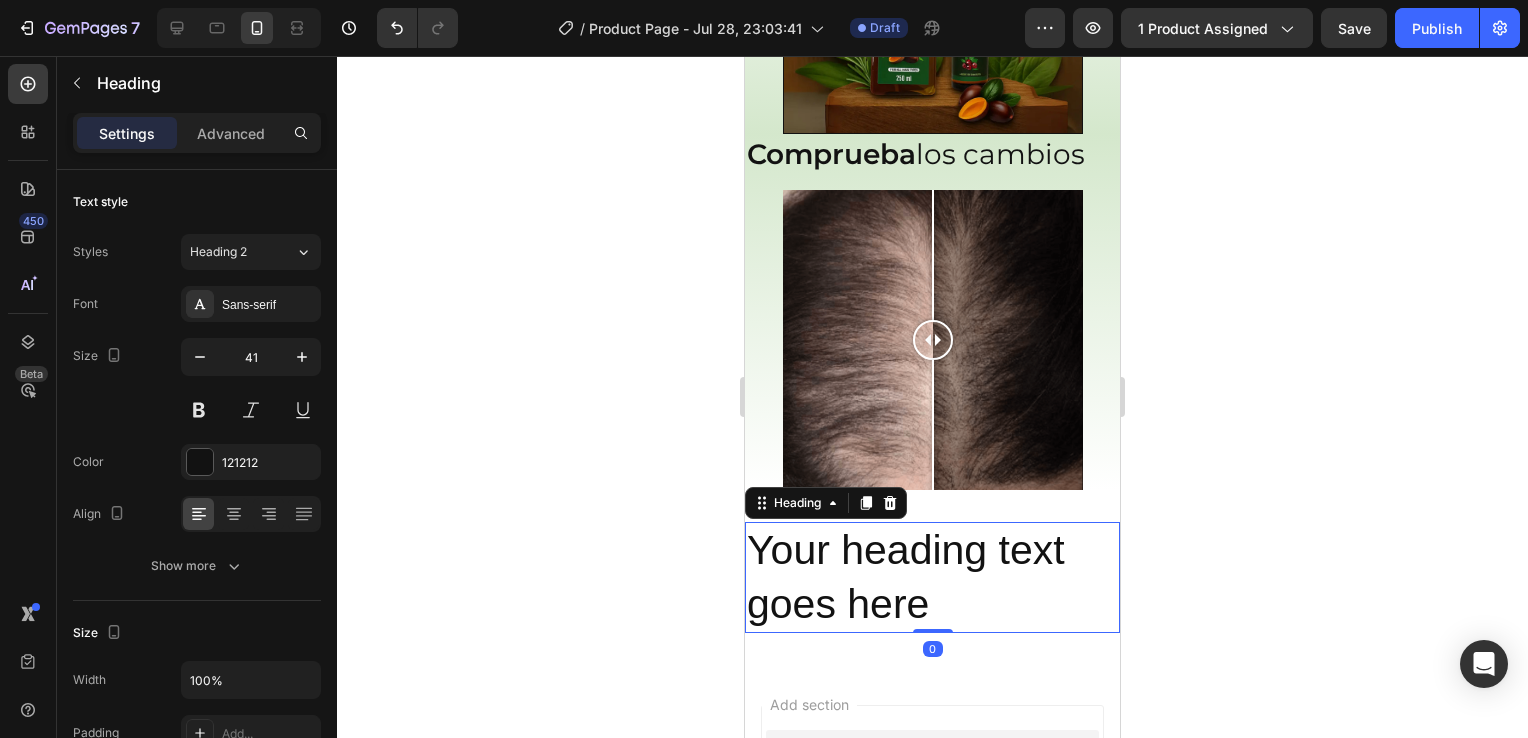 click on "Your heading text goes here" at bounding box center (932, 577) 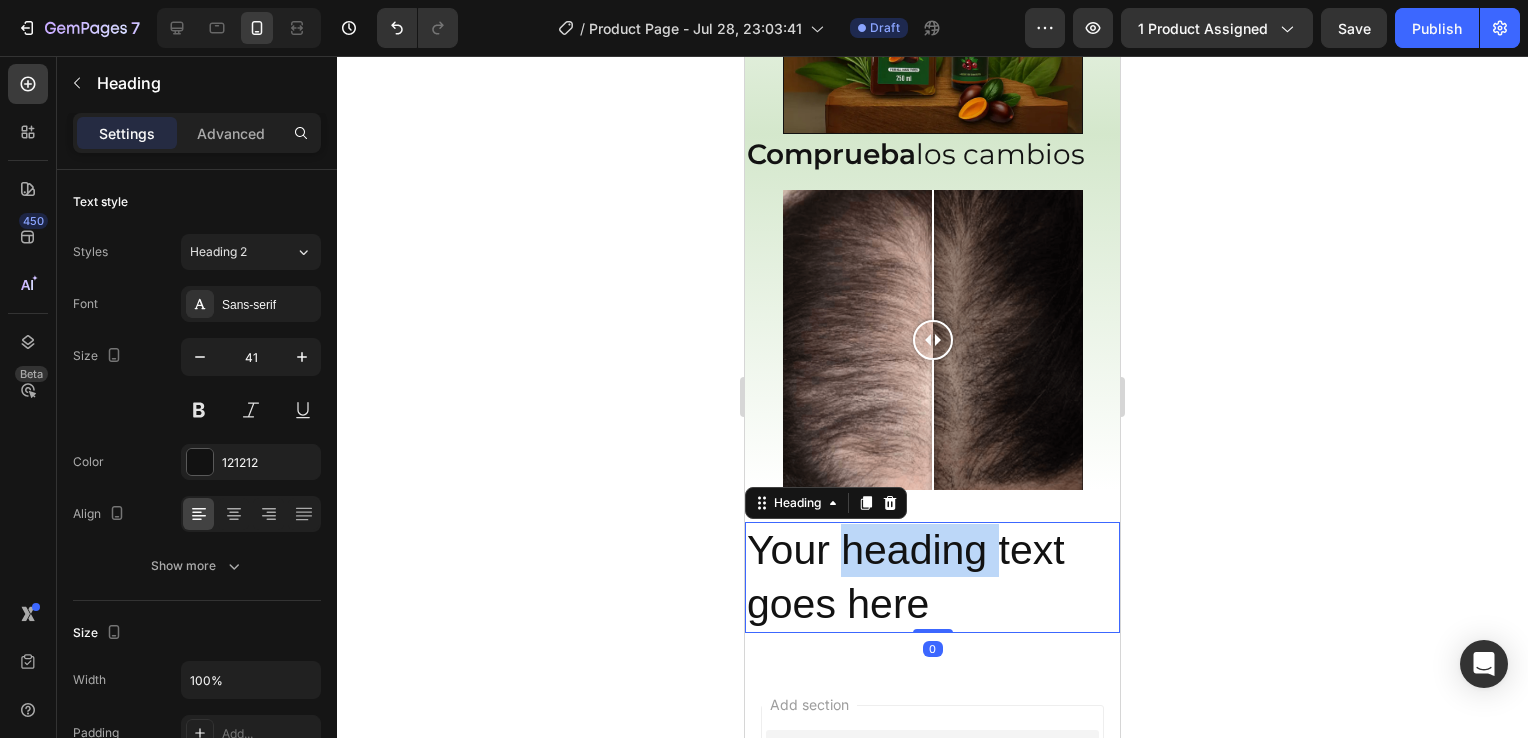 click on "Your heading text goes here" at bounding box center [932, 577] 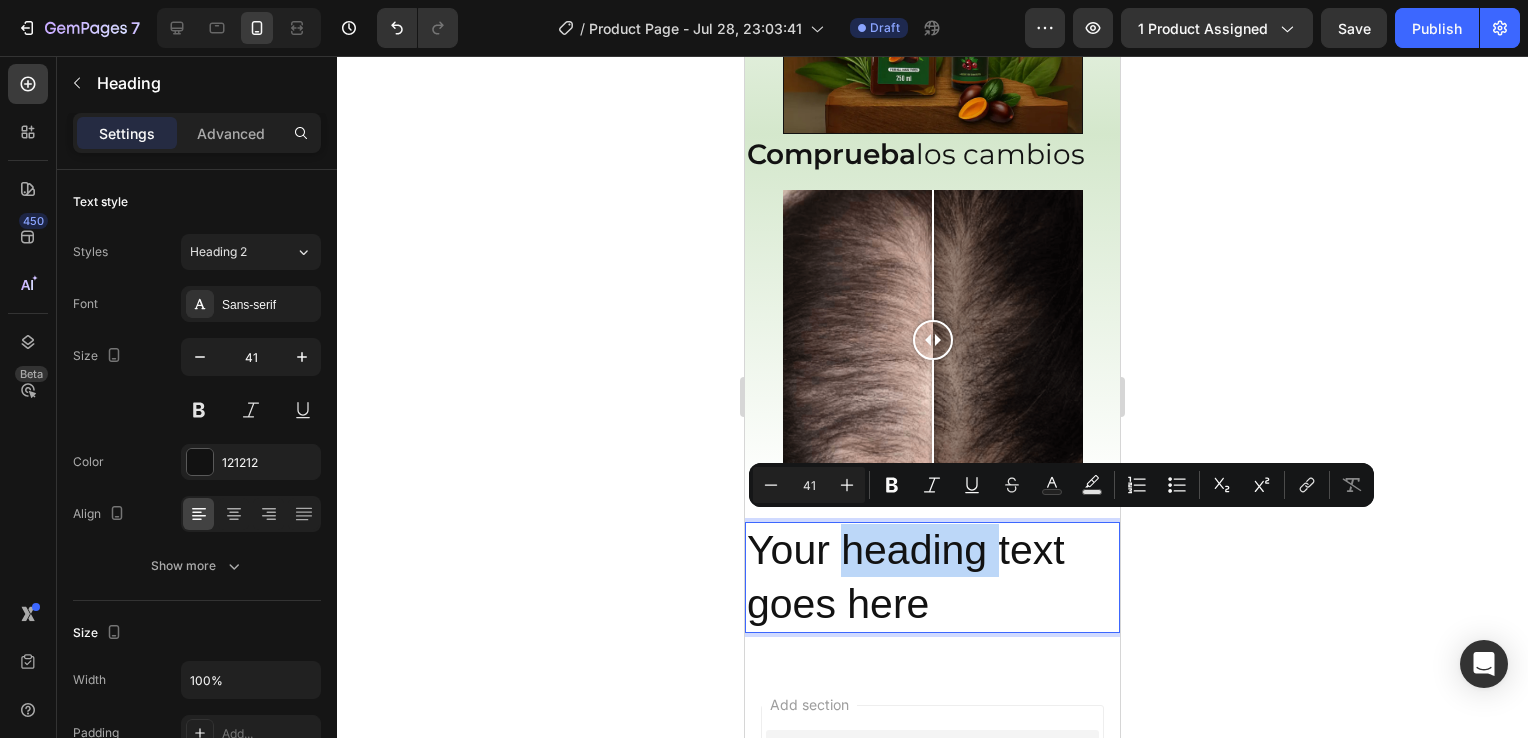 click on "Your heading text goes here" at bounding box center [932, 577] 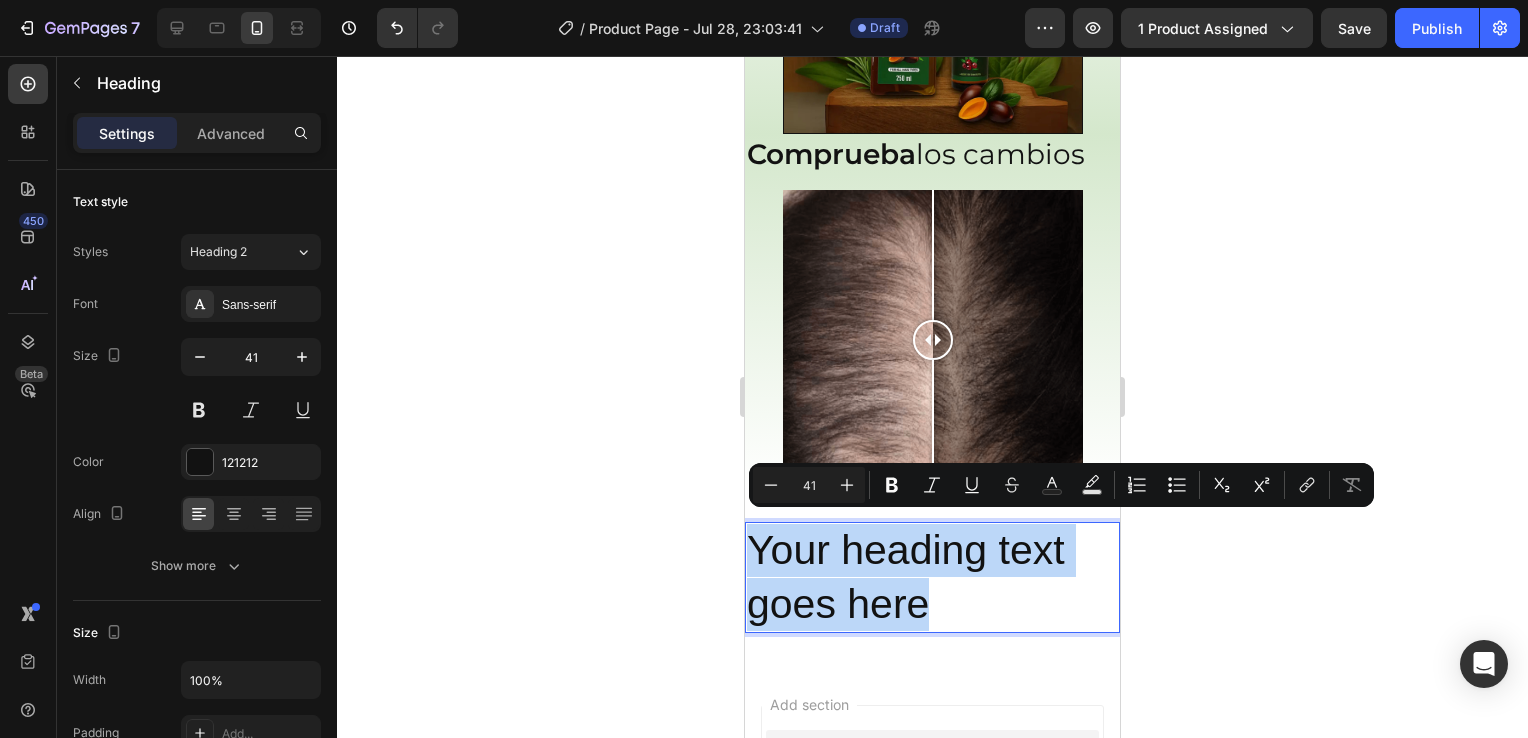 drag, startPoint x: 943, startPoint y: 590, endPoint x: 745, endPoint y: 542, distance: 203.73512 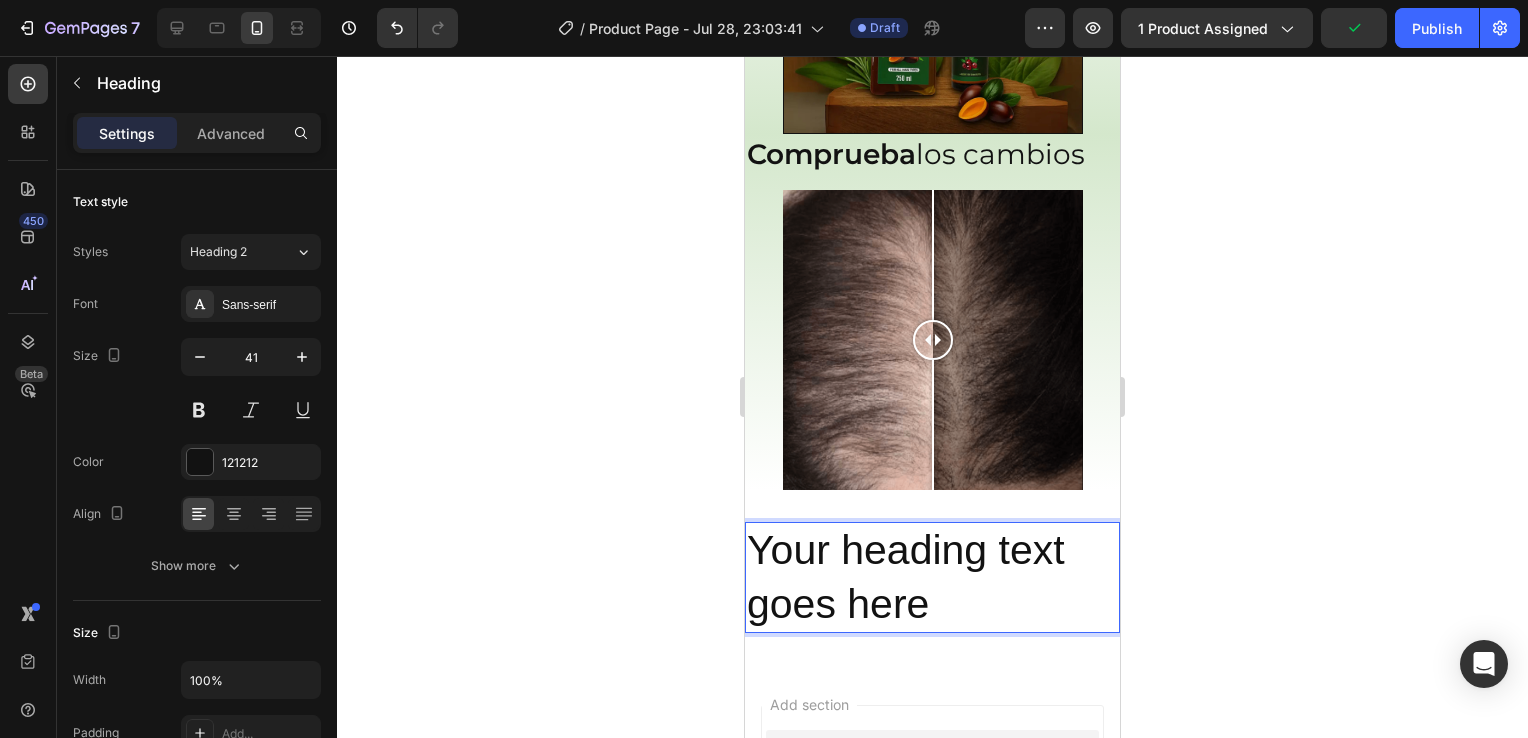 click on "Your heading text goes here" at bounding box center (932, 577) 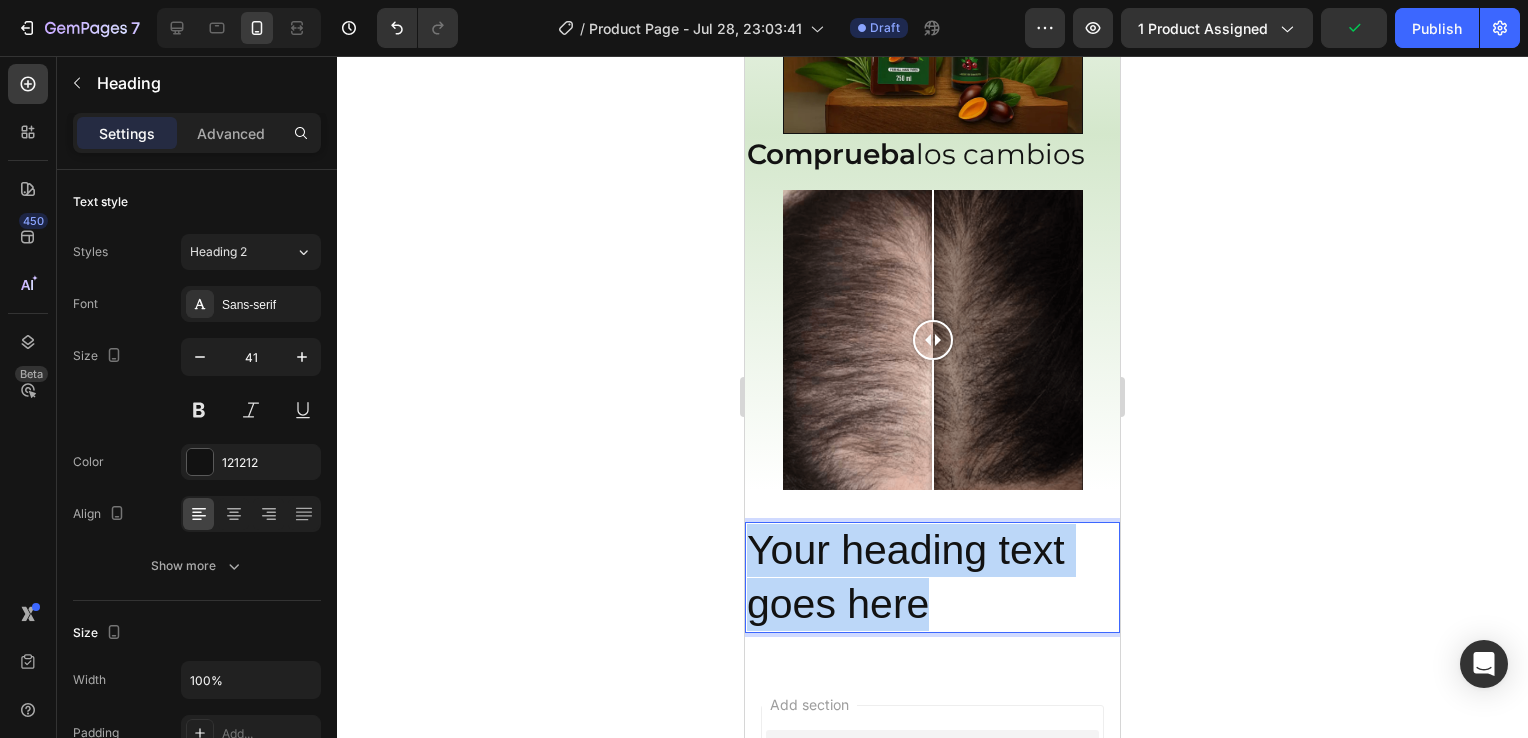 click on "Your heading text goes here" at bounding box center [932, 577] 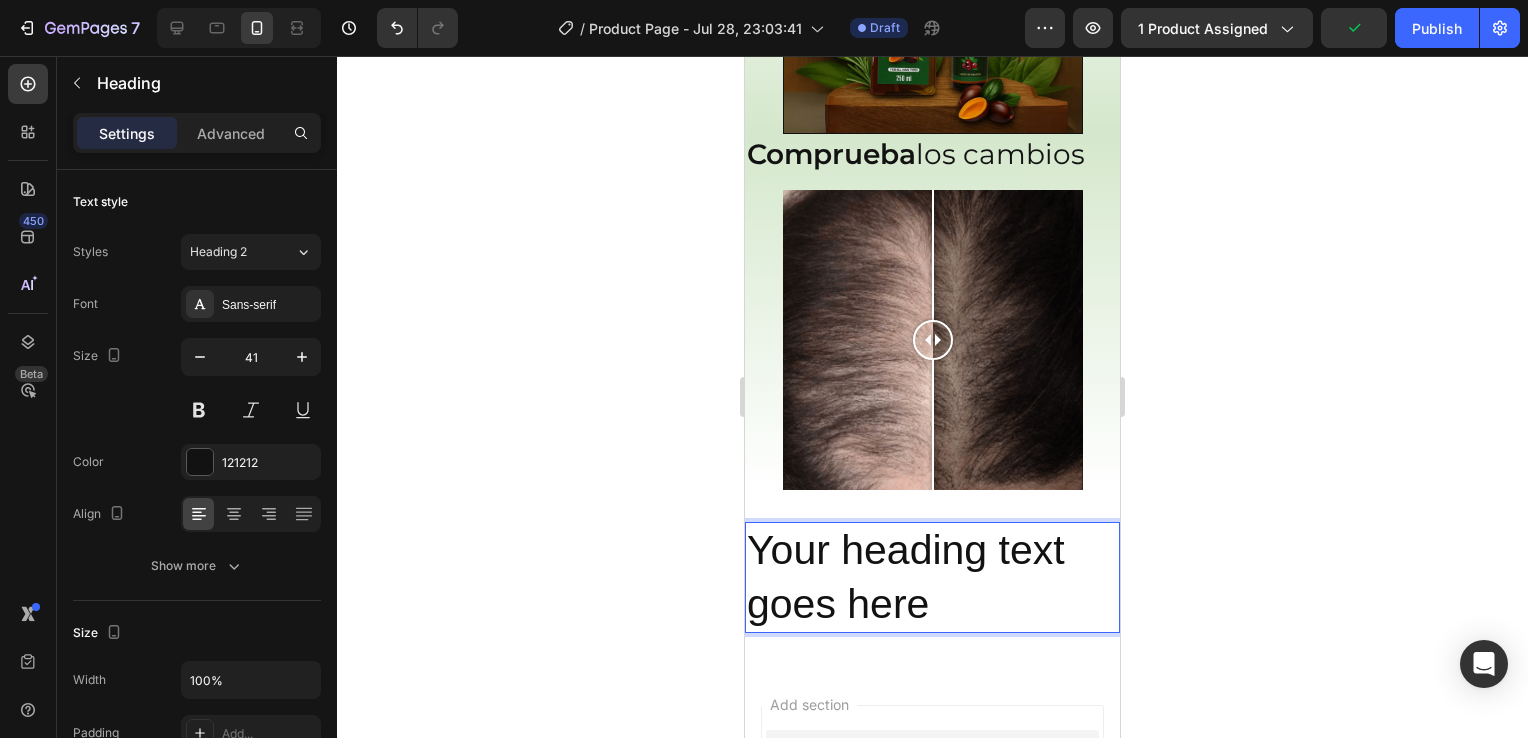 scroll, scrollTop: 2420, scrollLeft: 0, axis: vertical 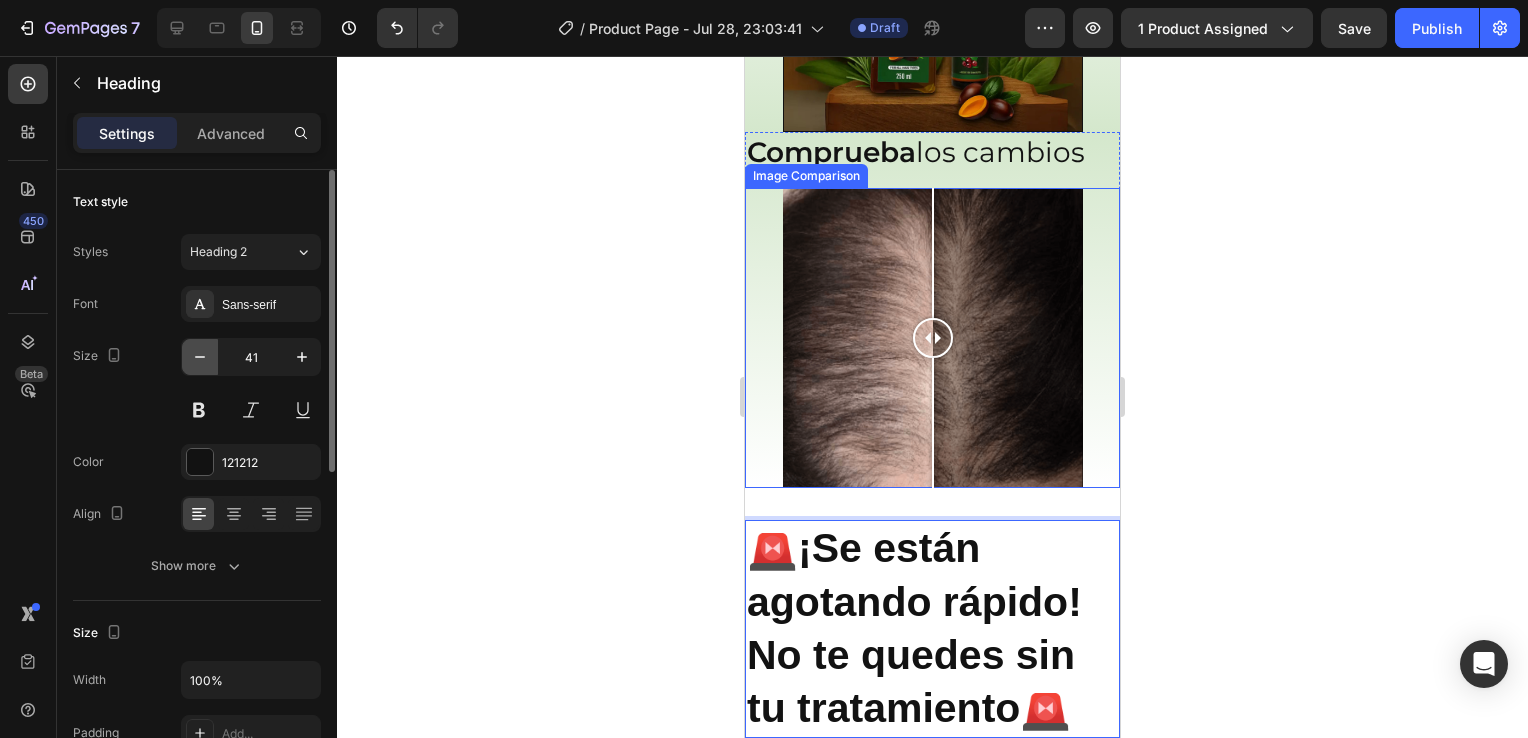 click 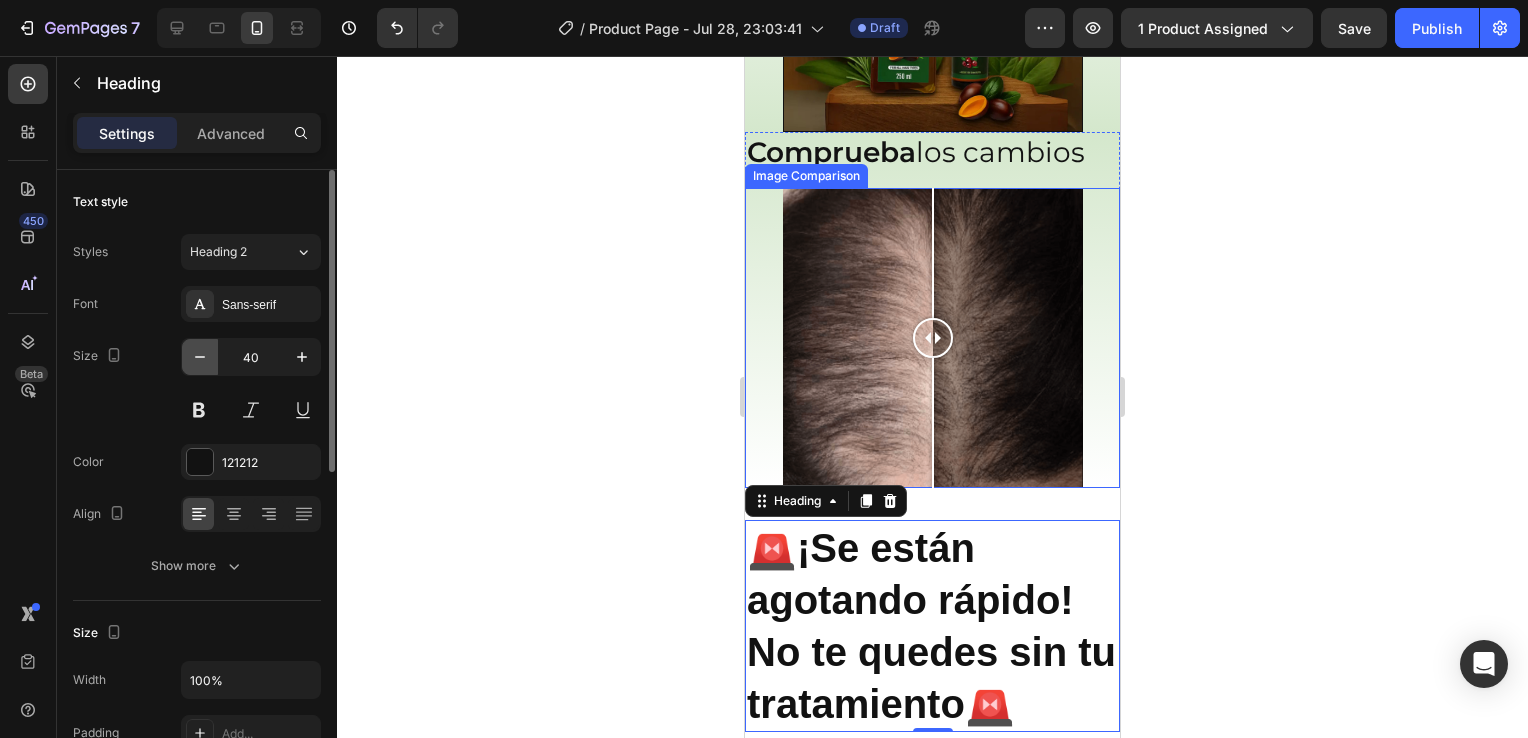 click 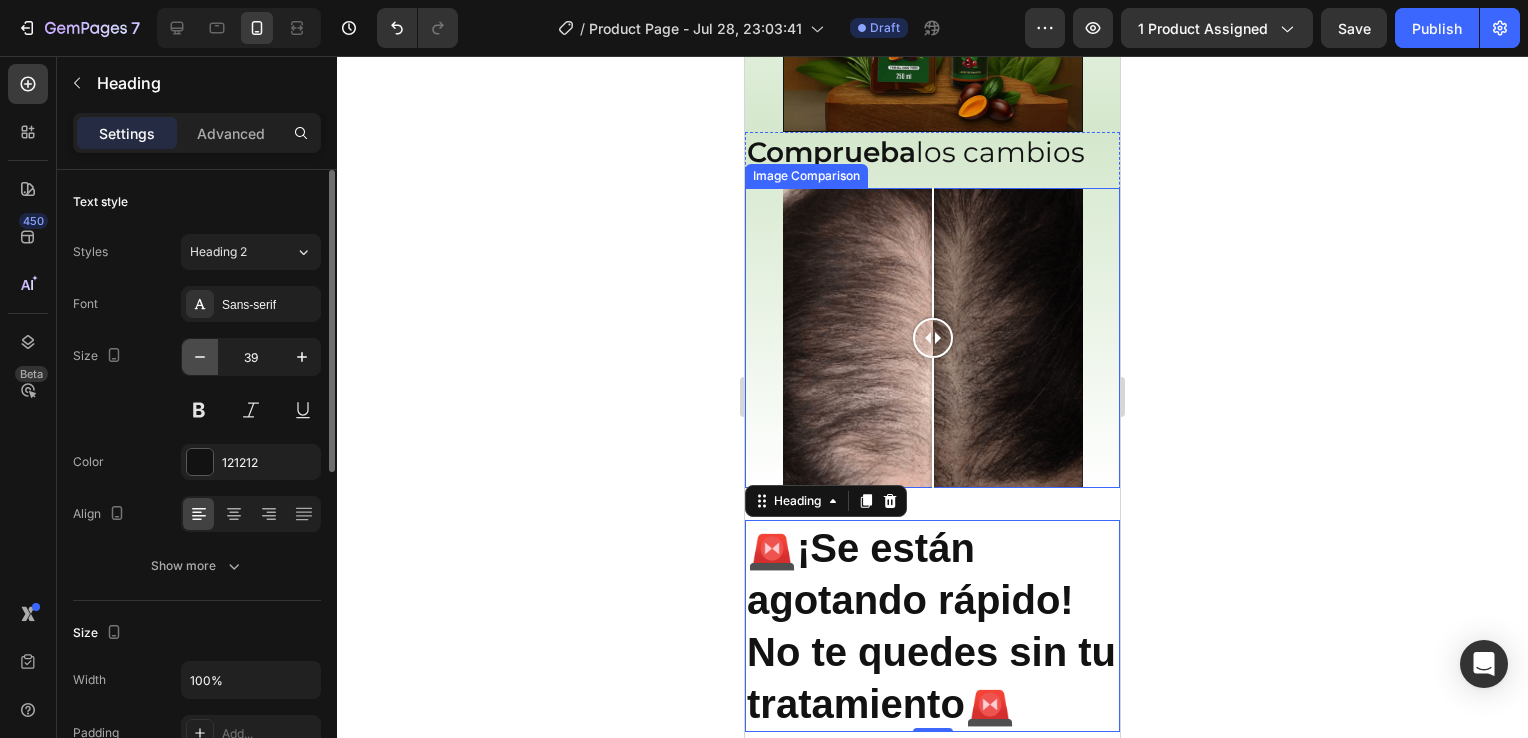 click 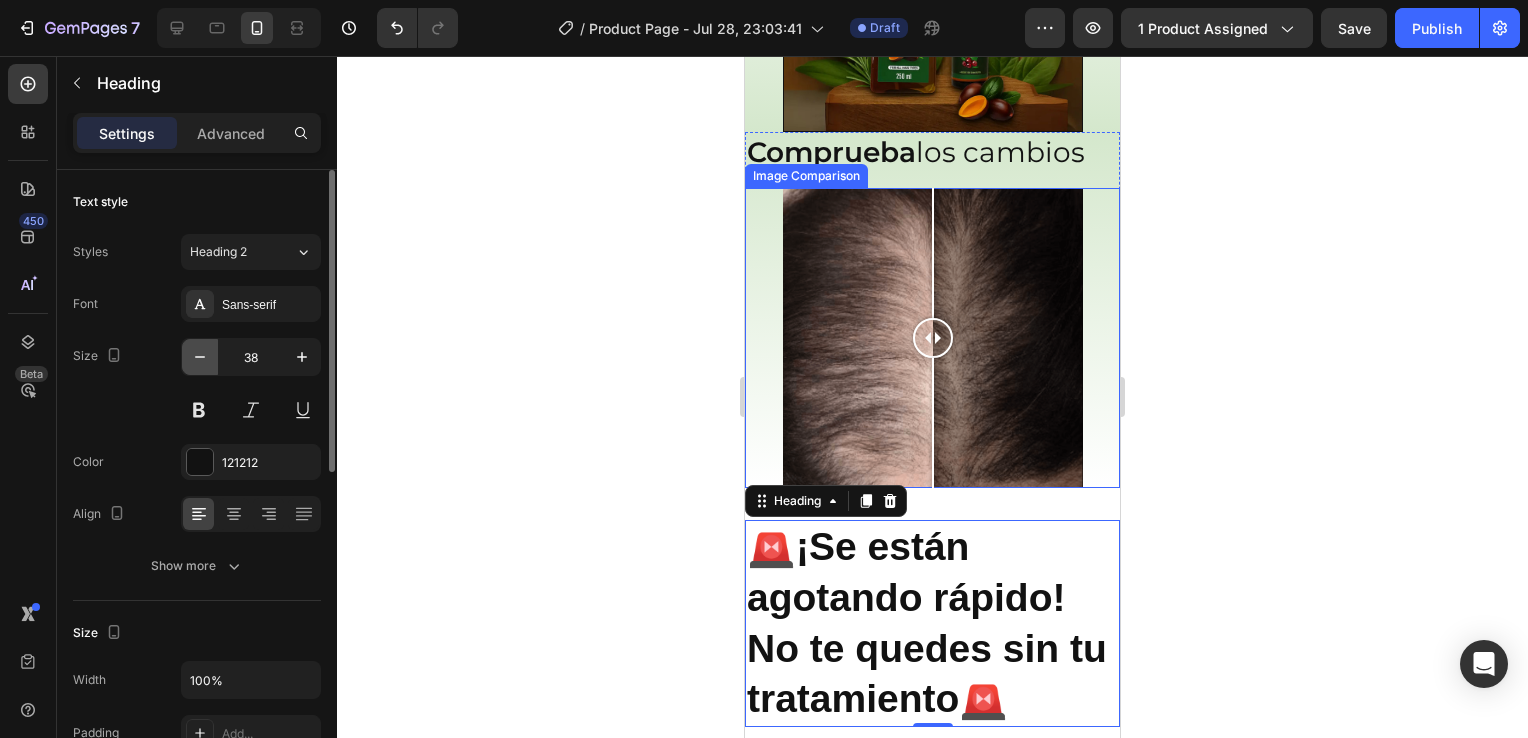 click 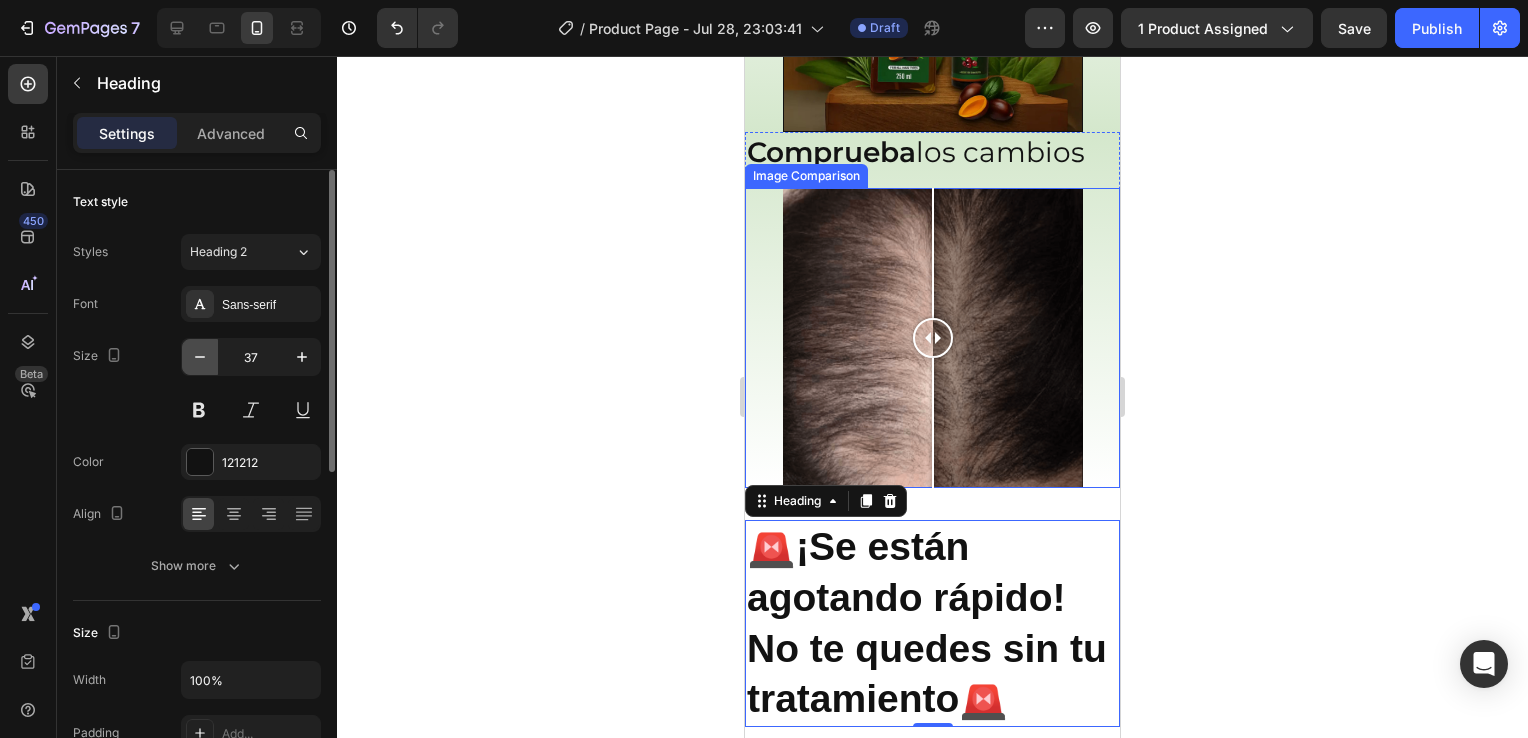 click 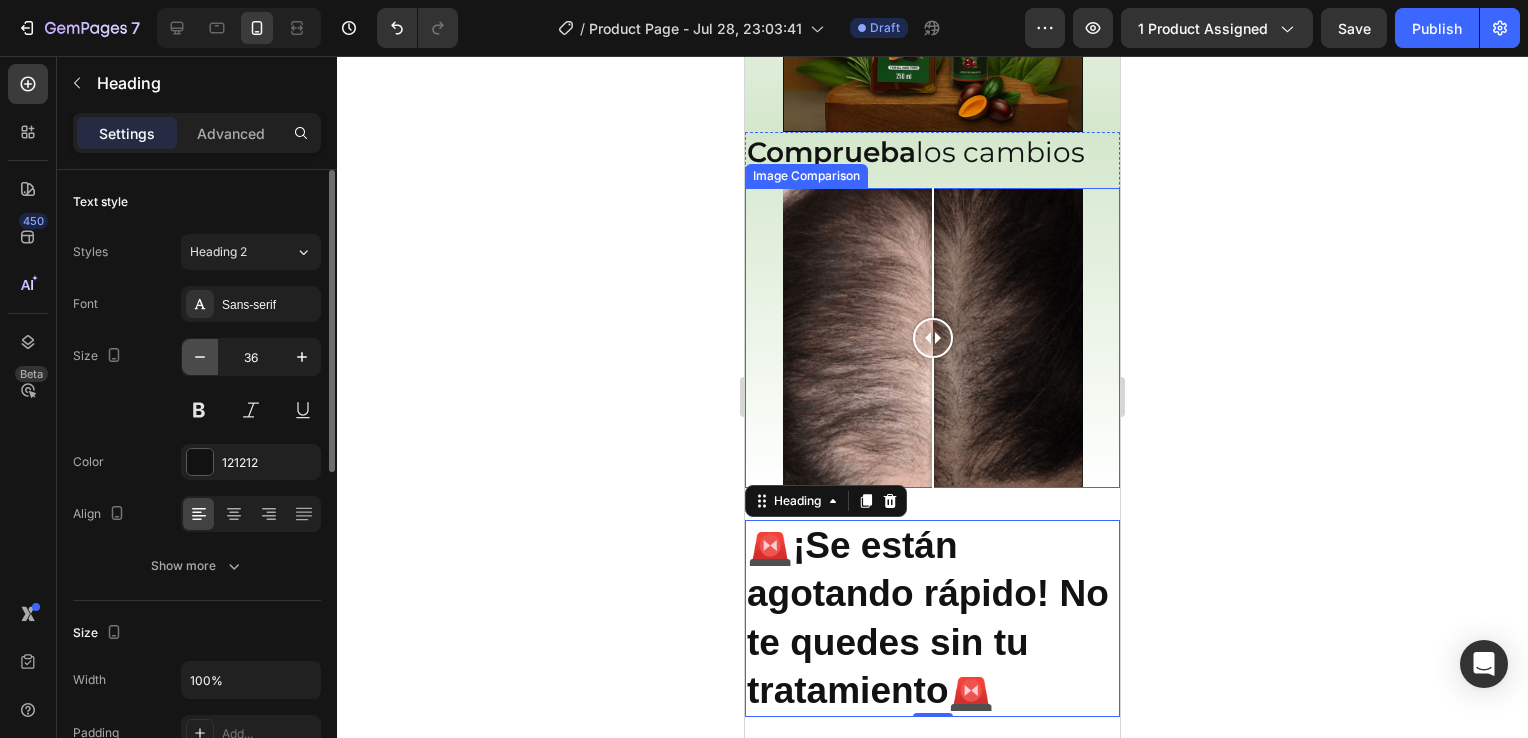 click 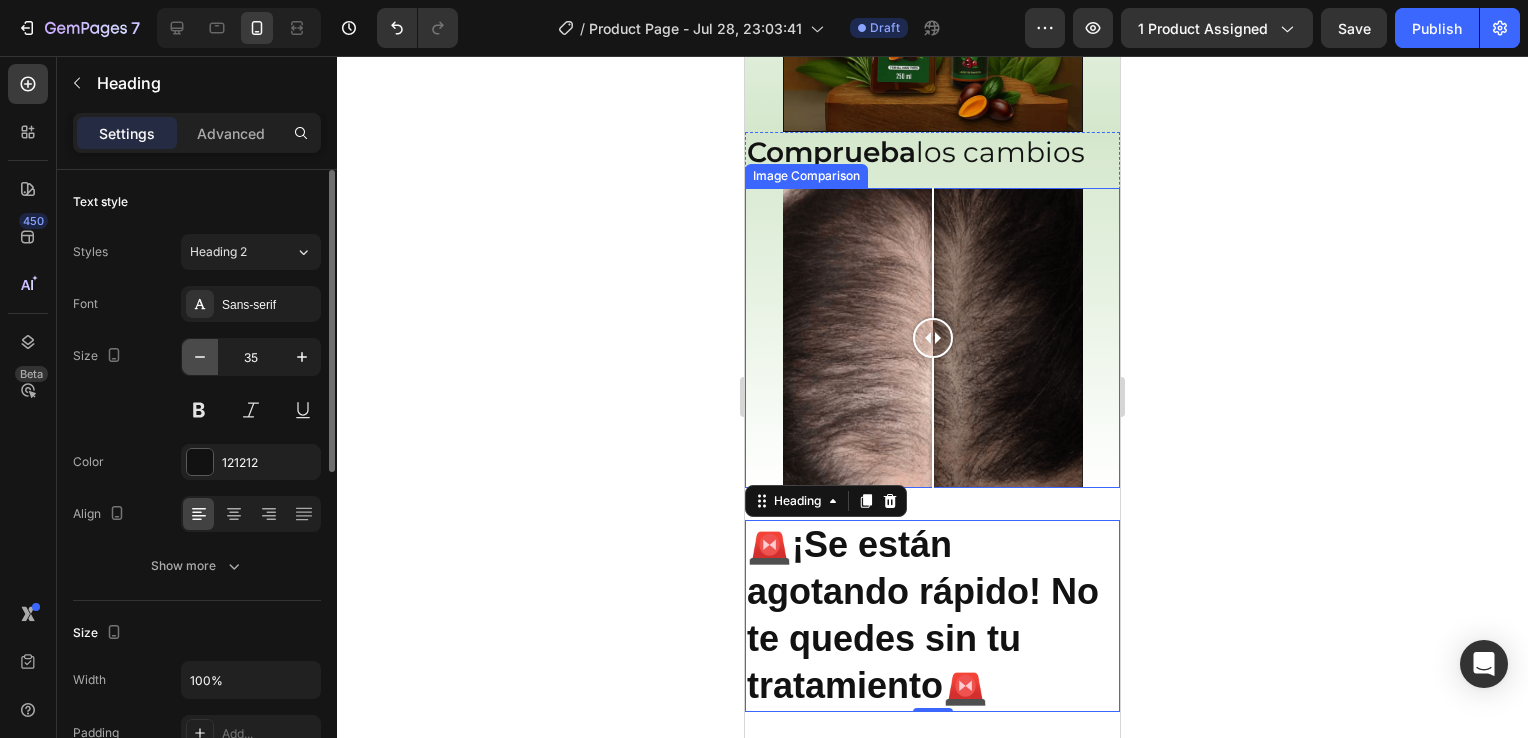click 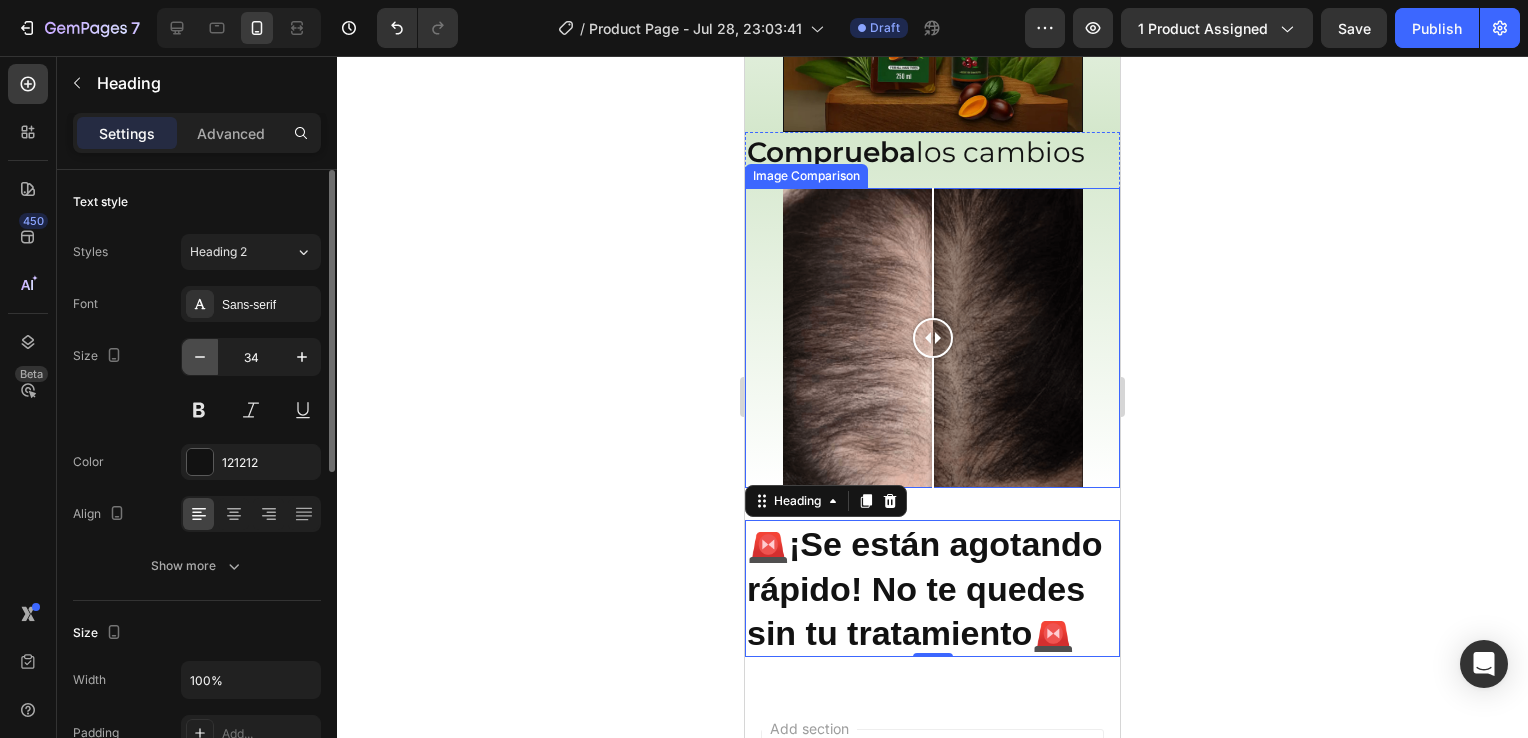 click 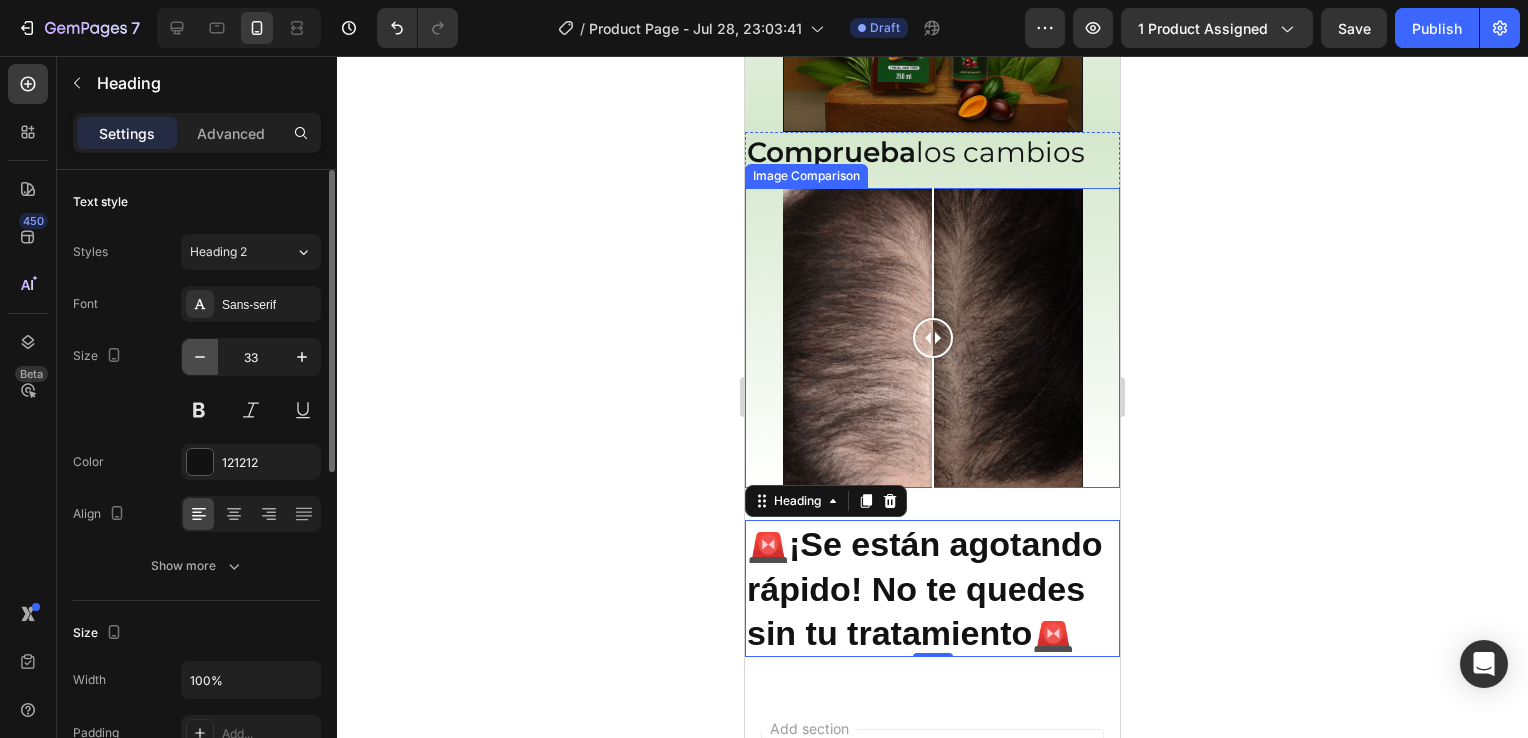 click 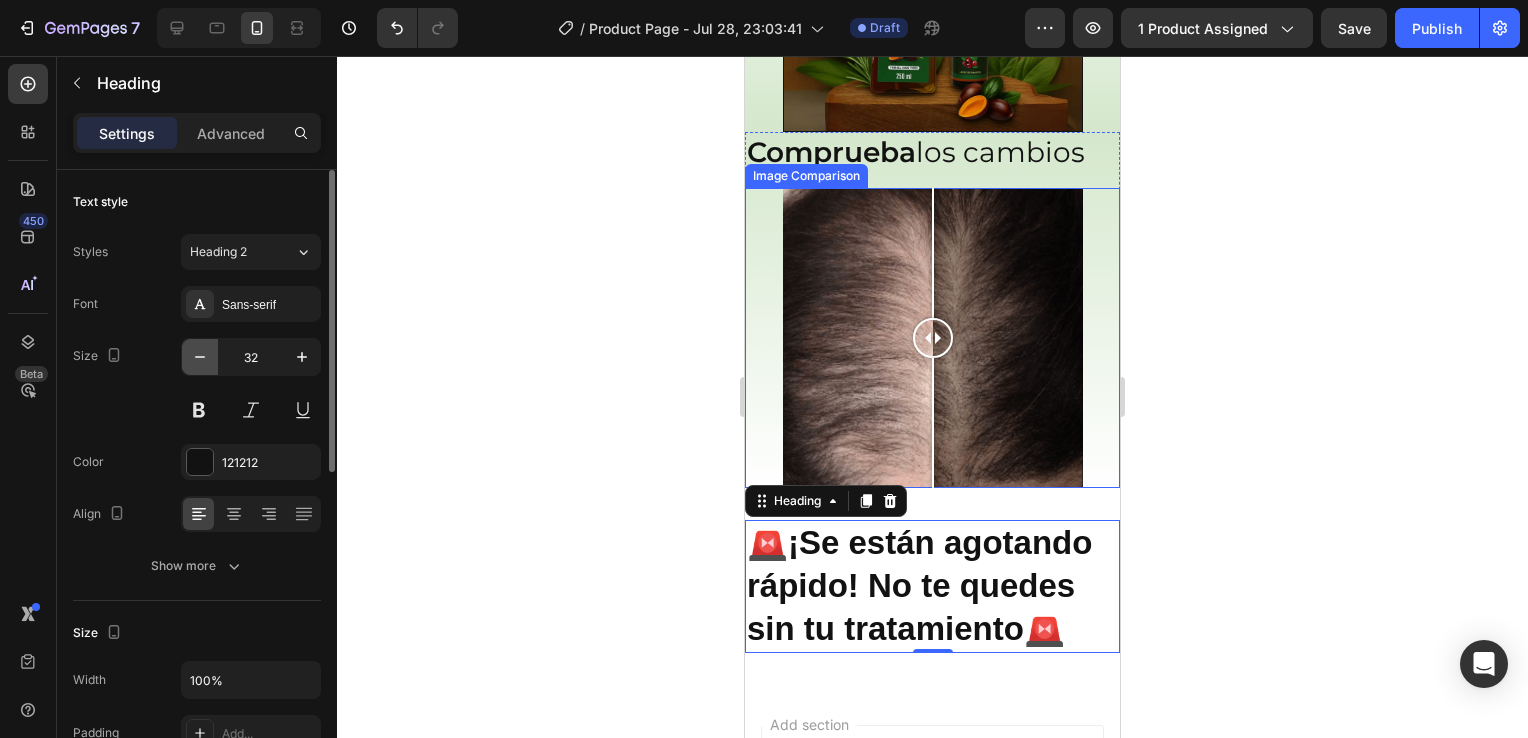 click 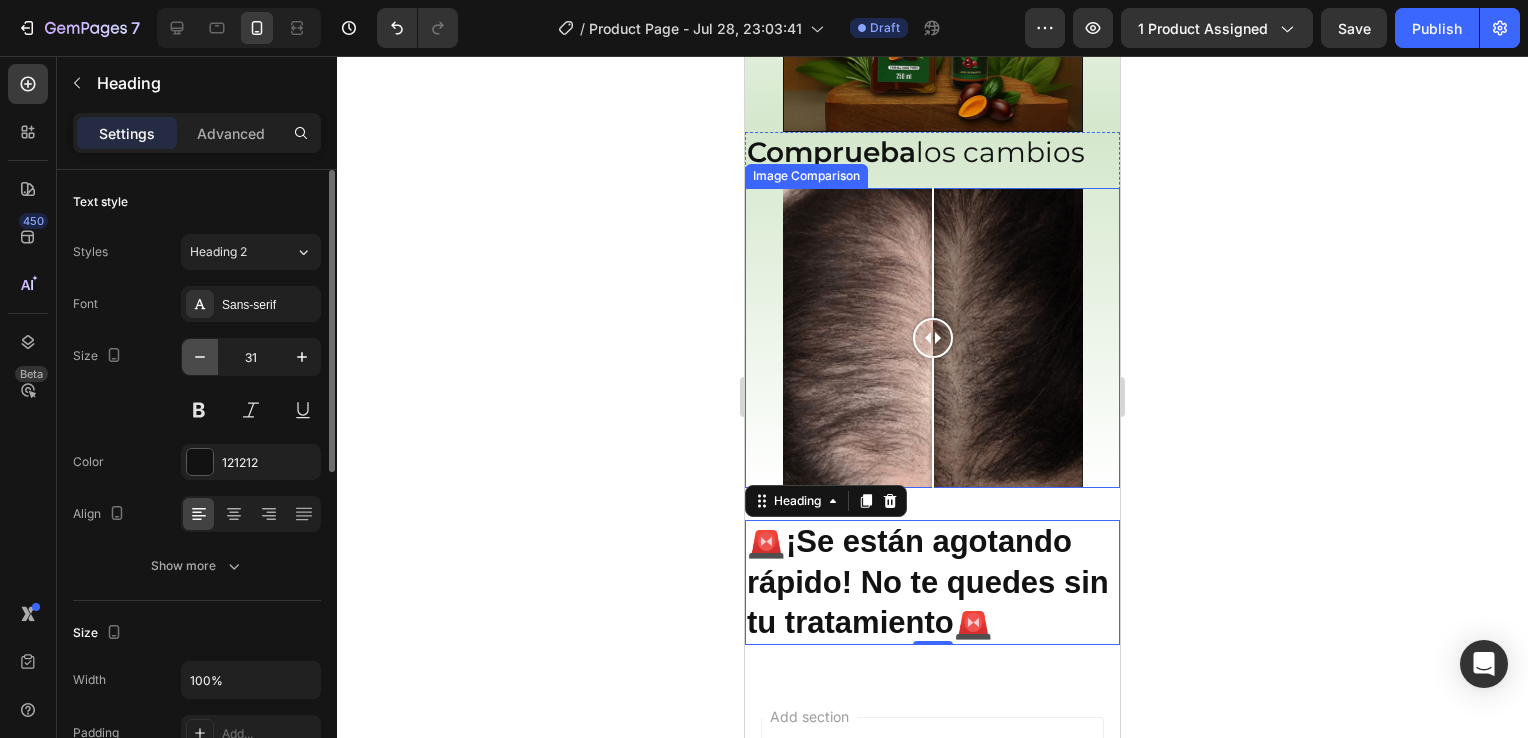 click 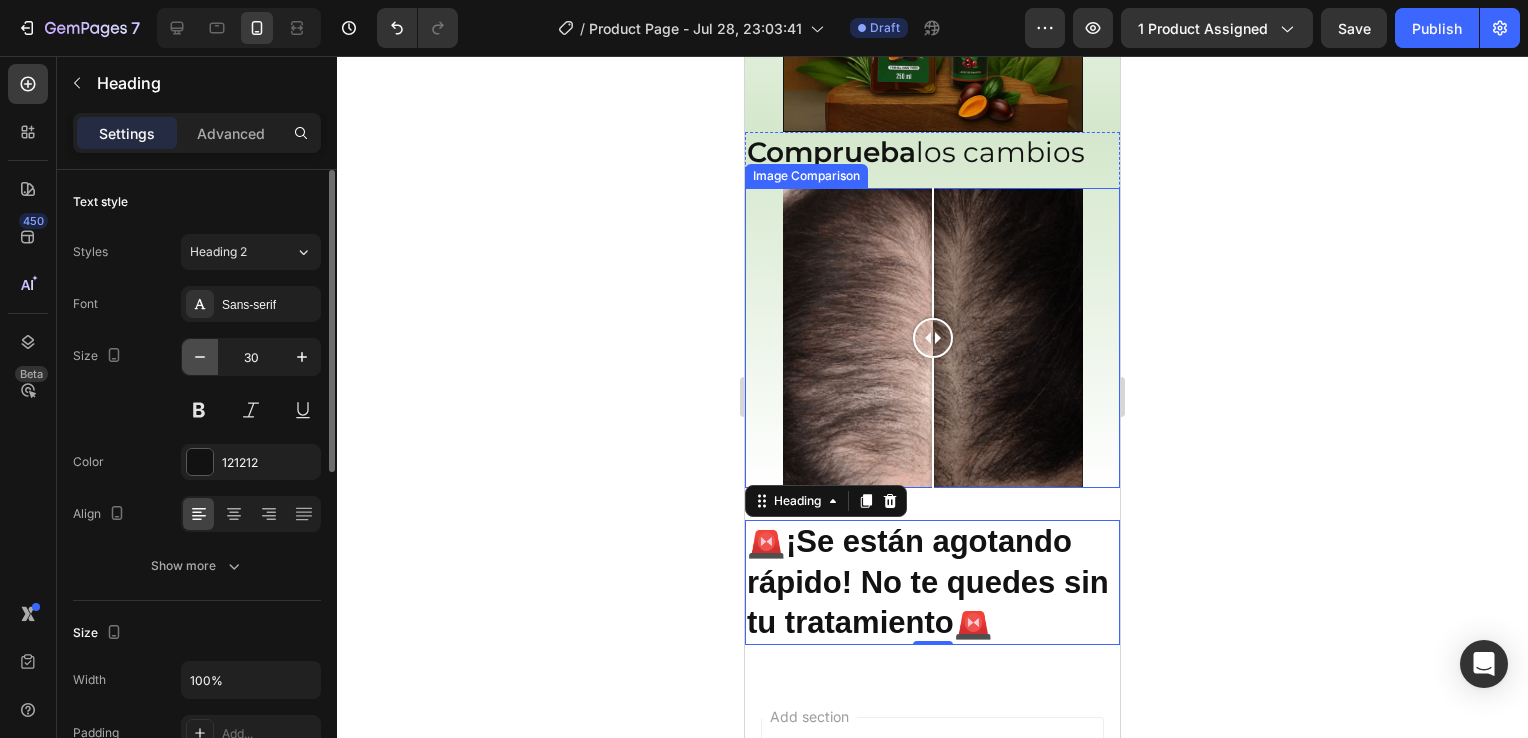 click 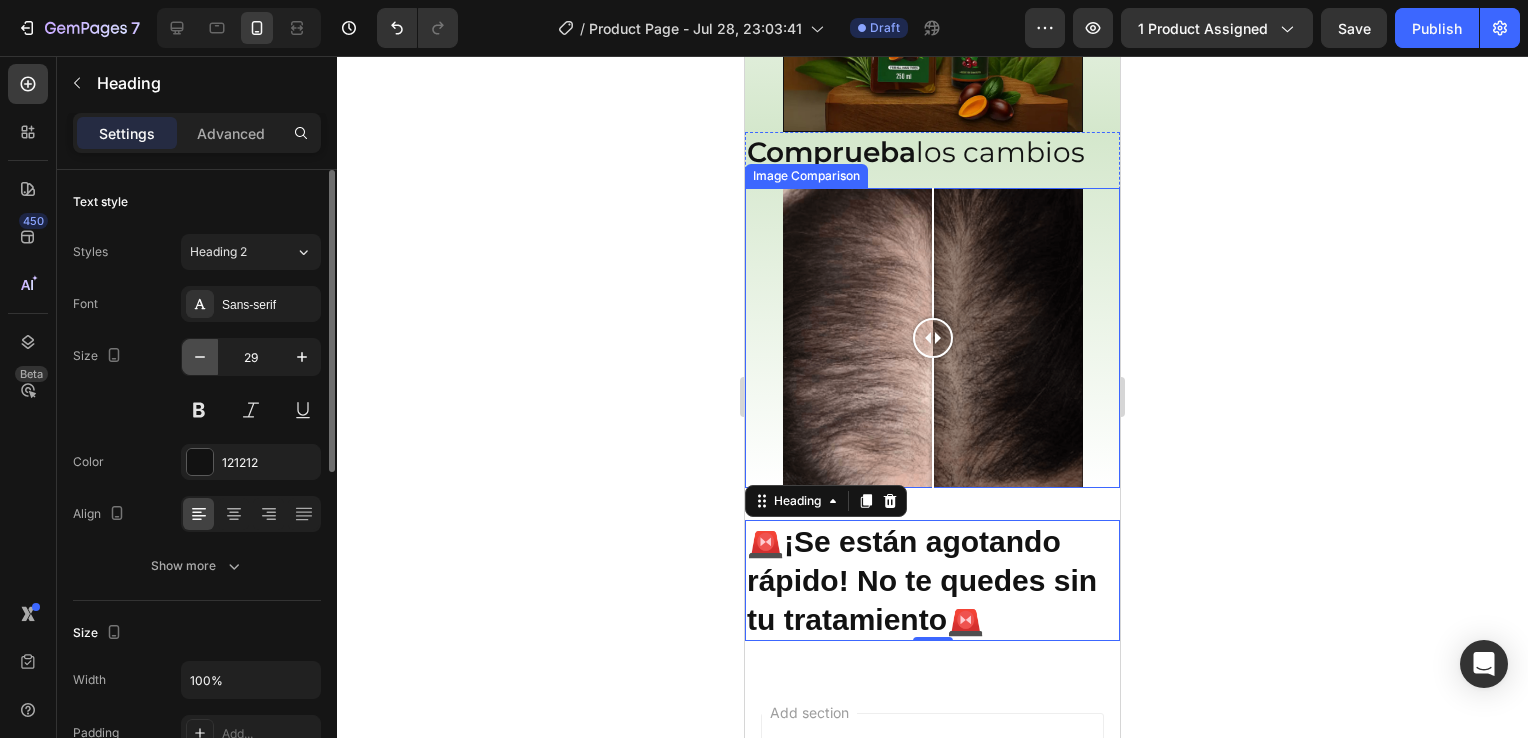 click 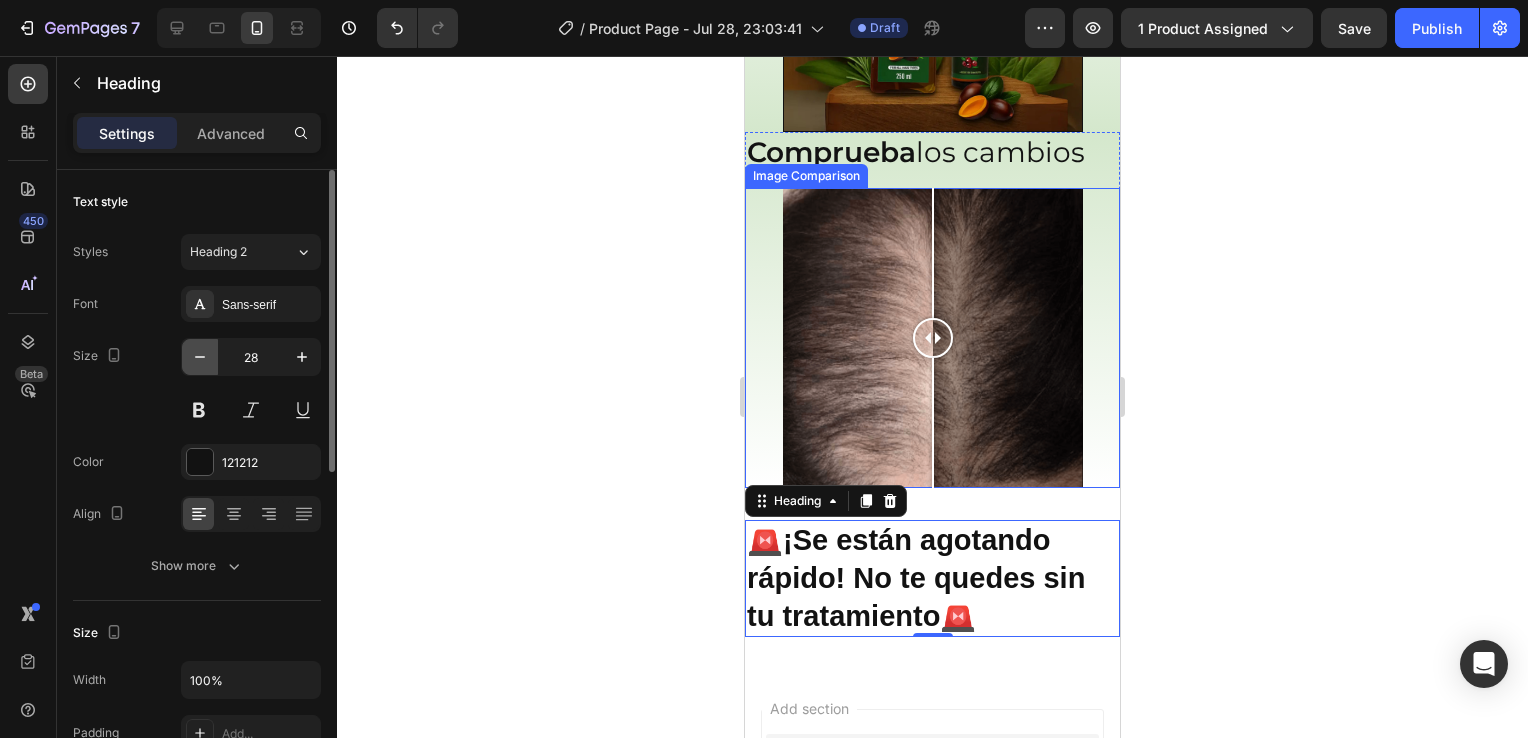 click 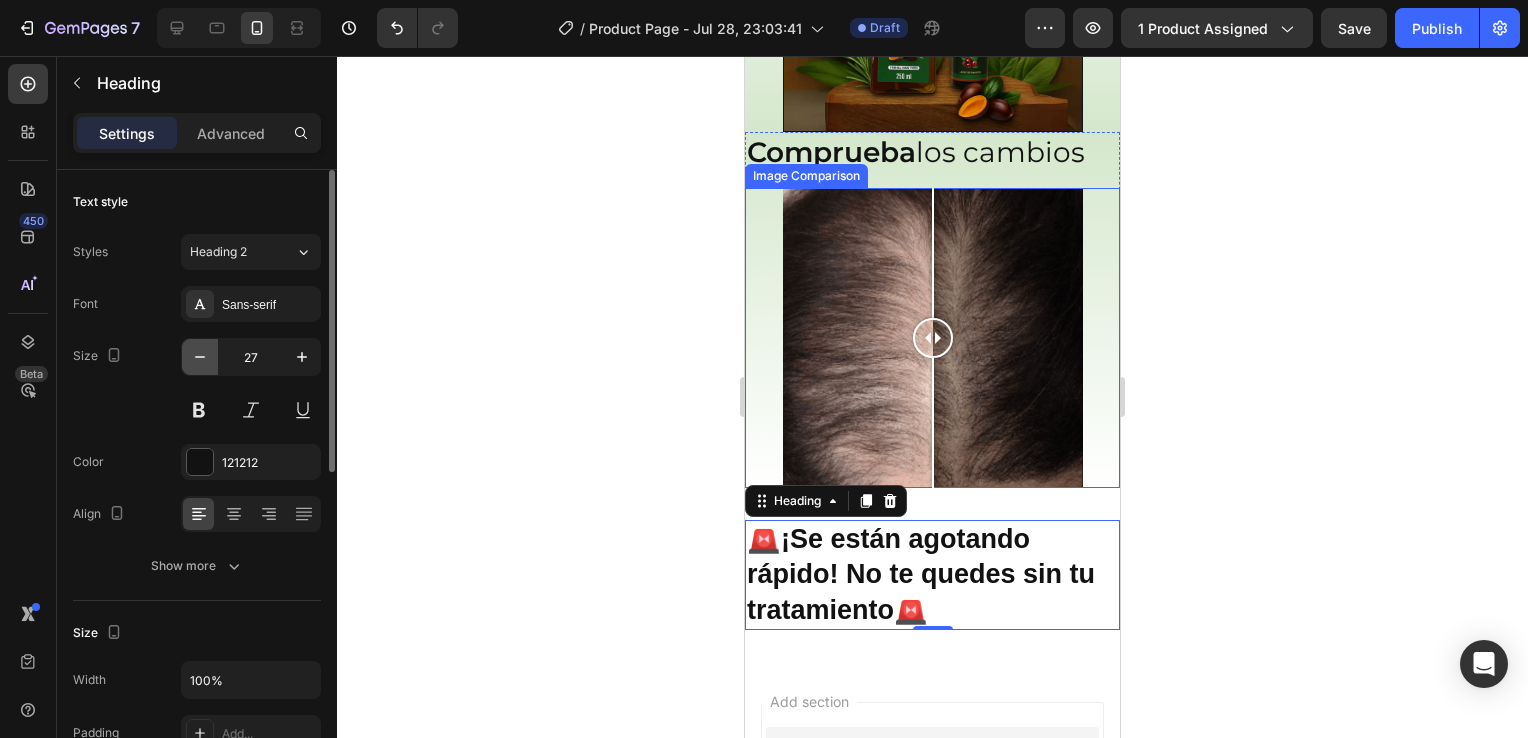 click 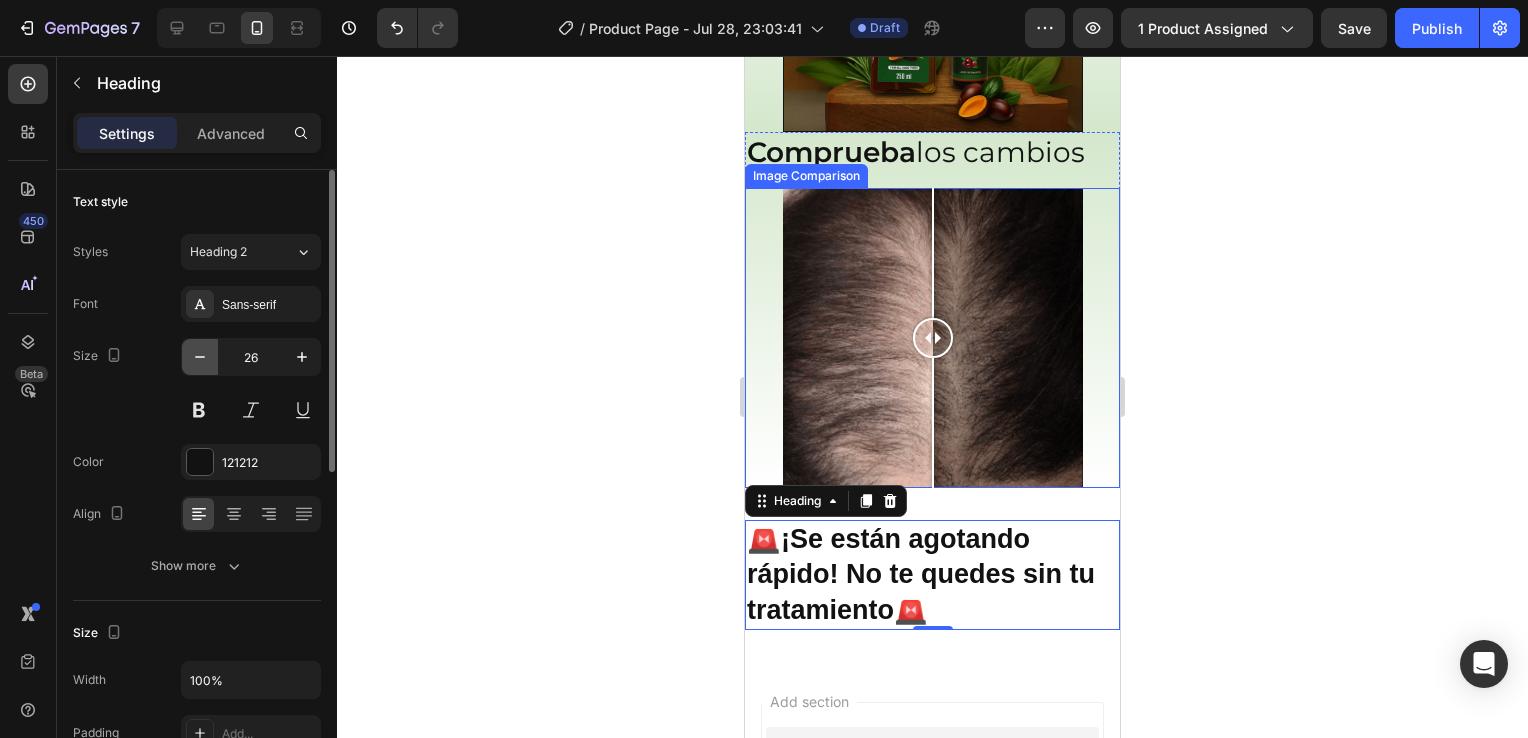 click 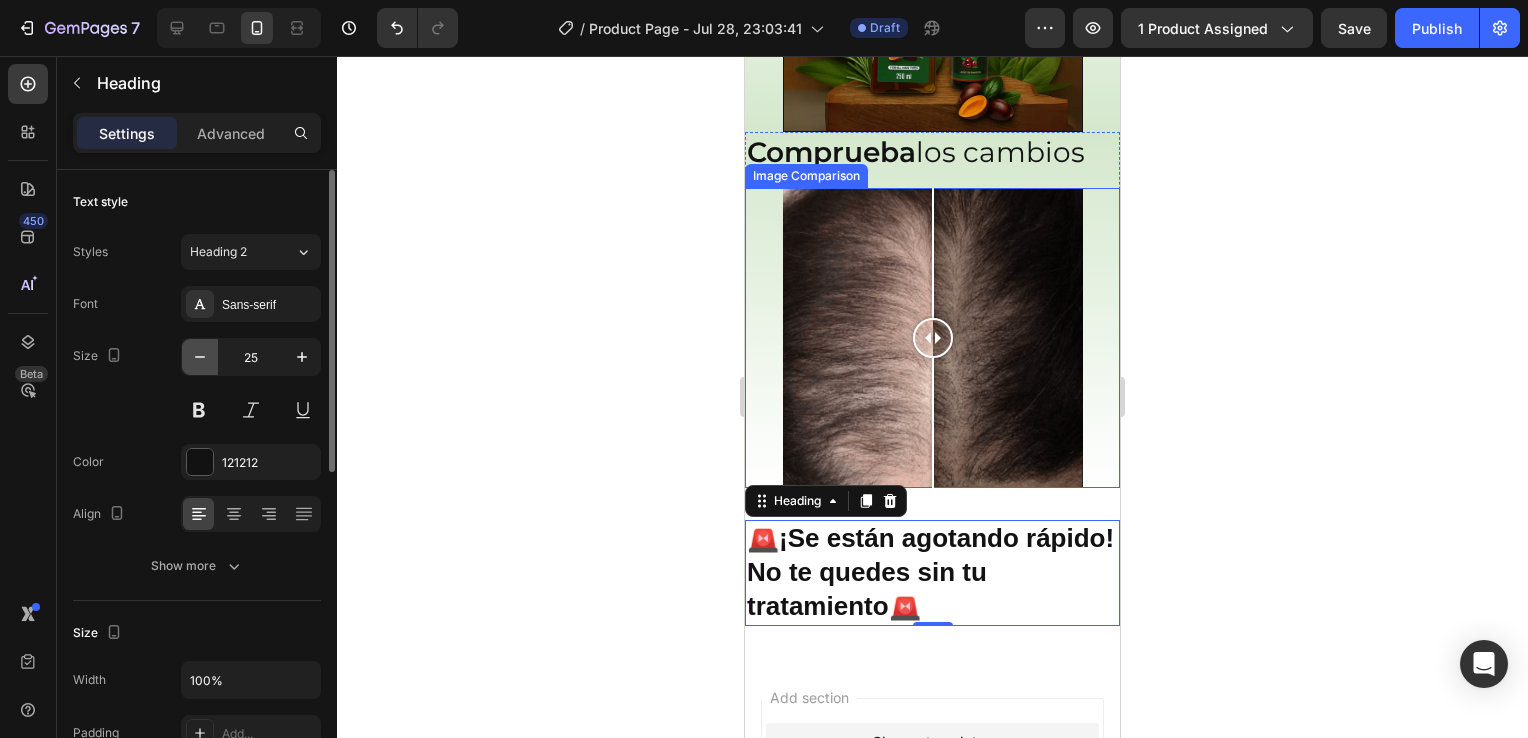 click 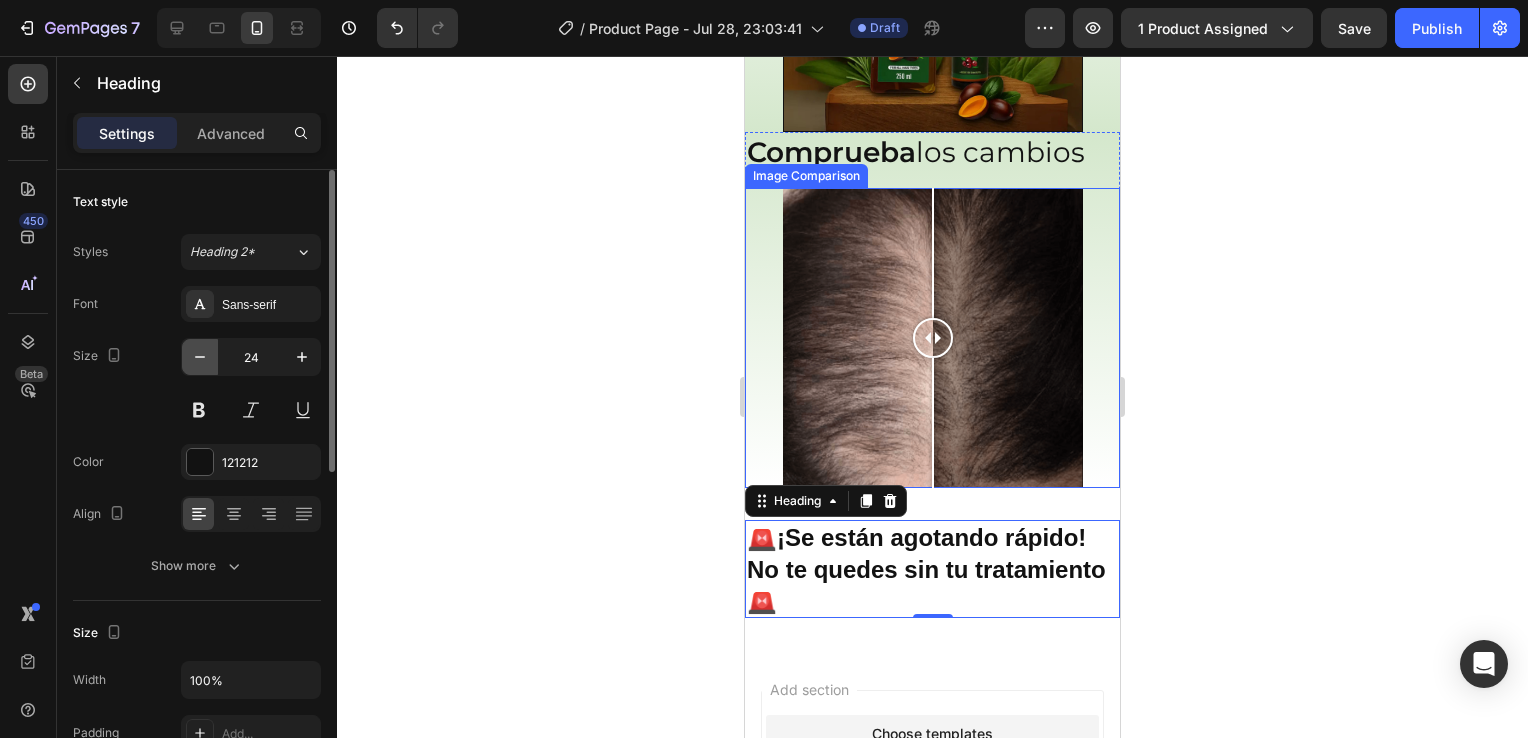 click 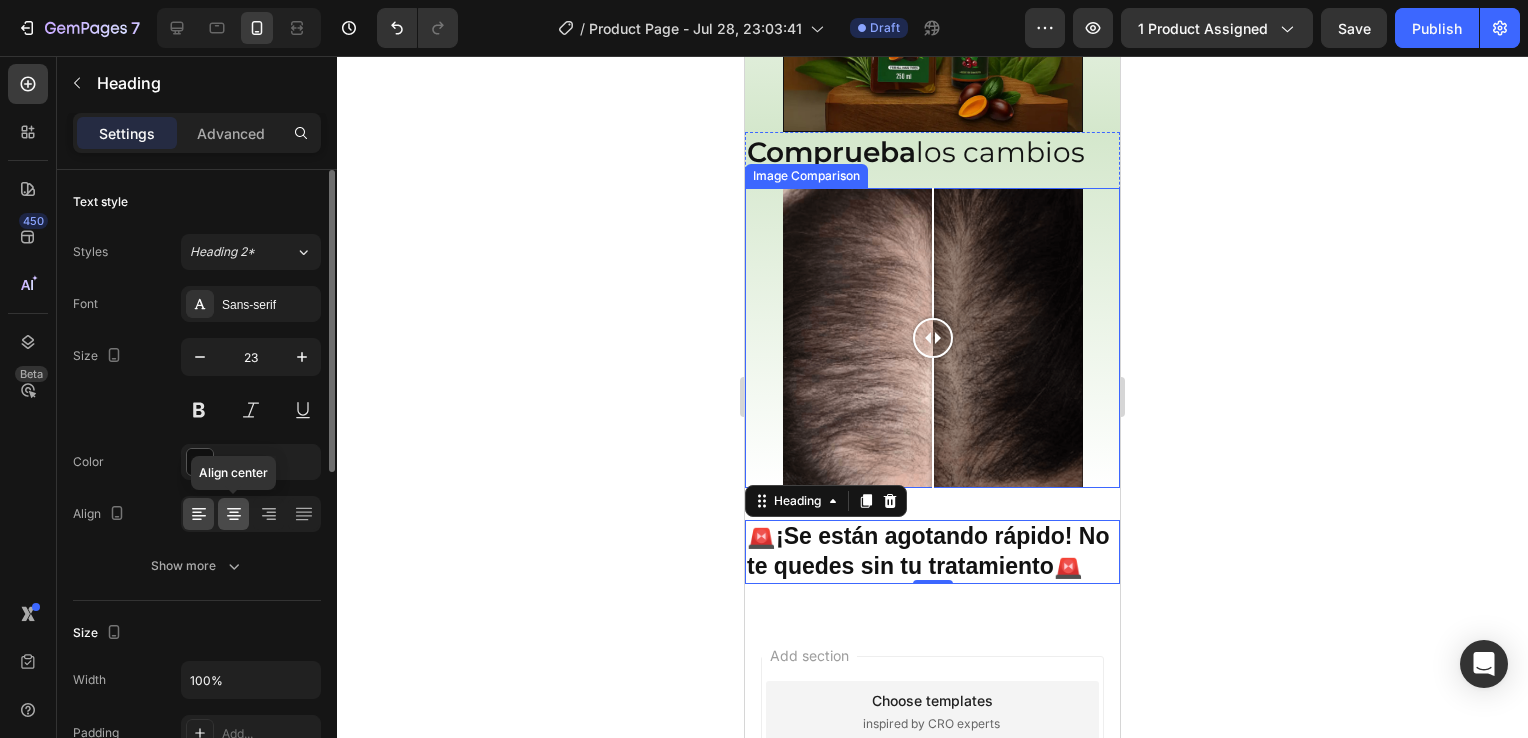 click 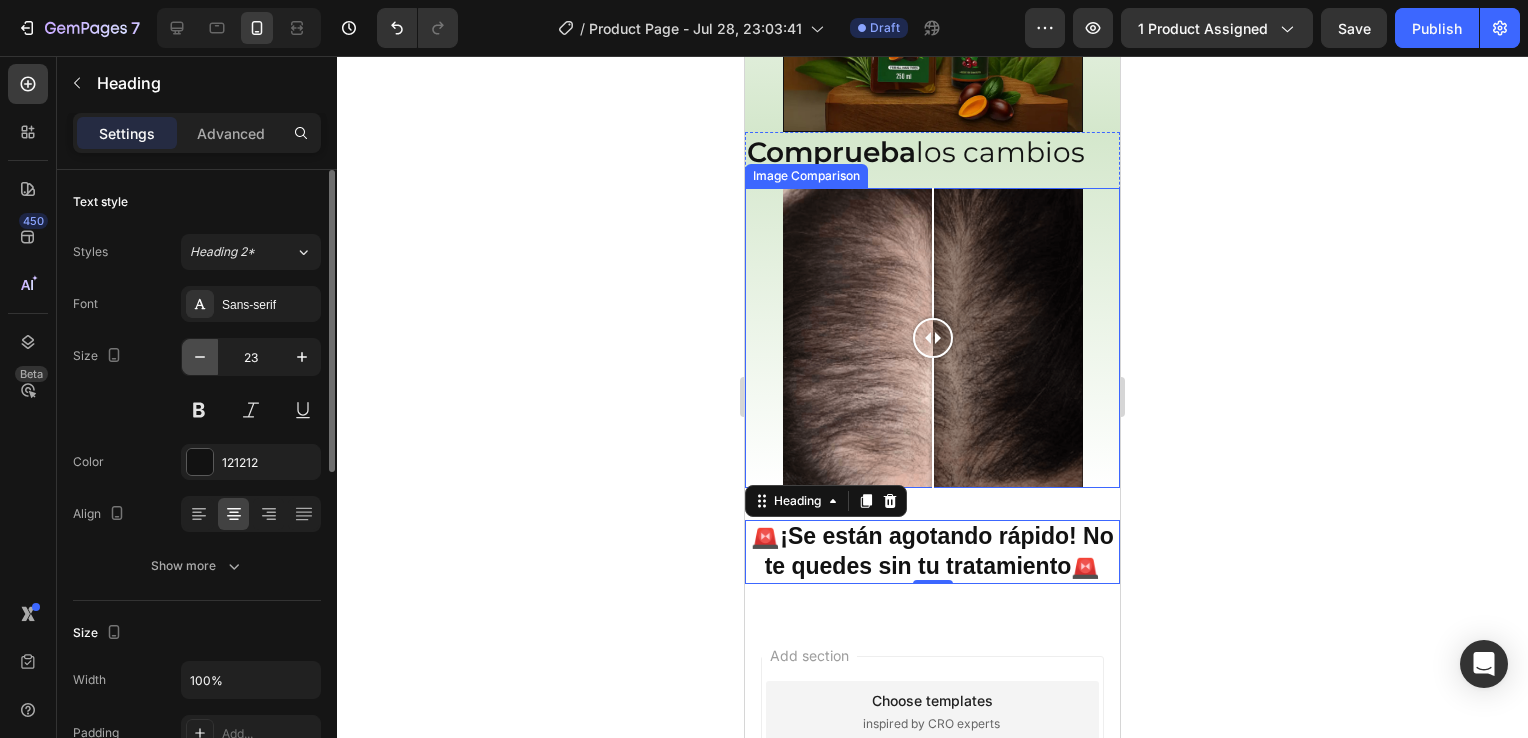 click 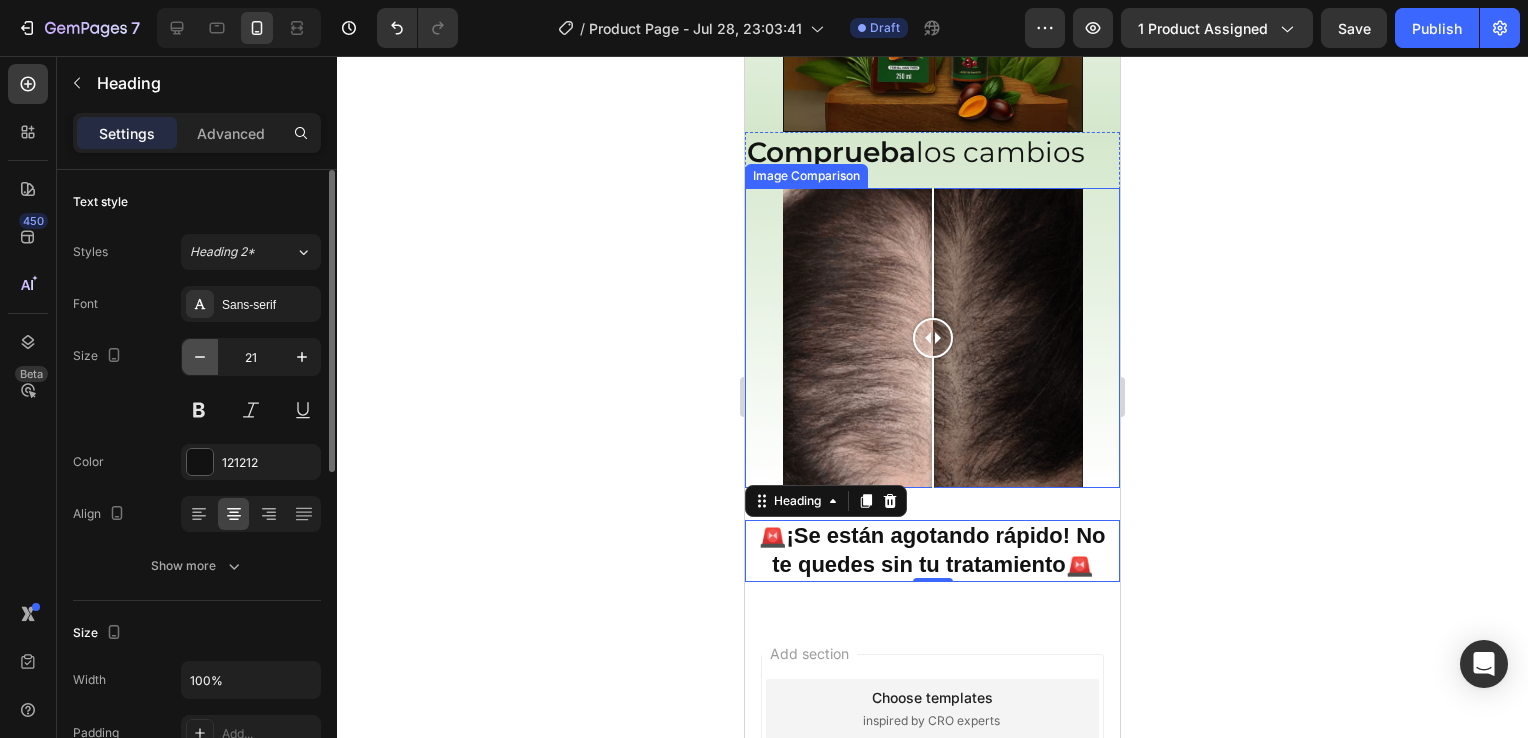 click 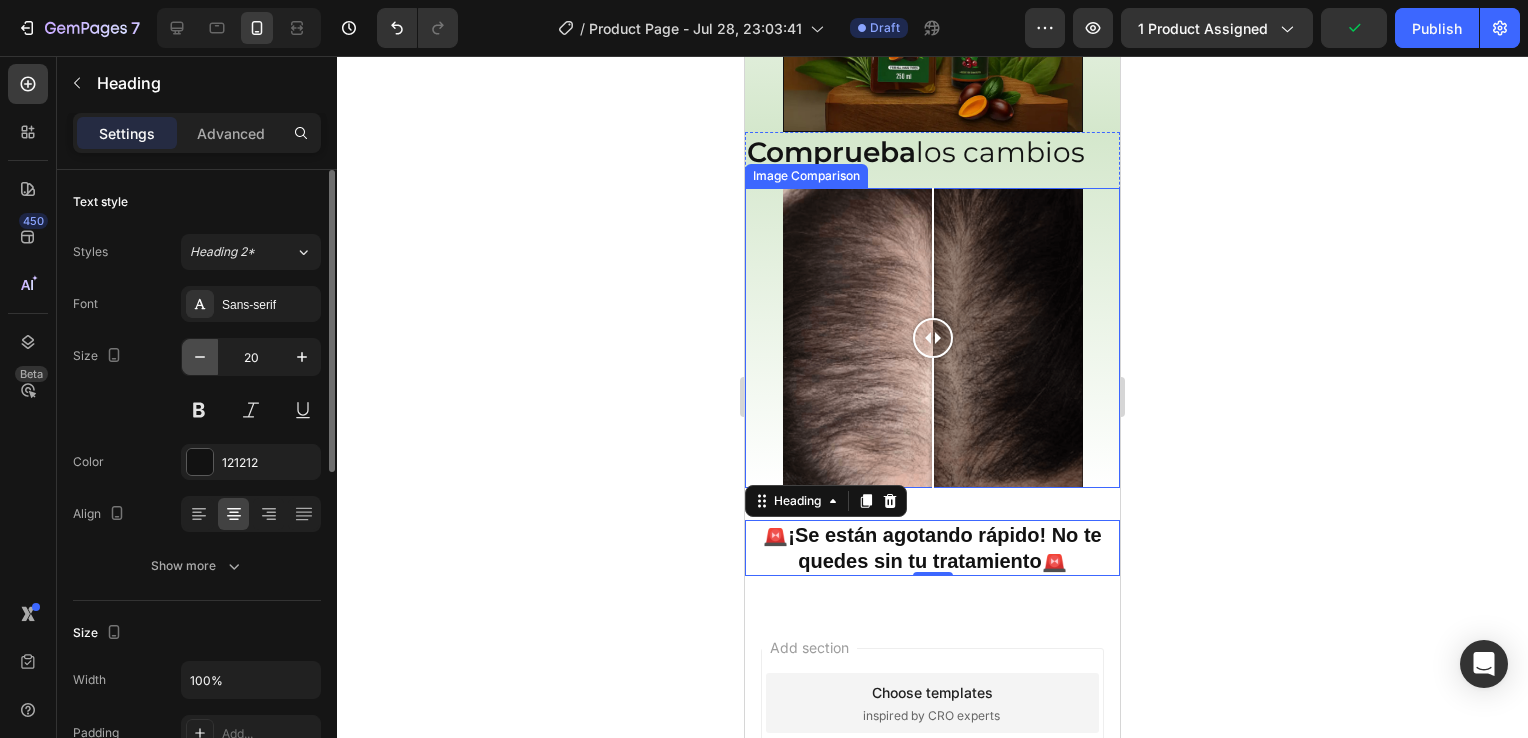click 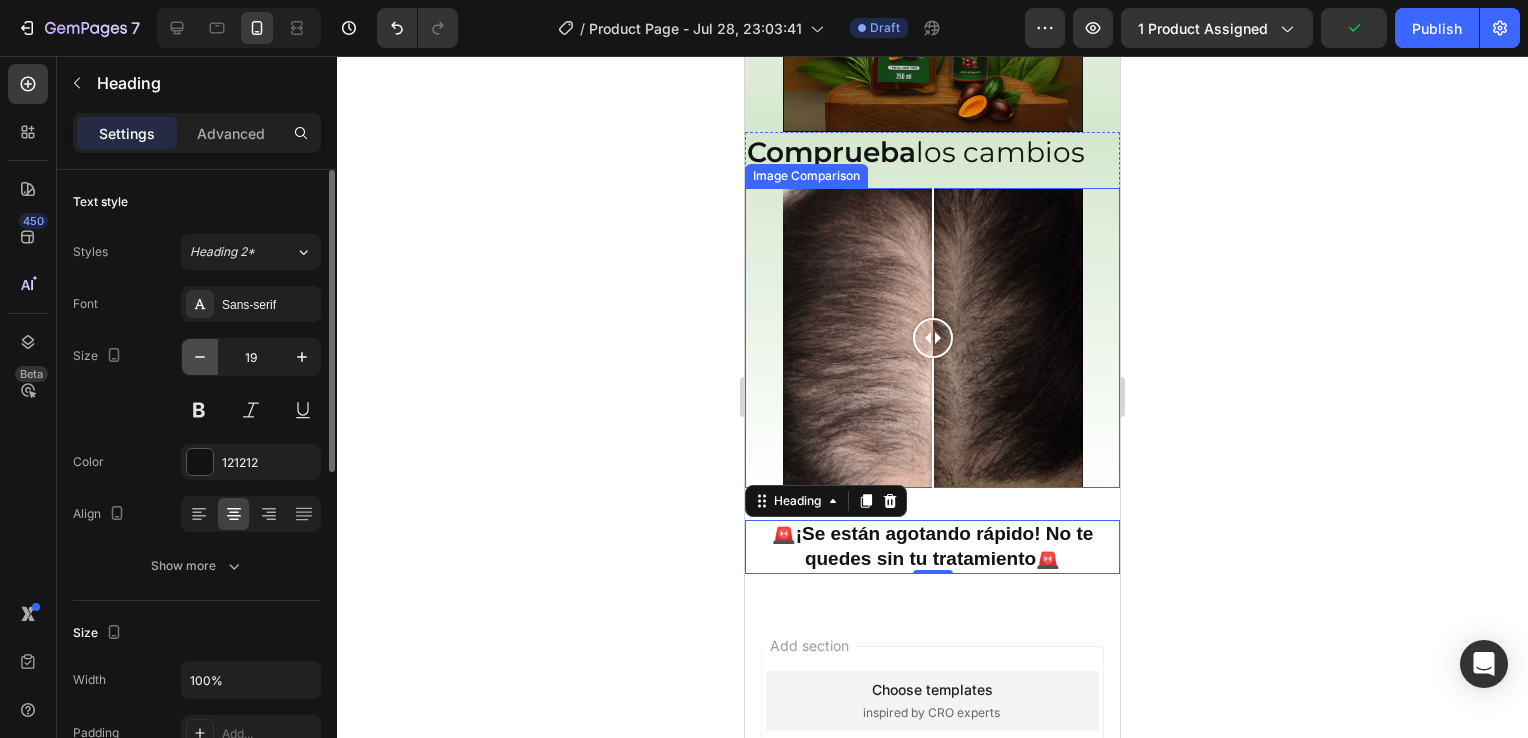 click 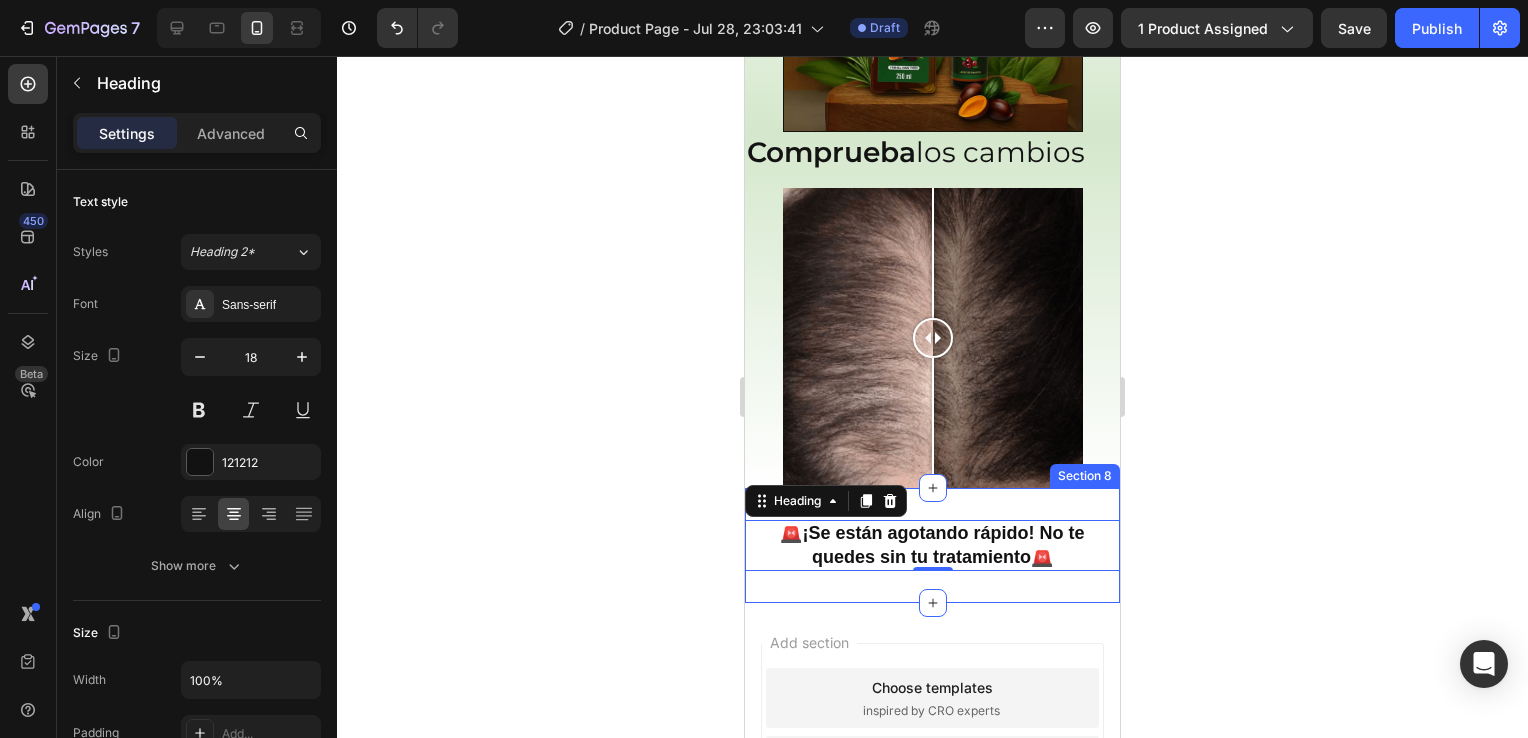 click on "🚨  ¡Se están agotando rápido! No te quedes sin tu tratamiento 🚨 Heading   0 Section 8" at bounding box center [932, 545] 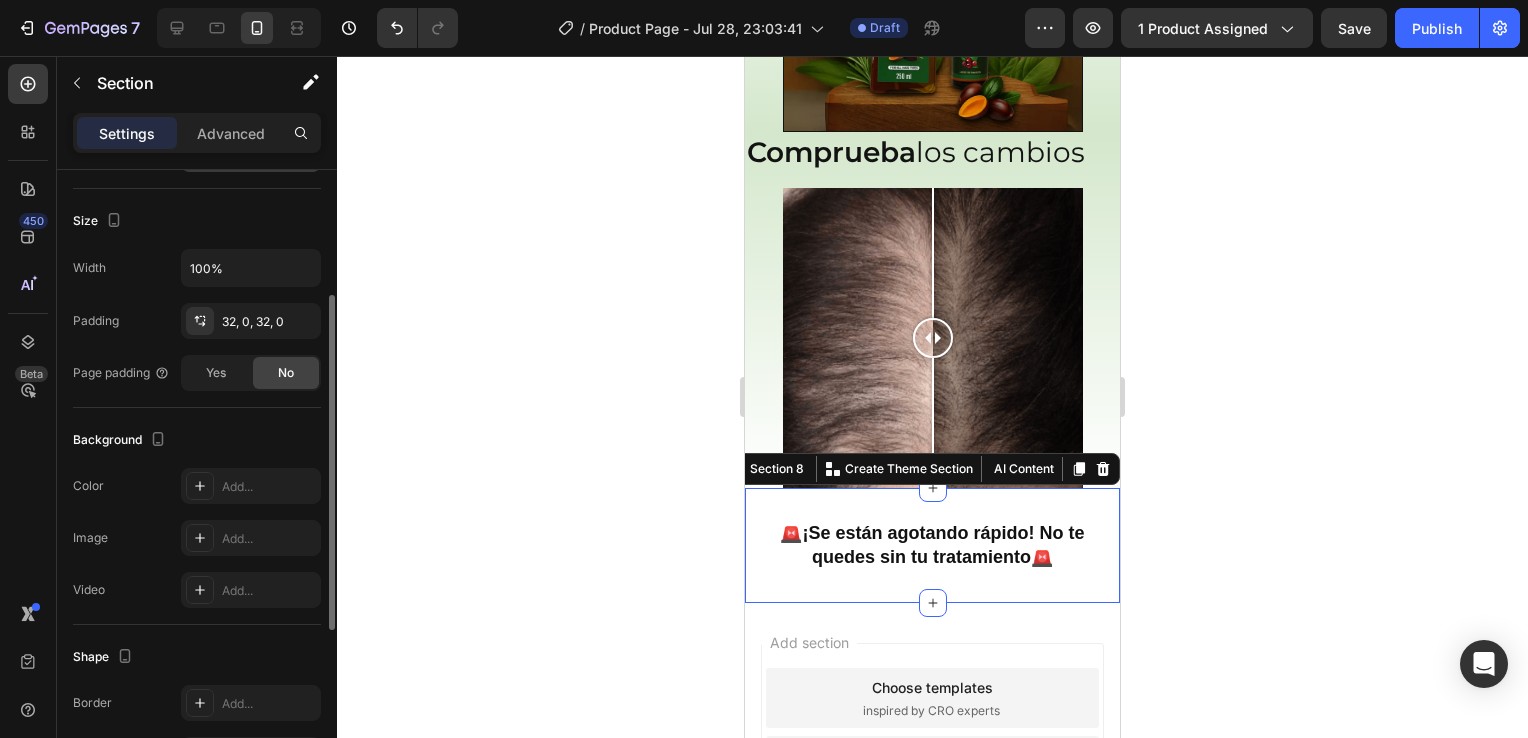scroll, scrollTop: 312, scrollLeft: 0, axis: vertical 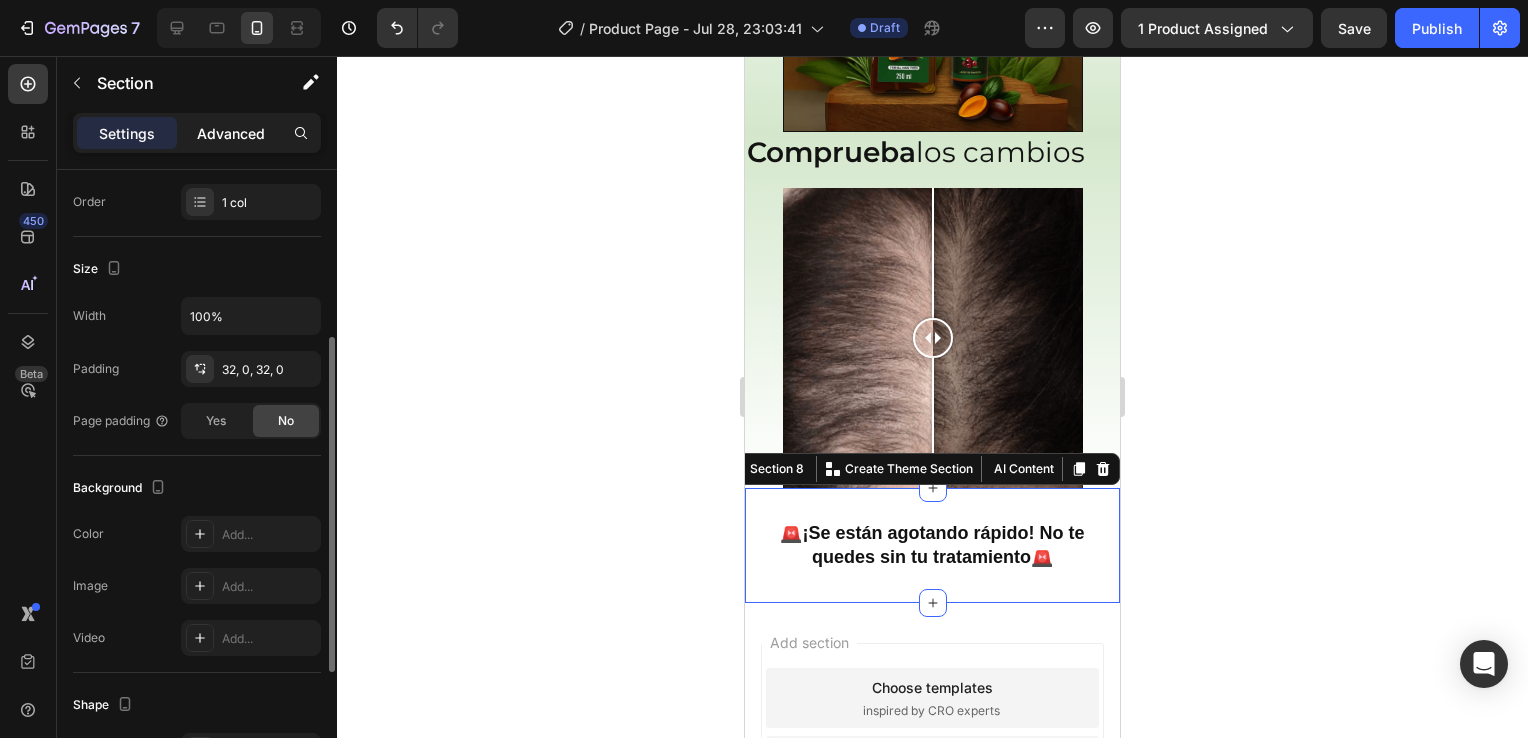 click on "Advanced" at bounding box center [231, 133] 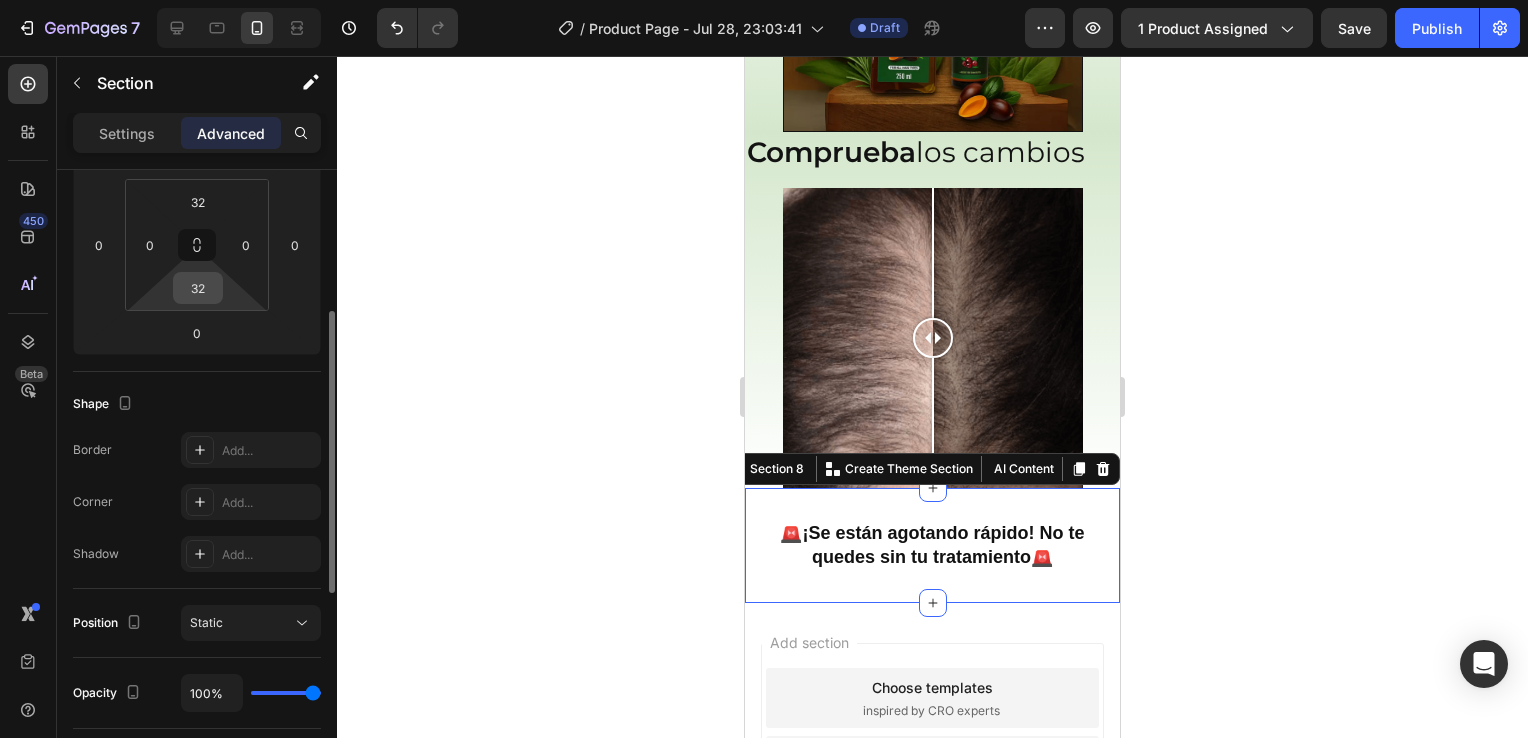 click on "32" at bounding box center (198, 288) 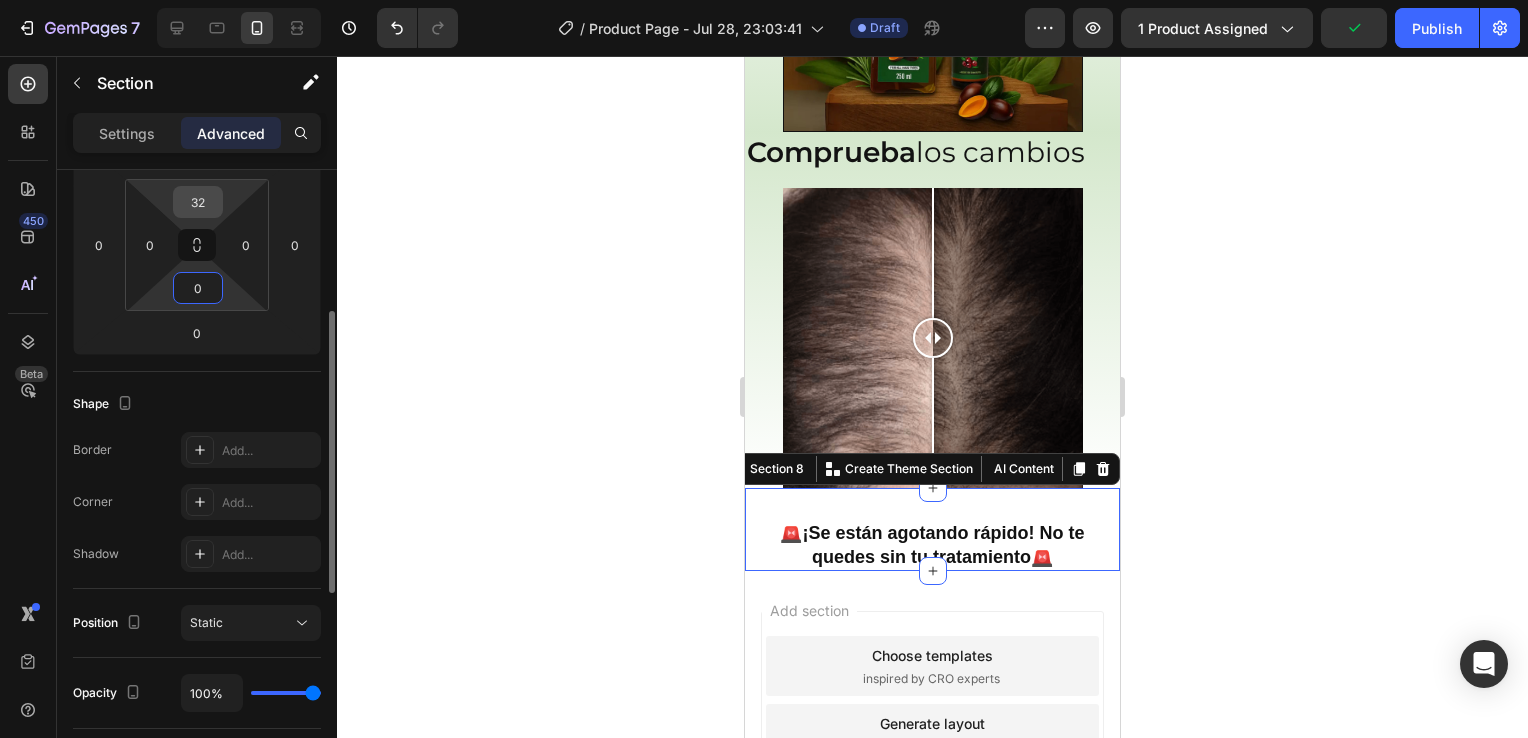 type on "0" 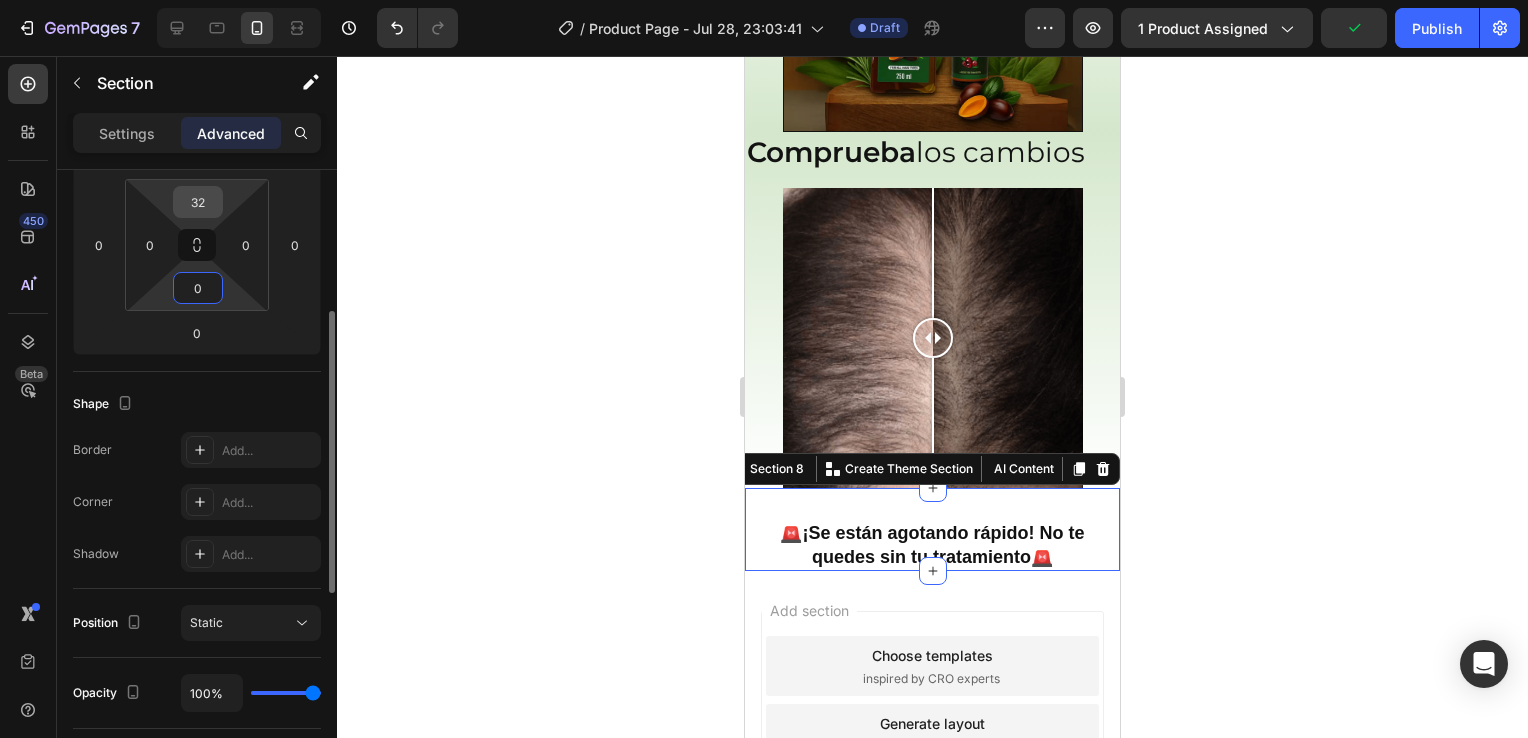 click on "32" at bounding box center (198, 202) 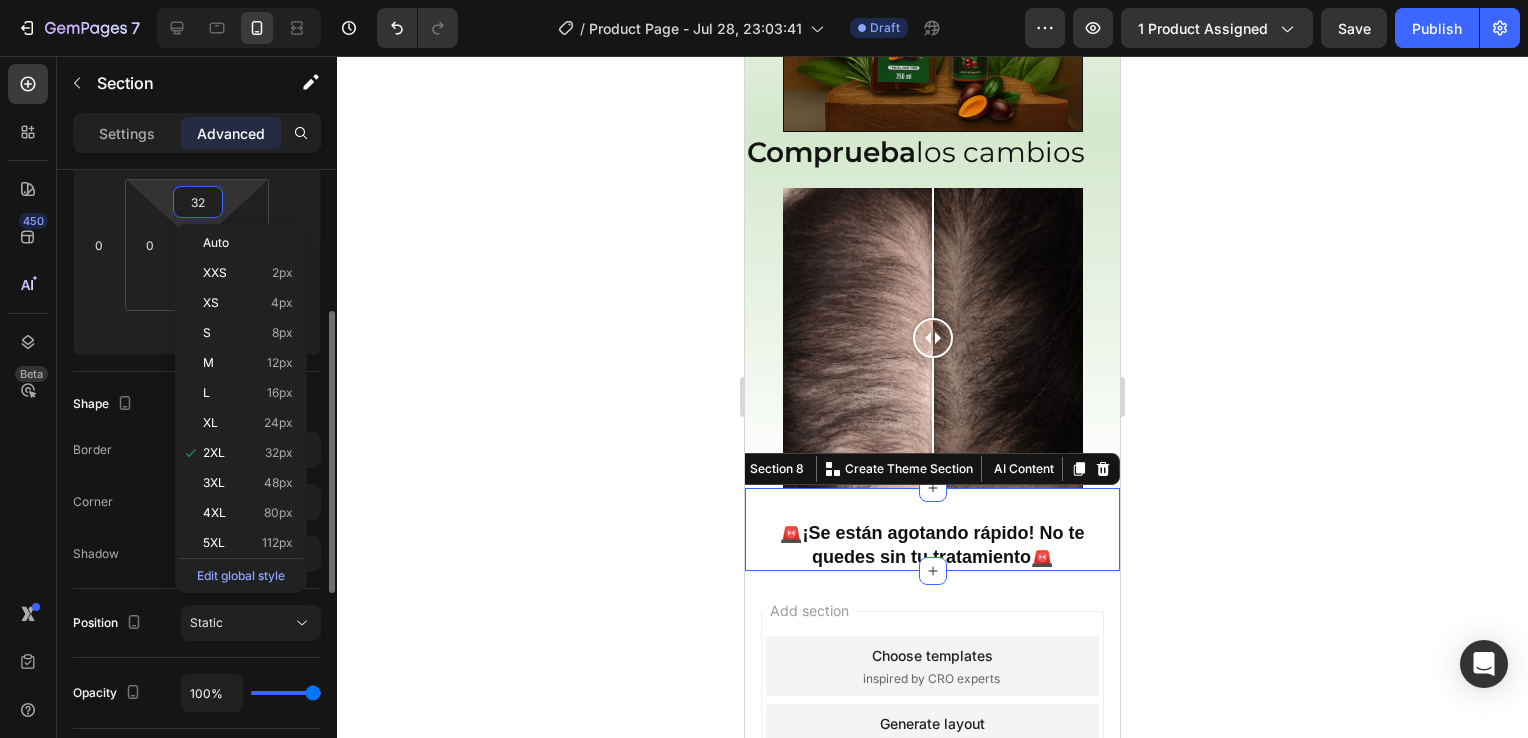 click on "32" at bounding box center (198, 202) 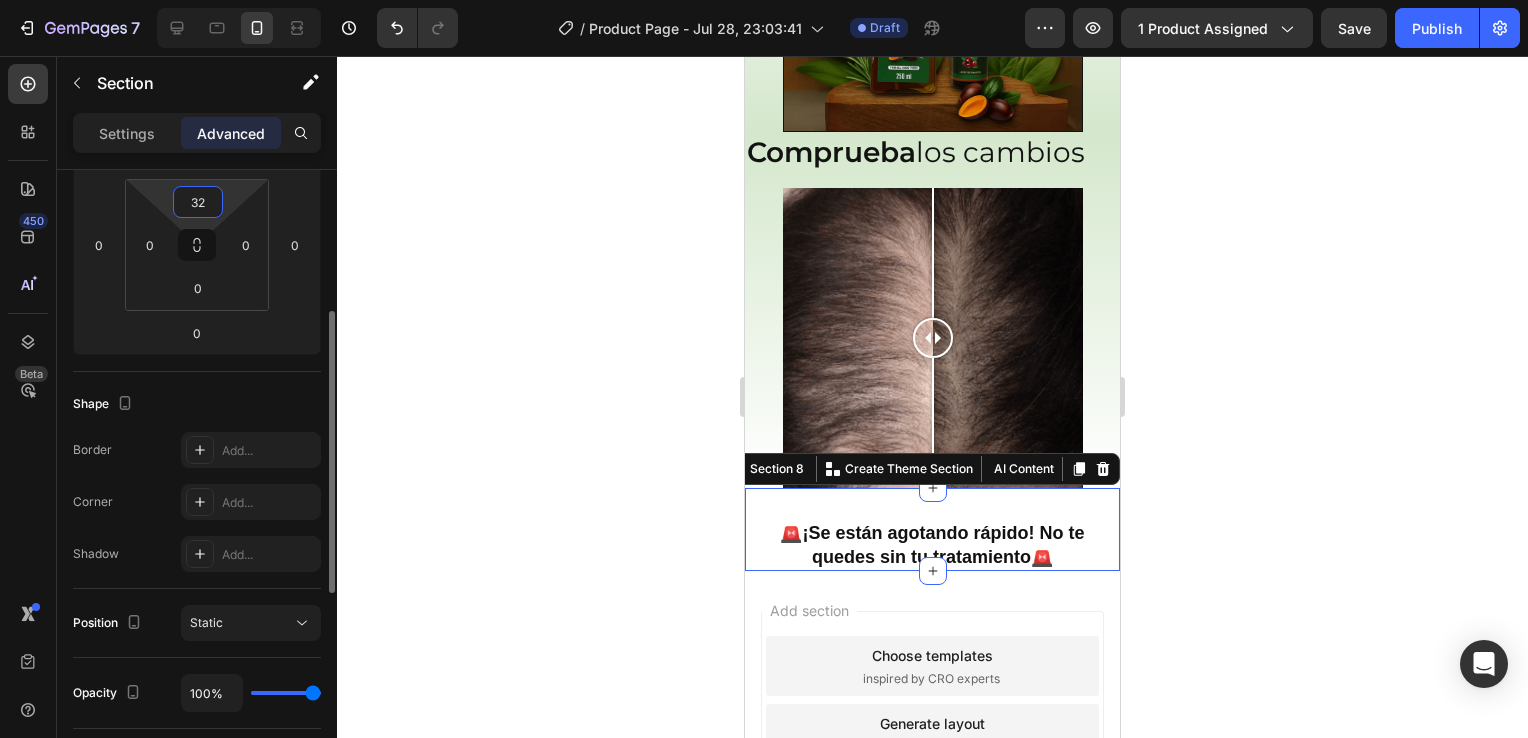 click on "32" at bounding box center [198, 202] 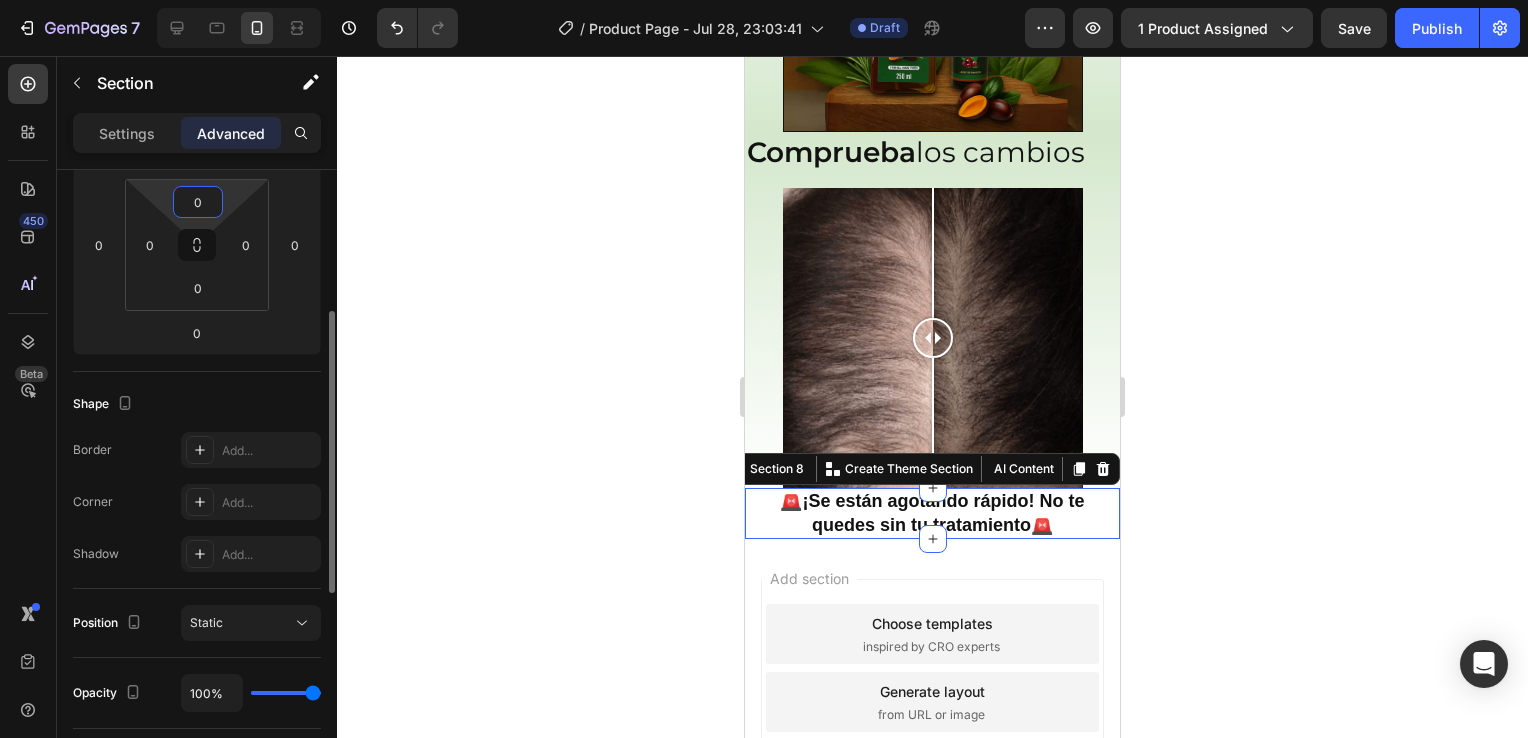 type on "0" 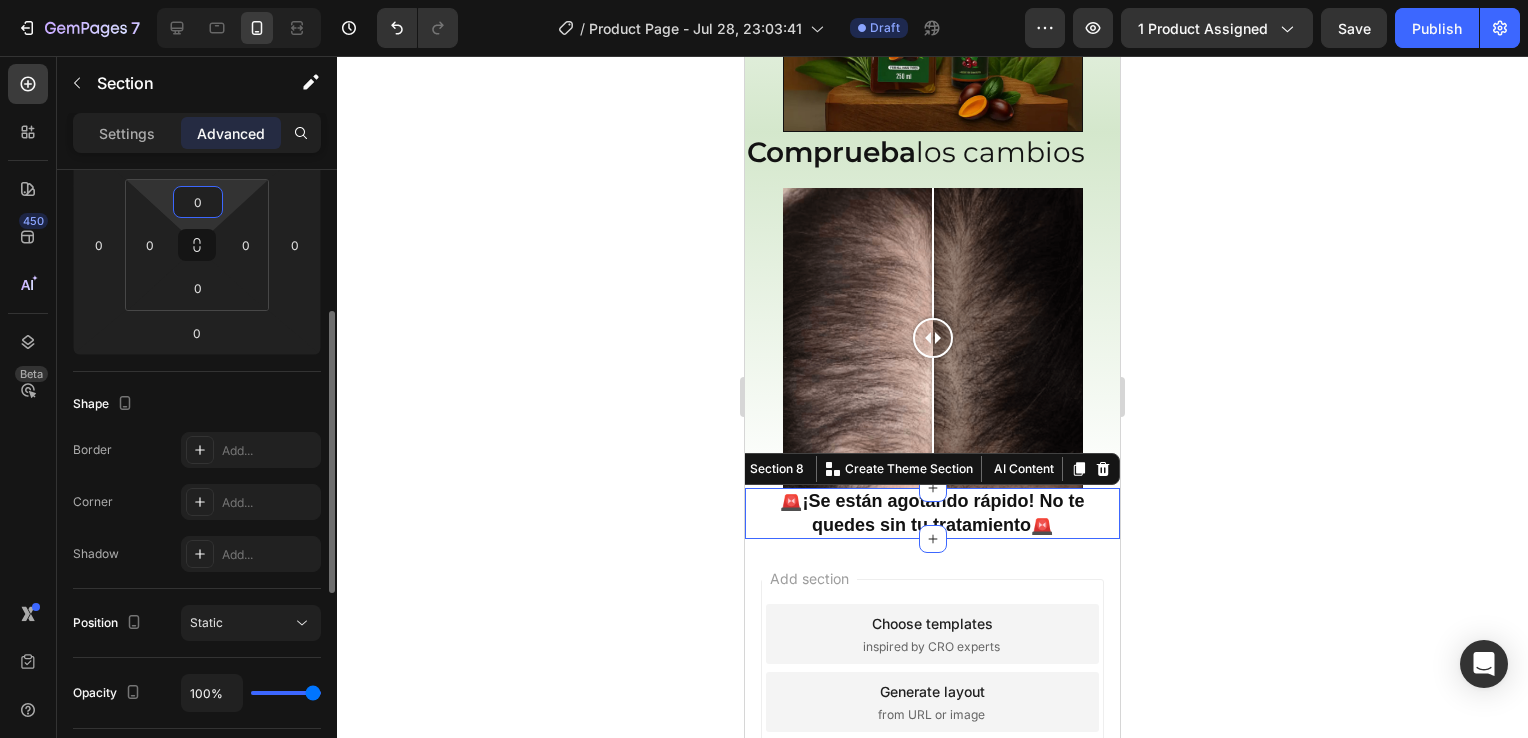 click on "Shape" at bounding box center [197, 404] 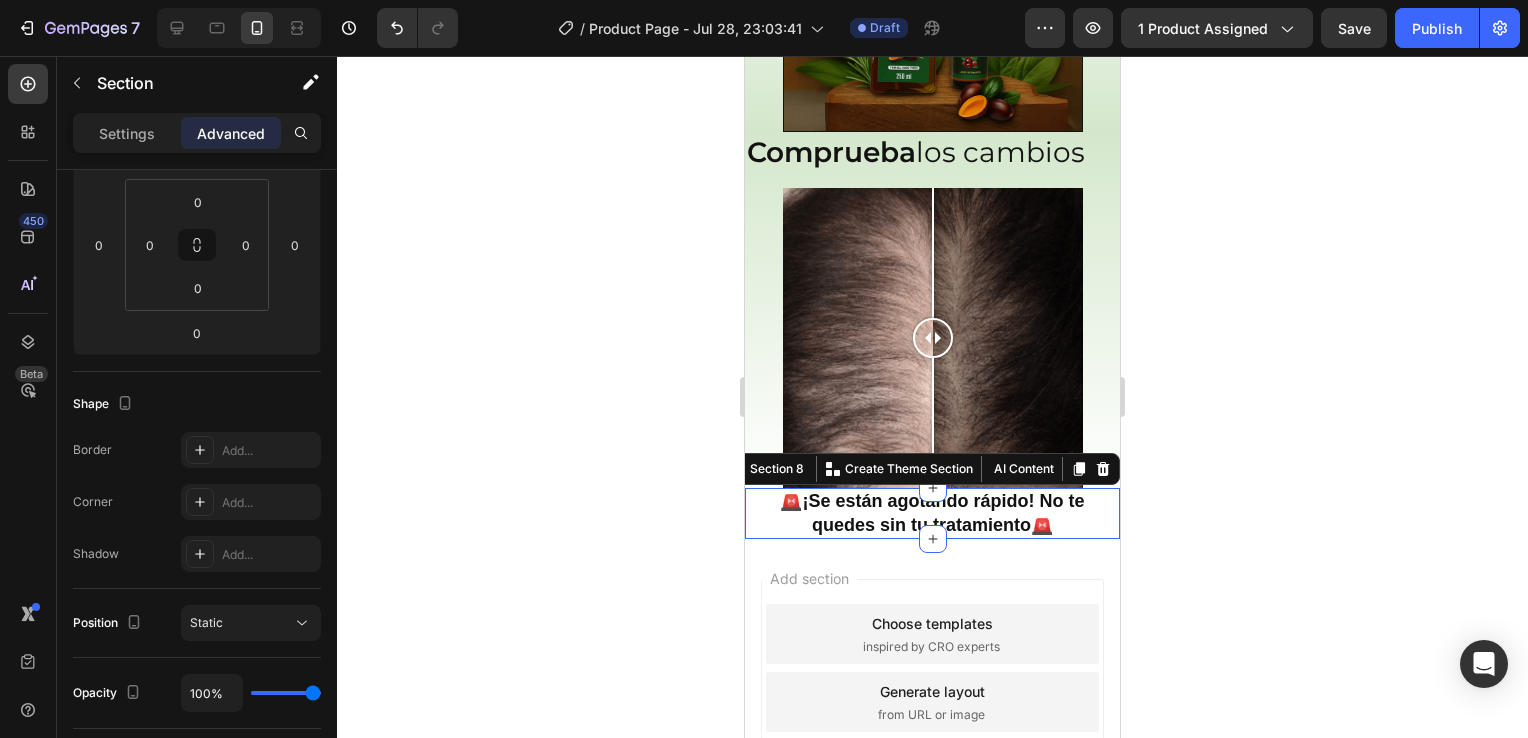 click 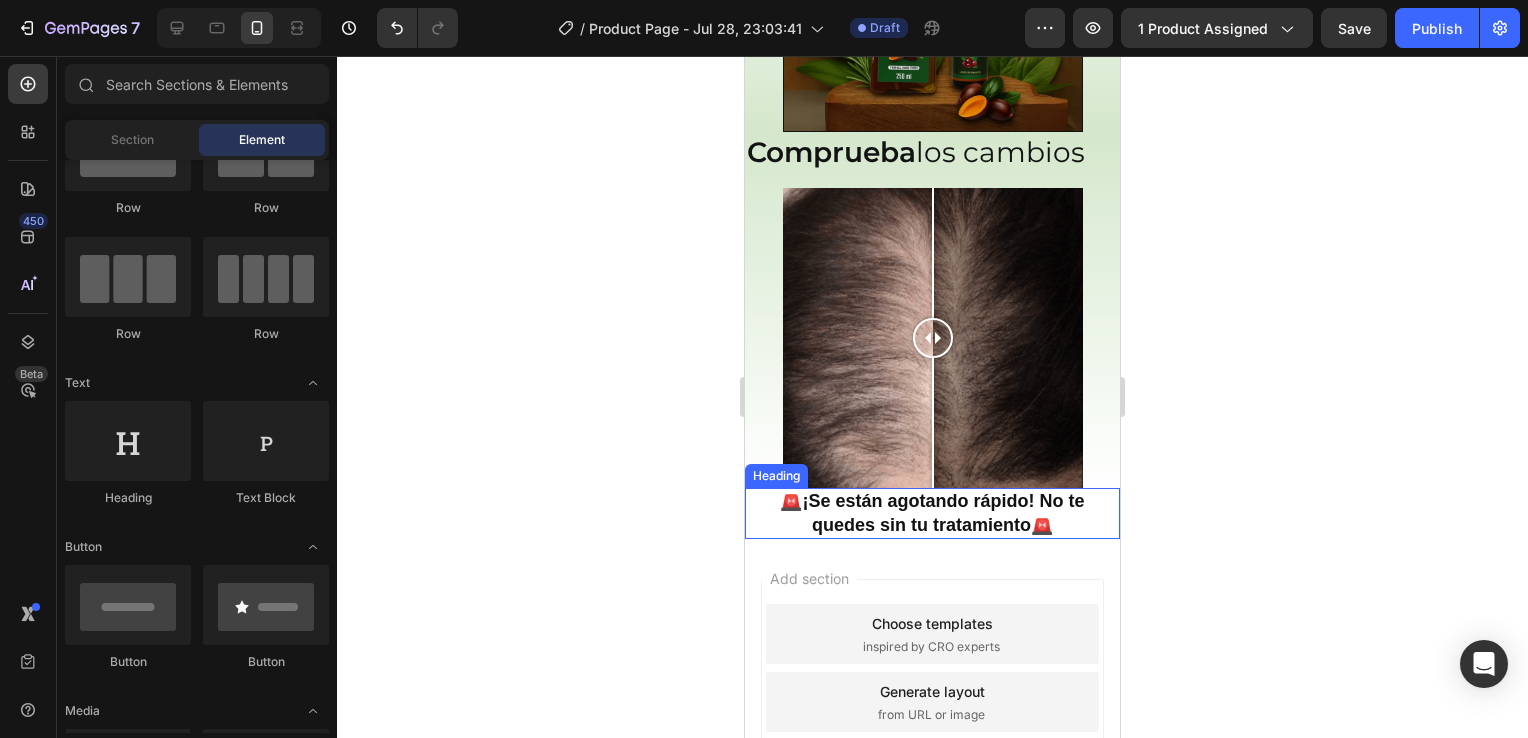 click on "¡Se están agotando rápido! No te quedes sin tu tratamiento" at bounding box center (943, 512) 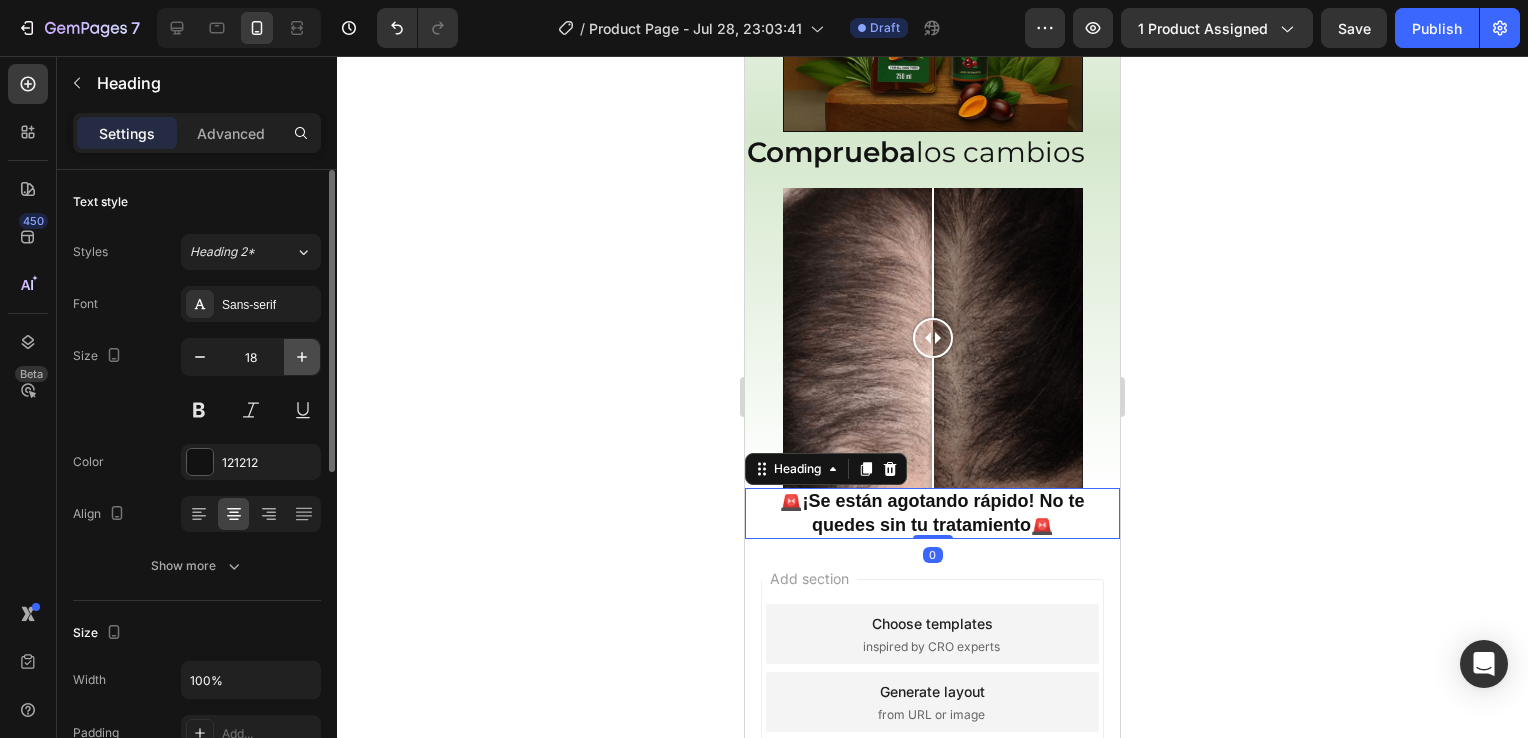 click 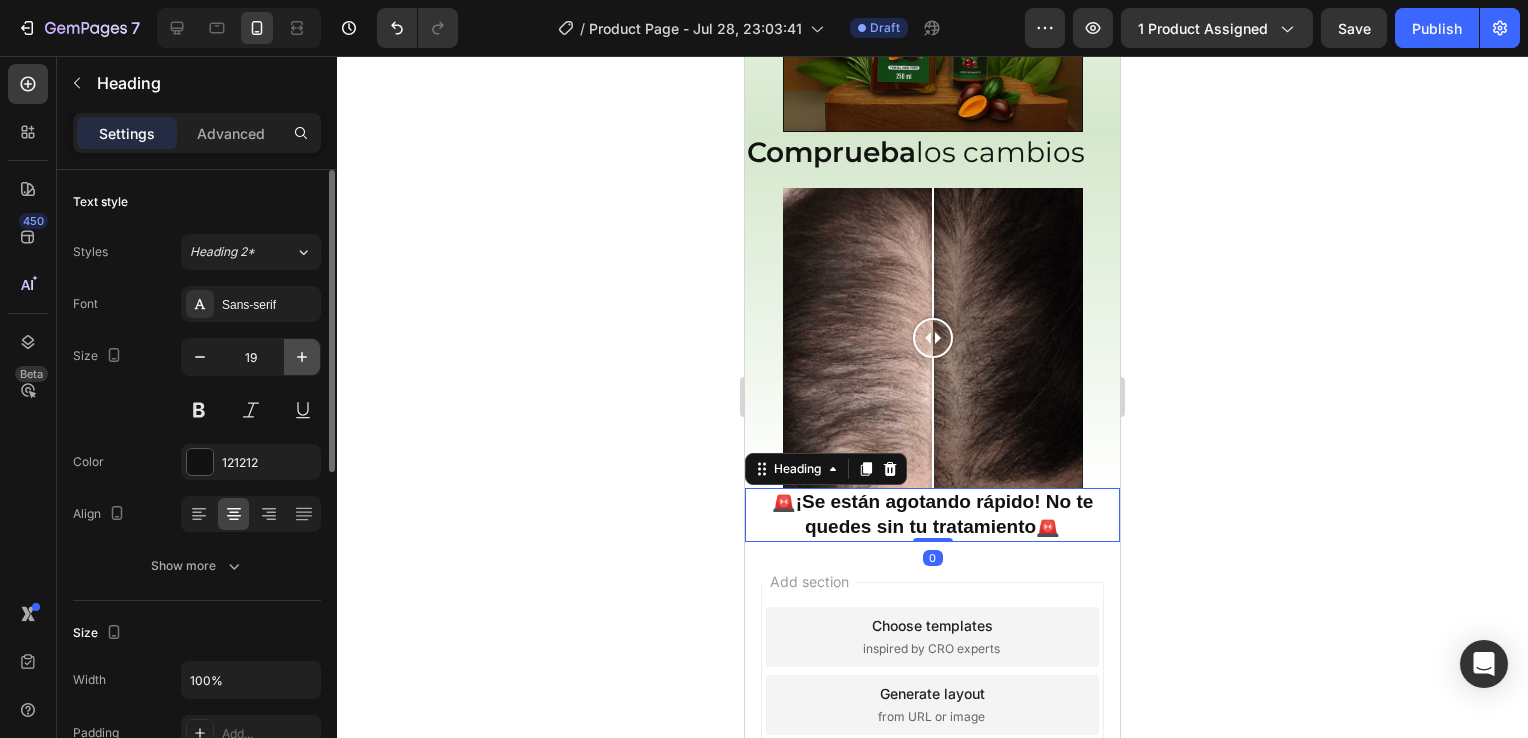 click 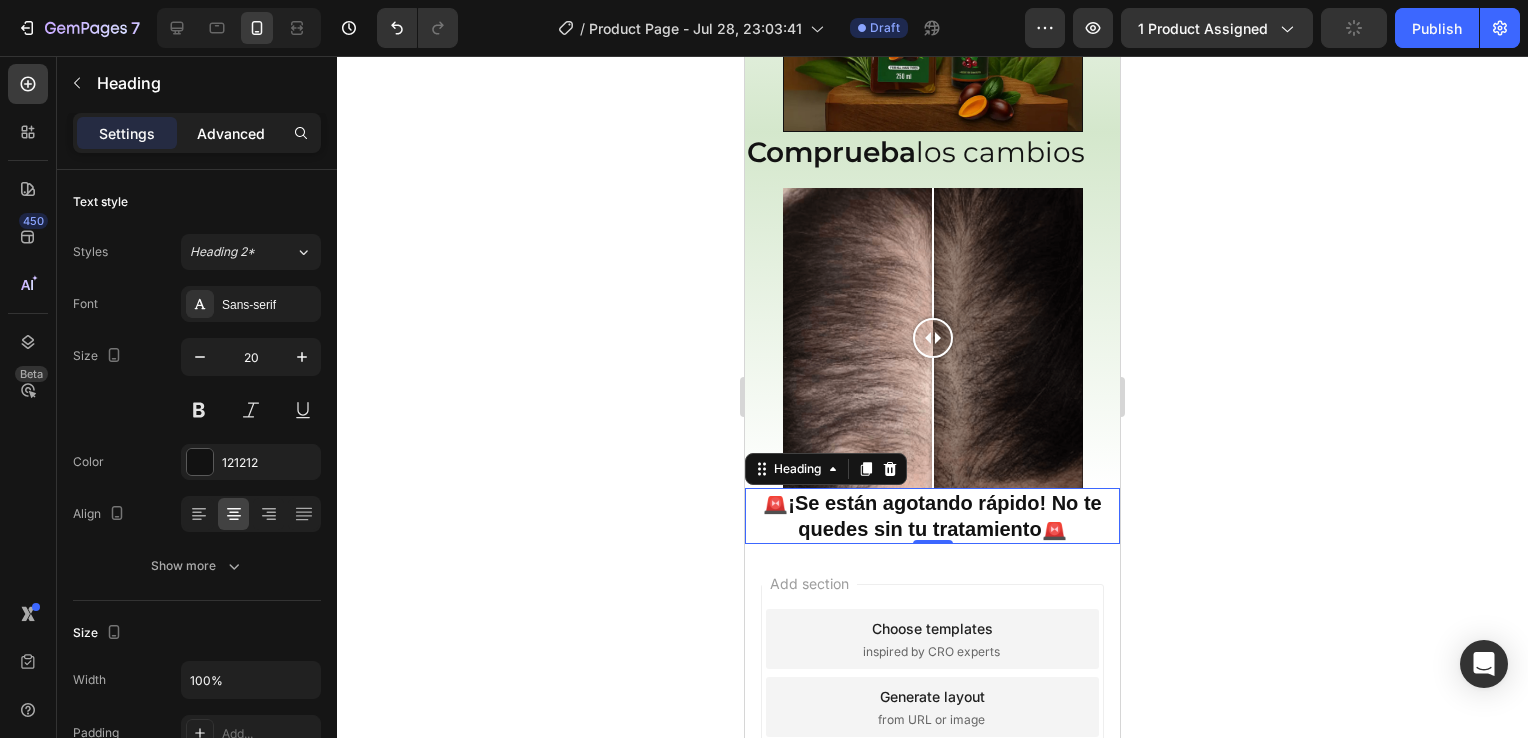 click on "Advanced" 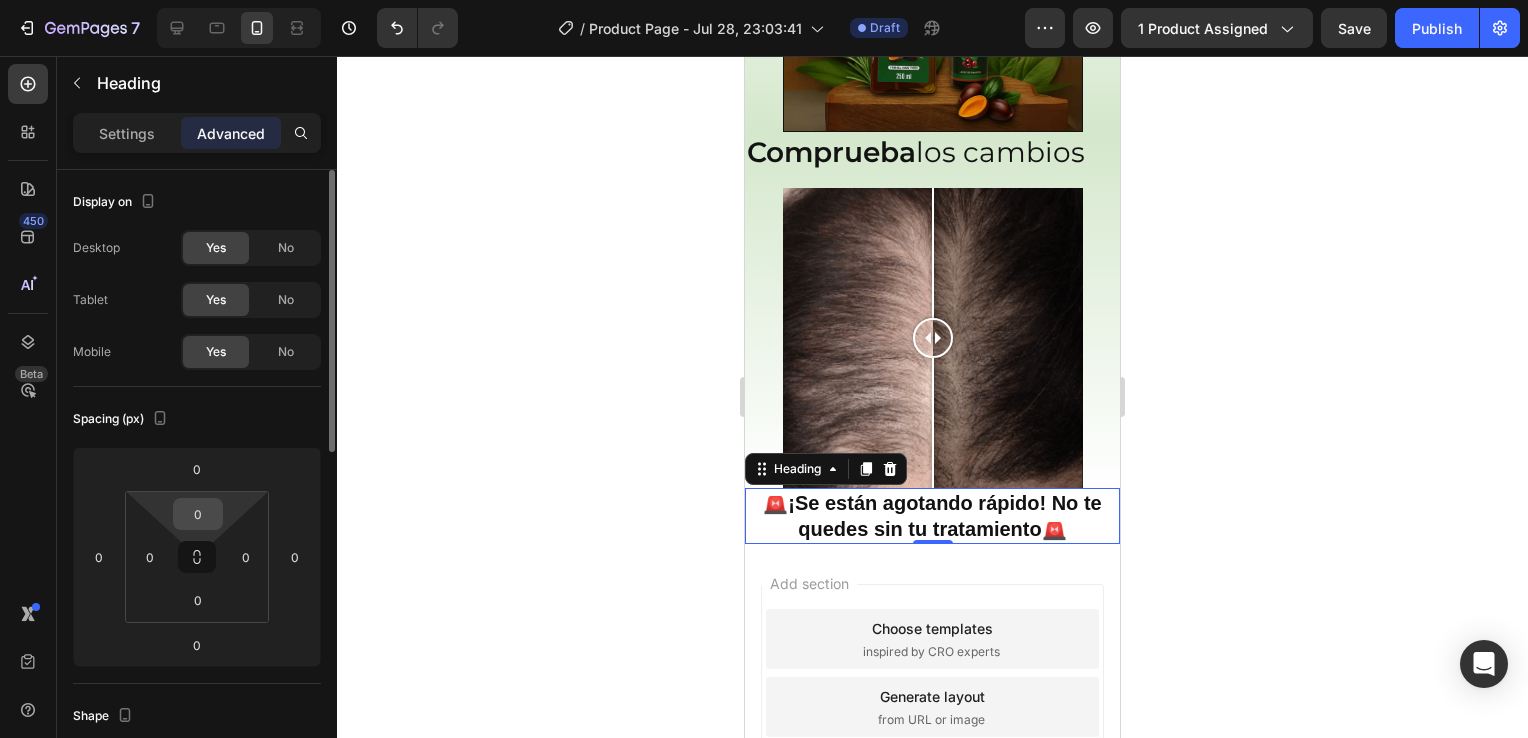 click on "0" at bounding box center (198, 514) 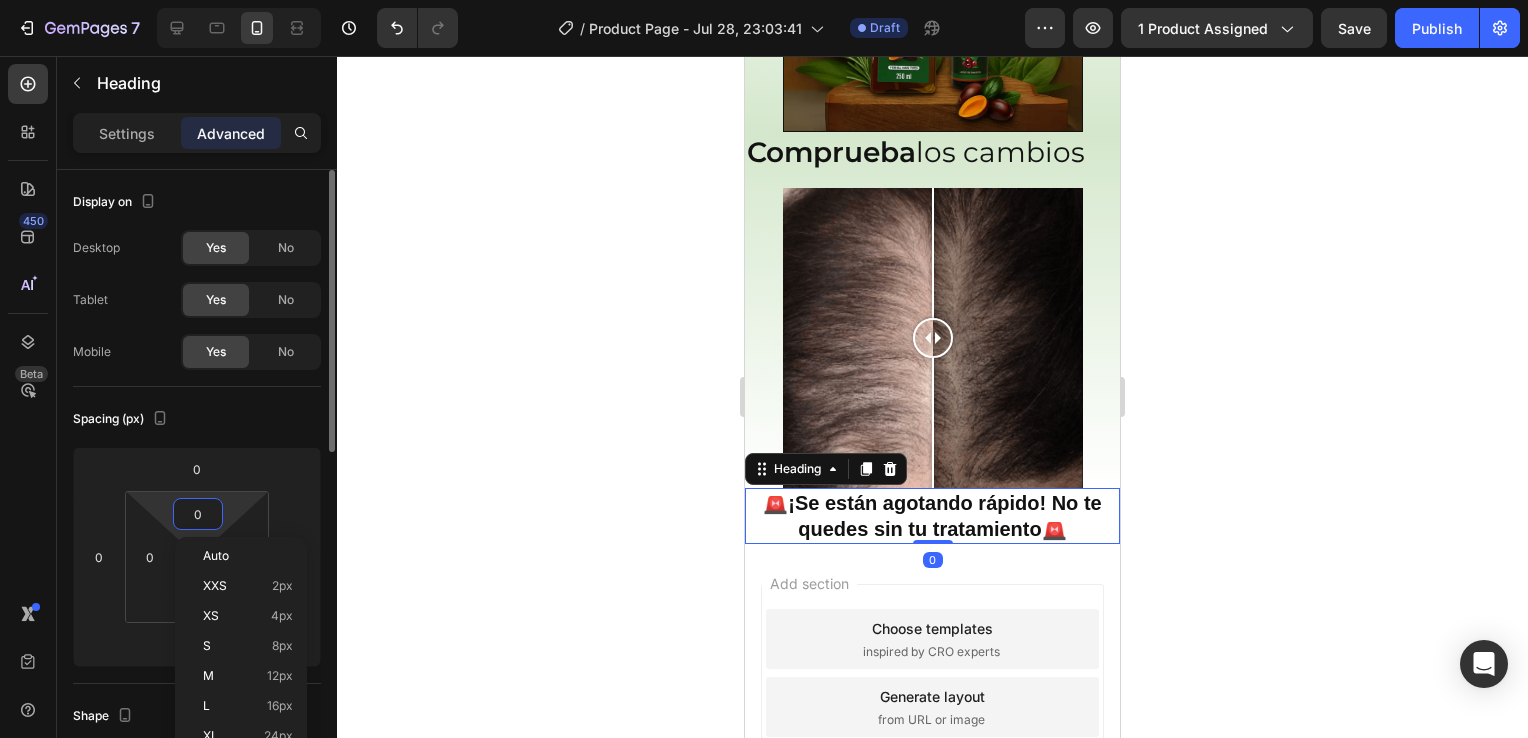 type on "5" 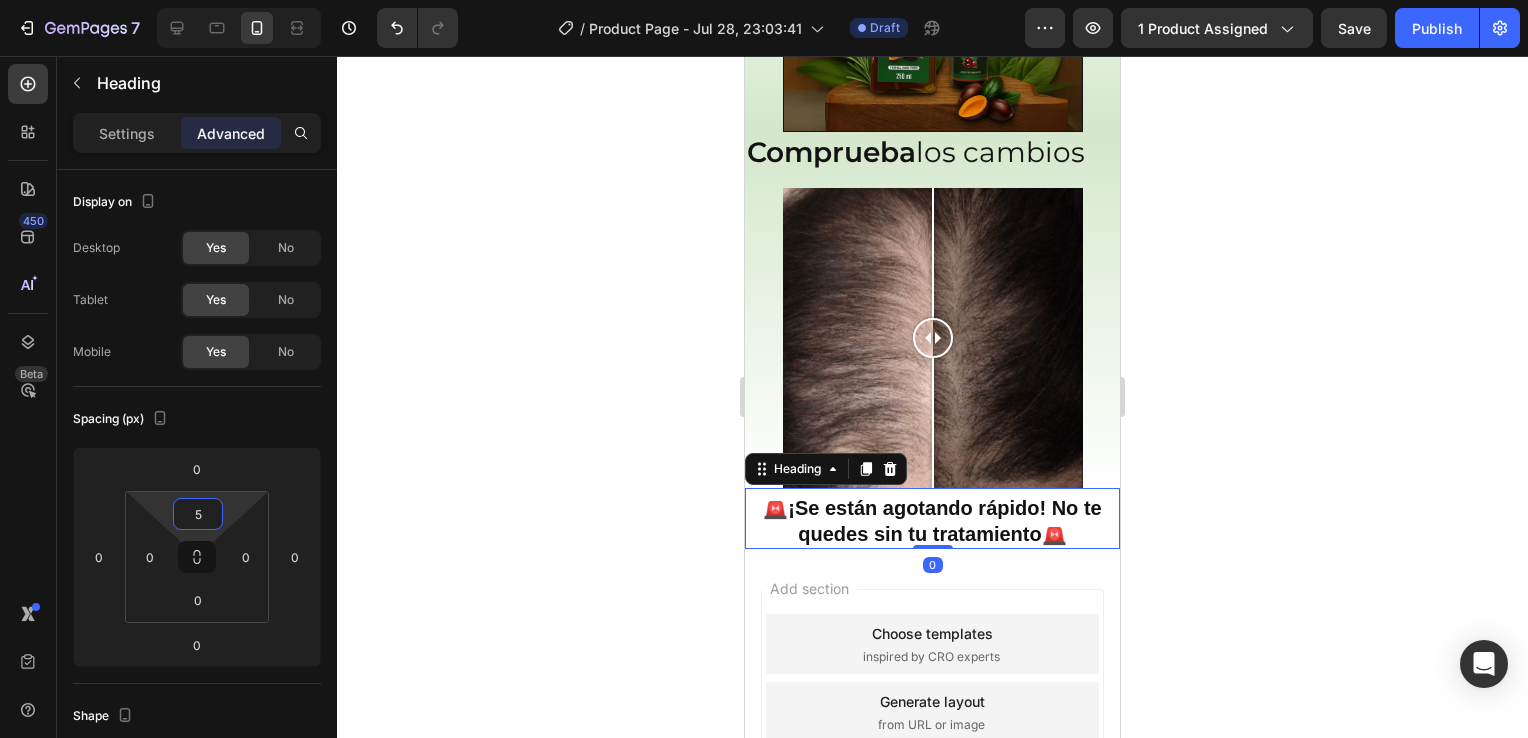 click 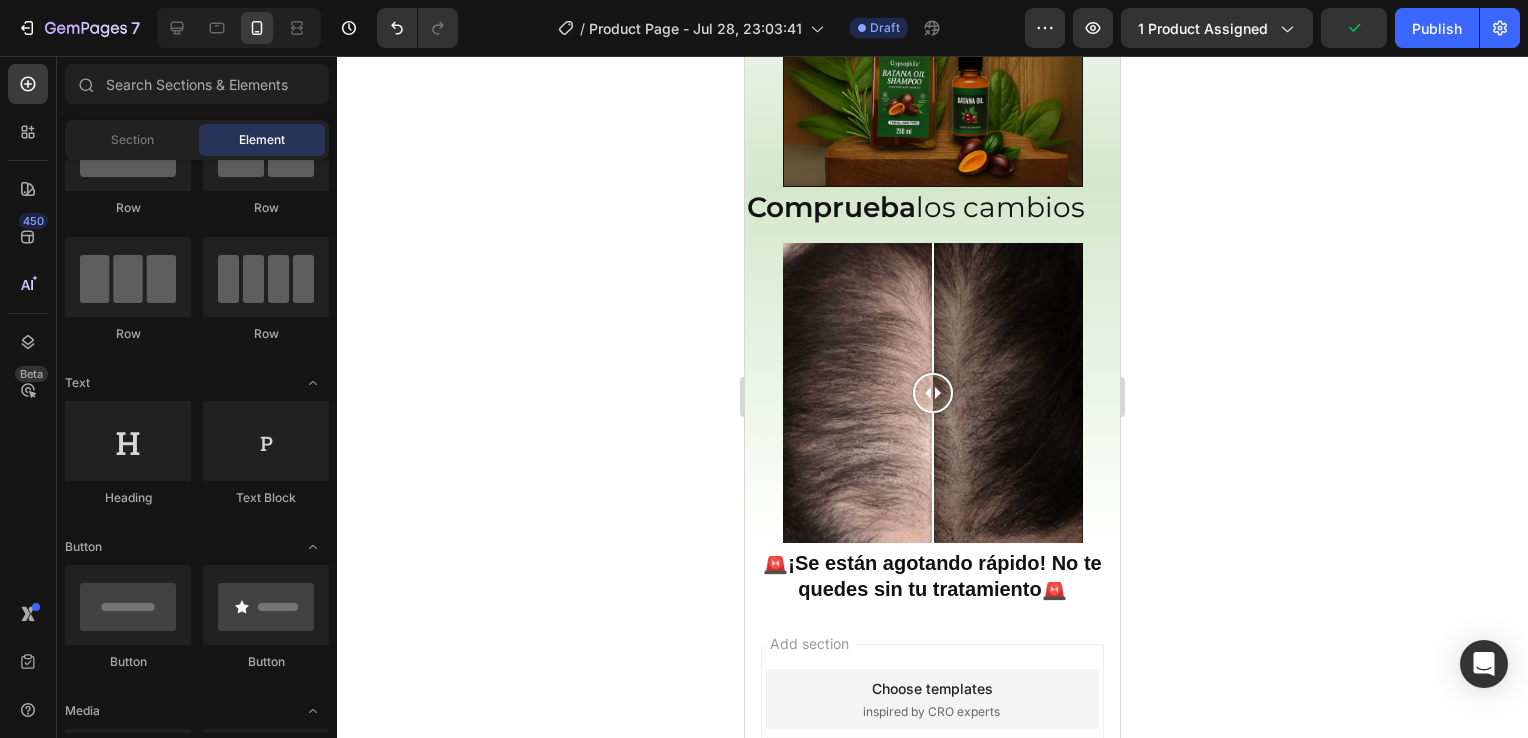 scroll, scrollTop: 2373, scrollLeft: 0, axis: vertical 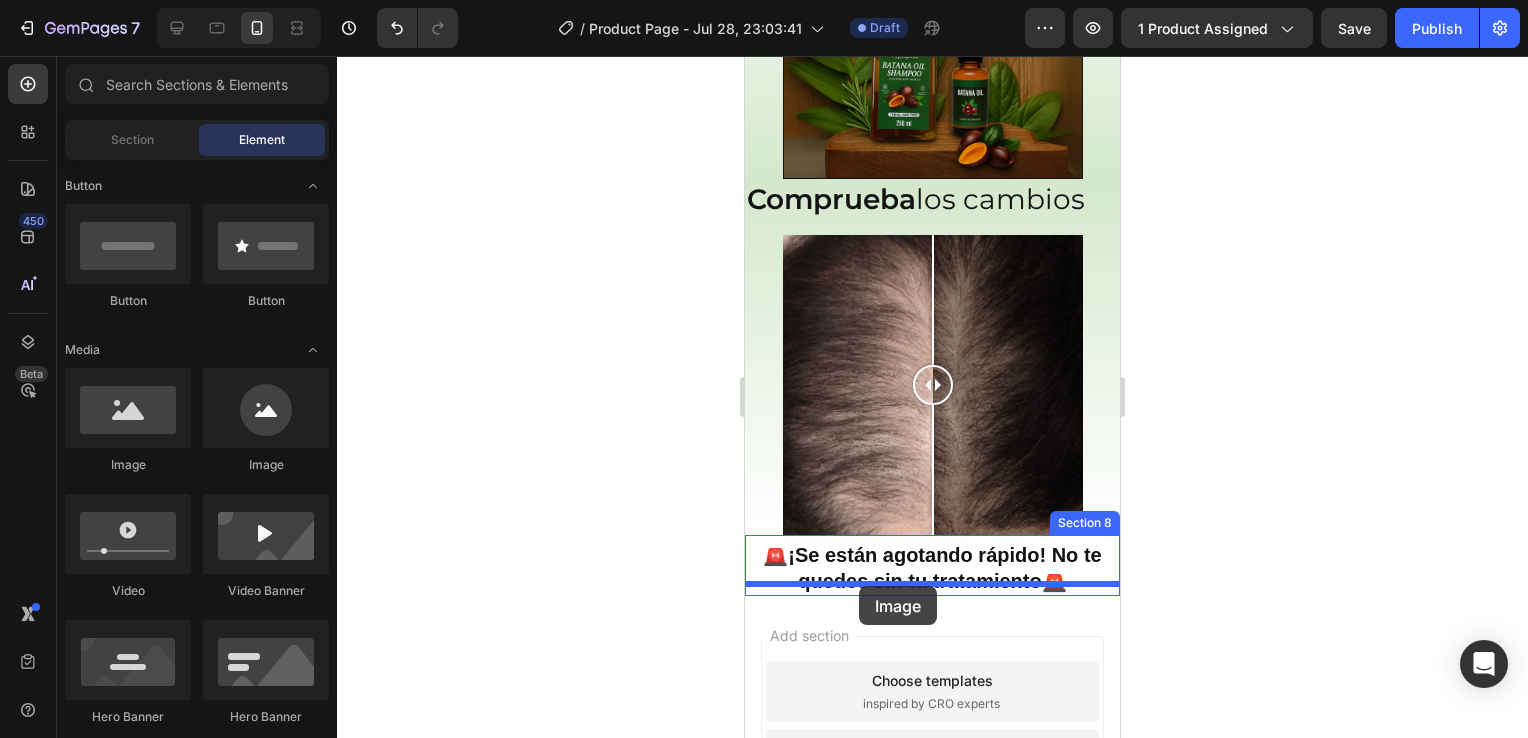 drag, startPoint x: 873, startPoint y: 487, endPoint x: 860, endPoint y: 584, distance: 97.867256 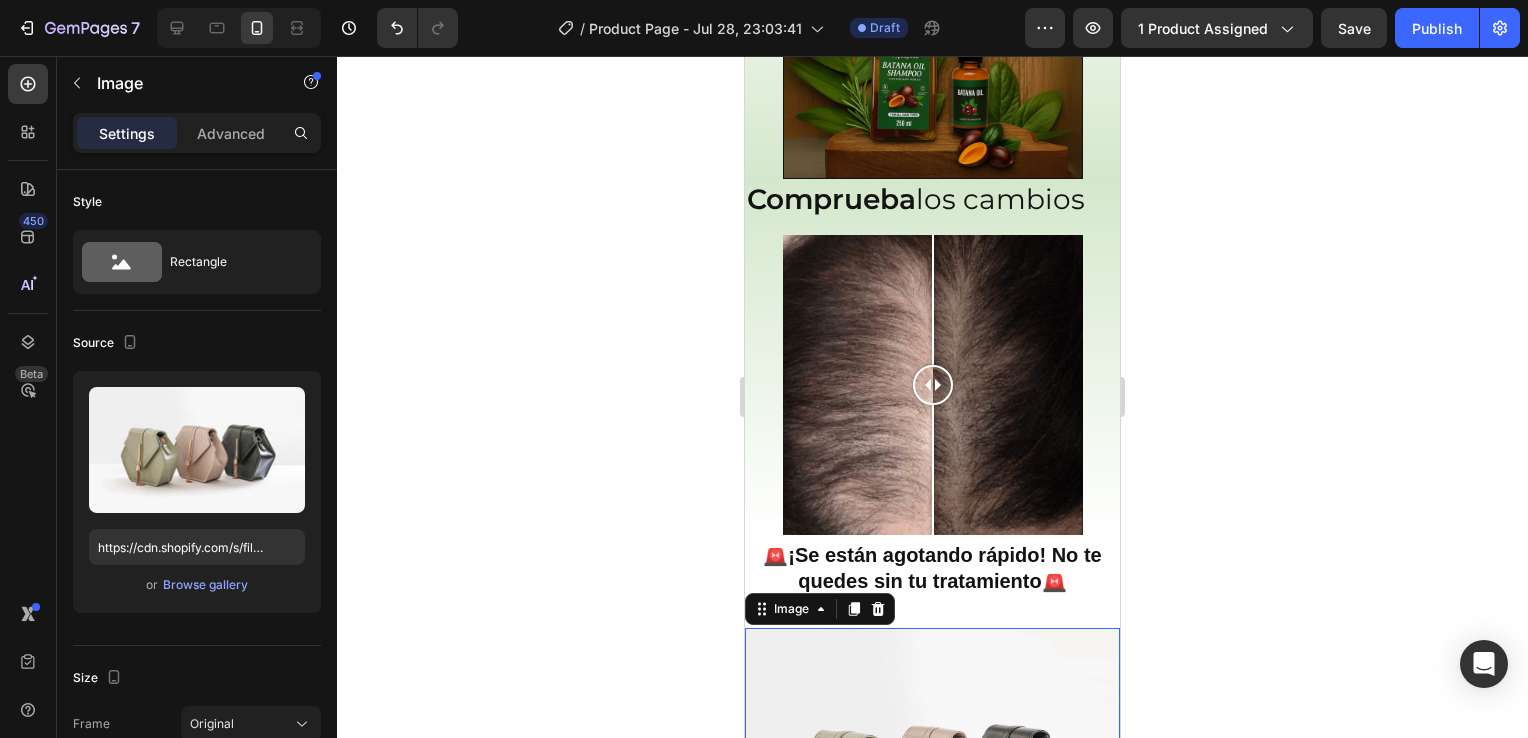 click 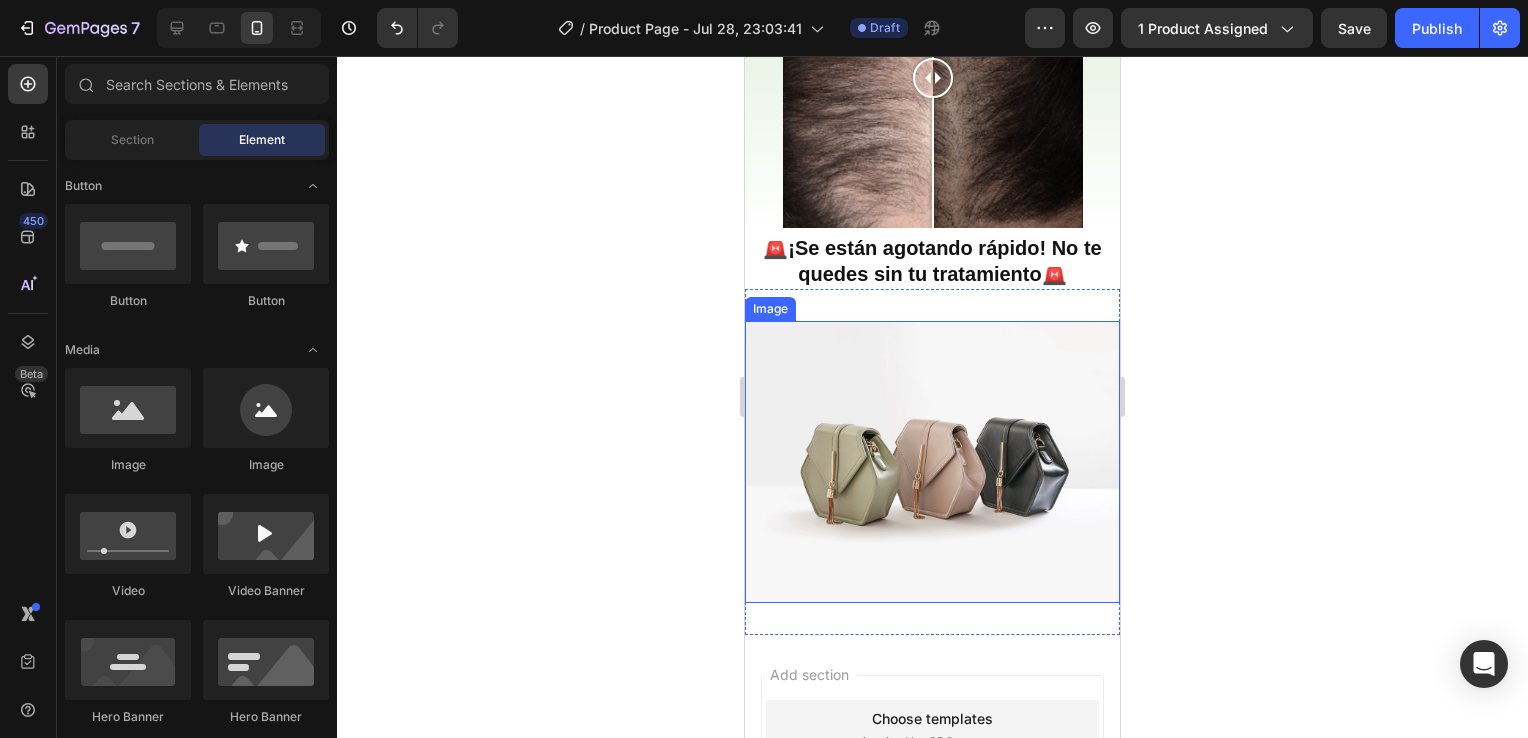 scroll, scrollTop: 2669, scrollLeft: 0, axis: vertical 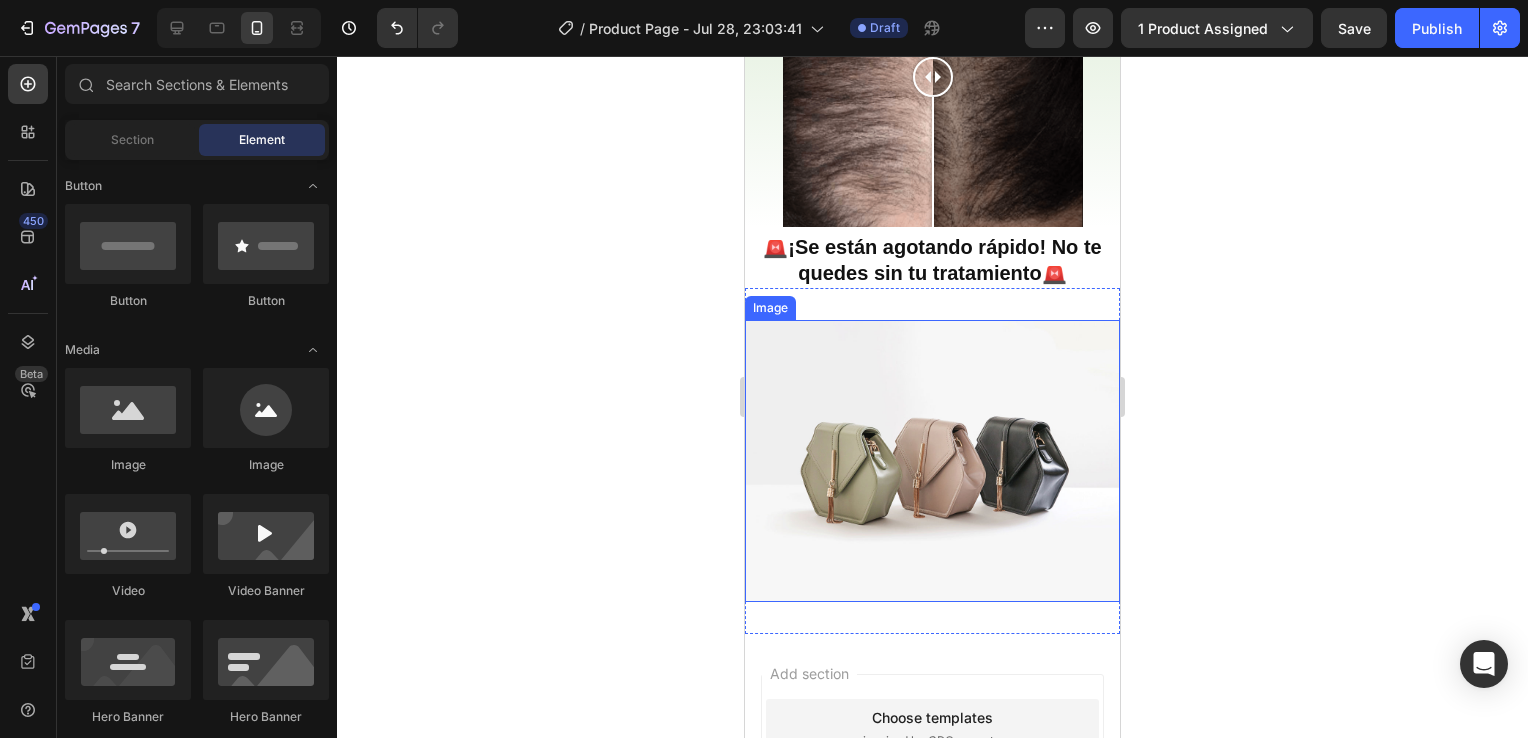 click at bounding box center (932, 460) 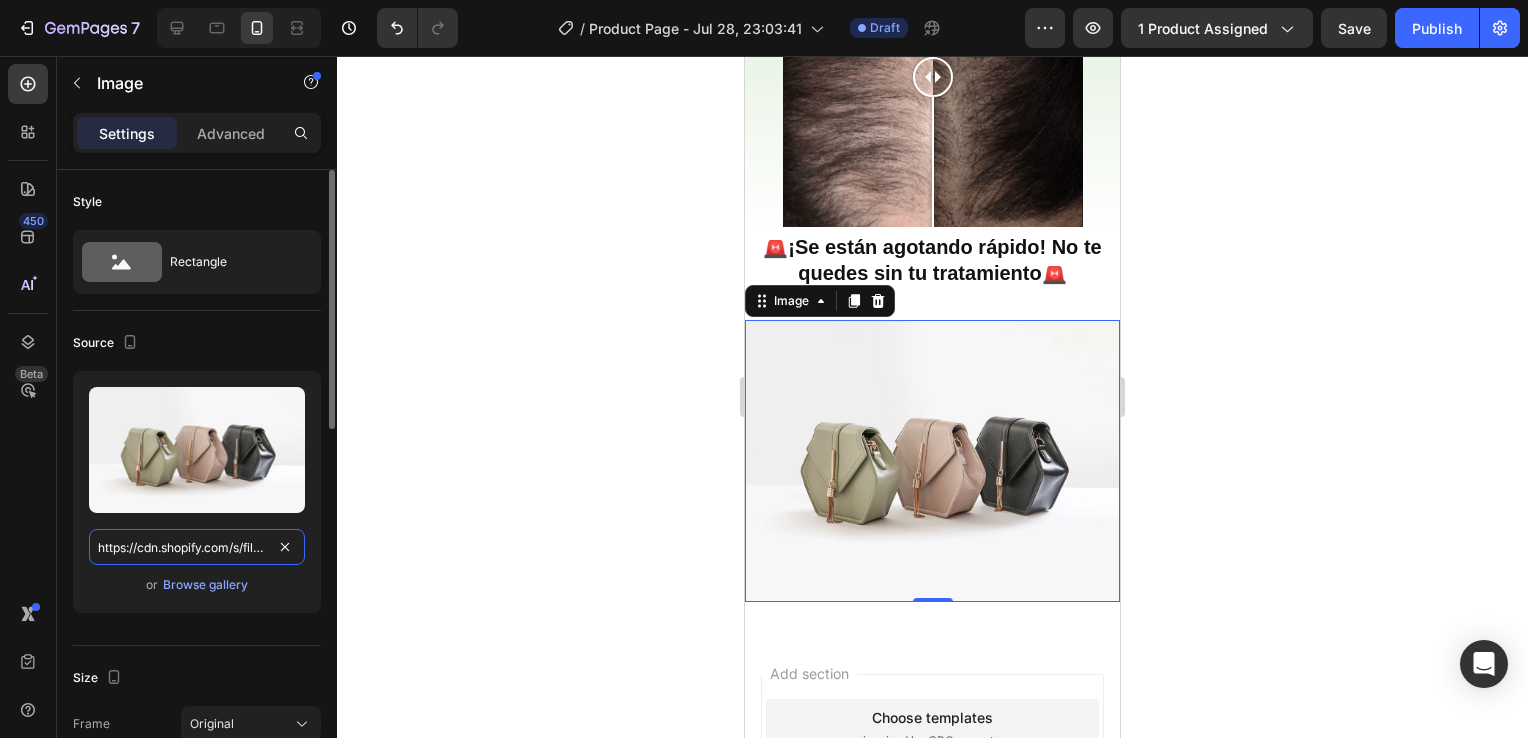 click on "https://cdn.shopify.com/s/files/1/2005/9307/files/image_demo.jpg" at bounding box center (197, 547) 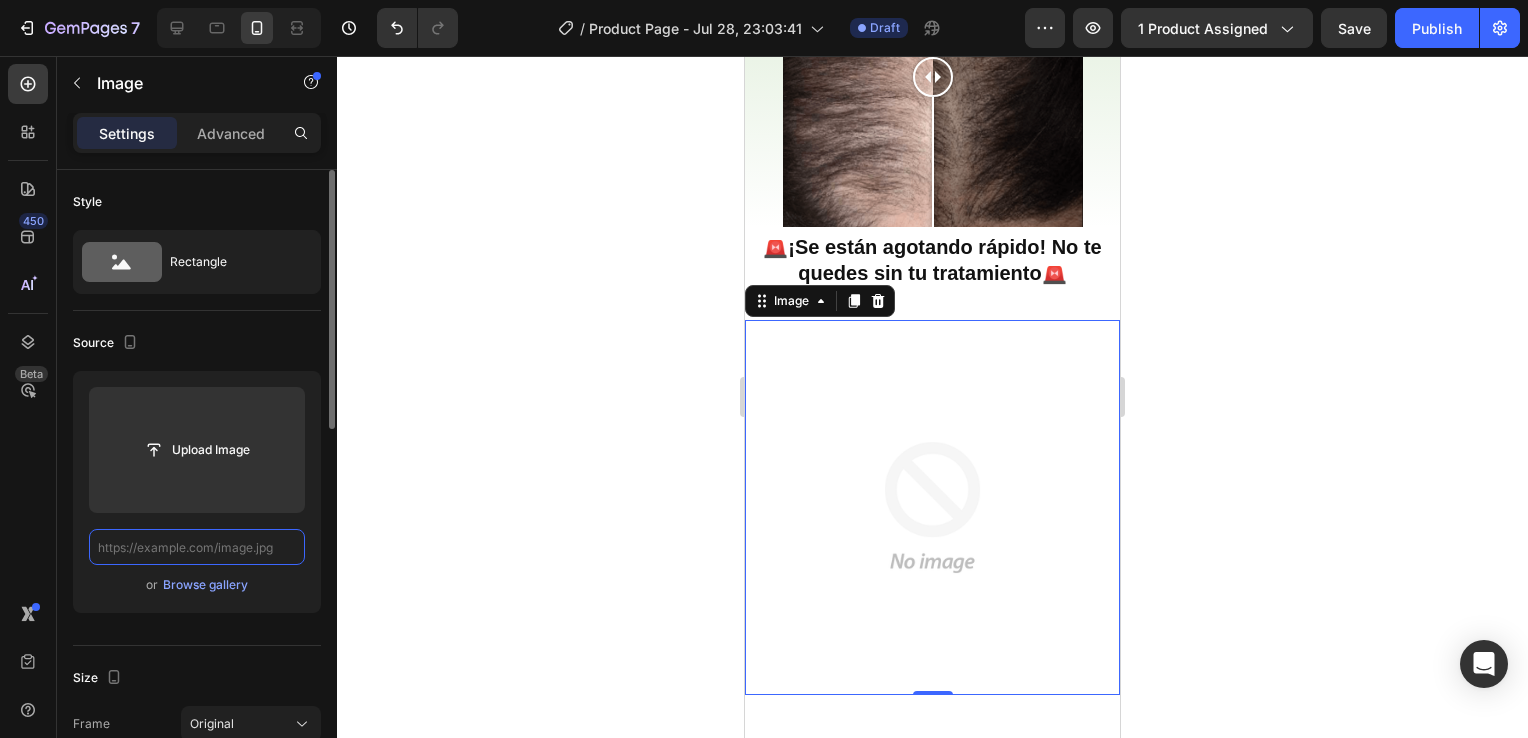 click at bounding box center [197, 547] 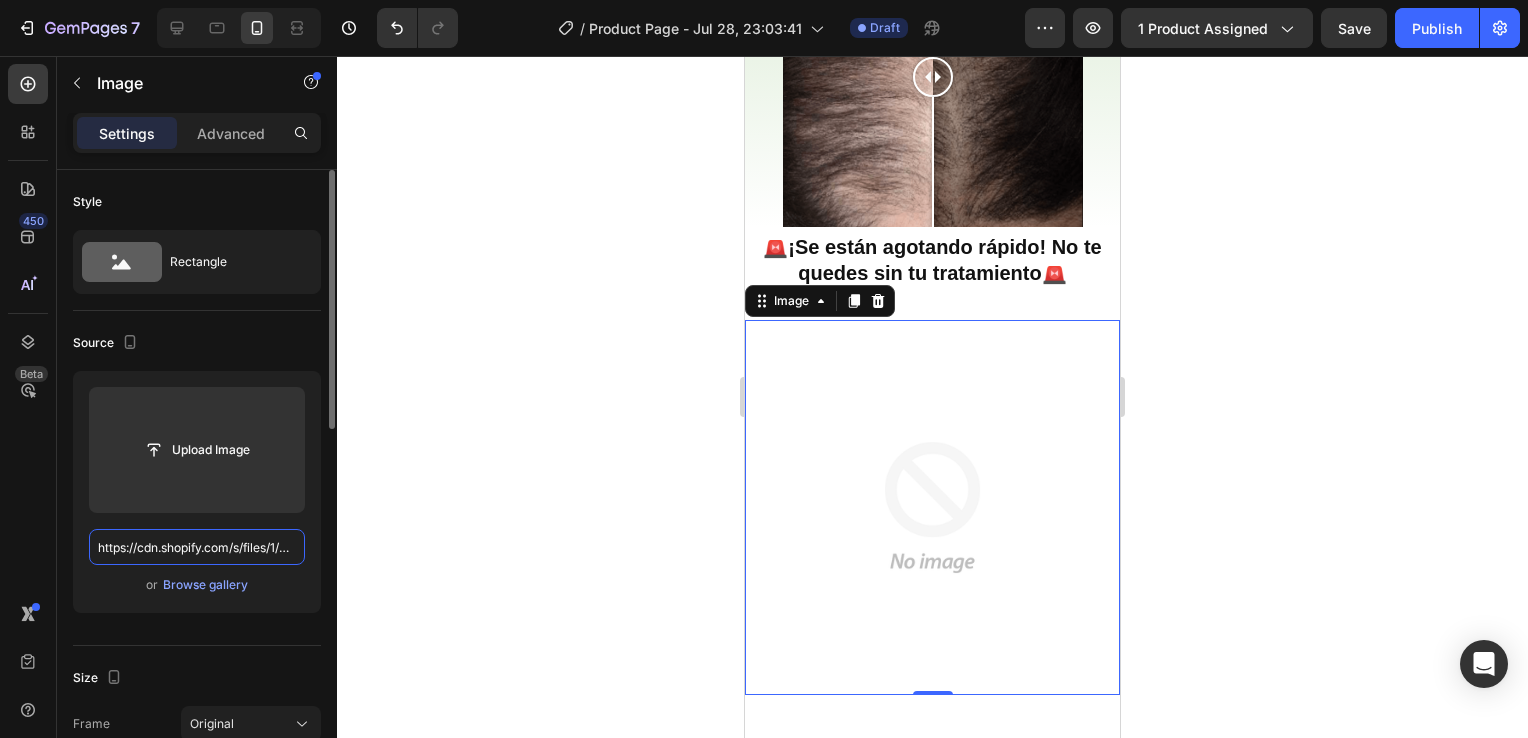 scroll, scrollTop: 0, scrollLeft: 291, axis: horizontal 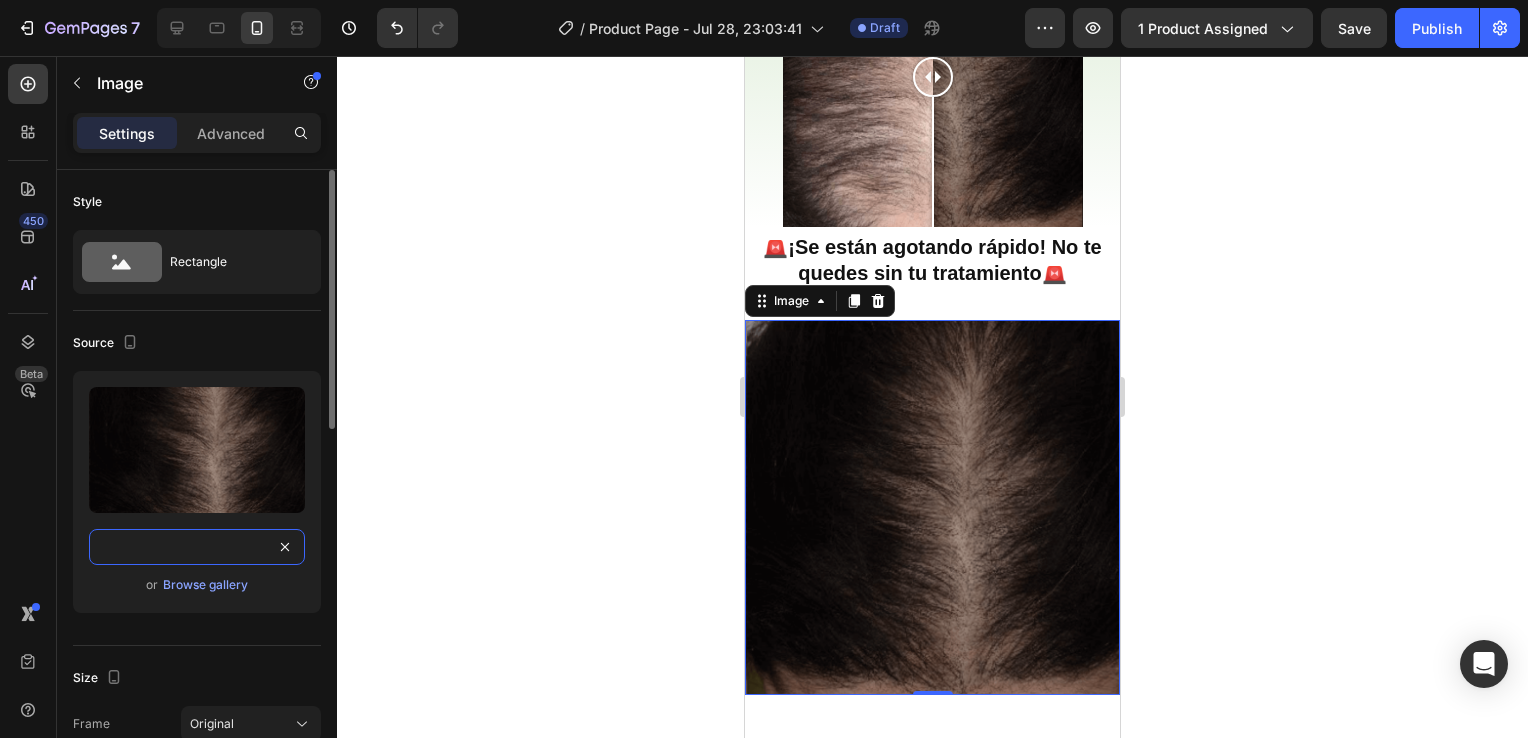 type on "https://cdn.shopify.com/s/files/1/0670/1770/3559/files/2_3_1.png?v=1752446905" 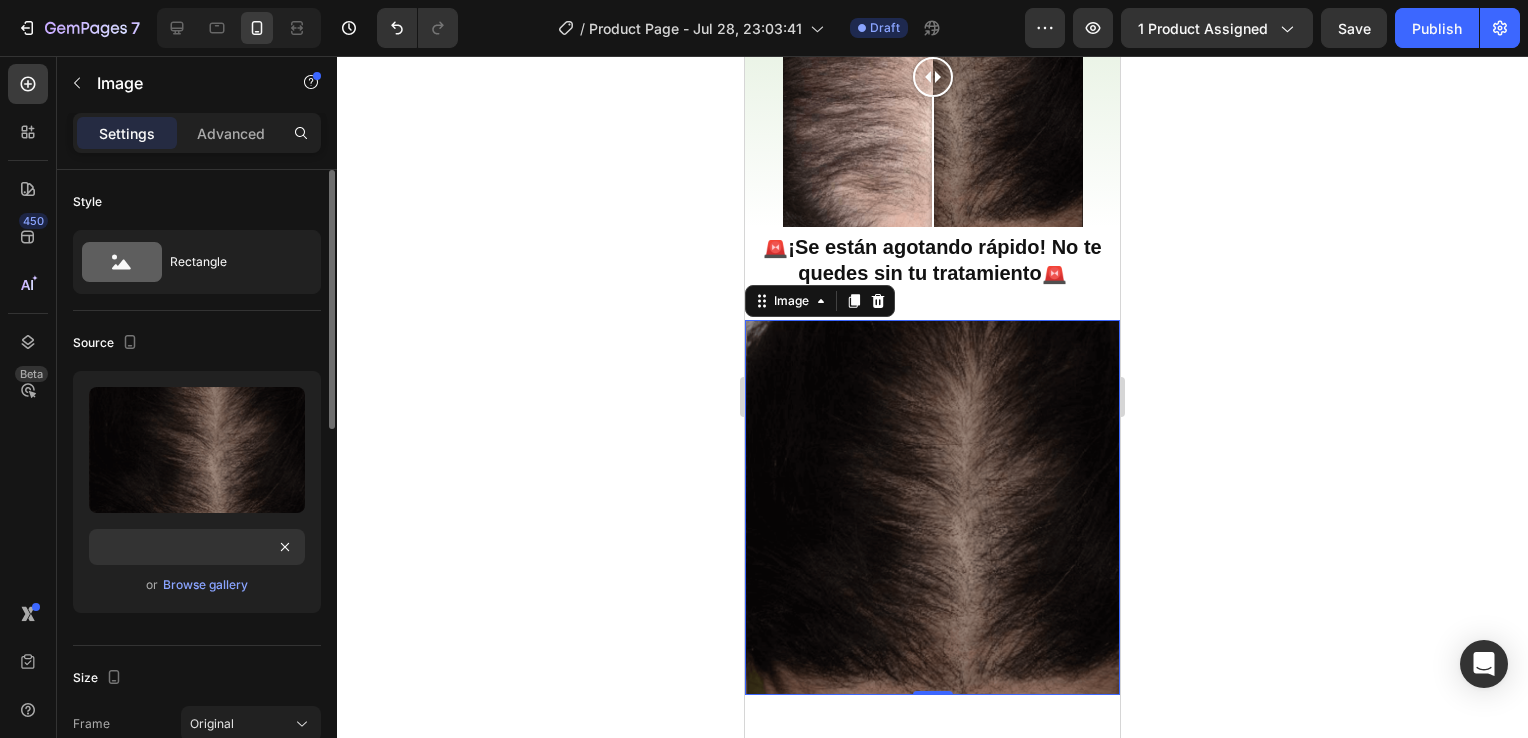 scroll, scrollTop: 0, scrollLeft: 0, axis: both 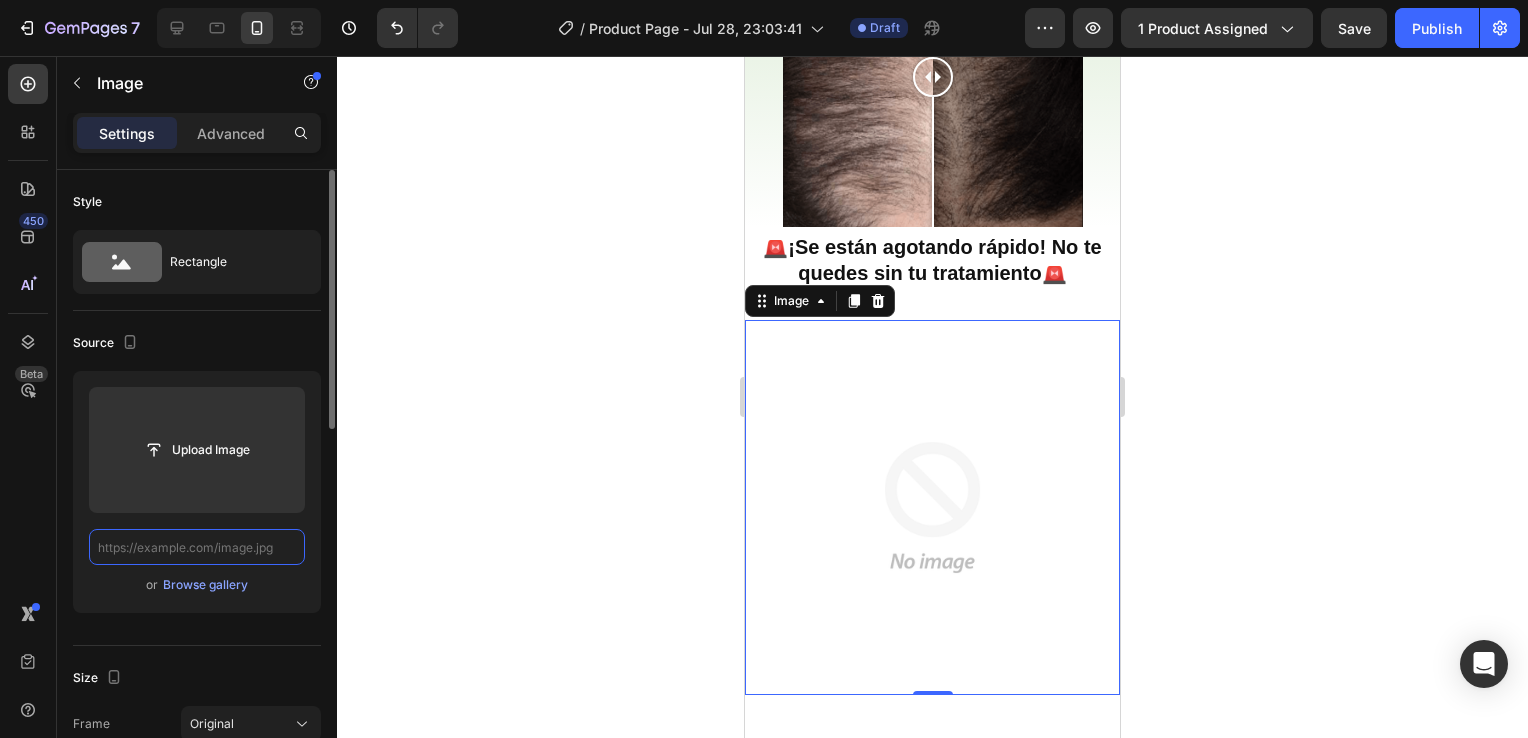 paste on "https://cdn.shopify.com/s/files/1/0670/1770/3559/files/Antes_6_1_1_1.png?v=1752447459" 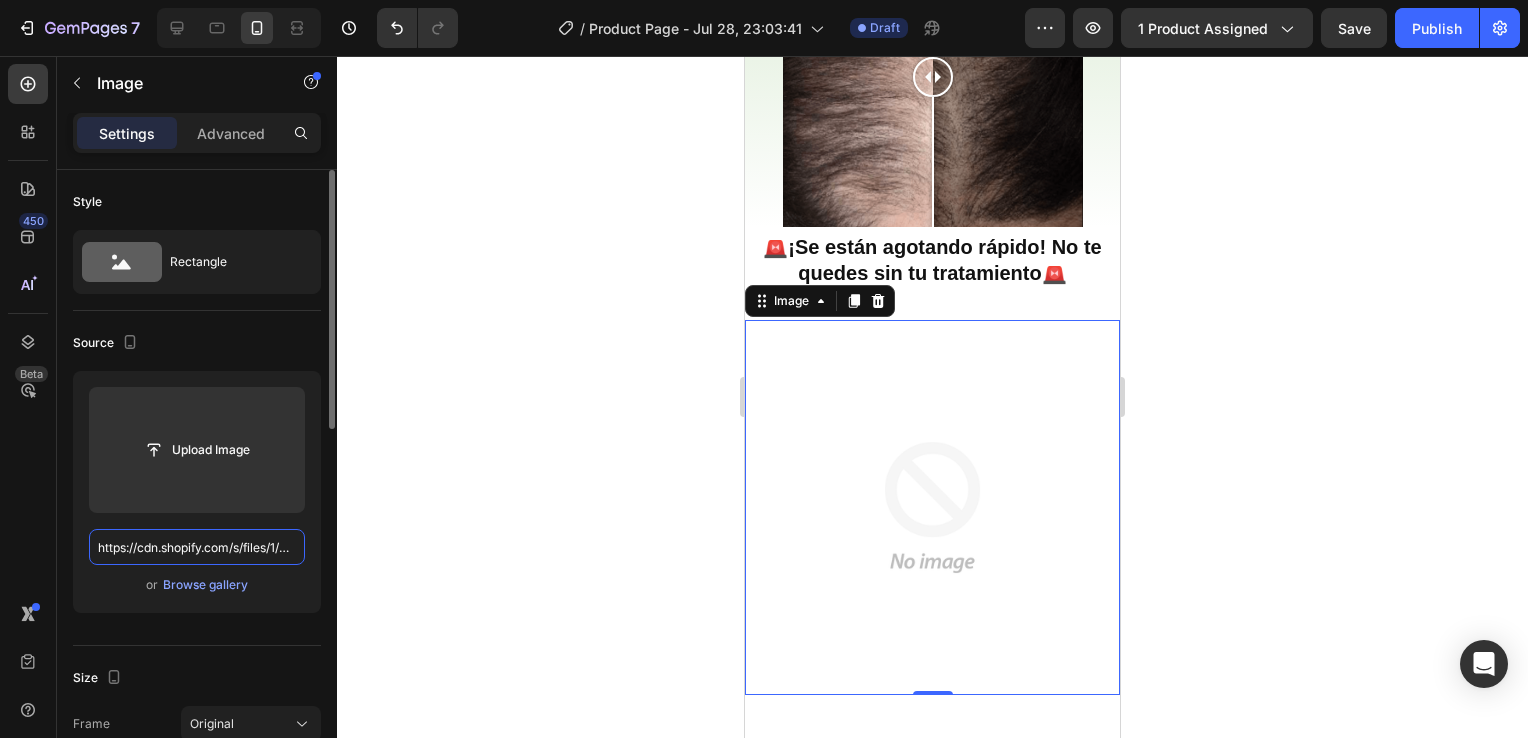 scroll, scrollTop: 0, scrollLeft: 332, axis: horizontal 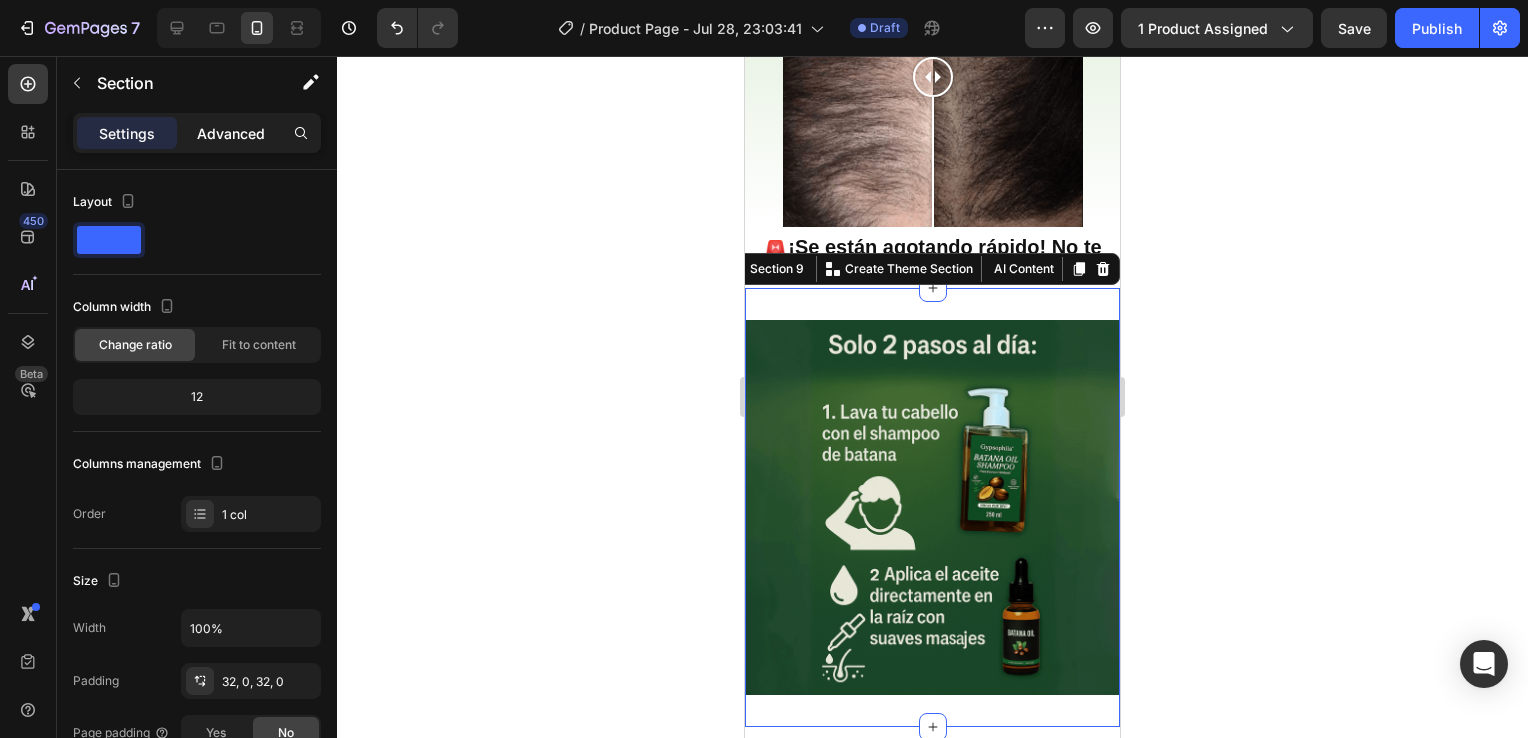 click on "Advanced" at bounding box center (231, 133) 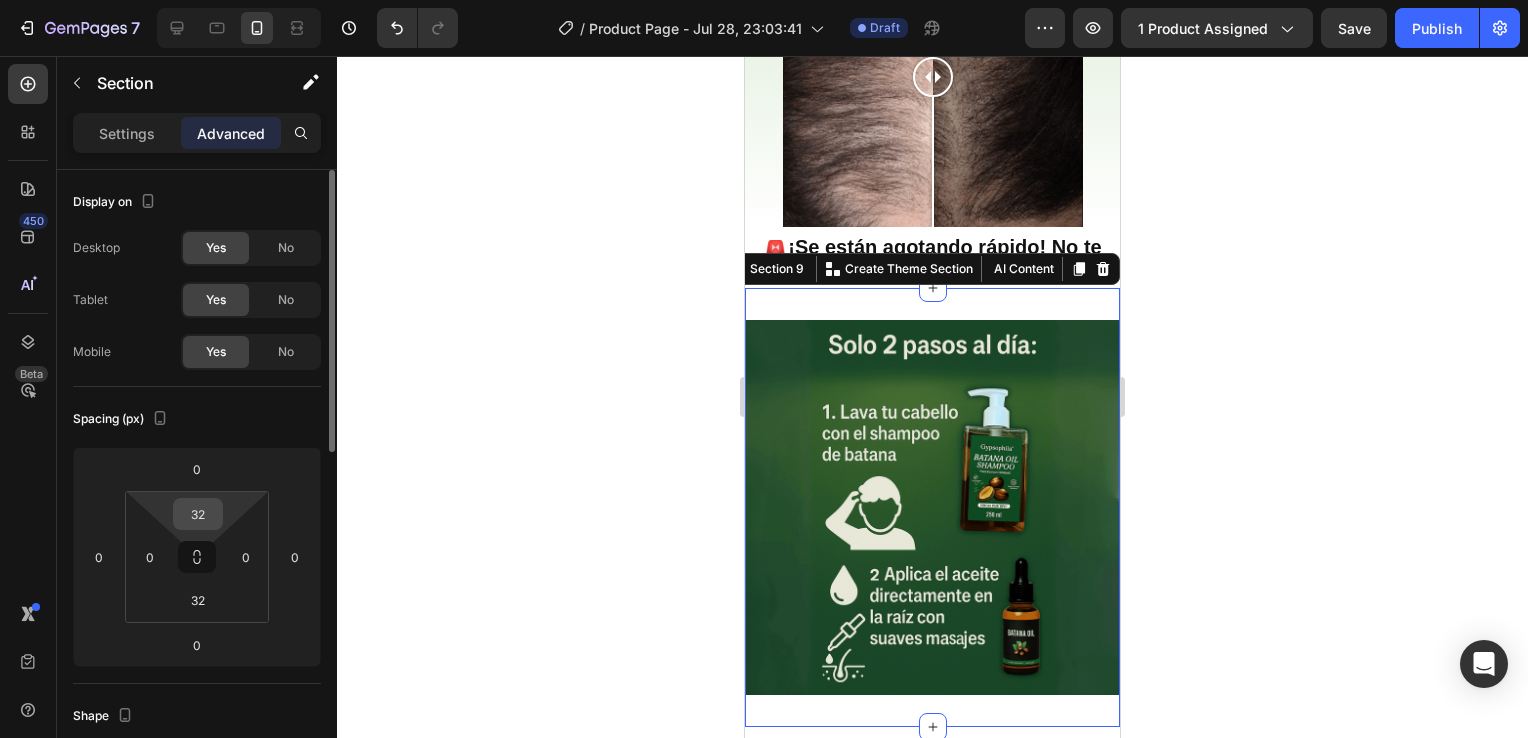 click on "32" at bounding box center (198, 514) 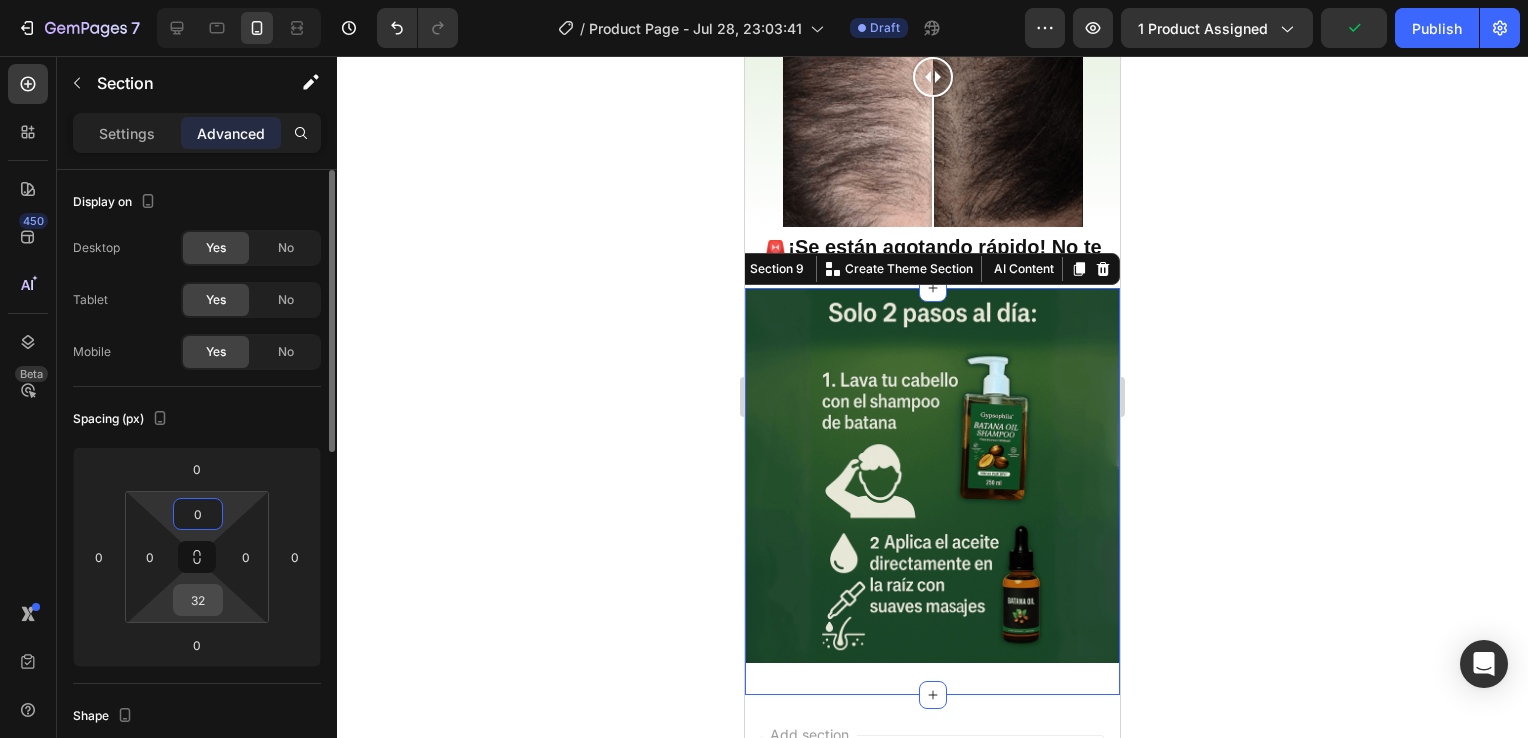 type on "0" 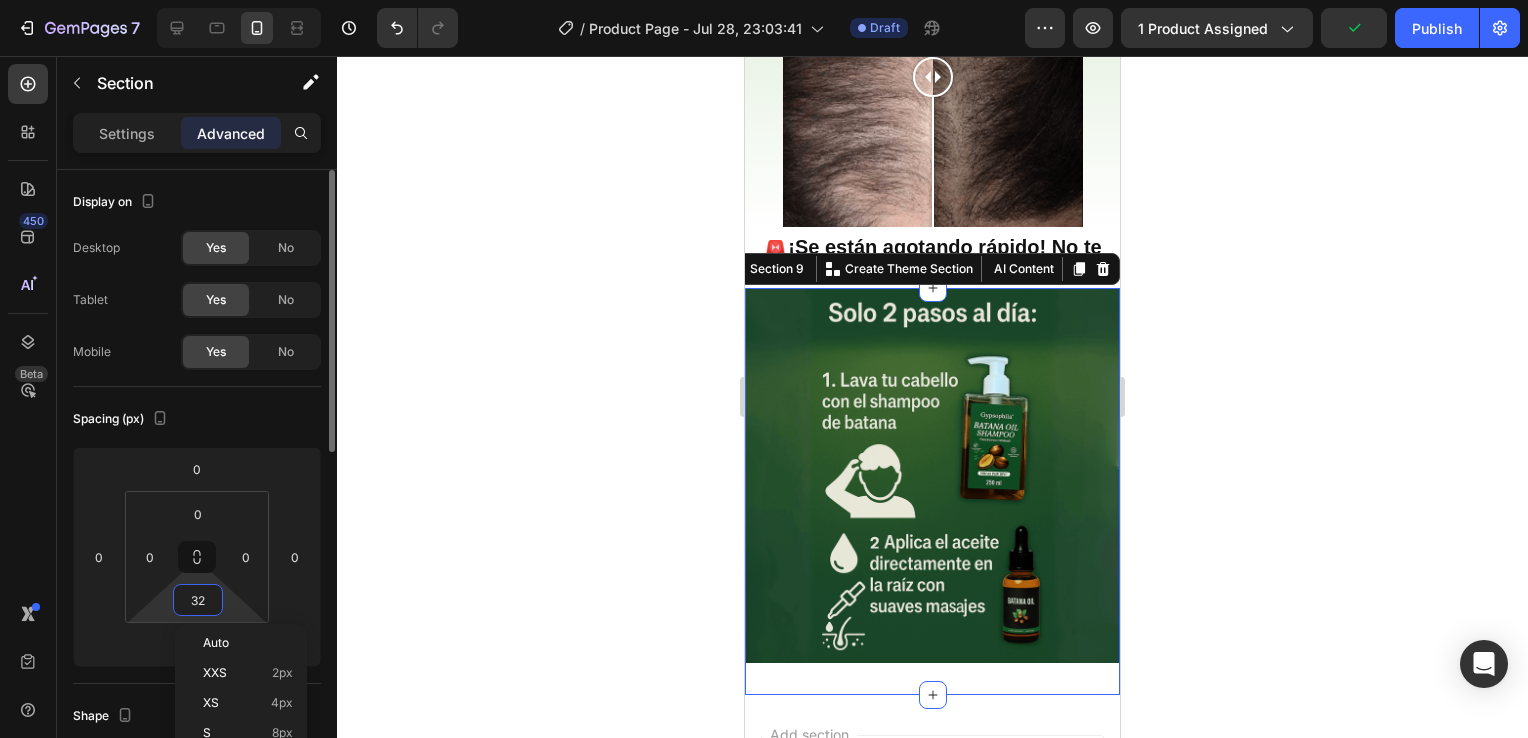 type on "0" 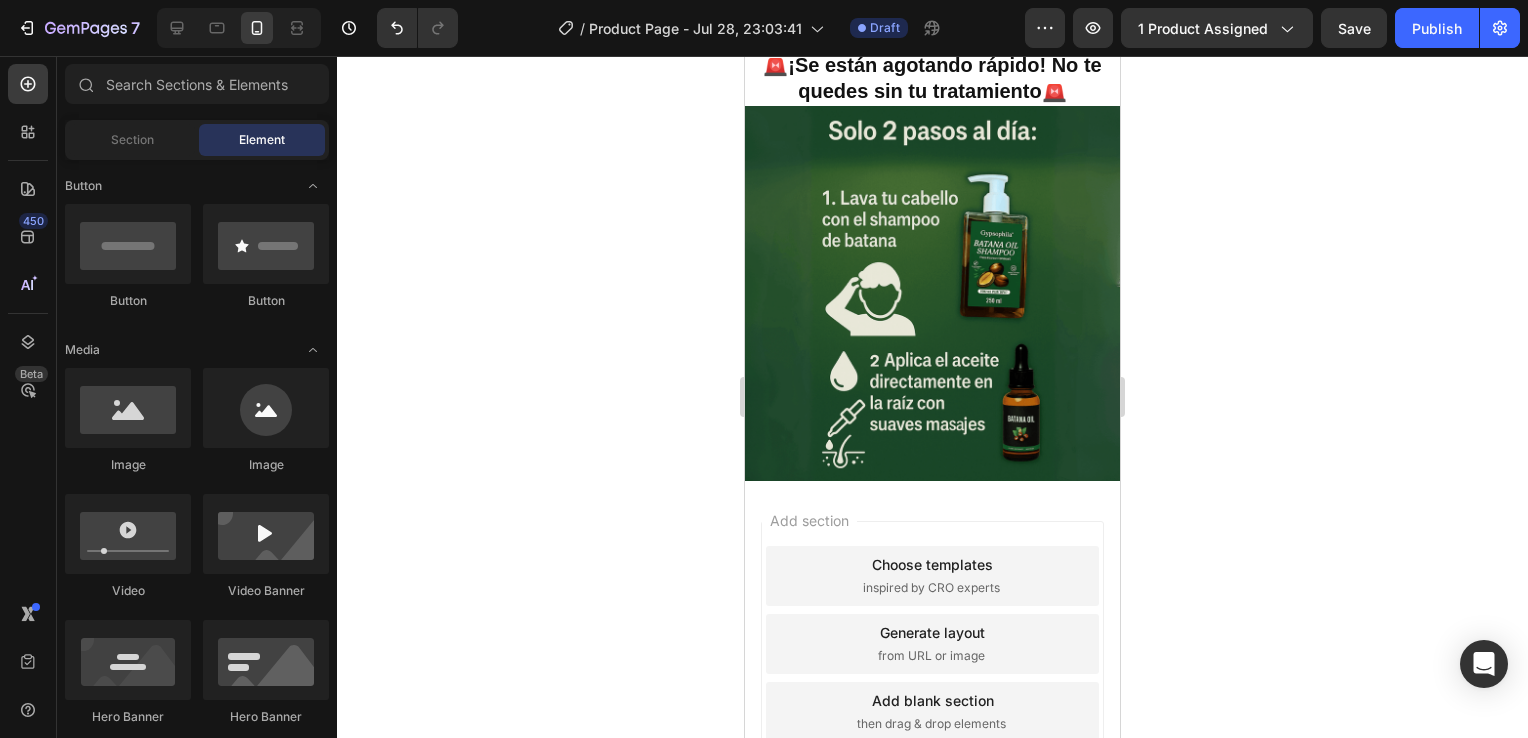 scroll, scrollTop: 2569, scrollLeft: 0, axis: vertical 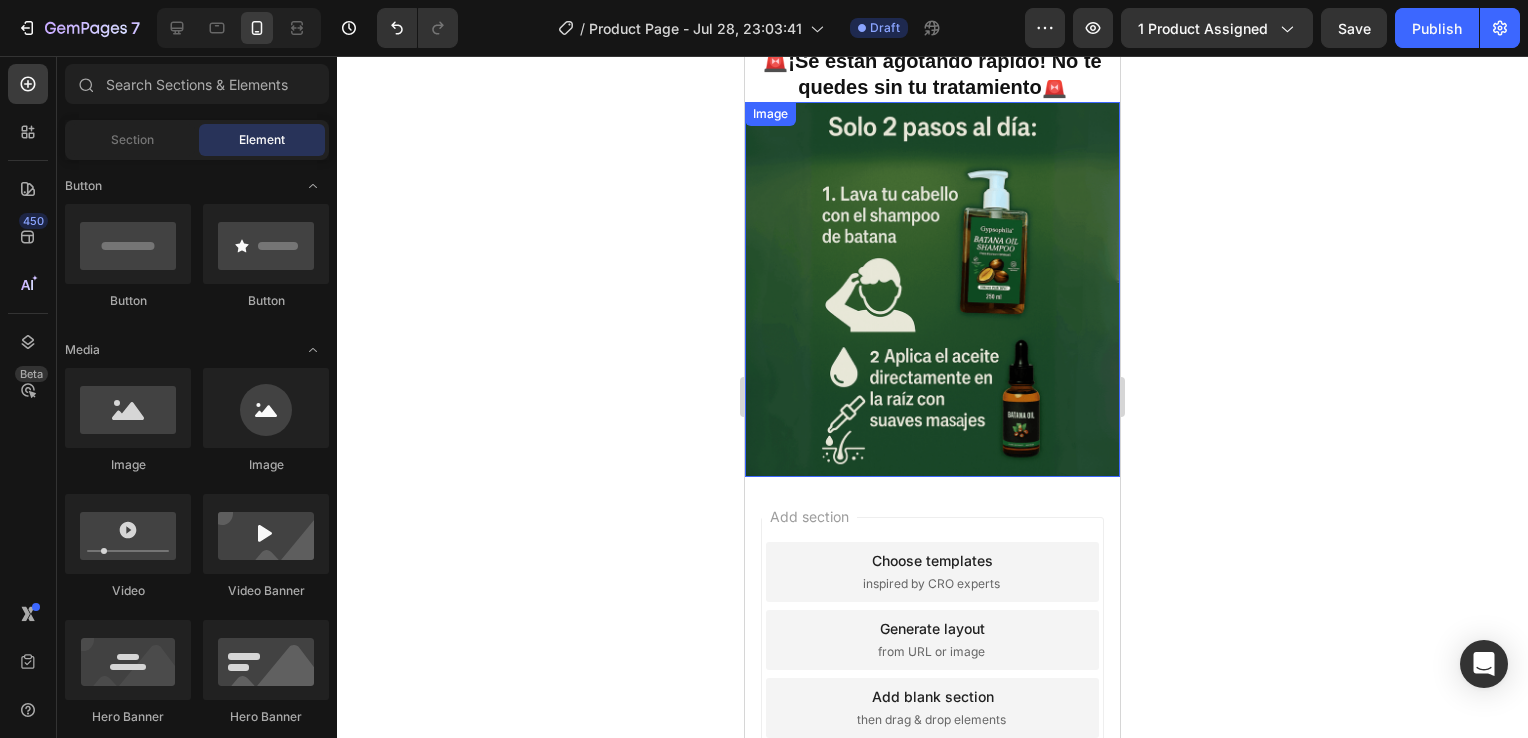 click at bounding box center [932, 289] 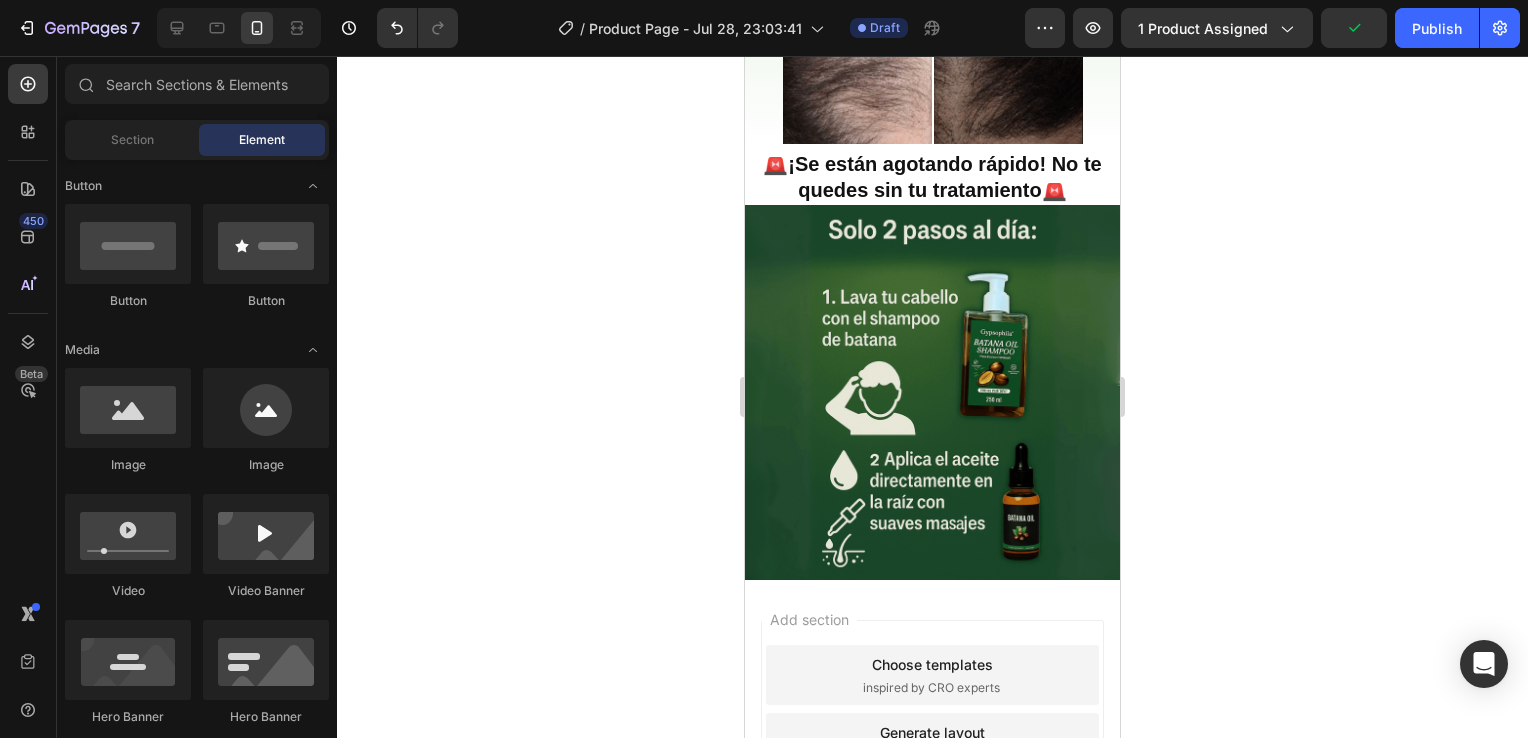 scroll, scrollTop: 2760, scrollLeft: 0, axis: vertical 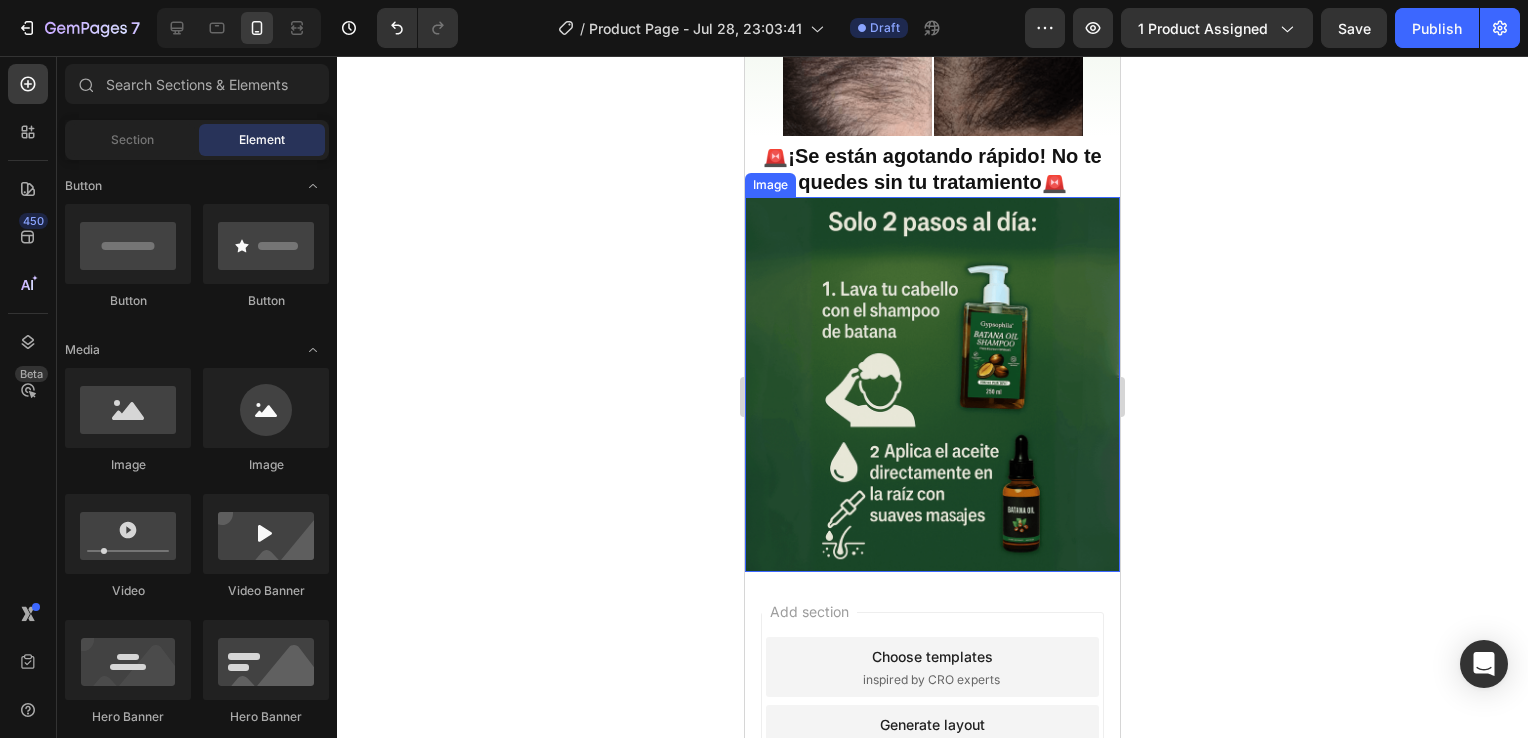 click at bounding box center (932, 384) 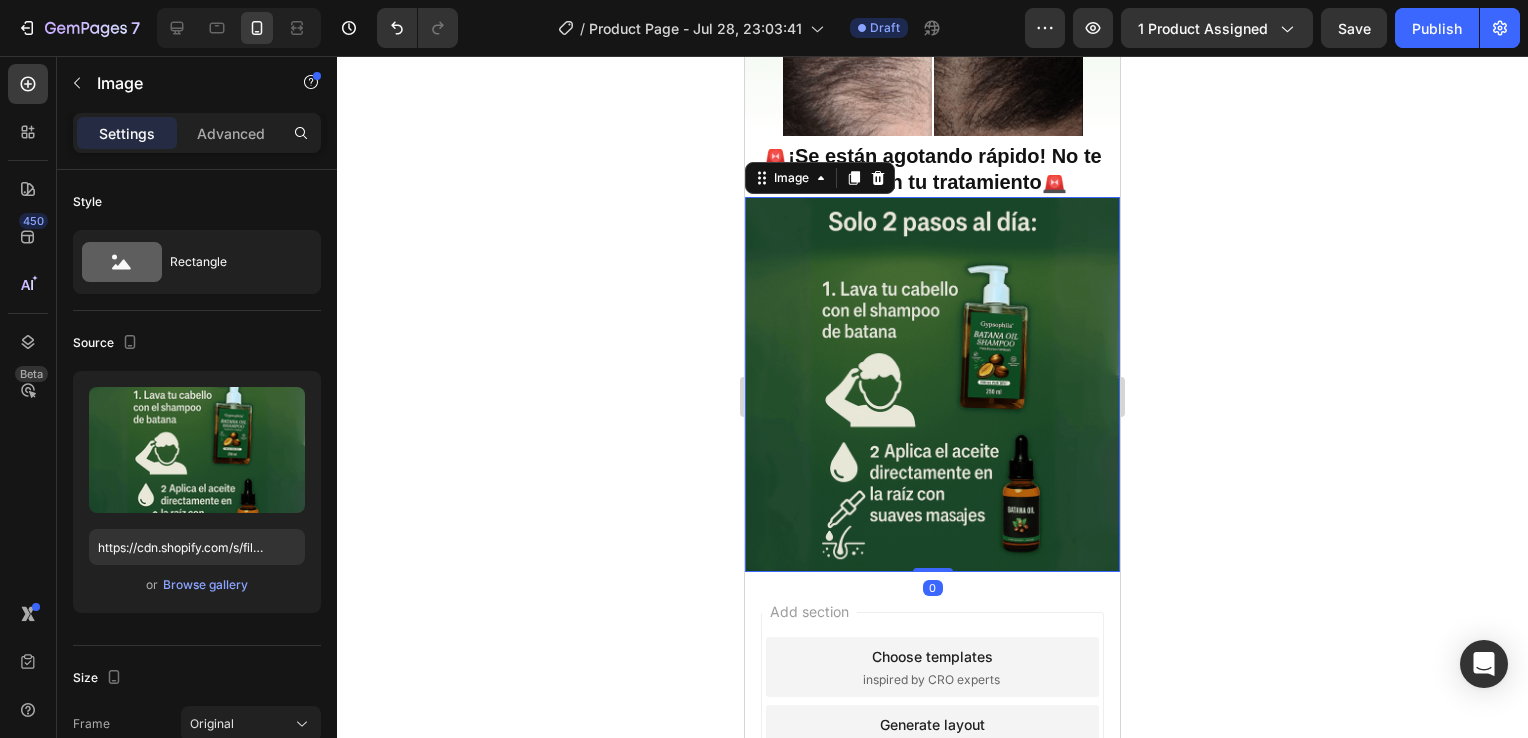 click 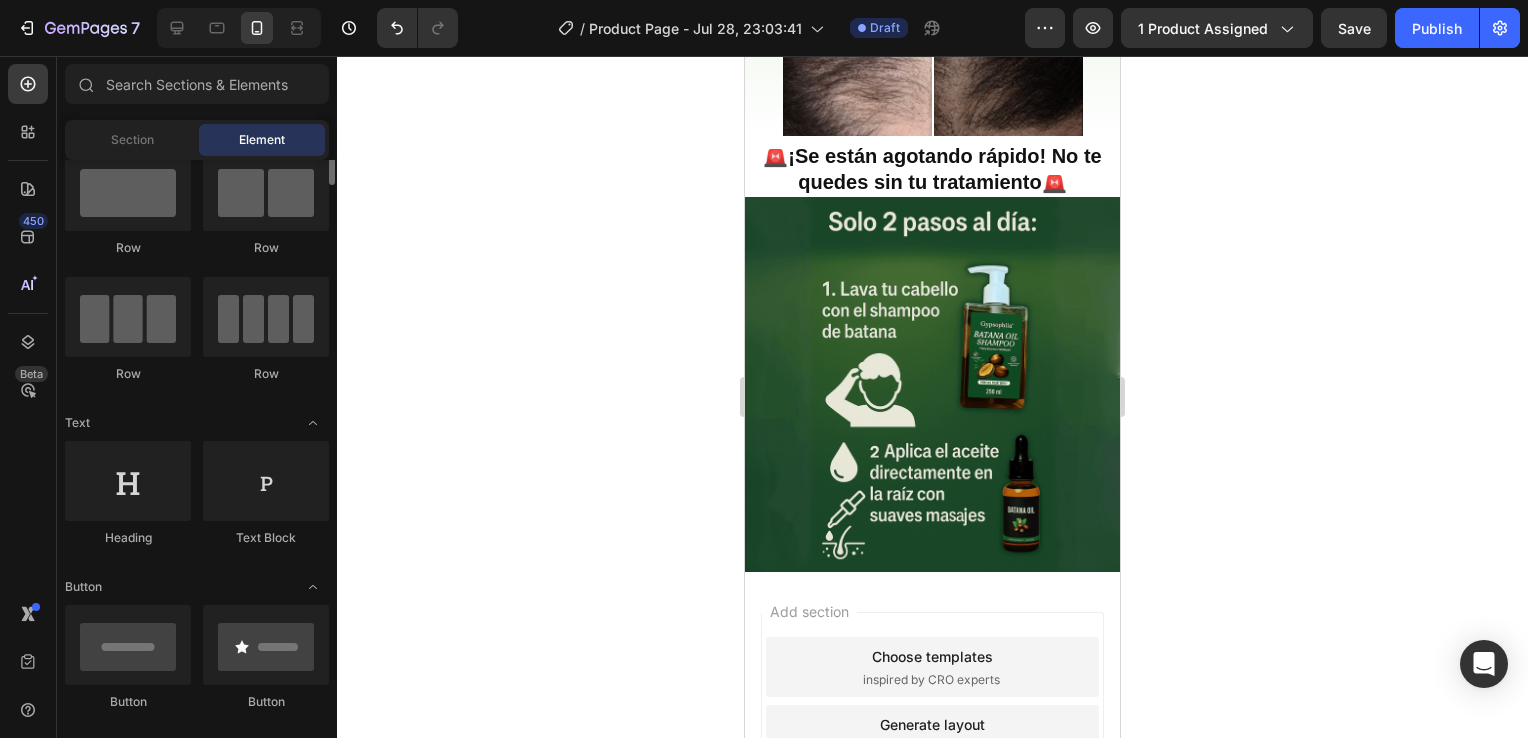 scroll, scrollTop: 0, scrollLeft: 0, axis: both 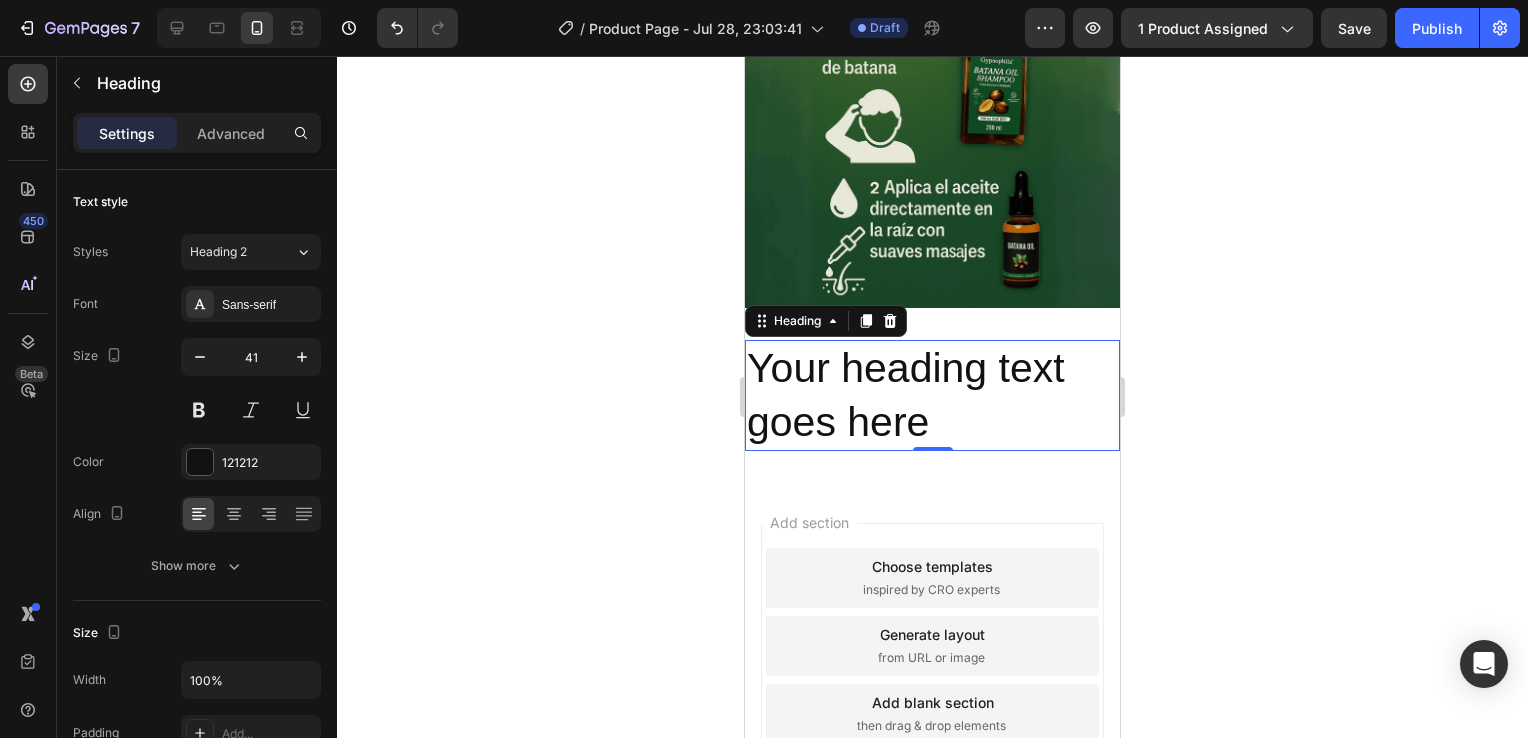 click on "Your heading text goes here" at bounding box center [932, 395] 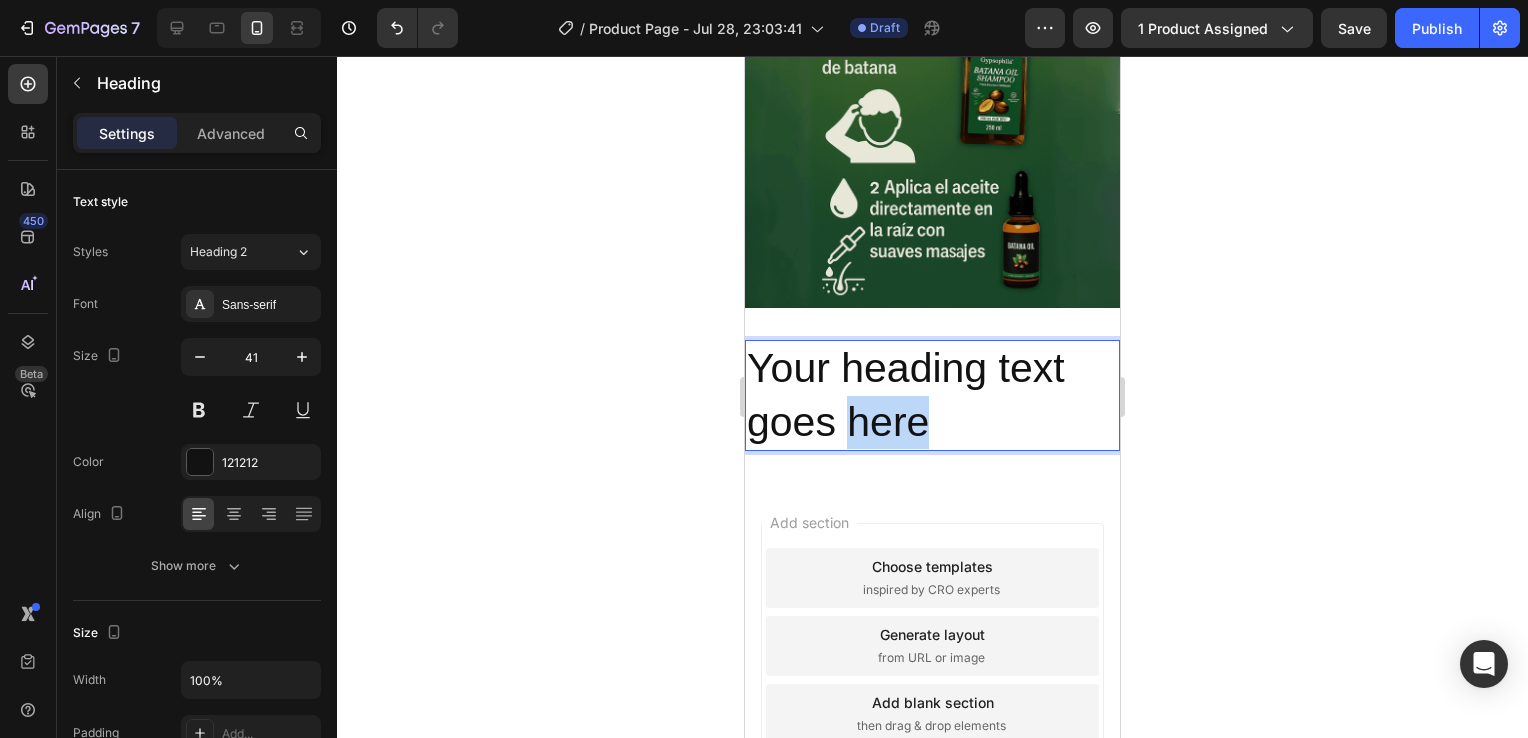 click on "Your heading text goes here" at bounding box center [932, 395] 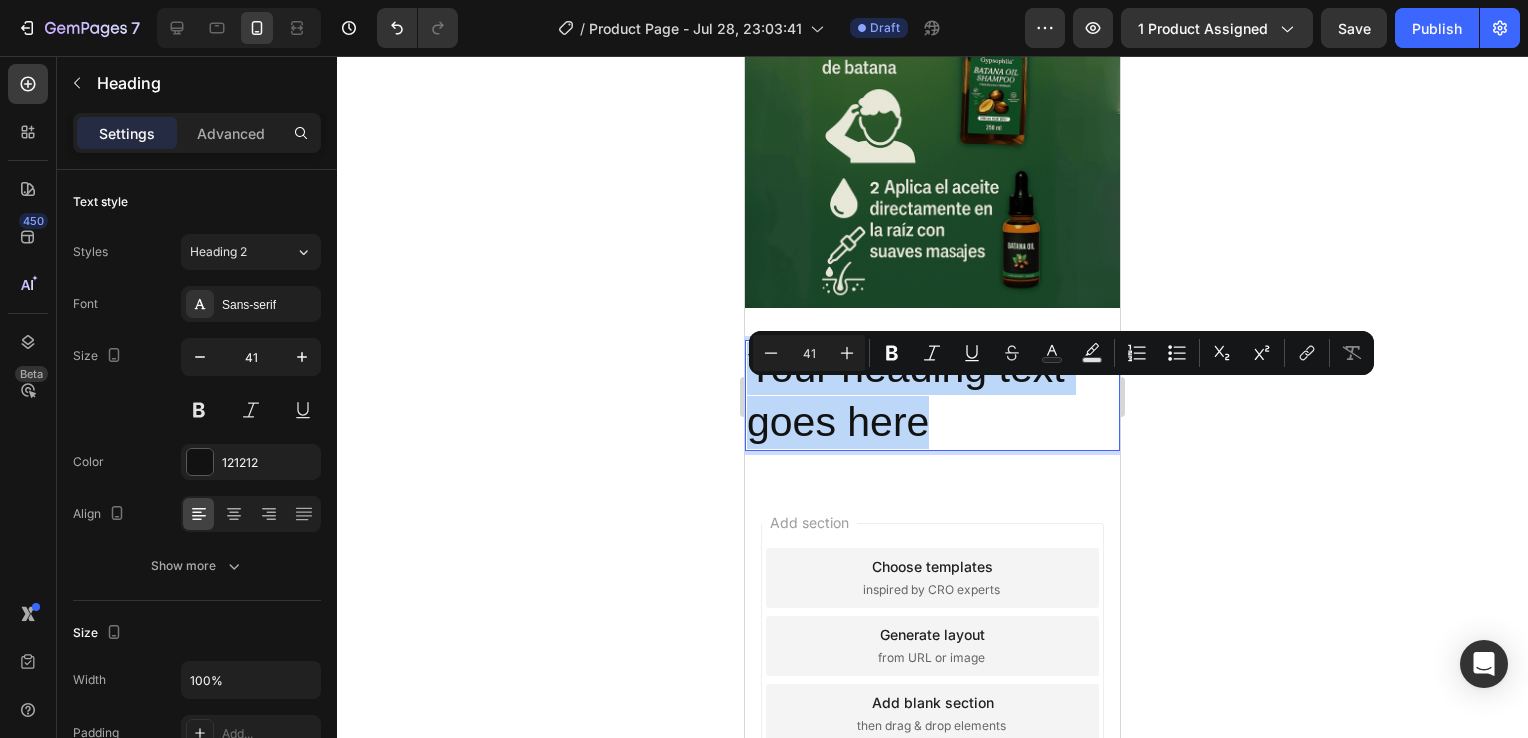 click on "Your heading text goes here" at bounding box center [932, 395] 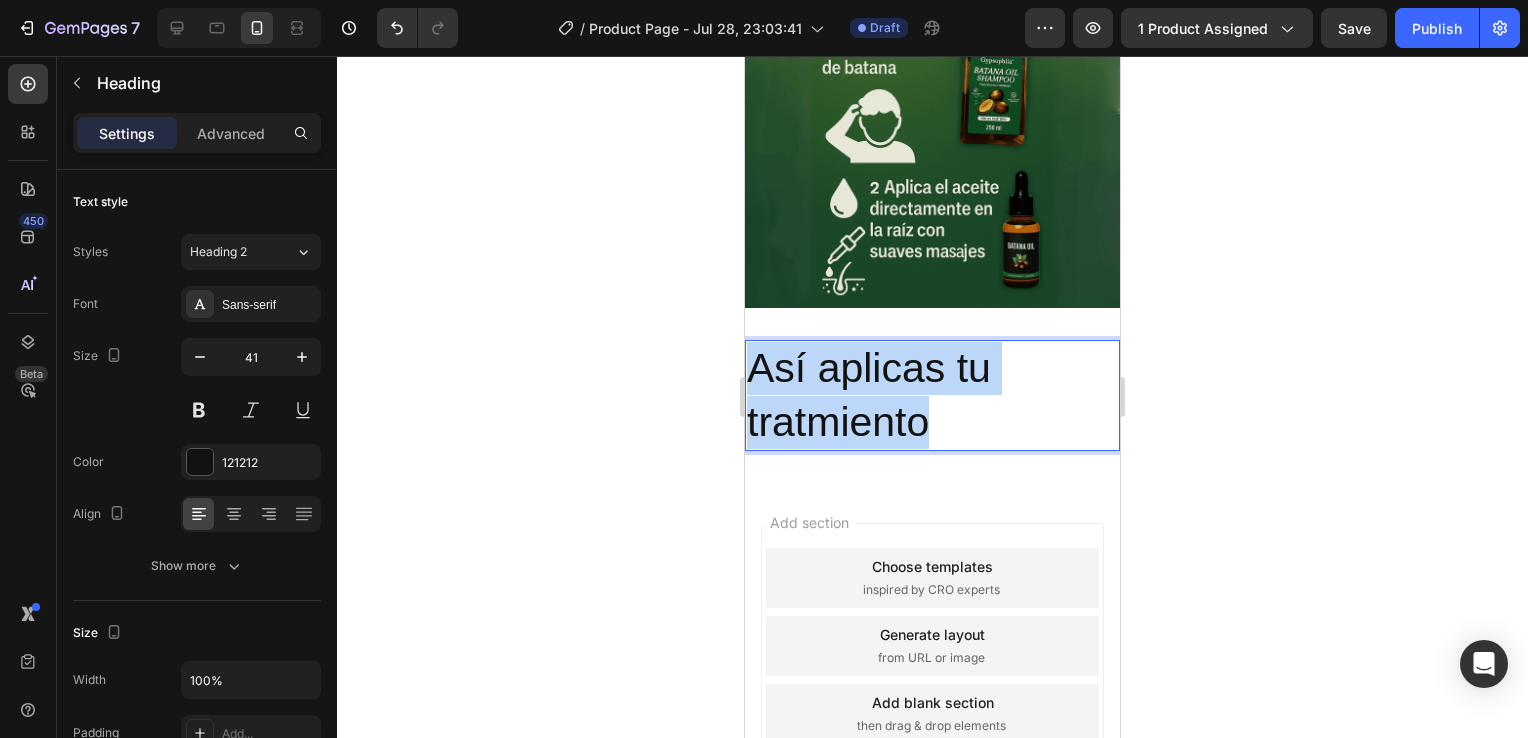 drag, startPoint x: 944, startPoint y: 414, endPoint x: 751, endPoint y: 353, distance: 202.41048 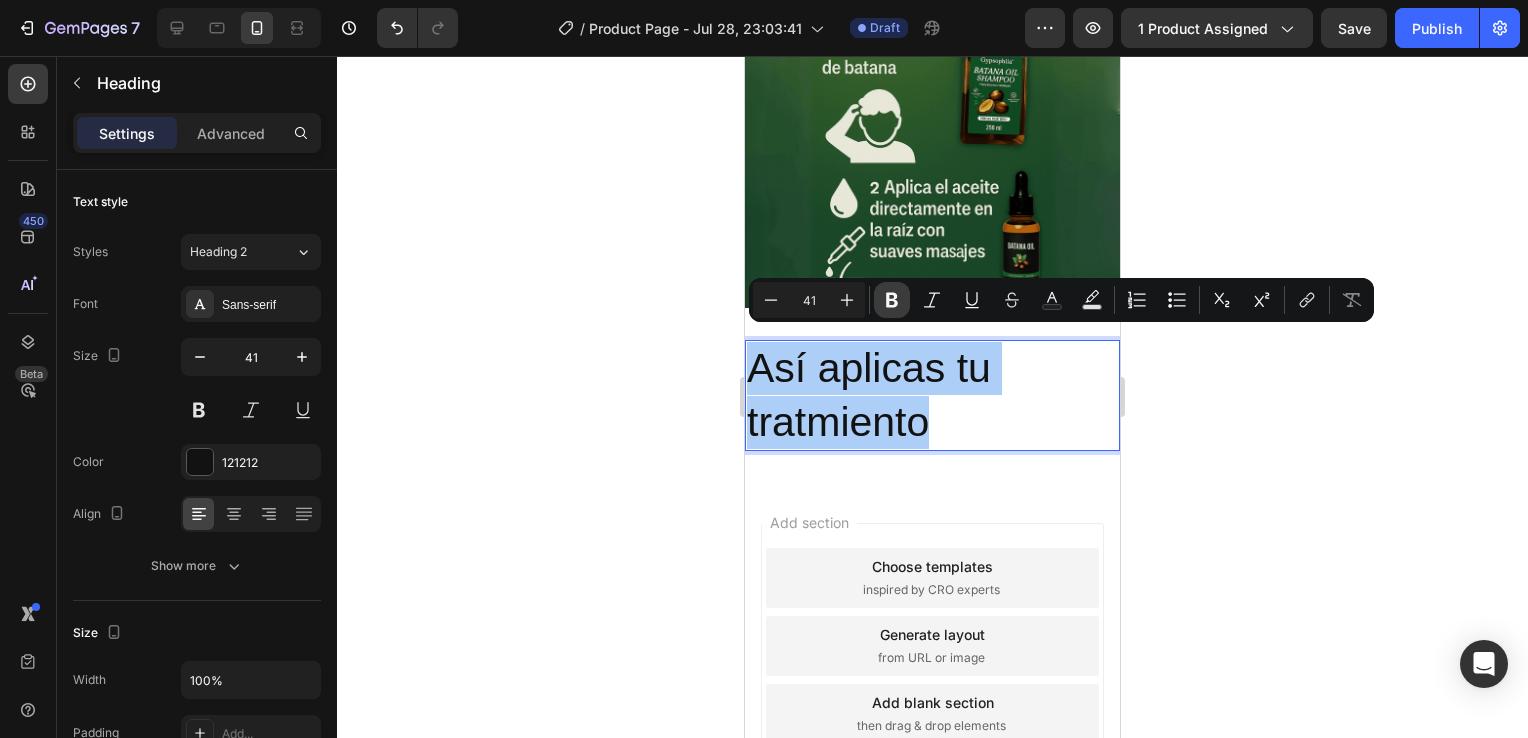 click 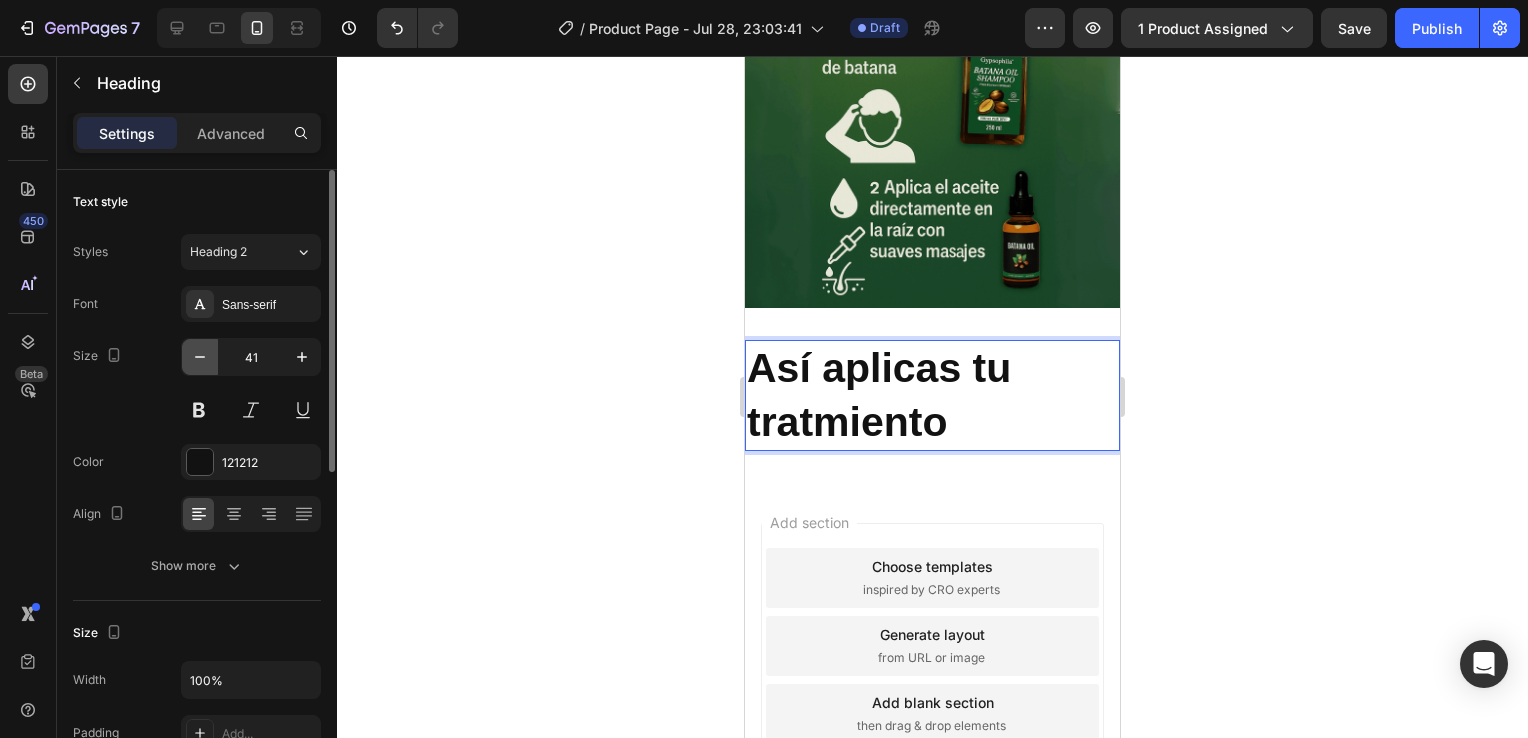 click 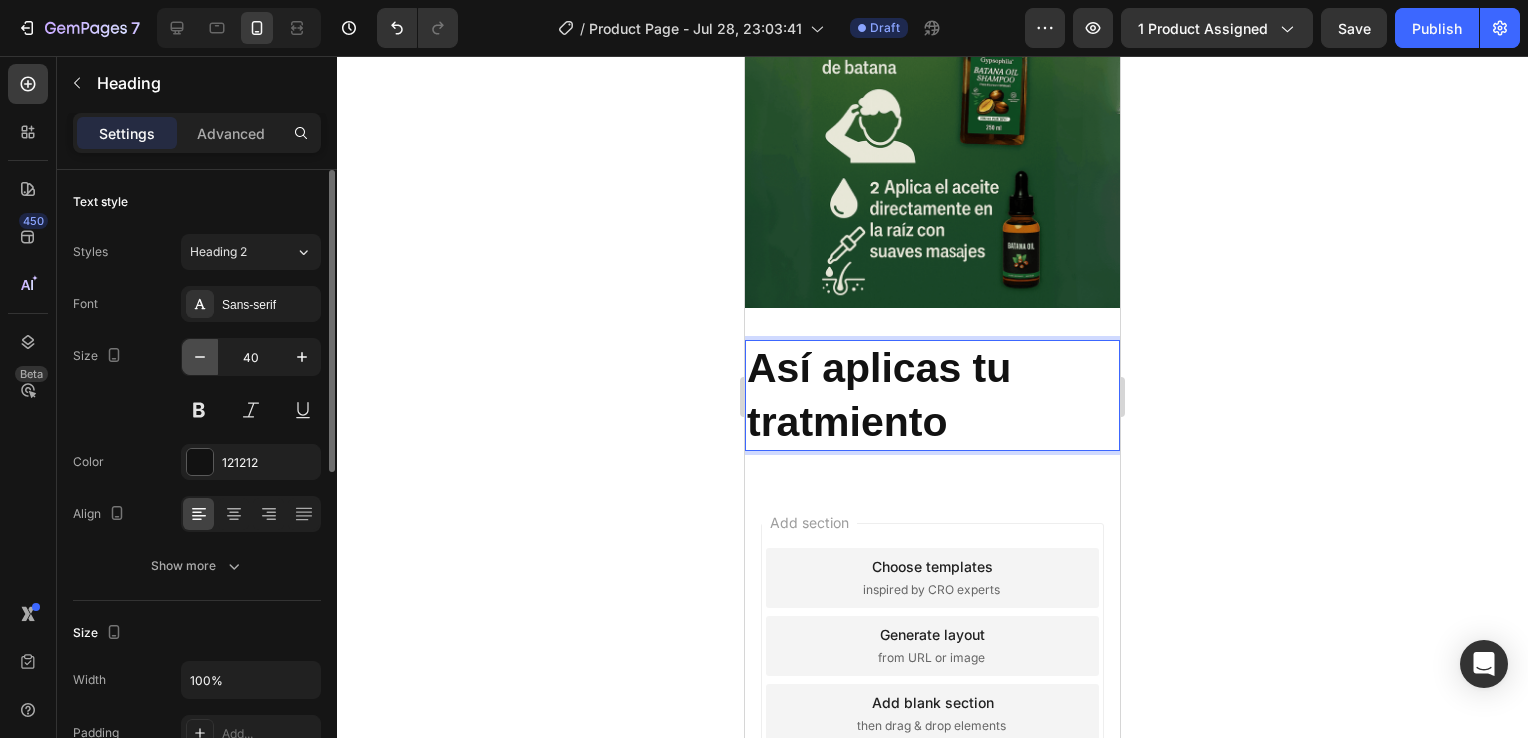 click 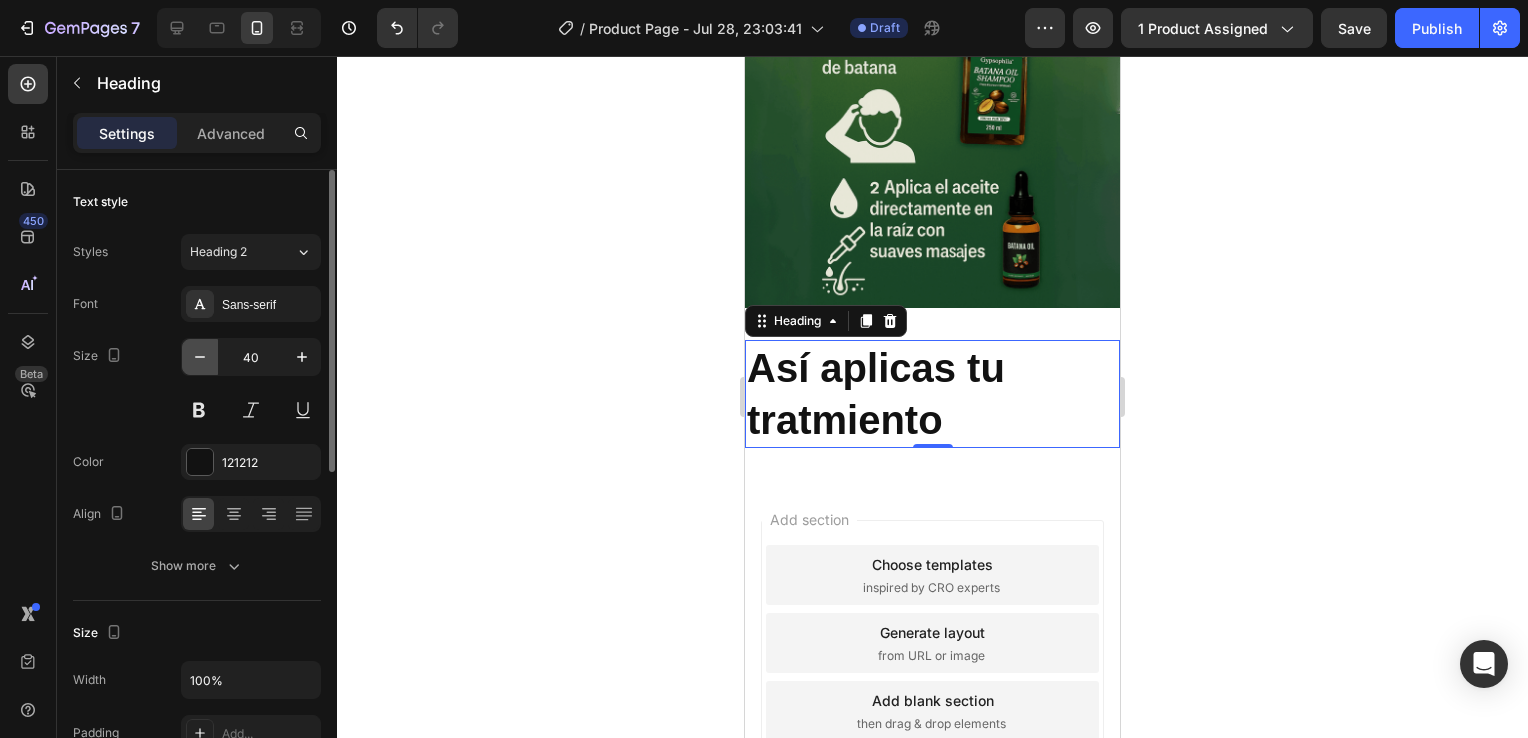 click 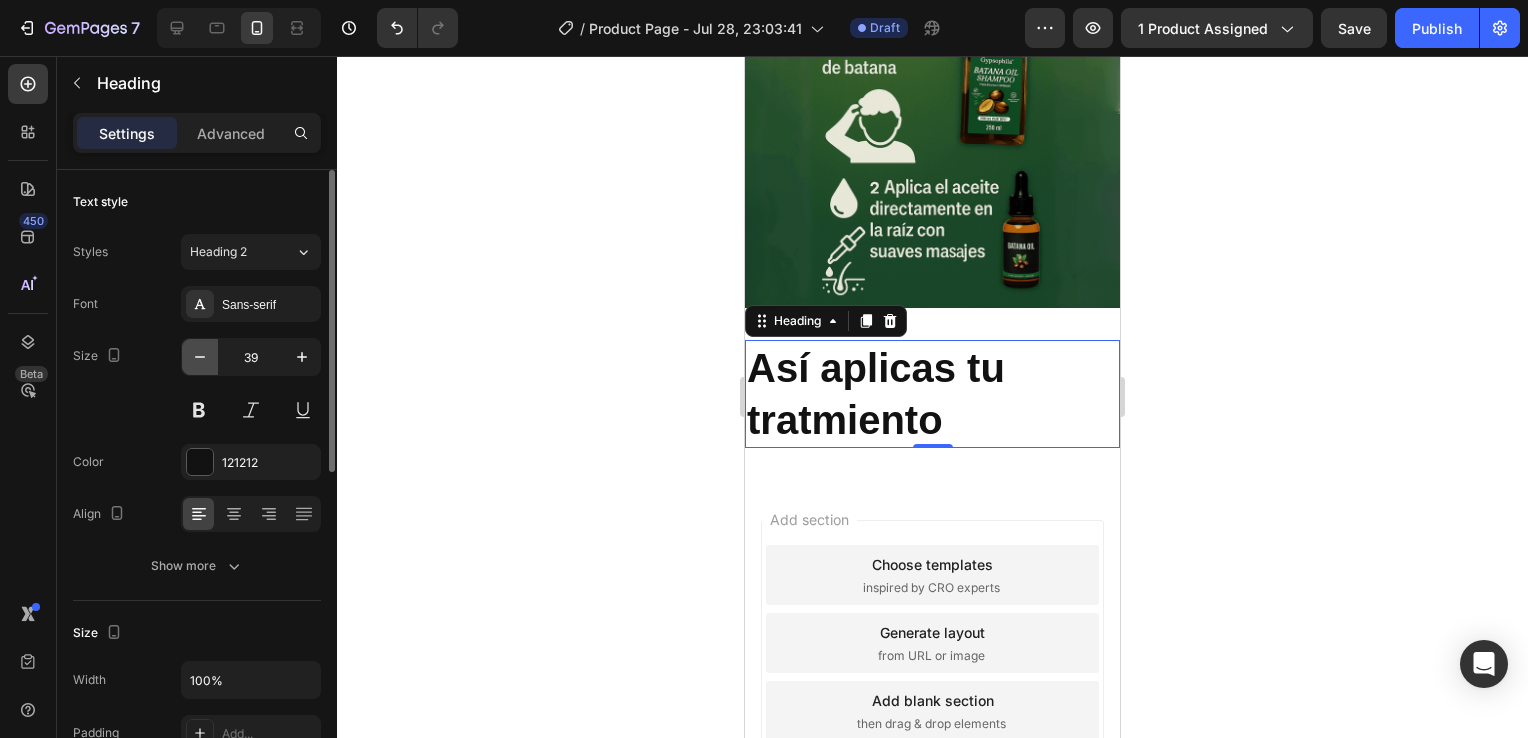 click 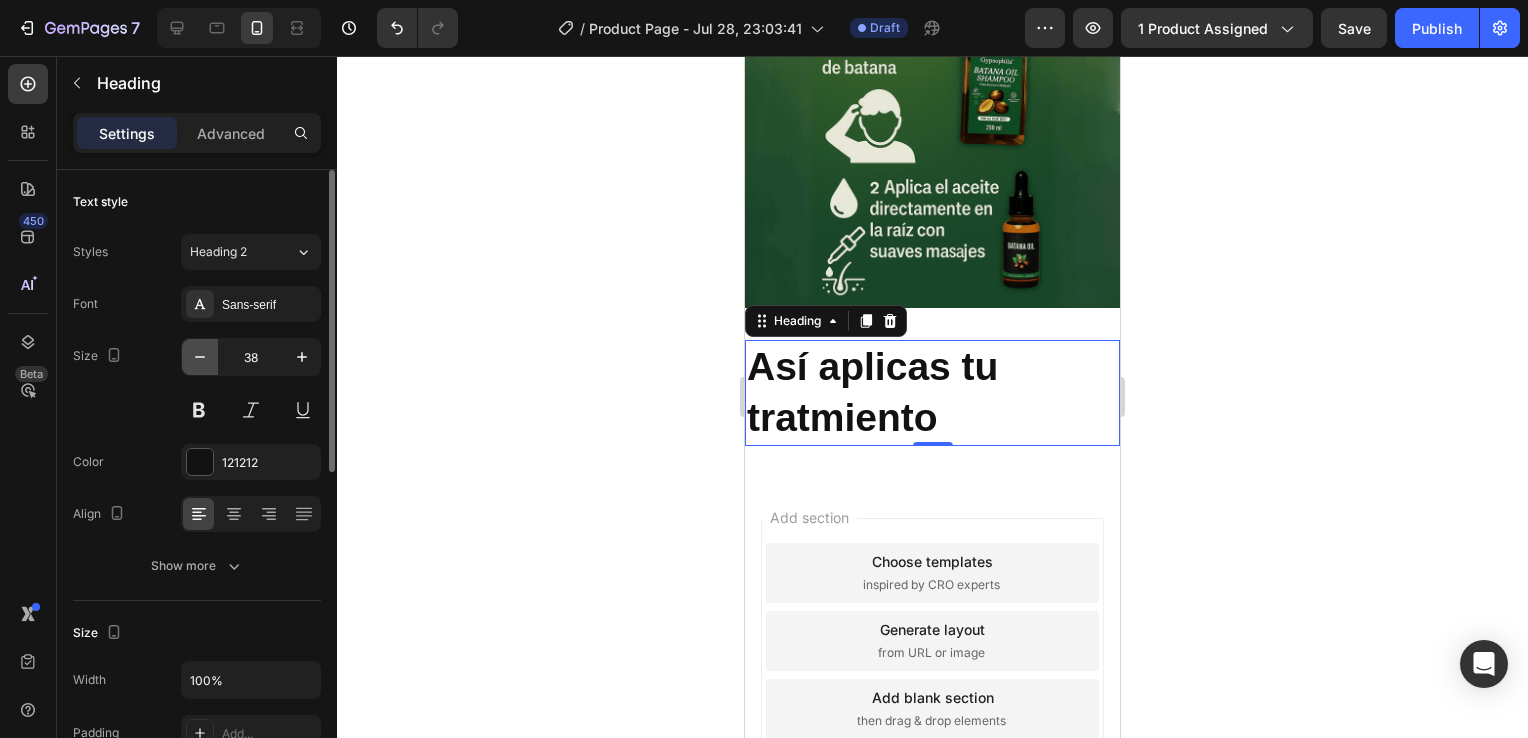 click 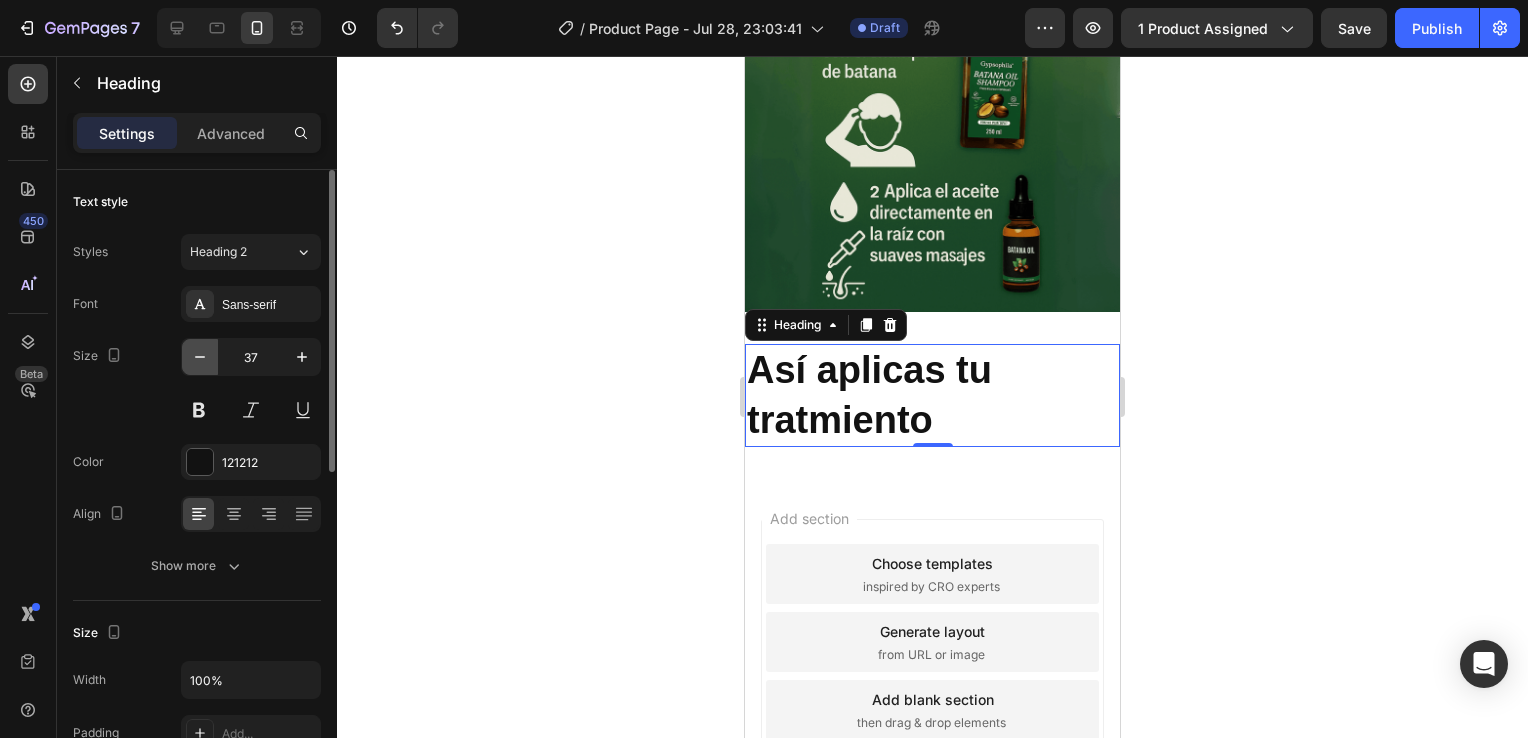 click 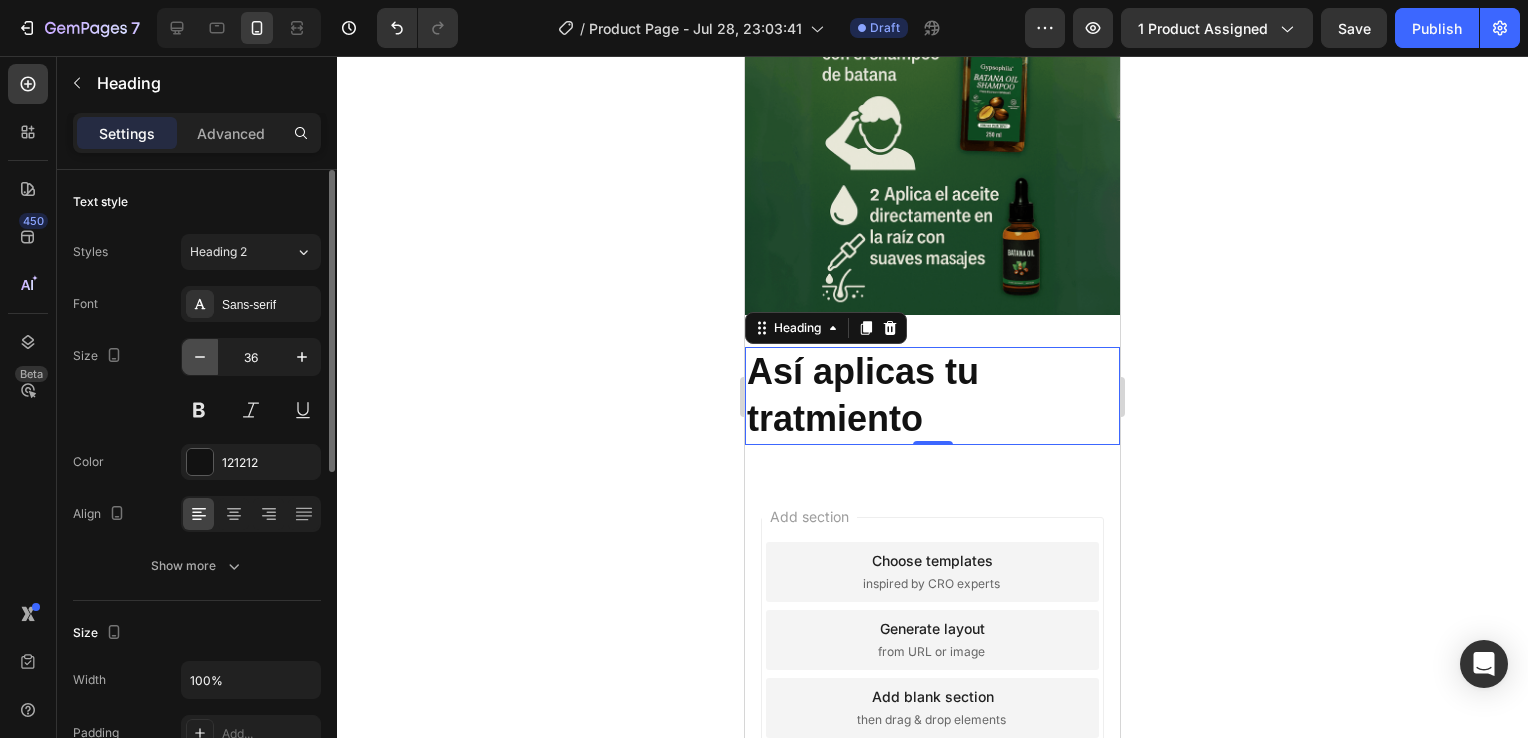 click 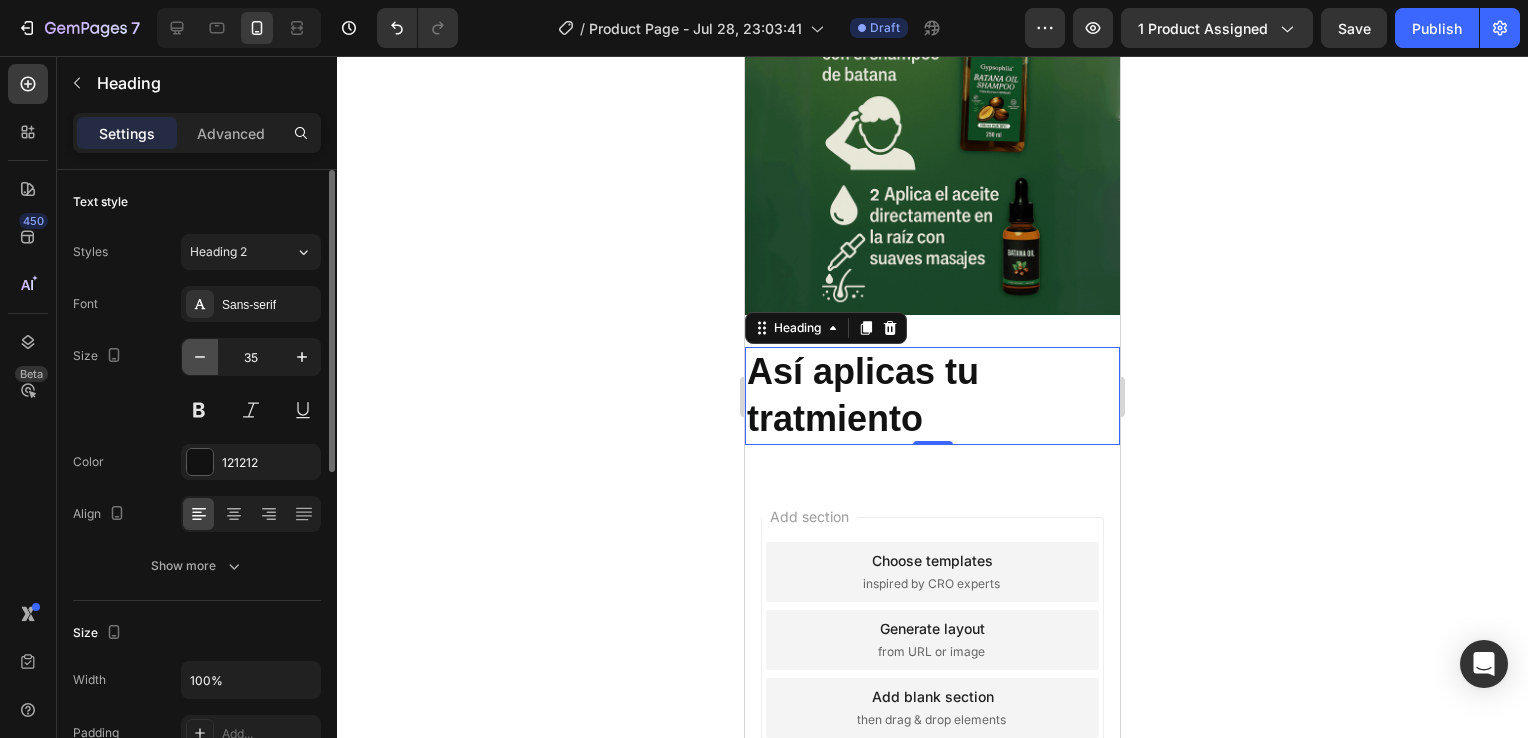 click 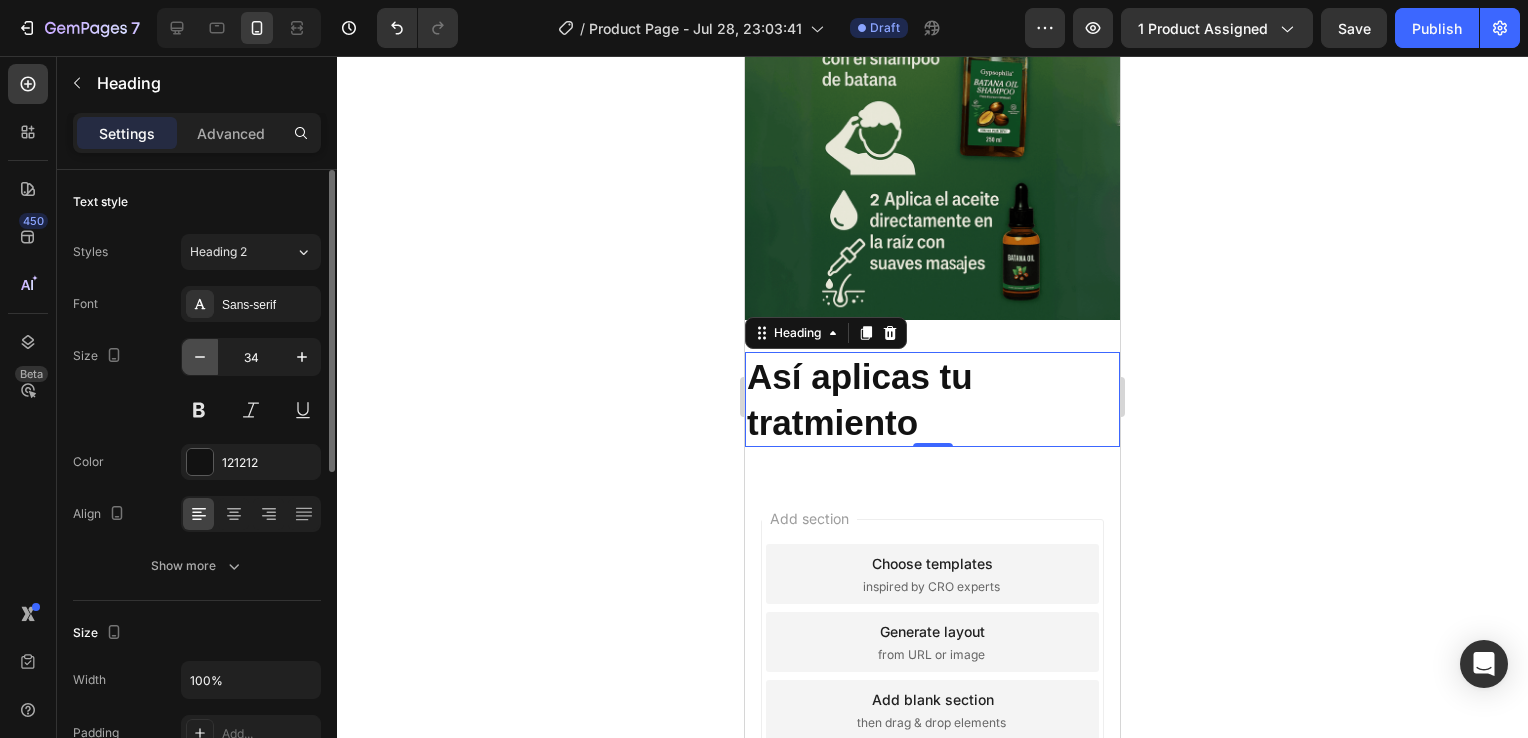 click 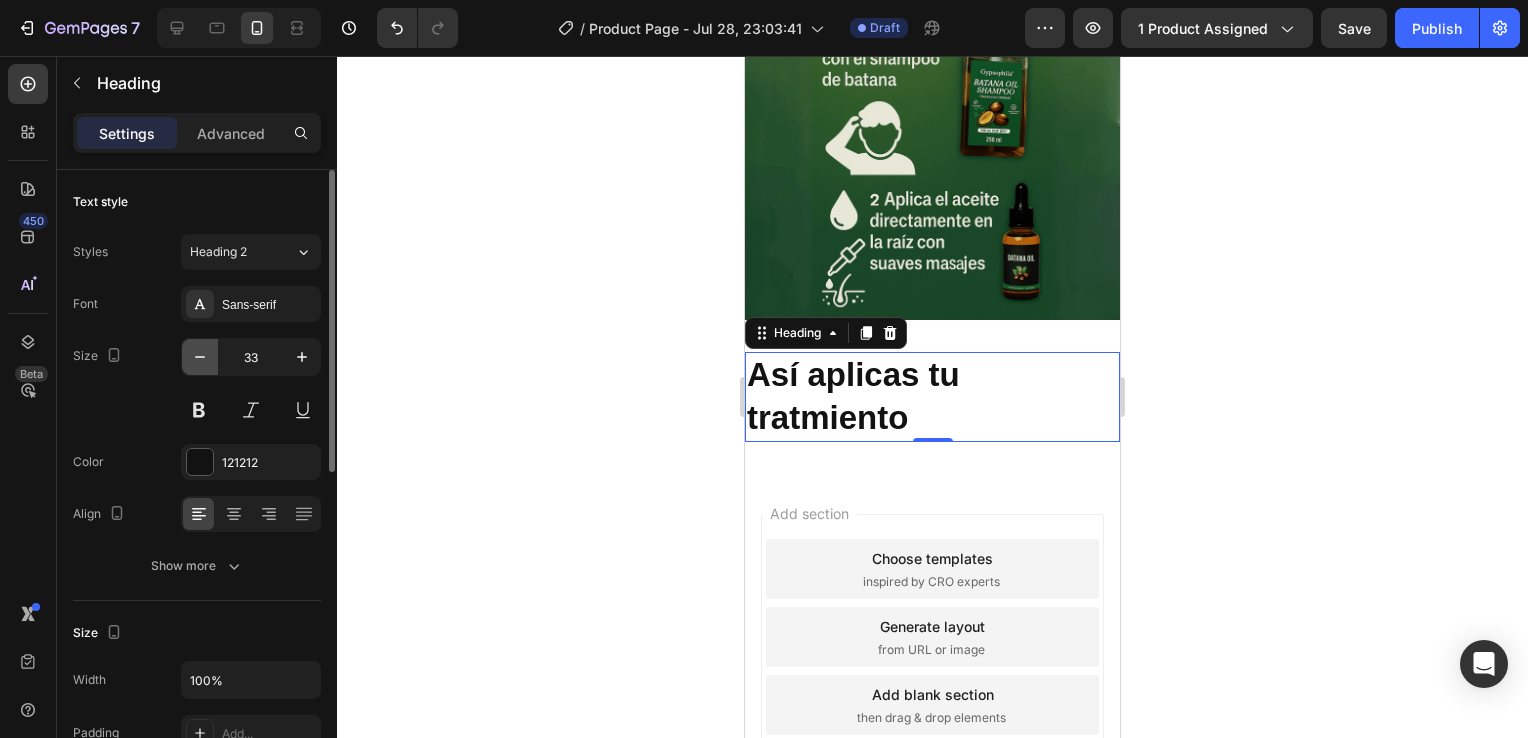click 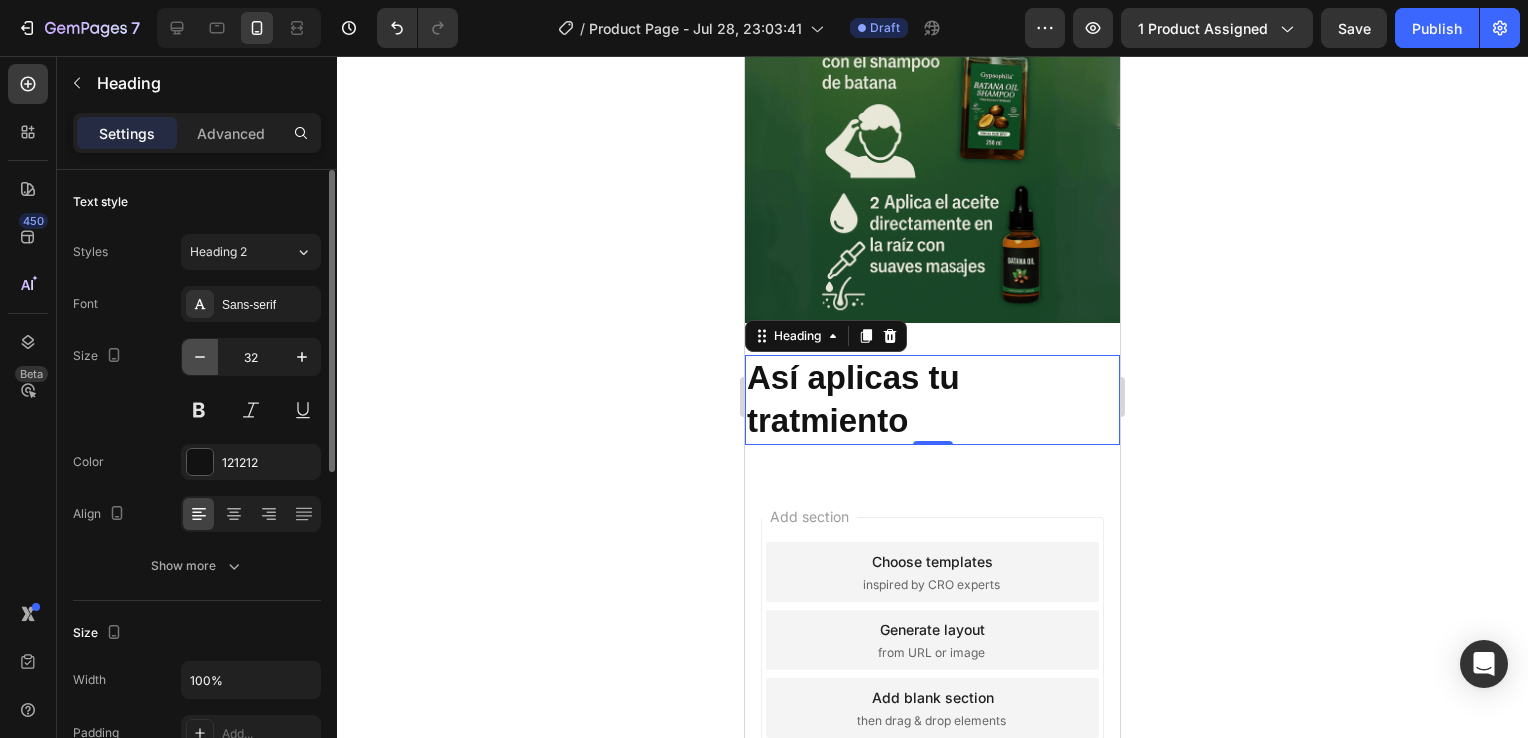 click 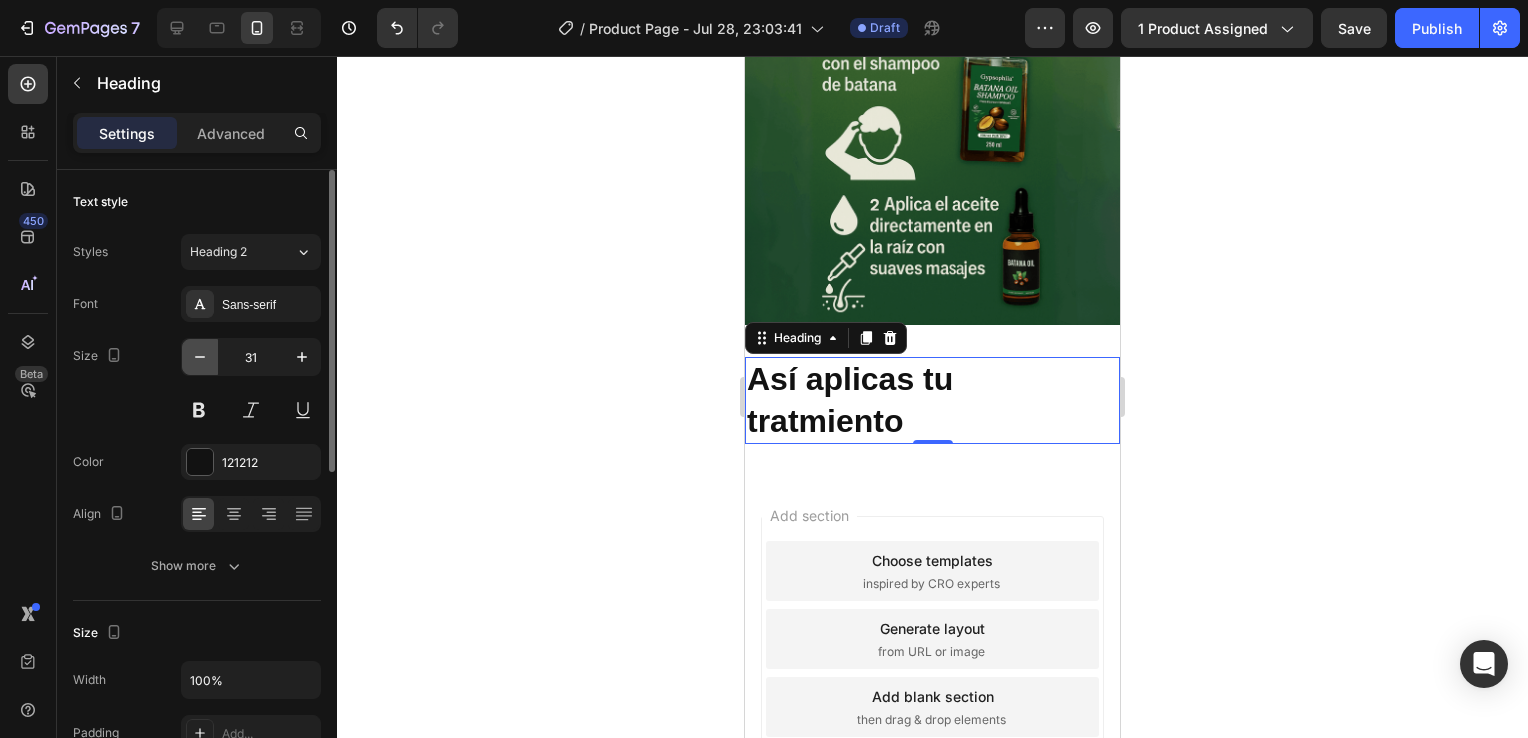 click 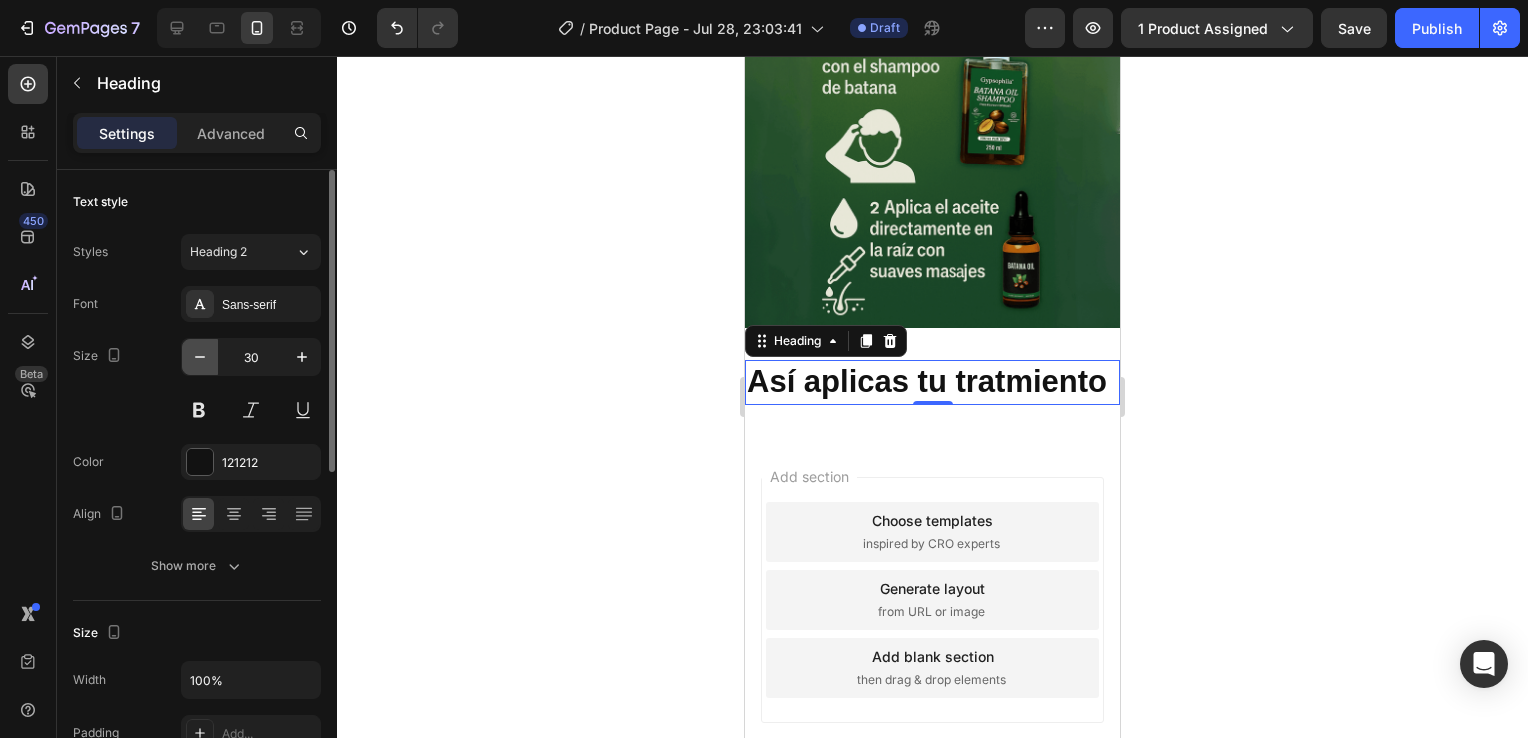 click 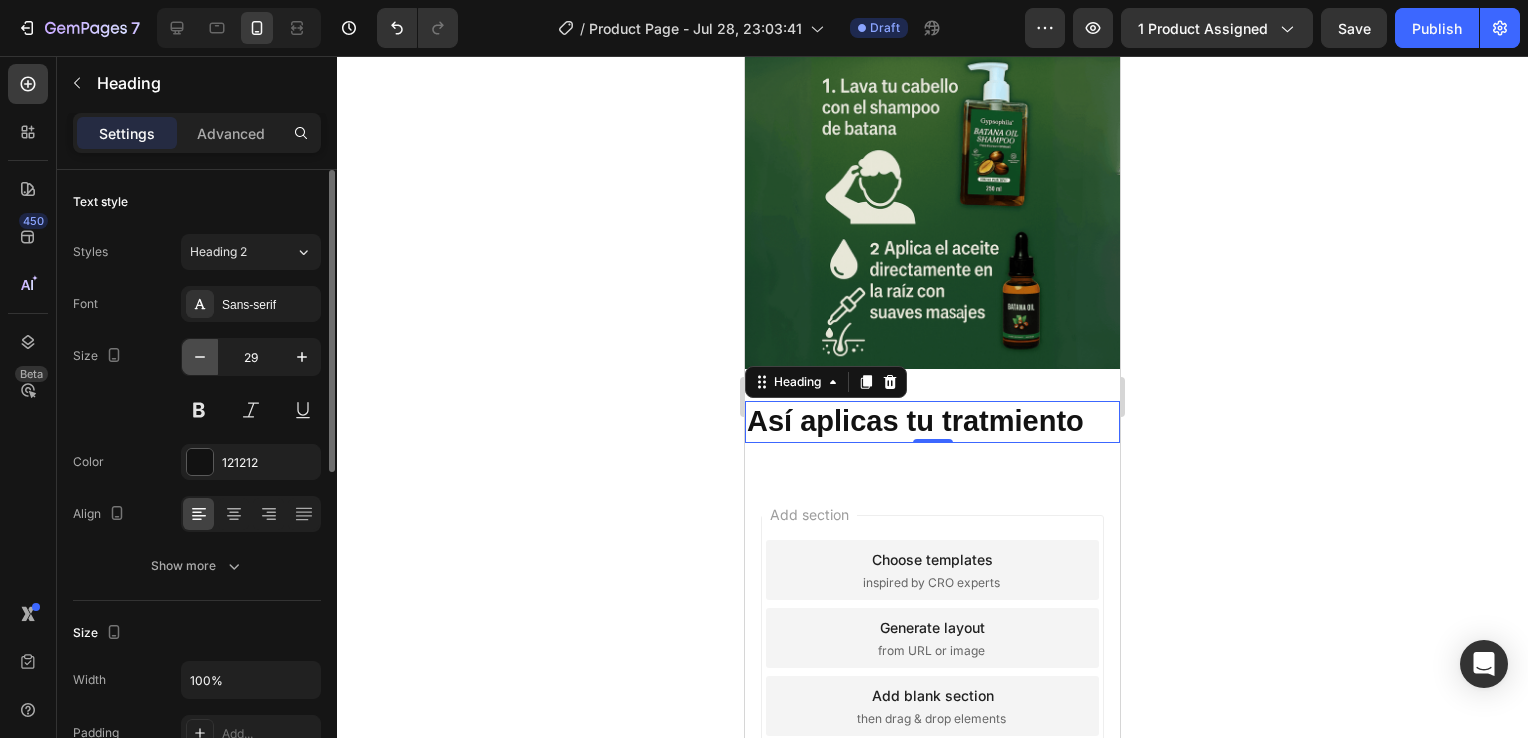click 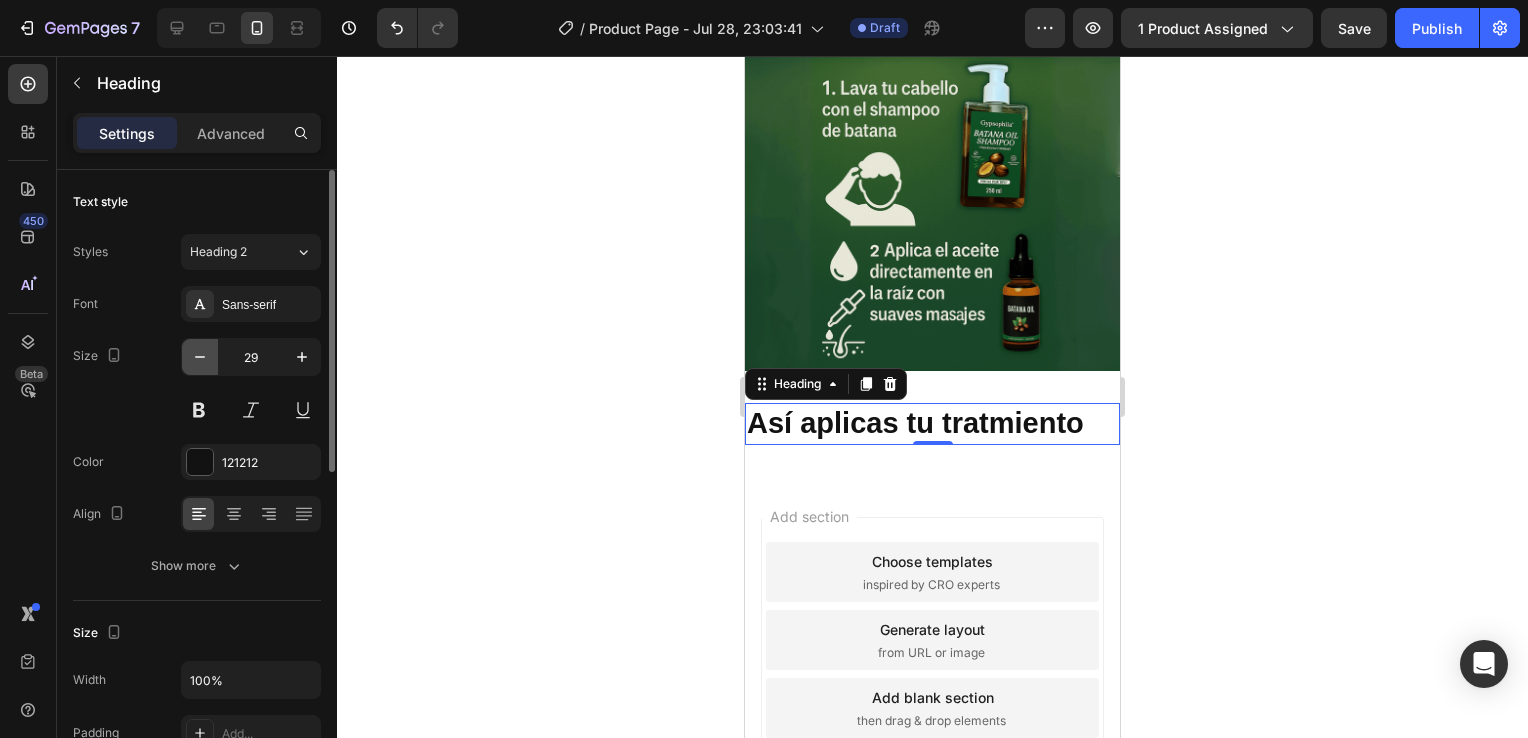 type on "28" 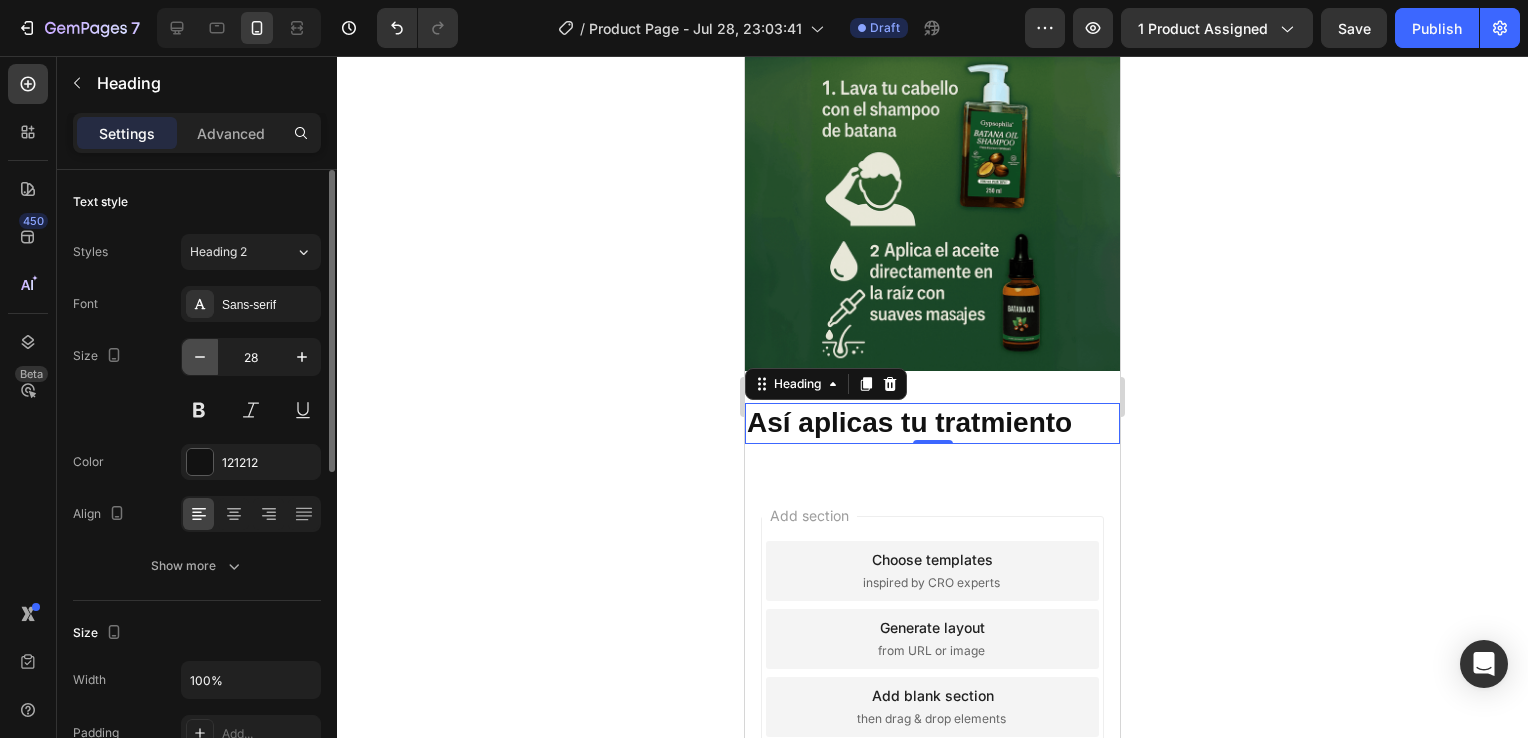scroll, scrollTop: 2960, scrollLeft: 0, axis: vertical 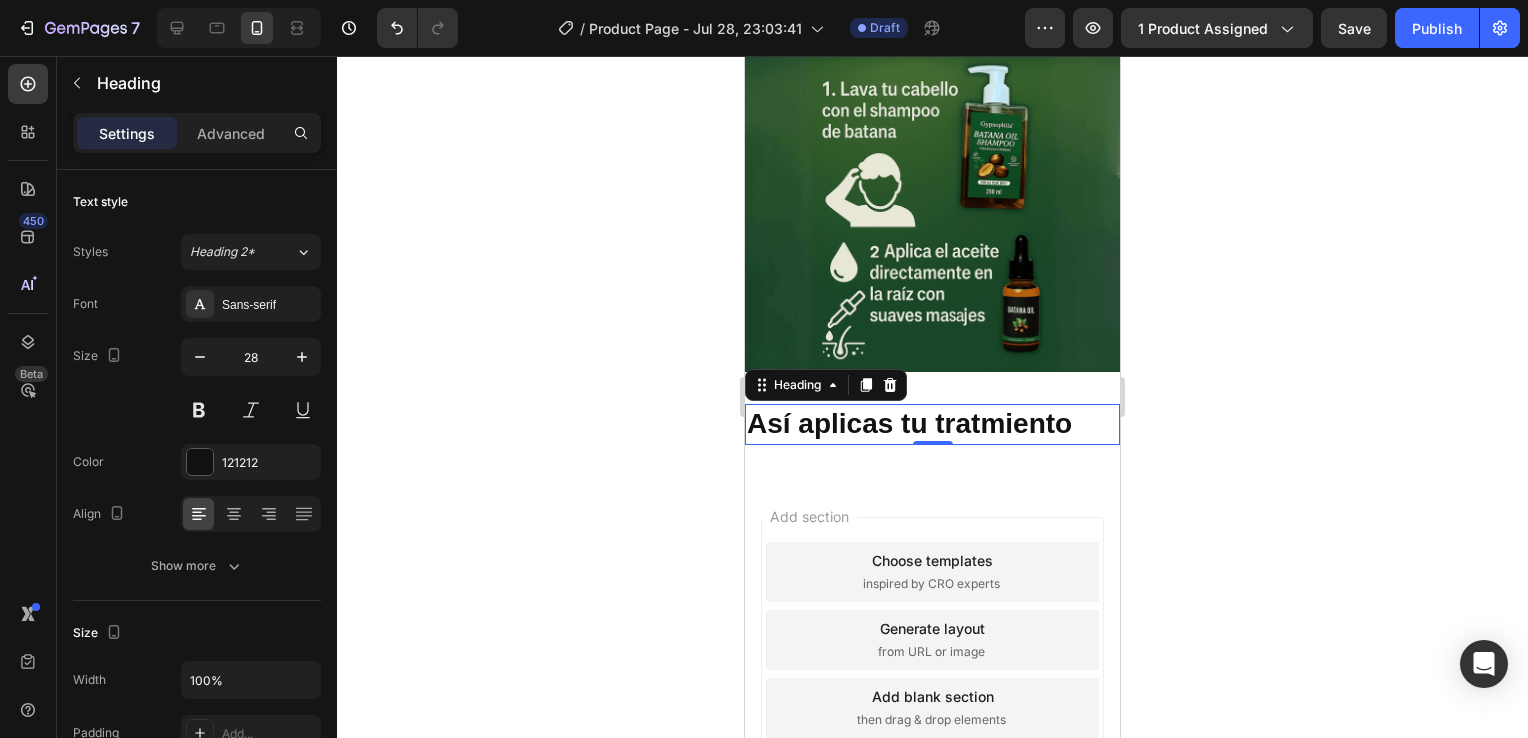 click 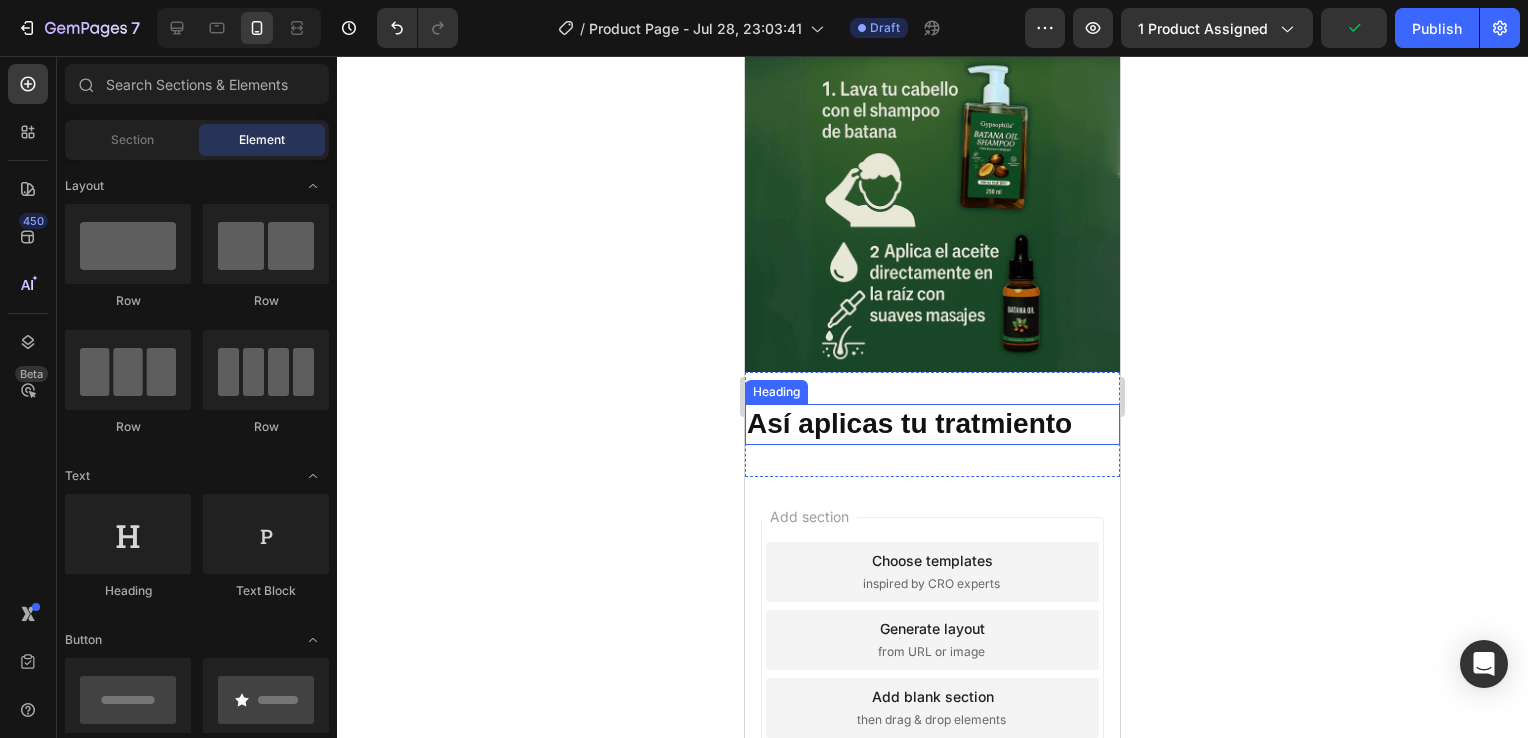 click on "Así aplicas tu tratmiento" at bounding box center (909, 423) 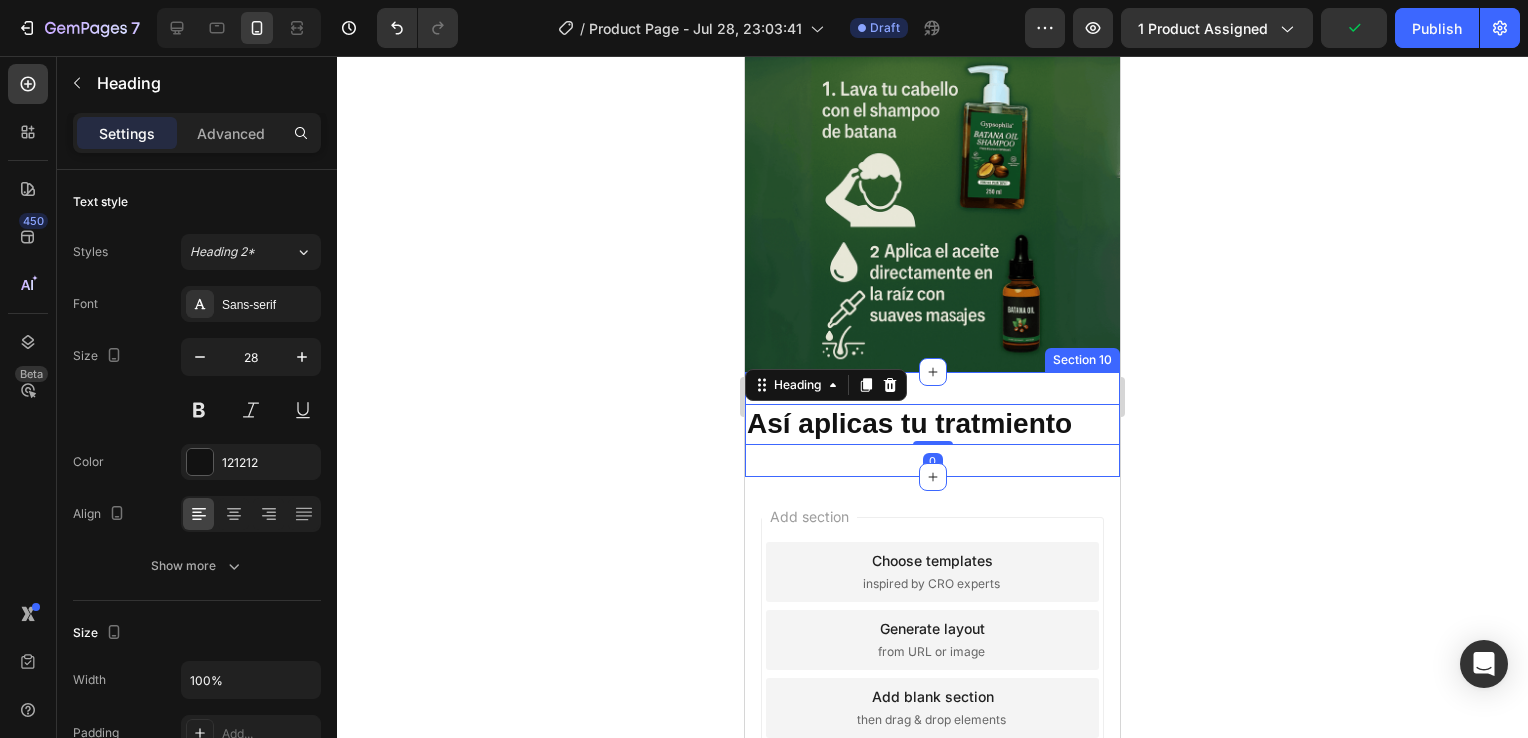 click on "⁠⁠⁠⁠⁠⁠⁠ Así aplicas tu tratmiento Heading   0 Section 10" at bounding box center (932, 424) 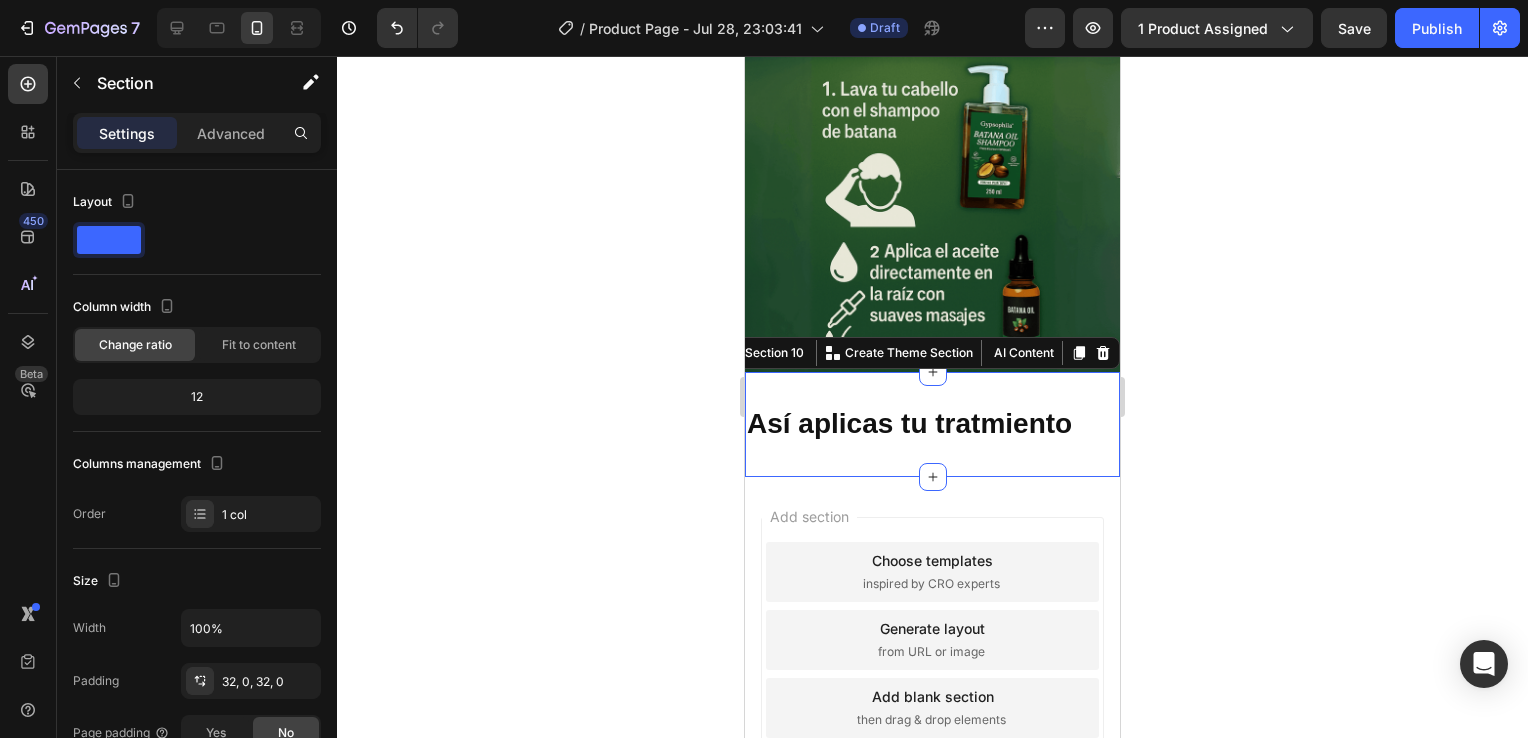 click on "⁠⁠⁠⁠⁠⁠⁠ Así aplicas tu tratmiento Heading Section [NUMBER] You can create reusable sections Create Theme Section AI Content Write with GemAI What would you like to describe here? Tone and Voice Persuasive Product [NUMBER] Relief cream de Dr. Althea - tratamiento para acné y manchas Show more Generate" at bounding box center [932, 424] 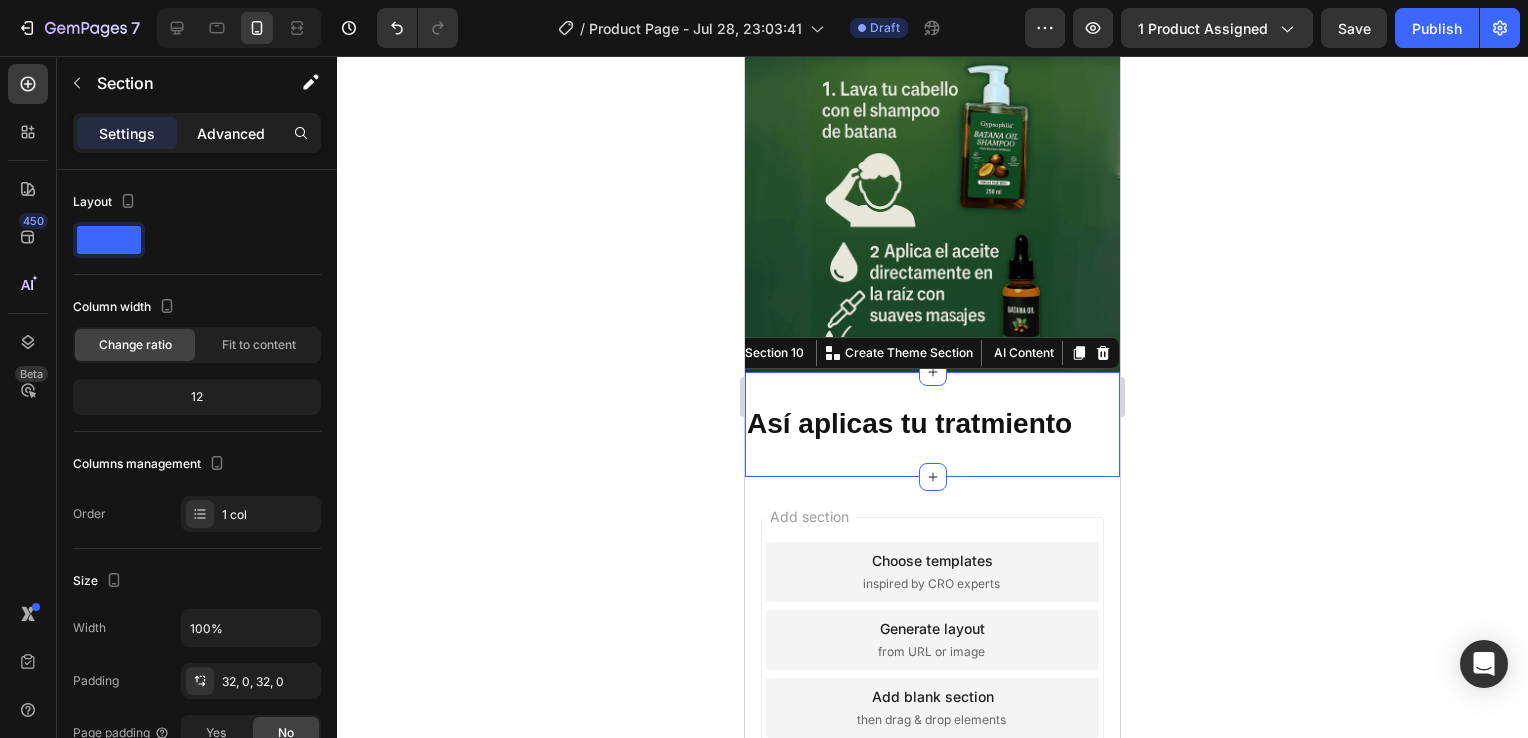 click on "Advanced" at bounding box center (231, 133) 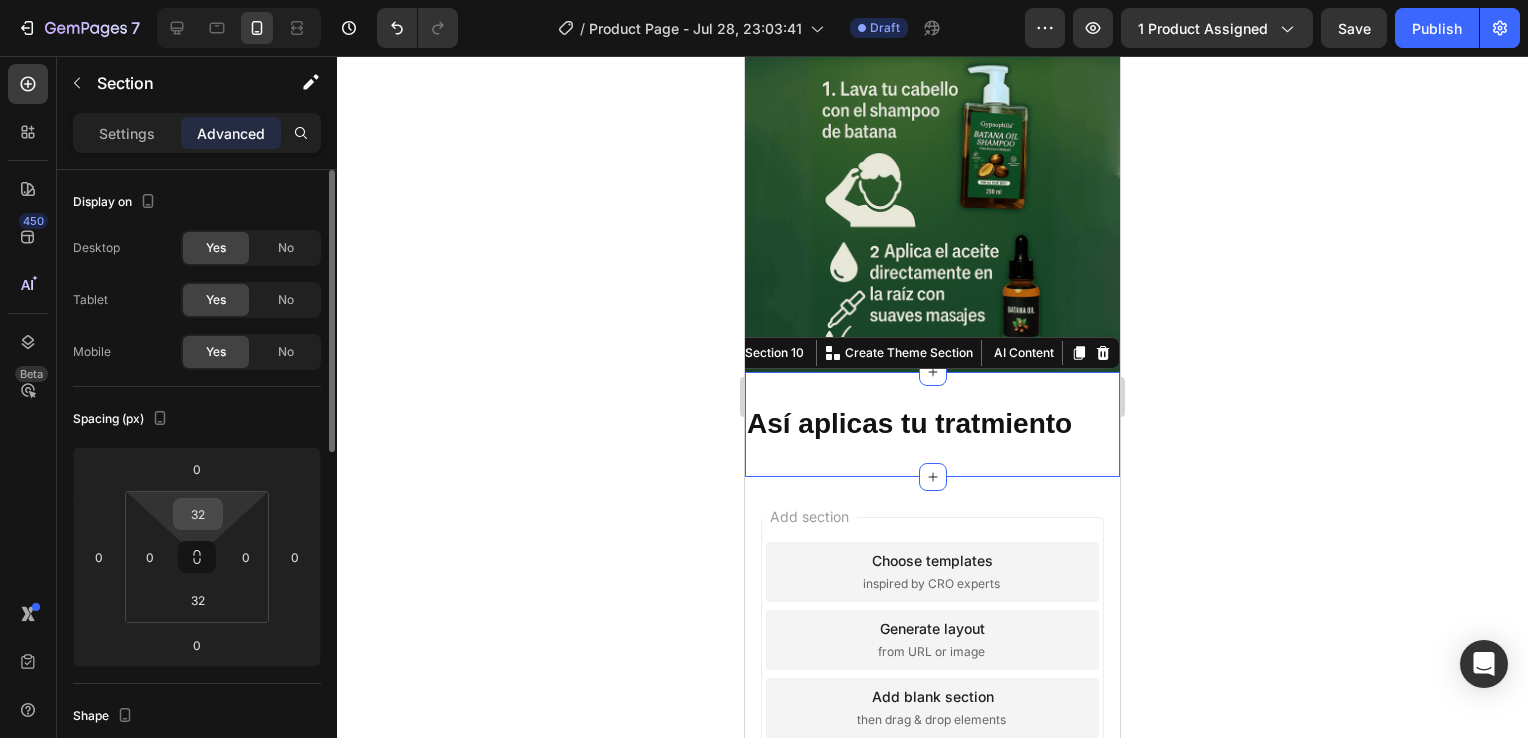 click on "32" at bounding box center (198, 514) 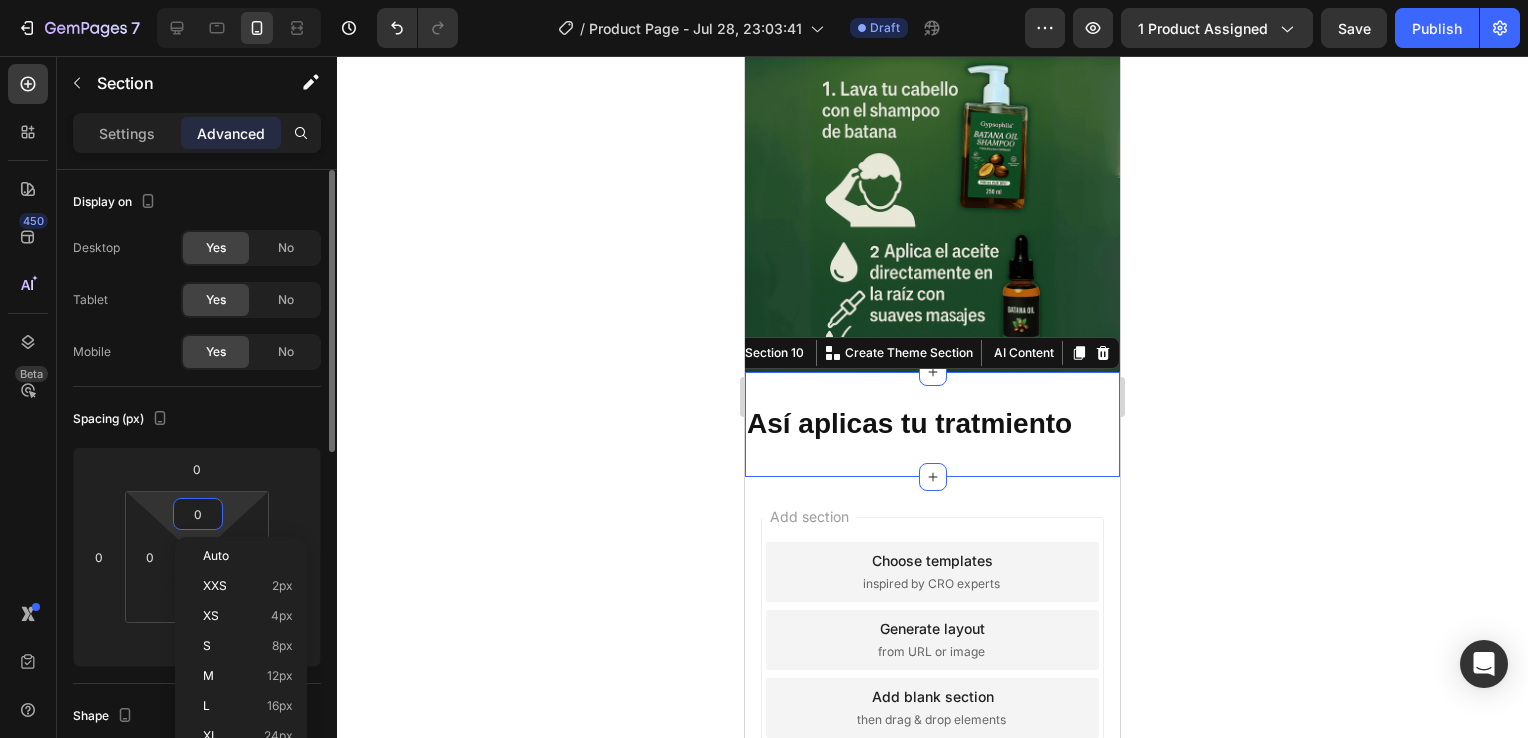 scroll, scrollTop: 2928, scrollLeft: 0, axis: vertical 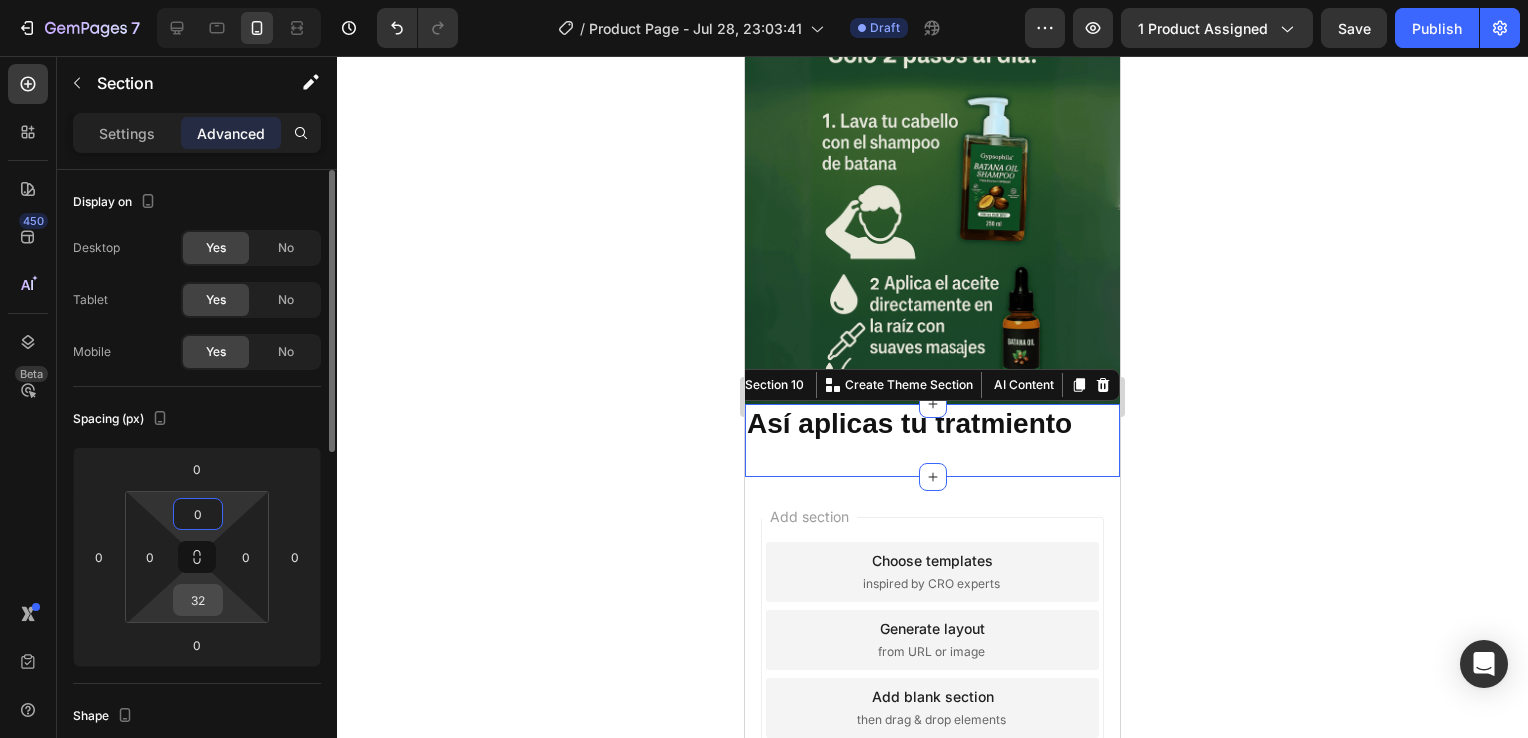 type on "0" 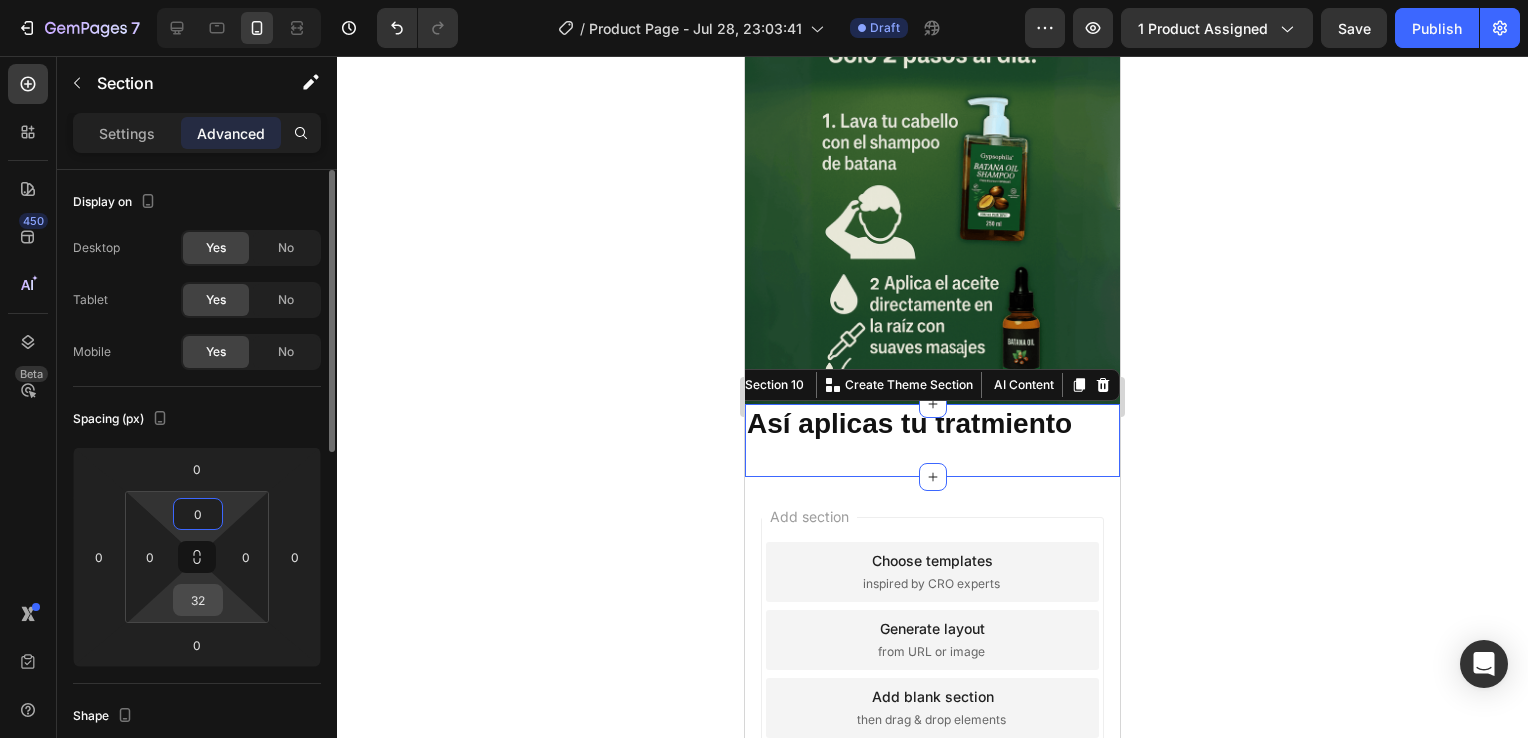 click on "32" at bounding box center (198, 600) 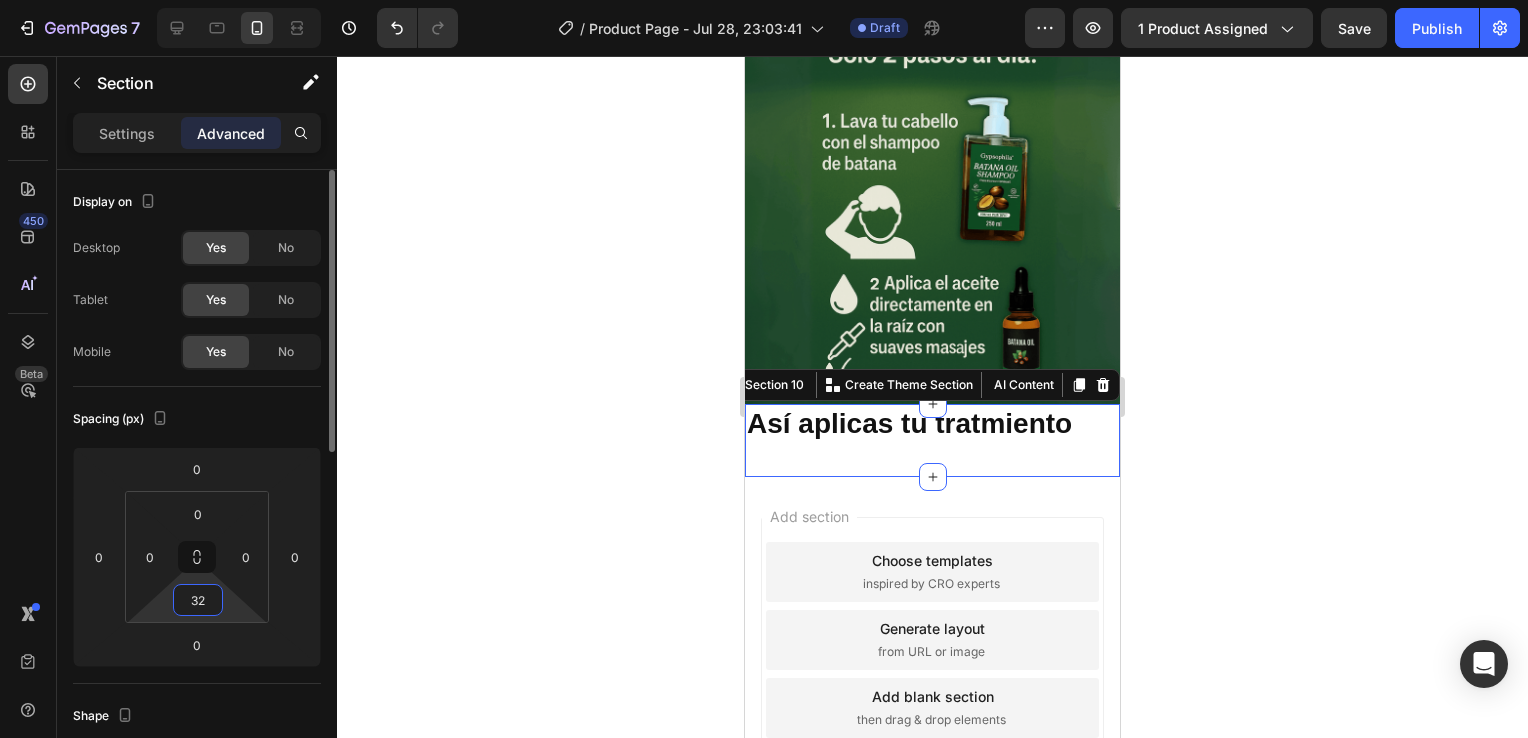 click on "32" at bounding box center [198, 600] 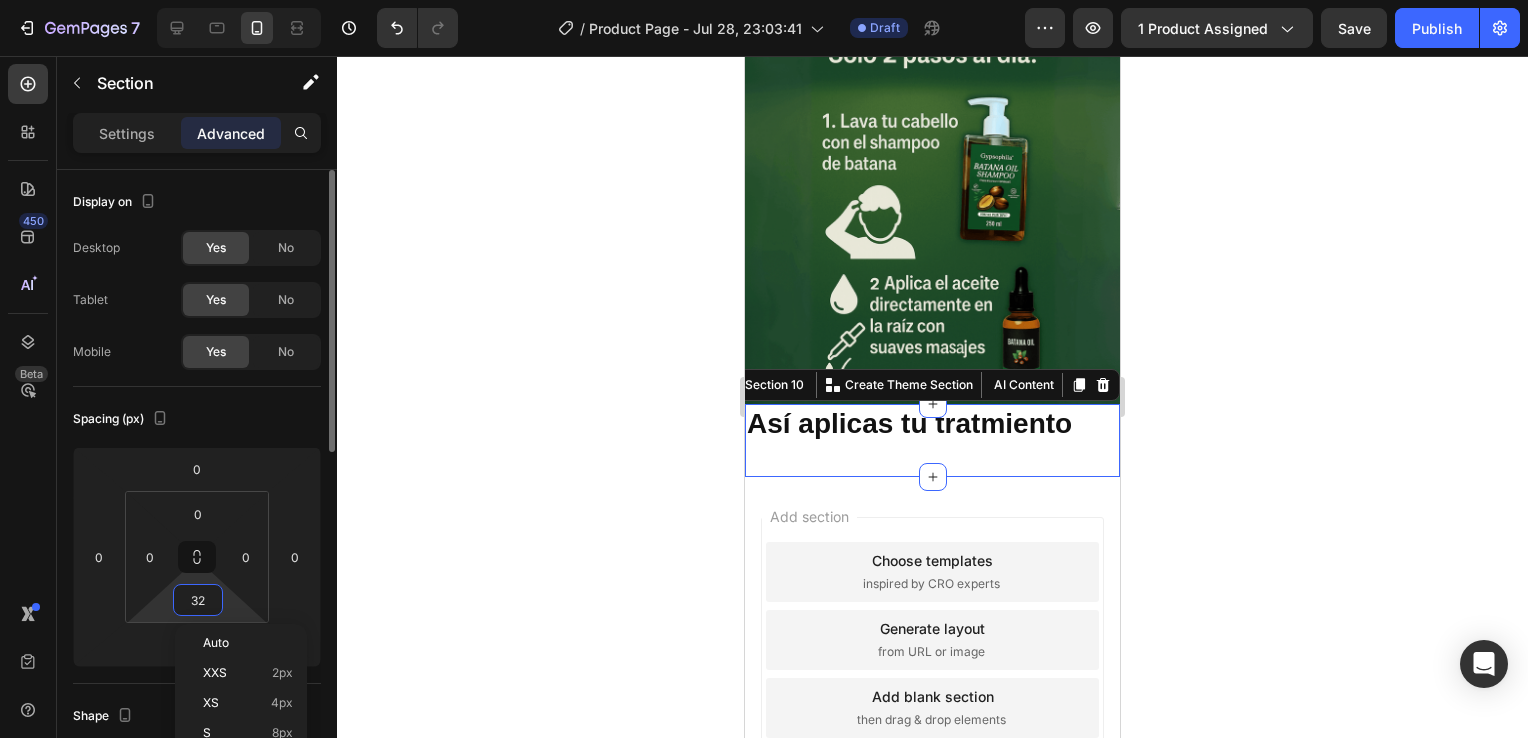 type on "0" 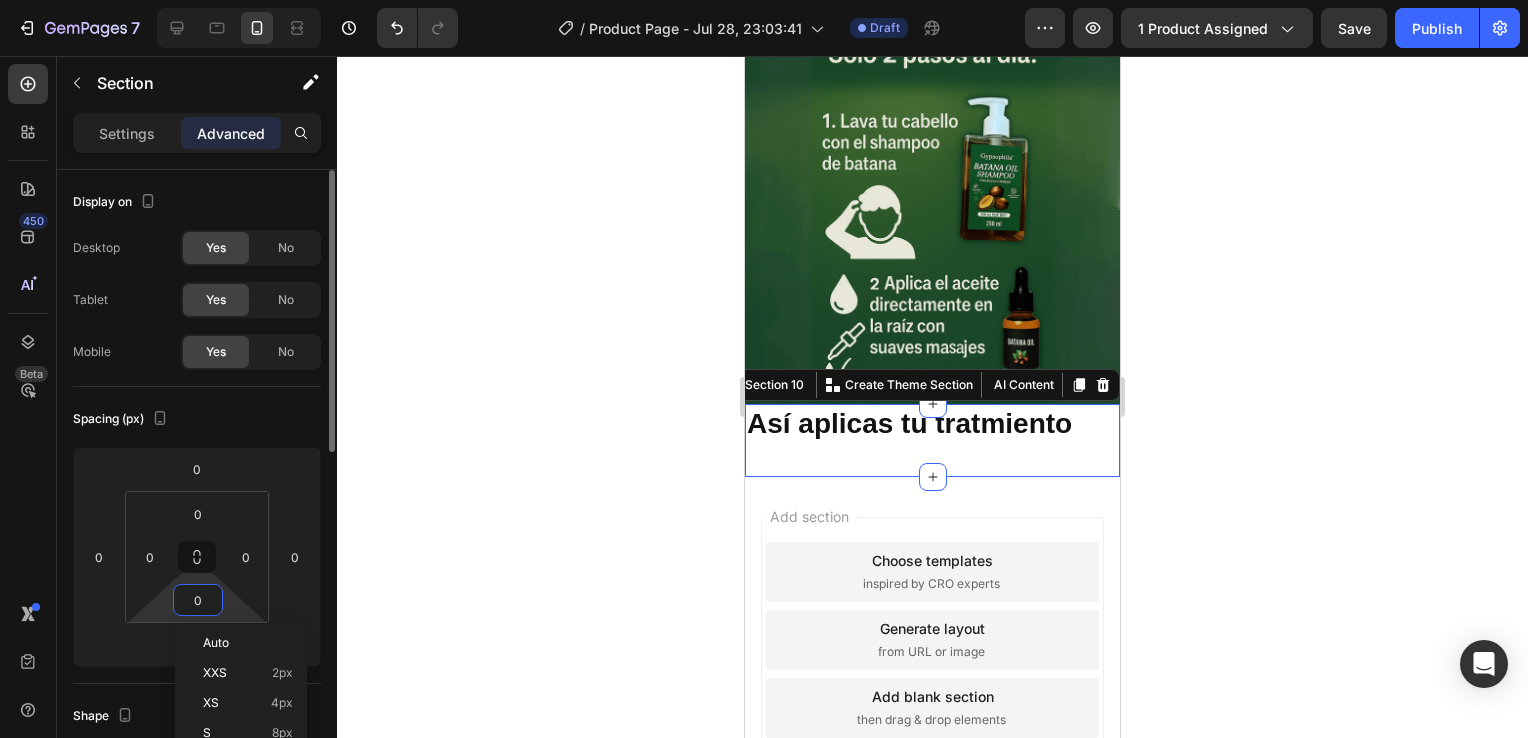 scroll, scrollTop: 2896, scrollLeft: 0, axis: vertical 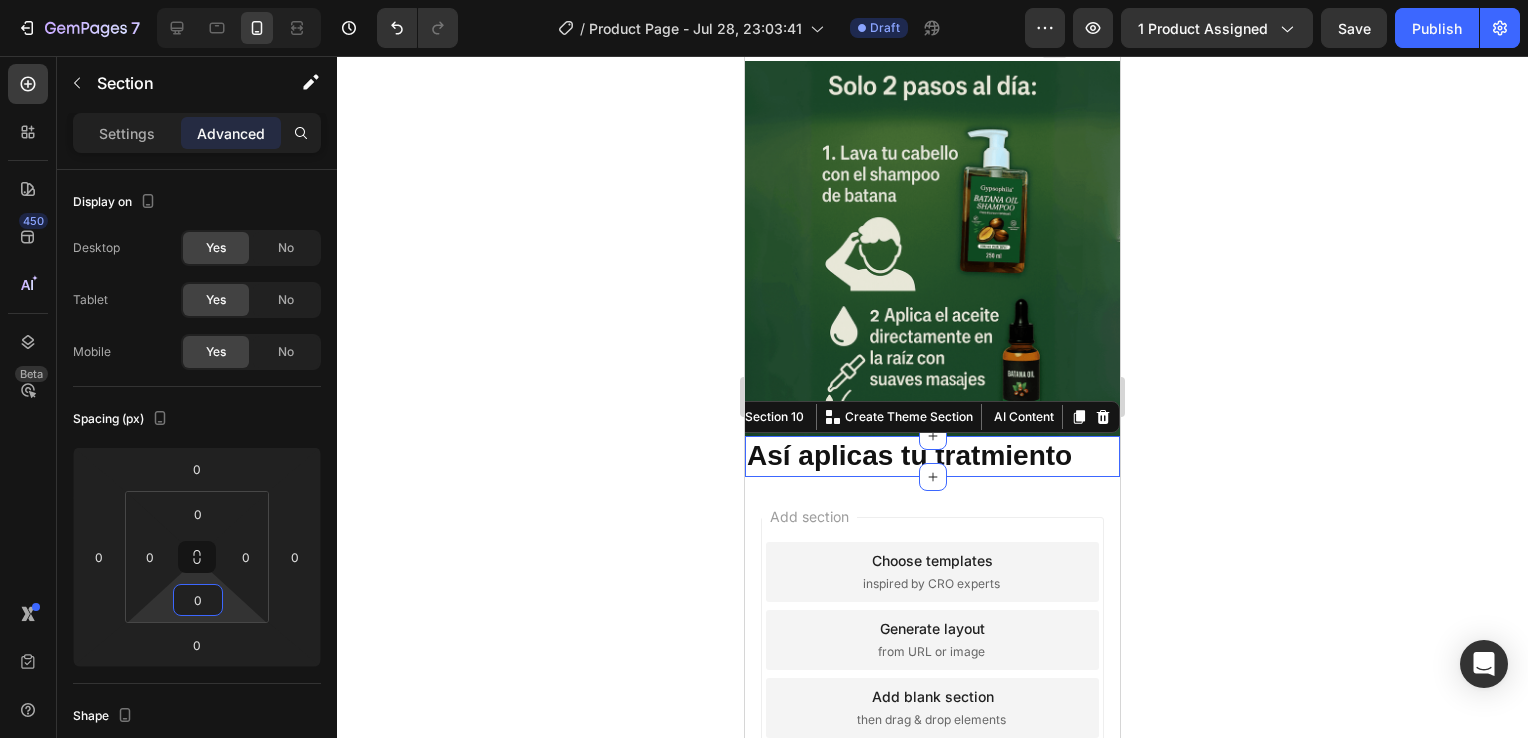 click 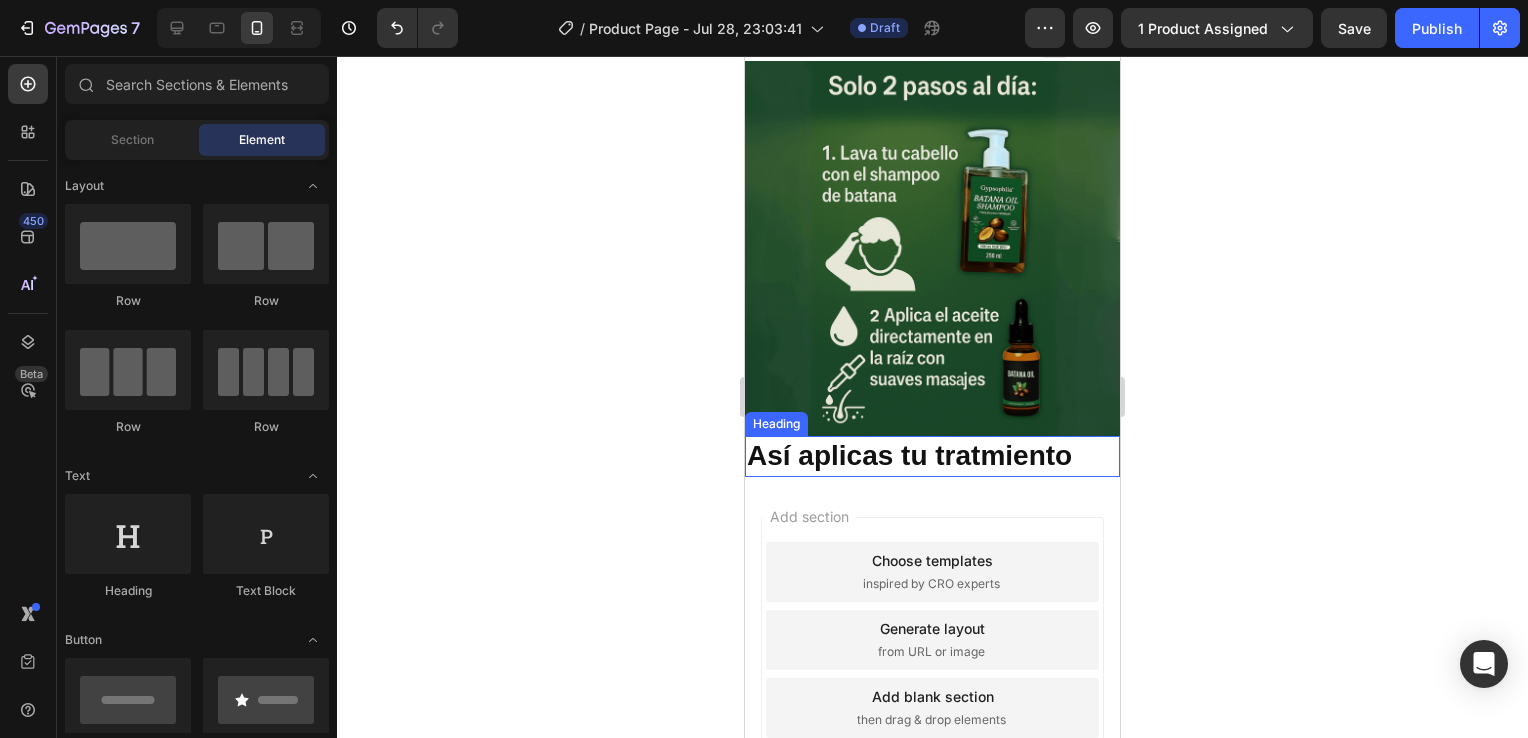 click on "⁠⁠⁠⁠⁠⁠⁠ Así aplicas tu tratmiento" at bounding box center (932, 456) 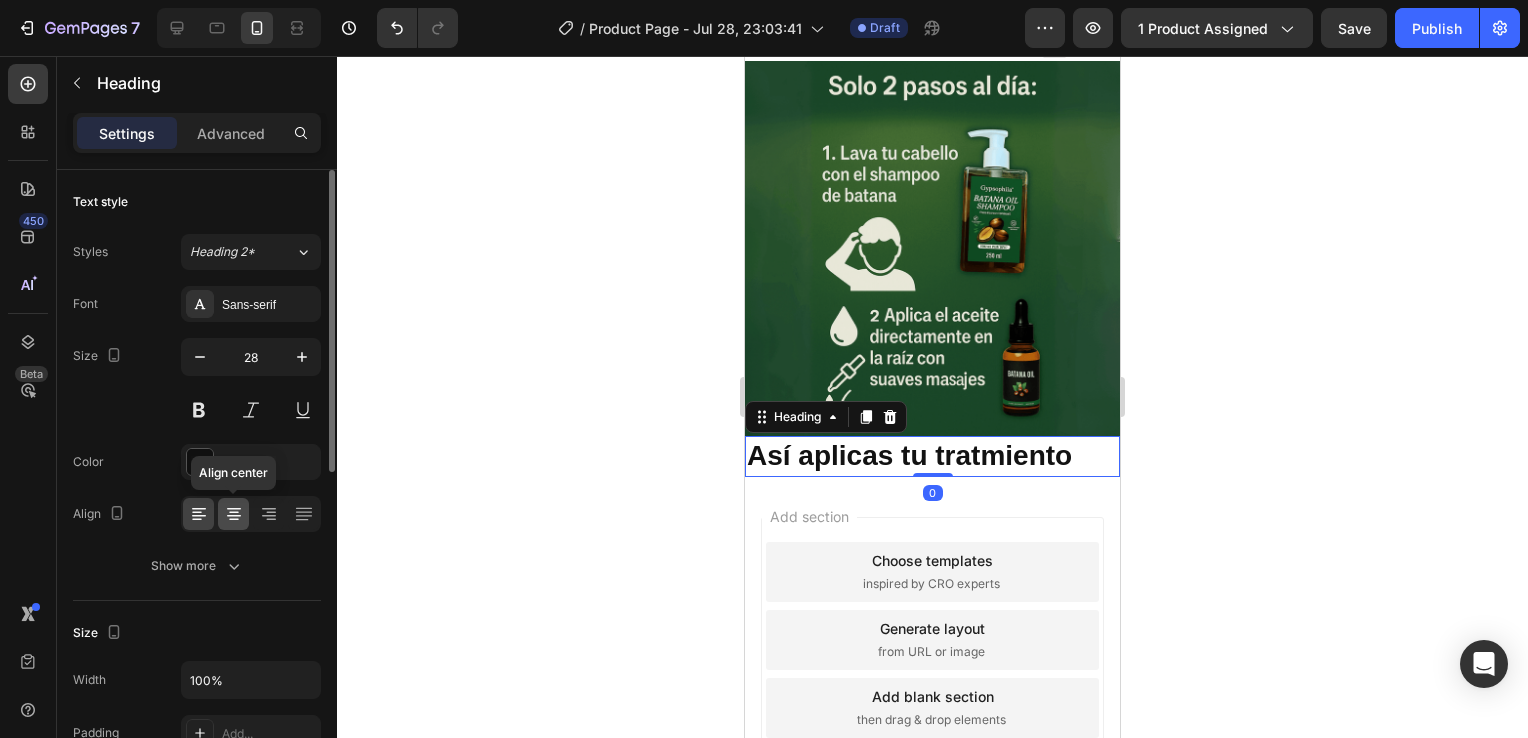 click 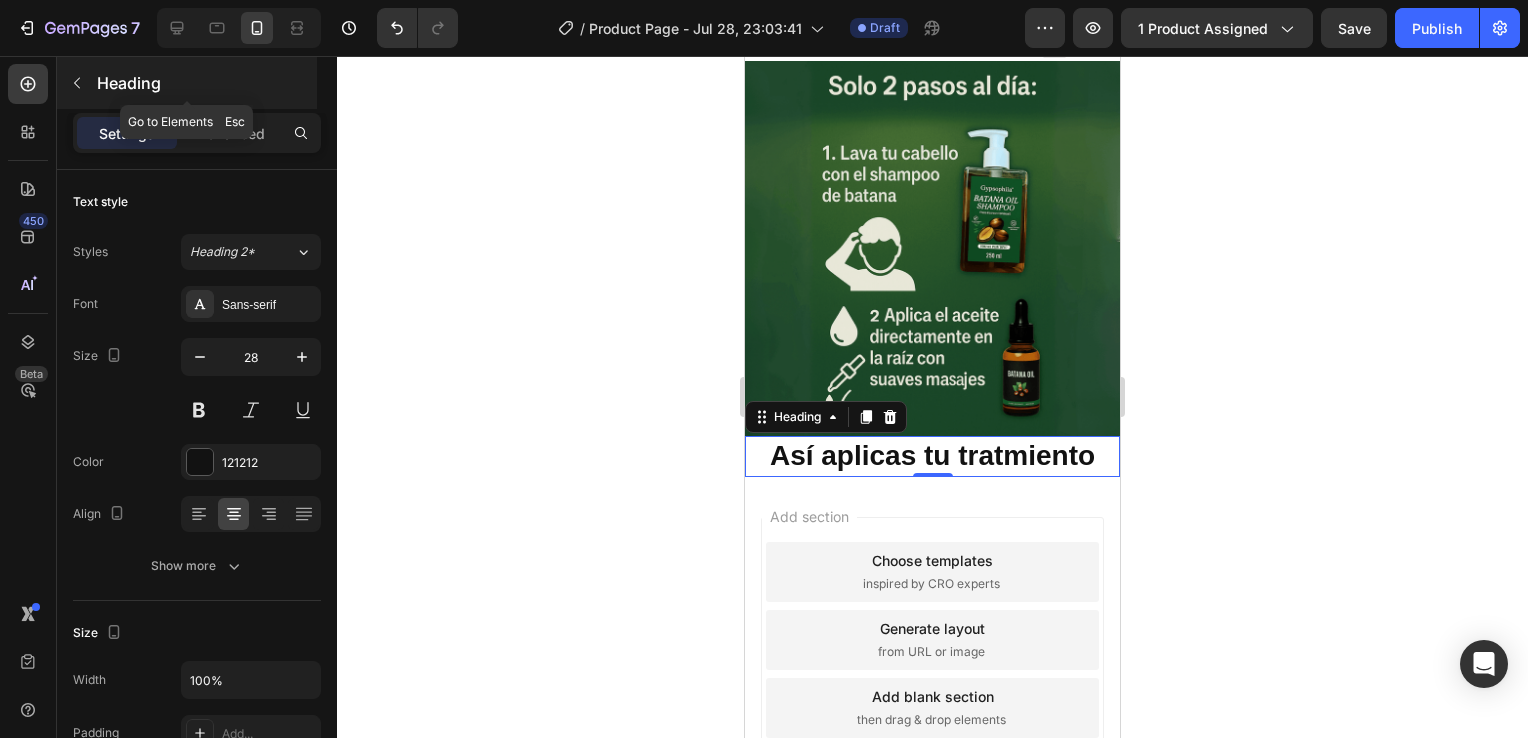 click 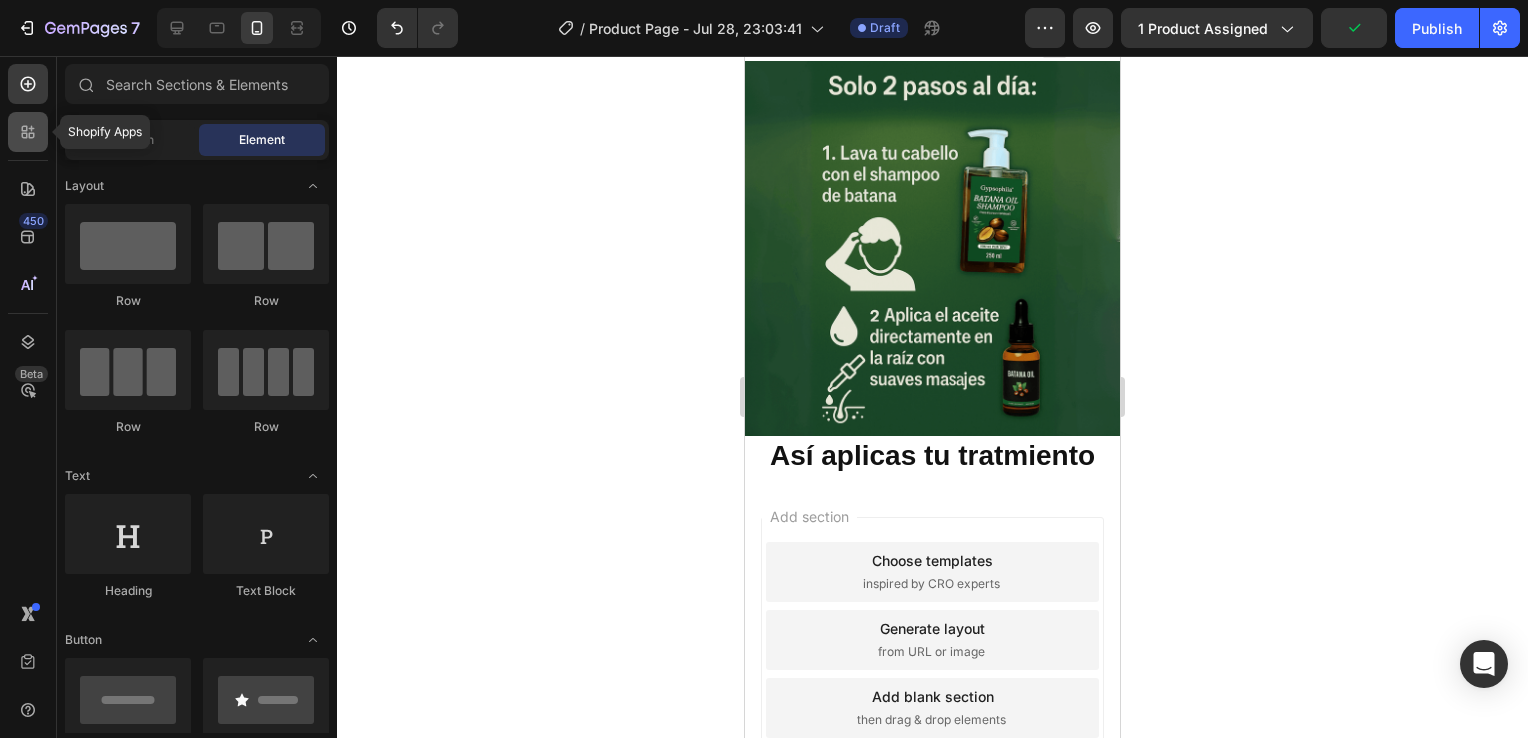 click 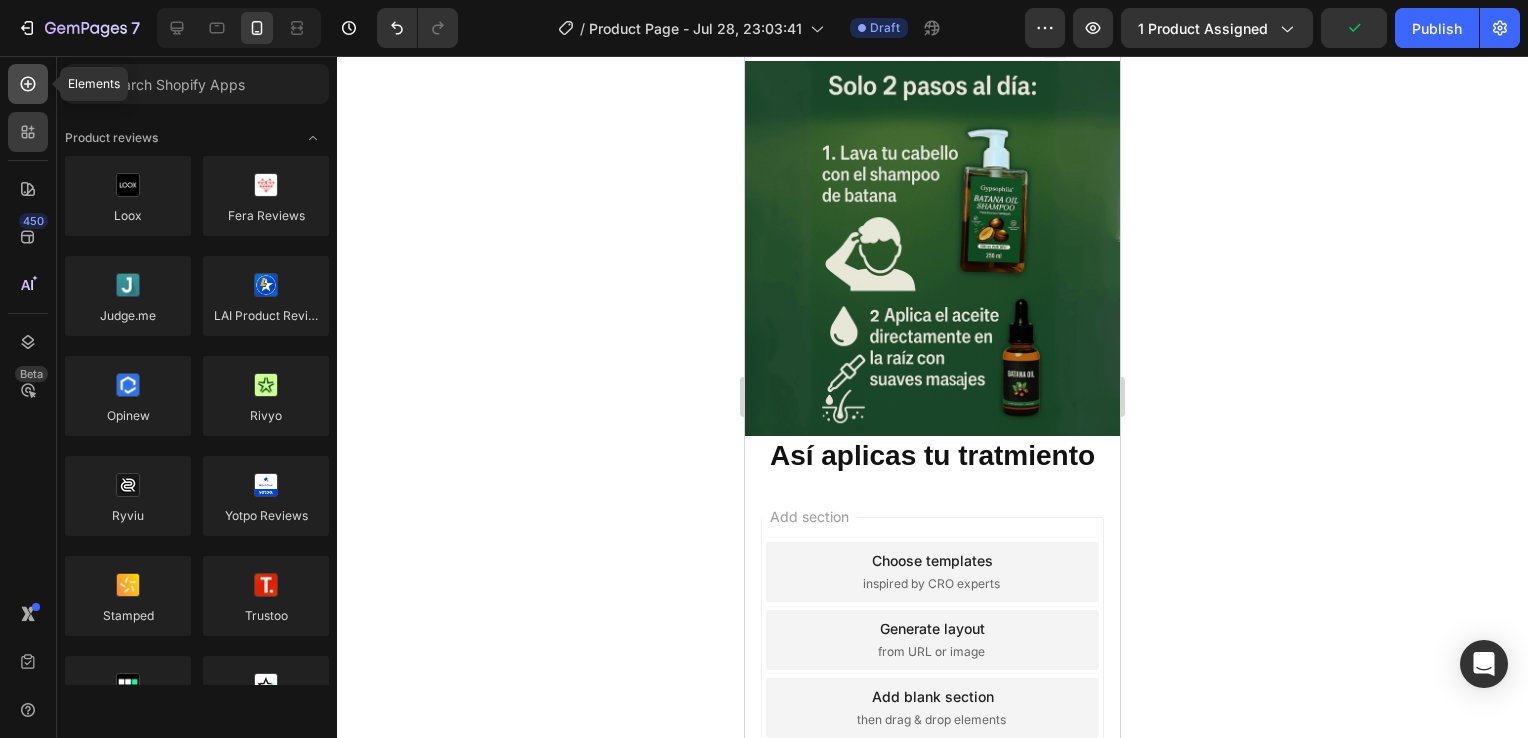 click 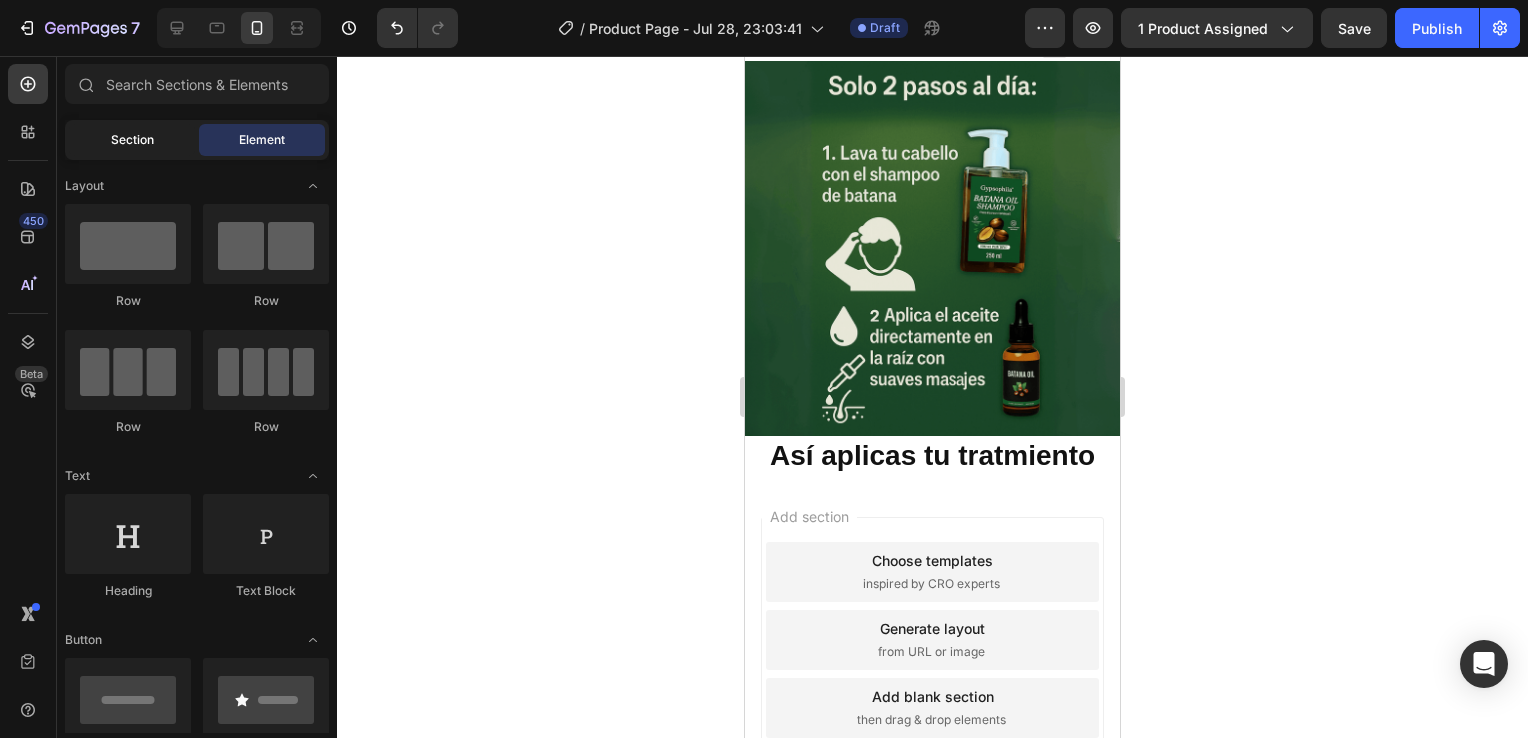 click on "Section" at bounding box center (132, 140) 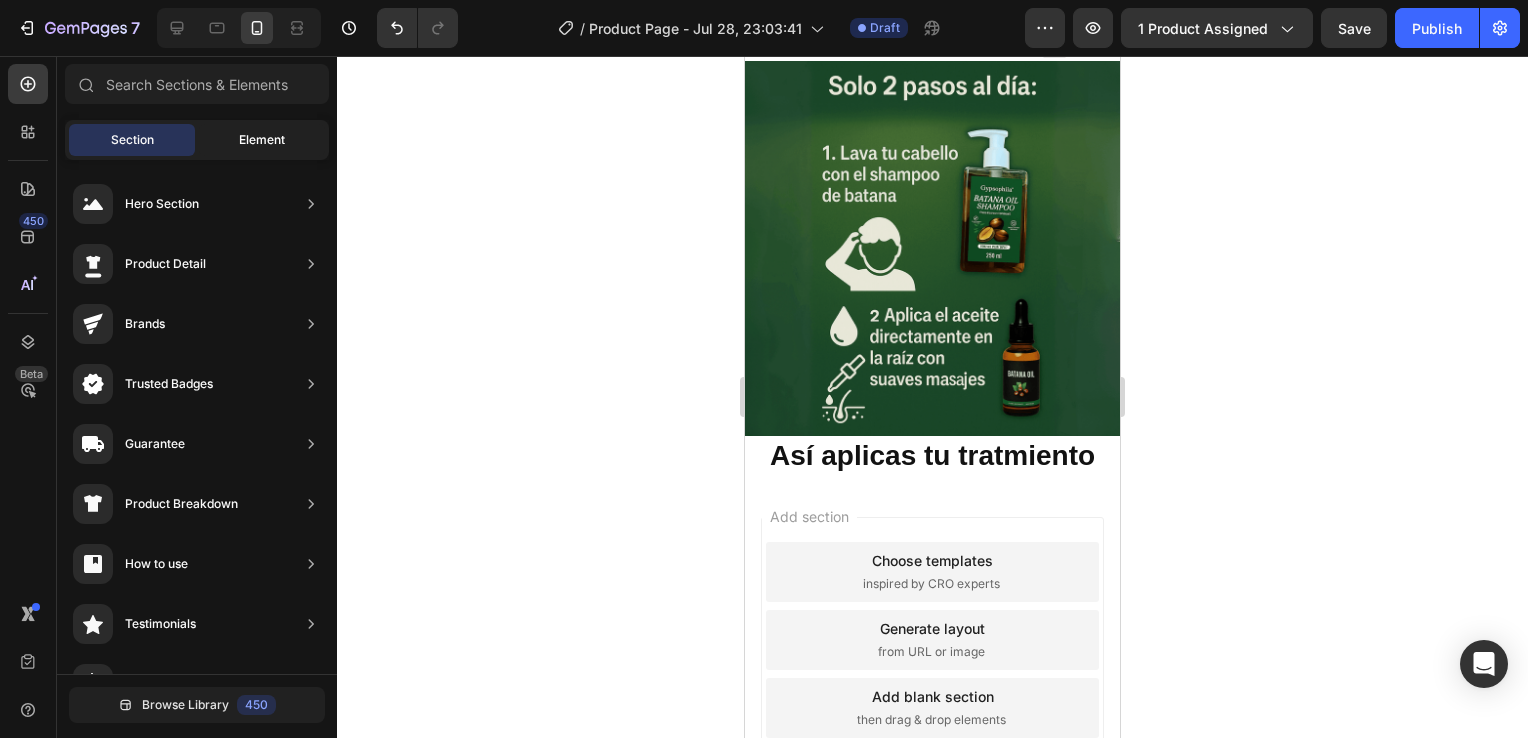 click on "Element" at bounding box center (262, 140) 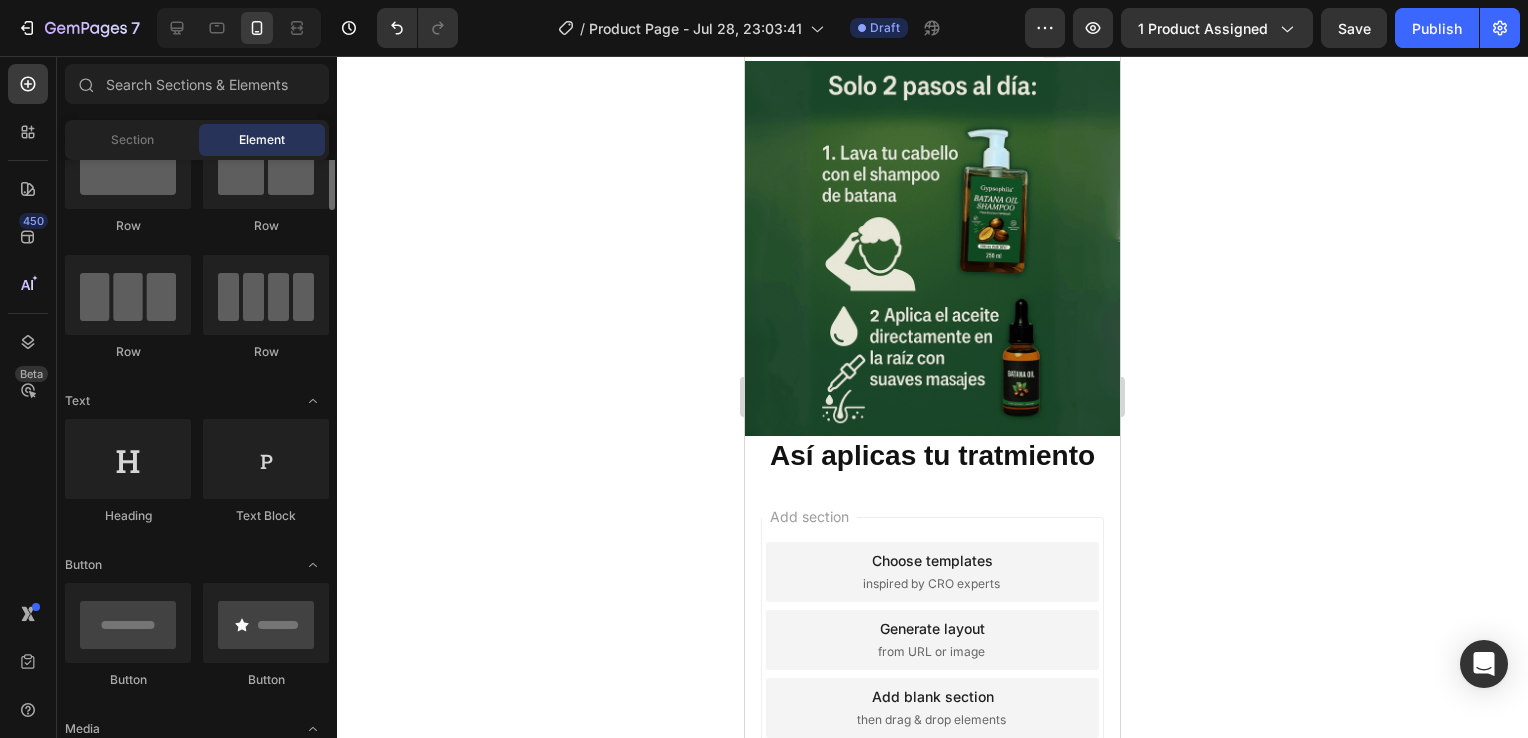 scroll, scrollTop: 80, scrollLeft: 0, axis: vertical 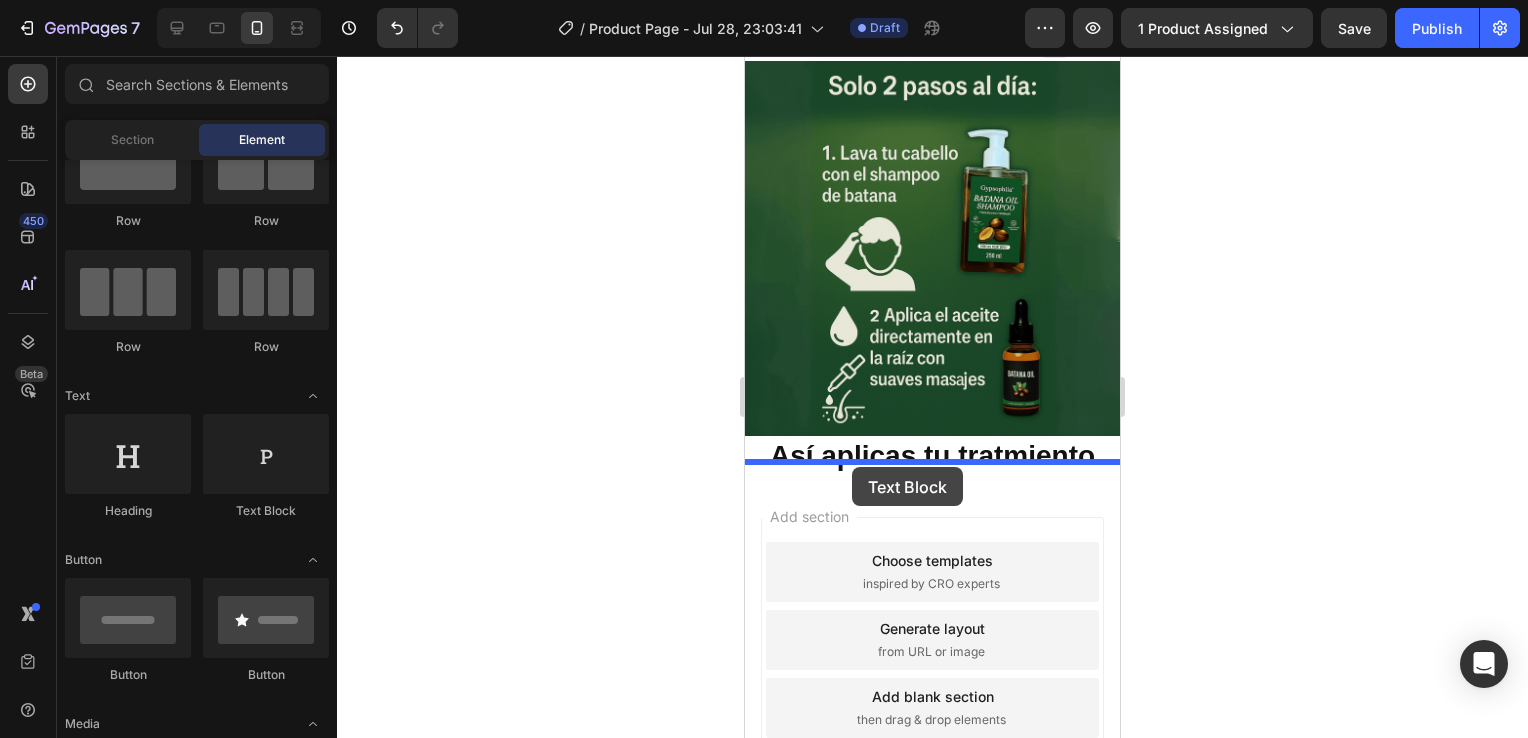 drag, startPoint x: 970, startPoint y: 517, endPoint x: 852, endPoint y: 467, distance: 128.15616 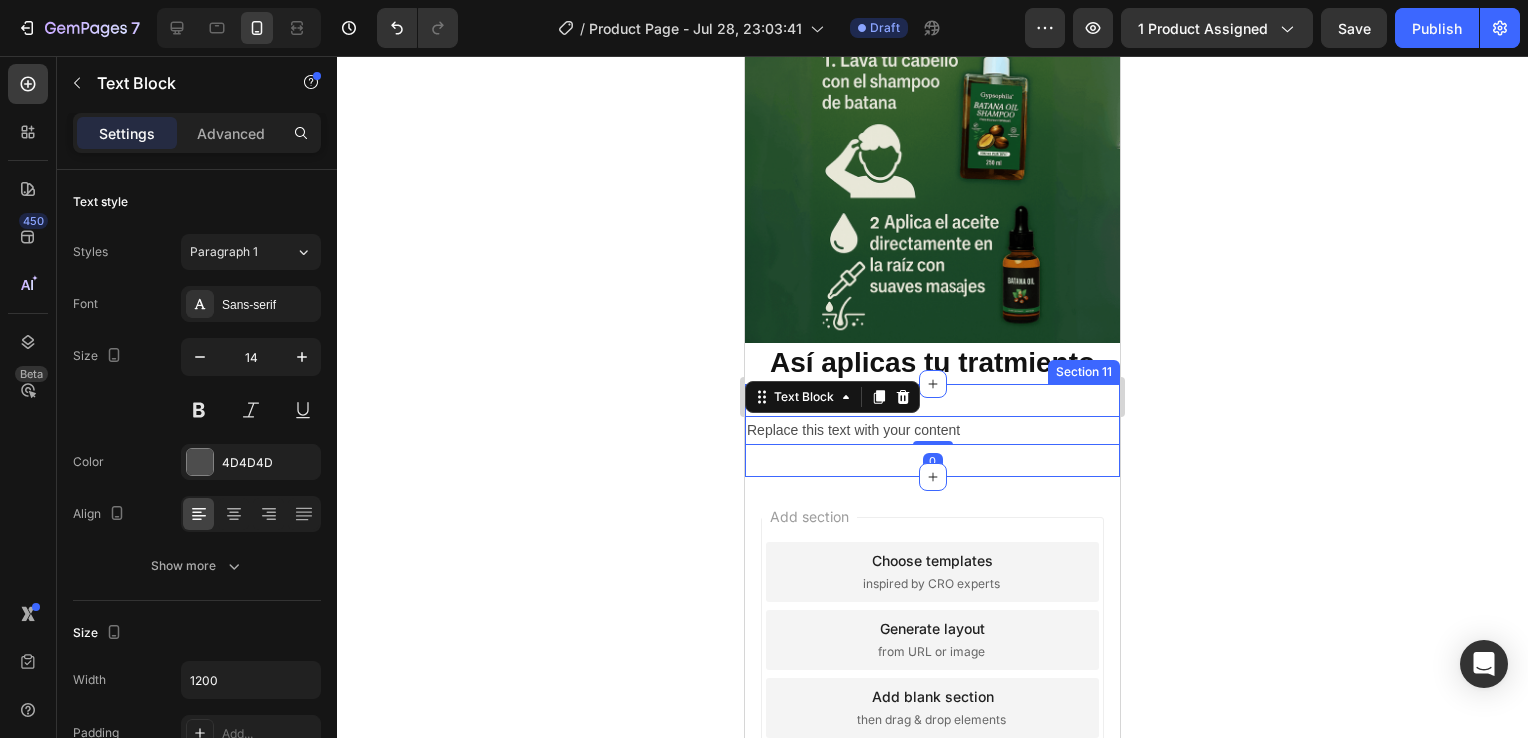 click 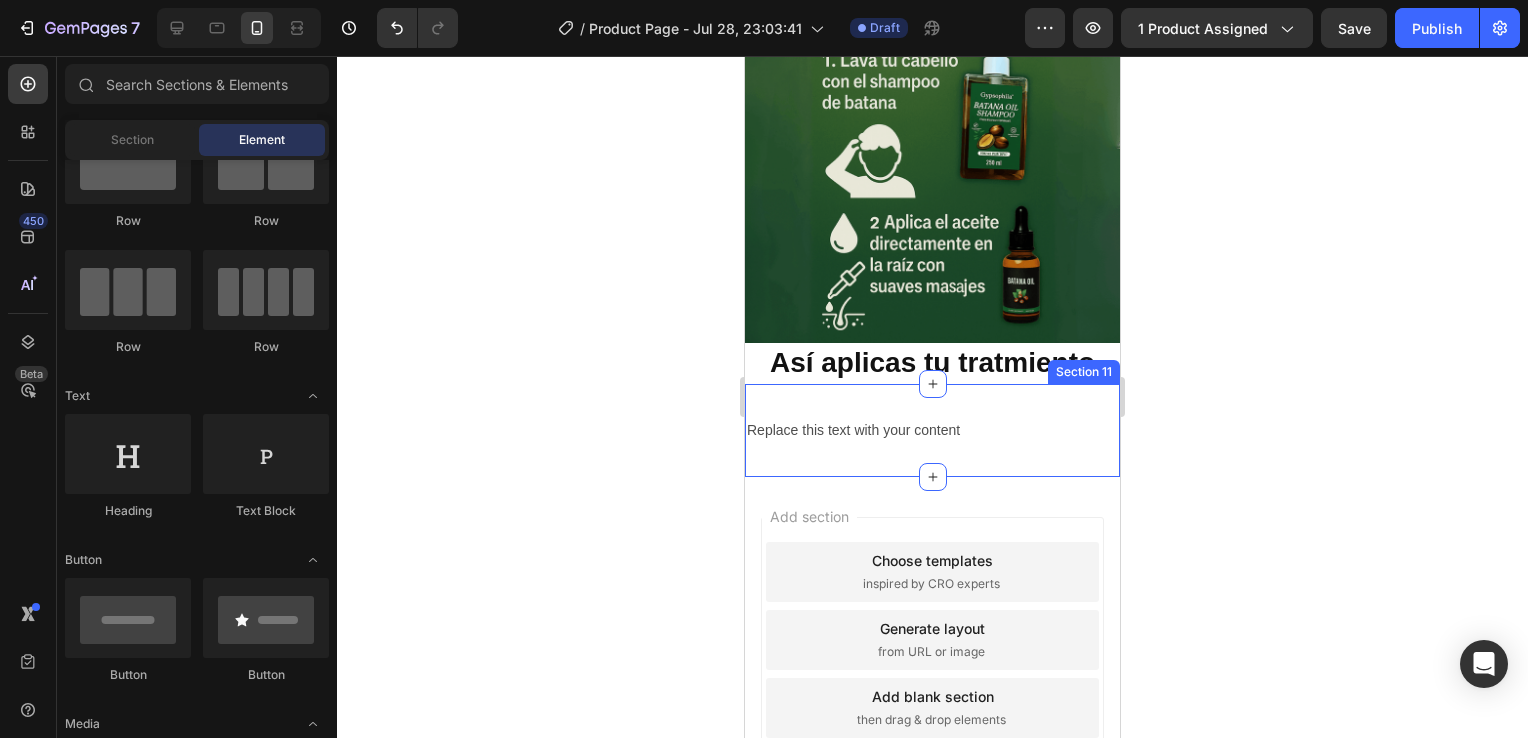 click on "Replace this text with your content Text Block Section 11" at bounding box center [932, 430] 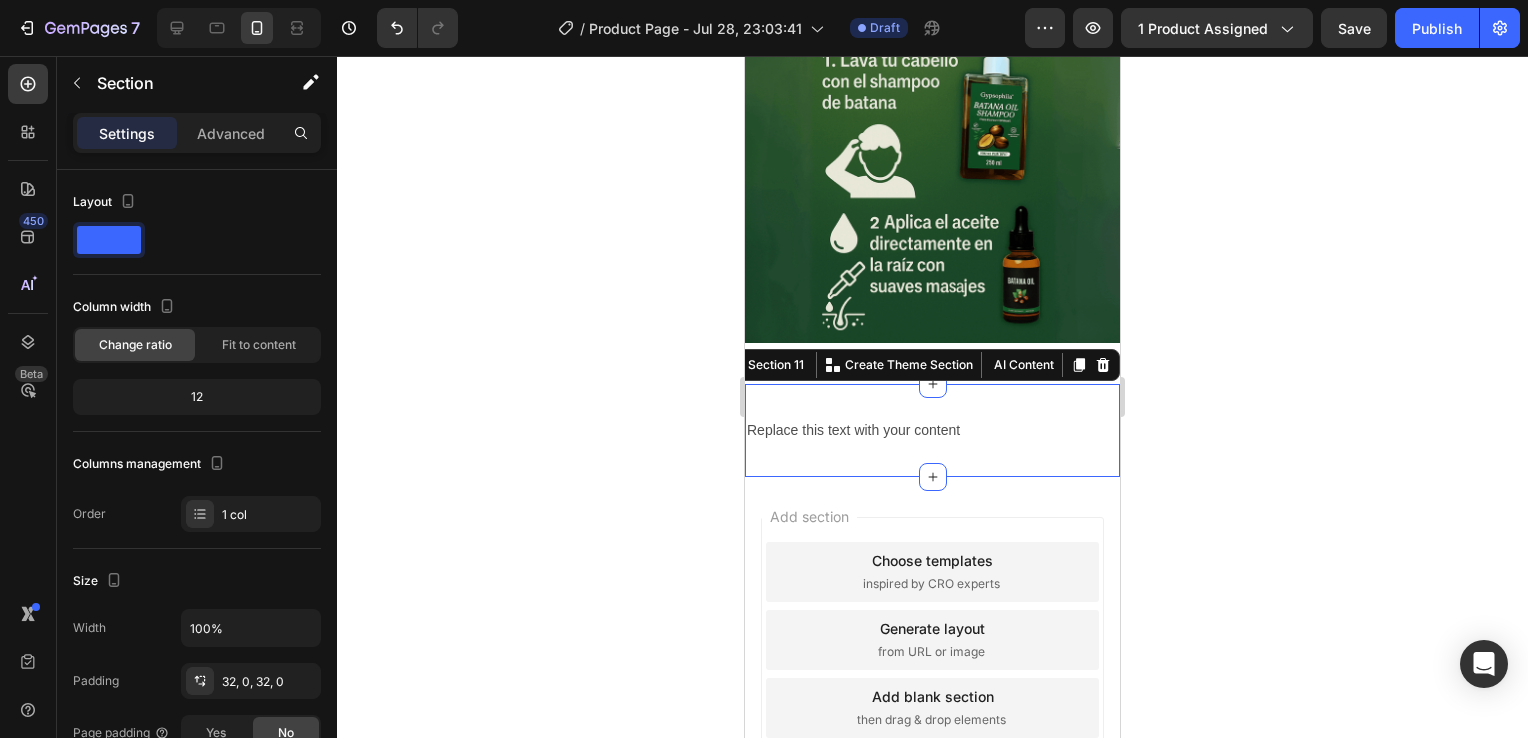 click on "Replace this text with your content" at bounding box center [932, 430] 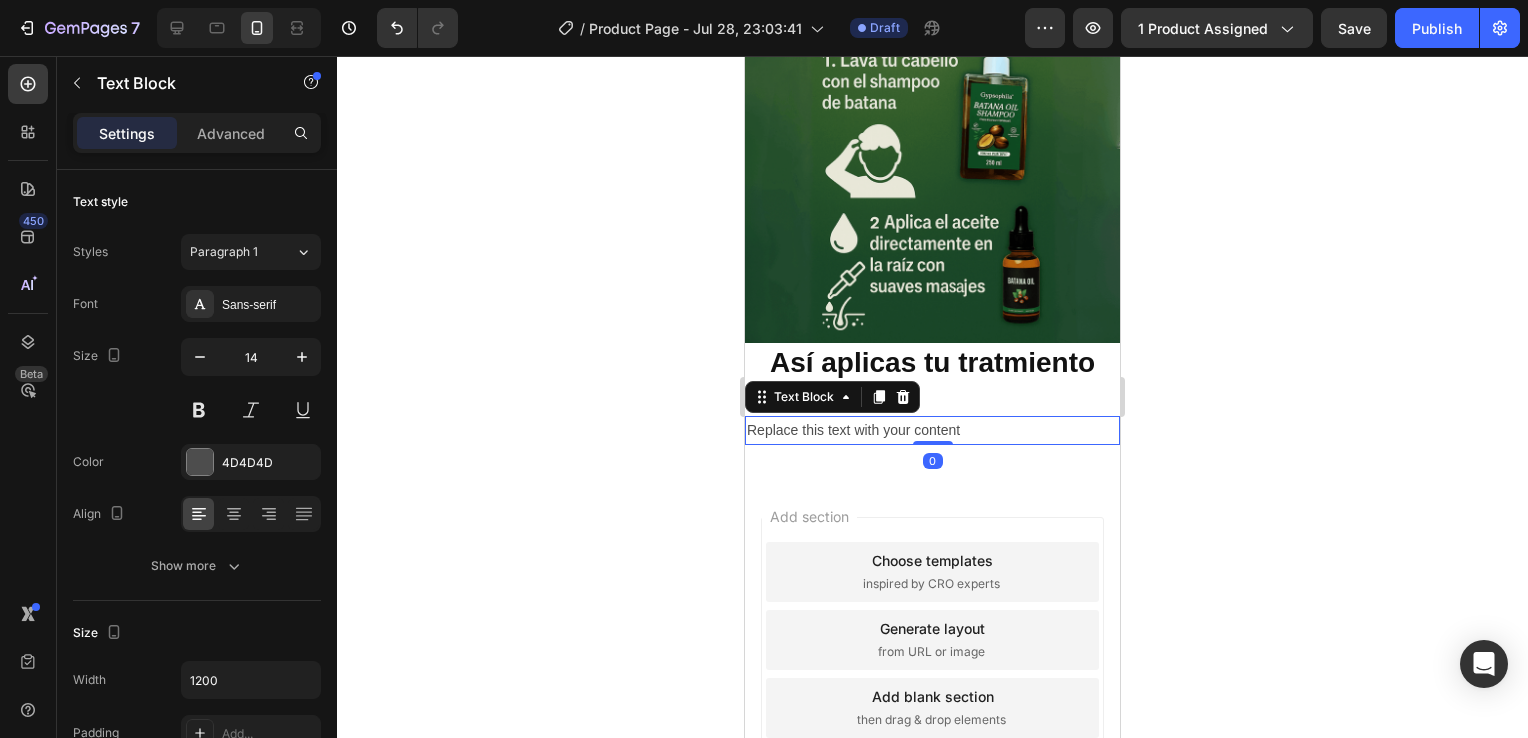 click on "Replace this text with your content" at bounding box center [932, 430] 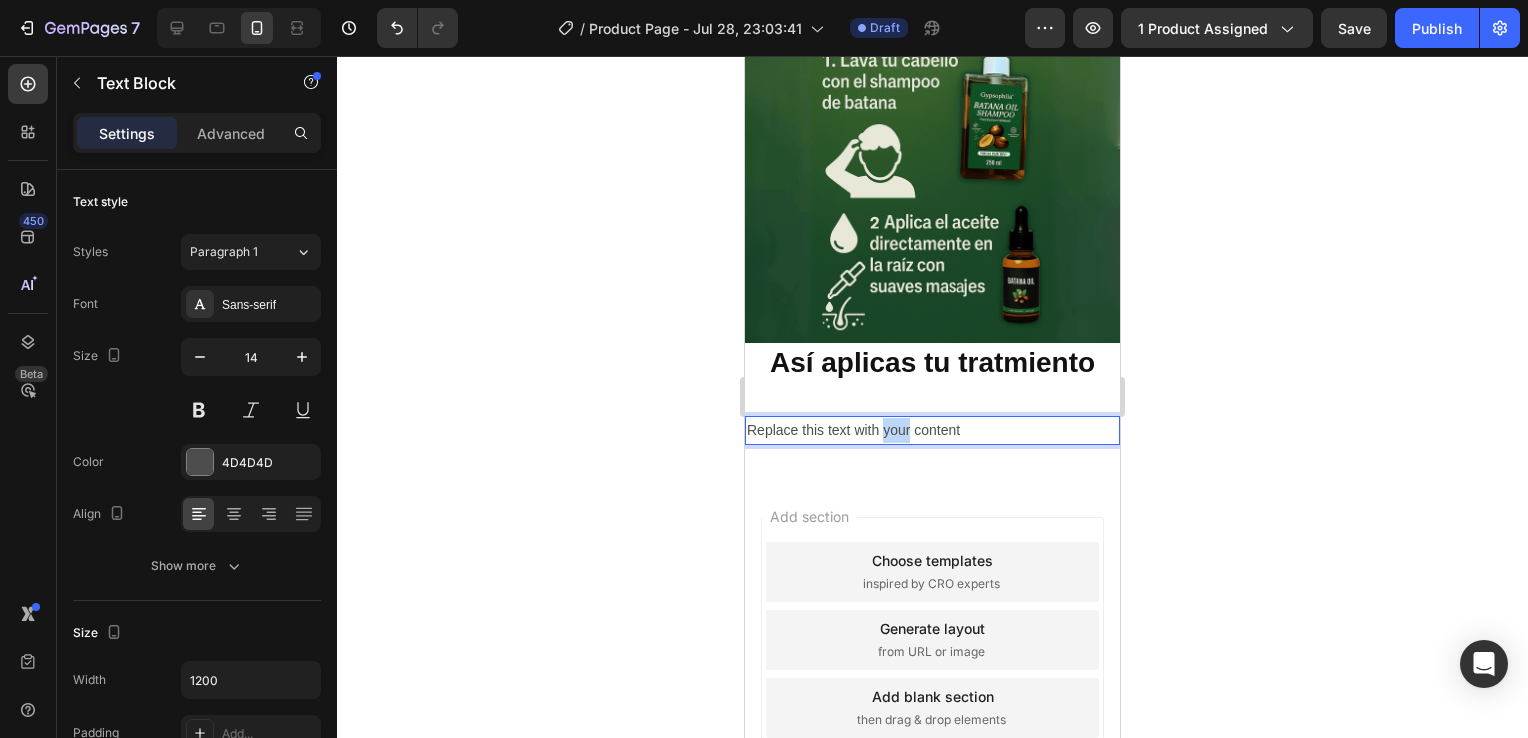 click on "Replace this text with your content" at bounding box center [932, 430] 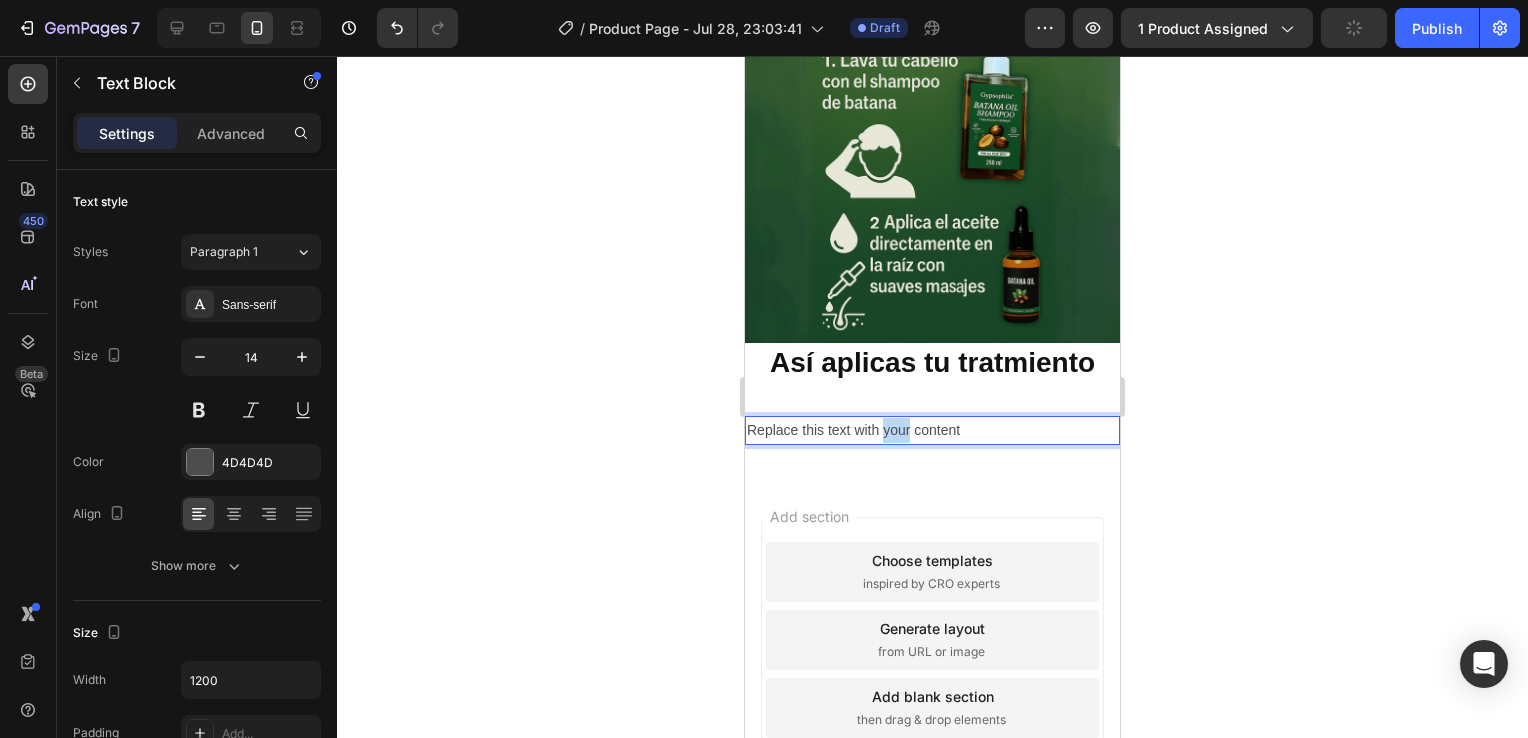 click on "Replace this text with your content" at bounding box center (932, 430) 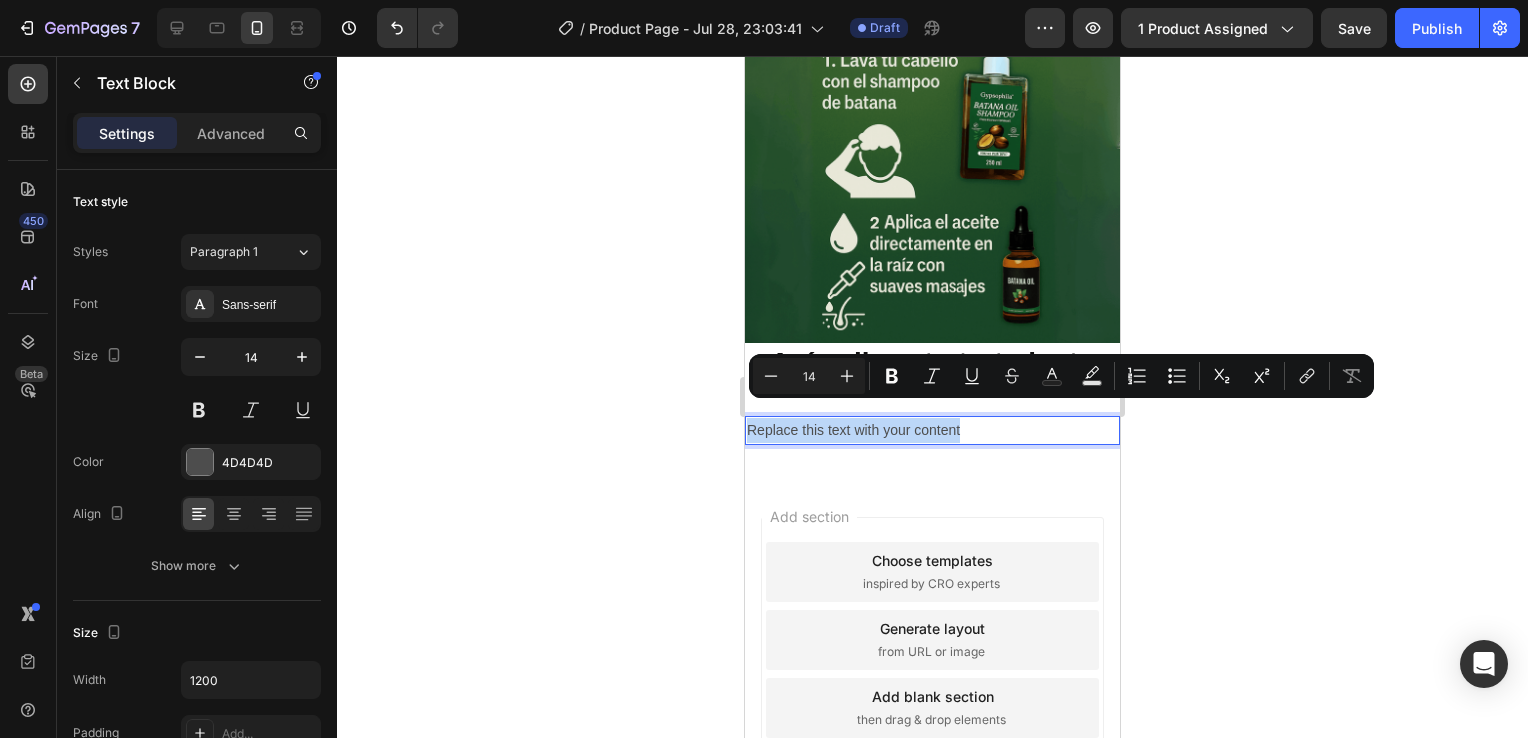 drag, startPoint x: 965, startPoint y: 407, endPoint x: 1483, endPoint y: 475, distance: 522.4443 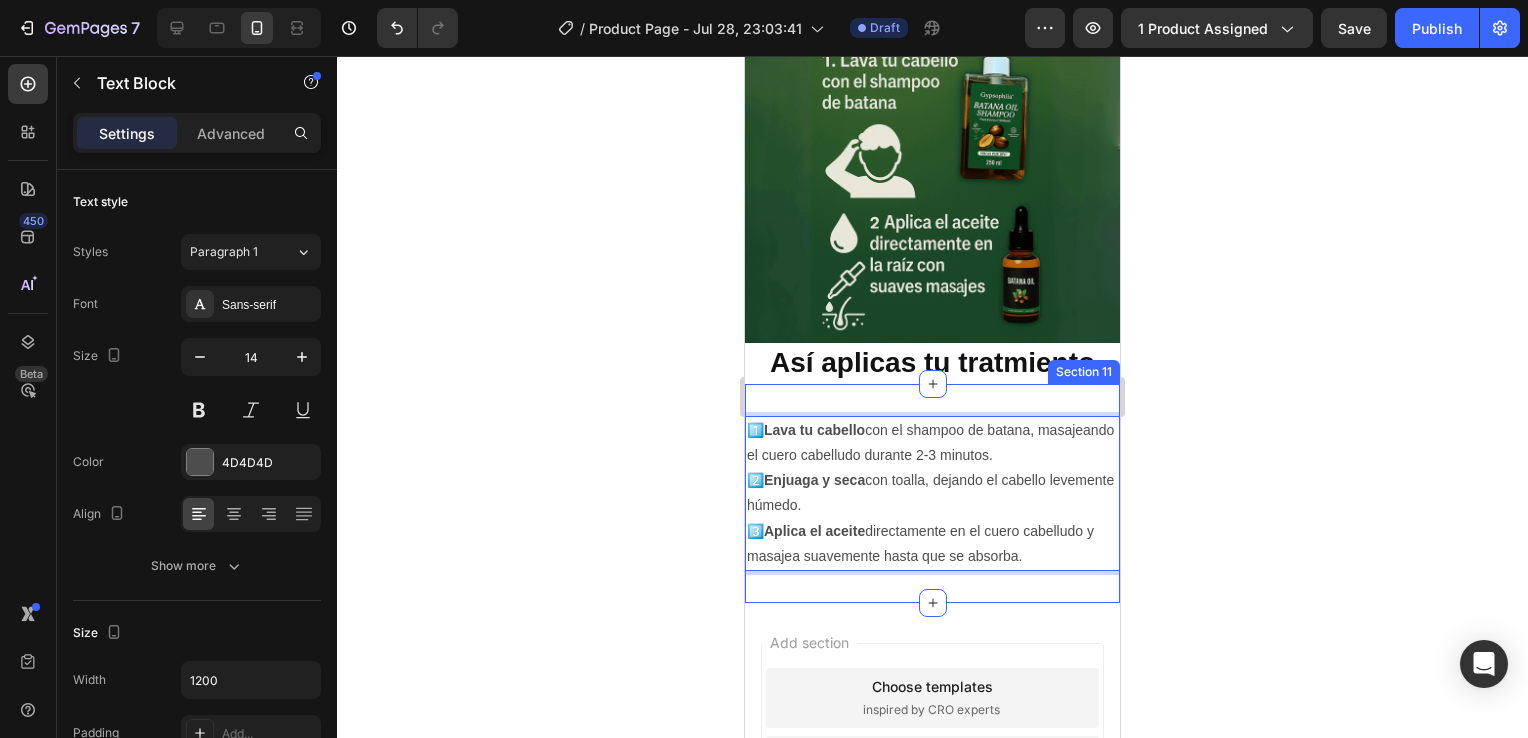 click on "[NUMBER] Lava tu cabello con el shampoo de batana, masajeando el cuero cabelludo durante [MINUTES]-[MINUTES] minutos. [NUMBER] Enjuaga y seca con toalla, dejando el cabello levemente húmedo. [NUMBER] Aplica el aceite directamente en el cuero cabelludo y masajea suavemente hasta que se absorba. Text Block [NUMBER] Section [NUMBER]" at bounding box center [932, 493] 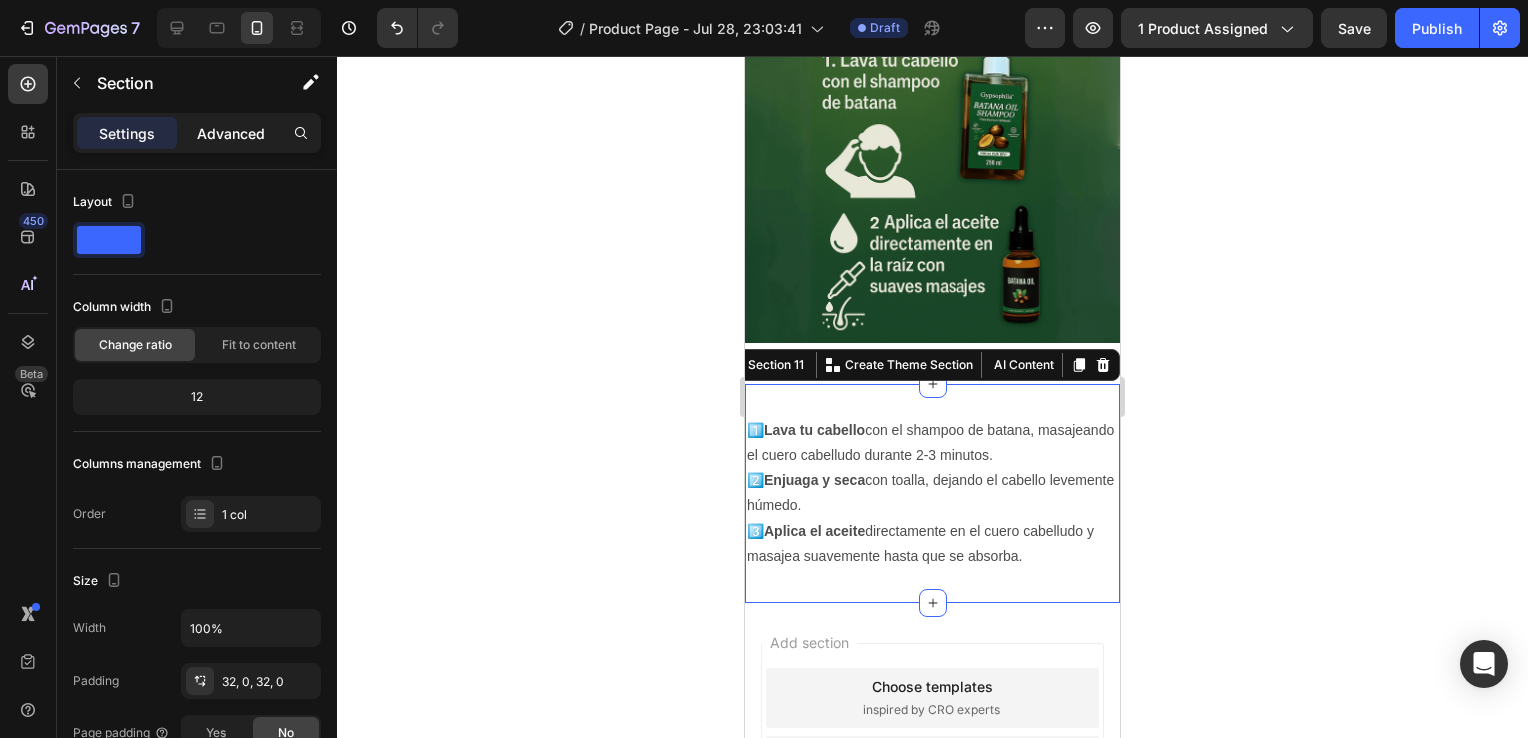 click on "Advanced" at bounding box center (231, 133) 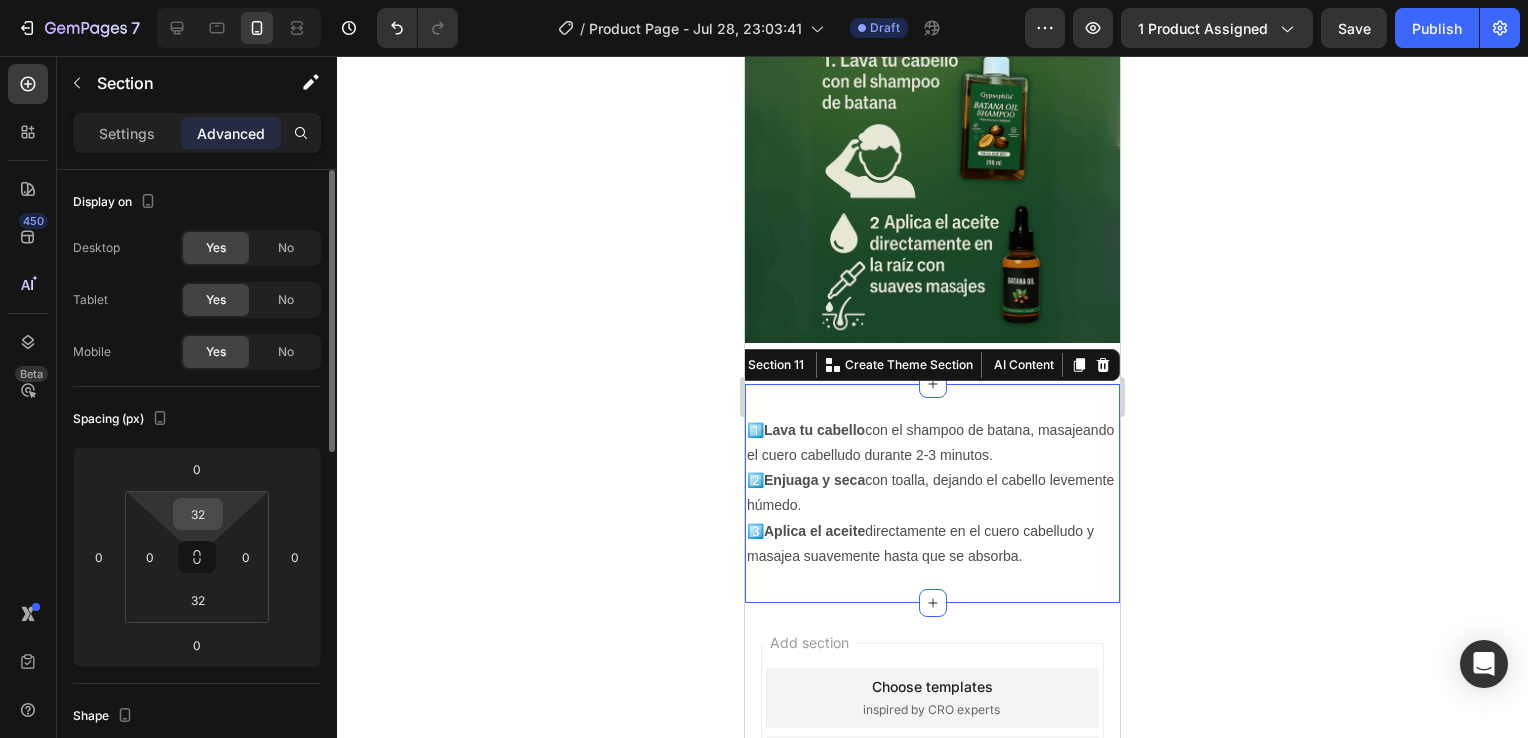 click on "32" at bounding box center (198, 514) 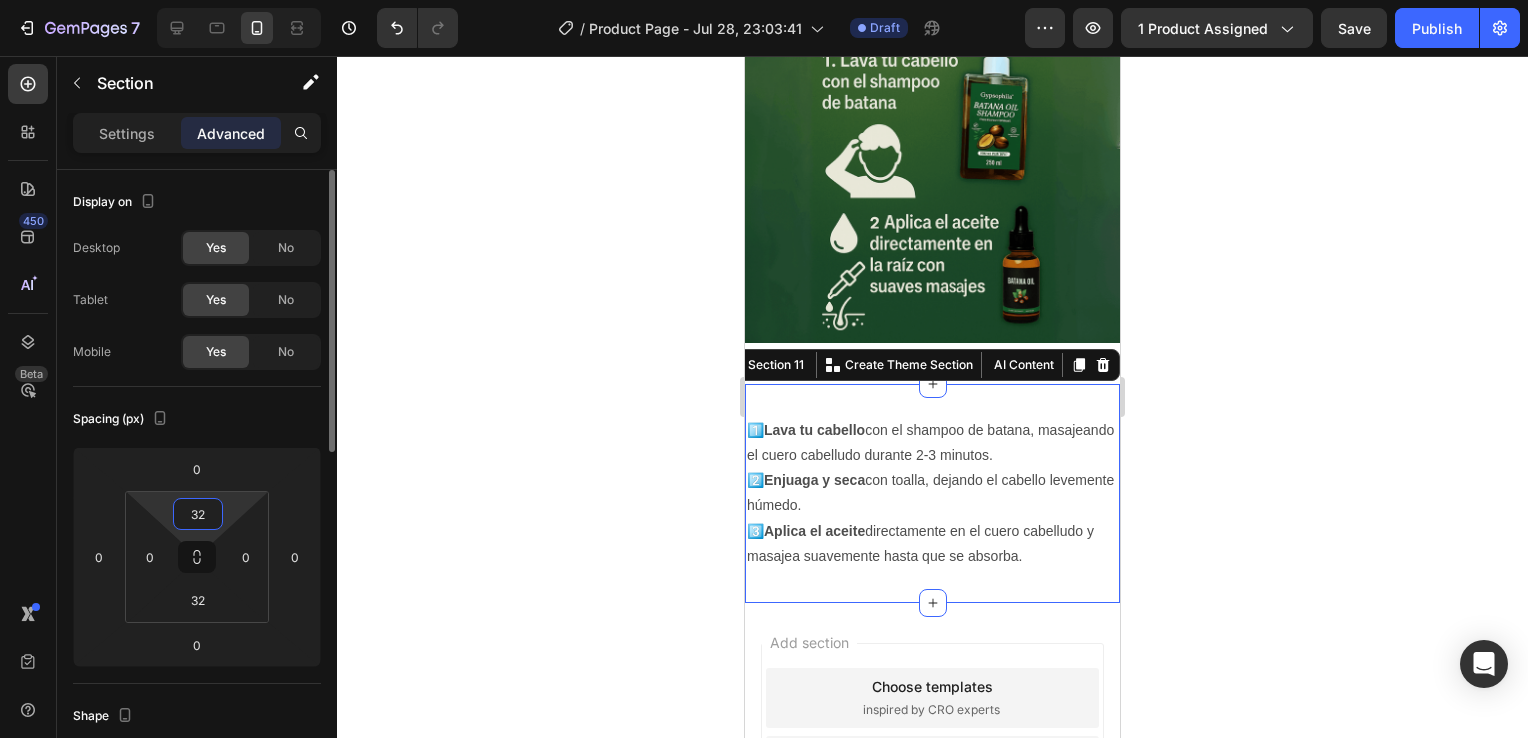 click on "32" at bounding box center [198, 514] 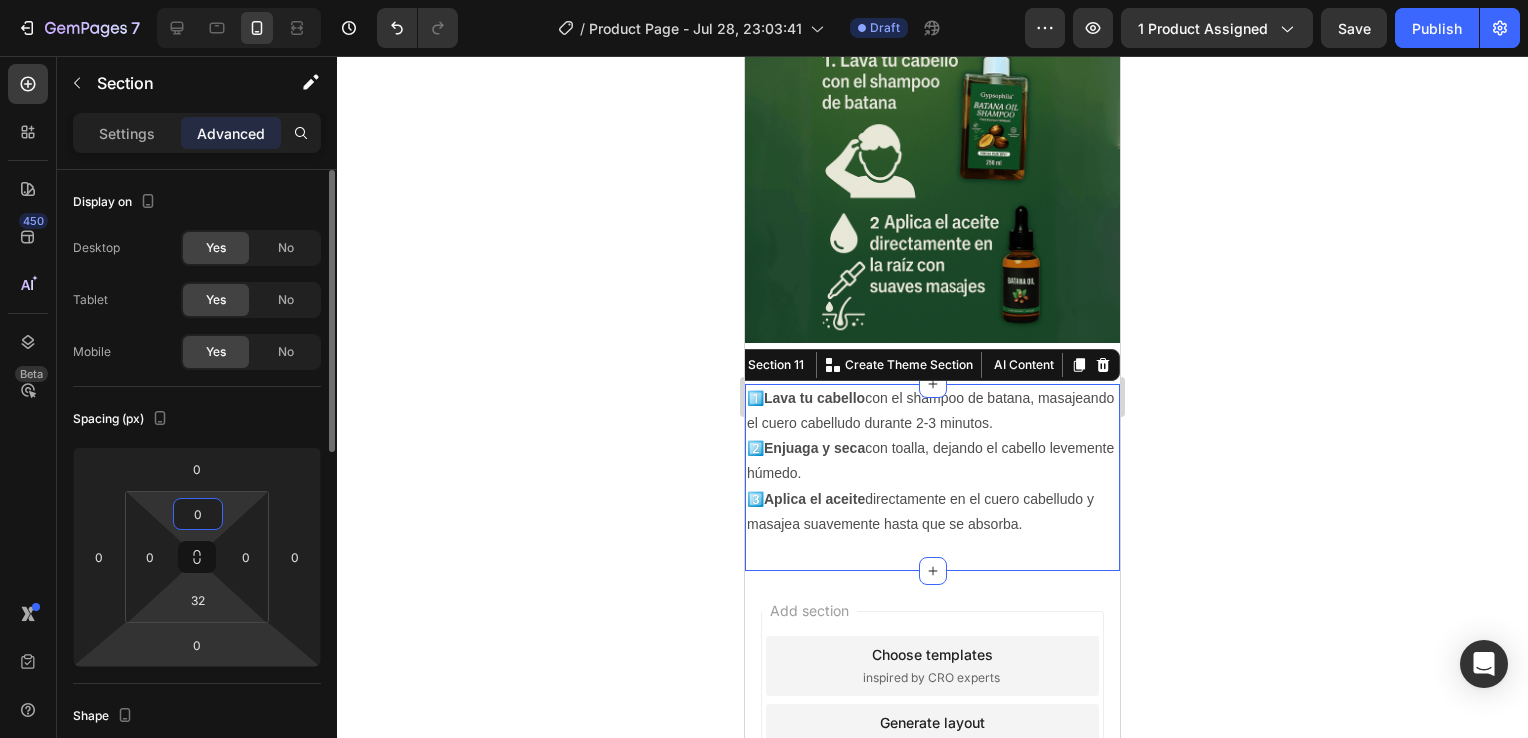 type on "0" 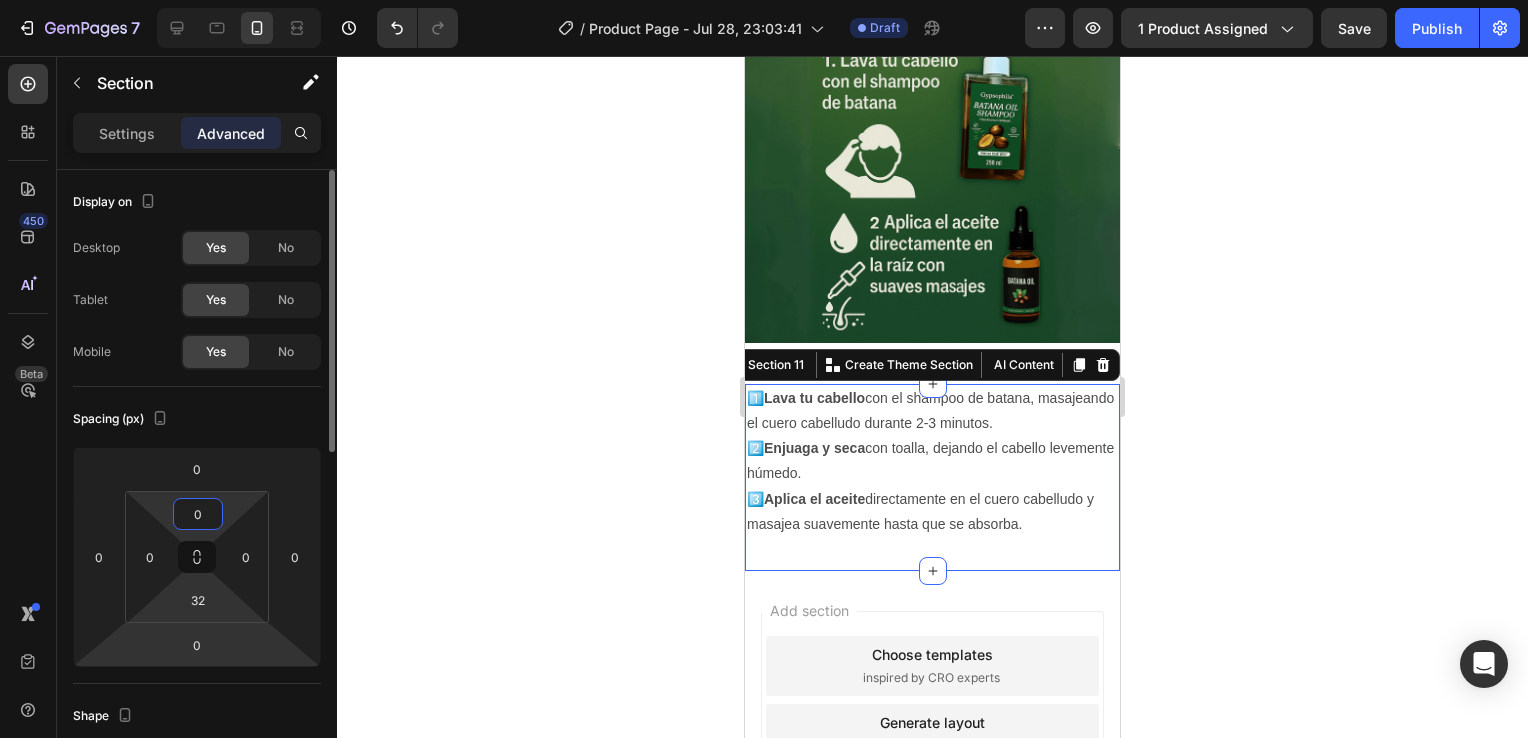 click on "[NUMBER] / Product Page - [MONTH] [DAY], [HOUR]:[MINUTE]:[SECOND] Draft Preview [NUMBER] product assigned Save Publish [NUMBER] Beta Sections([NUMBER]) Elements([NUMBER]) Section Element Hero Section Product Detail Brands Trusted Badges Guarantee Product Breakdown How to use Testimonials Compare Bundle FAQs Social Proof Brand Story Product List Collection Blog List Contact Sticky Add to Cart Custom Footer Browse Library [NUMBER] Layout Row Row Row Row Text Heading Text Block Button Button Button Media Image Image Video" at bounding box center (764, 0) 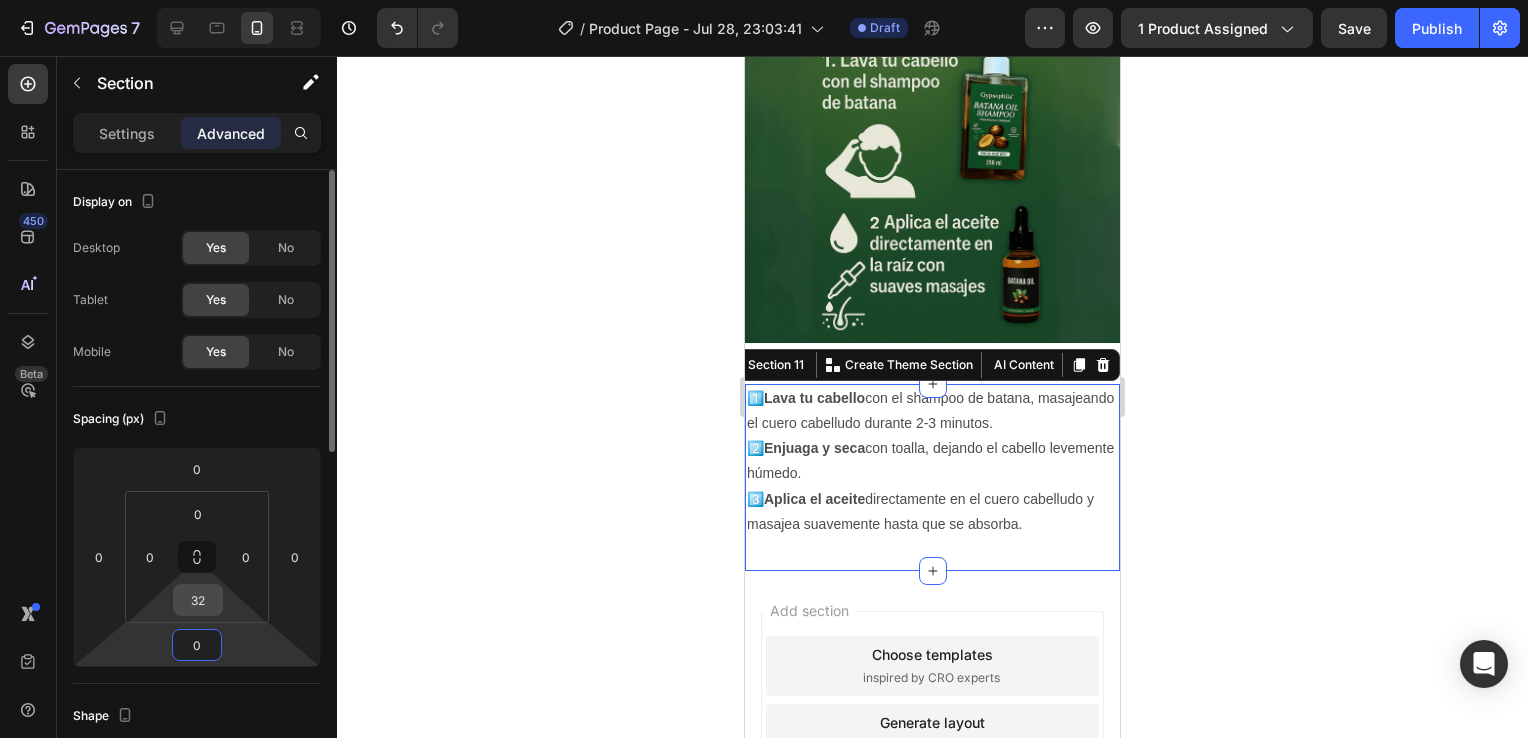 click on "32" at bounding box center (198, 600) 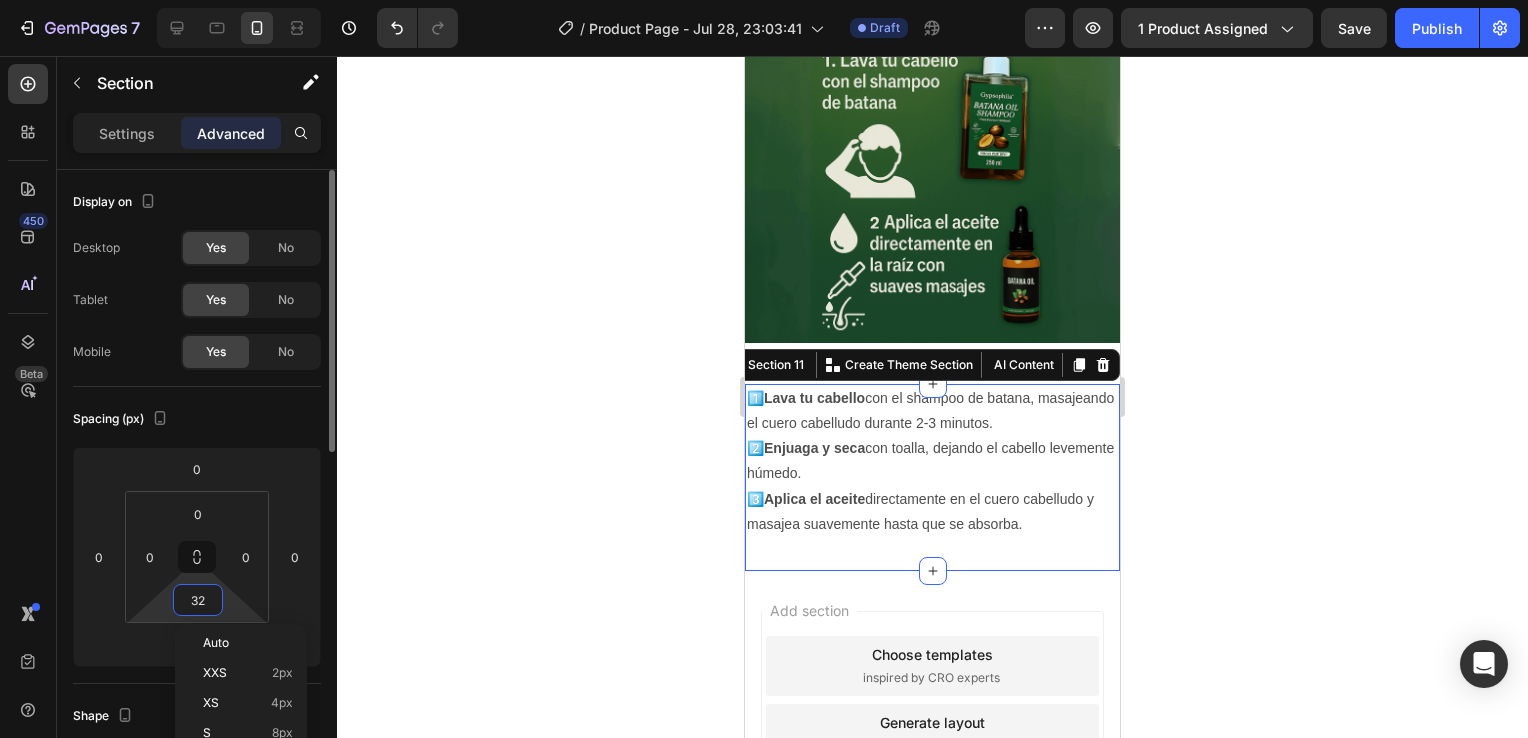 click on "32" at bounding box center [198, 600] 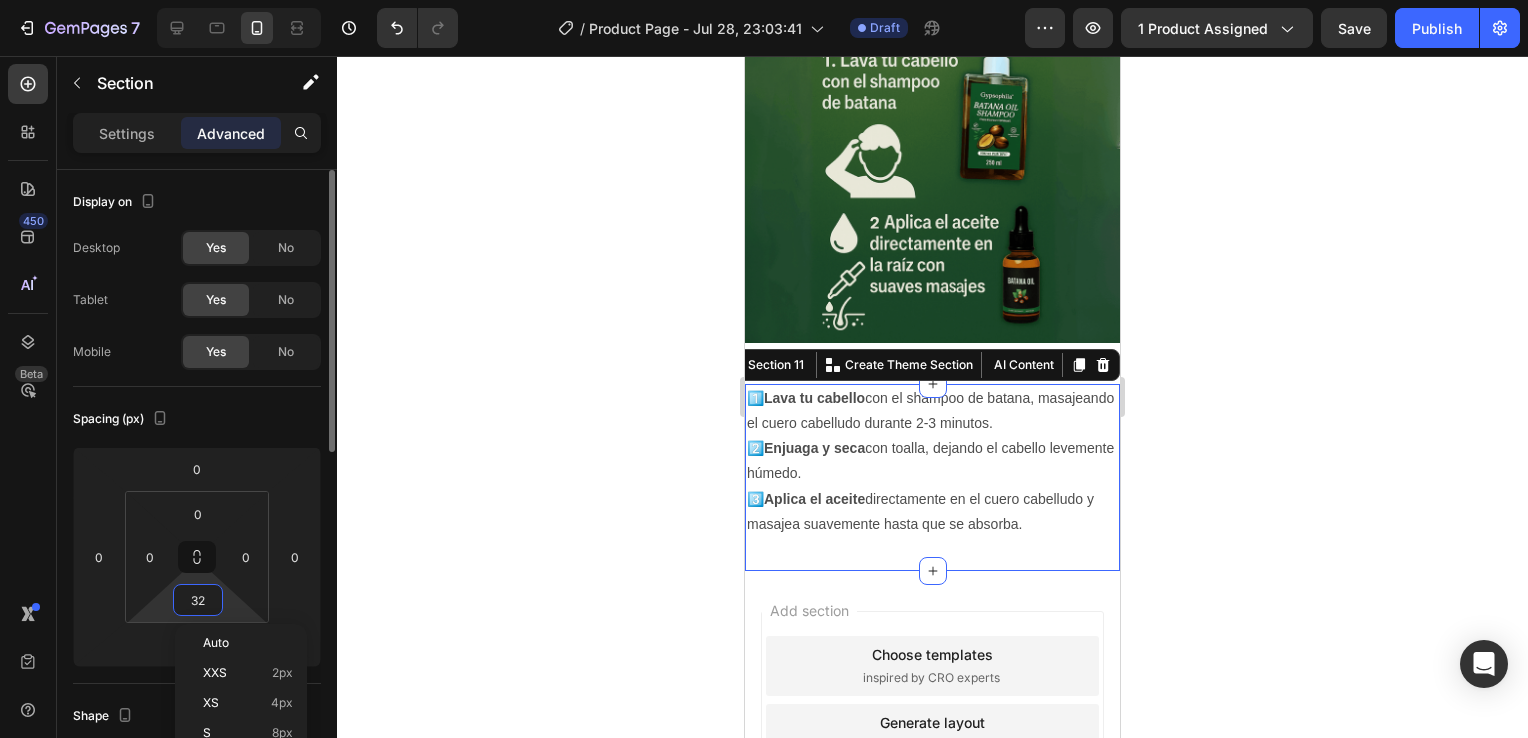 type on "0" 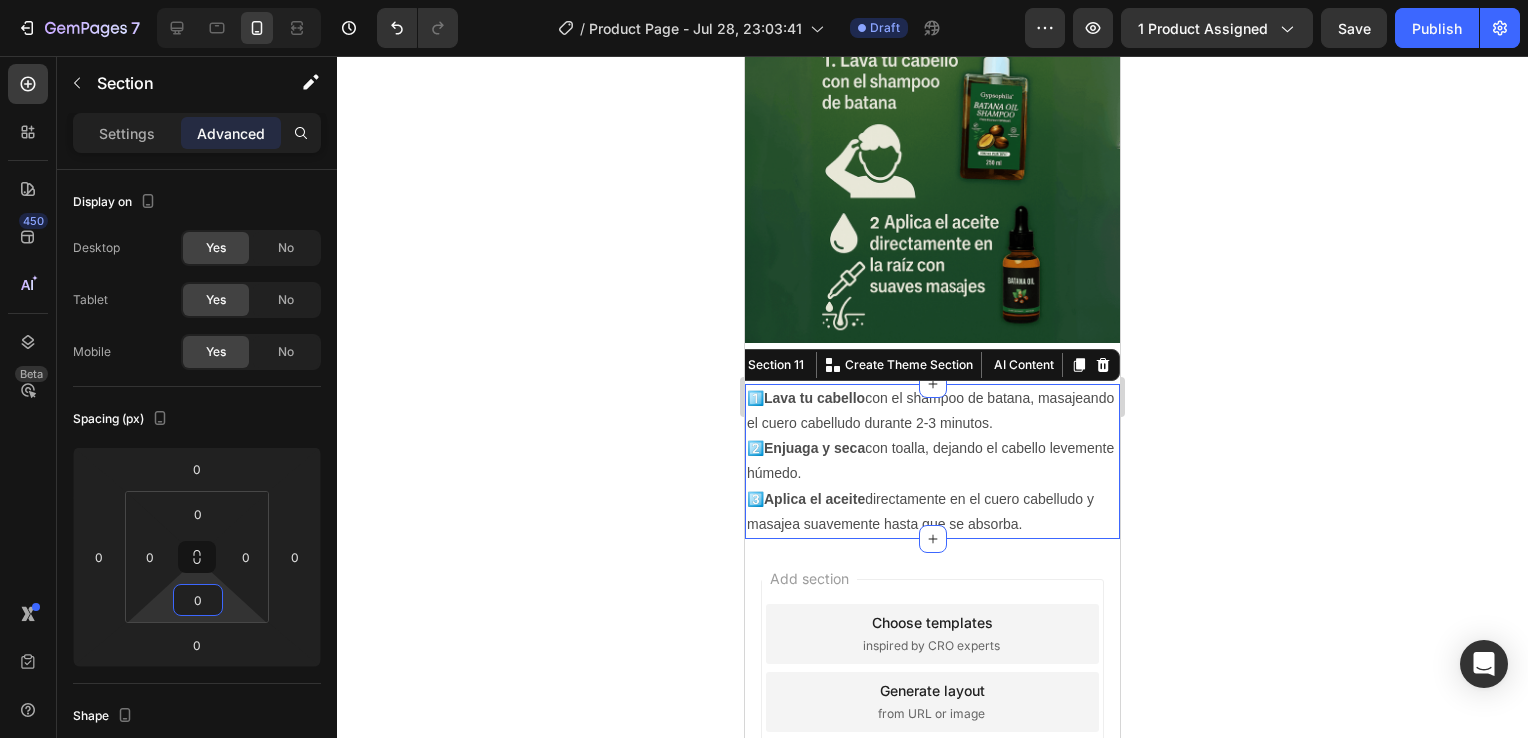 click 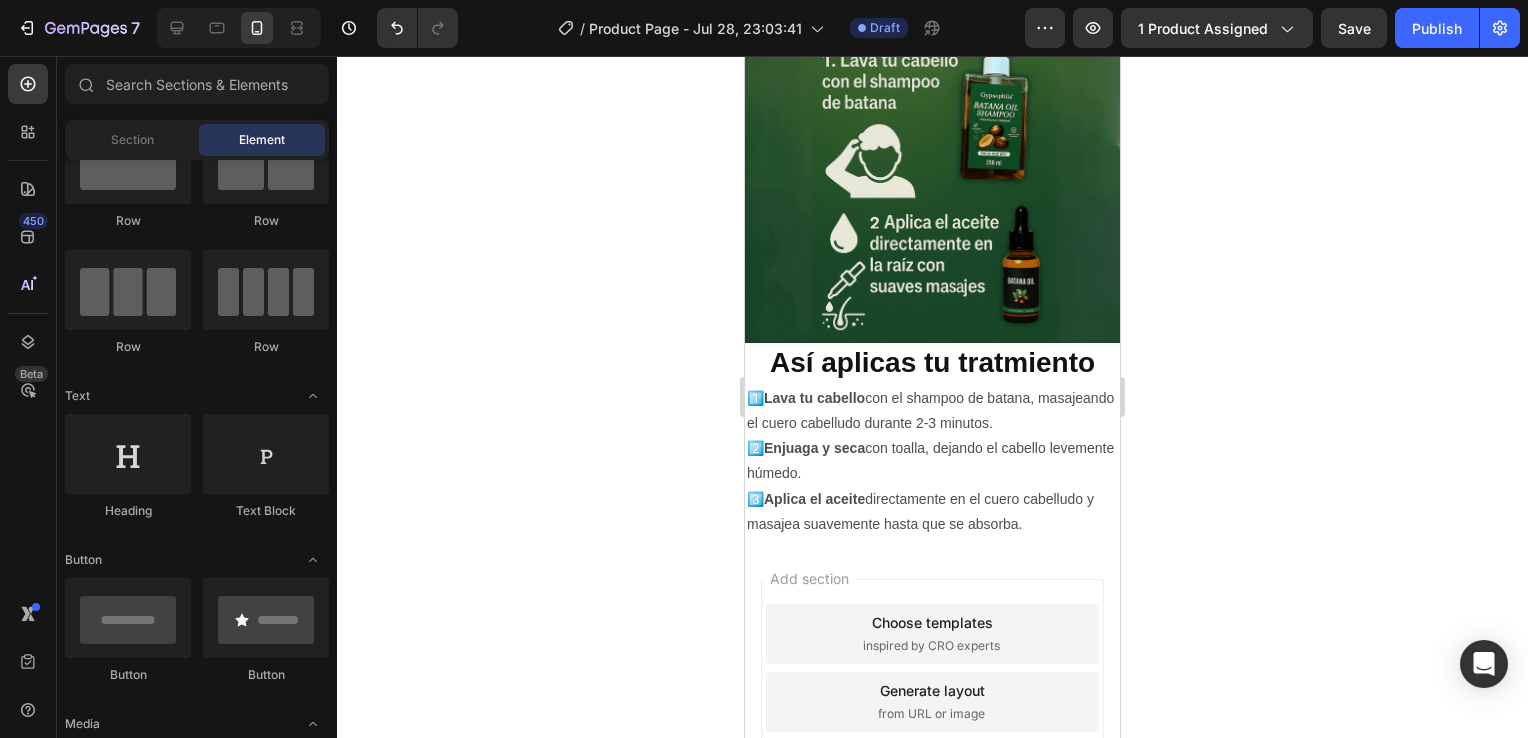 click 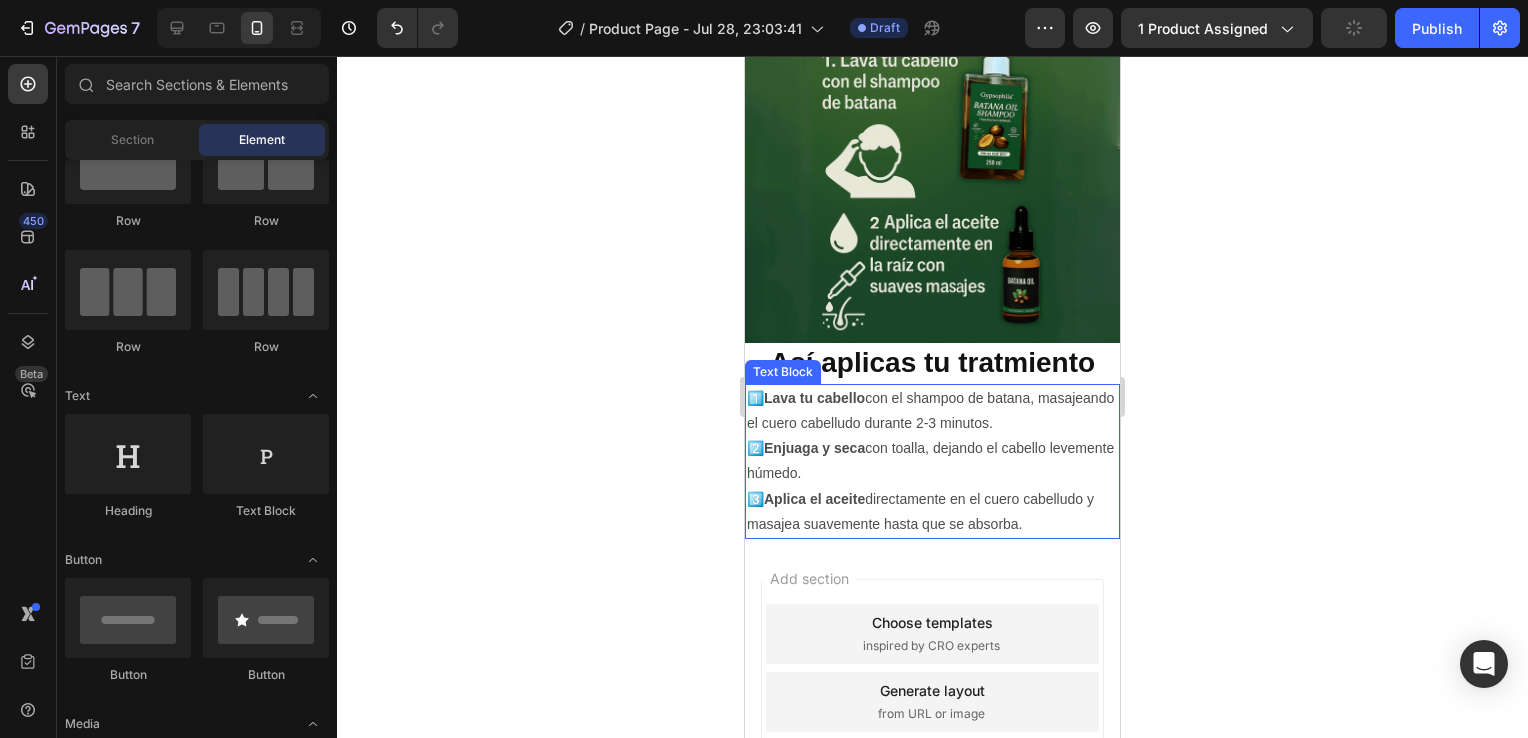 click on "1️⃣  Lava tu cabello  con el shampoo de batana, masajeando el cuero cabelludo durante 2-3 minutos. 2️⃣  Enjuaga y seca  con toalla, dejando el cabello levemente húmedo. 3️⃣  Aplica el aceite  directamente en el cuero cabelludo y masajea suavemente hasta que se absorba." at bounding box center [932, 461] 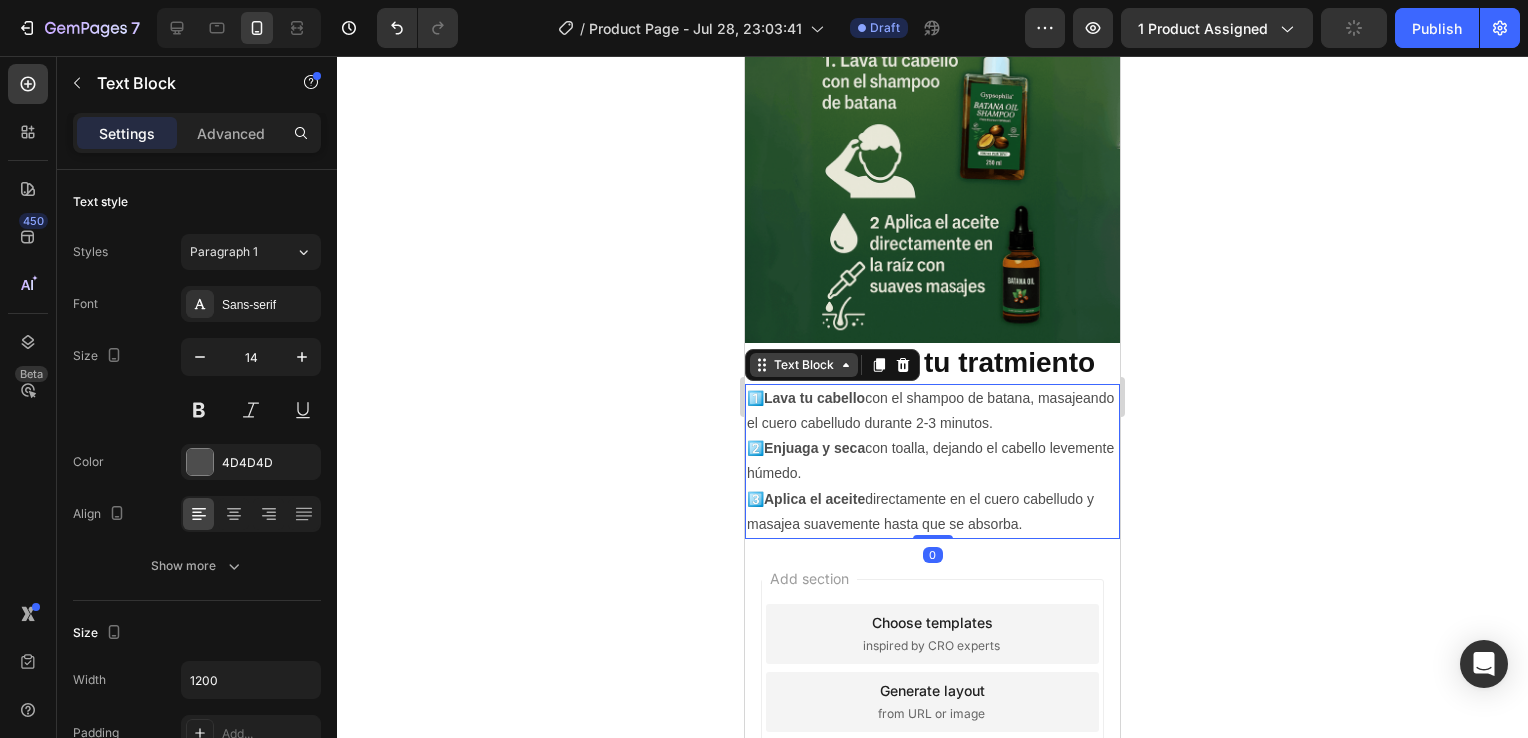 click on "Text Block" at bounding box center (804, 365) 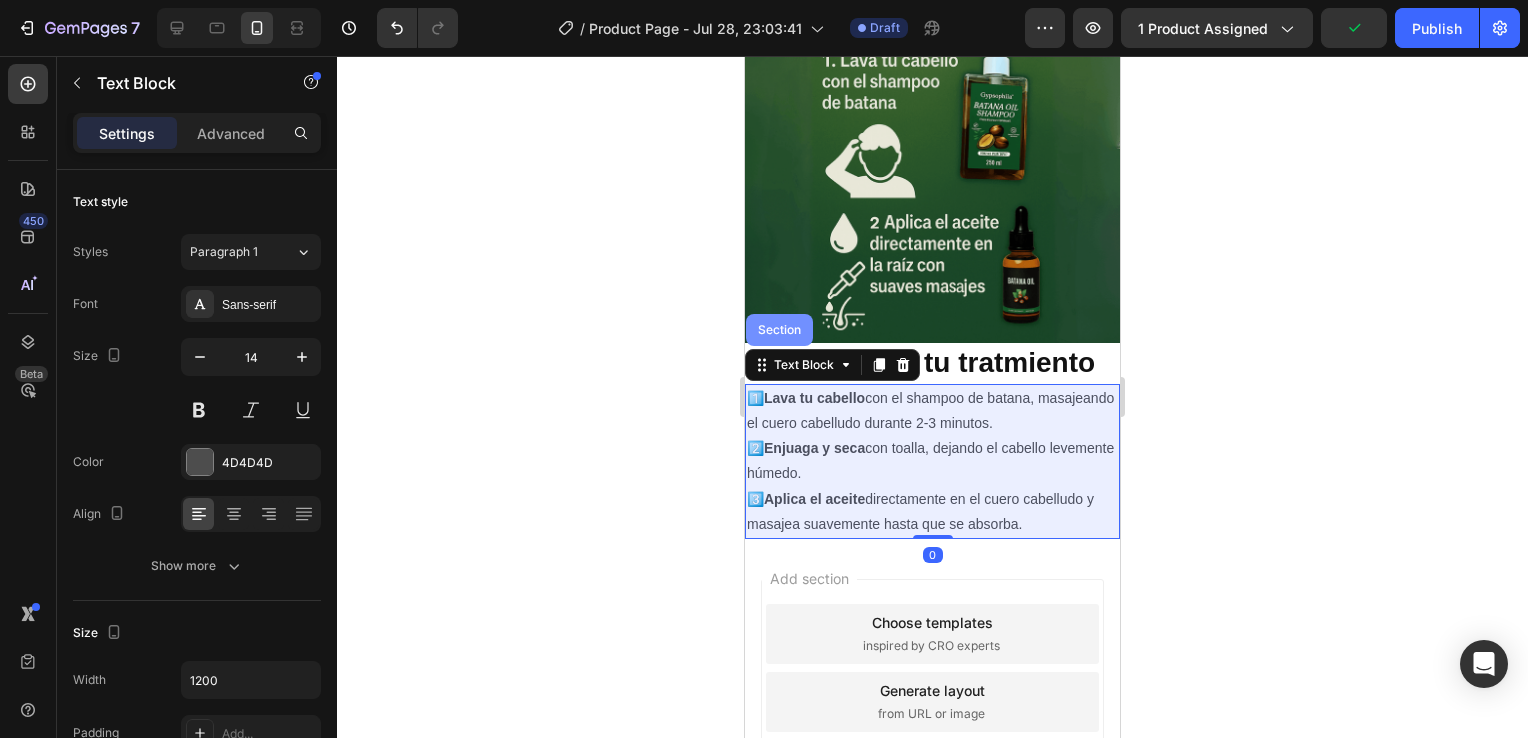click on "Section" at bounding box center (779, 330) 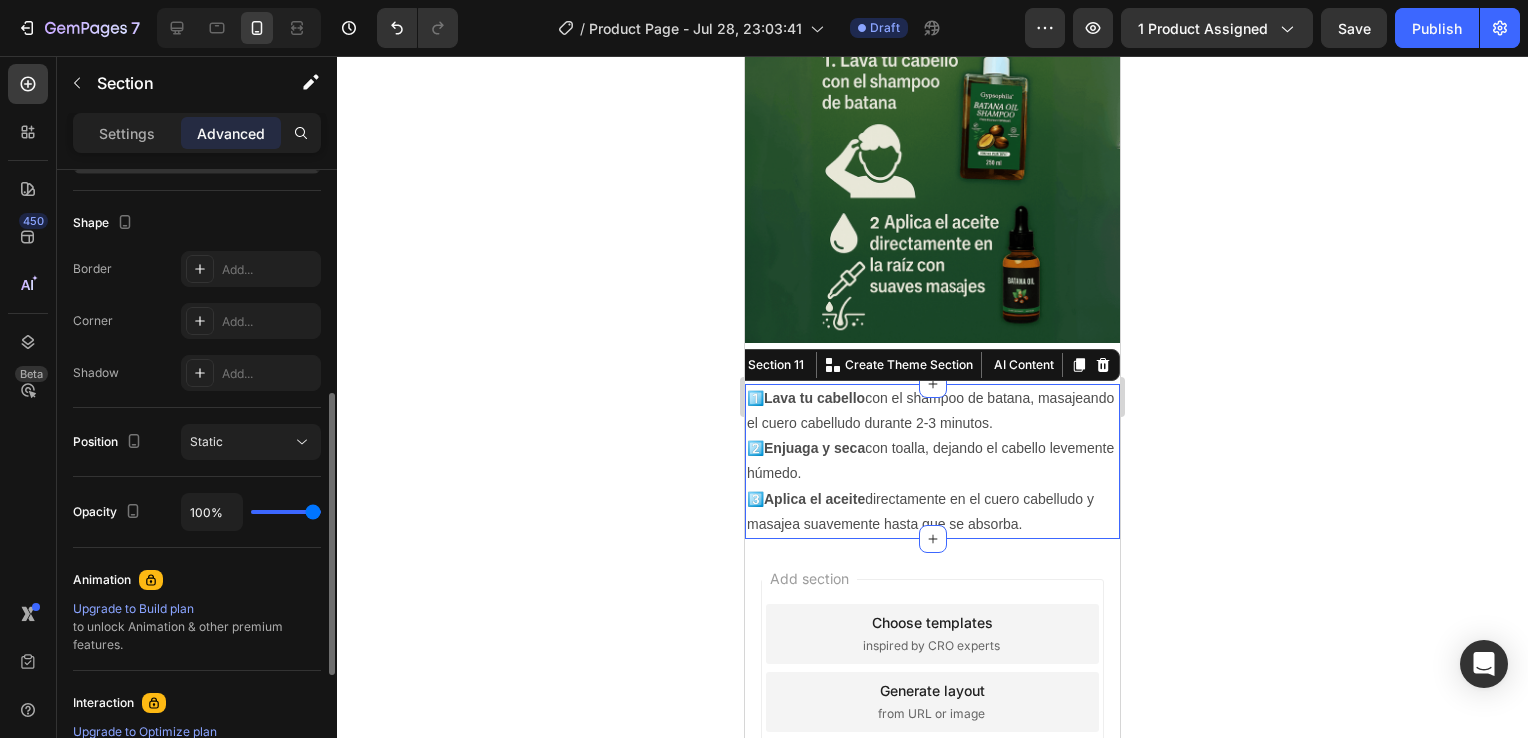scroll, scrollTop: 492, scrollLeft: 0, axis: vertical 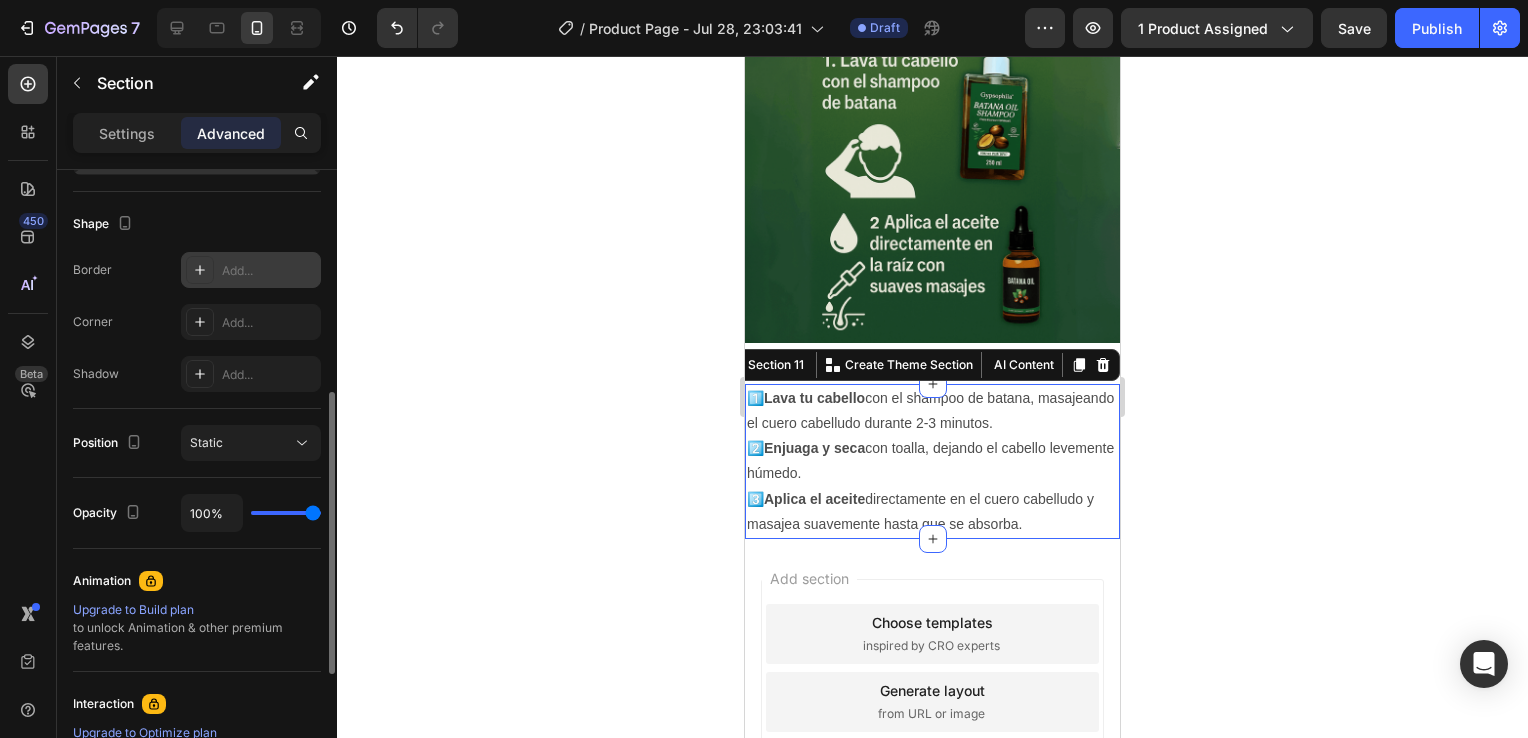 click at bounding box center (200, 270) 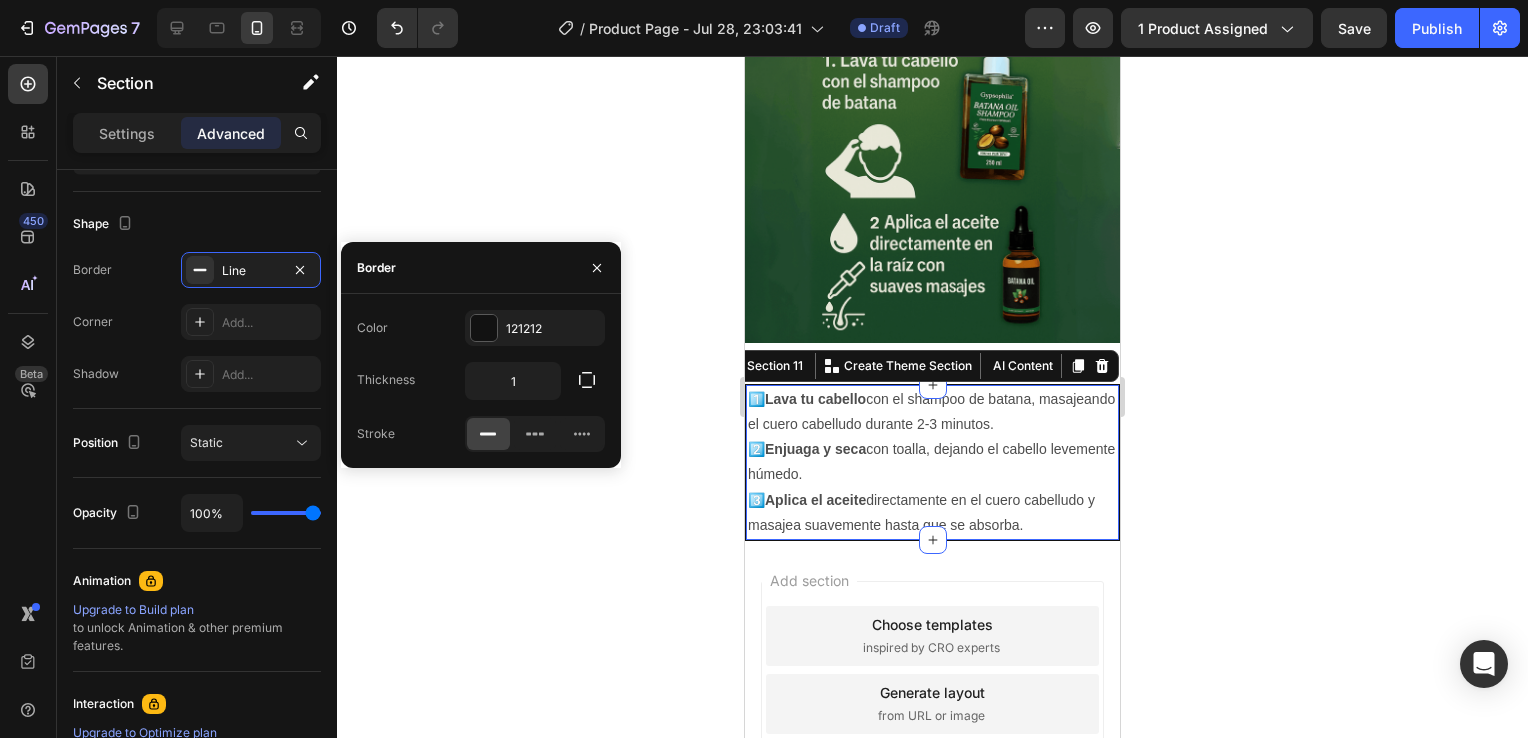 click 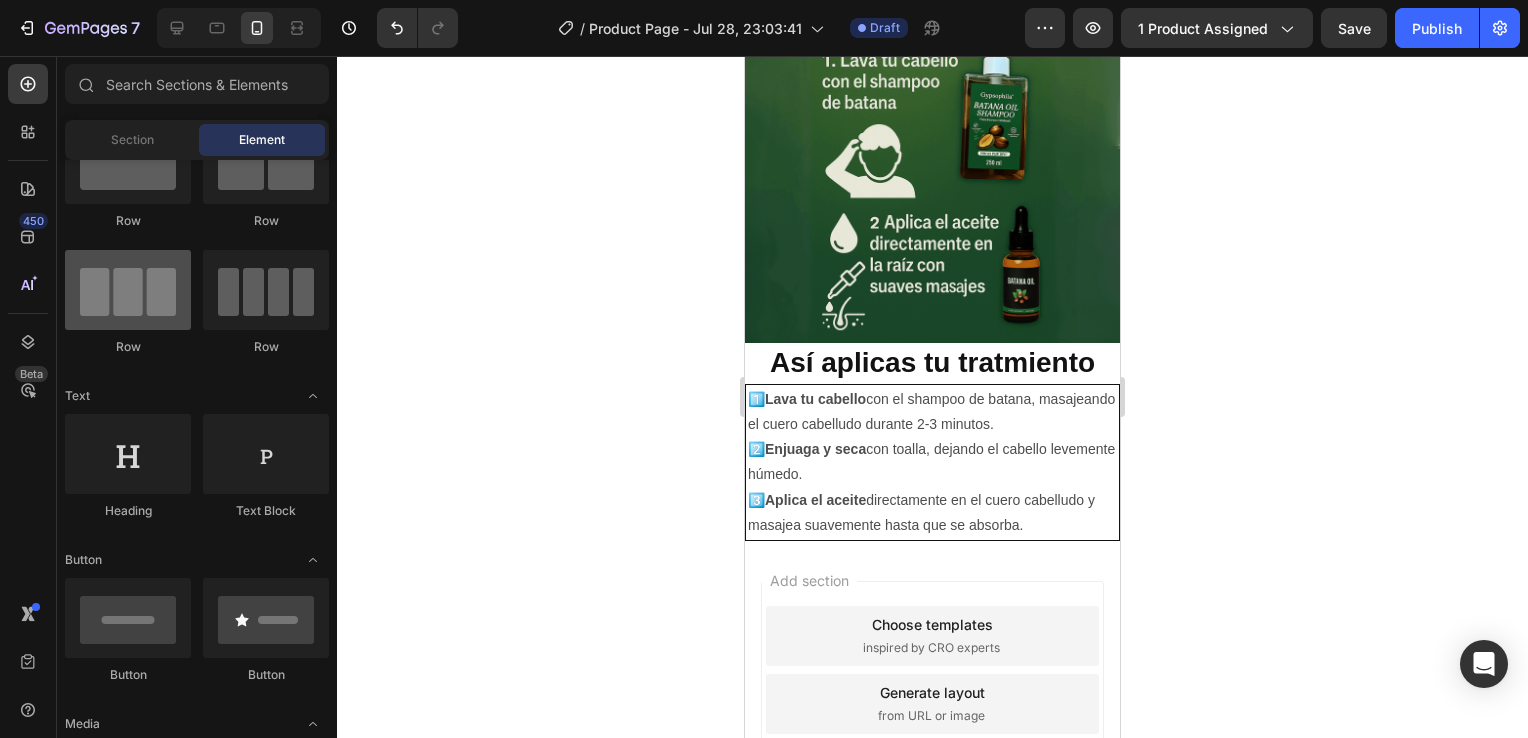 scroll, scrollTop: 0, scrollLeft: 0, axis: both 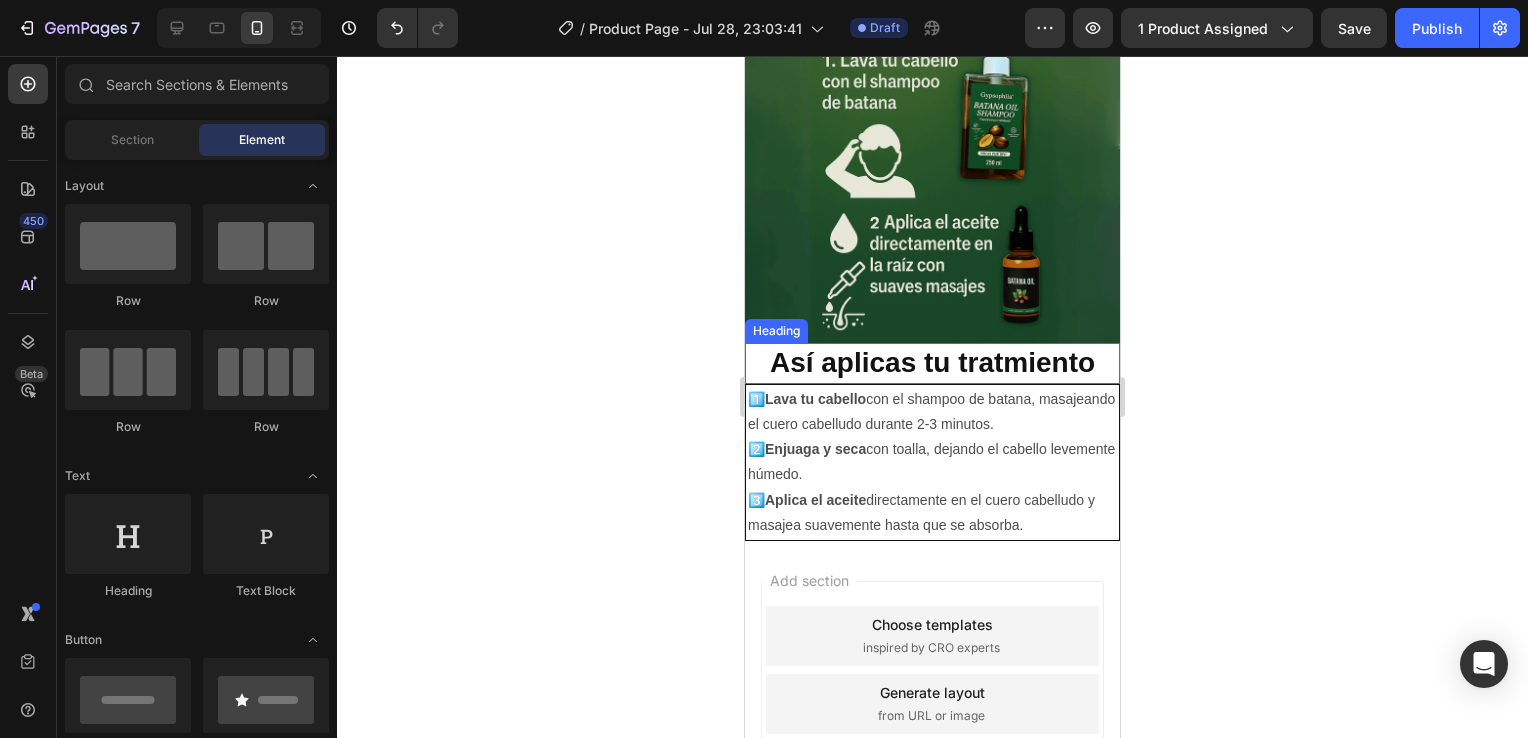 click on "⁠⁠⁠⁠⁠⁠⁠ Así aplicas tu tratmiento" at bounding box center (932, 363) 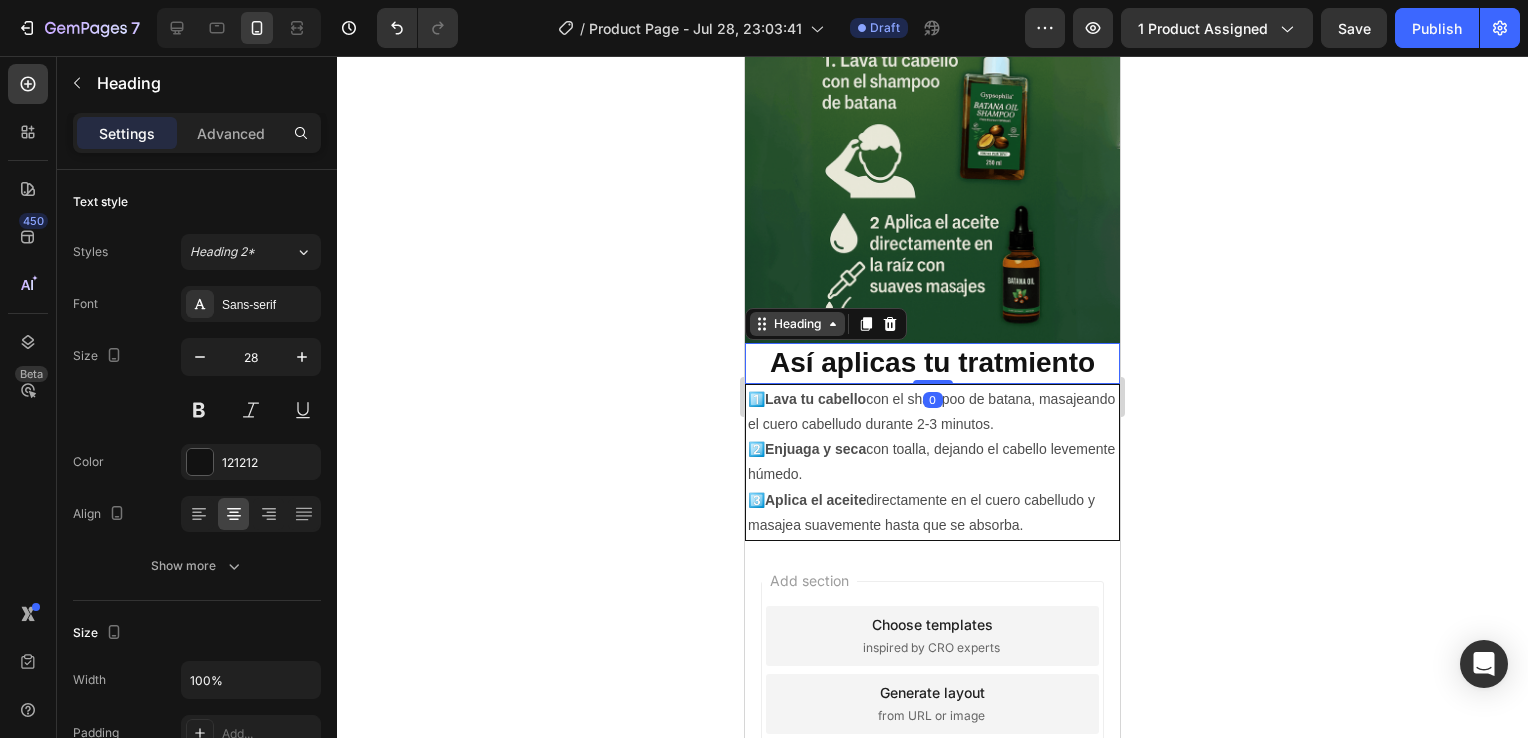 click on "Heading" at bounding box center [797, 324] 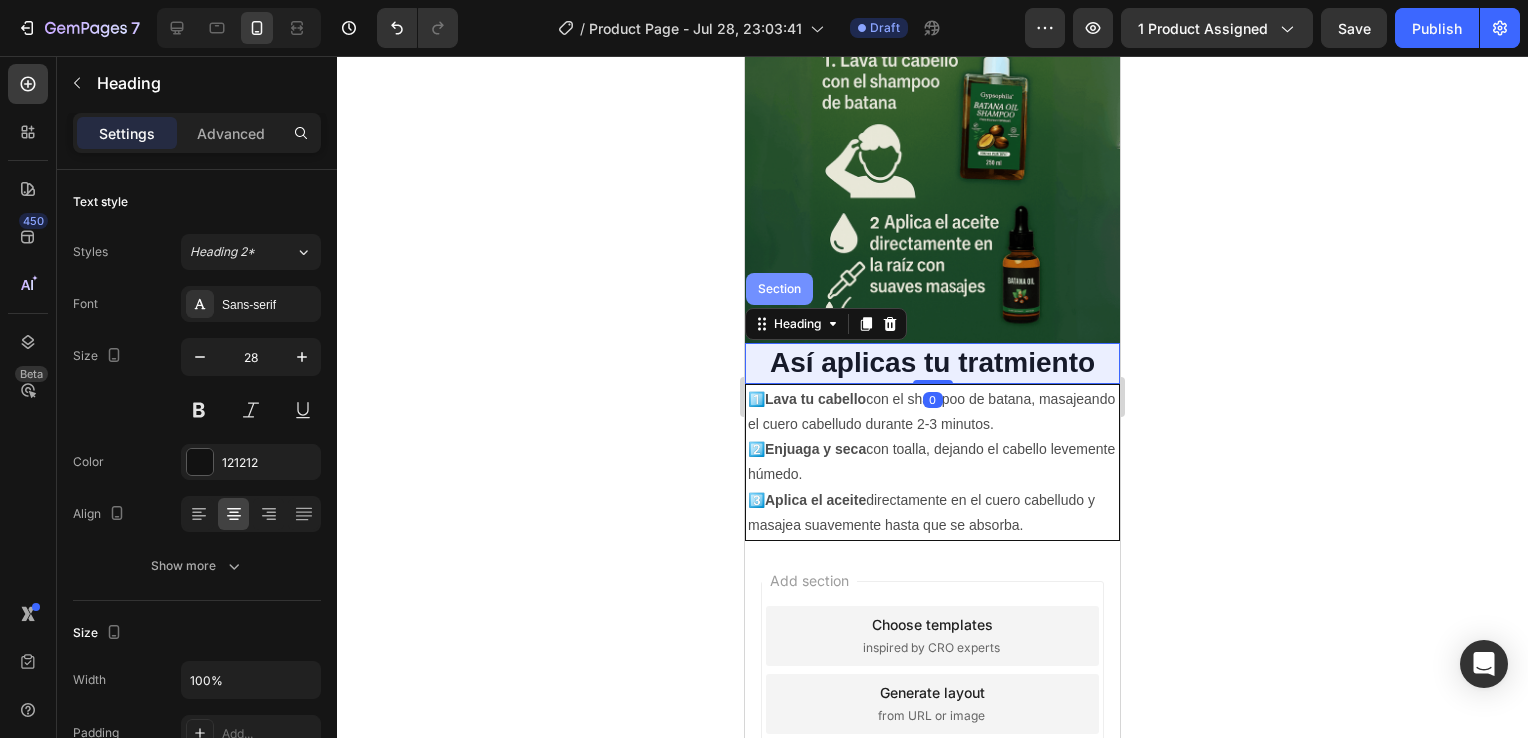 click on "Section" at bounding box center (779, 289) 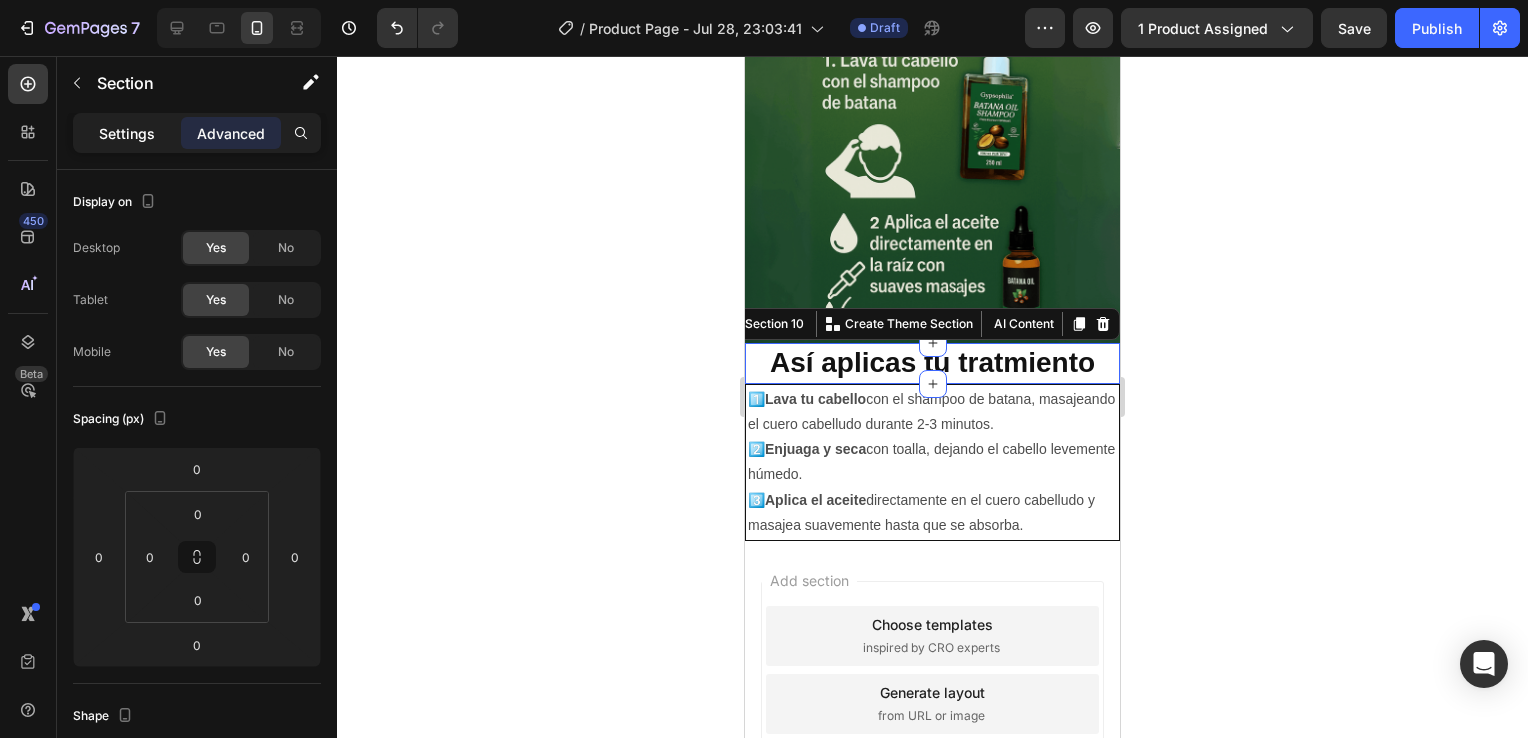 click on "Settings" at bounding box center [127, 133] 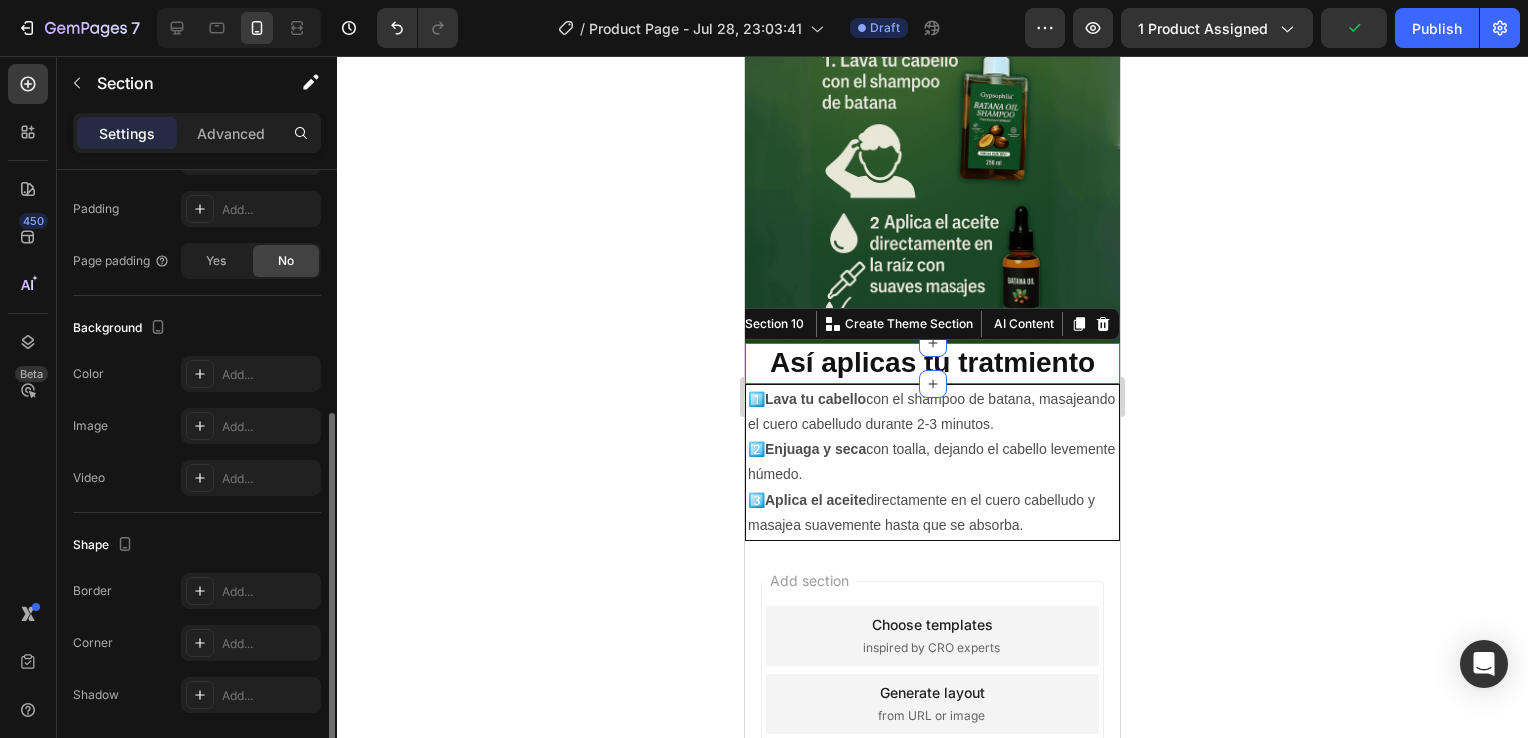 scroll, scrollTop: 472, scrollLeft: 0, axis: vertical 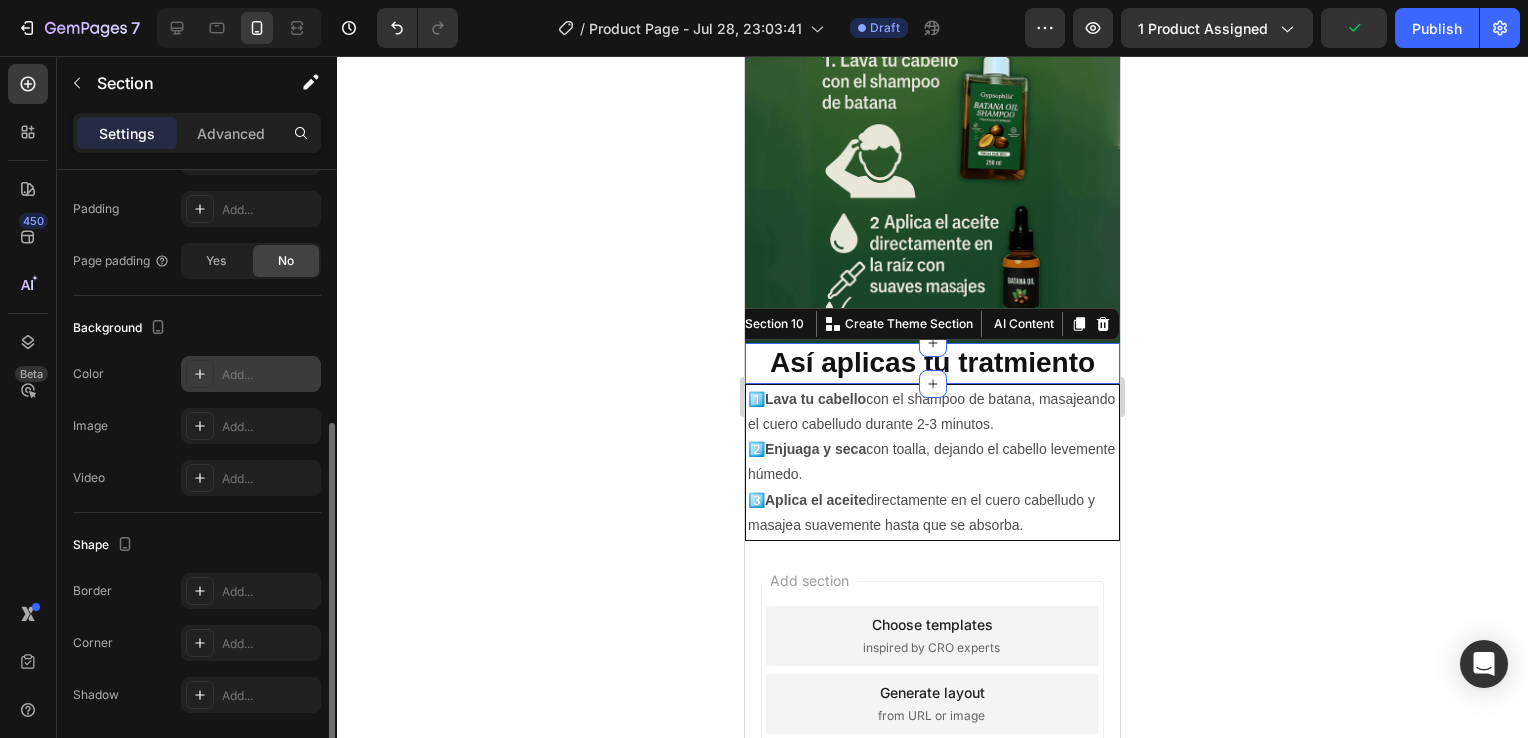 click 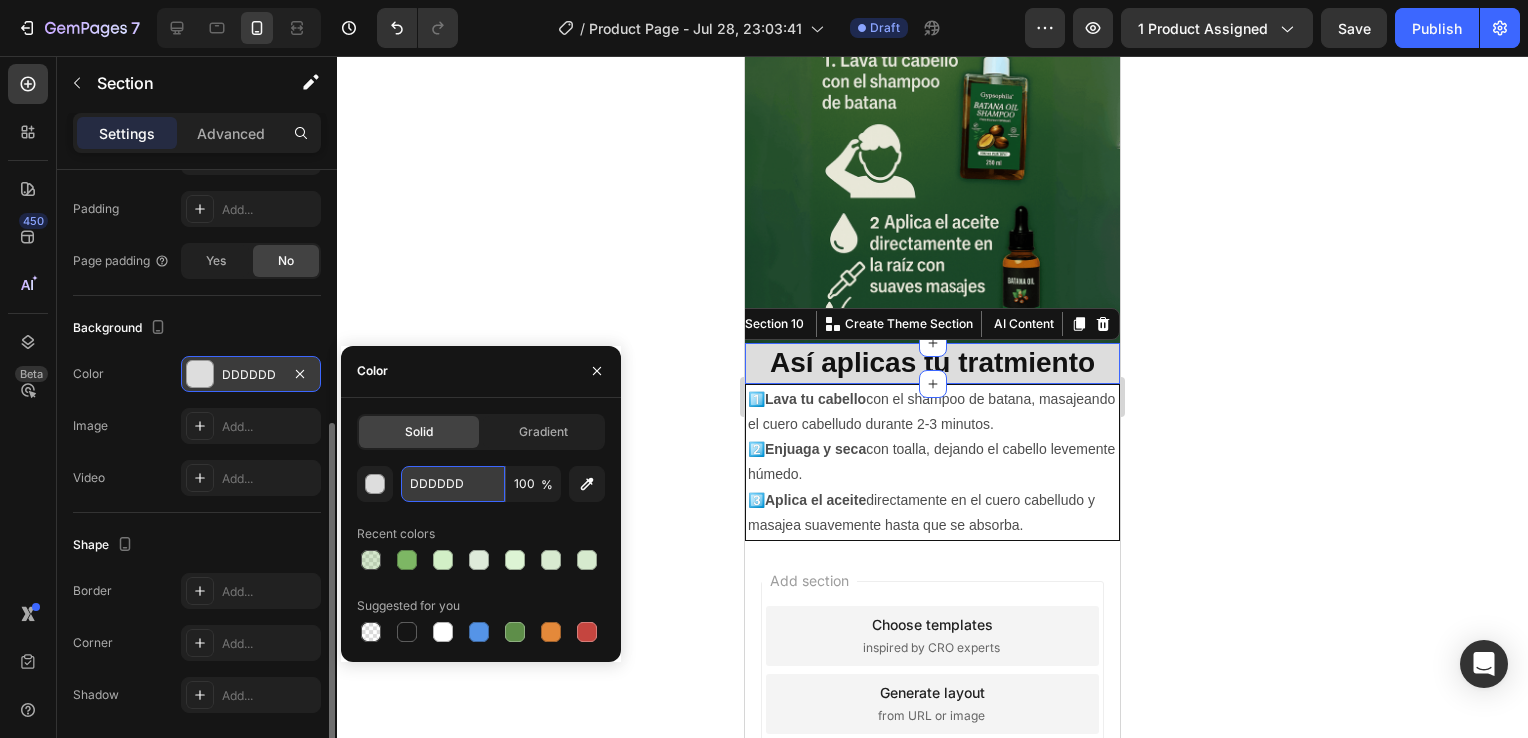 click on "DDDDDD" at bounding box center (453, 484) 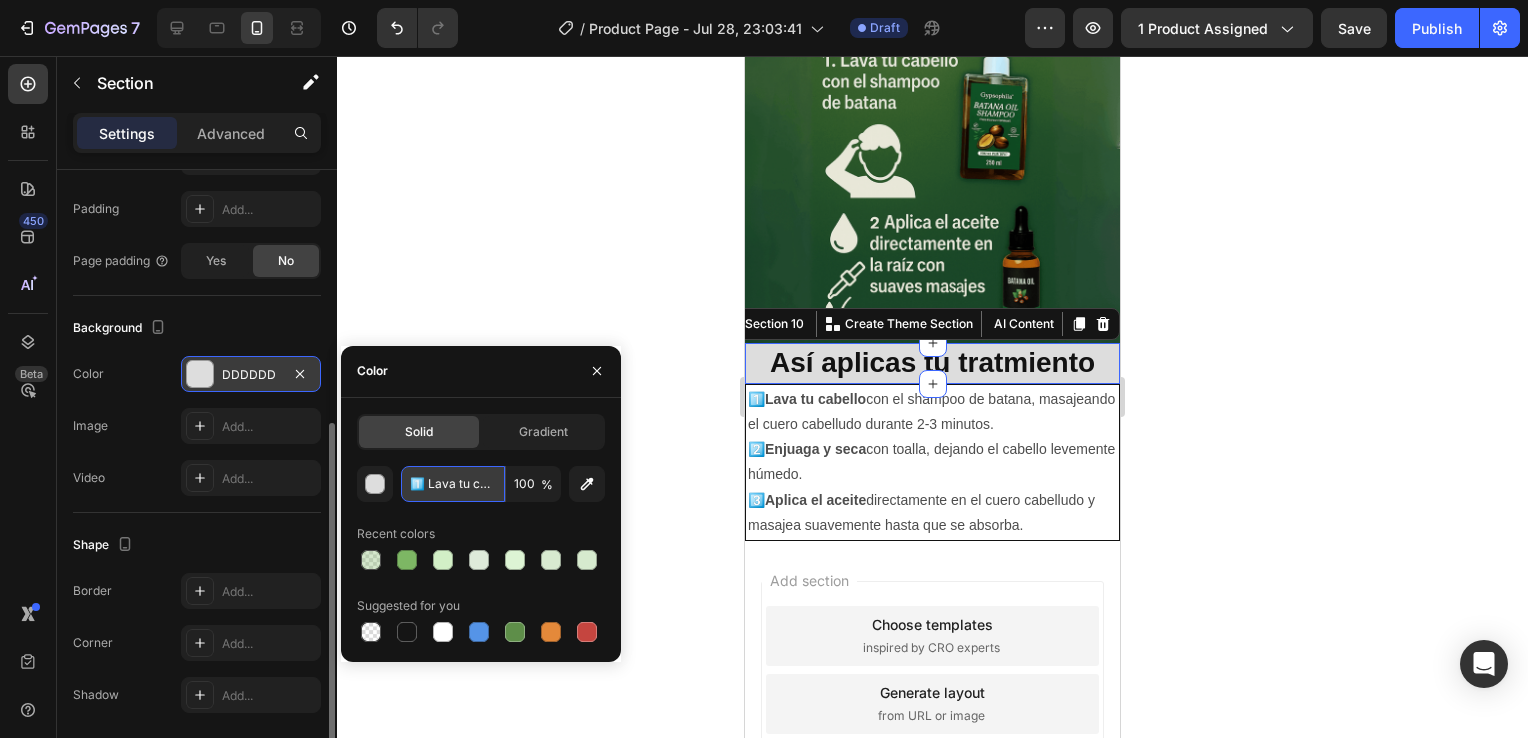 scroll, scrollTop: 0, scrollLeft: 1438, axis: horizontal 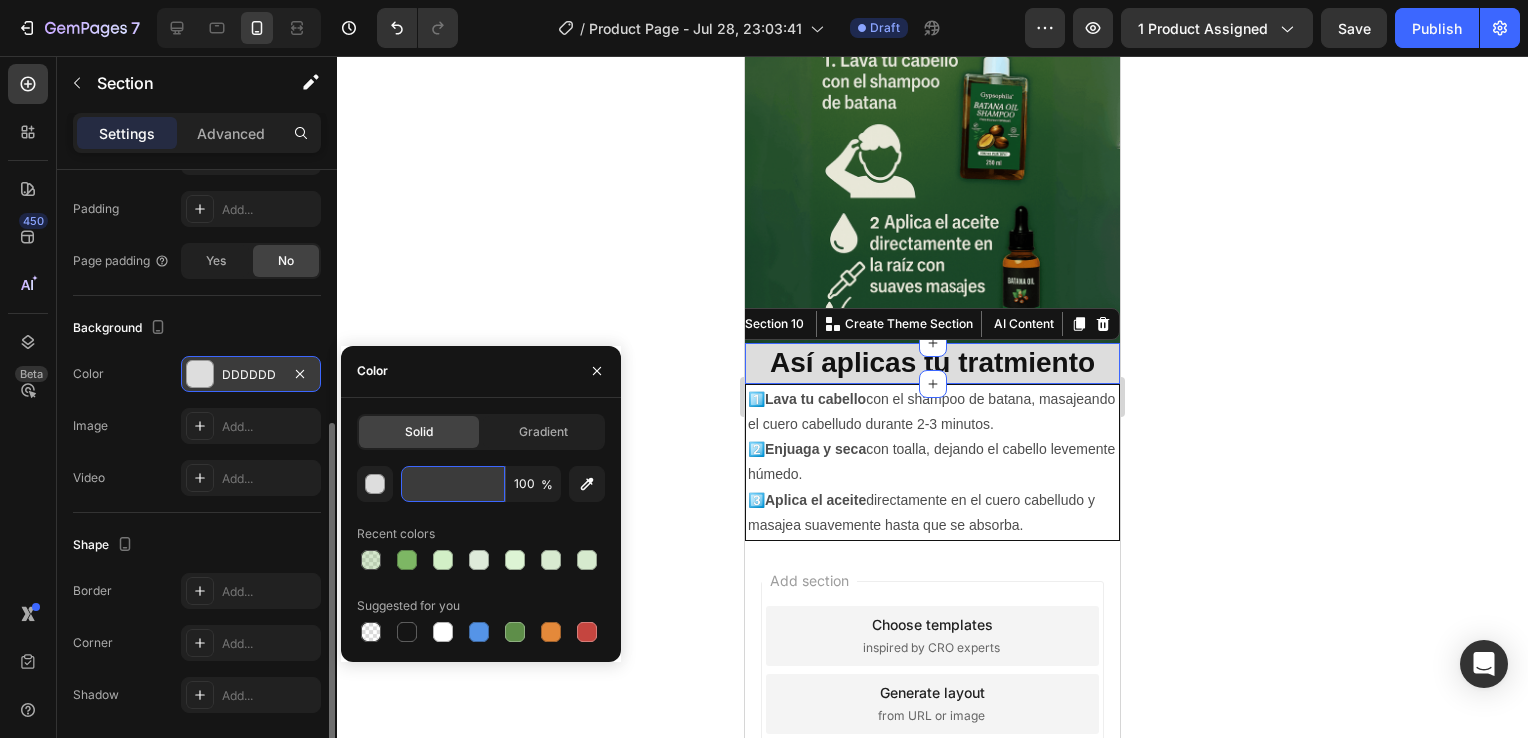 click on "1️⃣ Lava tu cabello con el shampoo de batana, masajeando el cuero cabelludo durante 2-3 minutos.2️⃣ Enjuaga y seca con toalla, dejando el cabello levemente húmedo.3️⃣ Aplica el aceite directamente en el cuero cabelludo y masajea suavemente hasta que se absorba." at bounding box center [453, 484] 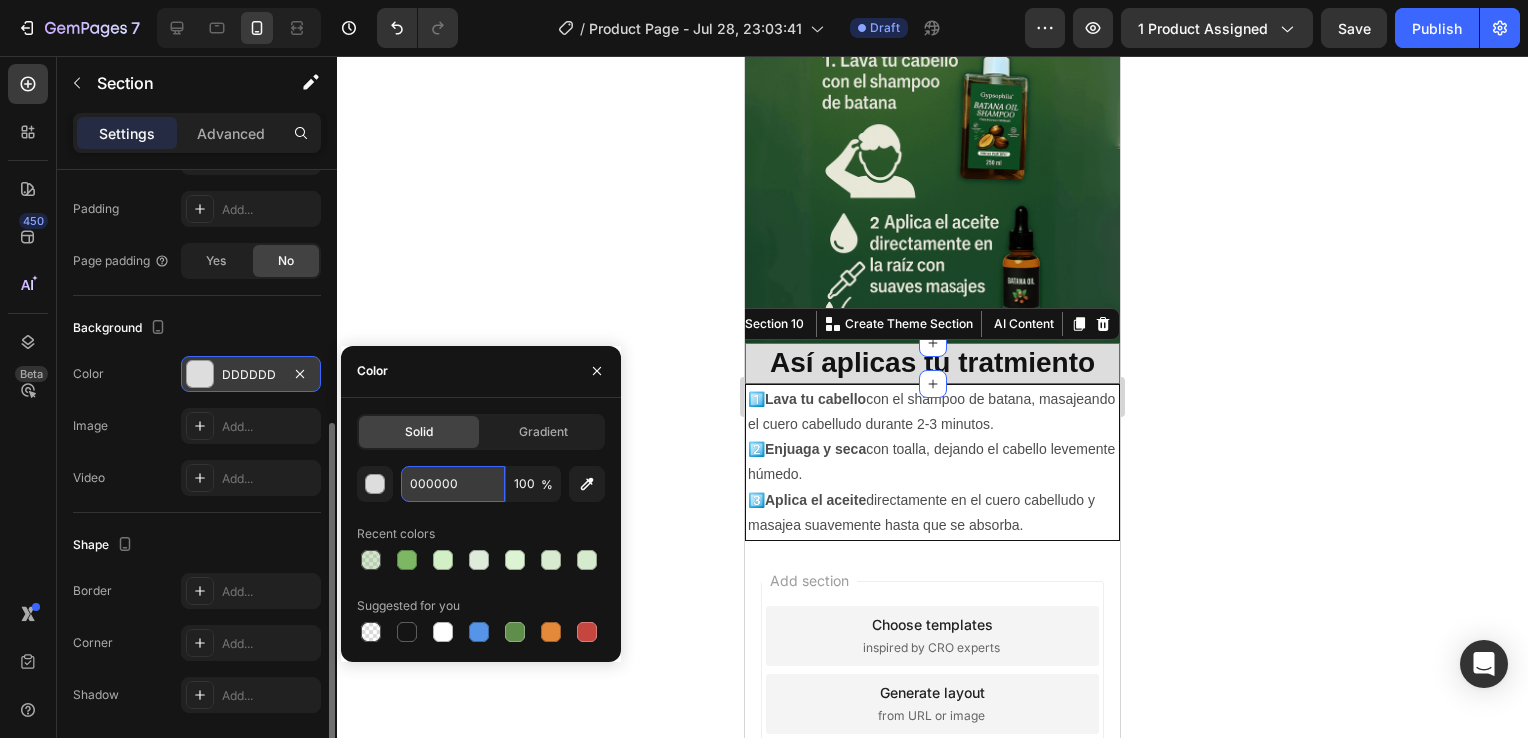 scroll, scrollTop: 0, scrollLeft: 0, axis: both 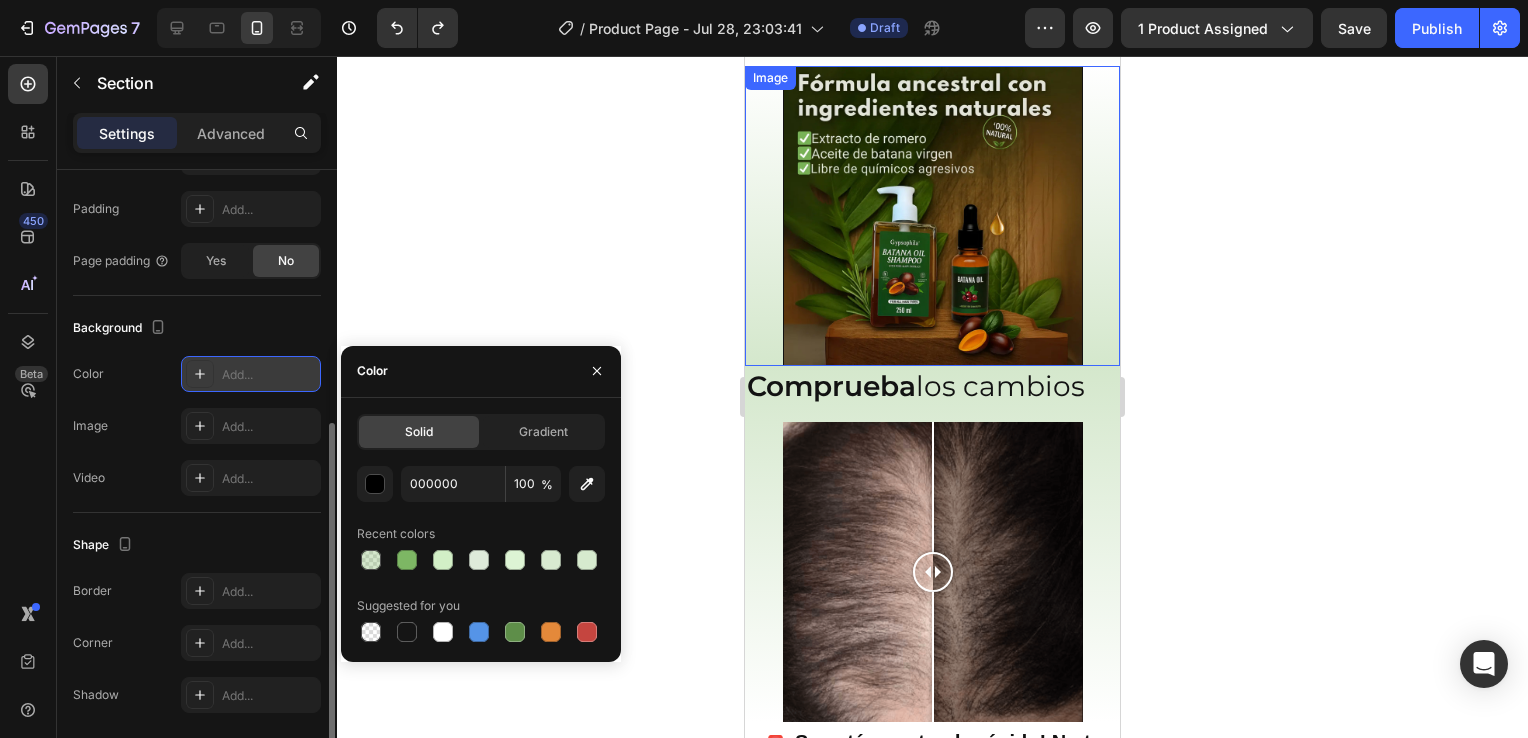 click at bounding box center (932, 216) 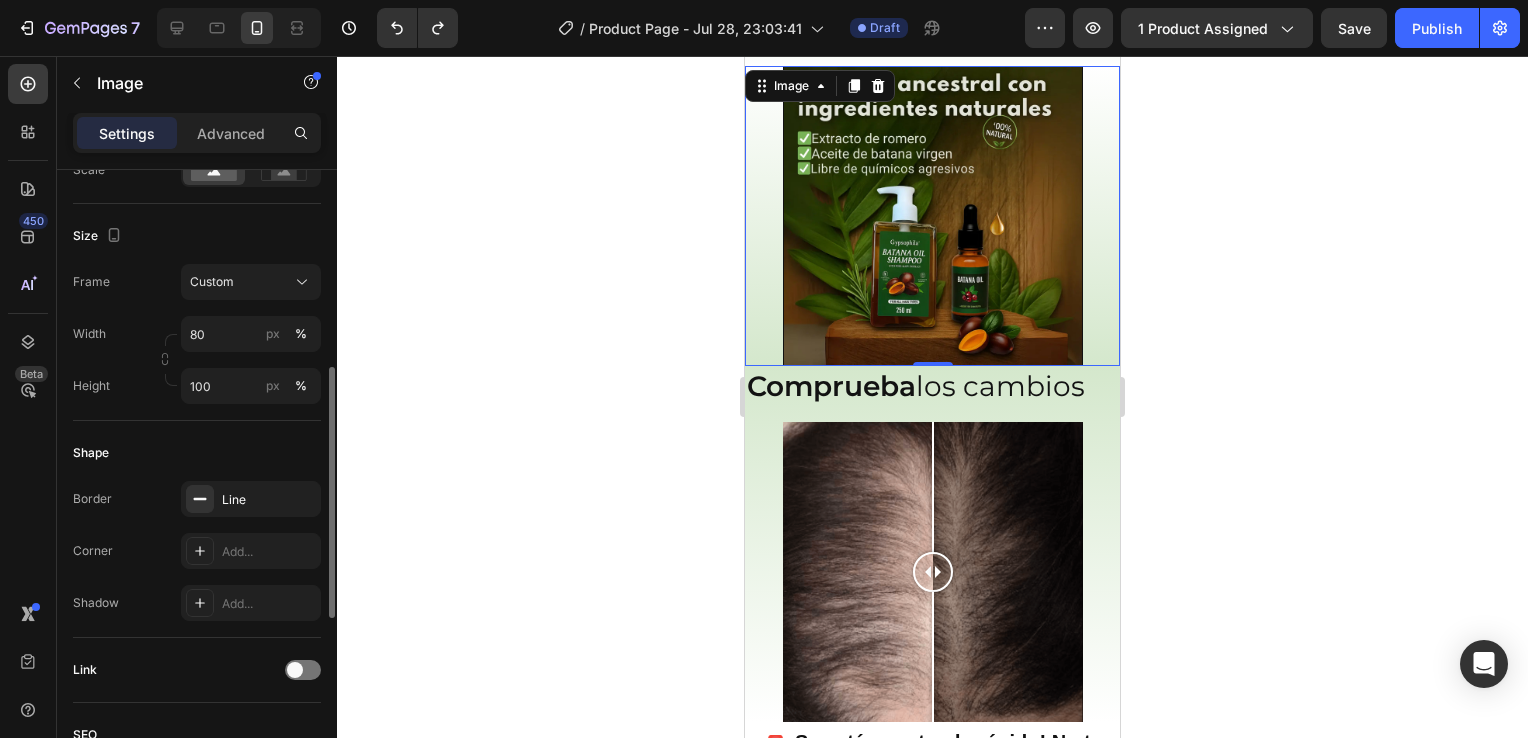 scroll, scrollTop: 493, scrollLeft: 0, axis: vertical 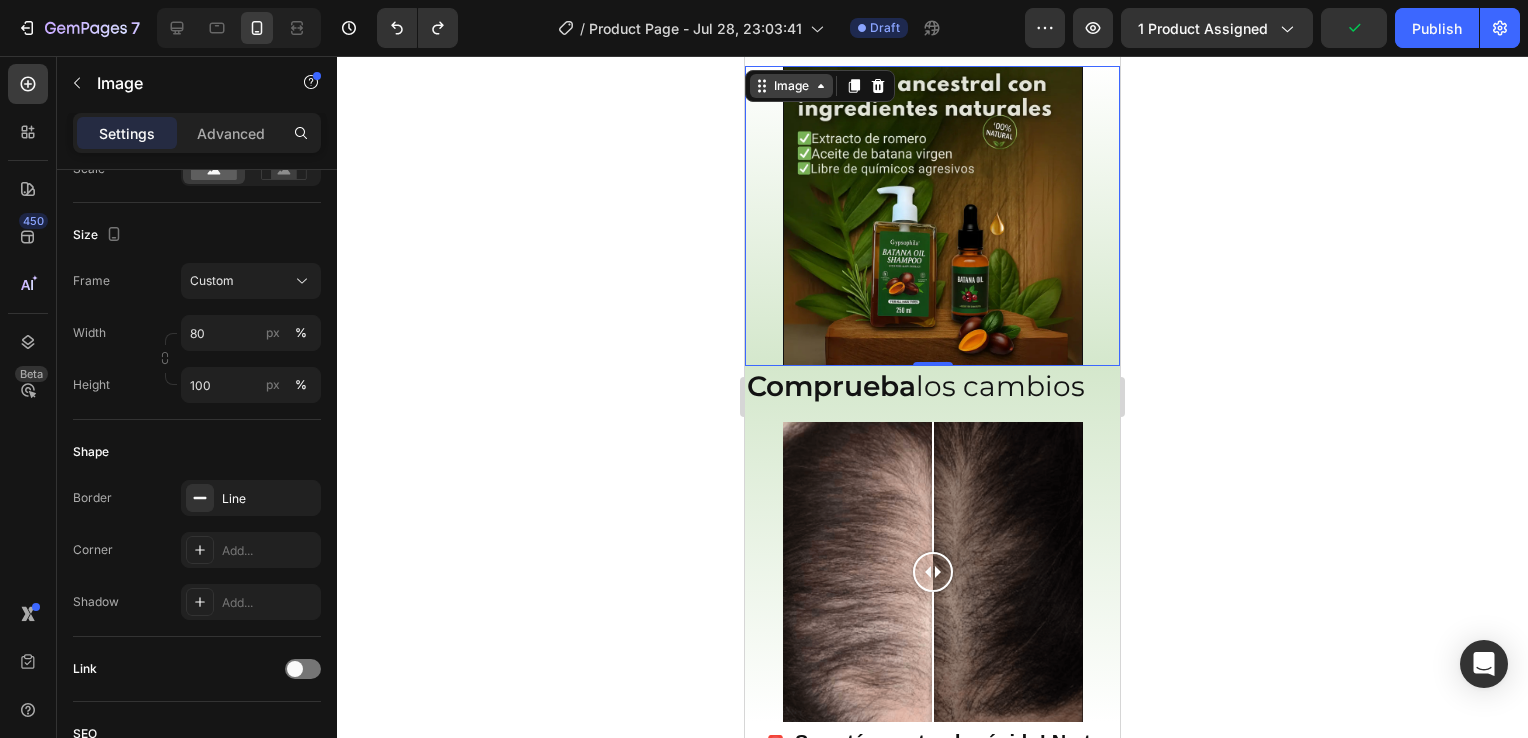 click 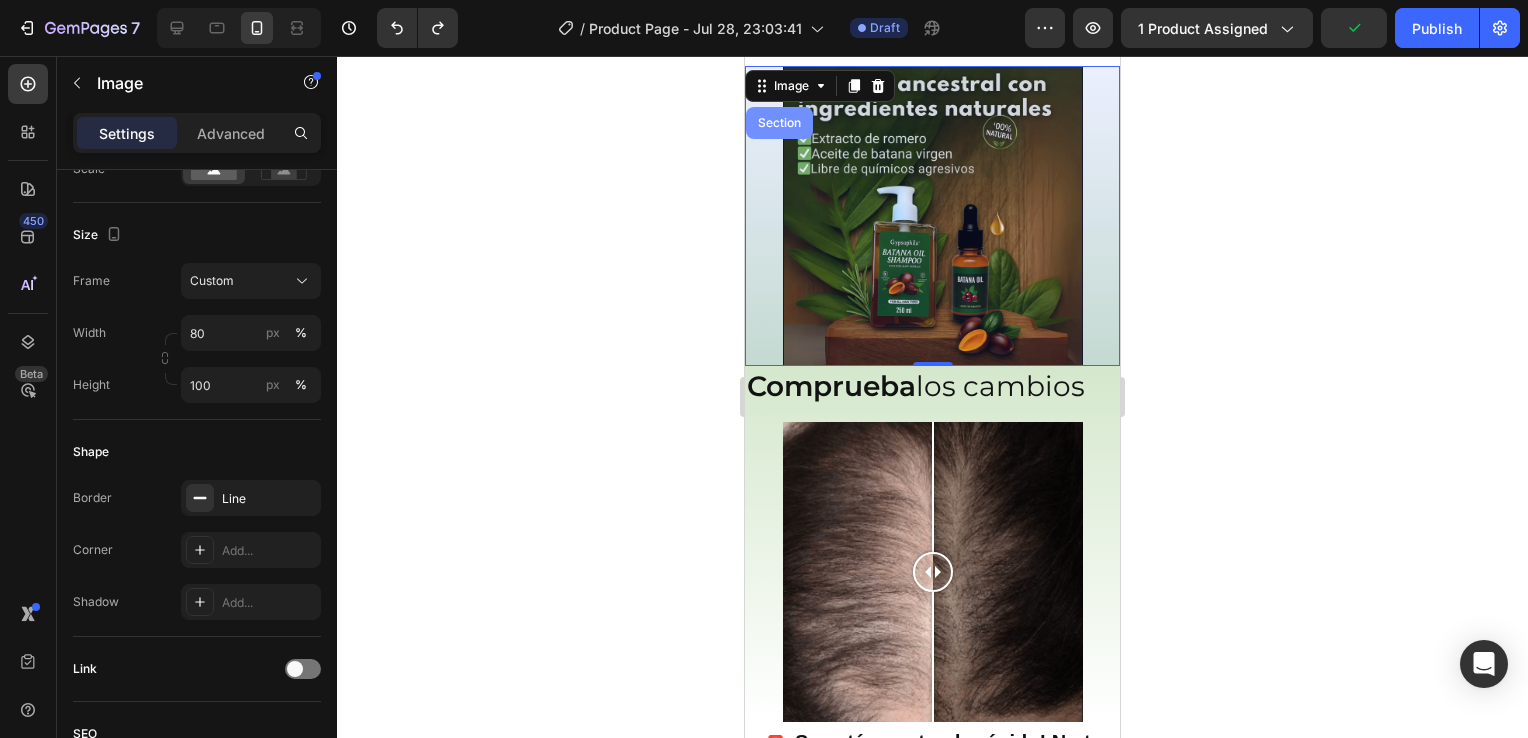 click on "Section" at bounding box center (779, 123) 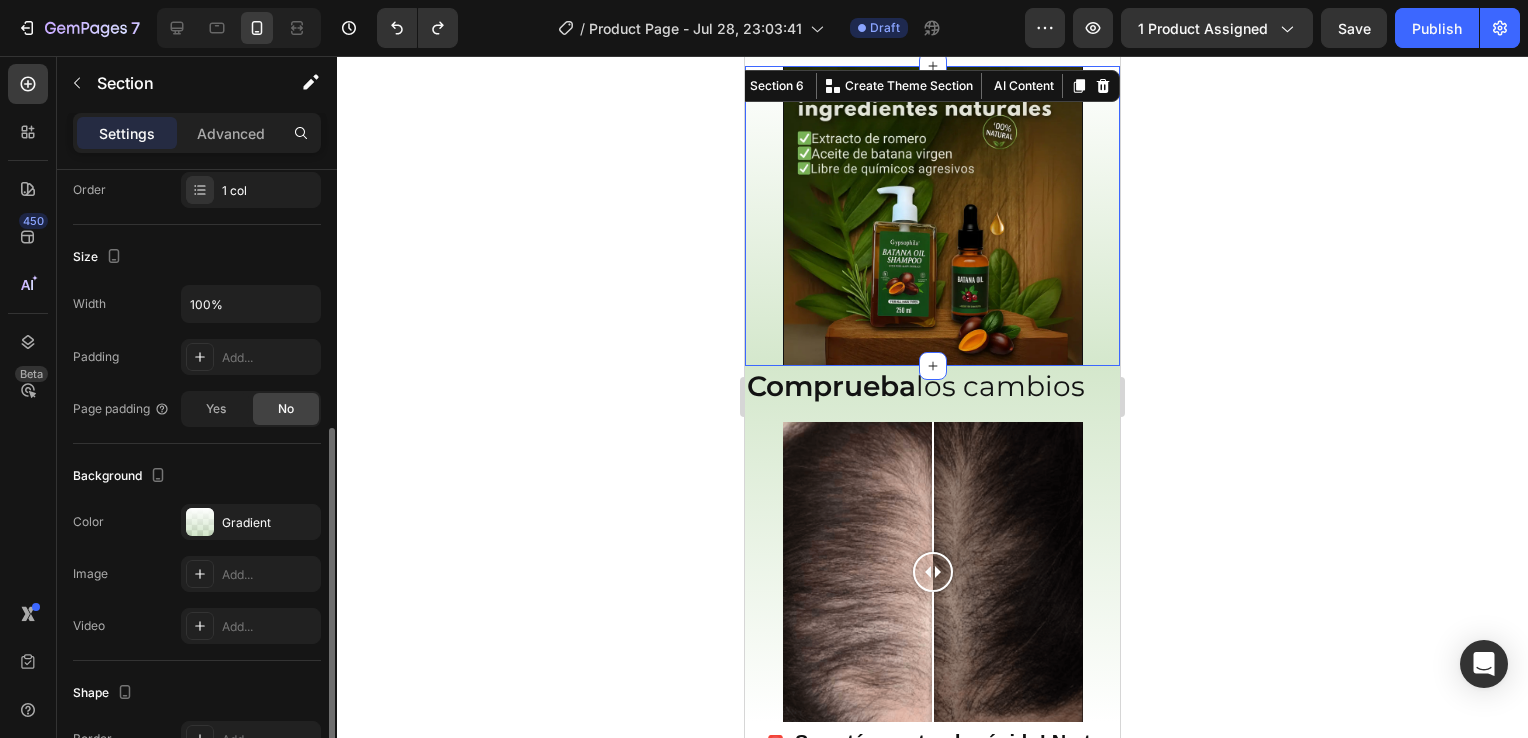 scroll, scrollTop: 381, scrollLeft: 0, axis: vertical 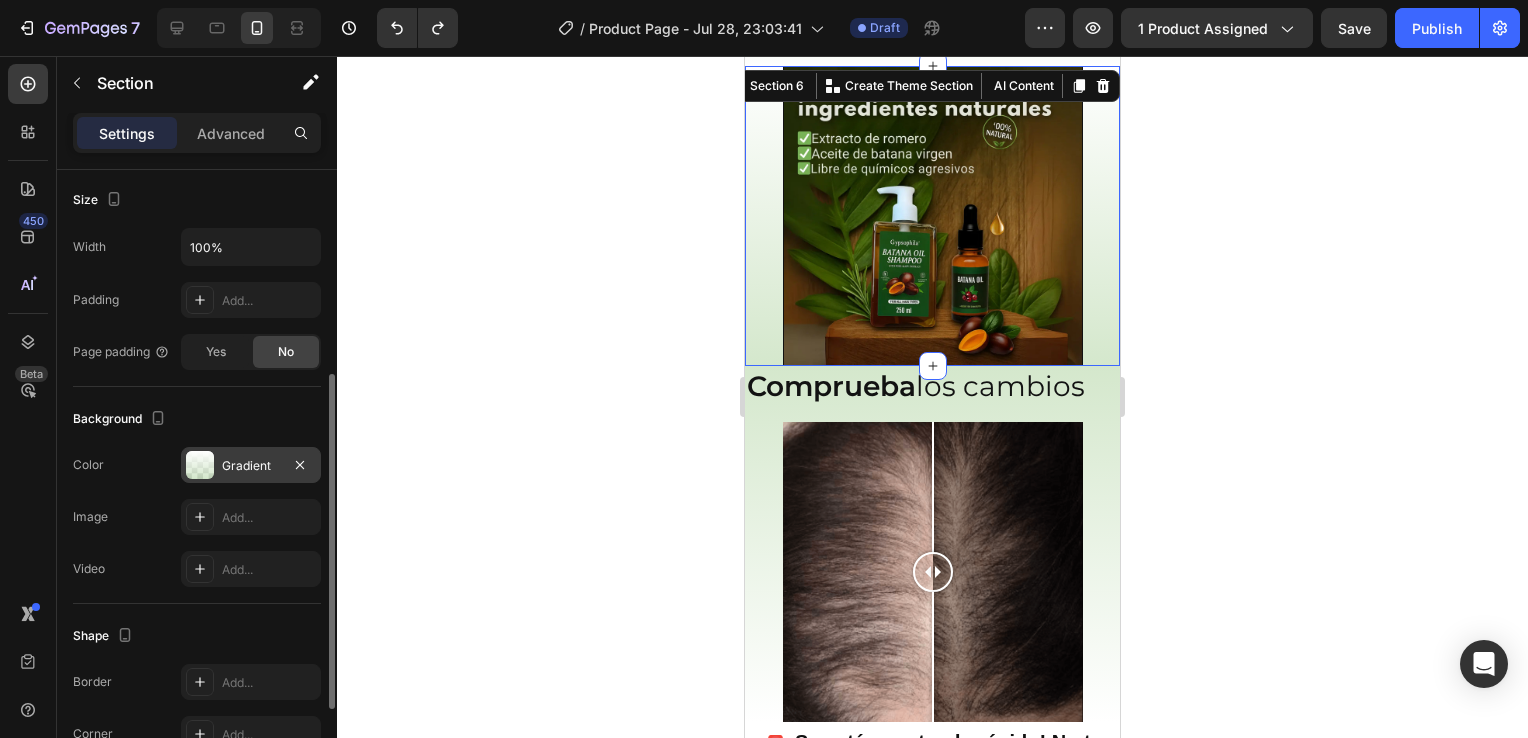 click at bounding box center [200, 465] 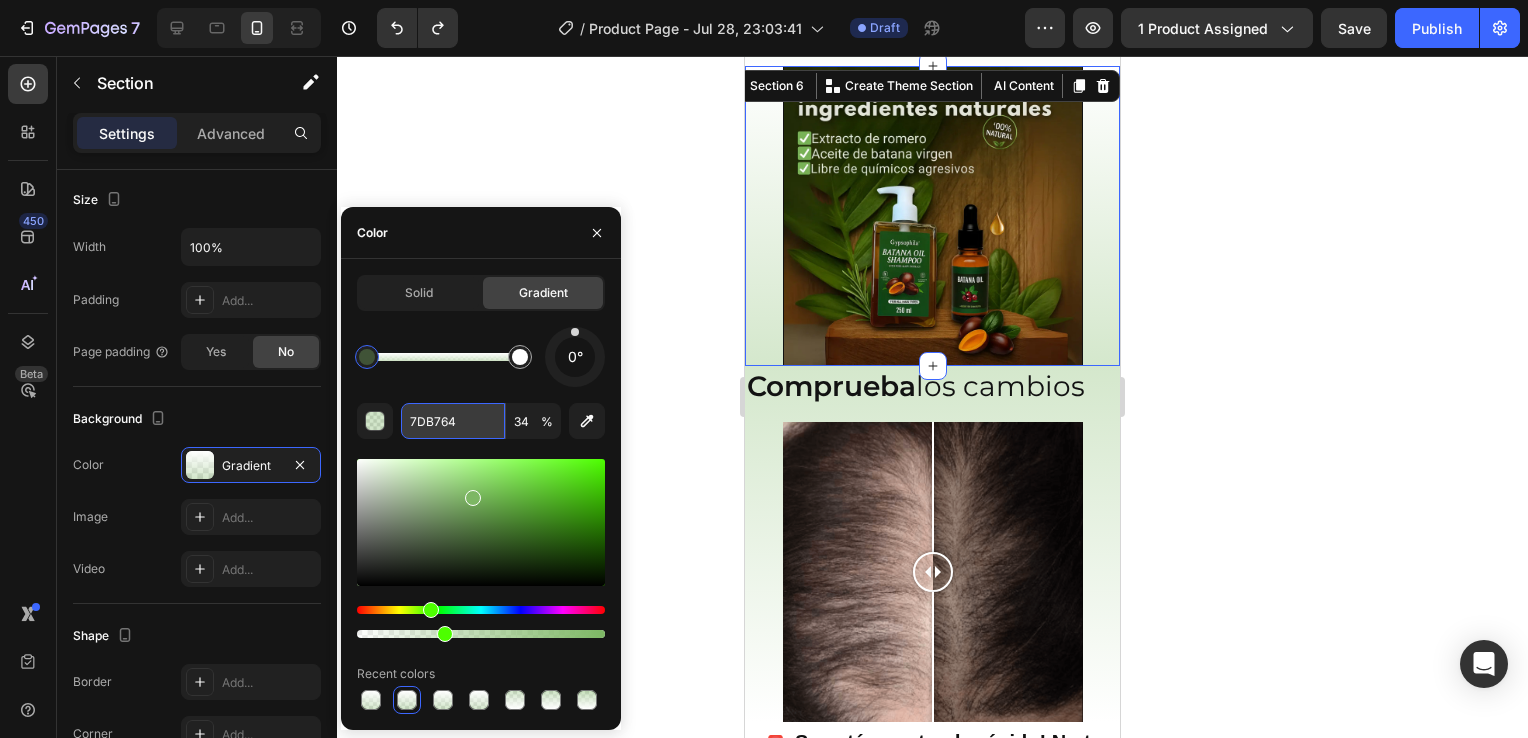 click on "7DB764" at bounding box center [453, 421] 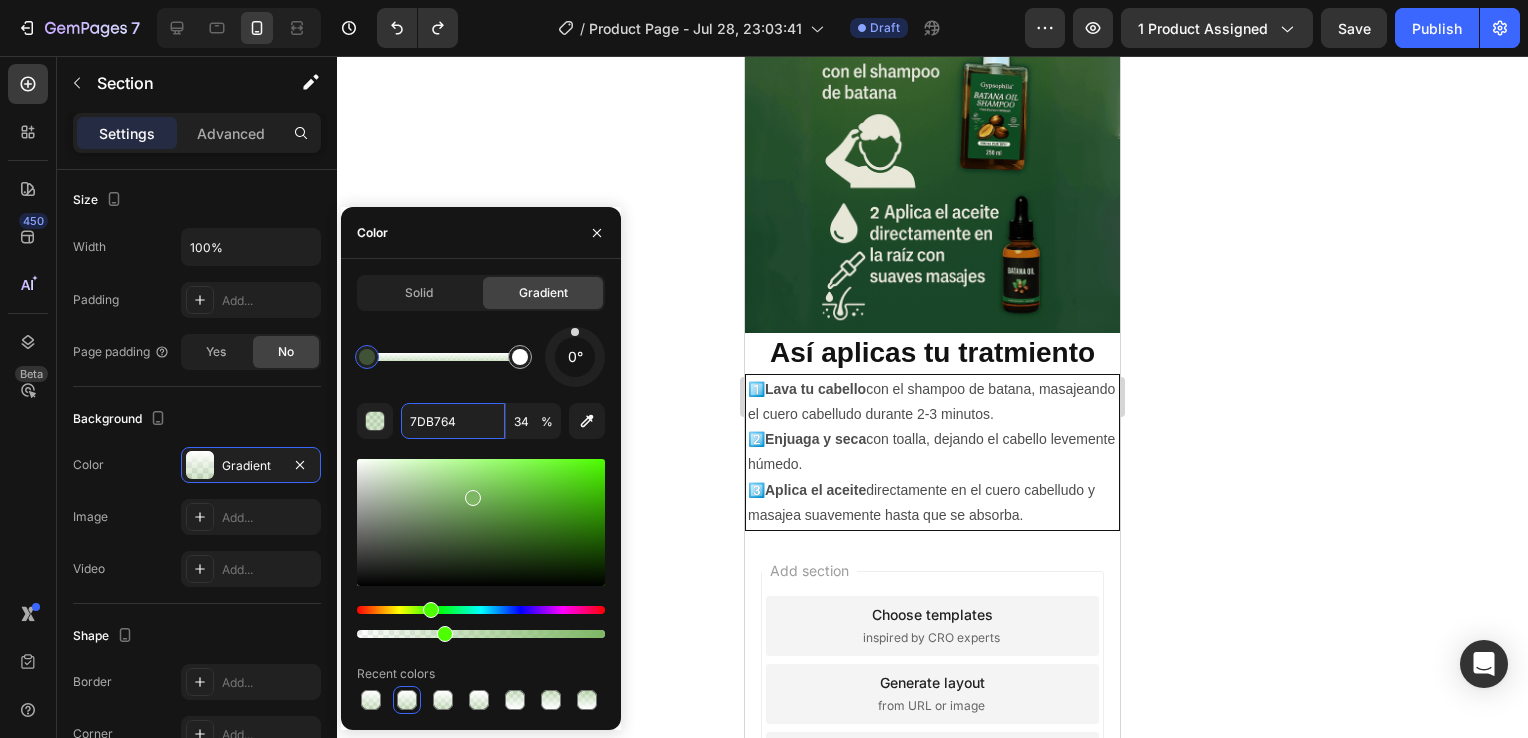 scroll, scrollTop: 3052, scrollLeft: 0, axis: vertical 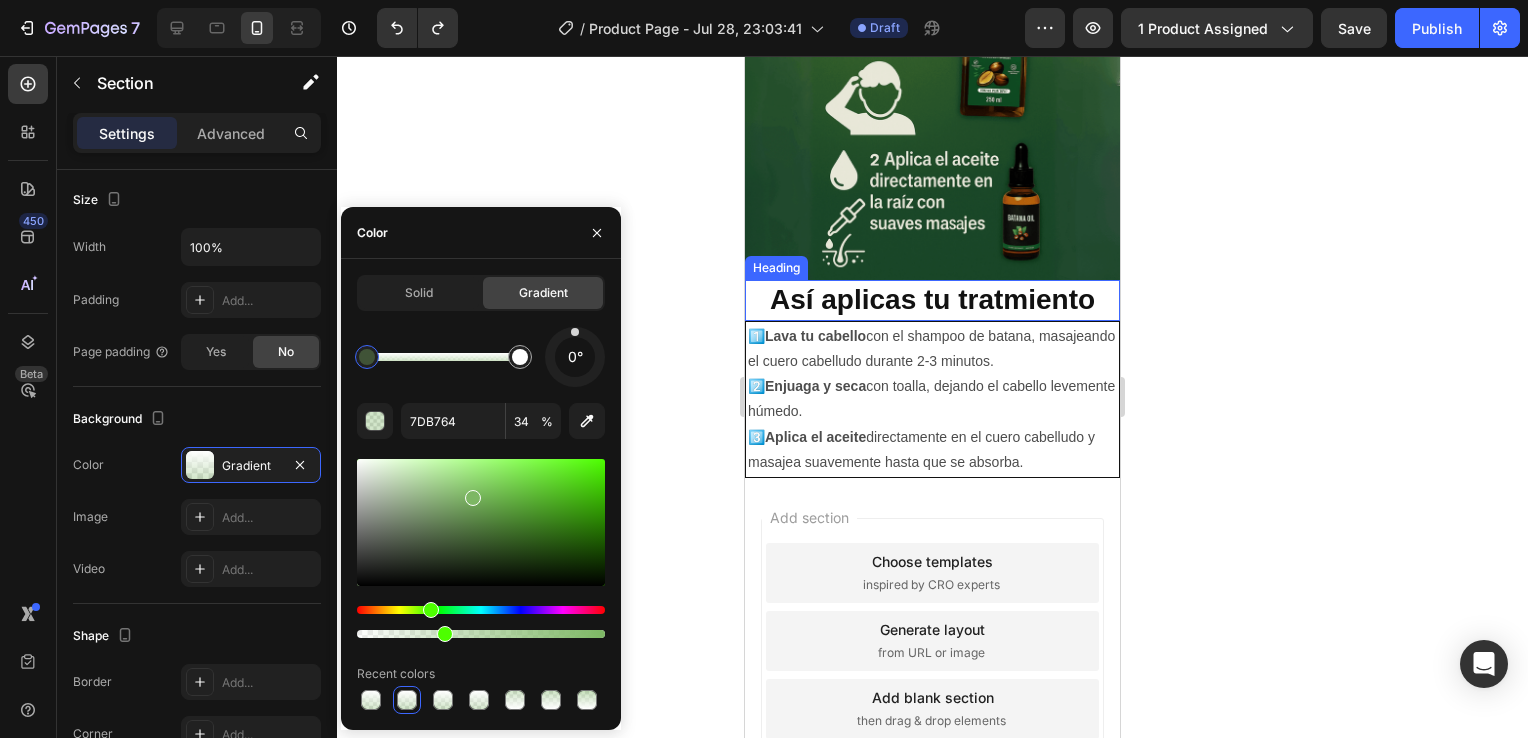 click on "Así aplicas tu tratmiento" at bounding box center [932, 299] 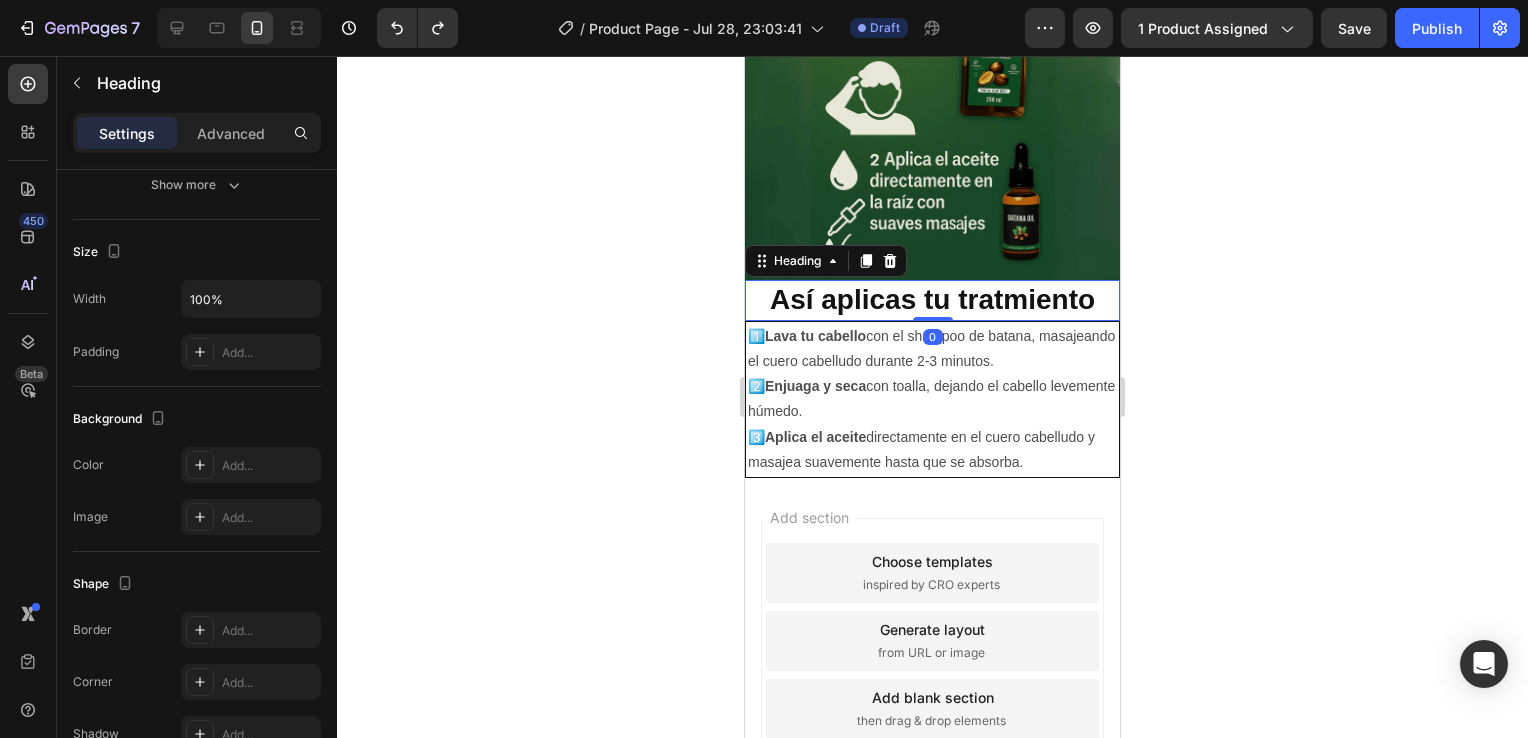 scroll, scrollTop: 0, scrollLeft: 0, axis: both 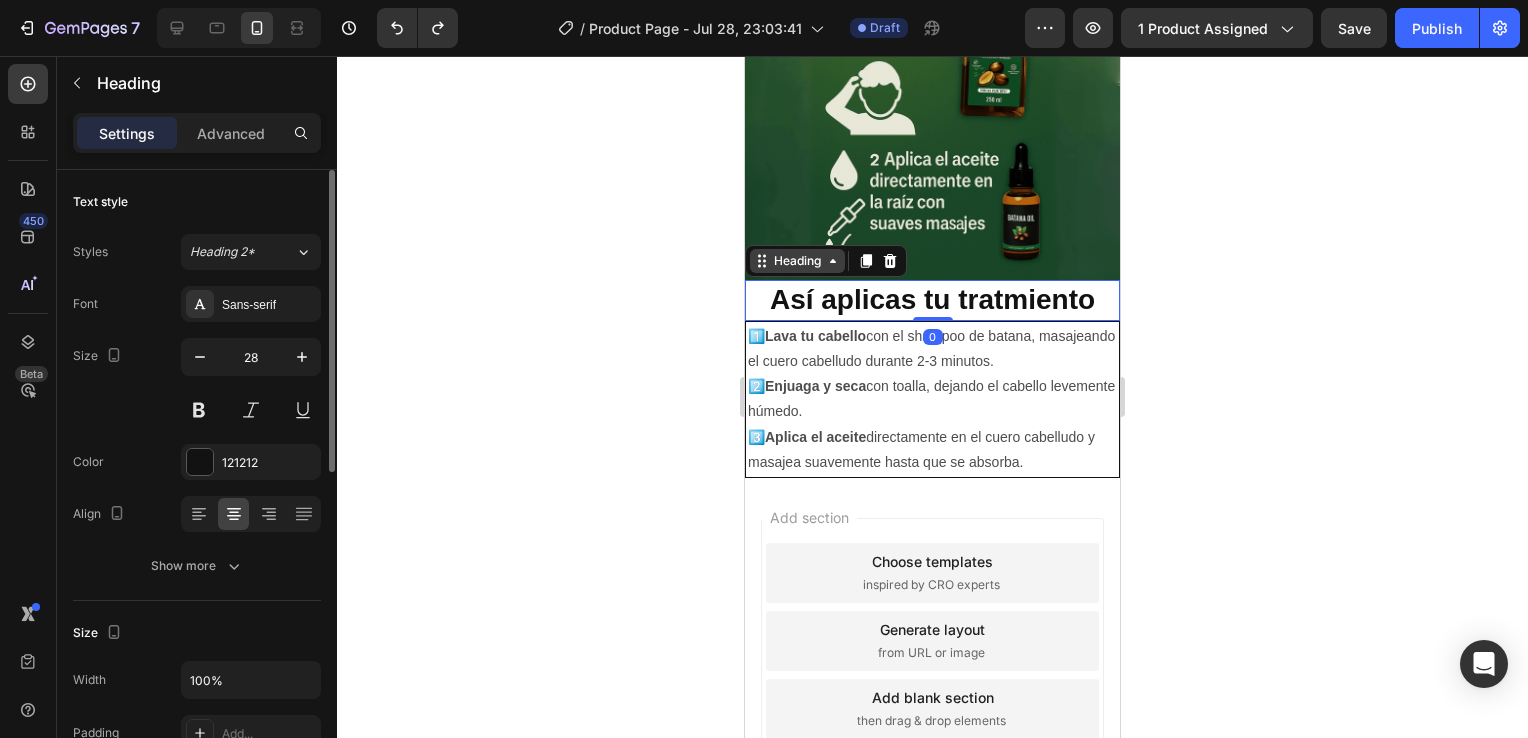 click 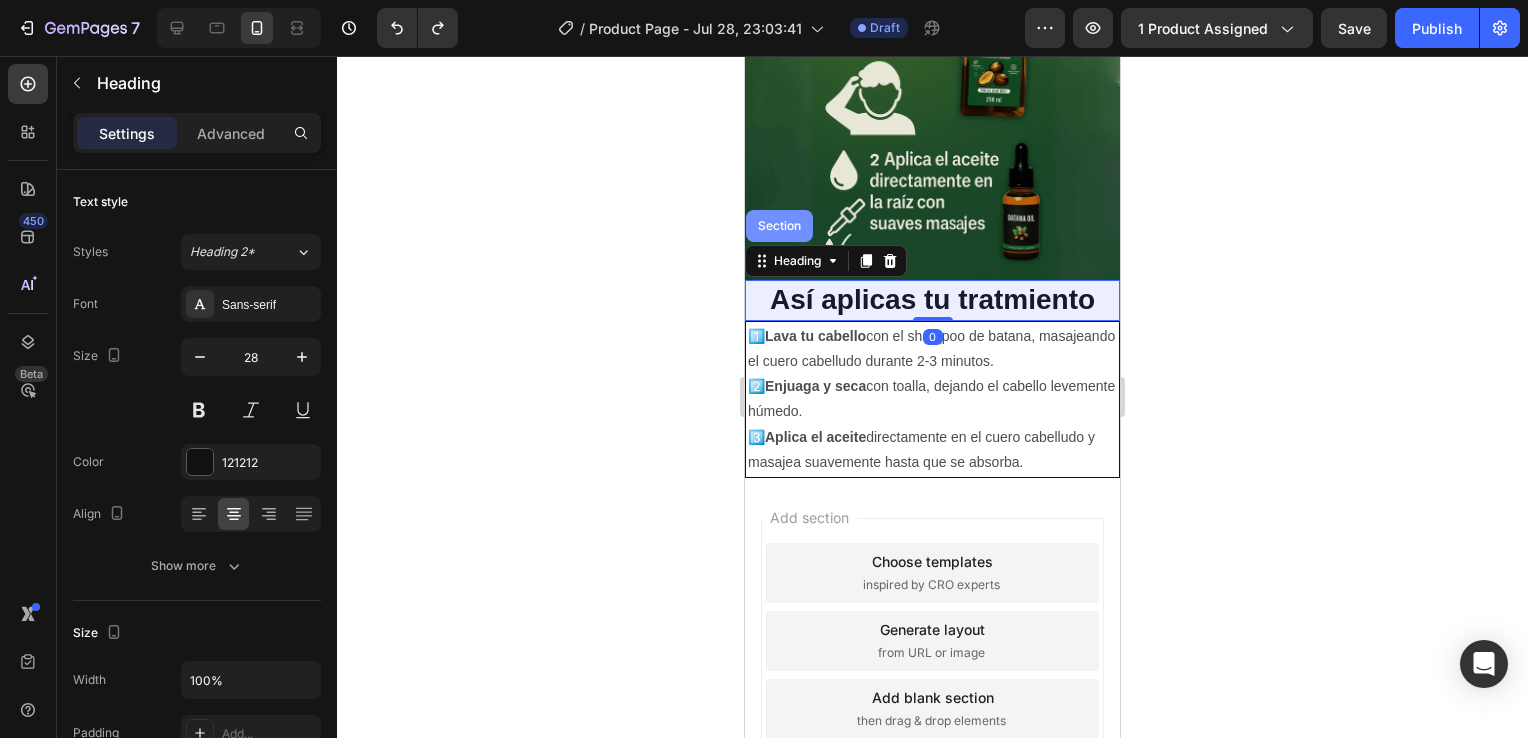 click on "Section" at bounding box center (779, 226) 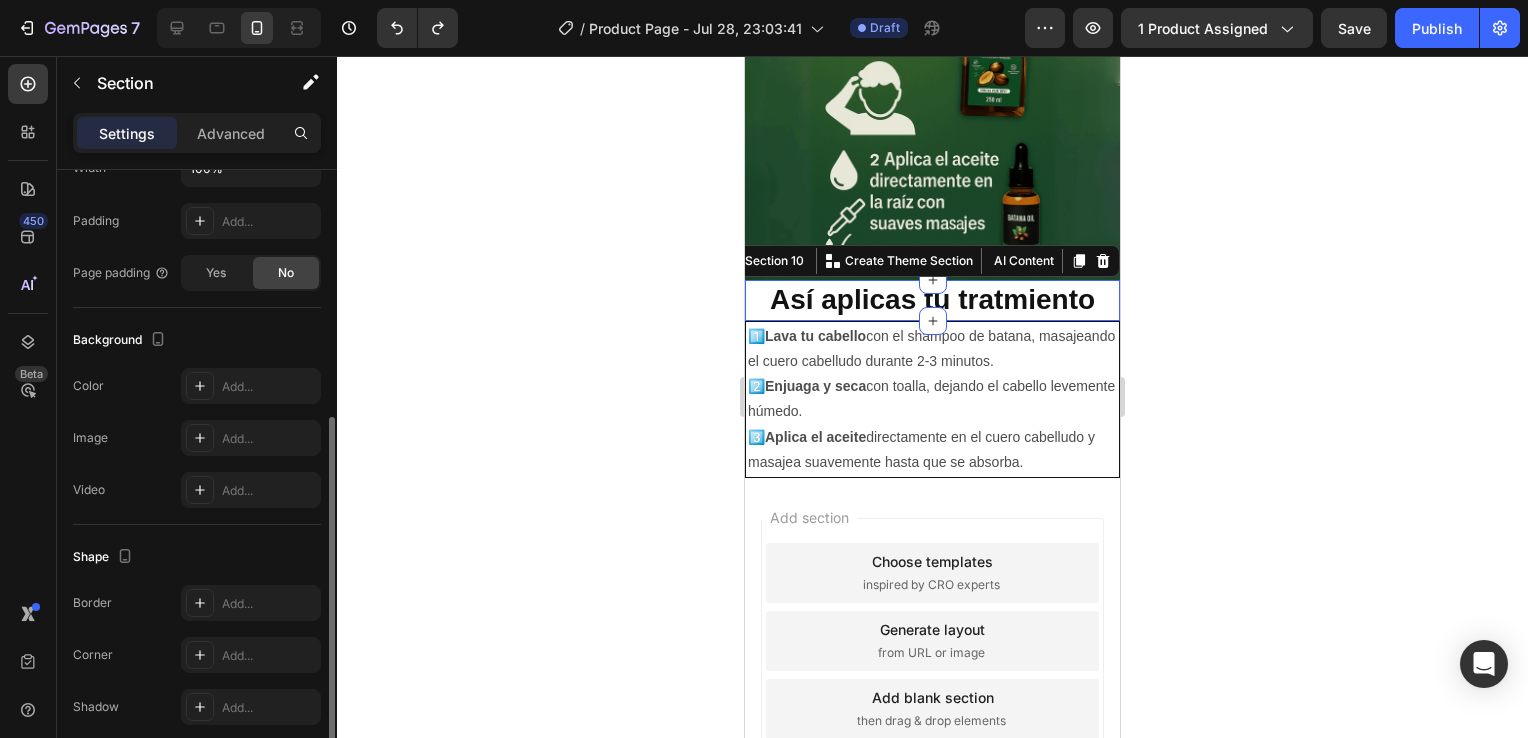 scroll, scrollTop: 461, scrollLeft: 0, axis: vertical 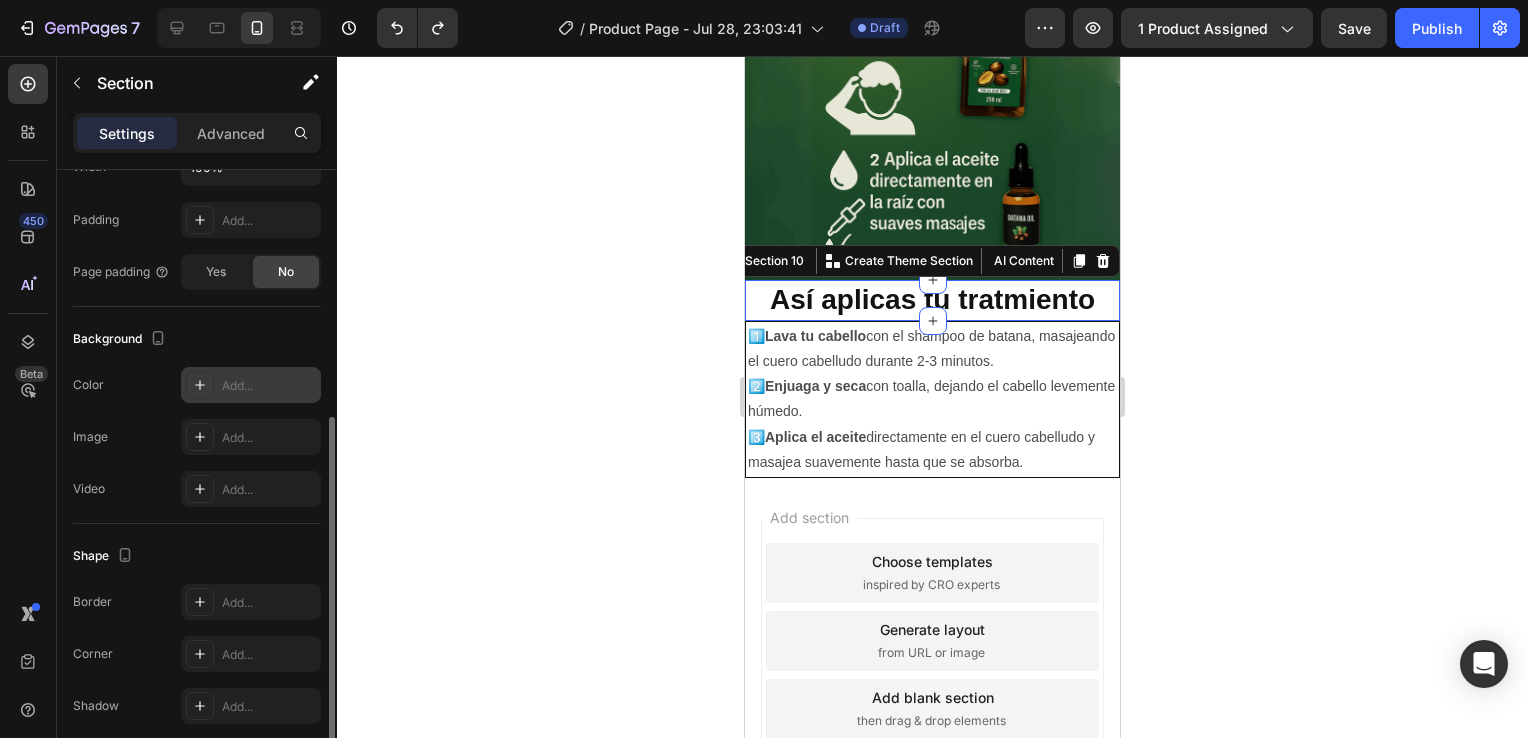 click 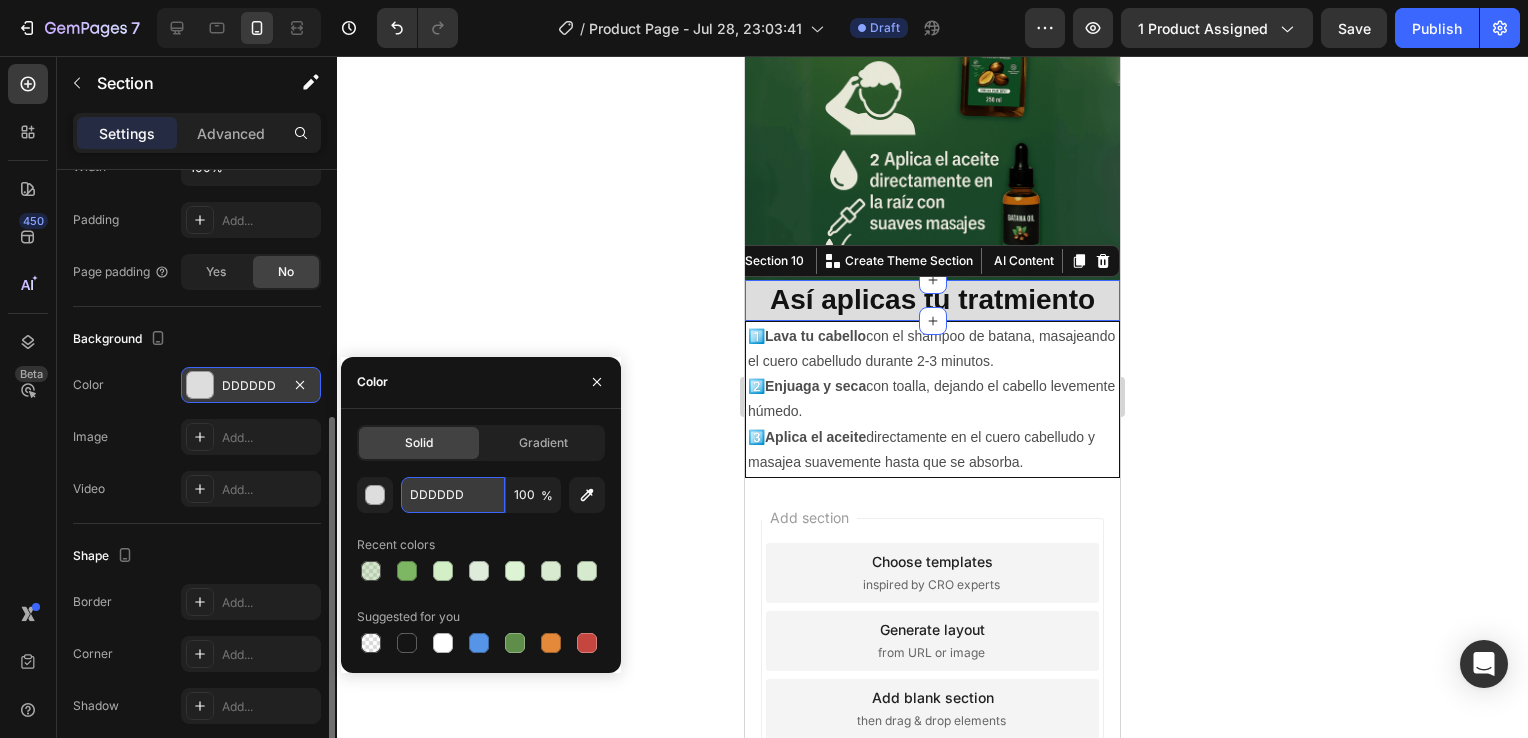 click on "DDDDDD" at bounding box center [453, 495] 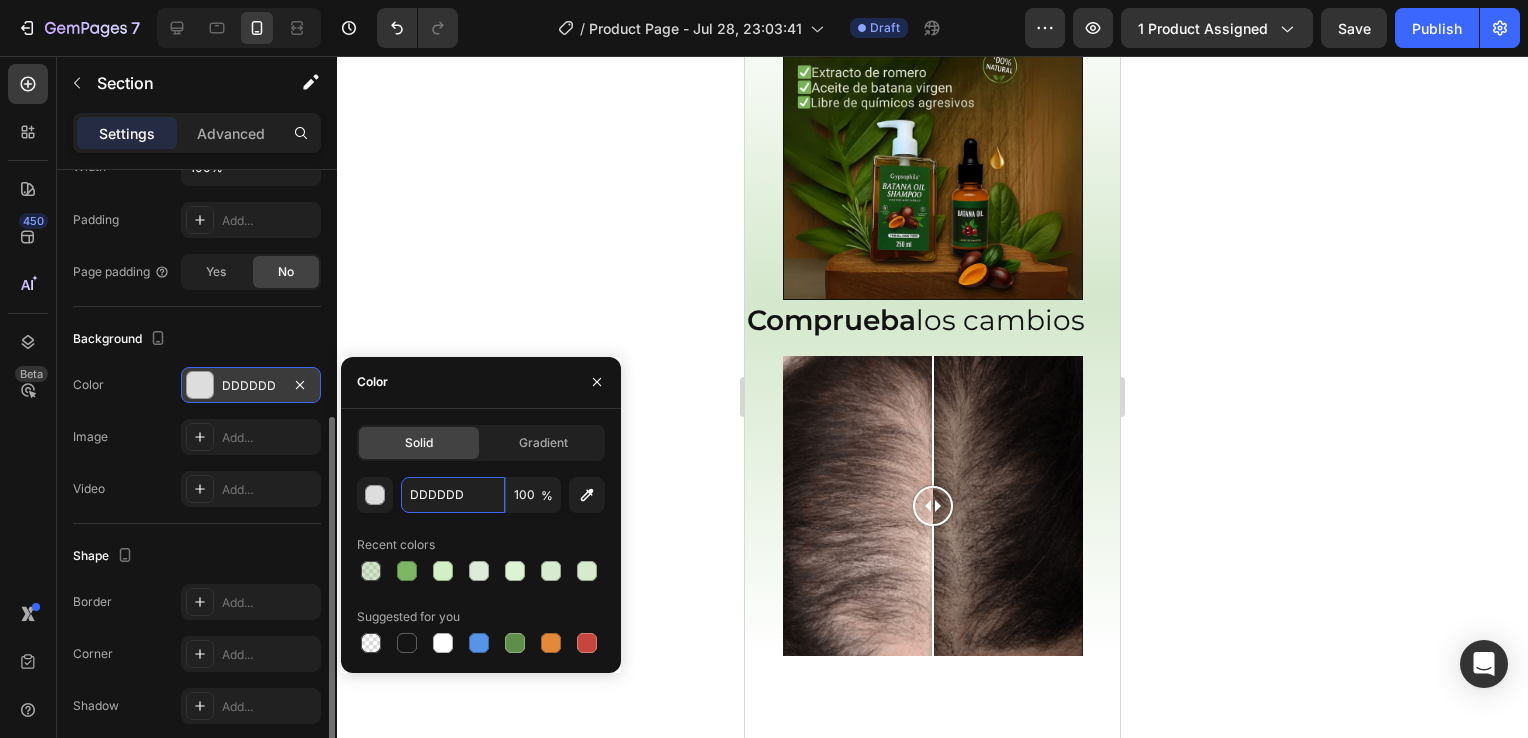 scroll, scrollTop: 2126, scrollLeft: 0, axis: vertical 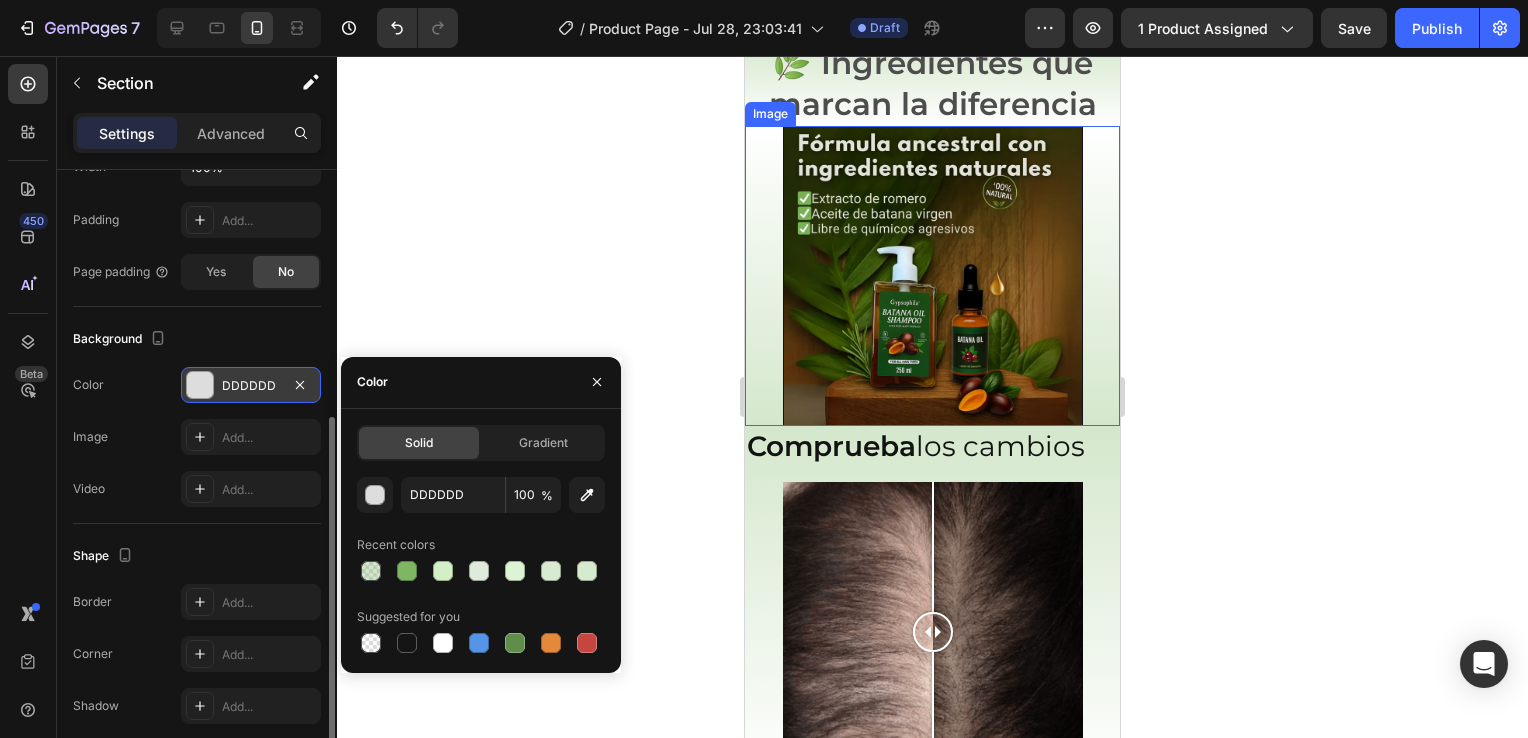 click at bounding box center [932, 276] 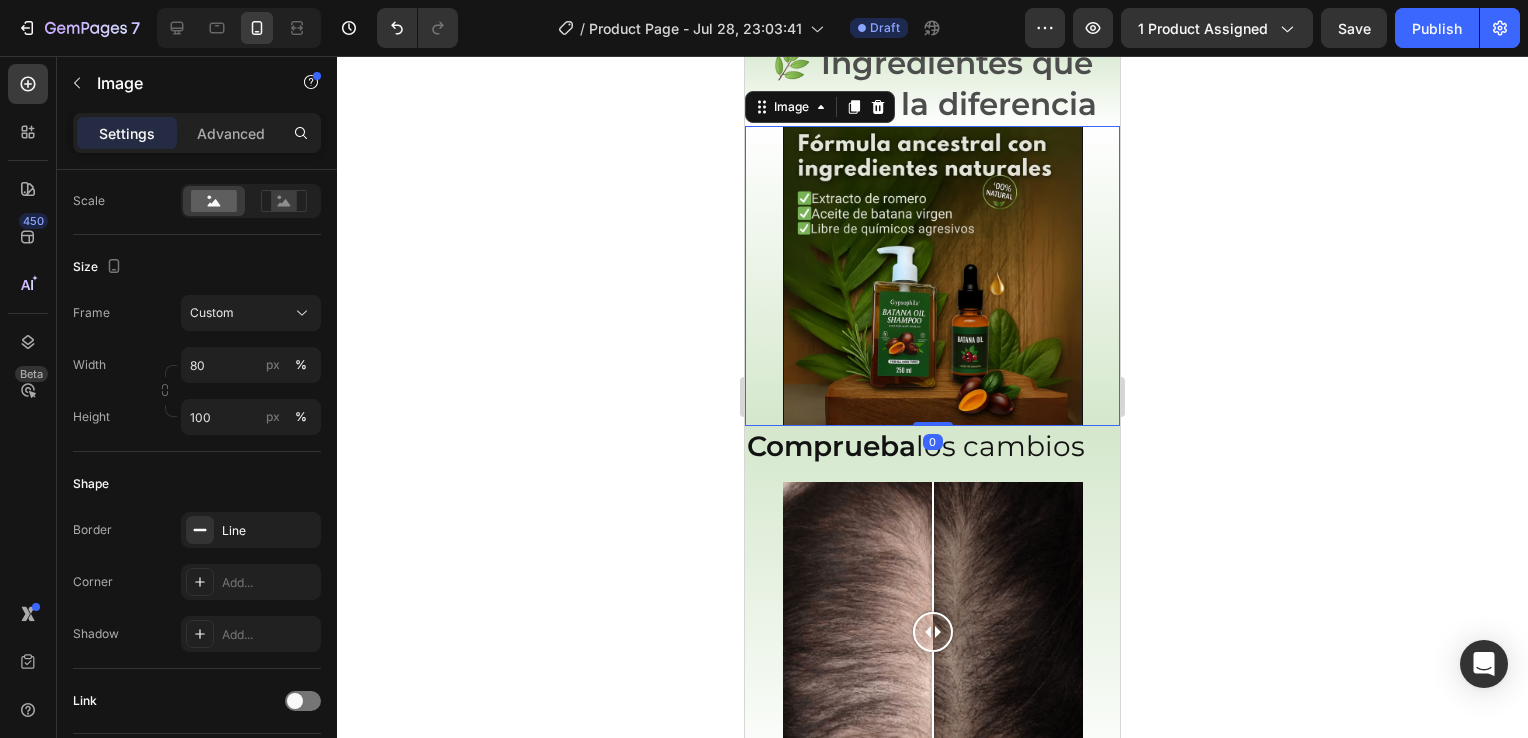 scroll, scrollTop: 0, scrollLeft: 0, axis: both 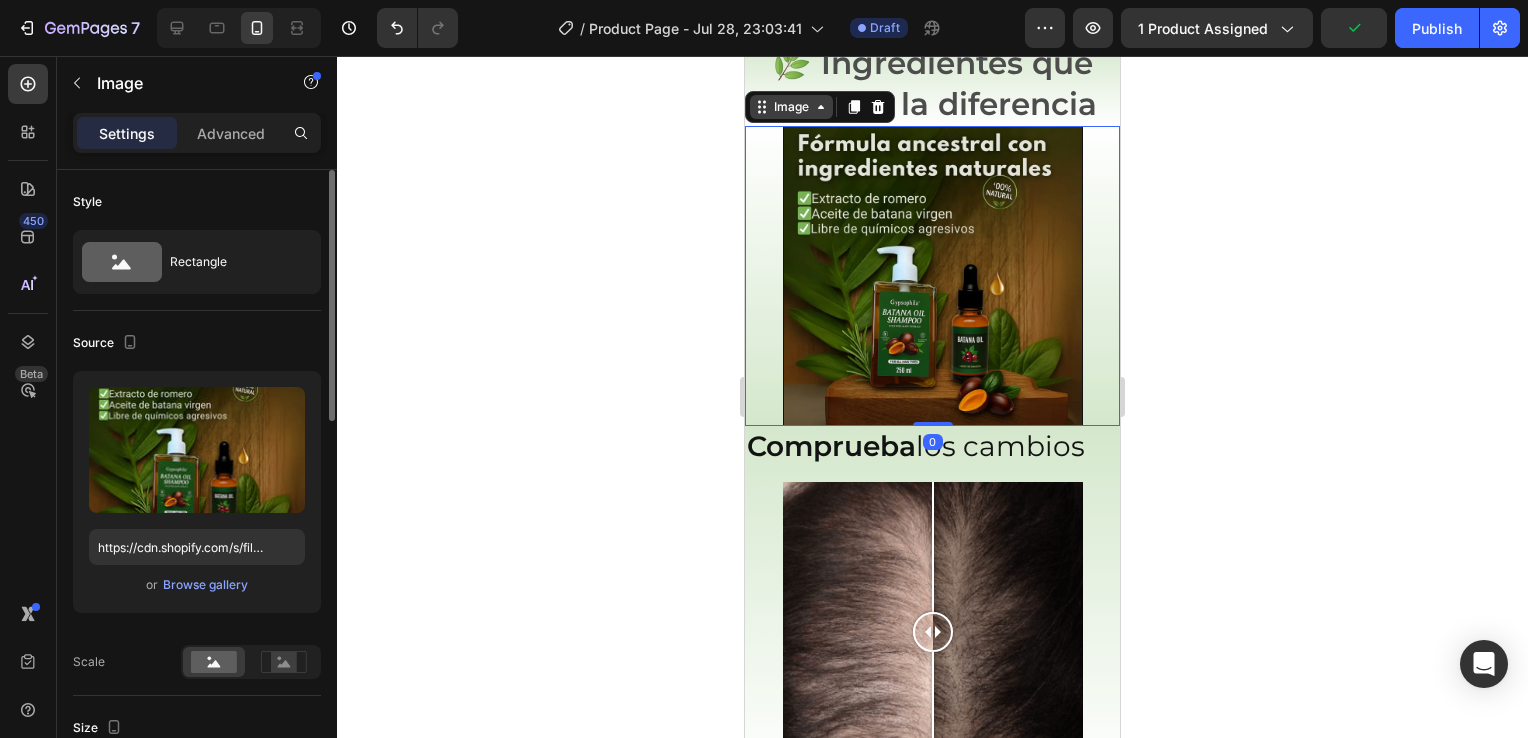 click 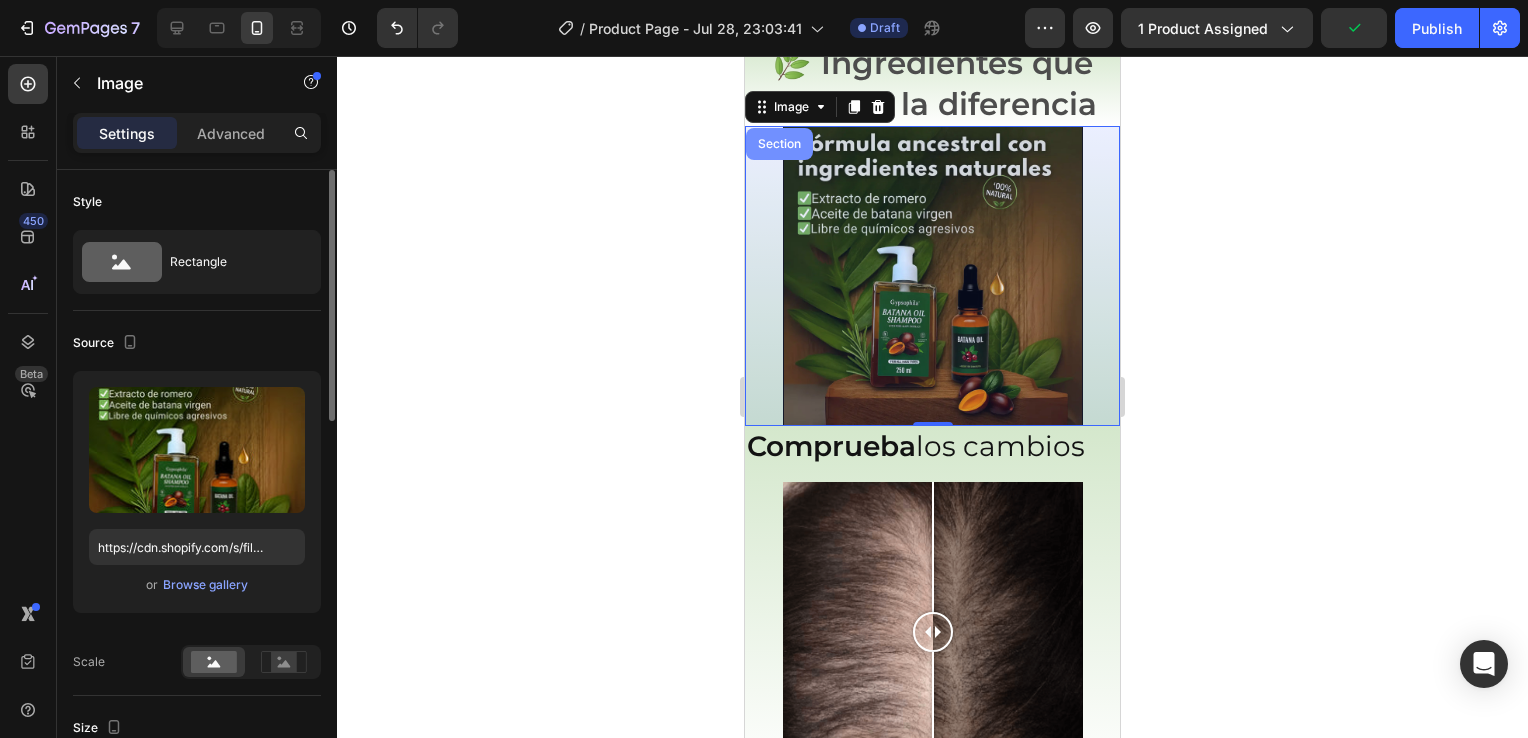 click on "Section" at bounding box center (779, 144) 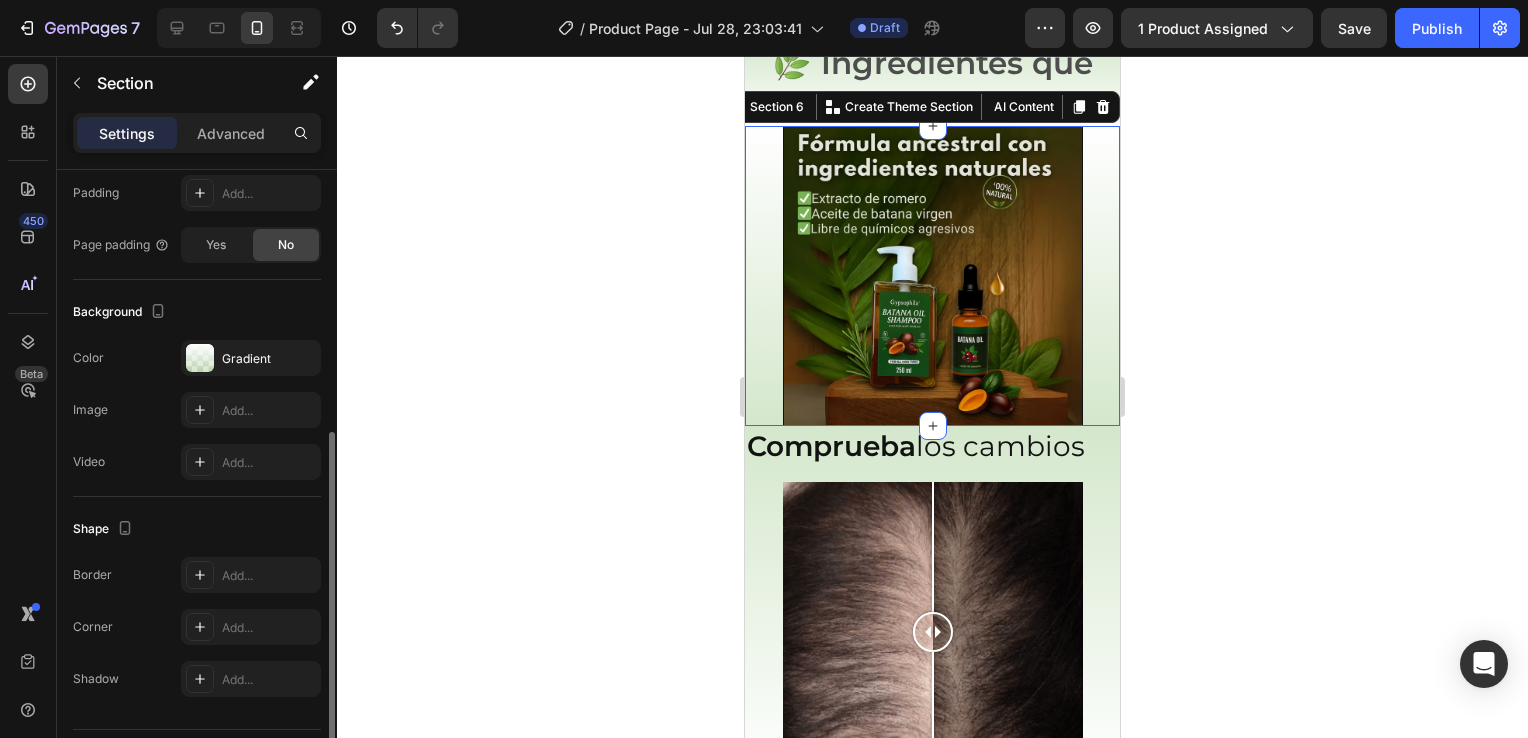scroll, scrollTop: 436, scrollLeft: 0, axis: vertical 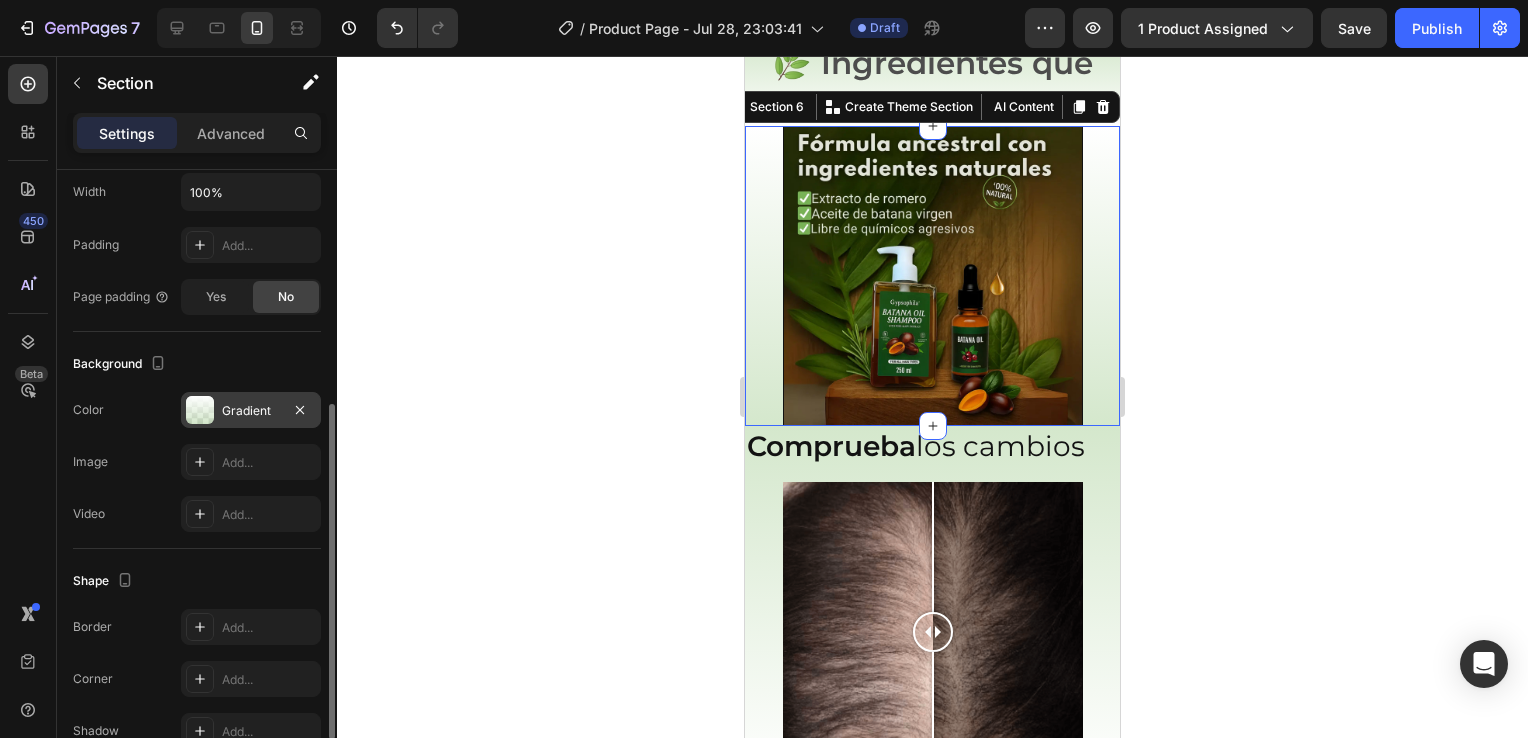 click at bounding box center (200, 410) 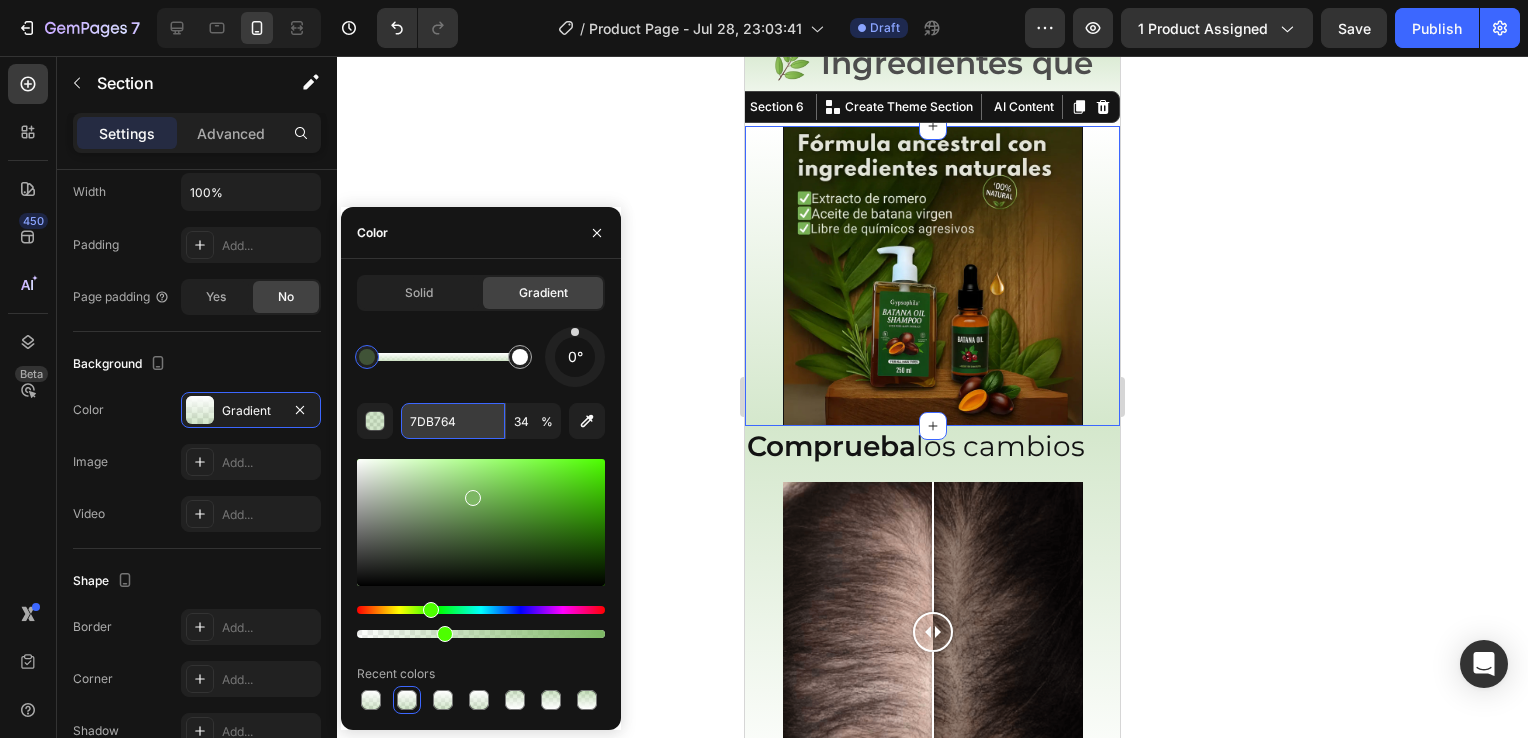 click on "7DB764" at bounding box center [453, 421] 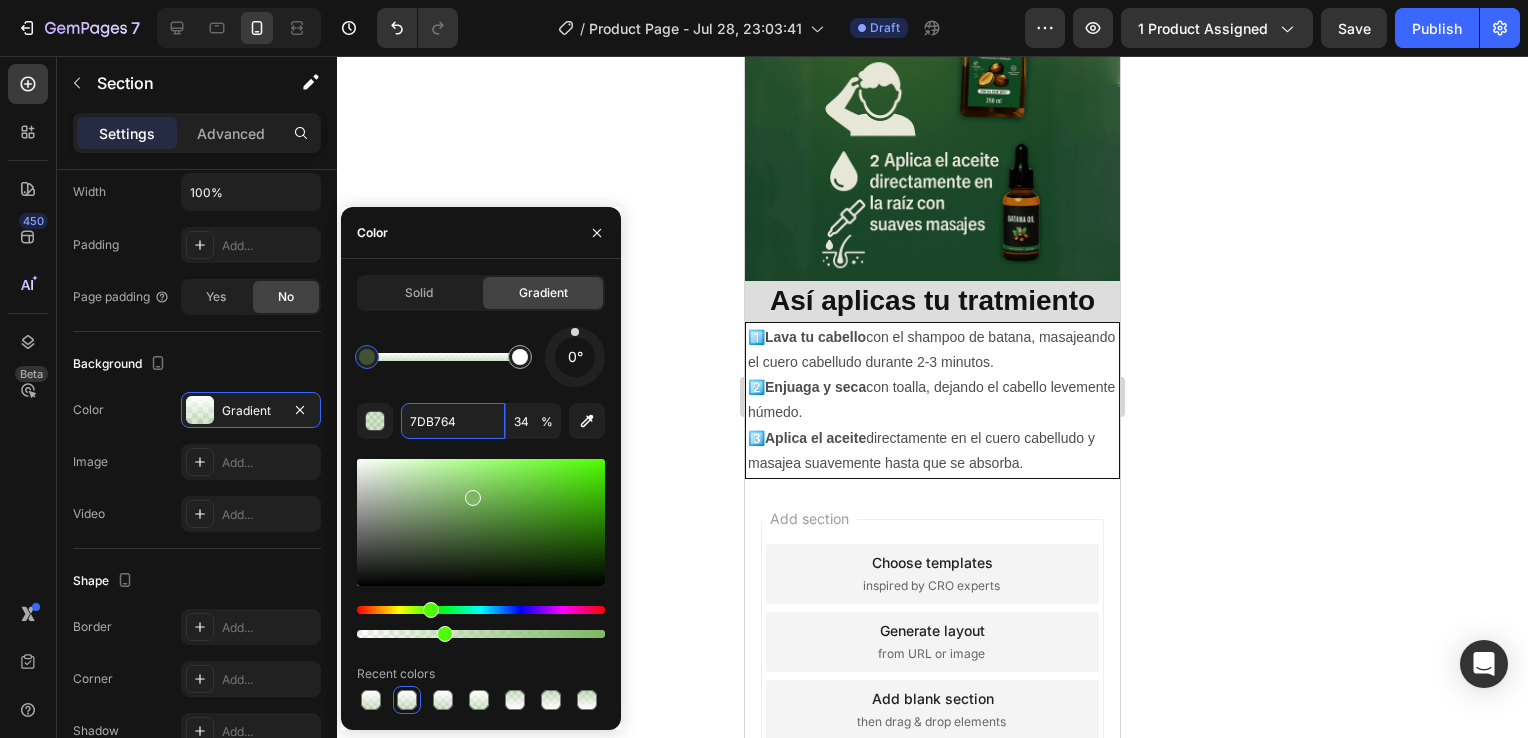 scroll, scrollTop: 3052, scrollLeft: 0, axis: vertical 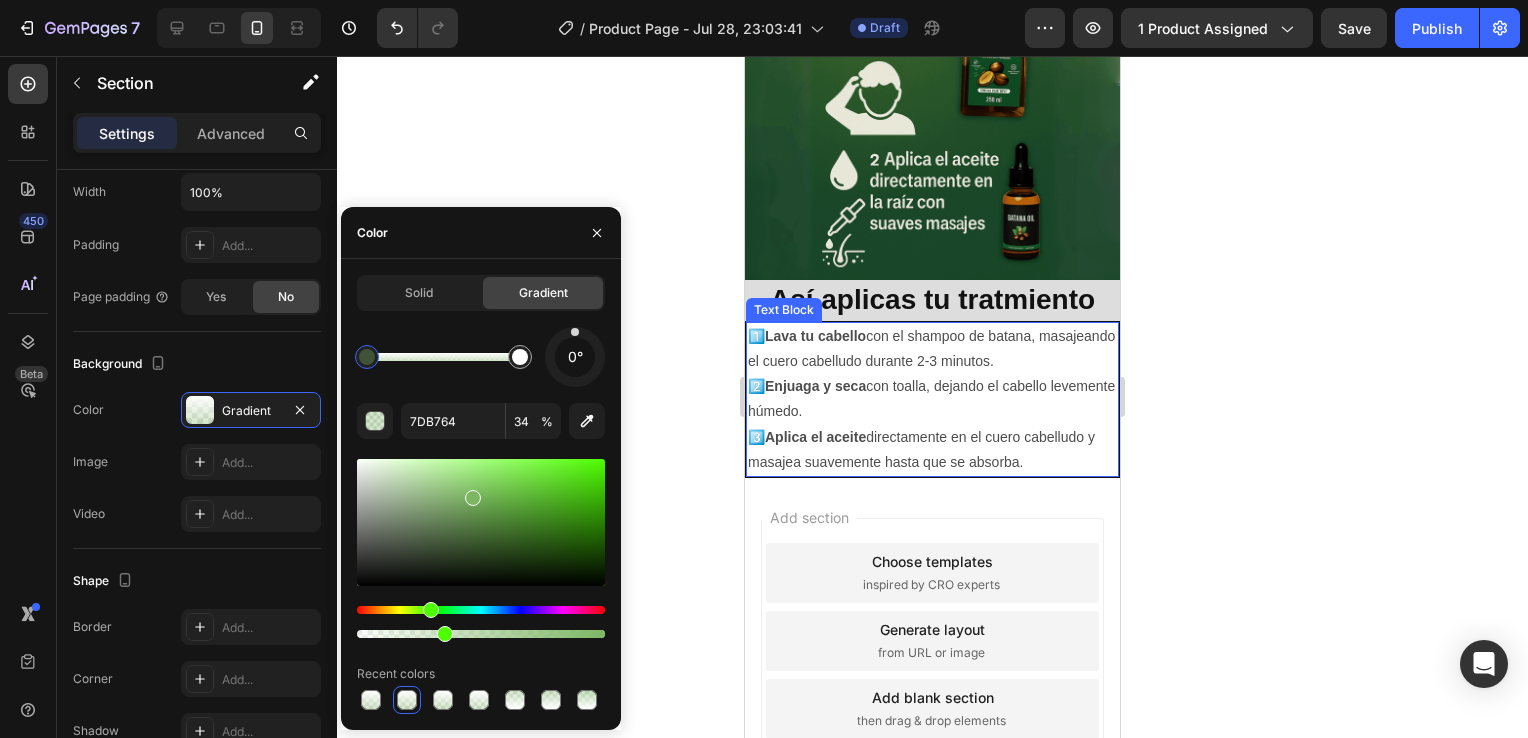 click on "Enjuaga y seca" at bounding box center (815, 386) 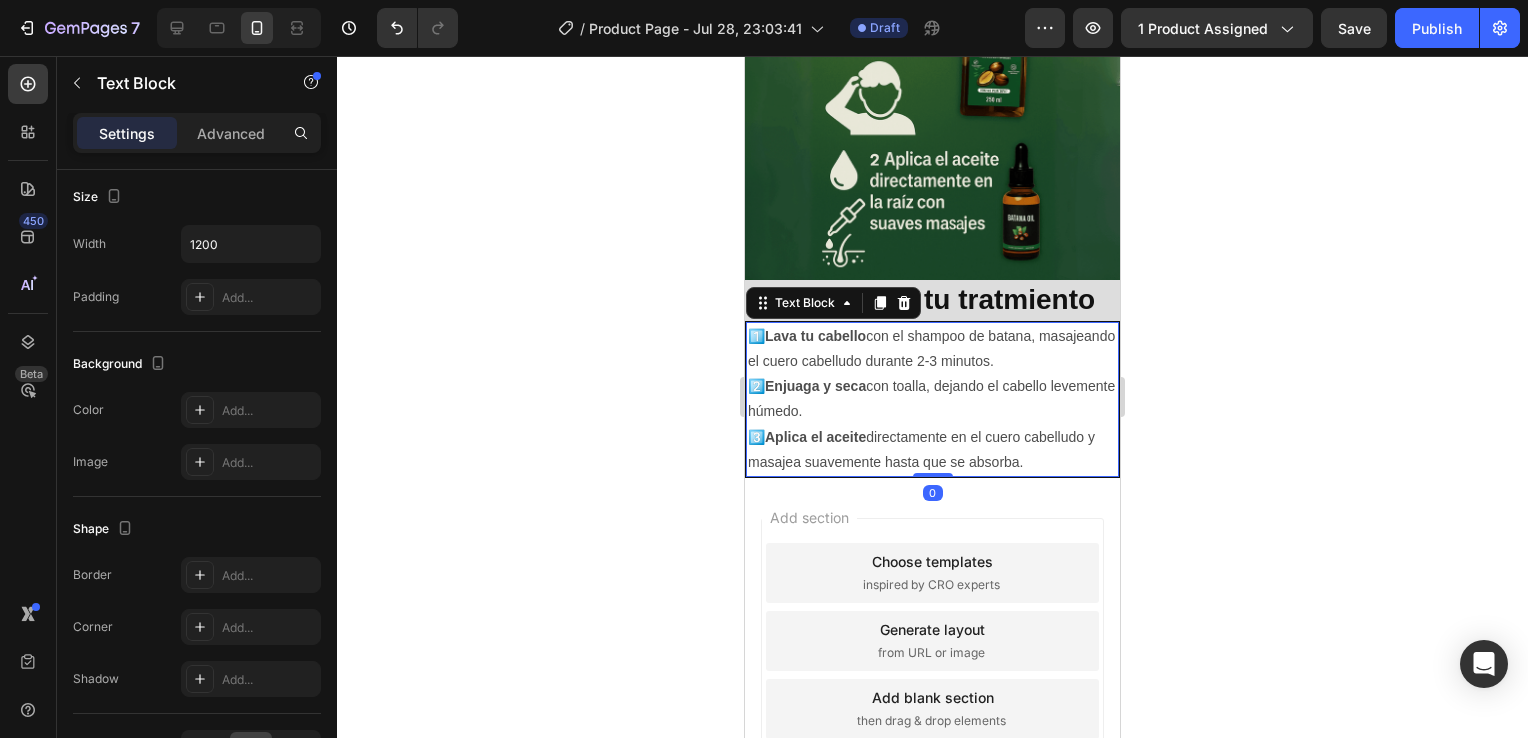 scroll, scrollTop: 0, scrollLeft: 0, axis: both 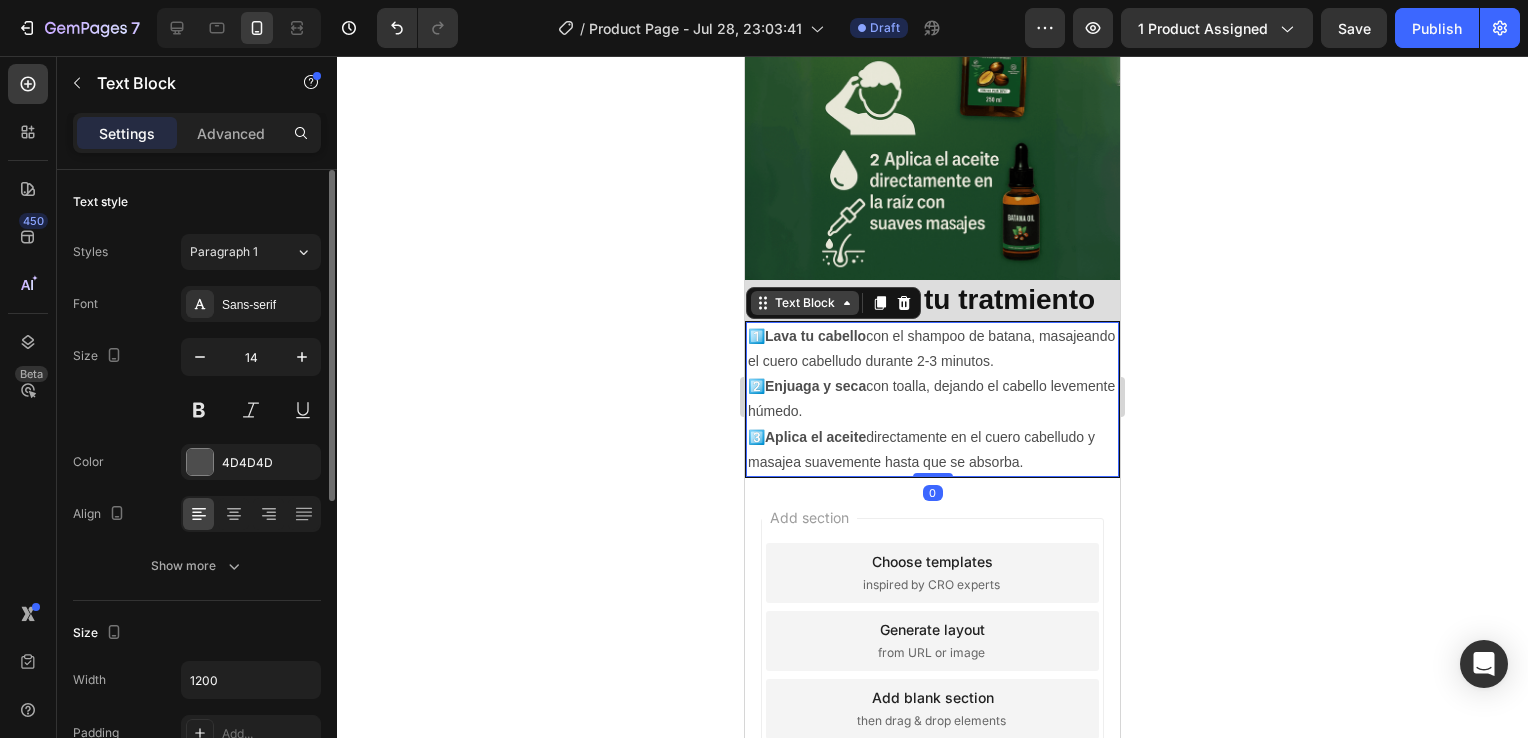 click on "Text Block" at bounding box center [805, 303] 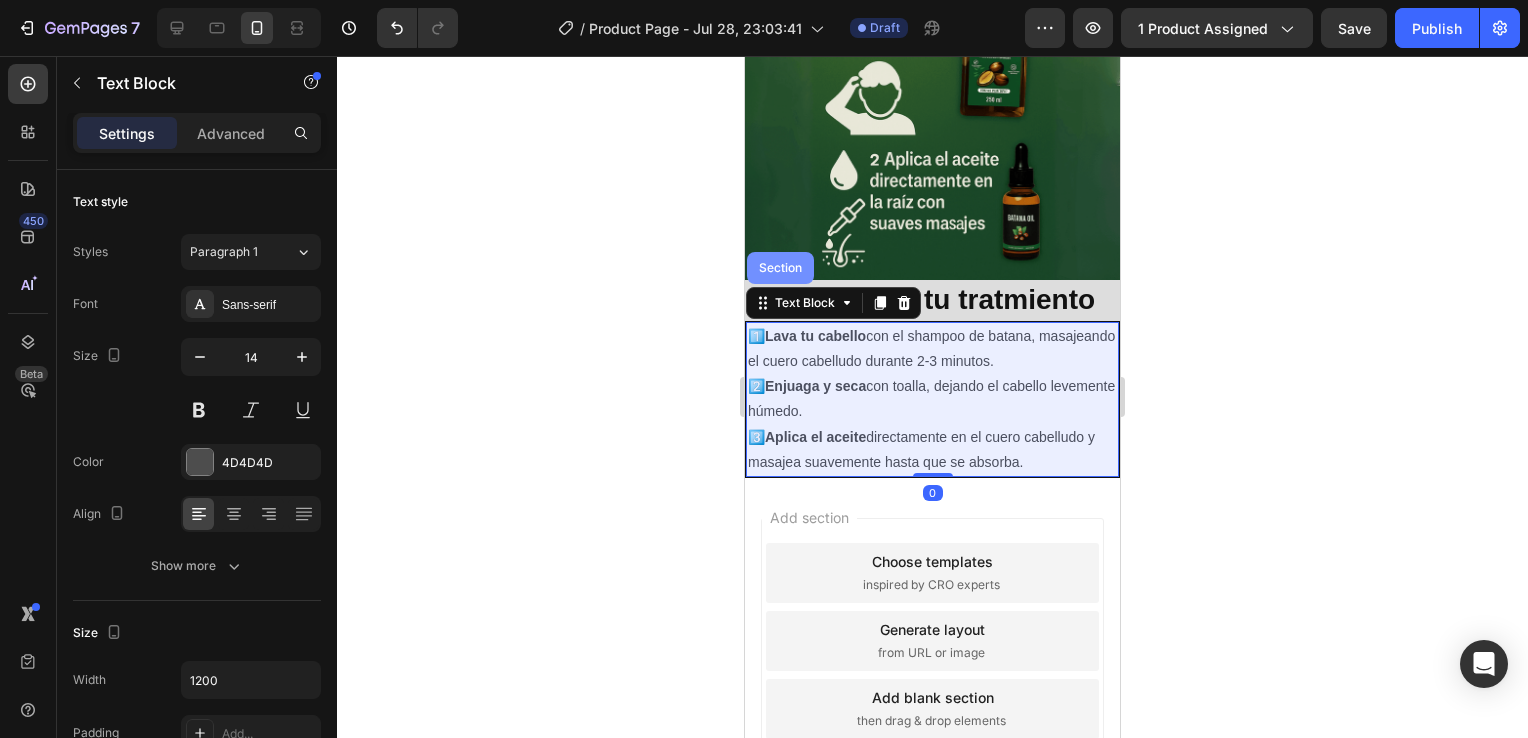 click on "Section" at bounding box center [780, 268] 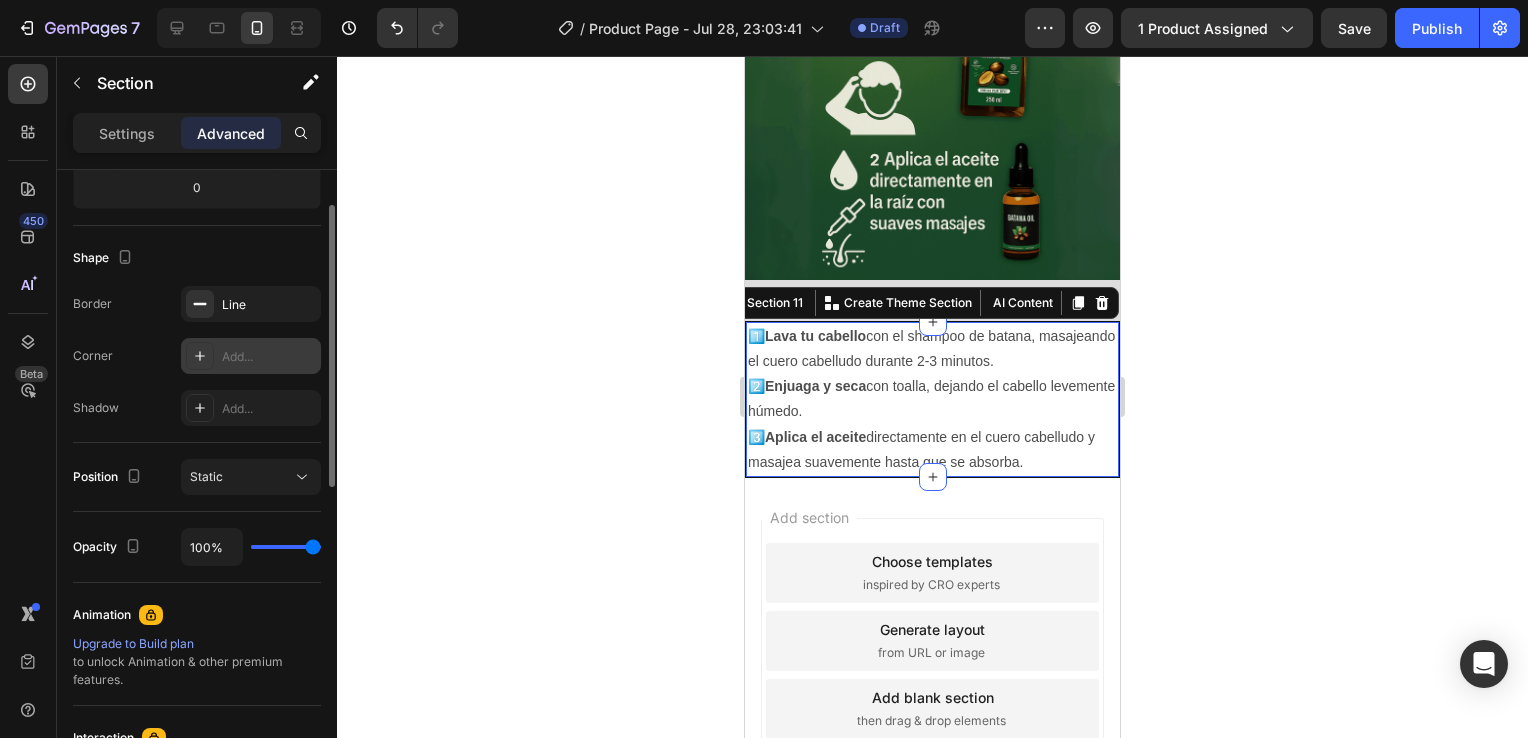 scroll, scrollTop: 314, scrollLeft: 0, axis: vertical 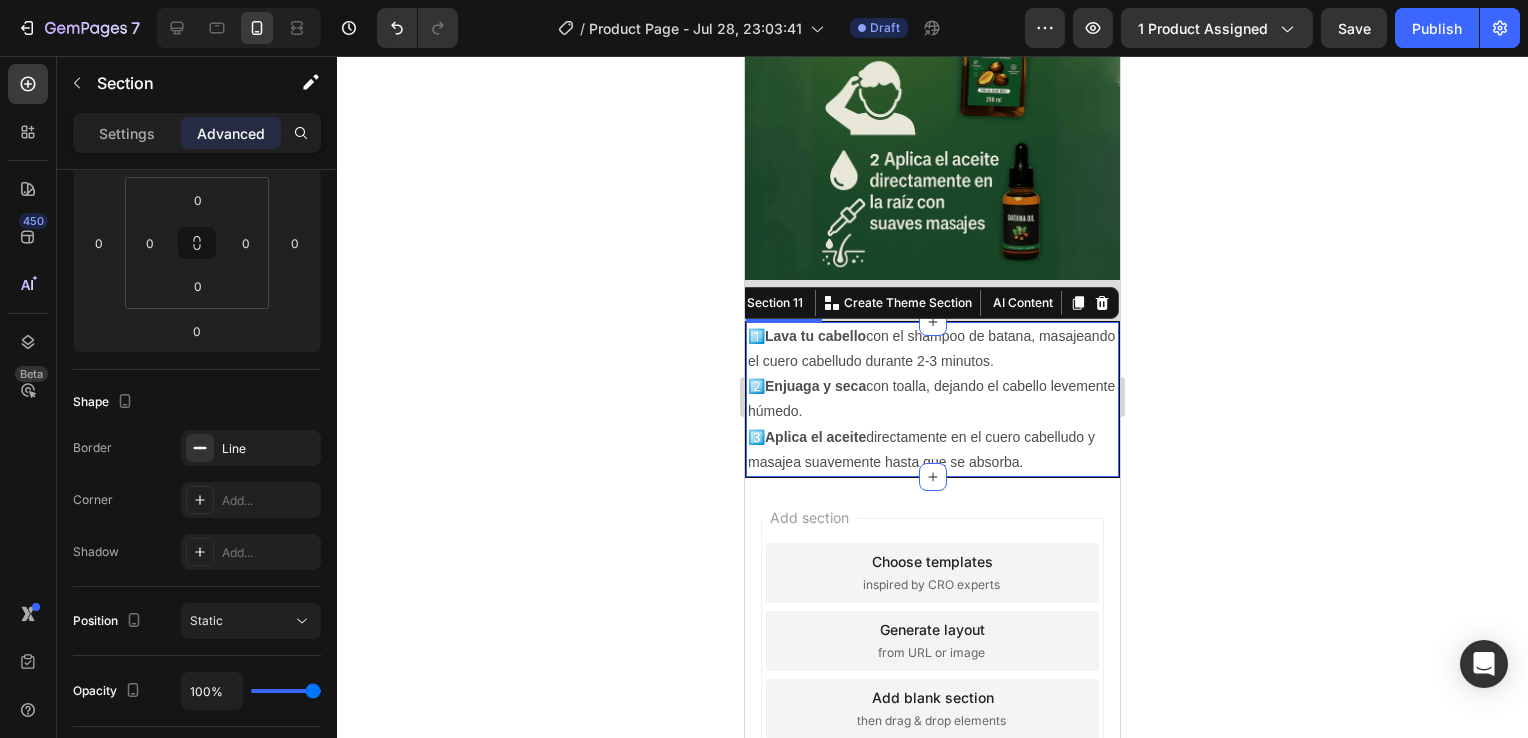 click on "Aplica el aceite" at bounding box center [815, 437] 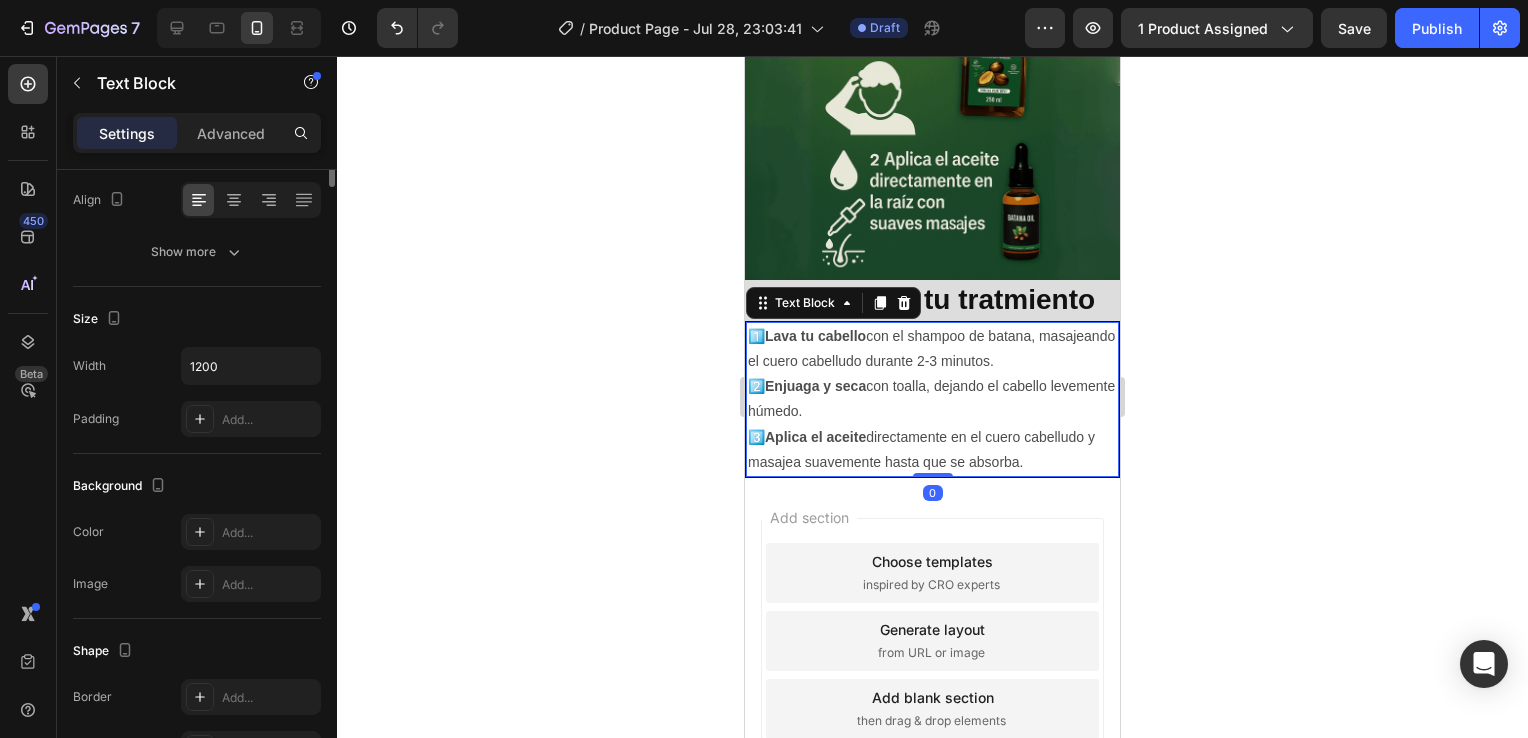 scroll, scrollTop: 0, scrollLeft: 0, axis: both 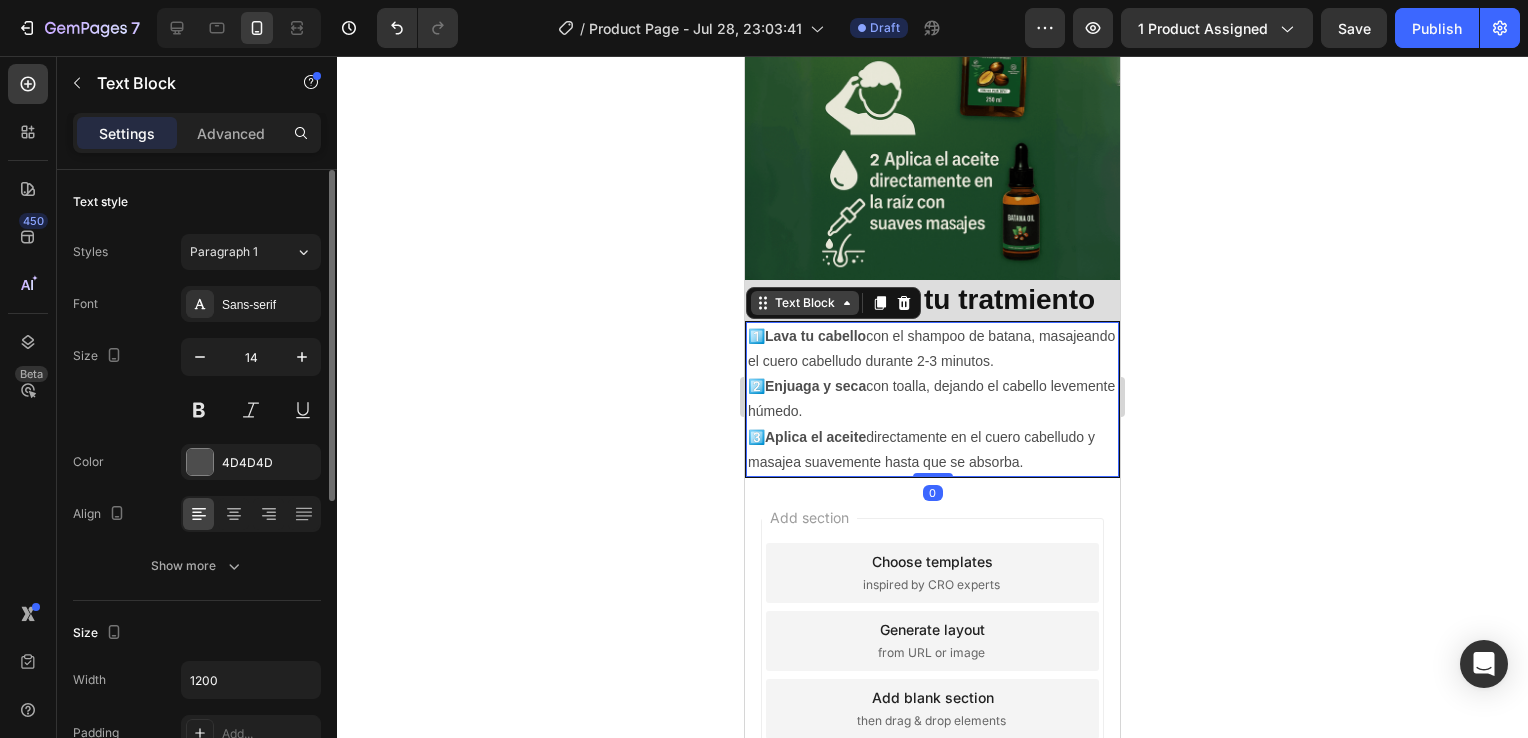 click 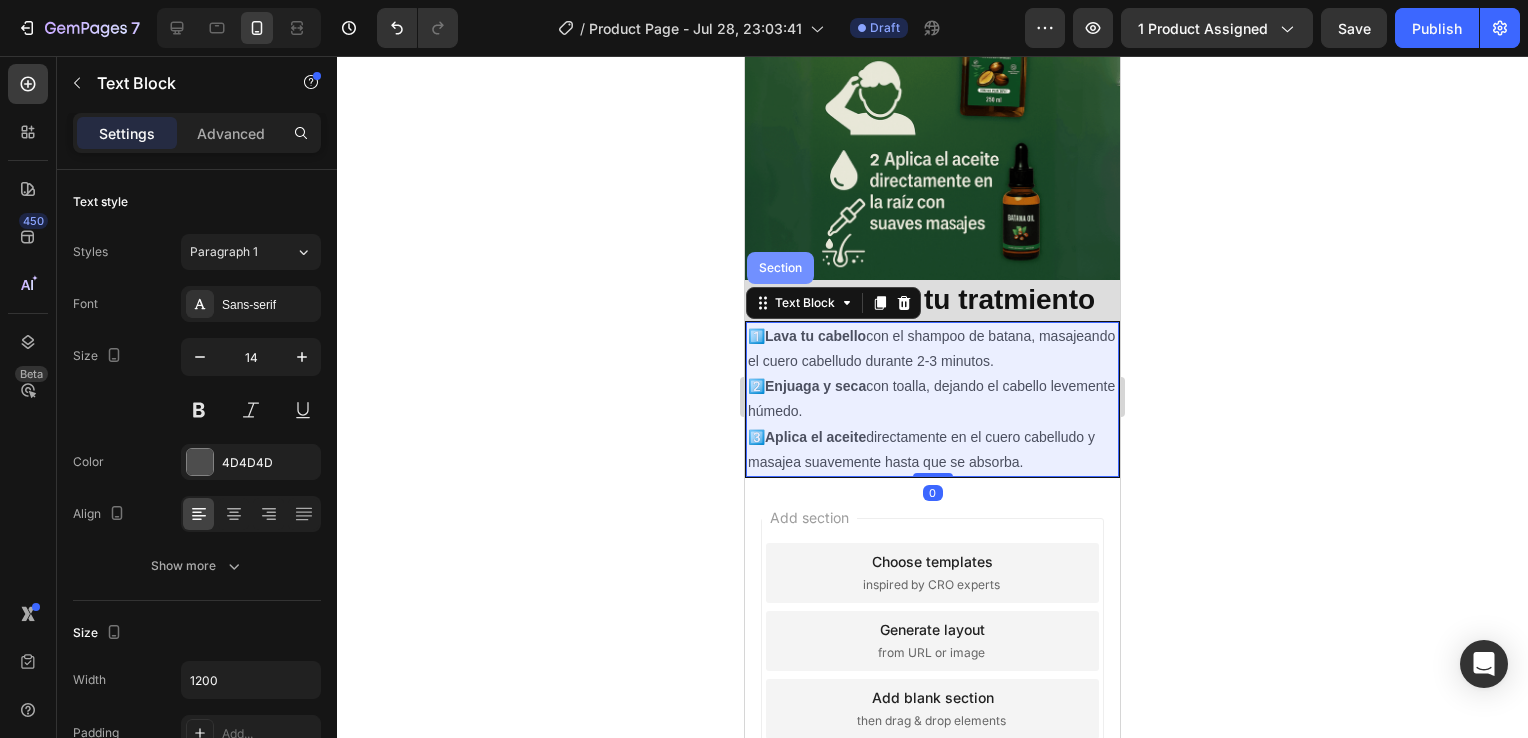 click on "Section" at bounding box center (780, 268) 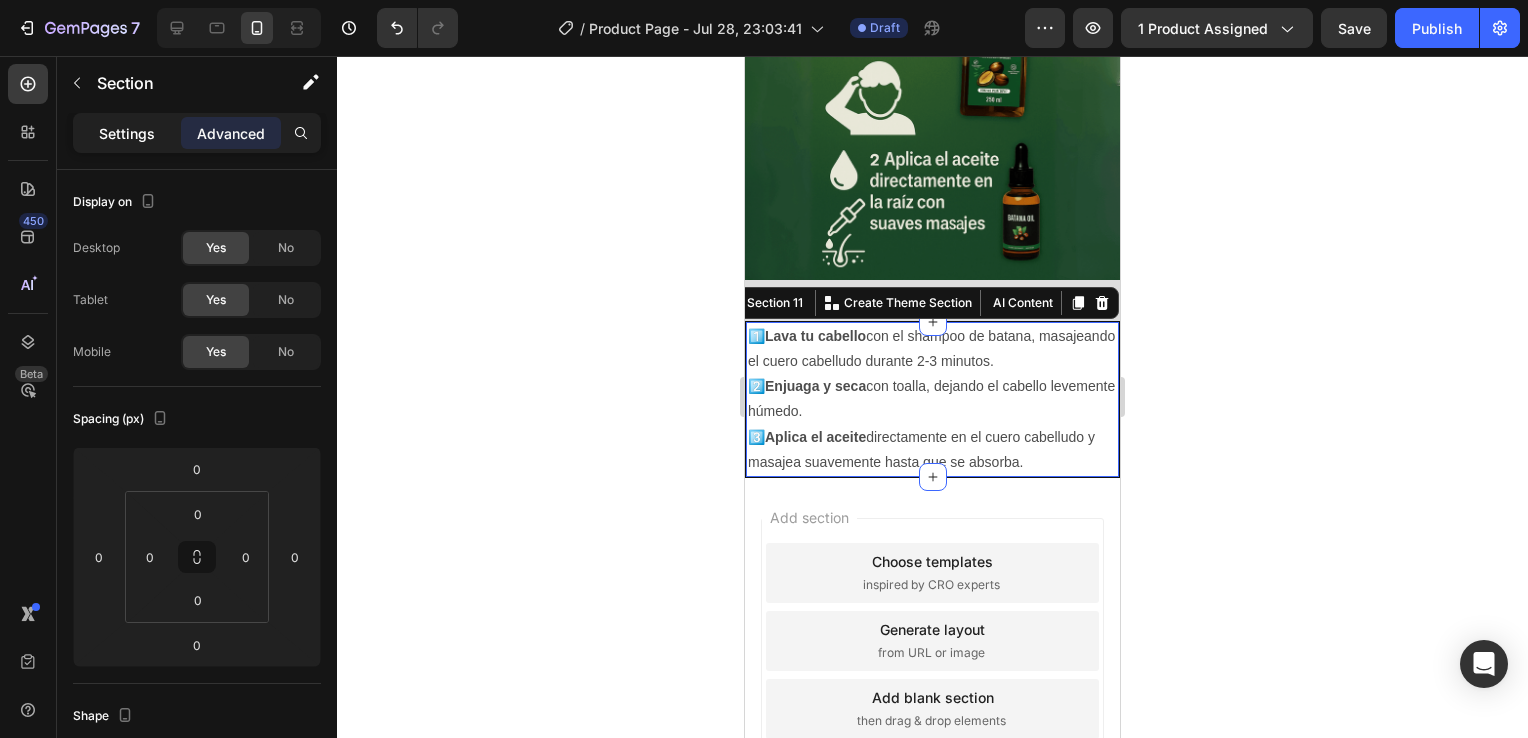 click on "Settings" at bounding box center (127, 133) 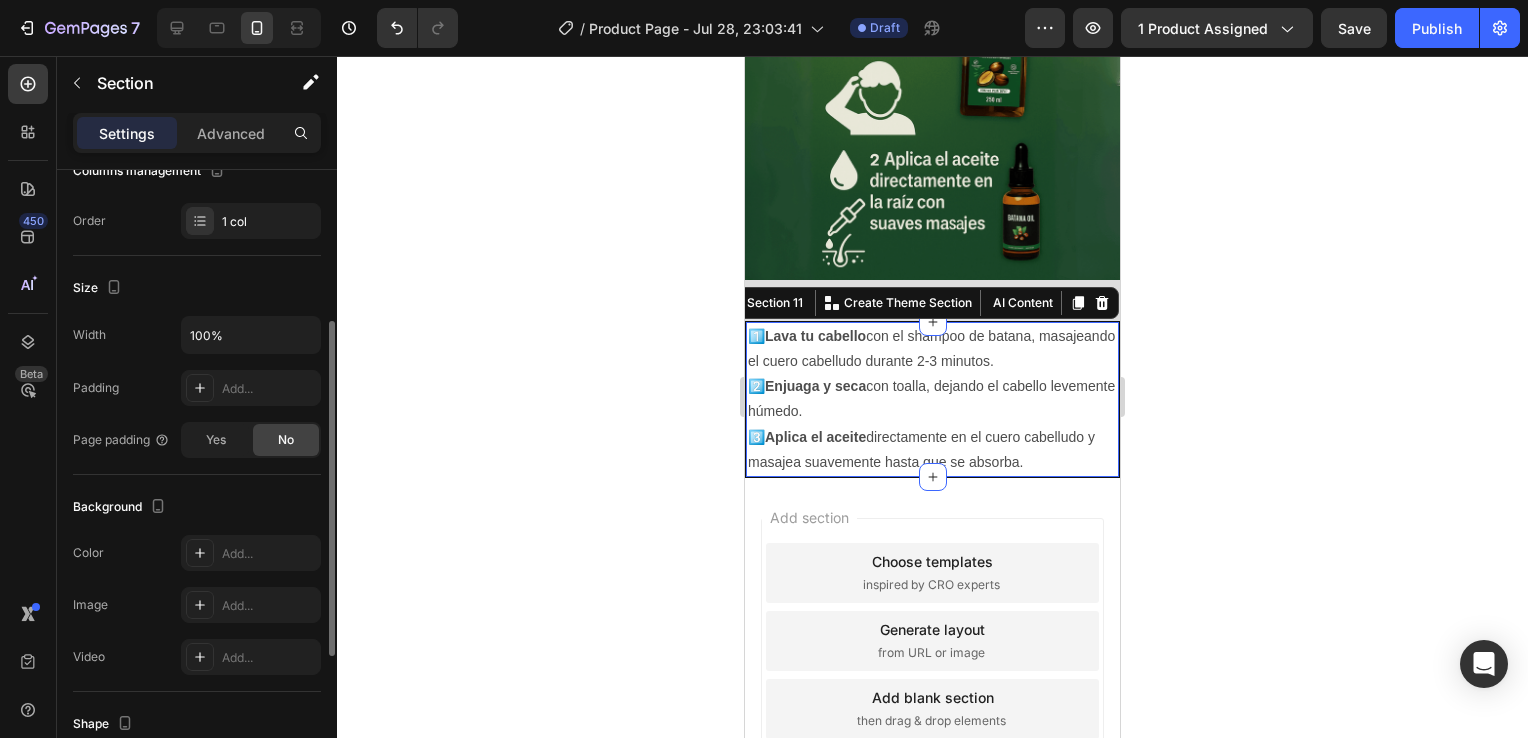 scroll, scrollTop: 295, scrollLeft: 0, axis: vertical 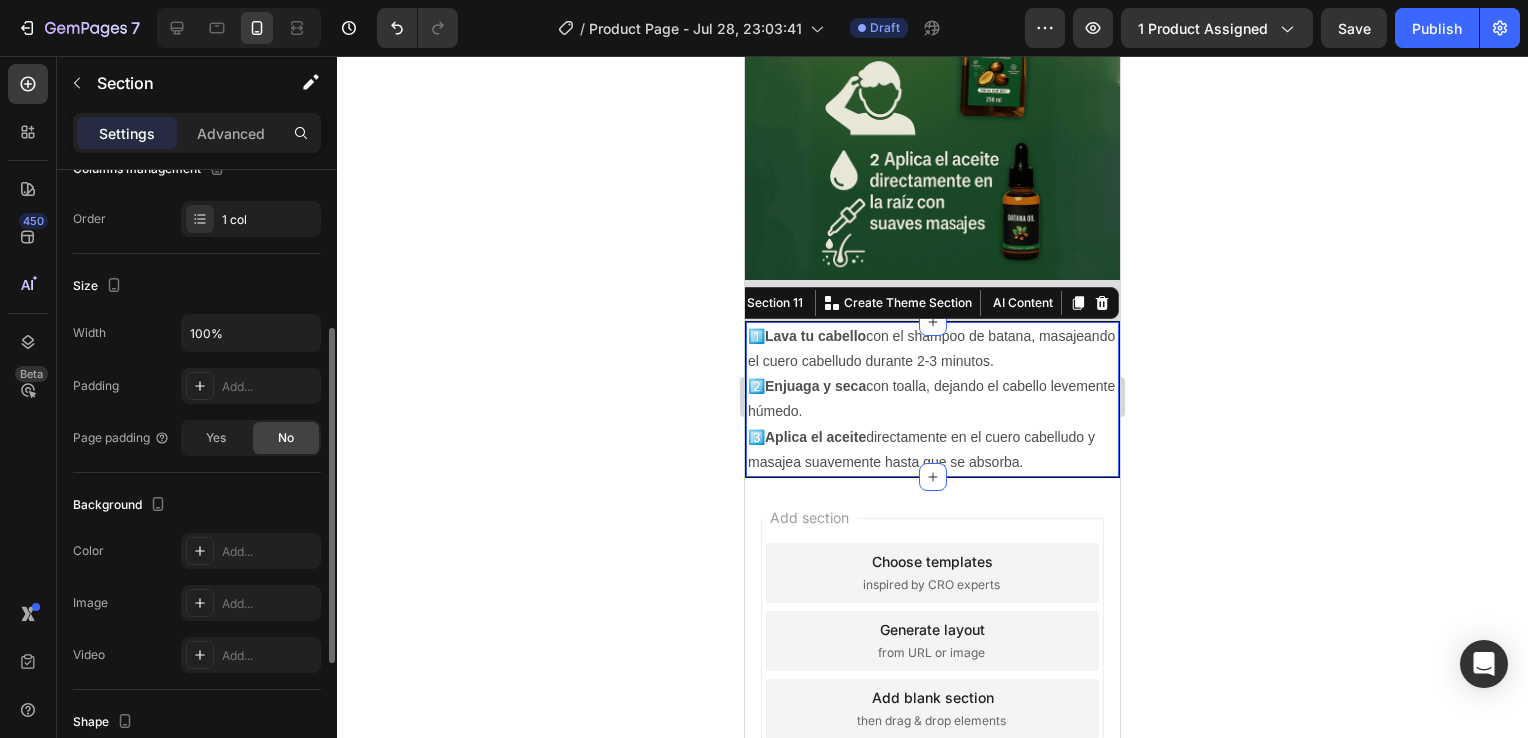 click on "Background The changes might be hidden by  the video. Color Add... Image Add... Video Add..." 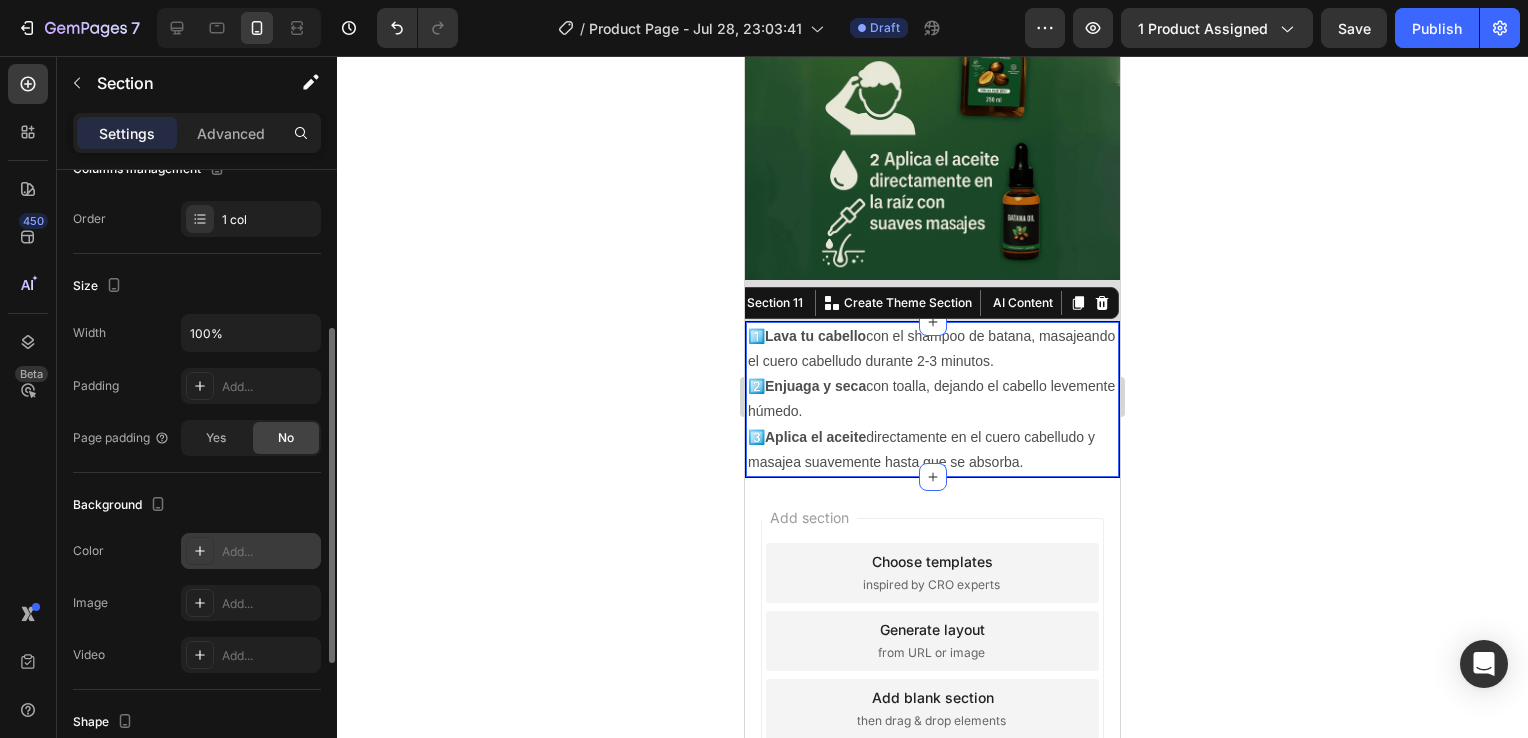 click on "Add..." at bounding box center [251, 551] 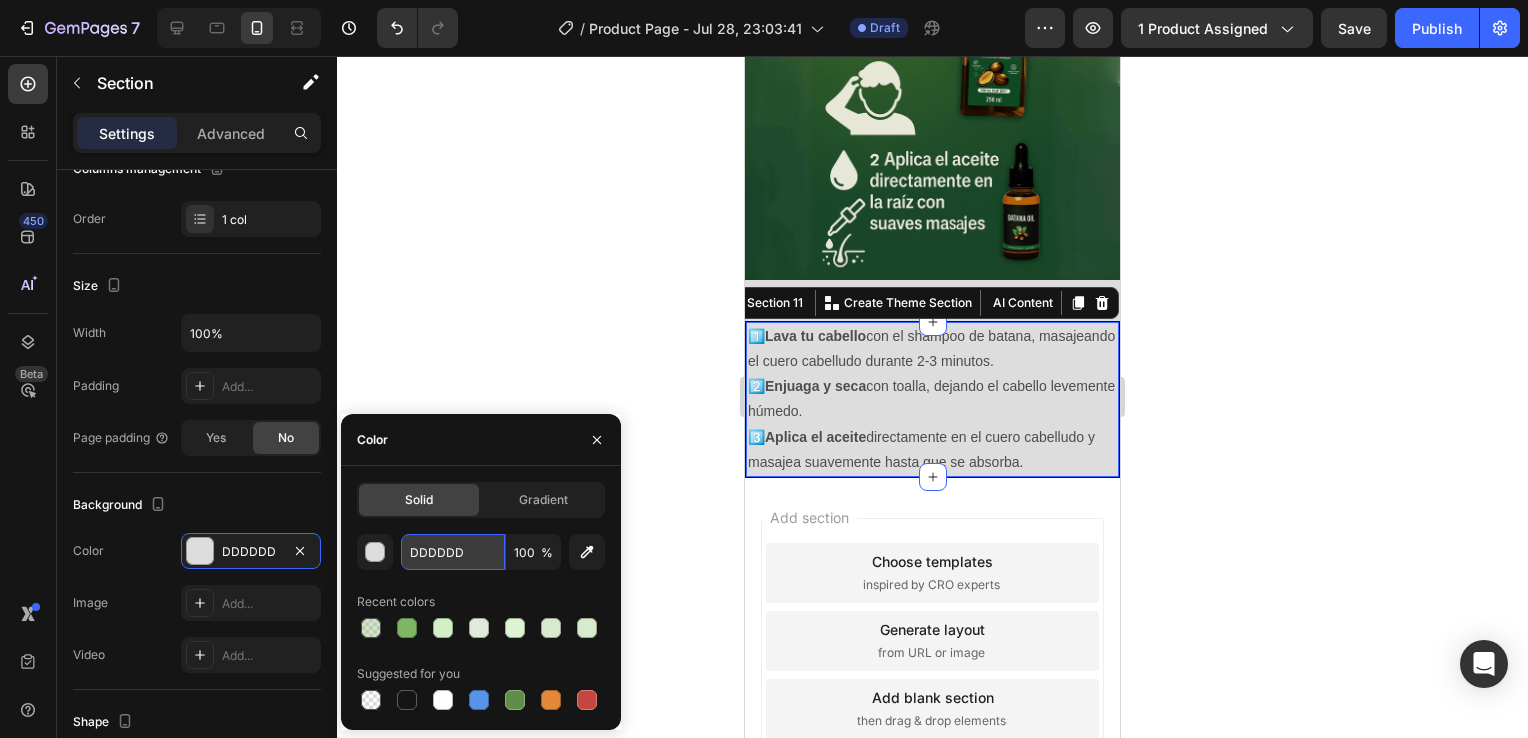 click on "DDDDDD" at bounding box center (453, 552) 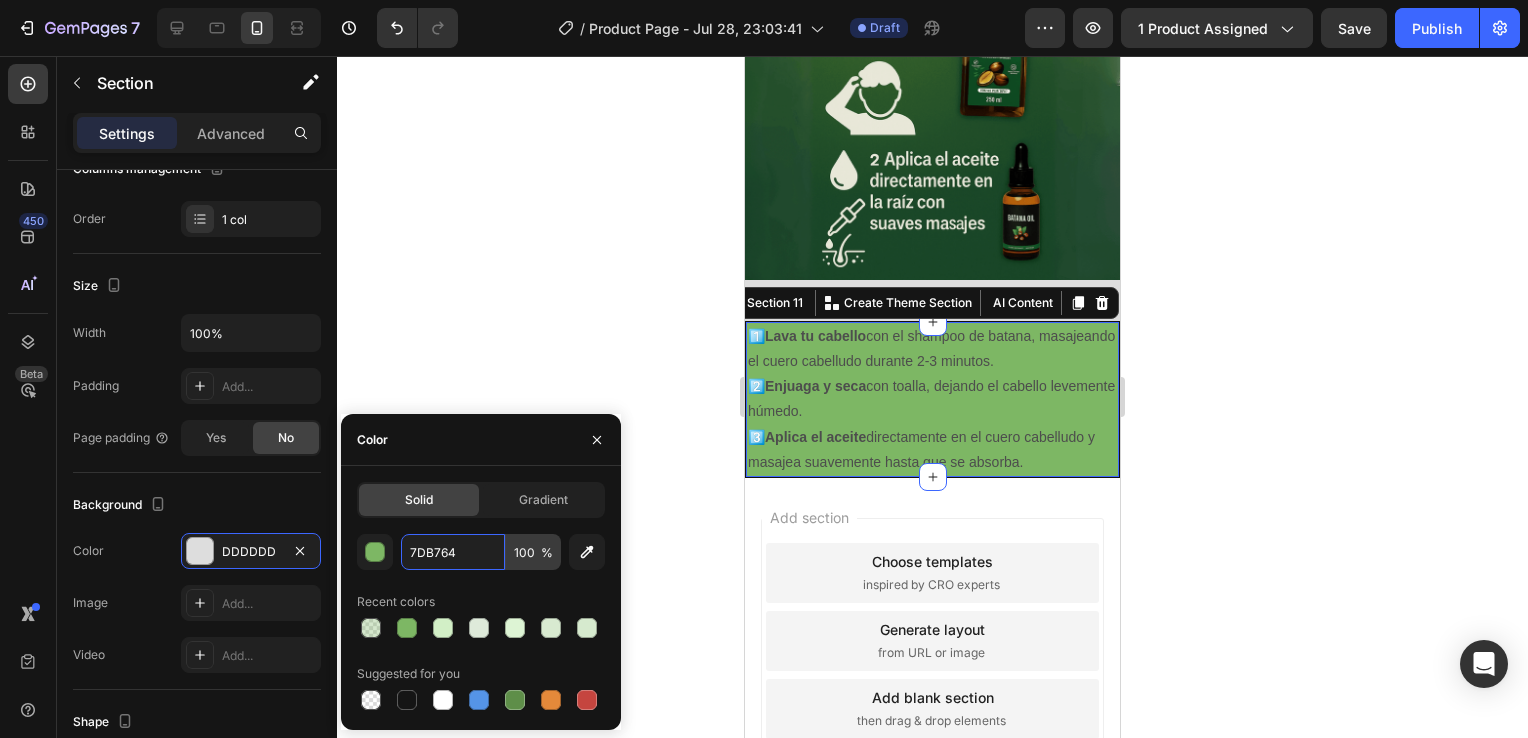 type on "7DB764" 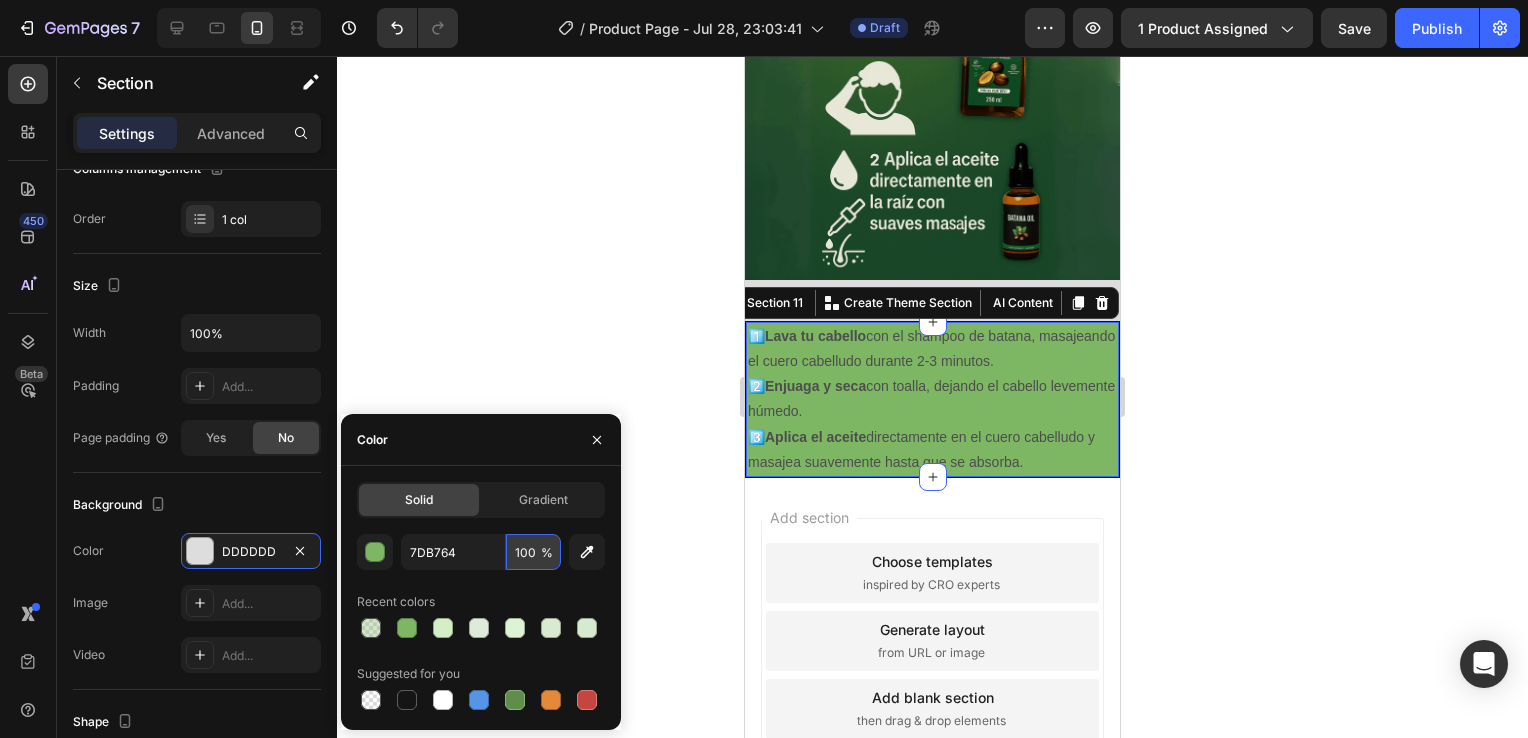 click on "100" at bounding box center (533, 552) 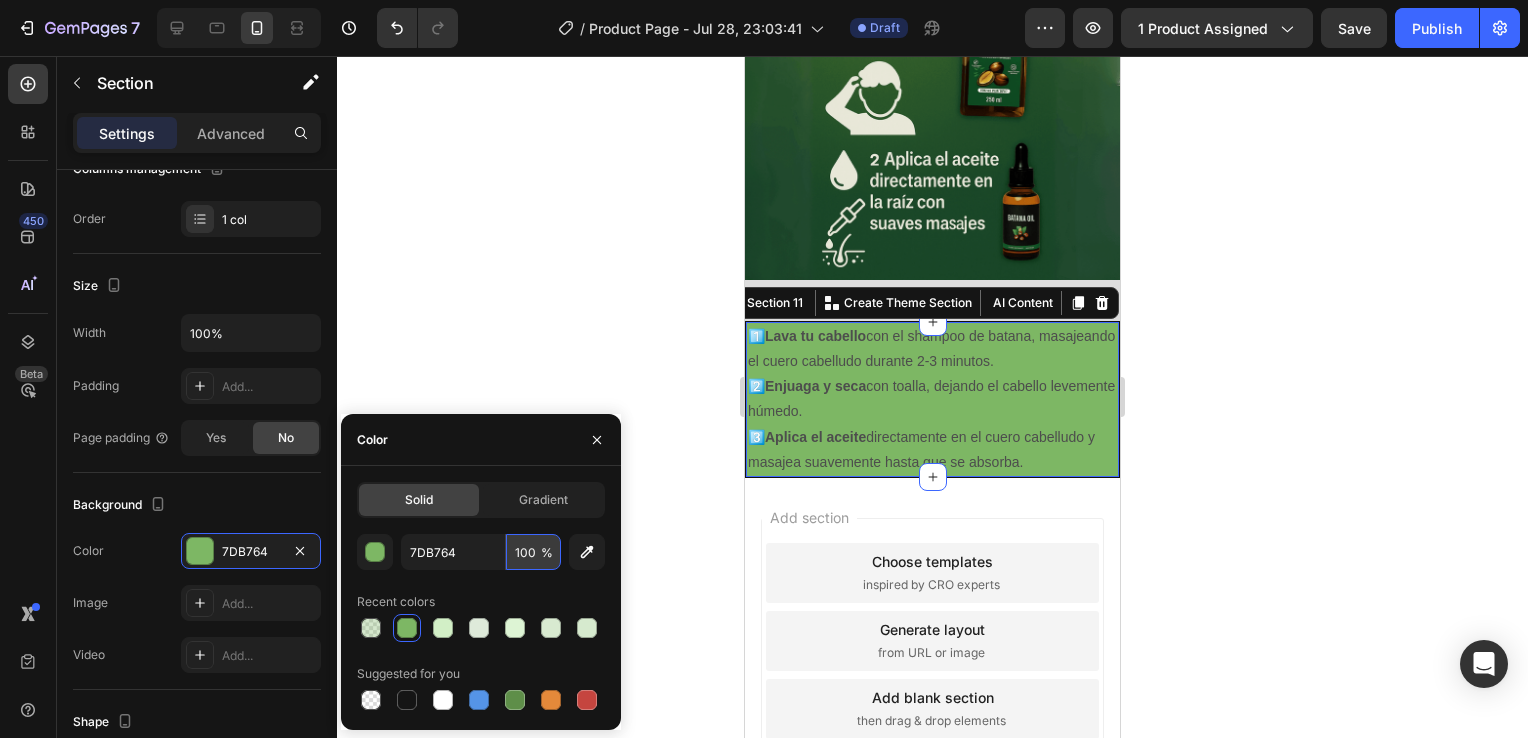click on "100" at bounding box center [533, 552] 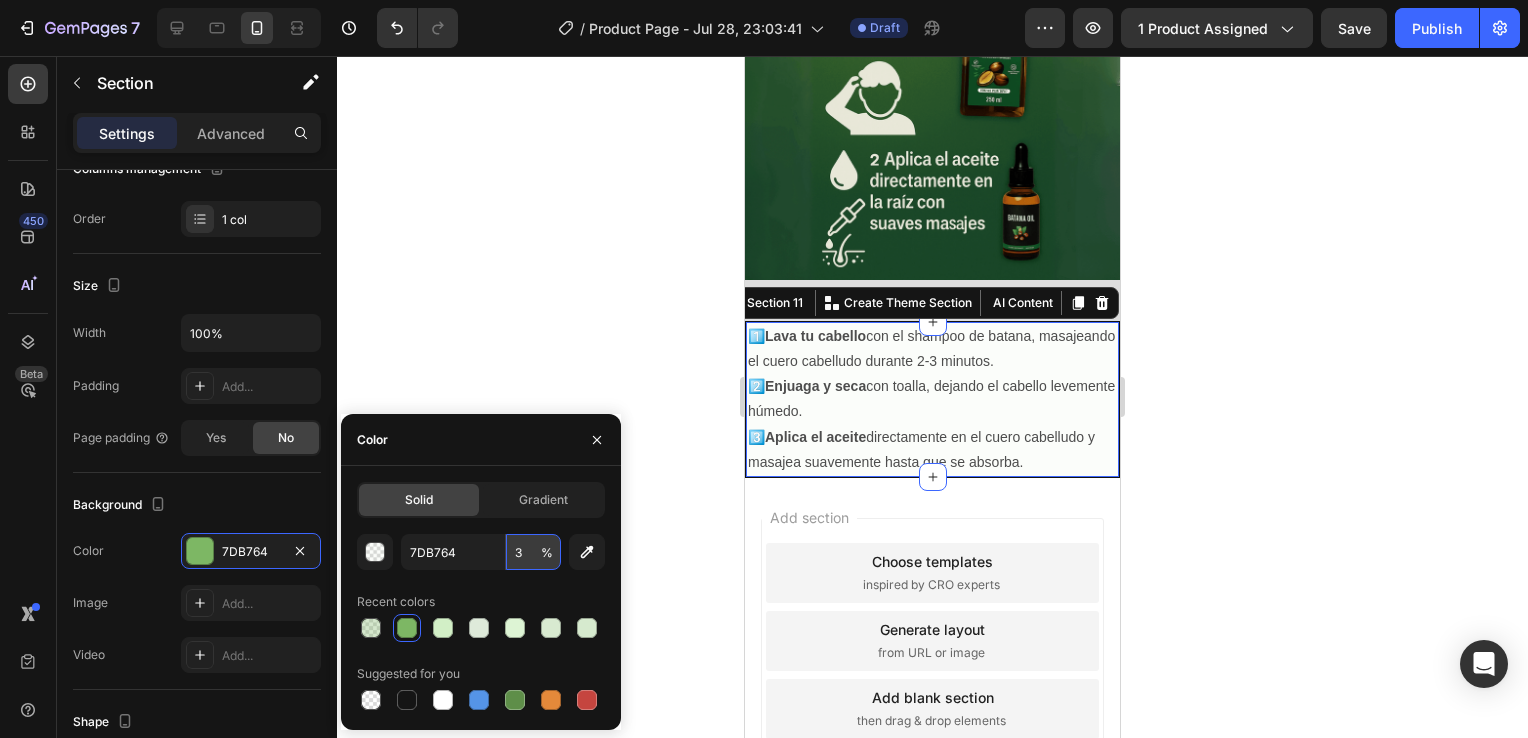 type on "33" 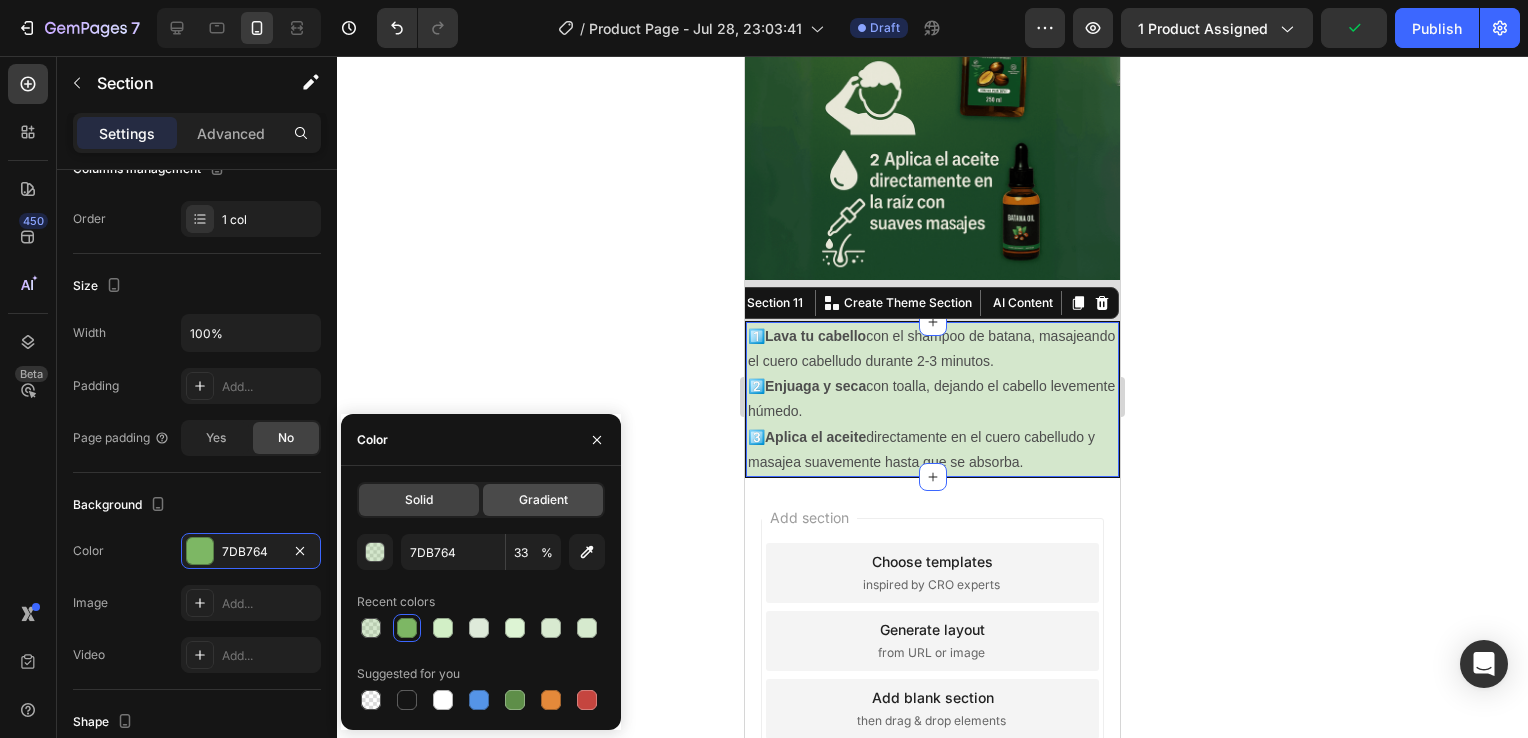 click on "Gradient" 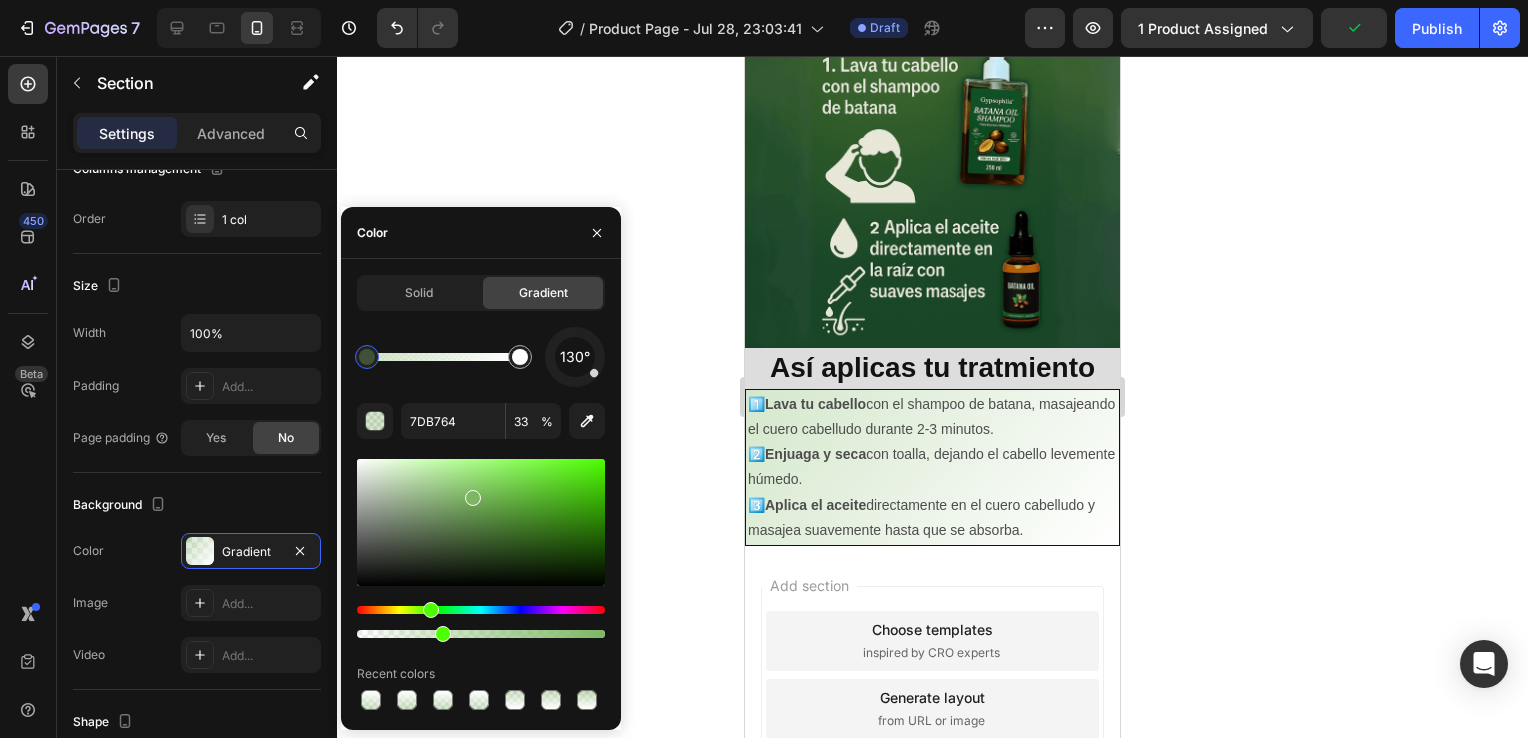 scroll, scrollTop: 2984, scrollLeft: 0, axis: vertical 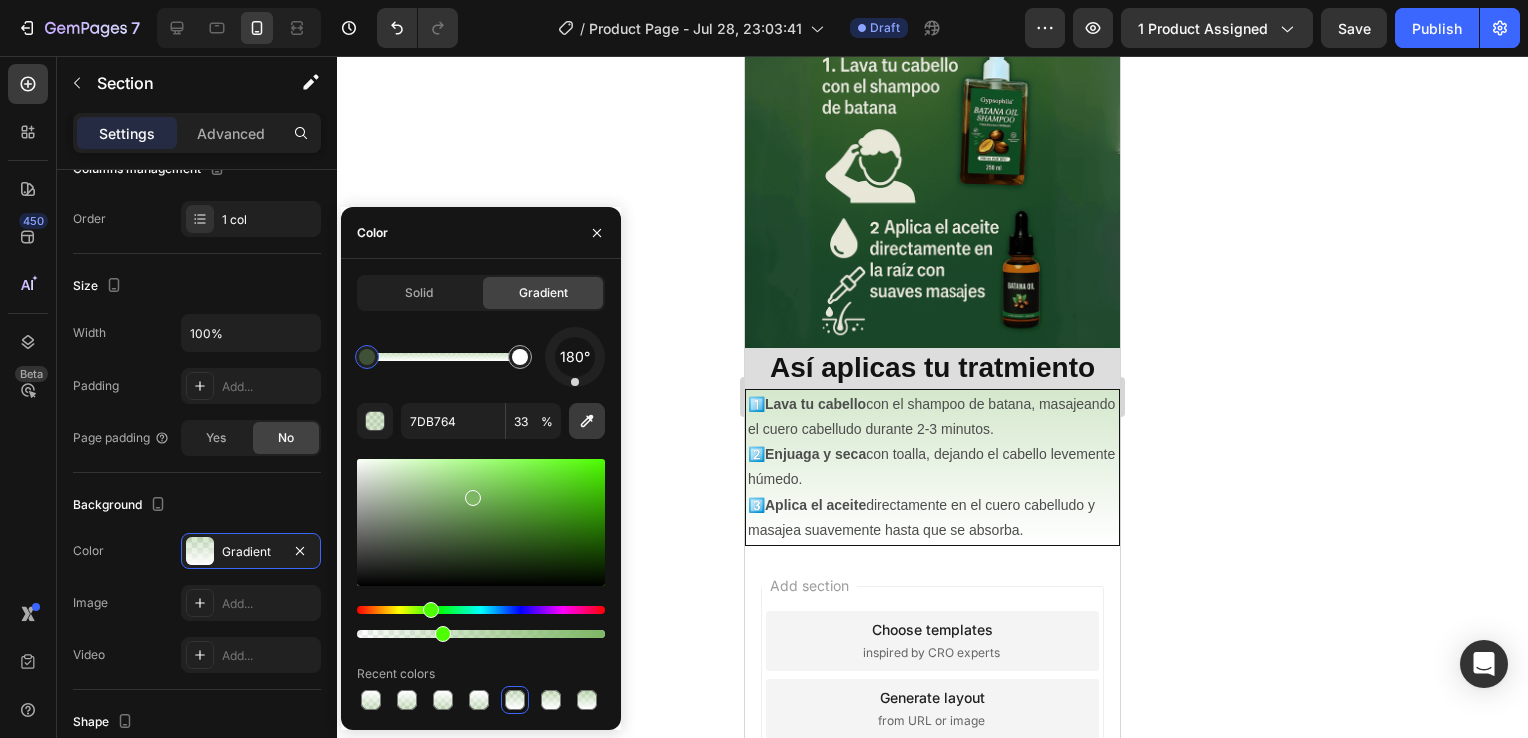 drag, startPoint x: 590, startPoint y: 374, endPoint x: 575, endPoint y: 428, distance: 56.044624 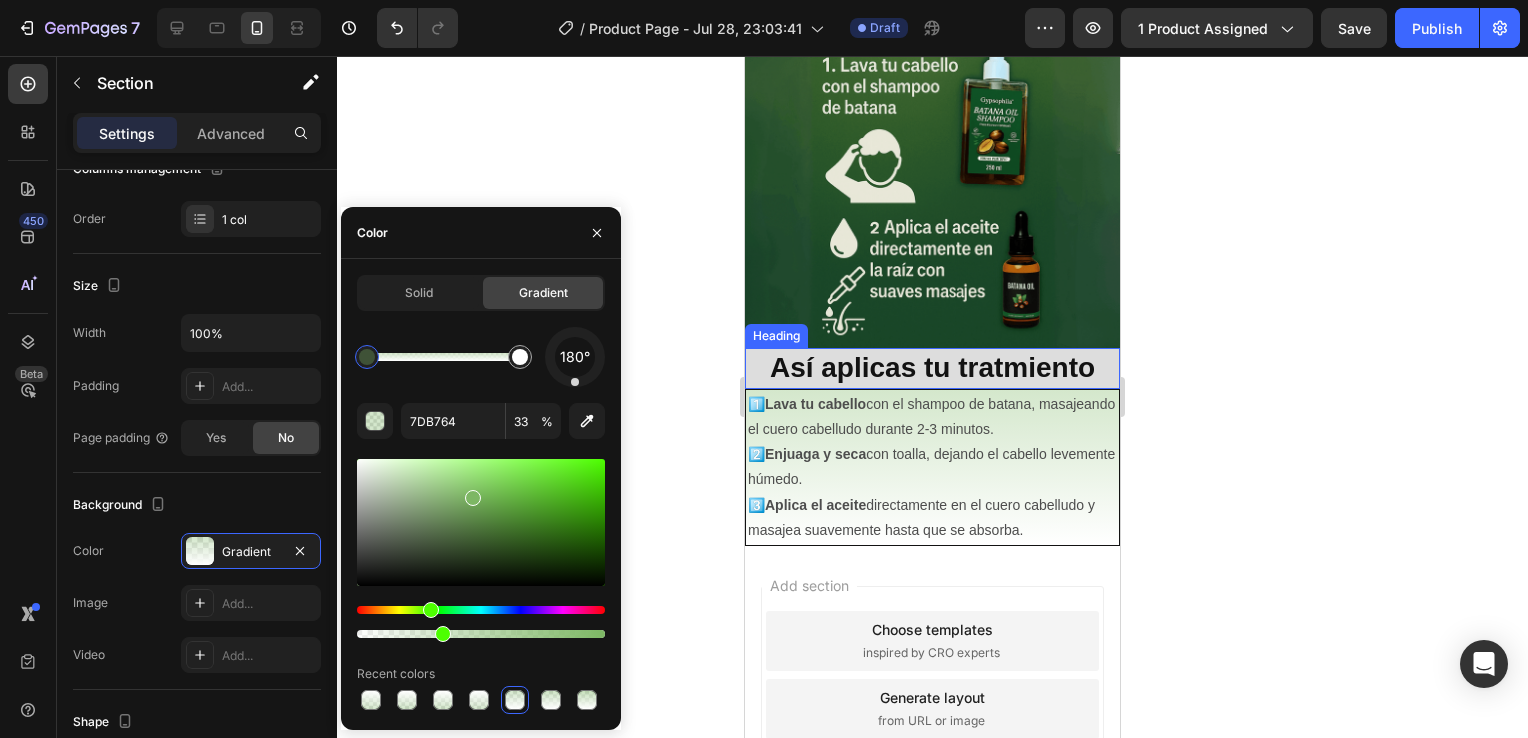 click on "Así aplicas tu tratmiento" at bounding box center [932, 368] 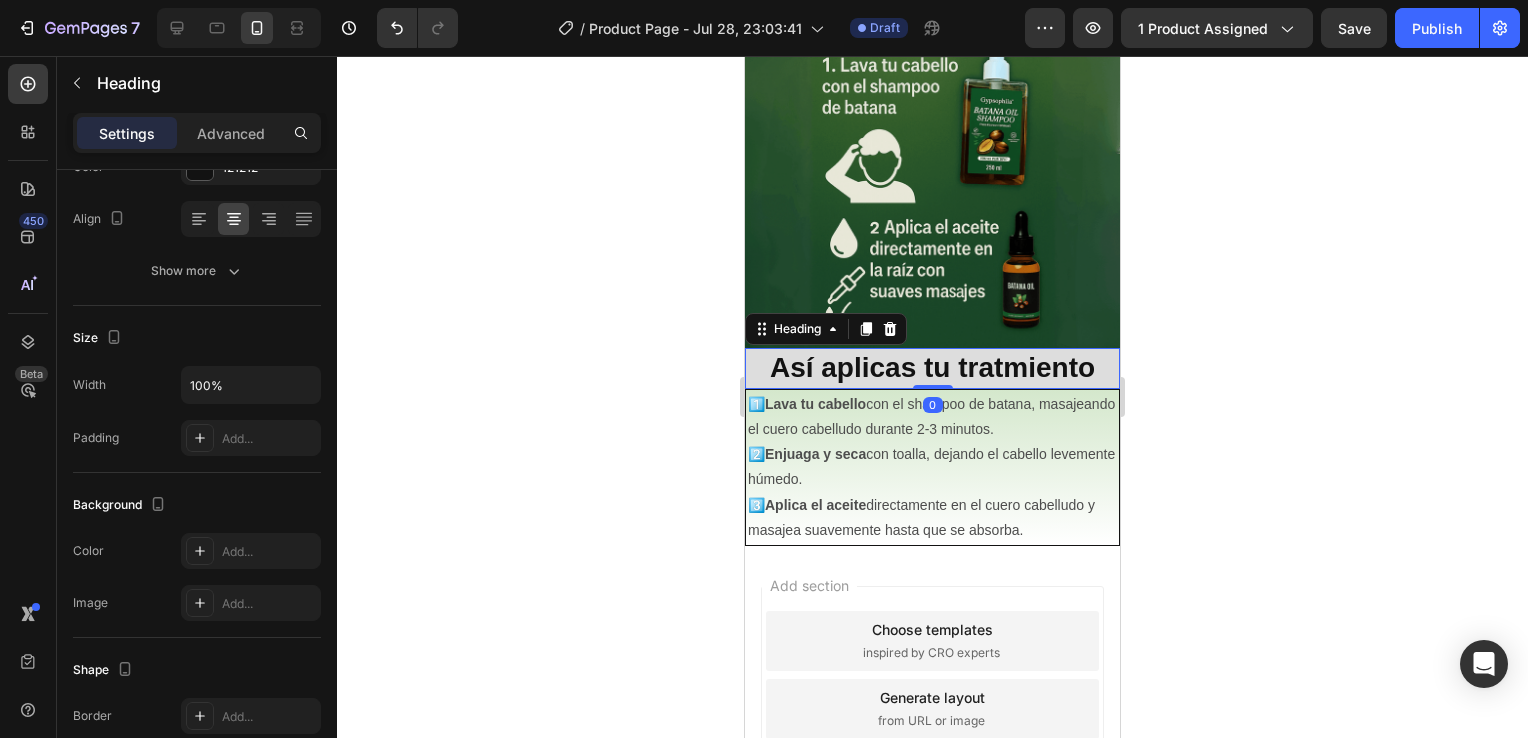 scroll, scrollTop: 0, scrollLeft: 0, axis: both 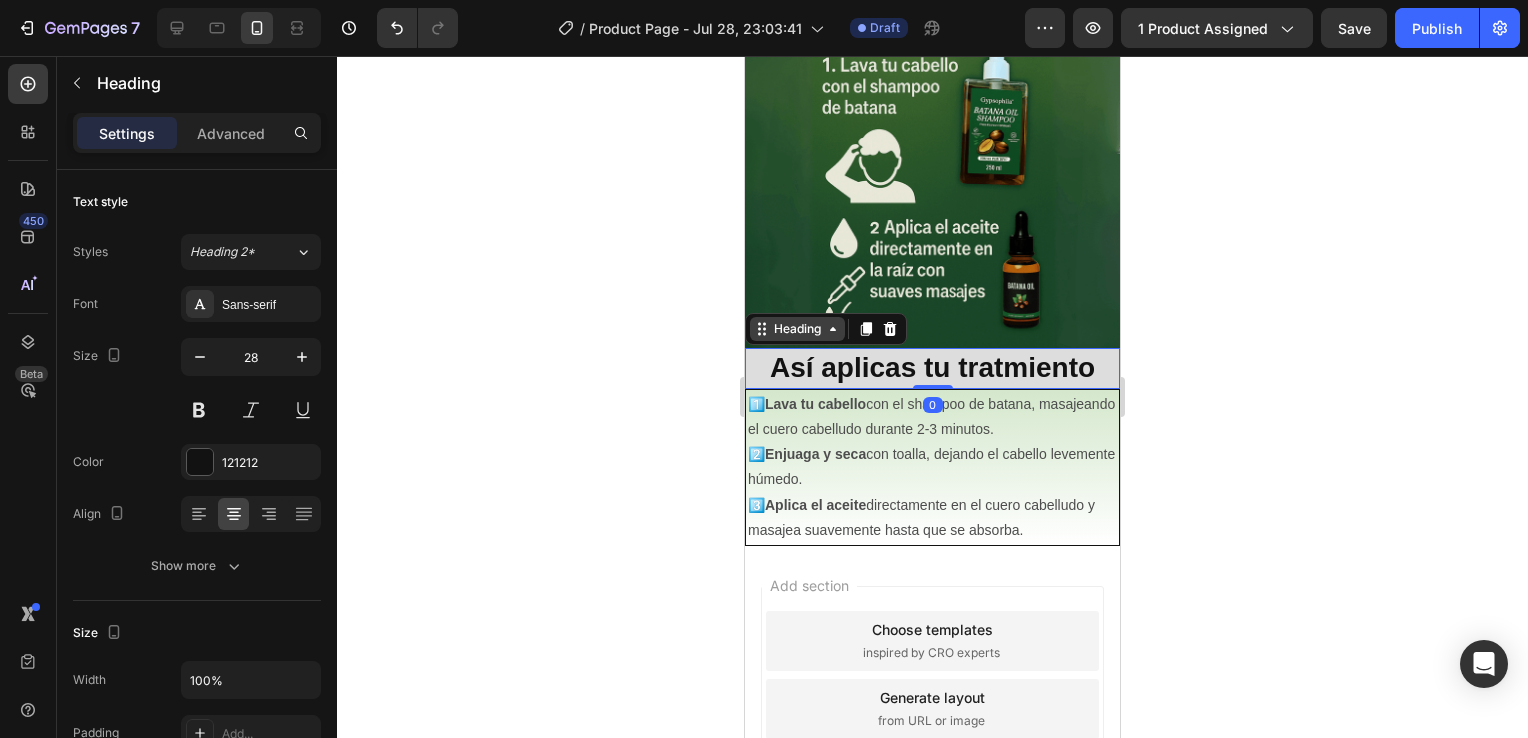 click 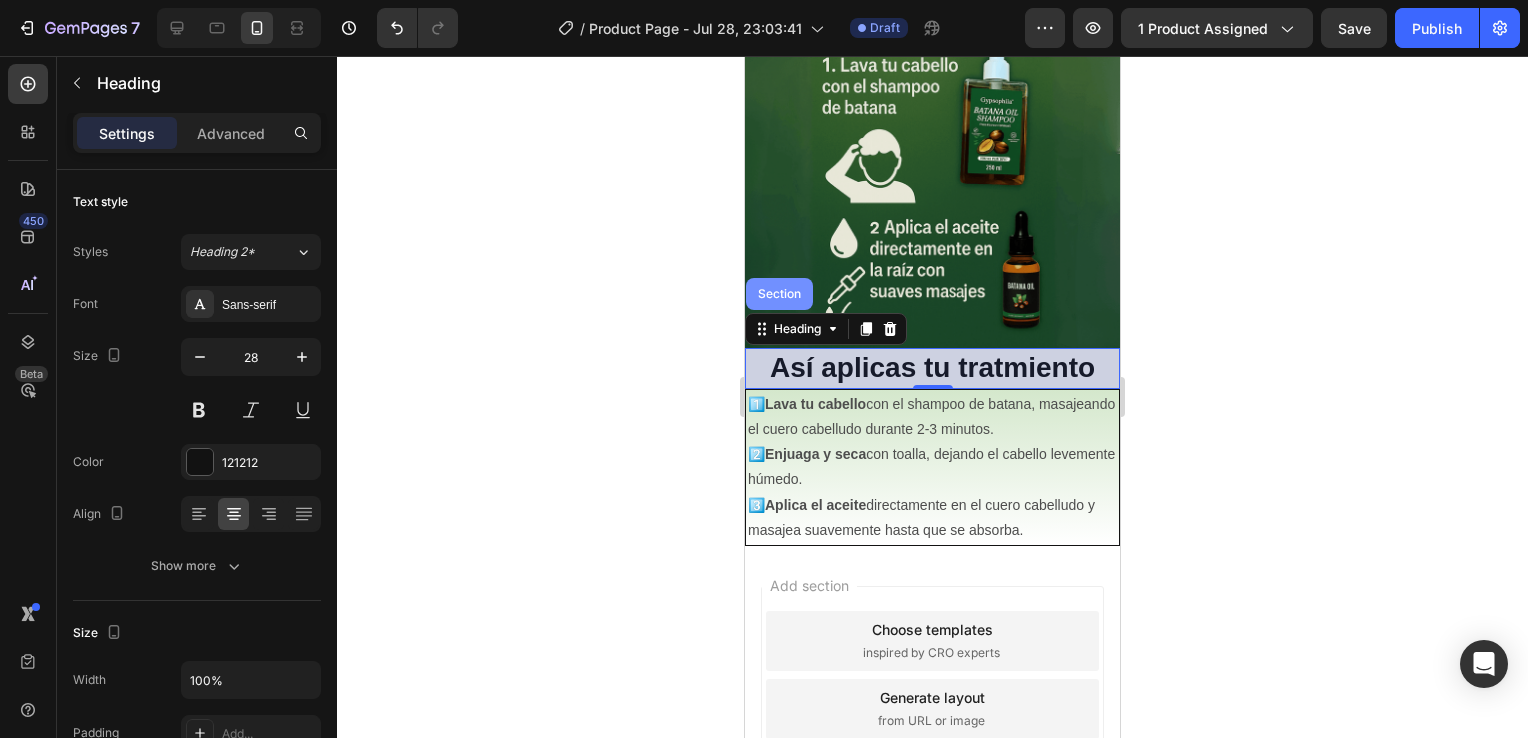 click on "Section" at bounding box center (779, 294) 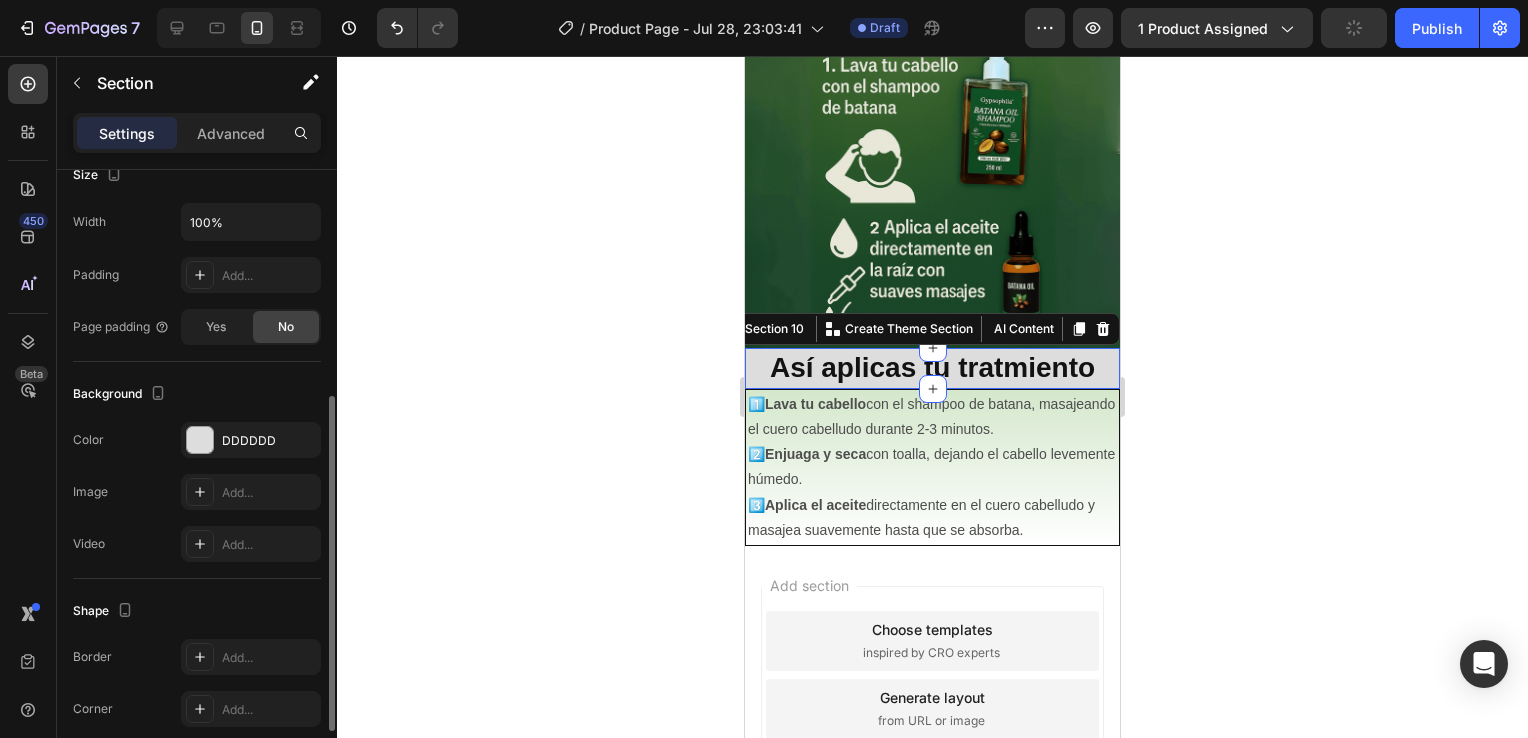 scroll, scrollTop: 412, scrollLeft: 0, axis: vertical 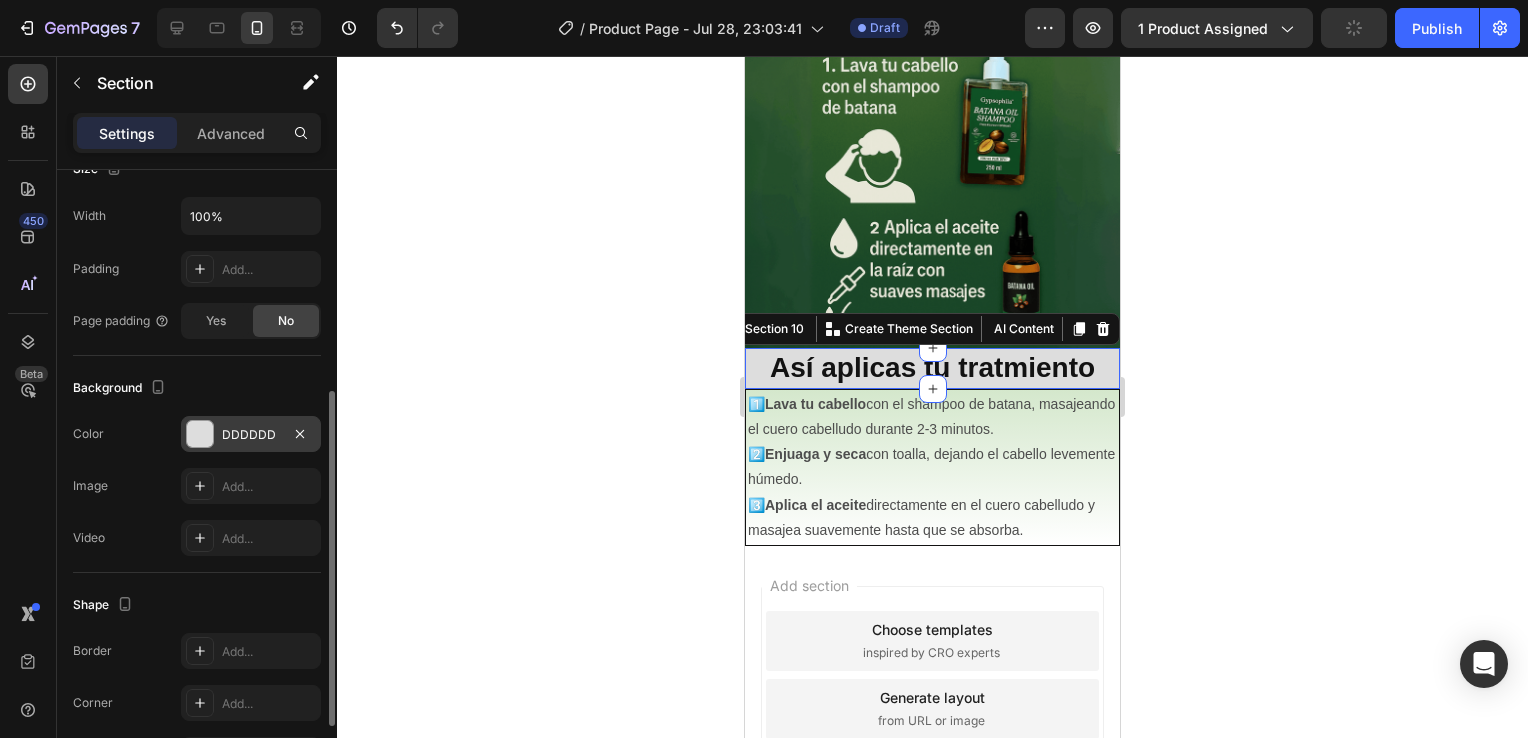 click at bounding box center (200, 434) 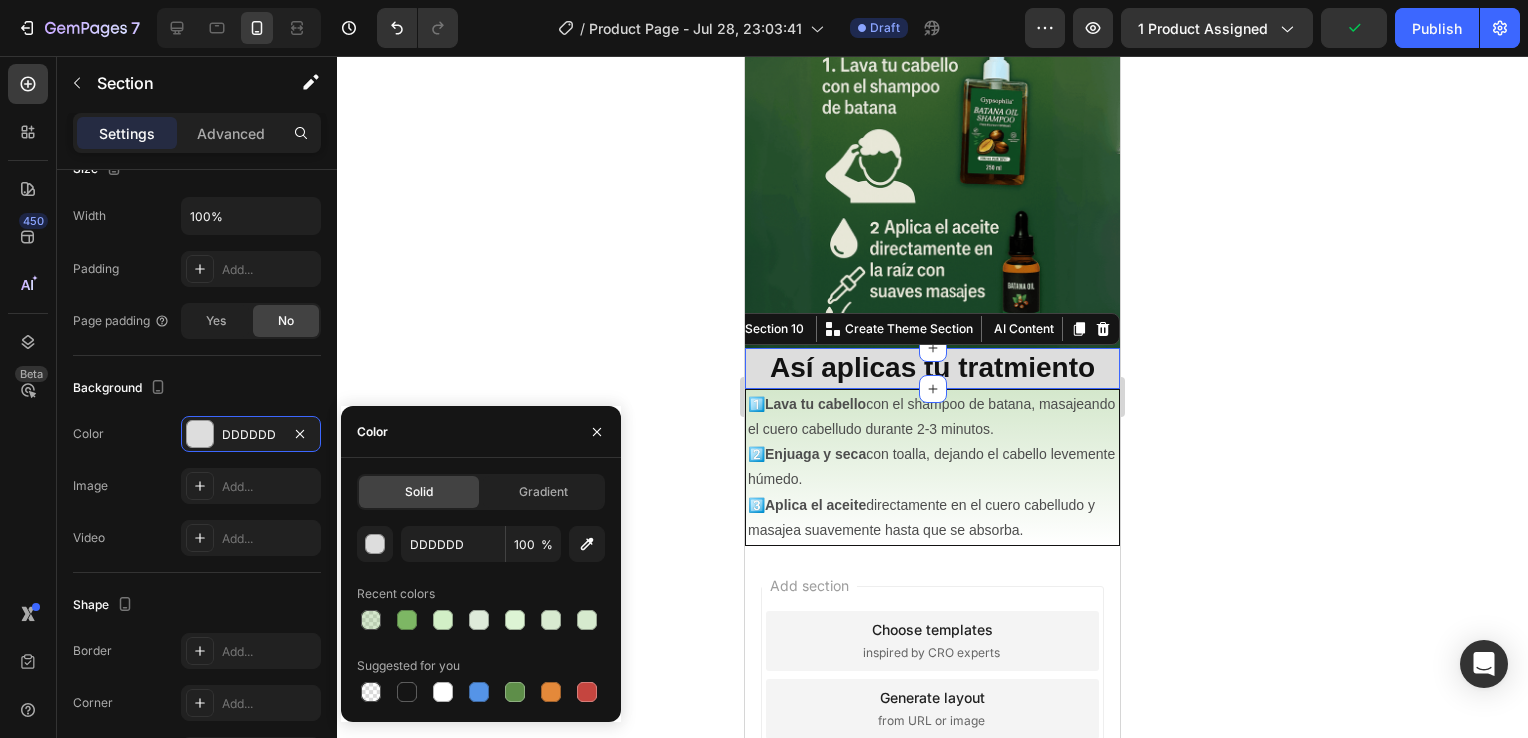click on "Solid Gradient DDDDDD 100 % Recent colors Suggested for you" 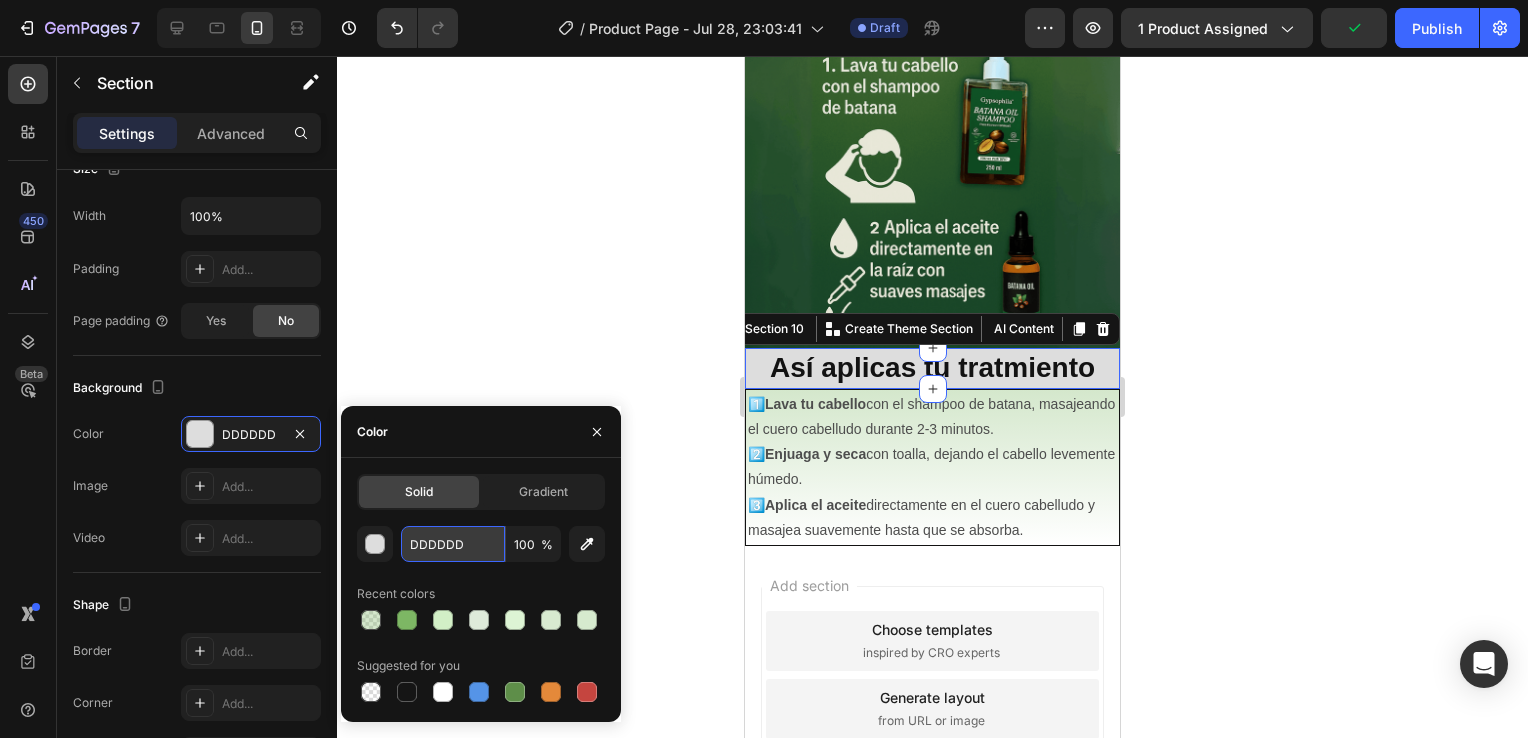 click on "DDDDDD" at bounding box center (453, 544) 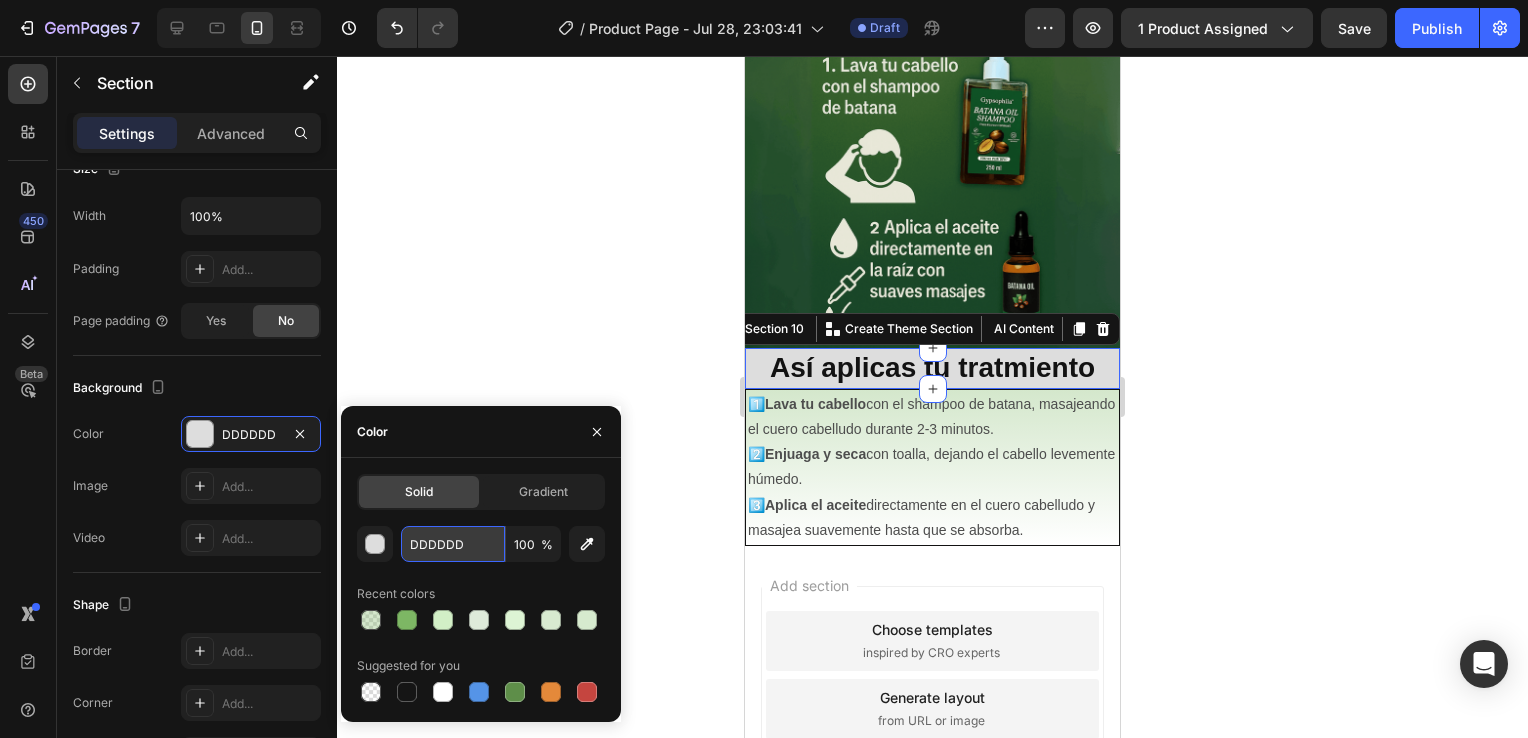 paste on "7DB764" 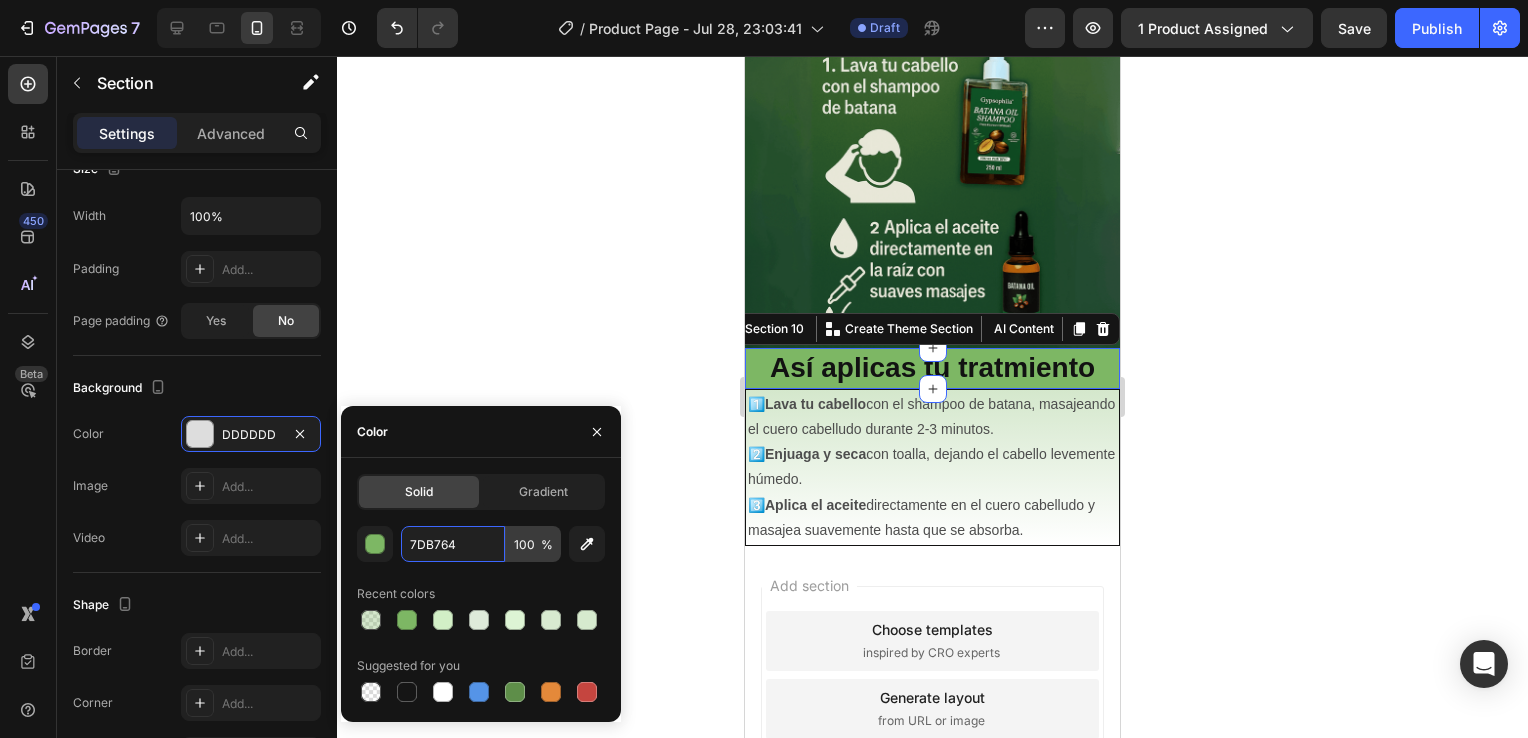 type on "7DB764" 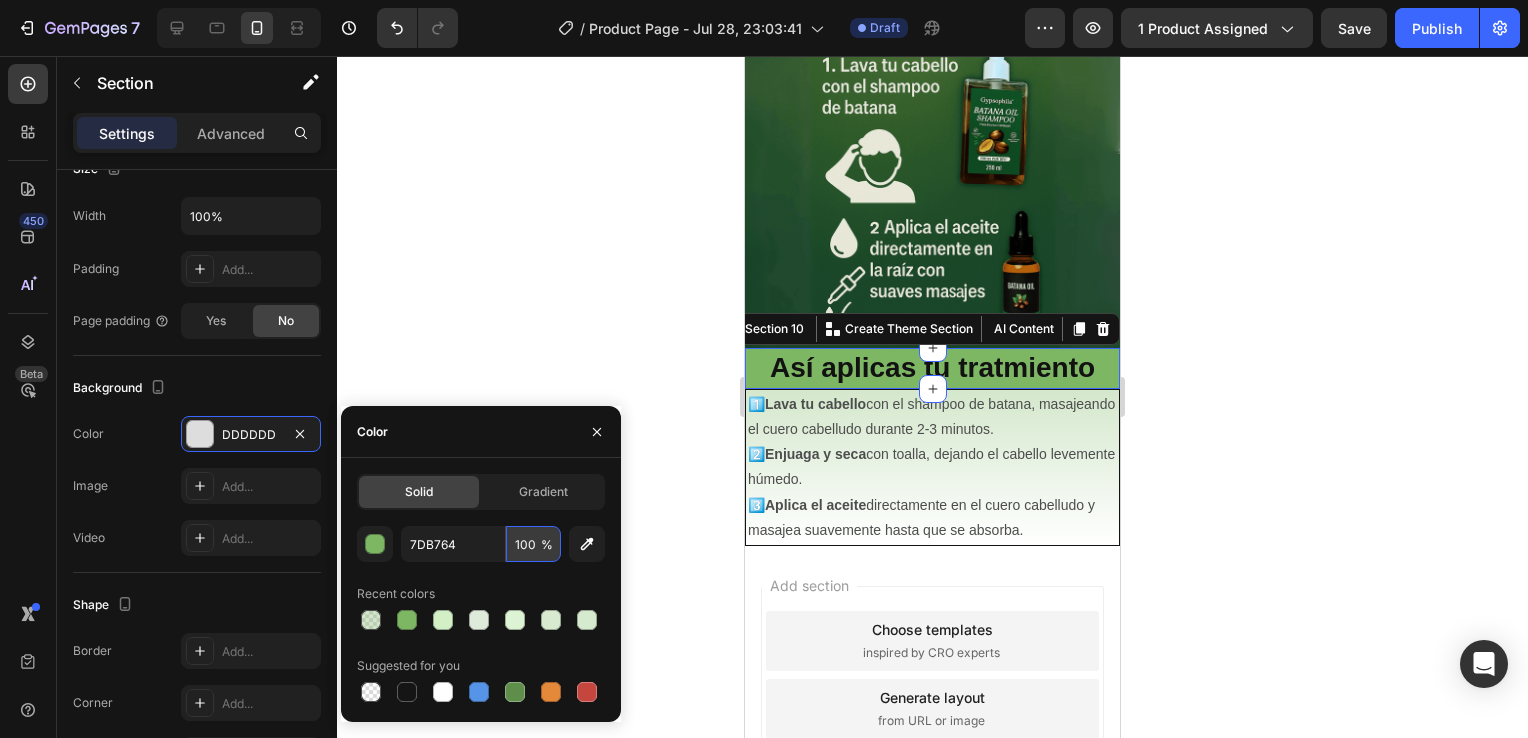 click on "100" at bounding box center (533, 544) 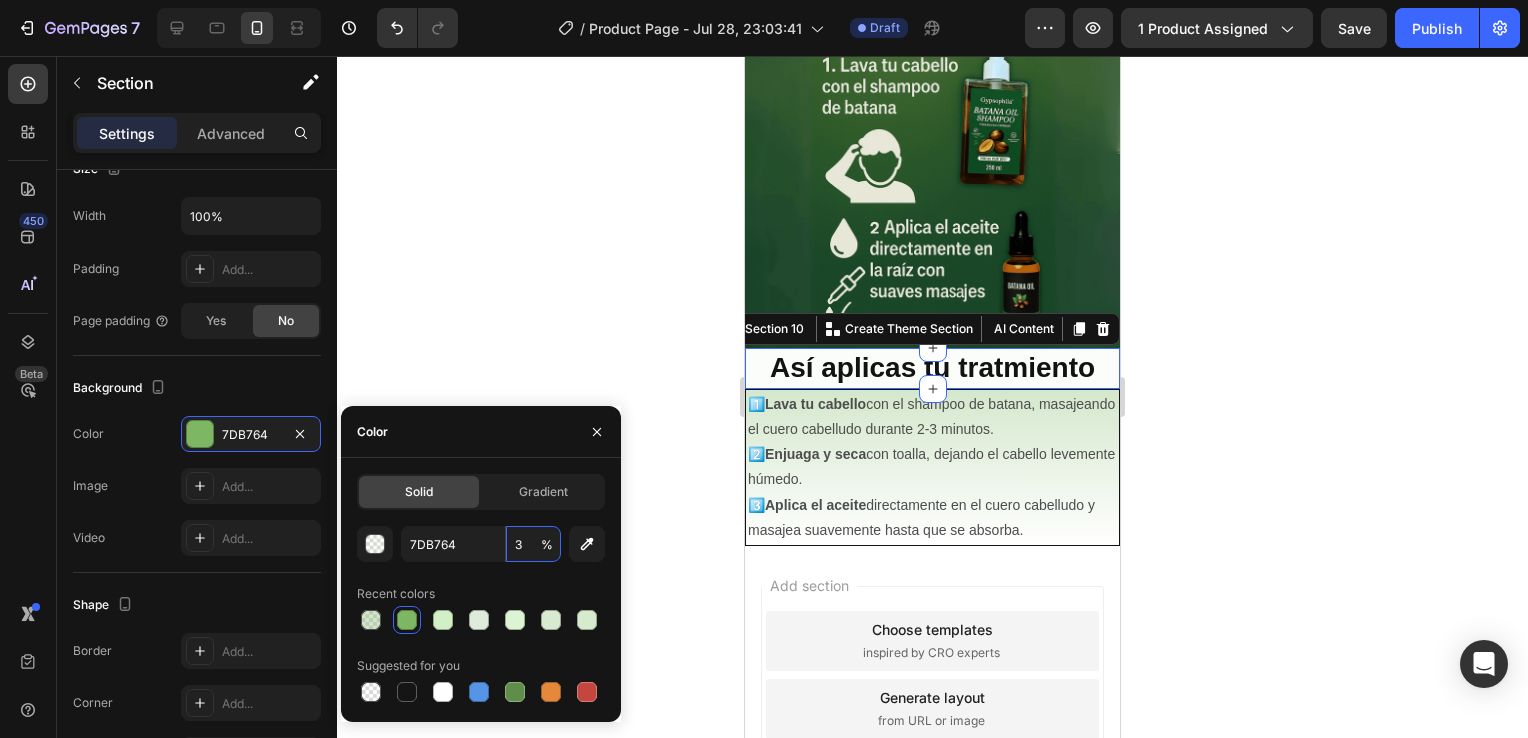 type on "33" 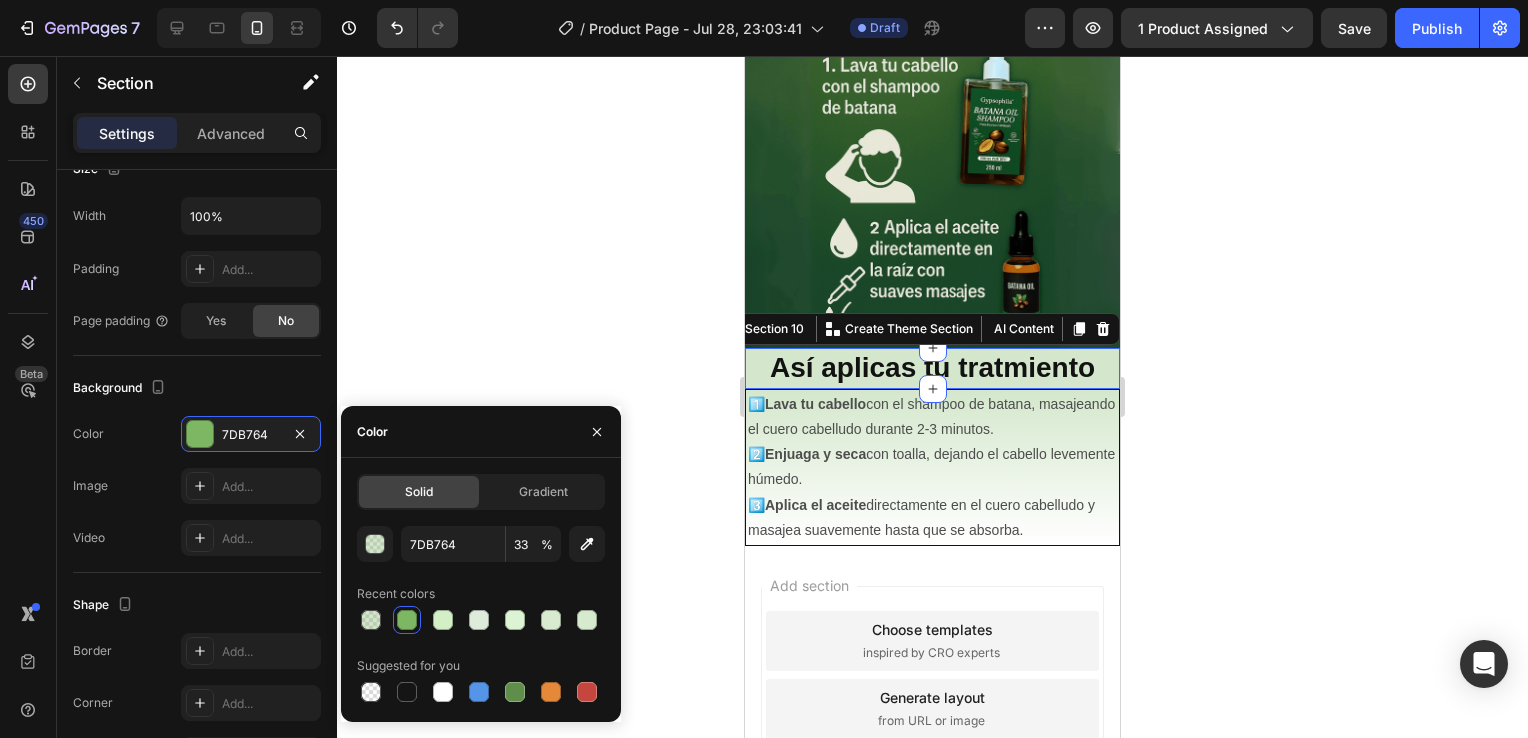 click 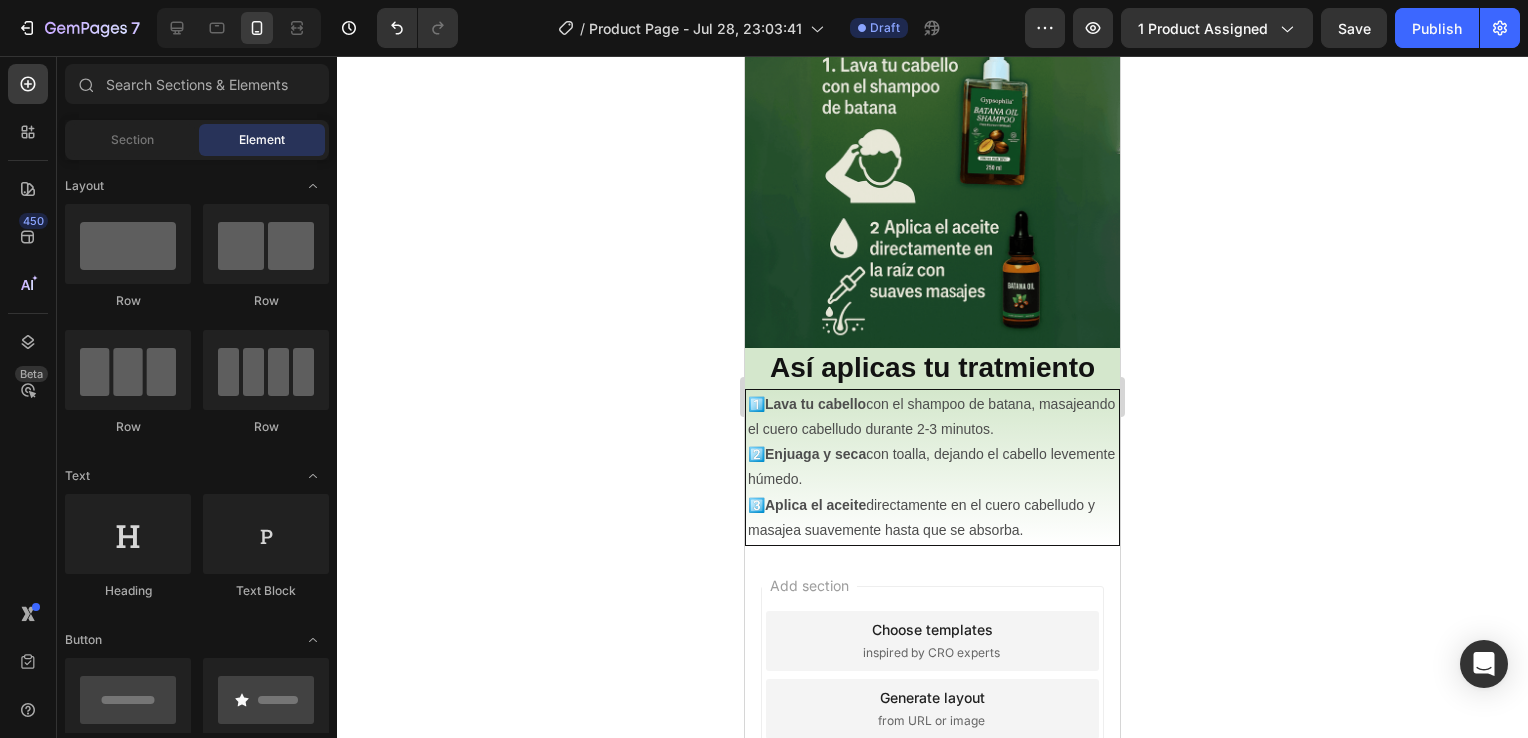 click 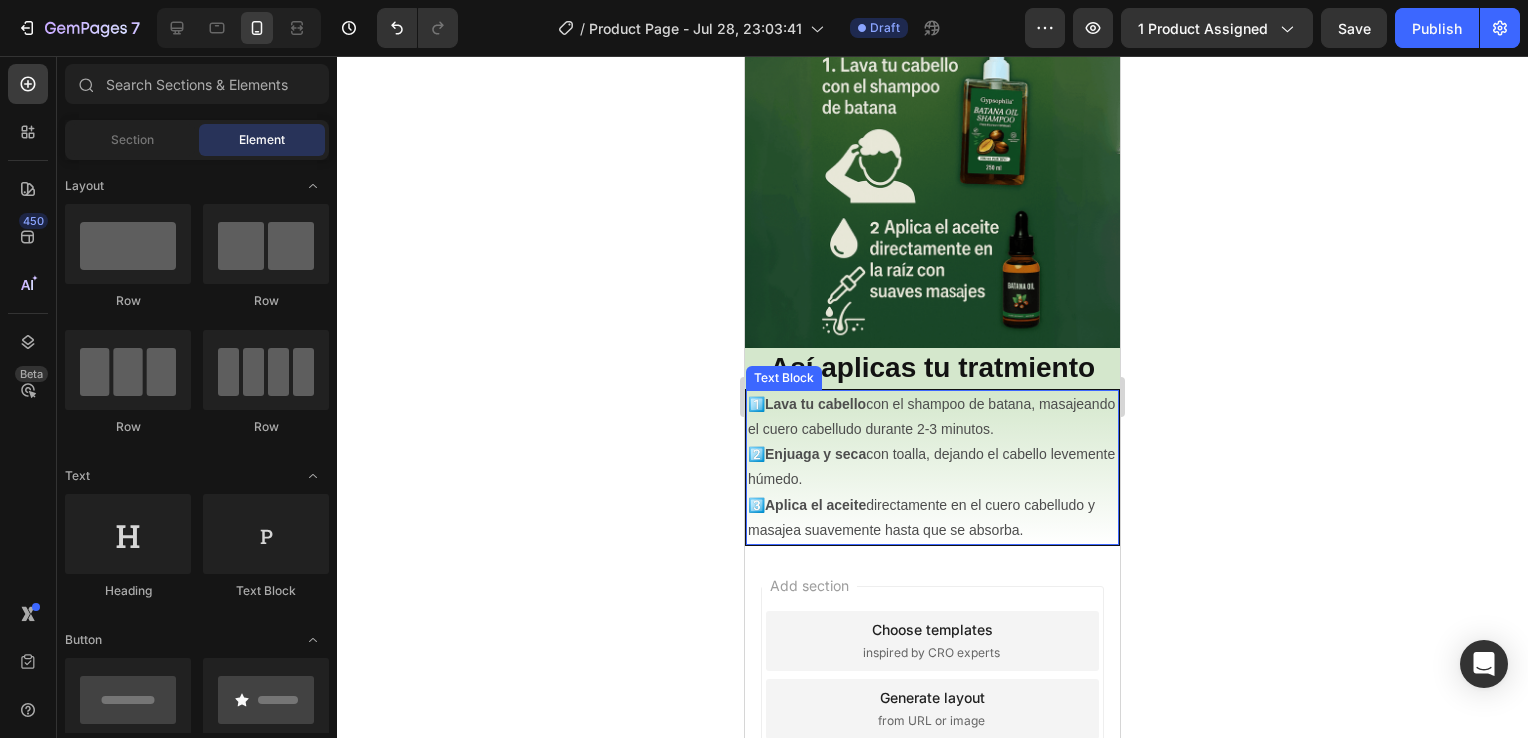 click on "1️⃣  Lava tu cabello  con el shampoo de batana, masajeando el cuero cabelludo durante 2-3 minutos. 2️⃣  Enjuaga y seca  con toalla, dejando el cabello levemente húmedo. 3️⃣  Aplica el aceite  directamente en el cuero cabelludo y masajea suavemente hasta que se absorba." at bounding box center (932, 467) 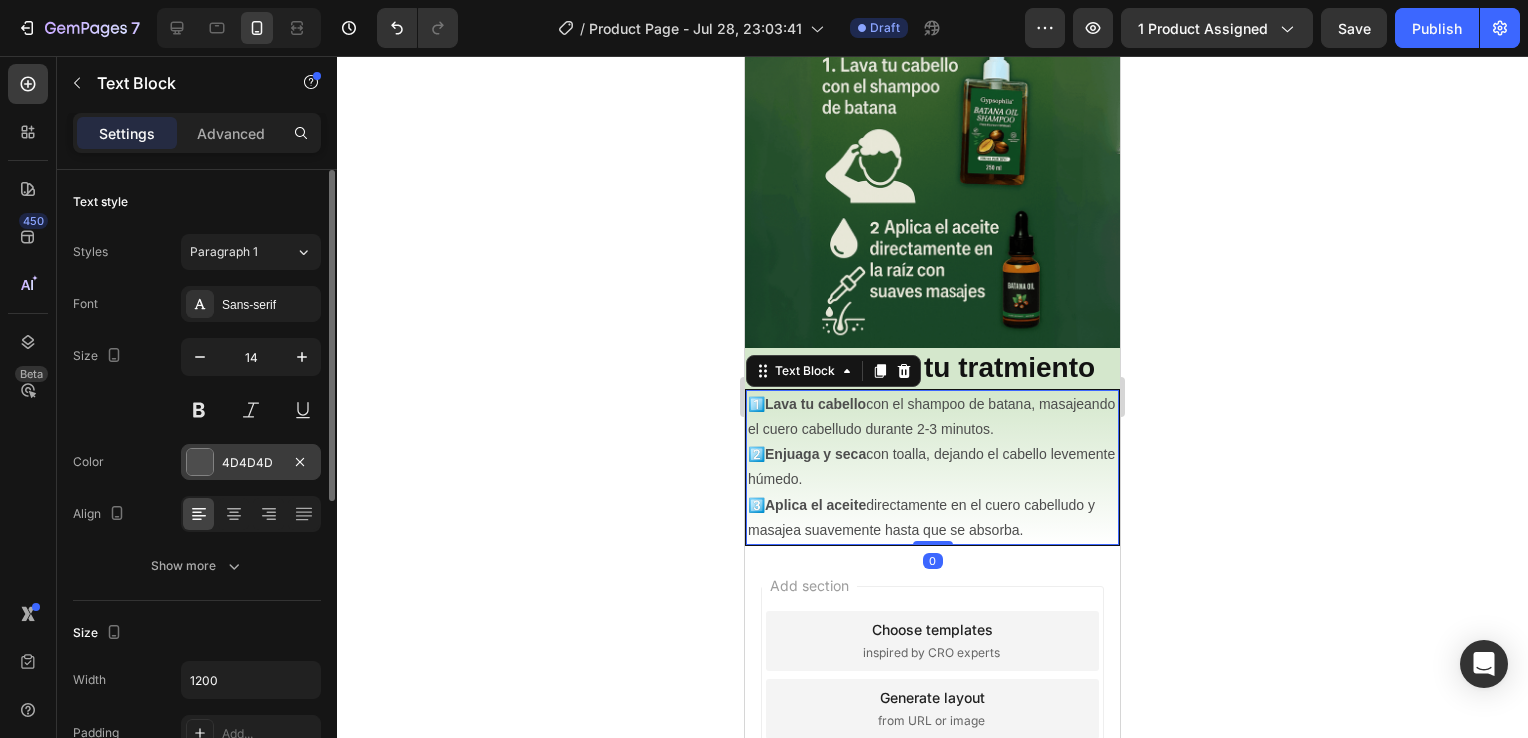 click at bounding box center (200, 462) 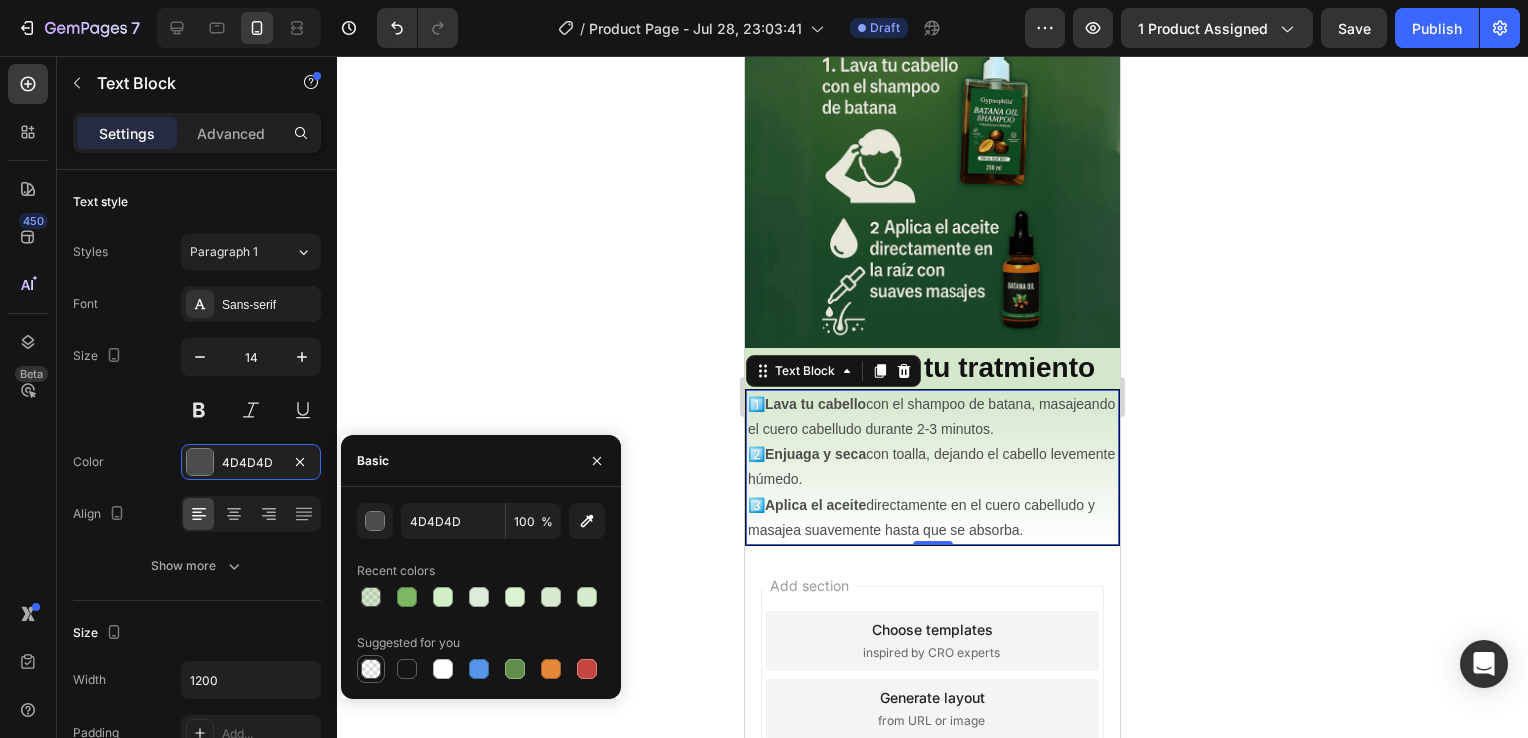 click at bounding box center [371, 669] 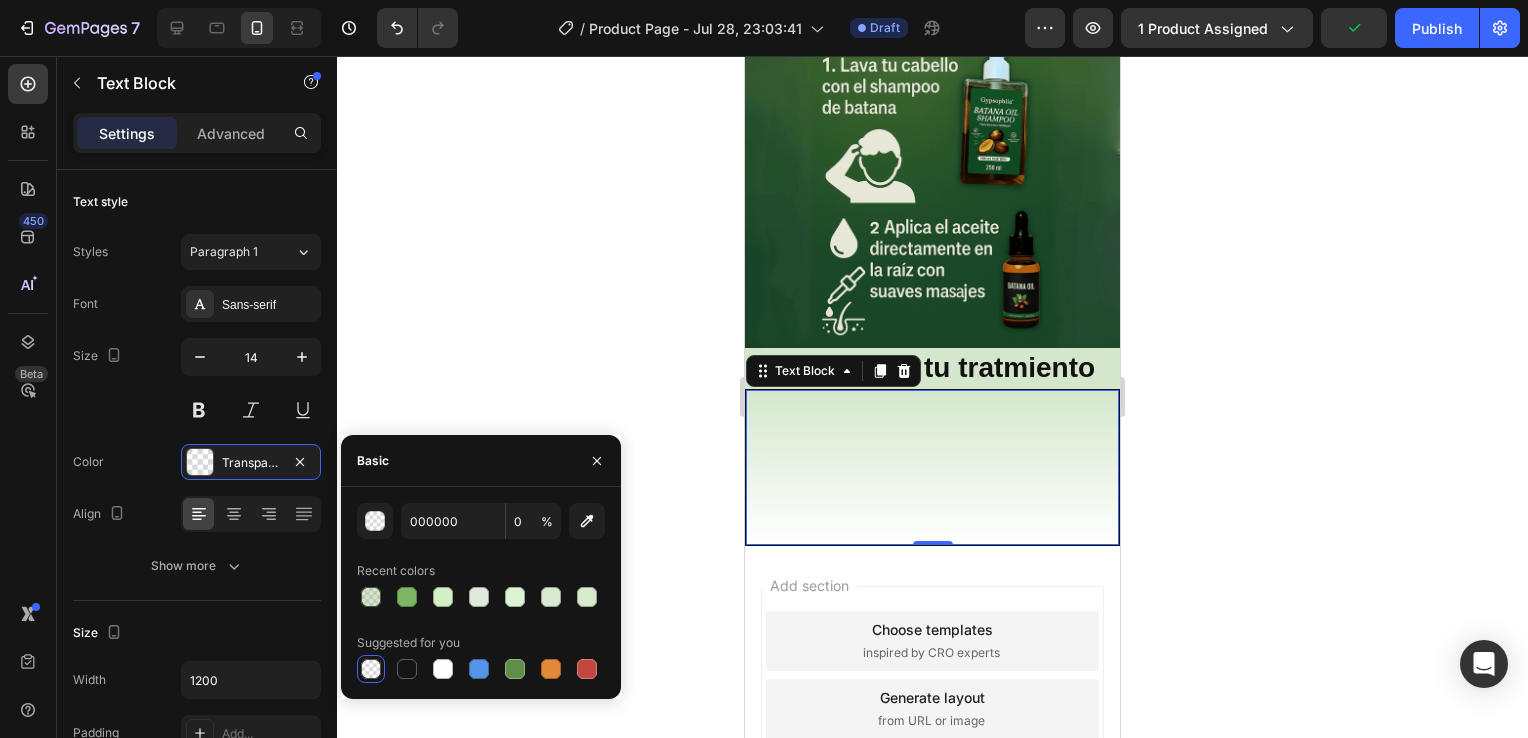 type on "4D4D4D" 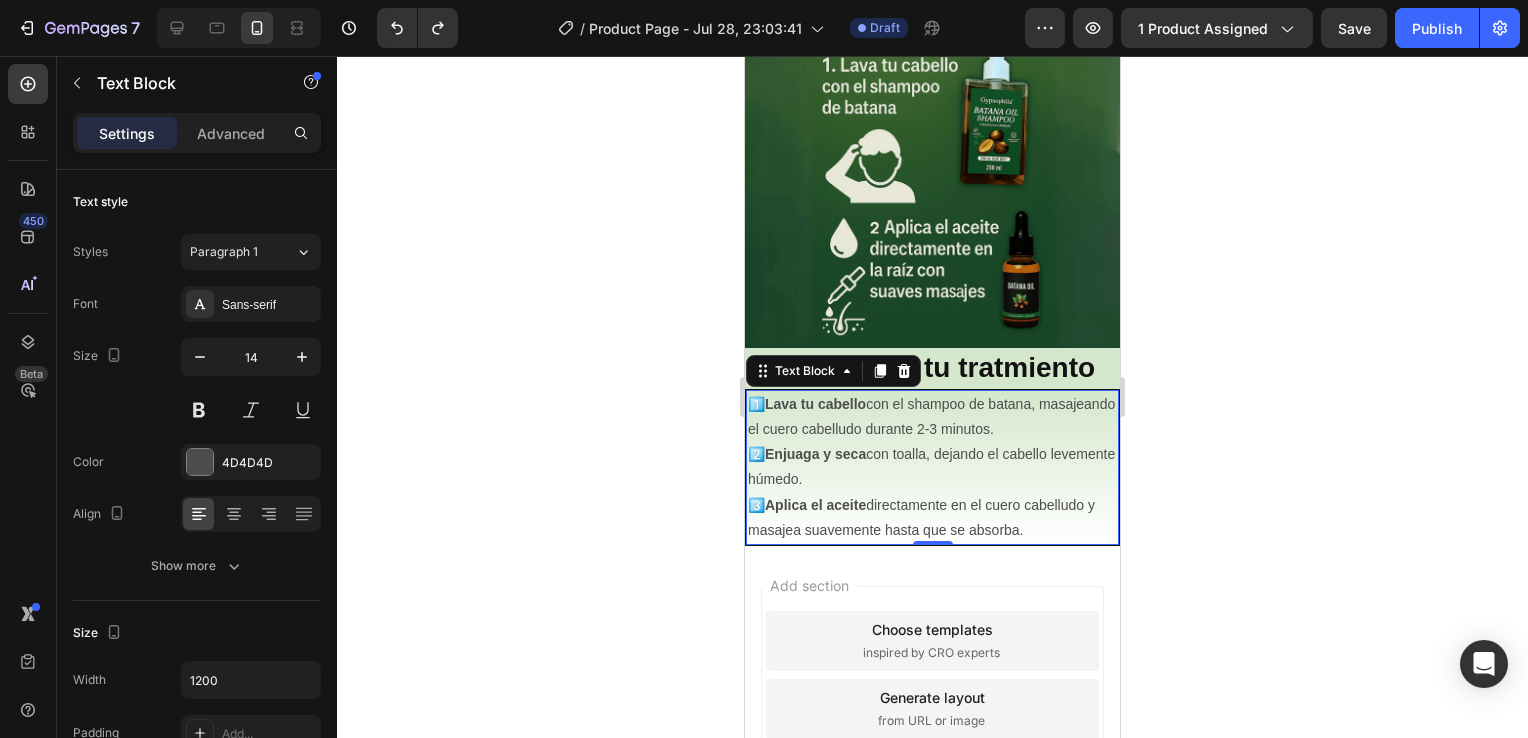 click 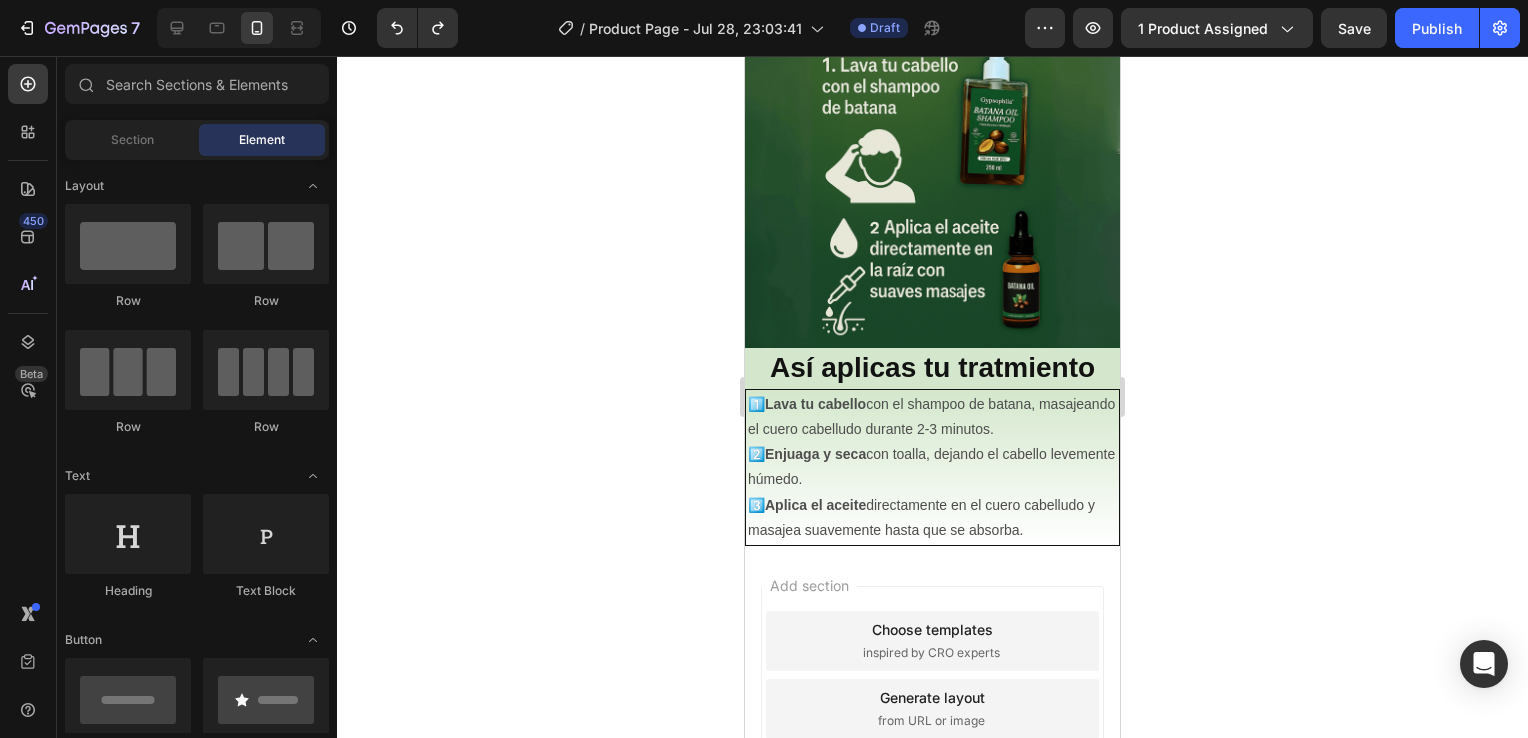 click 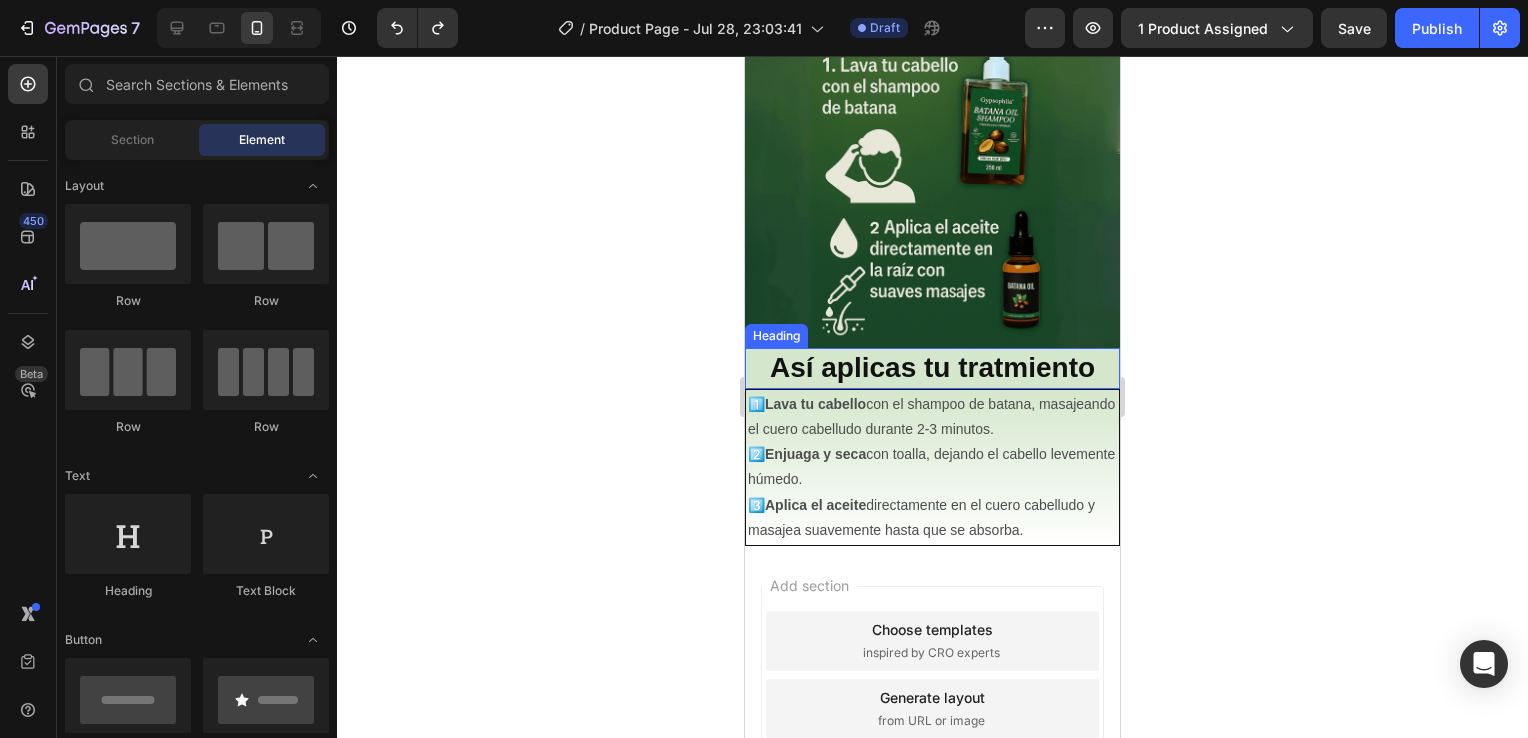 click on "Así aplicas tu tratmiento" at bounding box center [932, 368] 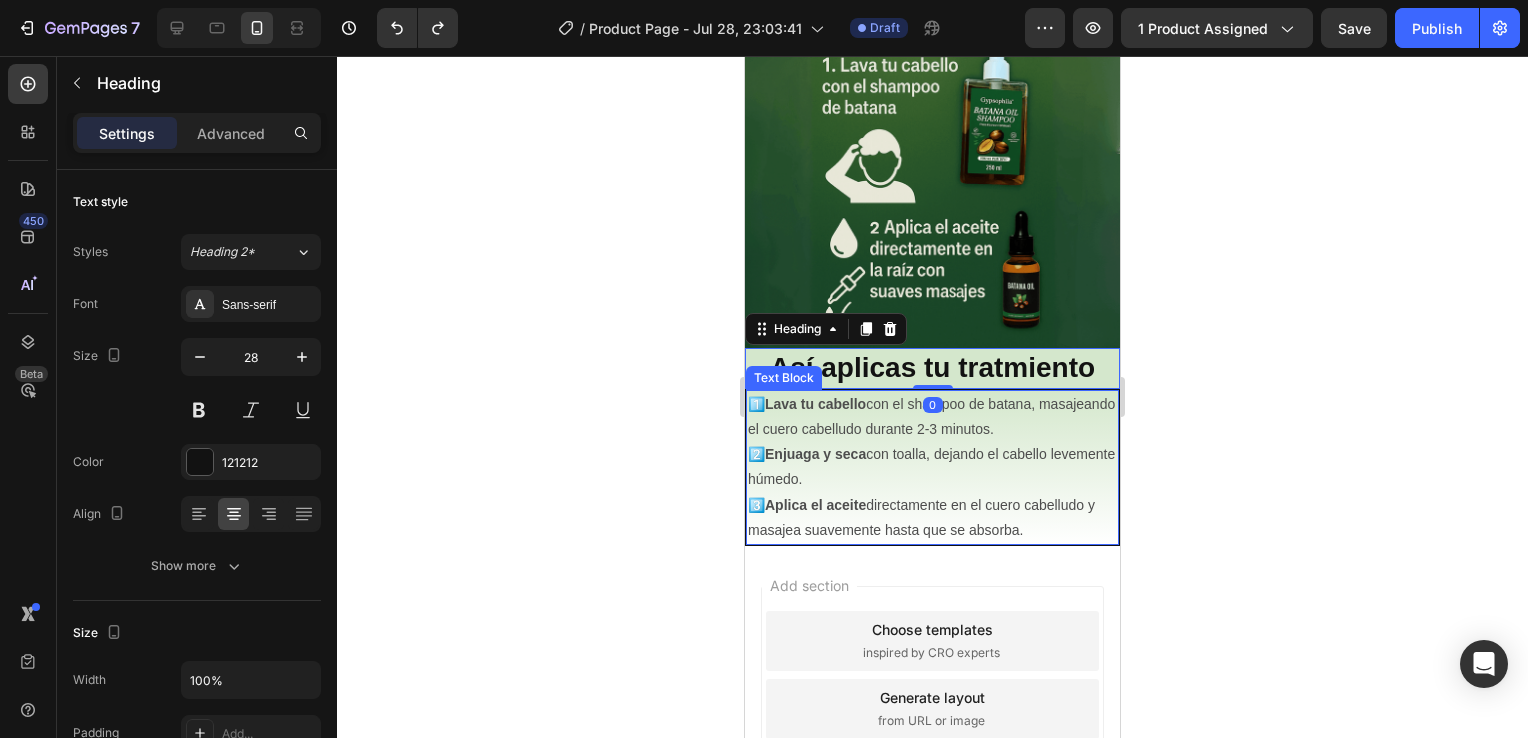 click on "1️⃣  Lava tu cabello  con el shampoo de batana, masajeando el cuero cabelludo durante 2-3 minutos. 2️⃣  Enjuaga y seca  con toalla, dejando el cabello levemente húmedo. 3️⃣  Aplica el aceite  directamente en el cuero cabelludo y masajea suavemente hasta que se absorba." at bounding box center (932, 467) 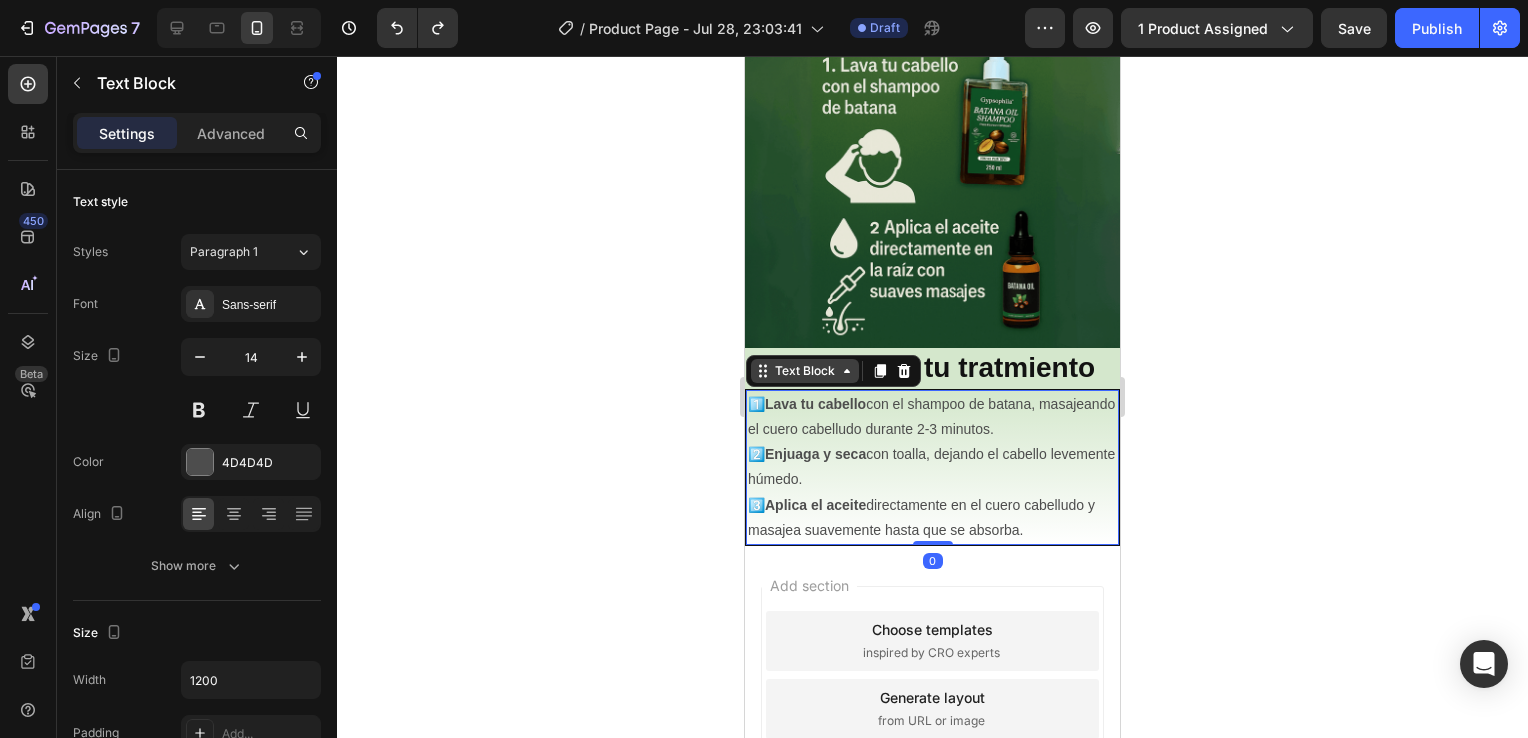 click on "Text Block" at bounding box center [805, 371] 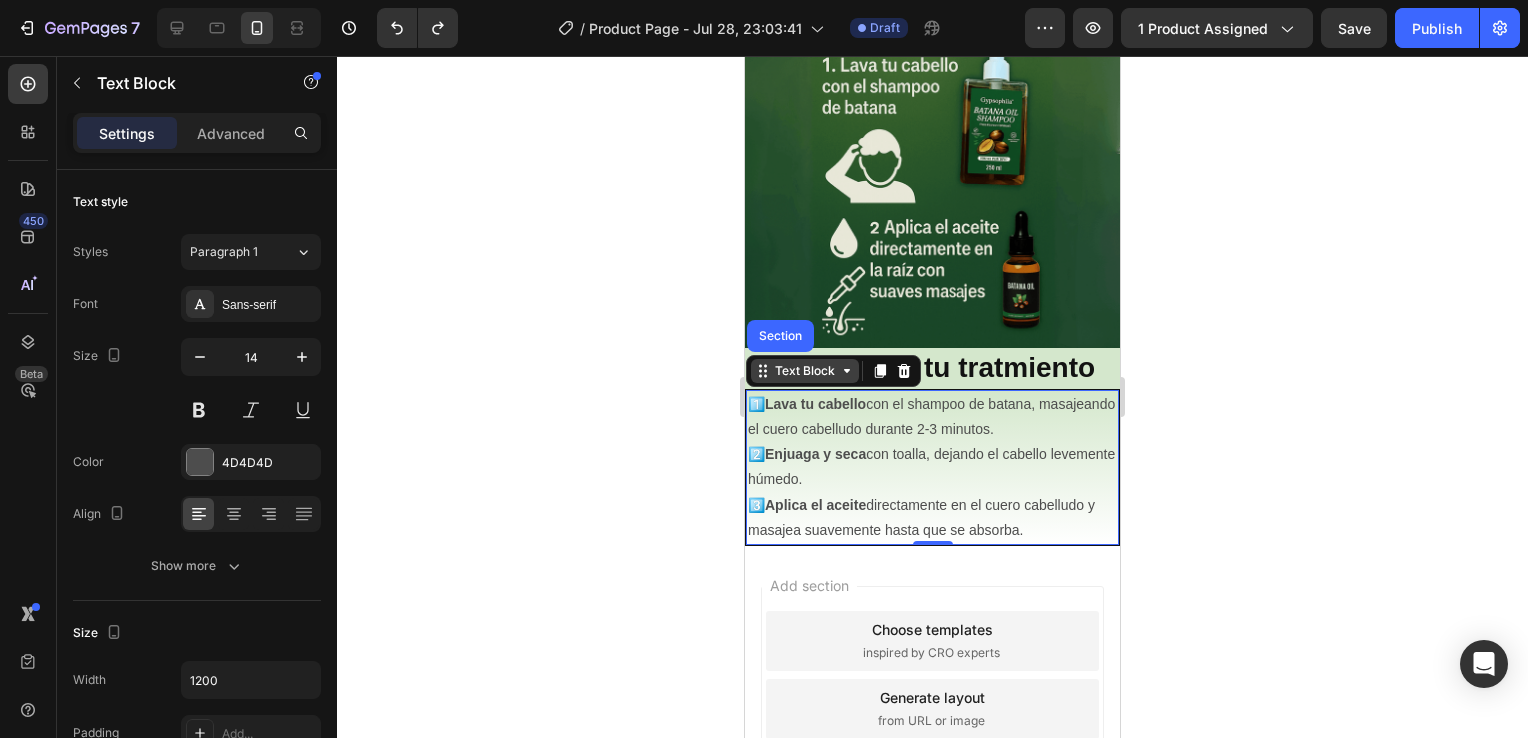 click on "Text Block" at bounding box center [805, 371] 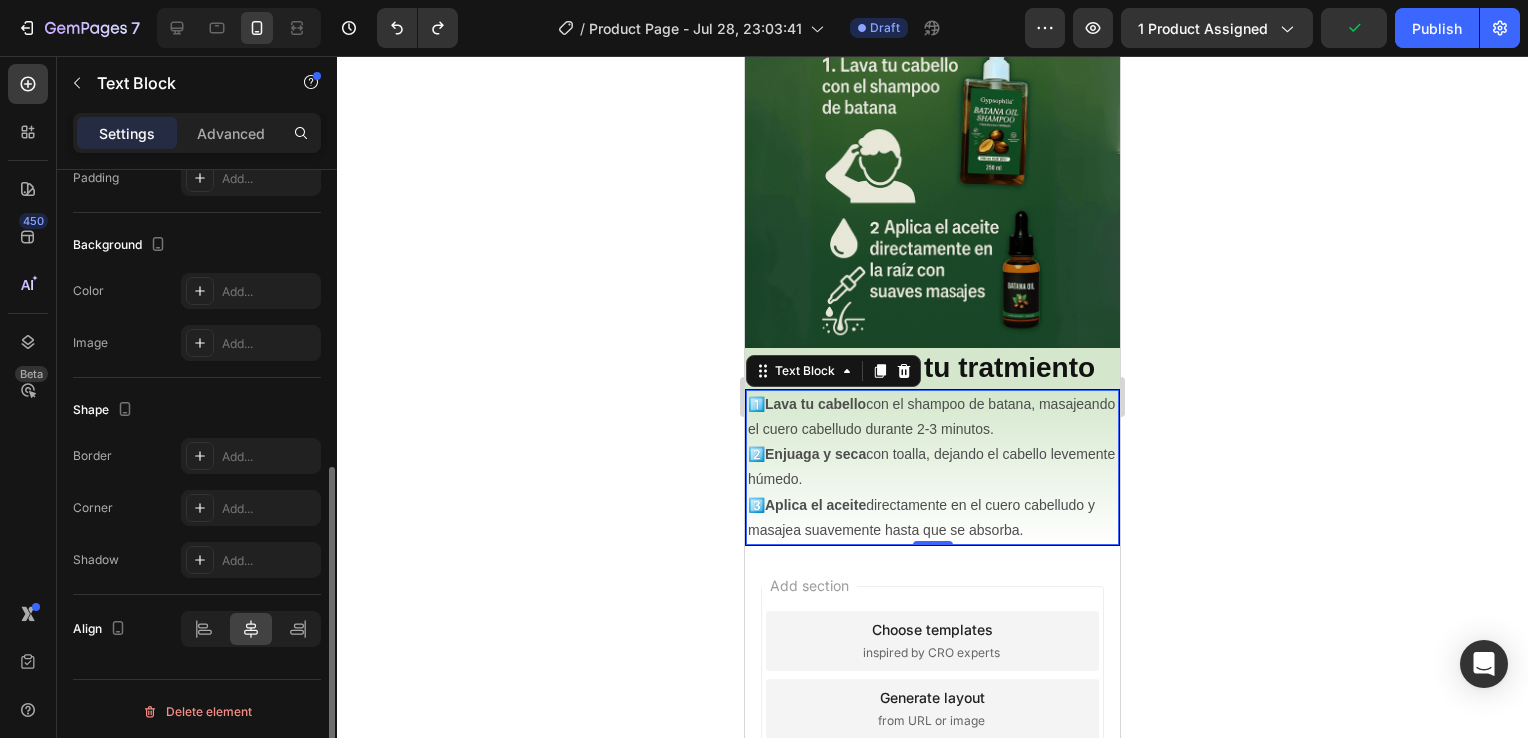 scroll, scrollTop: 557, scrollLeft: 0, axis: vertical 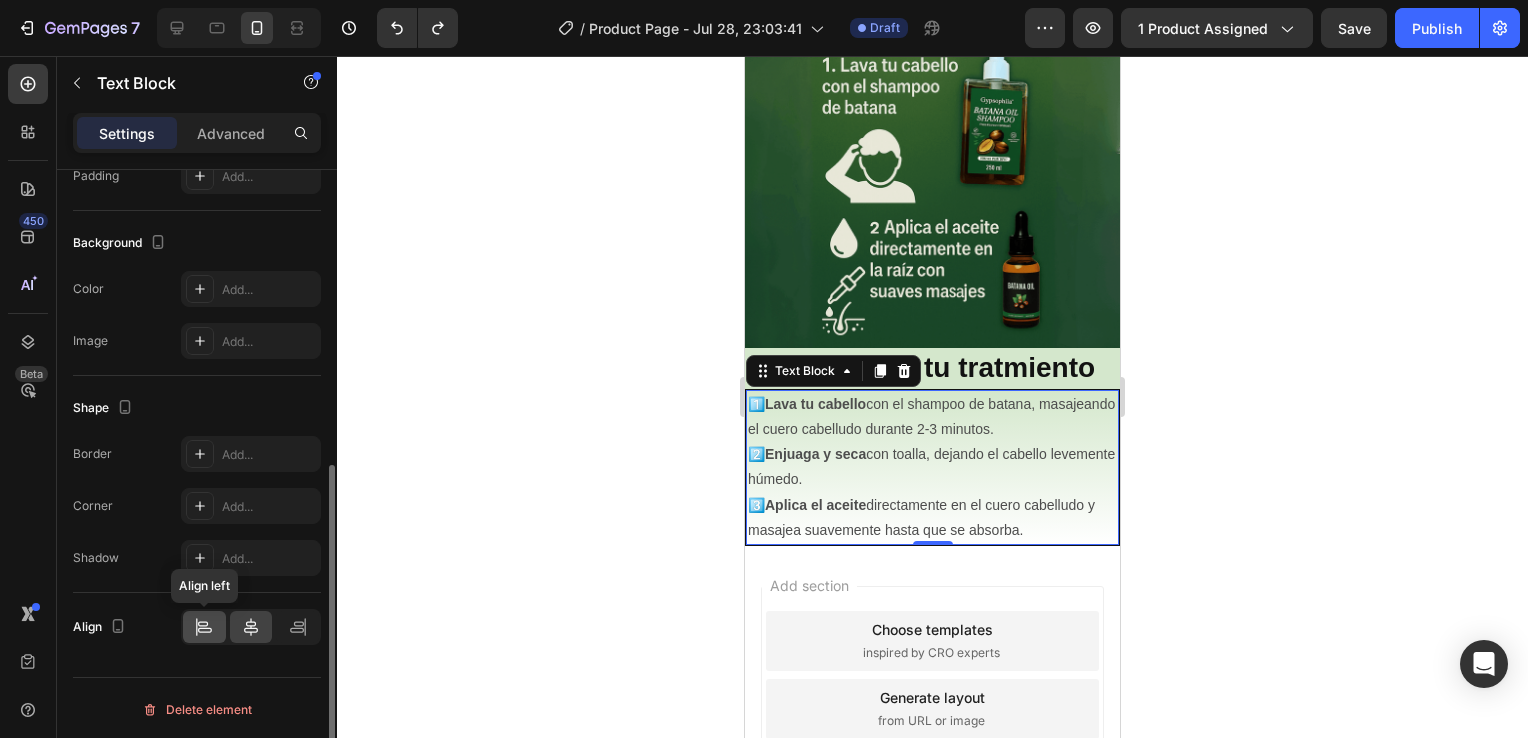 click 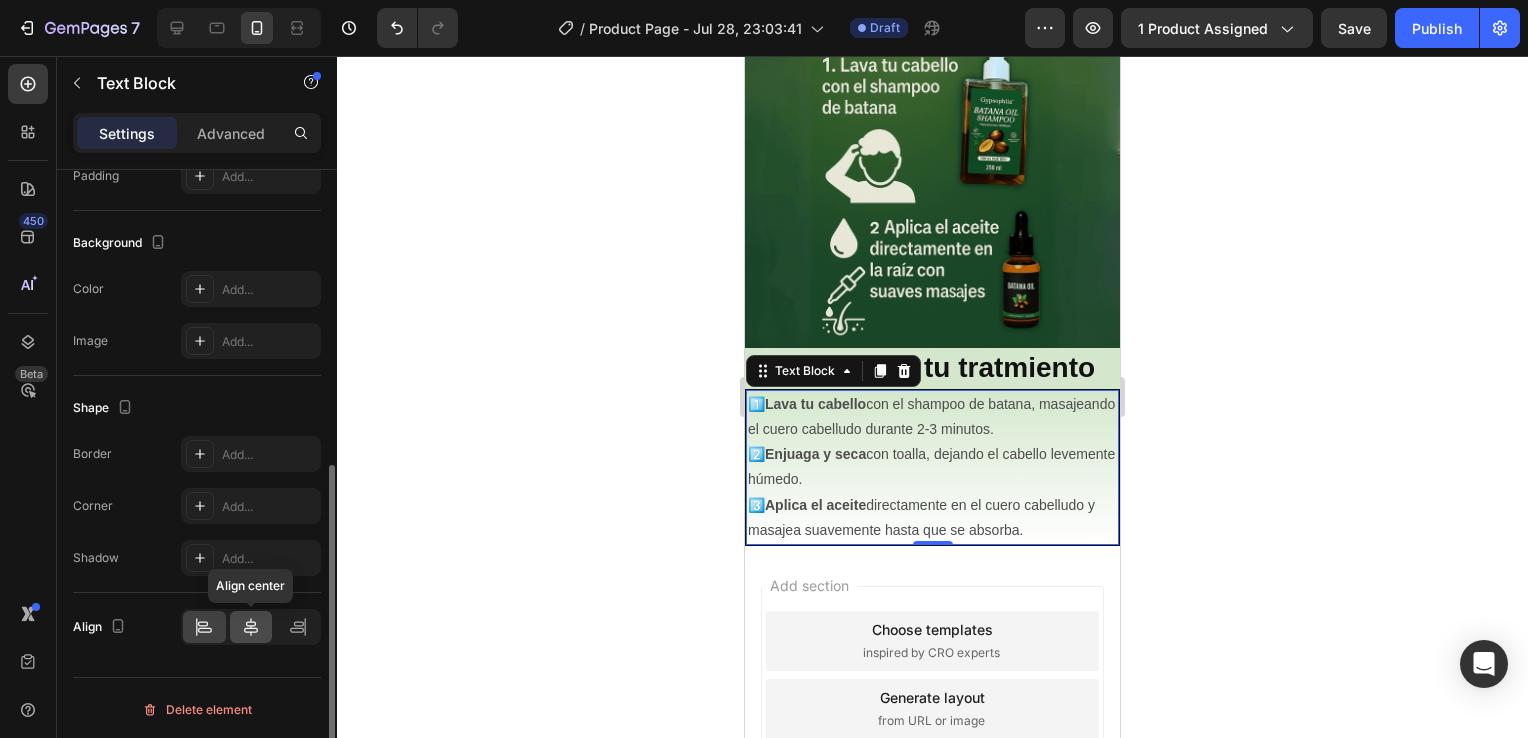 click 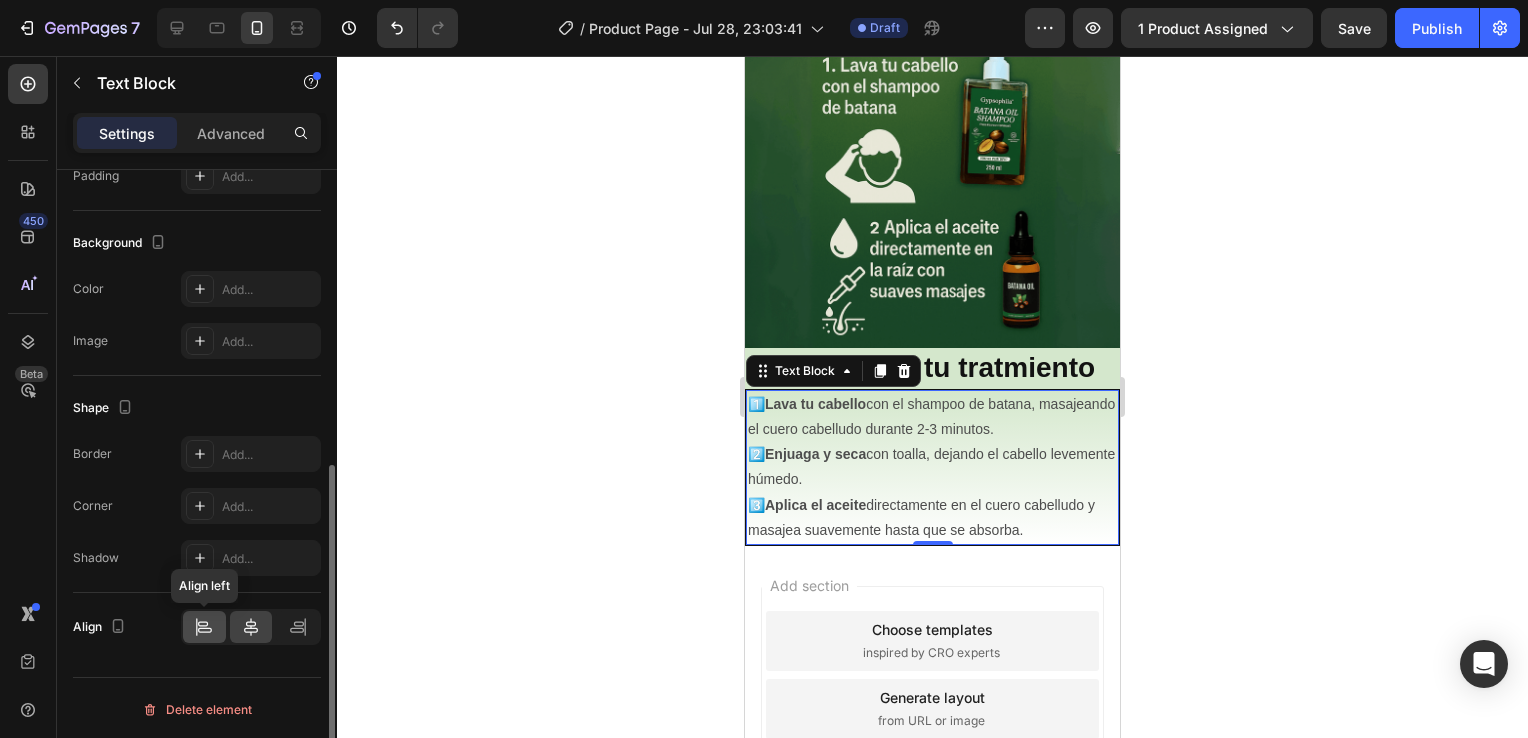click 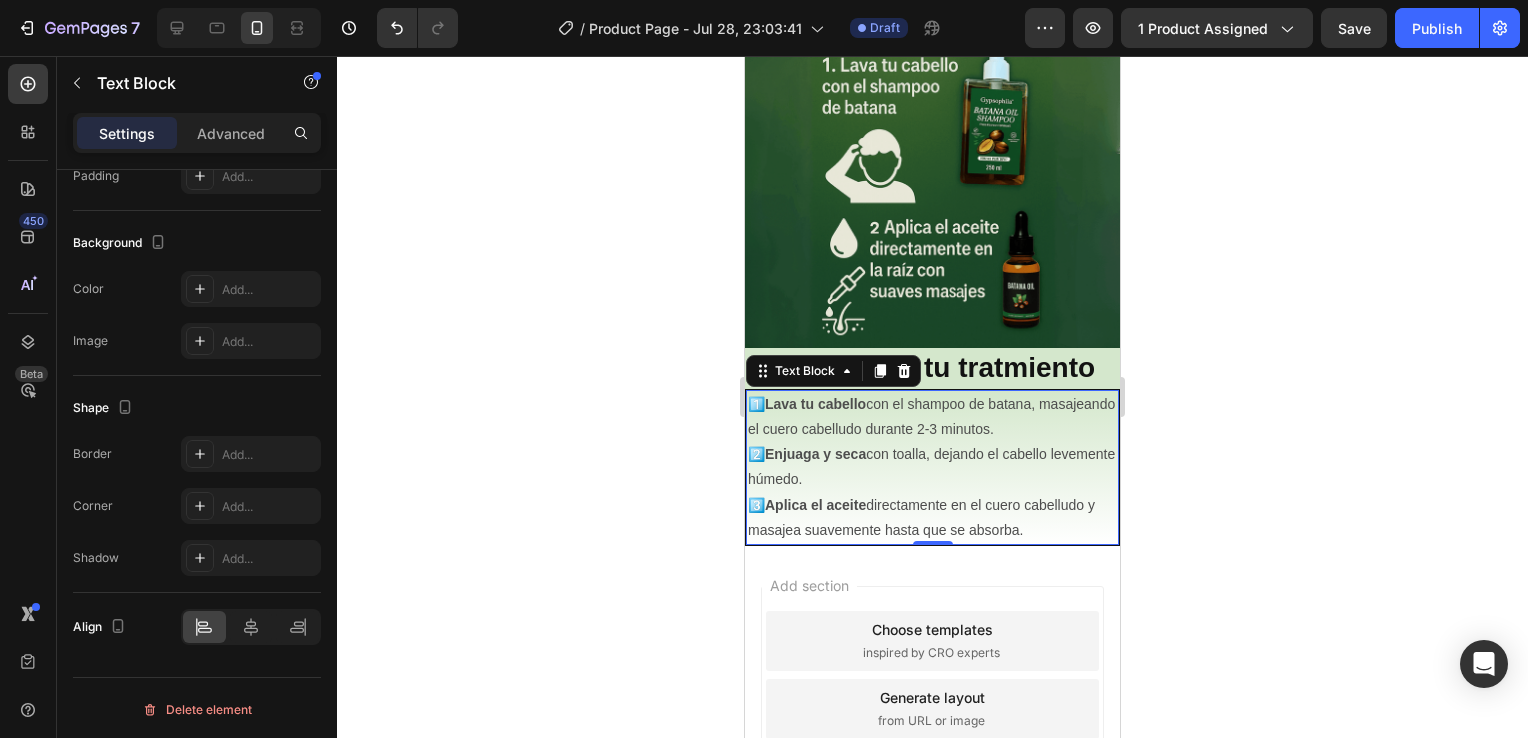 click 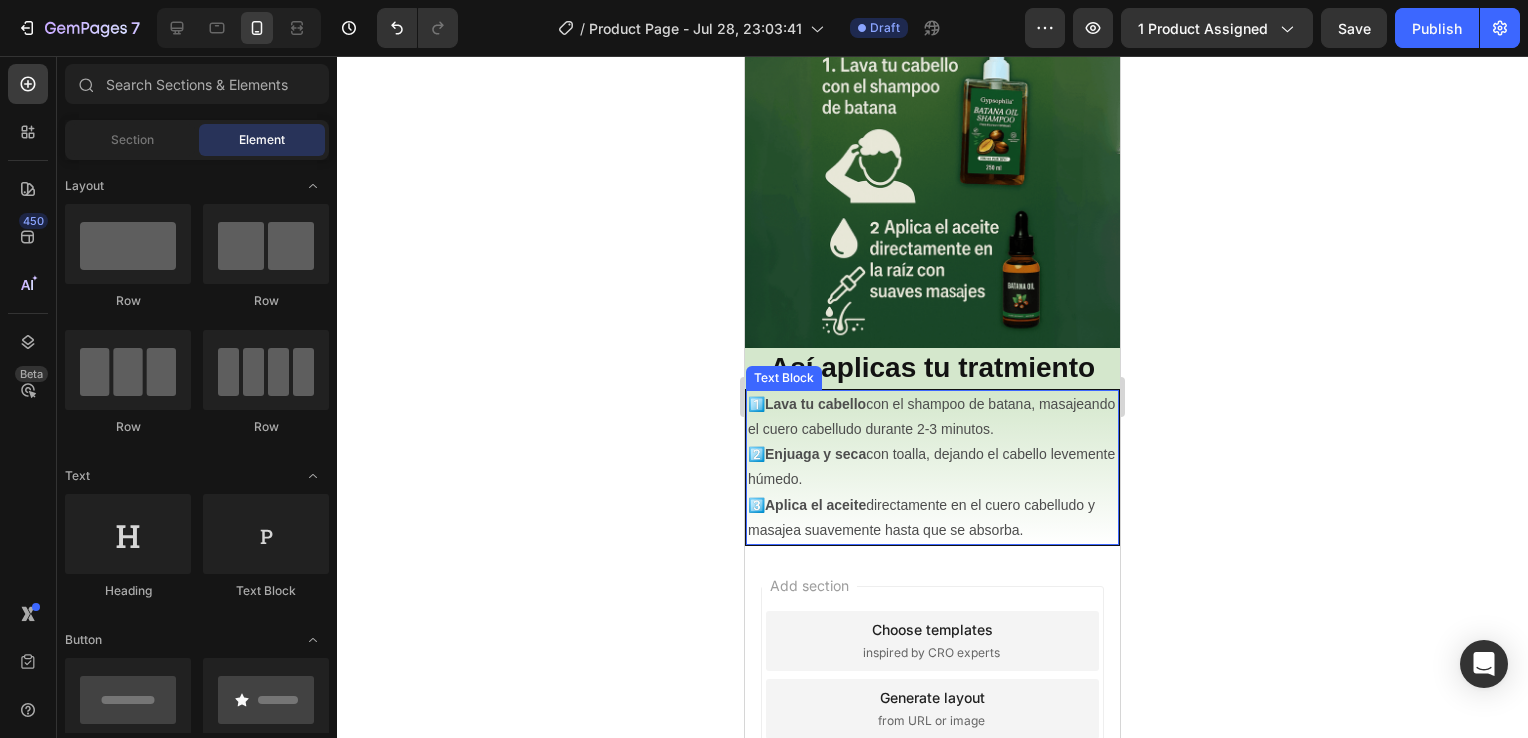 click on "1️⃣  Lava tu cabello  con el shampoo de batana, masajeando el cuero cabelludo durante 2-3 minutos. 2️⃣  Enjuaga y seca  con toalla, dejando el cabello levemente húmedo. 3️⃣  Aplica el aceite  directamente en el cuero cabelludo y masajea suavemente hasta que se absorba." at bounding box center (932, 467) 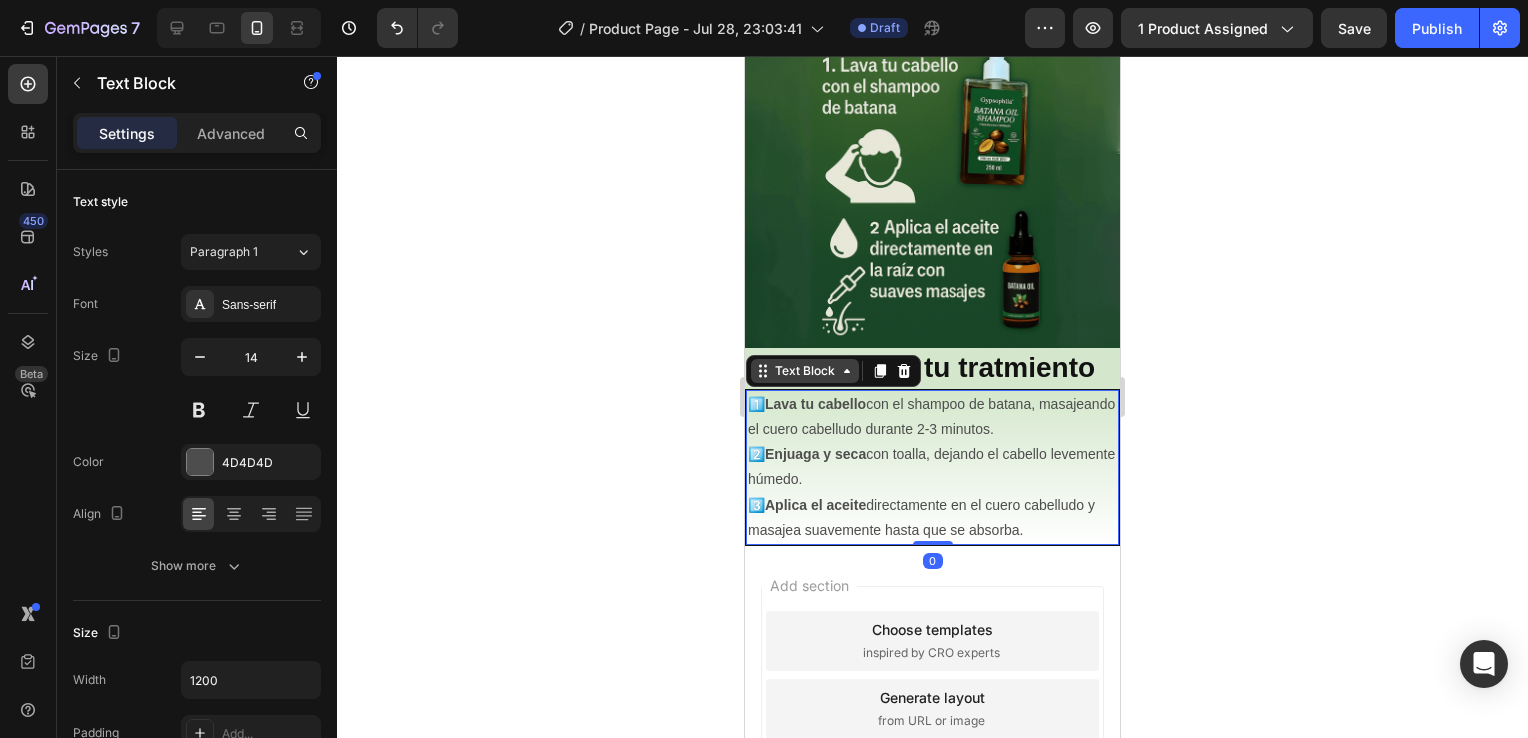 click on "Text Block" at bounding box center (805, 371) 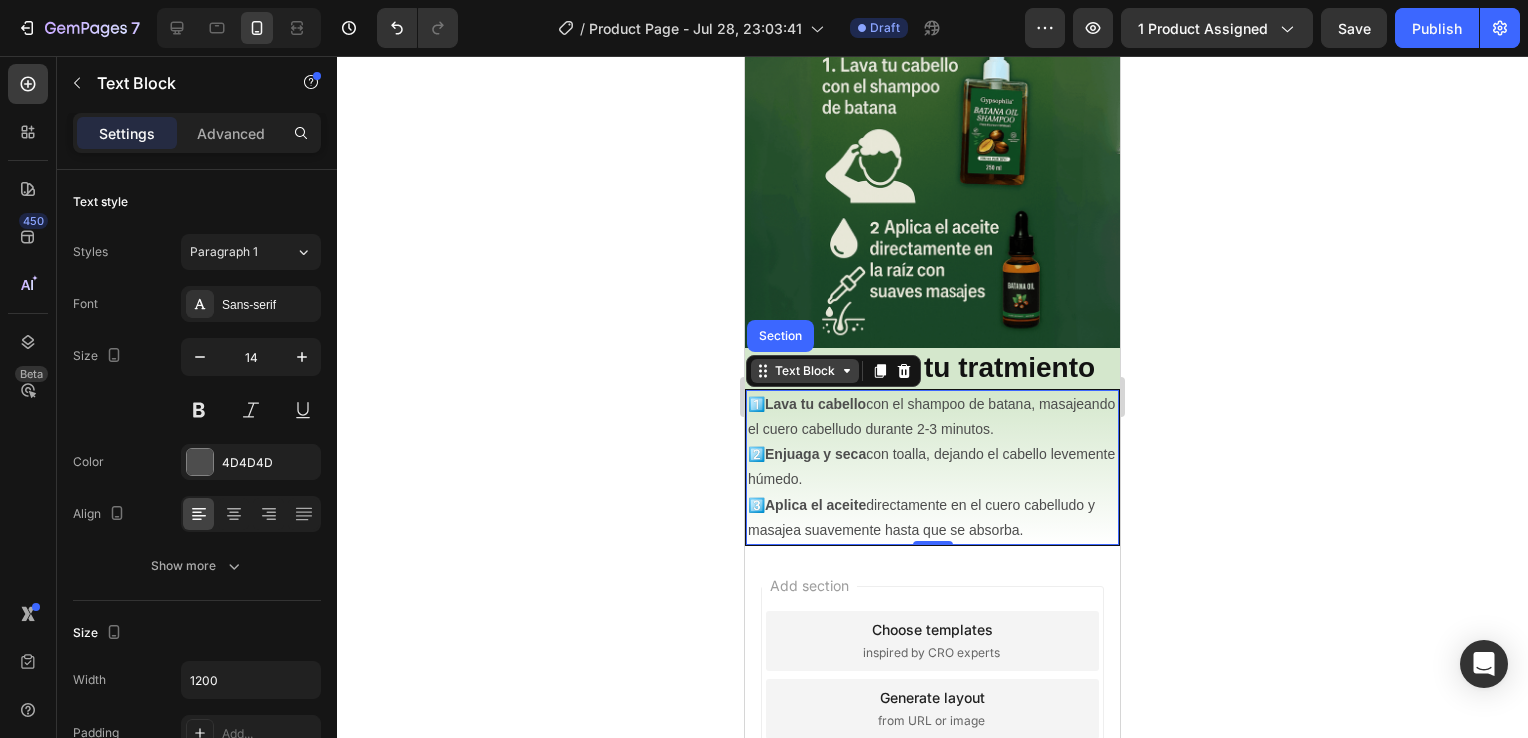 click 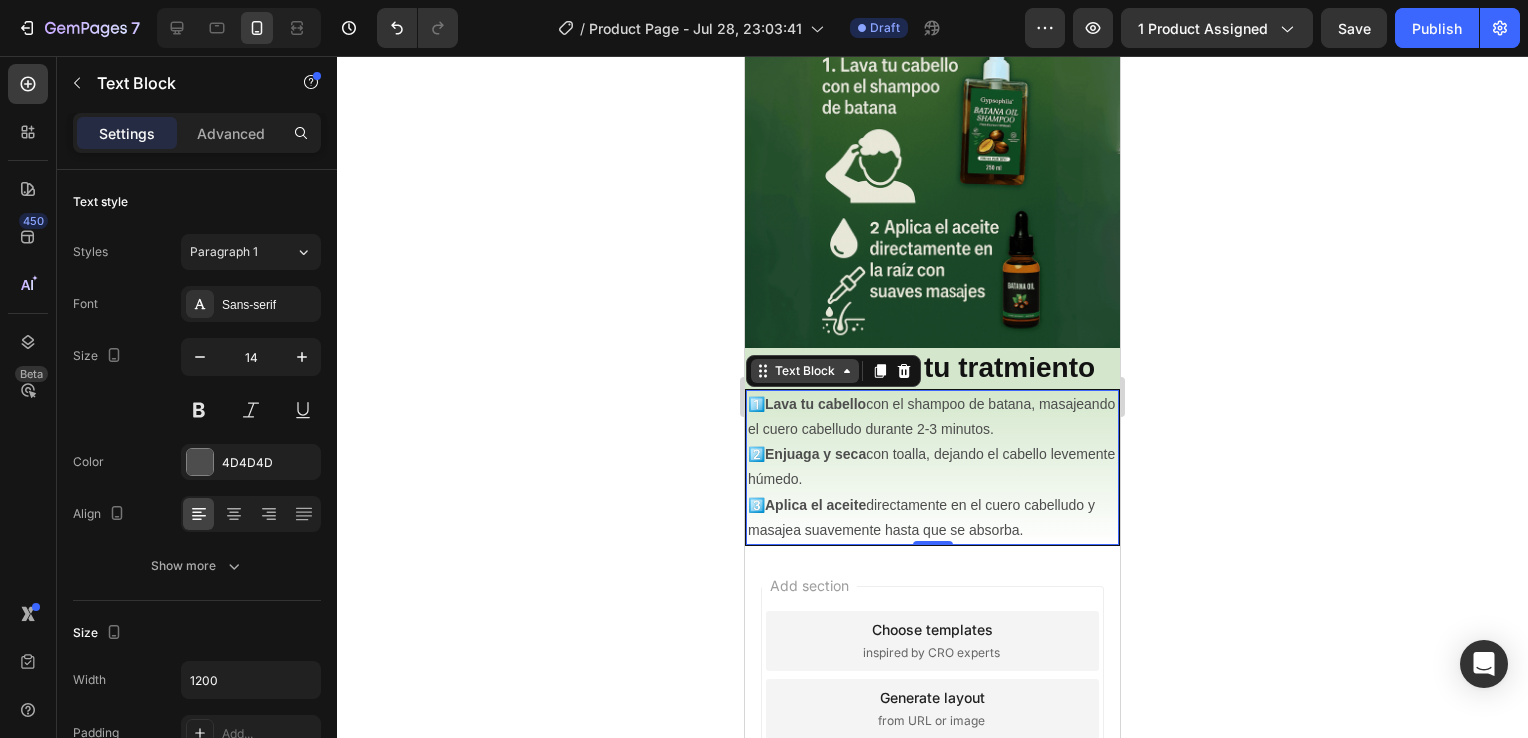 click 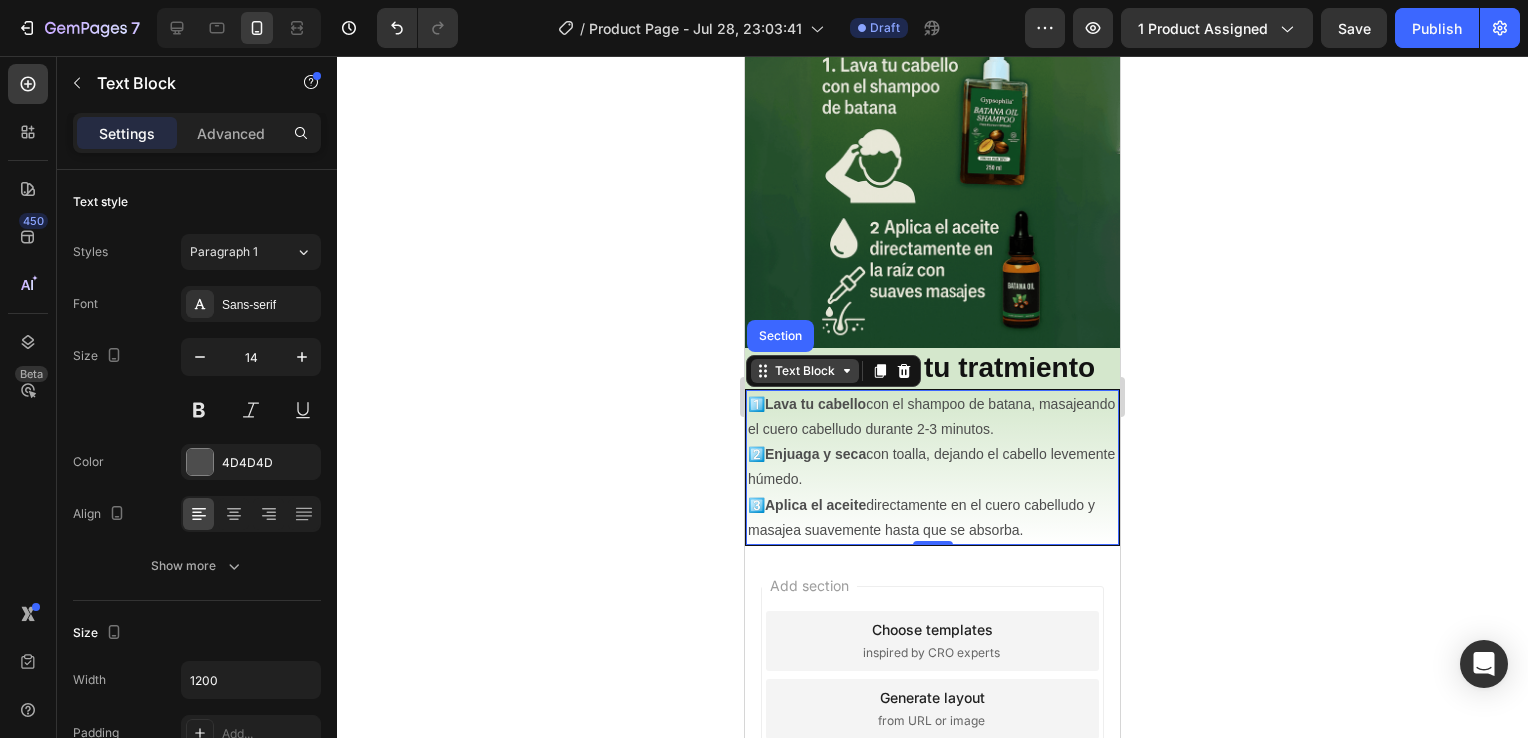 click 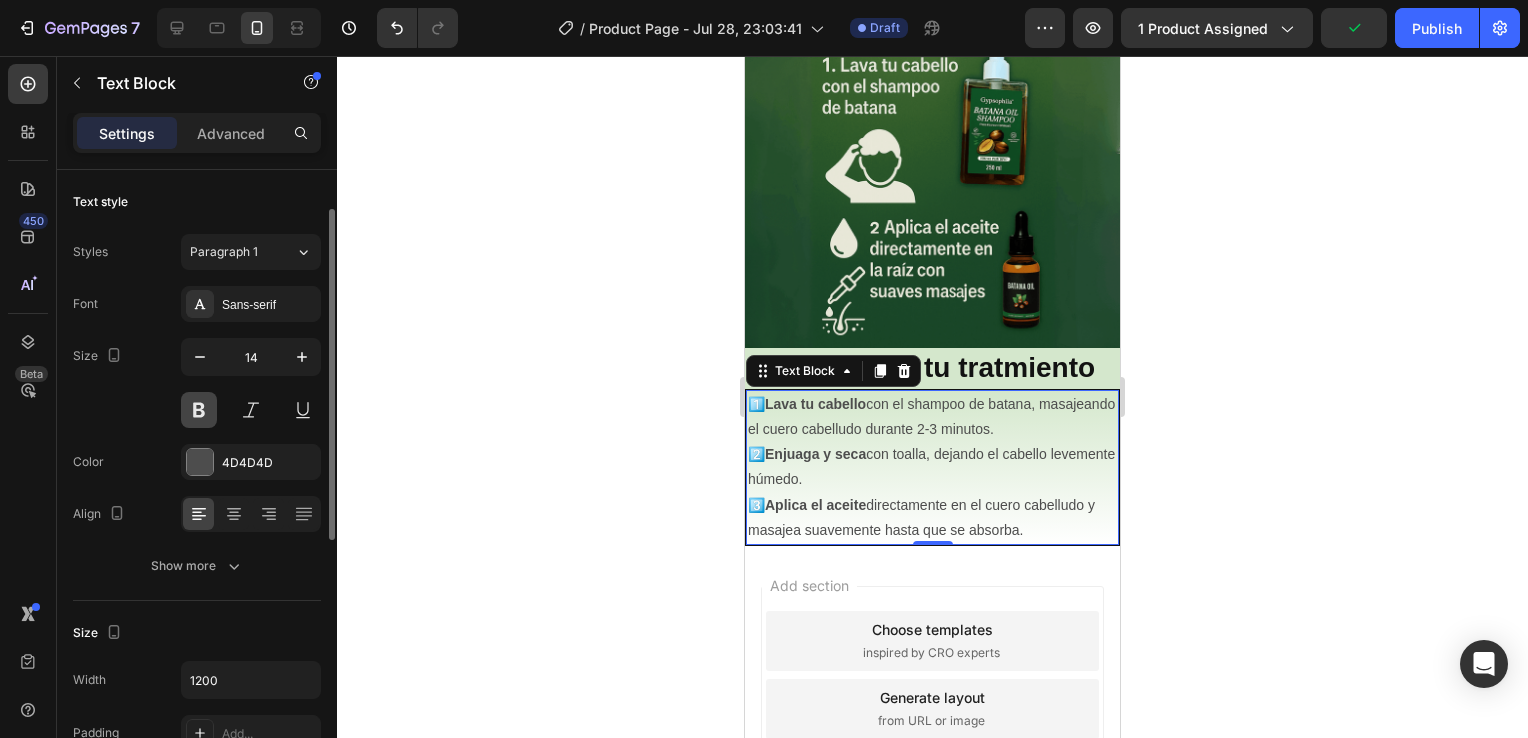 scroll, scrollTop: 90, scrollLeft: 0, axis: vertical 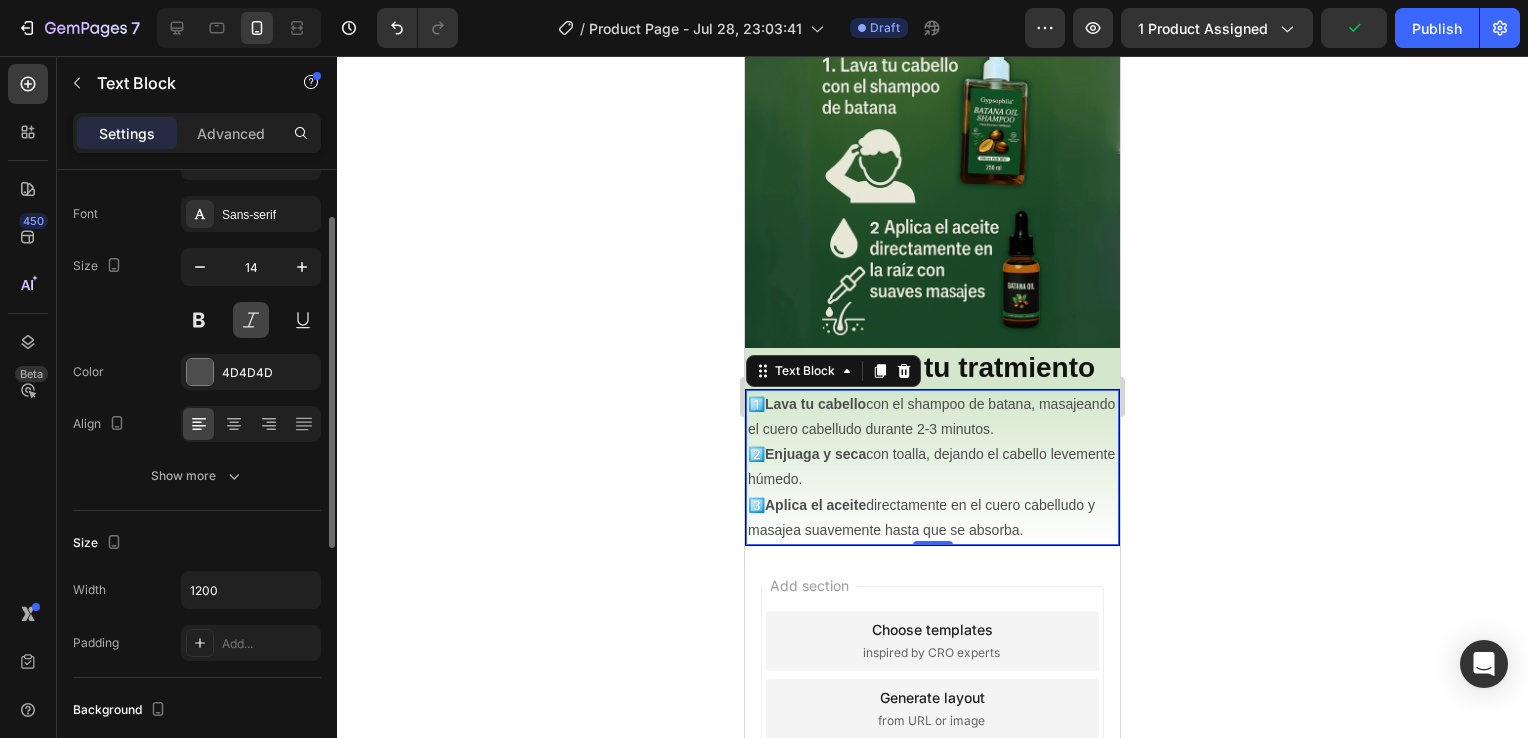 click at bounding box center (251, 320) 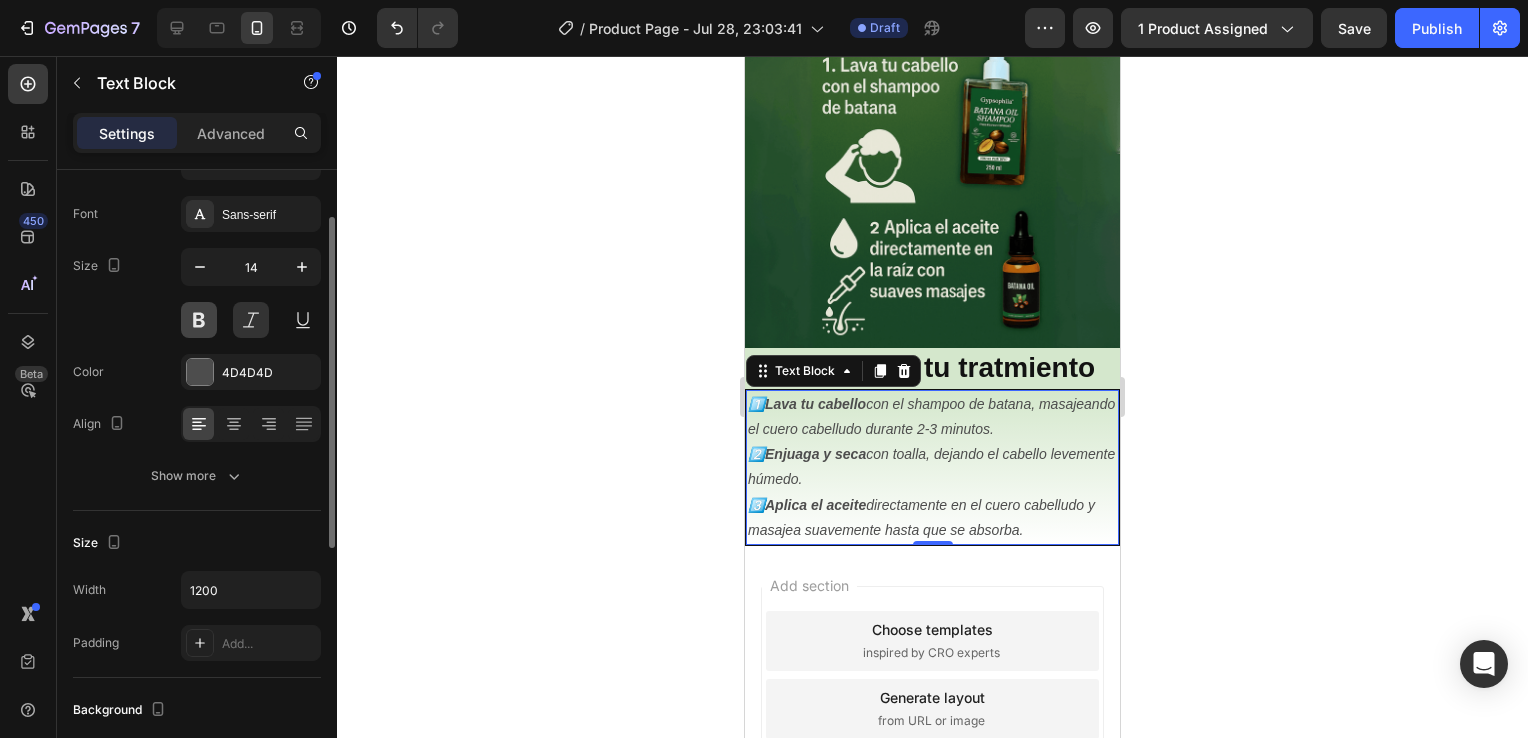 click at bounding box center [199, 320] 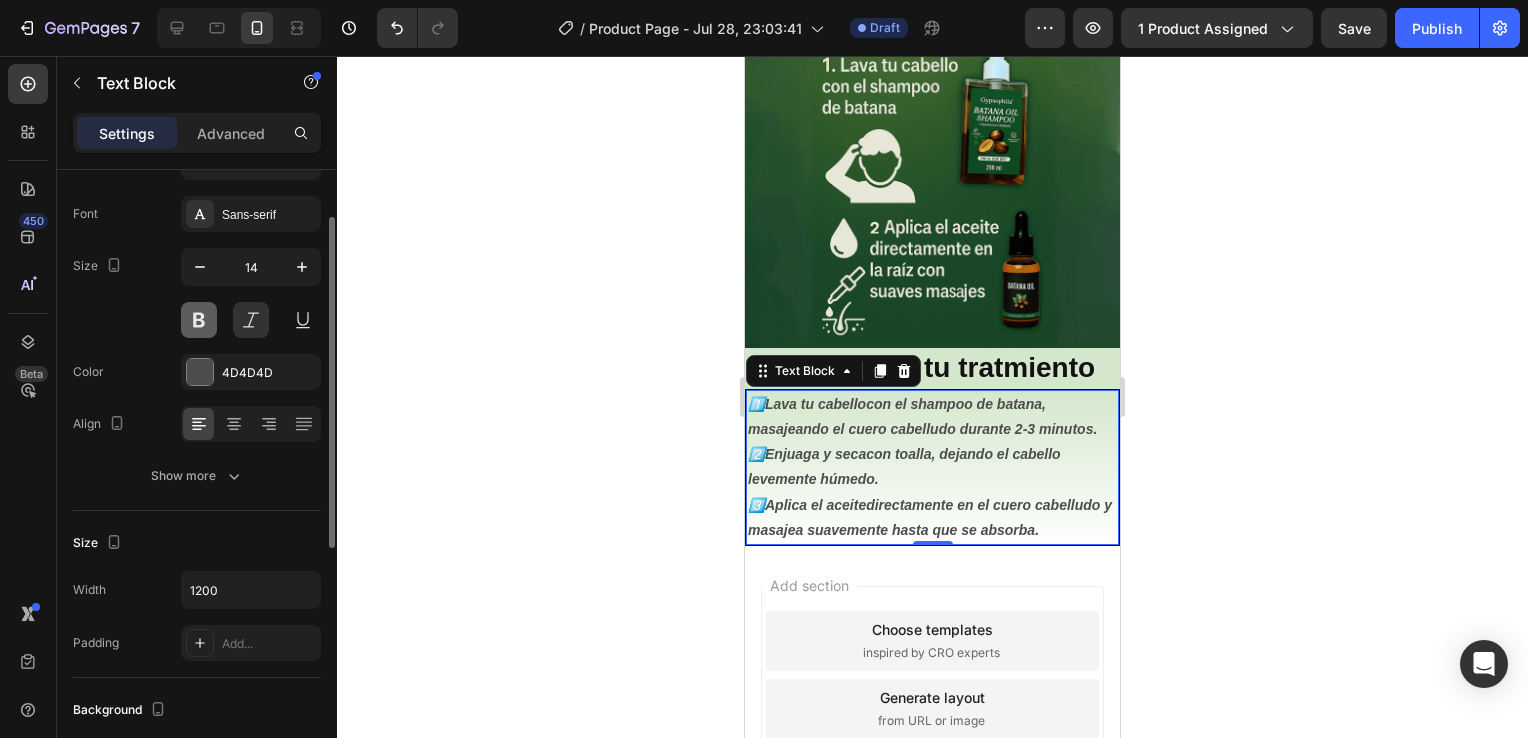 click at bounding box center (199, 320) 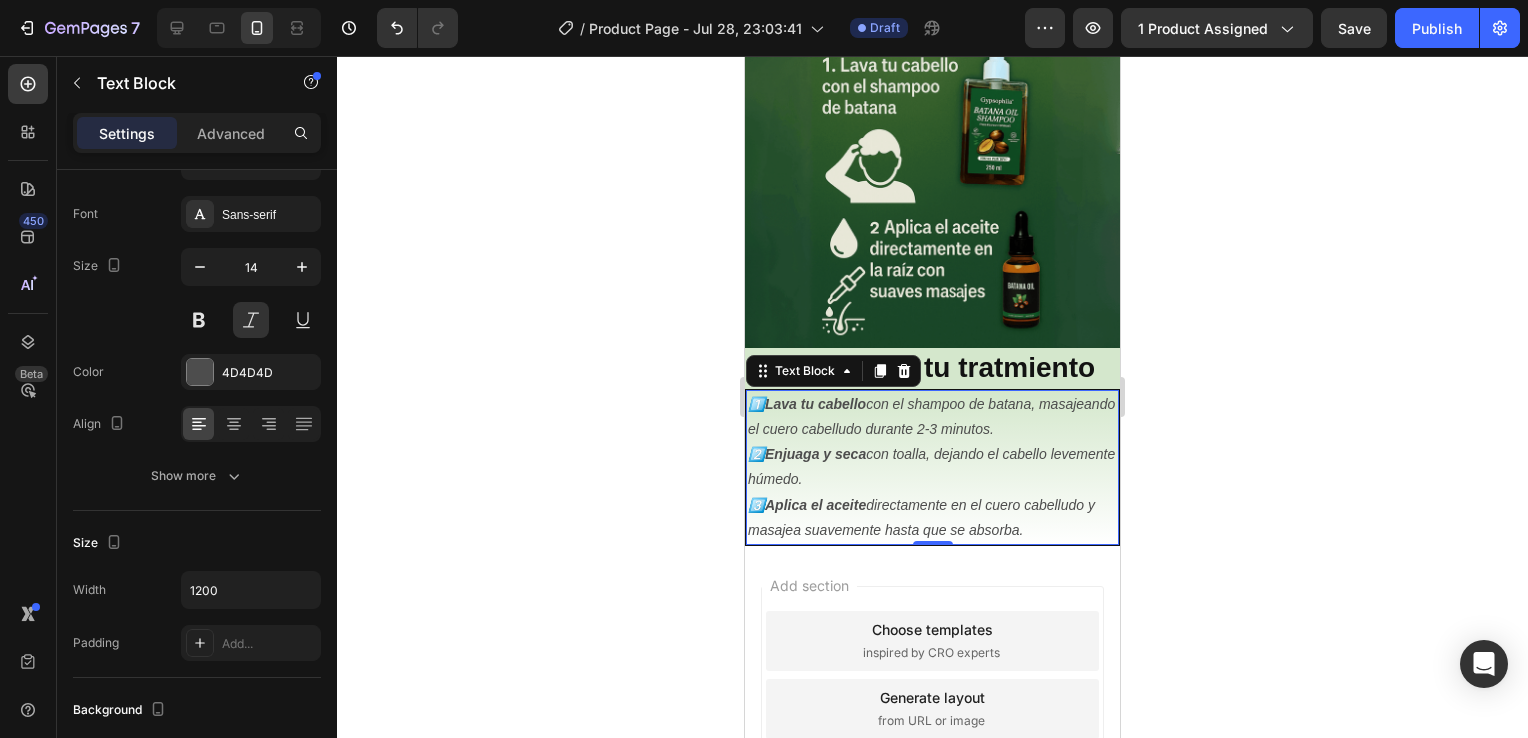 click 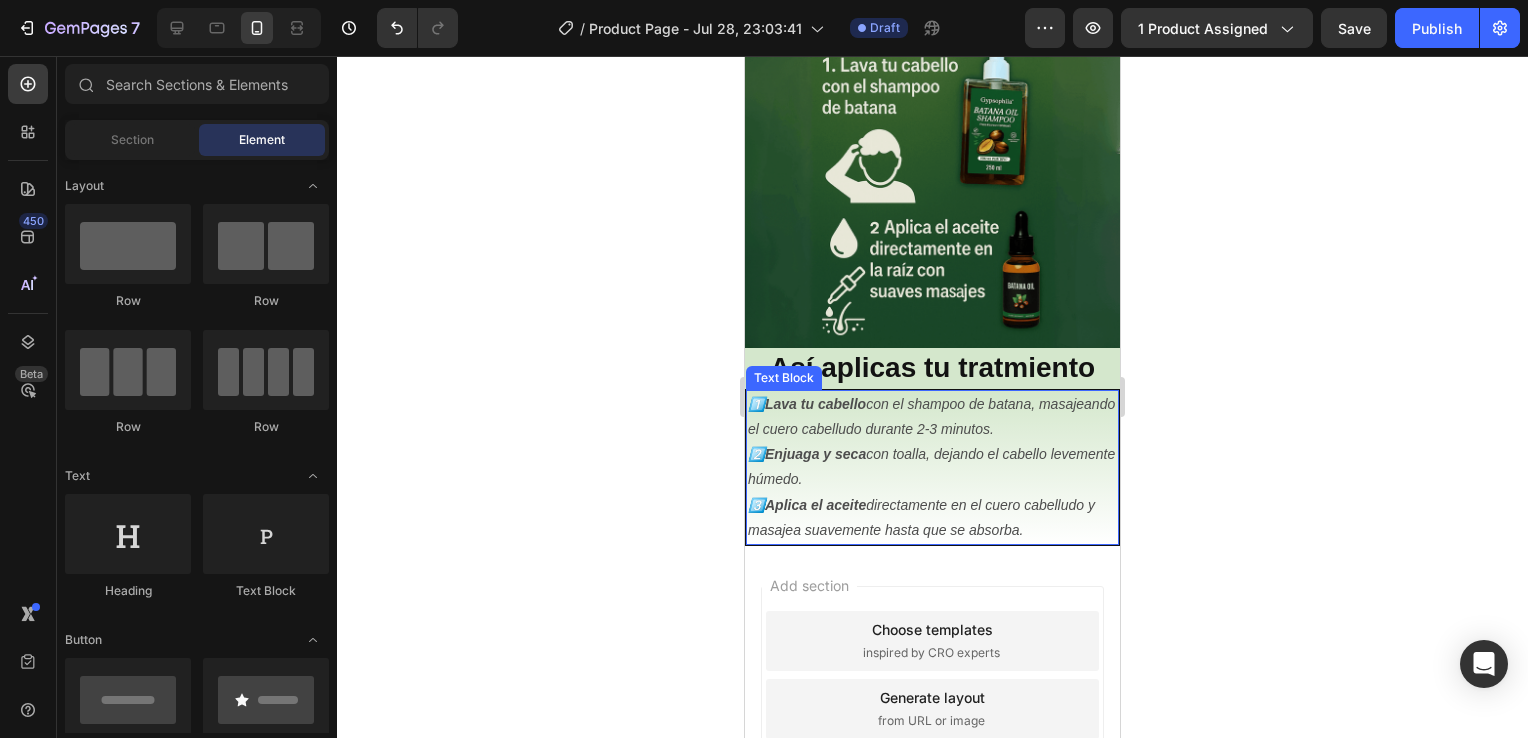 click on "1️⃣  Lava tu cabello  con el shampoo de batana, masajeando el cuero cabelludo durante 2-3 minutos. 2️⃣  Enjuaga y seca  con toalla, dejando el cabello levemente húmedo. 3️⃣  Aplica el aceite  directamente en el cuero cabelludo y masajea suavemente hasta que se absorba." at bounding box center [932, 467] 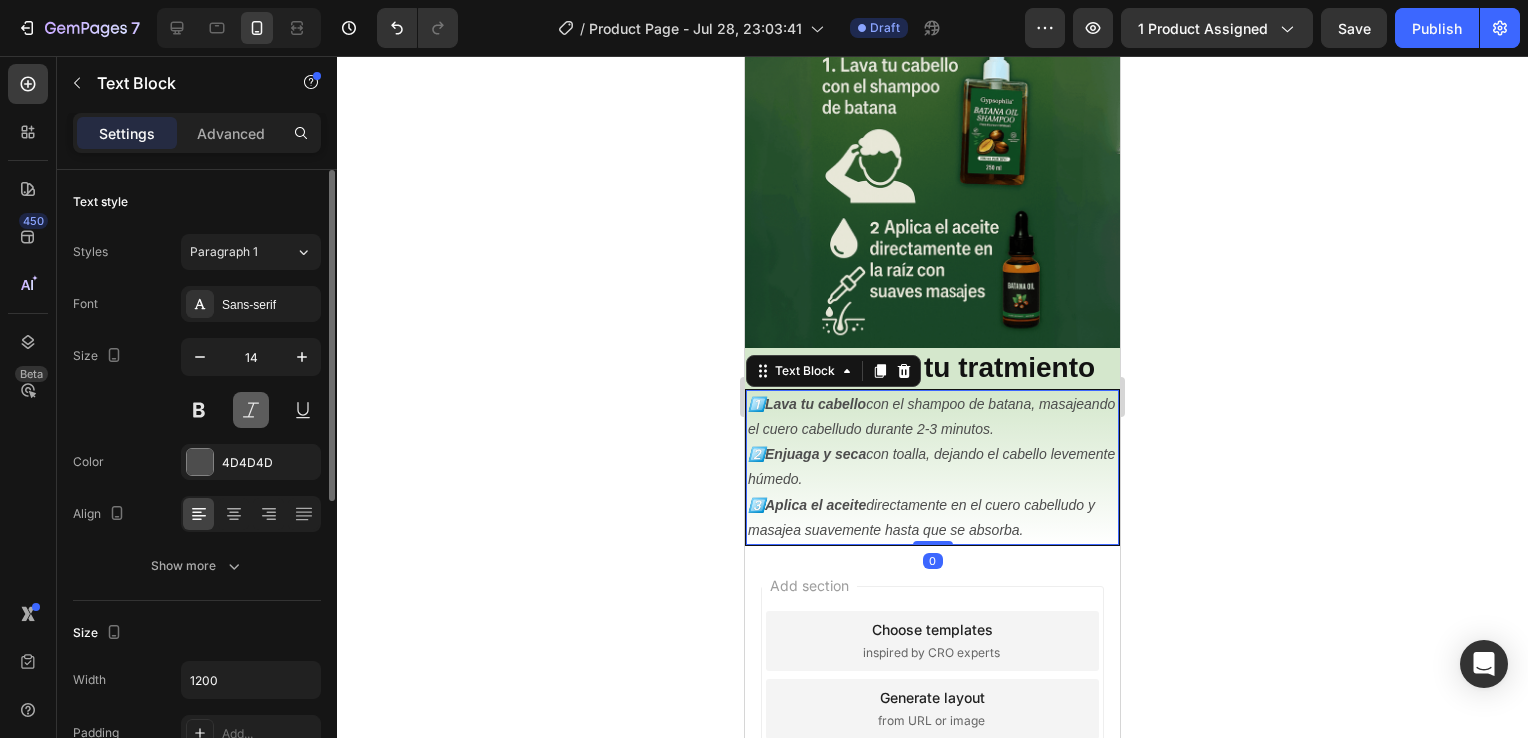 click at bounding box center (251, 410) 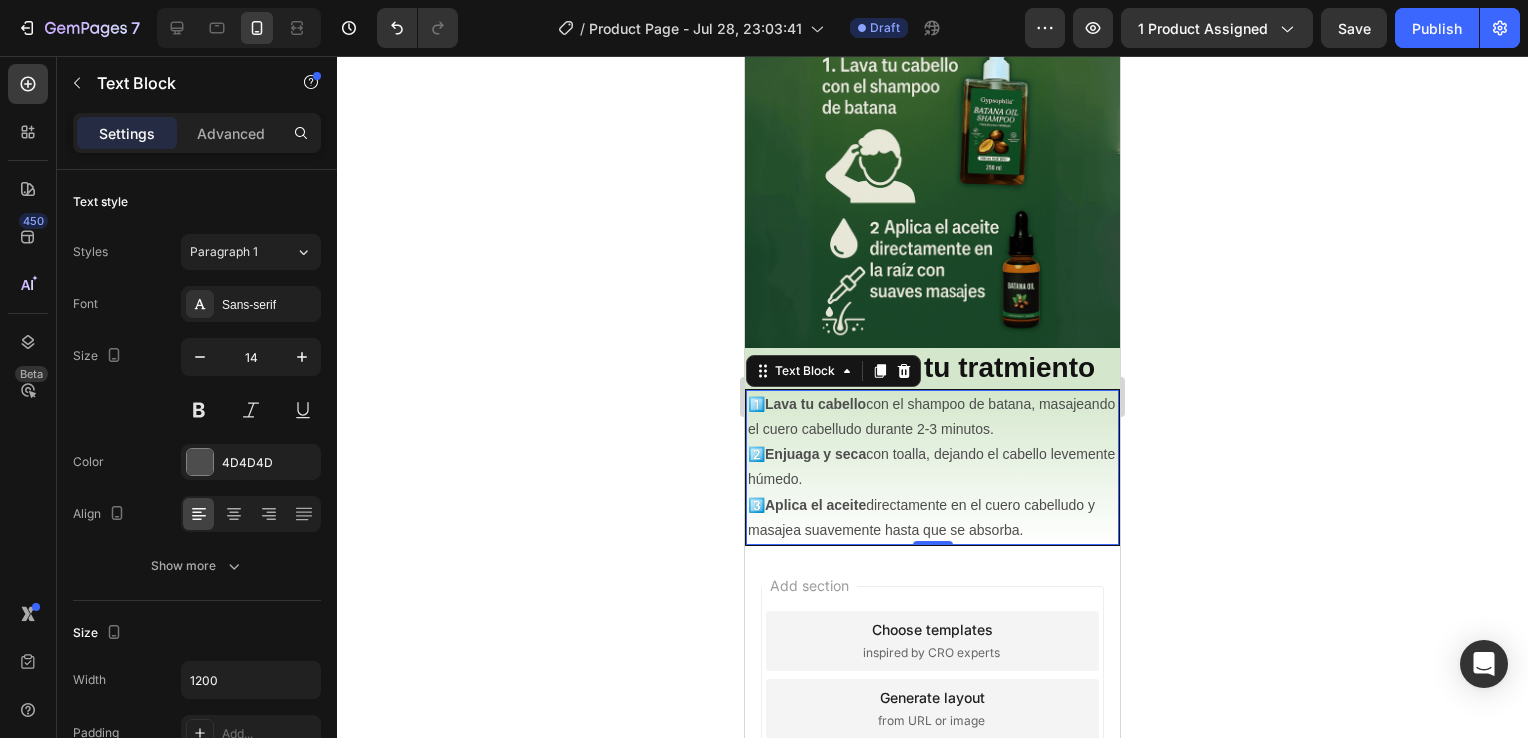 click 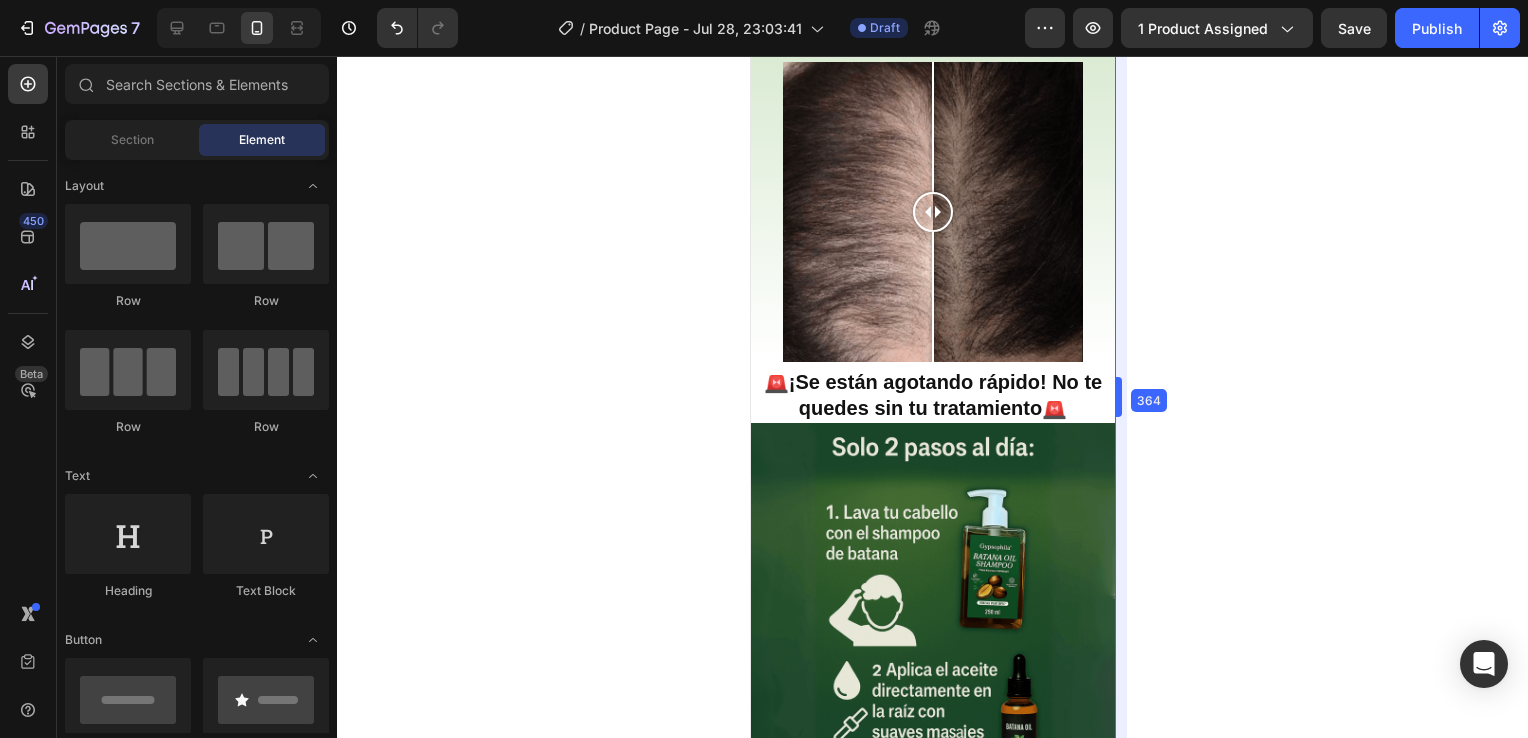scroll, scrollTop: 2284, scrollLeft: 0, axis: vertical 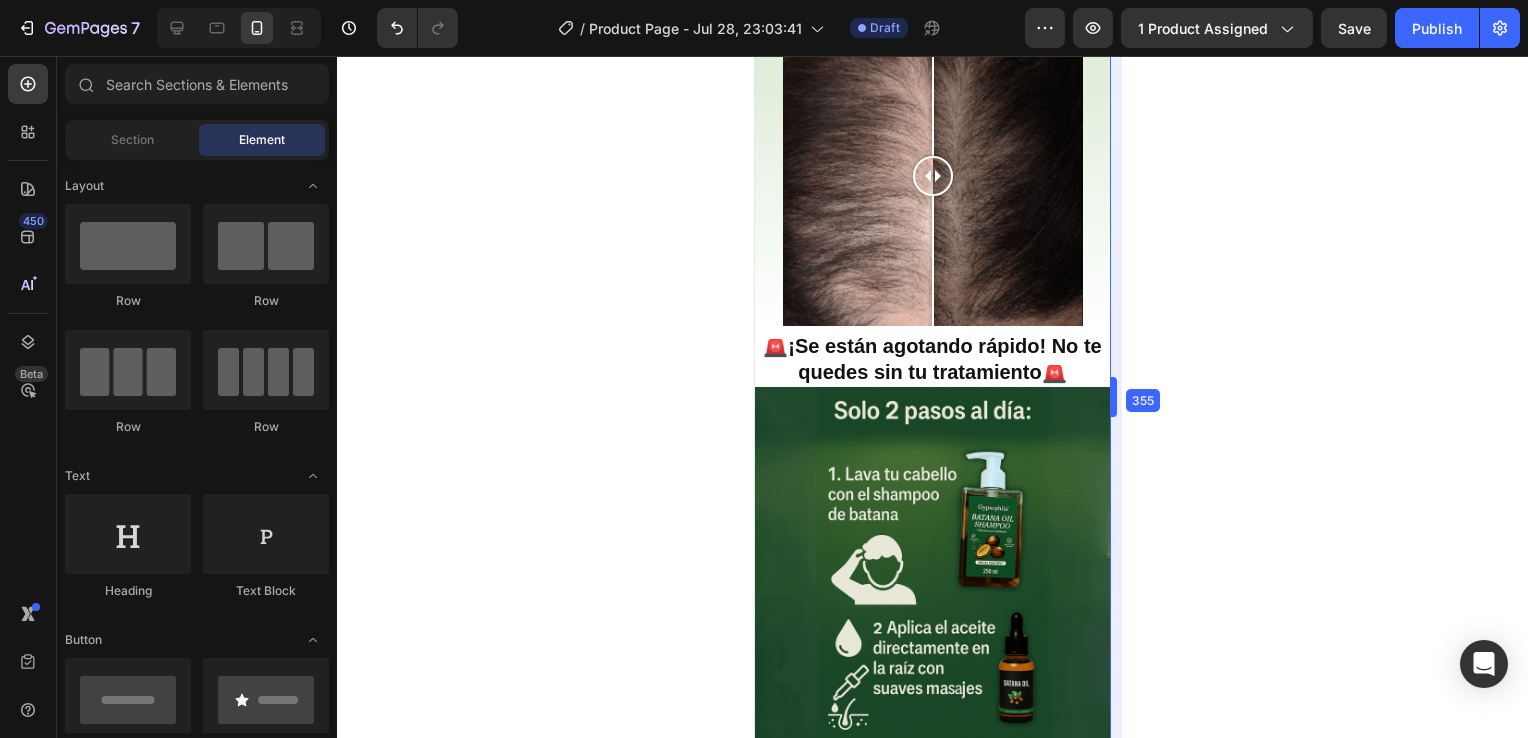 drag, startPoint x: 1121, startPoint y: 542, endPoint x: 345, endPoint y: 365, distance: 795.9303 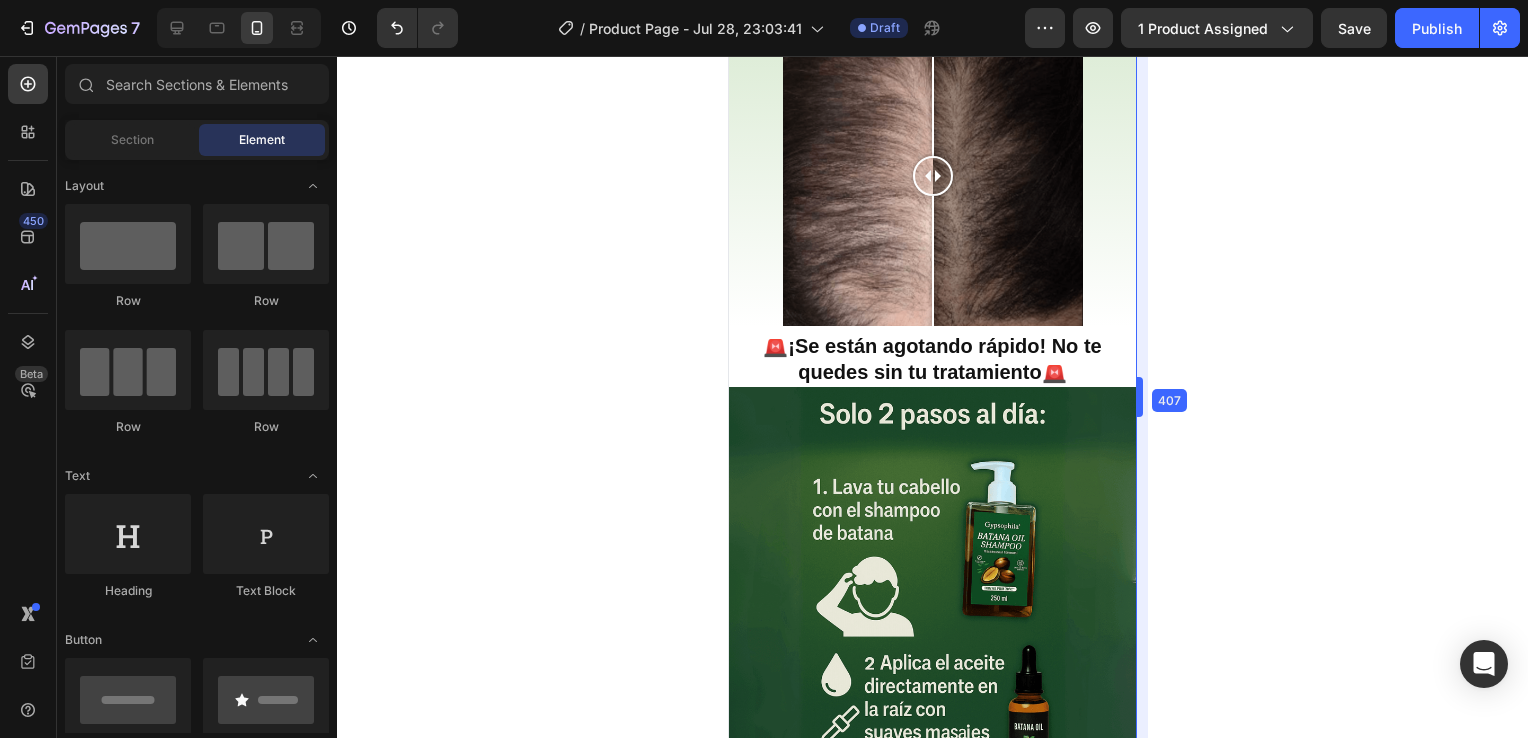 scroll, scrollTop: 2248, scrollLeft: 0, axis: vertical 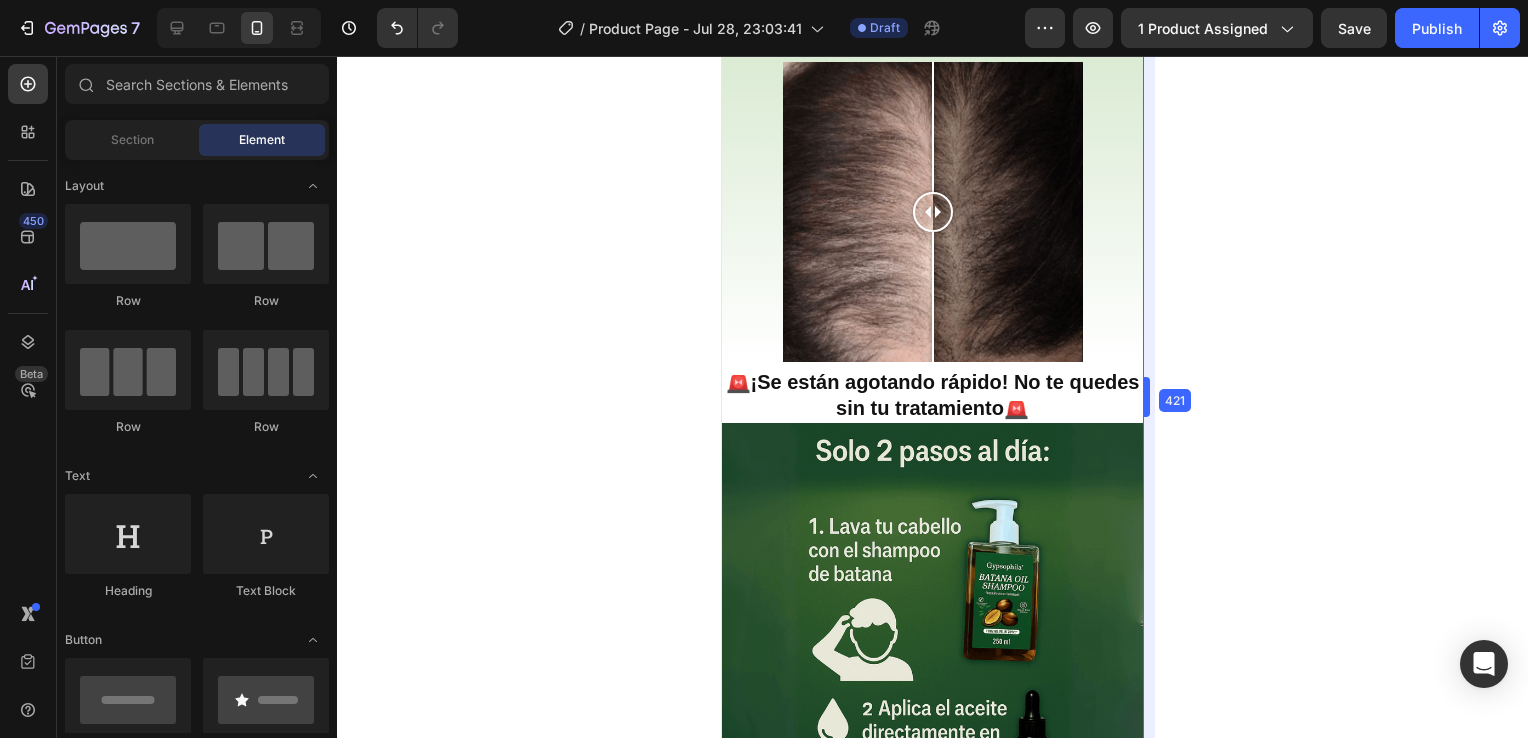 drag, startPoint x: 1114, startPoint y: 492, endPoint x: 1180, endPoint y: 506, distance: 67.46851 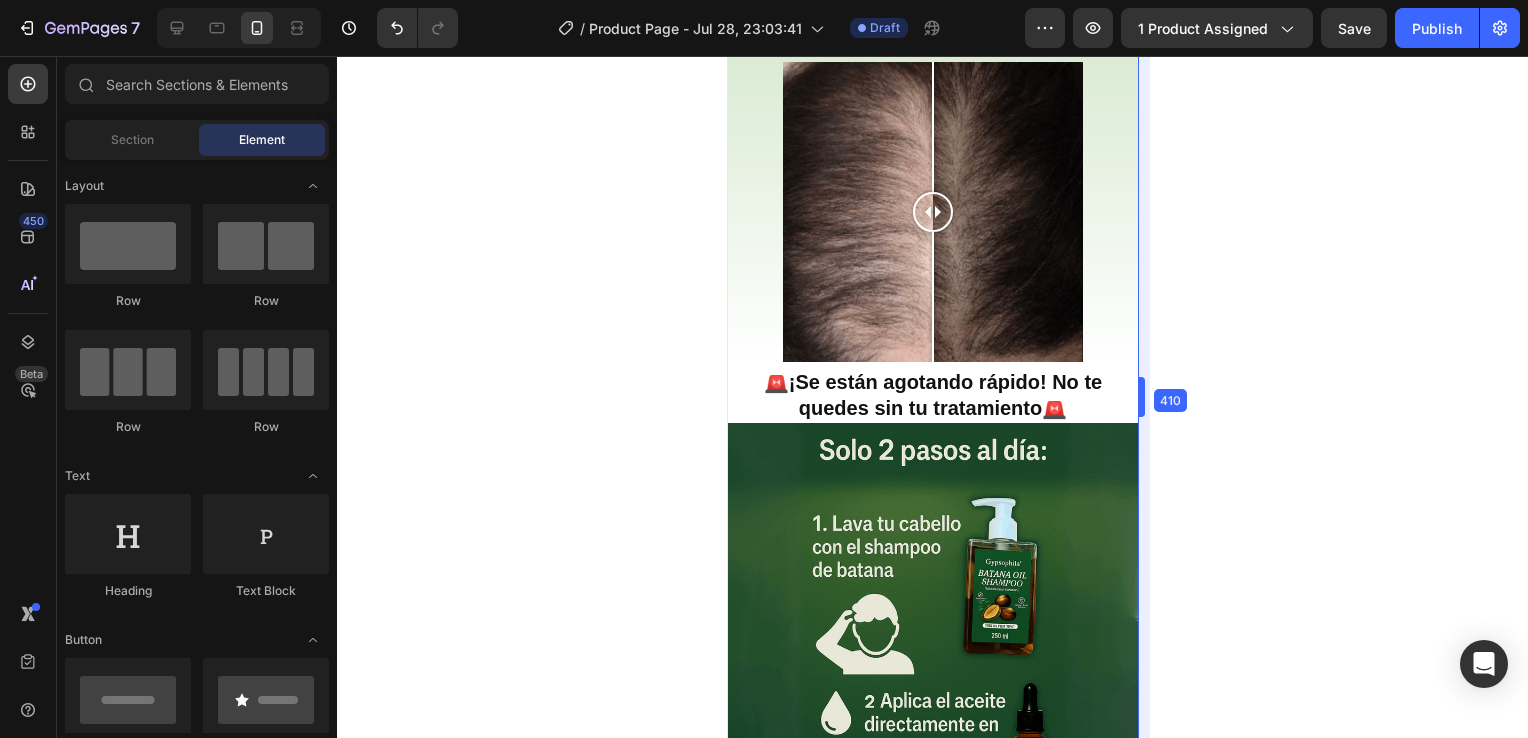 drag, startPoint x: 1149, startPoint y: 507, endPoint x: 1132, endPoint y: 510, distance: 17.262676 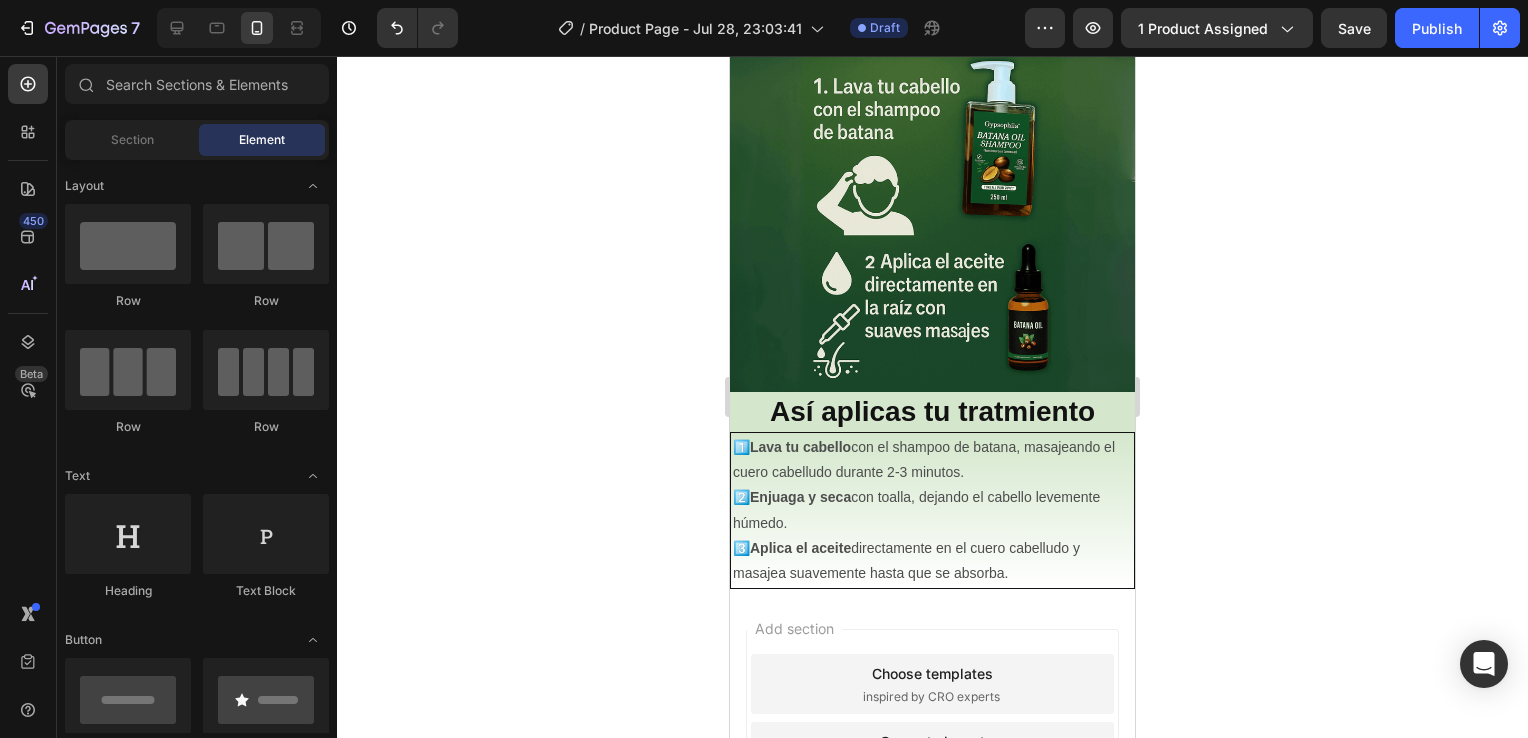 scroll, scrollTop: 3109, scrollLeft: 0, axis: vertical 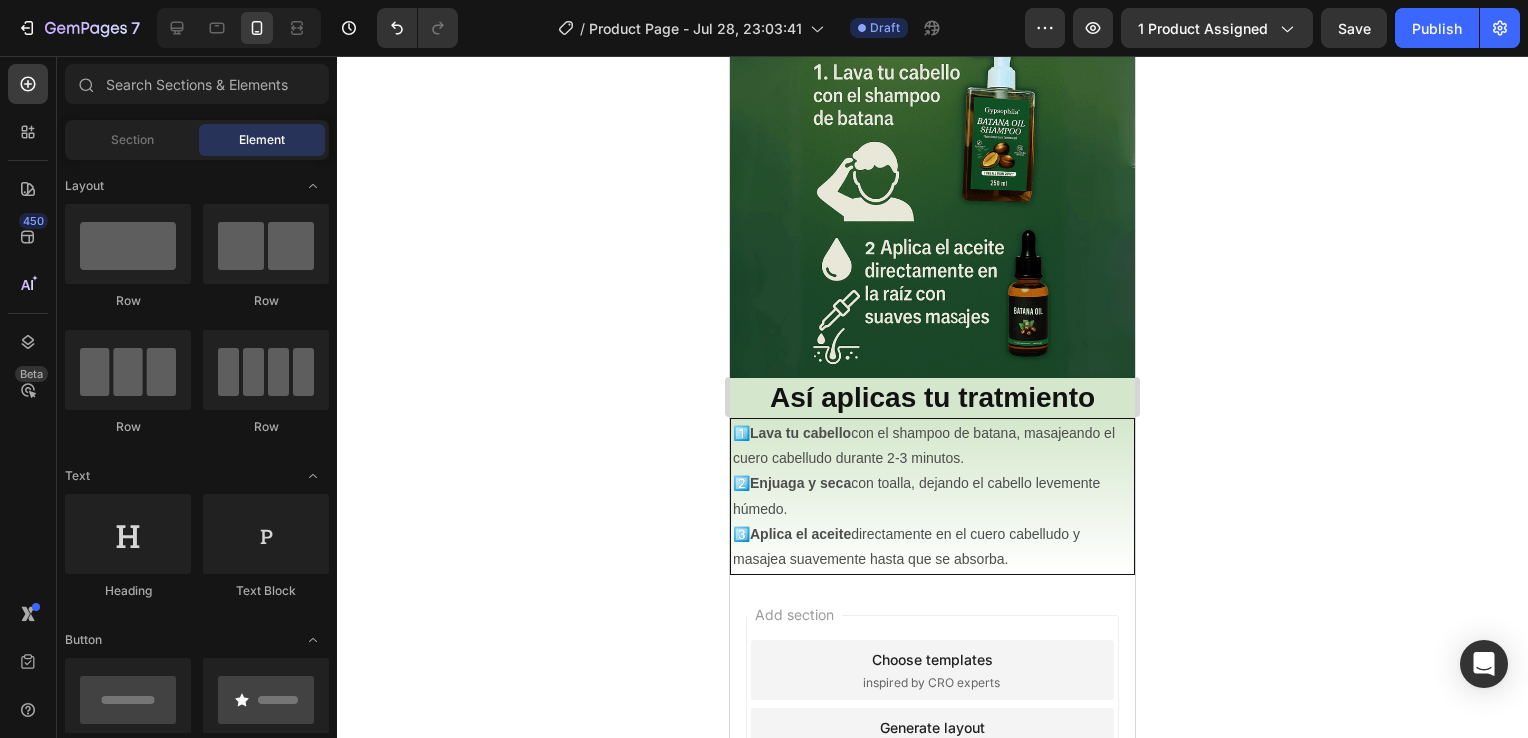 click 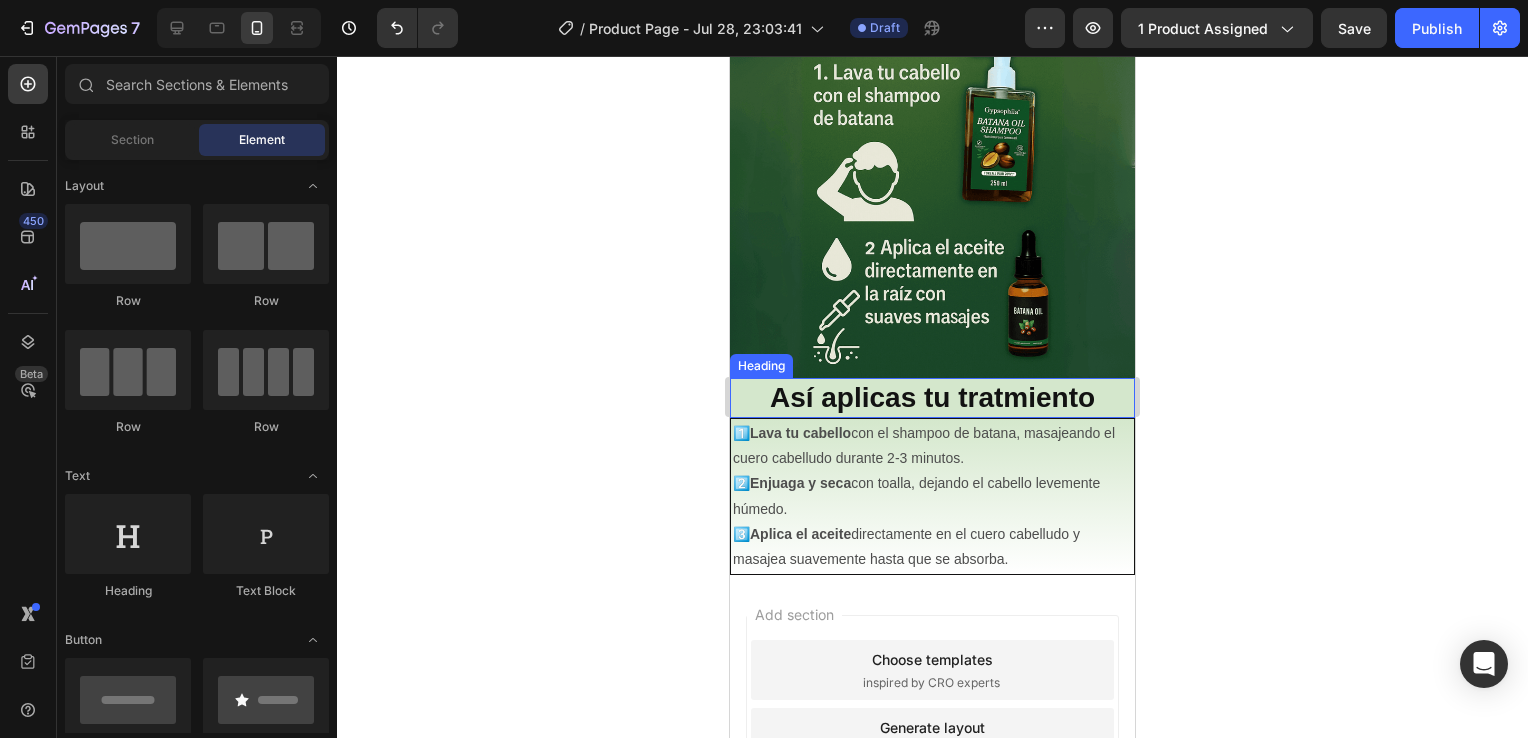 click on "Así aplicas tu tratmiento" at bounding box center [932, 397] 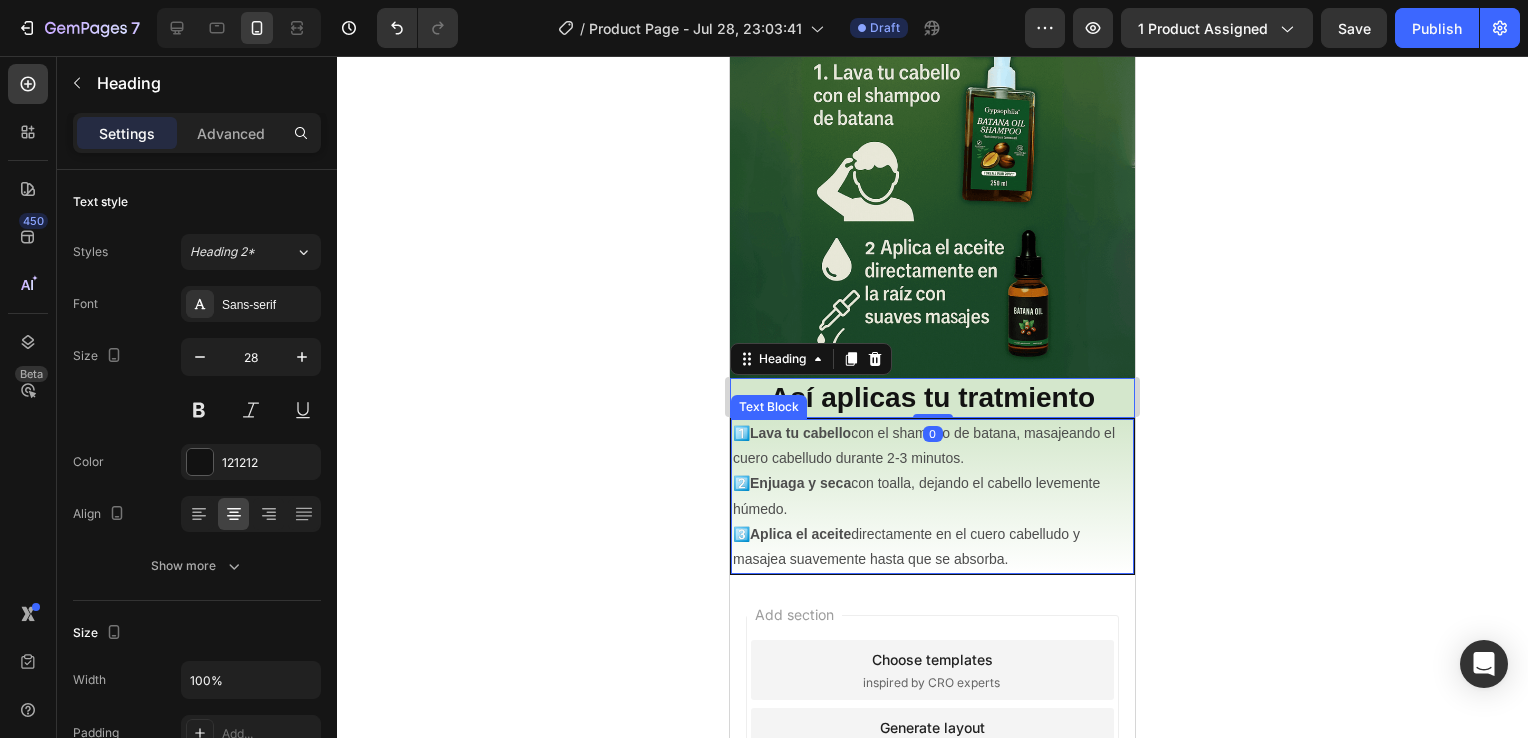 click on "1️⃣  Lava tu cabello  con el shampoo de batana, masajeando el cuero cabelludo durante 2-3 minutos. 2️⃣  Enjuaga y seca  con toalla, dejando el cabello levemente húmedo. 3️⃣  Aplica el aceite  directamente en el cuero cabelludo y masajea suavemente hasta que se absorba." at bounding box center [932, 496] 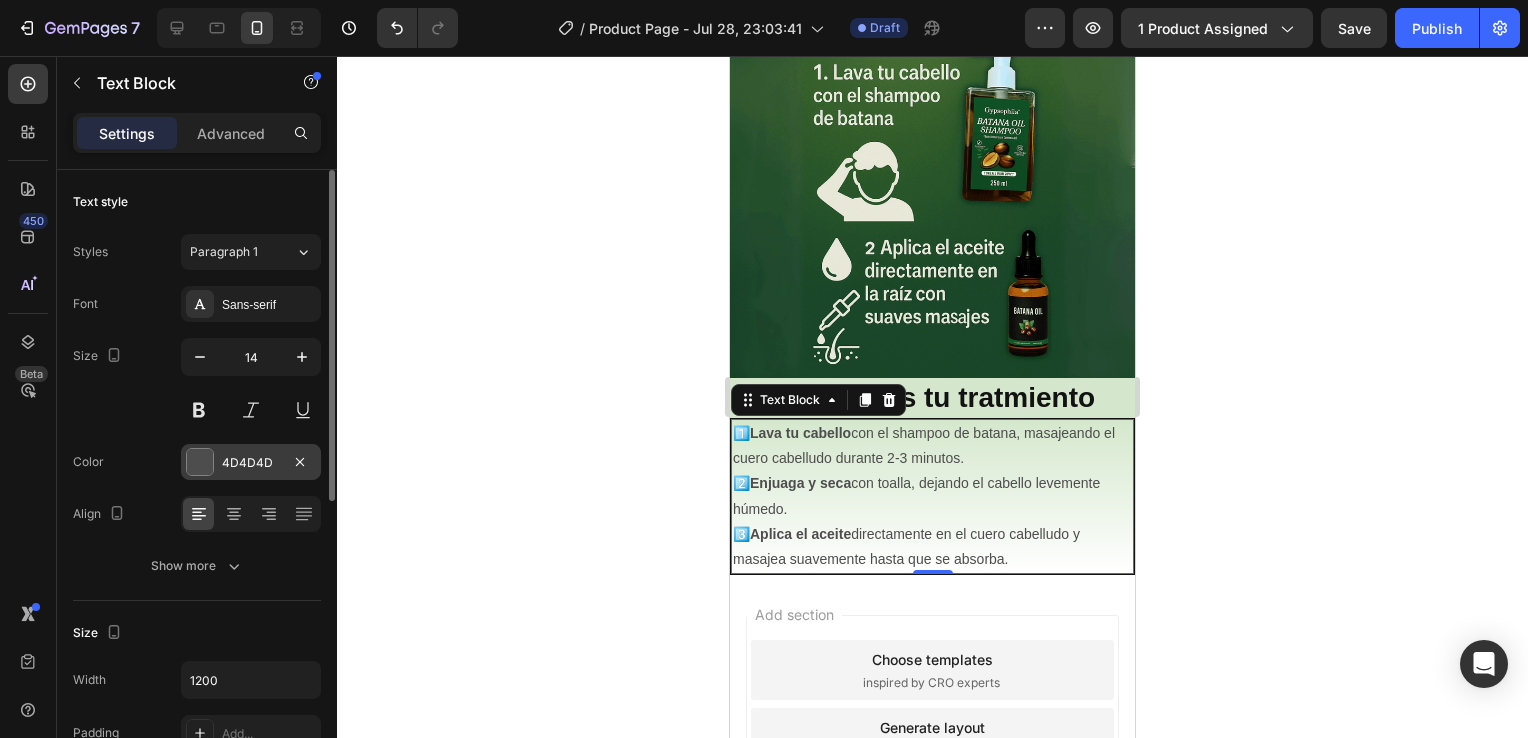 click at bounding box center (200, 462) 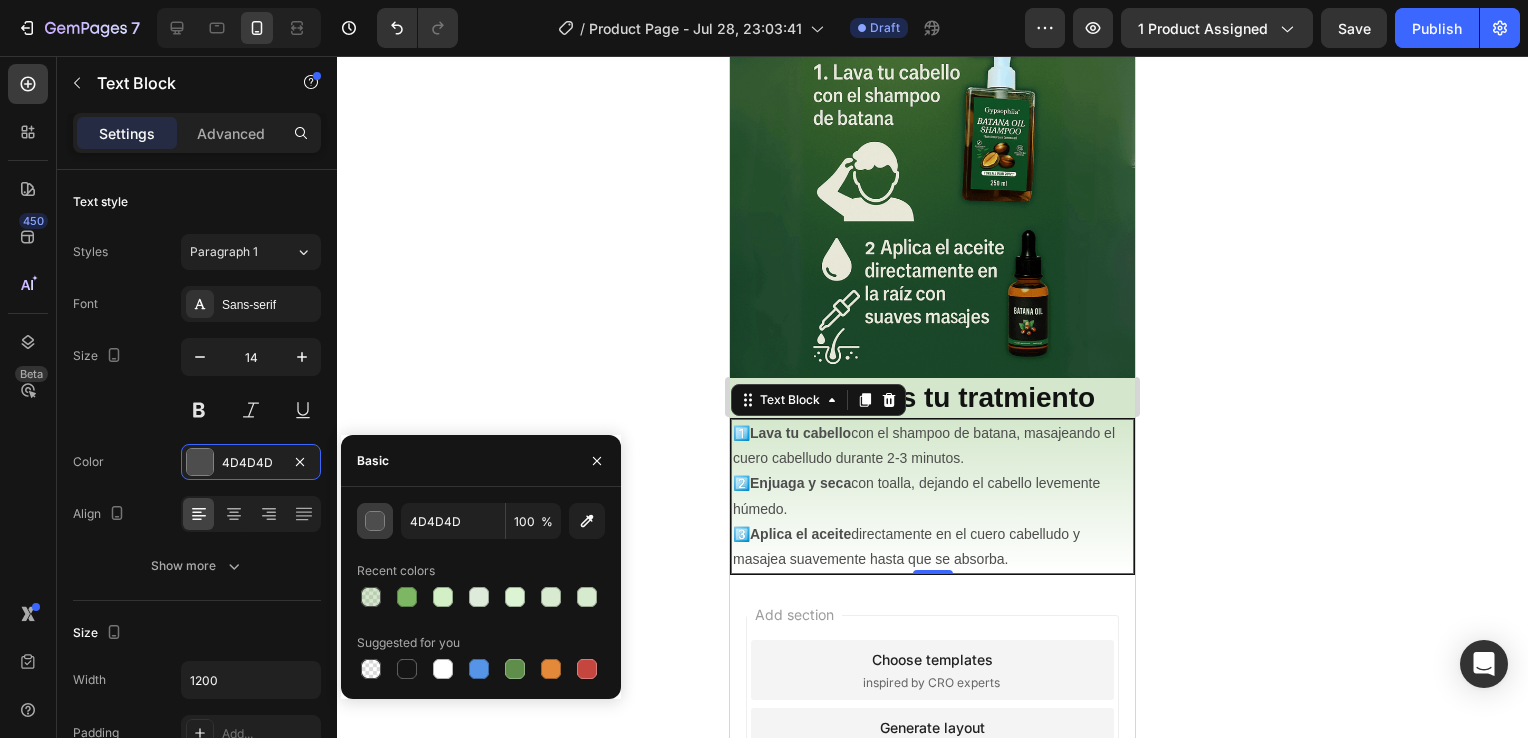 click at bounding box center [375, 521] 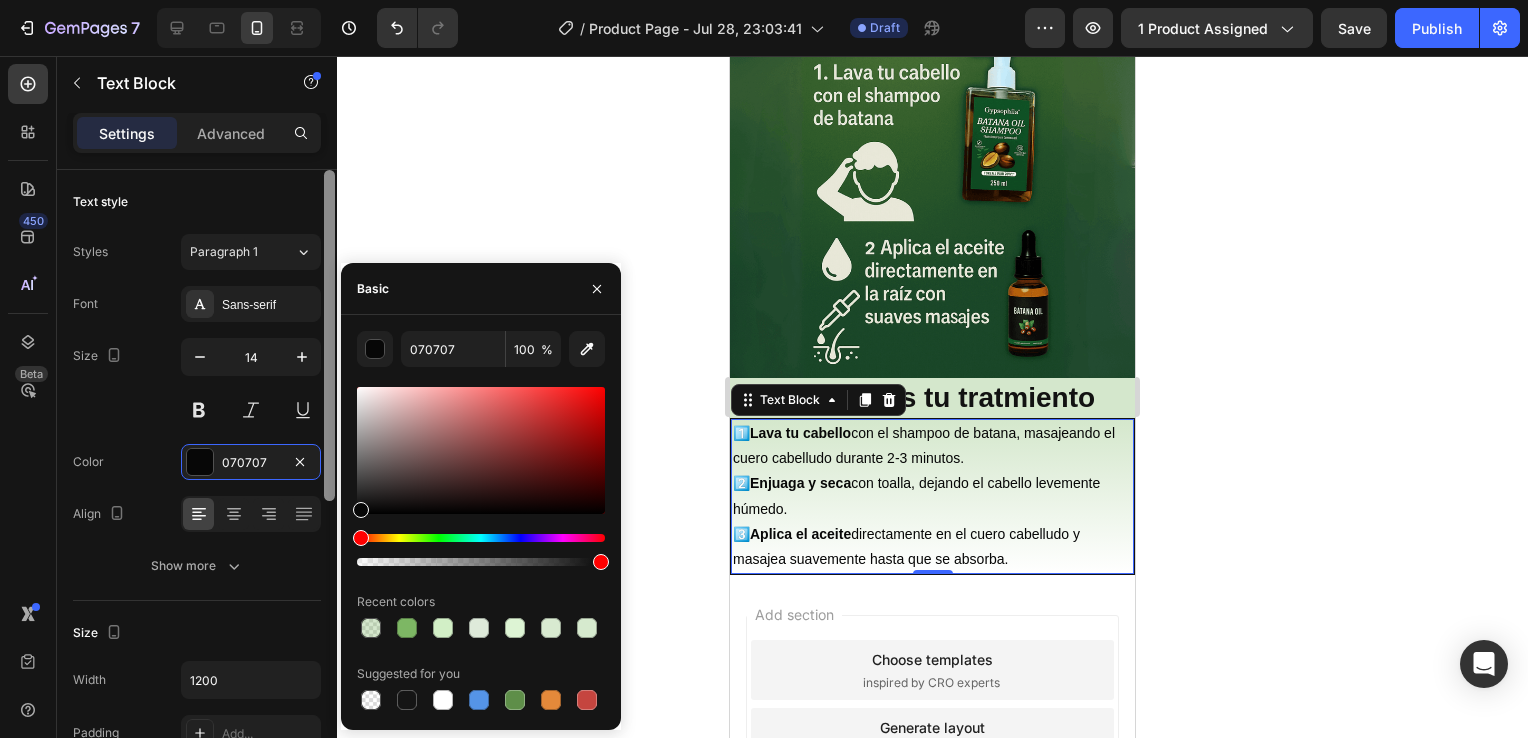 type on "000000" 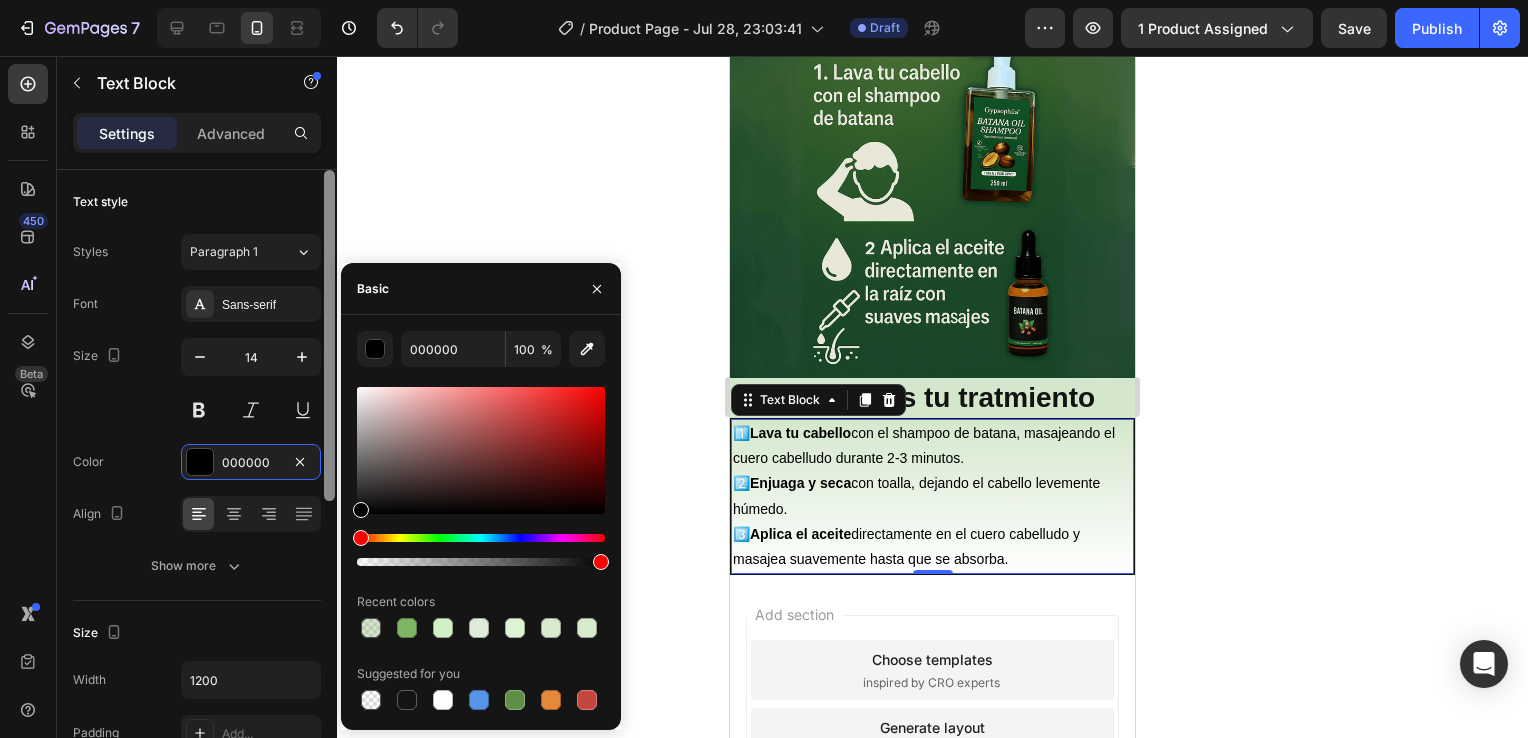 drag, startPoint x: 358, startPoint y: 502, endPoint x: 325, endPoint y: 541, distance: 51.088158 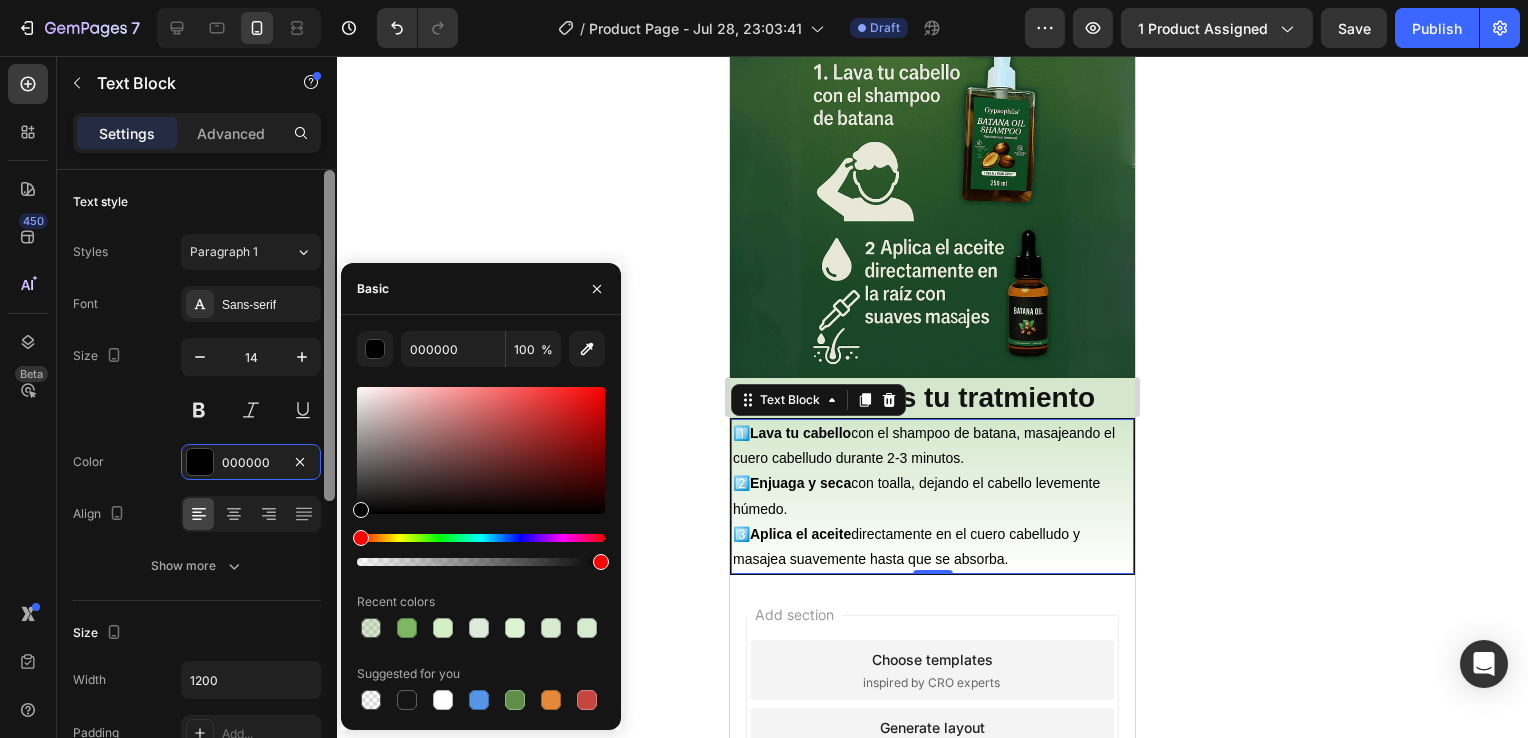 click on "450 Beta Sections(18) Elements(84) Section Element Hero Section Product Detail Brands Trusted Badges Guarantee Product Breakdown How to use Testimonials Compare Bundle FAQs Social Proof Brand Story Product List Collection Blog List Contact Sticky Add to Cart Custom Footer Browse Library 450 Layout
Row
Row
Row
Row Text
Heading
Text Block Button
Button
Button Media
Image
Image
Video" 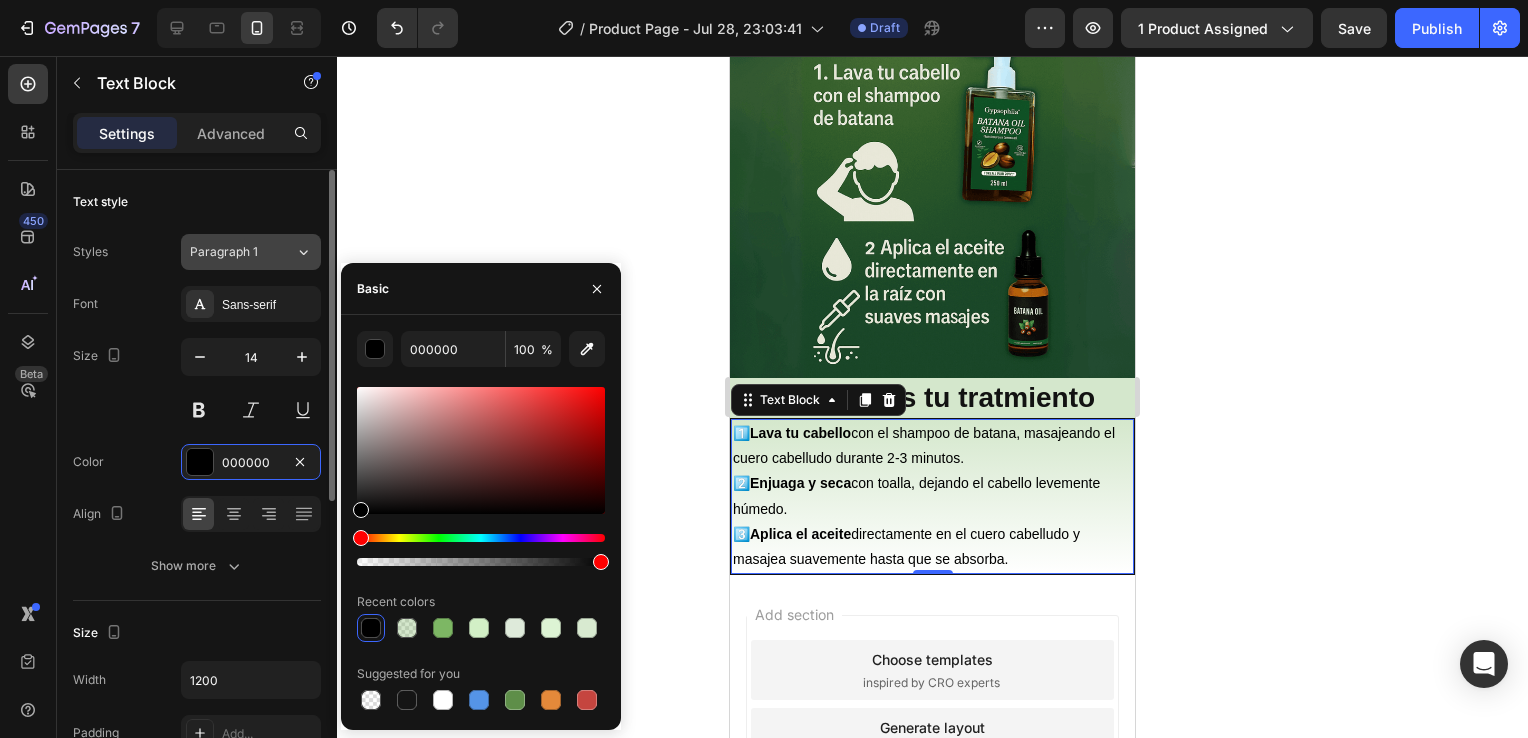 click on "Paragraph 1" 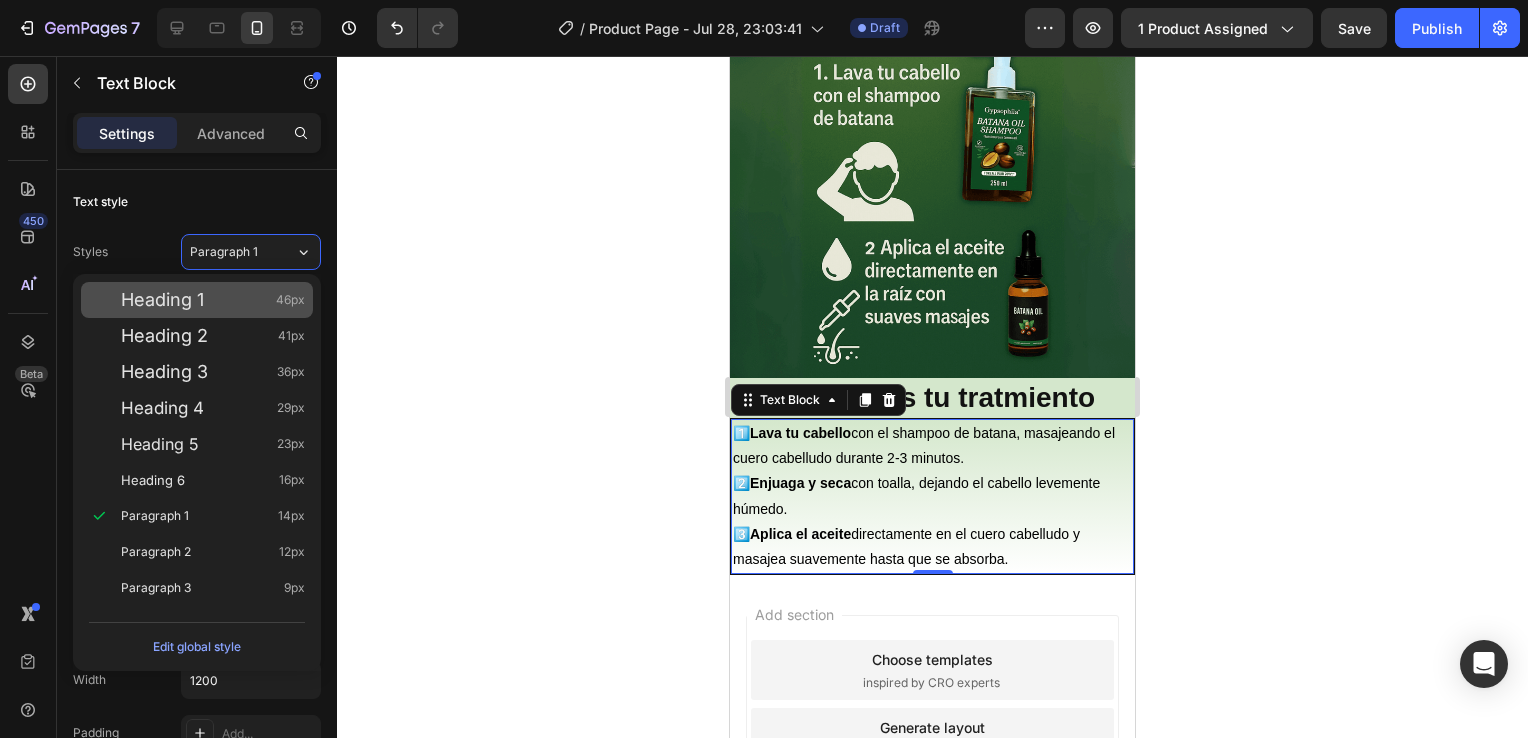 click on "Heading 1 46px" at bounding box center [197, 300] 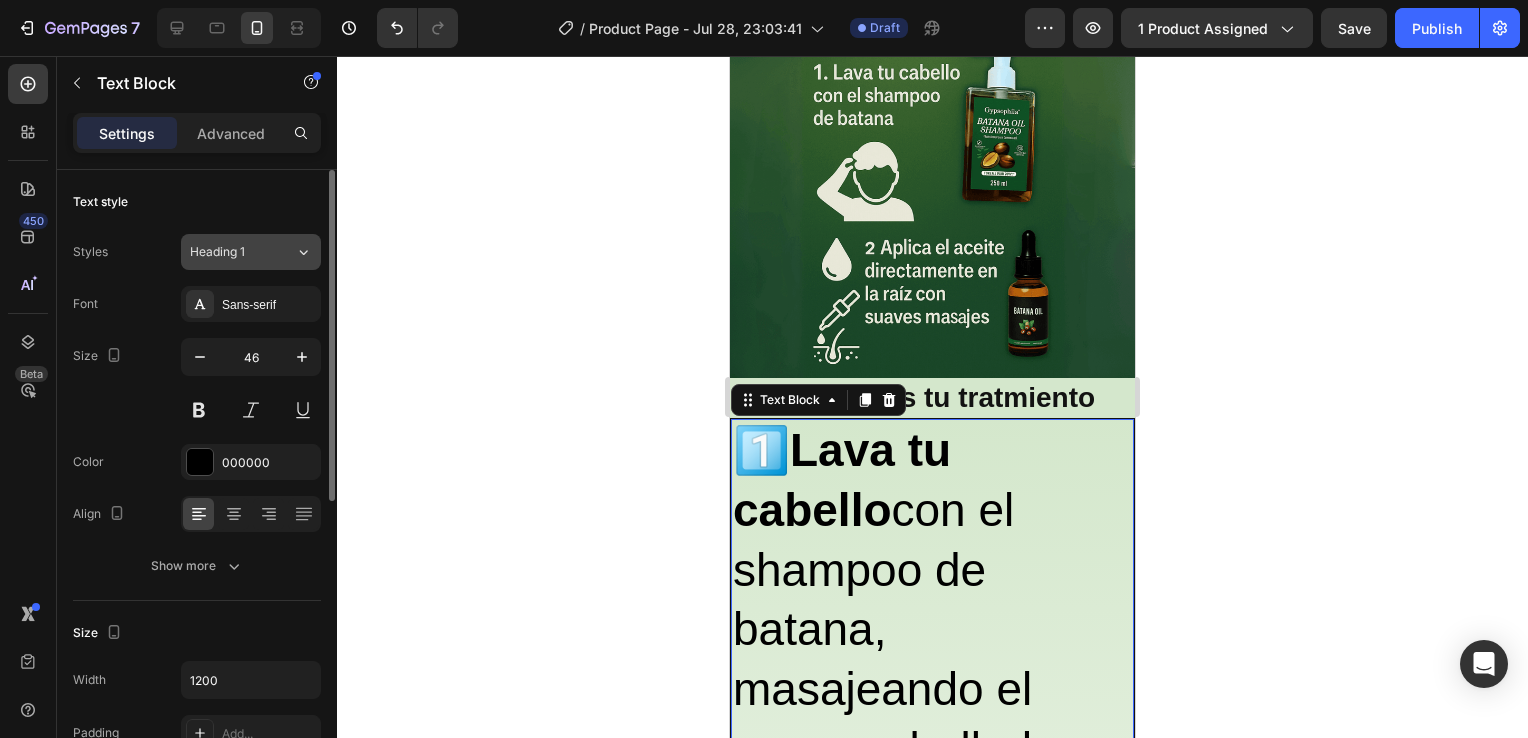 click on "Heading 1" 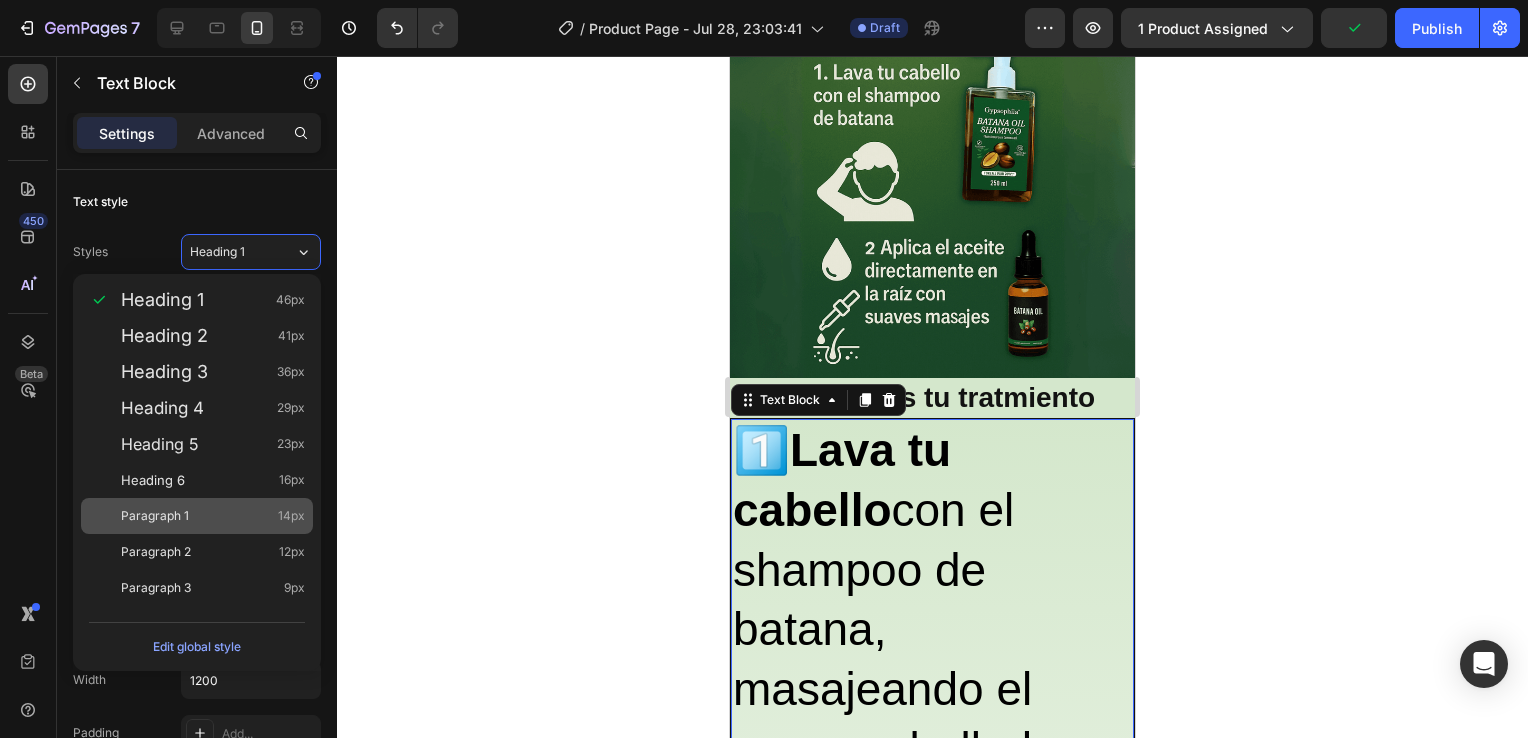 click on "Paragraph 1 14px" at bounding box center [213, 516] 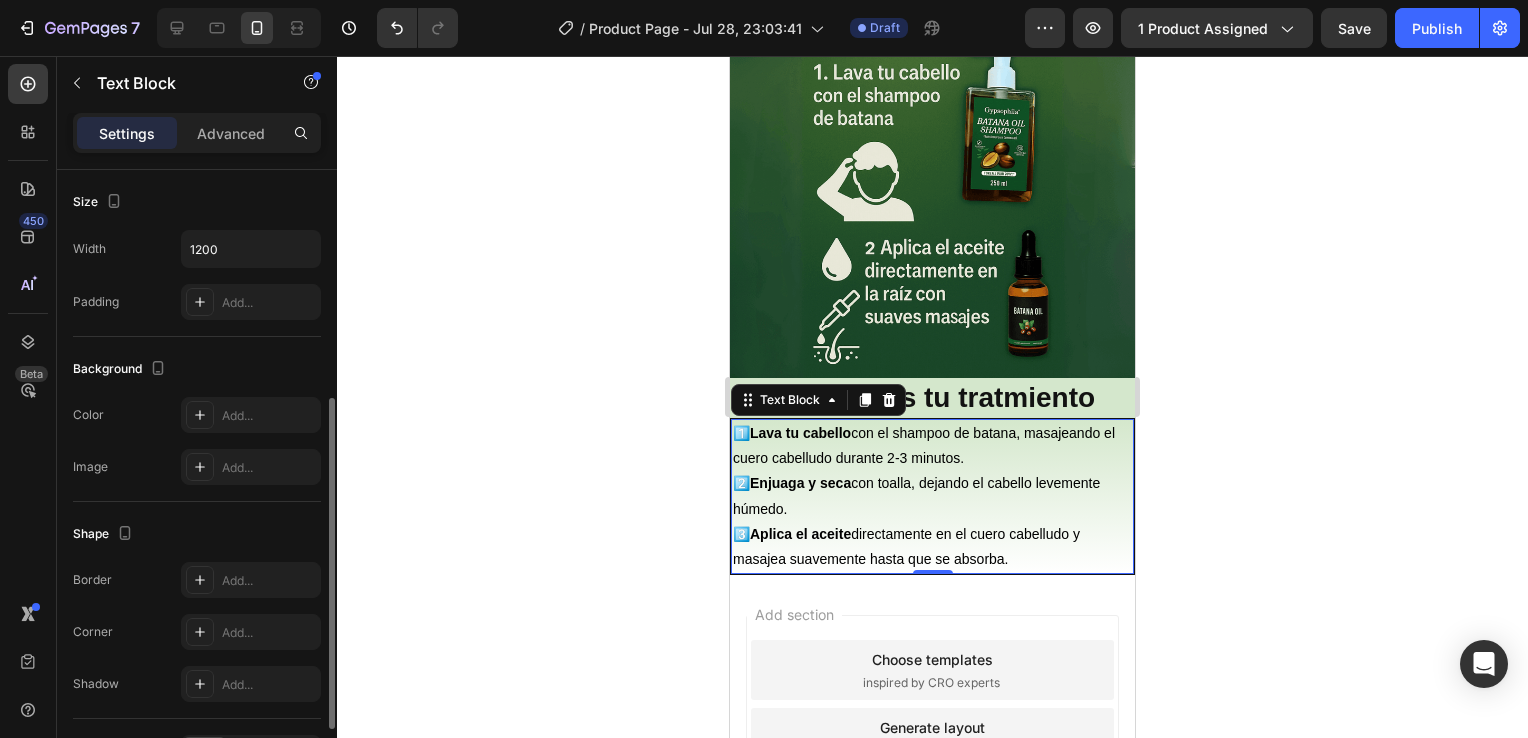scroll, scrollTop: 557, scrollLeft: 0, axis: vertical 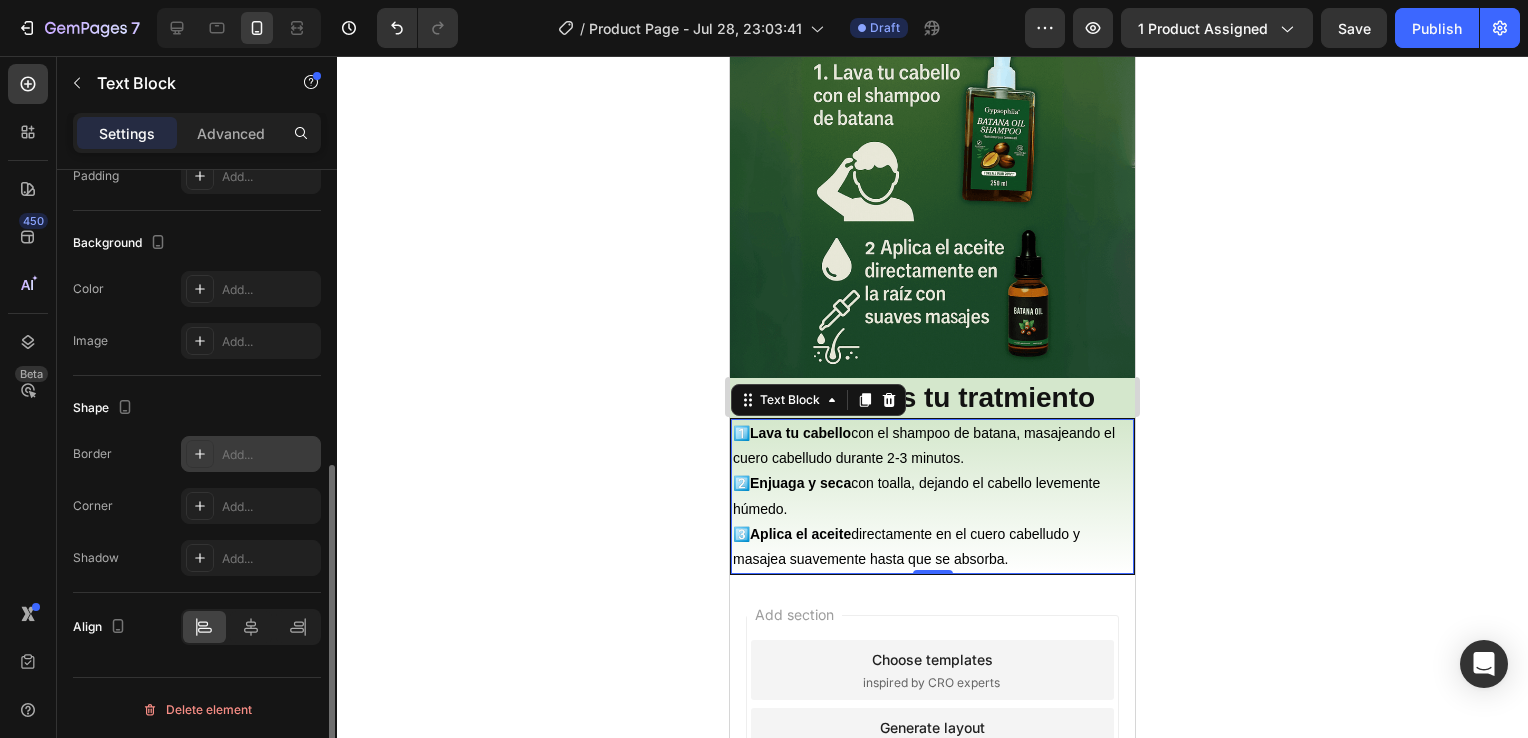 click at bounding box center (200, 454) 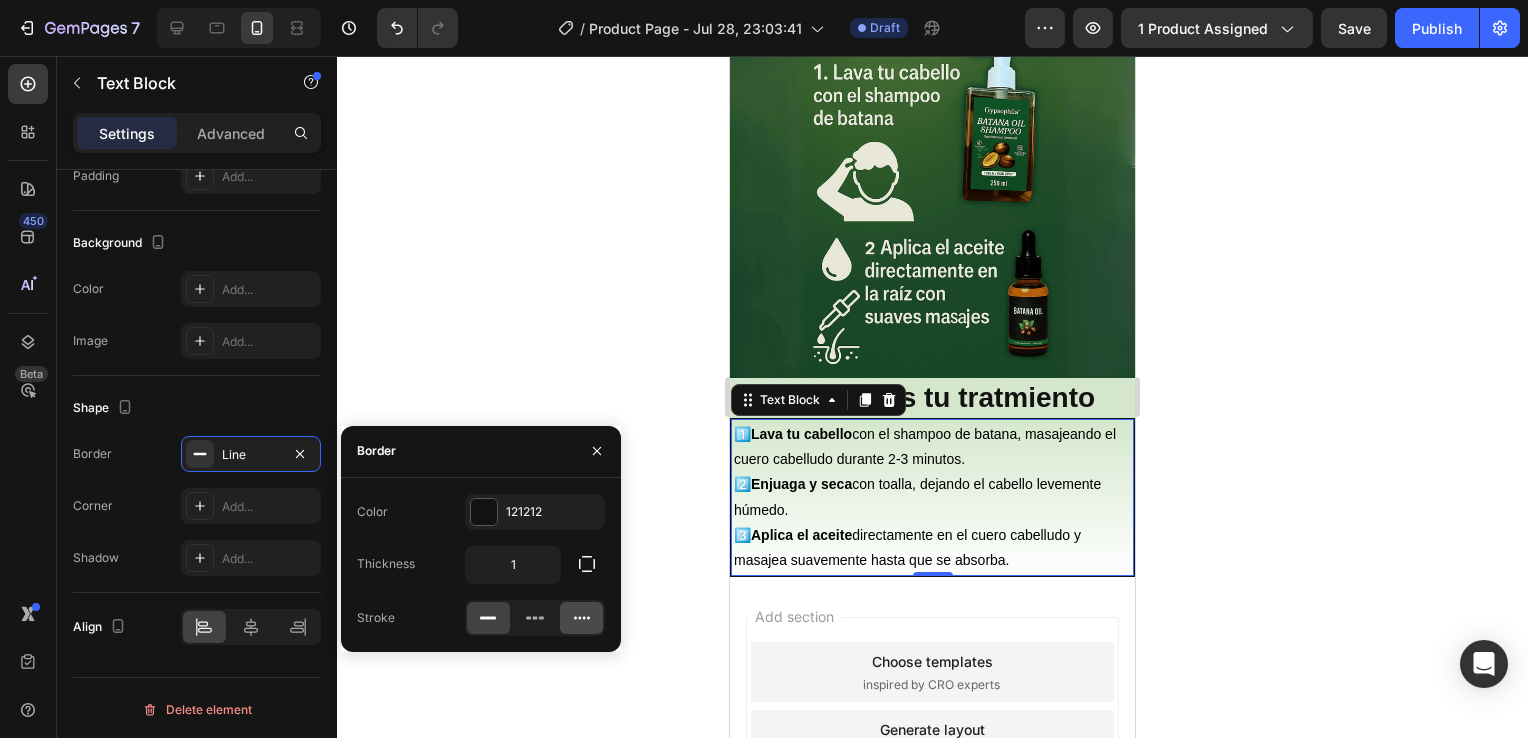 click 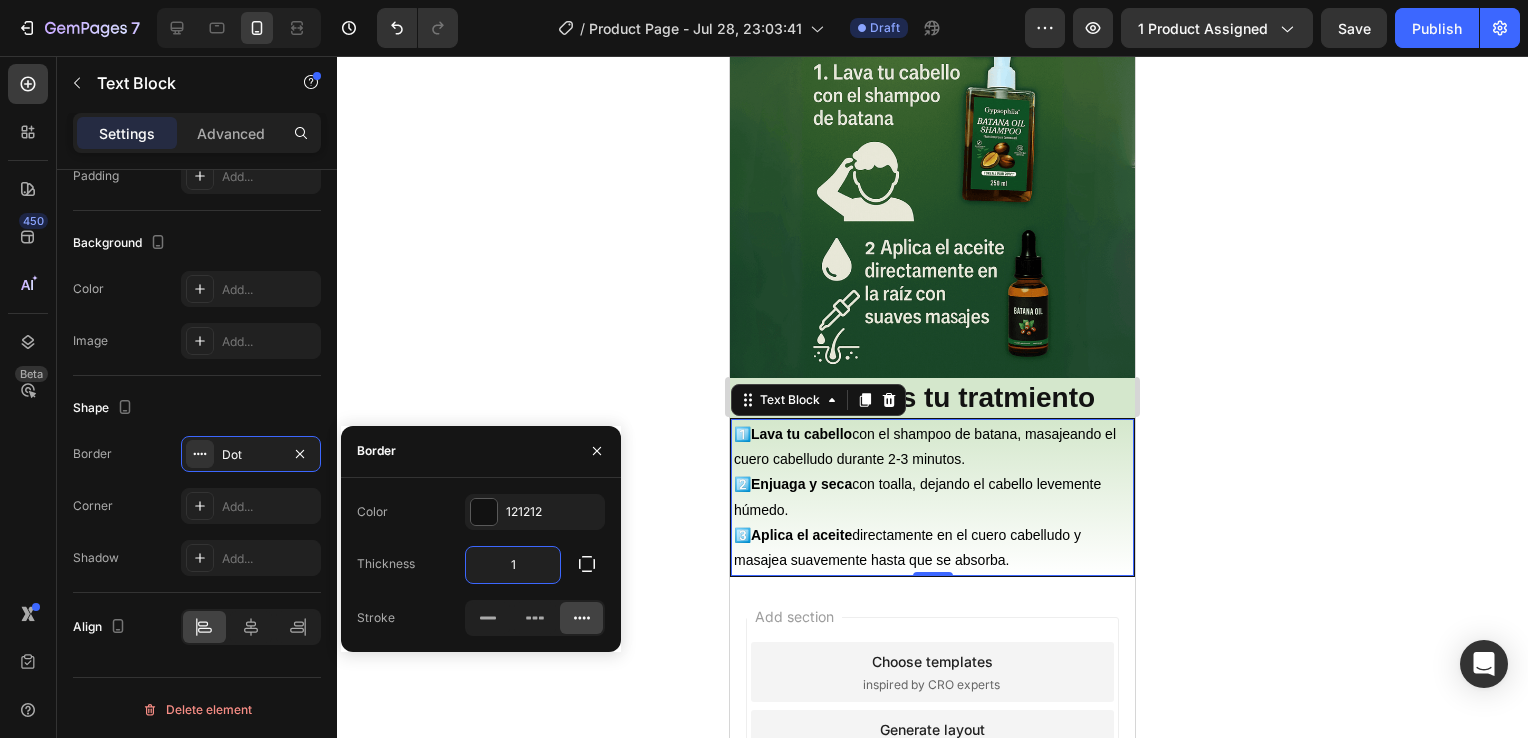 click on "1" at bounding box center (513, 565) 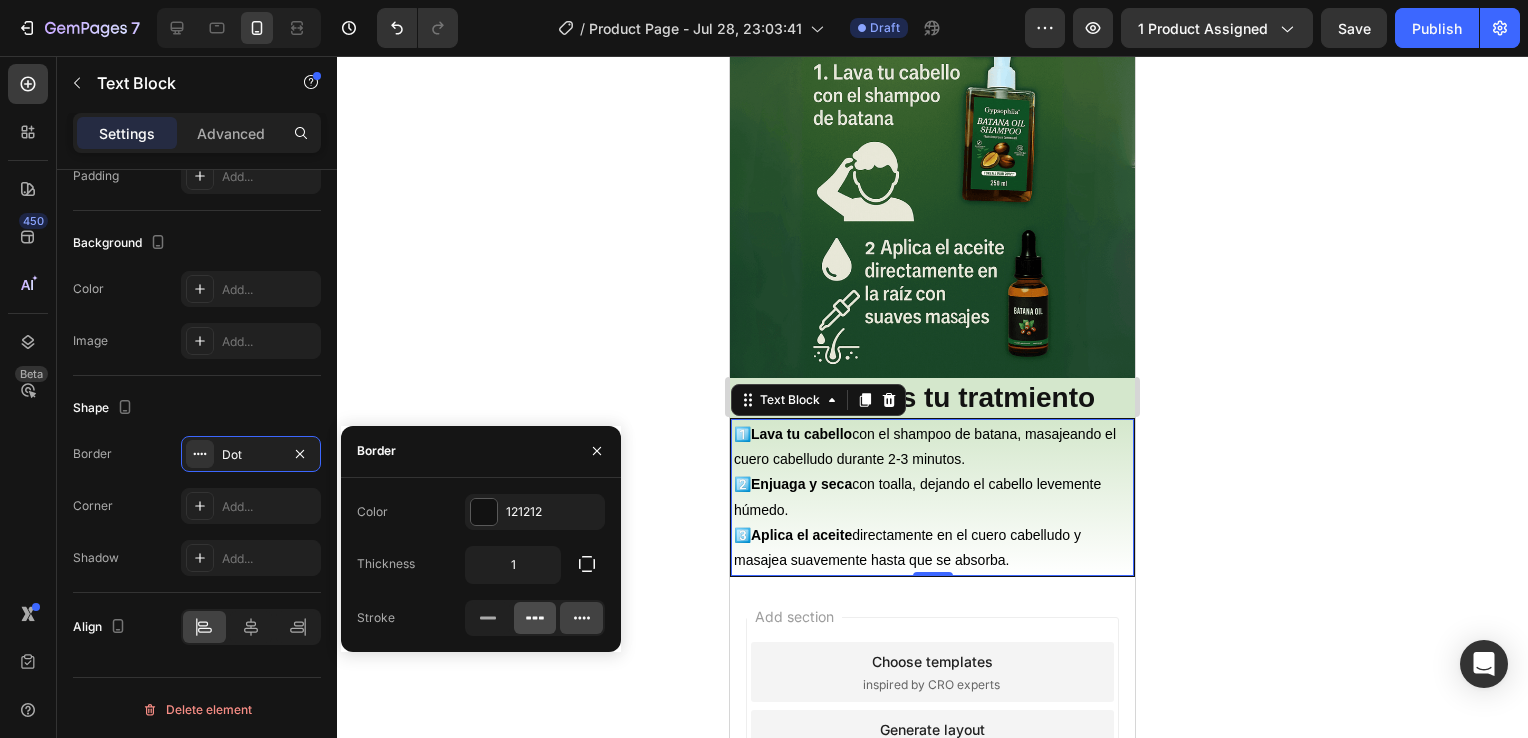 click 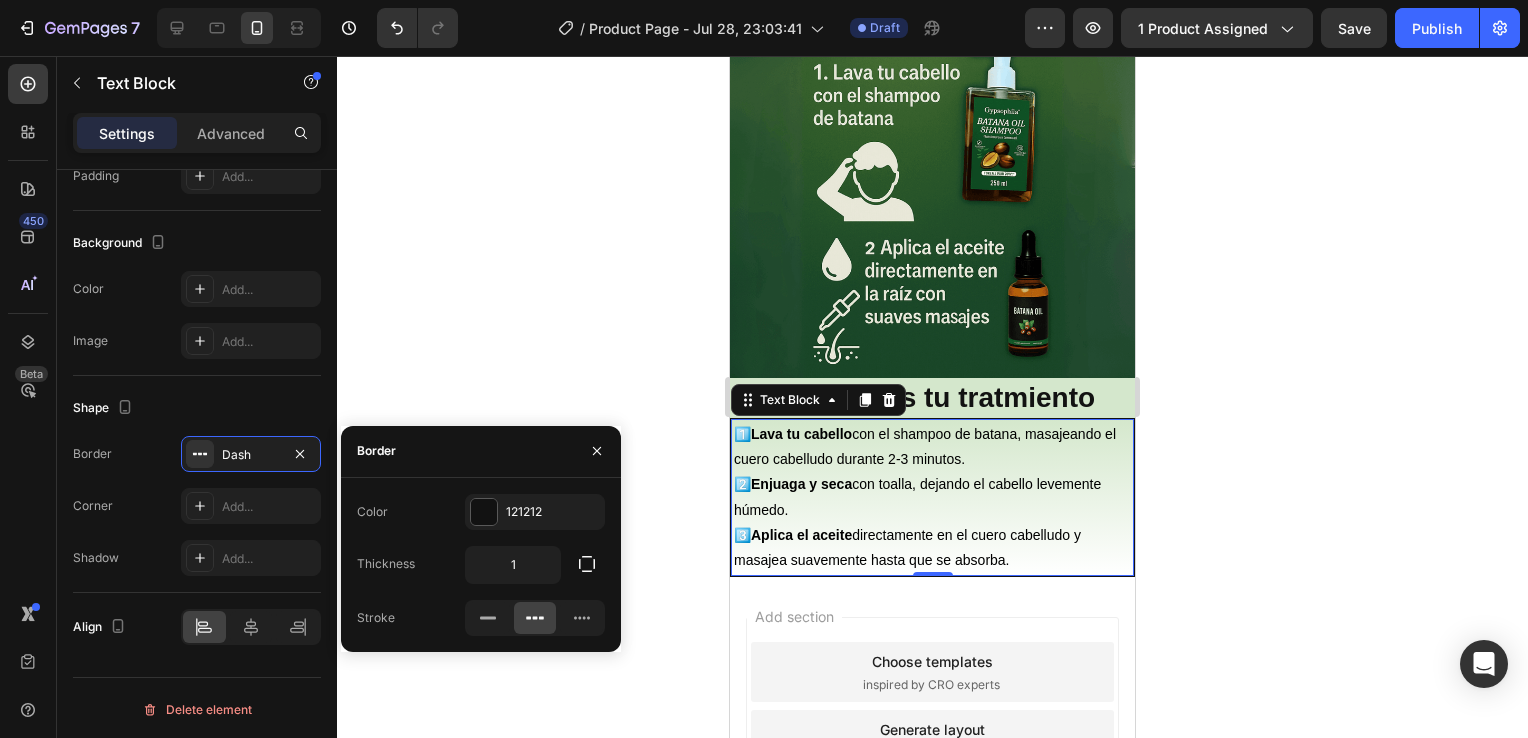 click 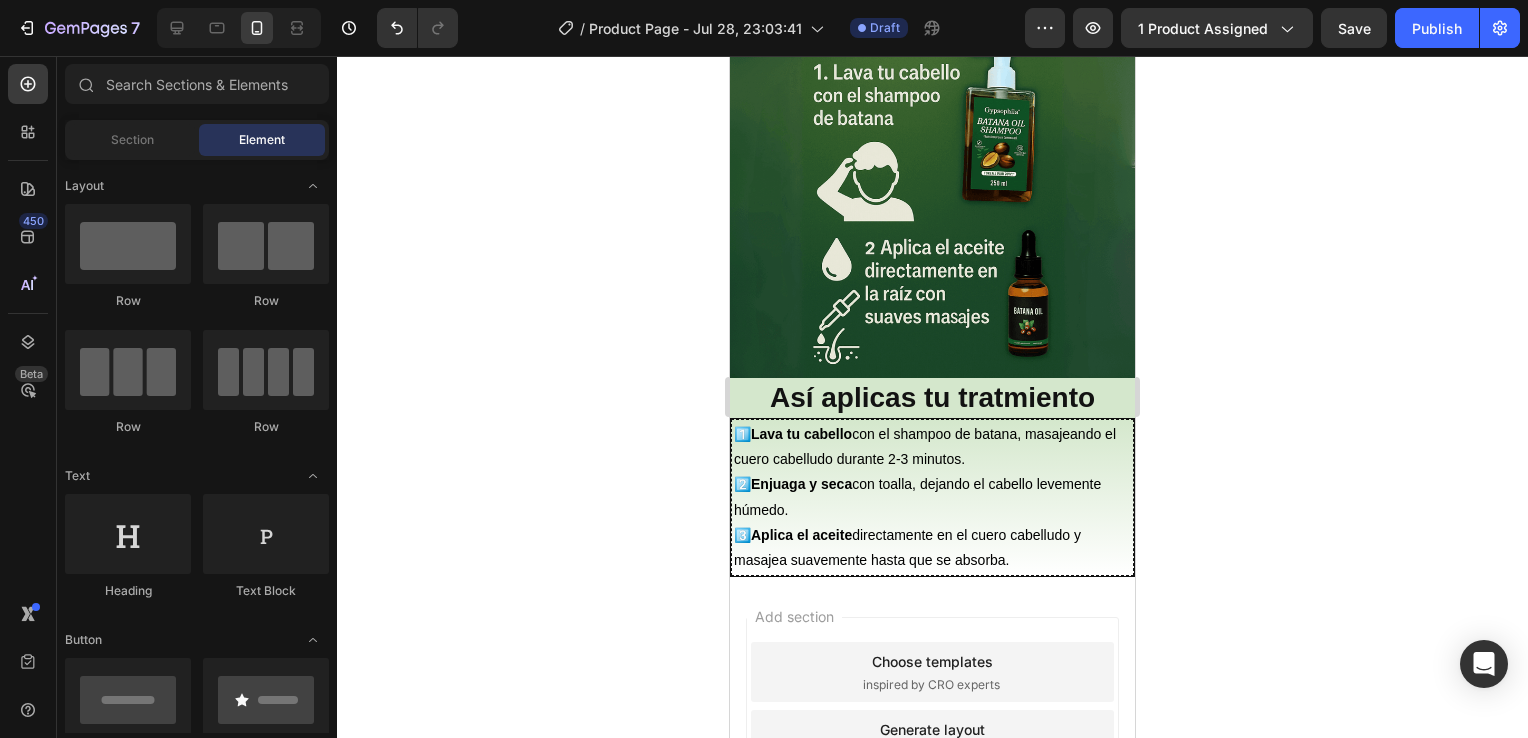 click 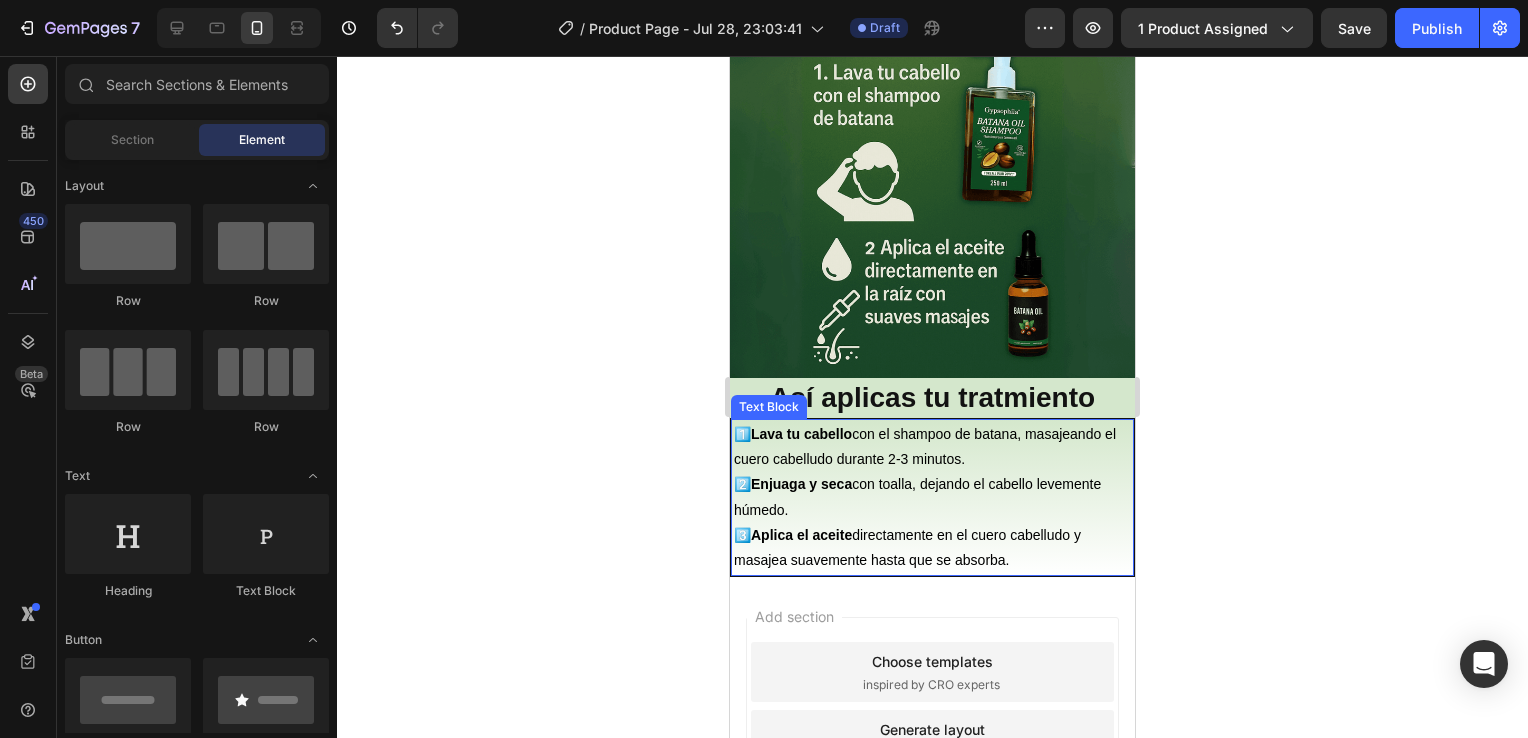 click on "1️⃣  Lava tu cabello  con el shampoo de batana, masajeando el cuero cabelludo durante 2-3 minutos. 2️⃣  Enjuaga y seca  con toalla, dejando el cabello levemente húmedo. 3️⃣  Aplica el aceite  directamente en el cuero cabelludo y masajea suavemente hasta que se absorba." at bounding box center [932, 497] 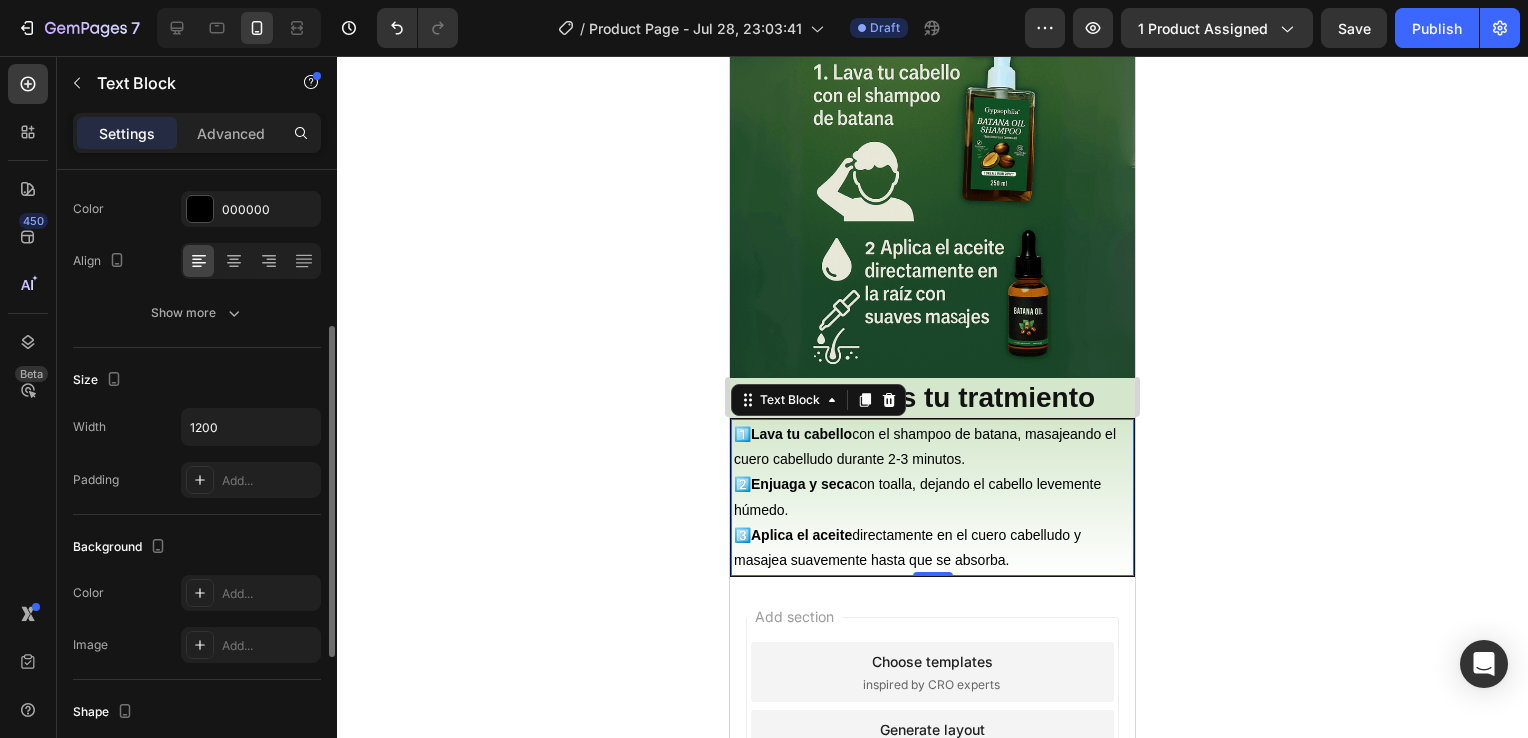 scroll, scrollTop: 252, scrollLeft: 0, axis: vertical 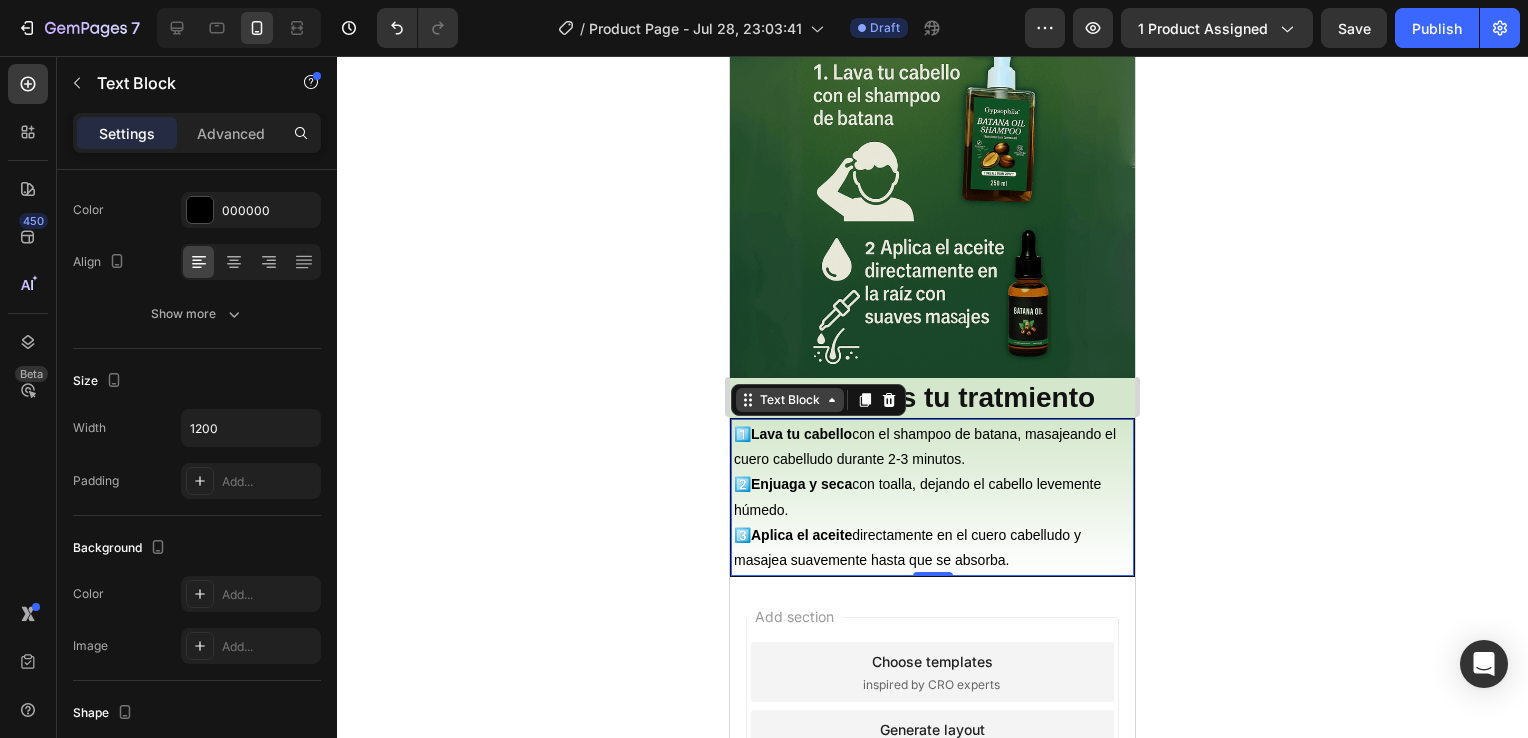 click on "Text Block" at bounding box center [790, 400] 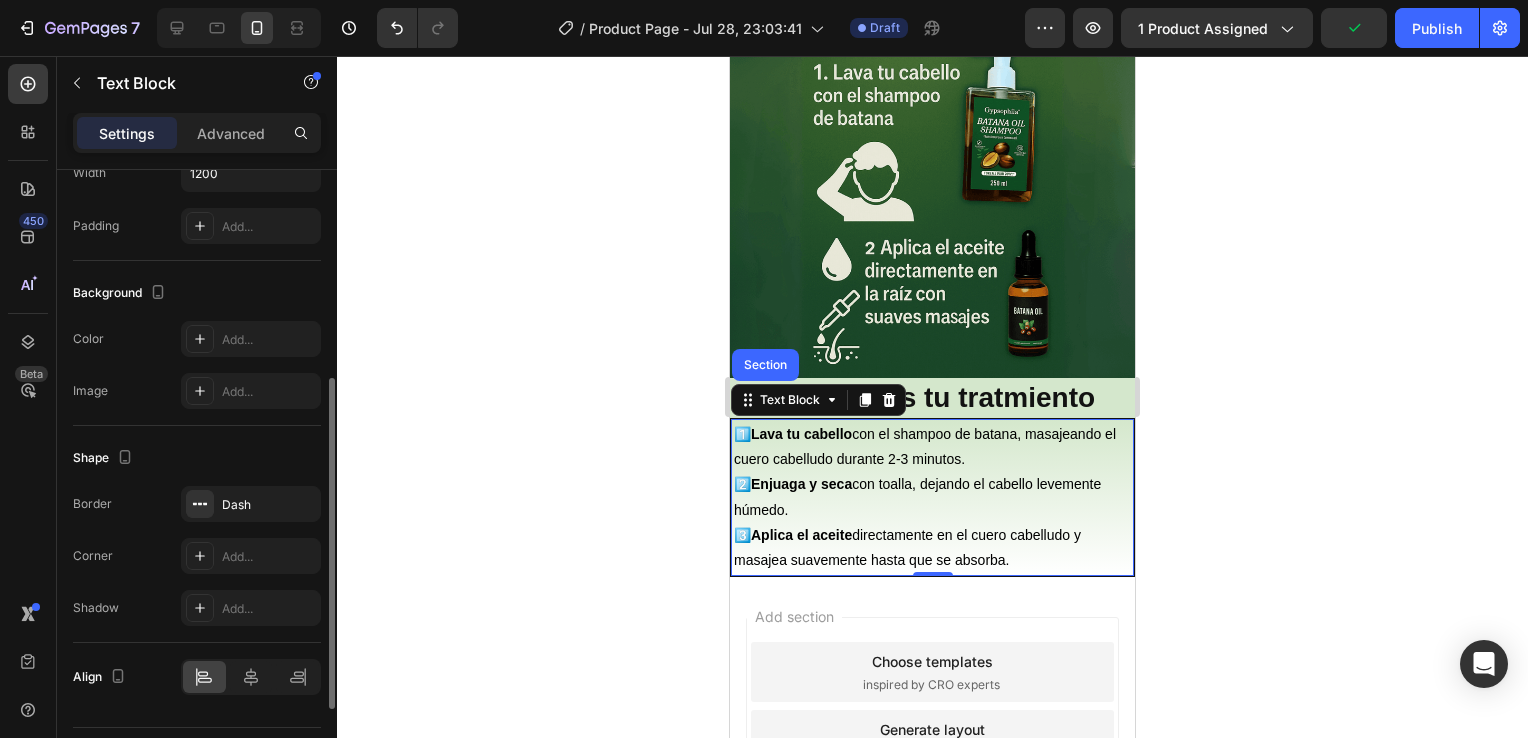 scroll, scrollTop: 520, scrollLeft: 0, axis: vertical 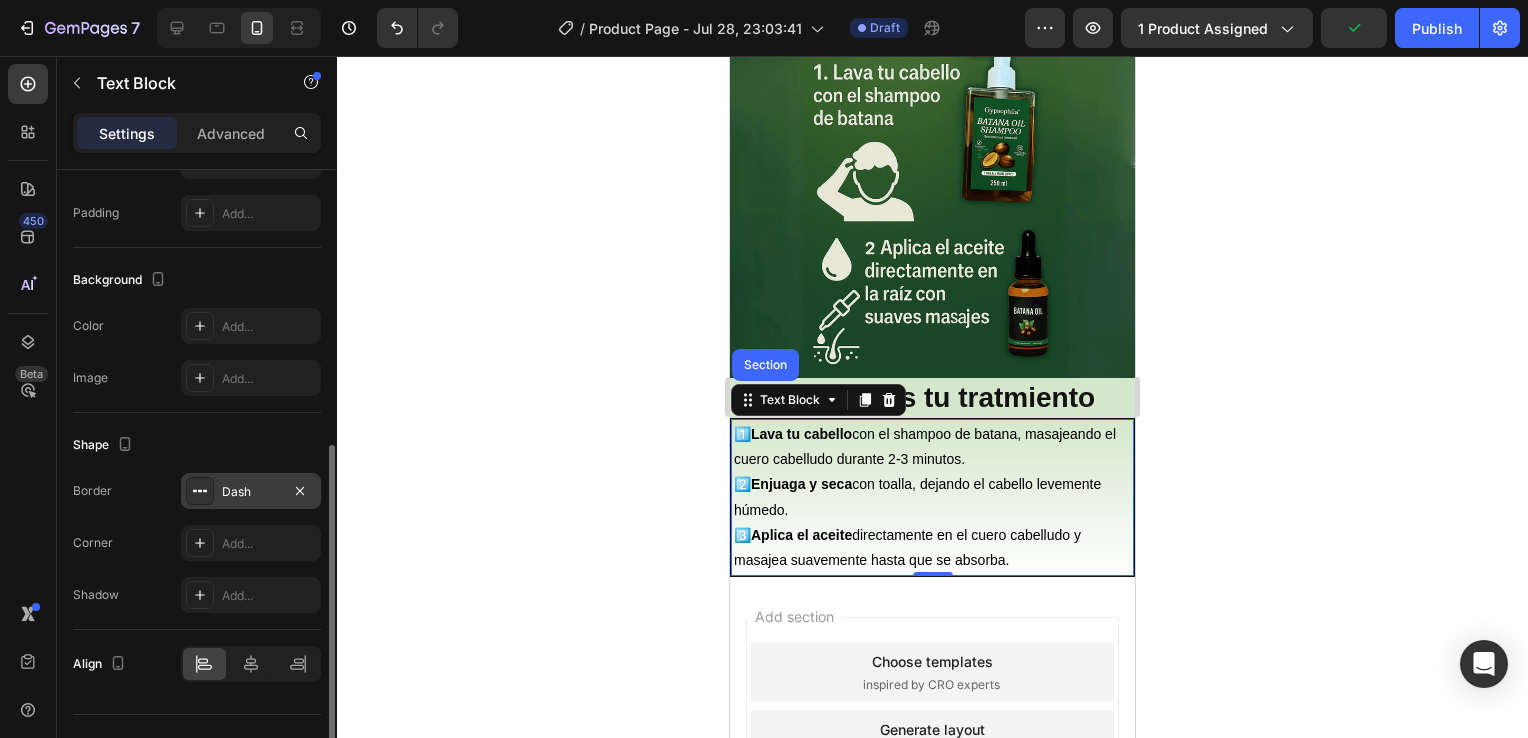 click 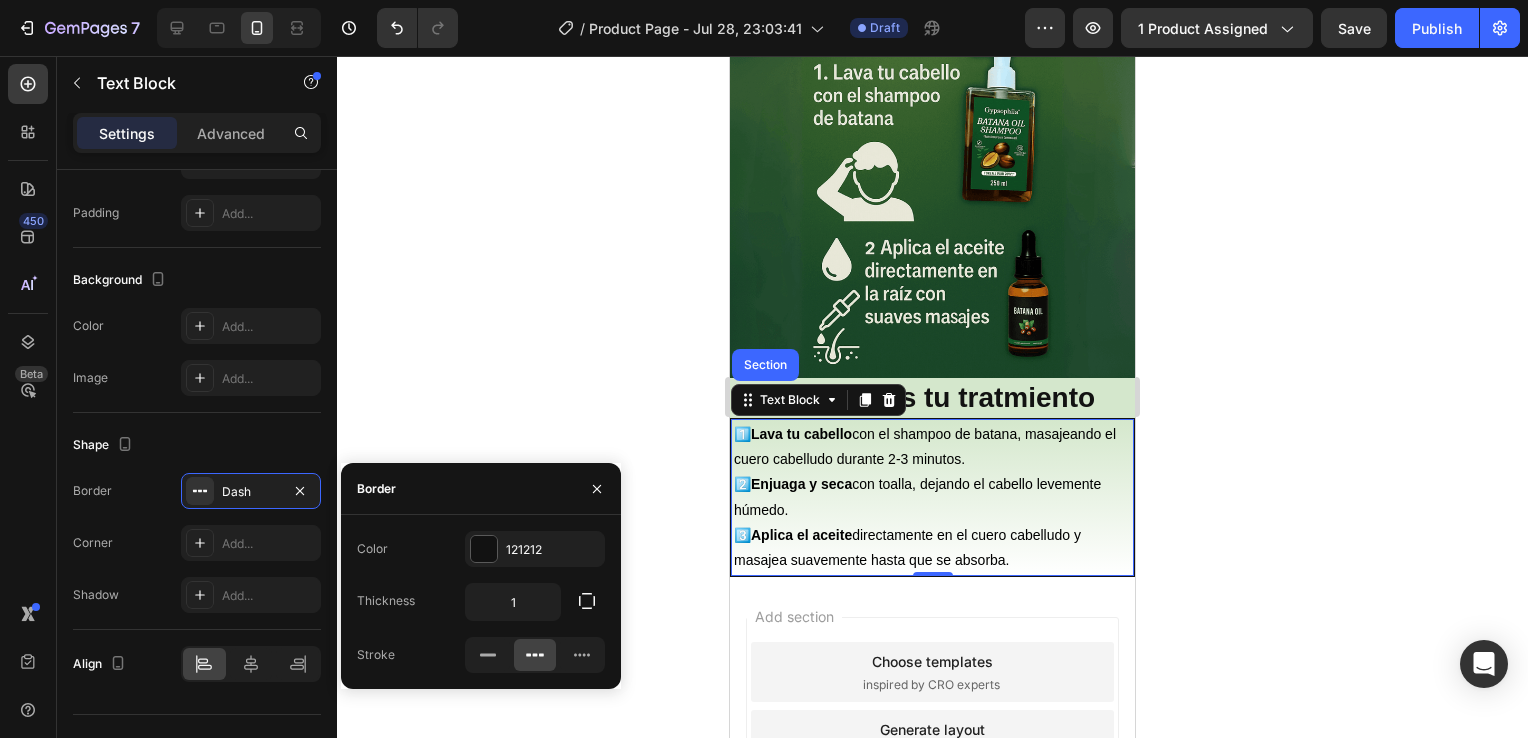 click on "Stroke" at bounding box center [376, 655] 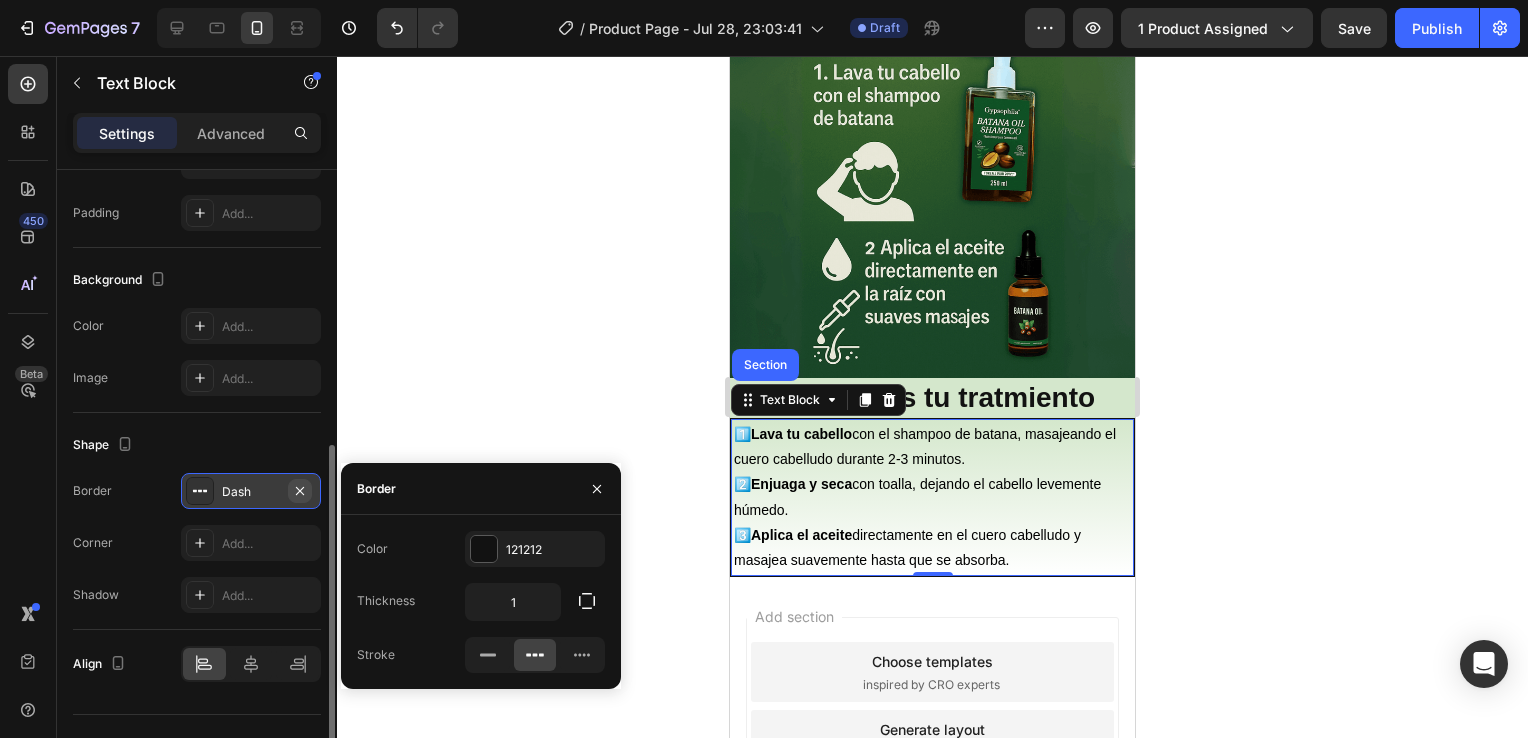 click 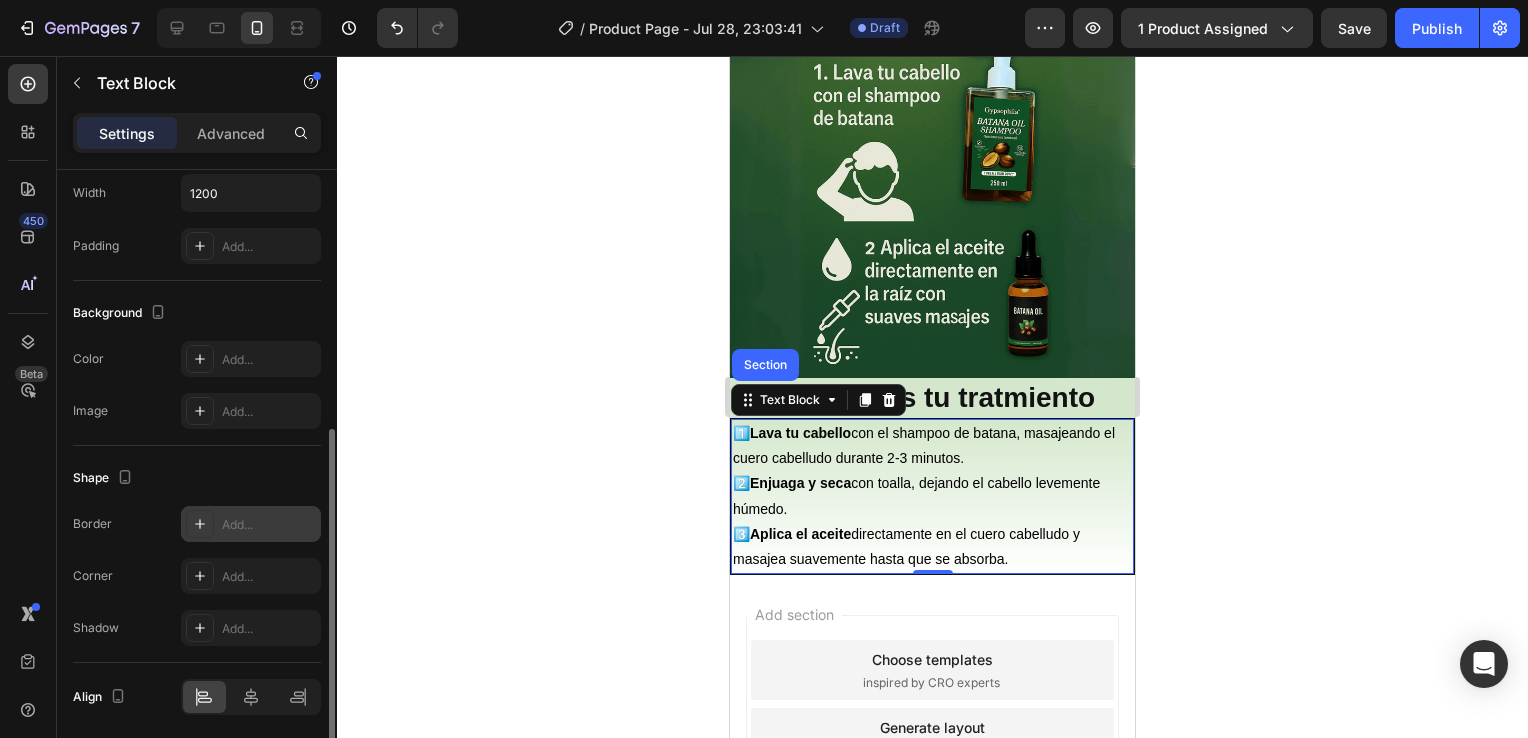 scroll, scrollTop: 557, scrollLeft: 0, axis: vertical 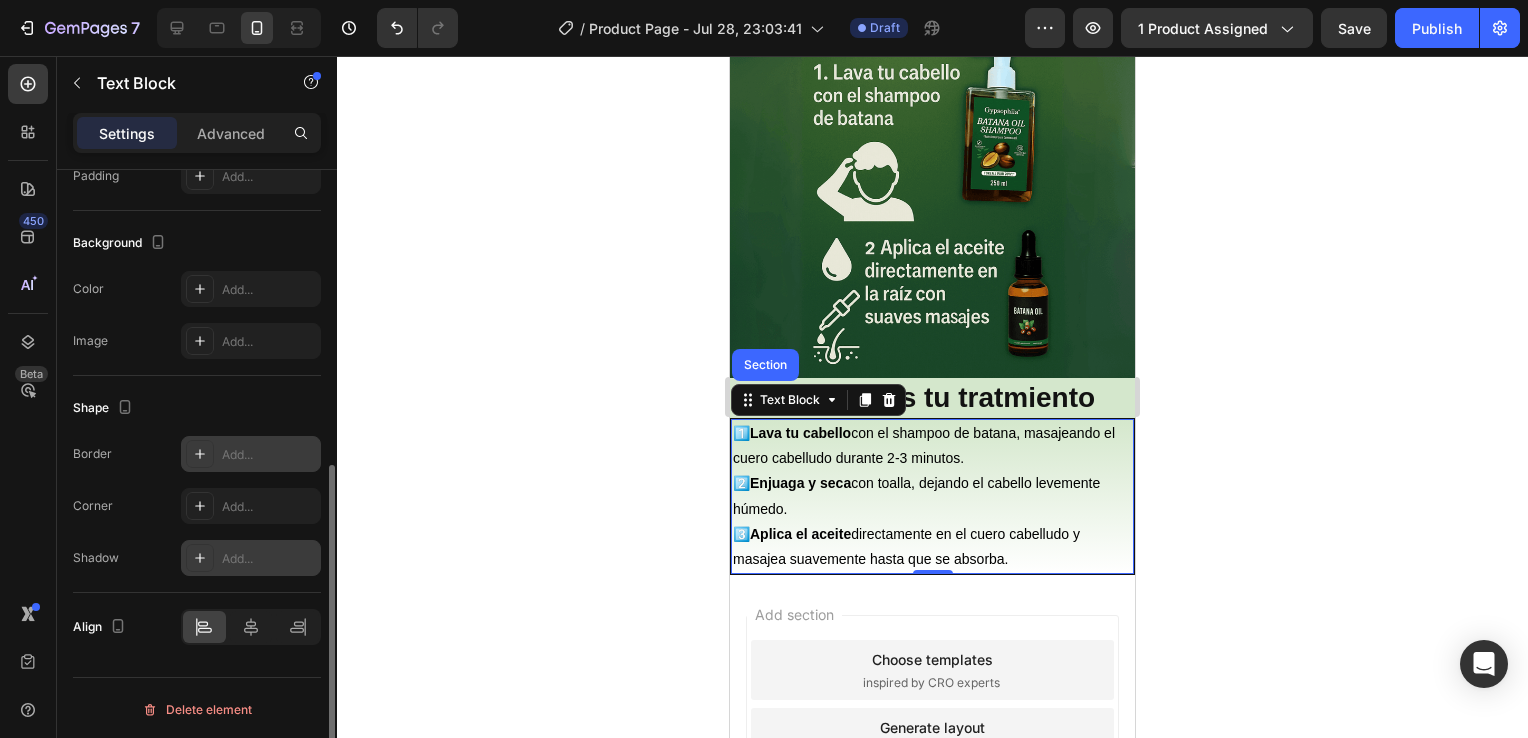 click on "Add..." at bounding box center (269, 559) 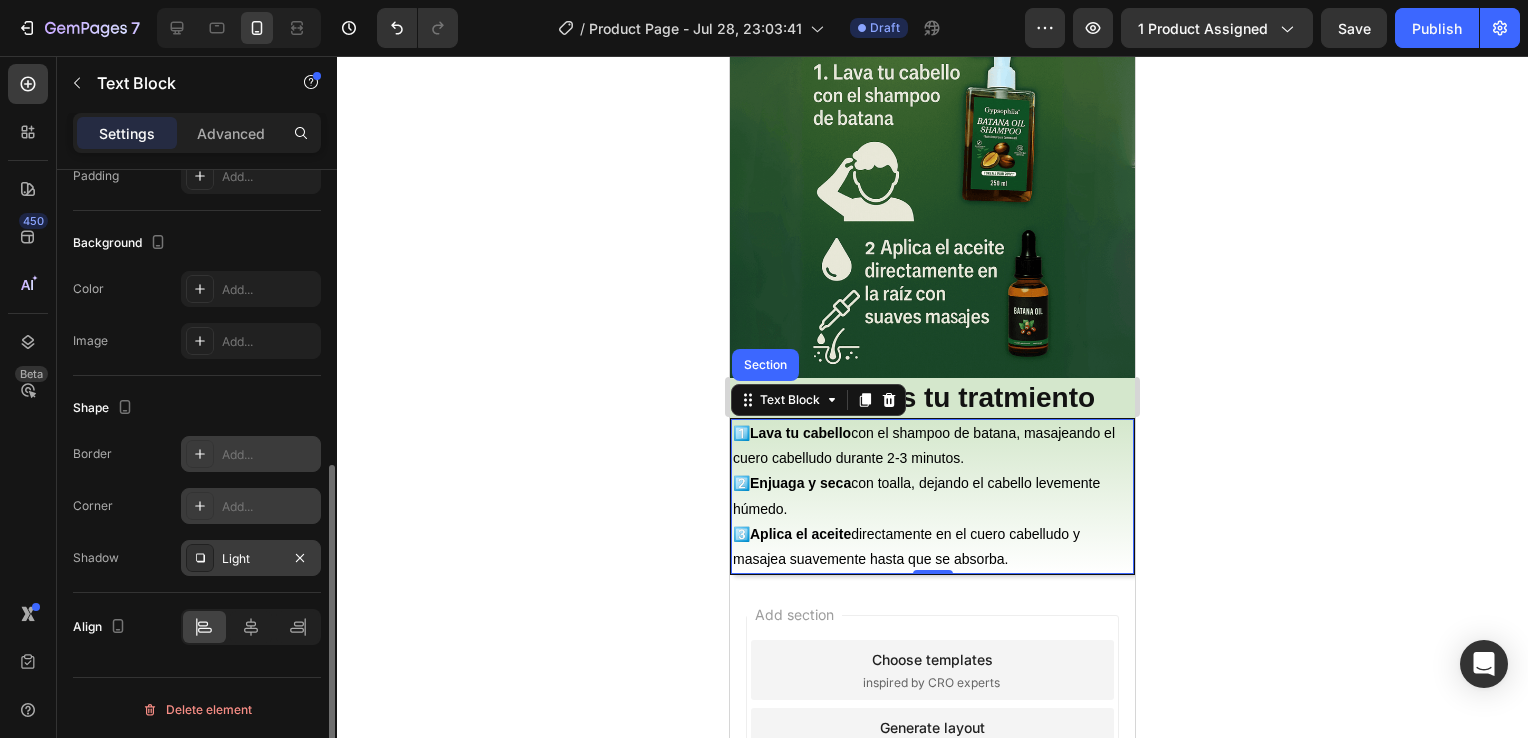 click on "Add..." at bounding box center [251, 506] 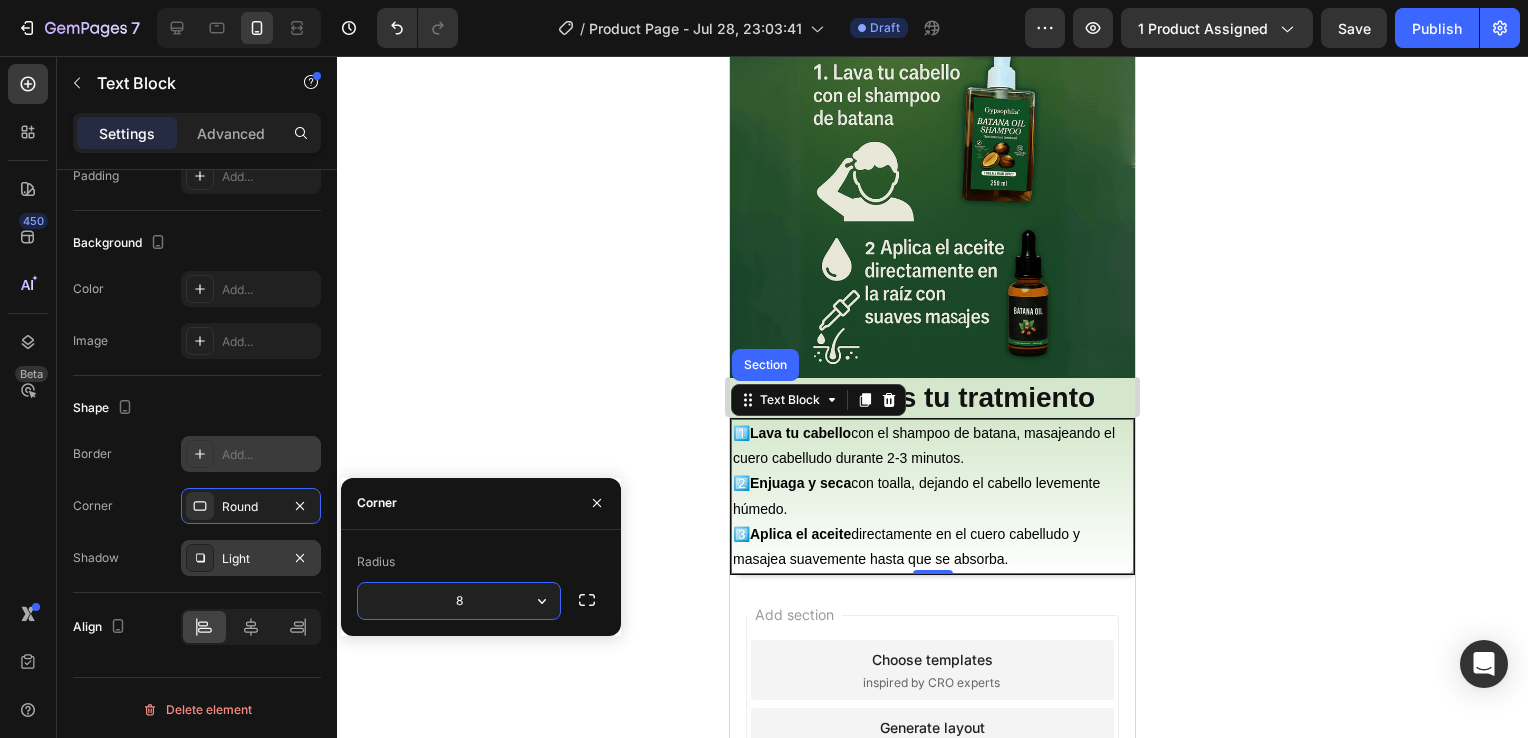 click 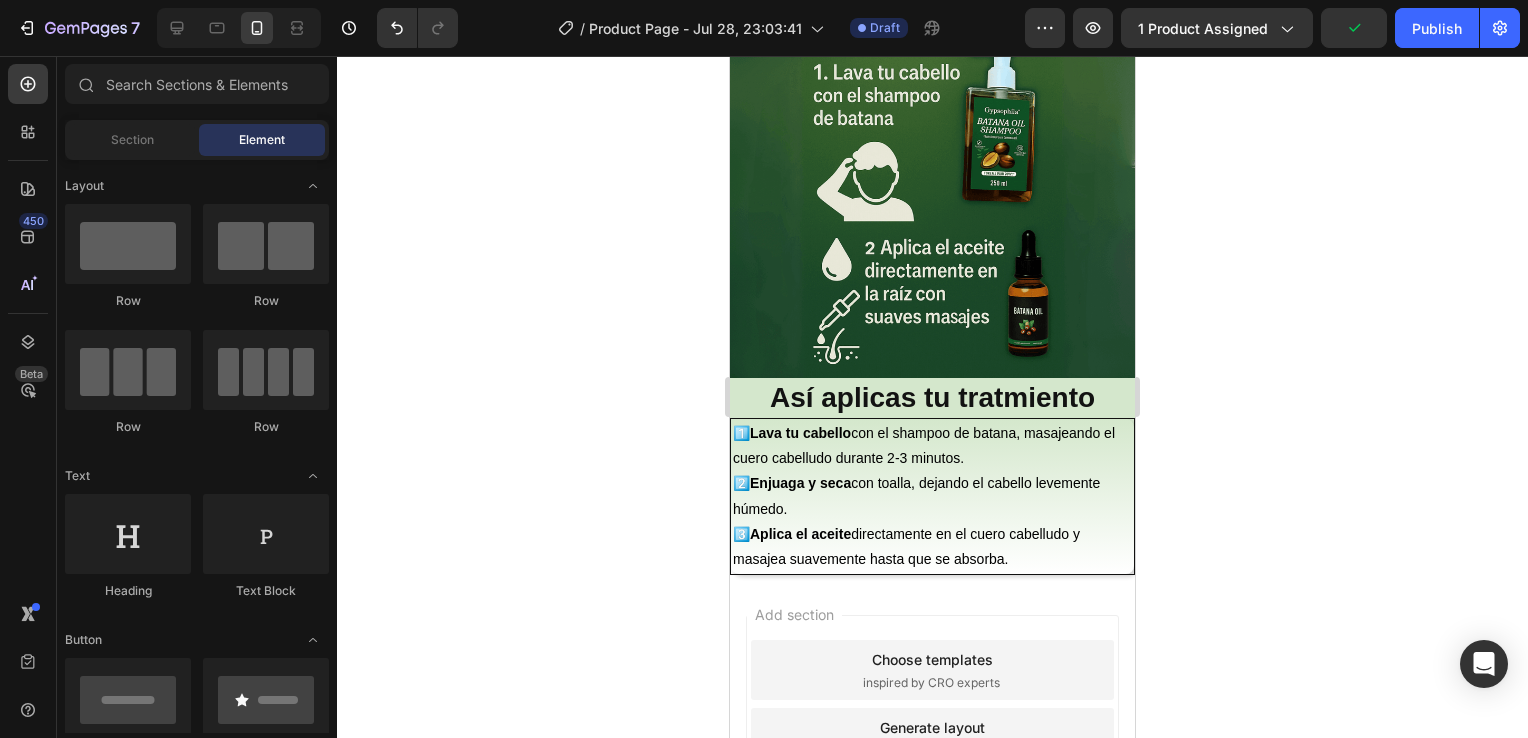 click on "1️⃣  Lava tu cabello  con el shampoo de batana, masajeando el cuero cabelludo durante 2-3 minutos. 2️⃣  Enjuaga y seca  con toalla, dejando el cabello levemente húmedo. 3️⃣  Aplica el aceite  directamente en el cuero cabelludo y masajea suavemente hasta que se absorba." at bounding box center [932, 496] 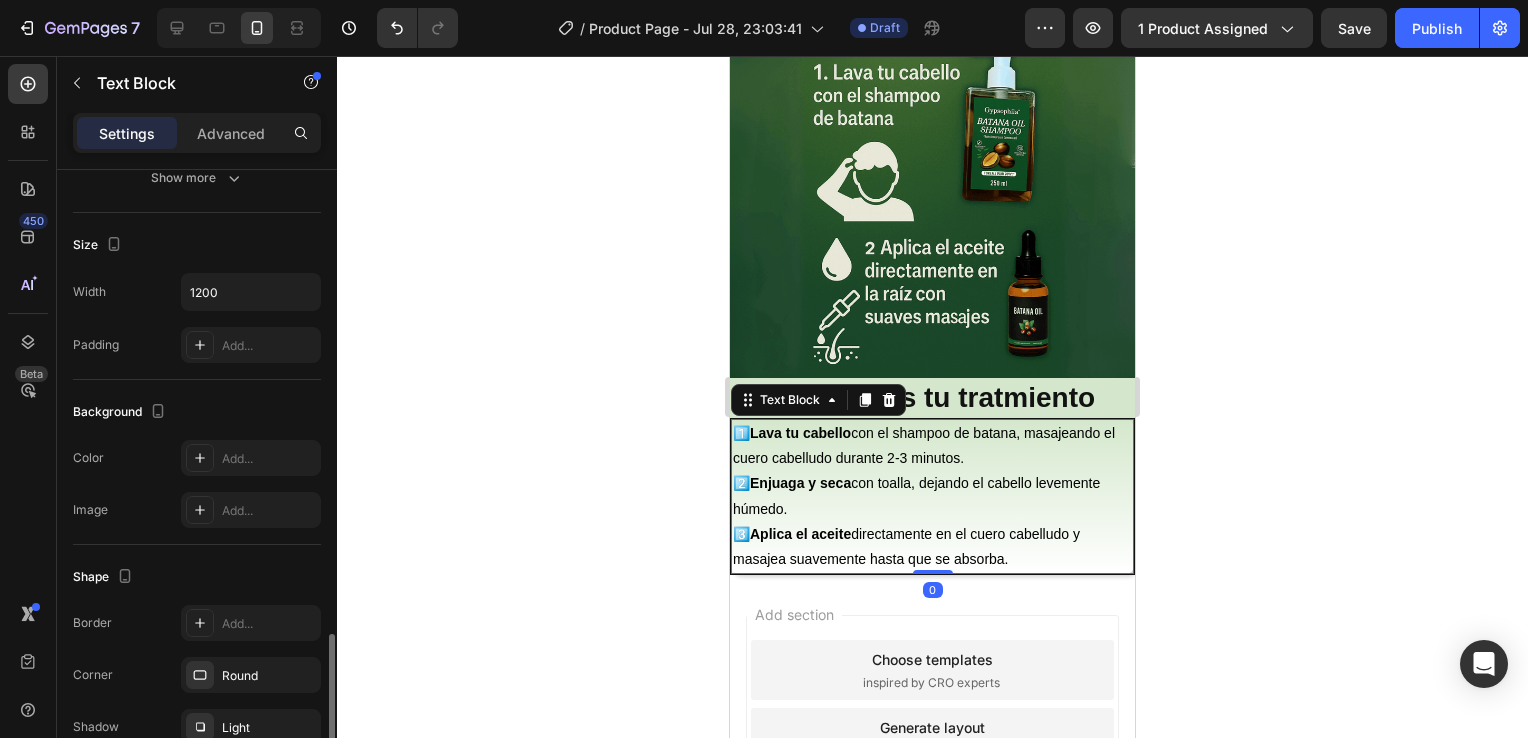 scroll, scrollTop: 557, scrollLeft: 0, axis: vertical 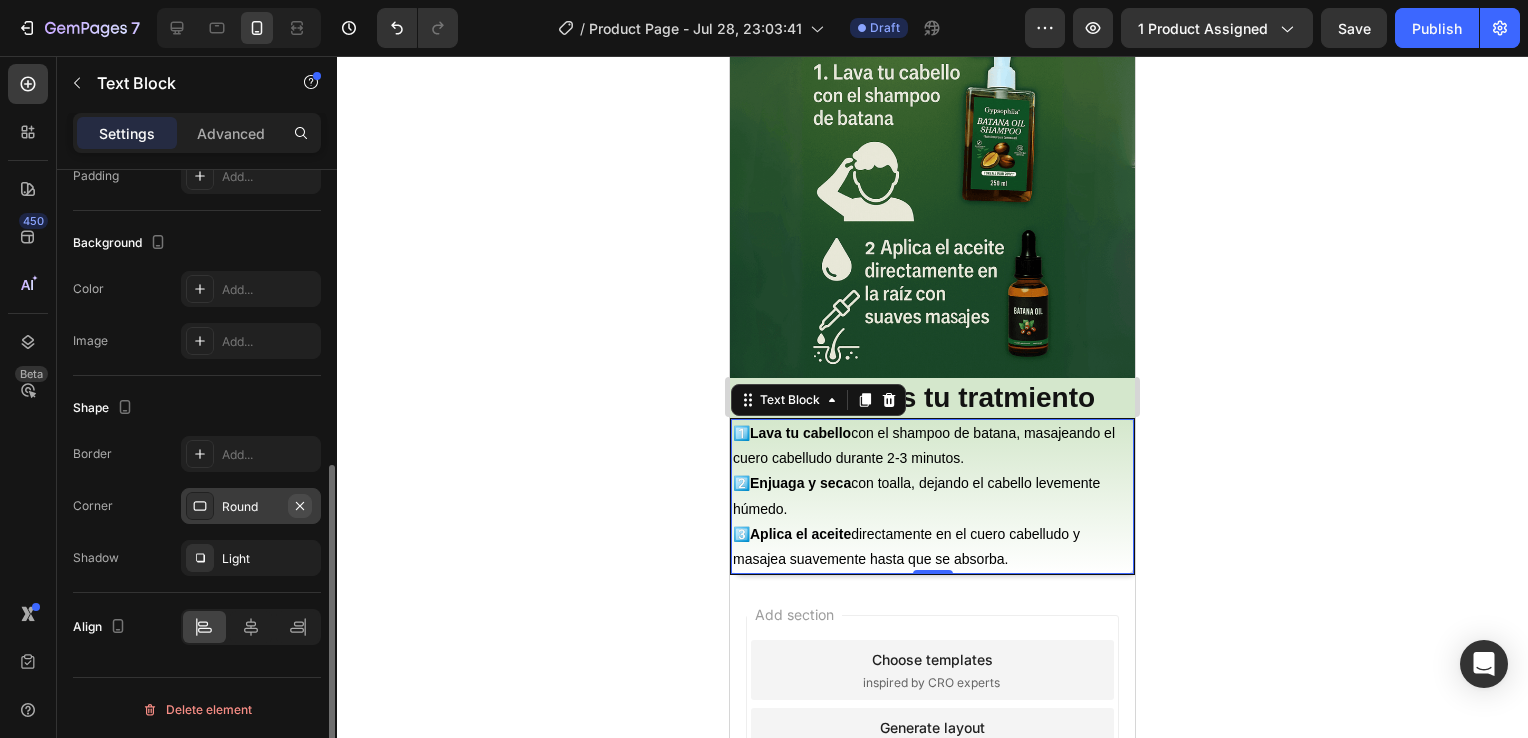 click 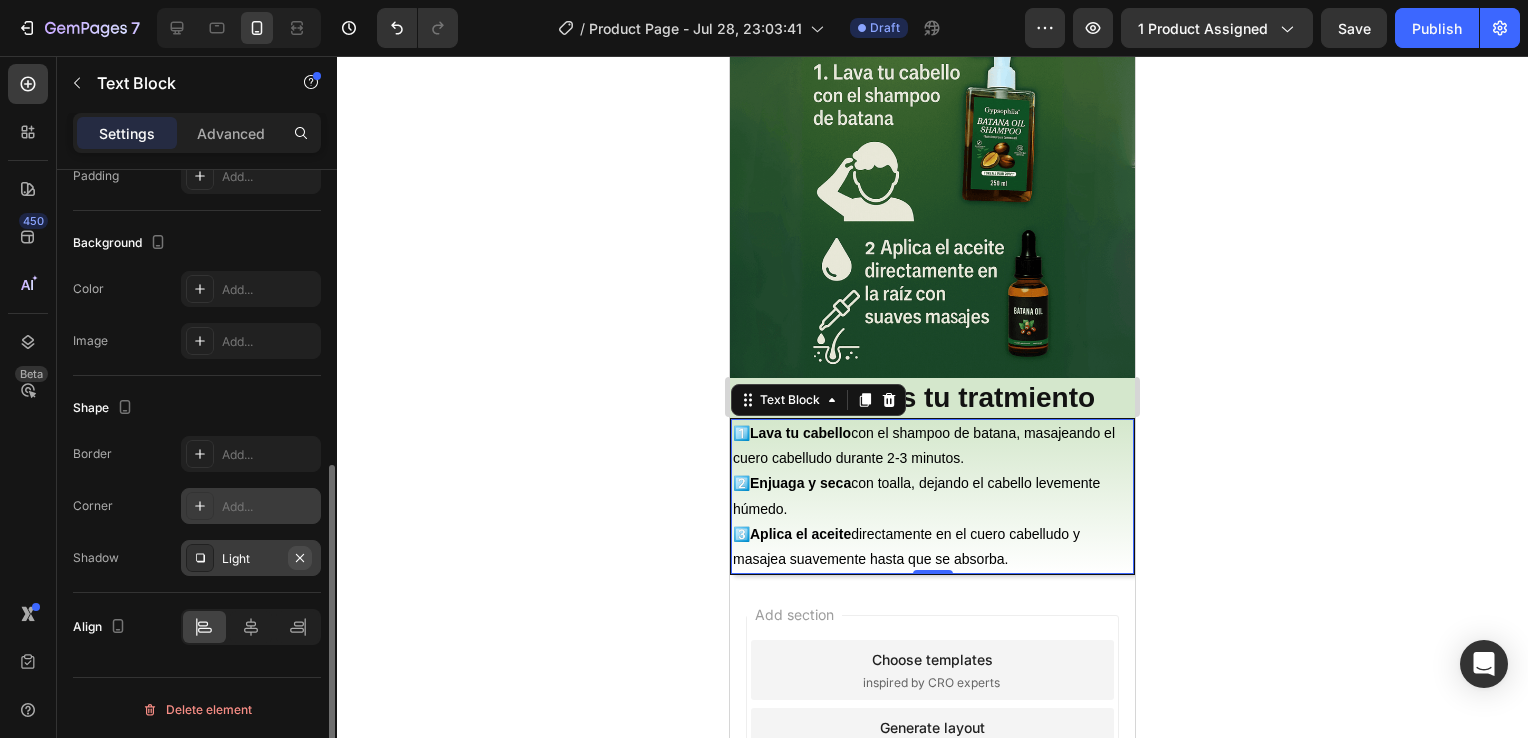 click 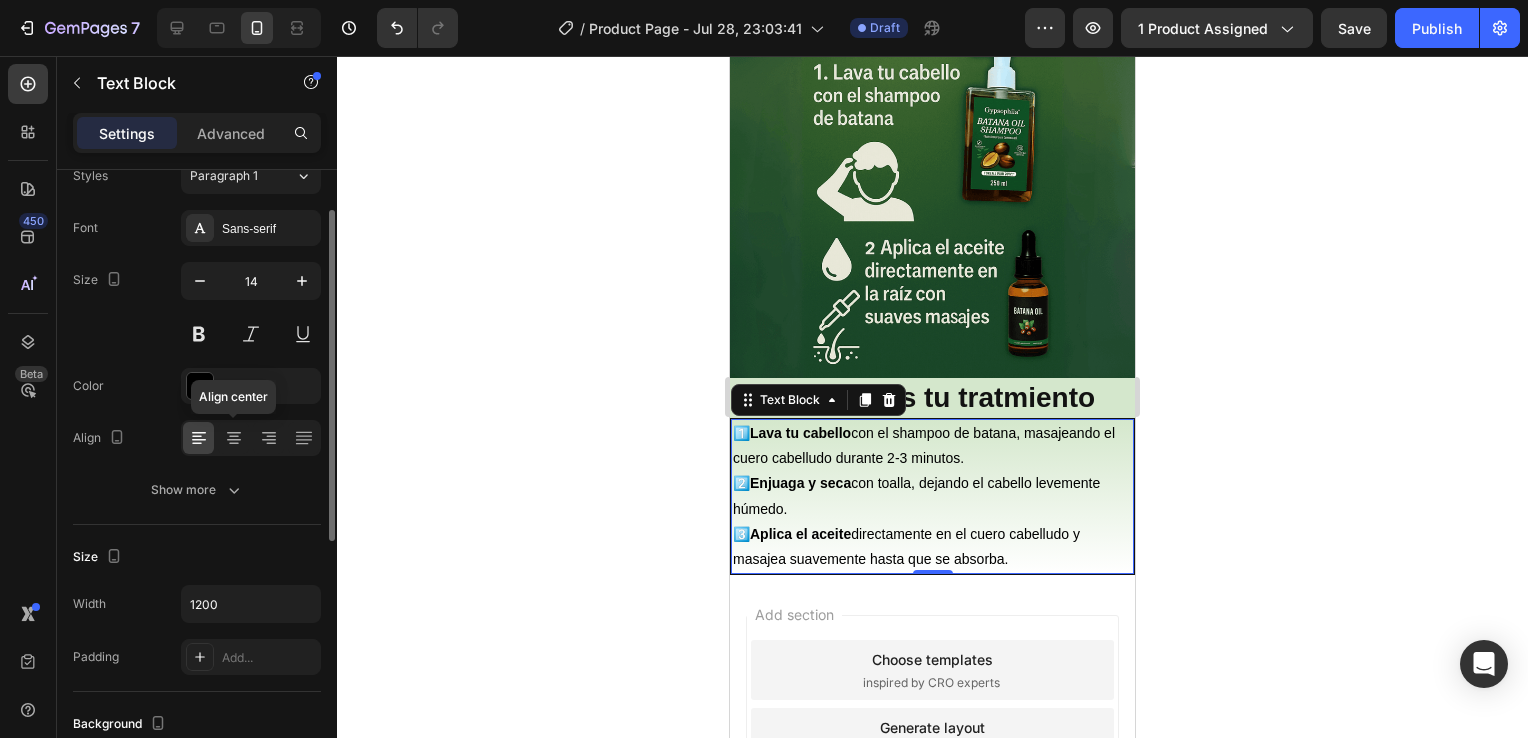 scroll, scrollTop: 0, scrollLeft: 0, axis: both 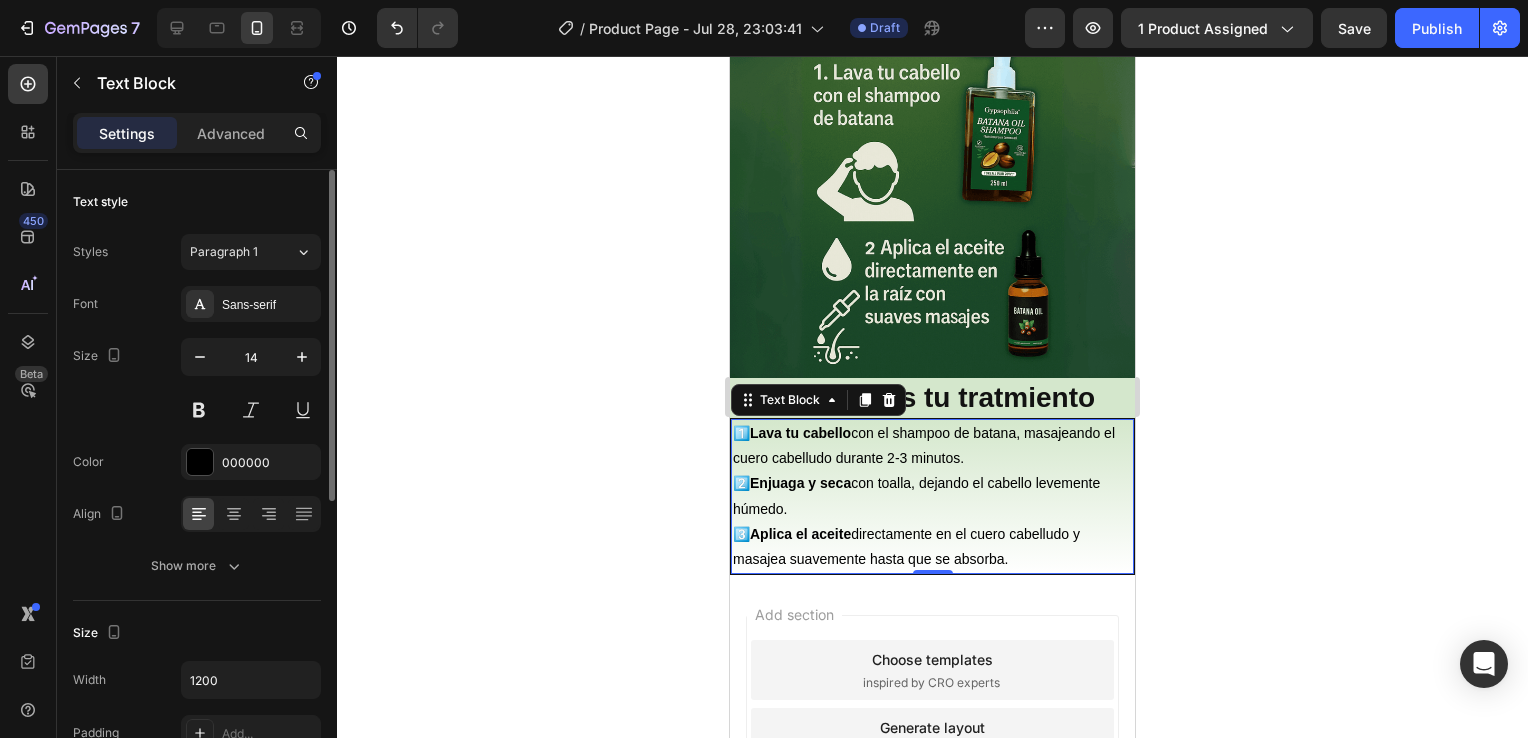 click 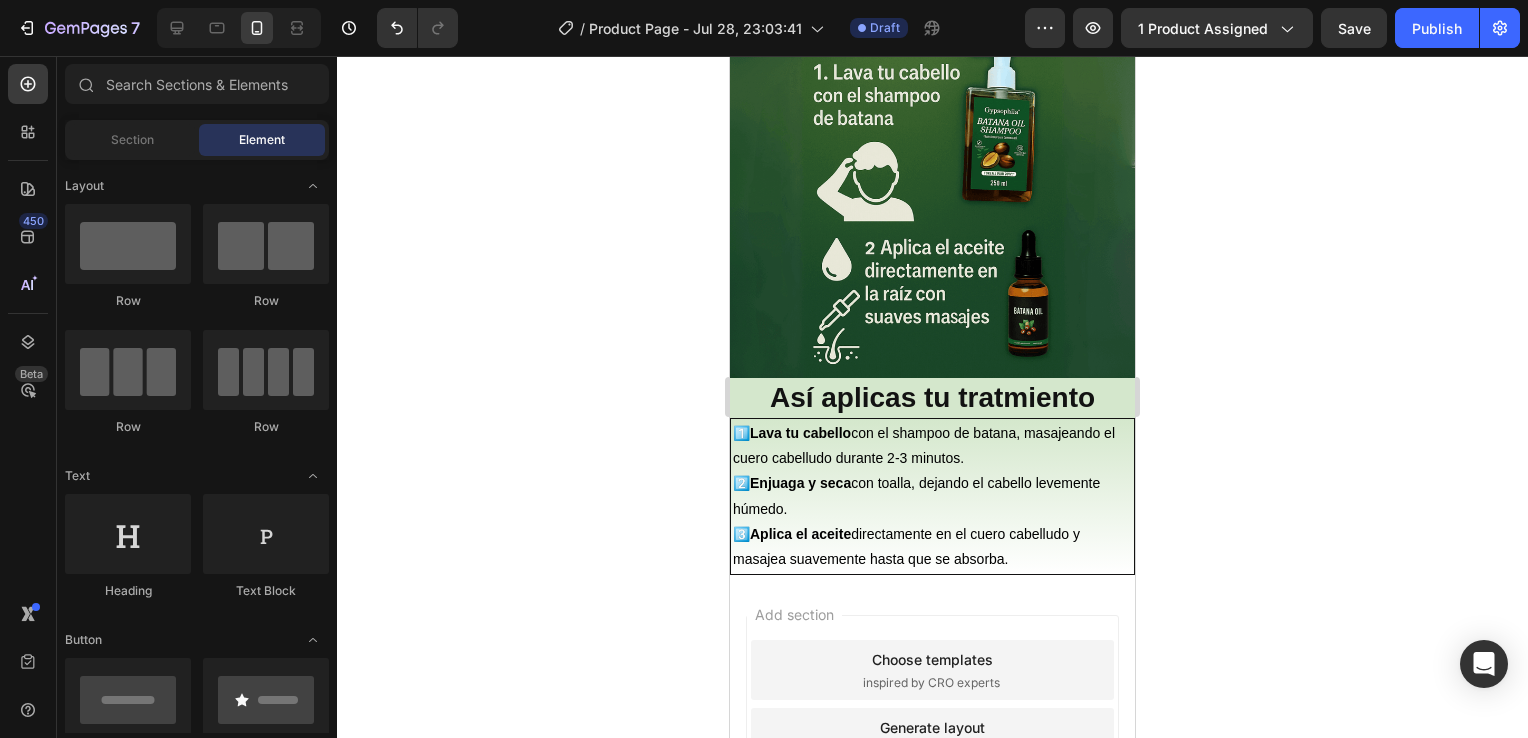 click at bounding box center [932, 175] 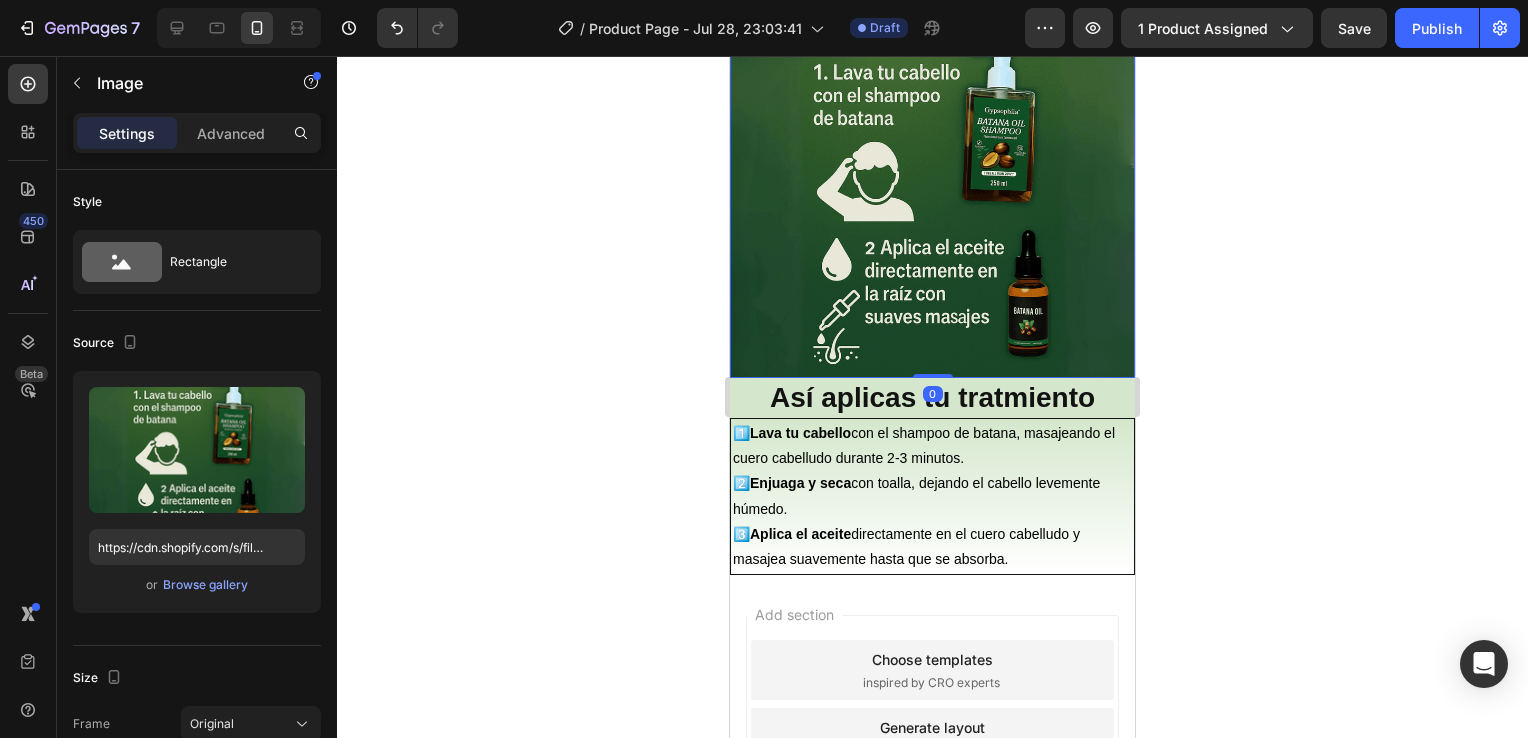 click at bounding box center (932, 175) 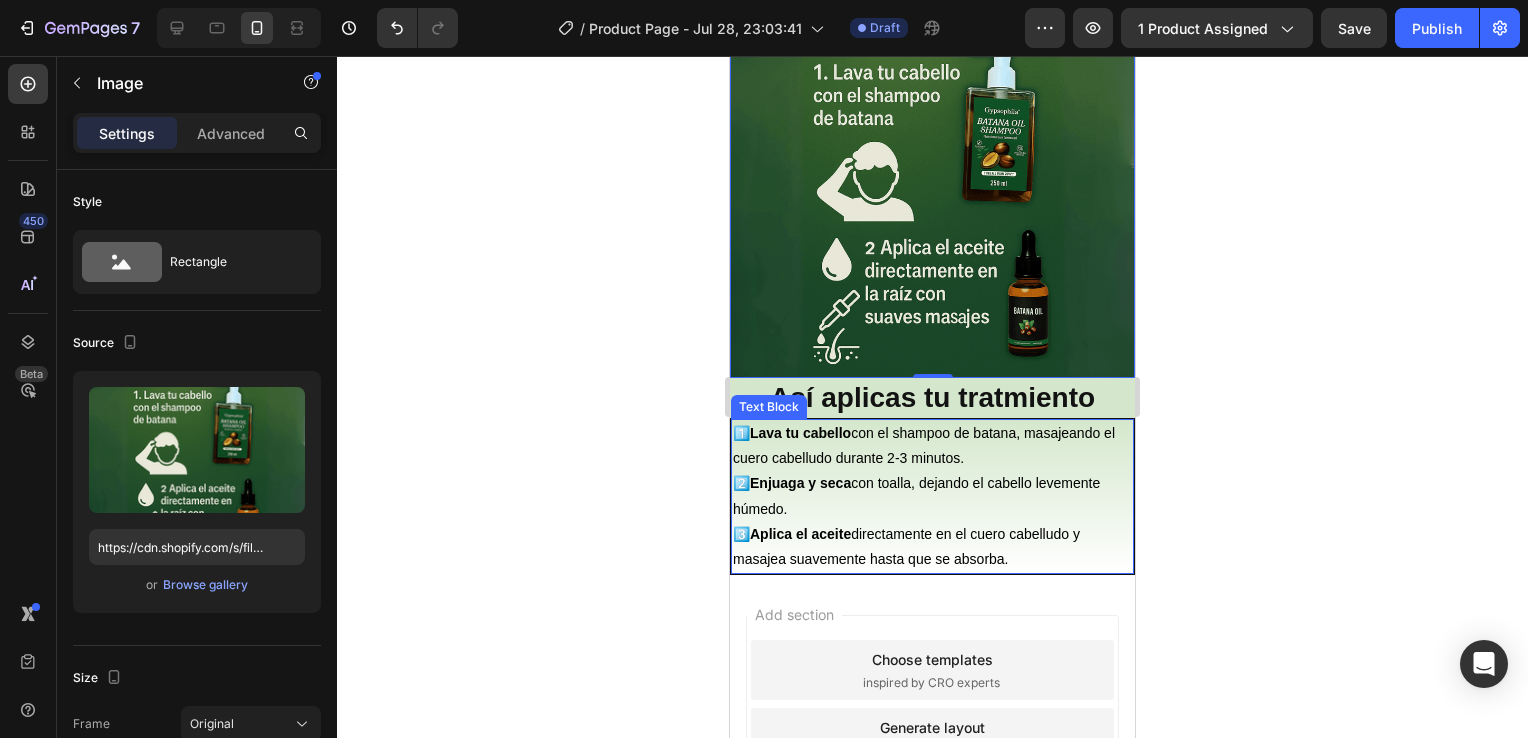 click on "Enjuaga y seca" at bounding box center (800, 483) 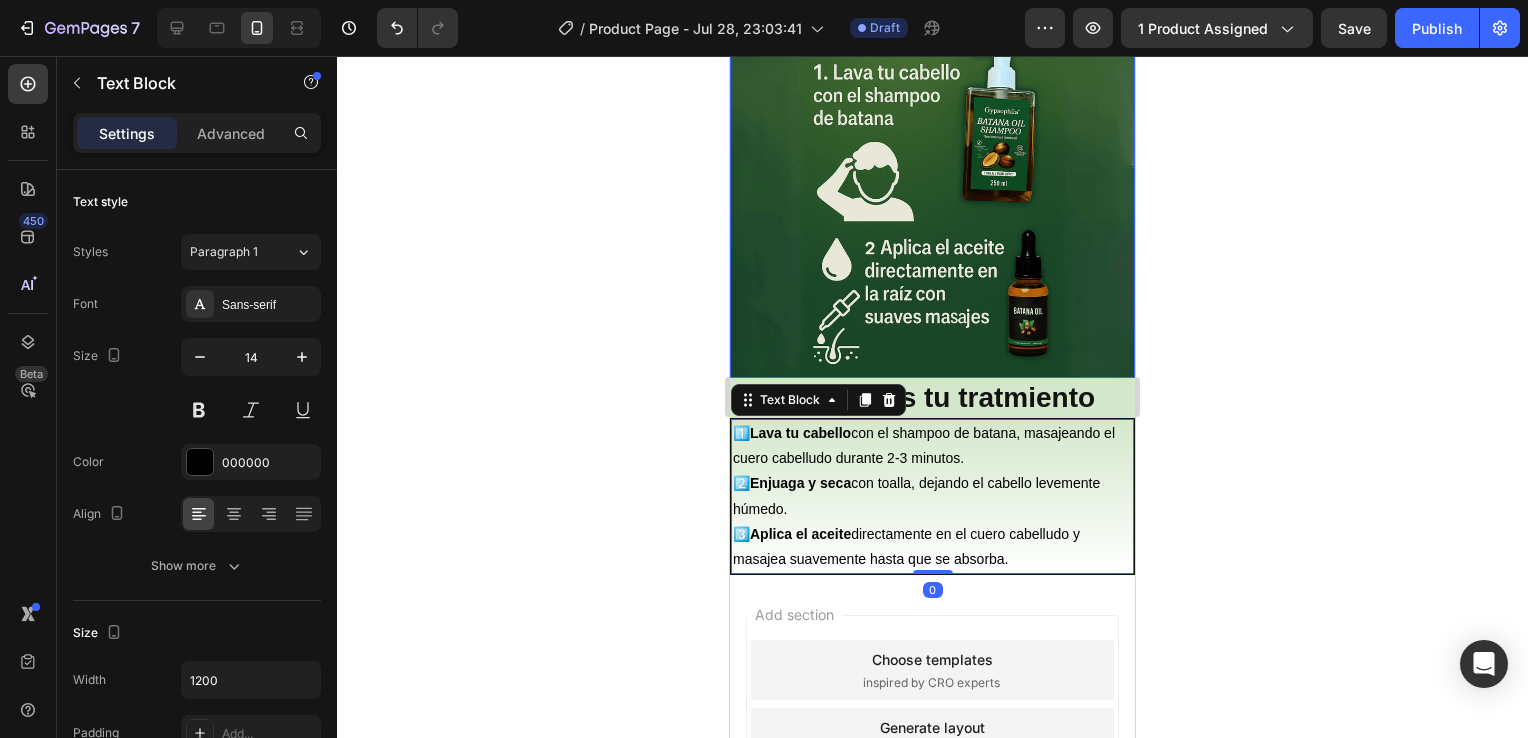 click at bounding box center (932, 175) 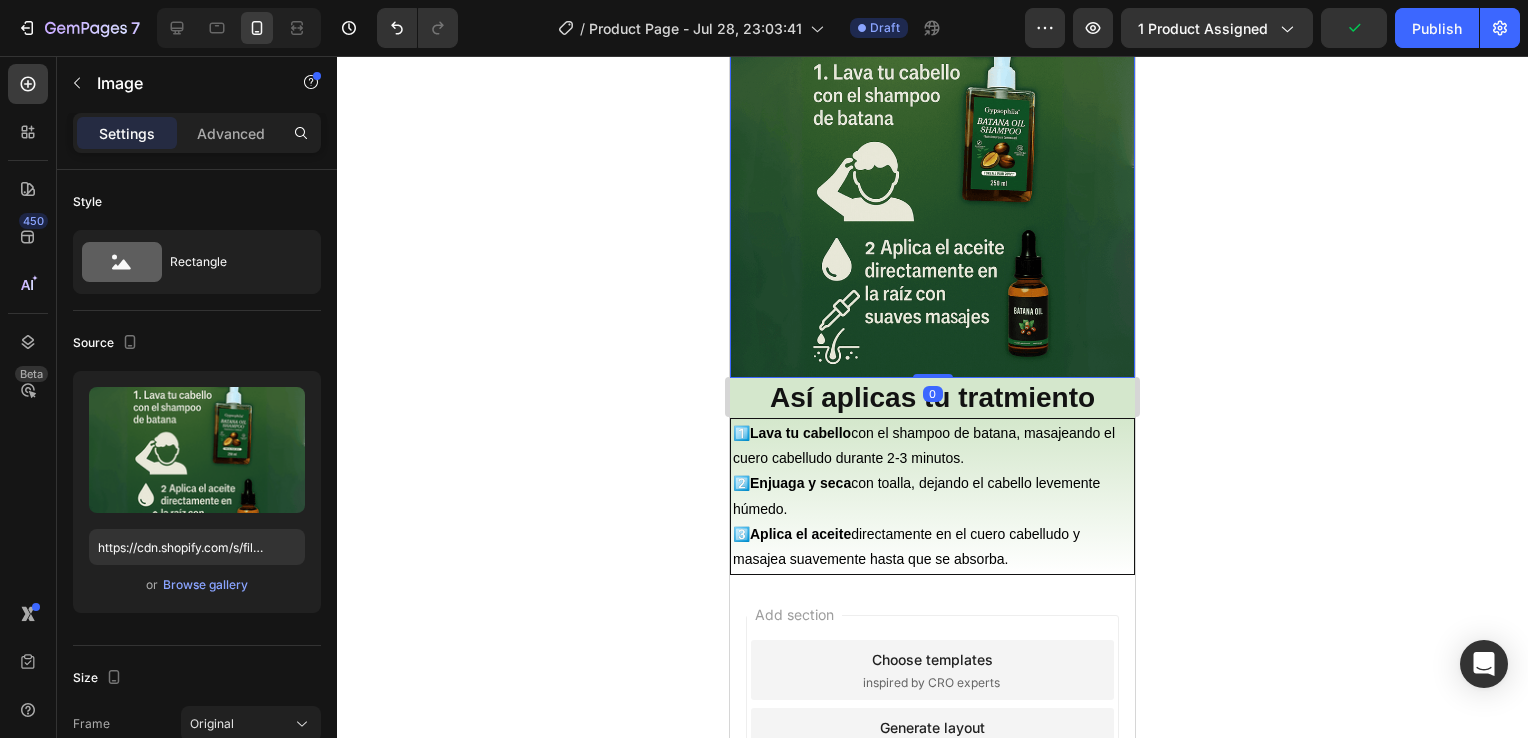 click 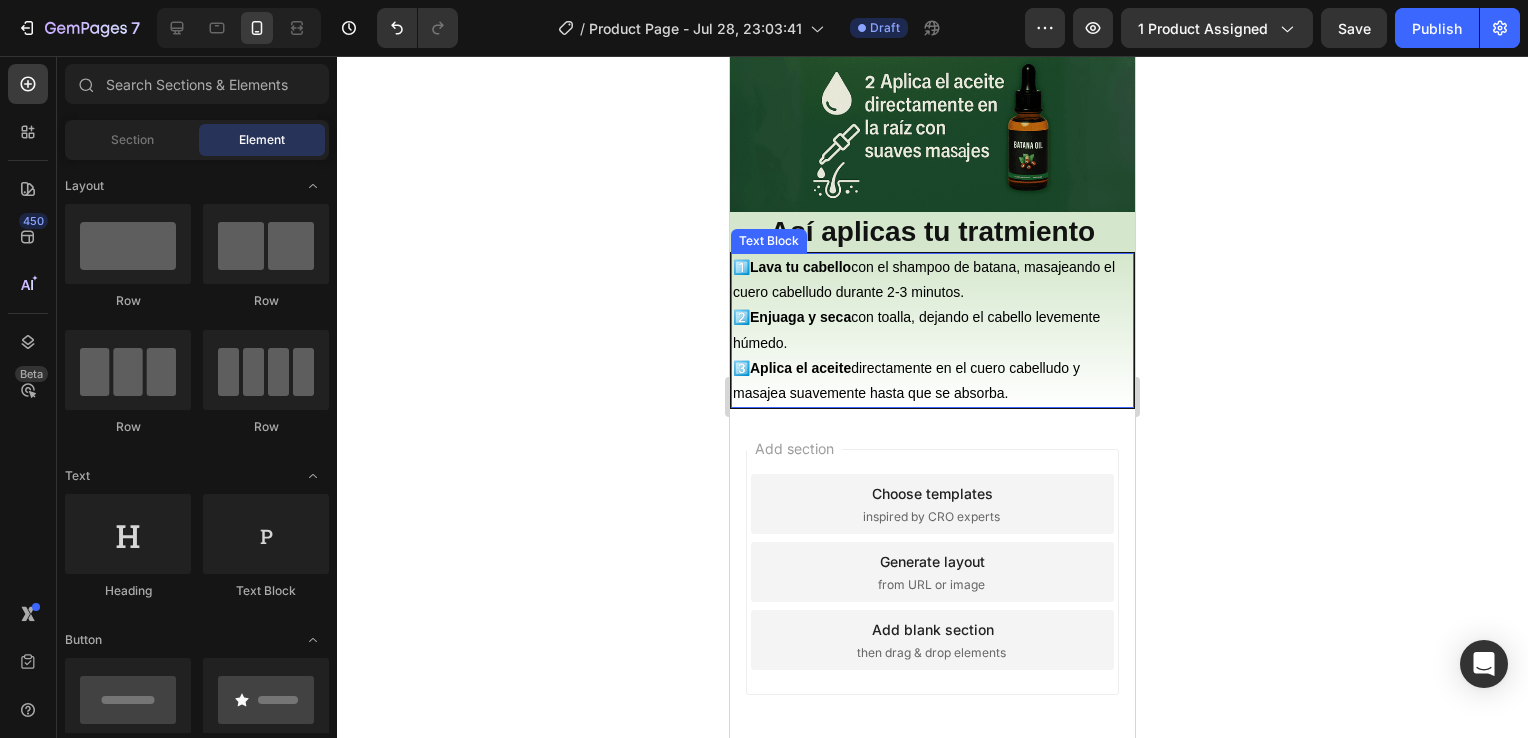 scroll, scrollTop: 3277, scrollLeft: 0, axis: vertical 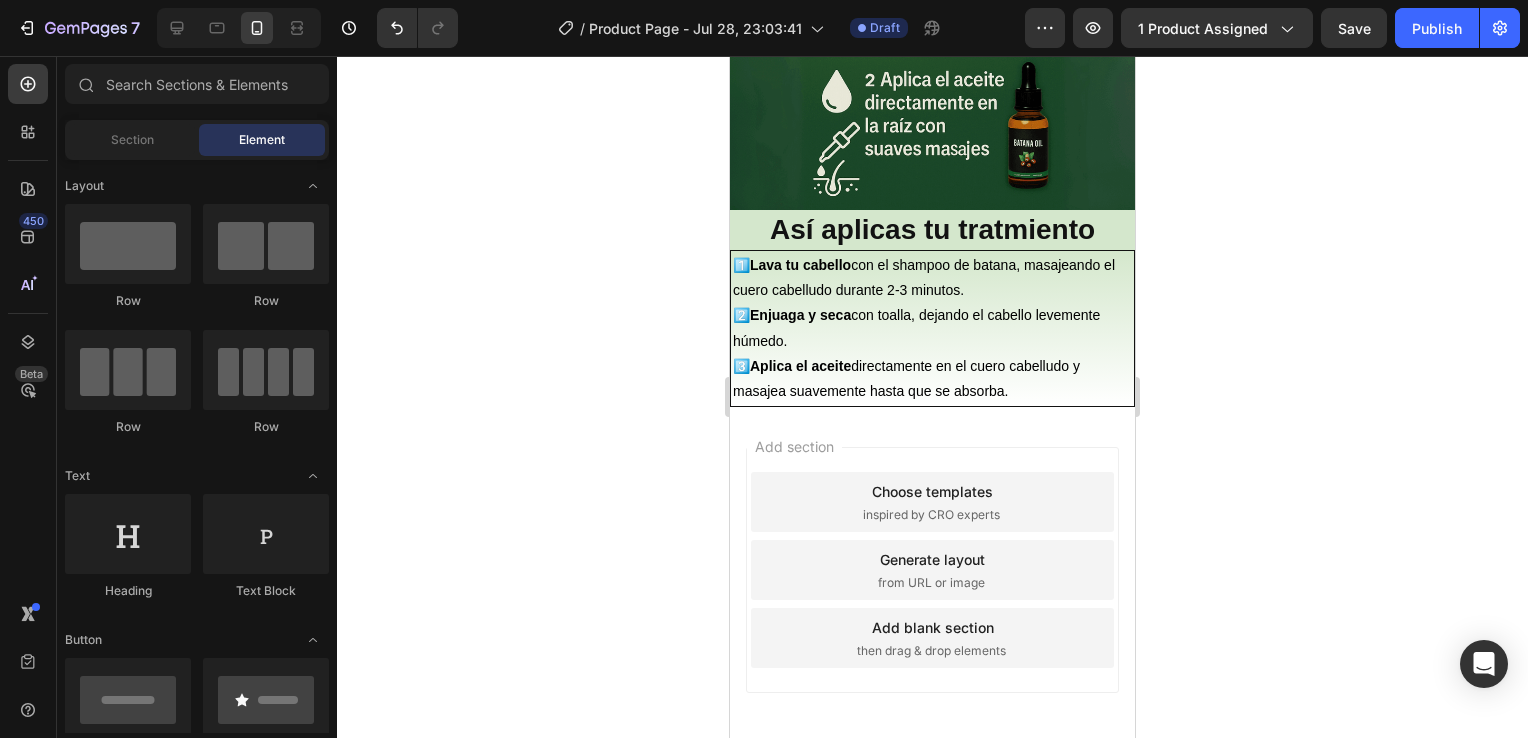 click 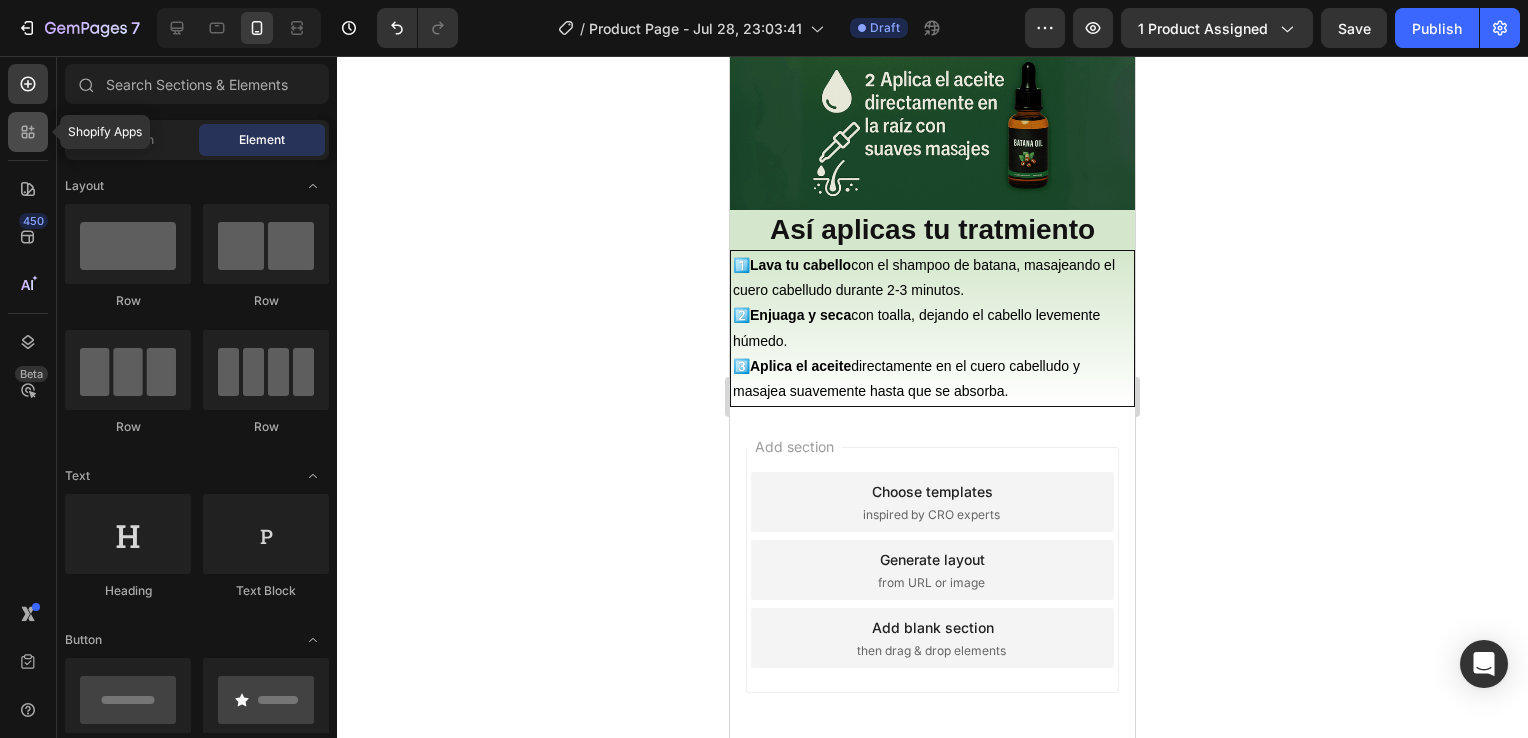click 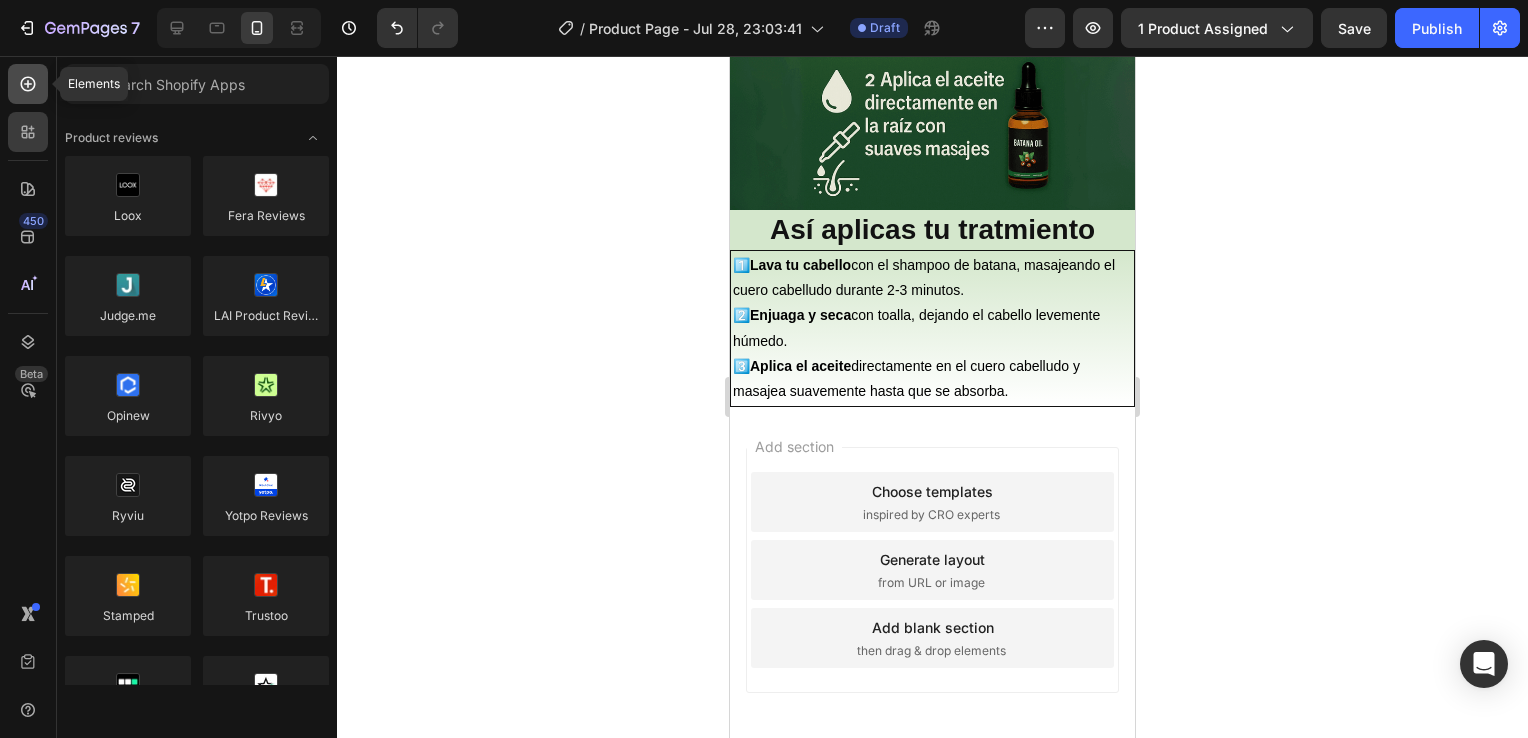 click 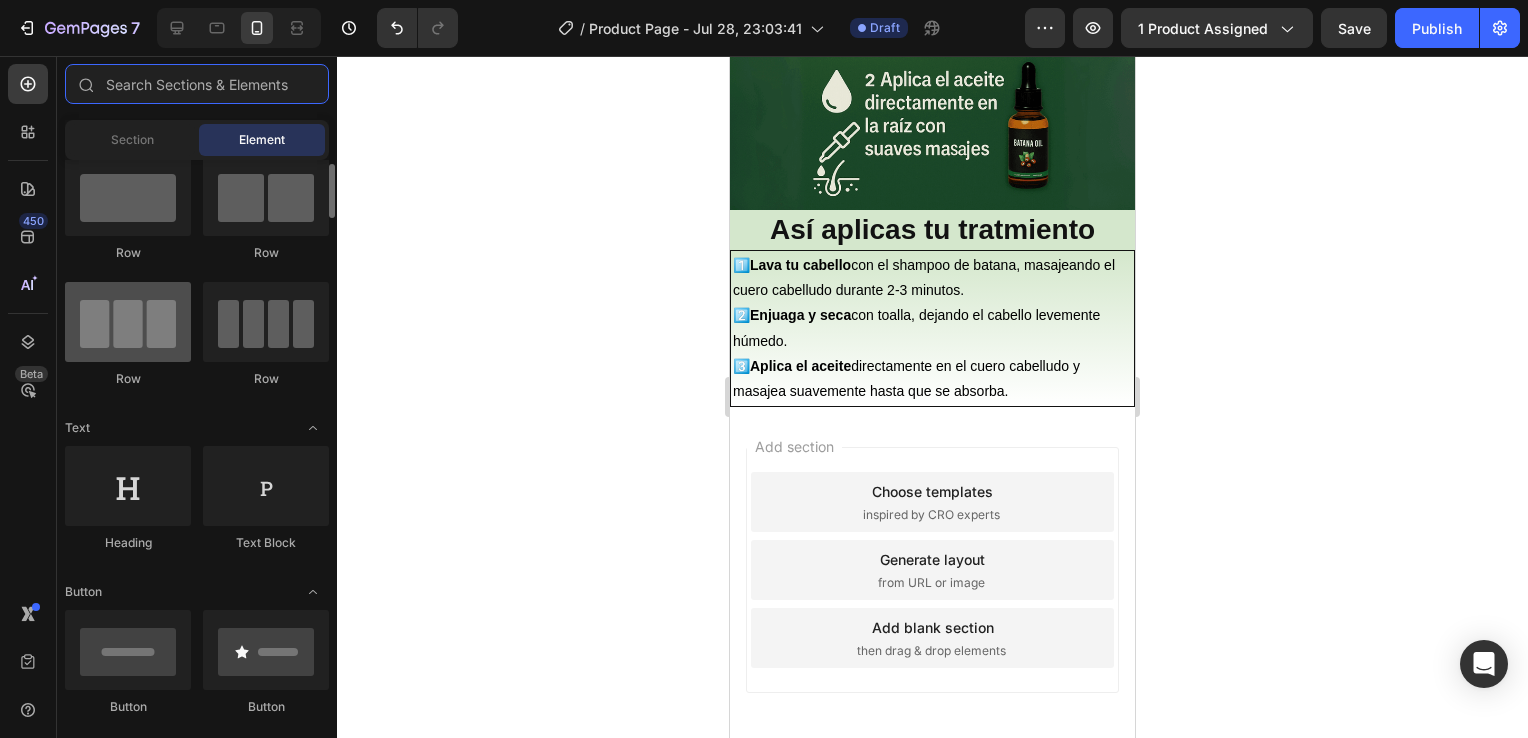 scroll, scrollTop: 52, scrollLeft: 0, axis: vertical 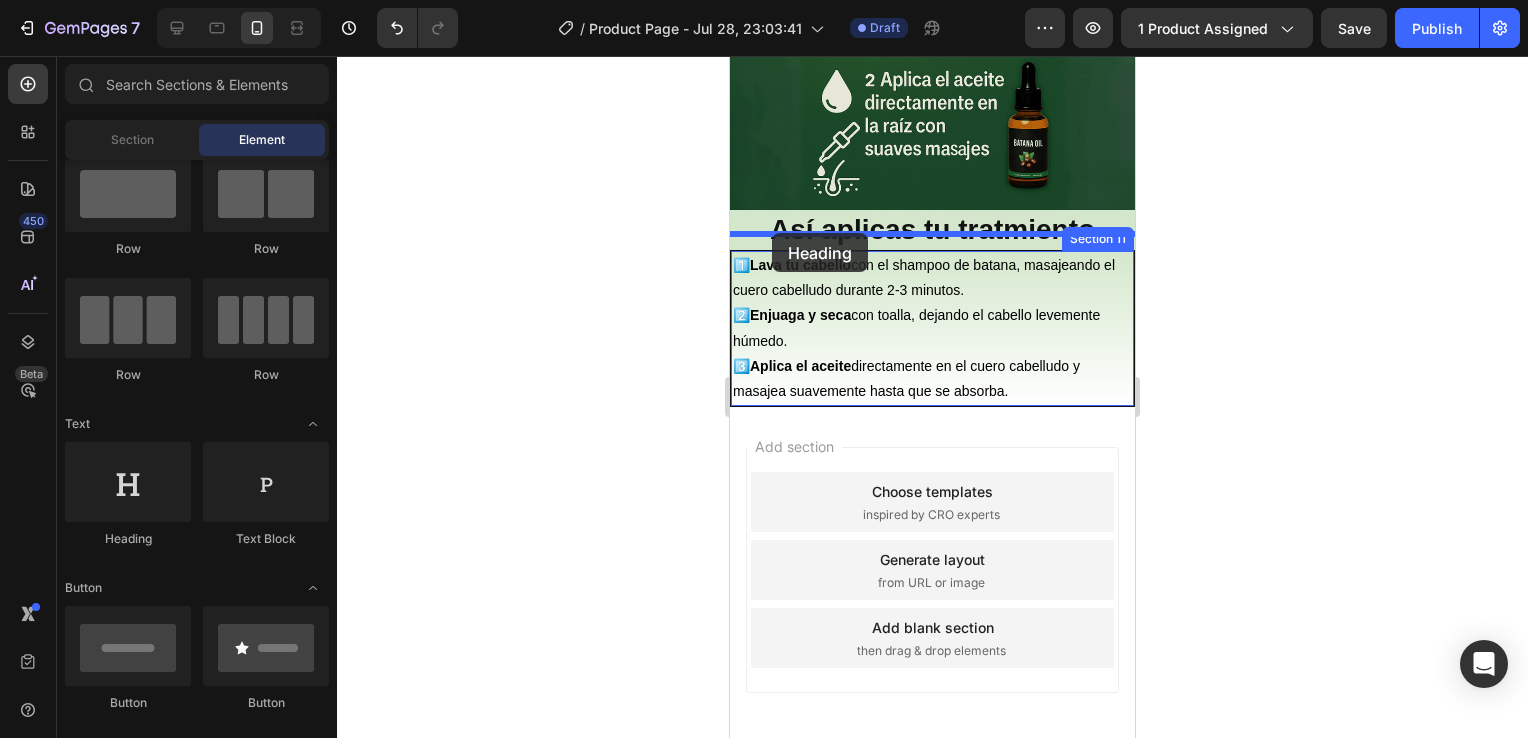drag, startPoint x: 847, startPoint y: 538, endPoint x: 772, endPoint y: 233, distance: 314.08597 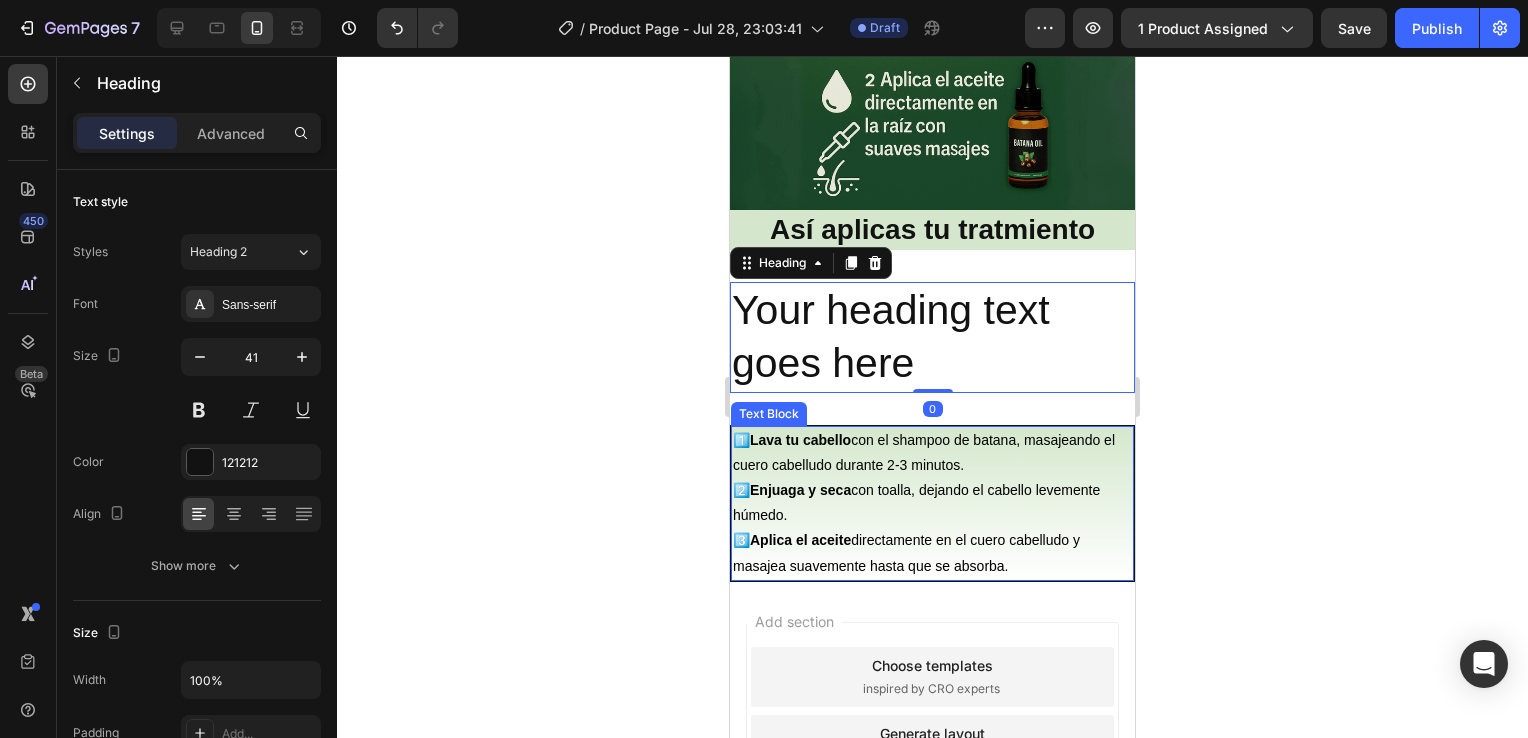 click on "Enjuaga y seca" at bounding box center [800, 490] 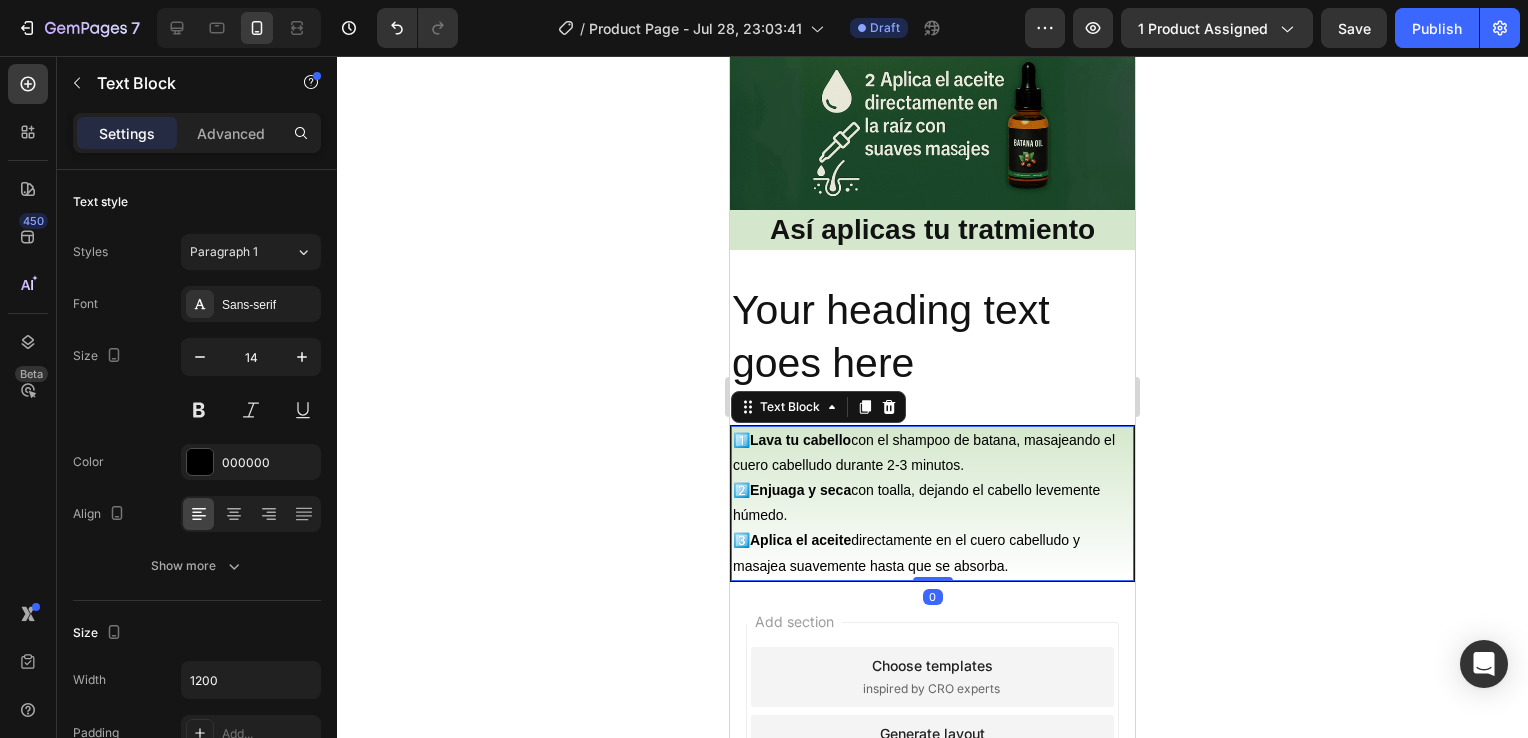 click on "Enjuaga y seca" at bounding box center [800, 490] 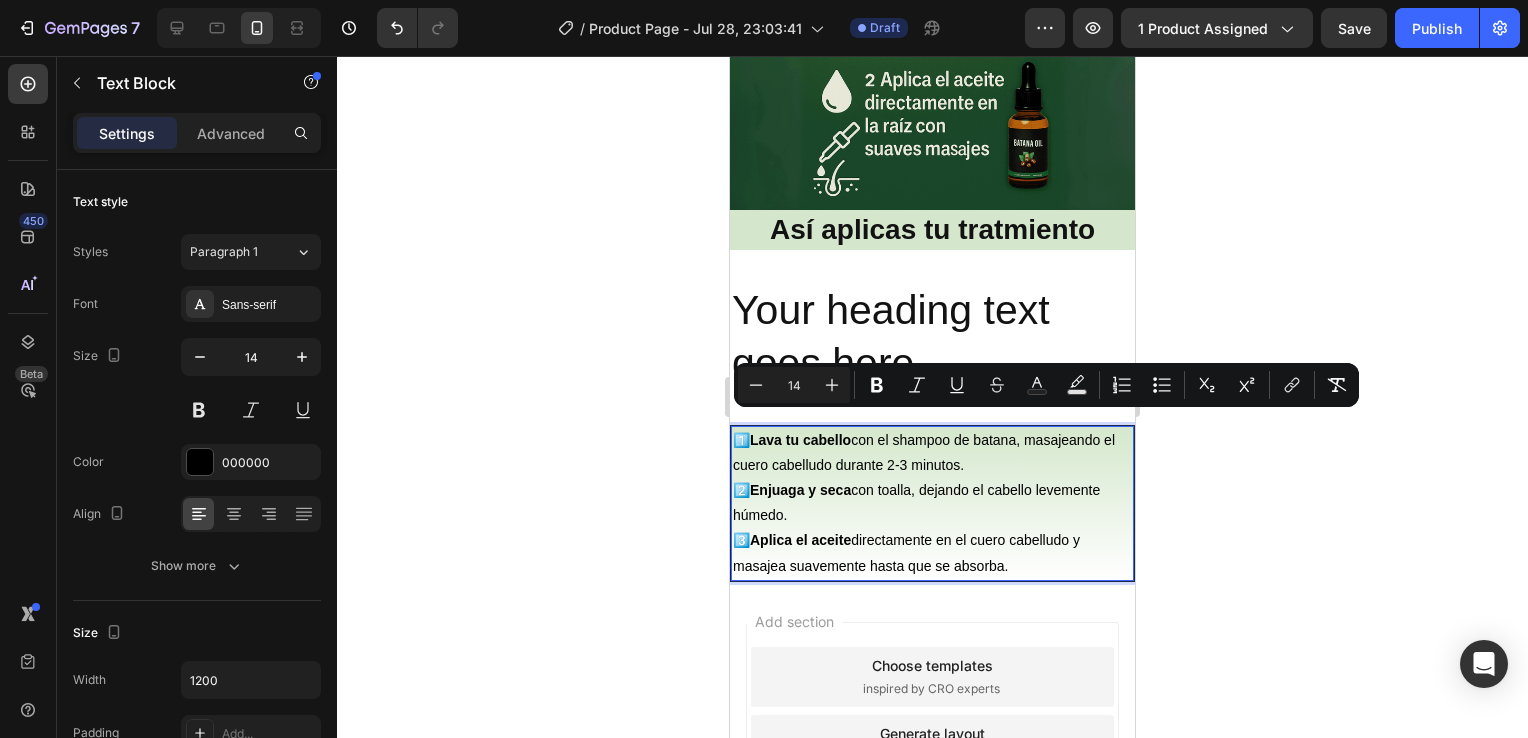 drag, startPoint x: 1011, startPoint y: 556, endPoint x: 737, endPoint y: 422, distance: 305.01147 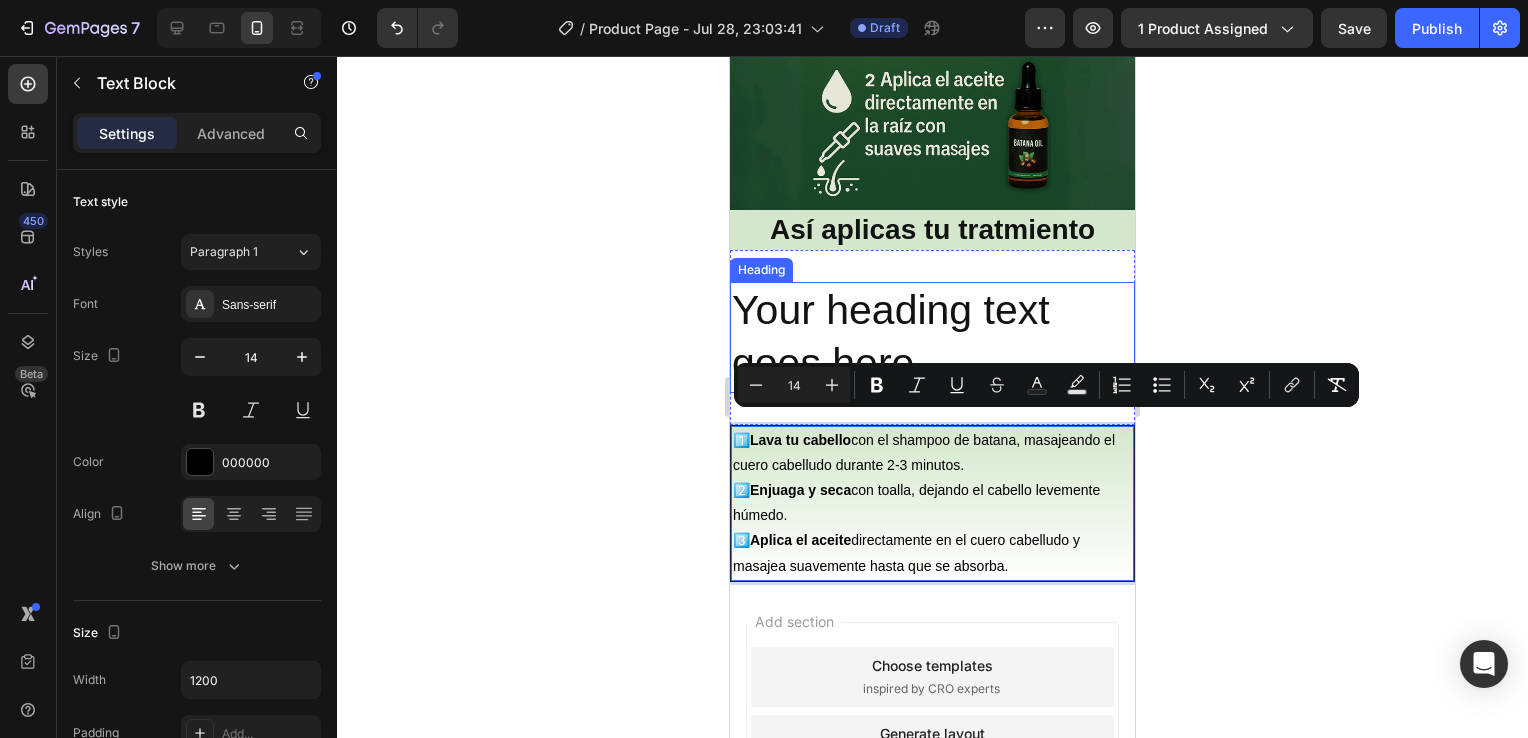 click on "Your heading text goes here" at bounding box center (932, 337) 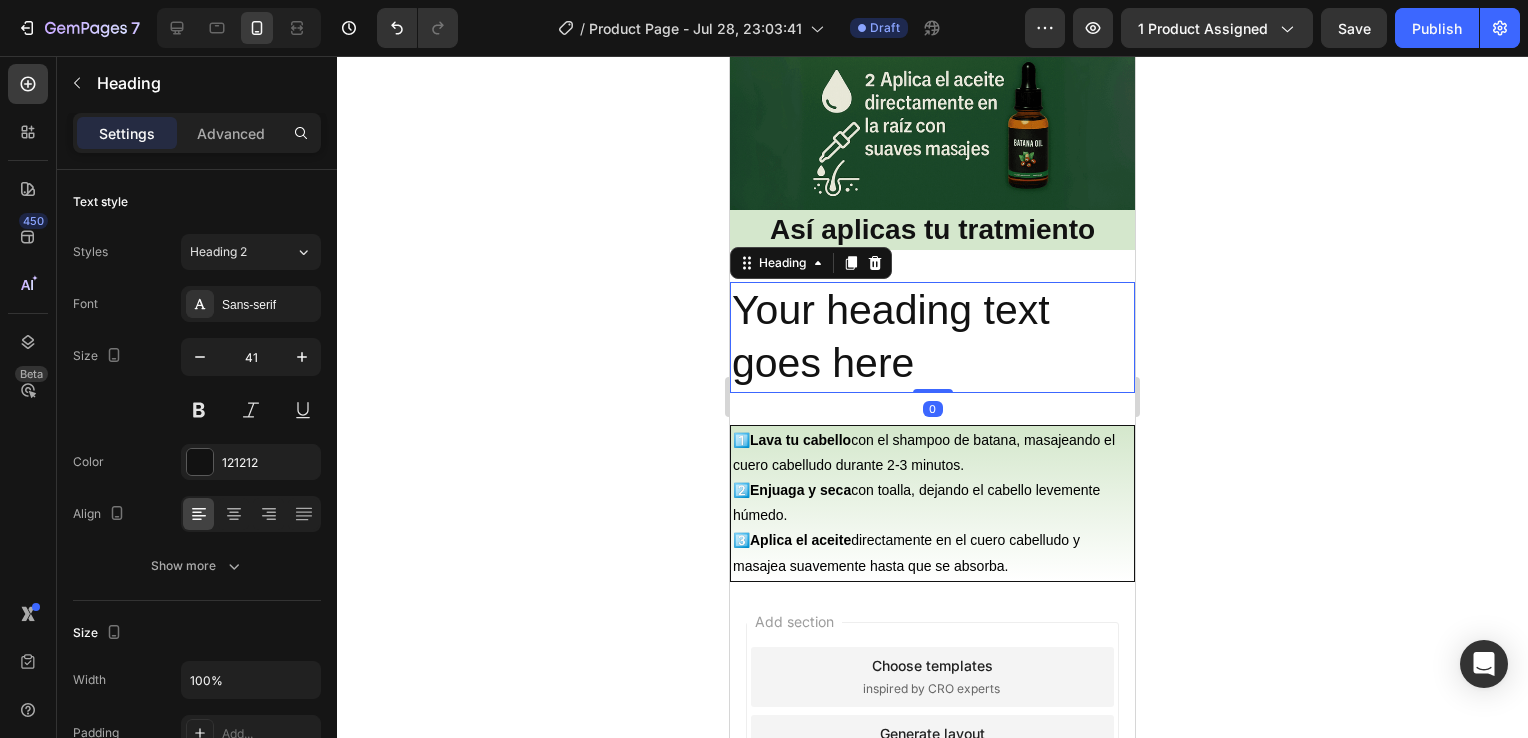 click on "Your heading text goes here" at bounding box center (932, 337) 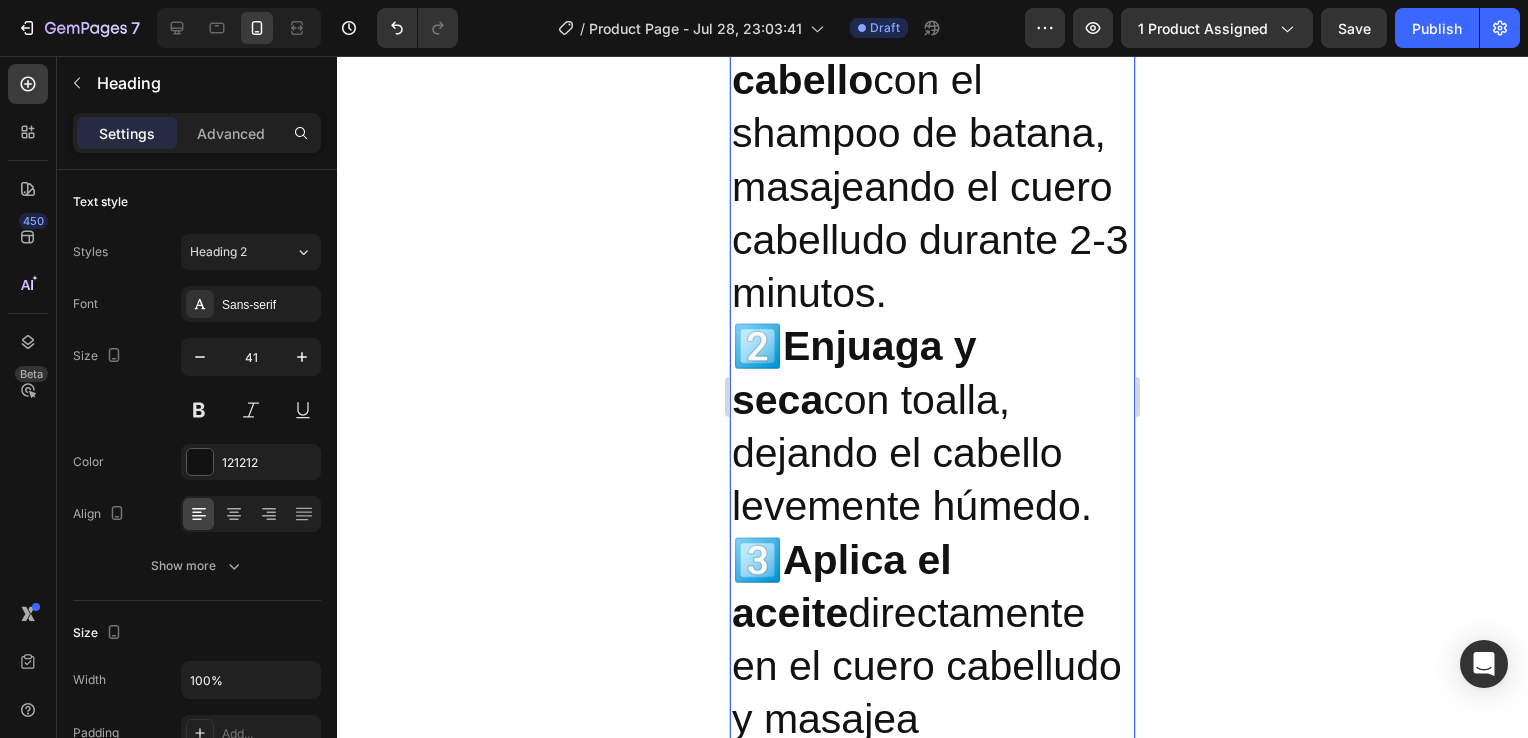 scroll, scrollTop: 3622, scrollLeft: 0, axis: vertical 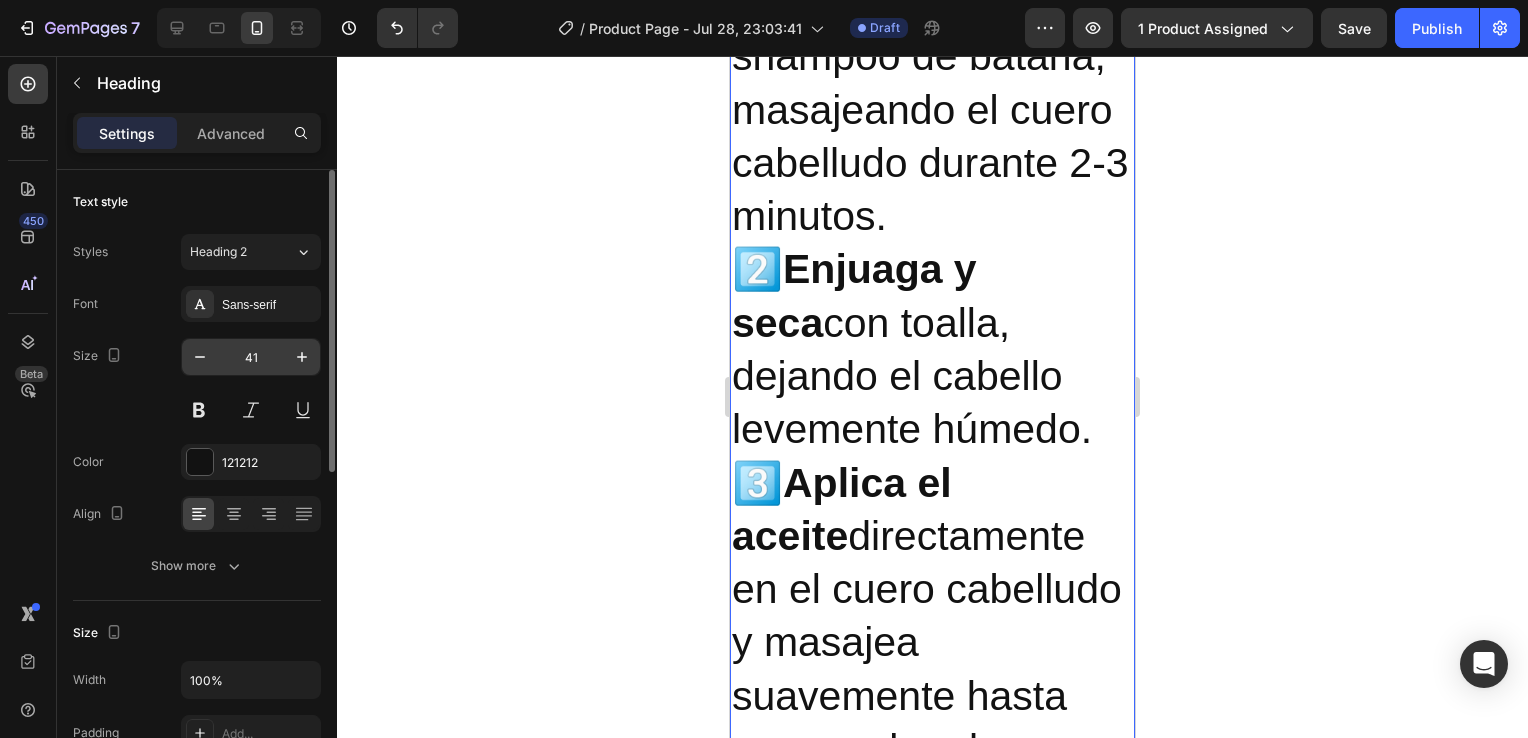 click on "41" at bounding box center [251, 357] 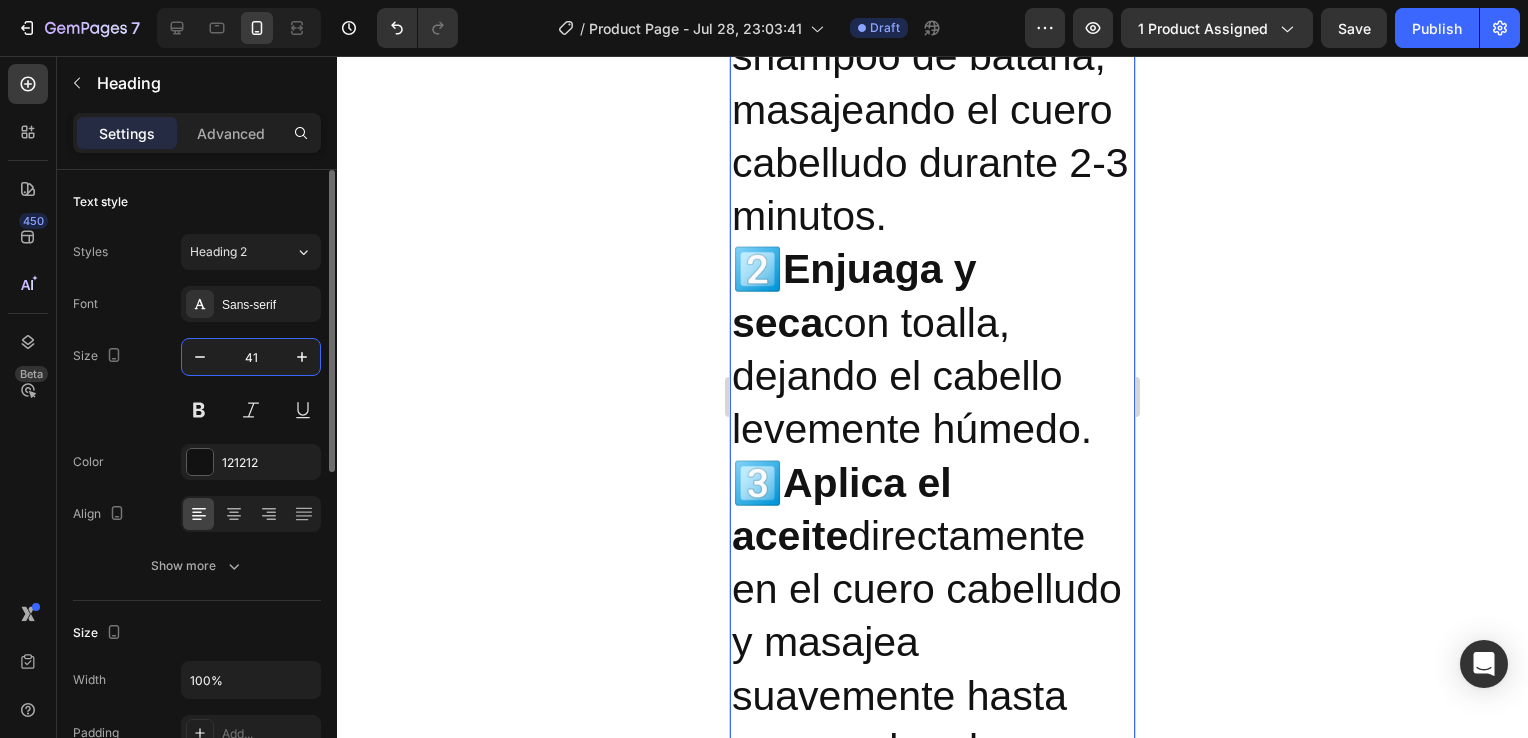 click on "41" at bounding box center [251, 357] 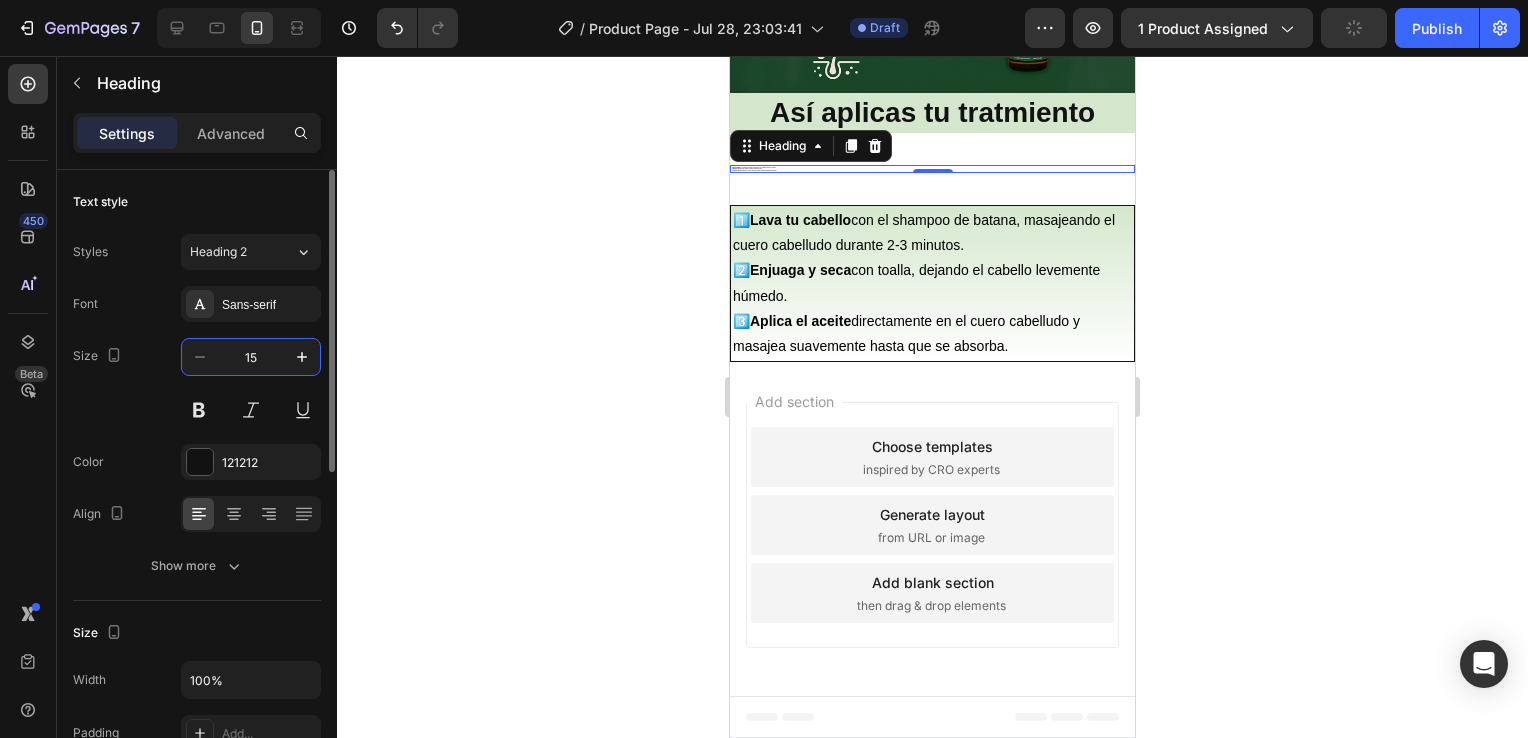scroll, scrollTop: 3490, scrollLeft: 0, axis: vertical 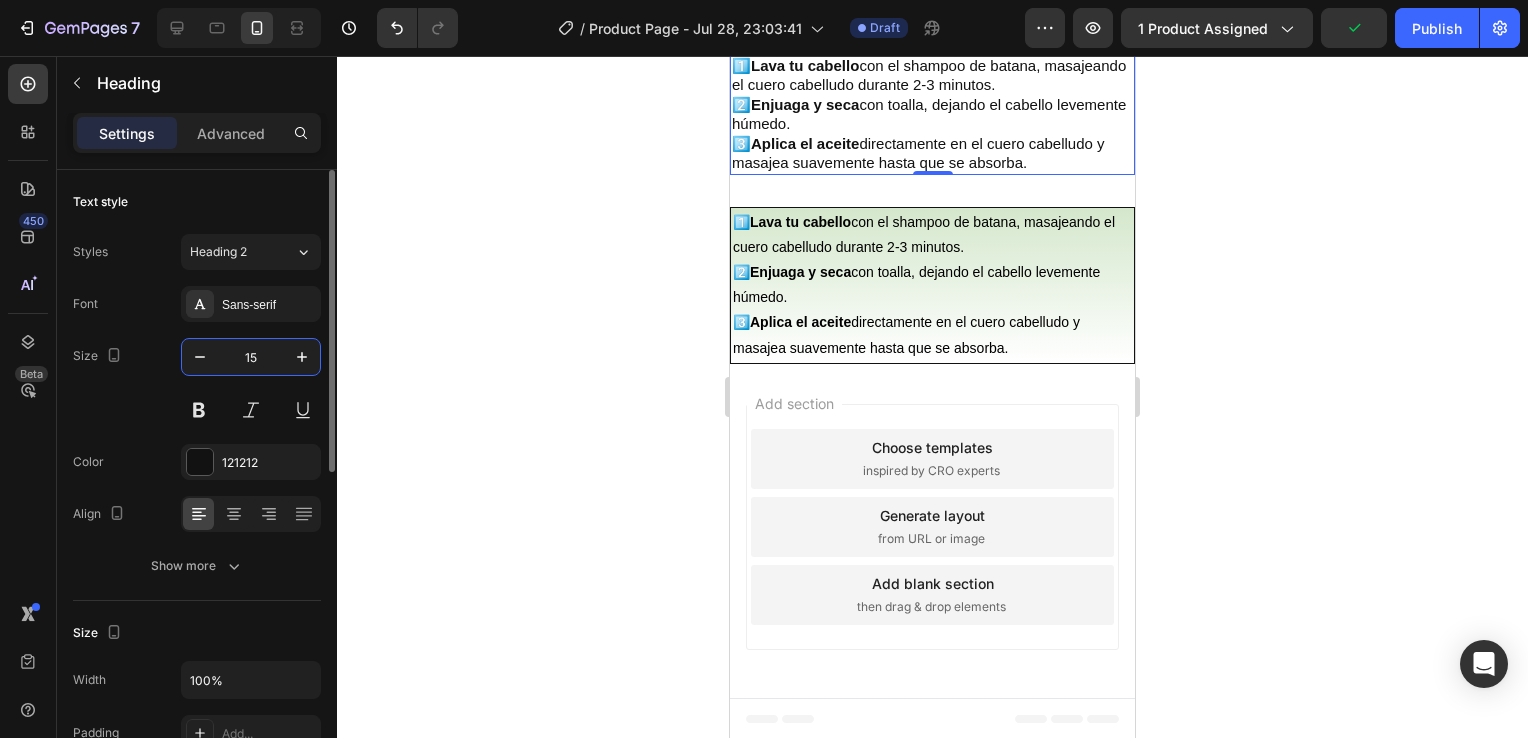 type on "15" 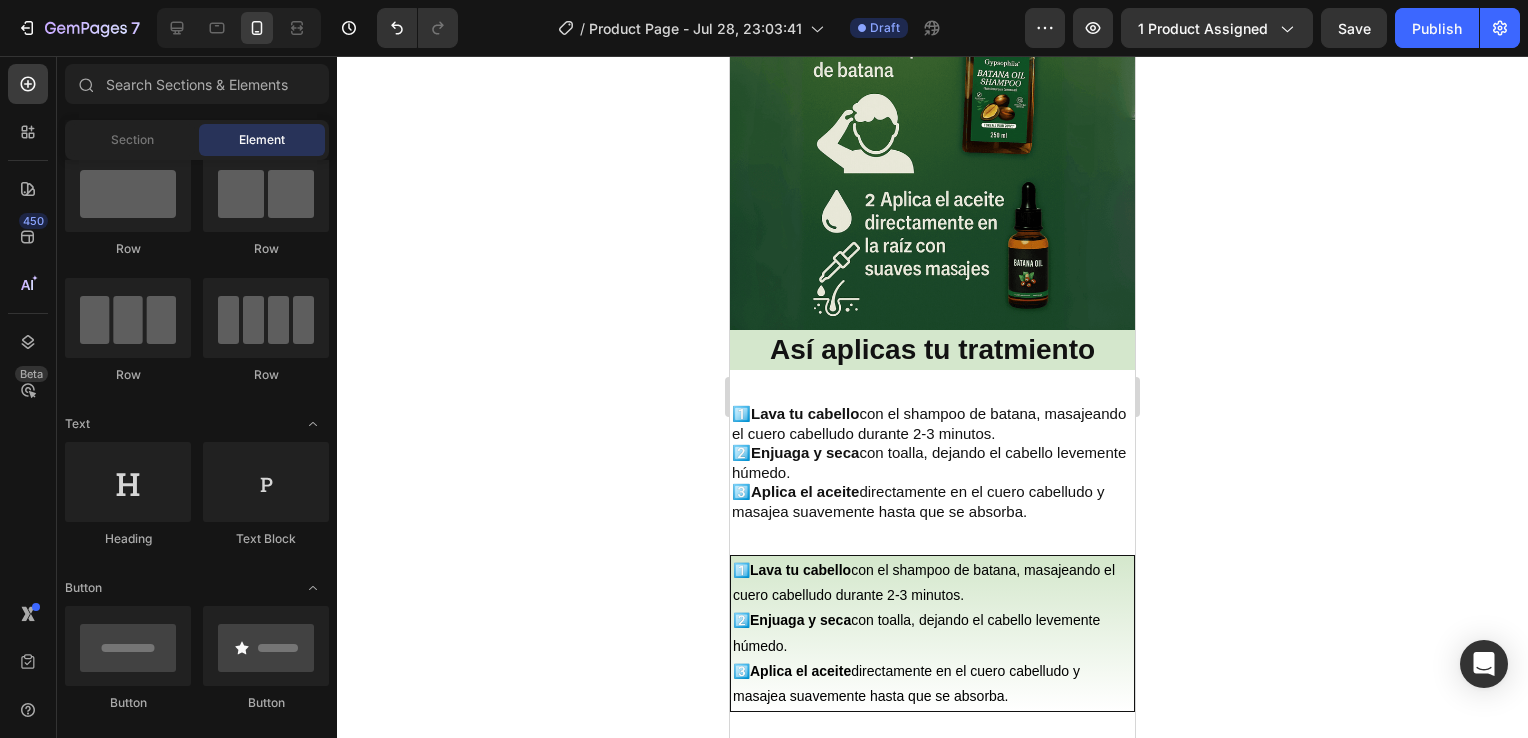 scroll, scrollTop: 3172, scrollLeft: 0, axis: vertical 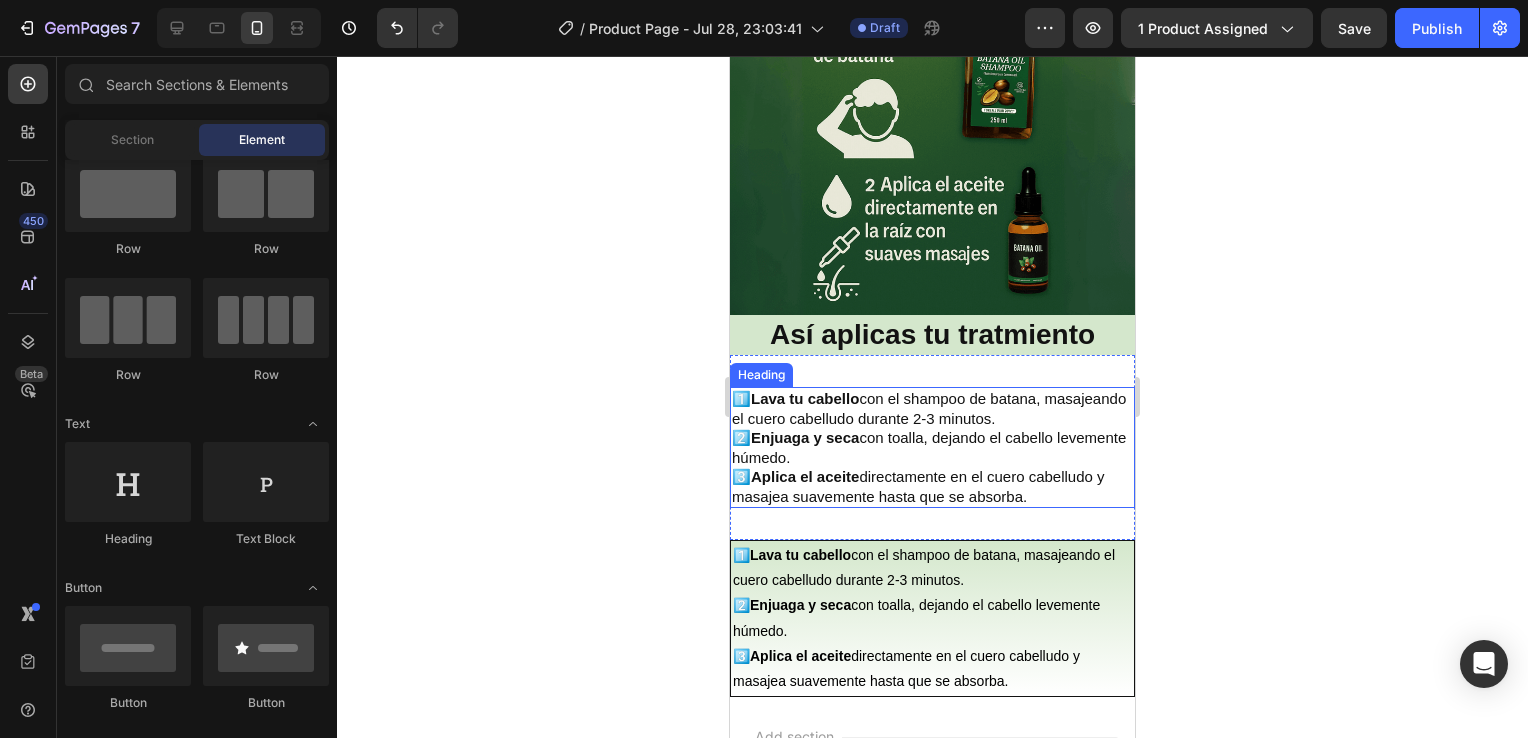 click on "1️⃣  Lava tu cabello  con el shampoo de batana, masajeando el cuero cabelludo durante 2-3 minutos. 2️⃣  Enjuaga y seca  con toalla, dejando el cabello levemente húmedo. 3️⃣  Aplica el aceite  directamente en el cuero cabelludo y masajea suavemente hasta que se absorba." at bounding box center [932, 447] 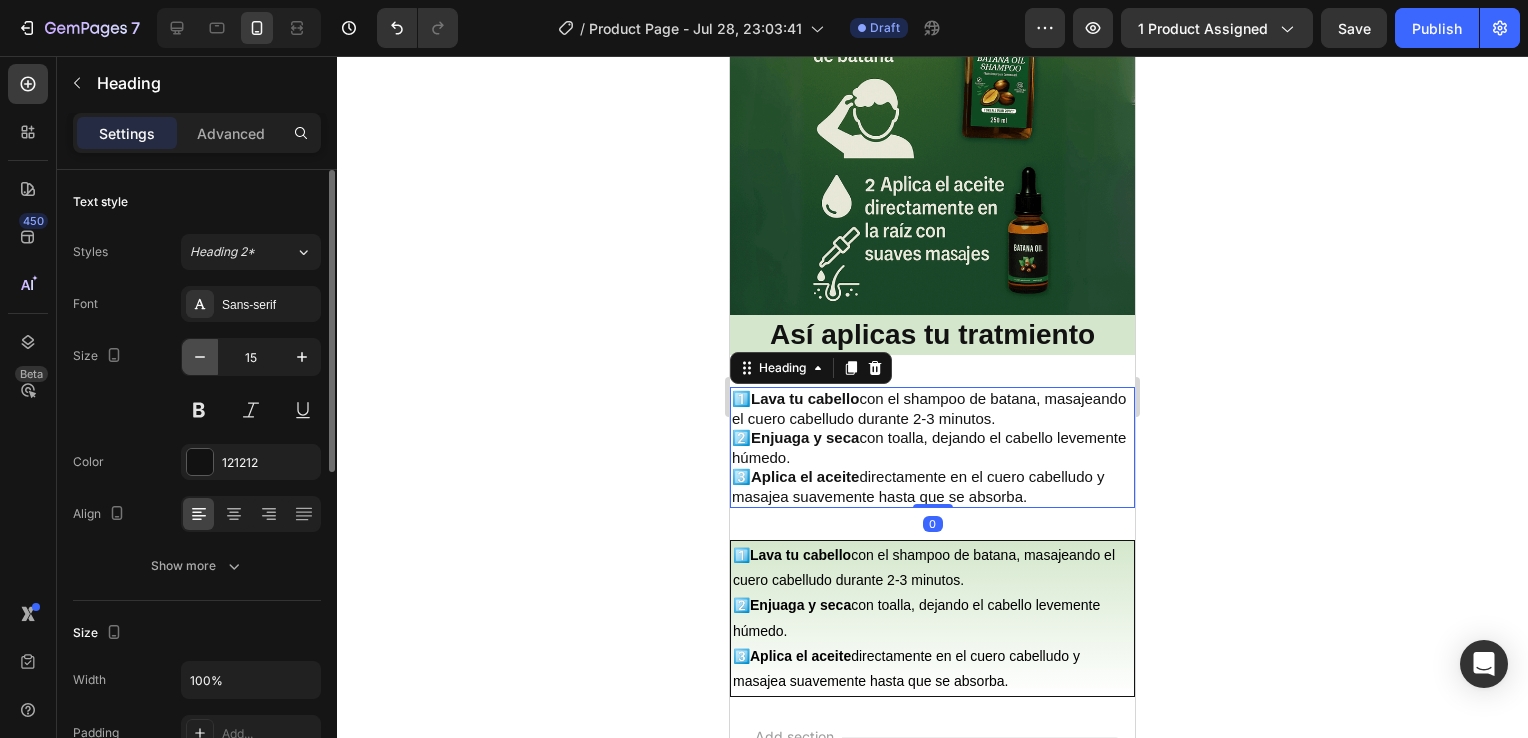 click 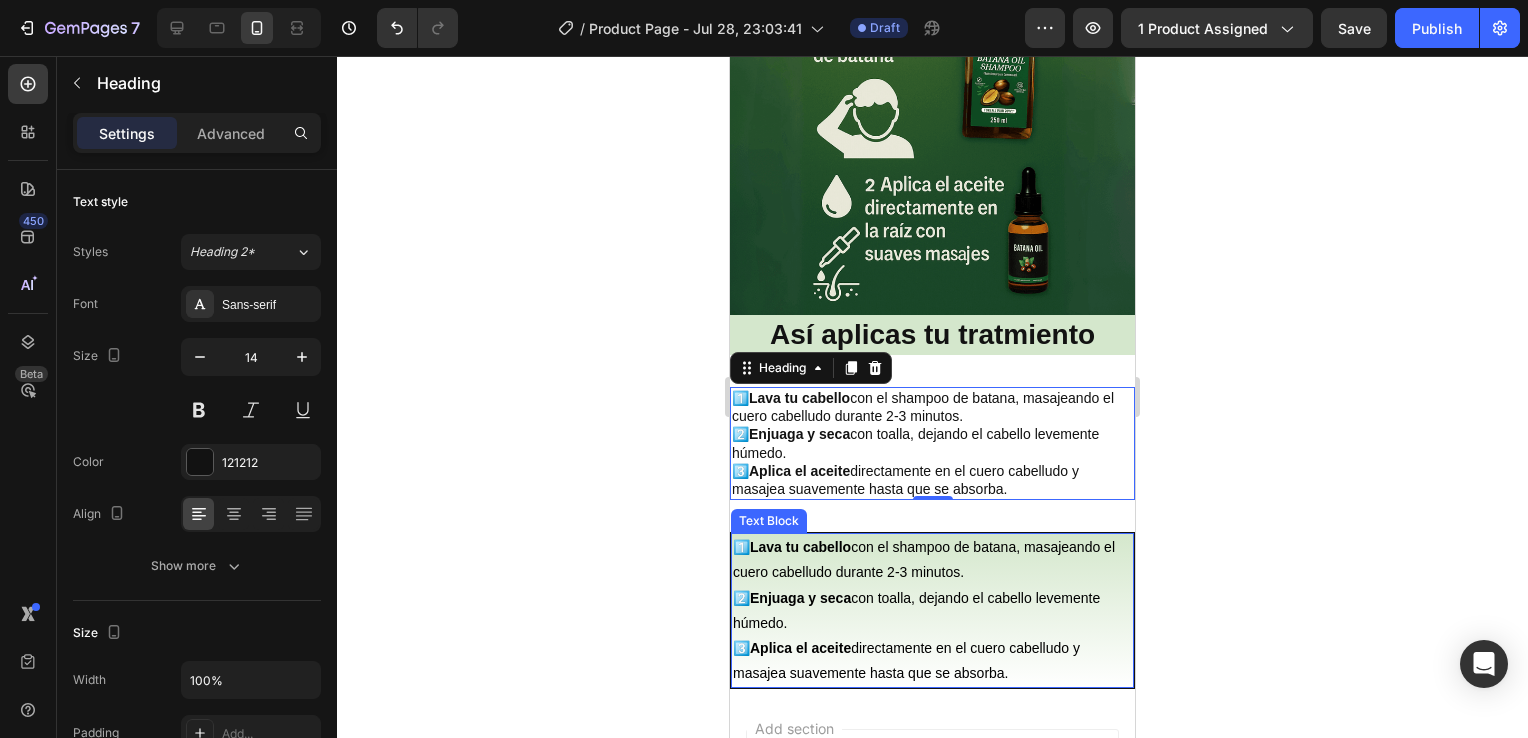 click on "1️⃣  Lava tu cabello  con el shampoo de batana, masajeando el cuero cabelludo durante 2-3 minutos. 2️⃣  Enjuaga y seca  con toalla, dejando el cabello levemente húmedo. 3️⃣  Aplica el aceite  directamente en el cuero cabelludo y masajea suavemente hasta que se absorba." at bounding box center (932, 610) 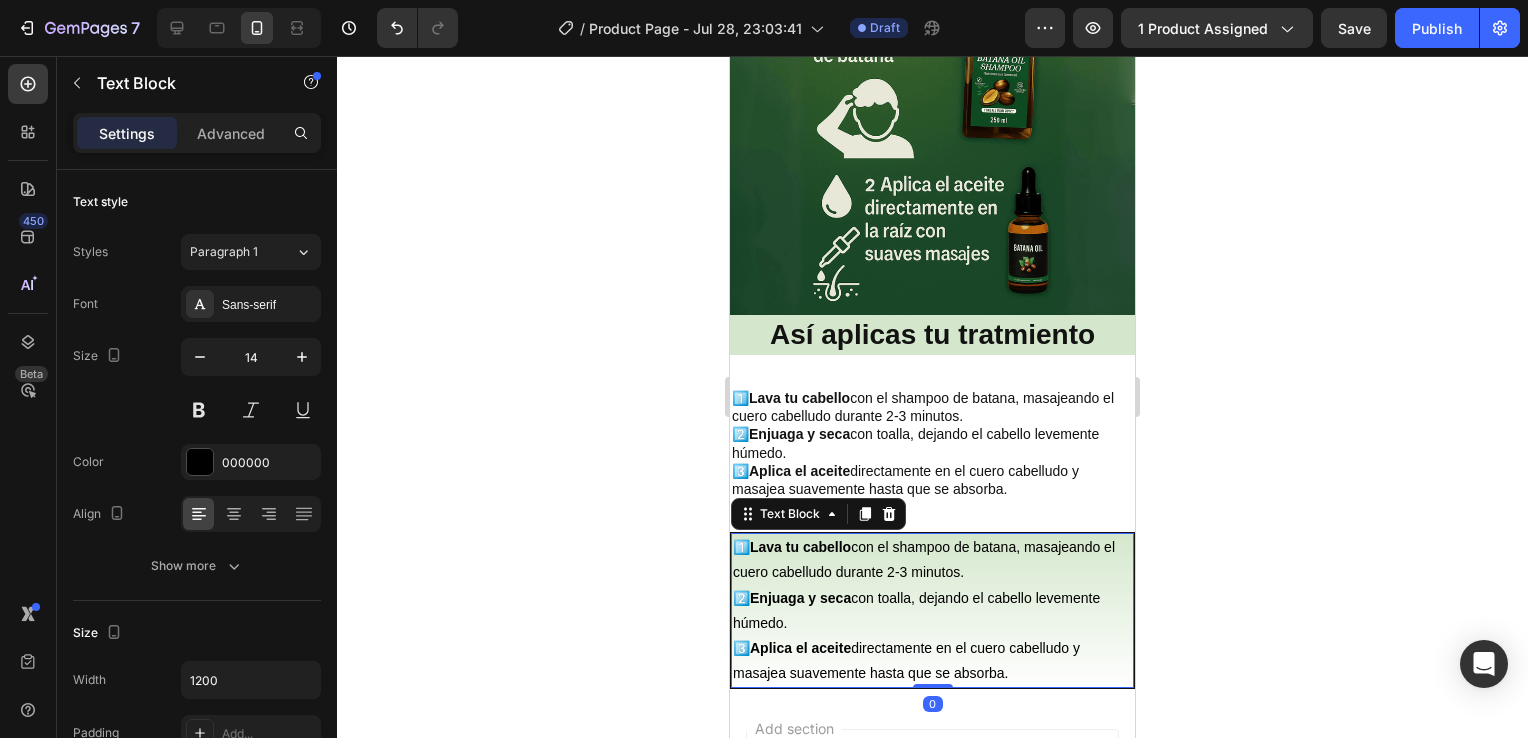 click 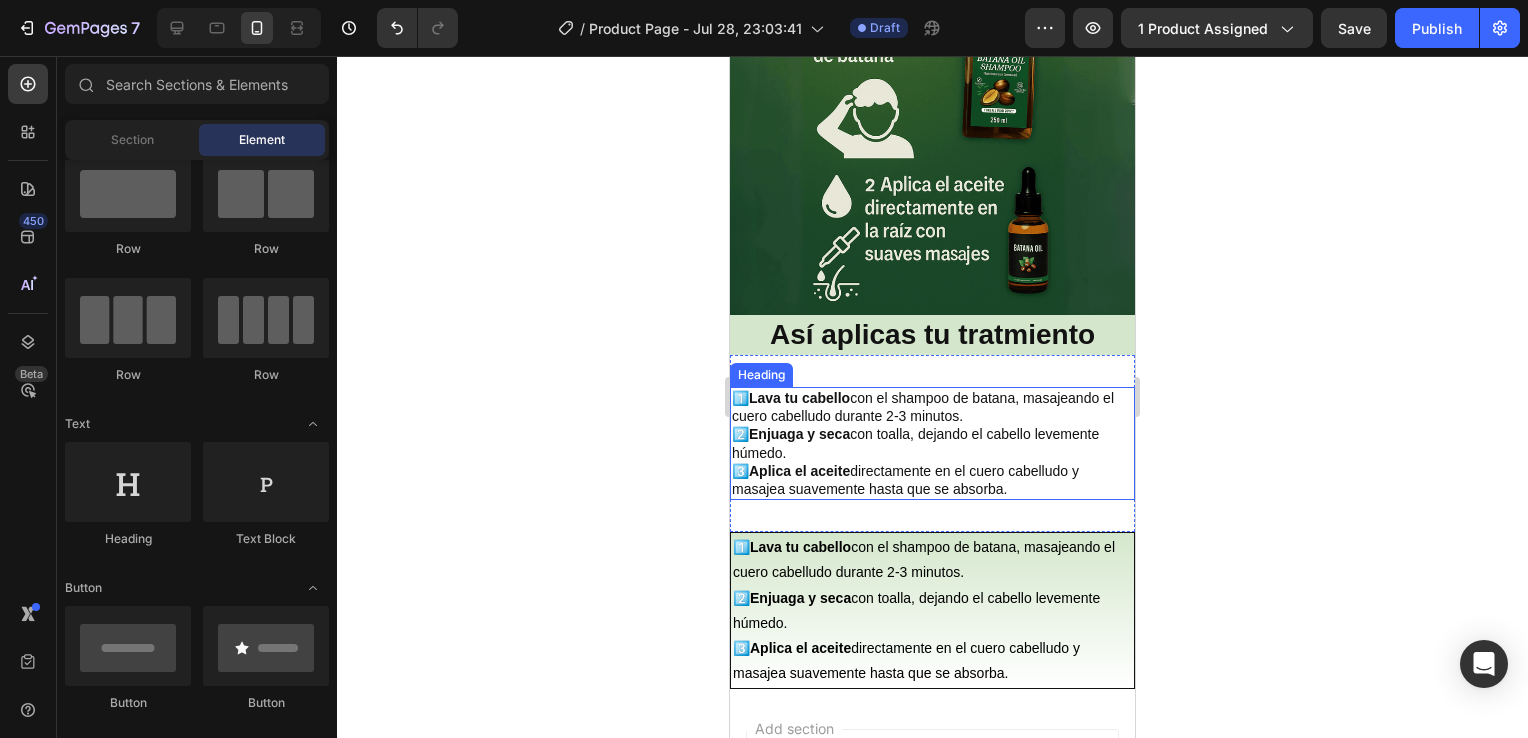 click on "1️⃣  Lava tu cabello  con el shampoo de batana, masajeando el cuero cabelludo durante 2-3 minutos. 2️⃣  Enjuaga y seca  con toalla, dejando el cabello levemente húmedo. 3️⃣  Aplica el aceite  directamente en el cuero cabelludo y masajea suavemente hasta que se absorba." at bounding box center [932, 443] 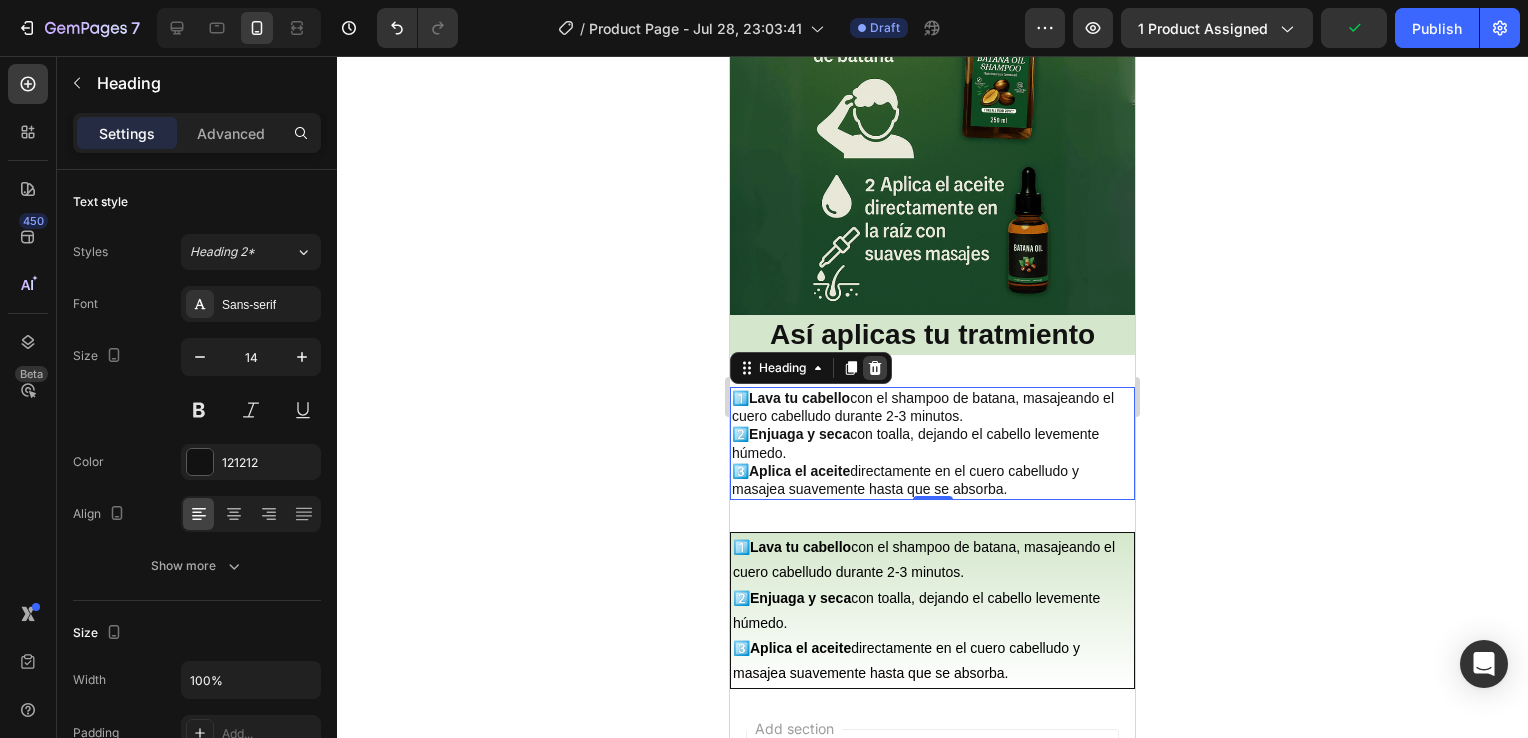 click at bounding box center (875, 368) 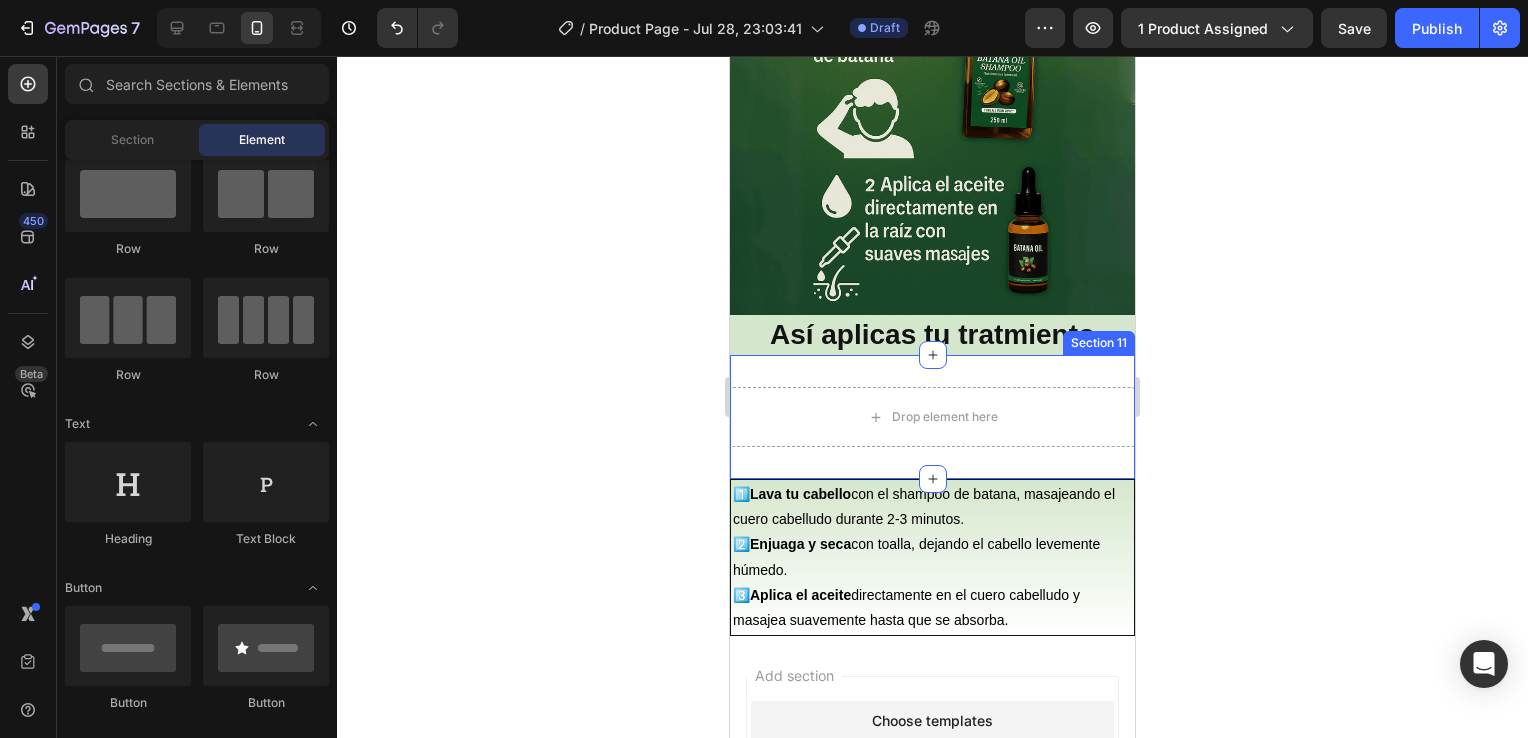 click on "Drop element here" at bounding box center [932, 417] 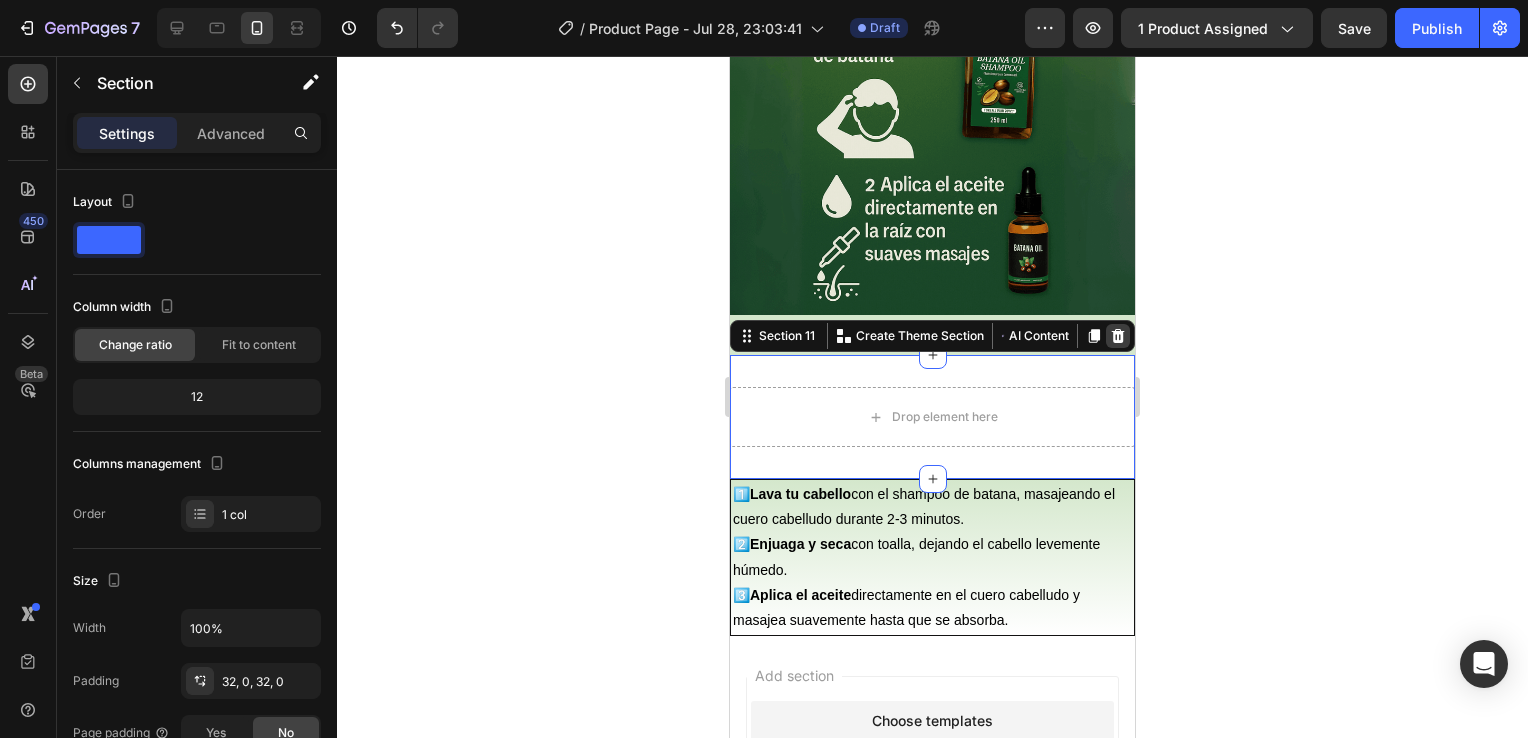 click 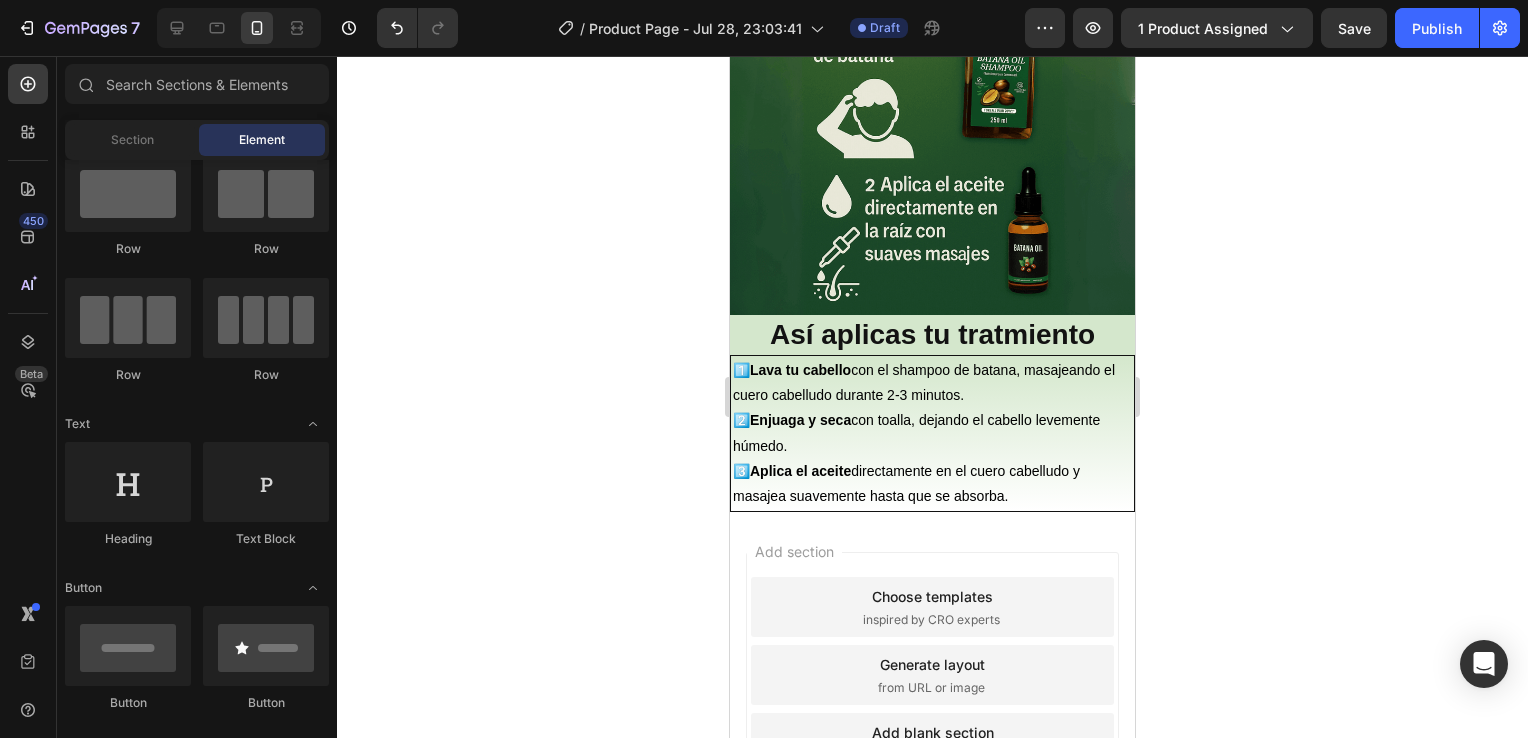 click 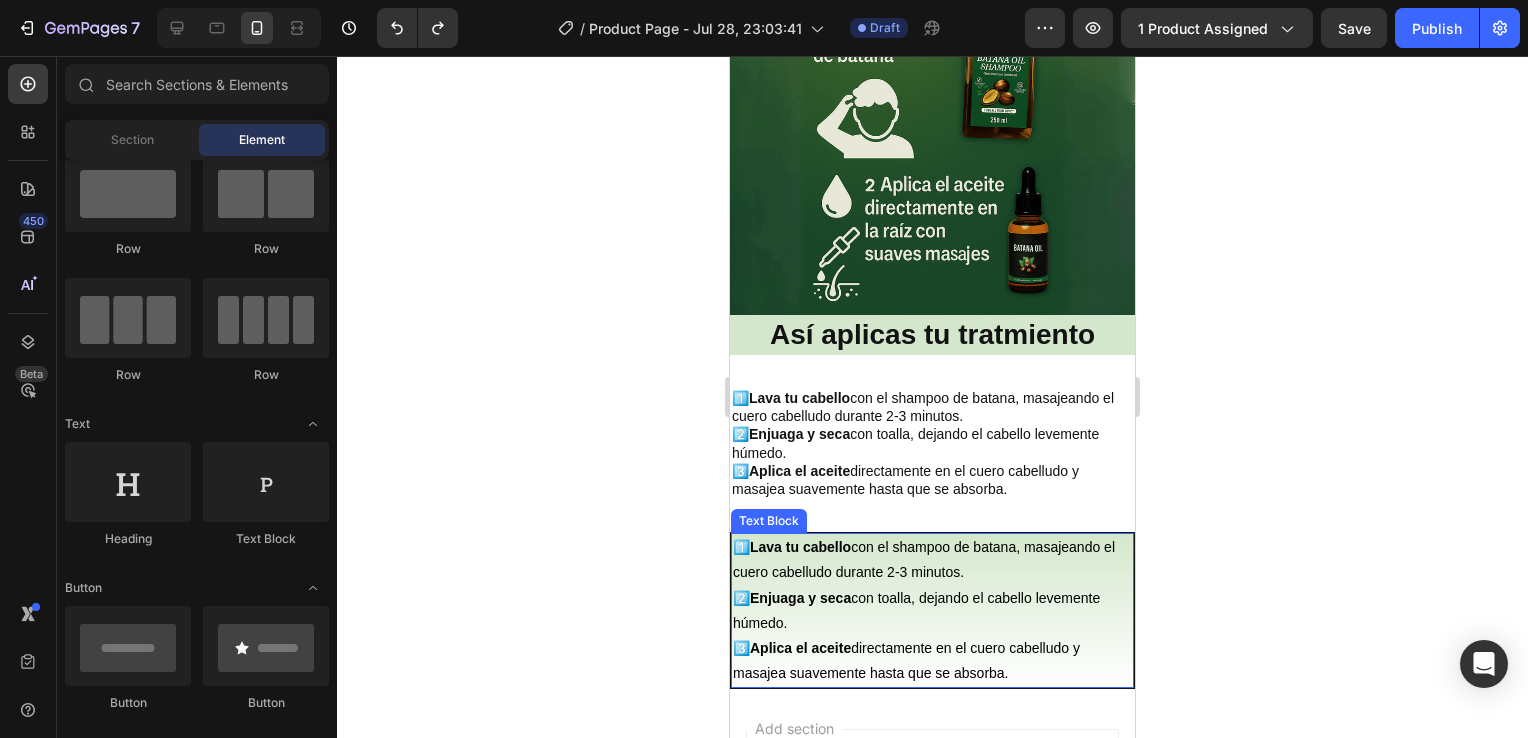 click on "1️⃣  Lava tu cabello  con el shampoo de batana, masajeando el cuero cabelludo durante 2-3 minutos. 2️⃣  Enjuaga y seca  con toalla, dejando el cabello levemente húmedo. 3️⃣  Aplica el aceite  directamente en el cuero cabelludo y masajea suavemente hasta que se absorba." at bounding box center (932, 610) 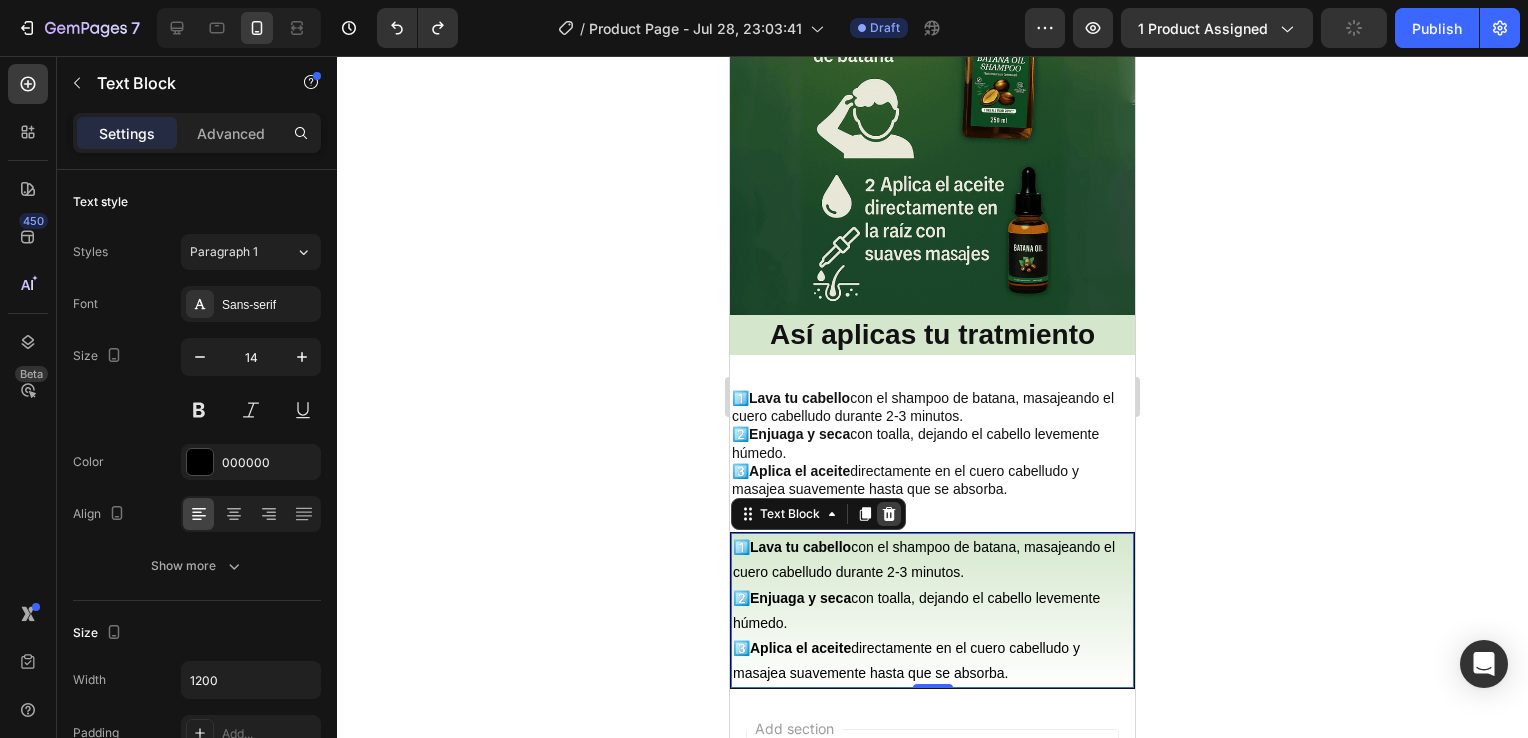click 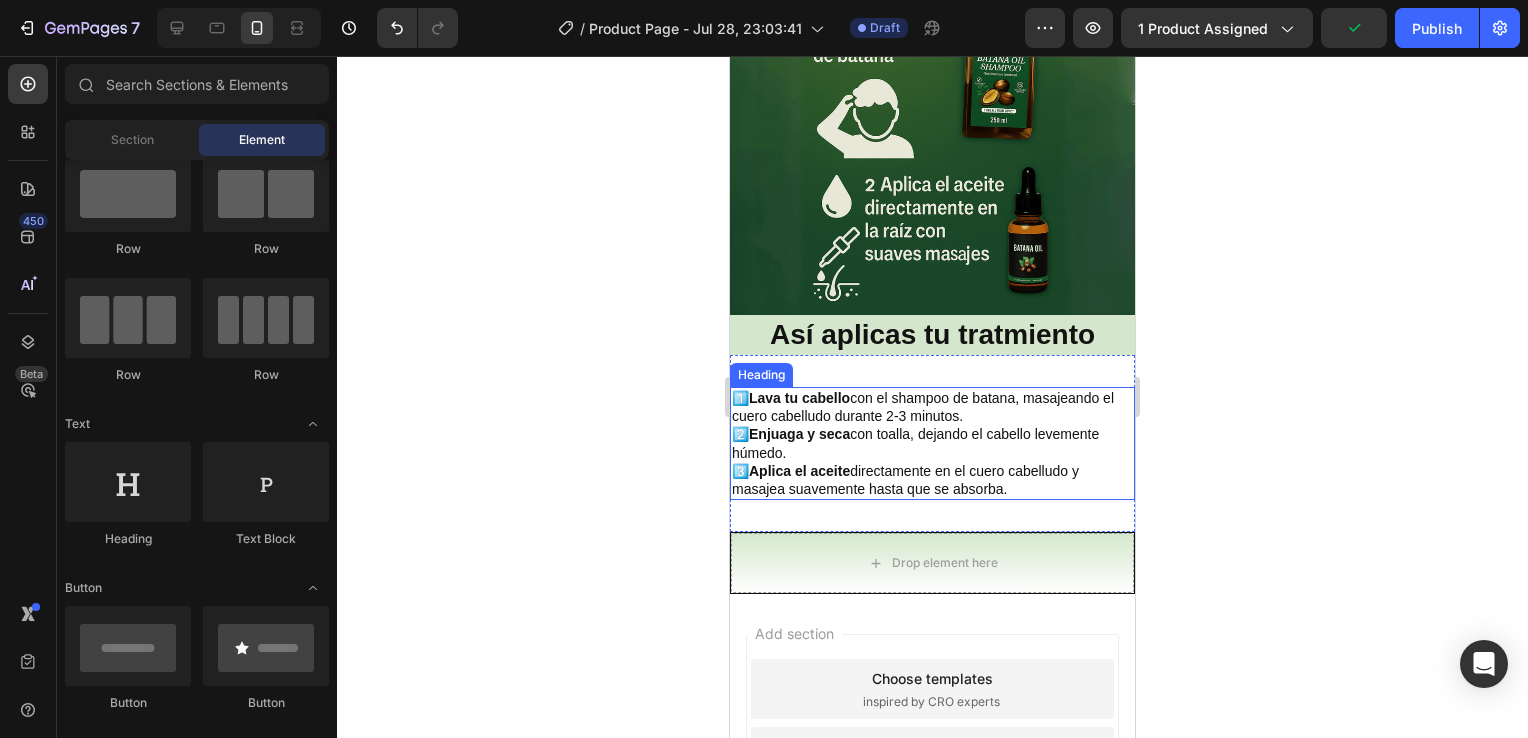 click on "1️⃣  Lava tu cabello  con el shampoo de batana, masajeando el cuero cabelludo durante 2-3 minutos. 2️⃣  Enjuaga y seca  con toalla, dejando el cabello levemente húmedo. 3️⃣  Aplica el aceite  directamente en el cuero cabelludo y masajea suavemente hasta que se absorba." at bounding box center (932, 443) 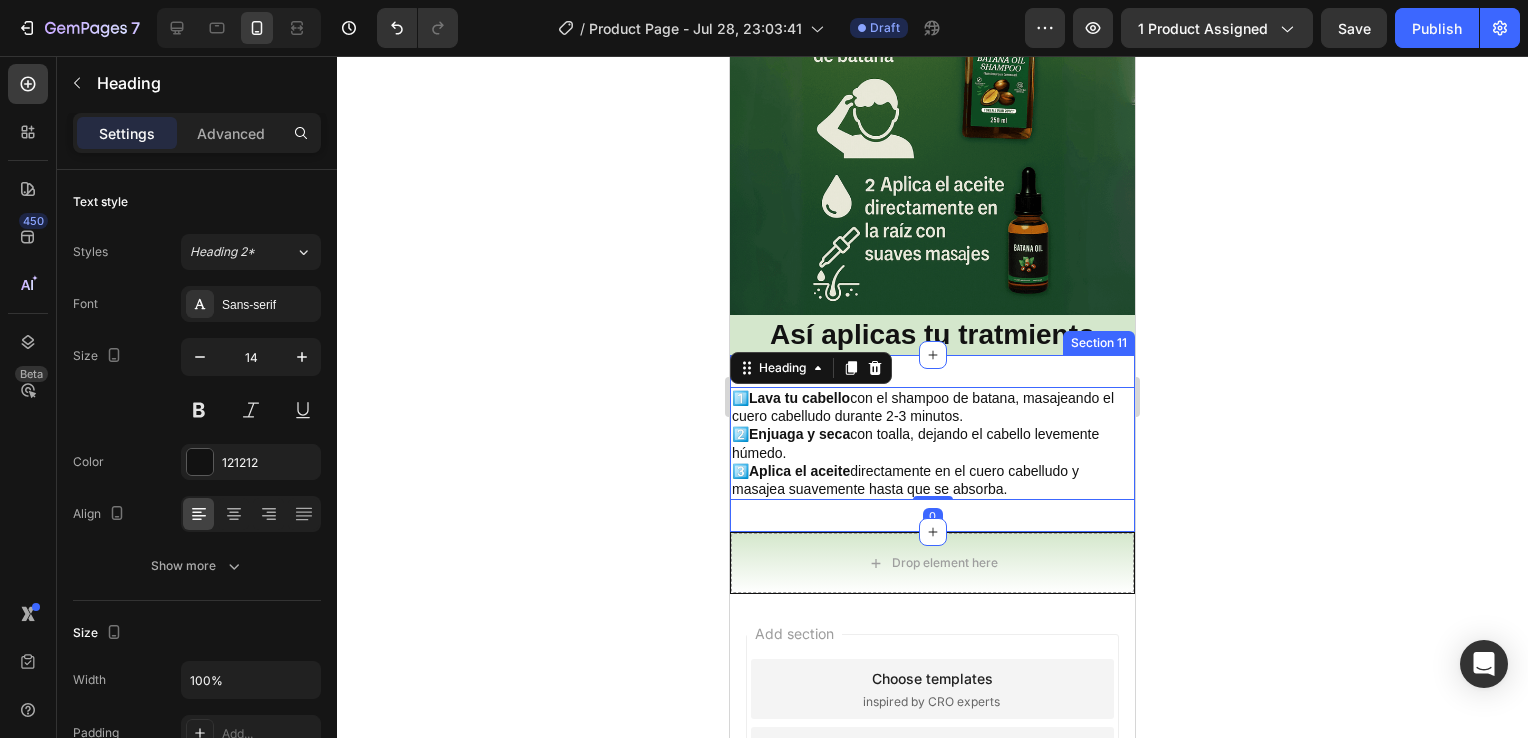 click on "[NUMBER] Lava tu cabello con el shampoo de batana, masajeando el cuero cabelludo durante [MINUTES]-[MINUTES] minutos. [NUMBER] Enjuaga y seca con toalla, dejando el cabello levemente húmedo. [NUMBER] Aplica el aceite directamente en el cuero cabelludo y masajea suavemente hasta que se absorba. Heading [NUMBER] Section [NUMBER]" at bounding box center [932, 443] 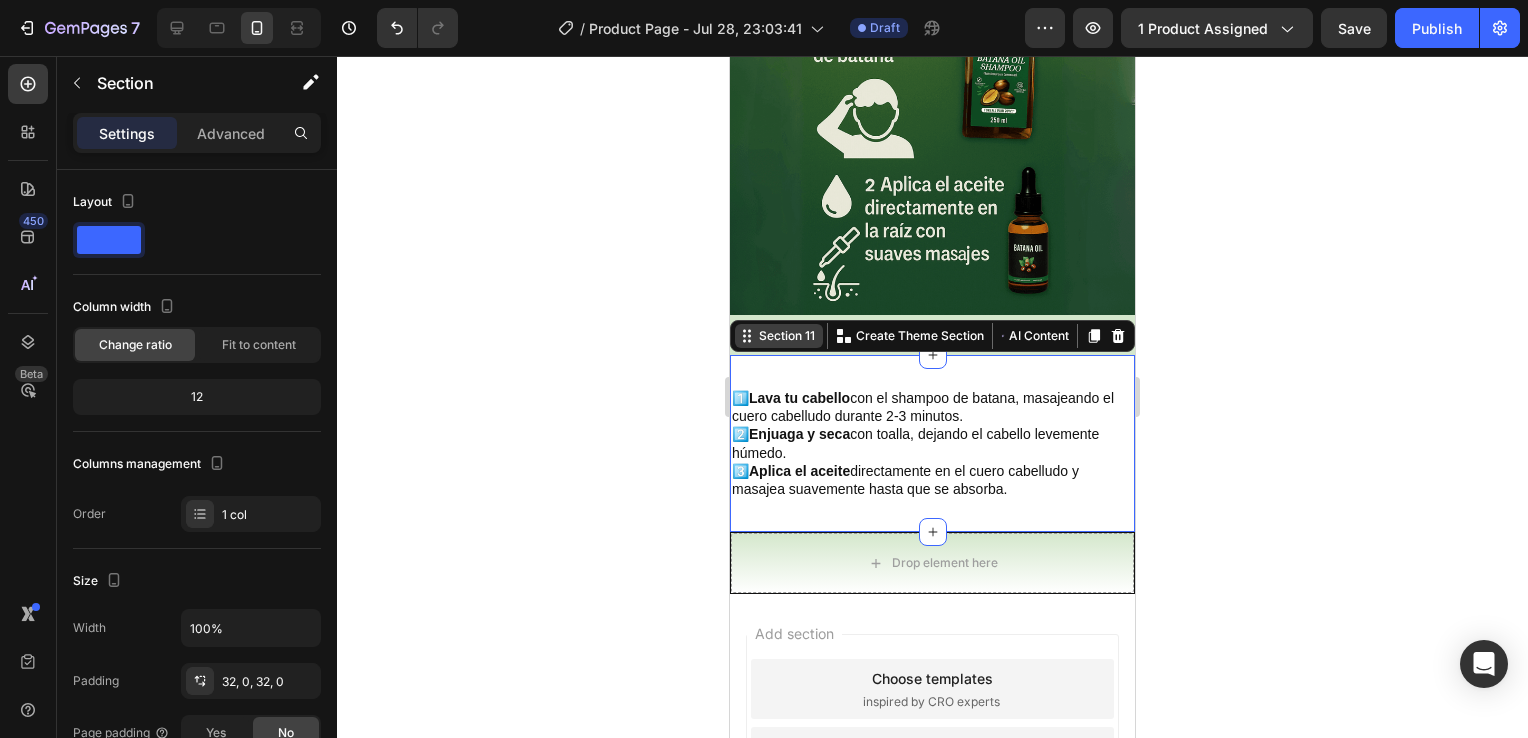 click 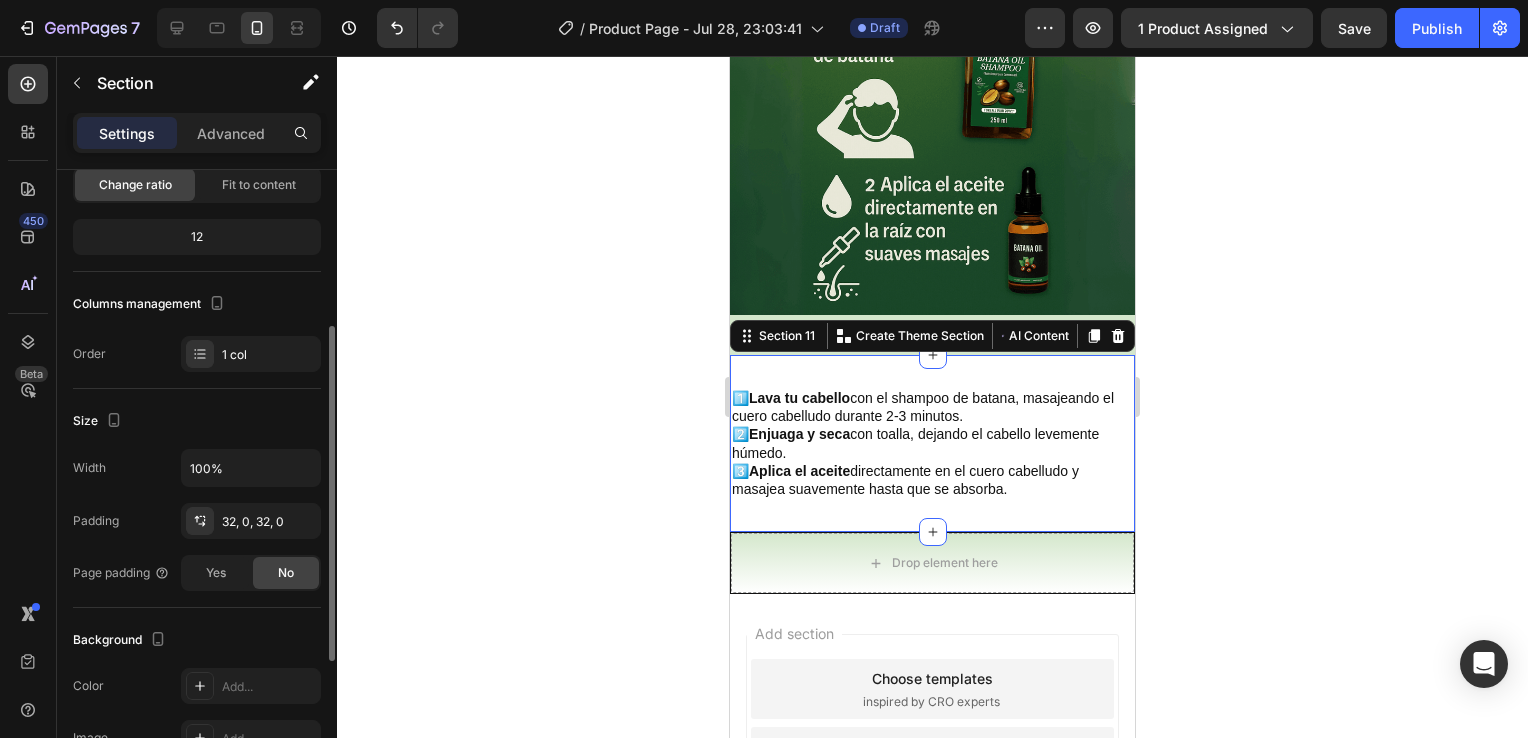 scroll, scrollTop: 0, scrollLeft: 0, axis: both 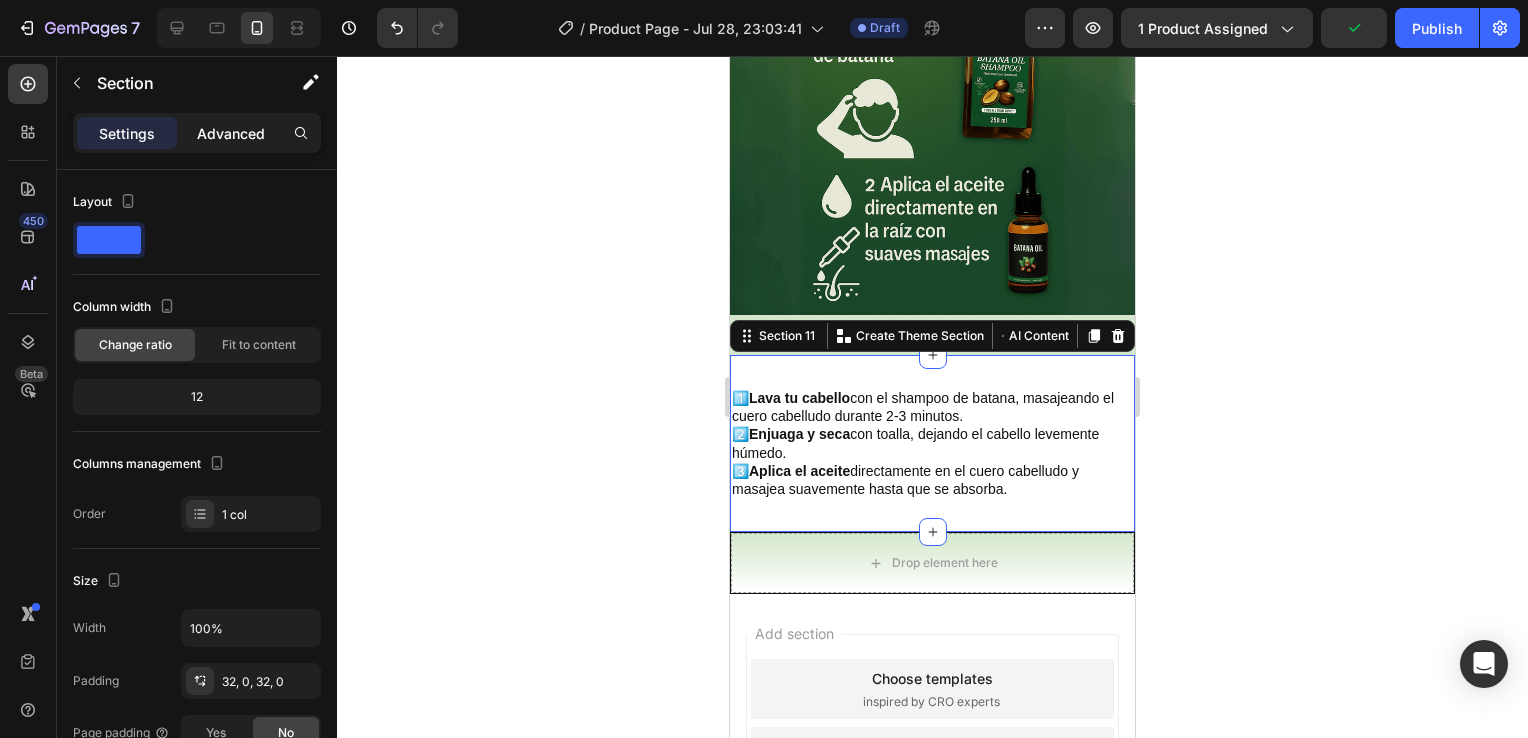 click on "Advanced" at bounding box center [231, 133] 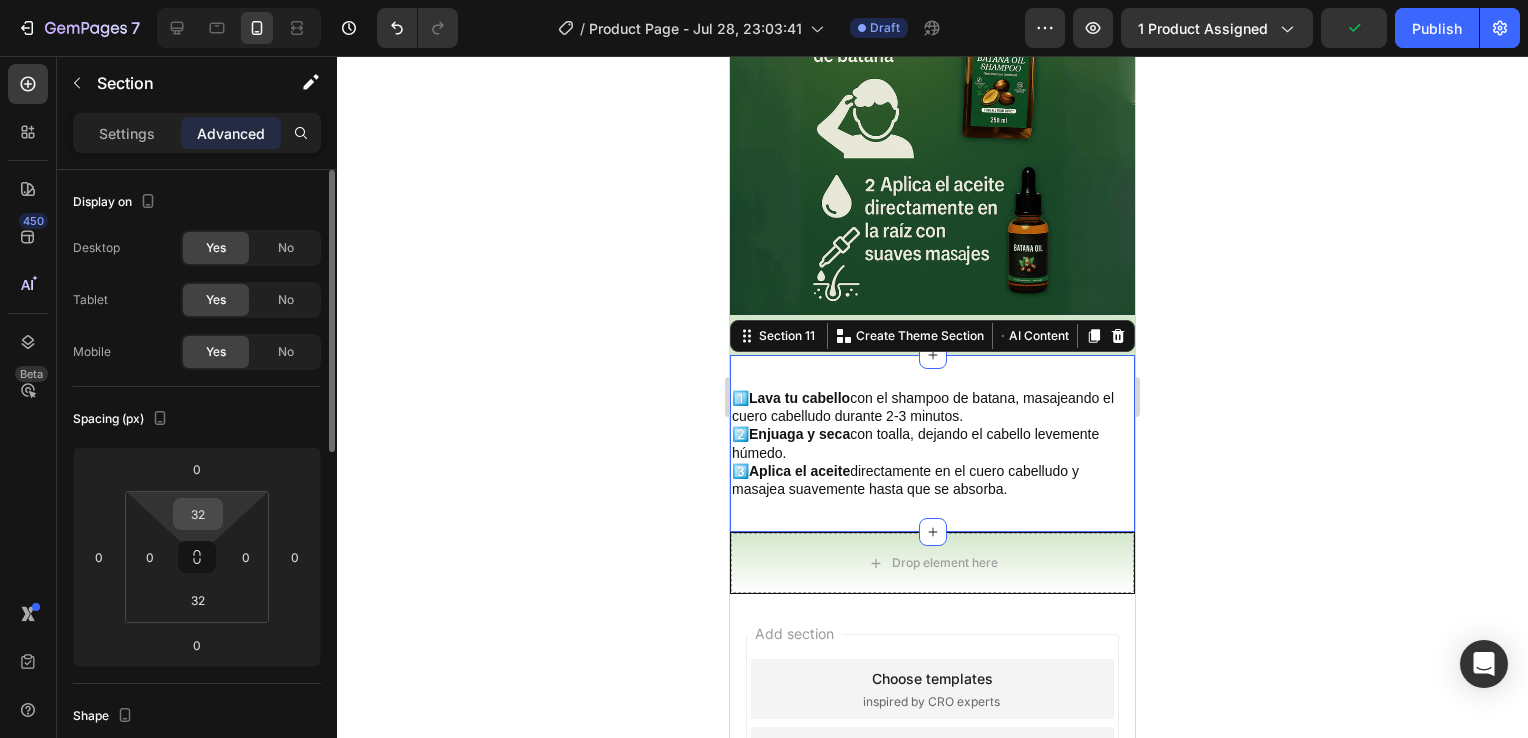 click on "32" at bounding box center (198, 514) 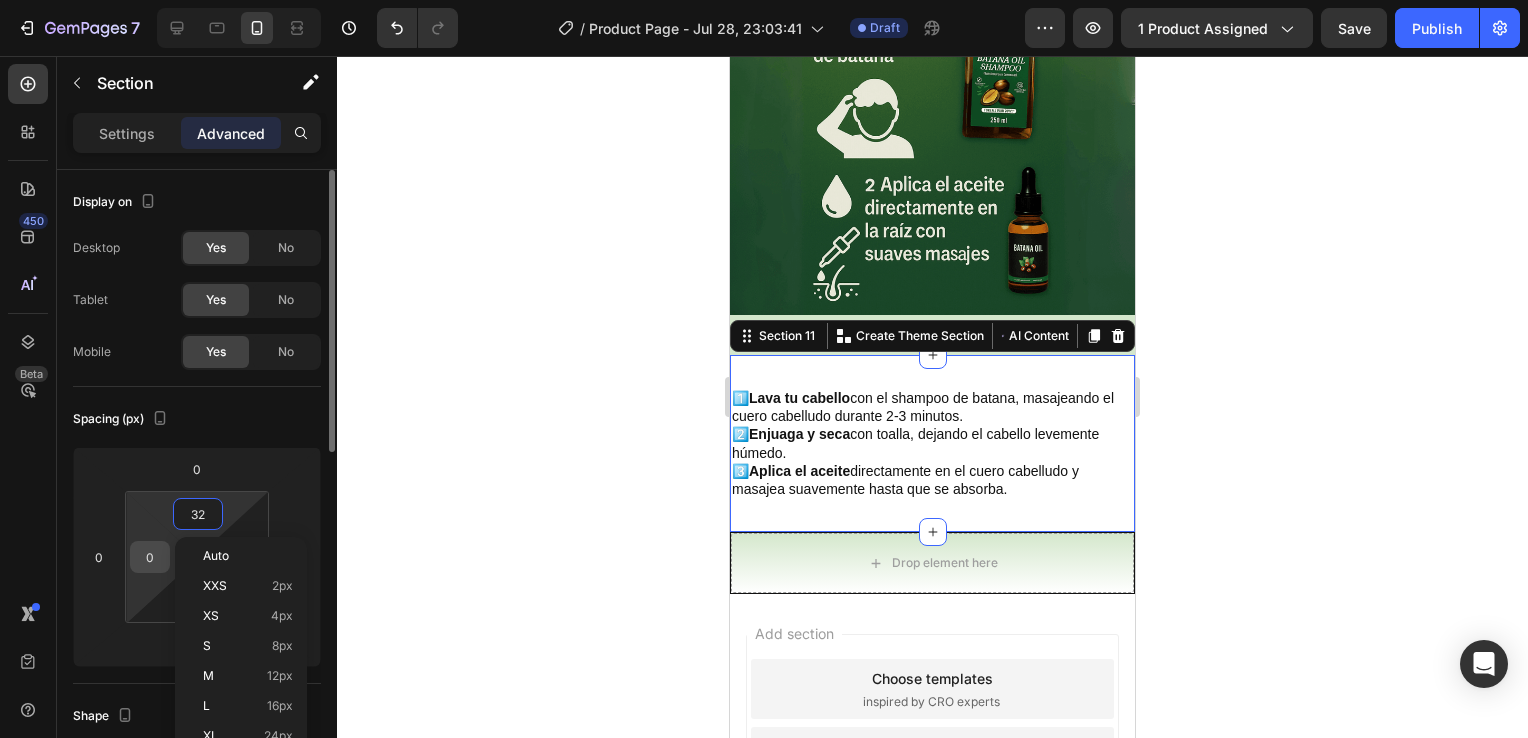 click on "0" at bounding box center [150, 557] 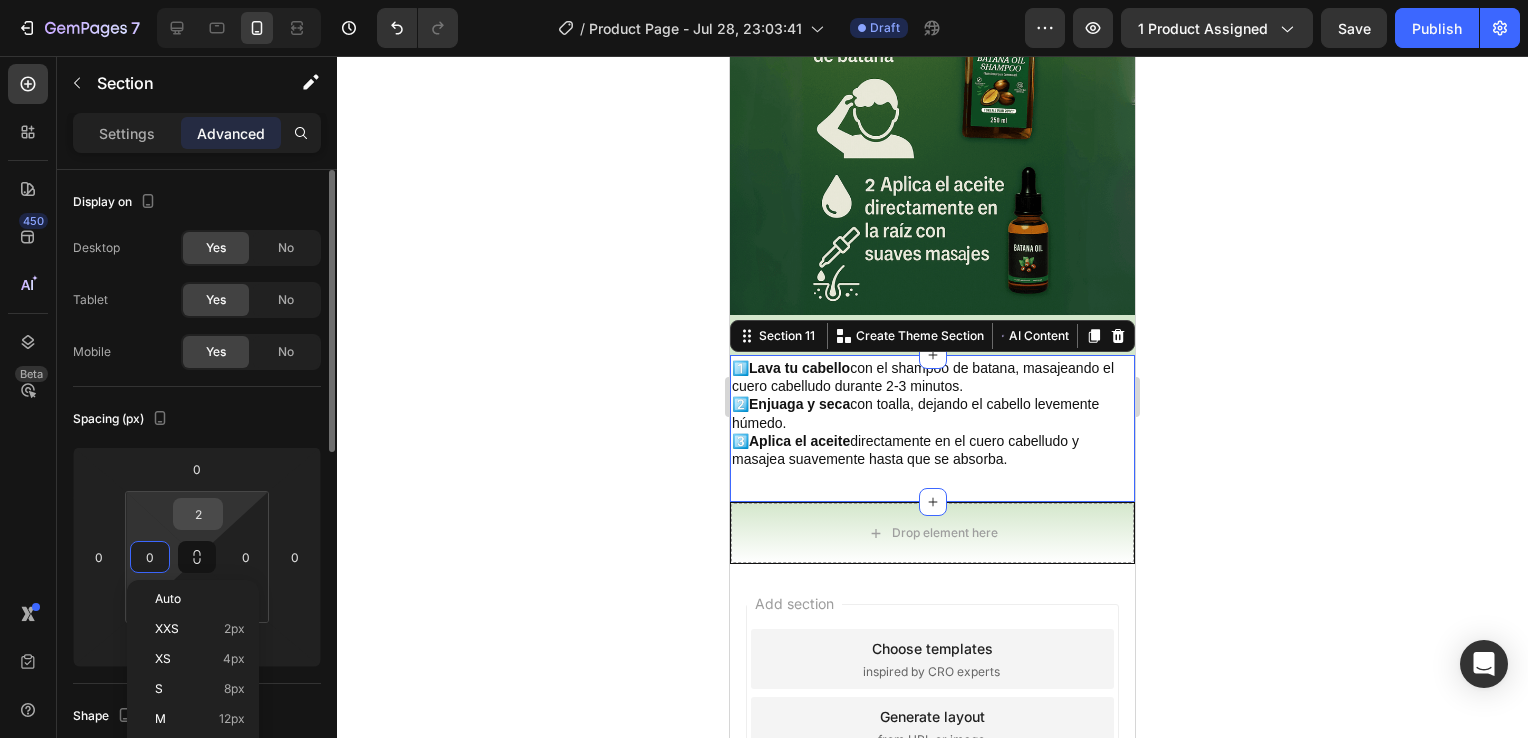click on "2" at bounding box center (198, 514) 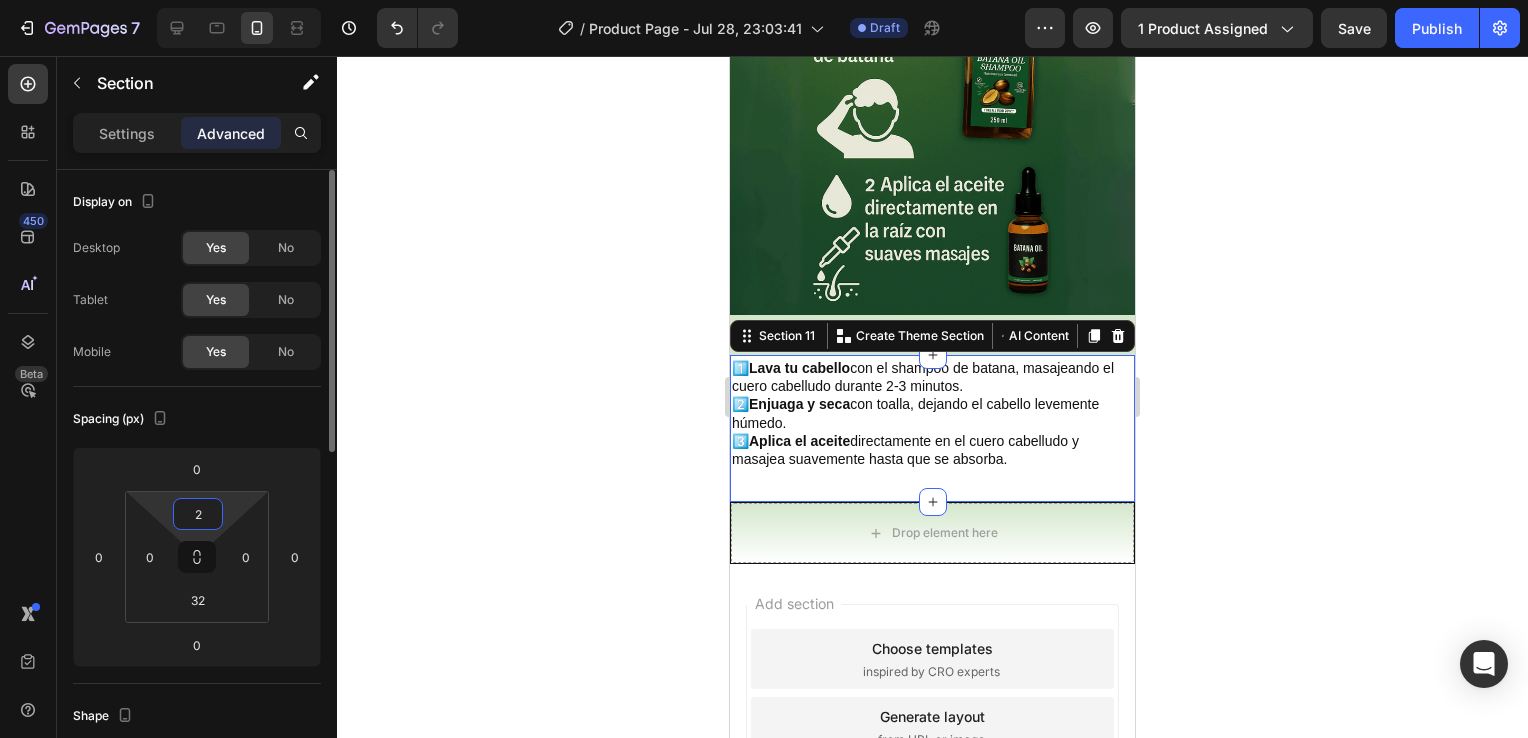 click on "2" at bounding box center (198, 514) 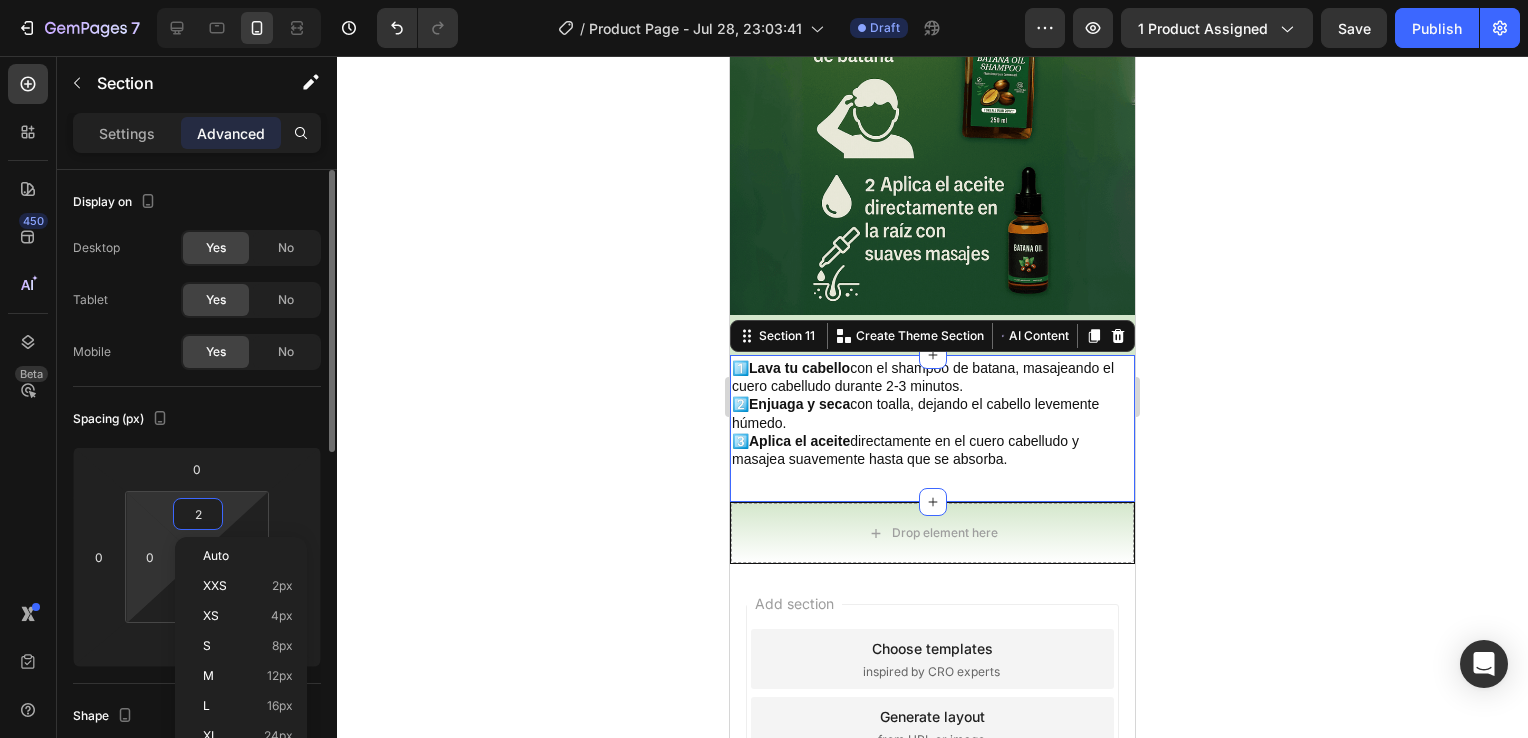 click on "[NUMBER] / Product Page - [MONTH] [DAY], [HOUR]:[MINUTE]:[SECOND] Draft Preview [NUMBER] product assigned Save Publish [NUMBER] Beta Sections([NUMBER]) Elements([NUMBER]) Section Element Hero Section Product Detail Brands Trusted Badges Guarantee Product Breakdown How to use Testimonials Compare Bundle FAQs Social Proof Brand Story Product List Collection Blog List Contact Sticky Add to Cart Custom Footer Browse Library [NUMBER] Layout Row Row Row Row Text Heading Text Block Button Button Button Media Image Image Video" at bounding box center (764, 0) 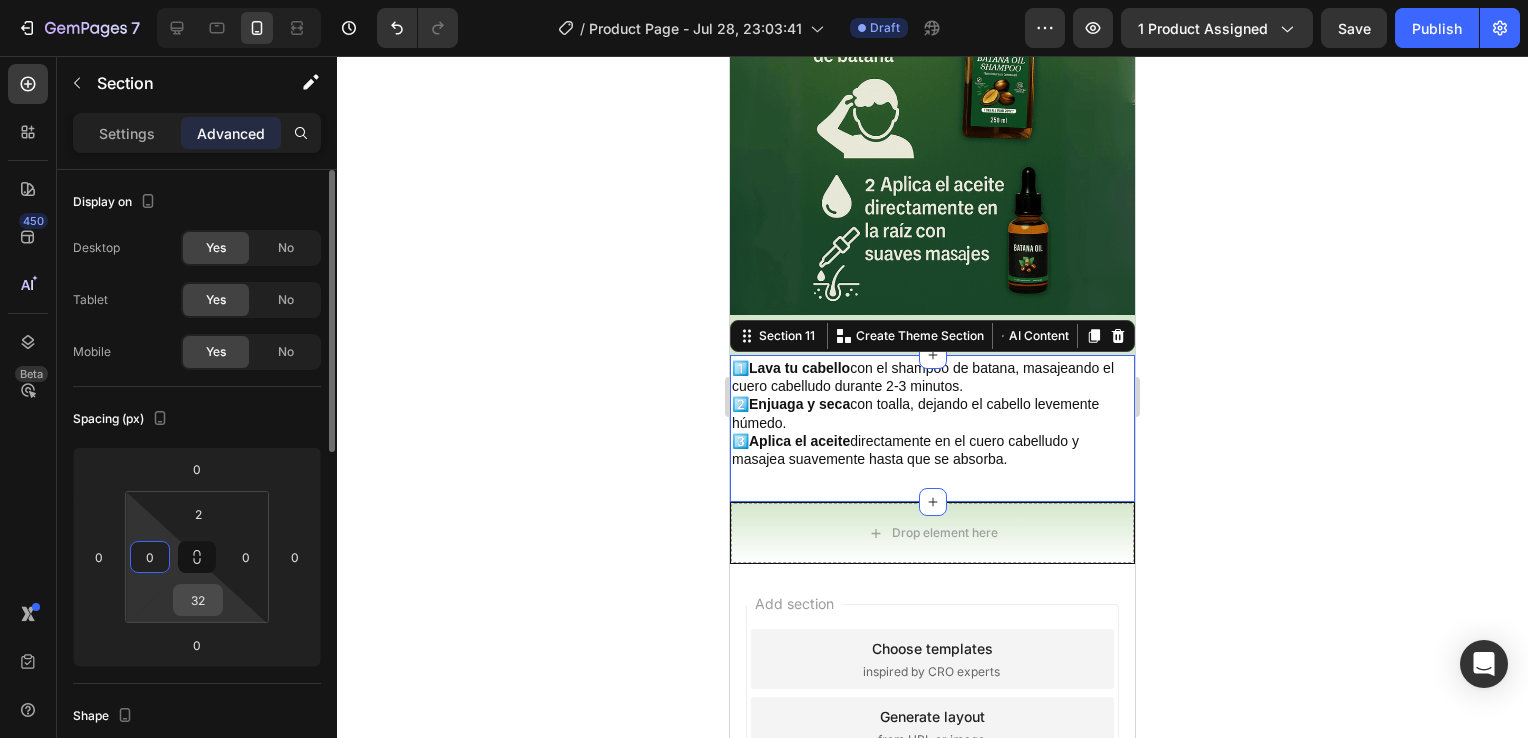 click on "32" at bounding box center [198, 600] 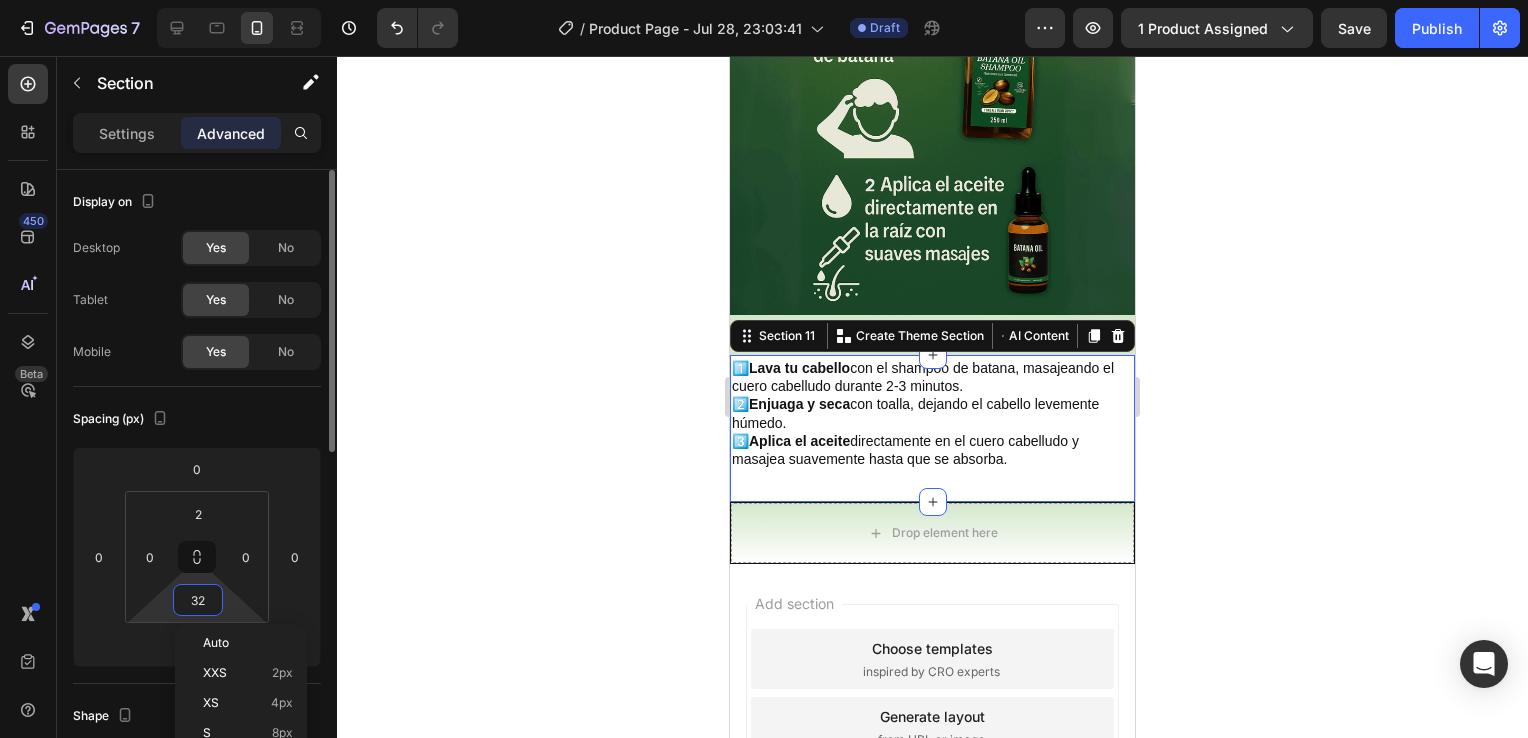 click on "32" at bounding box center (198, 600) 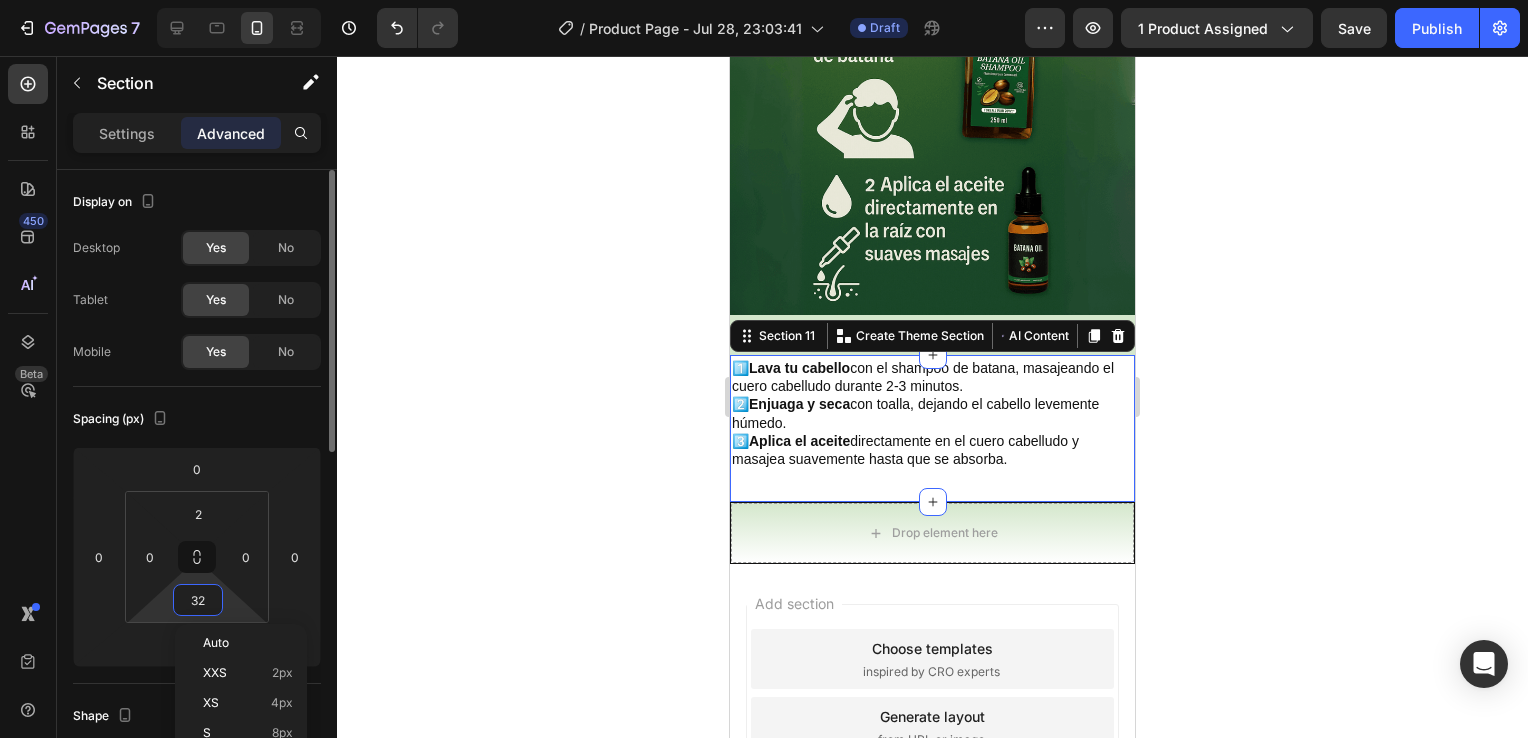 type on "2" 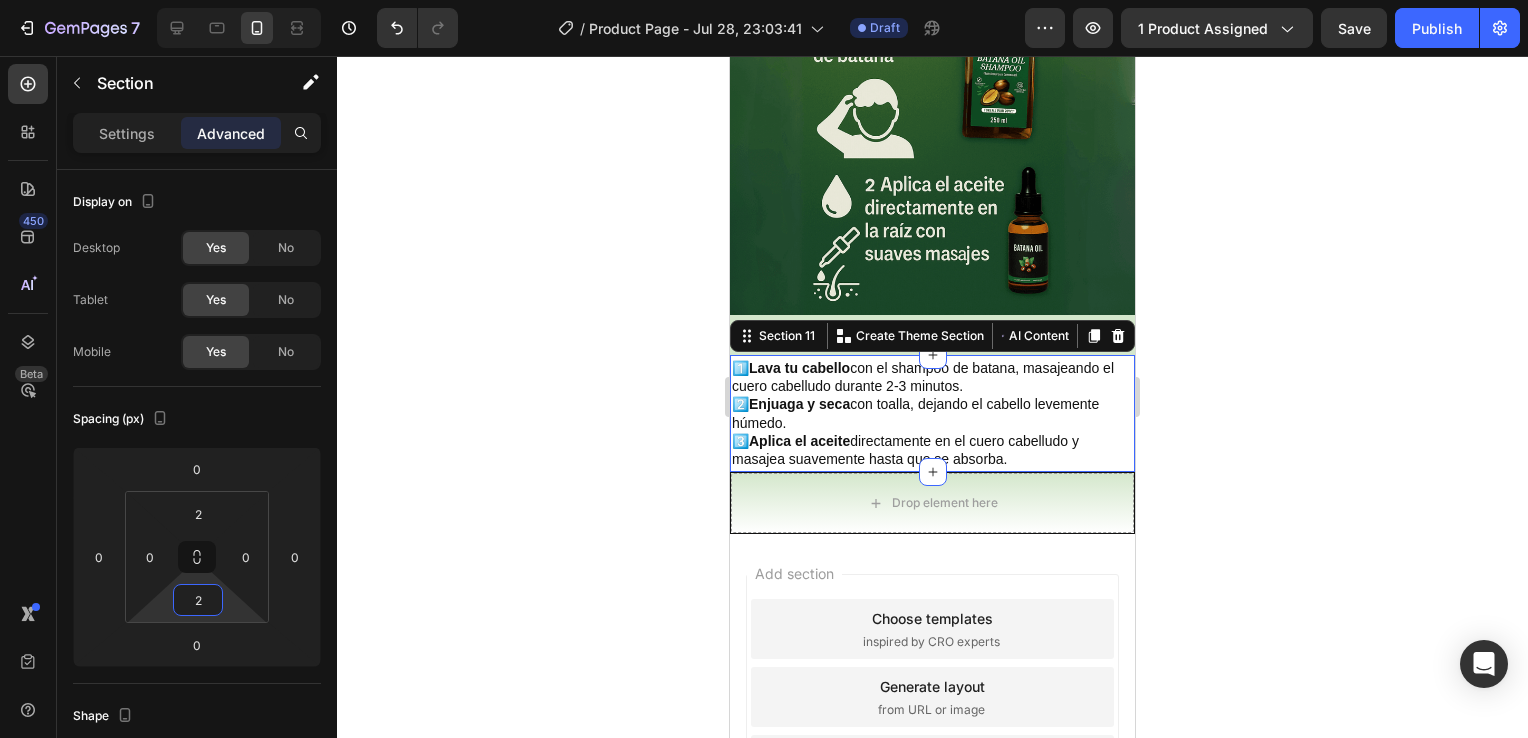 click 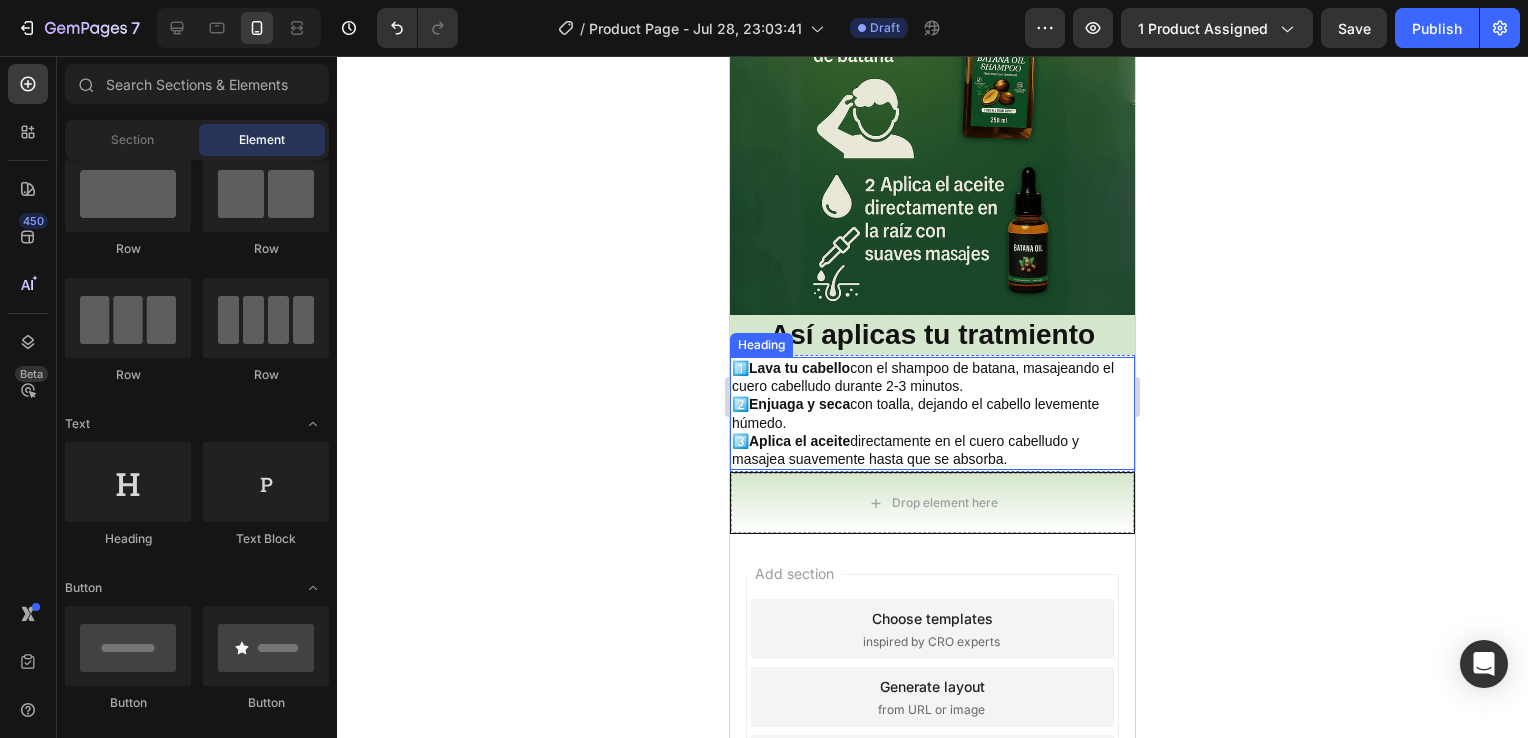 click on "1️⃣  Lava tu cabello  con el shampoo de batana, masajeando el cuero cabelludo durante 2-3 minutos. 2️⃣  Enjuaga y seca  con toalla, dejando el cabello levemente húmedo. 3️⃣  Aplica el aceite  directamente en el cuero cabelludo y masajea suavemente hasta que se absorba." at bounding box center (932, 413) 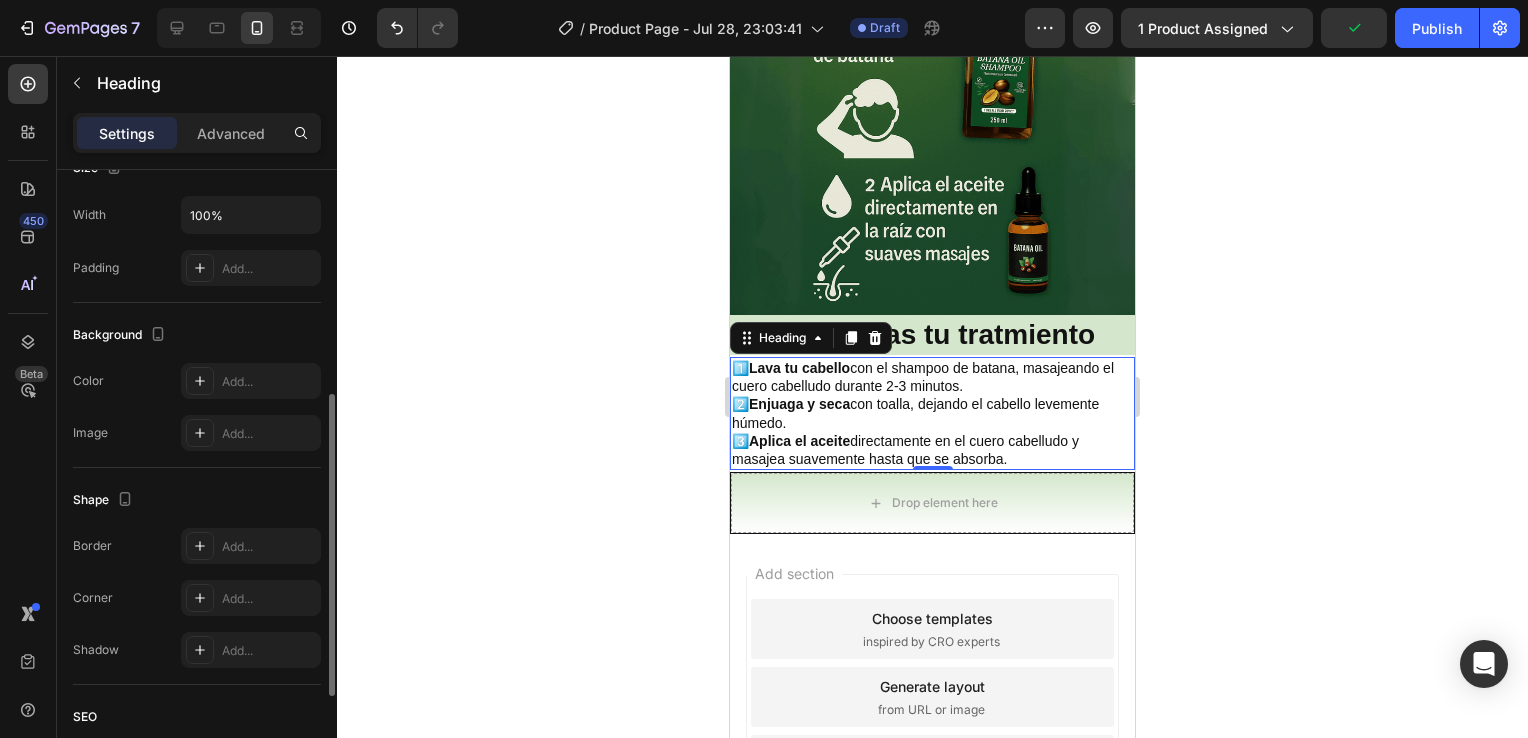 scroll, scrollTop: 466, scrollLeft: 0, axis: vertical 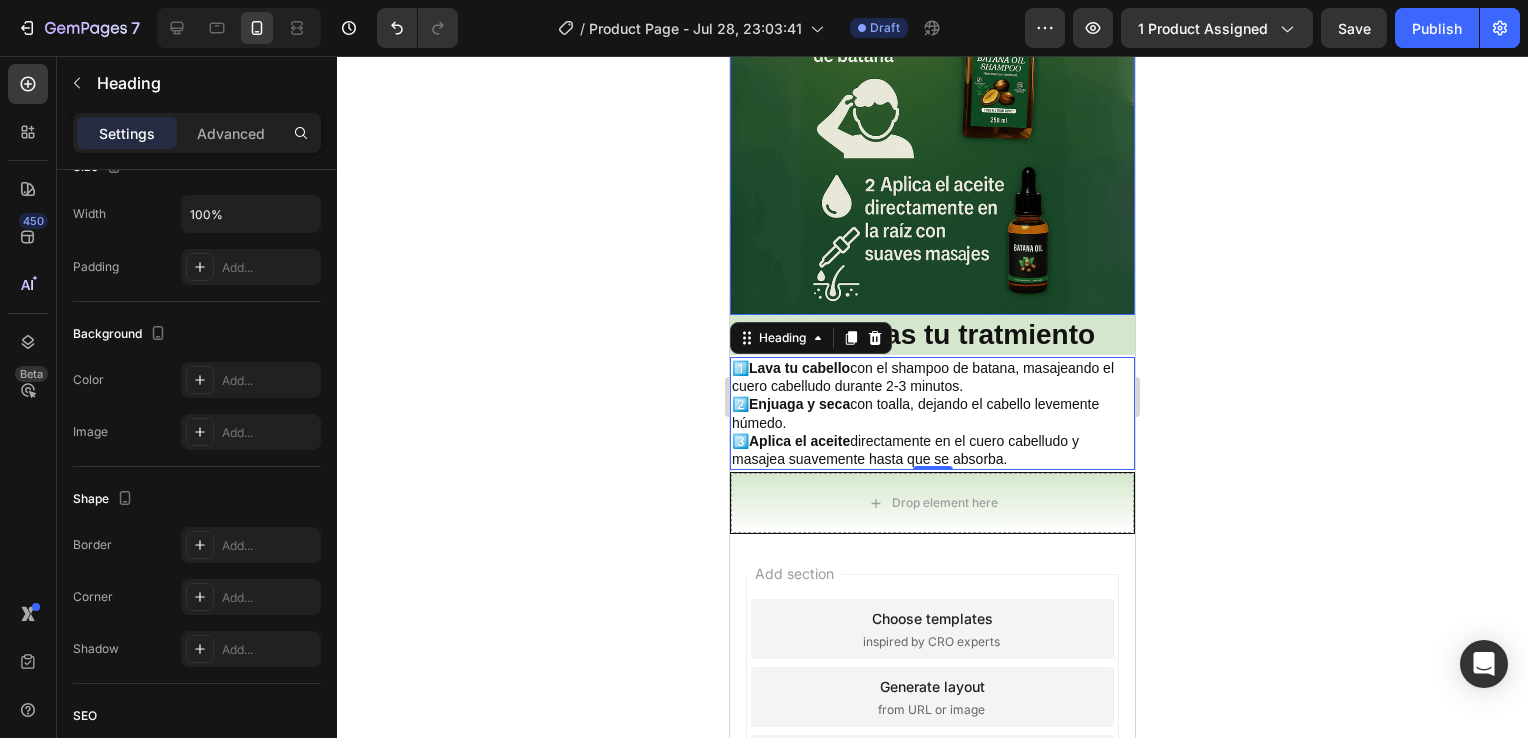 click at bounding box center (932, 112) 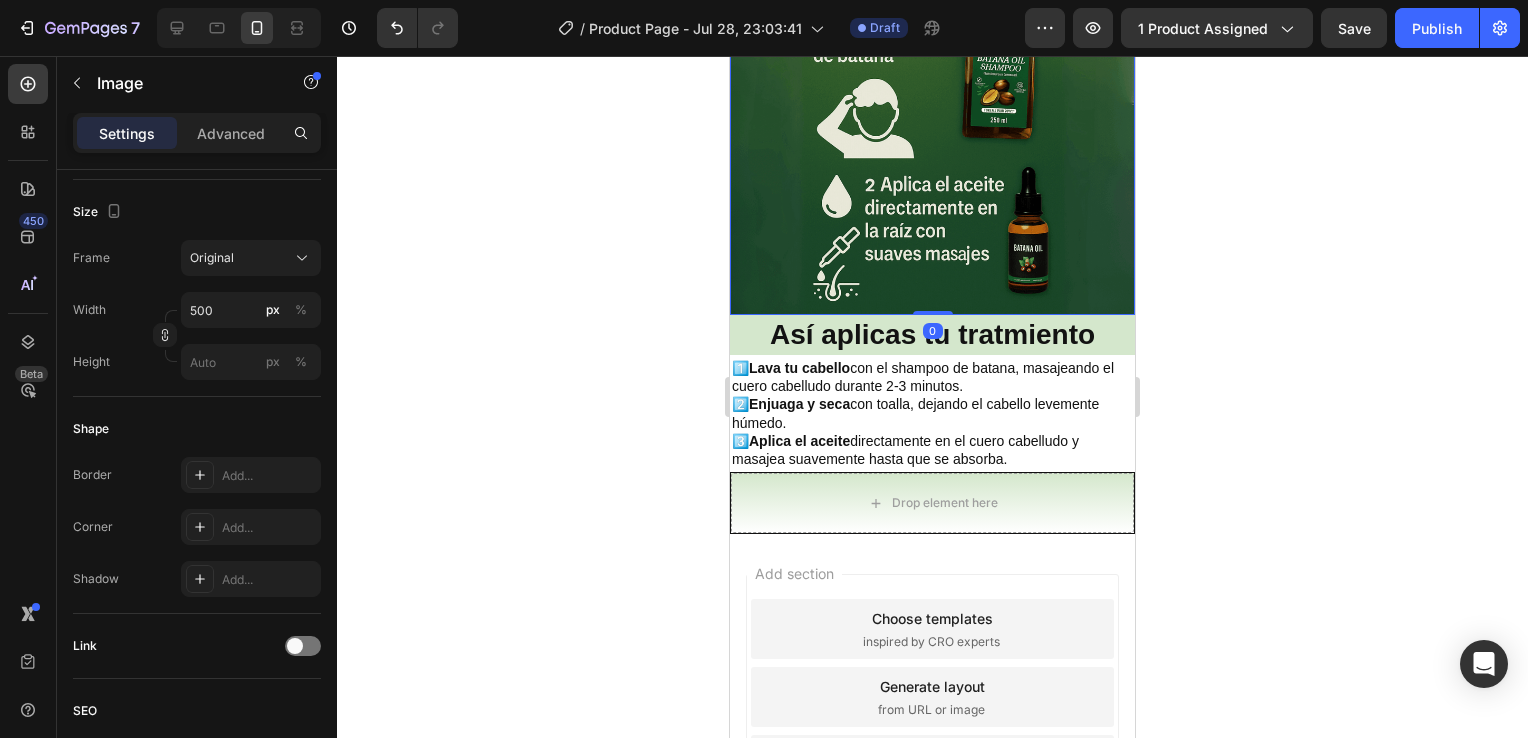 scroll, scrollTop: 0, scrollLeft: 0, axis: both 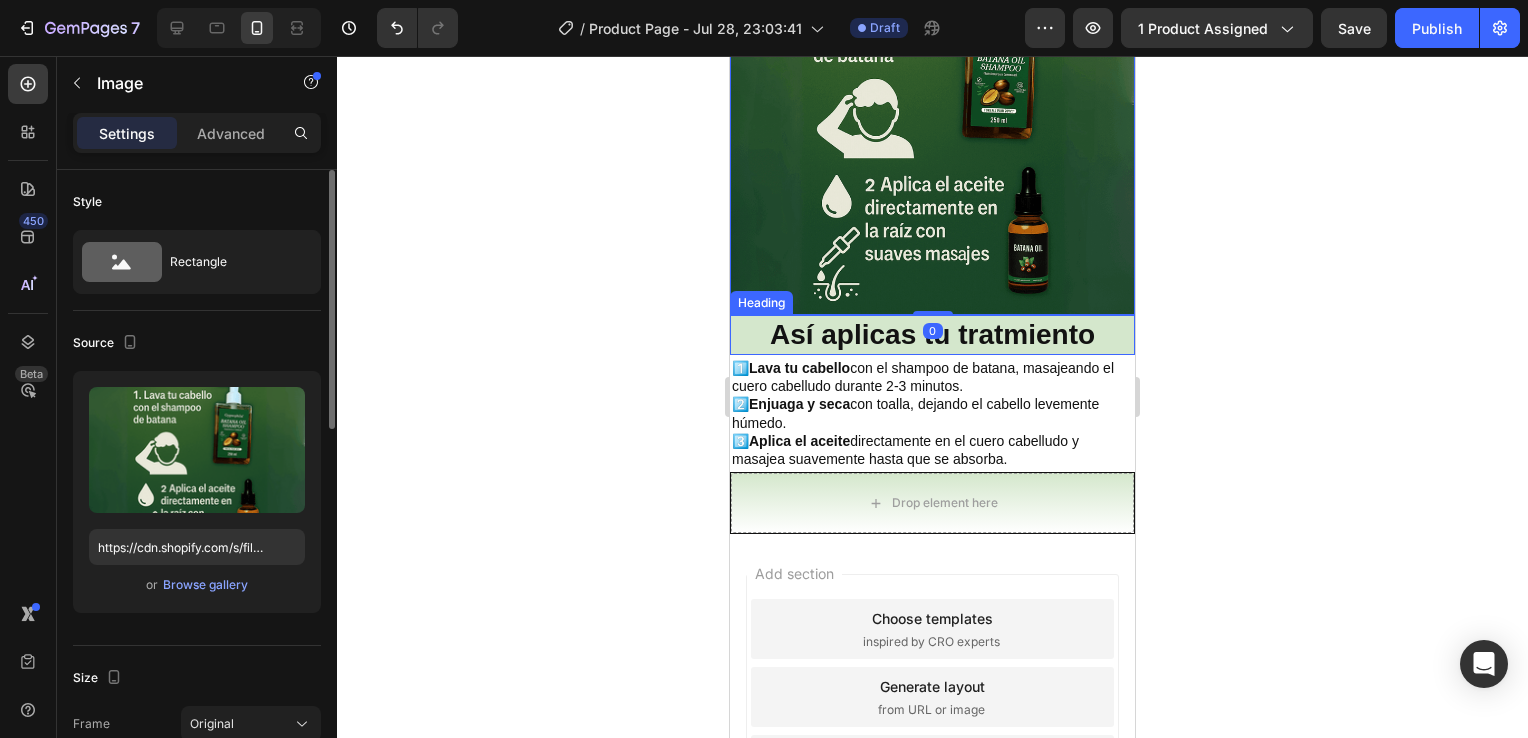 click on "Así aplicas tu tratmiento" at bounding box center (932, 335) 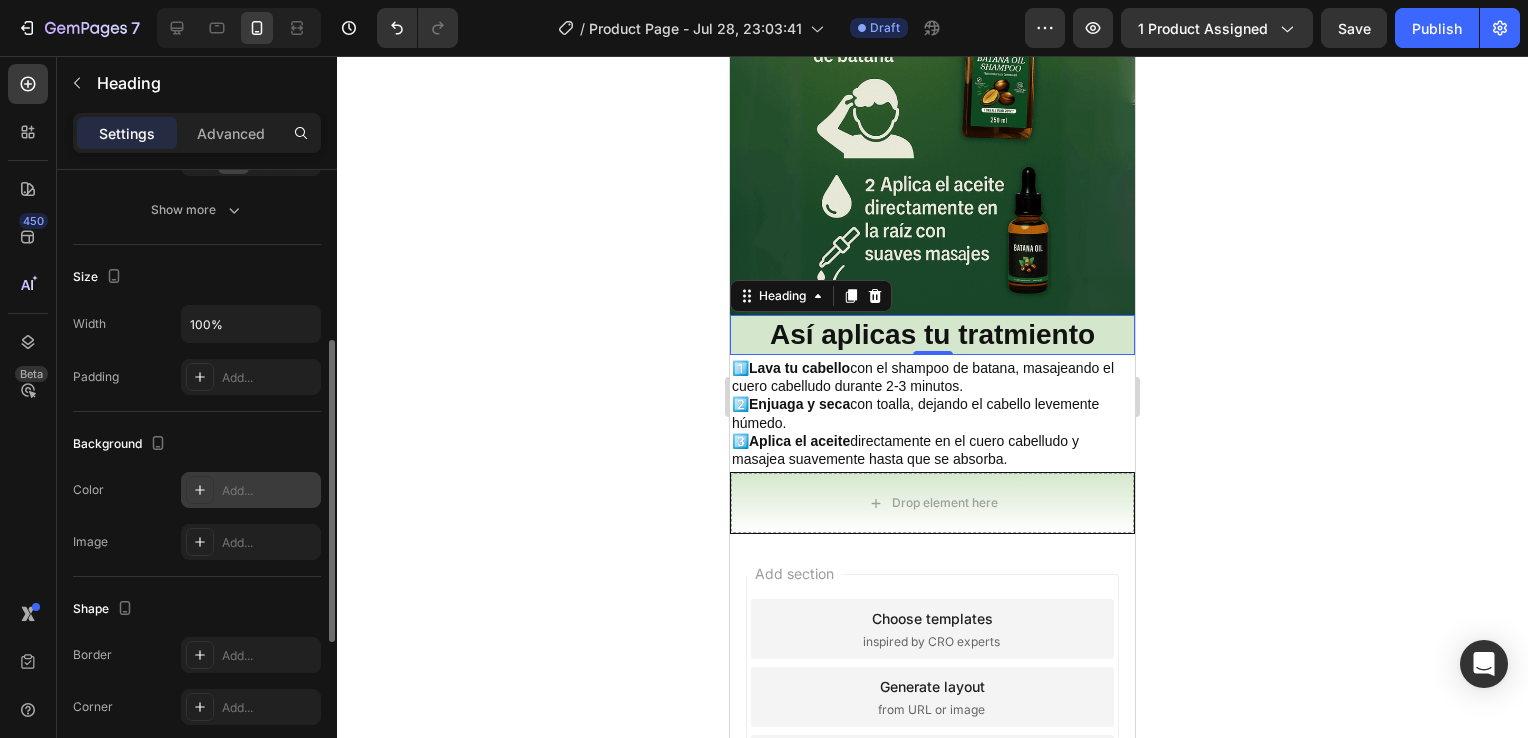 scroll, scrollTop: 354, scrollLeft: 0, axis: vertical 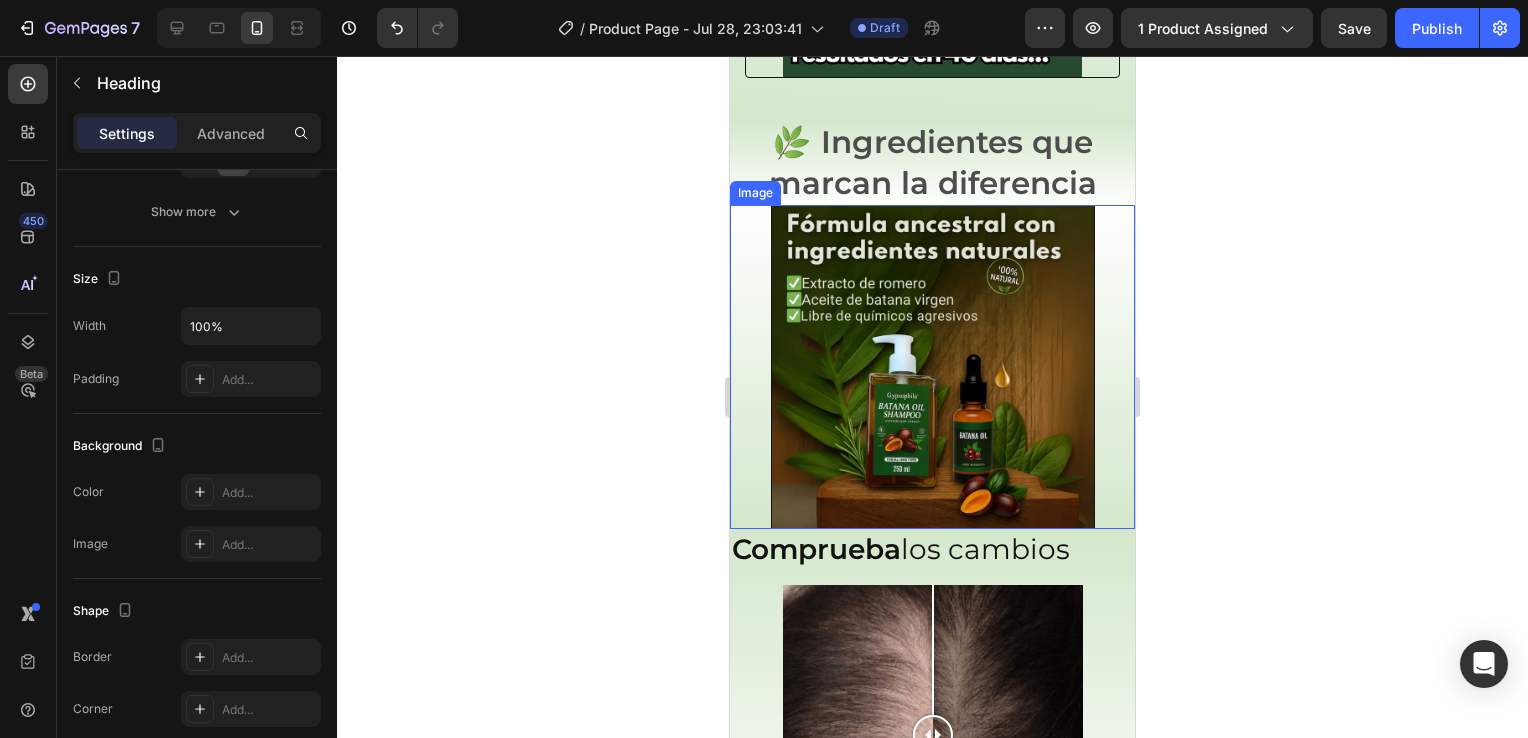 click at bounding box center [932, 367] 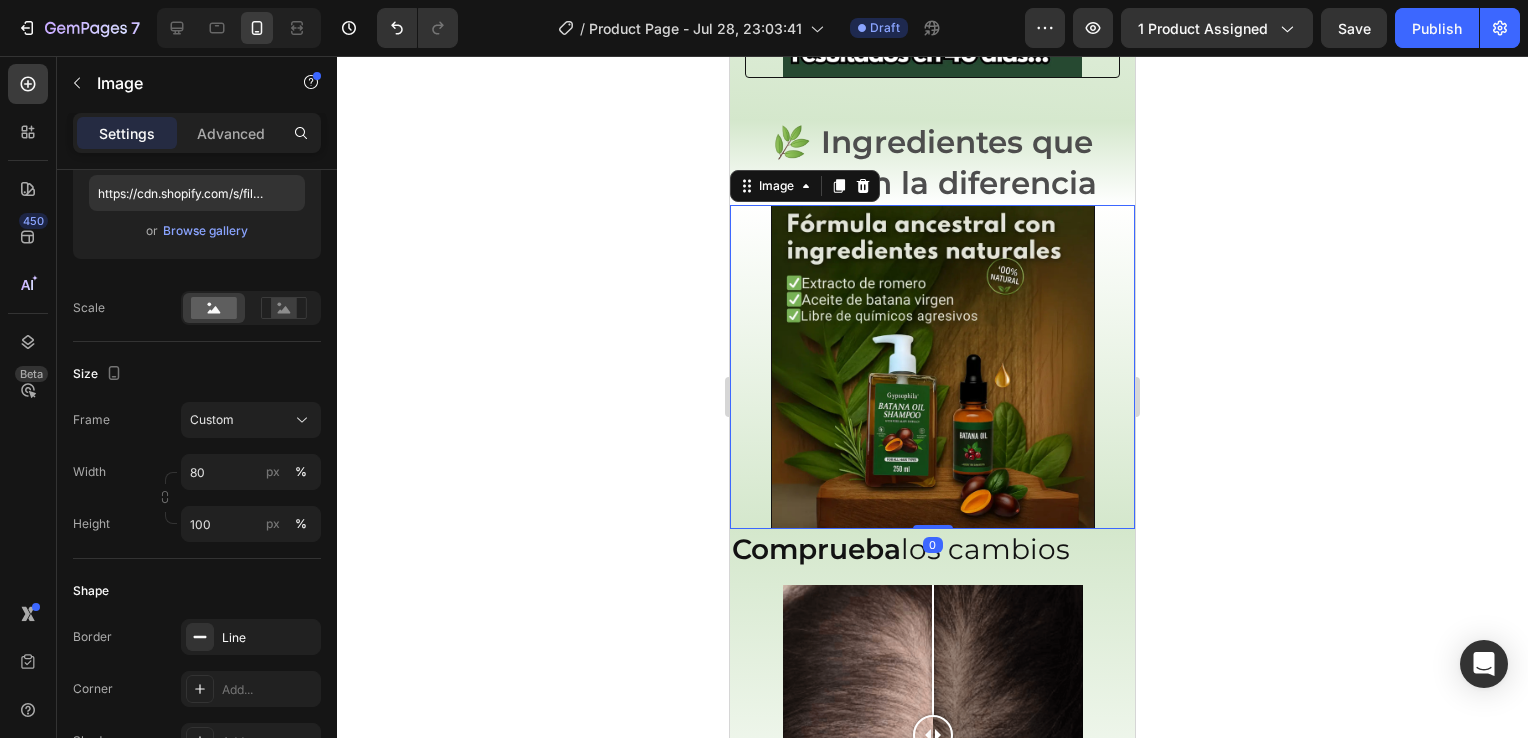 scroll, scrollTop: 0, scrollLeft: 0, axis: both 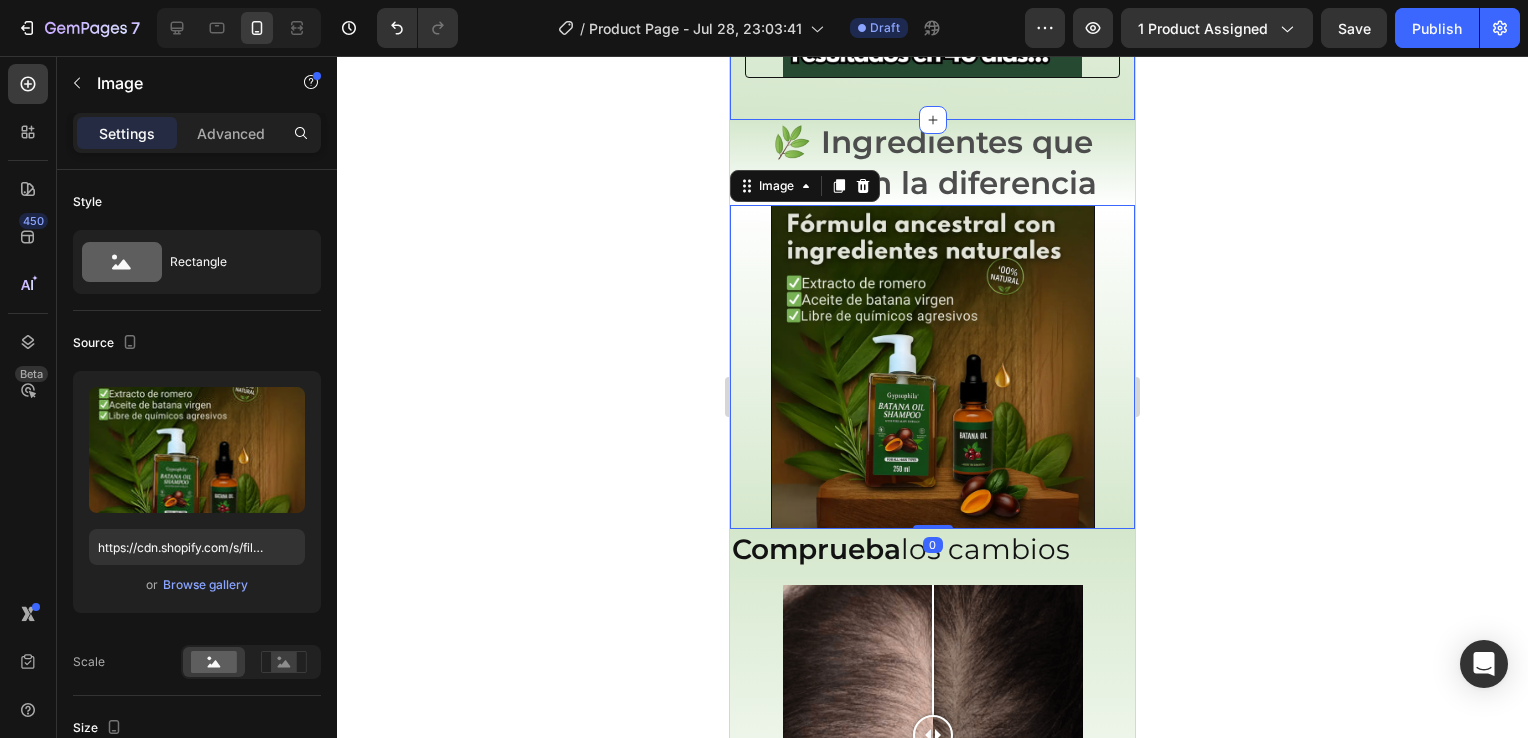 click on "¡Cabello más abundante y fuerte! Heading Notarás menos caída , más volumen y nuevos cabellos creciendo donde ya no había esperanza. Text Block Image Row" at bounding box center [932, -112] 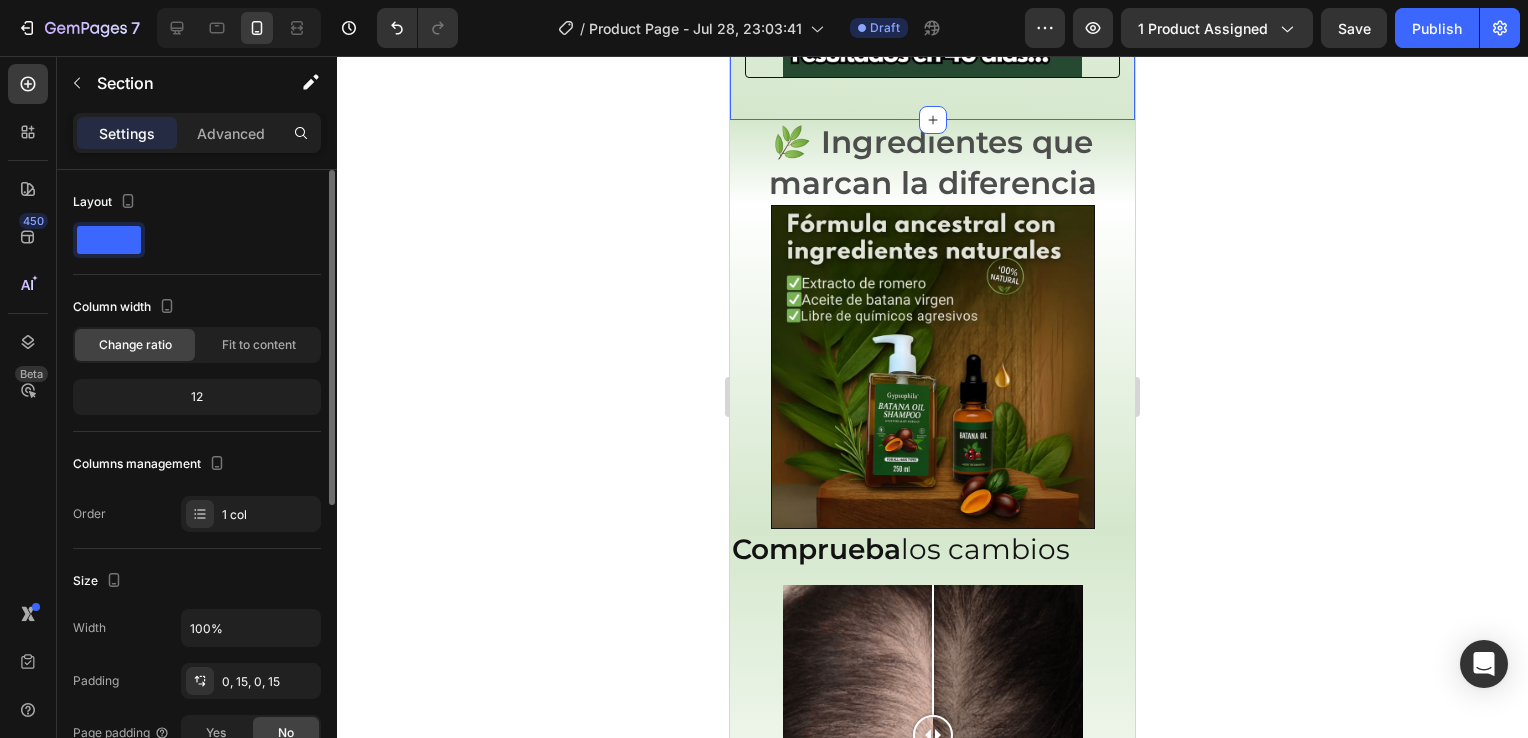 scroll, scrollTop: 184, scrollLeft: 0, axis: vertical 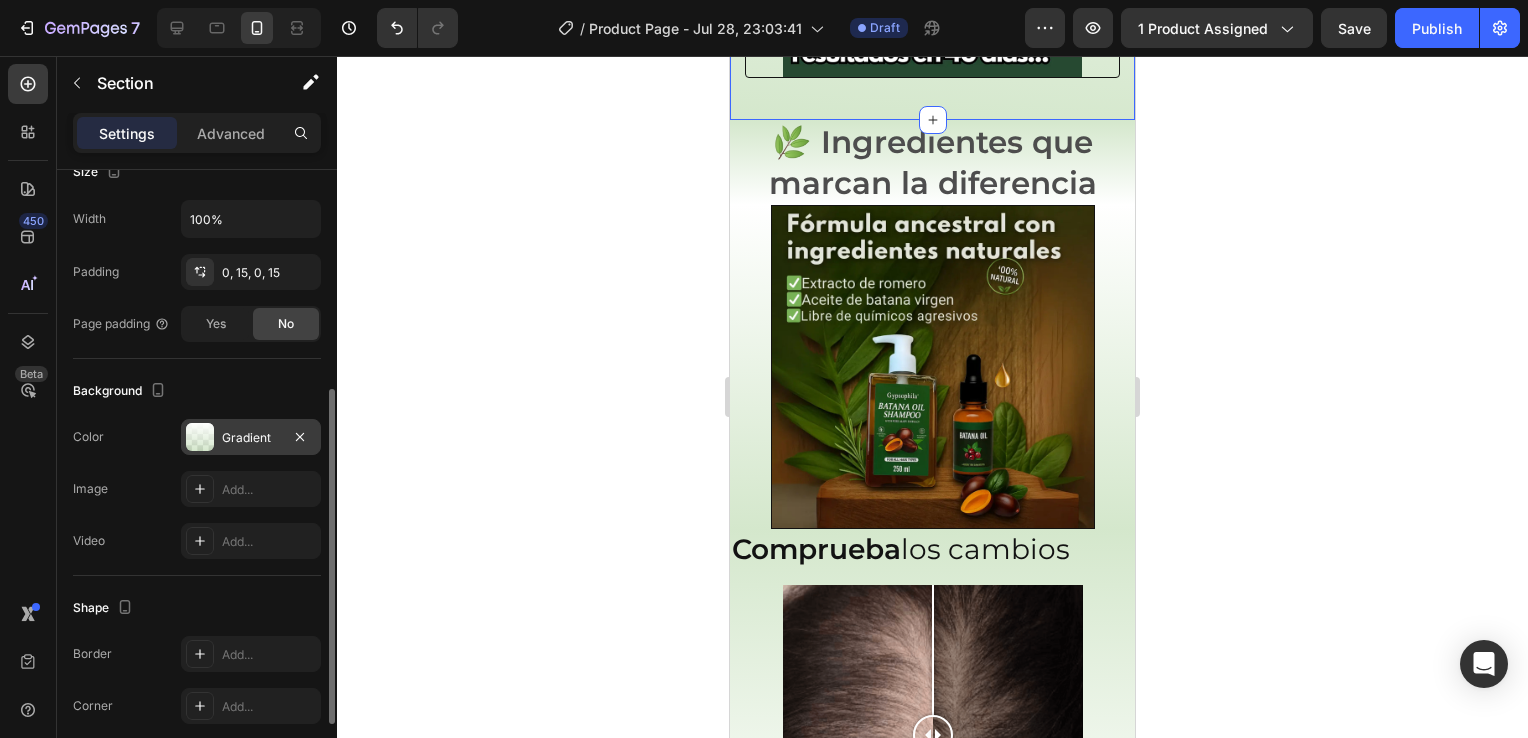 click at bounding box center [200, 437] 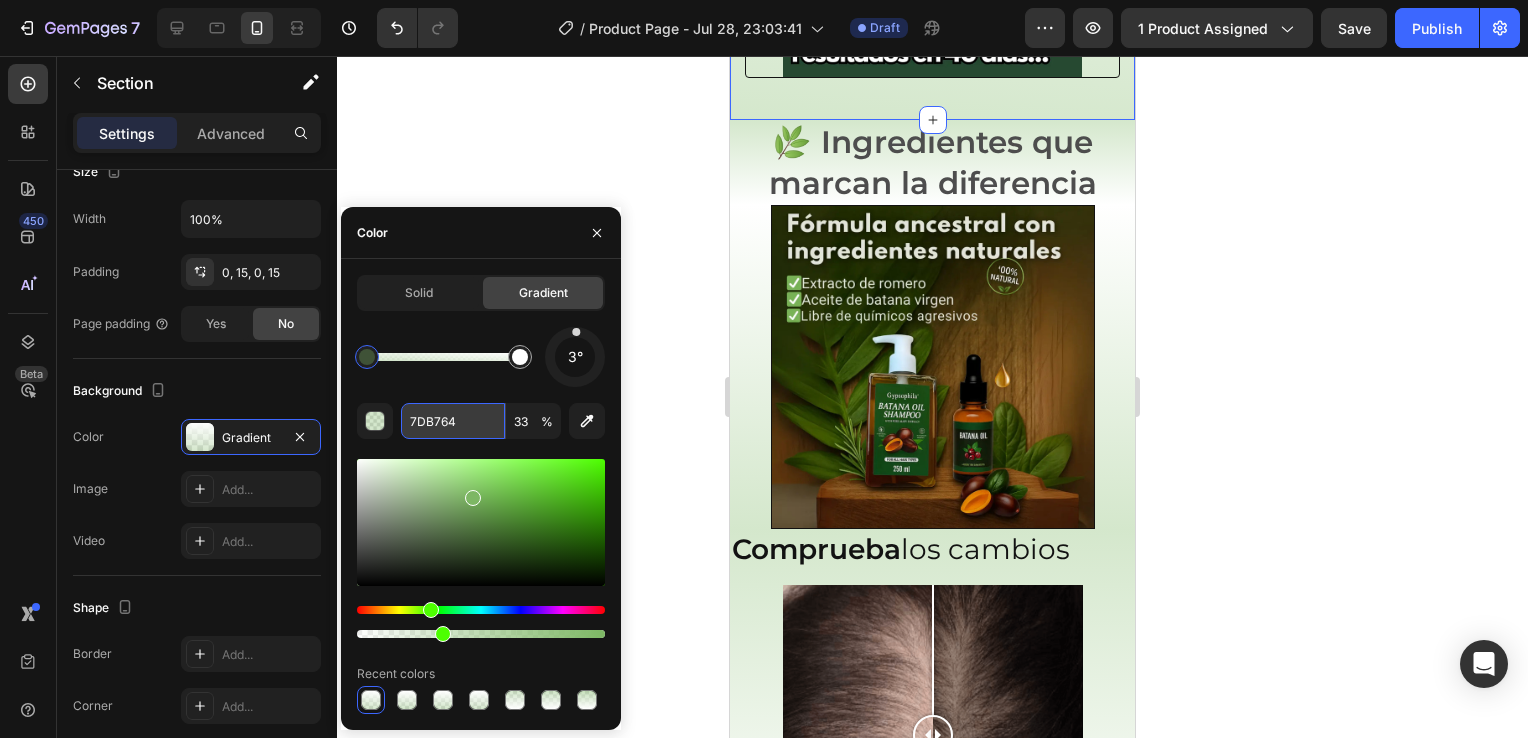 click on "7DB764" at bounding box center [453, 421] 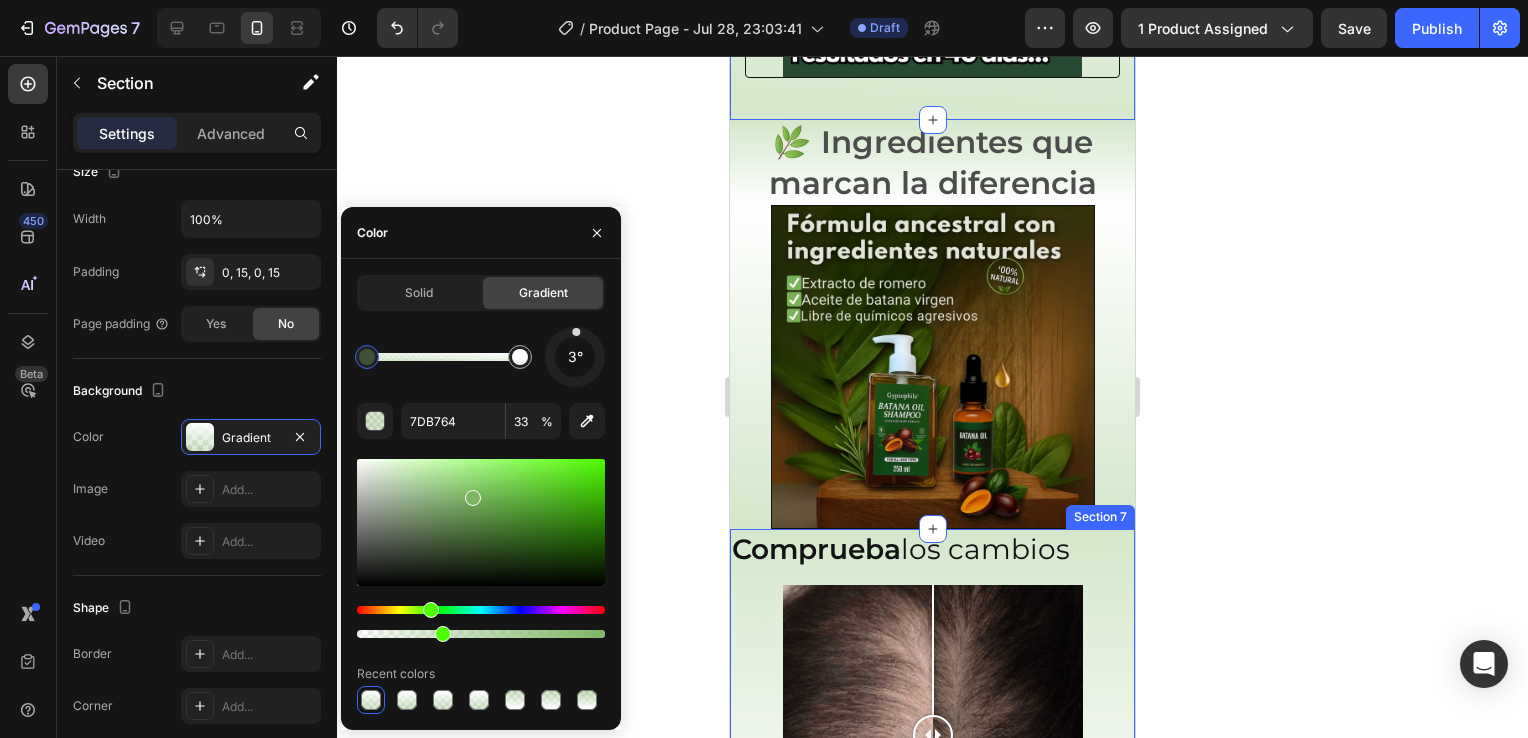 click on "Comprueba  los cambios Heading Image Comparison" at bounding box center [932, 707] 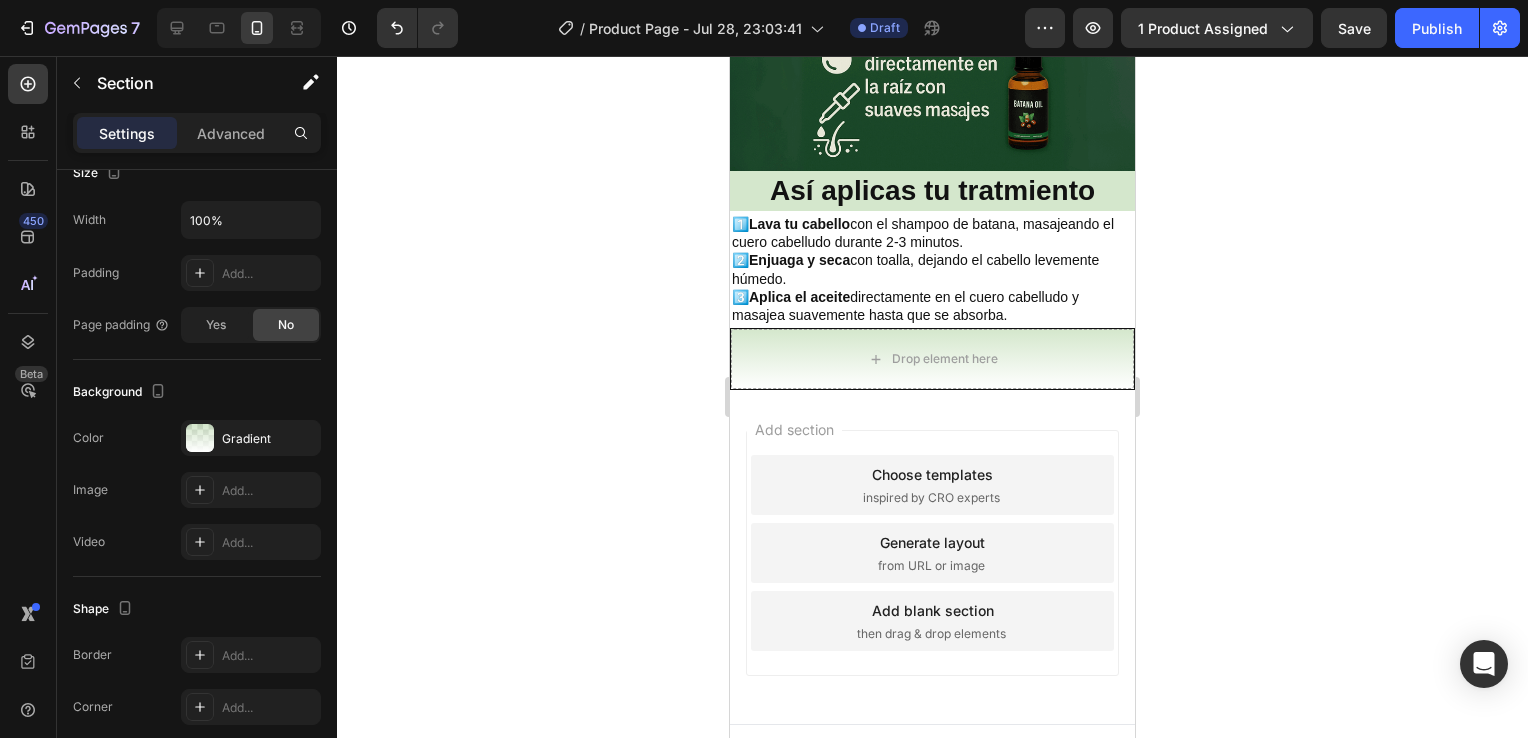 scroll, scrollTop: 3324, scrollLeft: 0, axis: vertical 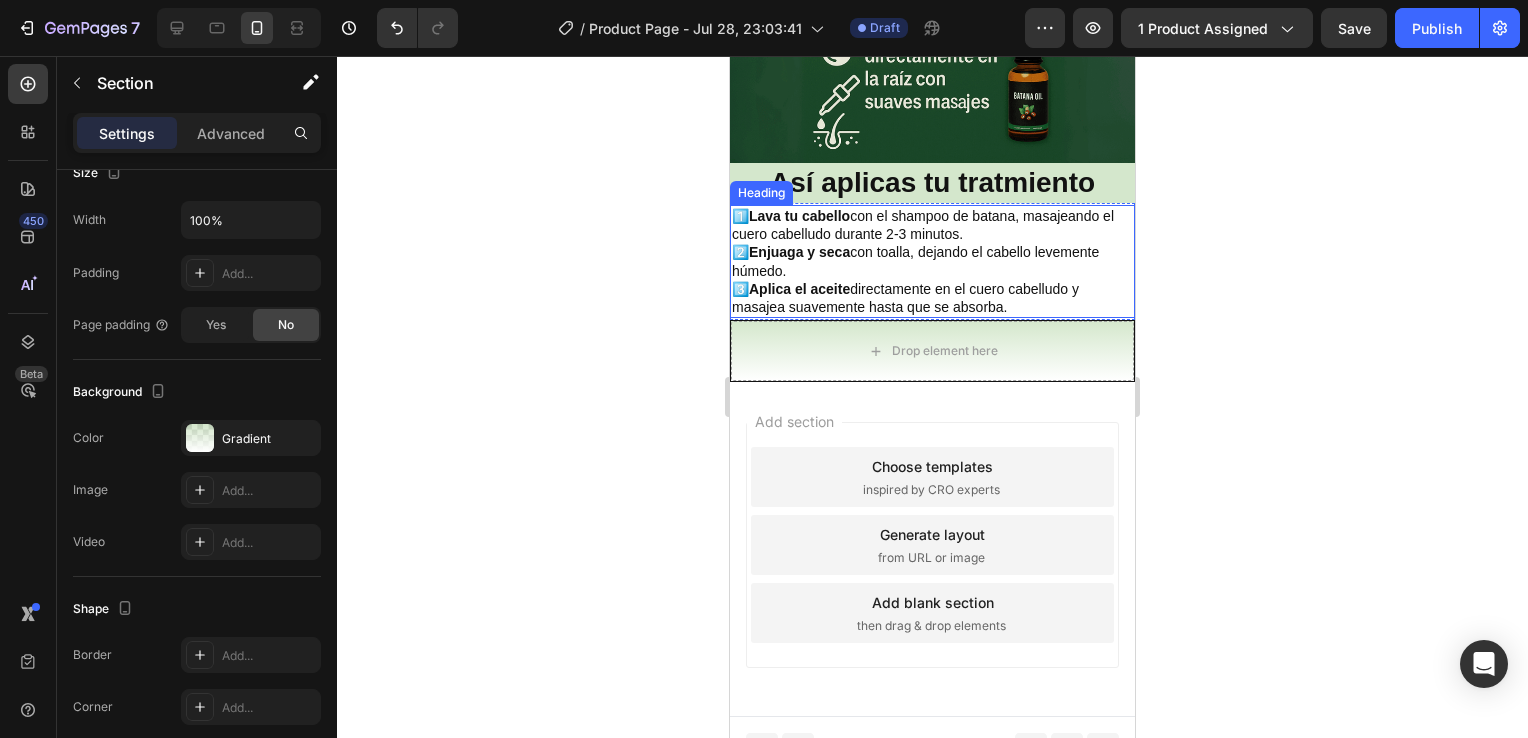 click on "1️⃣  Lava tu cabello  con el shampoo de batana, masajeando el cuero cabelludo durante 2-3 minutos. 2️⃣  Enjuaga y seca  con toalla, dejando el cabello levemente húmedo. 3️⃣  Aplica el aceite  directamente en el cuero cabelludo y masajea suavemente hasta que se absorba." at bounding box center [932, 261] 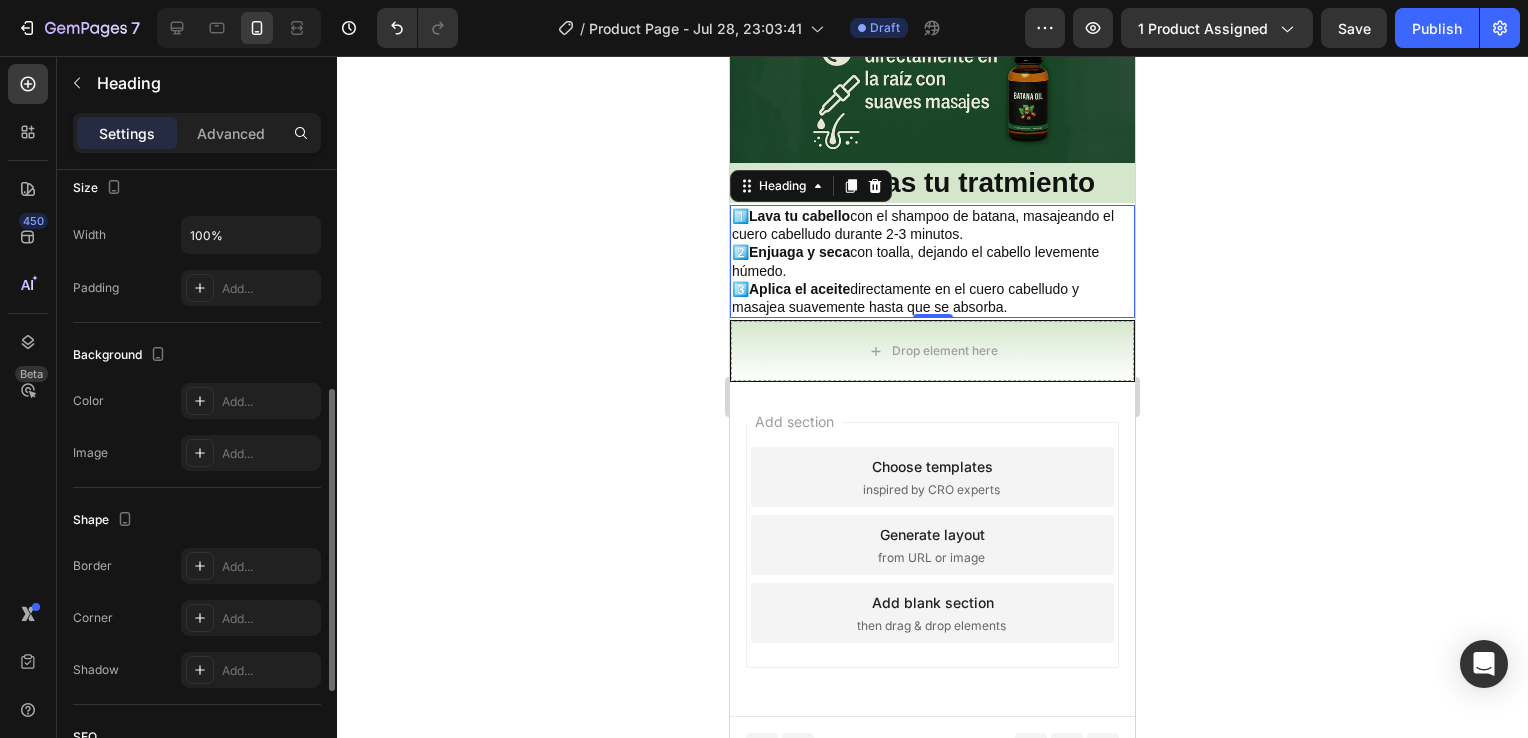 scroll, scrollTop: 448, scrollLeft: 0, axis: vertical 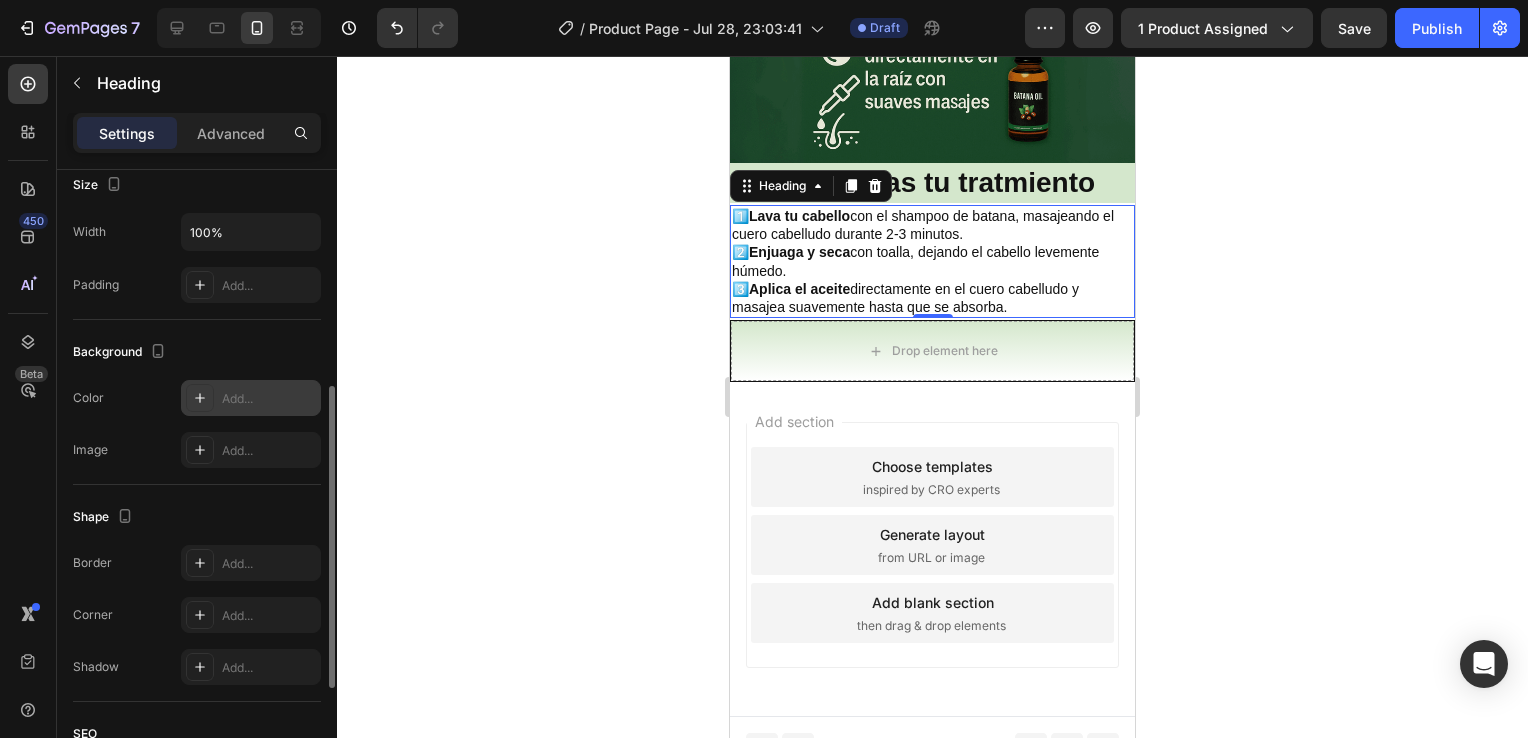 click at bounding box center [200, 398] 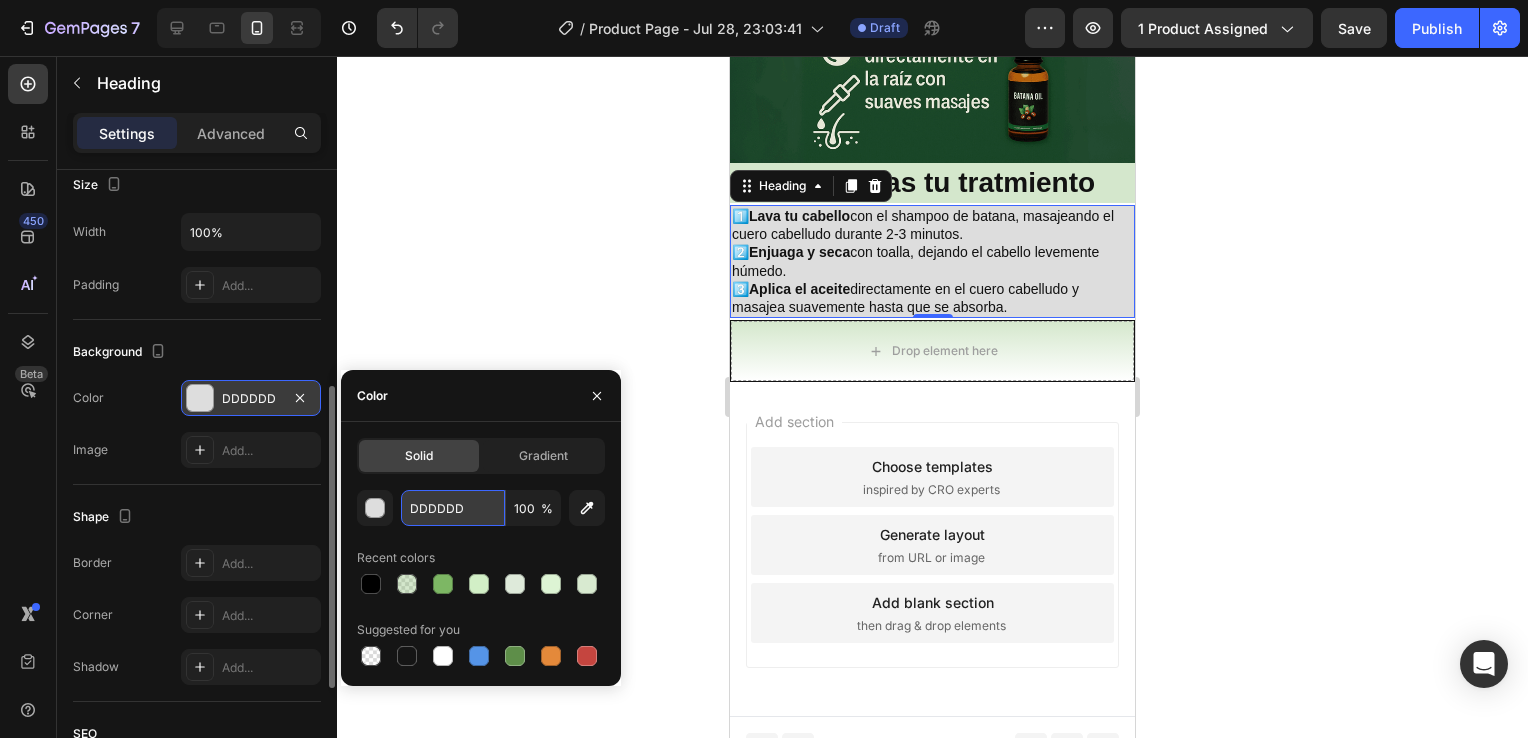 click on "DDDDDD" at bounding box center [453, 508] 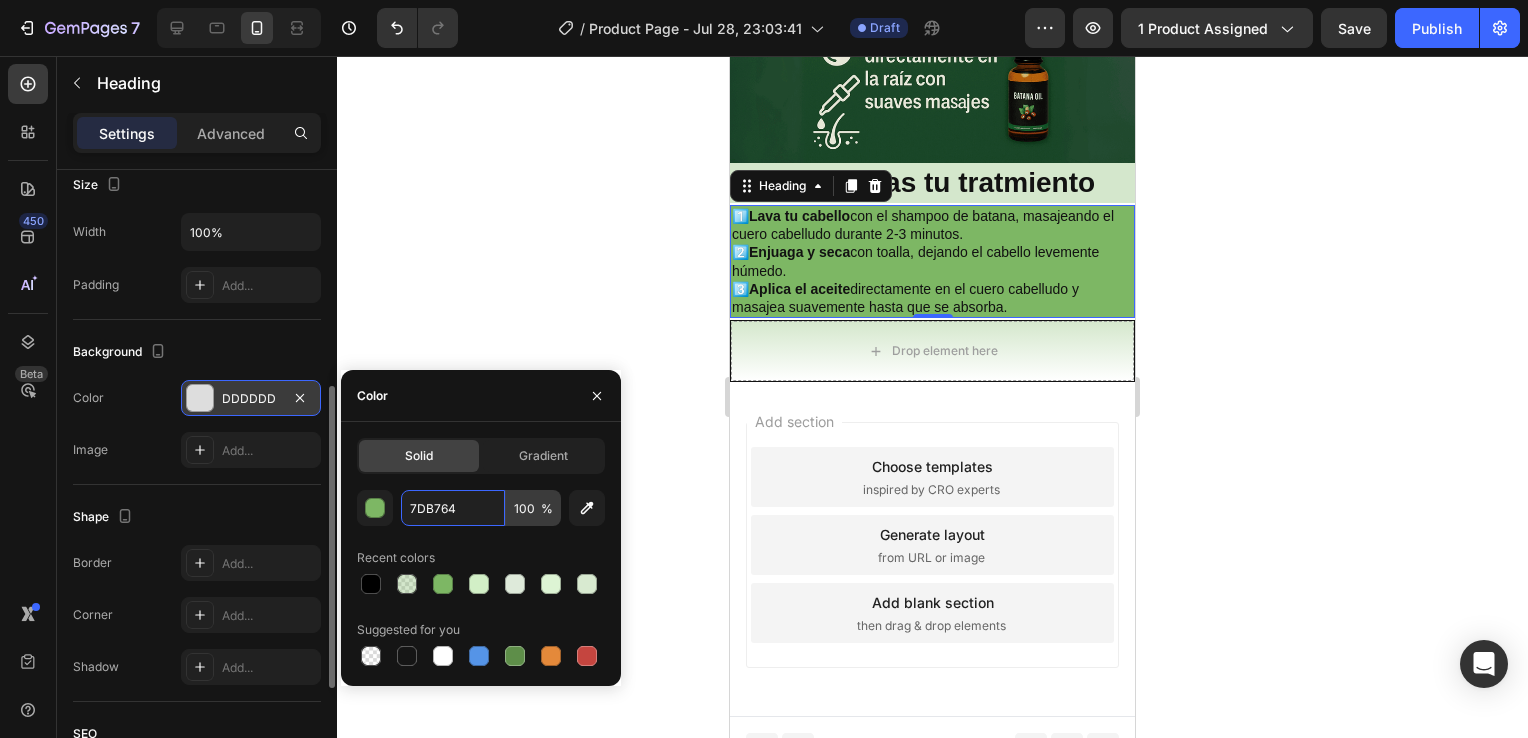 type on "7DB764" 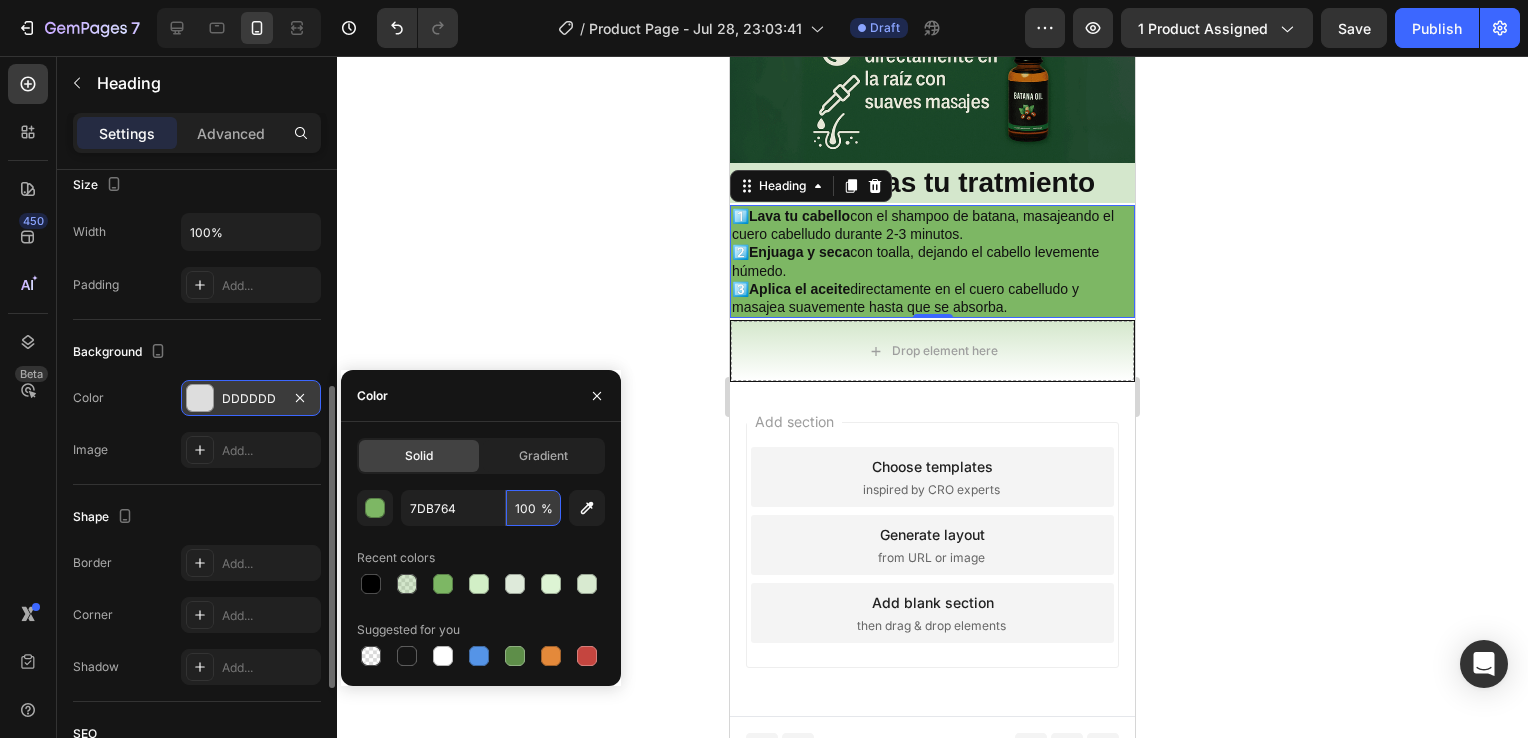 click on "100" at bounding box center [533, 508] 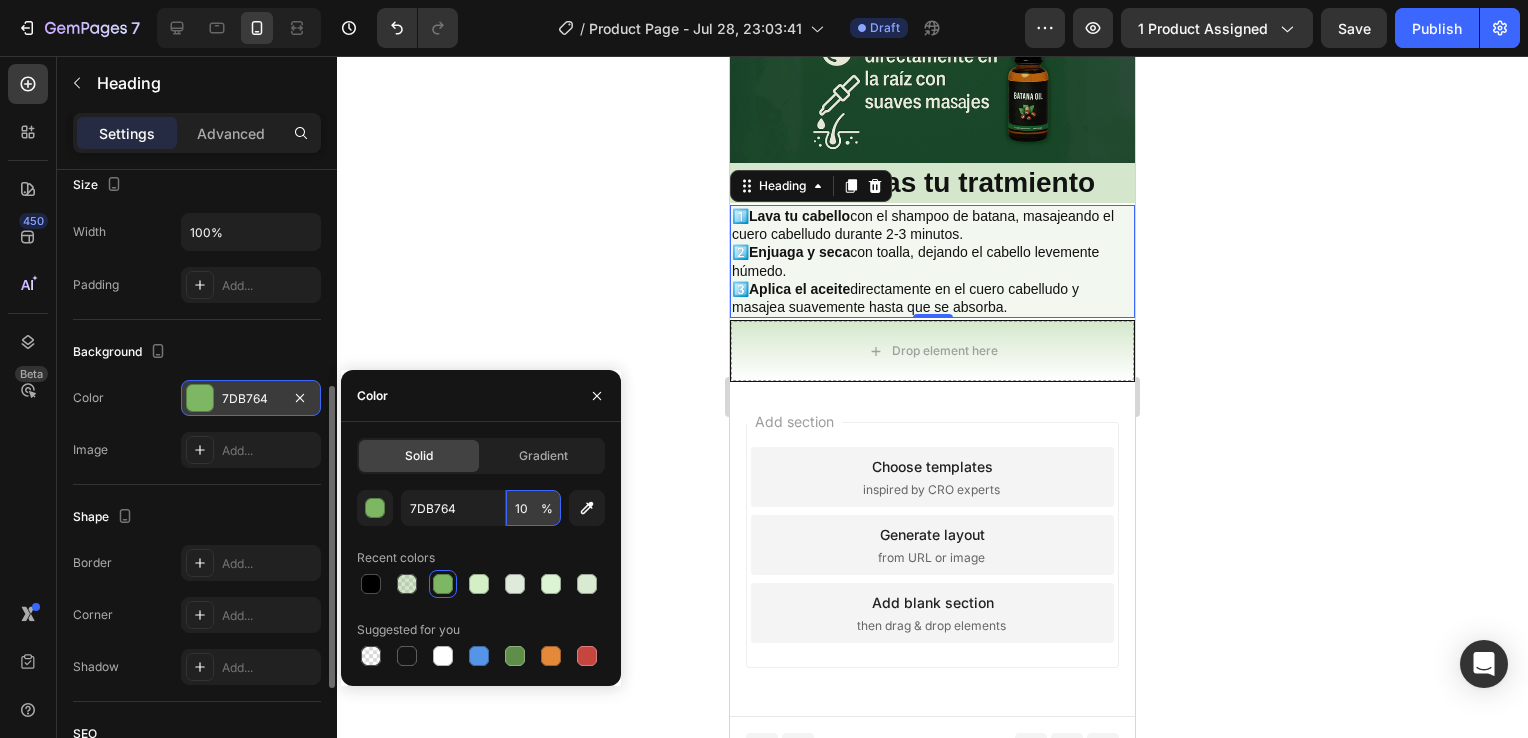 type on "1" 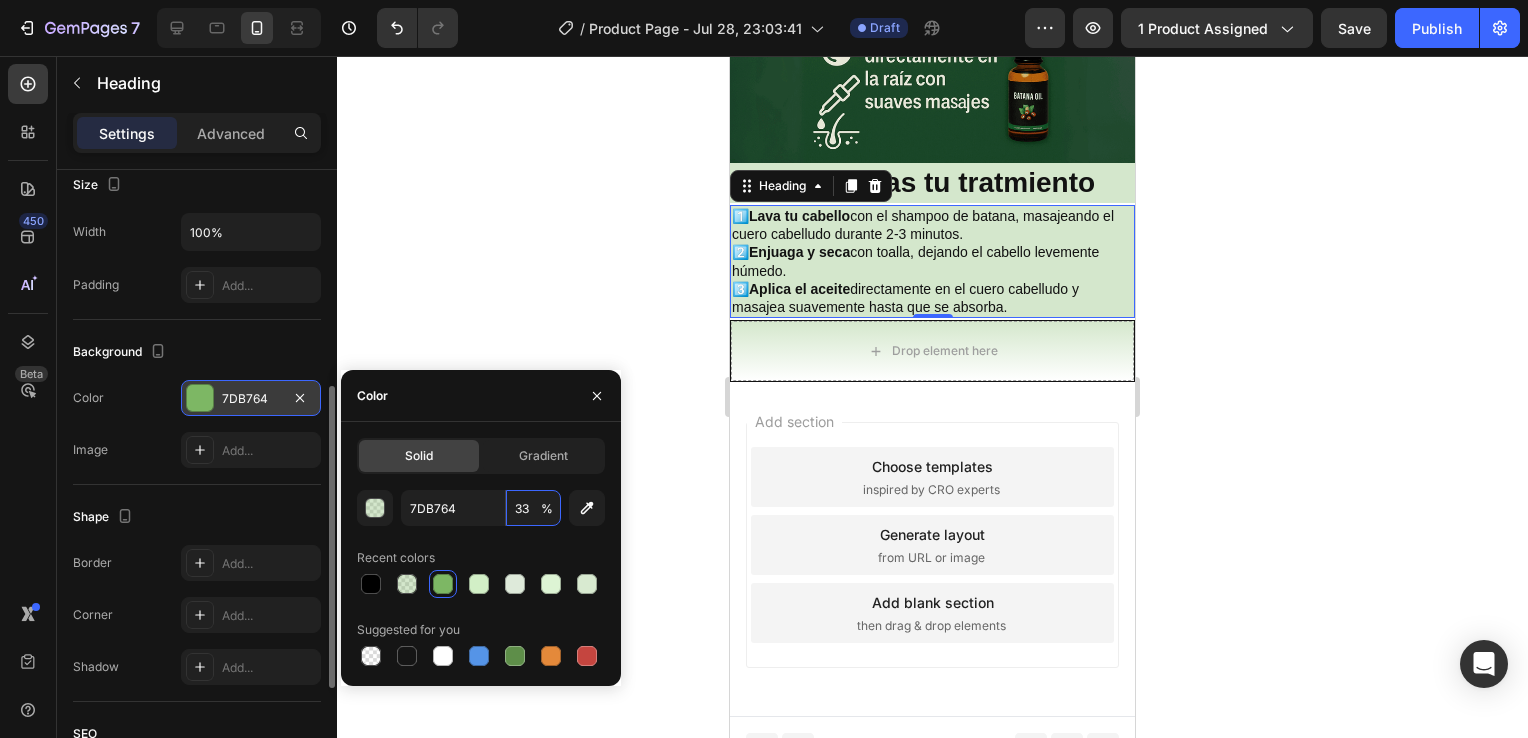 type on "33" 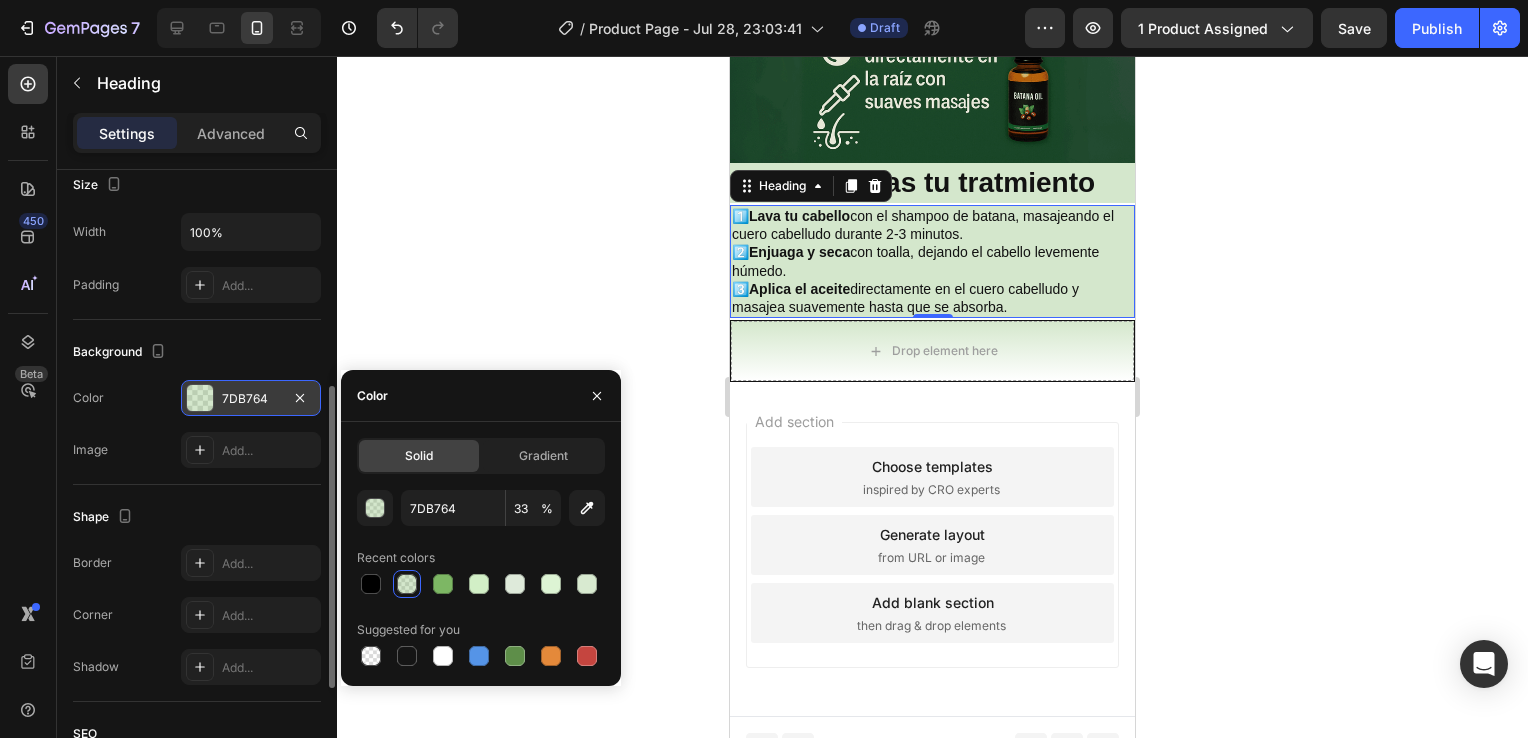 click on "Color" at bounding box center (481, 396) 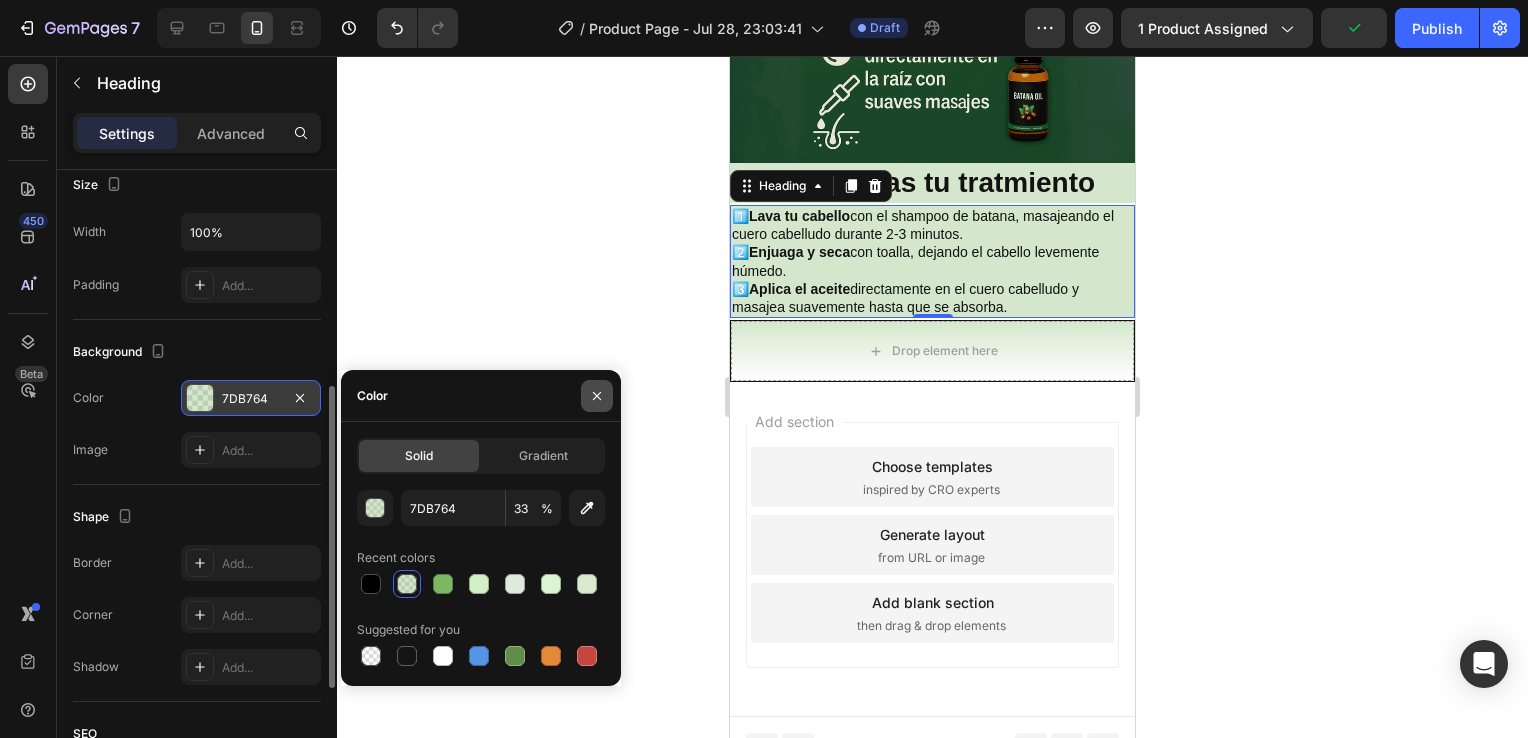 click 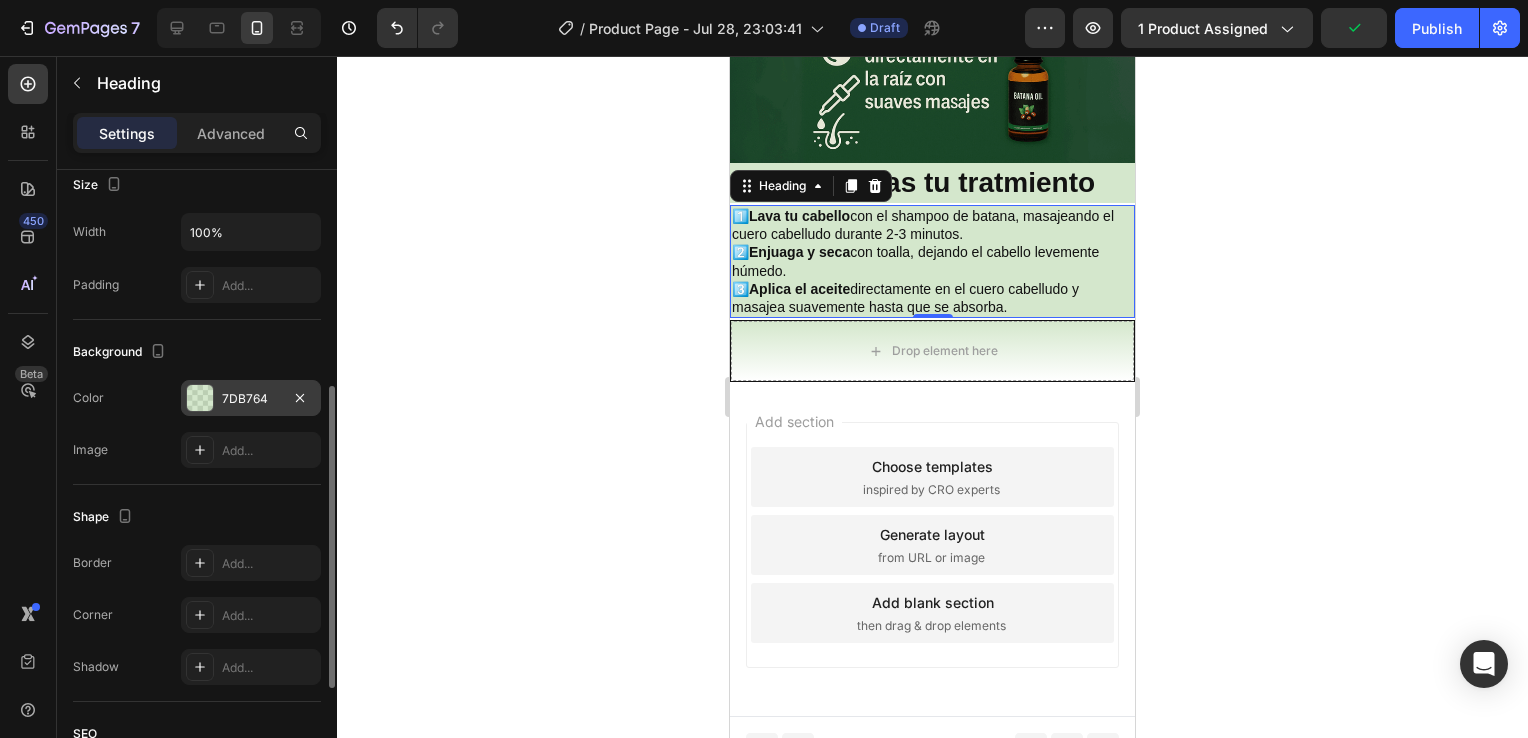 click 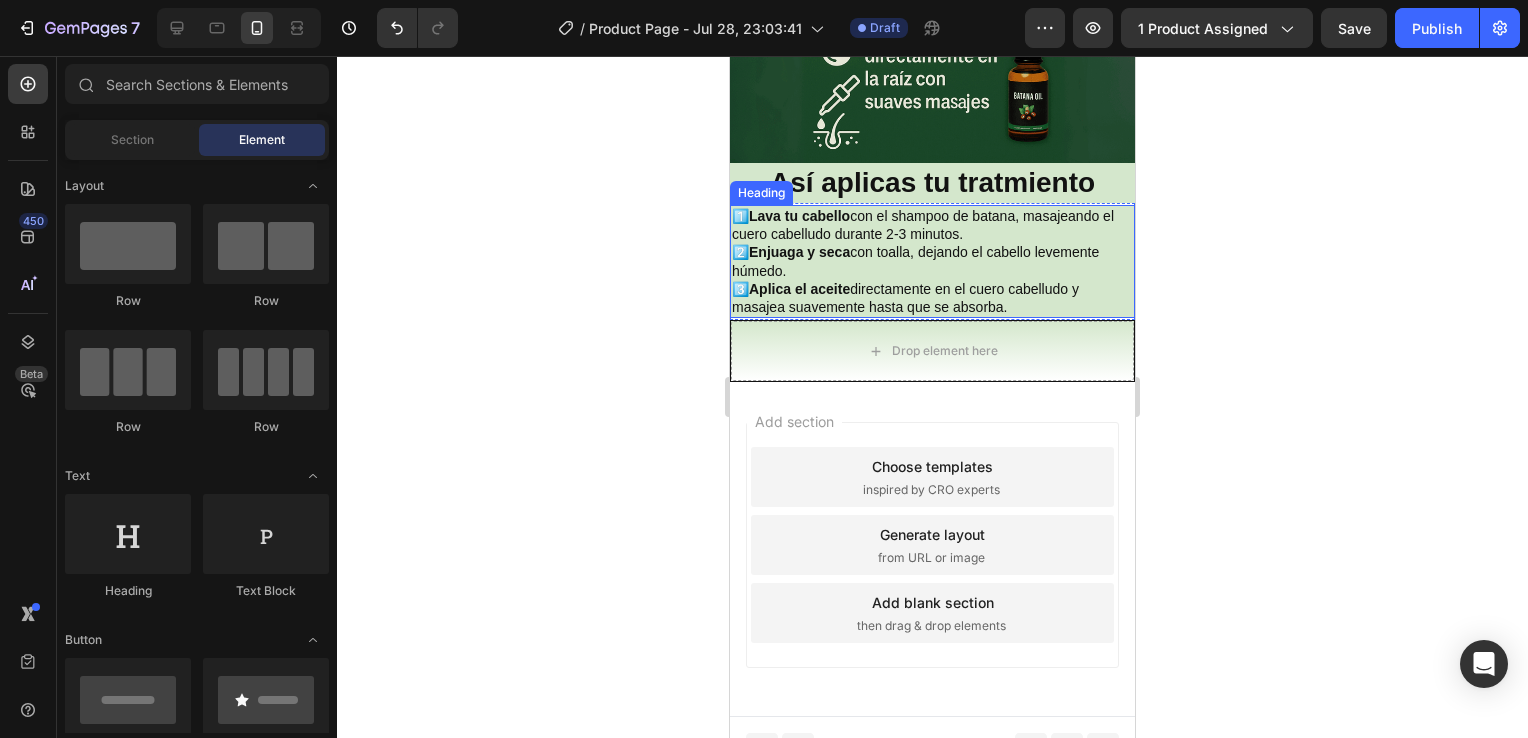 click on "1️⃣  Lava tu cabello  con el shampoo de batana, masajeando el cuero cabelludo durante 2-3 minutos. 2️⃣  Enjuaga y seca  con toalla, dejando el cabello levemente húmedo. 3️⃣  Aplica el aceite  directamente en el cuero cabelludo y masajea suavemente hasta que se absorba." at bounding box center (932, 261) 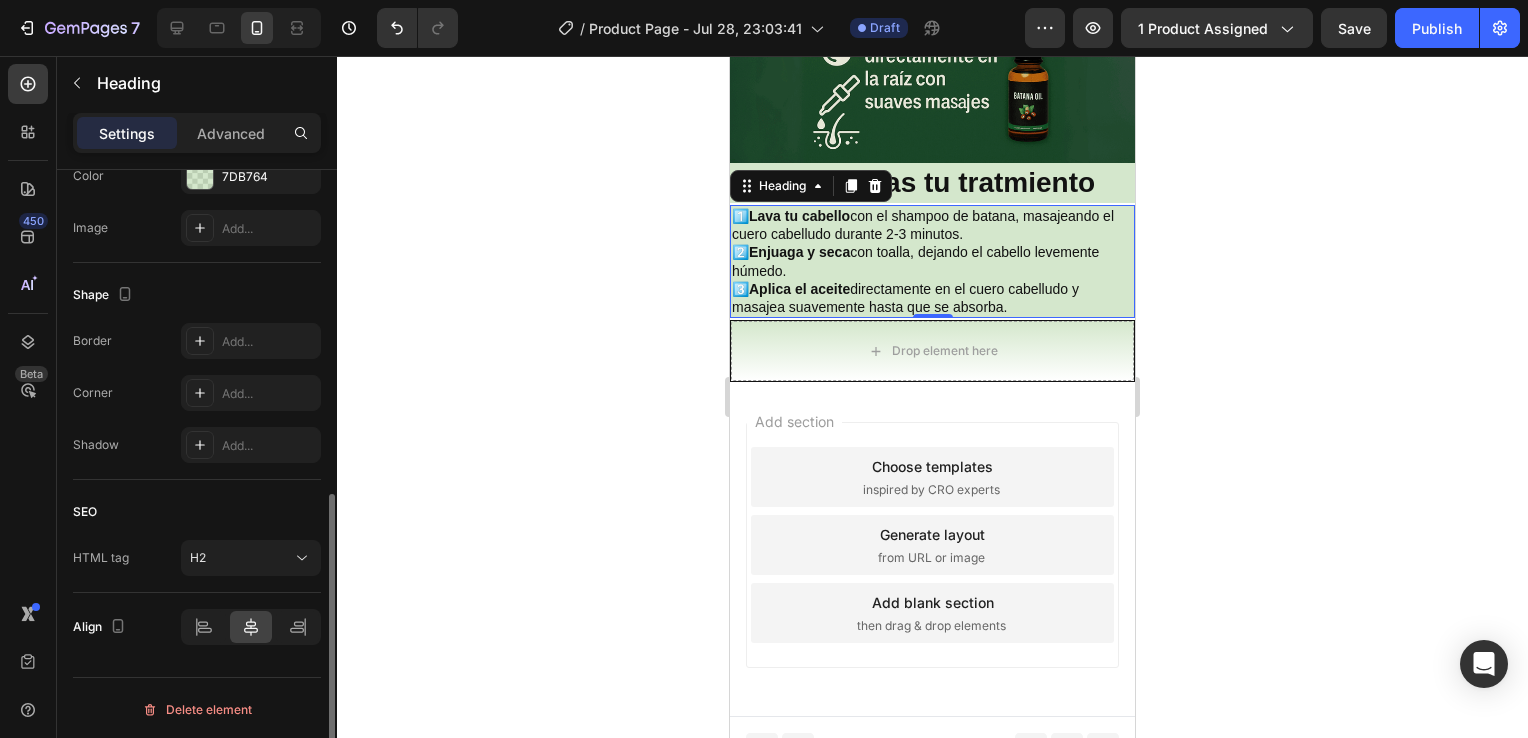 scroll, scrollTop: 0, scrollLeft: 0, axis: both 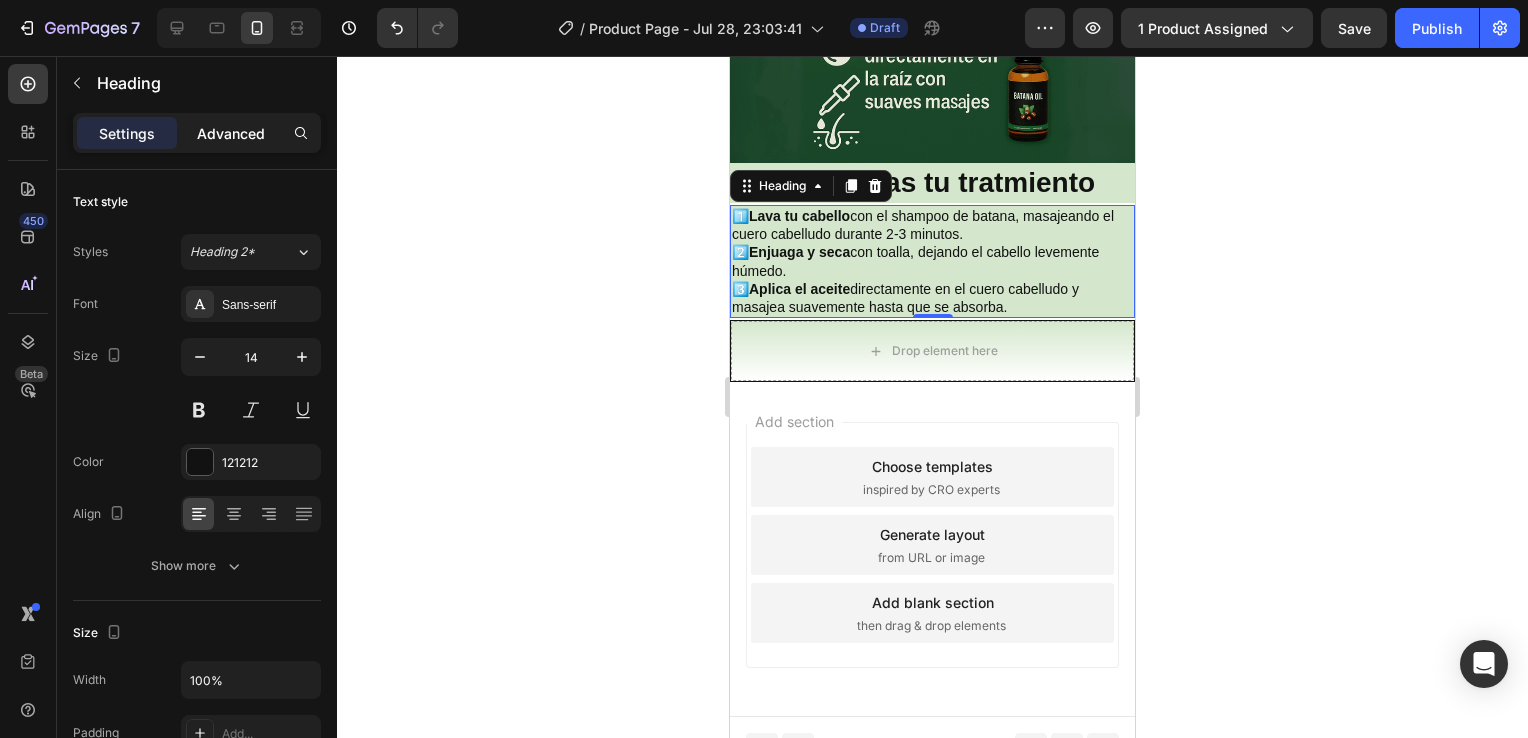 click on "Advanced" at bounding box center [231, 133] 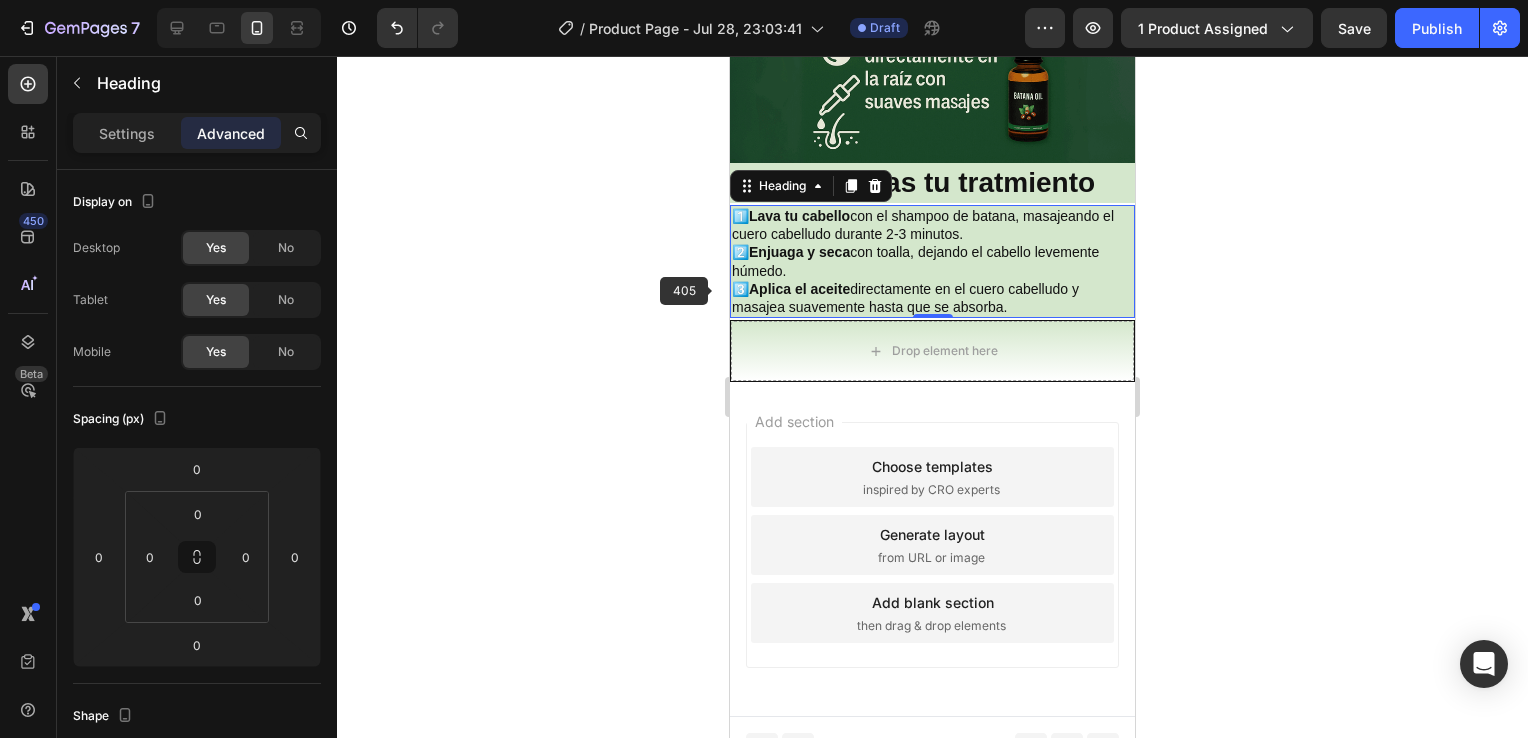 click 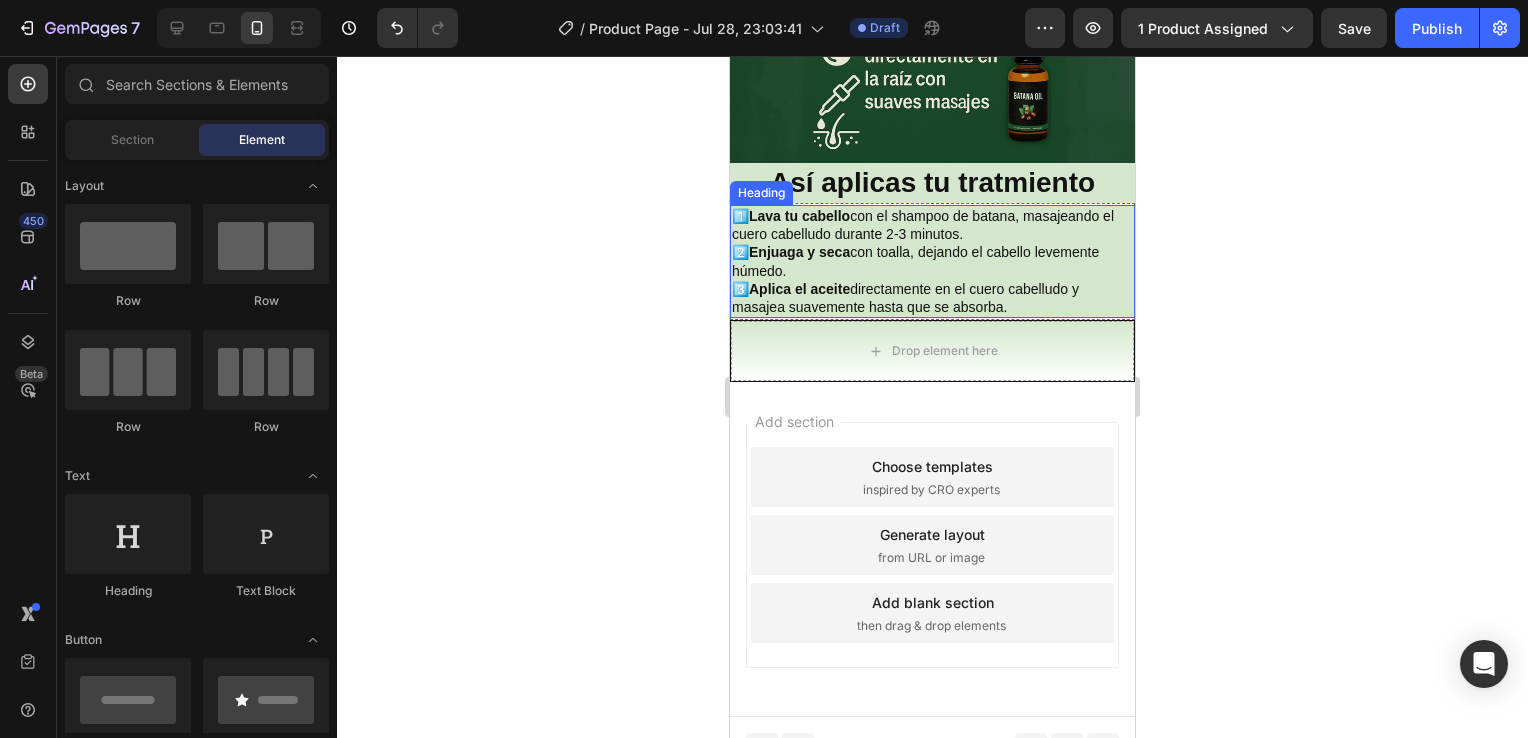 click on "1️⃣  Lava tu cabello  con el shampoo de batana, masajeando el cuero cabelludo durante 2-3 minutos. 2️⃣  Enjuaga y seca  con toalla, dejando el cabello levemente húmedo. 3️⃣  Aplica el aceite  directamente en el cuero cabelludo y masajea suavemente hasta que se absorba." at bounding box center [932, 261] 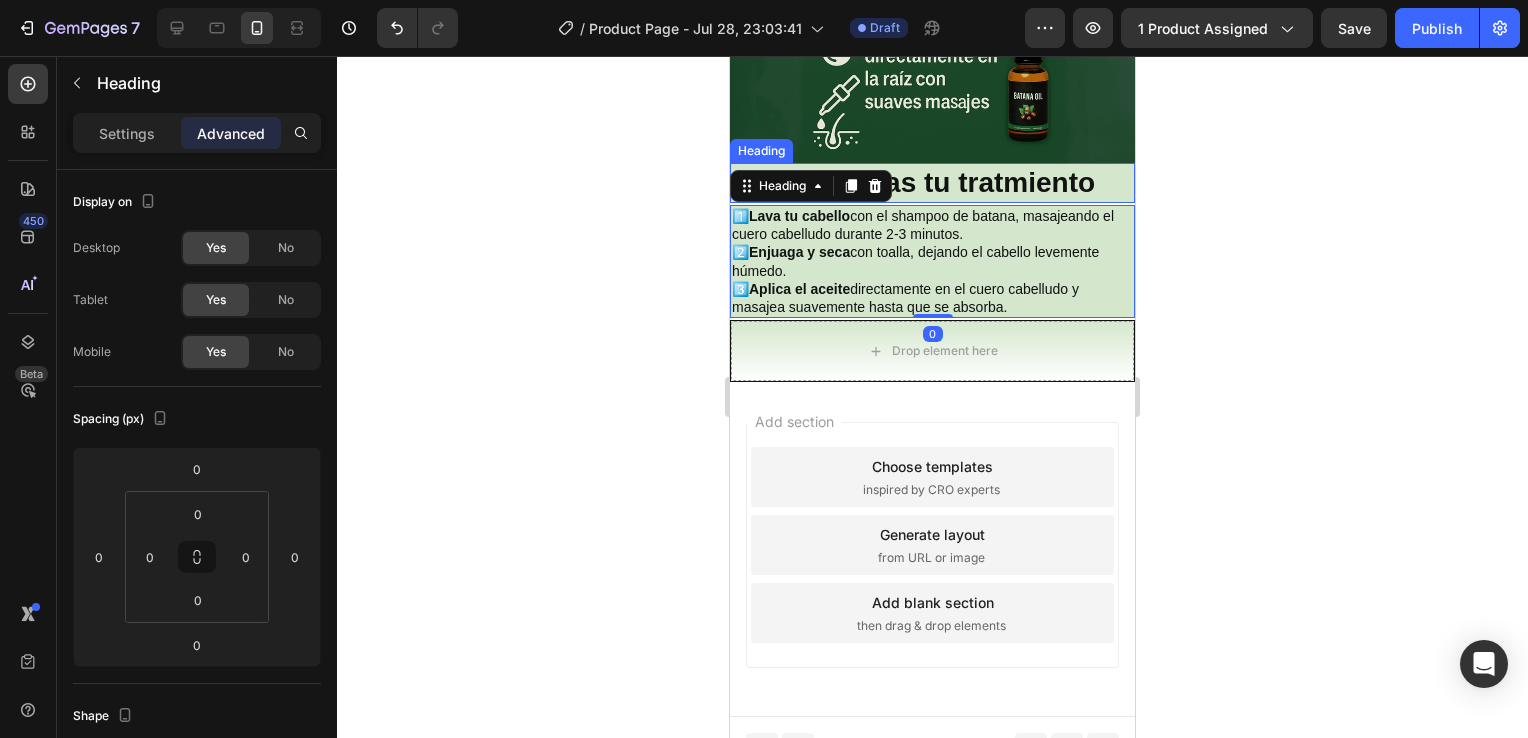 click on "Así aplicas tu tratmiento" at bounding box center [932, 182] 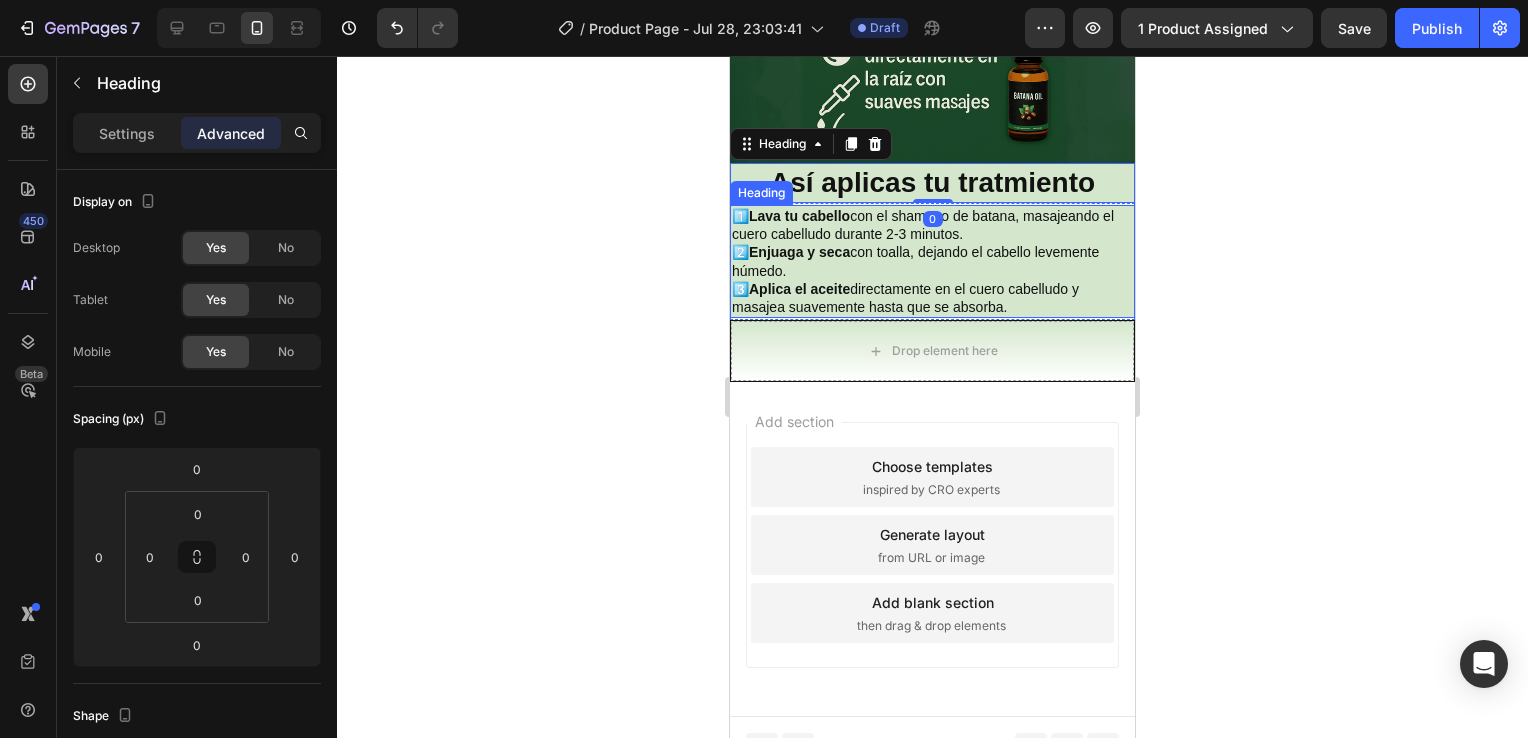 click on "Enjuaga y seca" at bounding box center [799, 252] 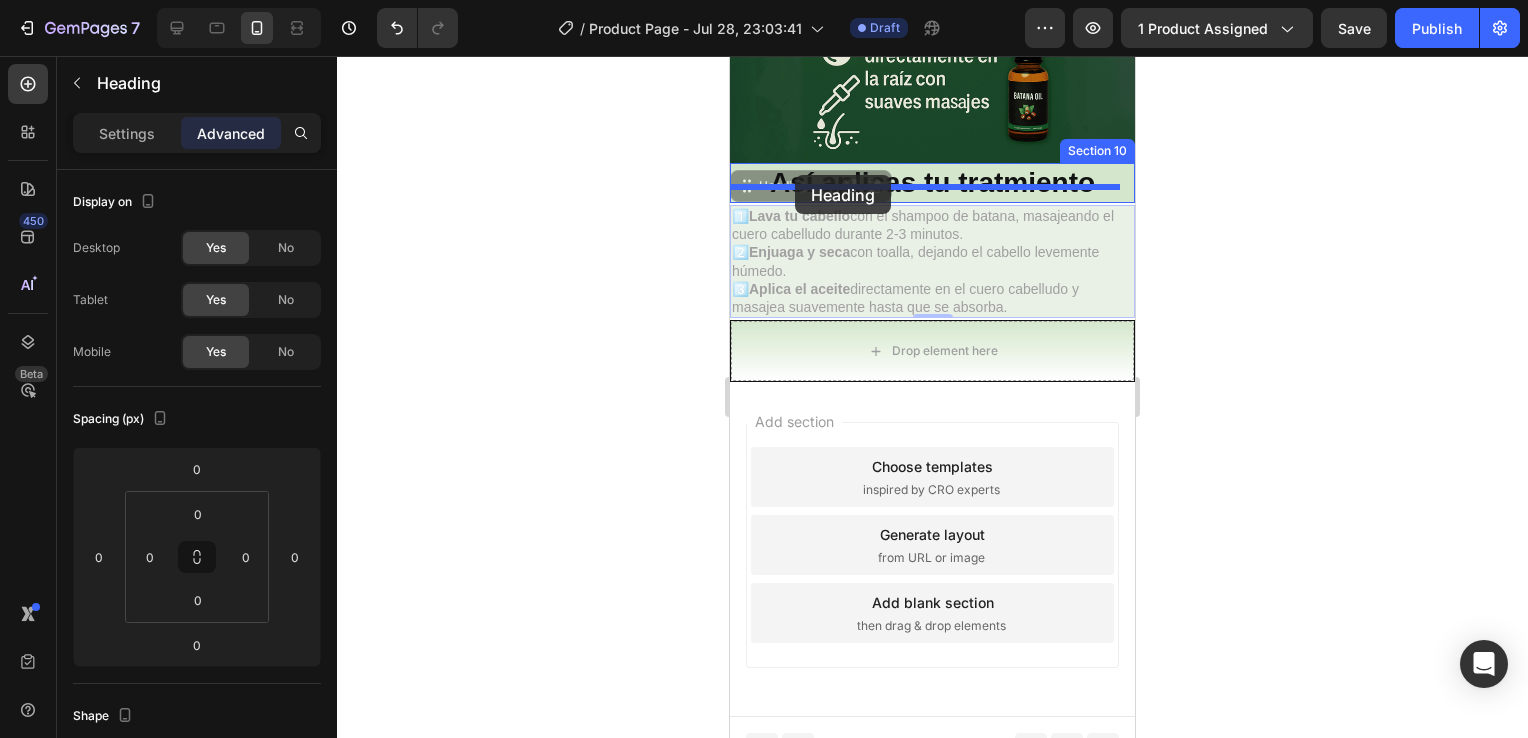 drag, startPoint x: 747, startPoint y: 181, endPoint x: 795, endPoint y: 175, distance: 48.373547 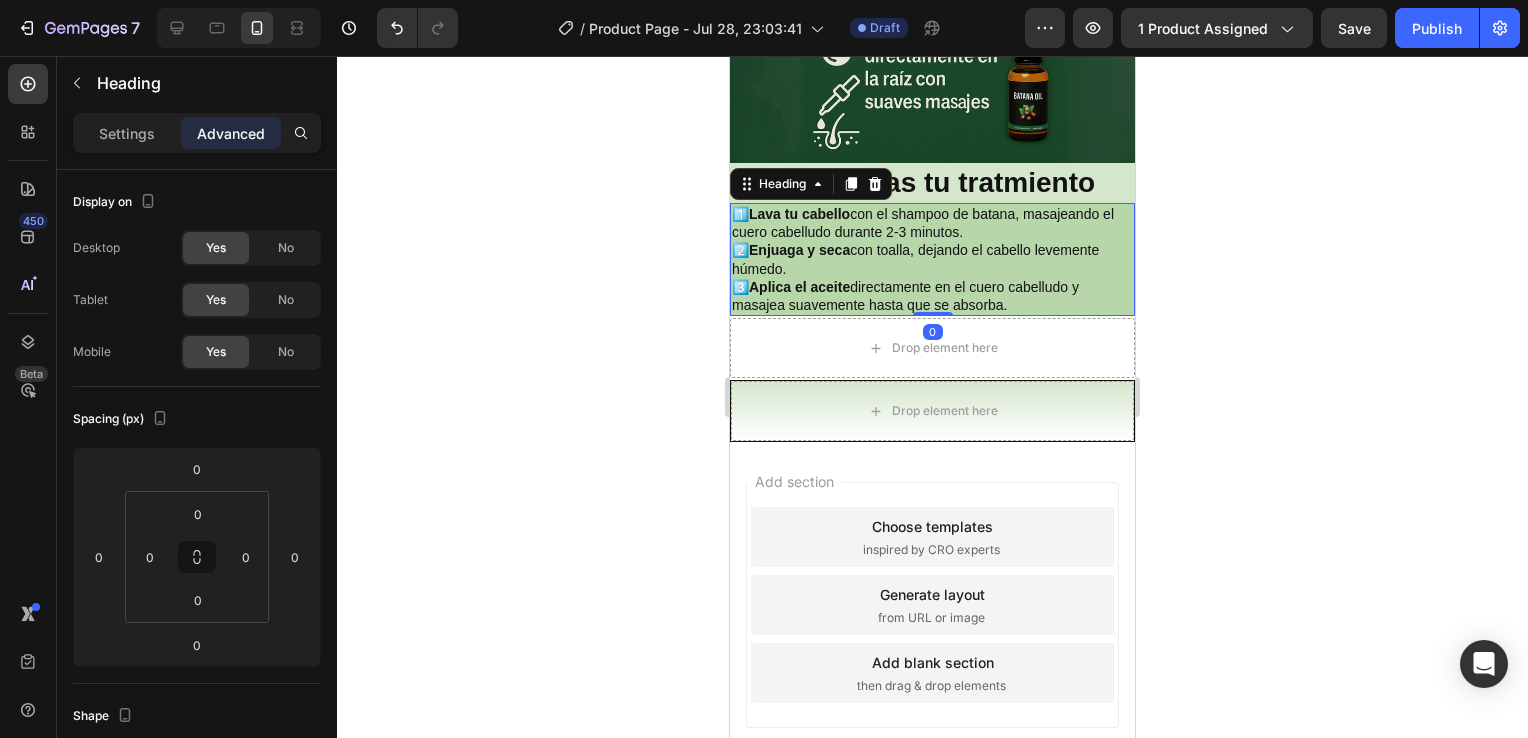 click 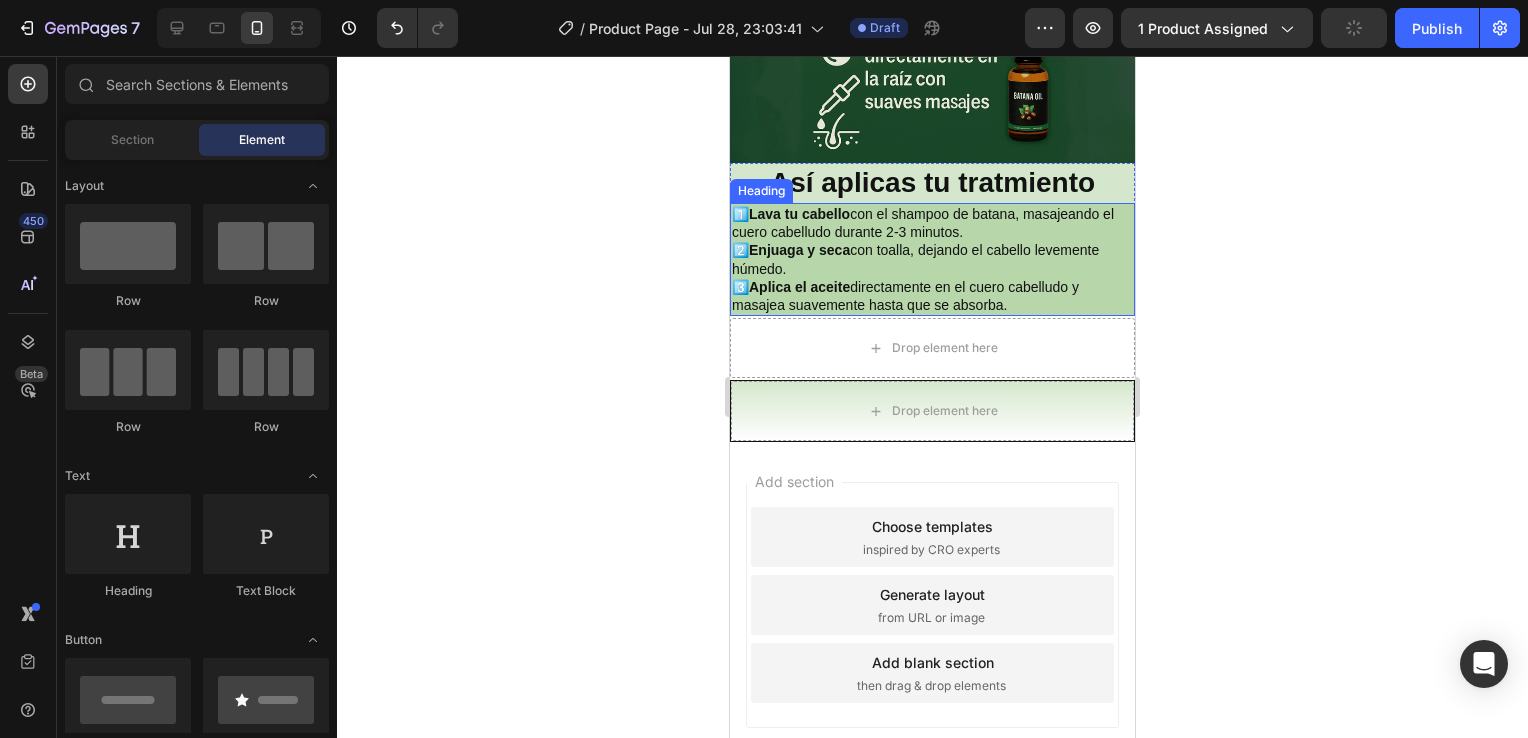 click on "1️⃣  Lava tu cabello  con el shampoo de batana, masajeando el cuero cabelludo durante 2-3 minutos. 2️⃣  Enjuaga y seca  con toalla, dejando el cabello levemente húmedo. 3️⃣  Aplica el aceite  directamente en el cuero cabelludo y masajea suavemente hasta que se absorba." at bounding box center [932, 259] 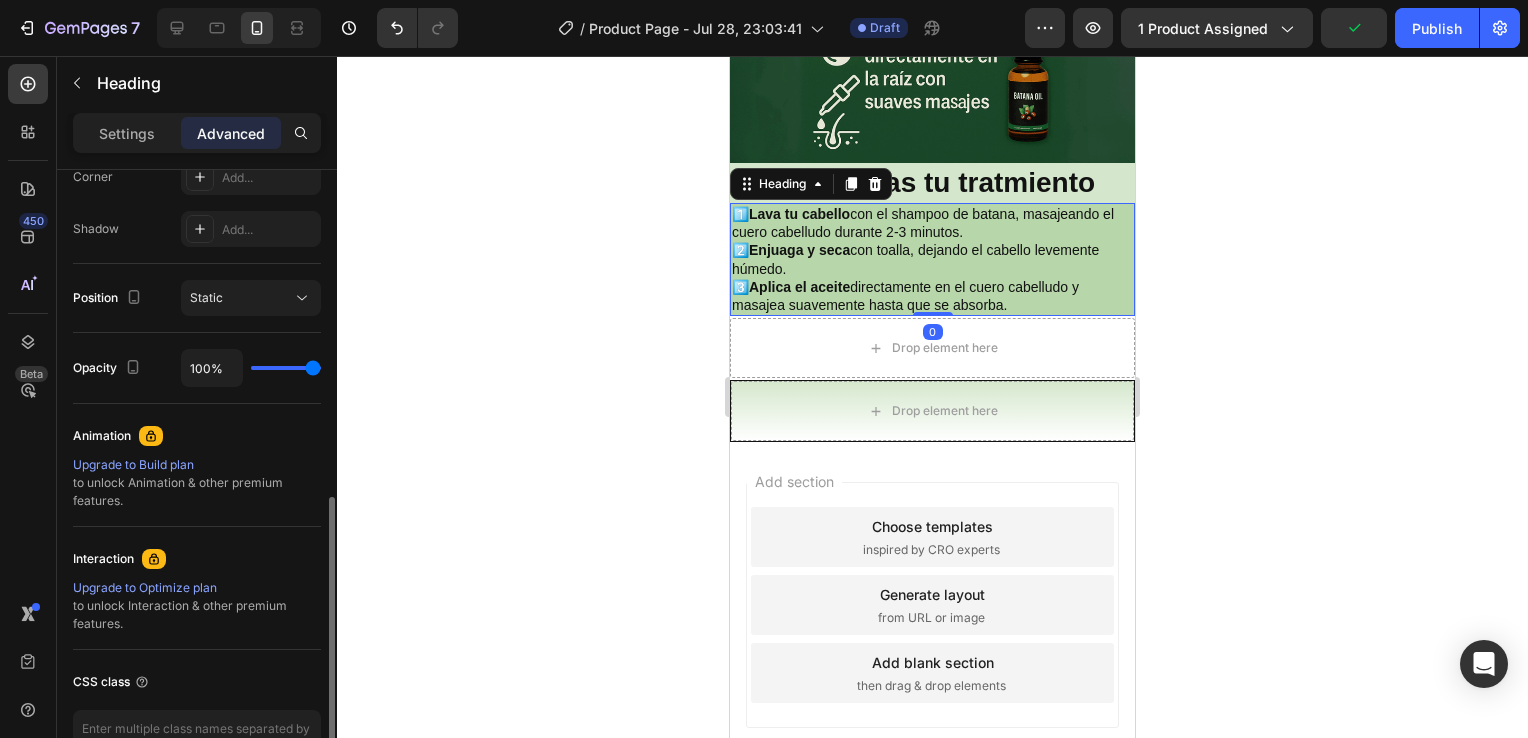 scroll, scrollTop: 760, scrollLeft: 0, axis: vertical 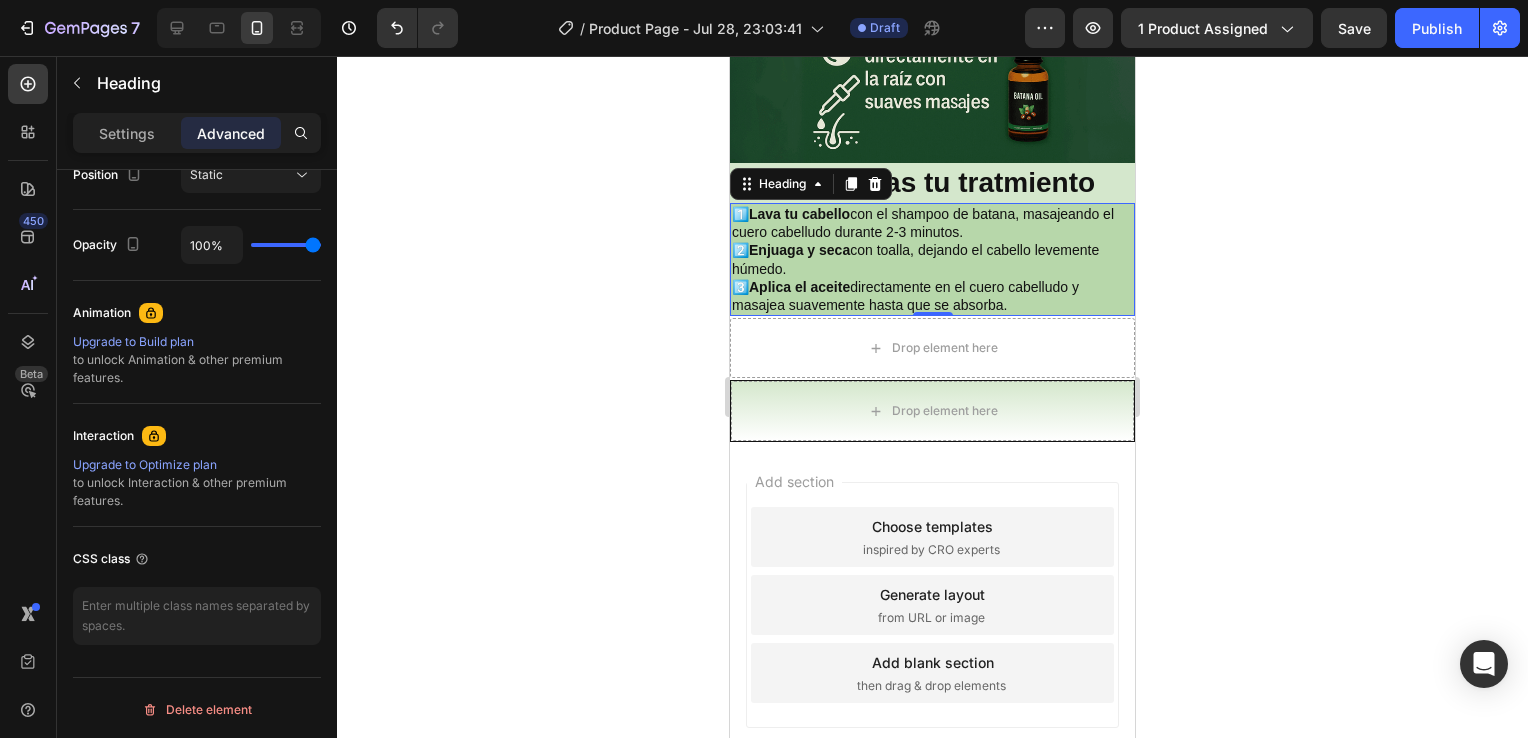click on "Settings Advanced" at bounding box center [197, 133] 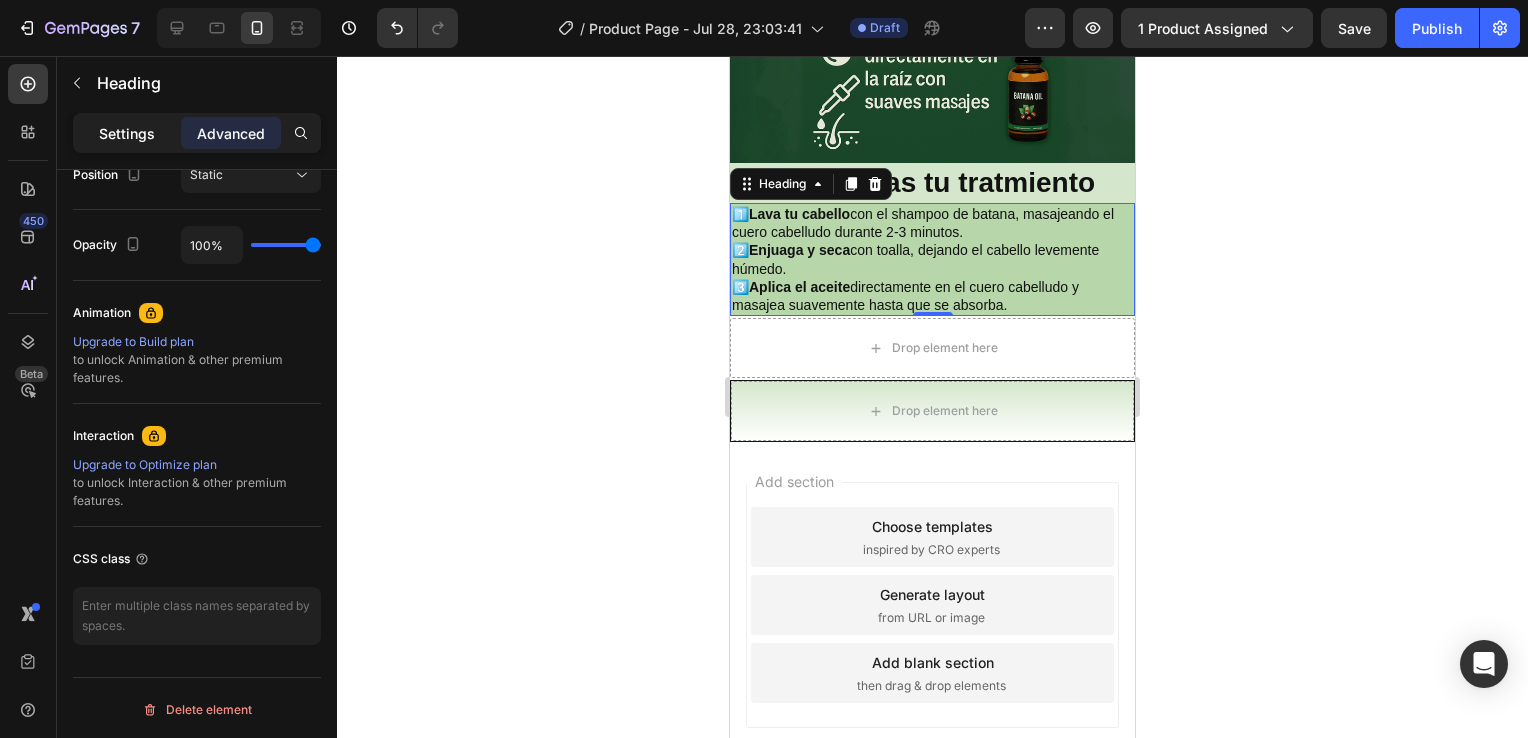 click on "Settings" at bounding box center (127, 133) 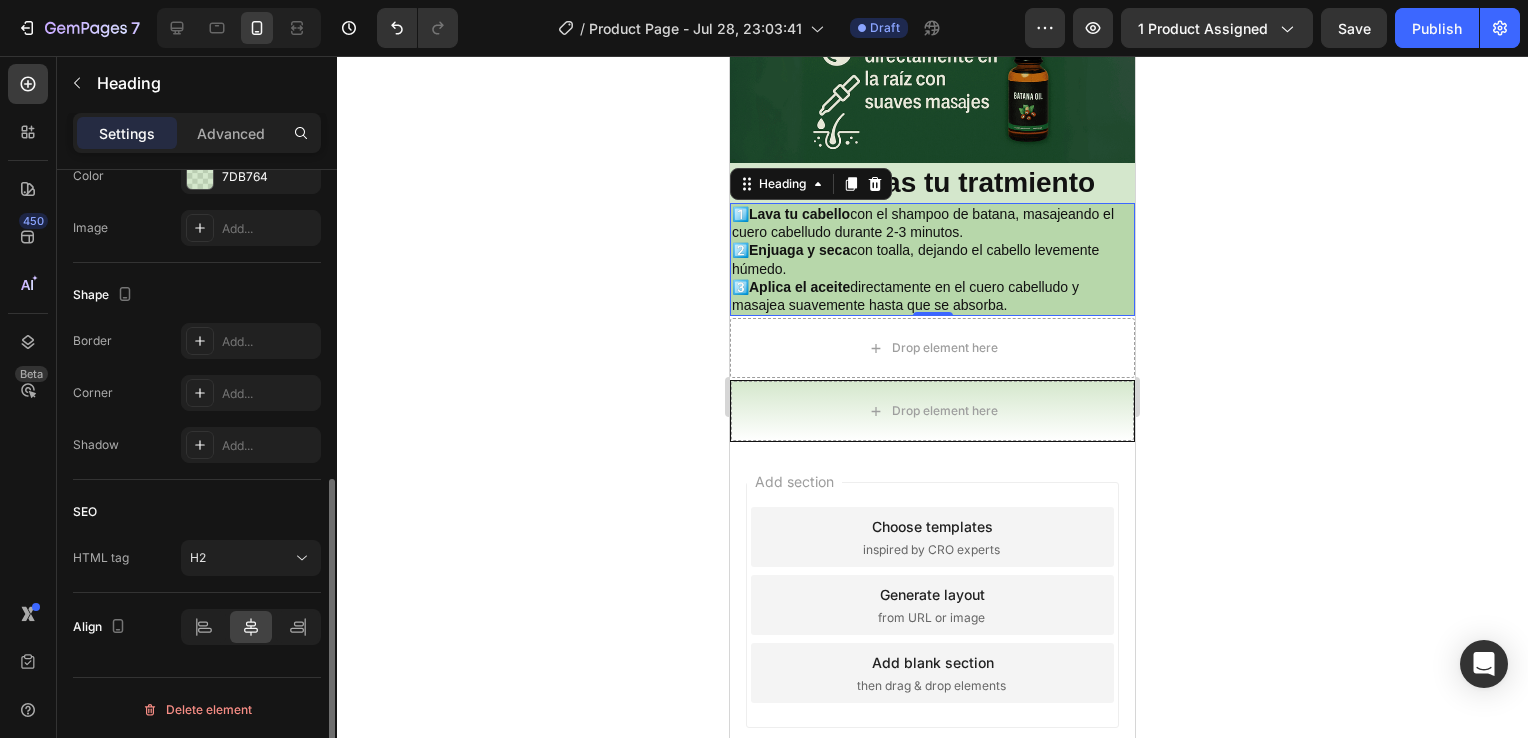 scroll, scrollTop: 450, scrollLeft: 0, axis: vertical 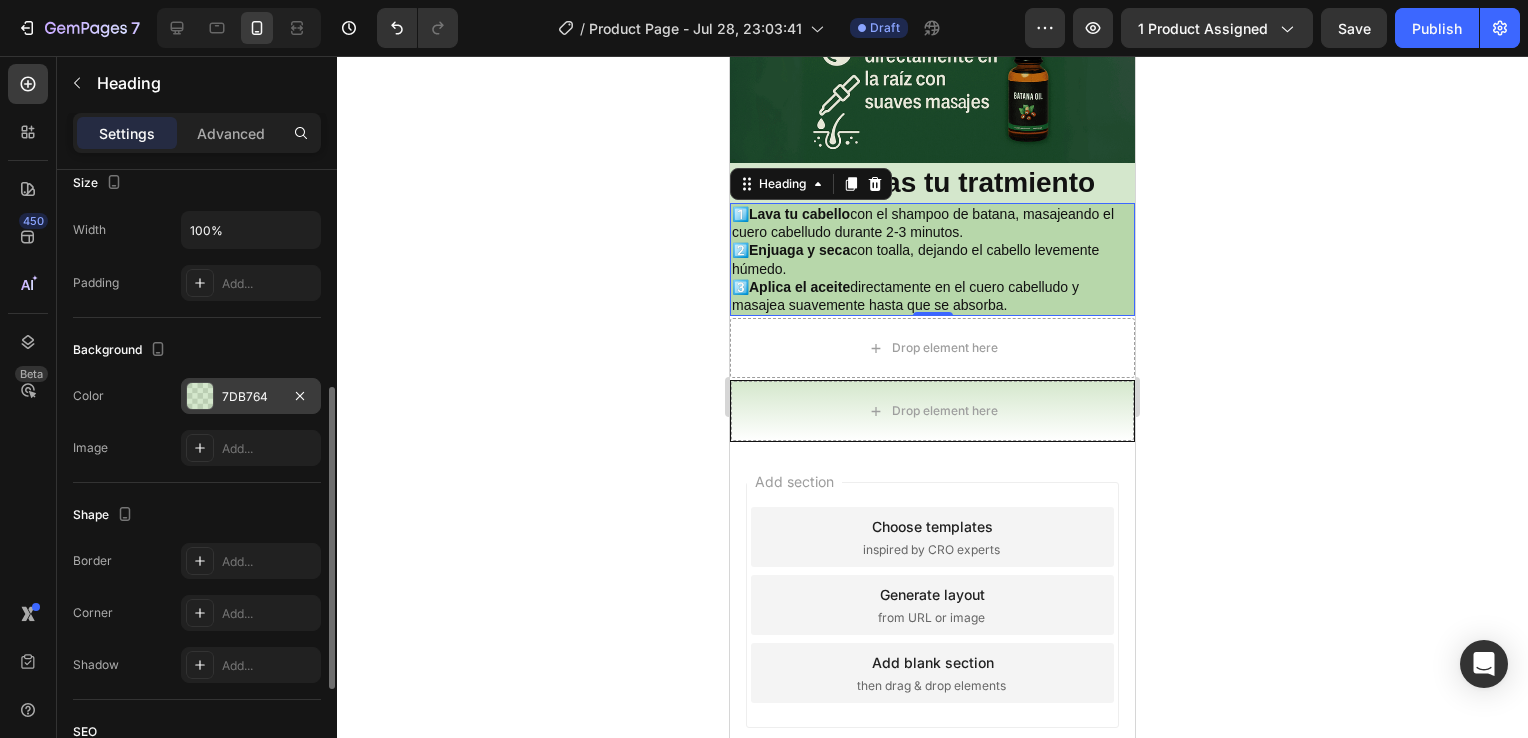 click on "7DB764" at bounding box center (251, 396) 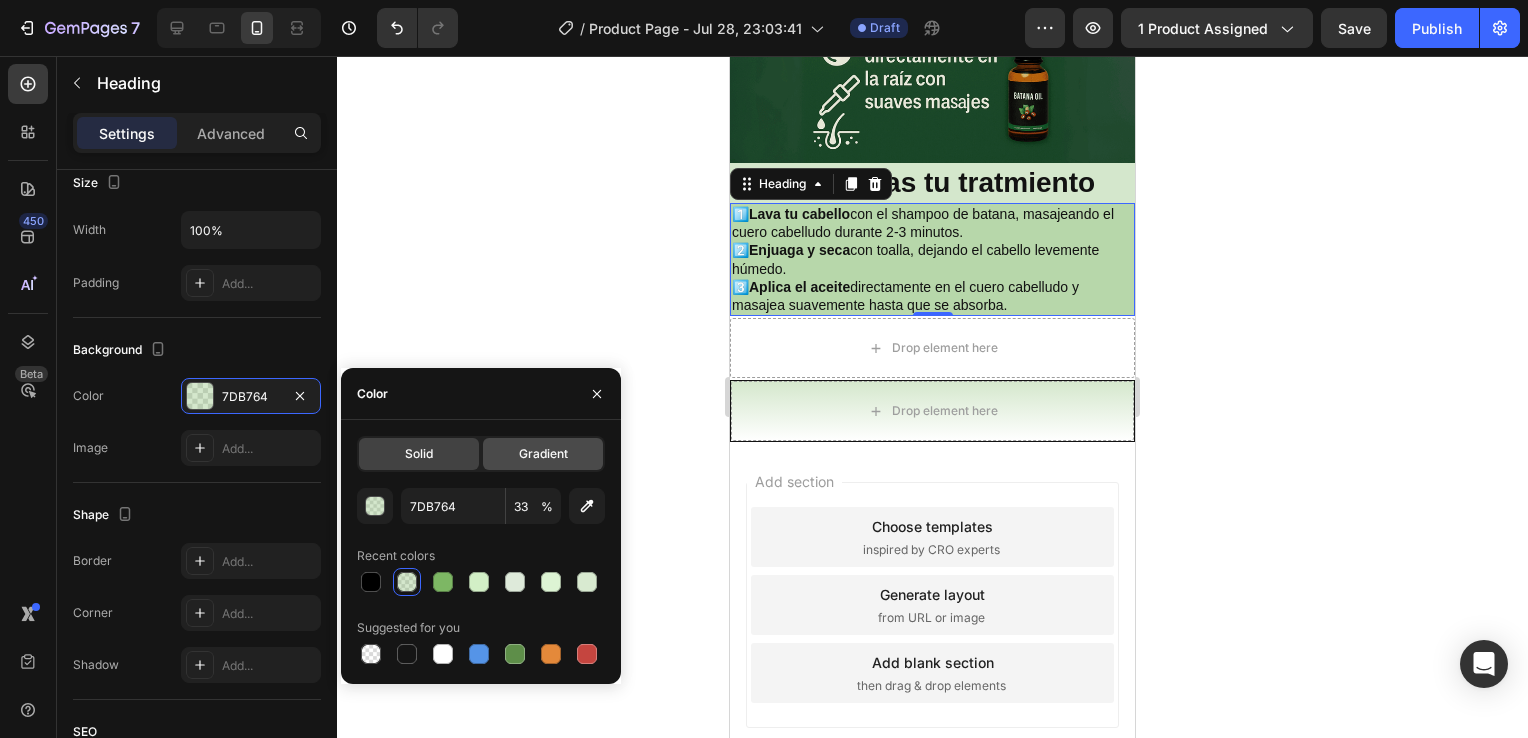 click on "Gradient" 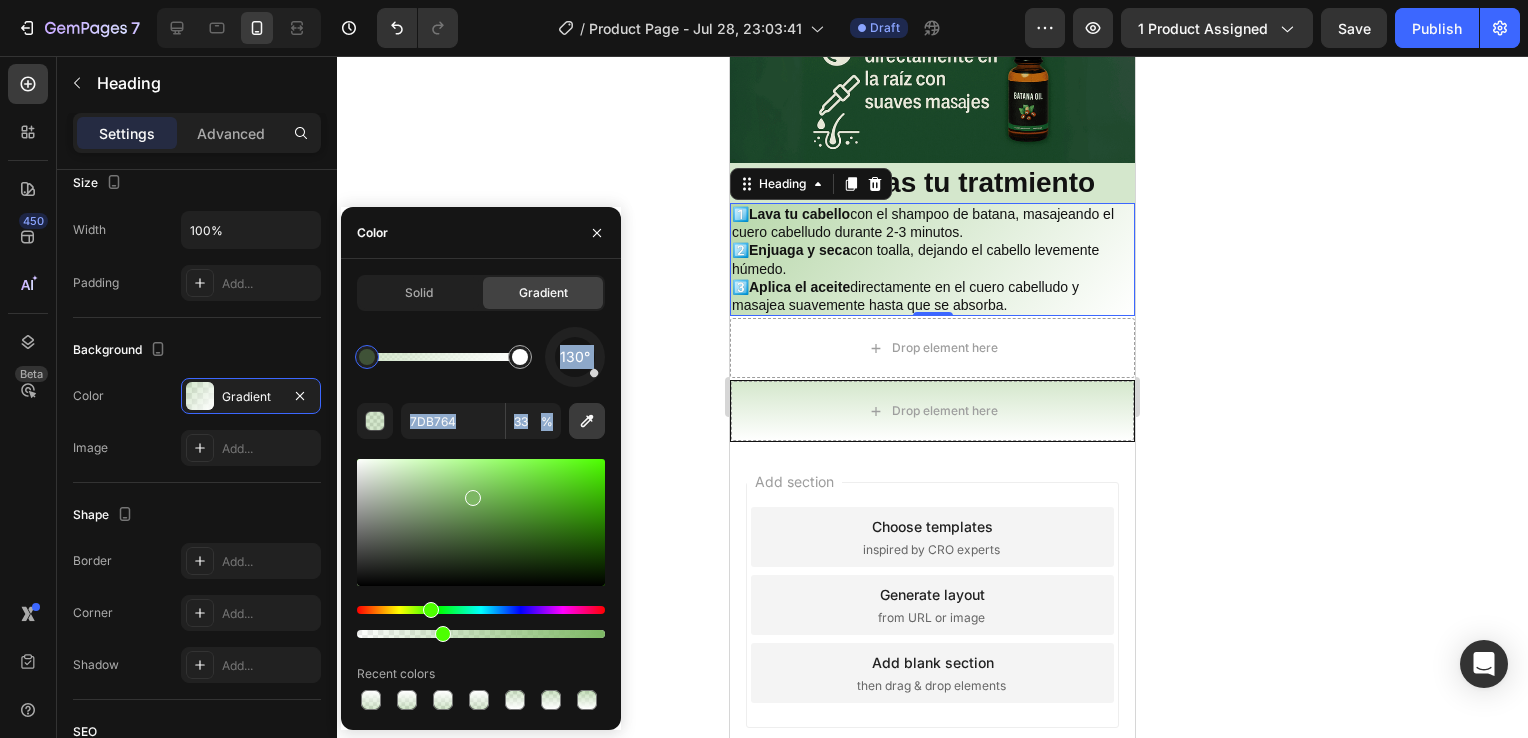 drag, startPoint x: 600, startPoint y: 380, endPoint x: 577, endPoint y: 434, distance: 58.694122 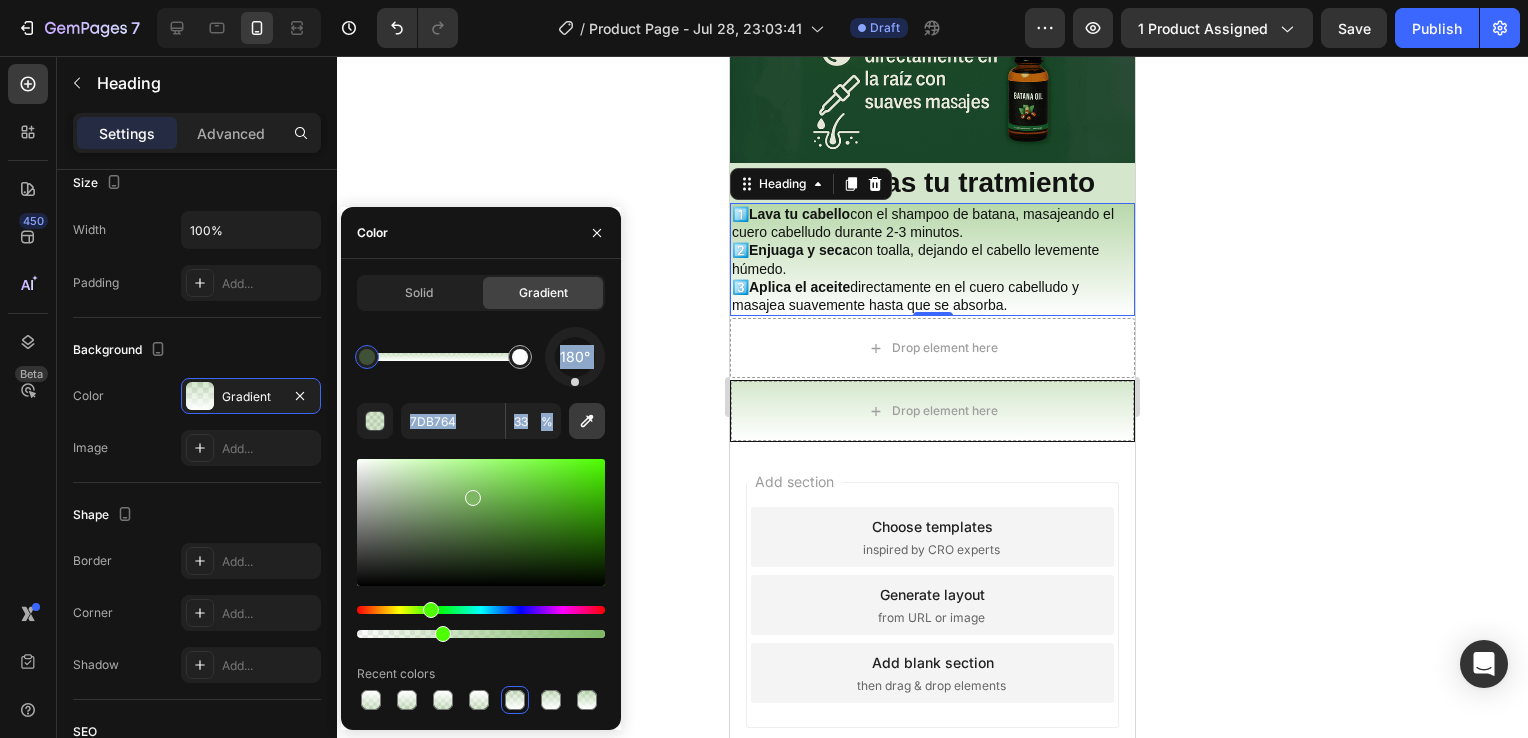 drag, startPoint x: 590, startPoint y: 374, endPoint x: 575, endPoint y: 436, distance: 63.788715 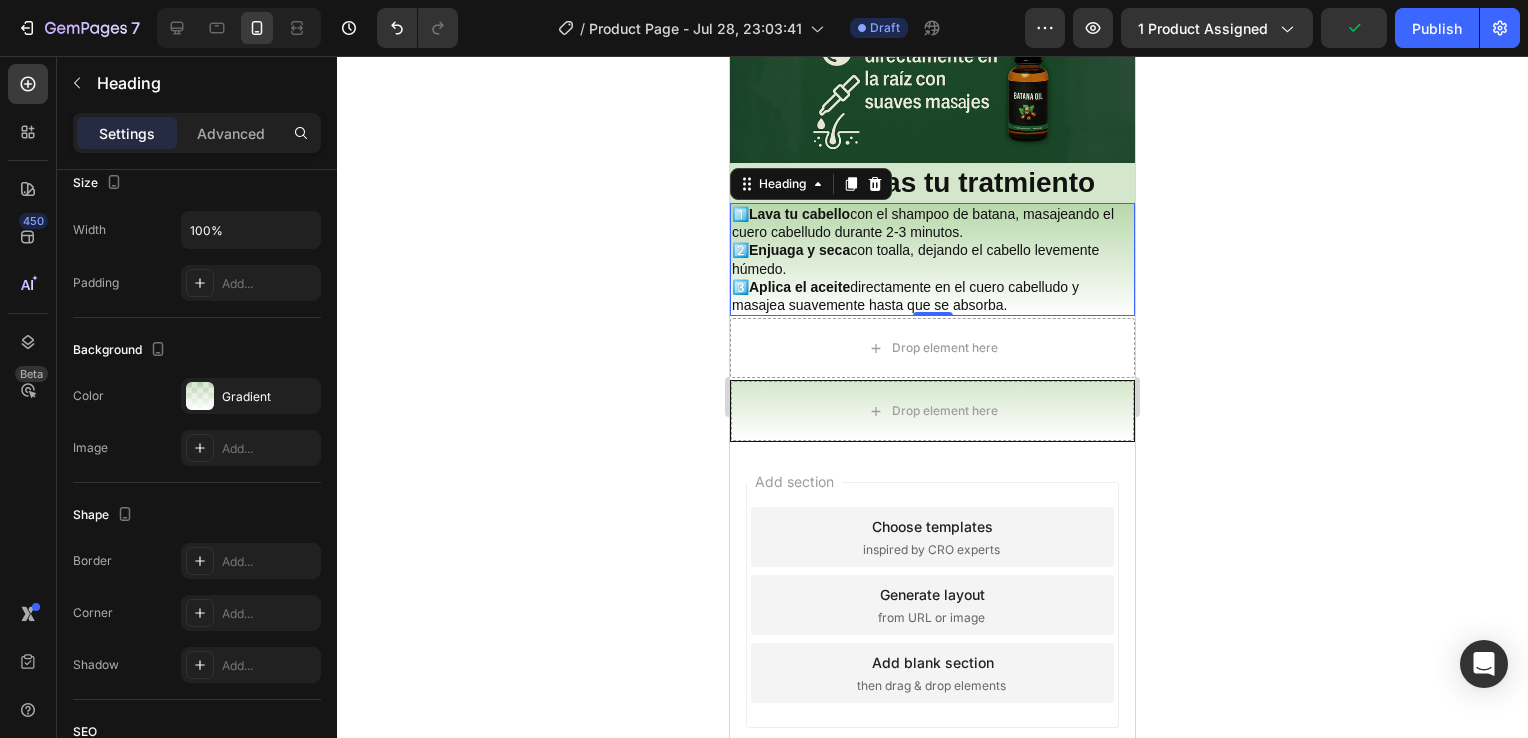 click 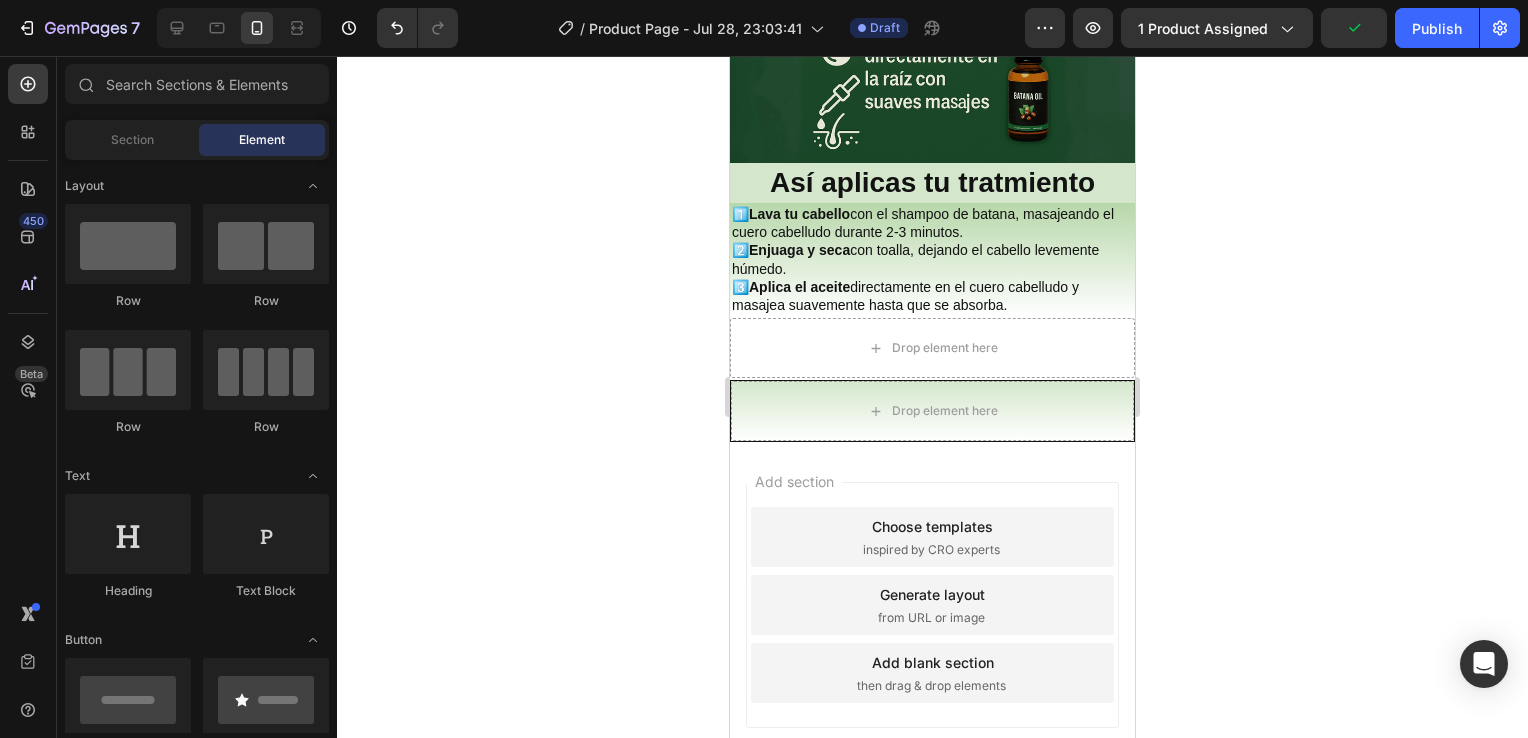 click 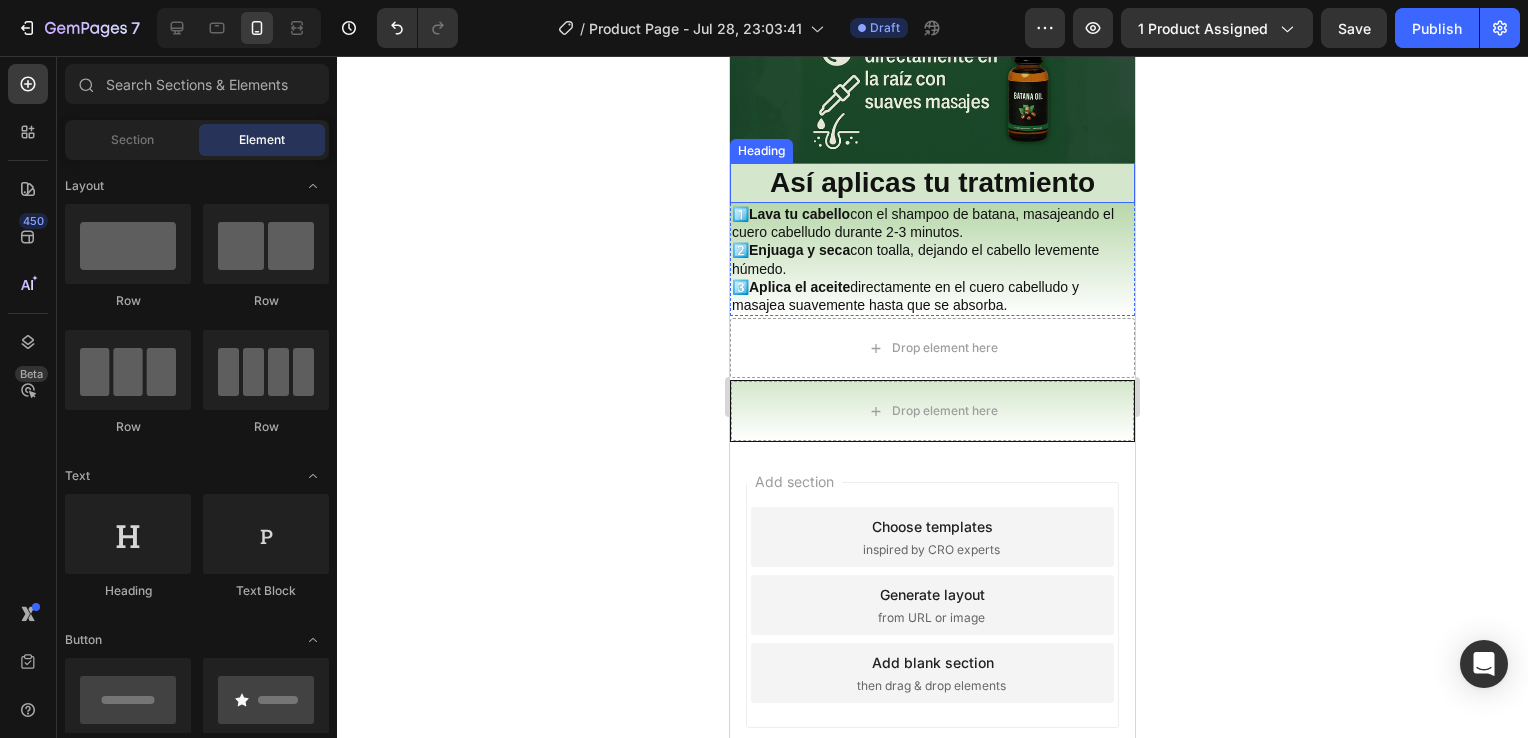 click on "Así aplicas tu tratmiento" at bounding box center [932, 182] 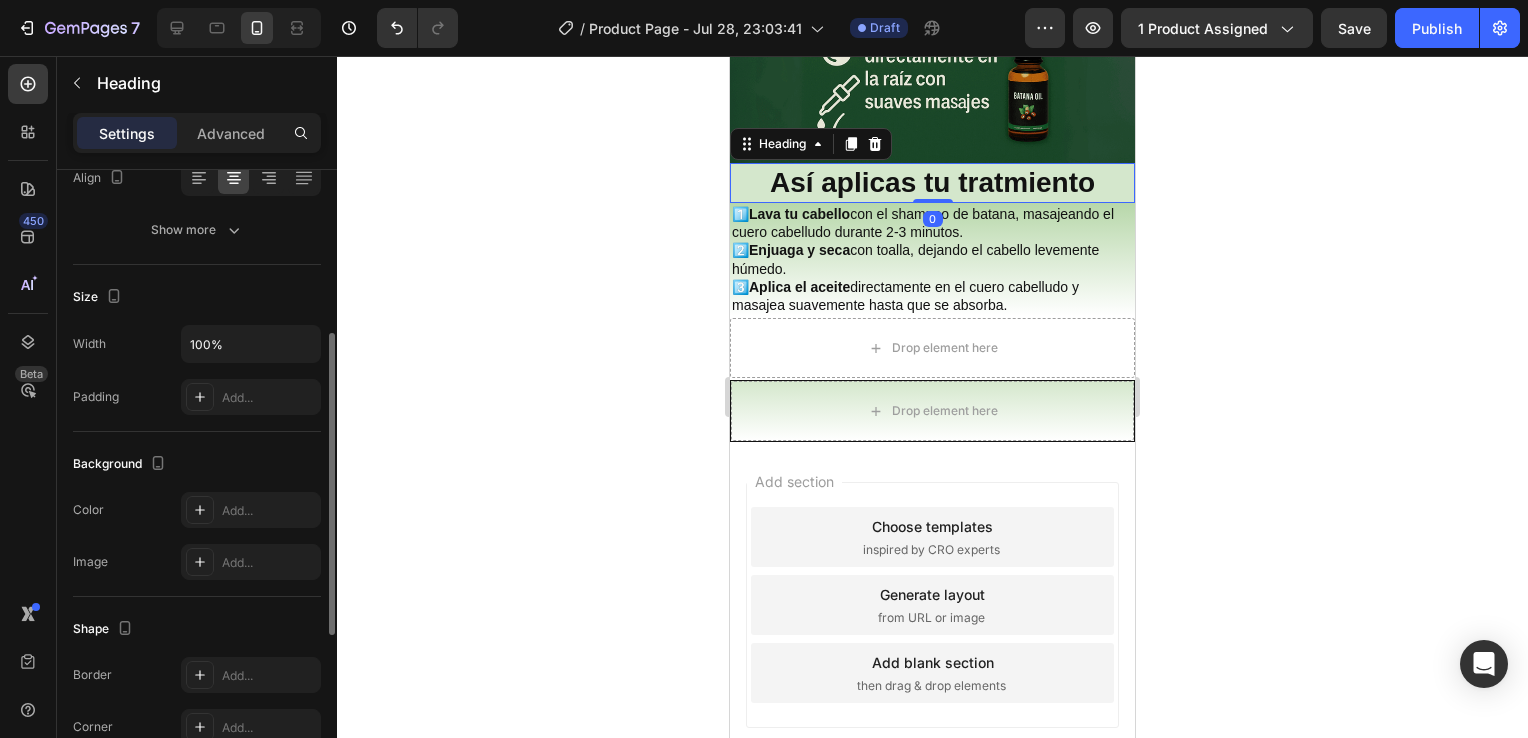 scroll, scrollTop: 337, scrollLeft: 0, axis: vertical 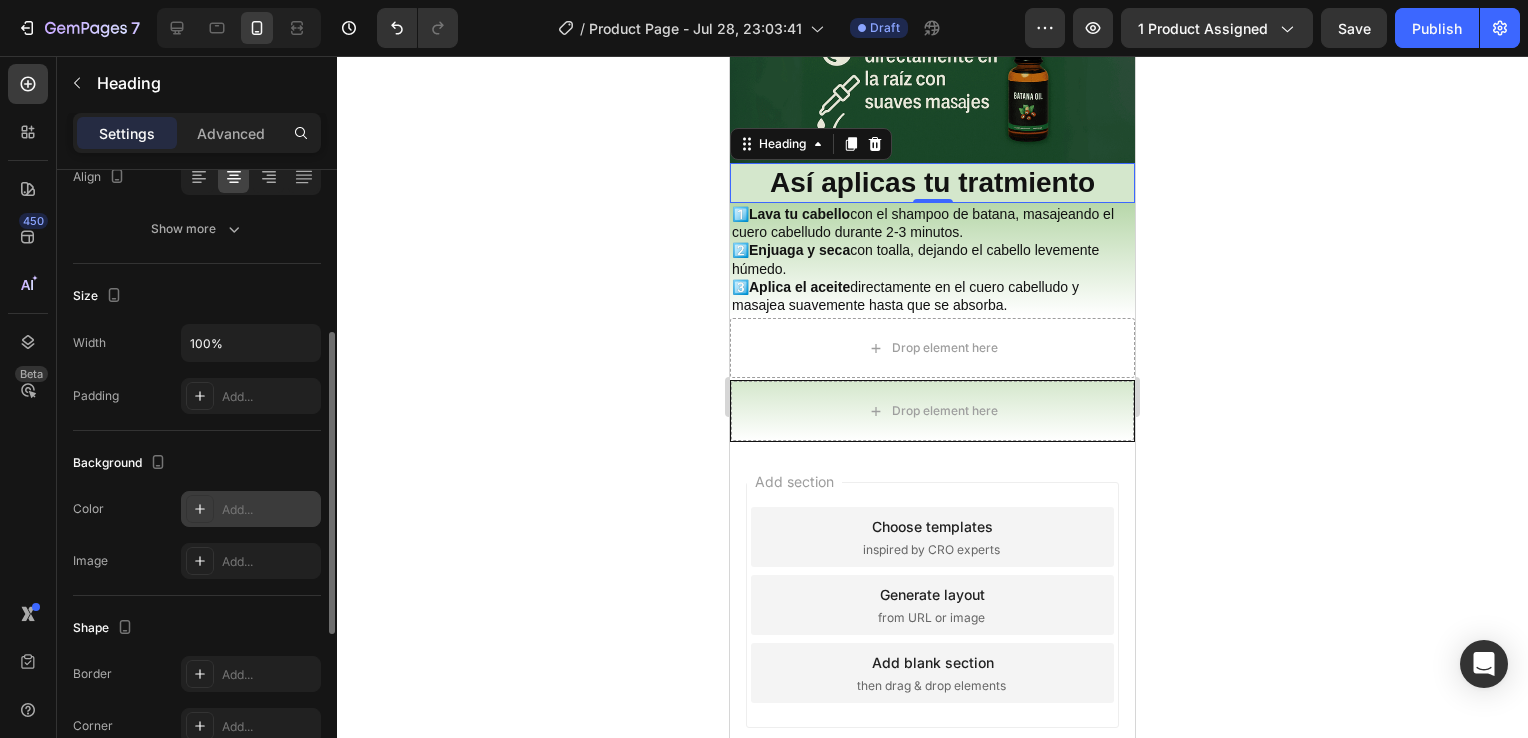 click on "Add..." at bounding box center [269, 510] 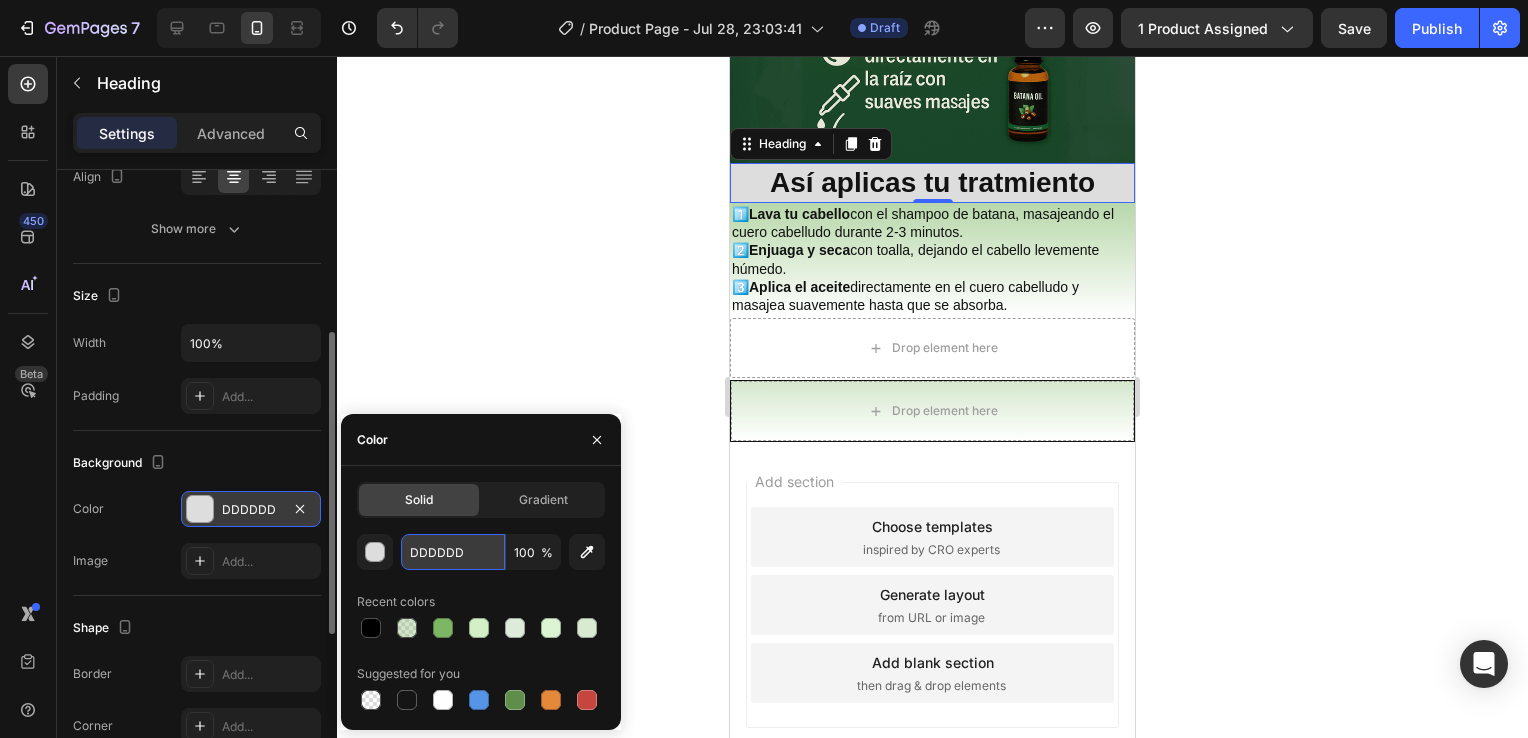 click on "DDDDDD" at bounding box center (453, 552) 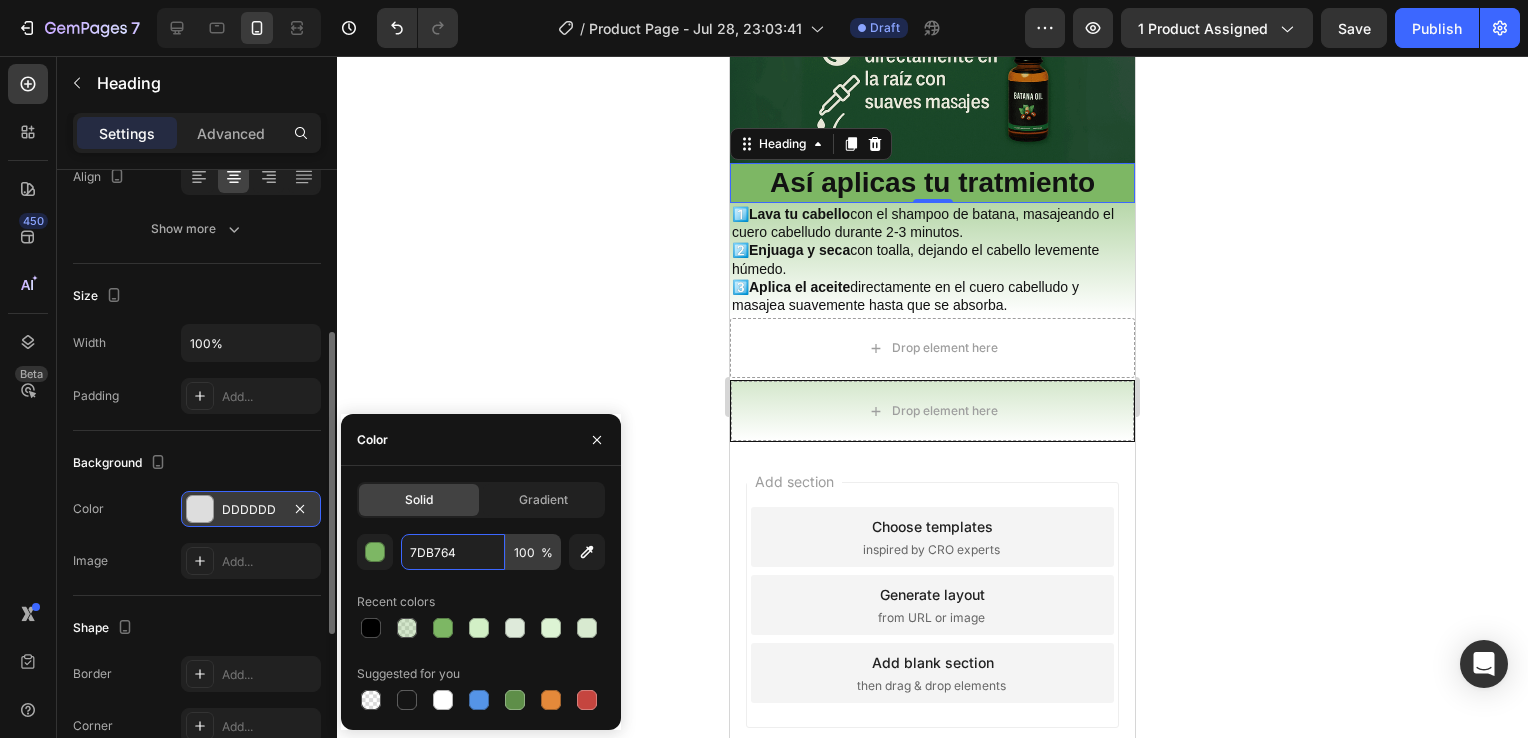 type on "7DB764" 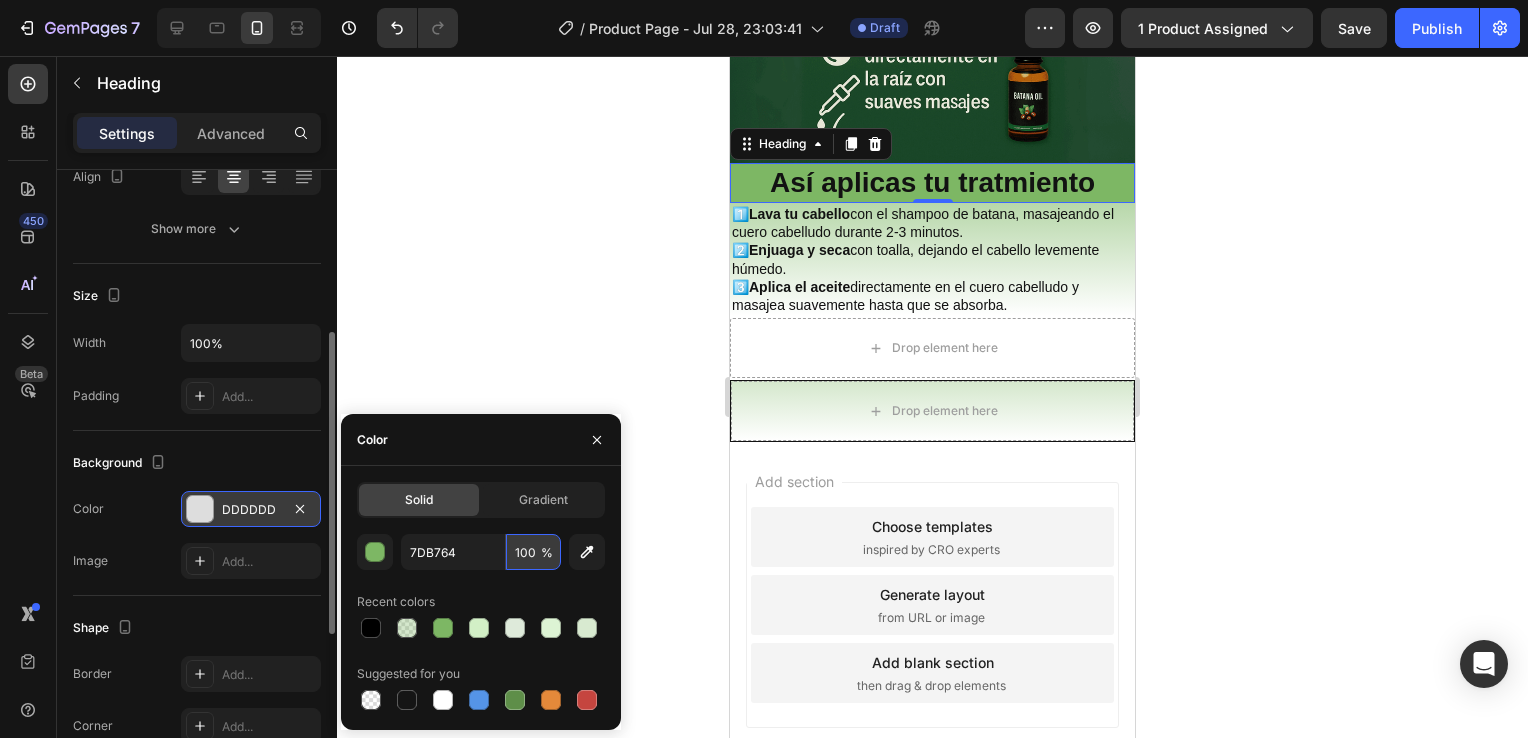click on "100" at bounding box center [533, 552] 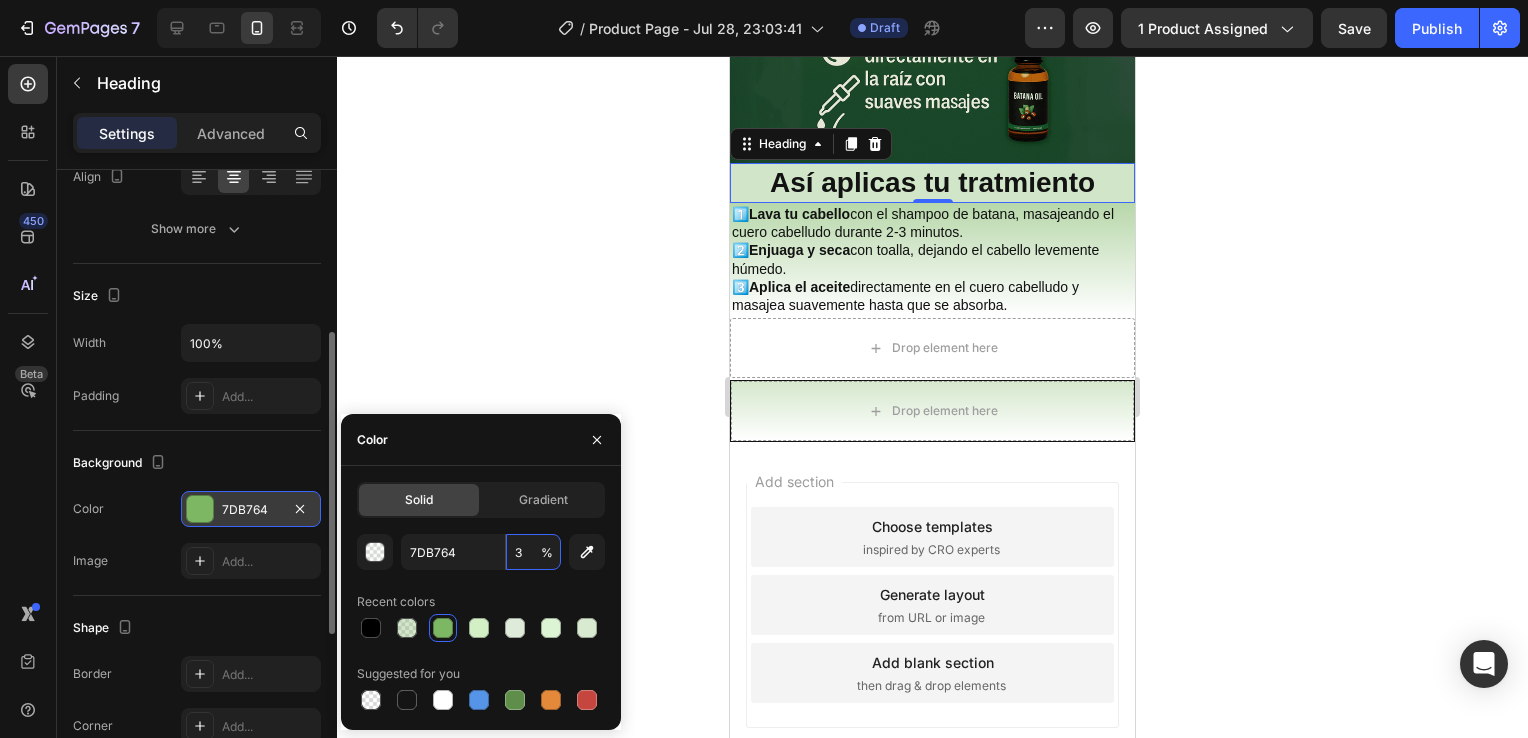 type on "33" 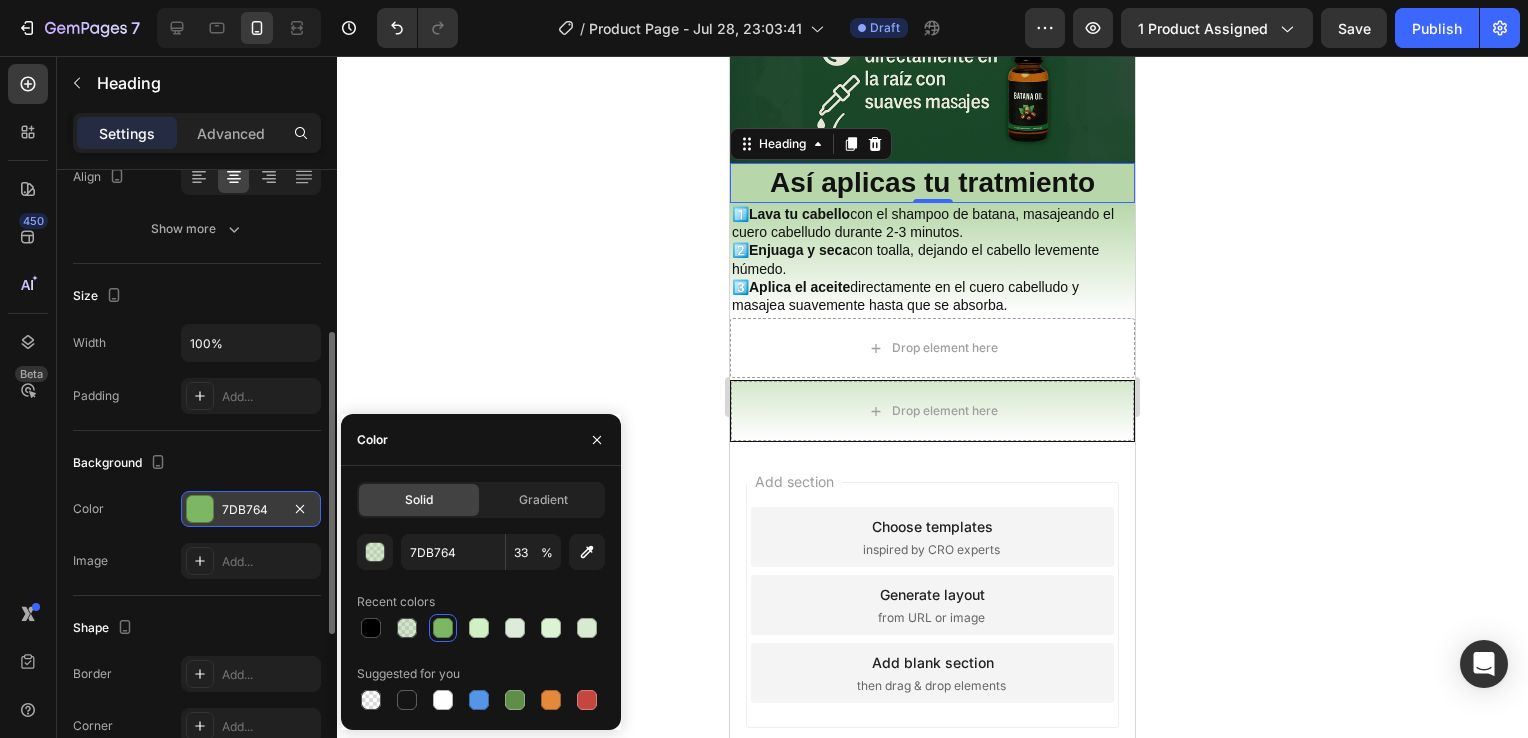 click 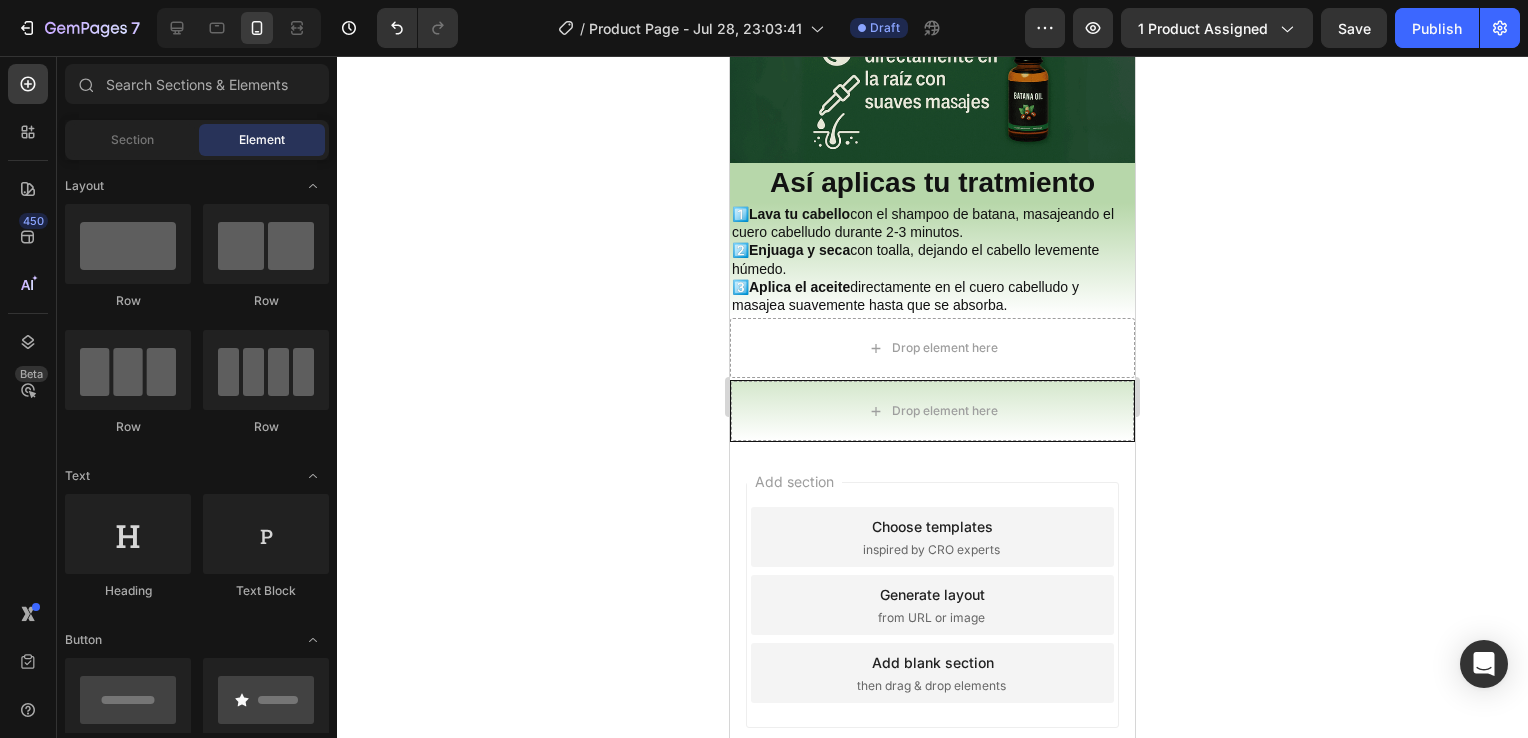 click 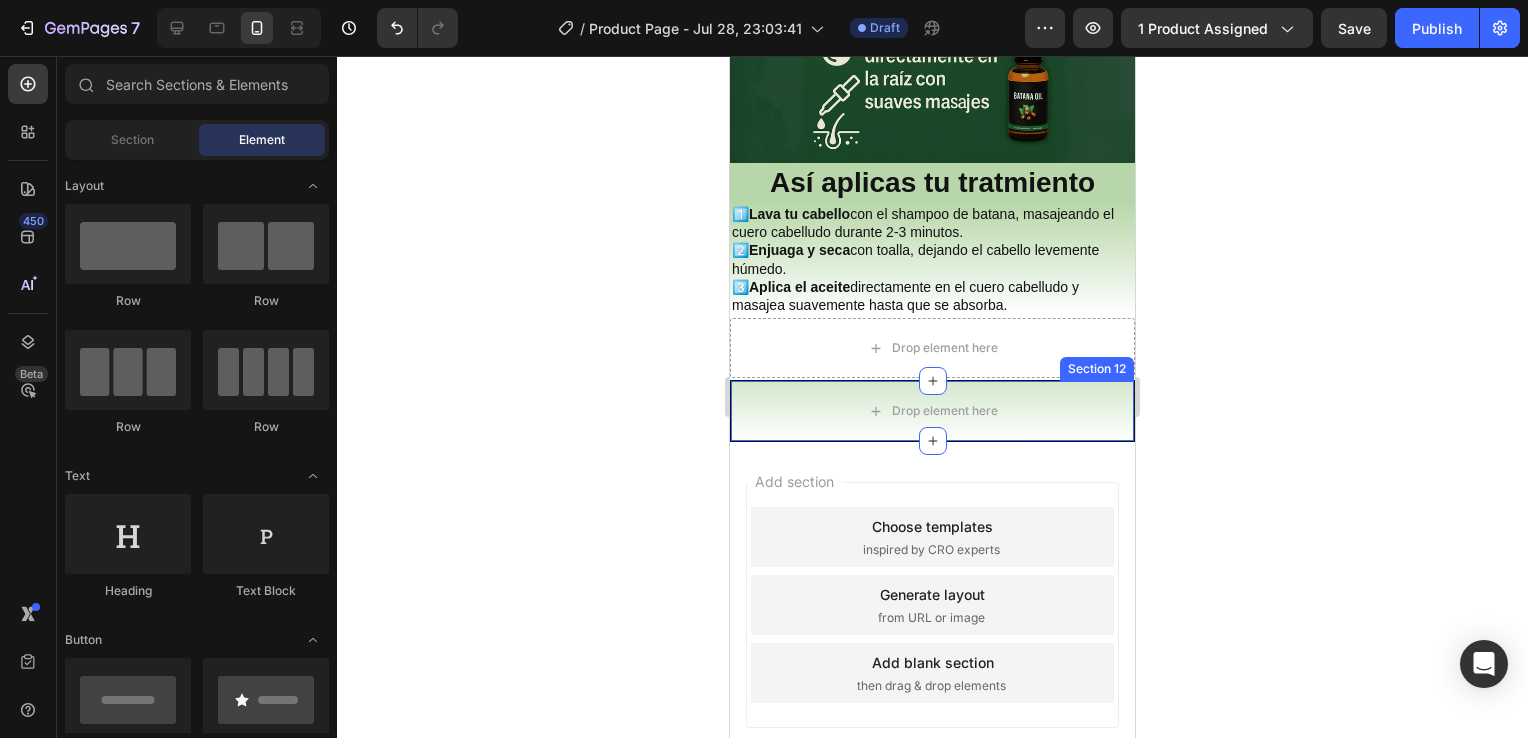 click 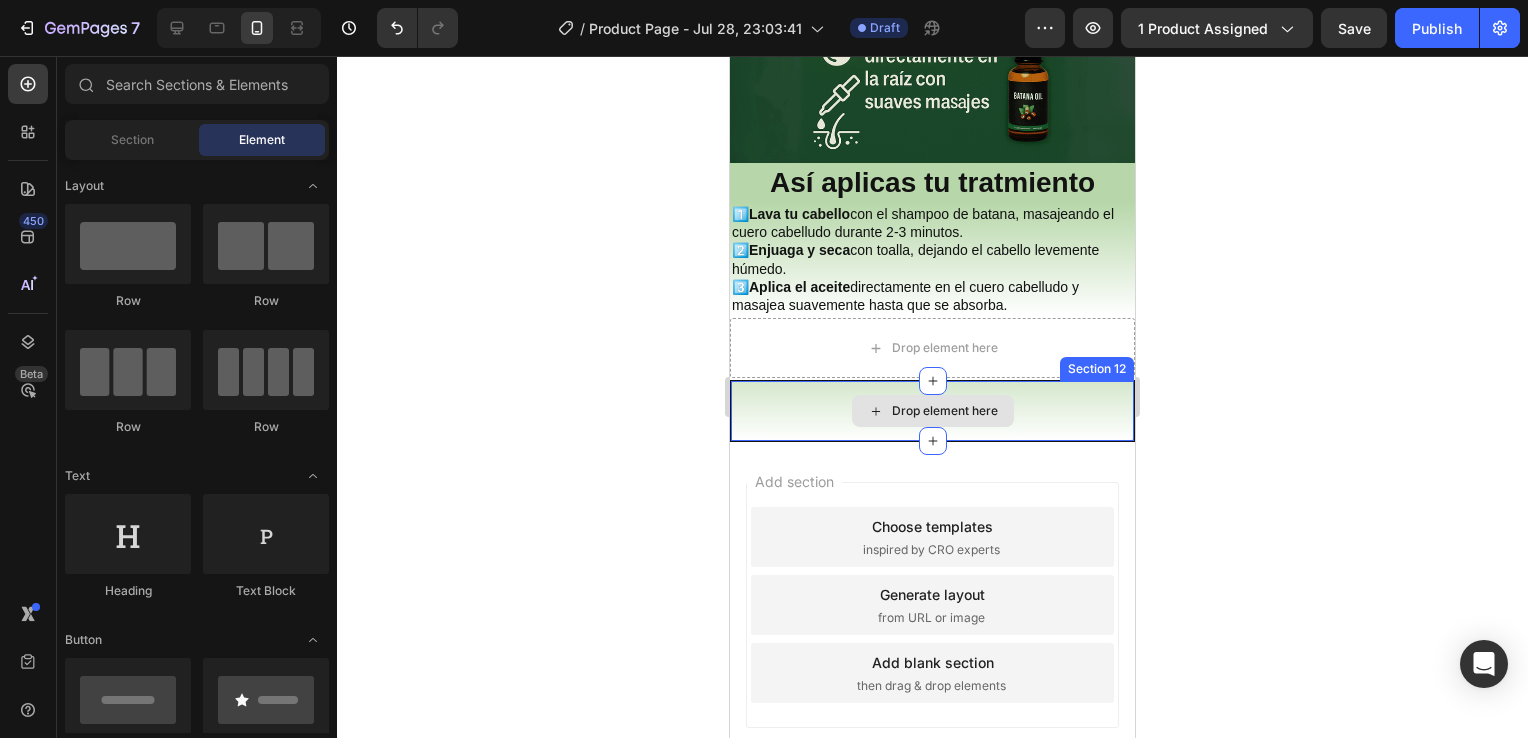 click on "Drop element here" at bounding box center (933, 411) 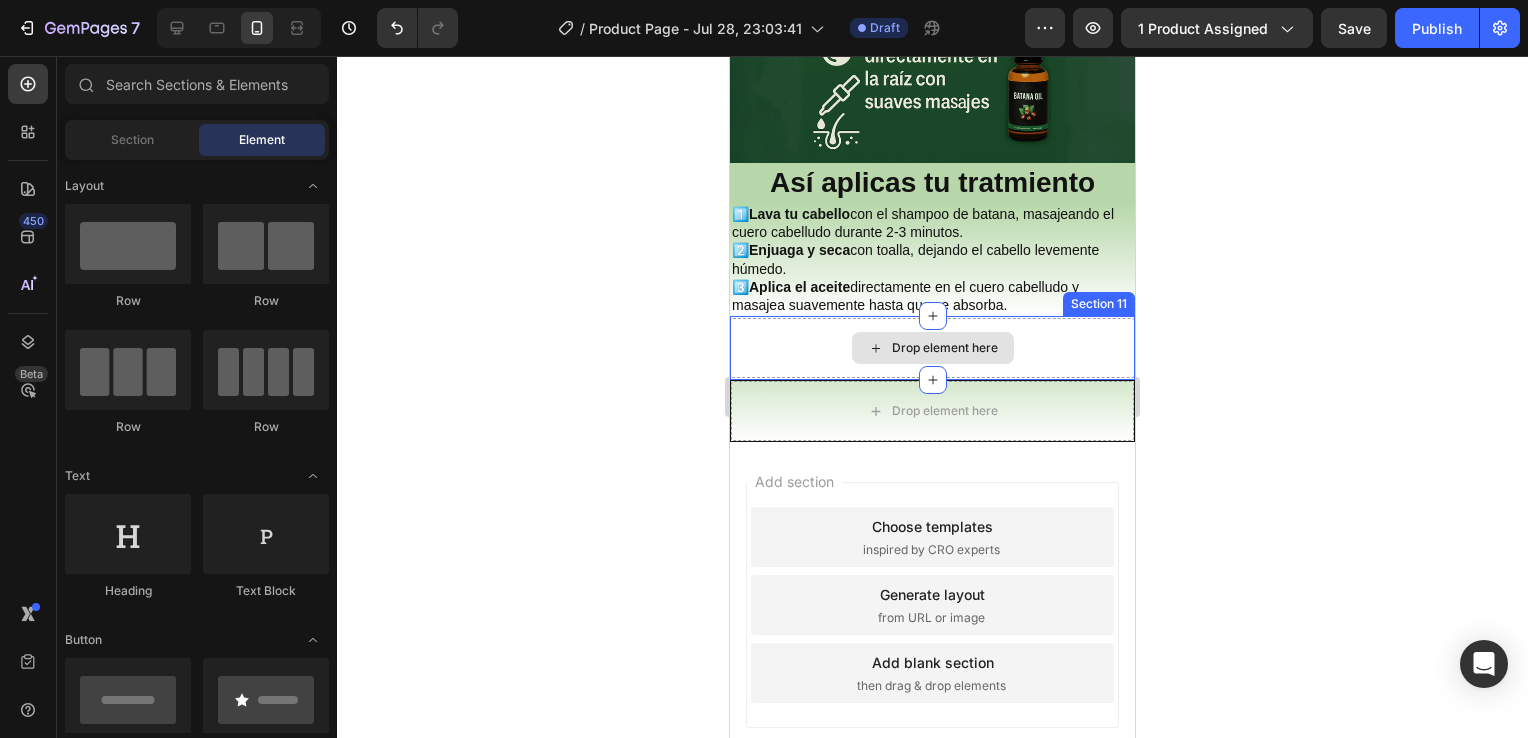 click on "Drop element here" at bounding box center [932, 348] 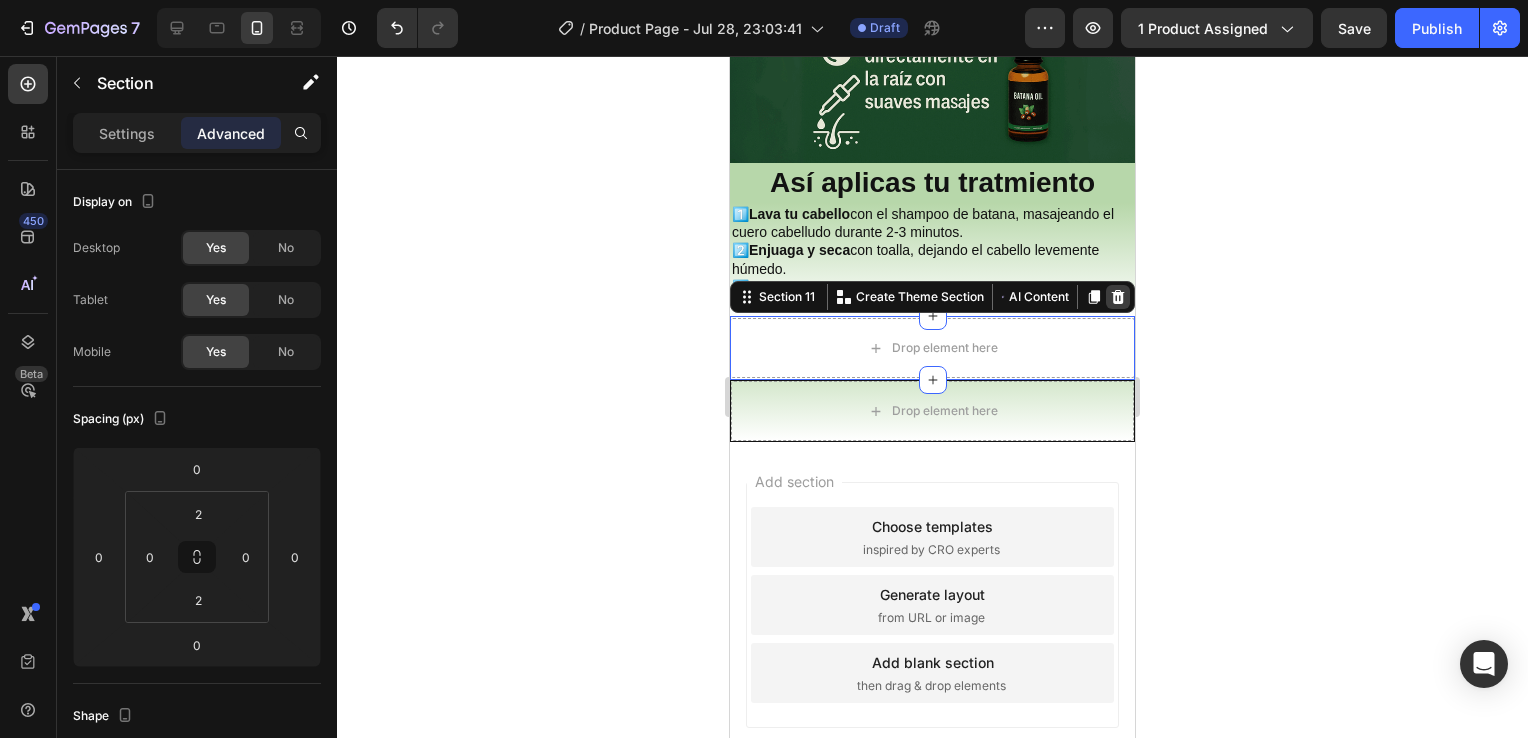 click 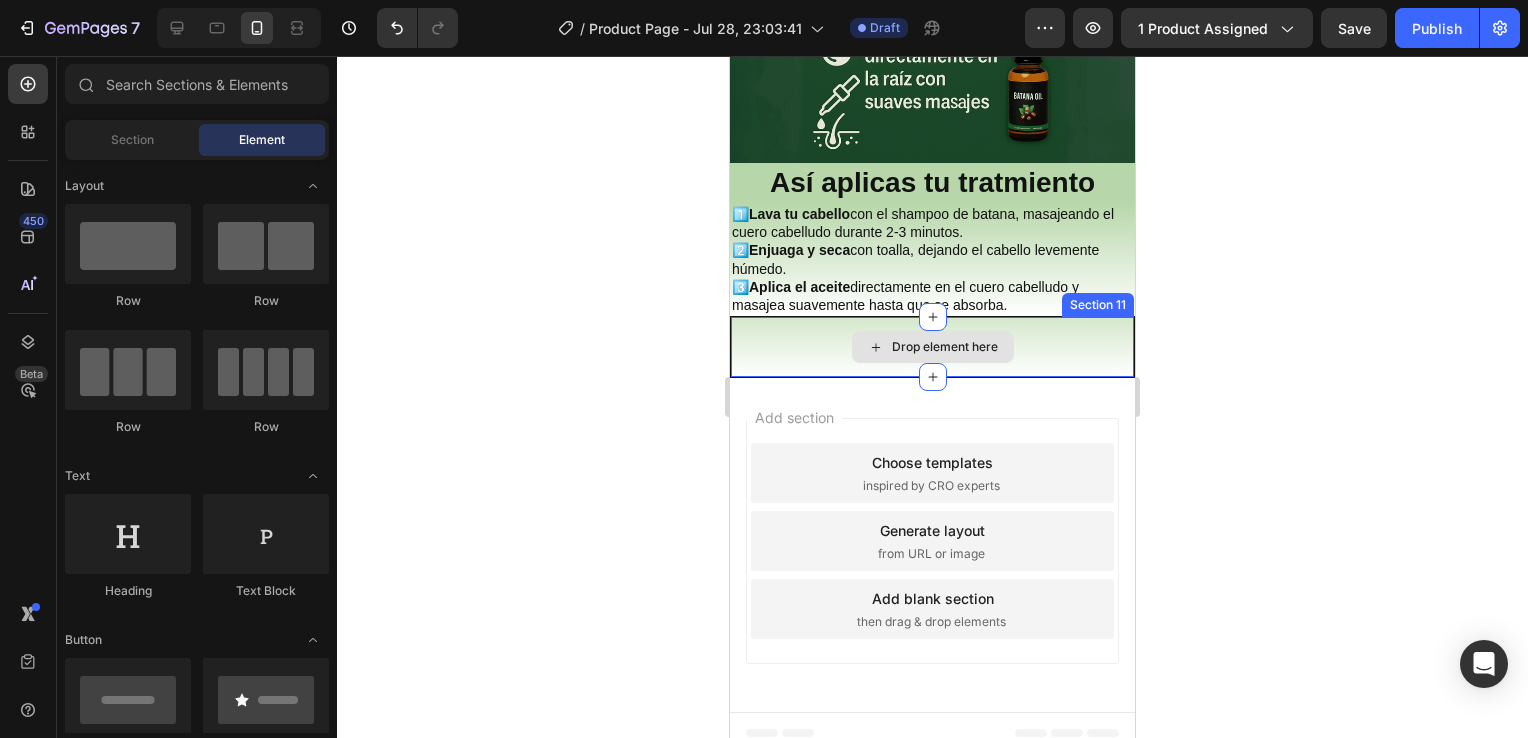 scroll, scrollTop: 3323, scrollLeft: 0, axis: vertical 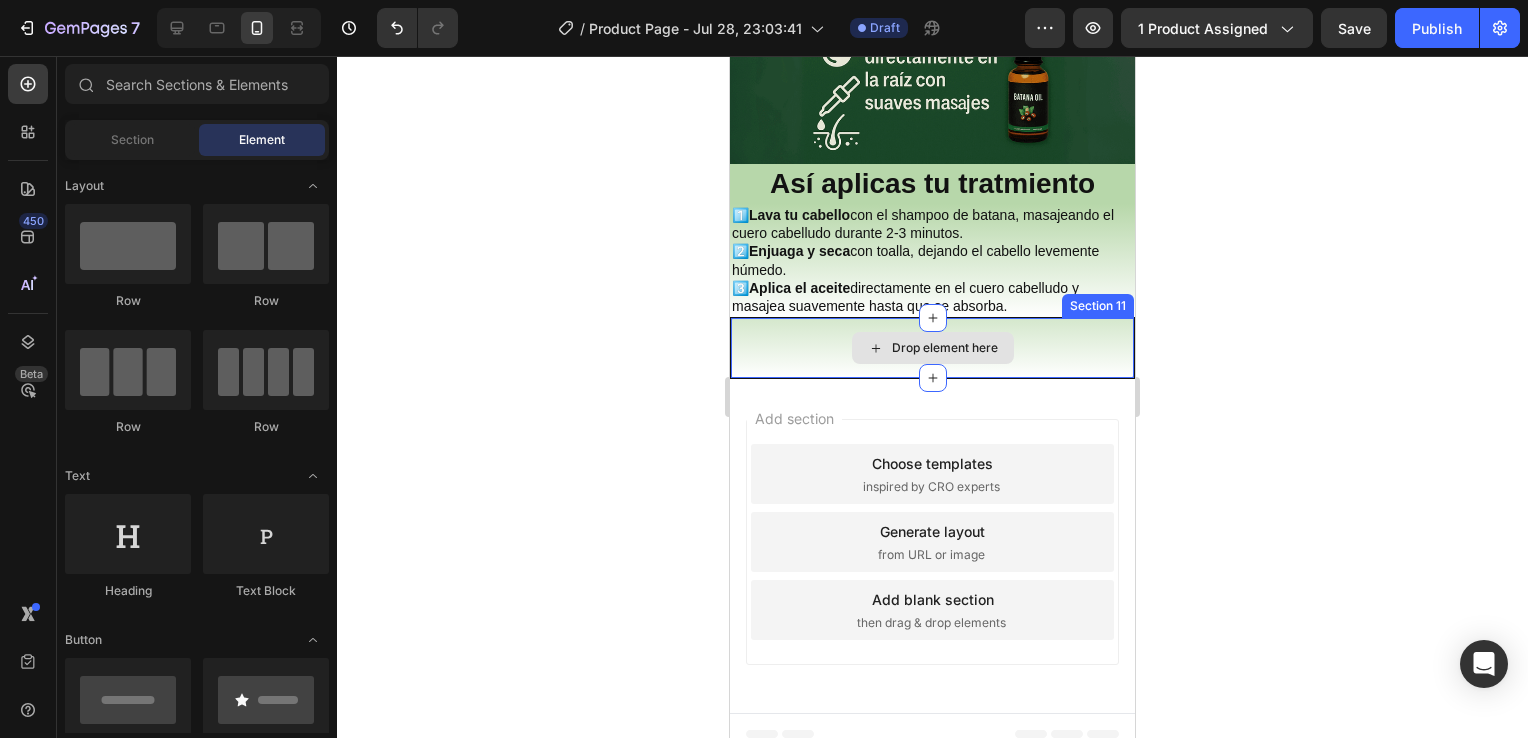 click on "Drop element here" at bounding box center (932, 348) 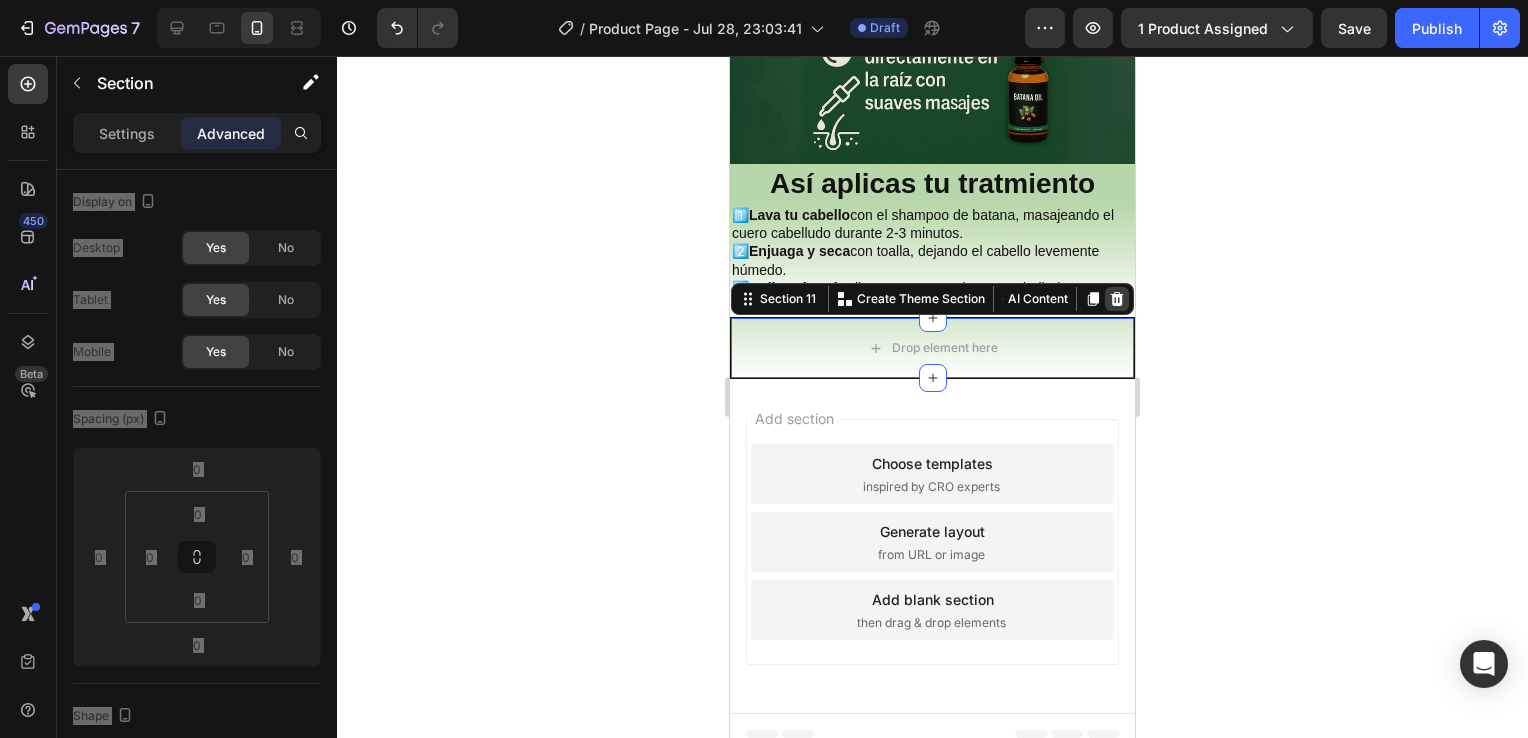 click 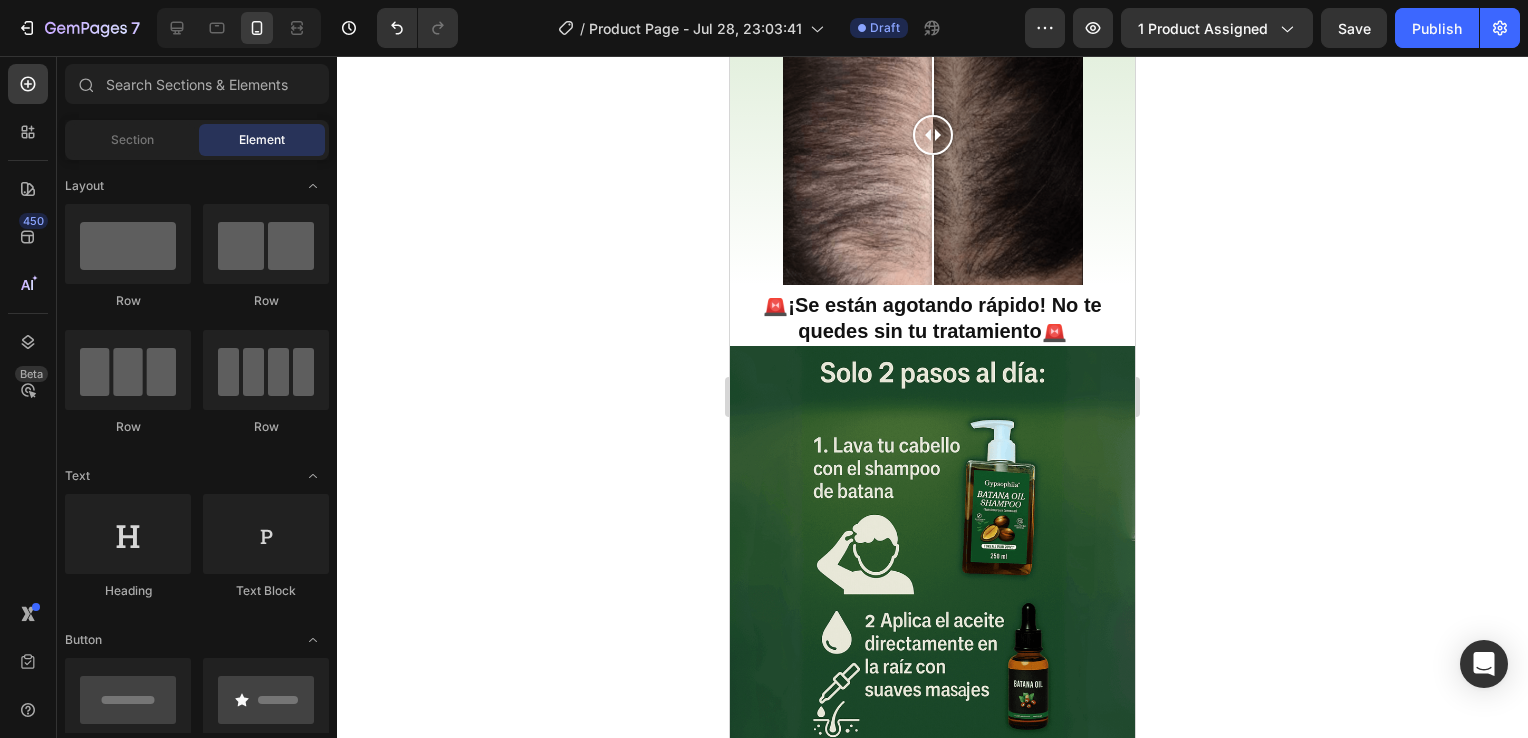 scroll, scrollTop: 2673, scrollLeft: 0, axis: vertical 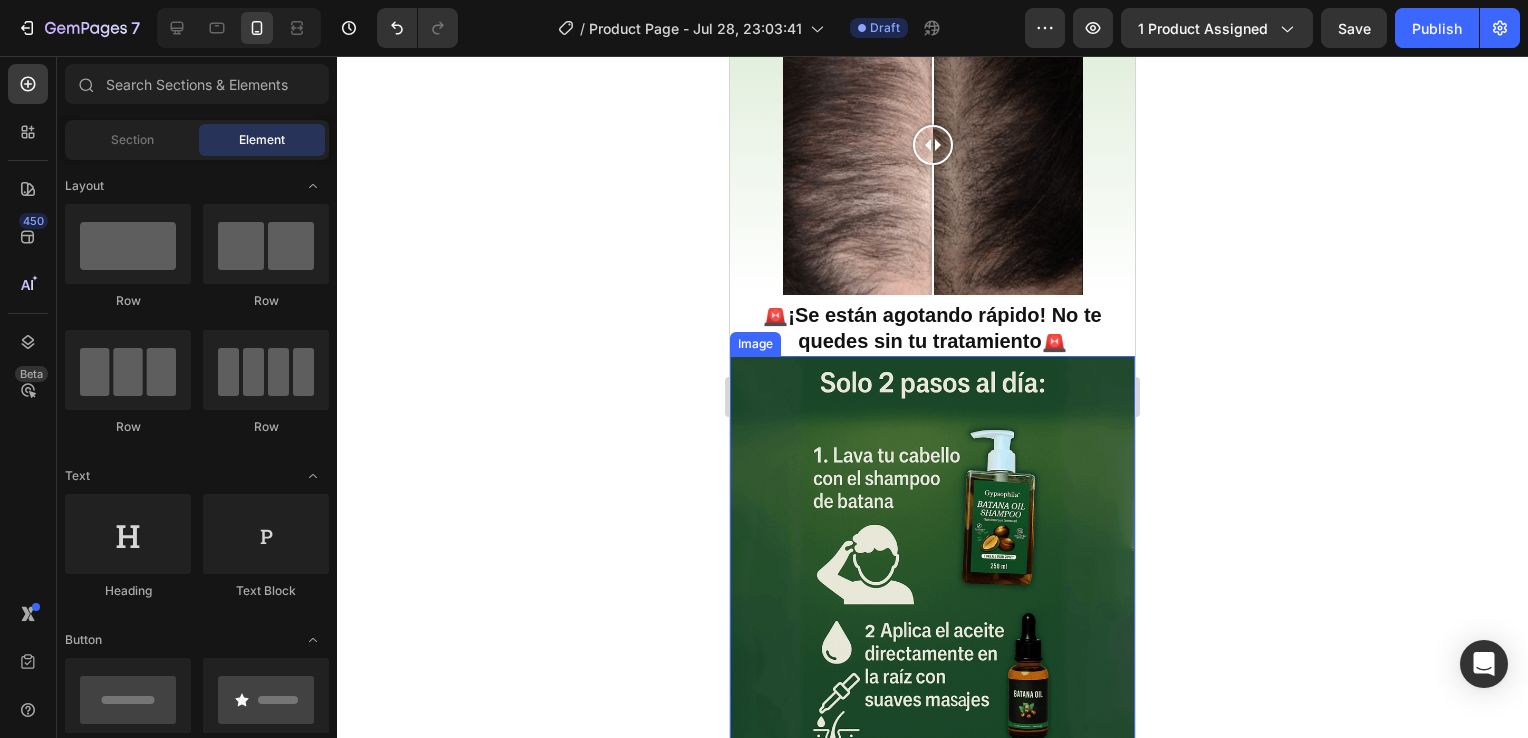 click at bounding box center [932, 558] 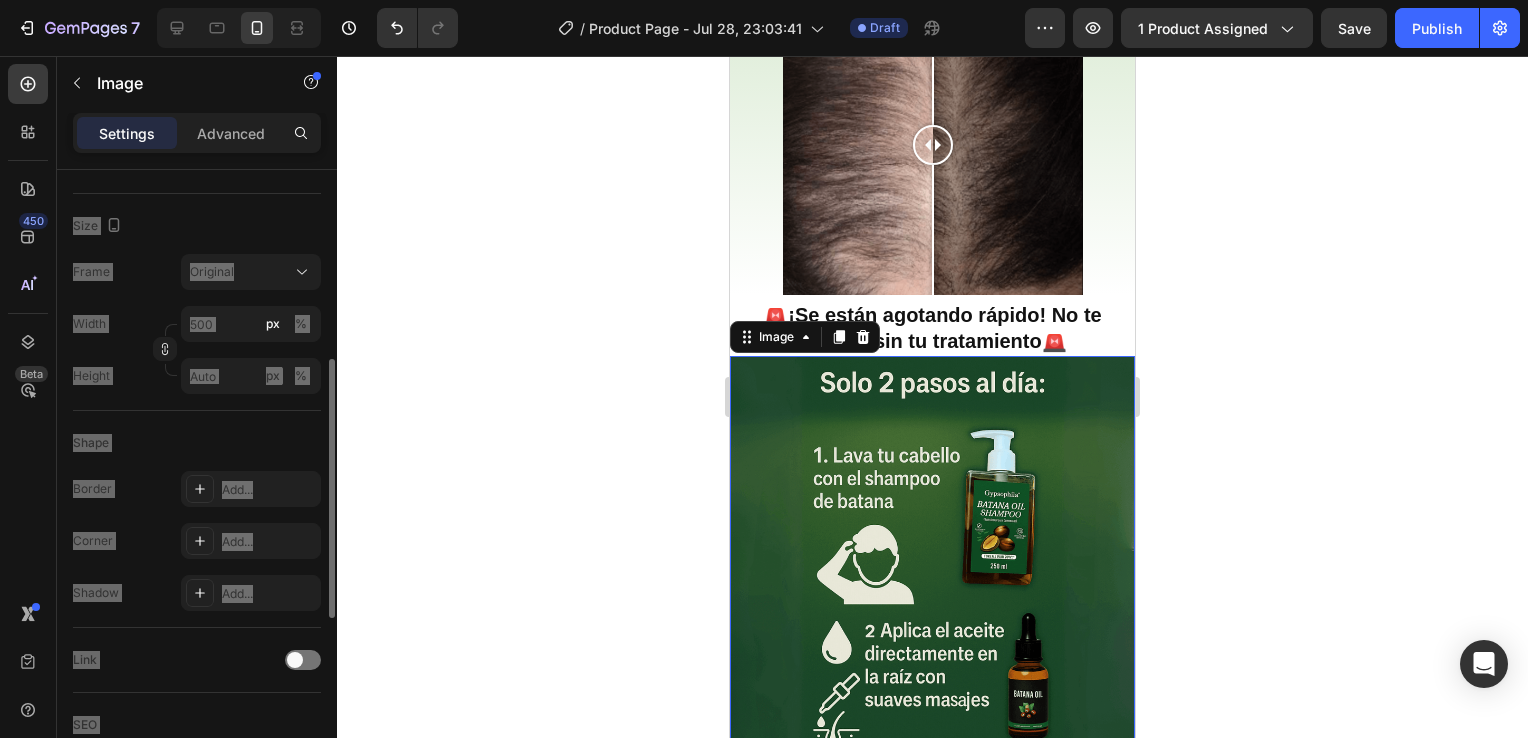 scroll, scrollTop: 453, scrollLeft: 0, axis: vertical 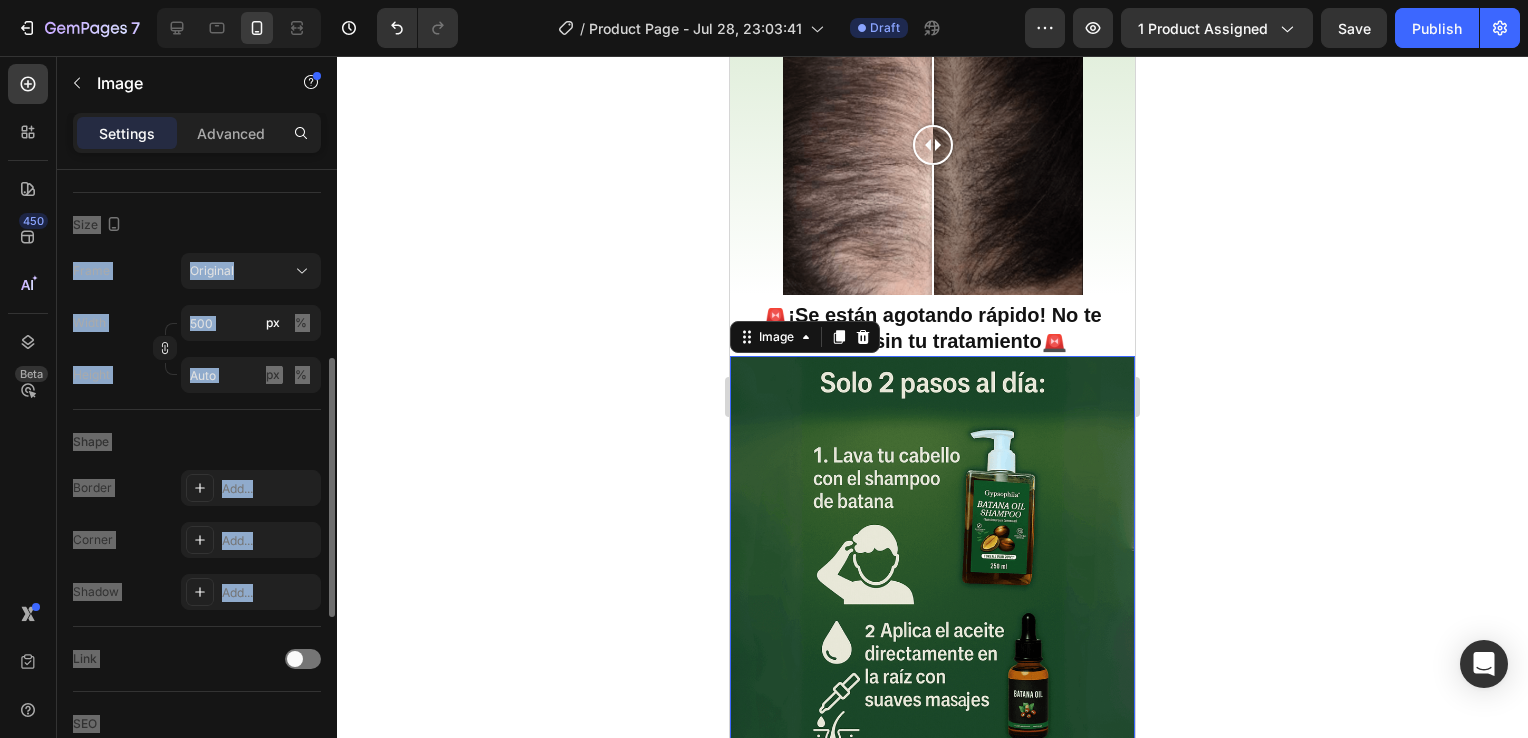 click on "Shape" at bounding box center [197, 442] 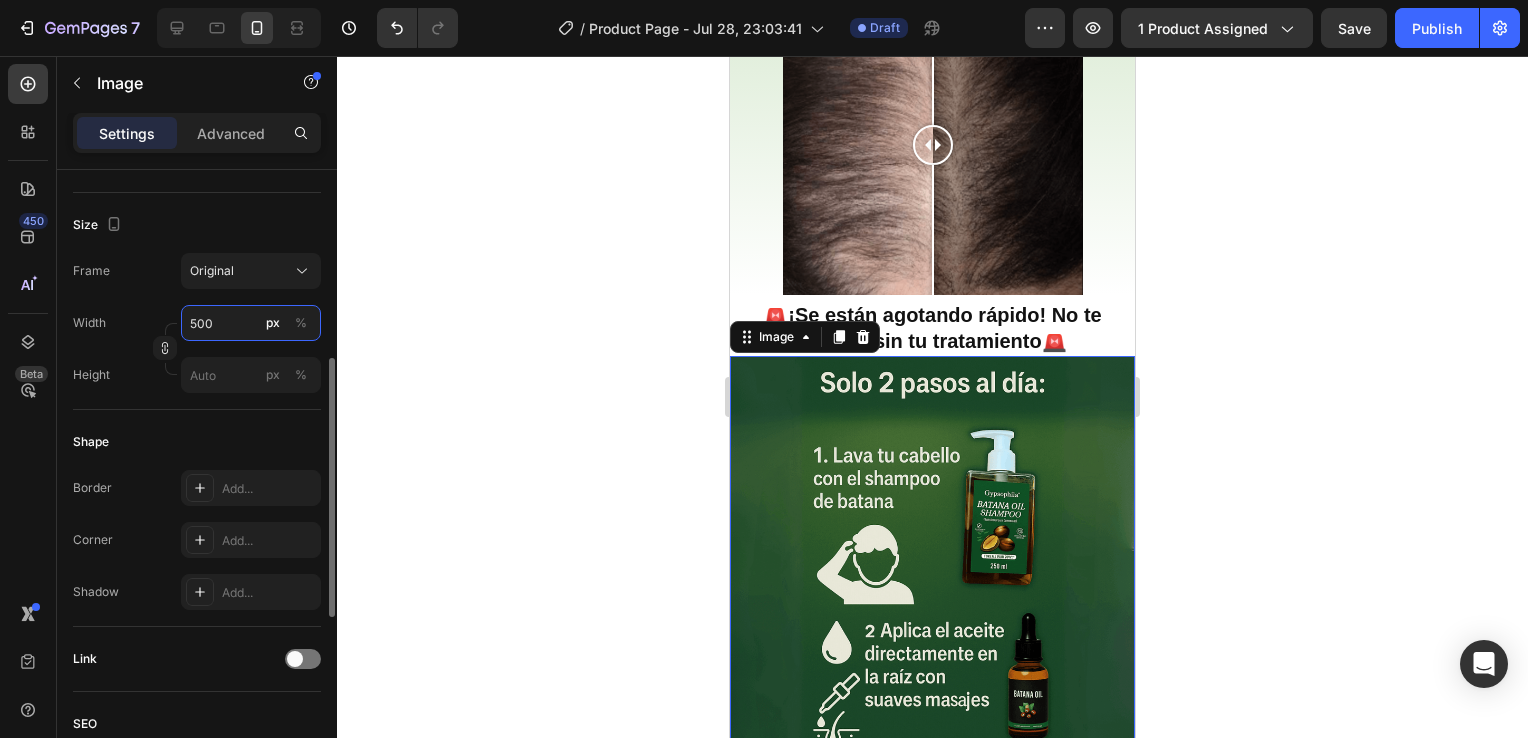 click on "500" at bounding box center (251, 323) 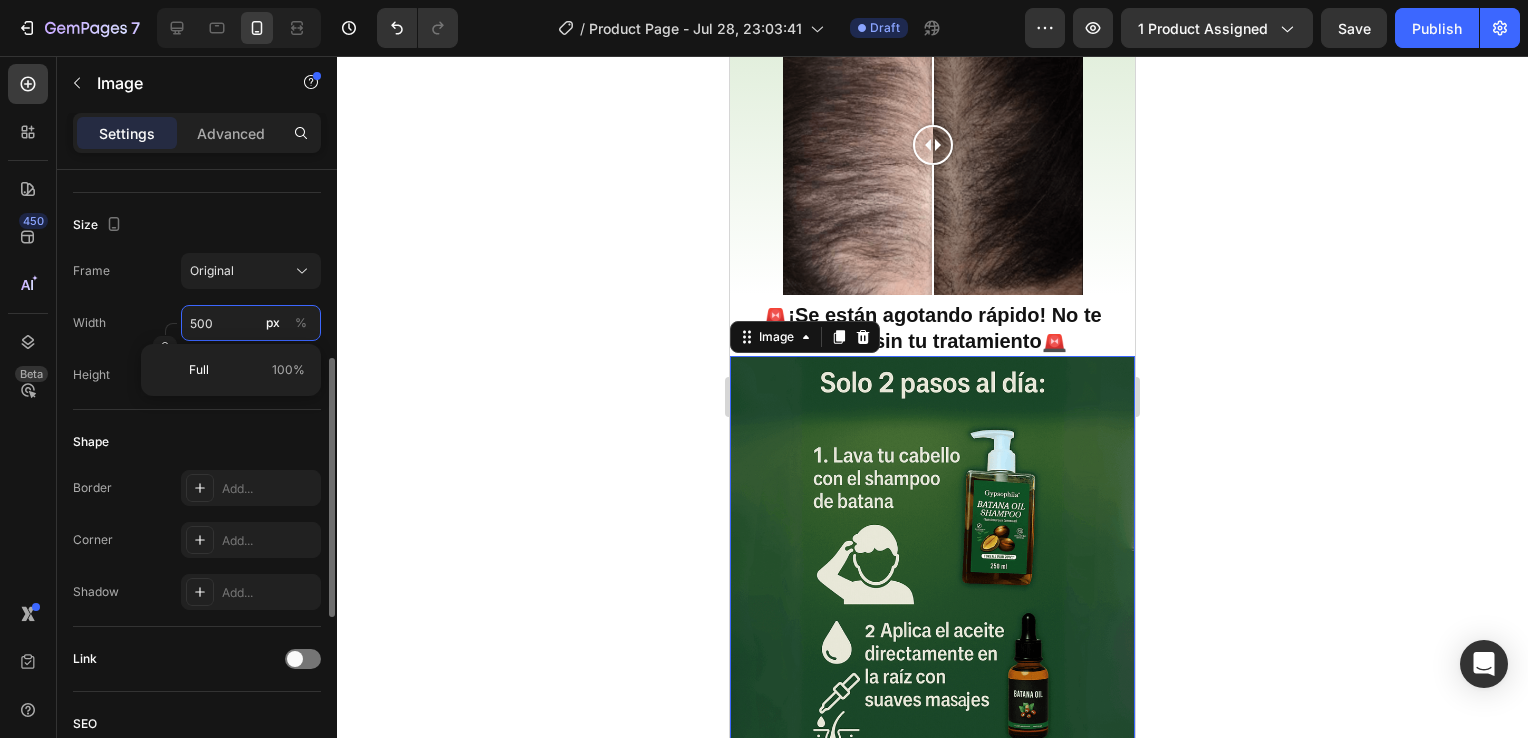 click on "500" at bounding box center [251, 323] 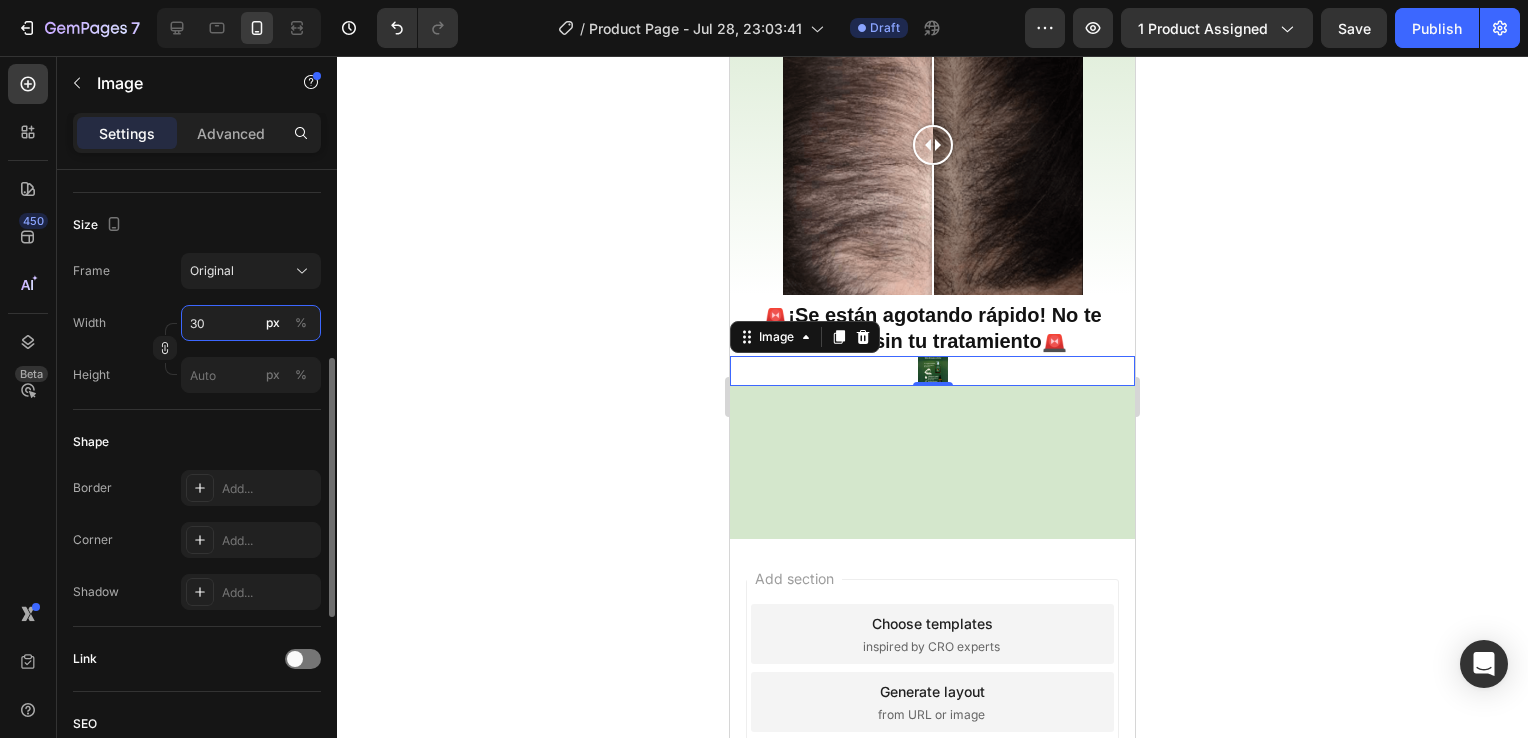 type on "300" 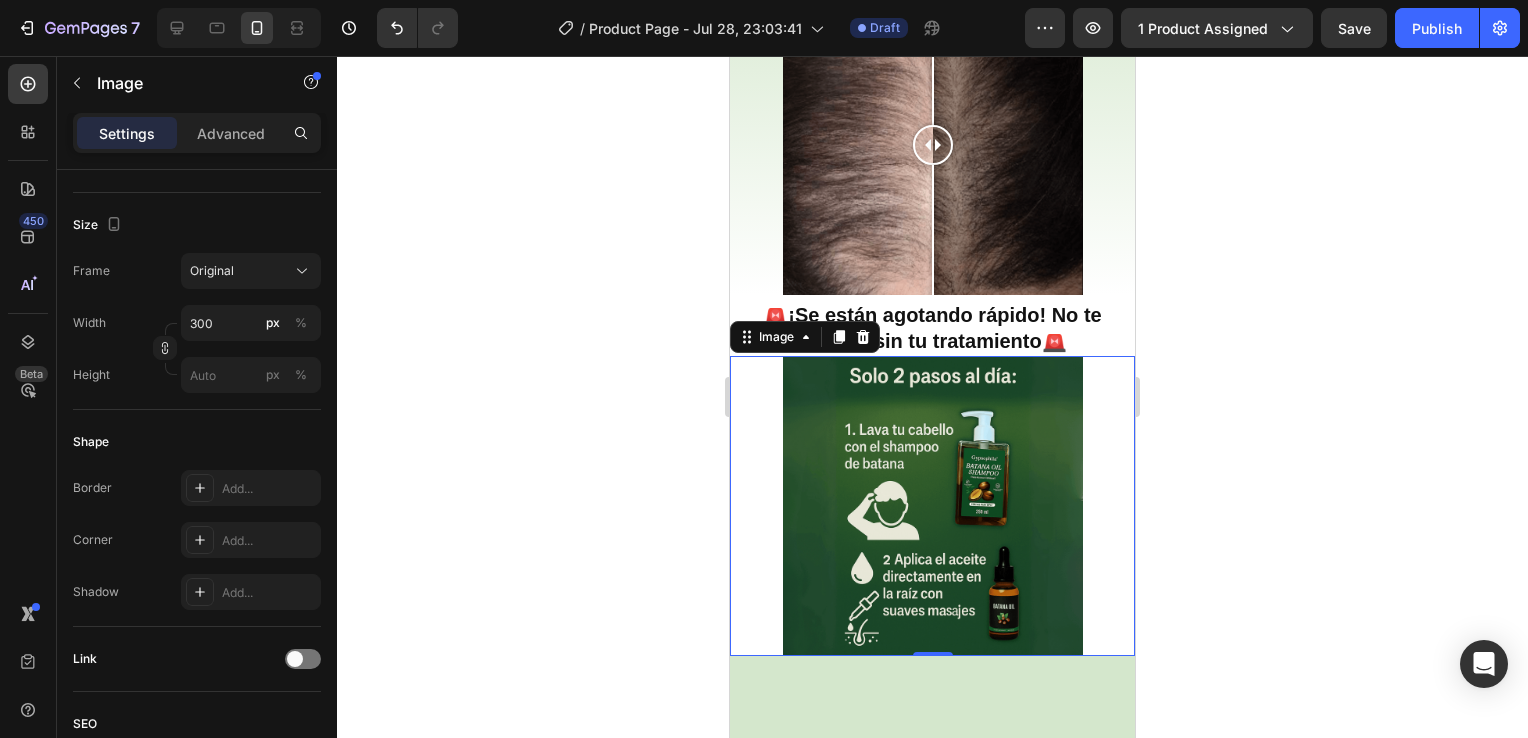 click 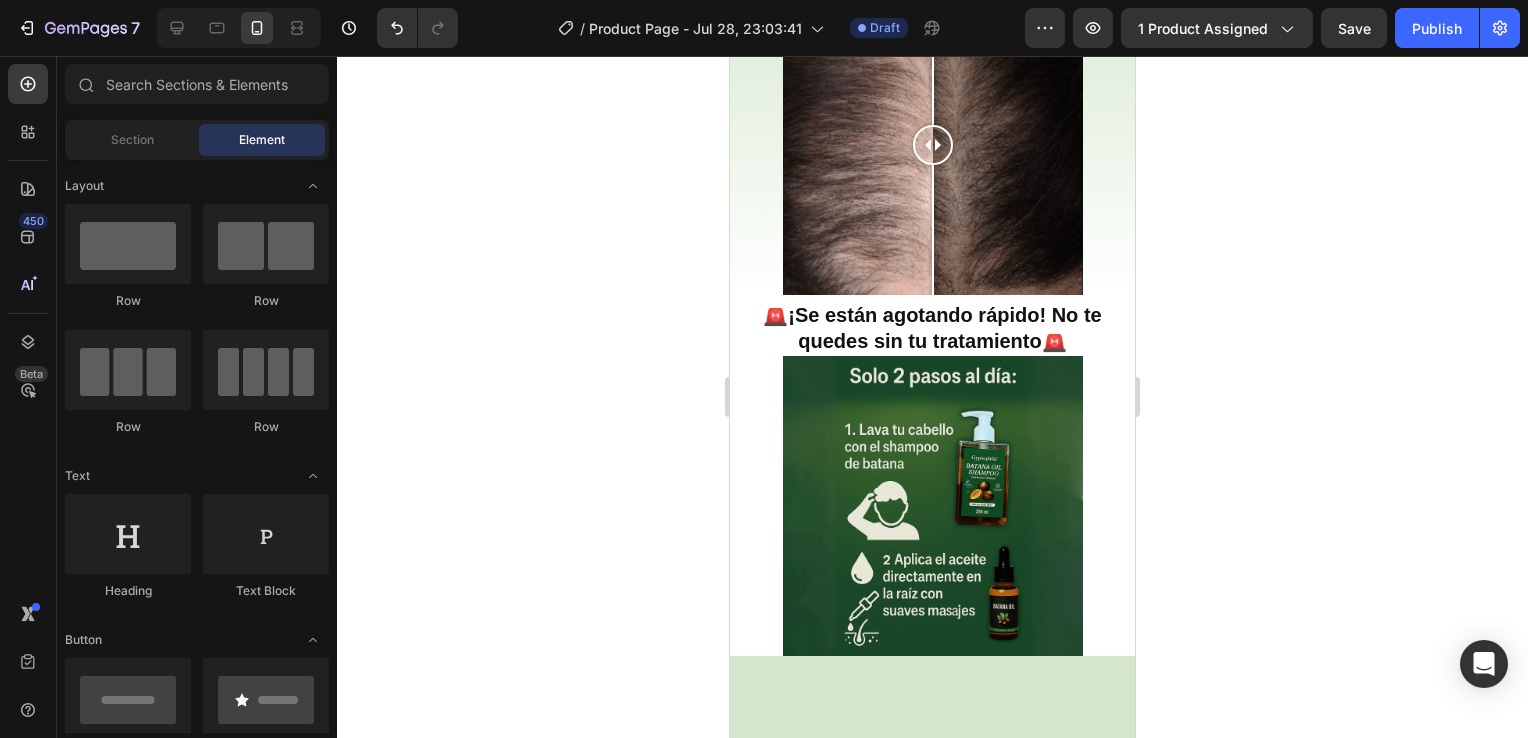 click 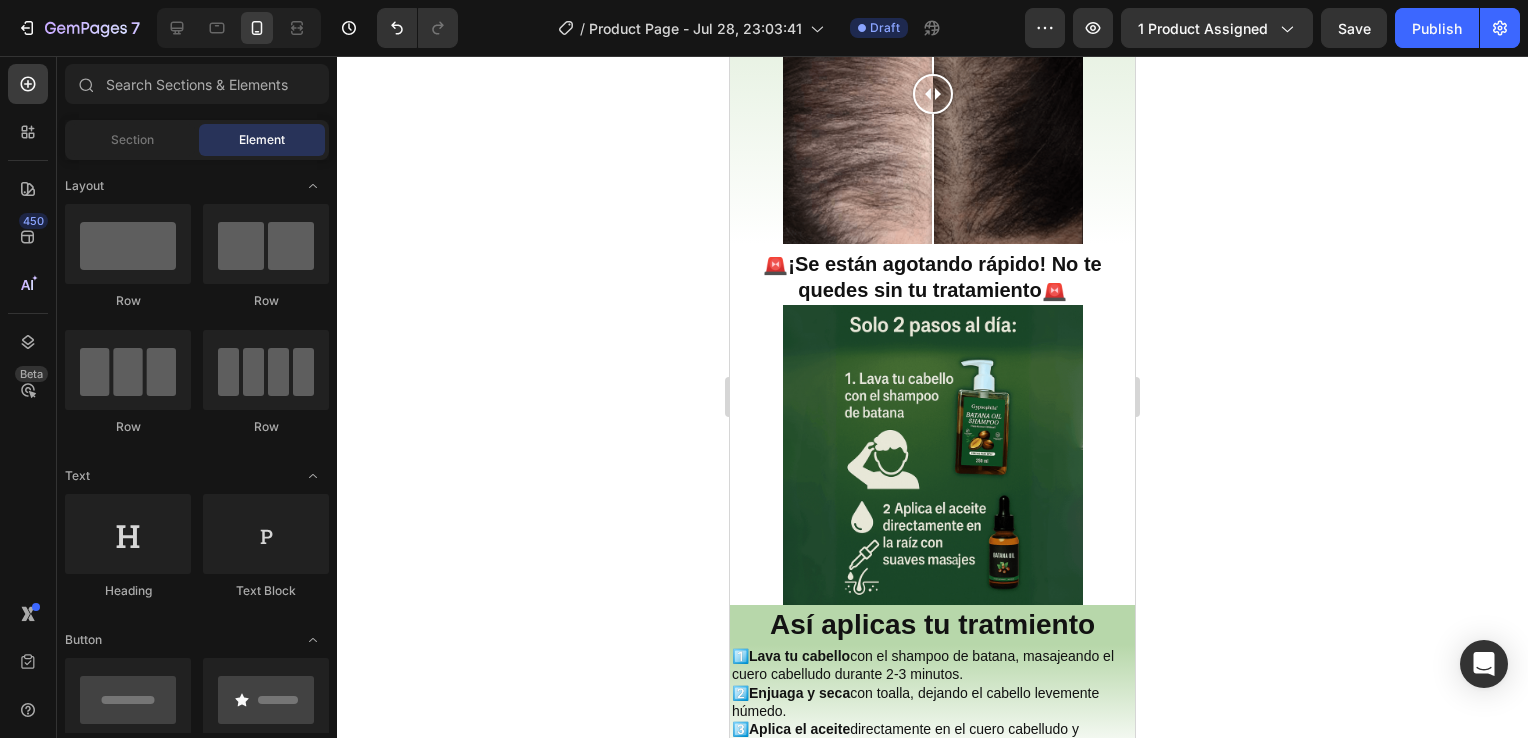 scroll, scrollTop: 2719, scrollLeft: 0, axis: vertical 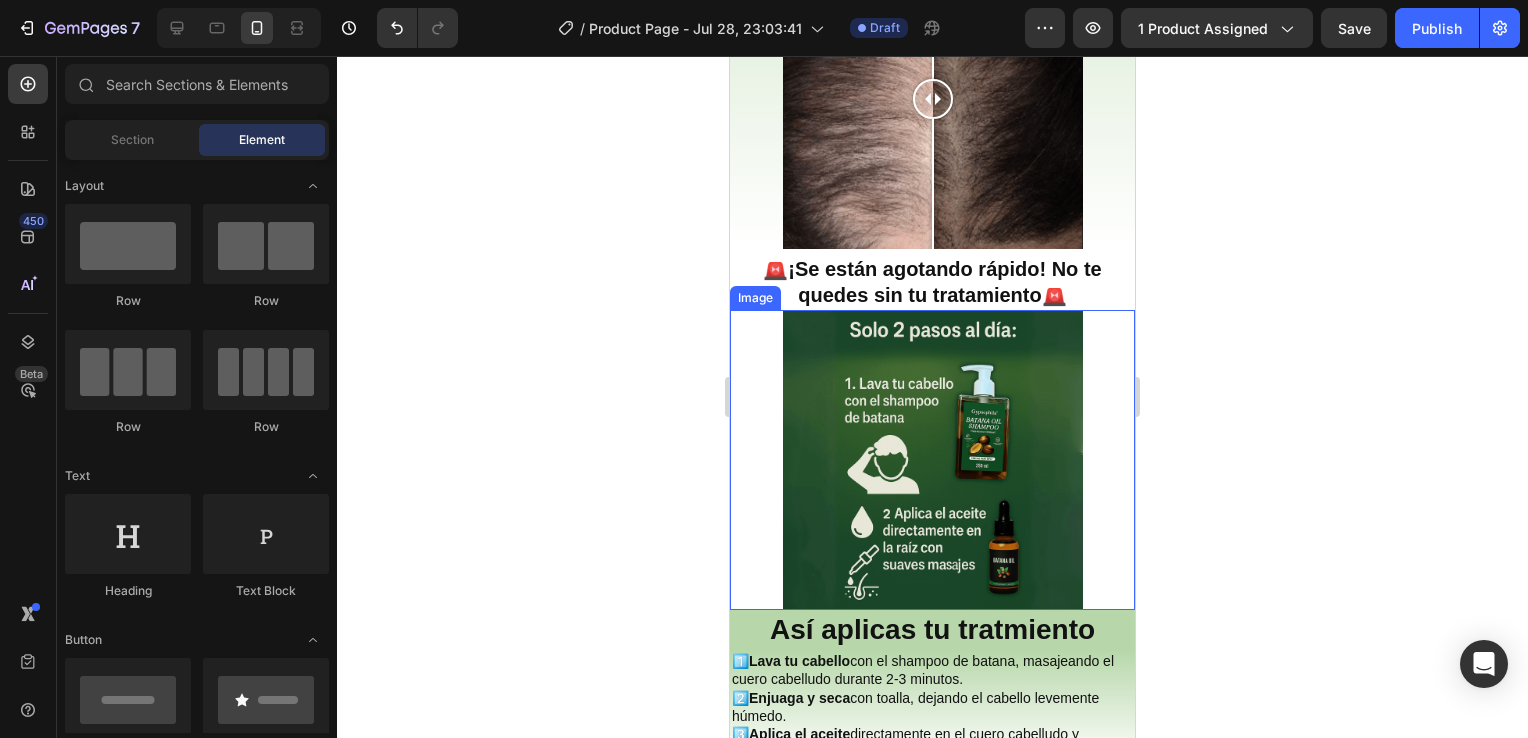 click at bounding box center [932, 460] 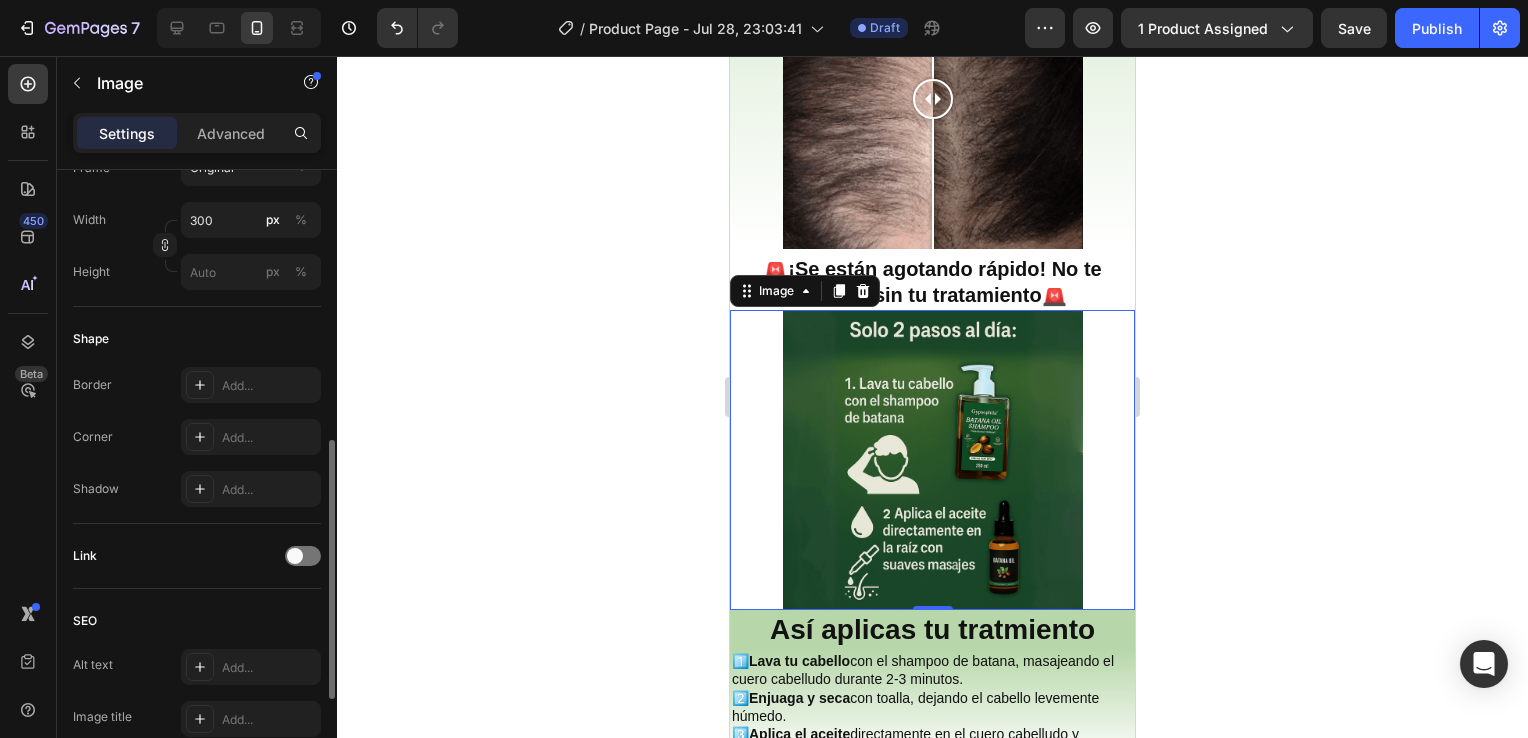 scroll, scrollTop: 596, scrollLeft: 0, axis: vertical 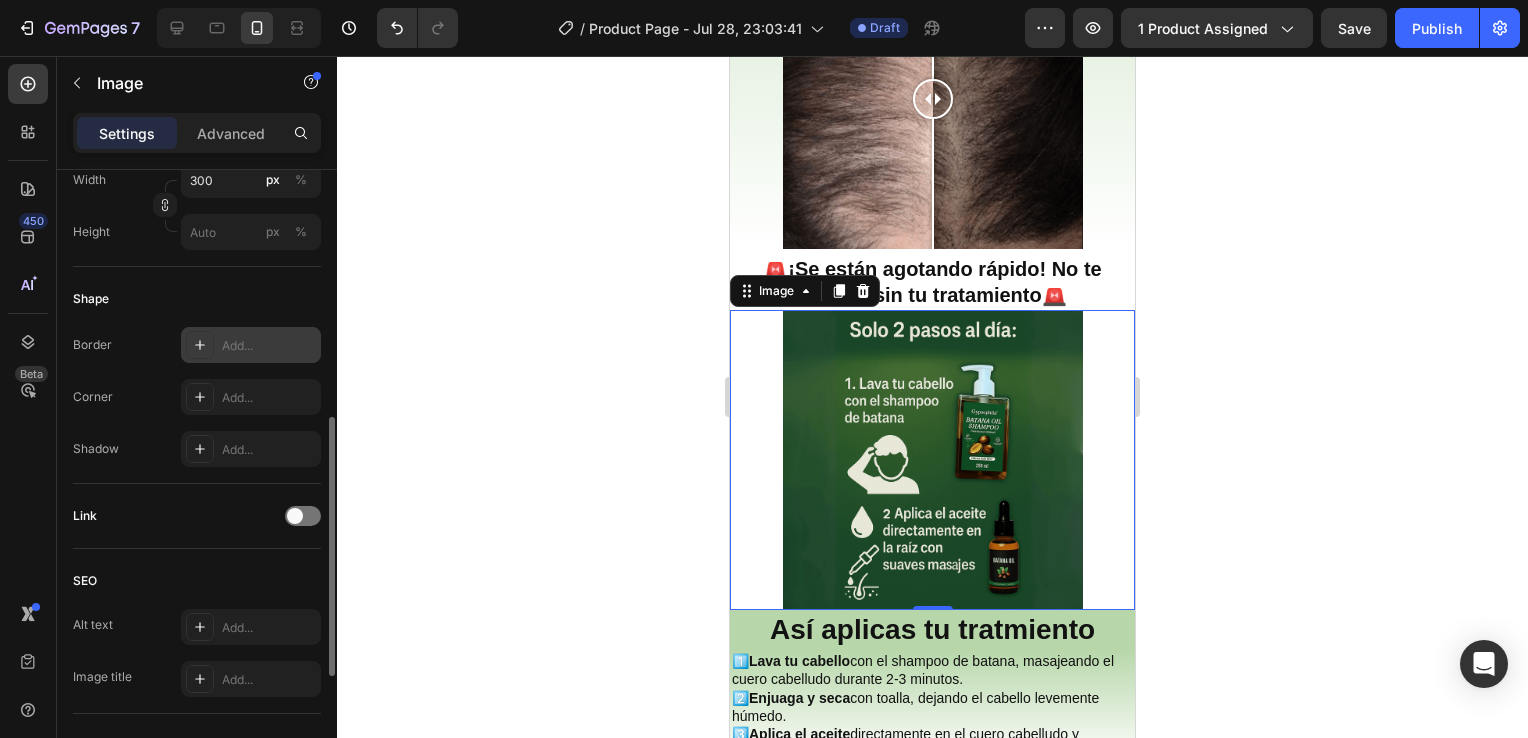 click on "Add..." at bounding box center (251, 345) 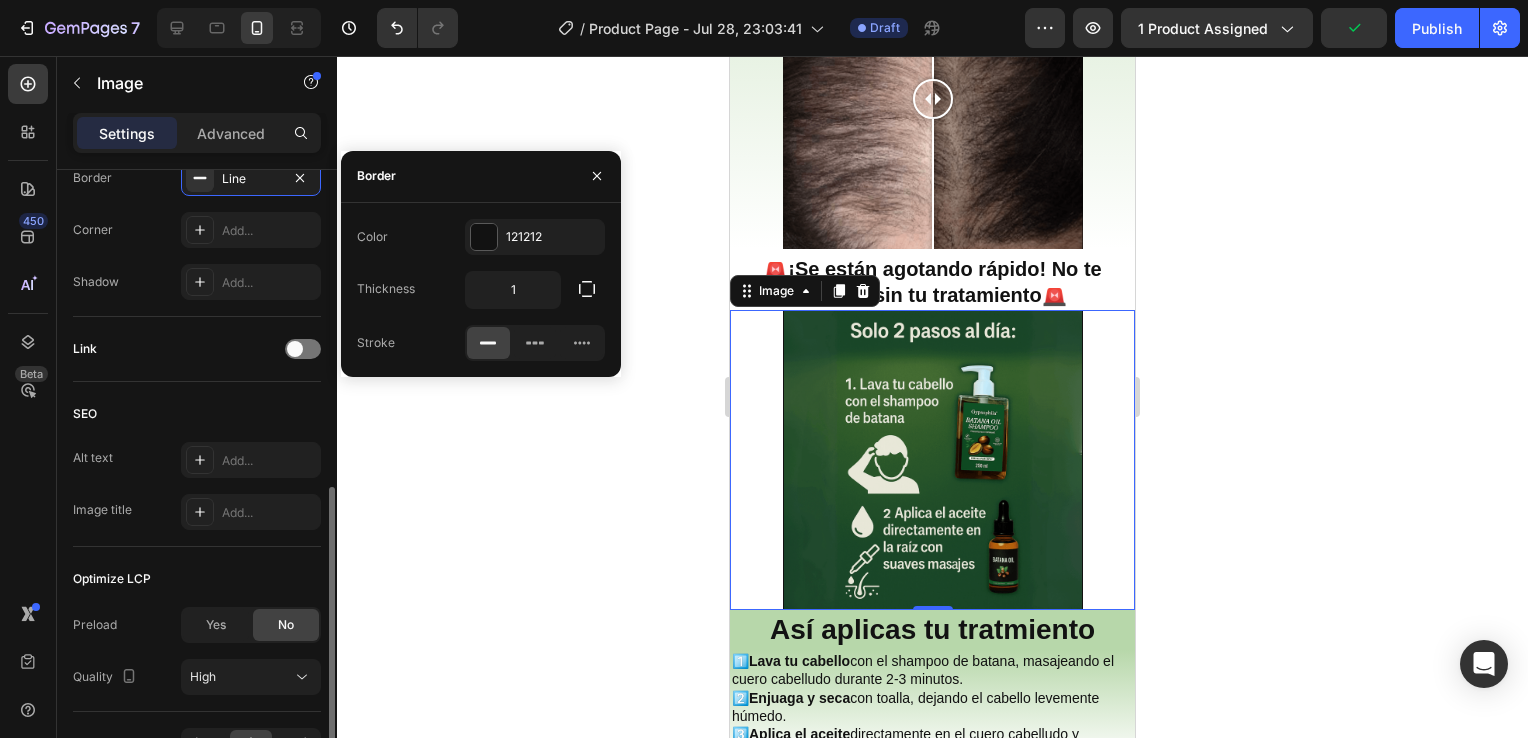 scroll, scrollTop: 883, scrollLeft: 0, axis: vertical 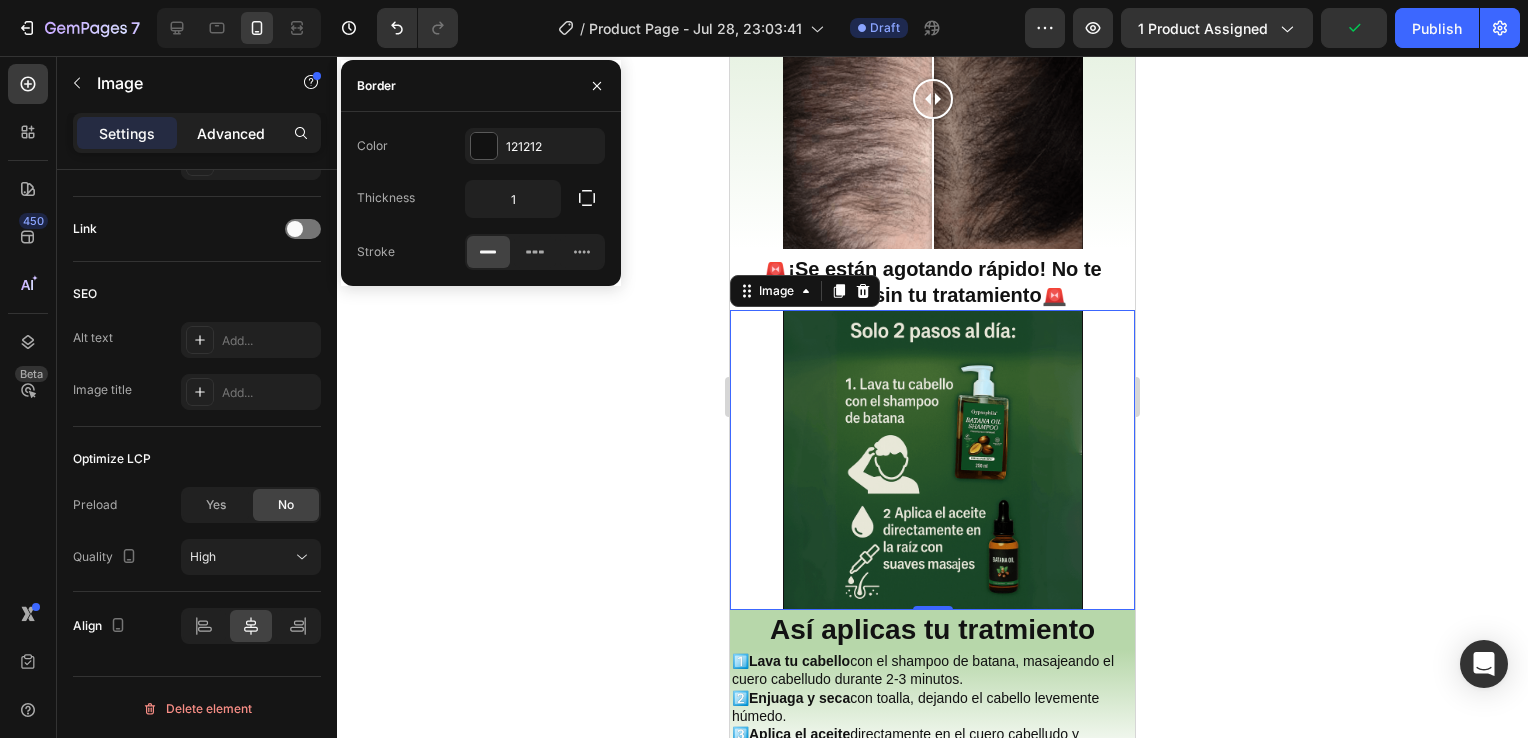 click on "Advanced" at bounding box center [231, 133] 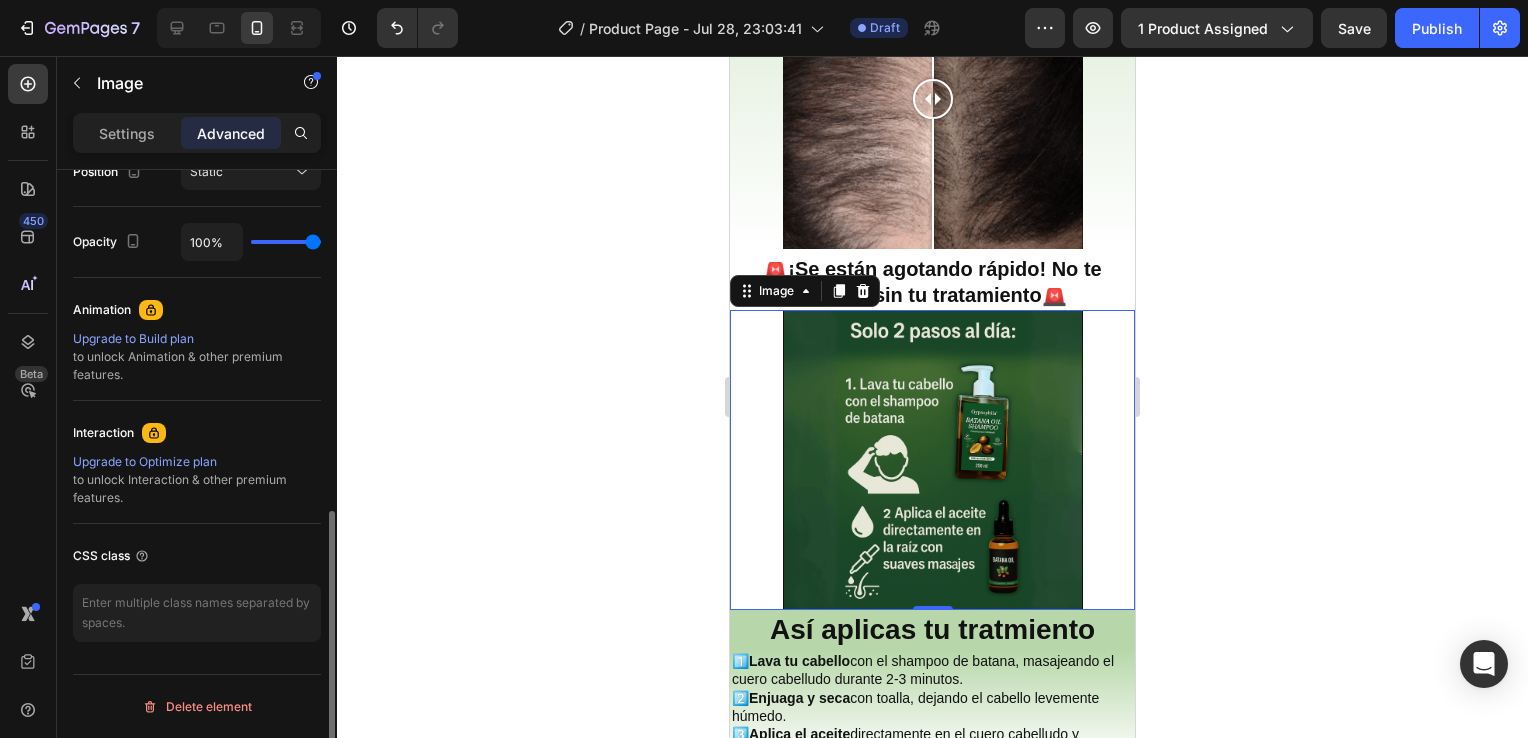 scroll, scrollTop: 760, scrollLeft: 0, axis: vertical 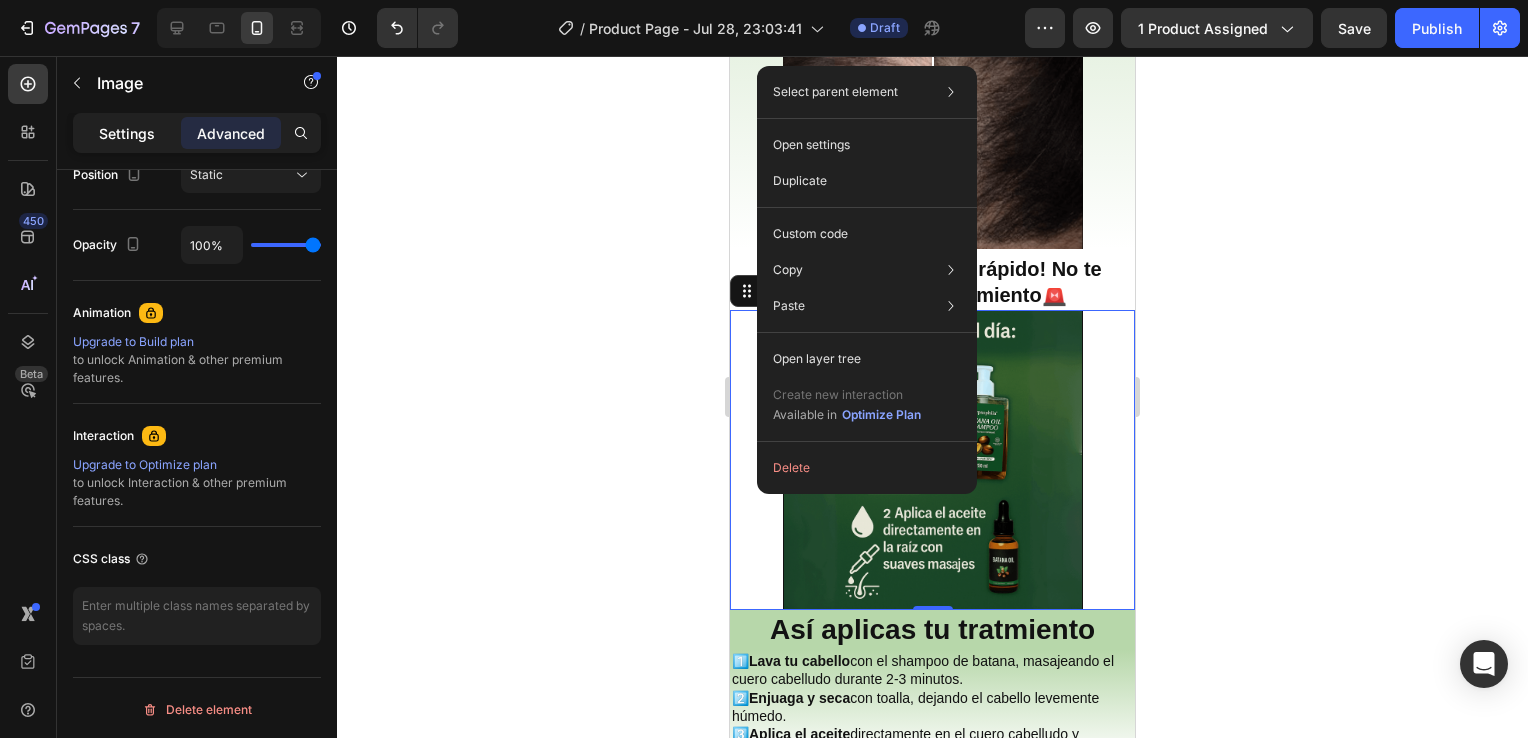 click on "Settings" at bounding box center [127, 133] 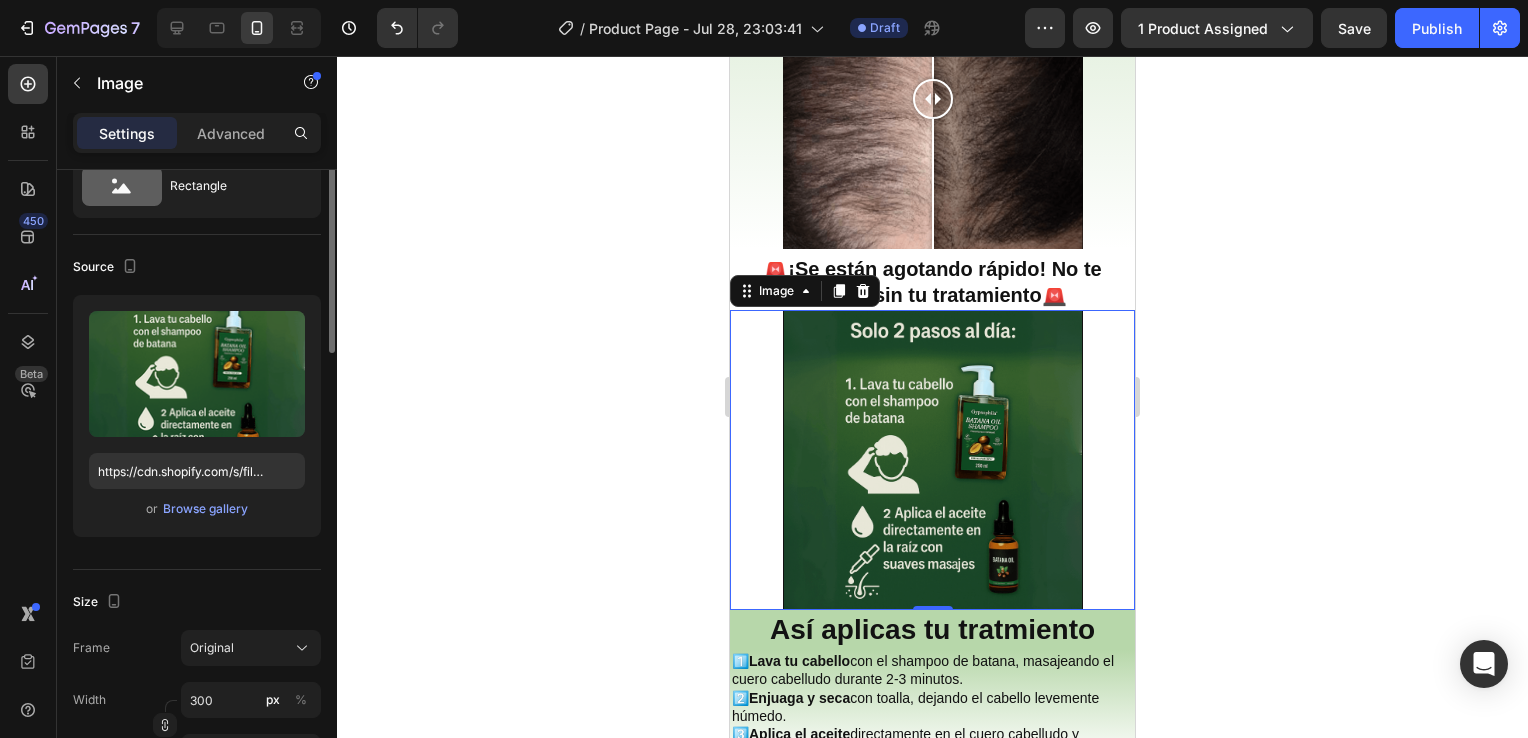 scroll, scrollTop: 0, scrollLeft: 0, axis: both 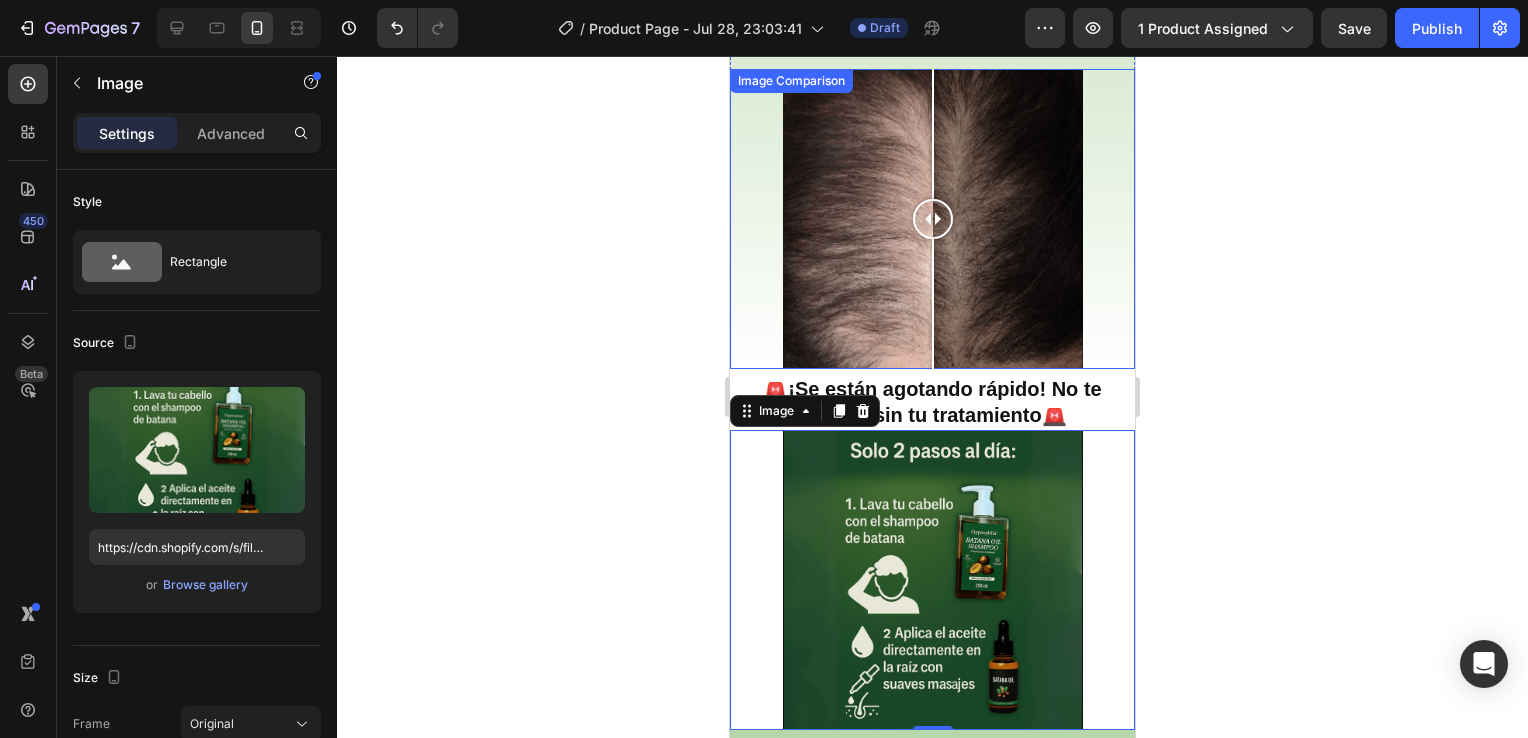 click at bounding box center (932, 219) 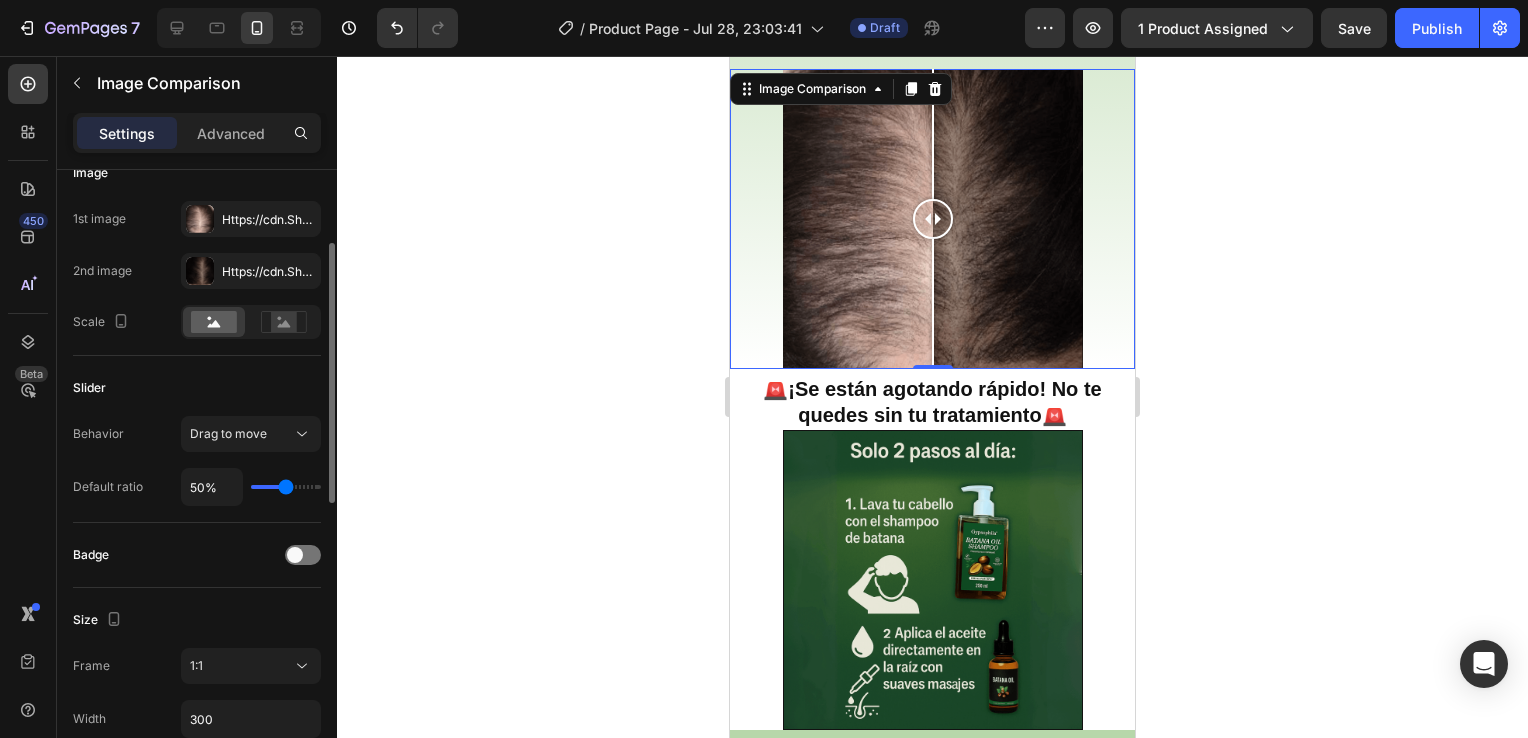 scroll, scrollTop: 168, scrollLeft: 0, axis: vertical 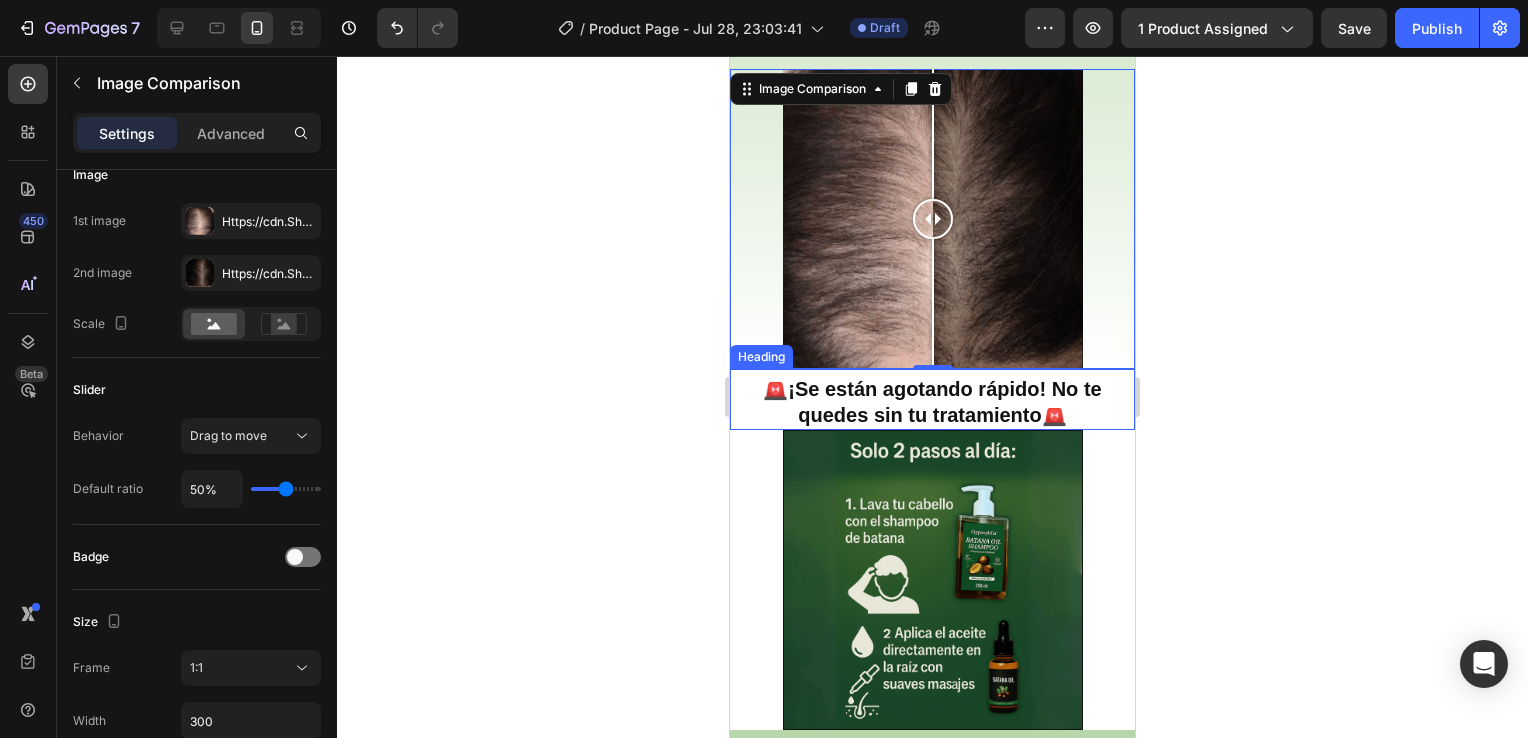 click on "🚨  ¡Se están agotando rápido! No te quedes sin tu tratamiento 🚨" at bounding box center (932, 402) 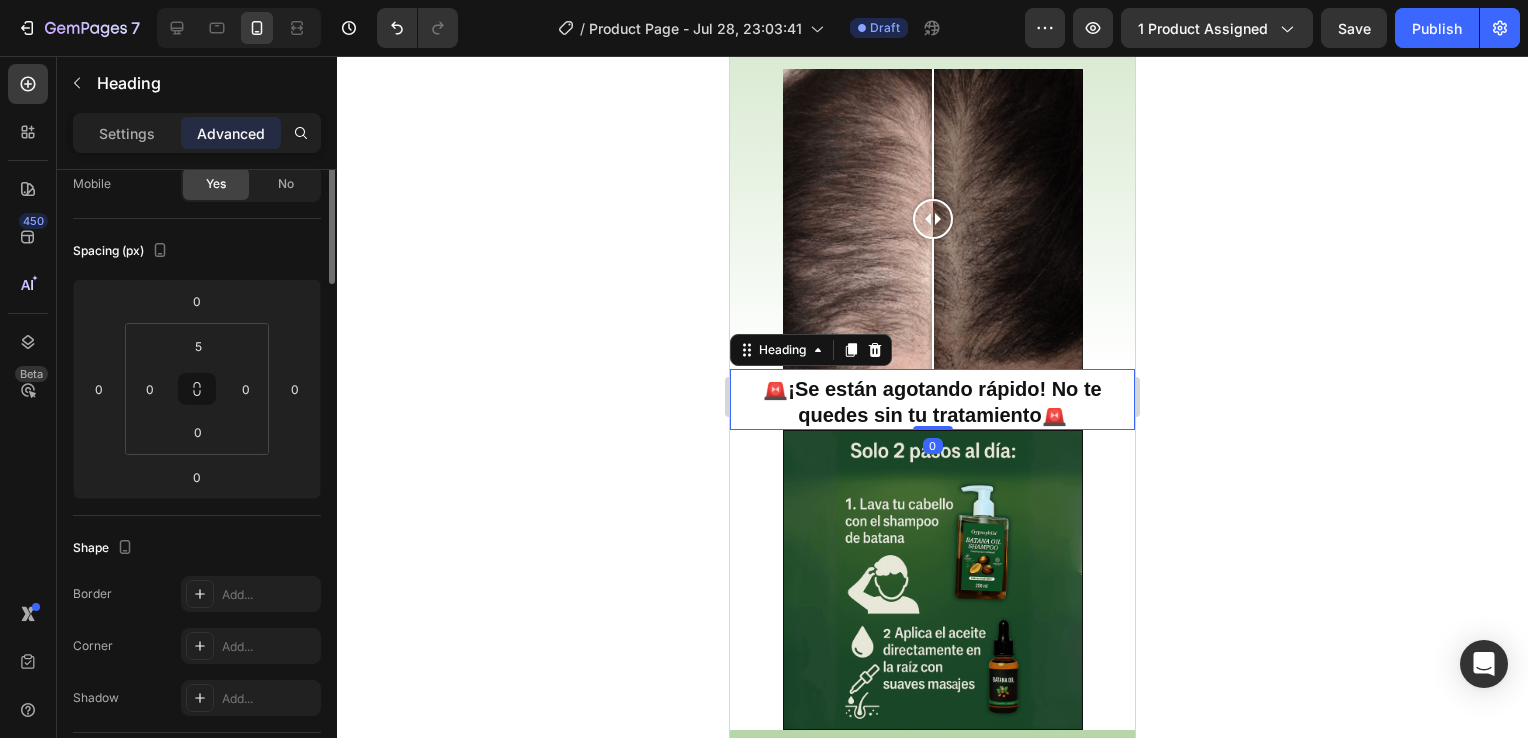 scroll, scrollTop: 0, scrollLeft: 0, axis: both 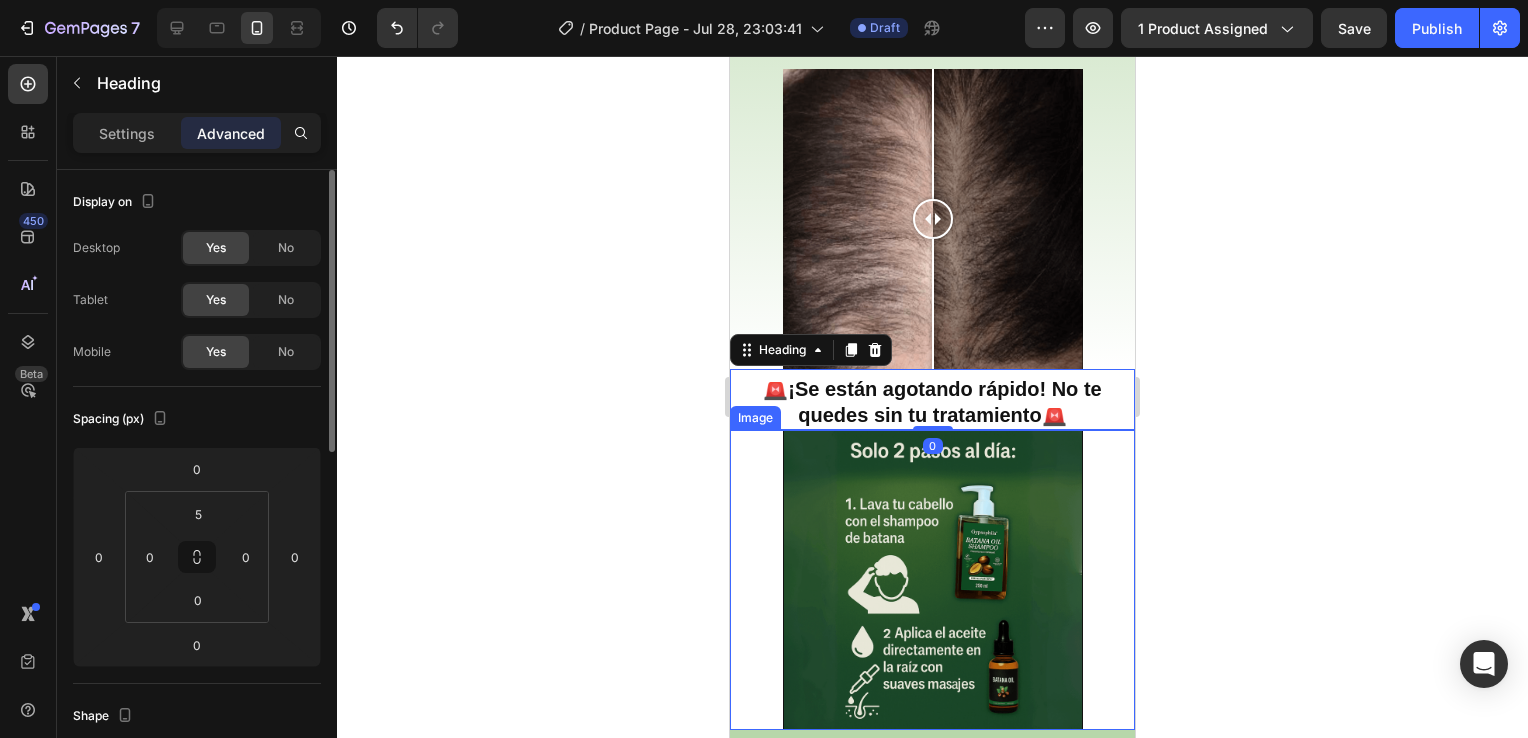 click at bounding box center (932, 580) 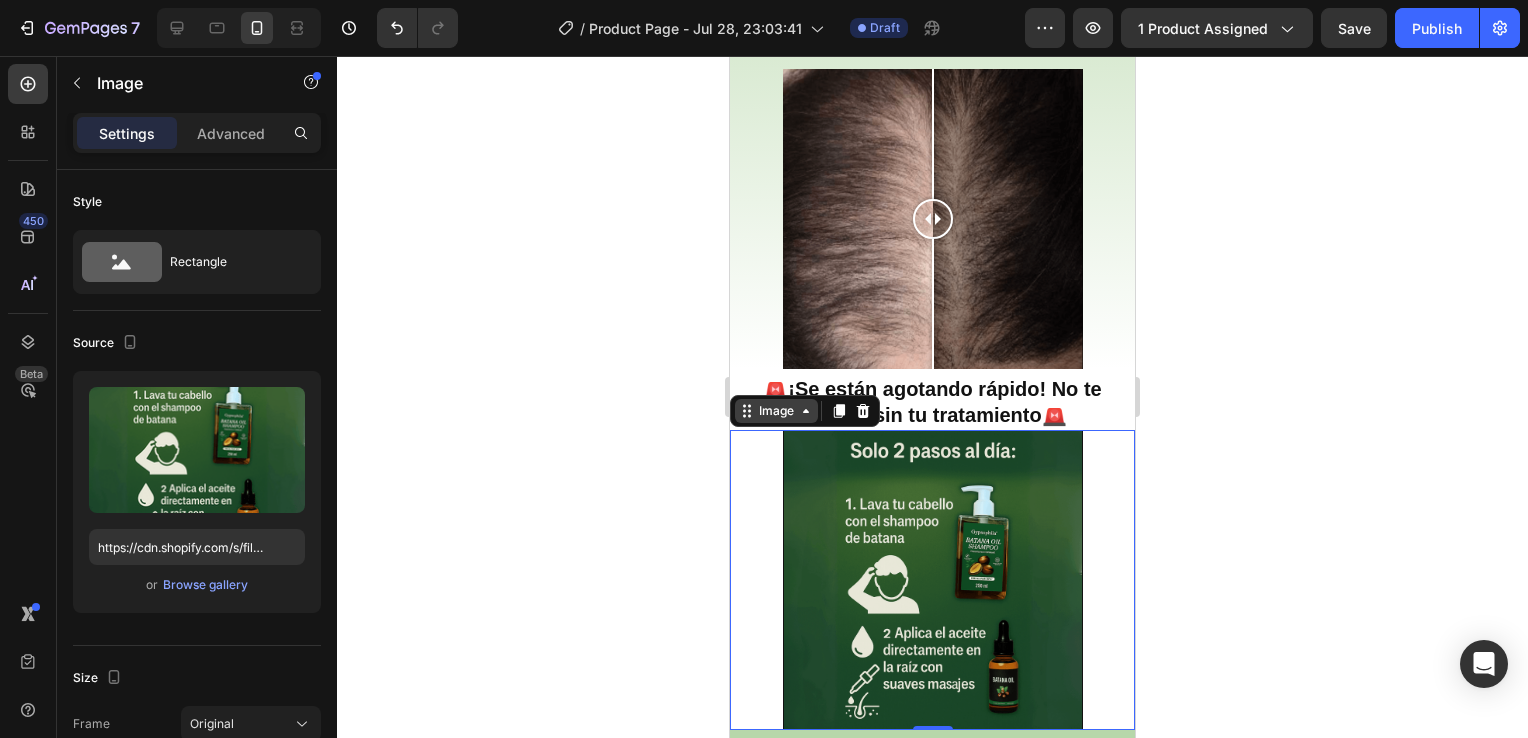 click 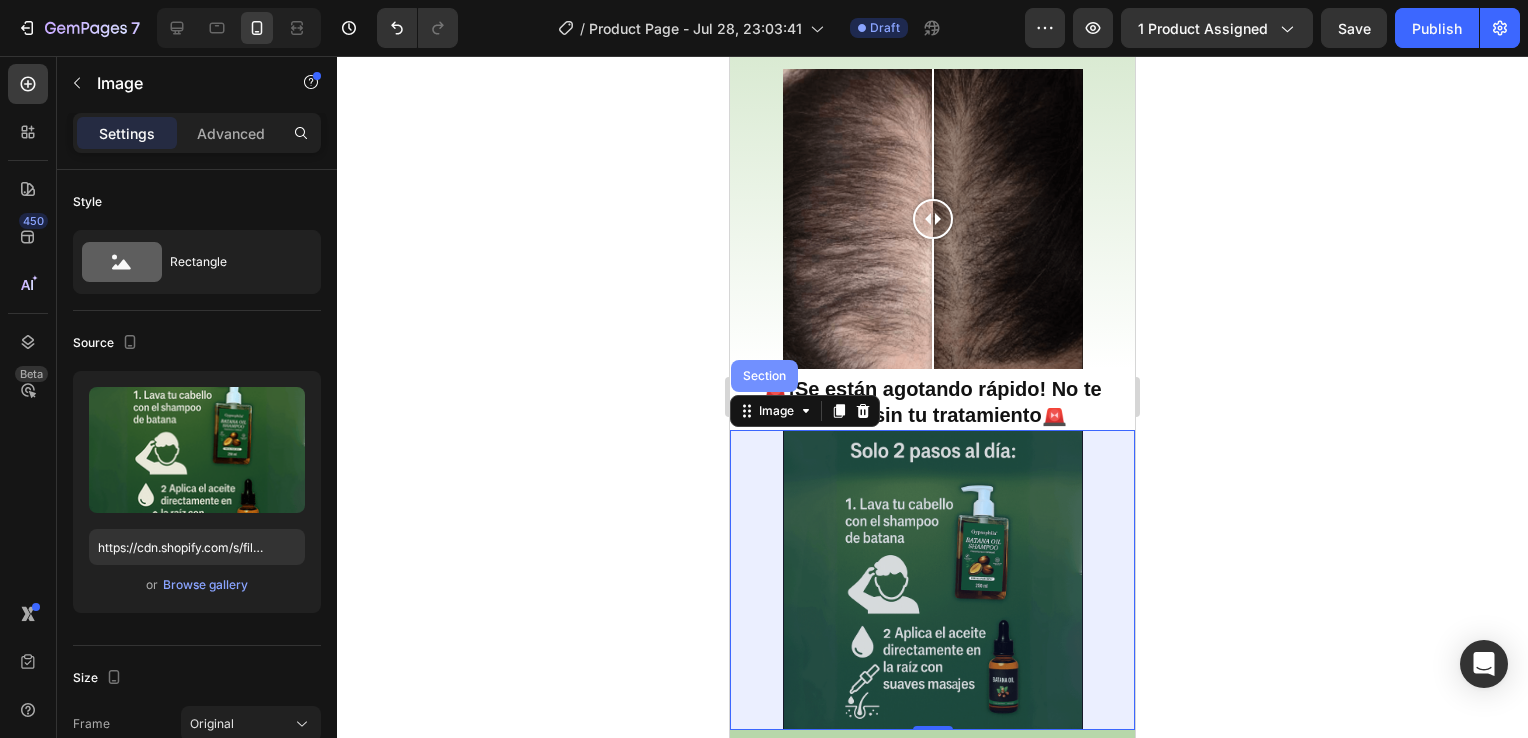 click on "Section" at bounding box center (764, 376) 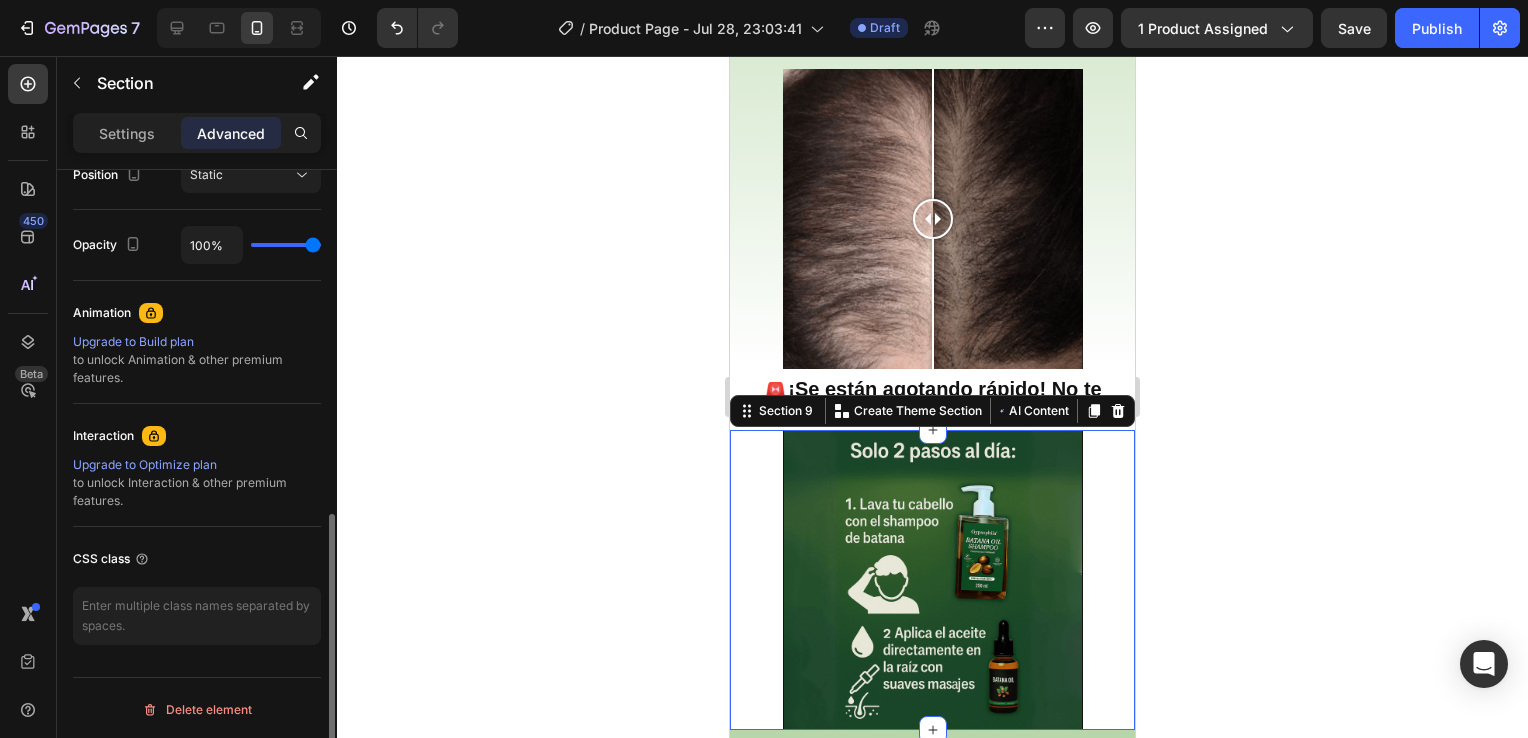 scroll, scrollTop: 760, scrollLeft: 0, axis: vertical 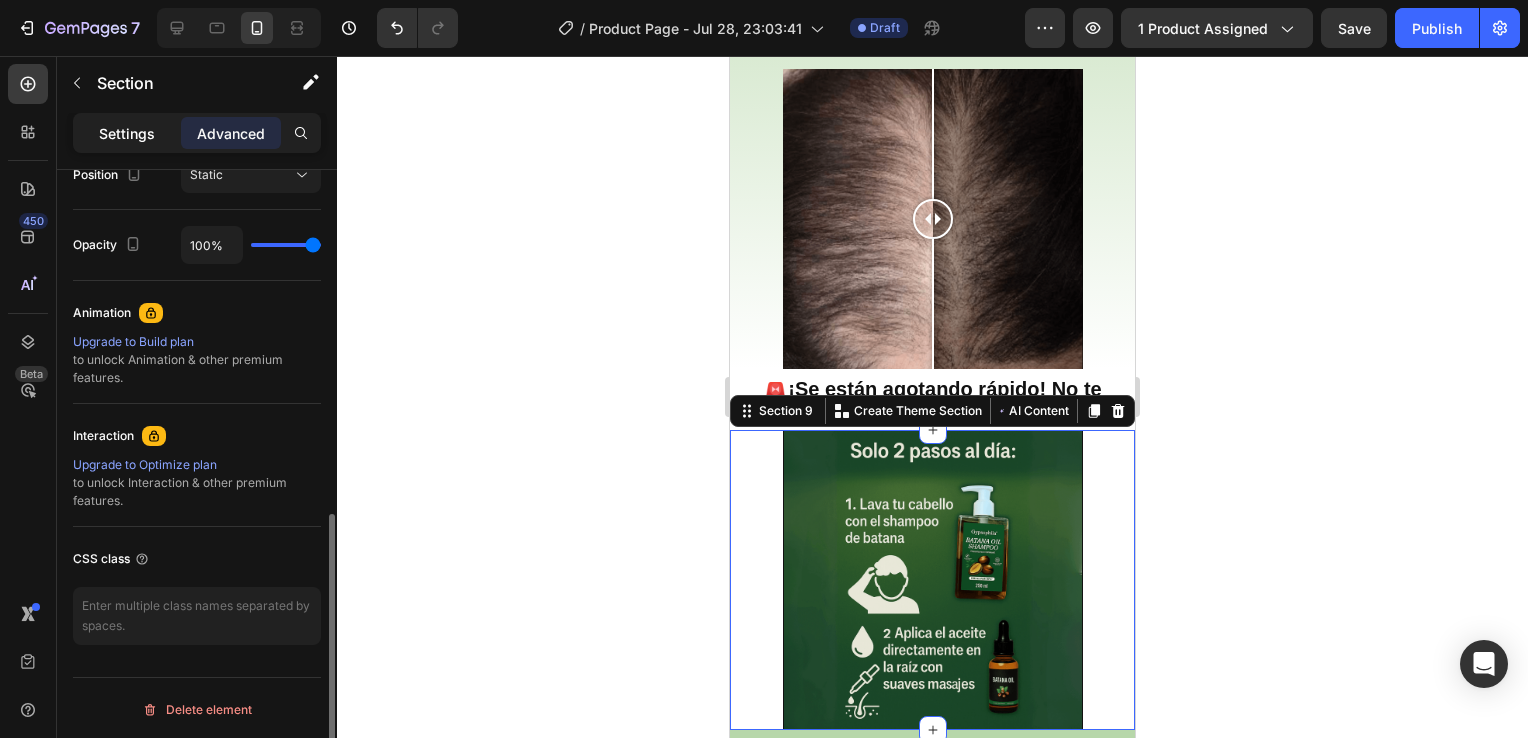 click on "Settings" at bounding box center [127, 133] 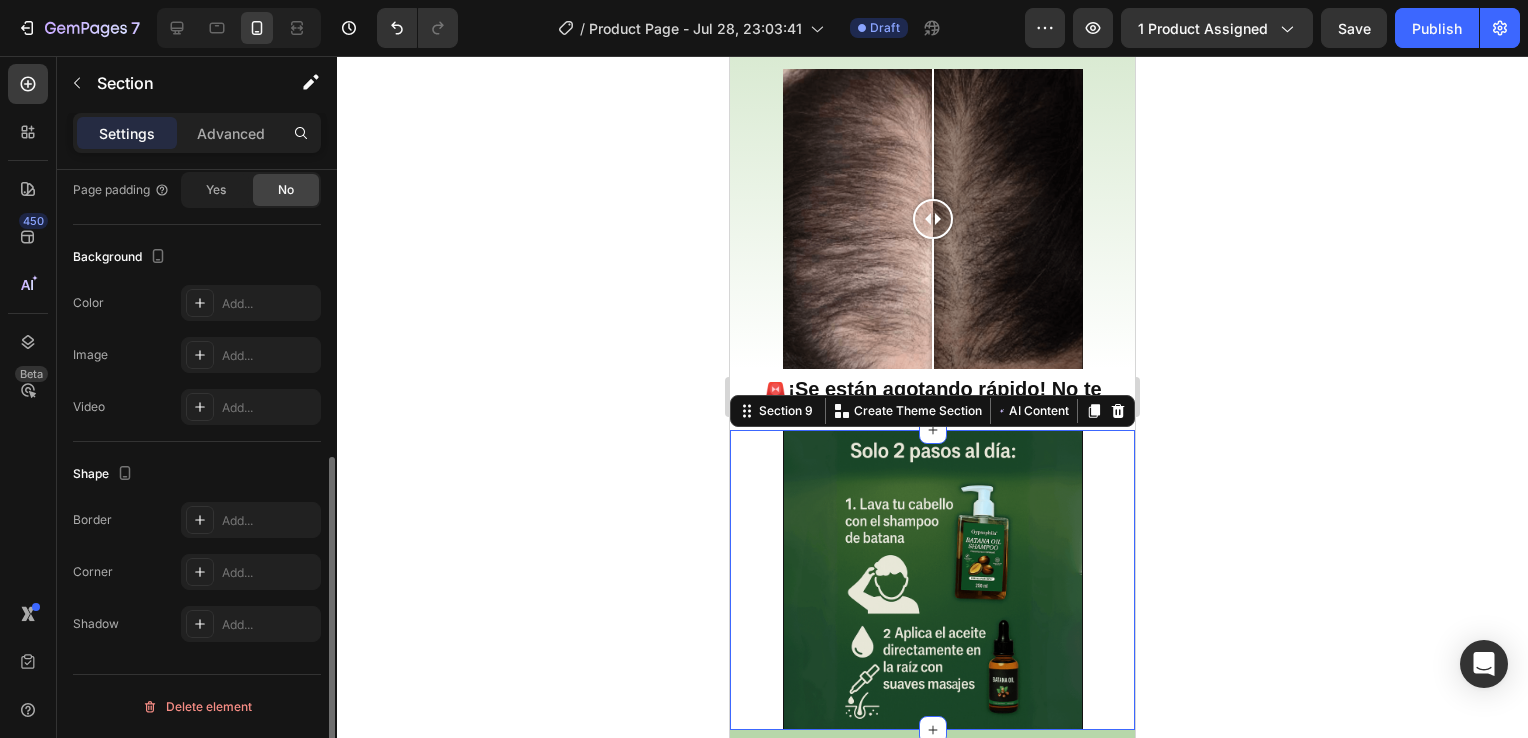 scroll, scrollTop: 540, scrollLeft: 0, axis: vertical 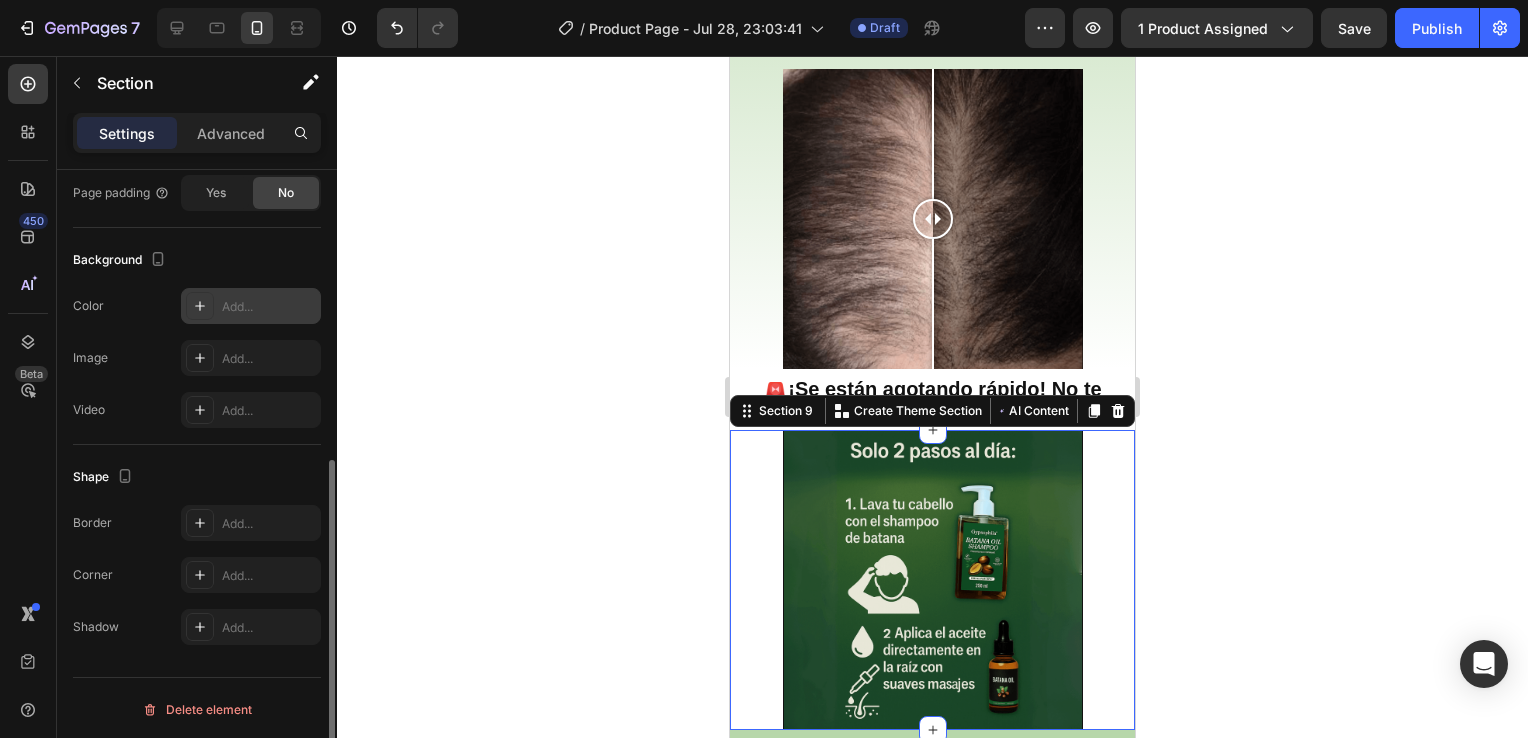 click 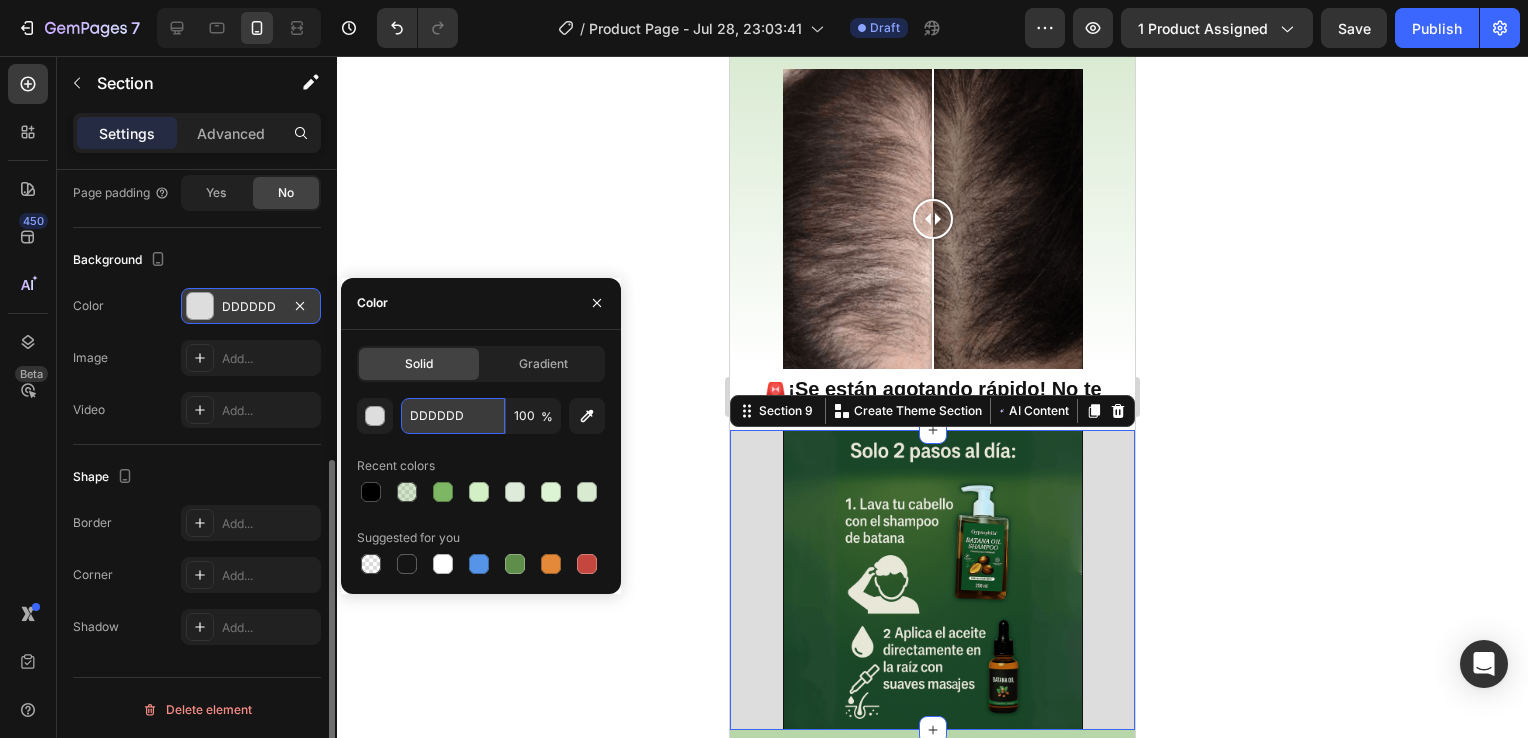 click on "DDDDDD" at bounding box center (453, 416) 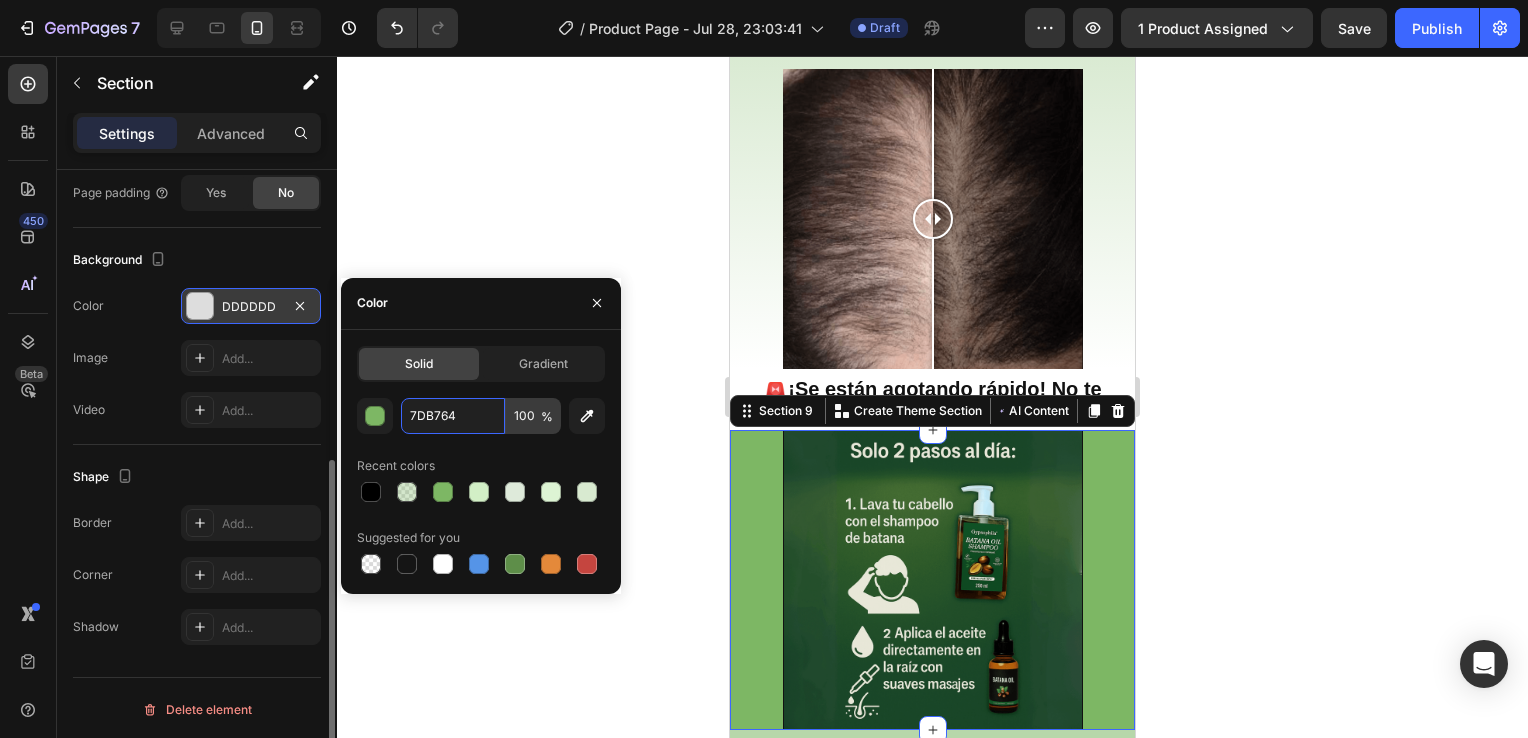 type on "7DB764" 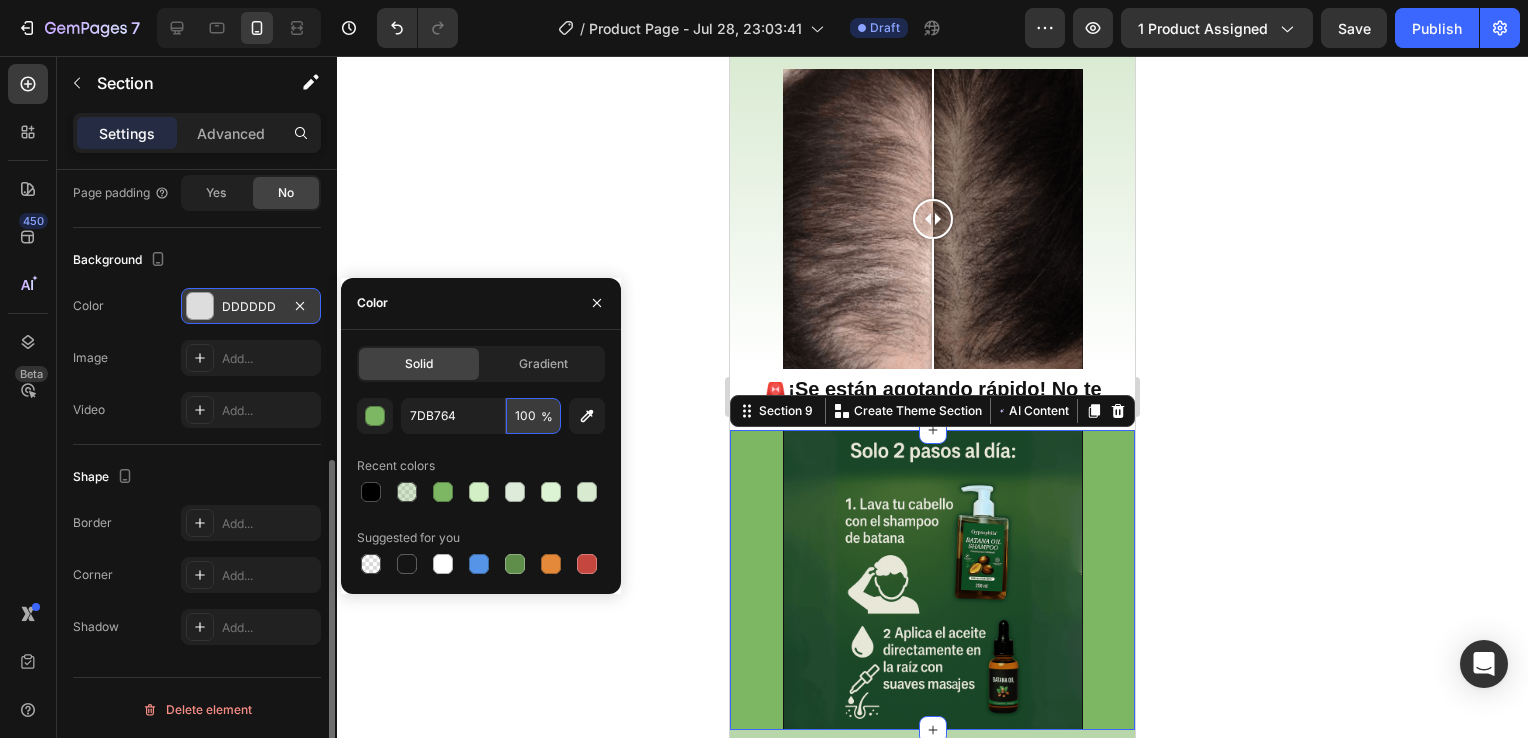 click on "100" at bounding box center (533, 416) 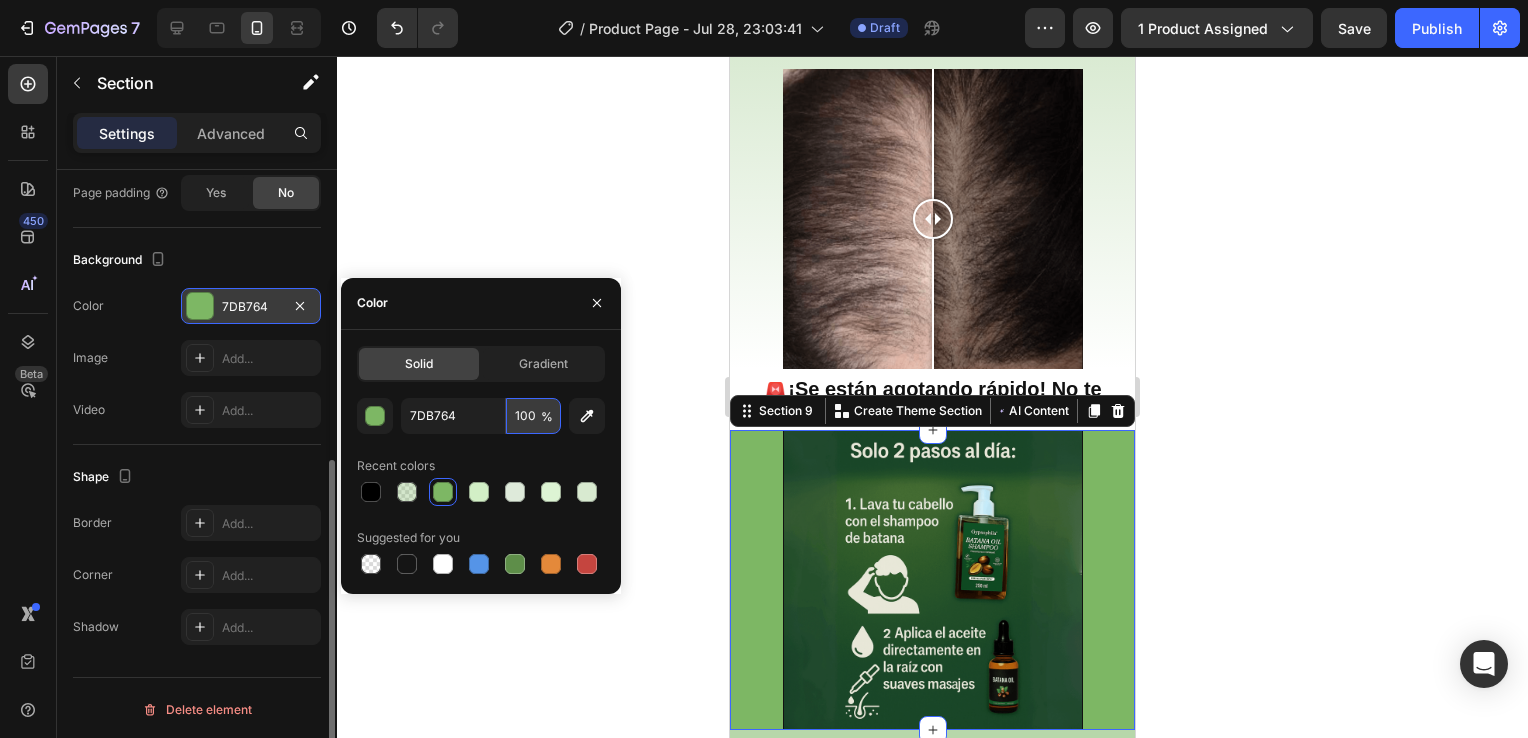 click on "100" at bounding box center (533, 416) 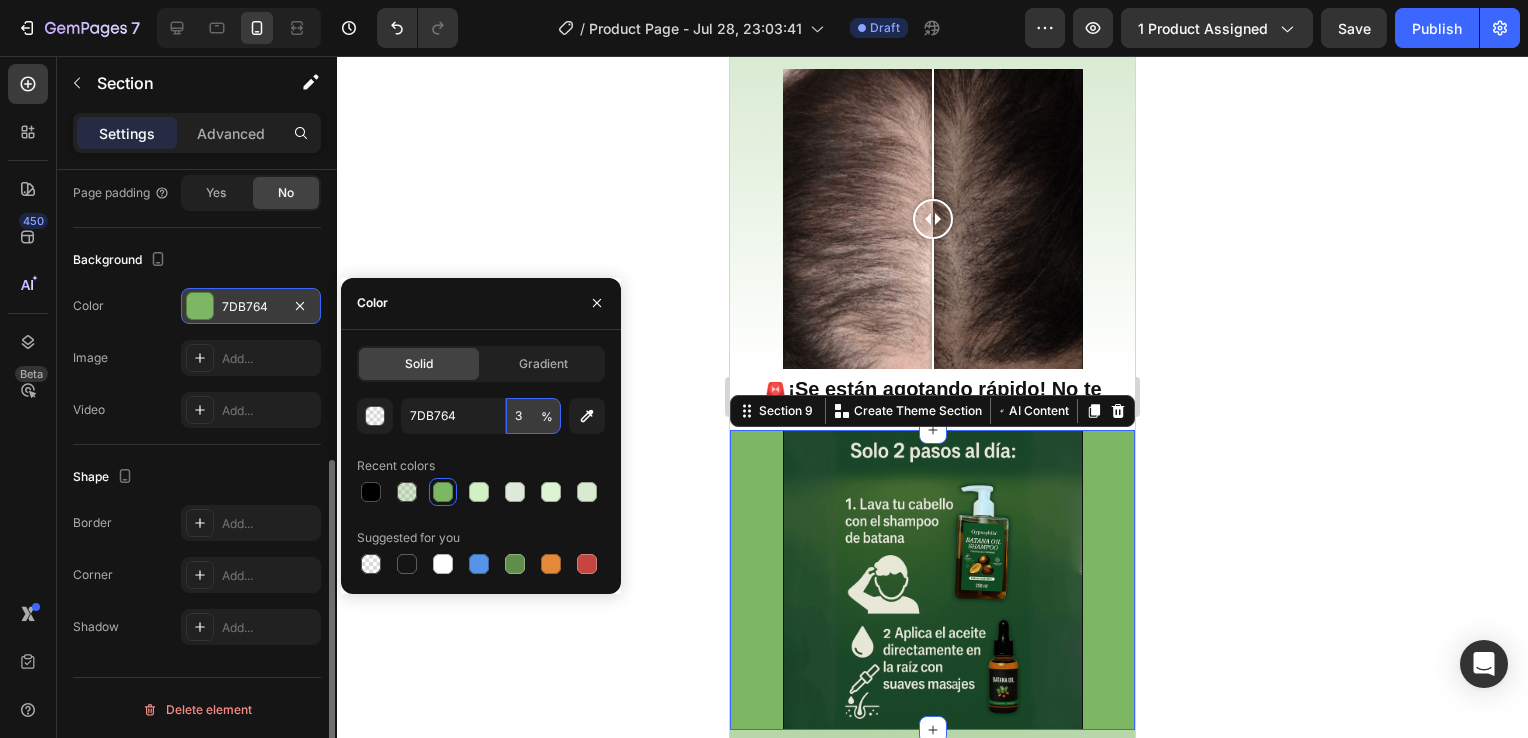 type on "33" 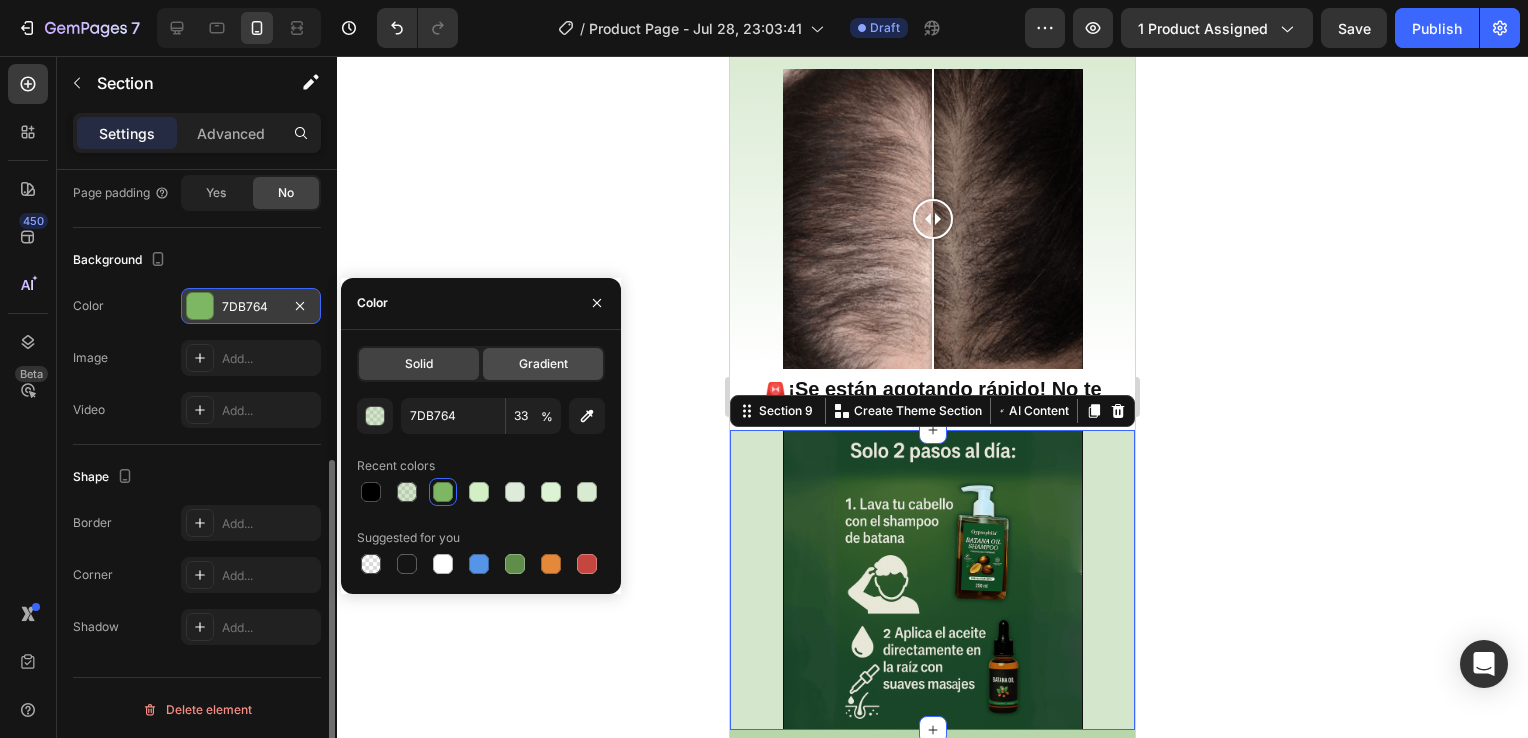 click on "Gradient" 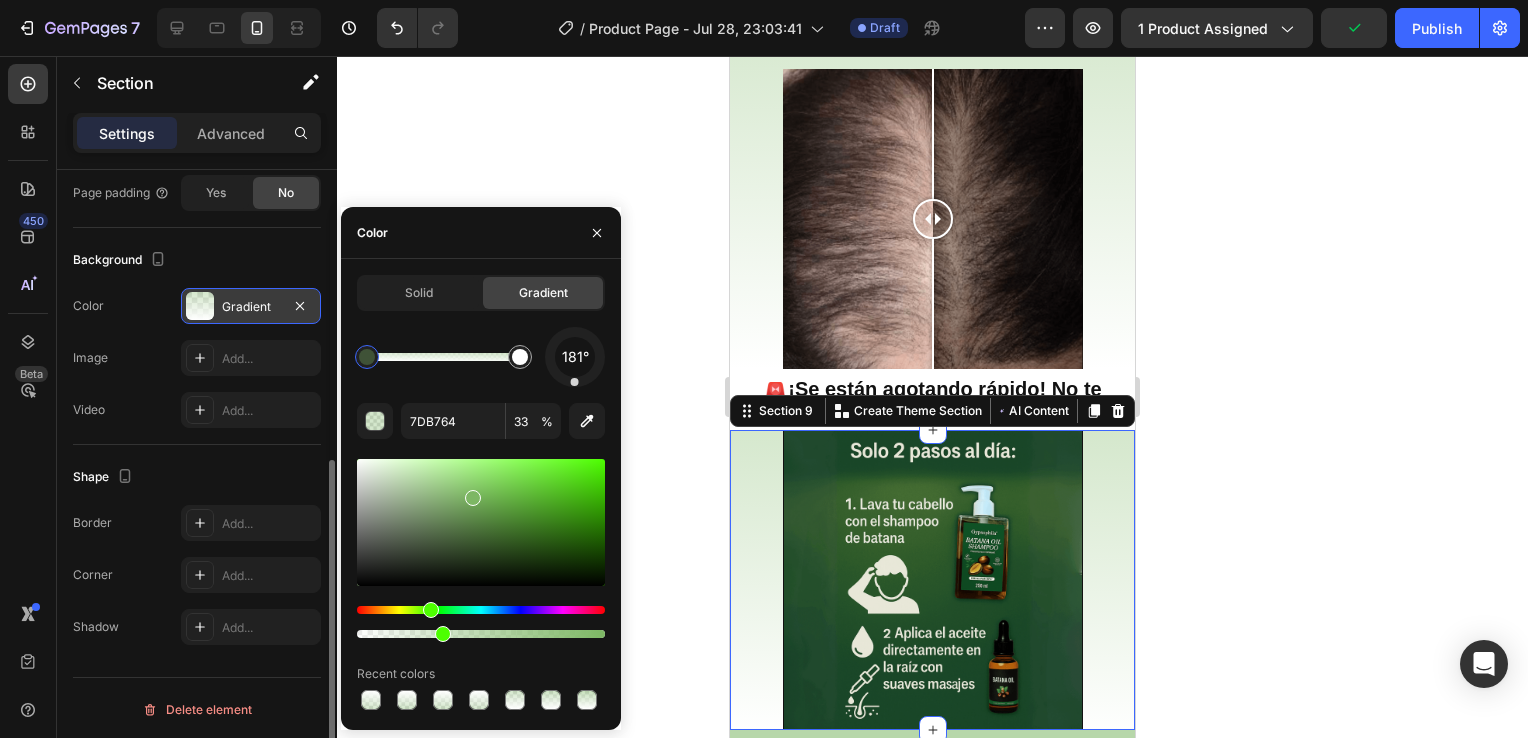 drag, startPoint x: 586, startPoint y: 378, endPoint x: 574, endPoint y: 444, distance: 67.08204 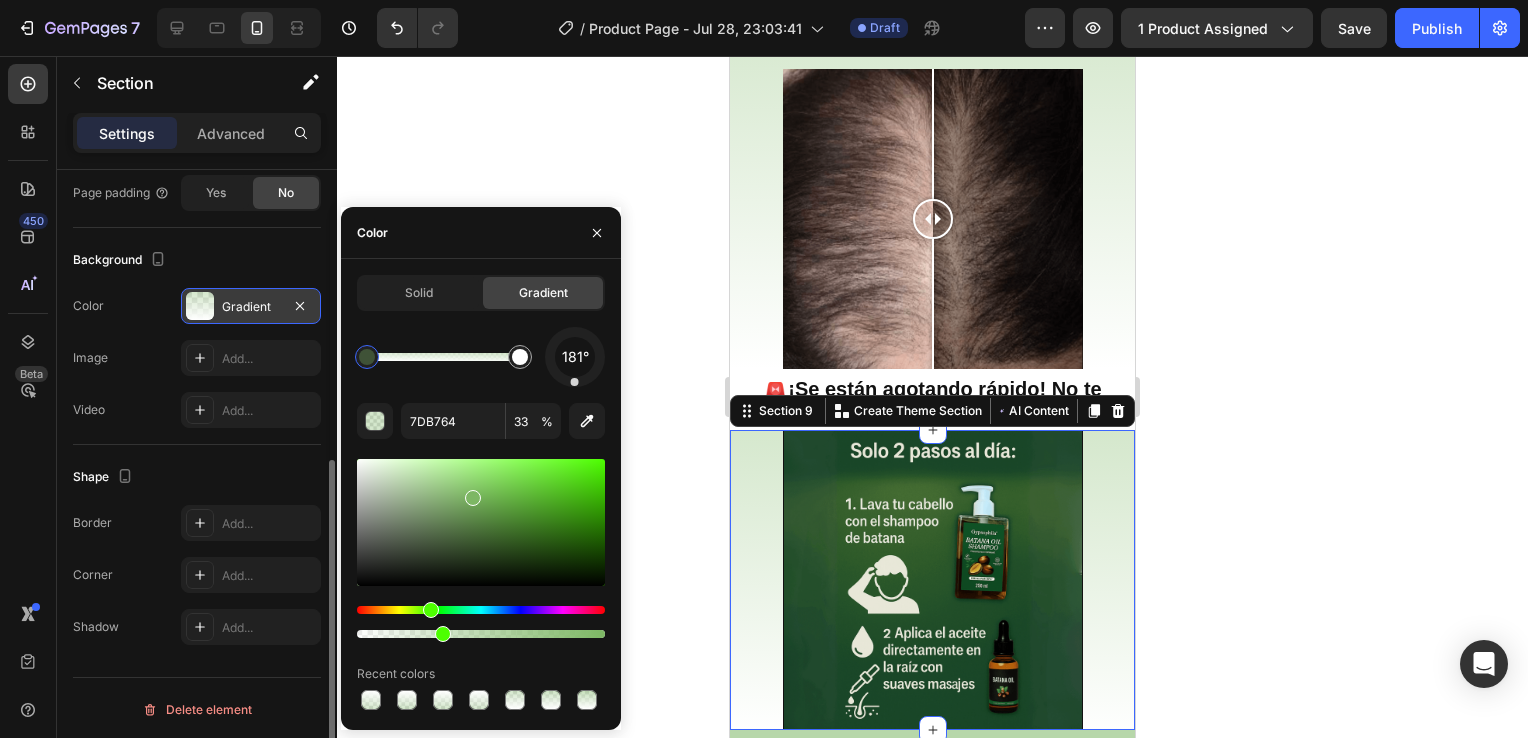 drag, startPoint x: 574, startPoint y: 444, endPoint x: 478, endPoint y: 130, distance: 328.34738 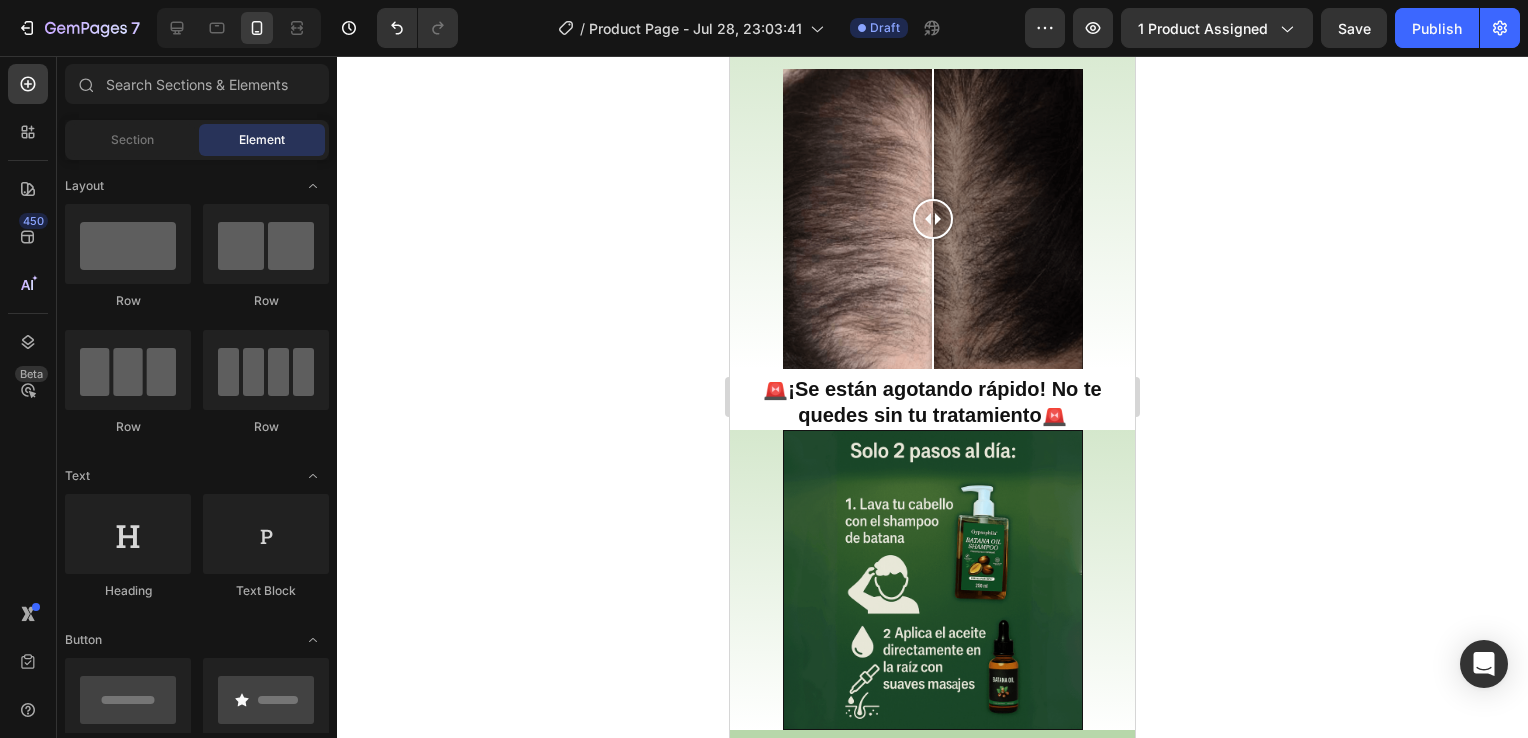 click 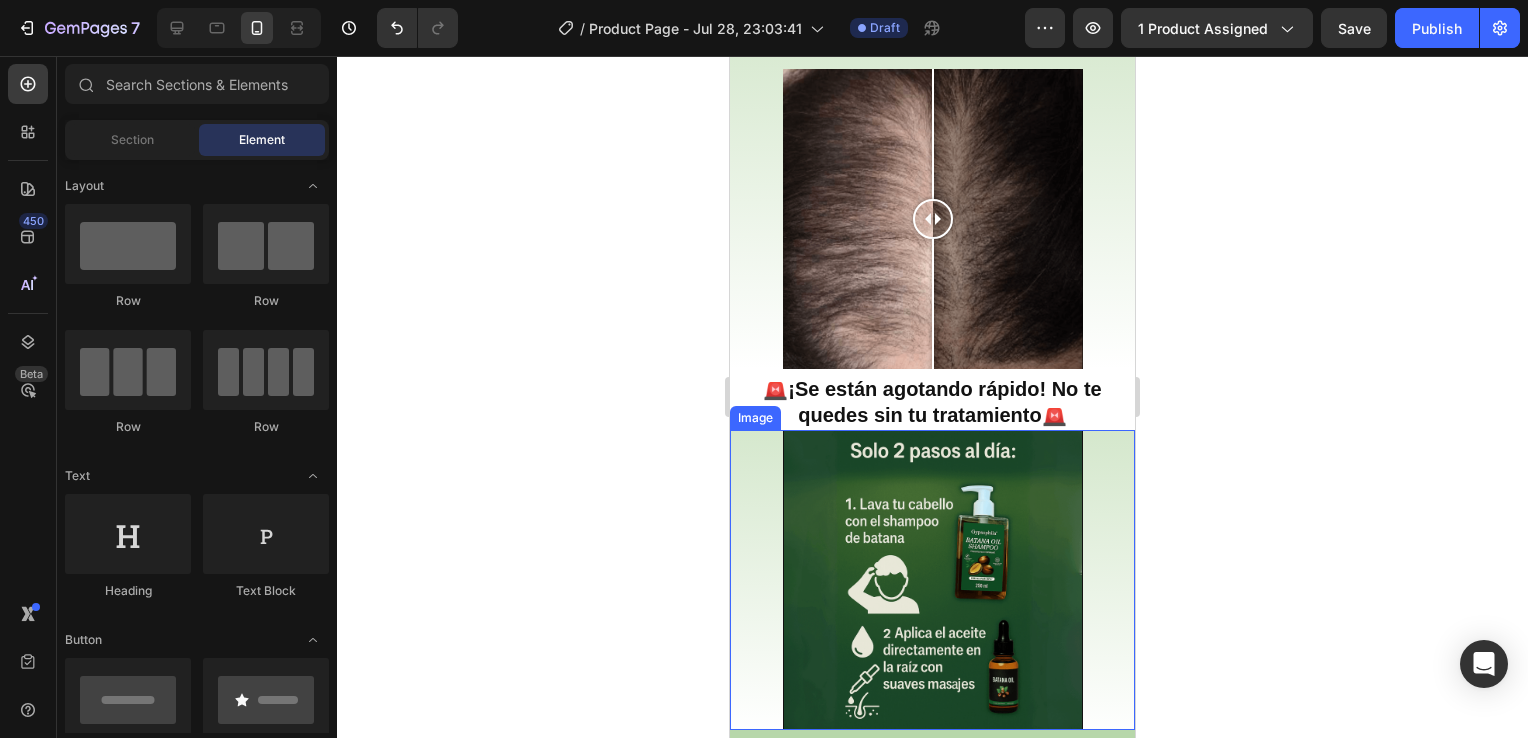 drag, startPoint x: 1318, startPoint y: 544, endPoint x: 689, endPoint y: 524, distance: 629.3179 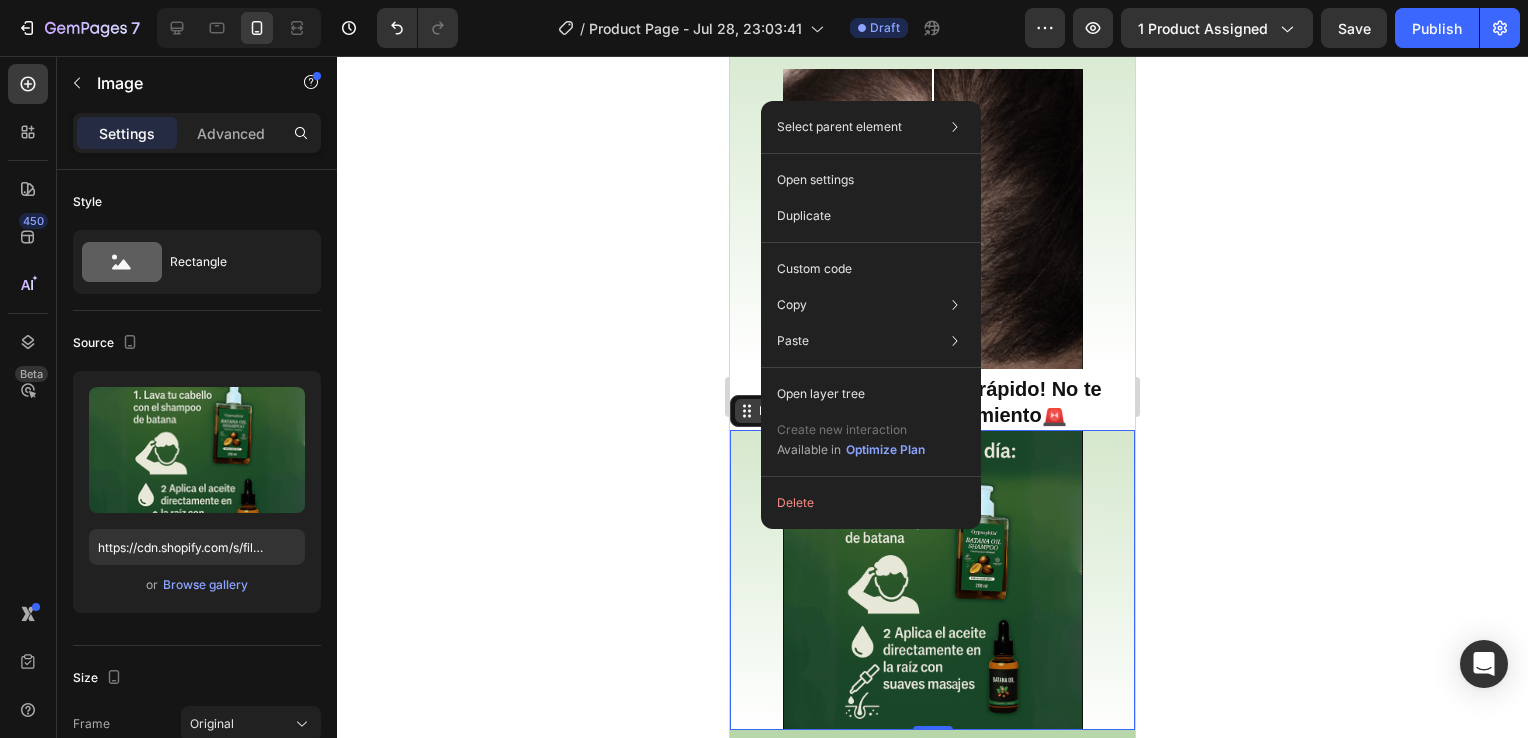 click 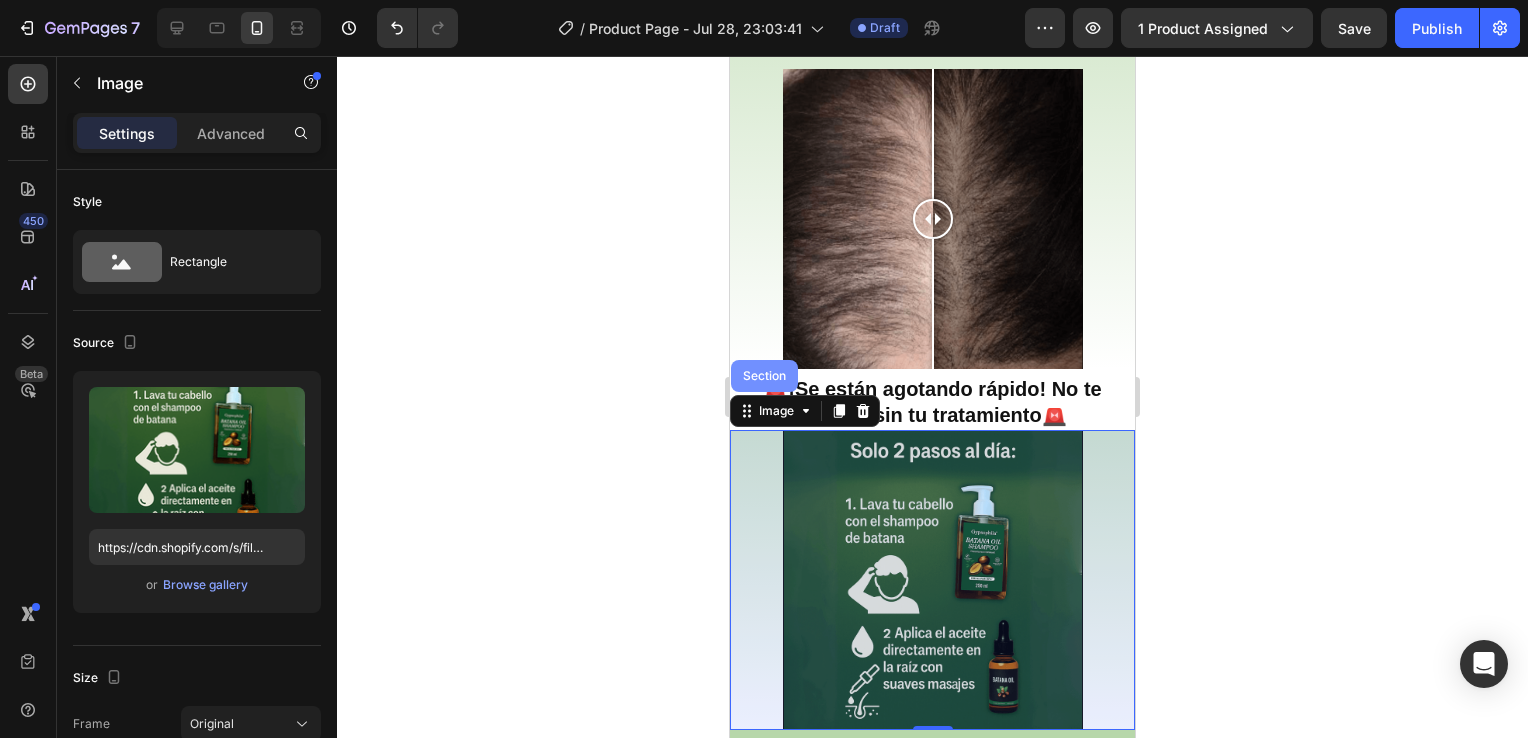 click on "Section" at bounding box center (764, 376) 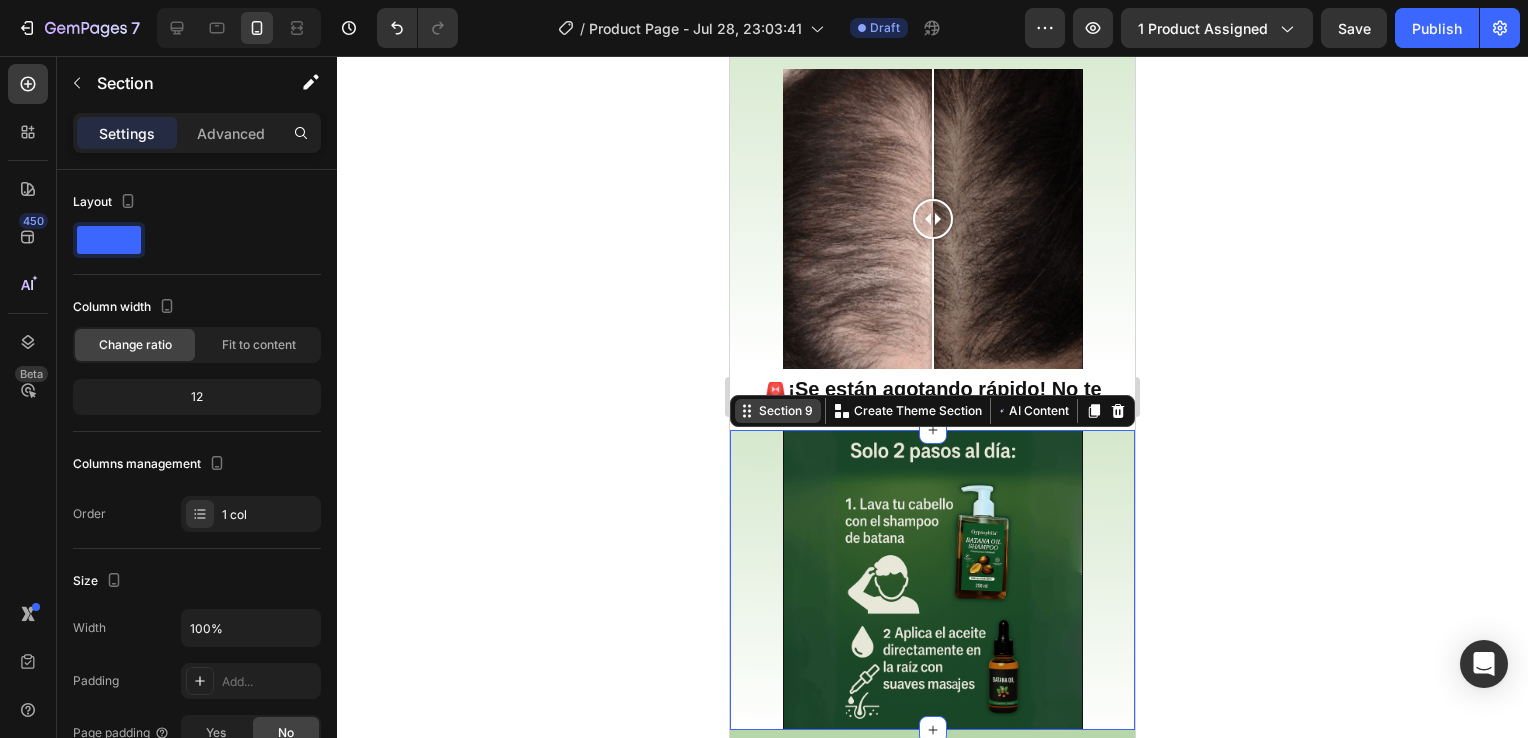 click on "Section 9" at bounding box center (778, 411) 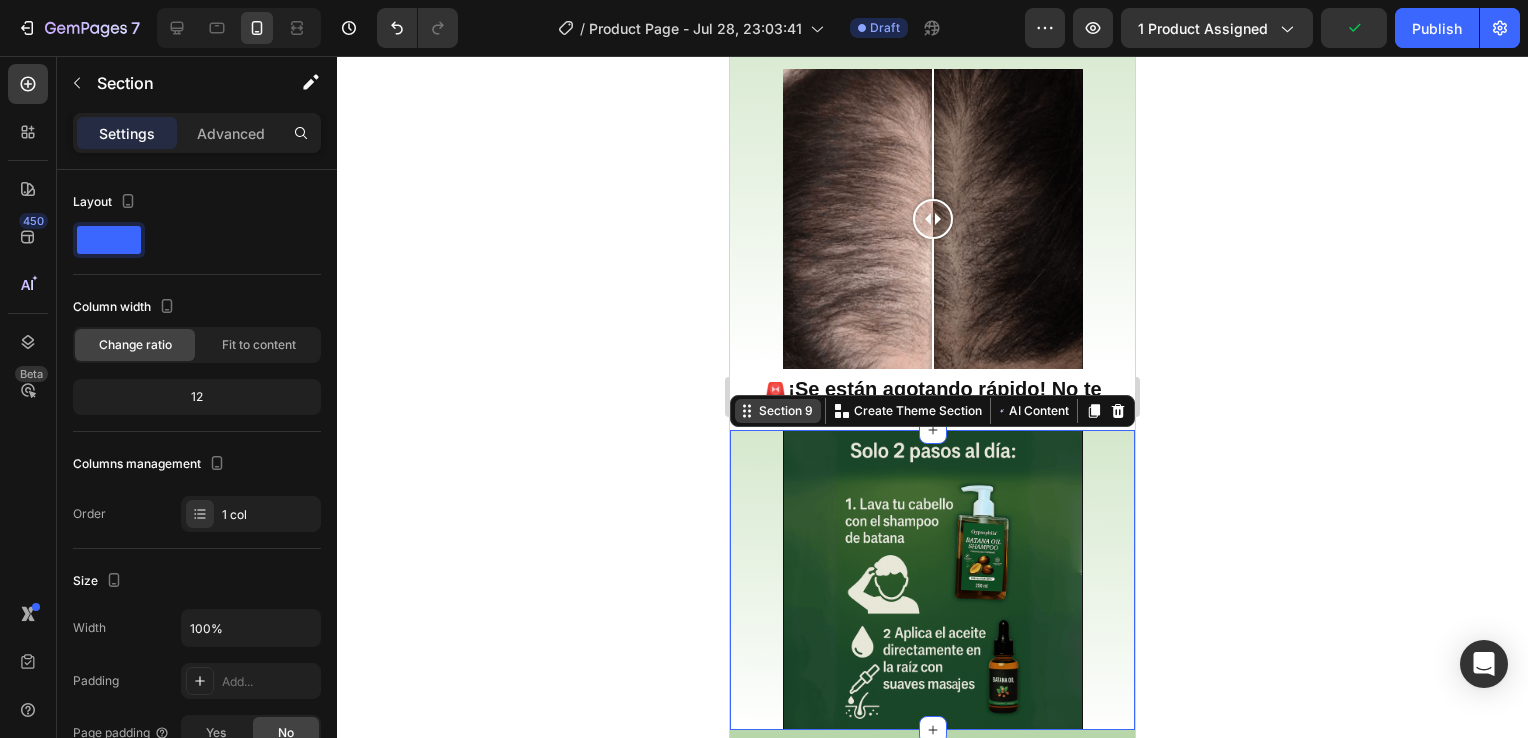 click 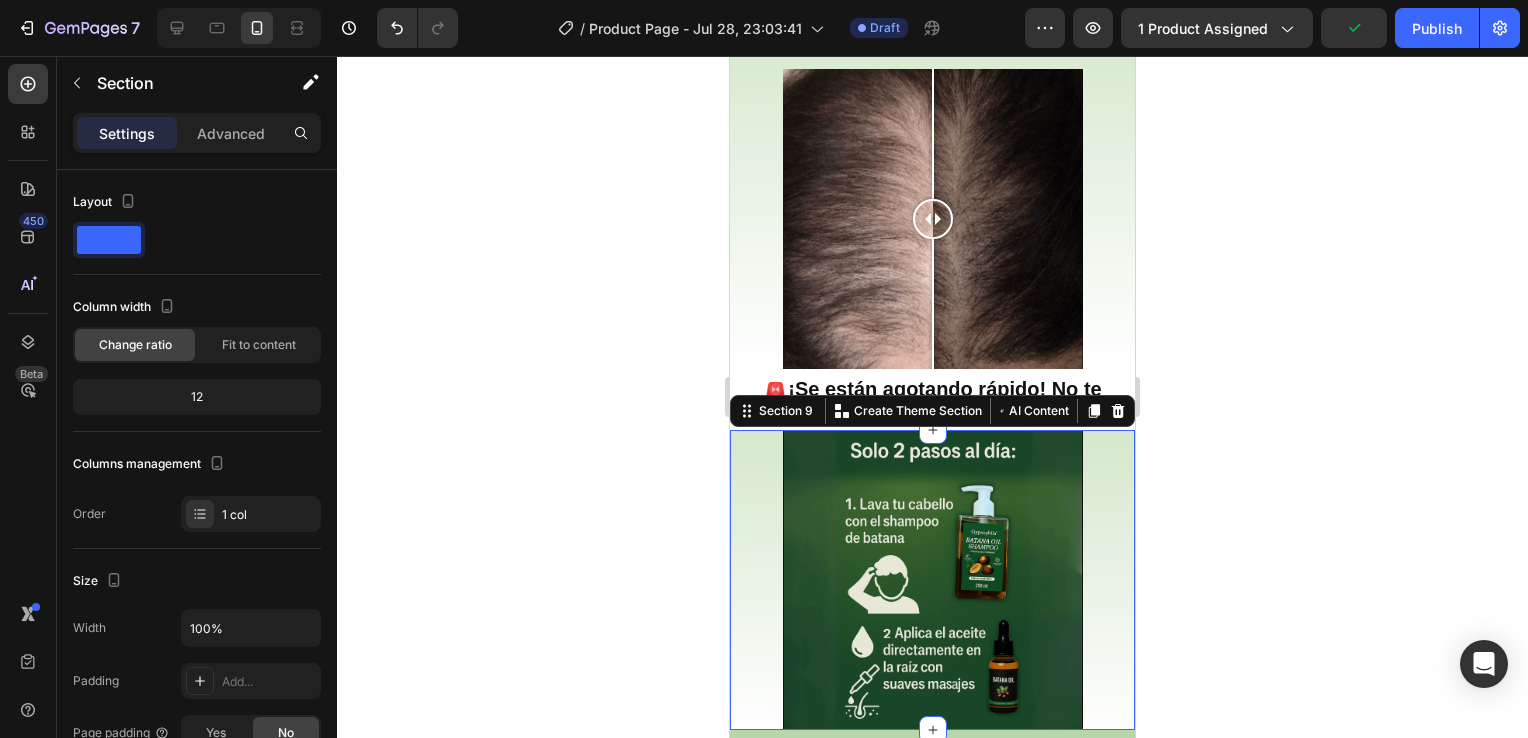 click 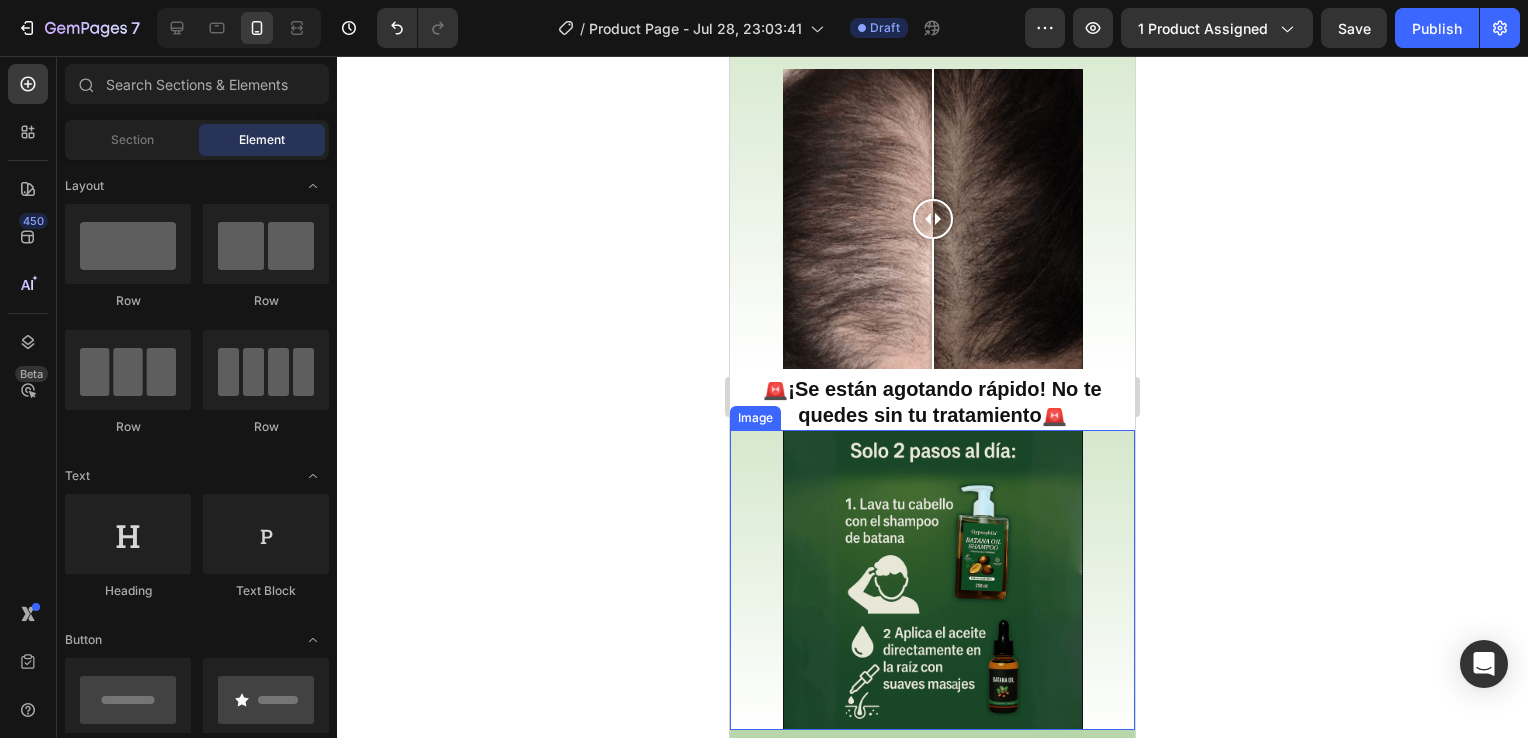 click at bounding box center [933, 580] 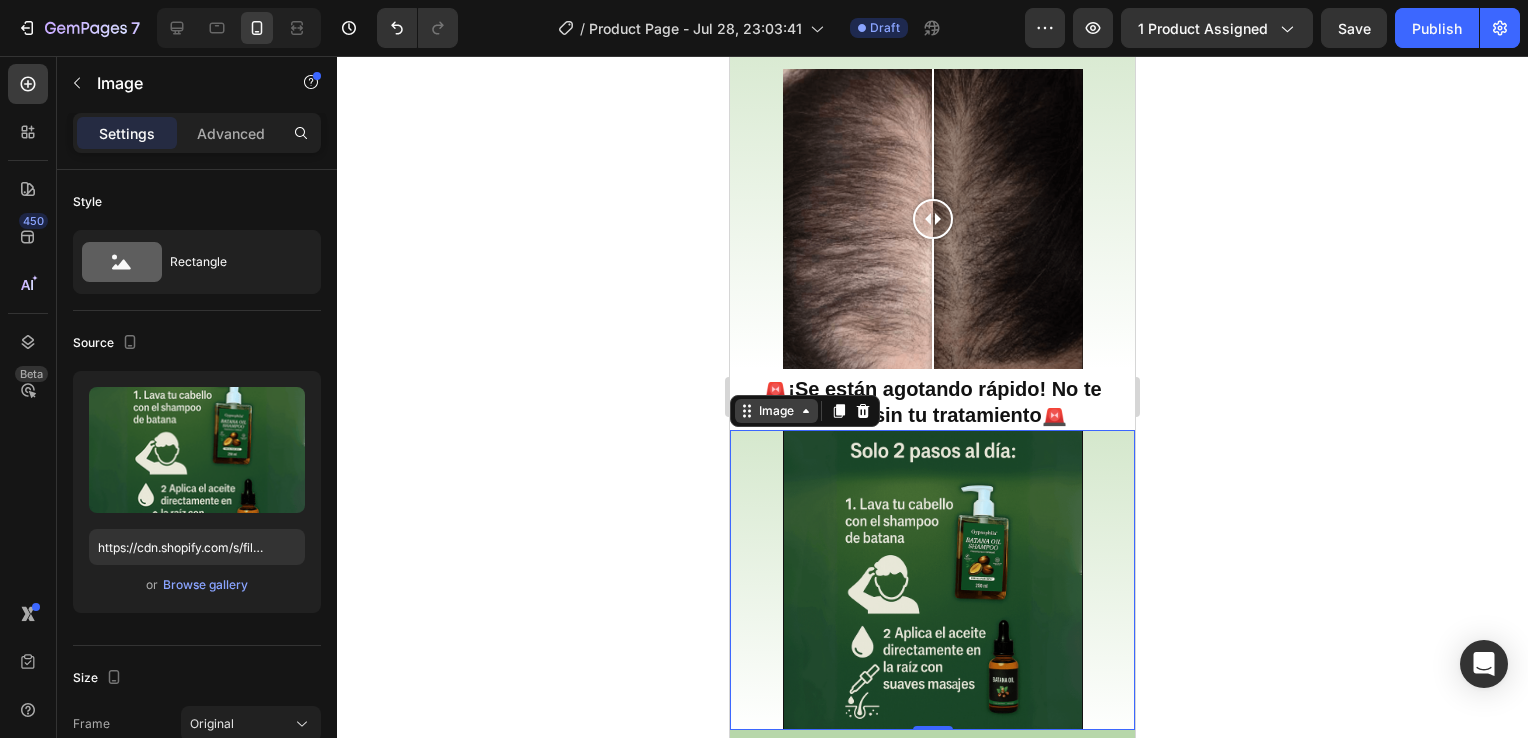 click 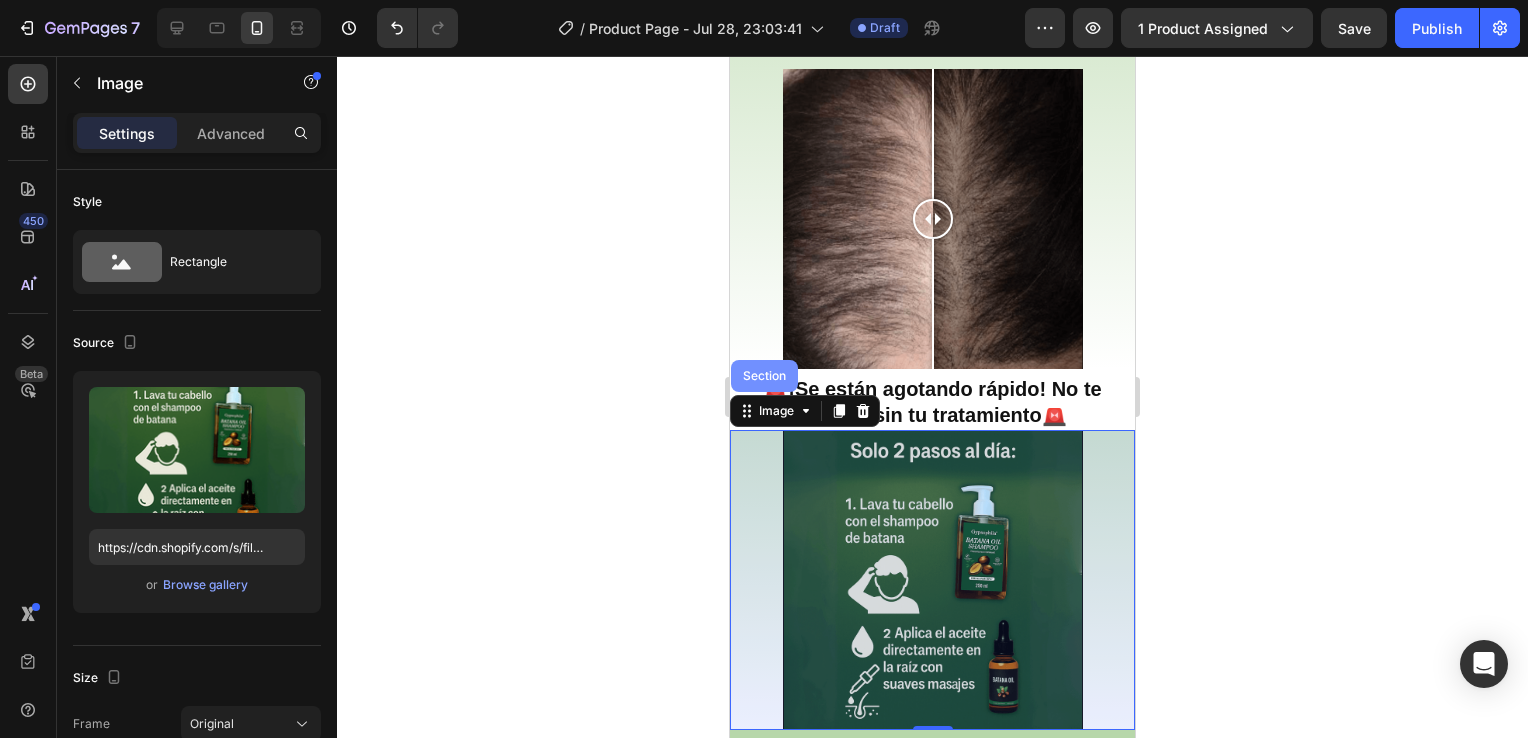 click on "Section" at bounding box center [764, 376] 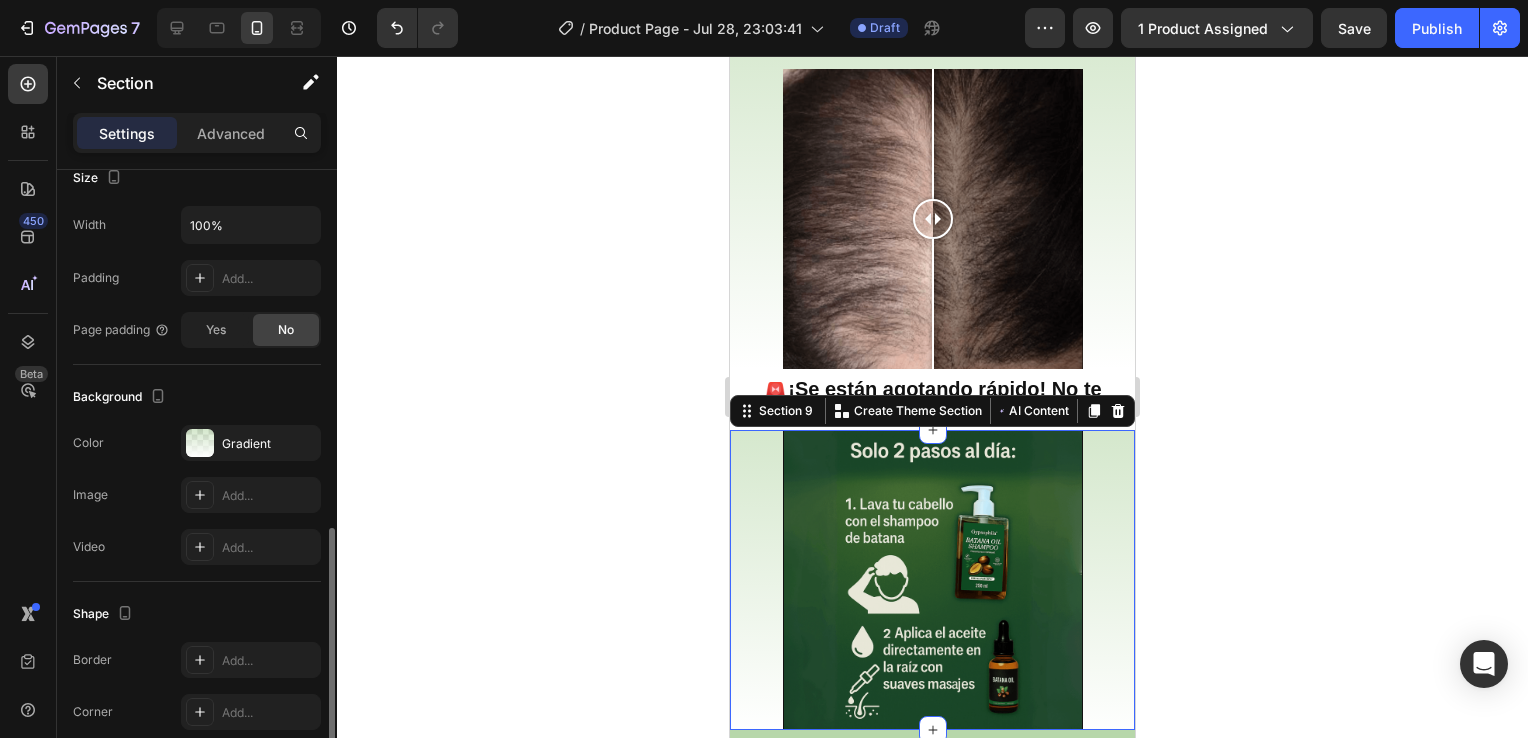scroll, scrollTop: 402, scrollLeft: 0, axis: vertical 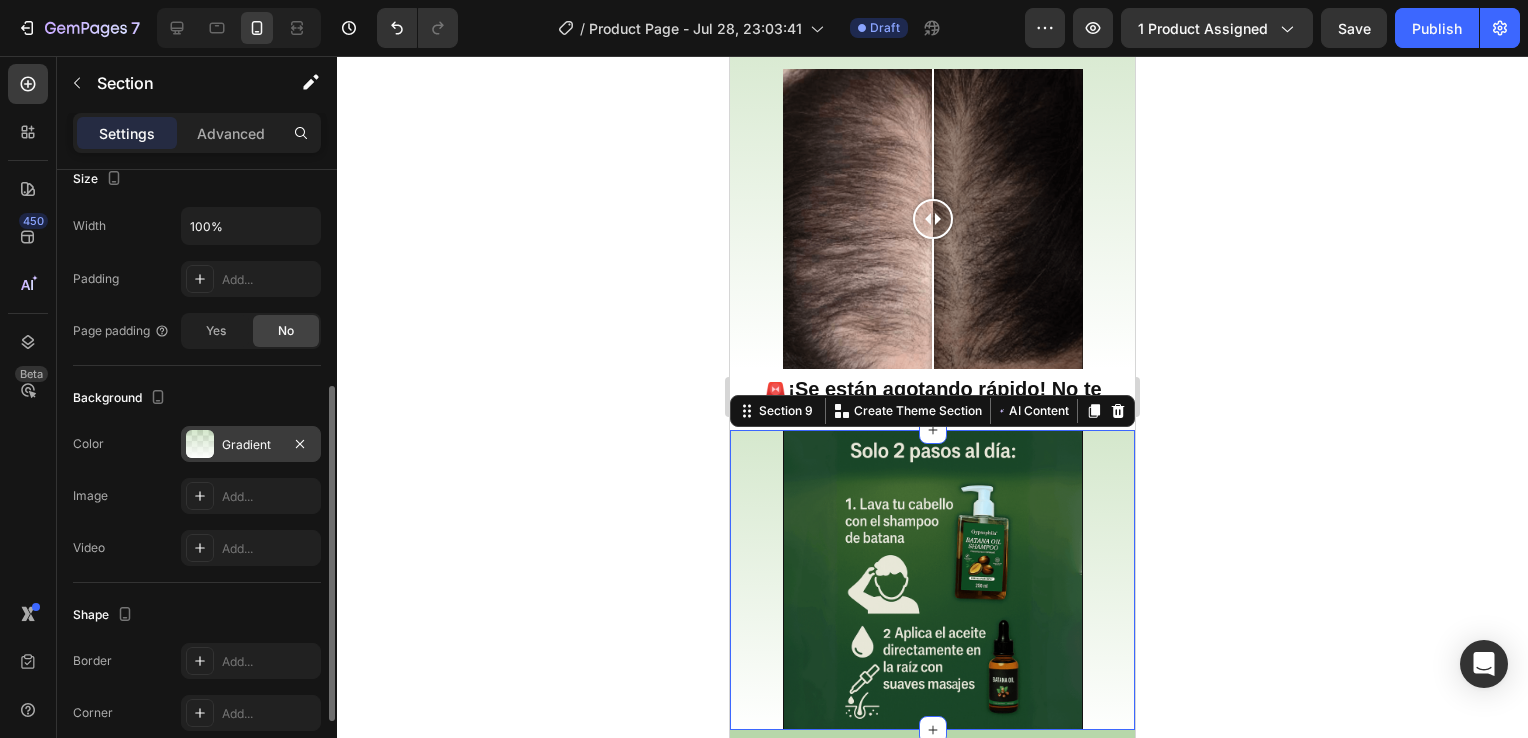 click on "Gradient" at bounding box center [251, 445] 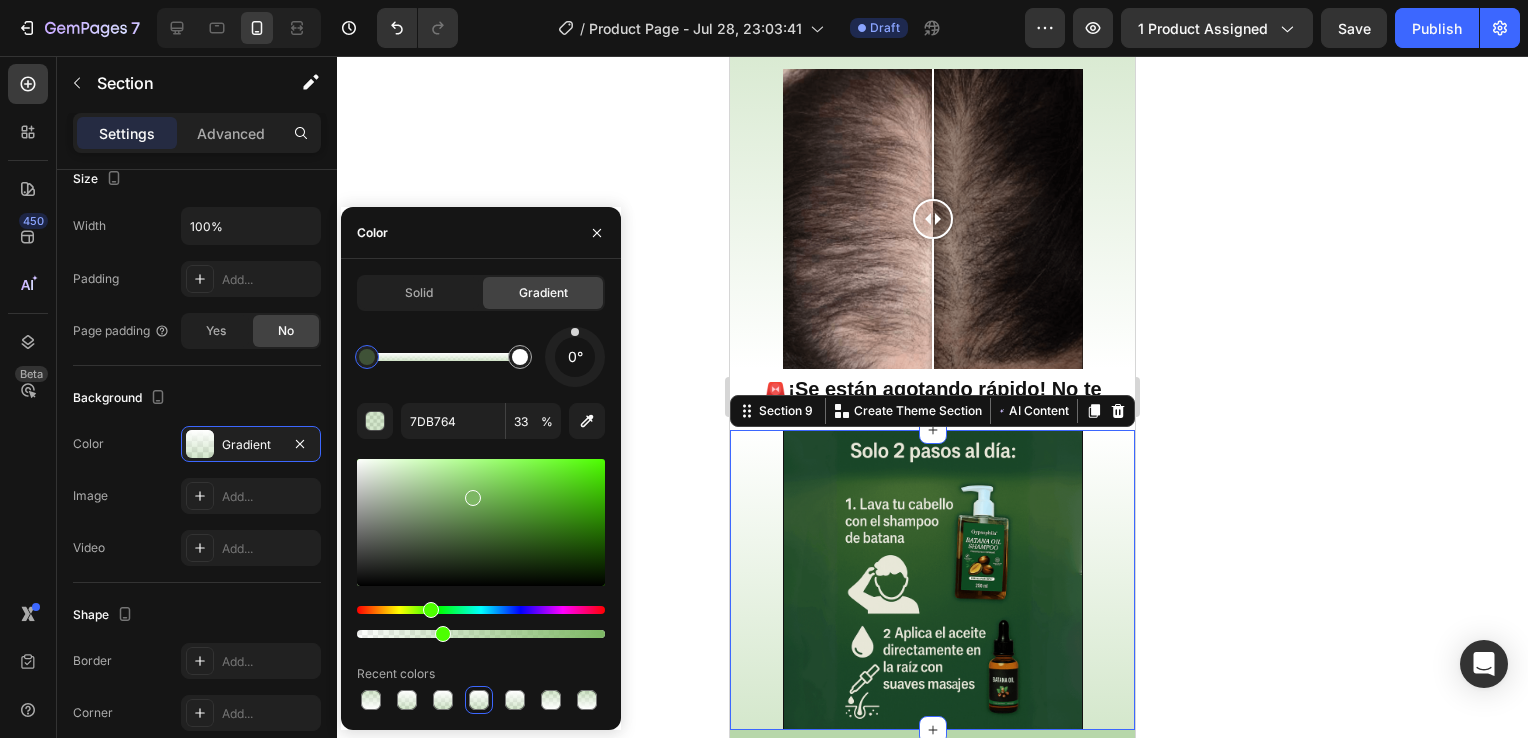 drag, startPoint x: 573, startPoint y: 384, endPoint x: 575, endPoint y: 262, distance: 122.016396 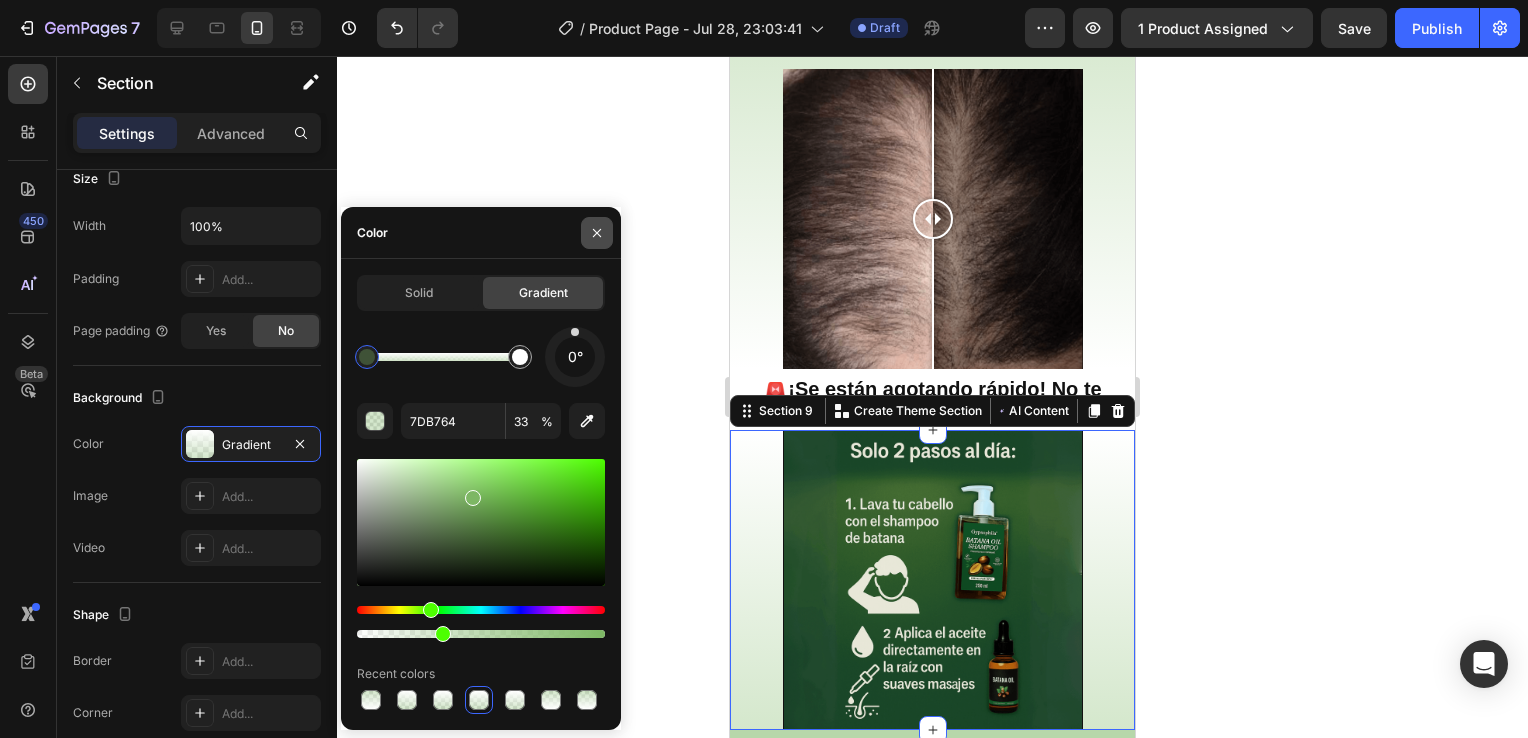 click 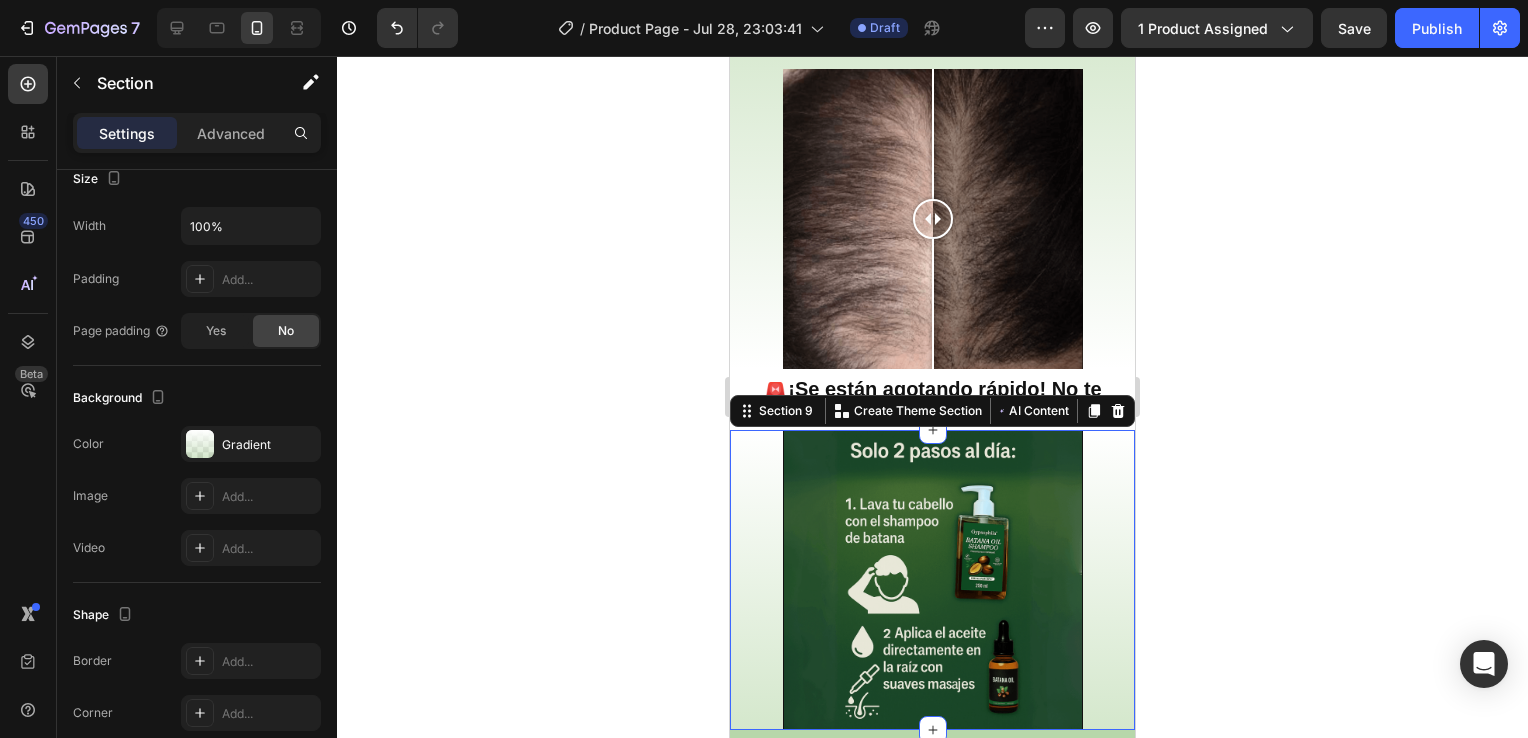 click 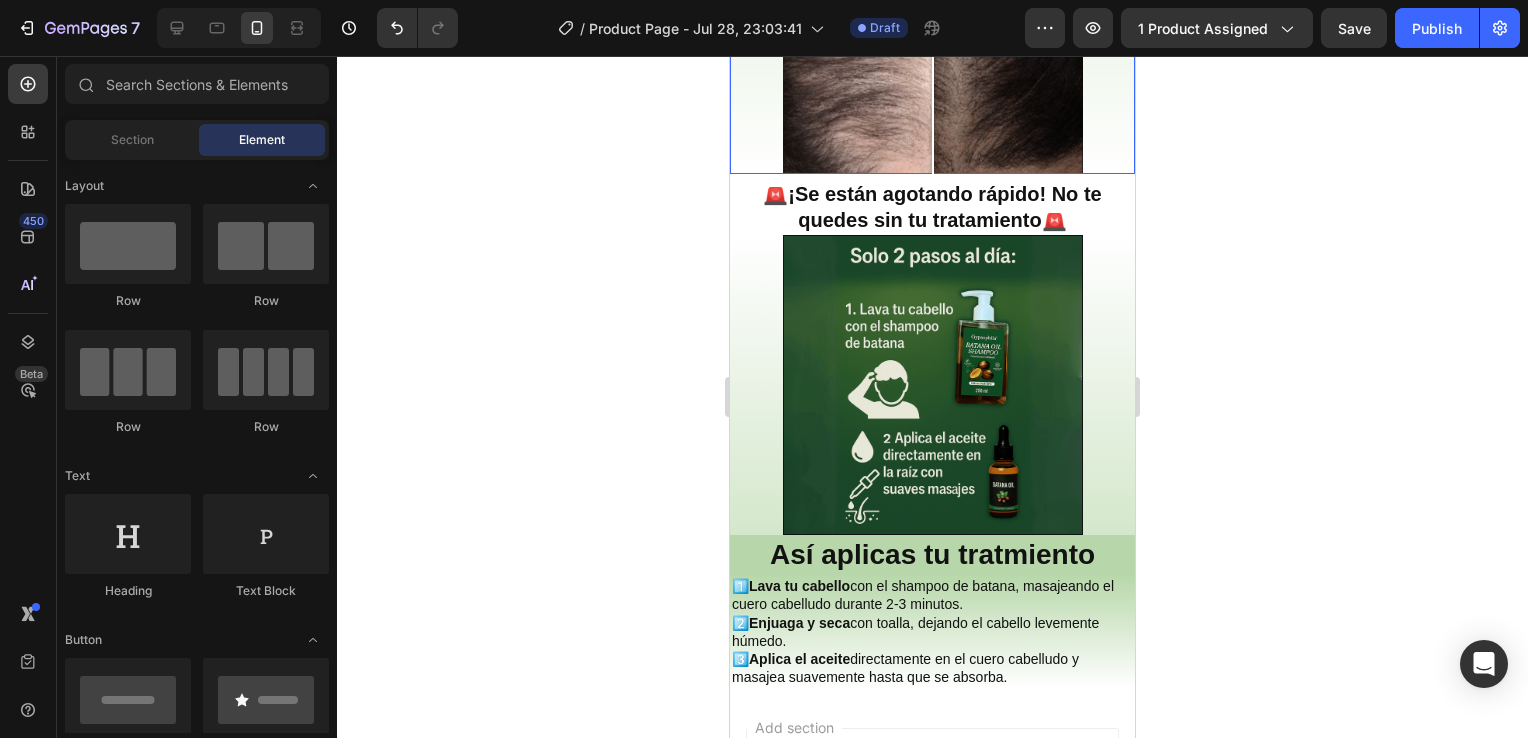scroll, scrollTop: 2857, scrollLeft: 0, axis: vertical 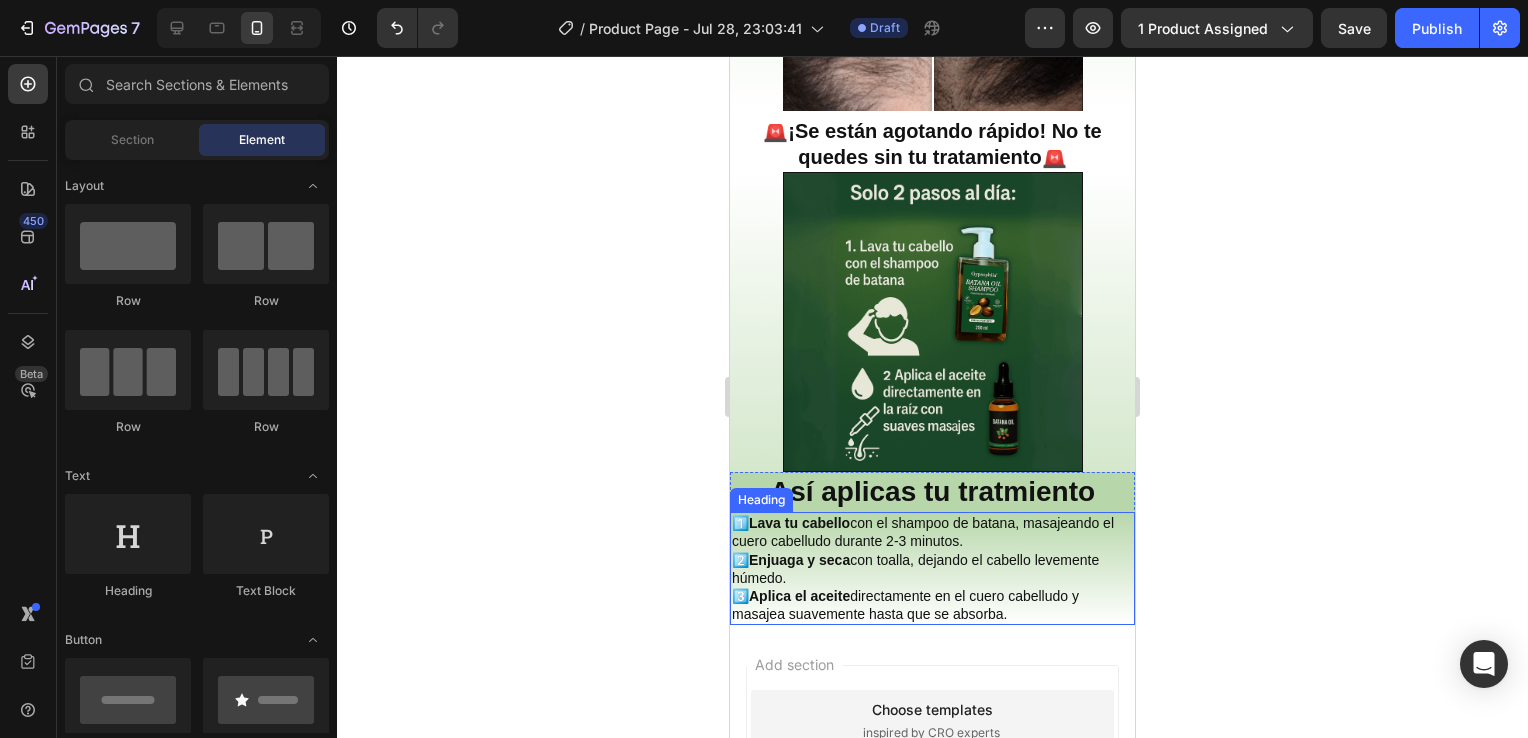 click on "Heading" at bounding box center [761, 500] 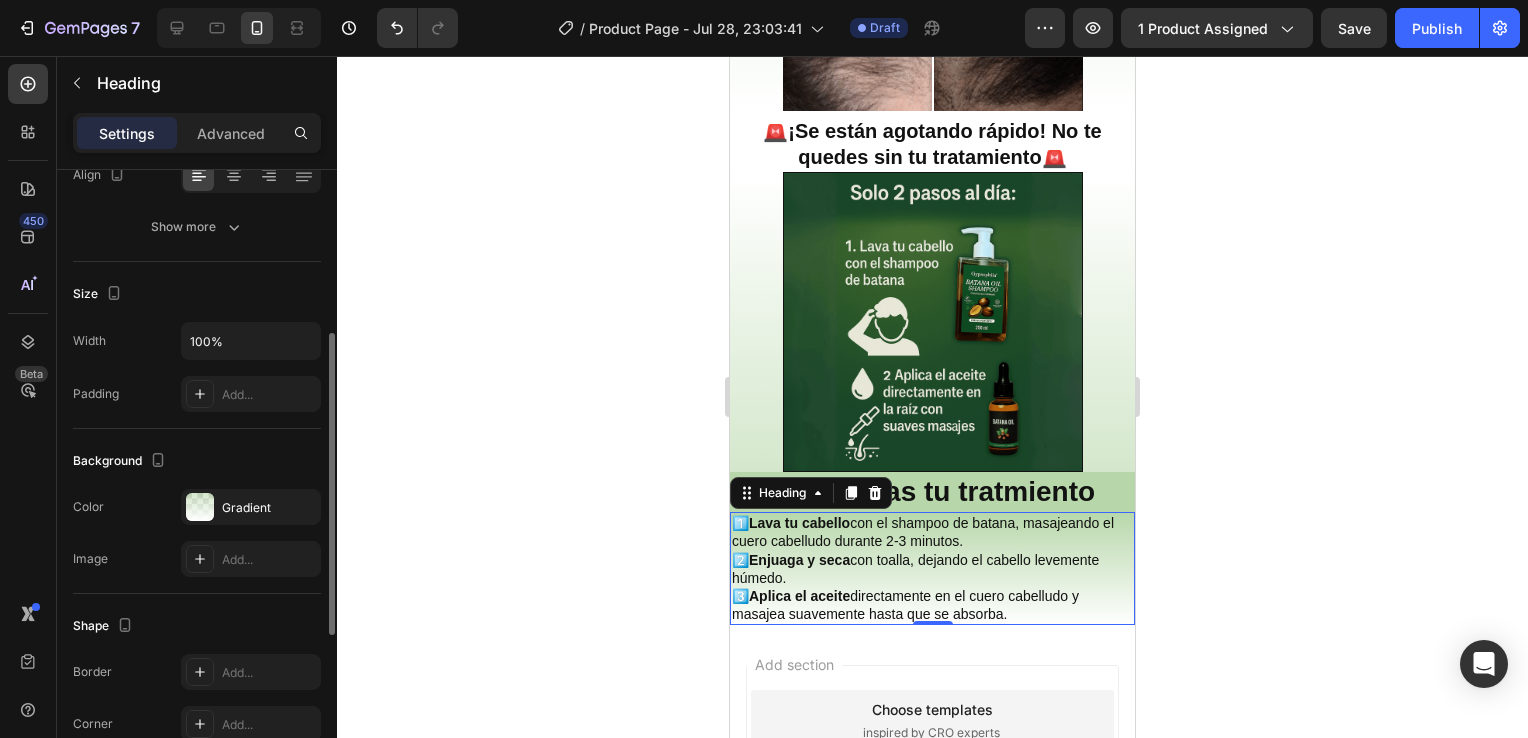 scroll, scrollTop: 342, scrollLeft: 0, axis: vertical 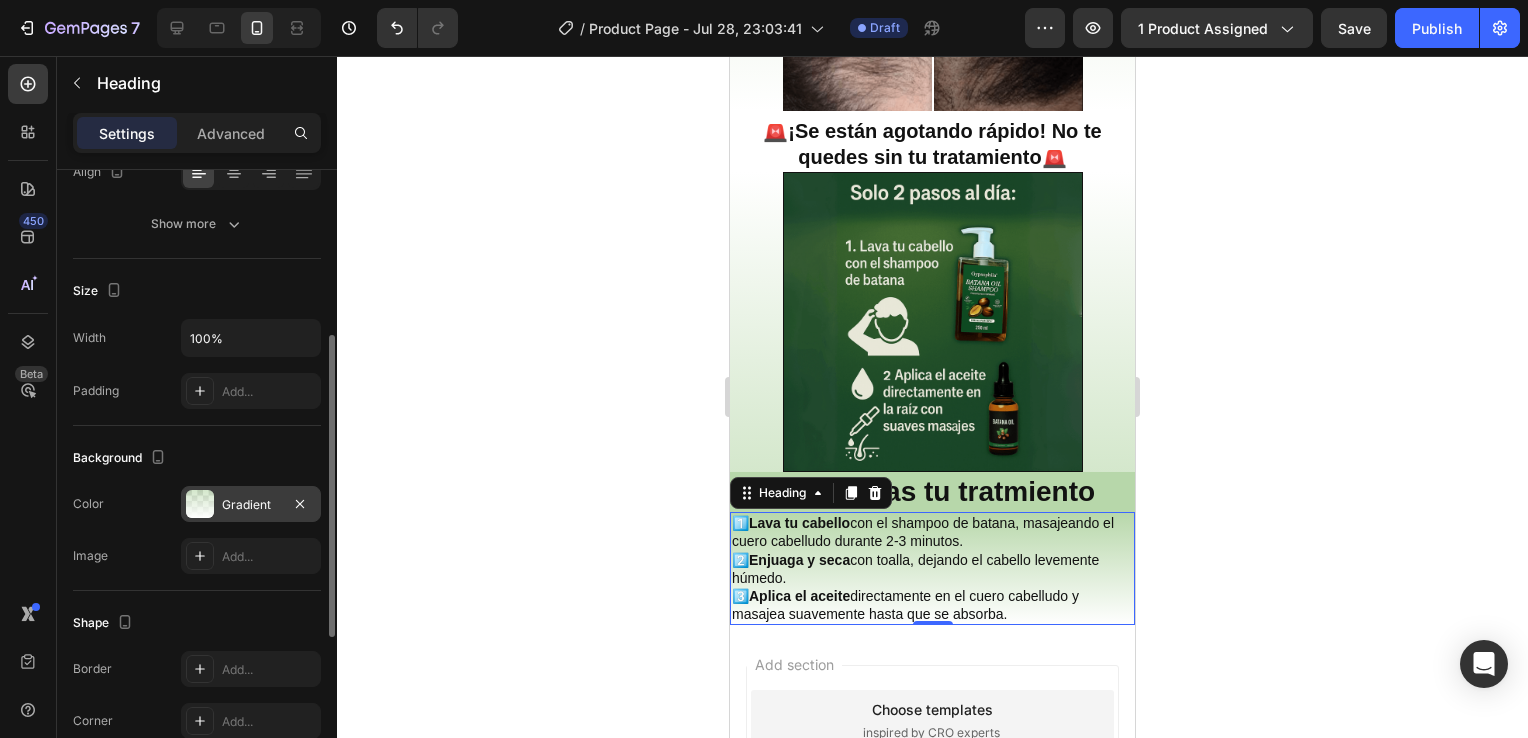 click on "Gradient" at bounding box center (251, 505) 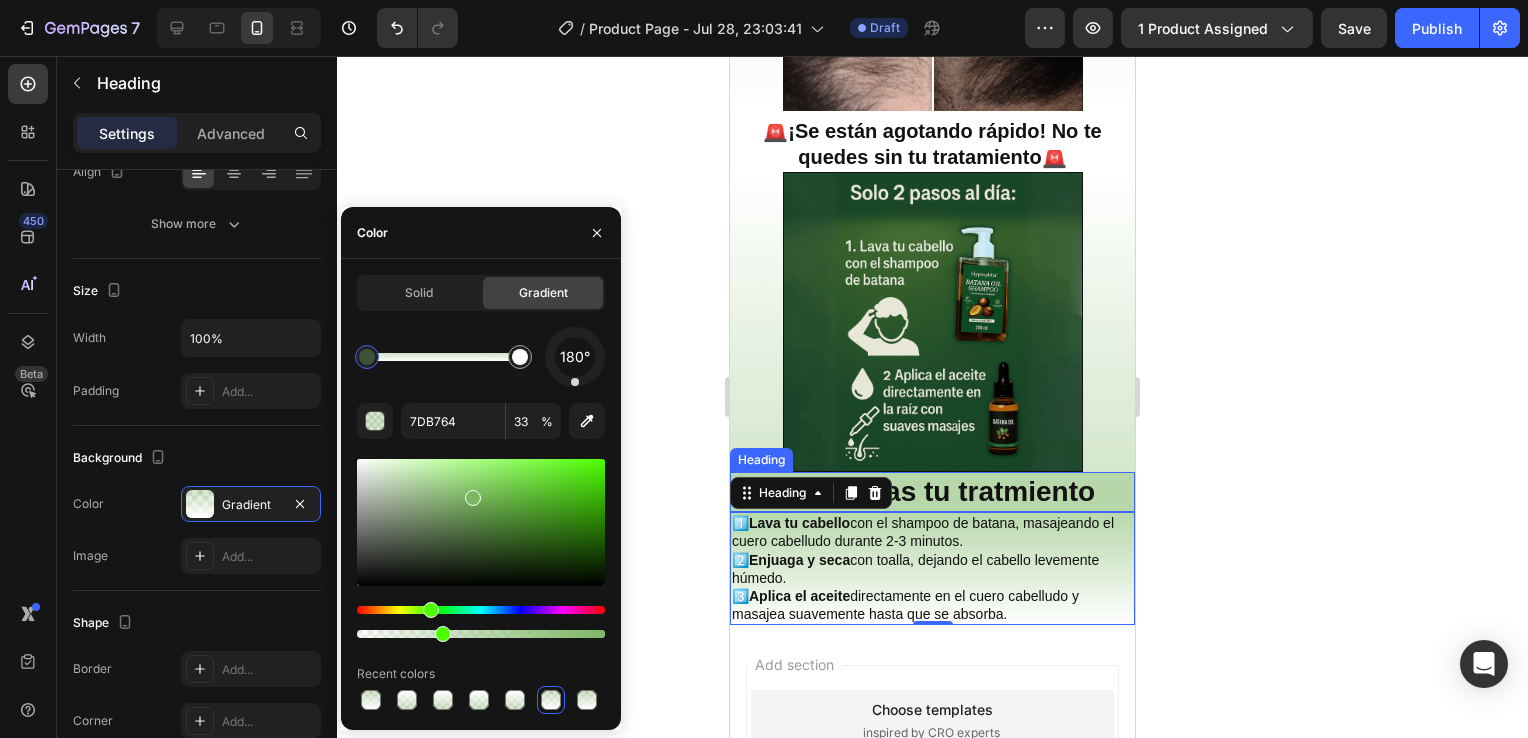 click on "Así aplicas tu tratmiento" at bounding box center [932, 491] 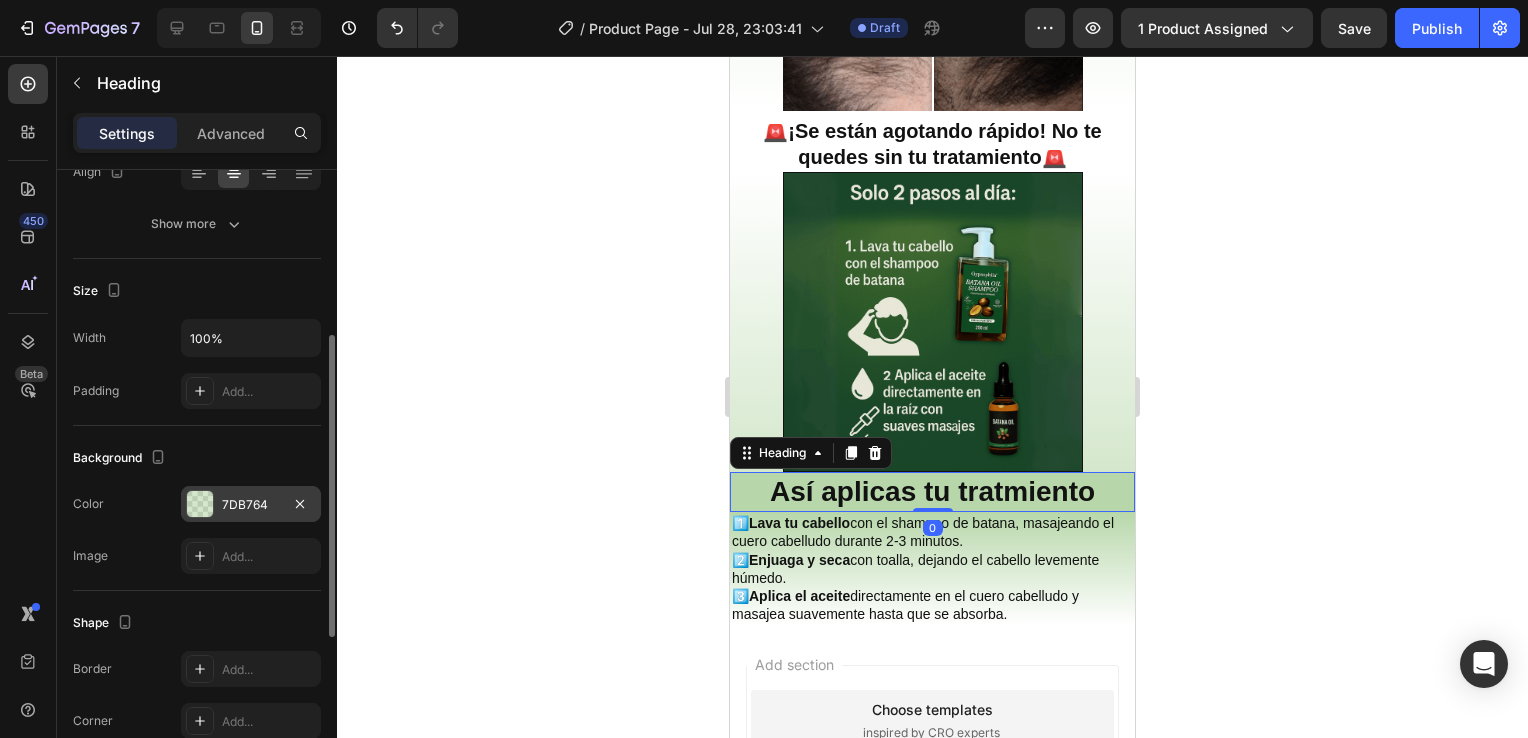 click at bounding box center (200, 504) 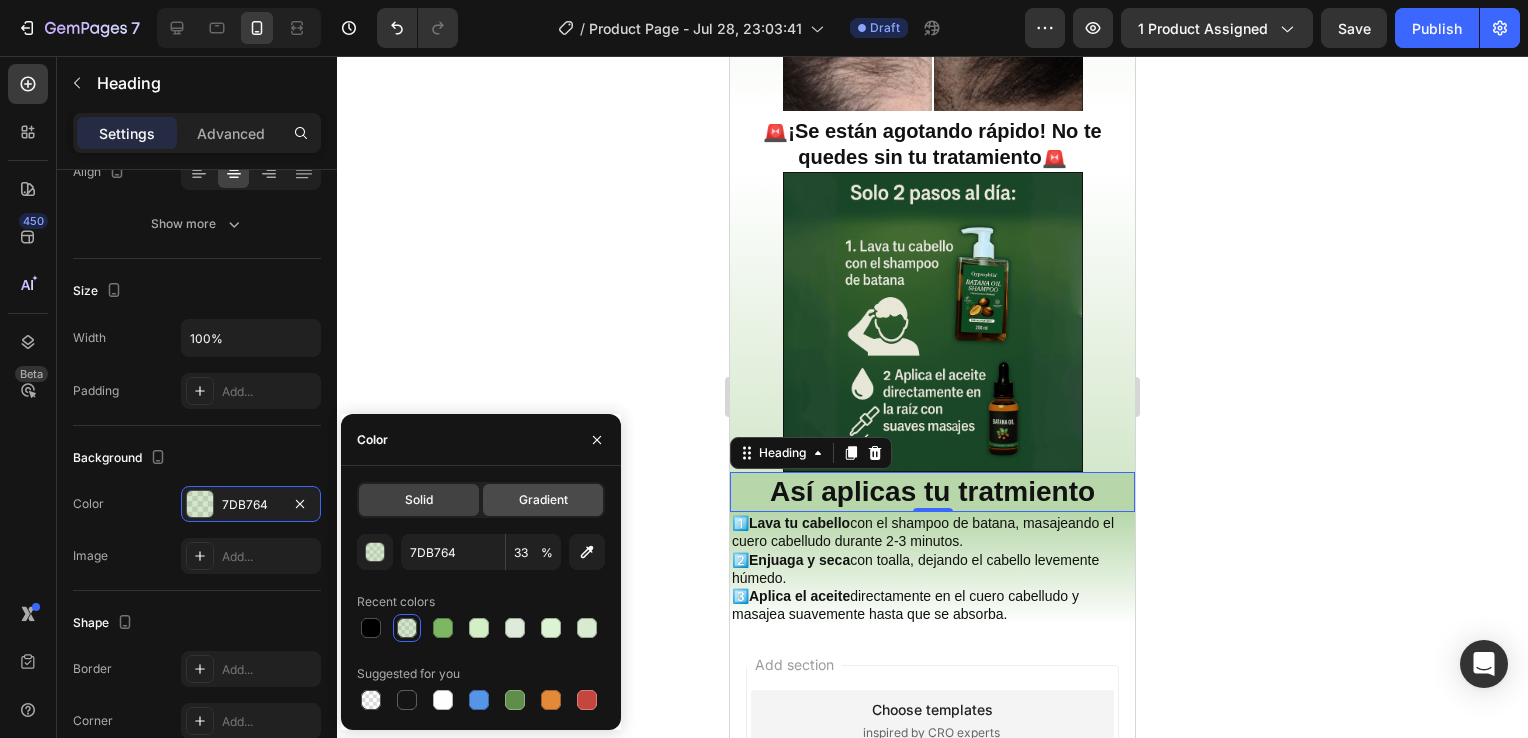 click on "Gradient" 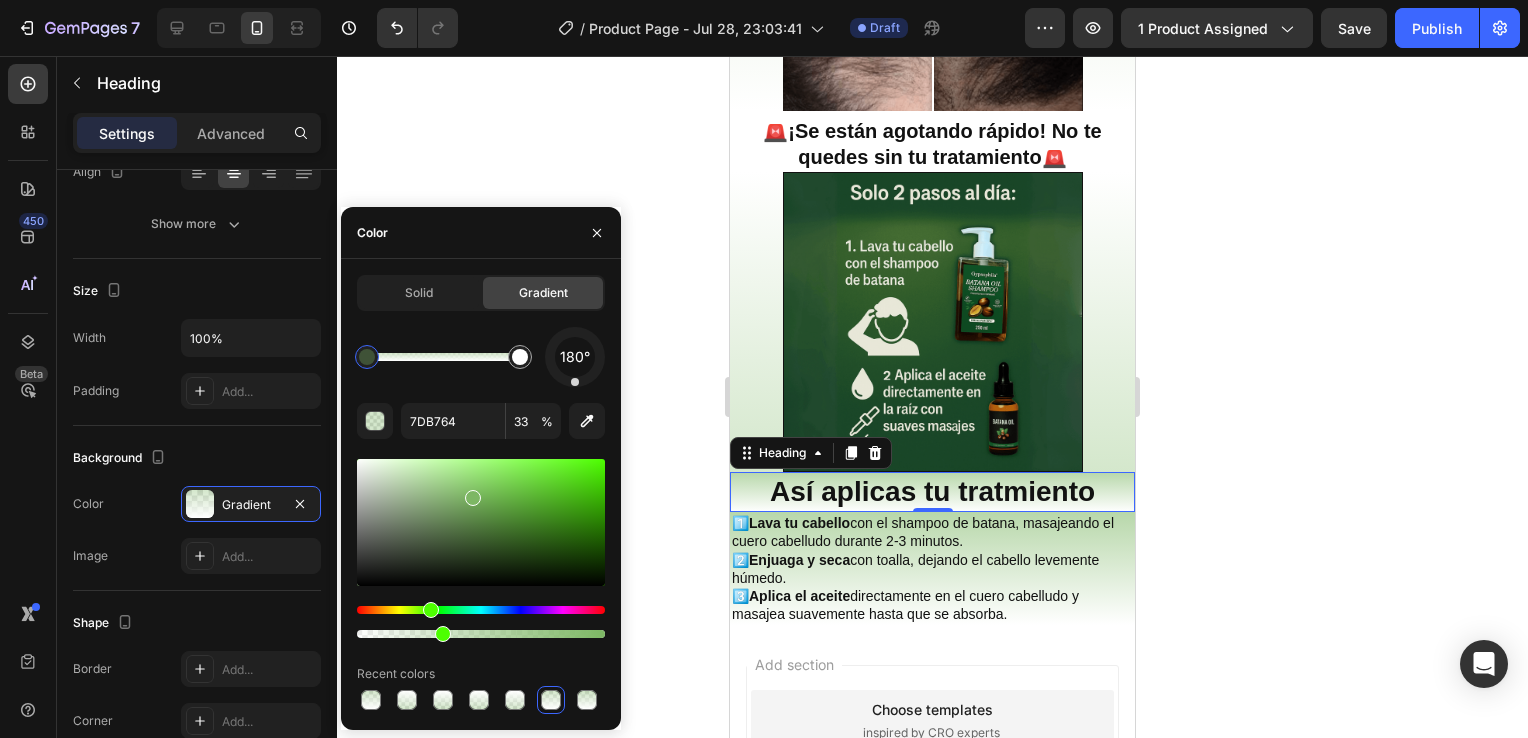 drag, startPoint x: 591, startPoint y: 376, endPoint x: 574, endPoint y: 515, distance: 140.0357 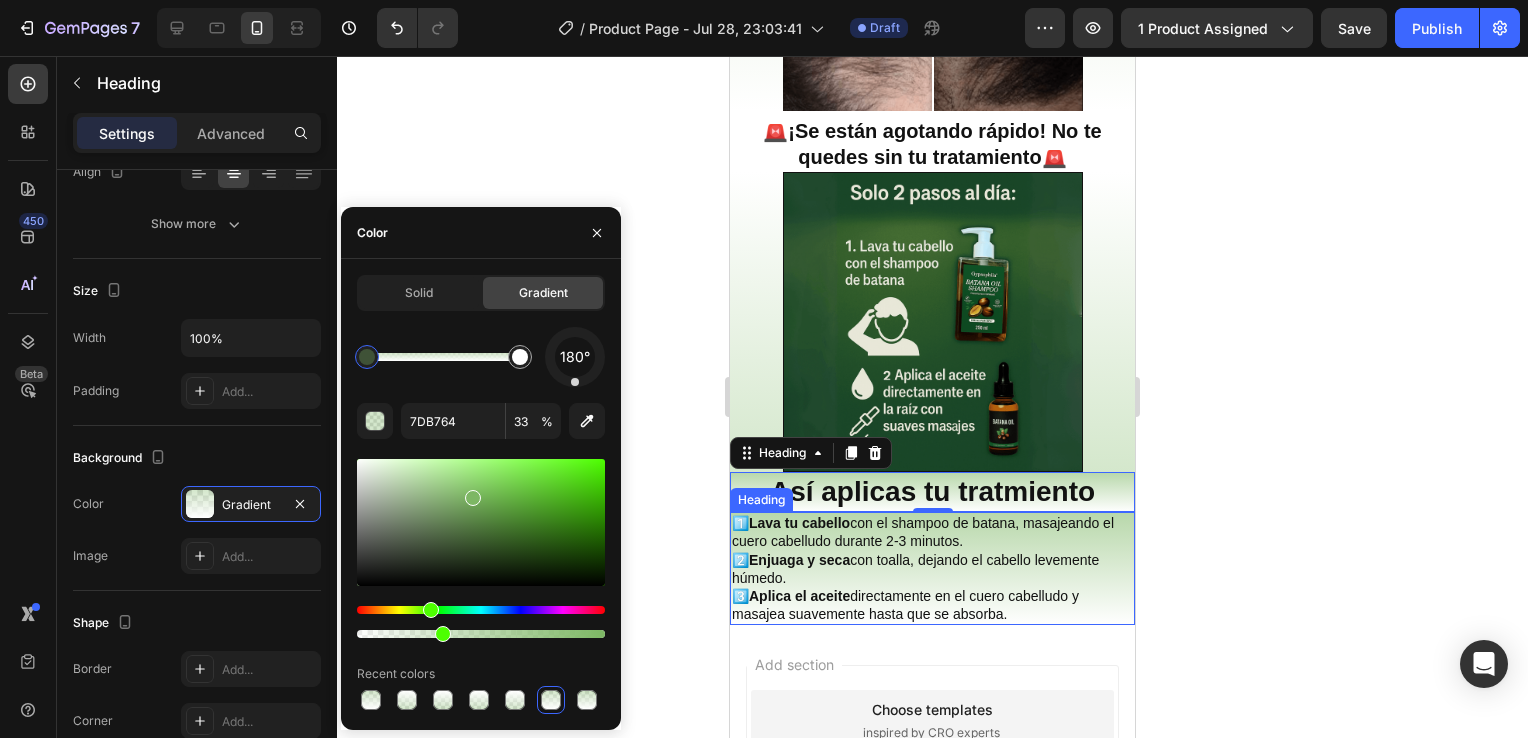 click on "Enjuaga y seca" at bounding box center (799, 560) 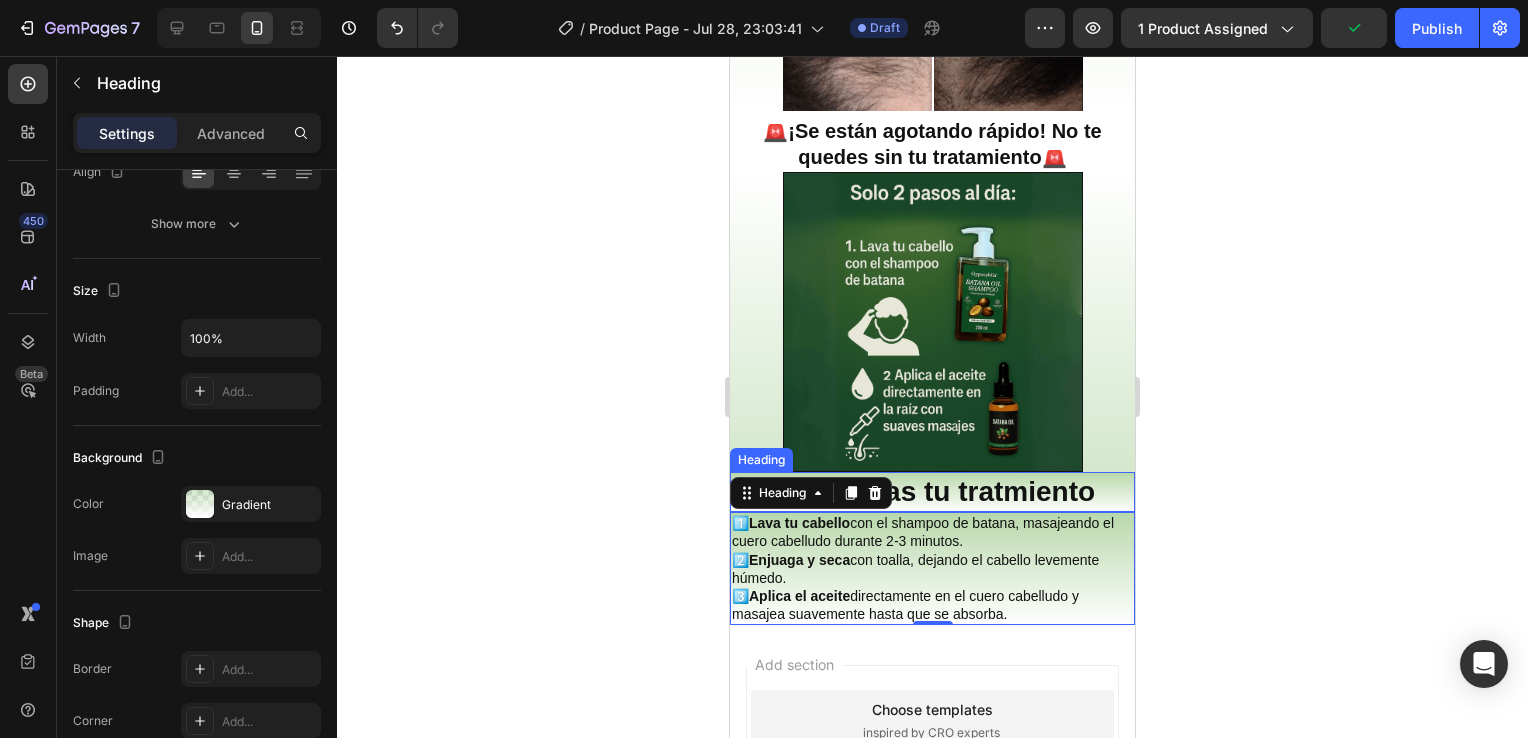 click on "Así aplicas tu tratmiento" at bounding box center (932, 492) 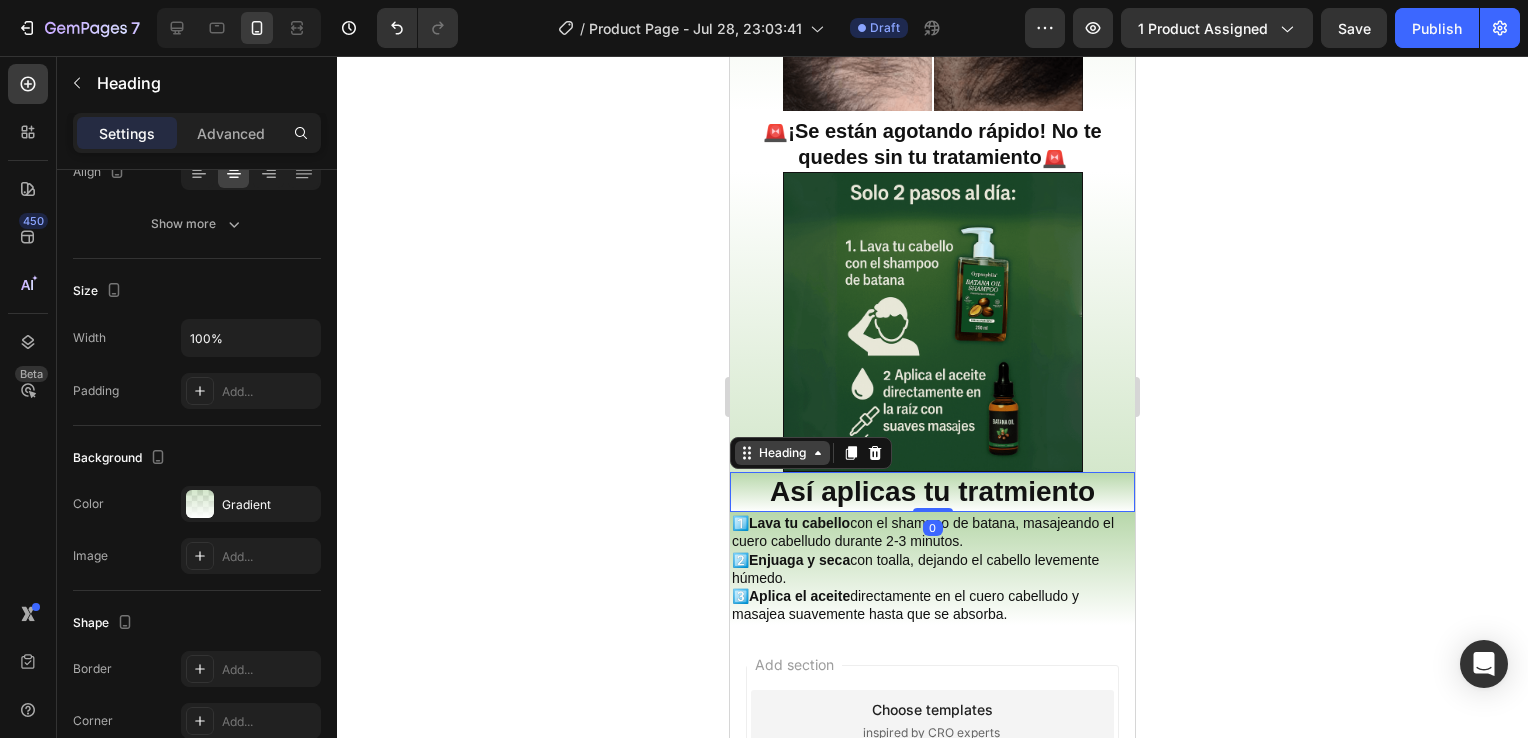 click 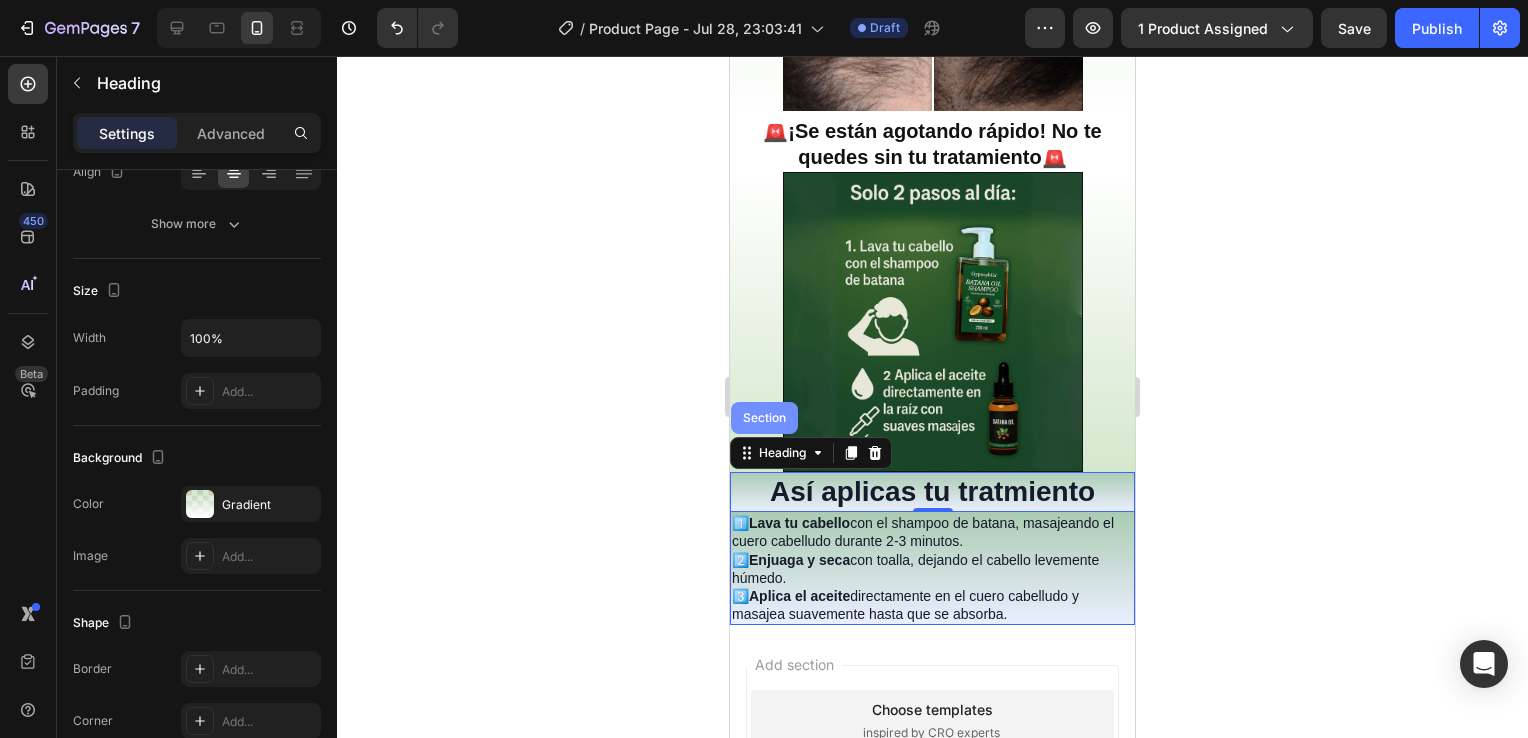 click on "Section" at bounding box center (764, 418) 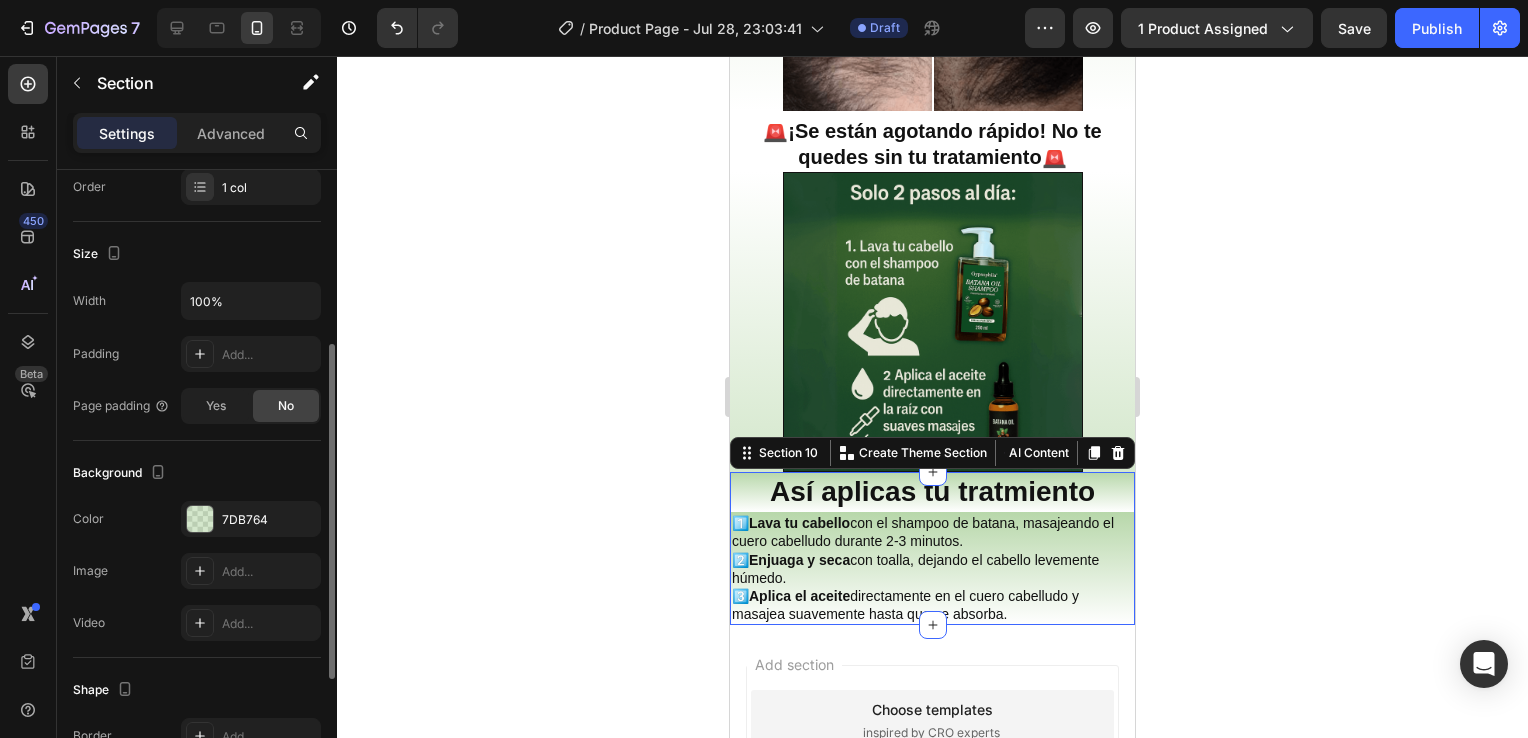 scroll, scrollTop: 326, scrollLeft: 0, axis: vertical 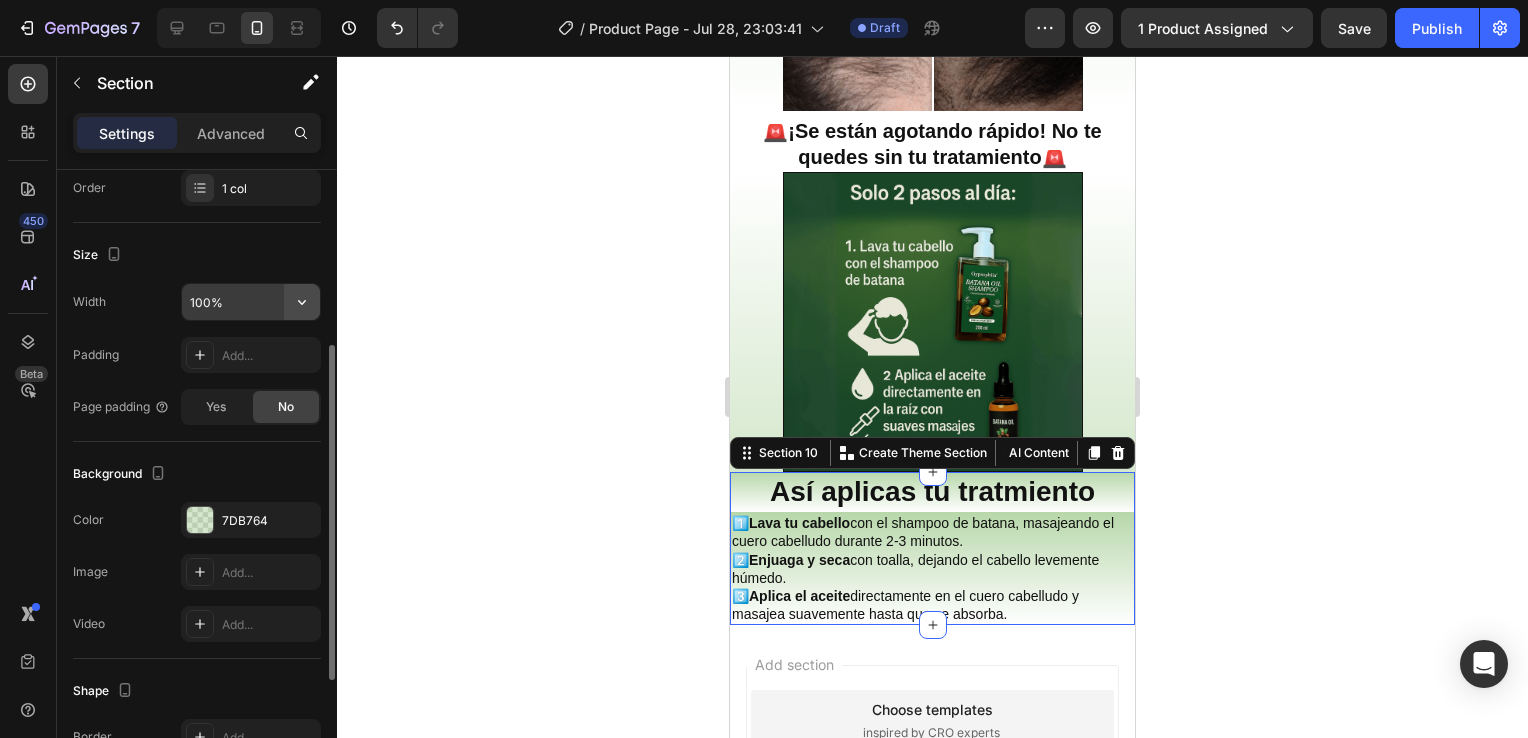 click 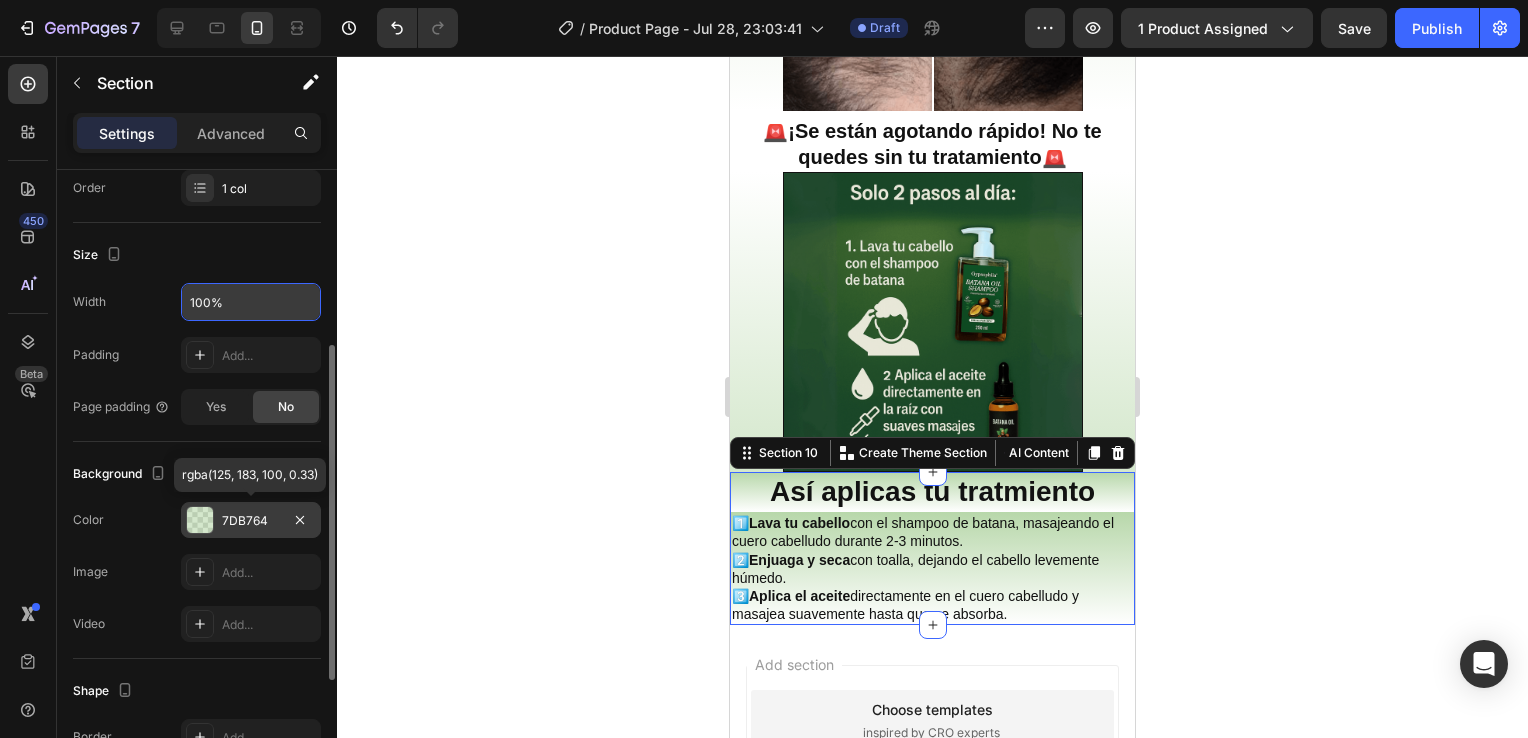 click at bounding box center [200, 520] 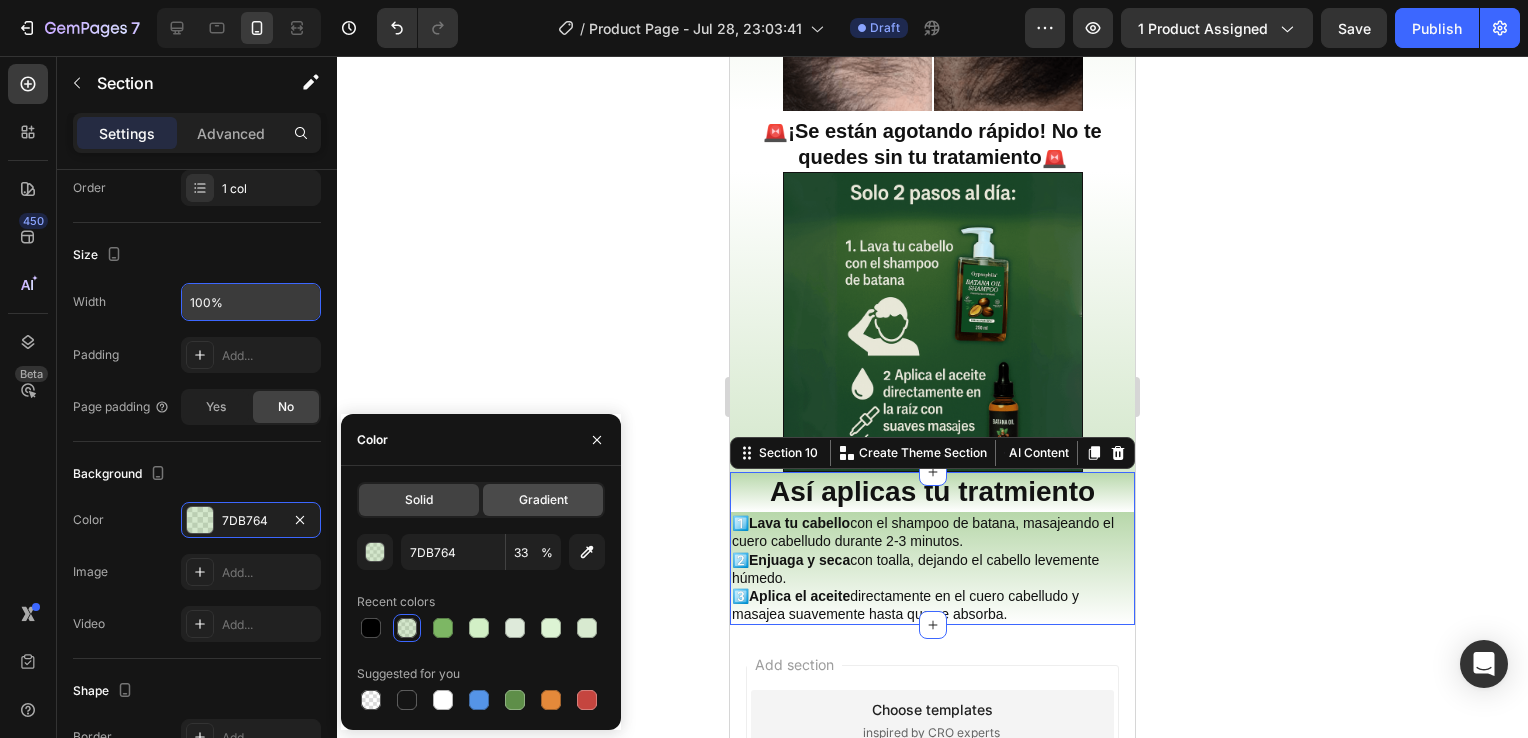 click on "Gradient" 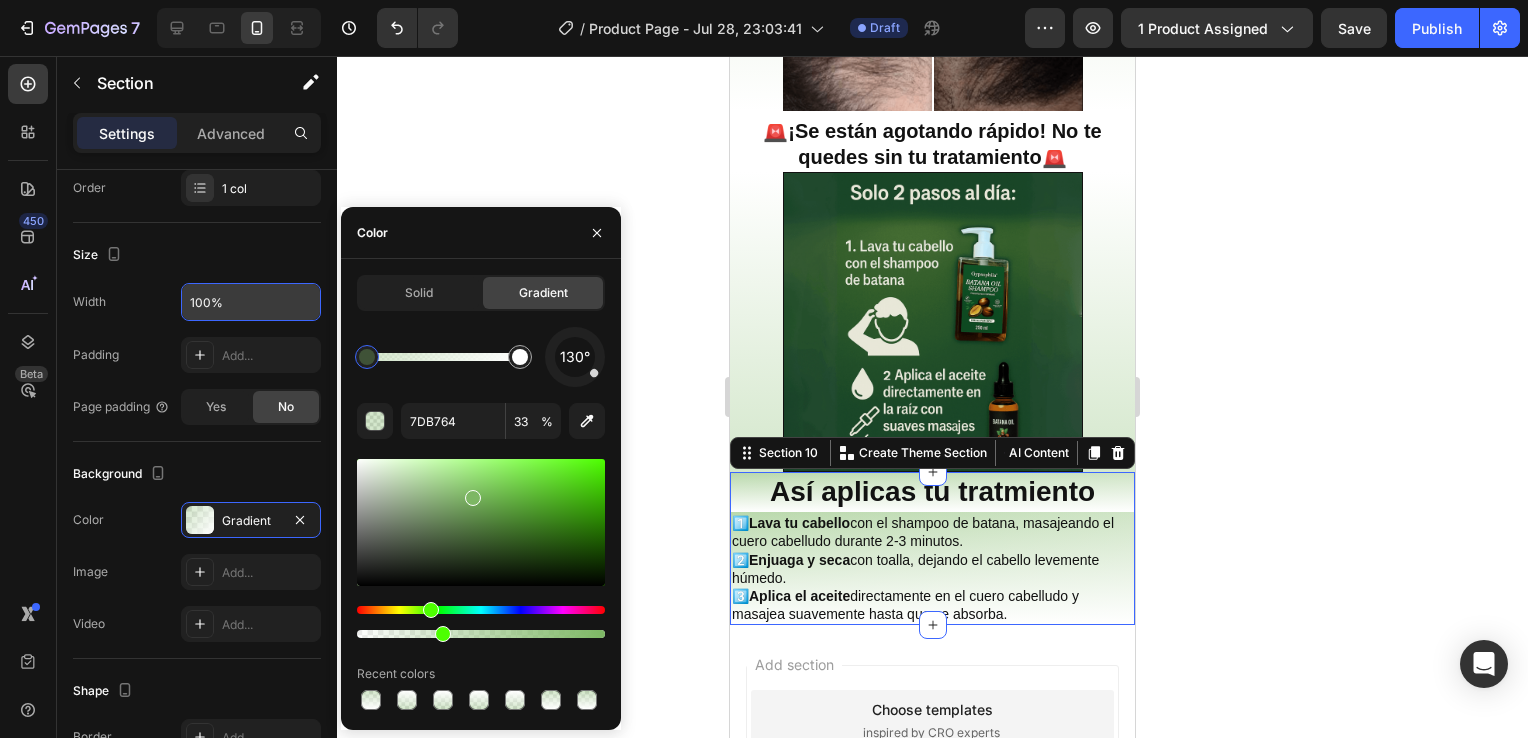 type on "73A85C" 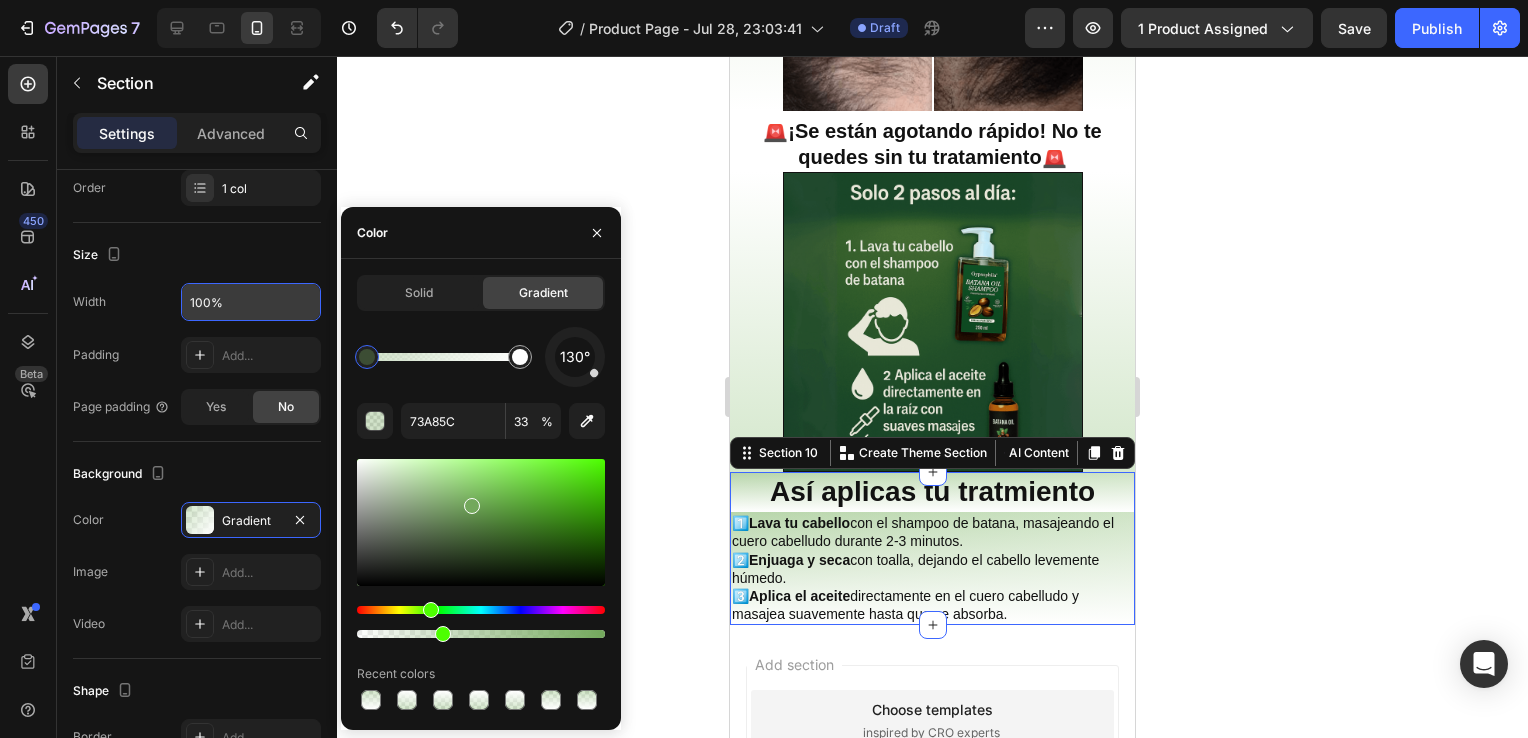 click at bounding box center [472, 506] 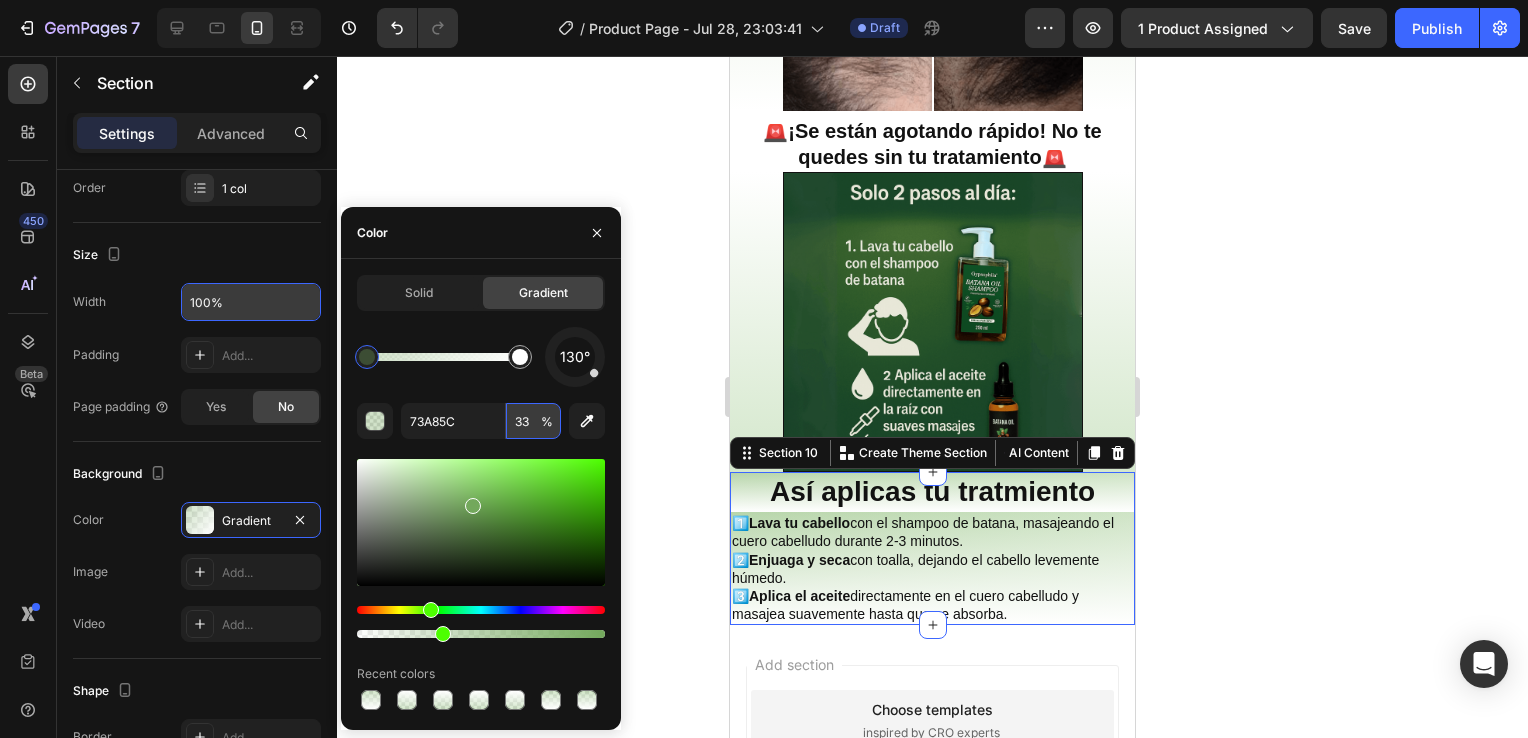 click on "33" at bounding box center [533, 421] 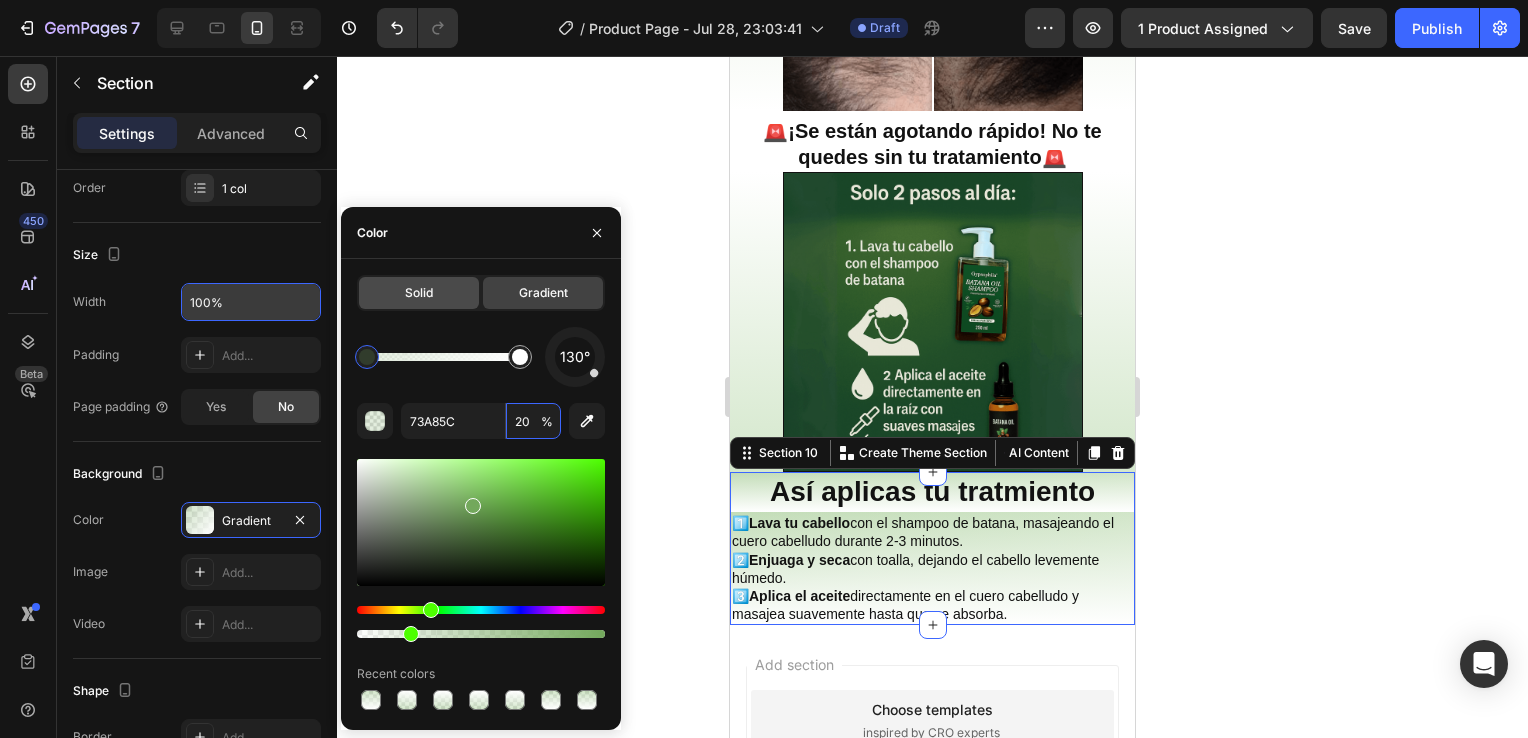 type on "20" 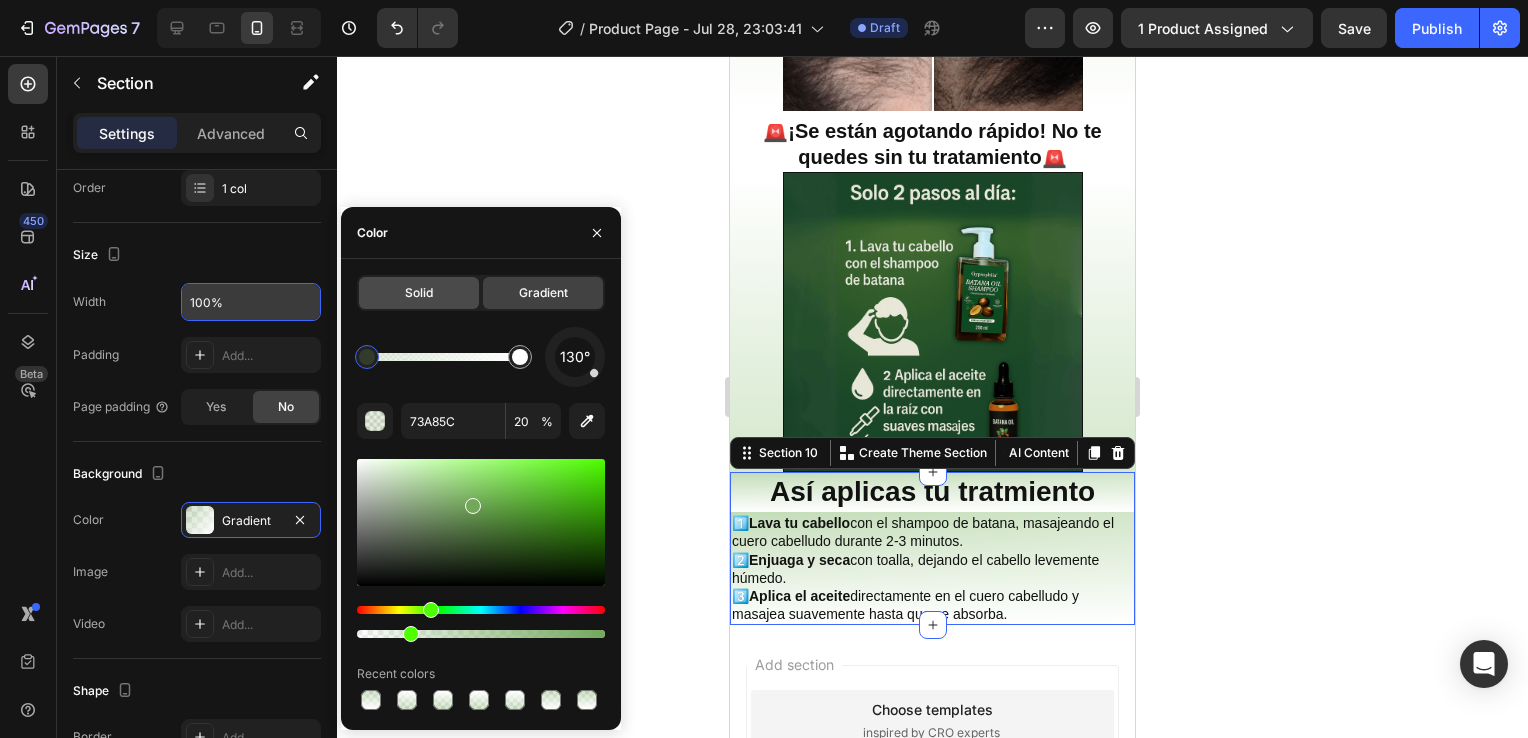 click on "Solid" 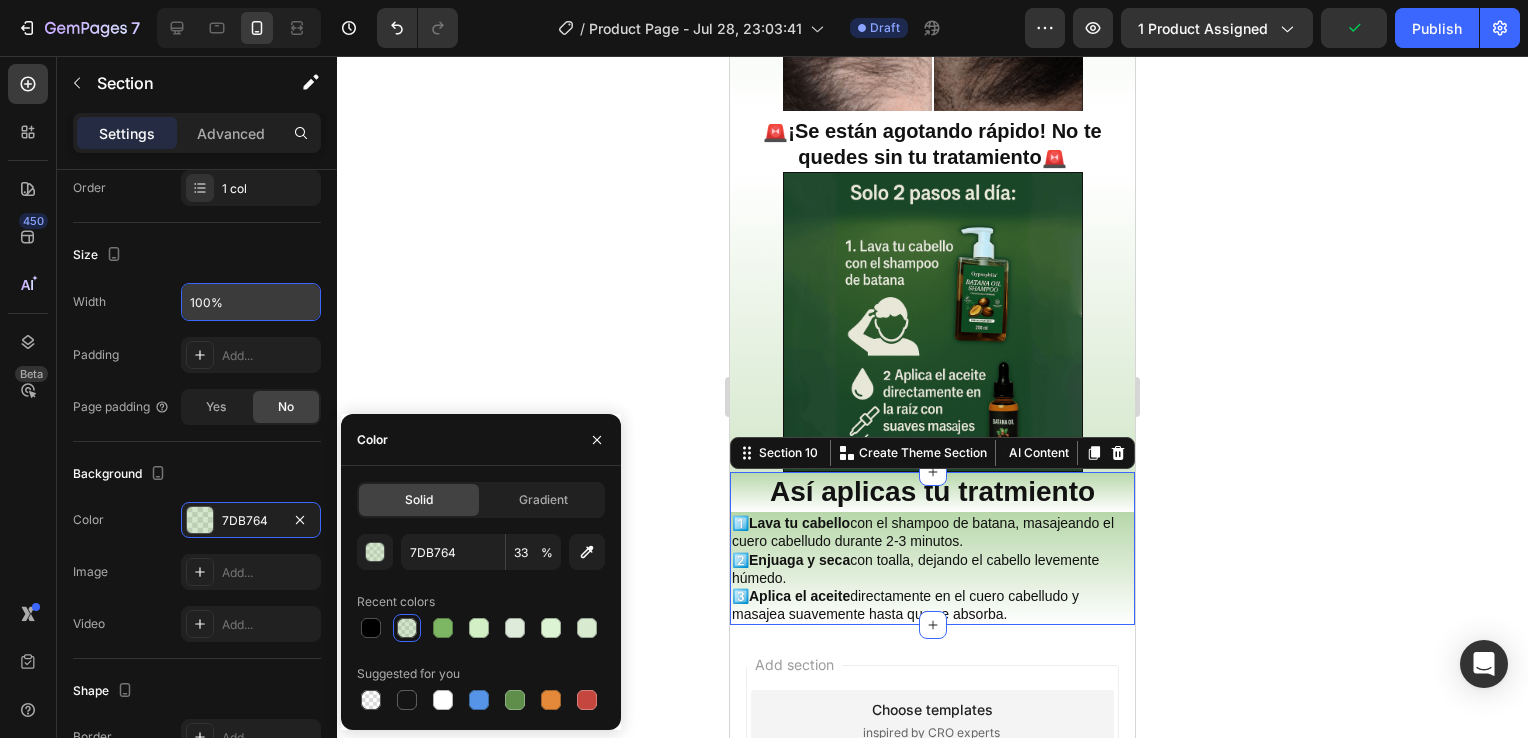click at bounding box center (407, 628) 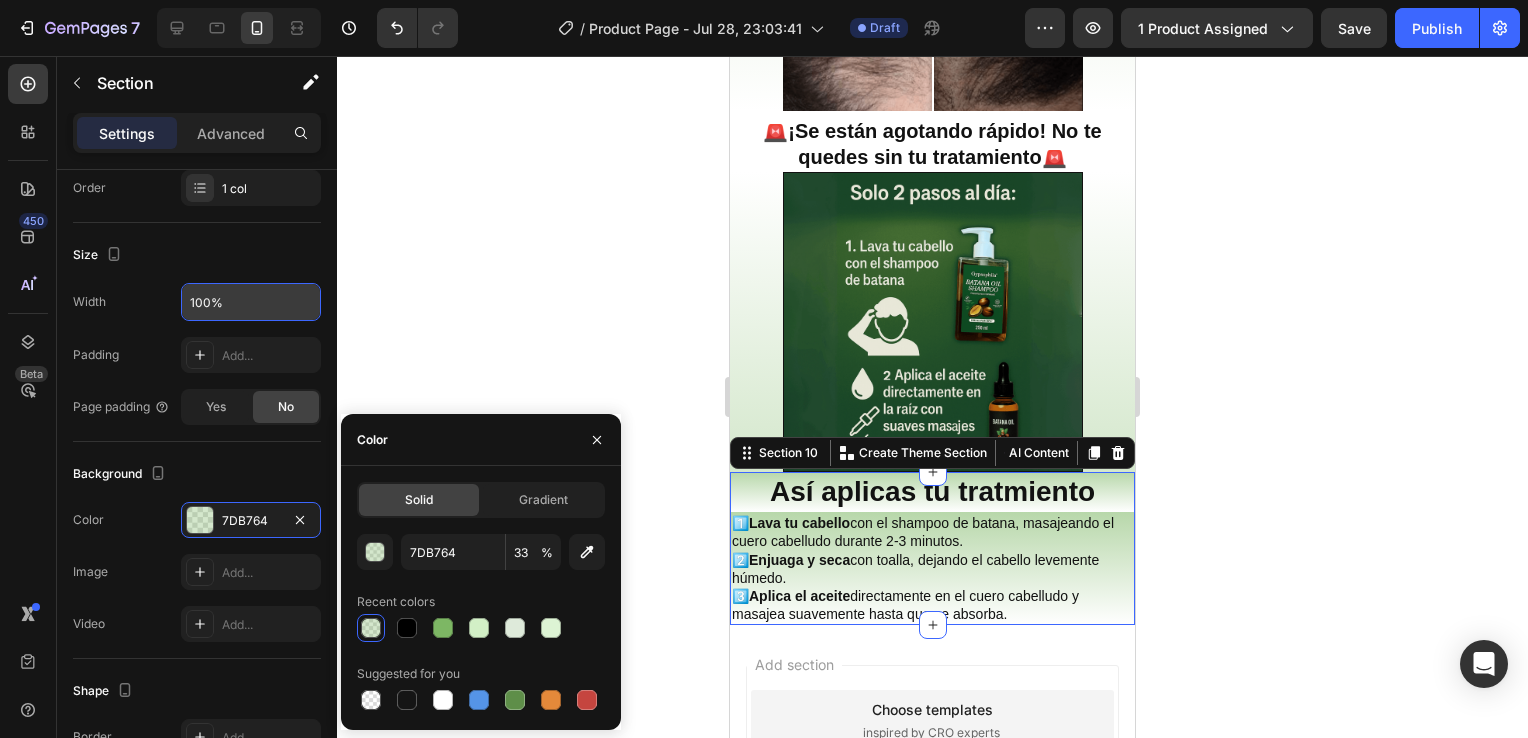 click on "Solid" 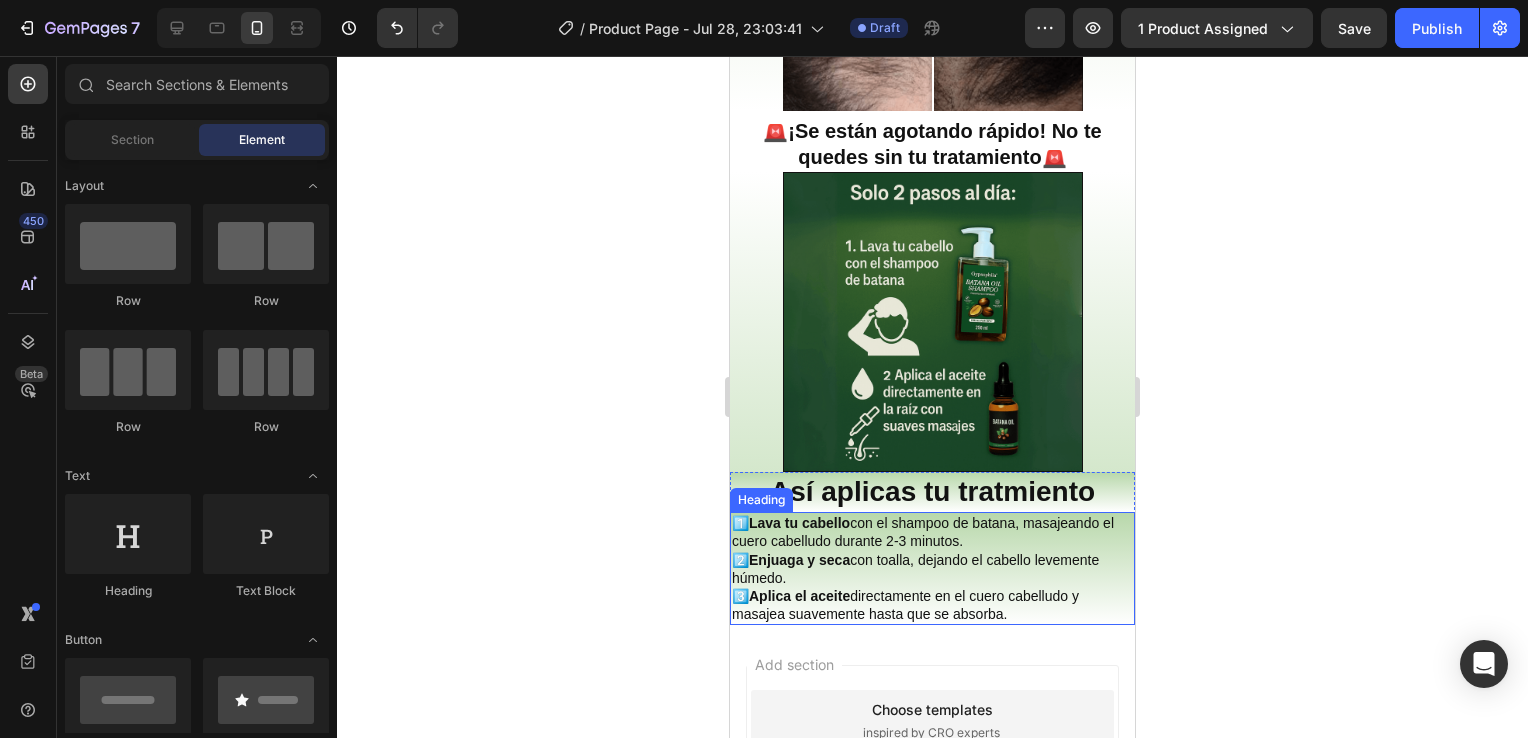 click on "Heading" at bounding box center [761, 500] 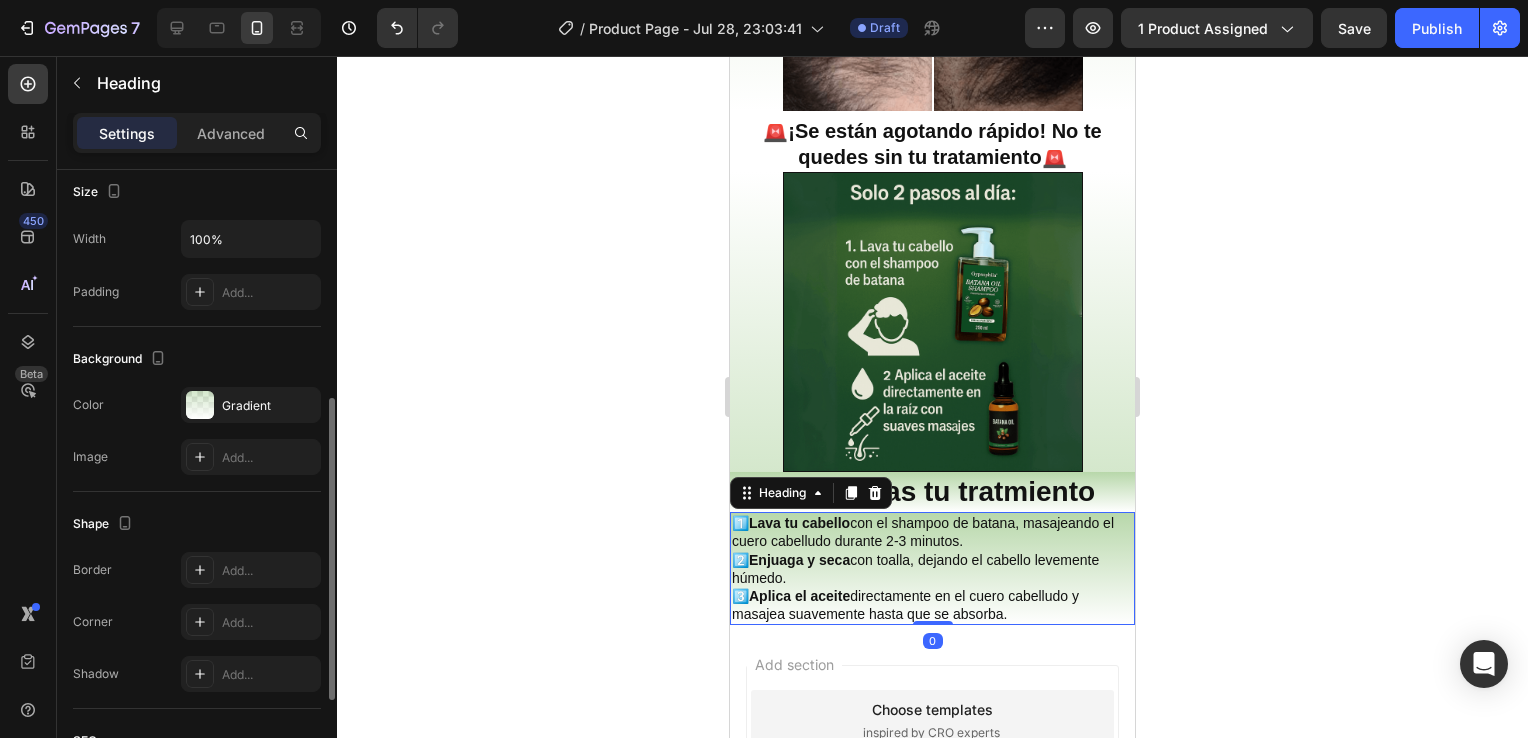 scroll, scrollTop: 451, scrollLeft: 0, axis: vertical 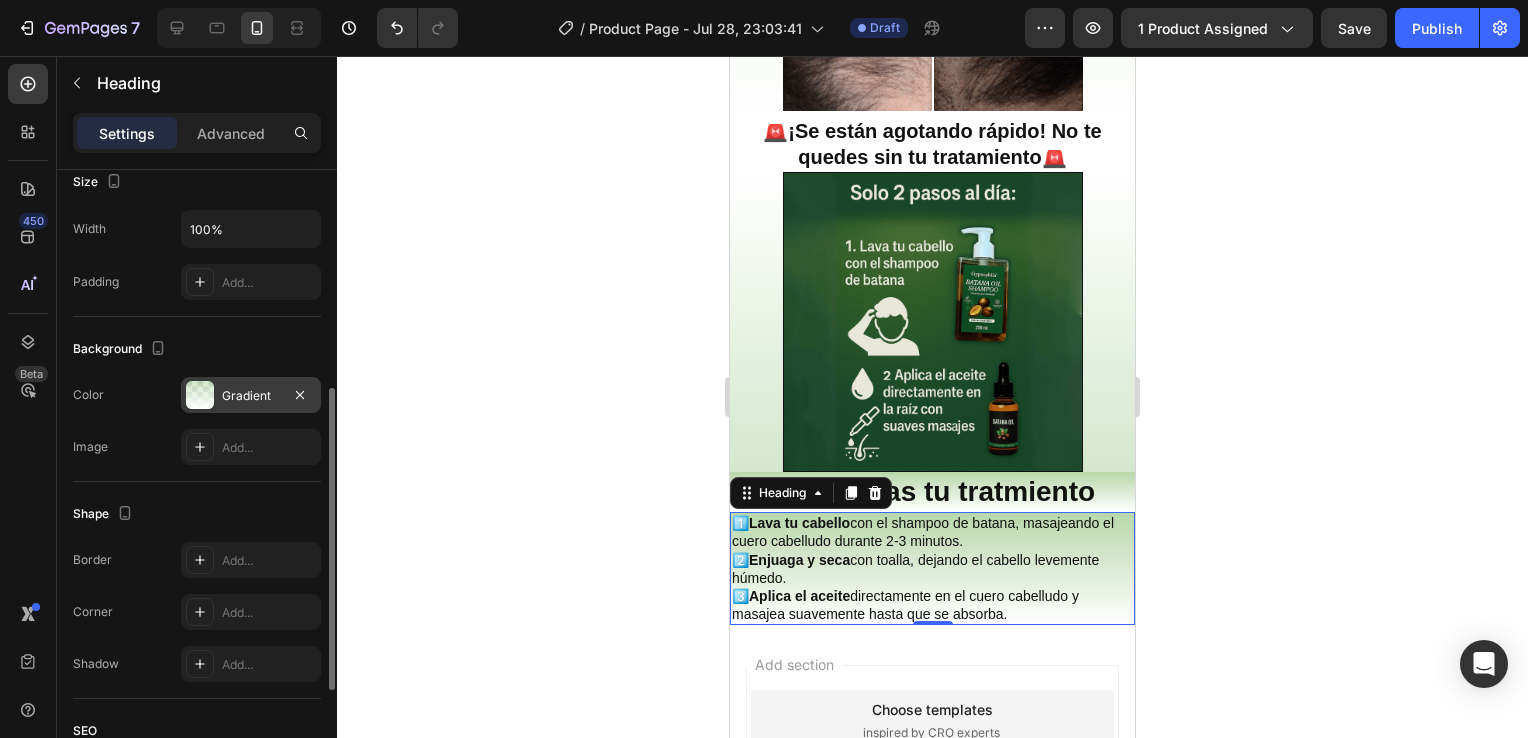 click at bounding box center [200, 395] 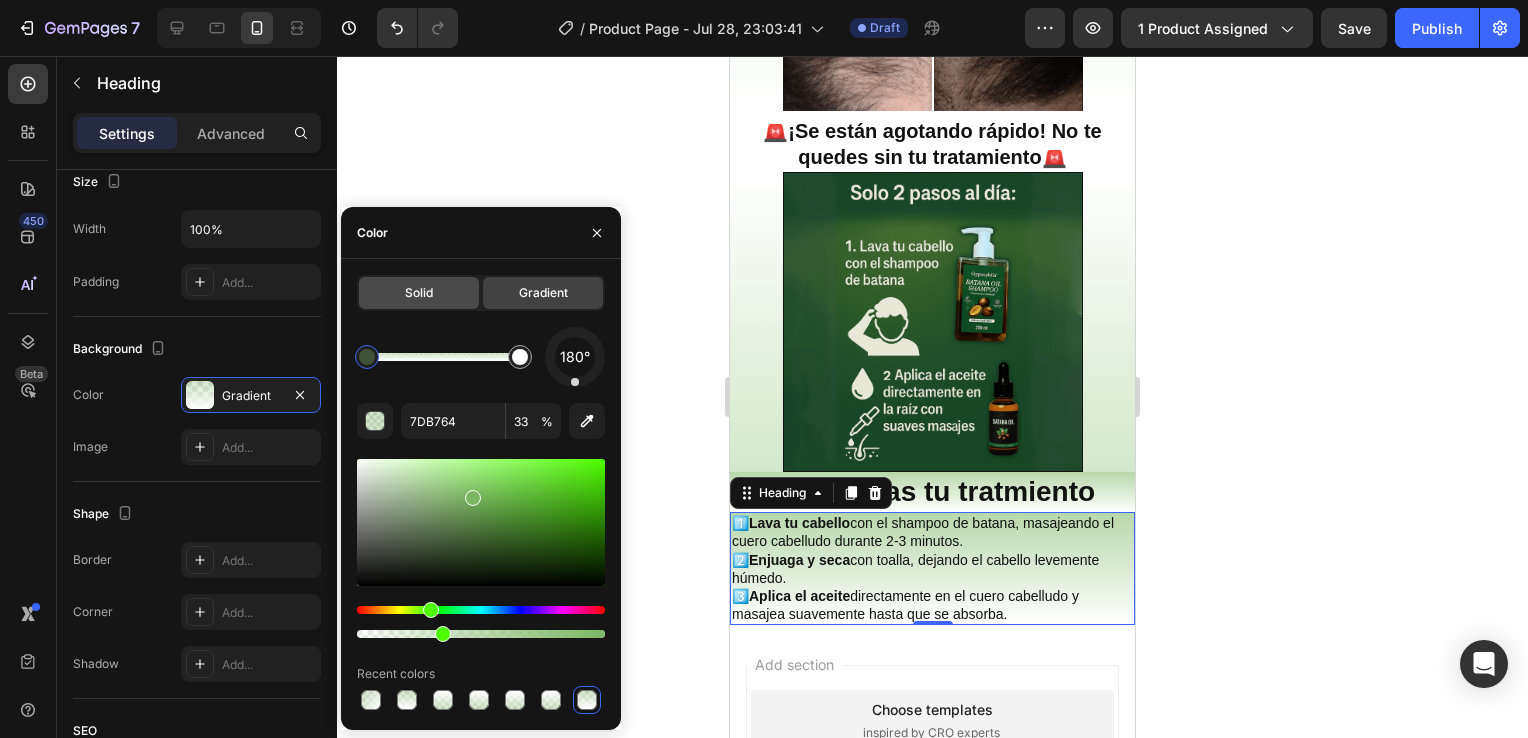 click on "Solid" 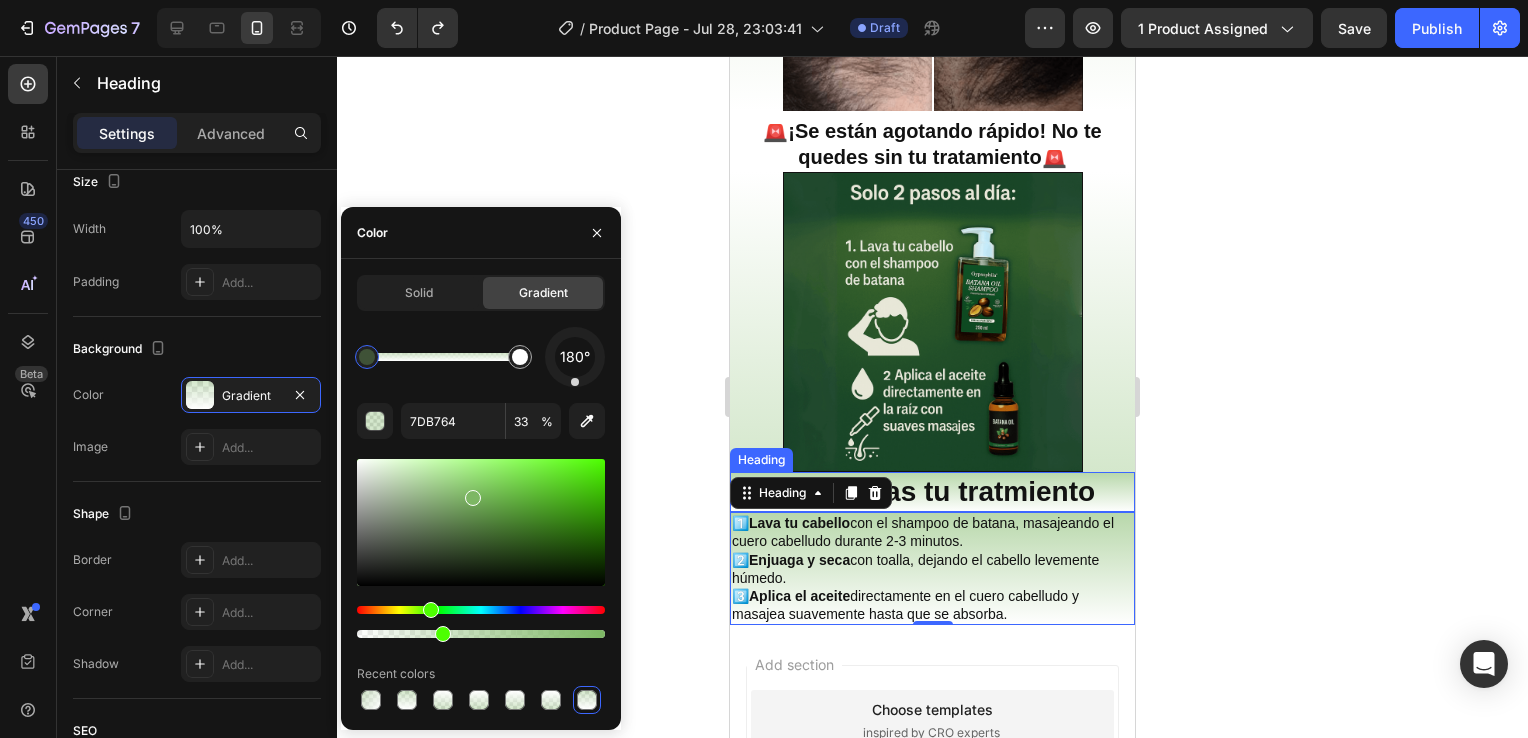 click on "Así aplicas tu tratmiento" at bounding box center (932, 491) 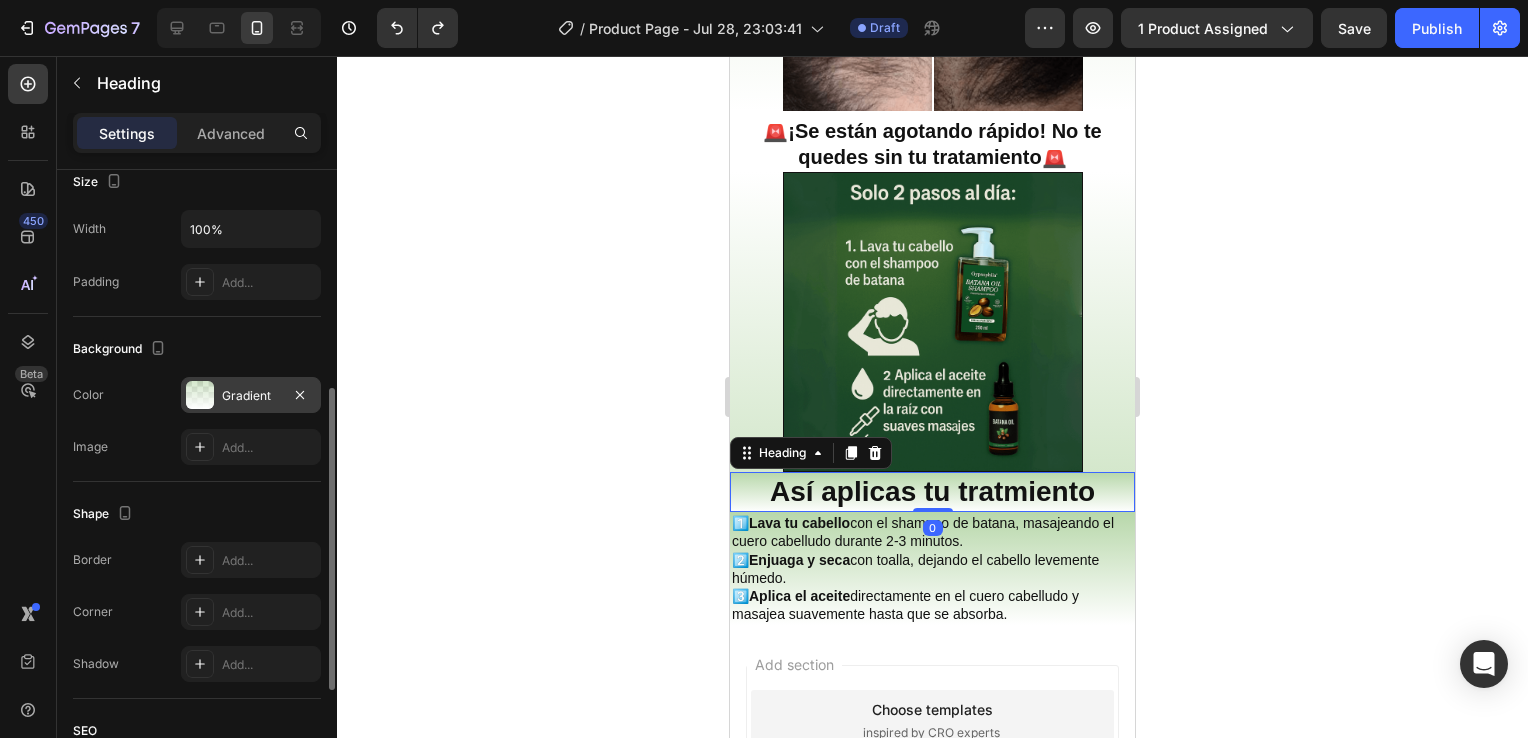click at bounding box center [200, 395] 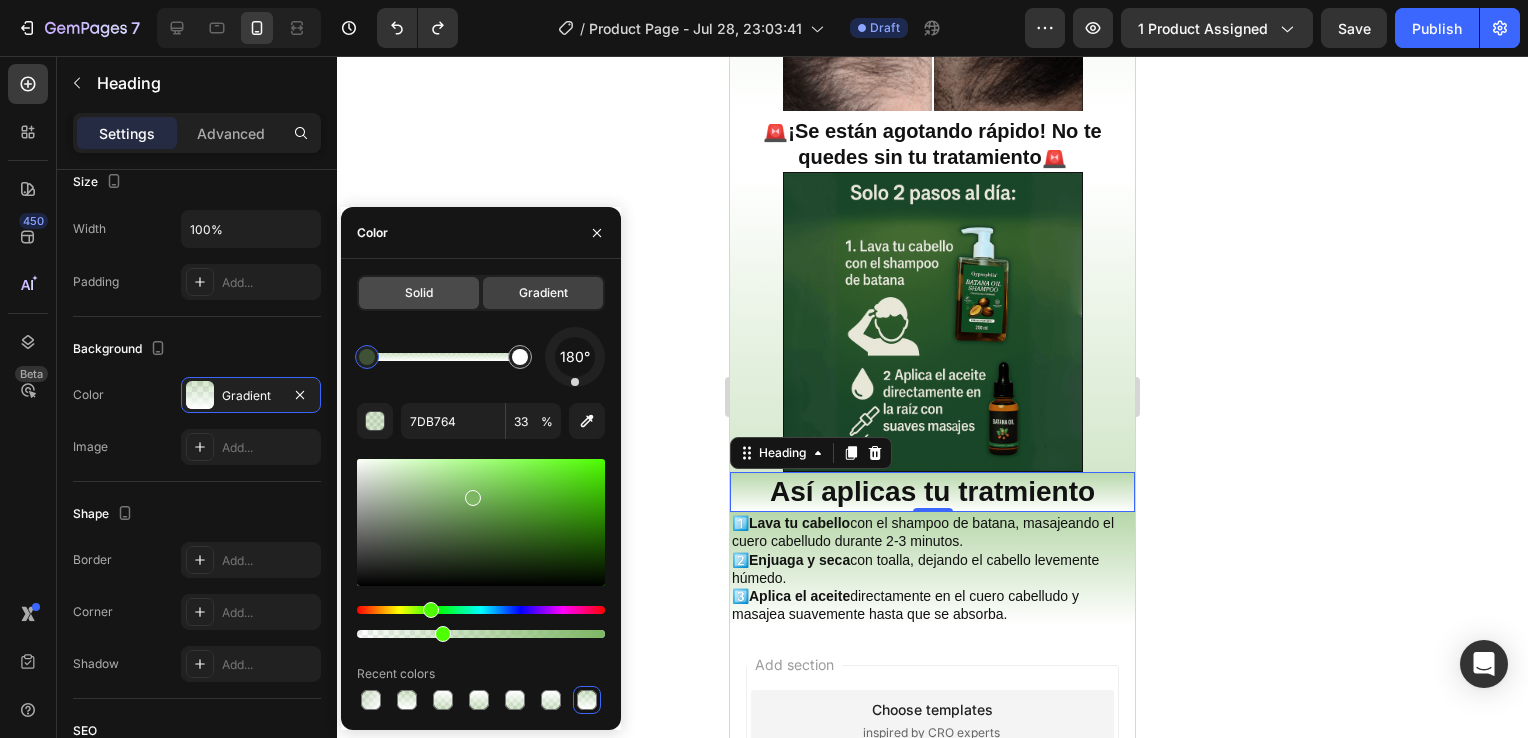 click on "Solid" 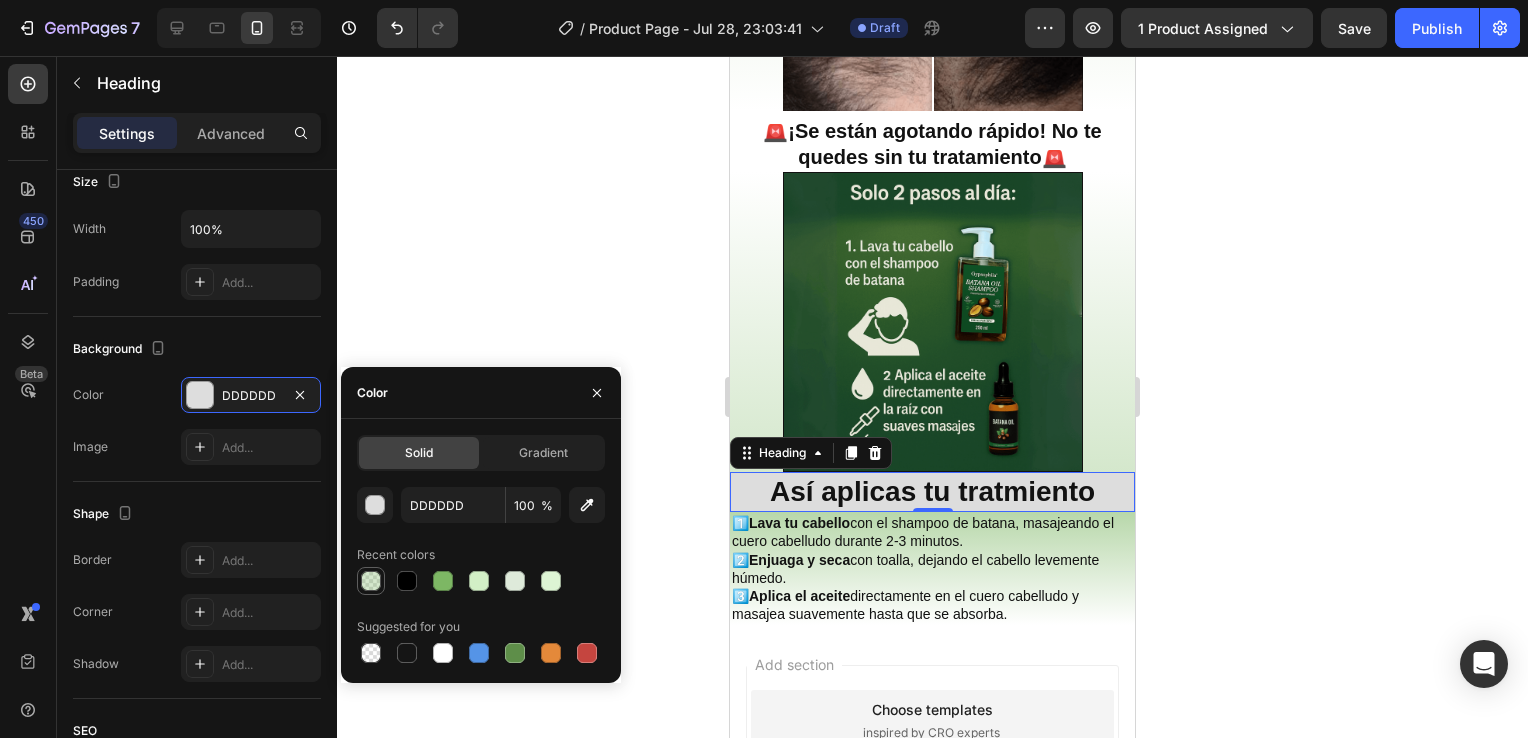 click at bounding box center (371, 581) 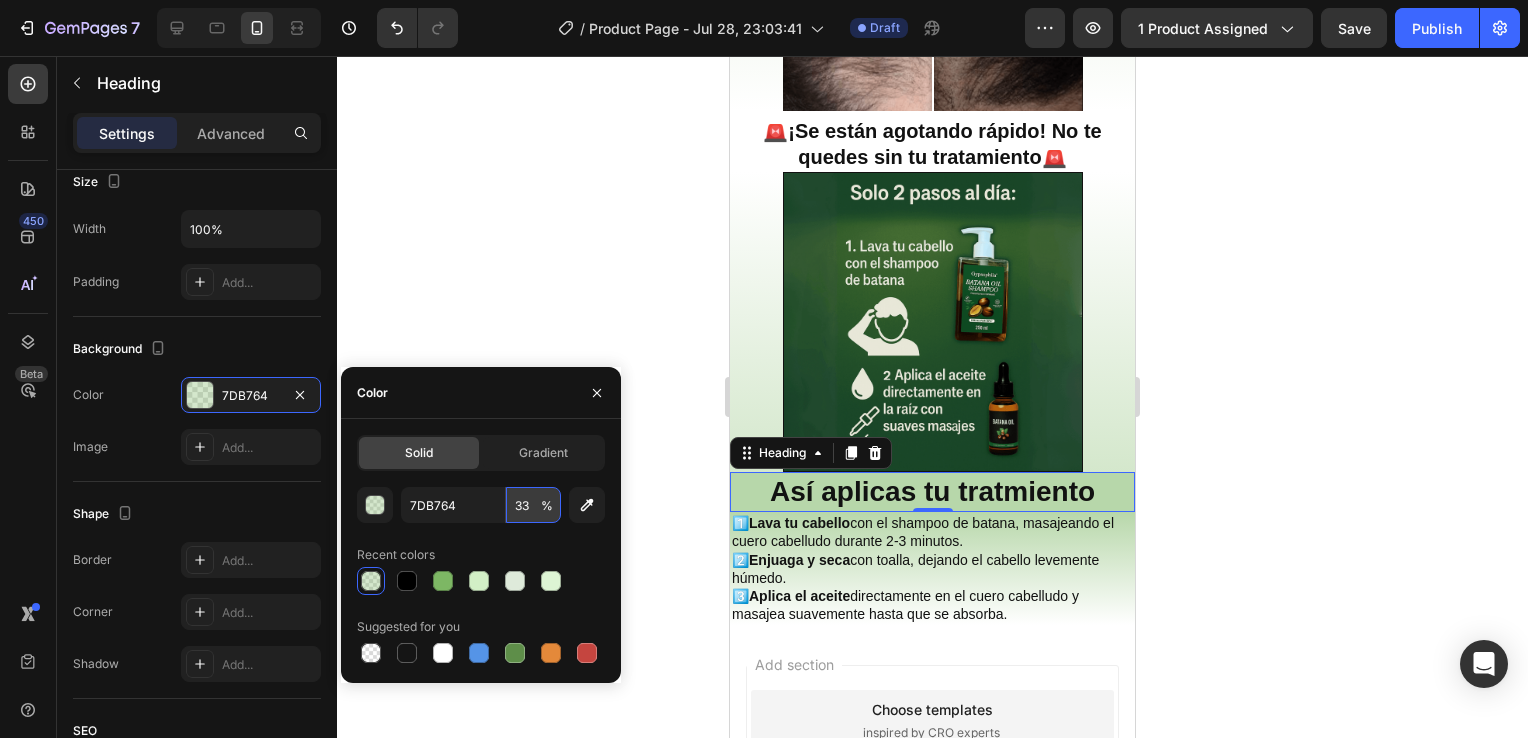click on "33" at bounding box center [533, 505] 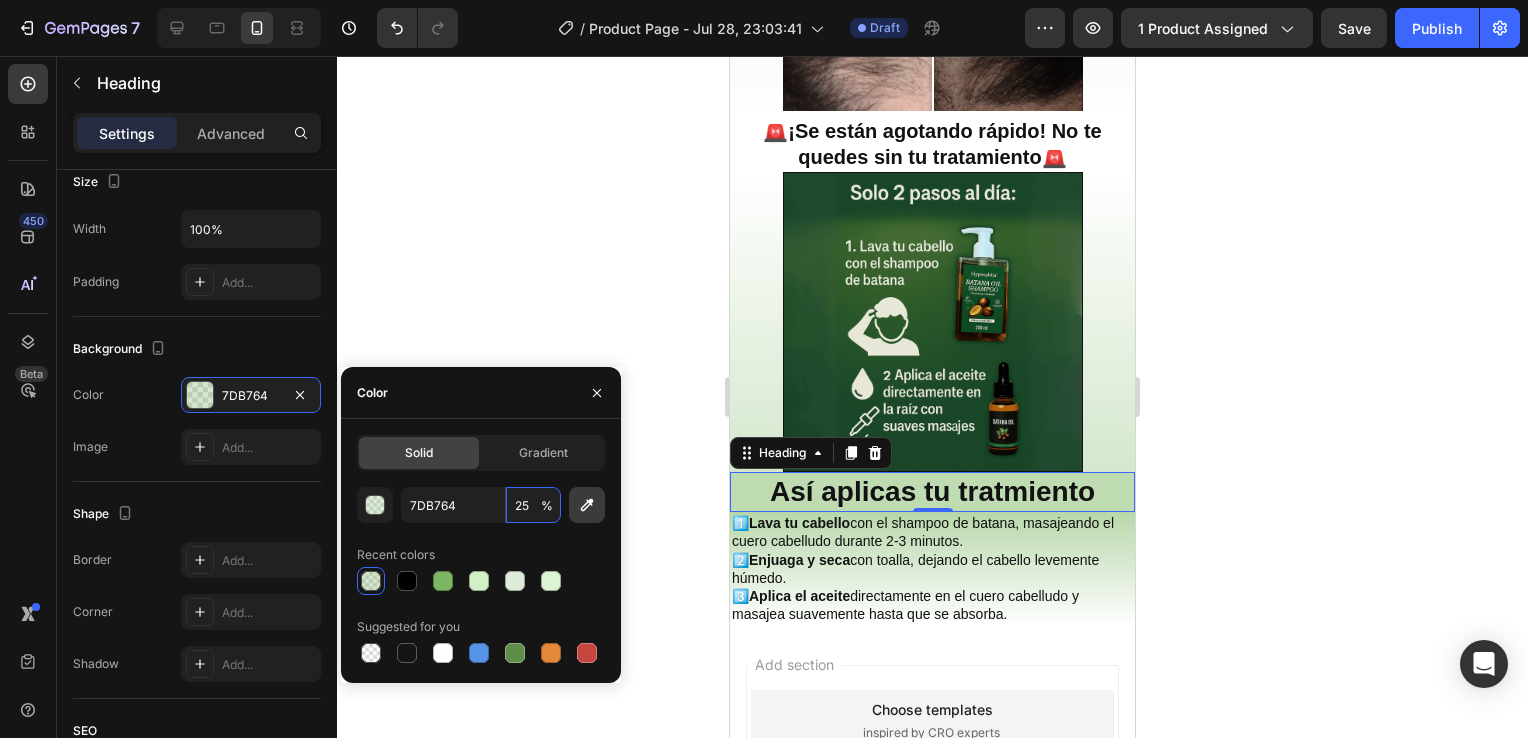 type on "25" 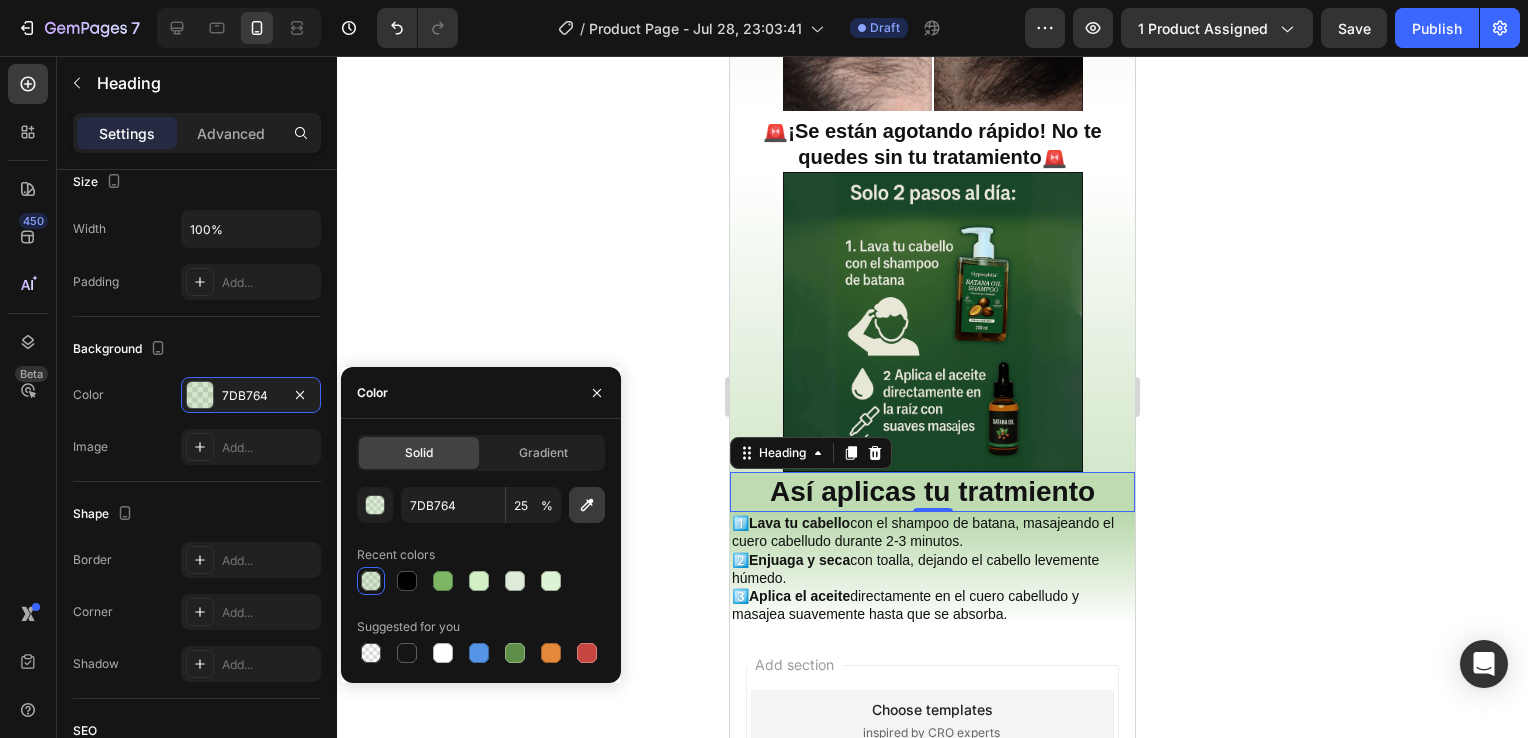 click 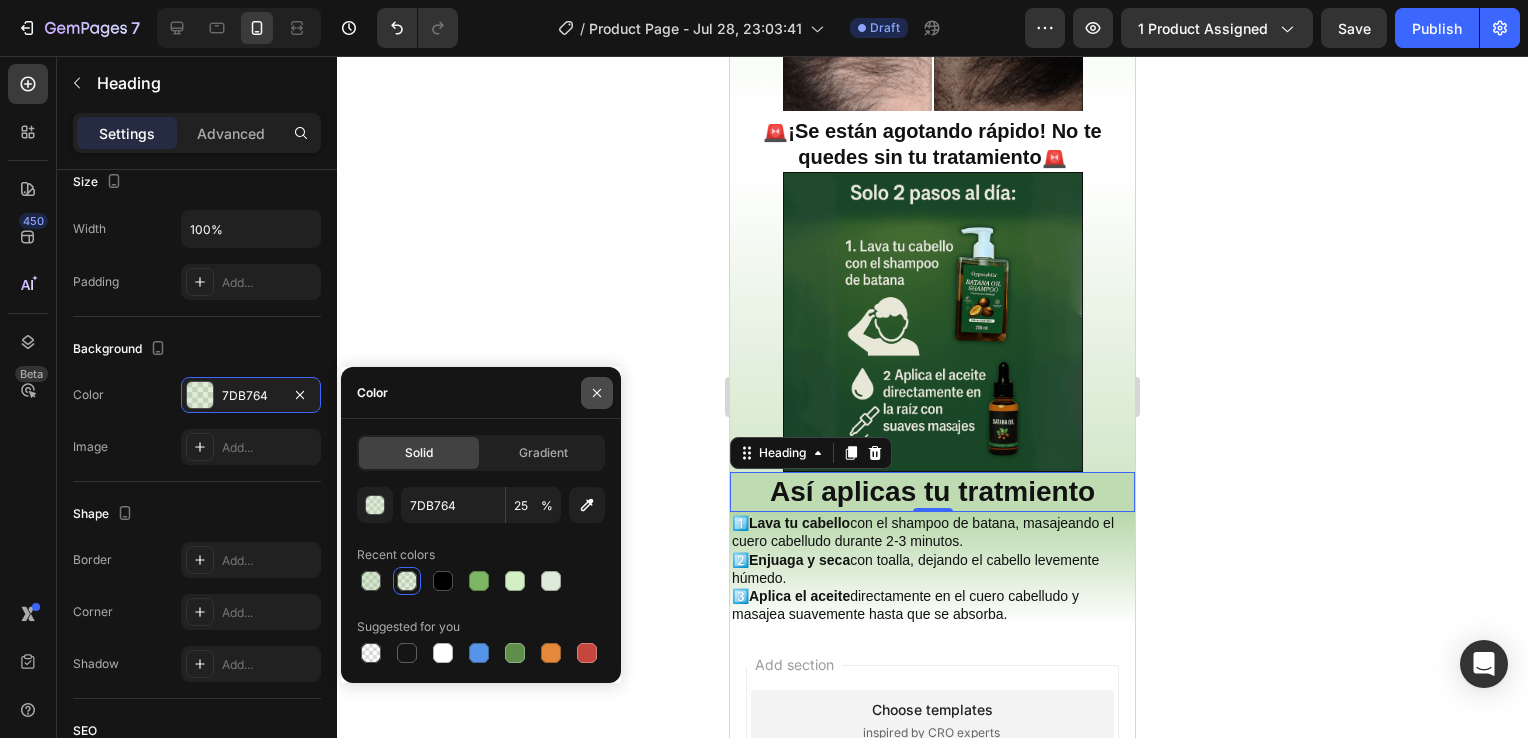 type on "151515" 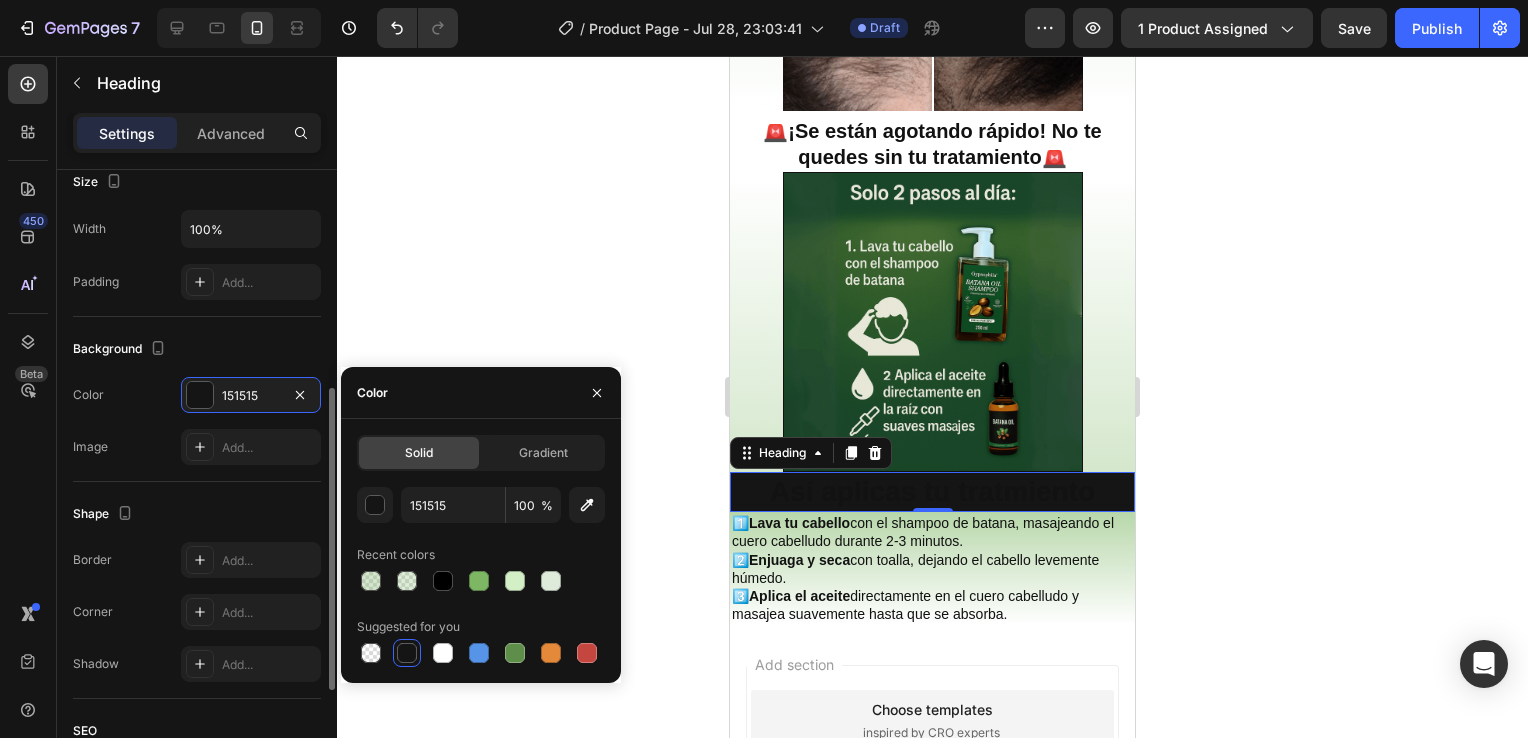 type 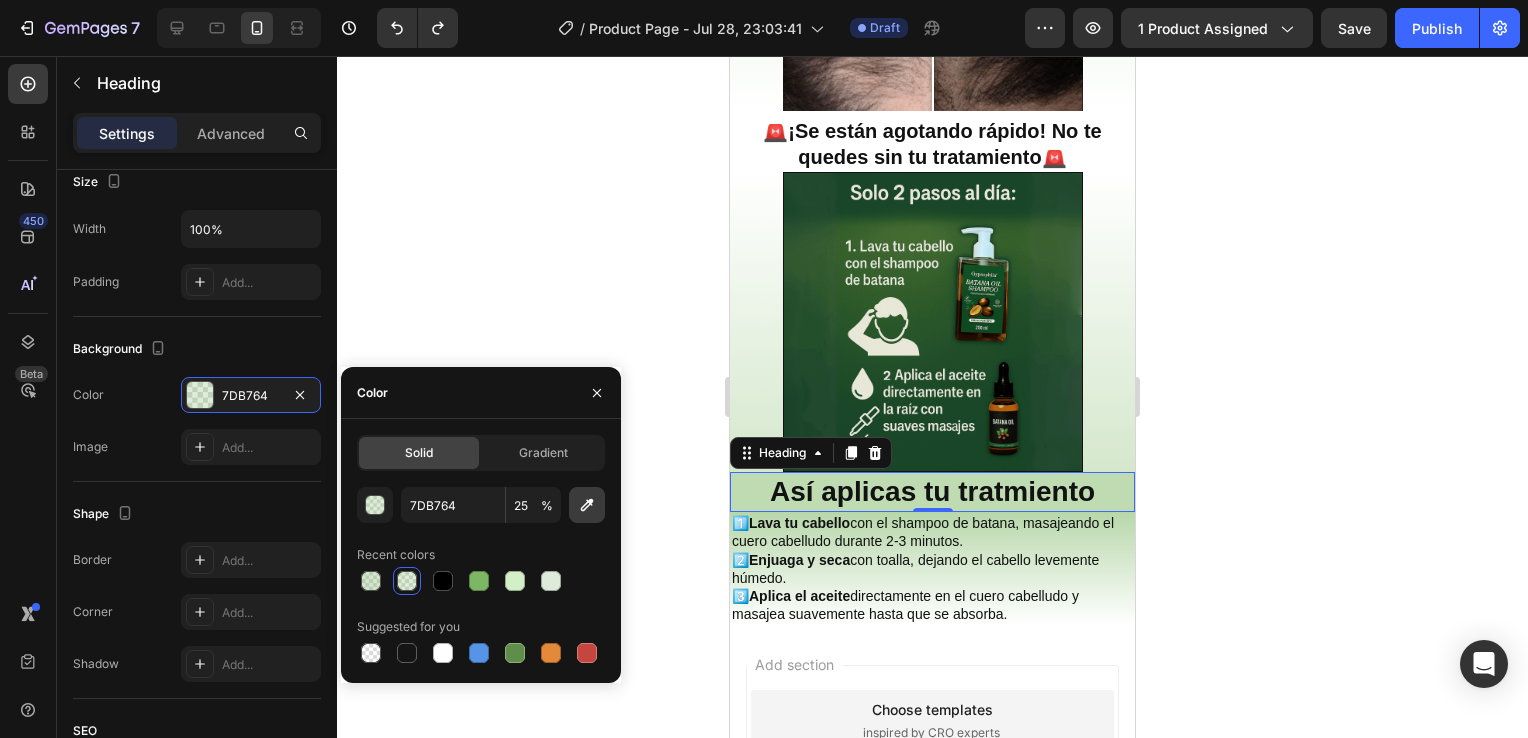 click 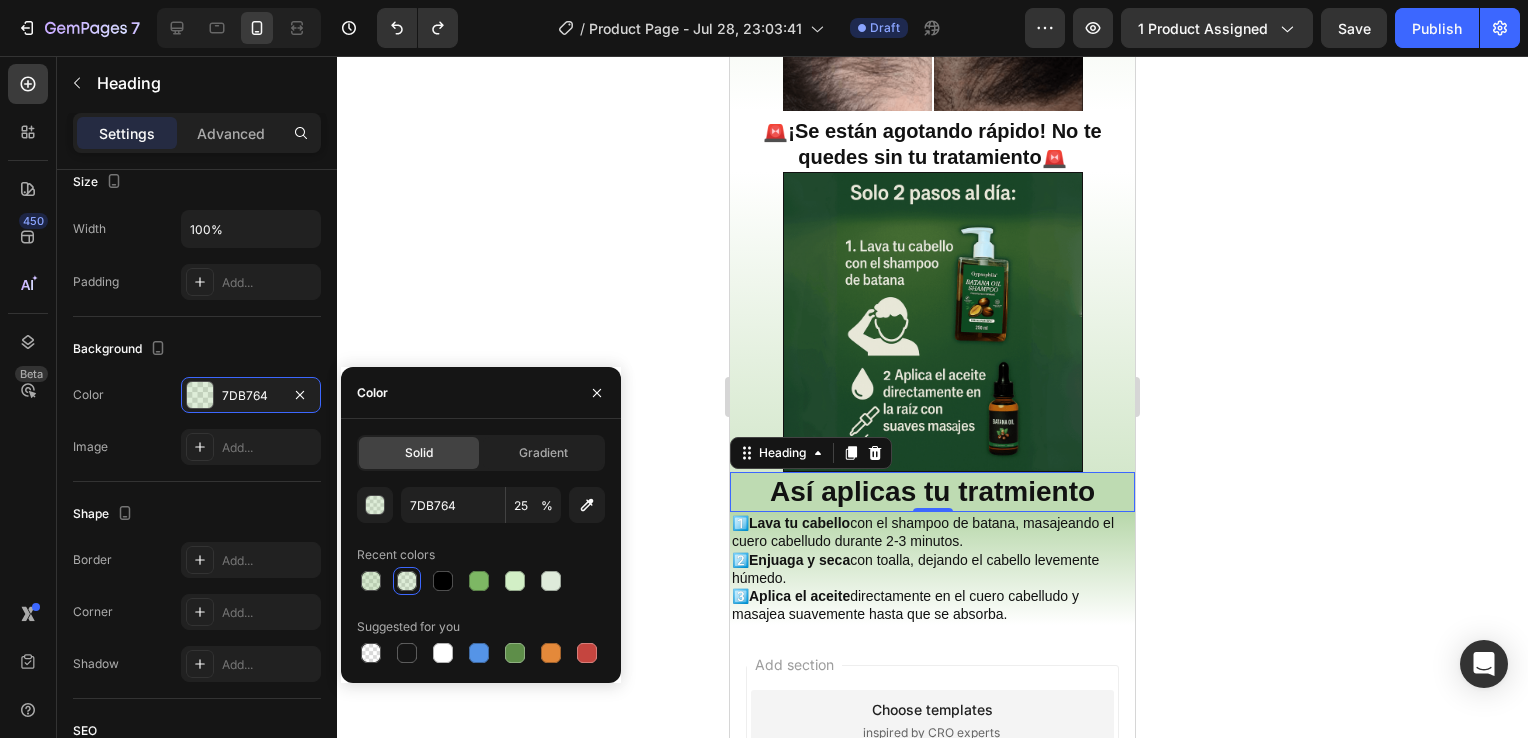 type on "C8E1BE" 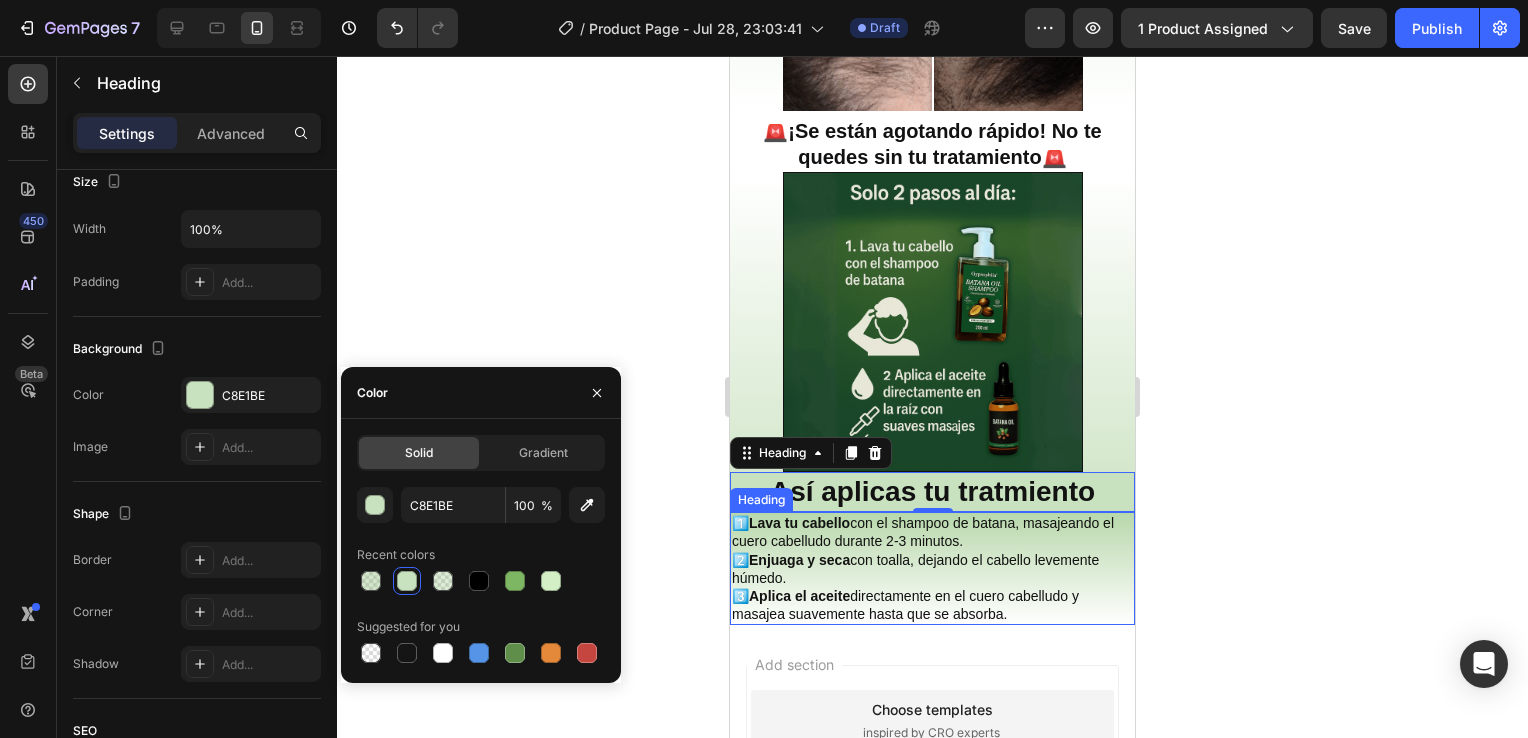 click 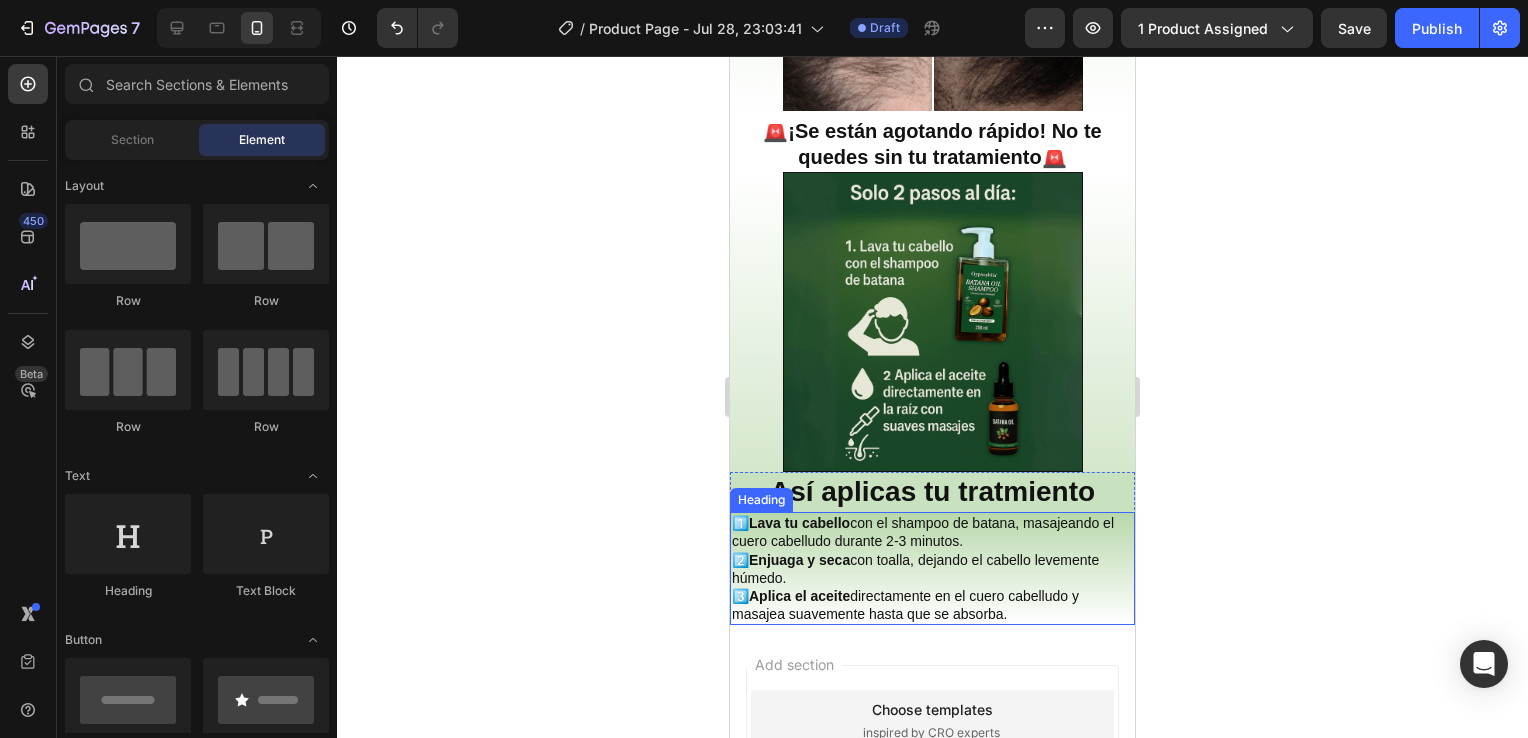click 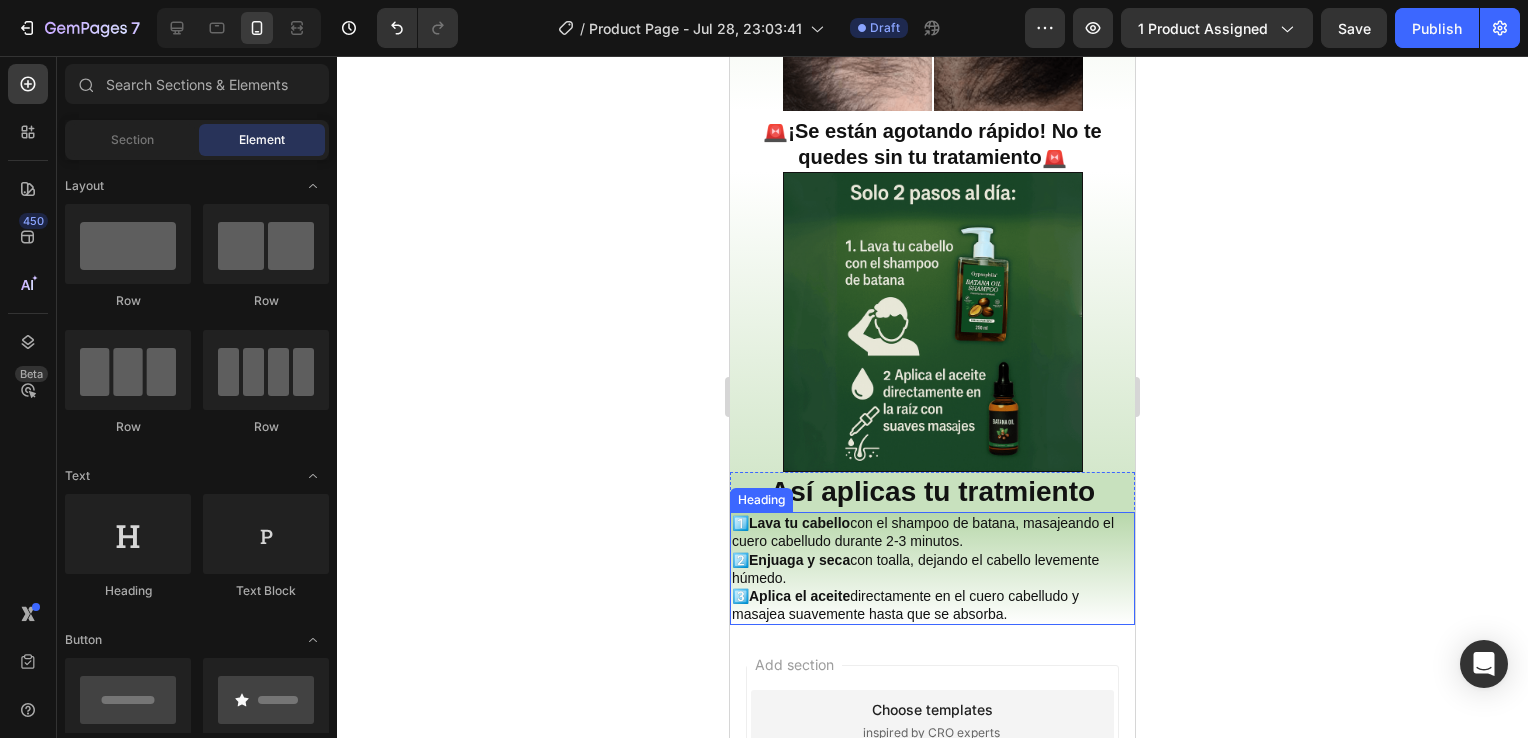 click 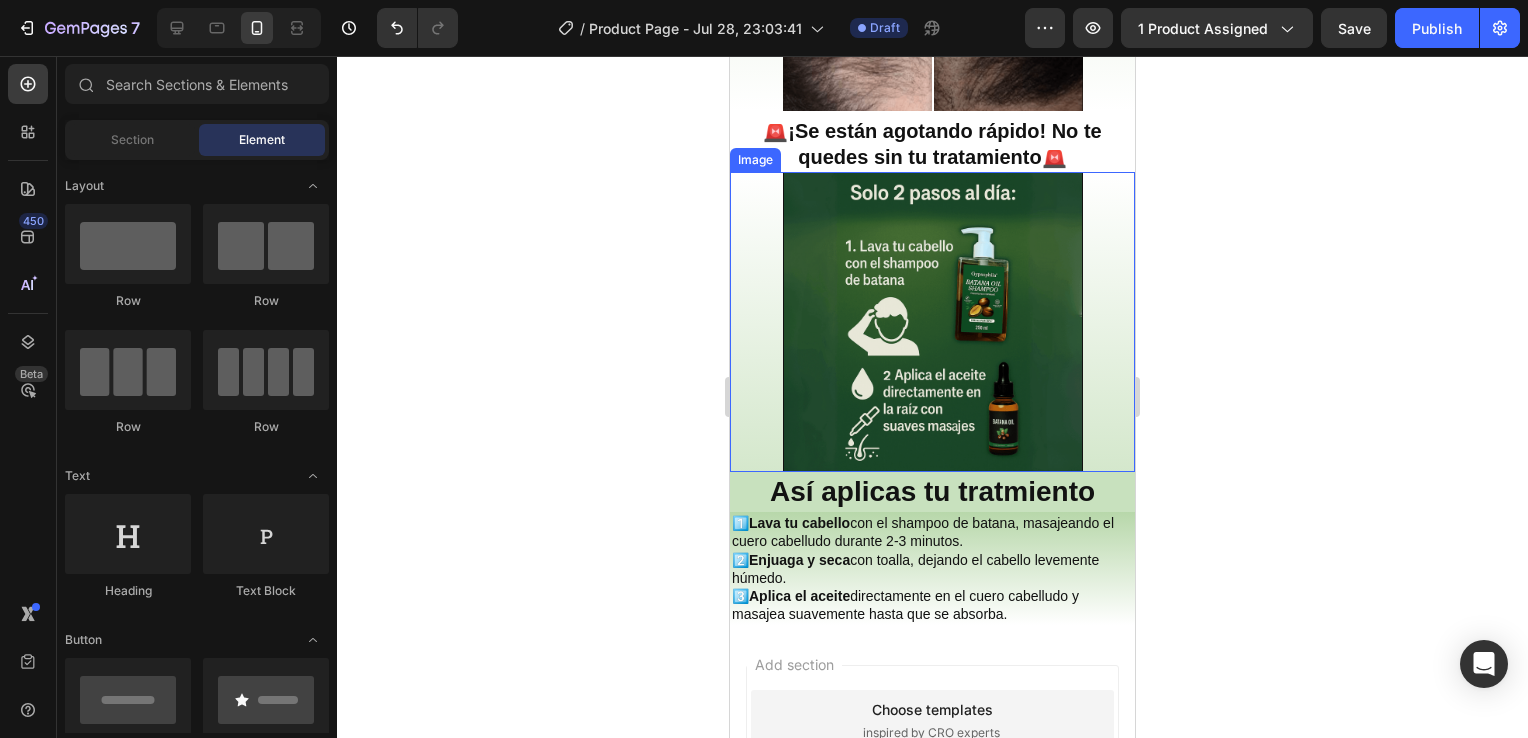 click at bounding box center (933, 322) 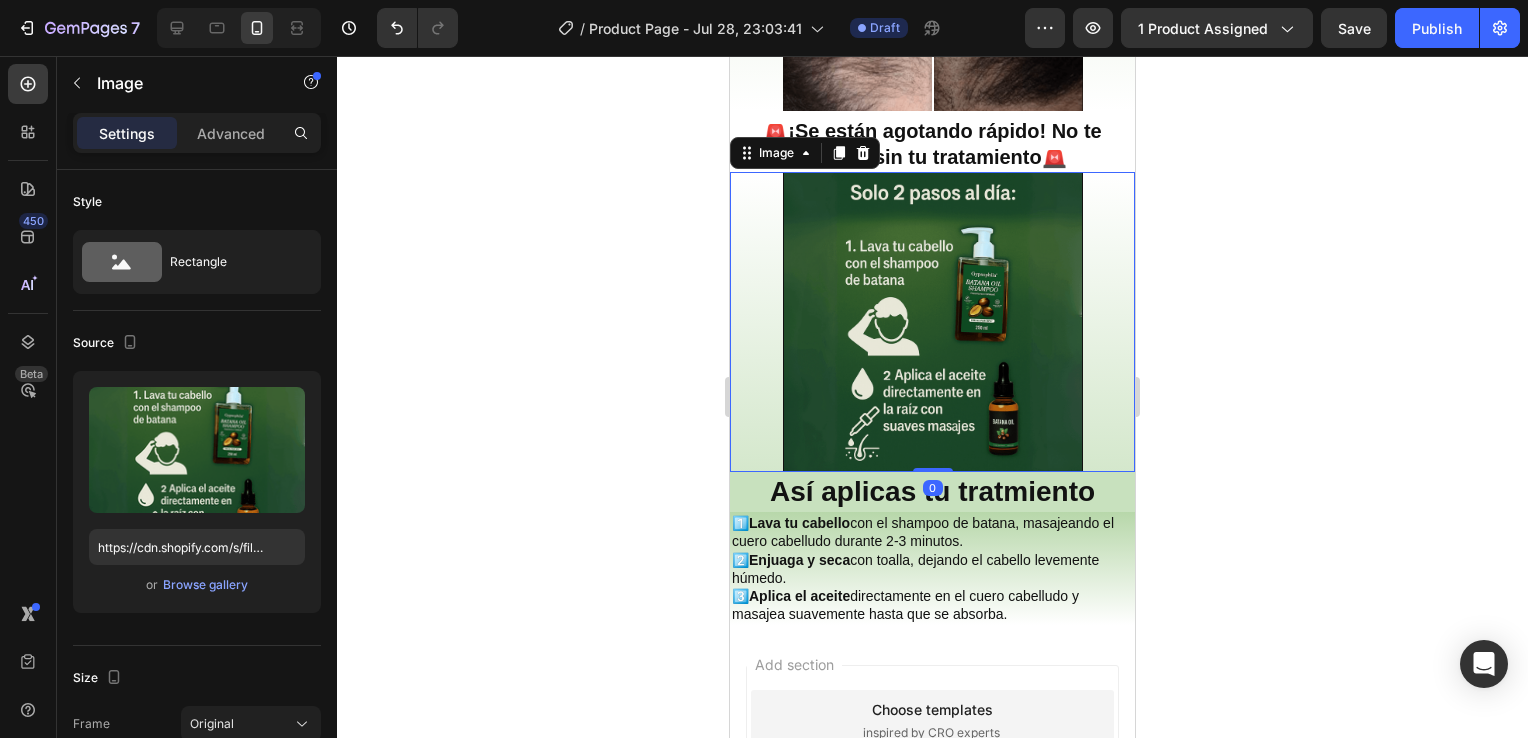 click 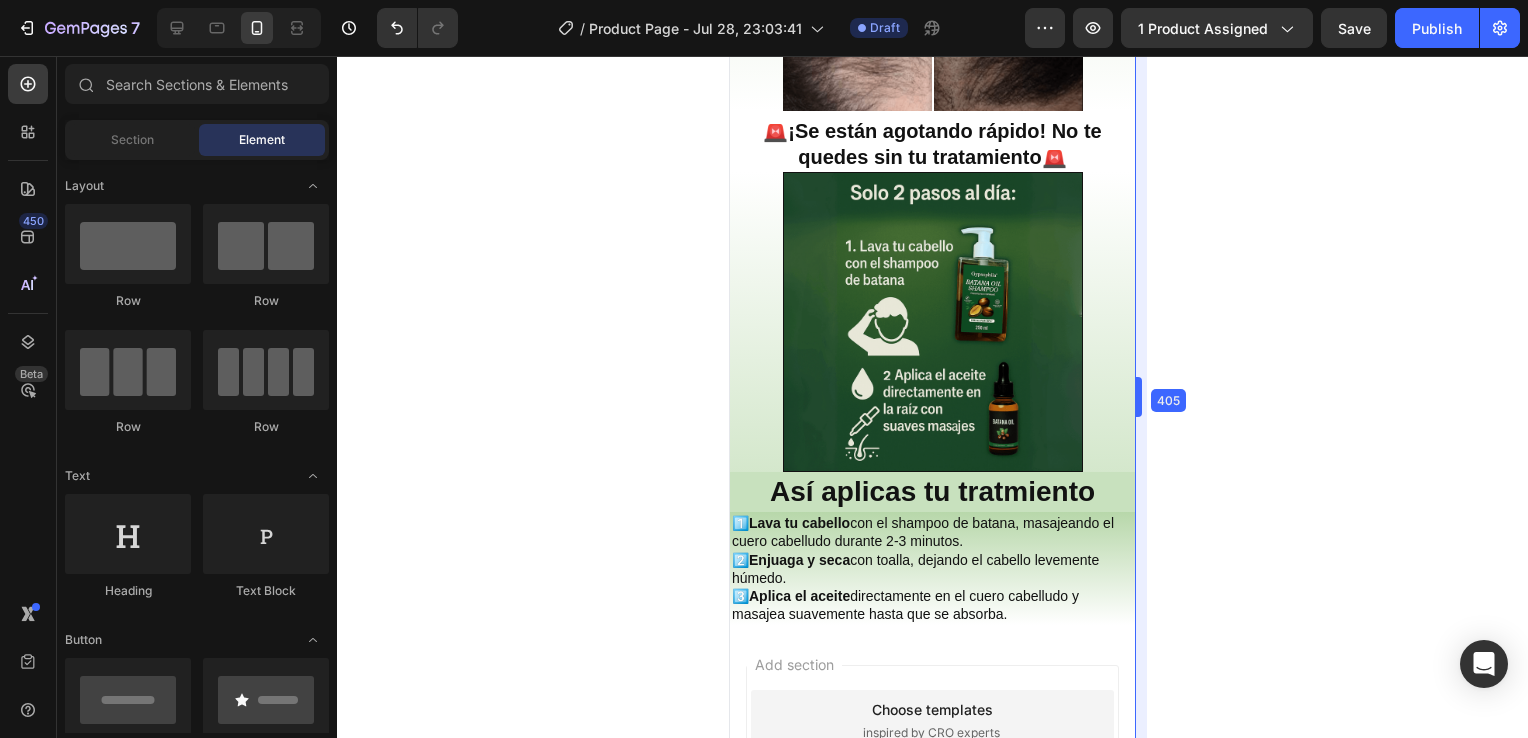 drag, startPoint x: 1138, startPoint y: 624, endPoint x: 1138, endPoint y: 607, distance: 17 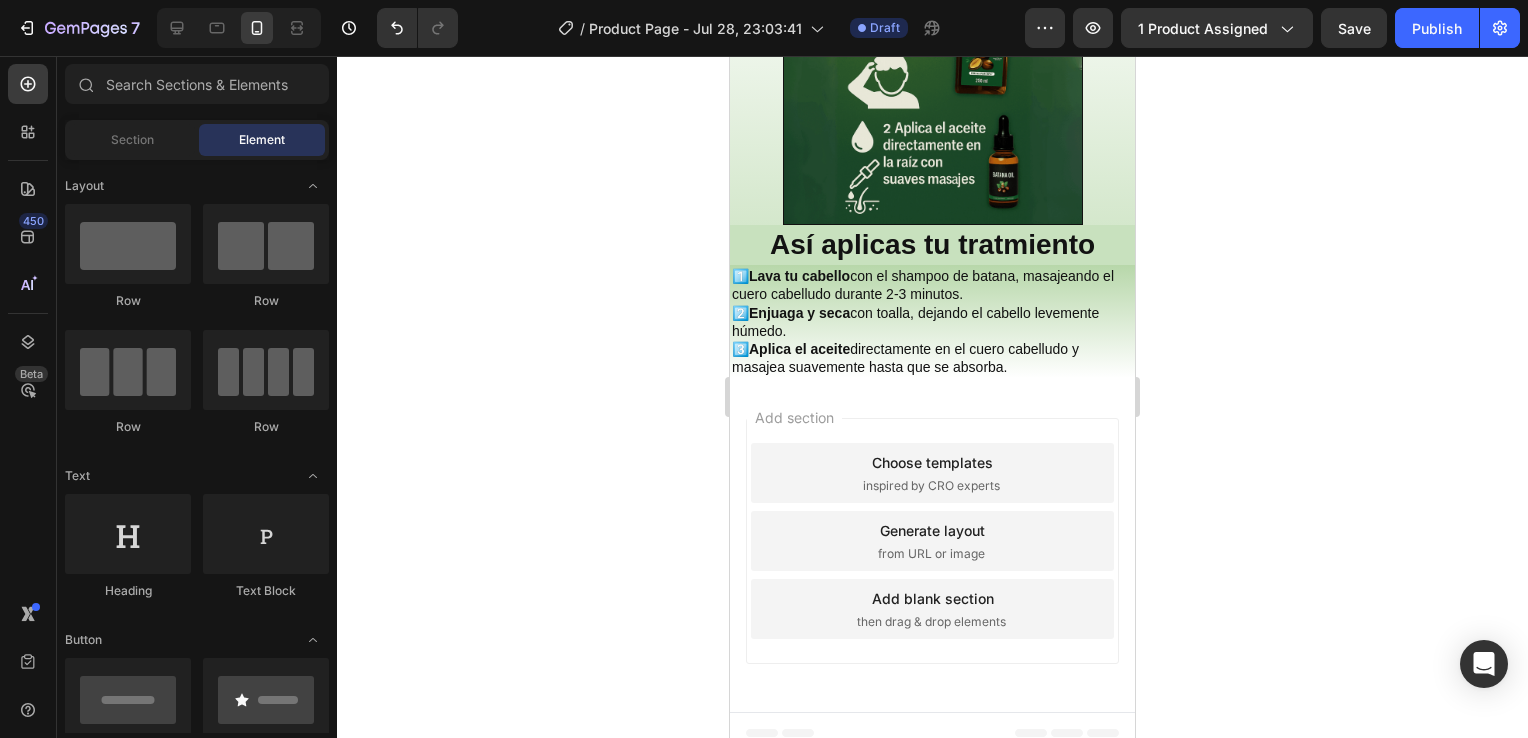 scroll, scrollTop: 2819, scrollLeft: 0, axis: vertical 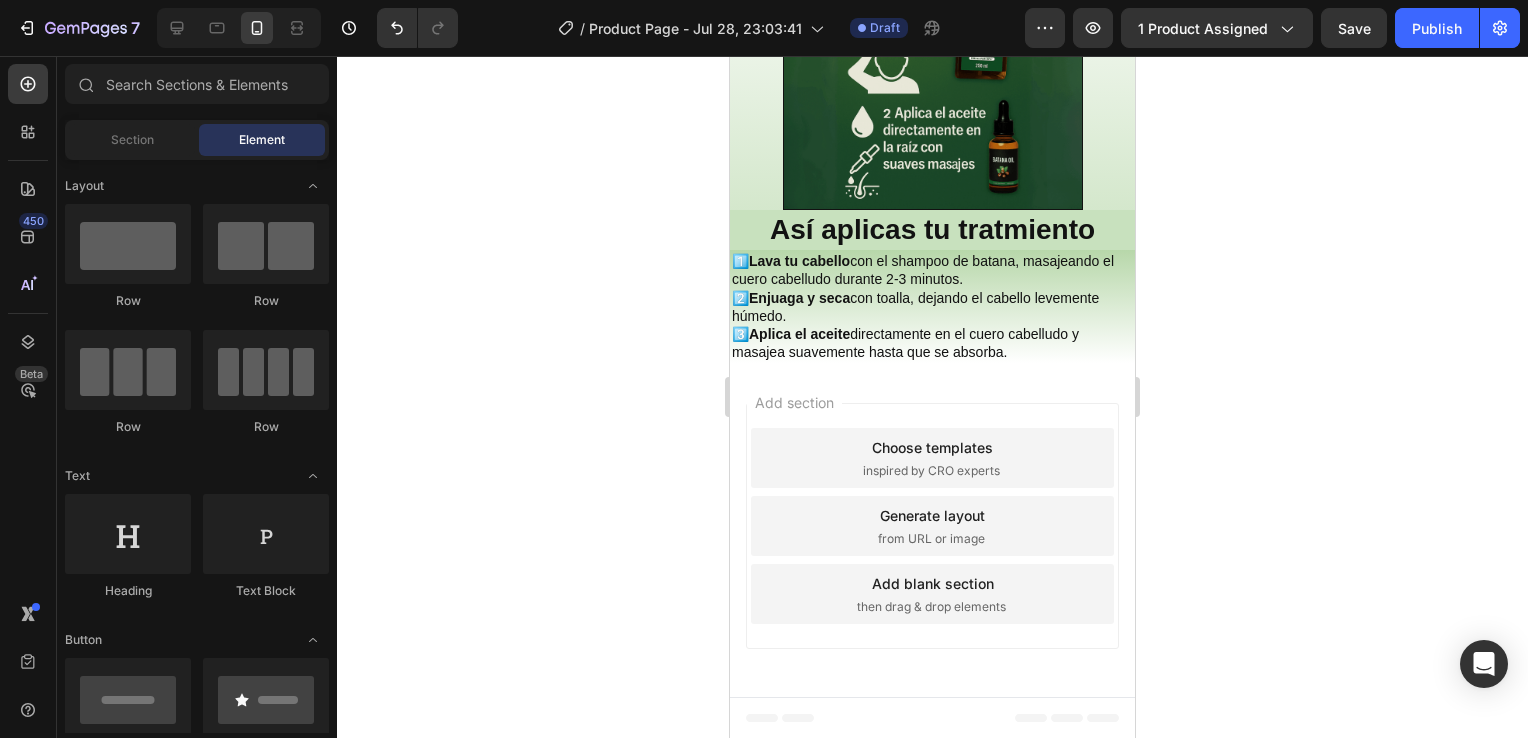 drag, startPoint x: 1129, startPoint y: 622, endPoint x: 1870, endPoint y: 740, distance: 750.3366 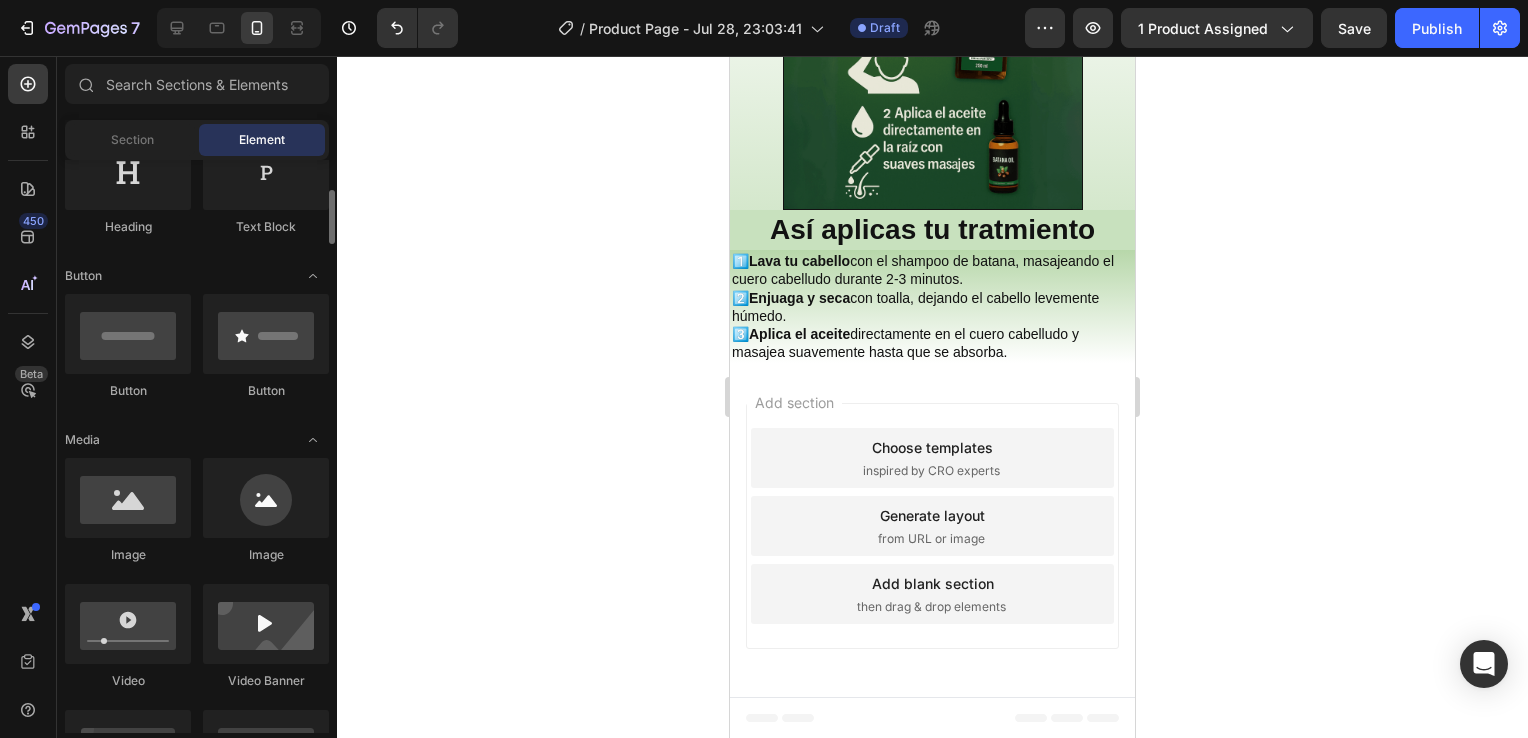 scroll, scrollTop: 0, scrollLeft: 0, axis: both 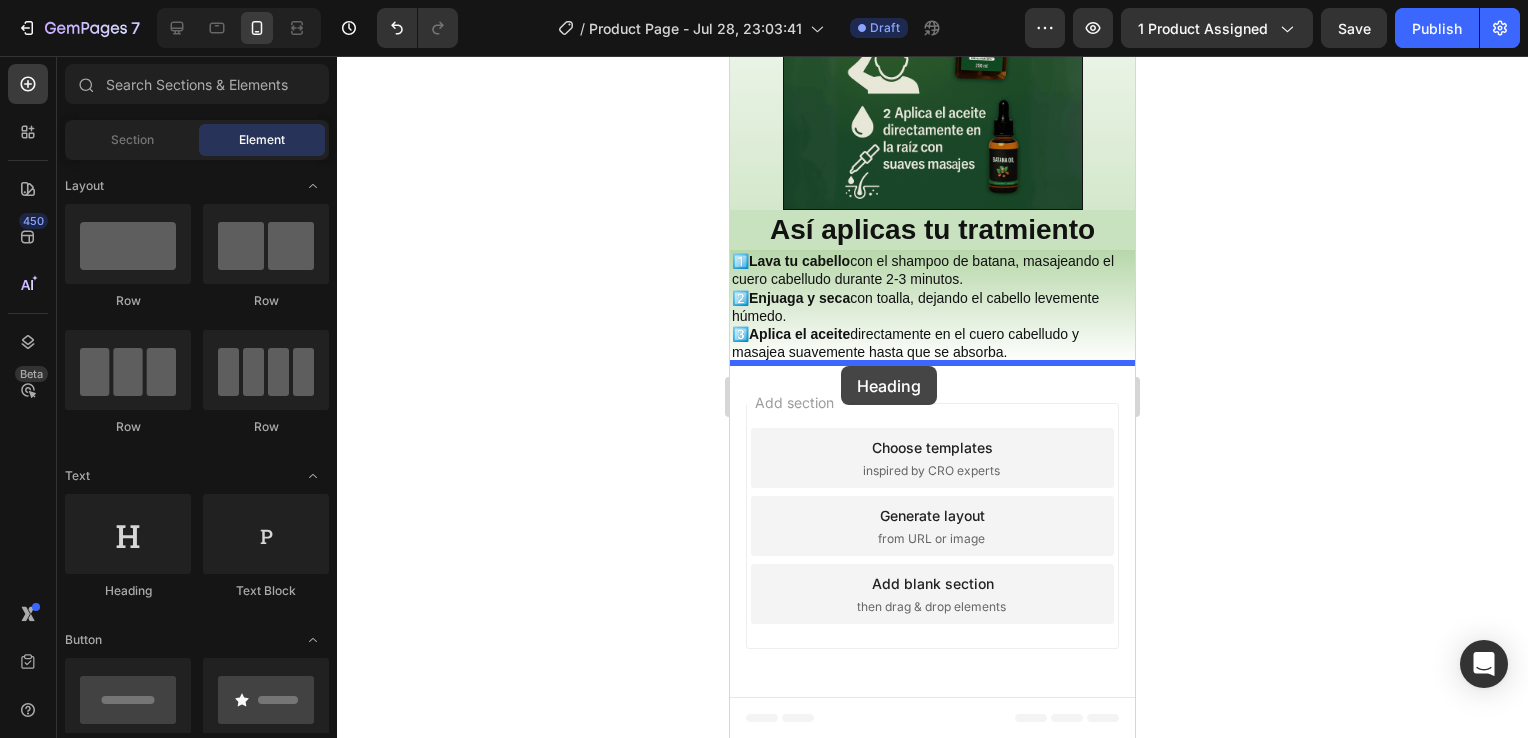 drag, startPoint x: 884, startPoint y: 583, endPoint x: 841, endPoint y: 366, distance: 221.21935 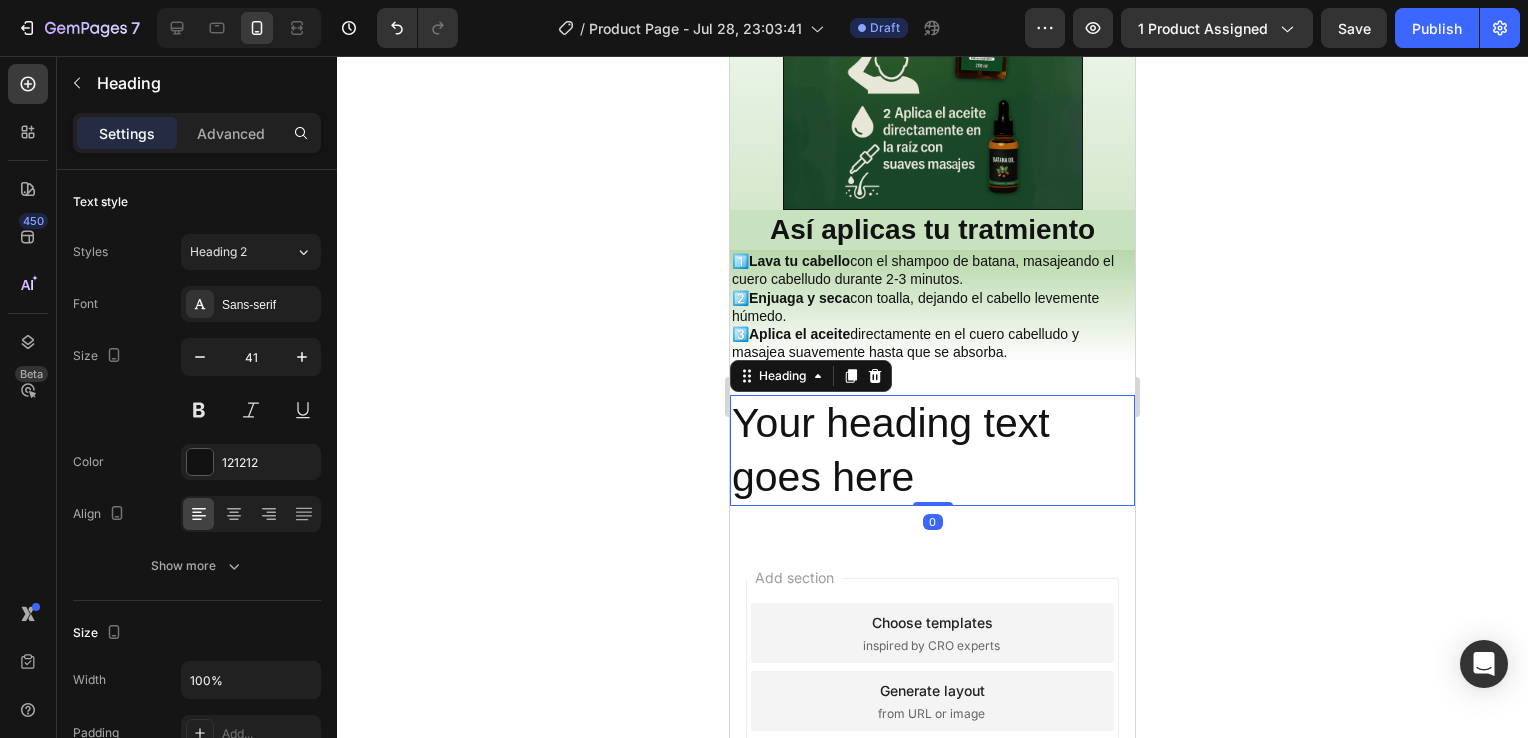 click on "Your heading text goes here" at bounding box center (932, 450) 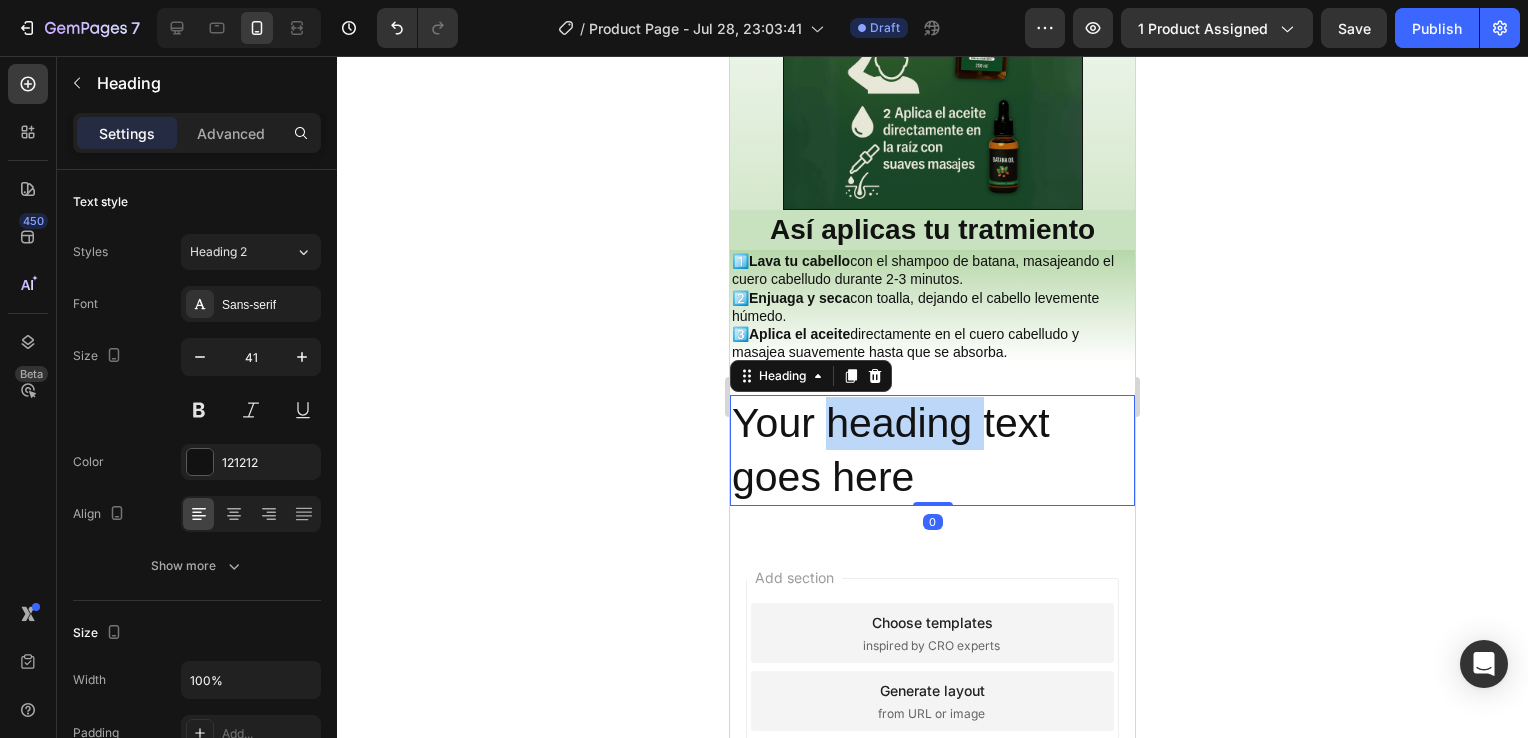 click on "Your heading text goes here" at bounding box center [932, 450] 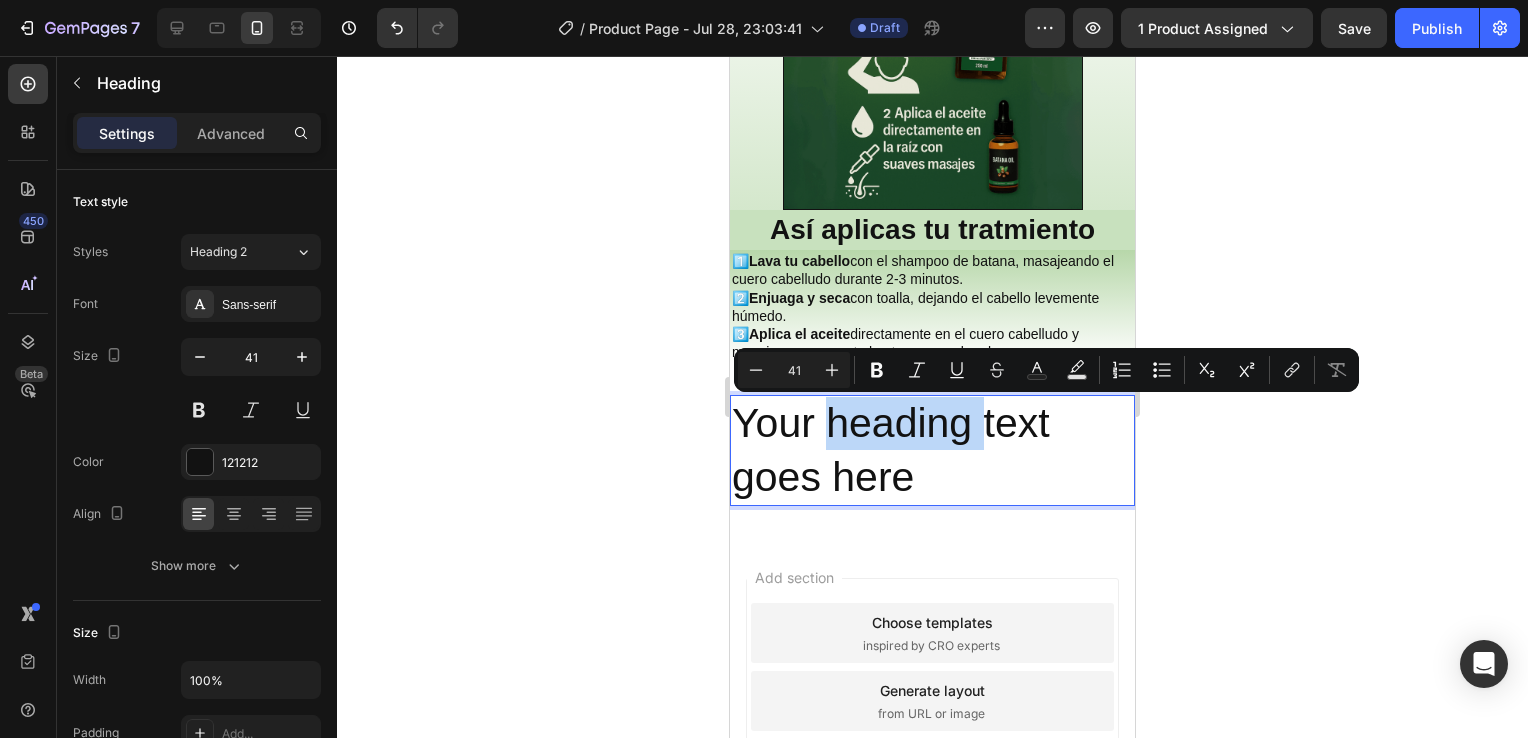click on "Your heading text goes here" at bounding box center (932, 450) 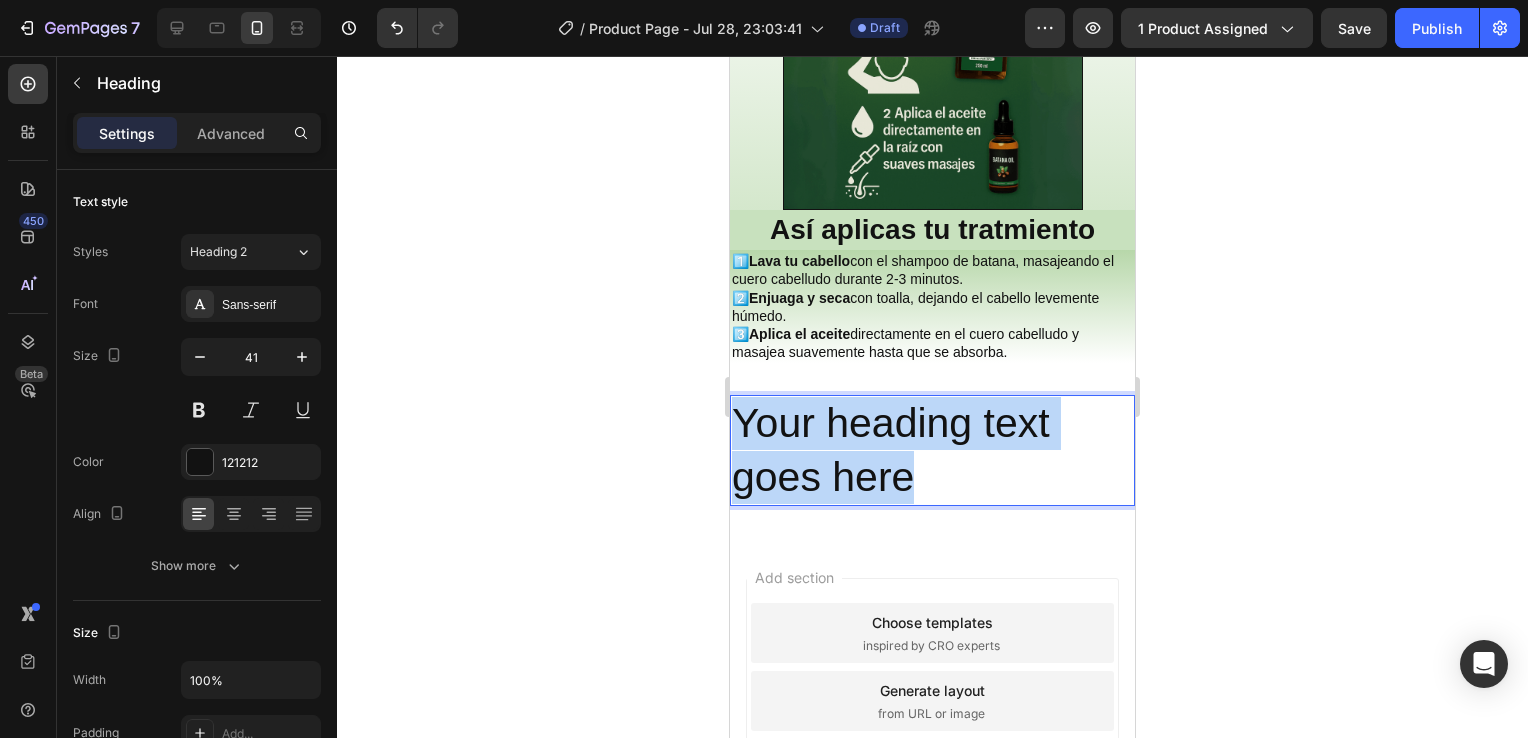 drag, startPoint x: 935, startPoint y: 472, endPoint x: 734, endPoint y: 422, distance: 207.12556 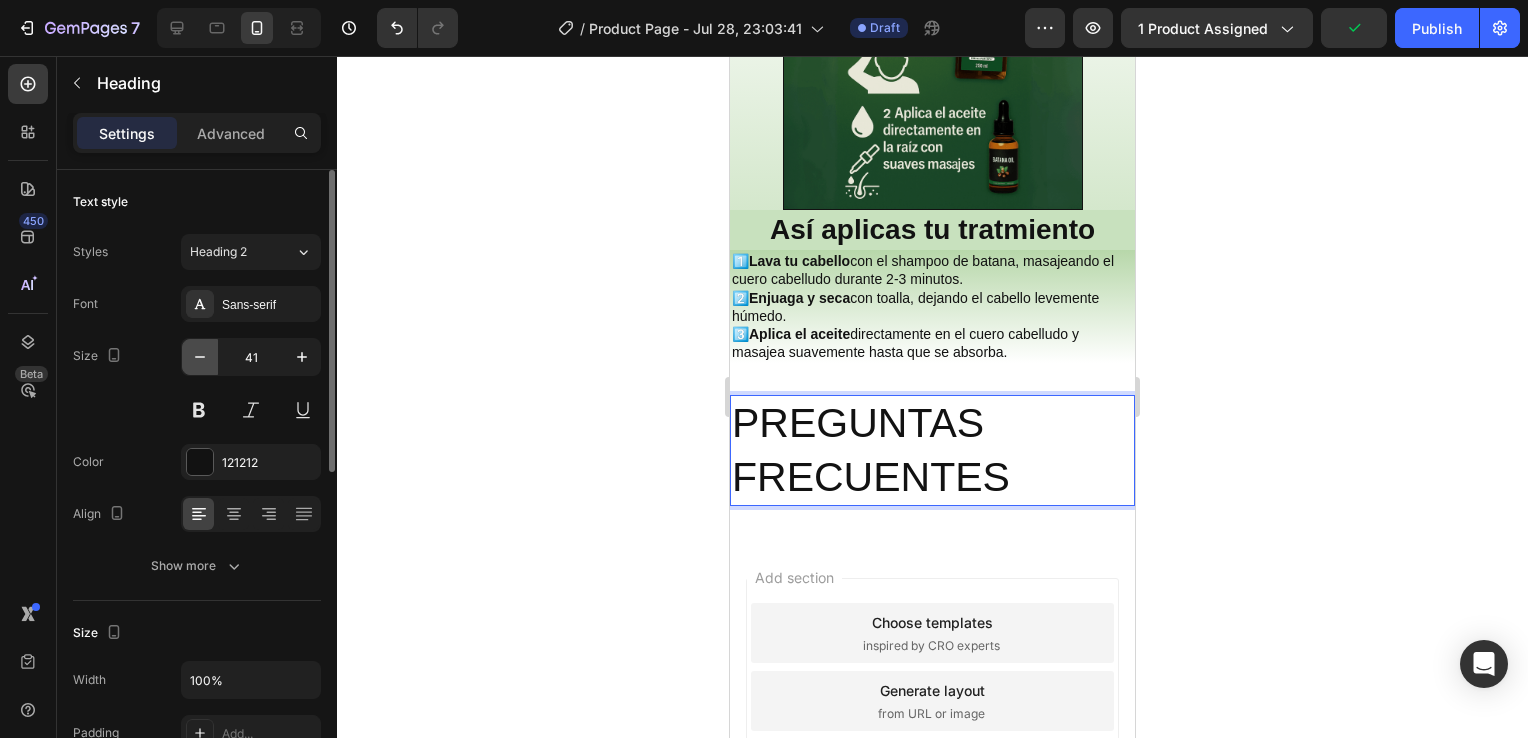 click 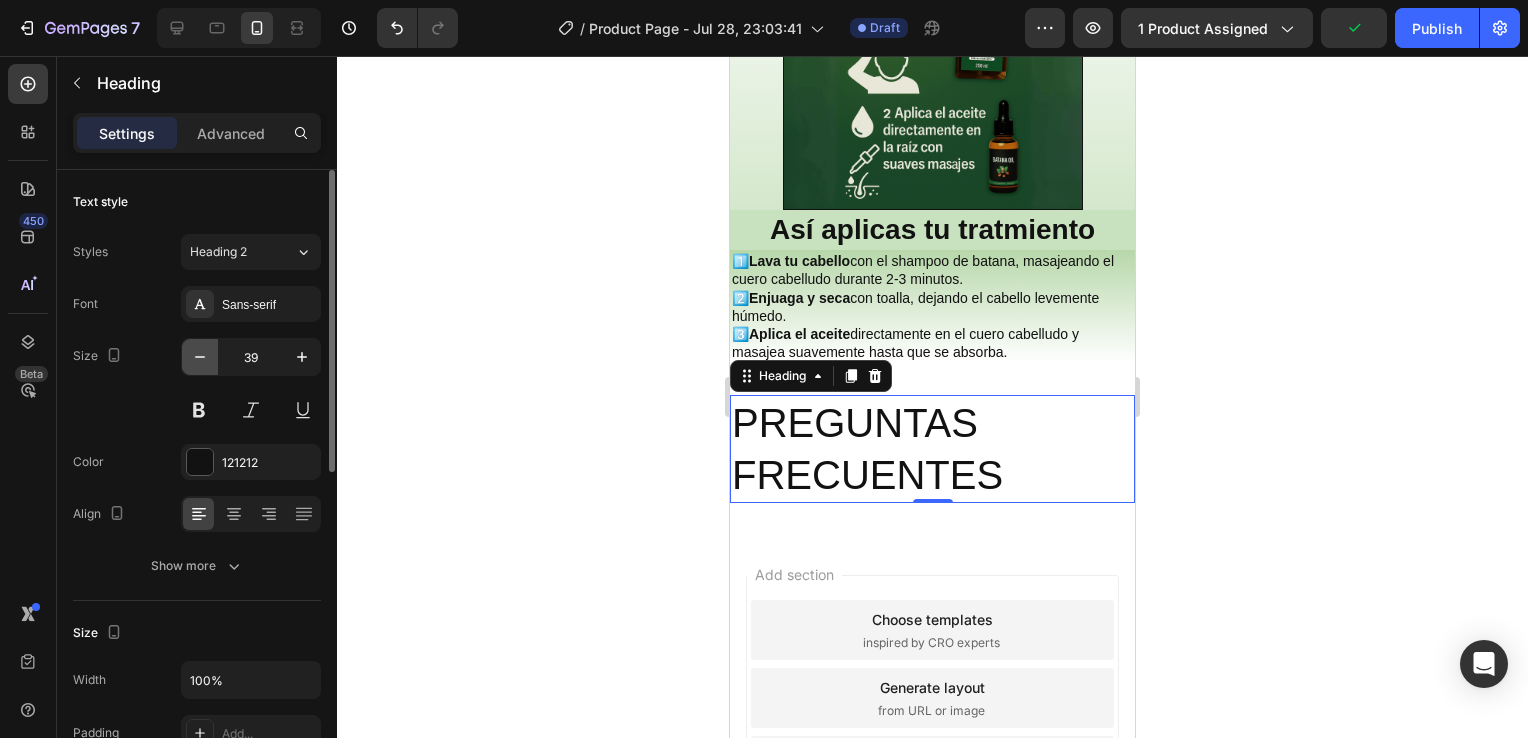 click 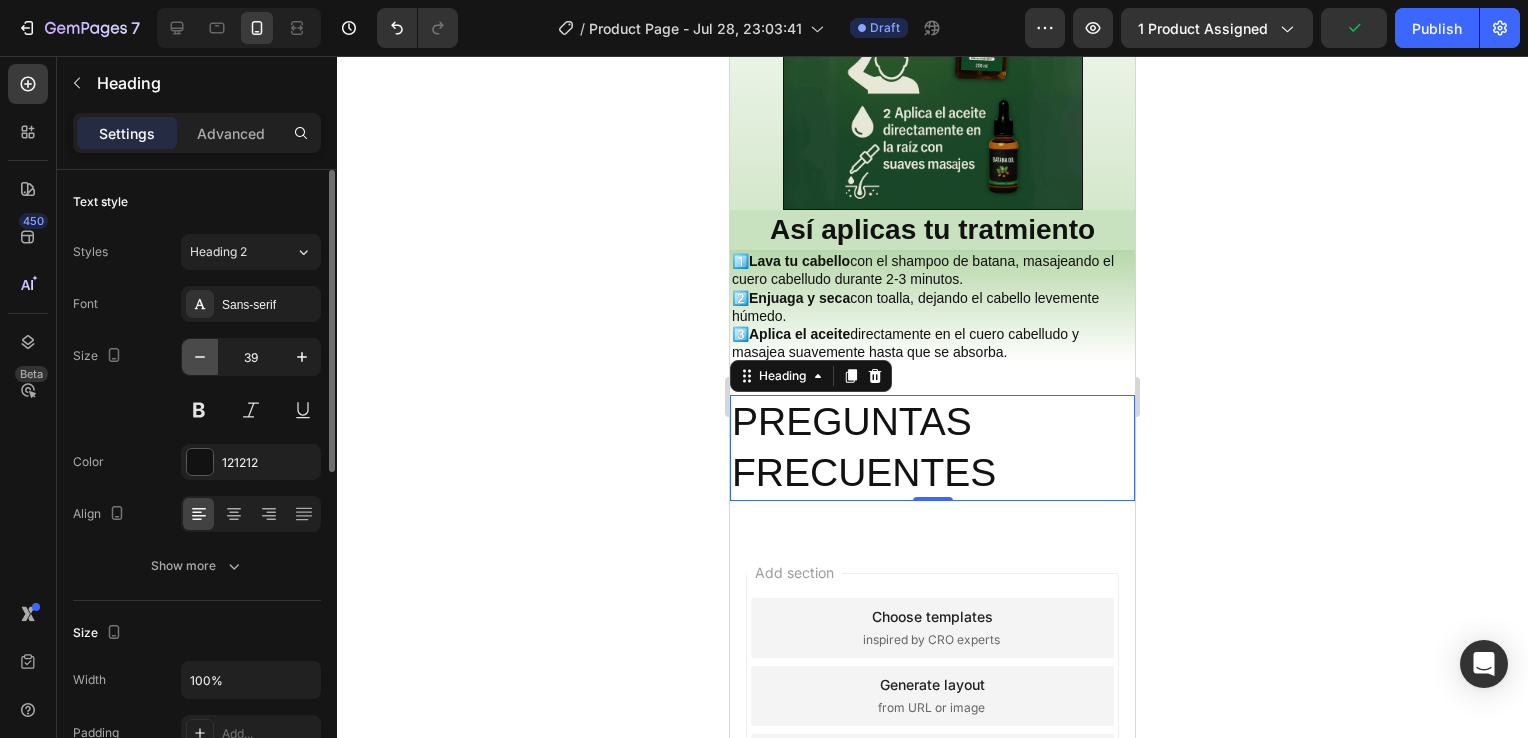 click 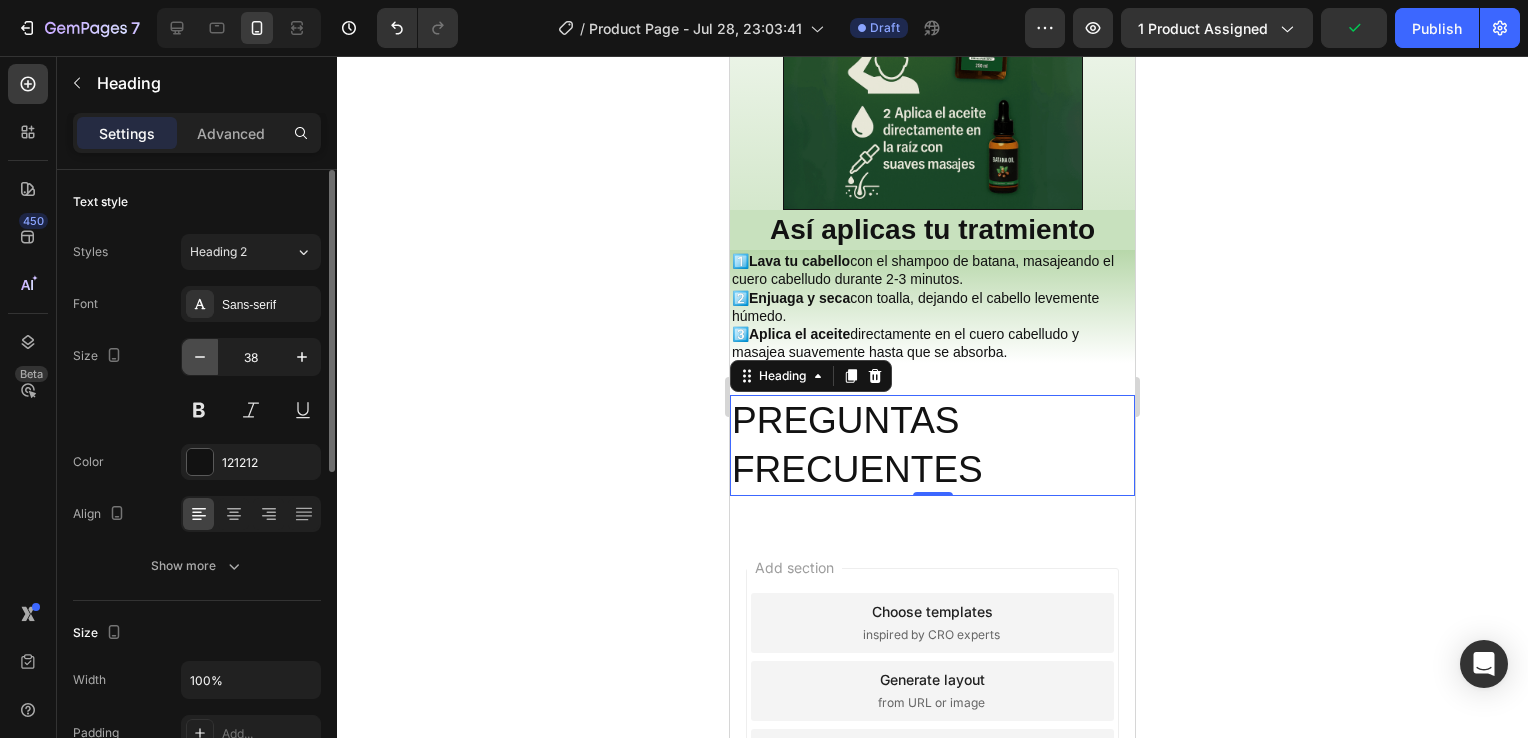 click 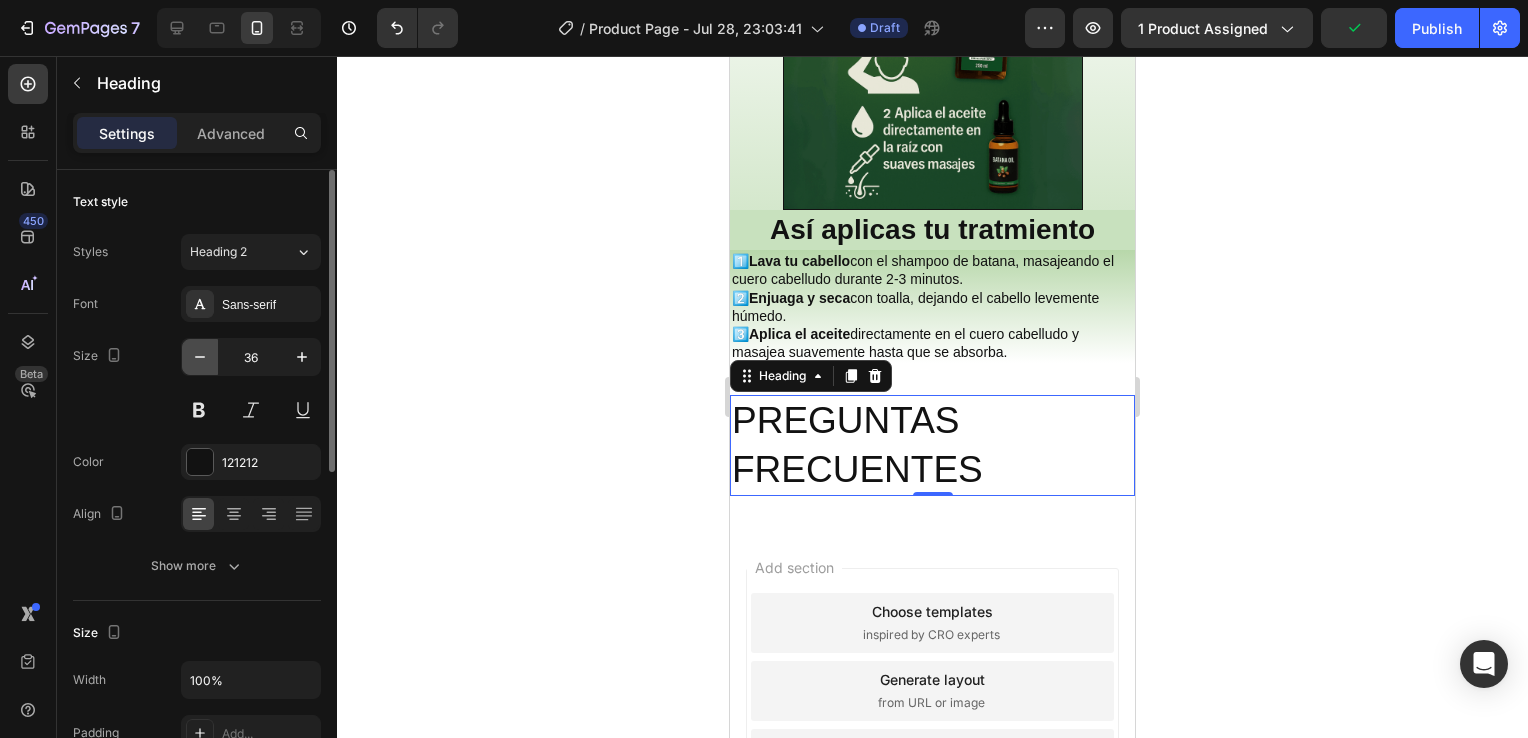 click 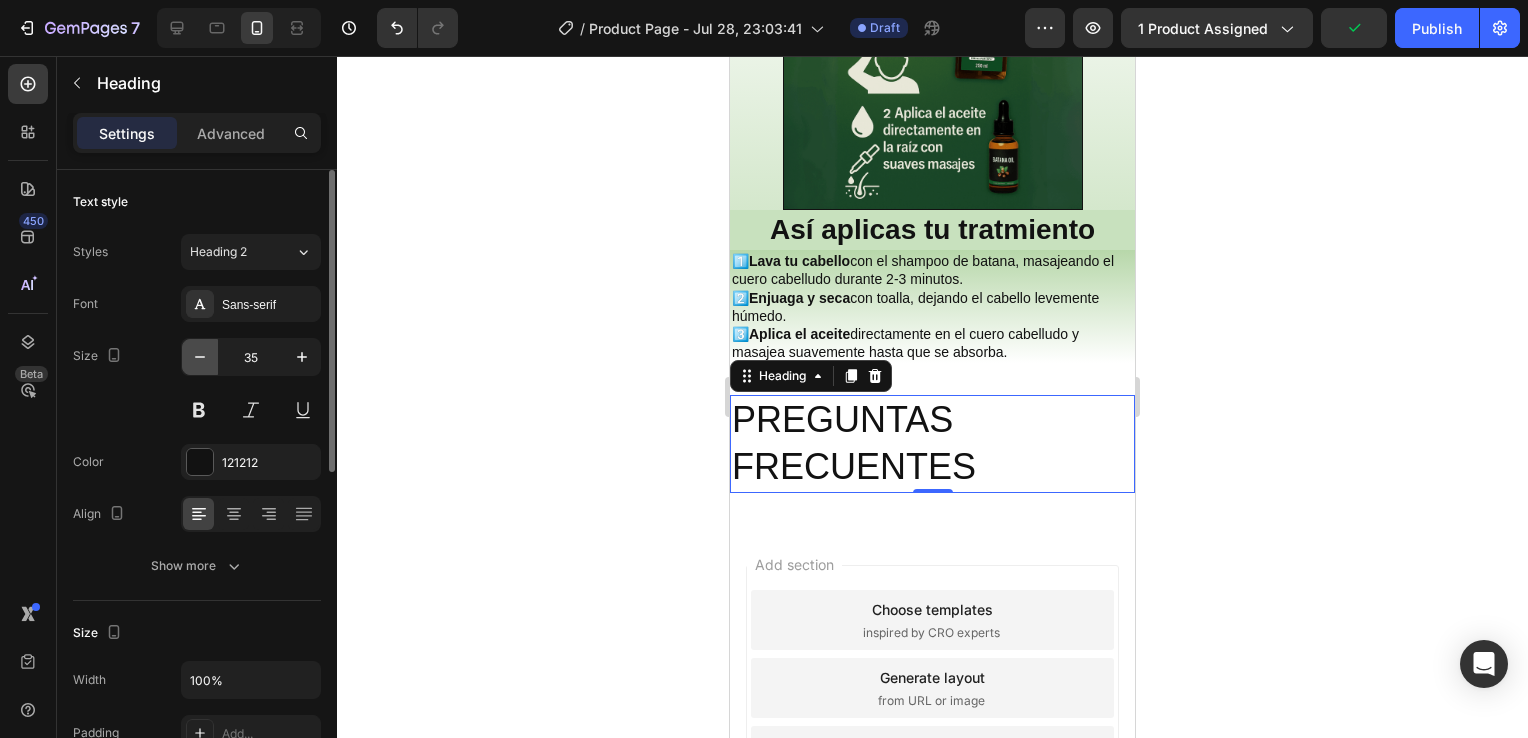 click 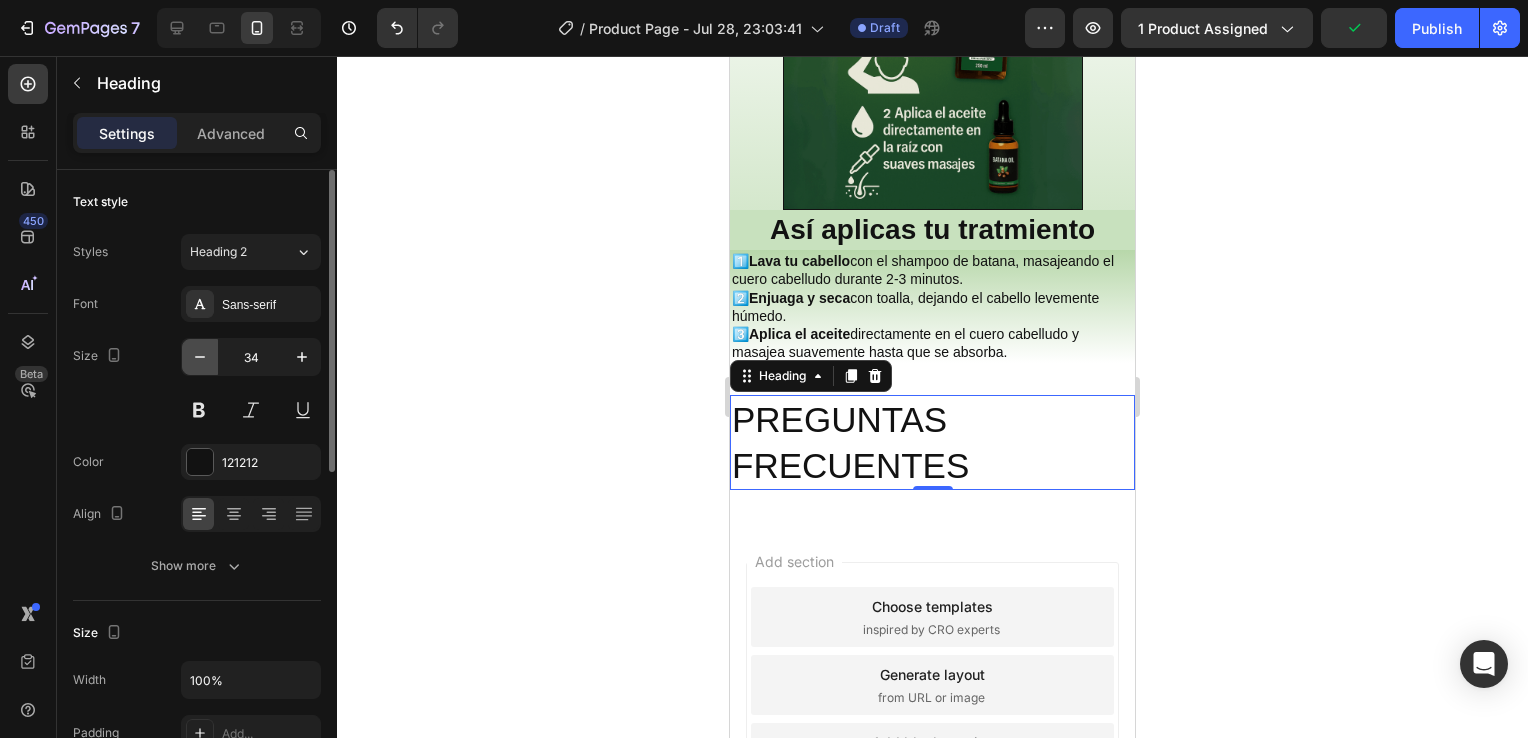 click 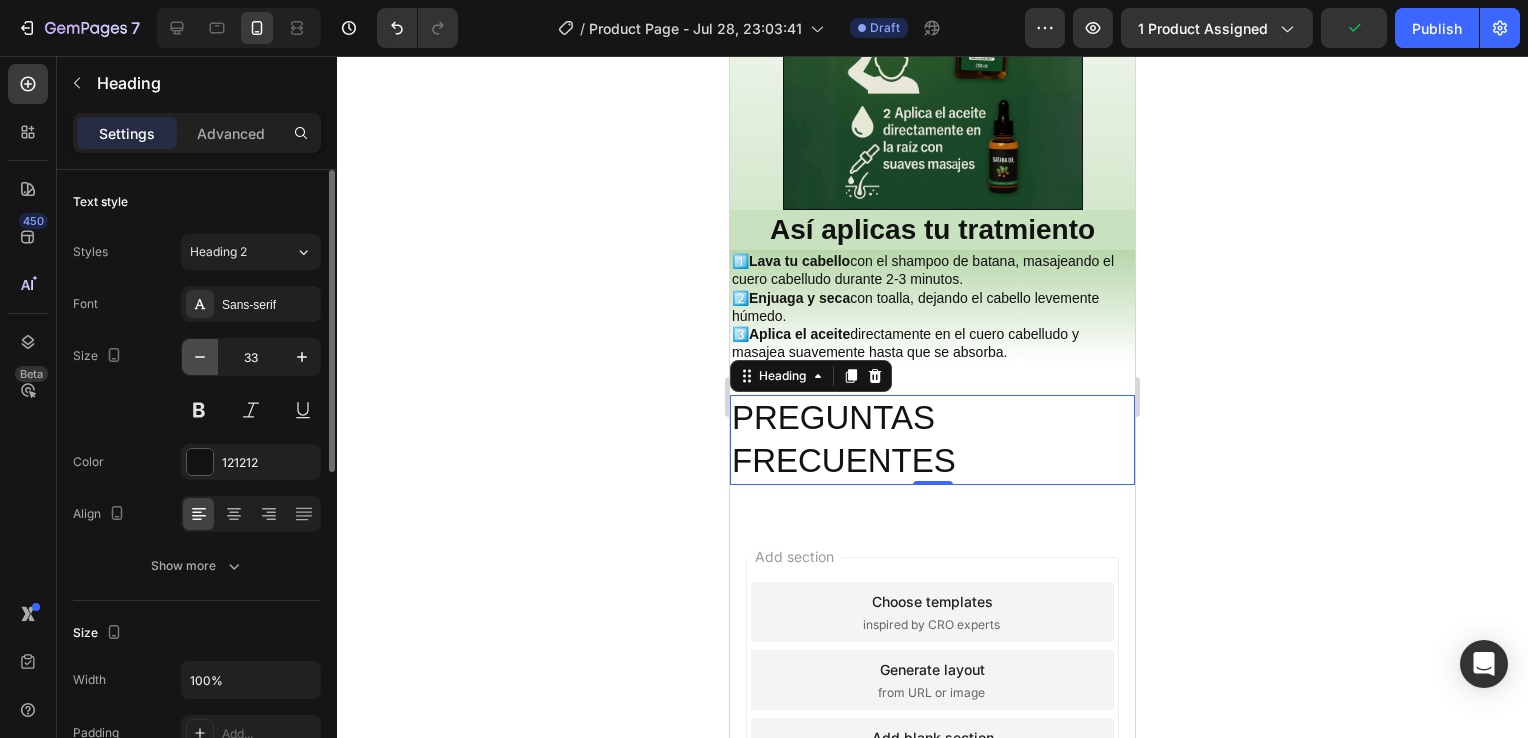click 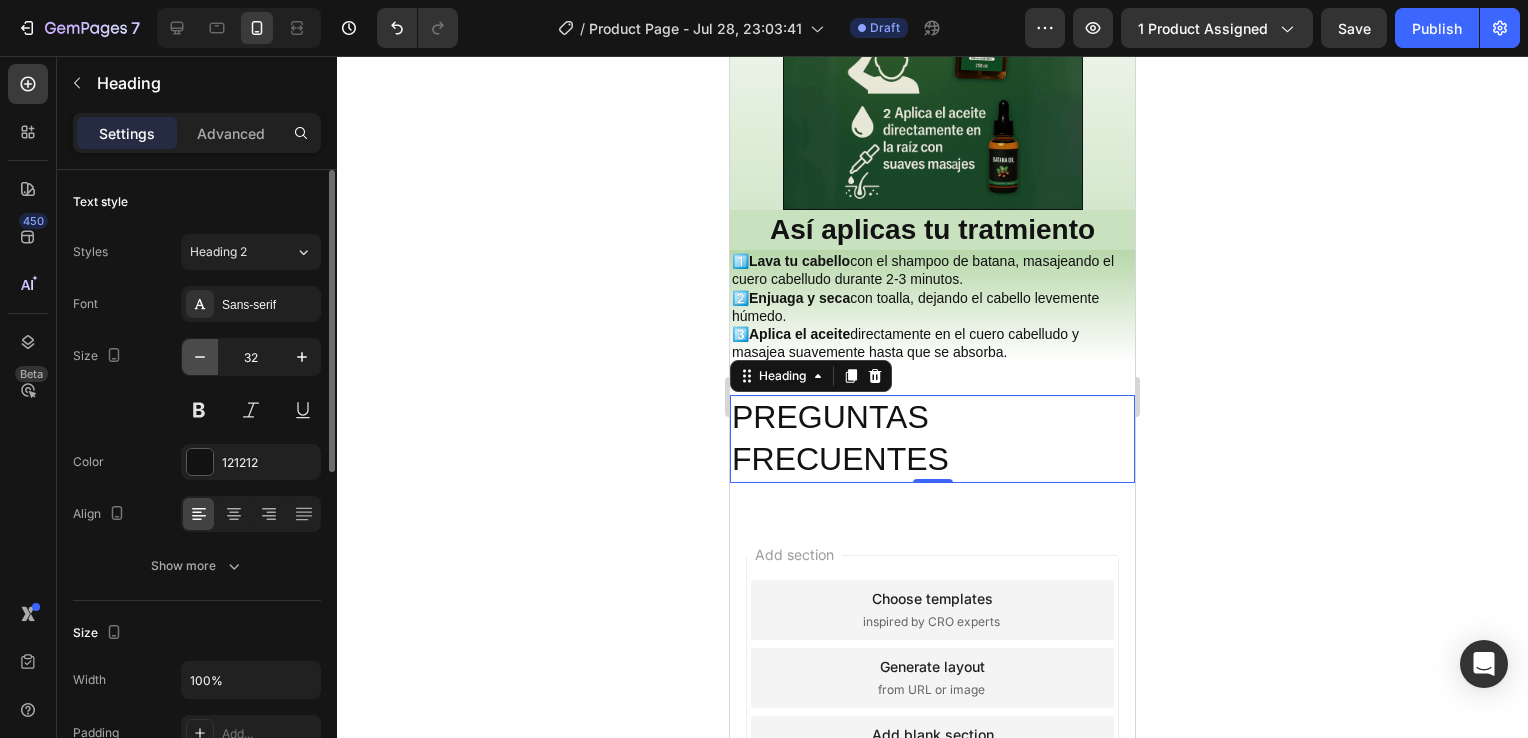 click 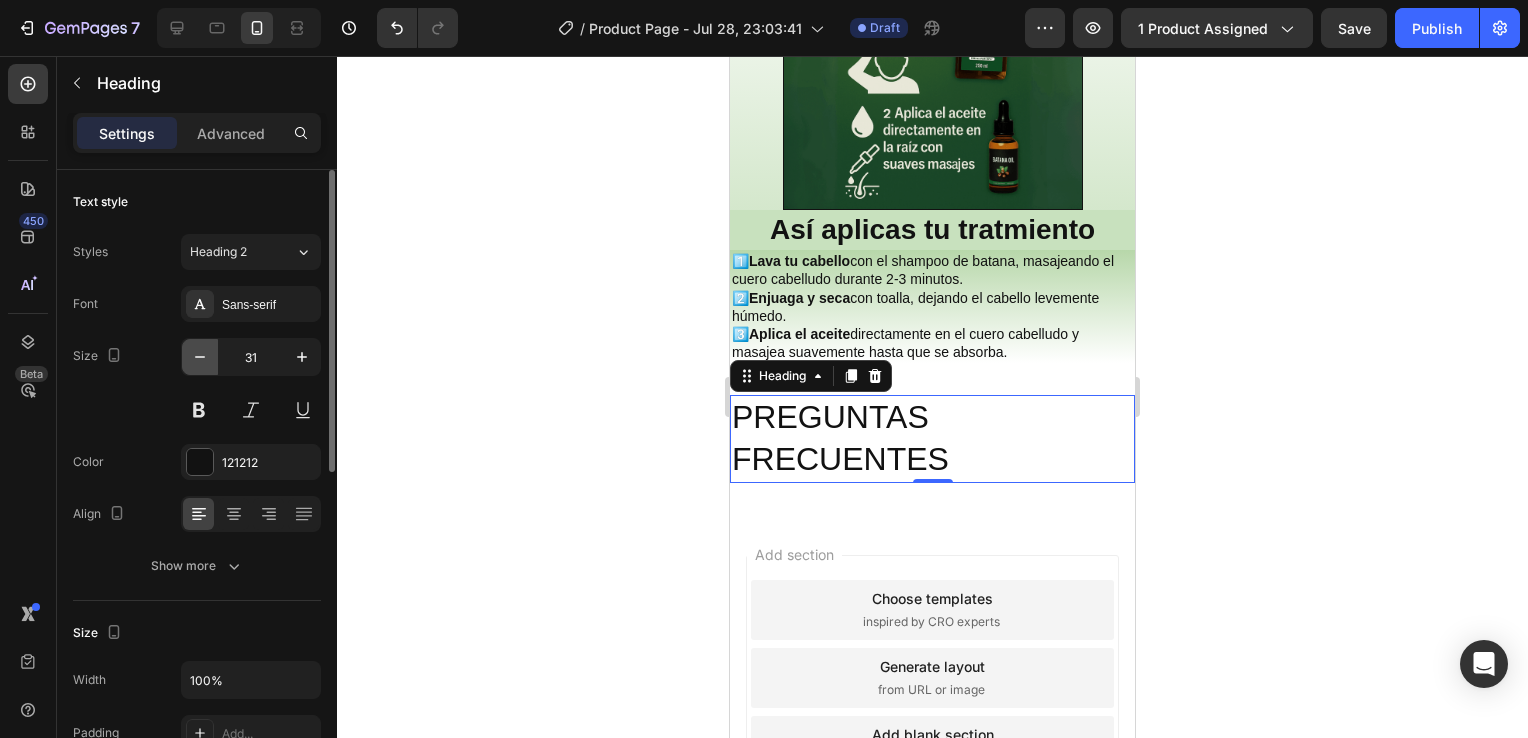 click 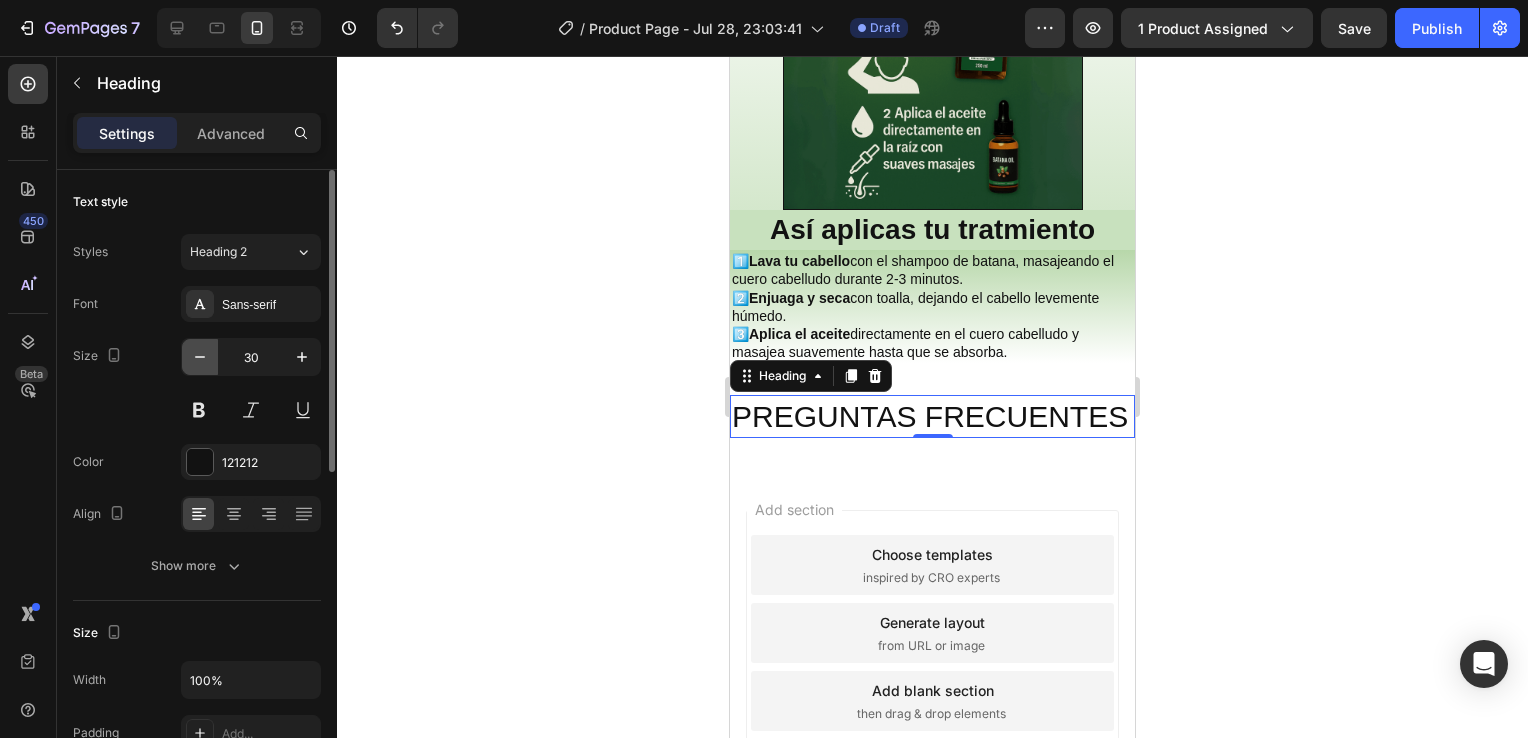 click 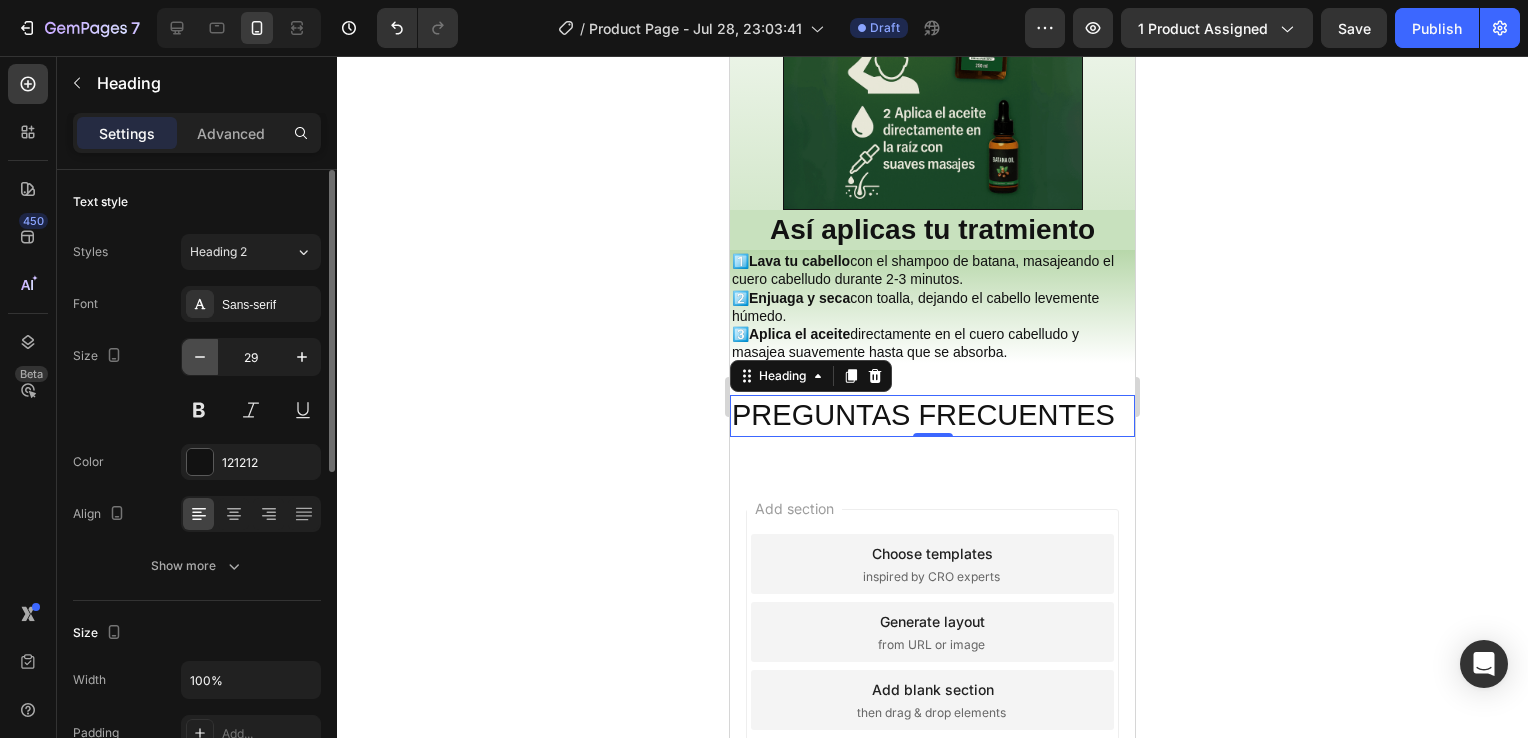 click 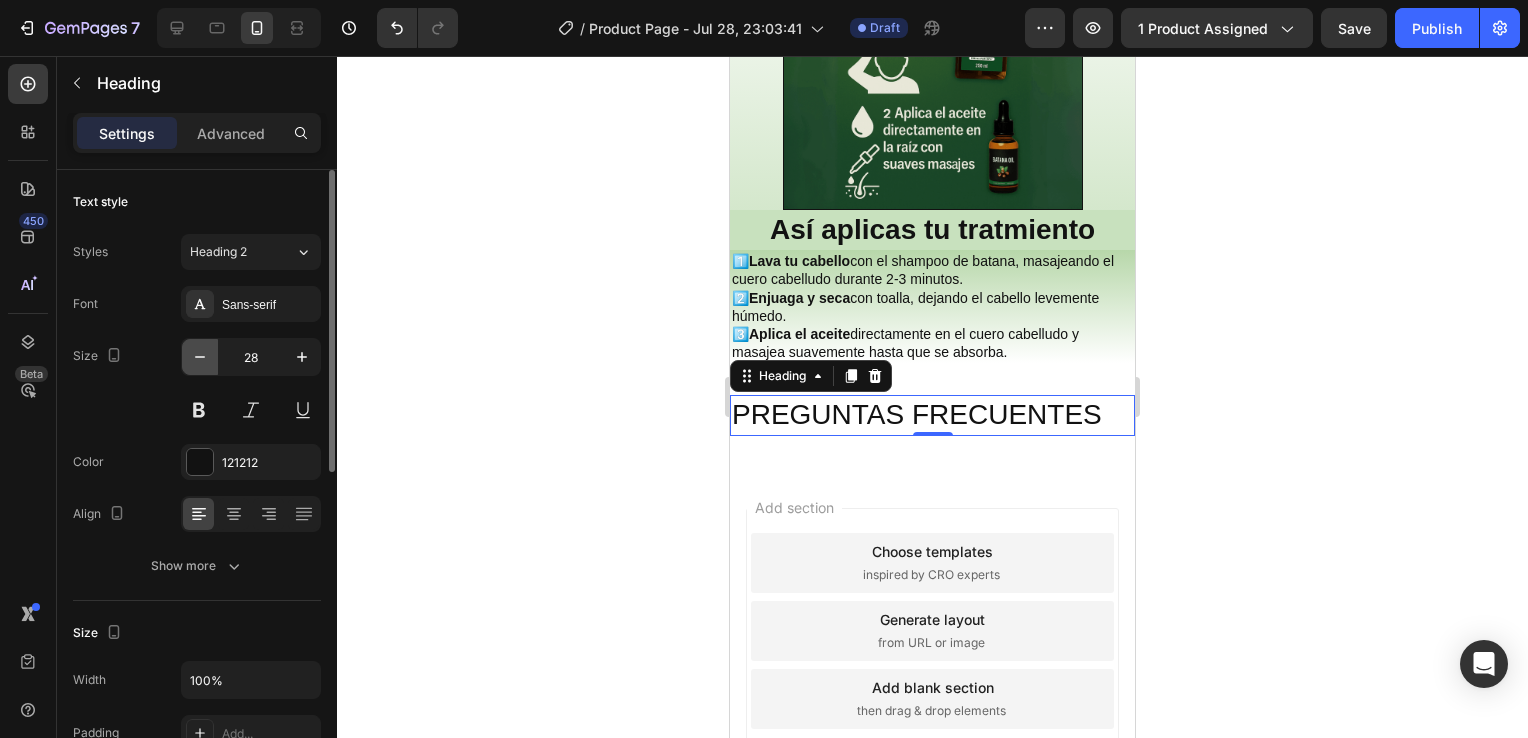 click 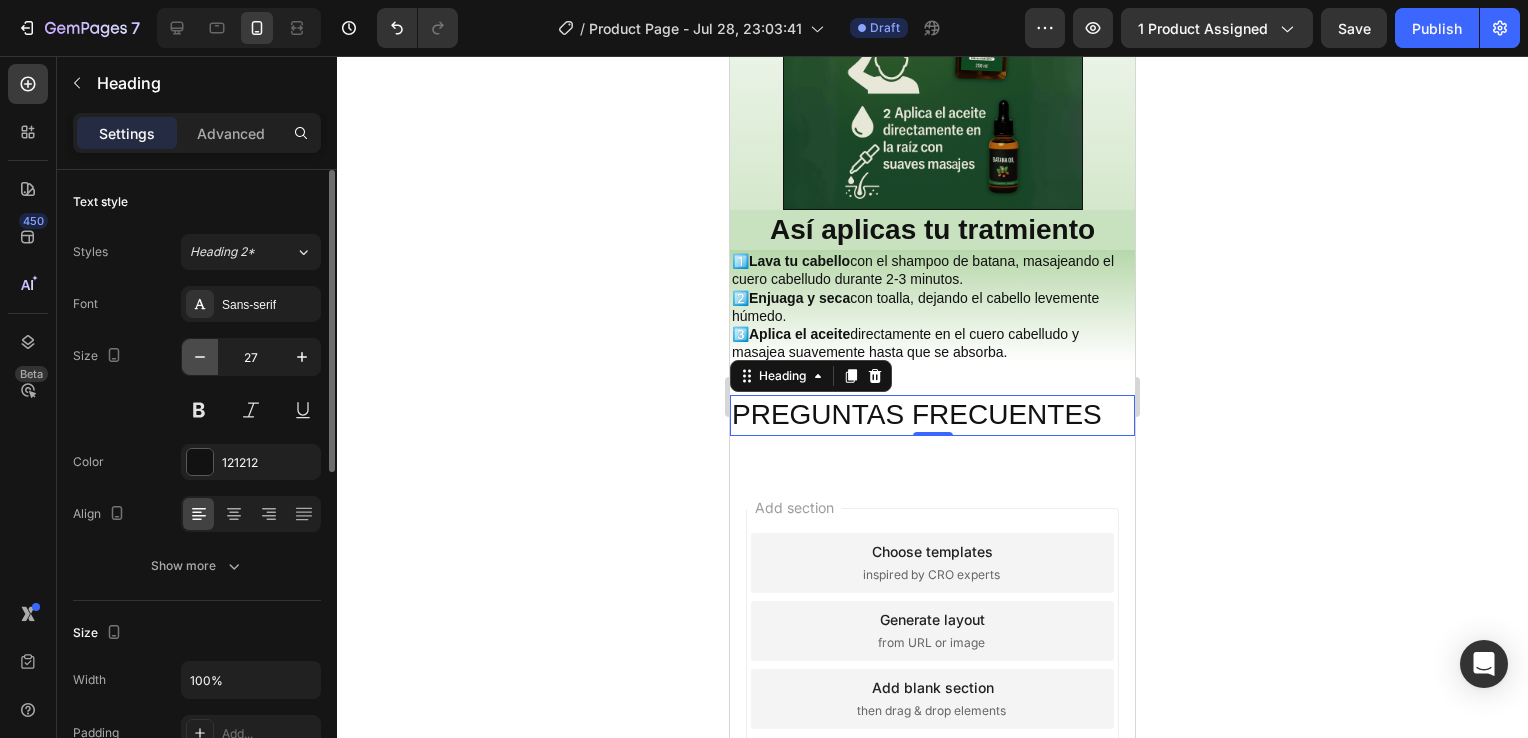 click 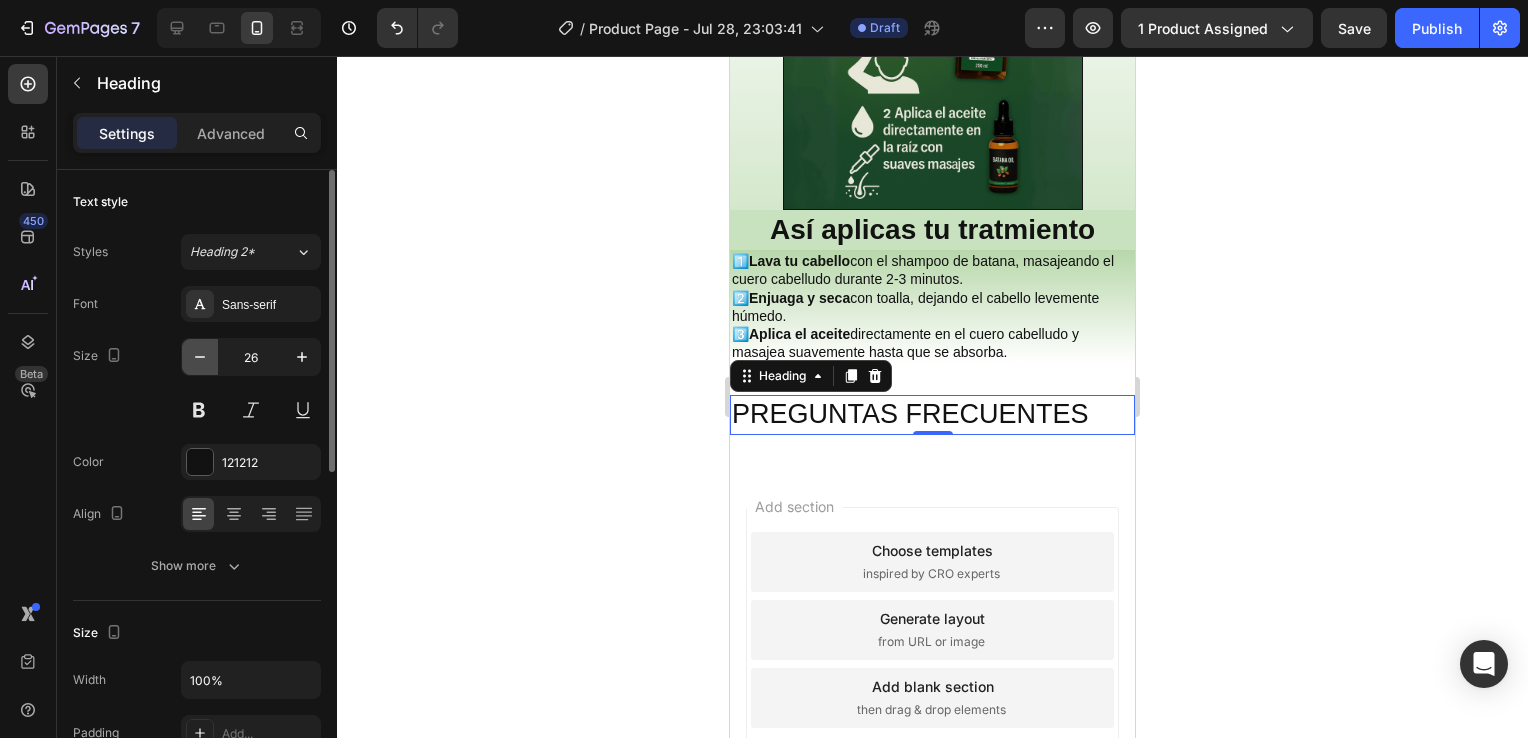 click 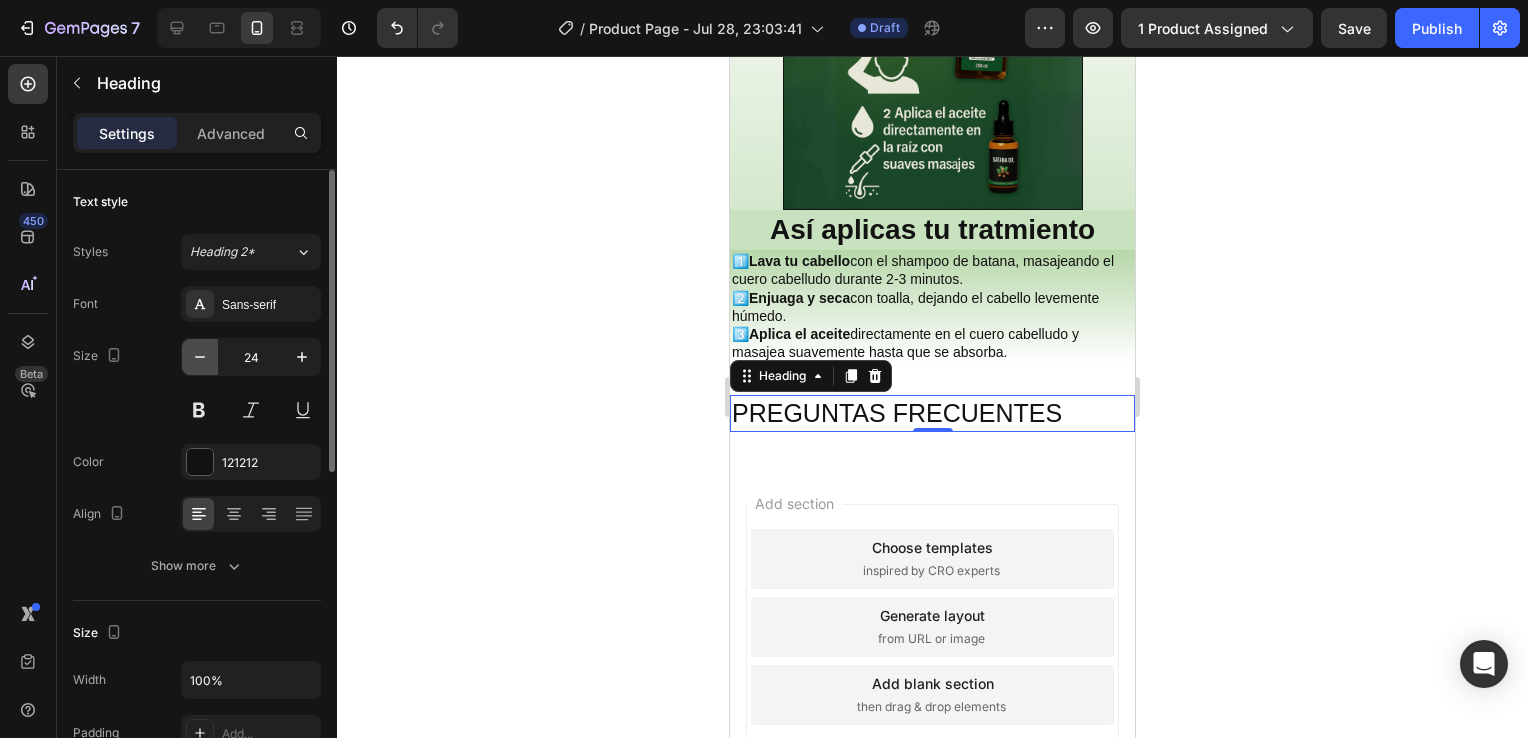 click 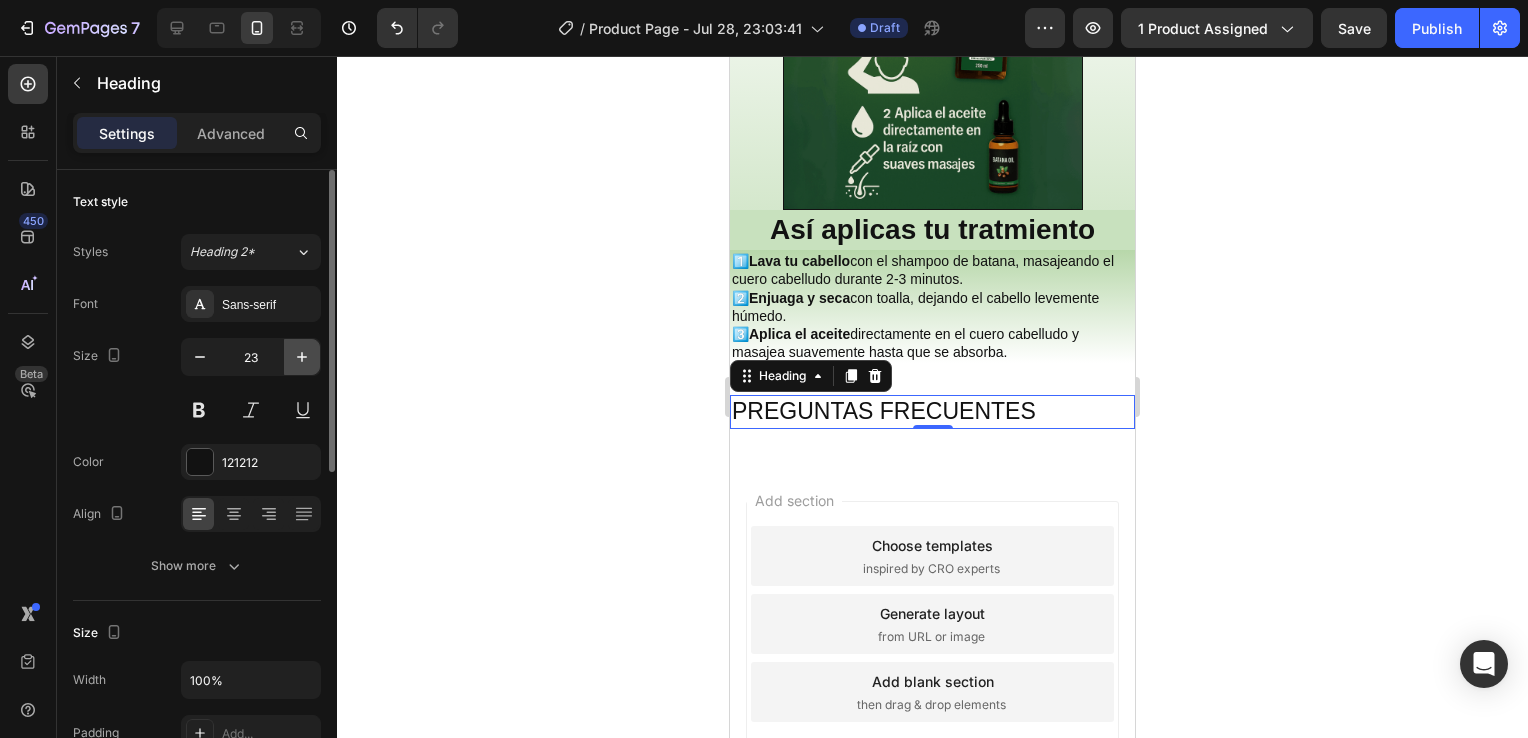 click 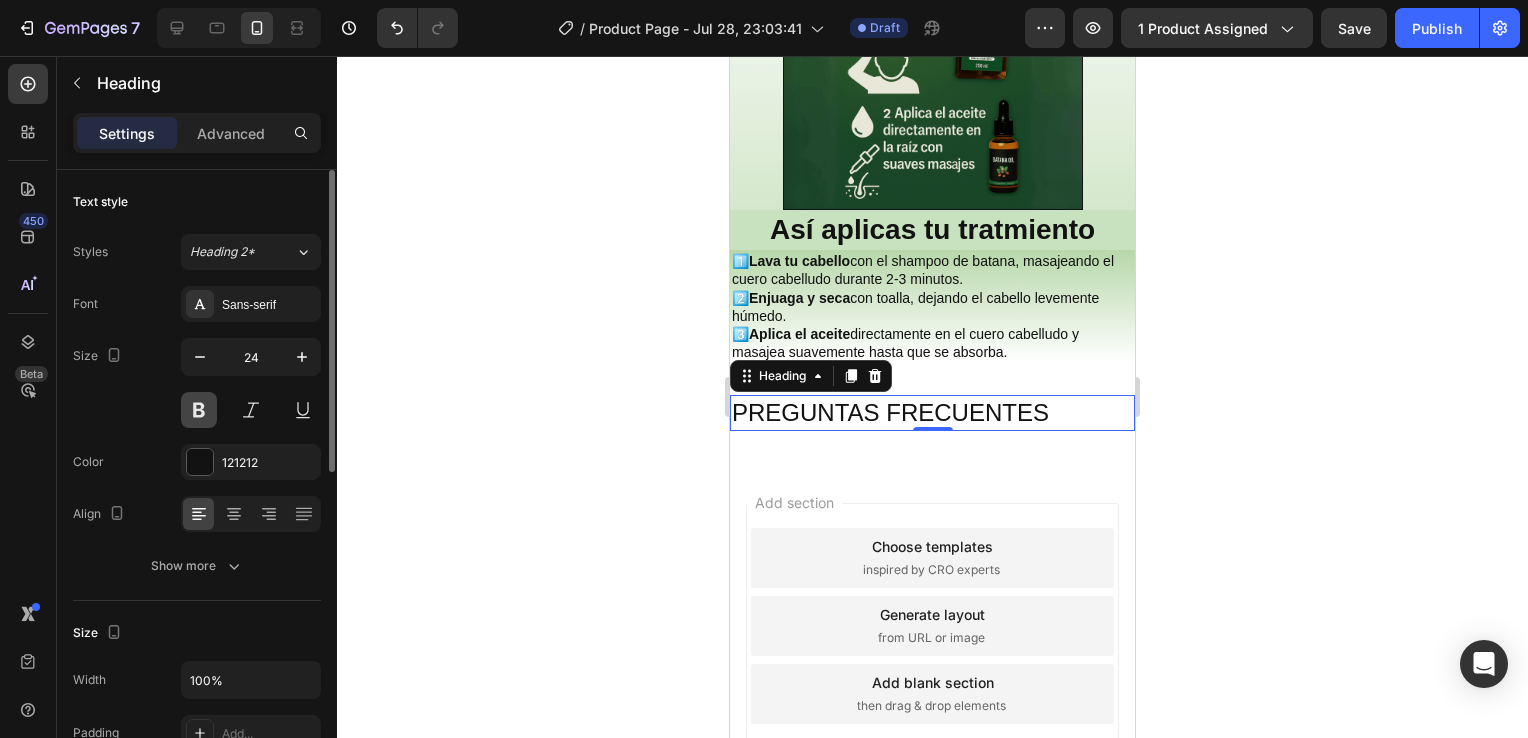click at bounding box center (199, 410) 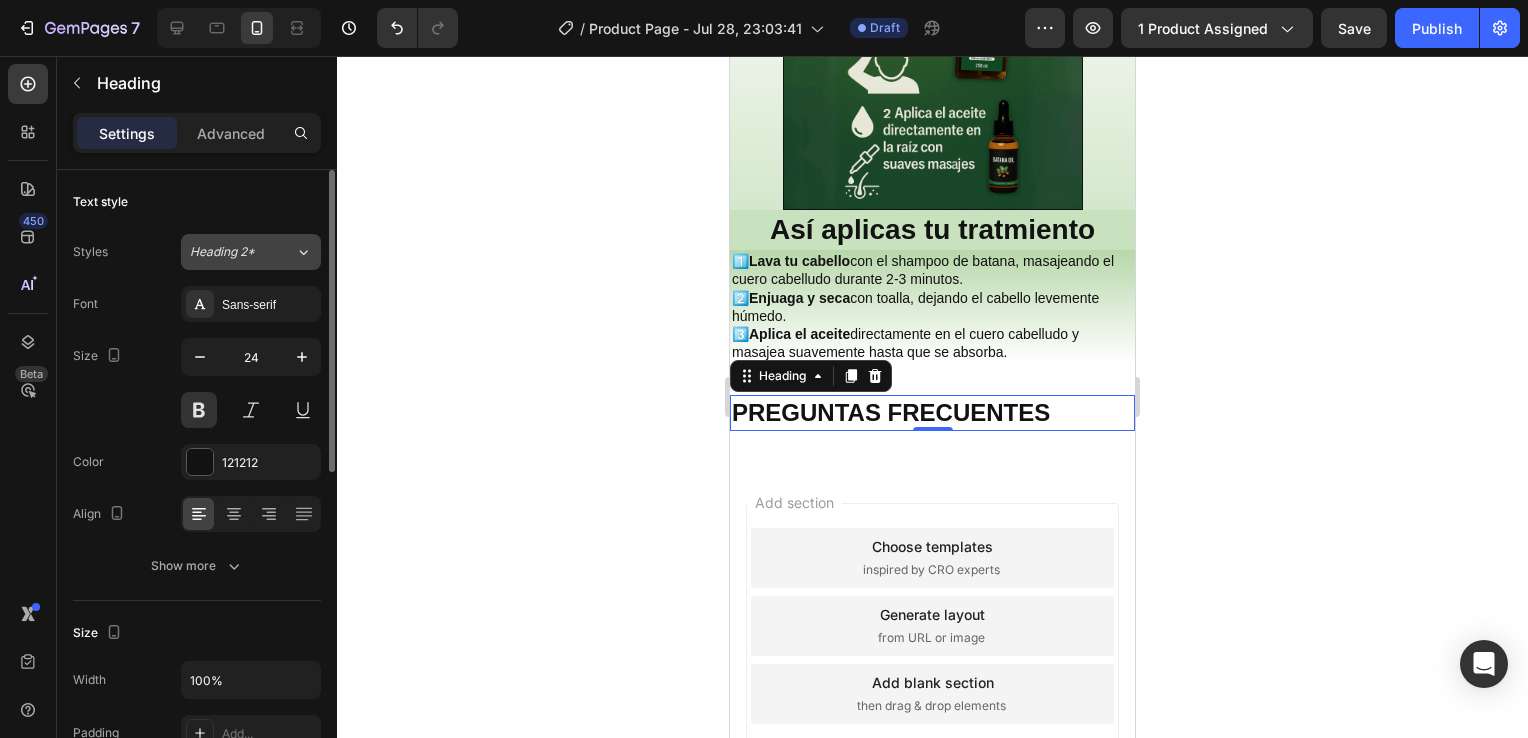 click on "Heading 2*" 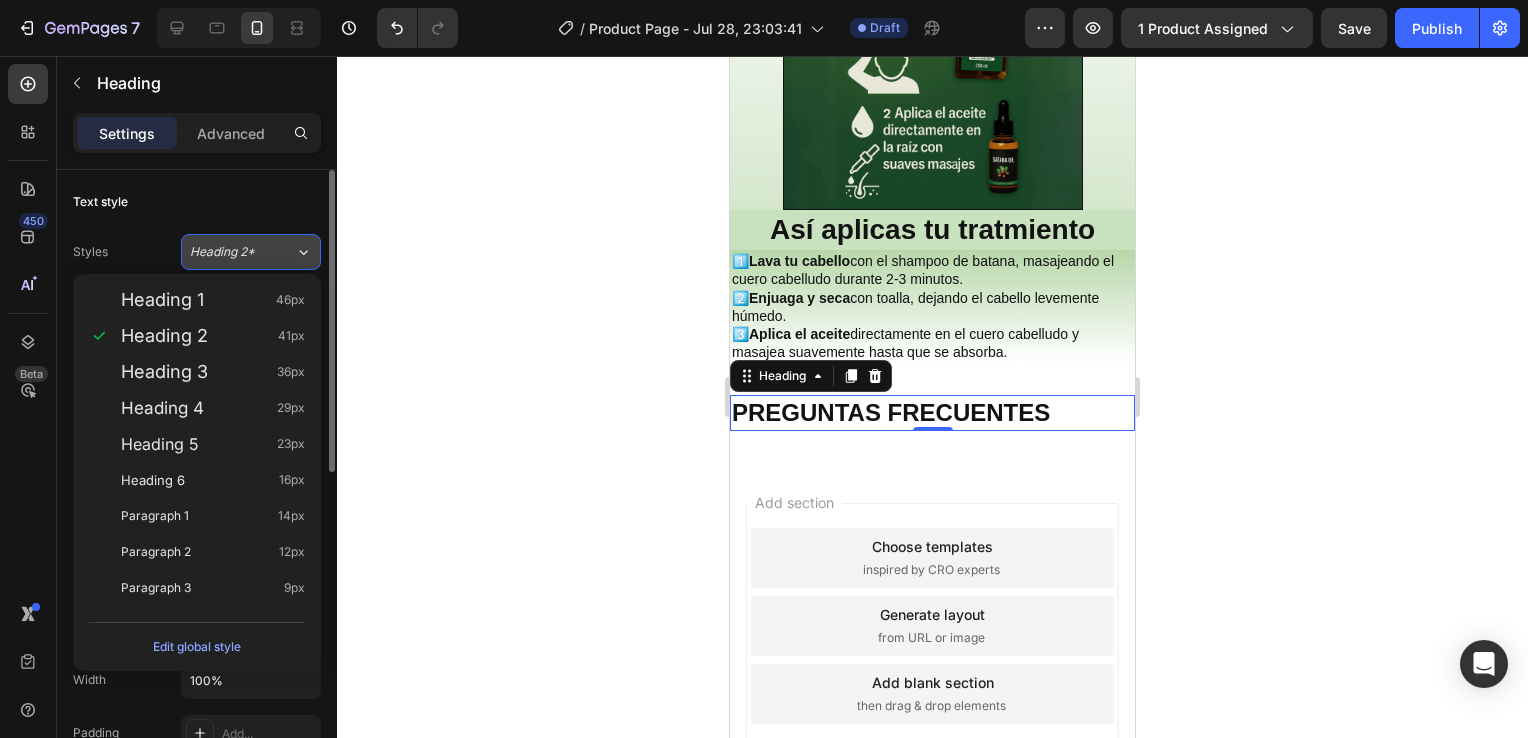 click on "Heading 2*" 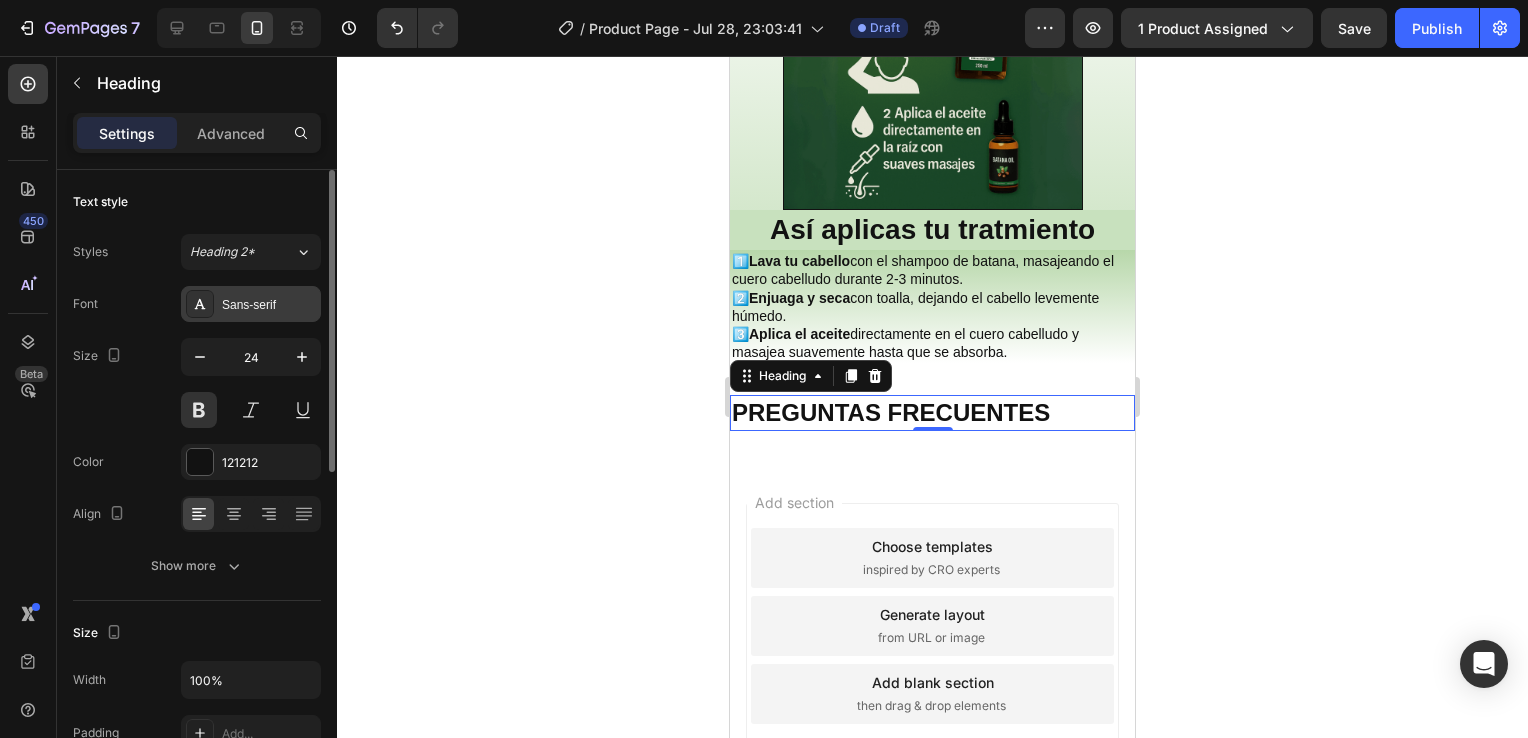 click on "Sans-serif" at bounding box center (251, 304) 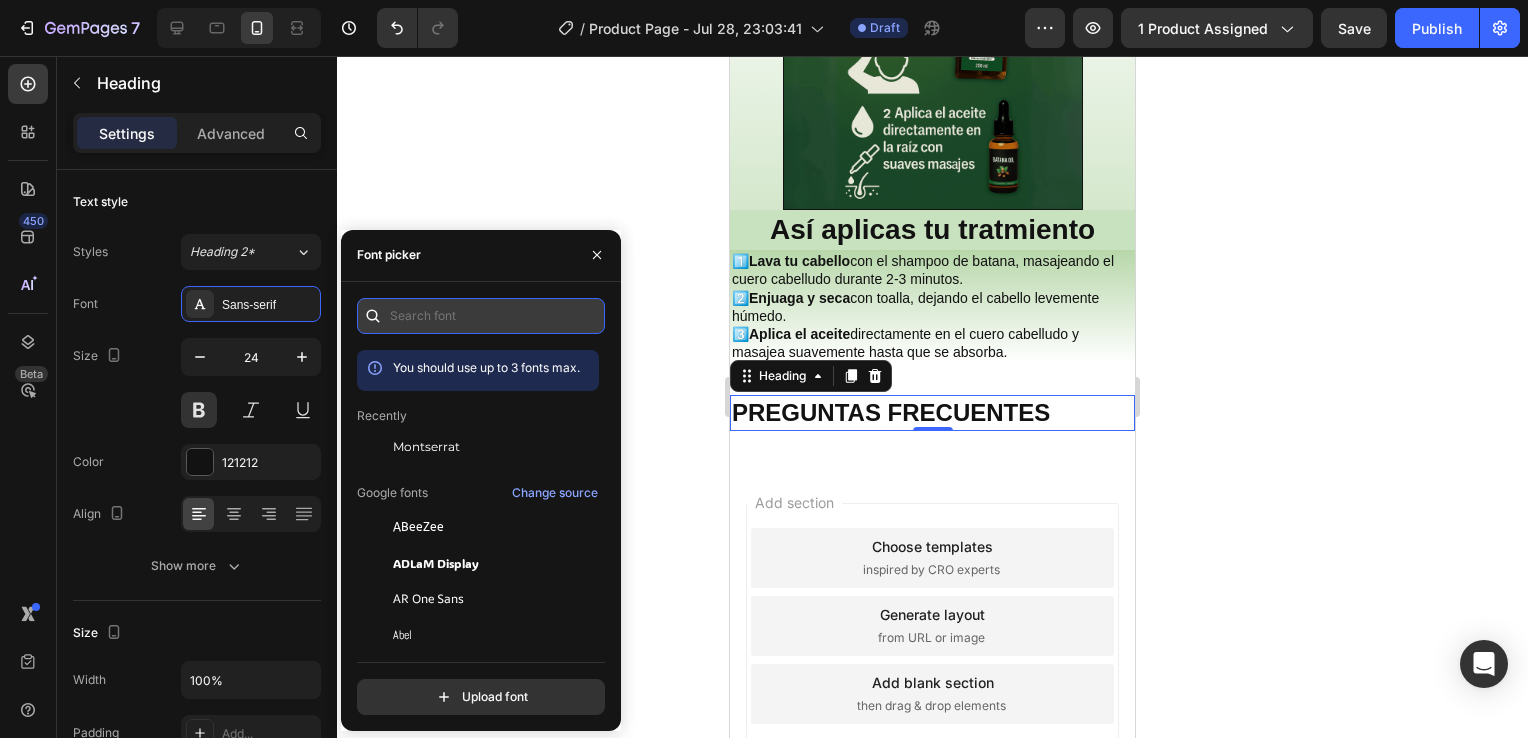 click at bounding box center [481, 316] 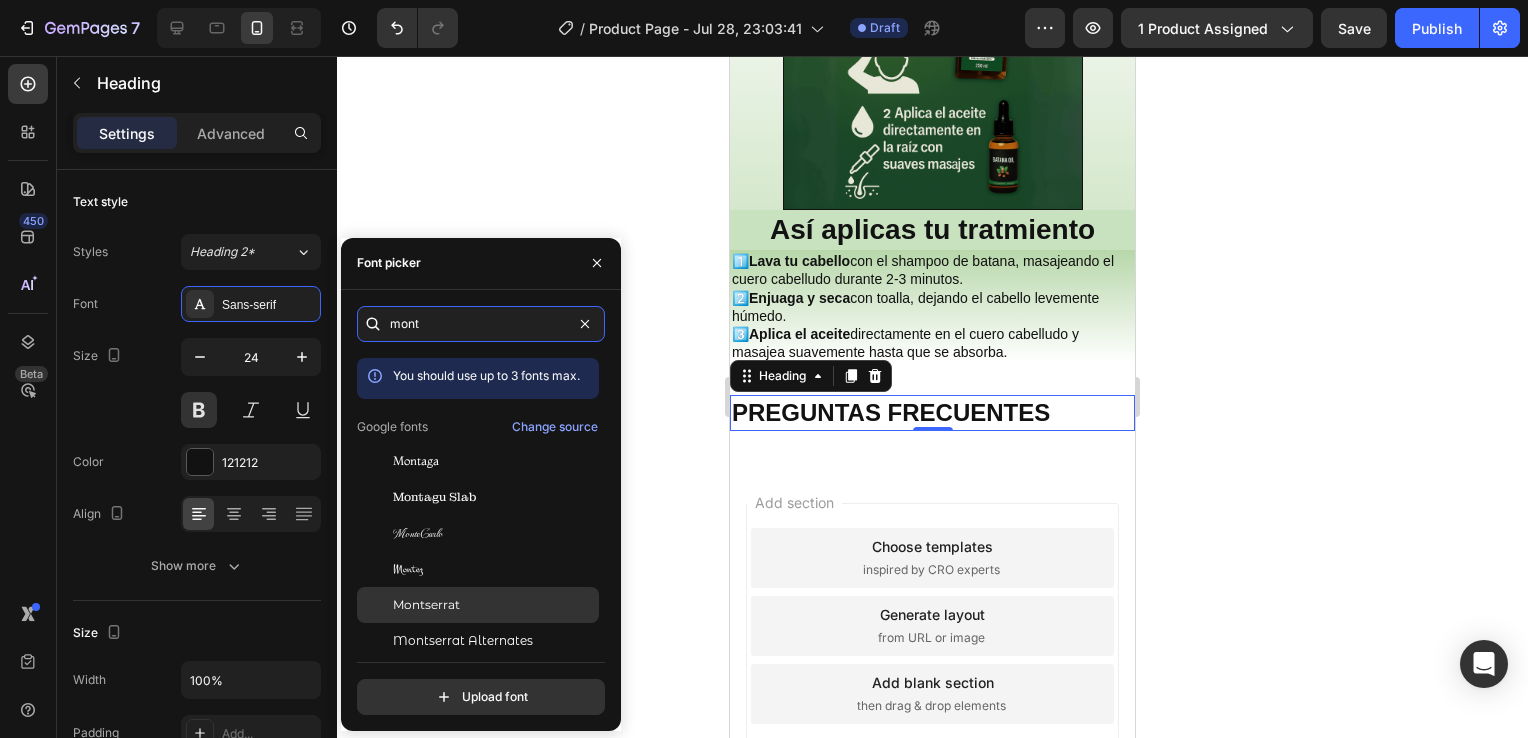 type on "mont" 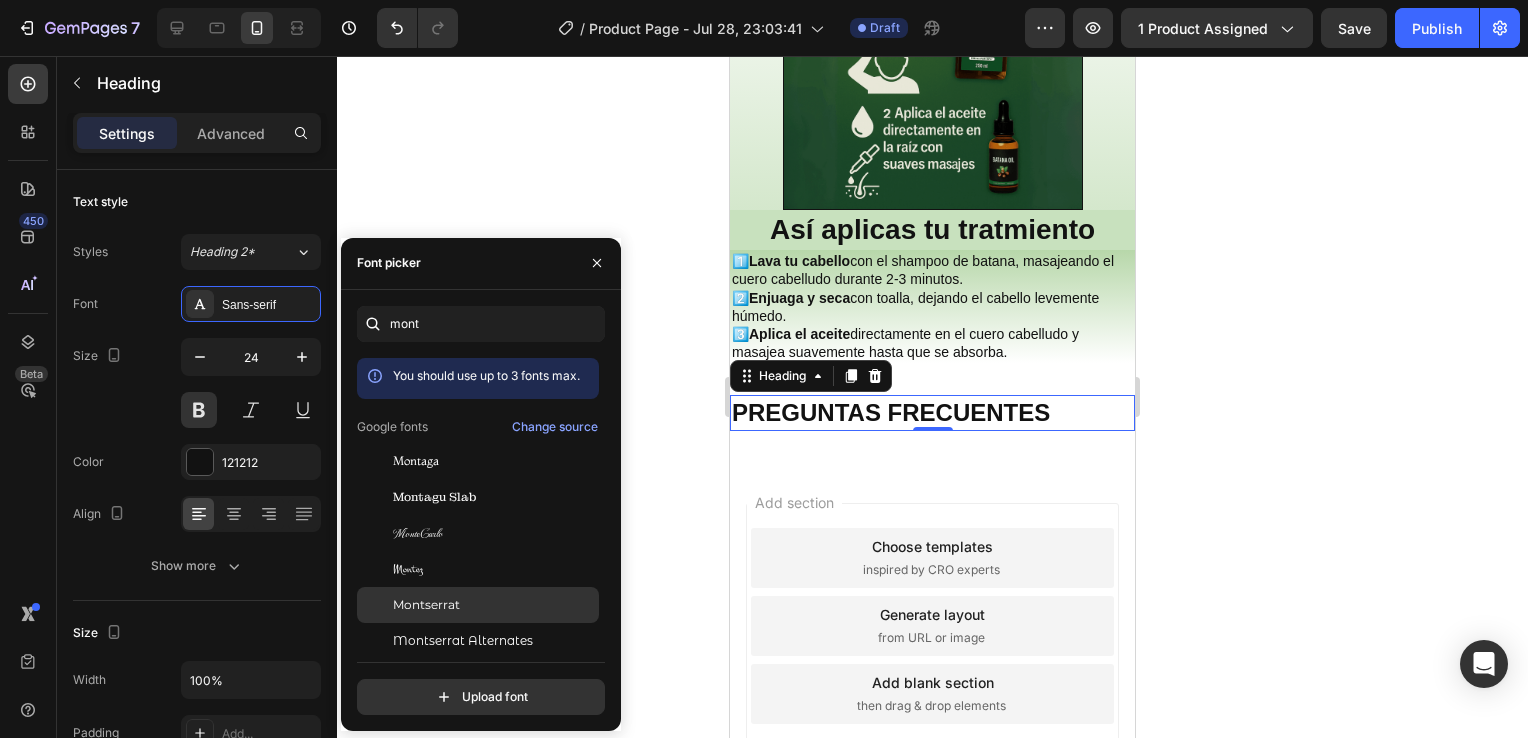 click on "Montserrat" at bounding box center [426, 605] 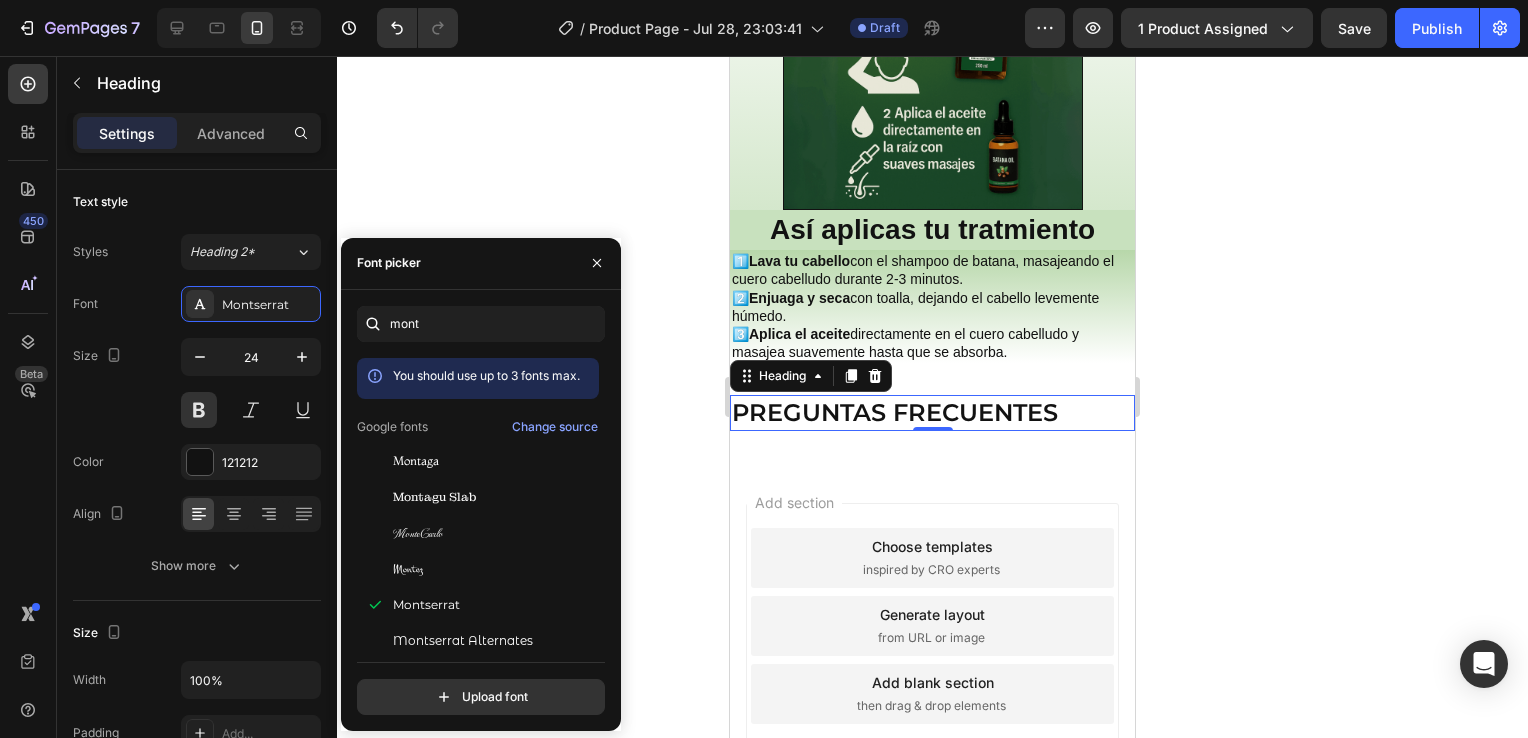 click 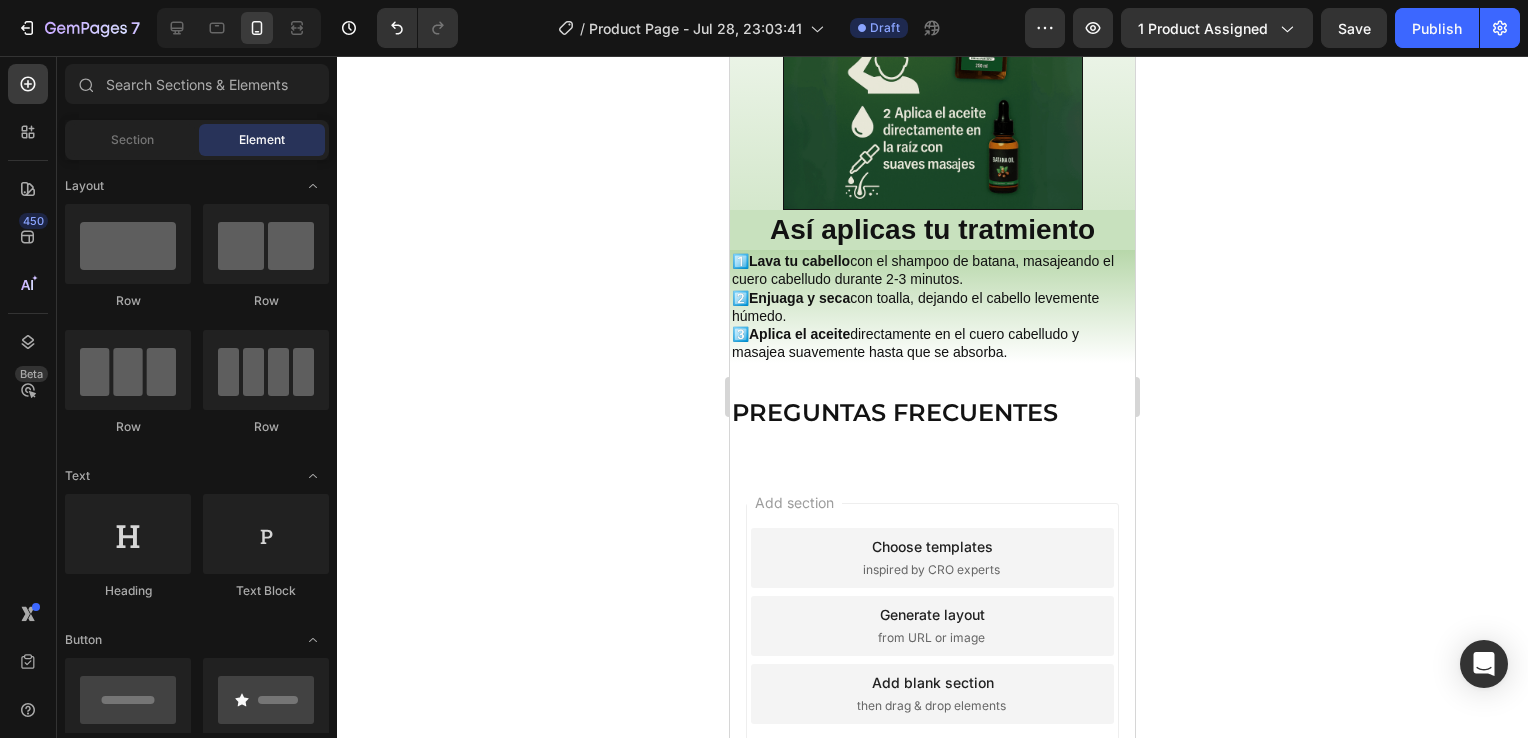 click 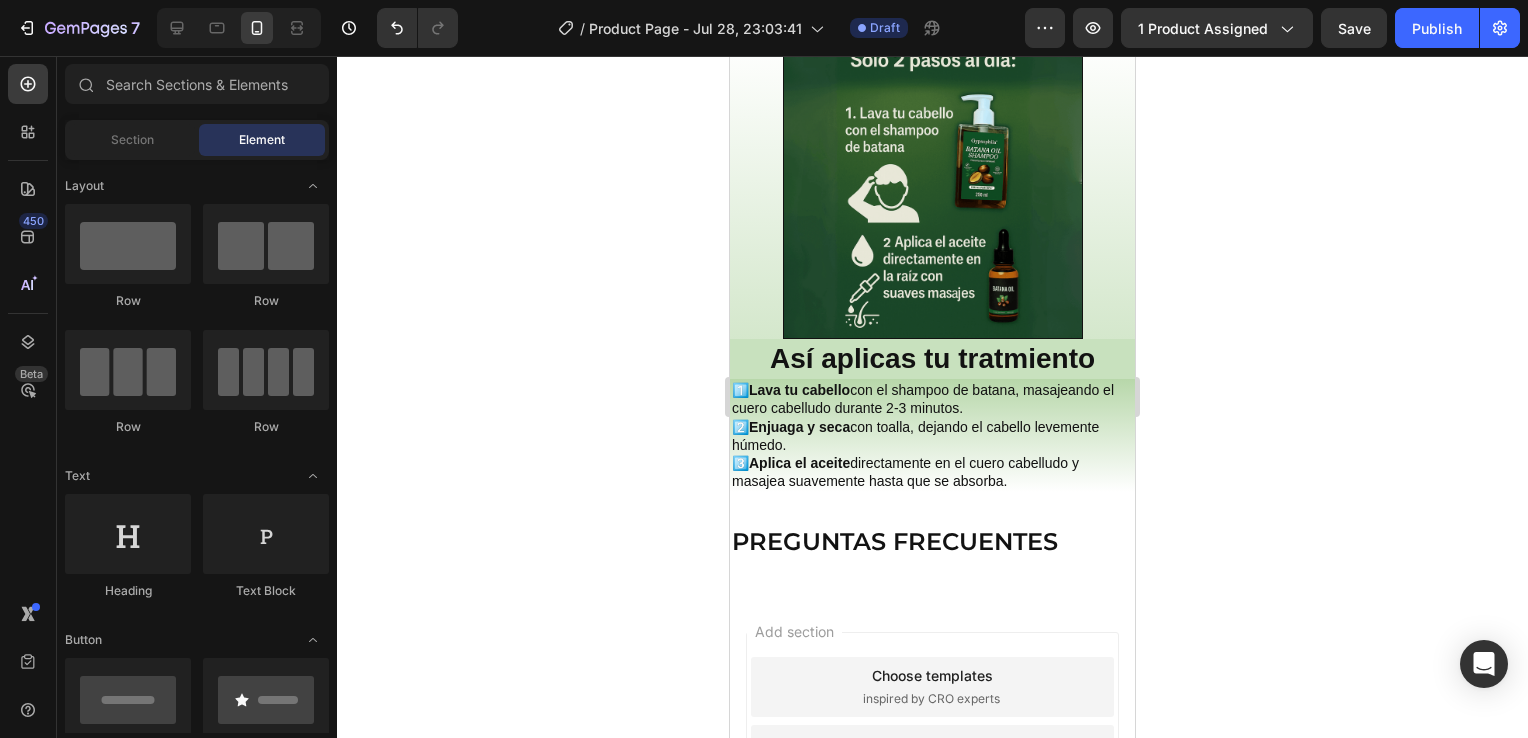 scroll, scrollTop: 2684, scrollLeft: 0, axis: vertical 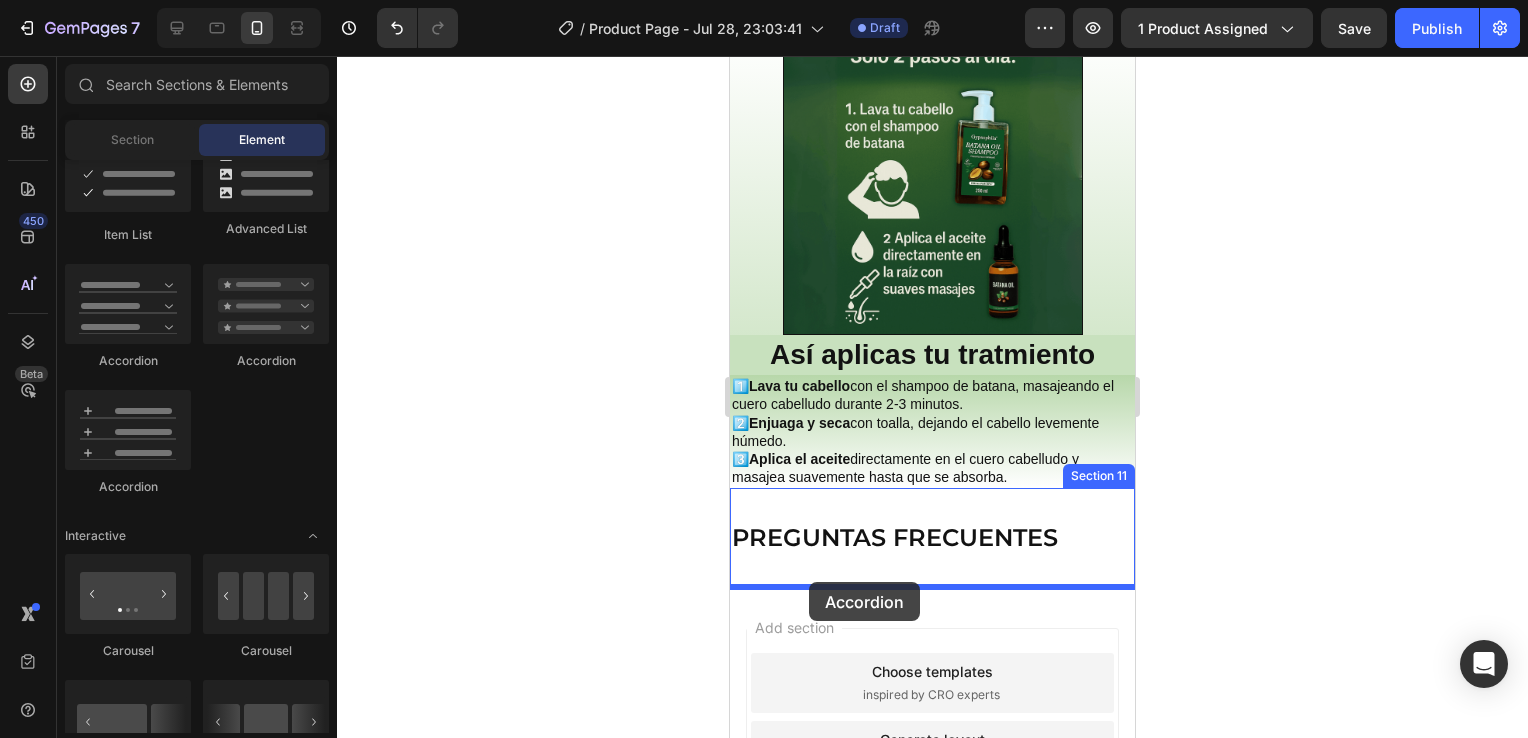 drag, startPoint x: 832, startPoint y: 350, endPoint x: 809, endPoint y: 582, distance: 233.1373 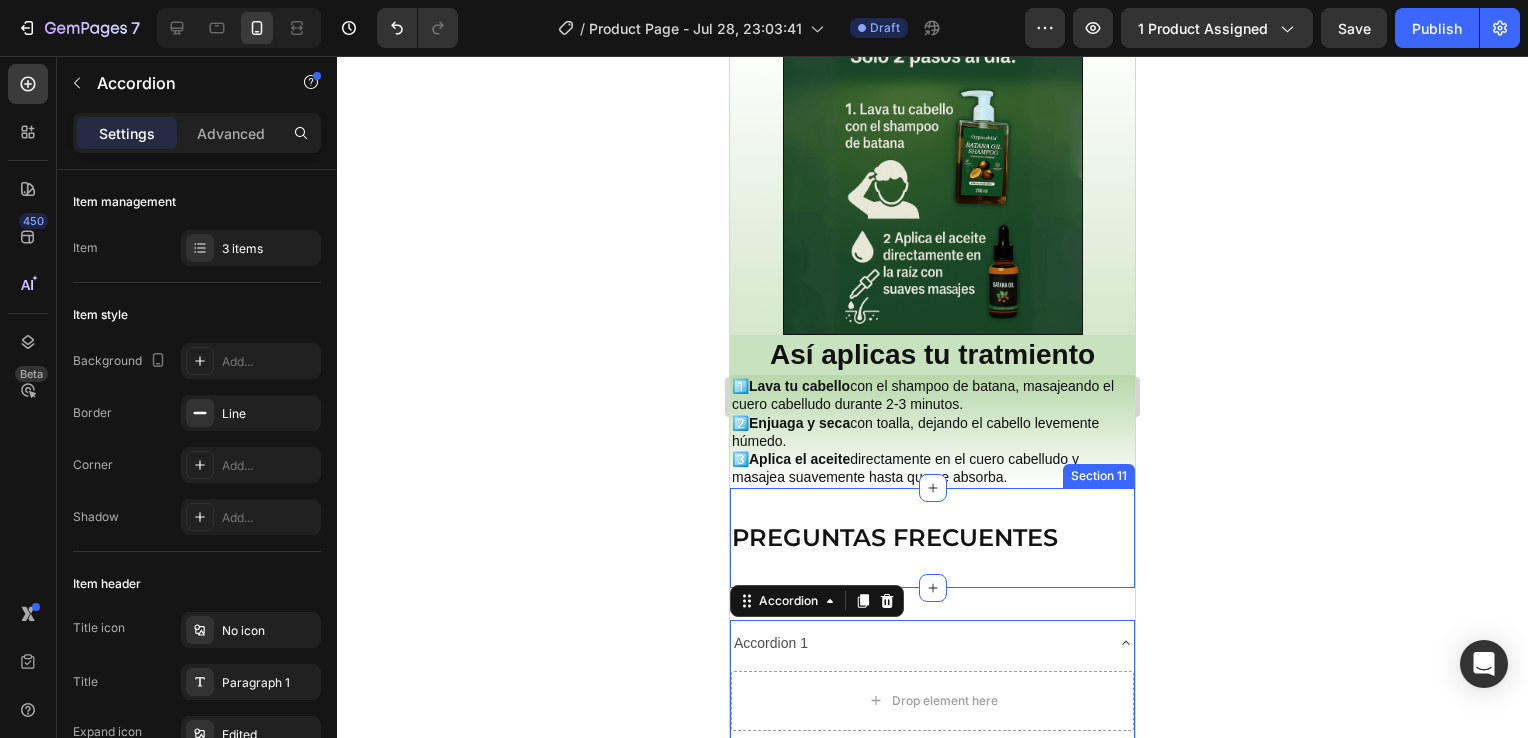 click 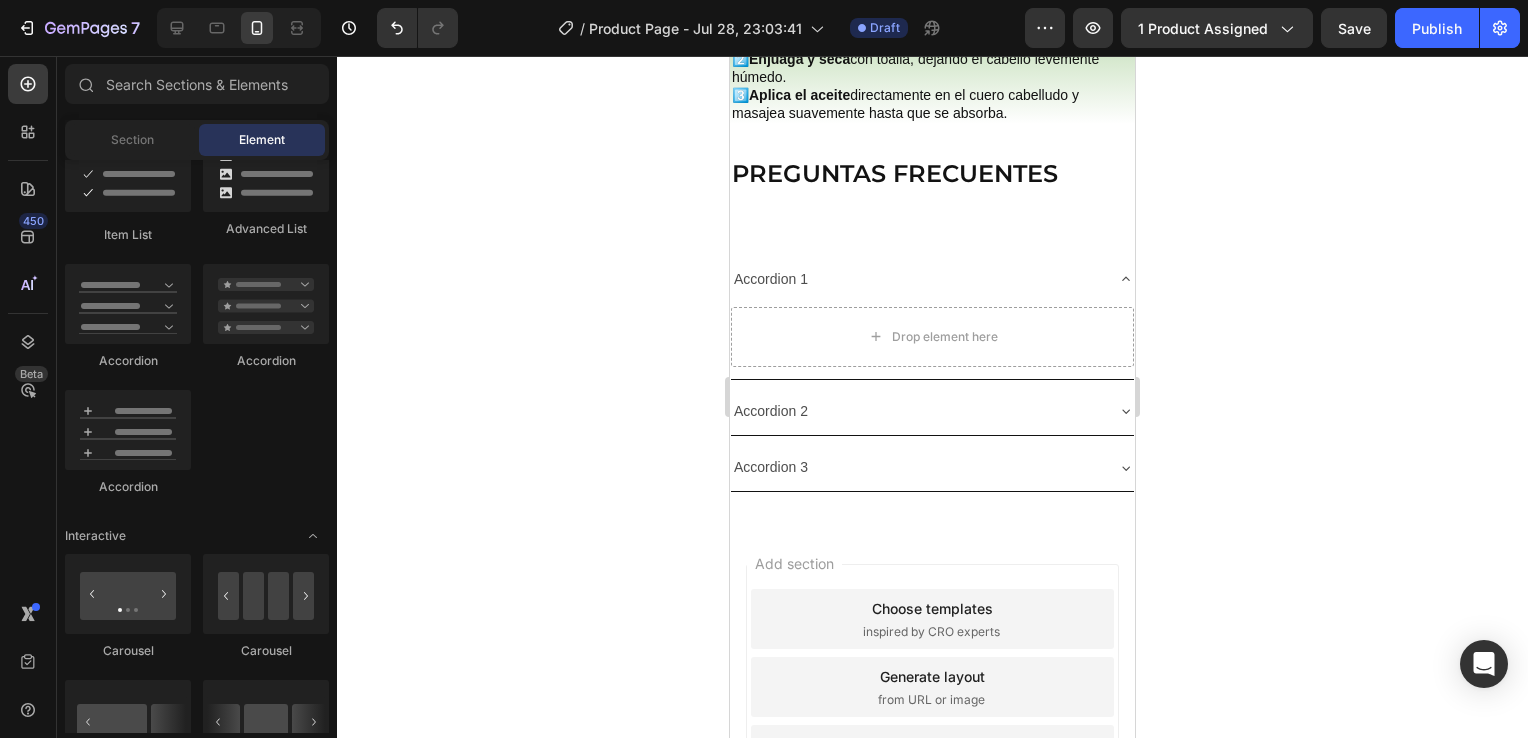 scroll, scrollTop: 2740, scrollLeft: 0, axis: vertical 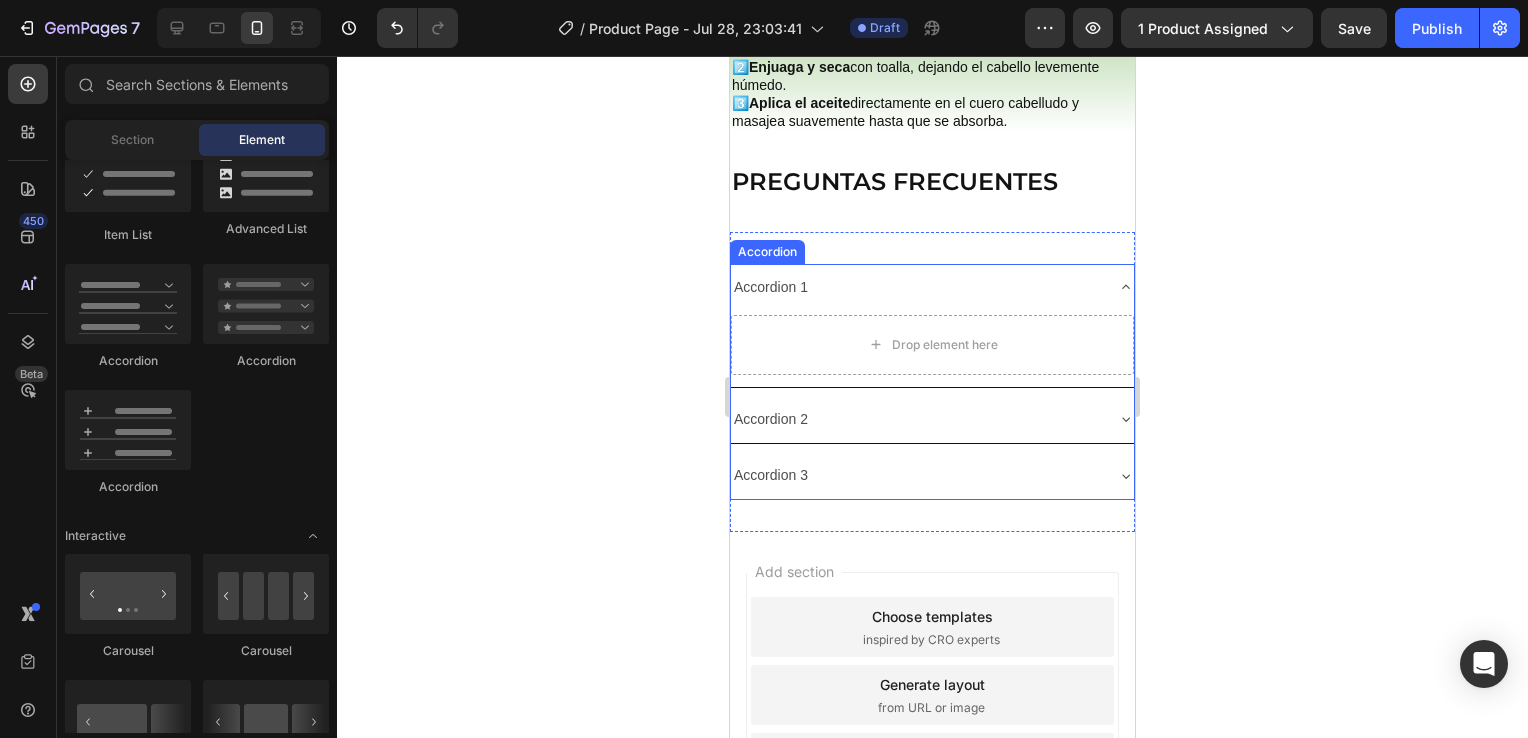 click on "Accordion 1" at bounding box center [916, 287] 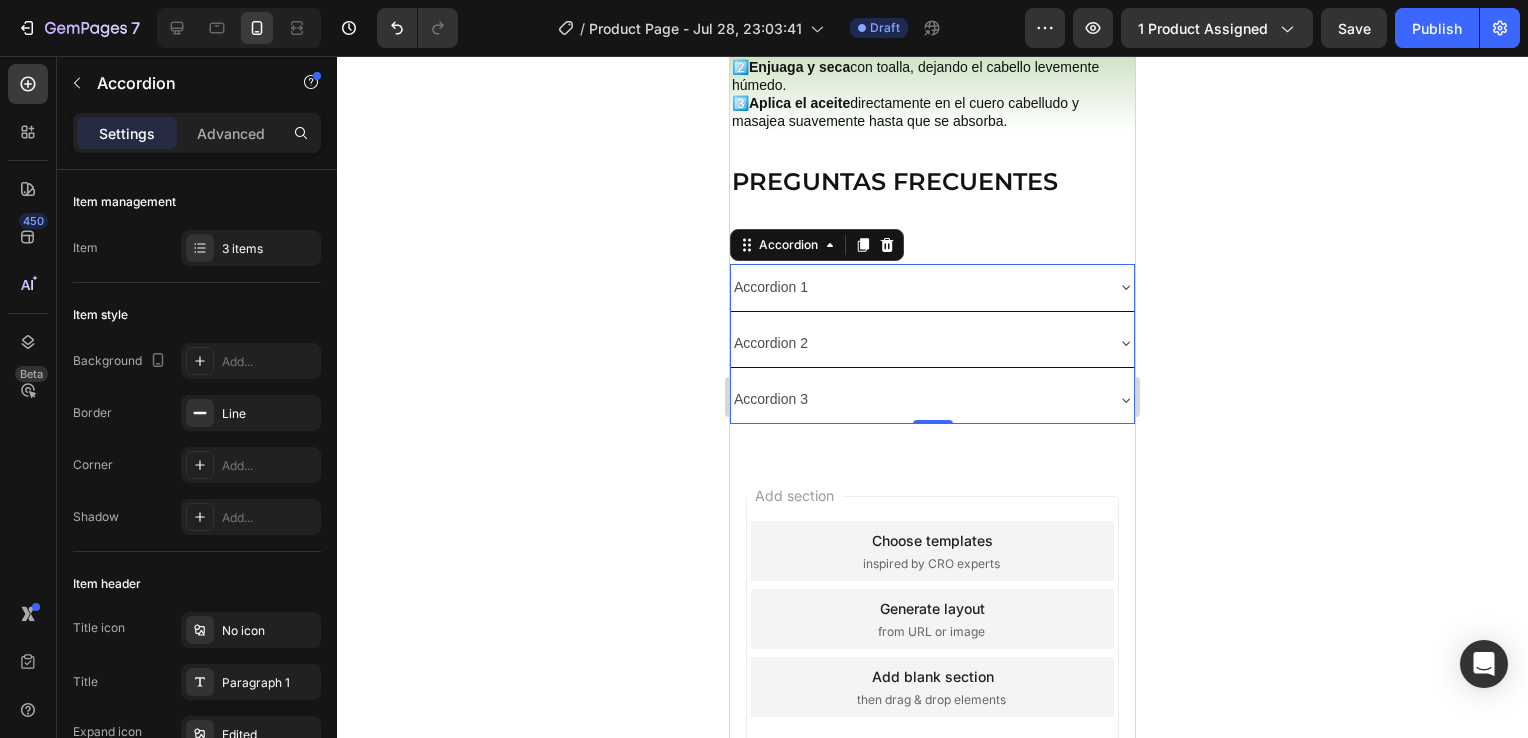 click on "Accordion 1" at bounding box center (916, 287) 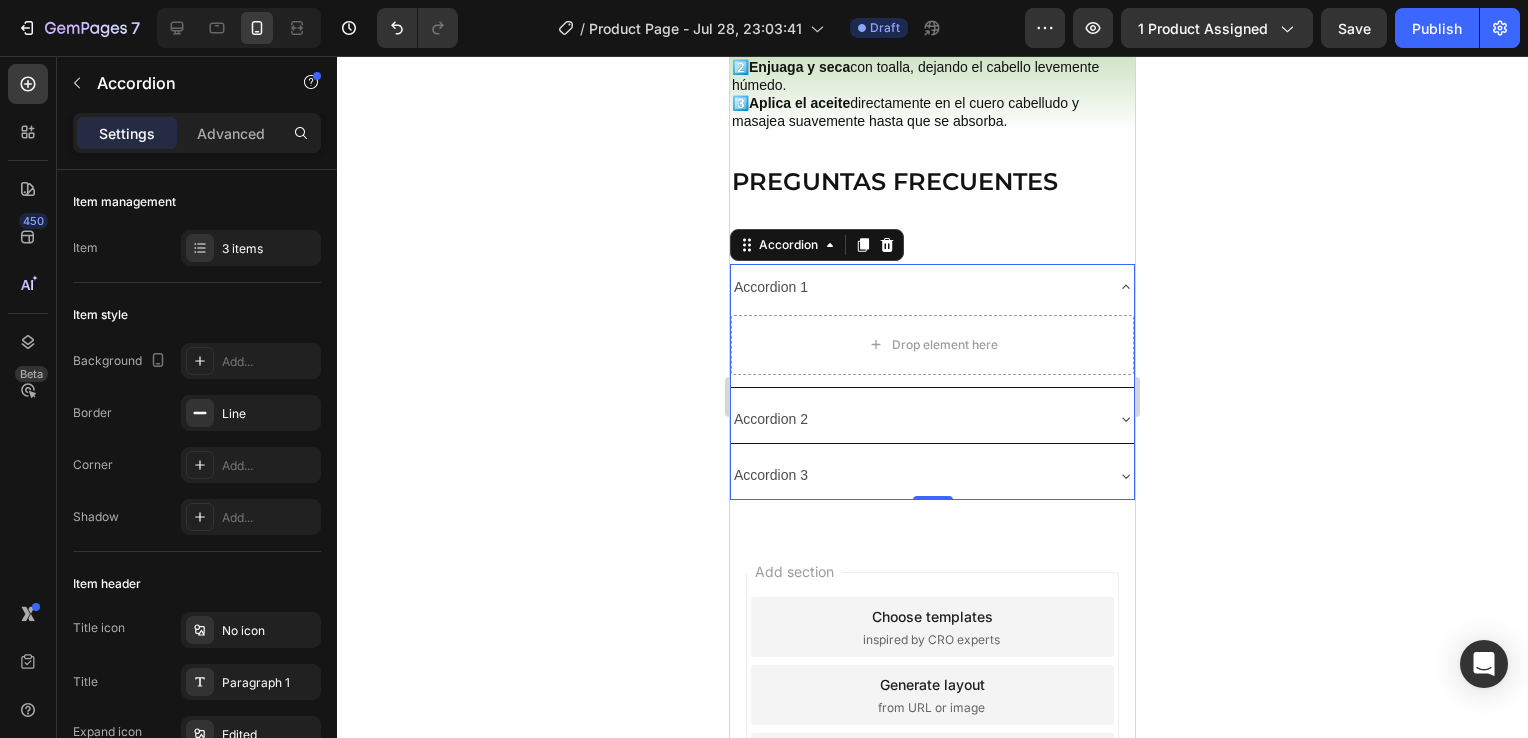 click on "Accordion 1" at bounding box center (916, 287) 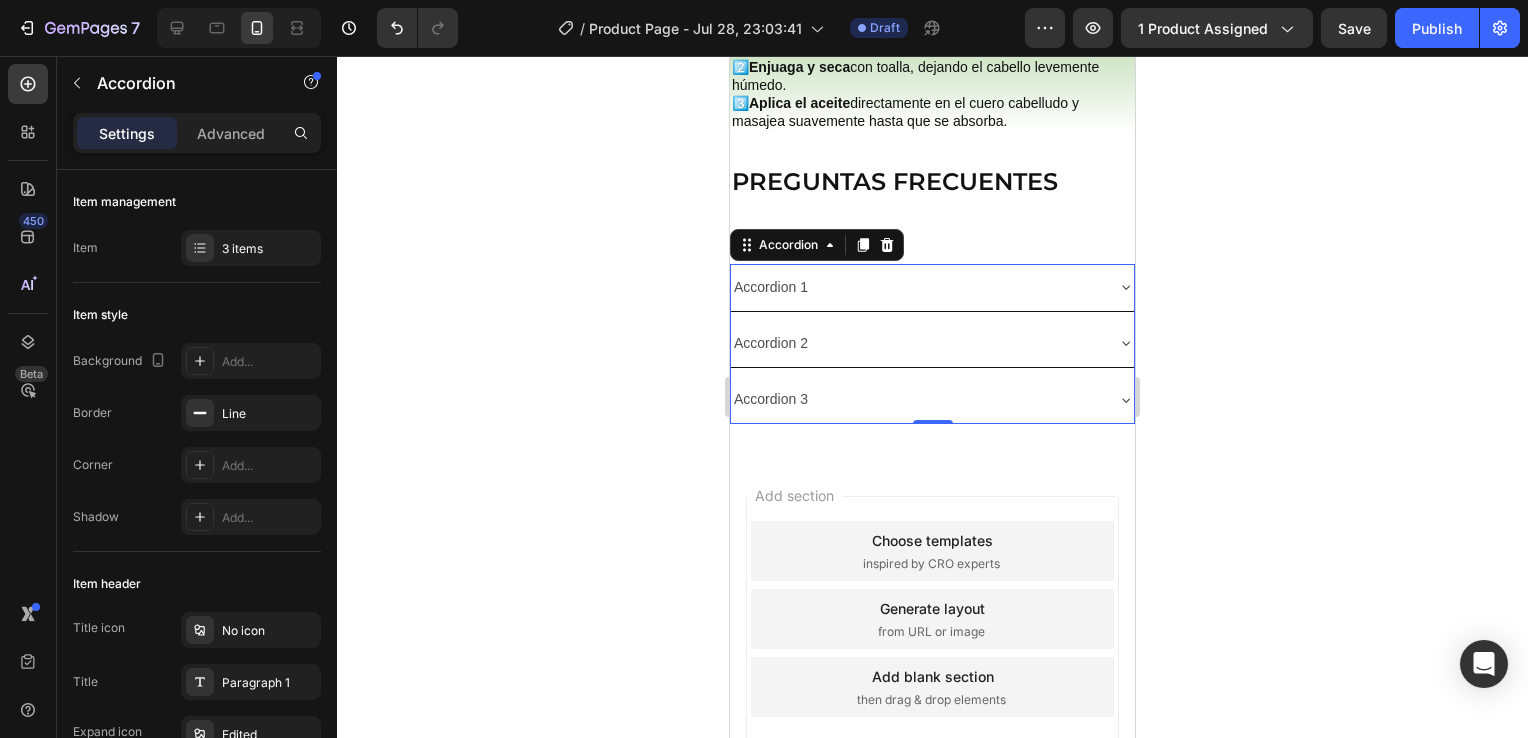 click on "Accordion 1" at bounding box center [771, 287] 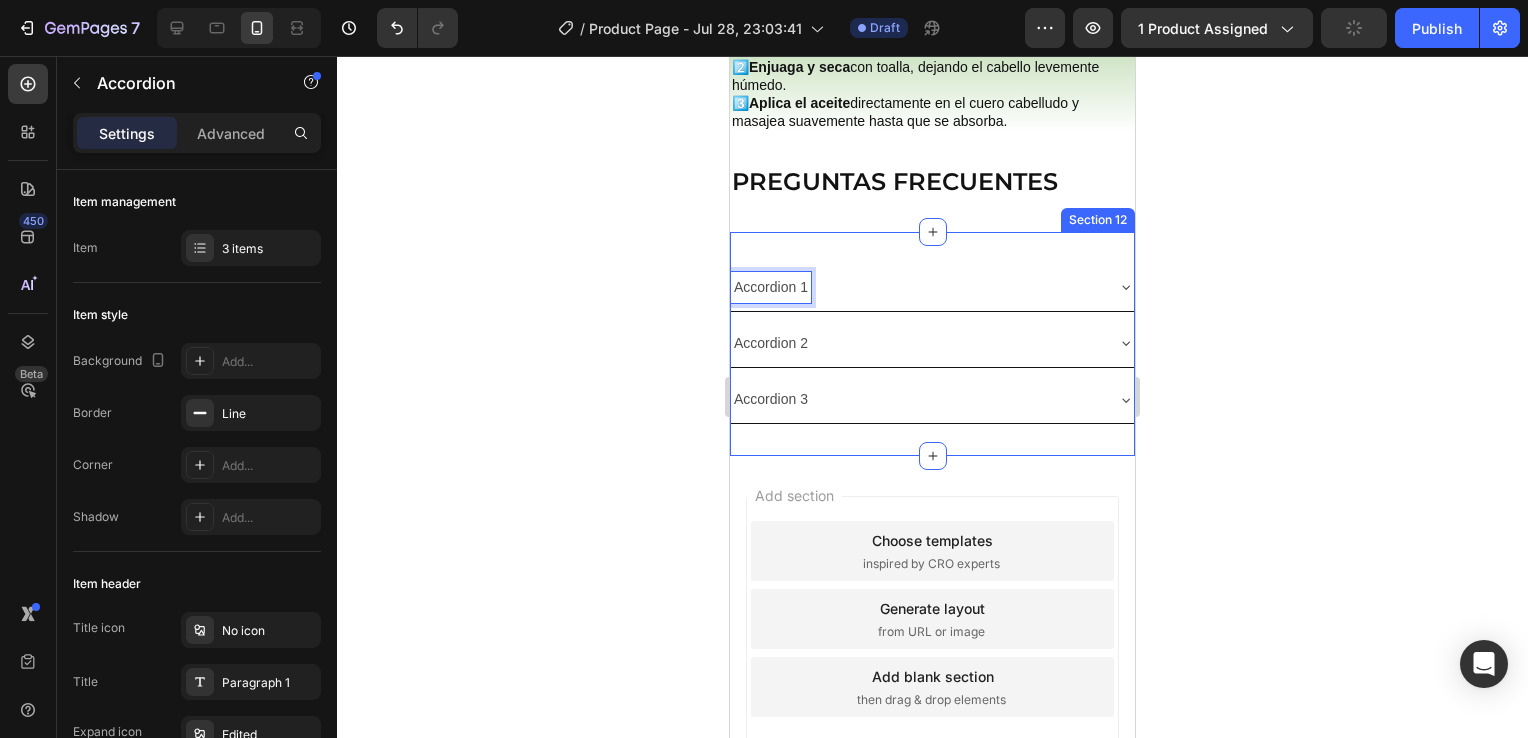 click on "Accordion 1
Accordion 2
Accordion 3 Accordion   0 Section 12" at bounding box center (932, 344) 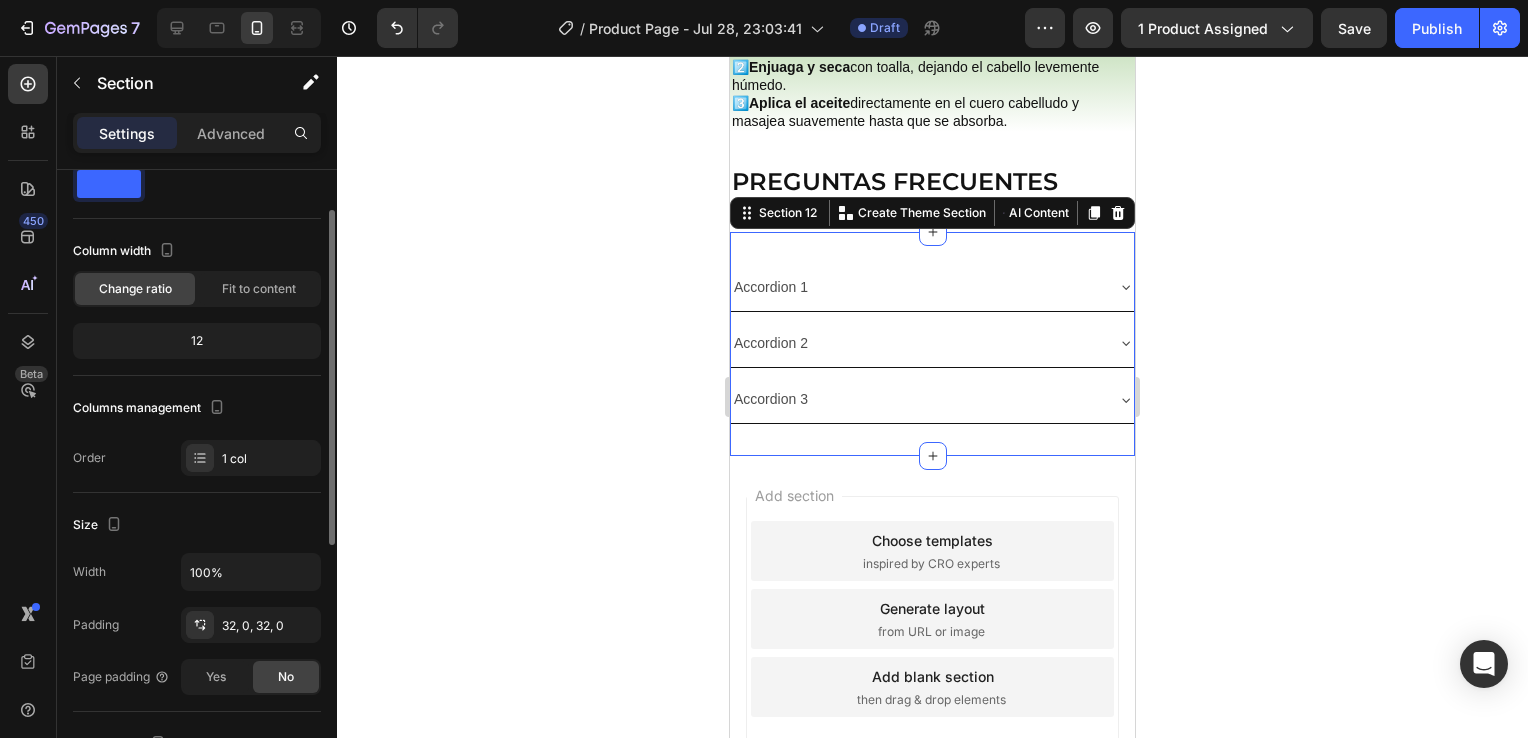 scroll, scrollTop: 63, scrollLeft: 0, axis: vertical 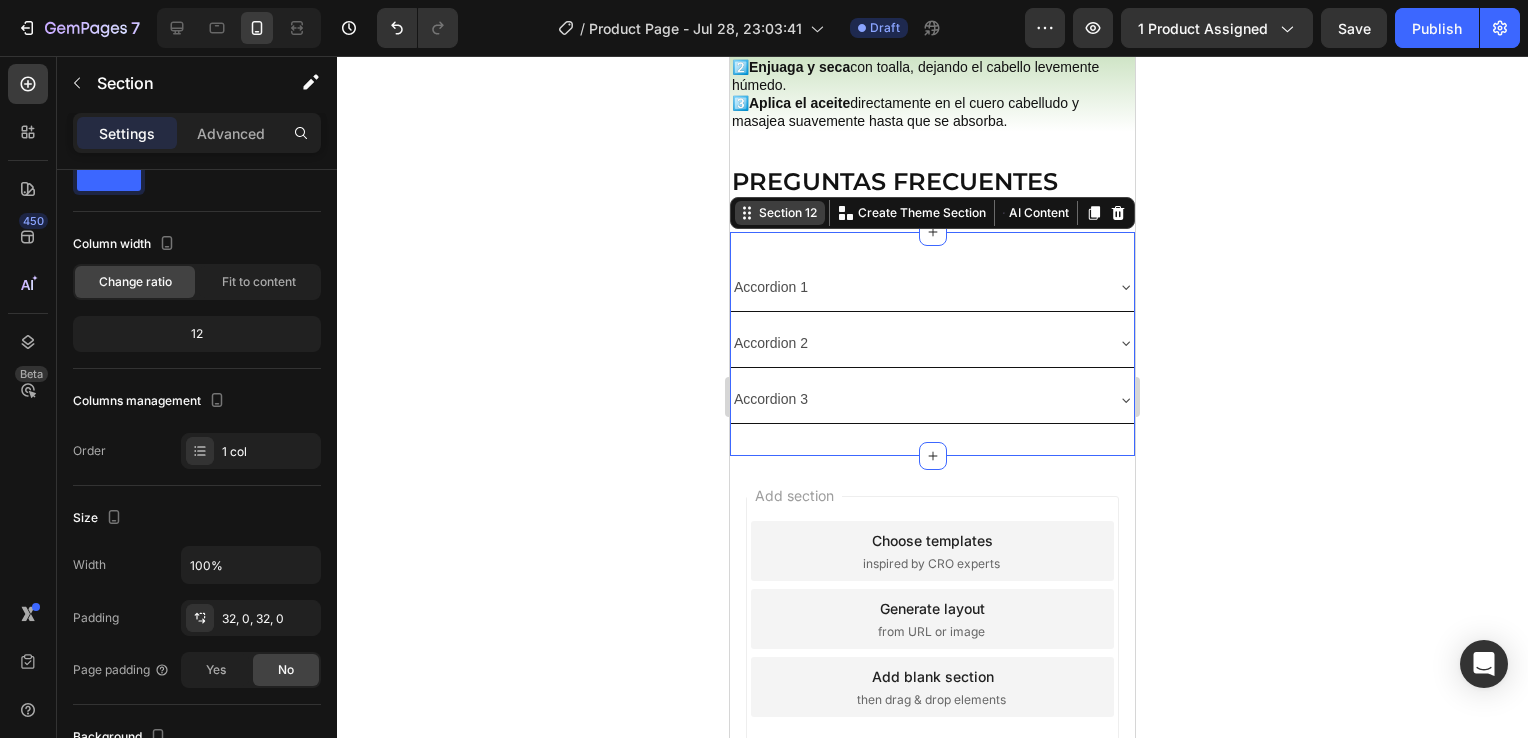click 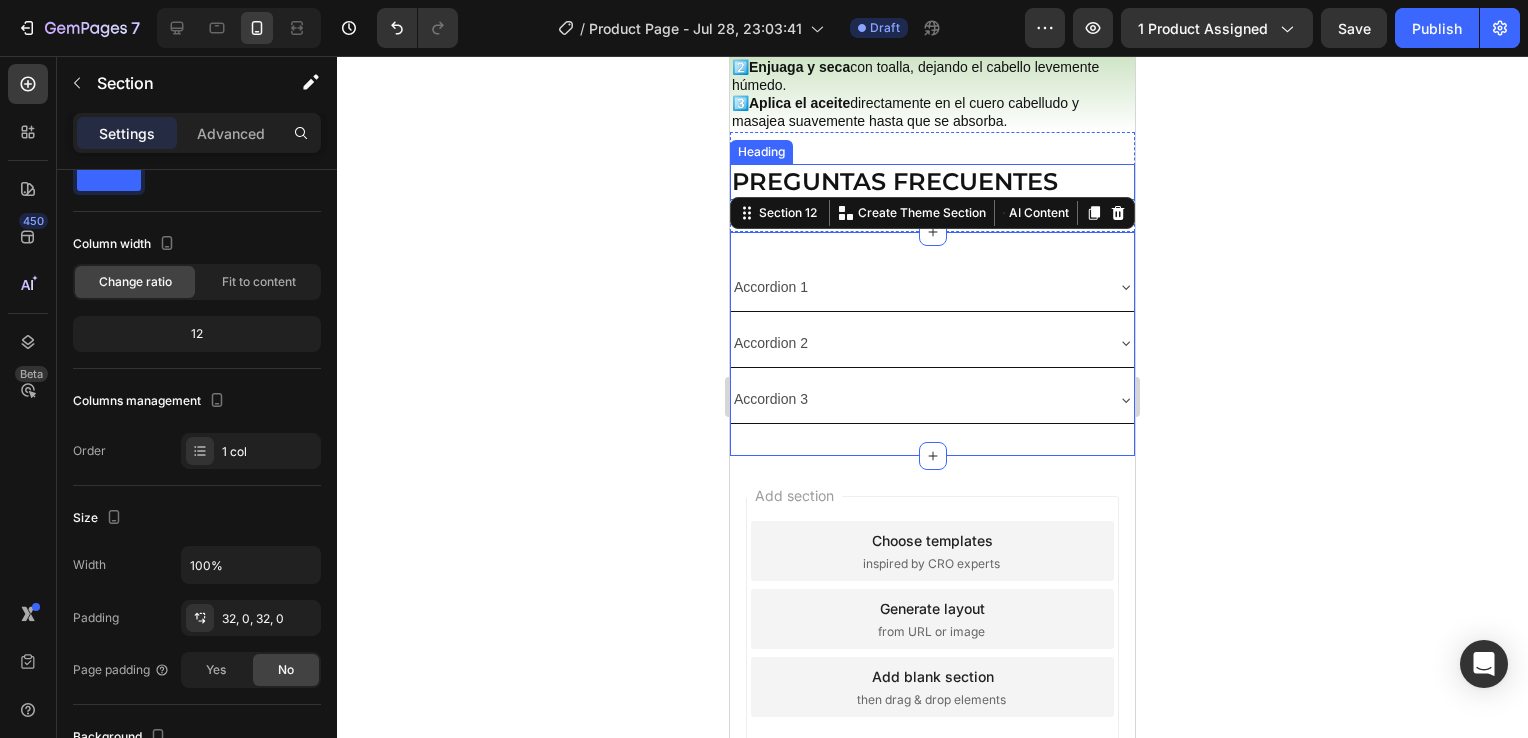 click on "Heading" at bounding box center (761, 152) 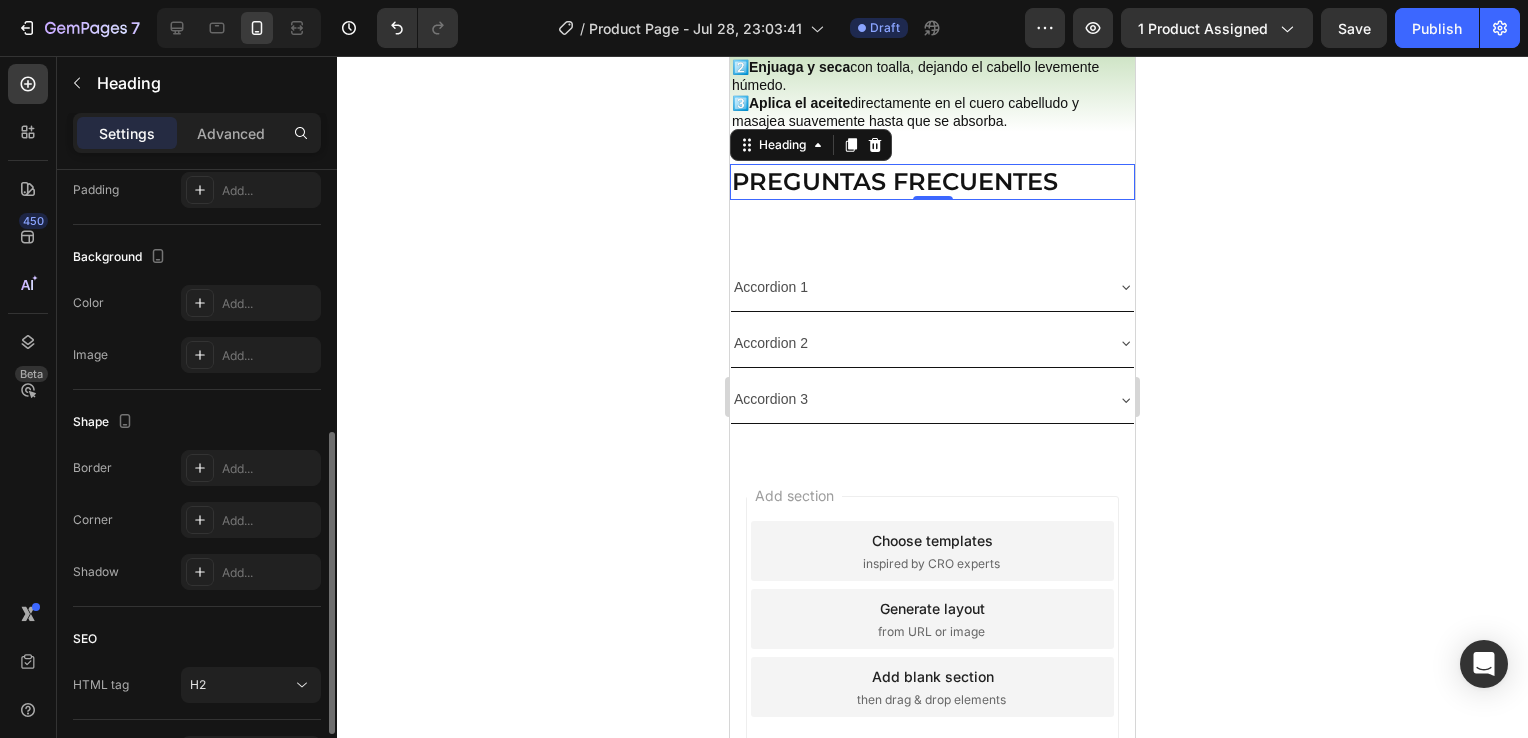 scroll, scrollTop: 670, scrollLeft: 0, axis: vertical 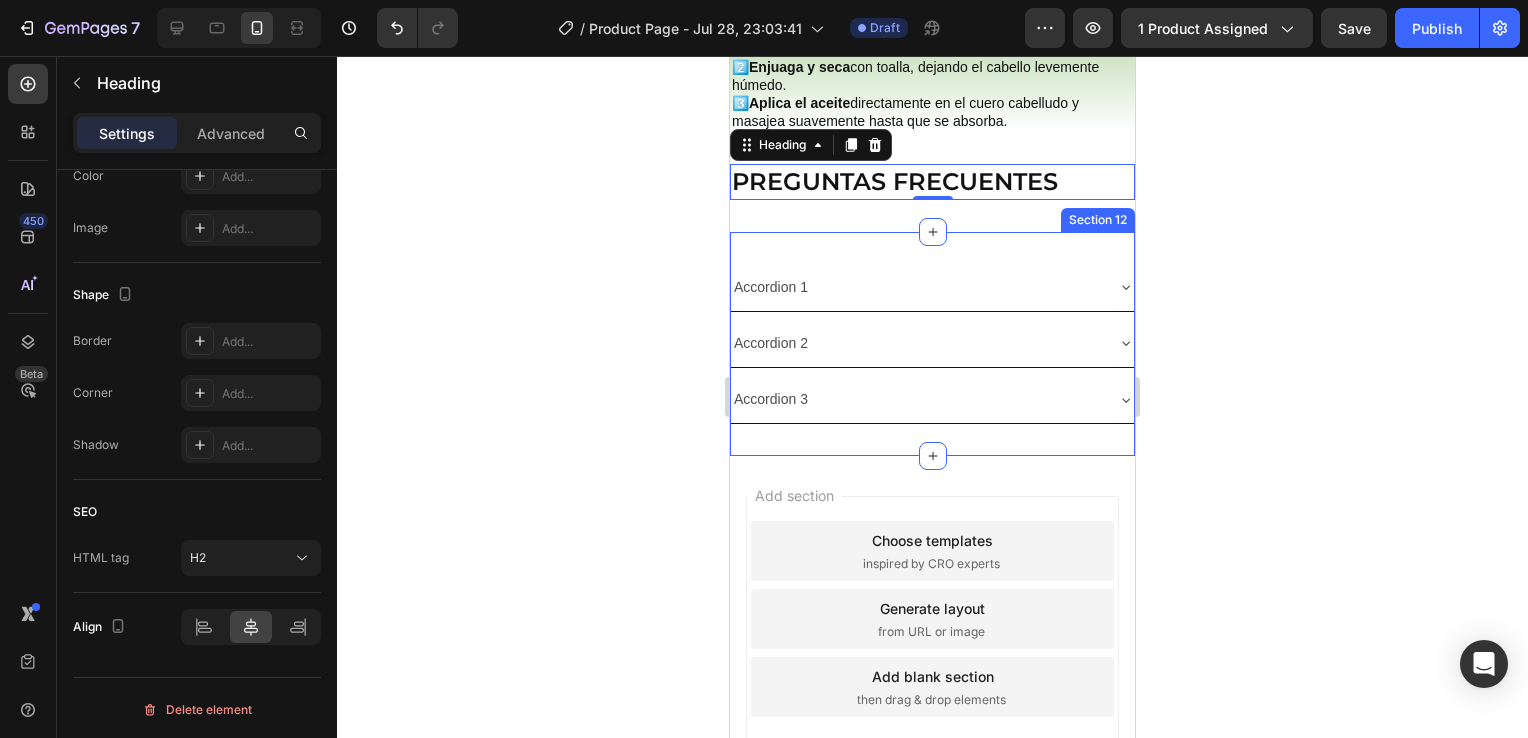 click on "Accordion 1
Accordion 2
Accordion 3 Accordion Section 12" at bounding box center [932, 344] 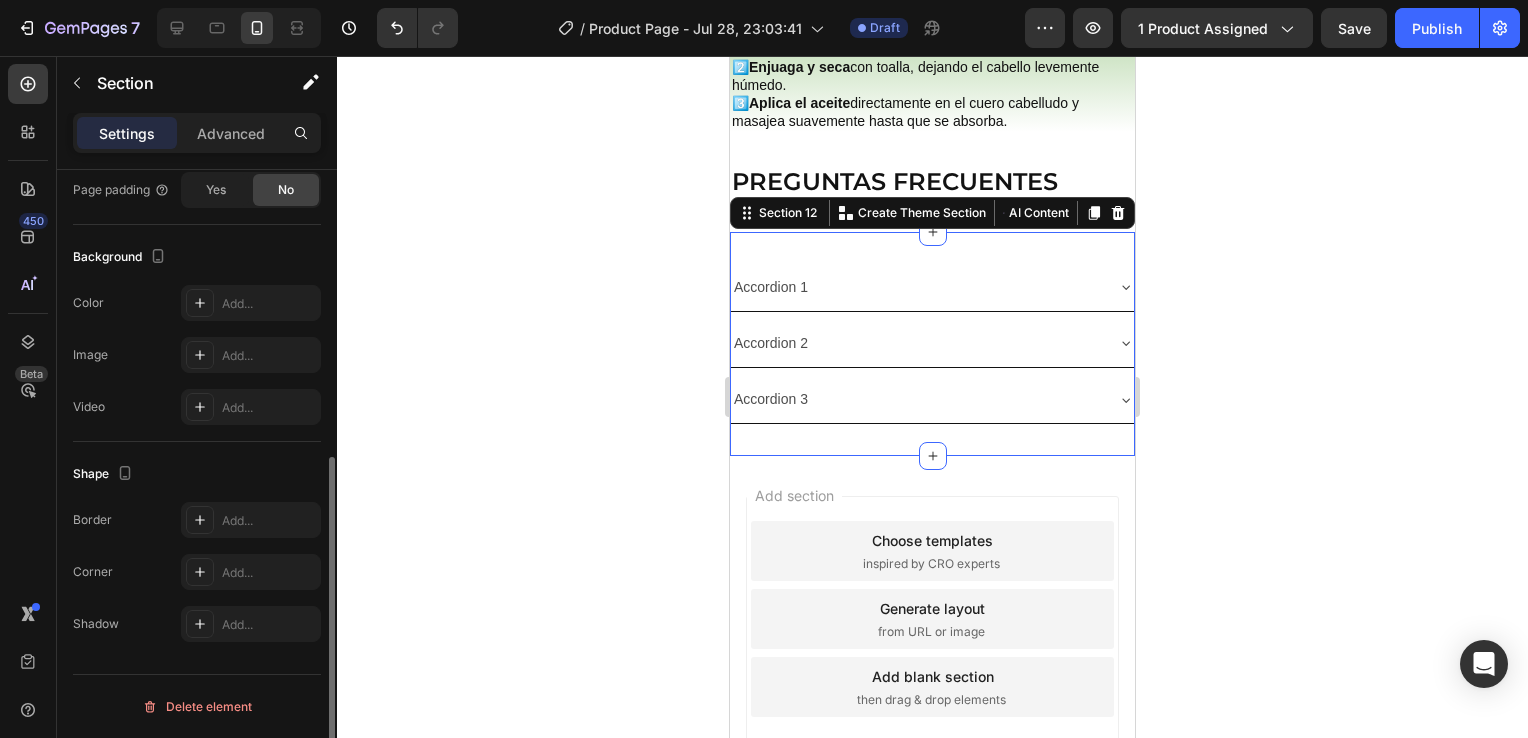 scroll, scrollTop: 0, scrollLeft: 0, axis: both 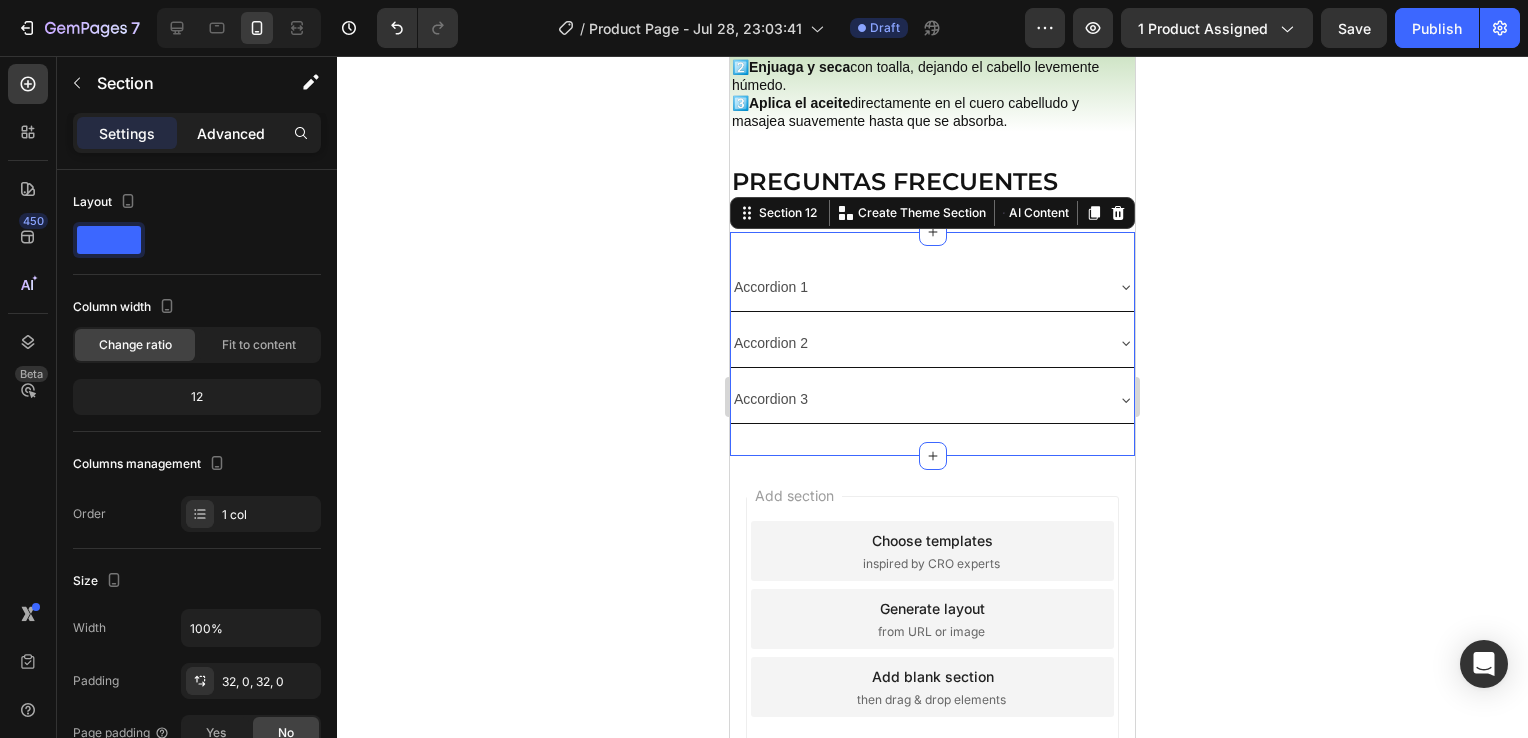 click on "Advanced" 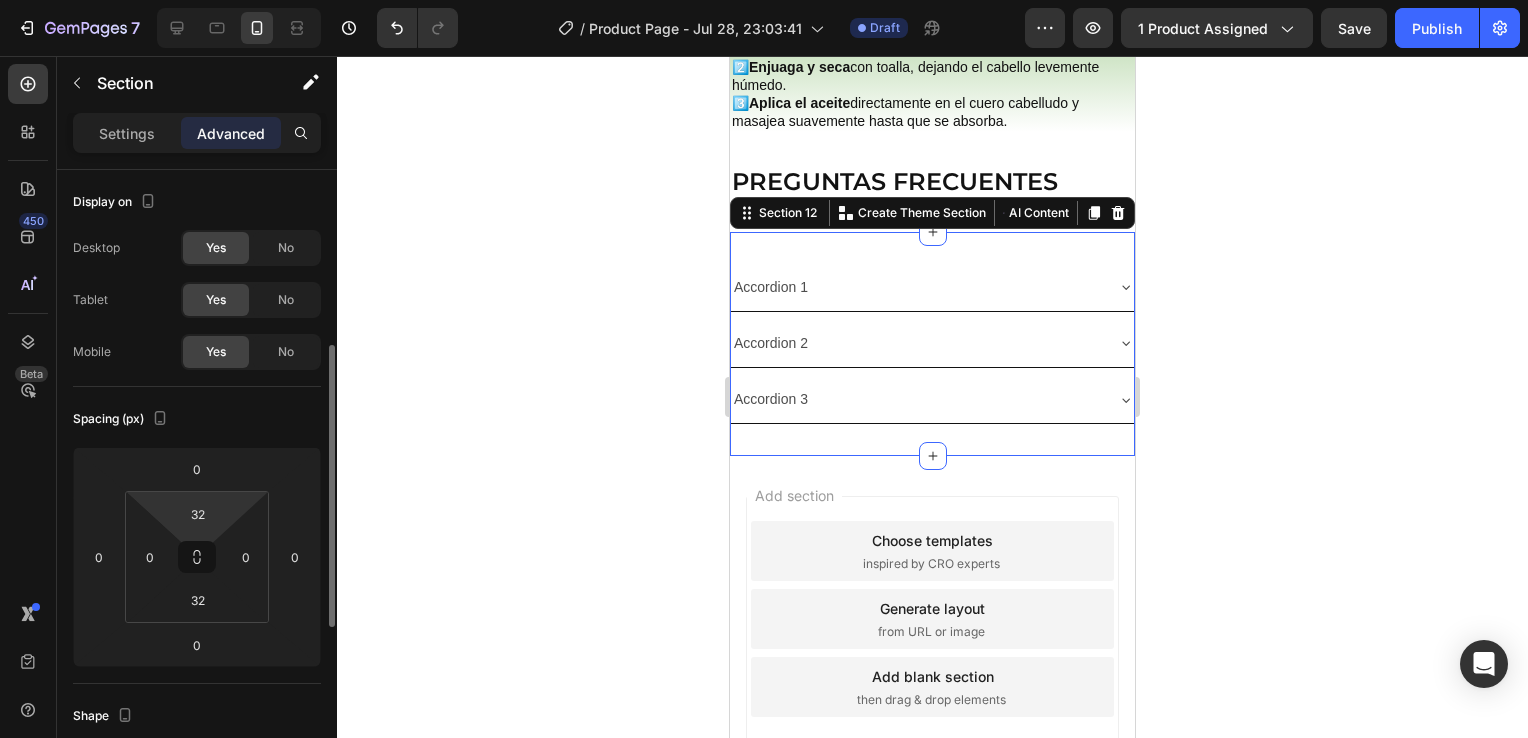 scroll, scrollTop: 121, scrollLeft: 0, axis: vertical 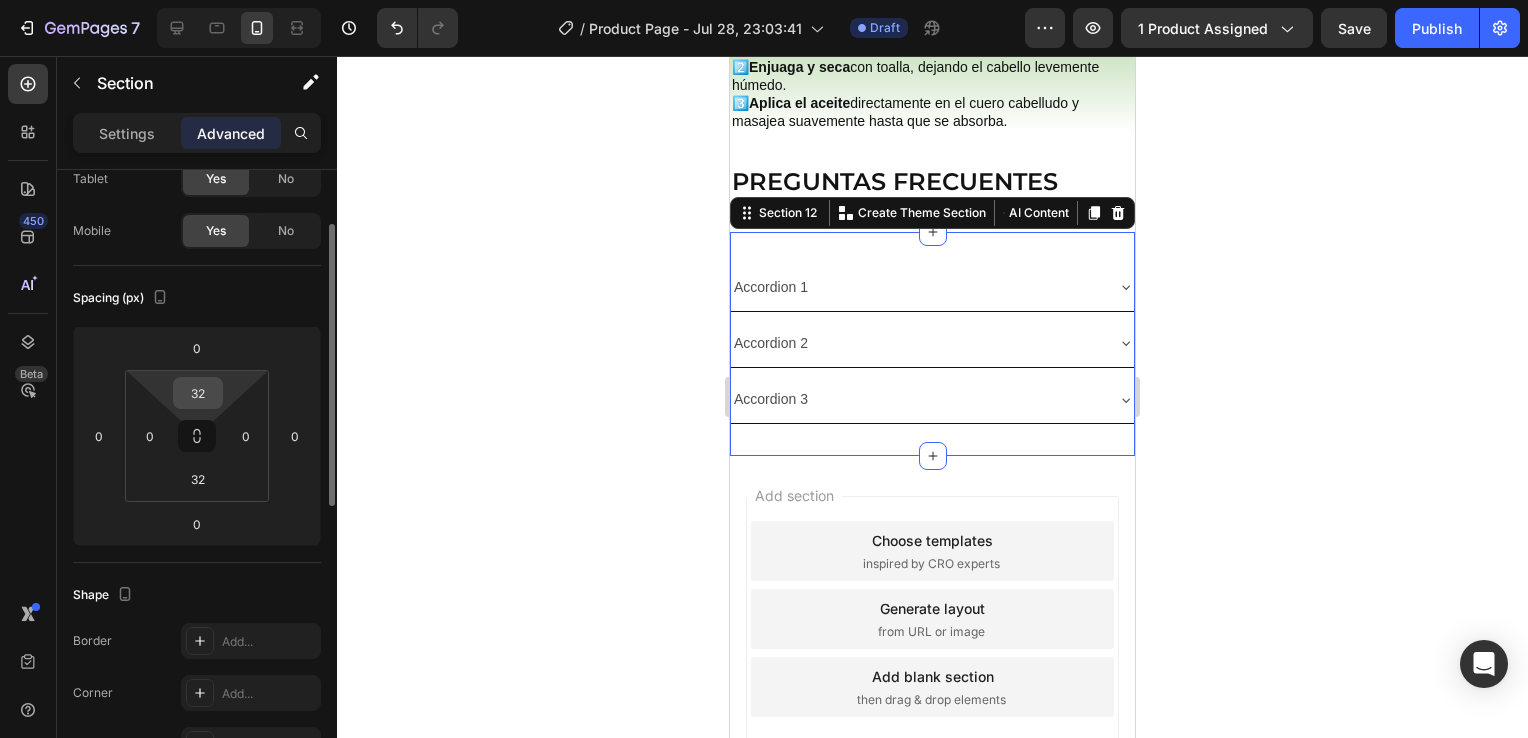 click on "32" at bounding box center (198, 393) 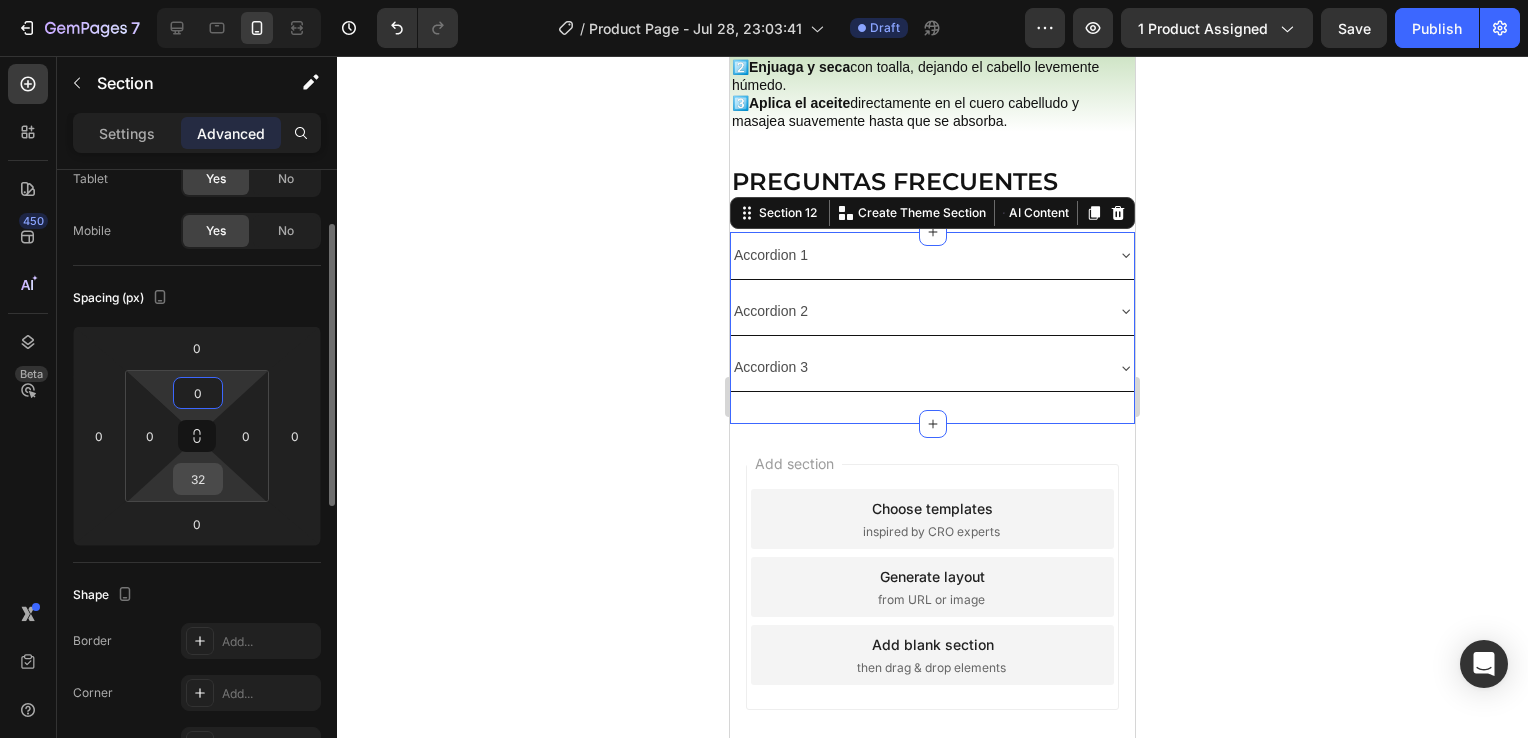 type on "0" 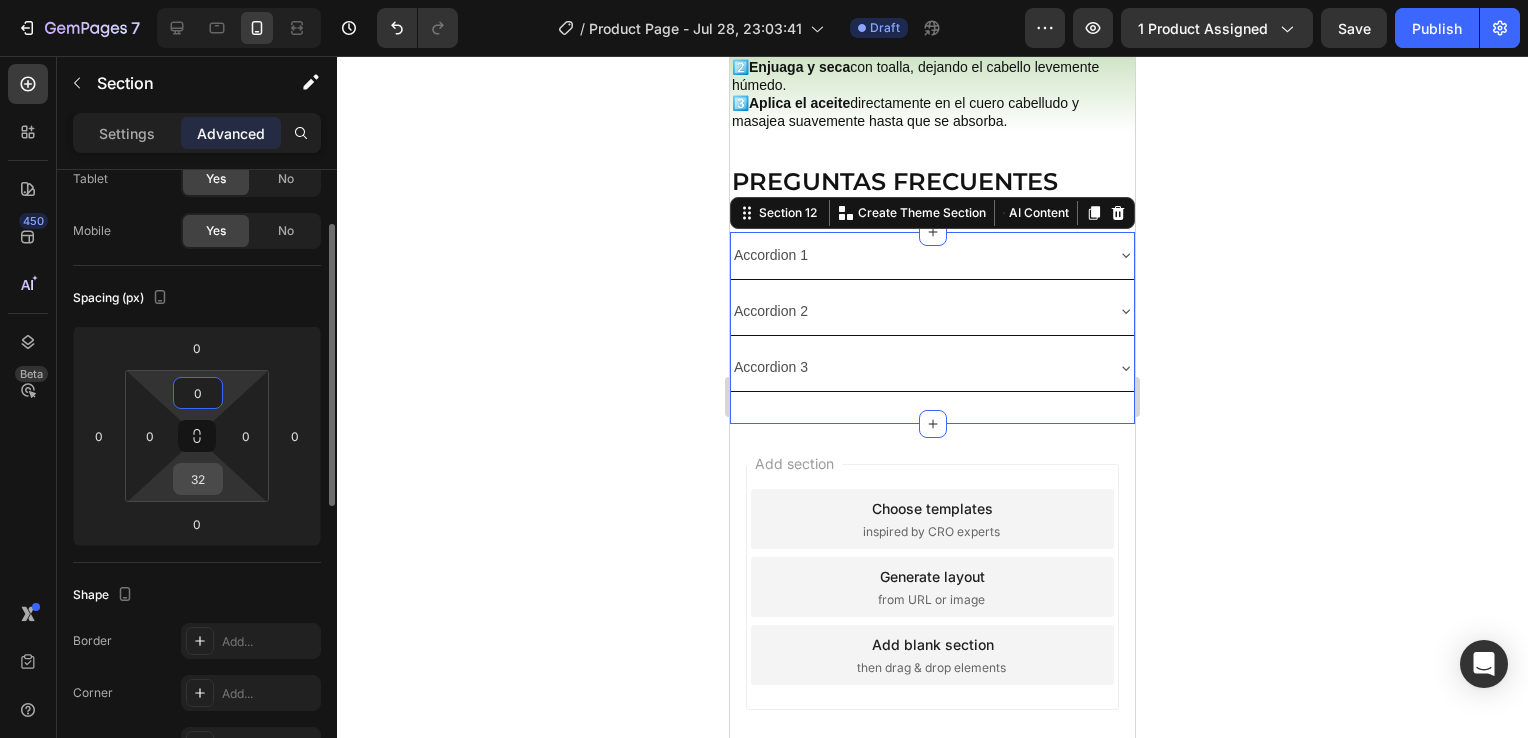 click on "32" at bounding box center [198, 479] 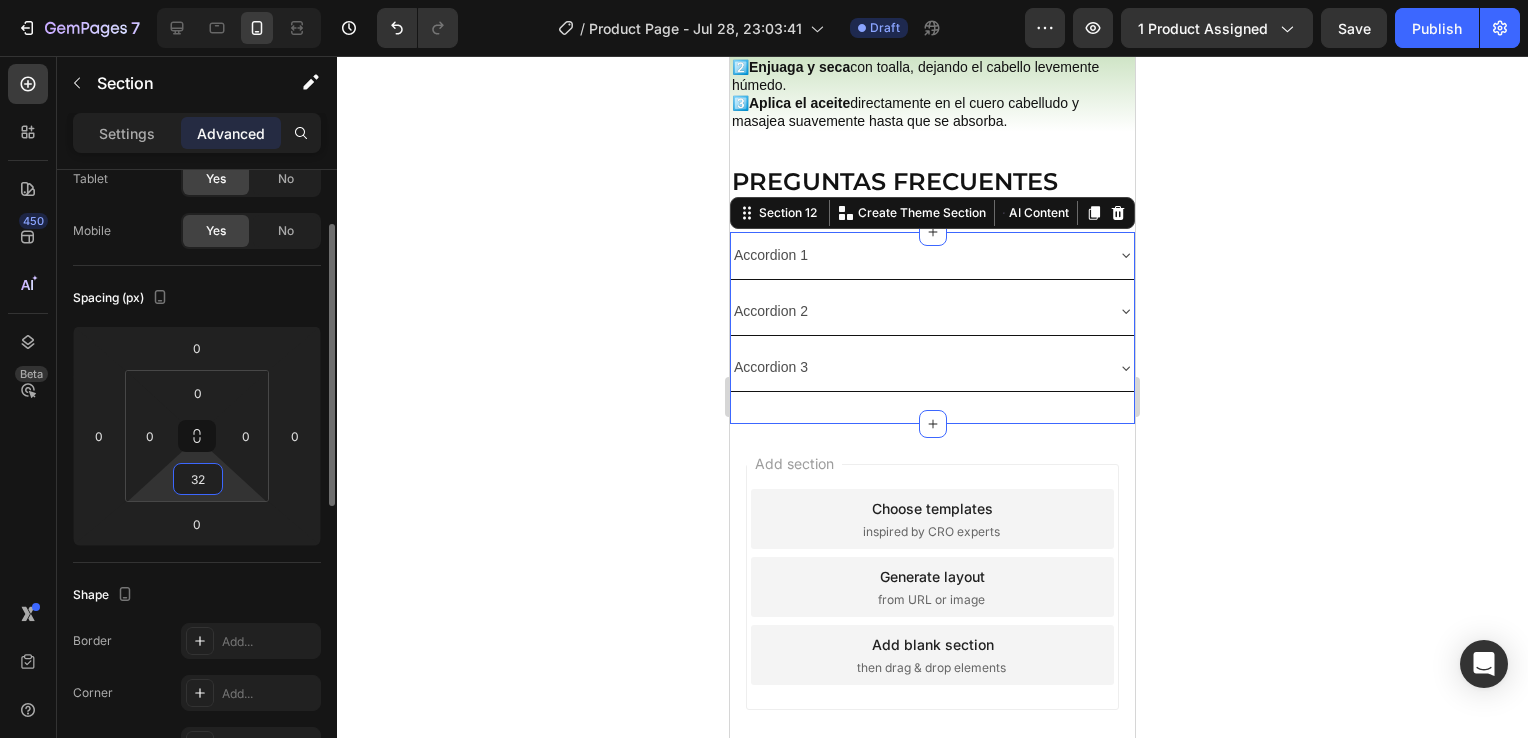 click on "32" at bounding box center [198, 479] 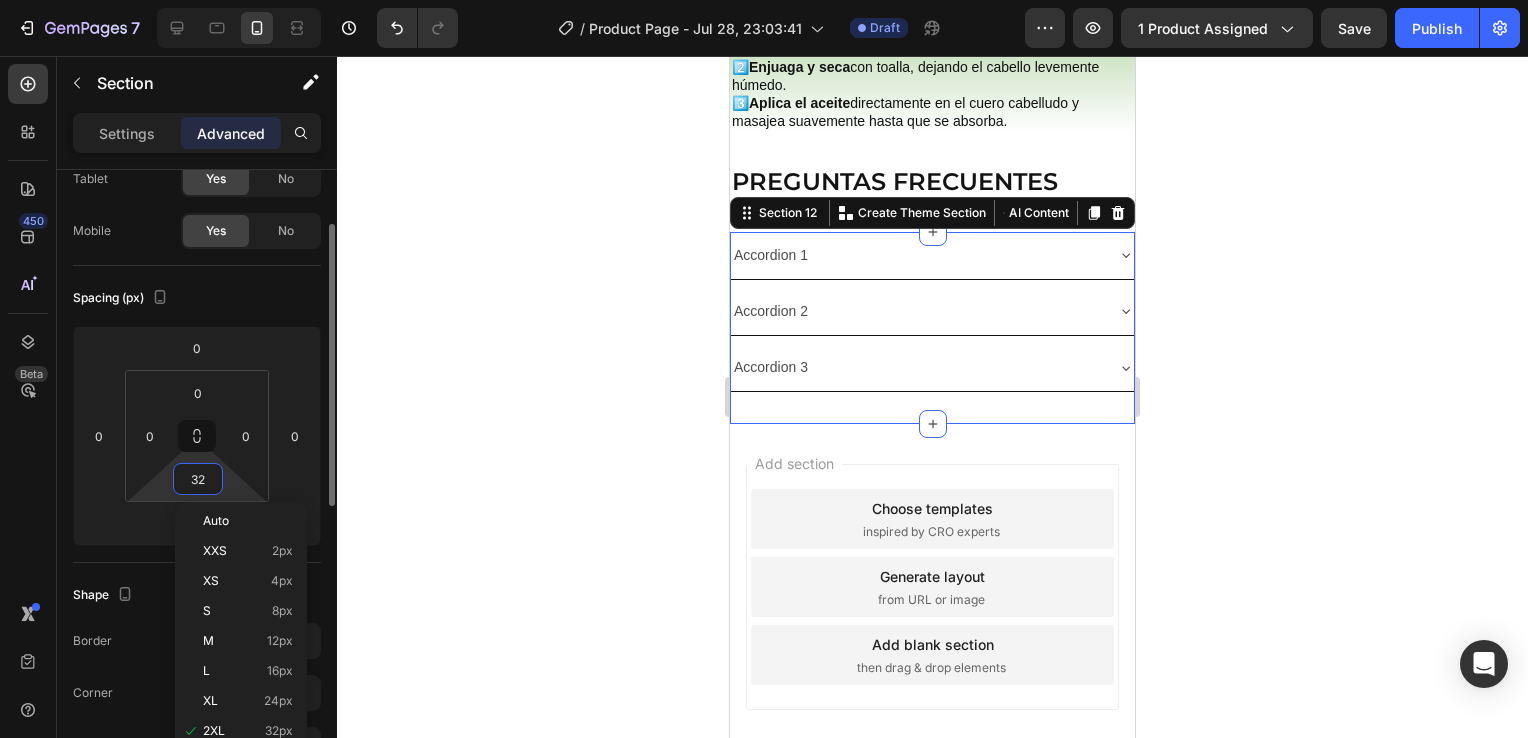 type on "0" 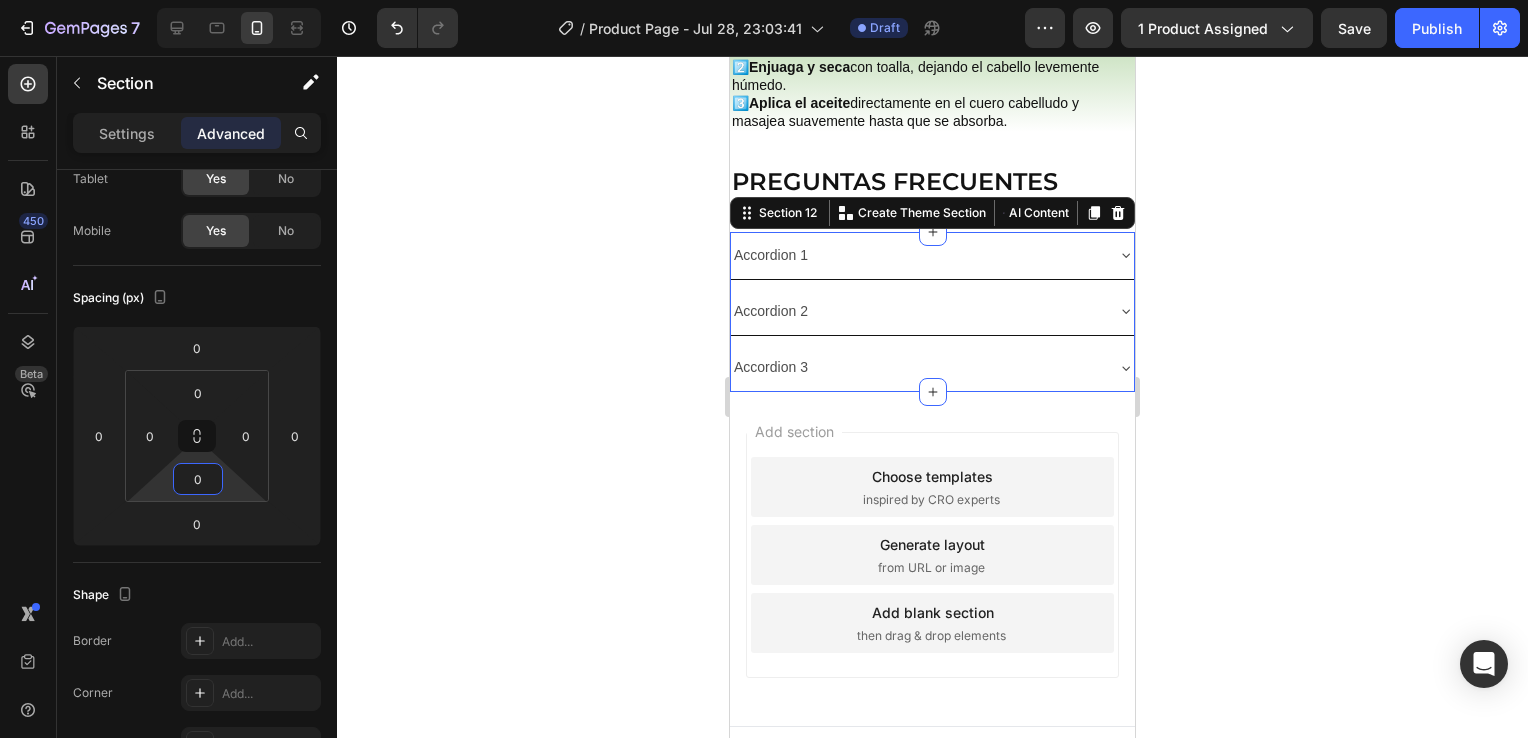click 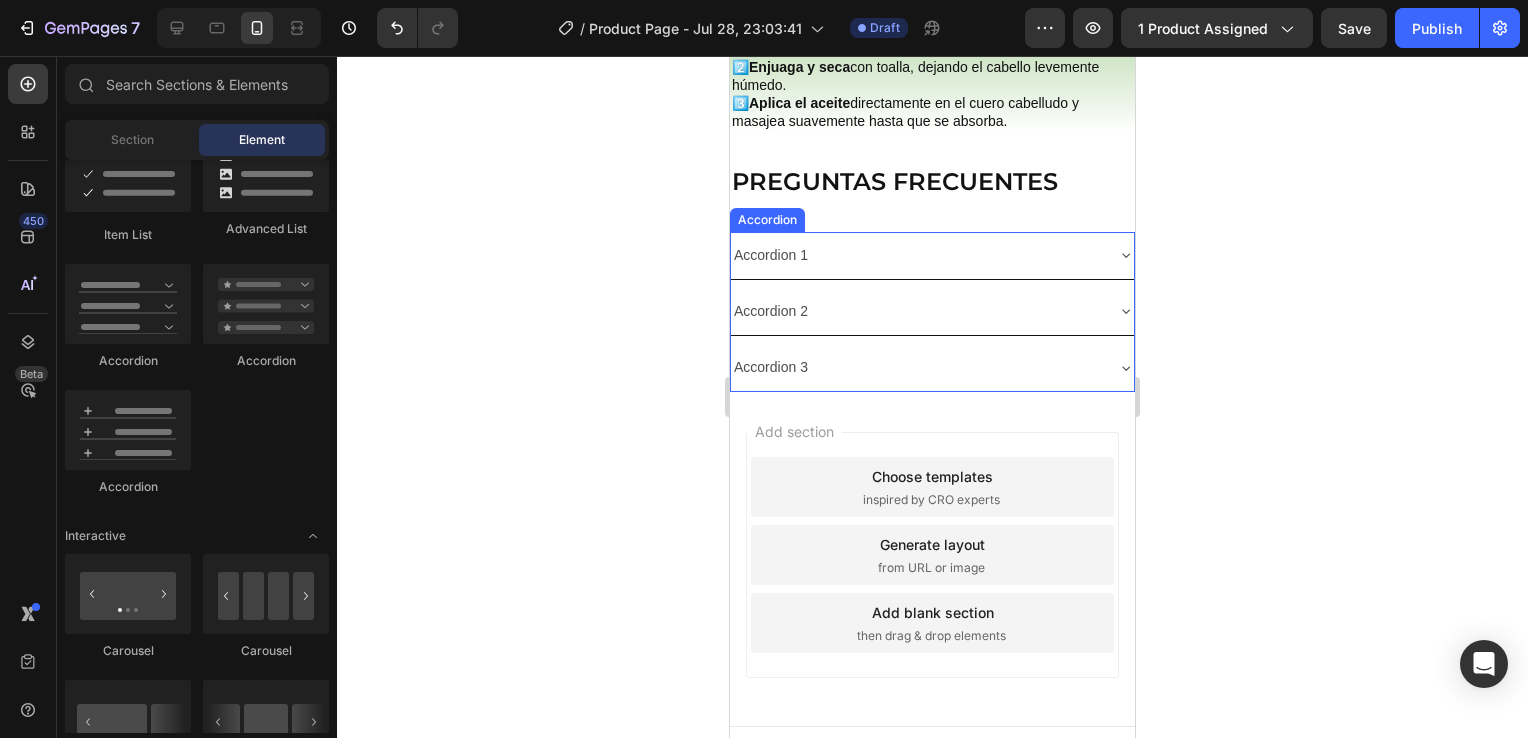 click on "Accordion 1" at bounding box center [932, 255] 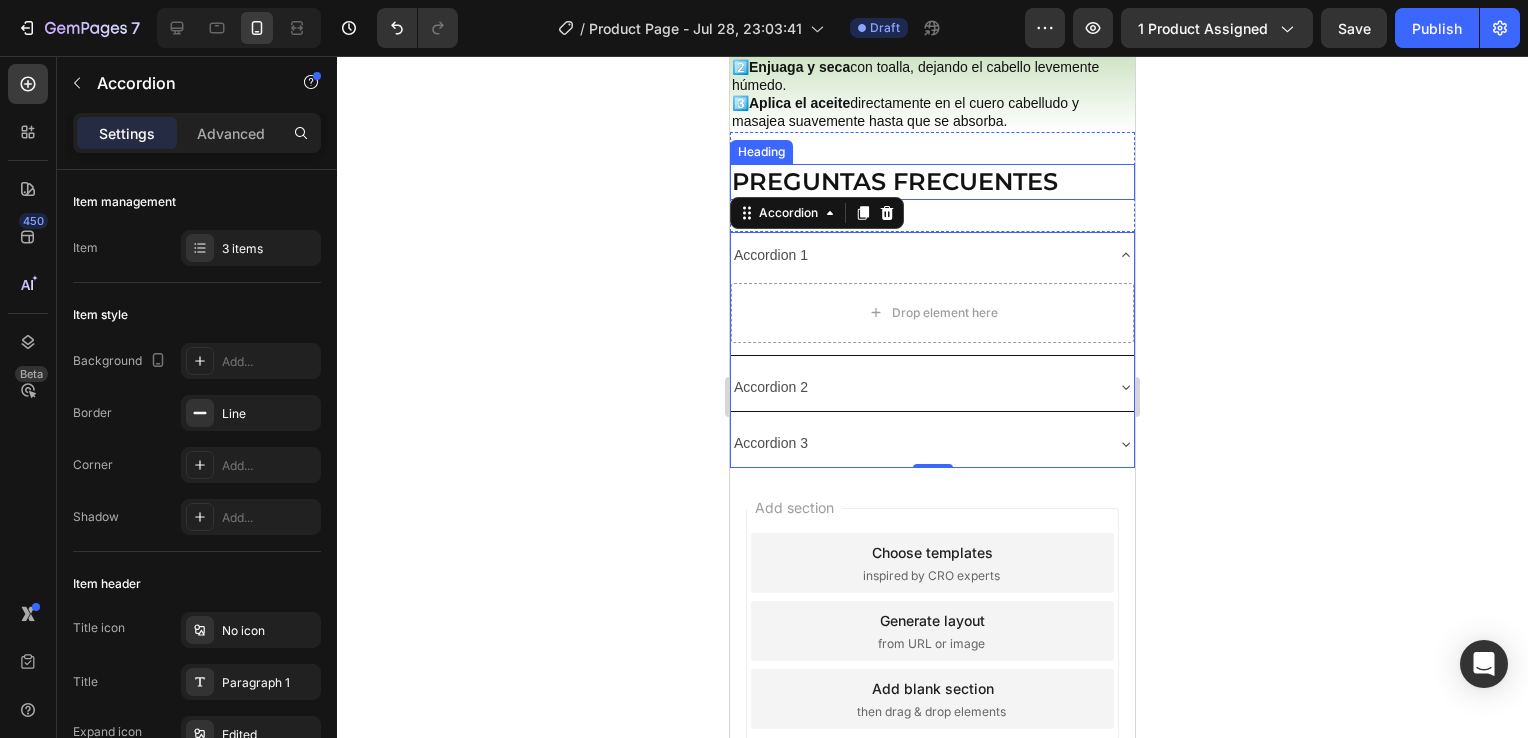 click on "PREGUNTAS FRECUENTES" at bounding box center (932, 181) 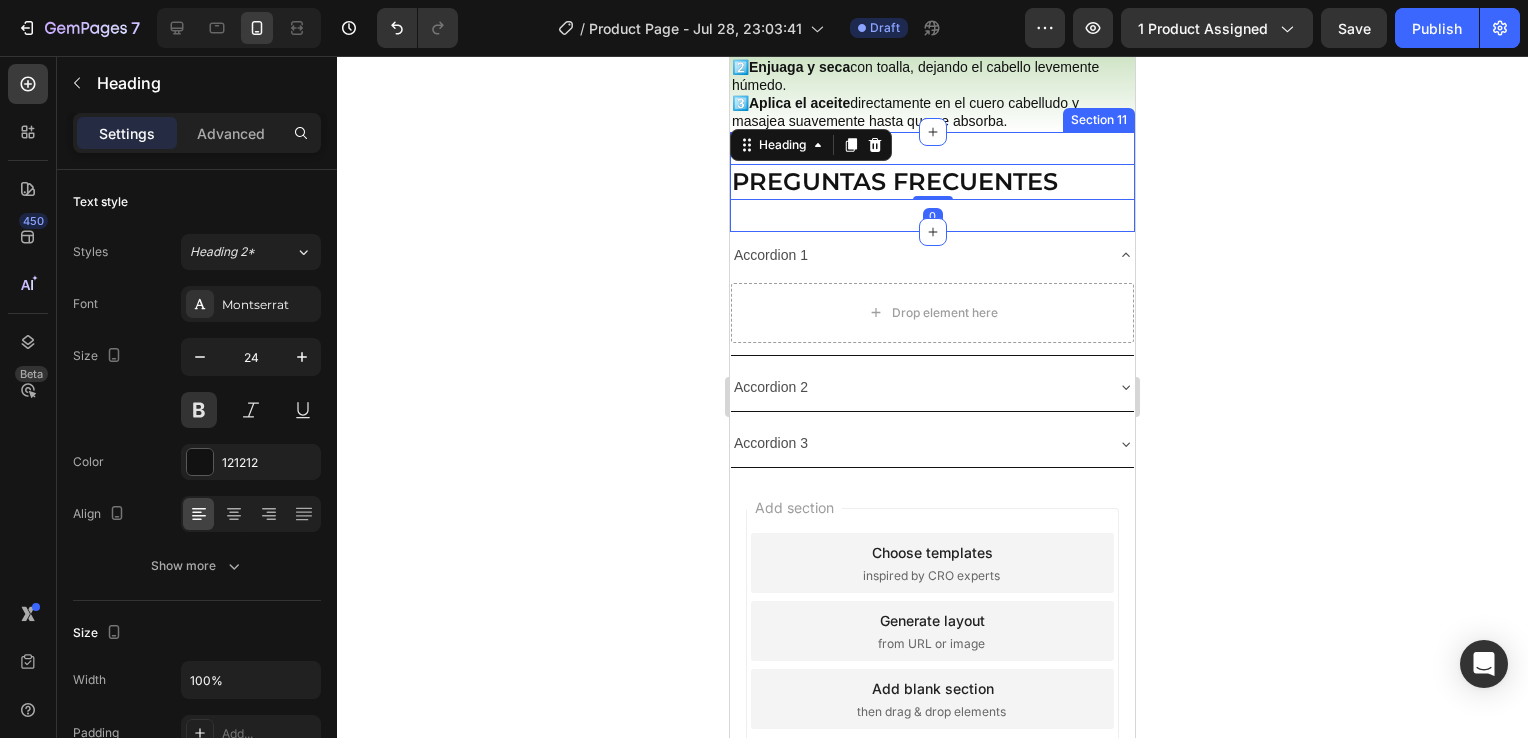 click on "PREGUNTAS FRECUENTES Heading   0 Section 11" at bounding box center (932, 181) 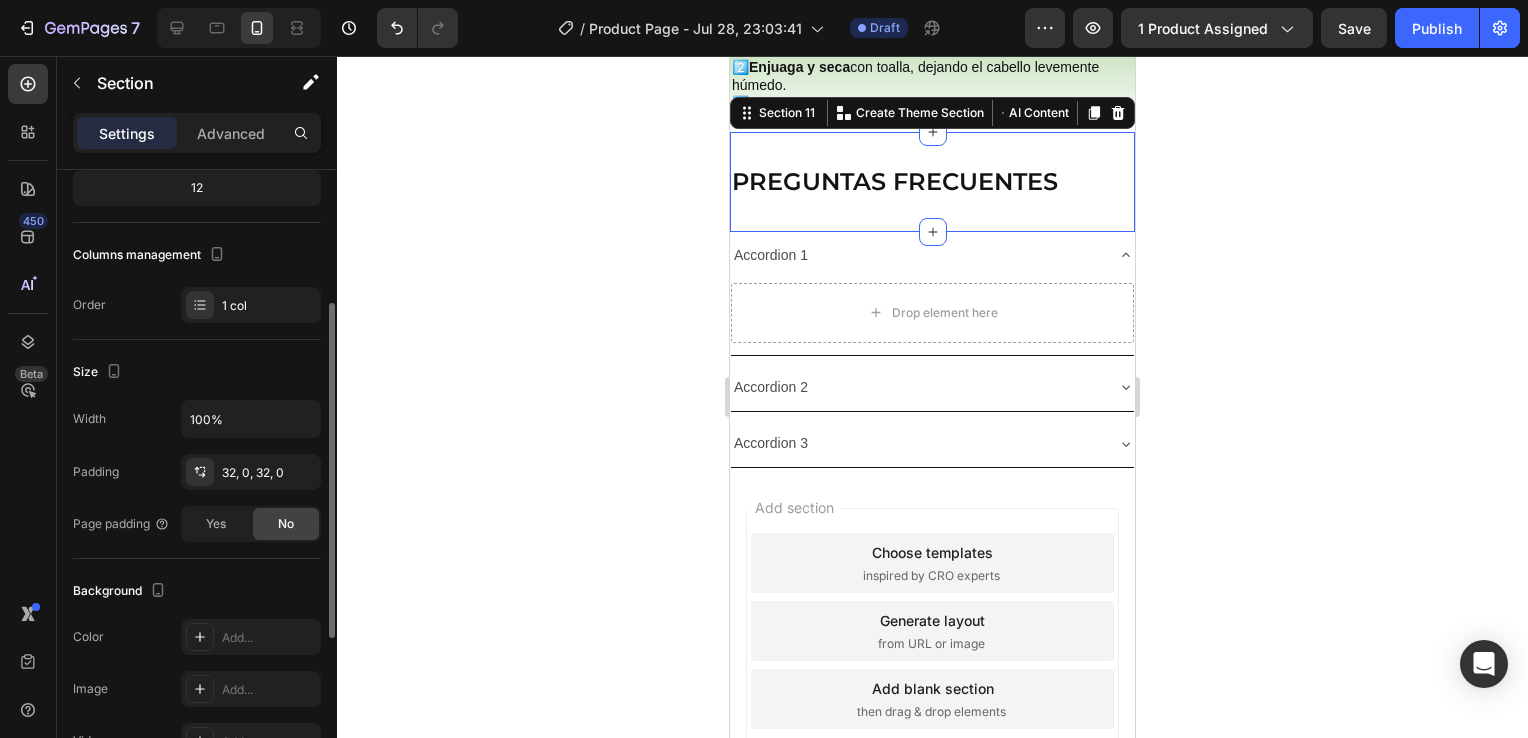 scroll, scrollTop: 223, scrollLeft: 0, axis: vertical 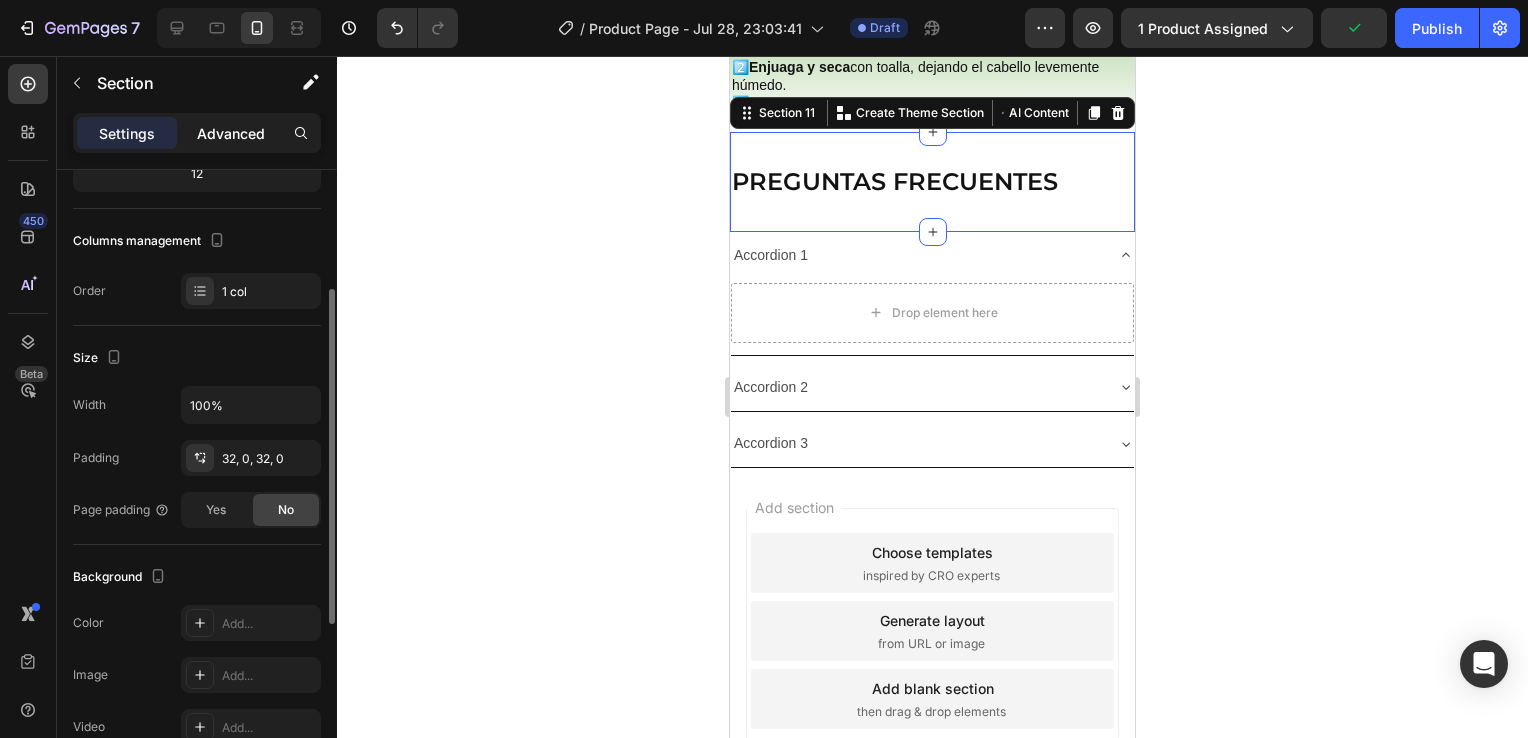 click on "Advanced" at bounding box center (231, 133) 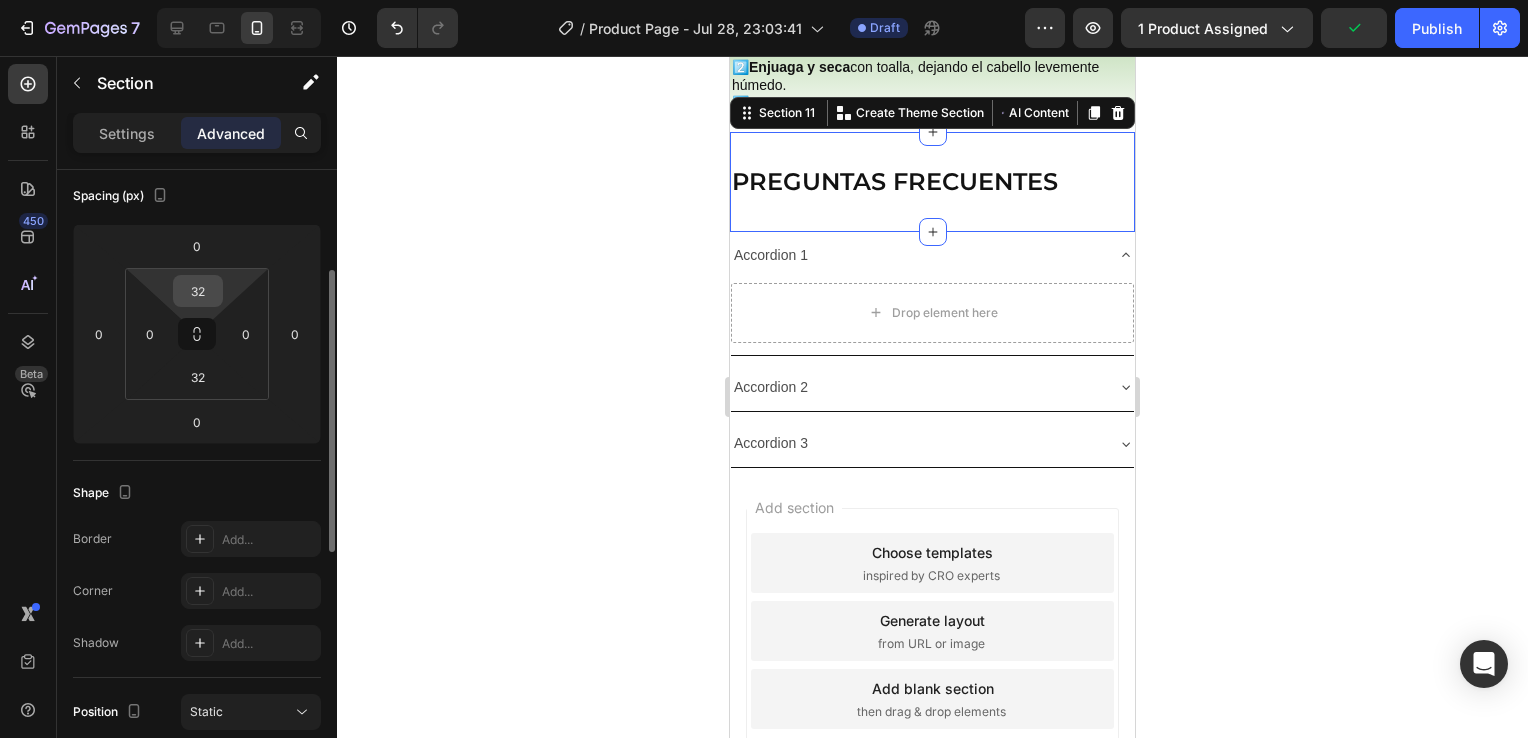 click on "32" at bounding box center (198, 291) 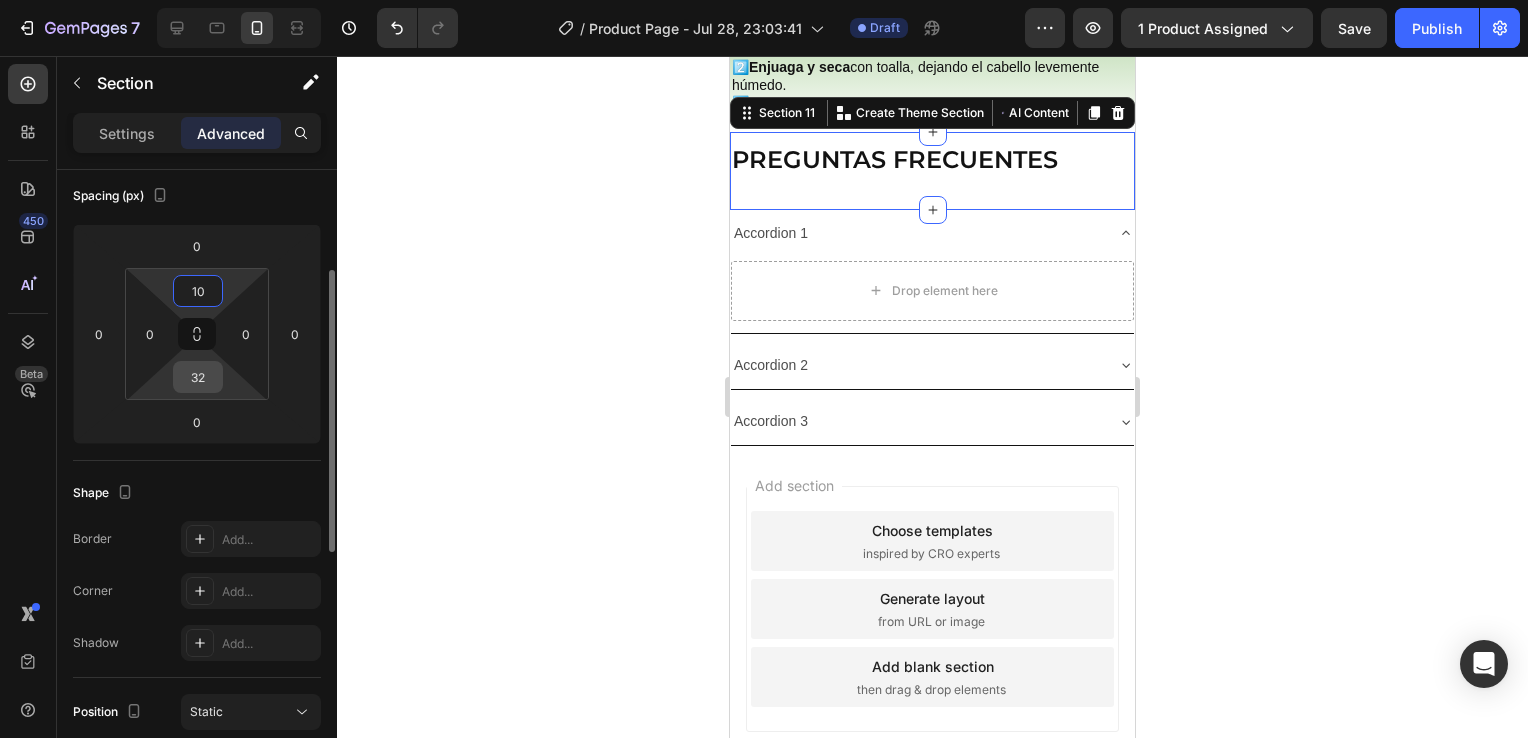 type on "10" 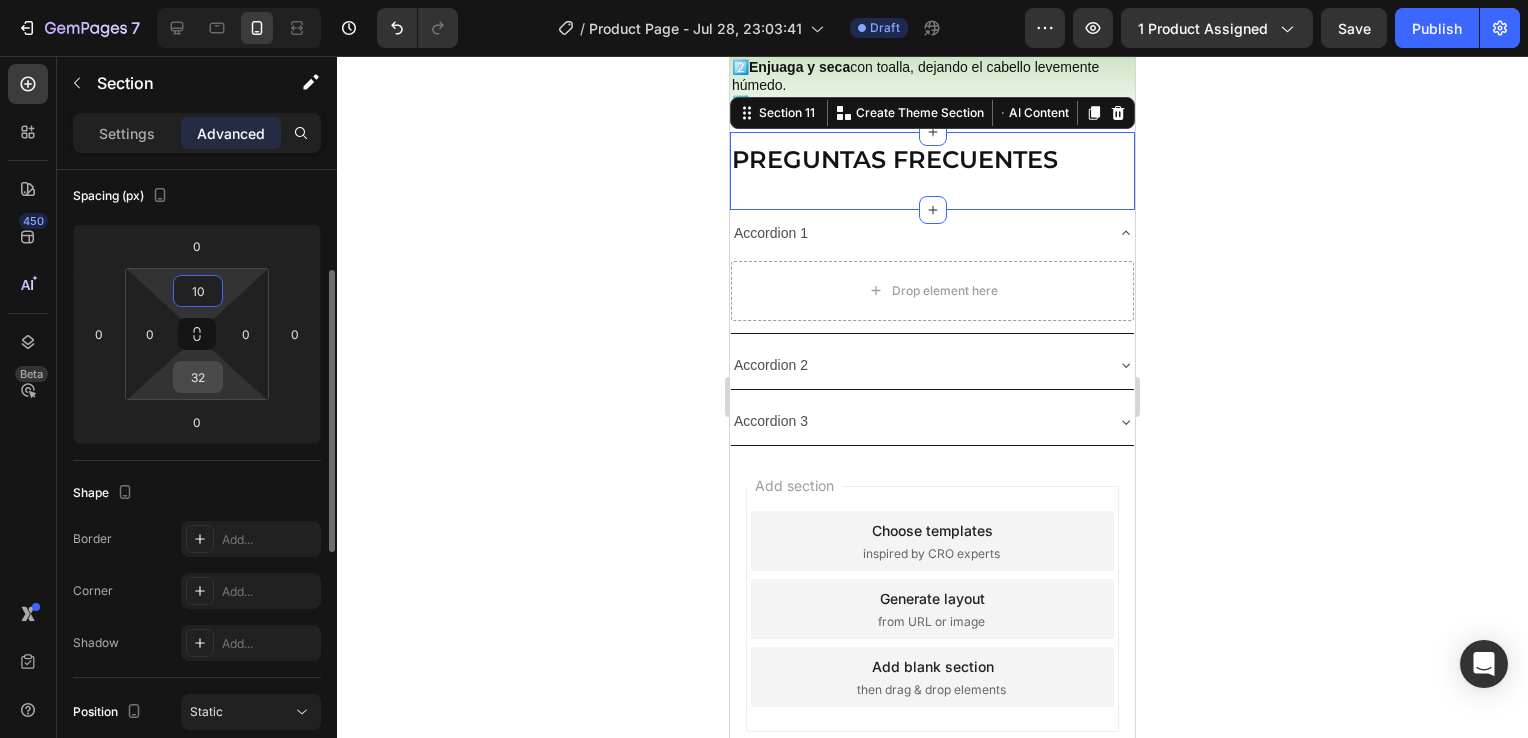 click on "32" at bounding box center (198, 377) 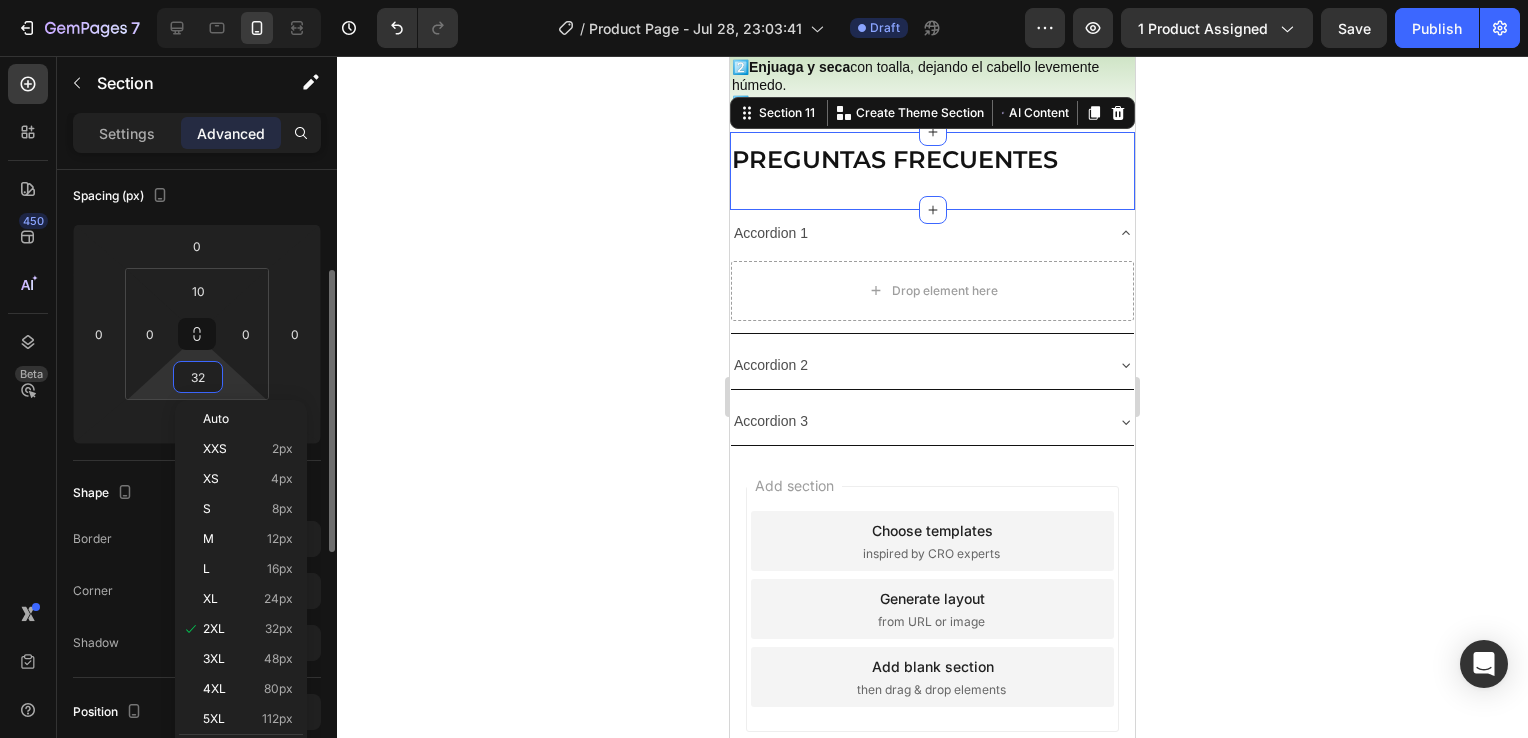 click on "32" at bounding box center (198, 377) 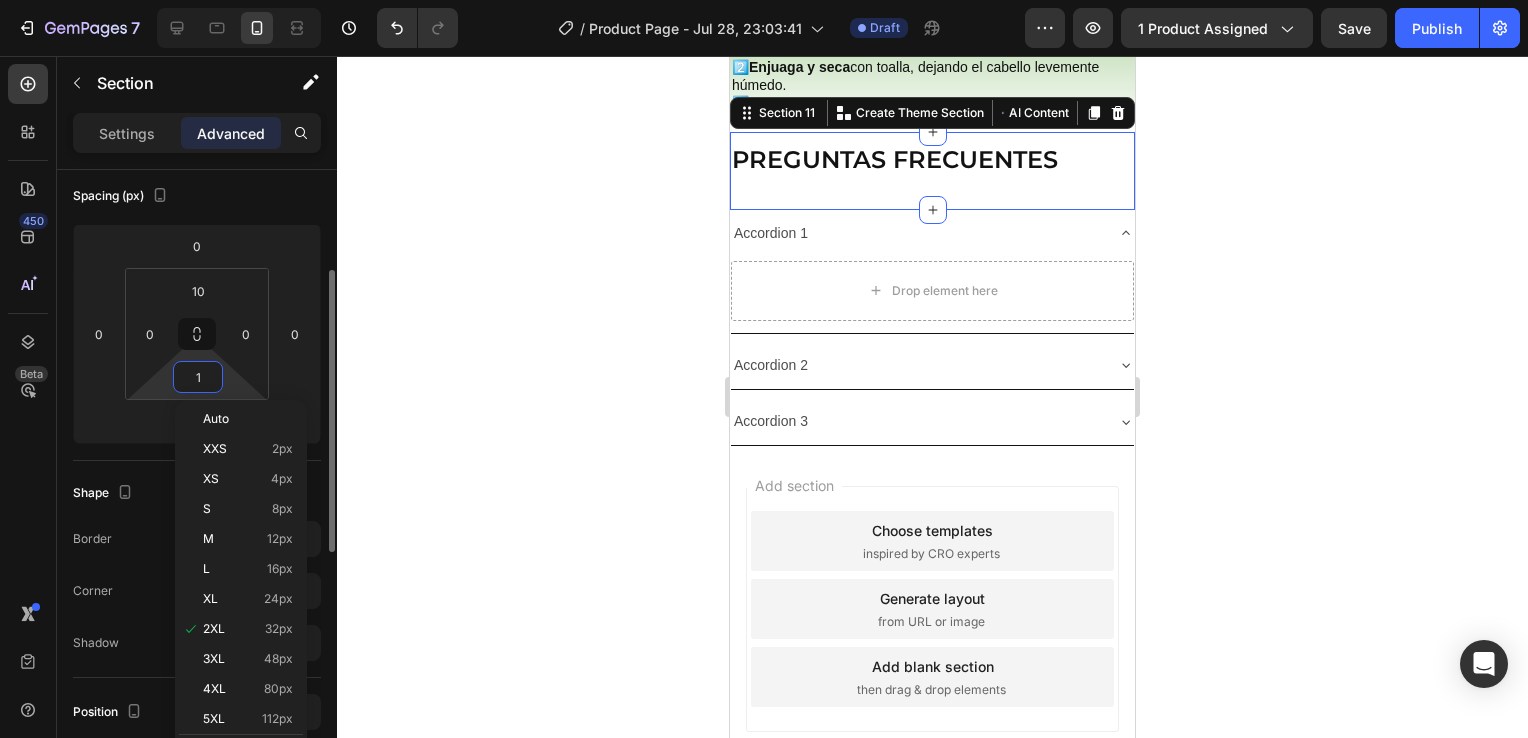 type on "10" 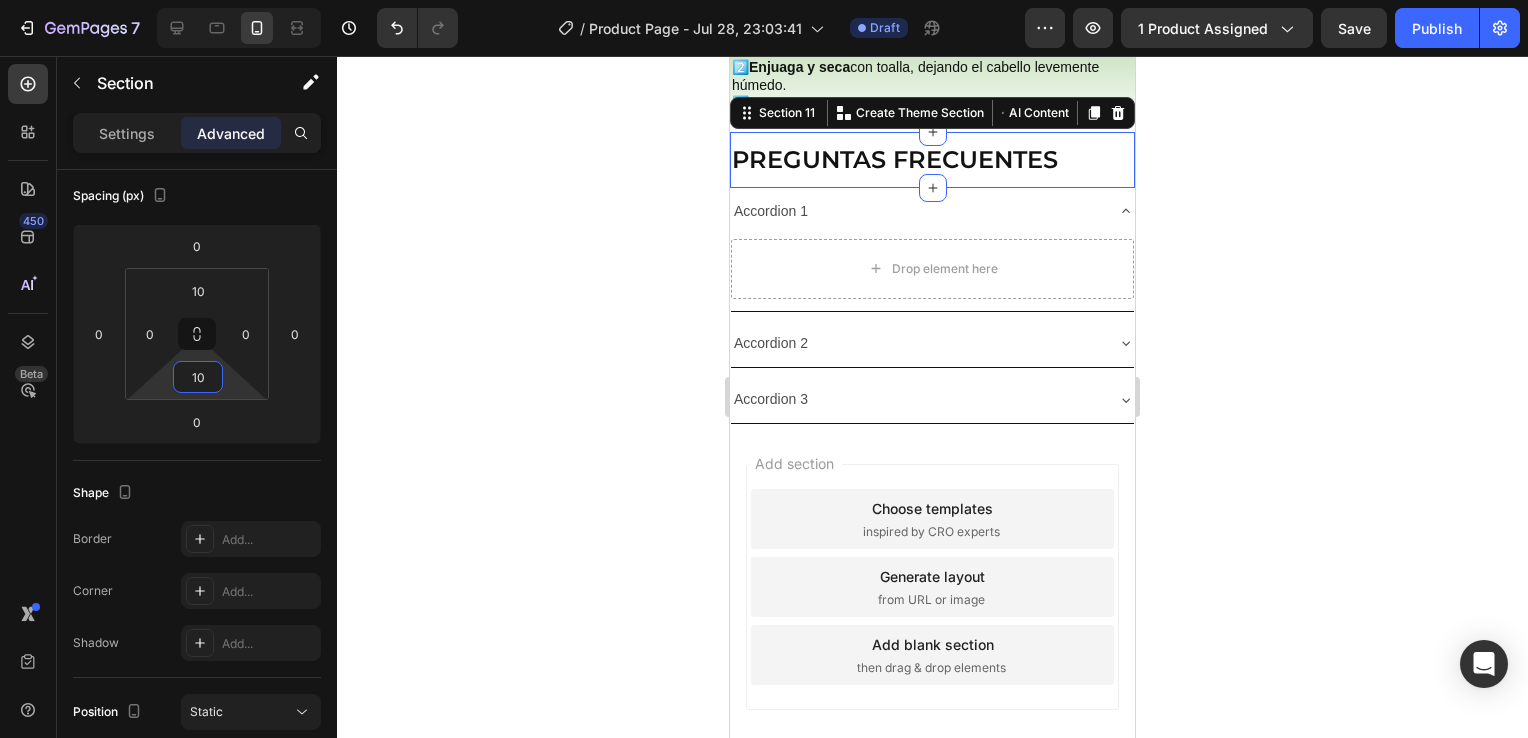 click 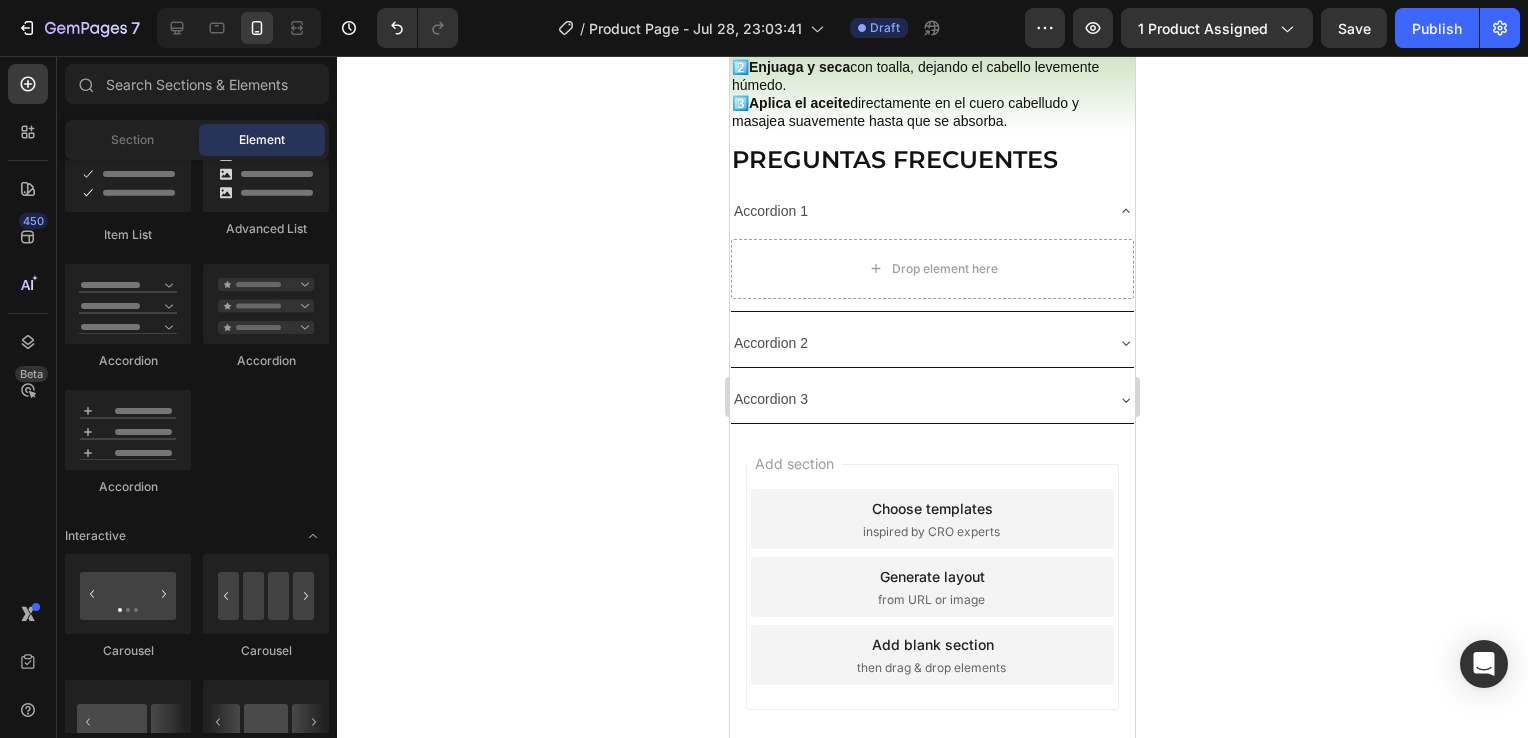 click 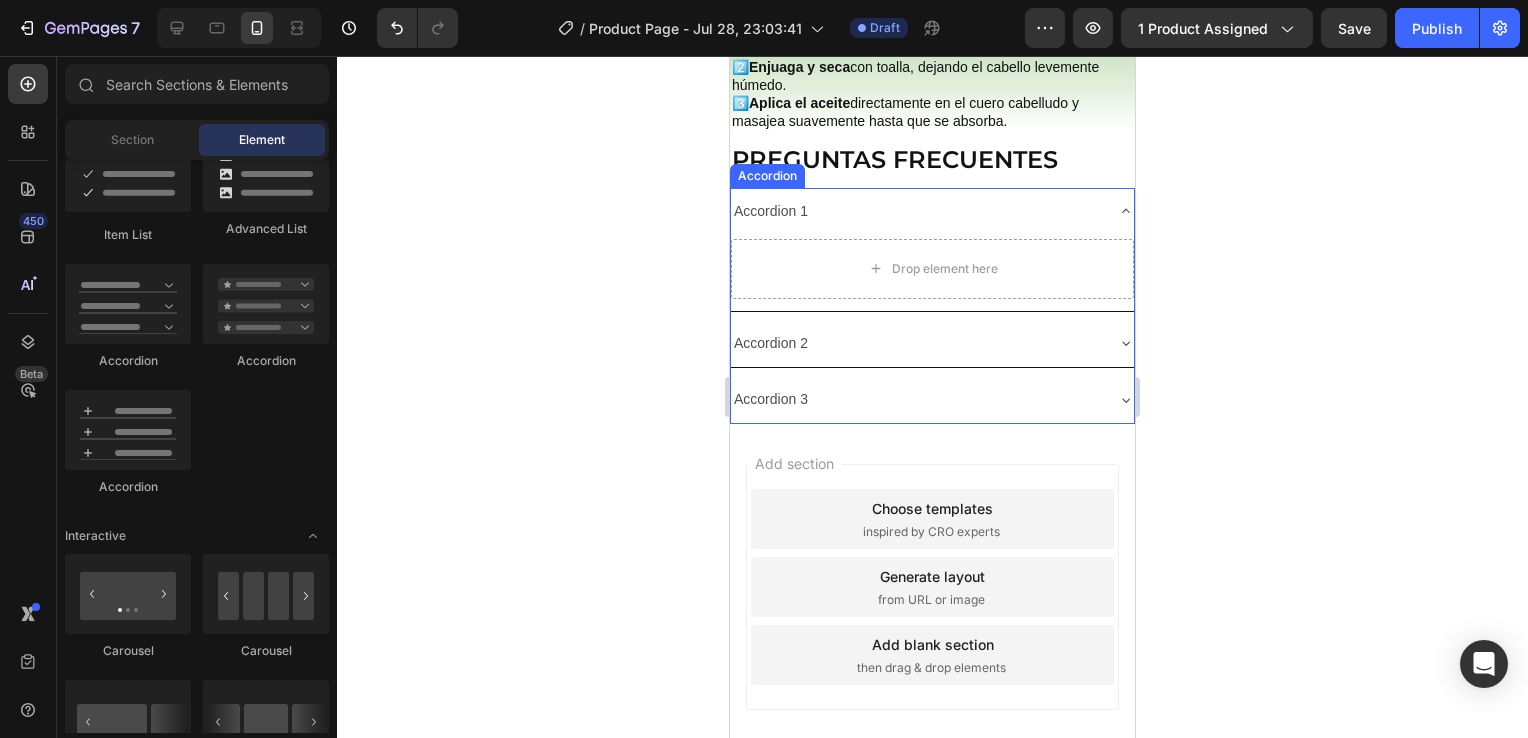 click on "Accordion 1" at bounding box center [771, 211] 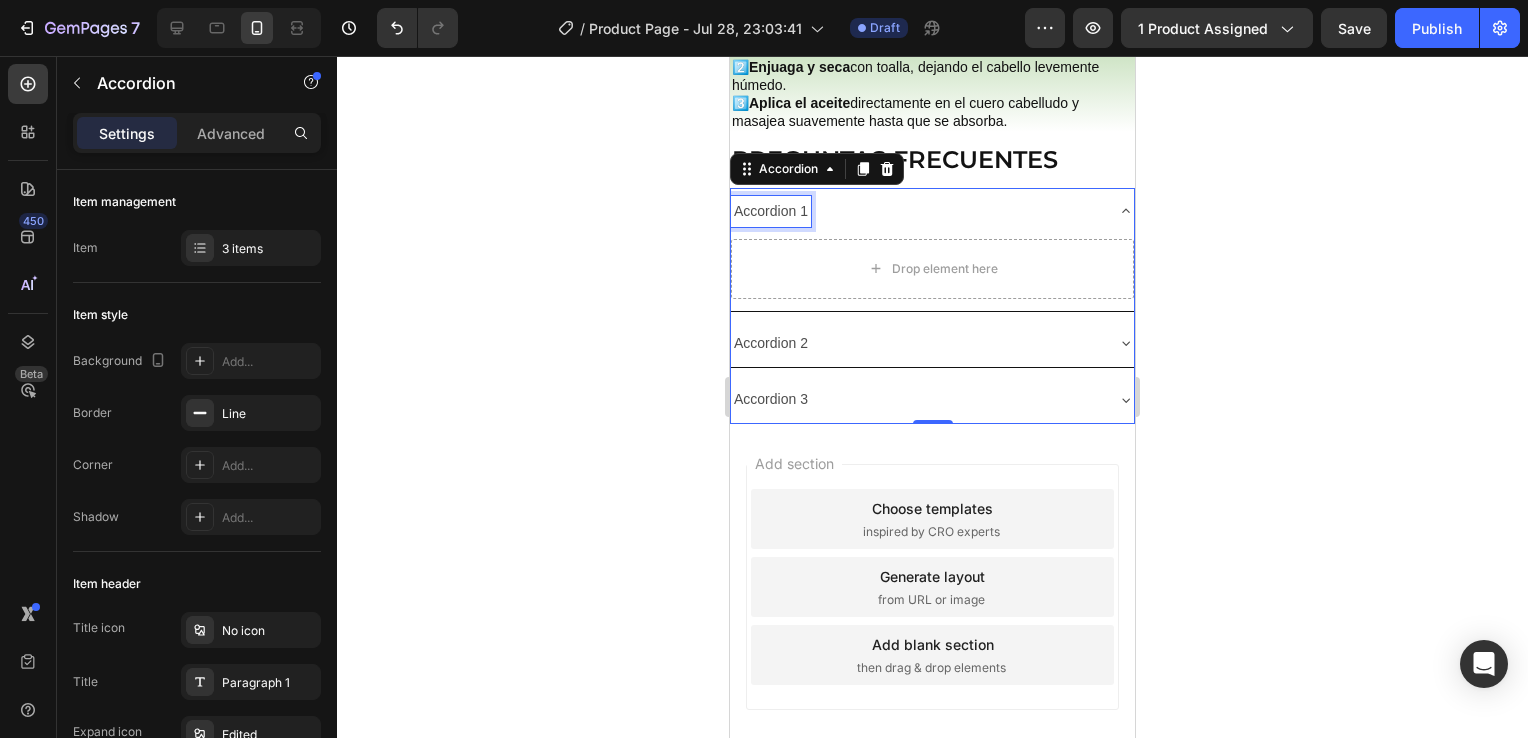 click on "Accordion 1" at bounding box center [771, 211] 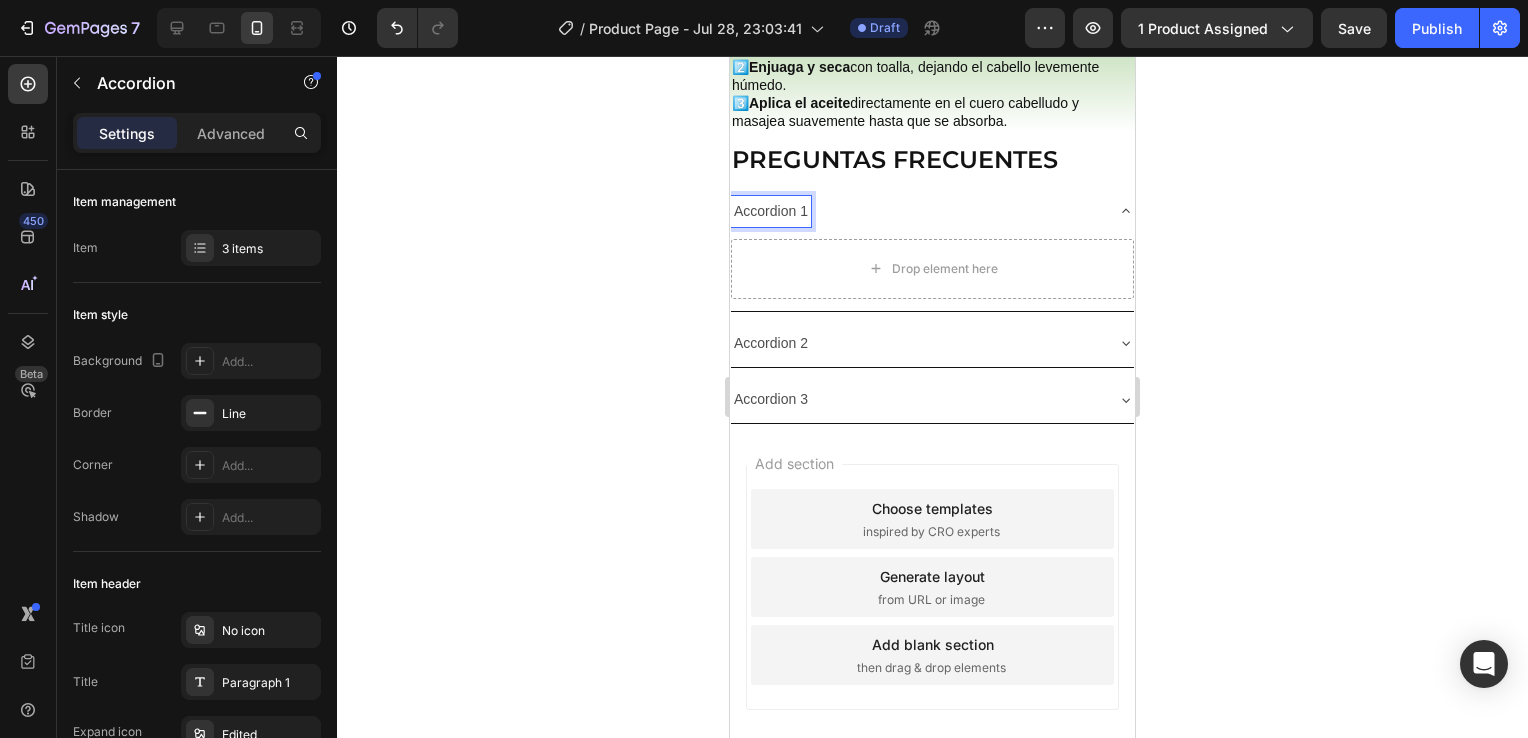 click on "Accordion 1" at bounding box center [771, 211] 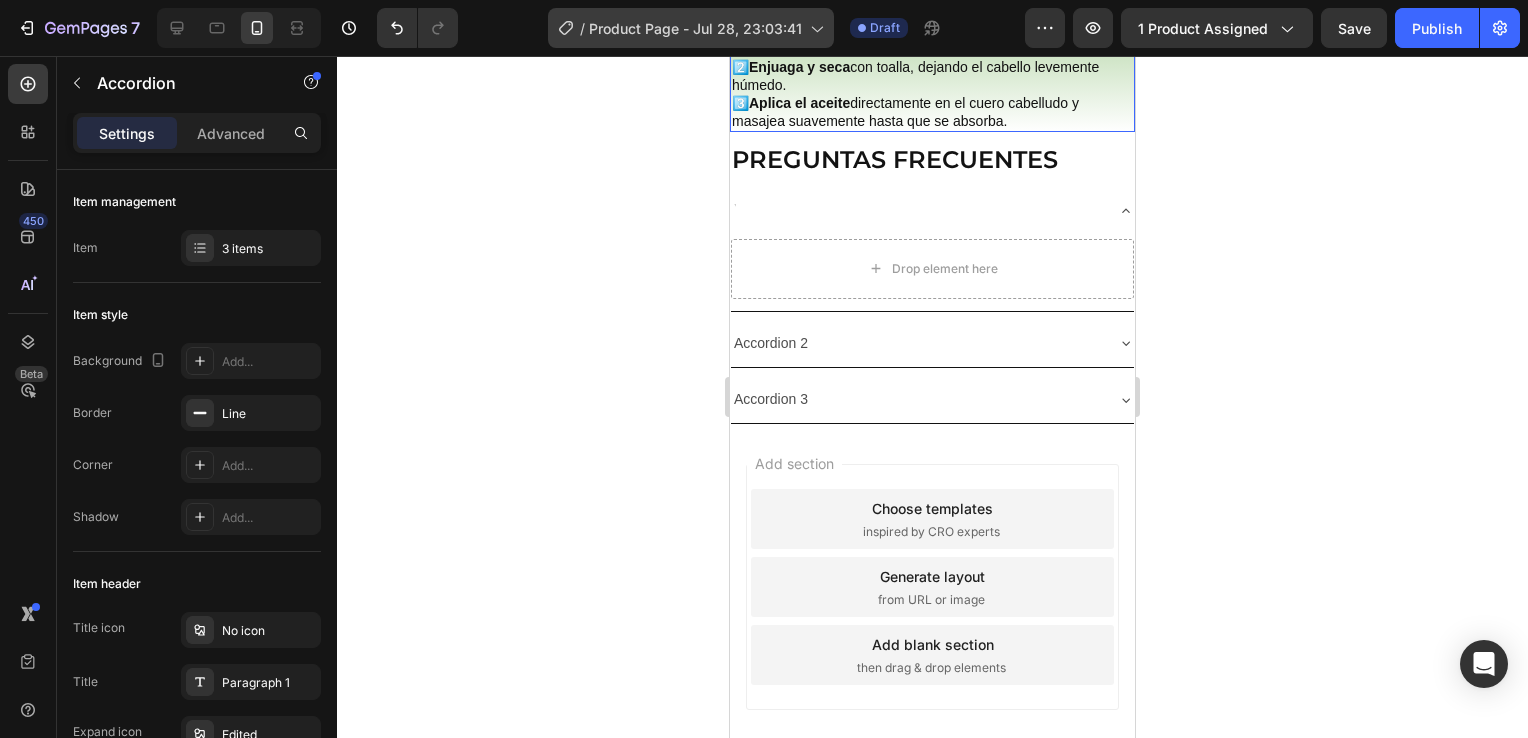 scroll, scrollTop: 2734, scrollLeft: 0, axis: vertical 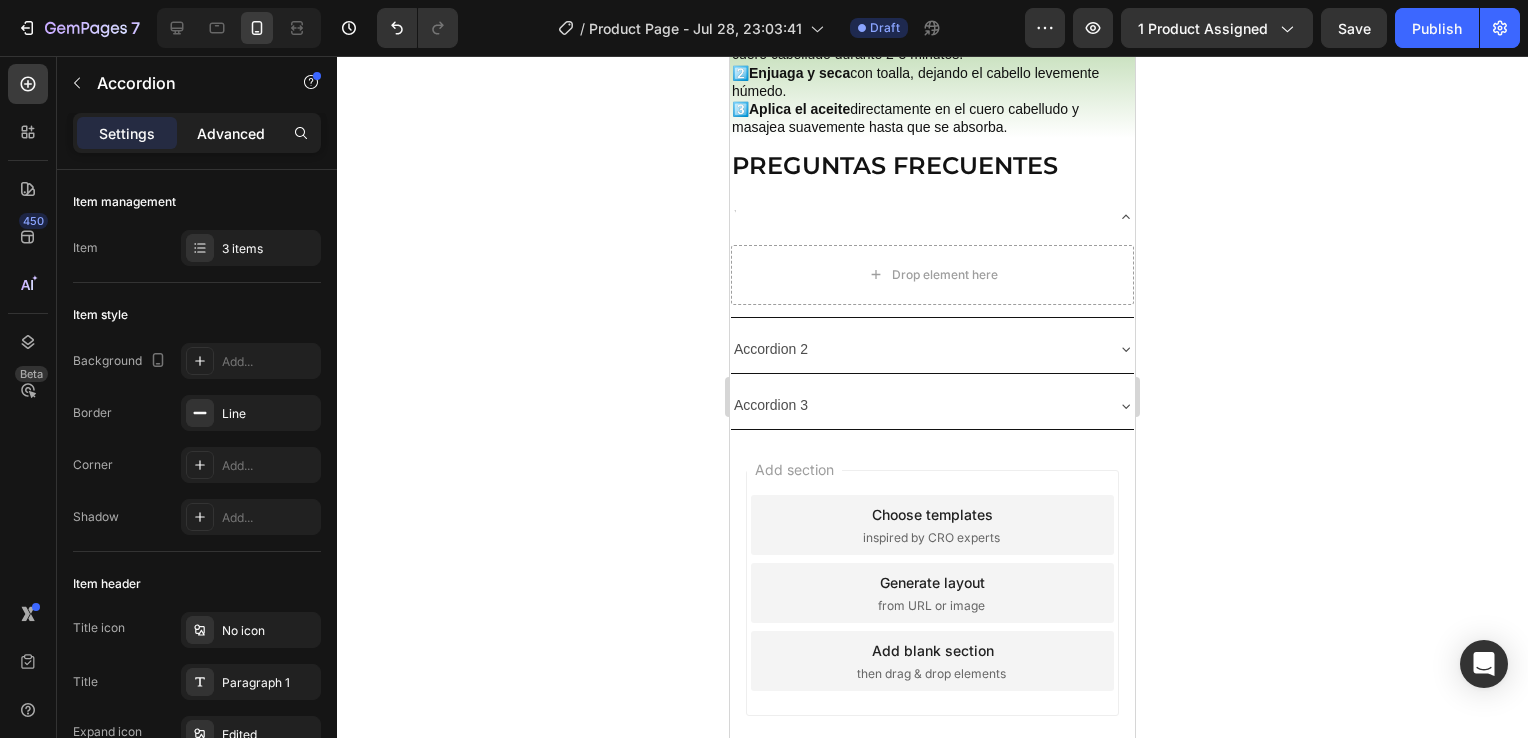 click on "Advanced" at bounding box center (231, 133) 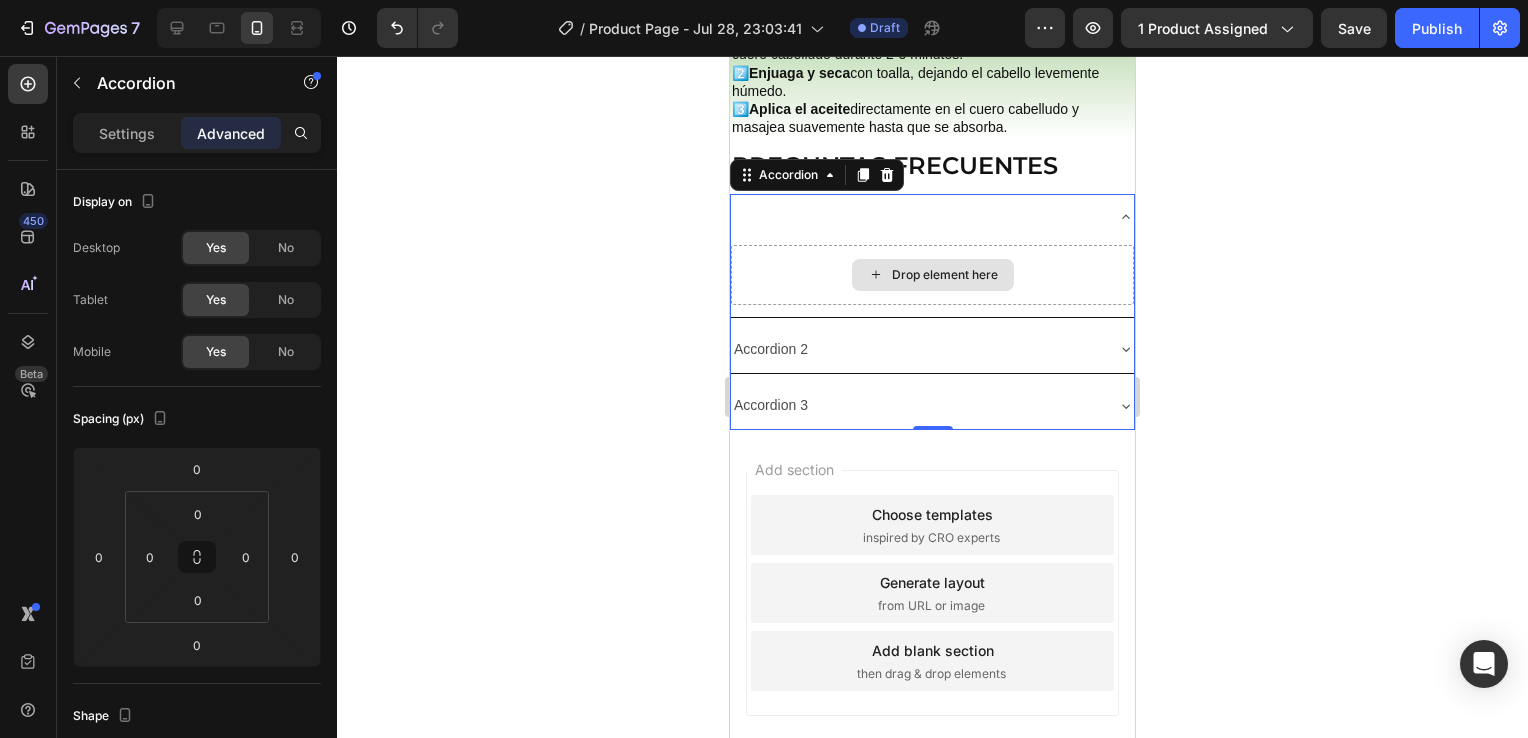 click on "Drop element here" at bounding box center [932, 275] 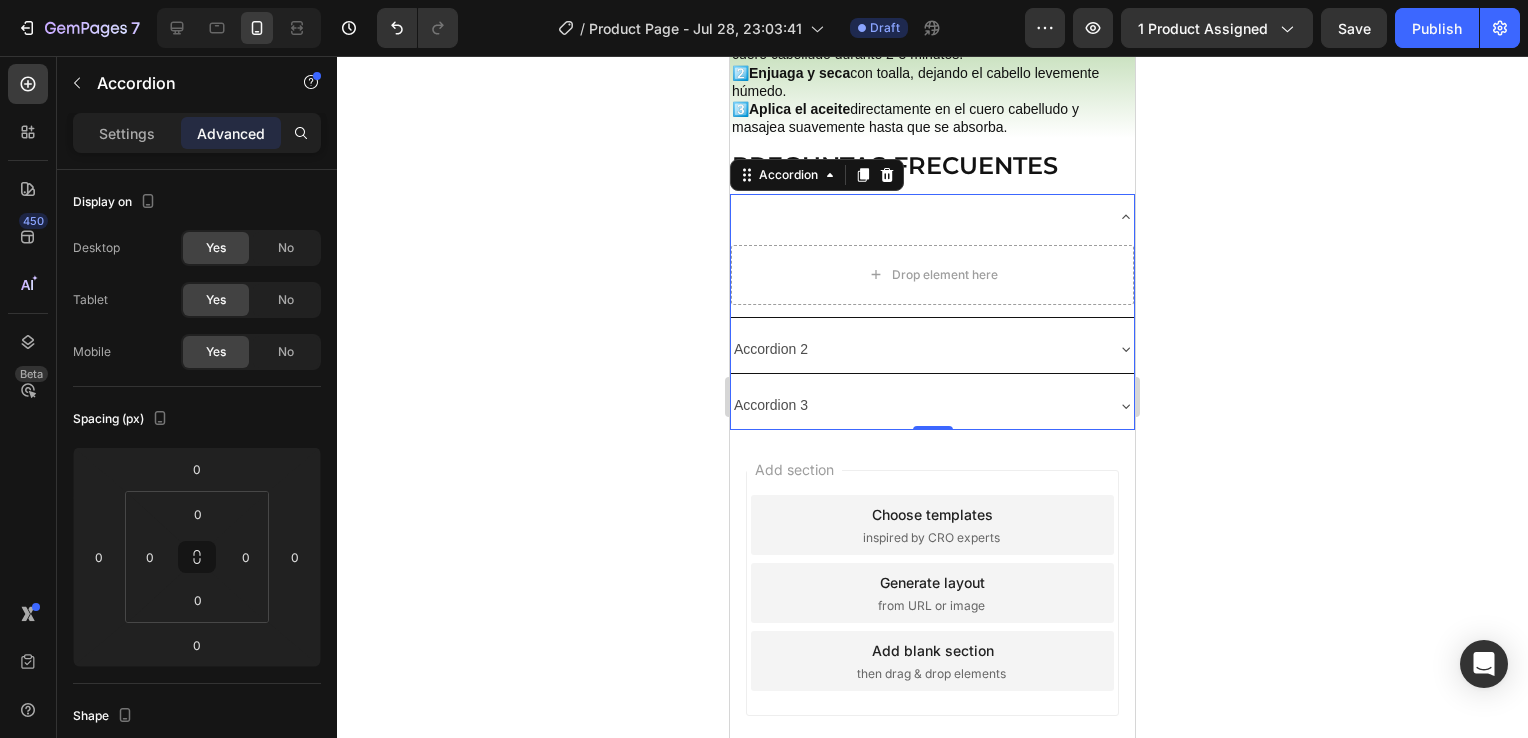 click at bounding box center (916, 217) 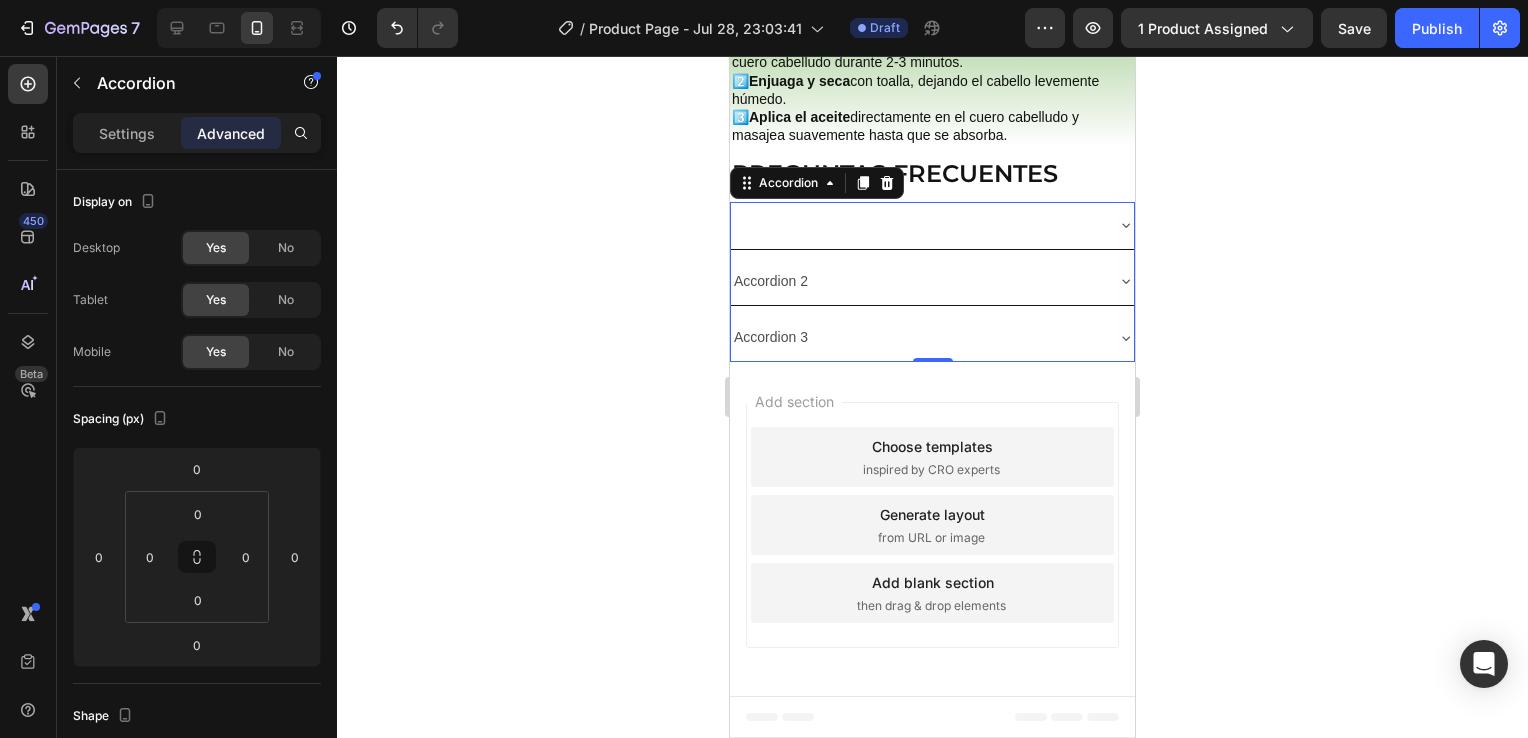 click at bounding box center (916, 225) 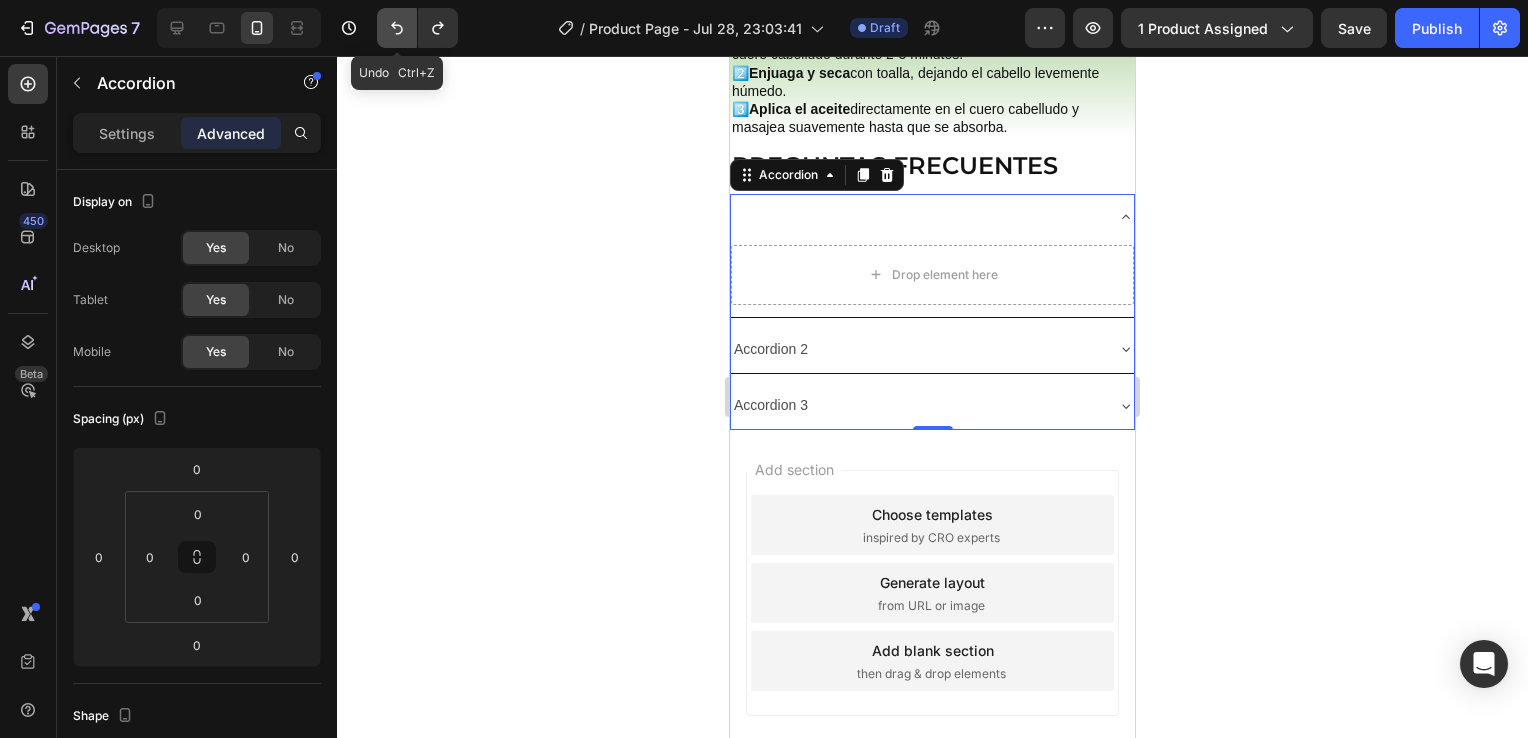 click 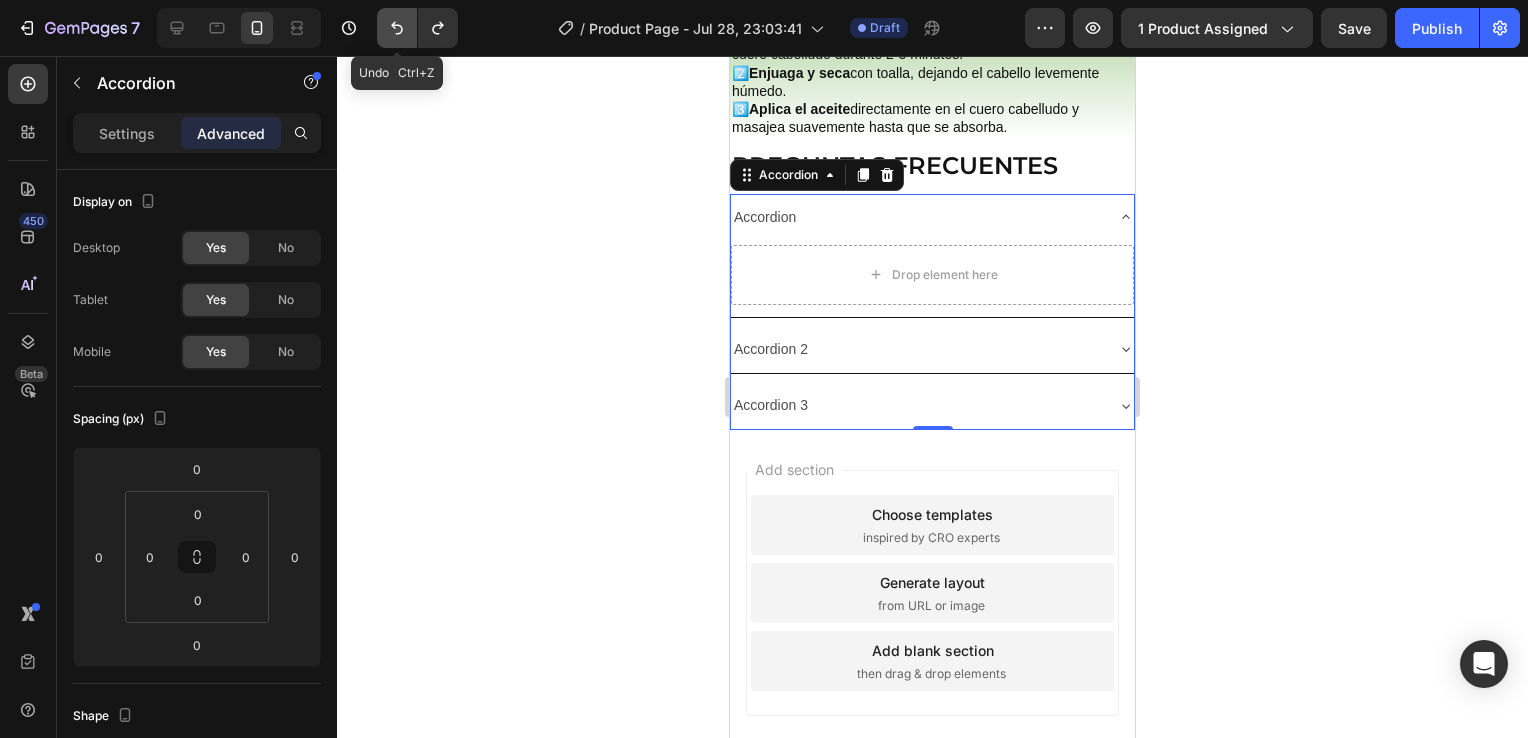 click 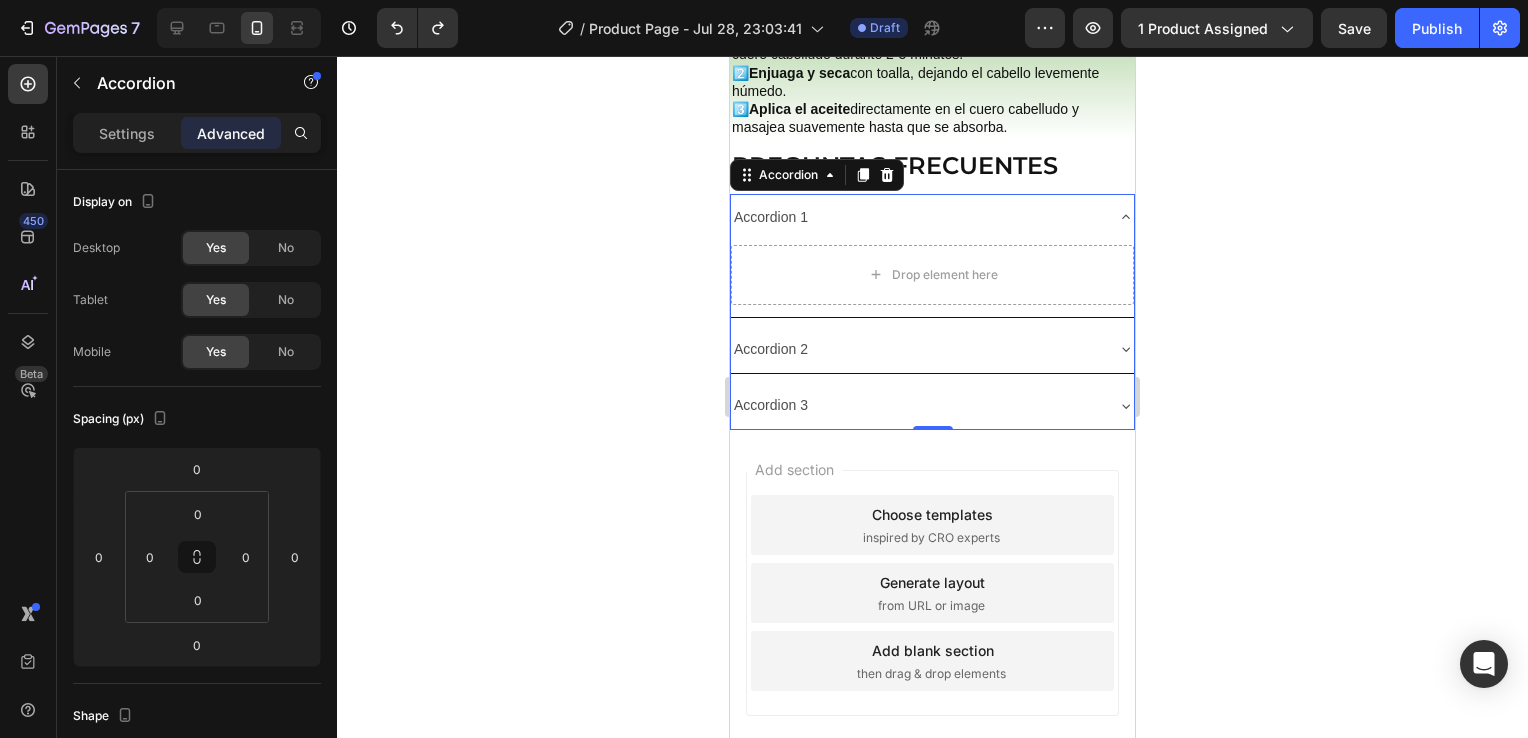 click on "Accordion 1" at bounding box center [771, 217] 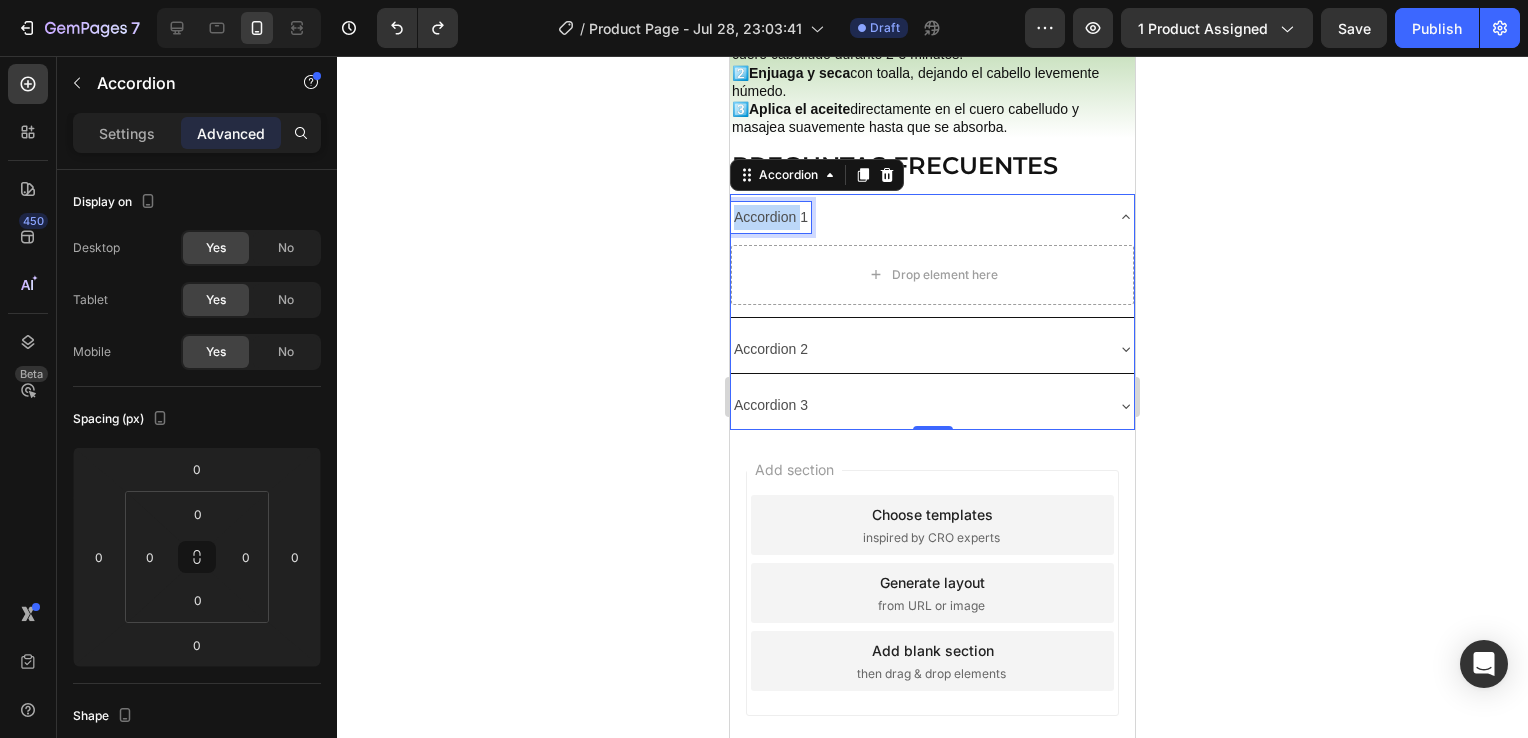 click on "Accordion 1" at bounding box center (771, 217) 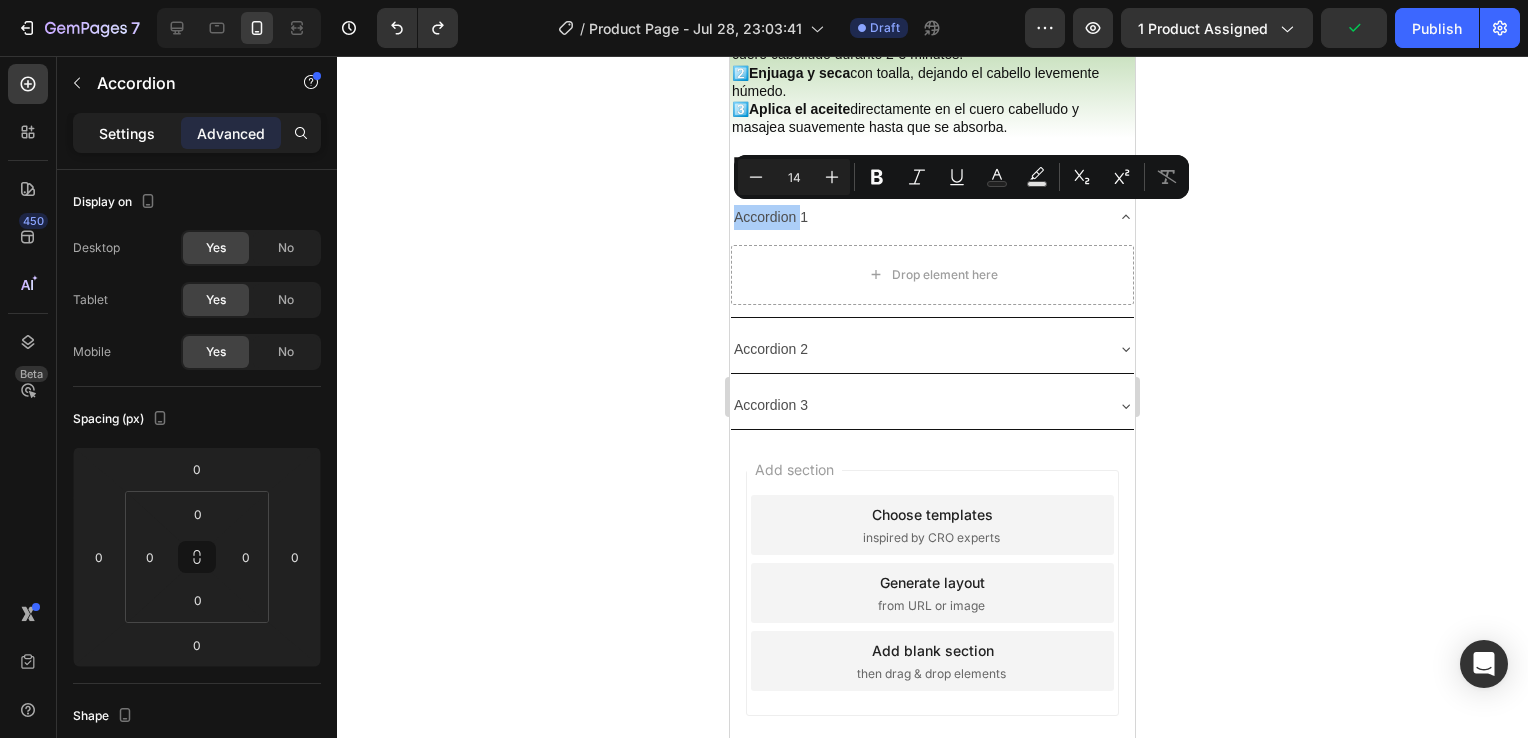 click on "Settings" at bounding box center (127, 133) 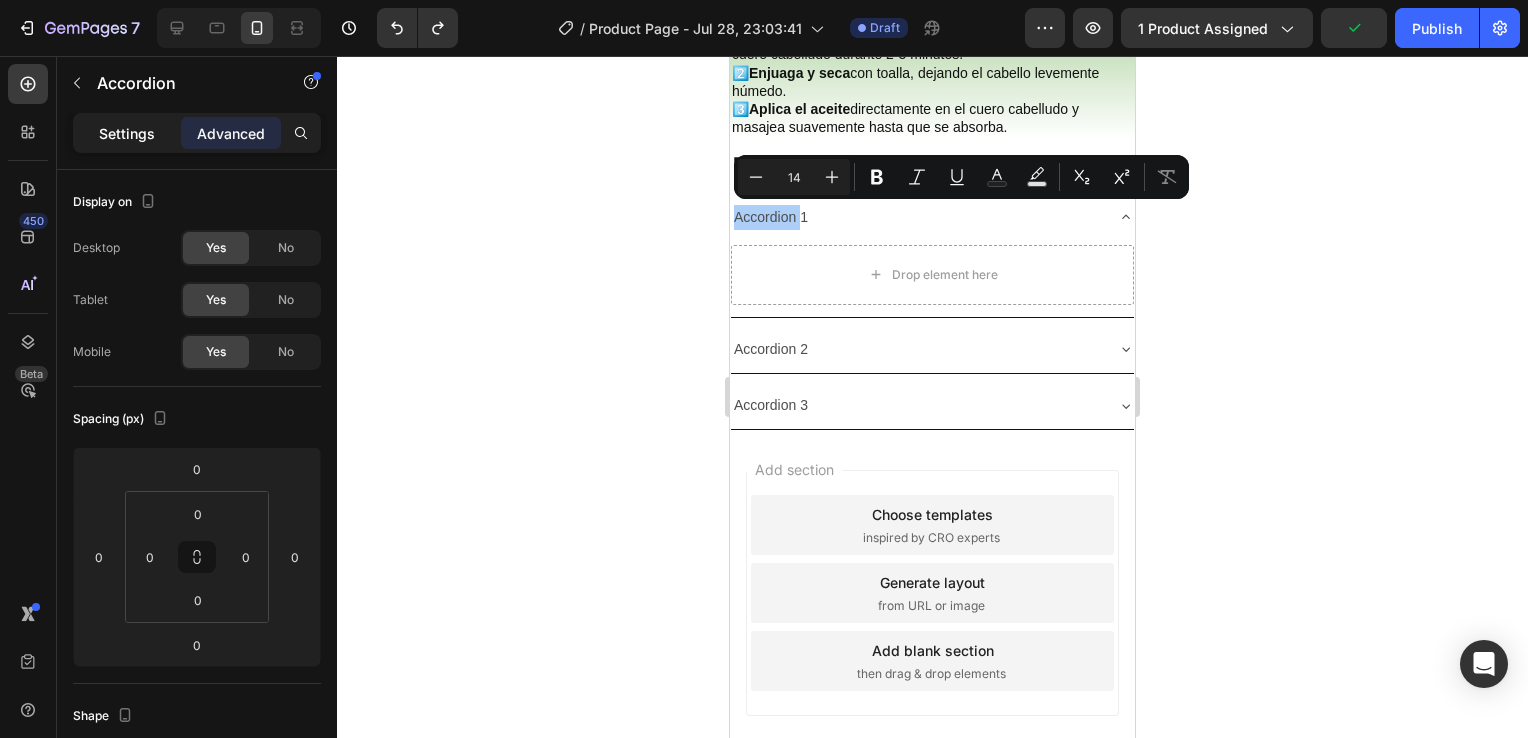type on "8" 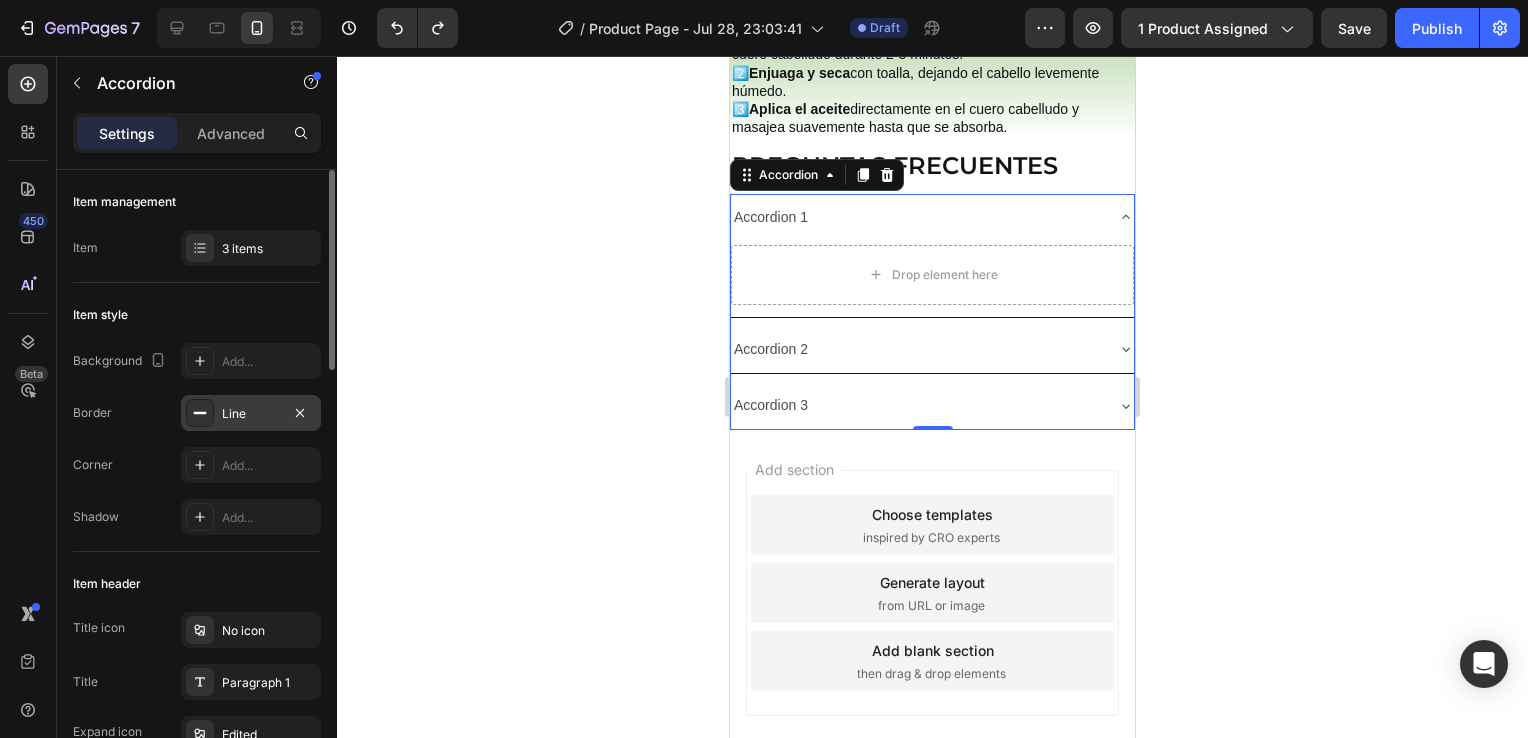 click at bounding box center (200, 413) 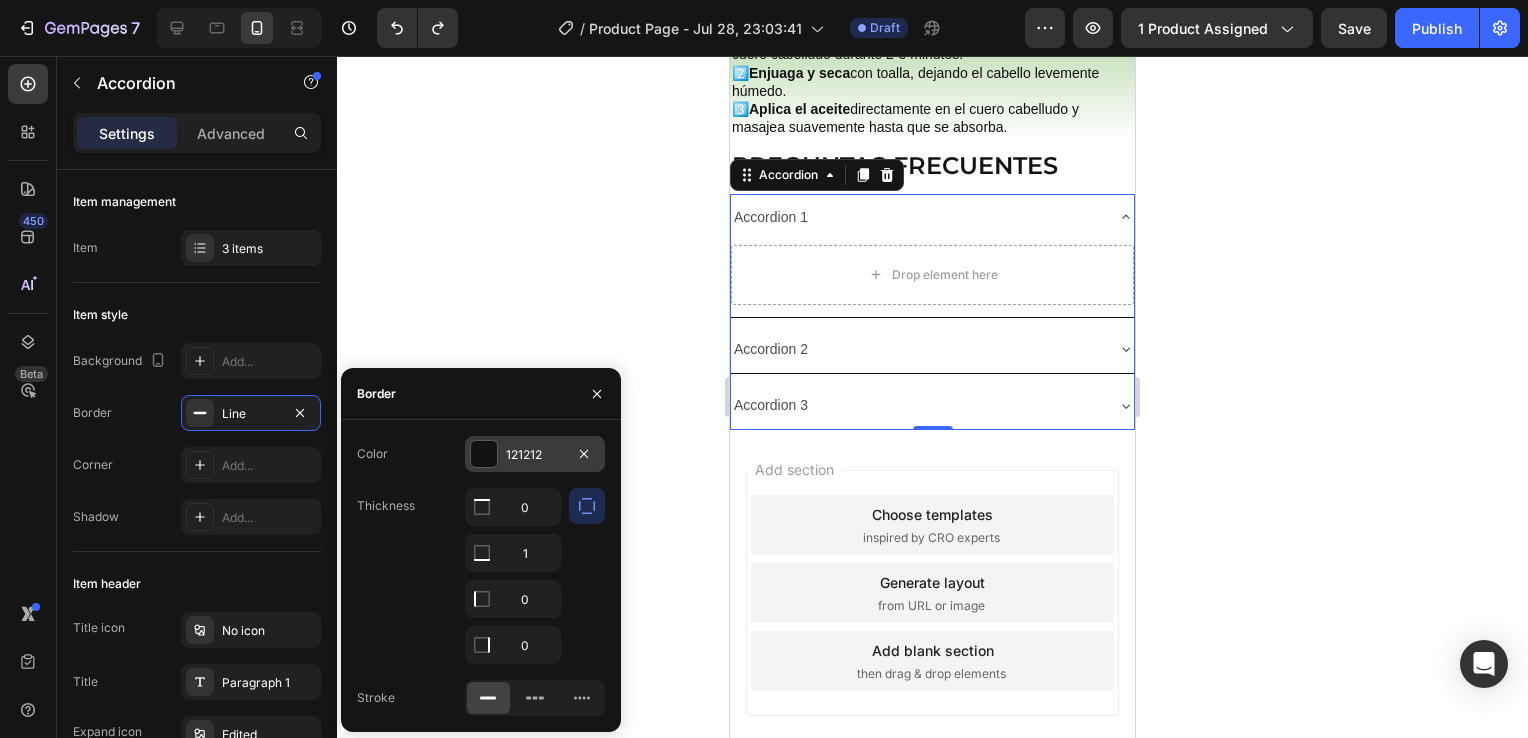 click at bounding box center (484, 454) 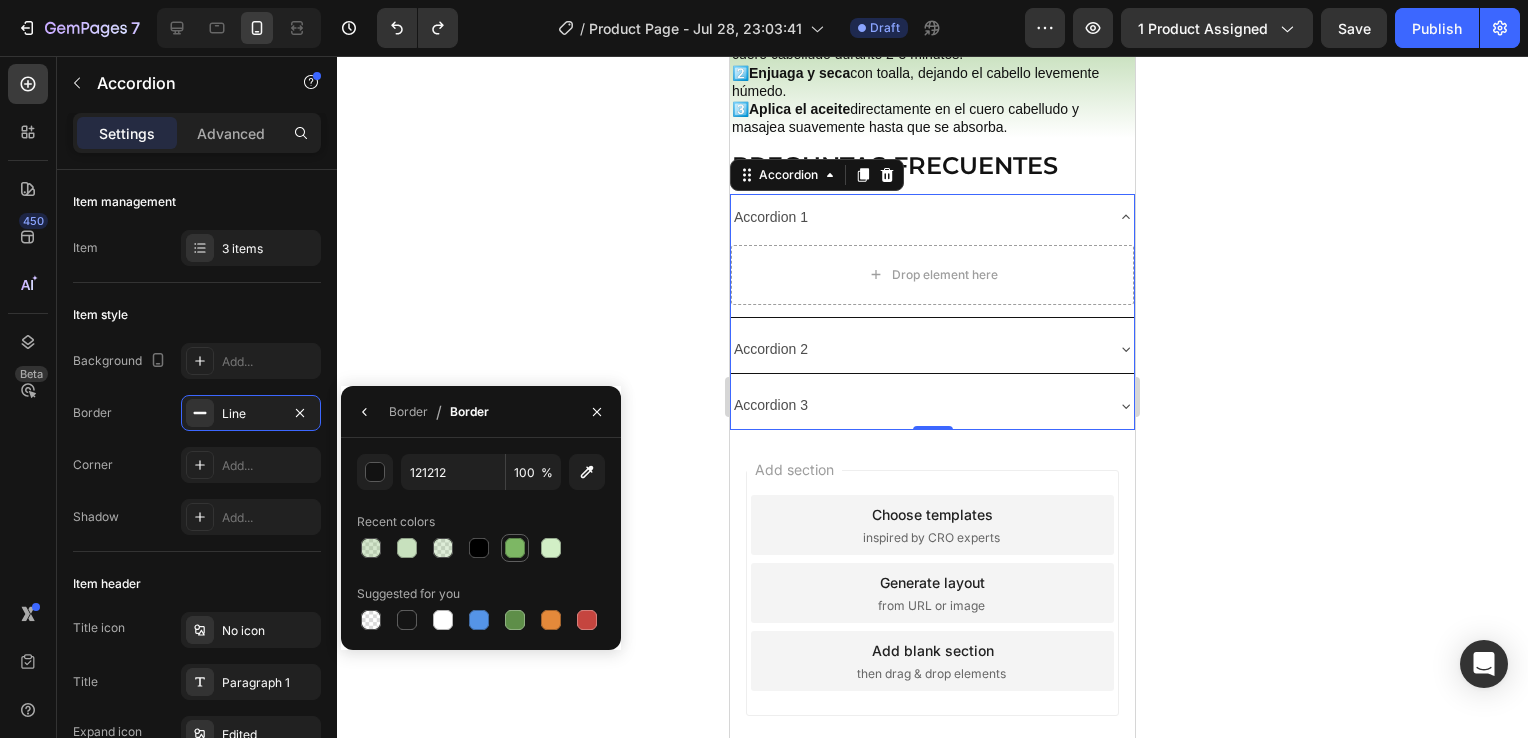 click at bounding box center (515, 548) 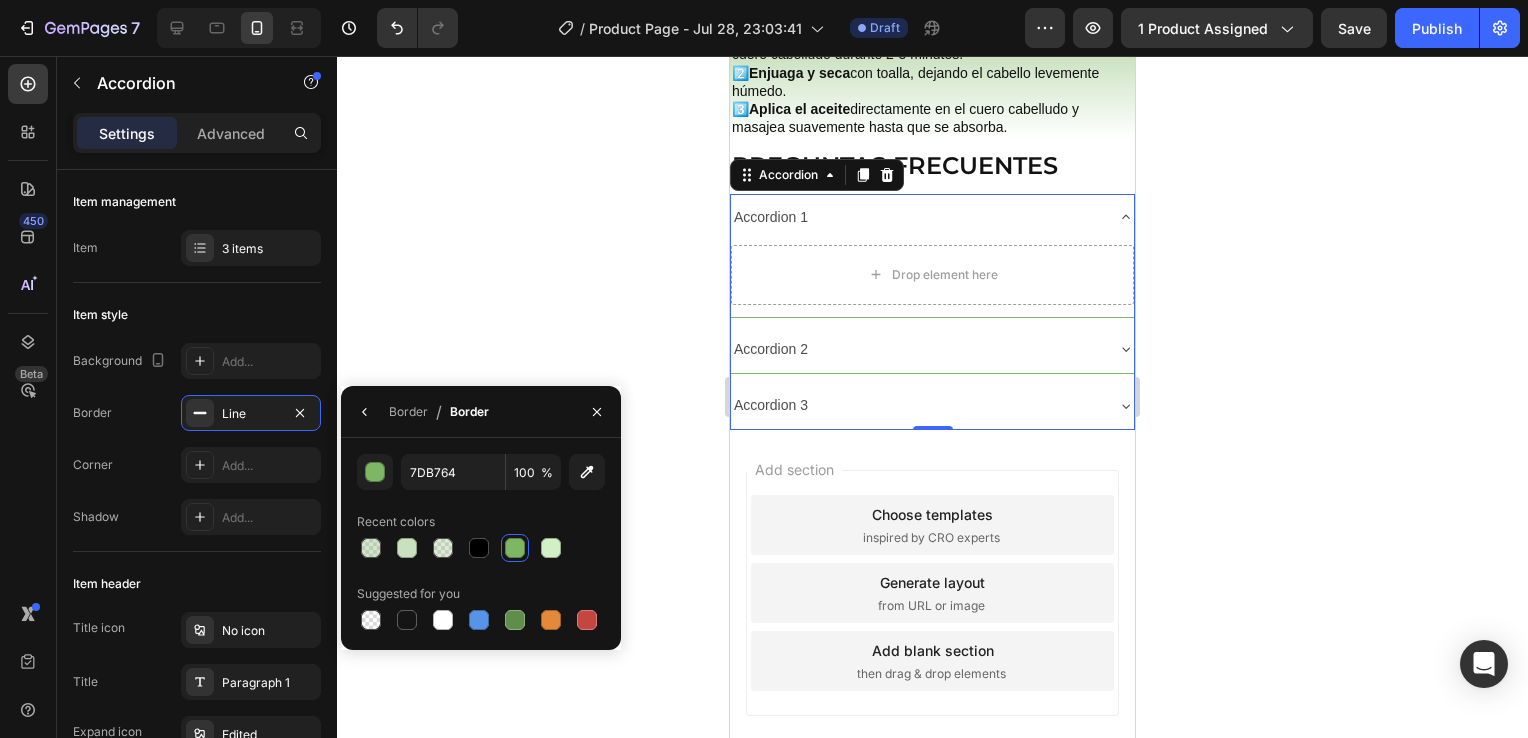type on "121212" 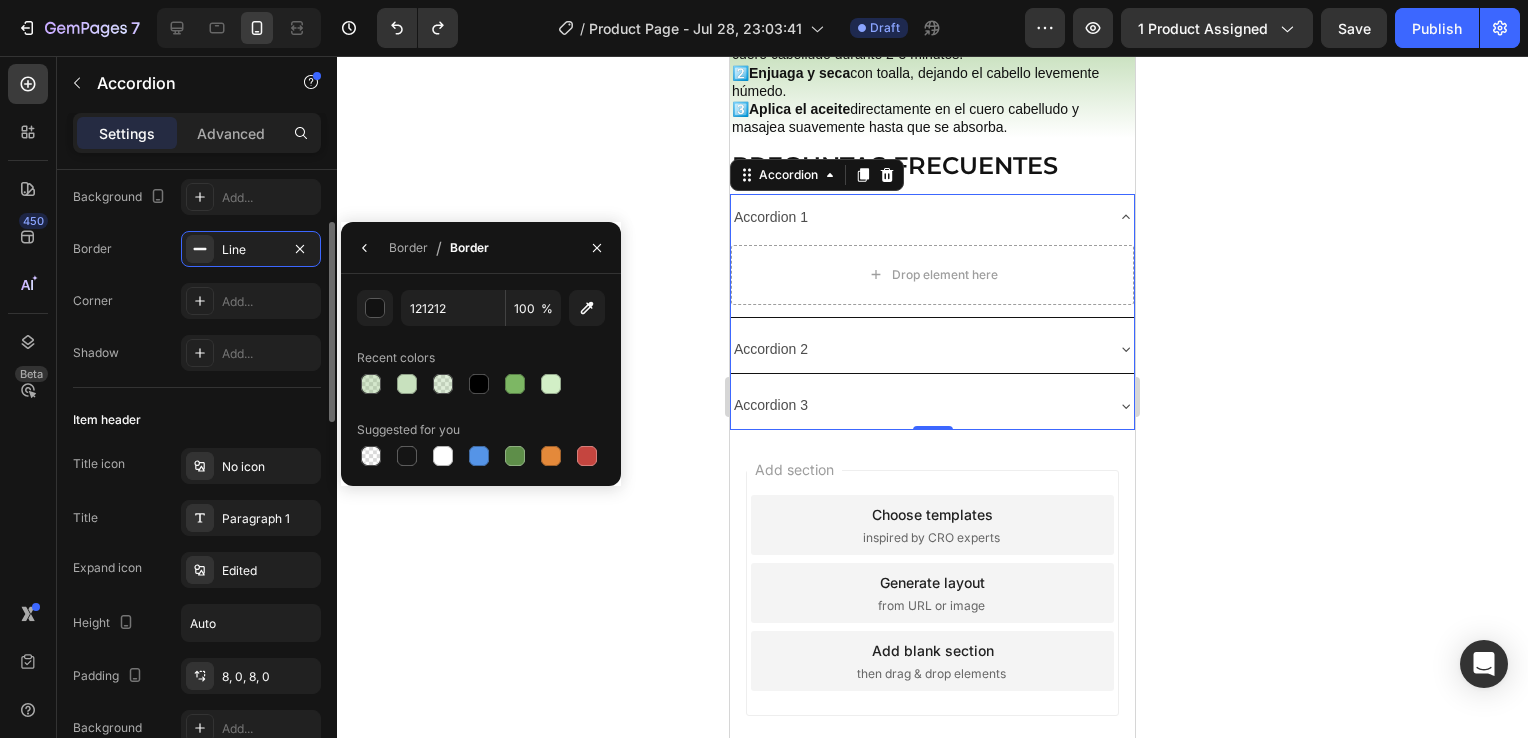 scroll, scrollTop: 168, scrollLeft: 0, axis: vertical 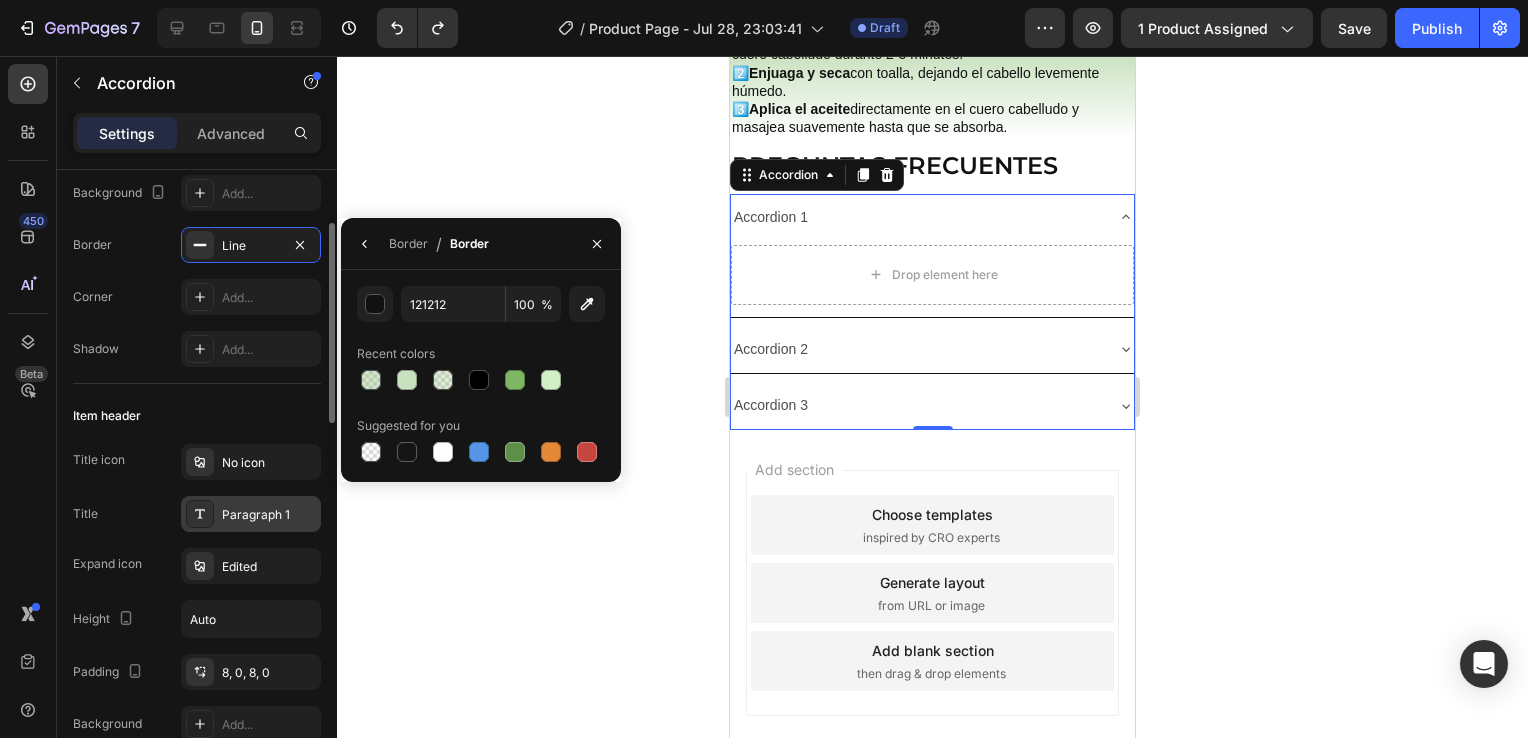 click on "Paragraph 1" at bounding box center [269, 515] 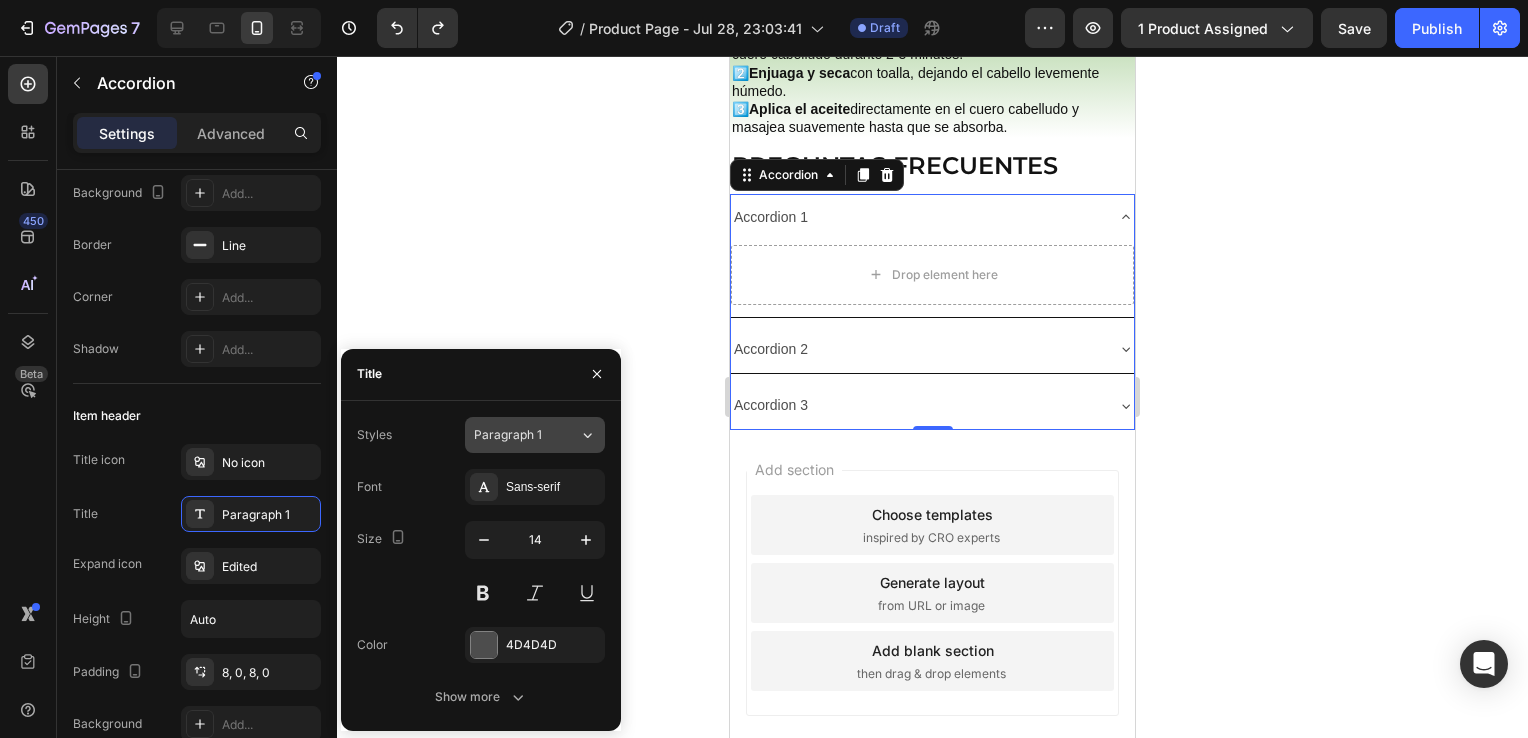 click on "Paragraph 1" at bounding box center [514, 435] 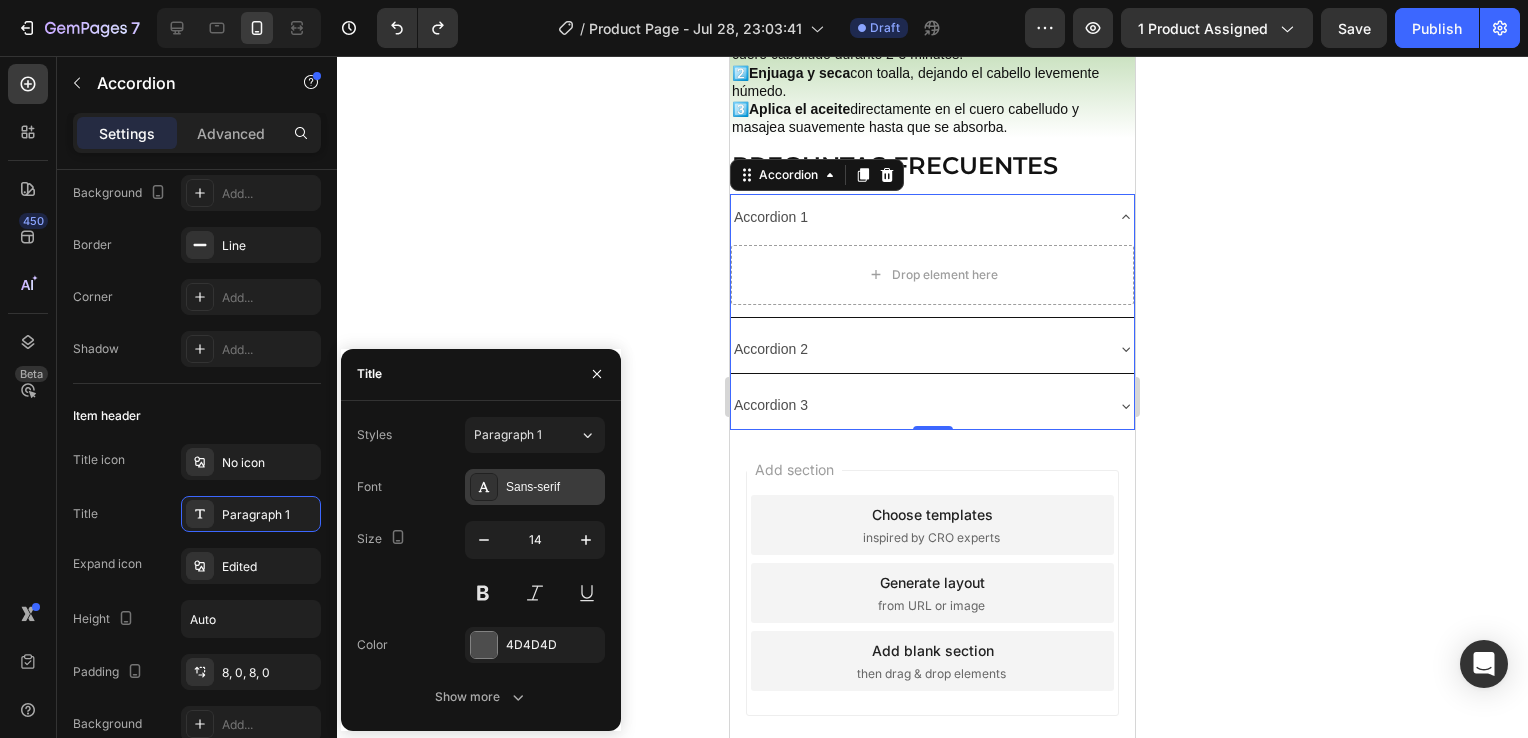 click on "Sans-serif" at bounding box center [553, 487] 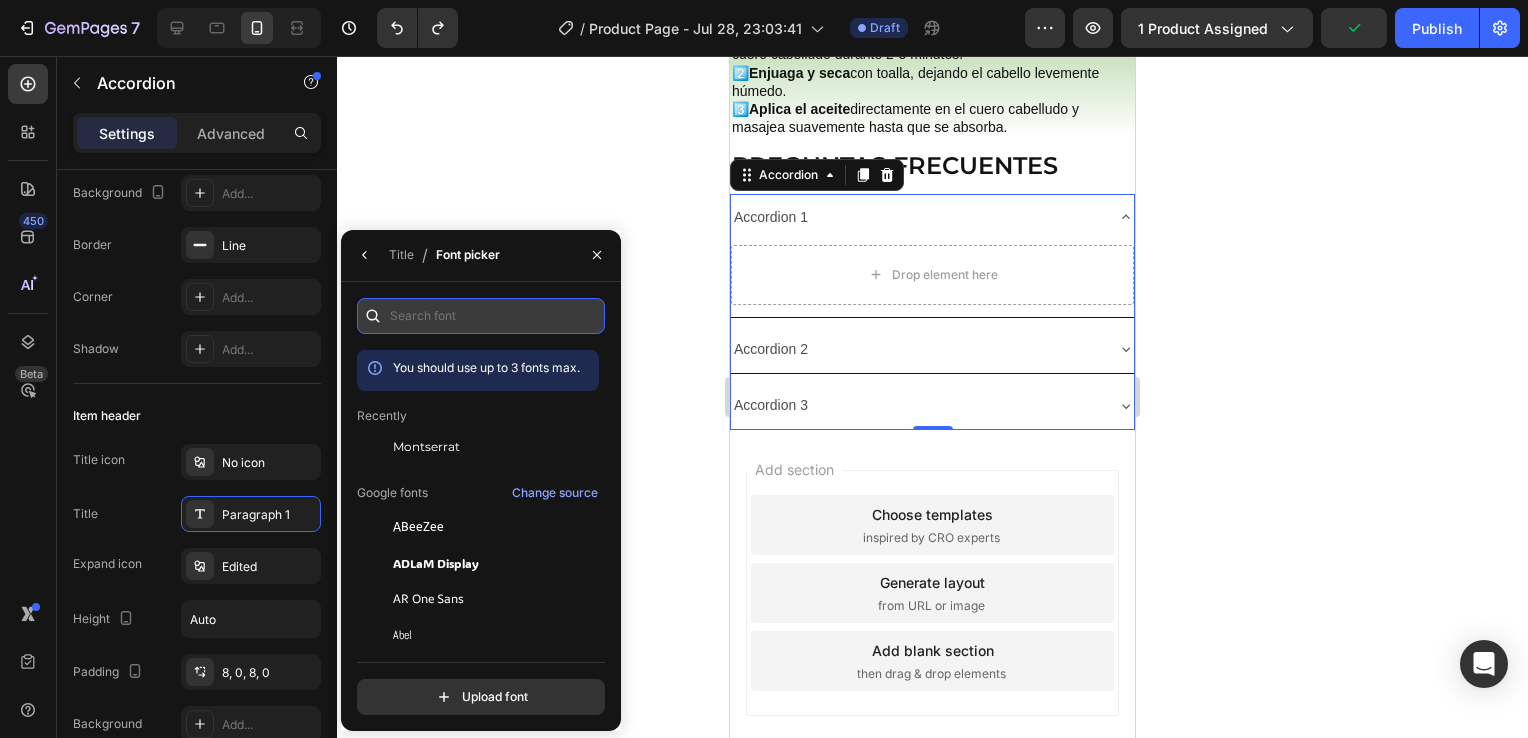 click at bounding box center (481, 316) 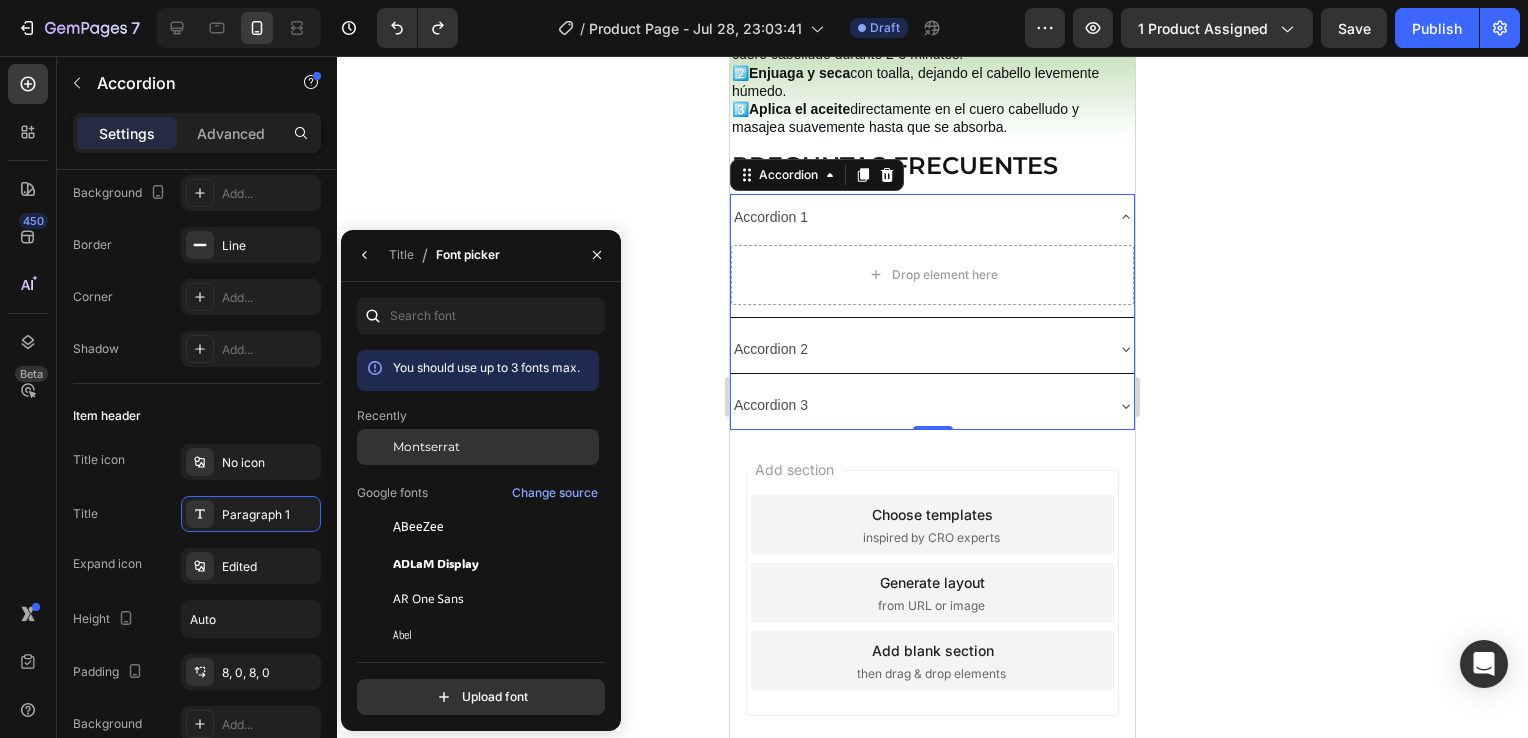 click on "Montserrat" at bounding box center (426, 447) 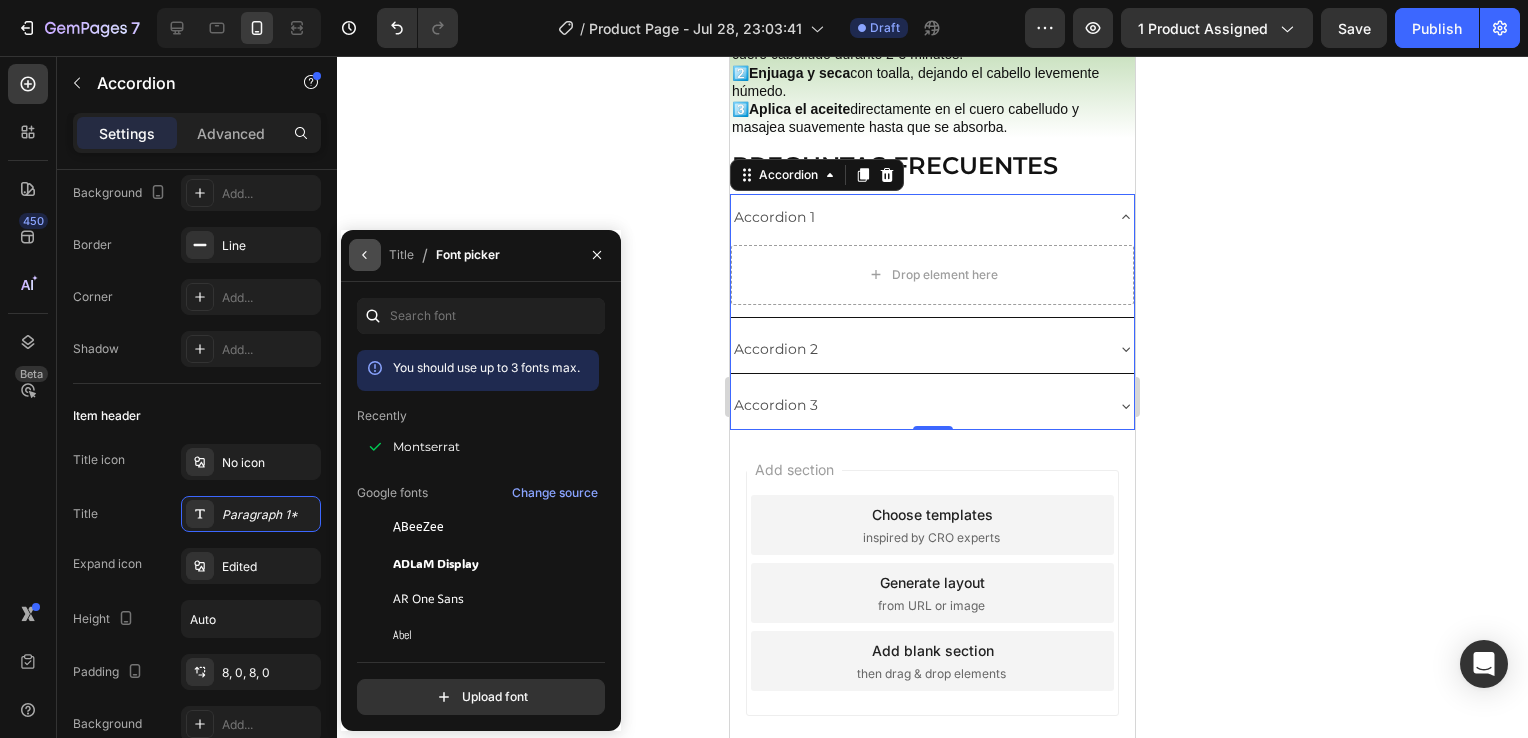 click 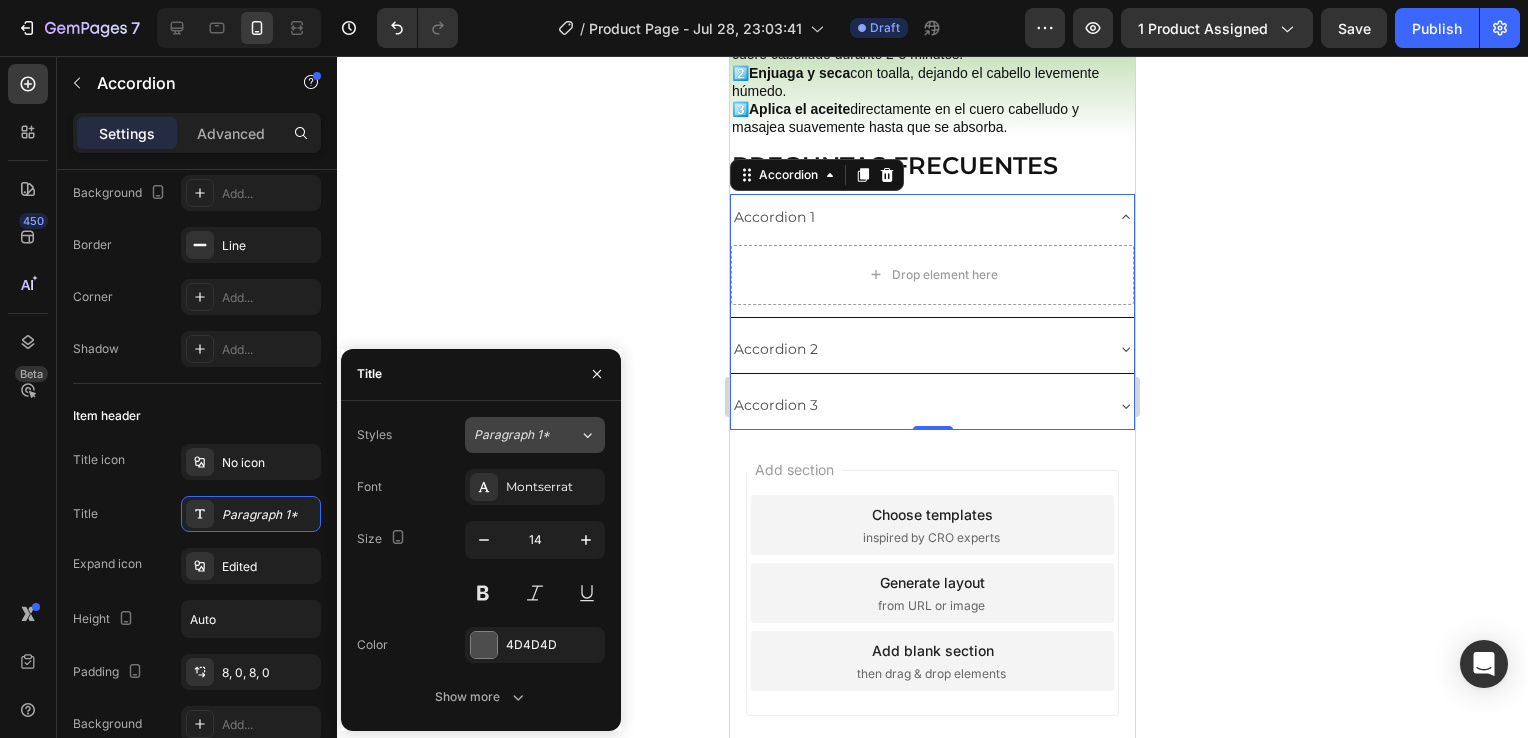 click on "Paragraph 1*" 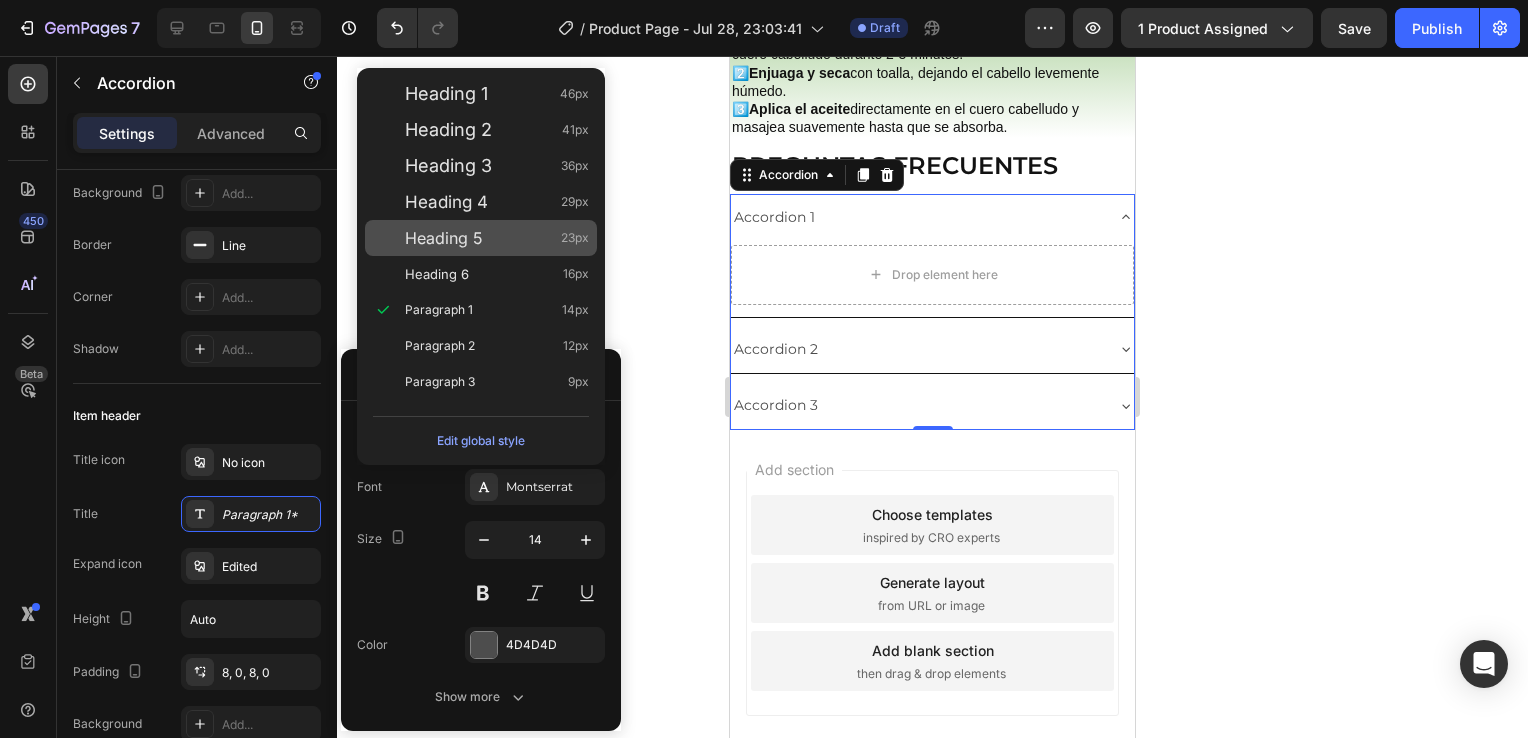 click on "Heading 5" at bounding box center [444, 238] 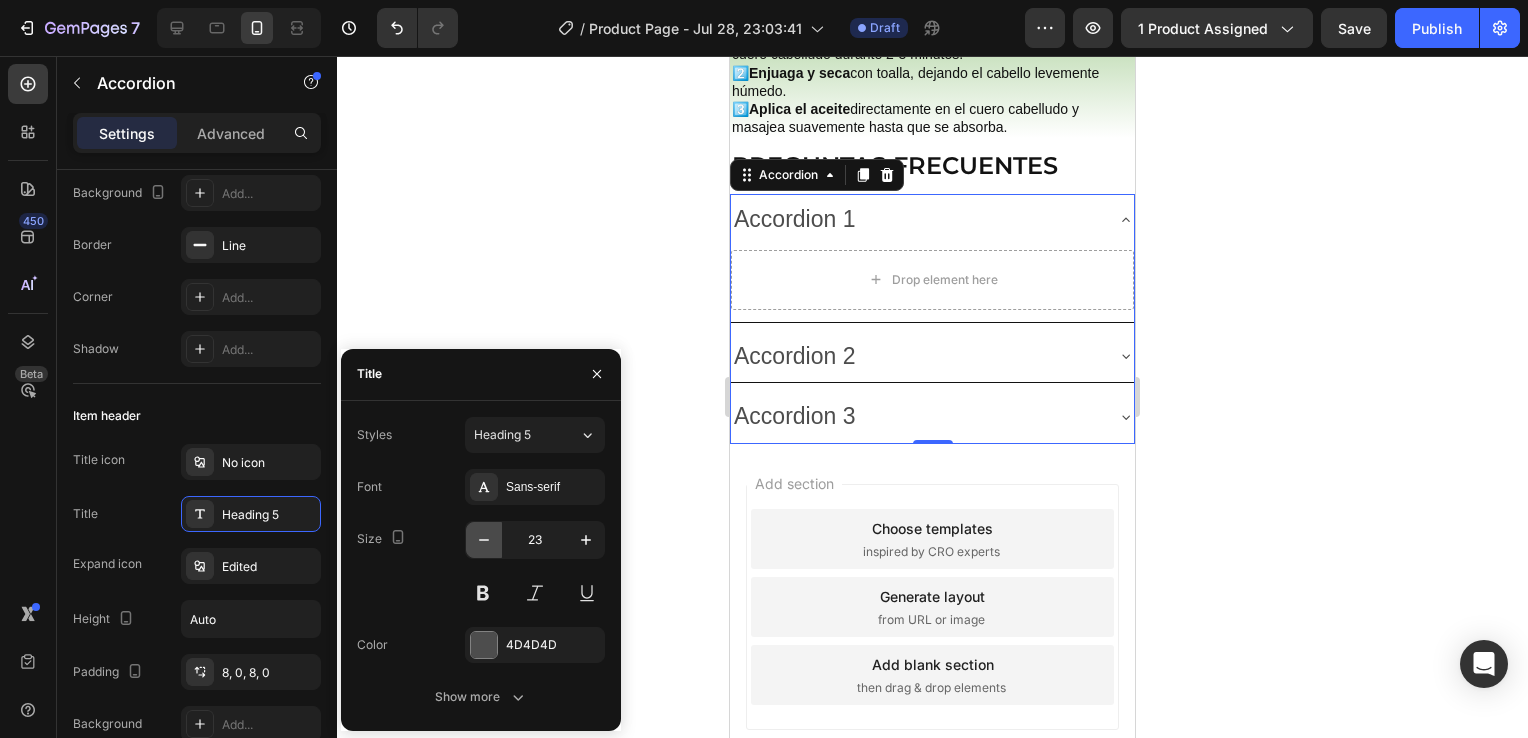 click 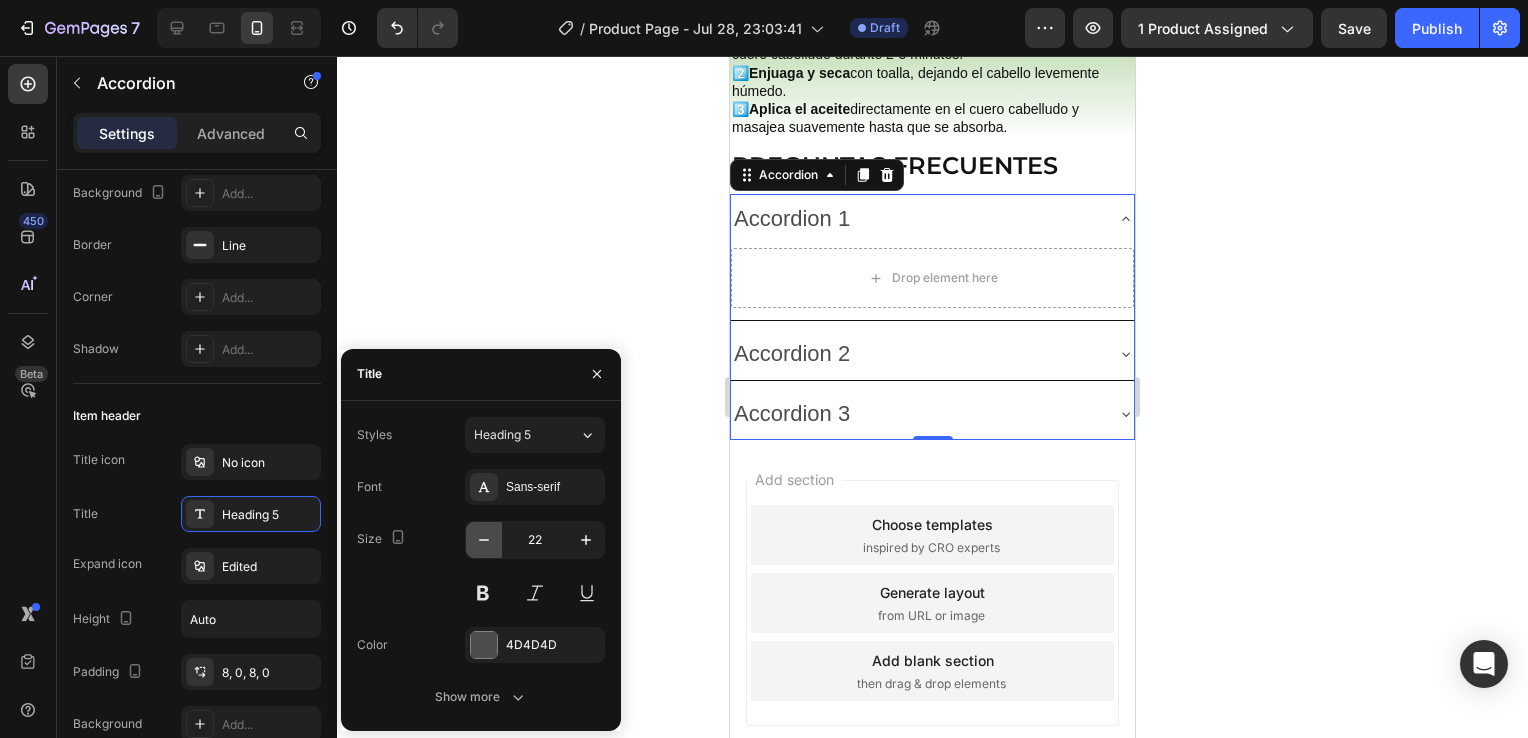 click 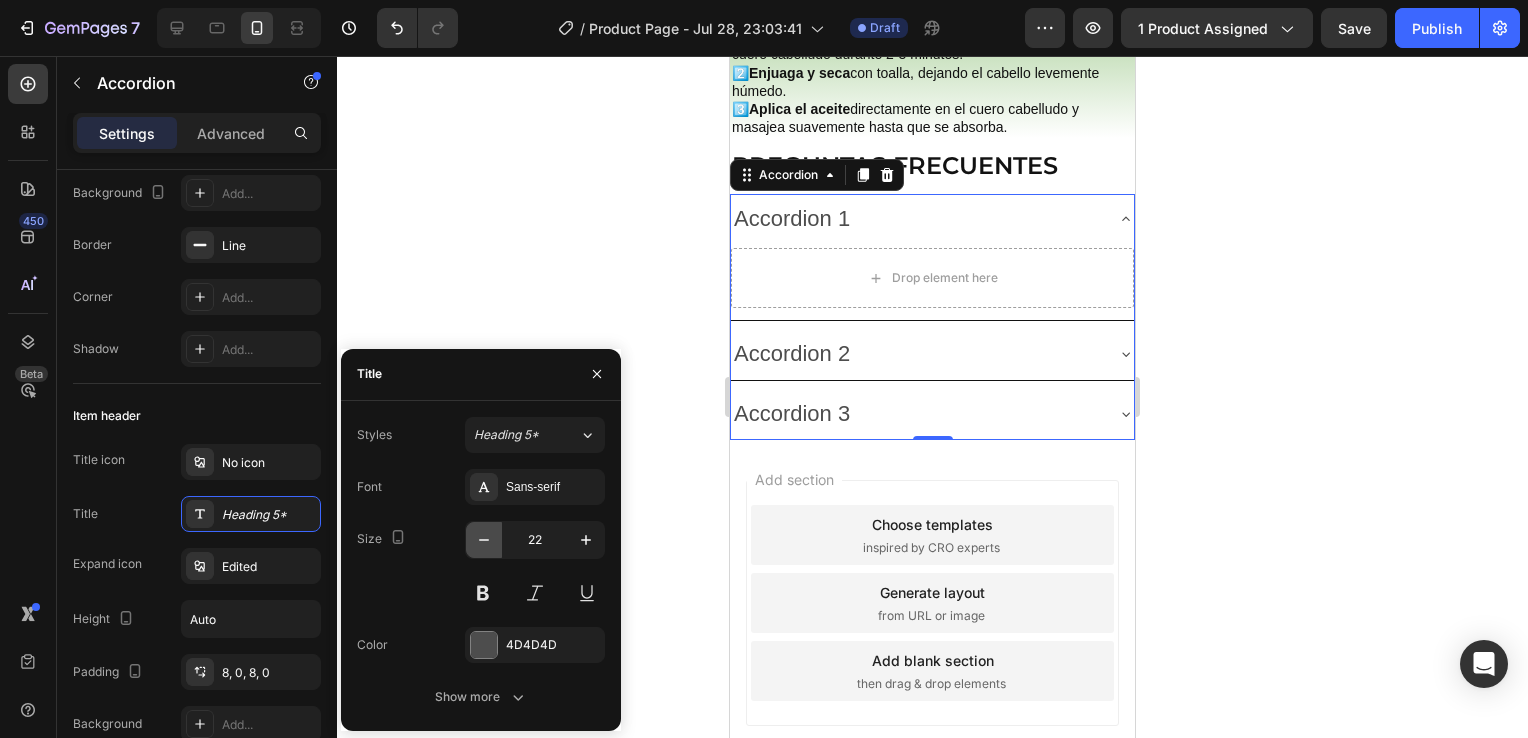 type on "21" 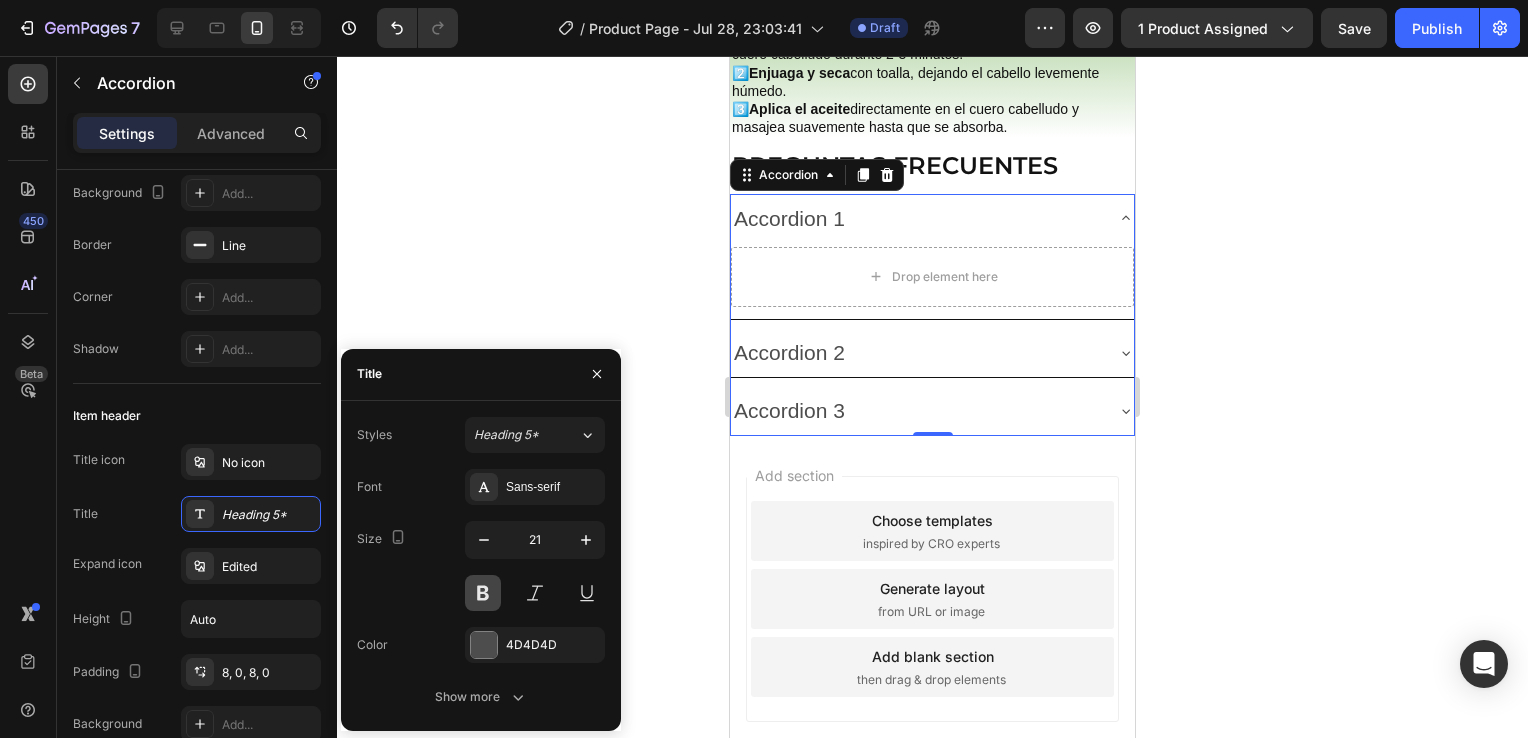 click at bounding box center [483, 593] 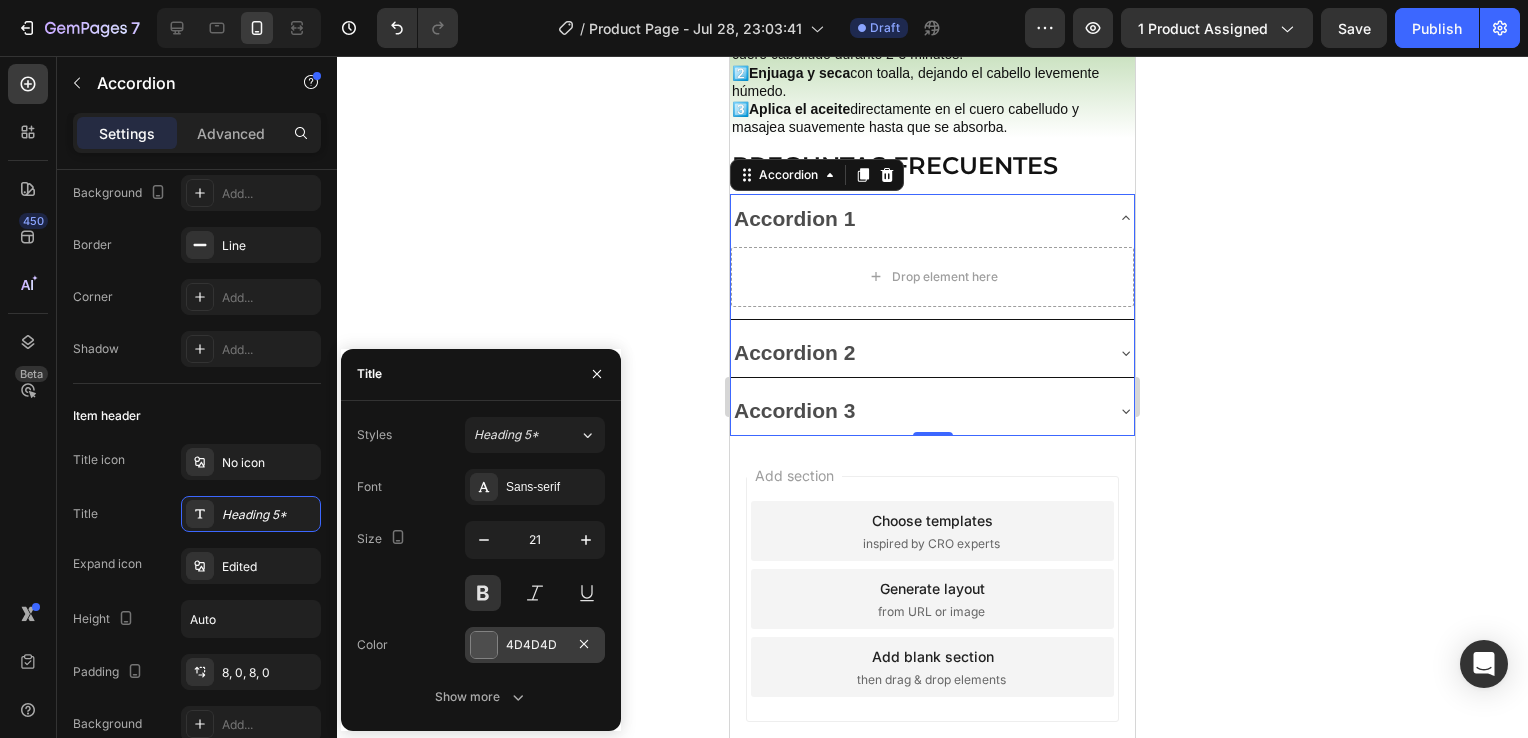 click at bounding box center (484, 645) 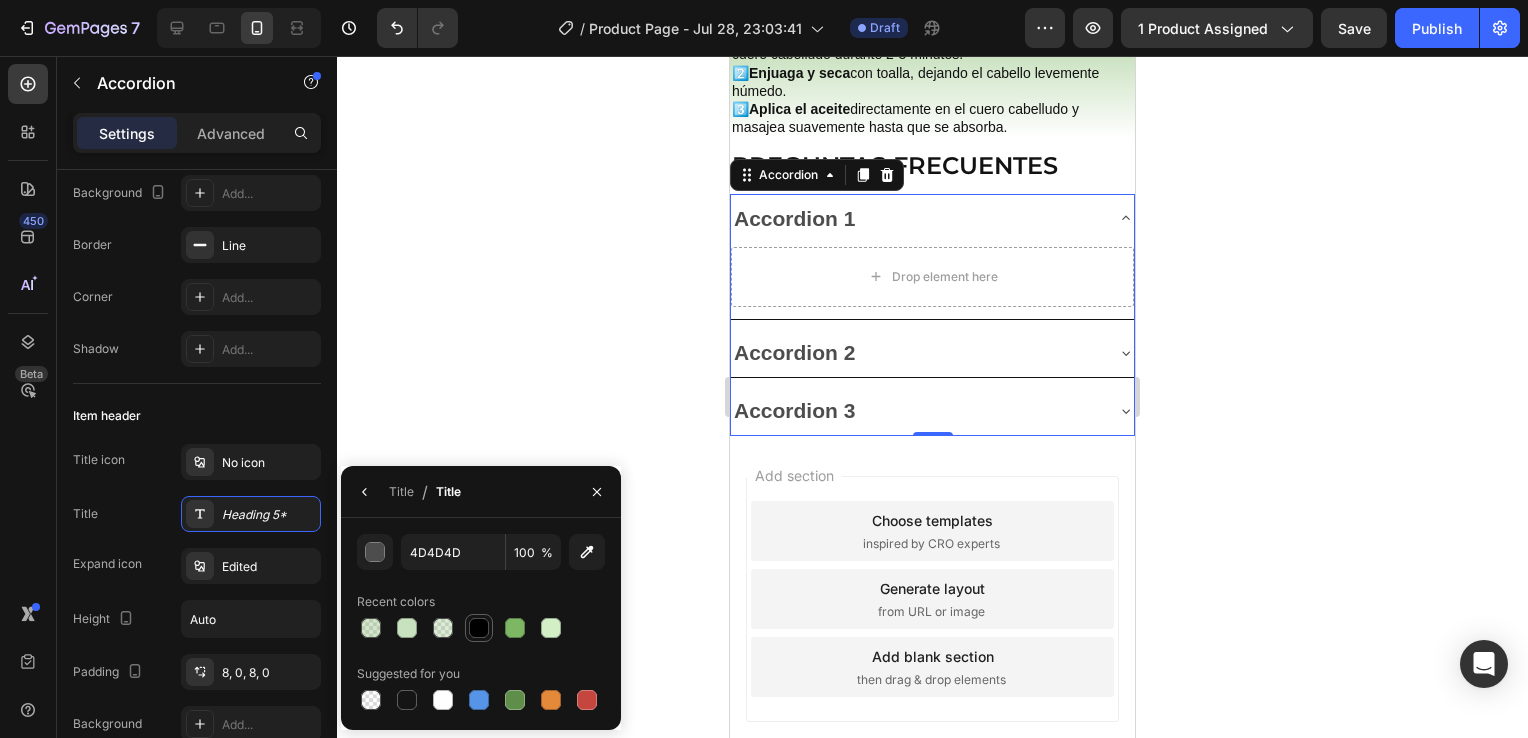 click at bounding box center [479, 628] 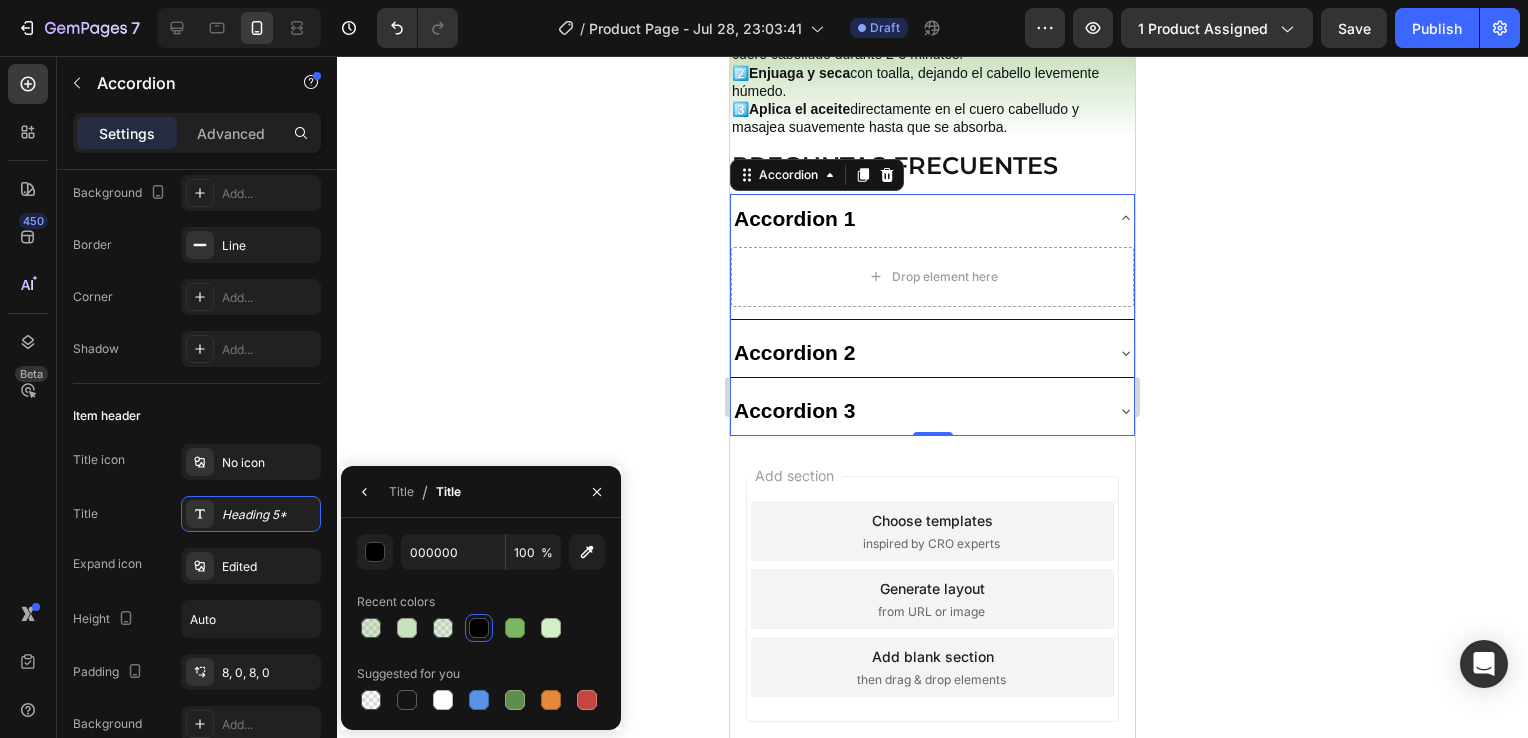 click 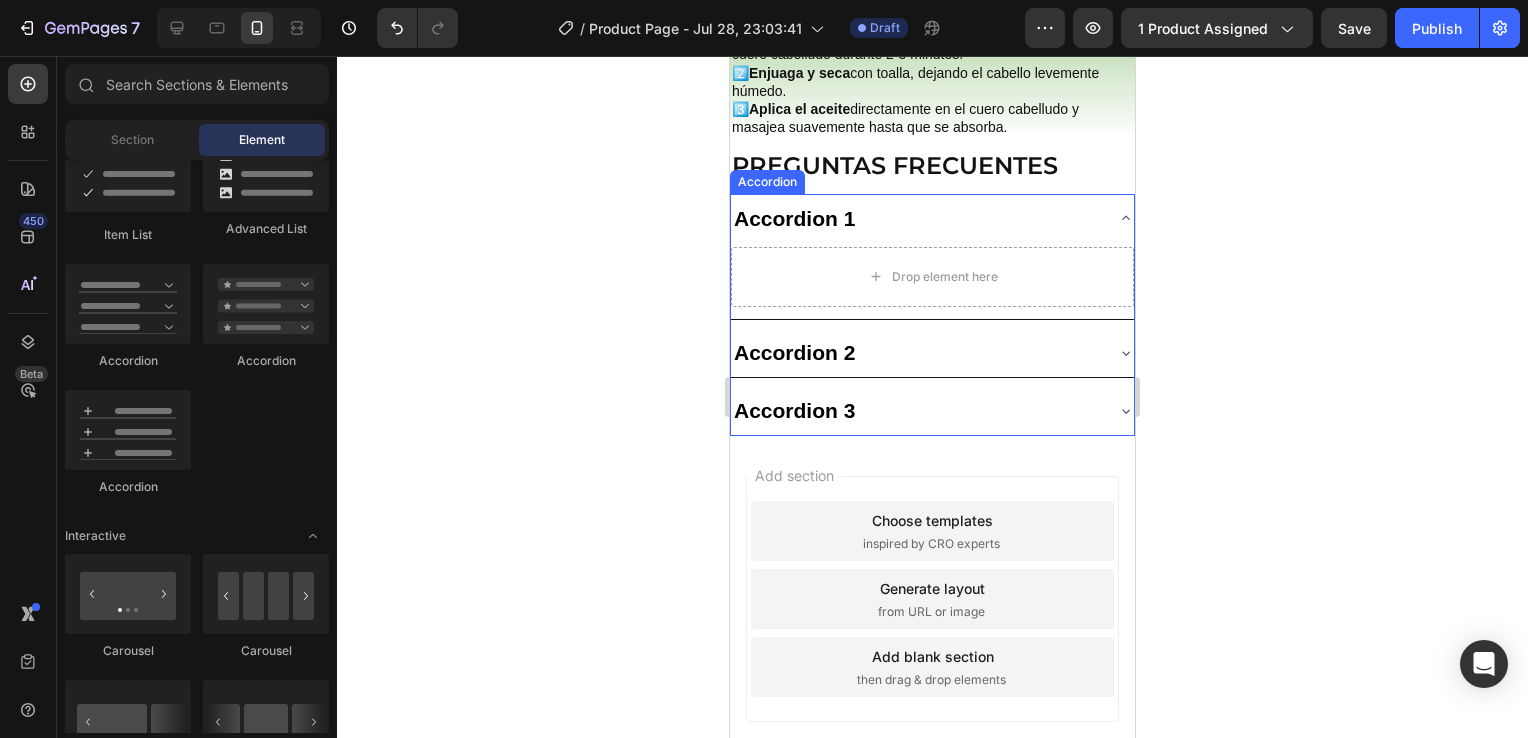 click on "Accordion 1" at bounding box center (794, 218) 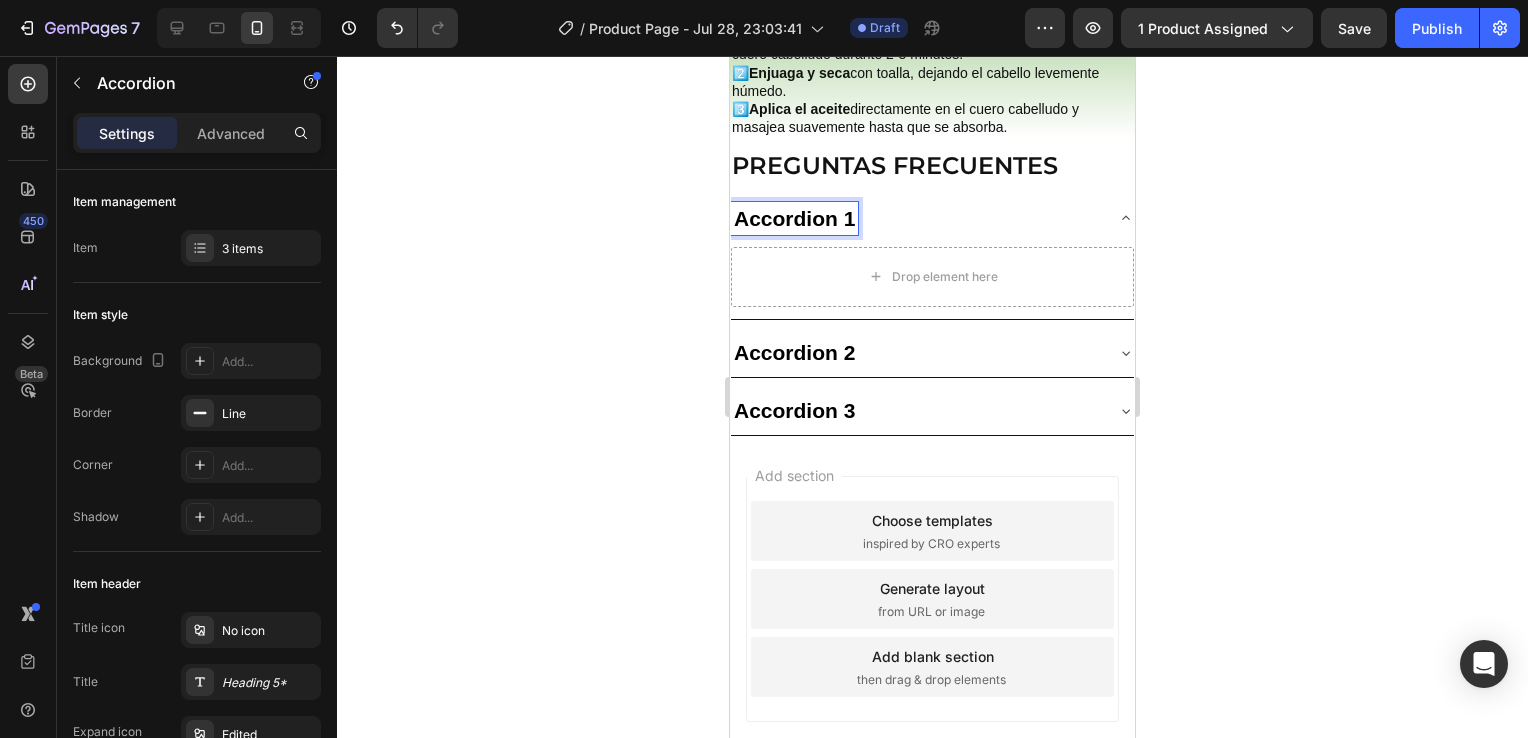 click on "Accordion 1" at bounding box center (794, 218) 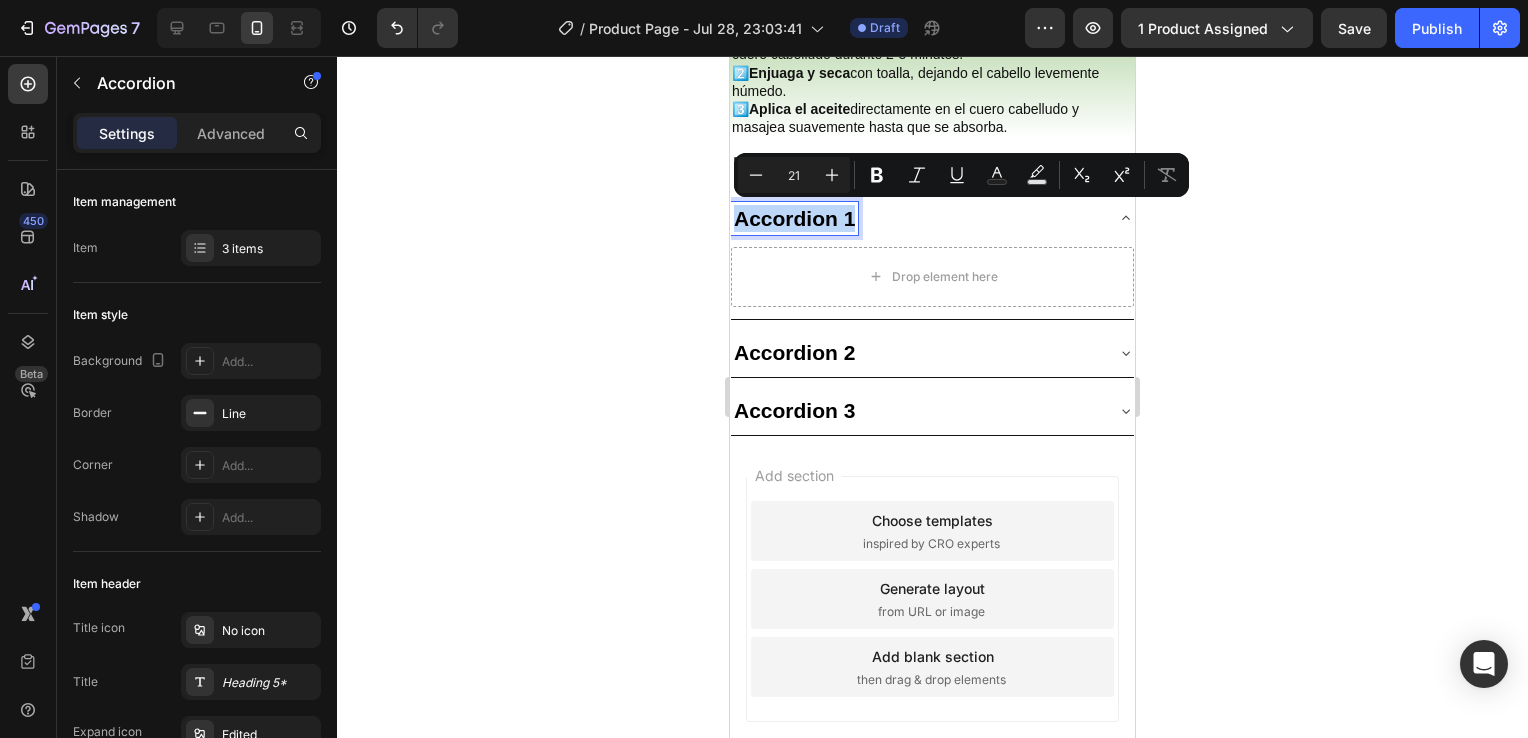 drag, startPoint x: 852, startPoint y: 218, endPoint x: 735, endPoint y: 216, distance: 117.01709 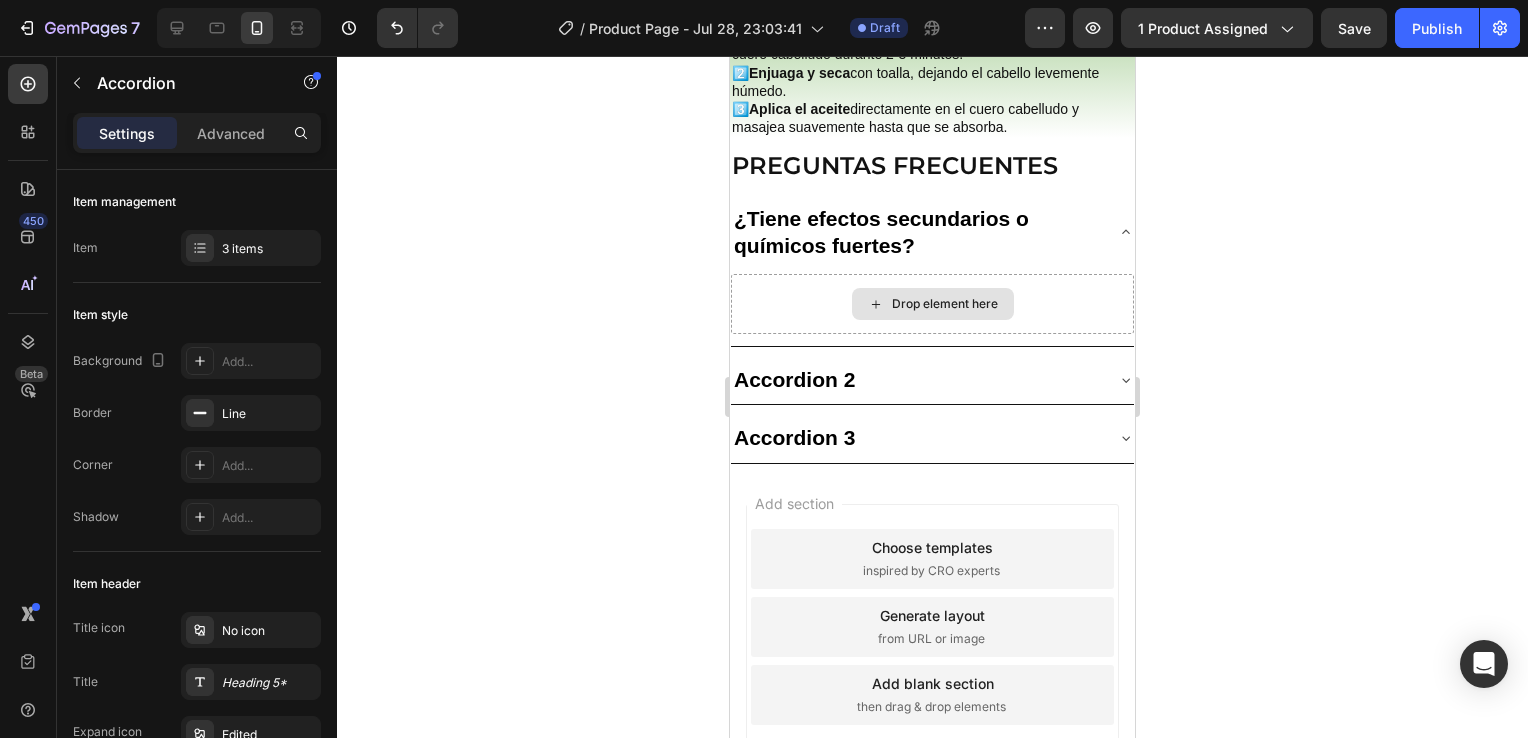 click on "Drop element here" at bounding box center (932, 304) 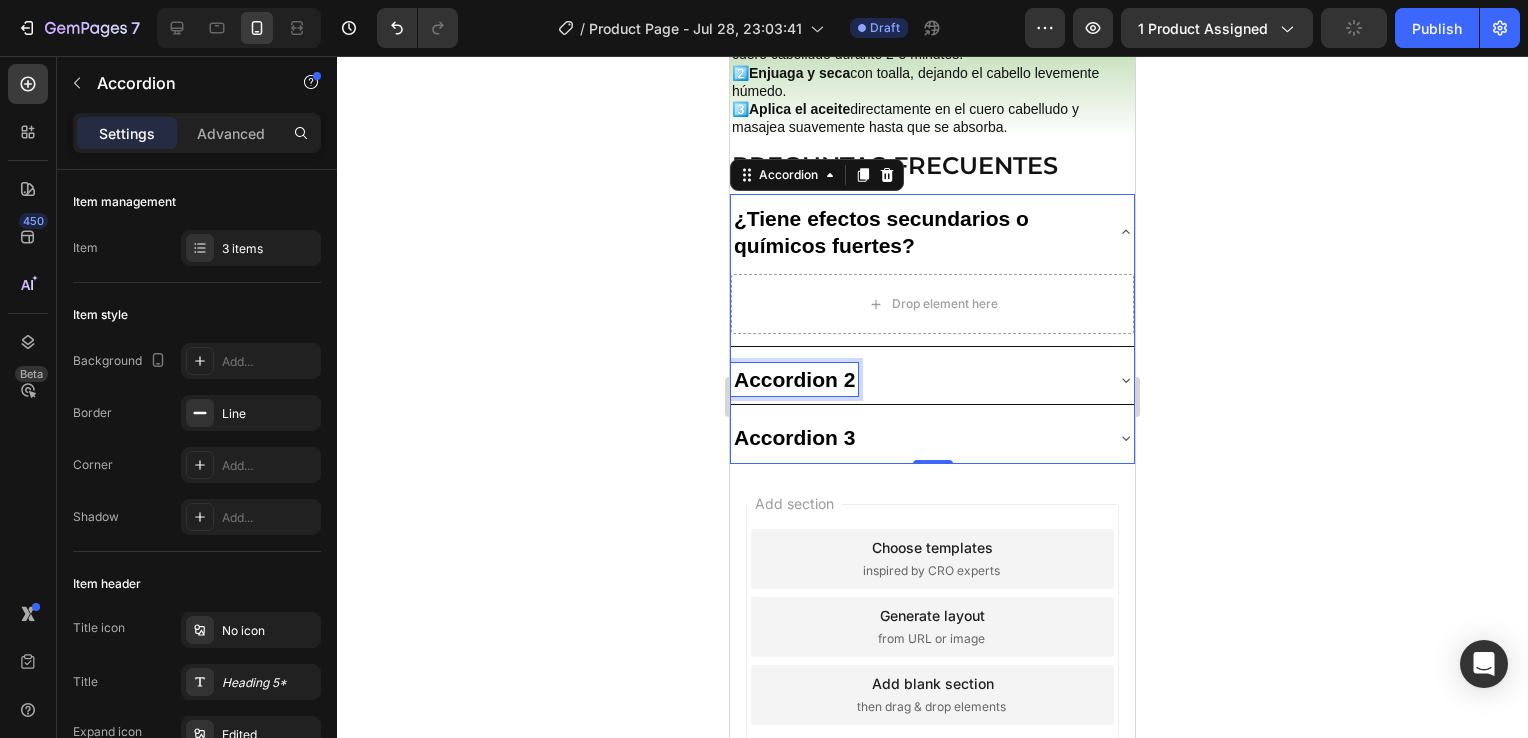 click on "Accordion 2" at bounding box center (794, 379) 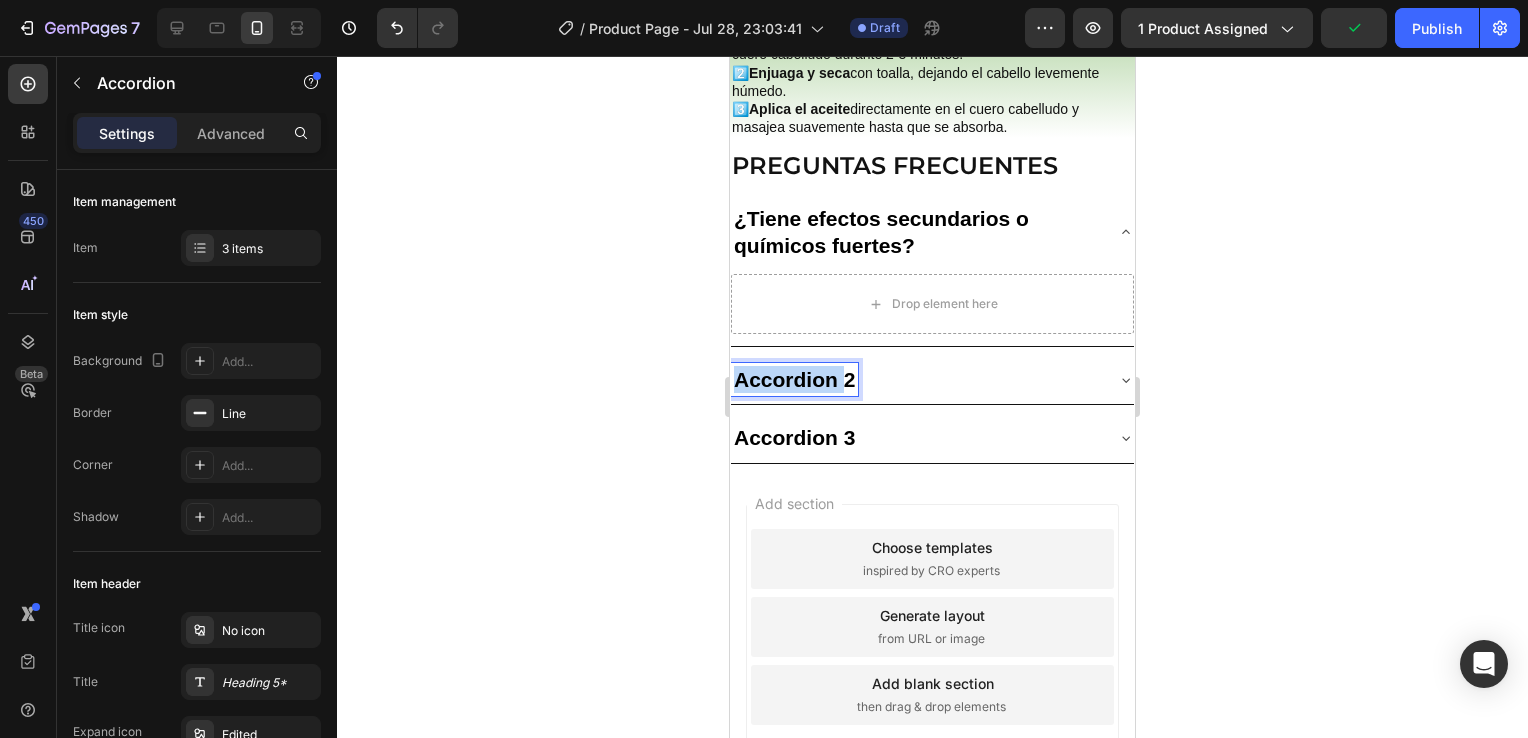 click on "Accordion 2" at bounding box center (794, 379) 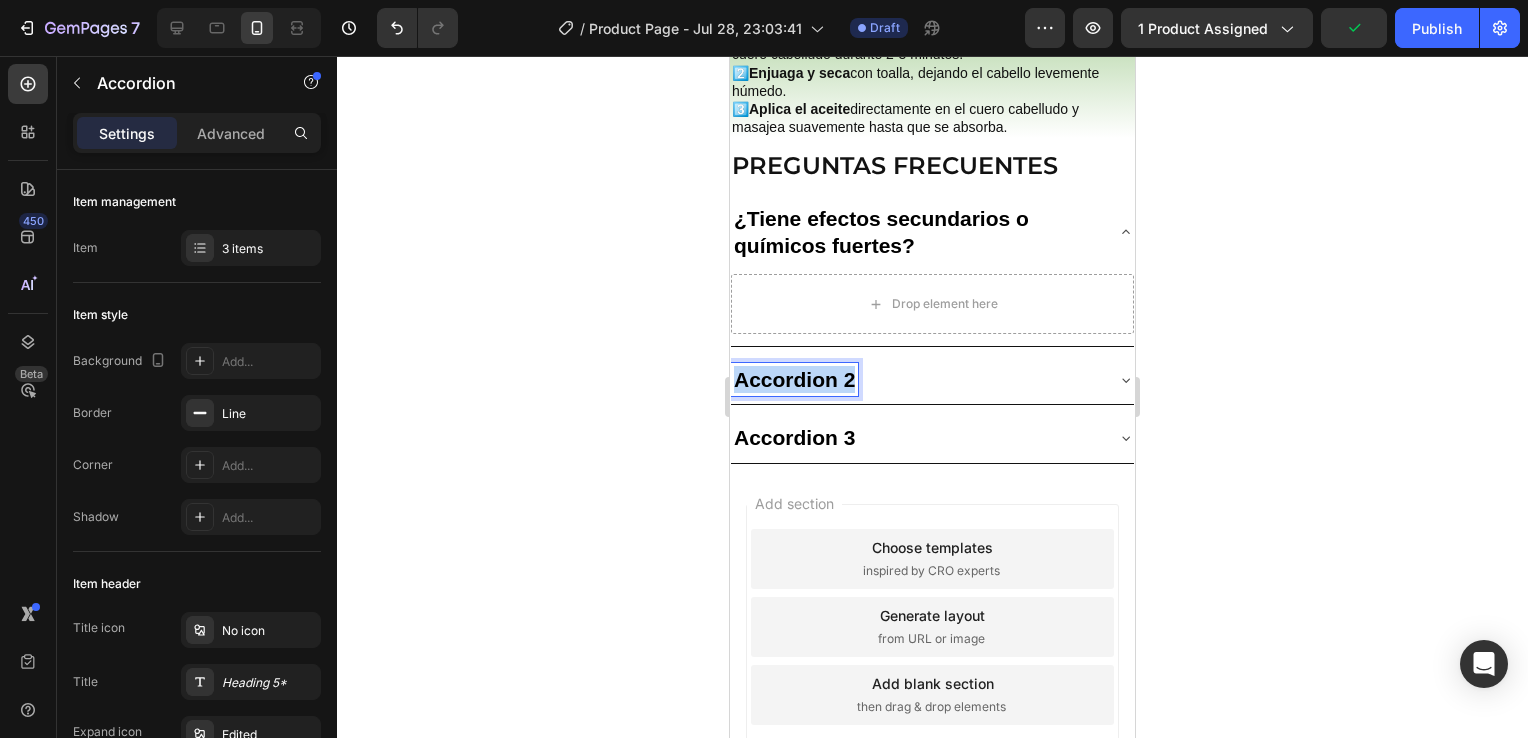 click on "Accordion 2" at bounding box center (794, 379) 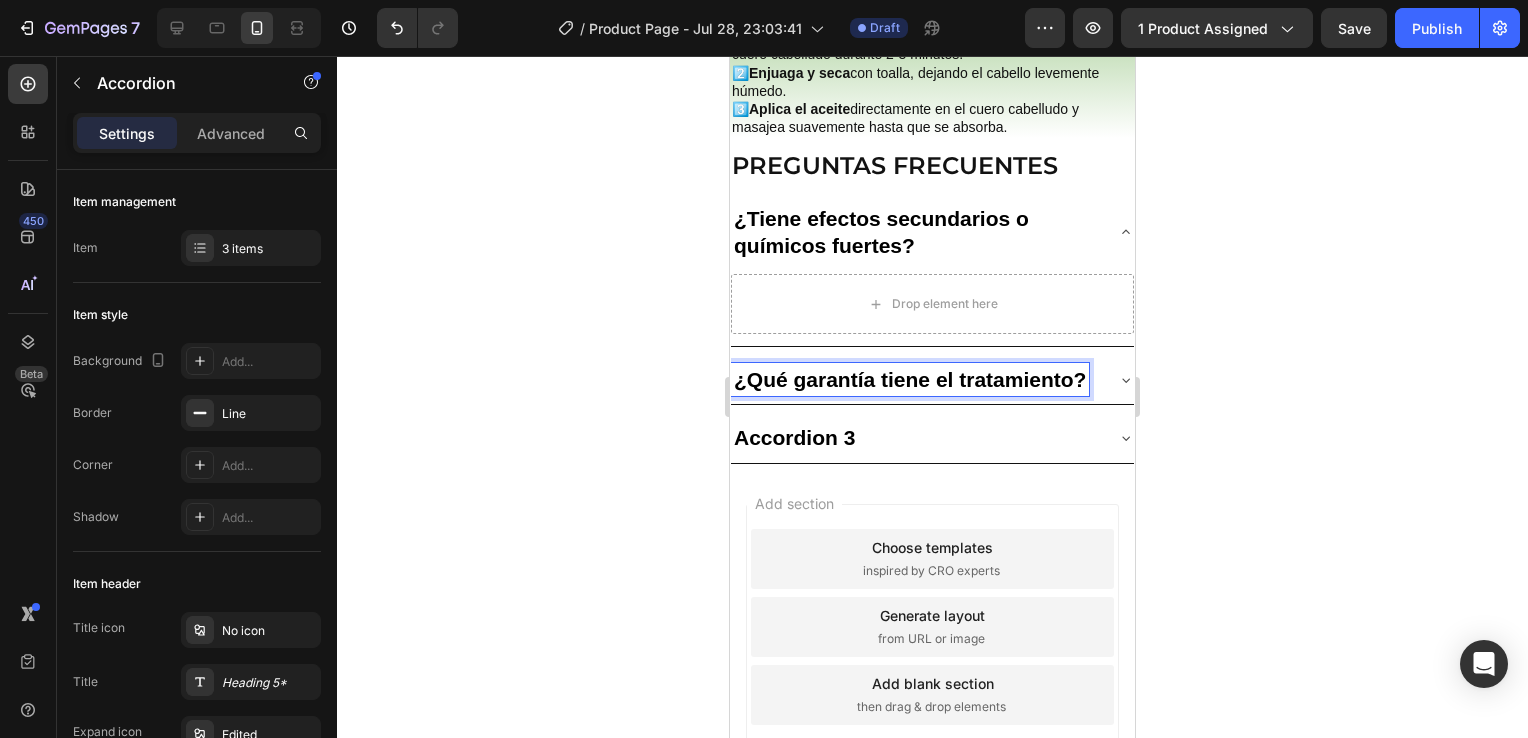 click on "Accordion 3" at bounding box center (794, 437) 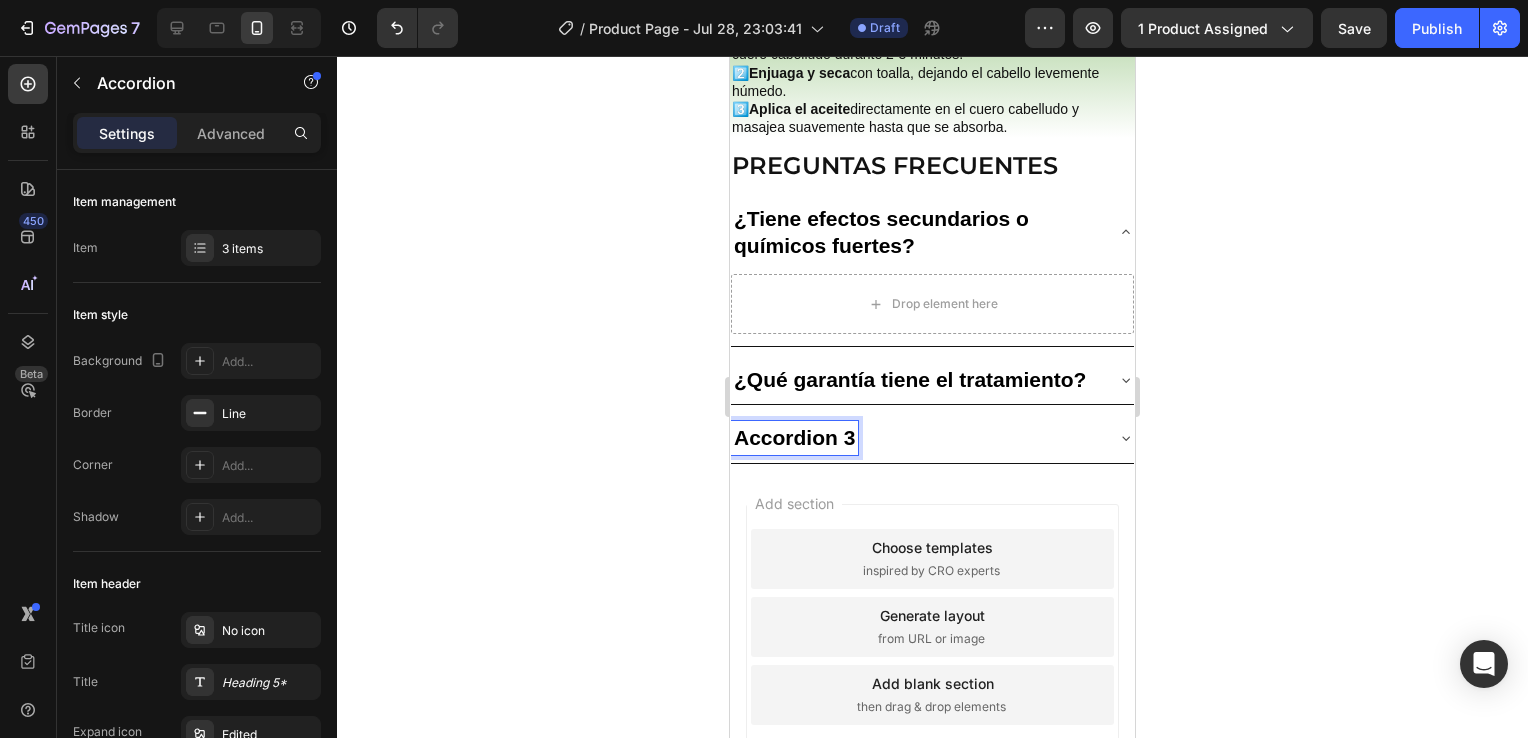 click on "Accordion 3" at bounding box center (794, 437) 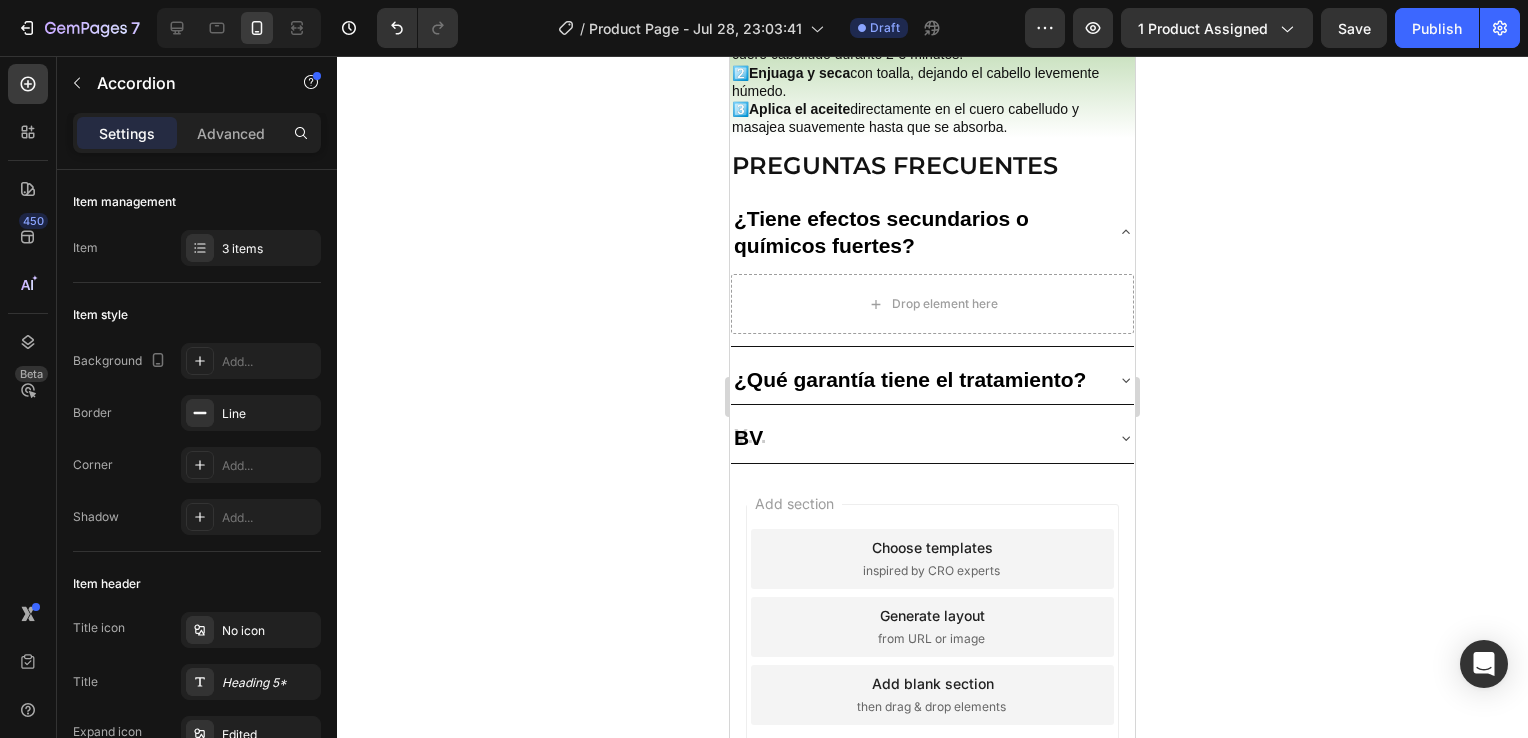 scroll, scrollTop: 2729, scrollLeft: 0, axis: vertical 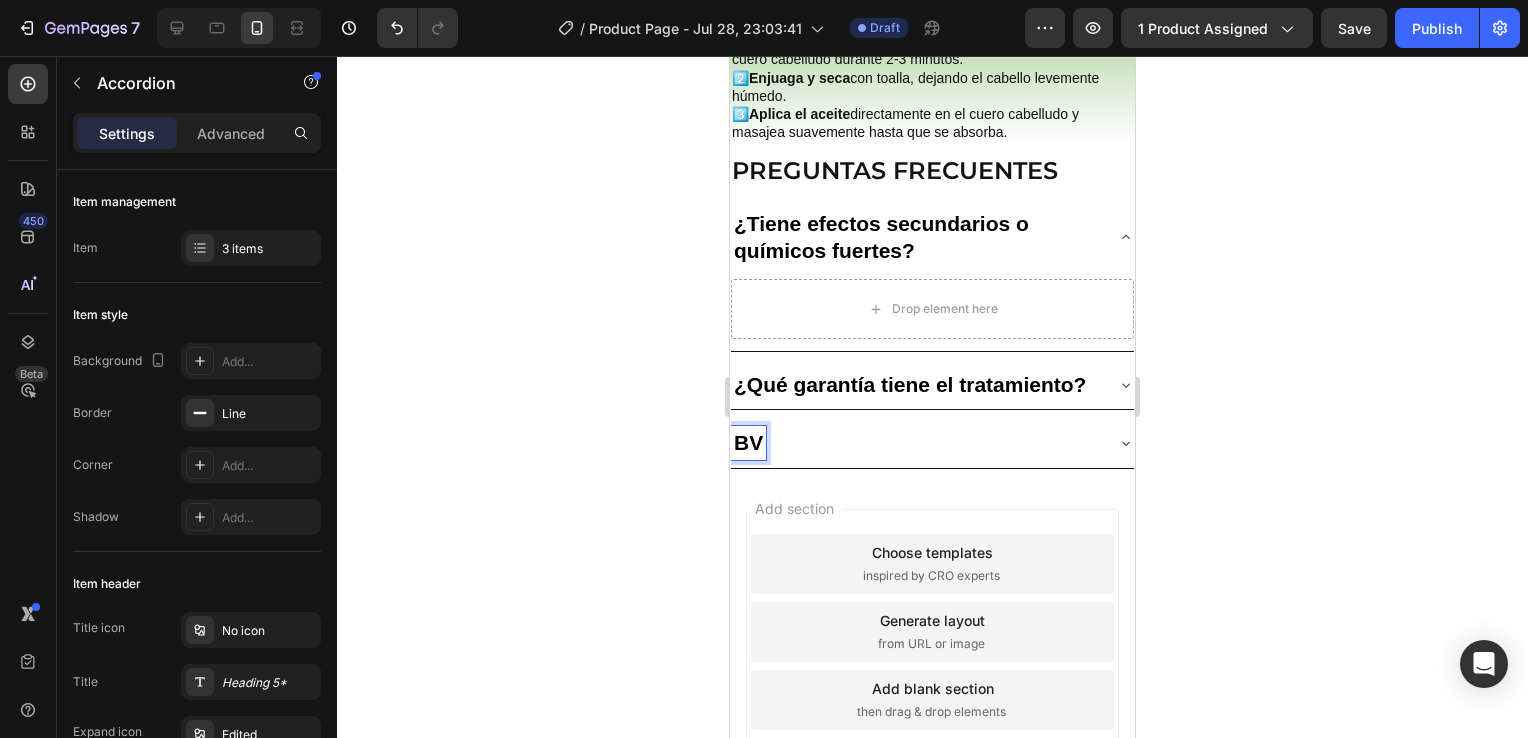 click on "BV" at bounding box center [748, 442] 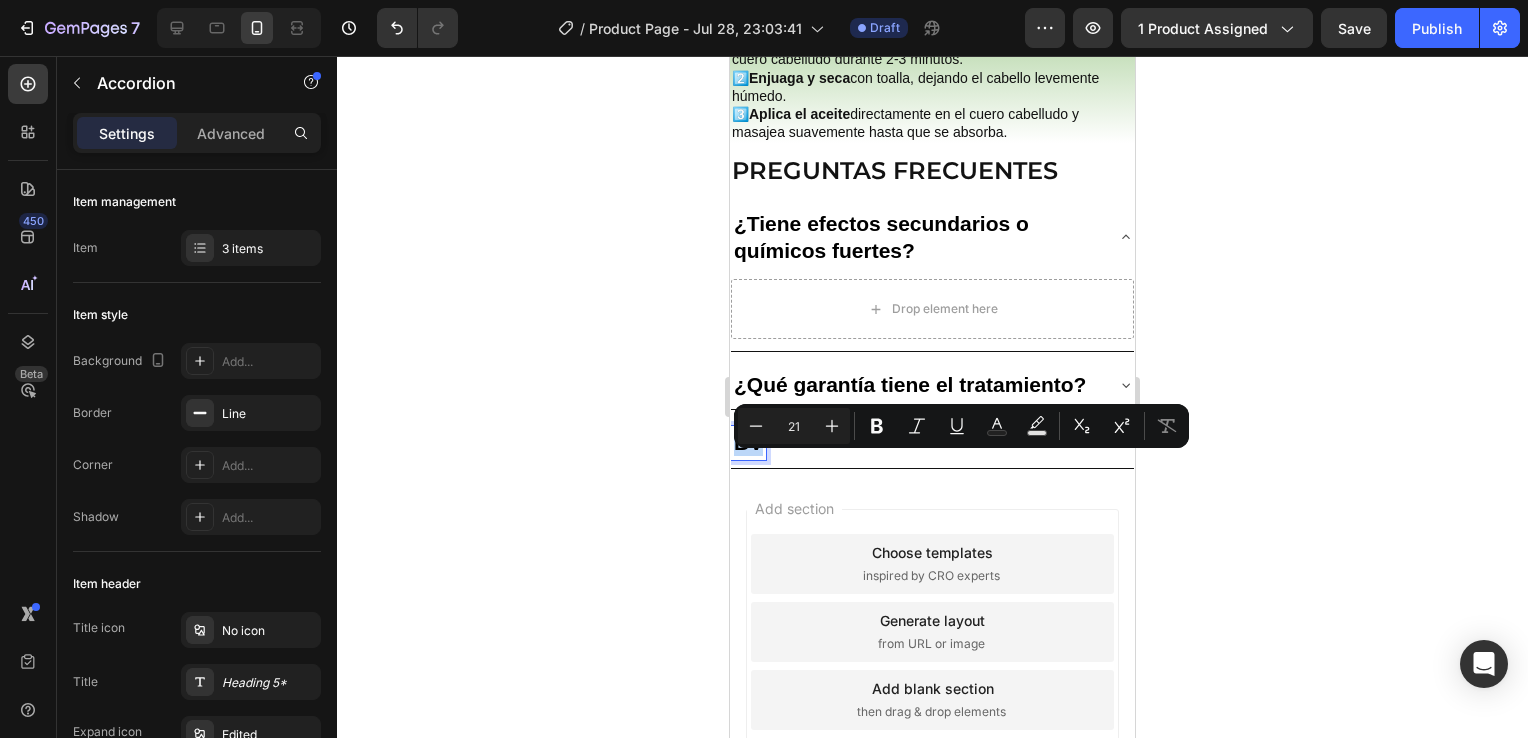 click on "BV" at bounding box center [748, 442] 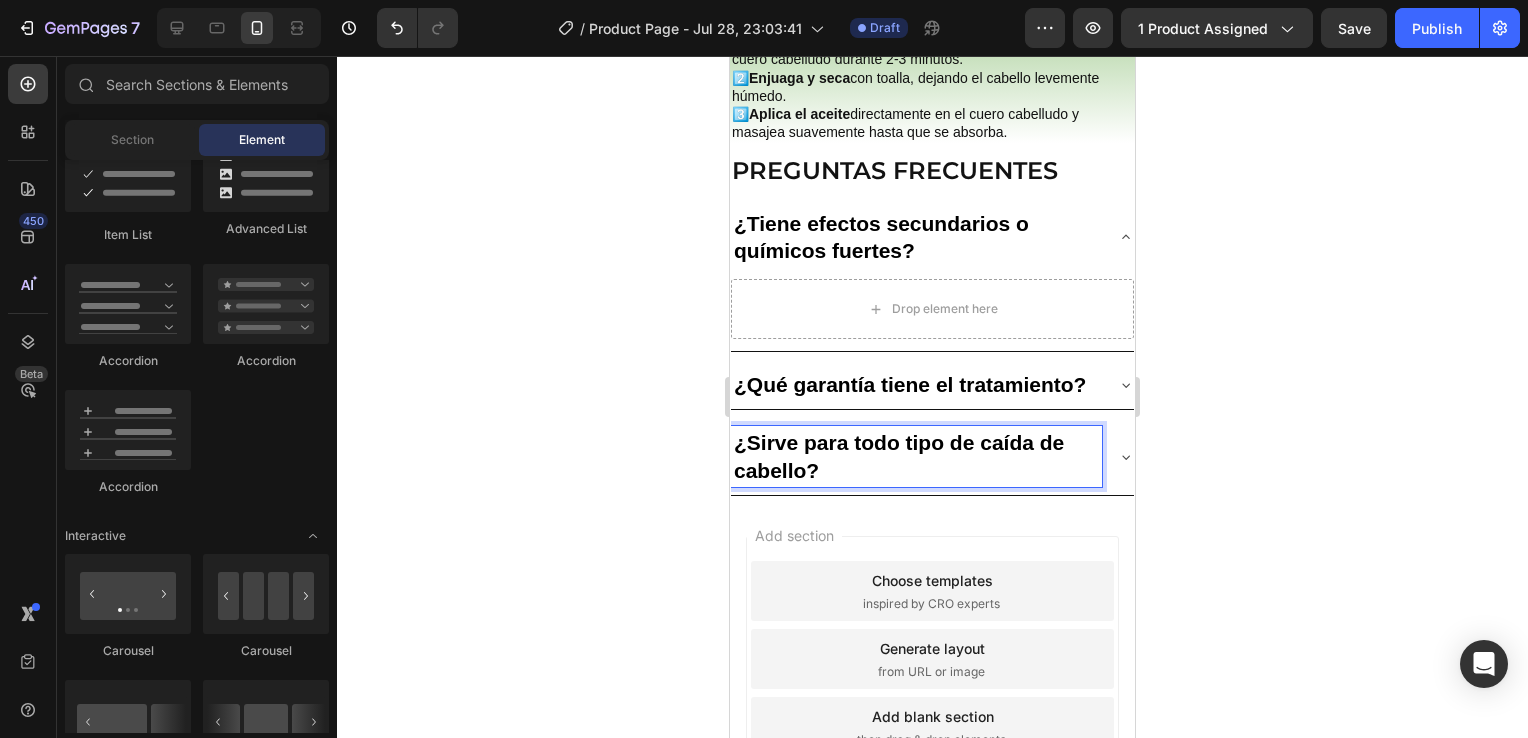 click on "Add section" at bounding box center [794, 535] 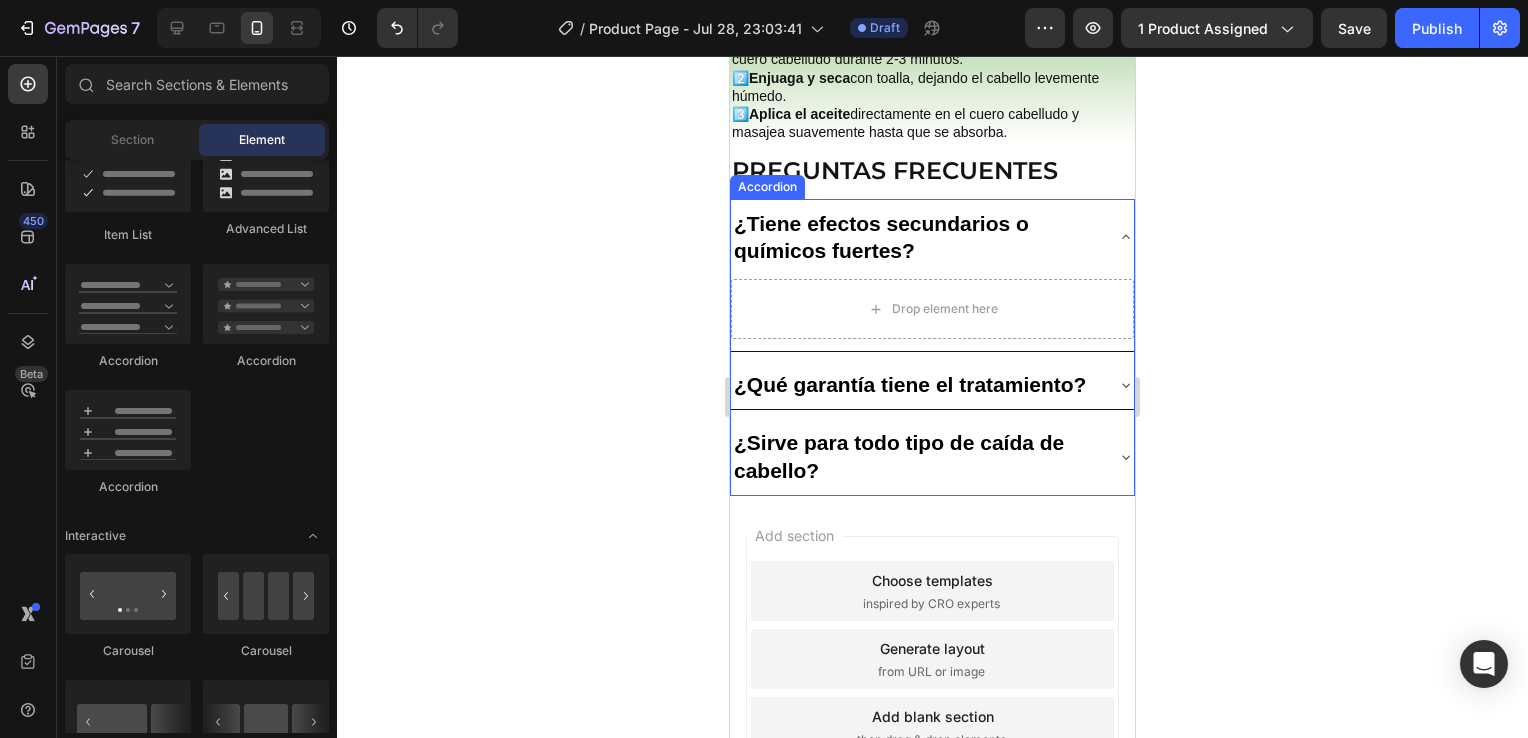 click on "¿Qué garantía tiene el tratamiento?" at bounding box center [910, 384] 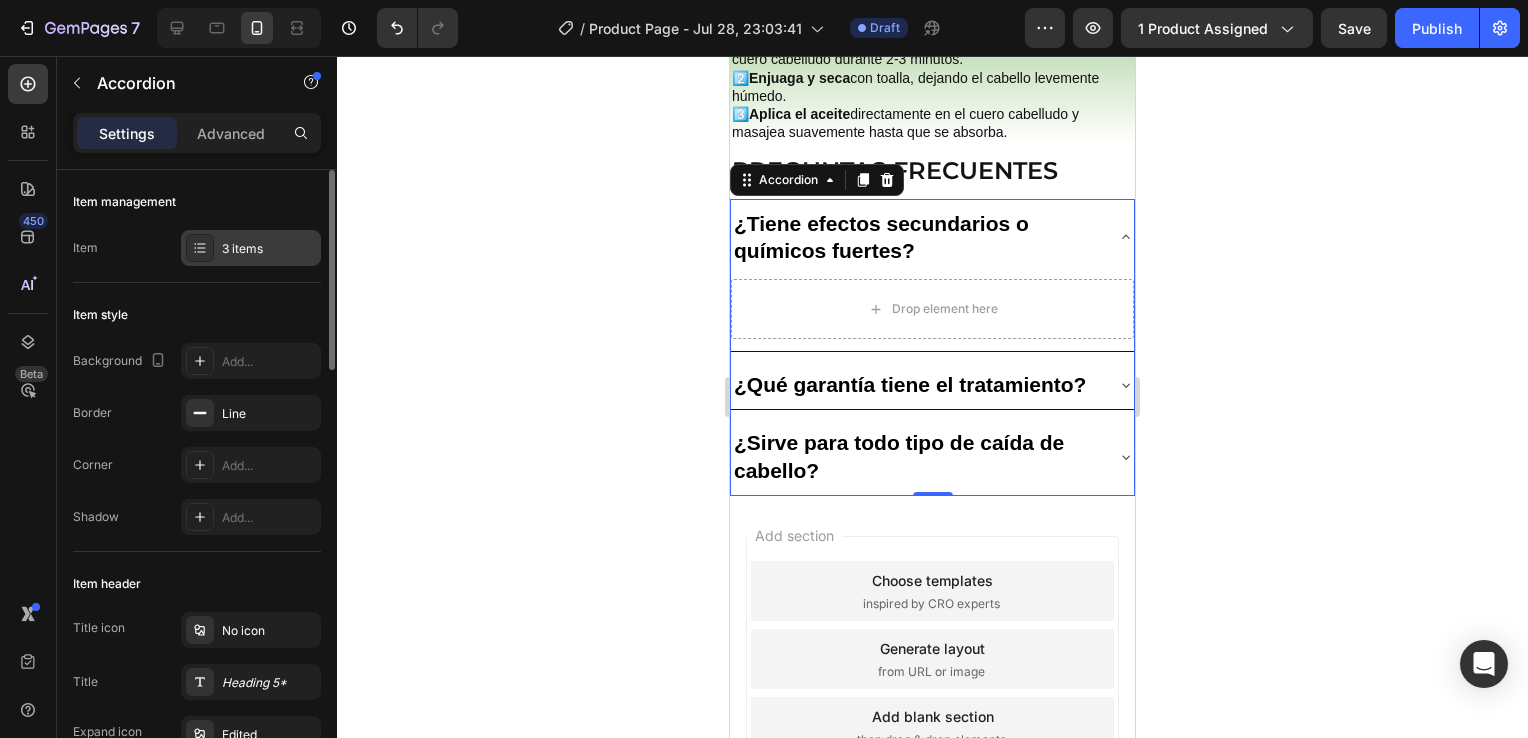 click at bounding box center (200, 248) 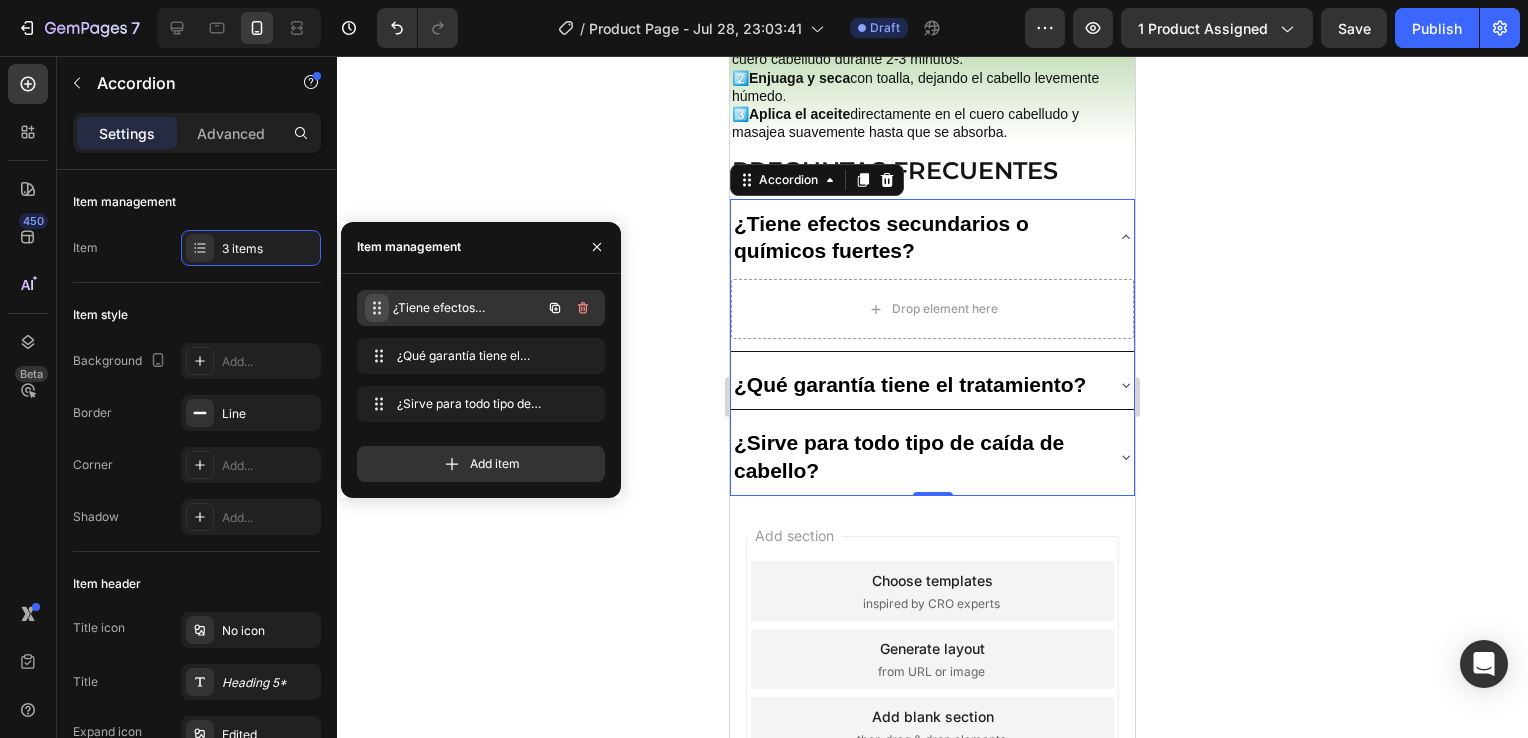 click at bounding box center [377, 308] 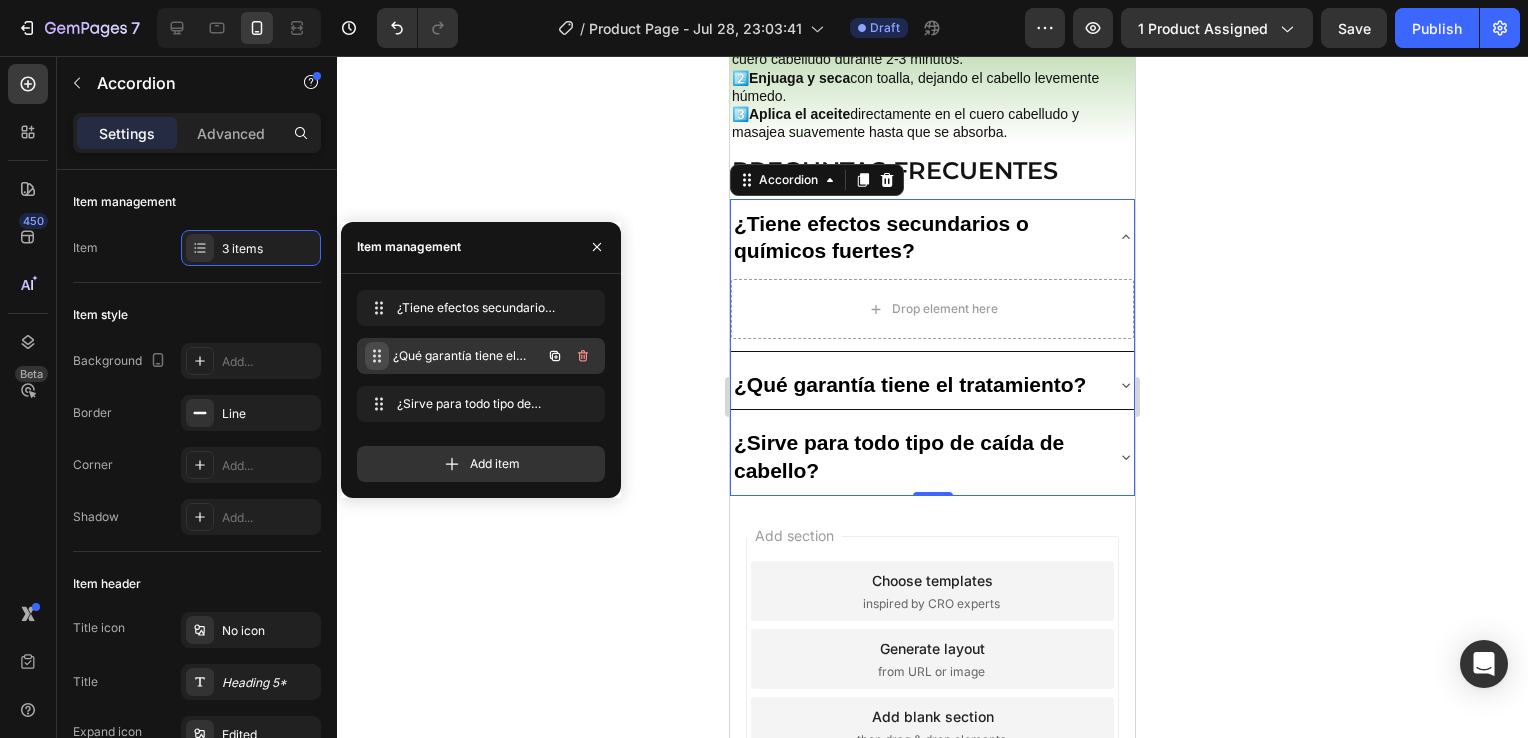 click 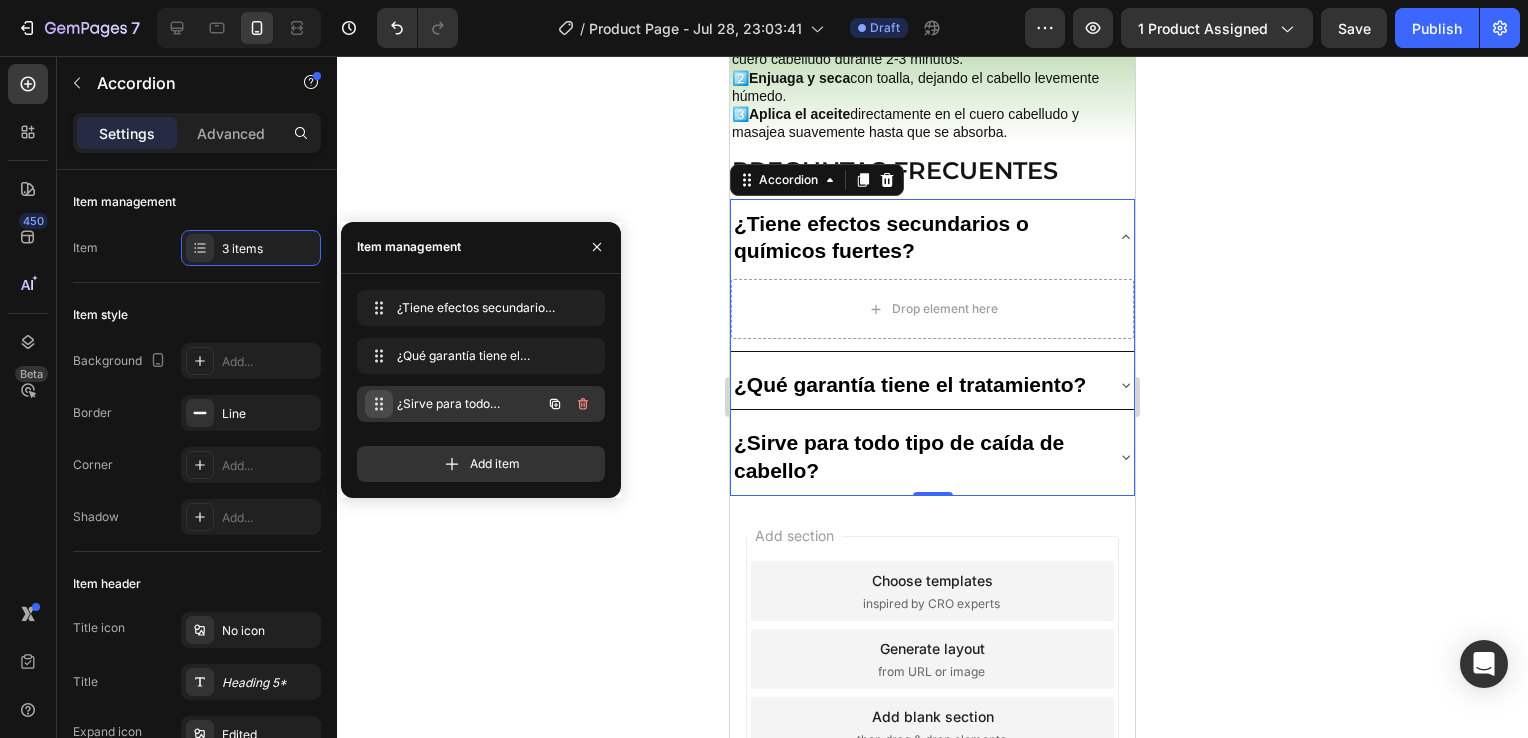 click 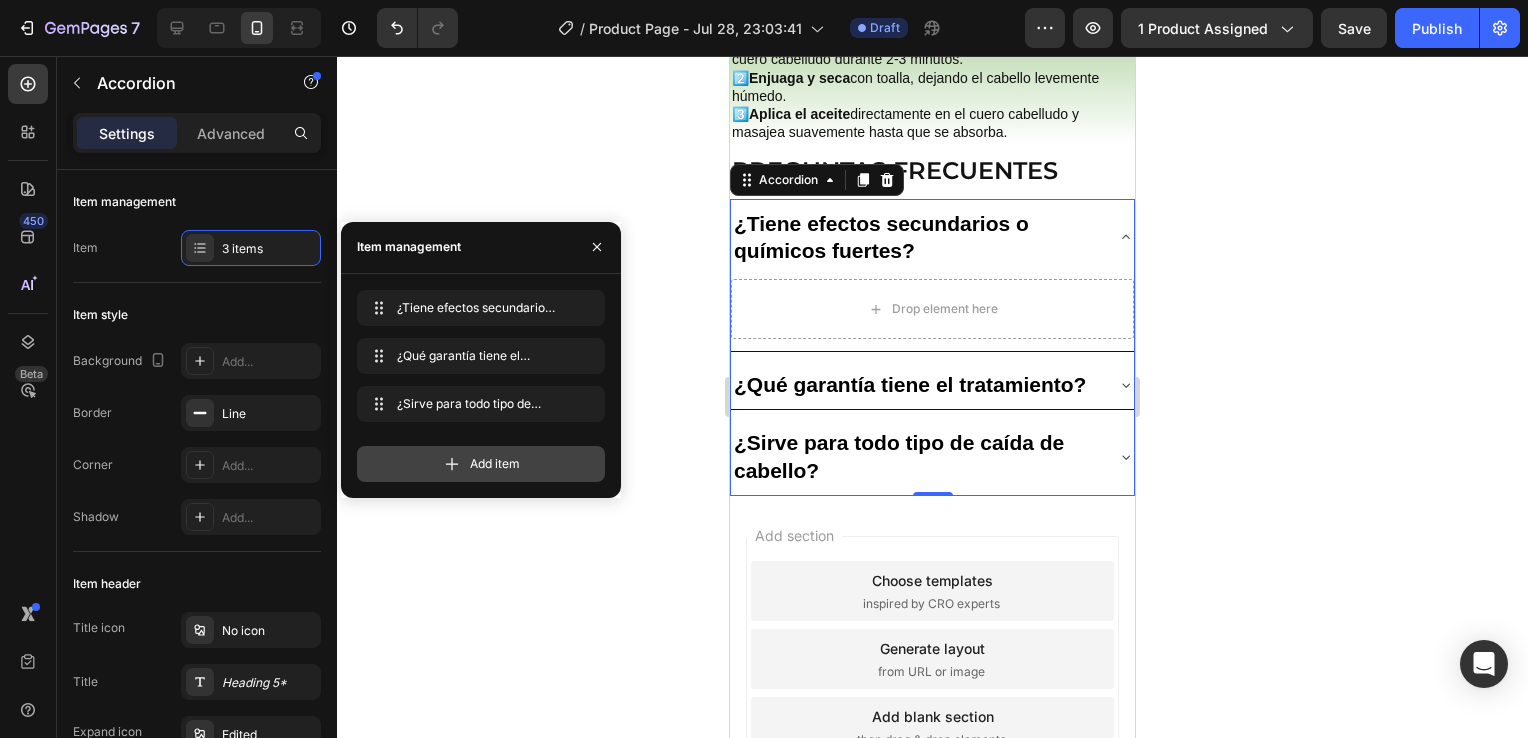 click on "Add item" at bounding box center [481, 464] 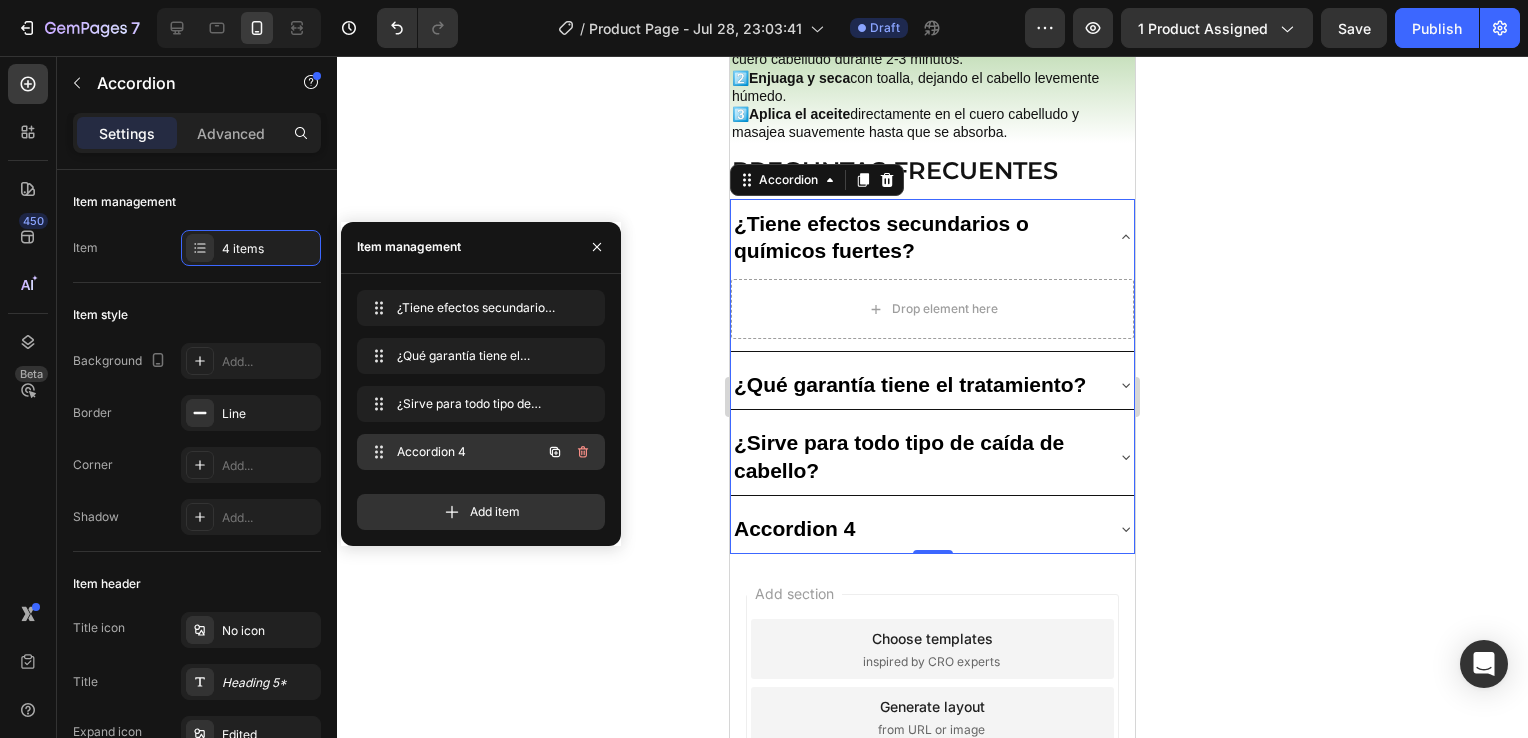 click on "Accordion 4" at bounding box center (453, 452) 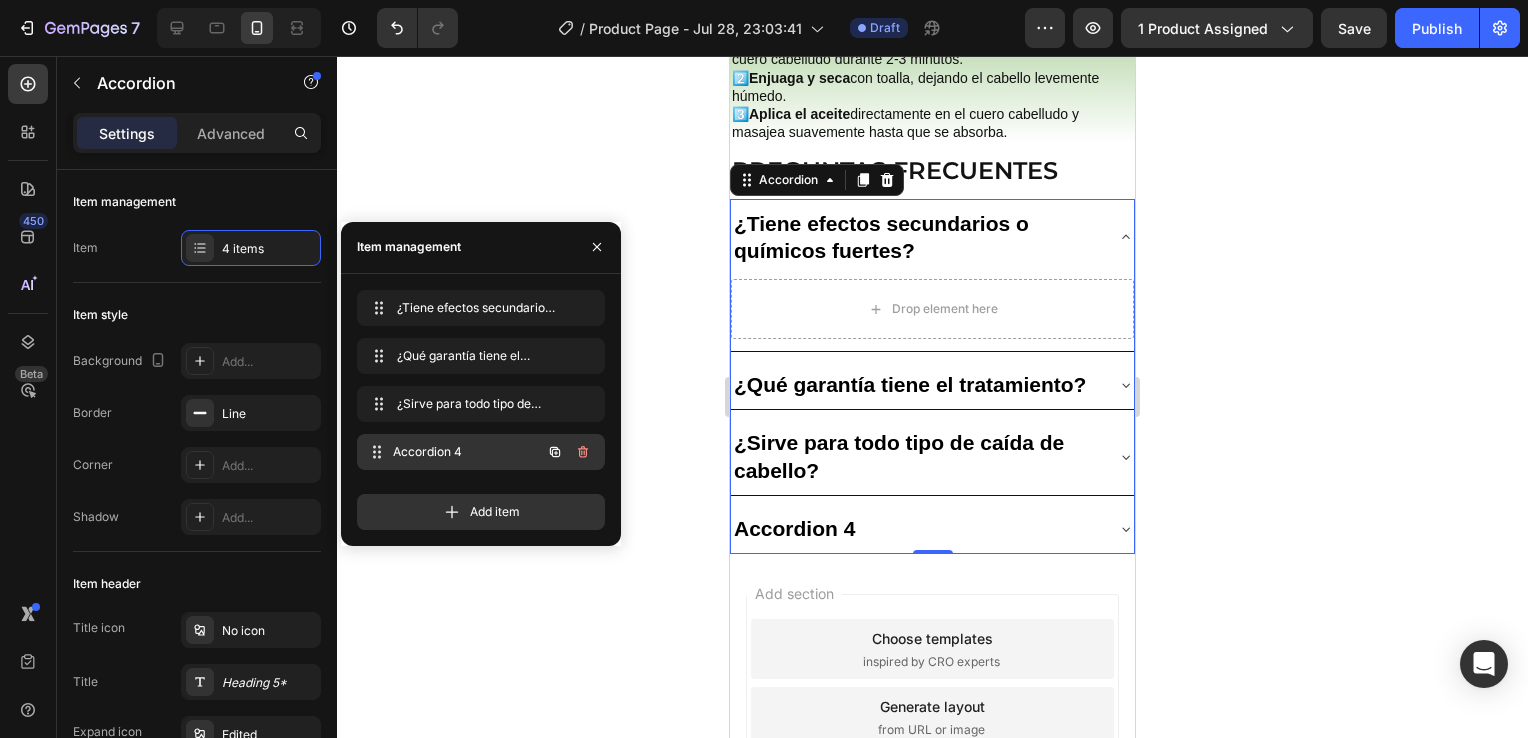 click on "Accordion 4" at bounding box center (467, 452) 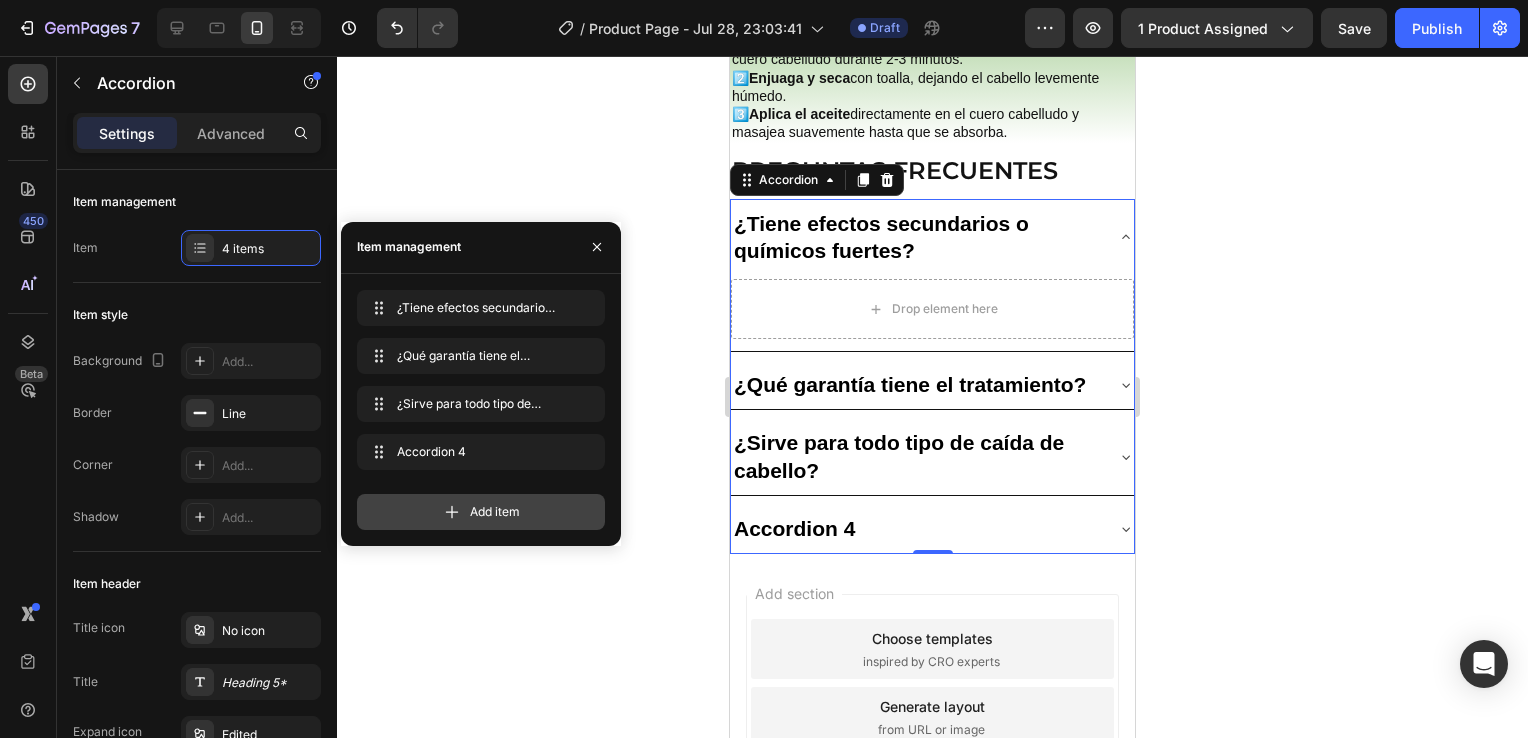 click on "Add item" at bounding box center (481, 512) 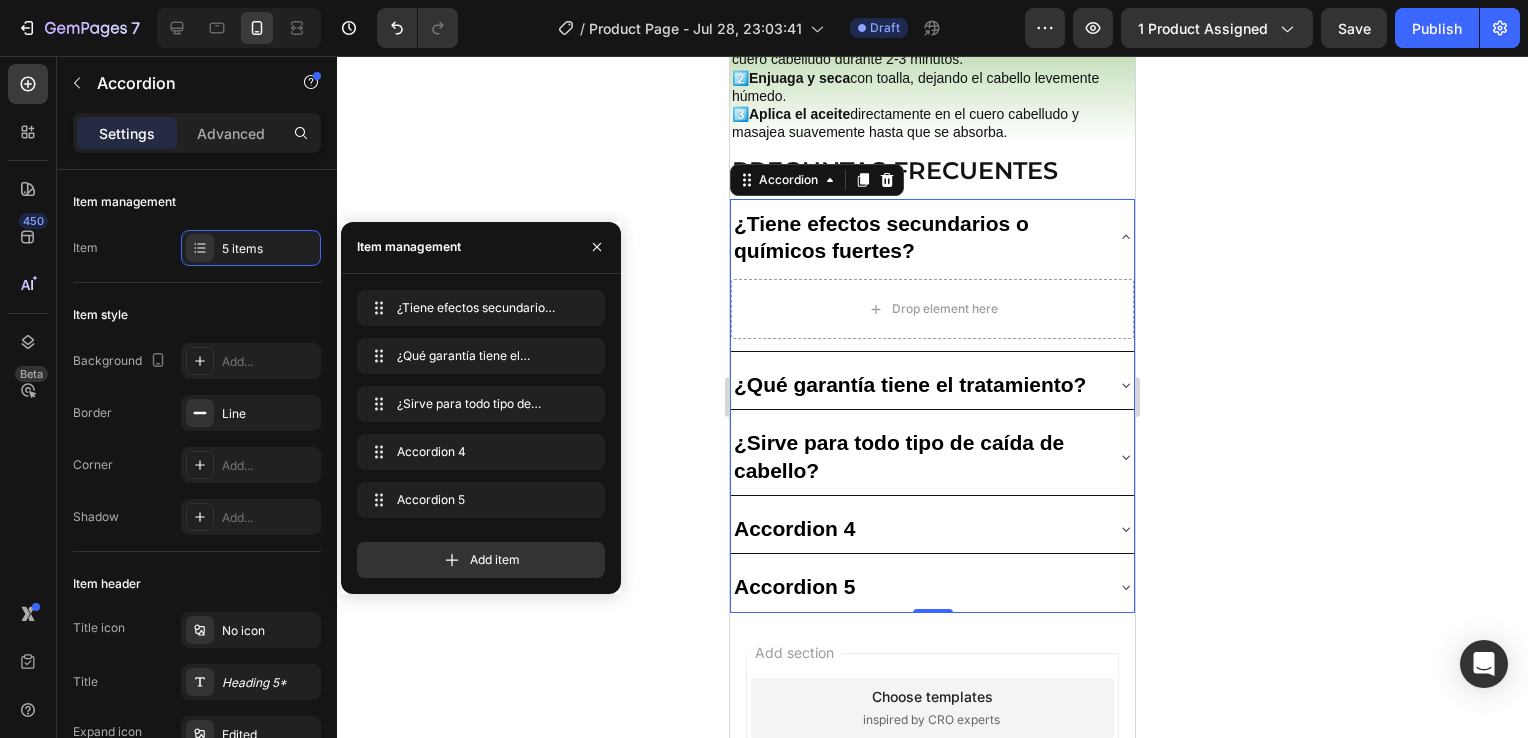 click 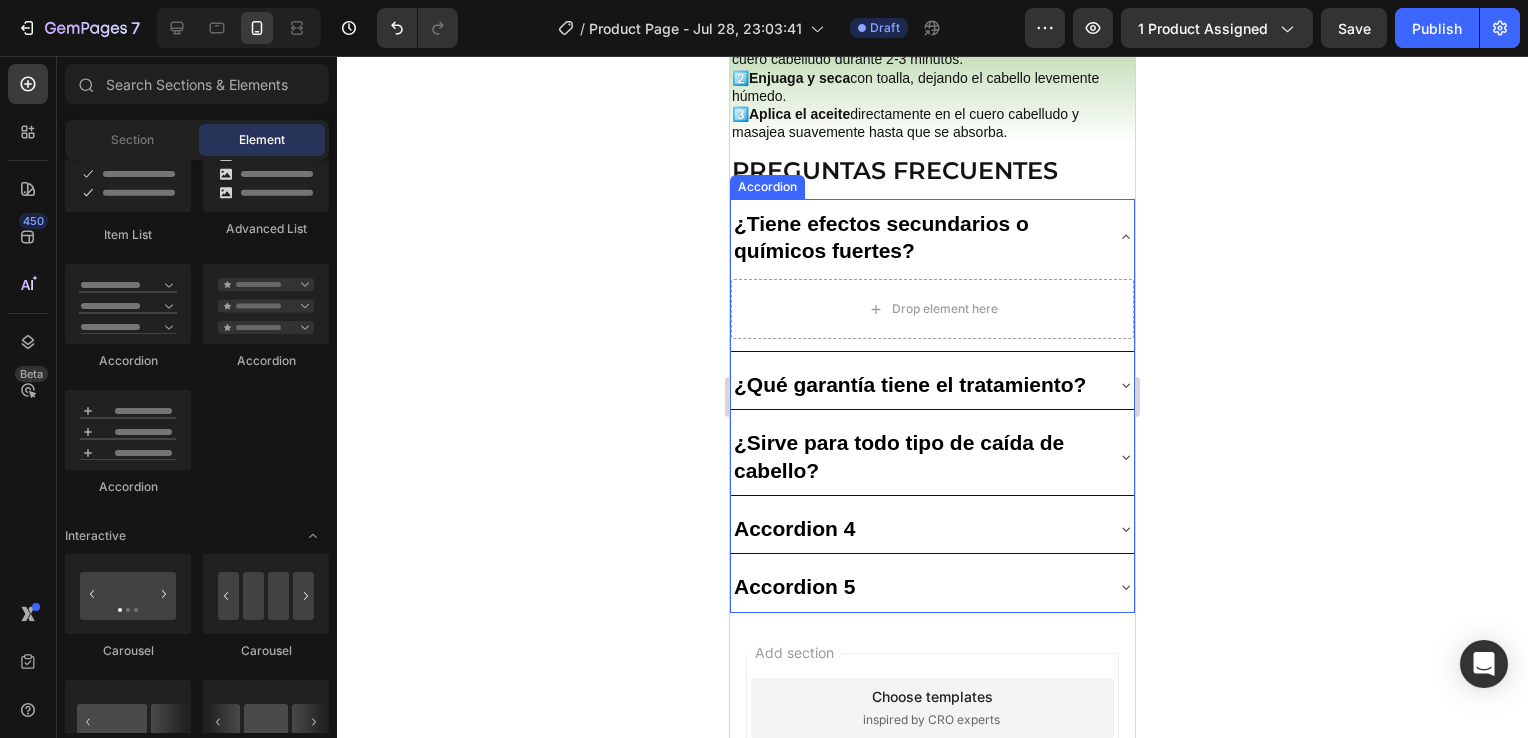 click on "Accordion 4" at bounding box center [794, 528] 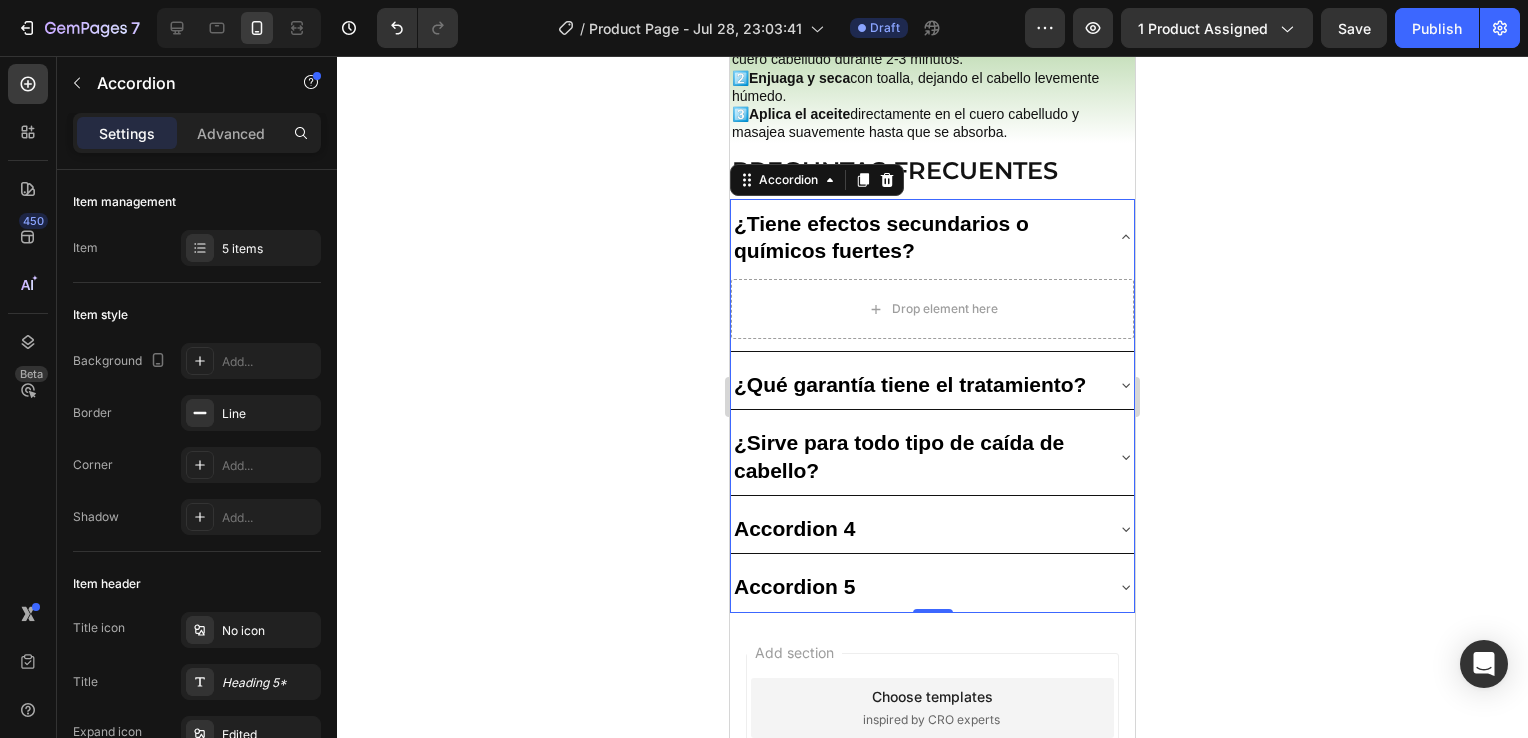 click on "Accordion 4" at bounding box center [794, 528] 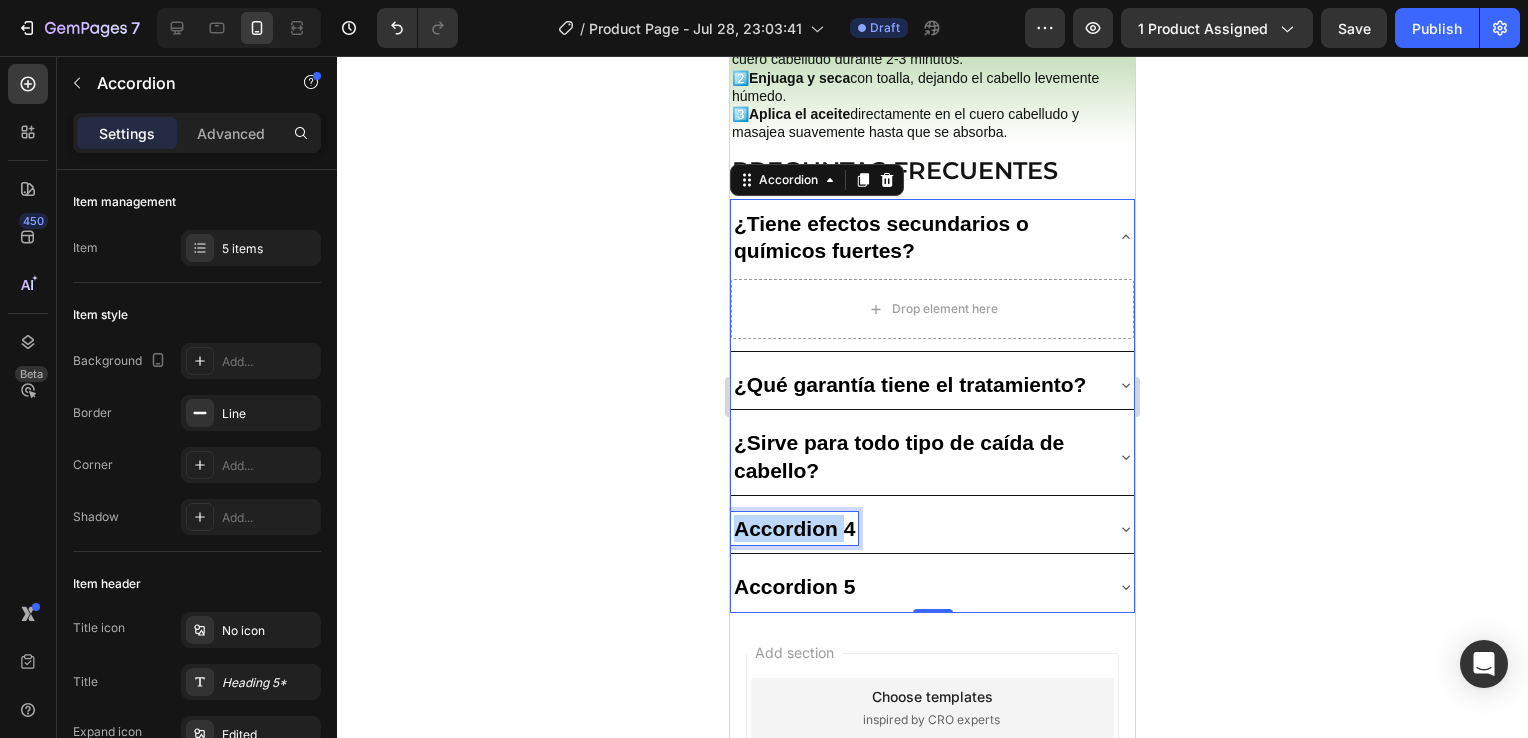 click on "Accordion 4" at bounding box center [794, 528] 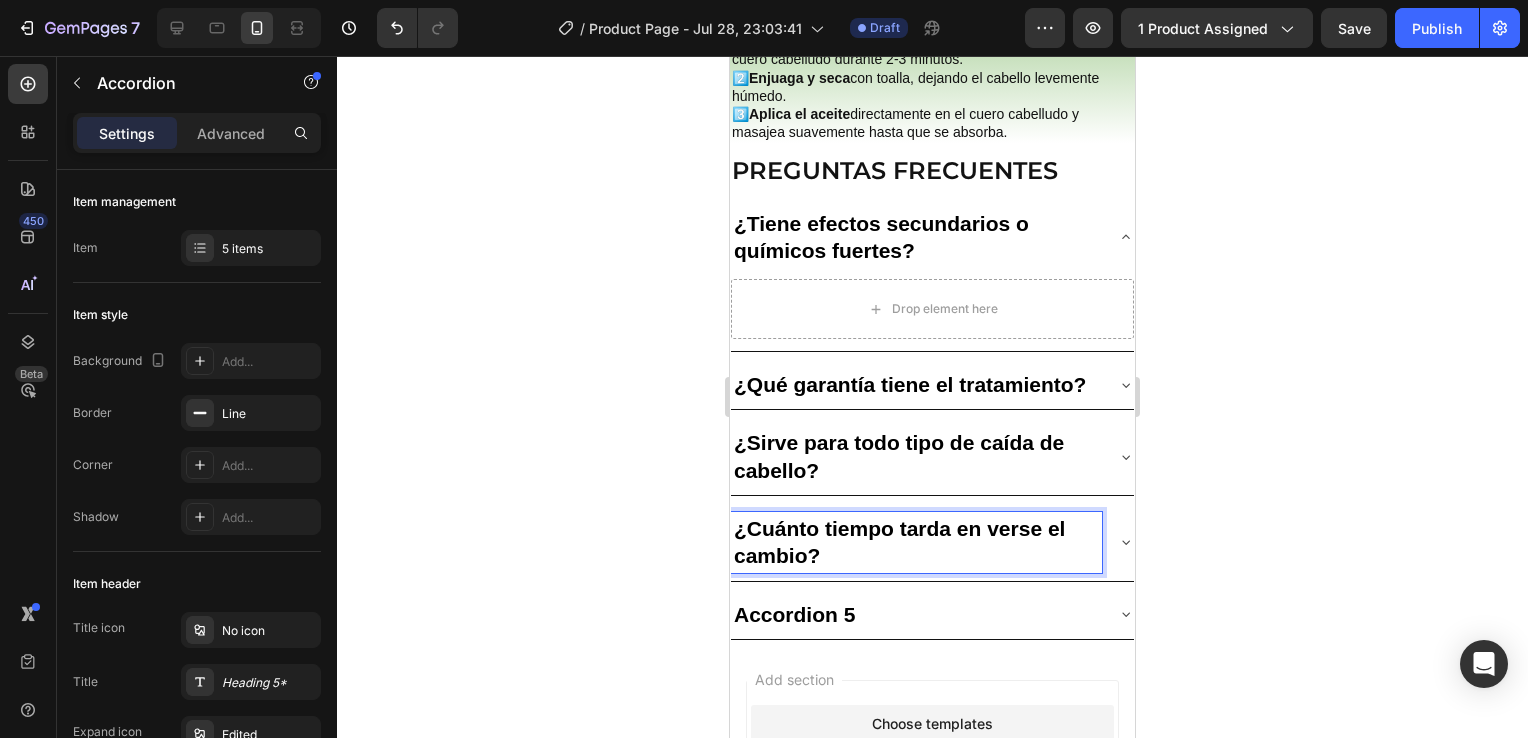 click 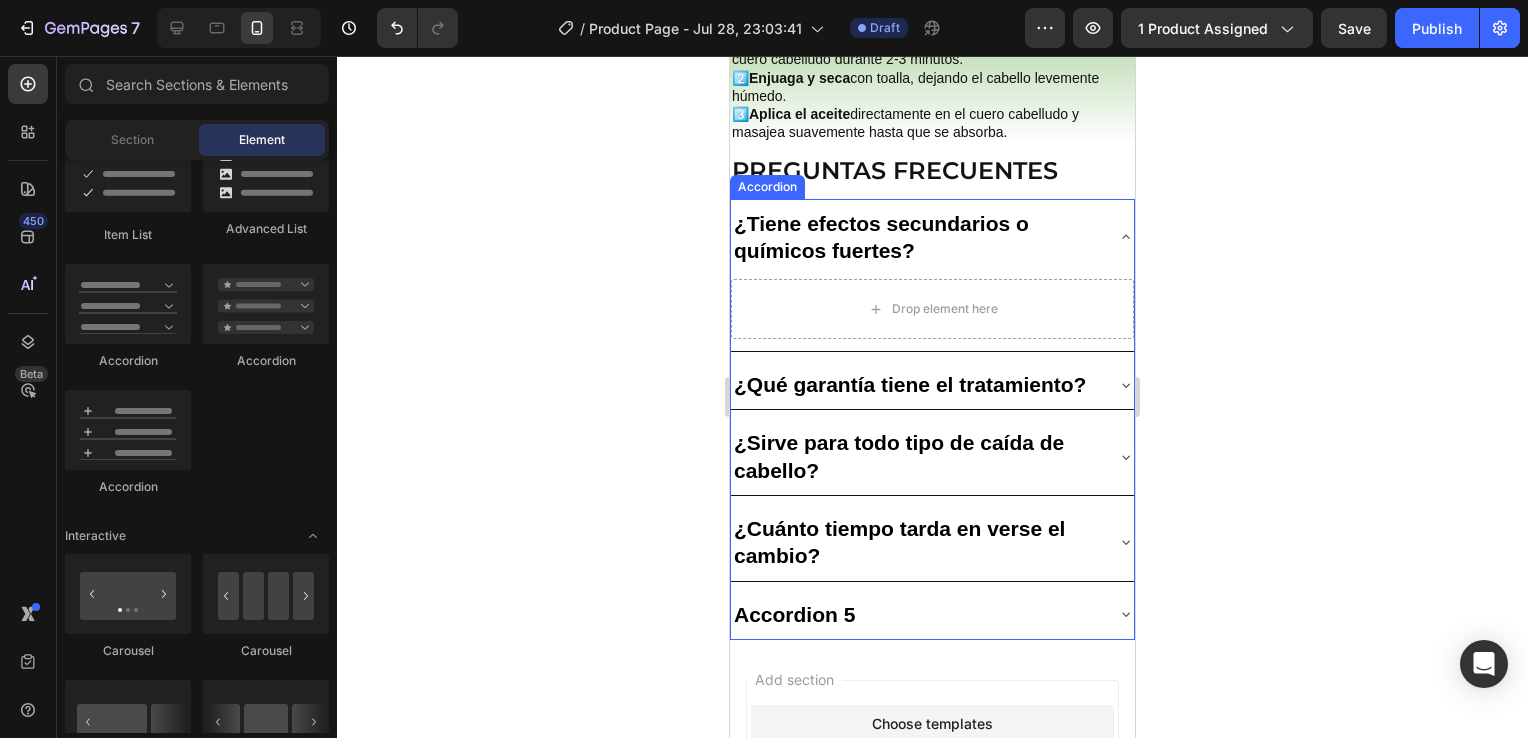 click on "Accordion 5" at bounding box center (794, 614) 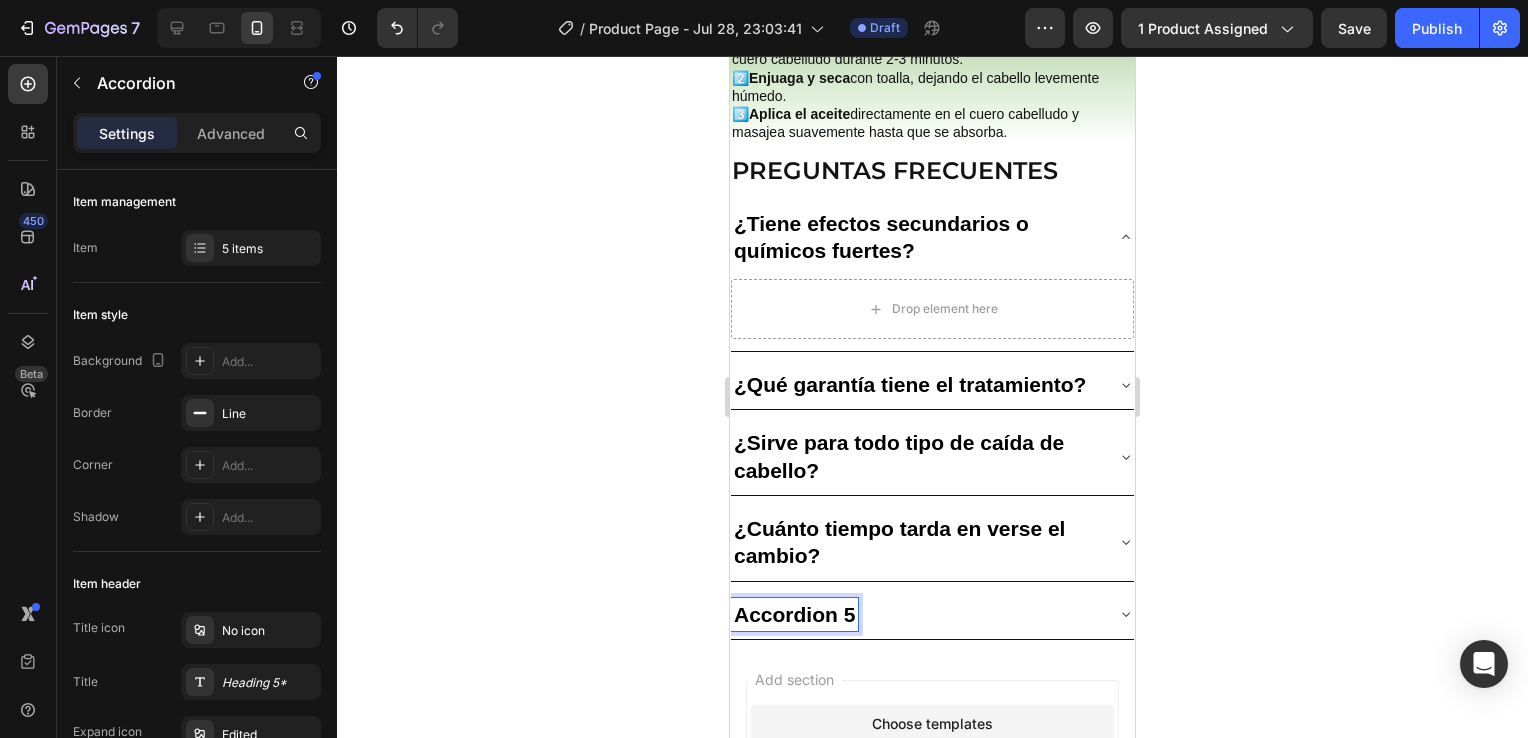 click on "Accordion 5" at bounding box center [794, 614] 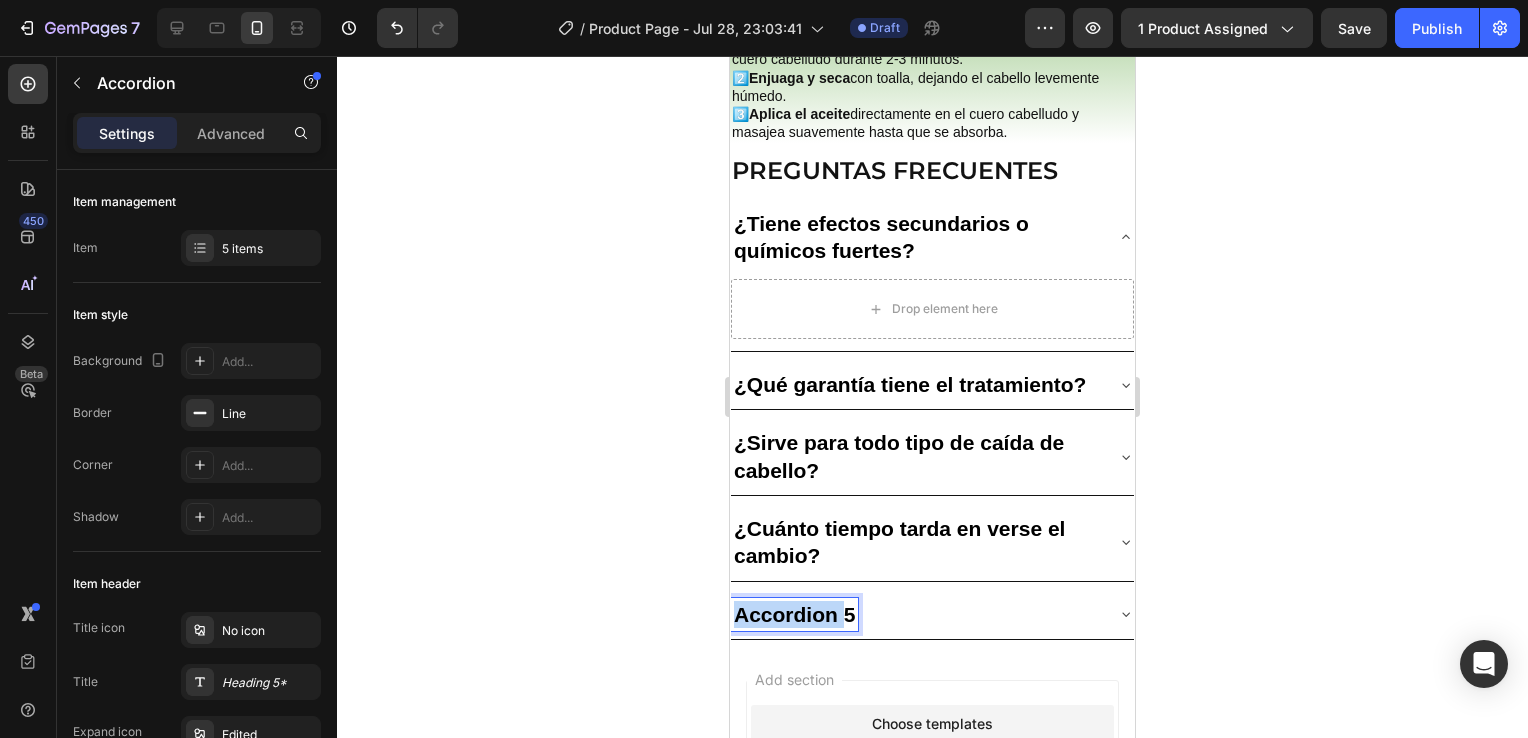 click on "Accordion 5" at bounding box center [794, 614] 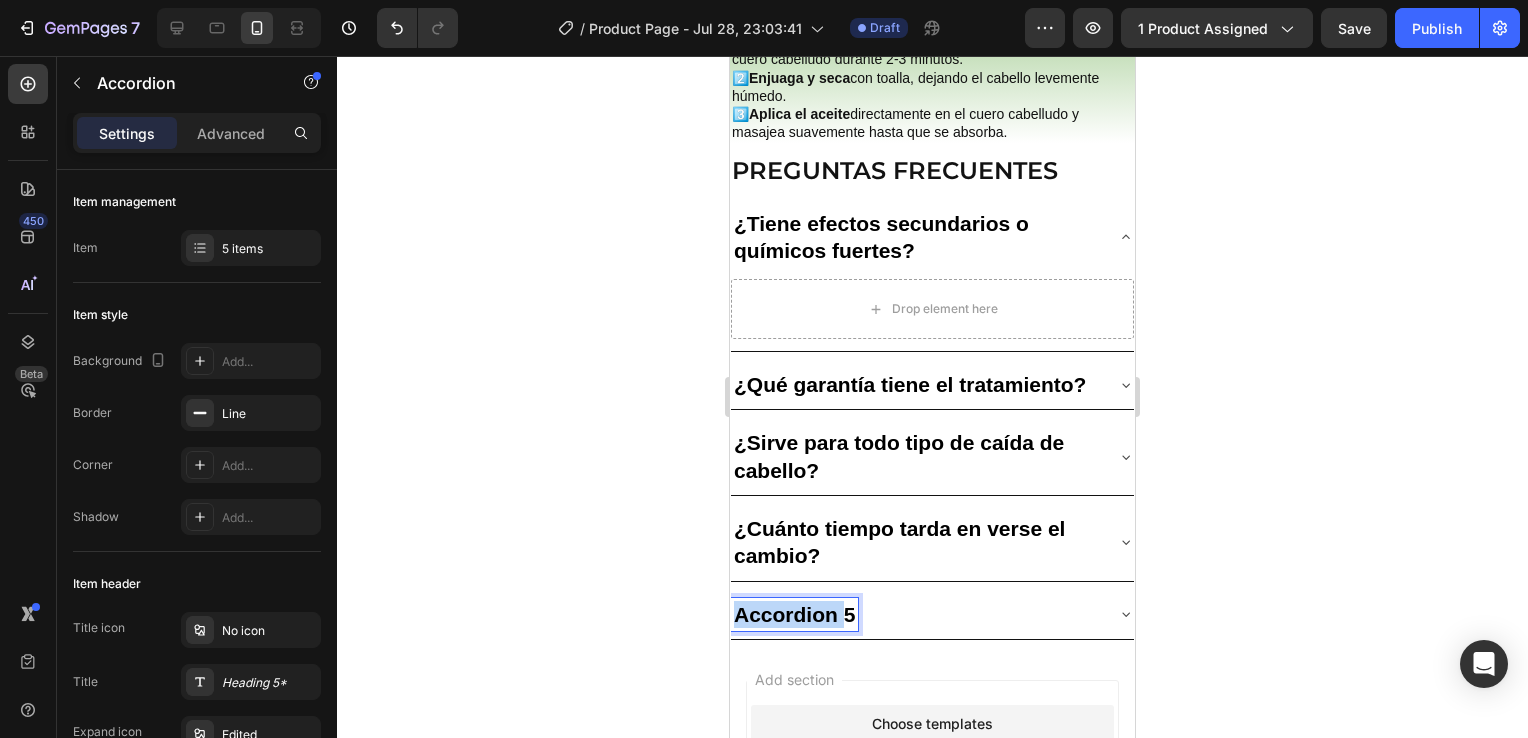 click on "Accordion 5" at bounding box center (794, 614) 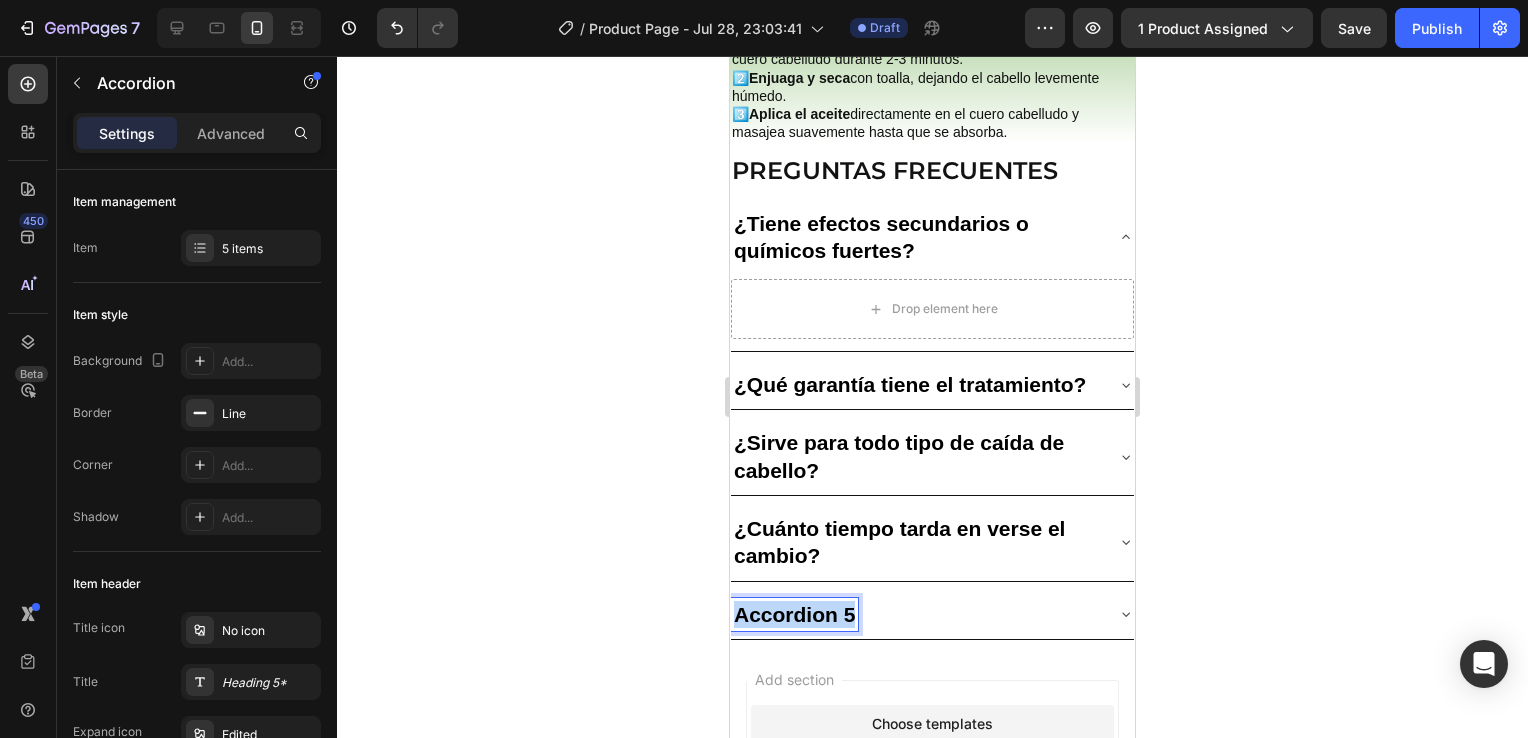 click on "Accordion 5" at bounding box center [794, 614] 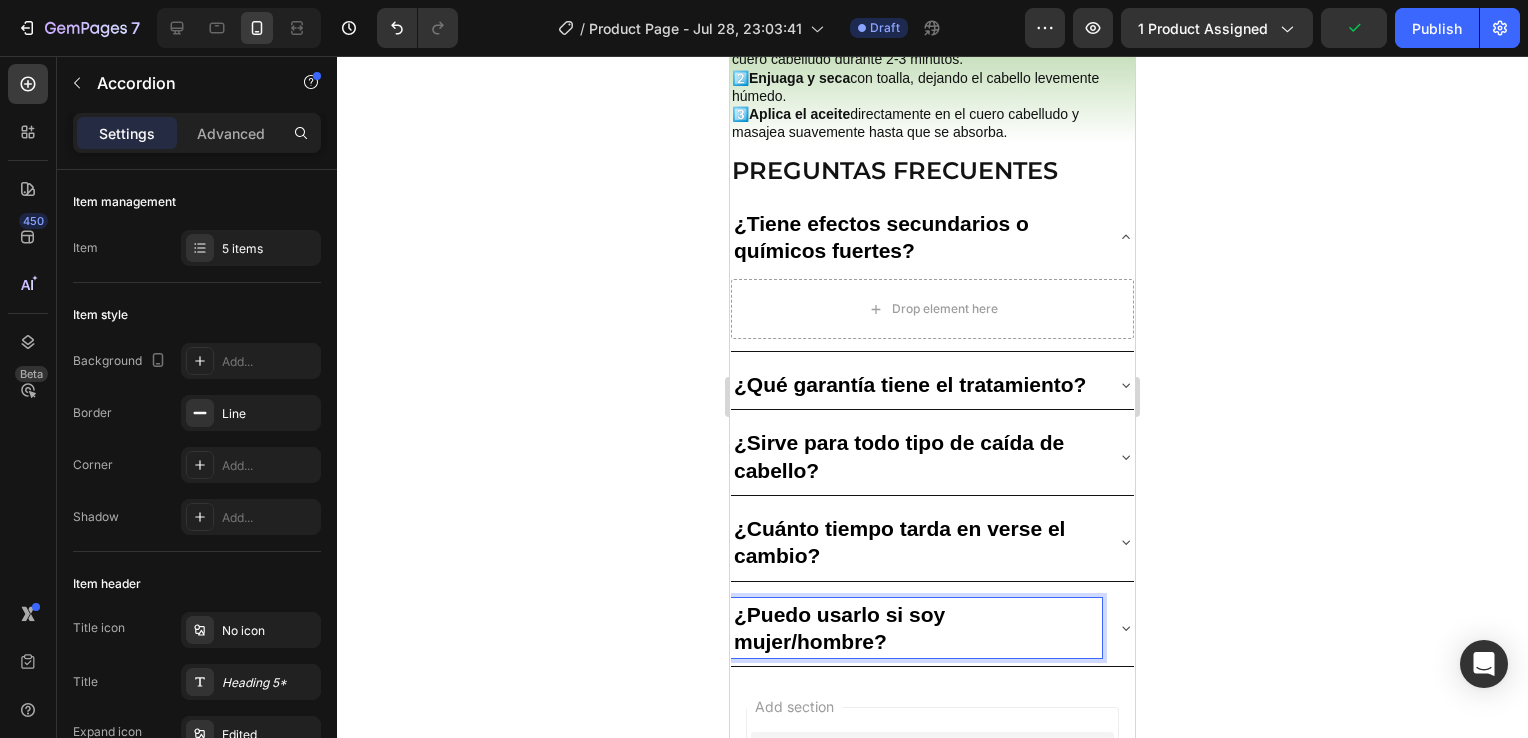 click 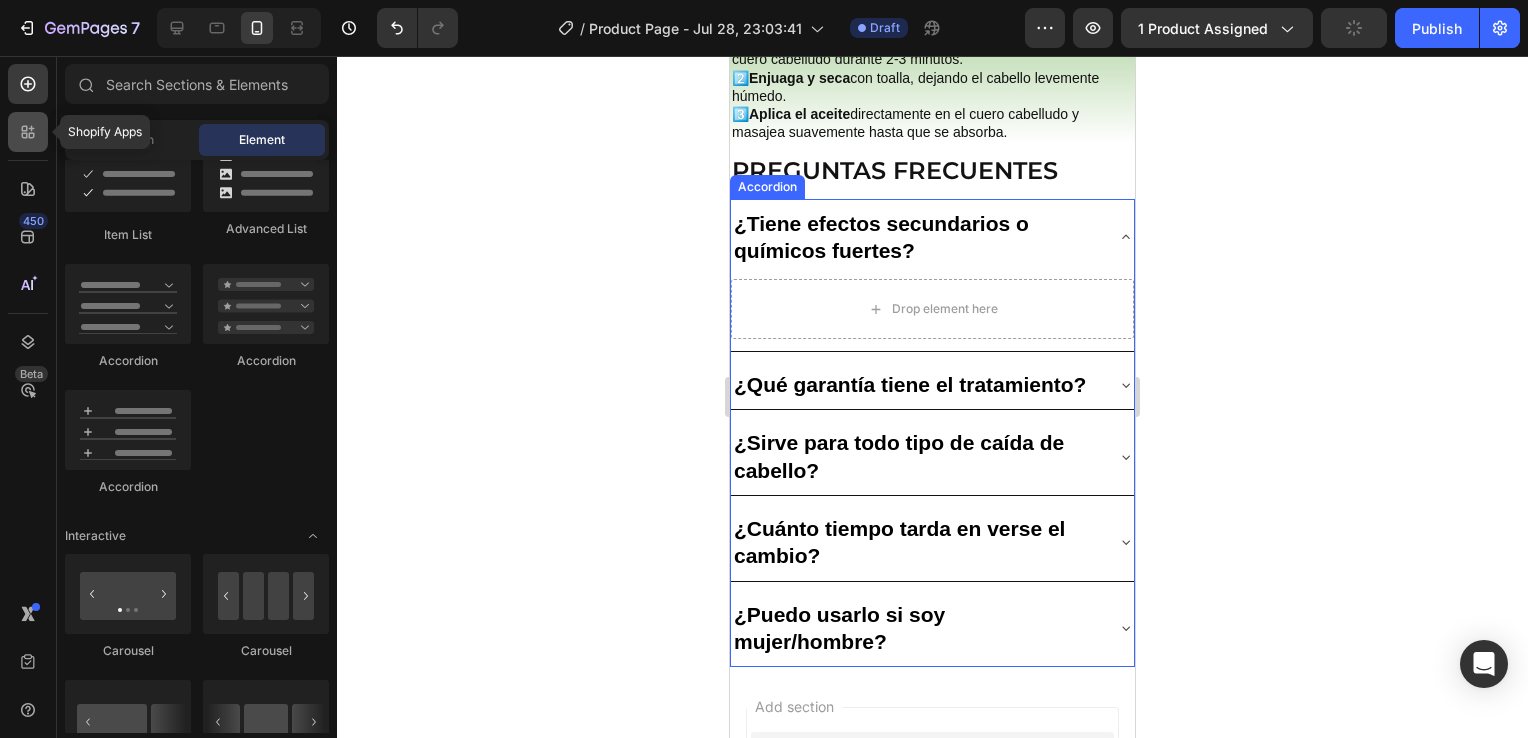 click 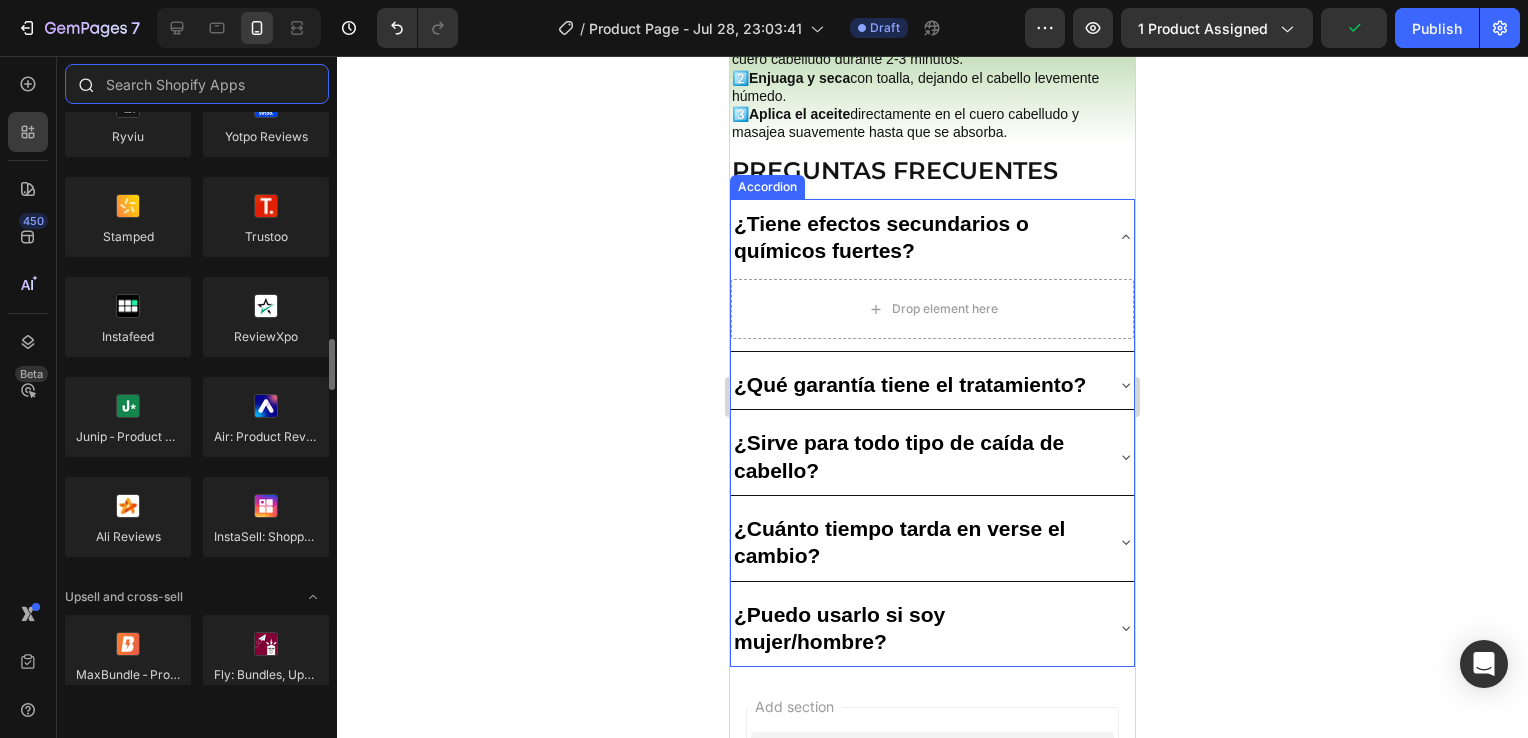scroll, scrollTop: 279, scrollLeft: 0, axis: vertical 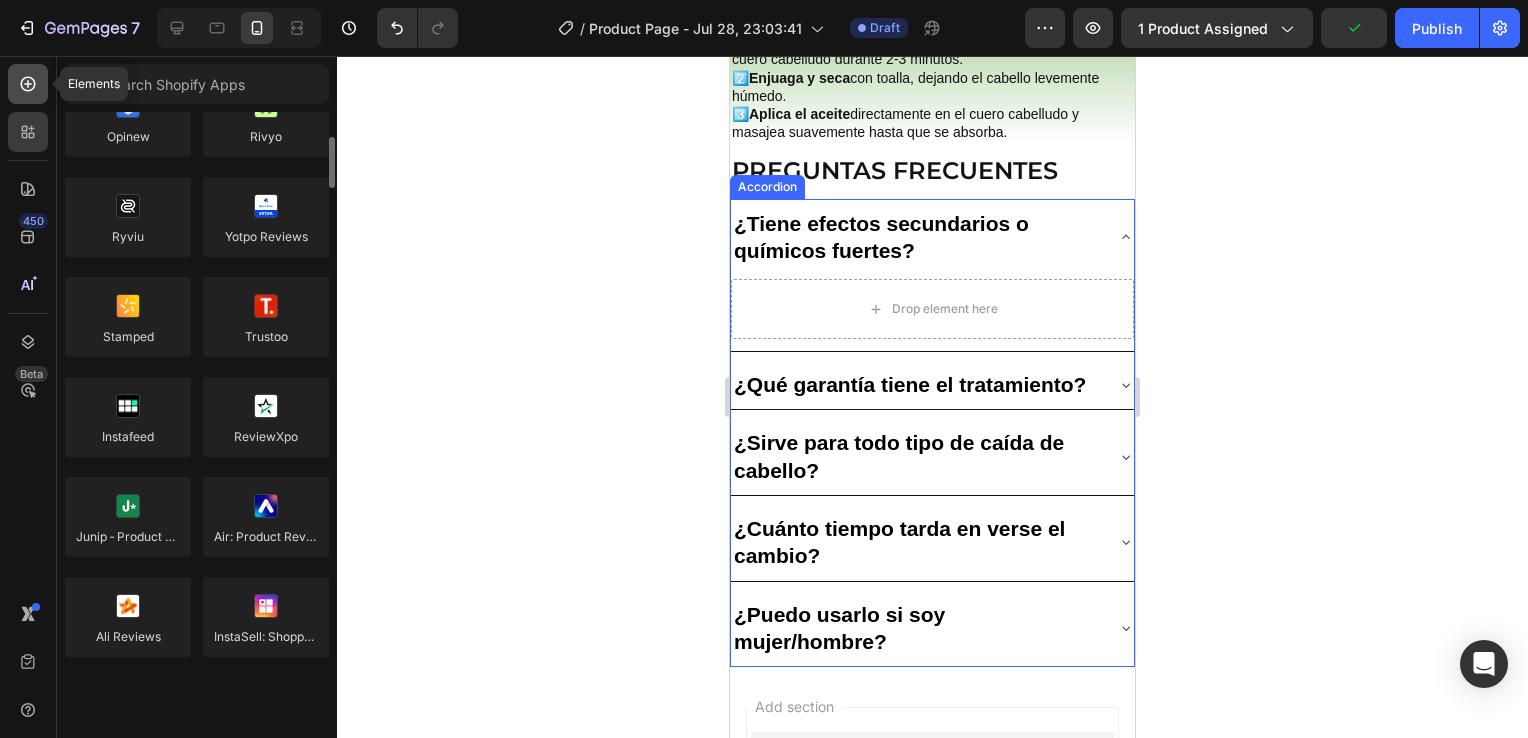 click 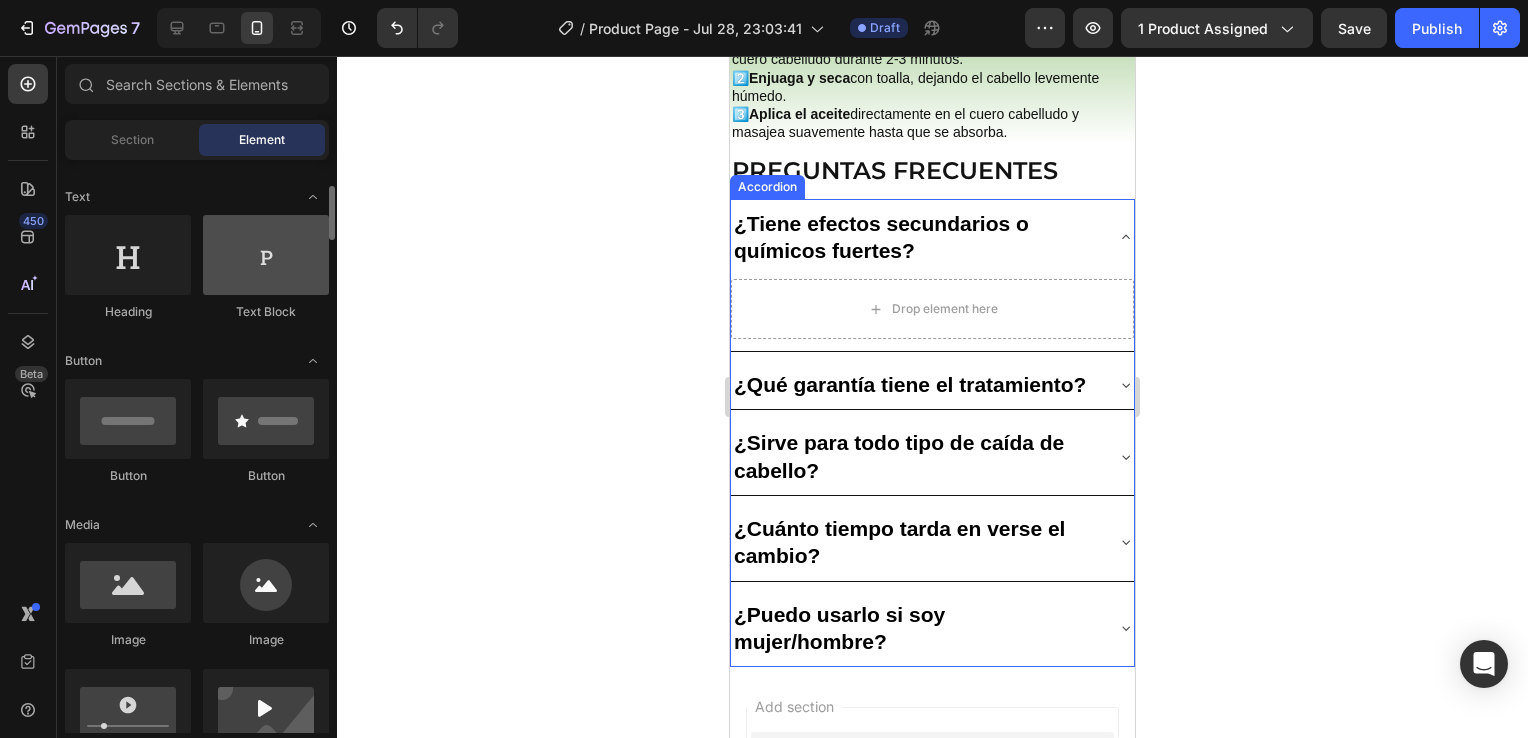 click at bounding box center (266, 255) 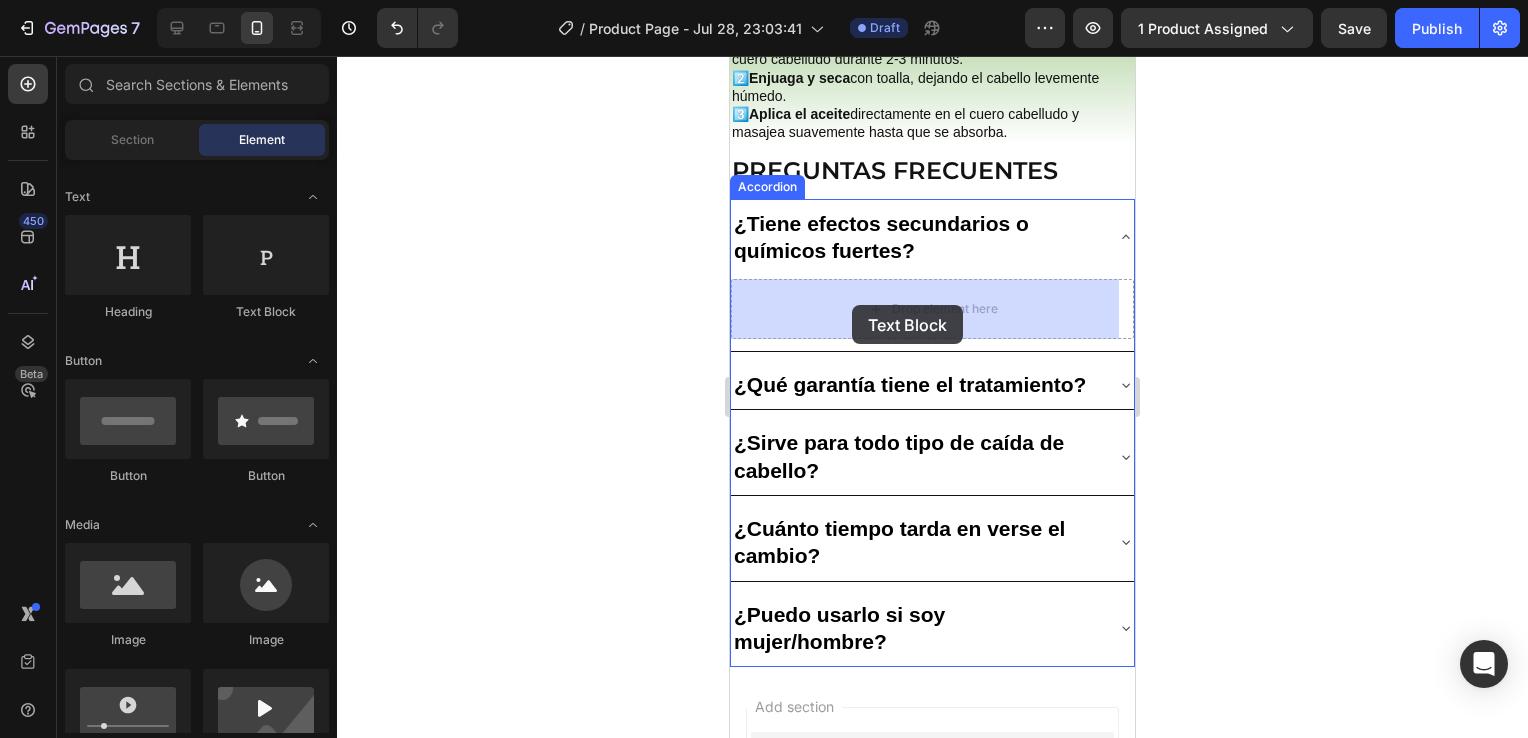 drag, startPoint x: 981, startPoint y: 328, endPoint x: 852, endPoint y: 305, distance: 131.03435 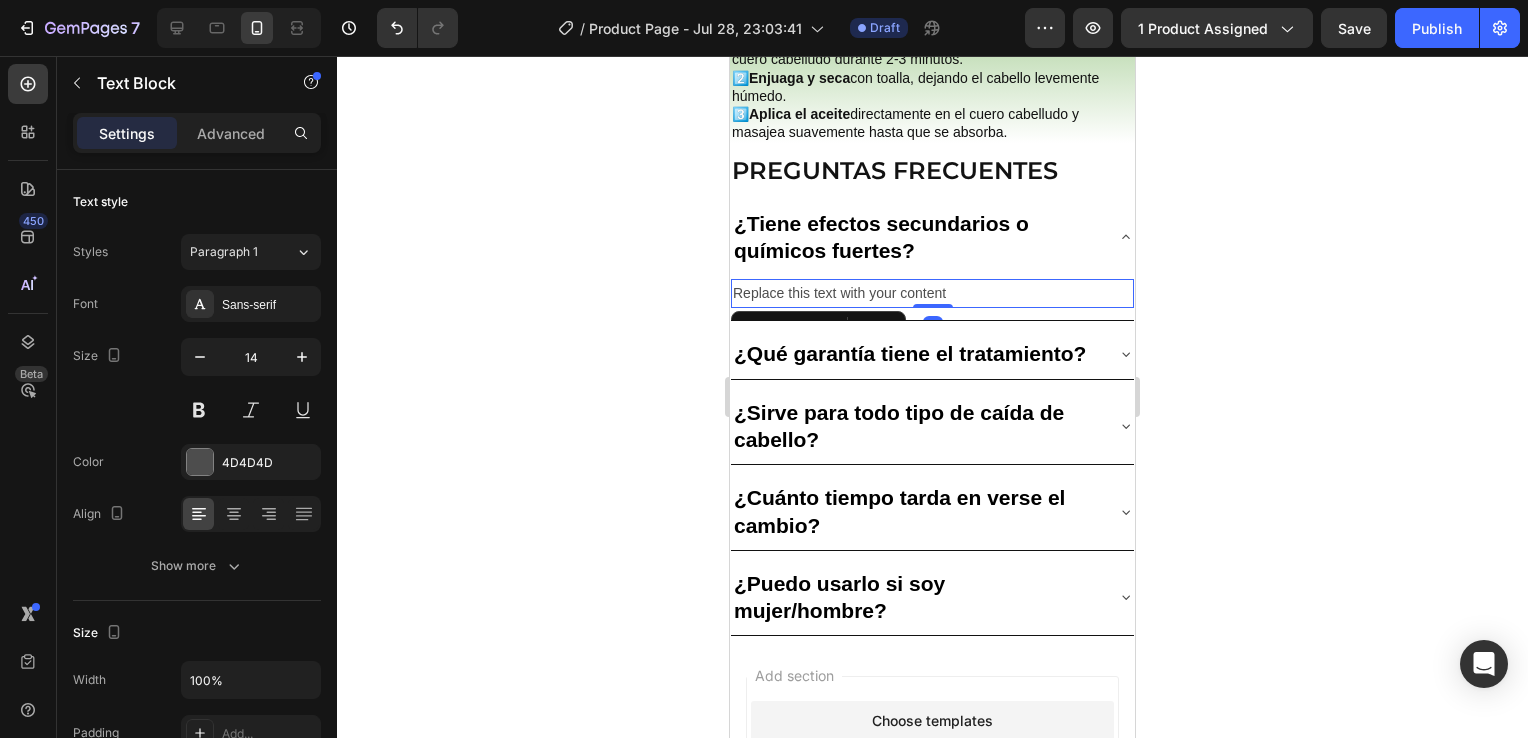 click 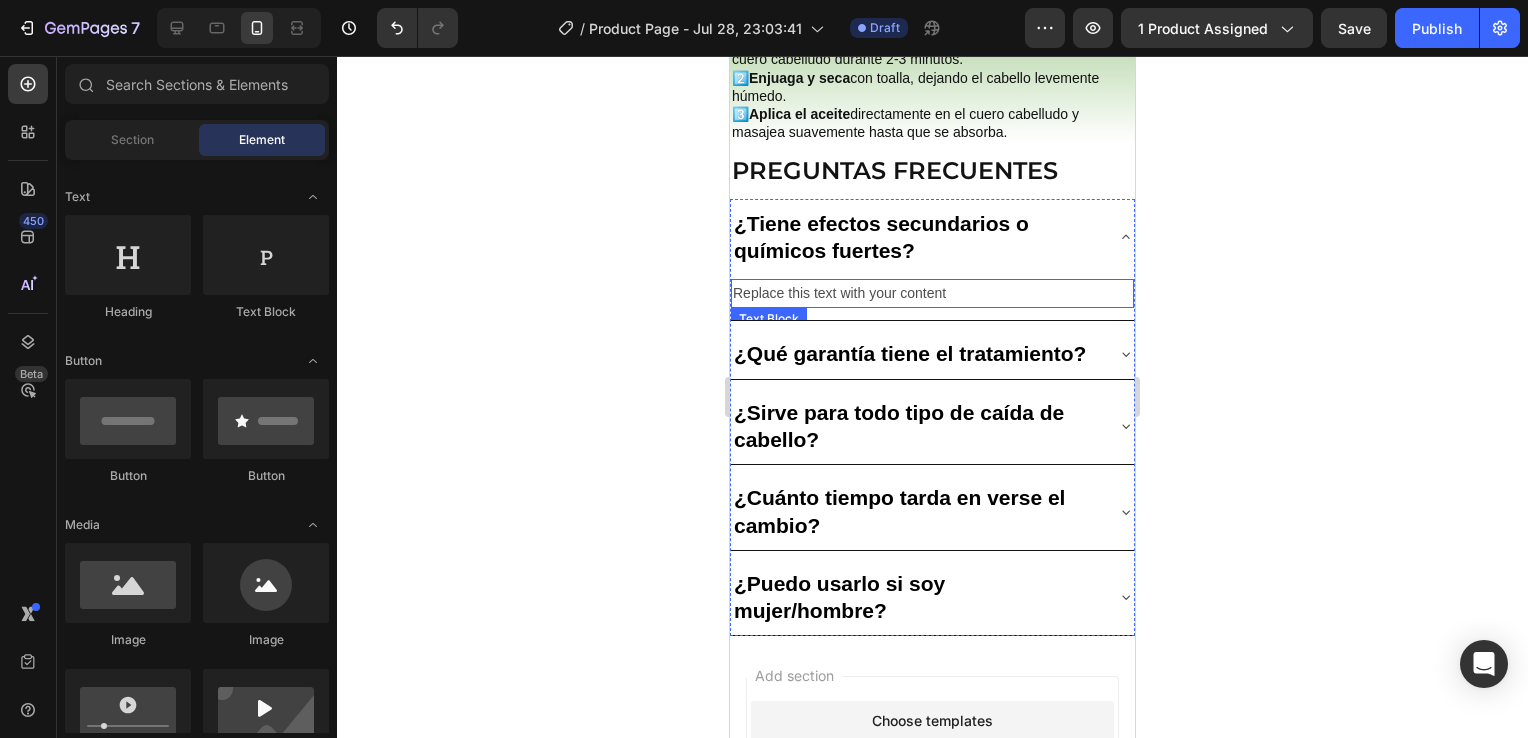 click on "Replace this text with your content" at bounding box center [932, 293] 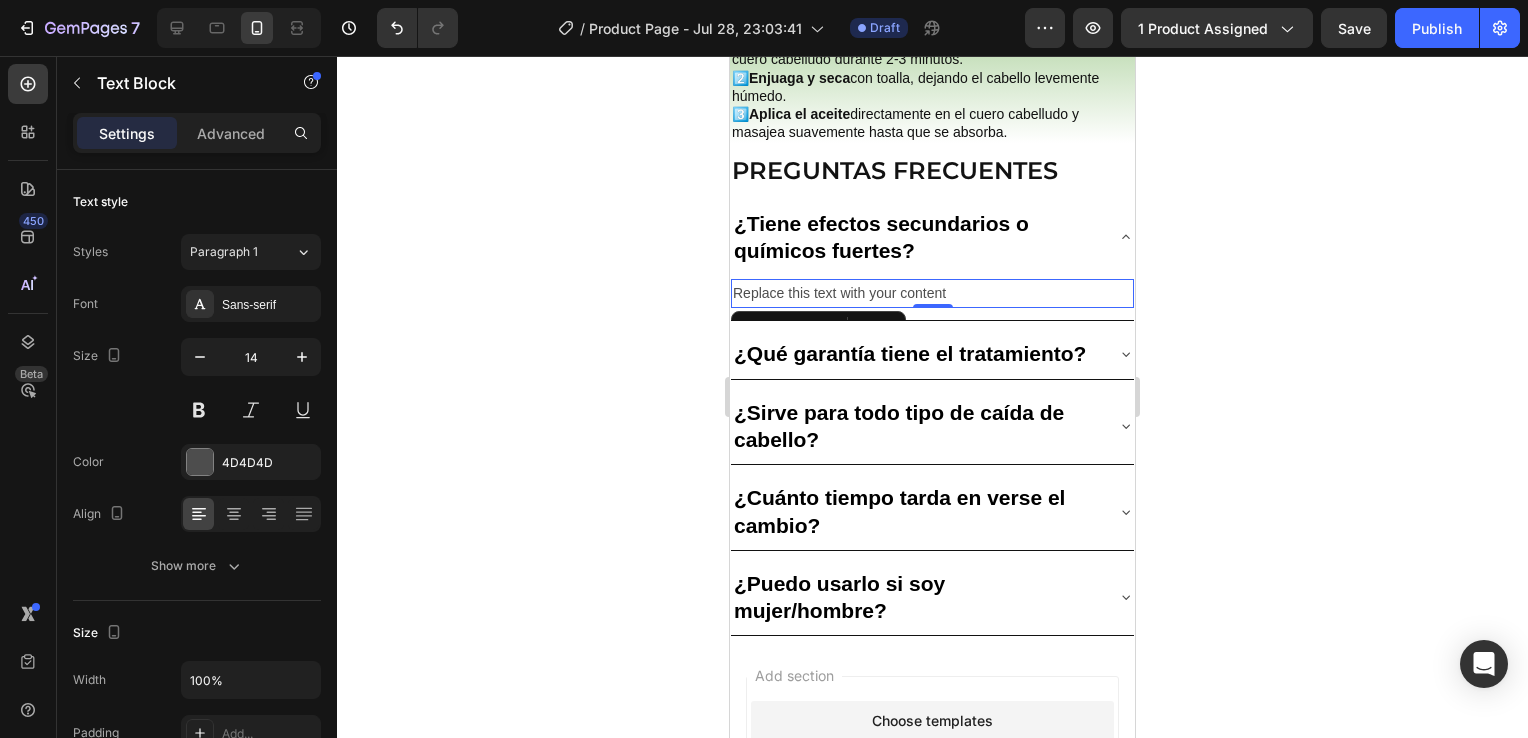 click on "Replace this text with your content" at bounding box center [932, 293] 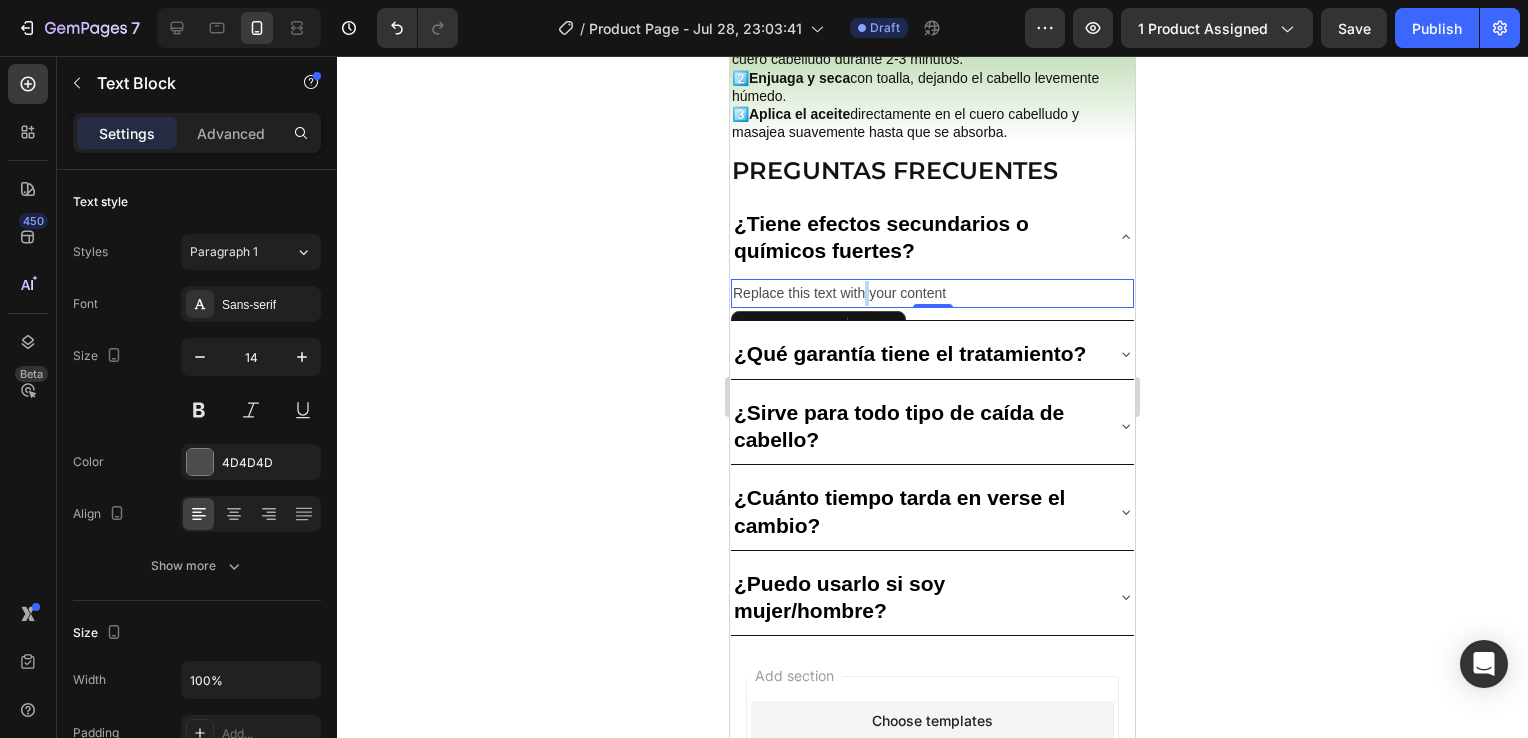 click on "Replace this text with your content" at bounding box center [932, 293] 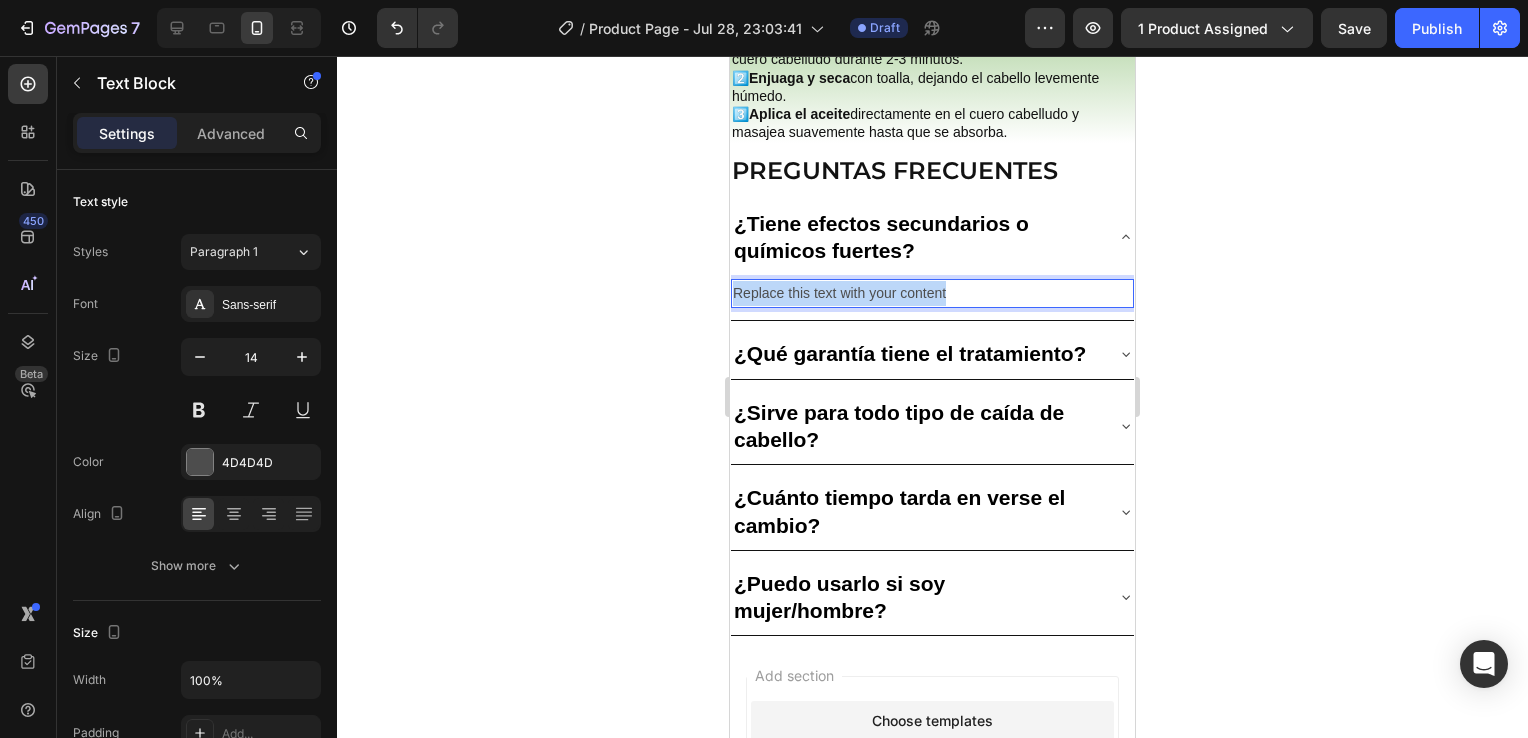 click on "Replace this text with your content" at bounding box center (932, 293) 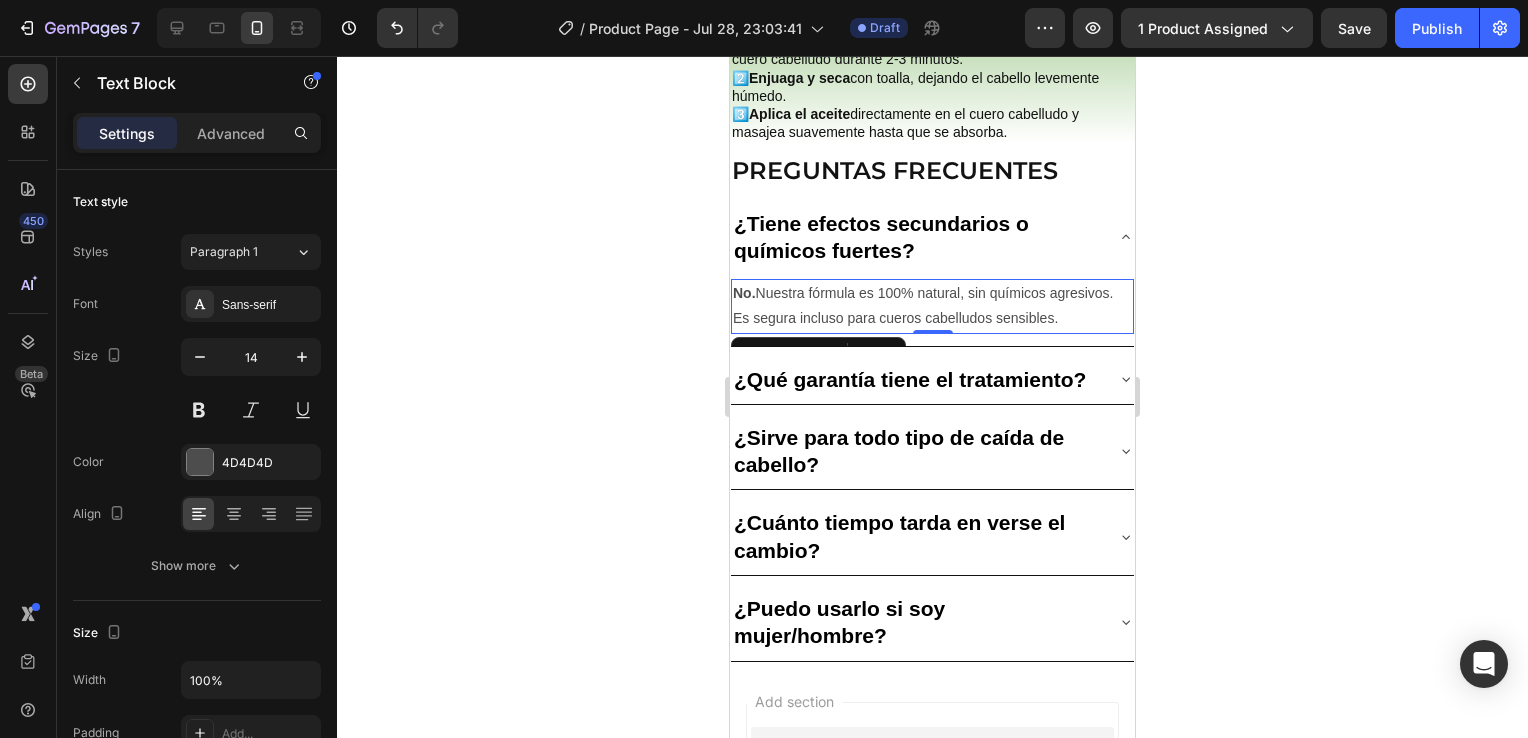 click 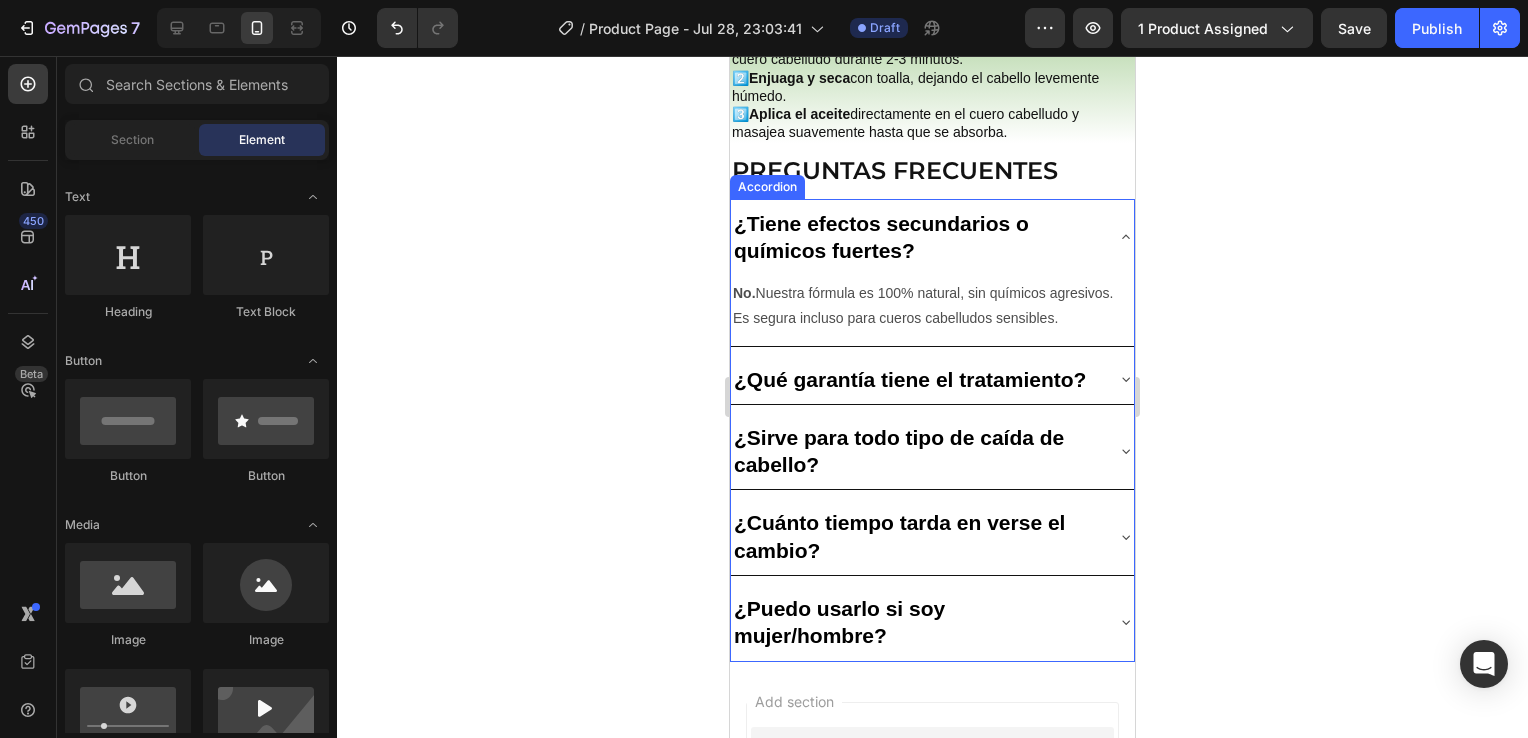 click 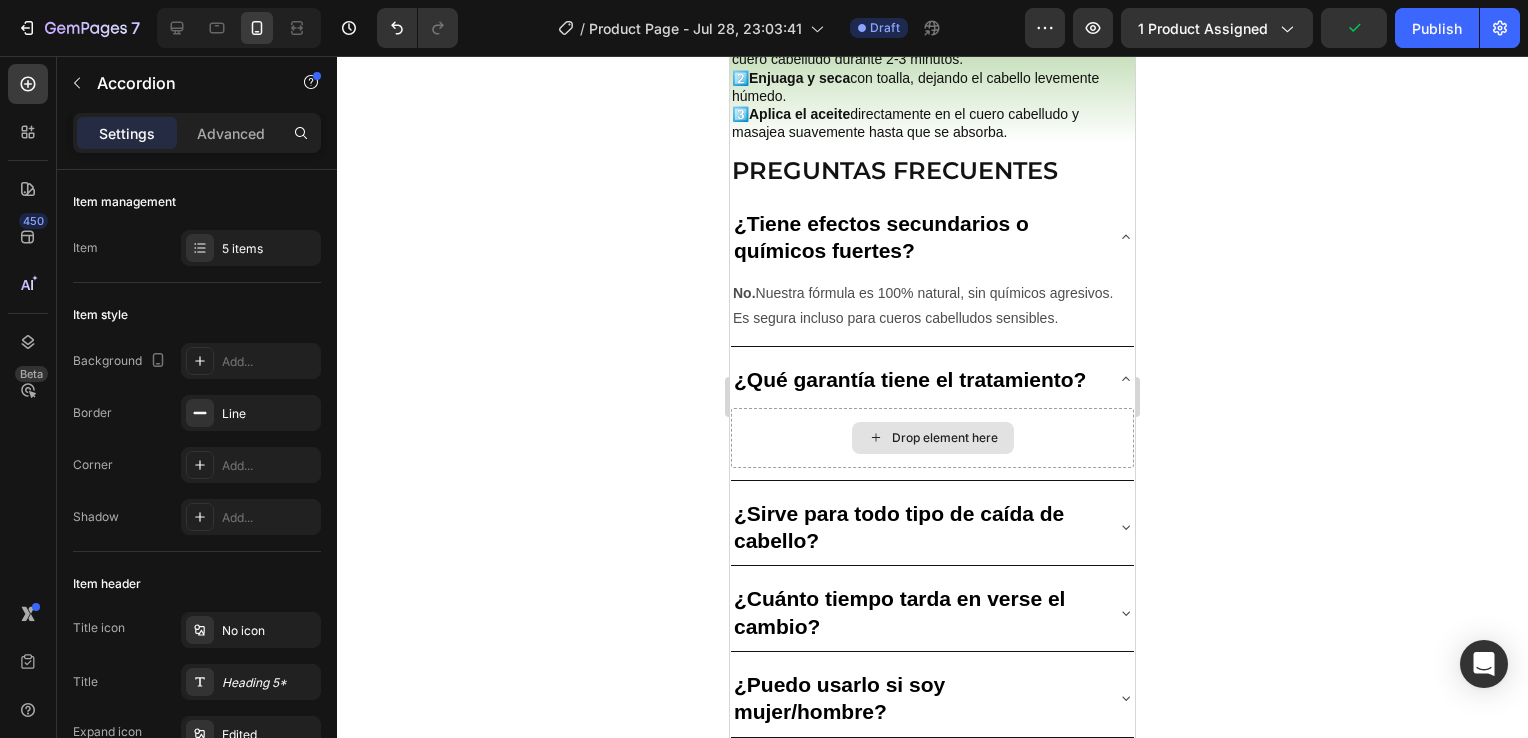 click on "Drop element here" at bounding box center [933, 438] 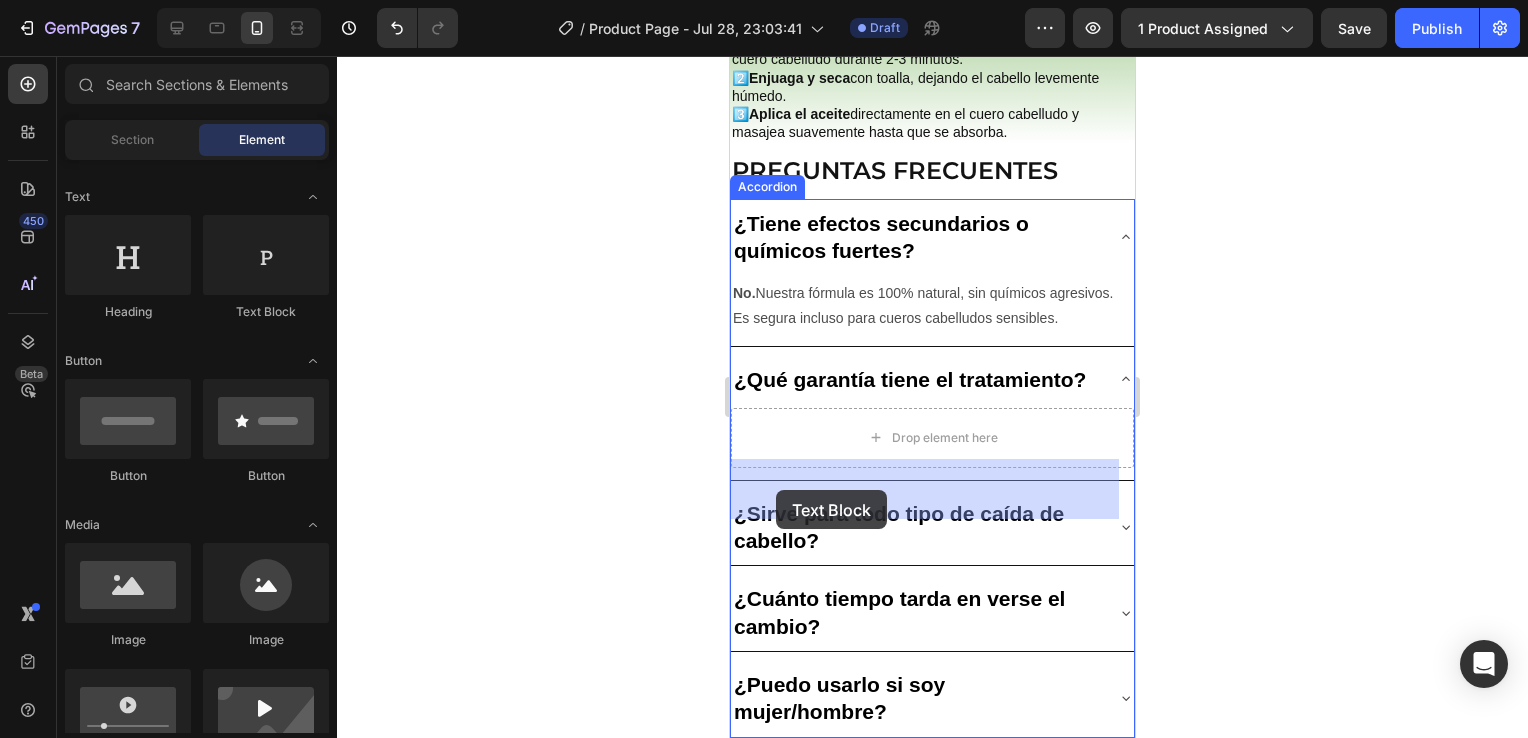 drag, startPoint x: 969, startPoint y: 338, endPoint x: 776, endPoint y: 490, distance: 245.66847 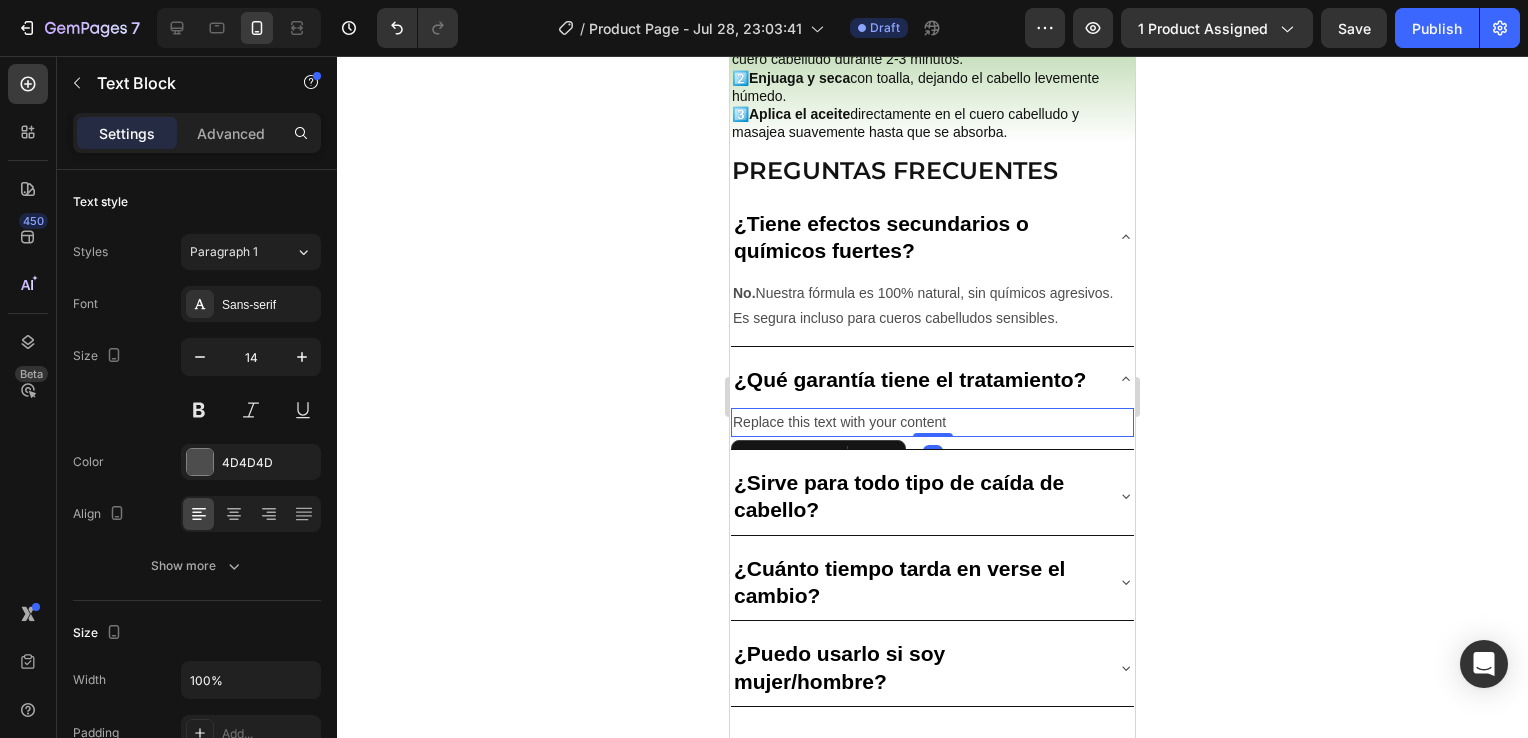 click on "Replace this text with your content" at bounding box center [932, 422] 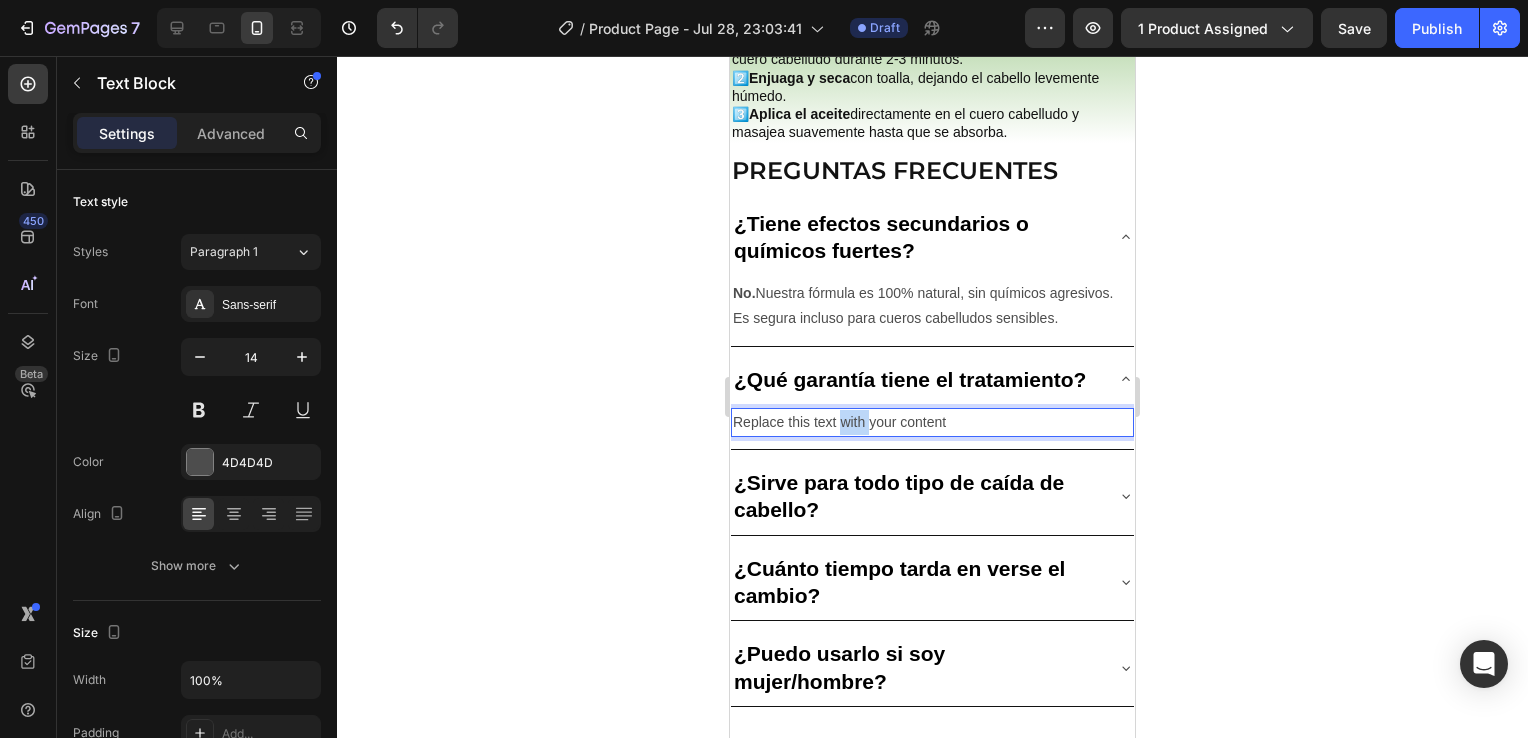 click on "Replace this text with your content" at bounding box center [932, 422] 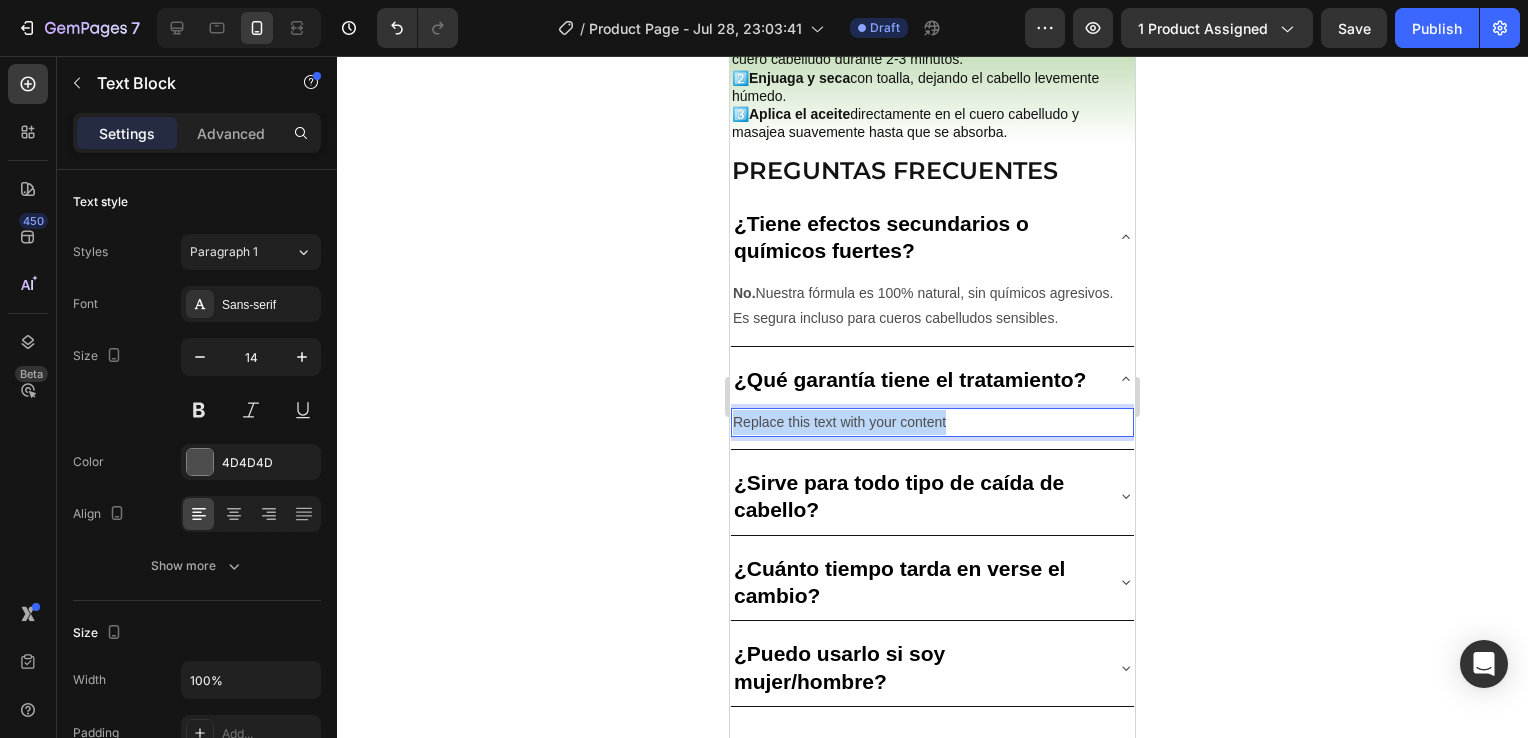 click on "Replace this text with your content" at bounding box center [932, 422] 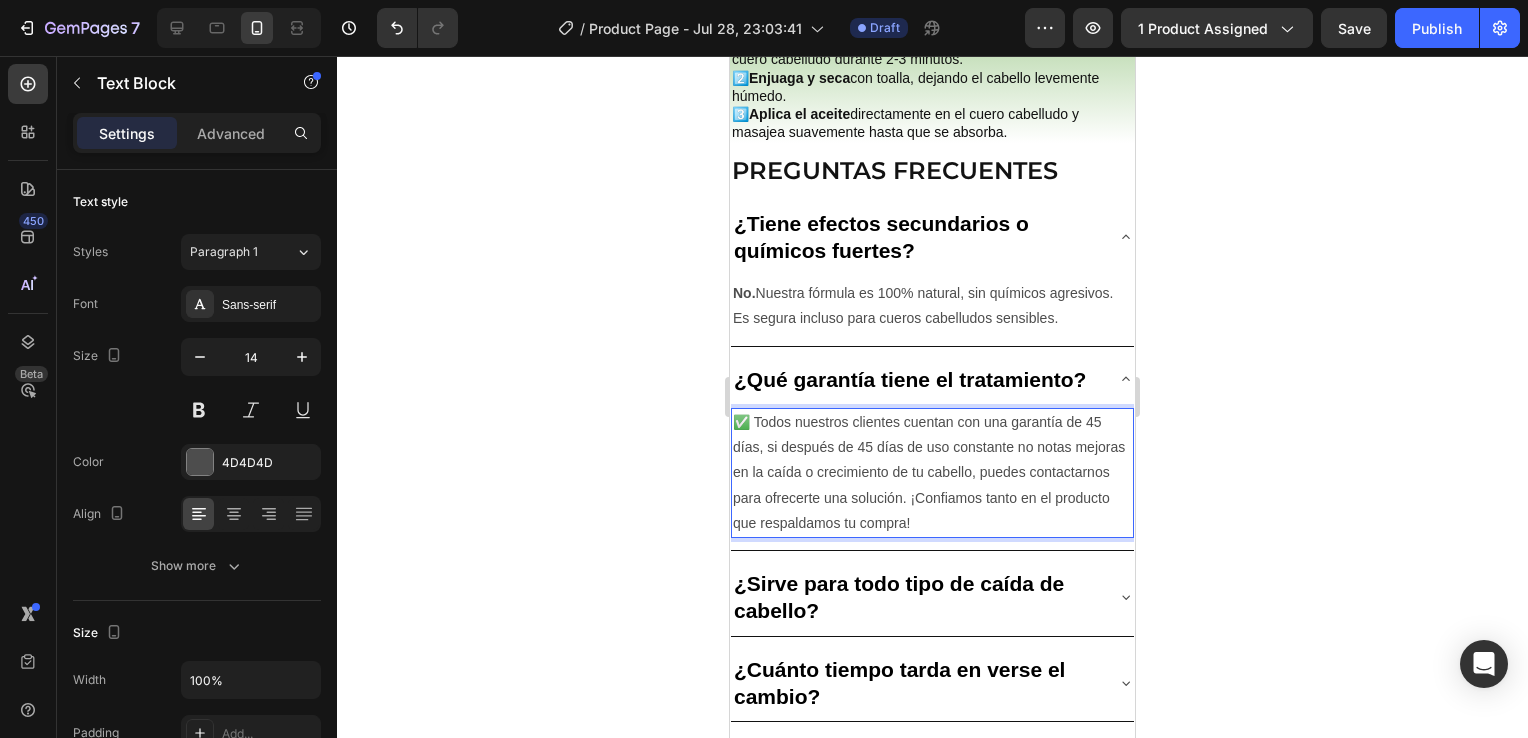 click 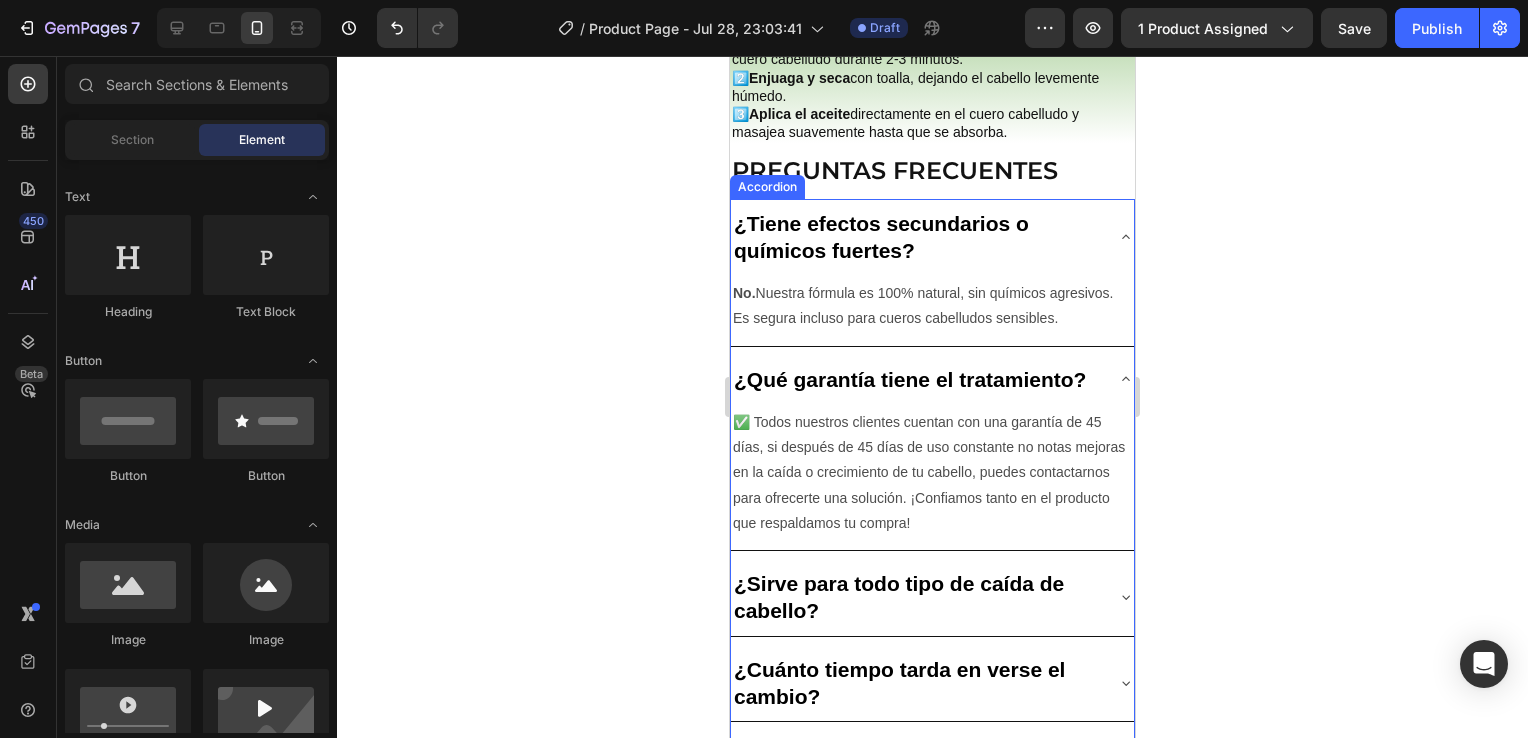click 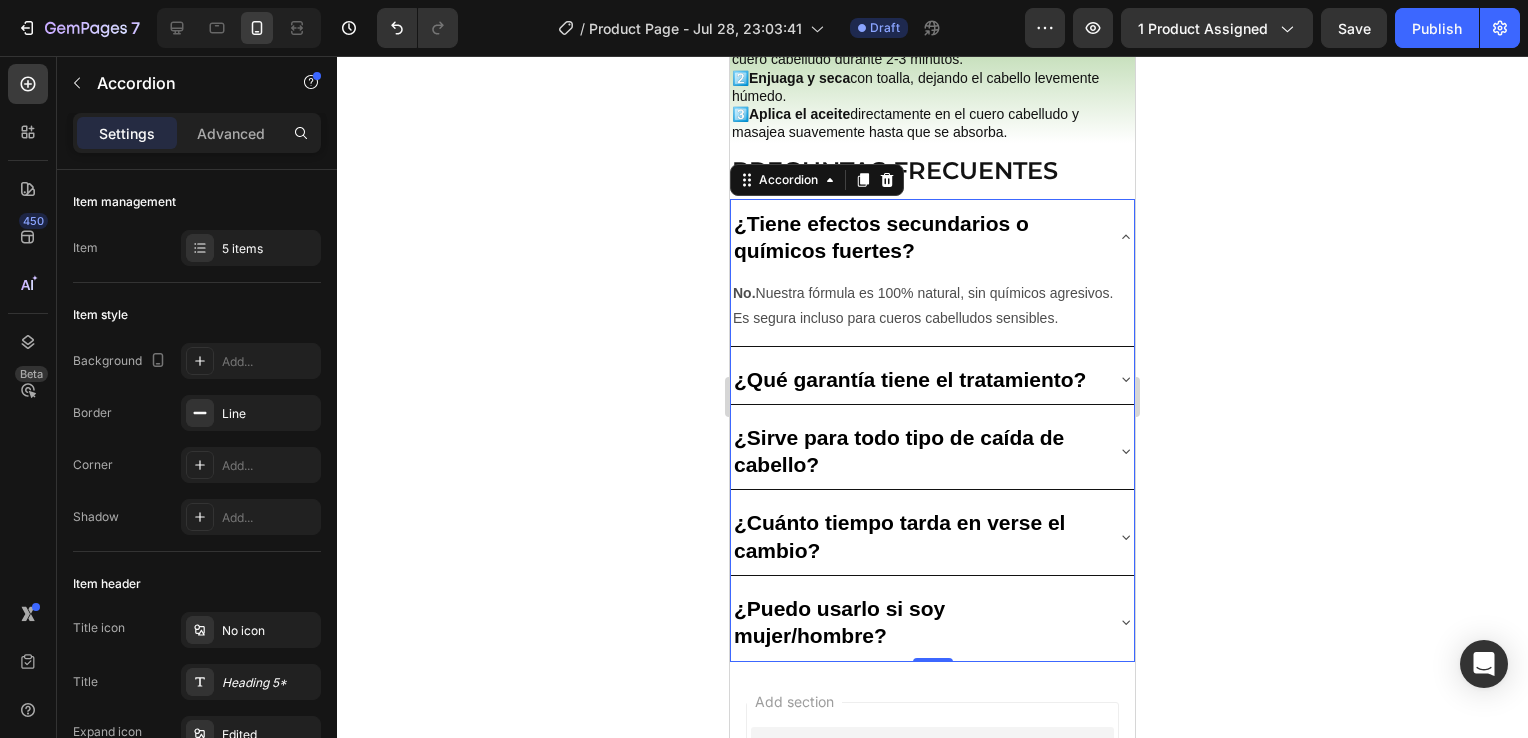 click 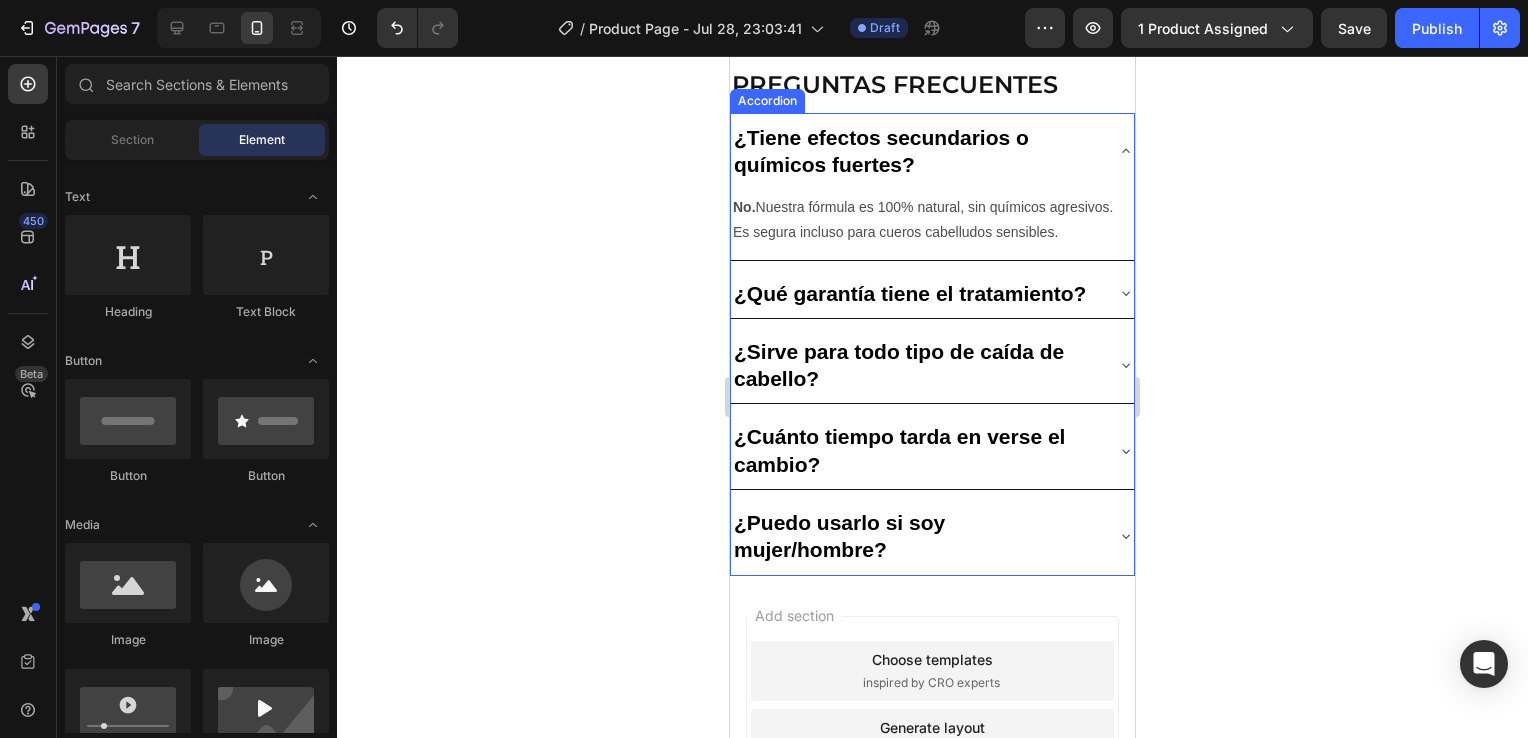 scroll, scrollTop: 2808, scrollLeft: 0, axis: vertical 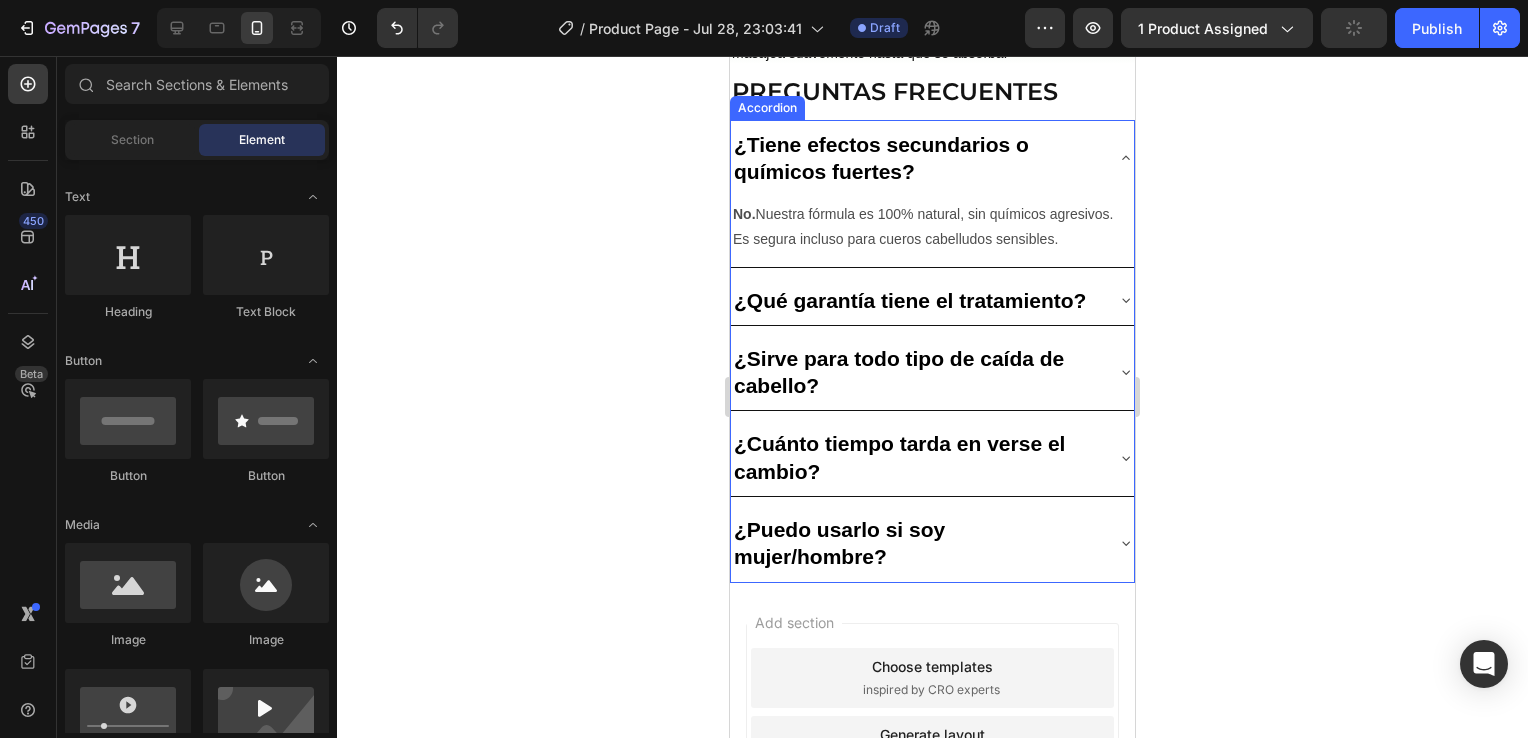 click on "¿Tiene efectos secundarios o químicos fuertes?" at bounding box center (932, 158) 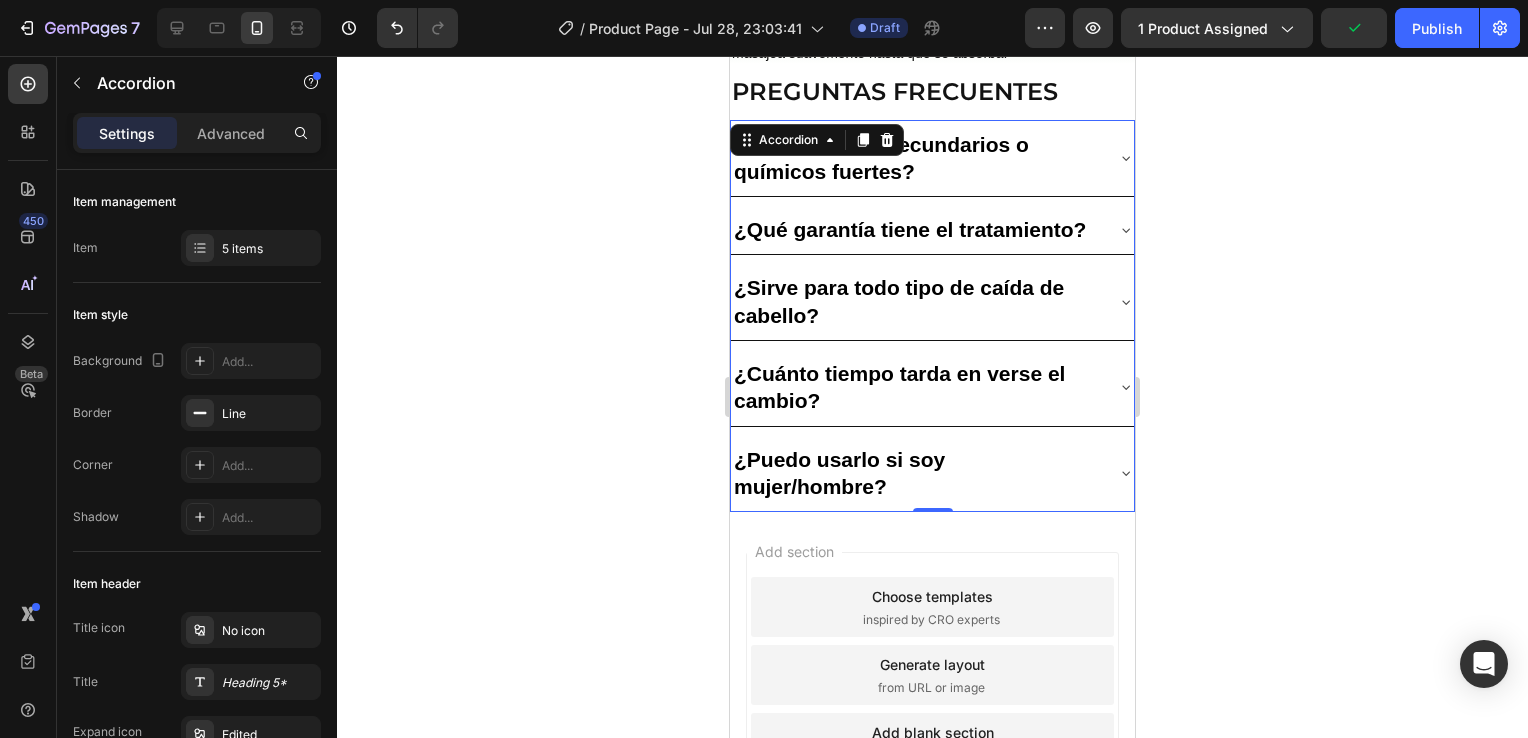 click 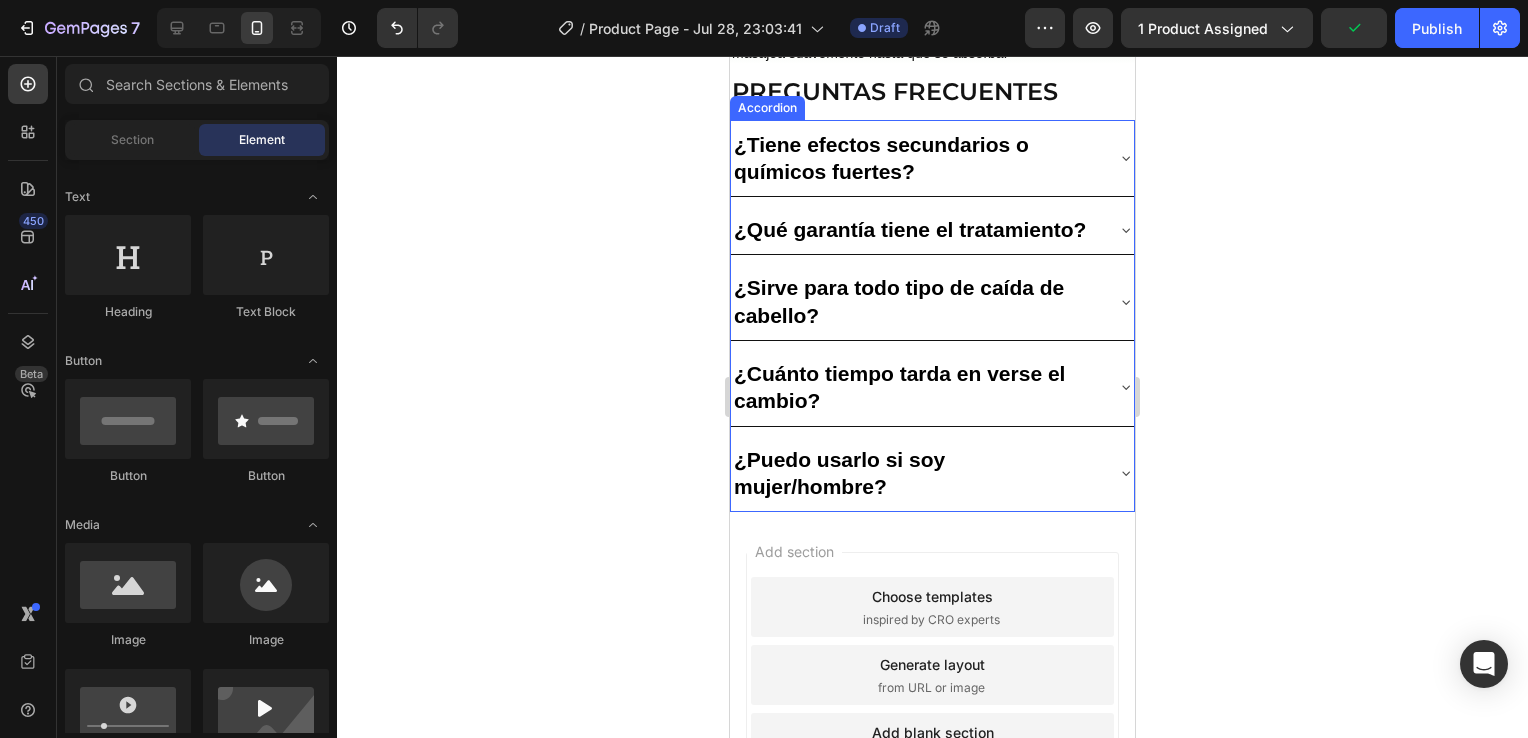 click on "¿Qué garantía tiene el tratamiento?" at bounding box center (932, 229) 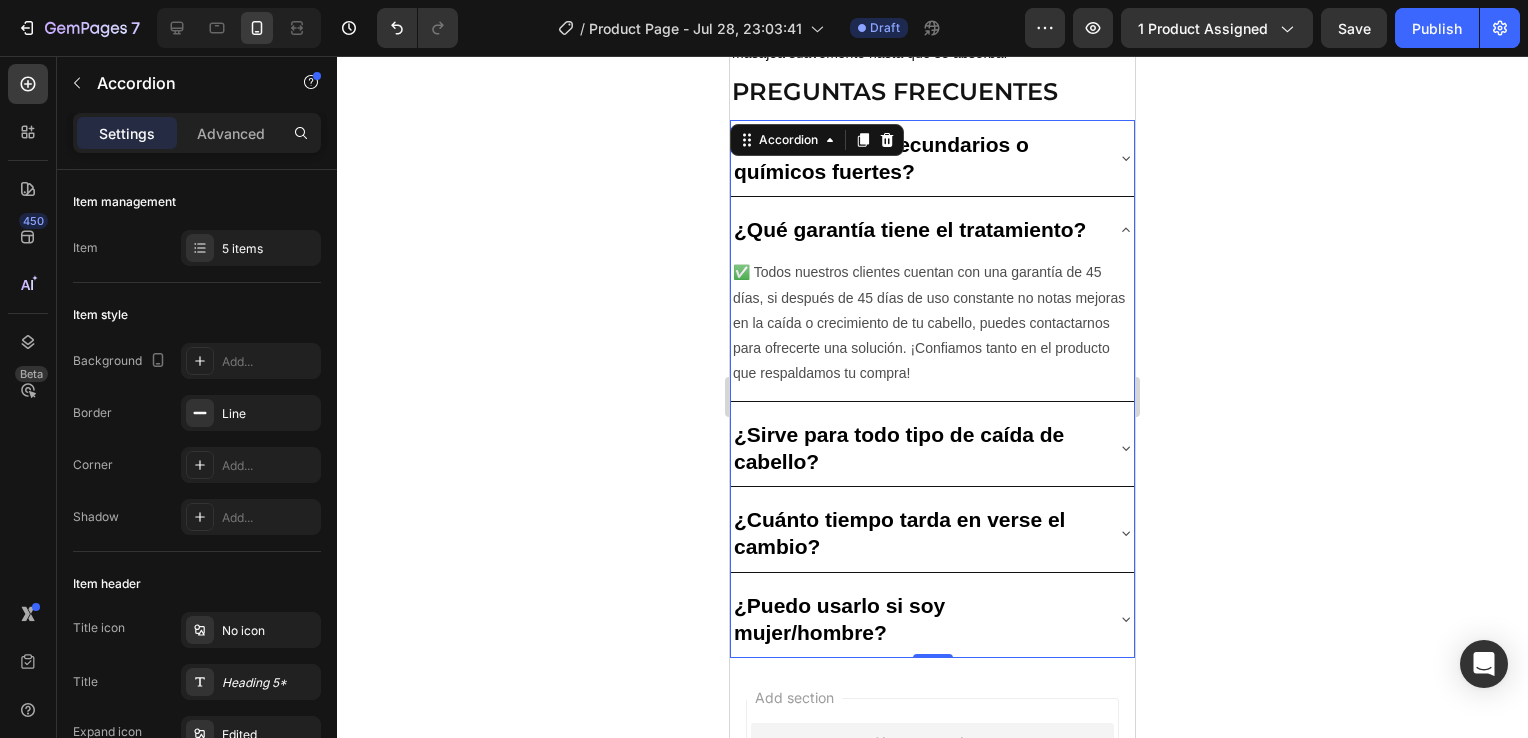 click on "¿Qué garantía tiene el tratamiento?" at bounding box center (932, 229) 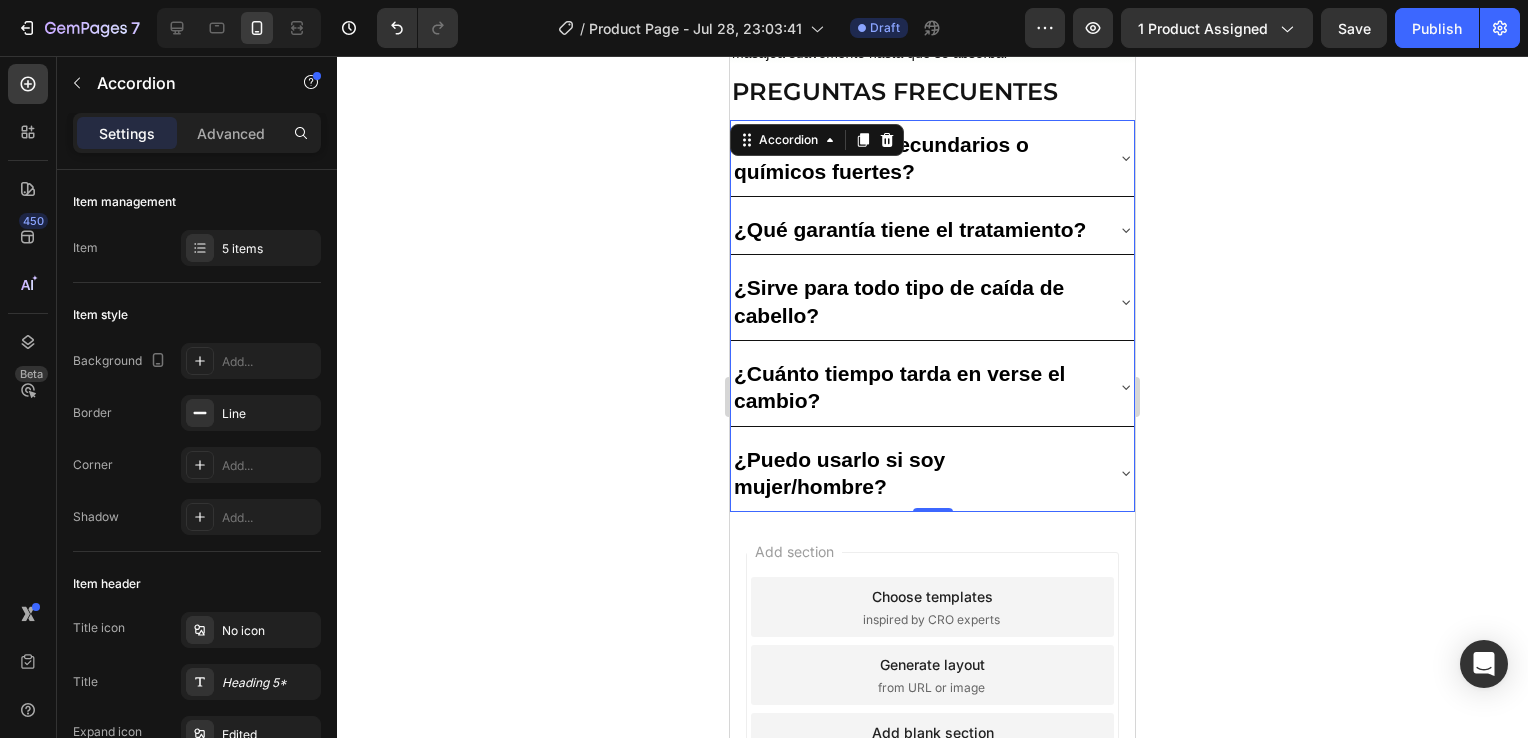 click 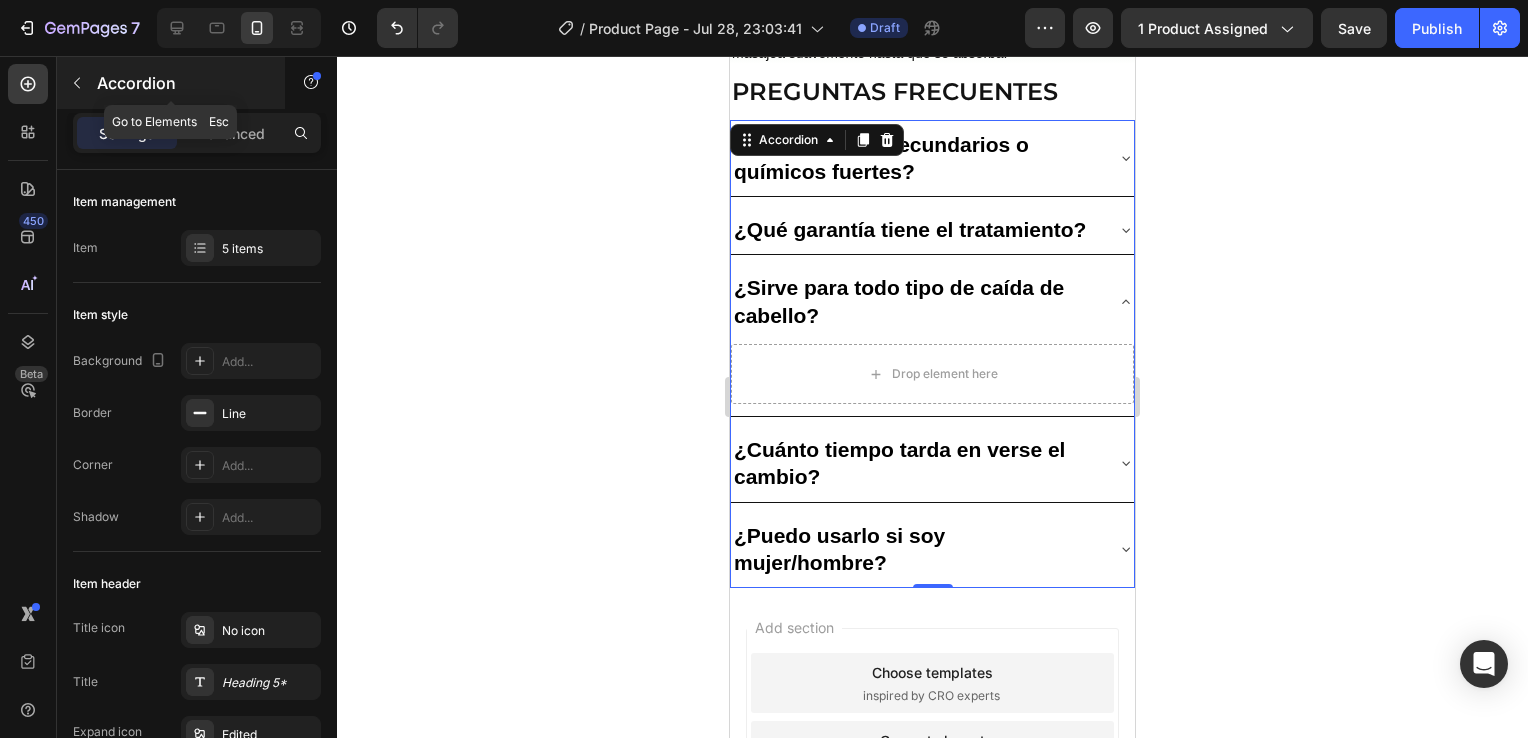click at bounding box center [77, 83] 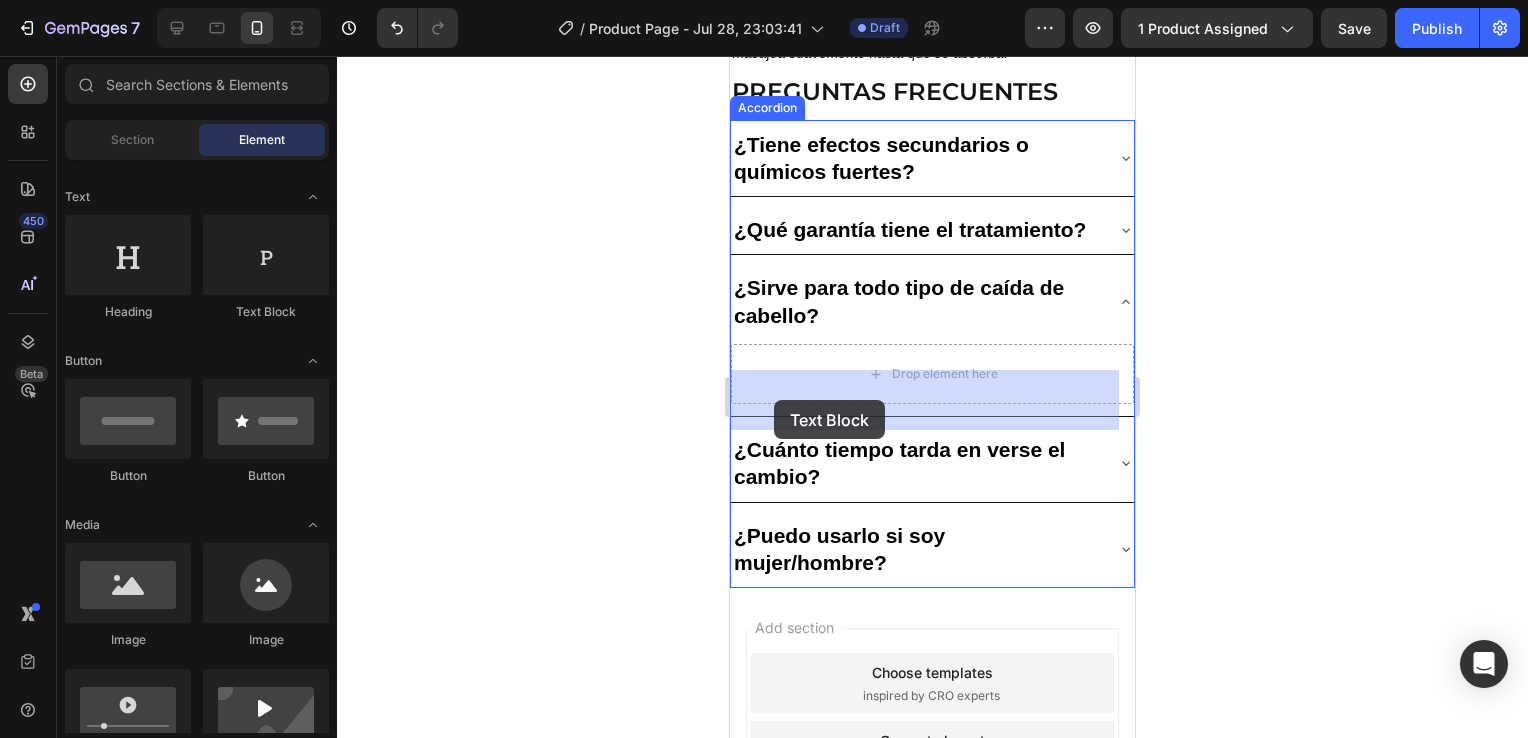 drag, startPoint x: 970, startPoint y: 325, endPoint x: 776, endPoint y: 400, distance: 207.99278 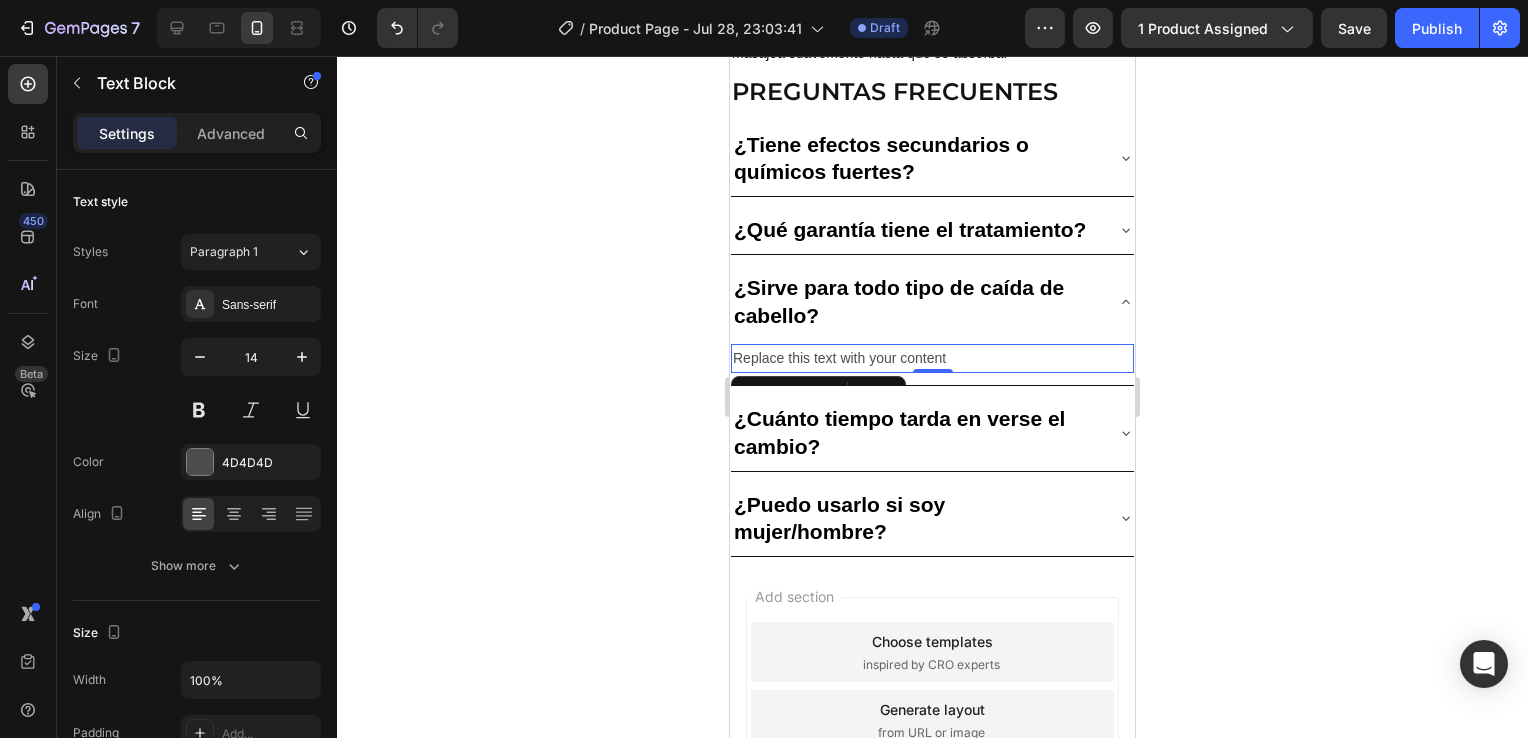 click on "Replace this text with your content" at bounding box center (932, 358) 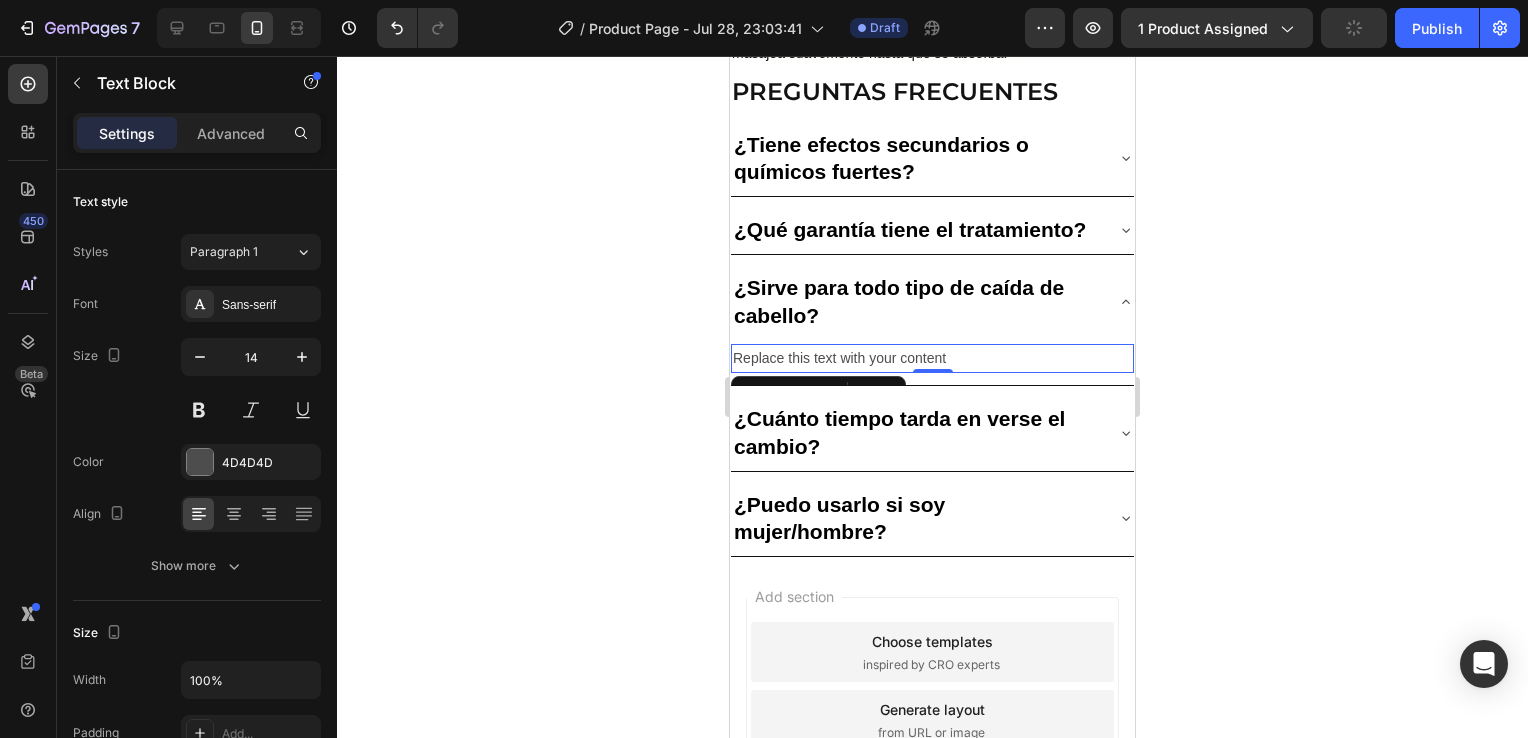 click on "Replace this text with your content" at bounding box center [932, 358] 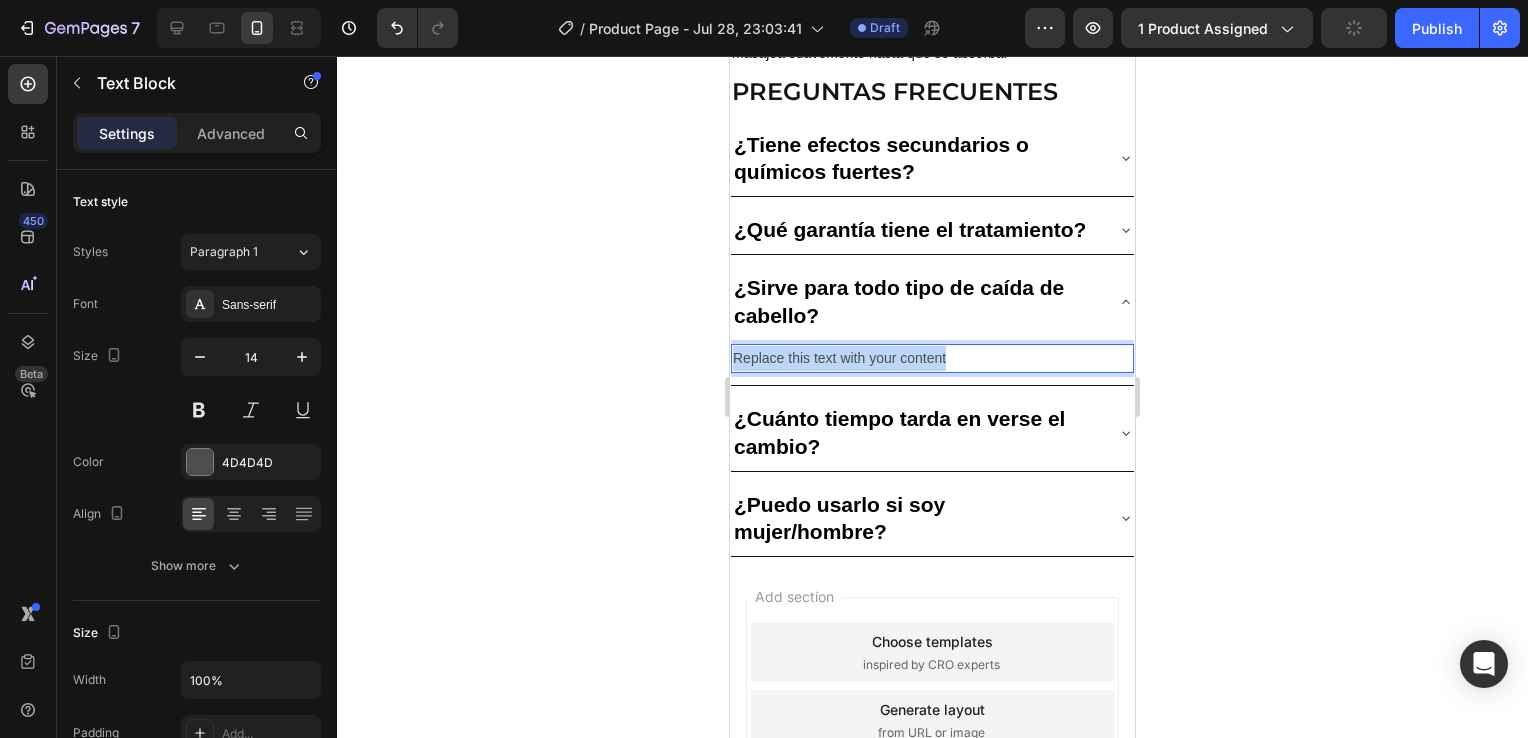 click on "Replace this text with your content" at bounding box center (932, 358) 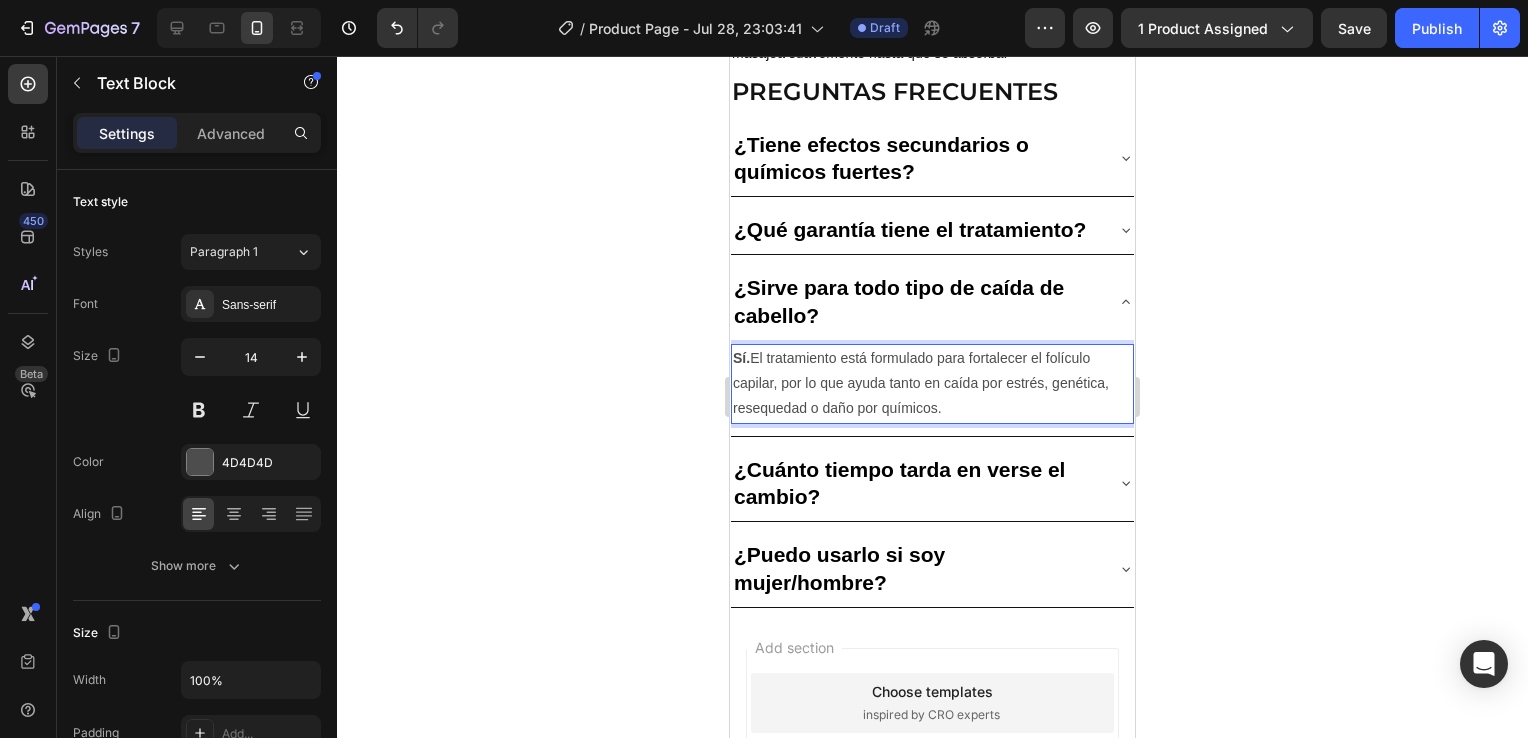click 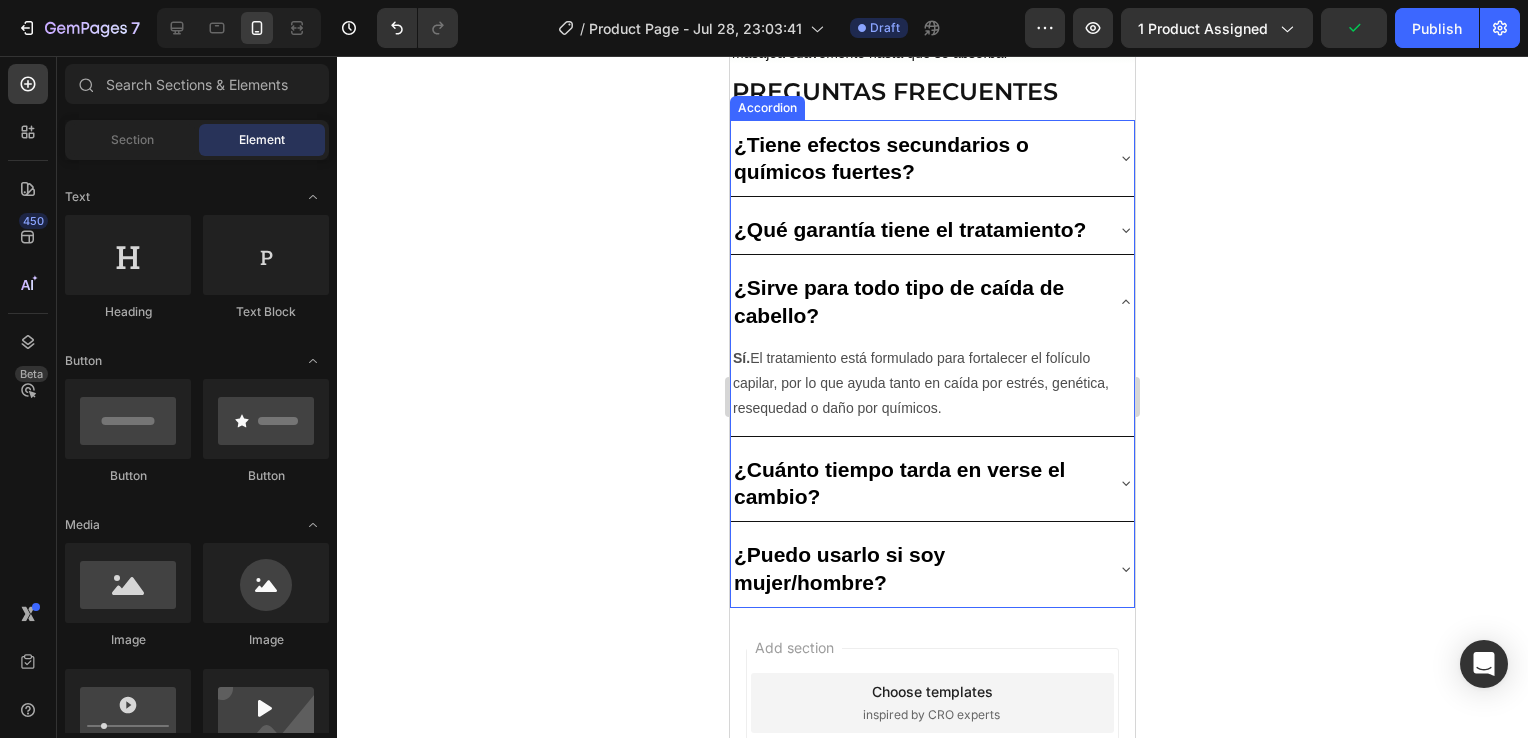 click on "¿Cuánto tiempo tarda en verse el cambio?" at bounding box center [916, 483] 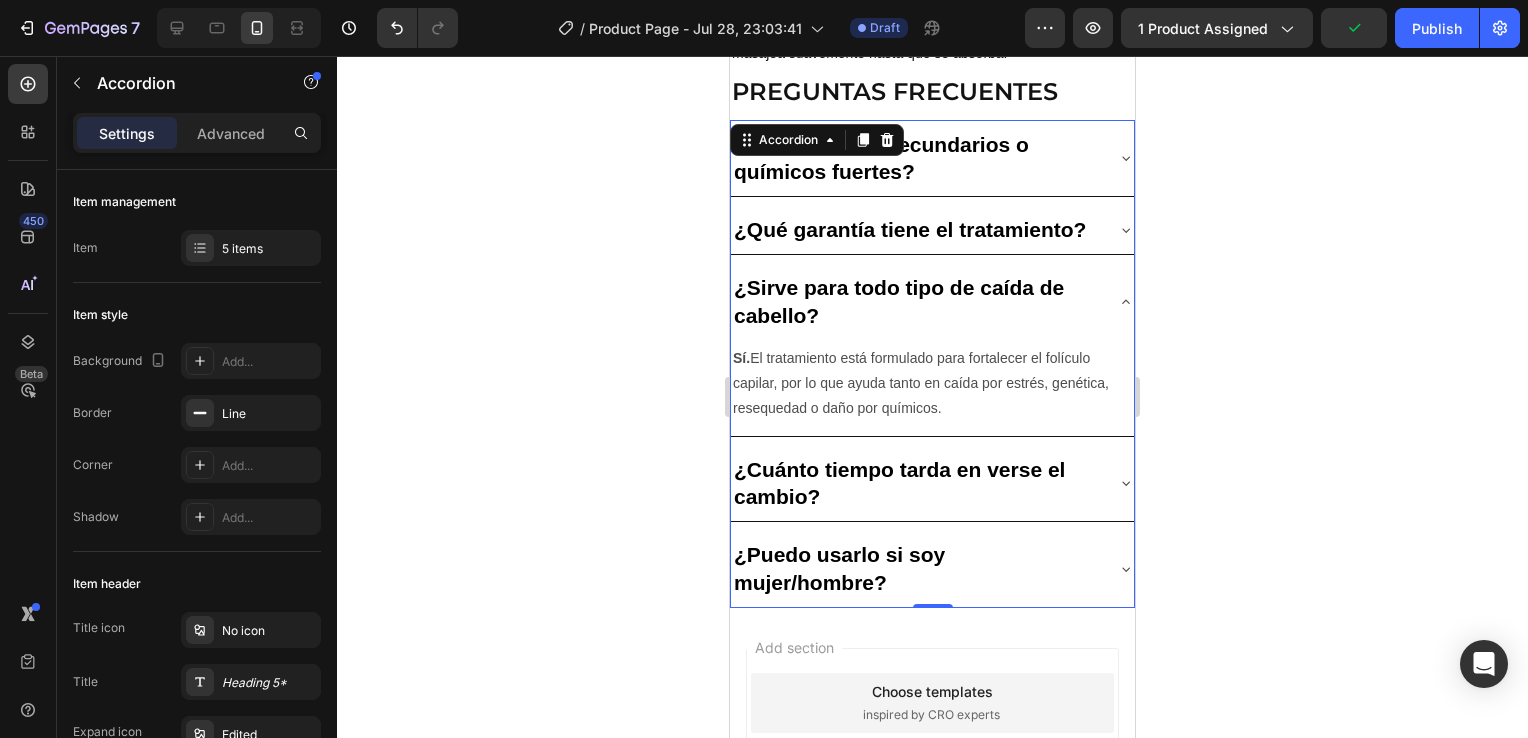 click on "¿Cuánto tiempo tarda en verse el cambio?" at bounding box center [932, 483] 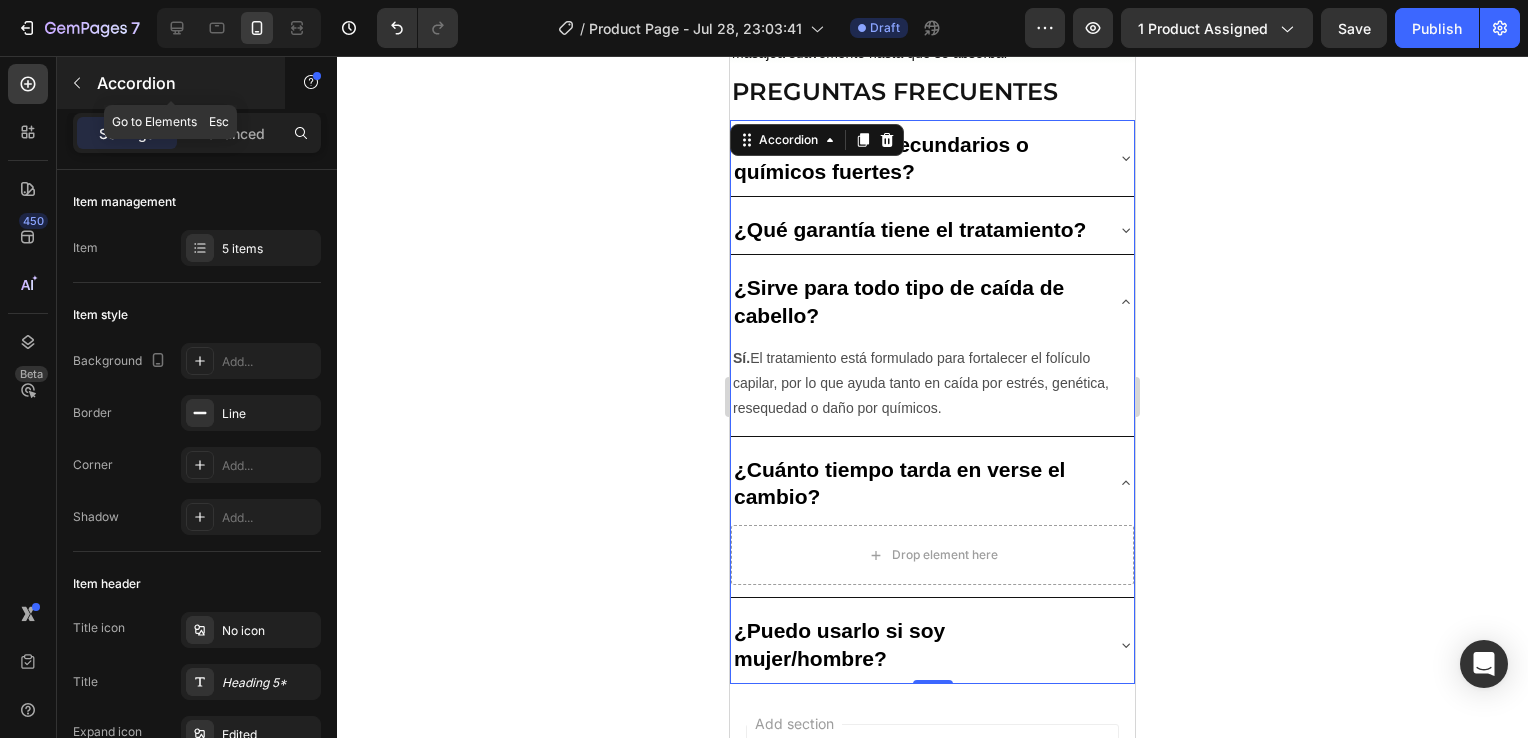 click at bounding box center (77, 83) 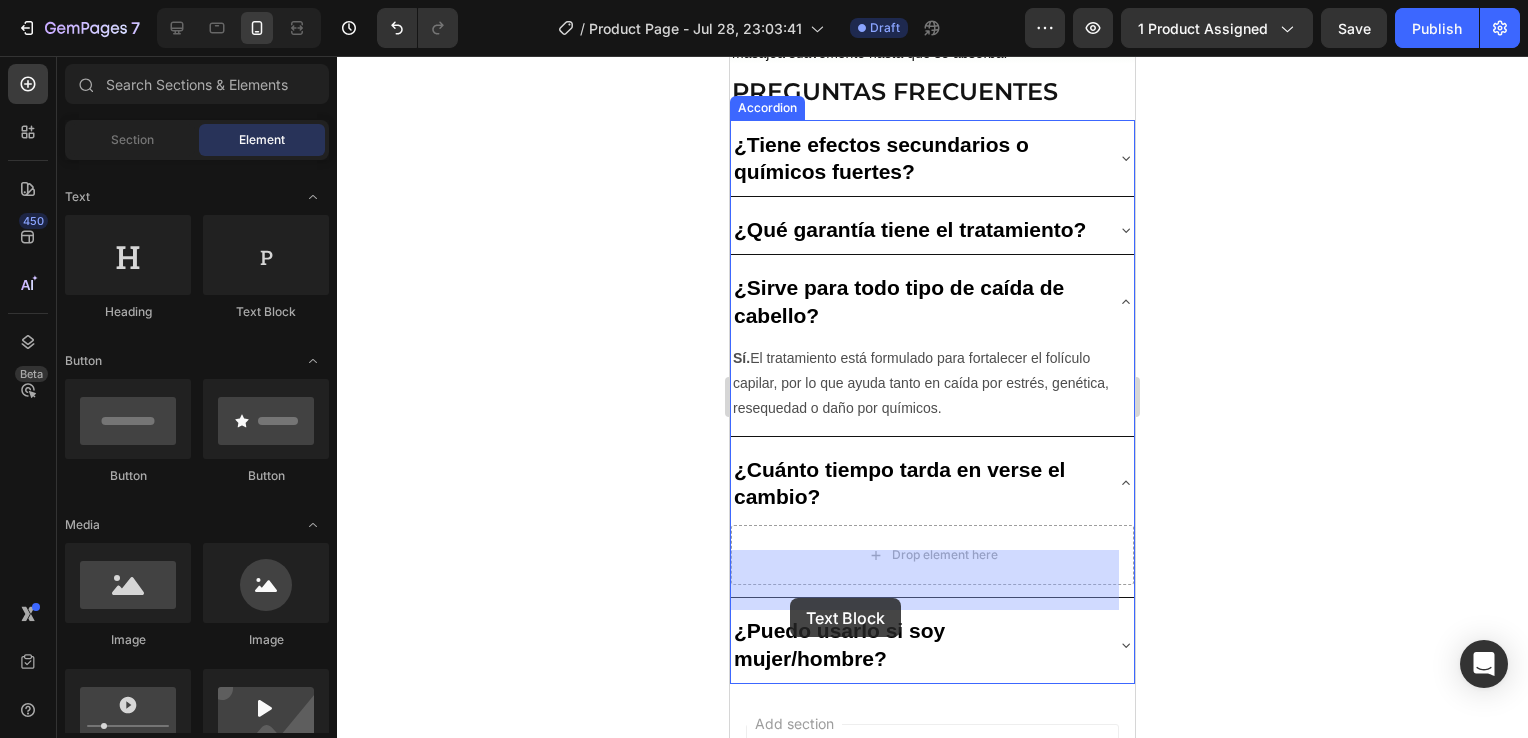 drag, startPoint x: 970, startPoint y: 317, endPoint x: 797, endPoint y: 589, distance: 322.3554 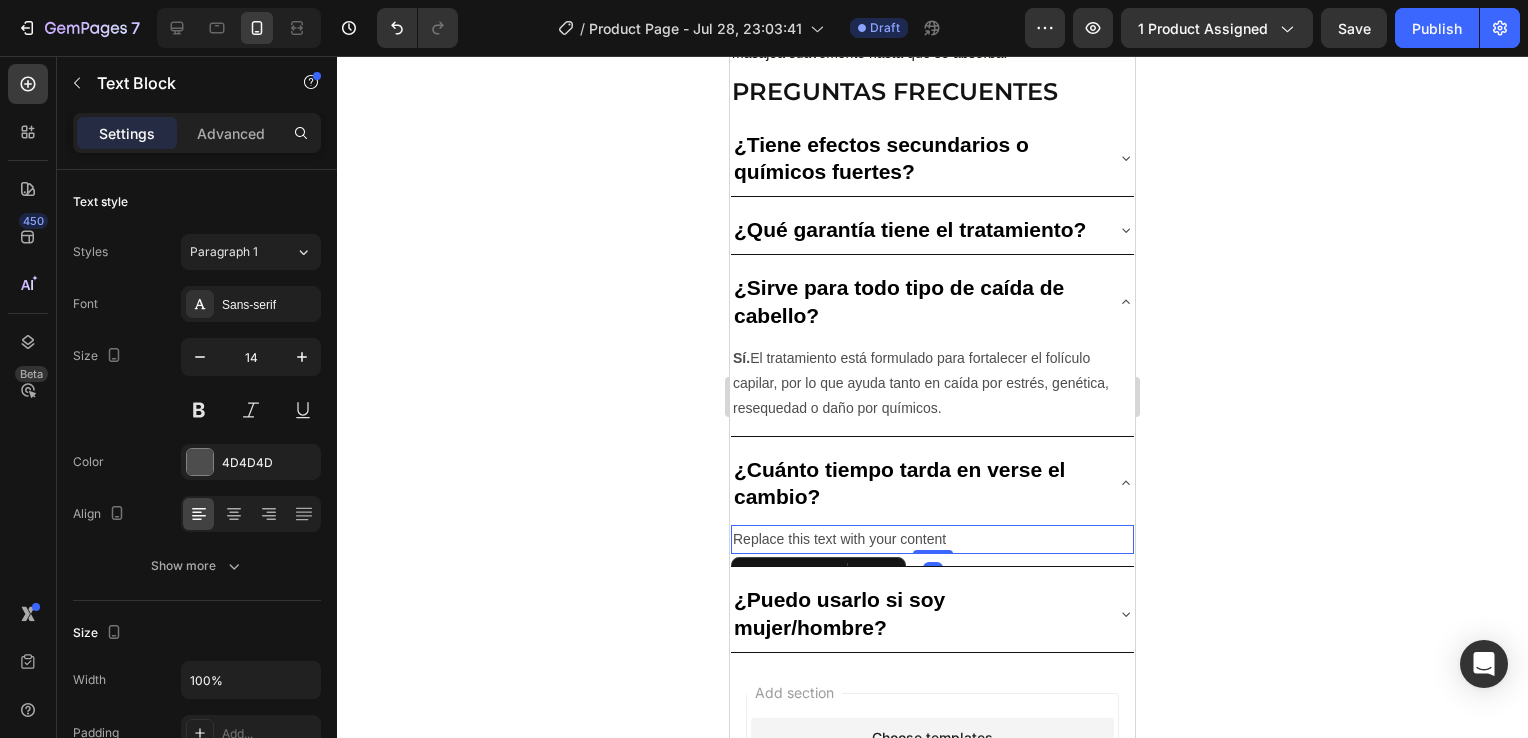 click on "Replace this text with your content" at bounding box center [932, 539] 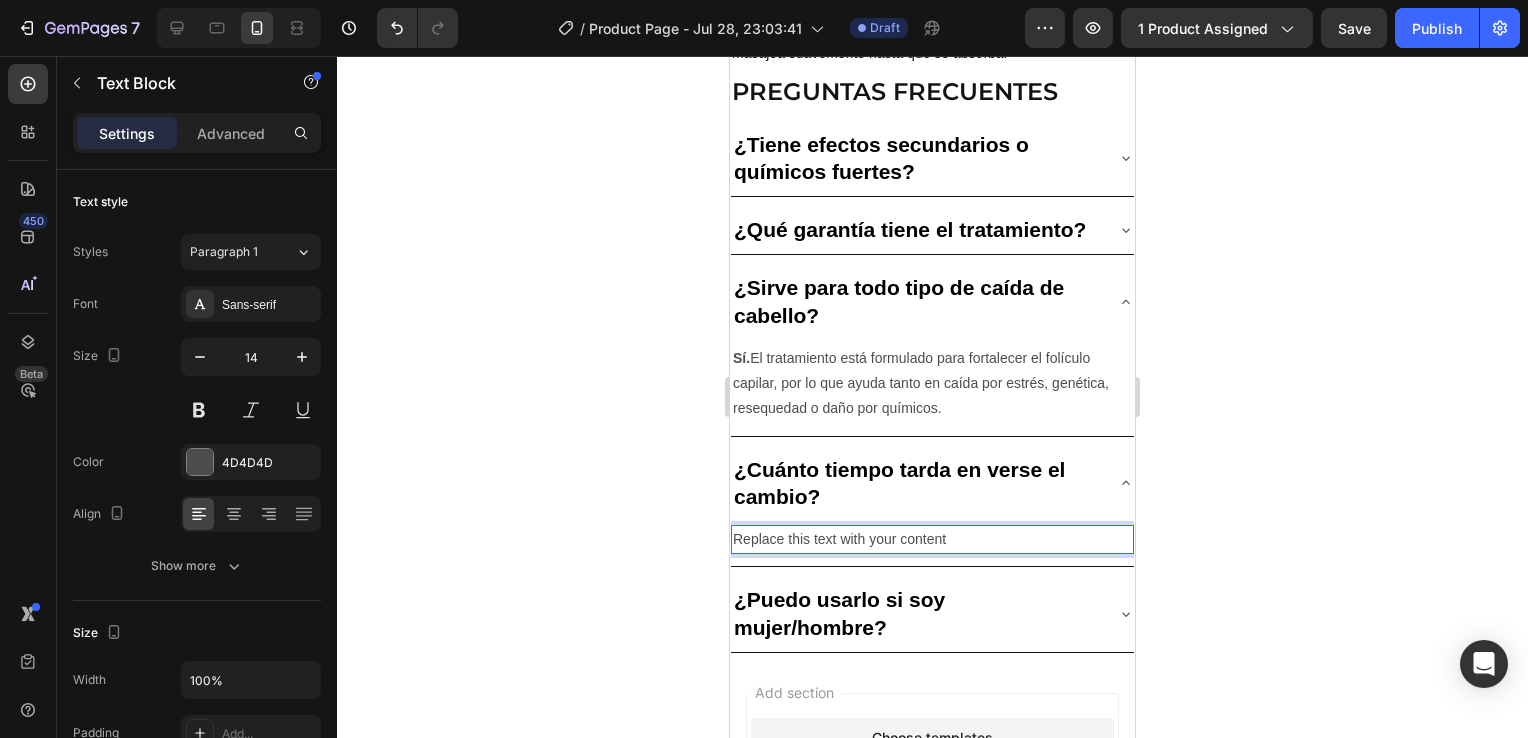 click on "Replace this text with your content" at bounding box center [932, 539] 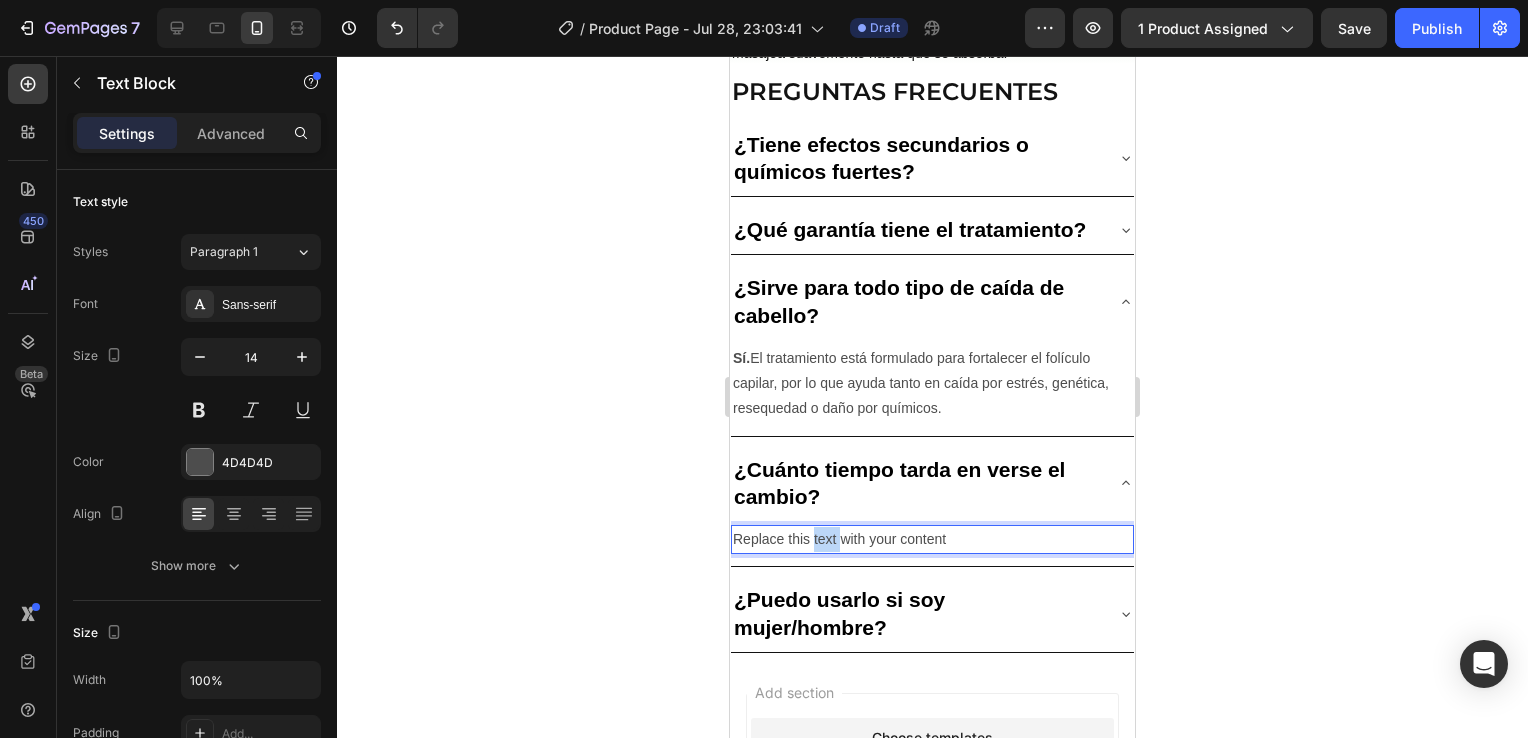 click on "Replace this text with your content" at bounding box center (932, 539) 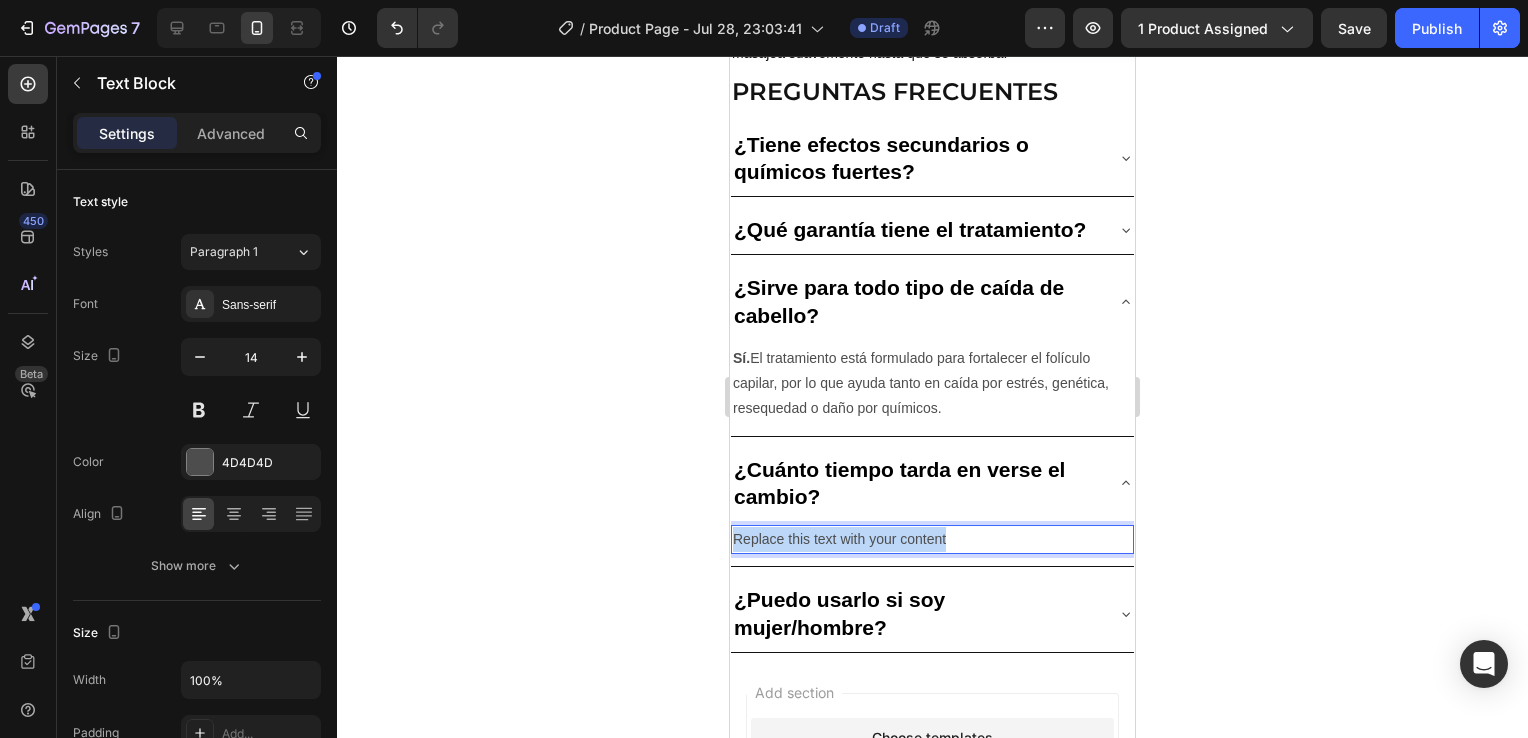 click on "Replace this text with your content" at bounding box center [932, 539] 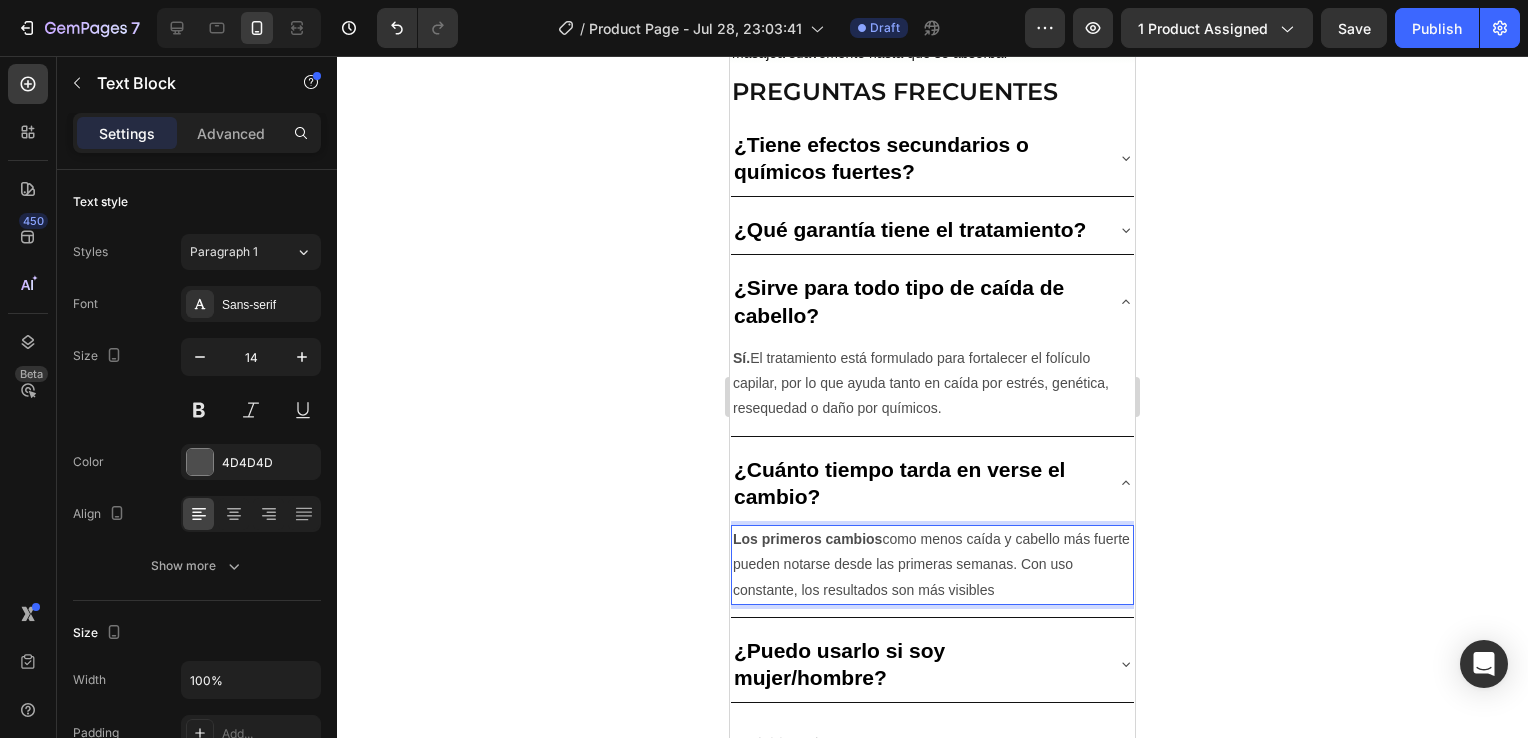 click 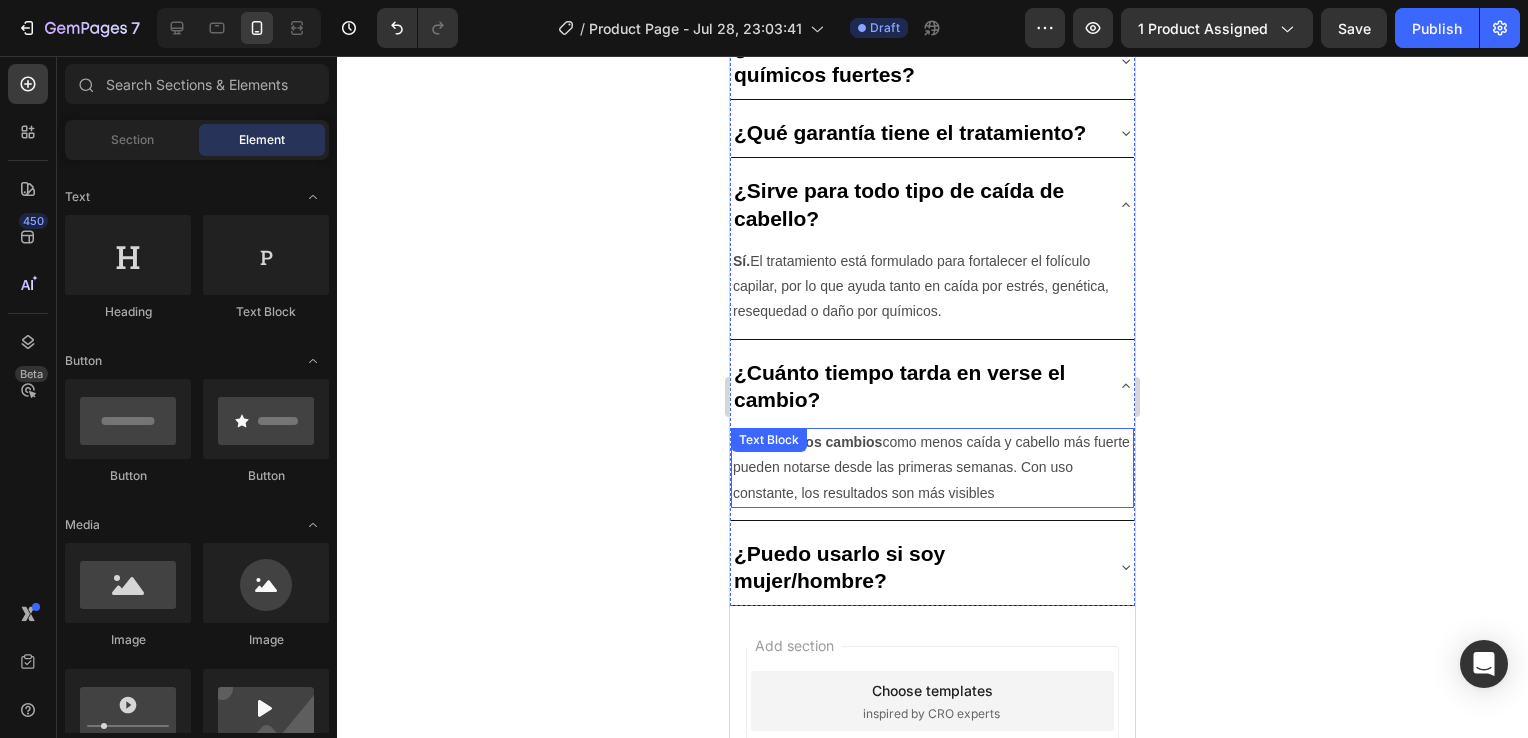 scroll, scrollTop: 2907, scrollLeft: 0, axis: vertical 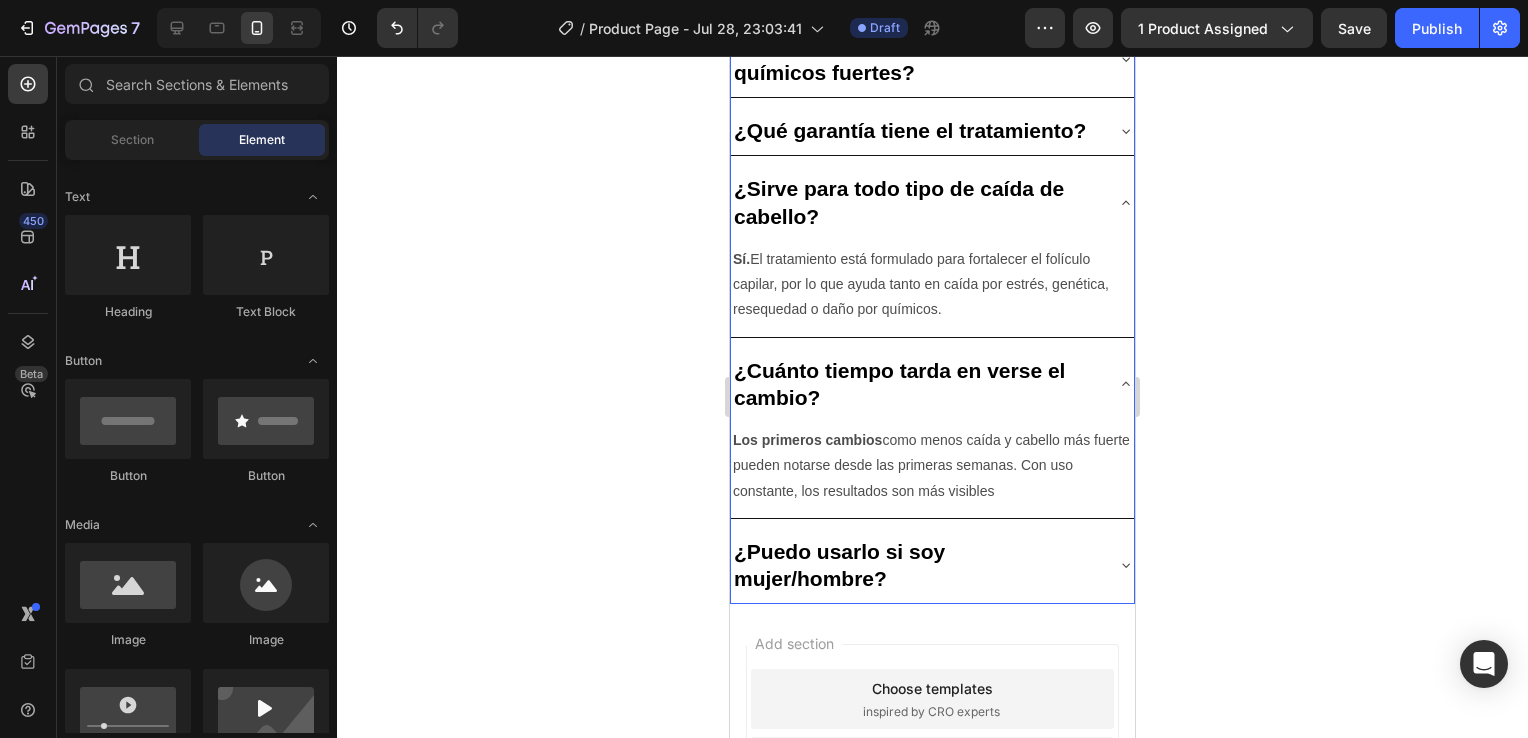 click on "¿Sirve para todo tipo de caída de cabello?" at bounding box center [916, 202] 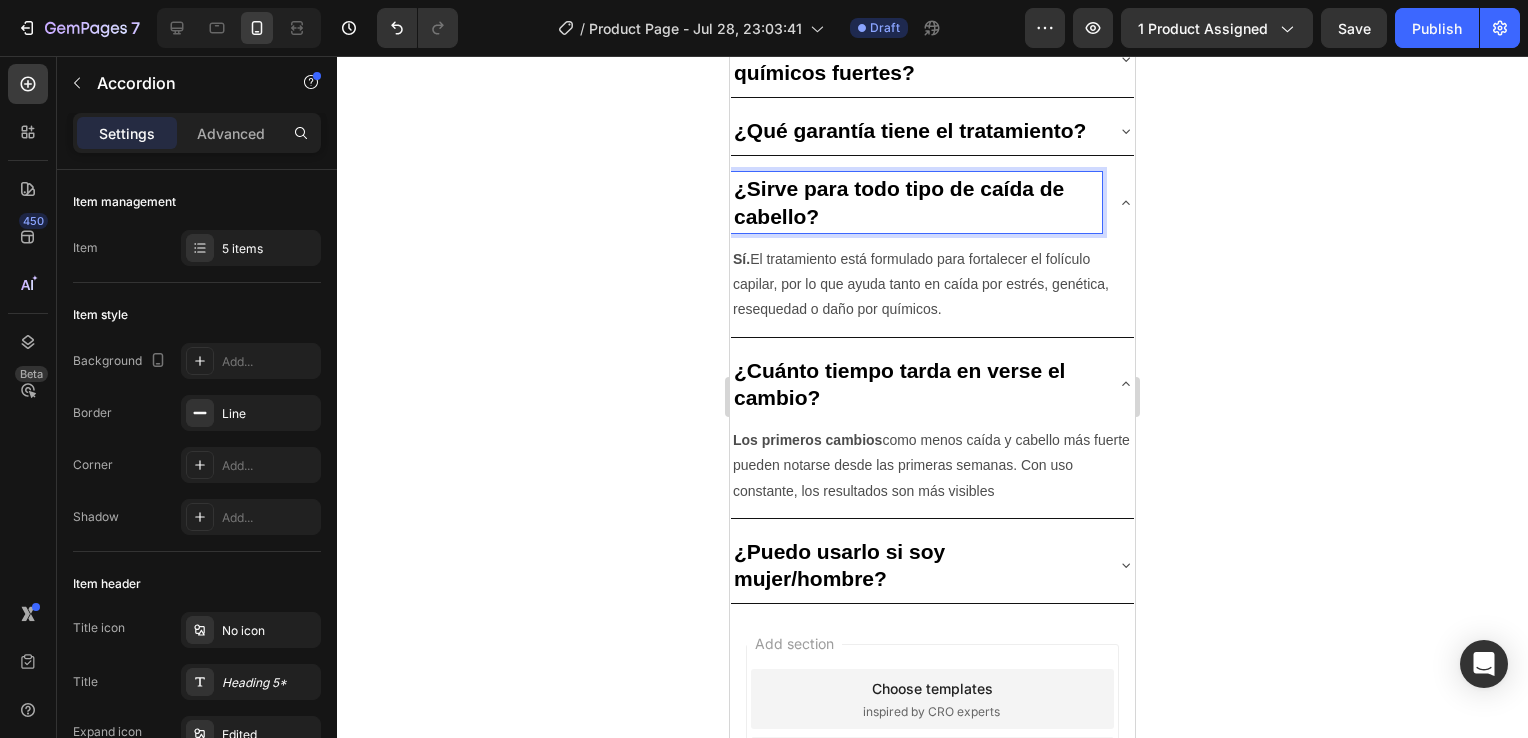 click 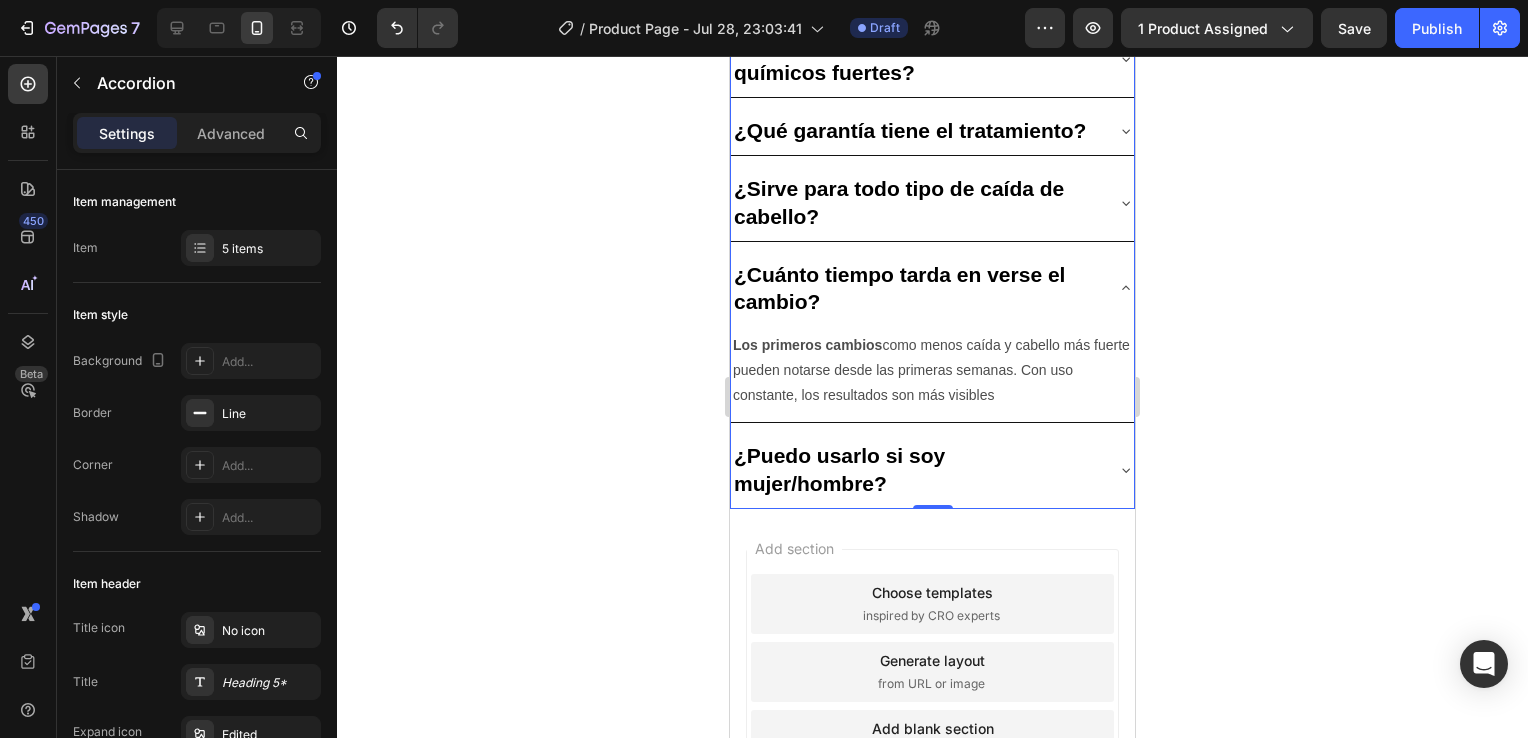 click on "¿Cuánto tiempo tarda en verse el cambio?" at bounding box center [932, 288] 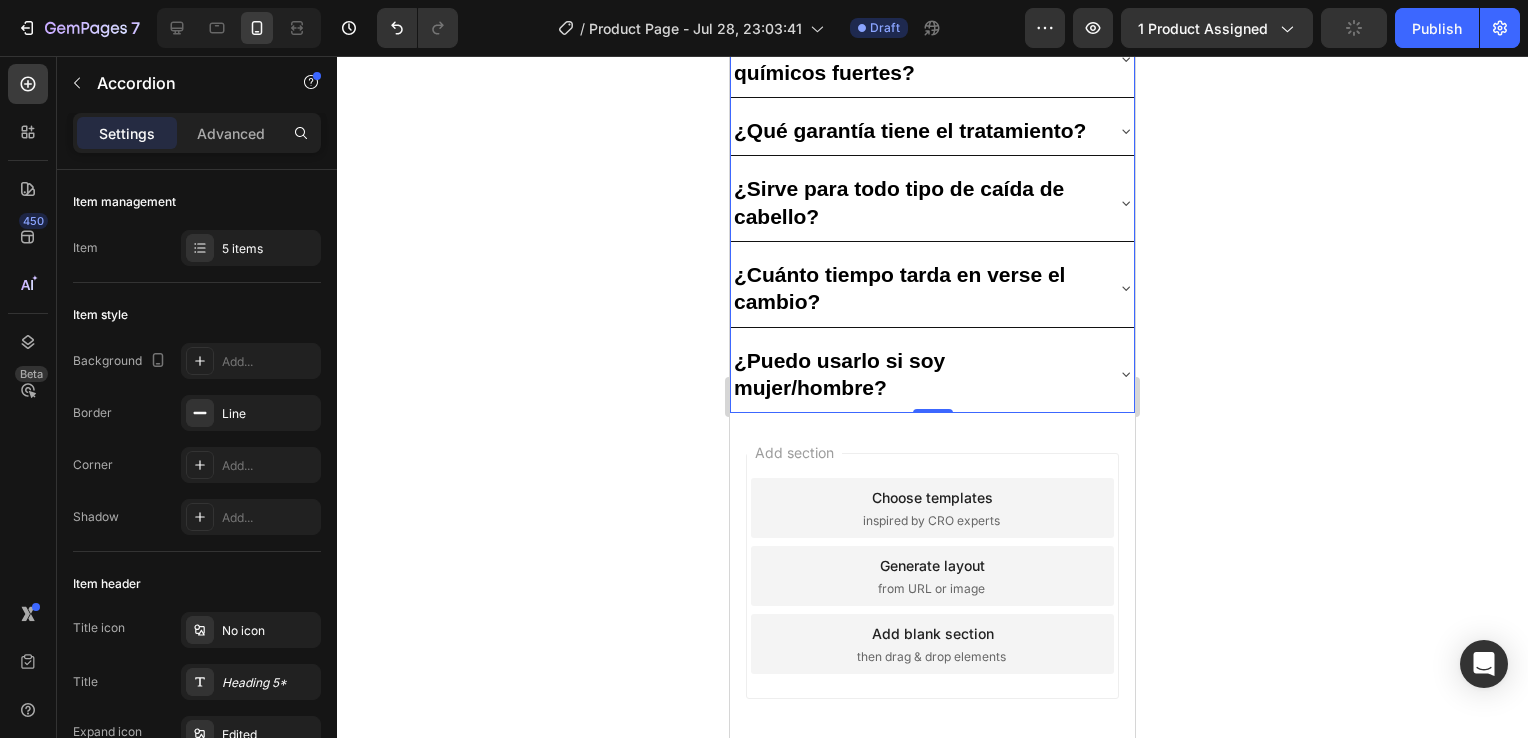 click 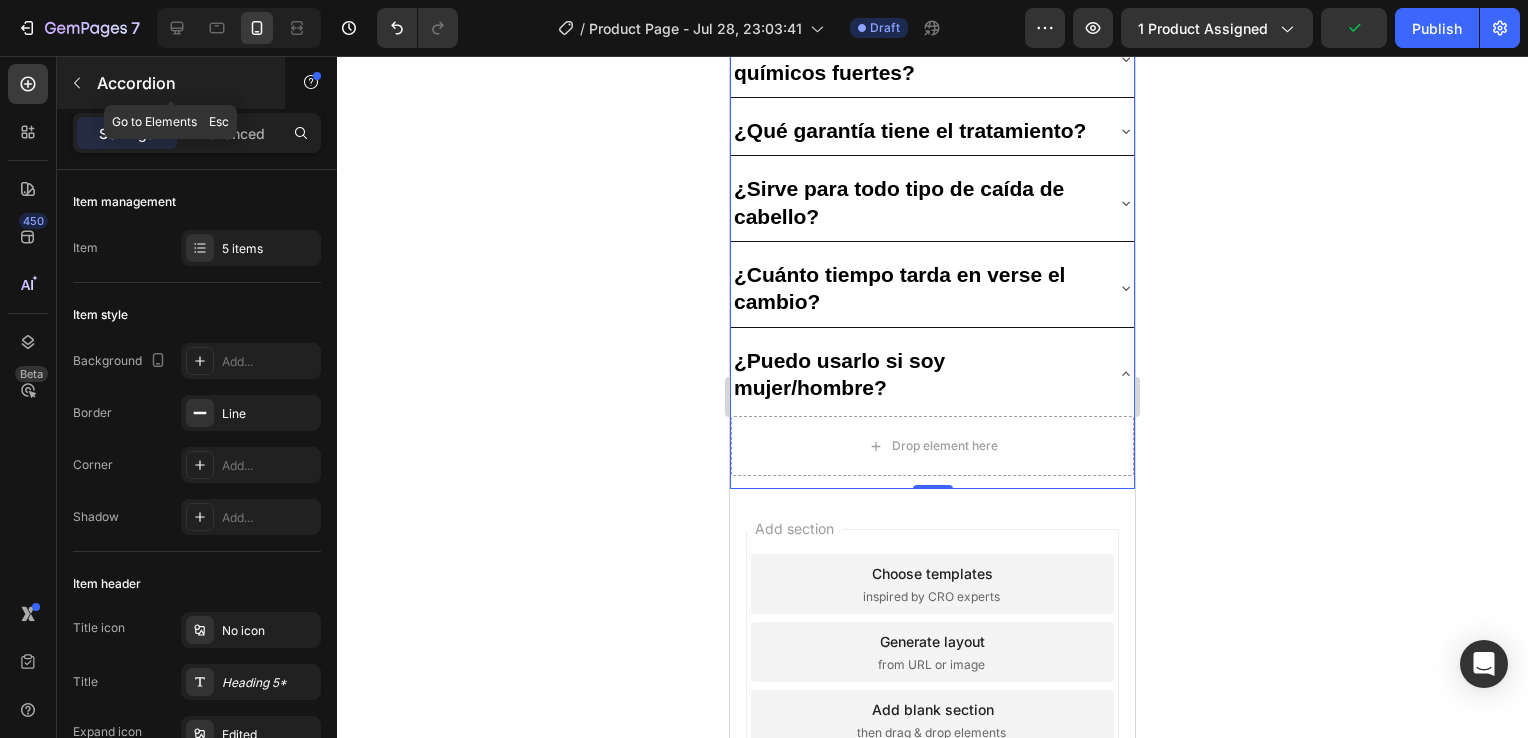 click 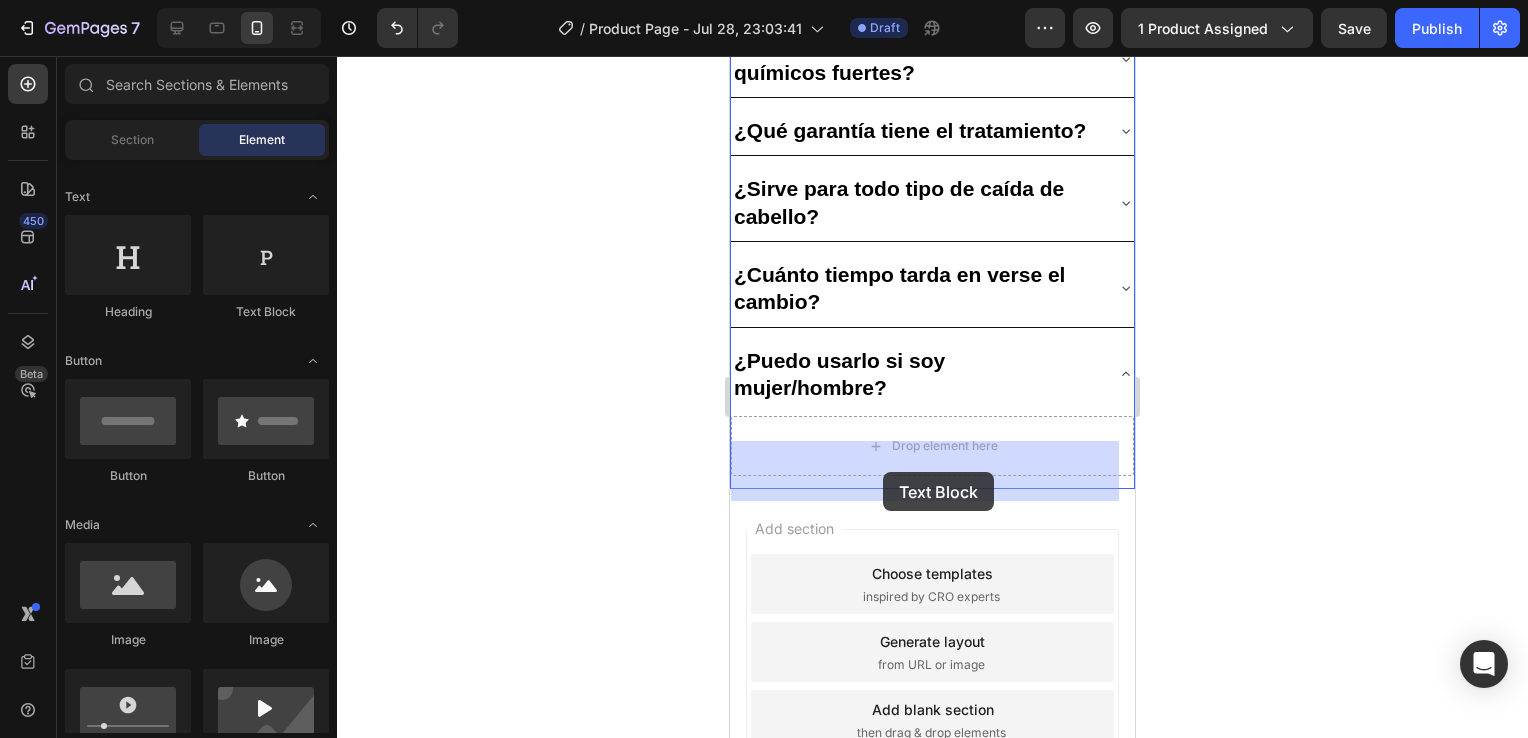 drag, startPoint x: 981, startPoint y: 318, endPoint x: 1428, endPoint y: 514, distance: 488.08298 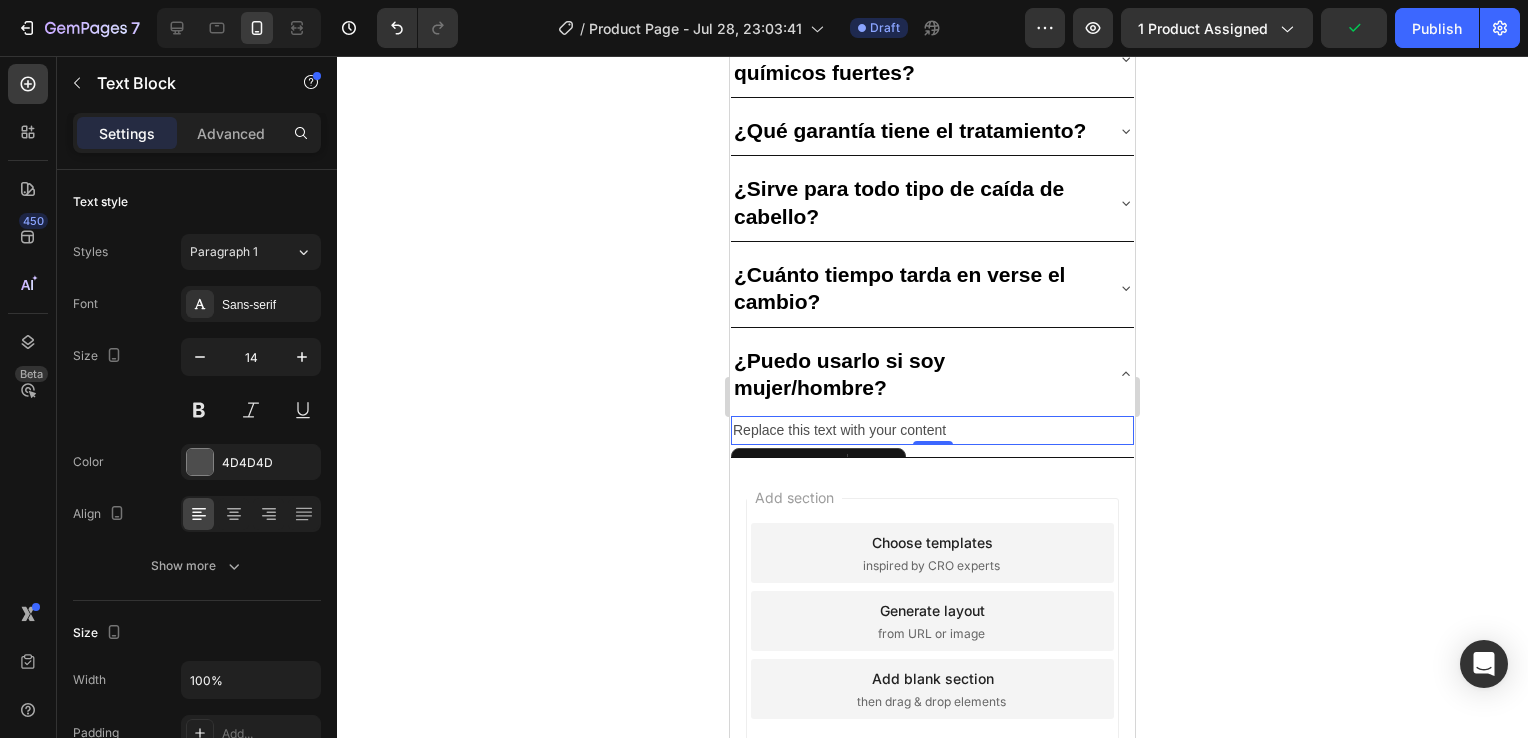 click on "Replace this text with your content" at bounding box center (932, 430) 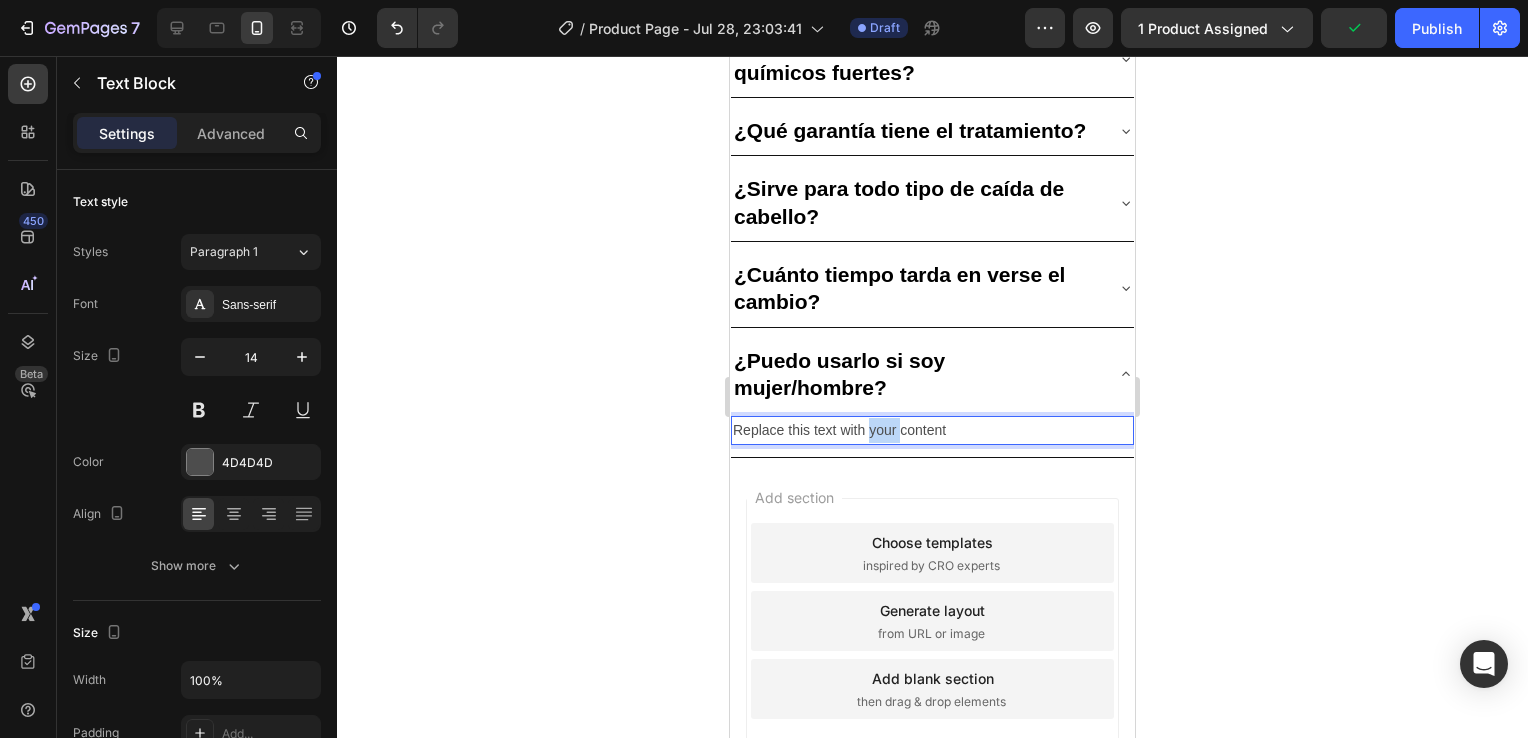 click on "Replace this text with your content" at bounding box center [932, 430] 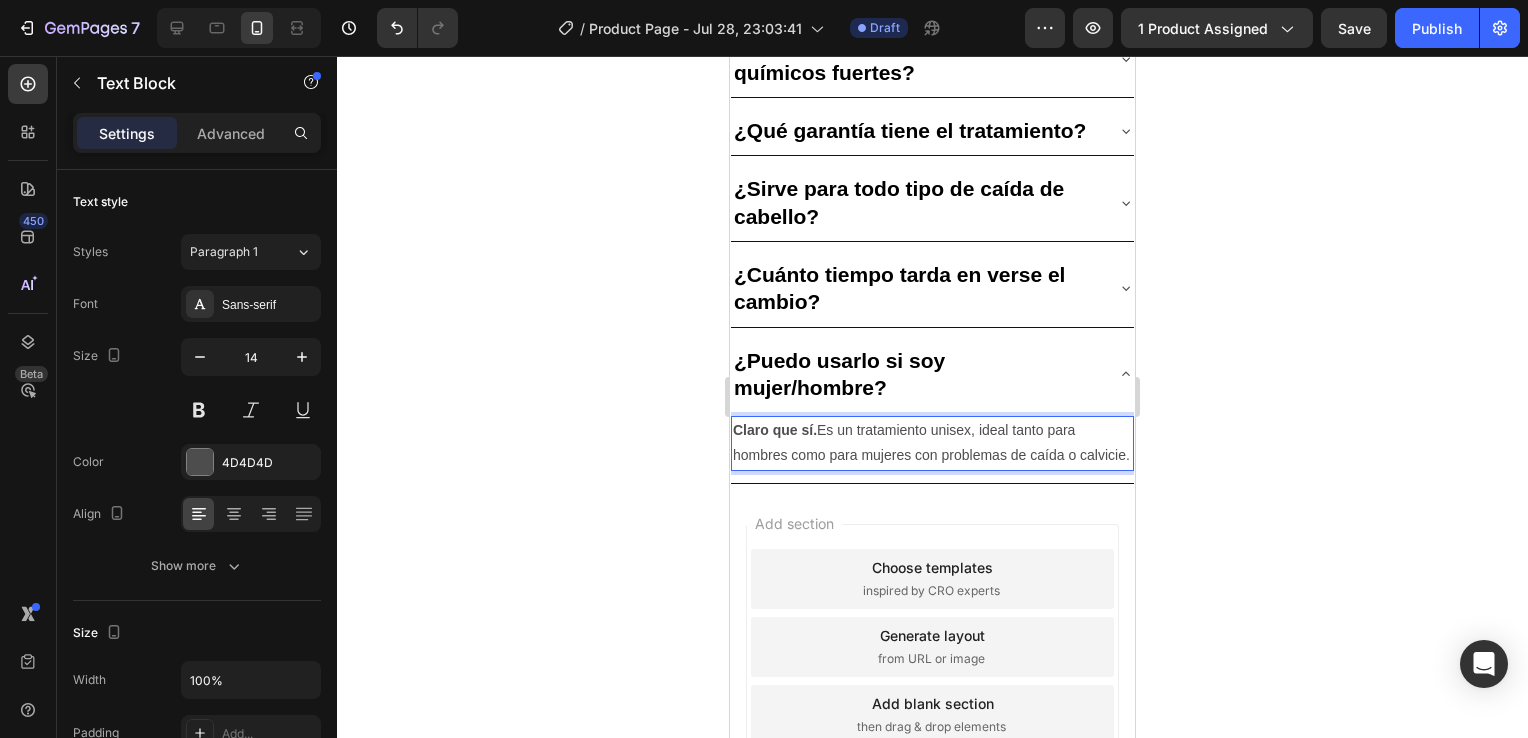 click 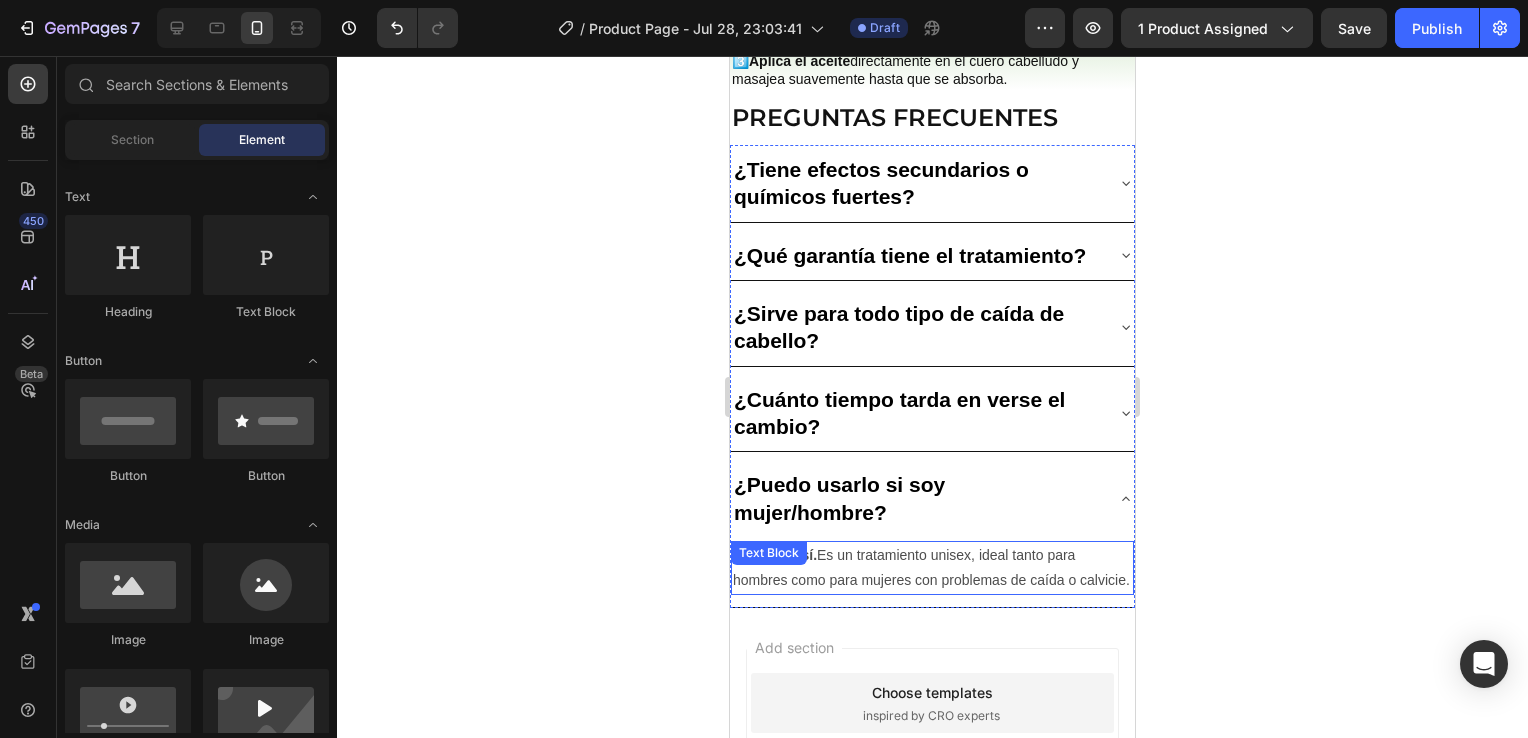 scroll, scrollTop: 2482, scrollLeft: 0, axis: vertical 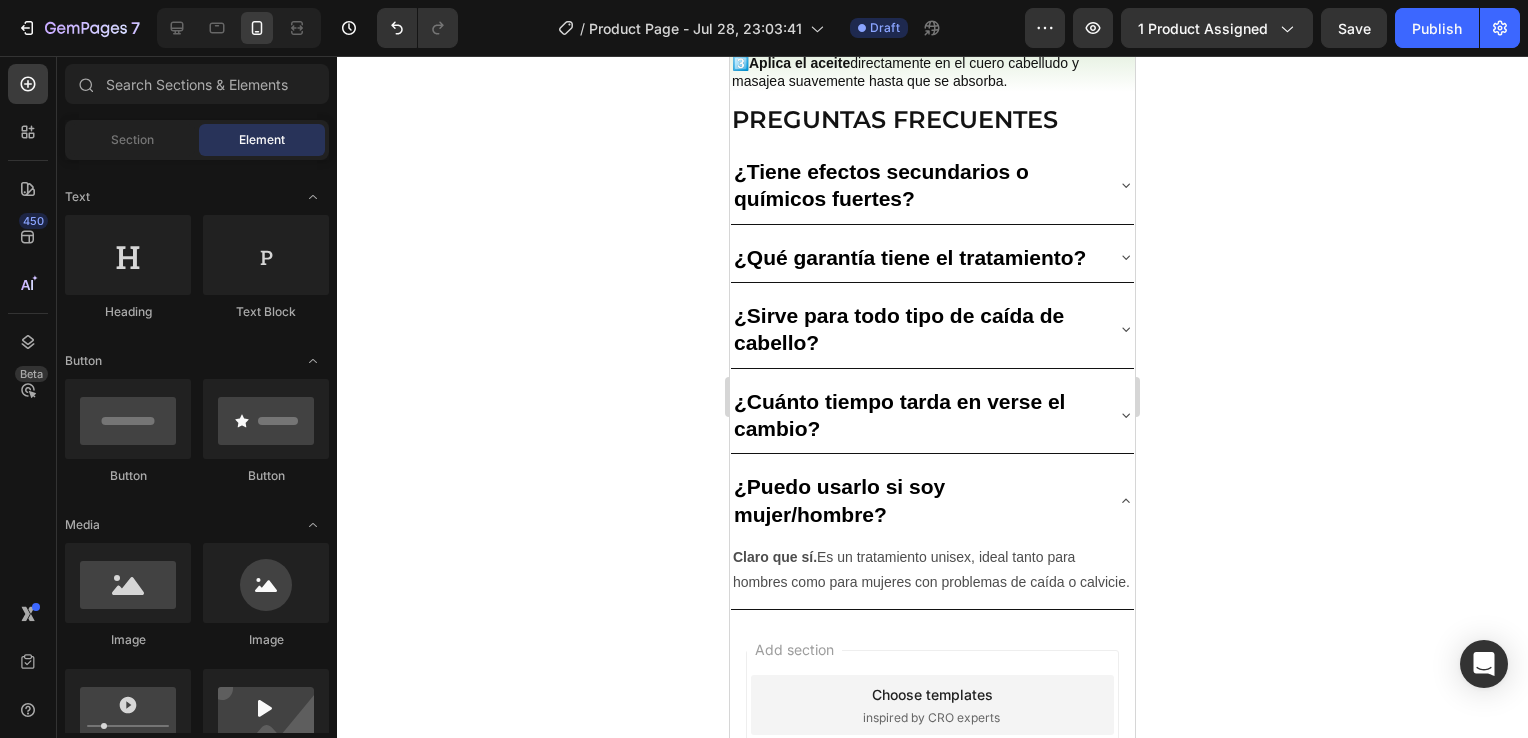 click 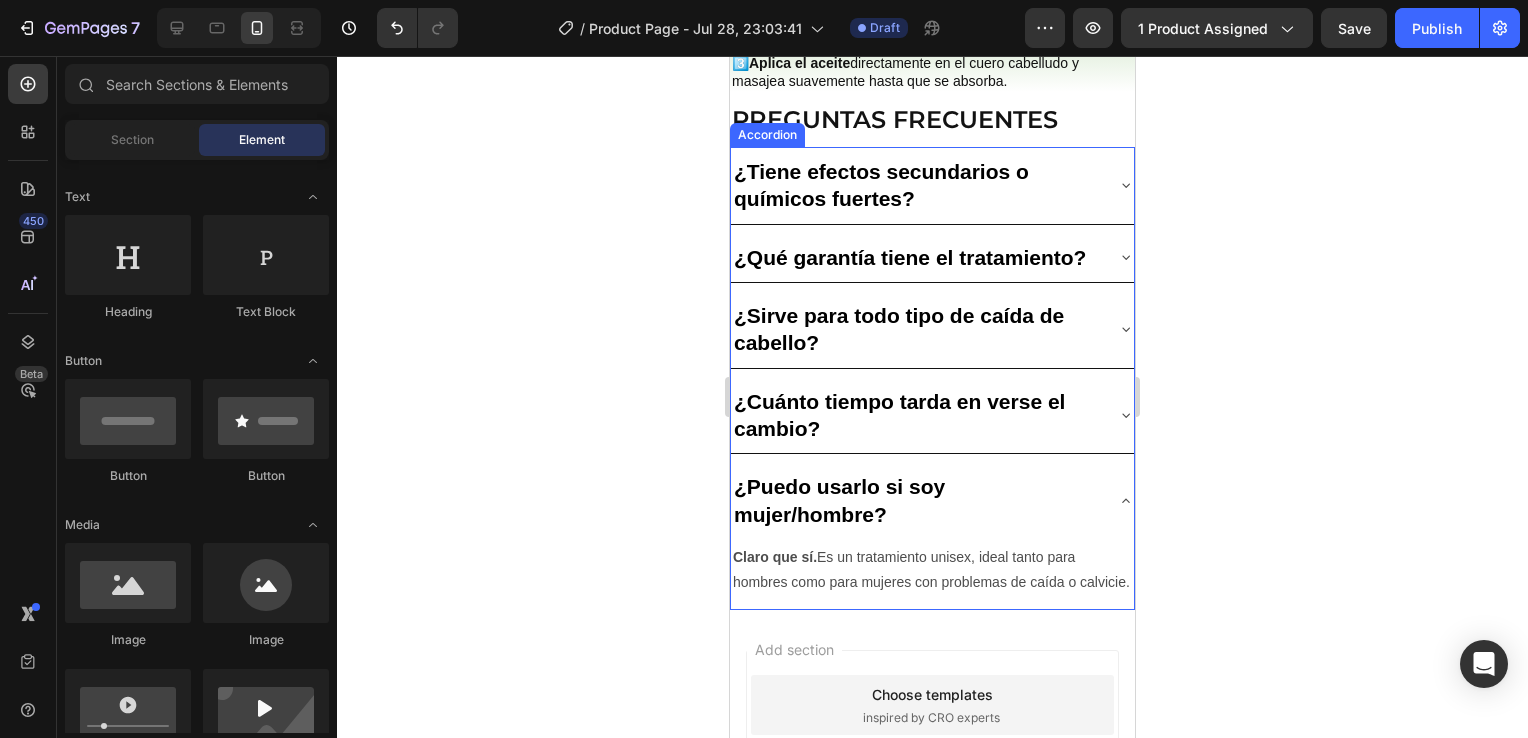 click on "¿Tiene efectos secundarios o químicos fuertes?" at bounding box center [932, 185] 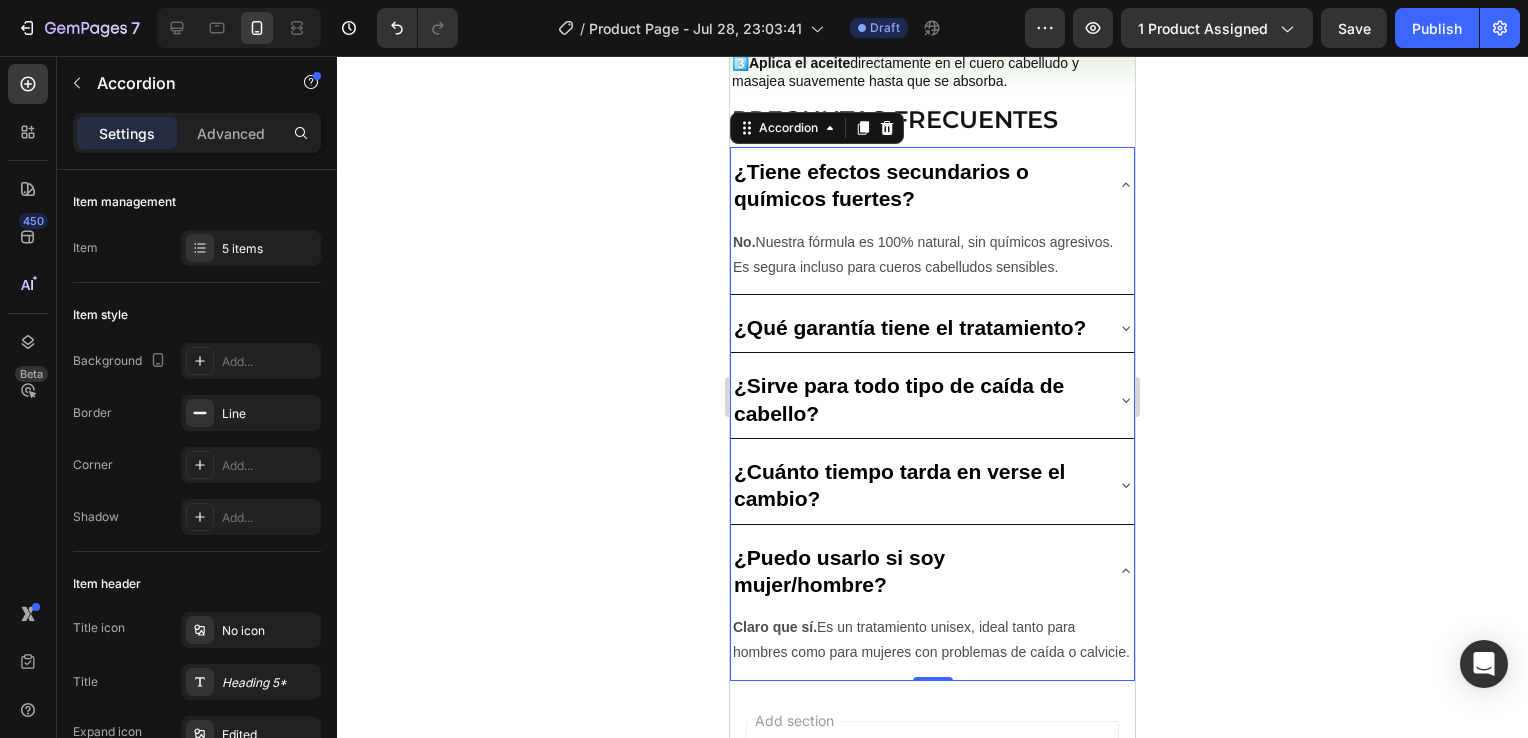 click on "¿Tiene efectos secundarios o químicos fuertes?" at bounding box center (932, 185) 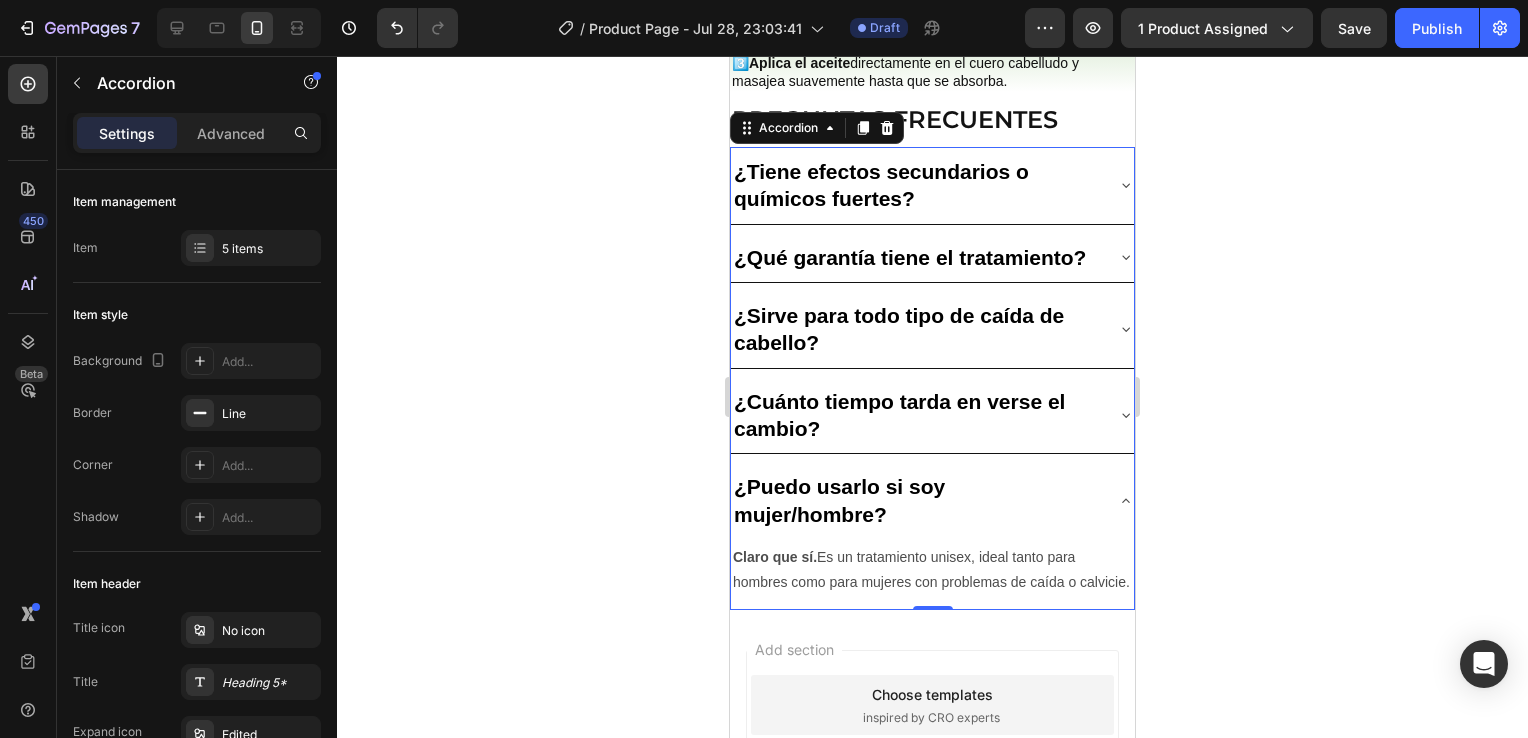 click on "¿Qué garantía tiene el tratamiento?" at bounding box center (932, 257) 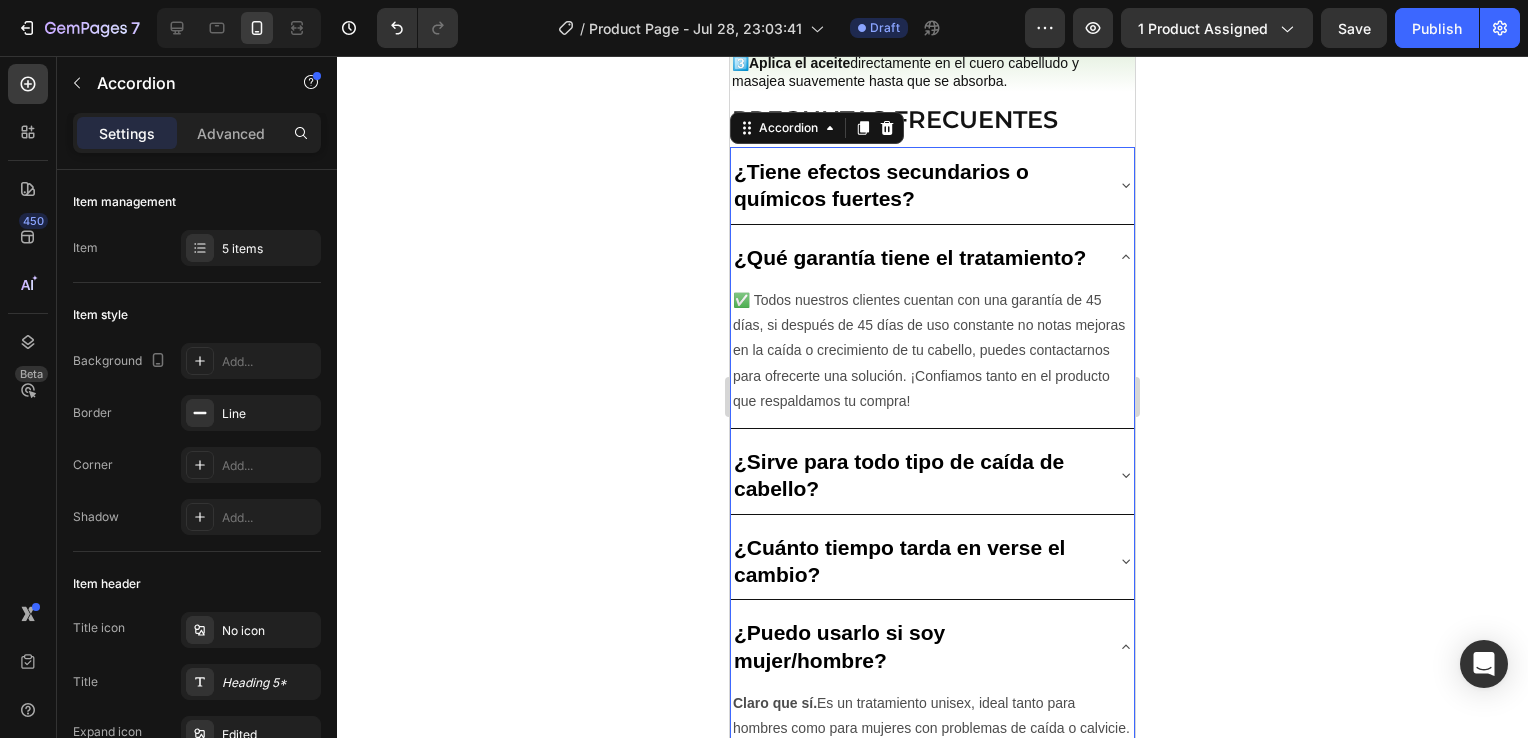 click on "¿Qué garantía tiene el tratamiento?" at bounding box center (932, 257) 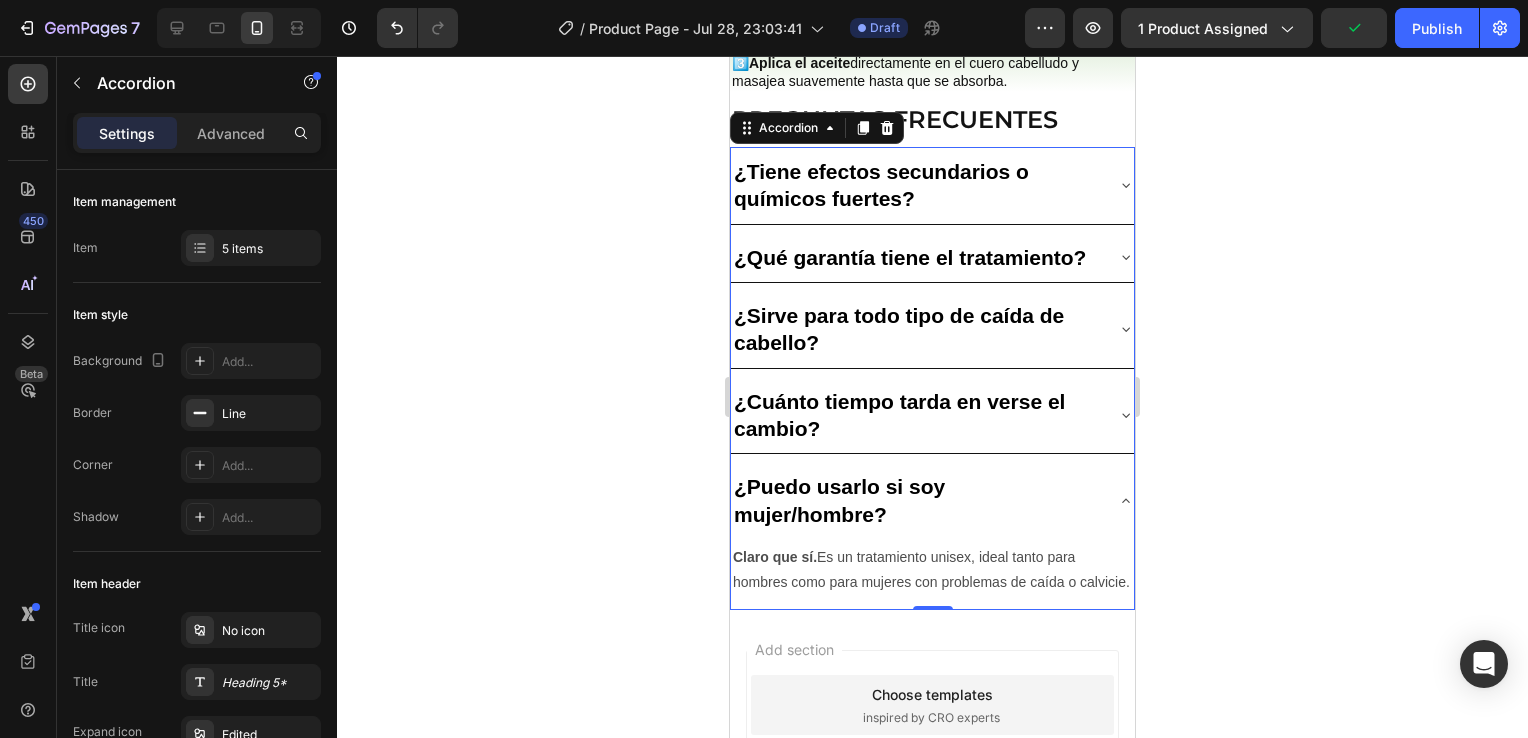click 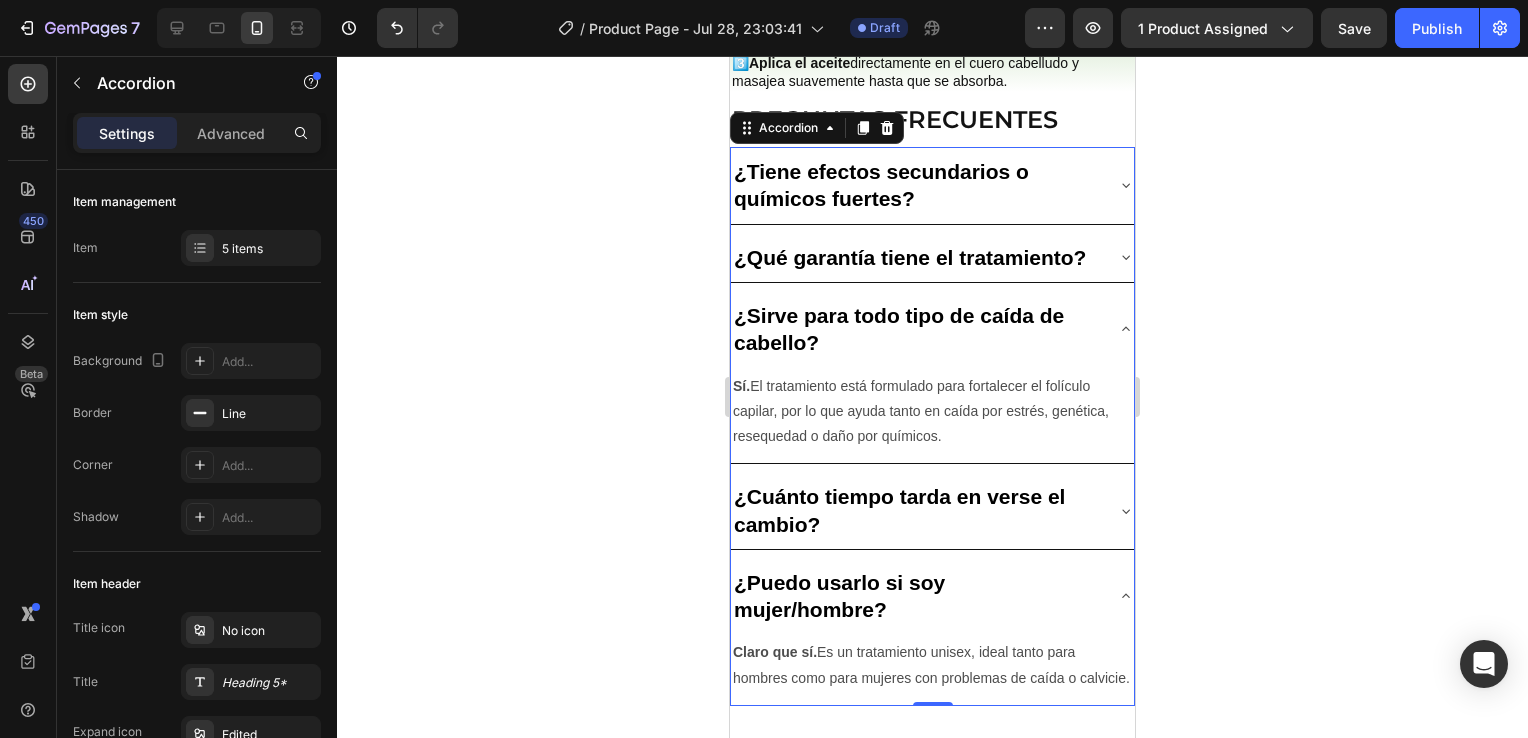 click 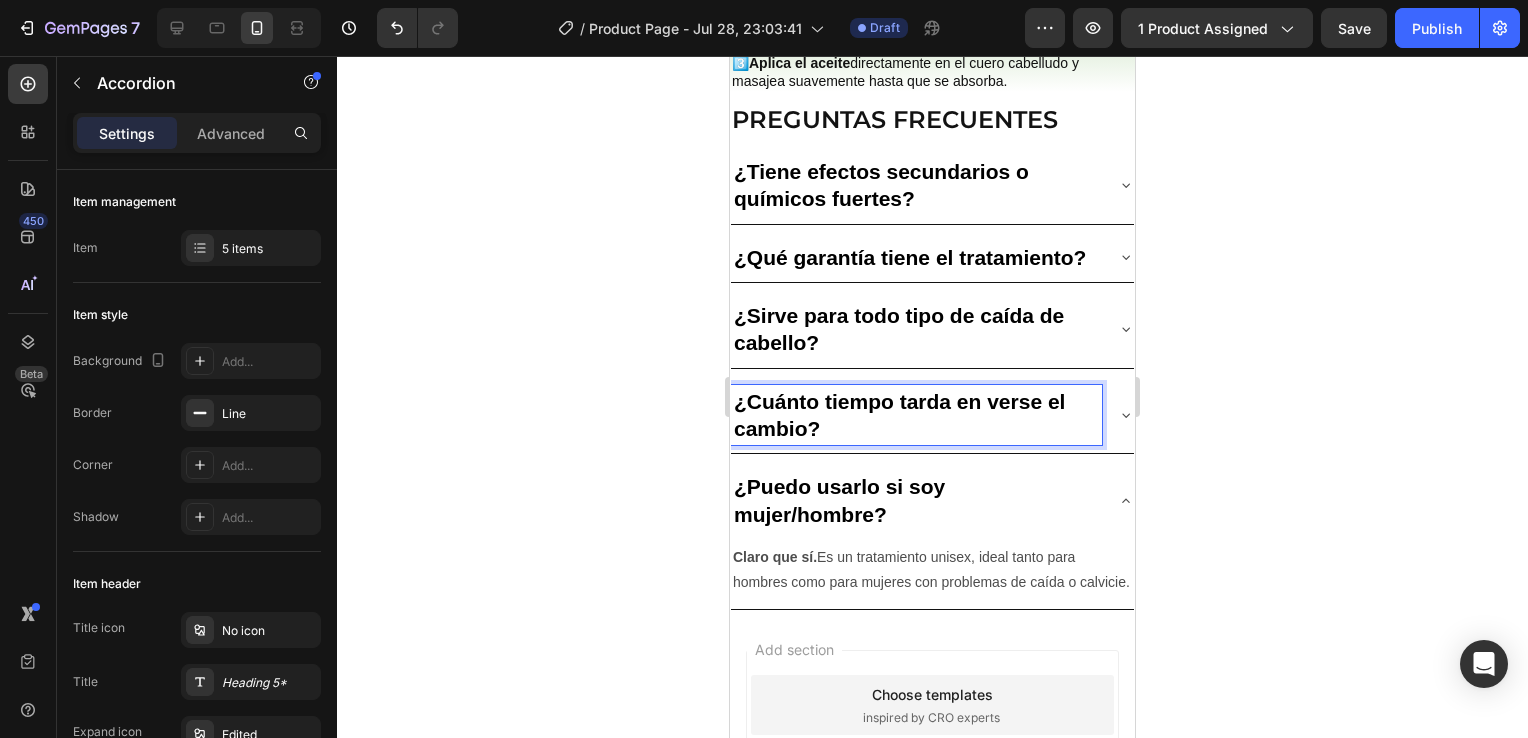 click 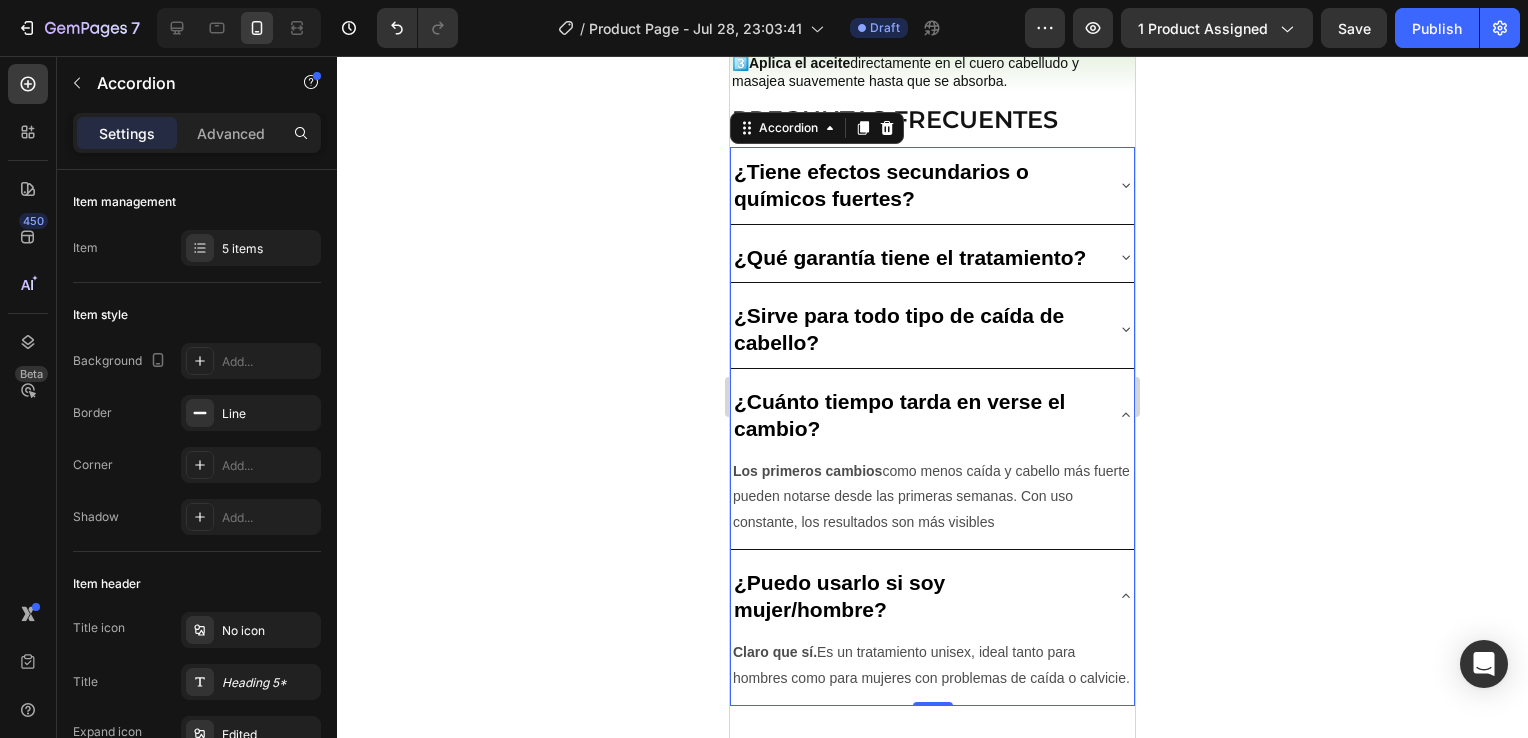 click 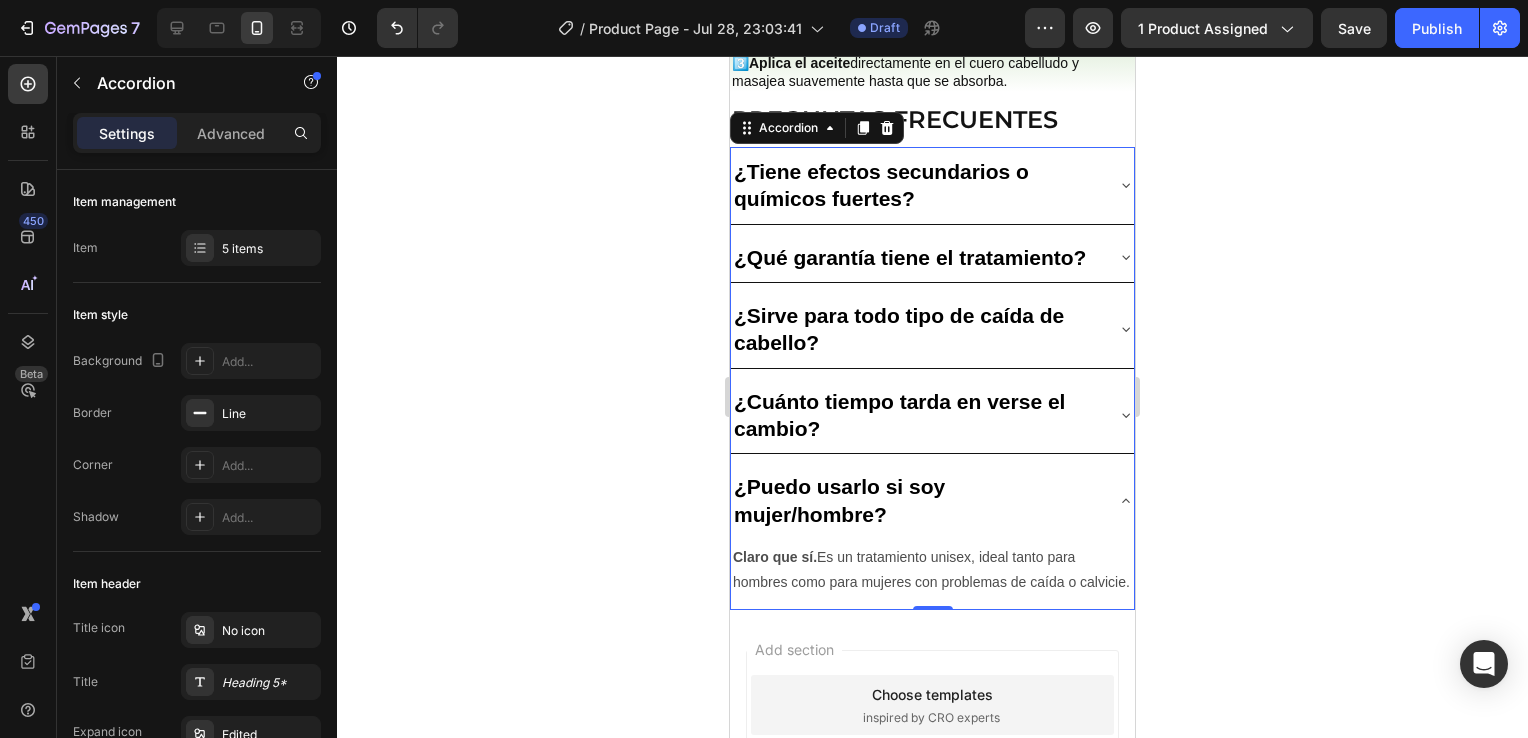 click on "¿Puedo usarlo si soy mujer/hombre?" at bounding box center [932, 500] 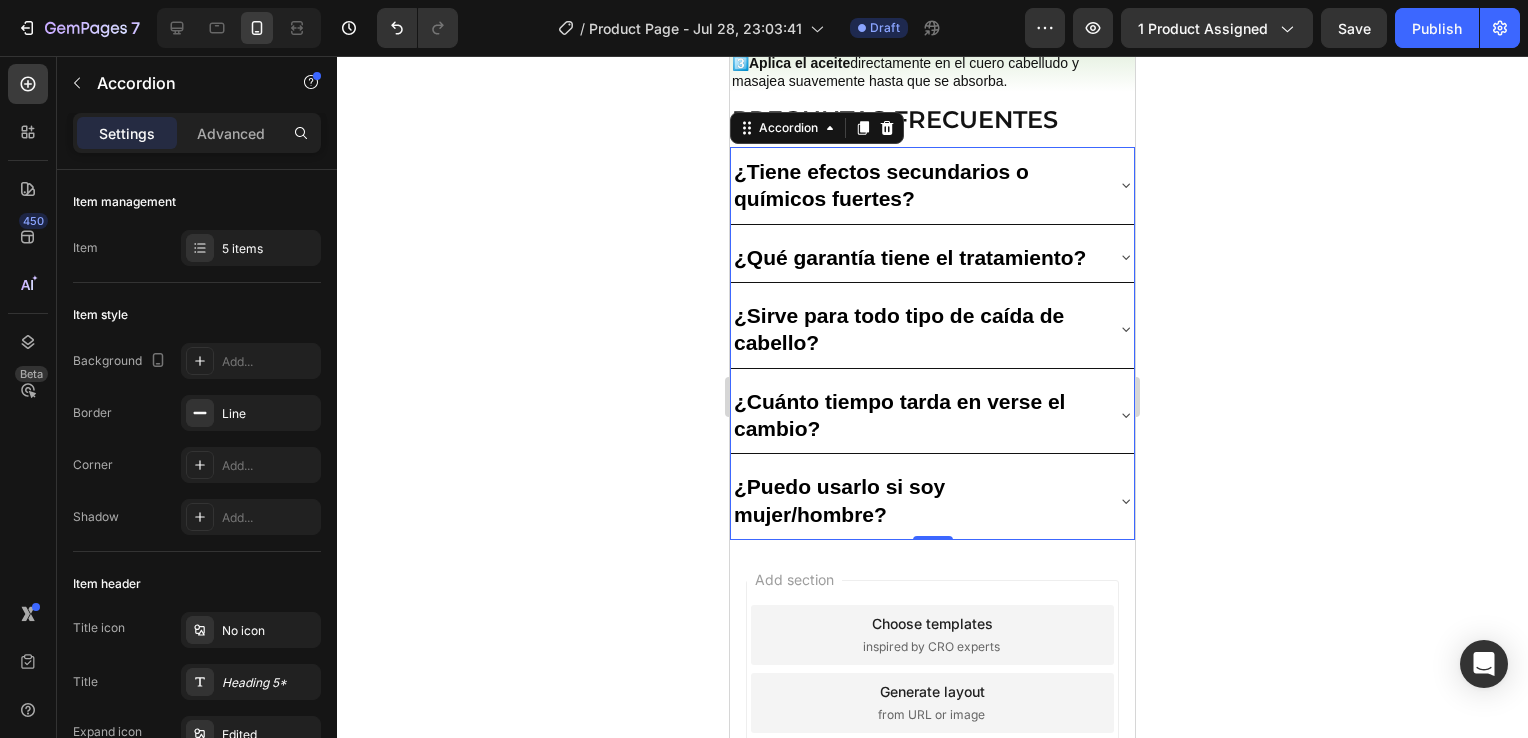 click 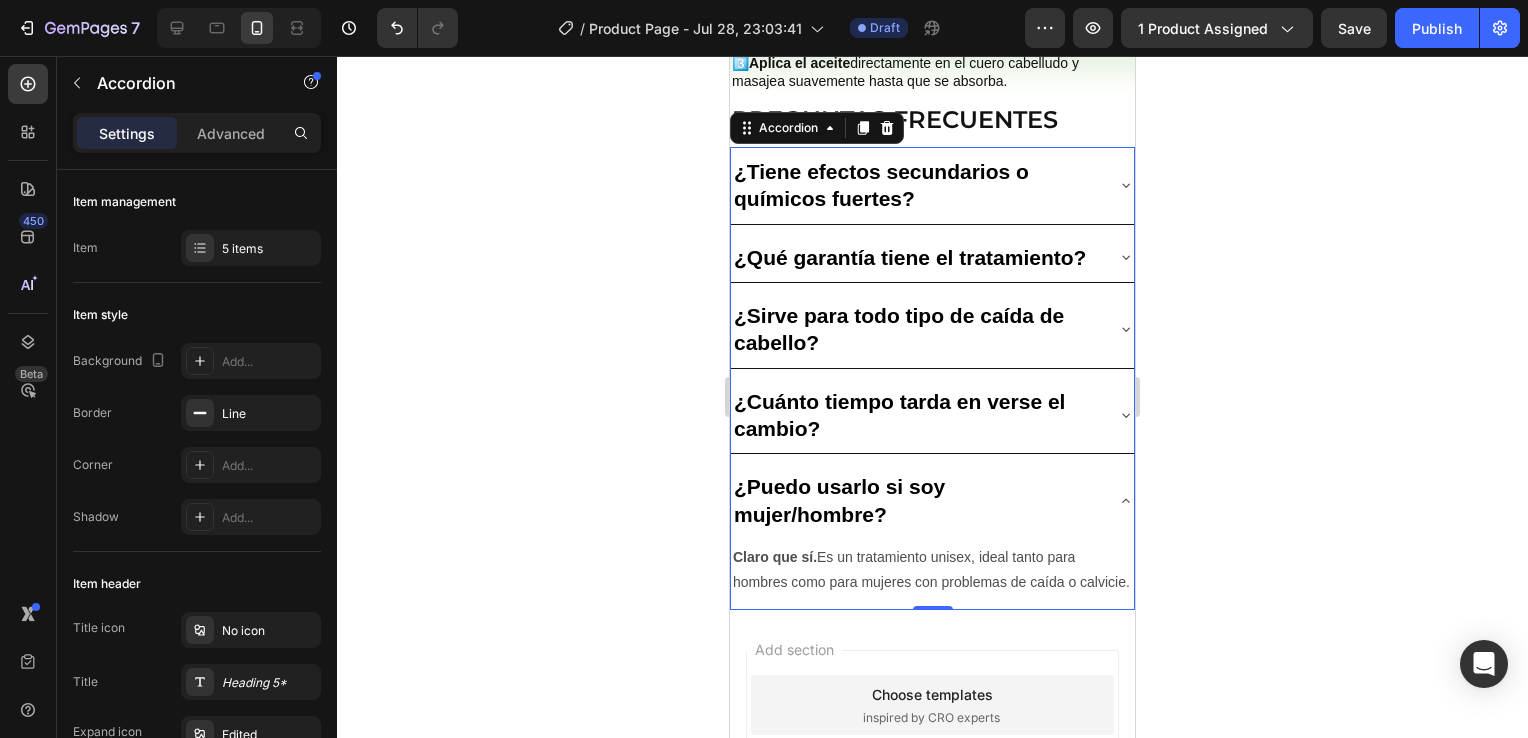 click 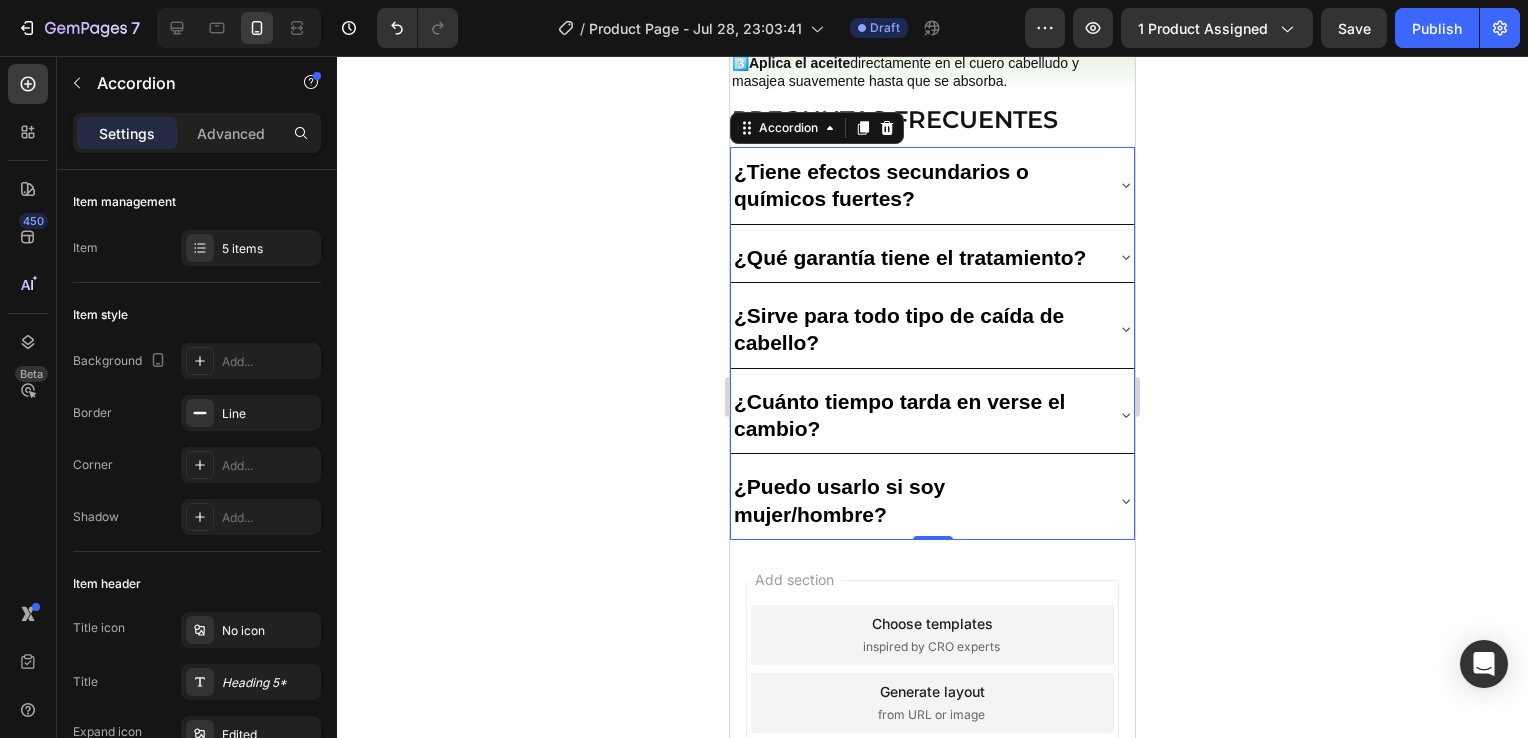 click 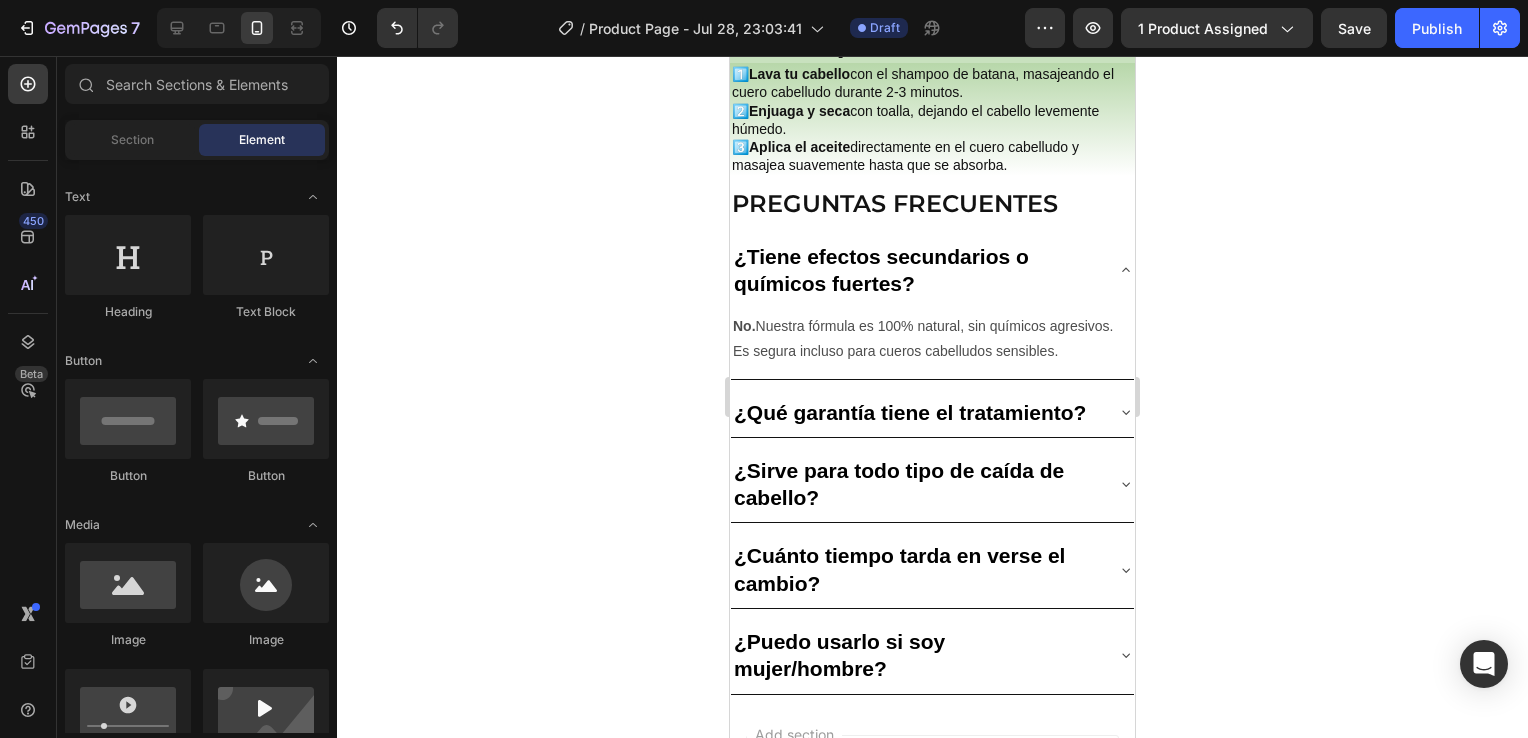 scroll, scrollTop: 3000, scrollLeft: 0, axis: vertical 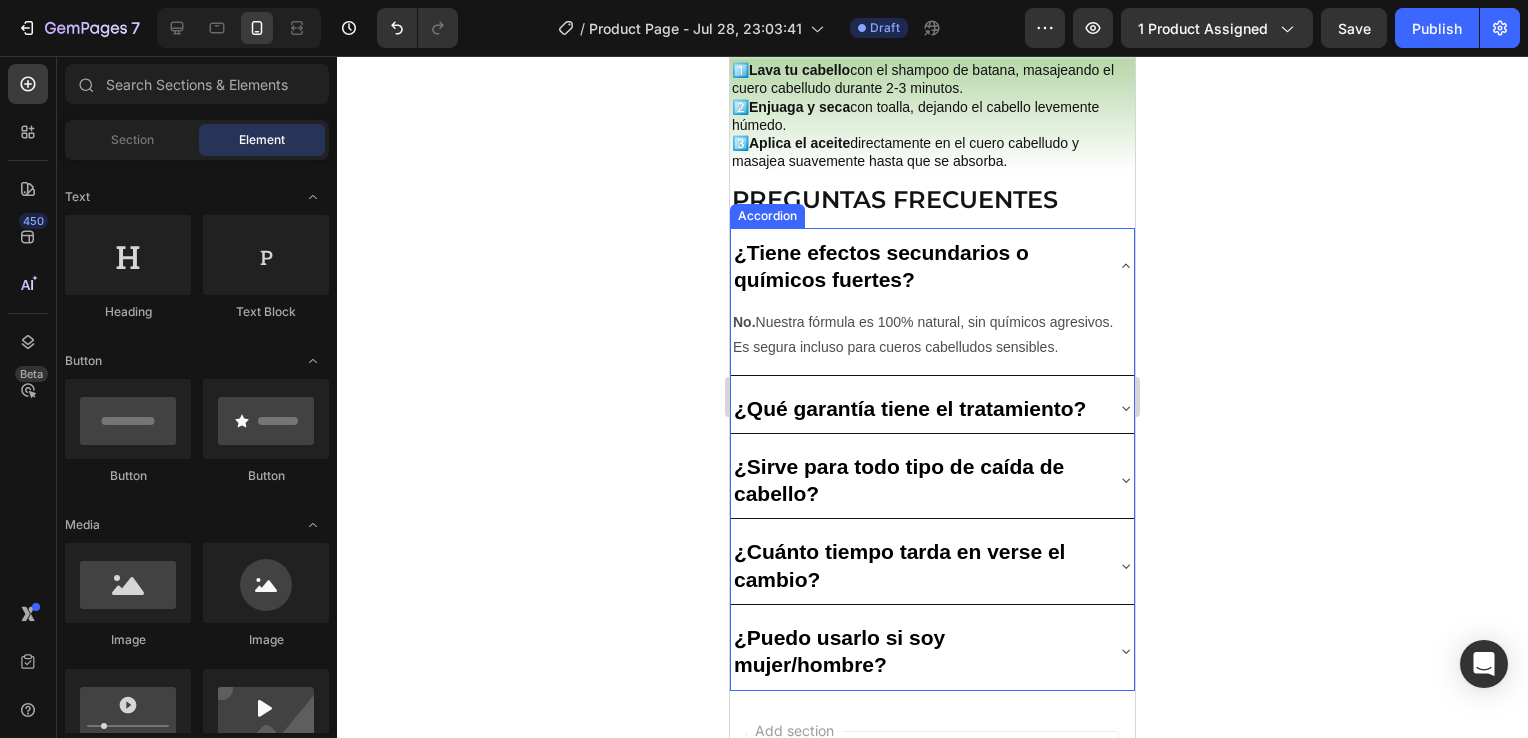 click 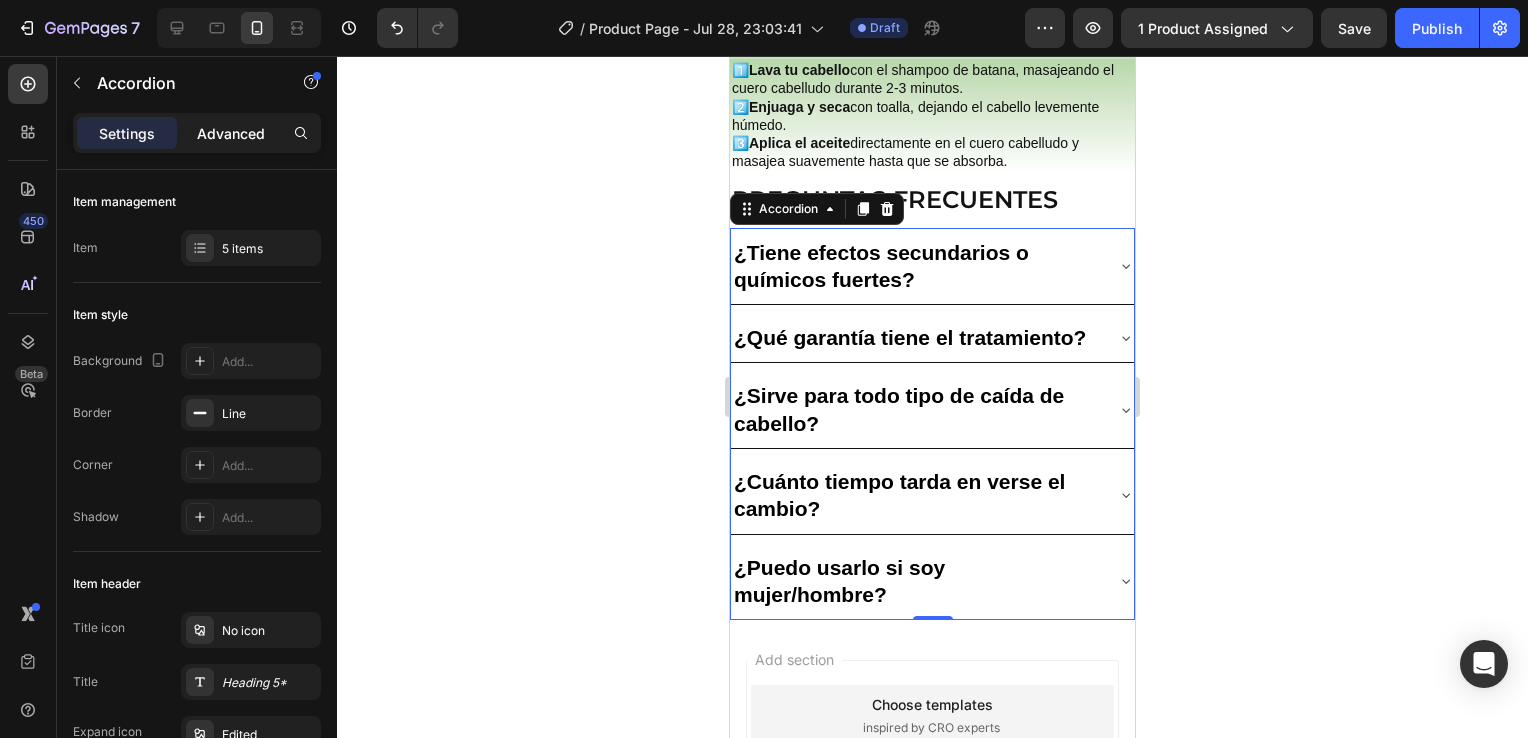 click on "Advanced" at bounding box center (231, 133) 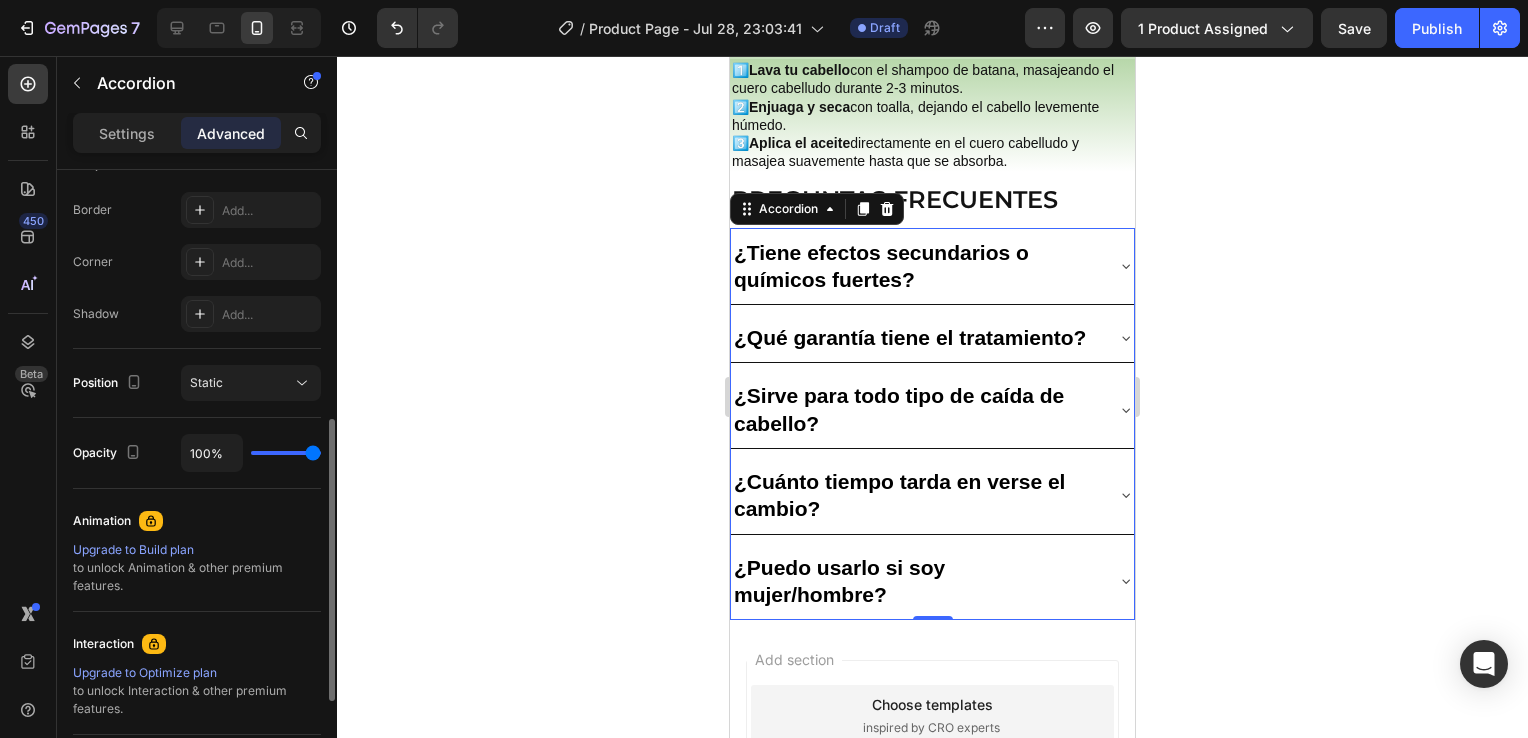 scroll, scrollTop: 554, scrollLeft: 0, axis: vertical 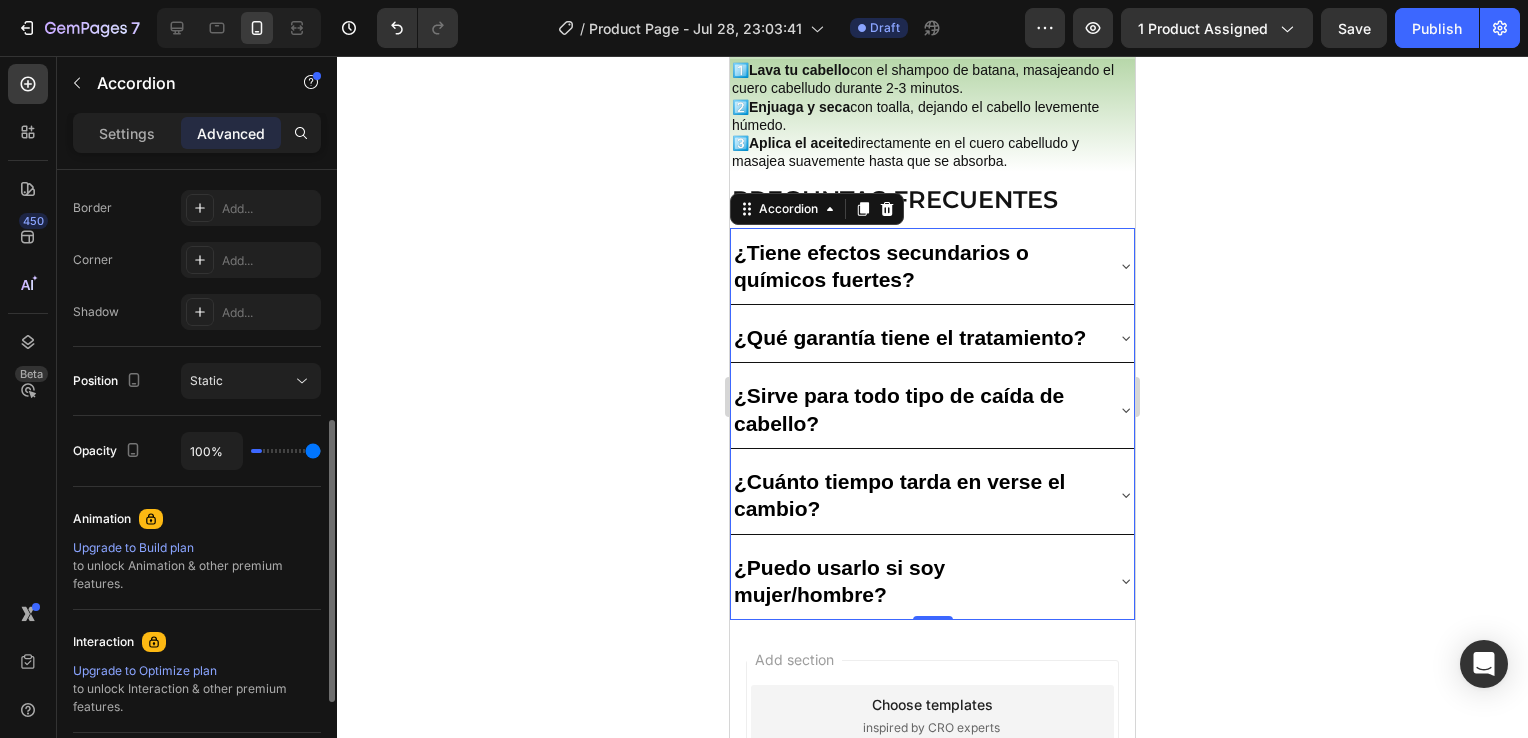 type on "6%" 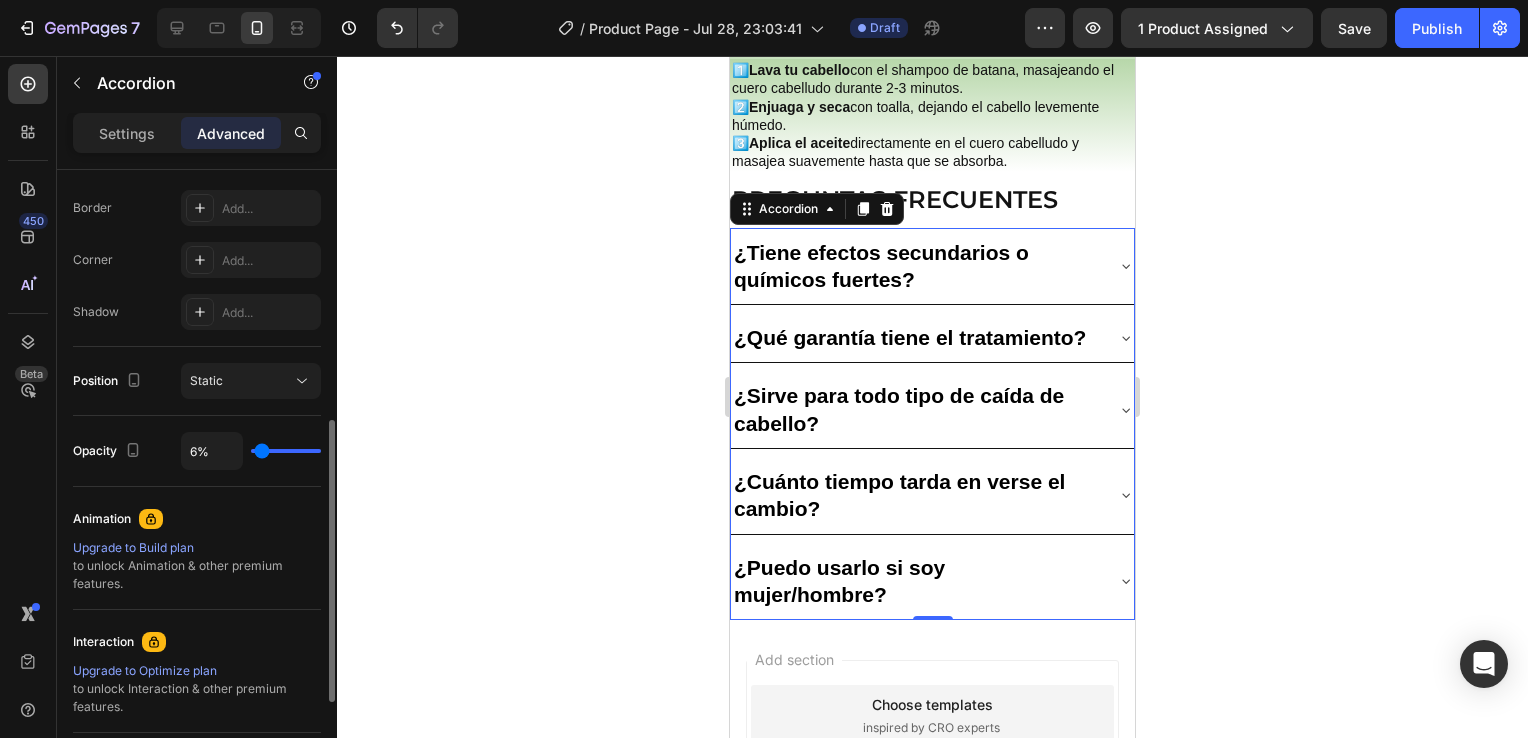 type on "100%" 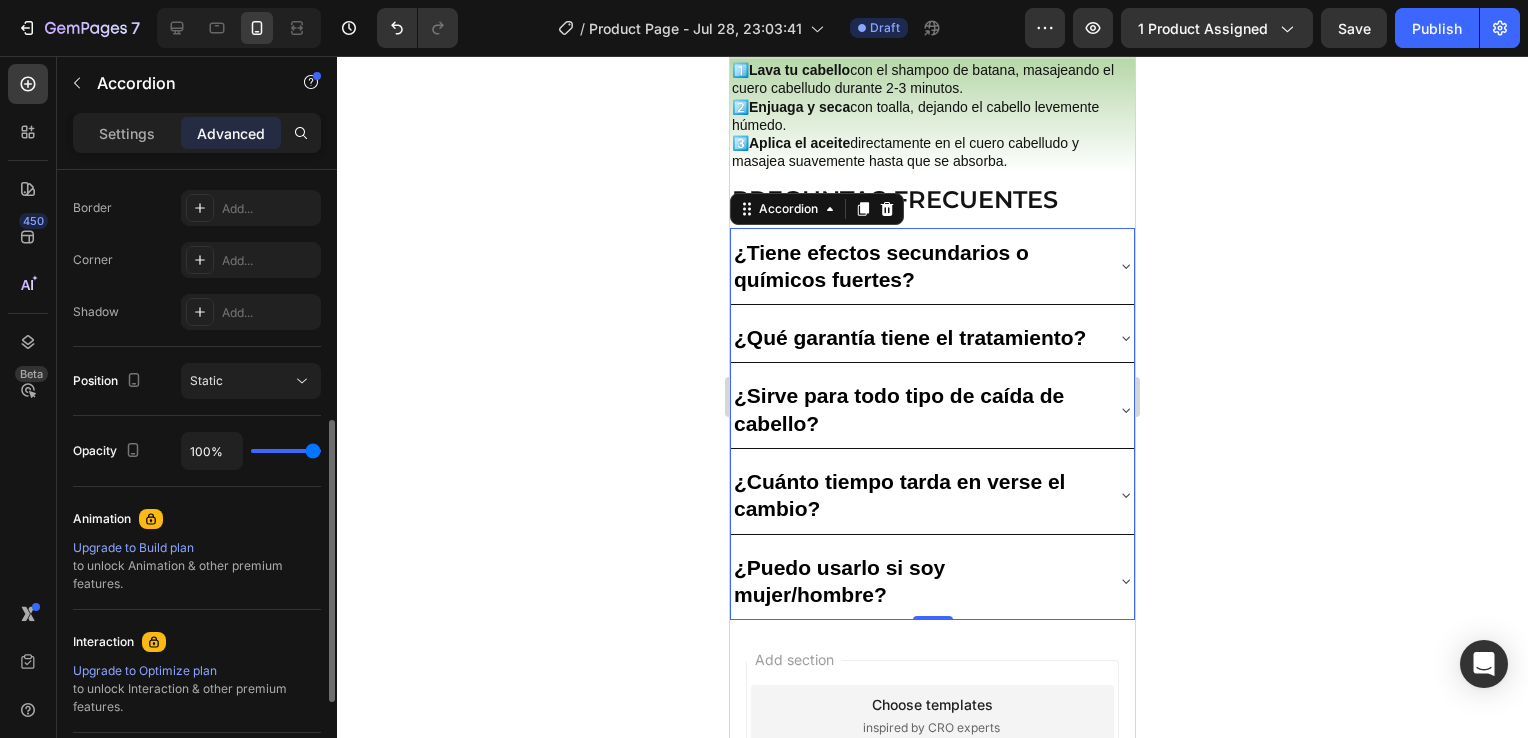drag, startPoint x: 306, startPoint y: 448, endPoint x: 402, endPoint y: 451, distance: 96.04687 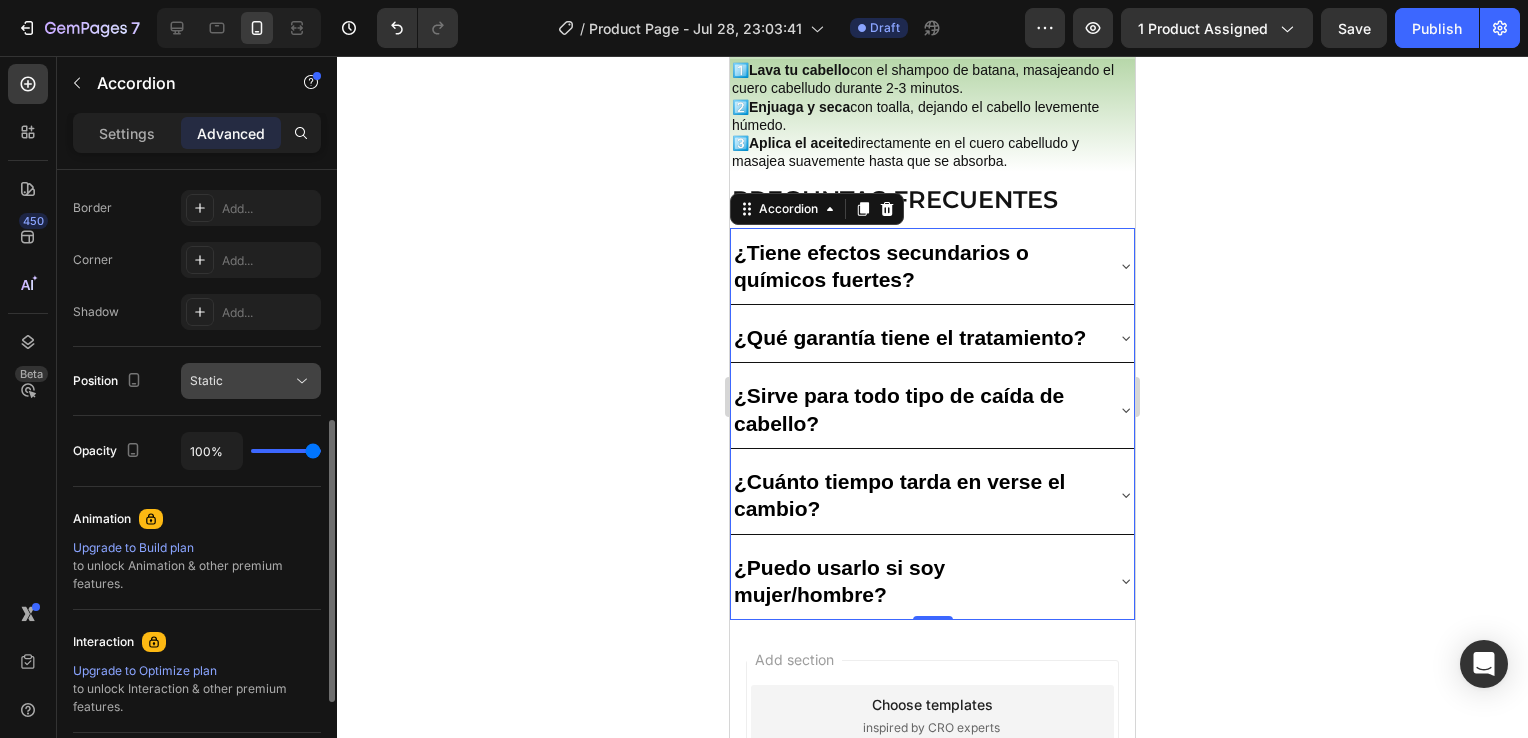 click on "Static" at bounding box center [241, 381] 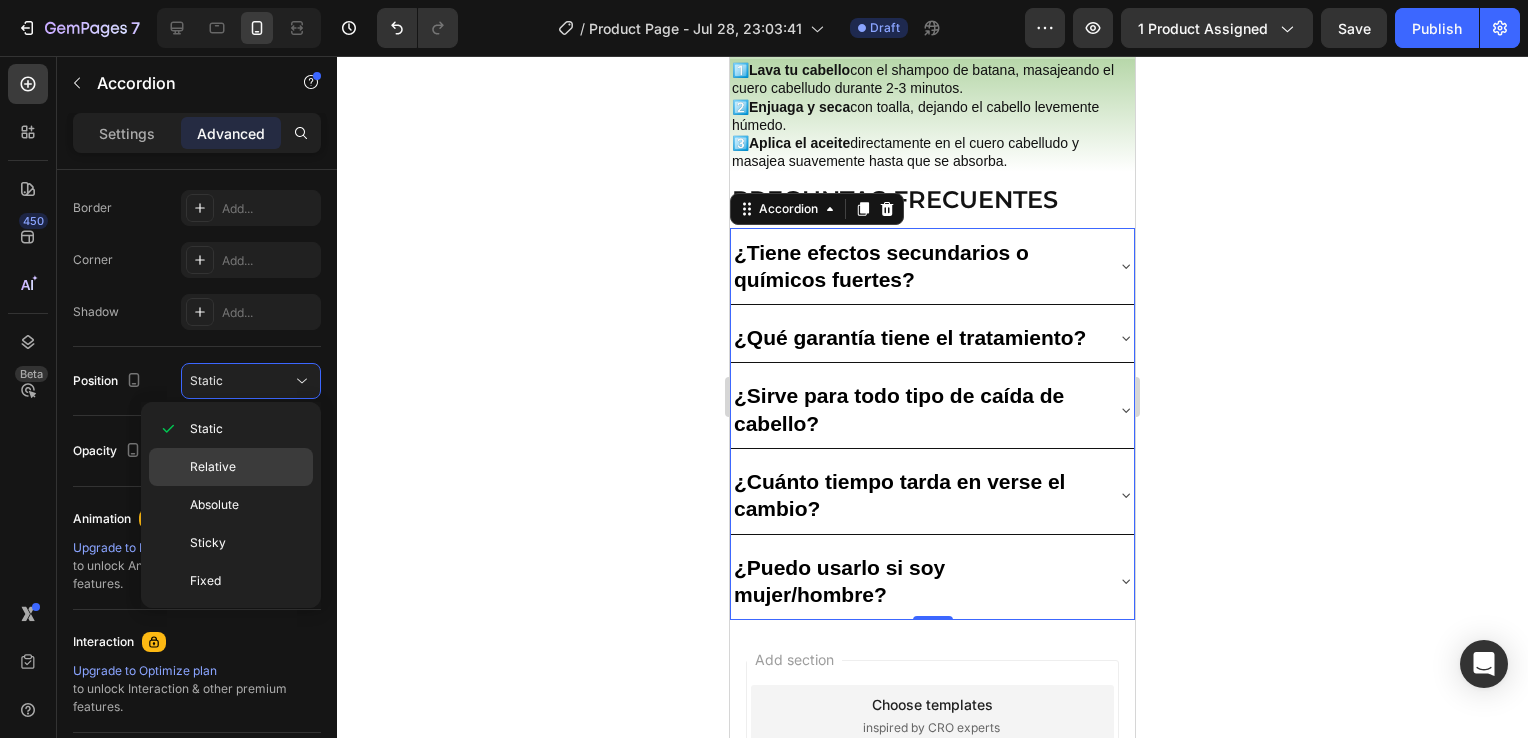 click on "Relative" 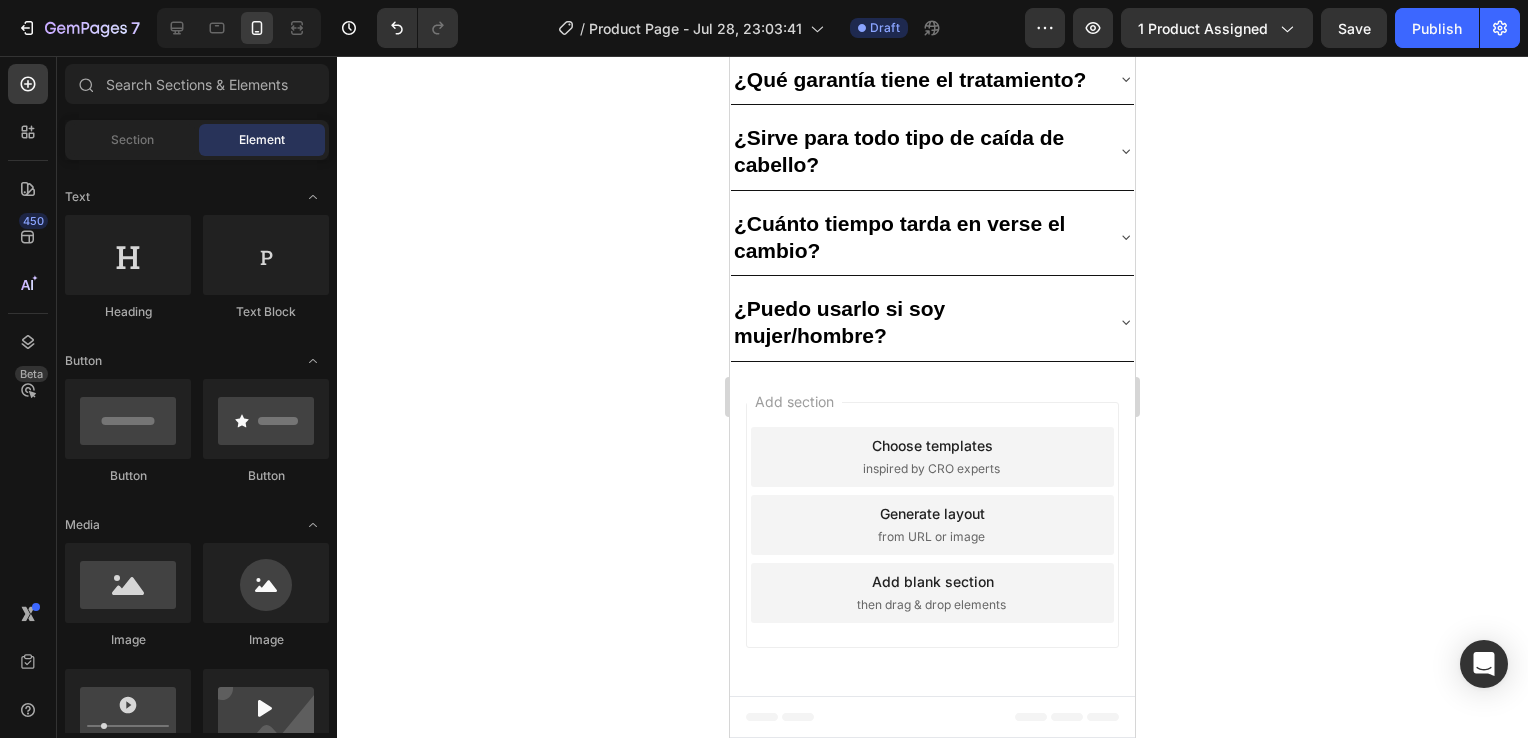 scroll, scrollTop: 3377, scrollLeft: 0, axis: vertical 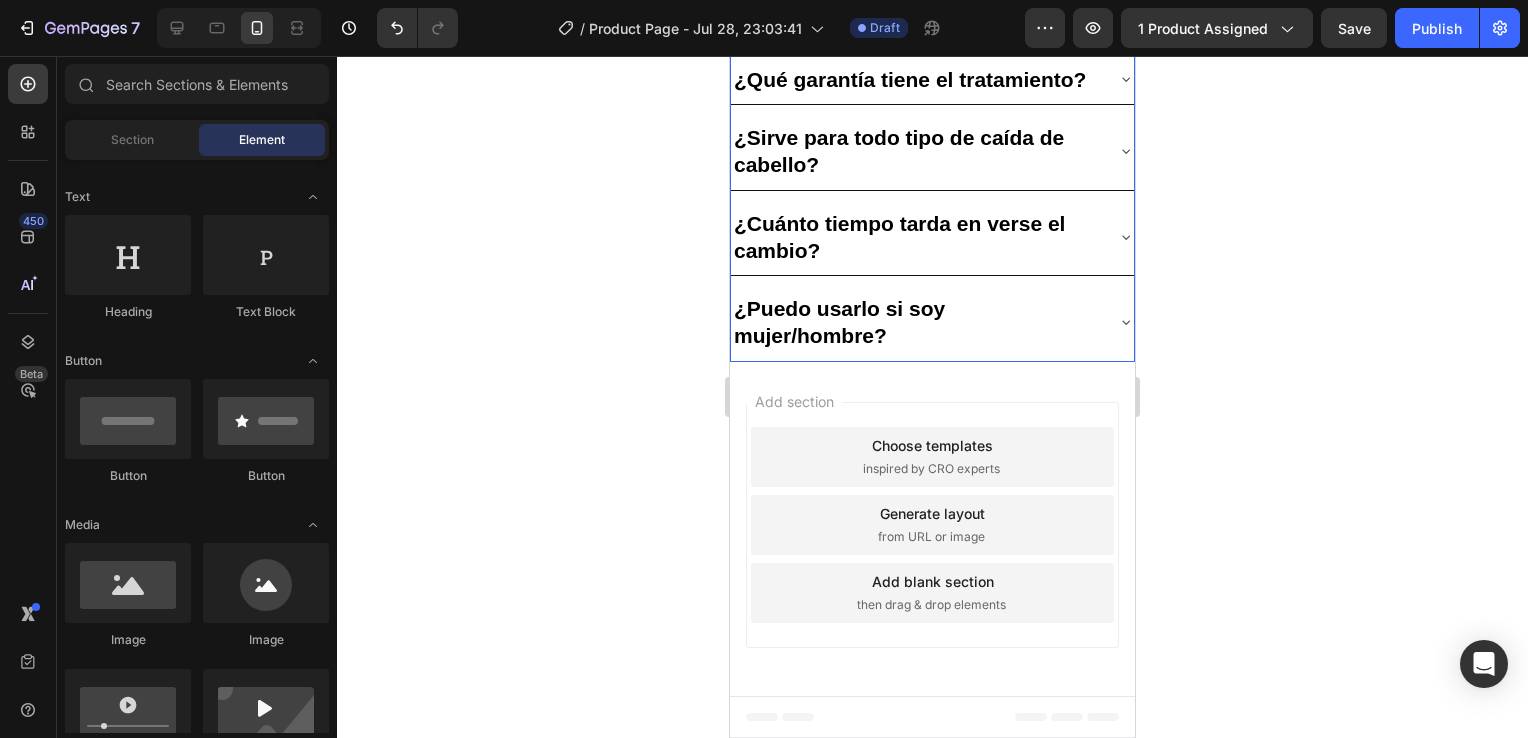click on "¿Cuánto tiempo tarda en verse el cambio?" at bounding box center [916, 237] 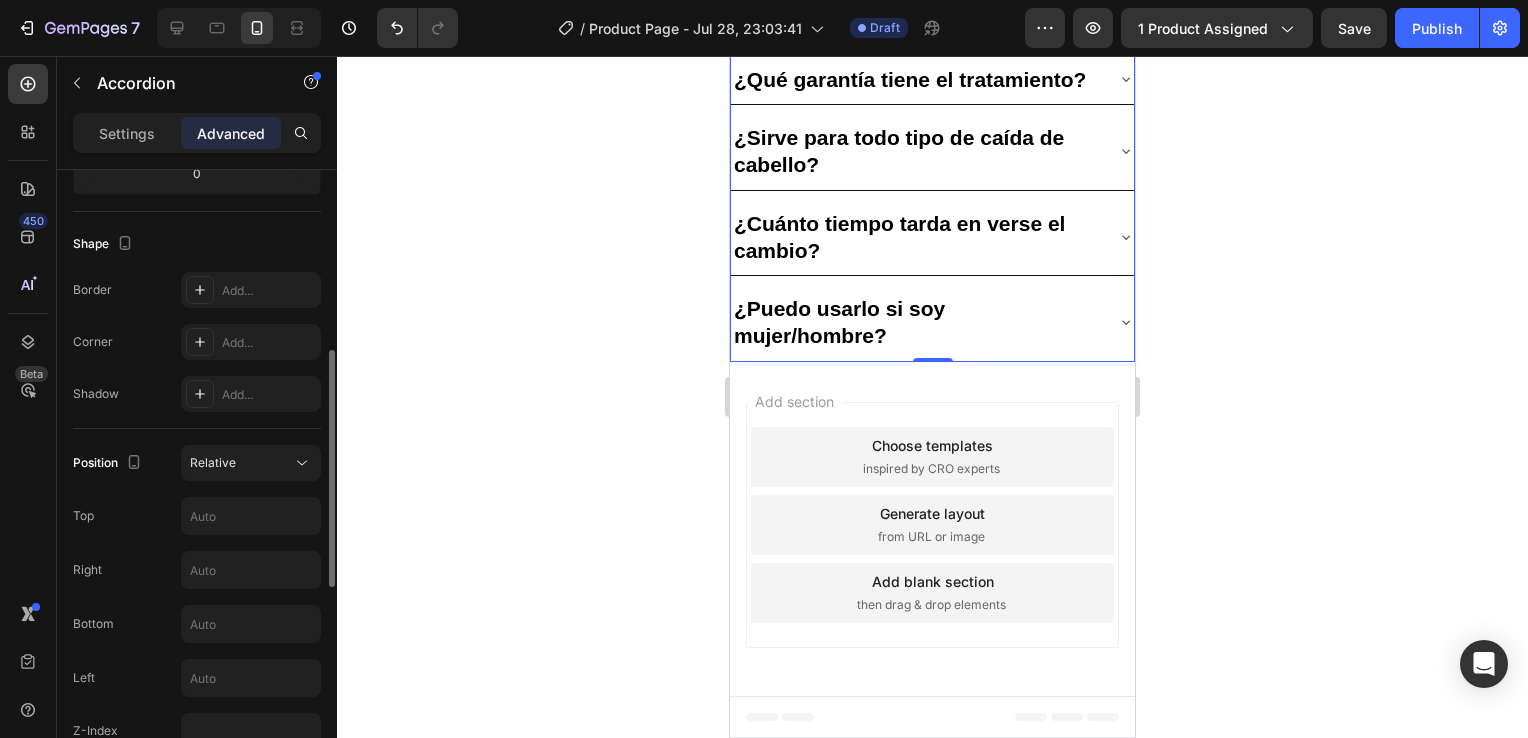 scroll, scrollTop: 473, scrollLeft: 0, axis: vertical 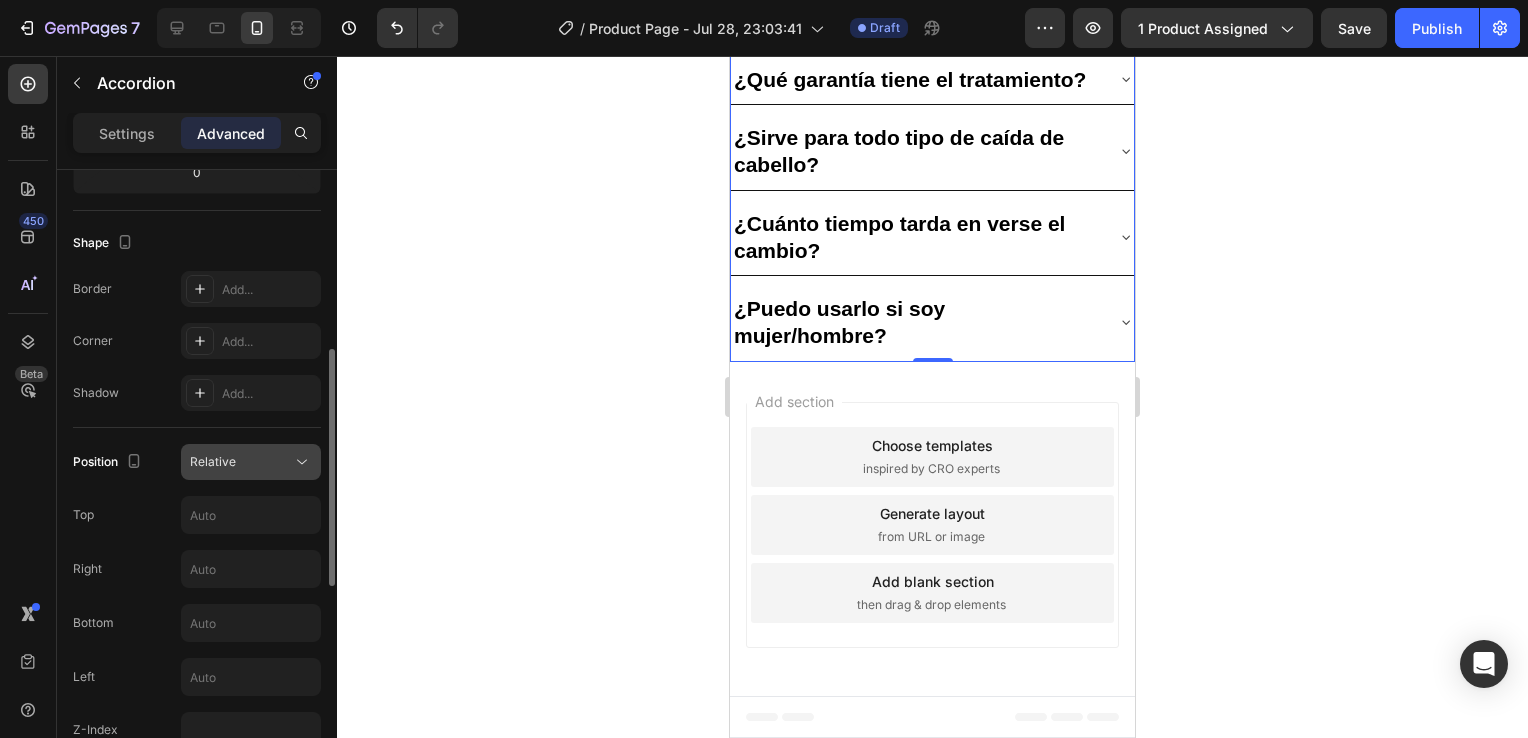 click on "Relative" at bounding box center (241, 462) 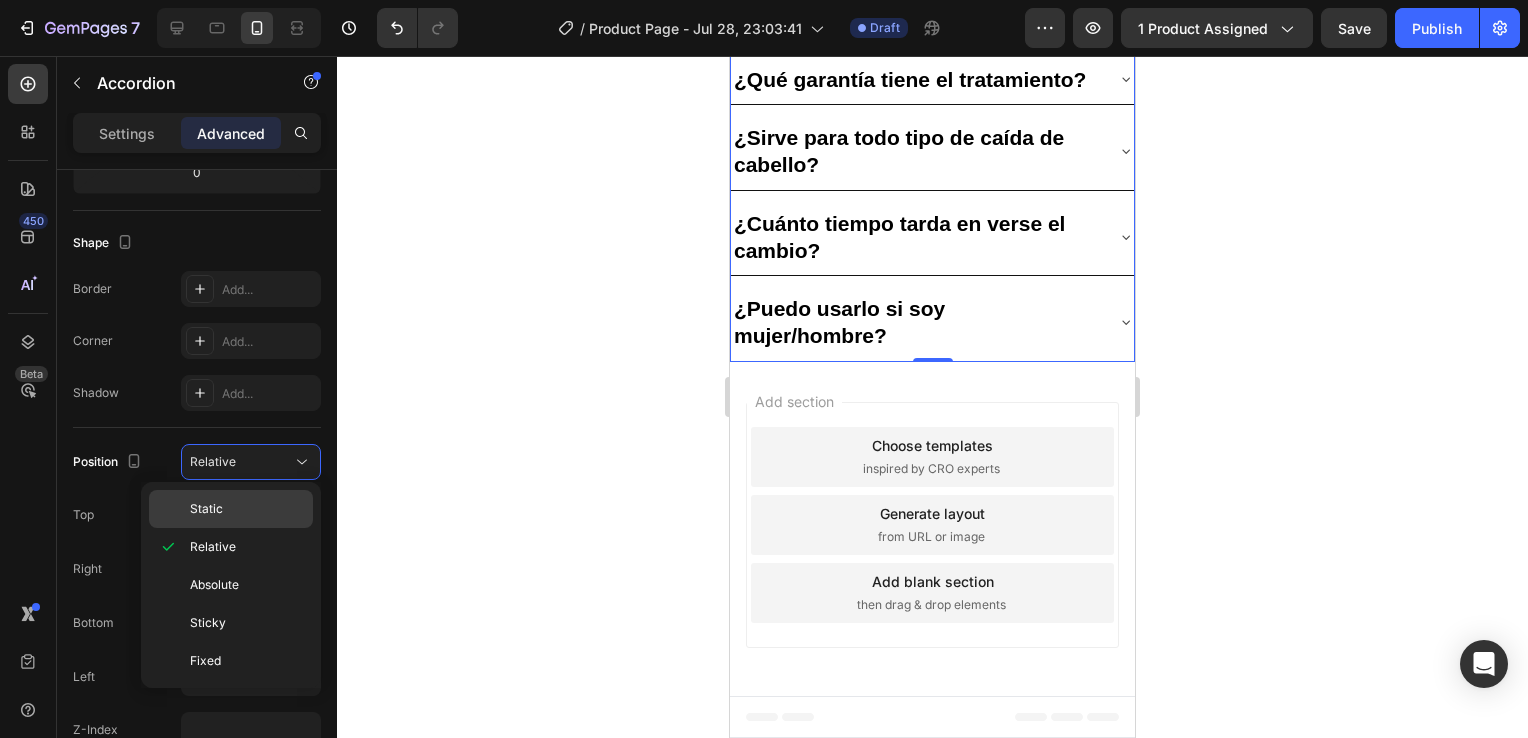 click on "Static" at bounding box center [206, 509] 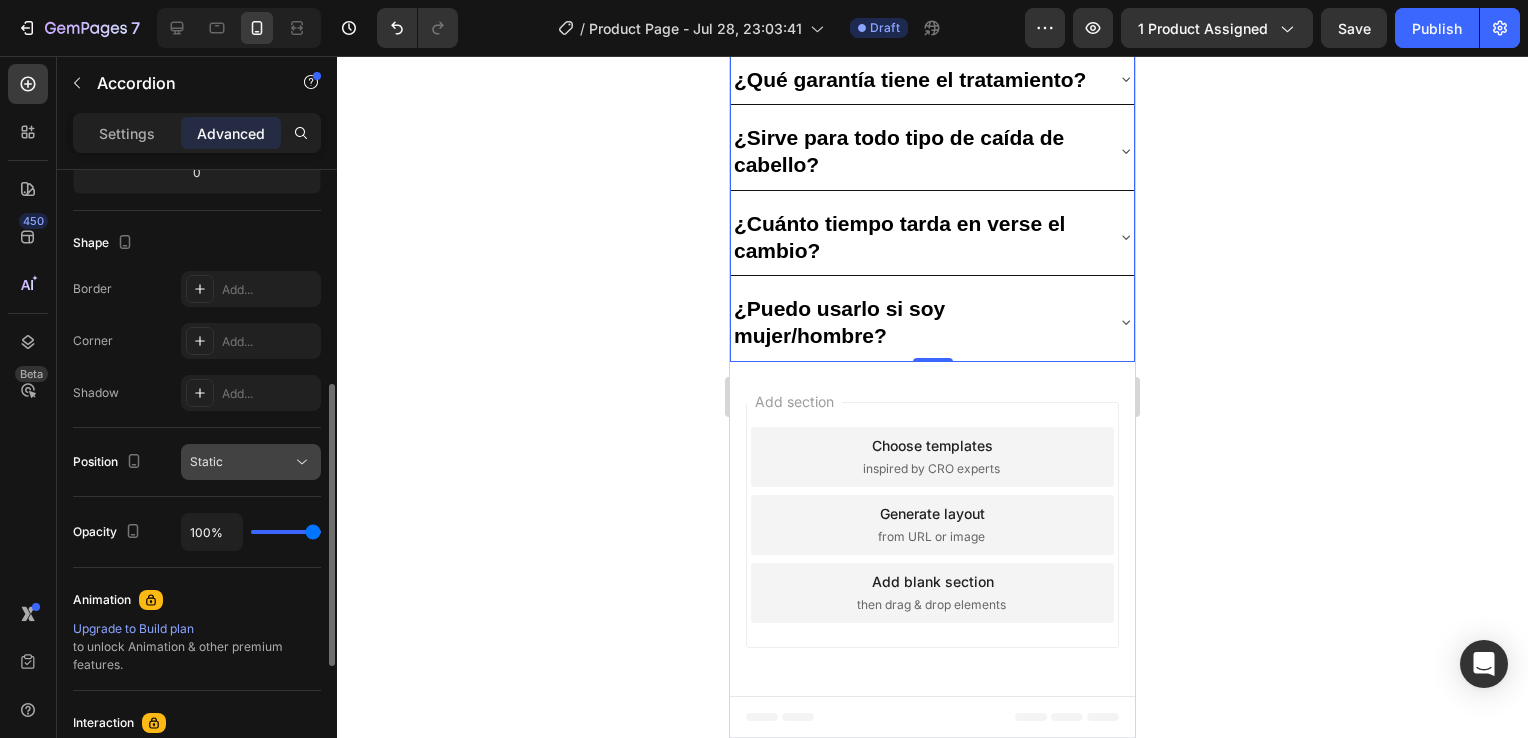click on "Static" at bounding box center [206, 461] 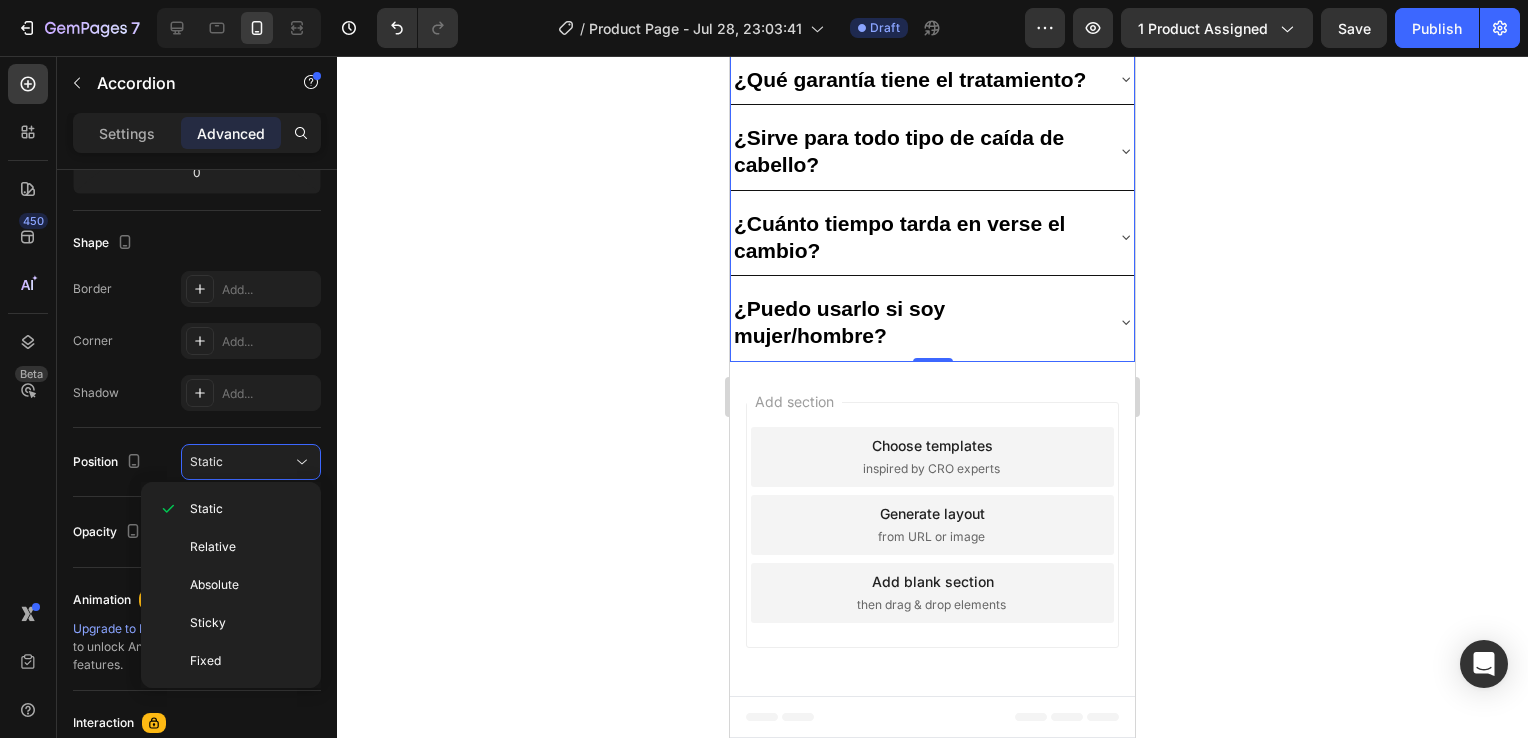 click on "450 Beta" at bounding box center (28, 329) 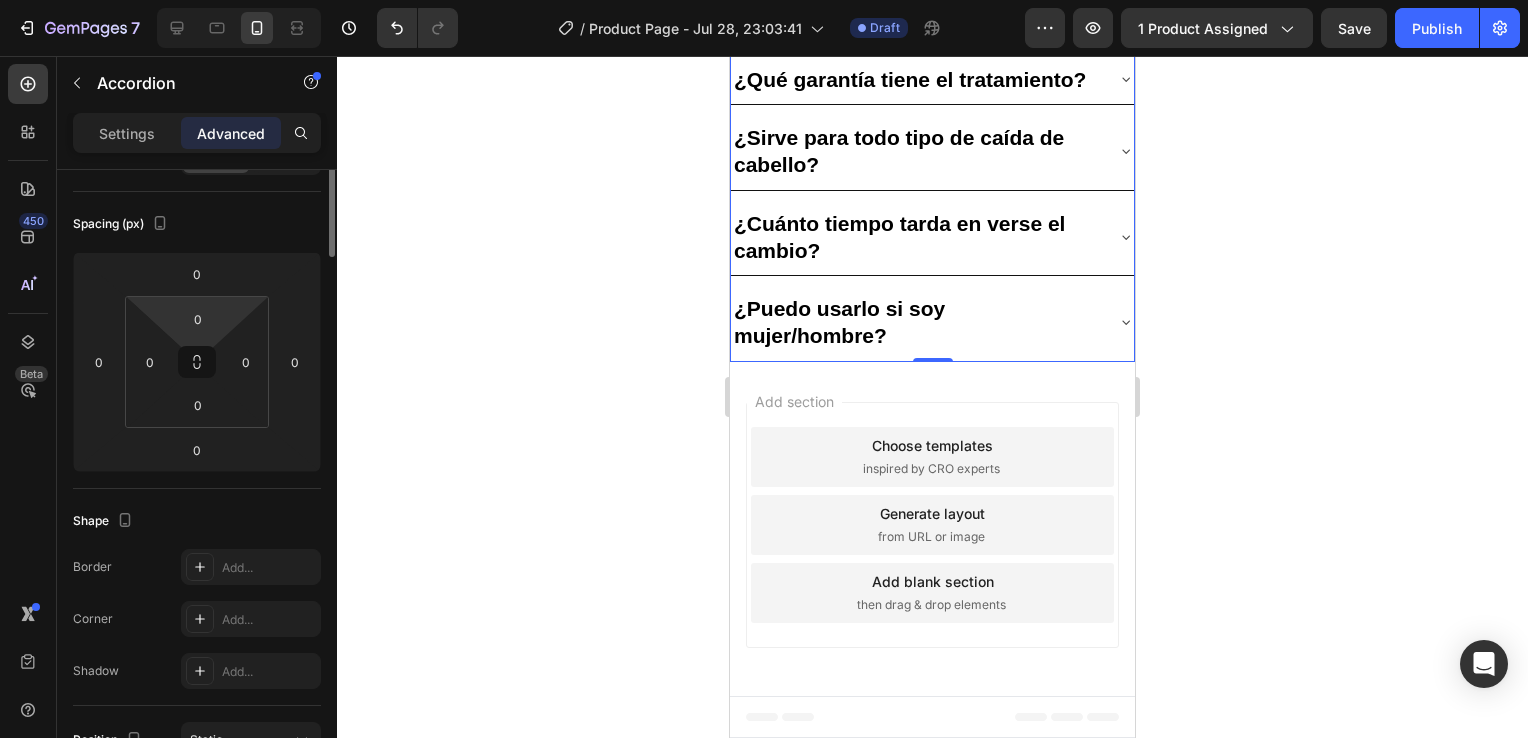 scroll, scrollTop: 0, scrollLeft: 0, axis: both 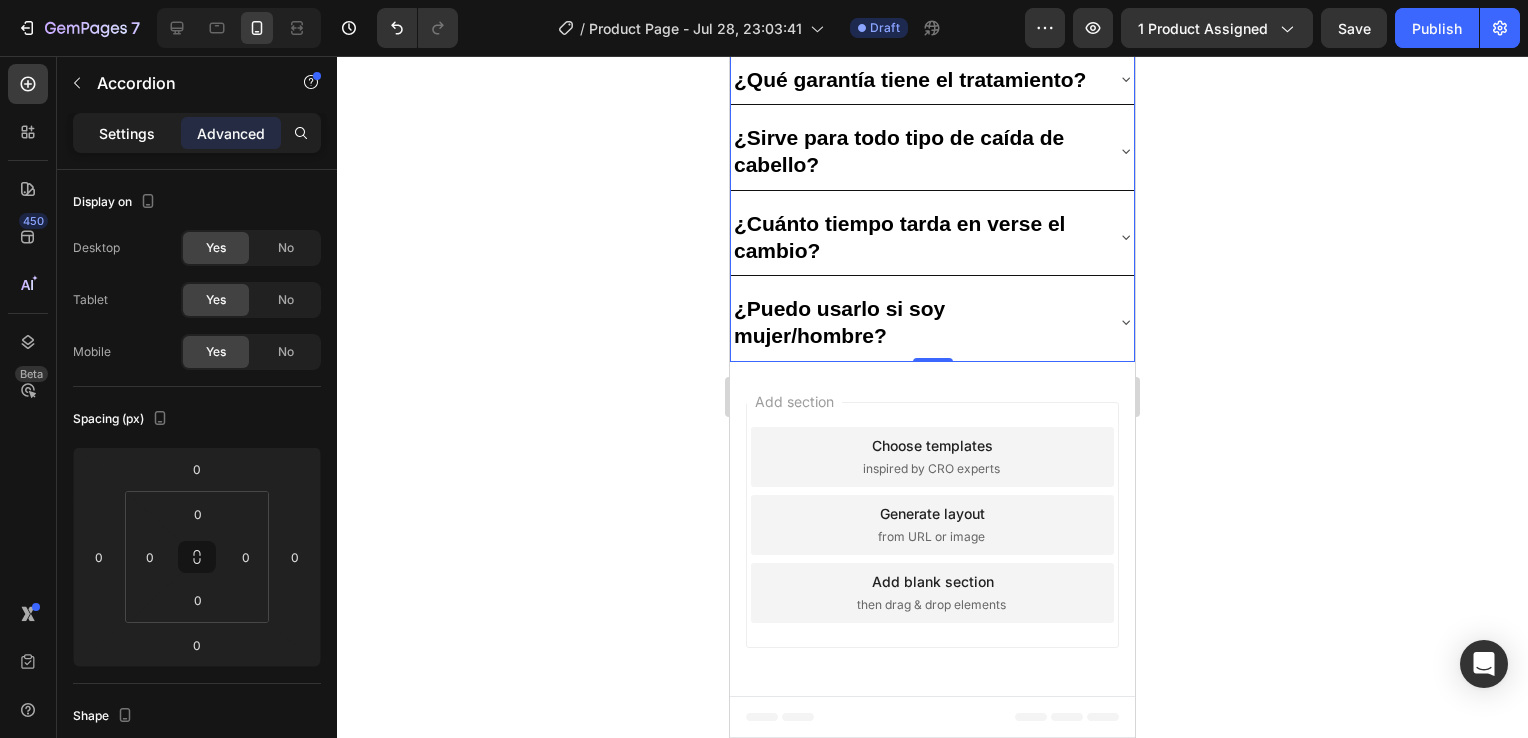 click on "Settings" at bounding box center (127, 133) 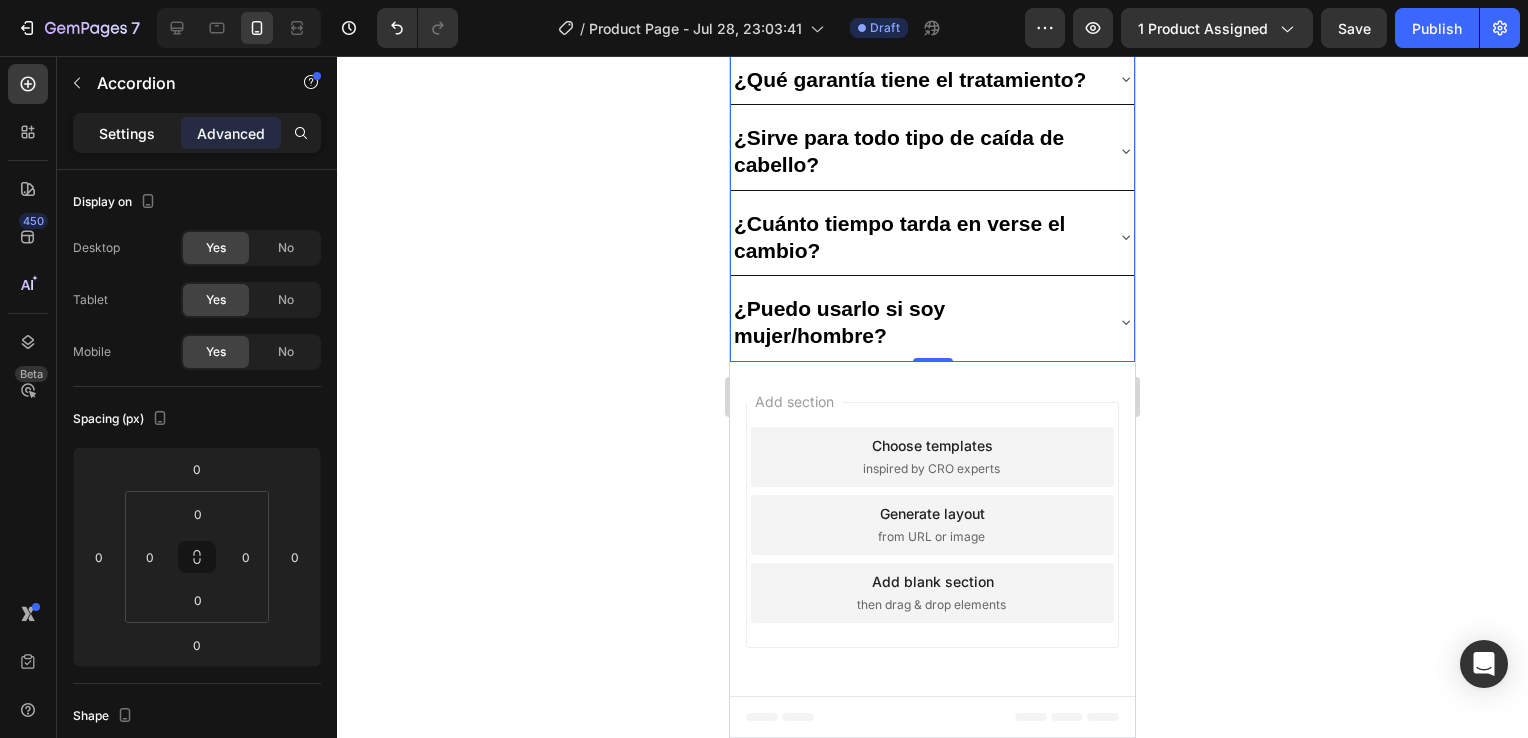 type on "8" 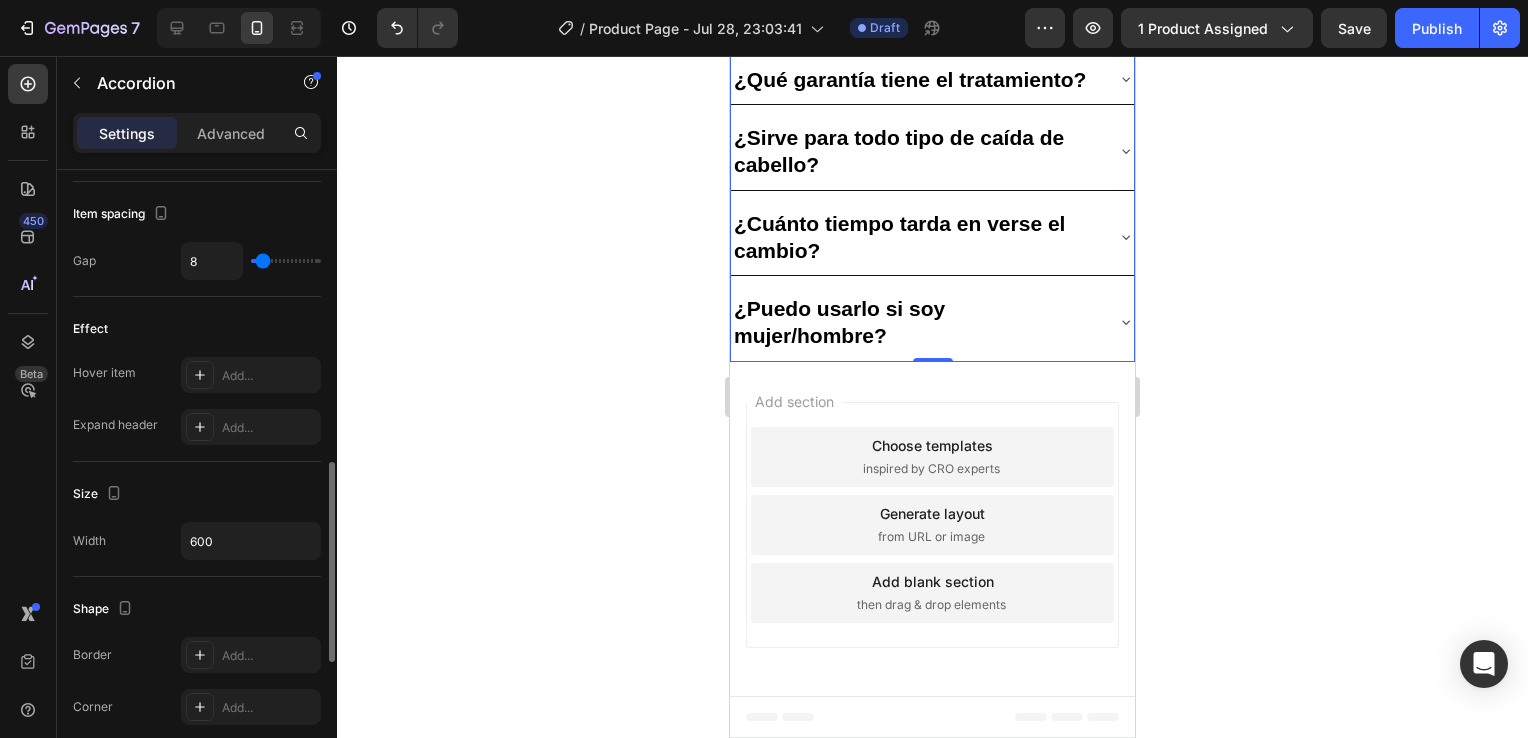 scroll, scrollTop: 939, scrollLeft: 0, axis: vertical 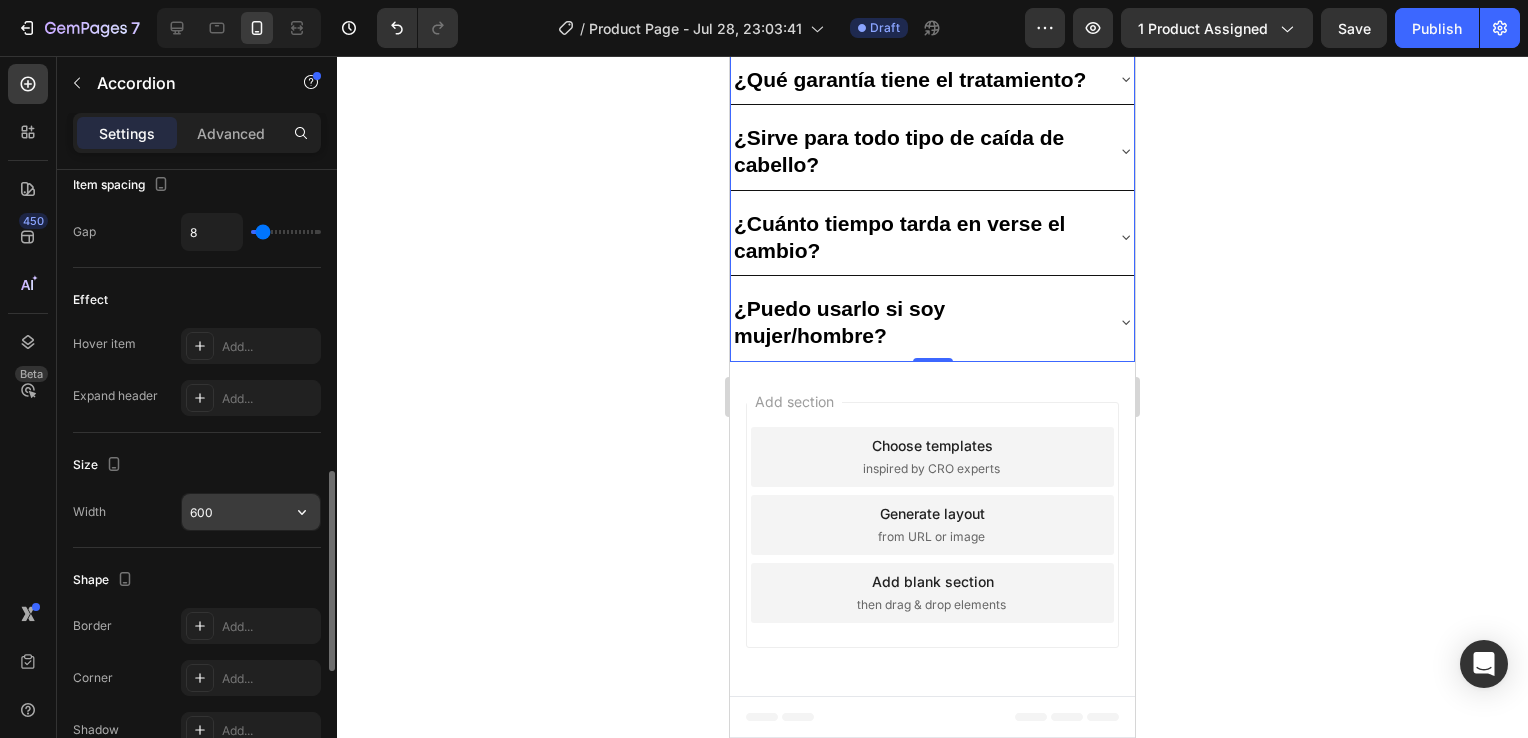 click on "600" at bounding box center (251, 512) 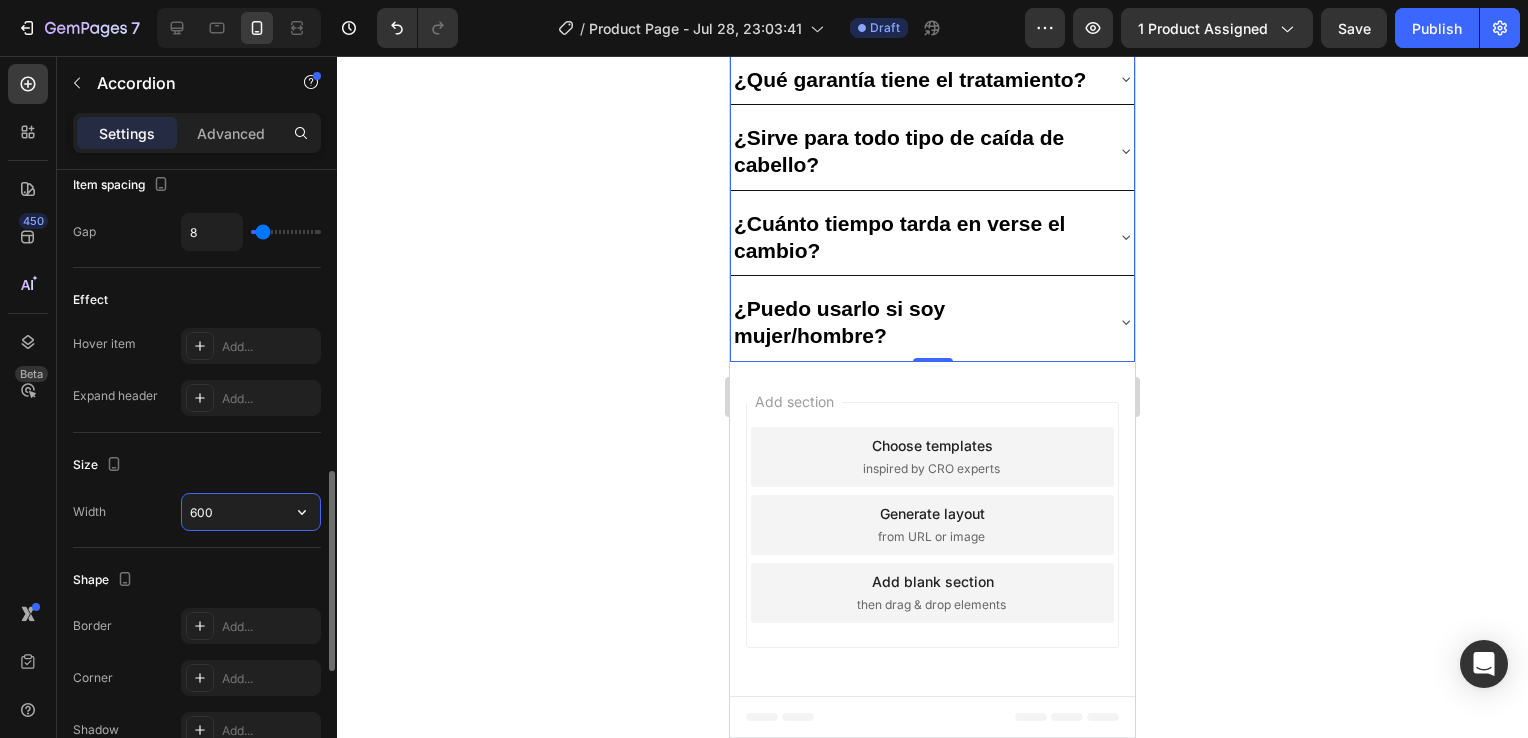 click on "600" at bounding box center (251, 512) 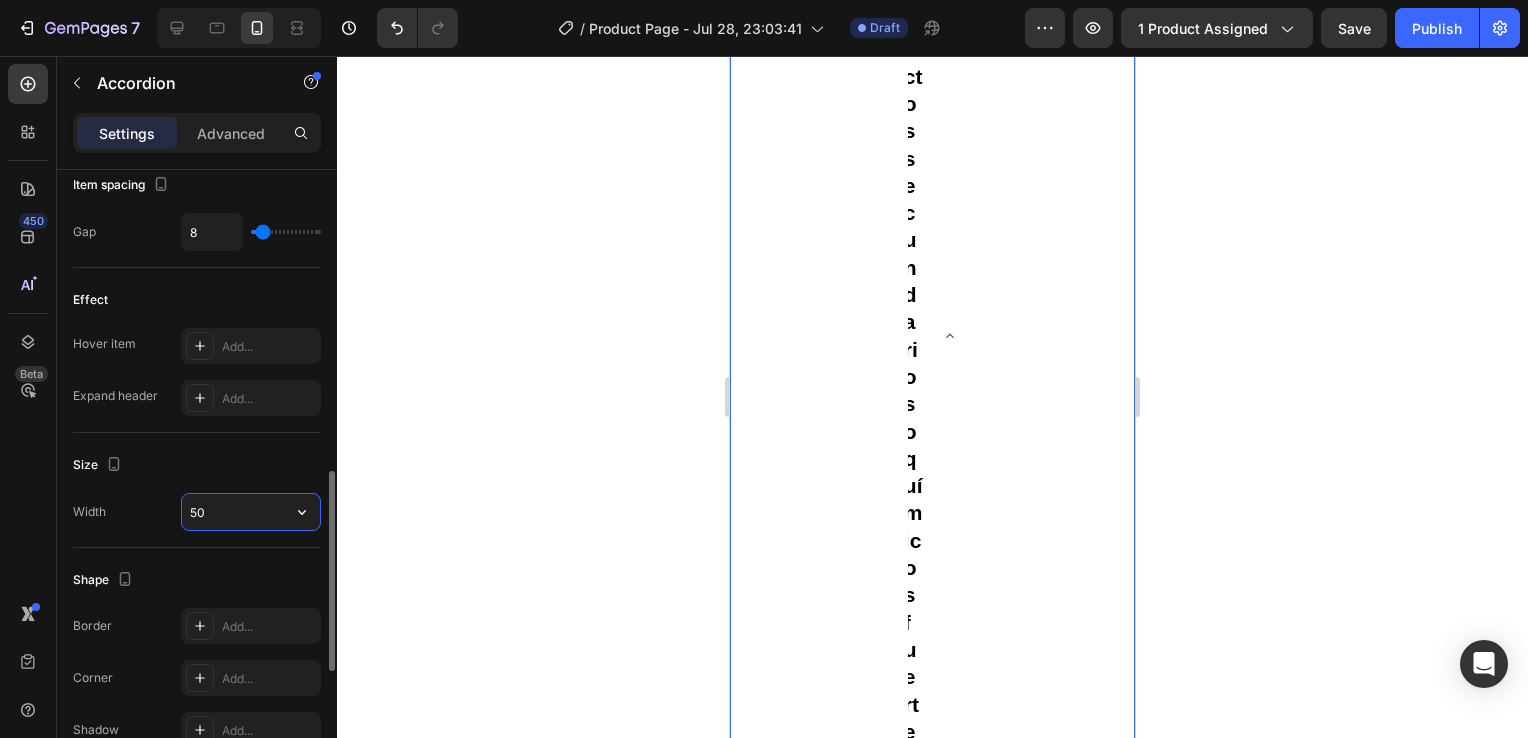type on "500" 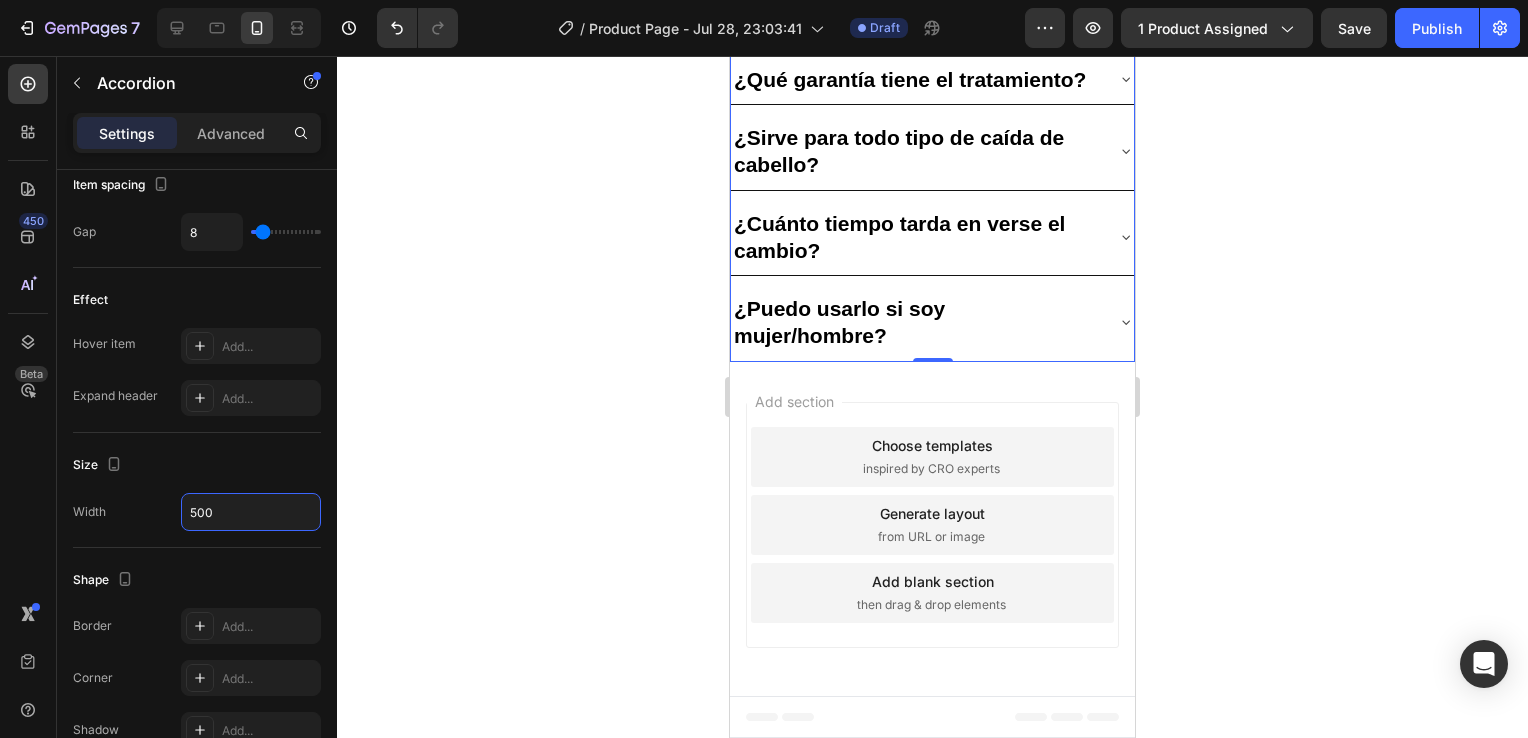 click 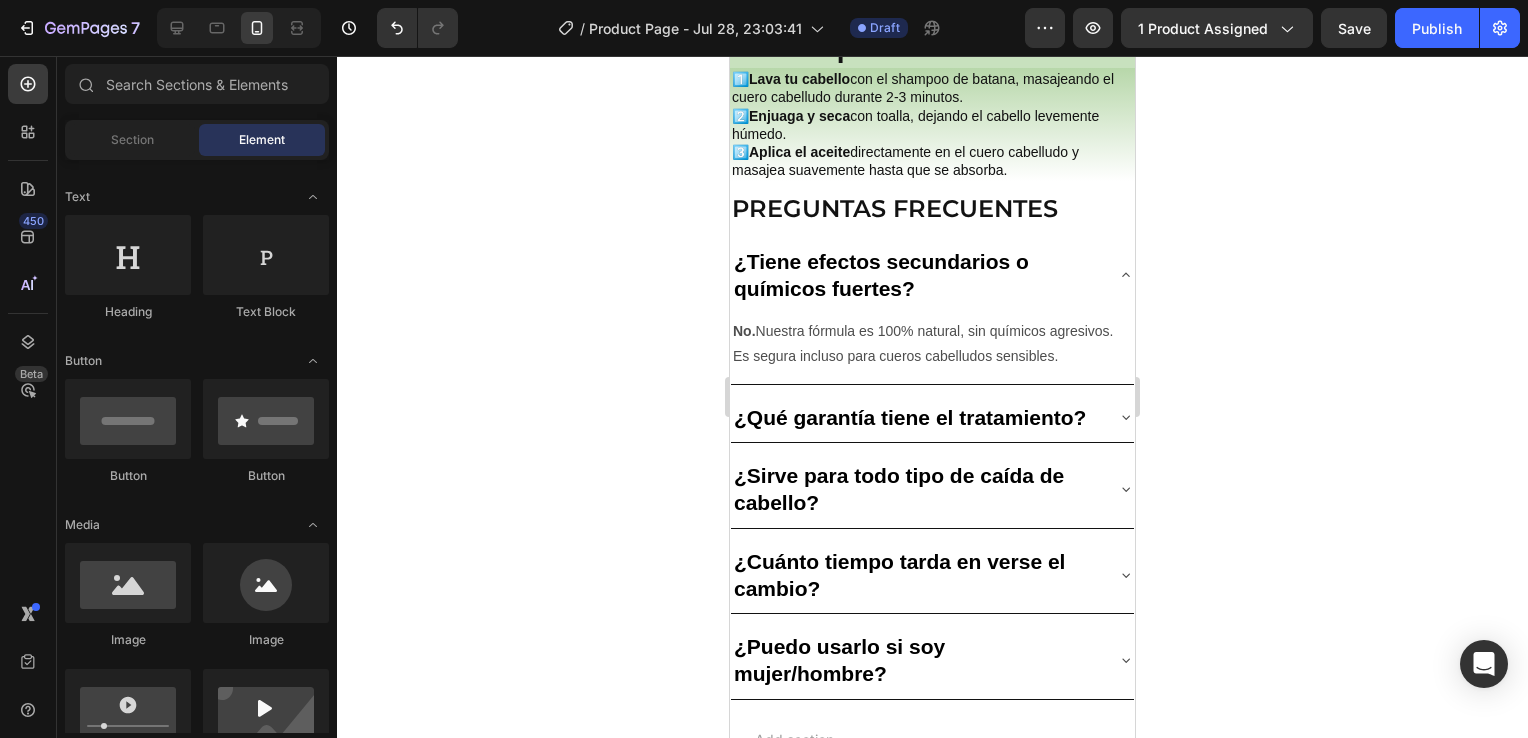 scroll, scrollTop: 2985, scrollLeft: 0, axis: vertical 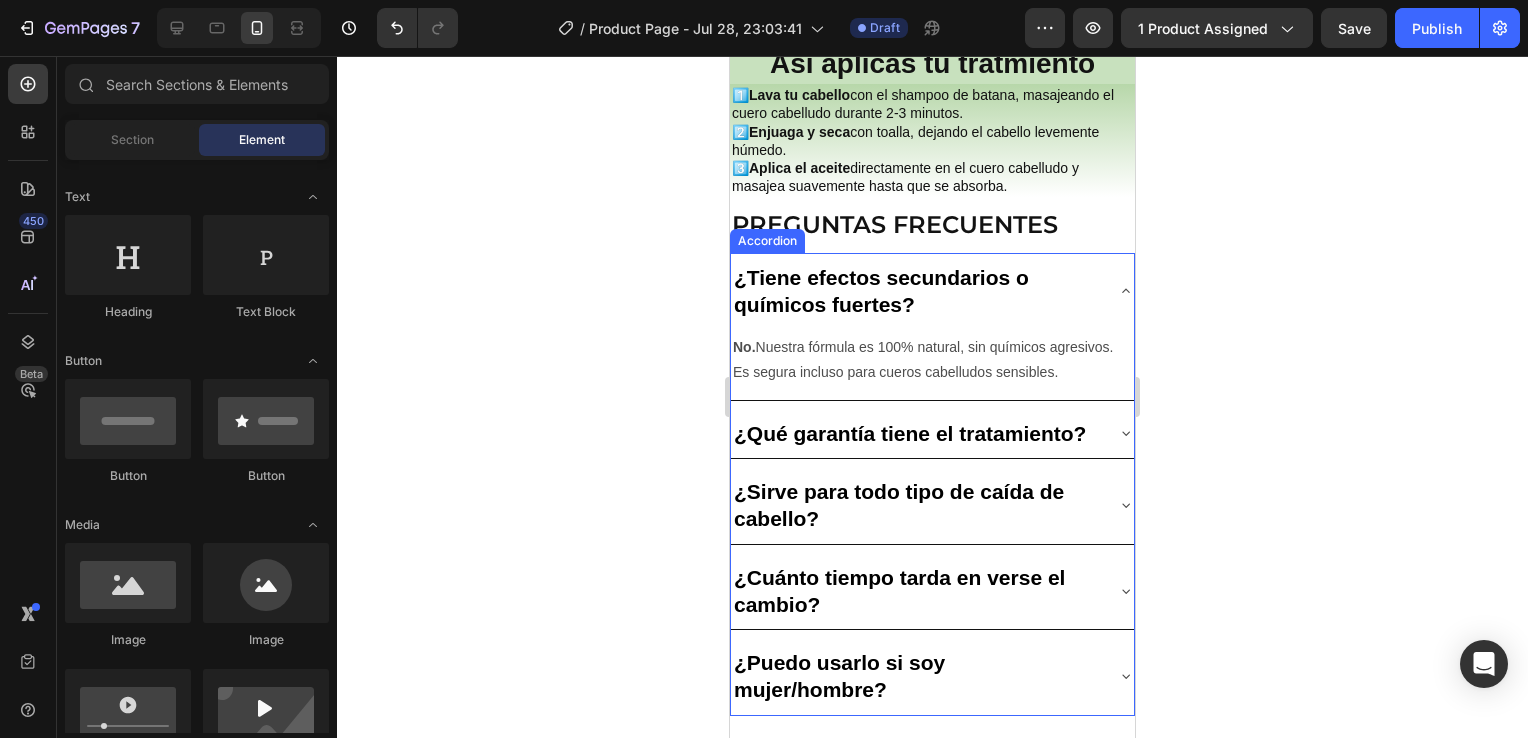 click 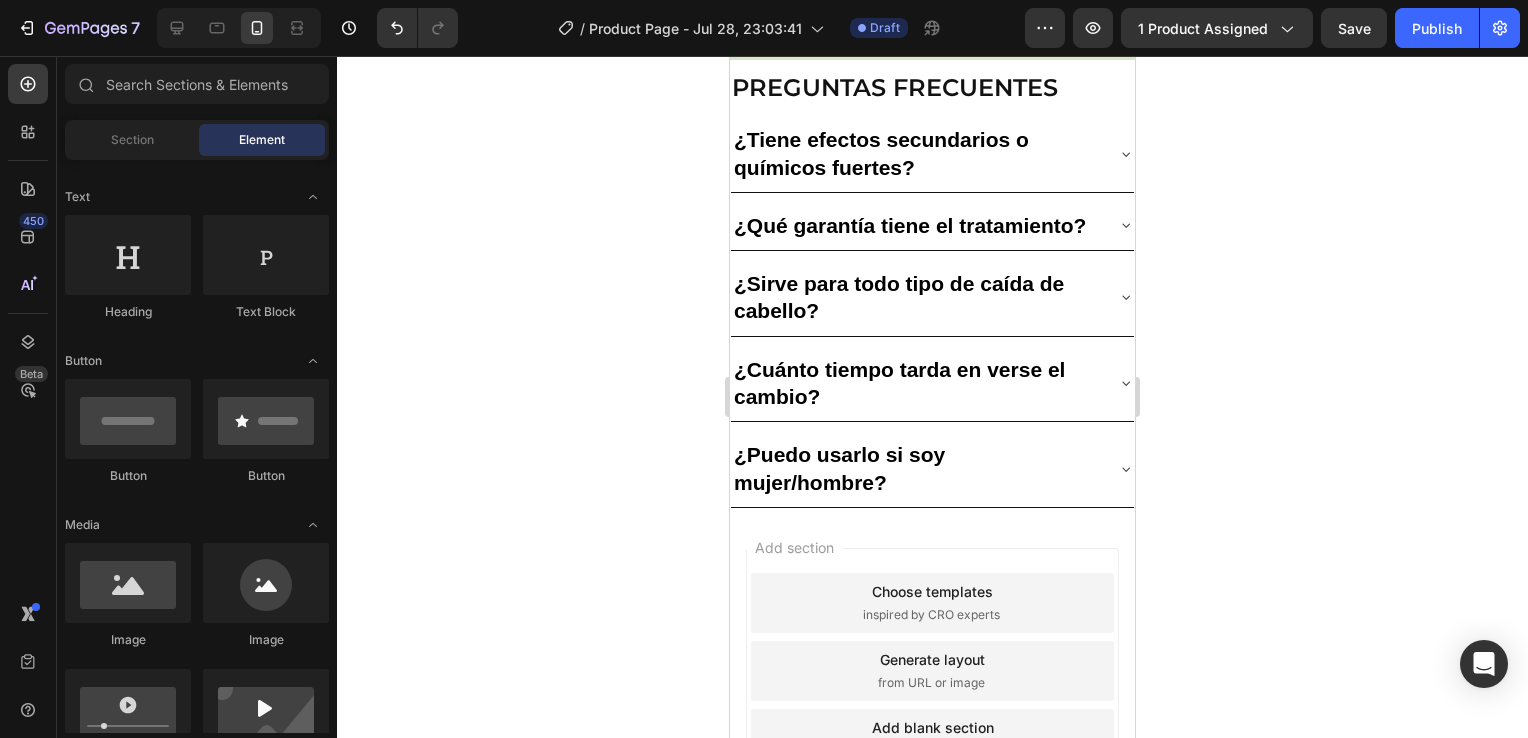 scroll, scrollTop: 2829, scrollLeft: 0, axis: vertical 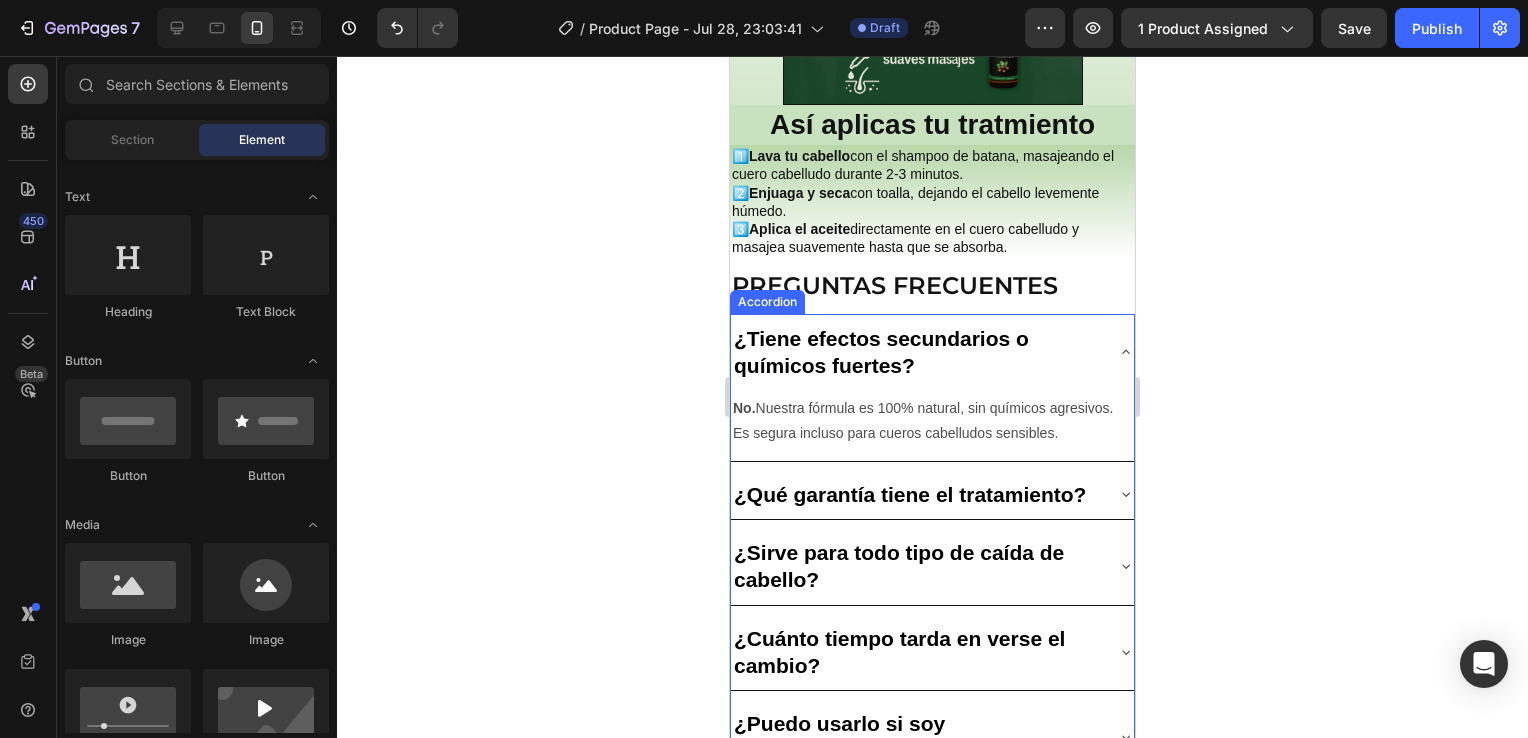 click on "¿Tiene efectos secundarios o químicos fuertes?" at bounding box center [932, 352] 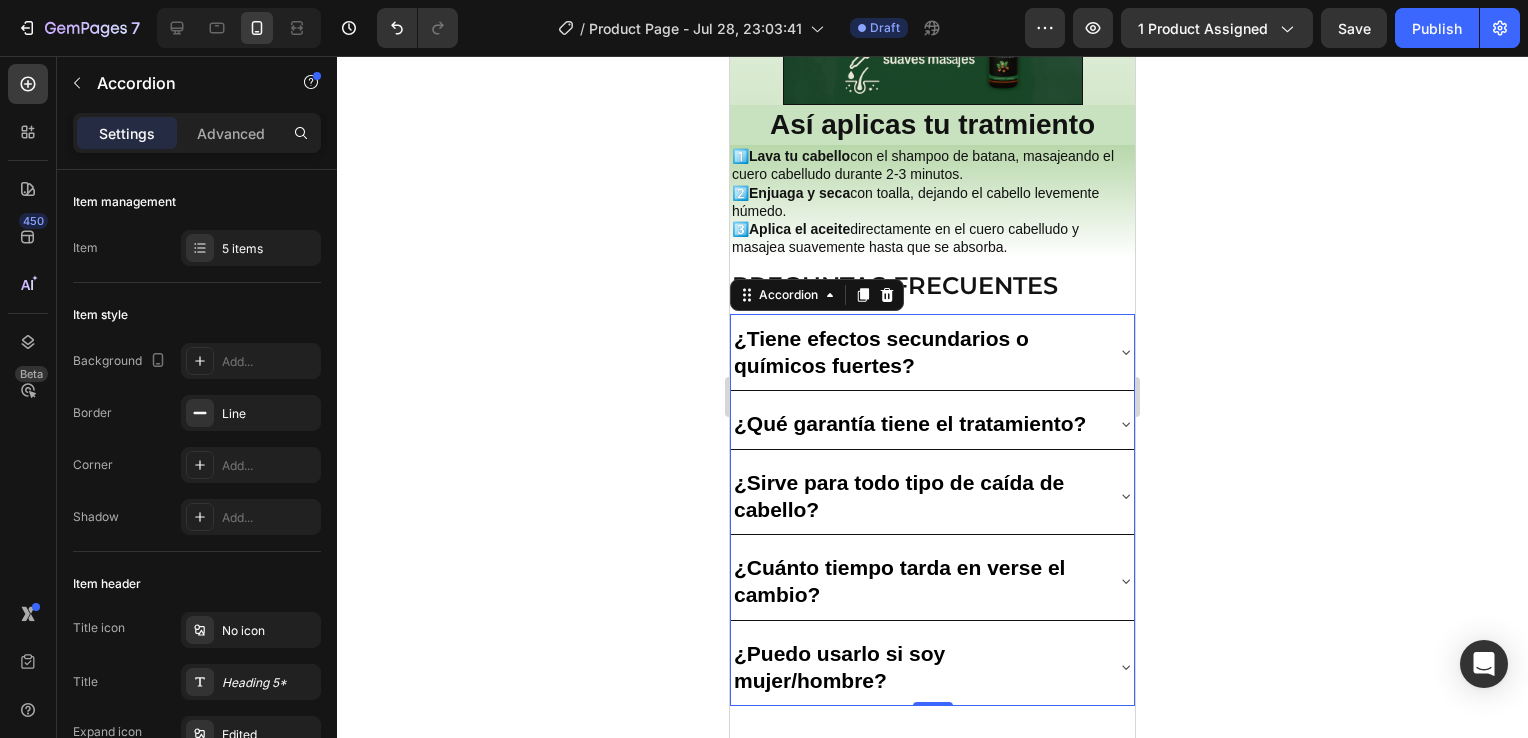 click on "¿Tiene efectos secundarios o químicos fuertes?" at bounding box center [932, 352] 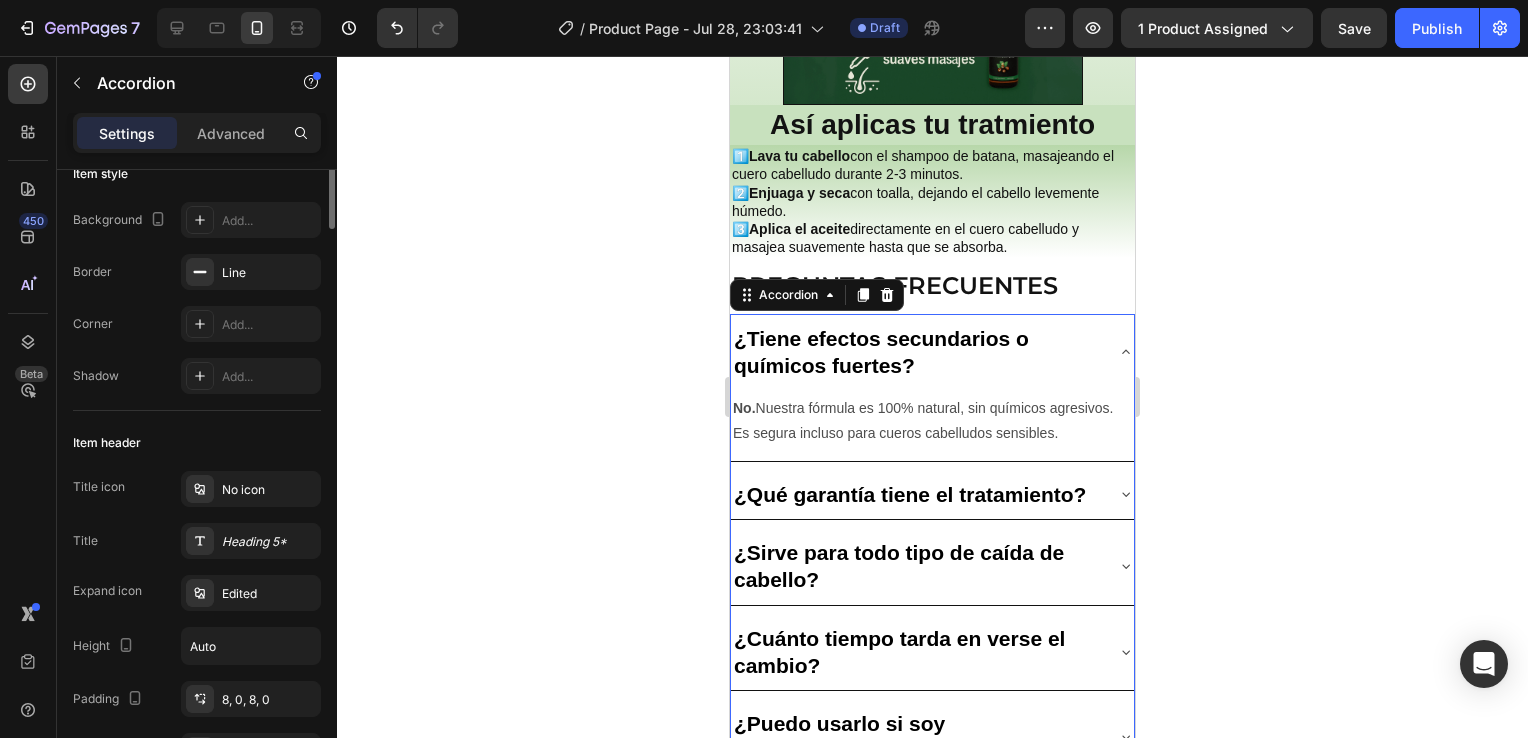 scroll, scrollTop: 0, scrollLeft: 0, axis: both 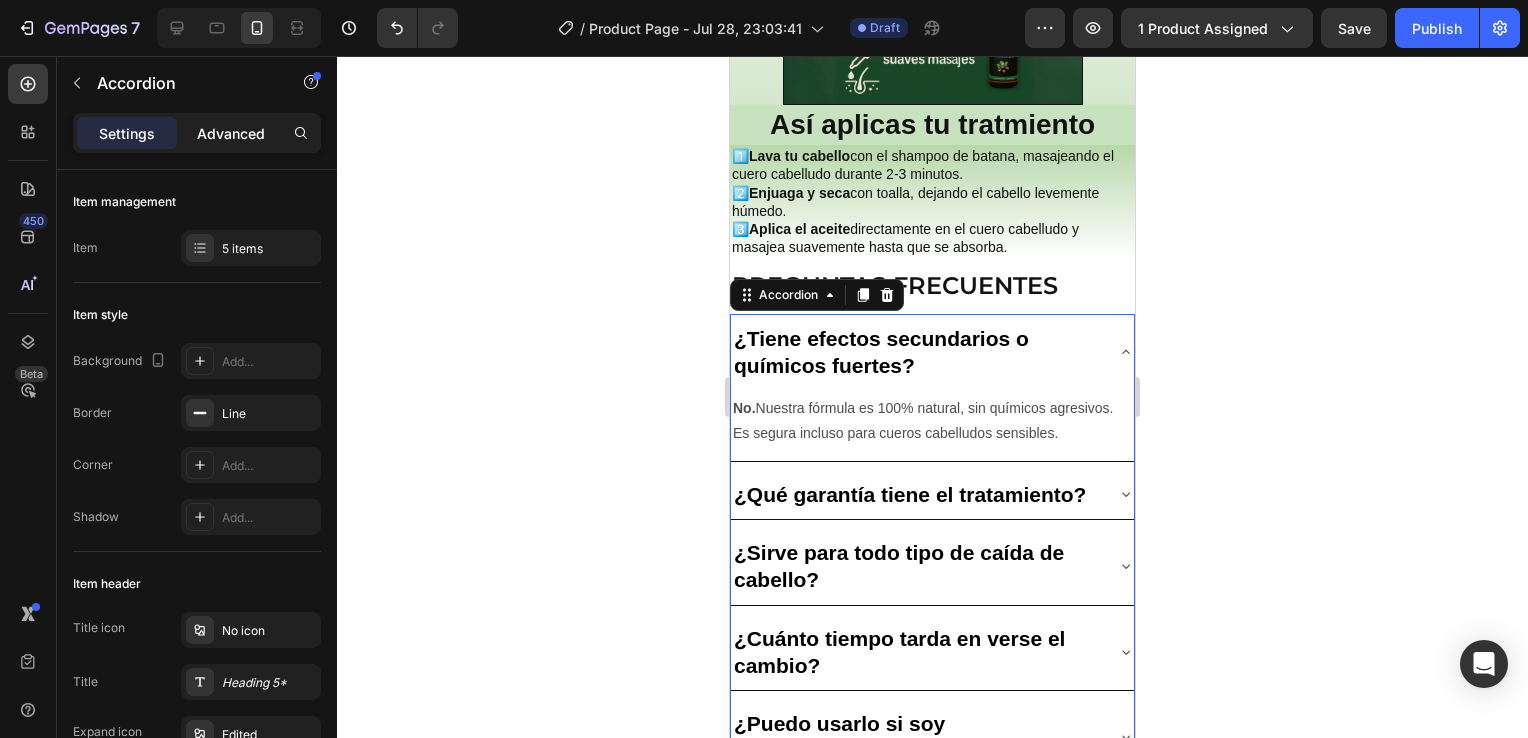click on "Advanced" at bounding box center (231, 133) 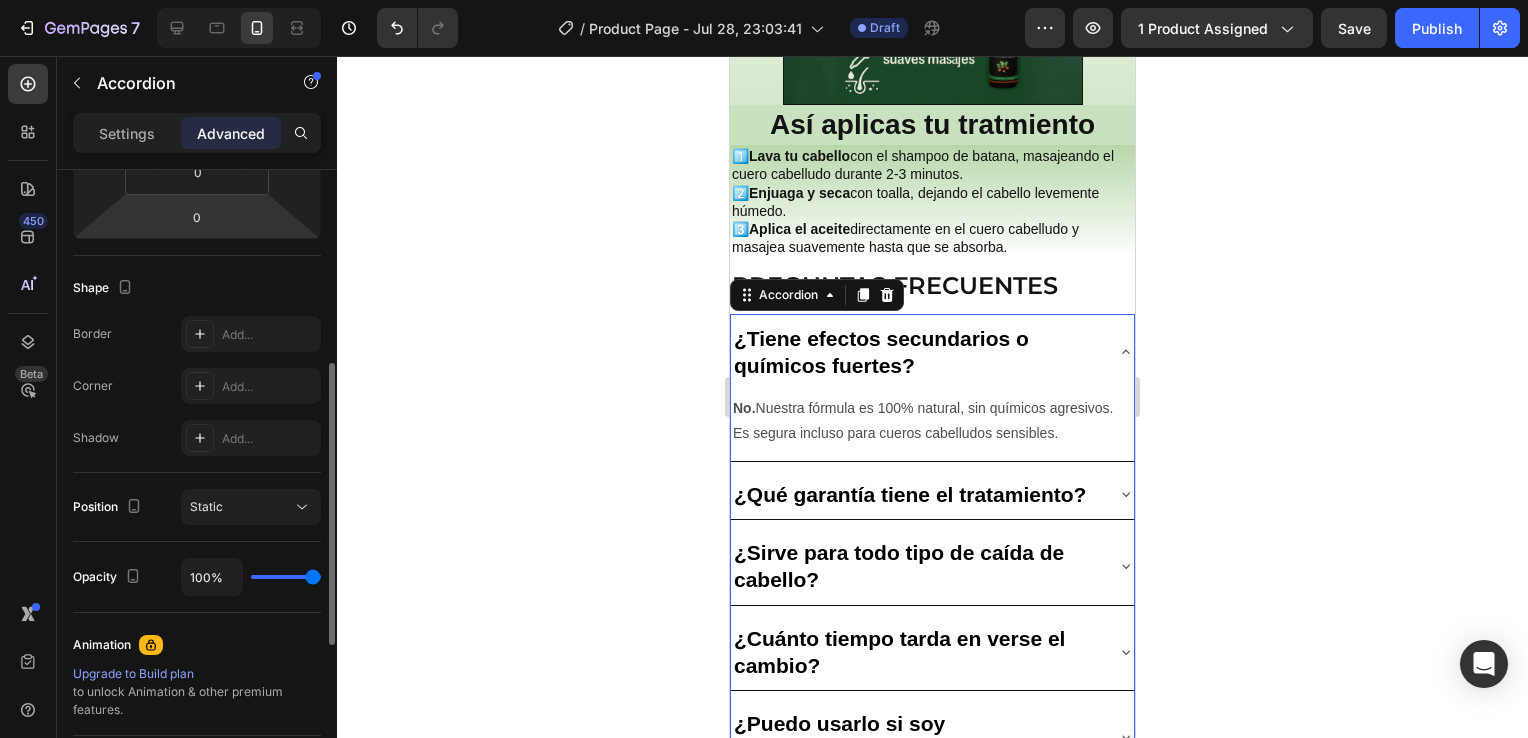 scroll, scrollTop: 424, scrollLeft: 0, axis: vertical 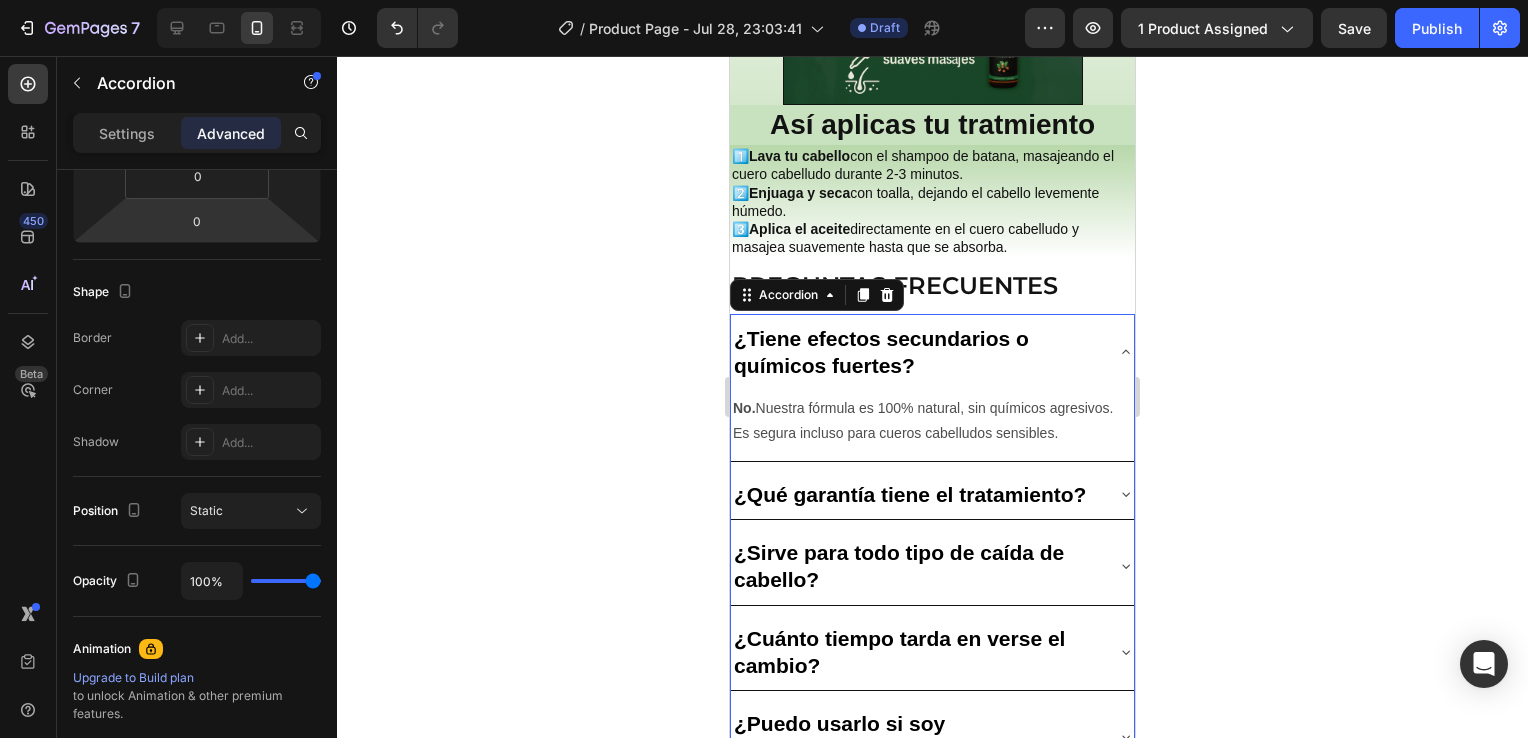 click 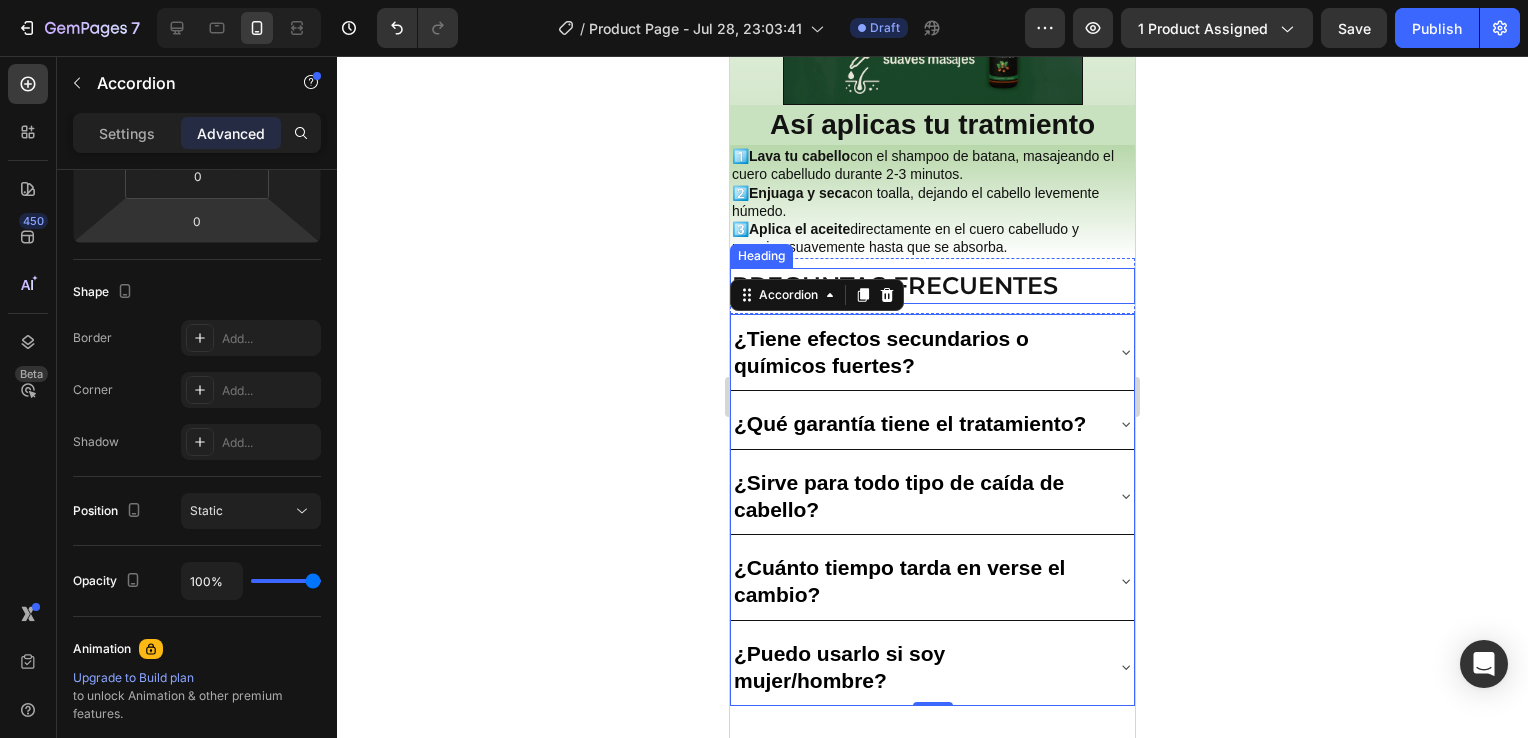 click on "PREGUNTAS FRECUENTES" at bounding box center [932, 285] 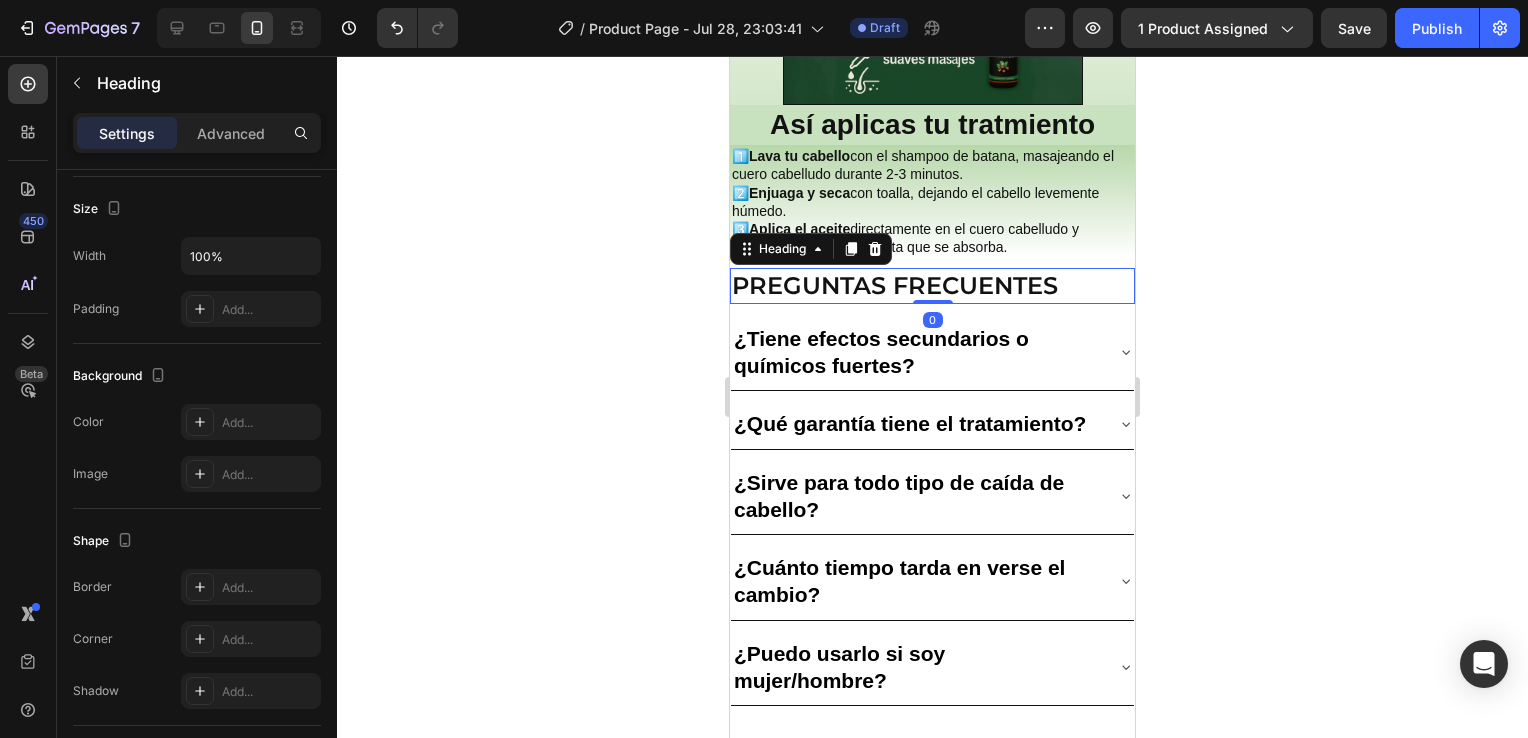 scroll, scrollTop: 0, scrollLeft: 0, axis: both 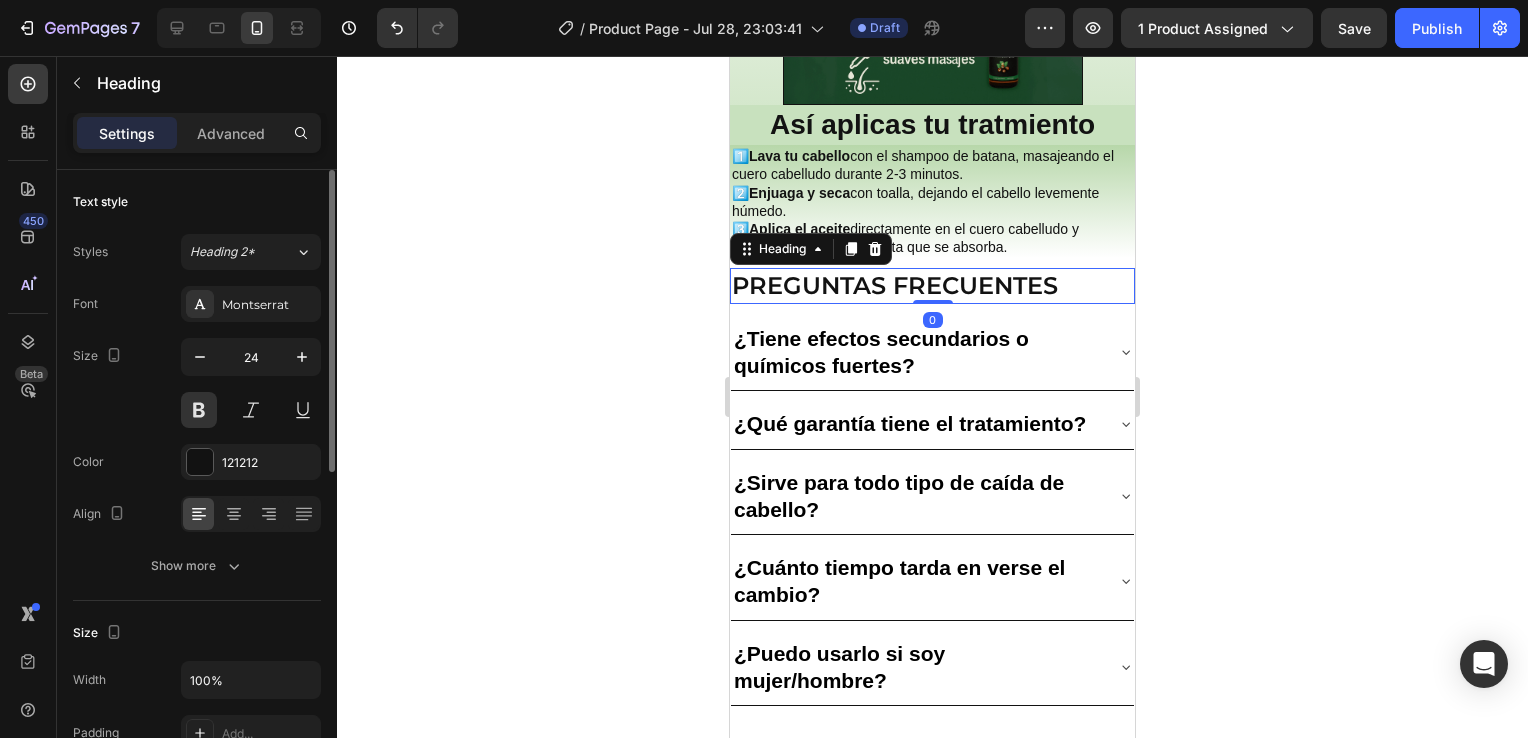 click 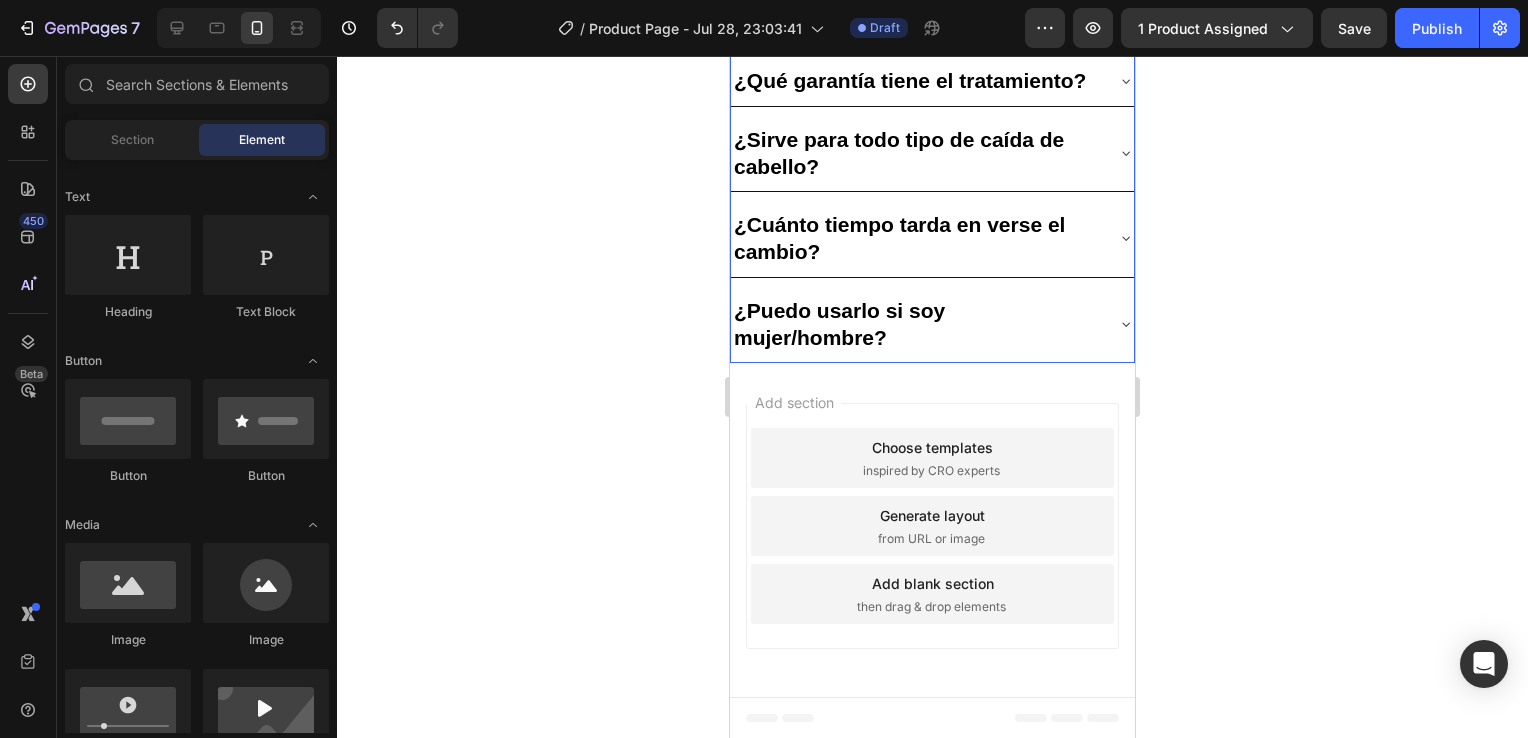 scroll, scrollTop: 3591, scrollLeft: 0, axis: vertical 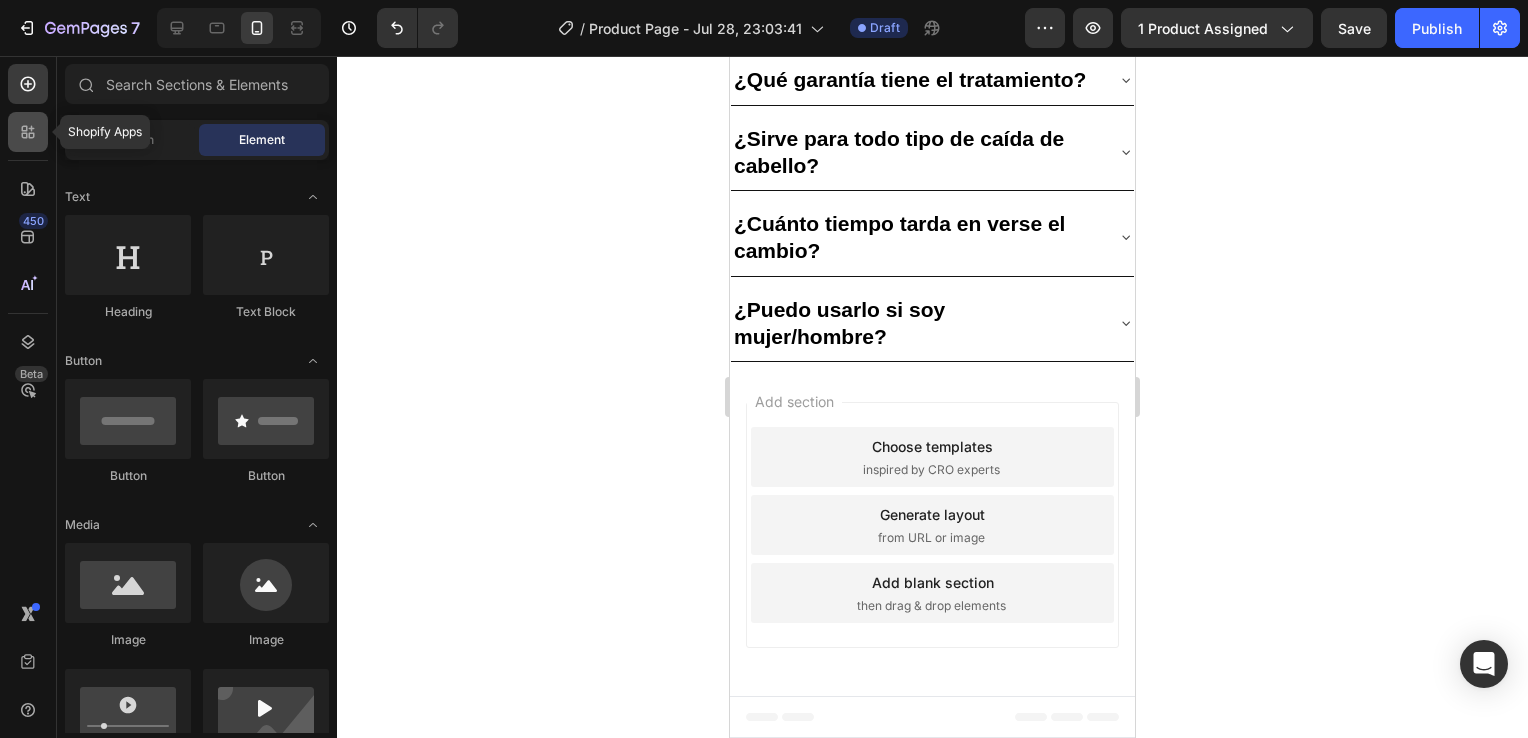 click 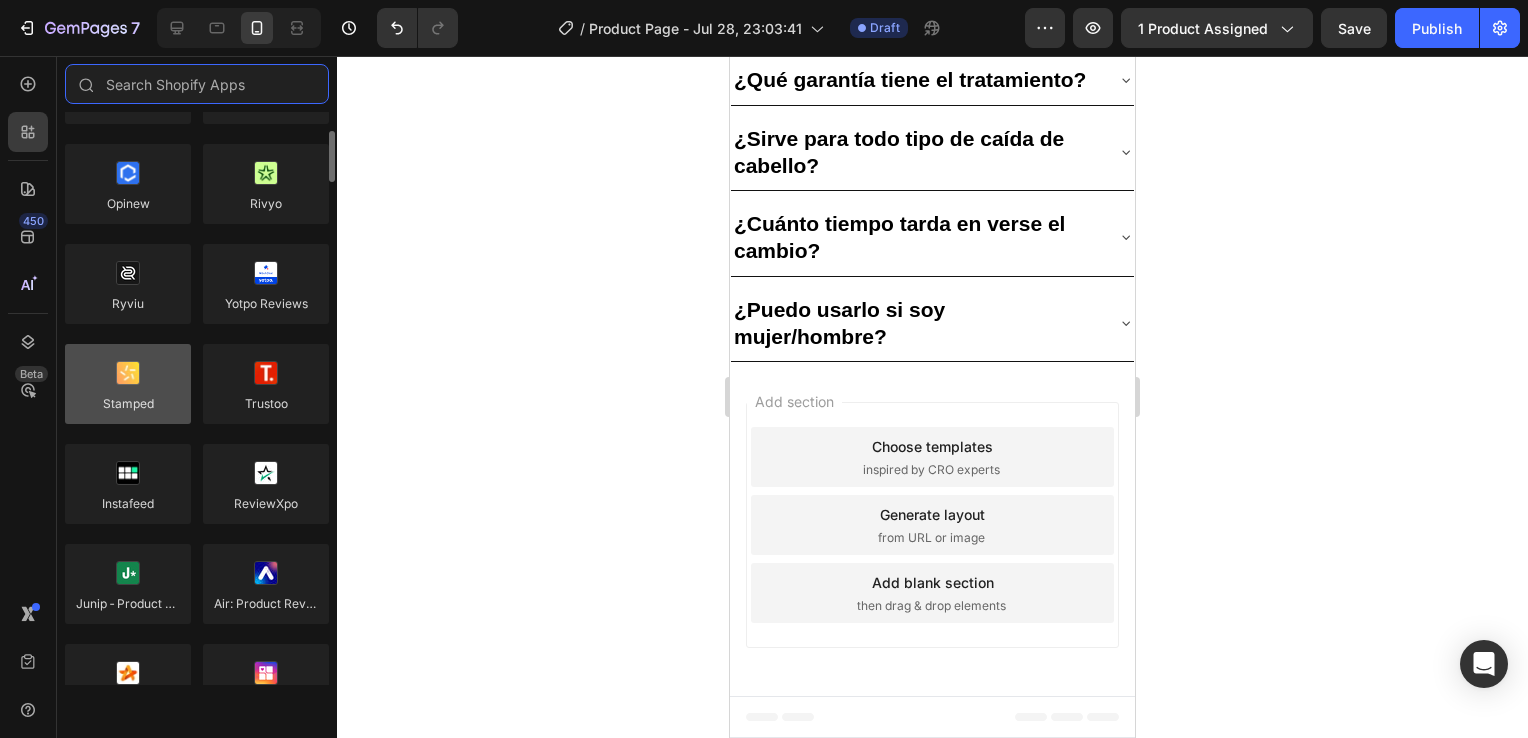 scroll, scrollTop: 179, scrollLeft: 0, axis: vertical 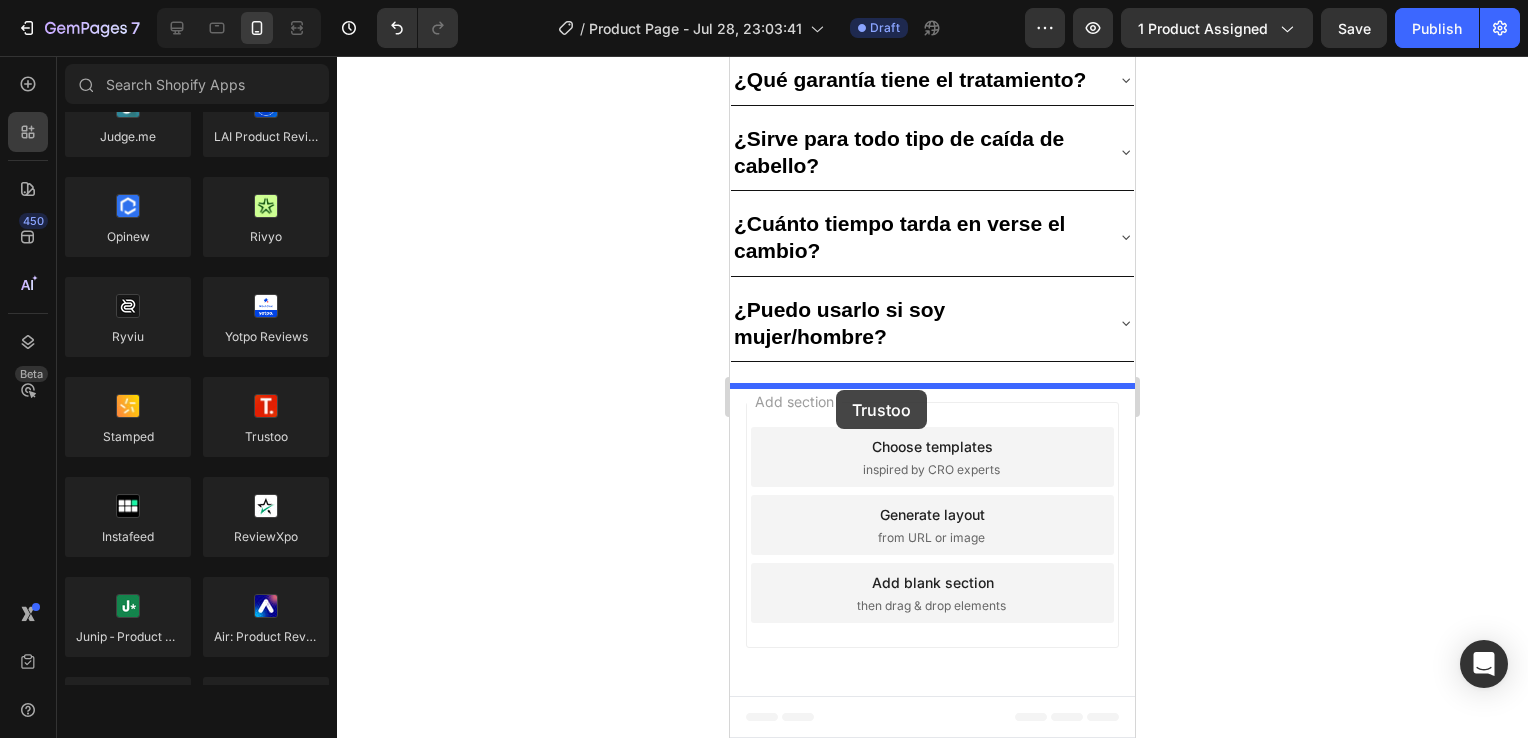 drag, startPoint x: 974, startPoint y: 466, endPoint x: 836, endPoint y: 390, distance: 157.54364 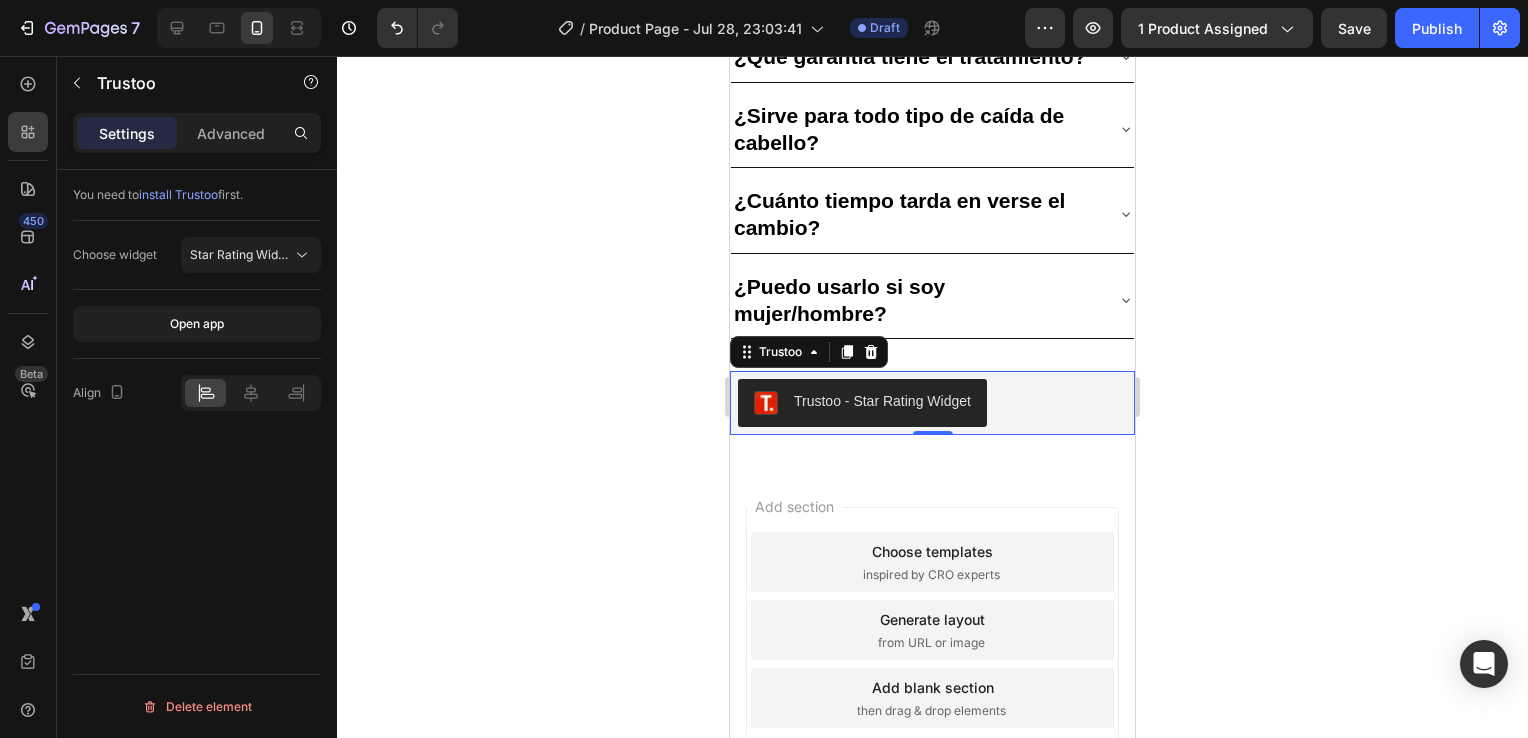 click 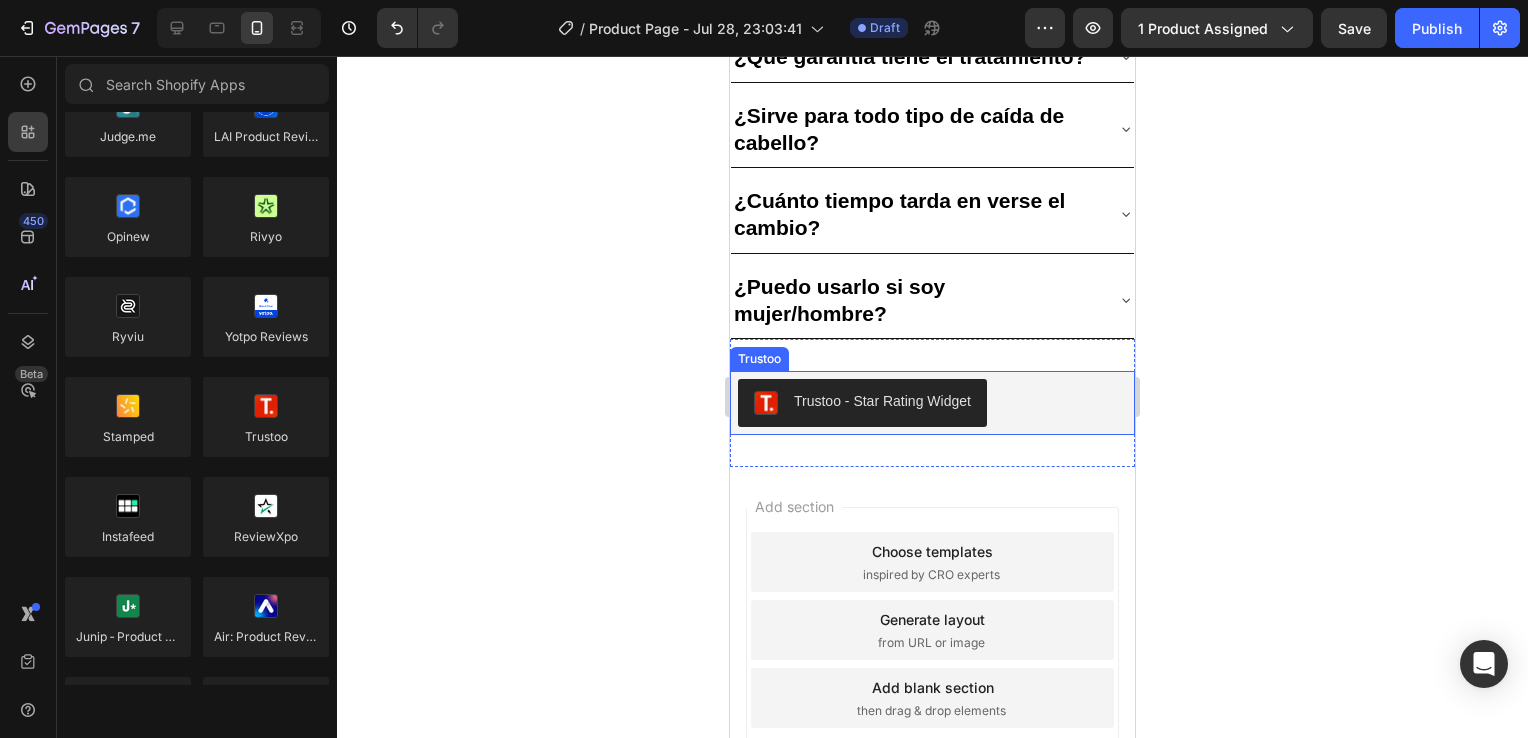 click on "Trustoo - Star Rating Widget" at bounding box center [882, 401] 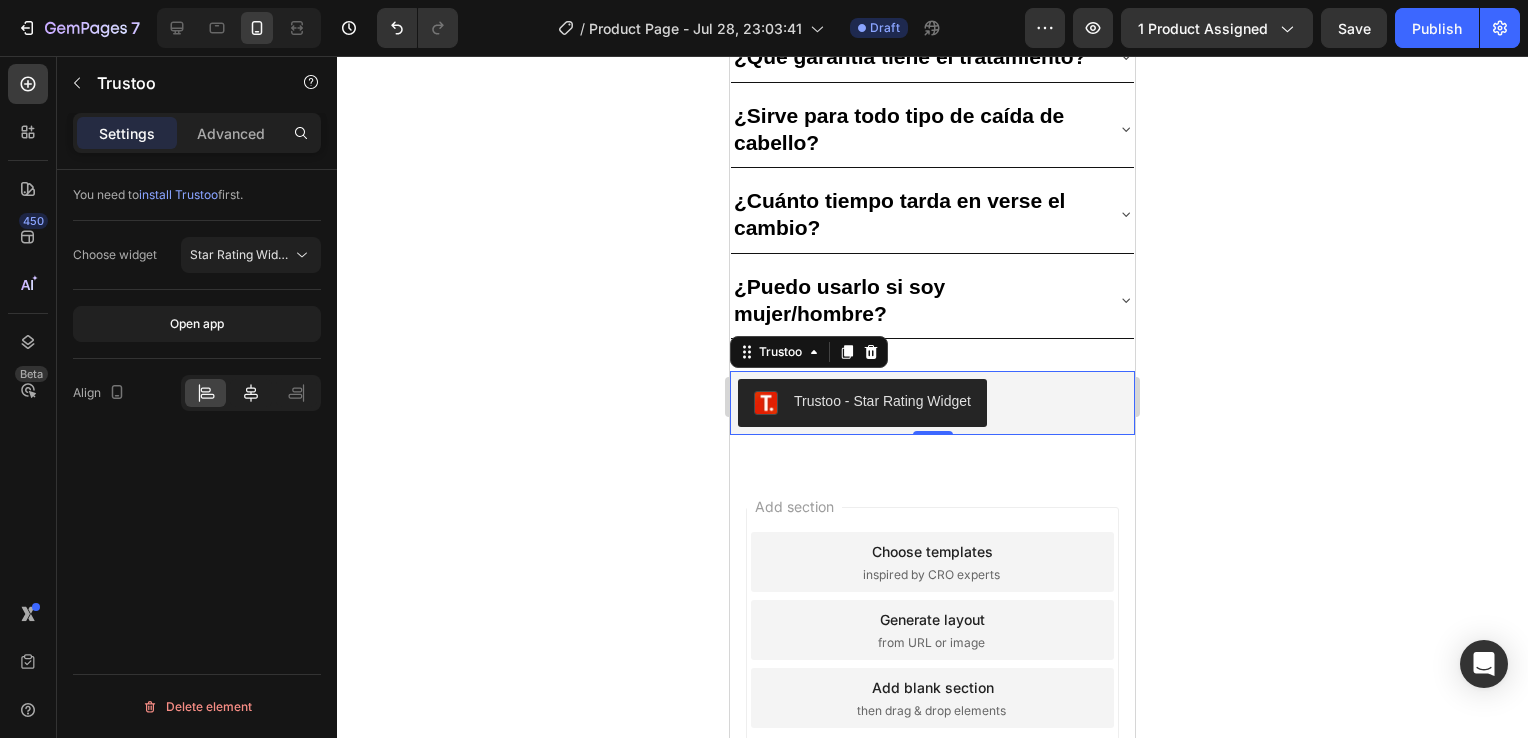 click 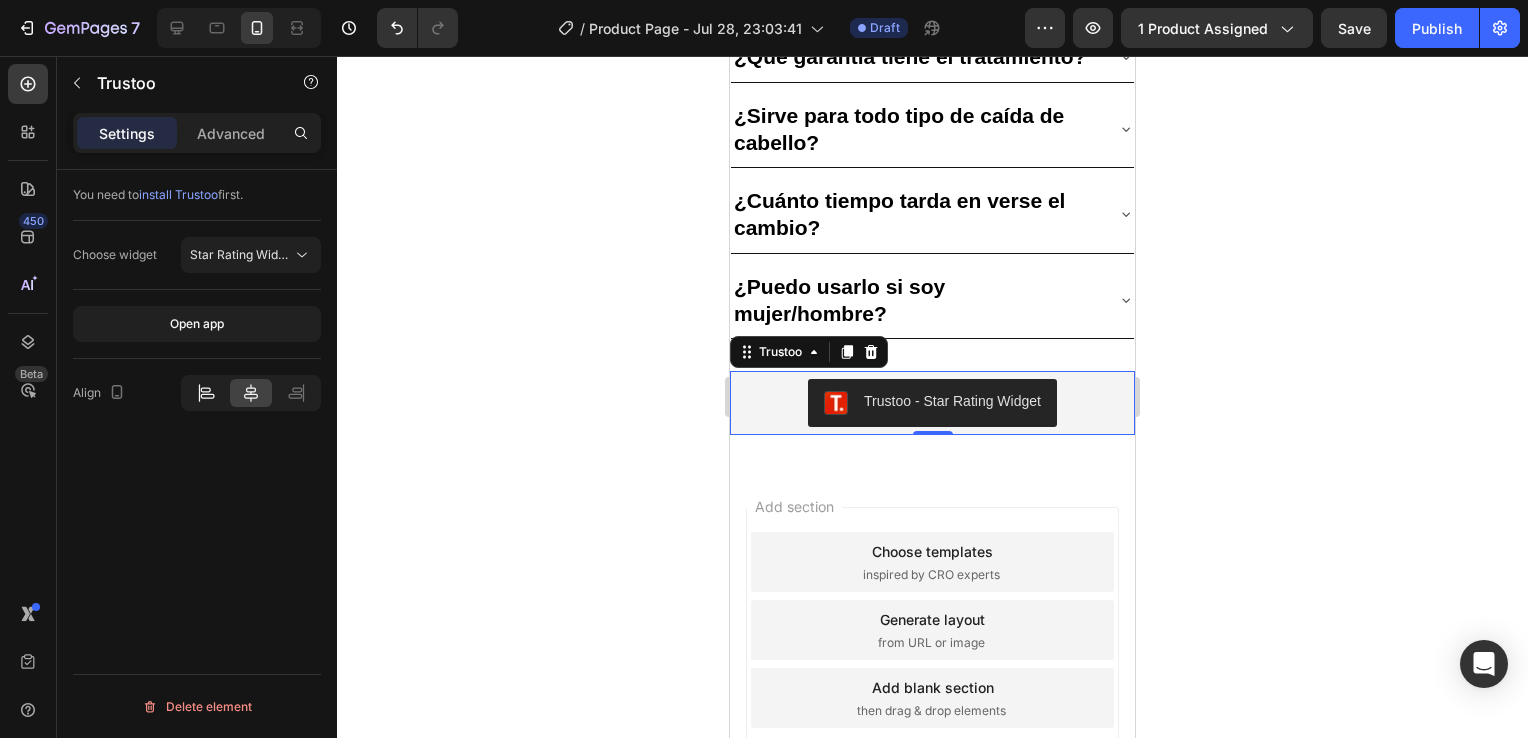 click 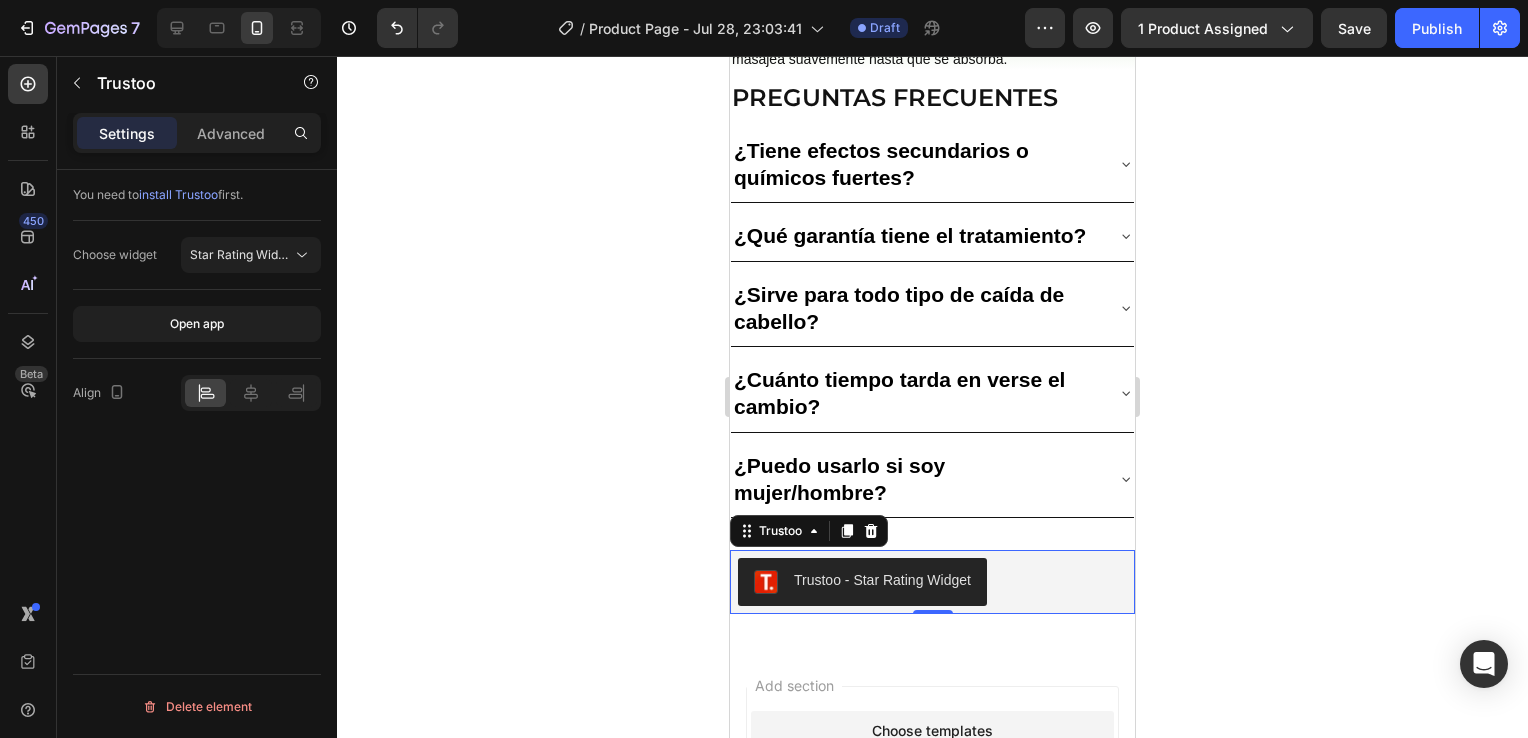 scroll, scrollTop: 3413, scrollLeft: 0, axis: vertical 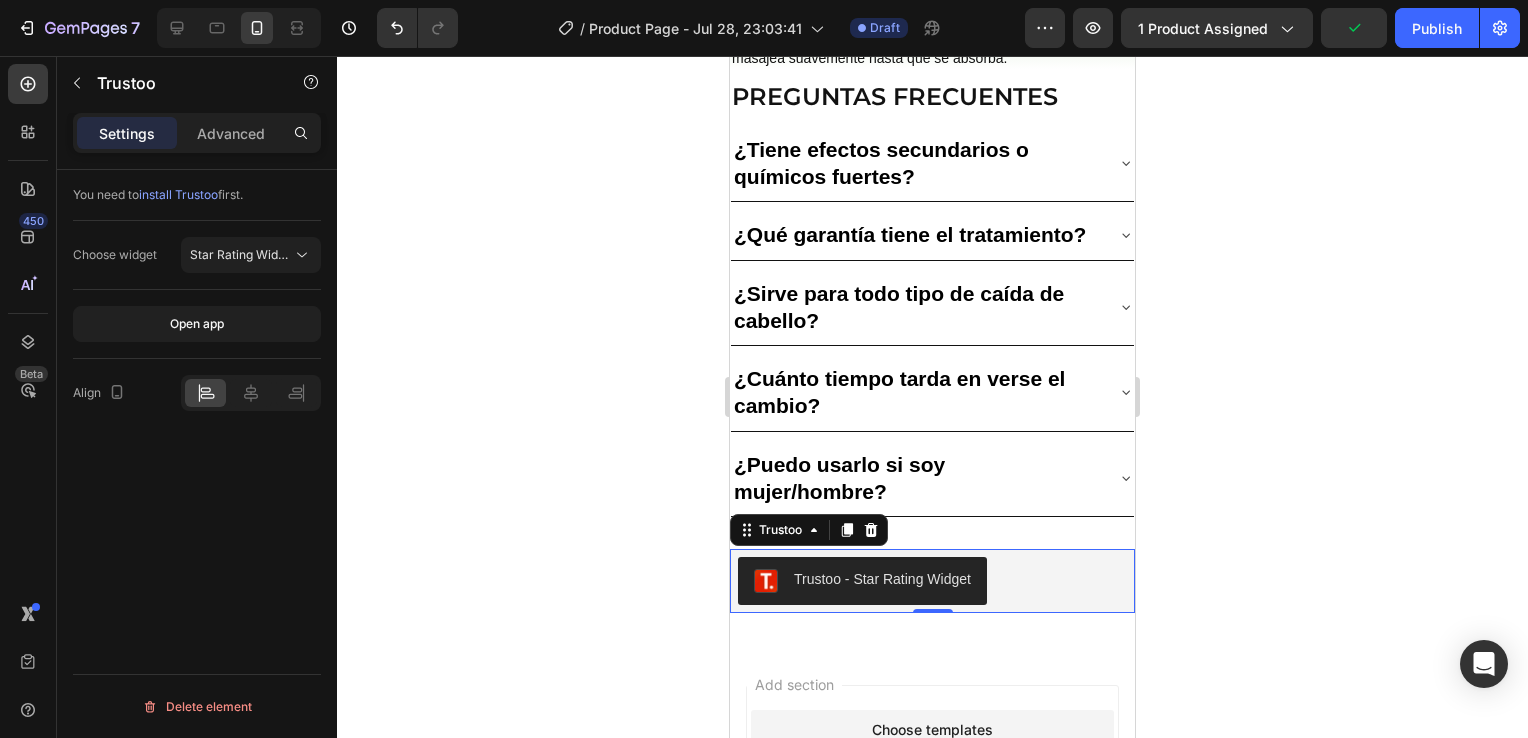 click on "450 Beta" at bounding box center (28, 397) 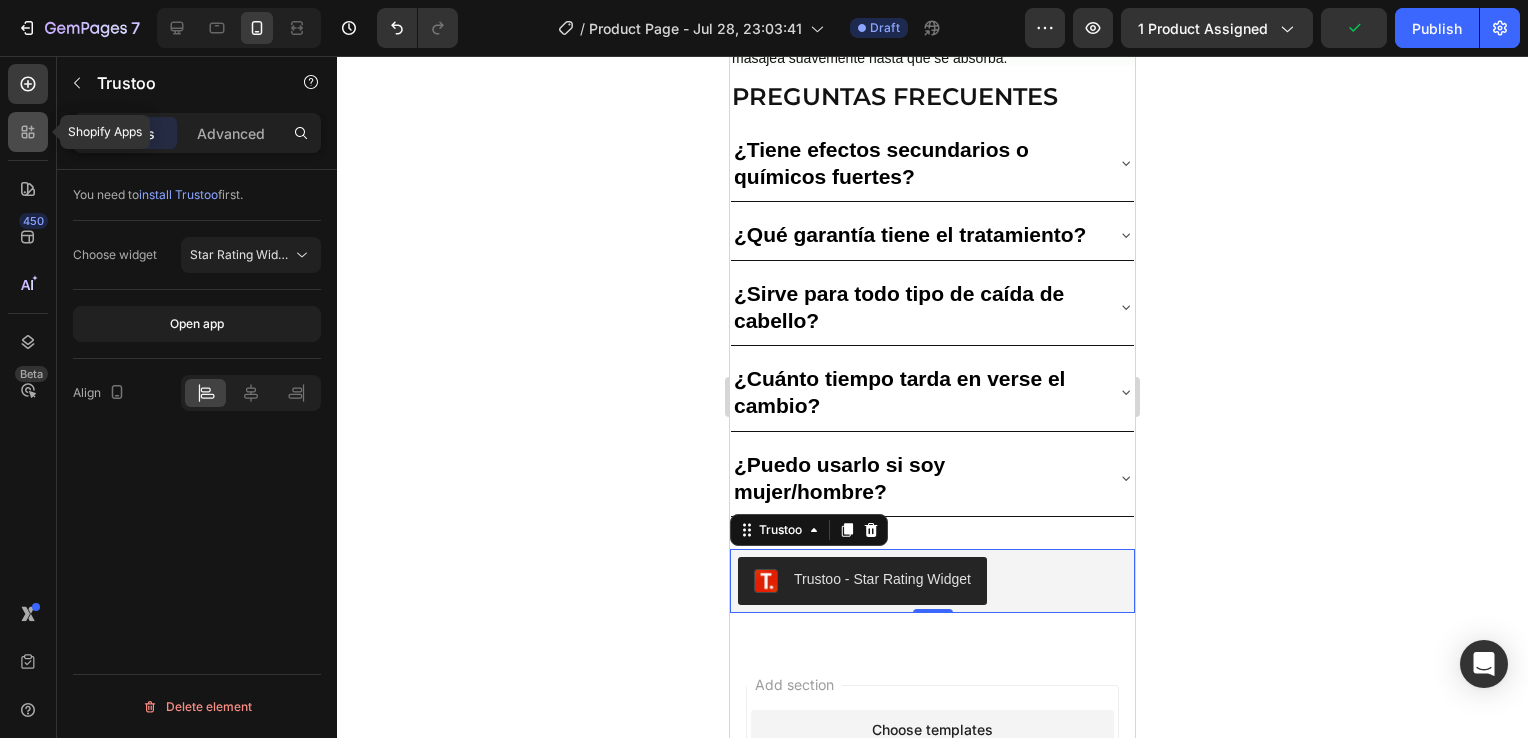 click 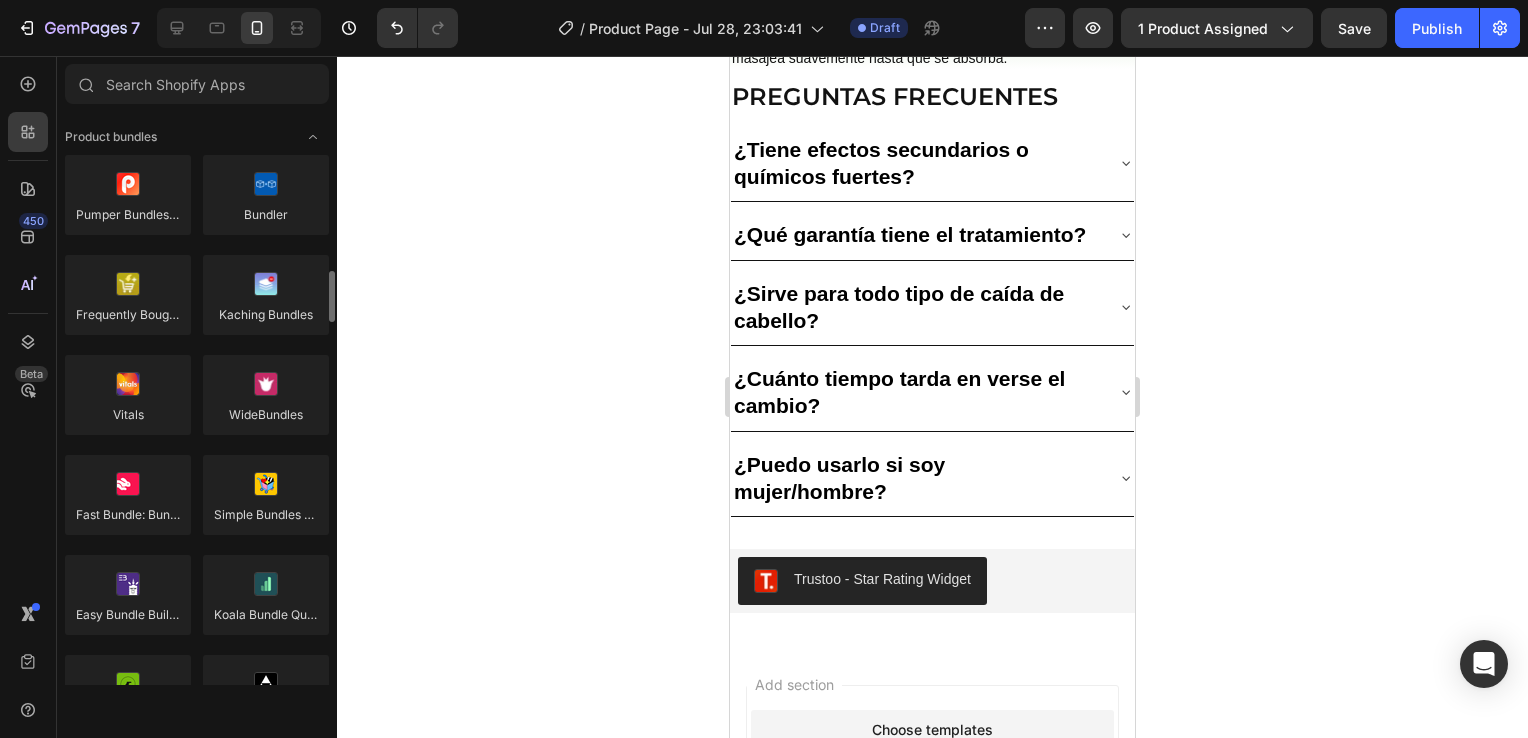 scroll, scrollTop: 1504, scrollLeft: 0, axis: vertical 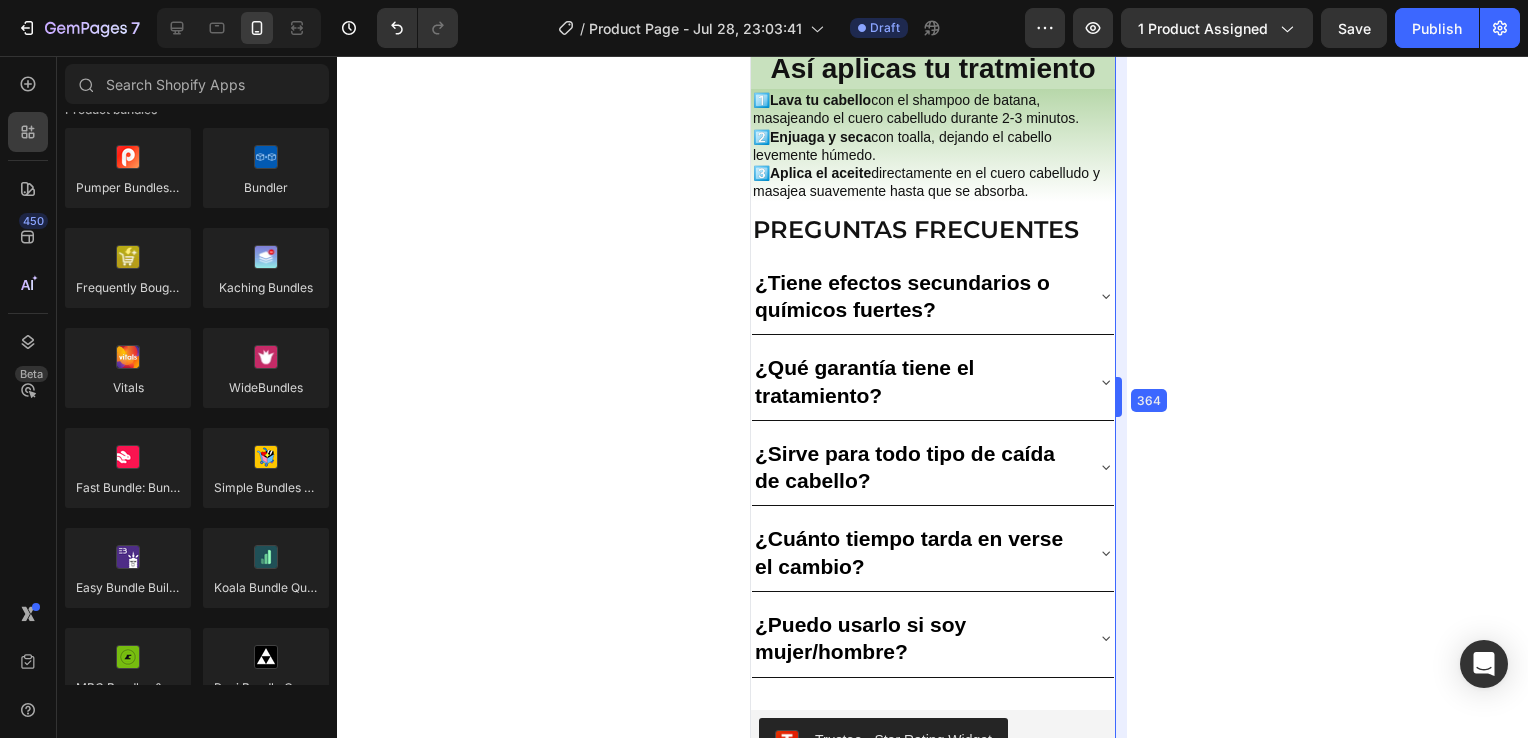 drag, startPoint x: 1137, startPoint y: 342, endPoint x: 1087, endPoint y: 354, distance: 51.41984 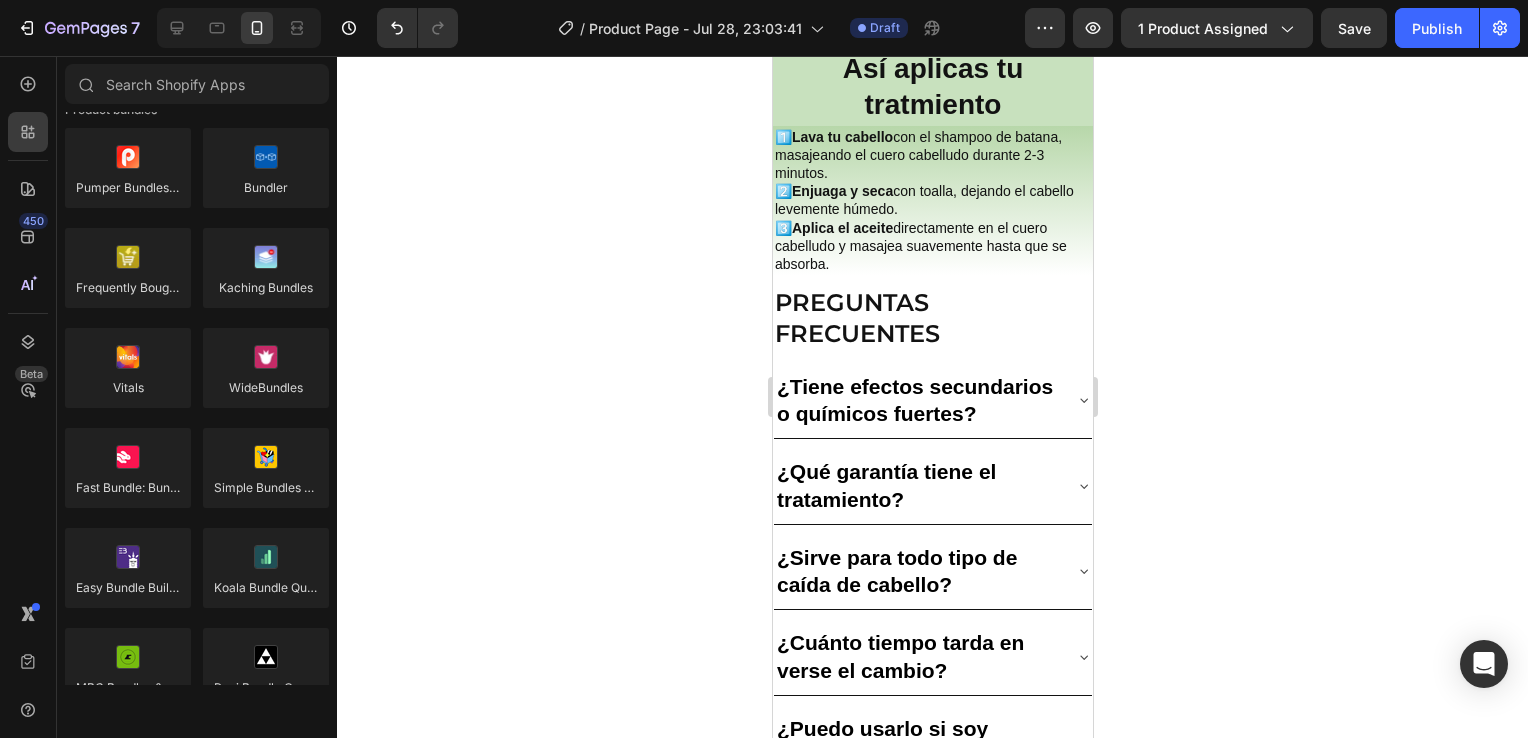 click 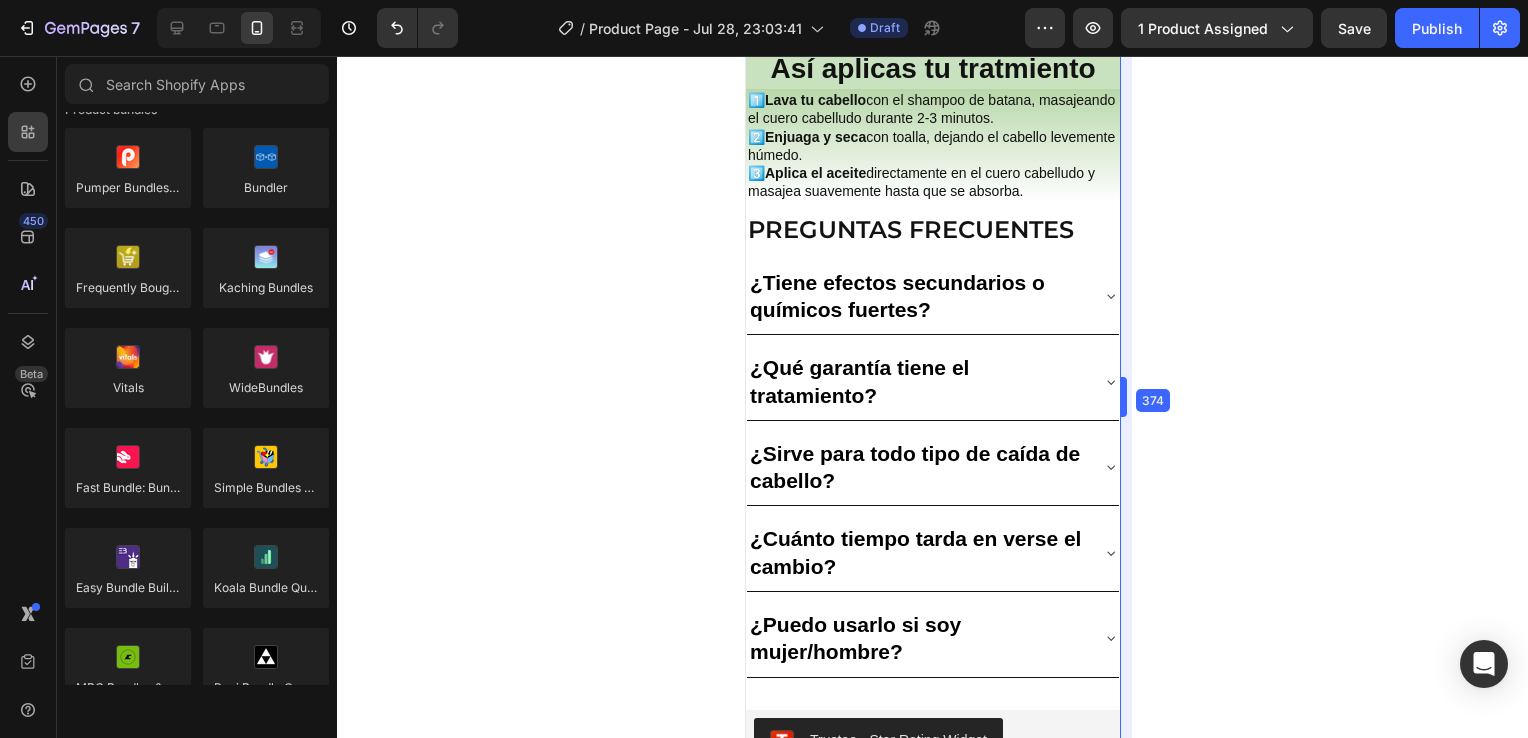 drag, startPoint x: 1095, startPoint y: 364, endPoint x: 1115, endPoint y: 362, distance: 20.09975 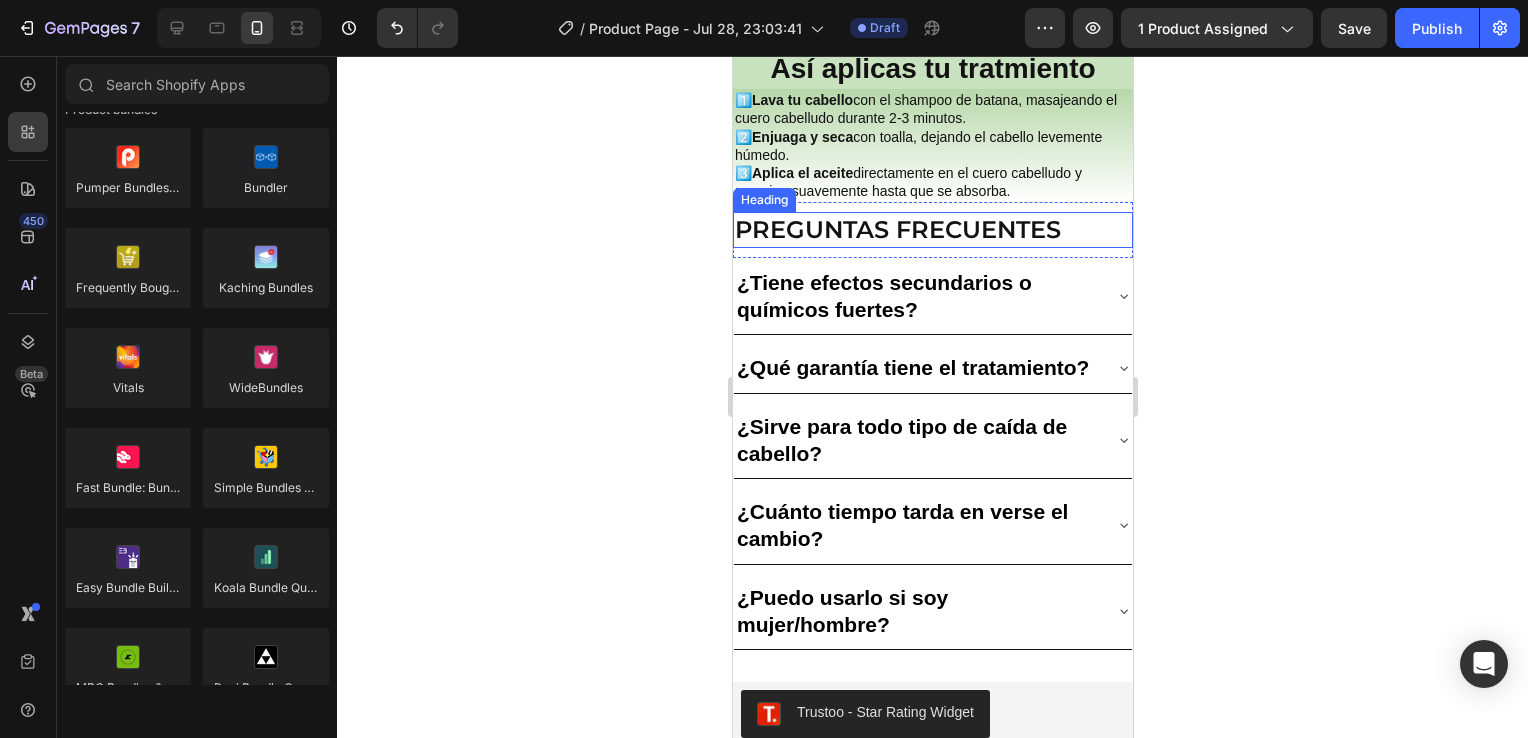 click on "PREGUNTAS FRECUENTES" at bounding box center [932, 229] 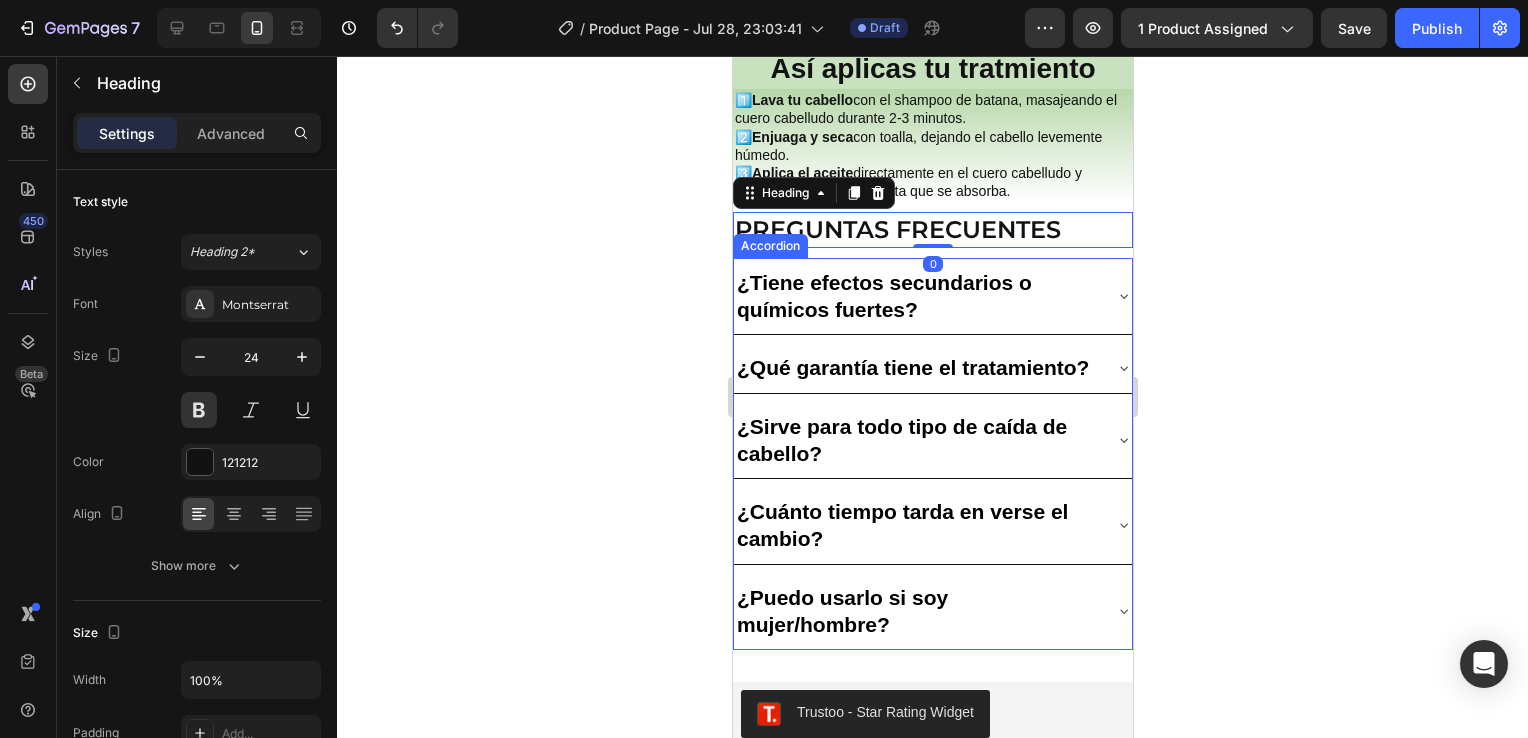click on "¿Tiene efectos secundarios o químicos fuertes?" at bounding box center (932, 296) 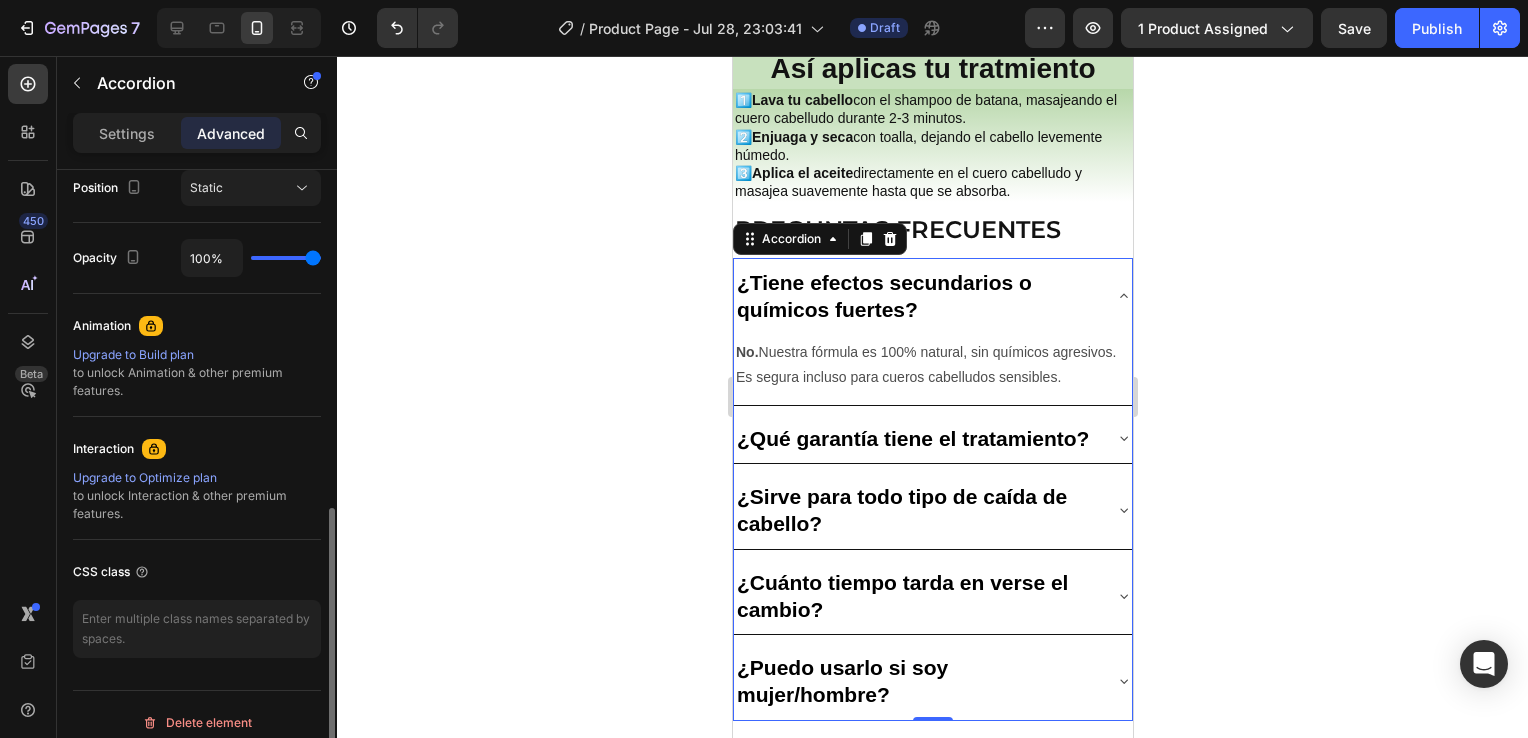 scroll, scrollTop: 760, scrollLeft: 0, axis: vertical 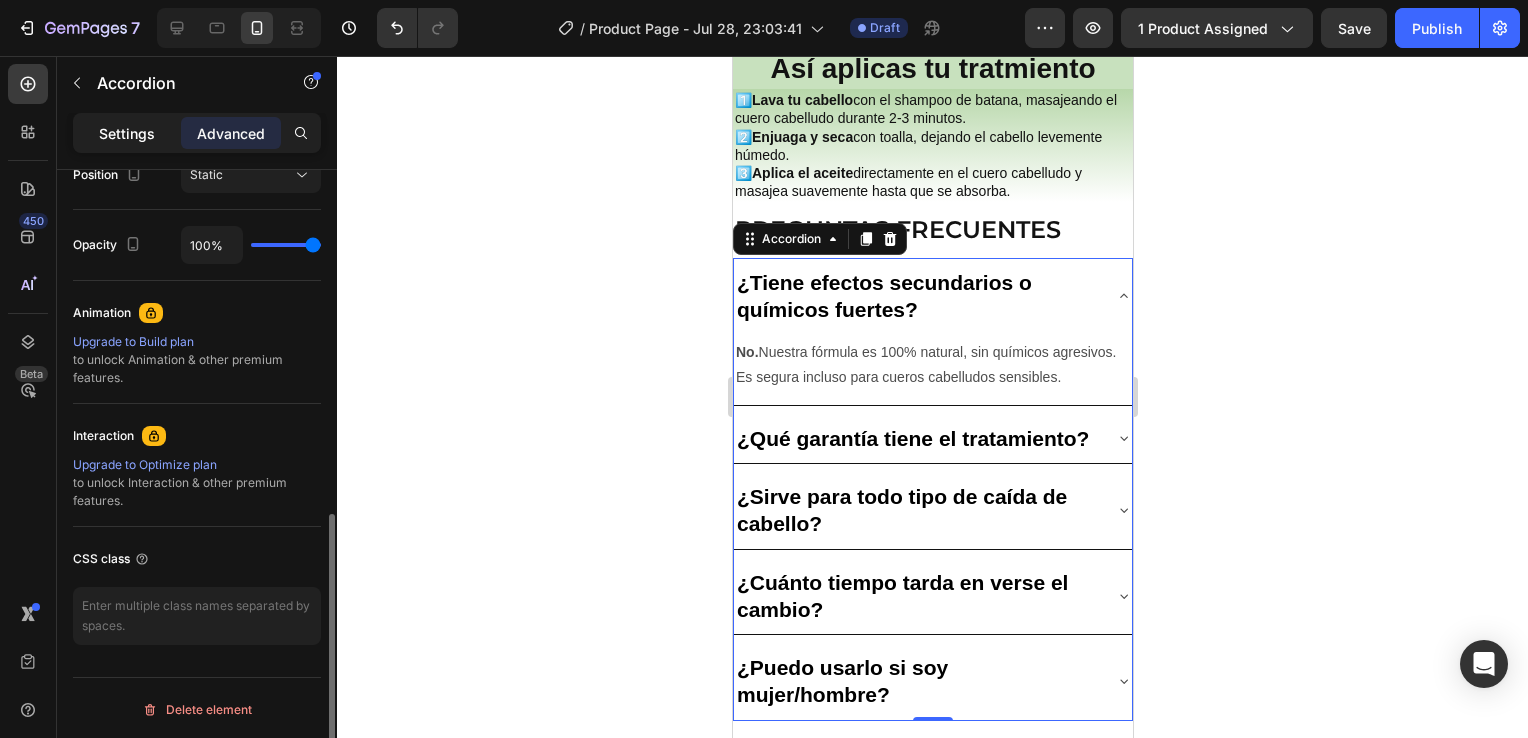 click on "Settings" at bounding box center [127, 133] 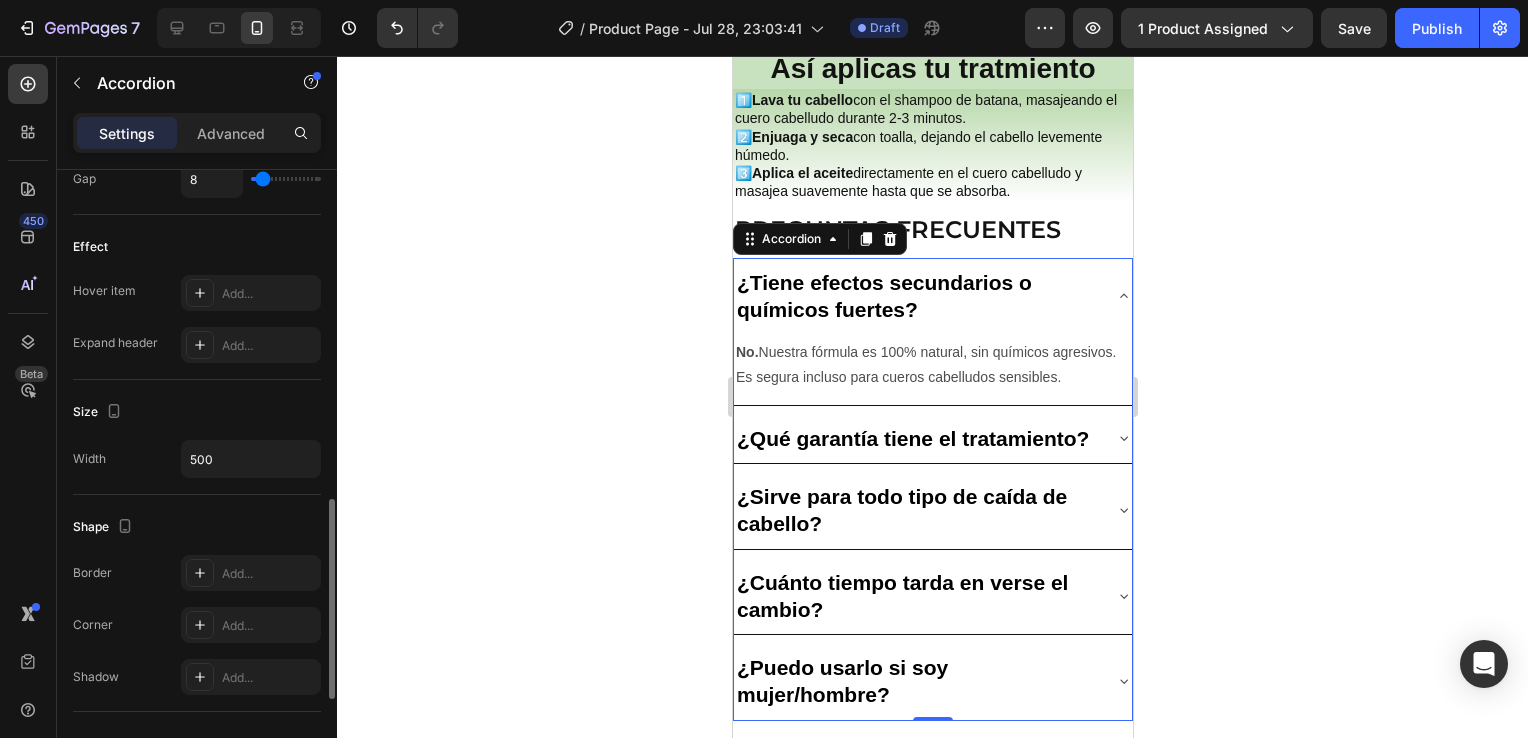 scroll, scrollTop: 1002, scrollLeft: 0, axis: vertical 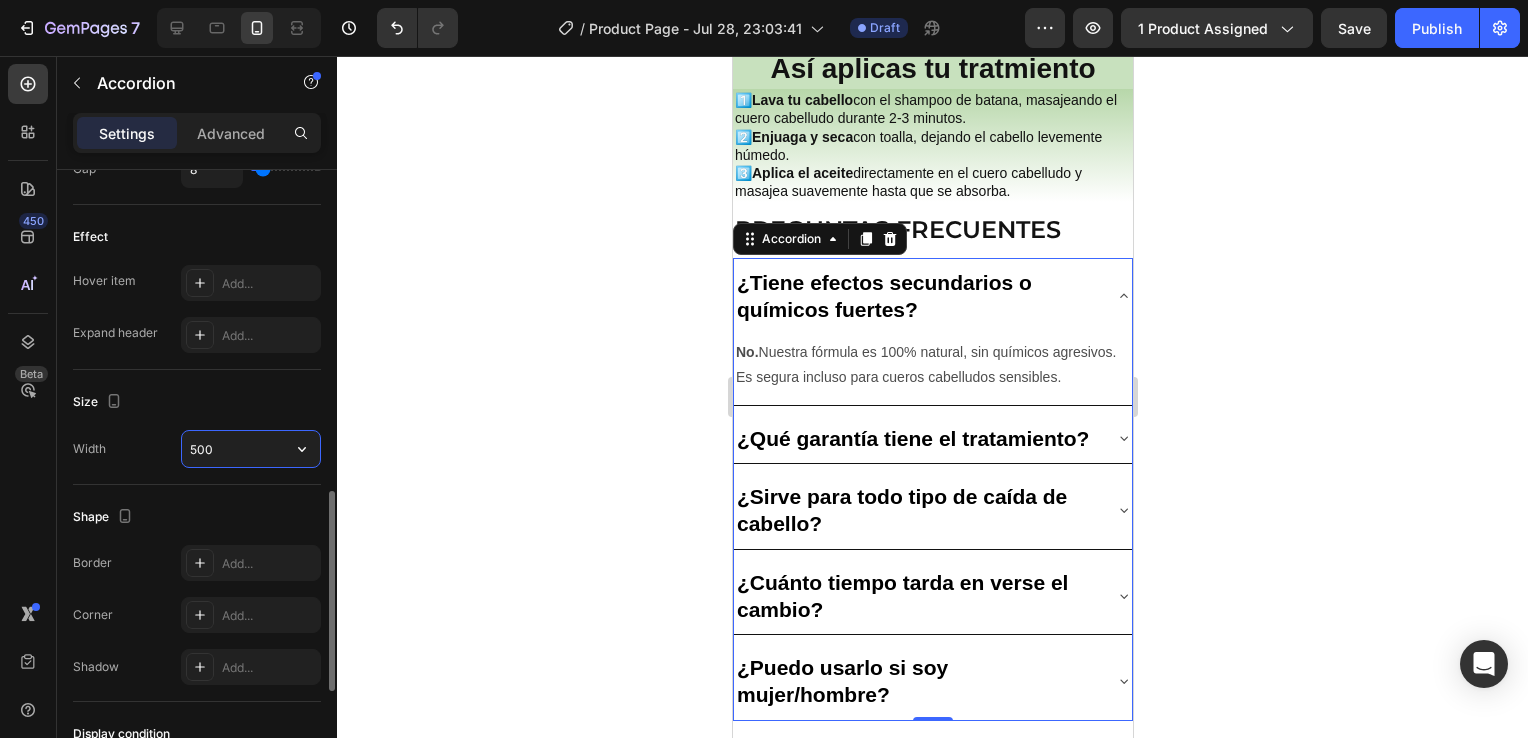 click on "500" at bounding box center (251, 449) 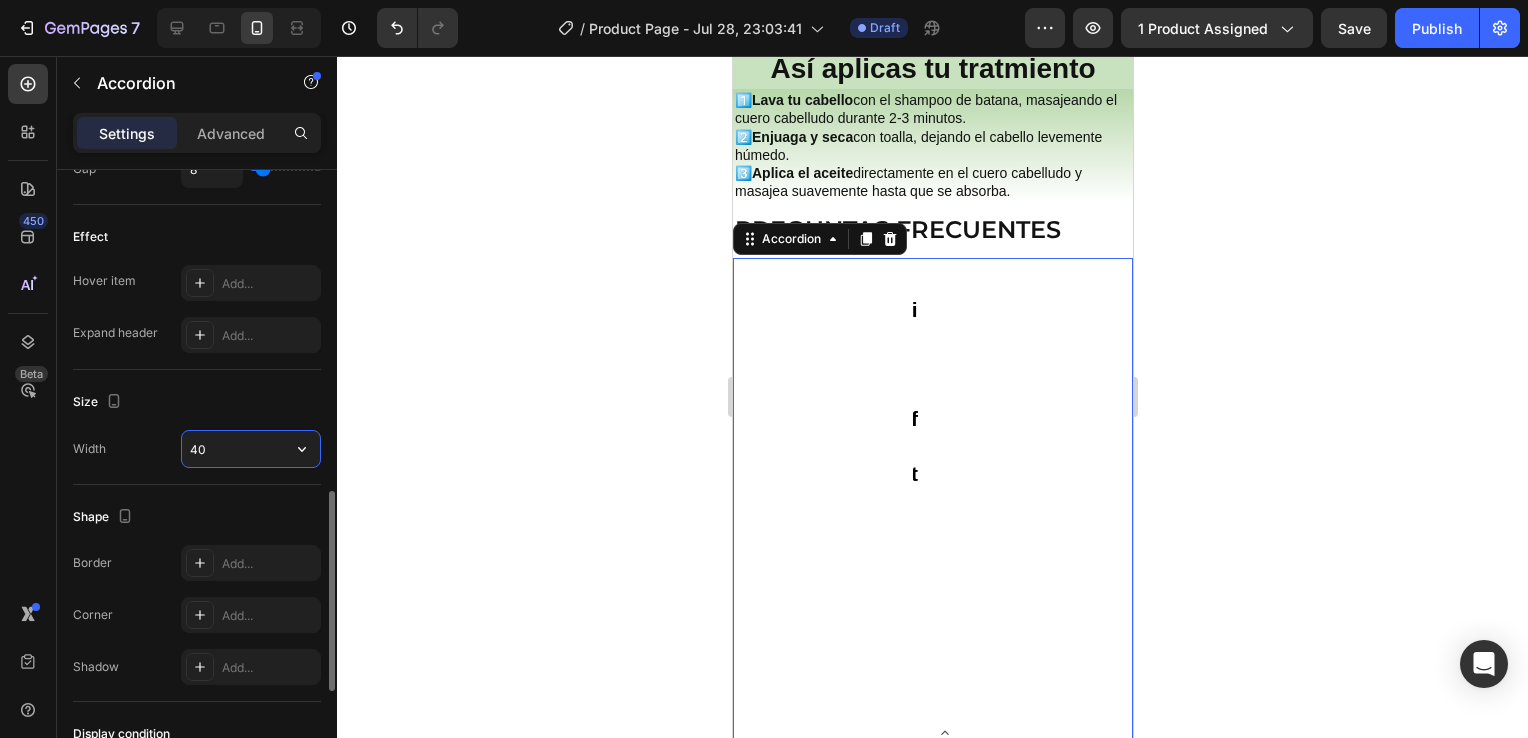 type on "400" 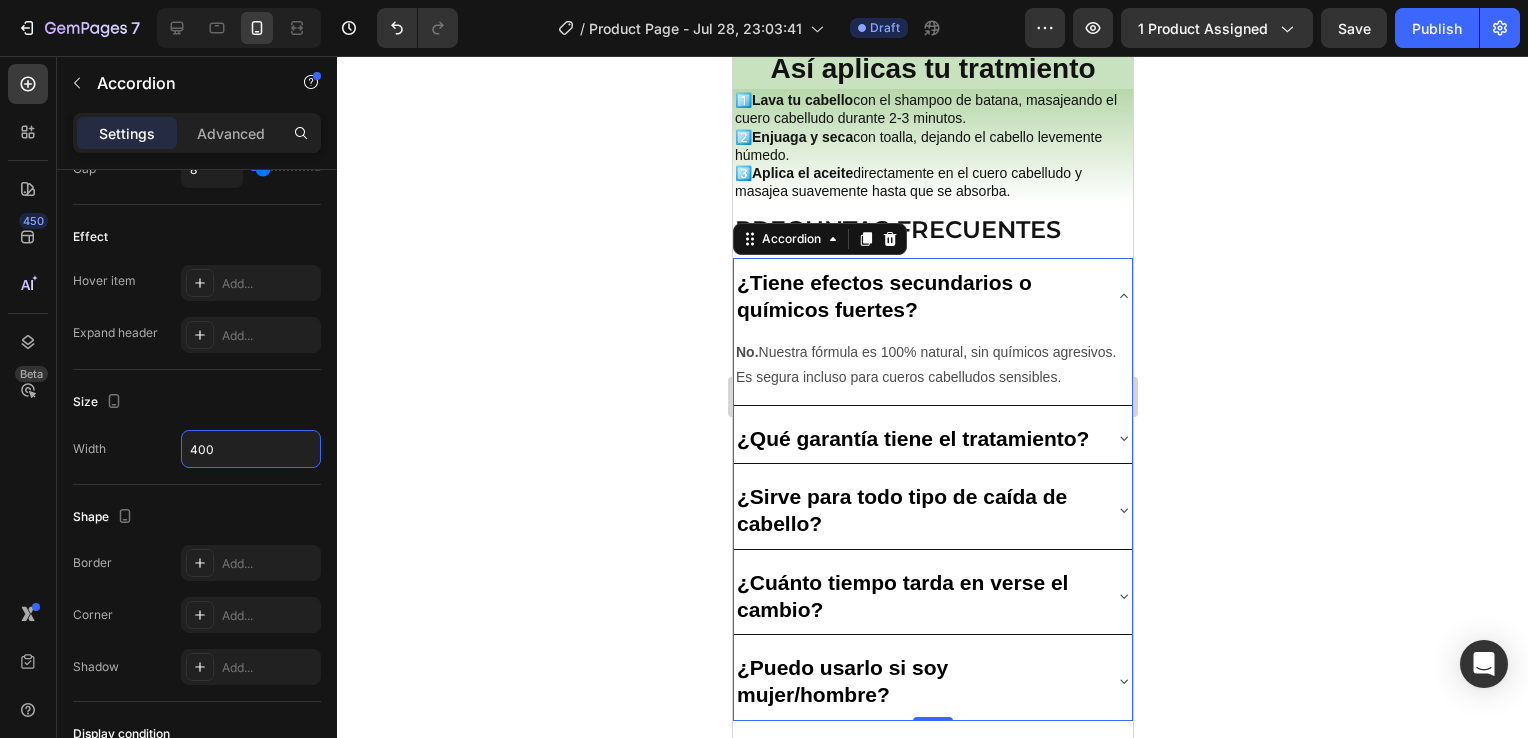 click 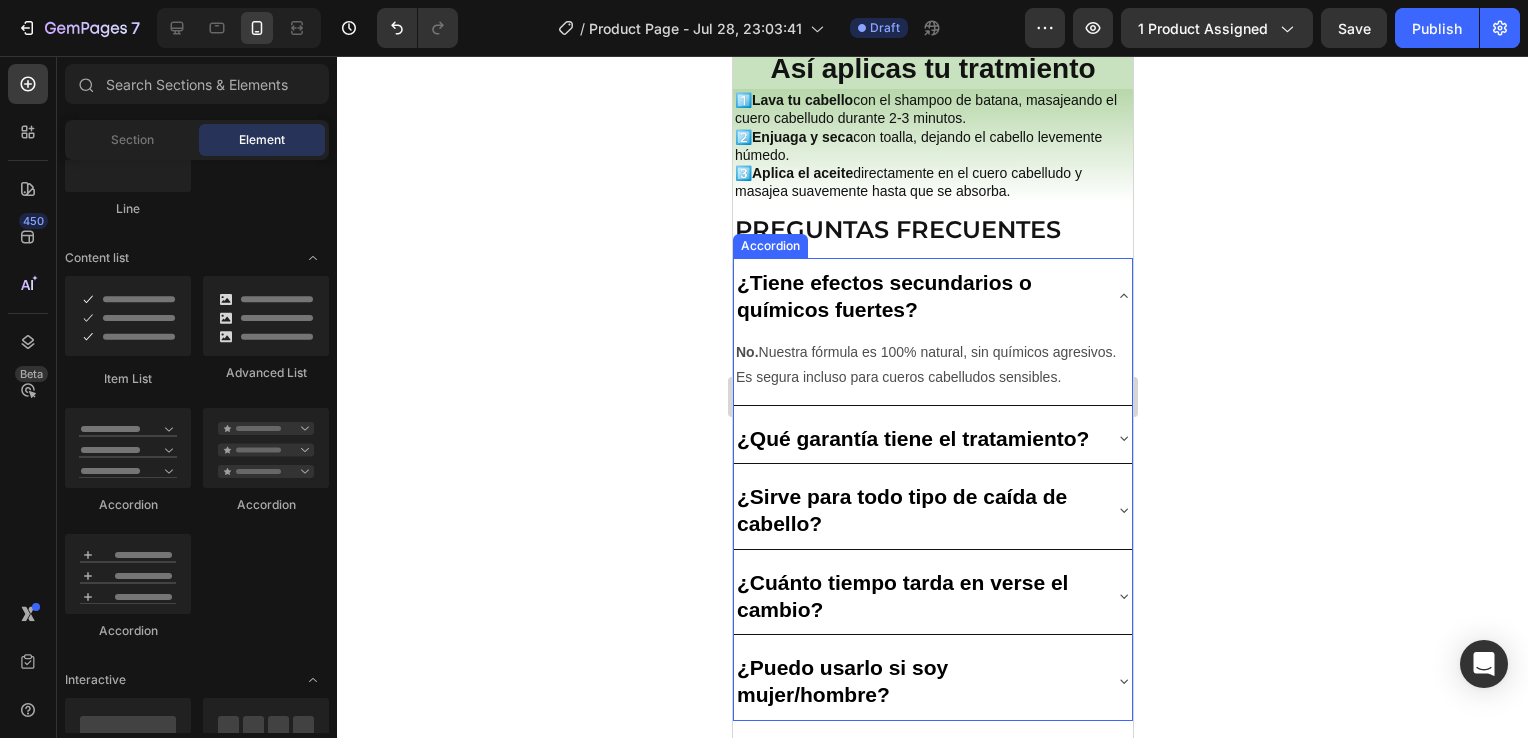 click on "¿Tiene efectos secundarios o químicos fuertes?" at bounding box center [932, 296] 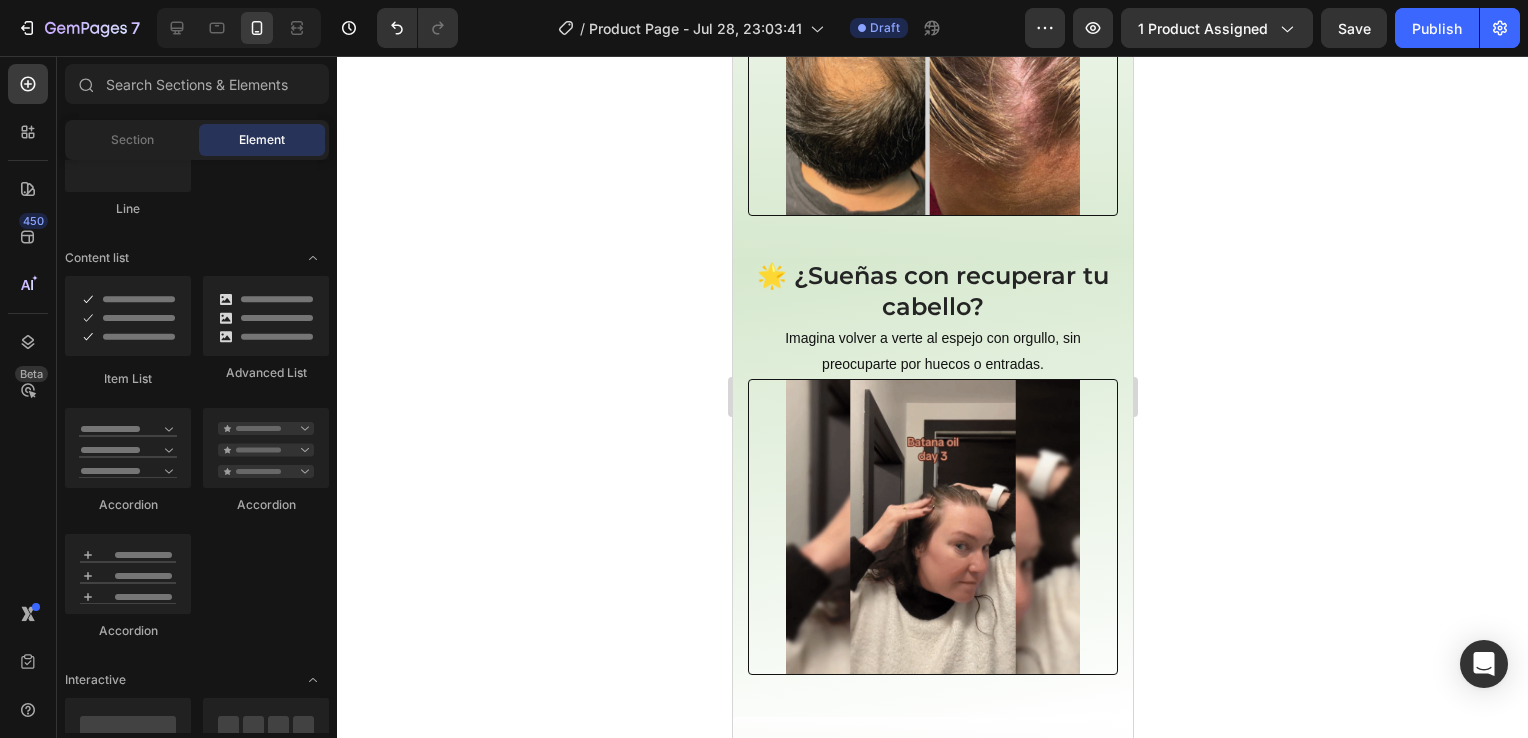 scroll, scrollTop: 764, scrollLeft: 0, axis: vertical 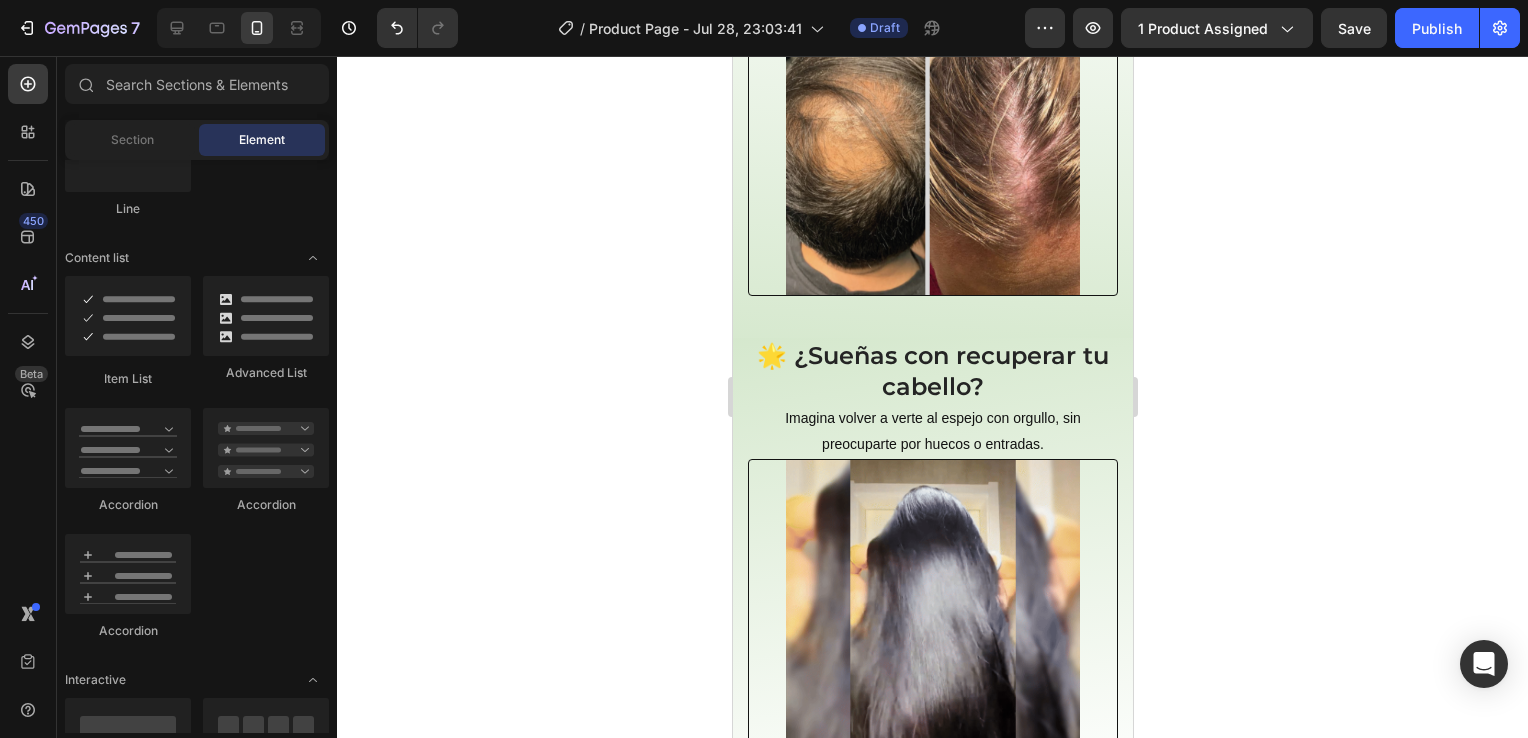 drag, startPoint x: 1124, startPoint y: 129, endPoint x: 1871, endPoint y: 333, distance: 774.35455 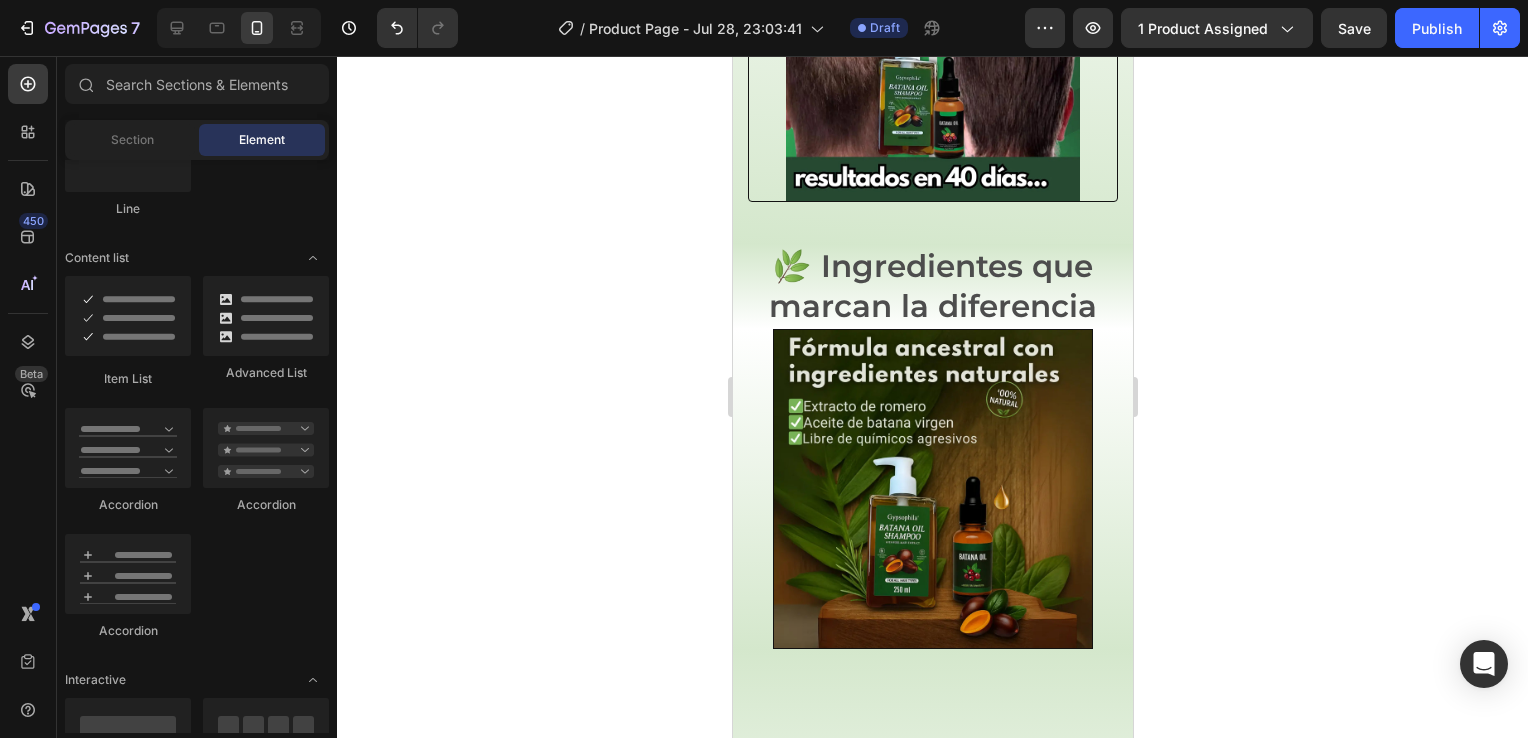 scroll, scrollTop: 1531, scrollLeft: 0, axis: vertical 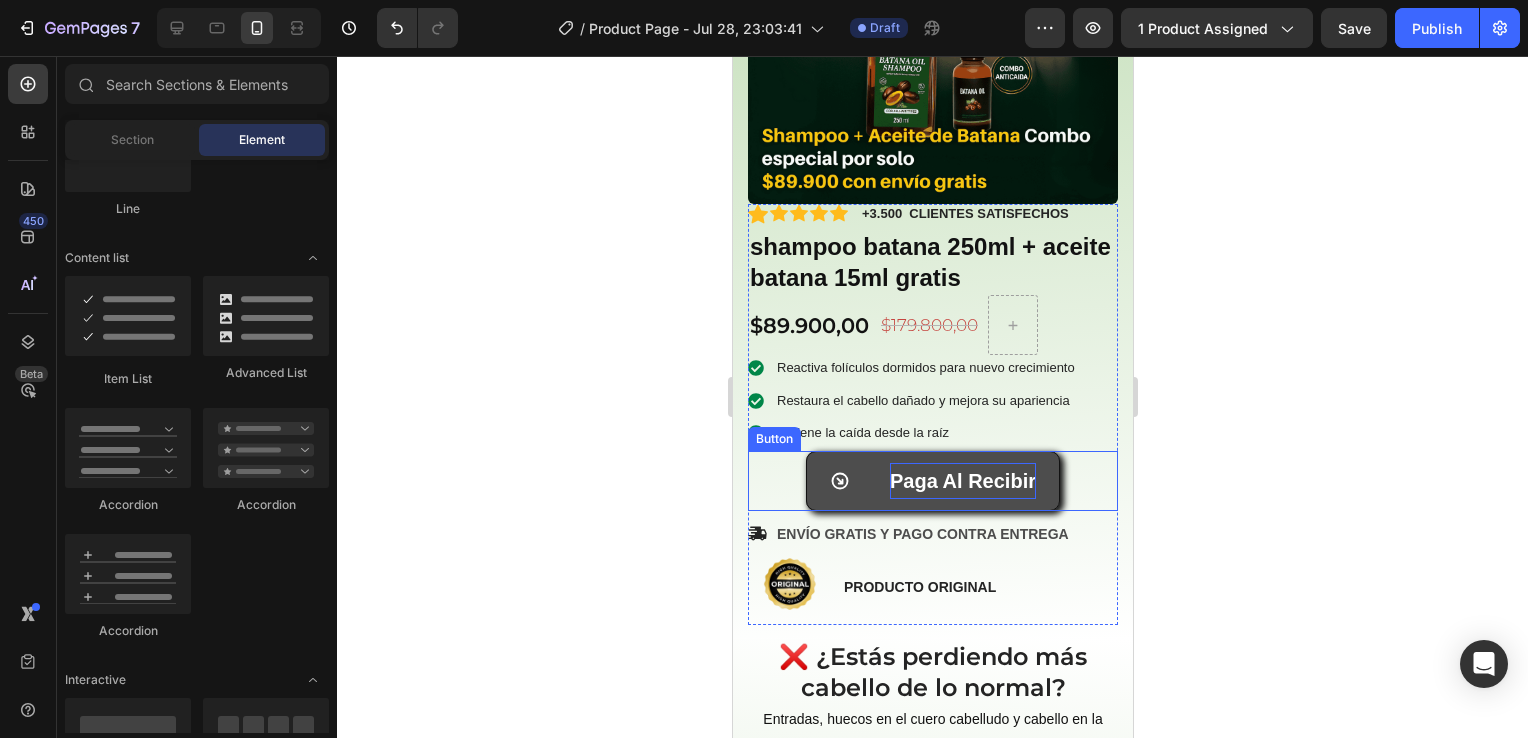 click on "Paga Al Recibir" at bounding box center [962, 481] 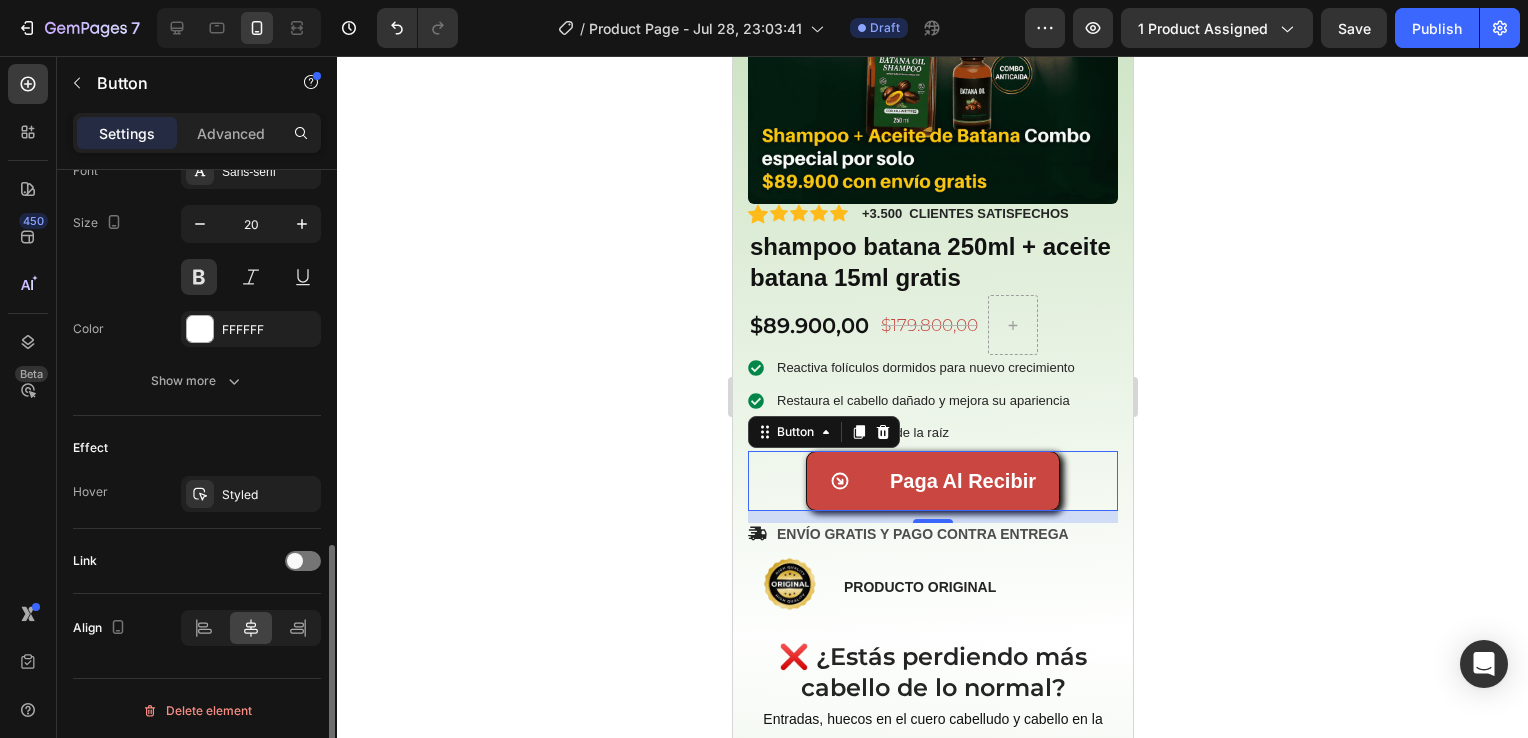 scroll, scrollTop: 952, scrollLeft: 0, axis: vertical 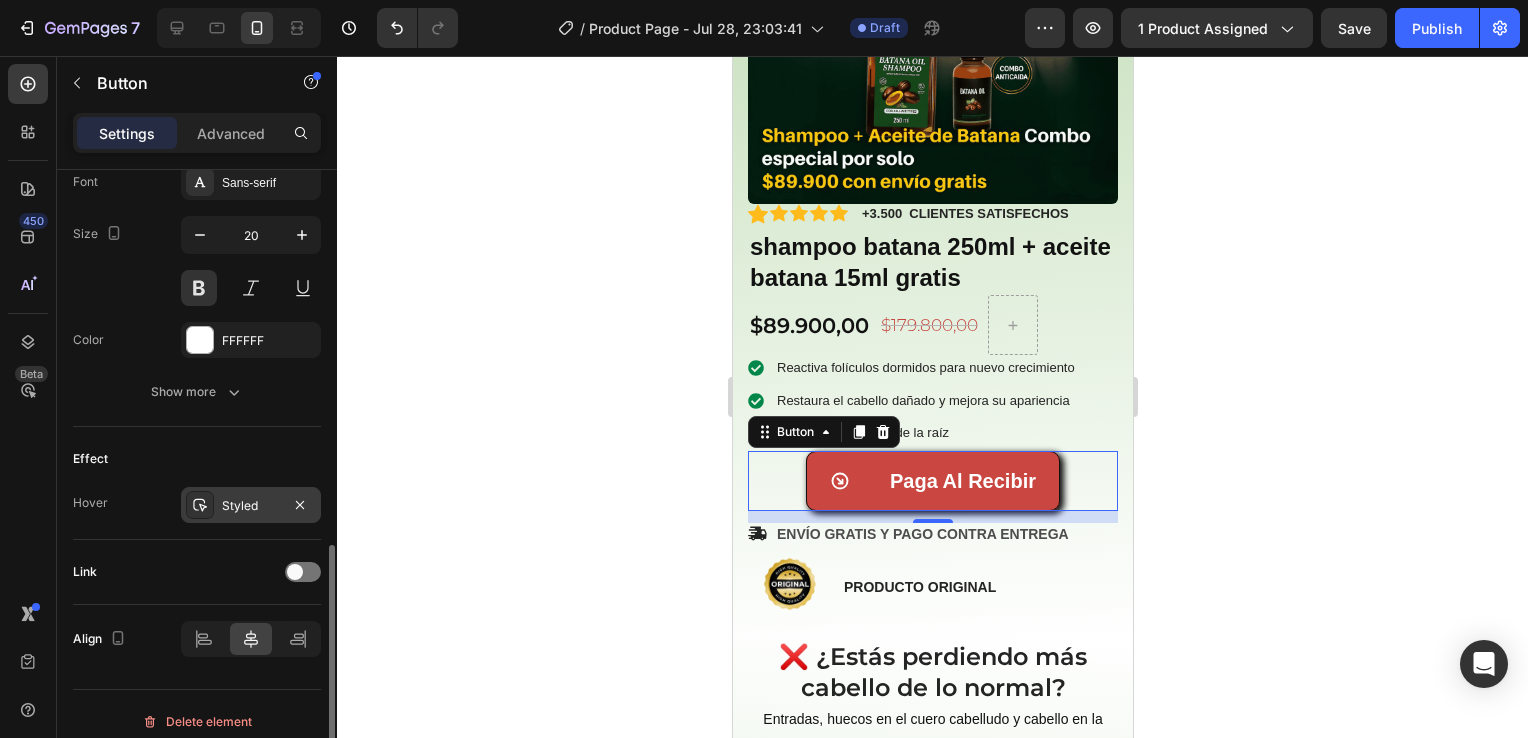 click on "Styled" at bounding box center [251, 506] 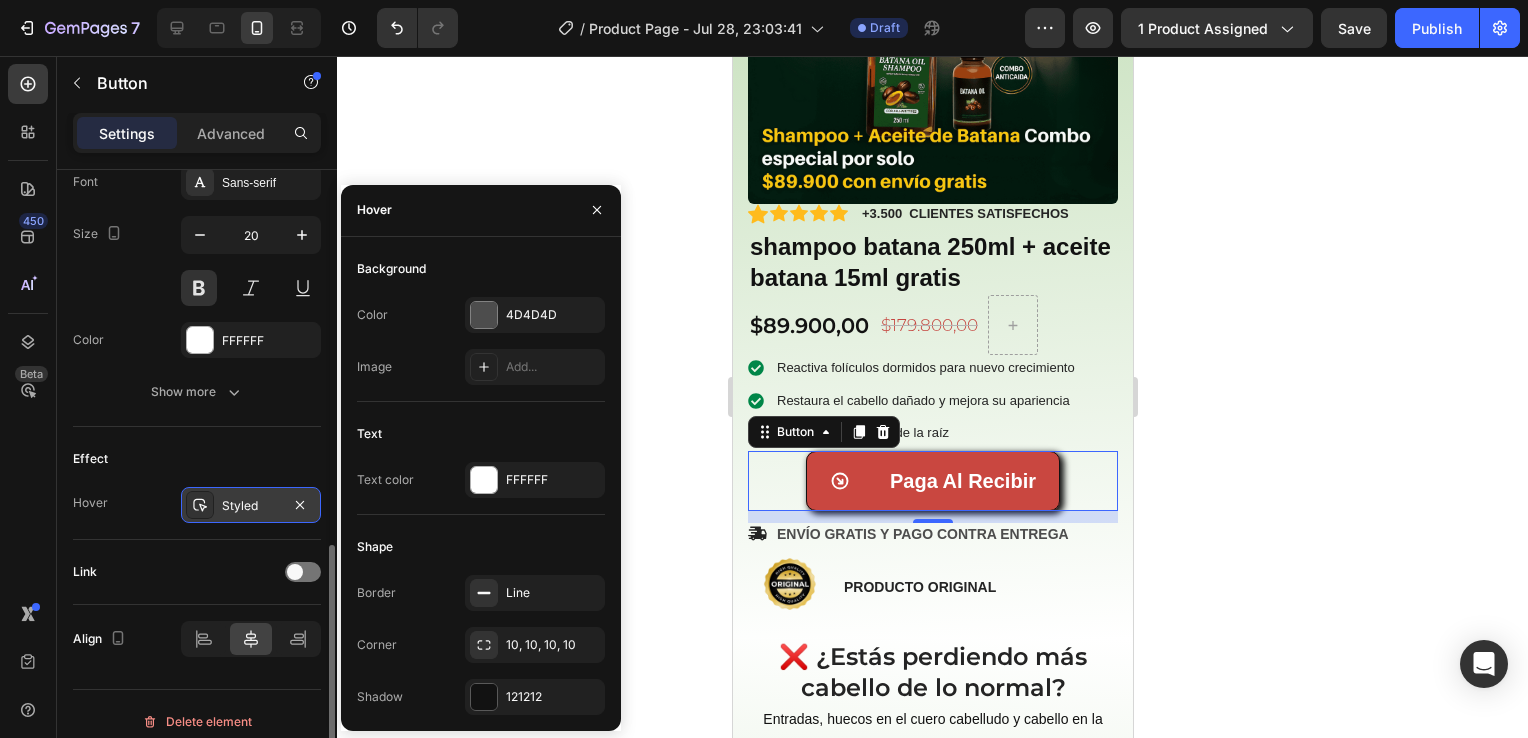 click on "Styled" at bounding box center [251, 506] 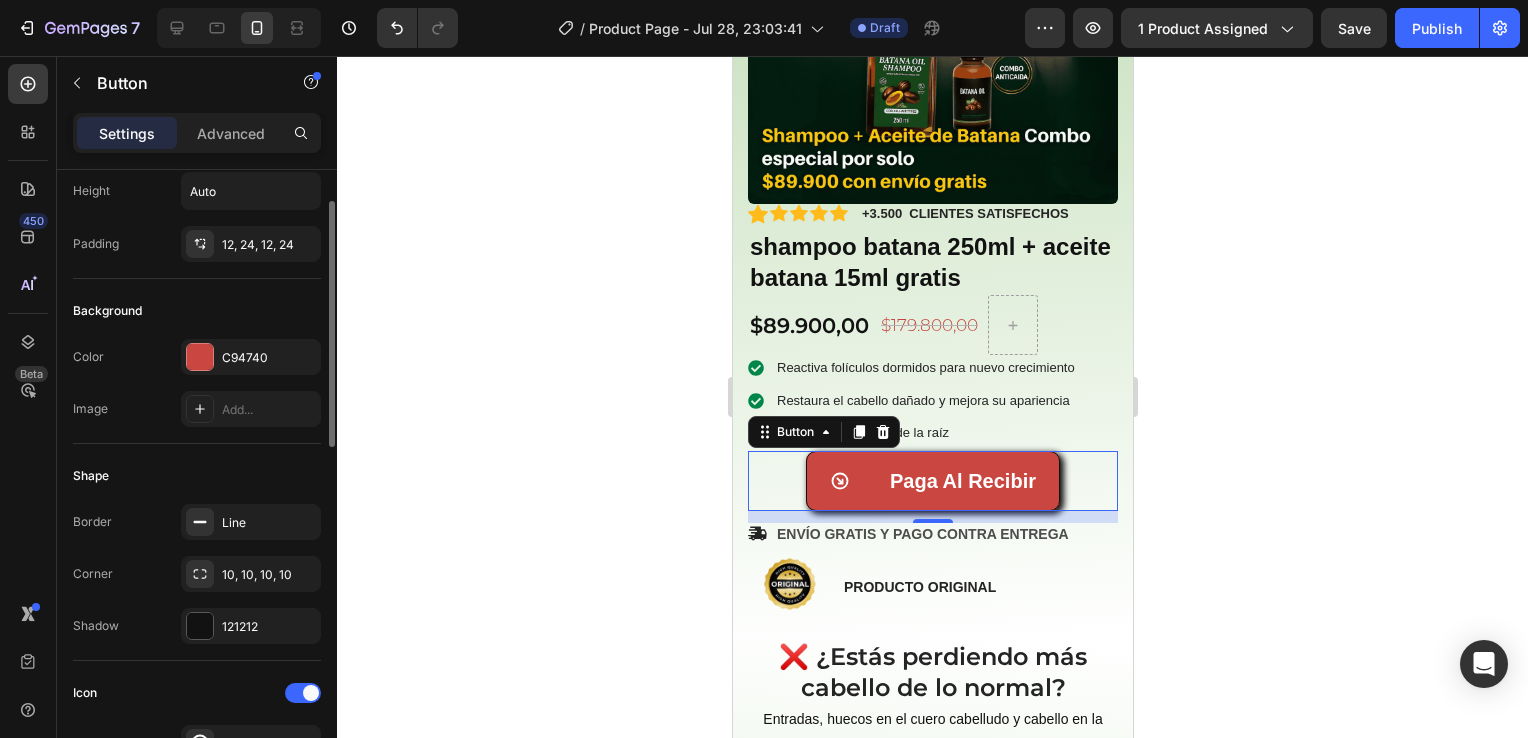 scroll, scrollTop: 0, scrollLeft: 0, axis: both 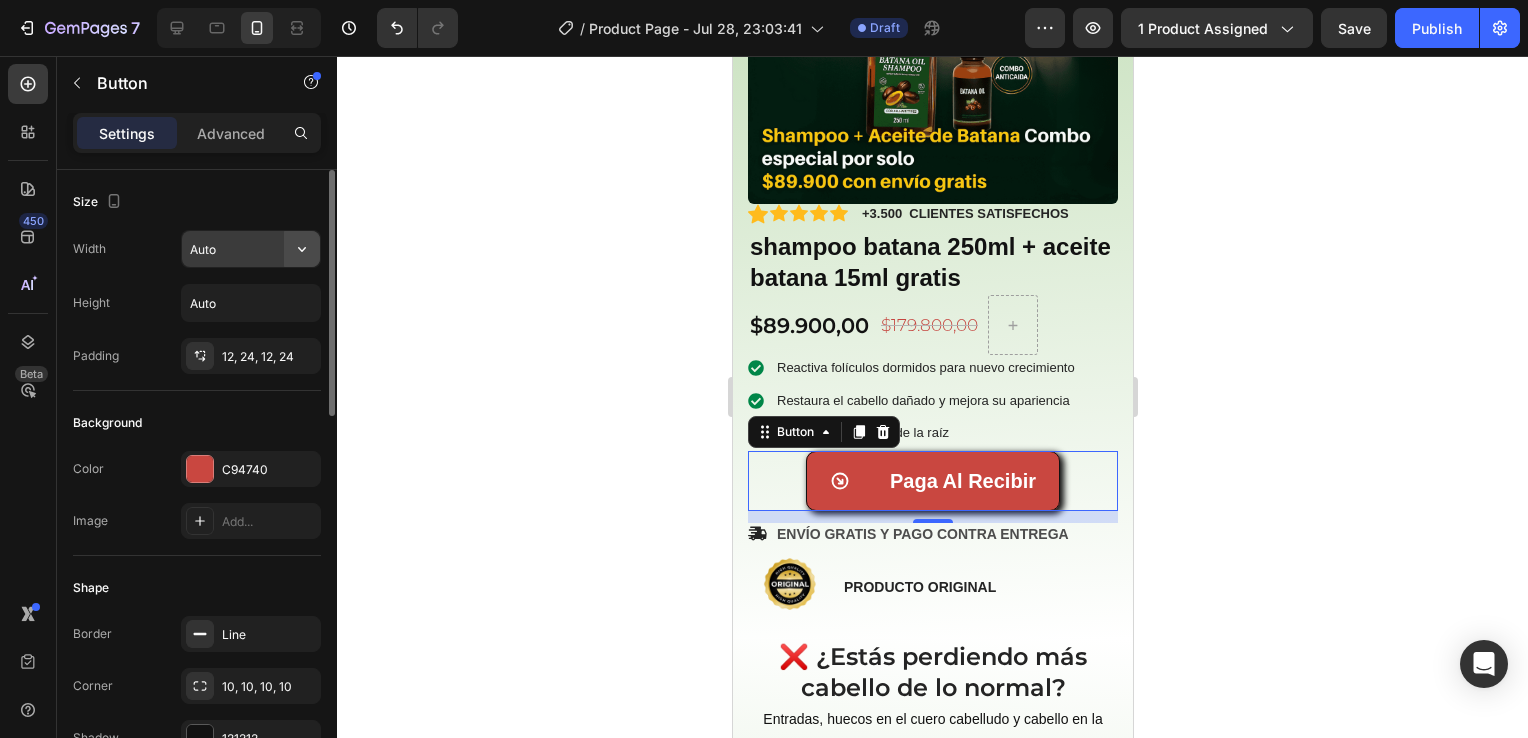 click 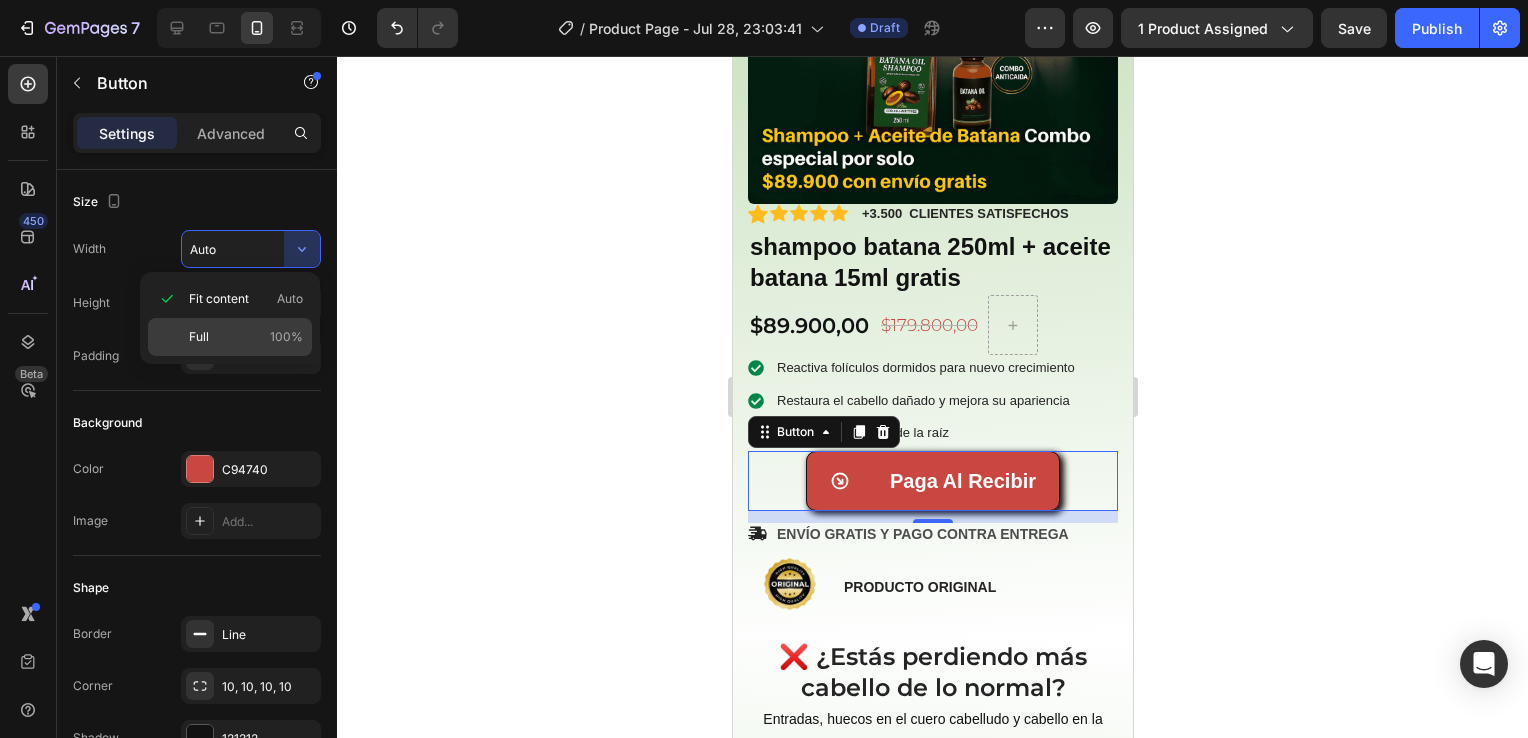 click on "Full 100%" at bounding box center [246, 337] 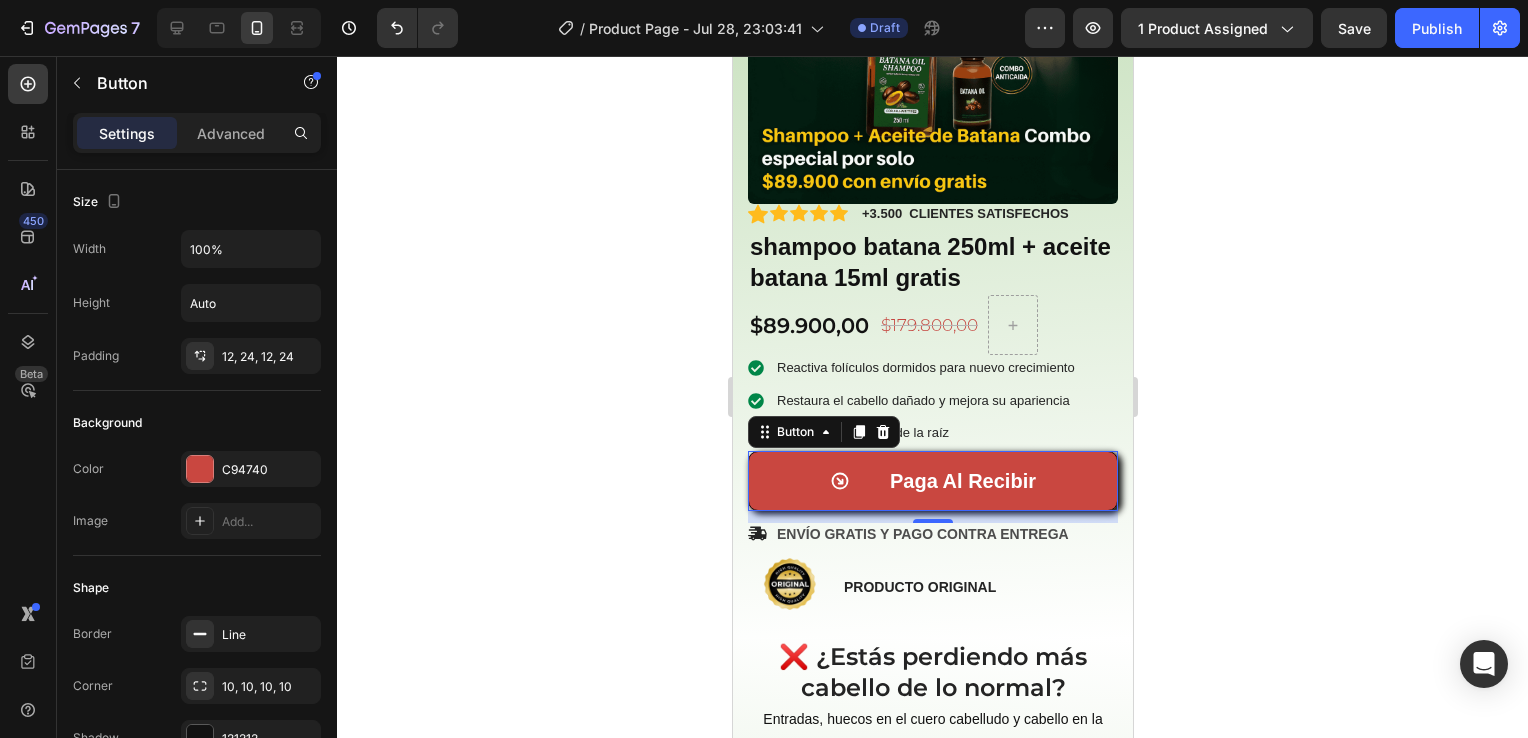 click 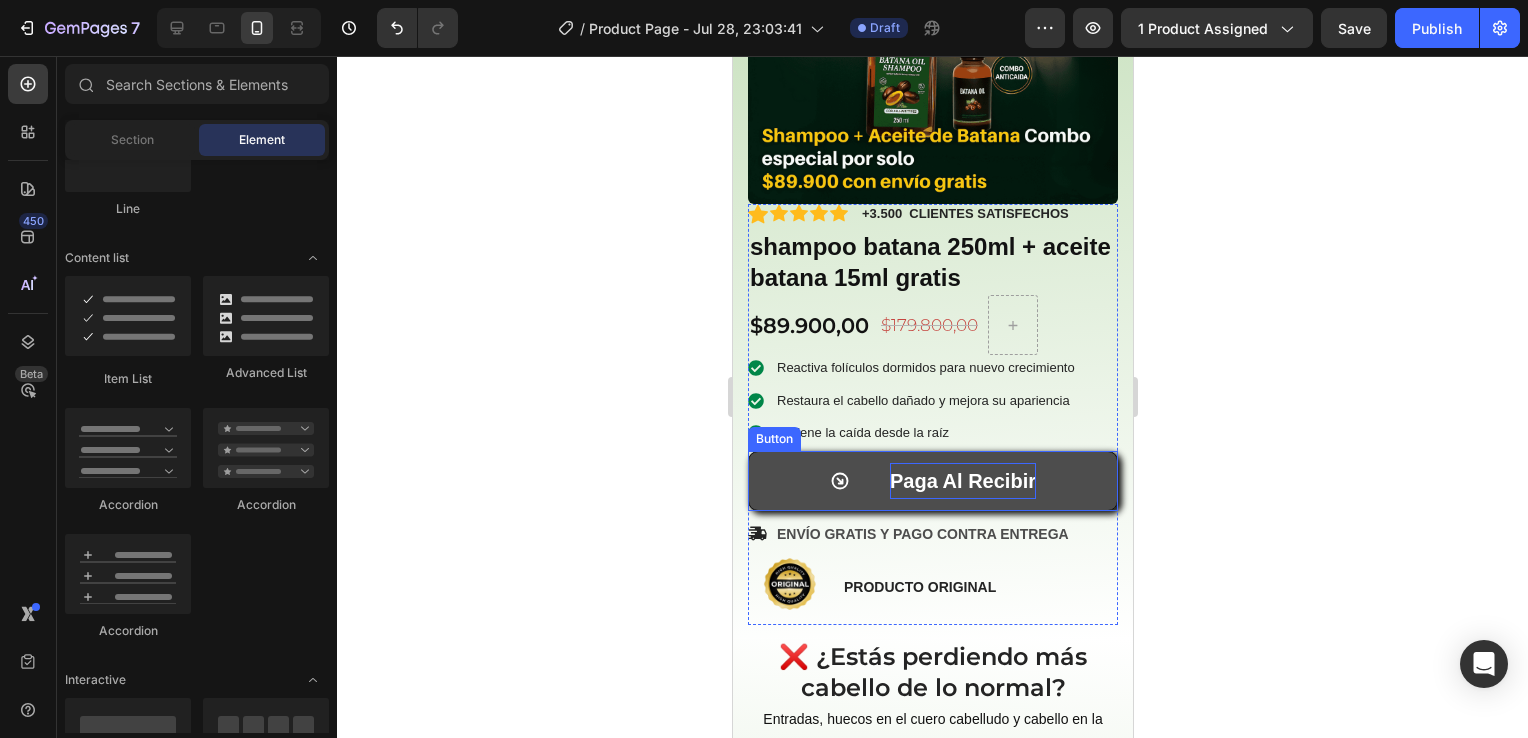 click on "Paga Al Recibir" at bounding box center [962, 481] 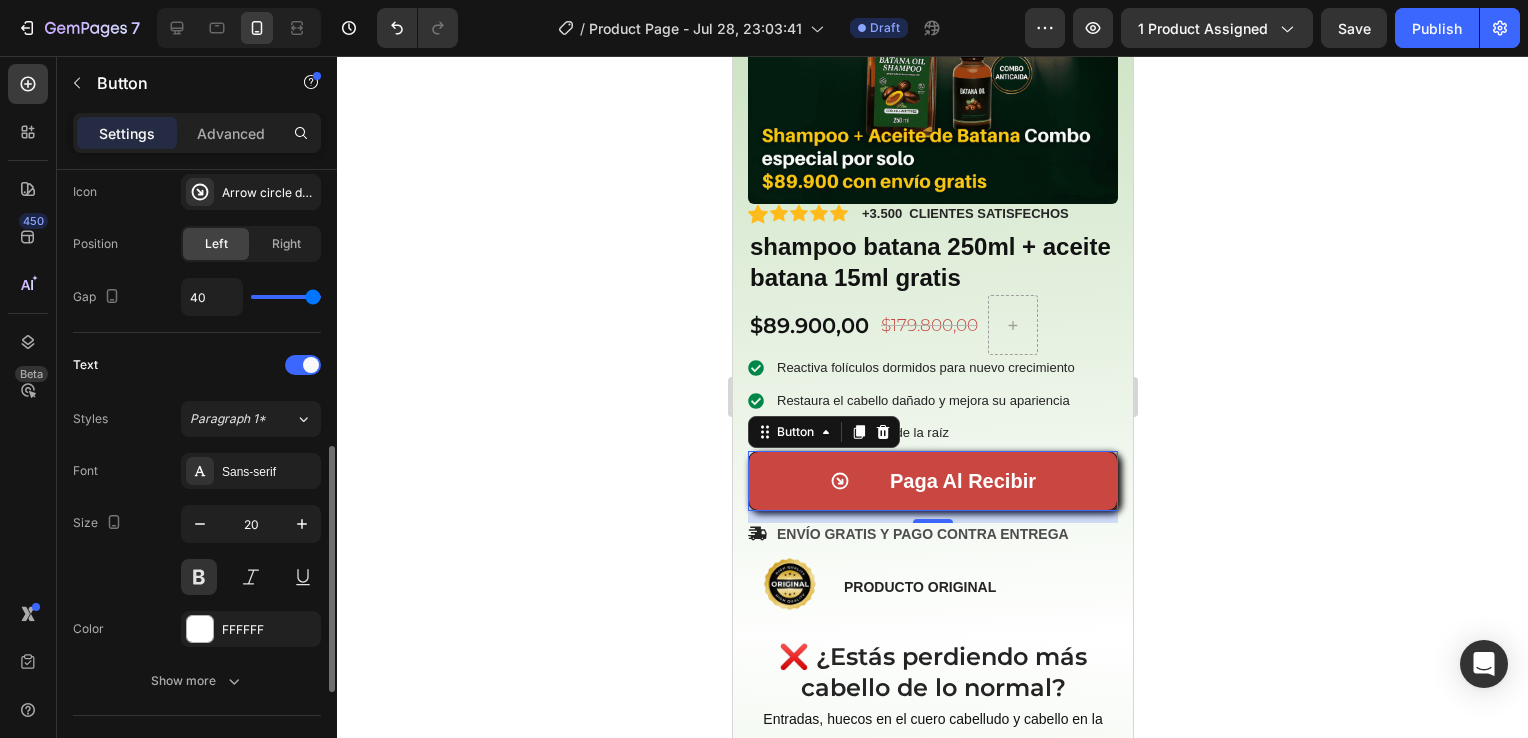 scroll, scrollTop: 677, scrollLeft: 0, axis: vertical 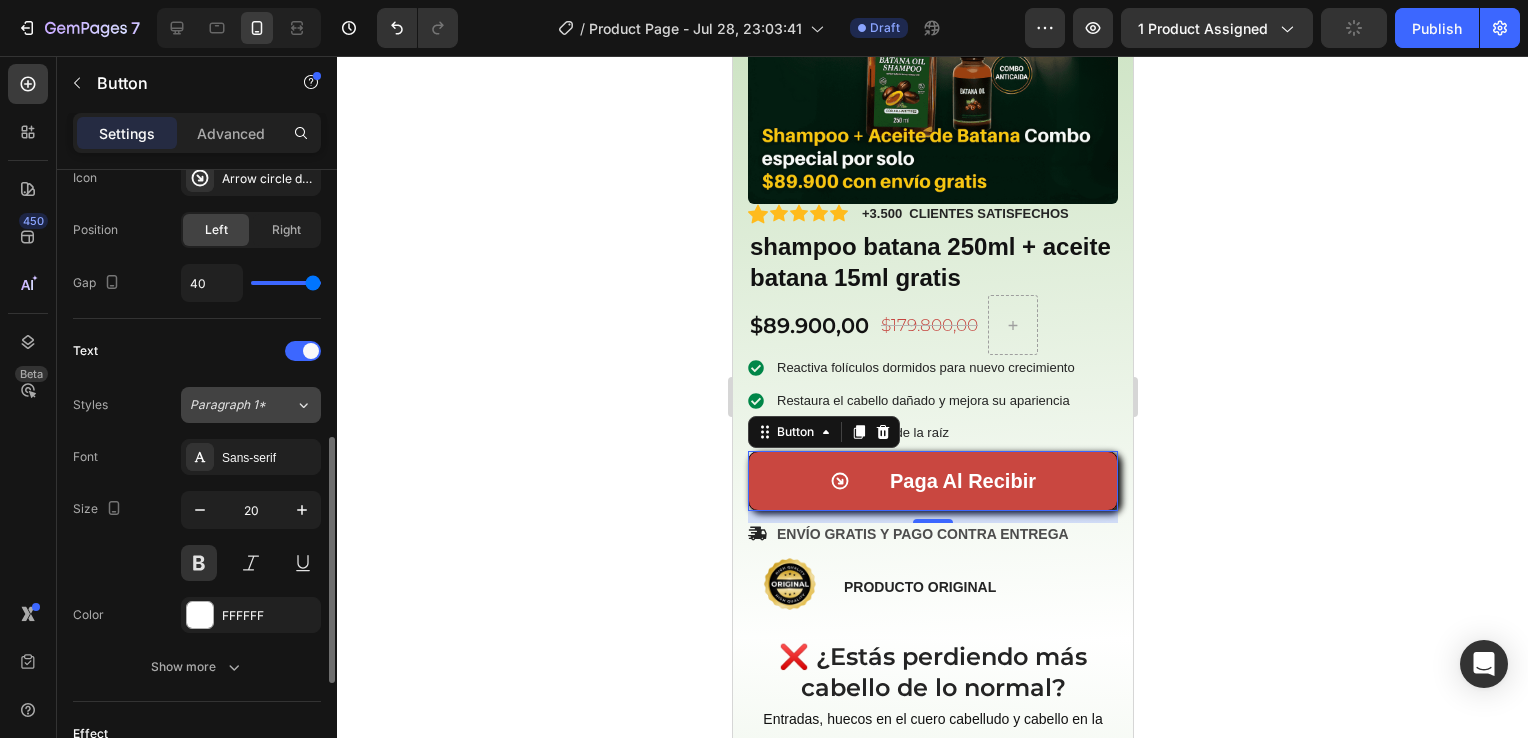 click on "Paragraph 1*" 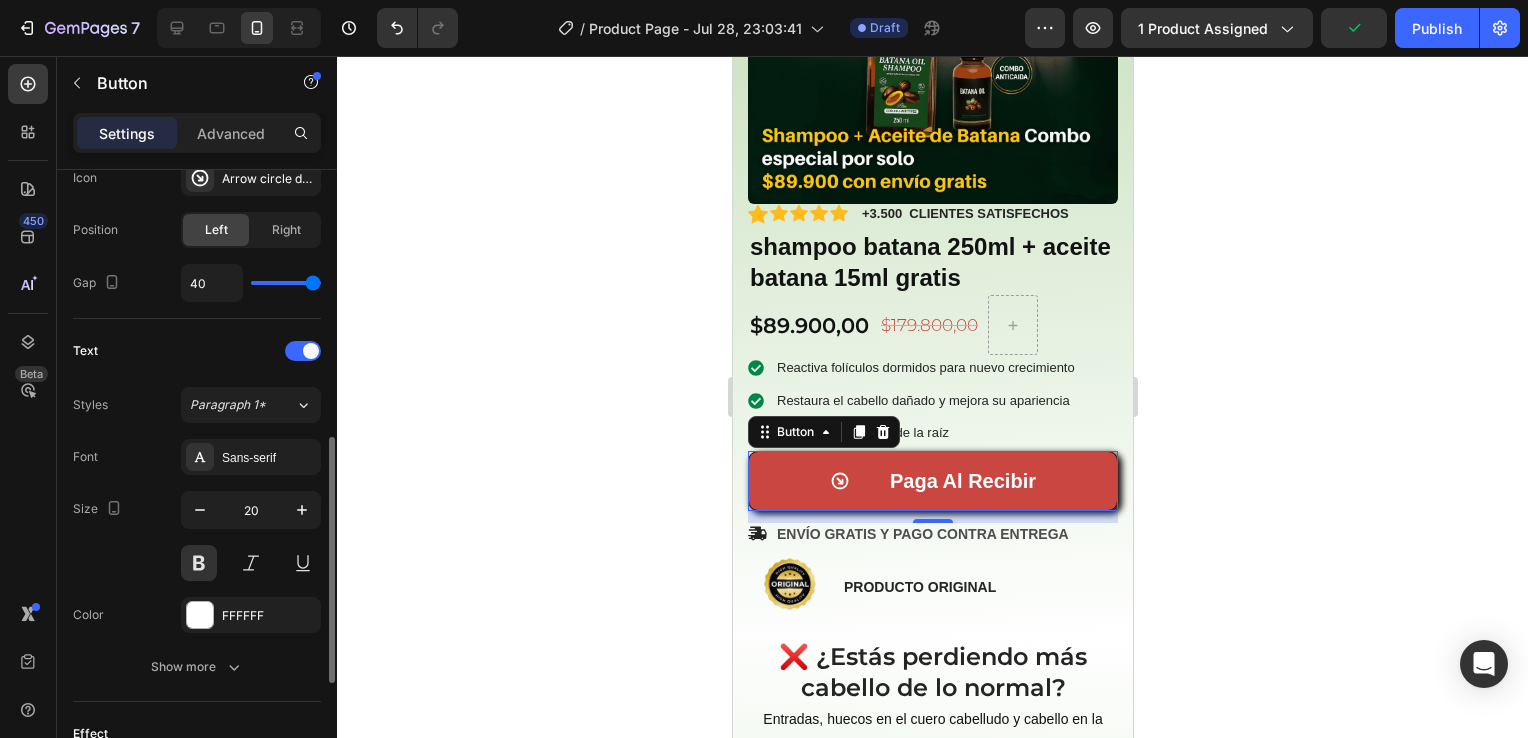 click on "Size 20" at bounding box center [197, 536] 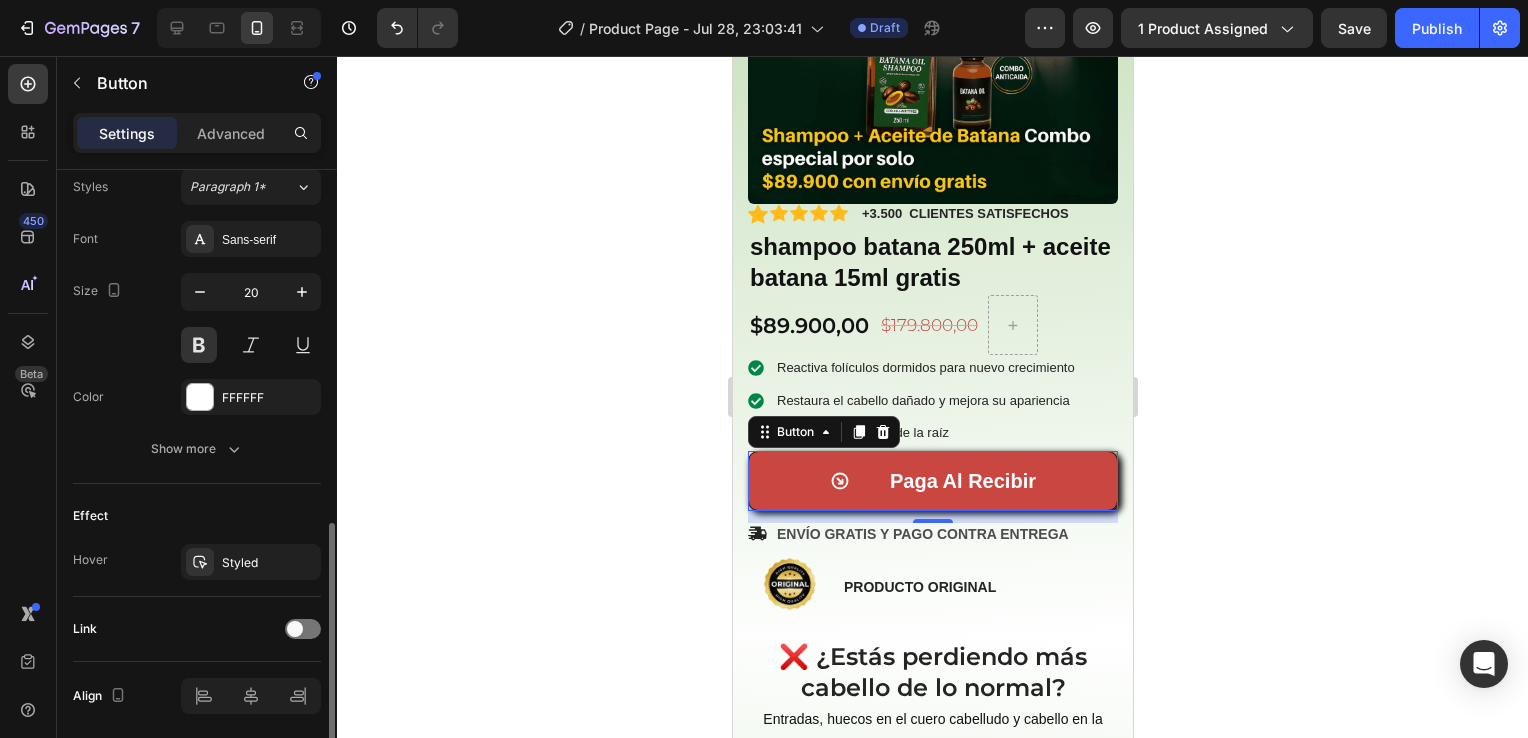 scroll, scrollTop: 897, scrollLeft: 0, axis: vertical 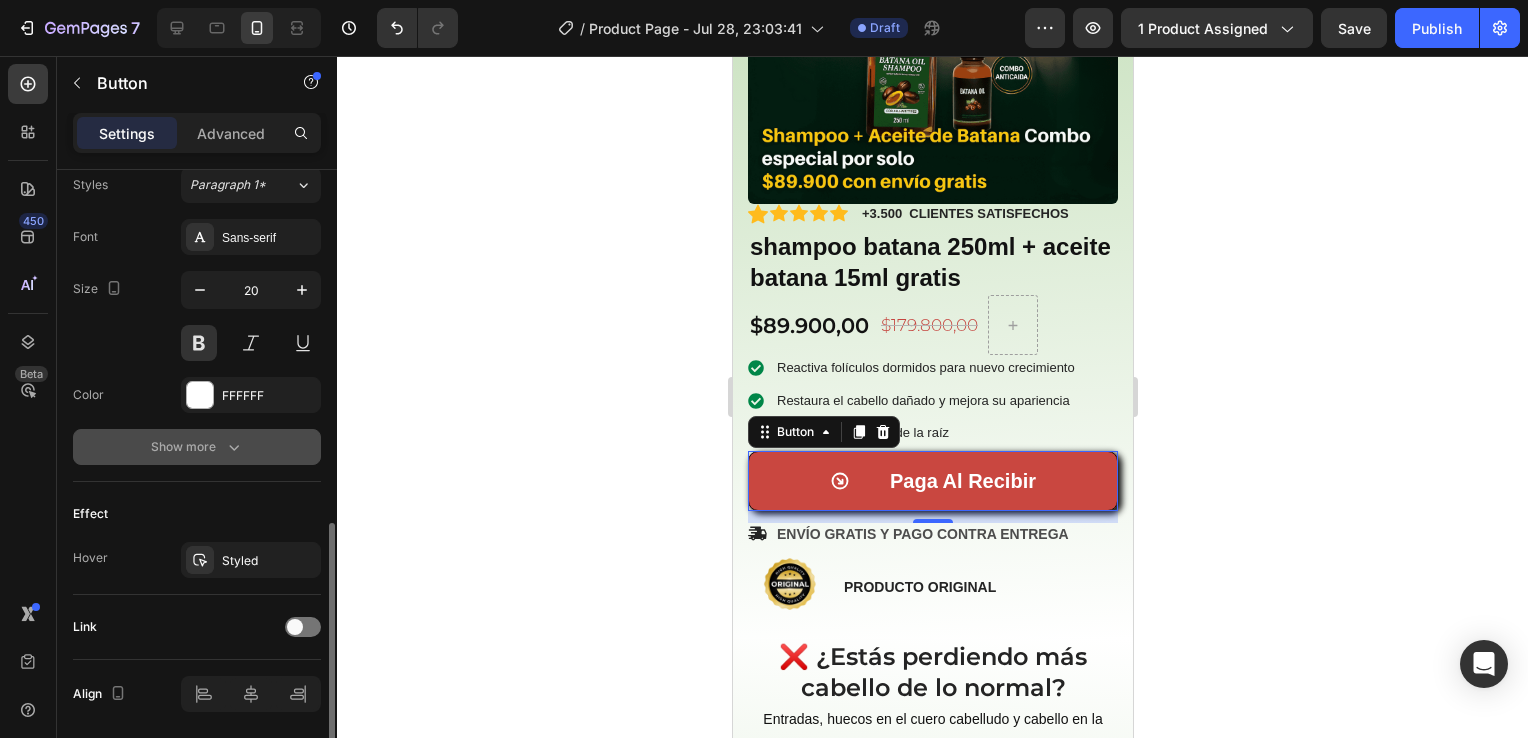 click on "Show more" at bounding box center (197, 447) 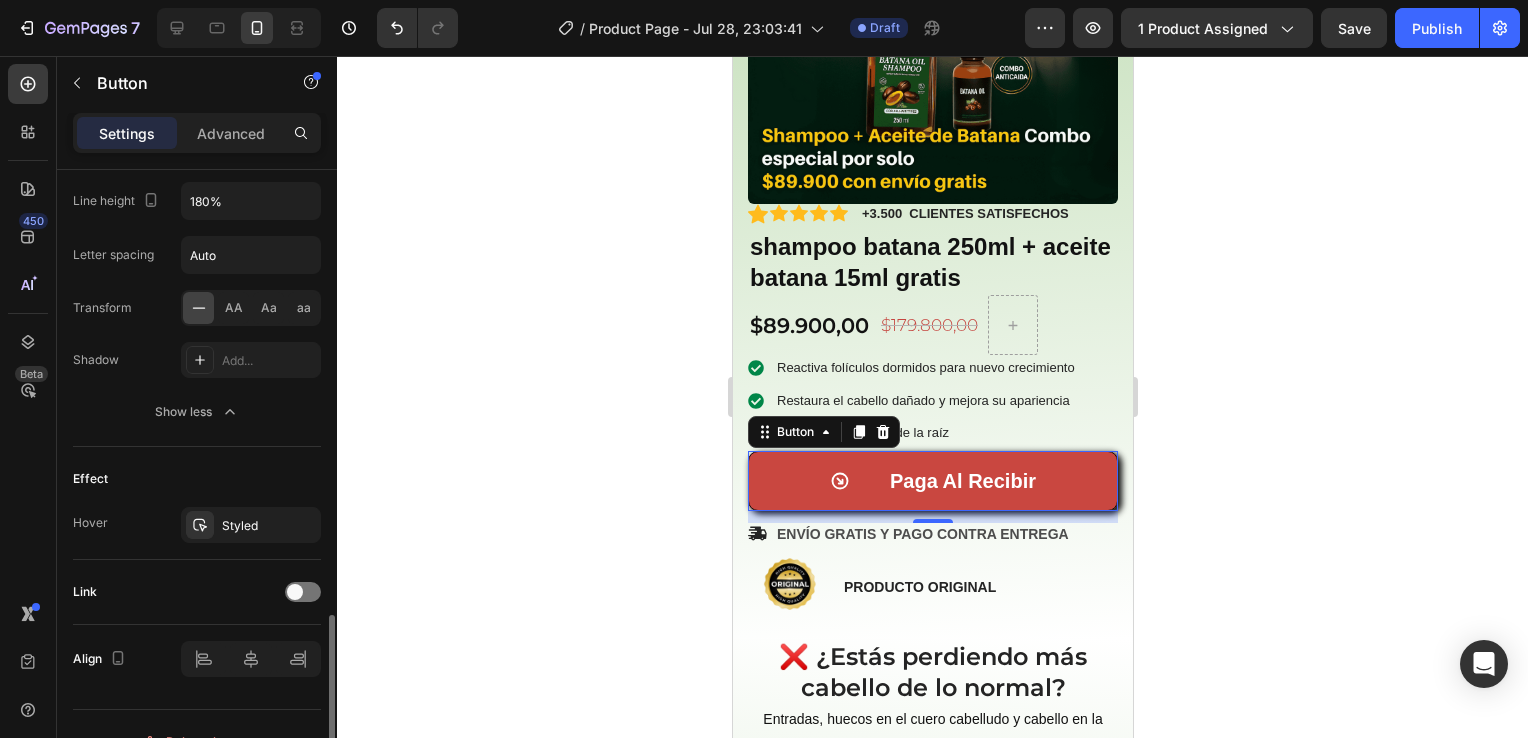 scroll, scrollTop: 1226, scrollLeft: 0, axis: vertical 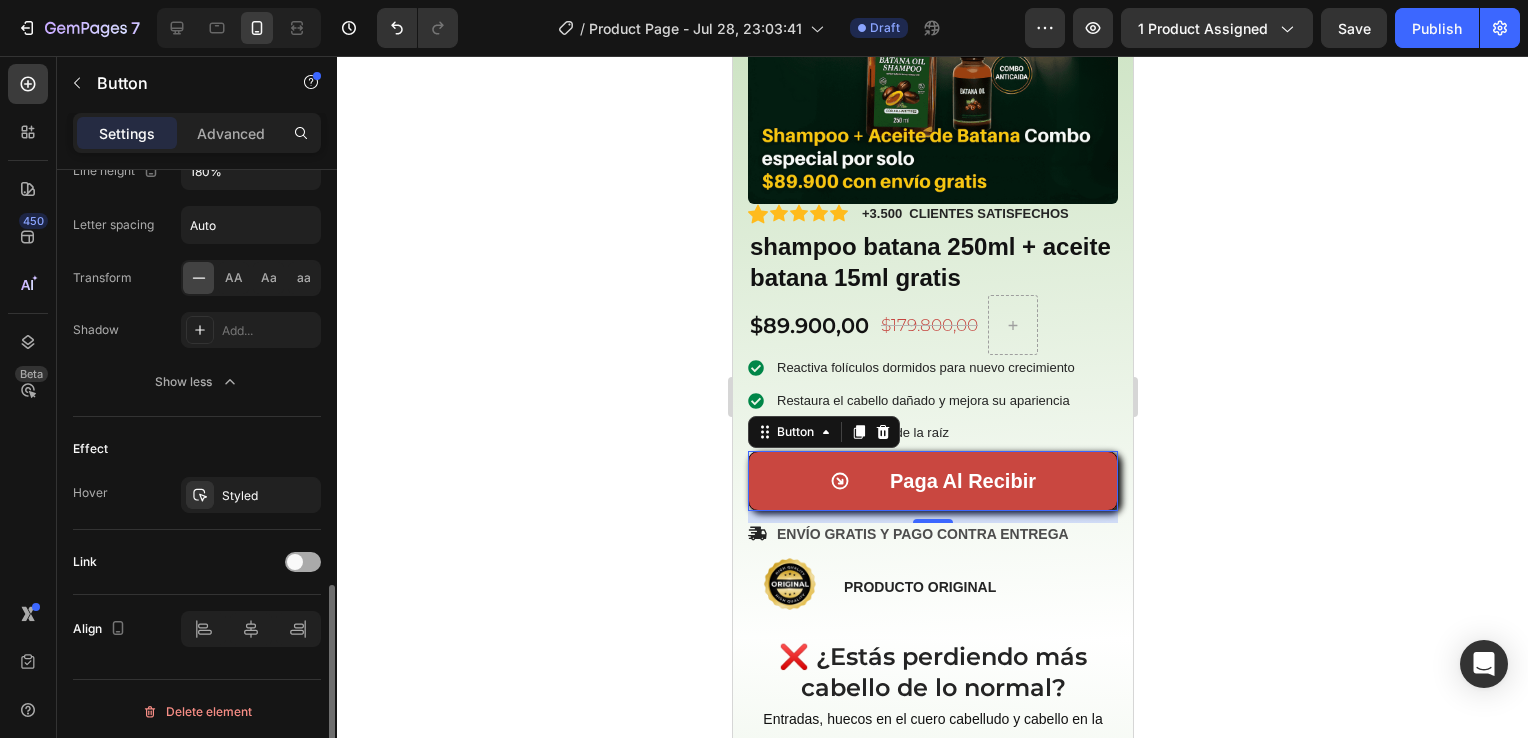 click at bounding box center [303, 562] 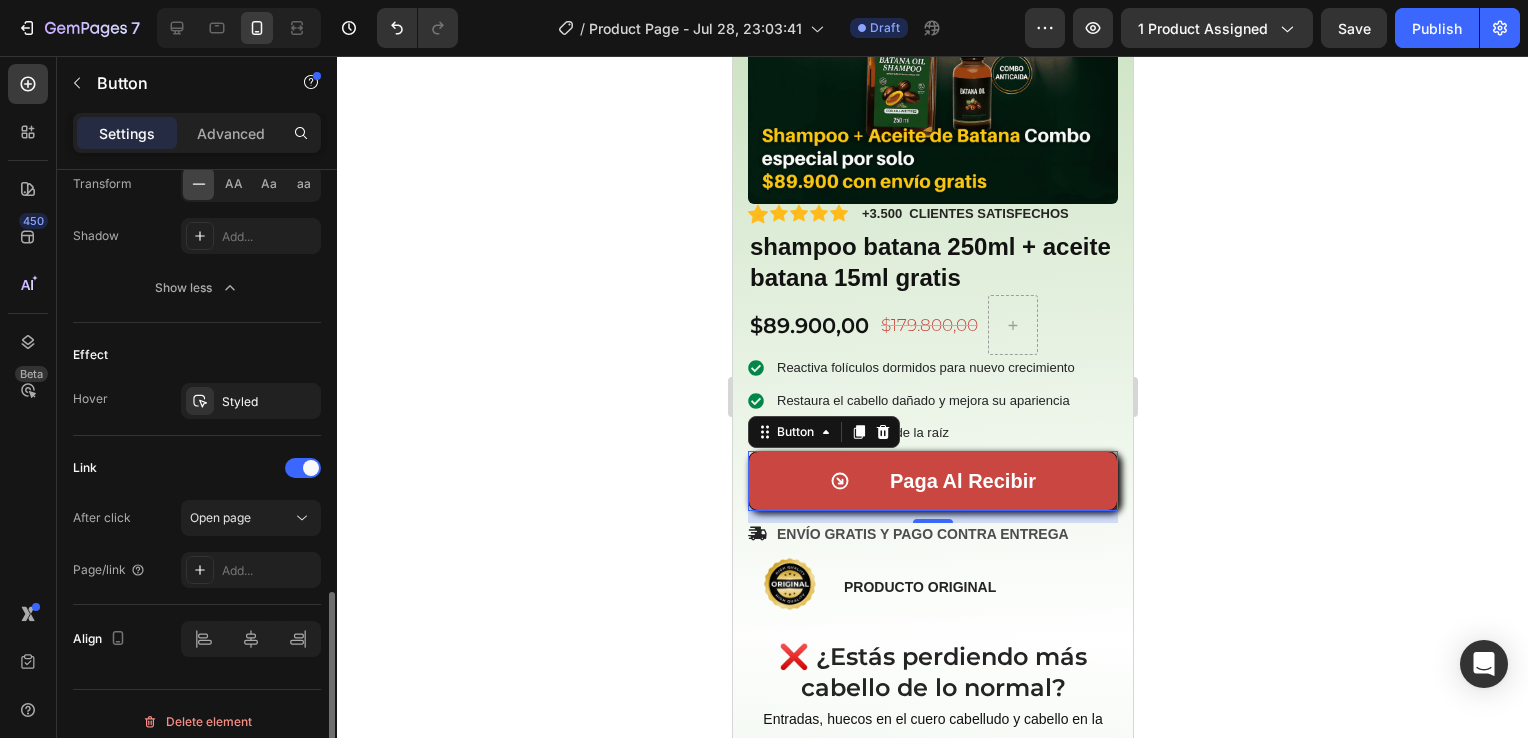 scroll, scrollTop: 1330, scrollLeft: 0, axis: vertical 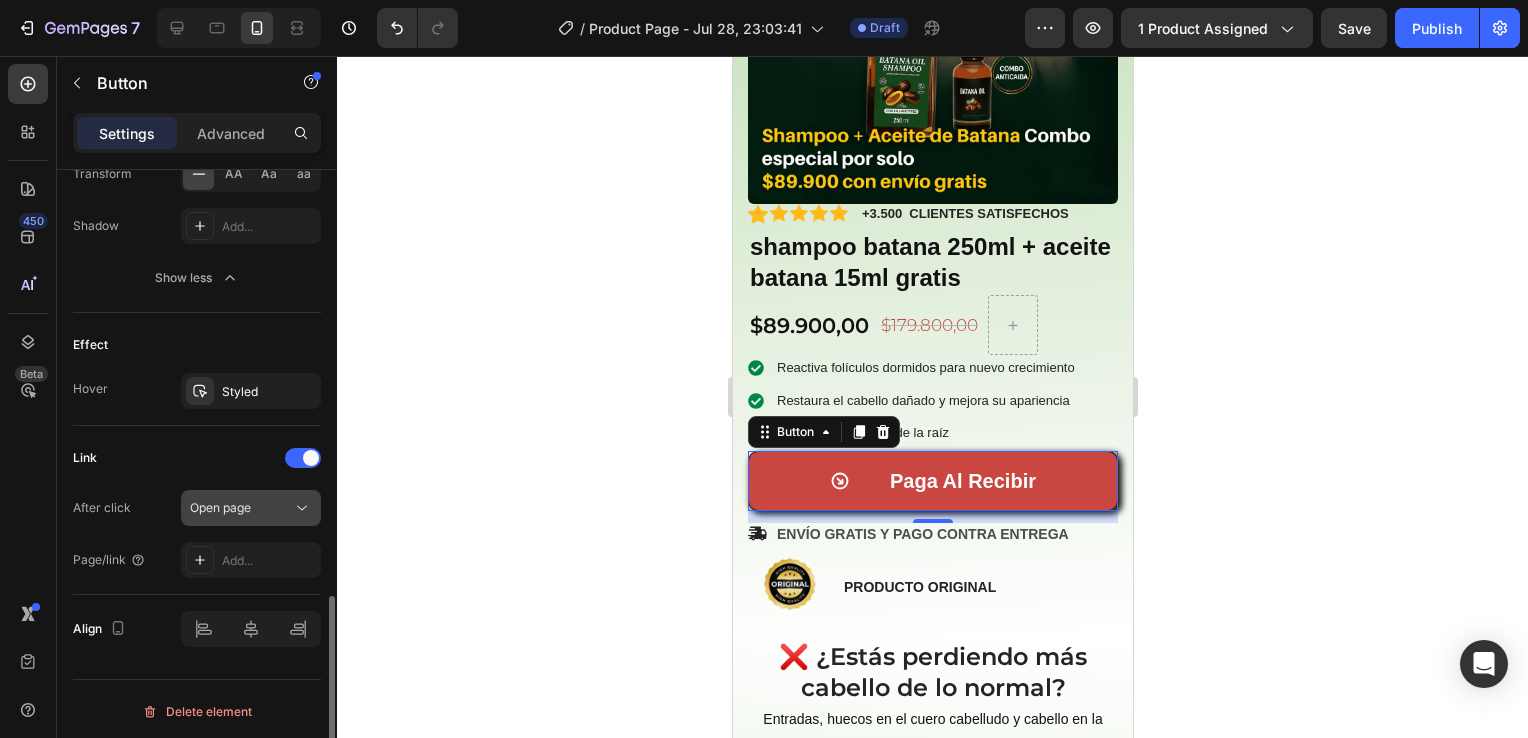 click on "Open page" at bounding box center [241, 508] 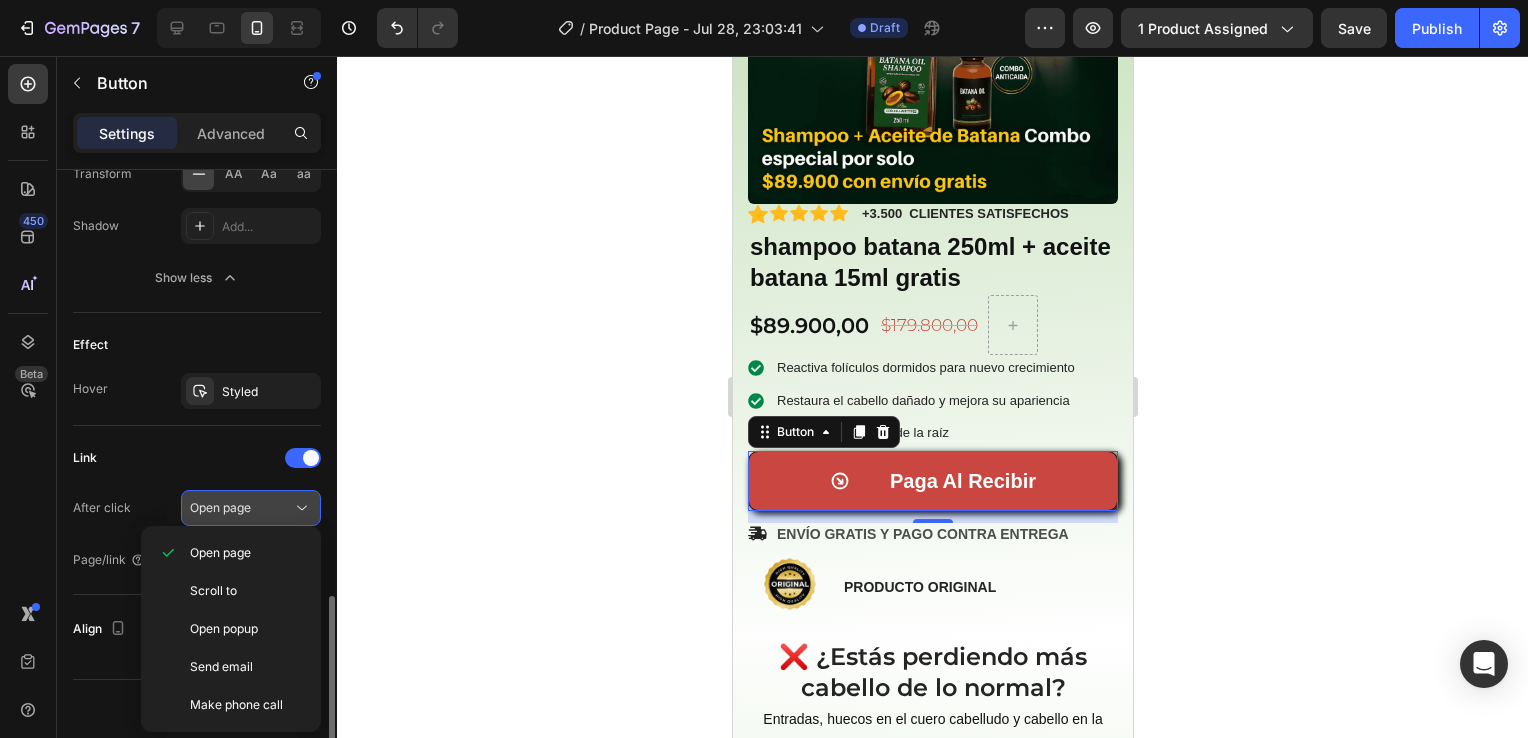 click on "Open page" at bounding box center (241, 508) 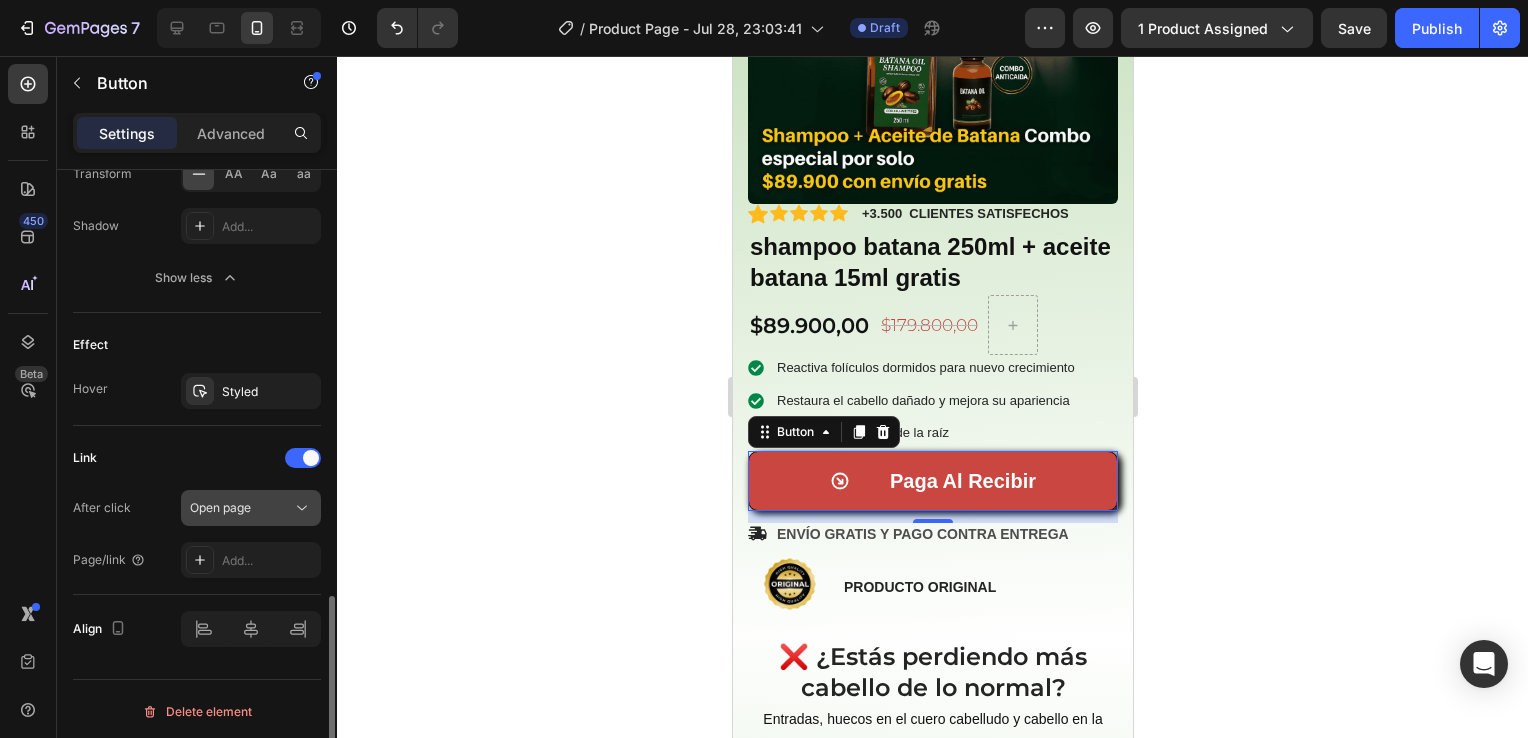 click on "Open page" at bounding box center [241, 508] 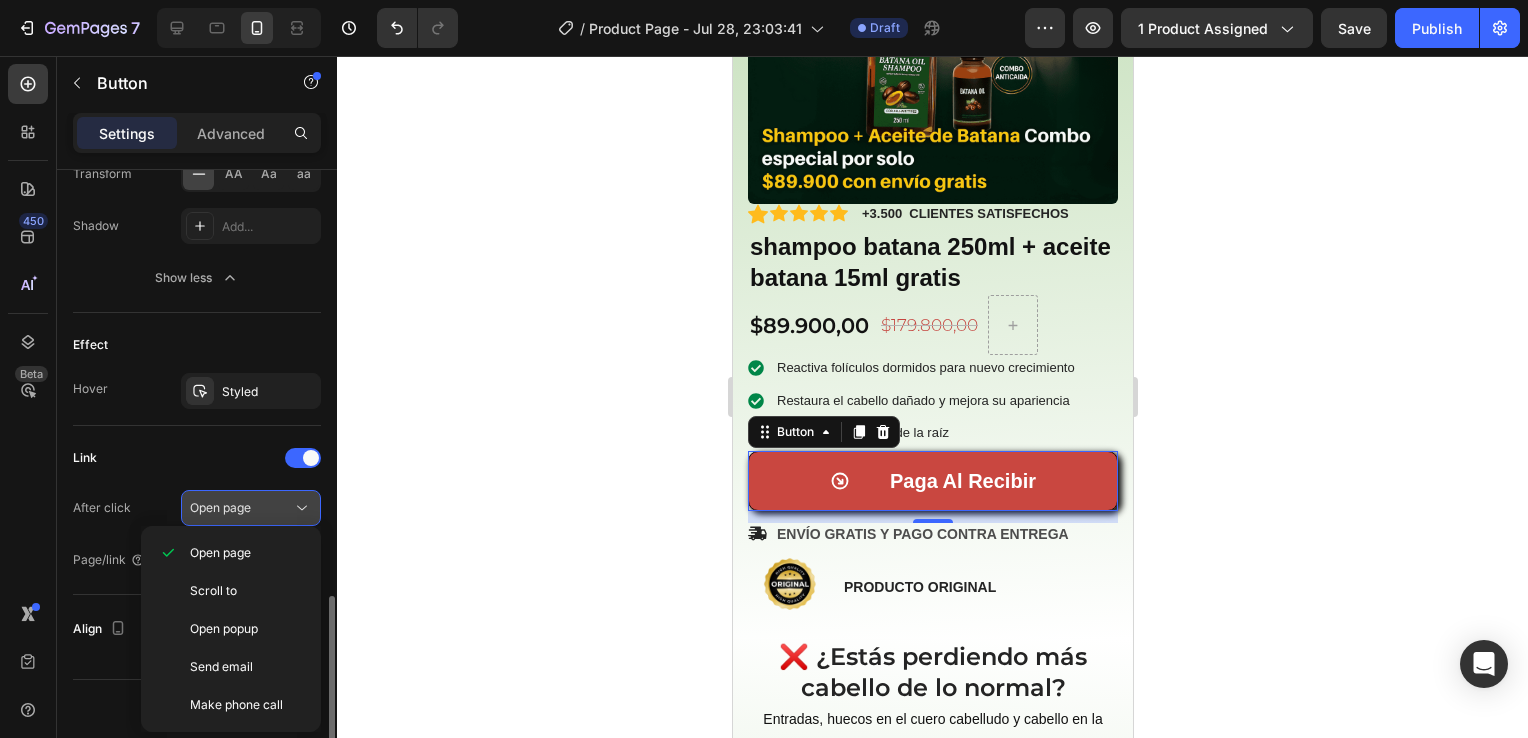 click on "Open page" at bounding box center [241, 508] 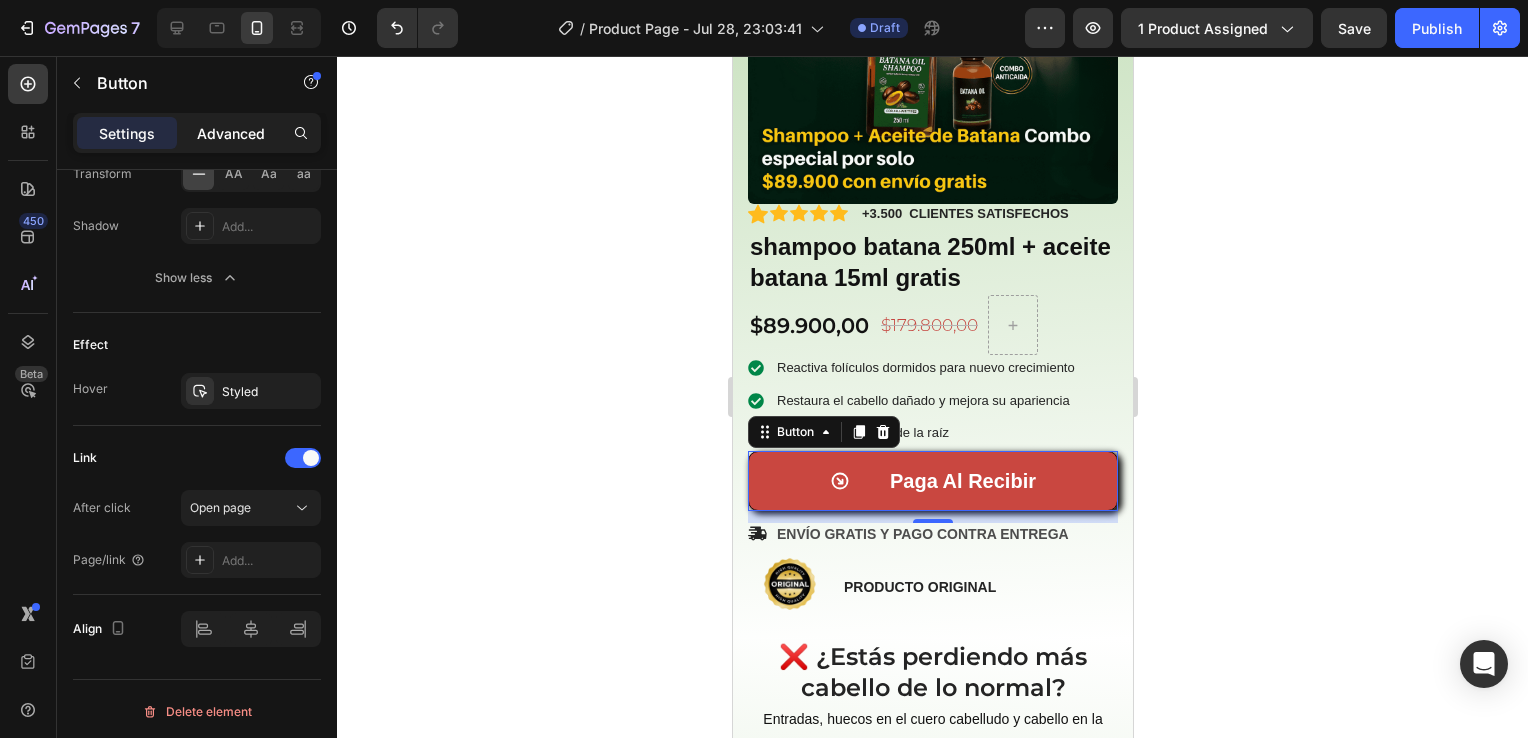 click on "Advanced" 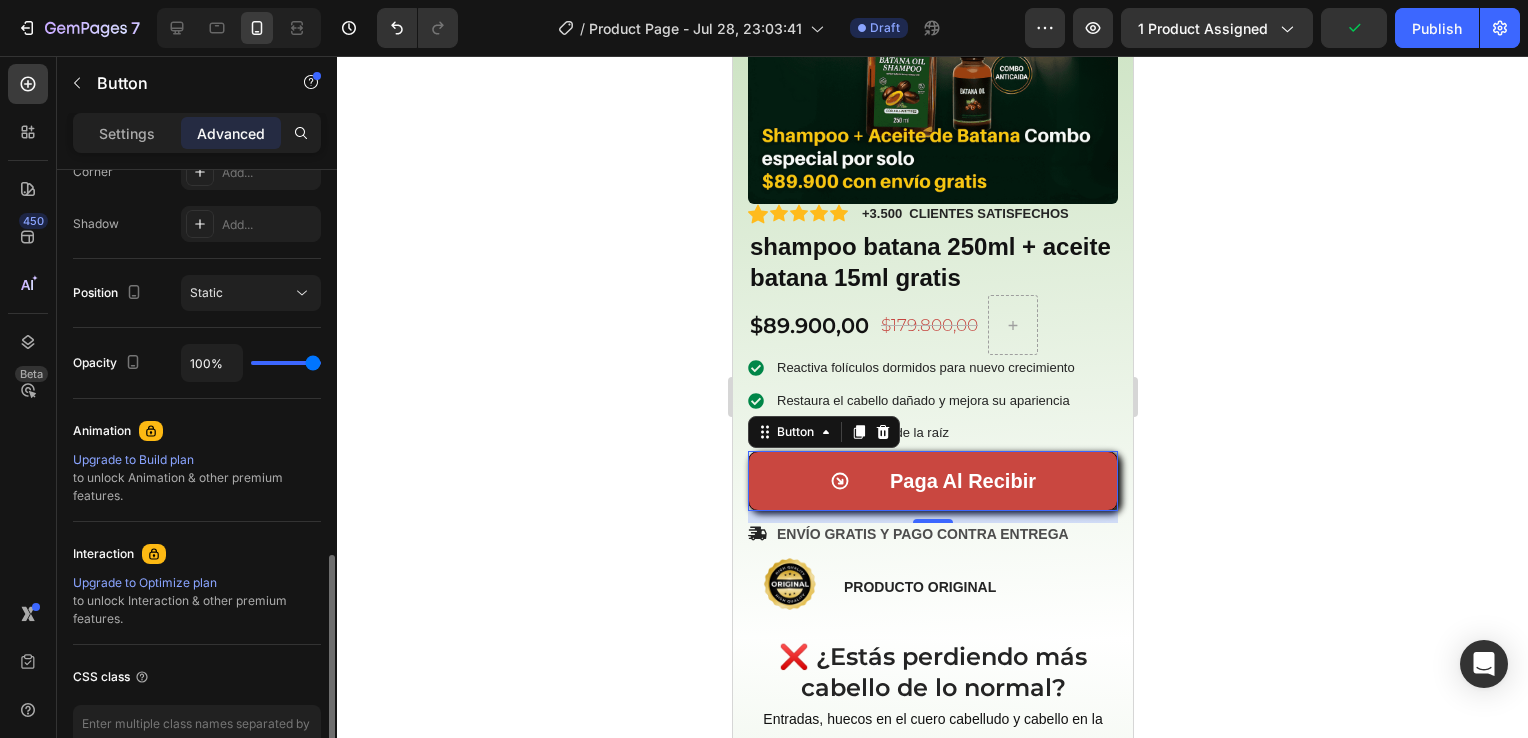 scroll, scrollTop: 760, scrollLeft: 0, axis: vertical 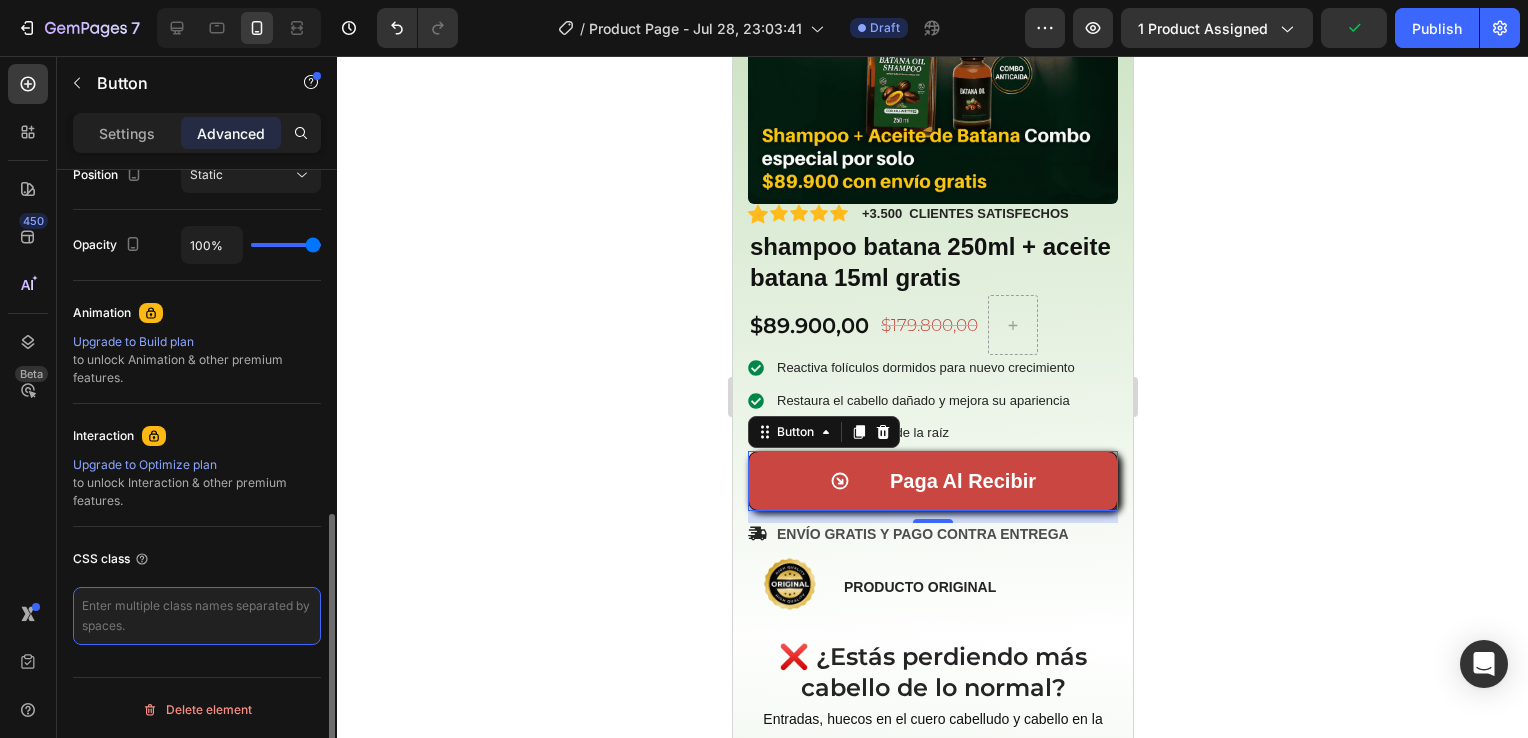click at bounding box center [197, 616] 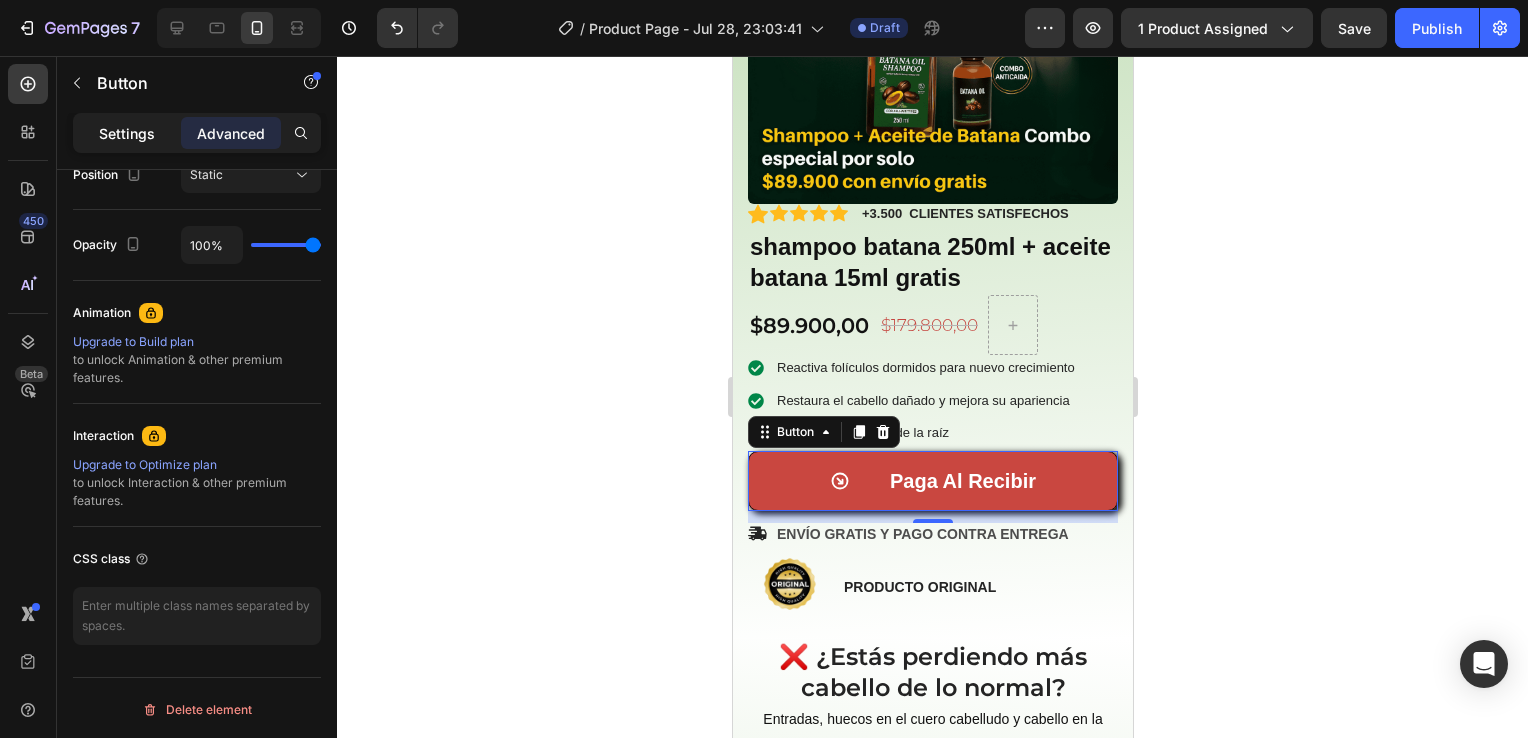 click on "Settings" at bounding box center [127, 133] 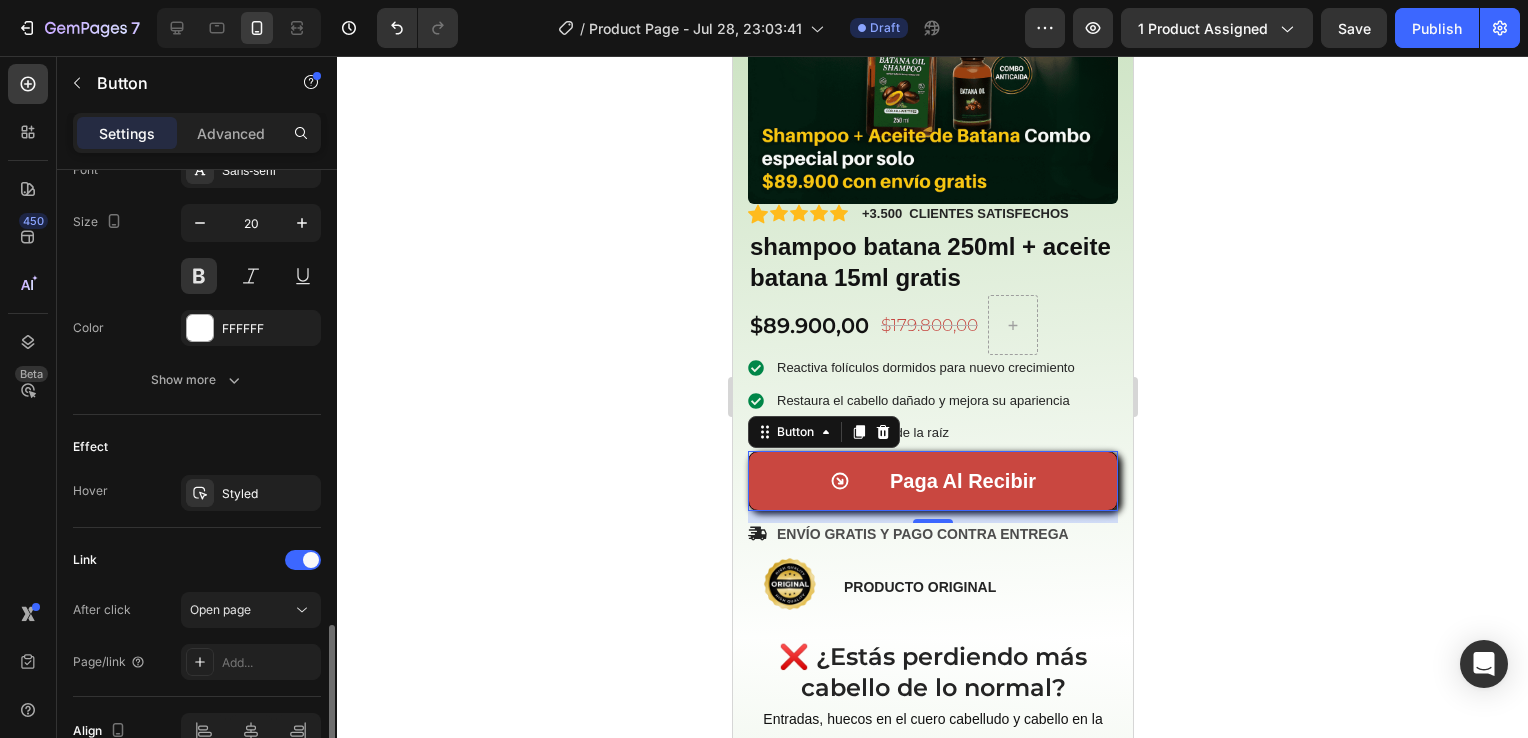 scroll, scrollTop: 1067, scrollLeft: 0, axis: vertical 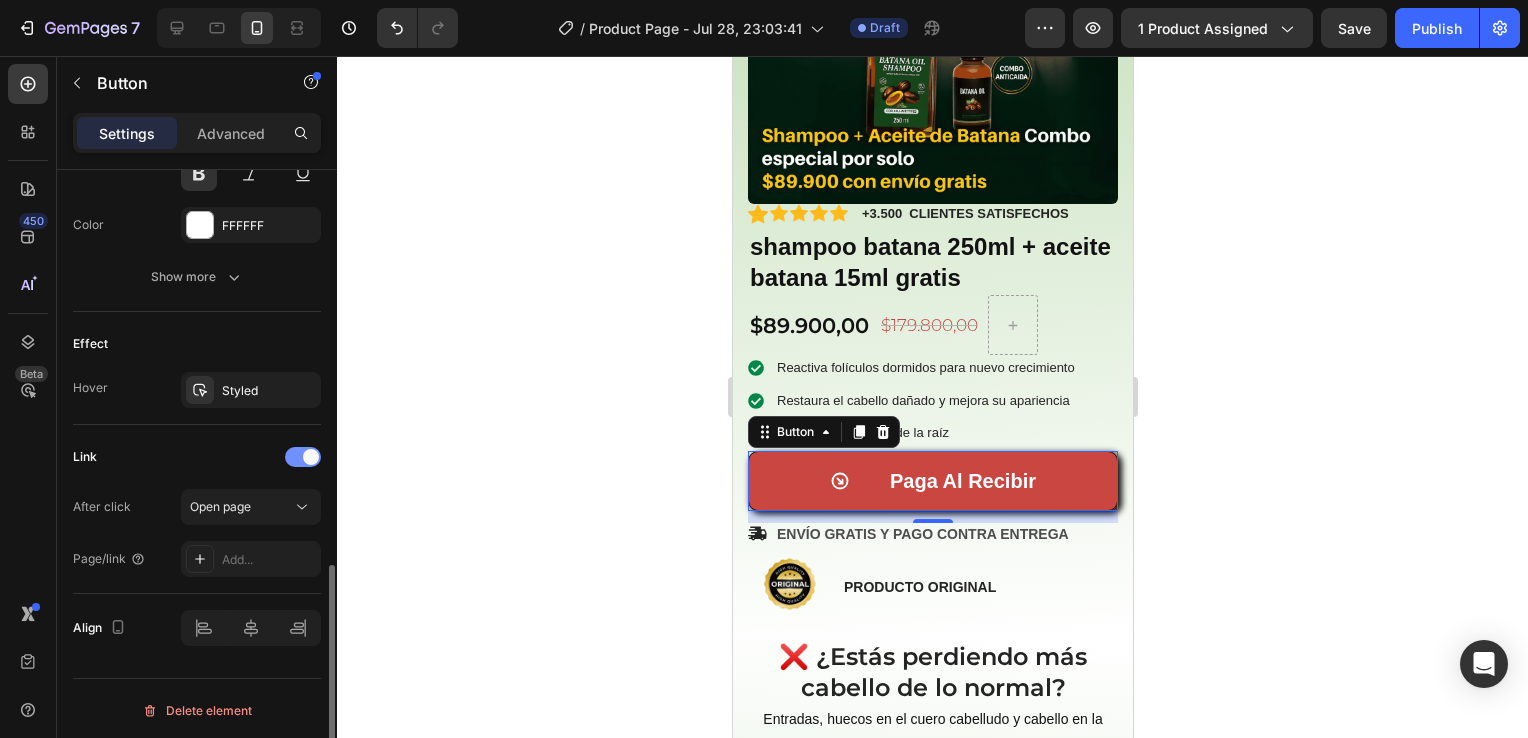 click at bounding box center (311, 457) 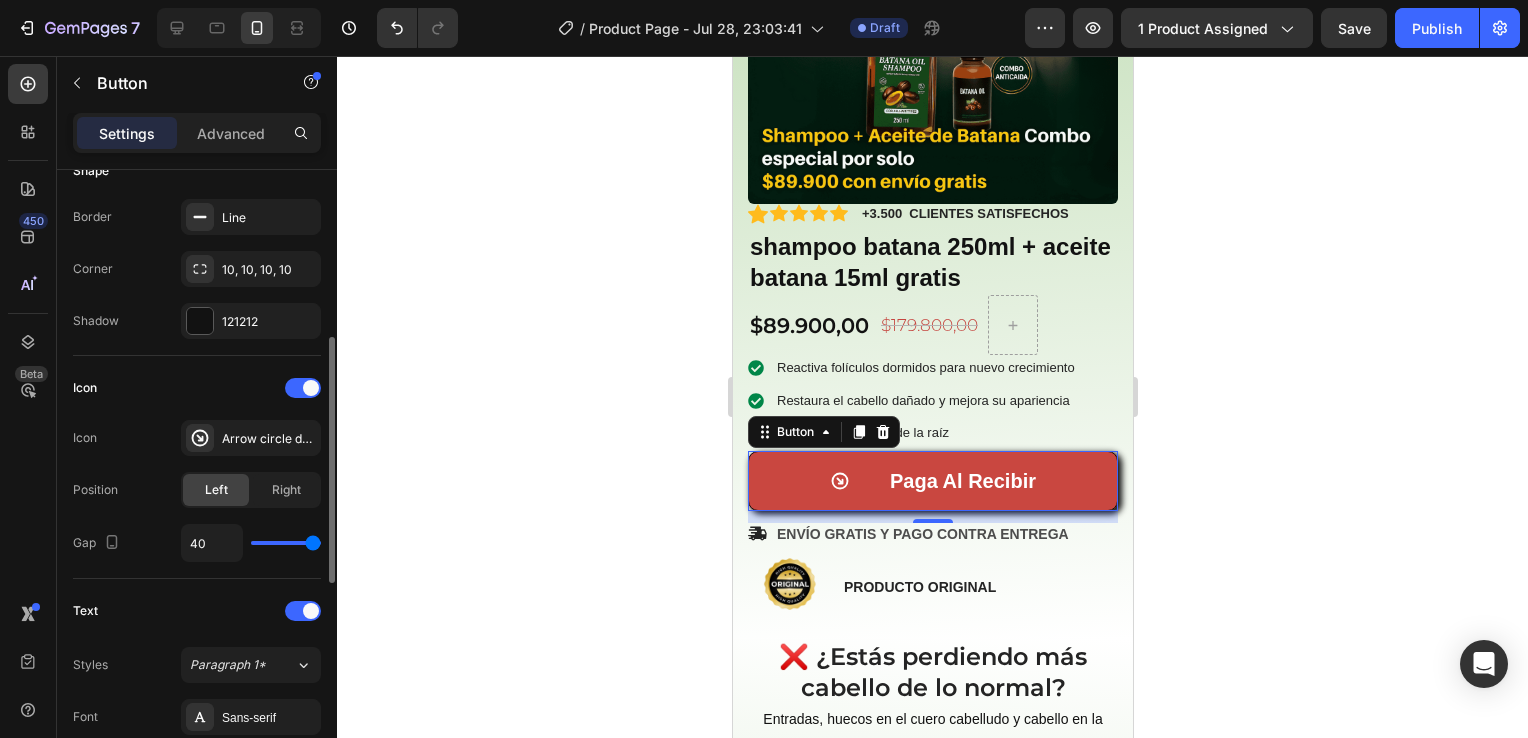 scroll, scrollTop: 419, scrollLeft: 0, axis: vertical 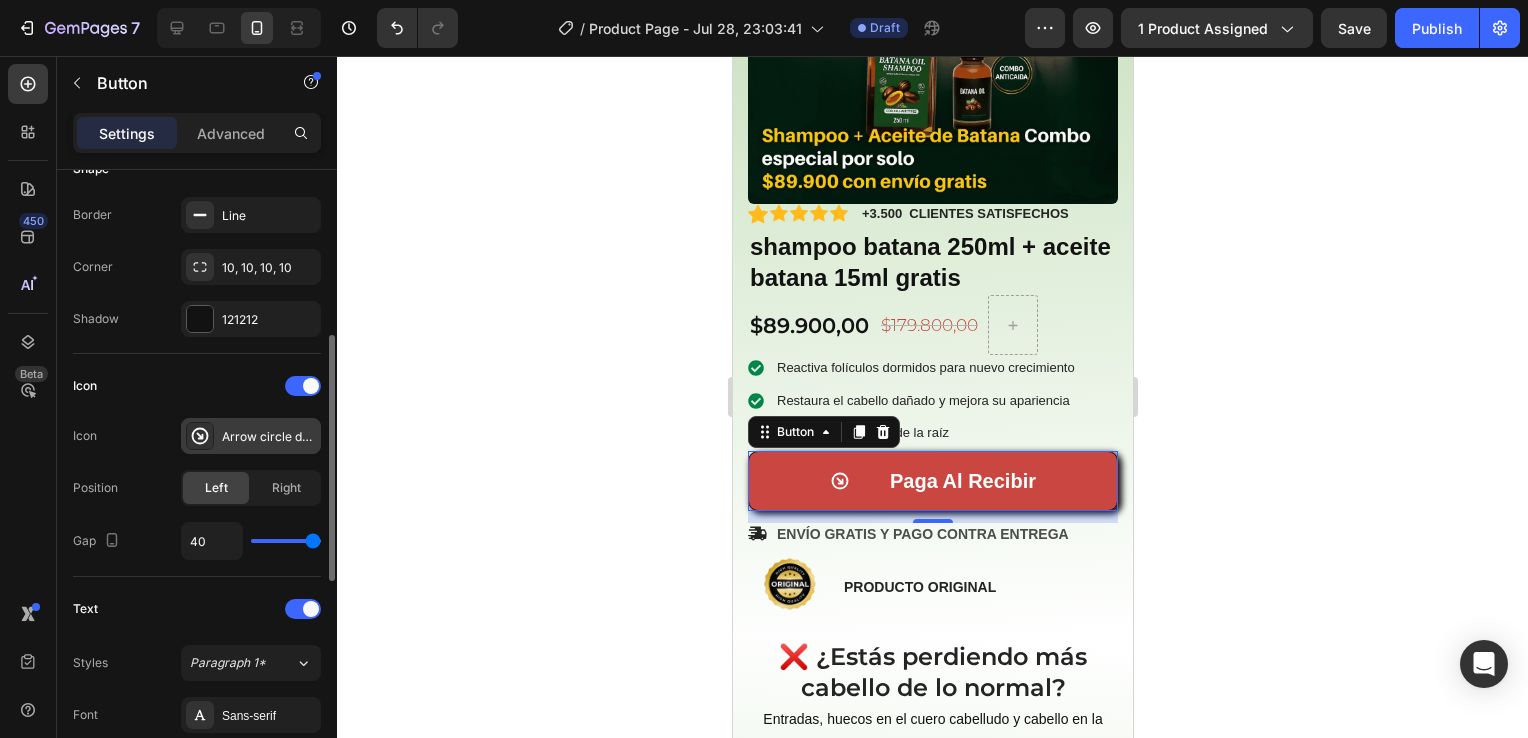 click on "Arrow circle down right bold" at bounding box center [251, 436] 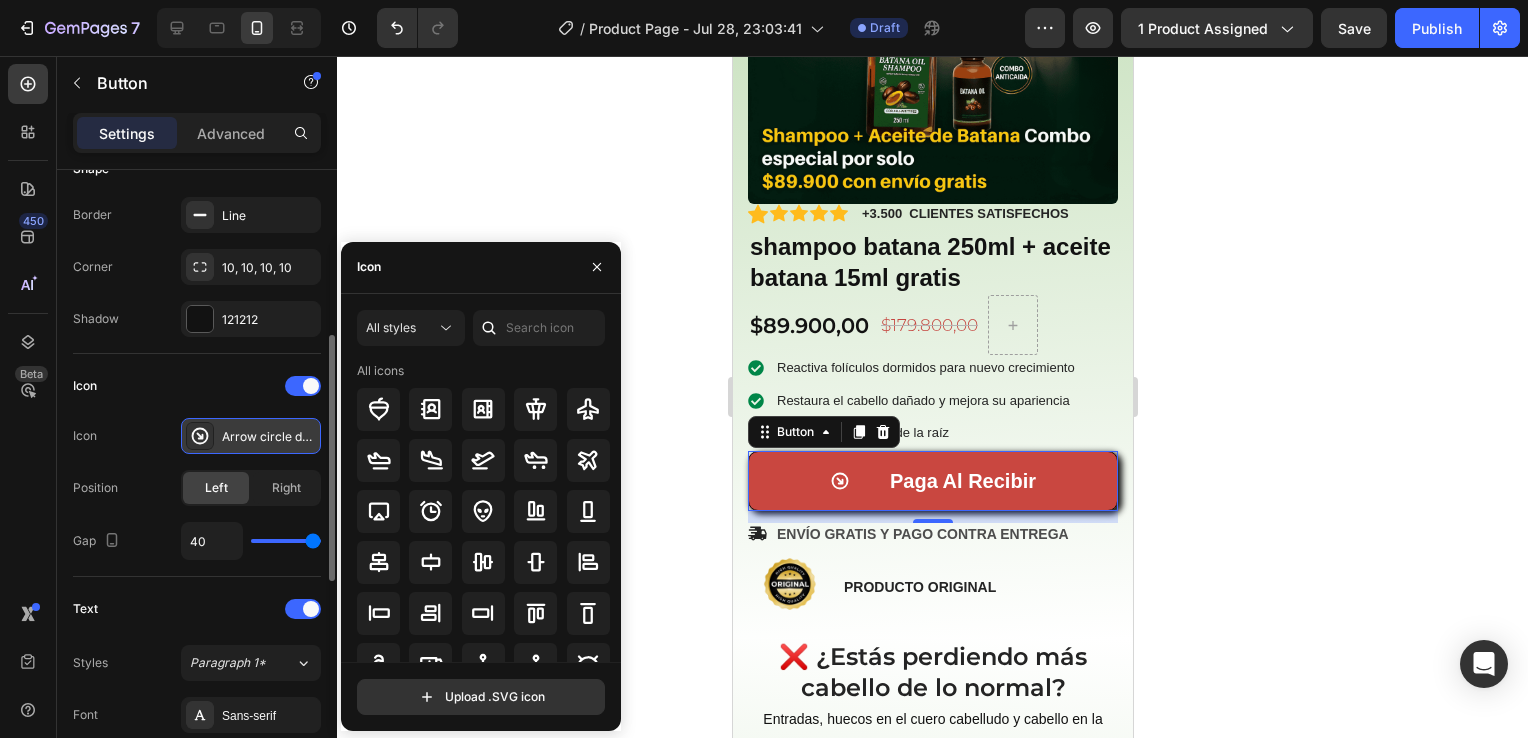 click on "Arrow circle down right bold" at bounding box center [251, 436] 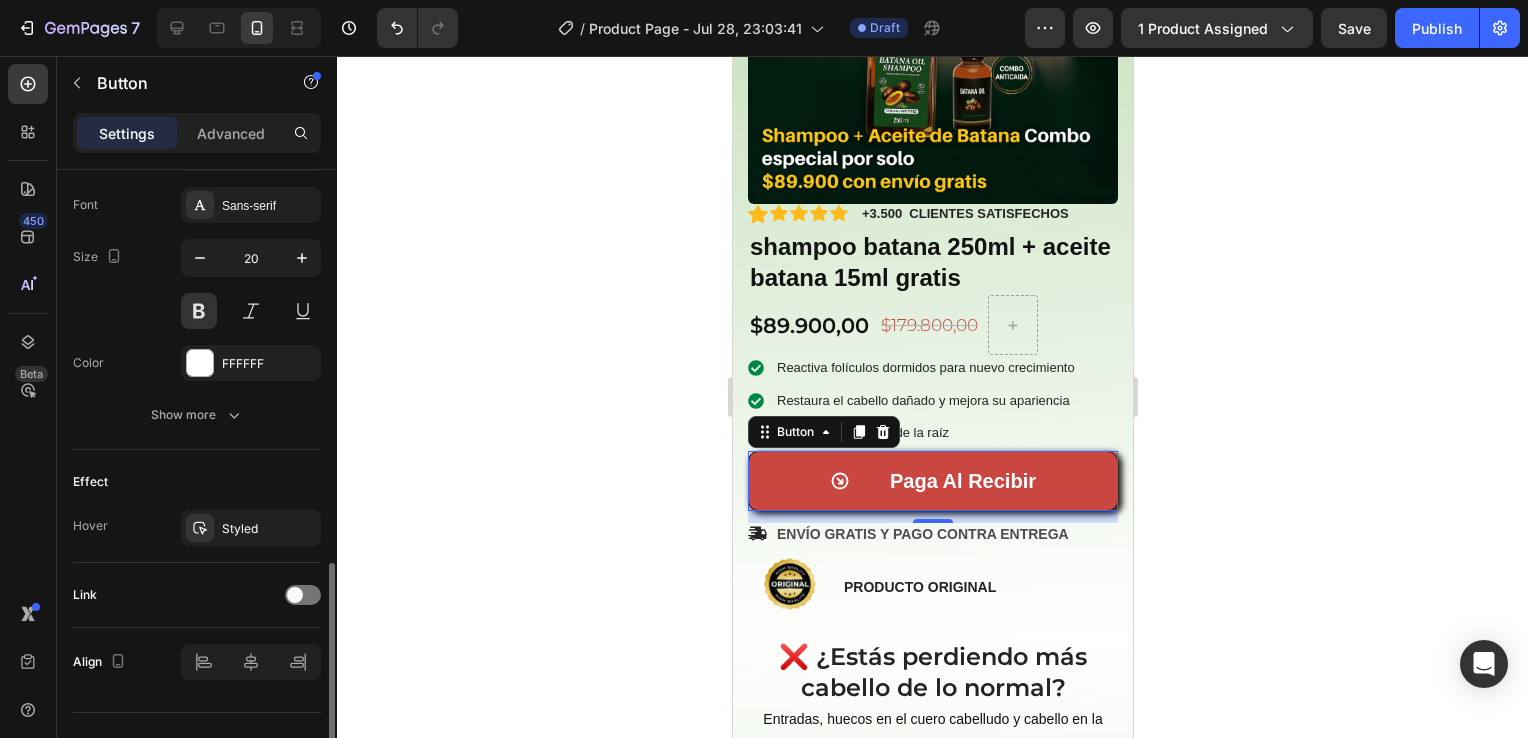 scroll, scrollTop: 963, scrollLeft: 0, axis: vertical 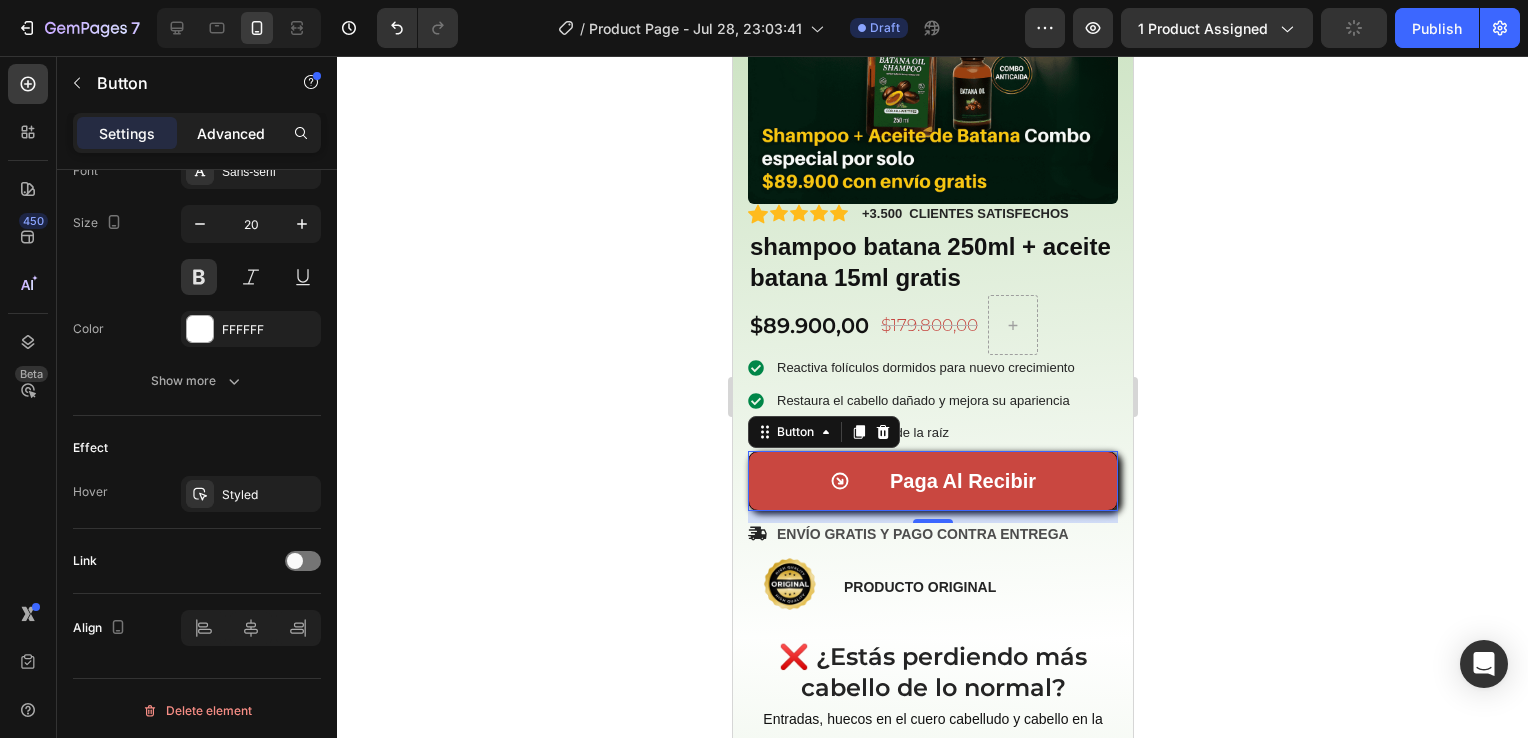 click on "Advanced" at bounding box center (231, 133) 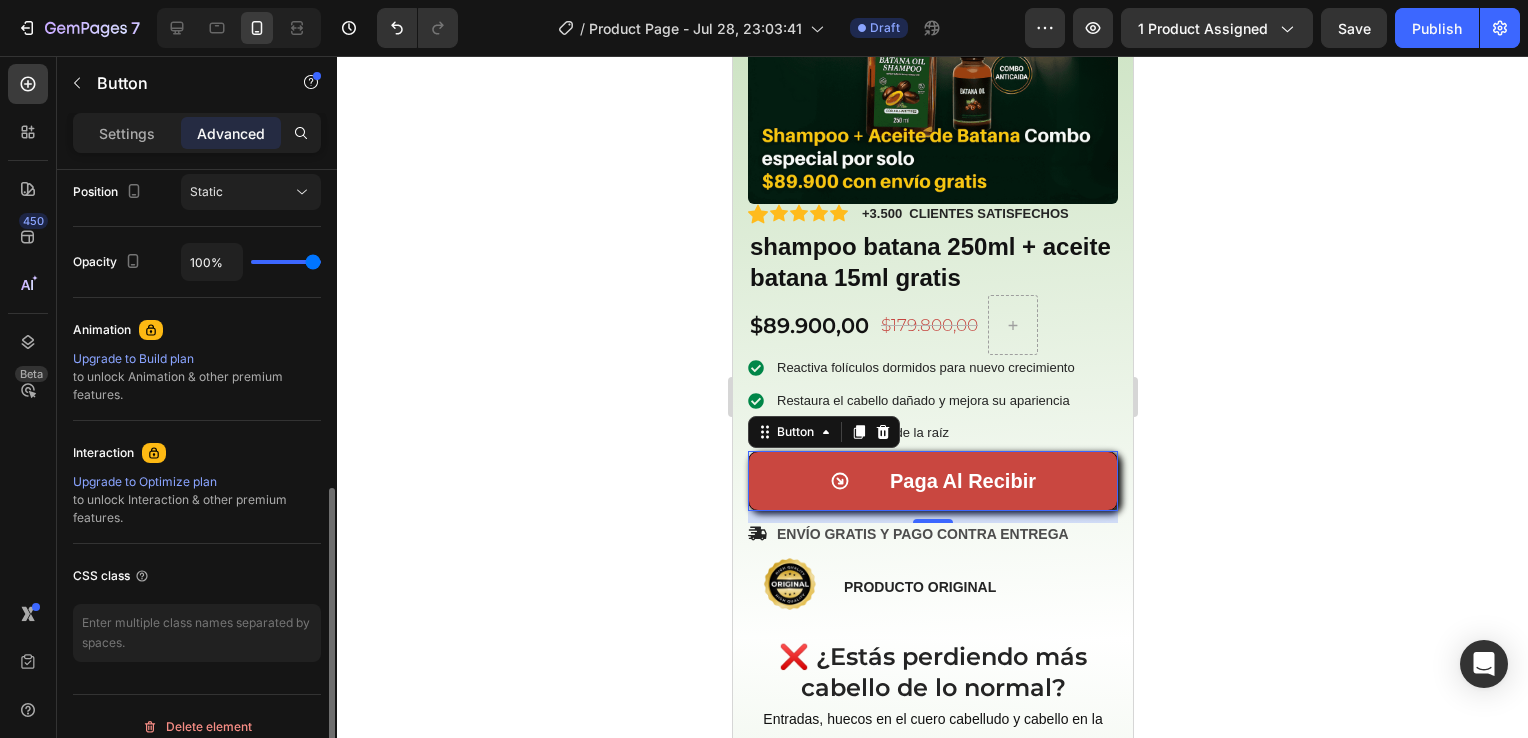 scroll, scrollTop: 760, scrollLeft: 0, axis: vertical 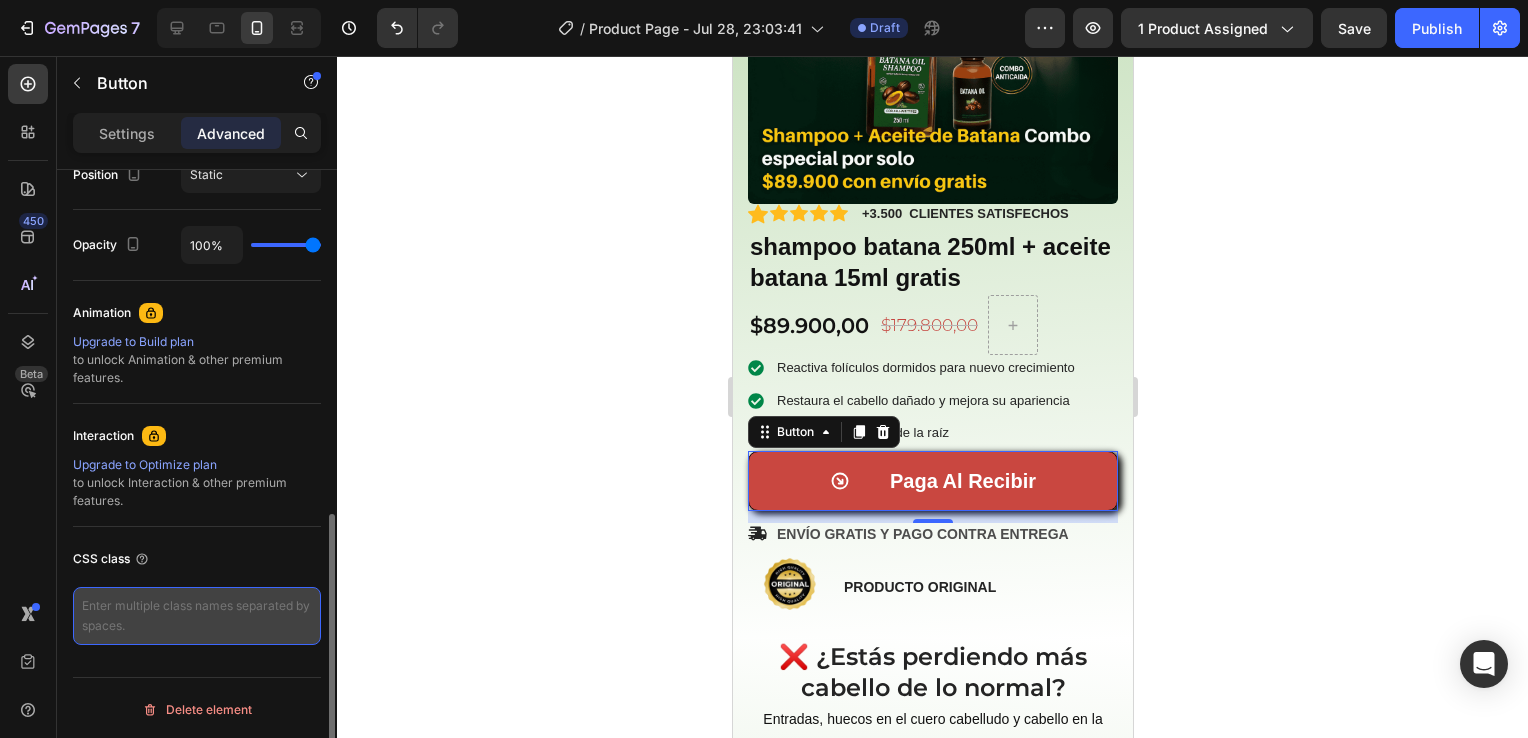 click at bounding box center (197, 616) 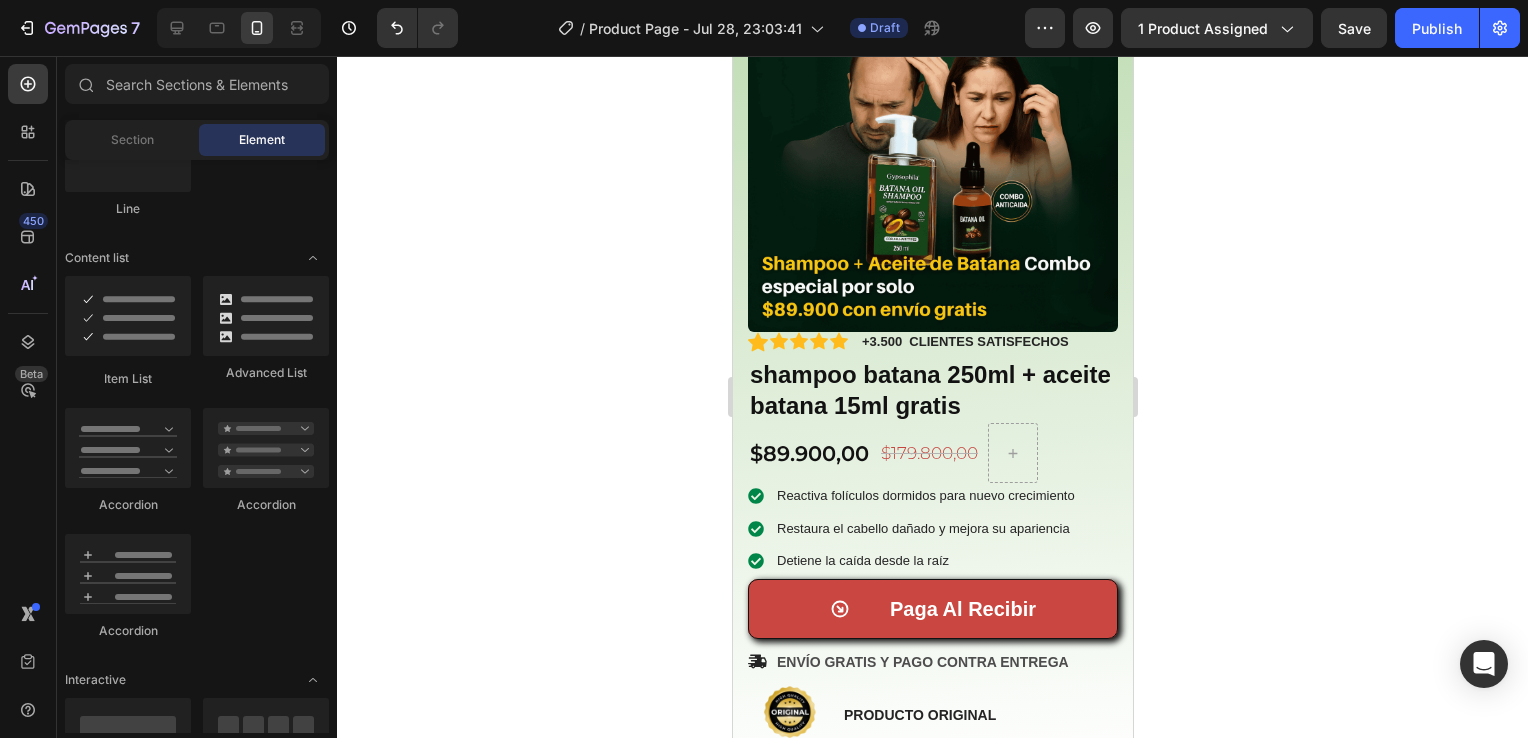 scroll, scrollTop: 260, scrollLeft: 0, axis: vertical 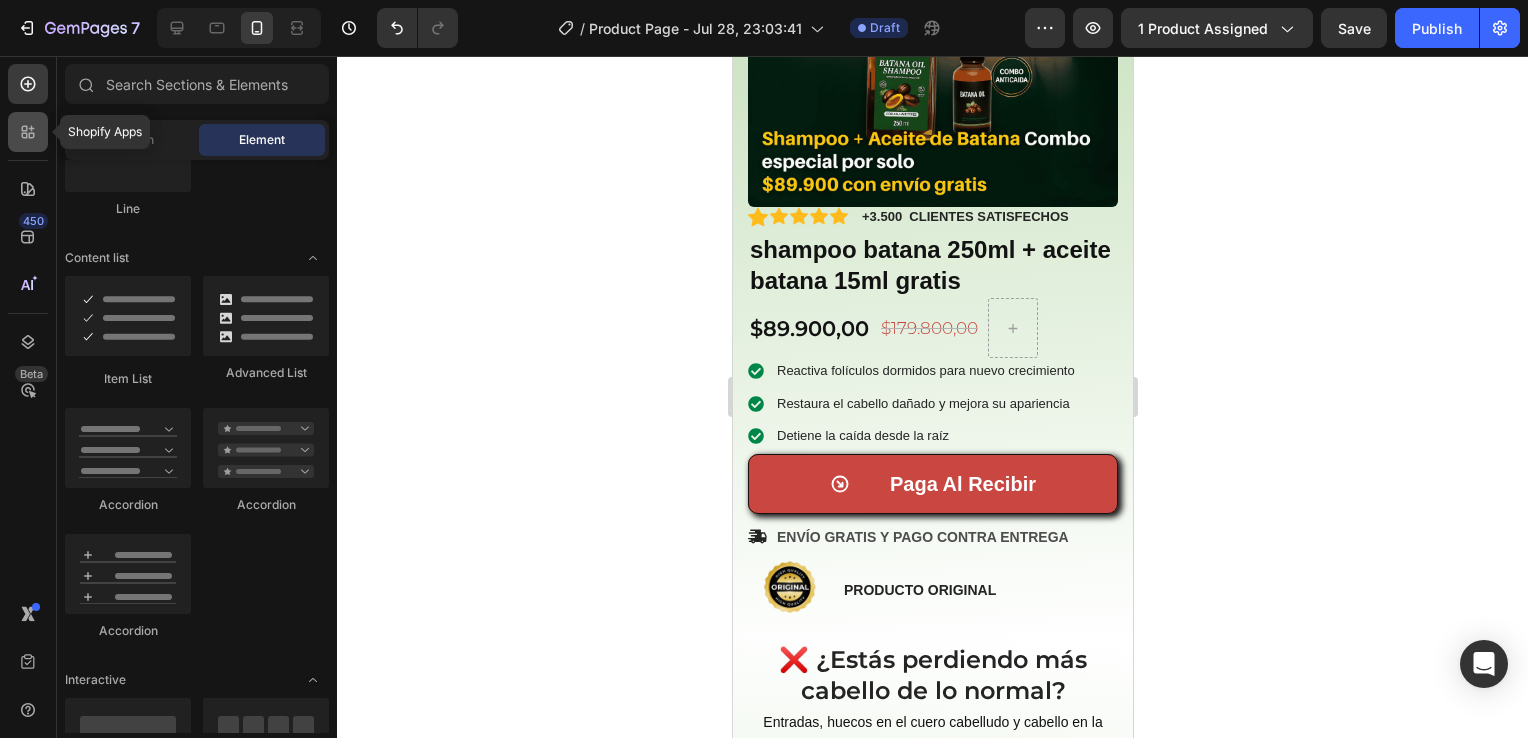 click 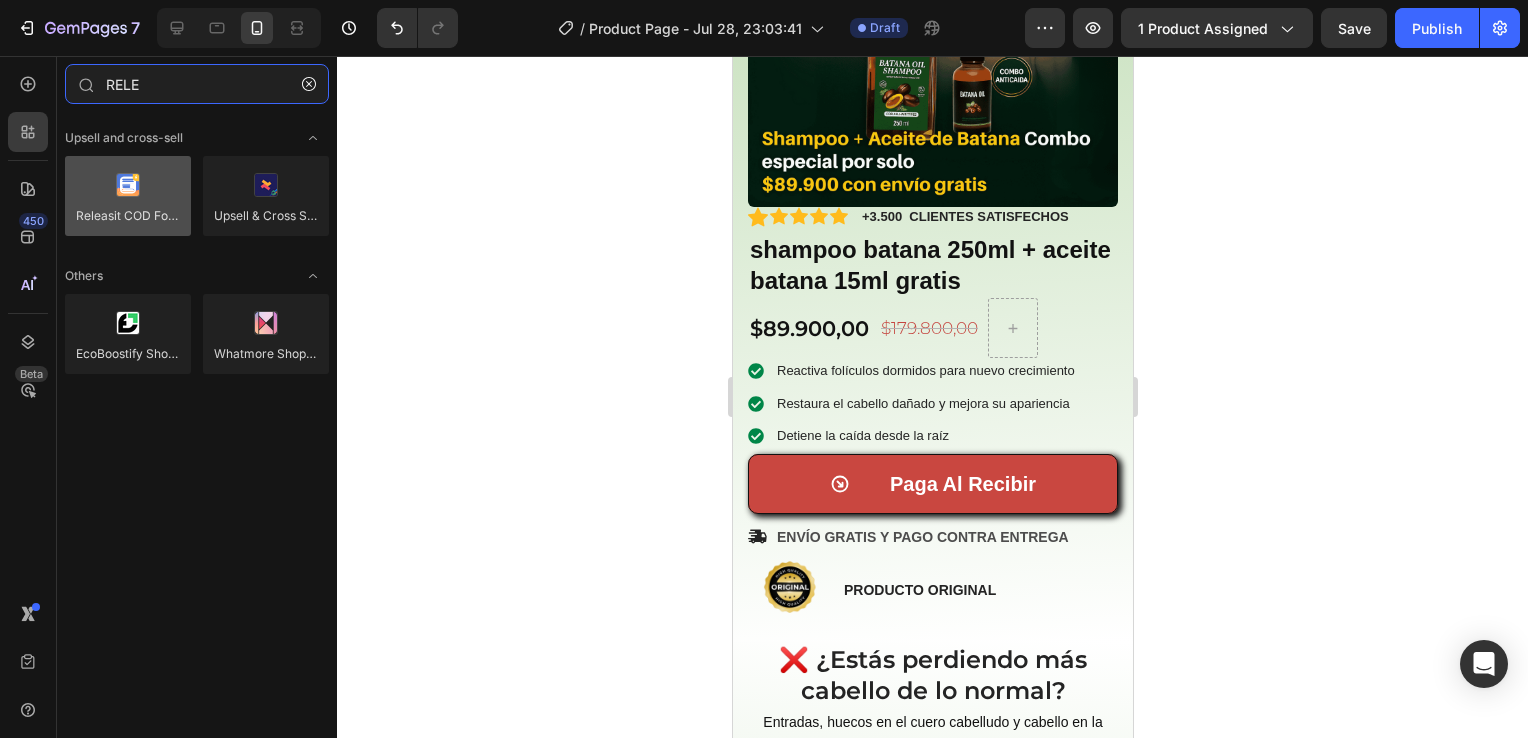 type on "RELE" 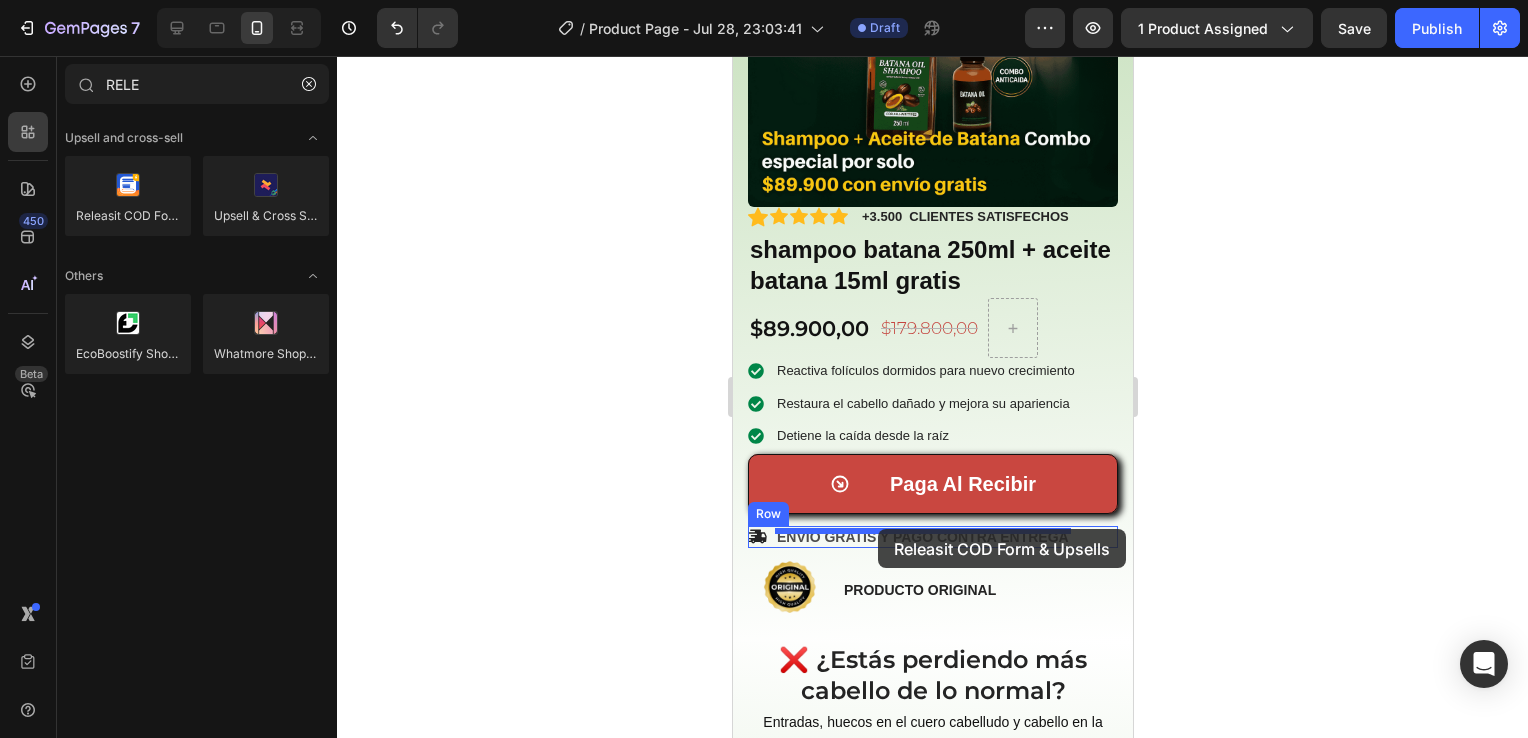 drag, startPoint x: 821, startPoint y: 232, endPoint x: 877, endPoint y: 529, distance: 302.23337 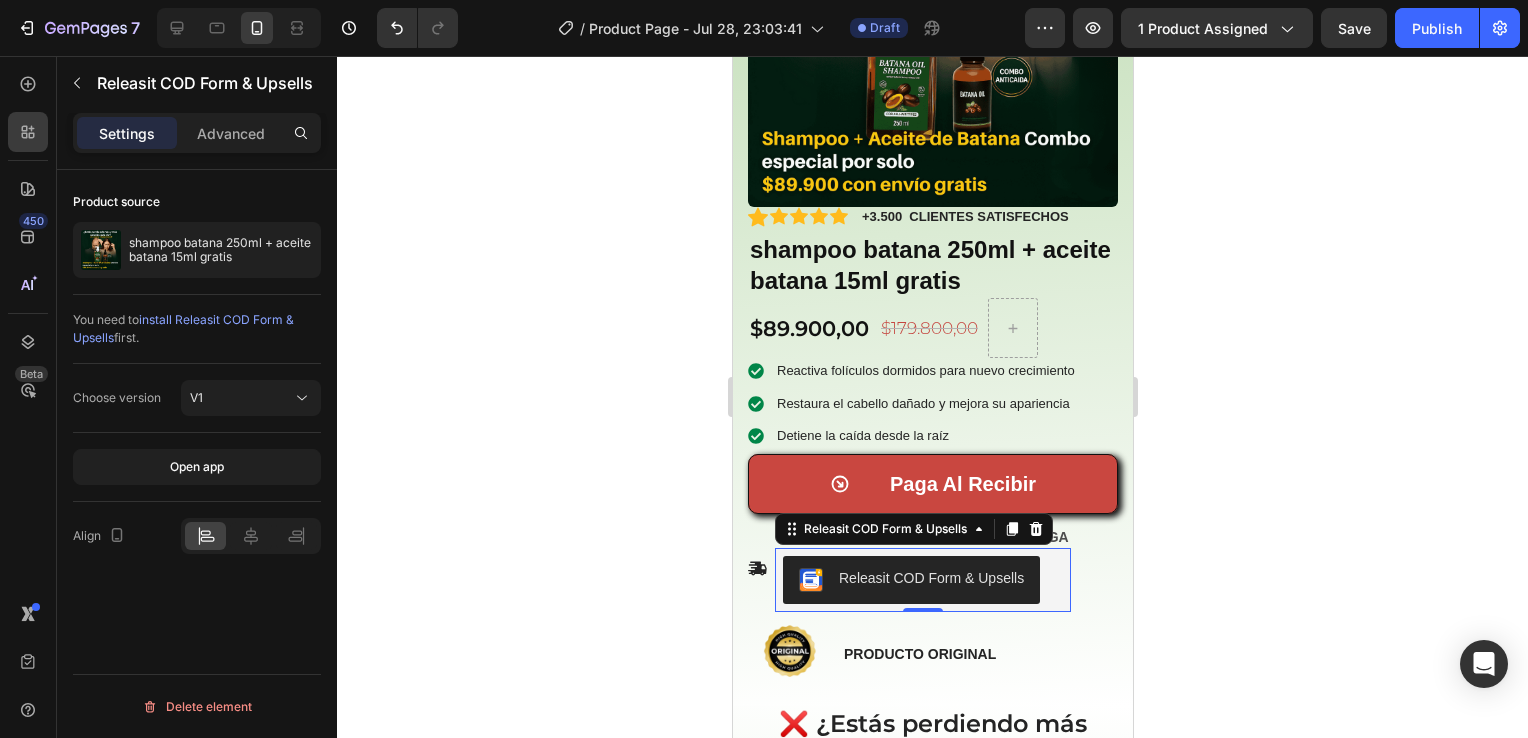 click on "Releasit COD Form & Upsells" at bounding box center [910, 580] 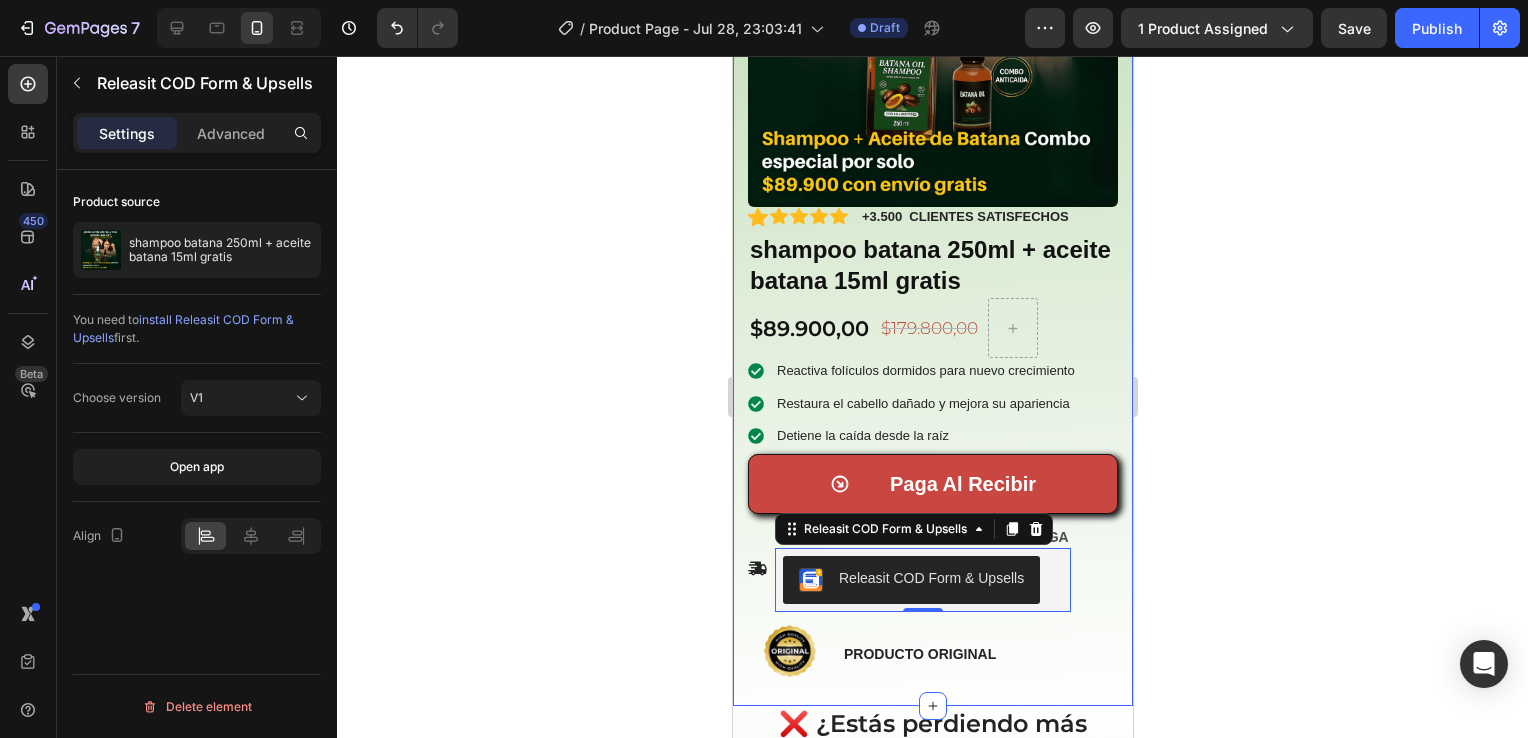 click 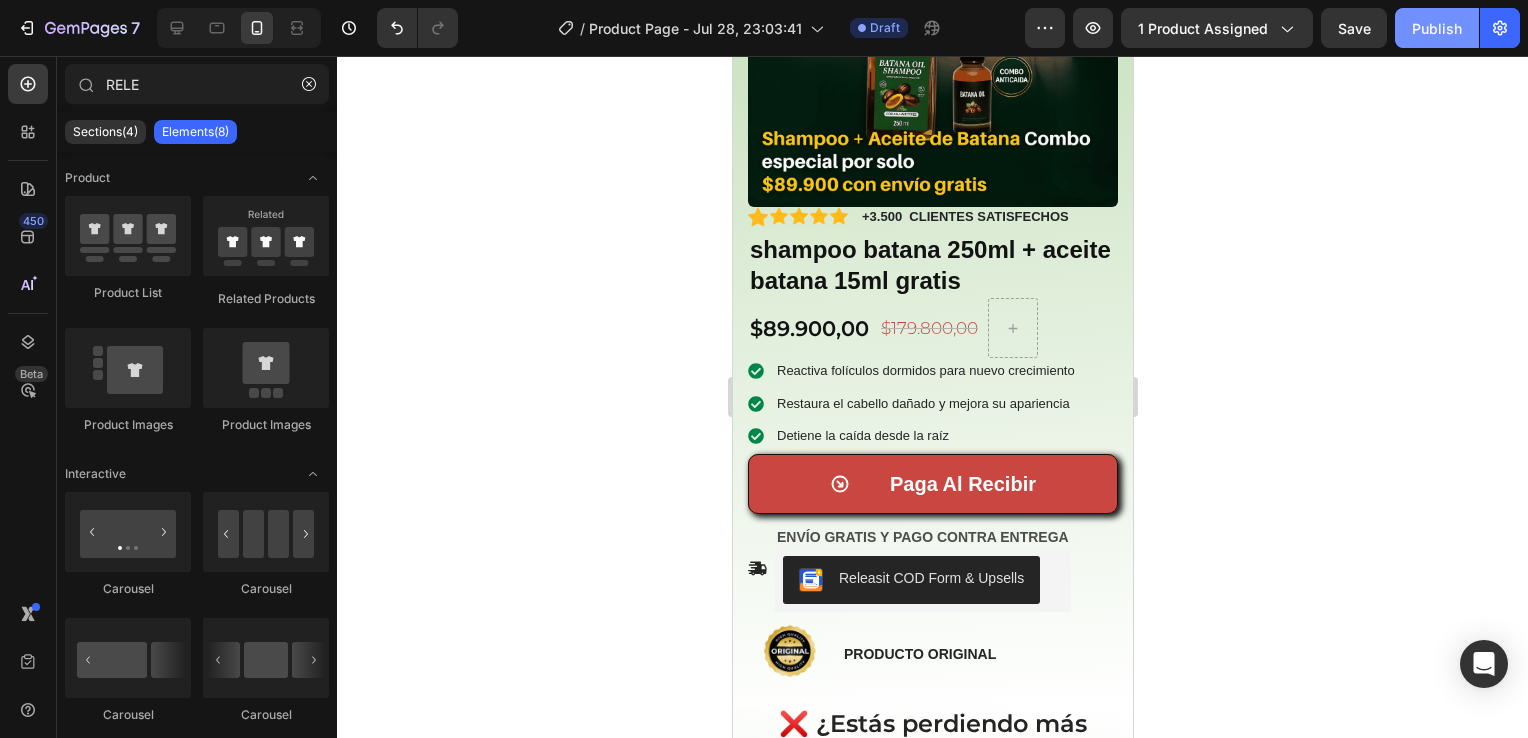 click on "Publish" at bounding box center [1437, 28] 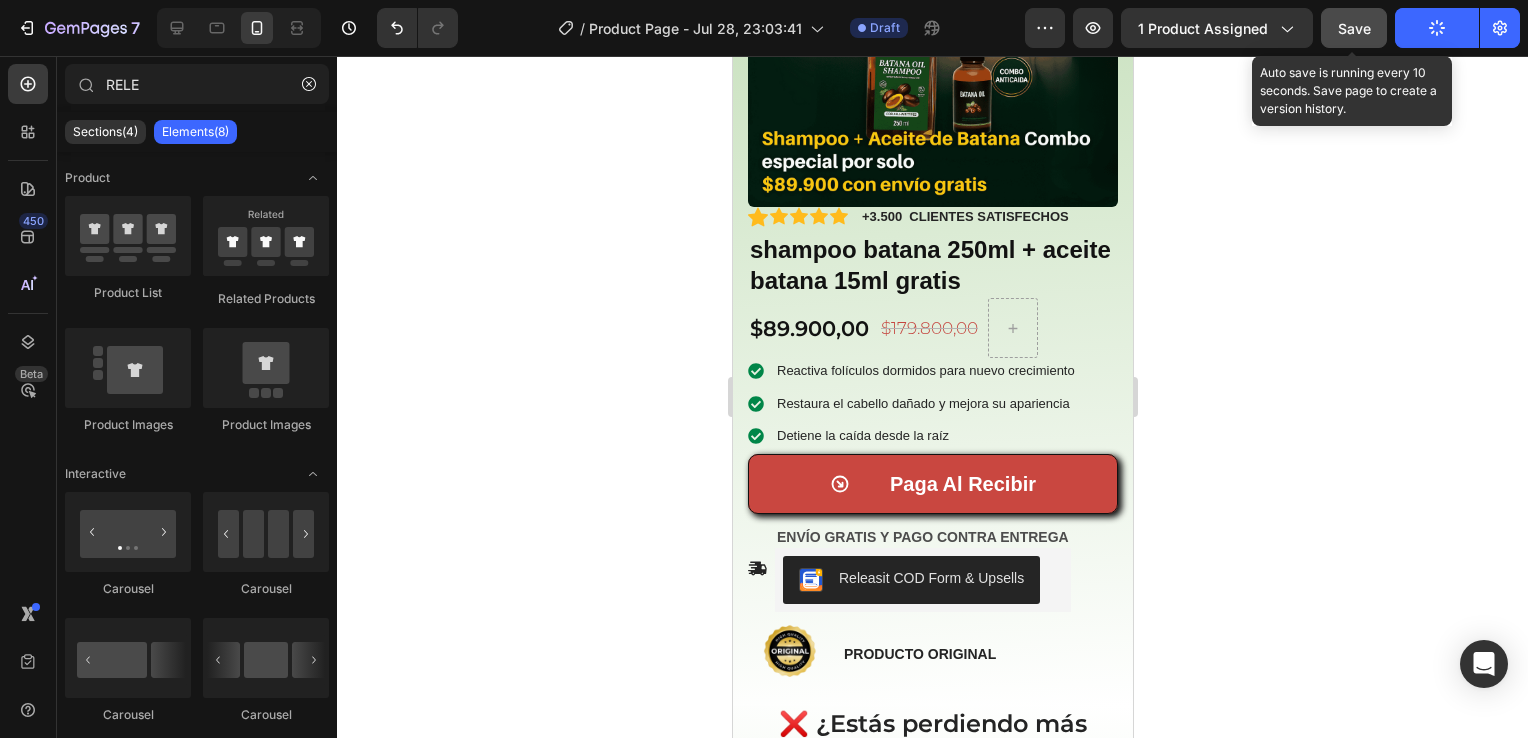 click on "Save" at bounding box center [1354, 28] 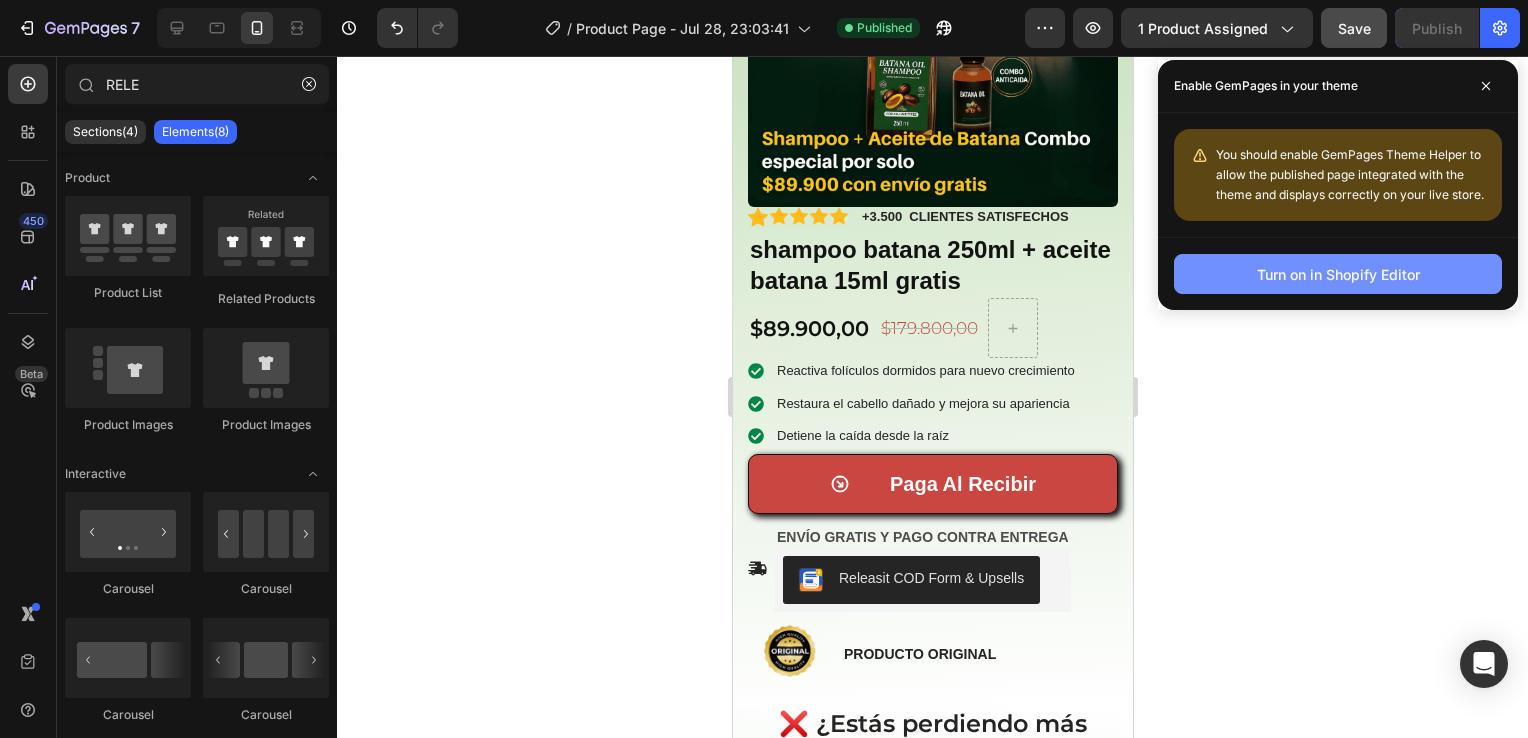 click on "Turn on in Shopify Editor" at bounding box center [1338, 274] 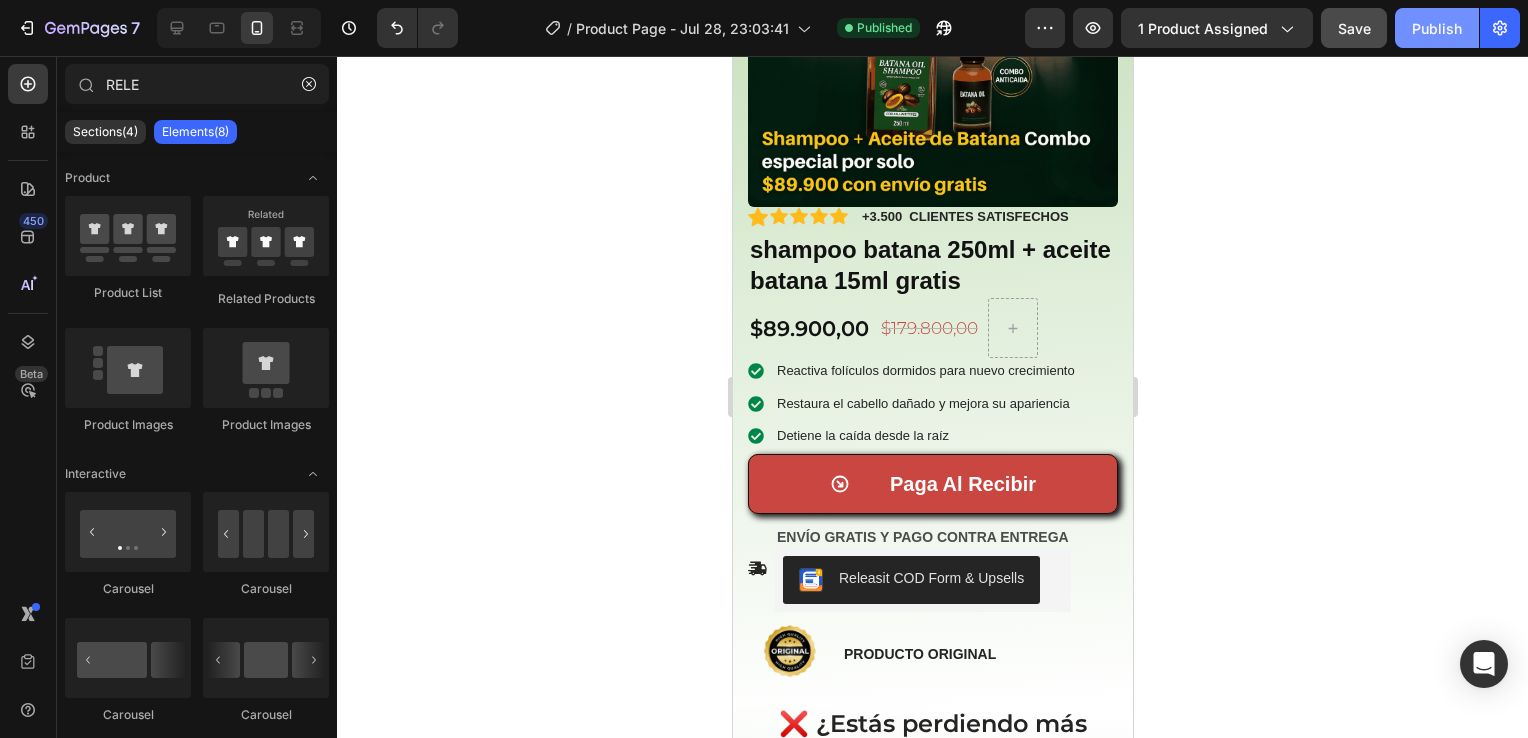 click on "Publish" at bounding box center (1437, 28) 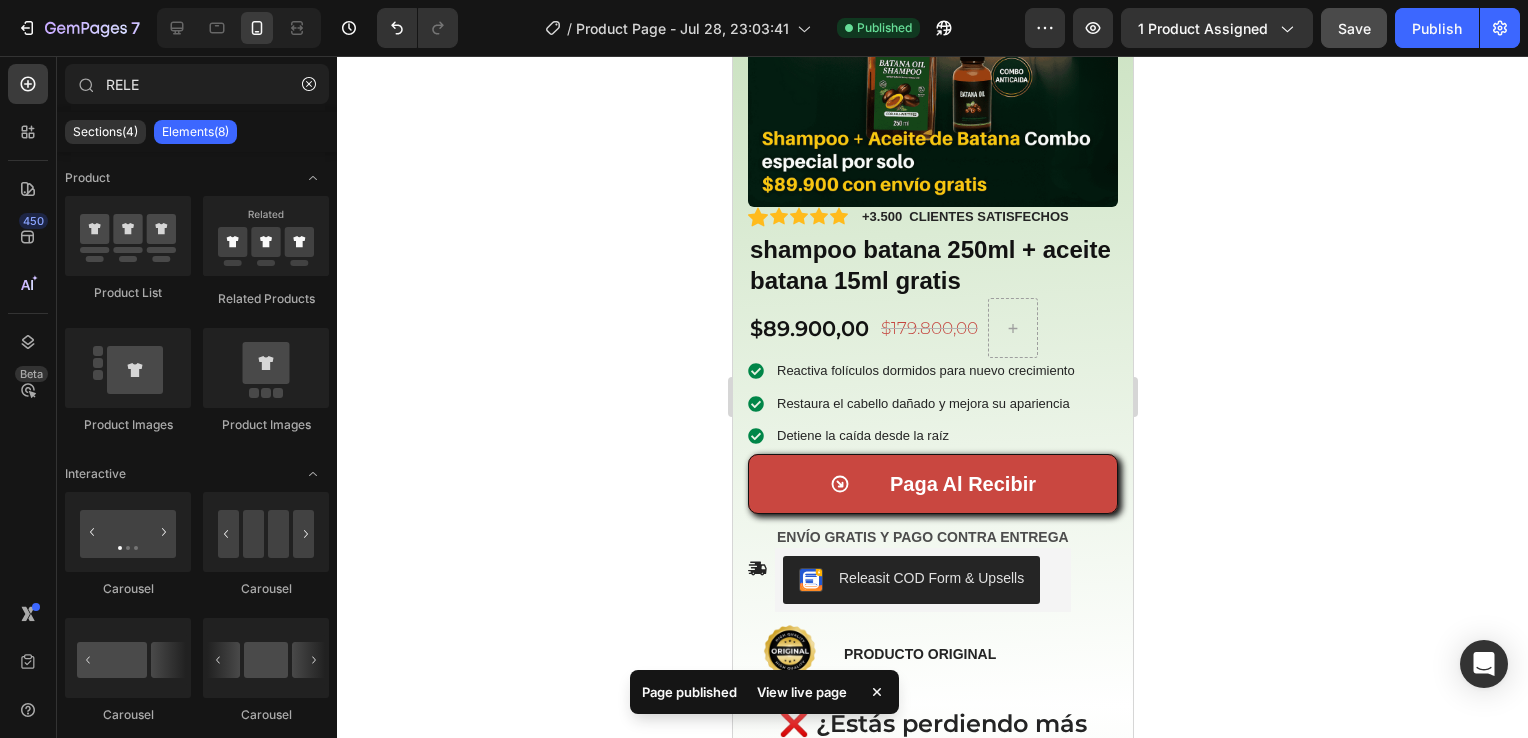 click on "View live page" at bounding box center [802, 692] 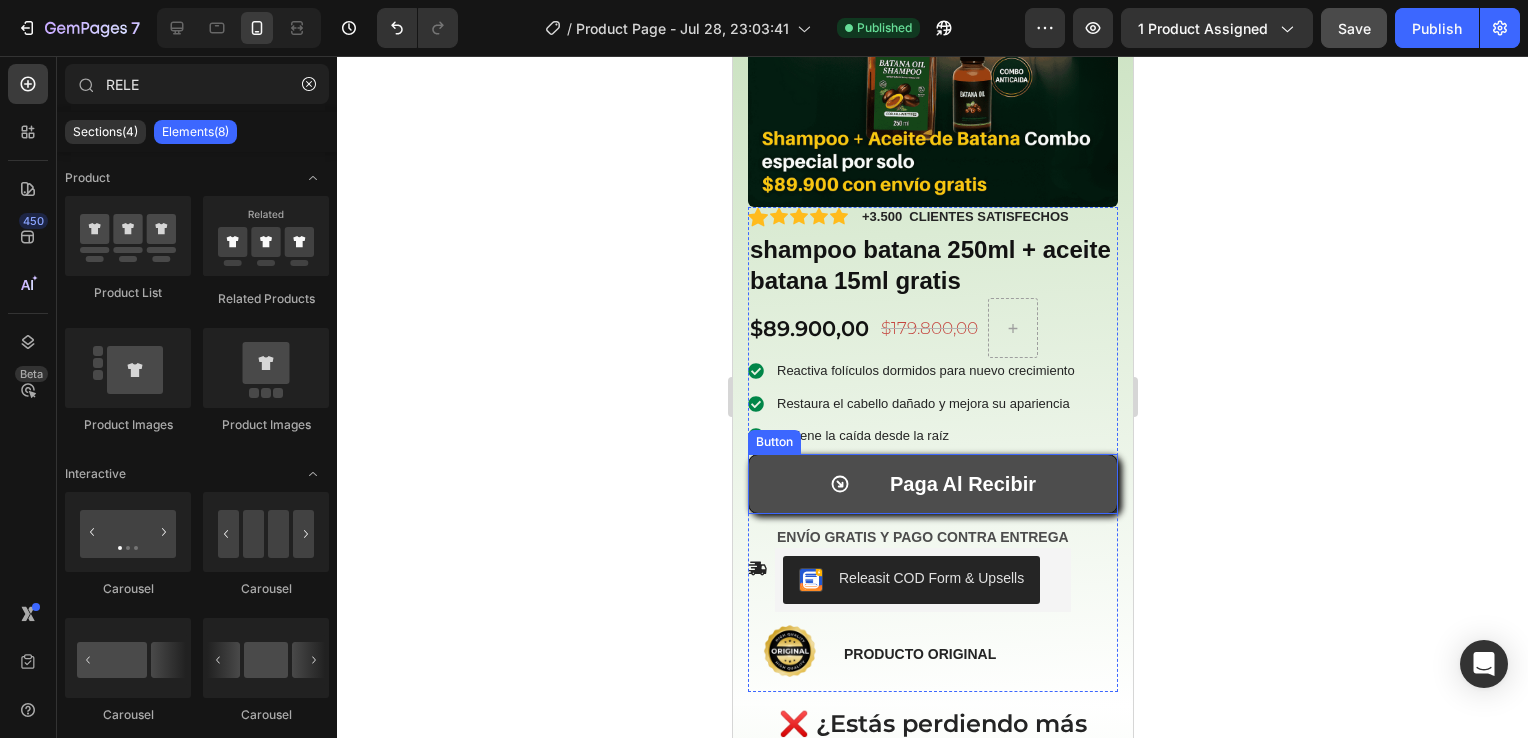 click on "Paga Al Recibir" at bounding box center (932, 484) 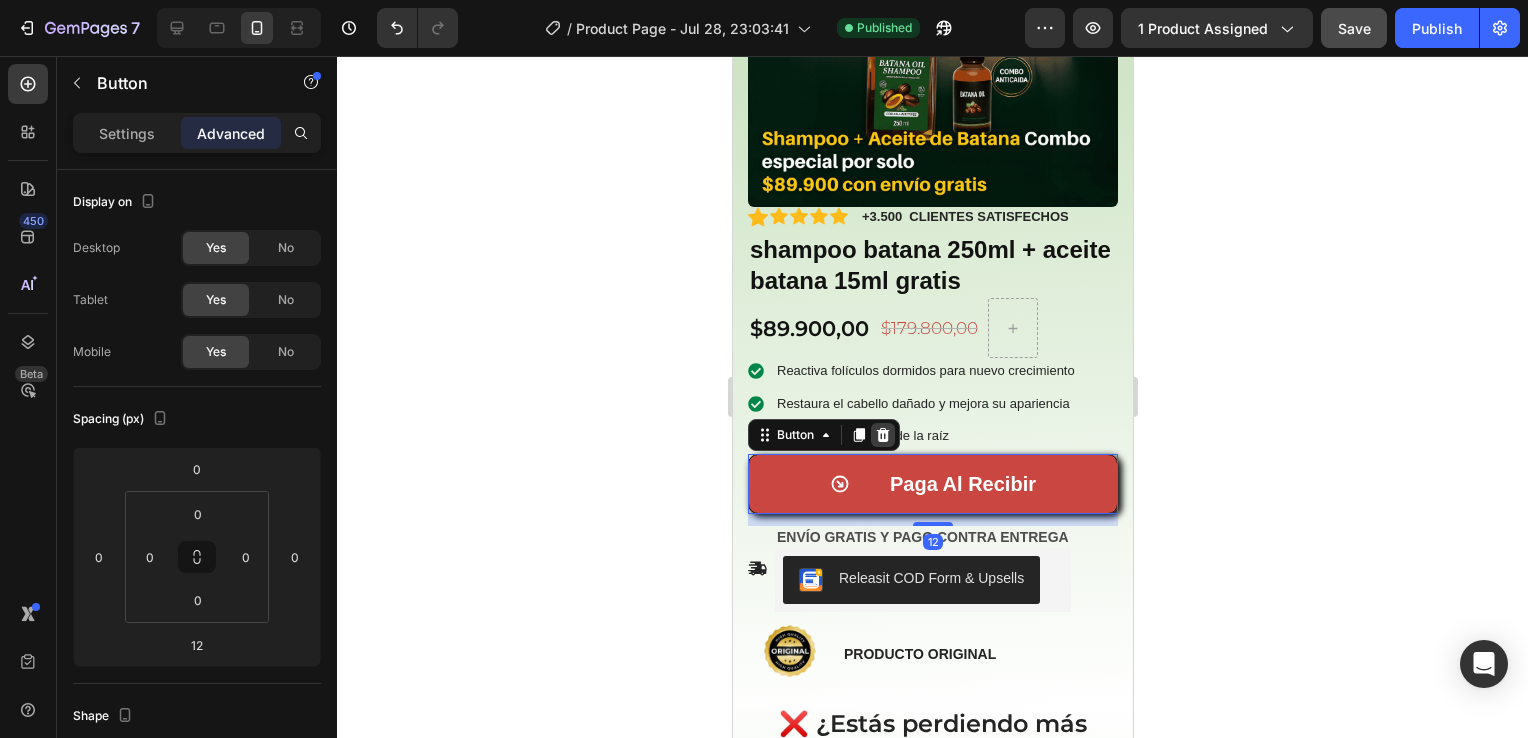 click 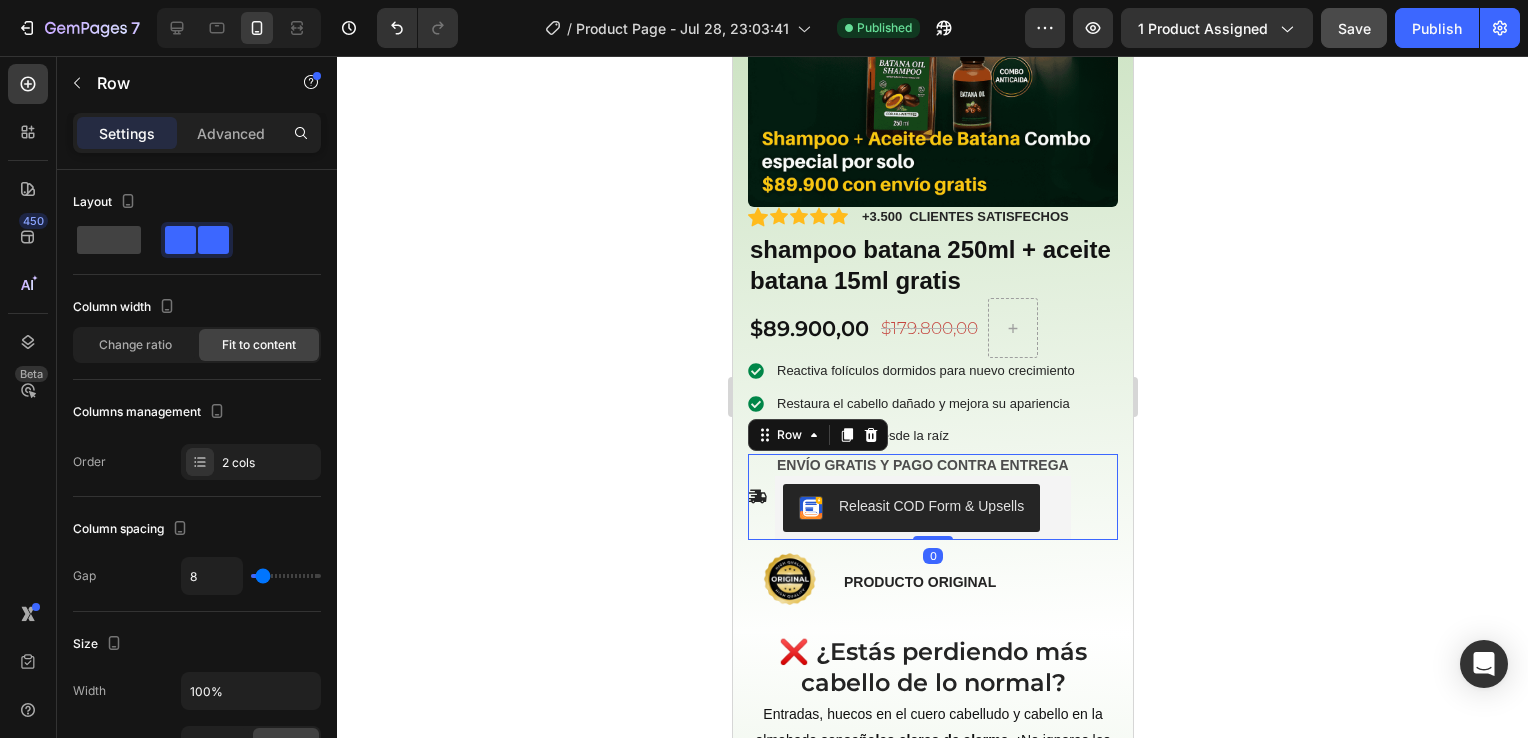 click 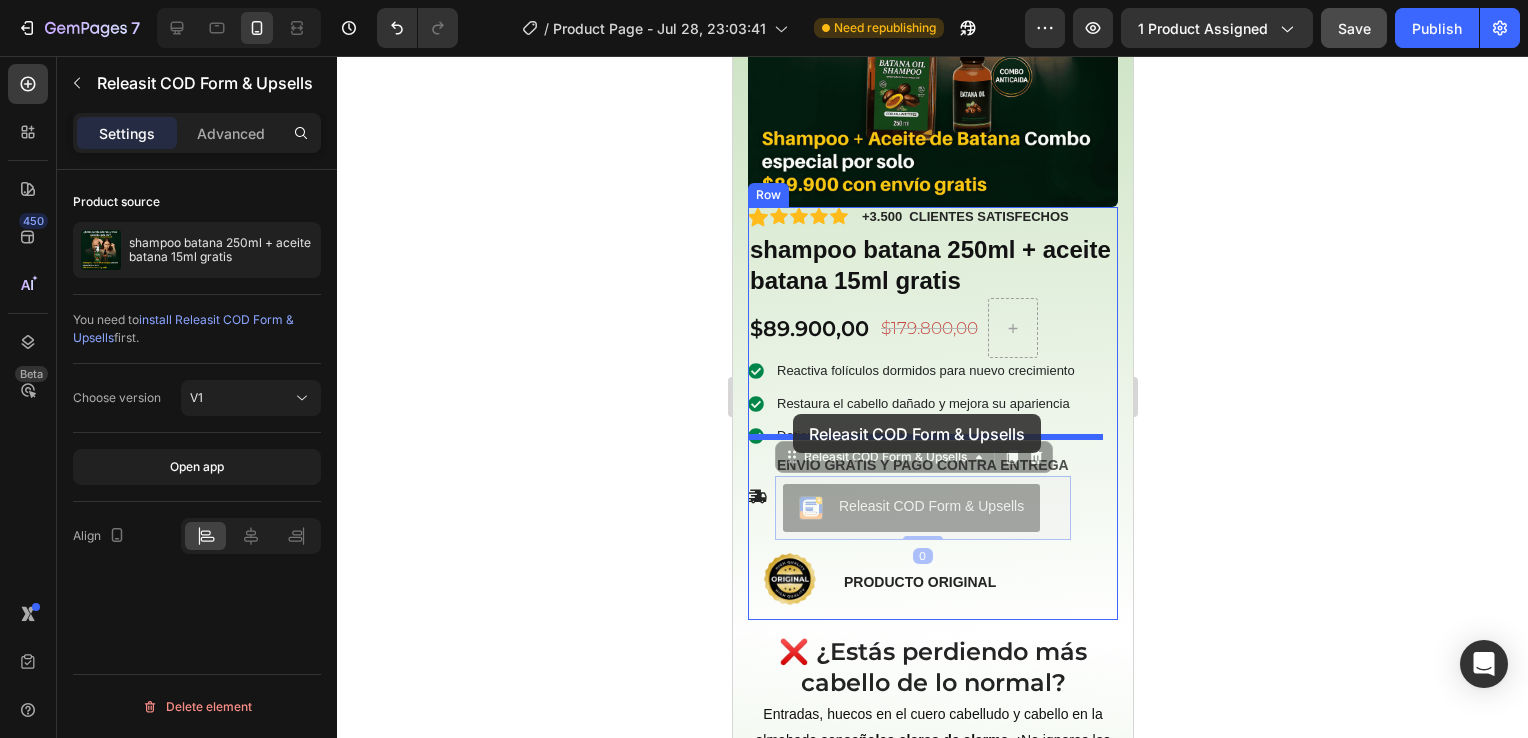 drag, startPoint x: 796, startPoint y: 447, endPoint x: 792, endPoint y: 412, distance: 35.22783 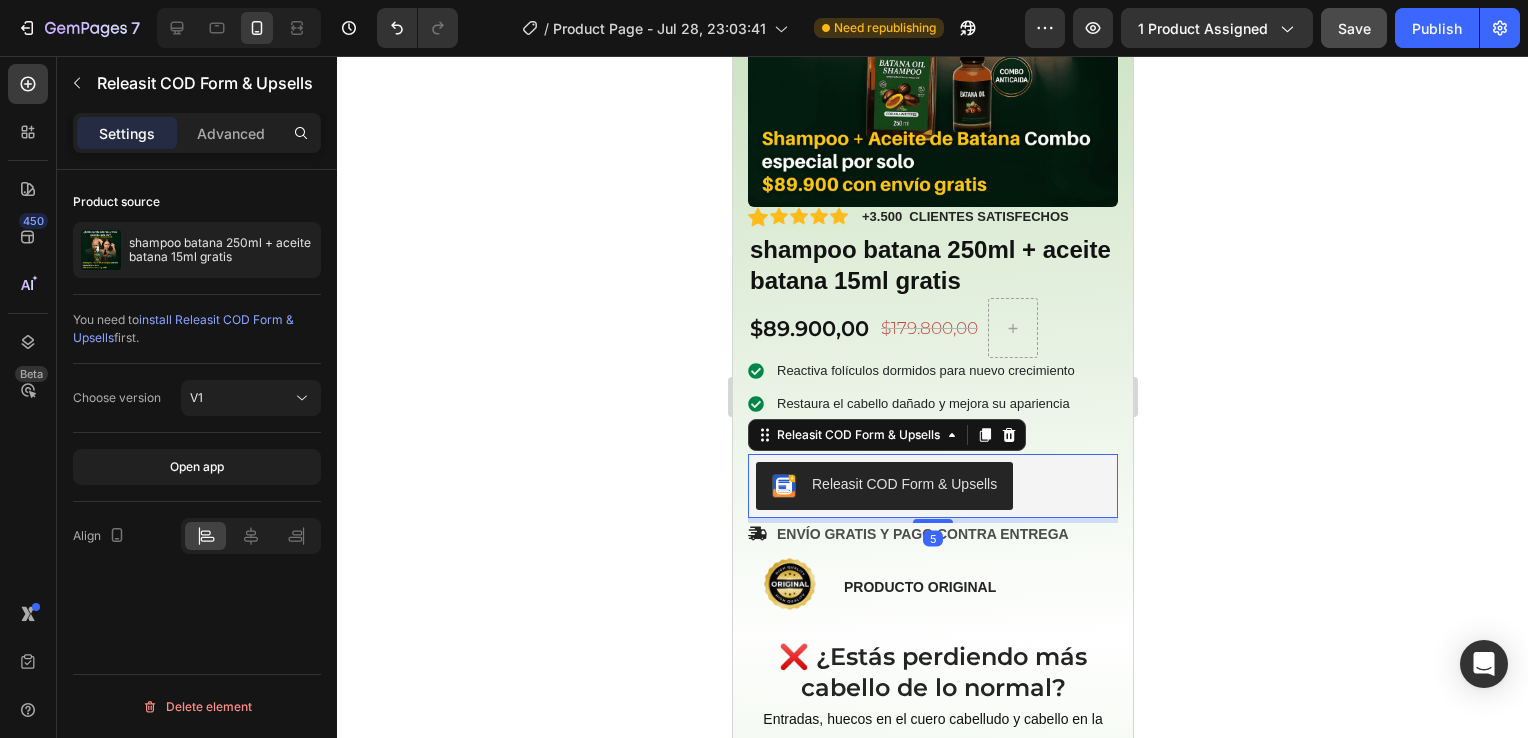 click 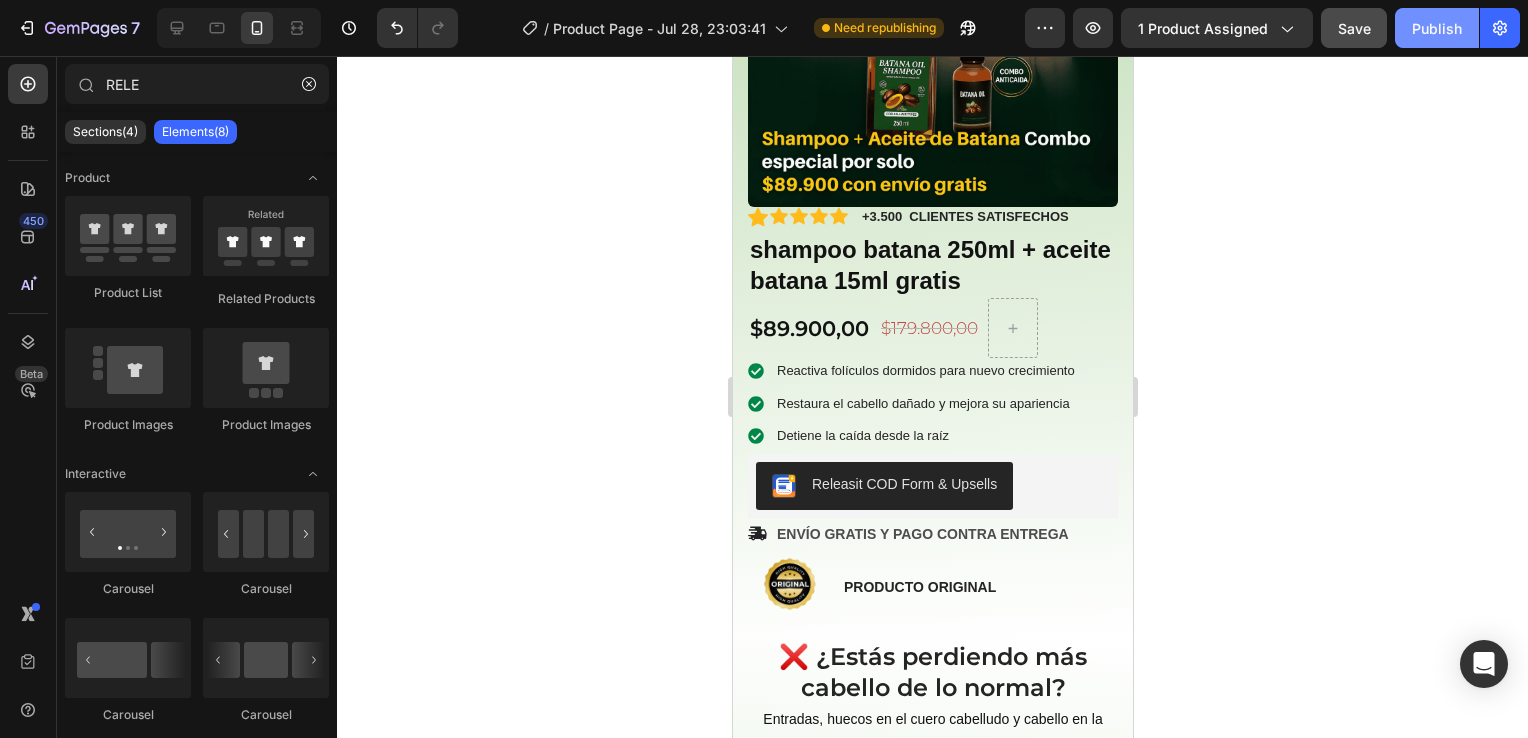 click on "Publish" at bounding box center [1437, 28] 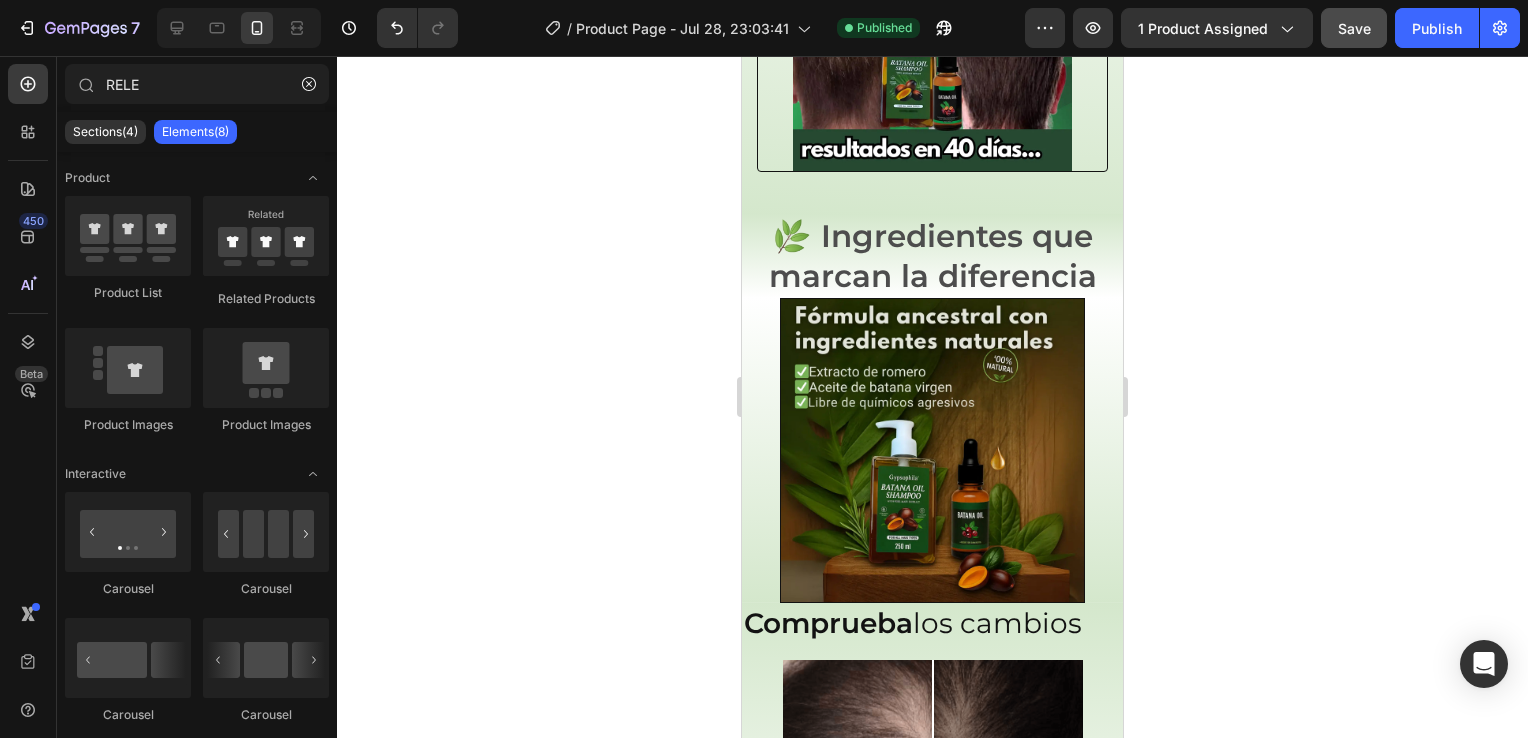 scroll, scrollTop: 1999, scrollLeft: 0, axis: vertical 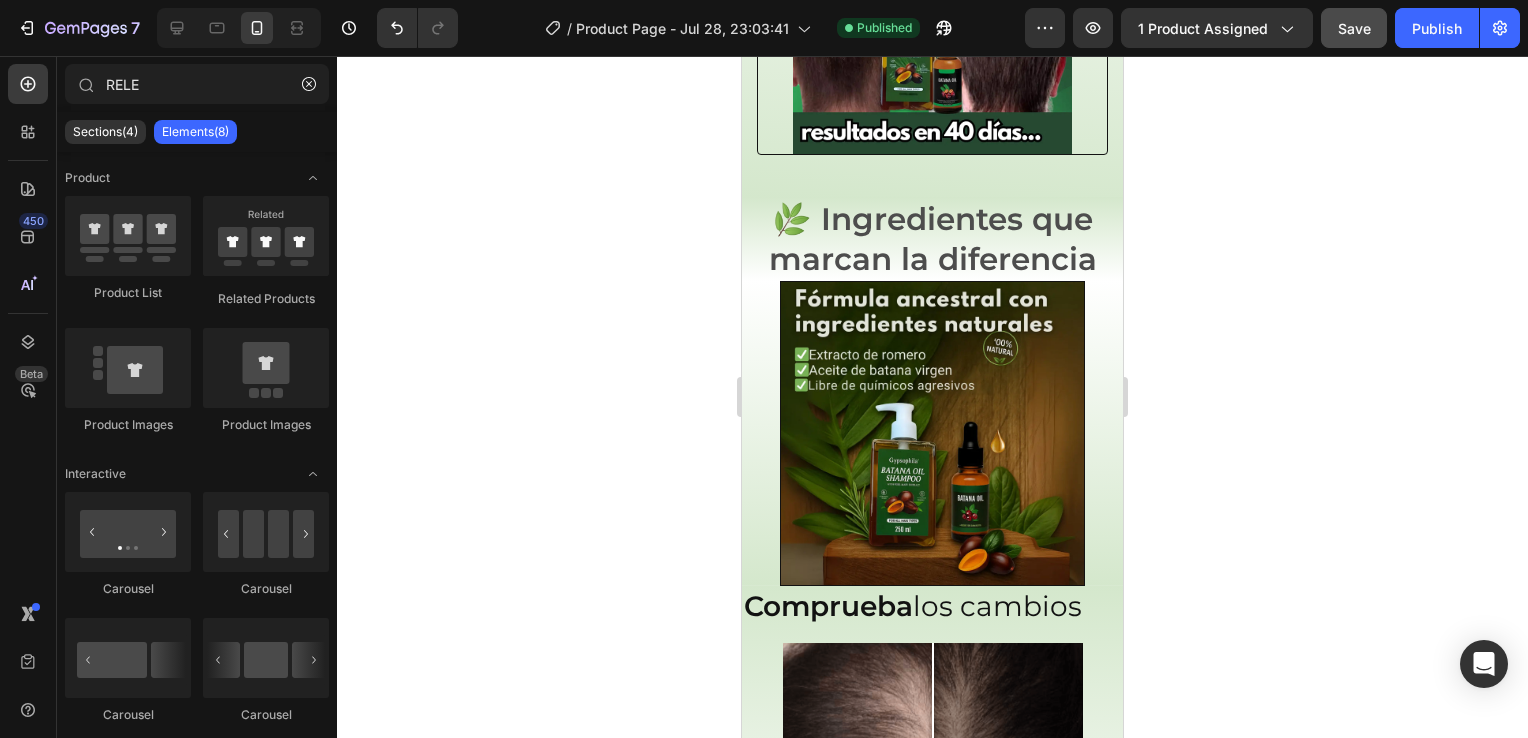 drag, startPoint x: 1114, startPoint y: 221, endPoint x: 1869, endPoint y: 567, distance: 830.5065 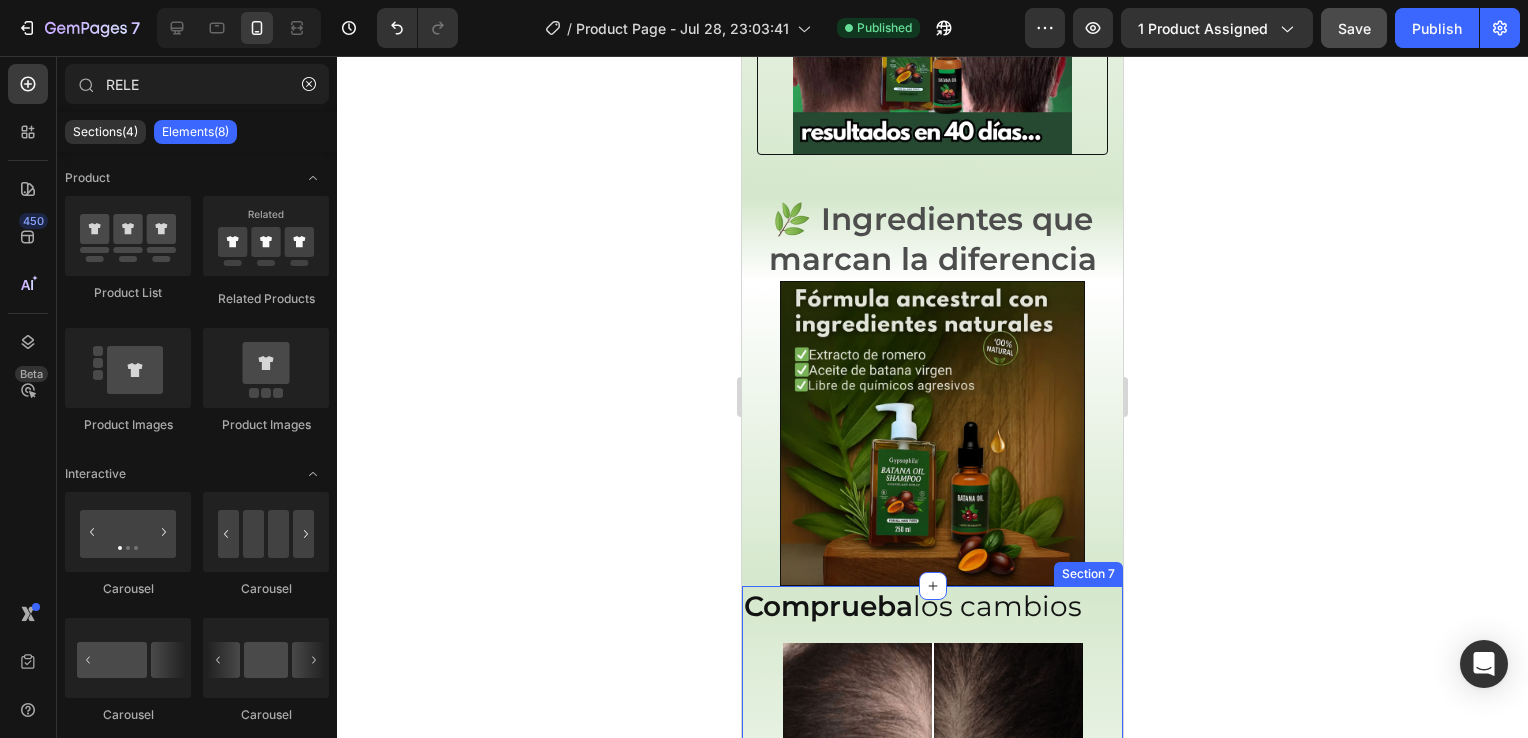 click on "Comprueba  los cambios" at bounding box center (932, 606) 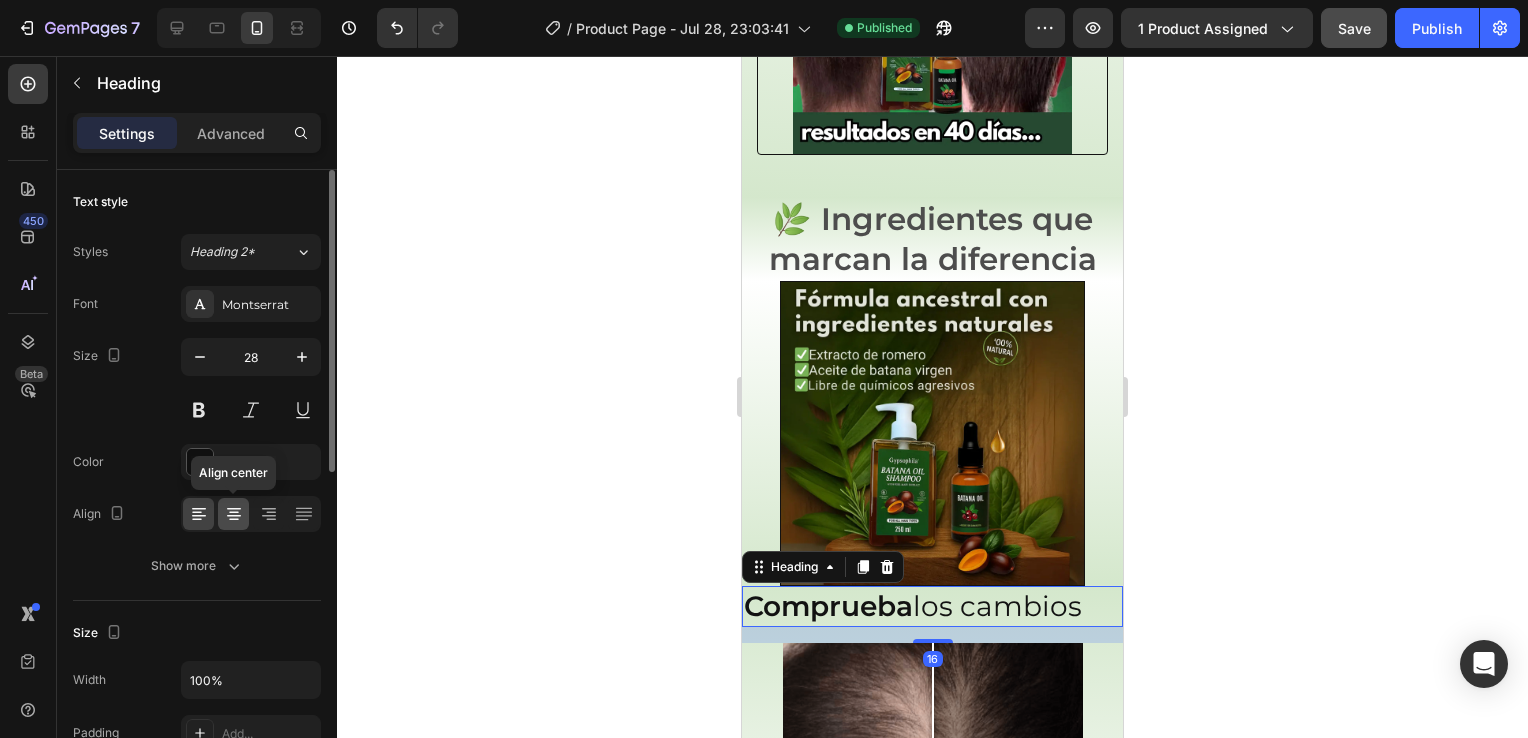 click 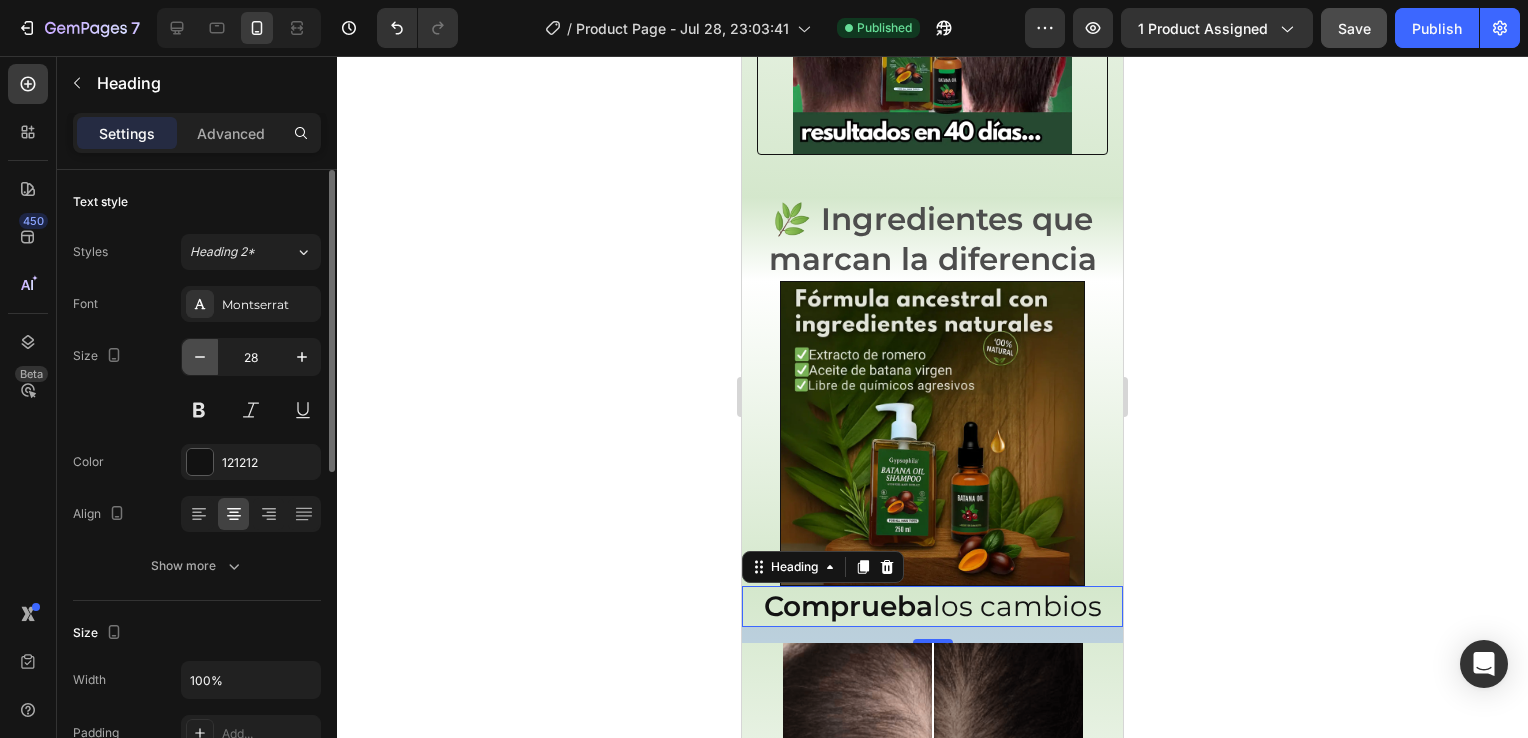 click at bounding box center (200, 357) 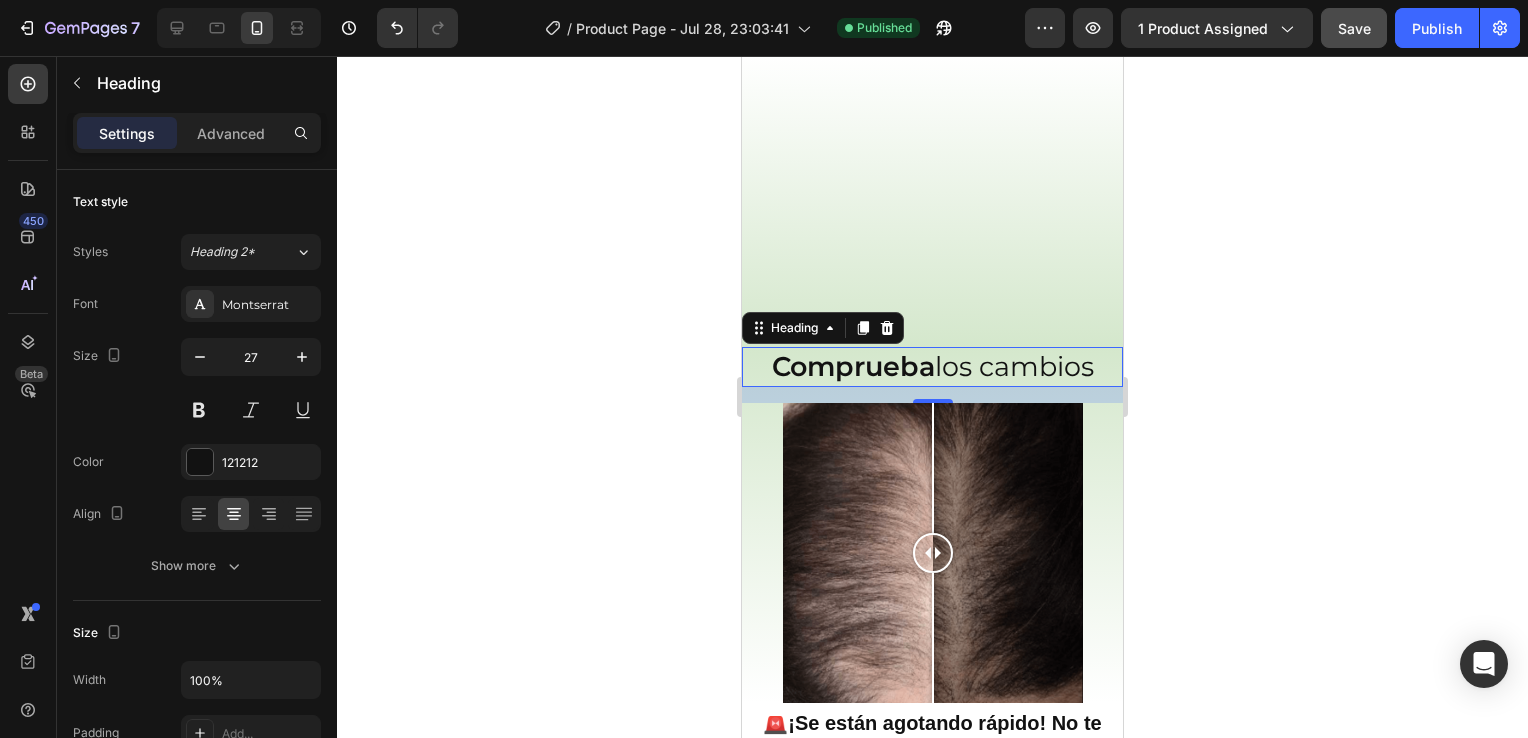 scroll, scrollTop: 2668, scrollLeft: 0, axis: vertical 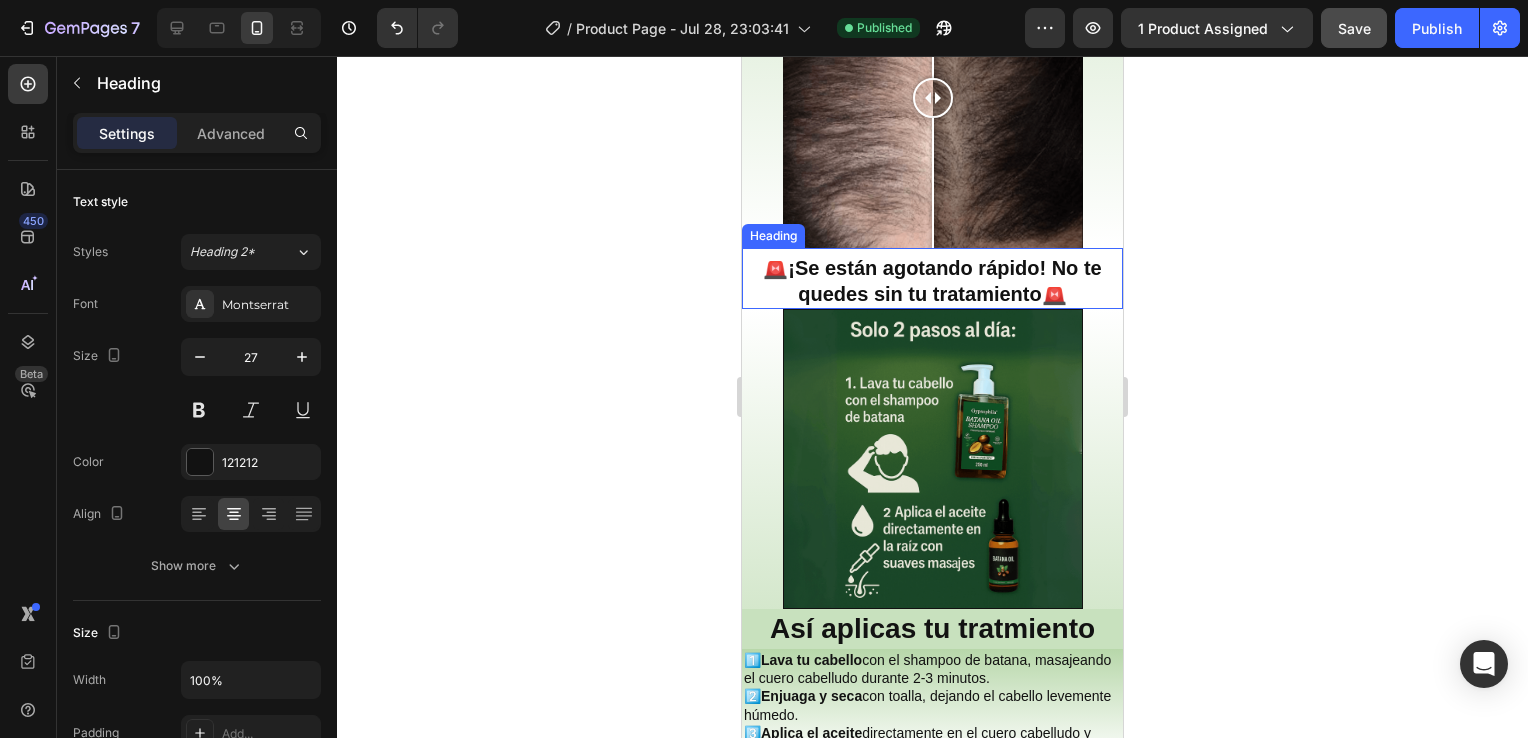 click on "¡Se están agotando rápido! No te quedes sin tu tratamiento" at bounding box center [944, 281] 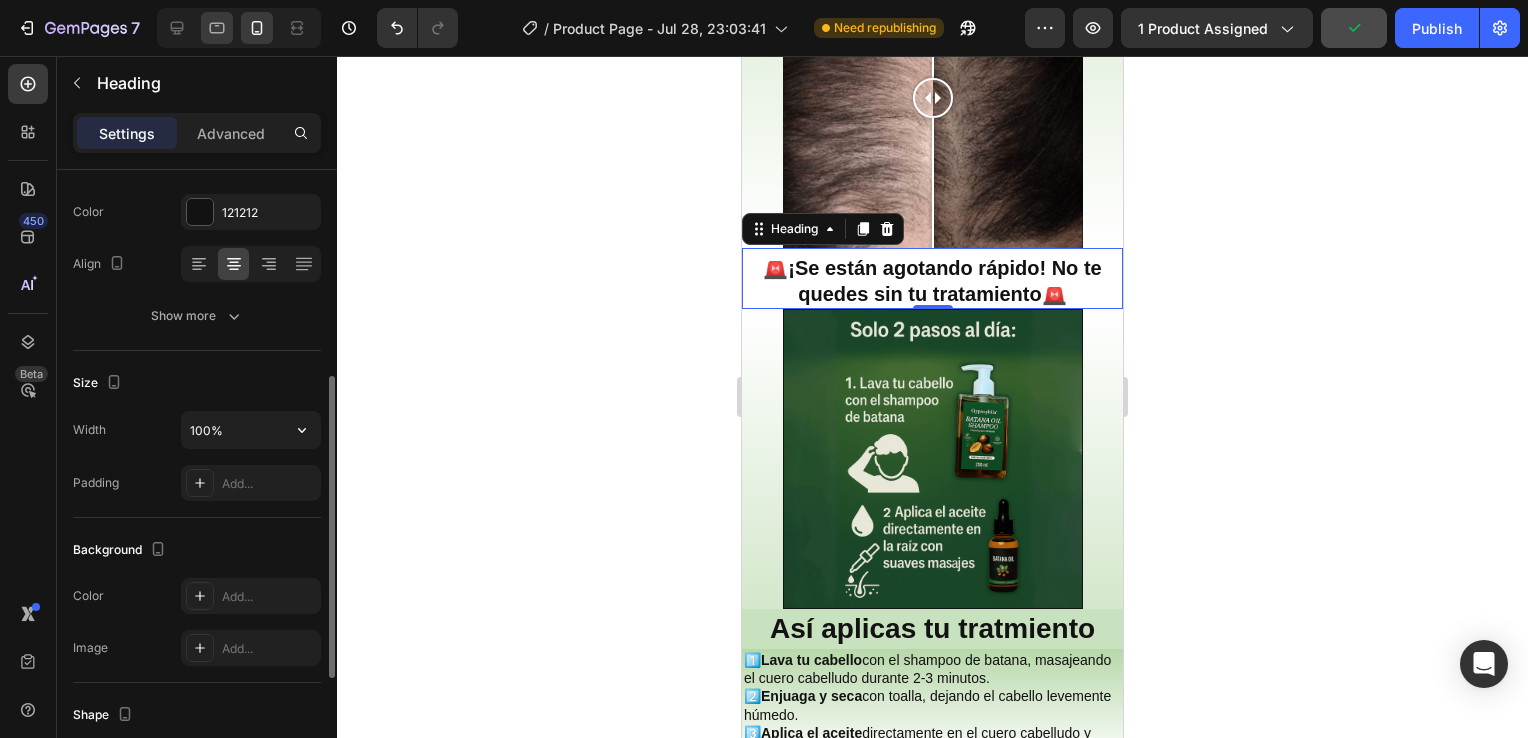 scroll, scrollTop: 185, scrollLeft: 0, axis: vertical 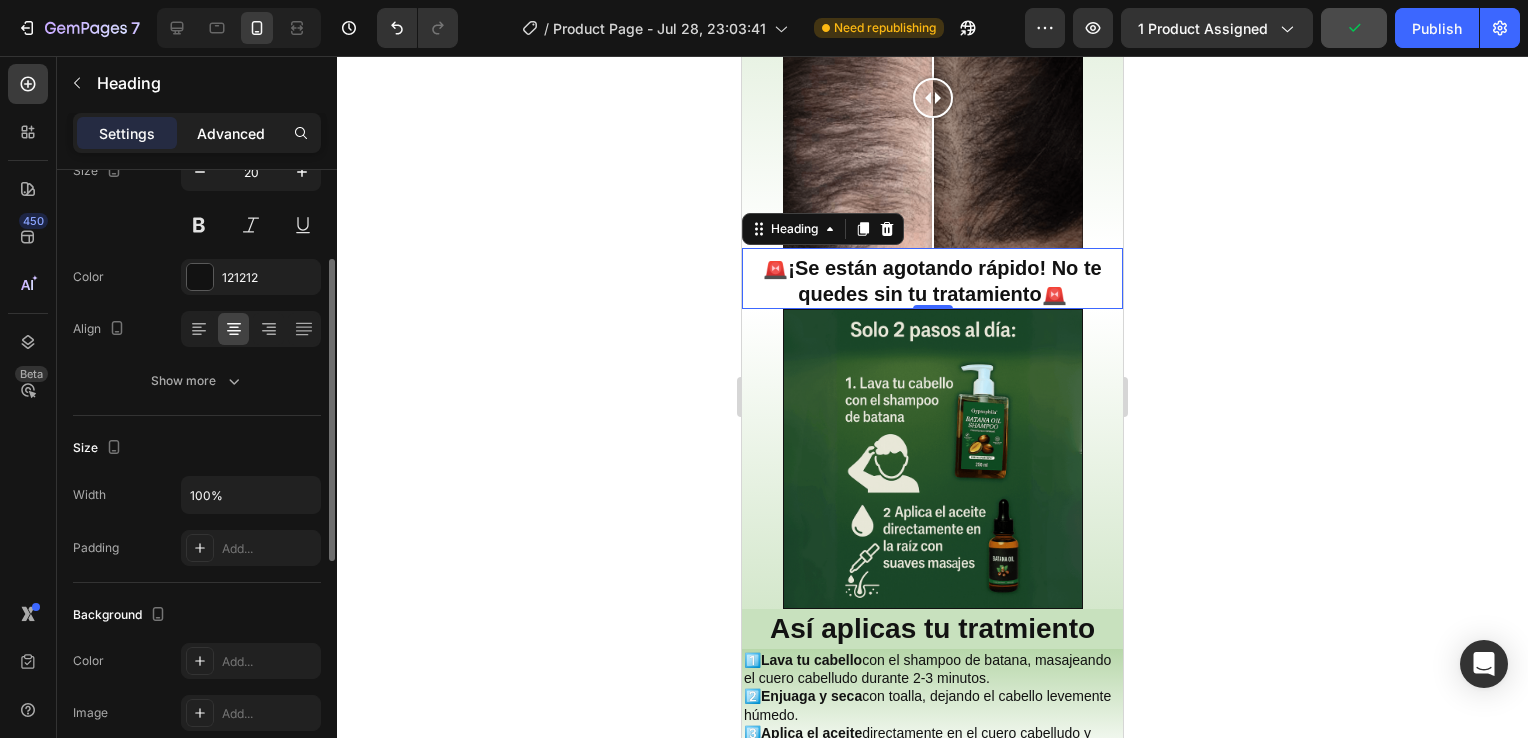 click on "Advanced" at bounding box center [231, 133] 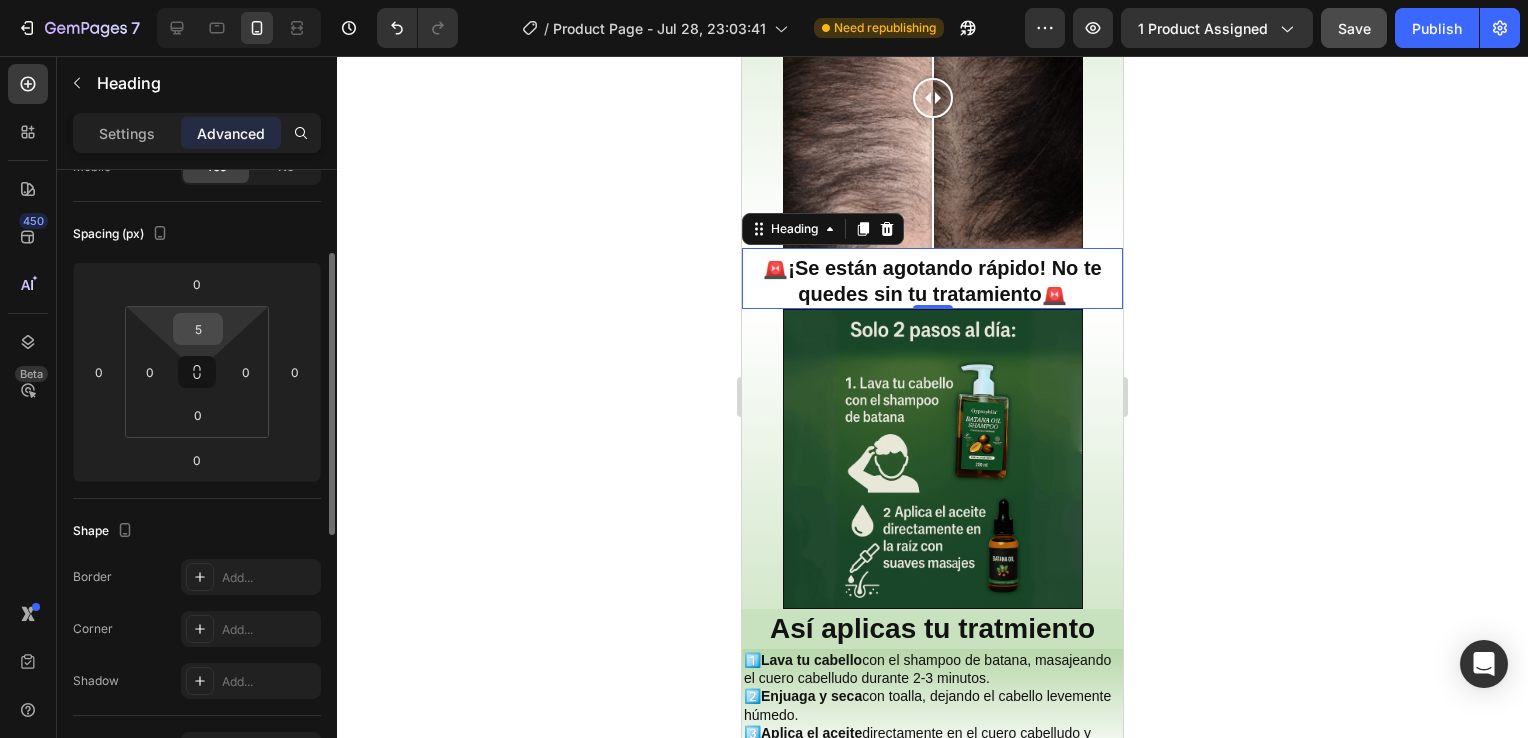 click on "5" at bounding box center [198, 329] 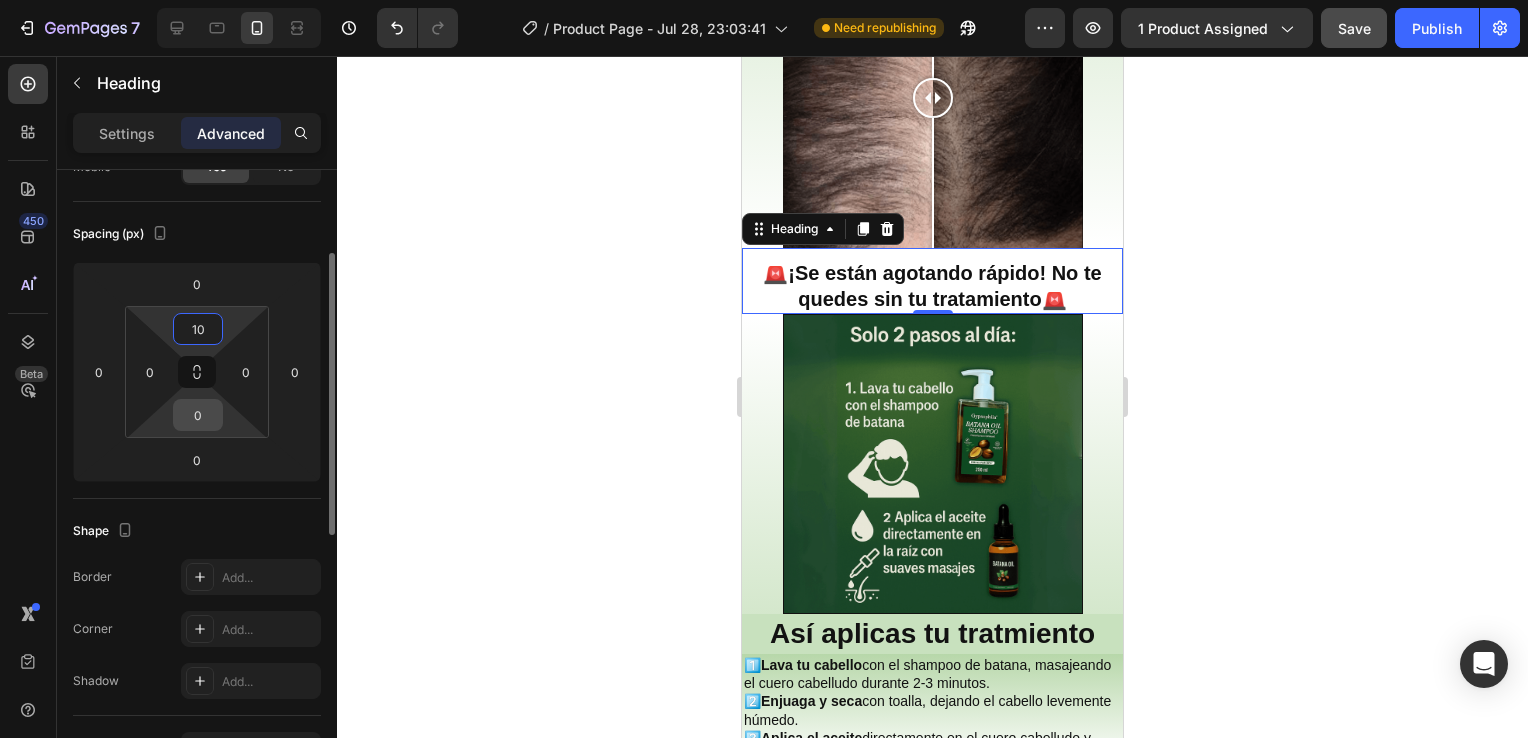 type on "10" 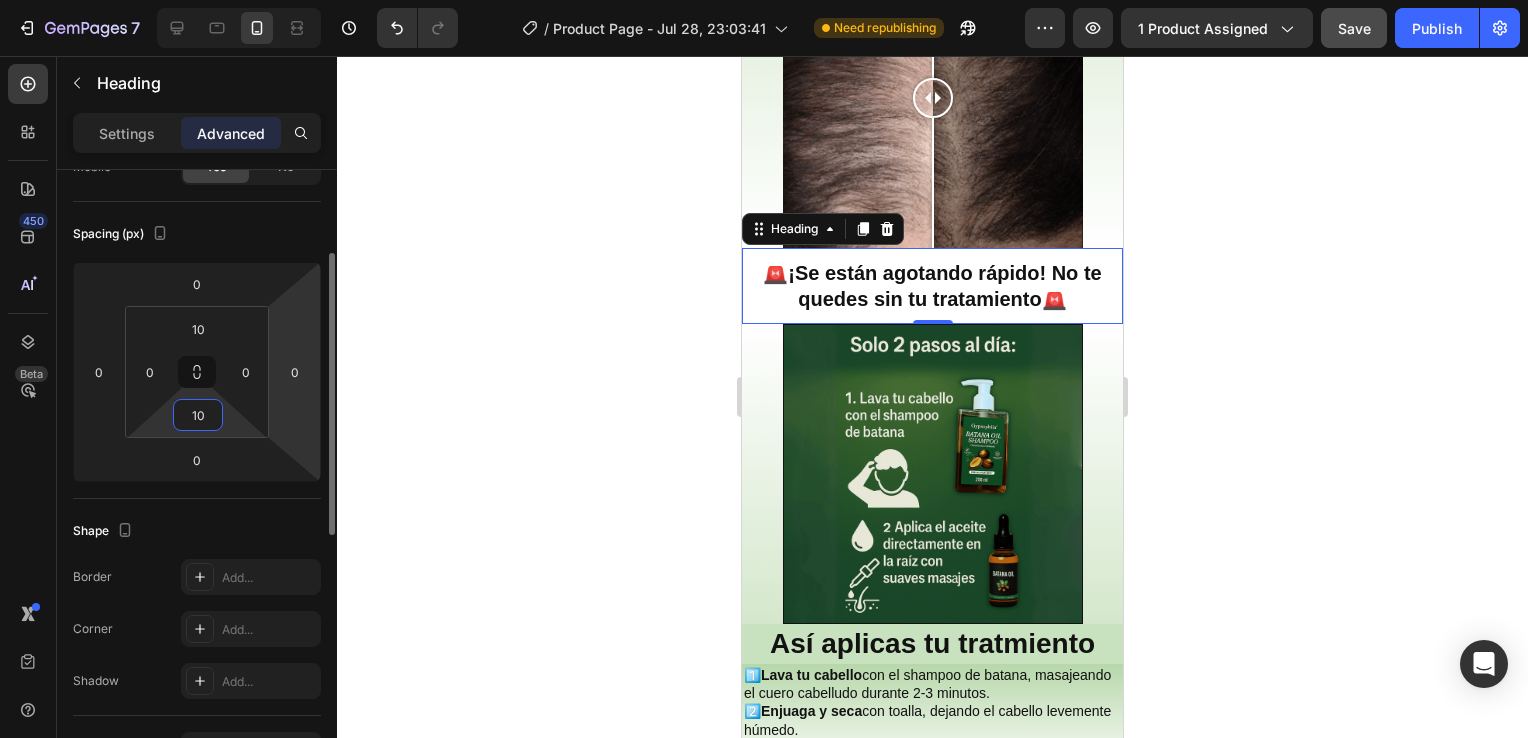 type on "10" 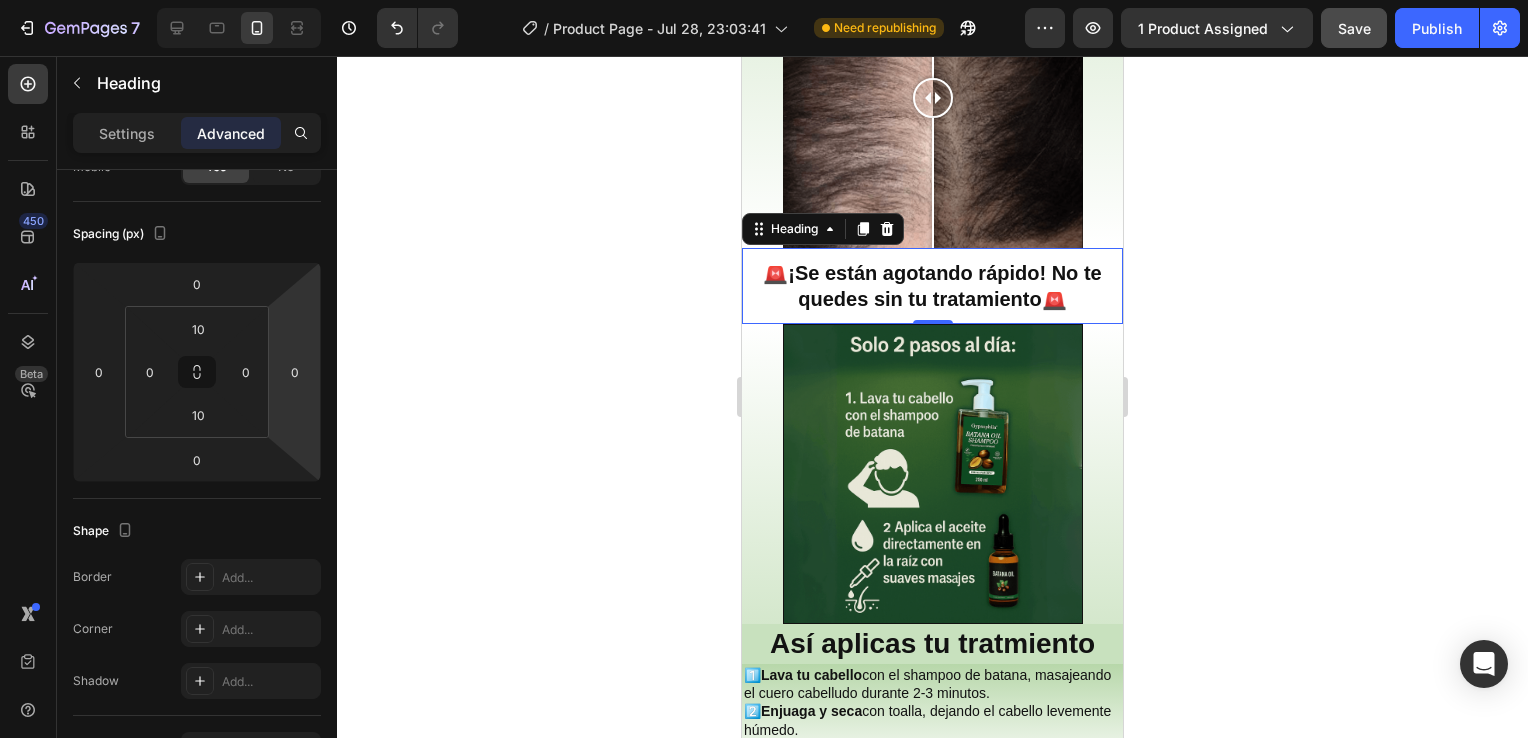 click 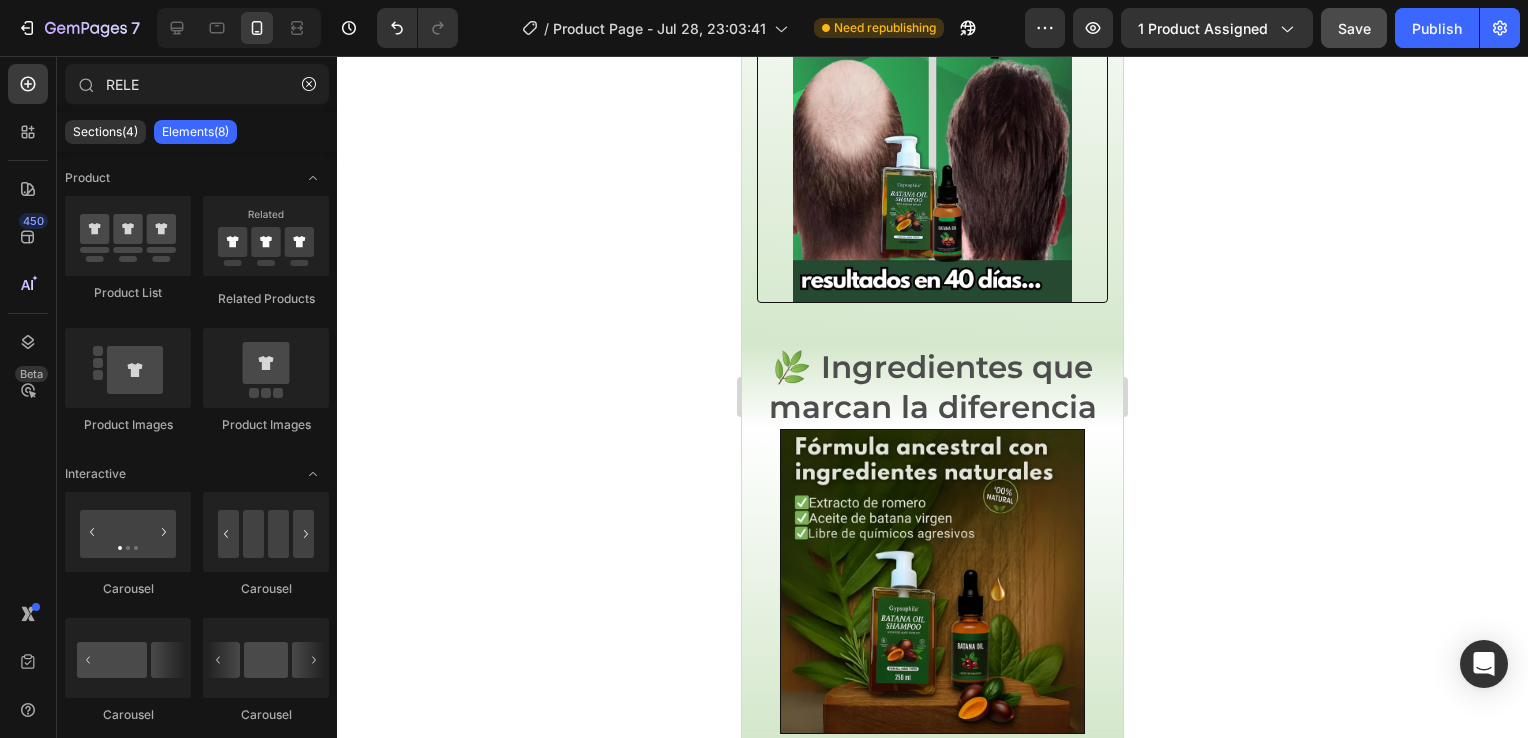 scroll, scrollTop: 1821, scrollLeft: 0, axis: vertical 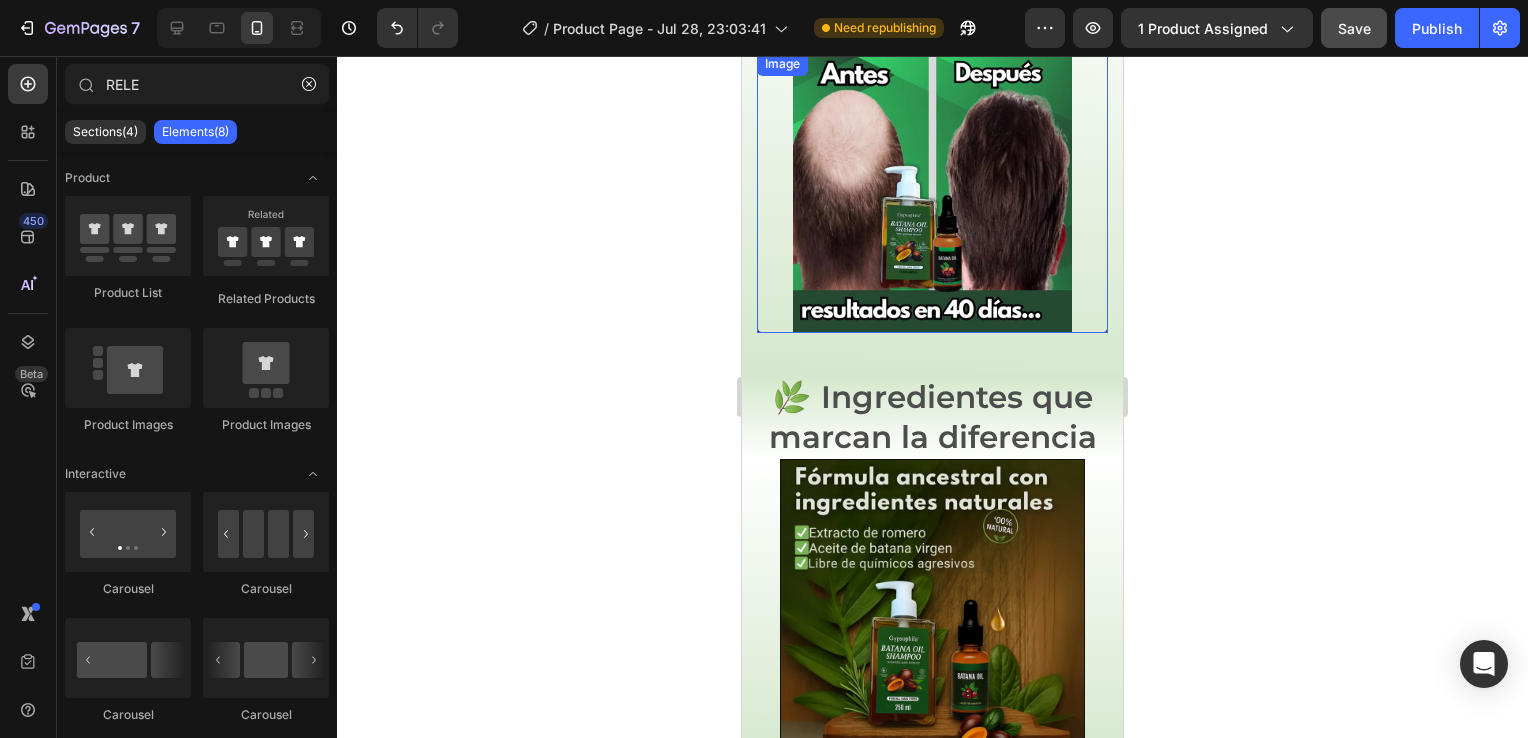 click at bounding box center [932, 192] 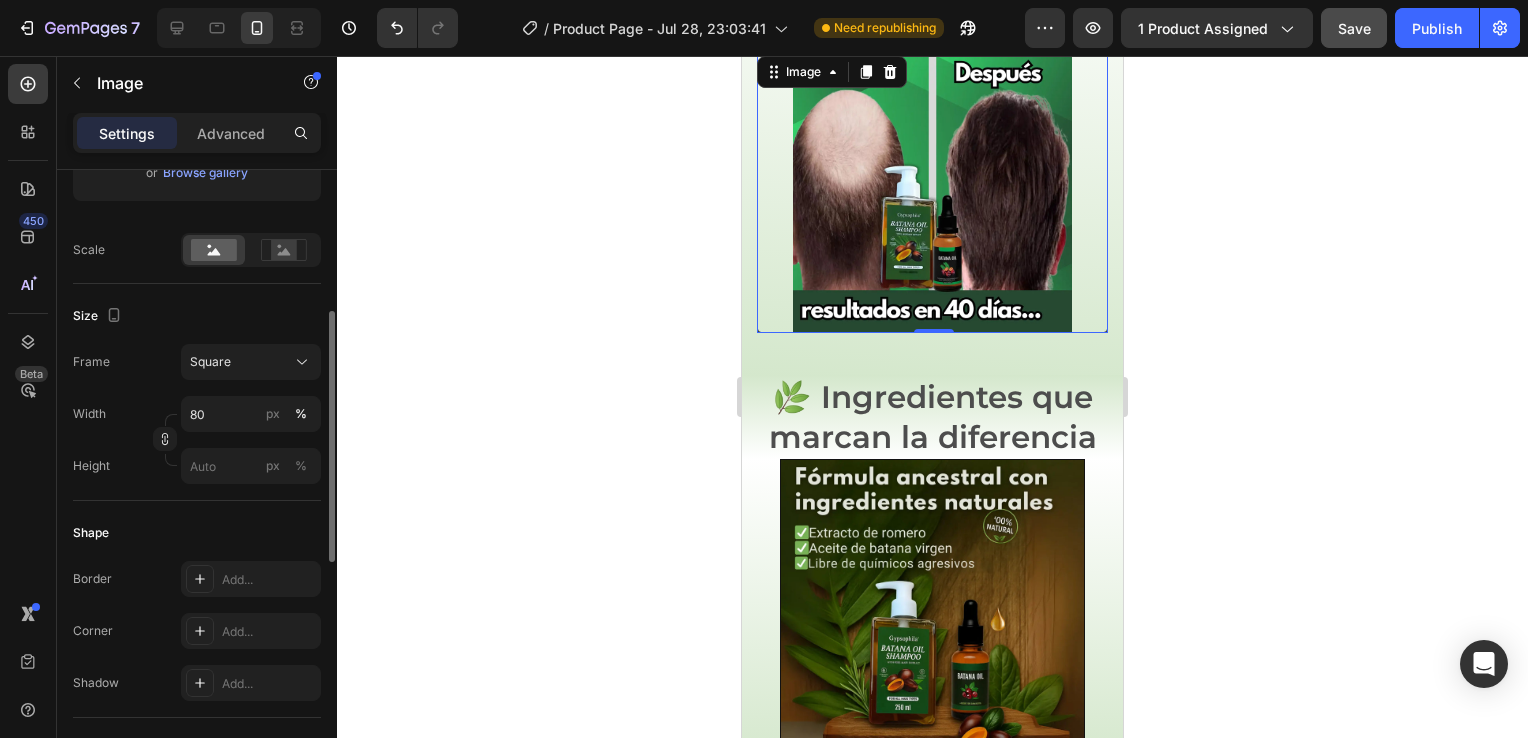 scroll, scrollTop: 365, scrollLeft: 0, axis: vertical 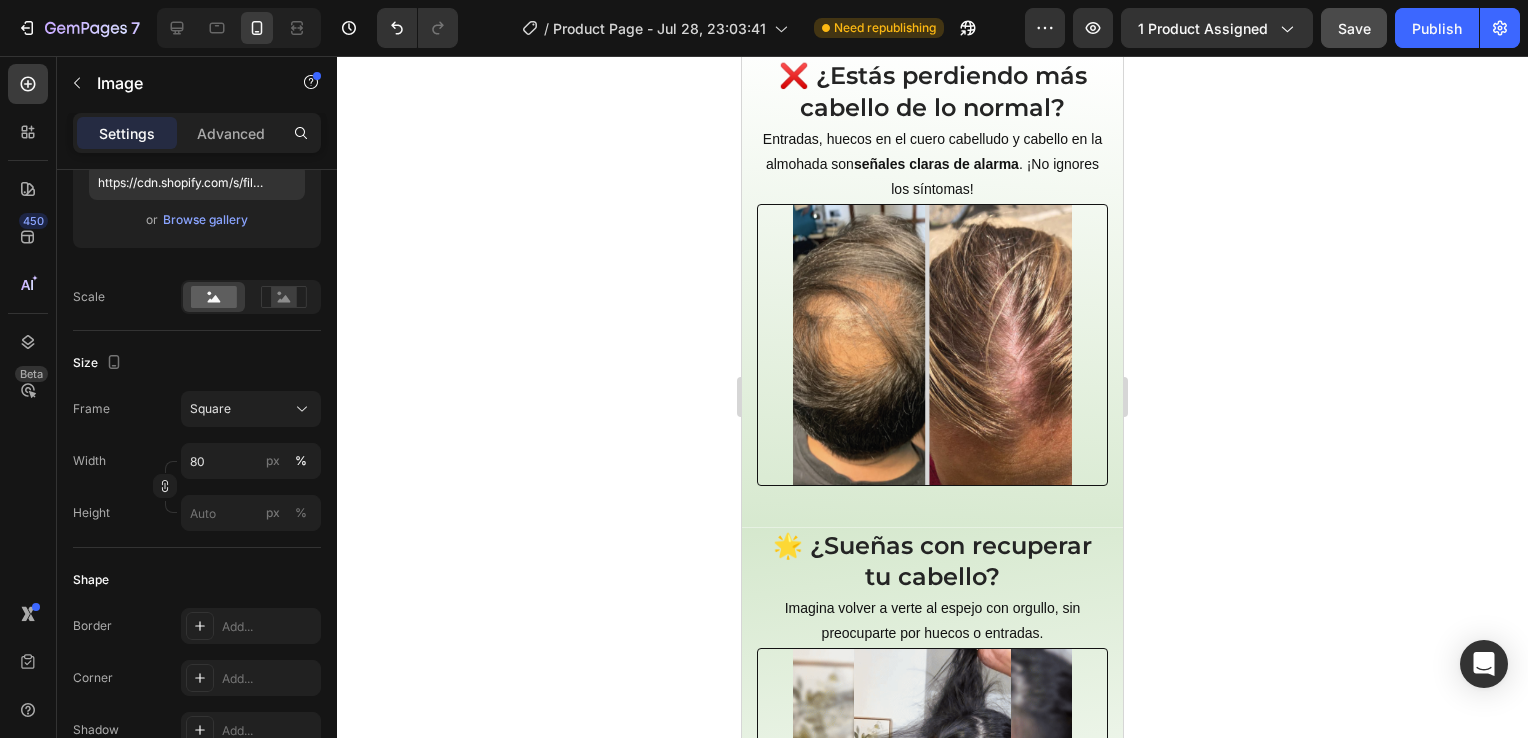 click on "❌ ¿Estás perdiendo más cabello de lo normal? Heading Entradas, huecos en el cuero cabelludo y cabello en la almohada son  señales claras de alarma . ¡No ignores los síntomas! Text Block Image Row" at bounding box center (932, 271) 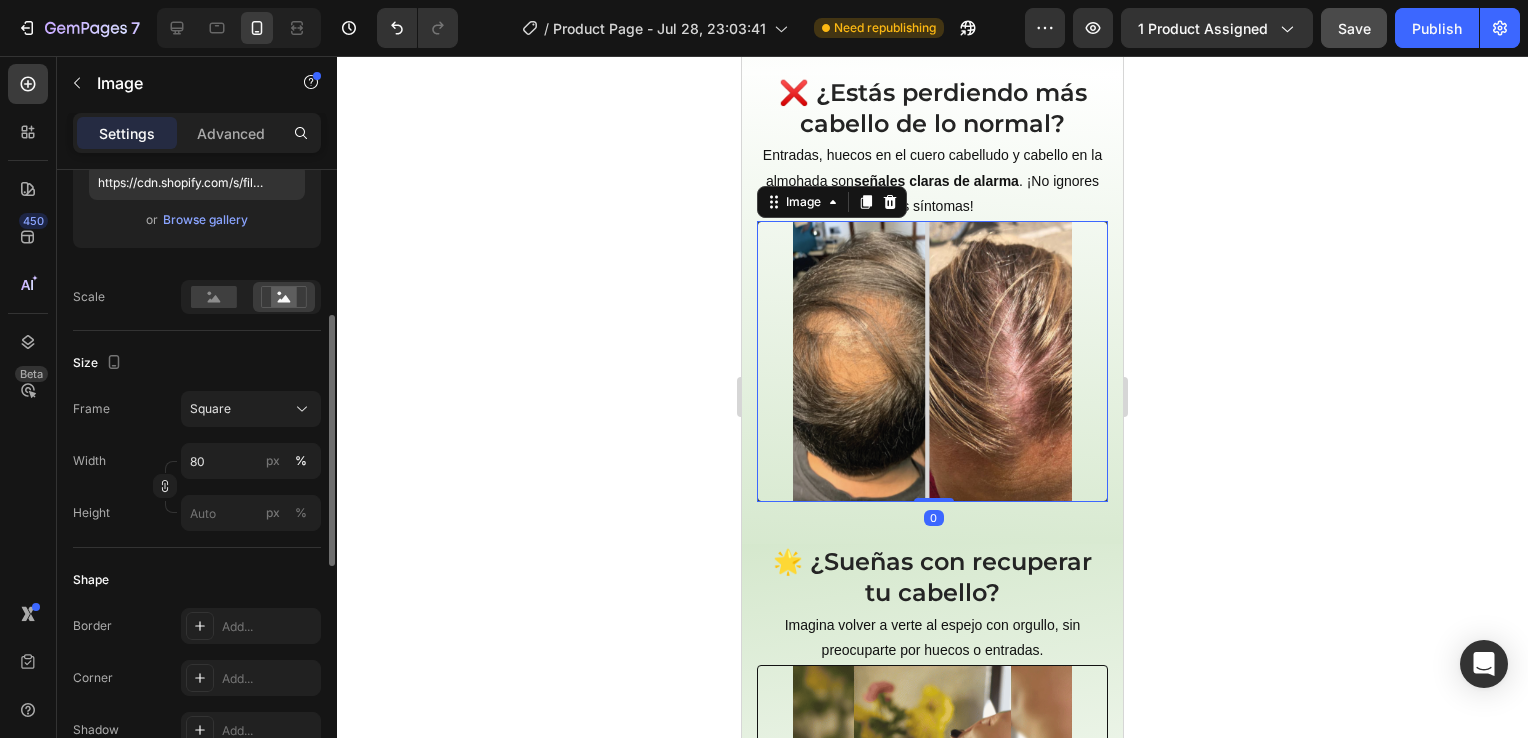 scroll, scrollTop: 567, scrollLeft: 0, axis: vertical 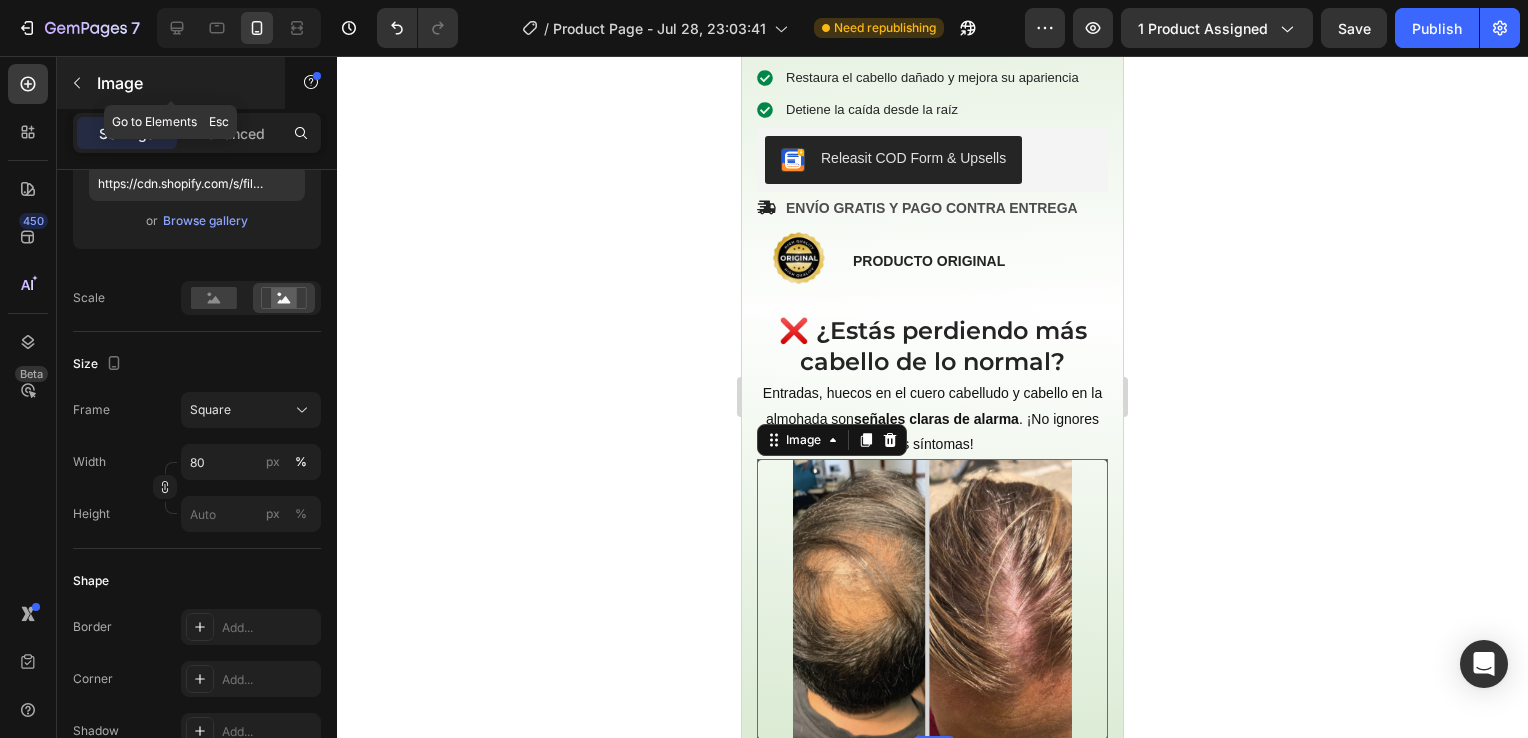 click on "Image" at bounding box center (182, 83) 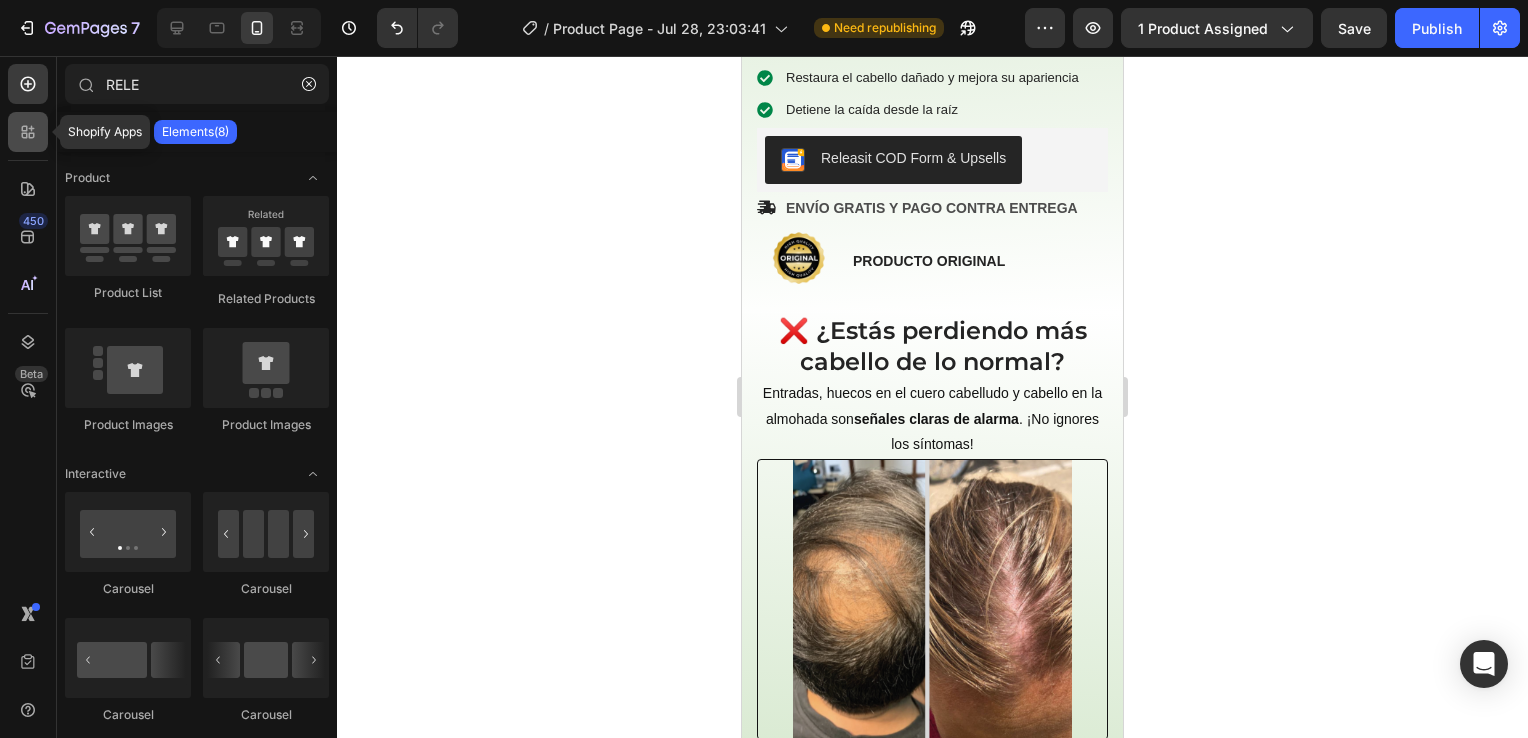 click 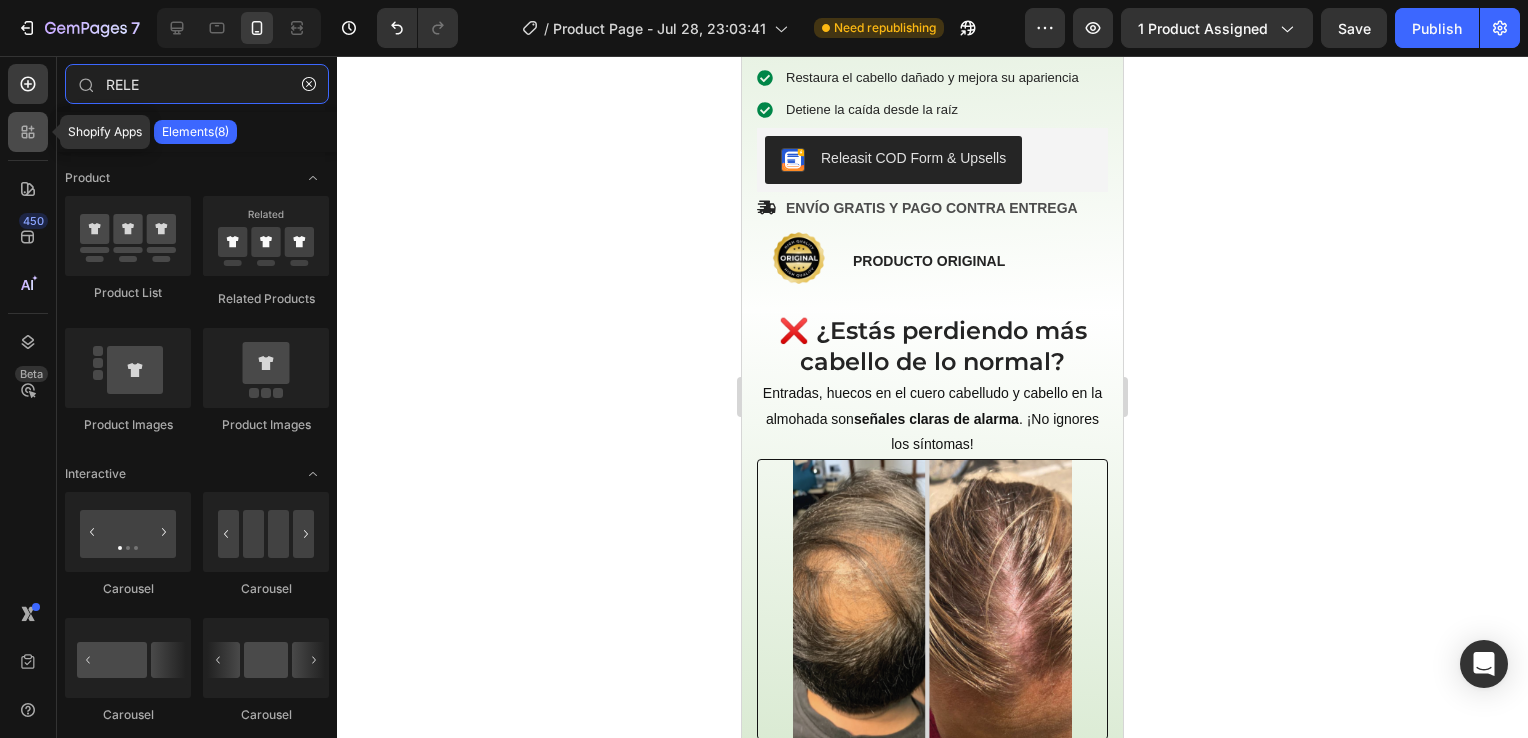 type 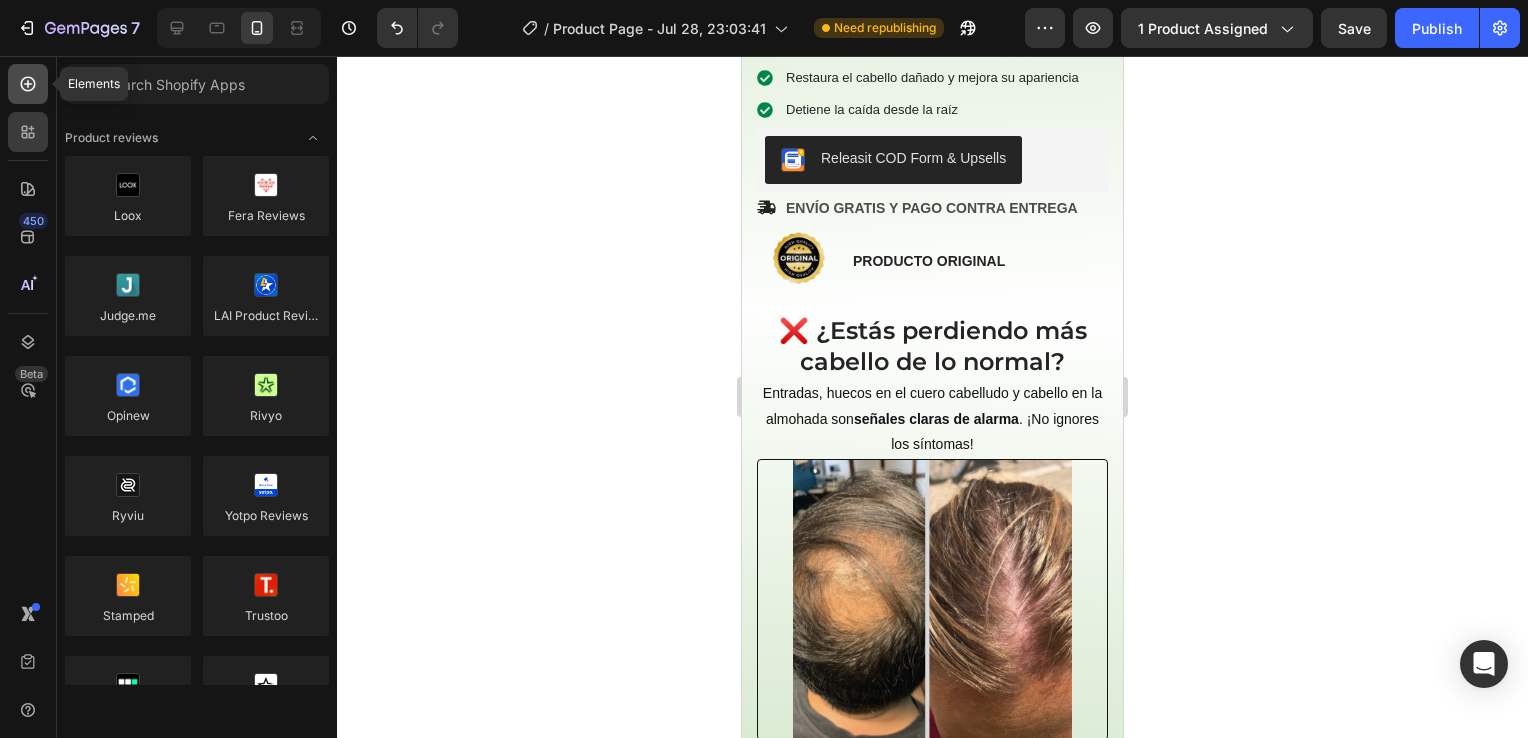 click 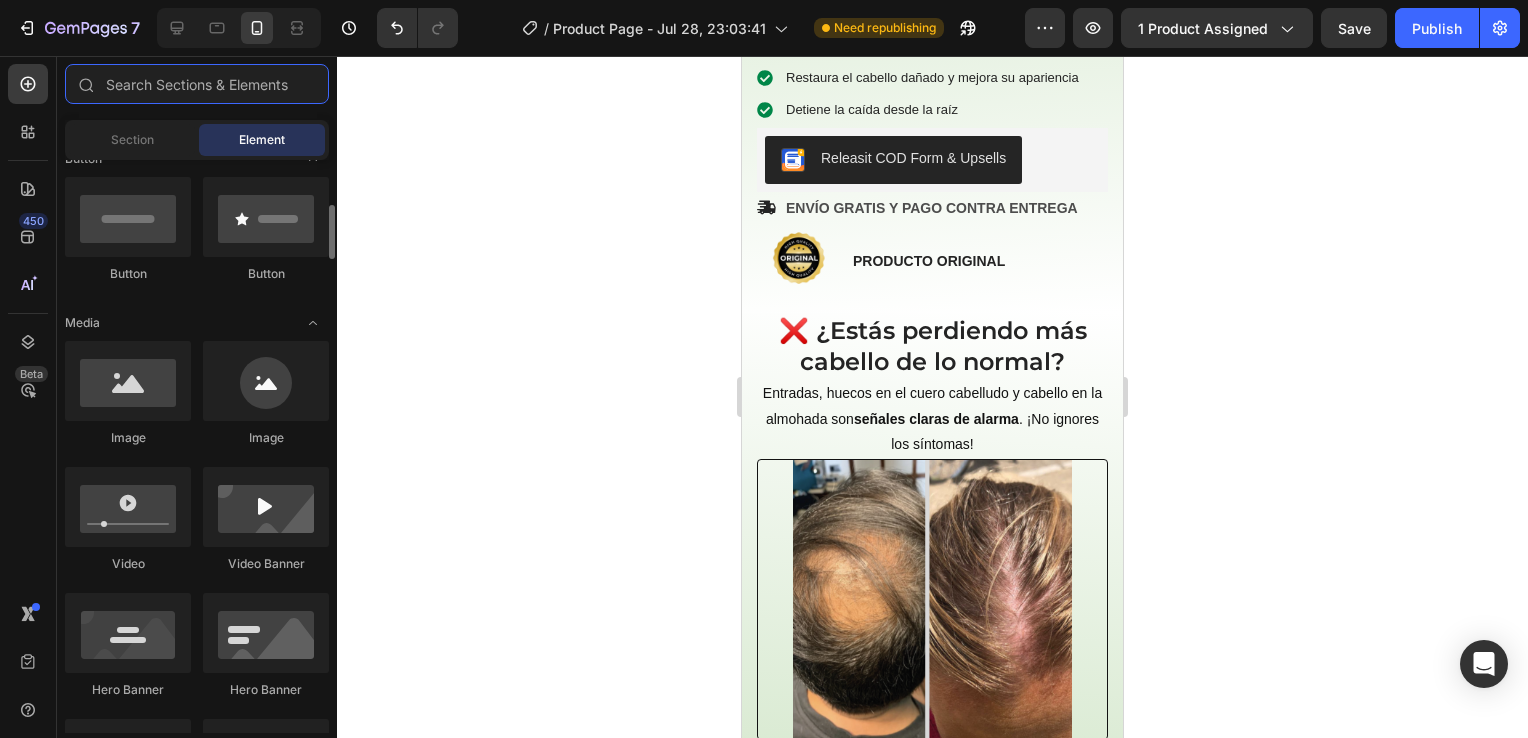 scroll, scrollTop: 600, scrollLeft: 0, axis: vertical 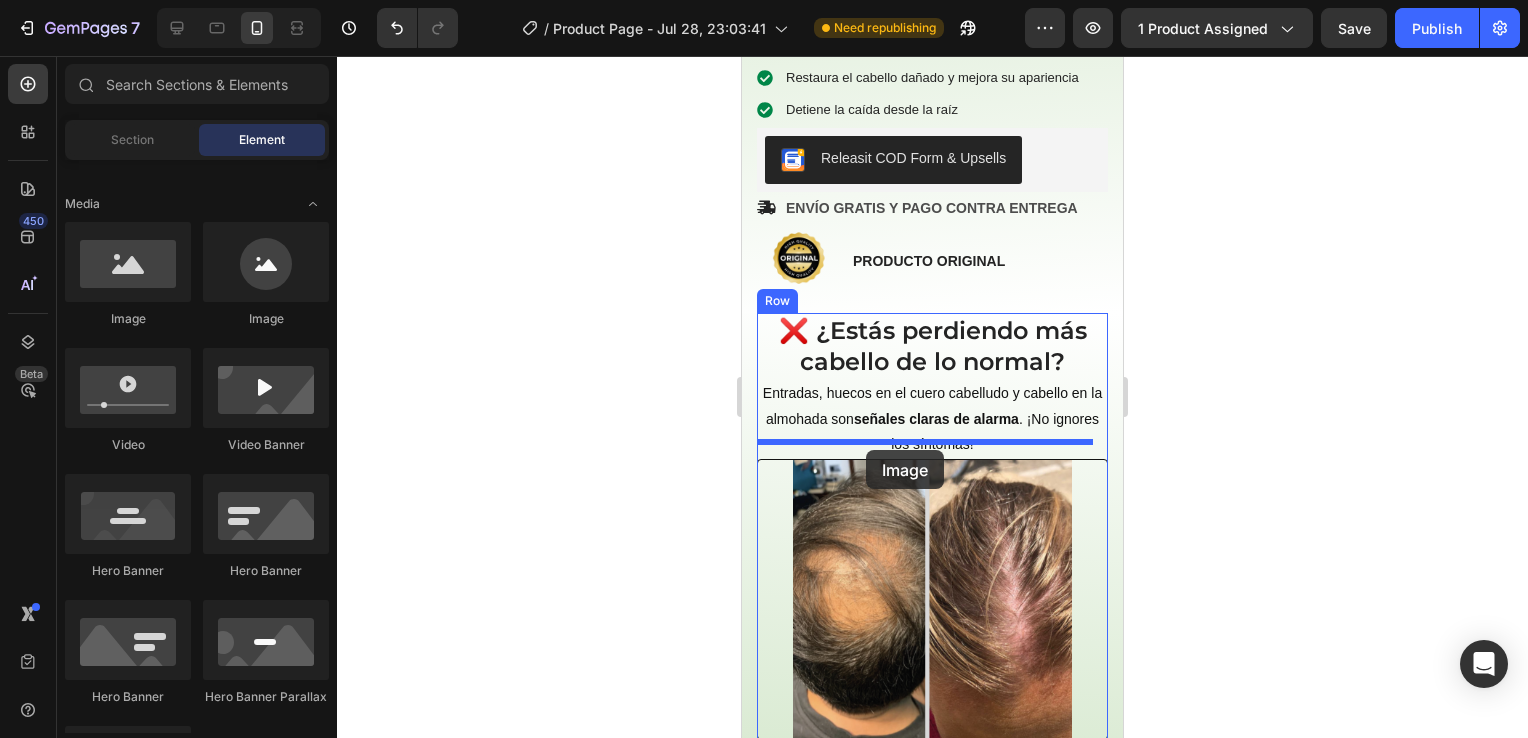 drag, startPoint x: 857, startPoint y: 333, endPoint x: 864, endPoint y: 442, distance: 109.22454 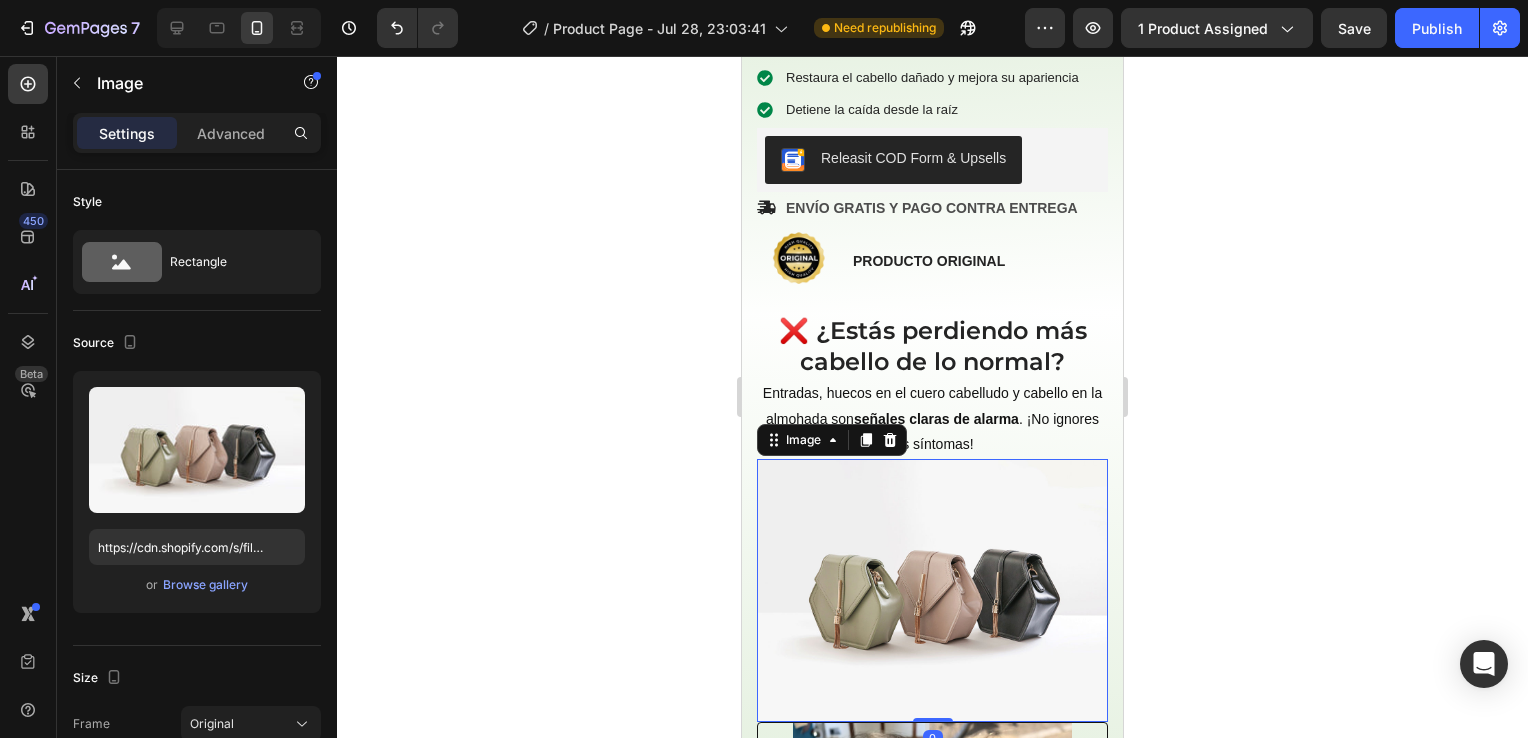 click 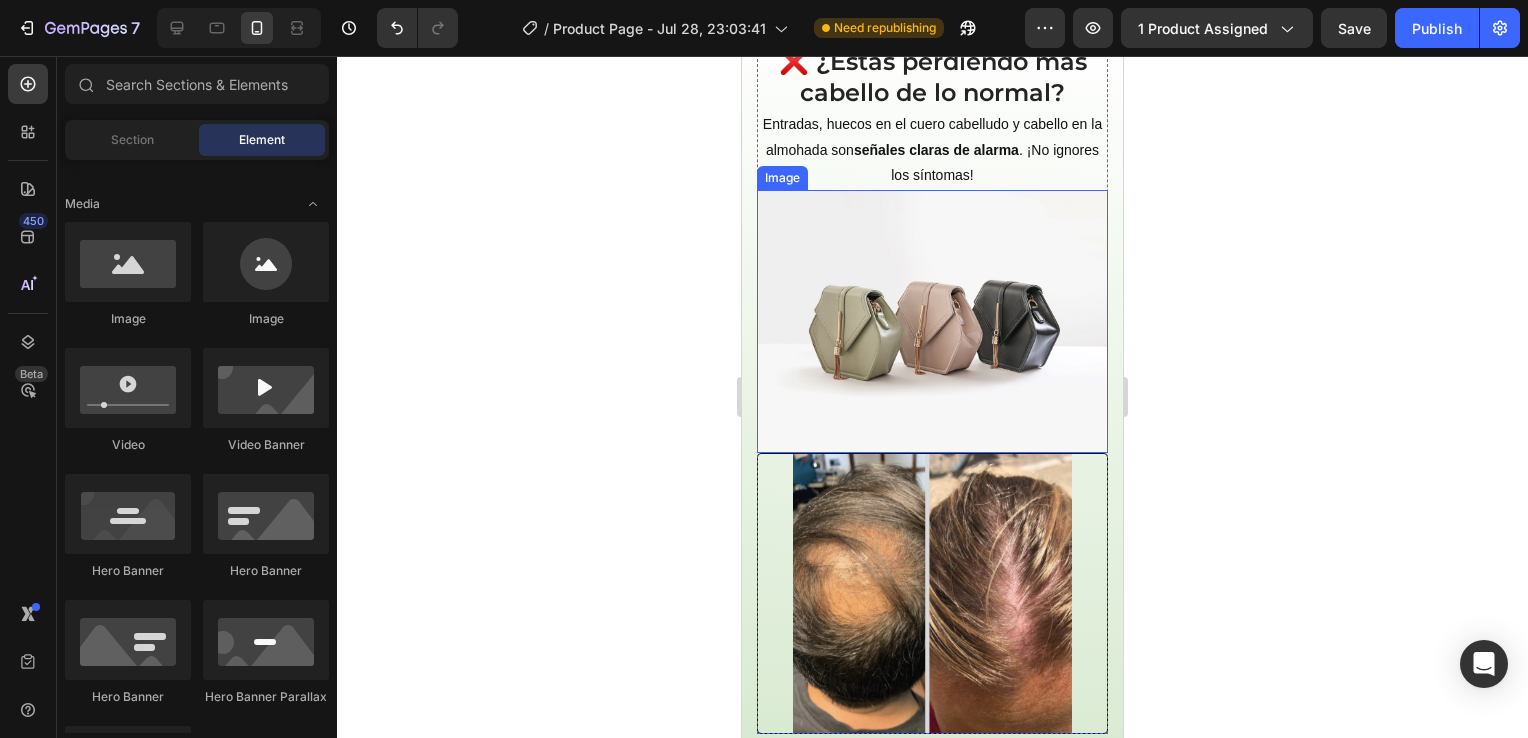scroll, scrollTop: 844, scrollLeft: 0, axis: vertical 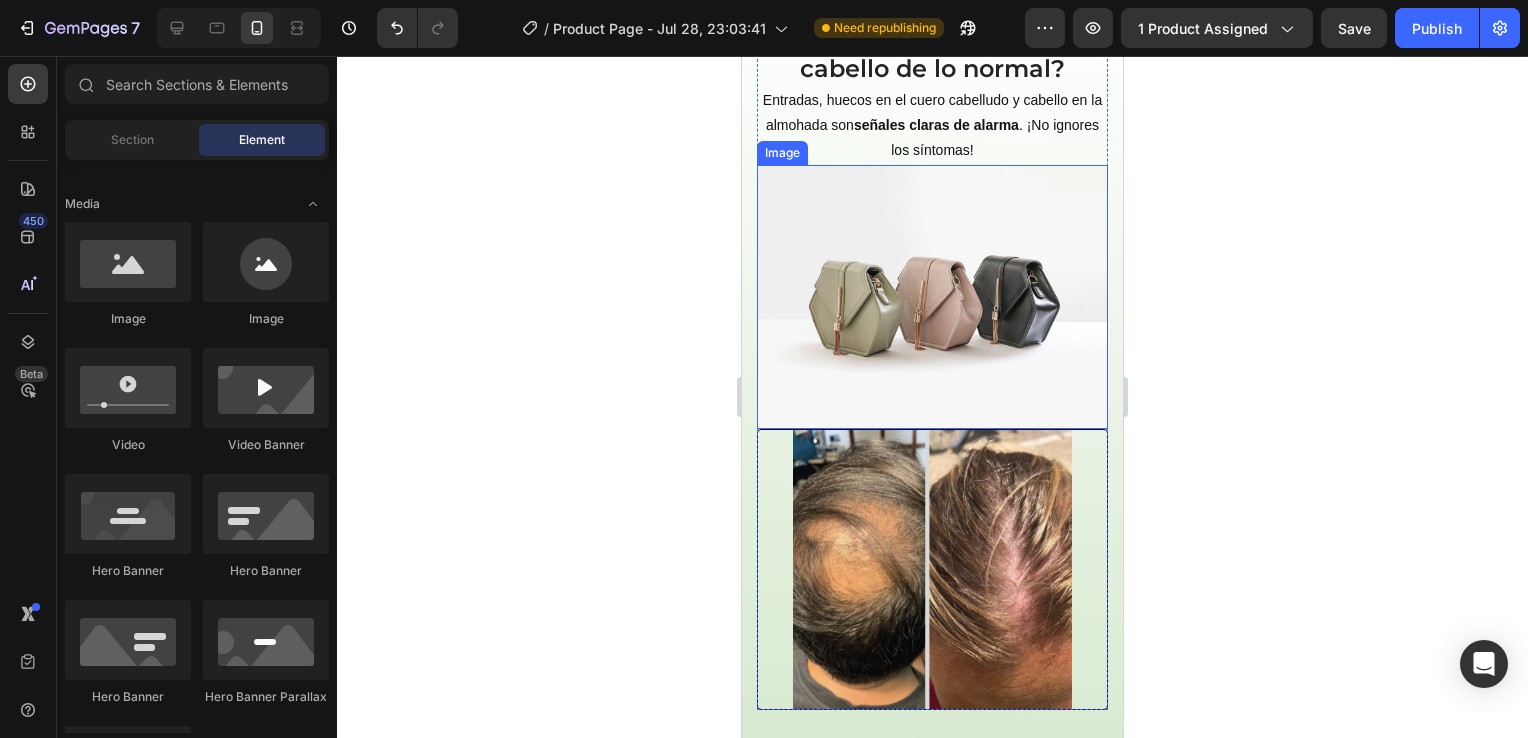 click at bounding box center [932, 296] 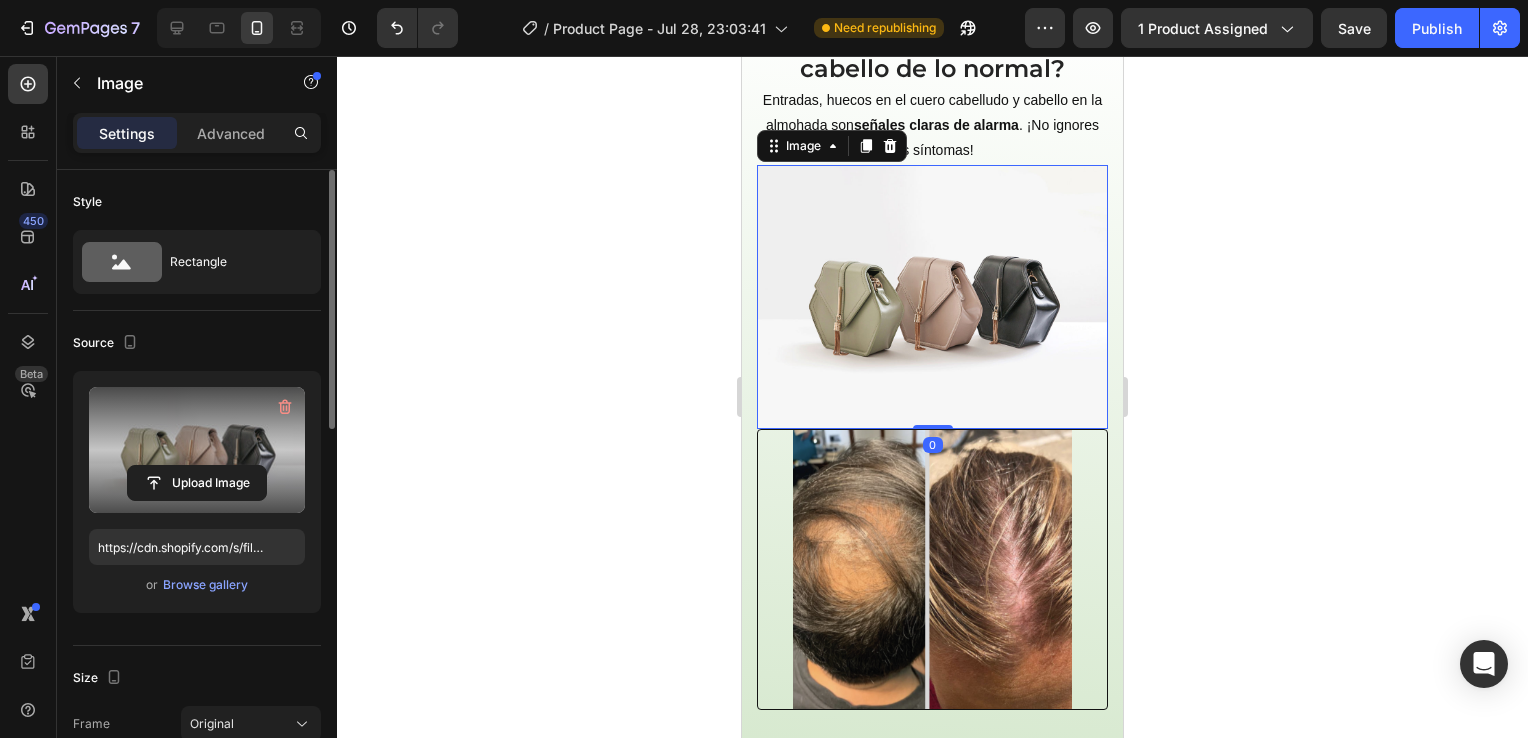 click at bounding box center (197, 450) 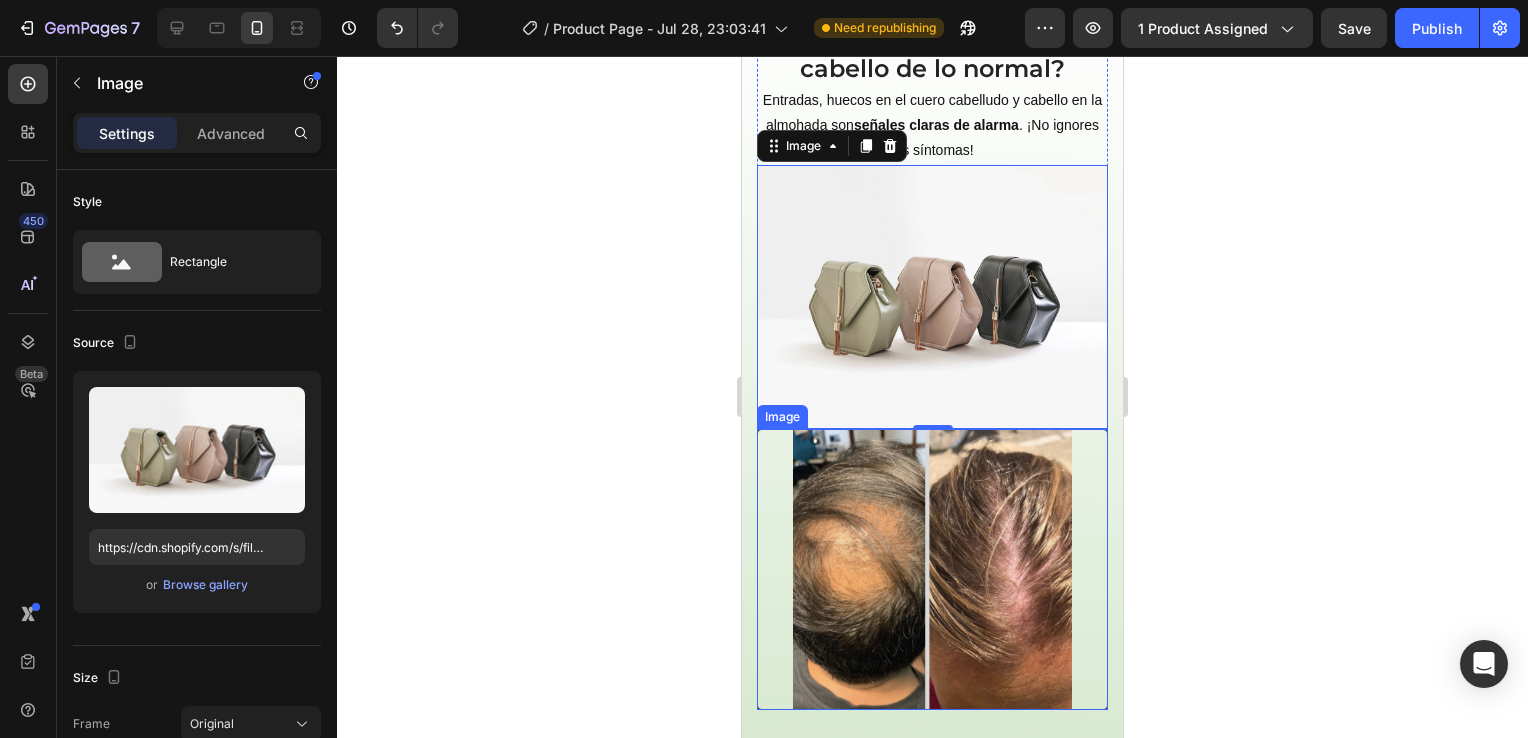 click at bounding box center (932, 569) 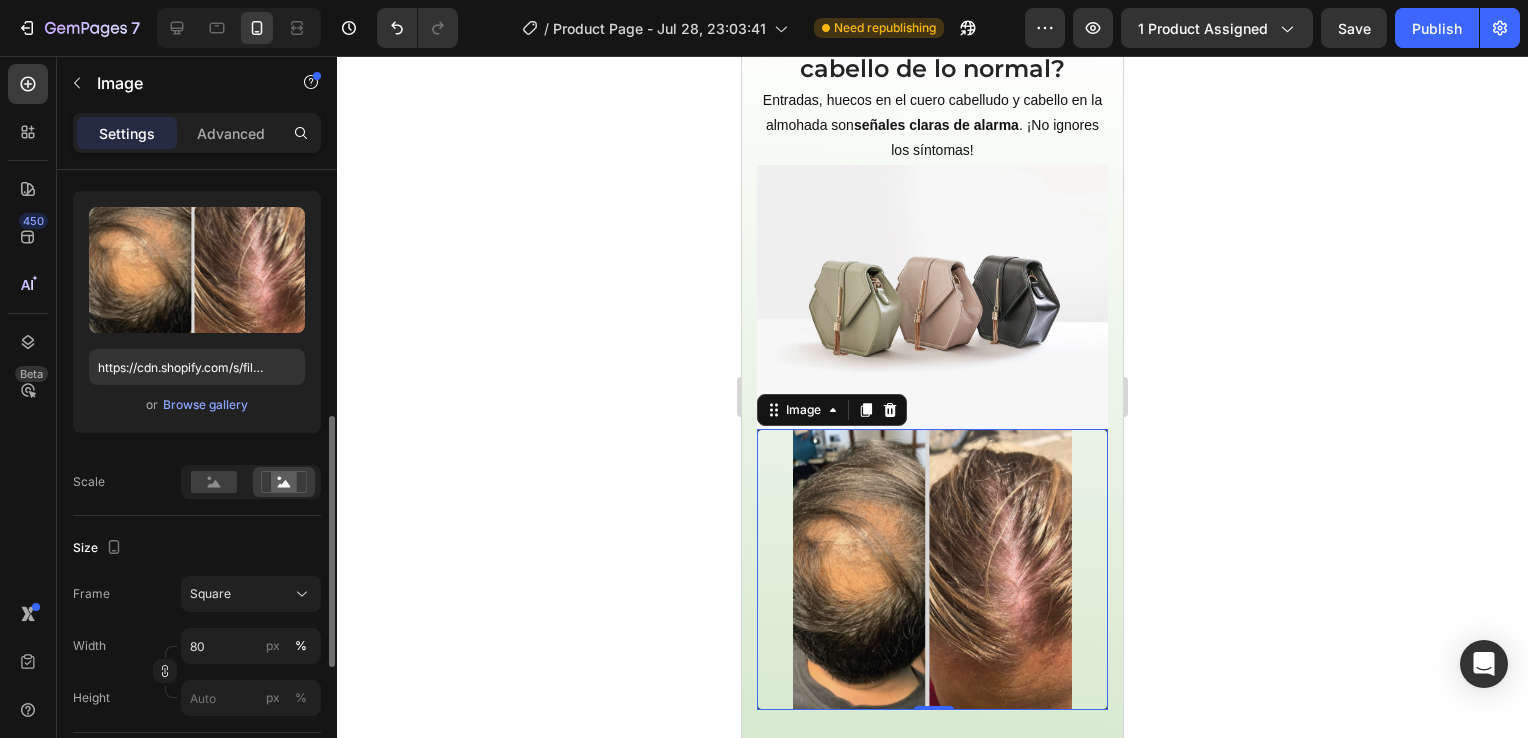 scroll, scrollTop: 123, scrollLeft: 0, axis: vertical 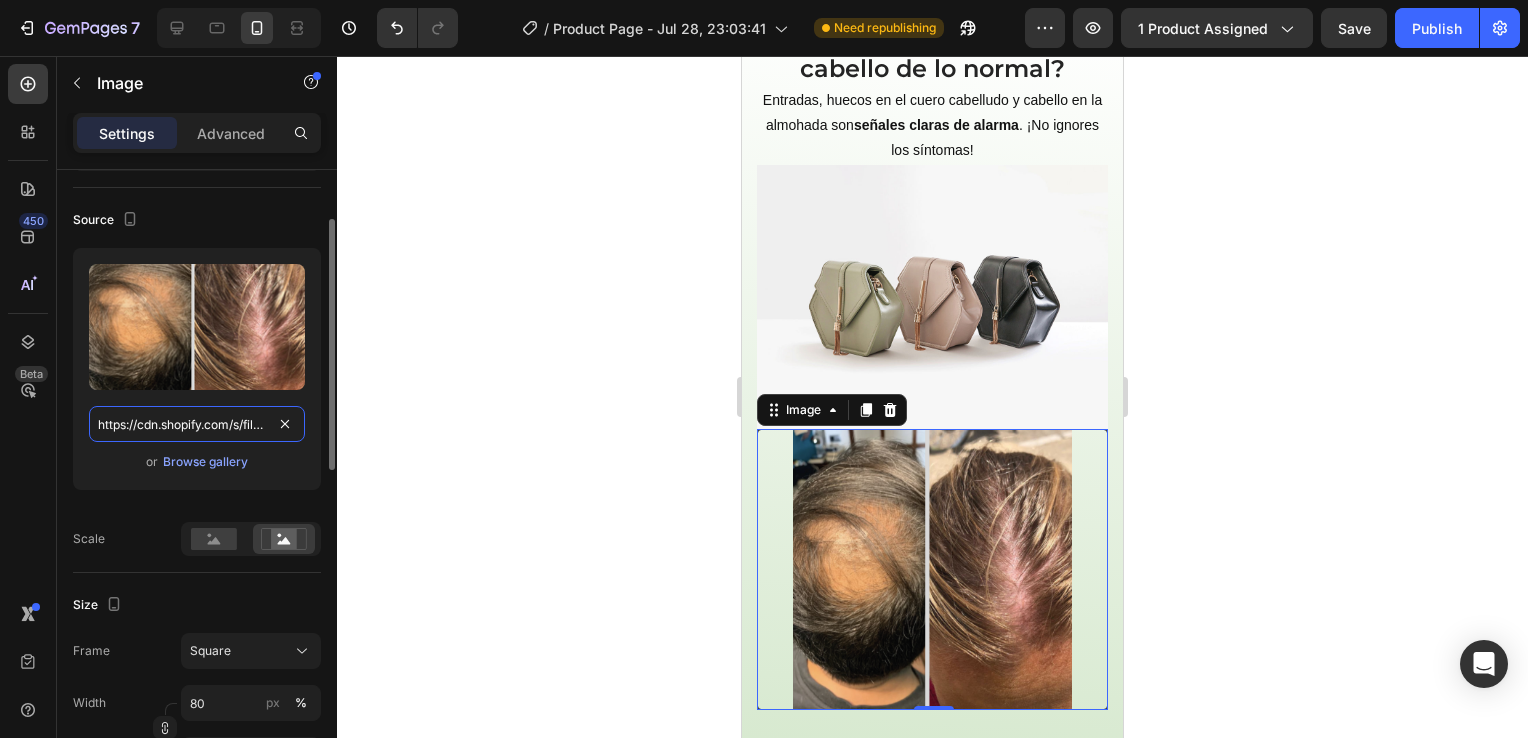 click on "https://cdn.shopify.com/s/files/1/0670/1770/3559/files/gempages_576469858204516938-54b01a81-a5a4-4906-a6e4-3c6787ff3dc6.png" at bounding box center [197, 424] 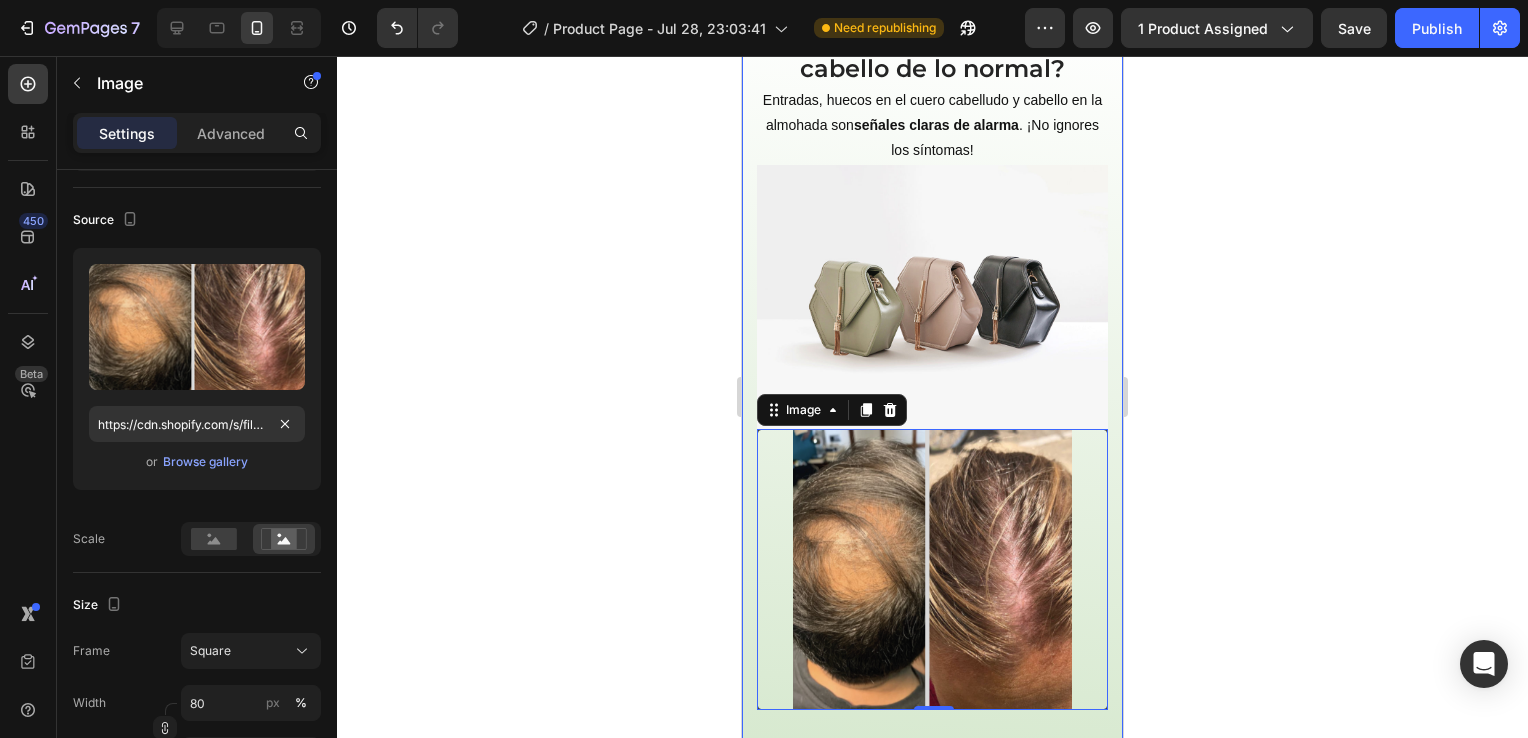click at bounding box center [932, 296] 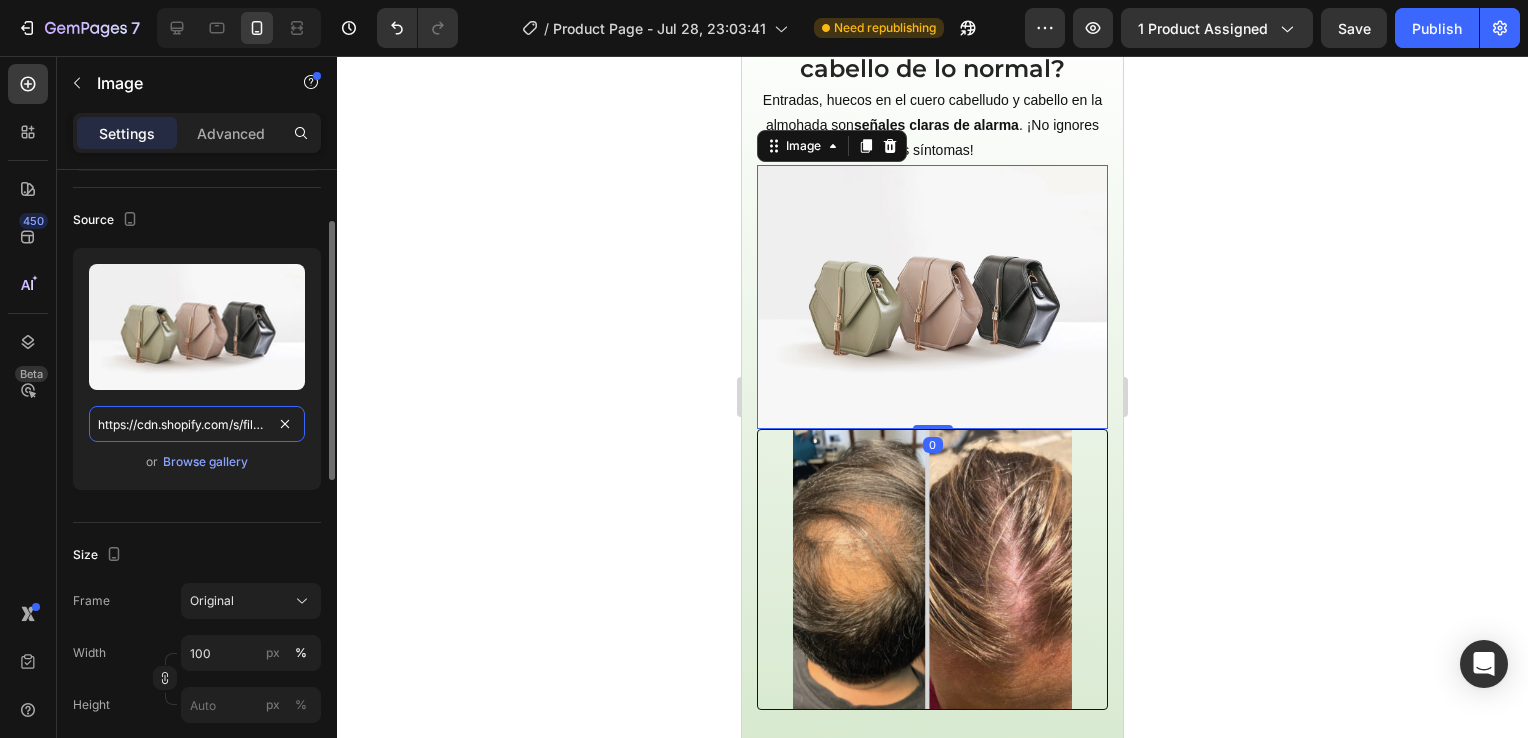 click on "https://cdn.shopify.com/s/files/1/2005/9307/files/image_demo.jpg" at bounding box center (197, 424) 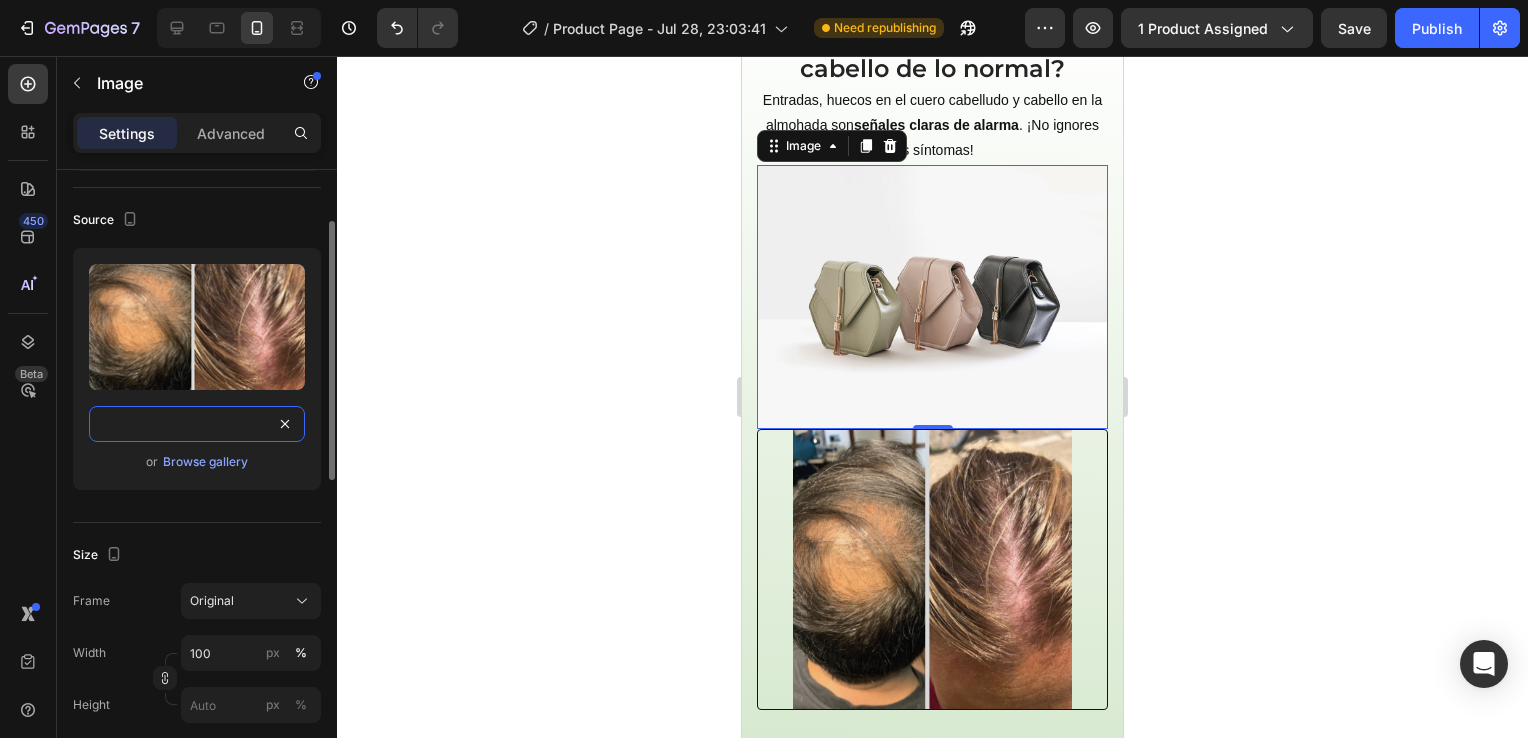 type on "https://cdn.shopify.com/s/files/1/0670/1770/3559/files/gempages_576469858204516938-54b01a81-a5a4-4906-a6e4-3c6787ff3dc6.png" 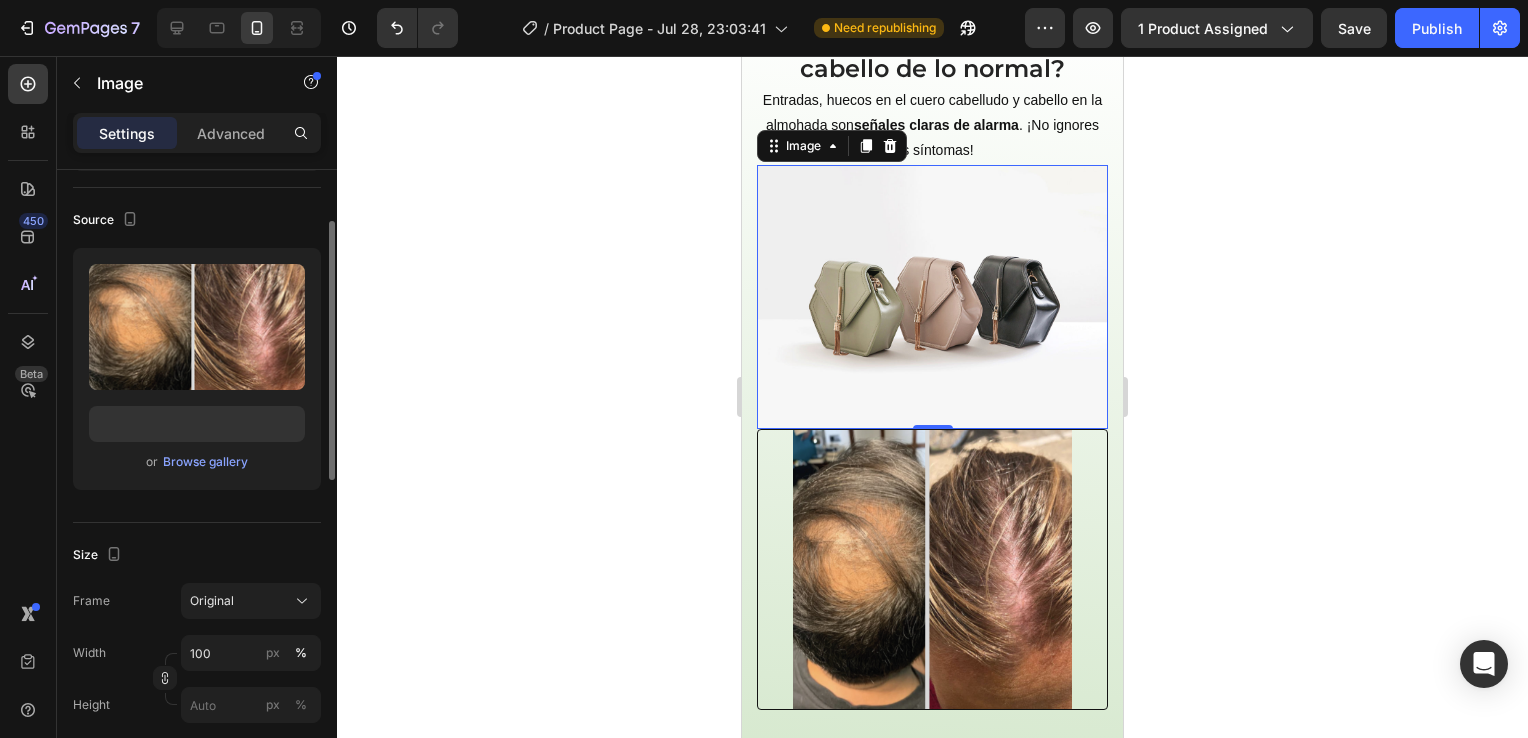 click on "Source Upload Image https://cdn.shopify.com/s/files/1/0670/1770/3559/files/gempages_576469858204516938-54b01a81-a5a4-4906-a6e4-3c6787ff3dc6.png or  Browse gallery" 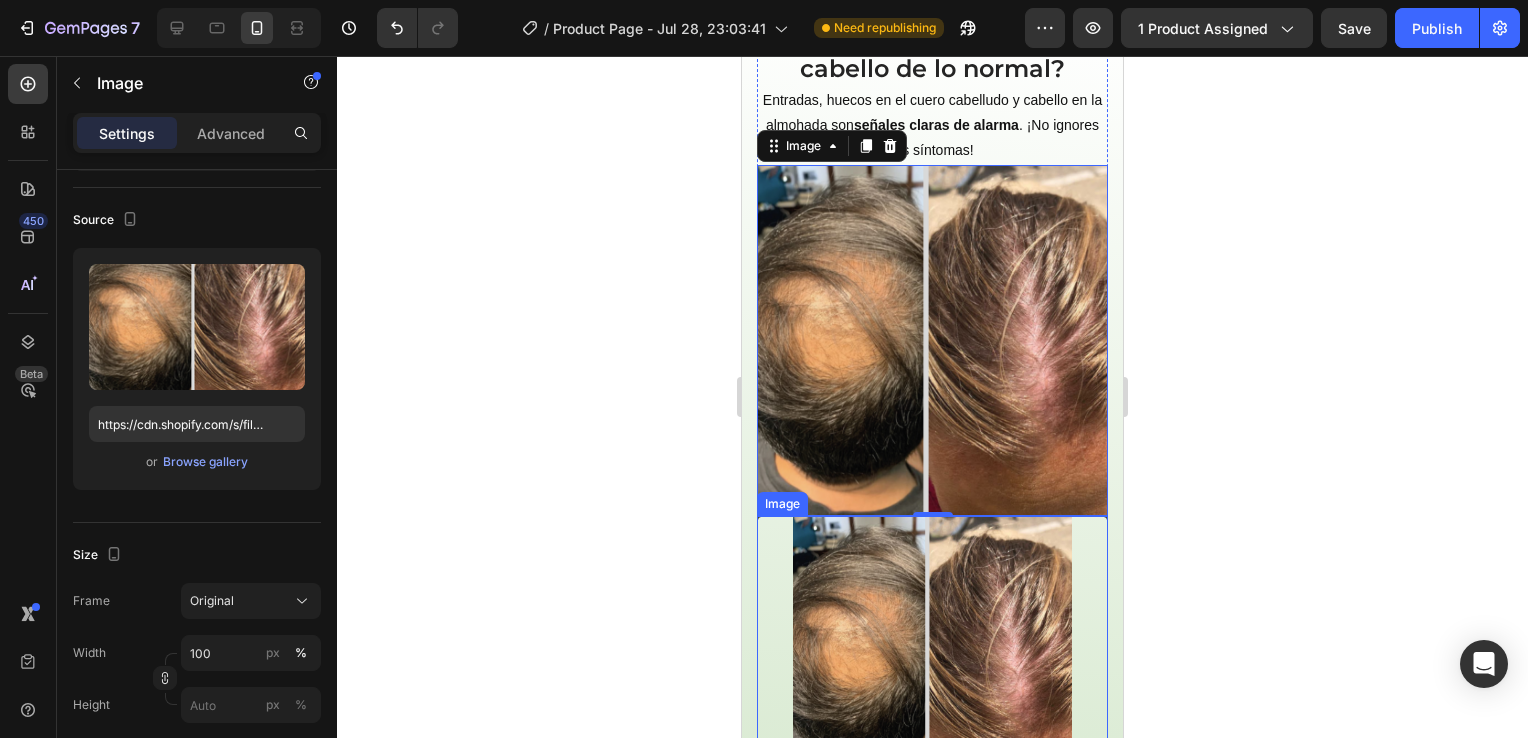 click at bounding box center (932, 656) 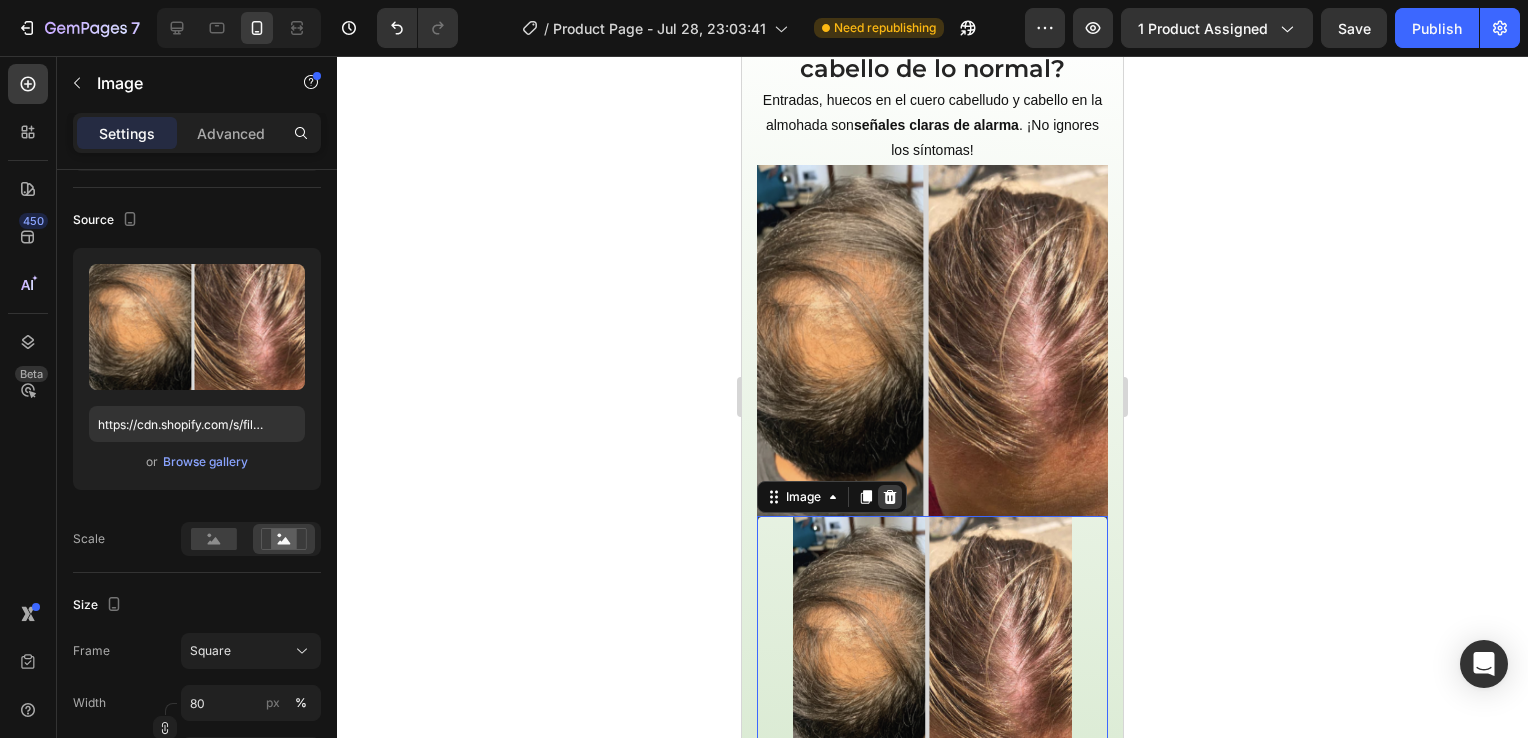 click at bounding box center [890, 497] 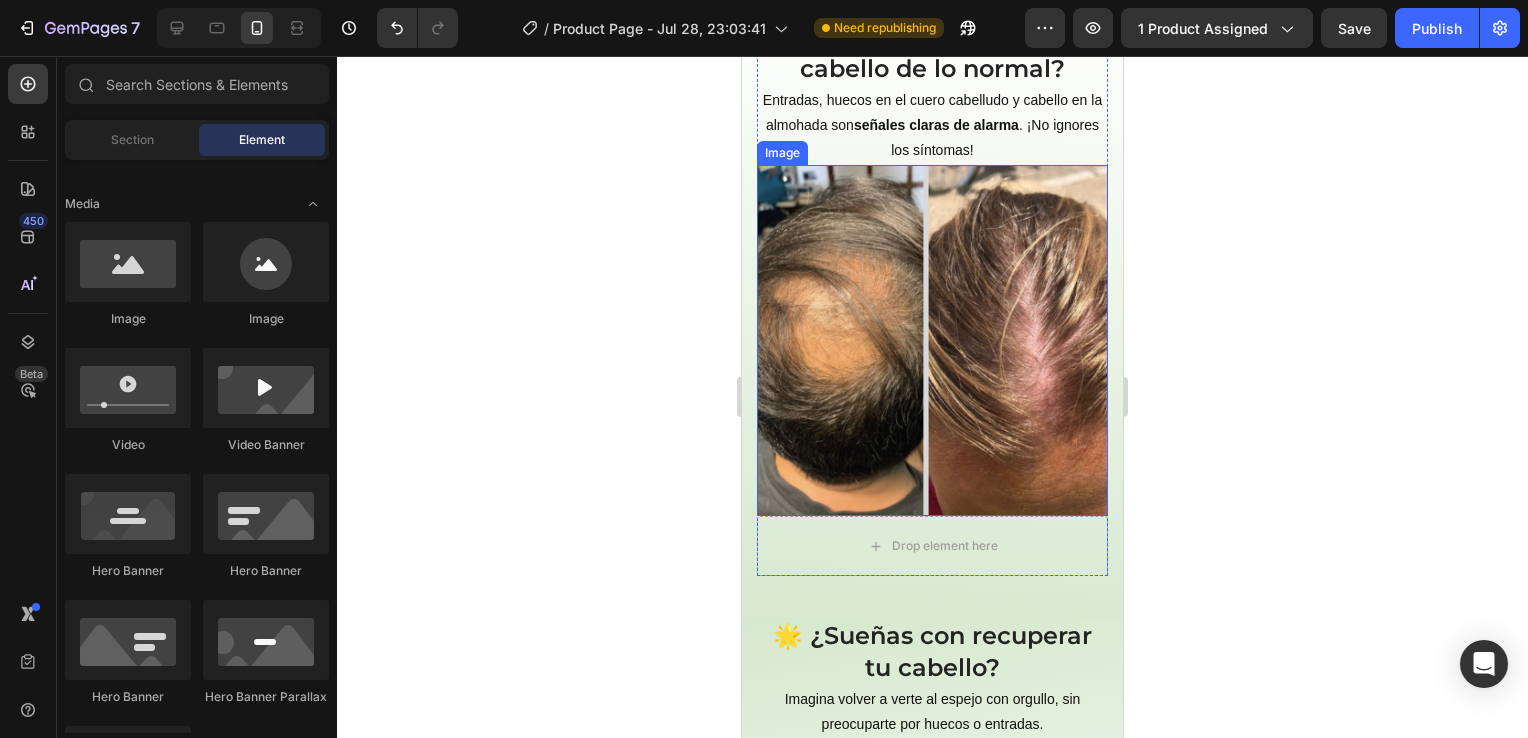 click at bounding box center (932, 340) 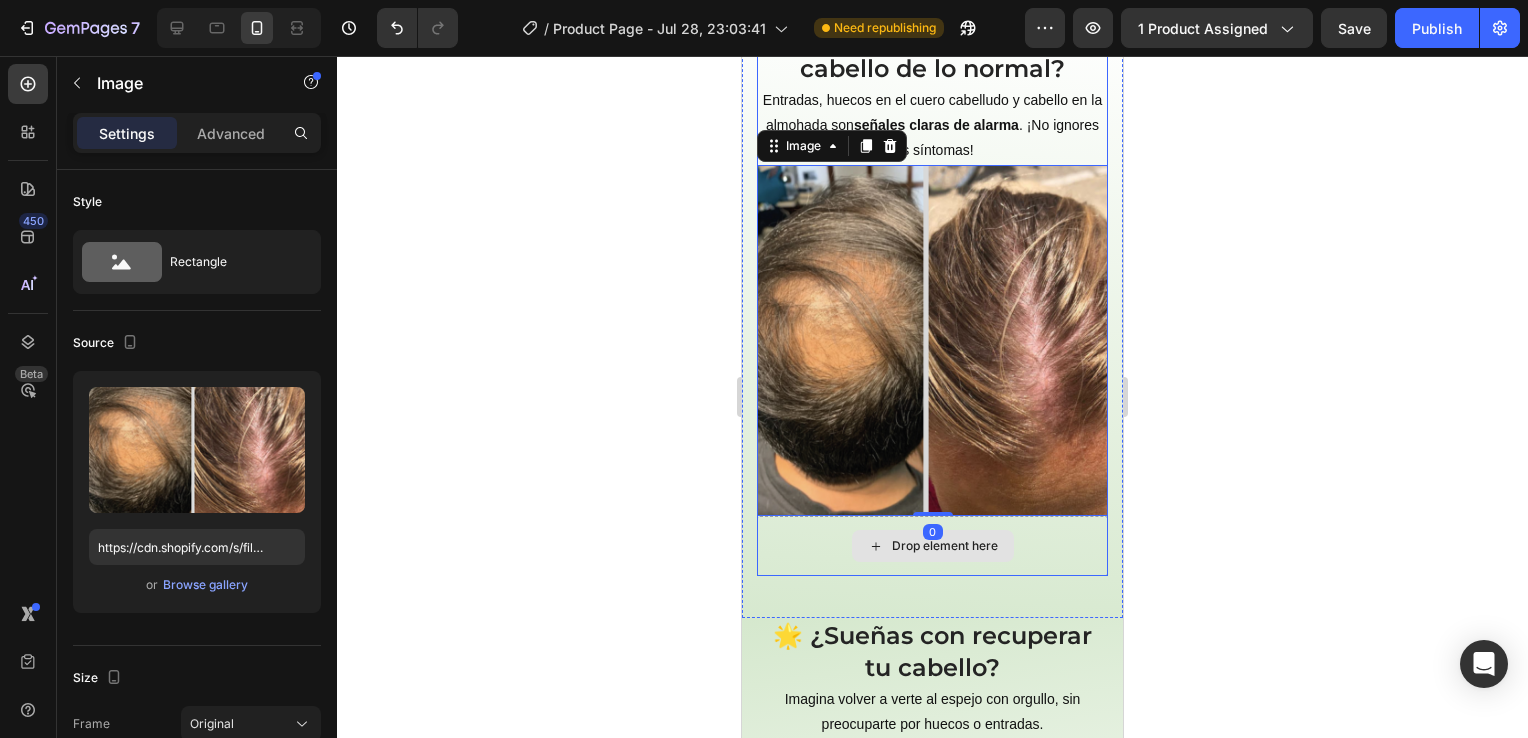 click on "Drop element here" at bounding box center (932, 546) 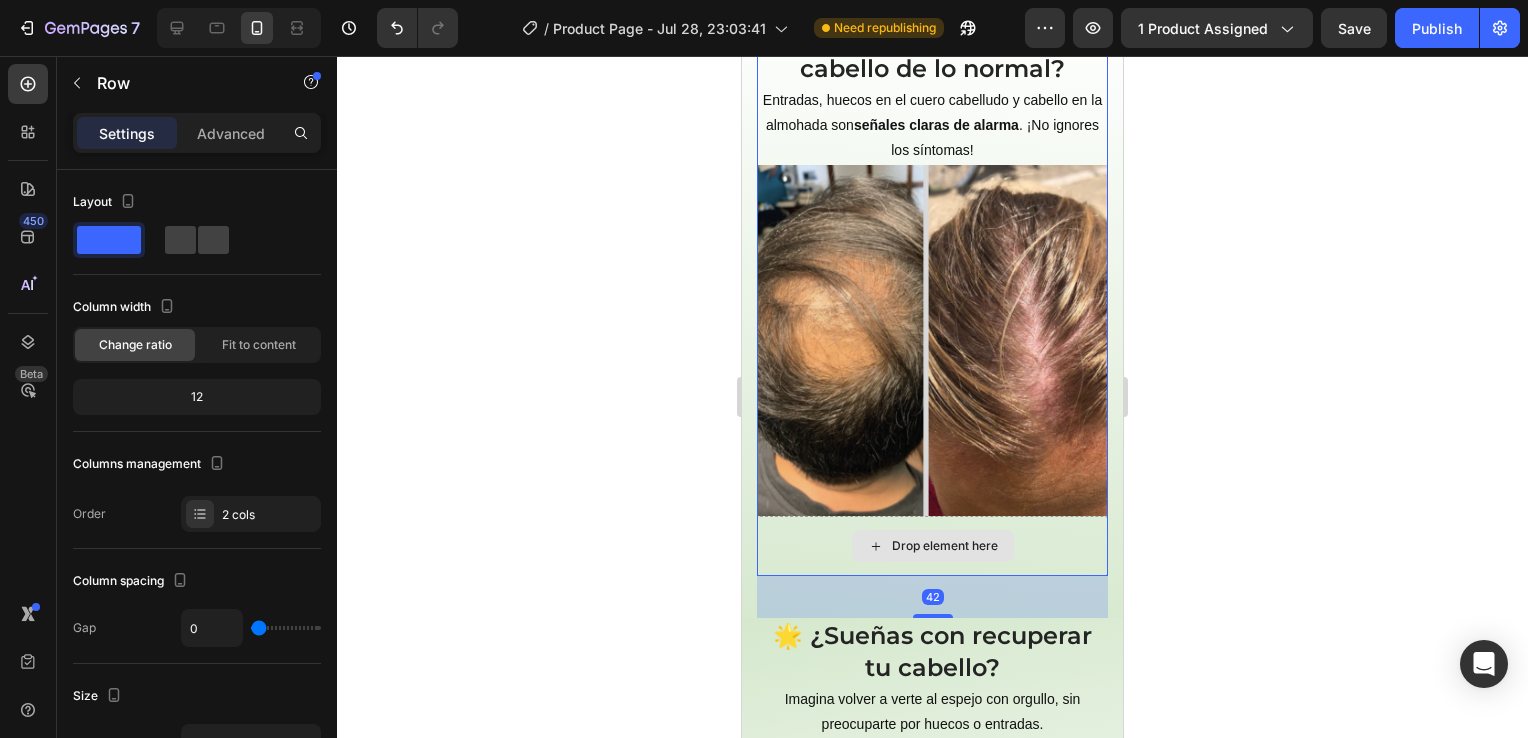 click on "Drop element here" at bounding box center [933, 546] 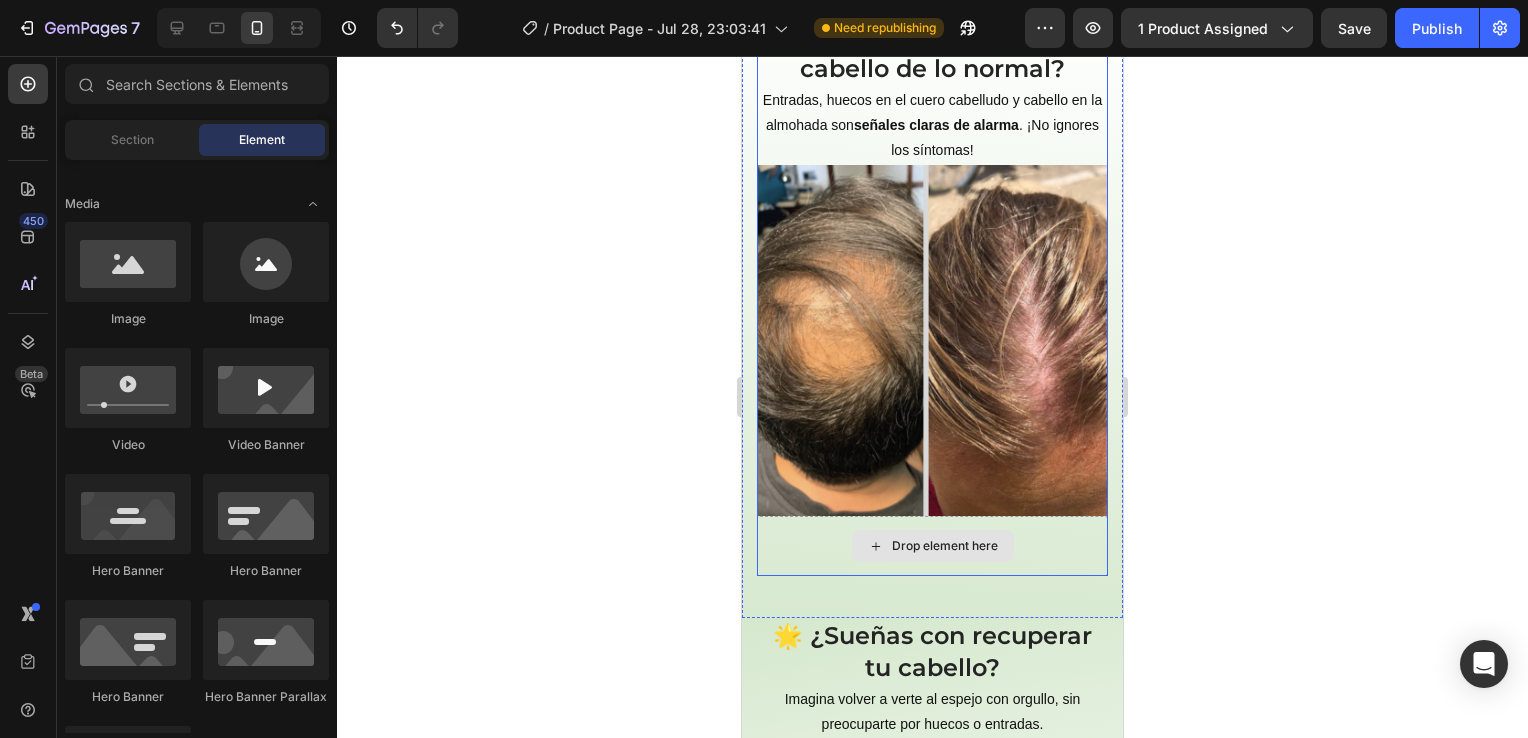 click on "Drop element here" at bounding box center [932, 546] 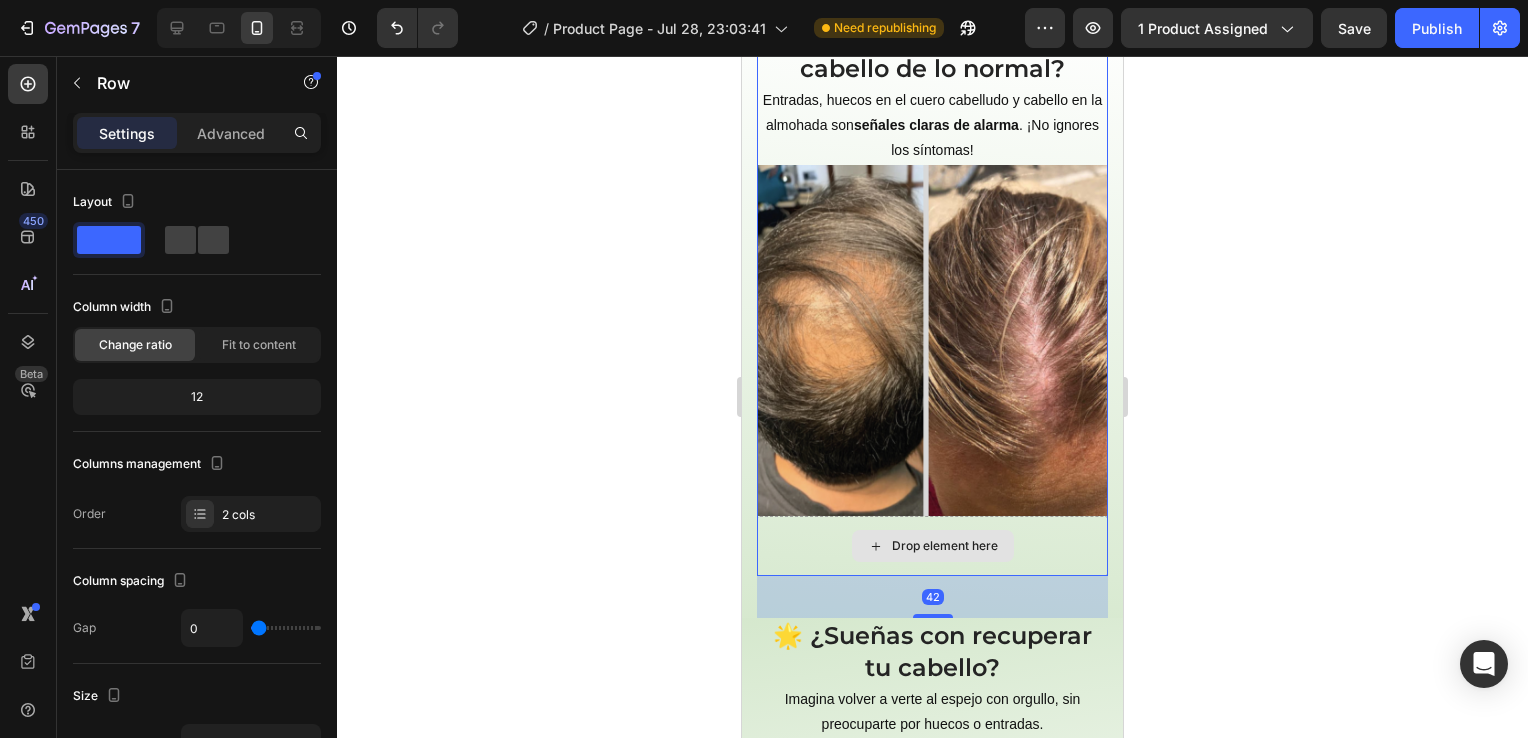 click on "Drop element here" at bounding box center [932, 546] 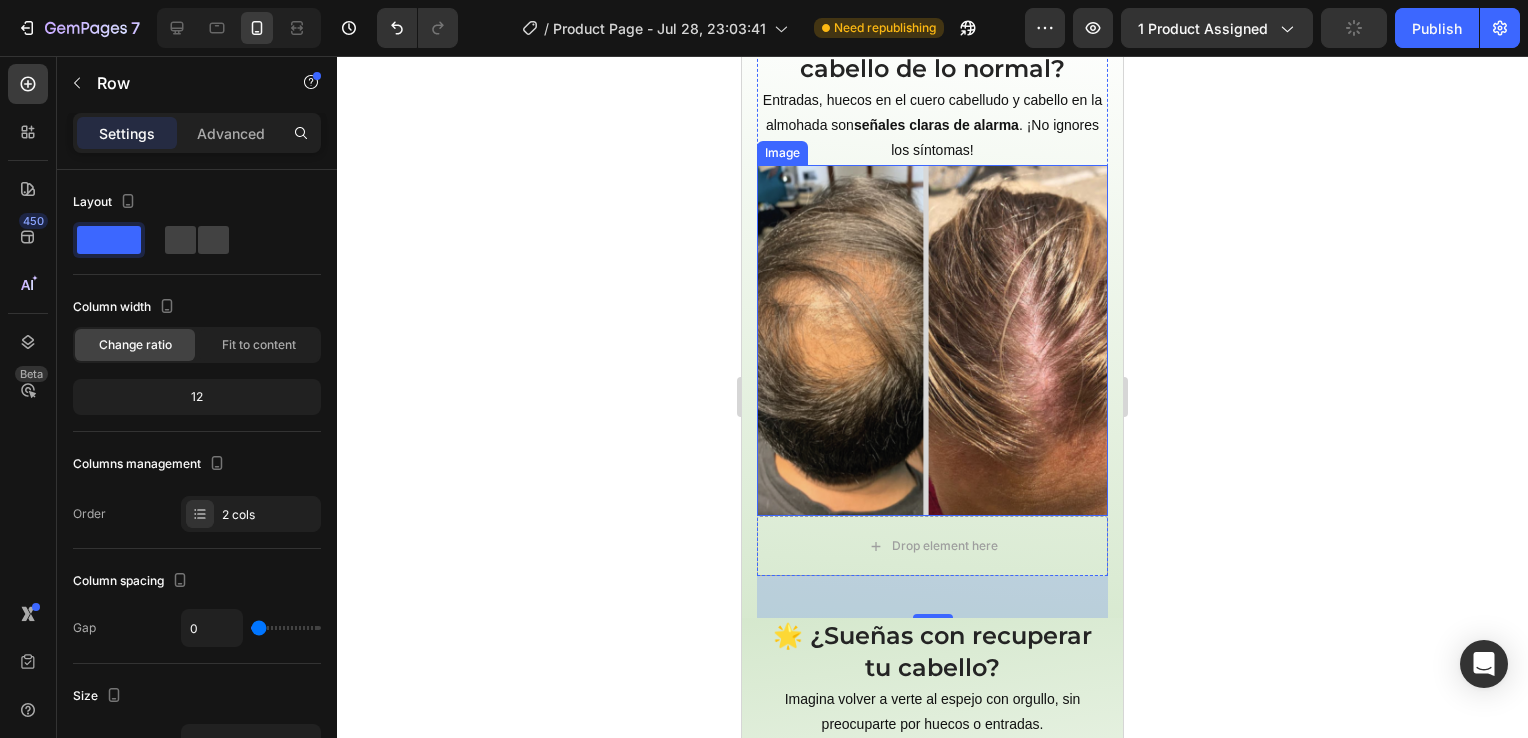 click at bounding box center (932, 340) 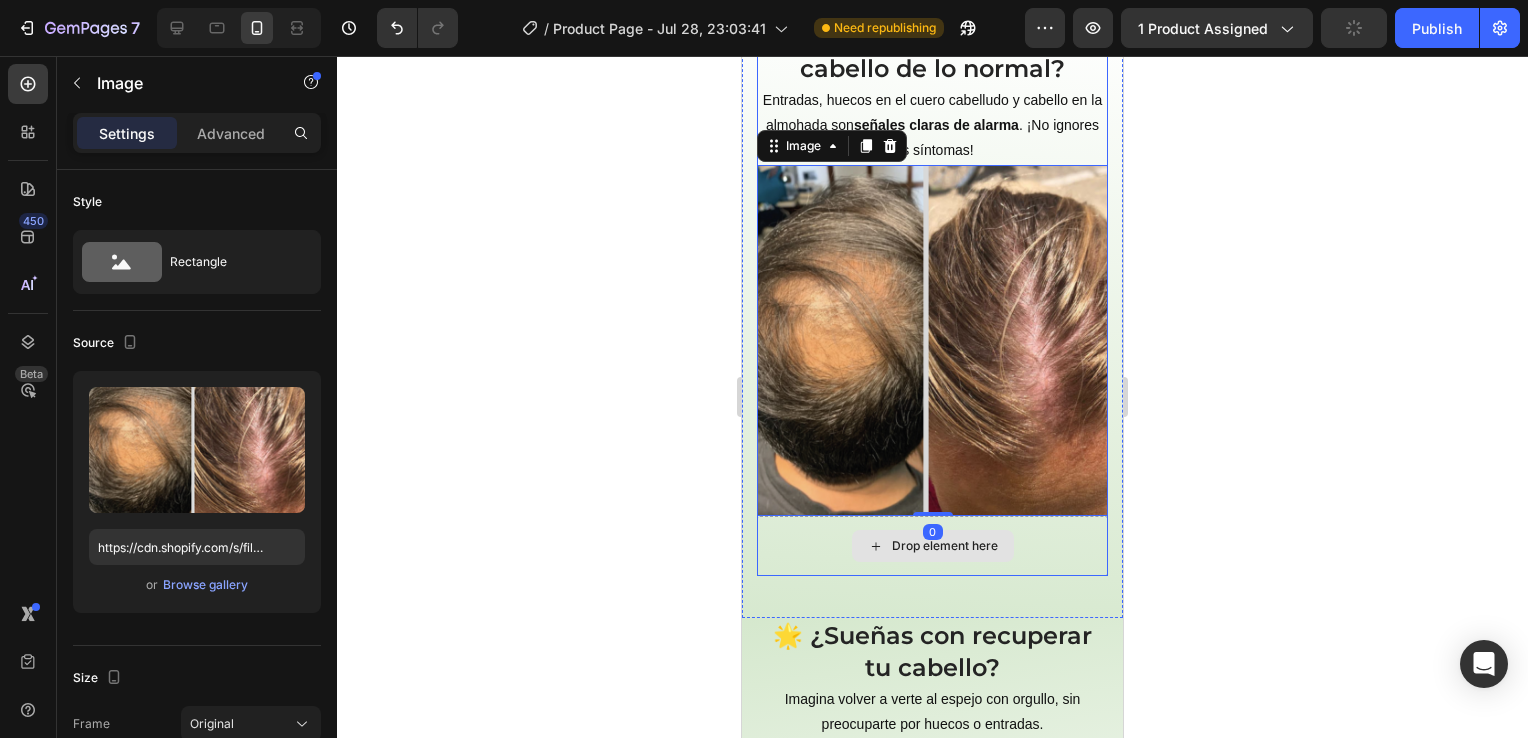 click on "Drop element here" at bounding box center [932, 546] 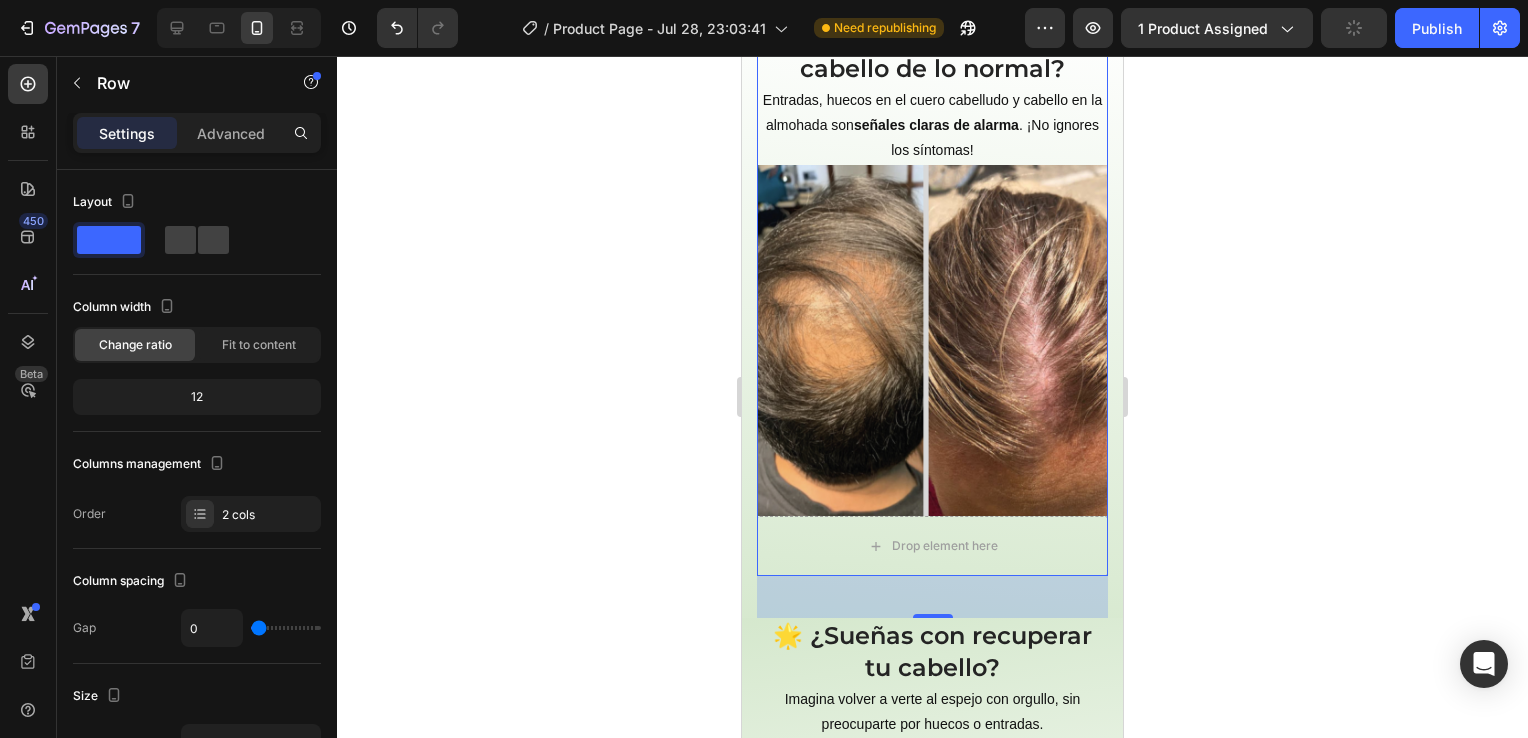 click at bounding box center (932, 340) 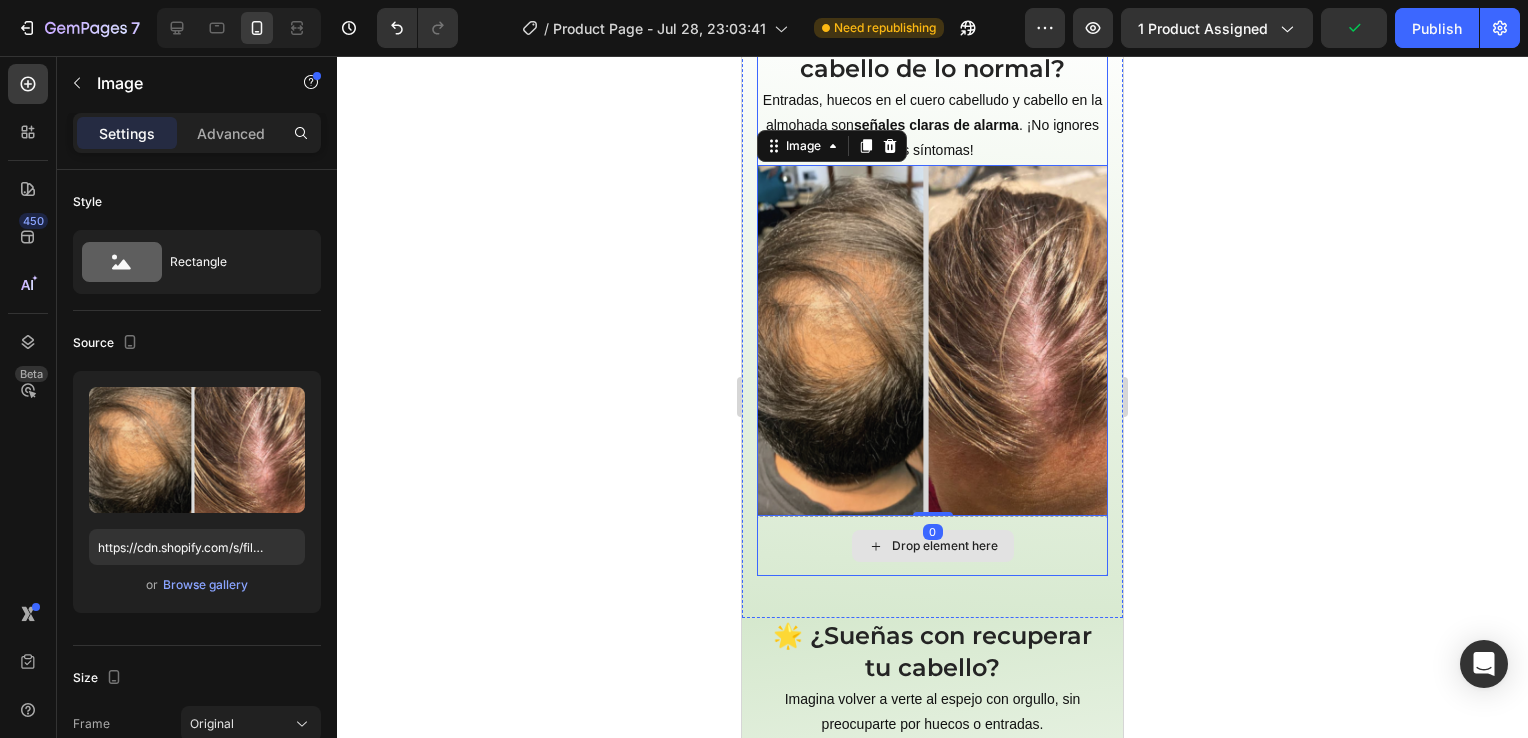 click on "Drop element here" at bounding box center [932, 546] 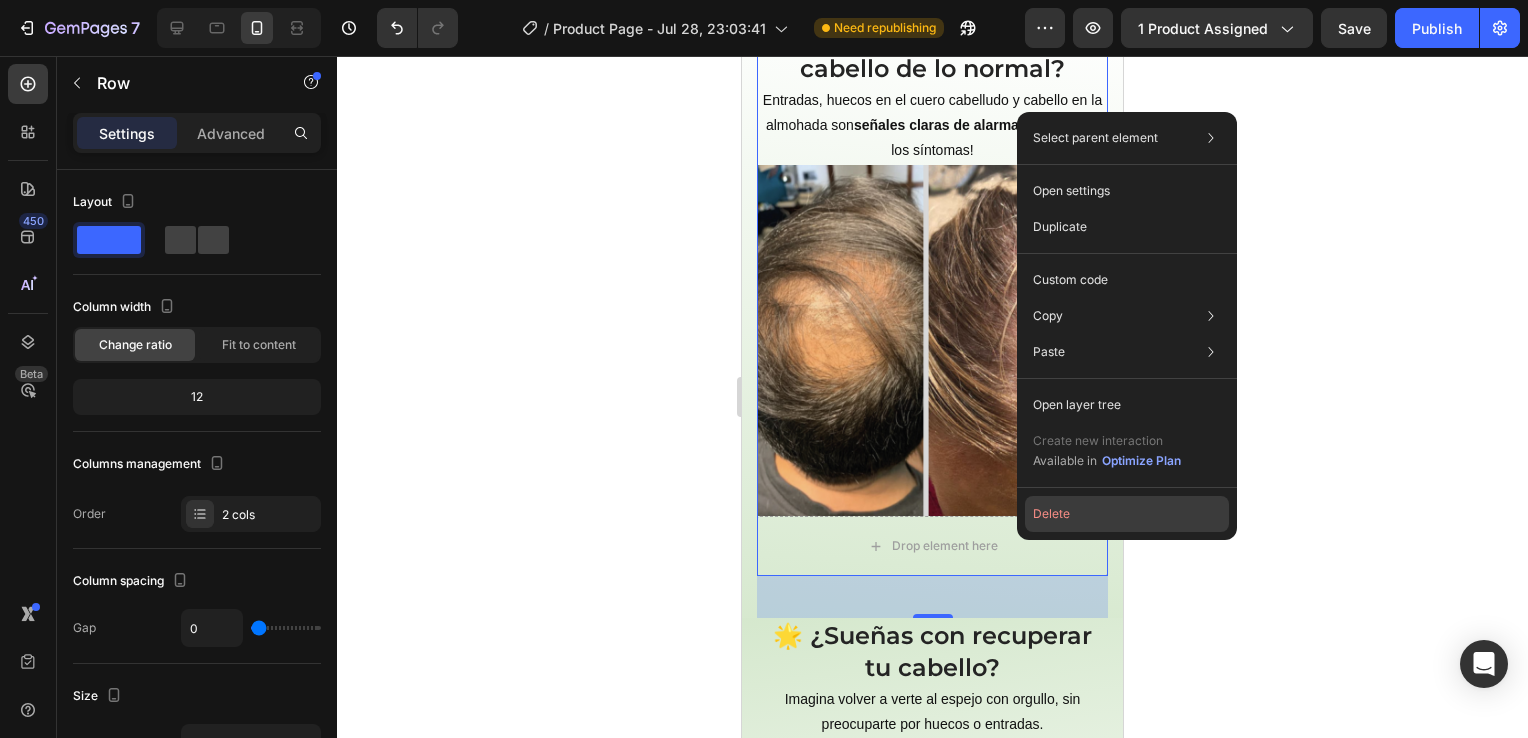 click on "Delete" 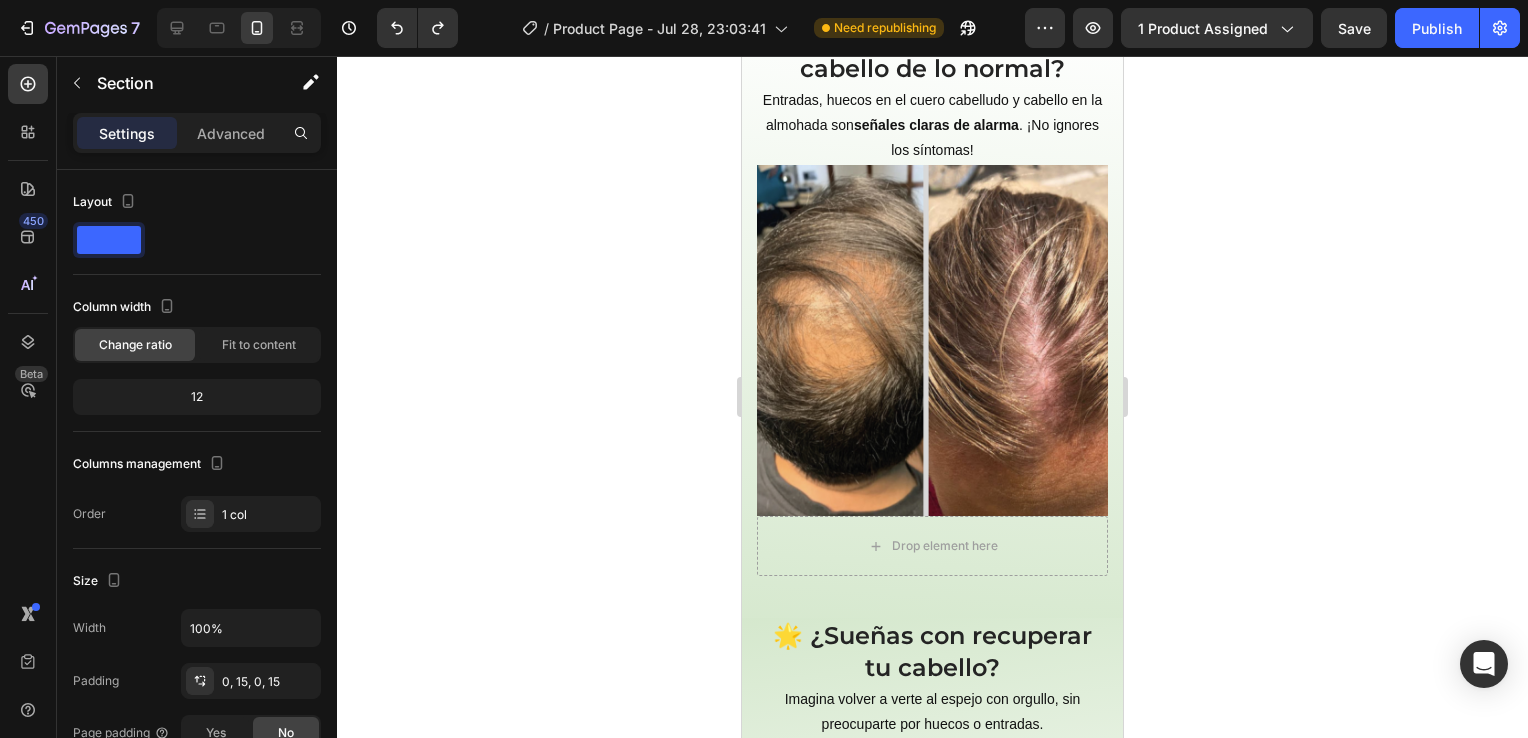 click 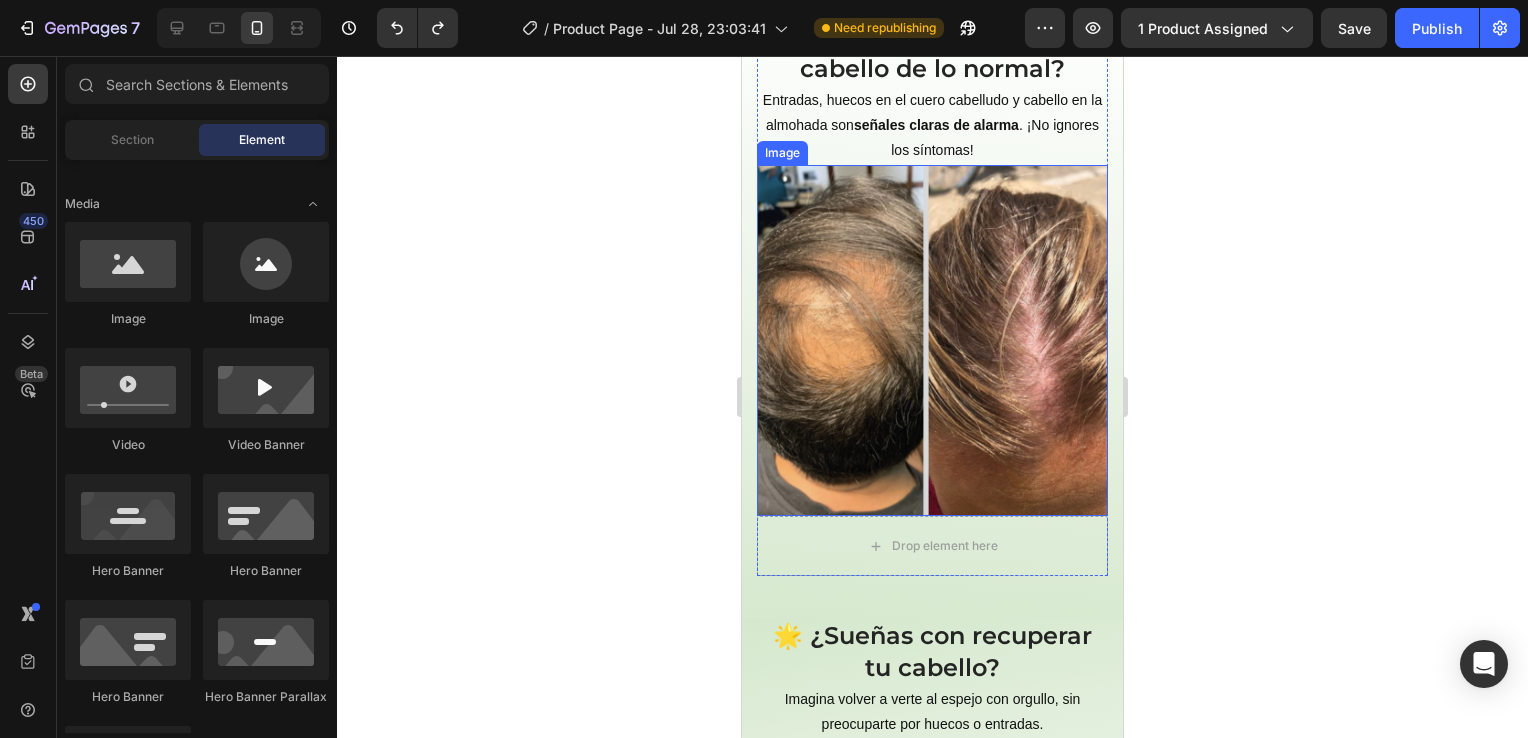 click at bounding box center [932, 340] 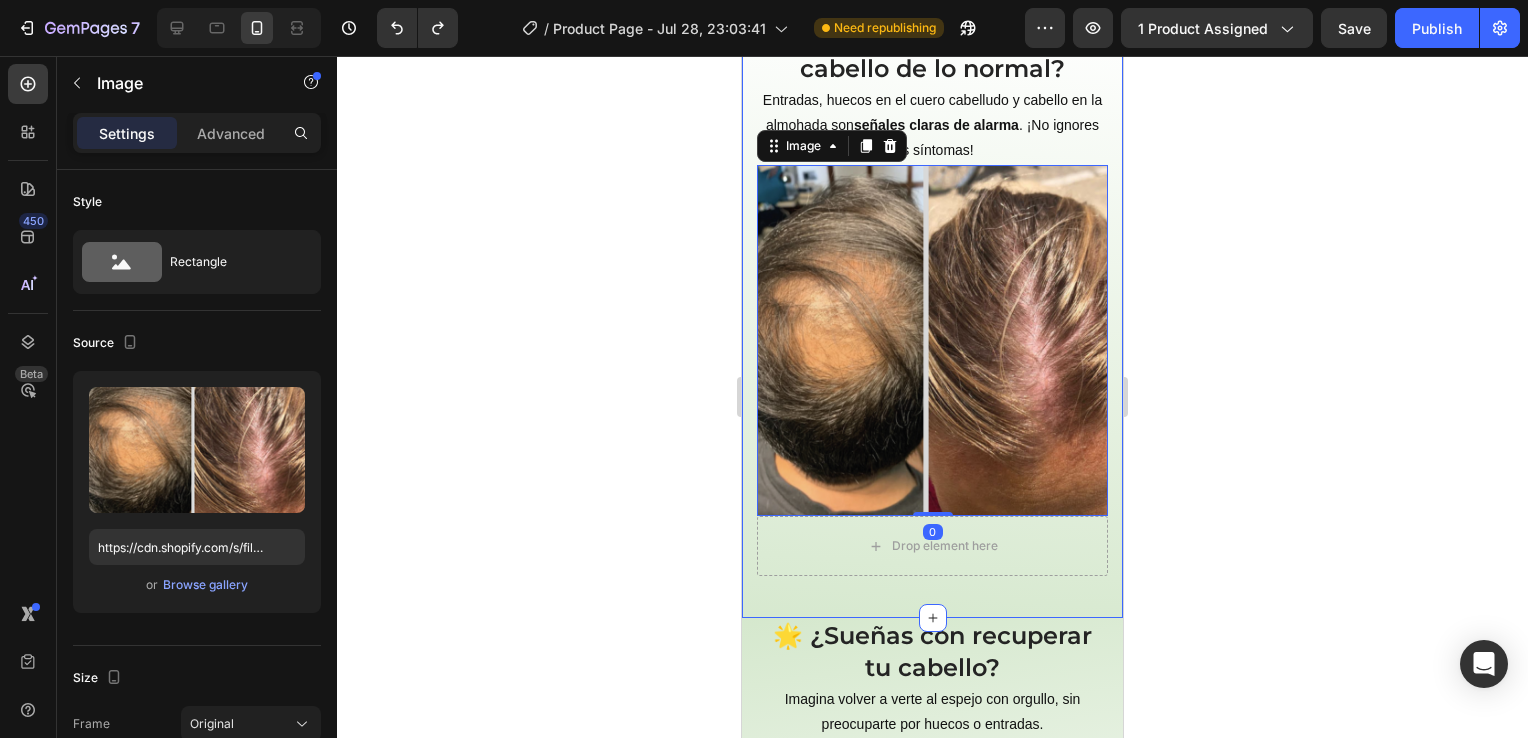 click on "❌ ¿Estás perdiendo más cabello de lo normal? Heading Entradas, huecos en el cuero cabelludo y cabello en la almohada son  señales claras de alarma . ¡No ignores los síntomas! Text Block Image   0
Drop element here Row" at bounding box center [932, 318] 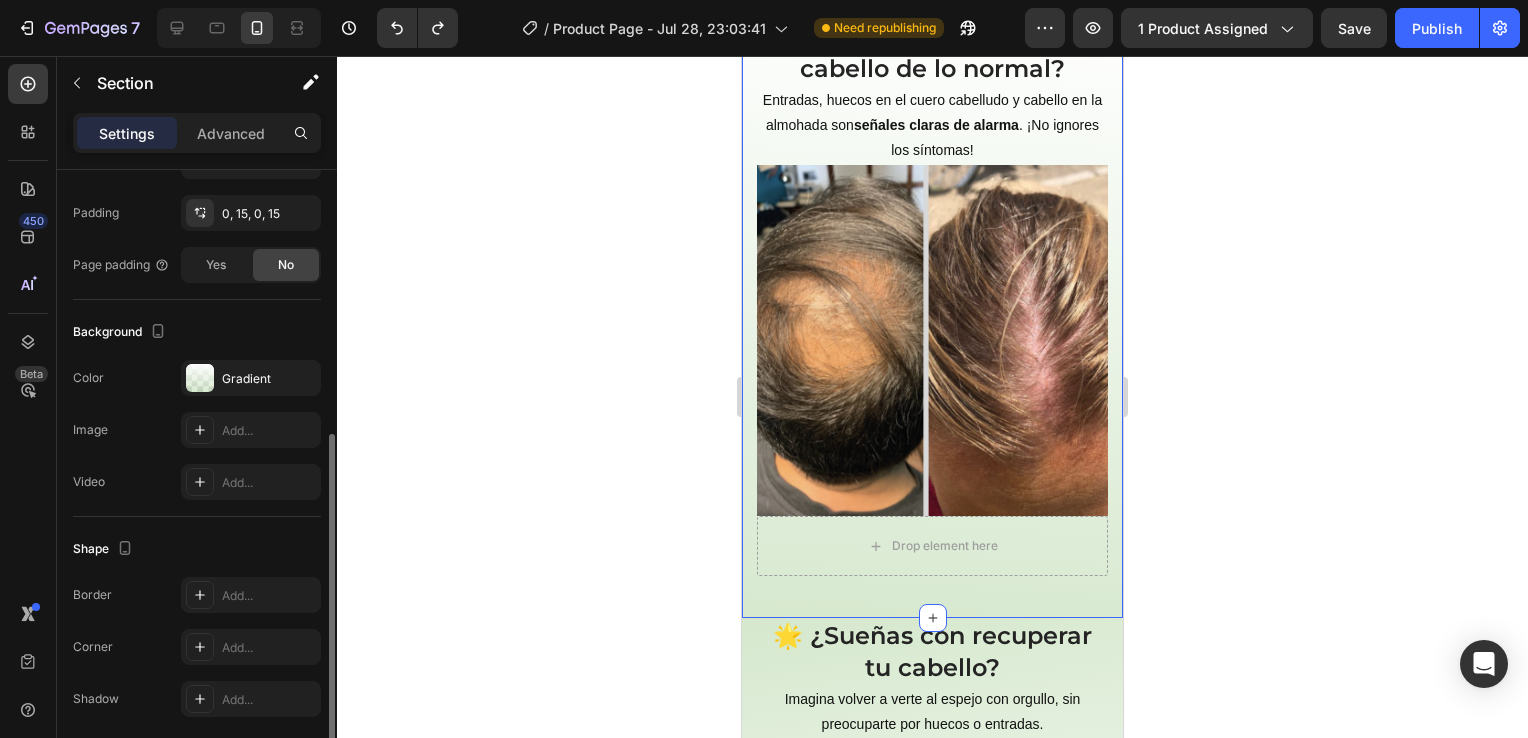scroll, scrollTop: 540, scrollLeft: 0, axis: vertical 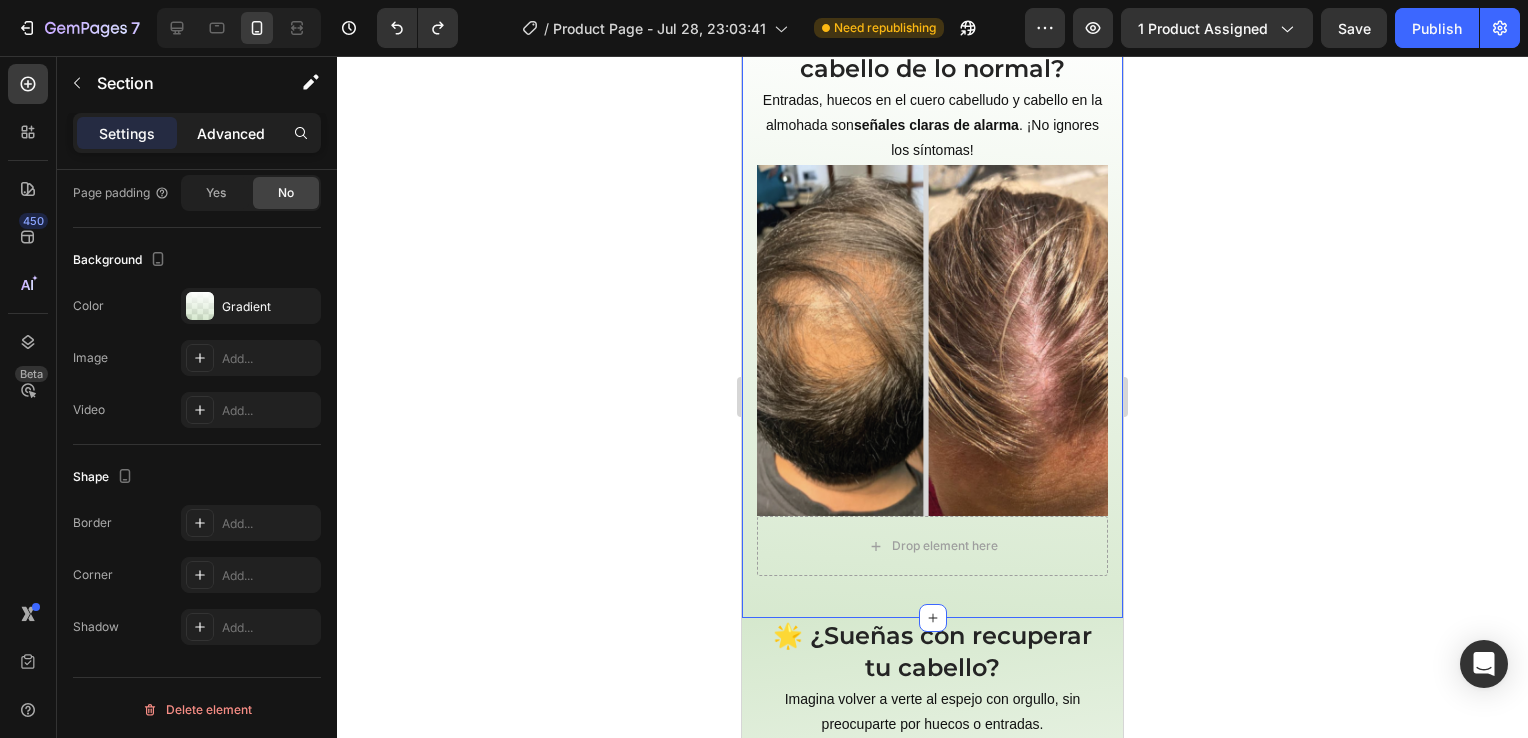 click on "Advanced" at bounding box center [231, 133] 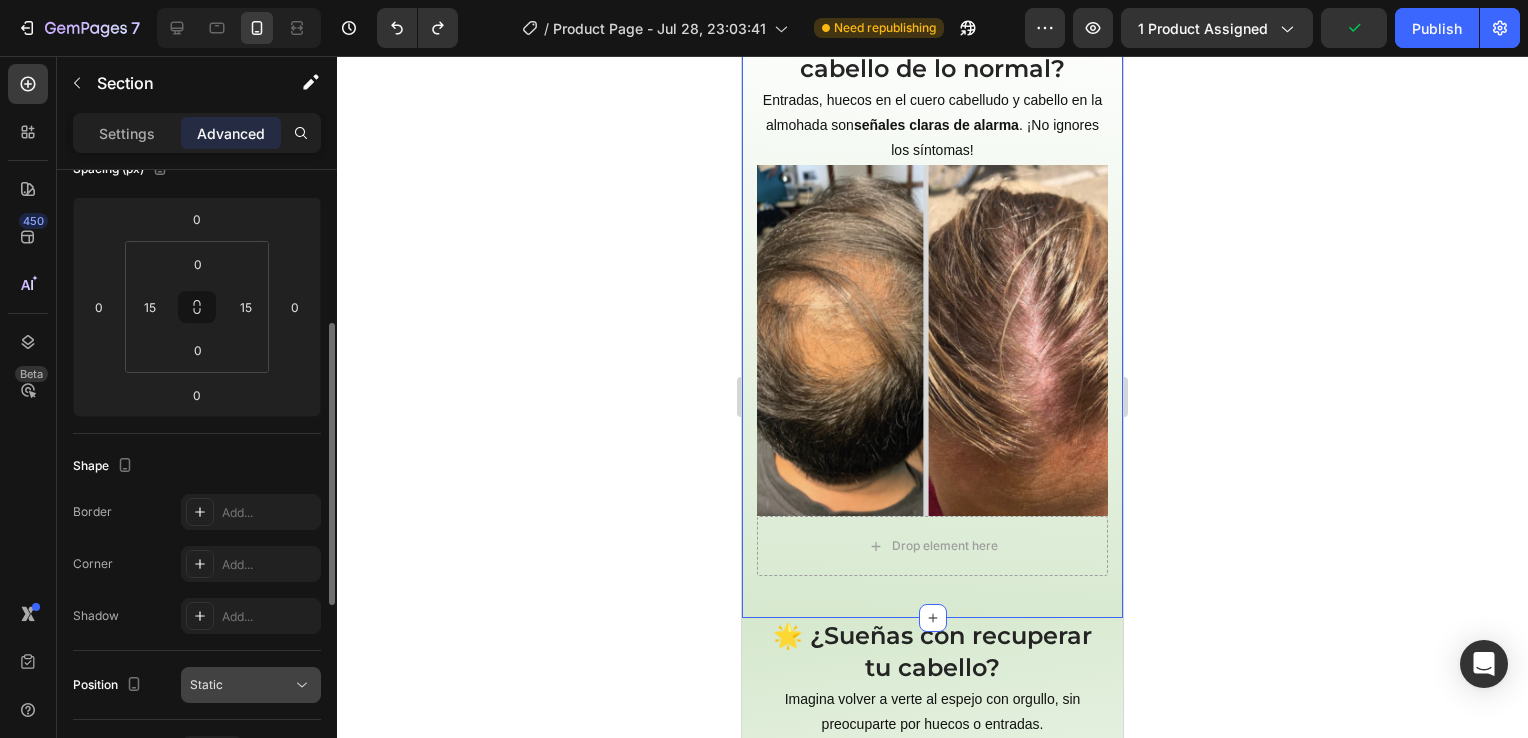 scroll, scrollTop: 0, scrollLeft: 0, axis: both 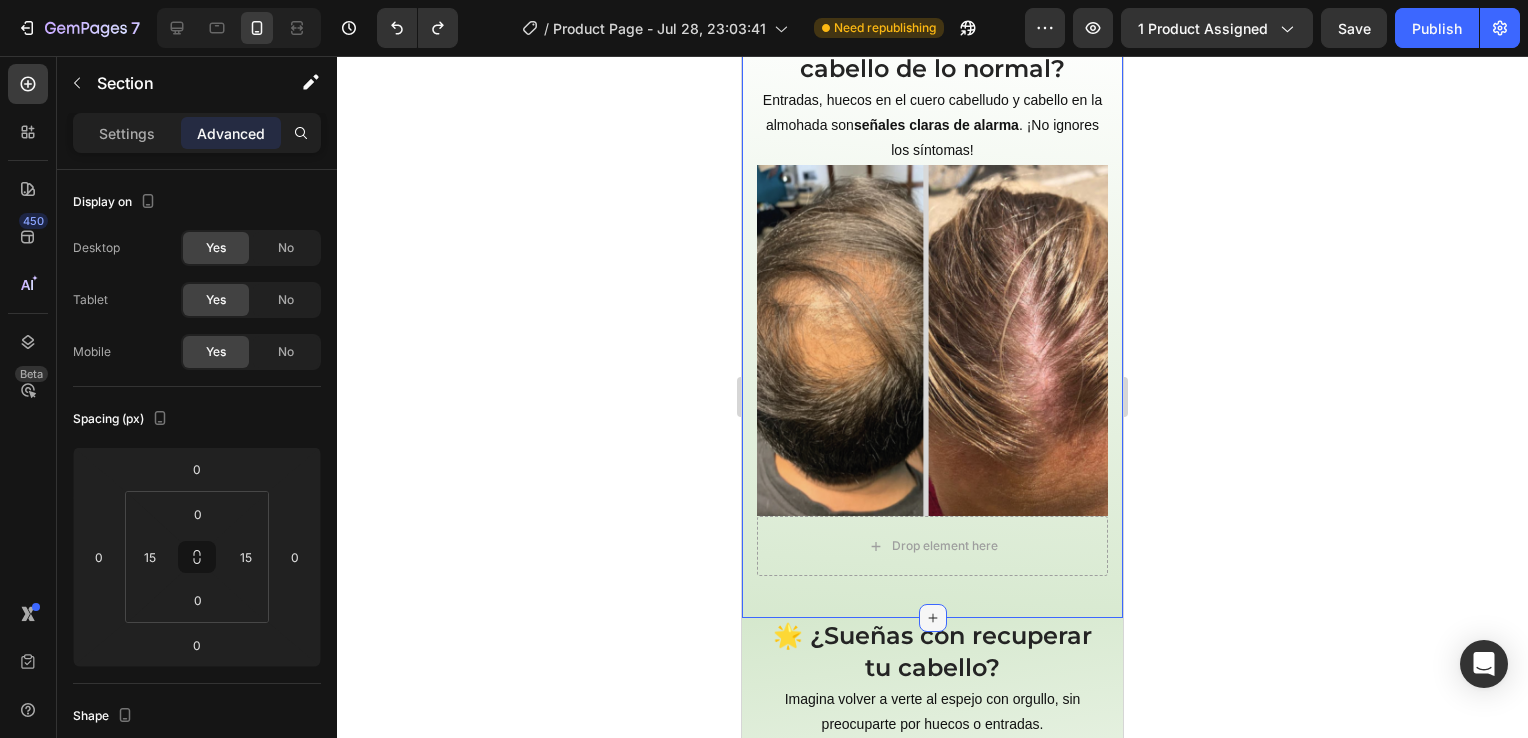 click 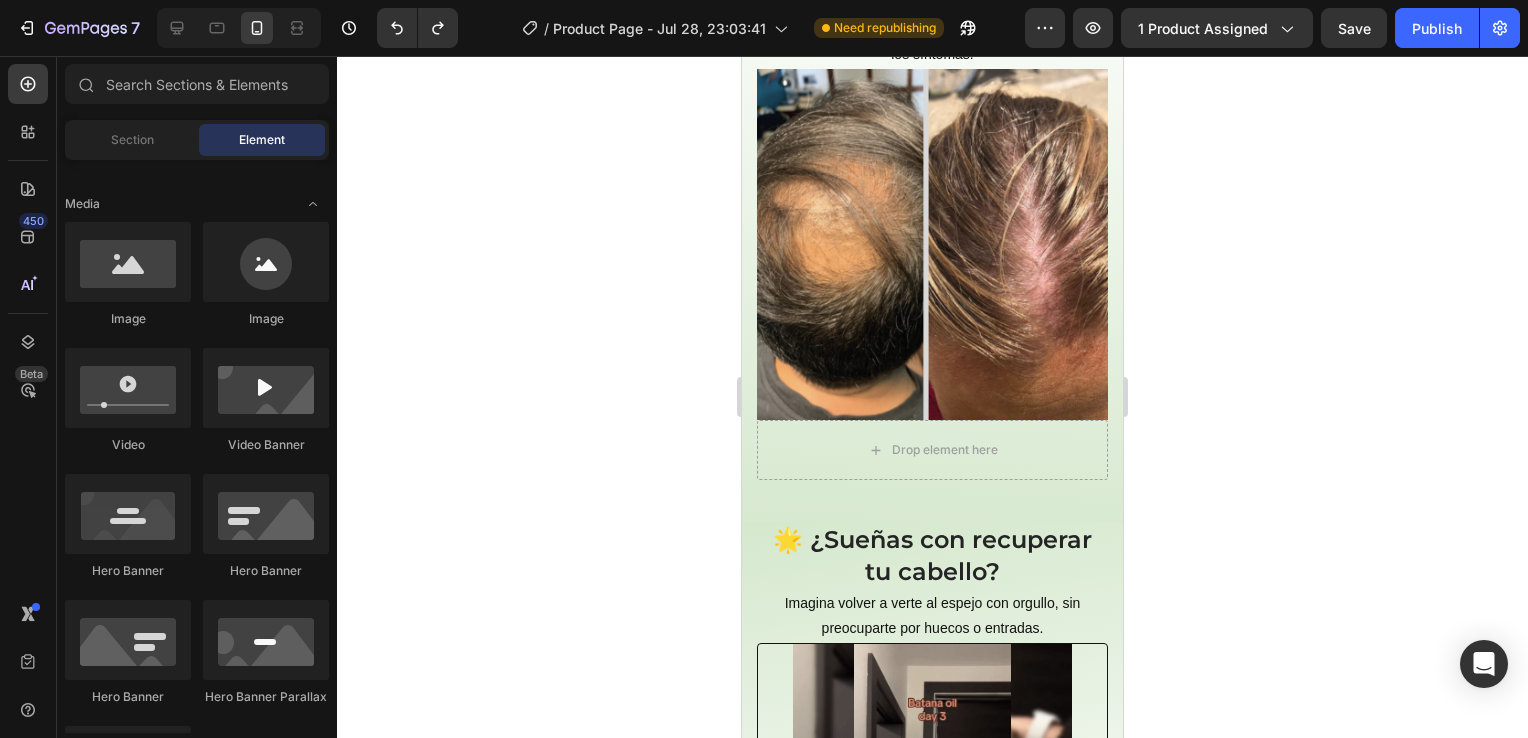 scroll, scrollTop: 951, scrollLeft: 0, axis: vertical 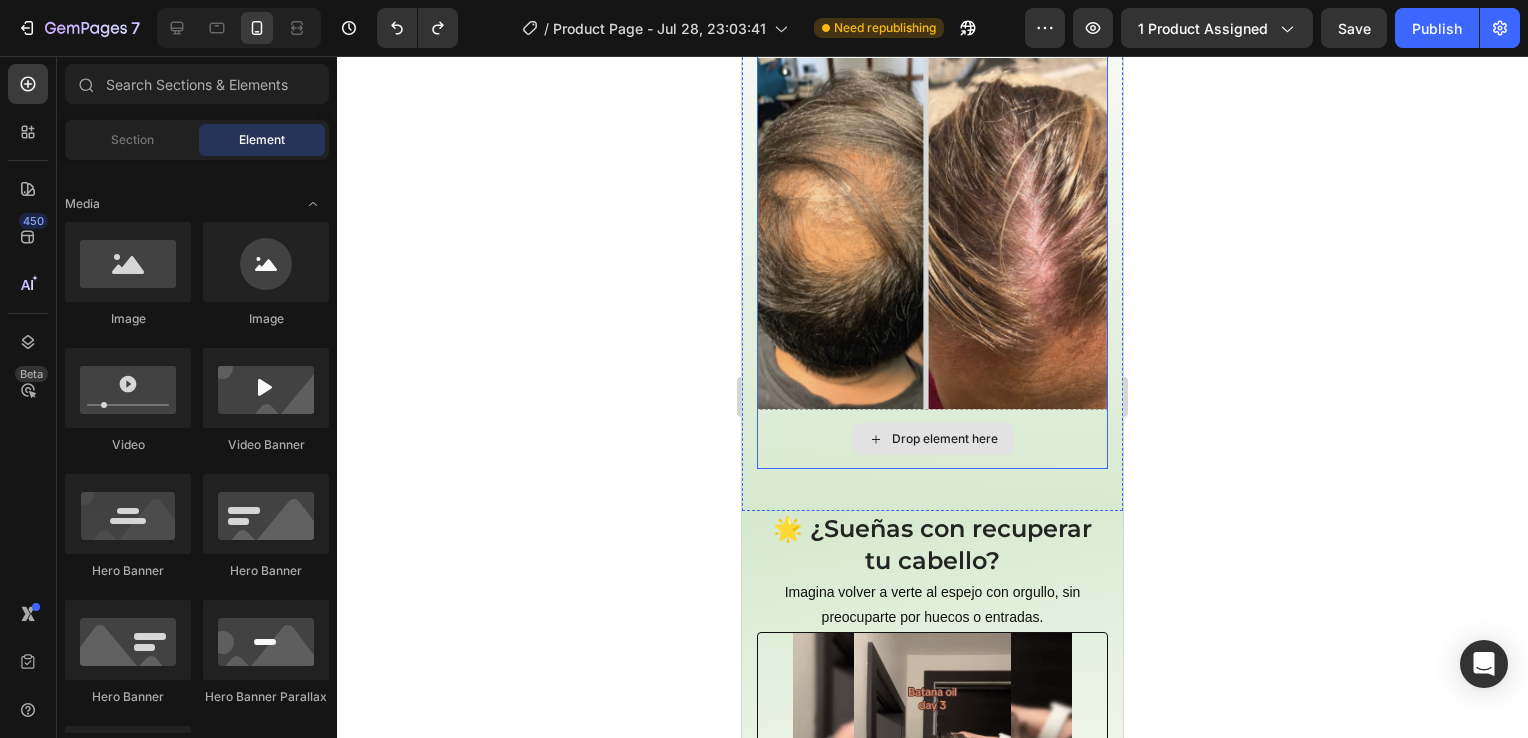 click on "Drop element here" at bounding box center [932, 439] 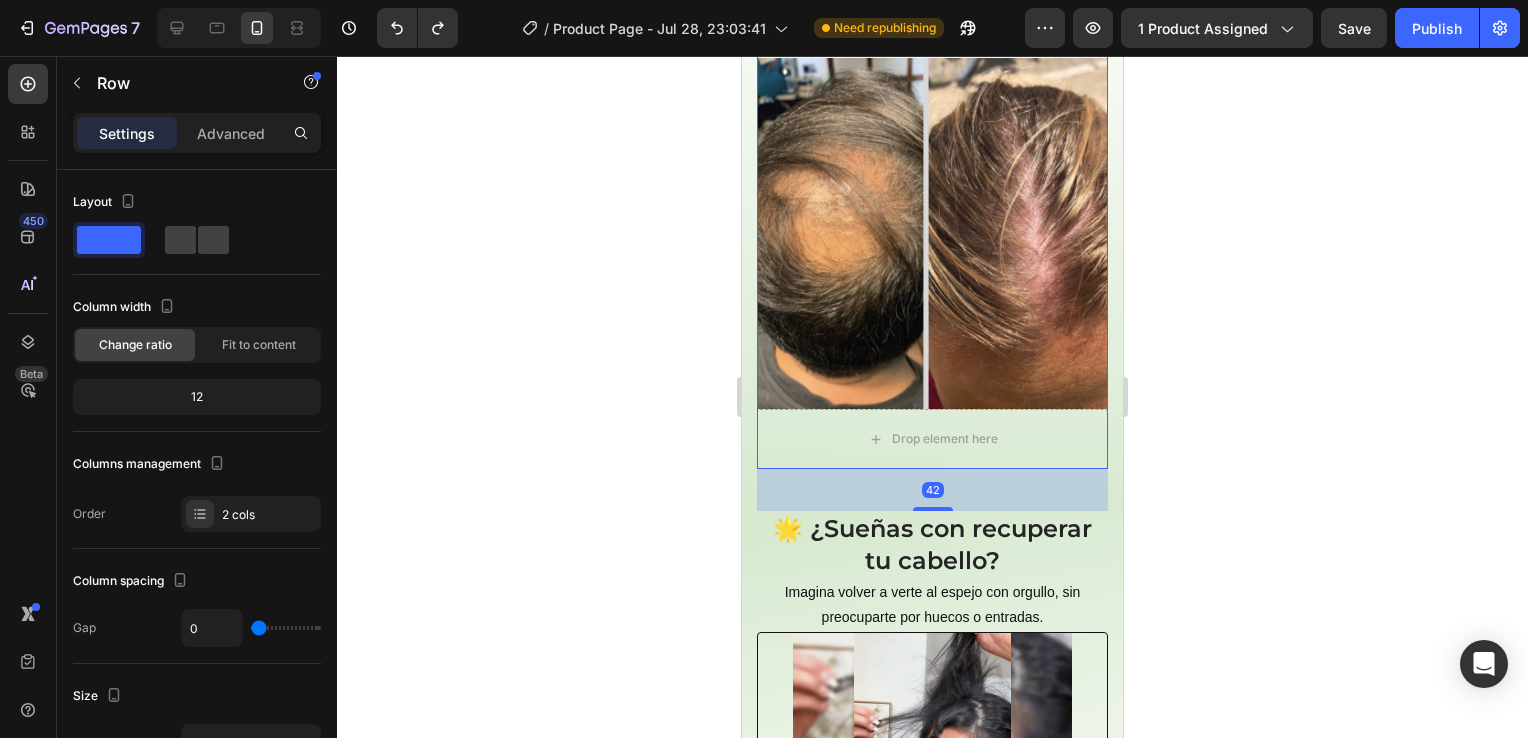 click on "42" at bounding box center (932, 490) 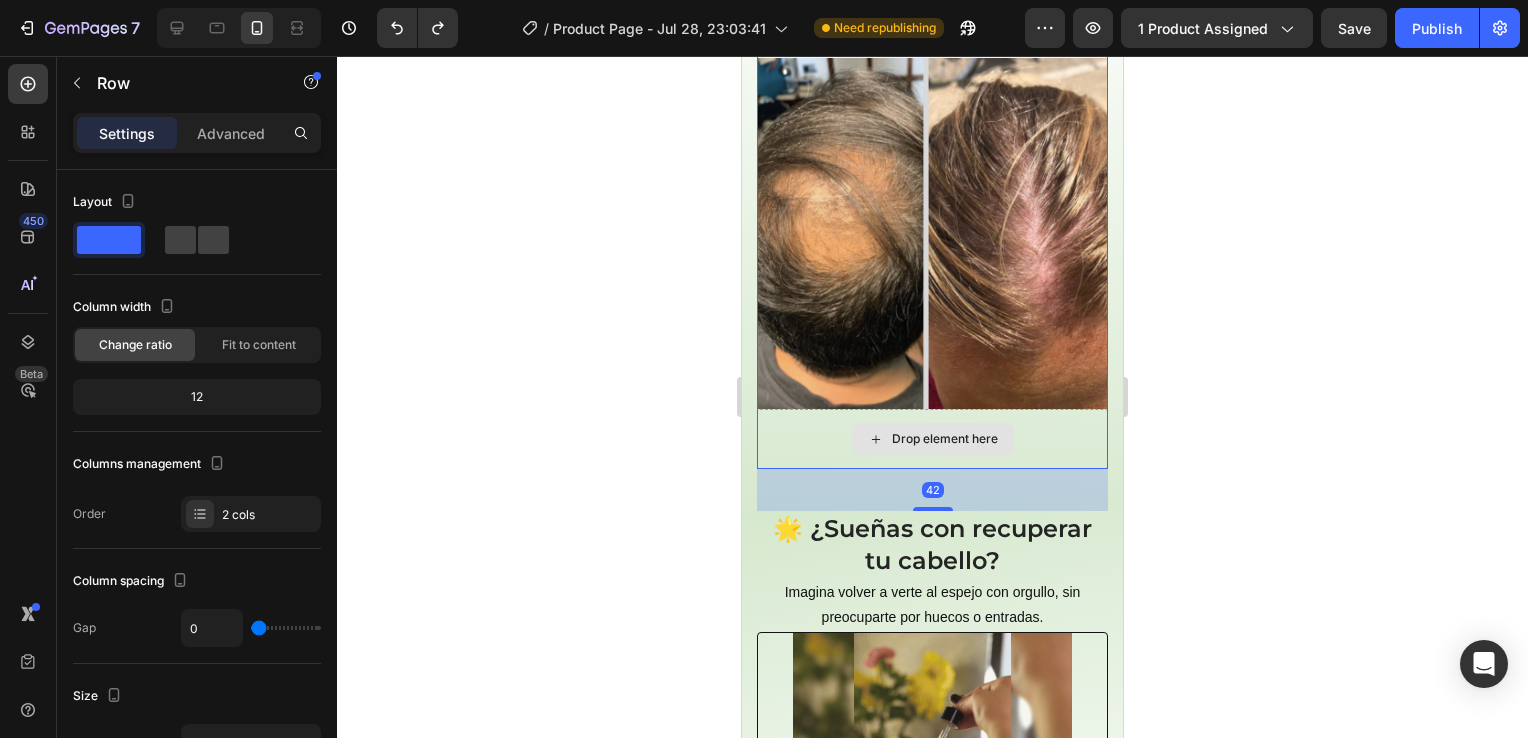 click on "Drop element here" at bounding box center (933, 439) 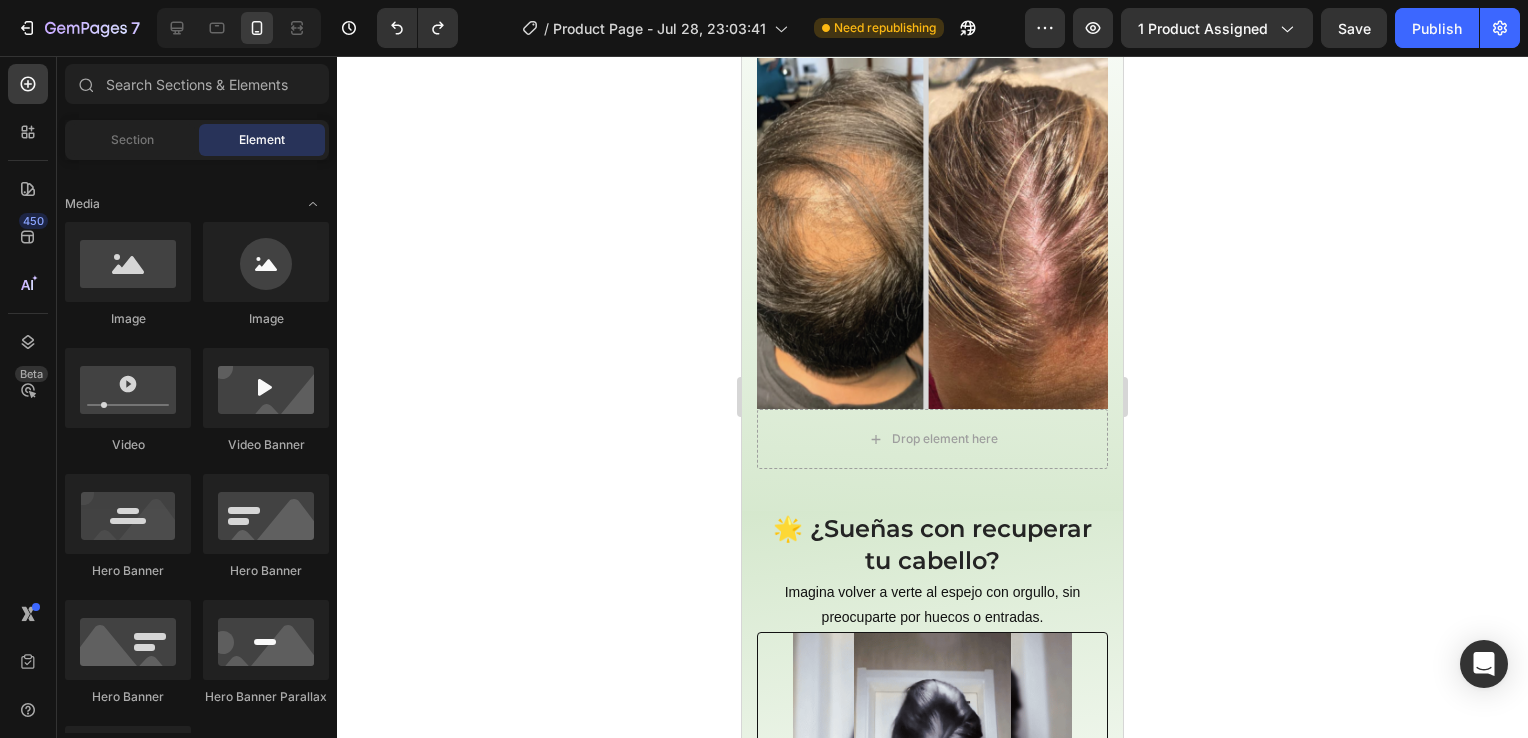 click 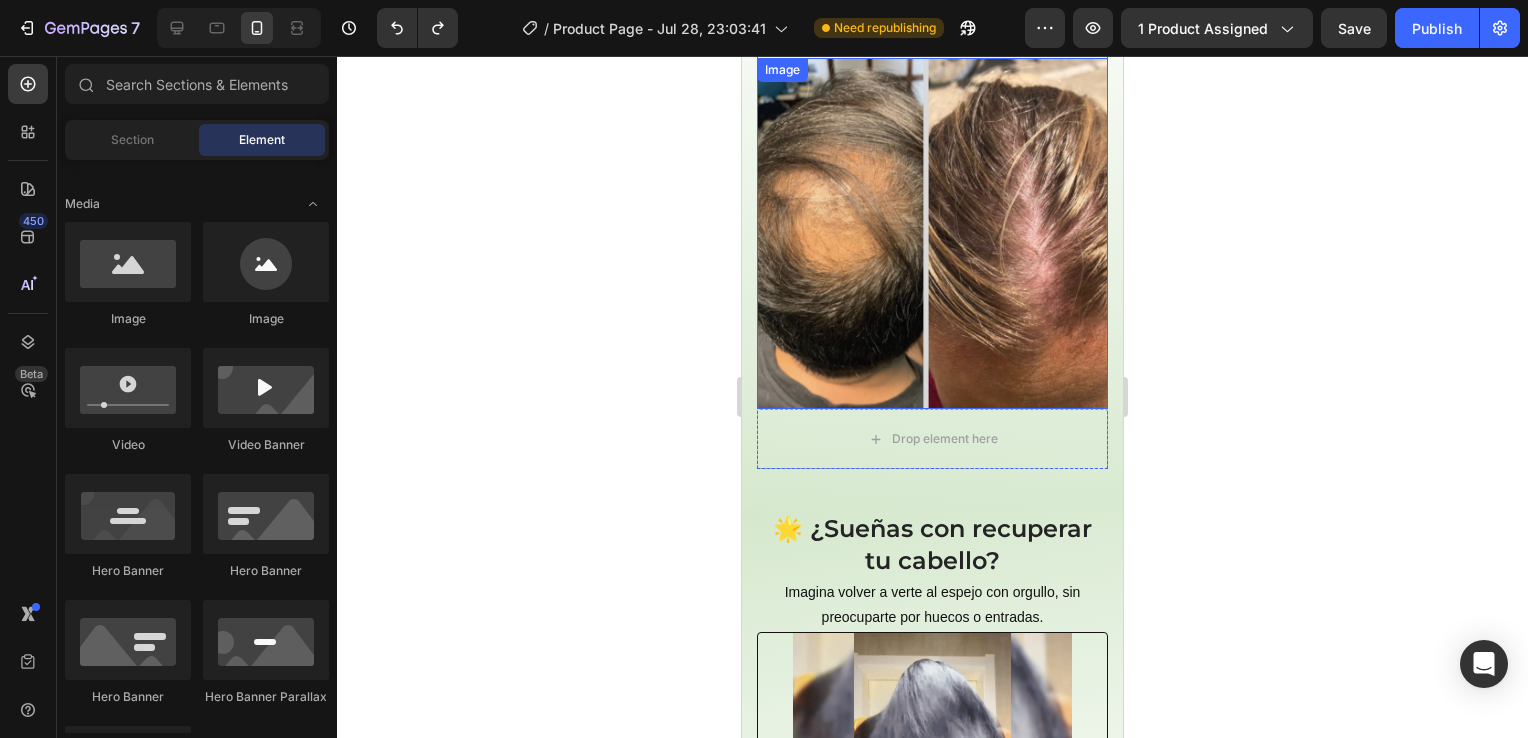 click at bounding box center [932, 233] 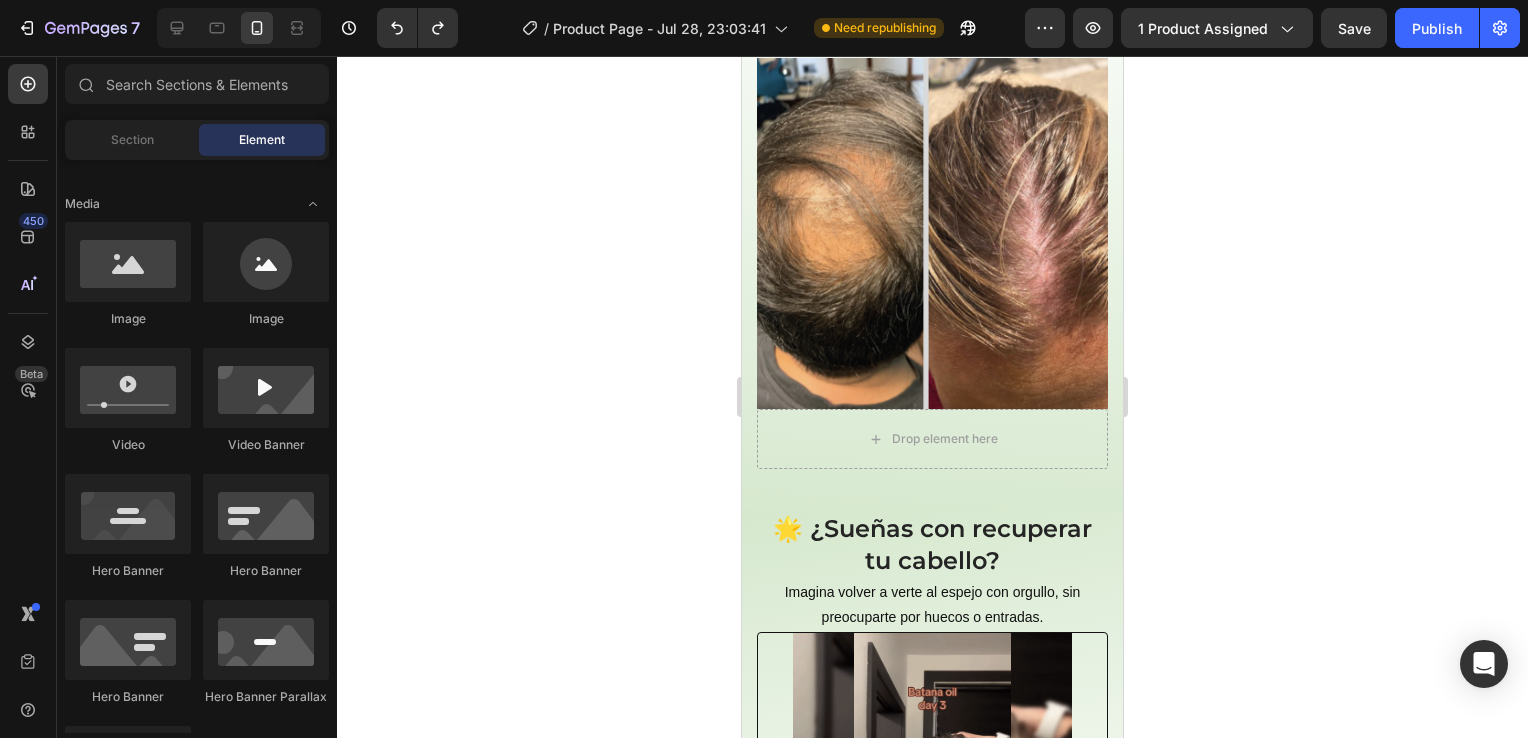 scroll, scrollTop: 864, scrollLeft: 0, axis: vertical 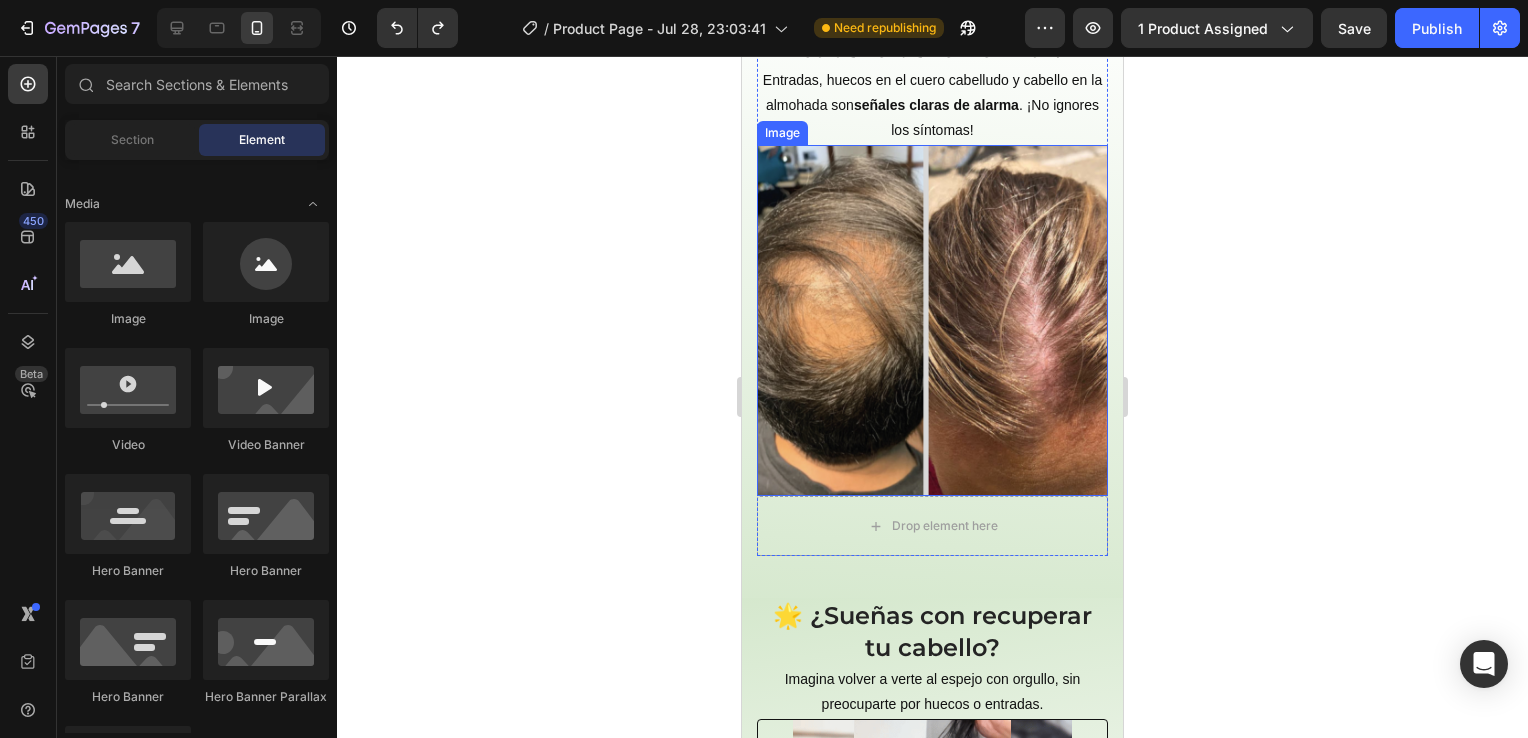 click at bounding box center (932, 320) 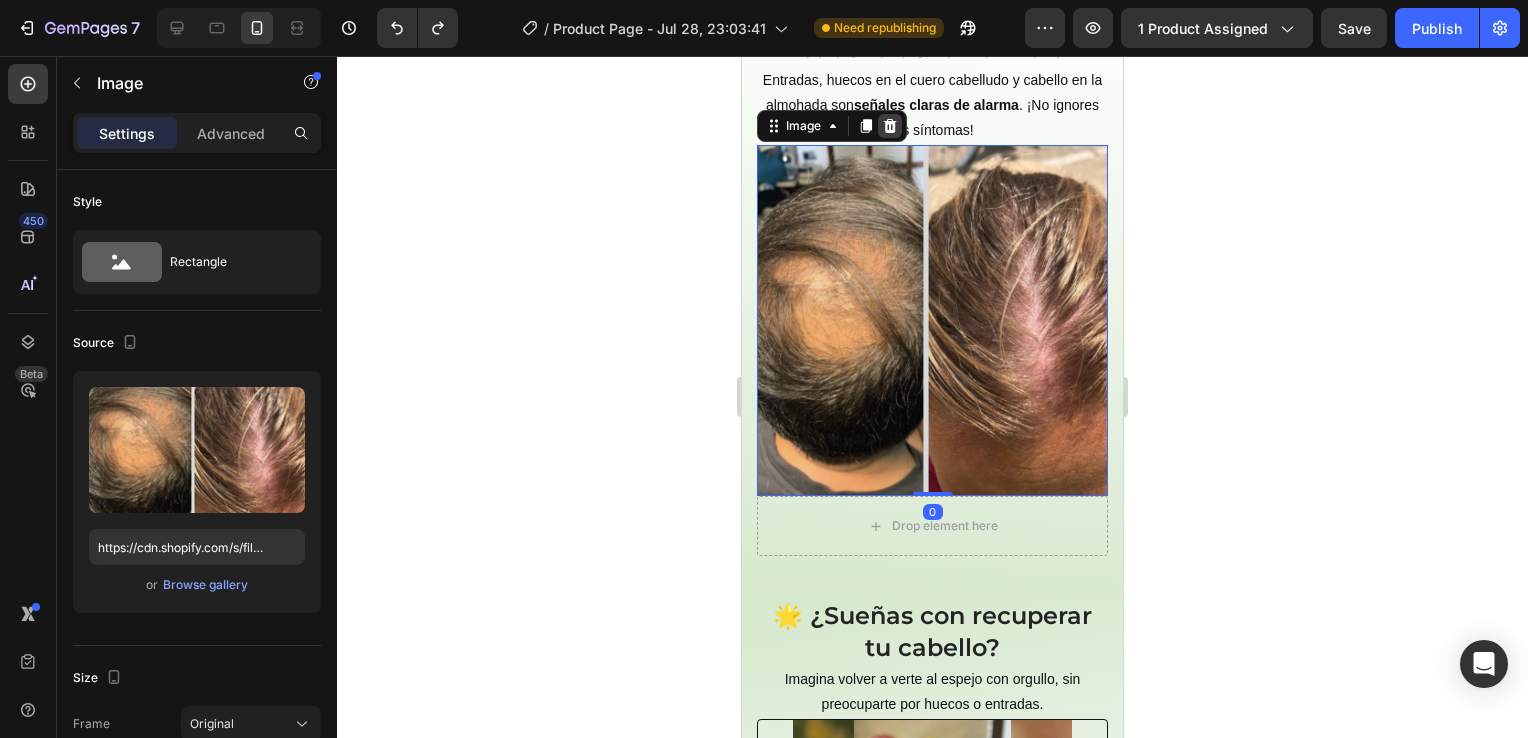 click 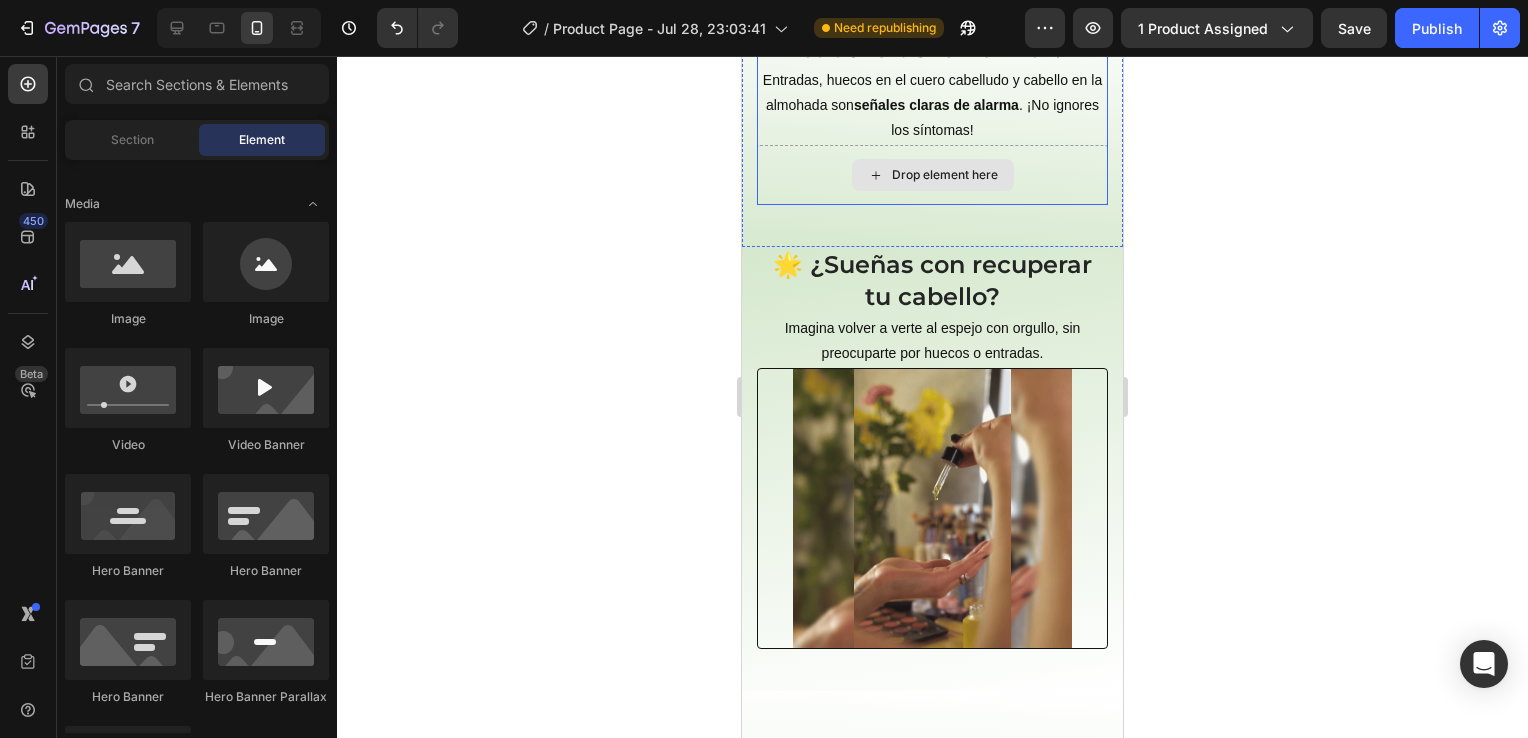 click on "Drop element here" at bounding box center [945, 175] 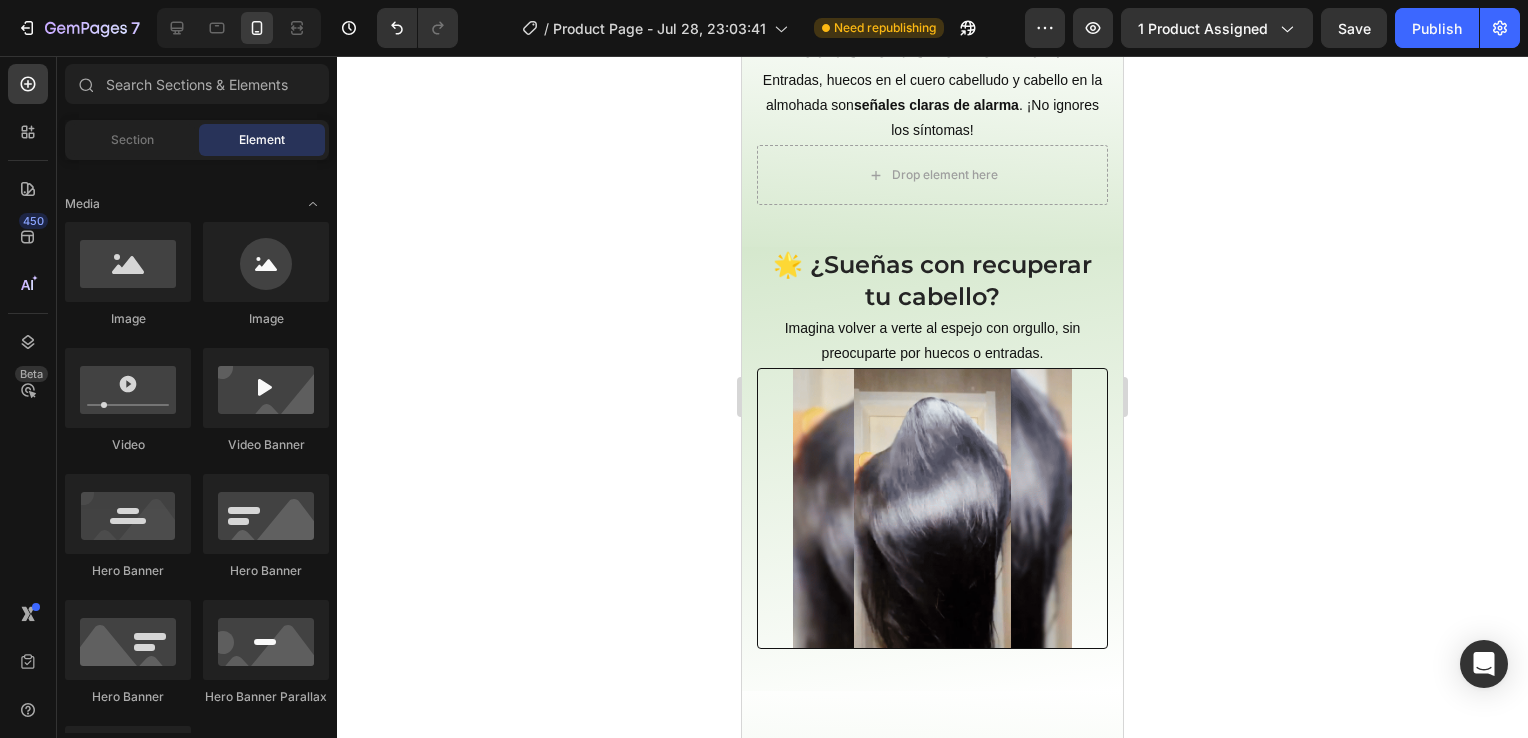 click on "Drop element here" at bounding box center (932, 175) 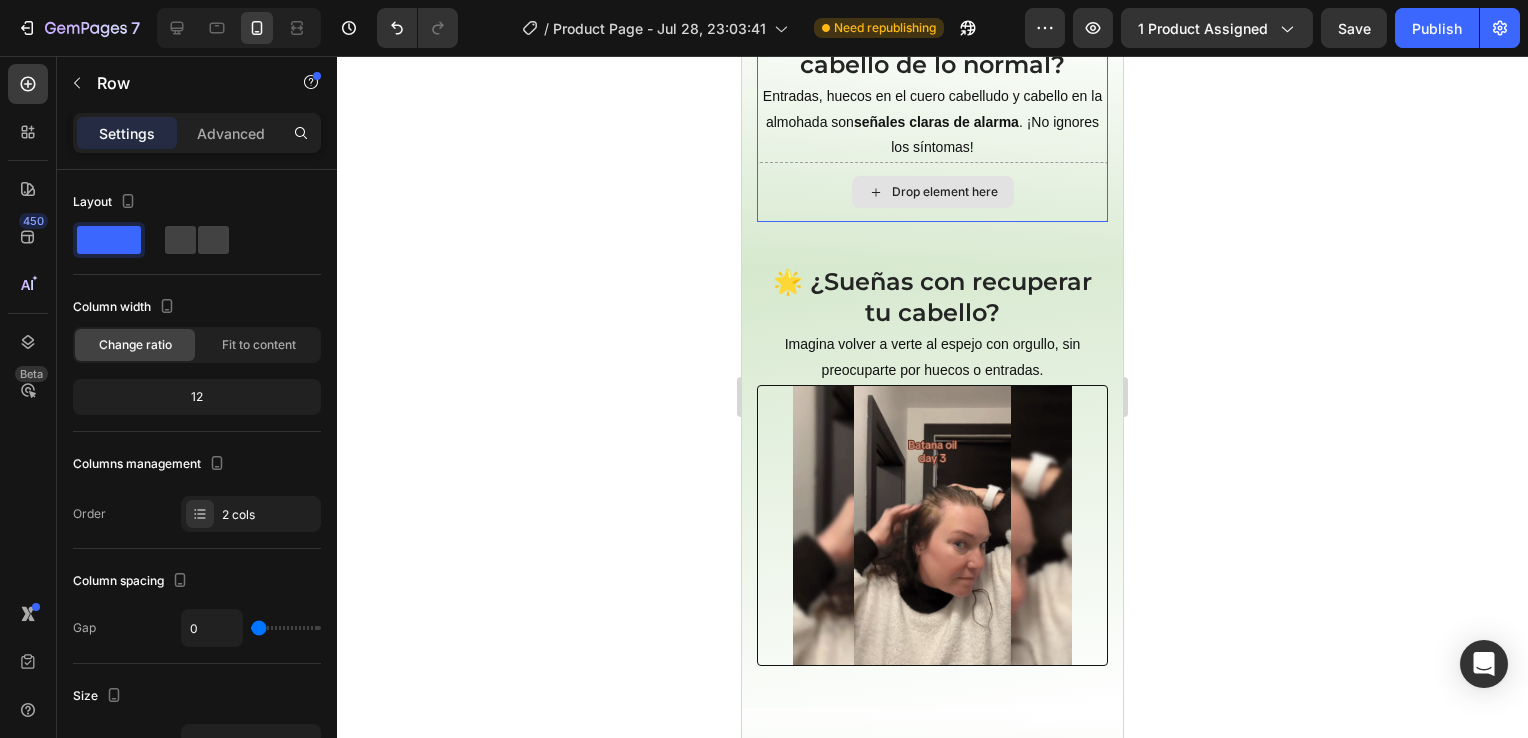 scroll, scrollTop: 761, scrollLeft: 0, axis: vertical 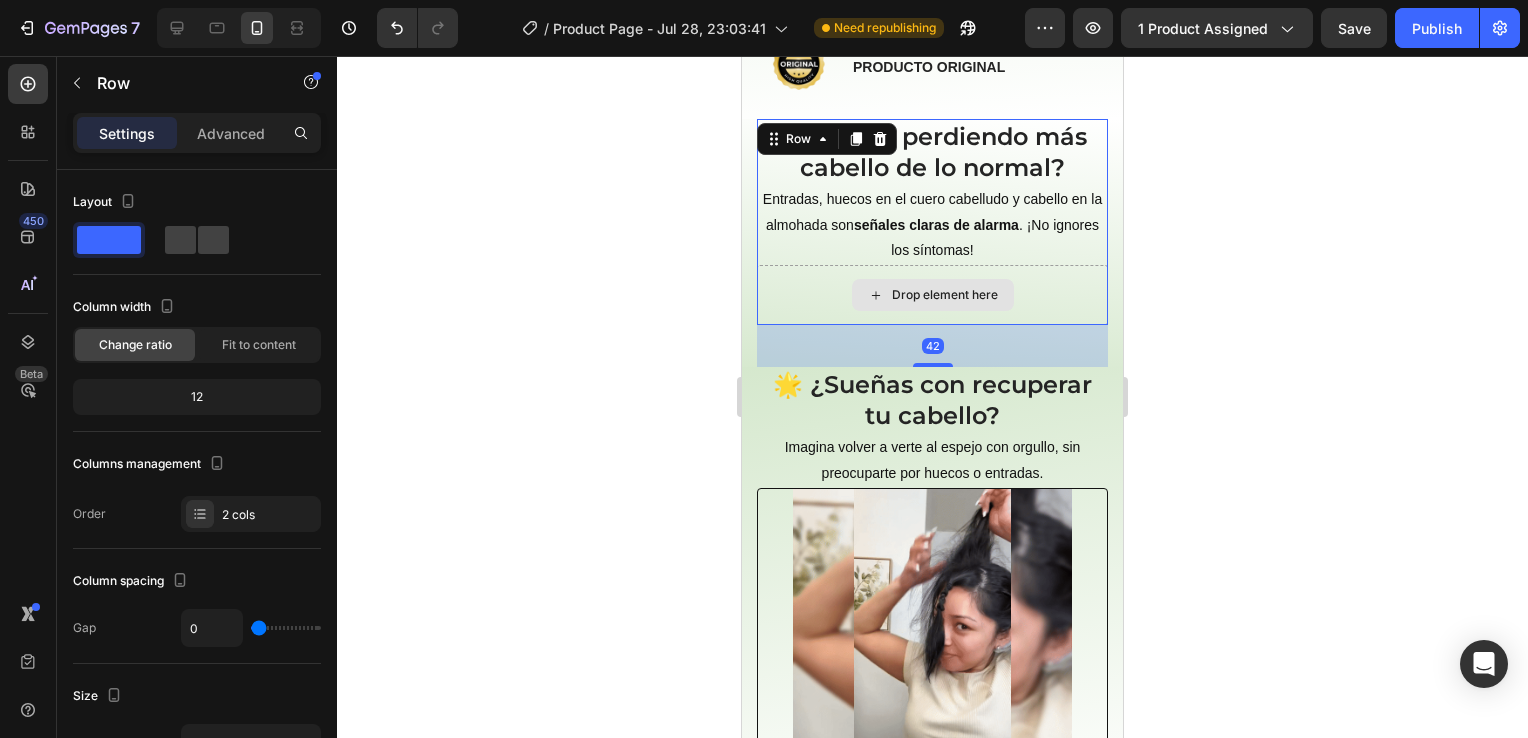 click on "Drop element here" at bounding box center [932, 295] 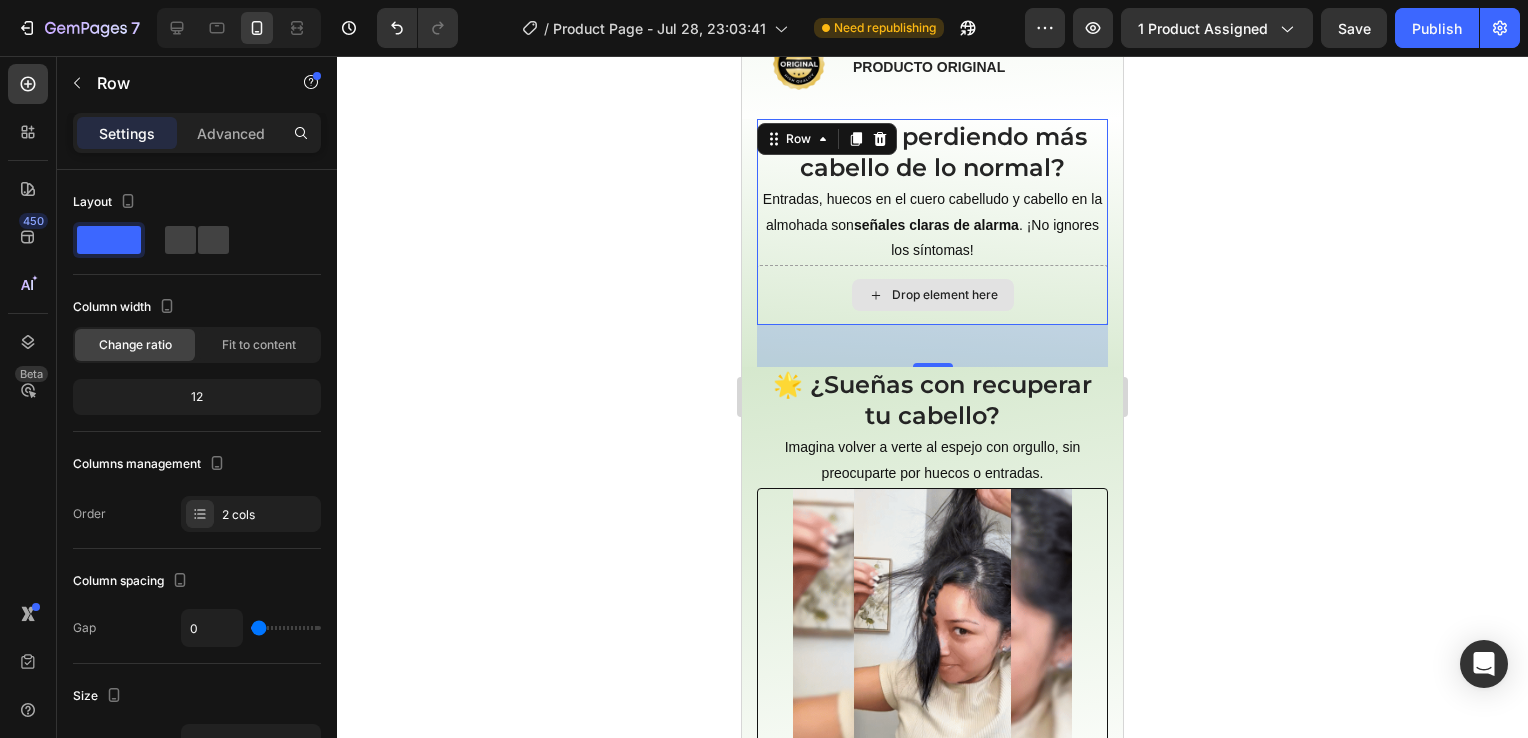 click on "Drop element here" at bounding box center [945, 295] 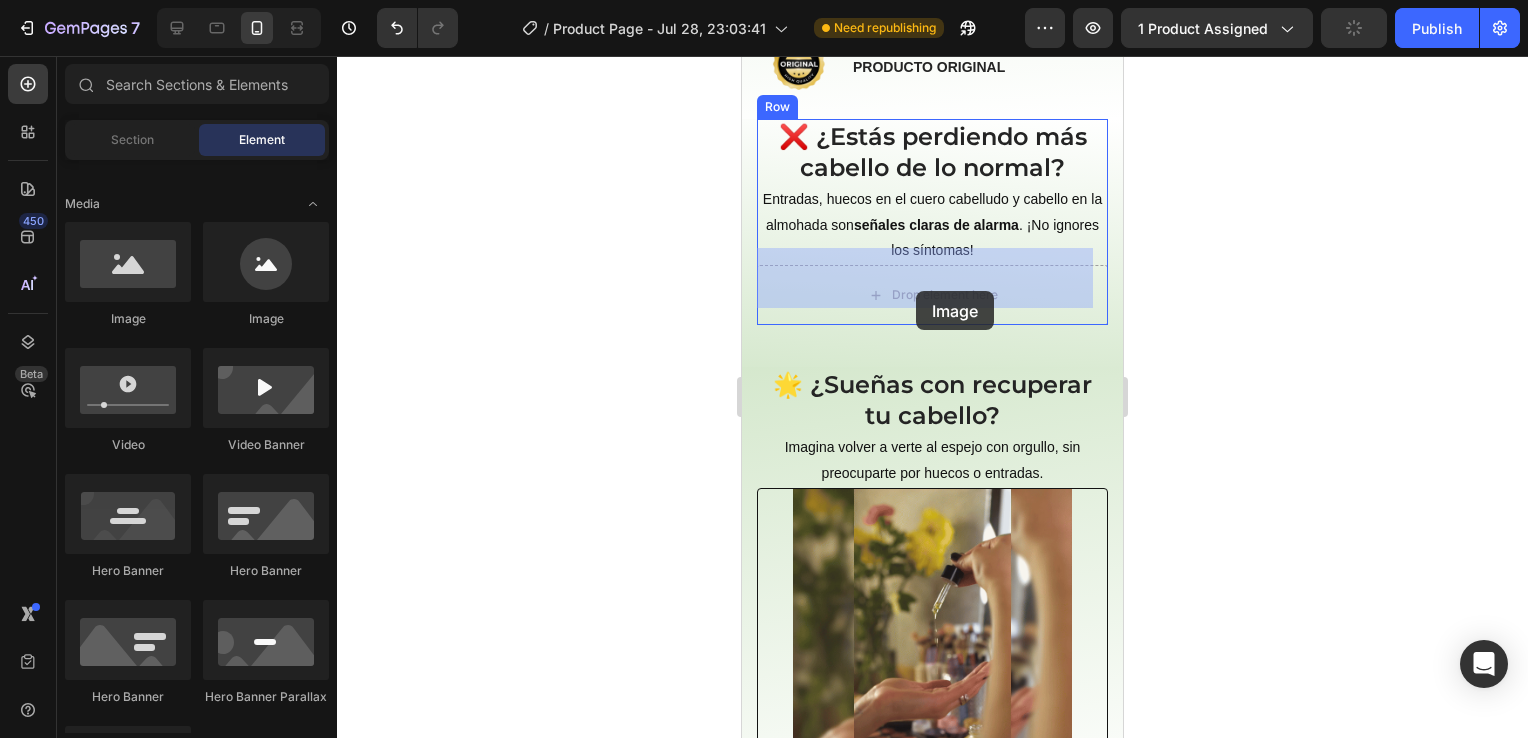drag, startPoint x: 859, startPoint y: 325, endPoint x: 915, endPoint y: 288, distance: 67.11929 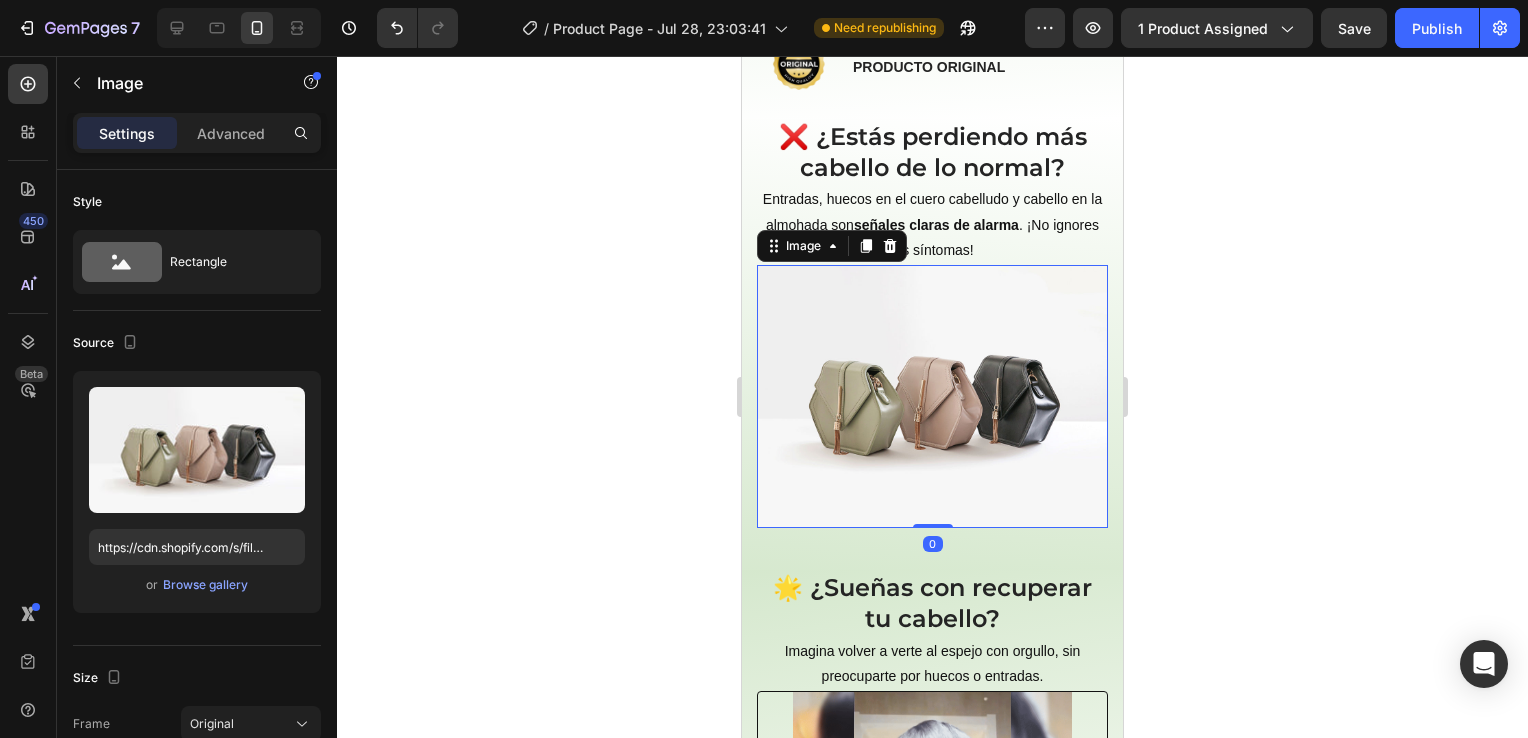 click 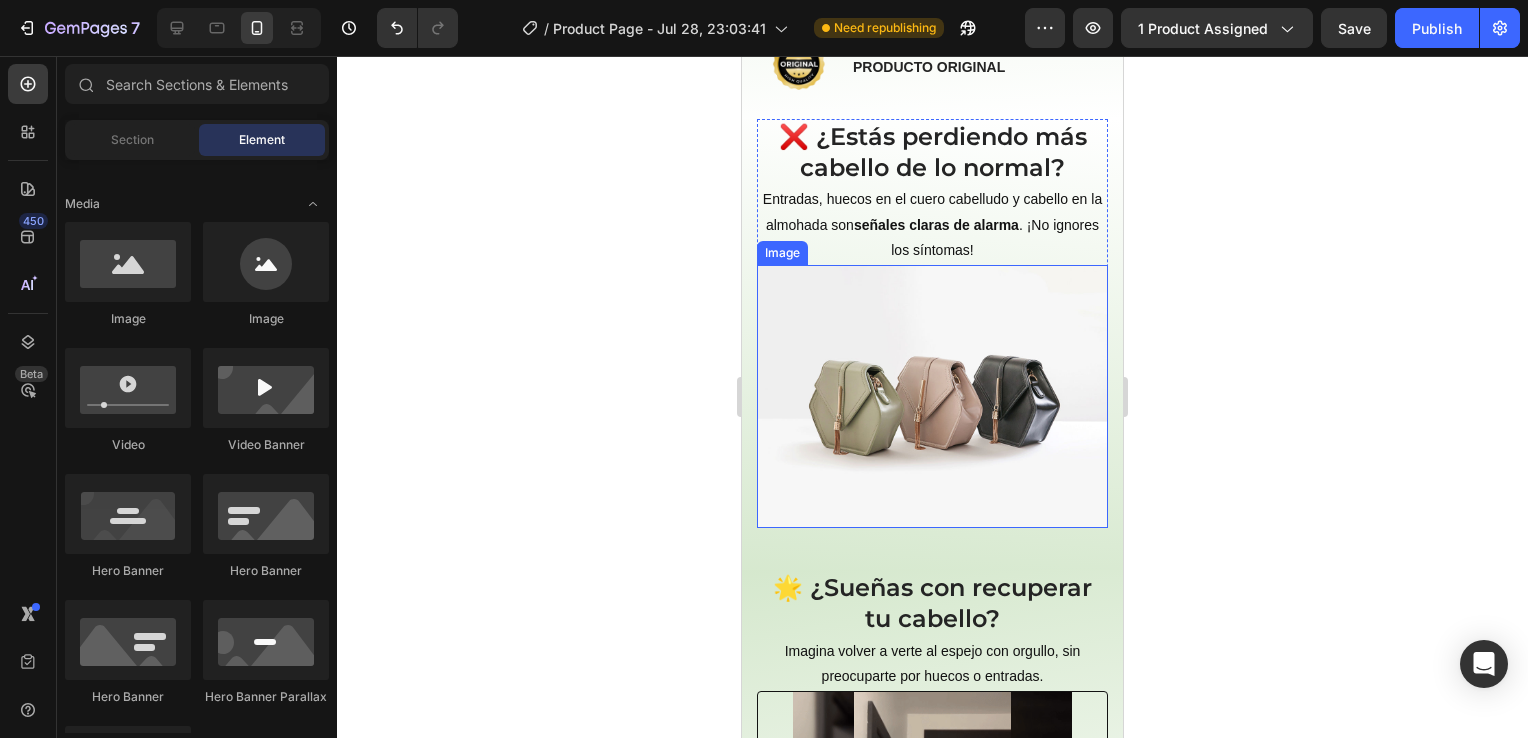click at bounding box center [932, 396] 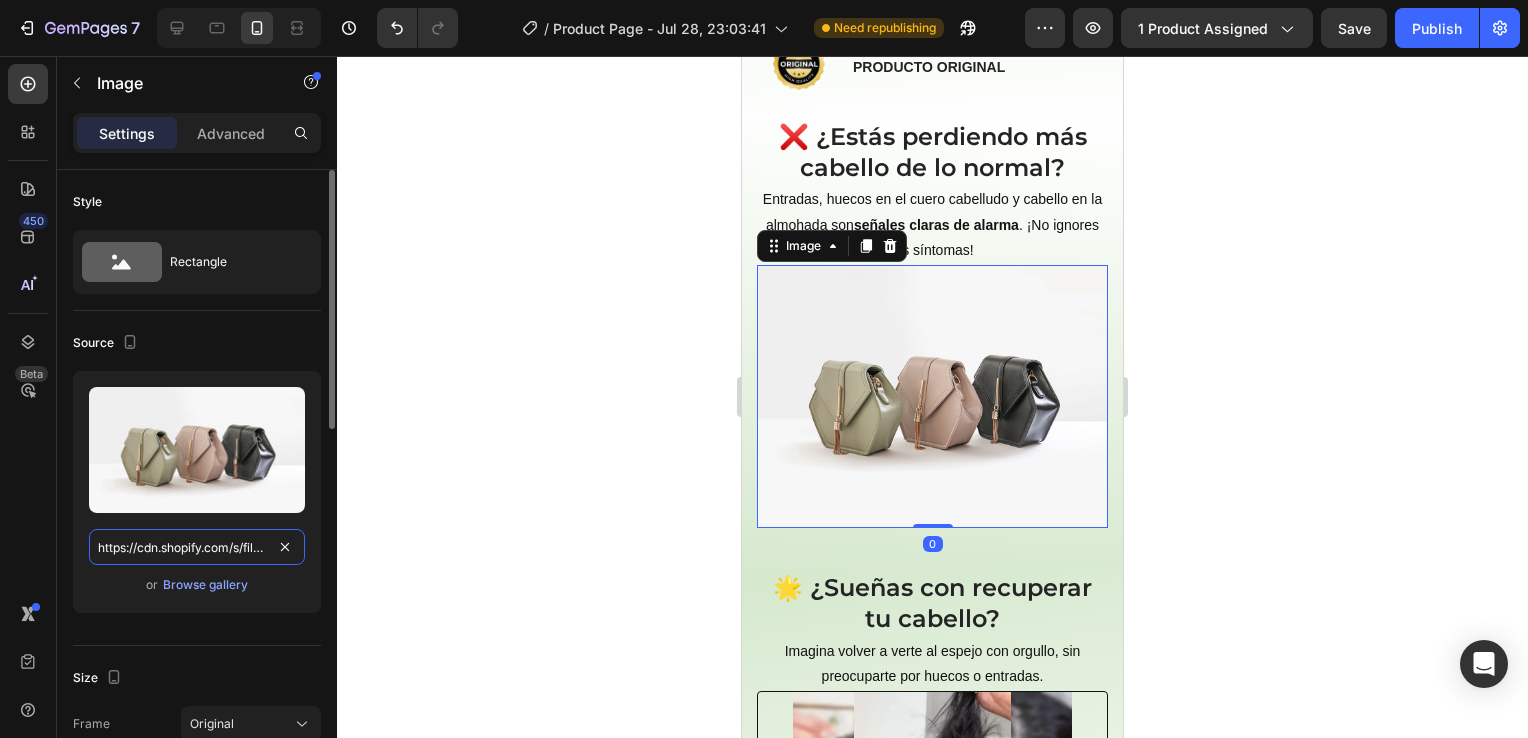 click on "https://cdn.shopify.com/s/files/1/2005/9307/files/image_demo.jpg" at bounding box center (197, 547) 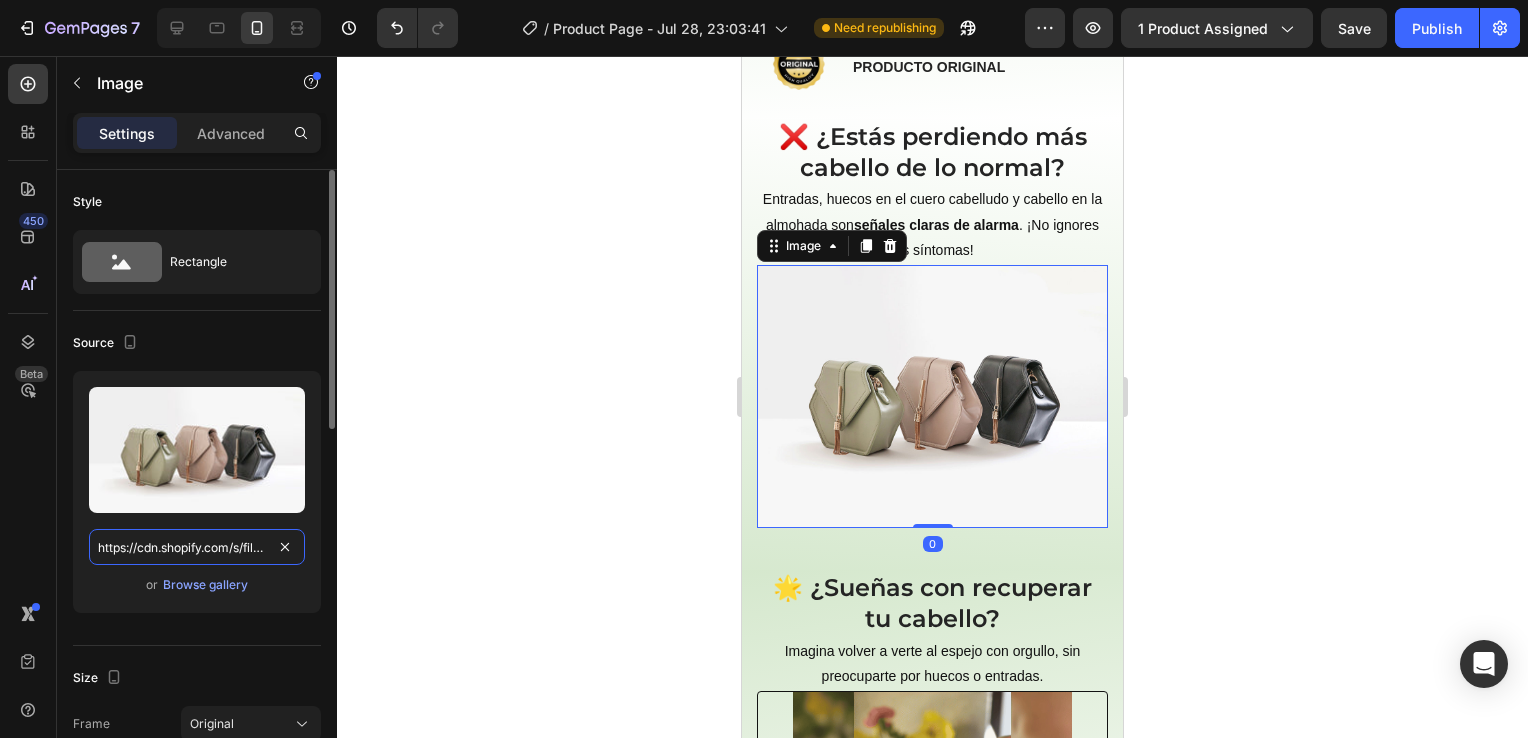 click on "https://cdn.shopify.com/s/files/1/2005/9307/files/image_demo.jpg" at bounding box center (197, 547) 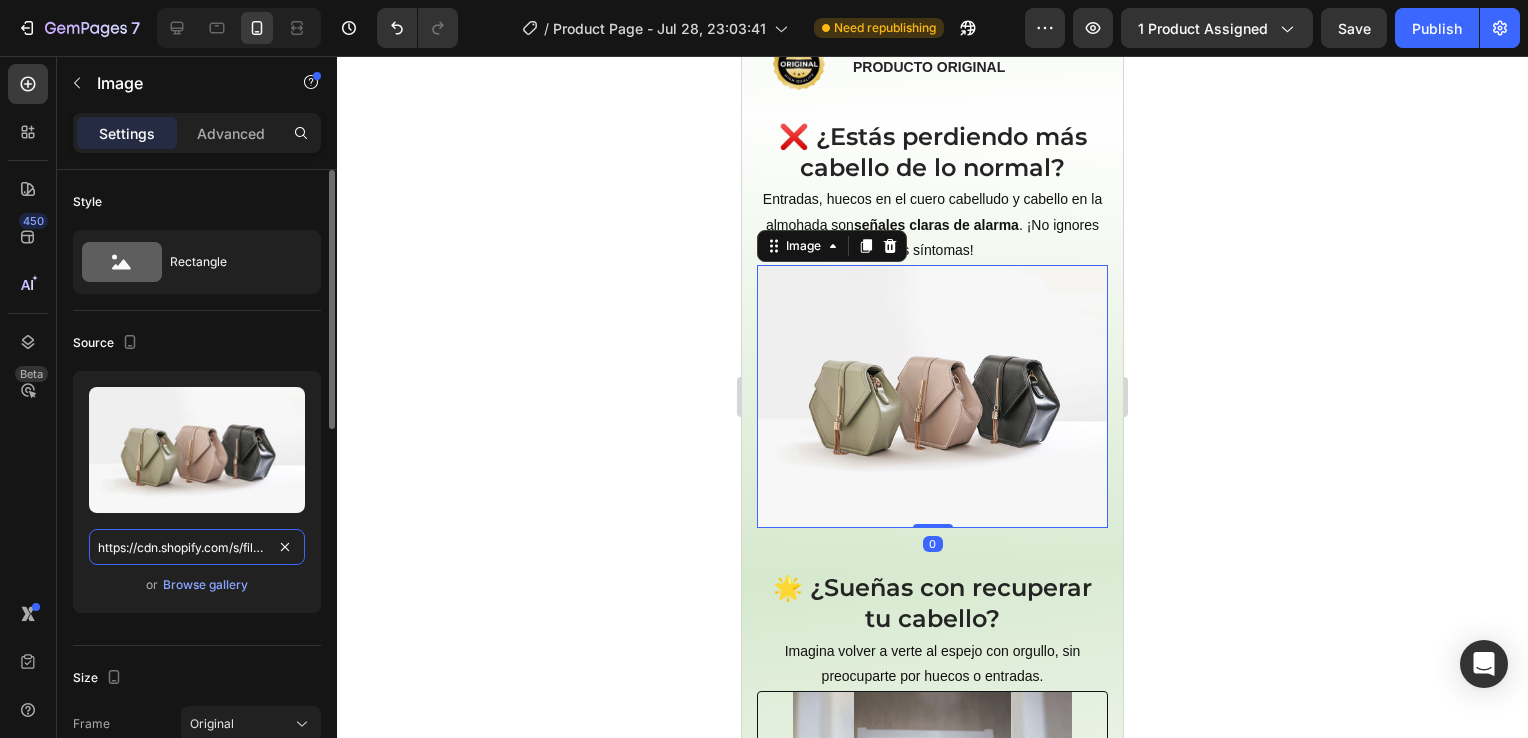 paste on "0670/1770/3559/files/gempages_576469858204516938-54b01a81-a5a4-4906-a6e4-3c6787ff3dc6.pn" 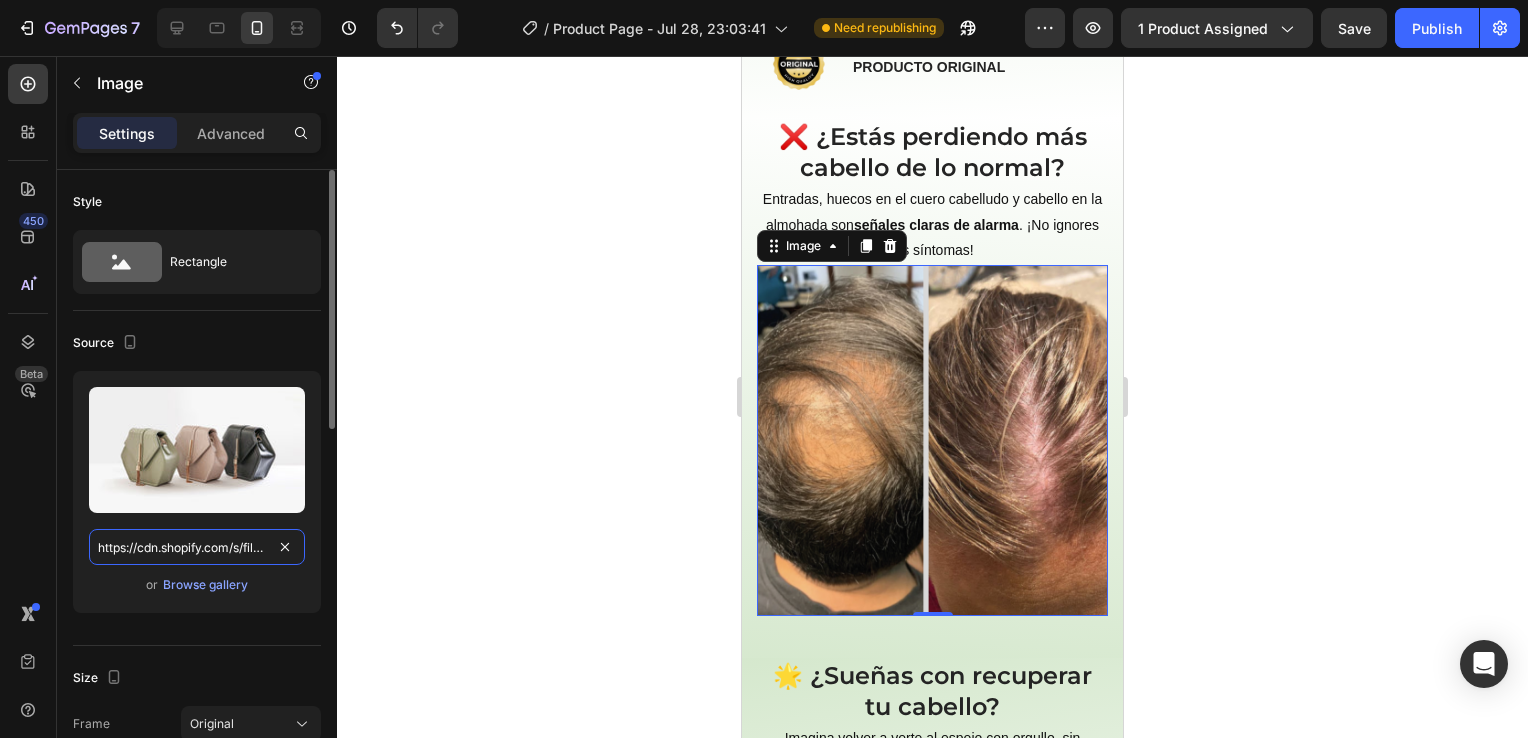 scroll, scrollTop: 0, scrollLeft: 614, axis: horizontal 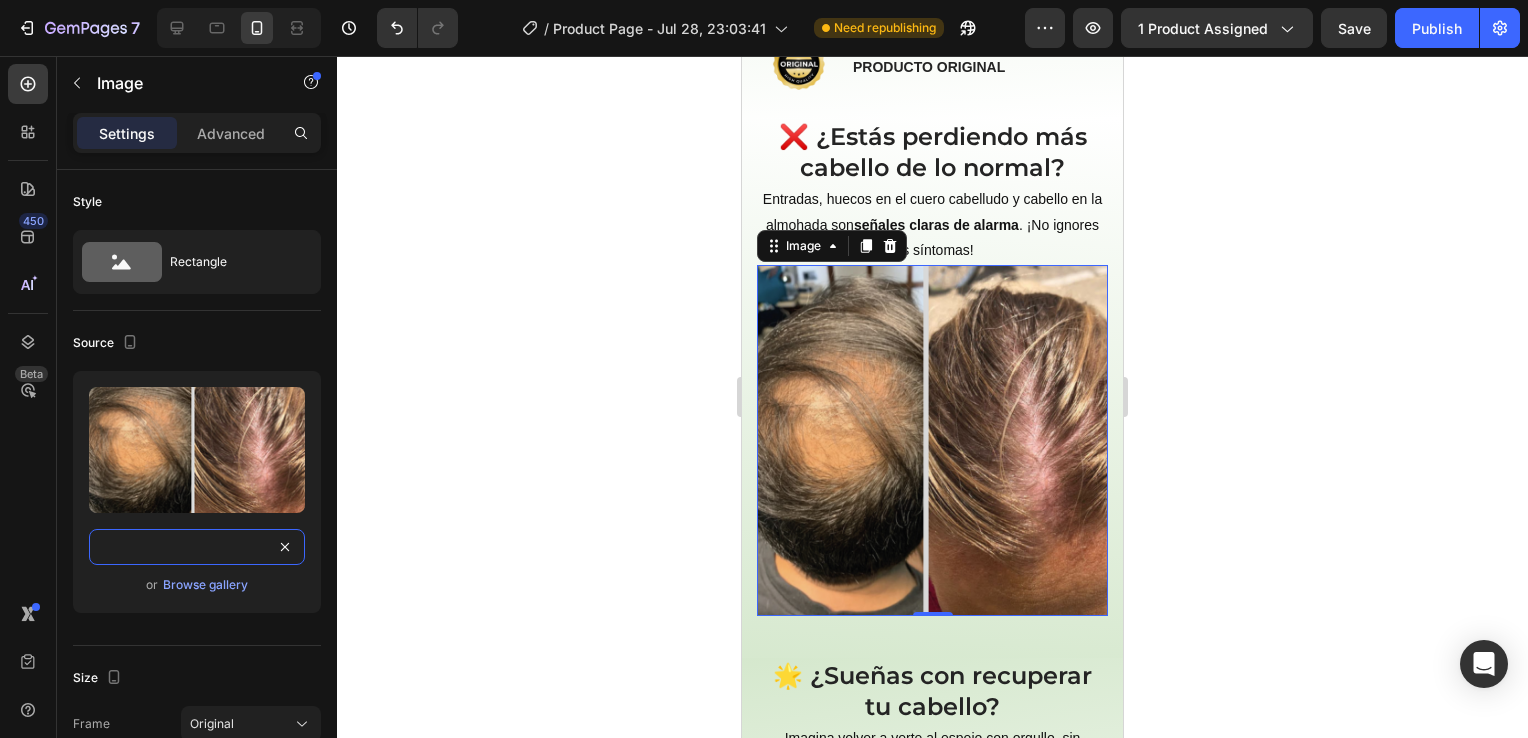 type on "https://cdn.shopify.com/s/files/1/0670/1770/3559/files/gempages_576469858204516938-54b01a81-a5a4-4906-a6e4-3c6787ff3dc6.png" 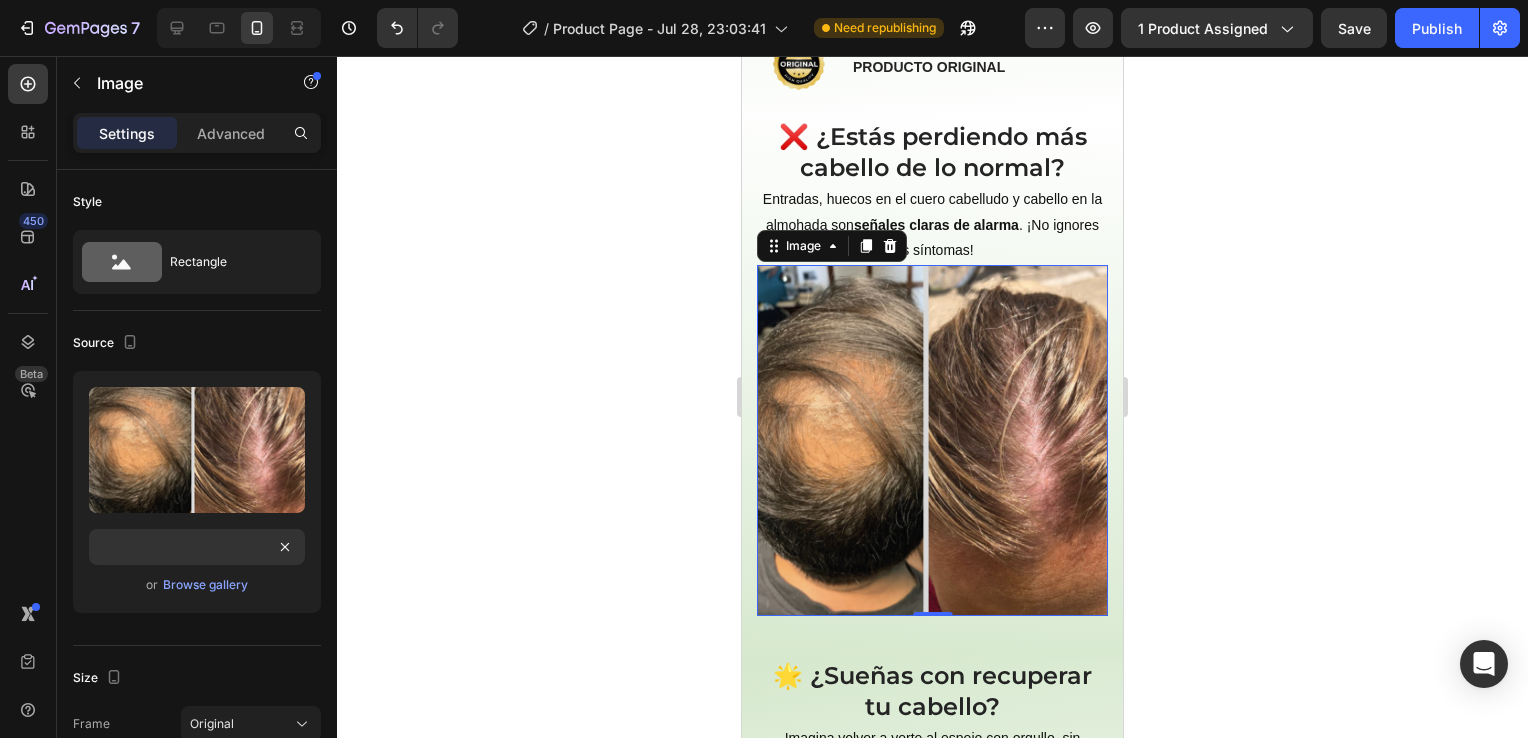 click 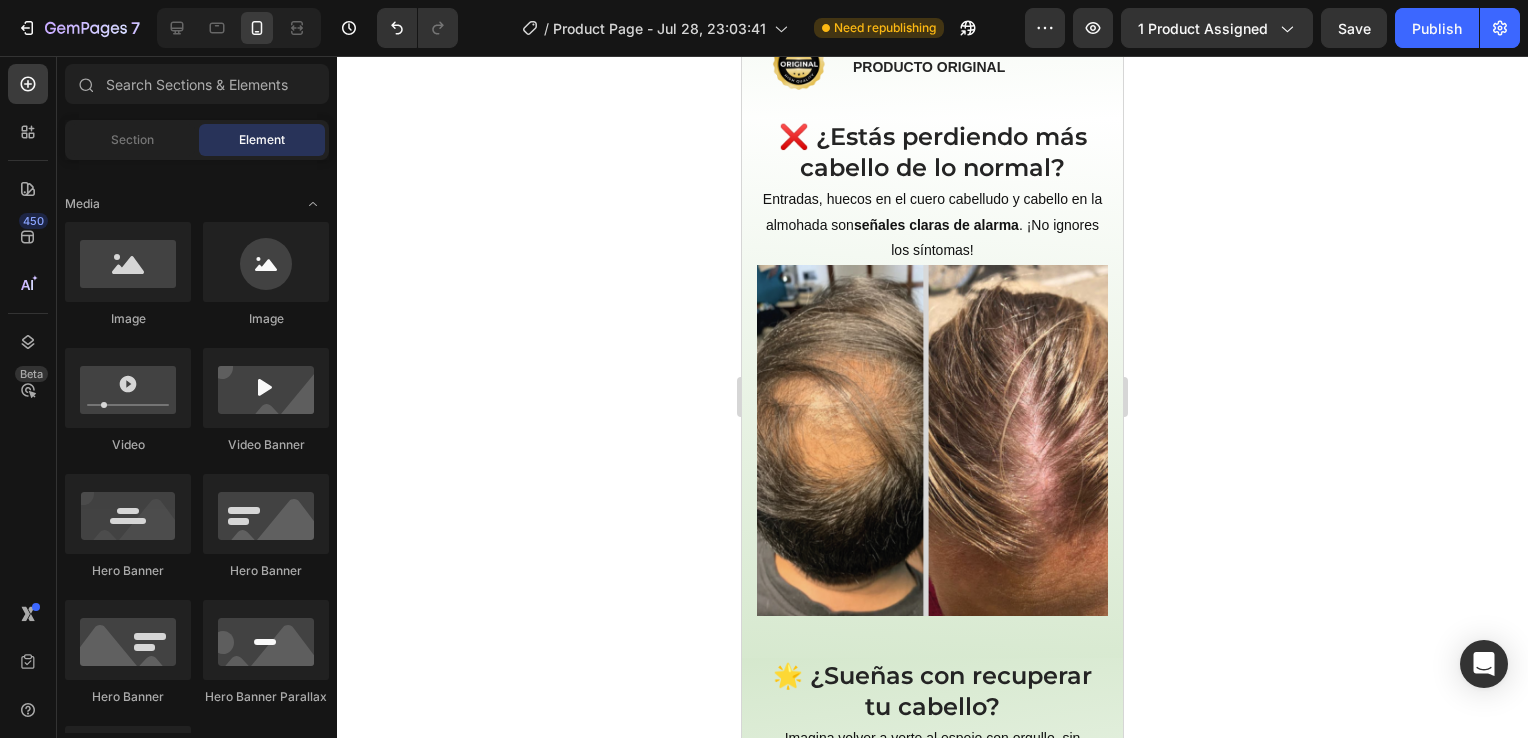 click 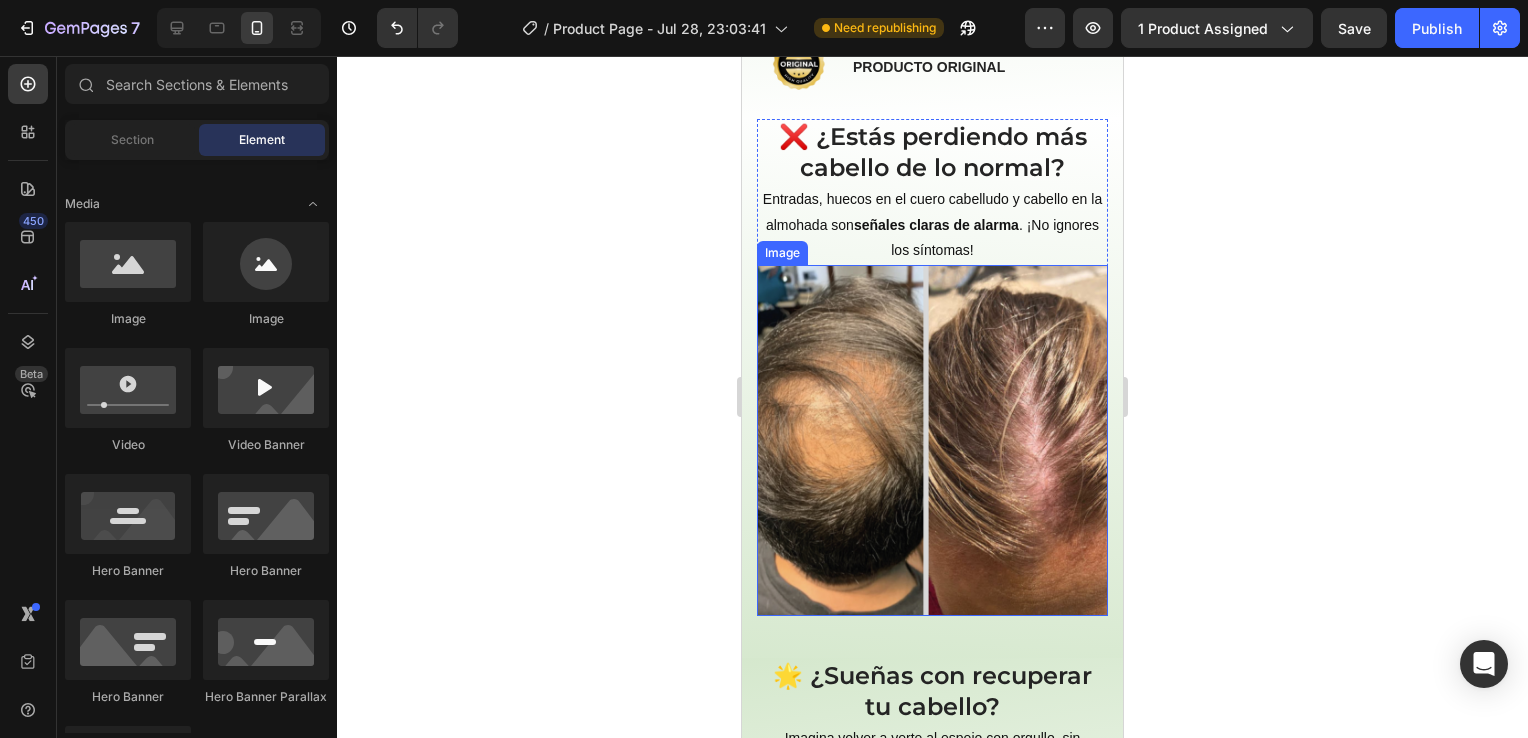 click at bounding box center [932, 440] 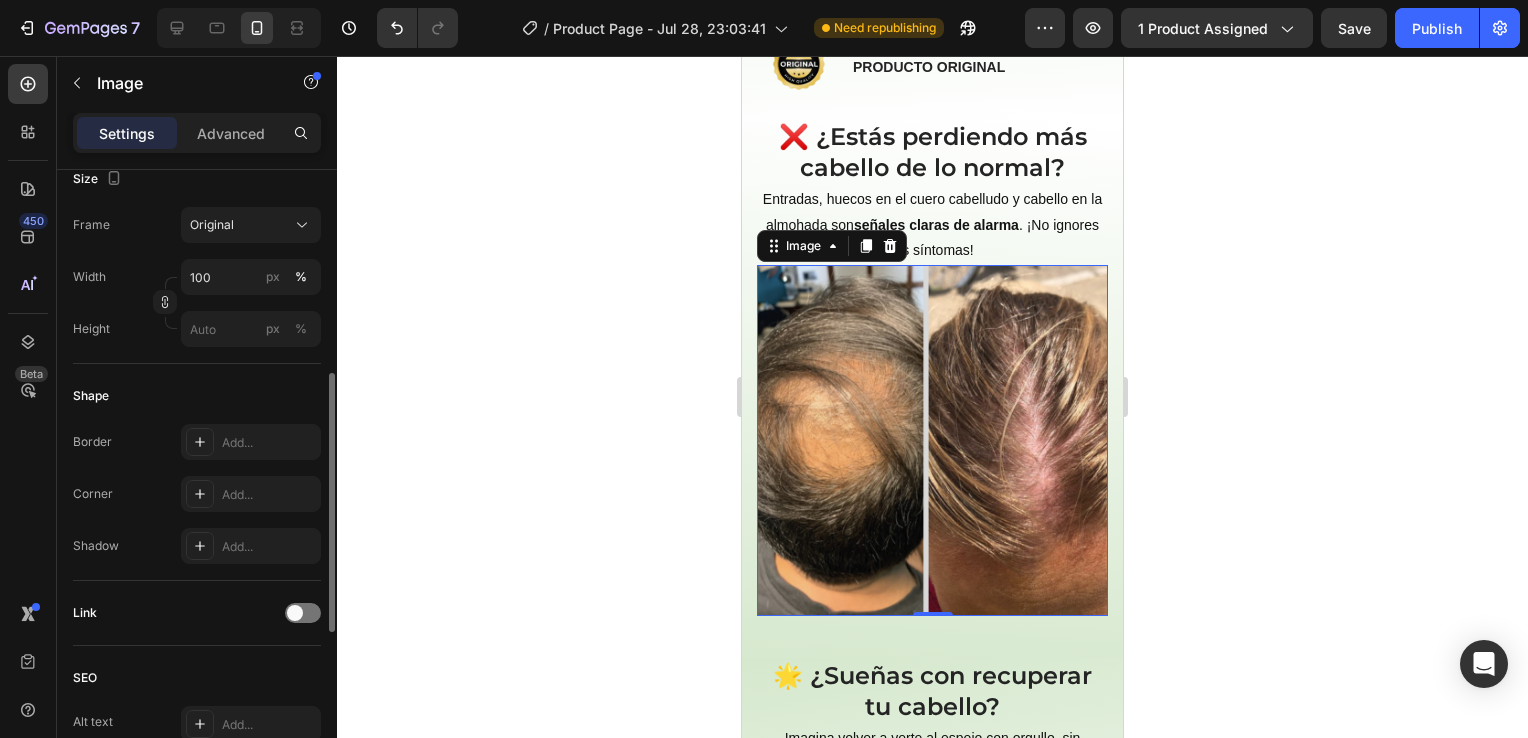 scroll, scrollTop: 491, scrollLeft: 0, axis: vertical 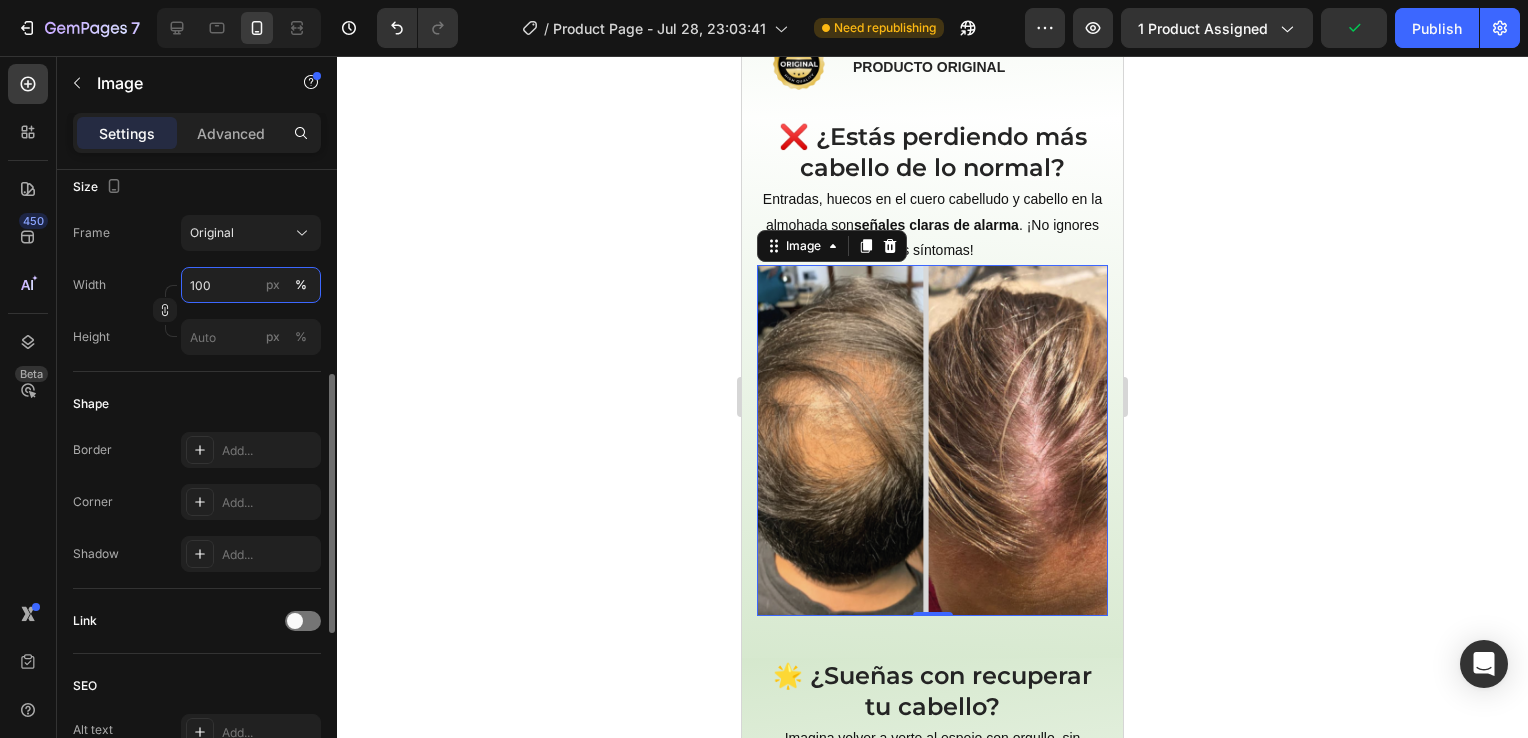 click on "100" at bounding box center (251, 285) 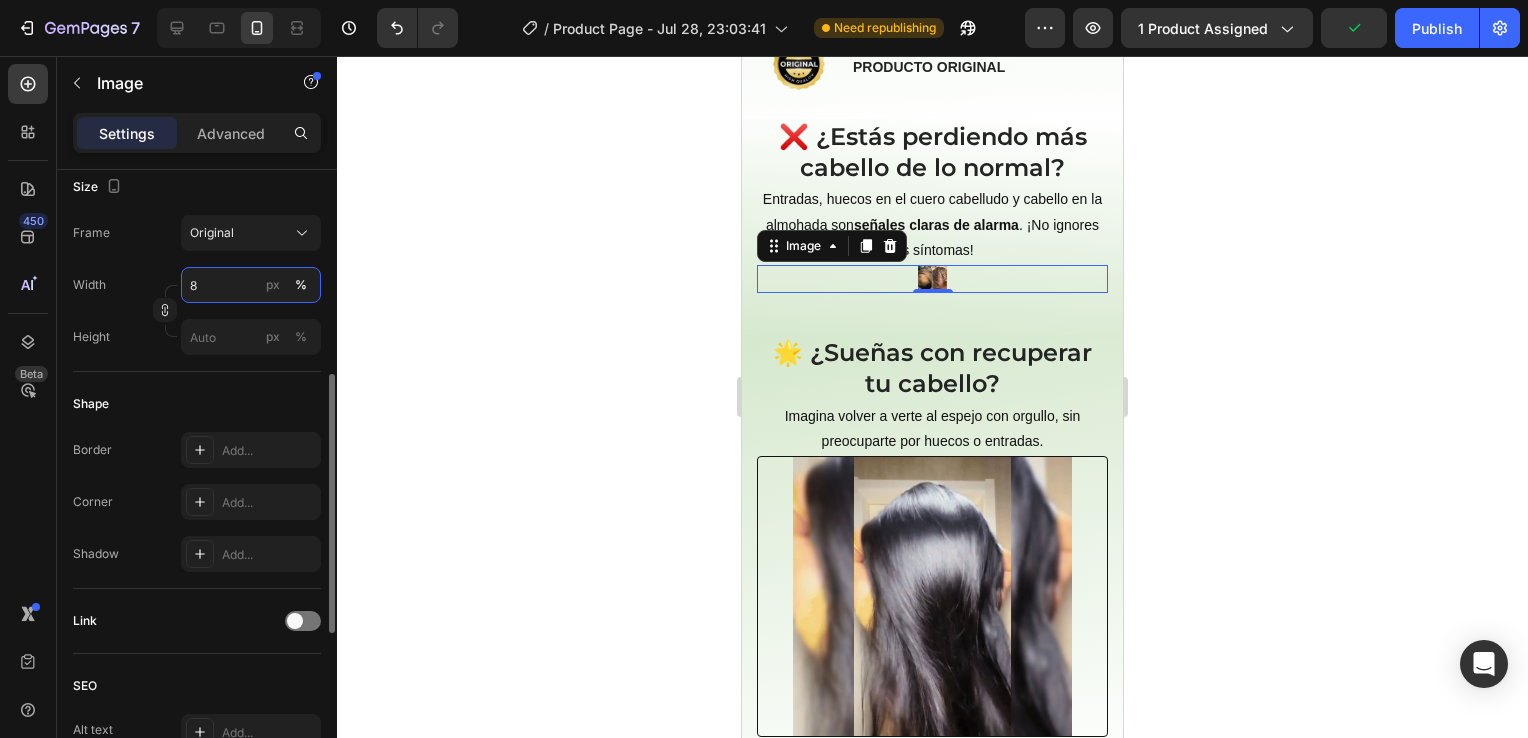 type on "80" 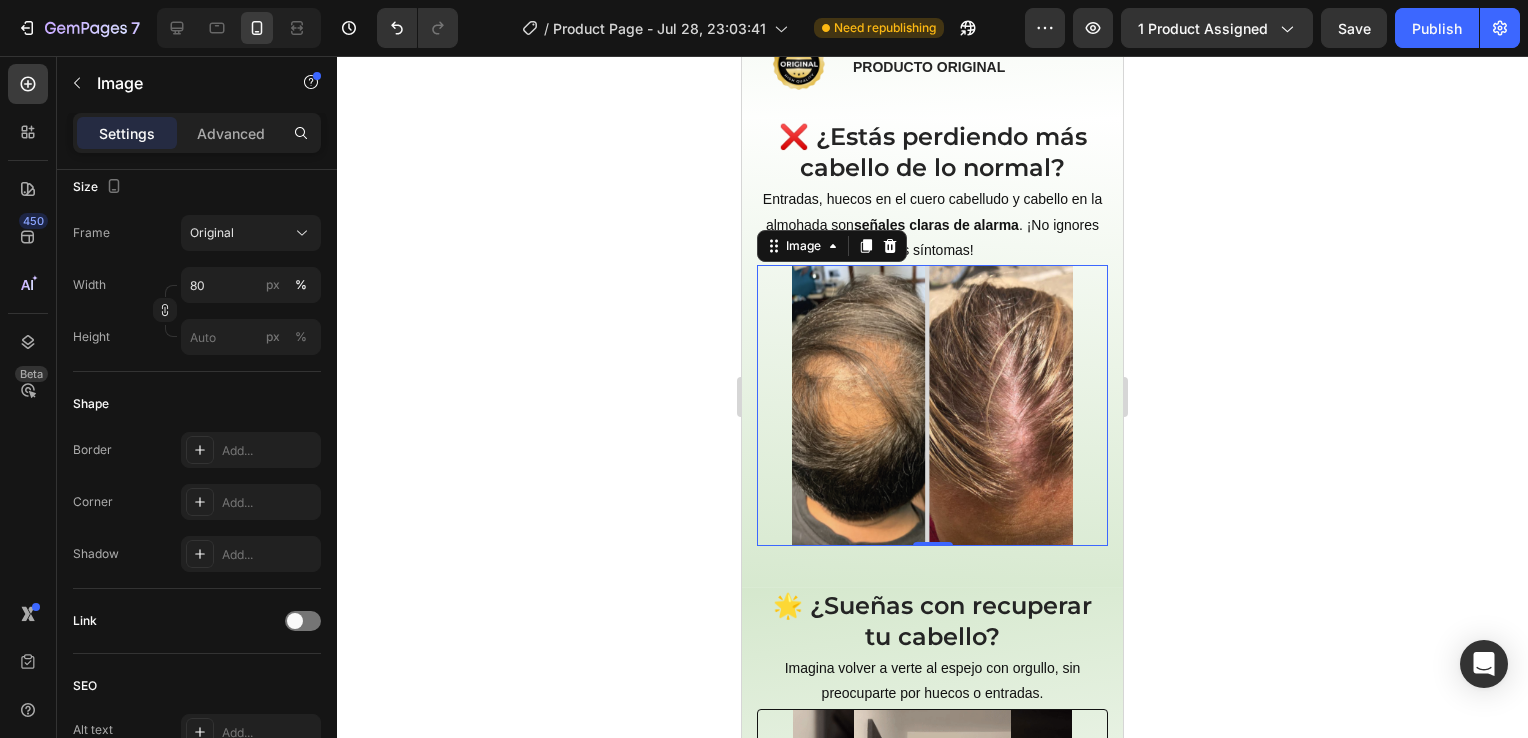 click 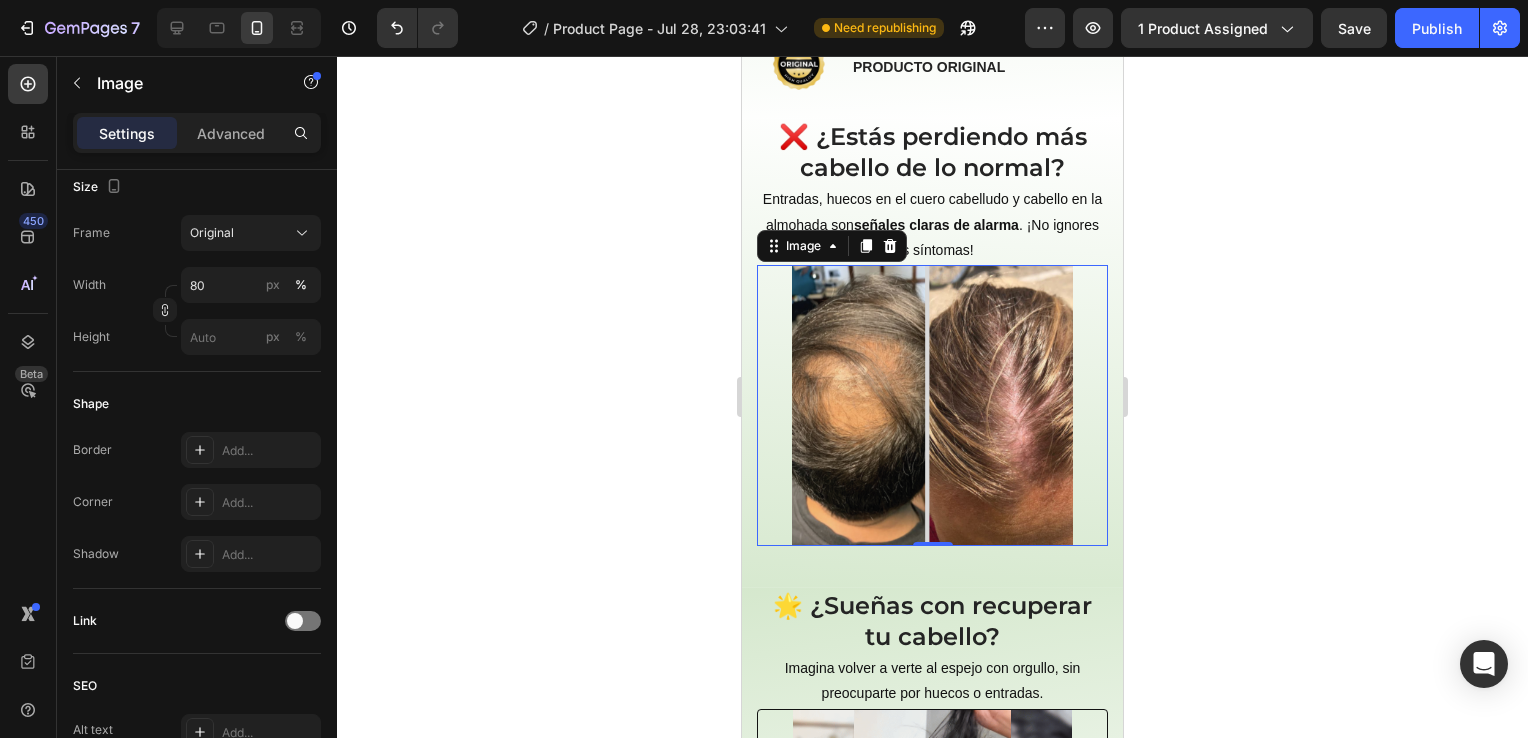click 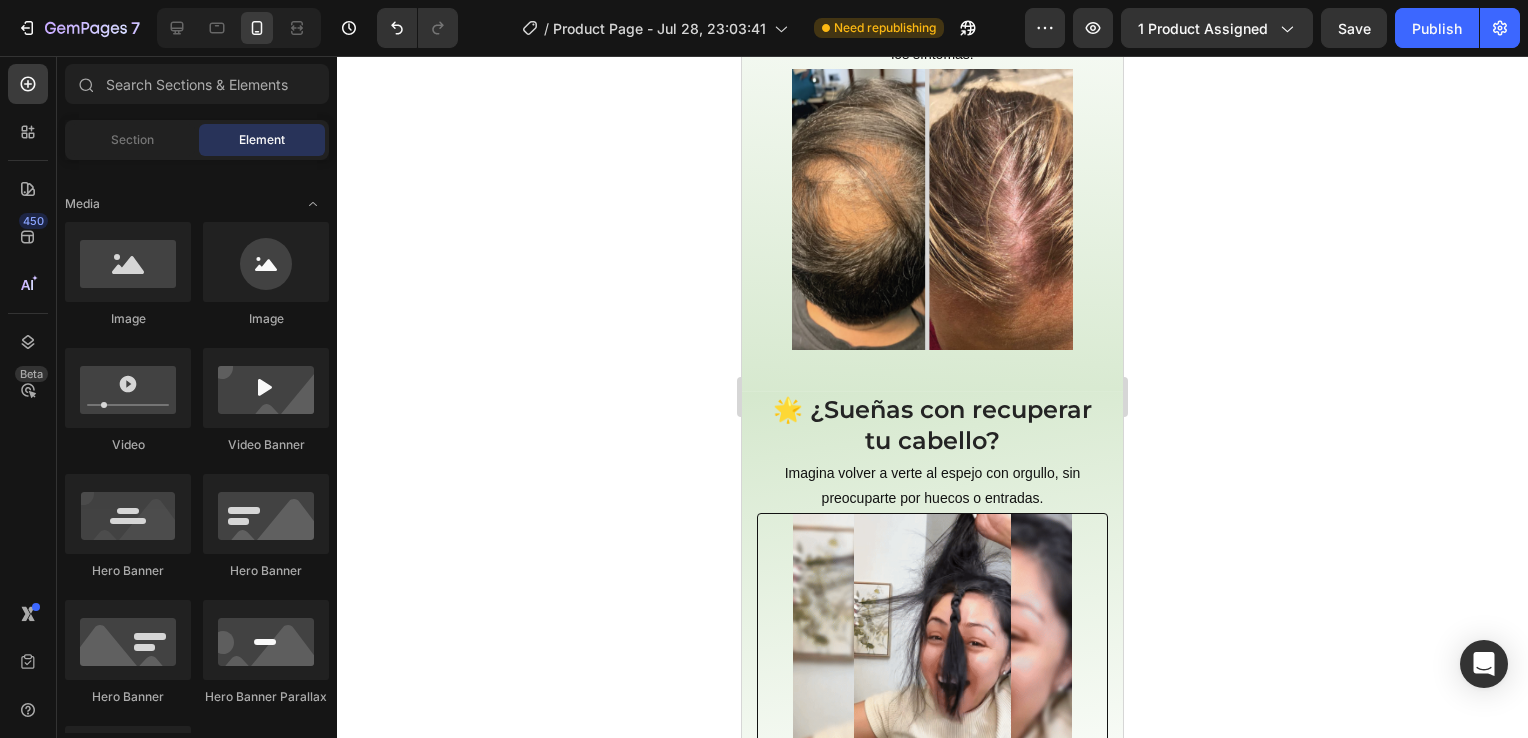 scroll, scrollTop: 934, scrollLeft: 0, axis: vertical 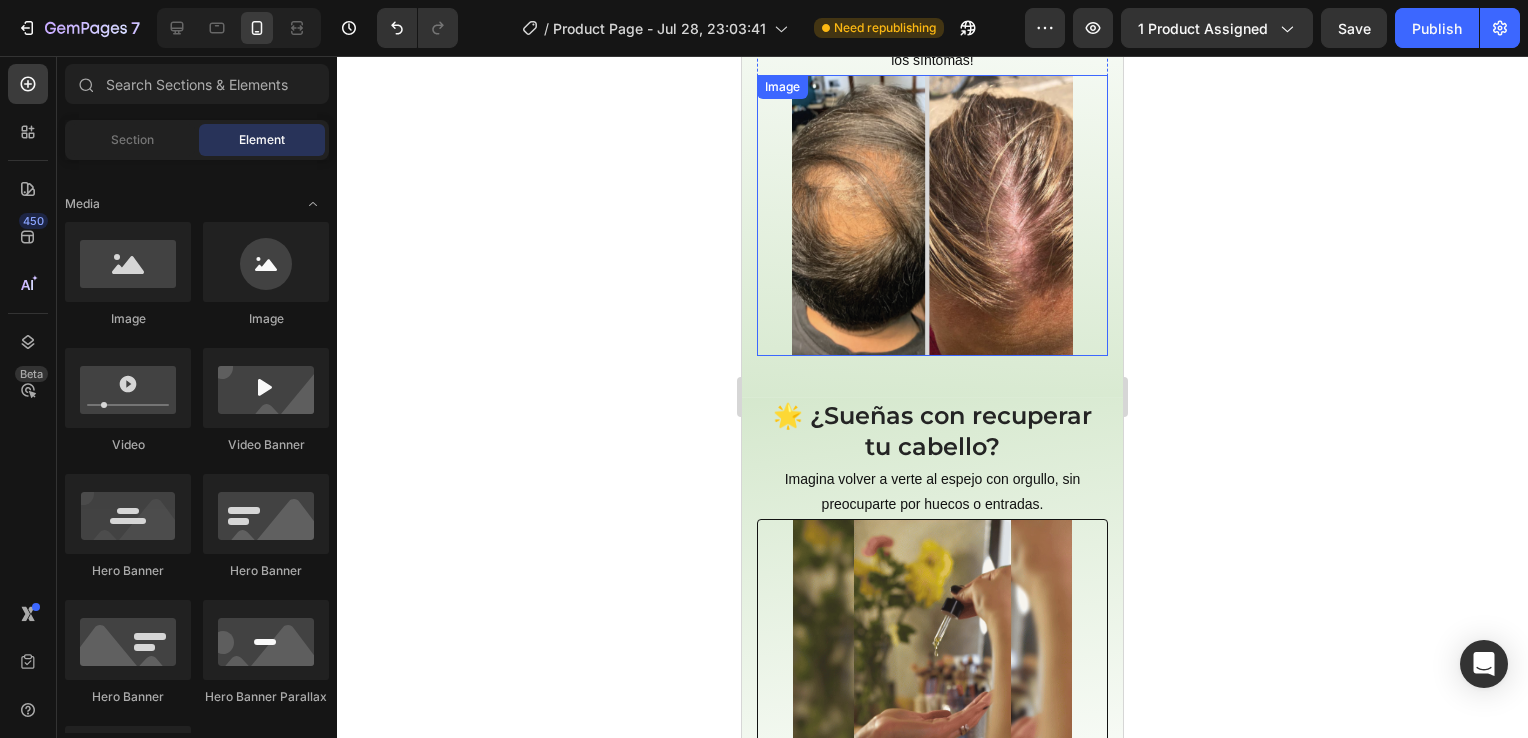 click at bounding box center (932, 215) 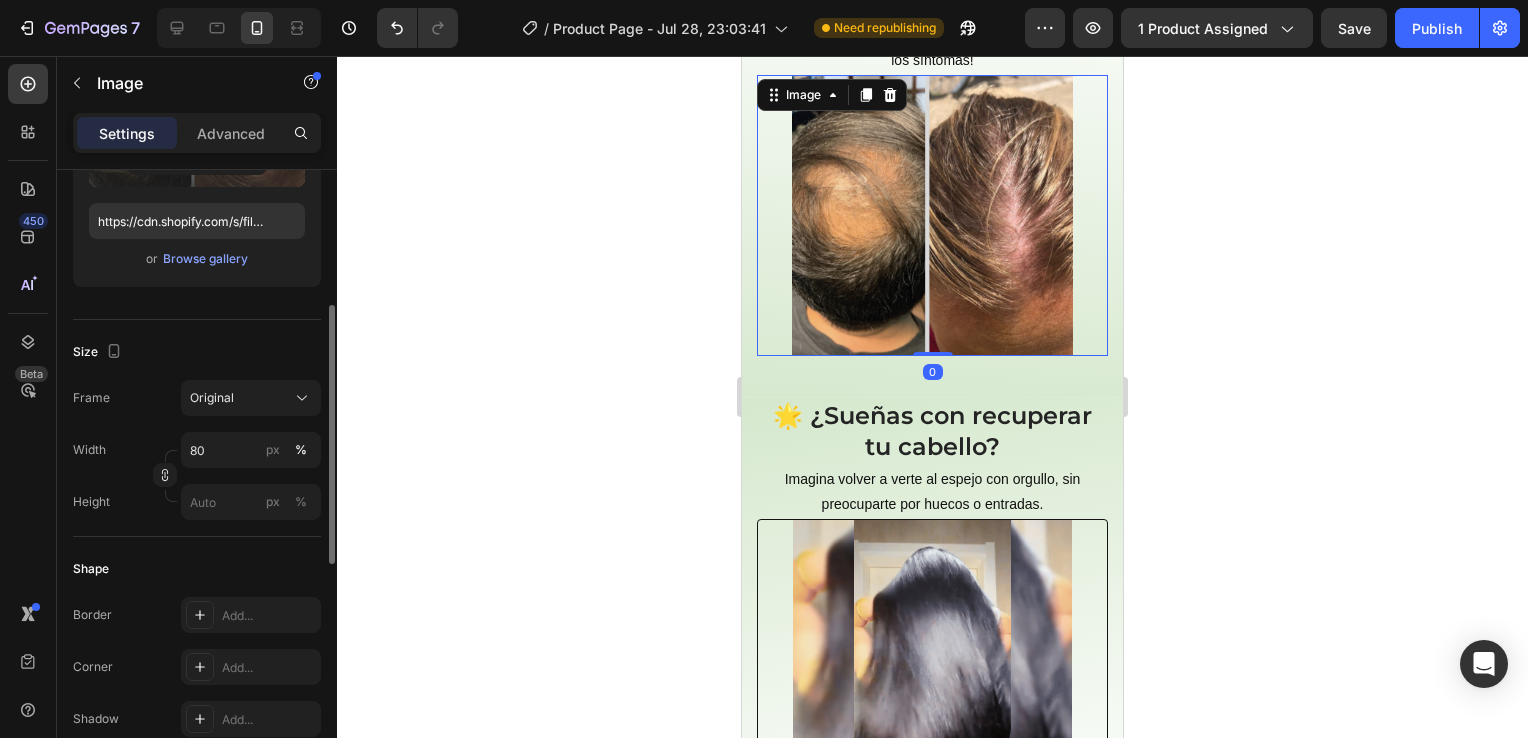 scroll, scrollTop: 417, scrollLeft: 0, axis: vertical 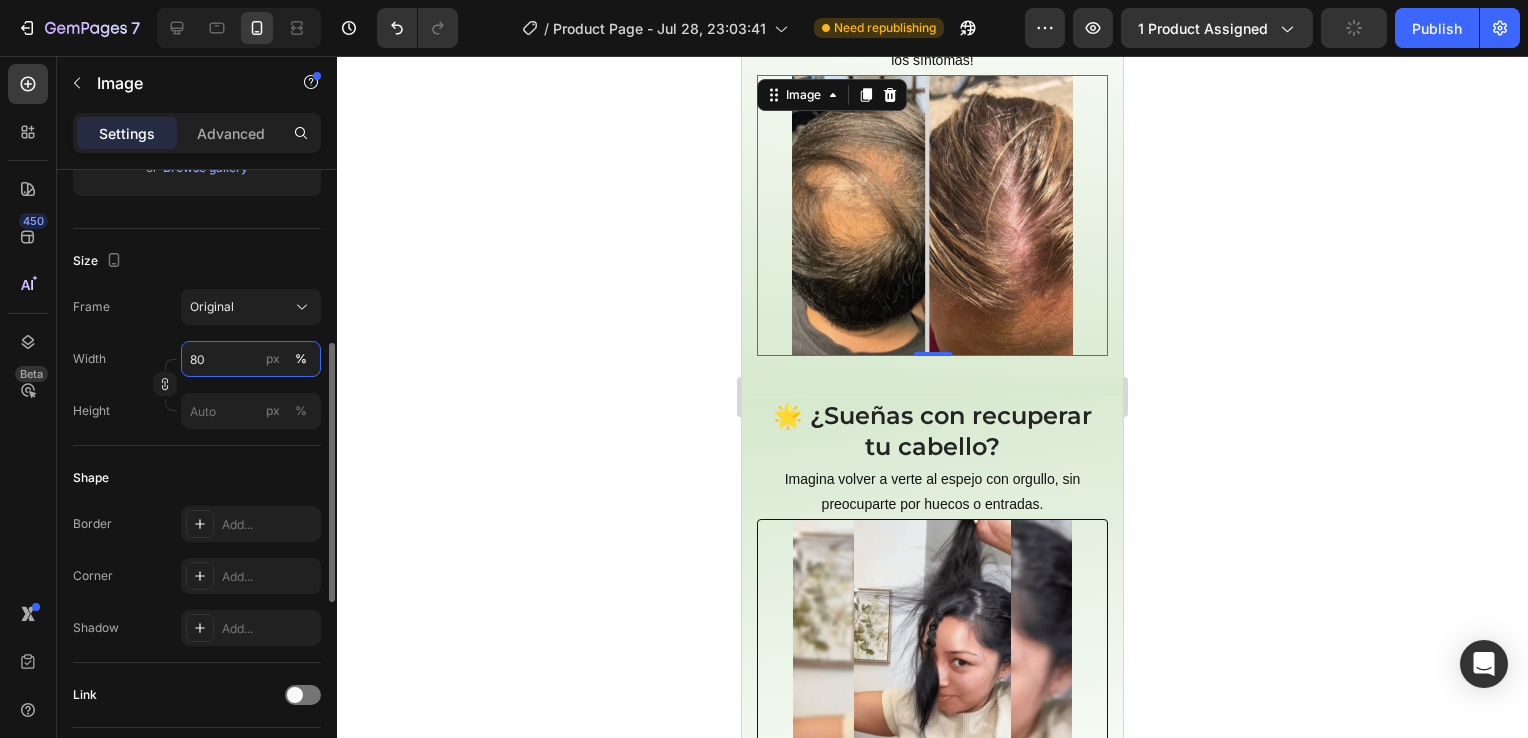 click on "80" at bounding box center [251, 359] 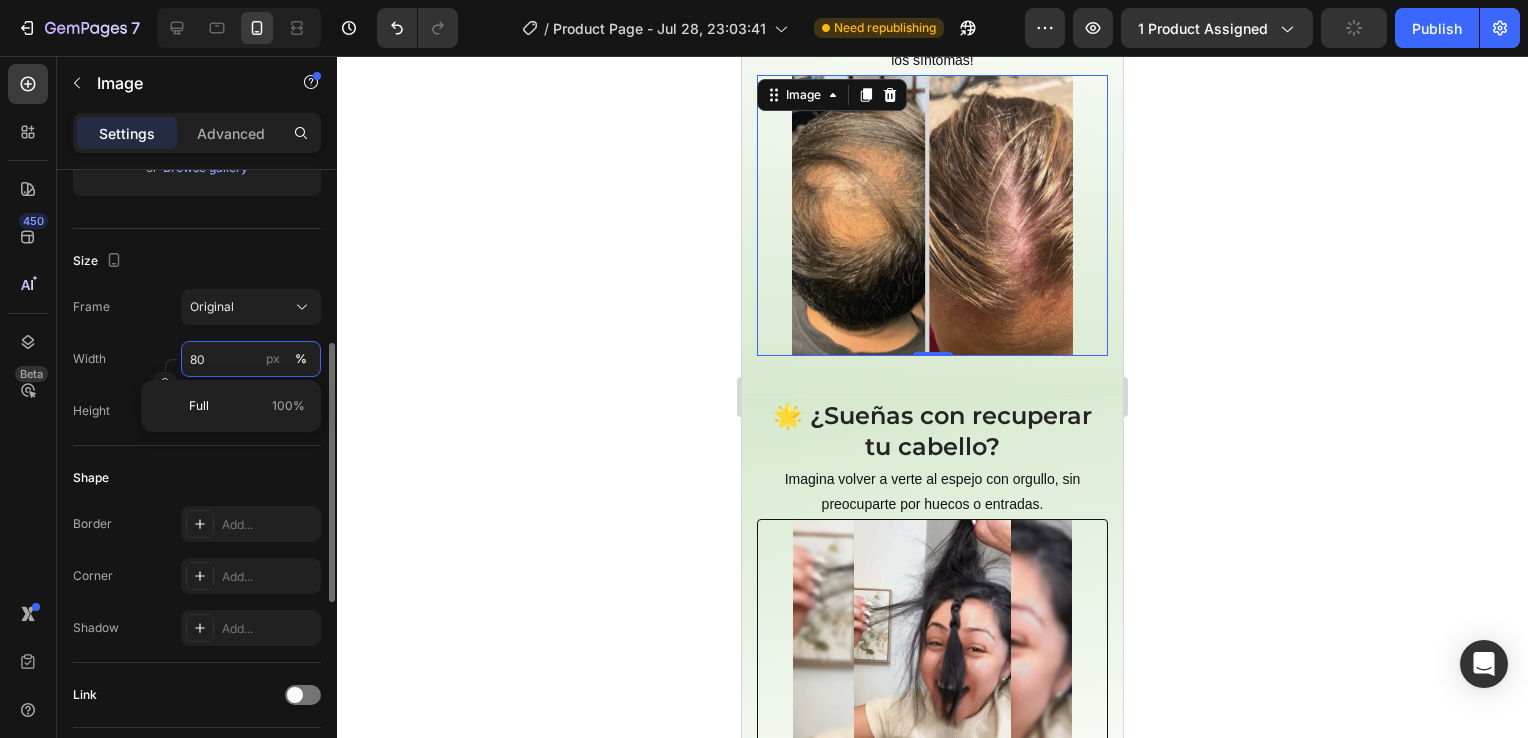 click on "80" at bounding box center [251, 359] 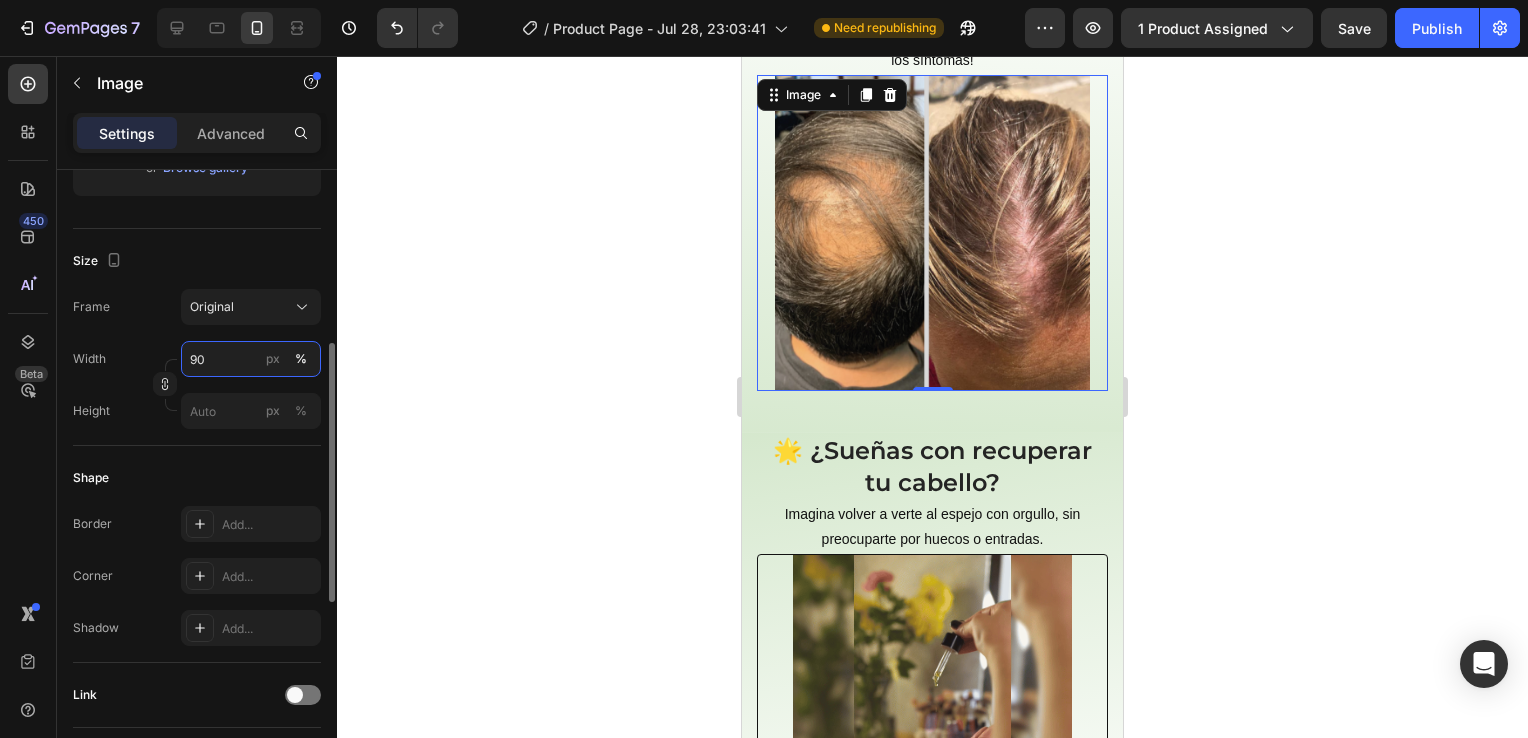 type on "9" 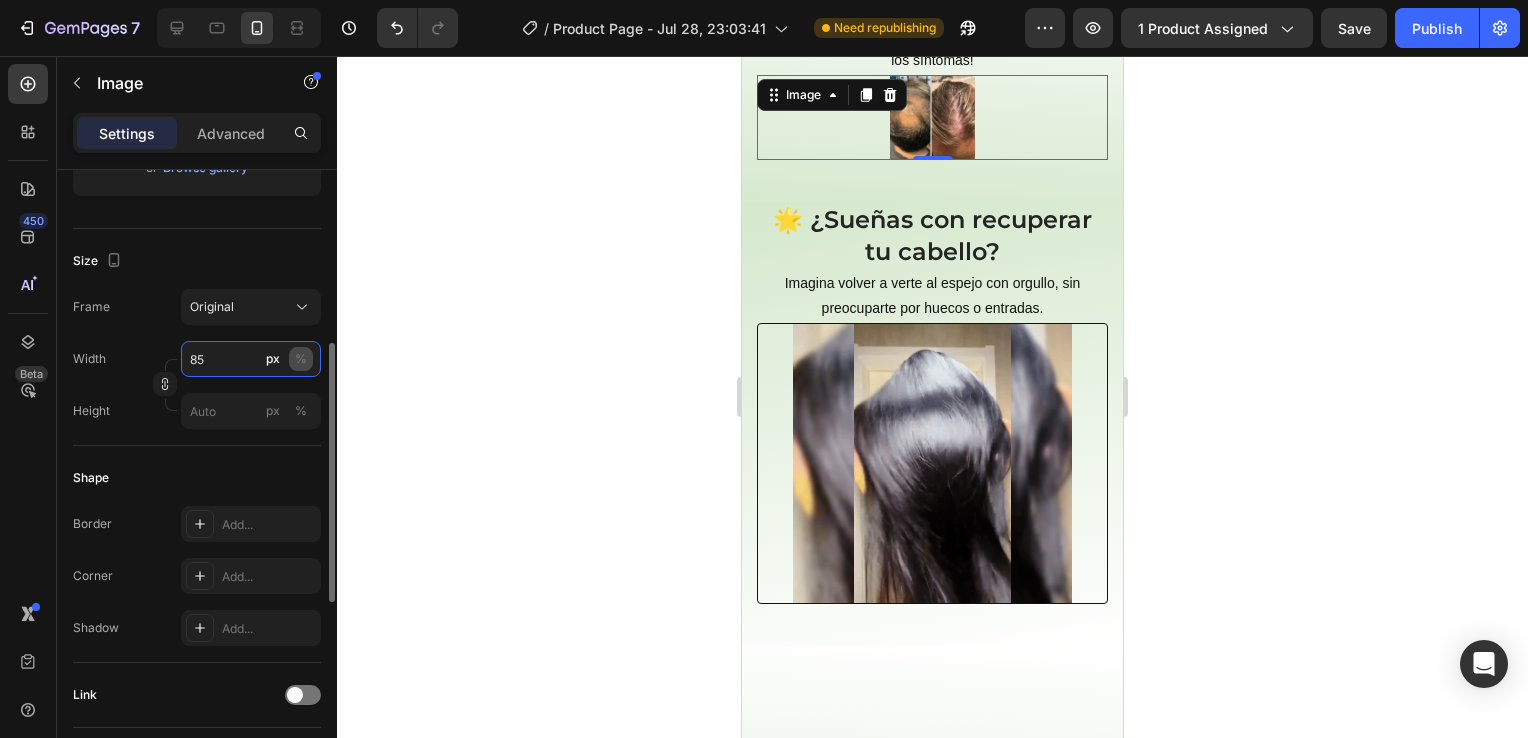 type on "85" 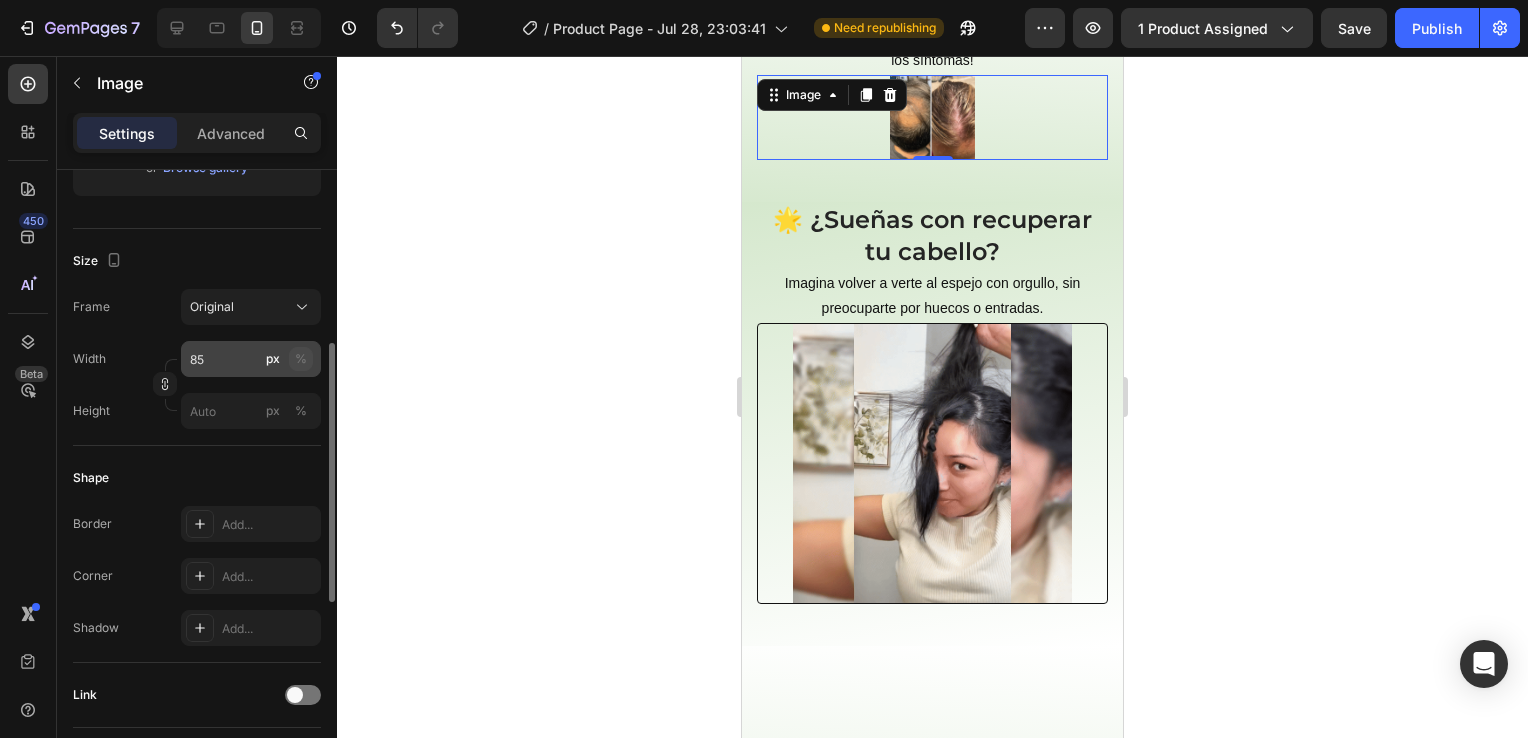 click on "%" at bounding box center (301, 359) 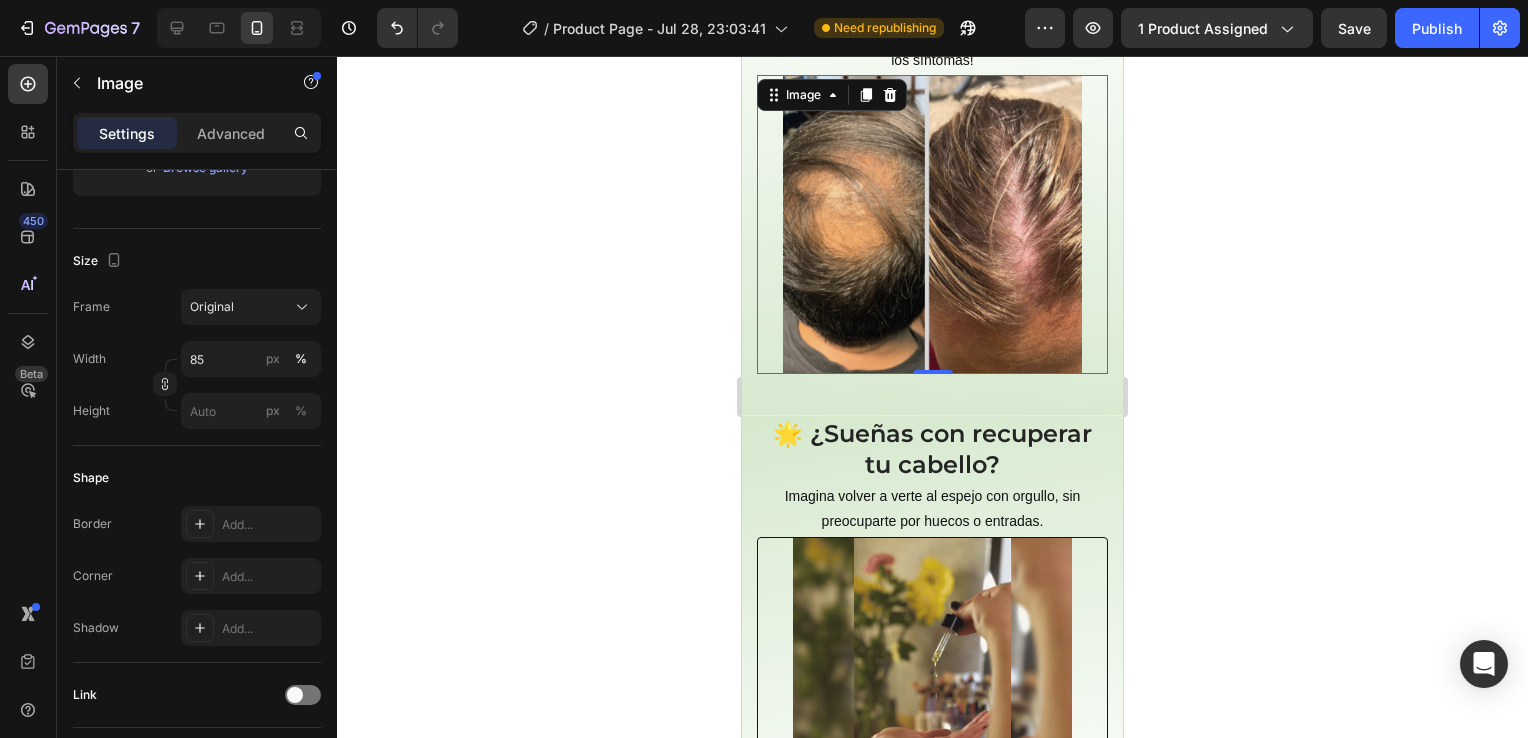 click 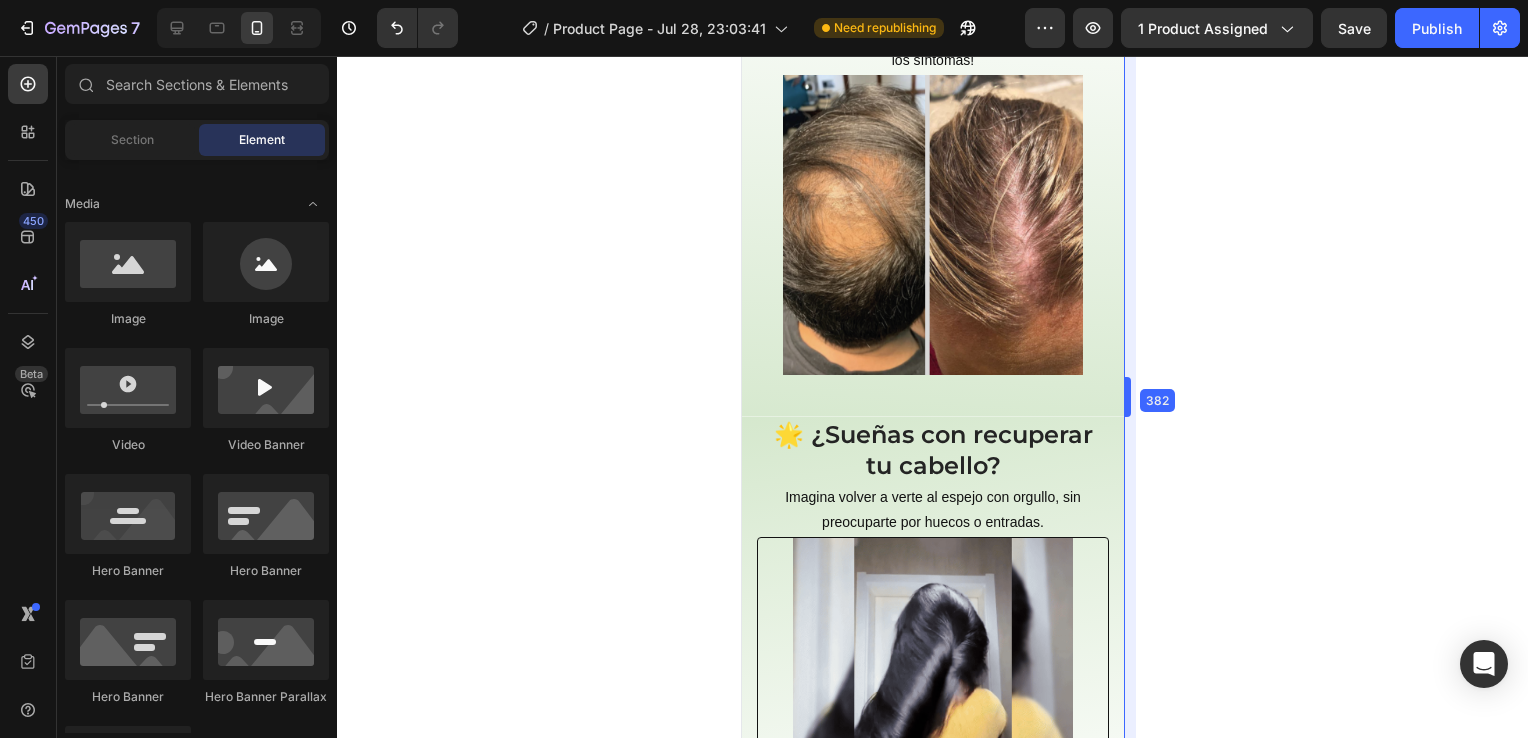 drag, startPoint x: 1122, startPoint y: 302, endPoint x: 1123, endPoint y: 274, distance: 28.01785 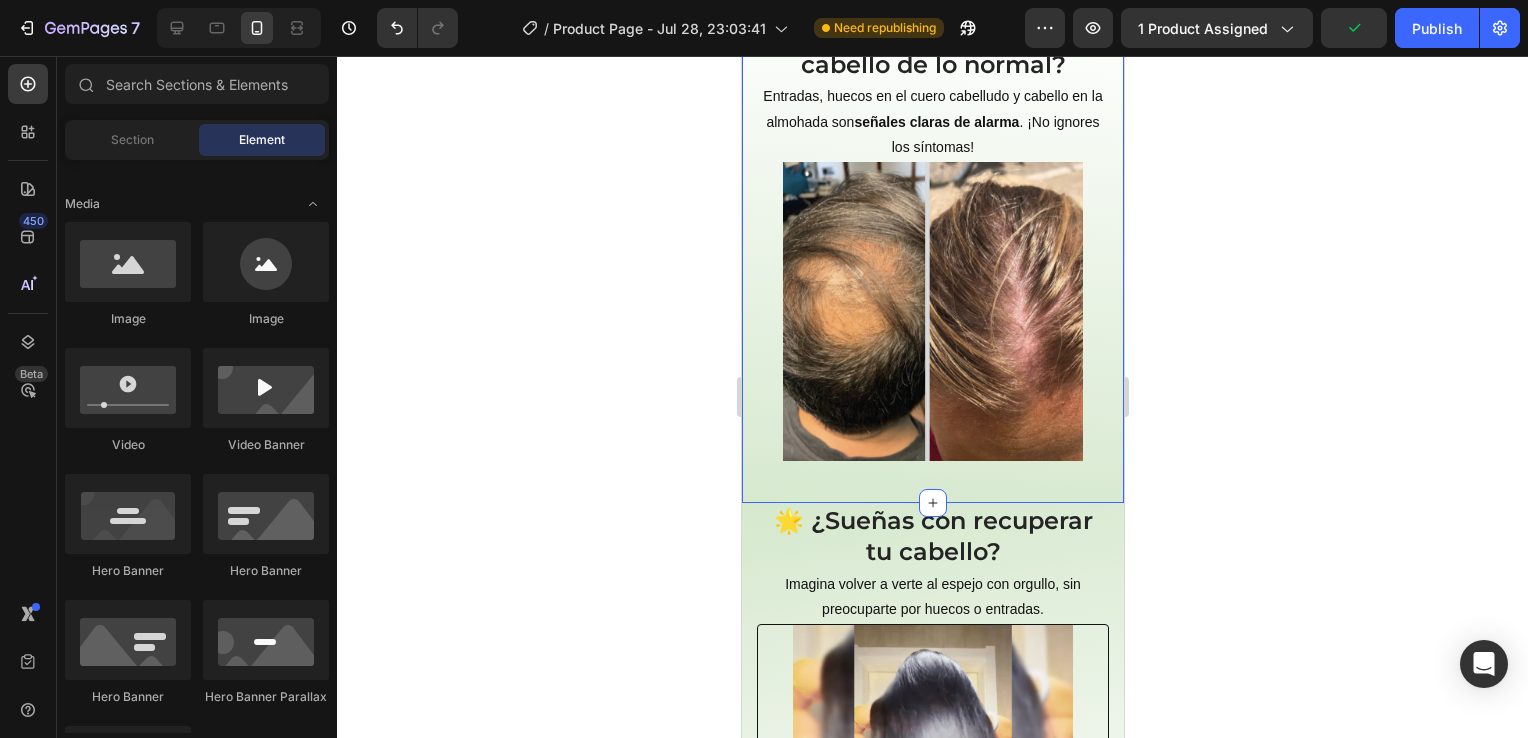 scroll, scrollTop: 1012, scrollLeft: 0, axis: vertical 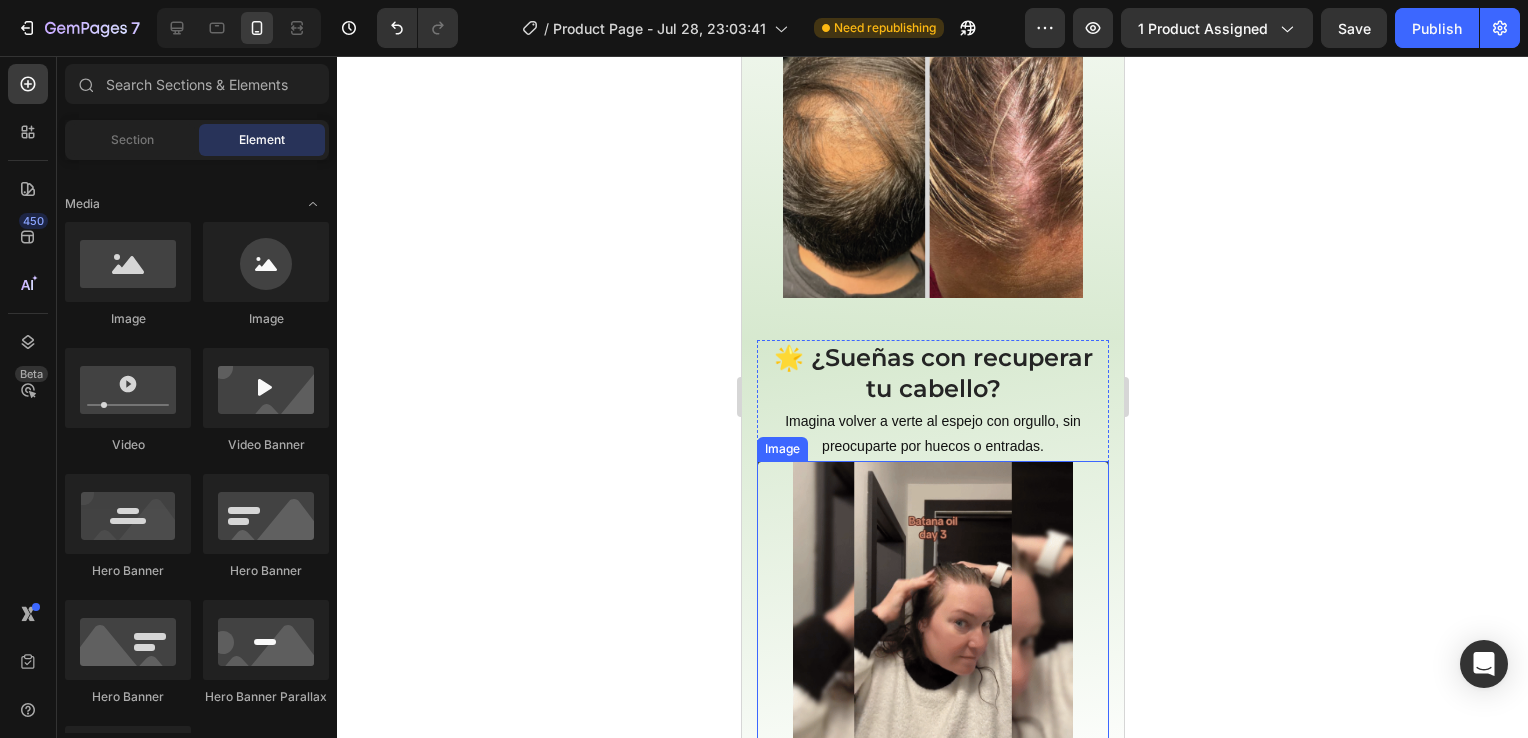 click at bounding box center (932, 602) 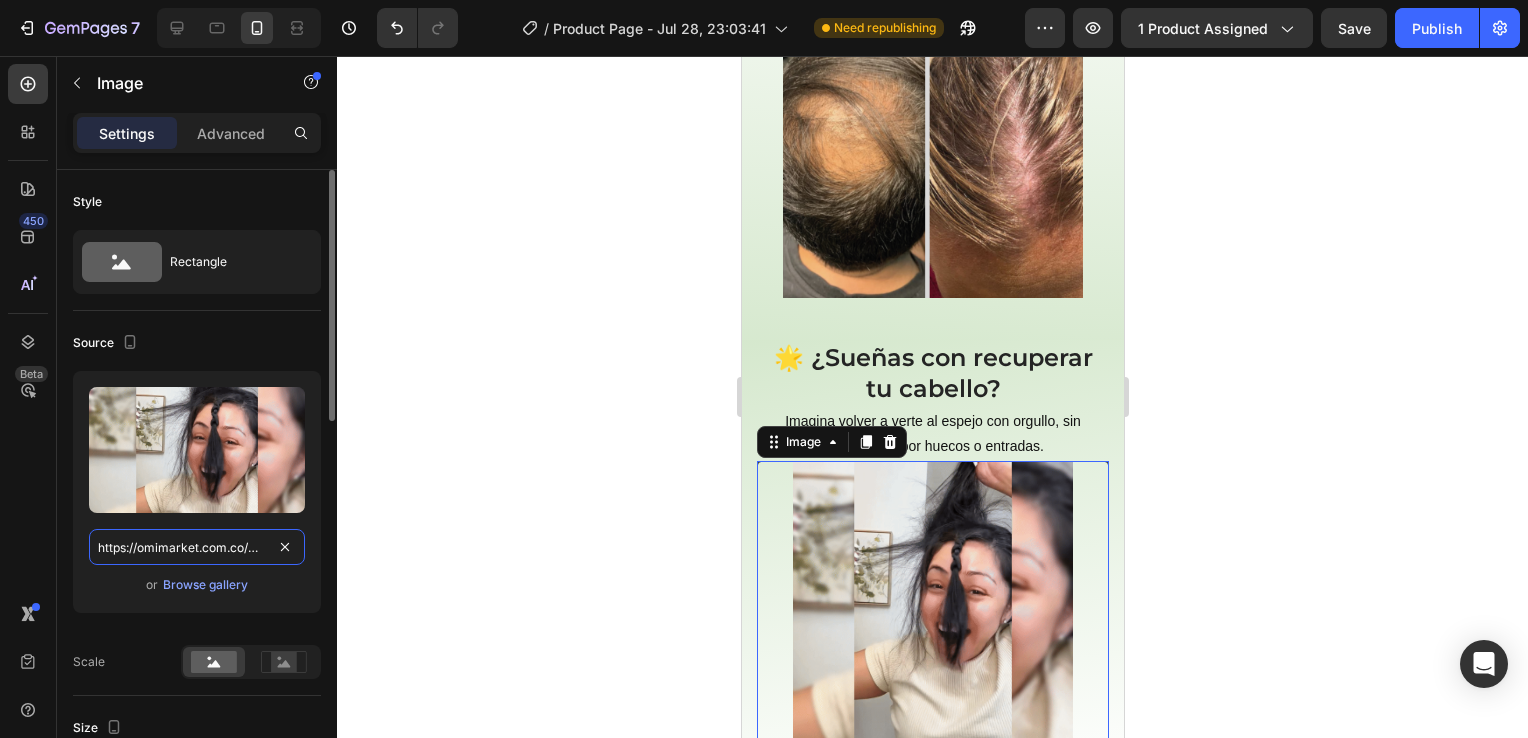 click on "https://omimarket.com.co/cdn/shop/files/Ab_gif.gif?v=1752737434&width=750" at bounding box center [197, 547] 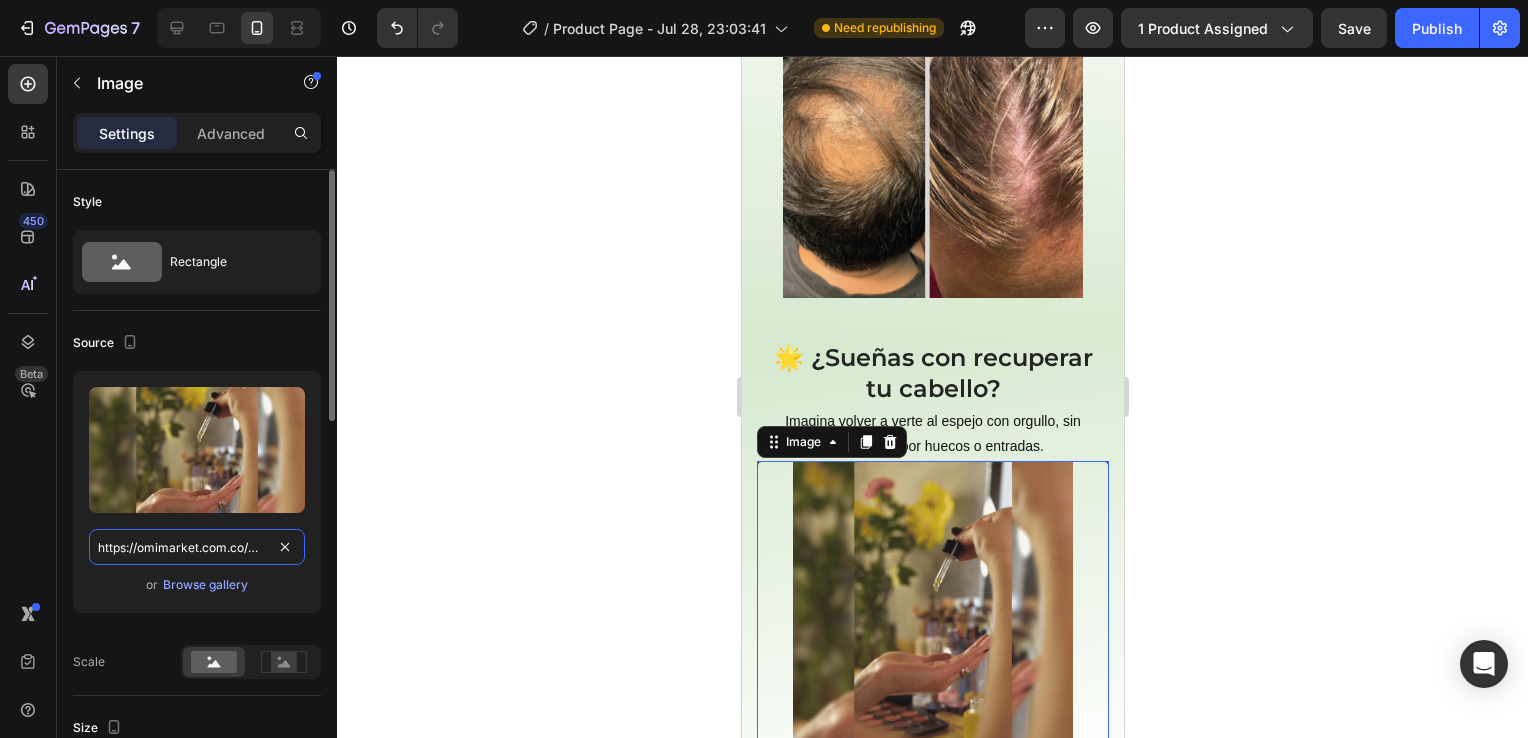 click on "https://omimarket.com.co/cdn/shop/files/Ab_gif.gif?v=1752737434&width=750" at bounding box center (197, 547) 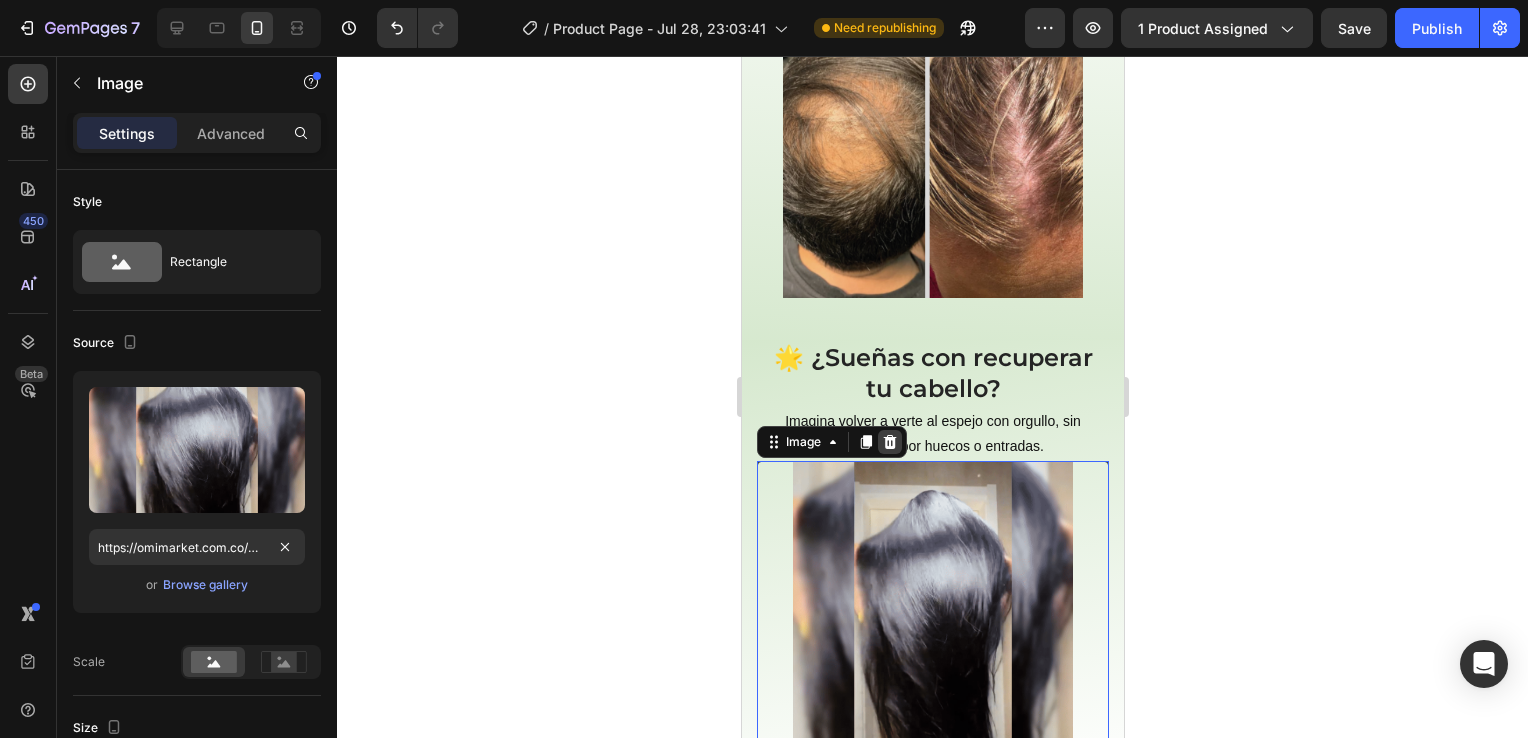 click 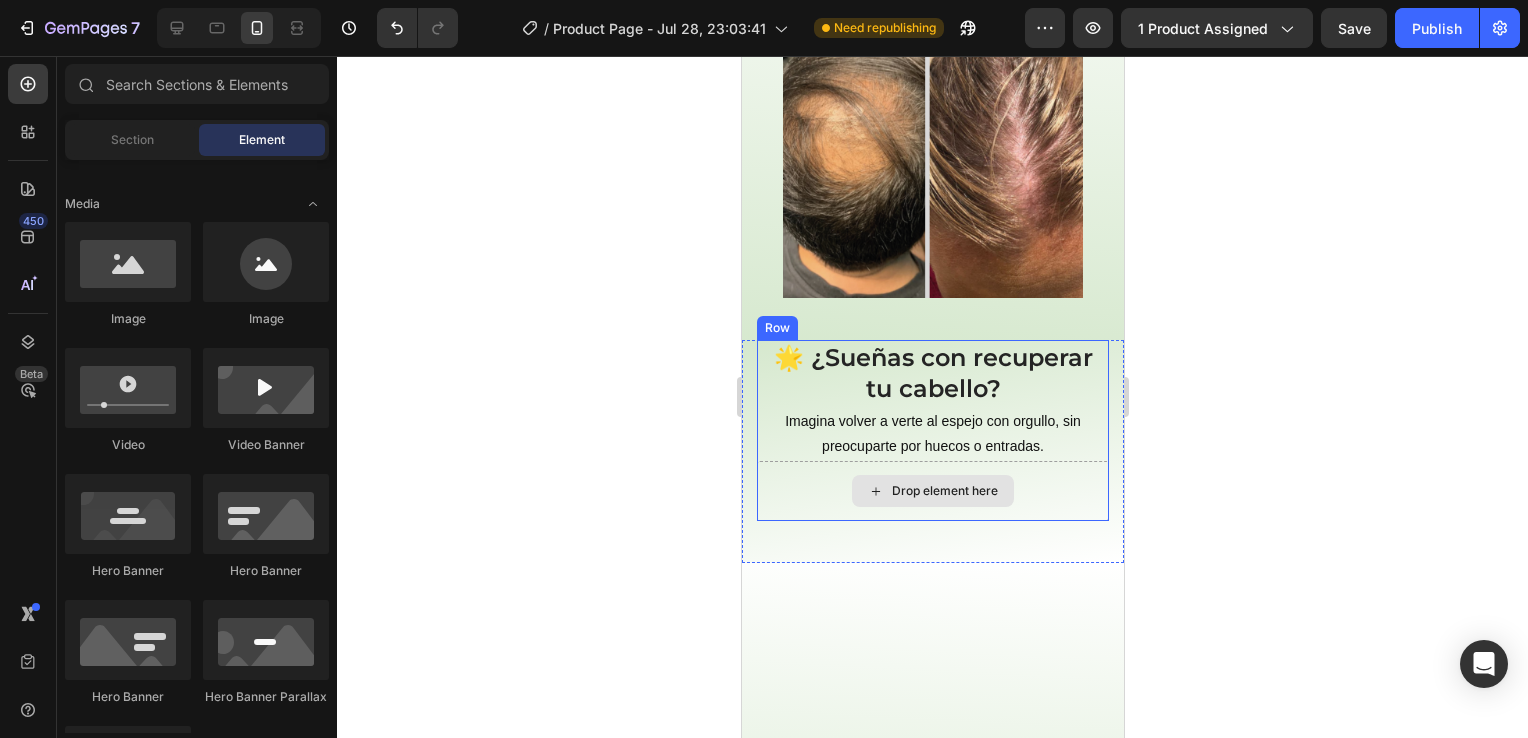 click on "Drop element here" at bounding box center [932, 491] 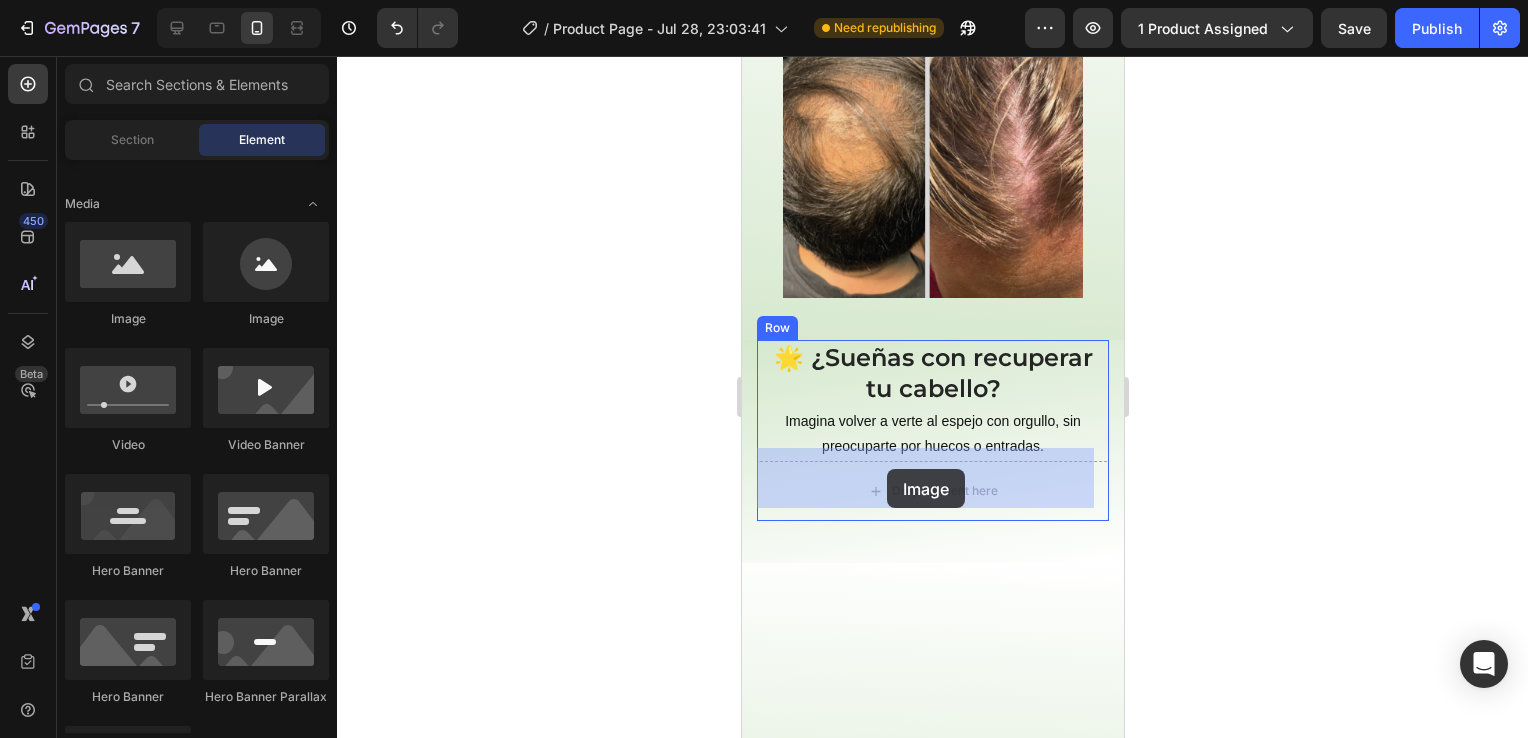 drag, startPoint x: 861, startPoint y: 346, endPoint x: 884, endPoint y: 470, distance: 126.11503 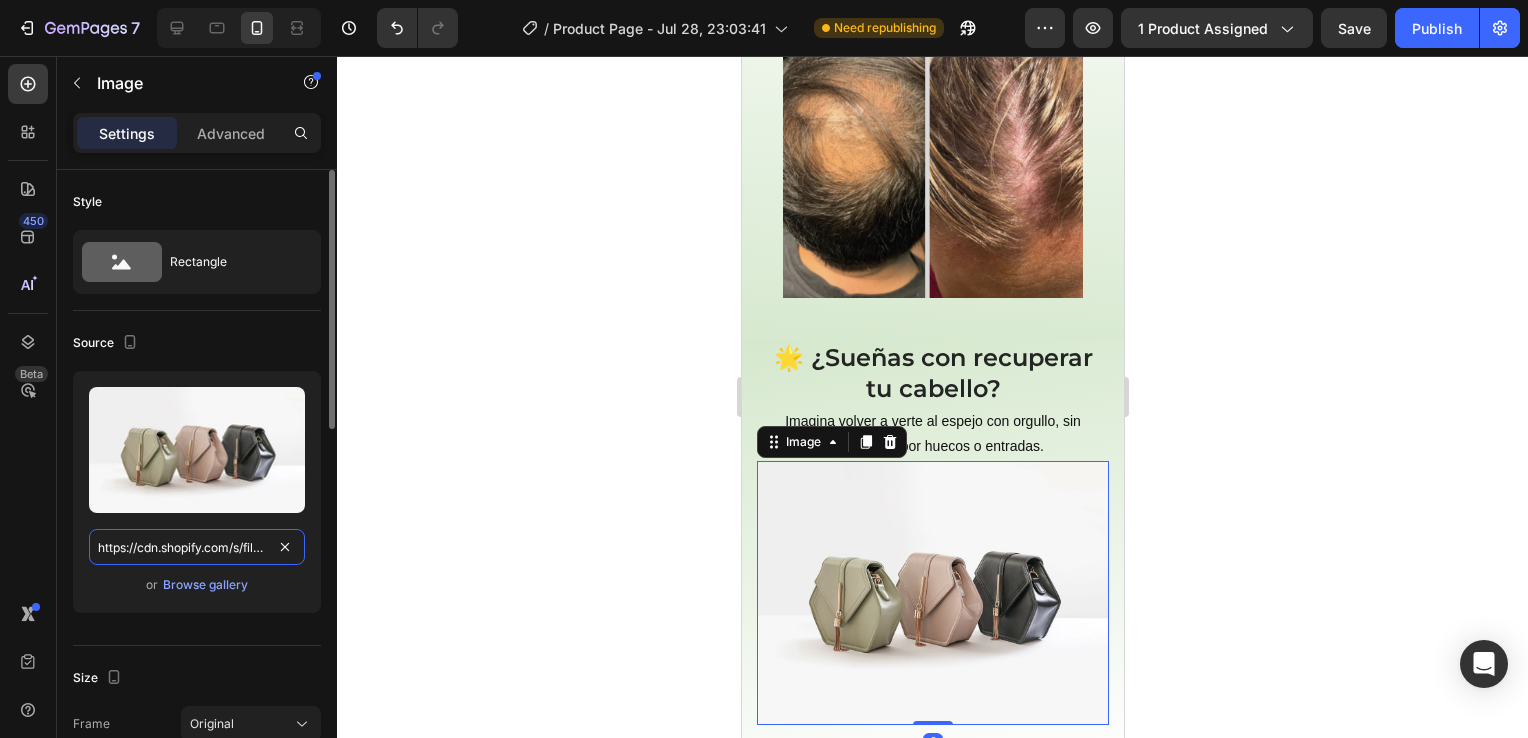 click on "https://cdn.shopify.com/s/files/1/2005/9307/files/image_demo.jpg" at bounding box center (197, 547) 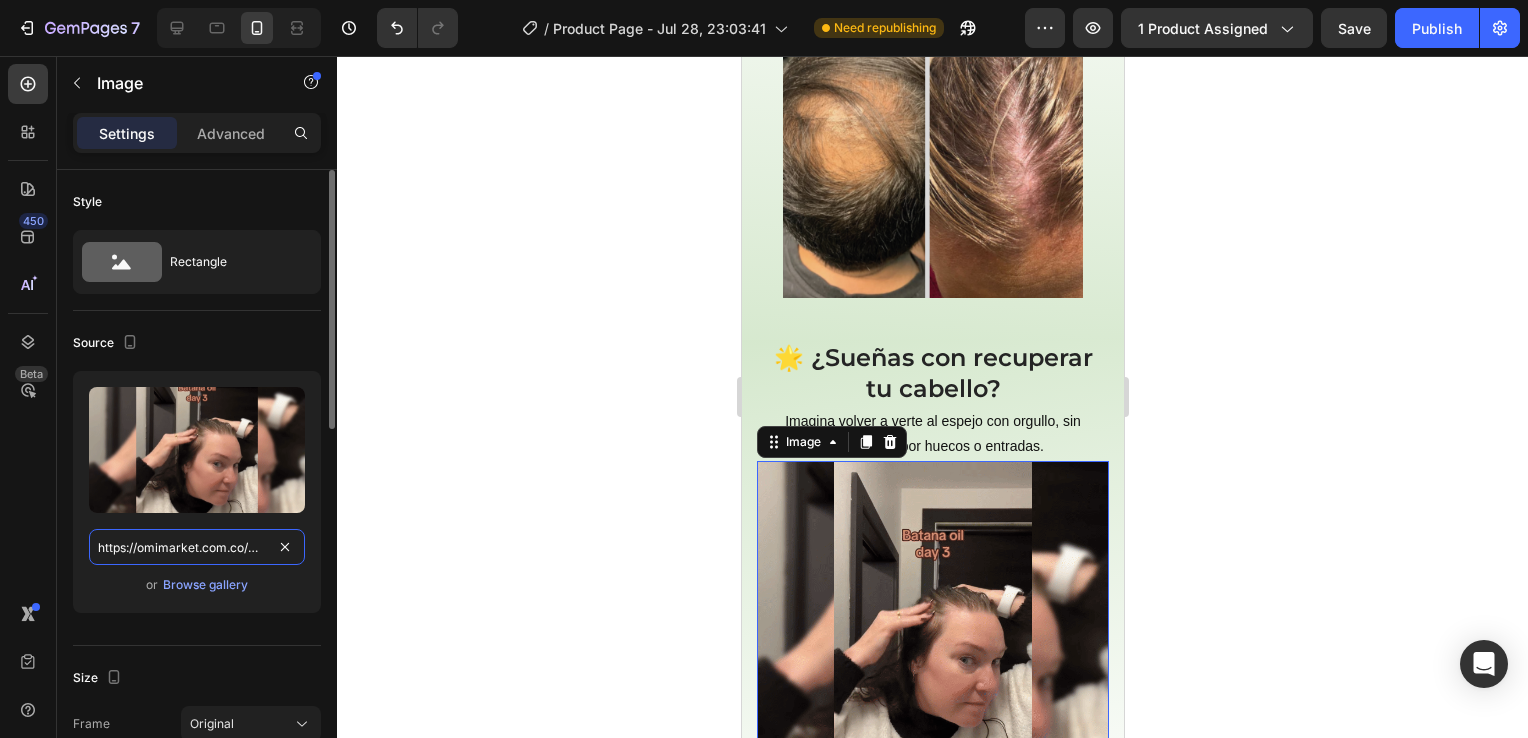 scroll, scrollTop: 0, scrollLeft: 280, axis: horizontal 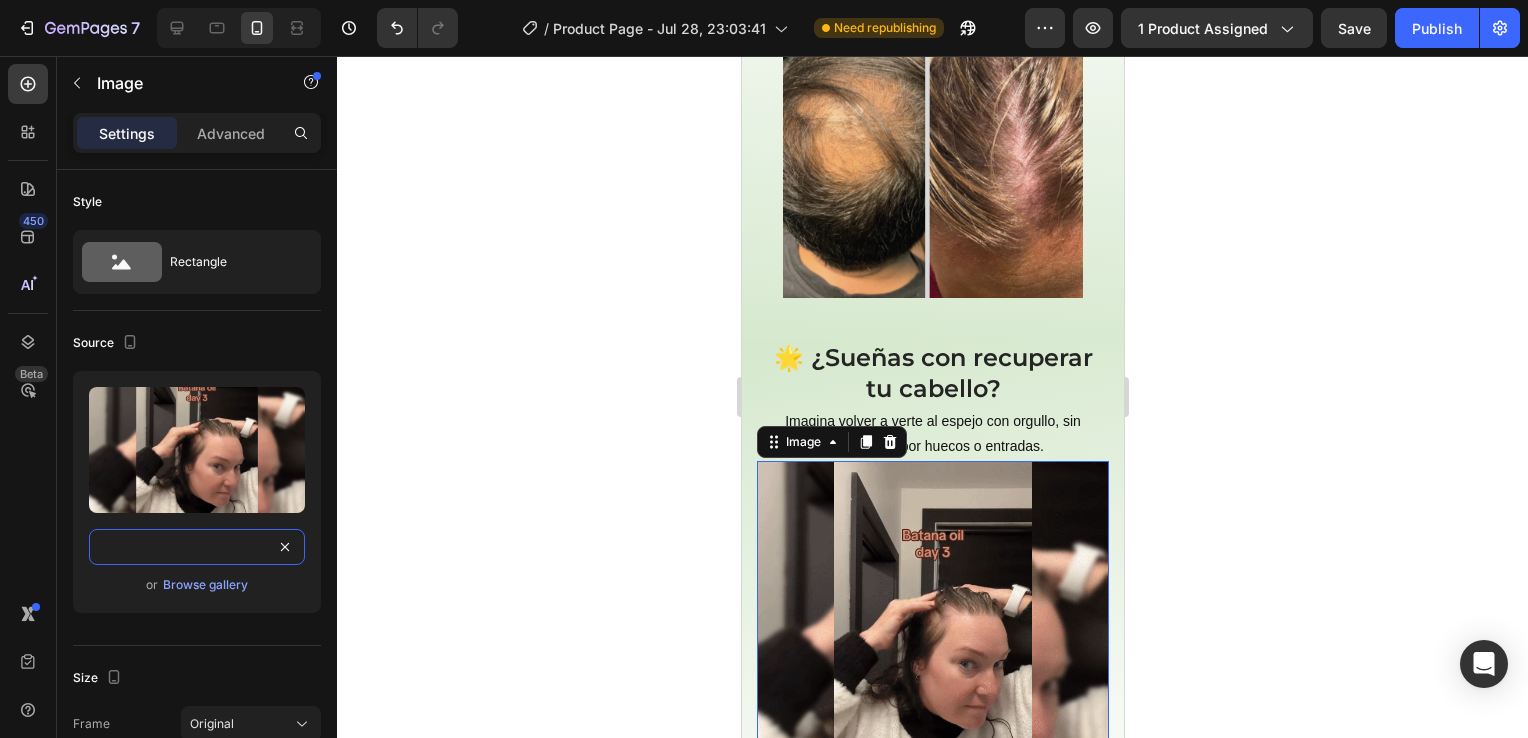 type on "https://omimarket.com.co/cdn/shop/files/Ab_gif.gif?v=1752737434&width=750" 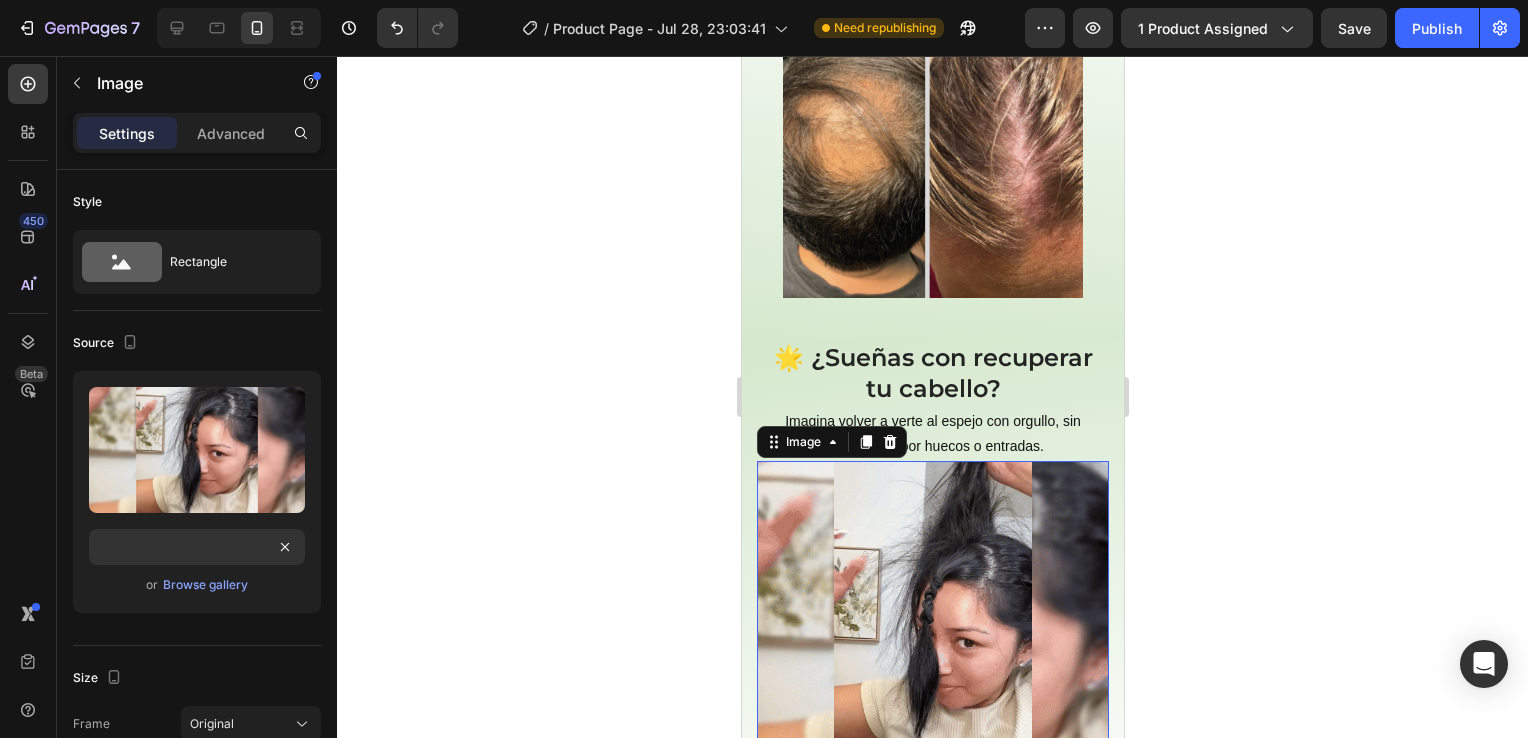 click 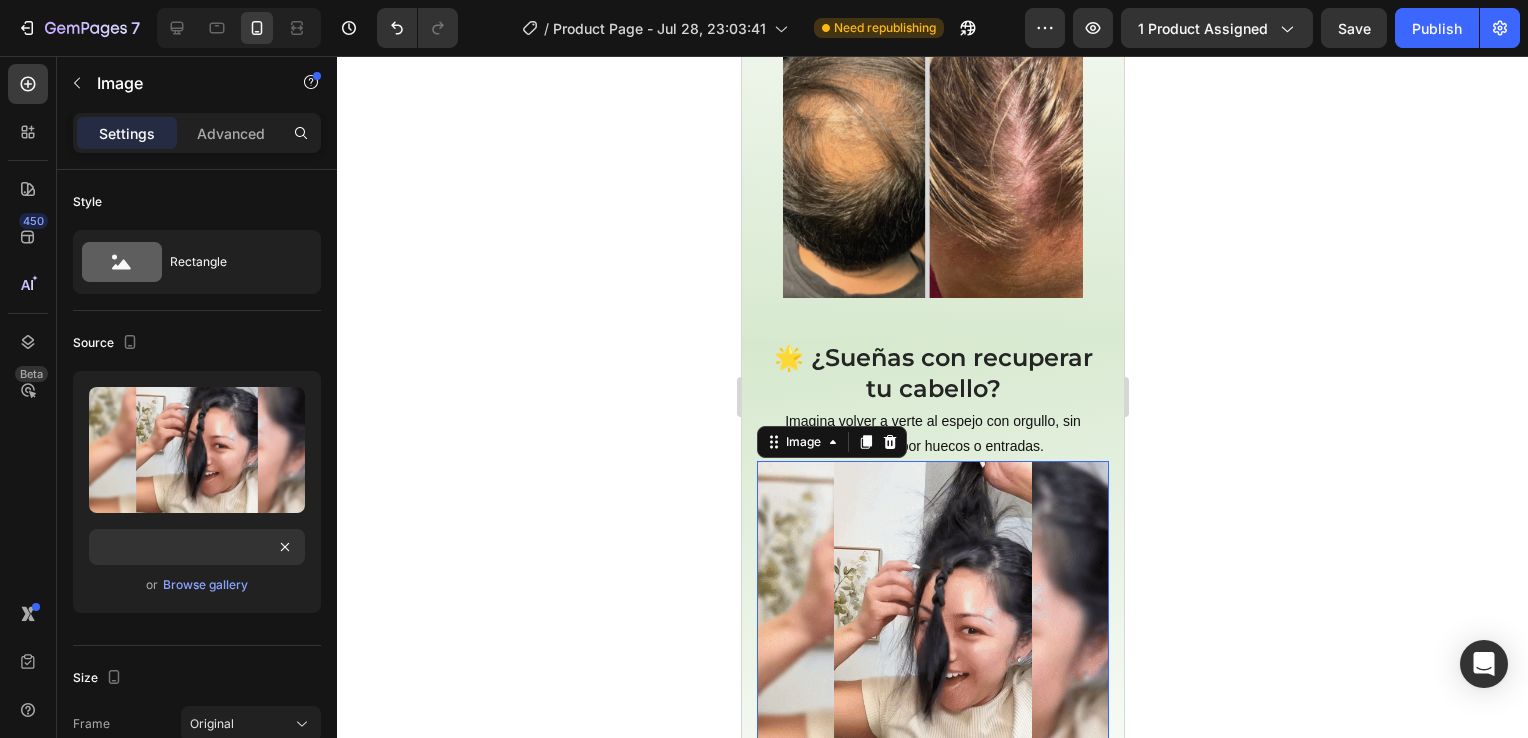 scroll, scrollTop: 0, scrollLeft: 0, axis: both 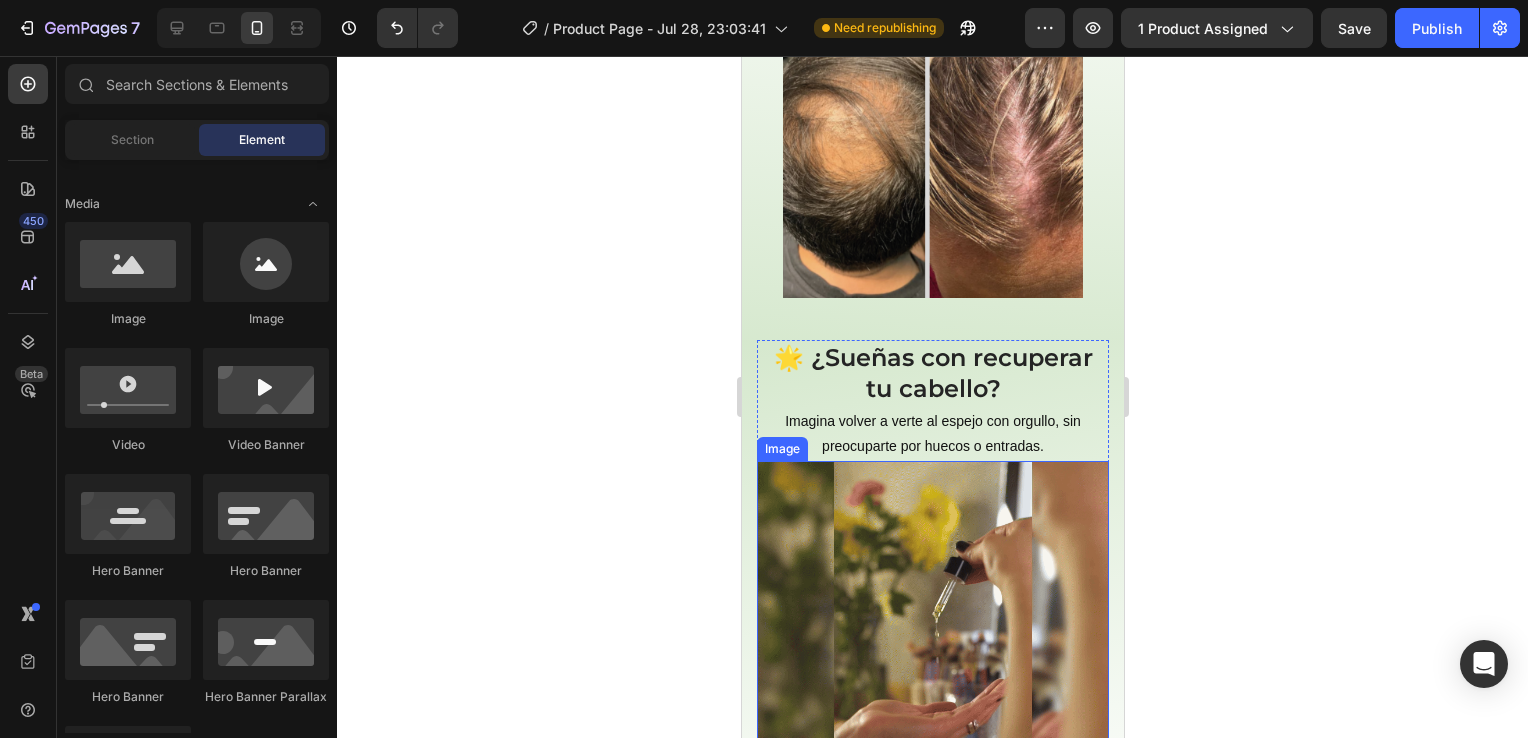 click at bounding box center [932, 637] 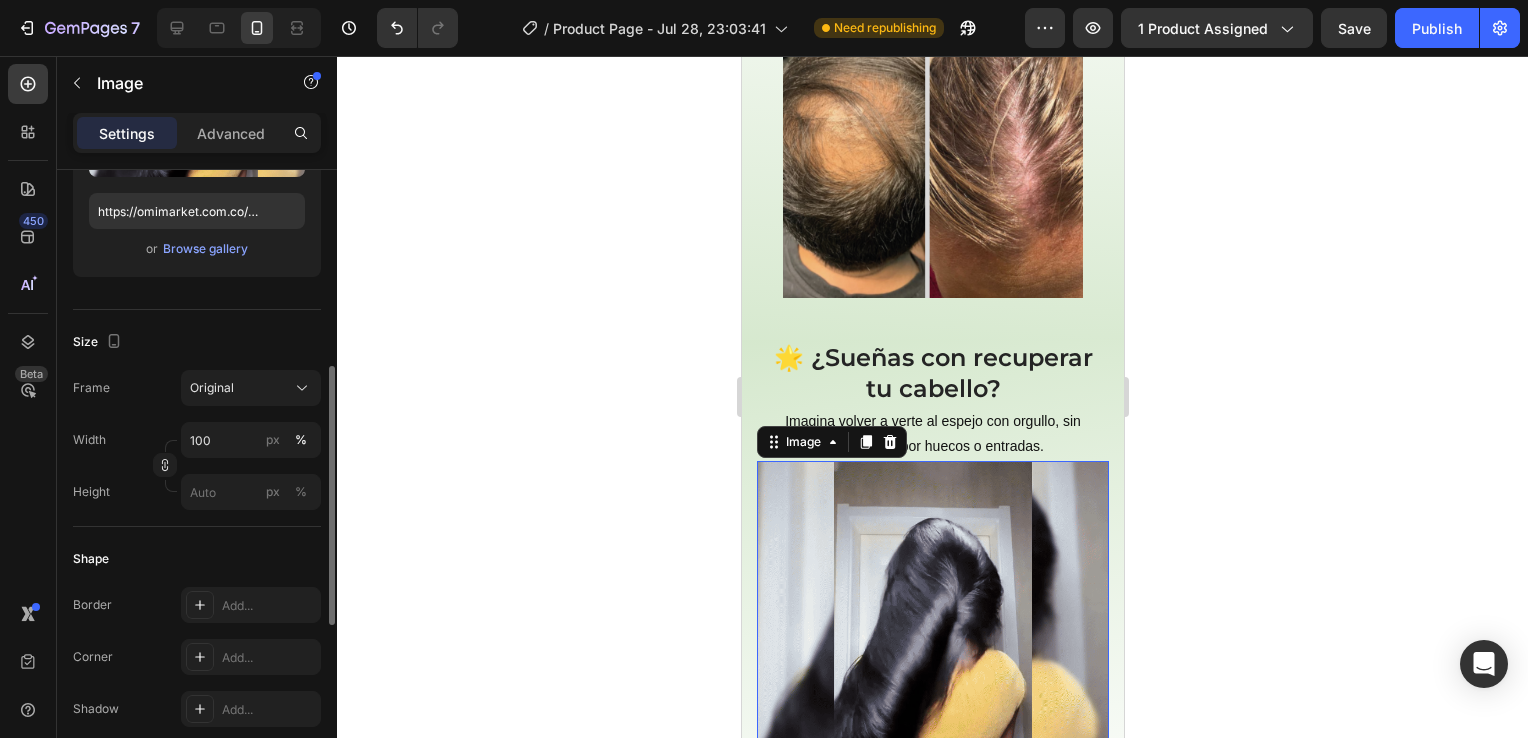 scroll, scrollTop: 376, scrollLeft: 0, axis: vertical 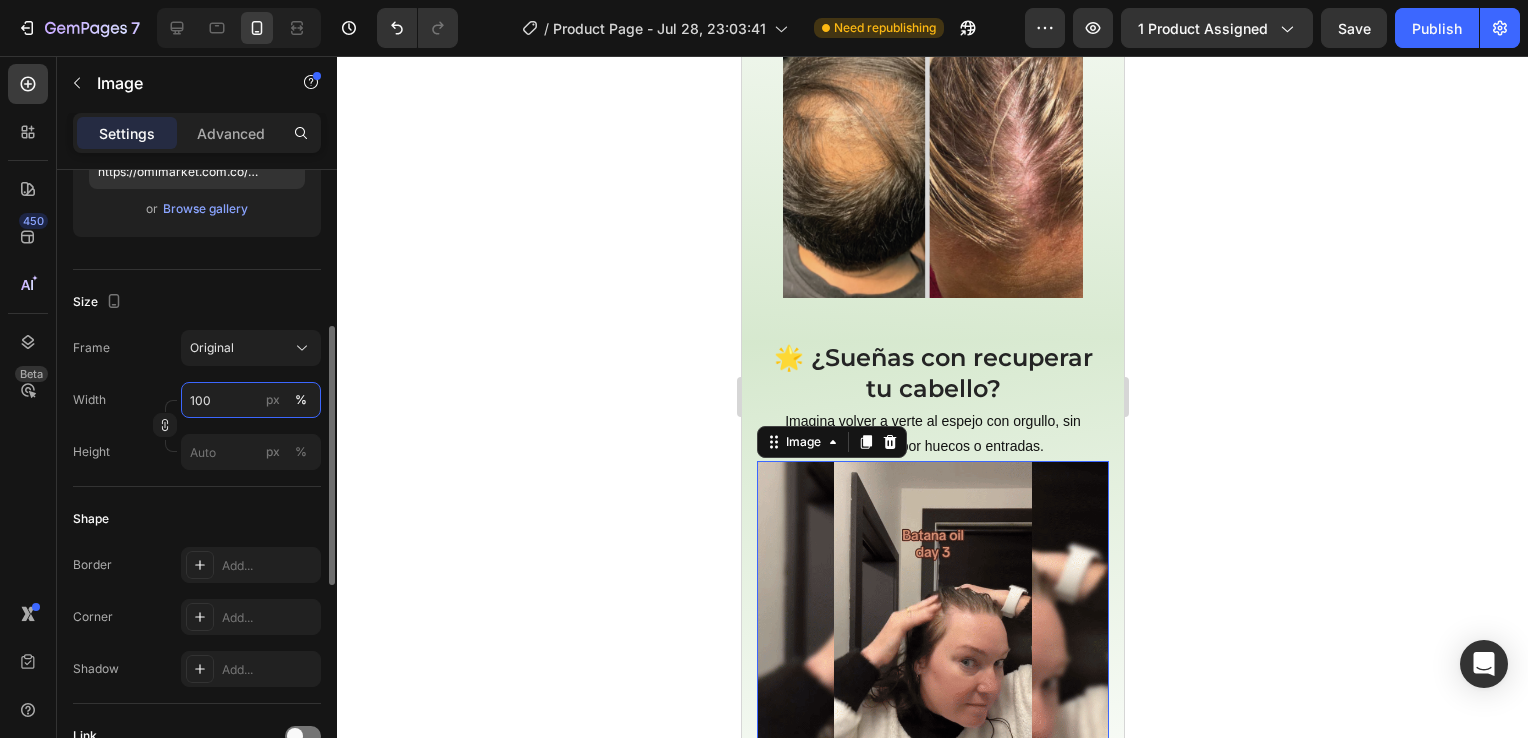 click on "100" at bounding box center [251, 400] 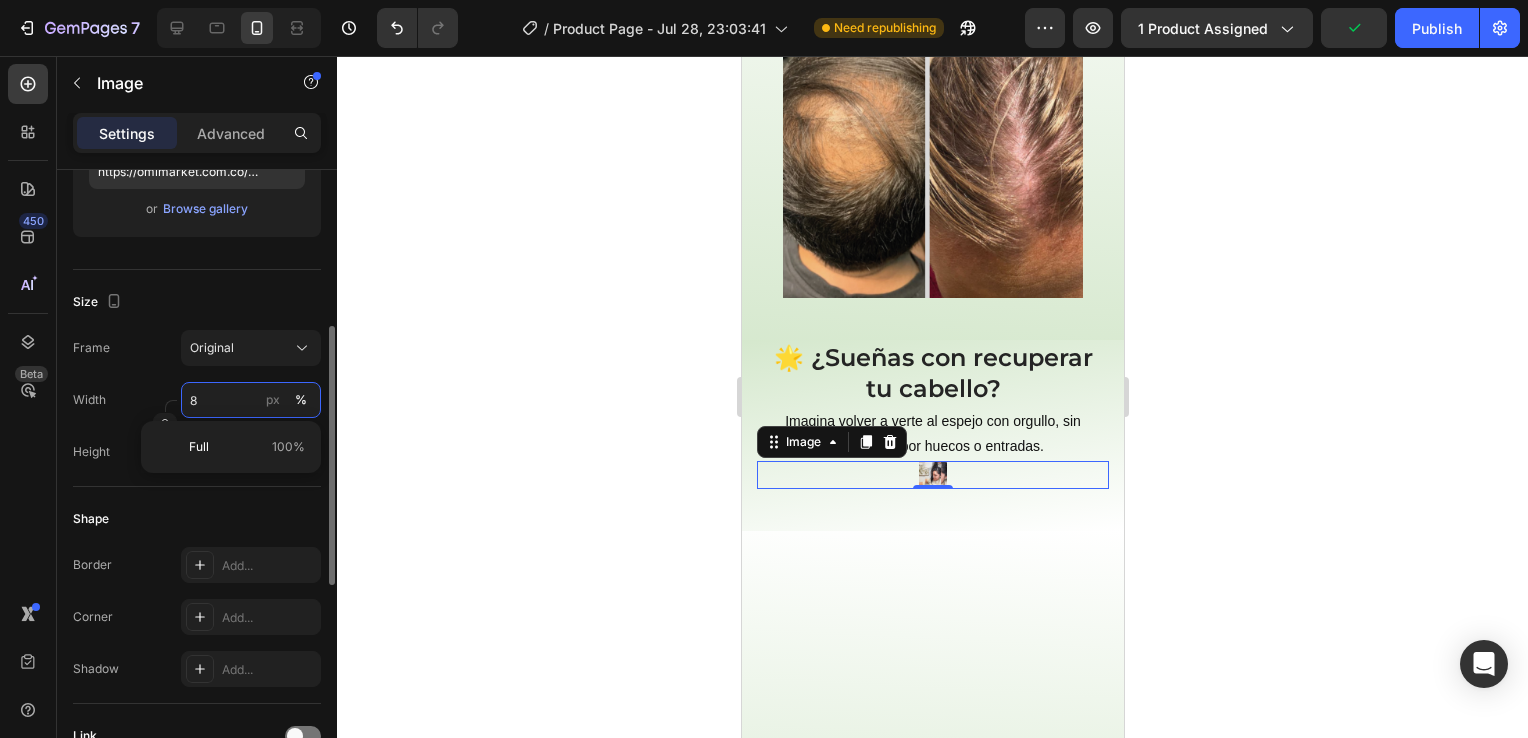 type on "85" 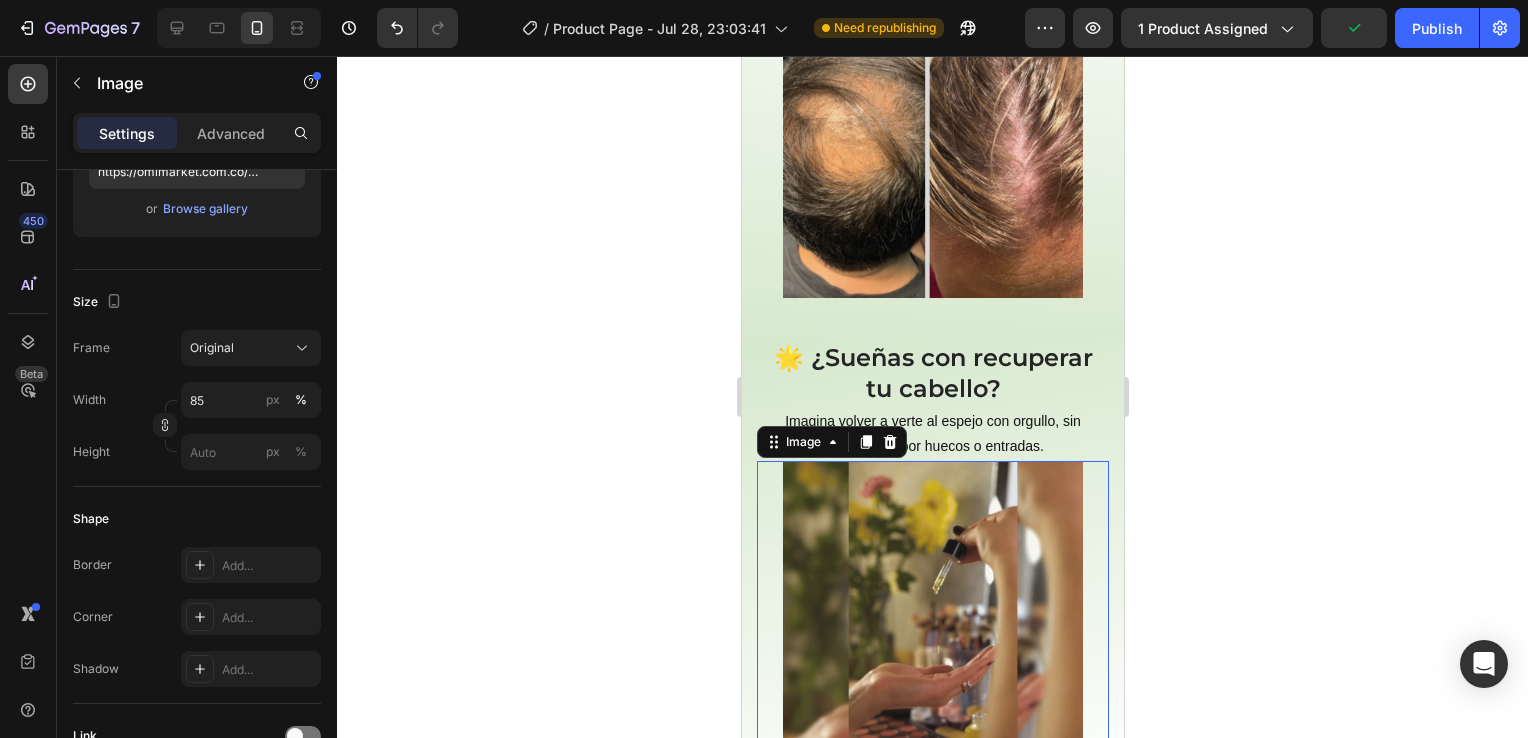 click 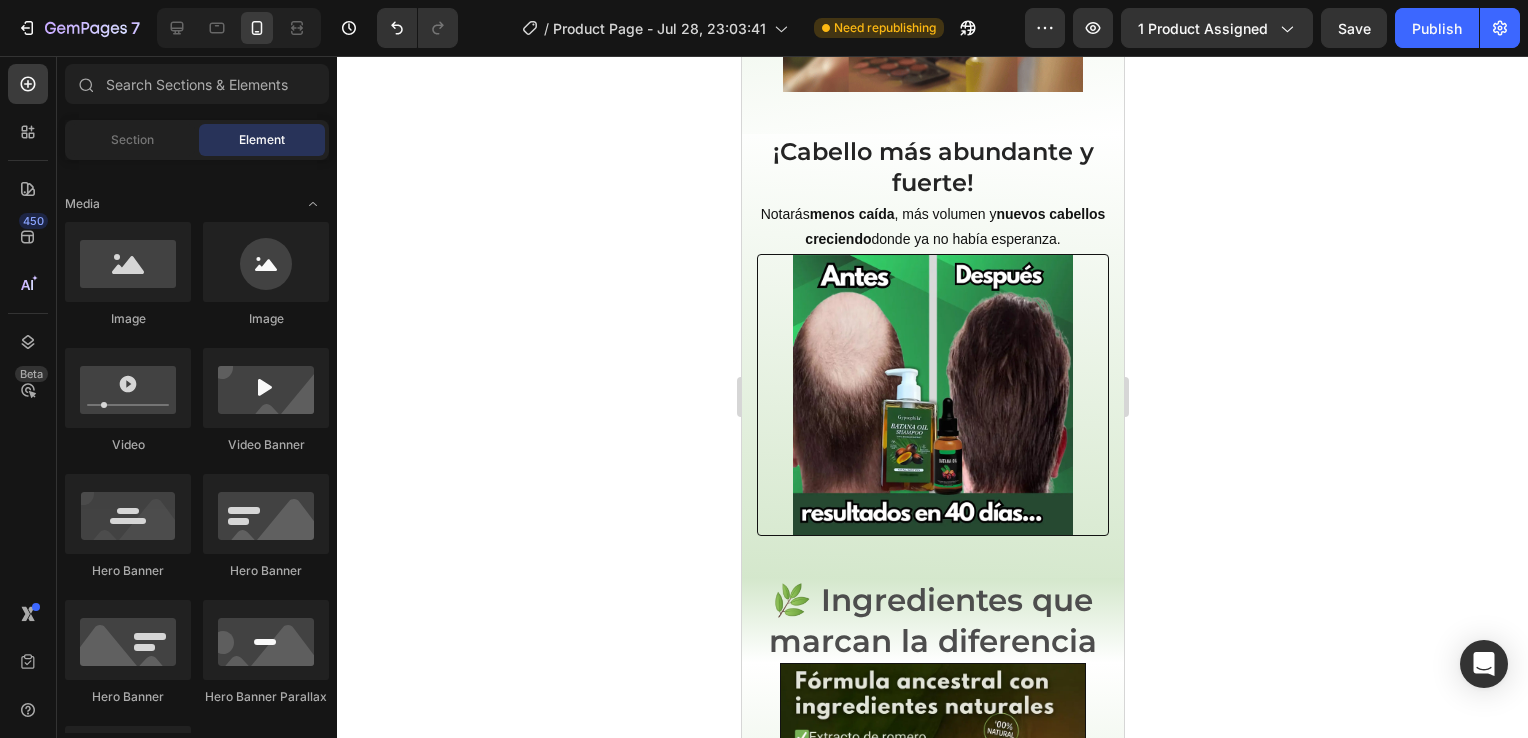 scroll, scrollTop: 1672, scrollLeft: 0, axis: vertical 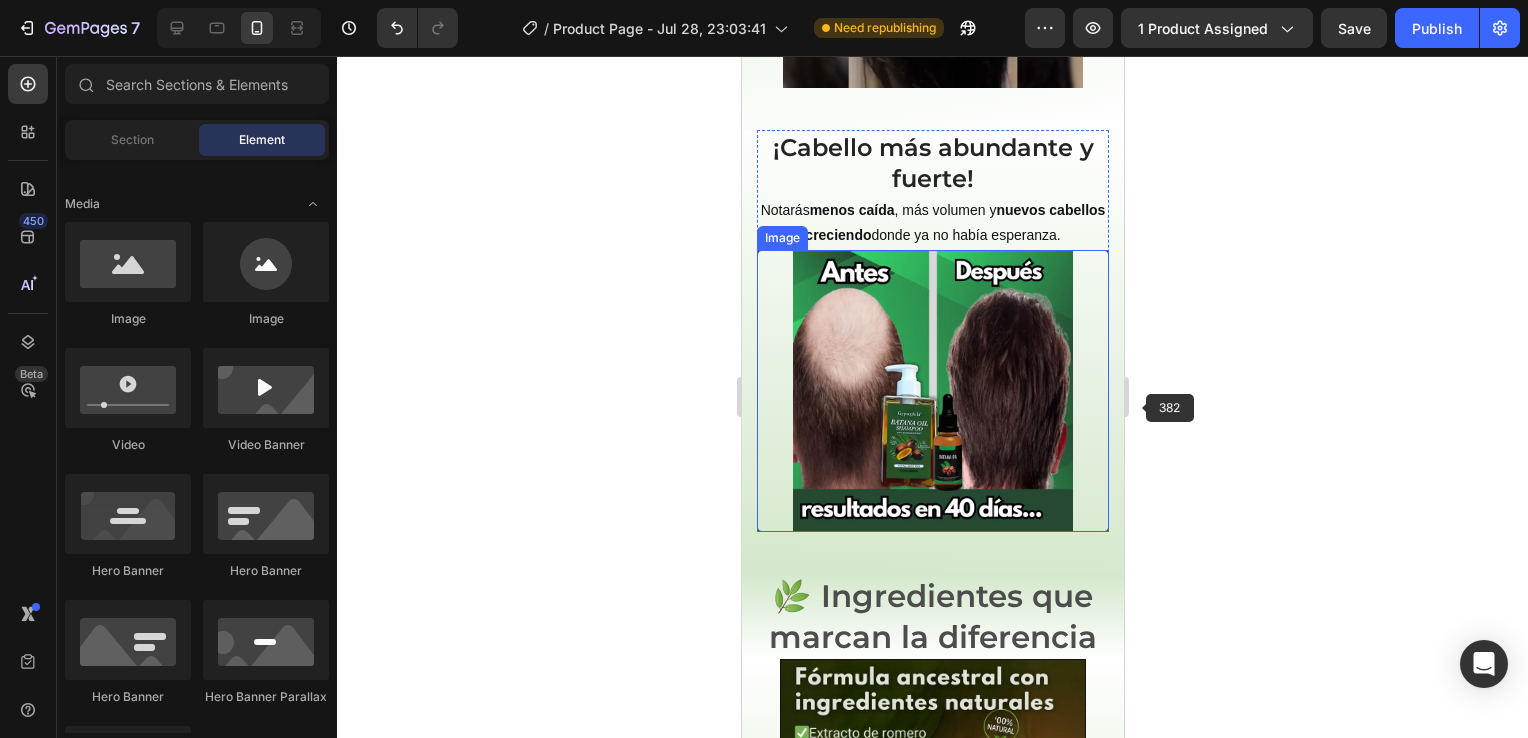 click at bounding box center [932, 391] 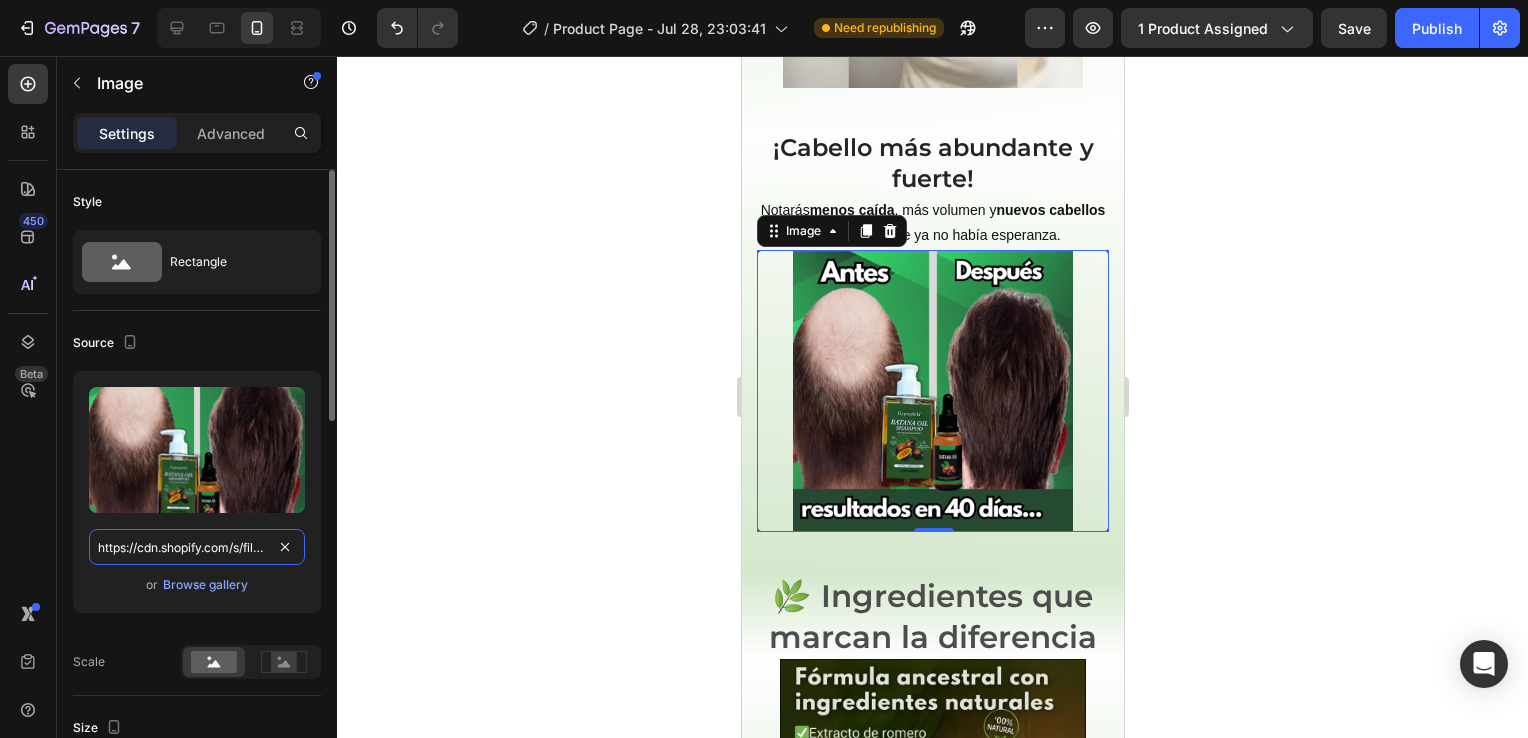 click on "https://cdn.shopify.com/s/files/1/0670/1770/3559/files/Antes_1.webp?v=1752445949" at bounding box center [197, 547] 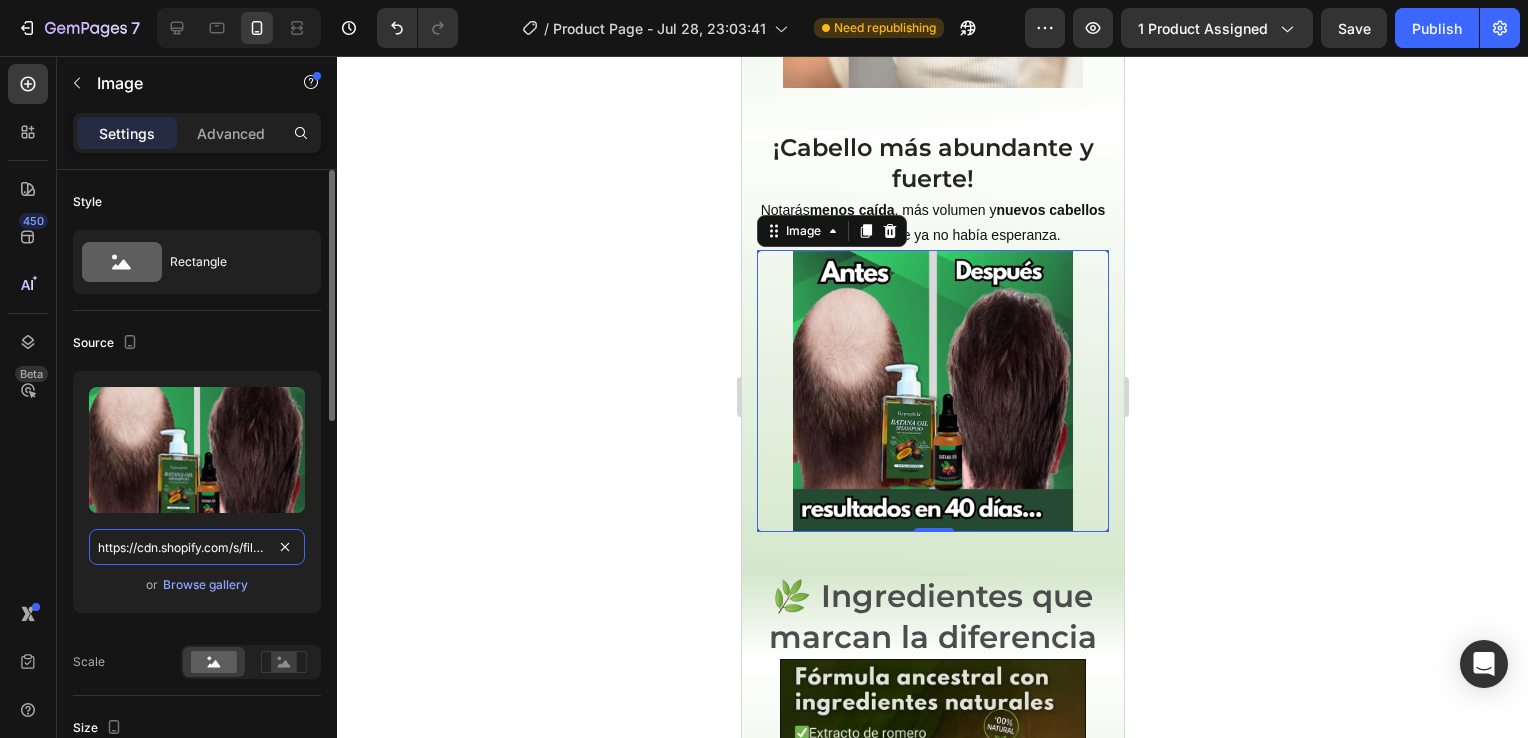 click on "https://cdn.shopify.com/s/files/1/0670/1770/3559/files/Antes_1.webp?v=1752445949" at bounding box center [197, 547] 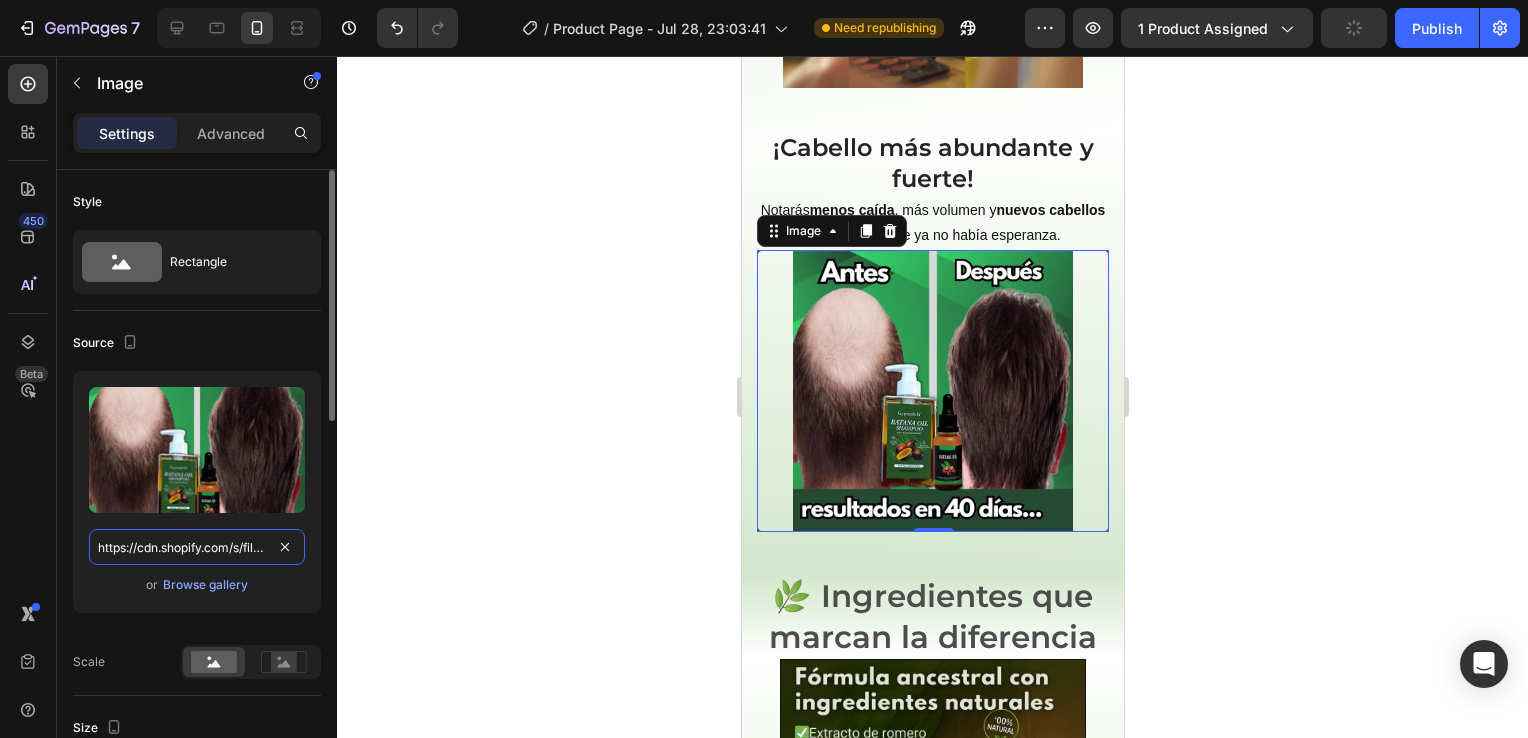 click on "https://cdn.shopify.com/s/files/1/0670/1770/3559/files/Antes_1.webp?v=1752445949" at bounding box center [197, 547] 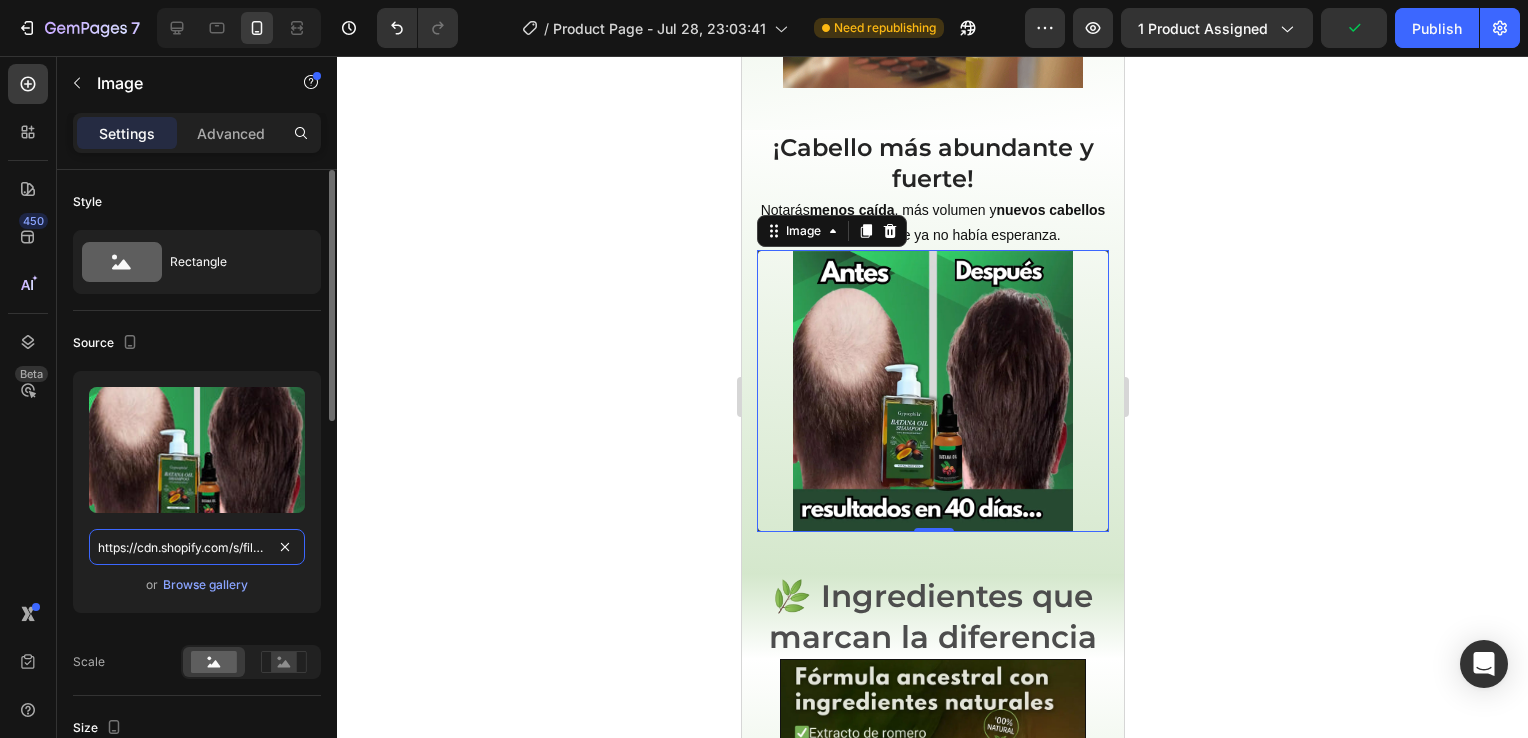 click on "https://cdn.shopify.com/s/files/1/0670/1770/3559/files/Antes_1.webp?v=1752445949" at bounding box center [197, 547] 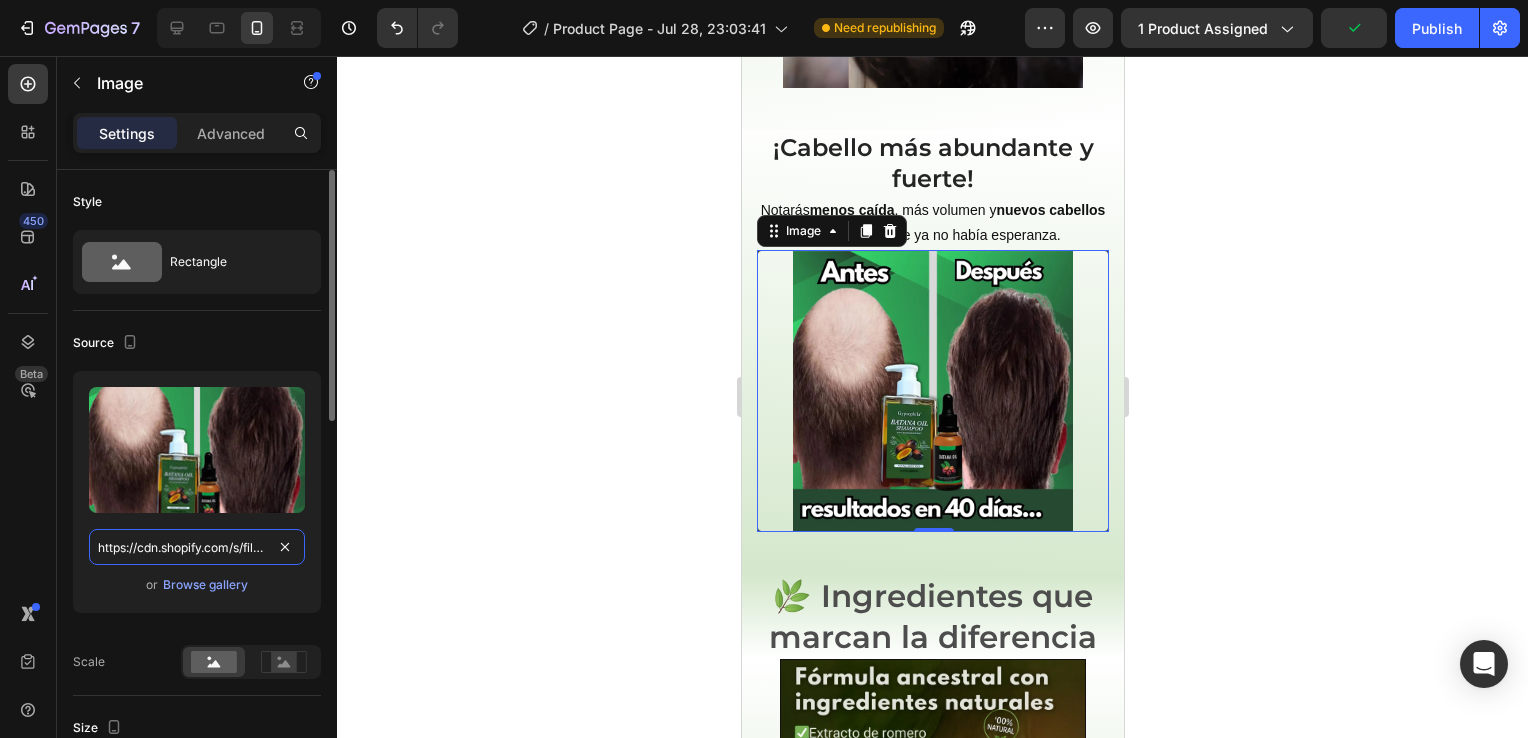 click on "https://cdn.shopify.com/s/files/1/0670/1770/3559/files/Antes_1.webp?v=1752445949" at bounding box center (197, 547) 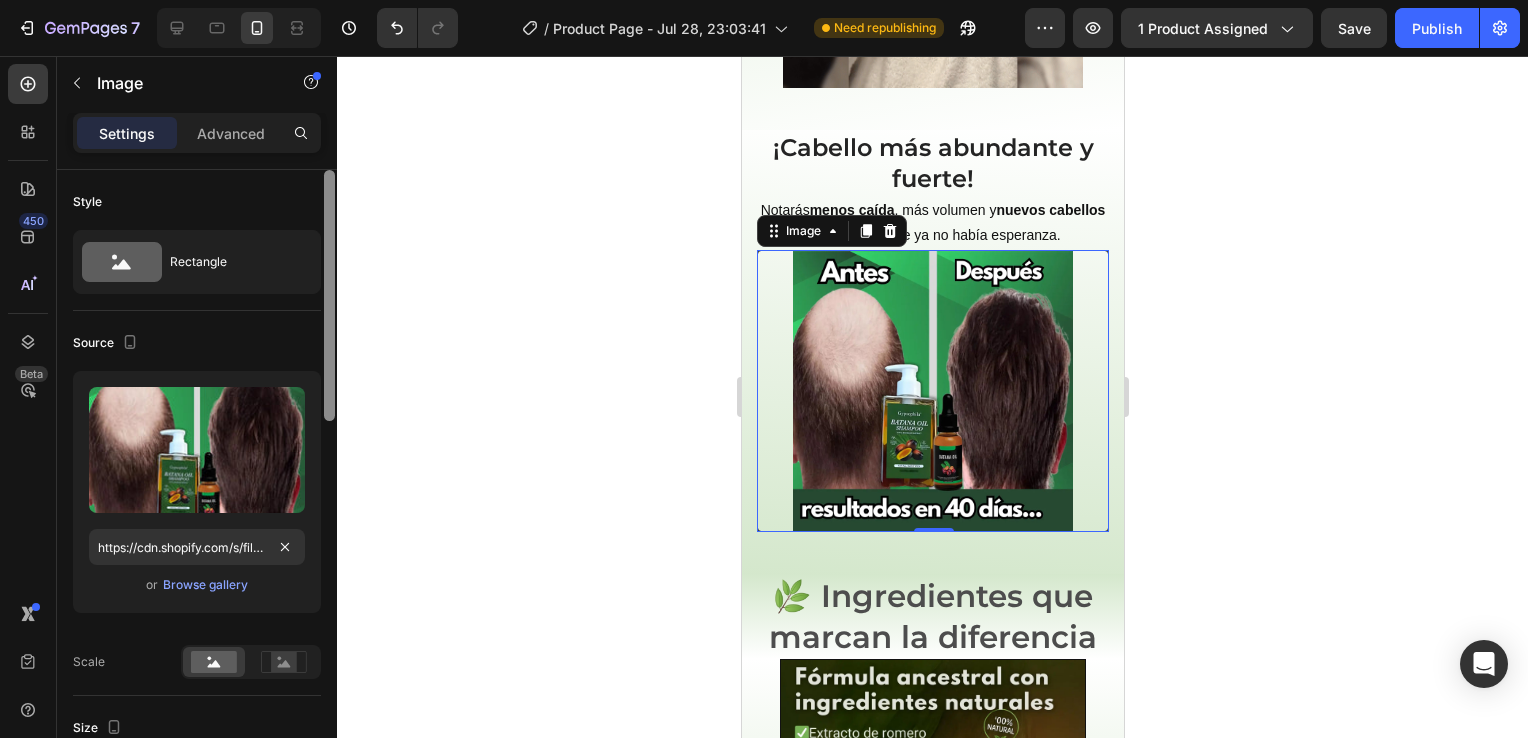 scroll, scrollTop: 626, scrollLeft: 0, axis: vertical 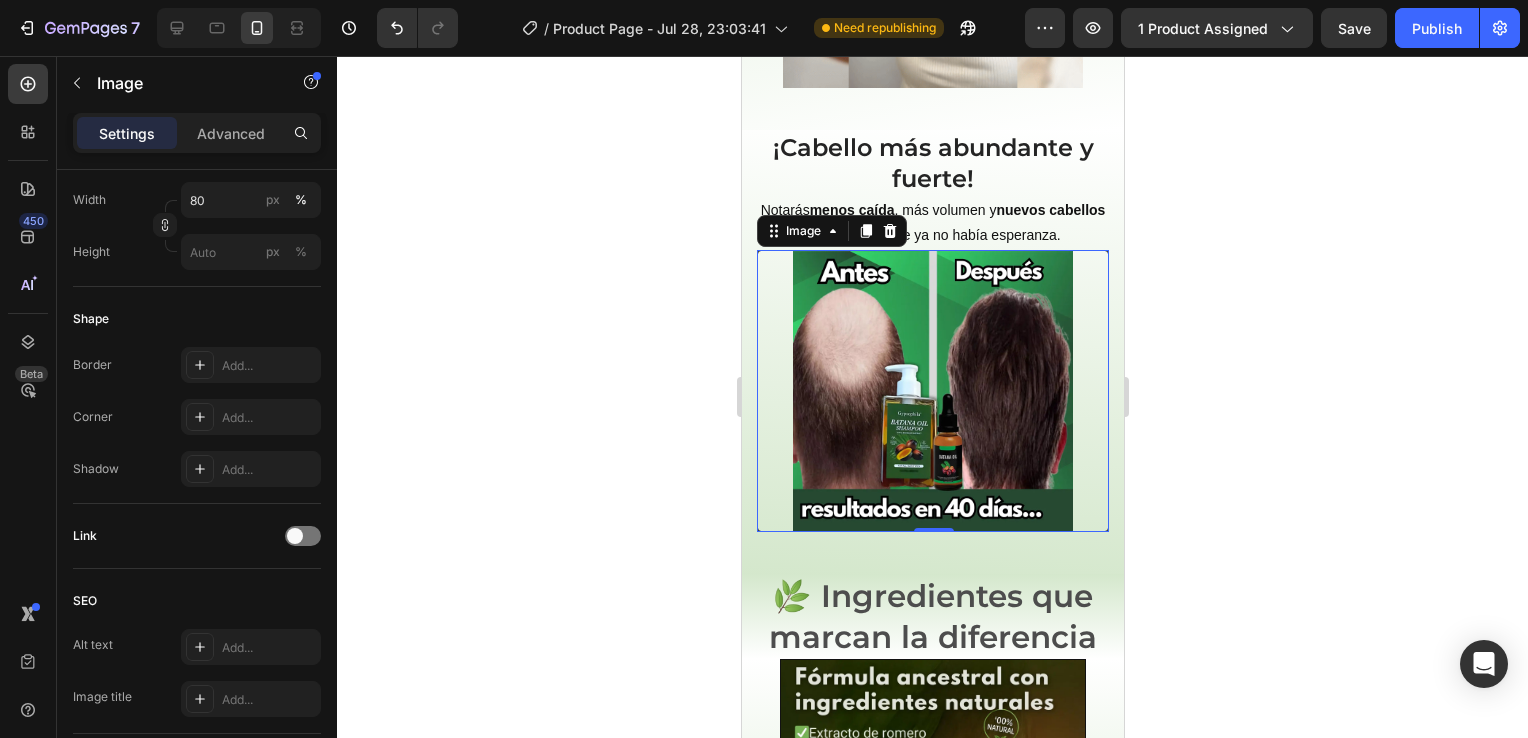click at bounding box center (329, -143) 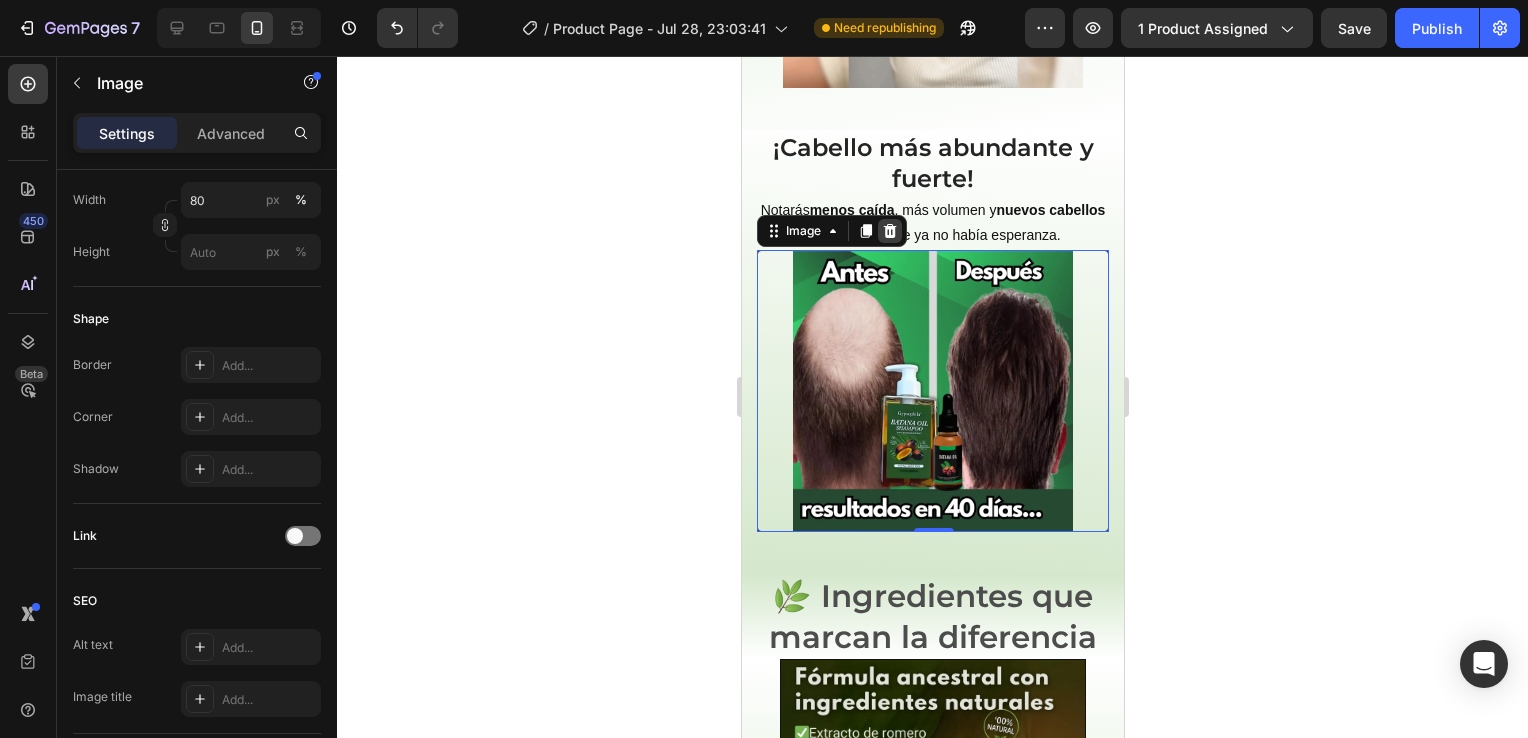 click 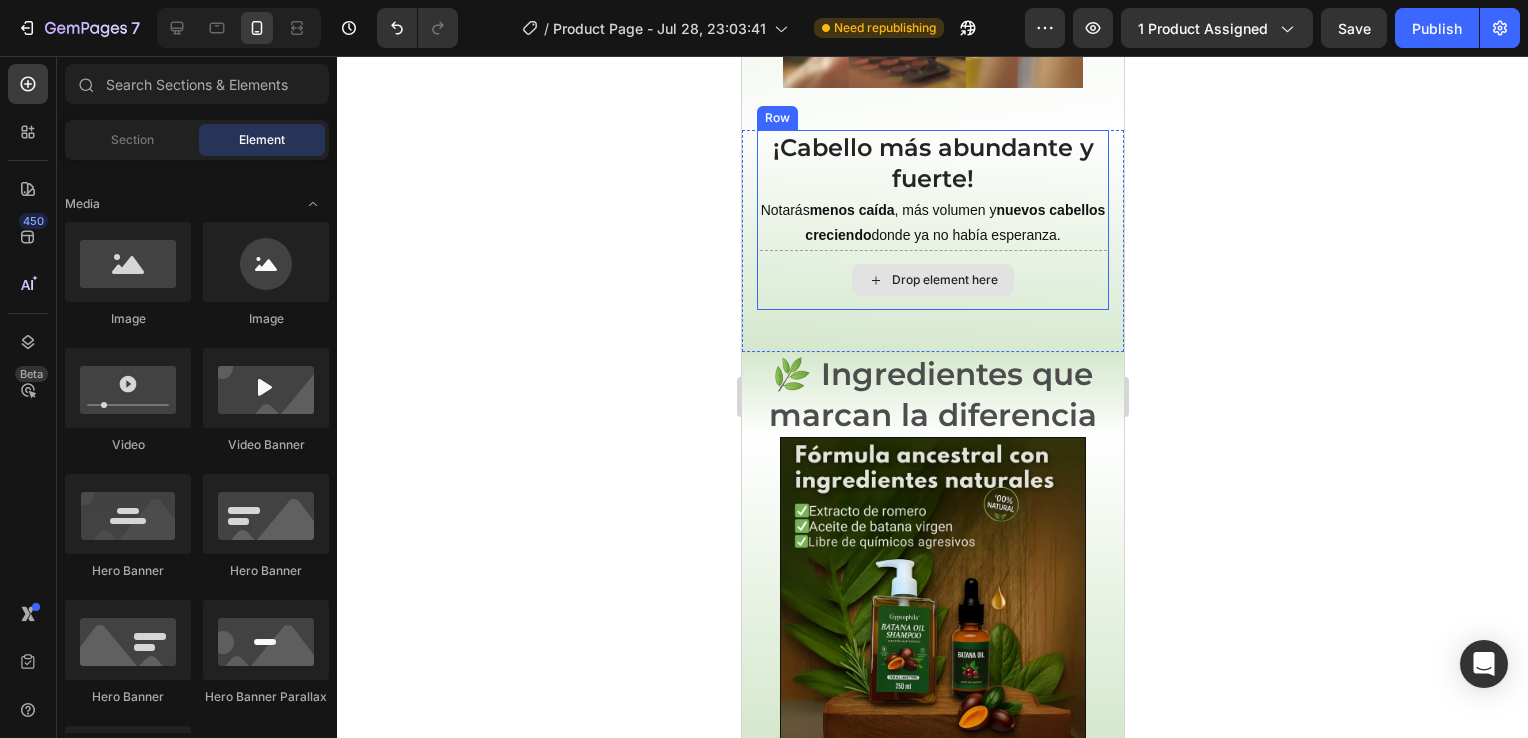 click on "Drop element here" at bounding box center (932, 280) 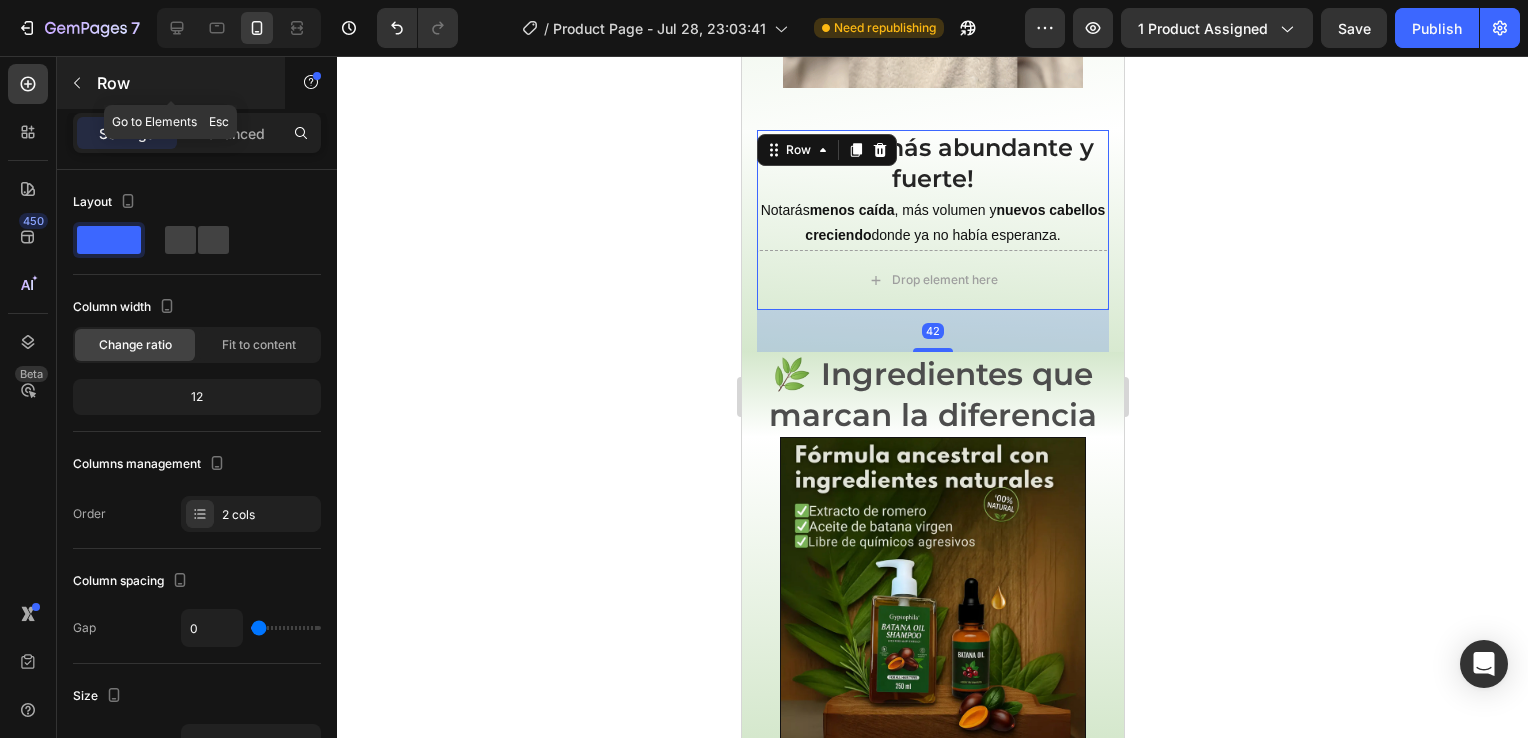 click at bounding box center [77, 83] 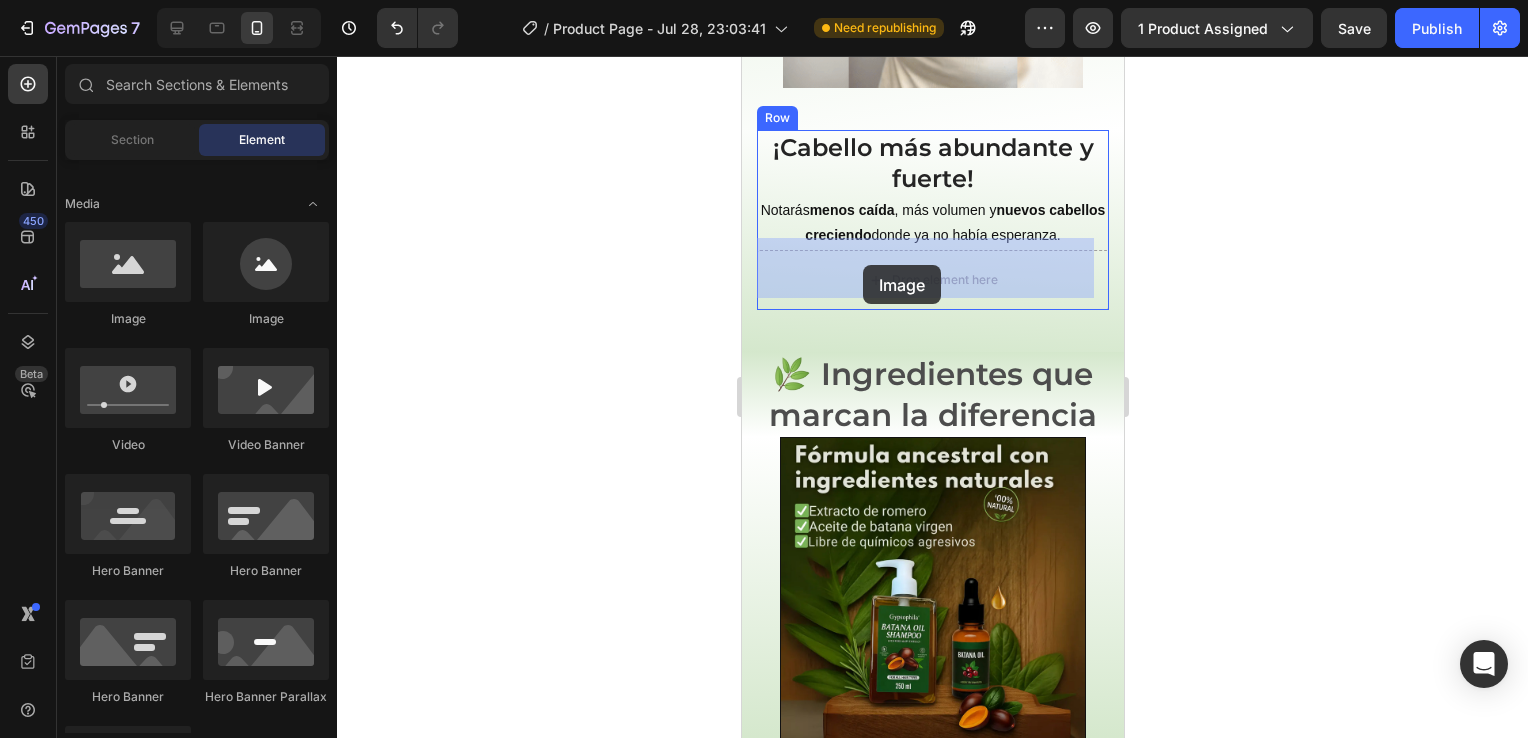 drag, startPoint x: 843, startPoint y: 325, endPoint x: 862, endPoint y: 265, distance: 62.936478 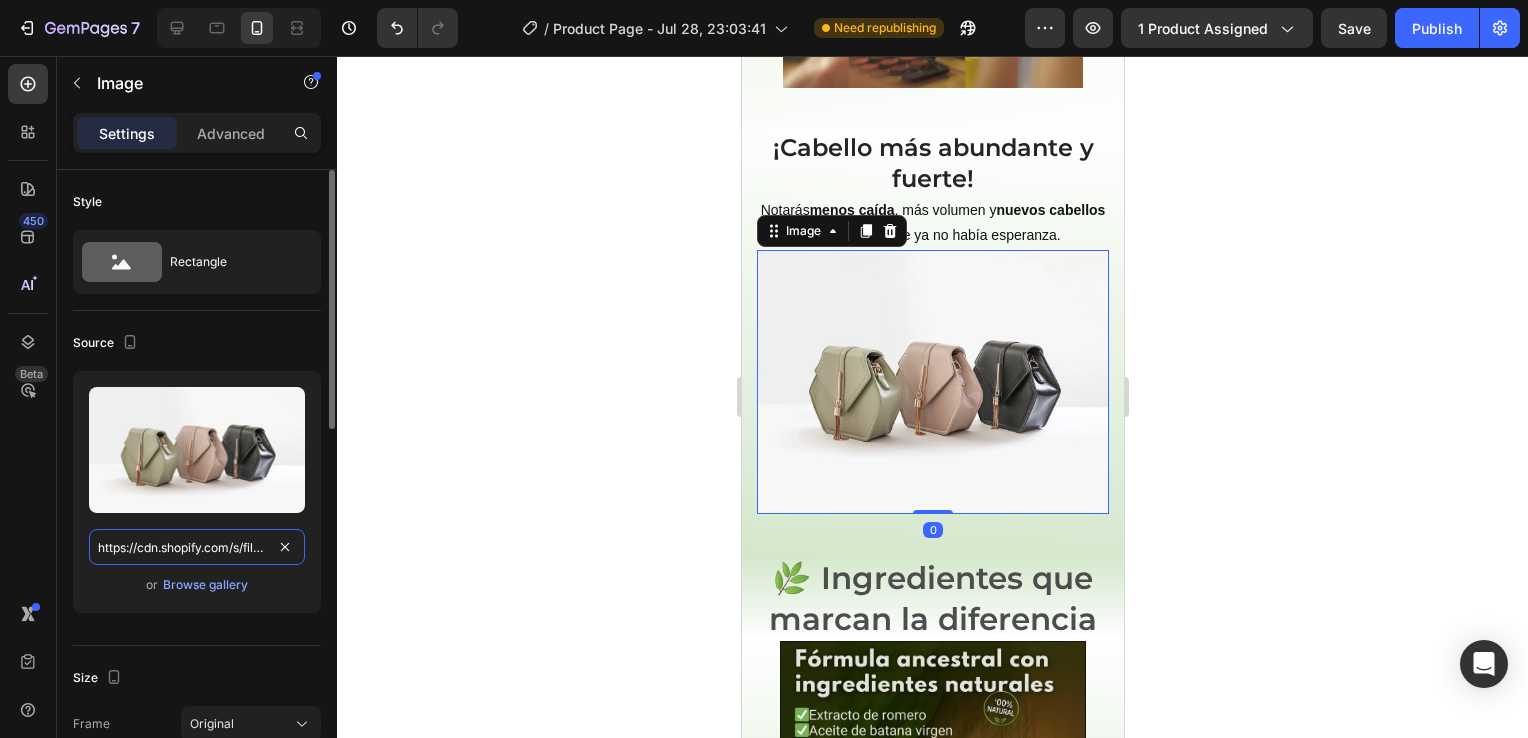 click on "https://cdn.shopify.com/s/files/1/2005/9307/files/image_demo.jpg" at bounding box center [197, 547] 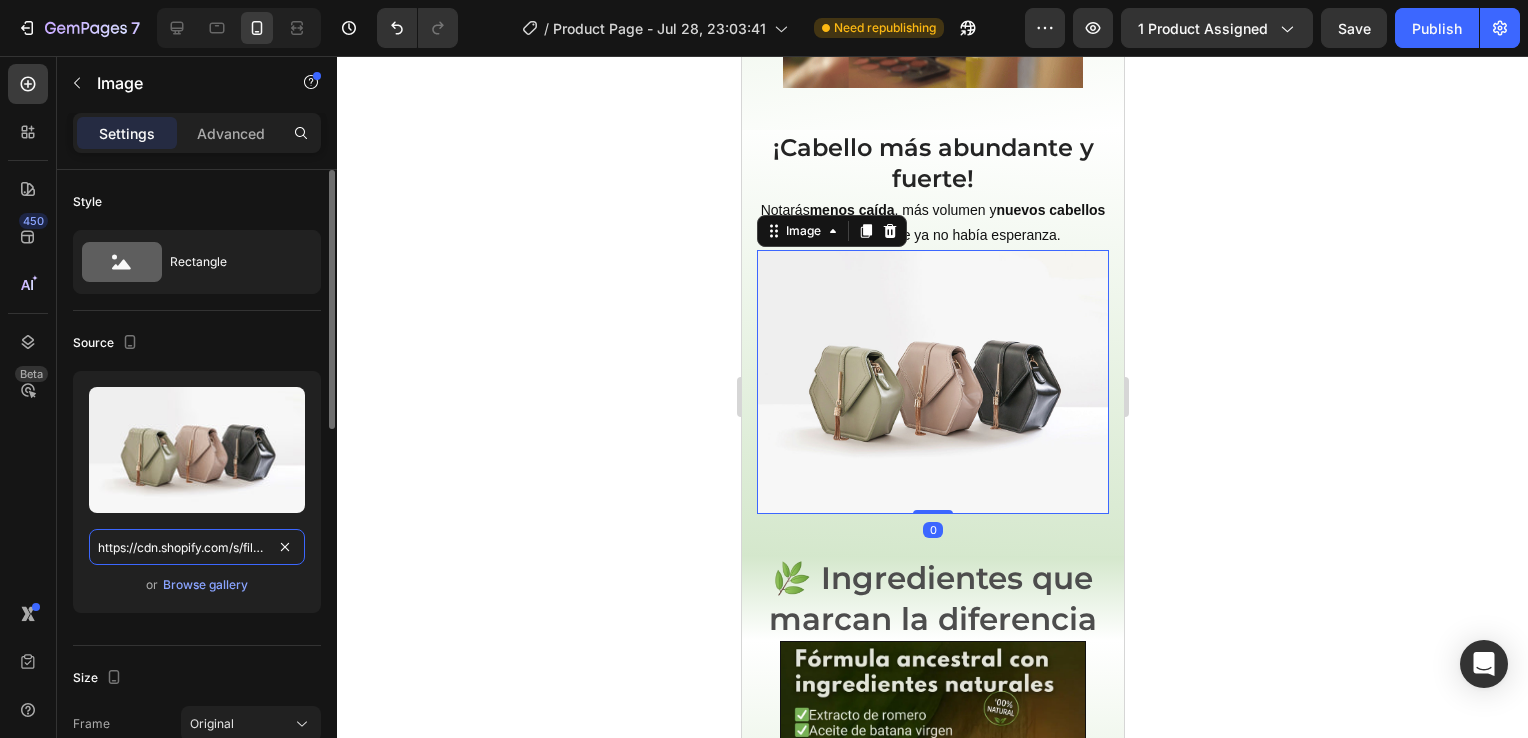 click on "https://cdn.shopify.com/s/files/1/2005/9307/files/image_demo.jpg" at bounding box center (197, 547) 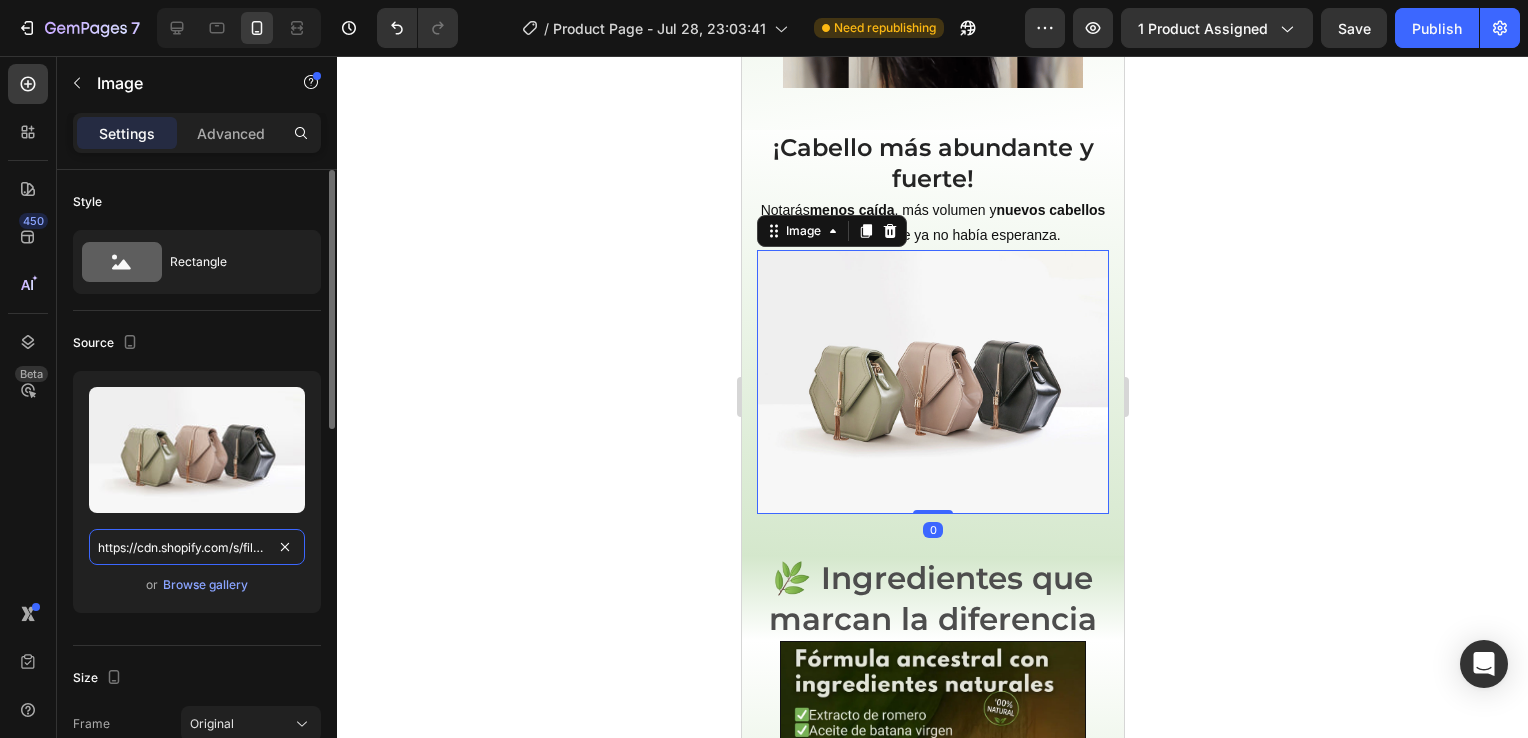 paste on "0670/1770/3559/files/Antes_1.webp?v=1752445949" 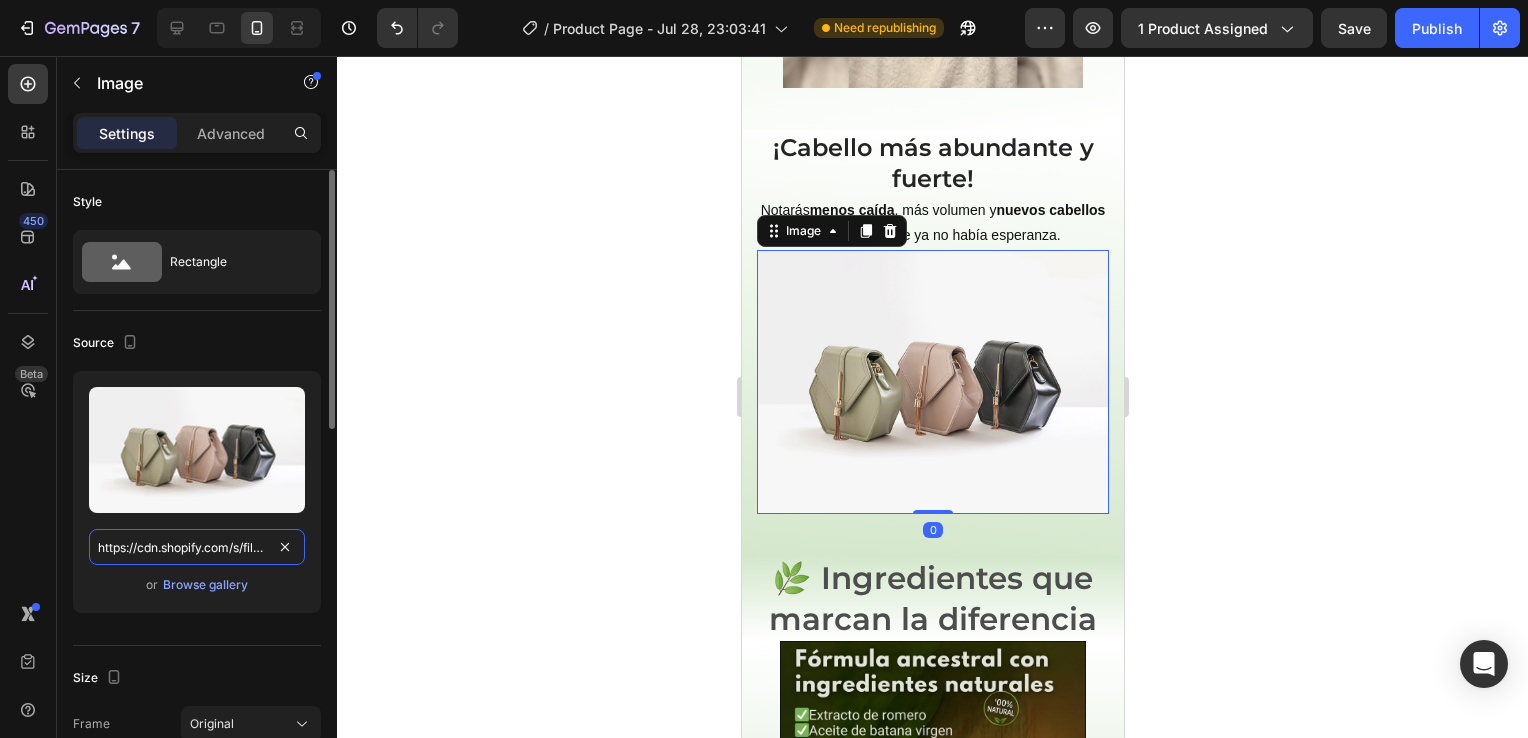 type on "https://cdn.shopify.com/s/files/1/0670/1770/3559/files/Antes_1.webp?v=1752445949" 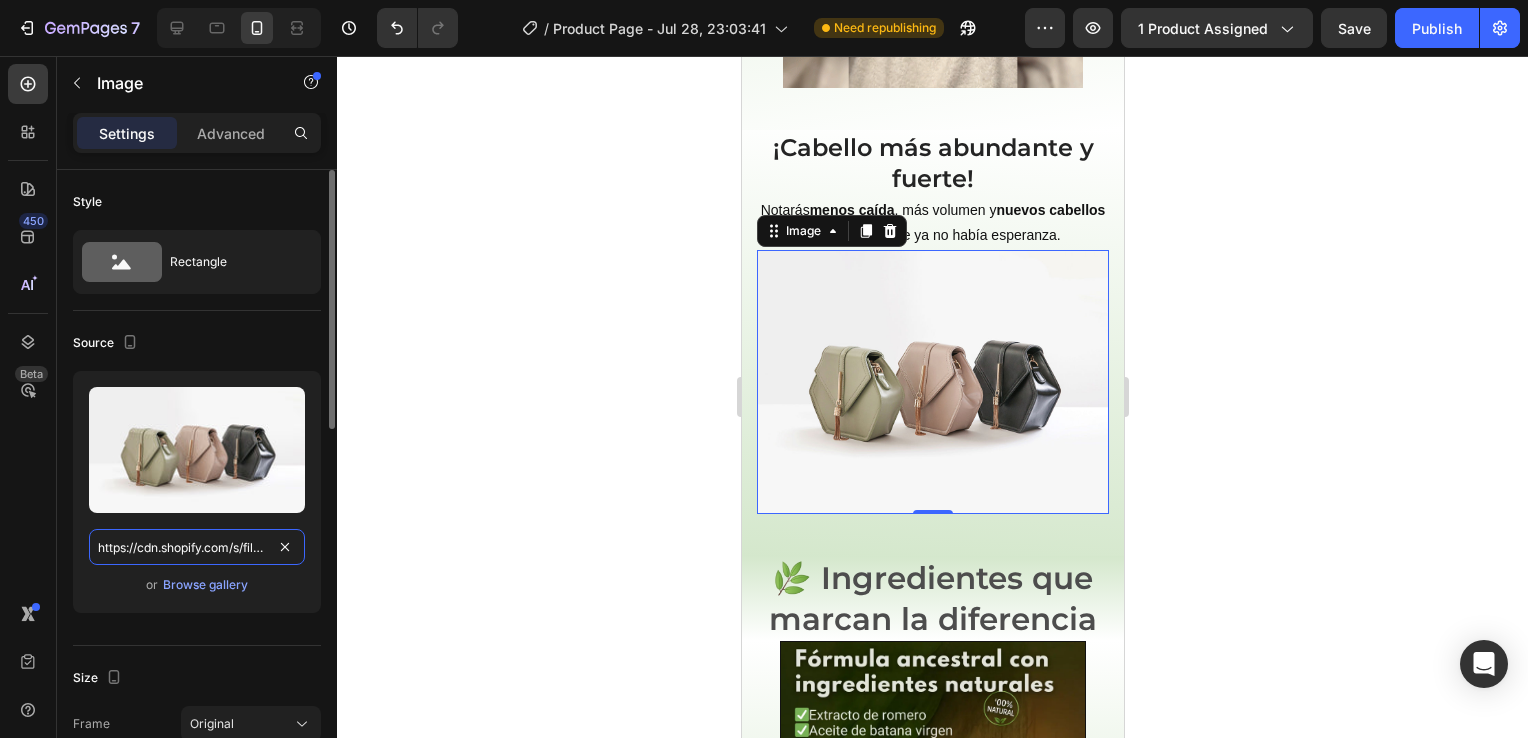 scroll, scrollTop: 0, scrollLeft: 313, axis: horizontal 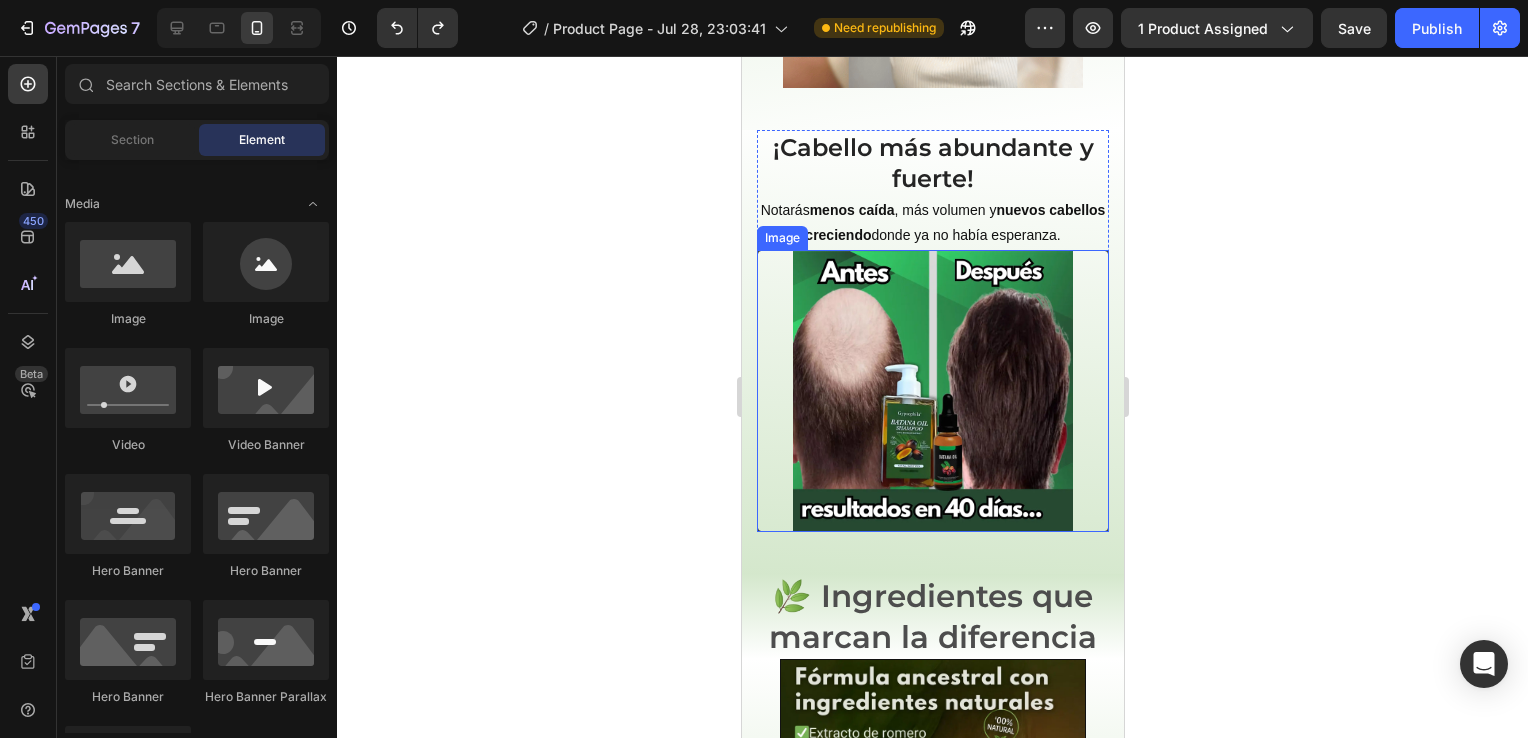 click at bounding box center [932, 391] 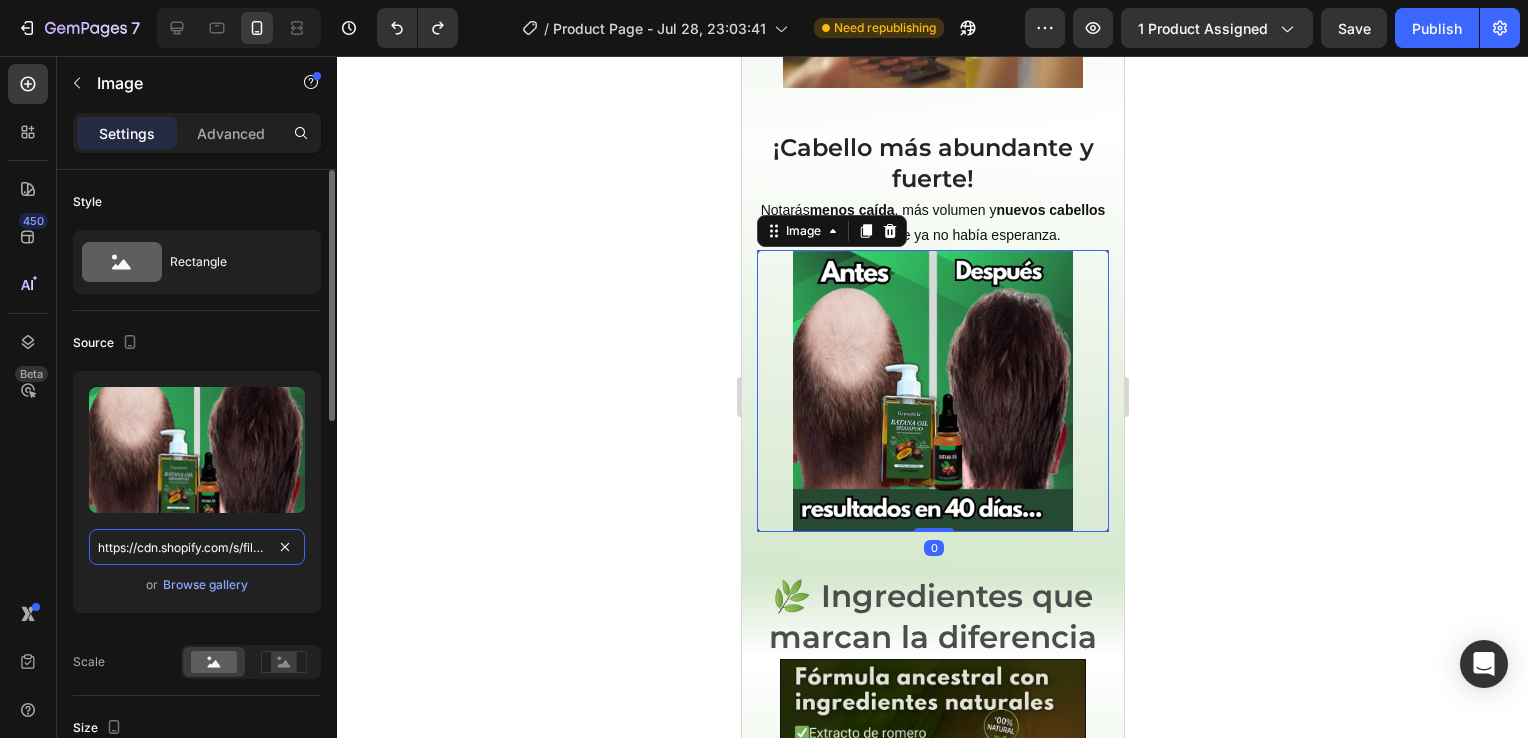 click on "https://cdn.shopify.com/s/files/1/0670/1770/3559/files/Antes_1.webp?v=1752445949" at bounding box center [197, 547] 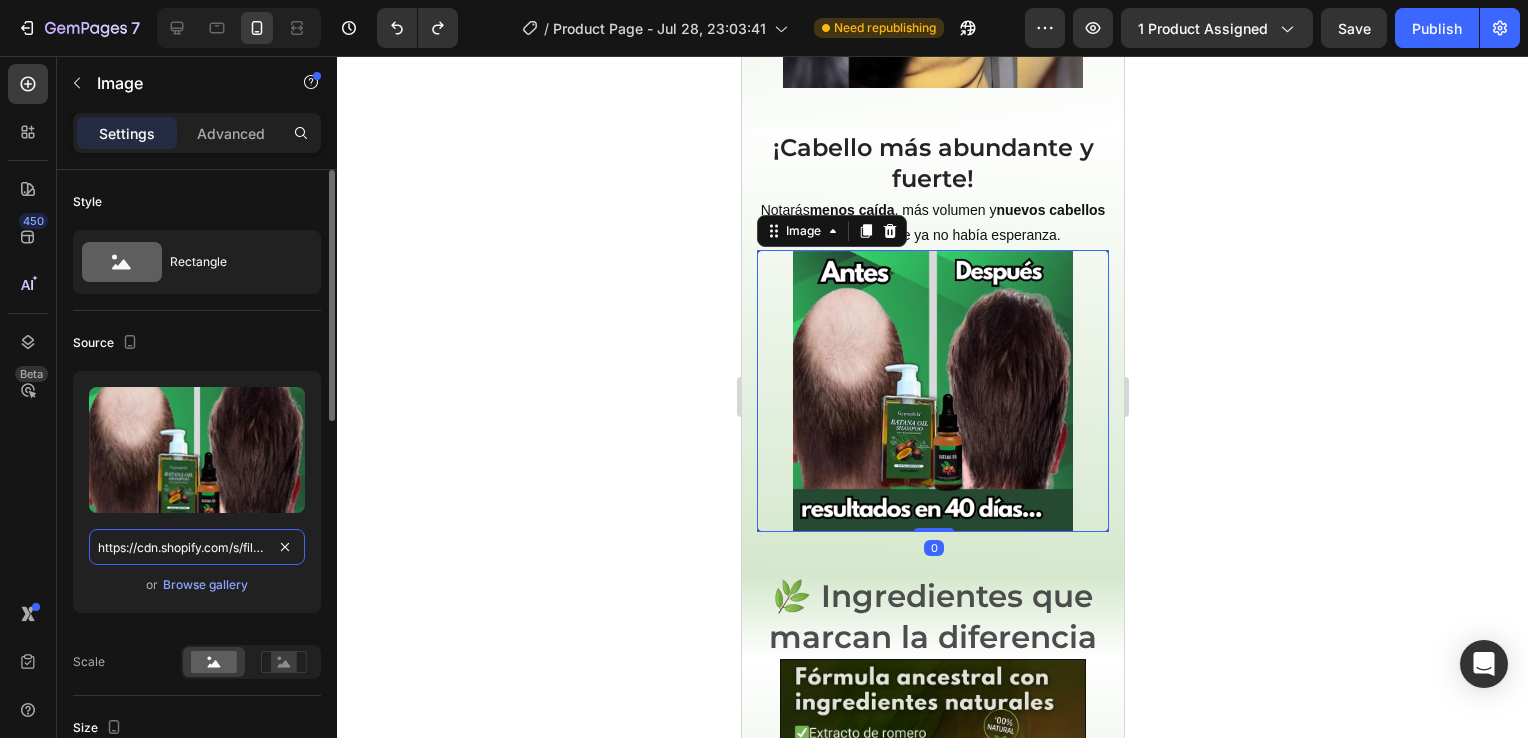click on "https://cdn.shopify.com/s/files/1/0670/1770/3559/files/Antes_1.webp?v=1752445949" at bounding box center [197, 547] 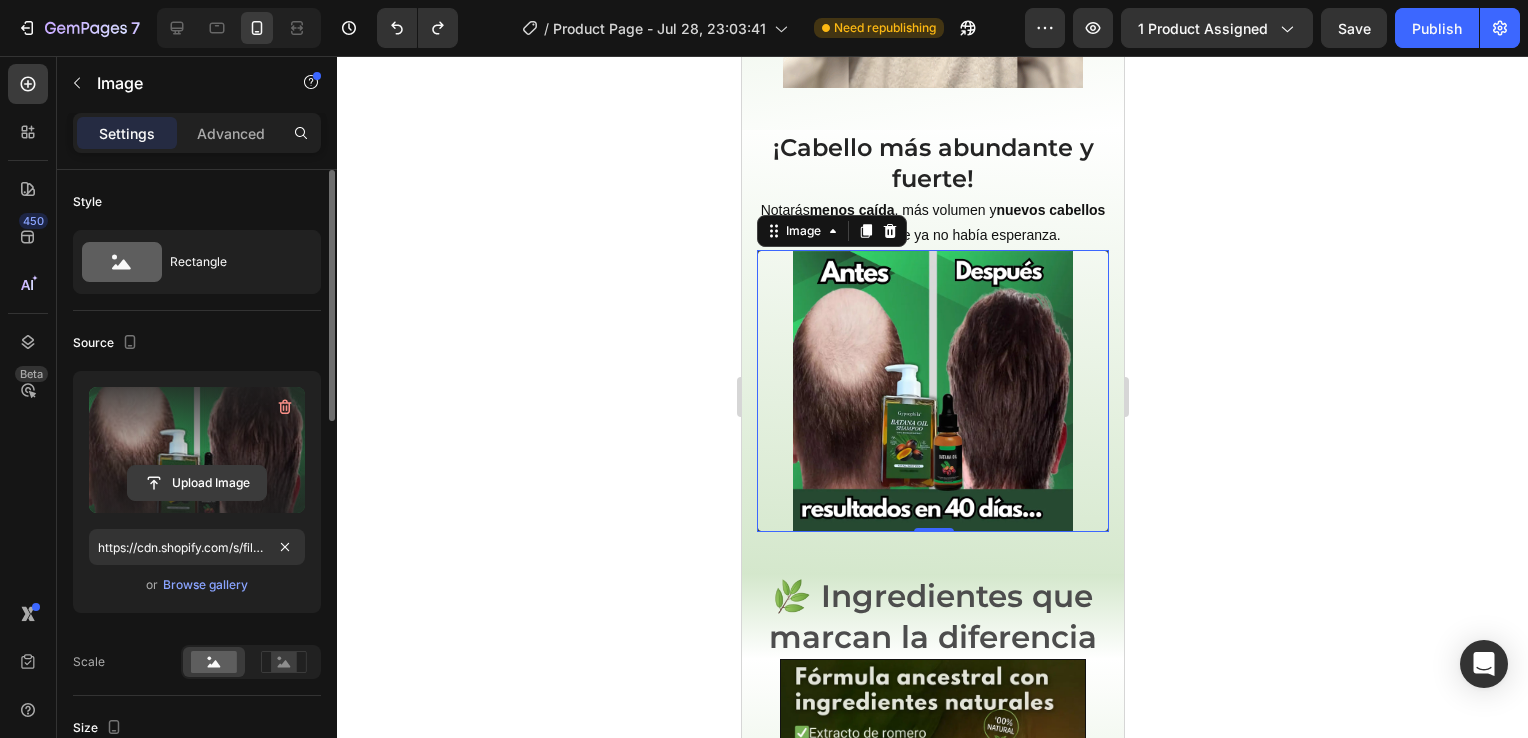 click 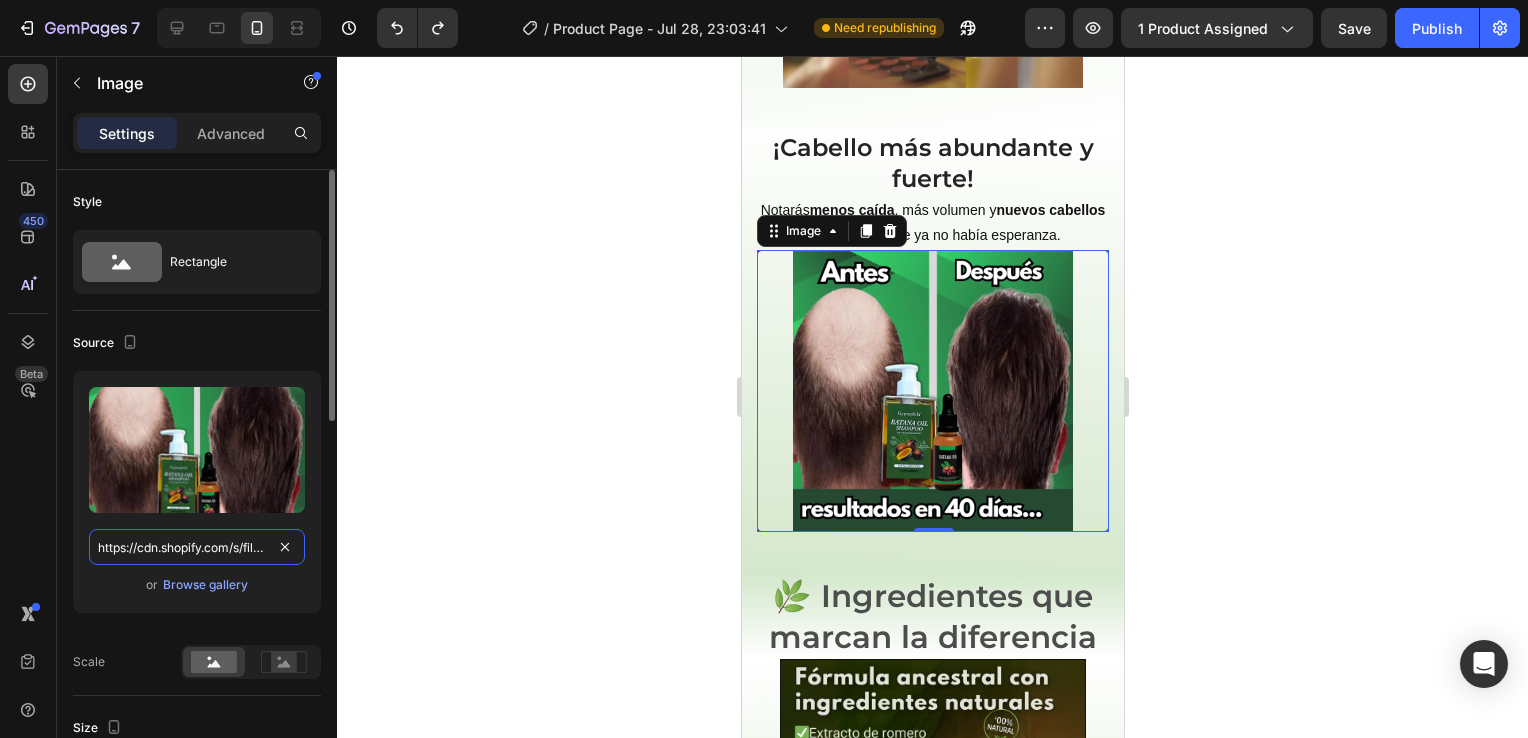click on "https://cdn.shopify.com/s/files/1/0670/1770/3559/files/Antes_1.webp?v=1752445949" at bounding box center [197, 547] 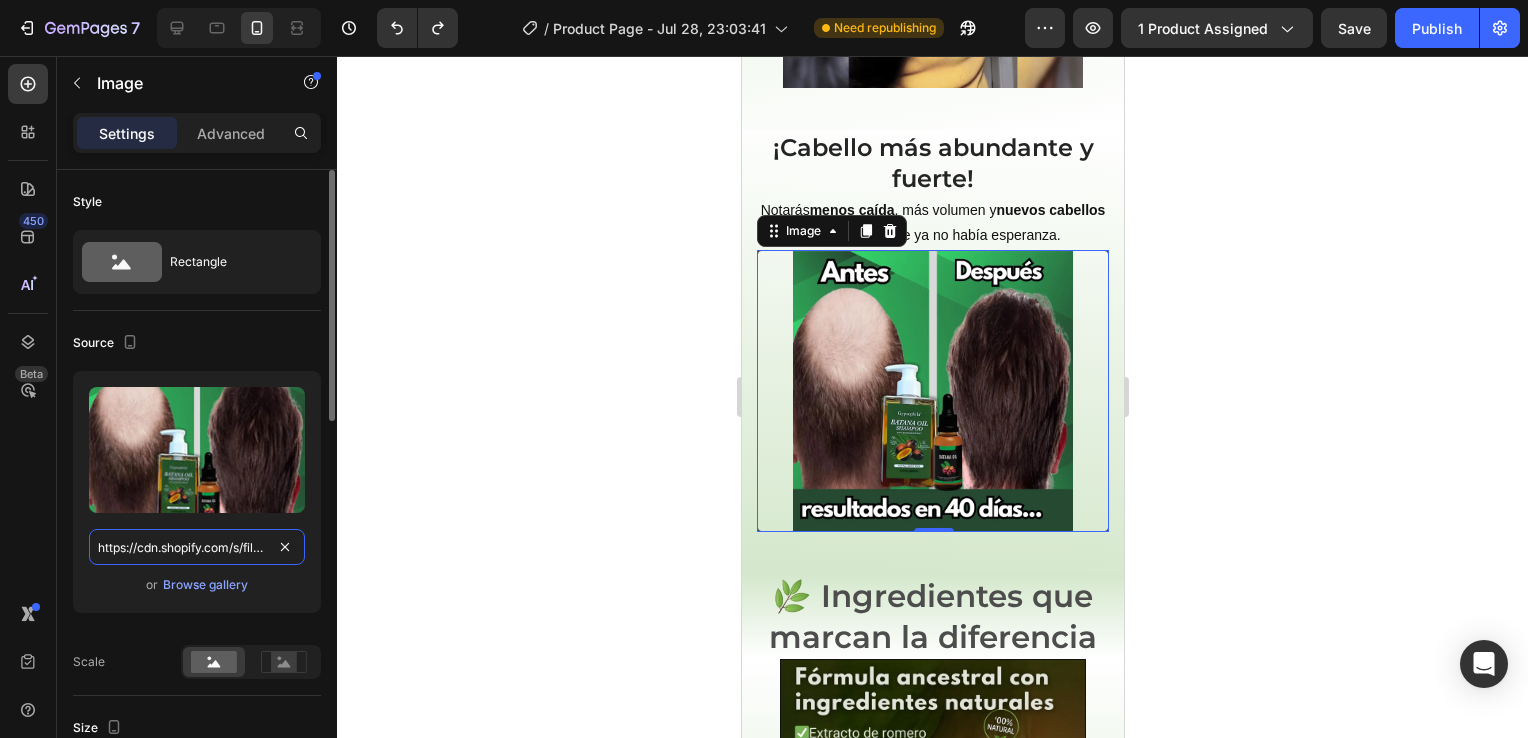 click on "https://cdn.shopify.com/s/files/1/0670/1770/3559/files/Antes_1.webp?v=1752445949" at bounding box center (197, 547) 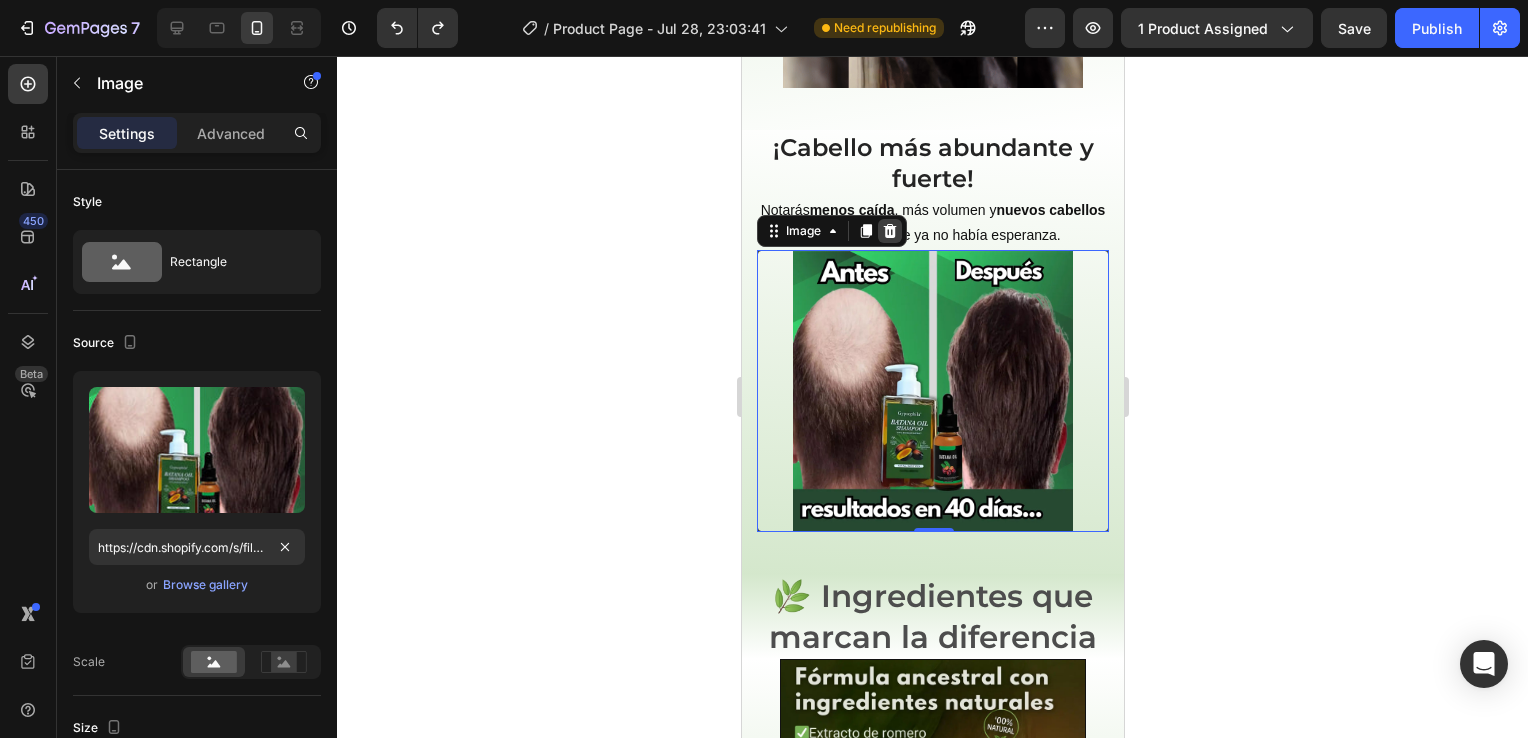 click at bounding box center [889, 231] 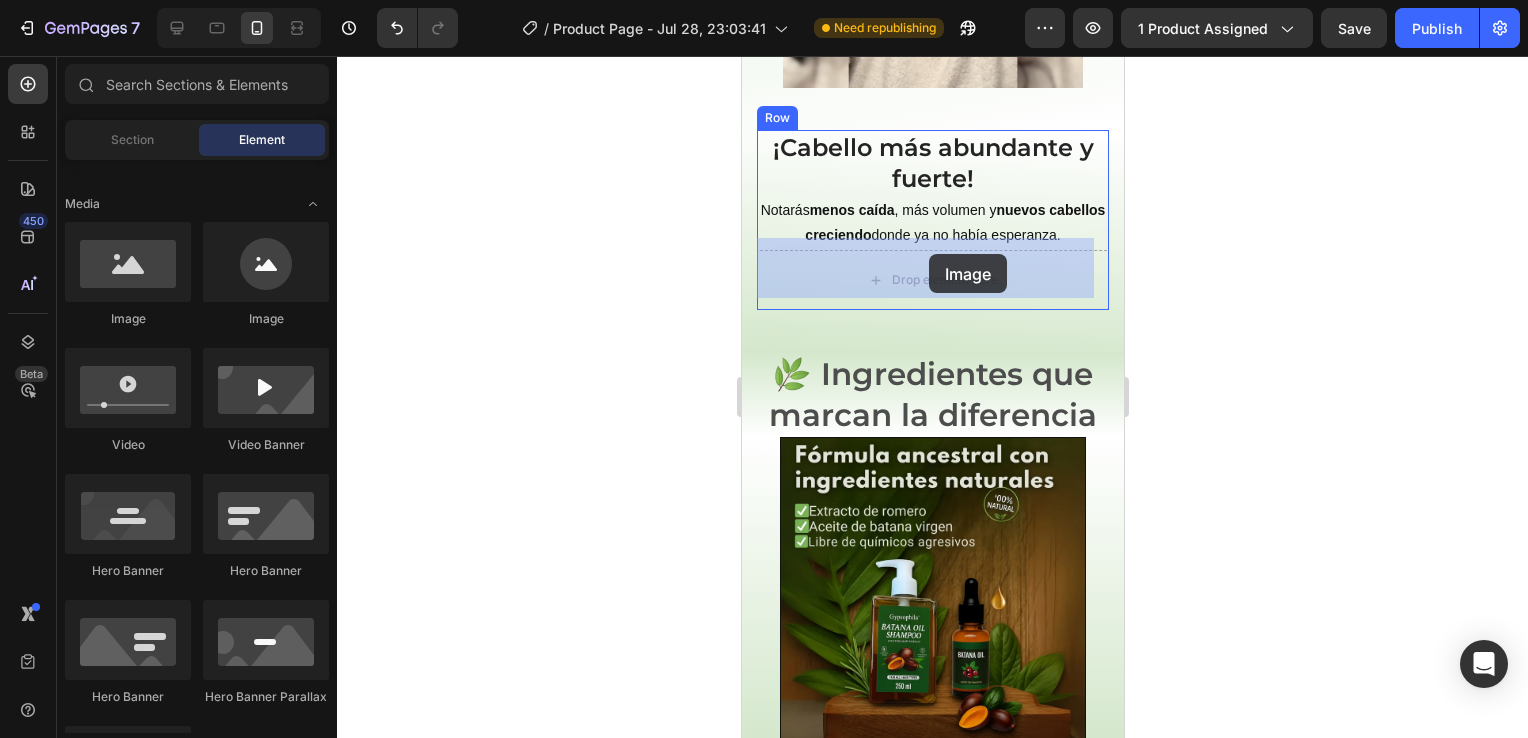 drag, startPoint x: 846, startPoint y: 327, endPoint x: 928, endPoint y: 254, distance: 109.786156 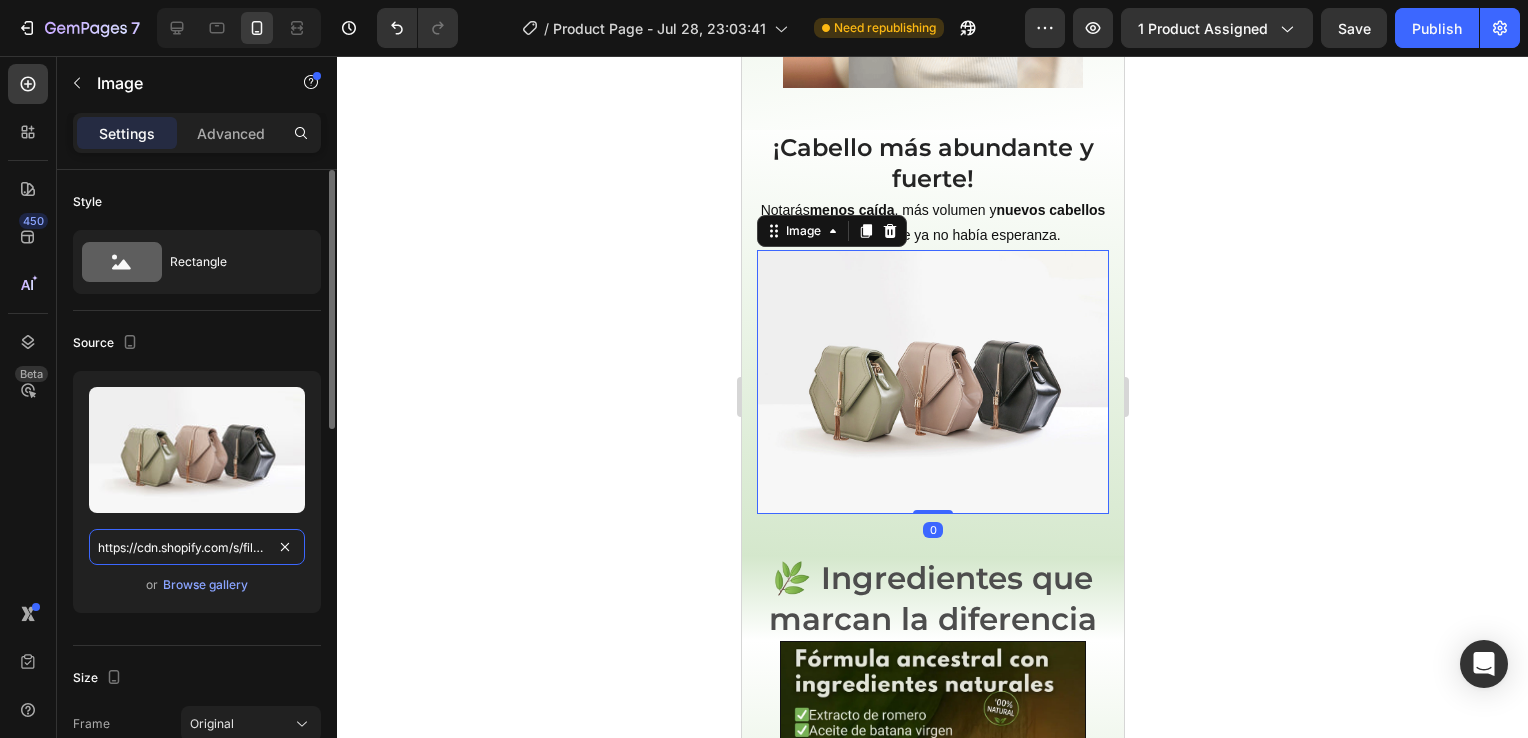 click on "https://cdn.shopify.com/s/files/1/2005/9307/files/image_demo.jpg" at bounding box center [197, 547] 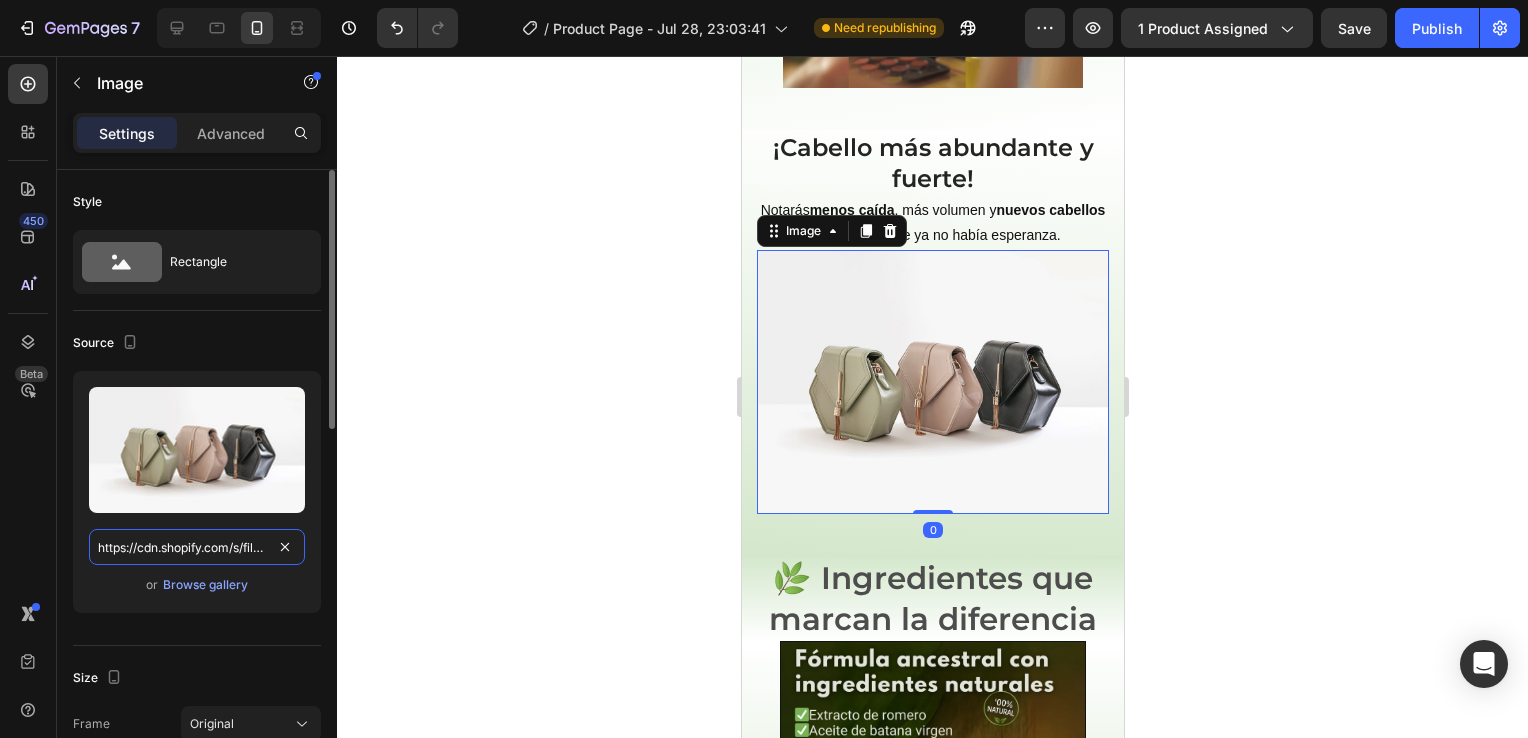 click on "https://cdn.shopify.com/s/files/1/2005/9307/files/image_demo.jpg" at bounding box center (197, 547) 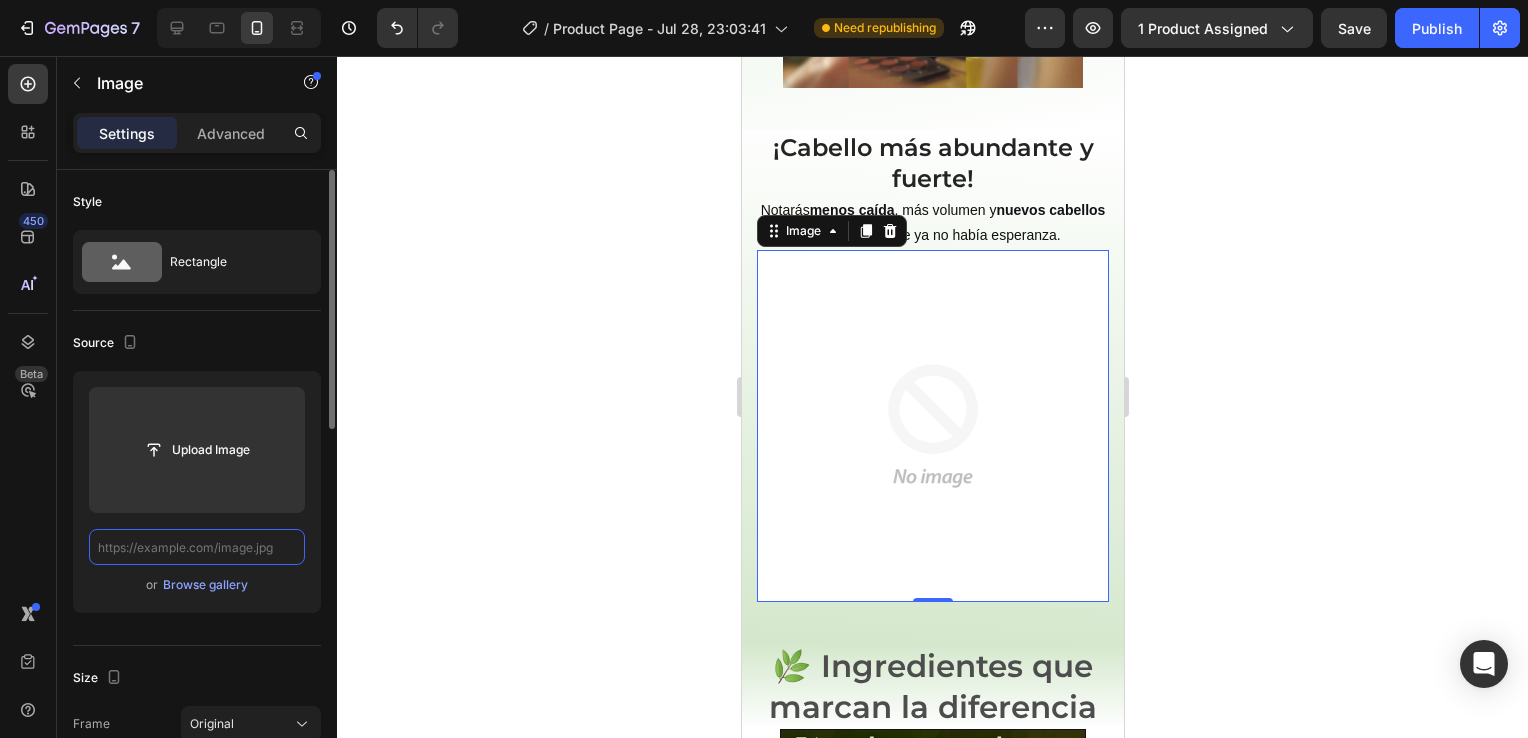click at bounding box center (197, 547) 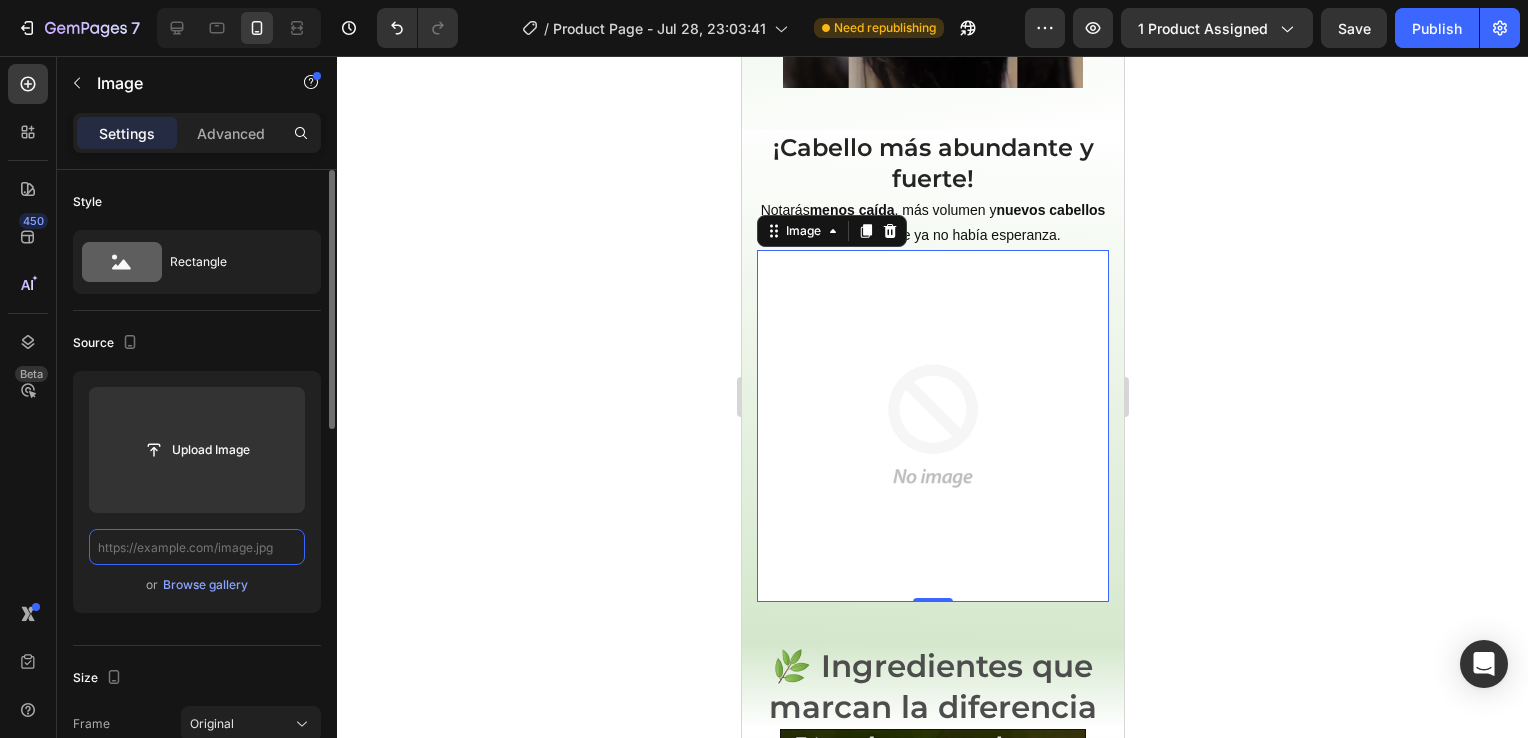 paste on "https://cdn.shopify.com/s/files/1/0670/1770/3559/files/Antes_1.webp?v=1752445949" 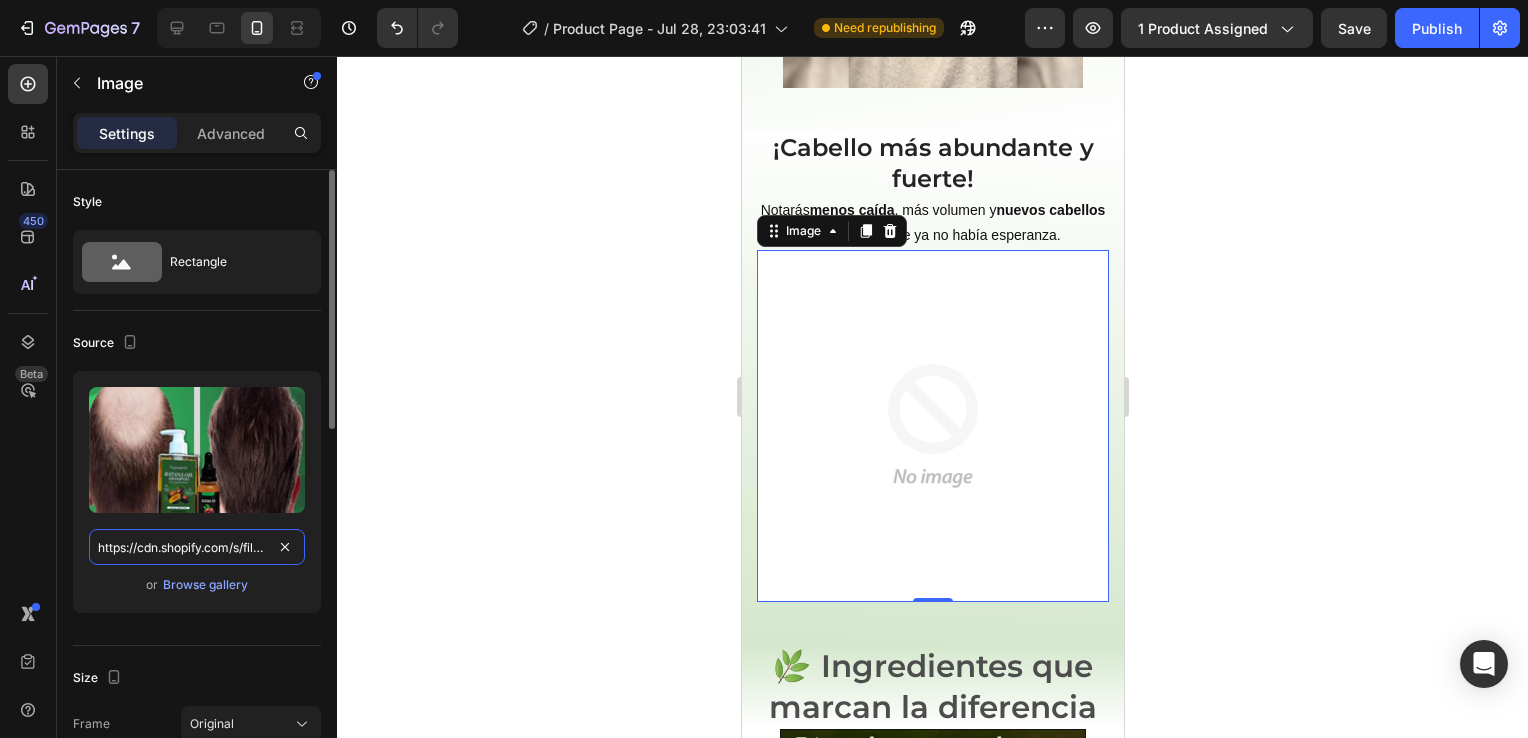 scroll, scrollTop: 0, scrollLeft: 313, axis: horizontal 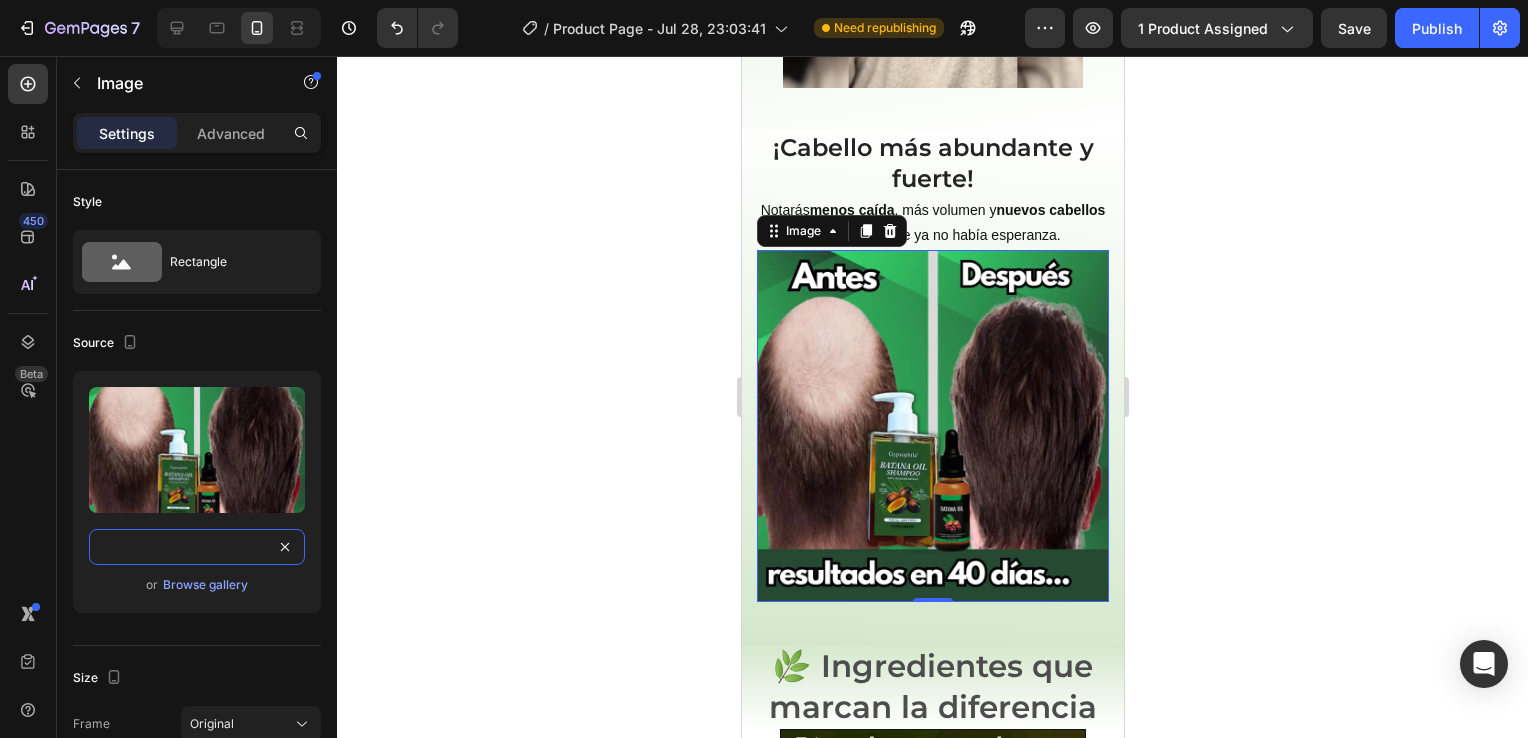 type on "https://cdn.shopify.com/s/files/1/0670/1770/3559/files/Antes_1.webp?v=1752445949" 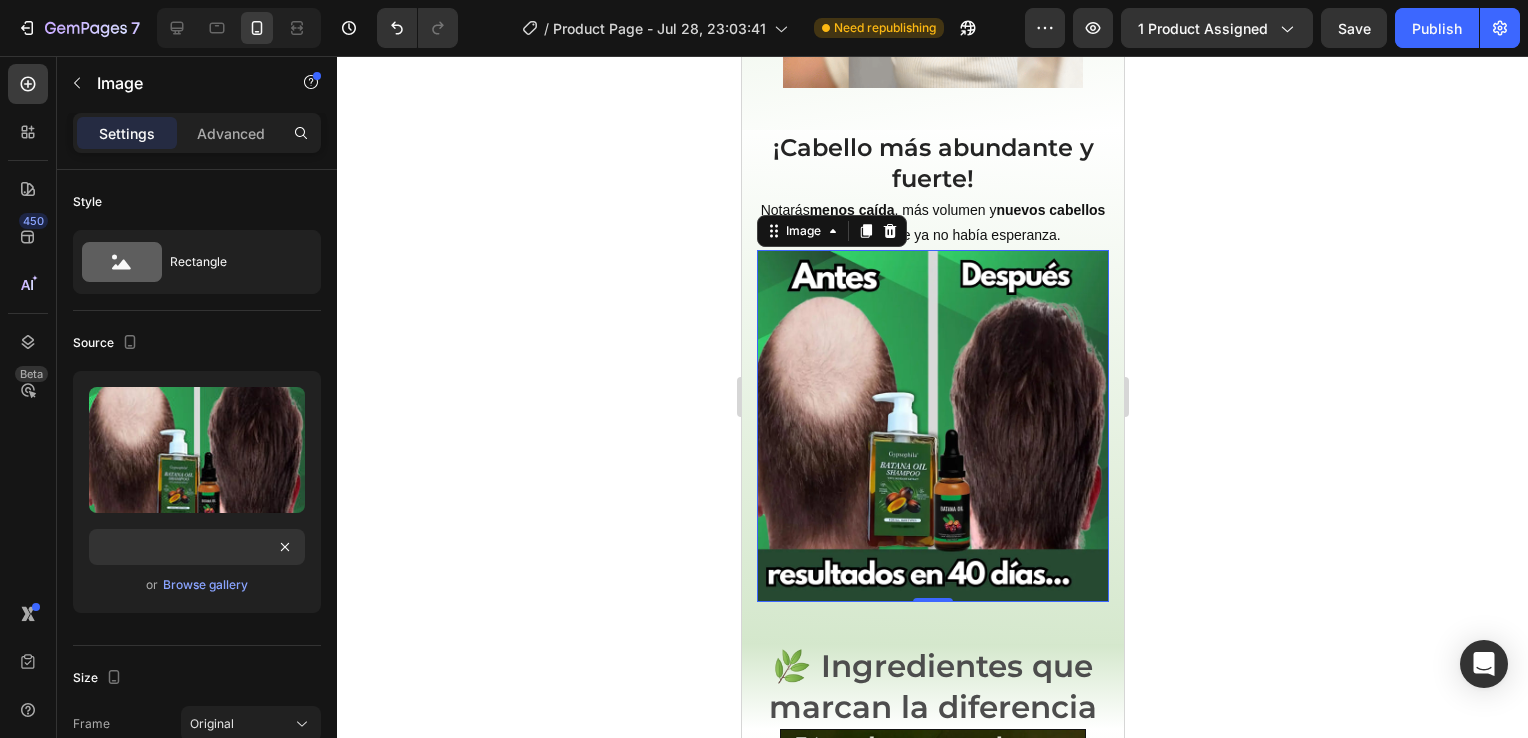click 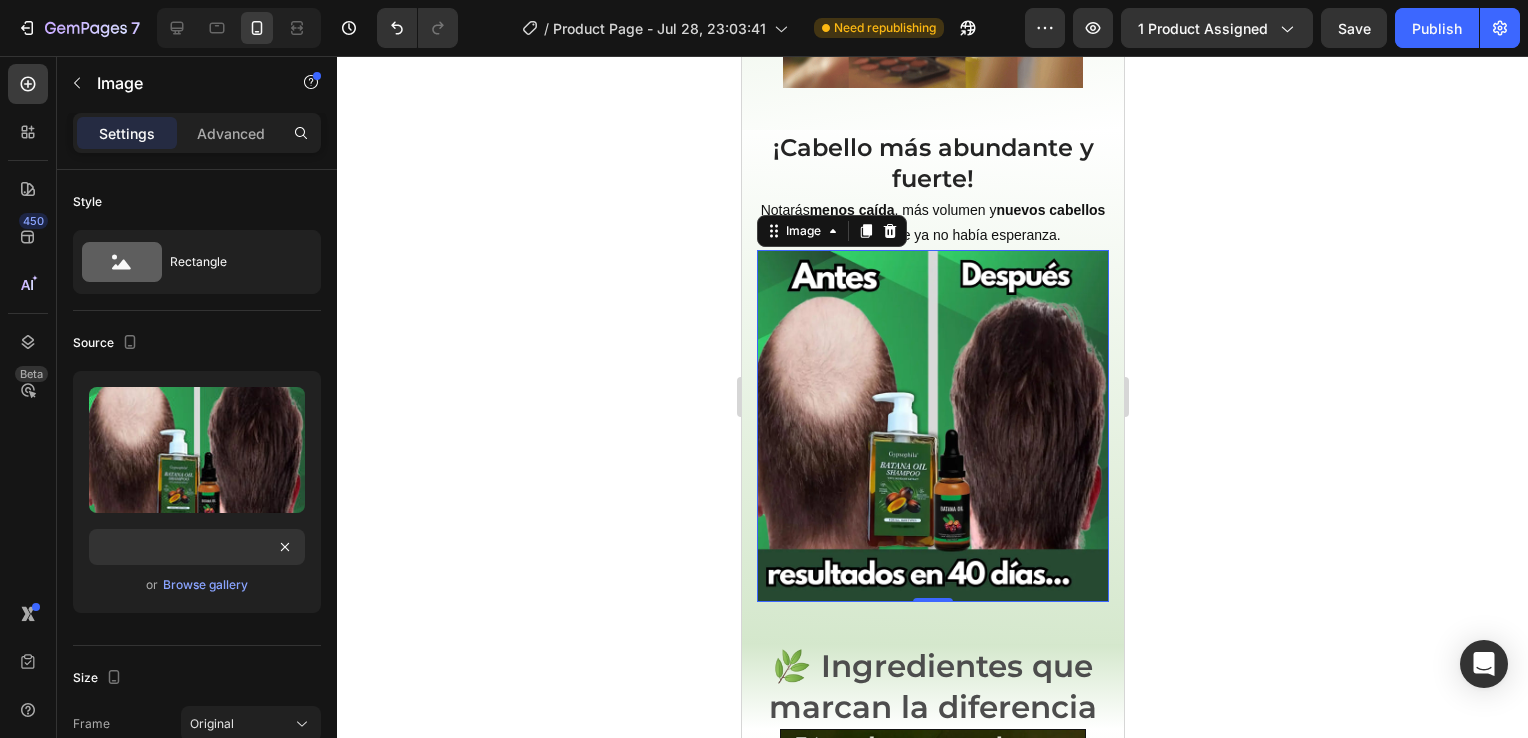 scroll, scrollTop: 0, scrollLeft: 0, axis: both 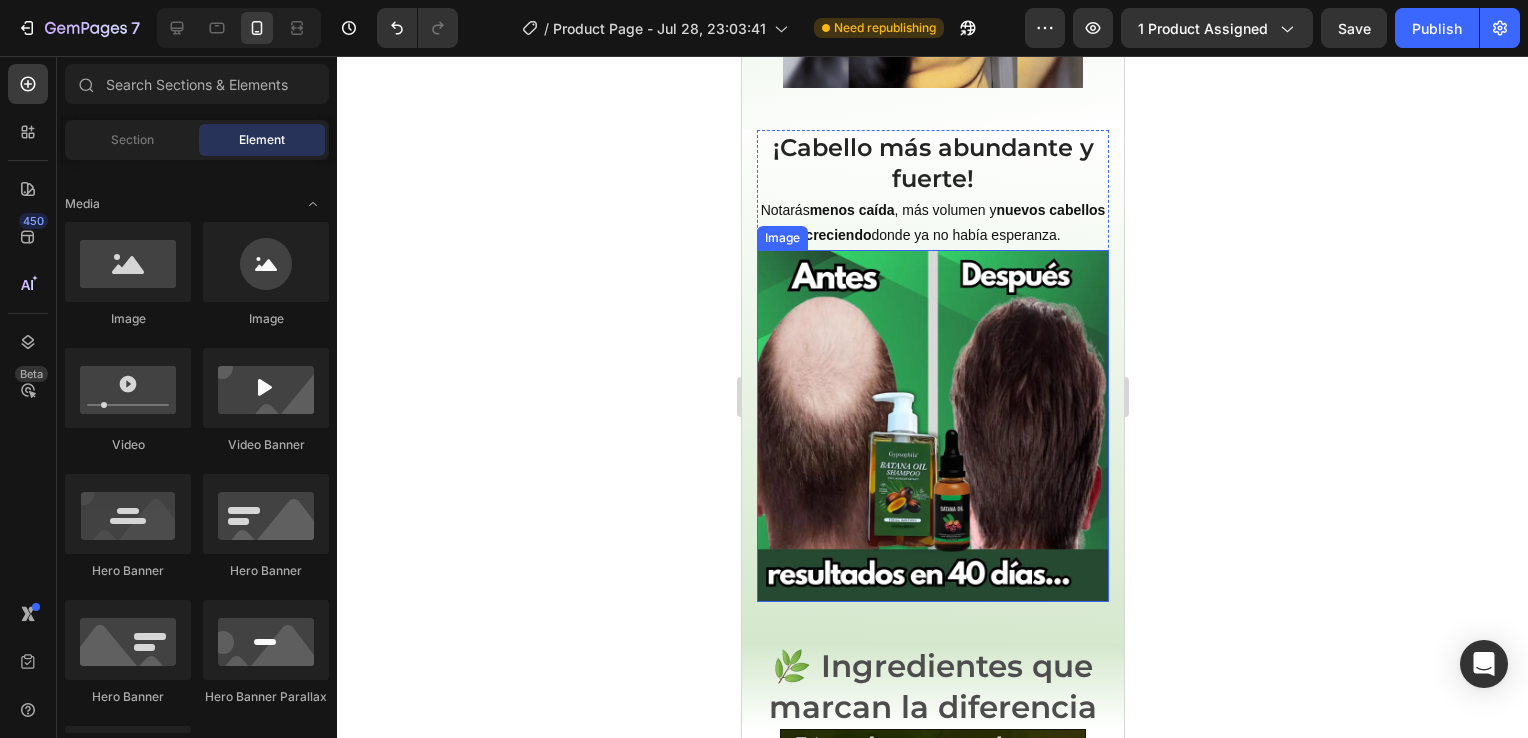 click at bounding box center (932, 426) 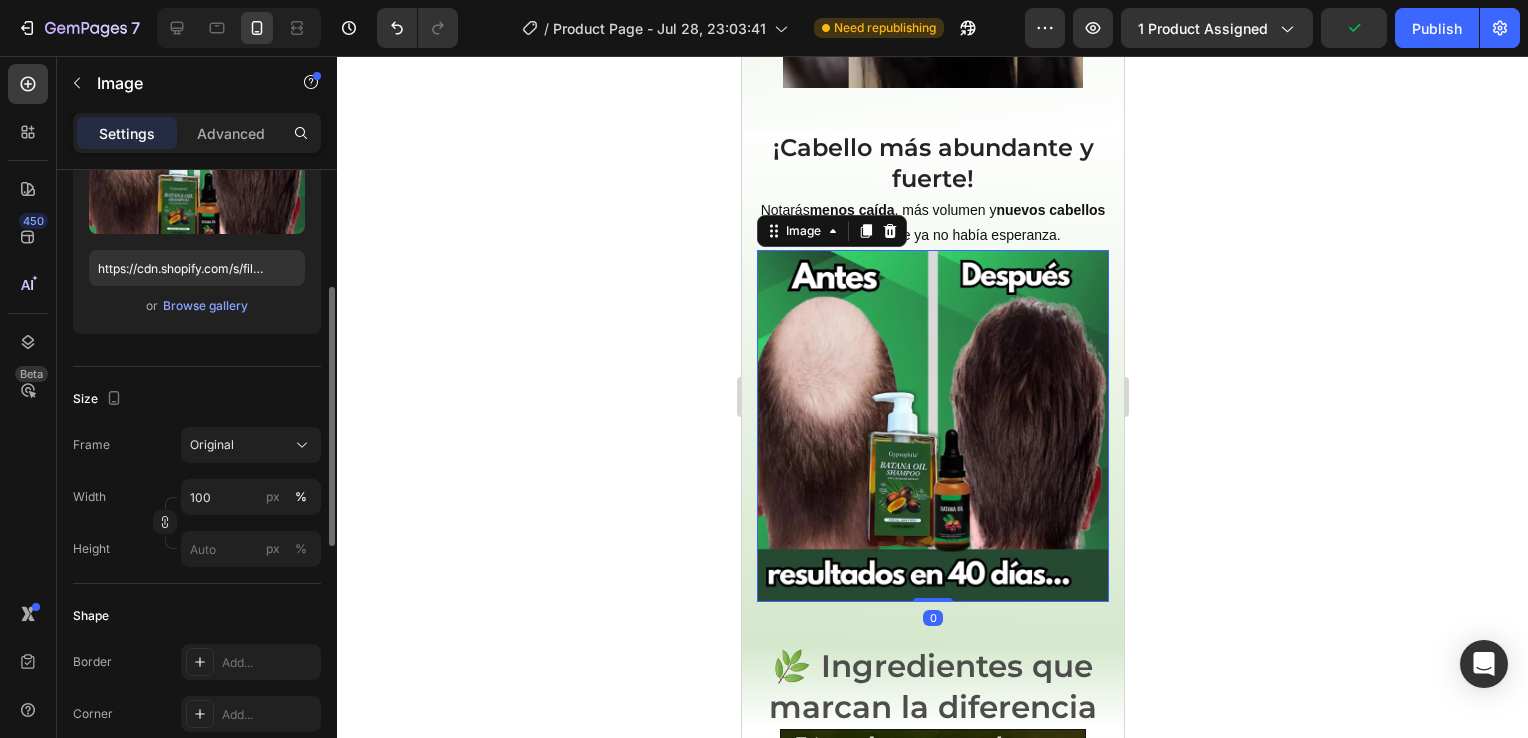 scroll, scrollTop: 281, scrollLeft: 0, axis: vertical 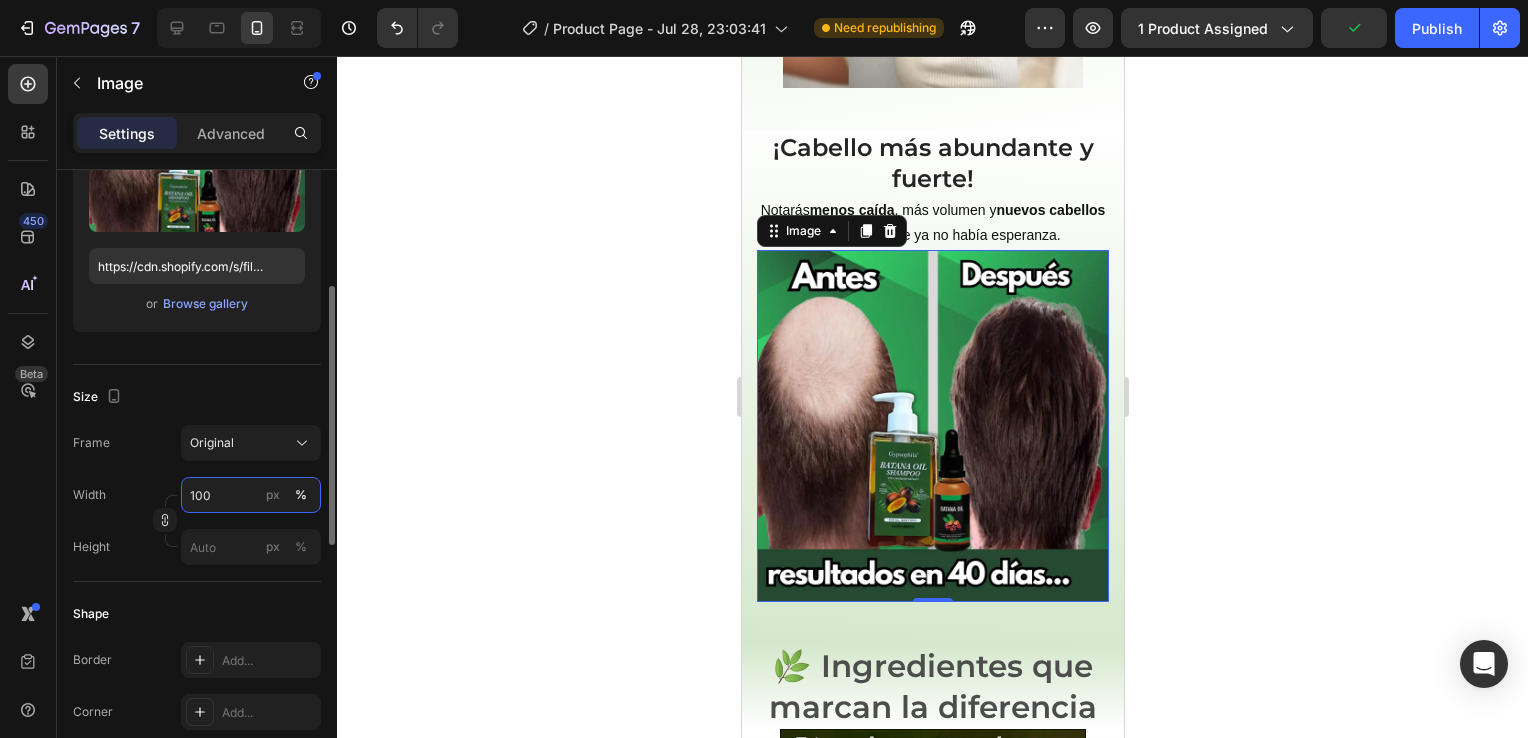 click on "100" at bounding box center (251, 495) 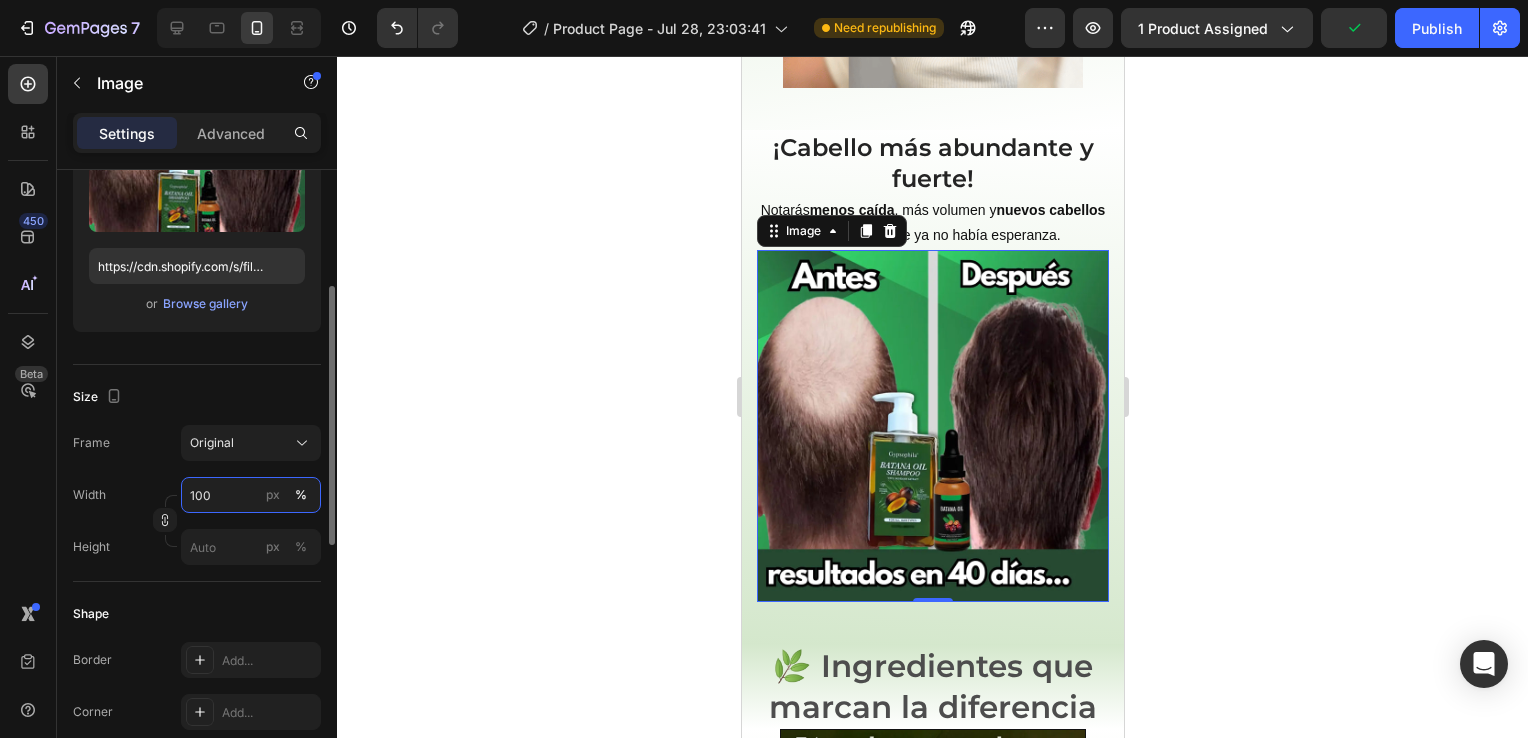 click on "100" at bounding box center [251, 495] 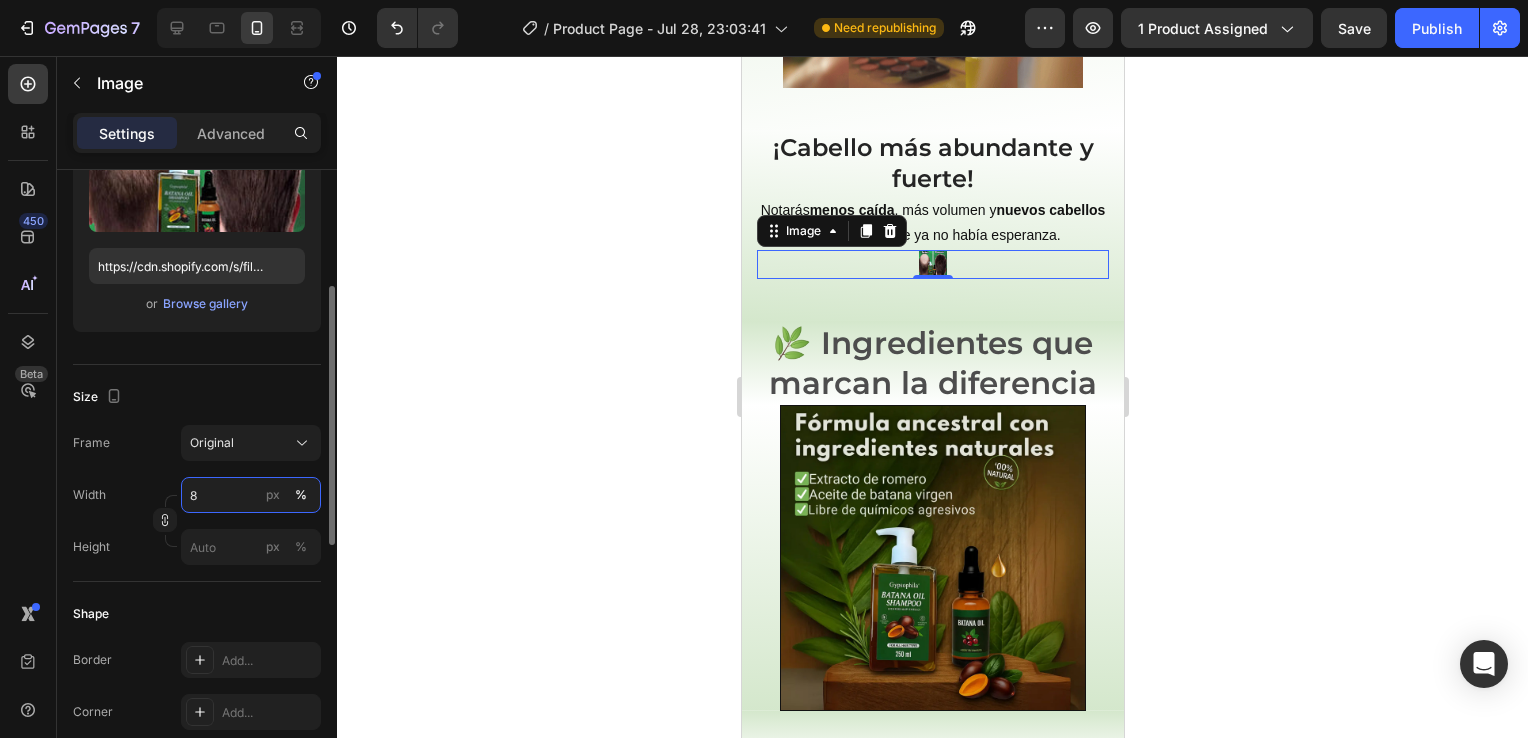 type on "85" 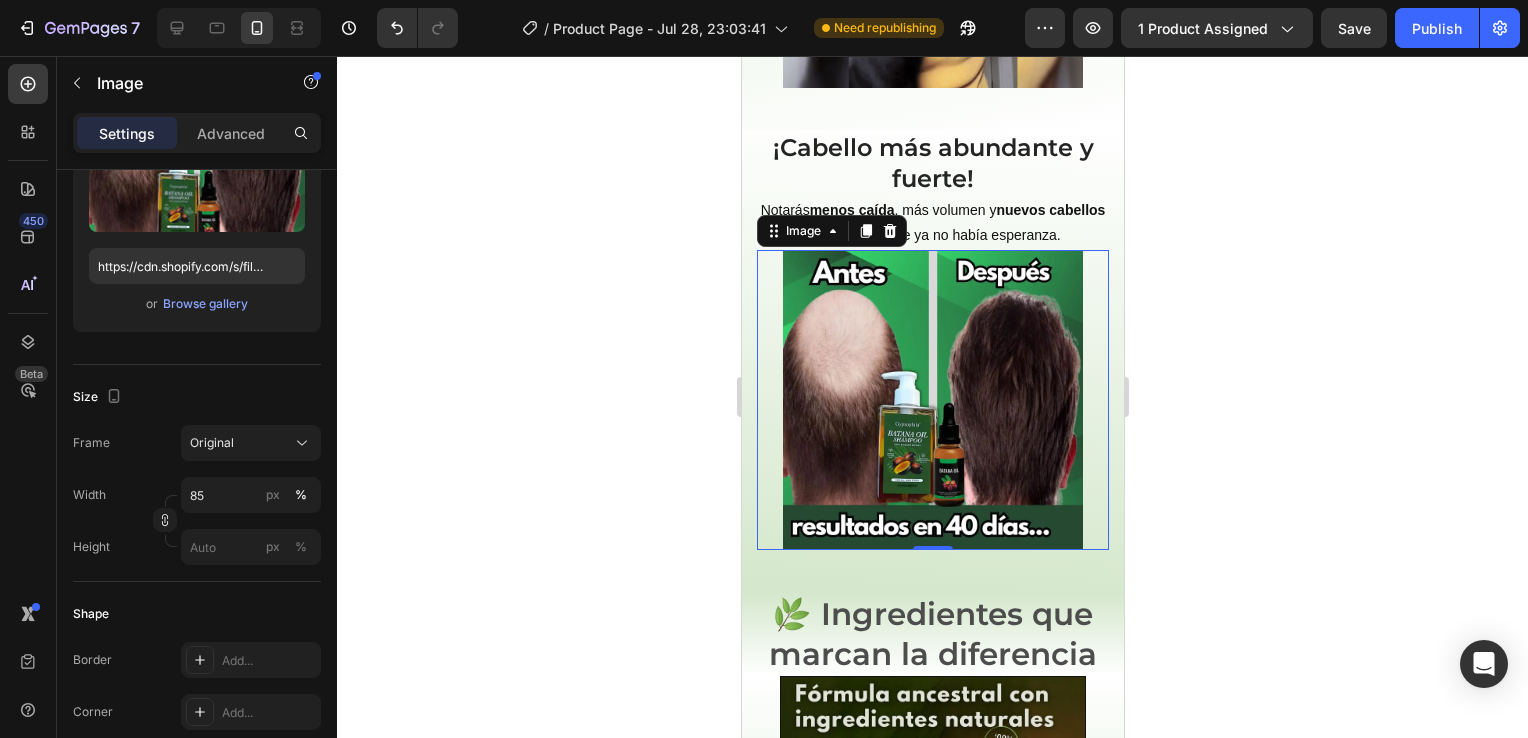 click 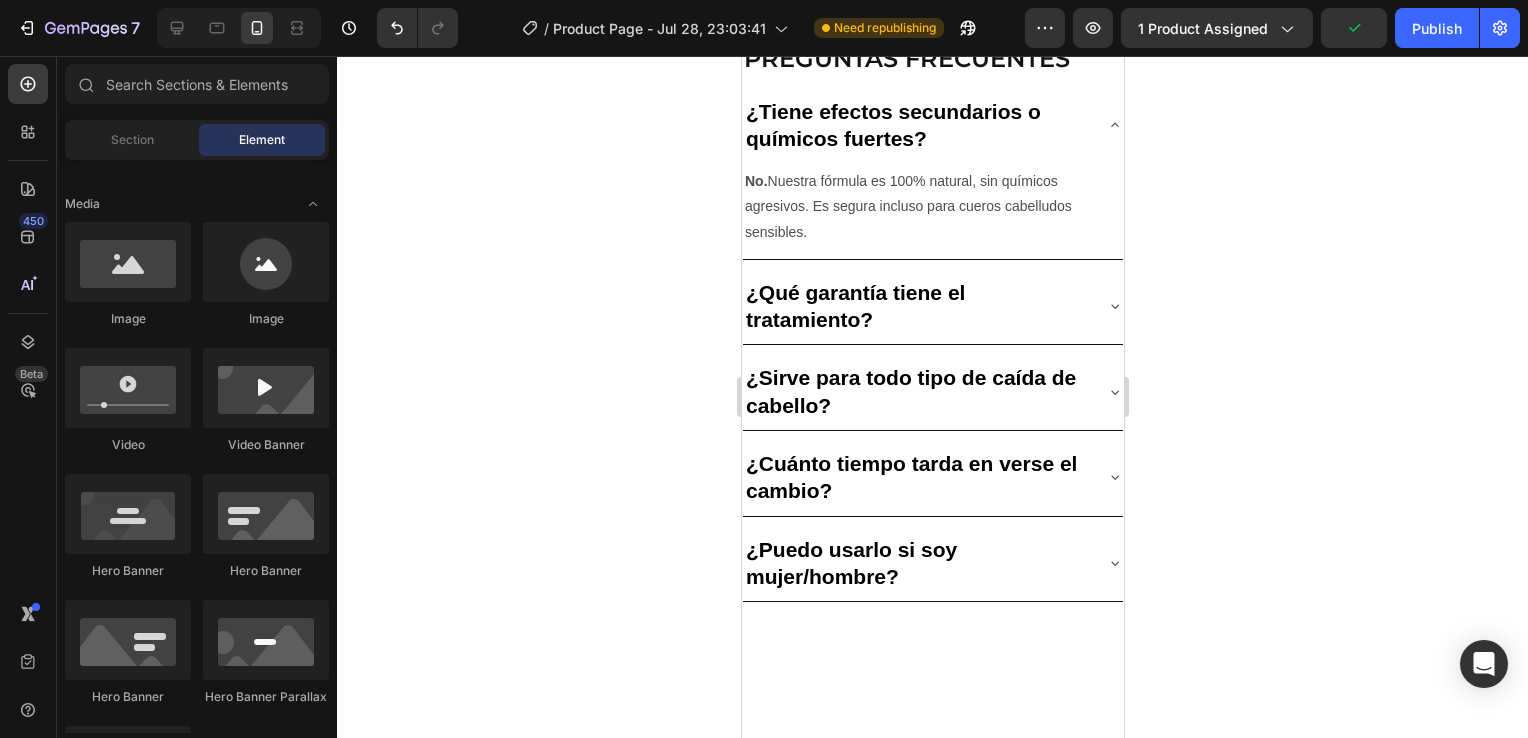 scroll, scrollTop: 3161, scrollLeft: 0, axis: vertical 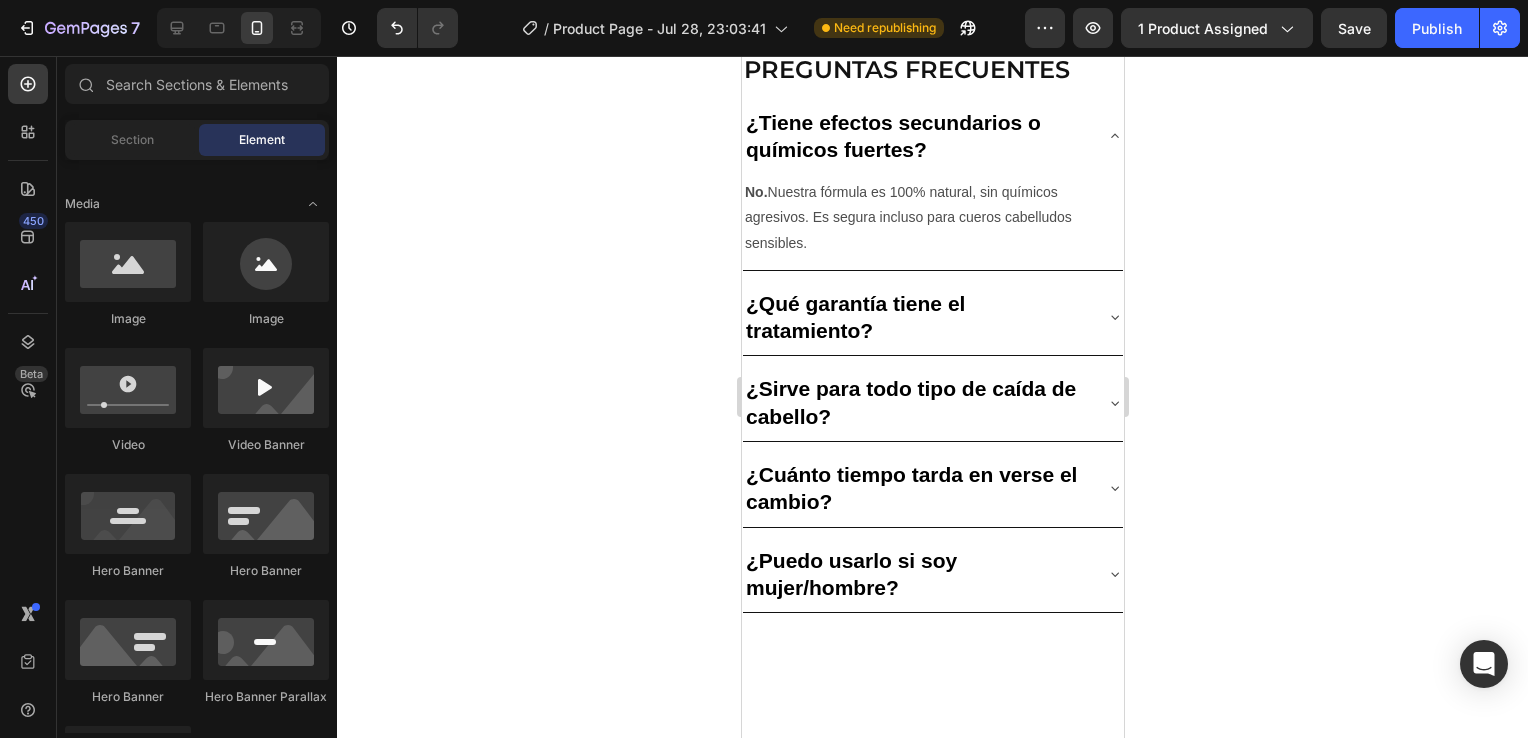 drag, startPoint x: 1115, startPoint y: 150, endPoint x: 1891, endPoint y: 699, distance: 950.56665 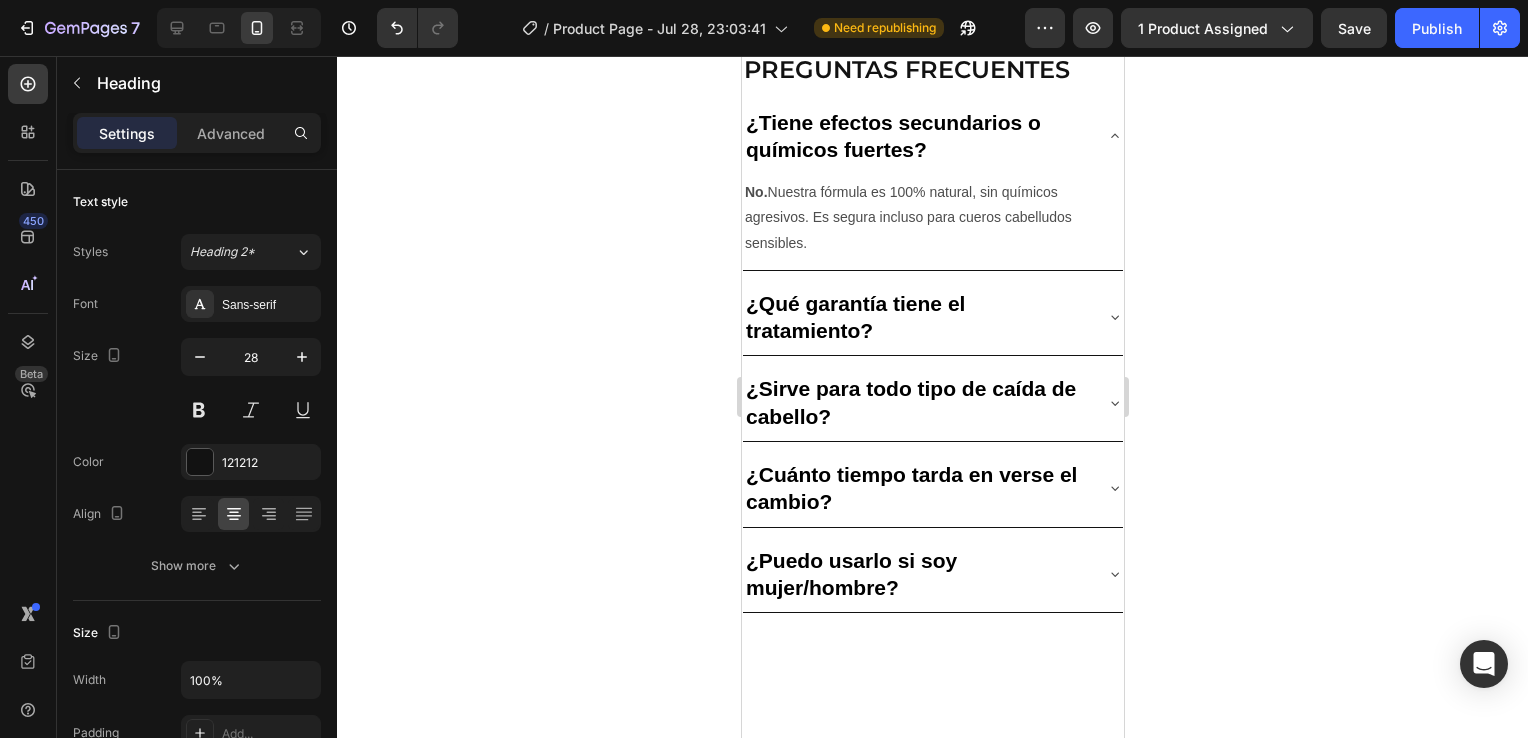 click on "1️⃣  Lava tu cabello  con el shampoo de batana, masajeando el cuero cabelludo durante 2-3 minutos. 2️⃣  Enjuaga y seca  con toalla, dejando el cabello levemente húmedo. 3️⃣  Aplica el aceite  directamente en el cuero cabelludo y masajea suavemente hasta que se absorba." at bounding box center [932, -15] 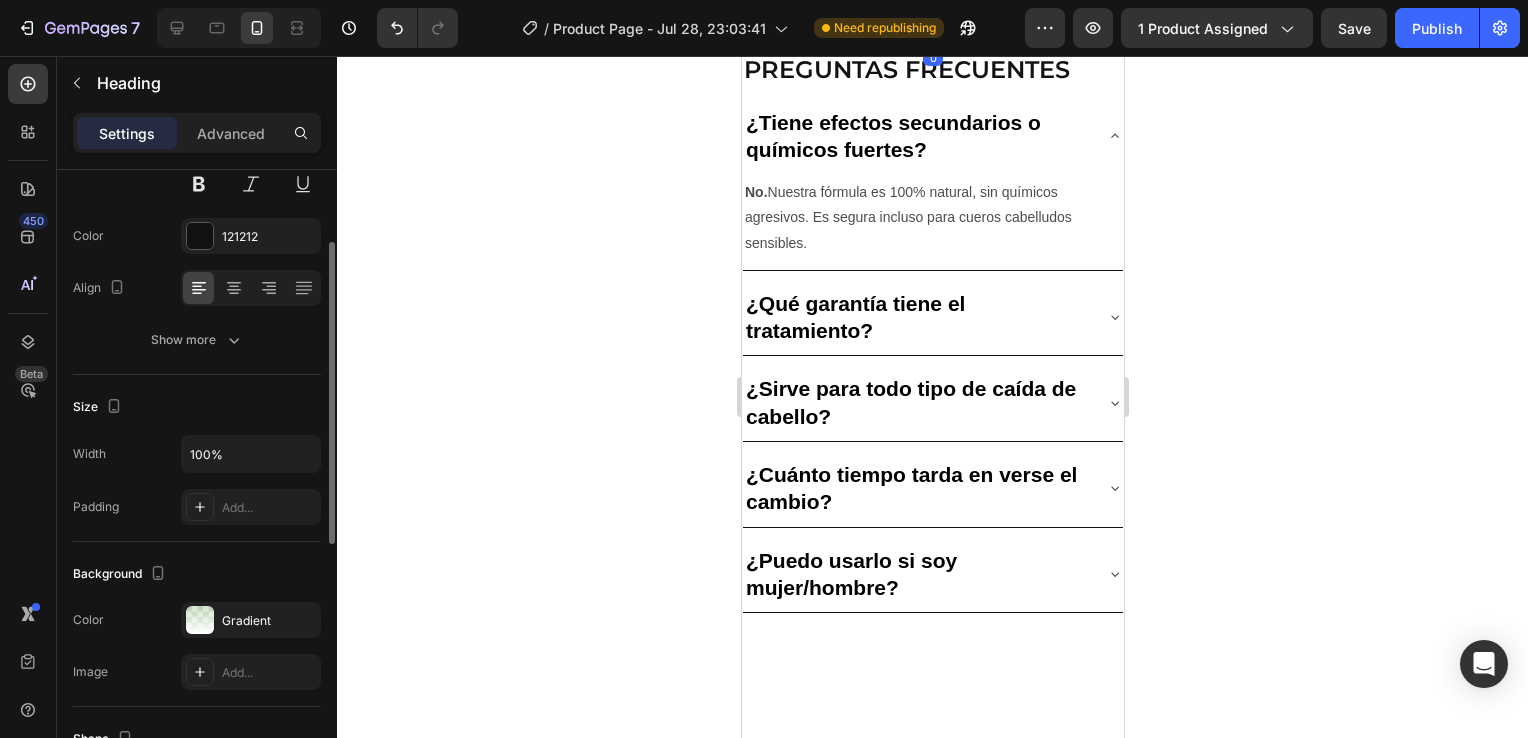 scroll, scrollTop: 199, scrollLeft: 0, axis: vertical 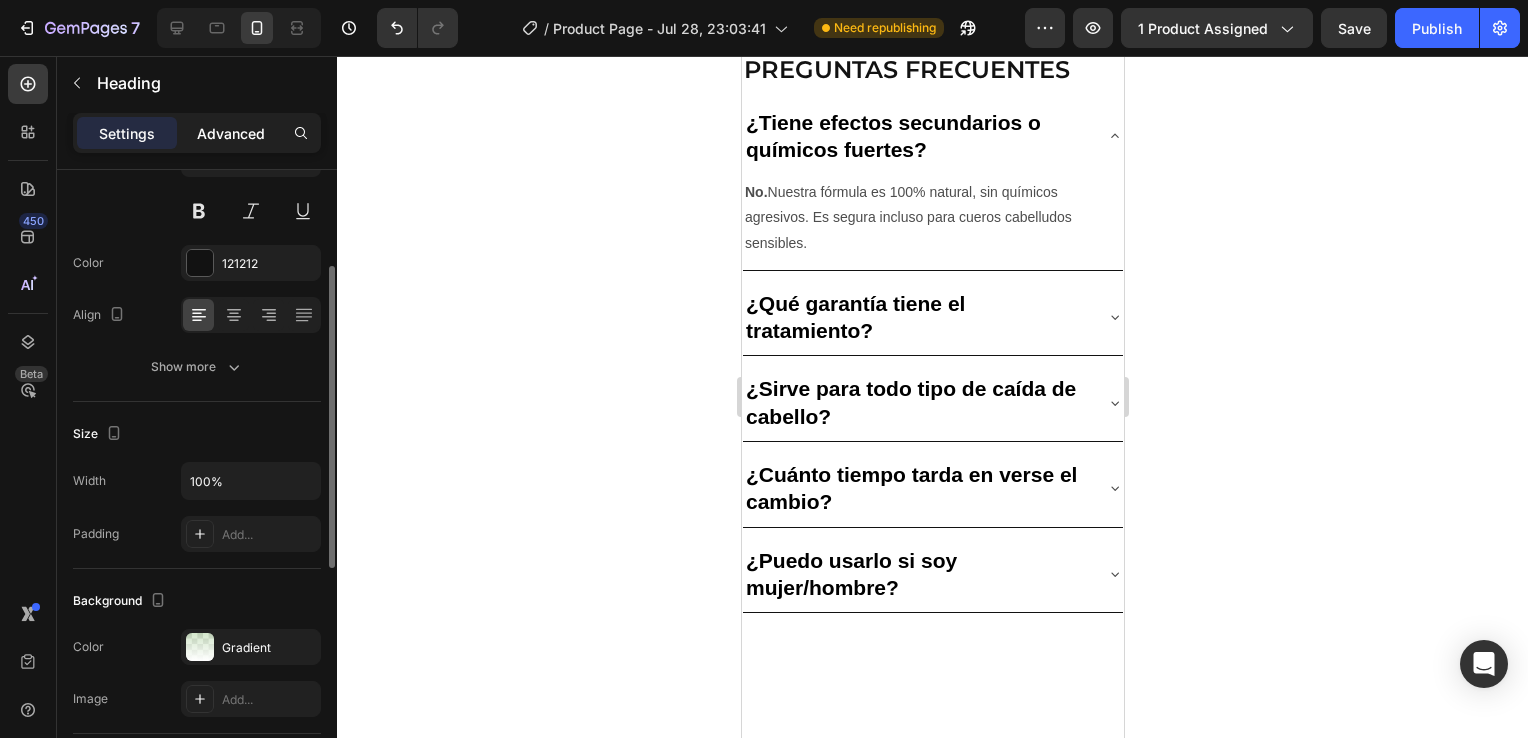 click on "Advanced" at bounding box center (231, 133) 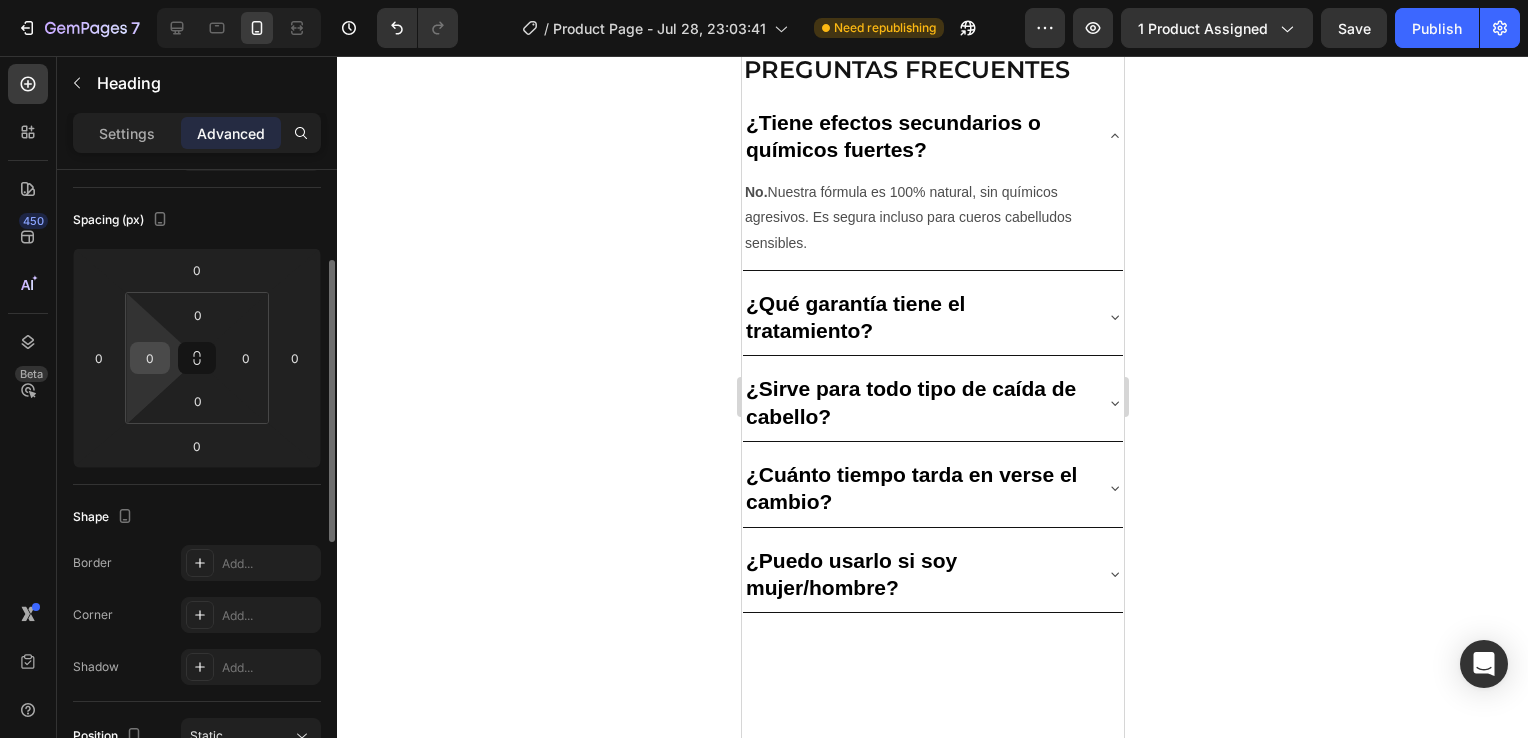 click on "0" at bounding box center [150, 358] 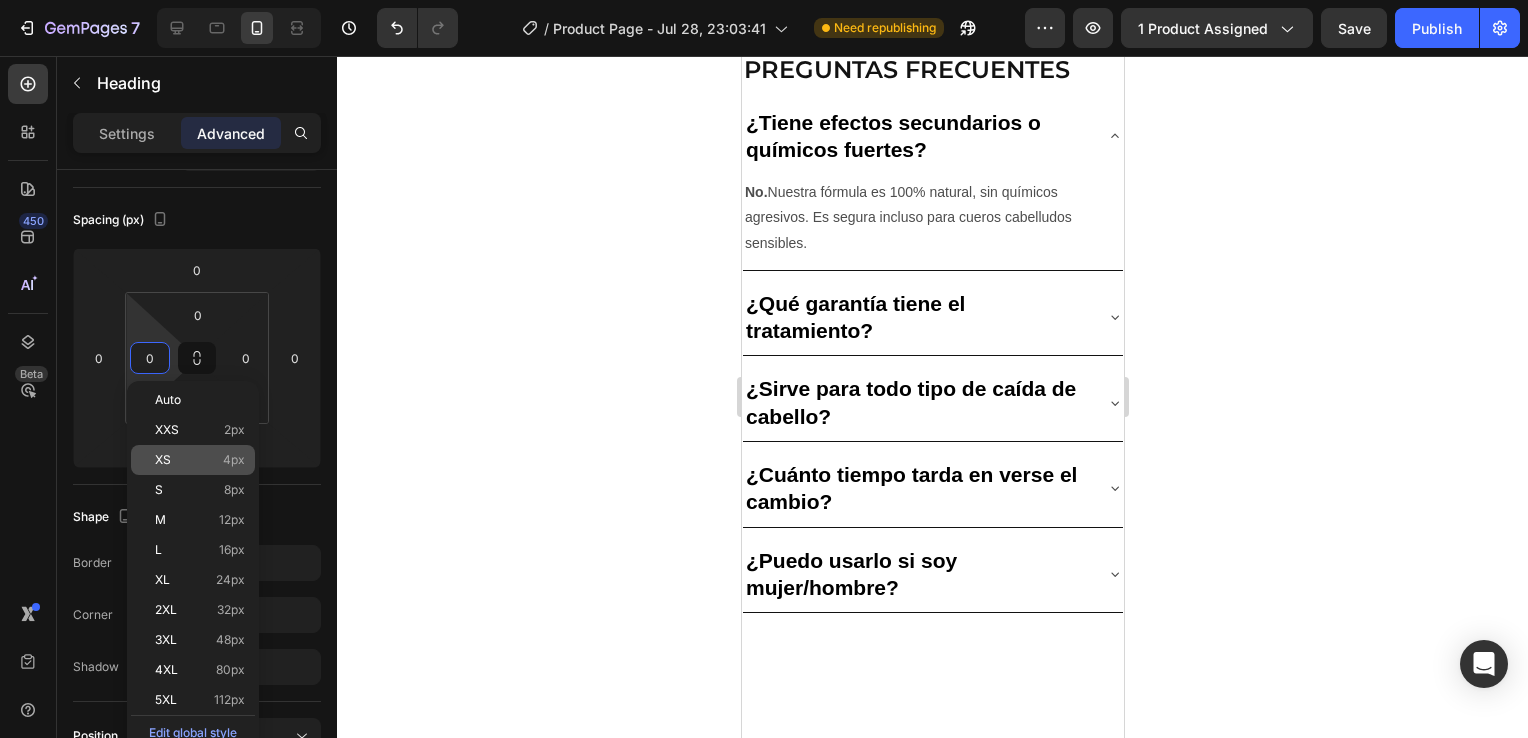 click on "XS 4px" at bounding box center [200, 460] 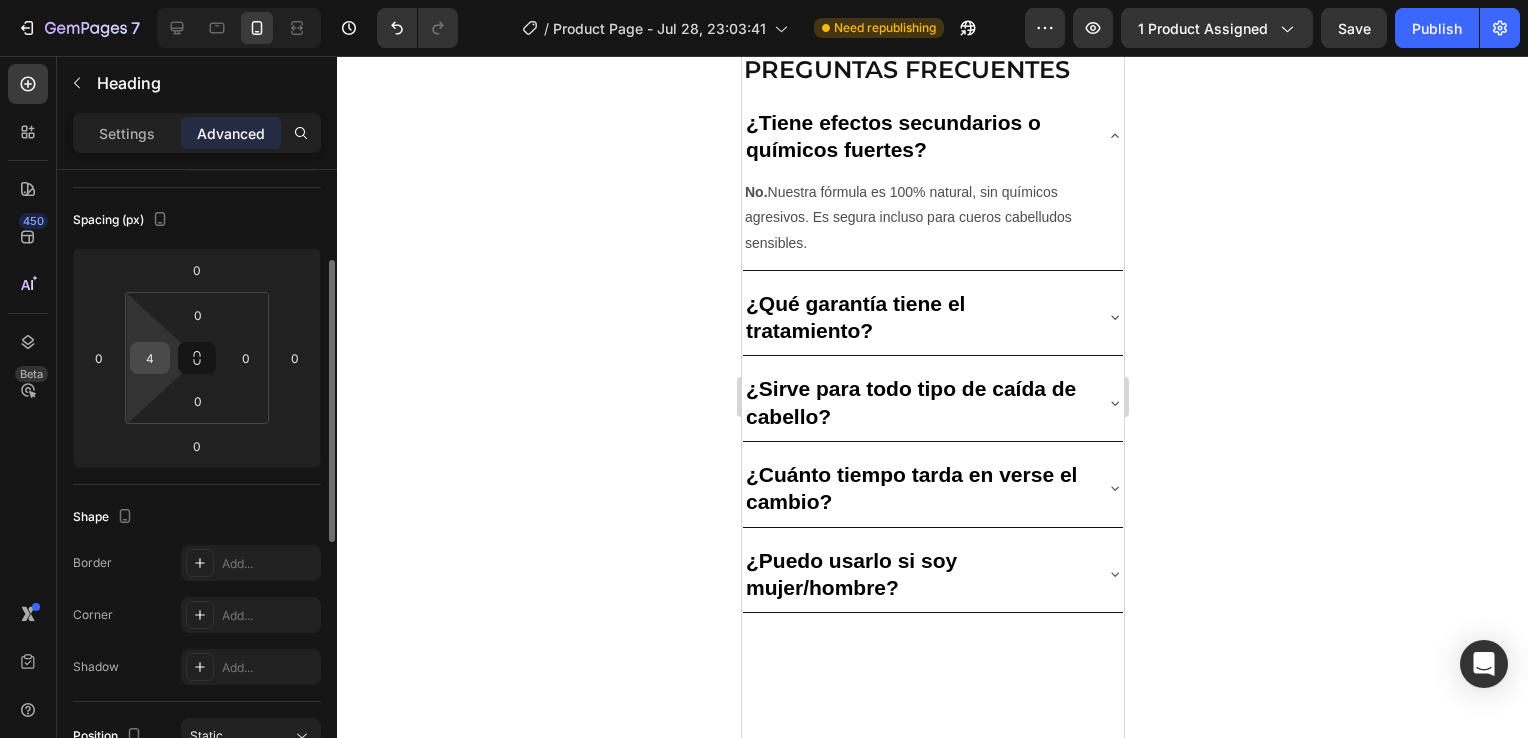 click on "4" at bounding box center [150, 358] 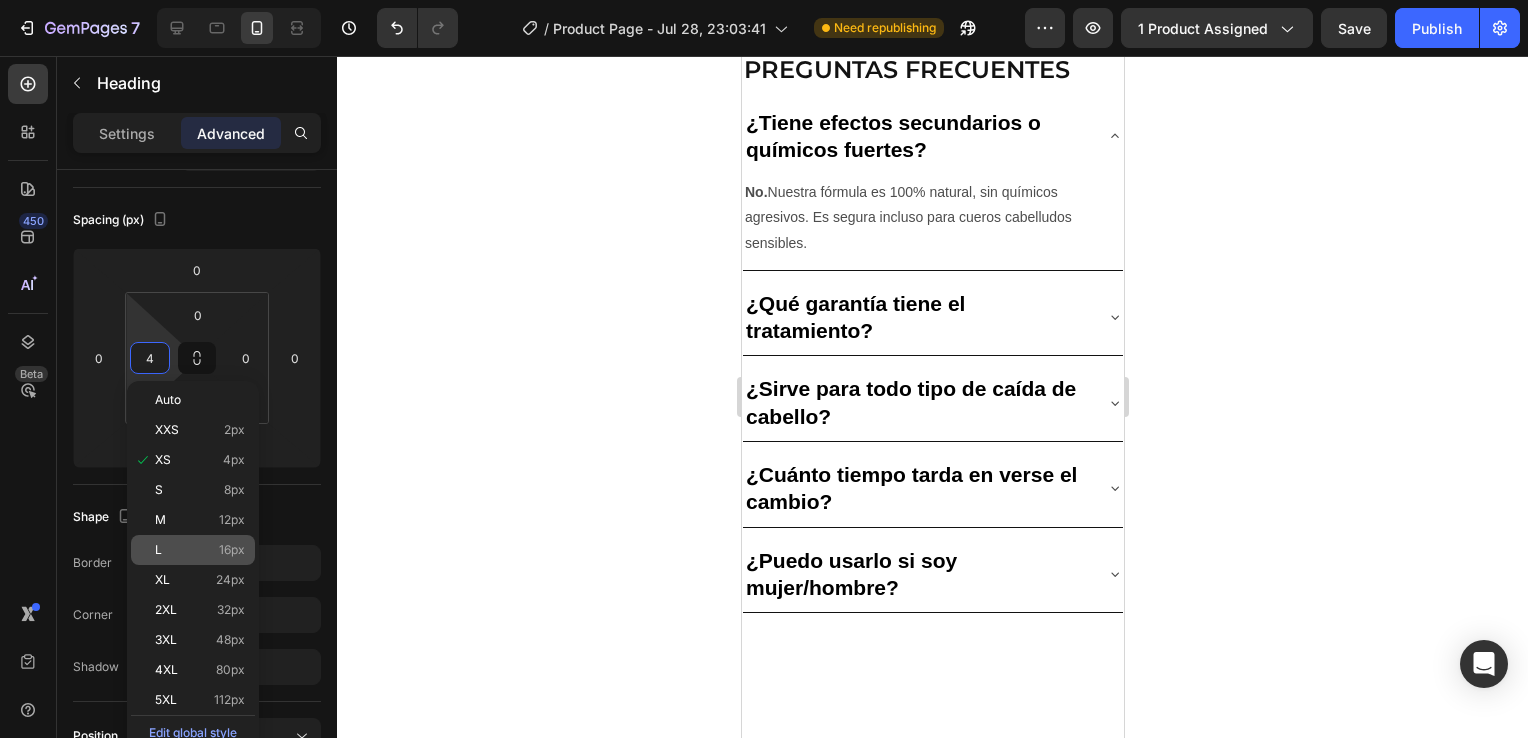 click on "L 16px" 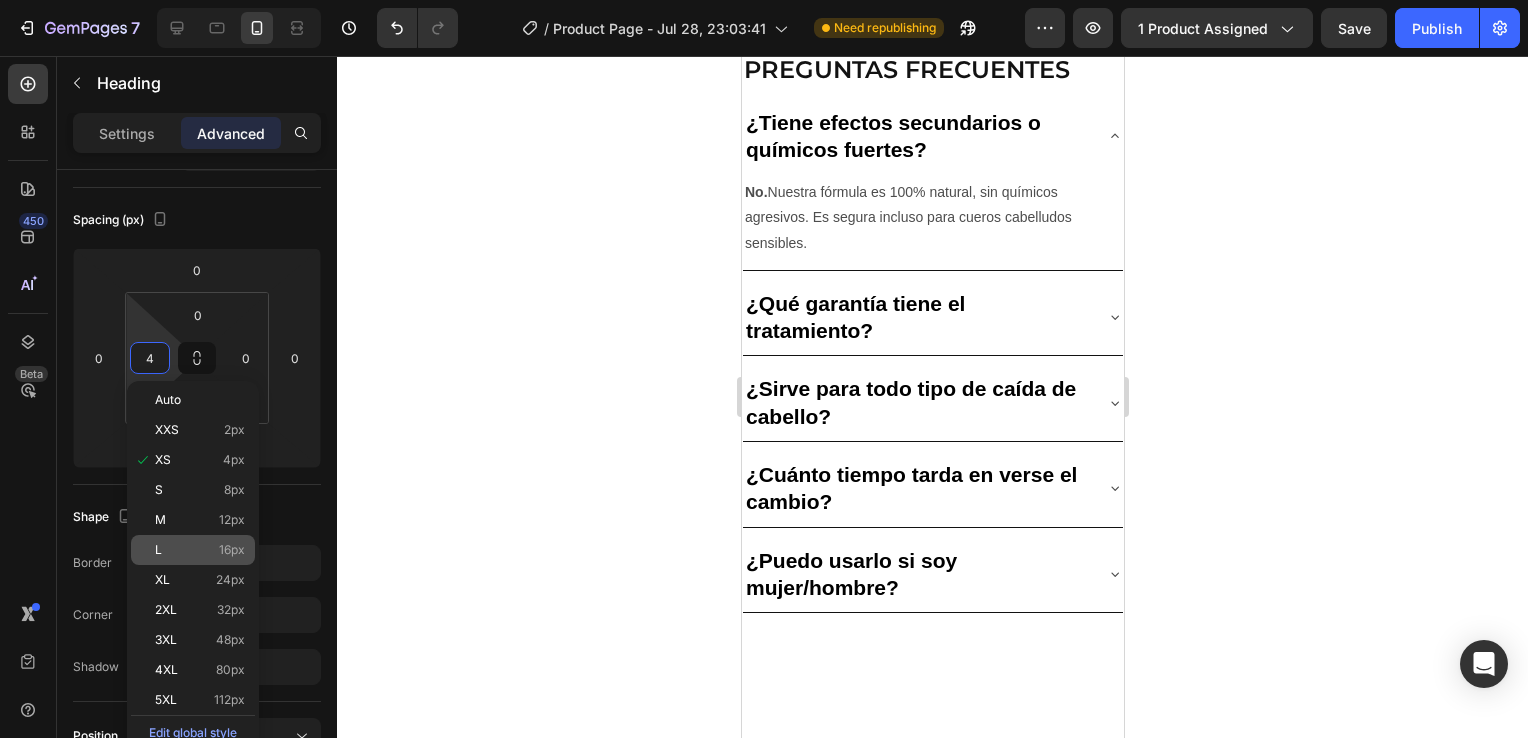 type on "16" 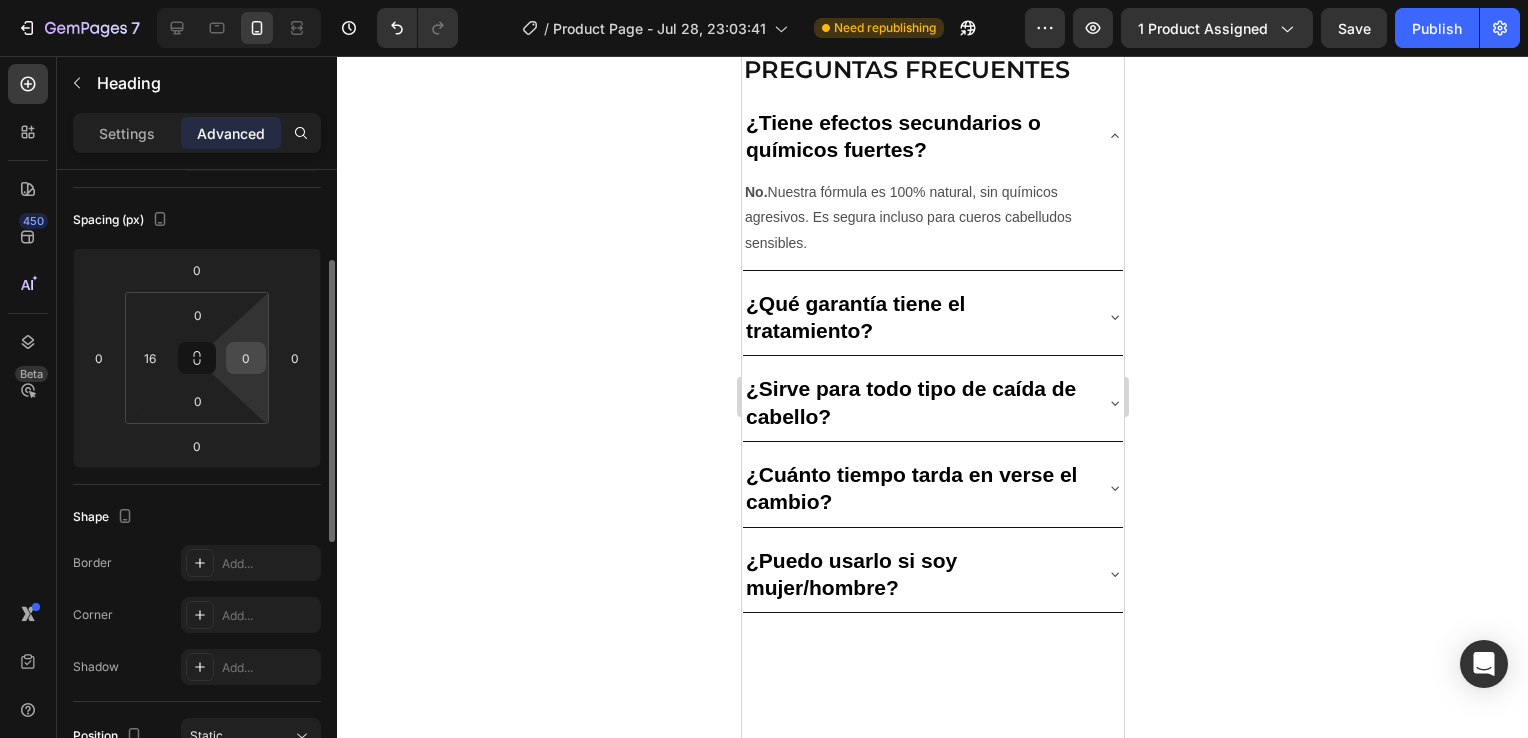 click on "0" at bounding box center (246, 358) 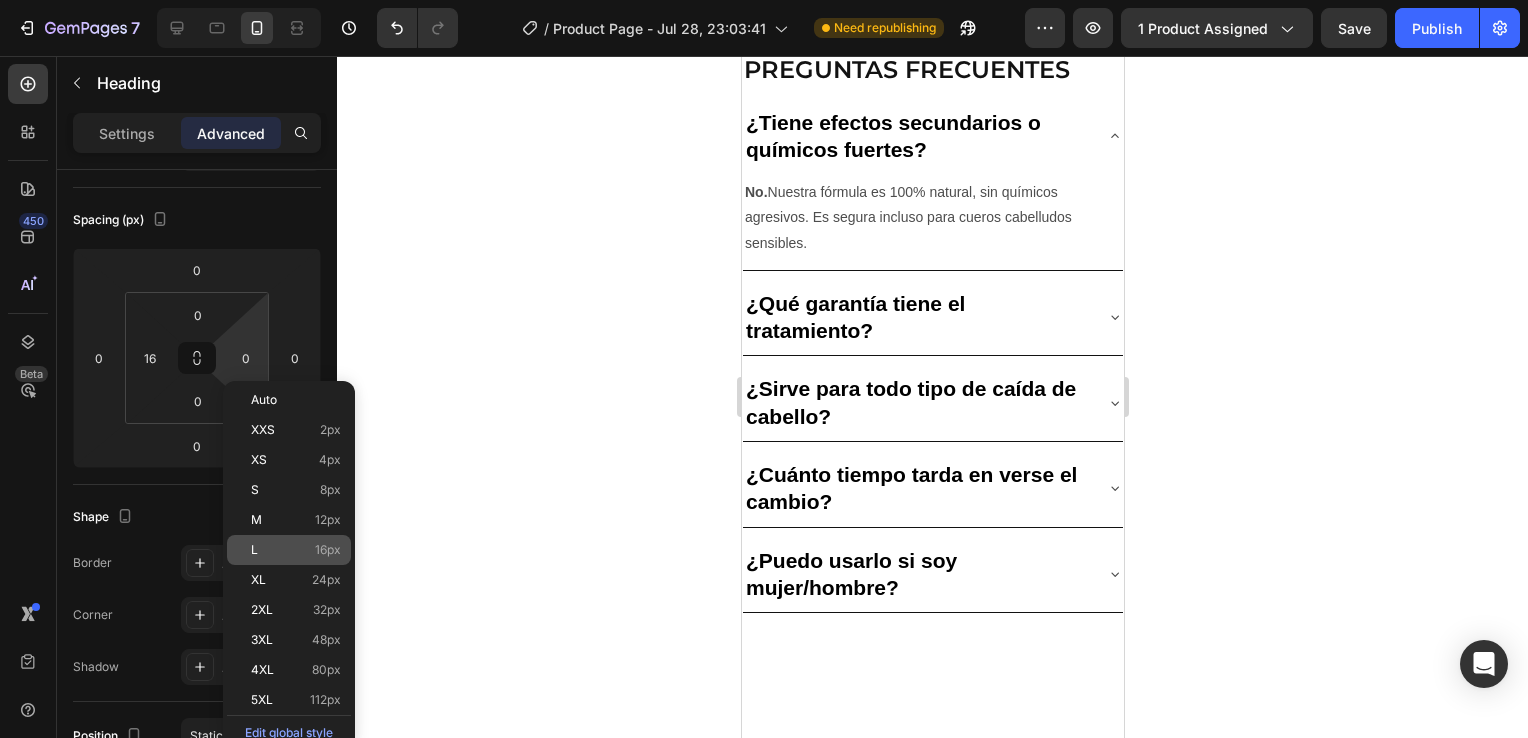 click on "L 16px" 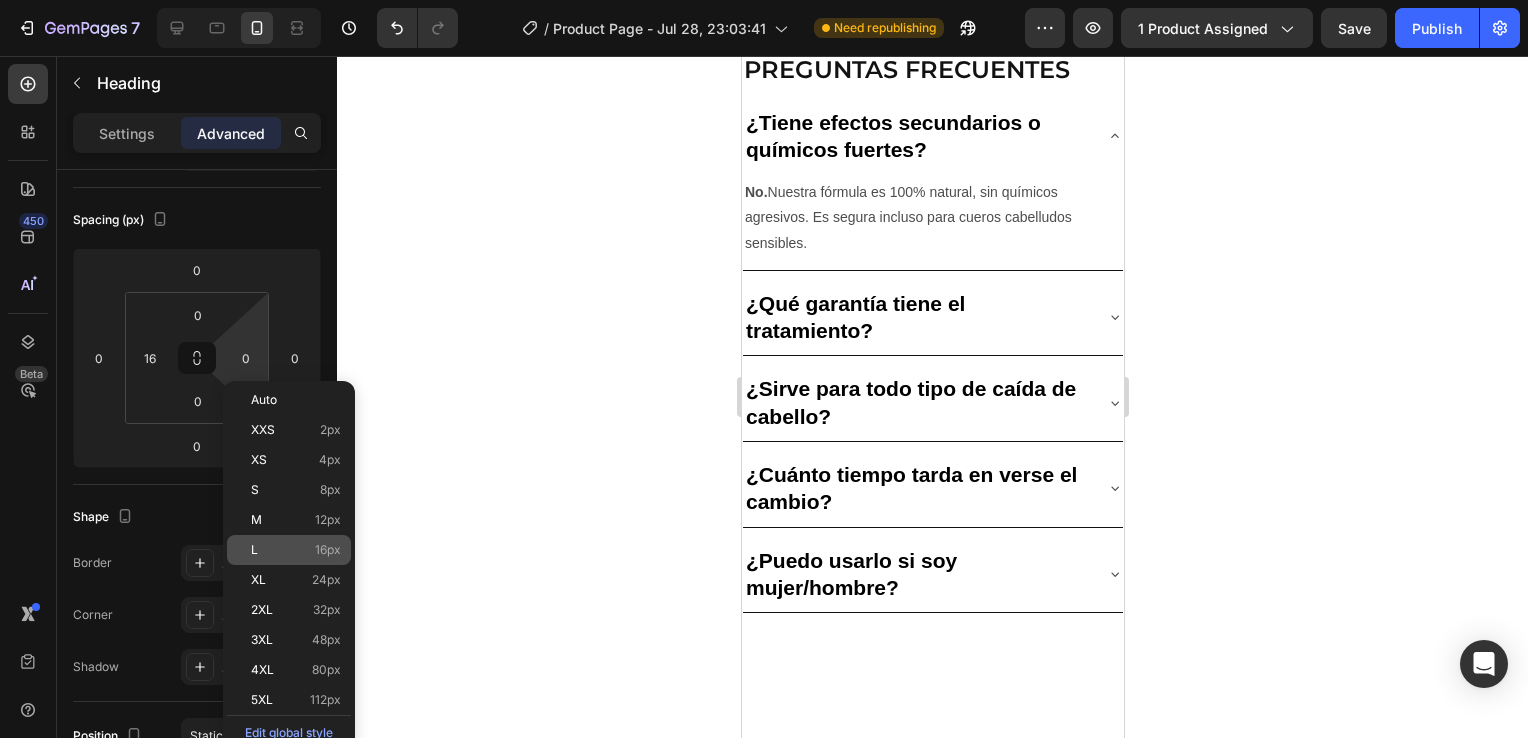 type on "16" 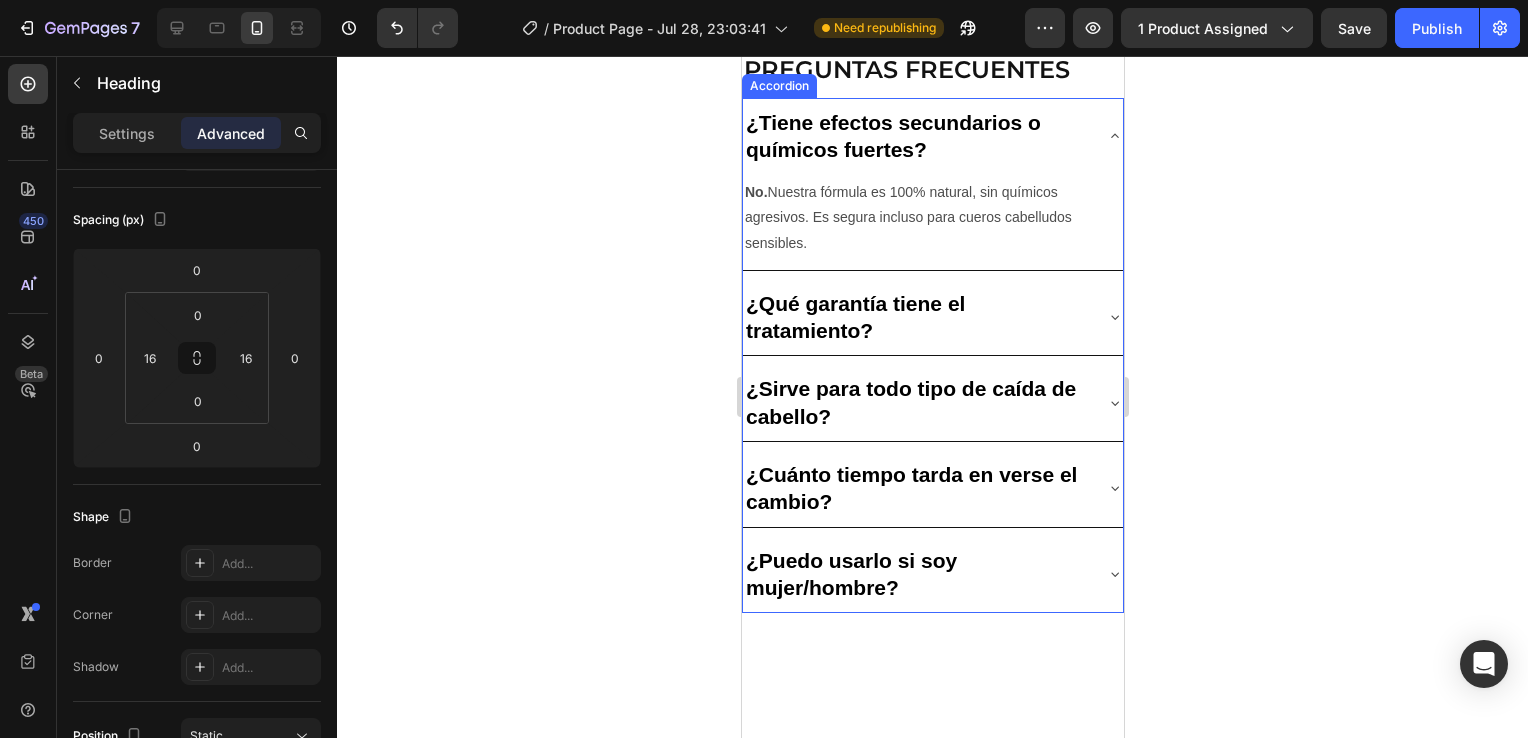 click on "¿Tiene efectos secundarios o químicos fuertes?" at bounding box center (932, 136) 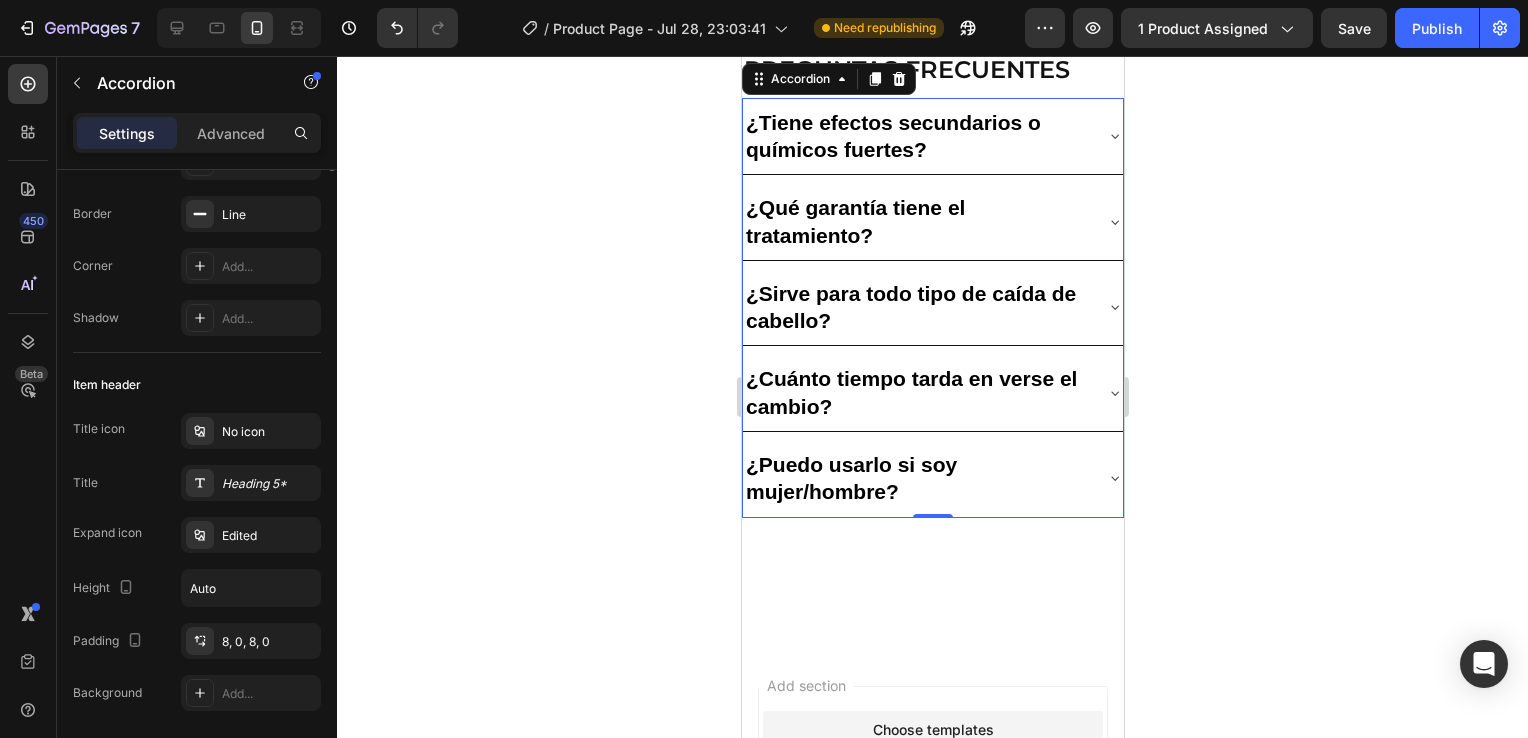 scroll, scrollTop: 0, scrollLeft: 0, axis: both 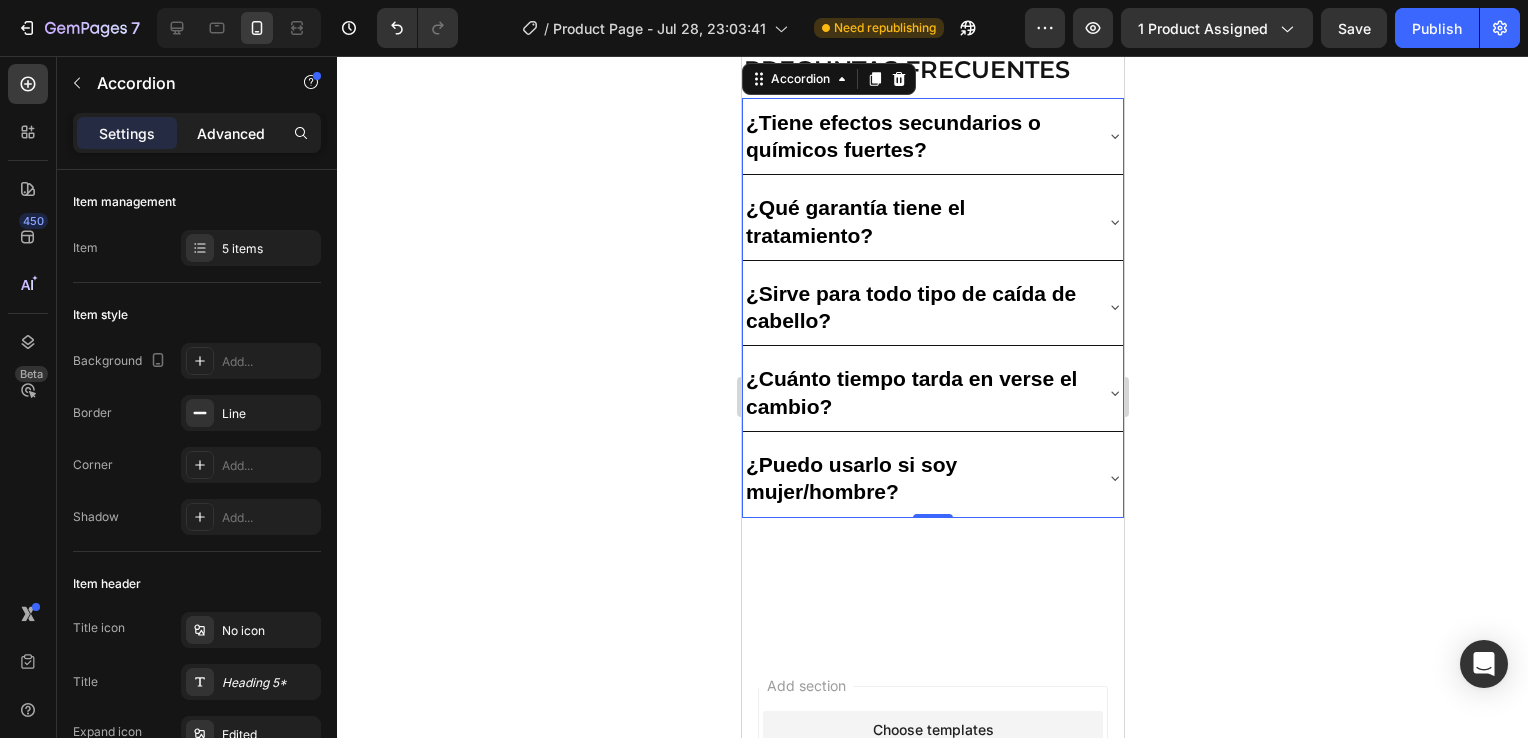 click on "Advanced" 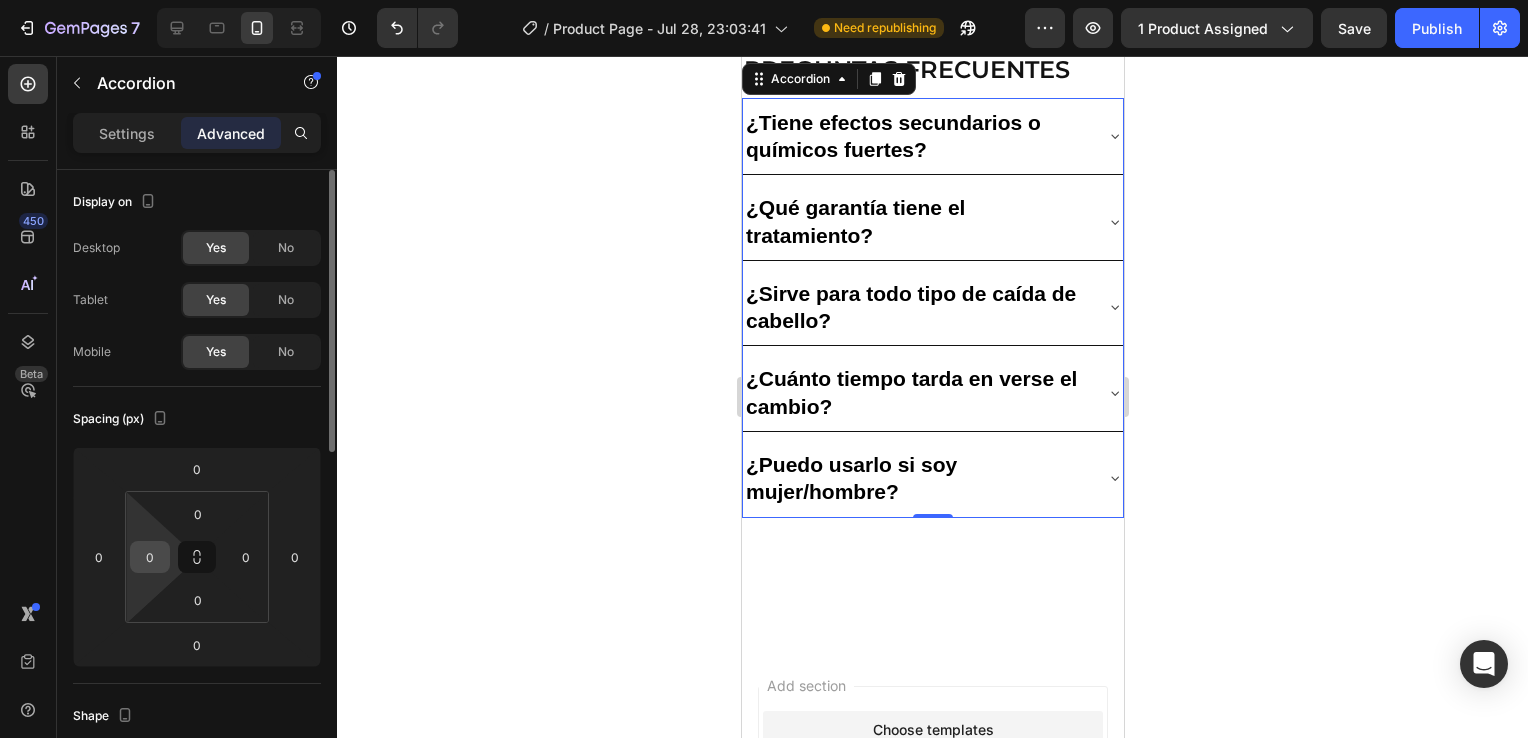 click on "0" at bounding box center [150, 557] 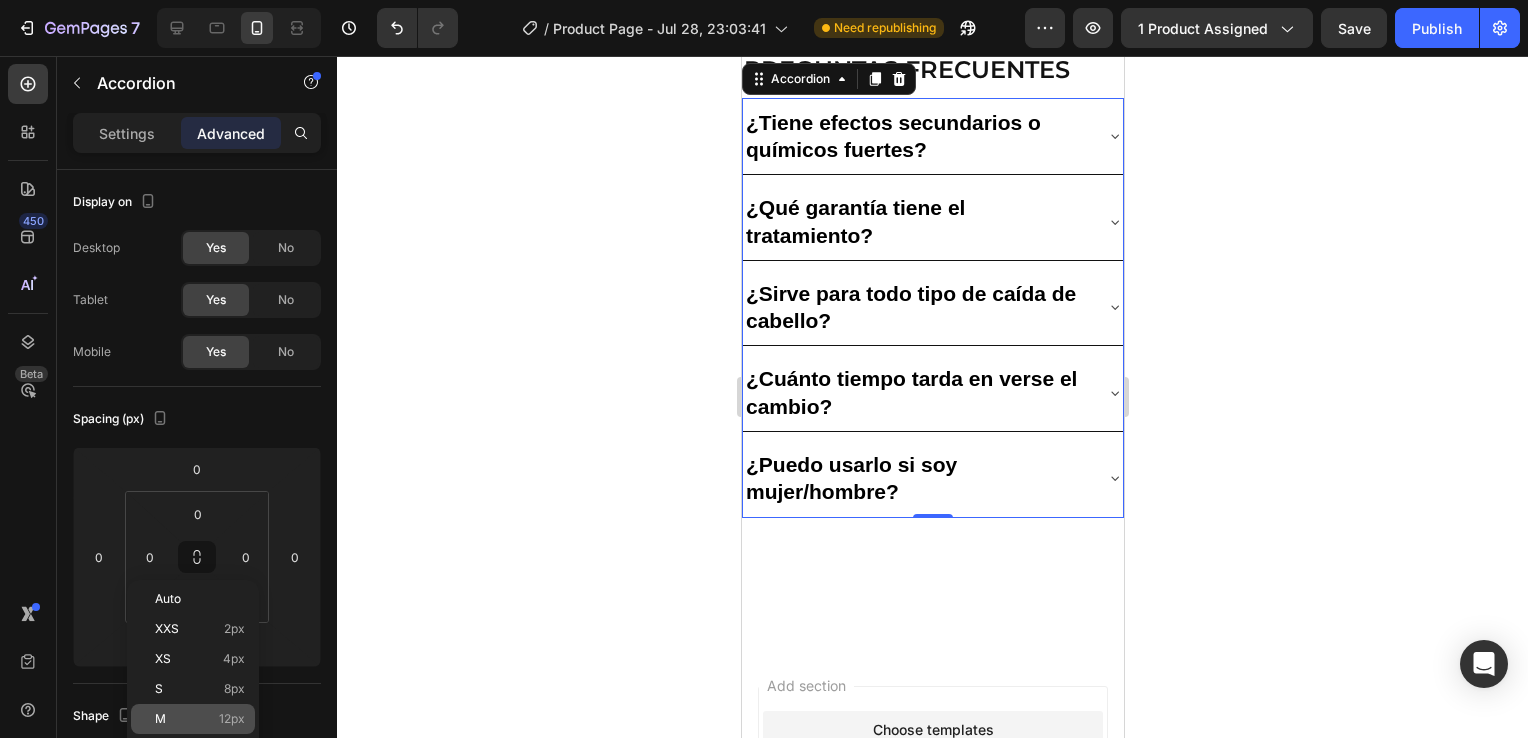 click on "M" at bounding box center (160, 719) 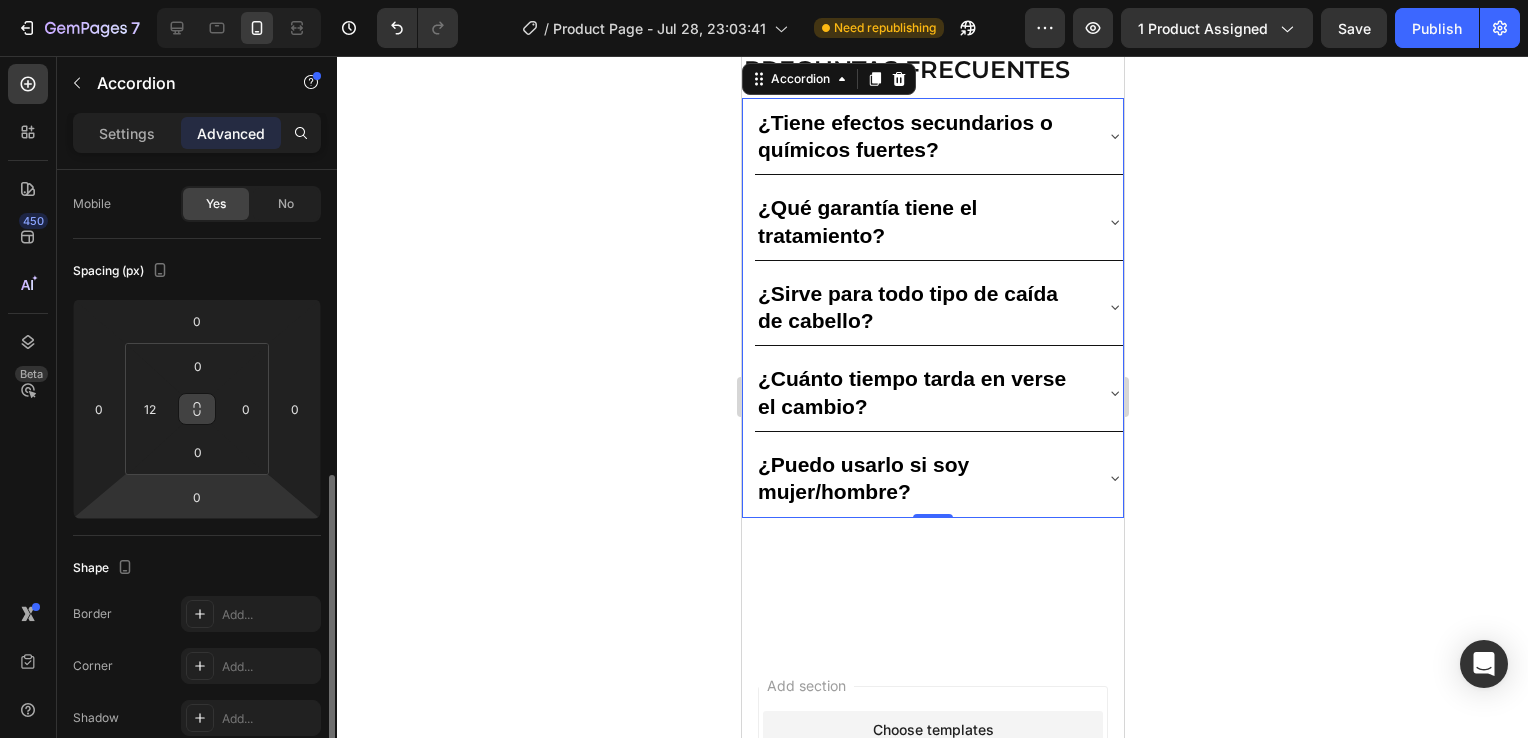 scroll, scrollTop: 312, scrollLeft: 0, axis: vertical 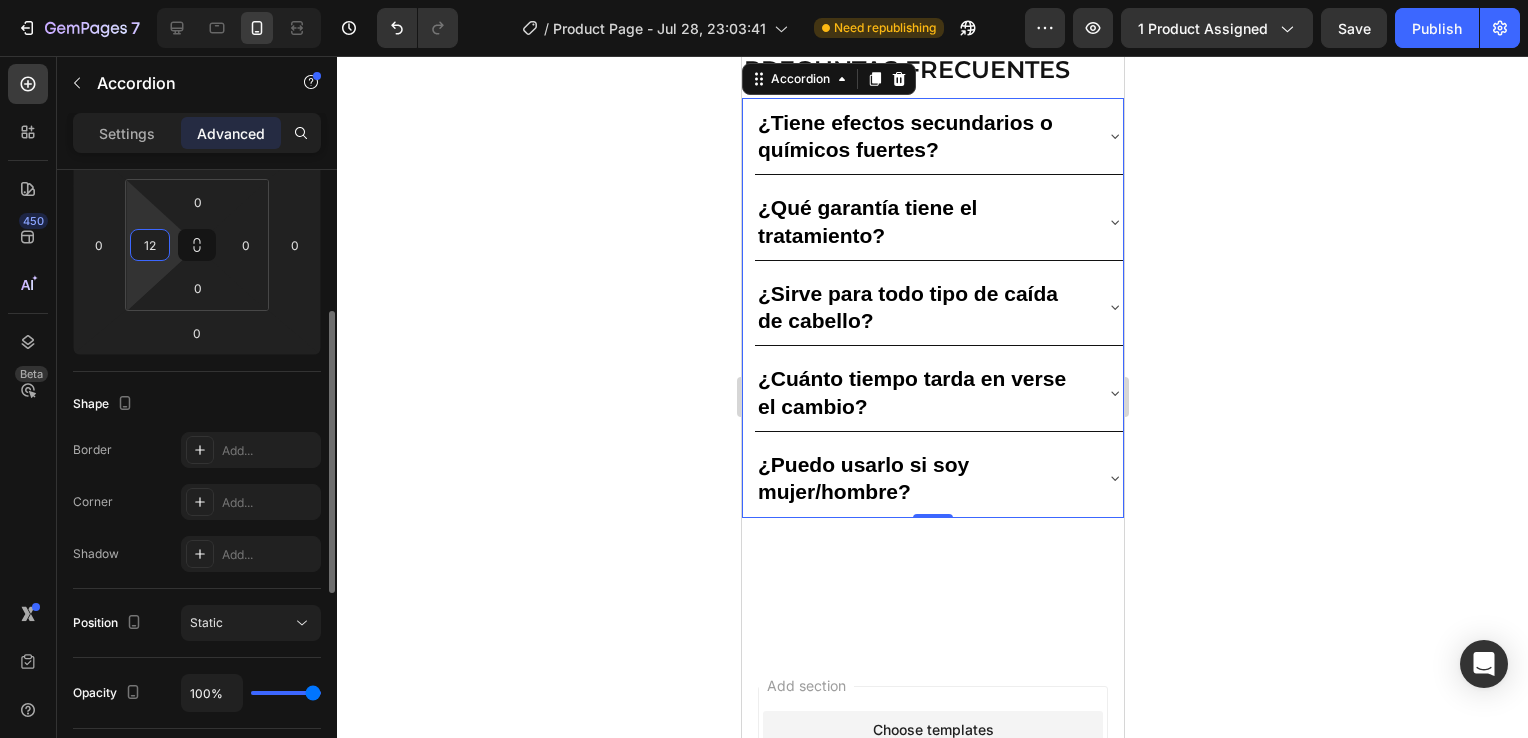 click on "12" at bounding box center (150, 245) 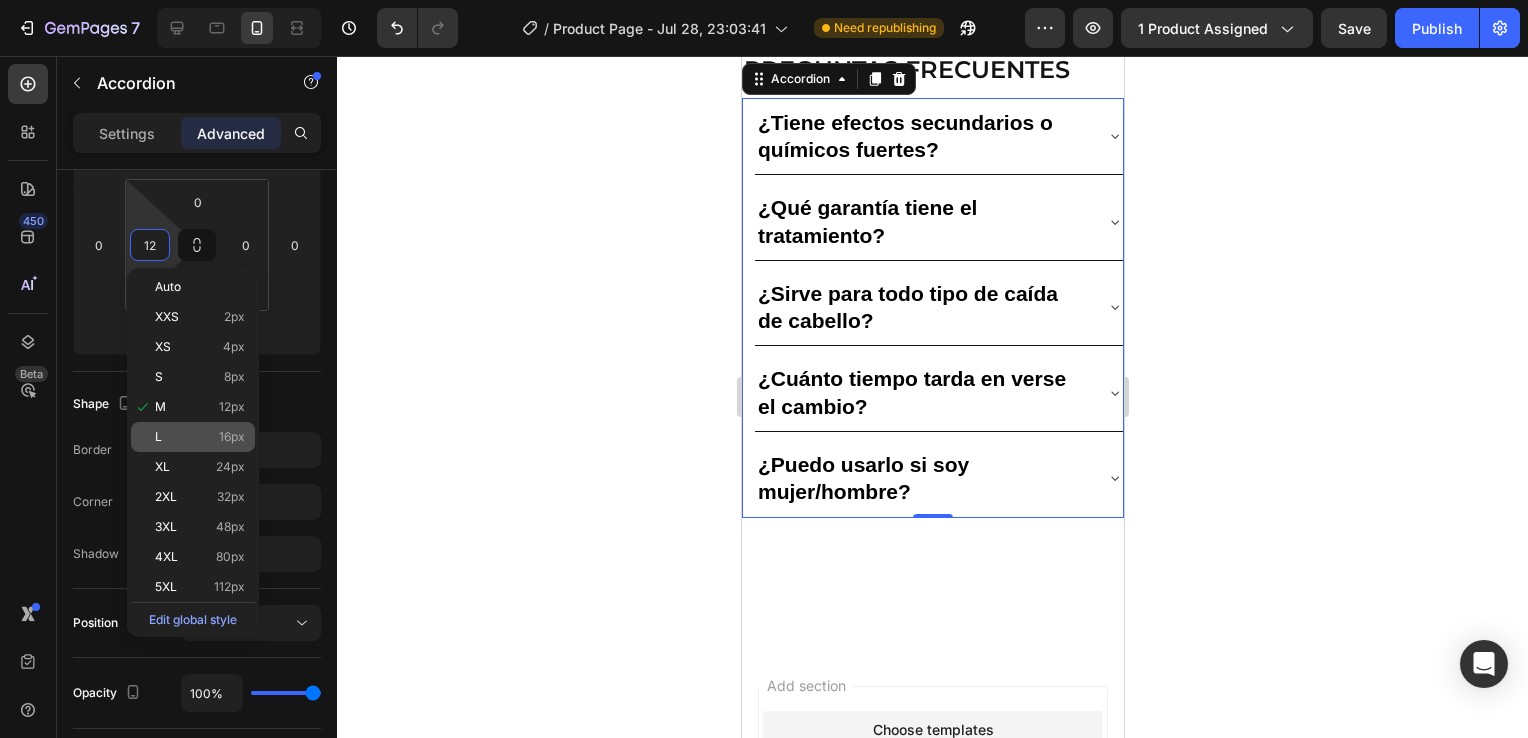 click on "L 16px" 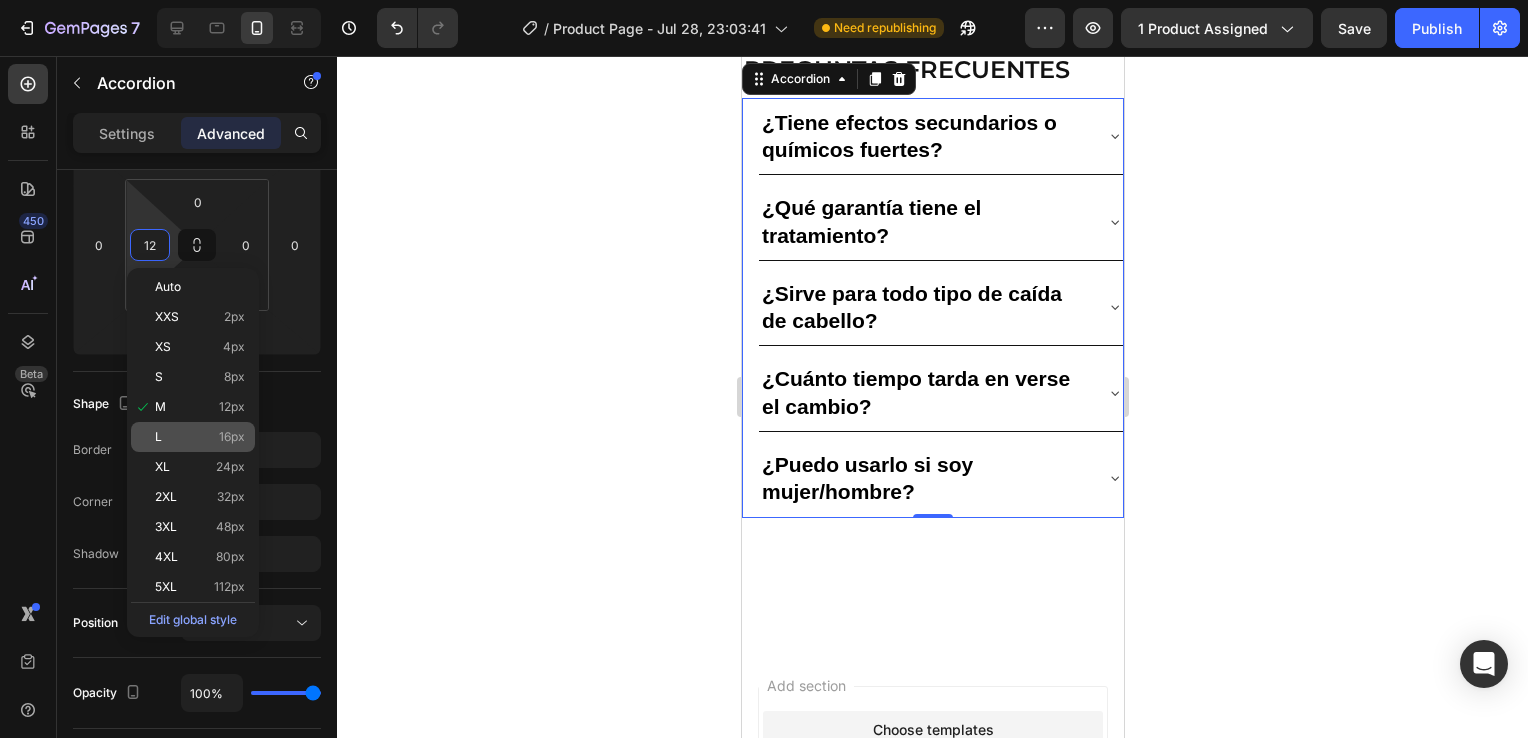 type on "16" 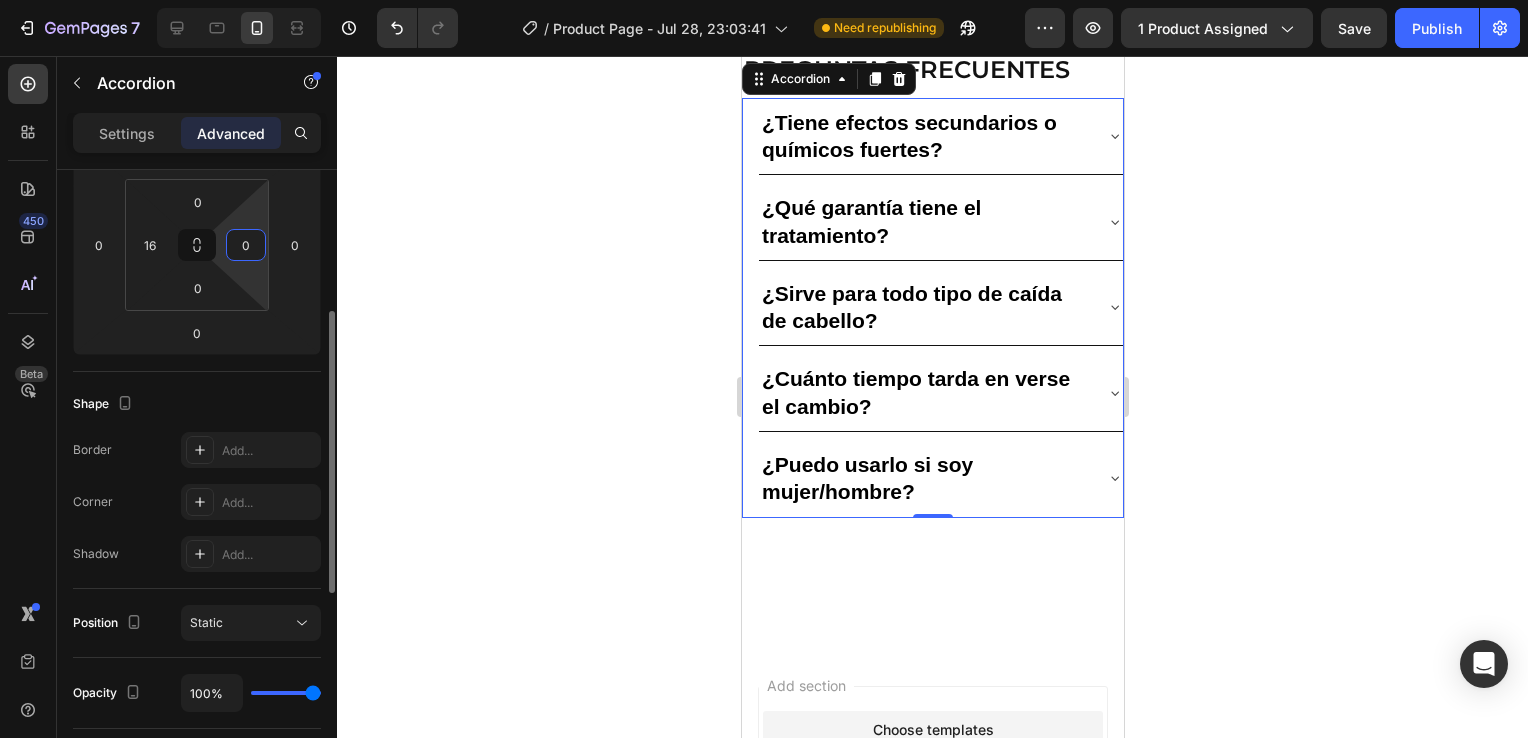 click on "0" at bounding box center [246, 245] 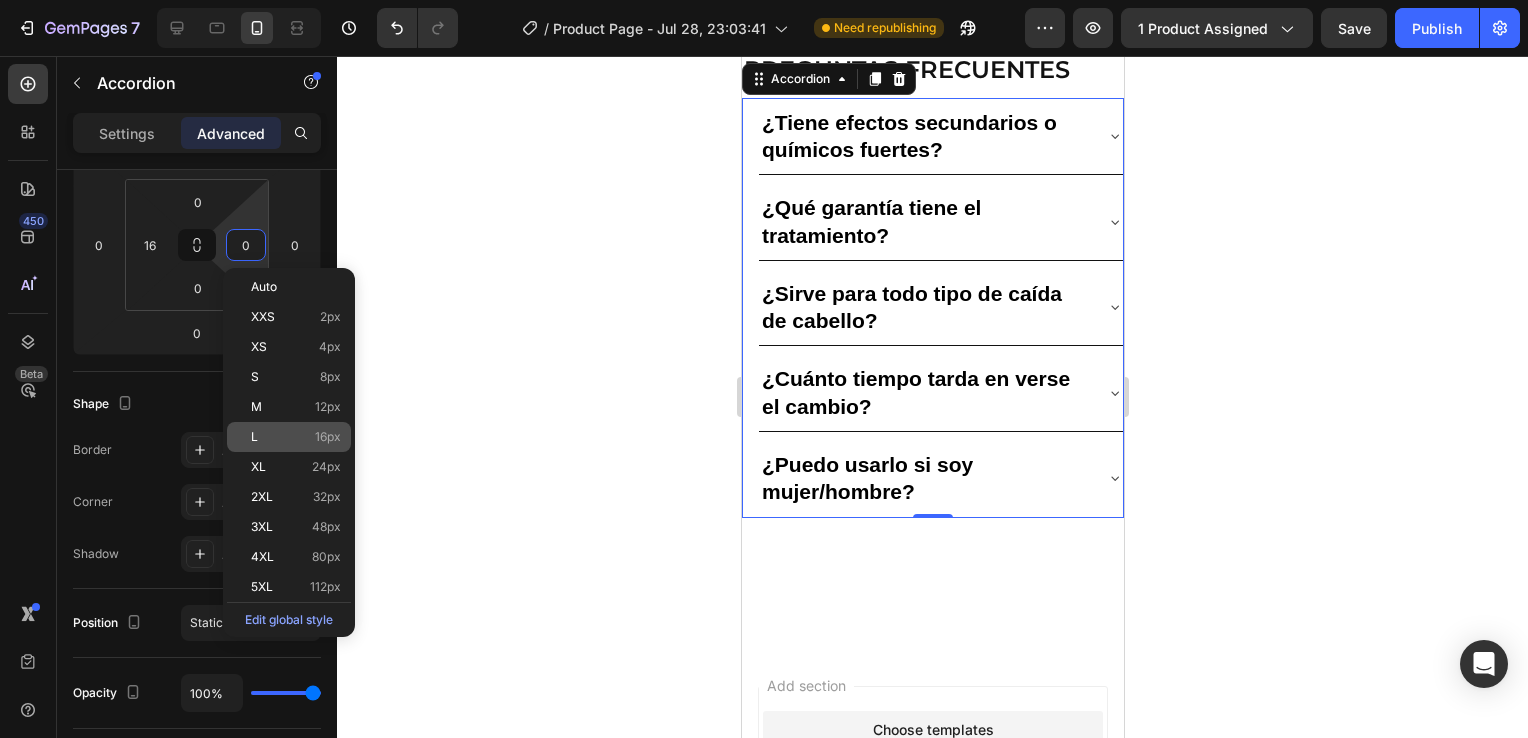 click on "L 16px" at bounding box center [296, 437] 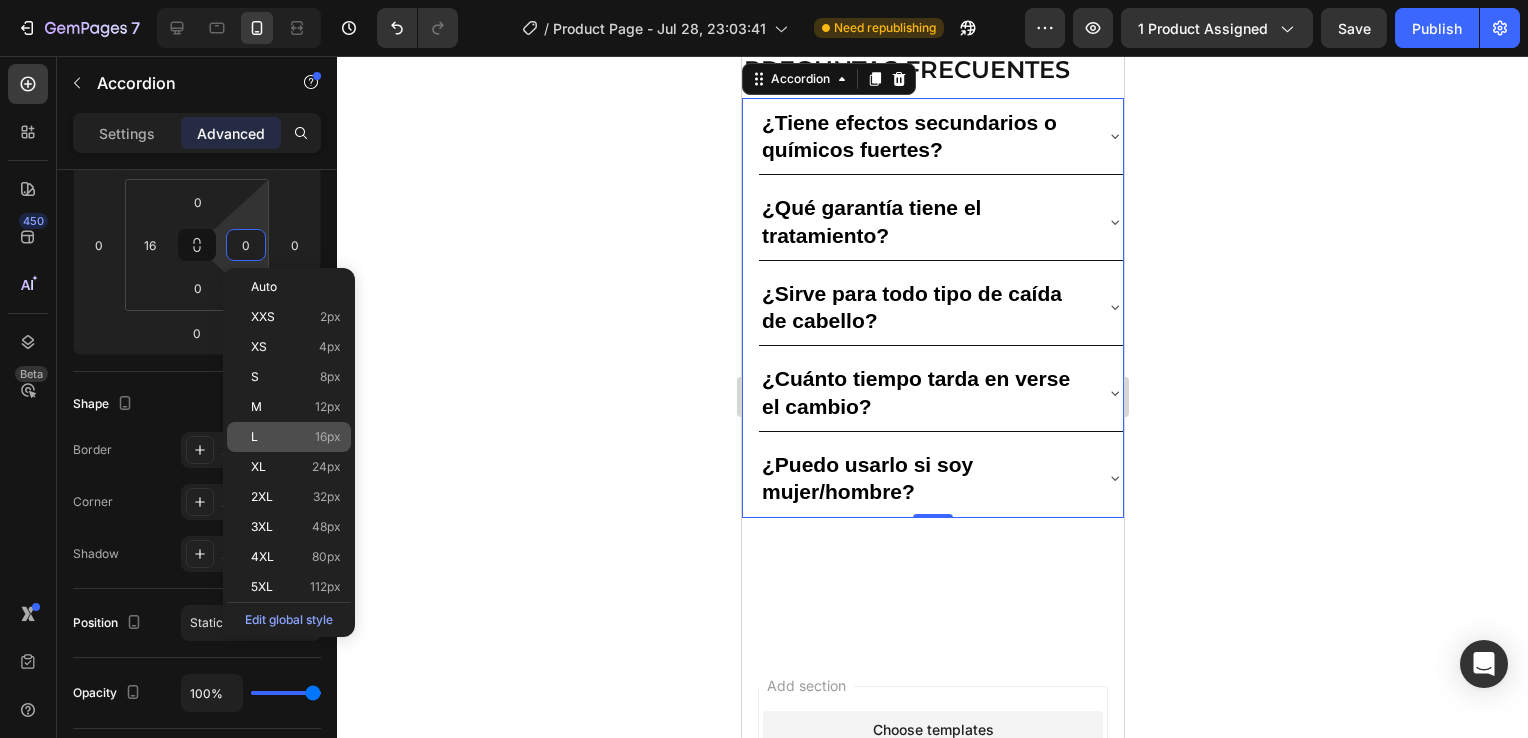 type on "16" 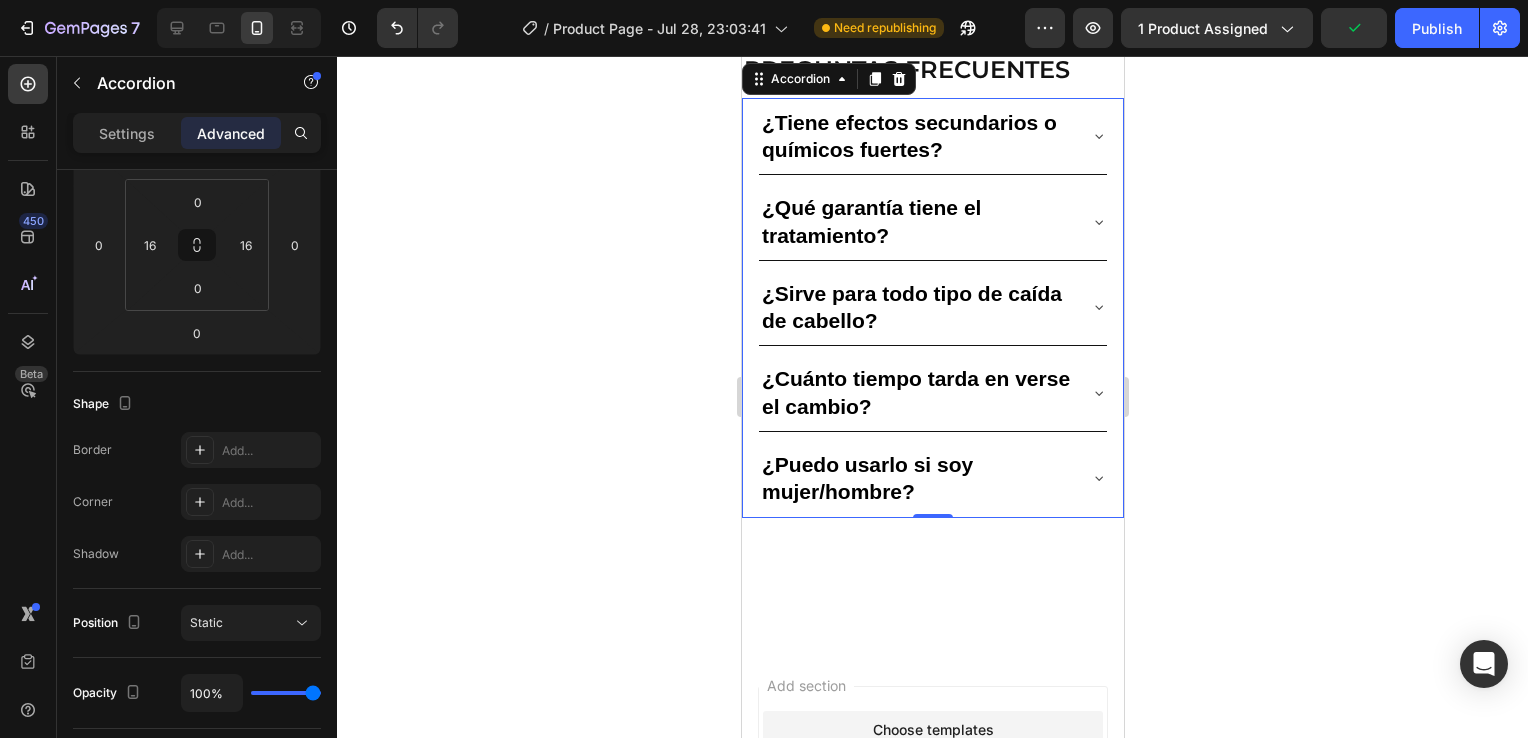 click on "1️⃣  Lava tu cabello  con el shampoo de batana, masajeando el cuero cabelludo durante 2-3 minutos. 2️⃣  Enjuaga y seca  con toalla, dejando el cabello levemente húmedo. 3️⃣  Aplica el aceite  directamente en el cuero cabelludo y masajea suavemente hasta que se absorba." at bounding box center [932, -15] 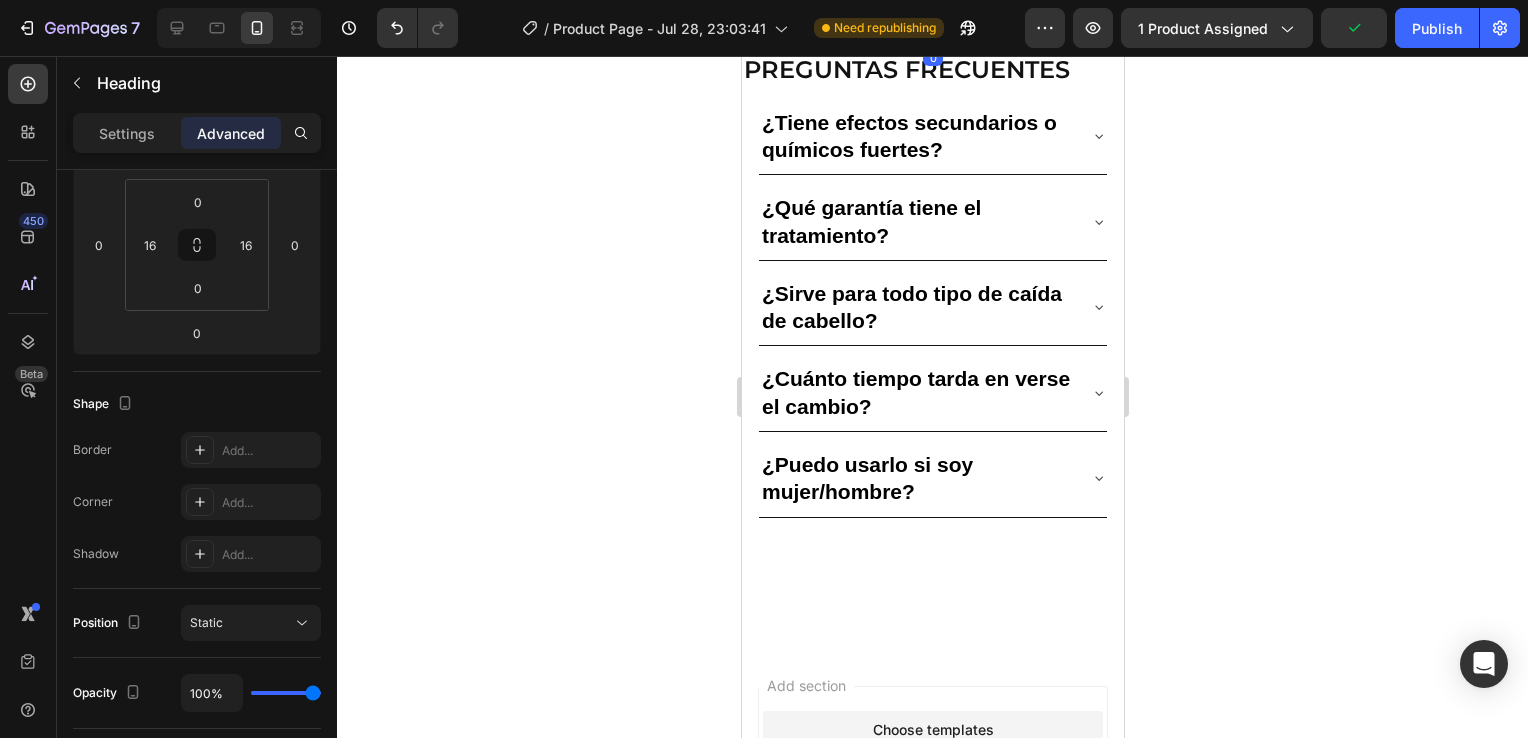 scroll, scrollTop: 0, scrollLeft: 0, axis: both 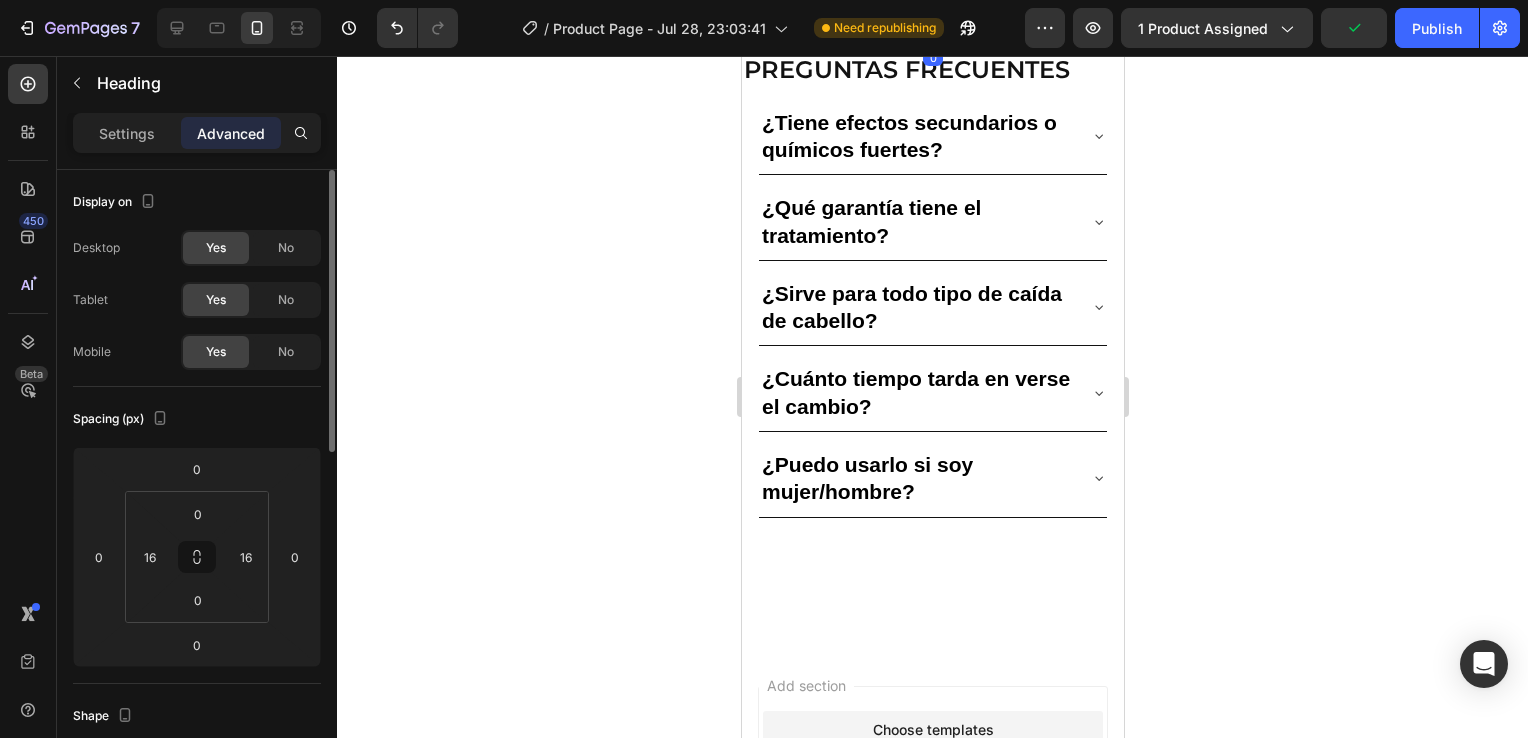 click on "Así aplicas tu tratmiento" at bounding box center [932, -91] 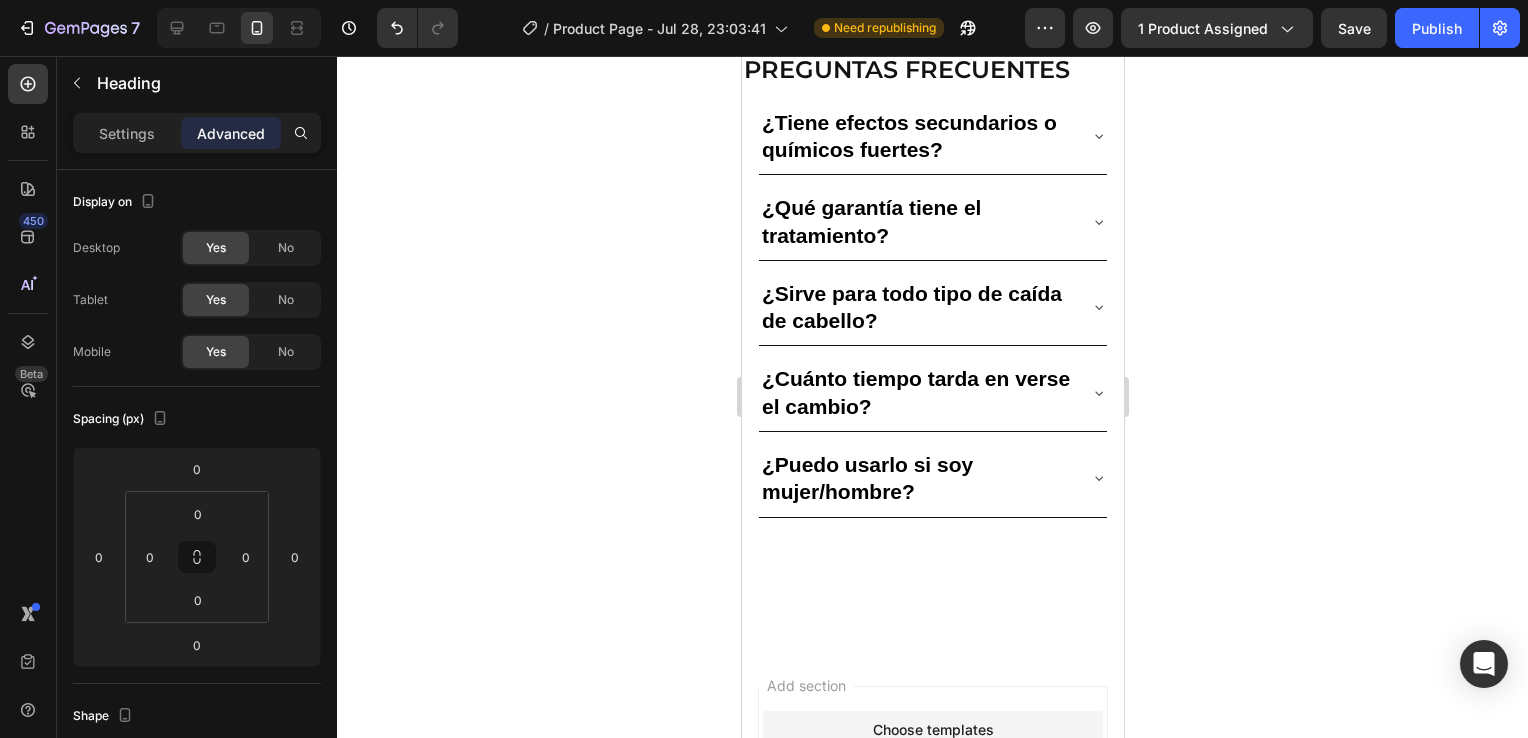click on "1️⃣  Lava tu cabello  con el shampoo de batana, masajeando el cuero cabelludo durante 2-3 minutos. 2️⃣  Enjuaga y seca  con toalla, dejando el cabello levemente húmedo. 3️⃣  Aplica el aceite  directamente en el cuero cabelludo y masajea suavemente hasta que se absorba. Heading" at bounding box center [932, -15] 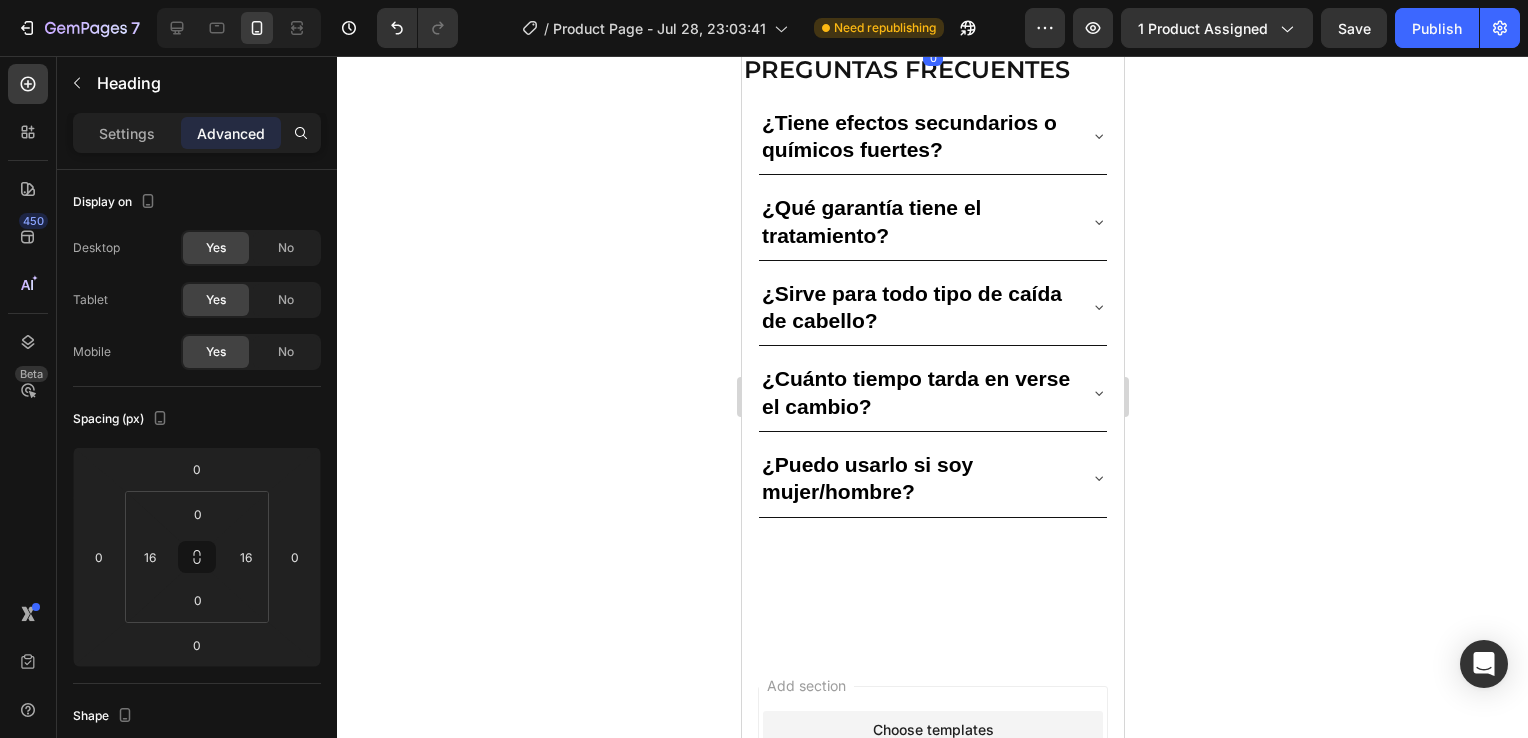 click on "1️⃣  Lava tu cabello  con el shampoo de batana, masajeando el cuero cabelludo durante 2-3 minutos. 2️⃣  Enjuaga y seca  con toalla, dejando el cabello levemente húmedo. 3️⃣  Aplica el aceite  directamente en el cuero cabelludo y masajea suavemente hasta que se absorba. Heading   0" at bounding box center [932, -15] 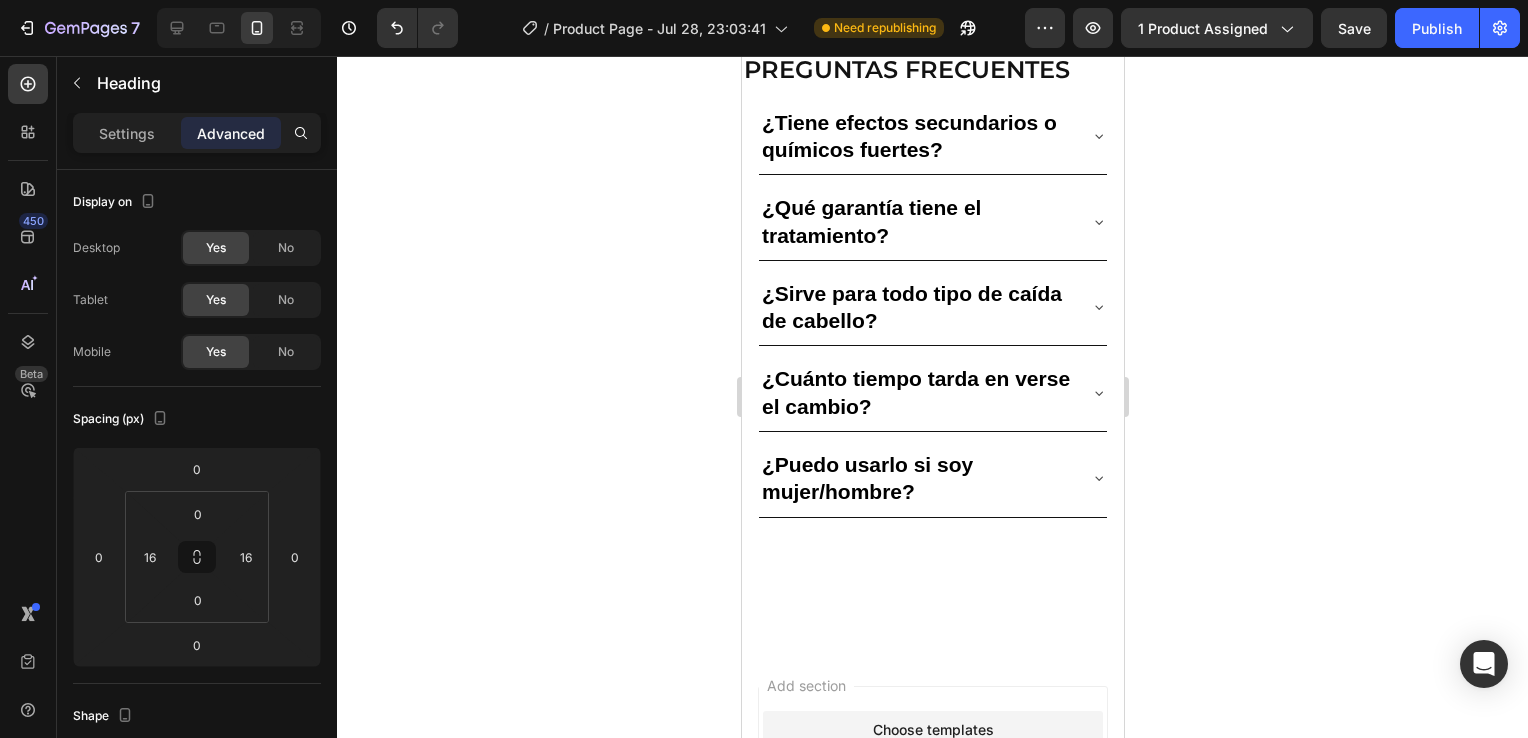 click 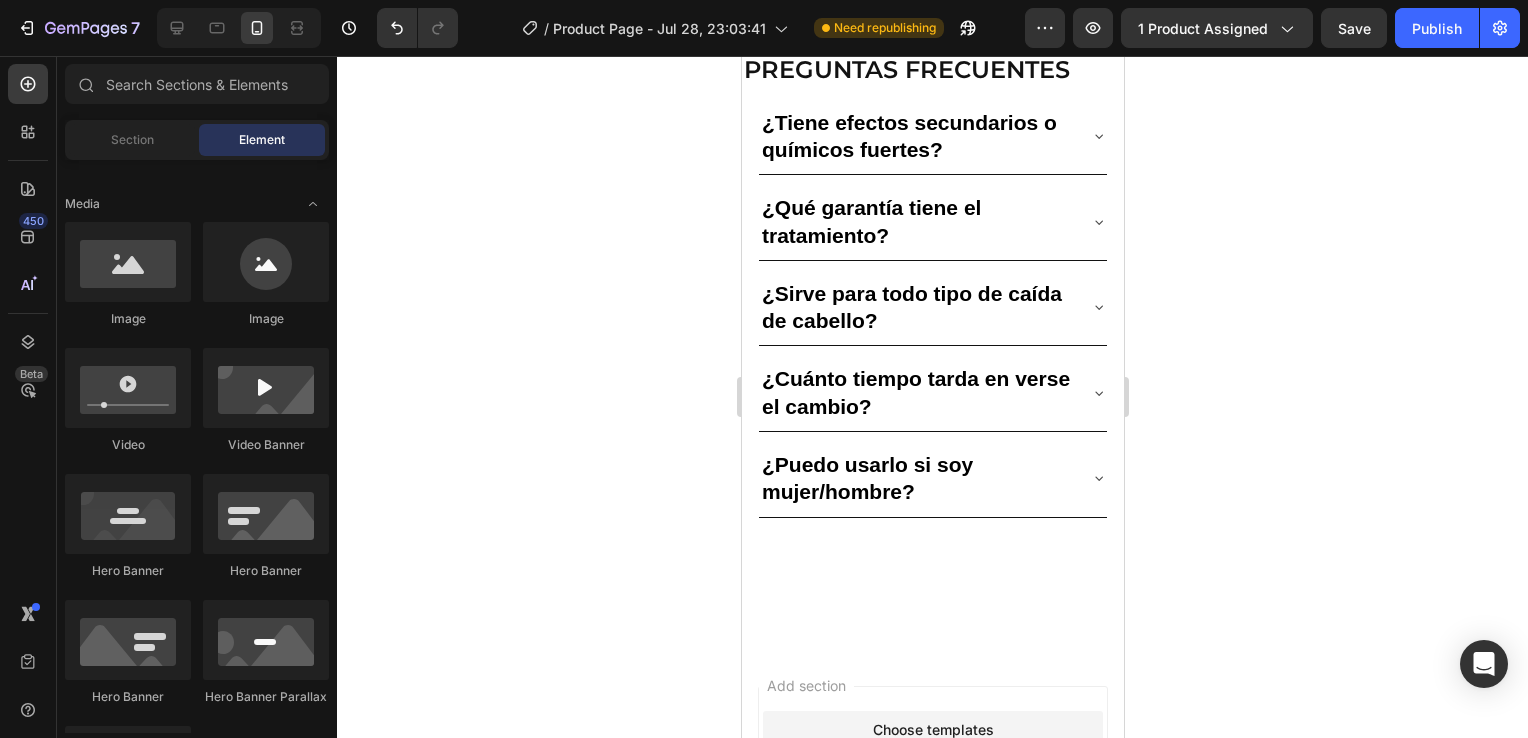 click on "Enjuaga y seca" at bounding box center (826, -23) 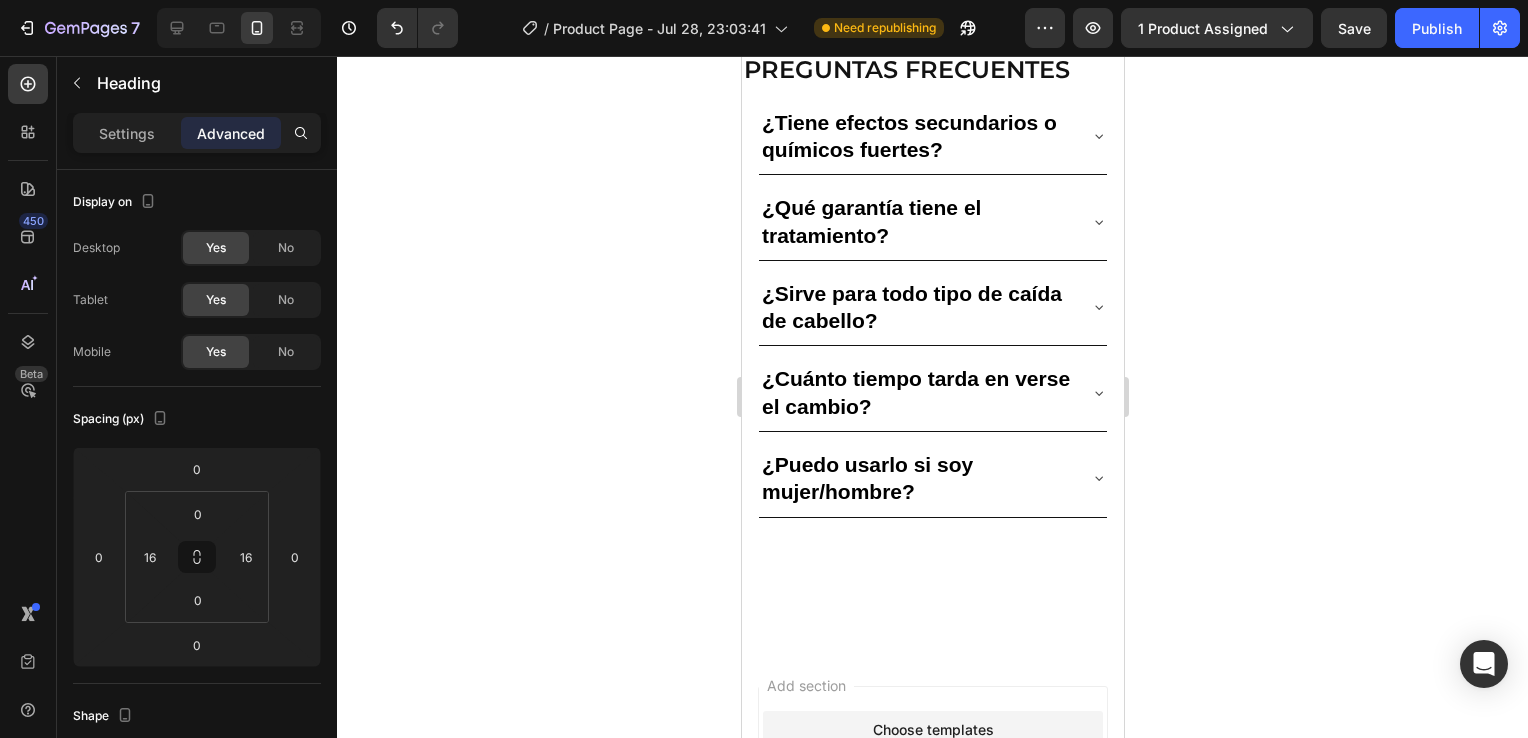 click 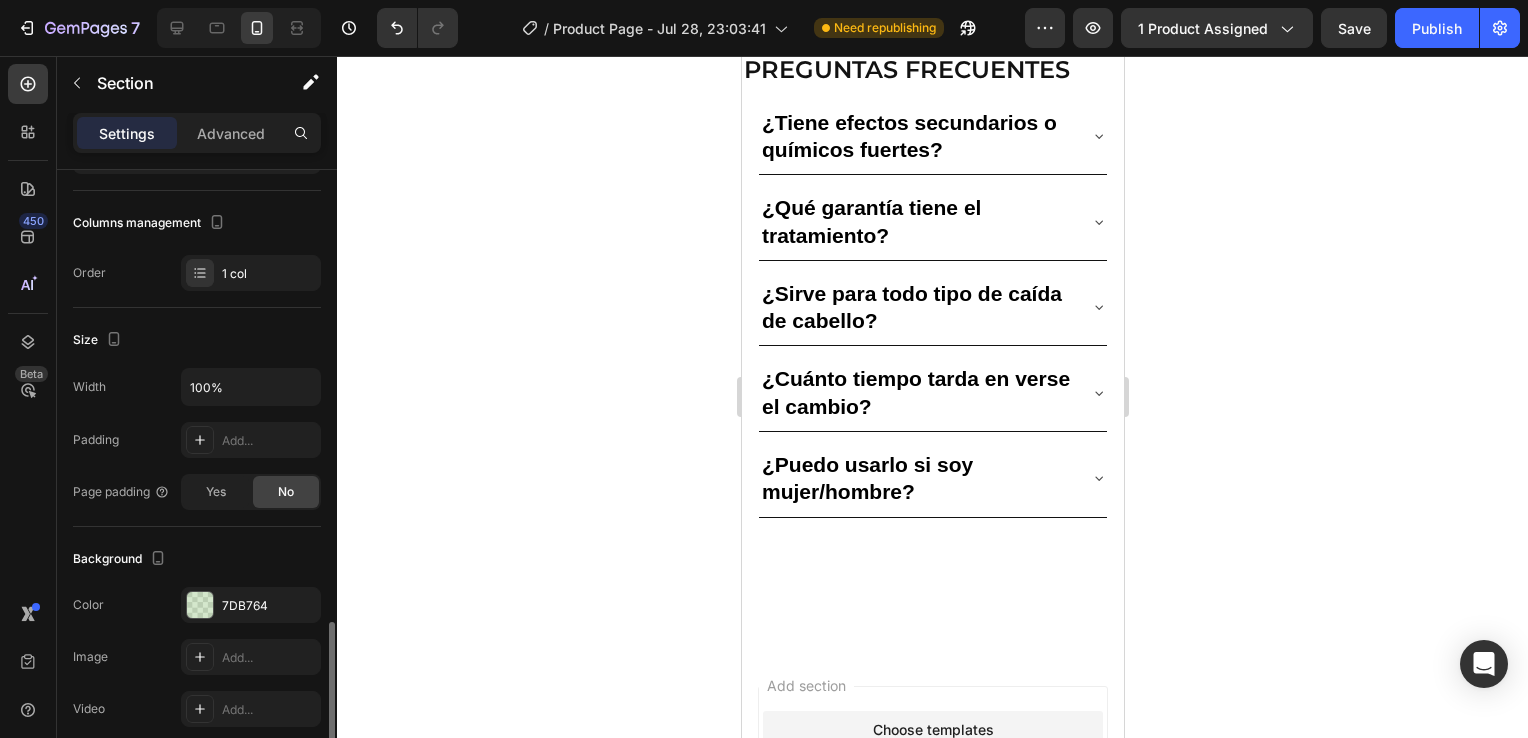 scroll, scrollTop: 505, scrollLeft: 0, axis: vertical 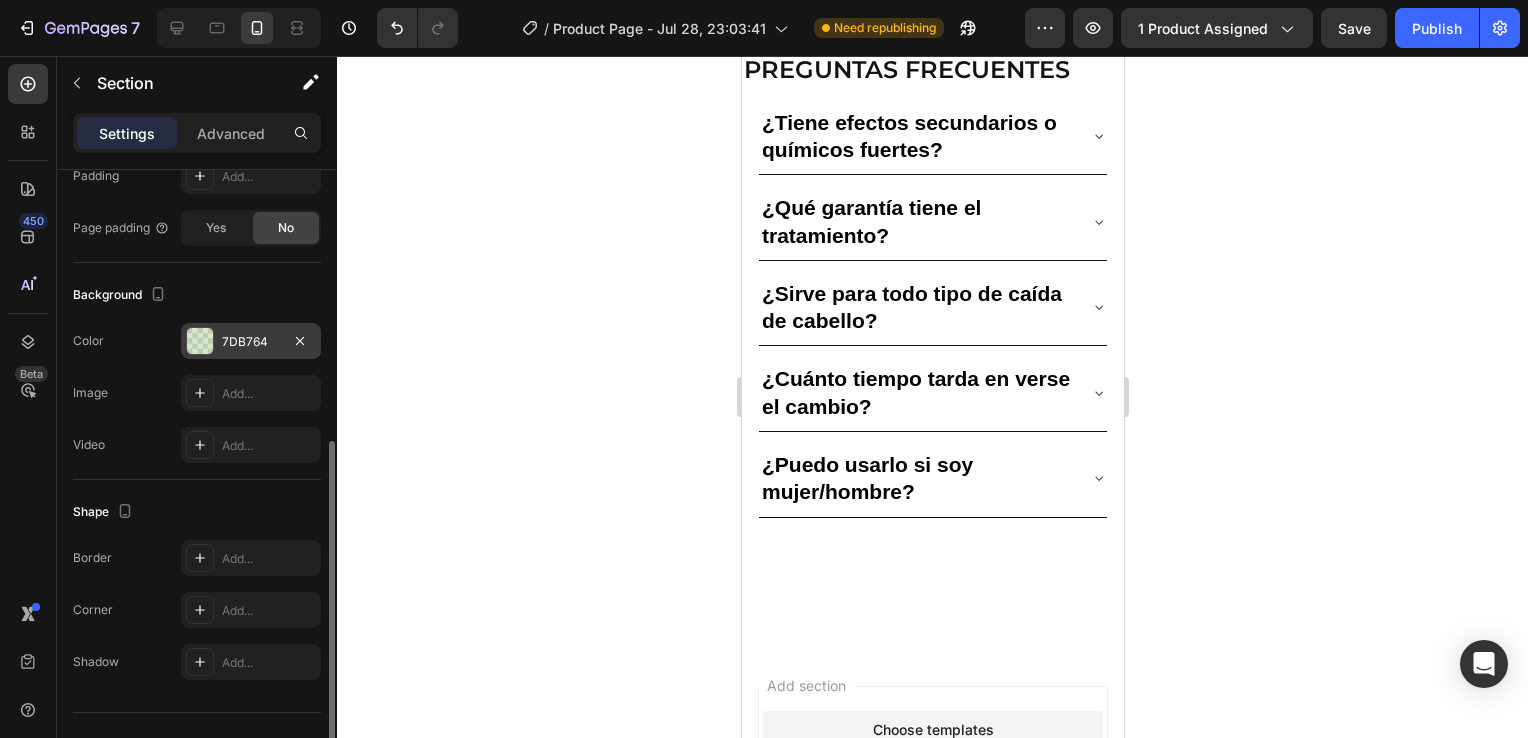 click at bounding box center [200, 341] 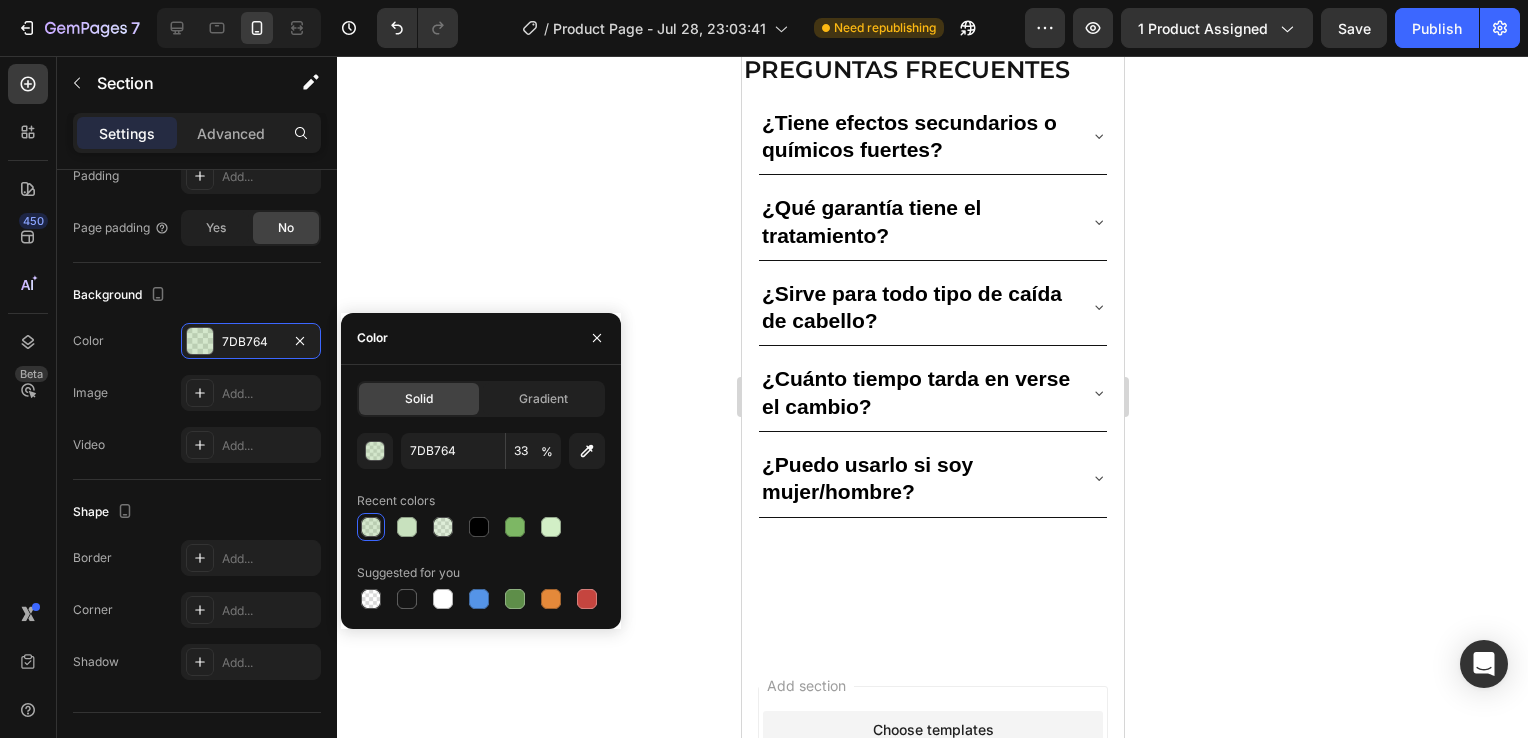 click on "Solid" 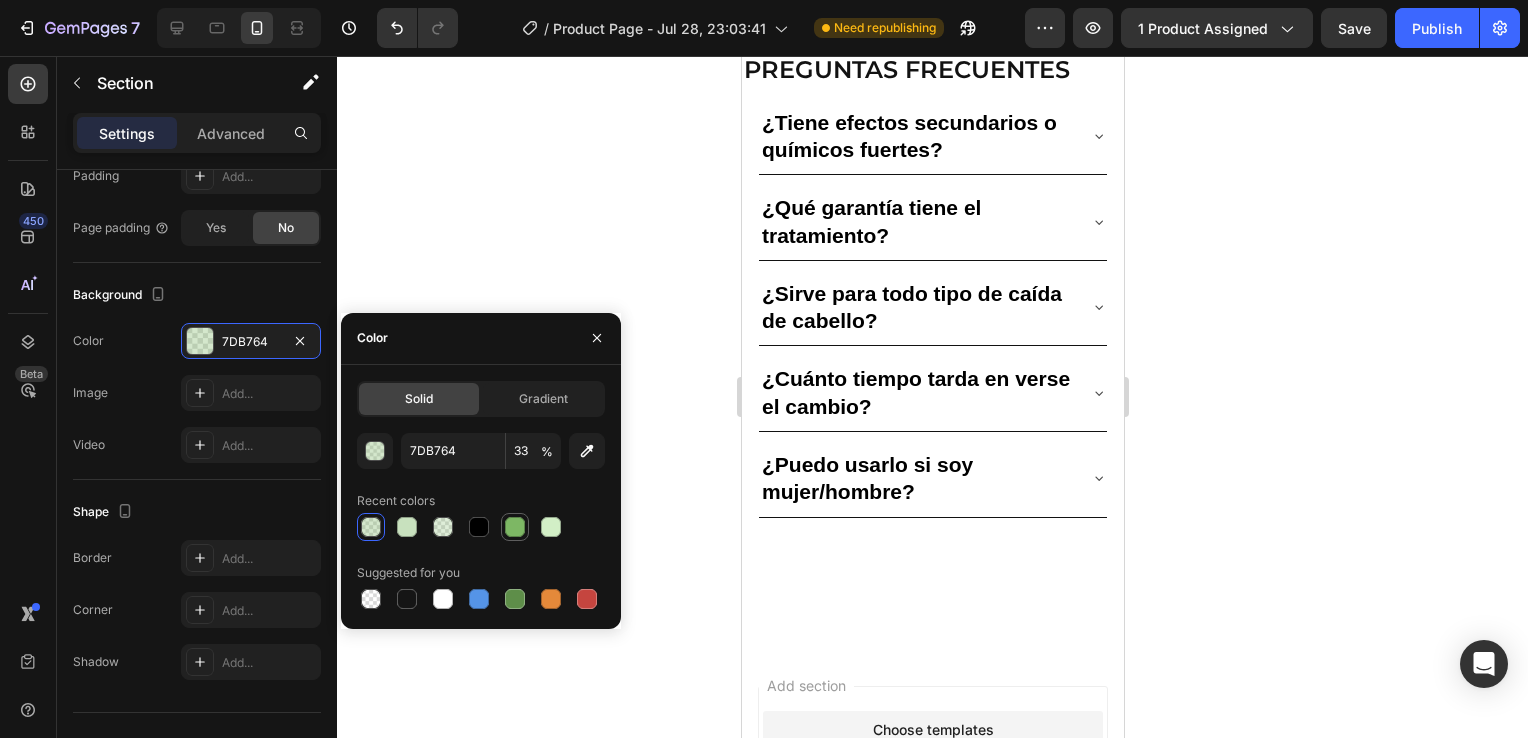 click at bounding box center [515, 527] 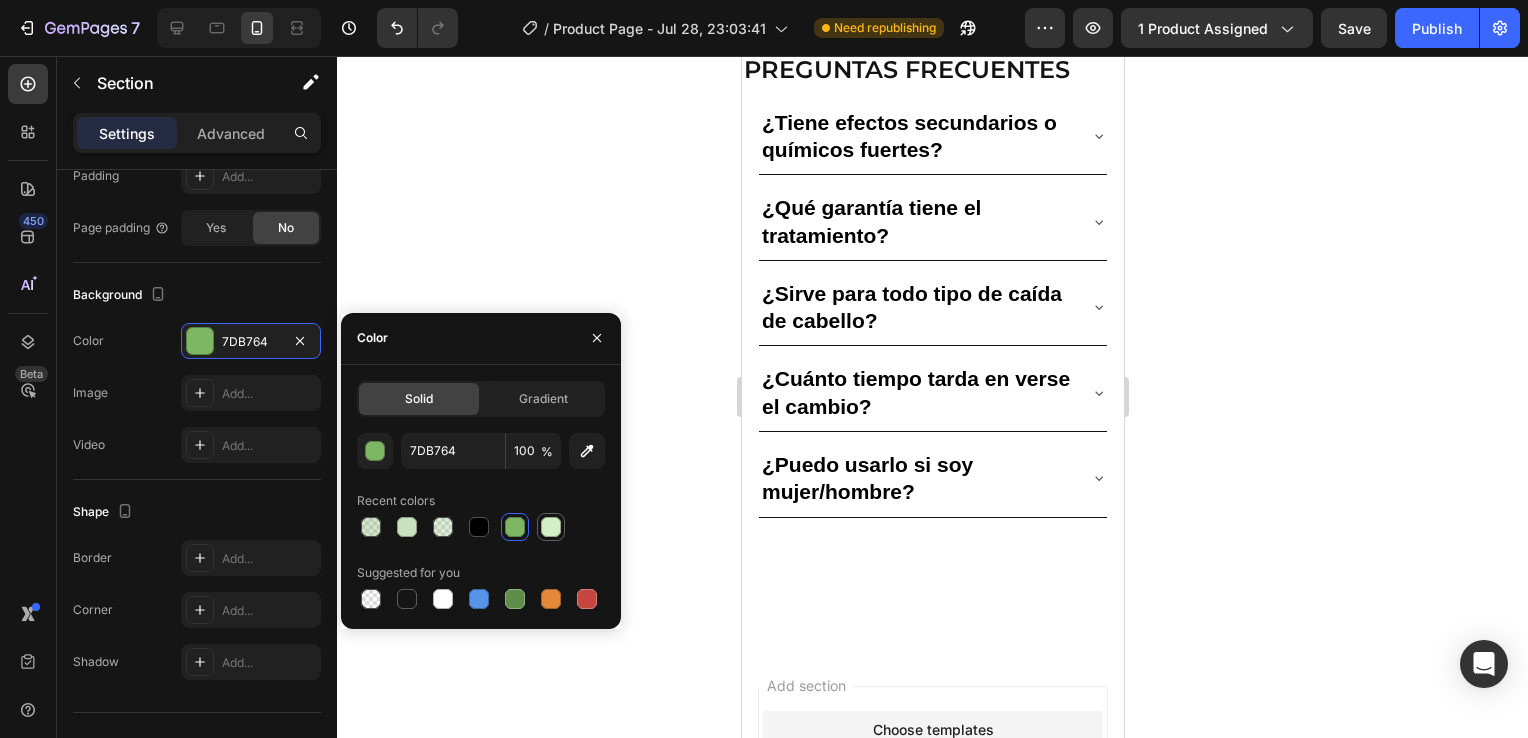 click at bounding box center [551, 527] 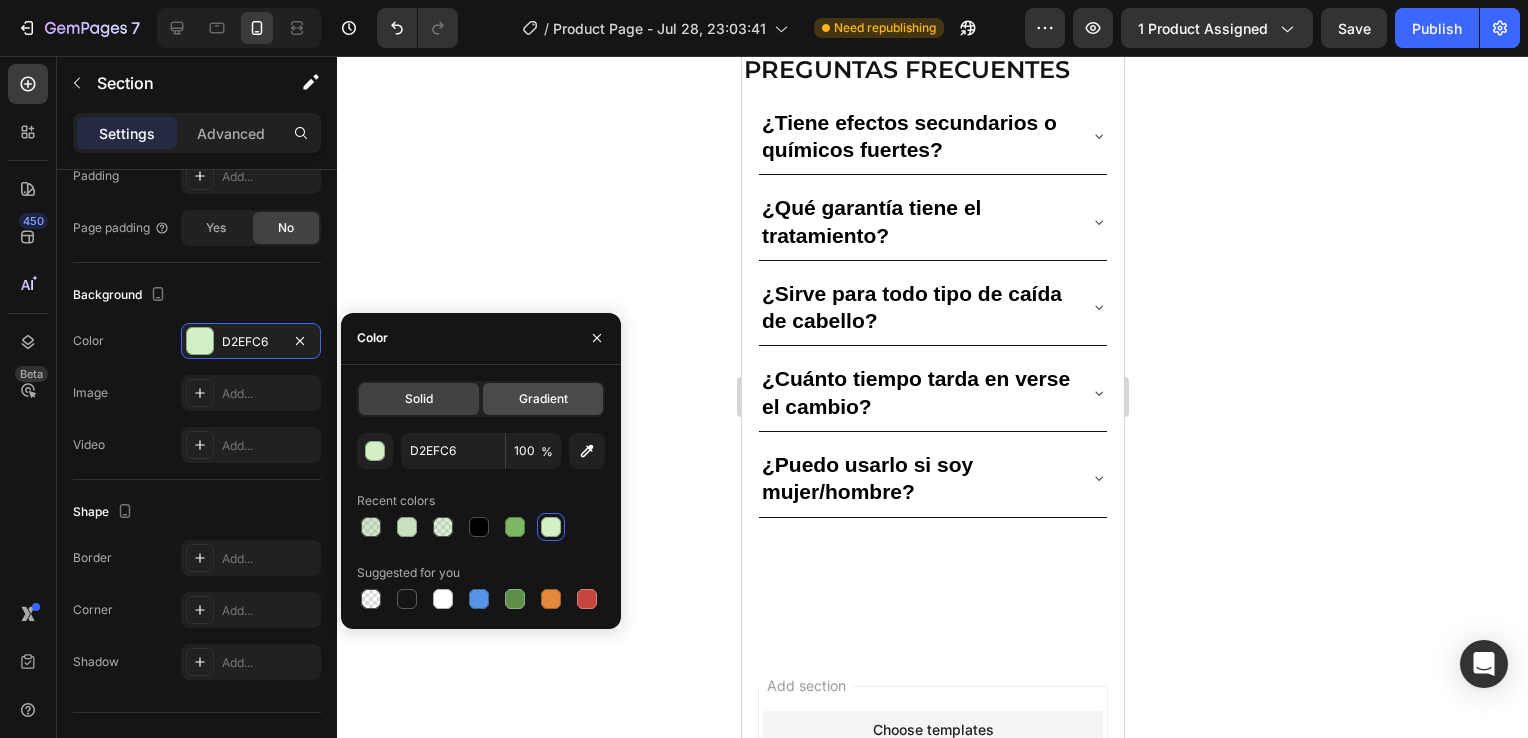 click on "Gradient" 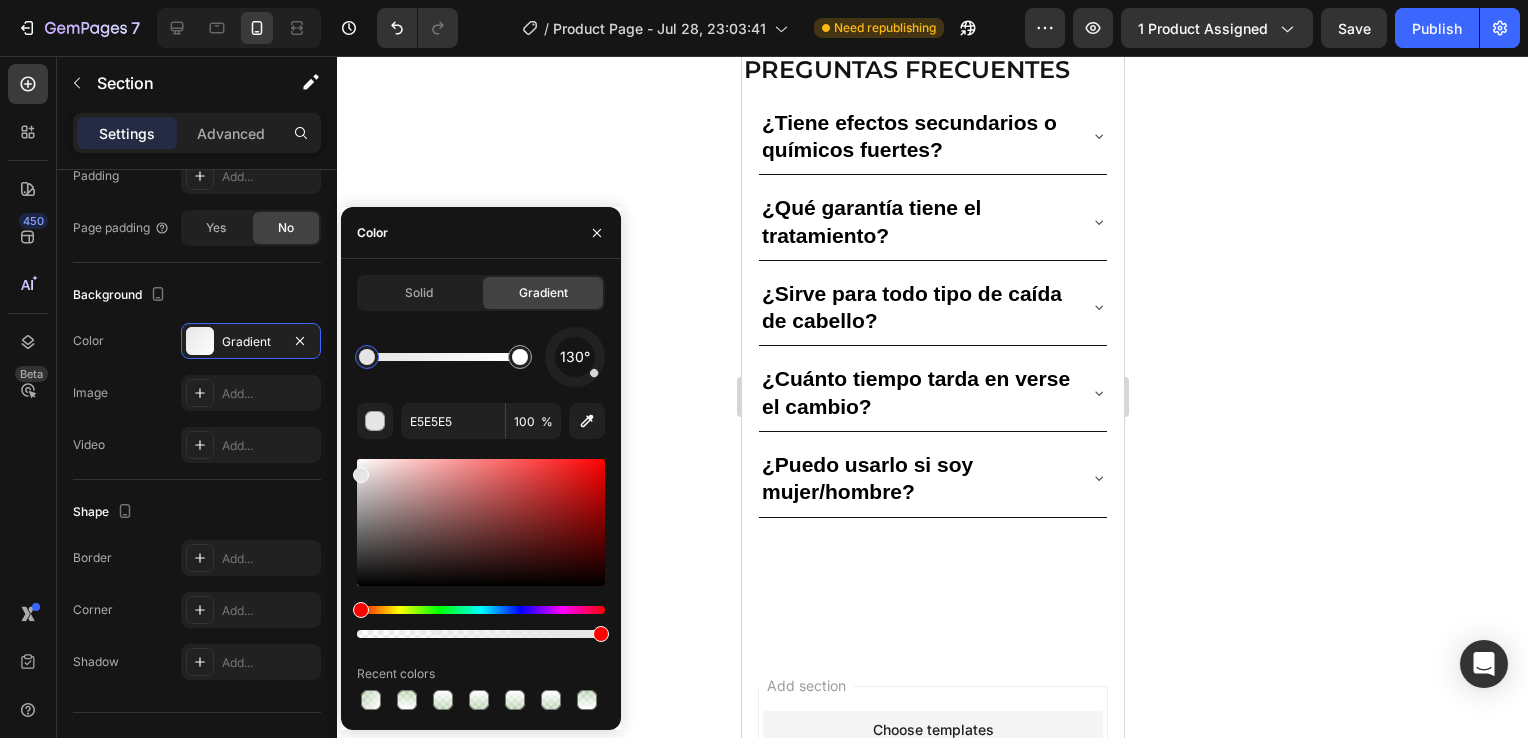 drag, startPoint x: 468, startPoint y: 506, endPoint x: 405, endPoint y: 479, distance: 68.54196 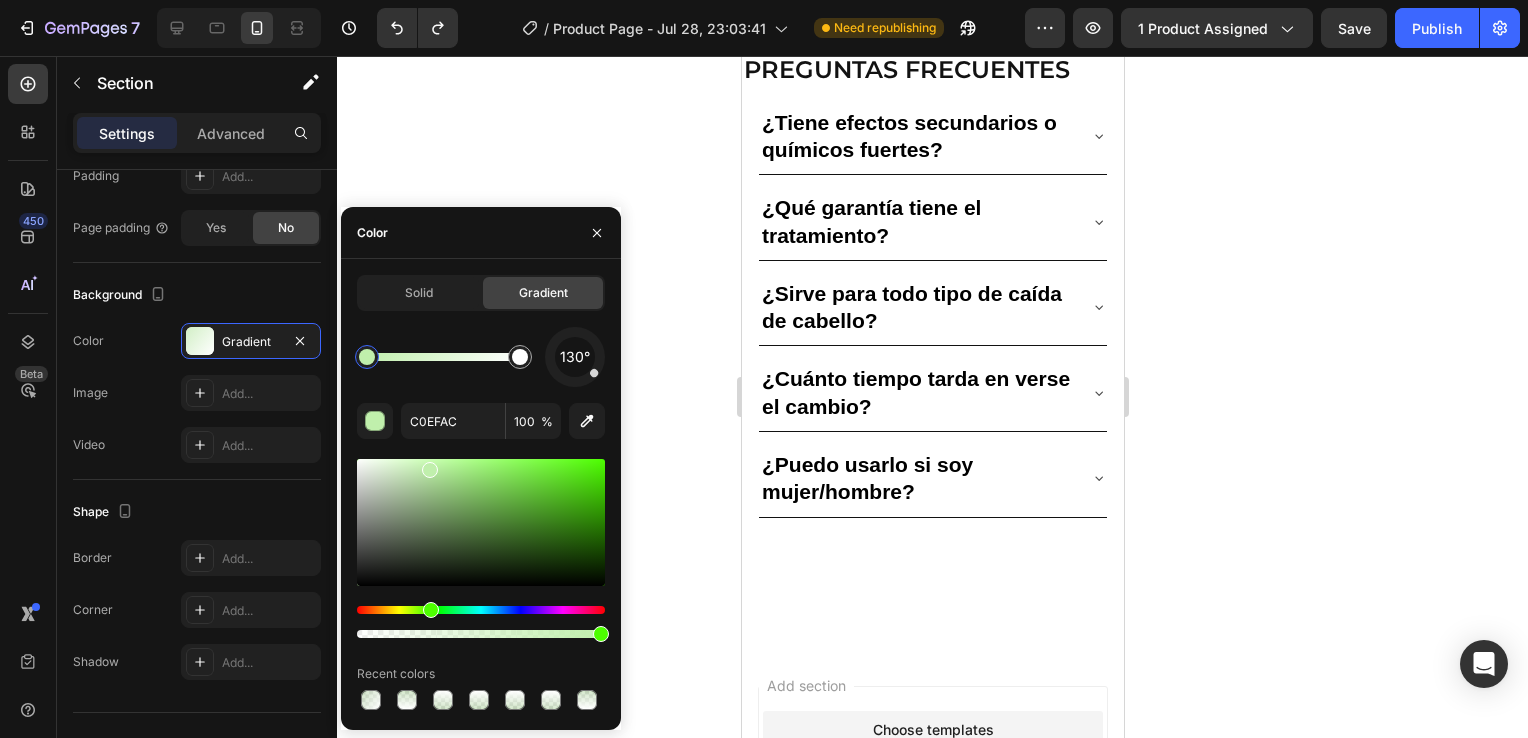 type on "BEEDAA" 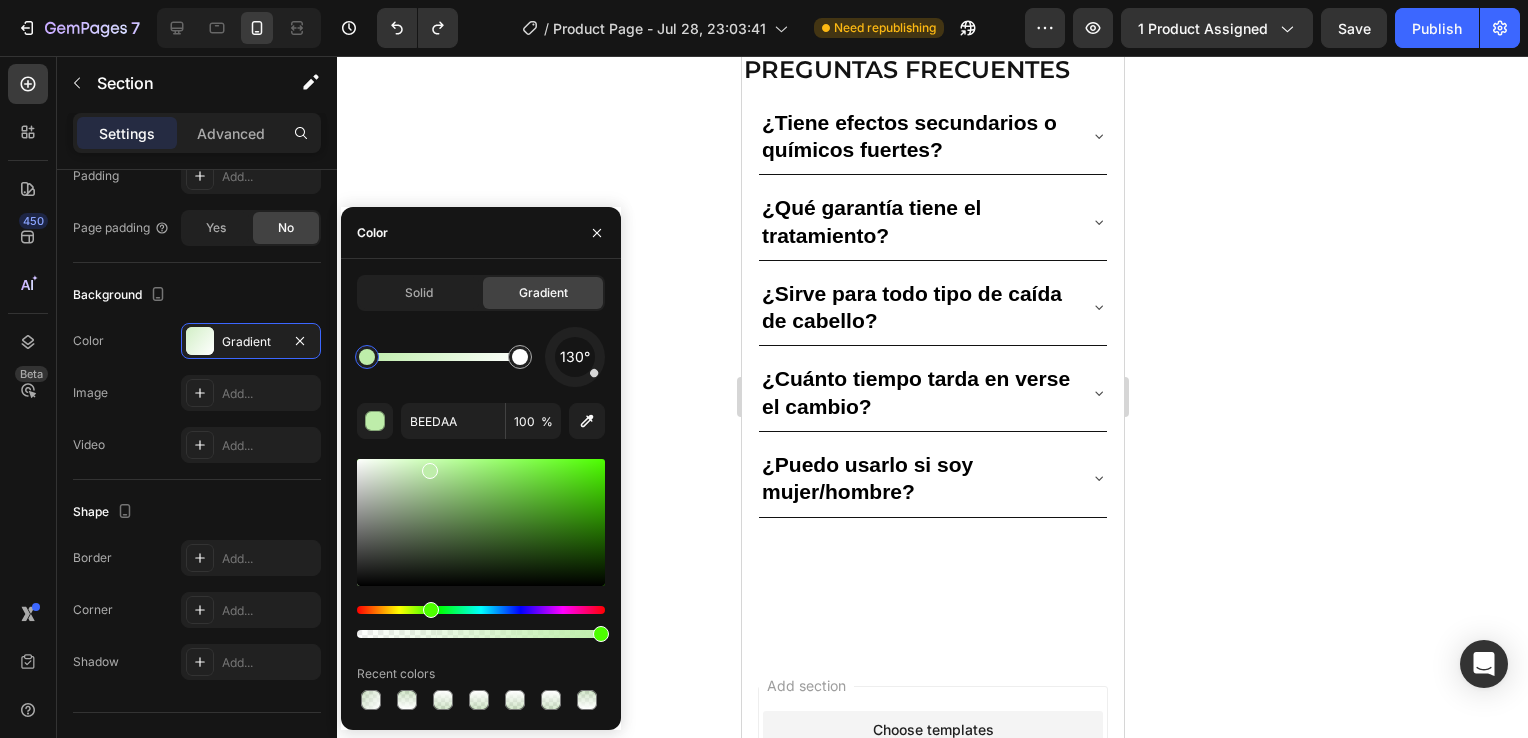 drag, startPoint x: 415, startPoint y: 506, endPoint x: 428, endPoint y: 468, distance: 40.16217 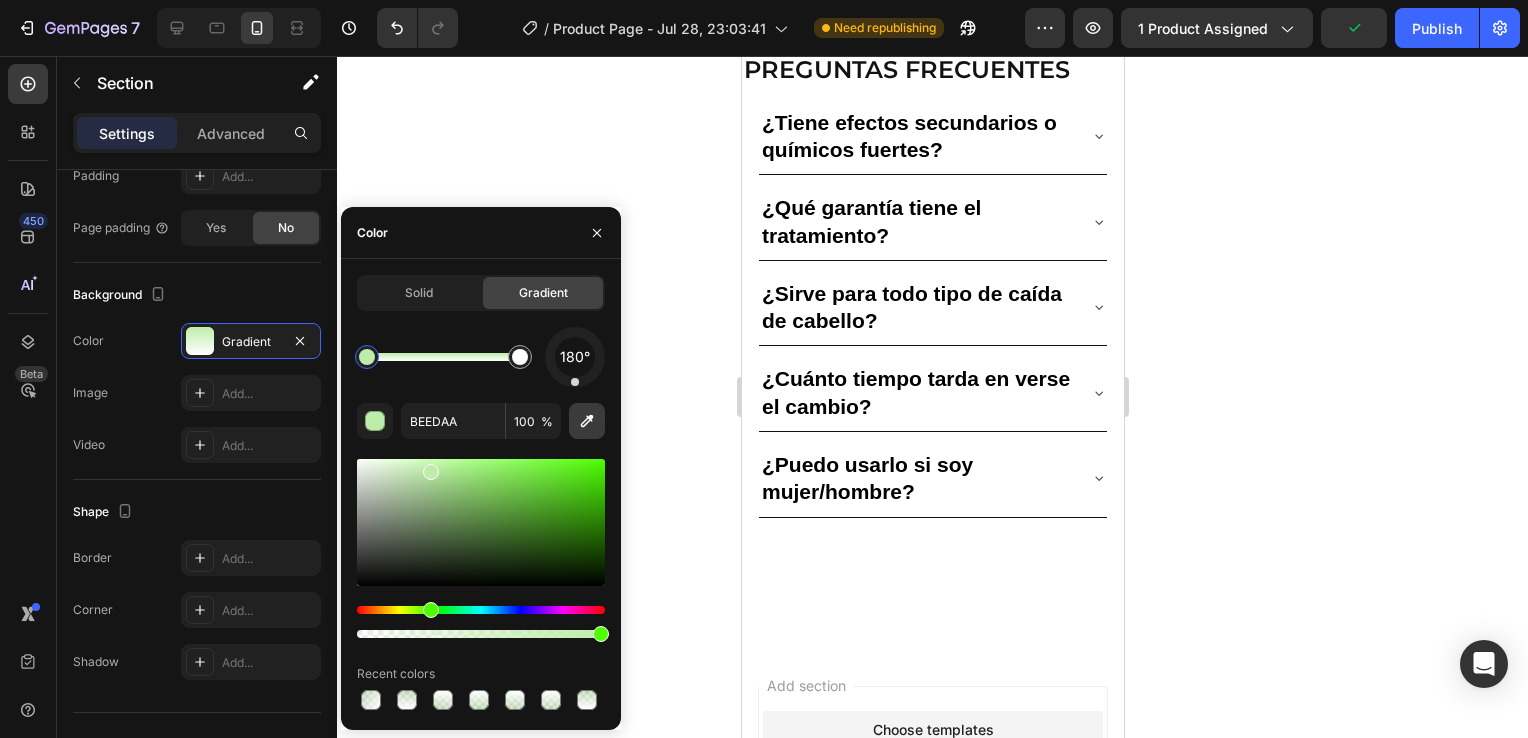 drag, startPoint x: 594, startPoint y: 377, endPoint x: 575, endPoint y: 408, distance: 36.359318 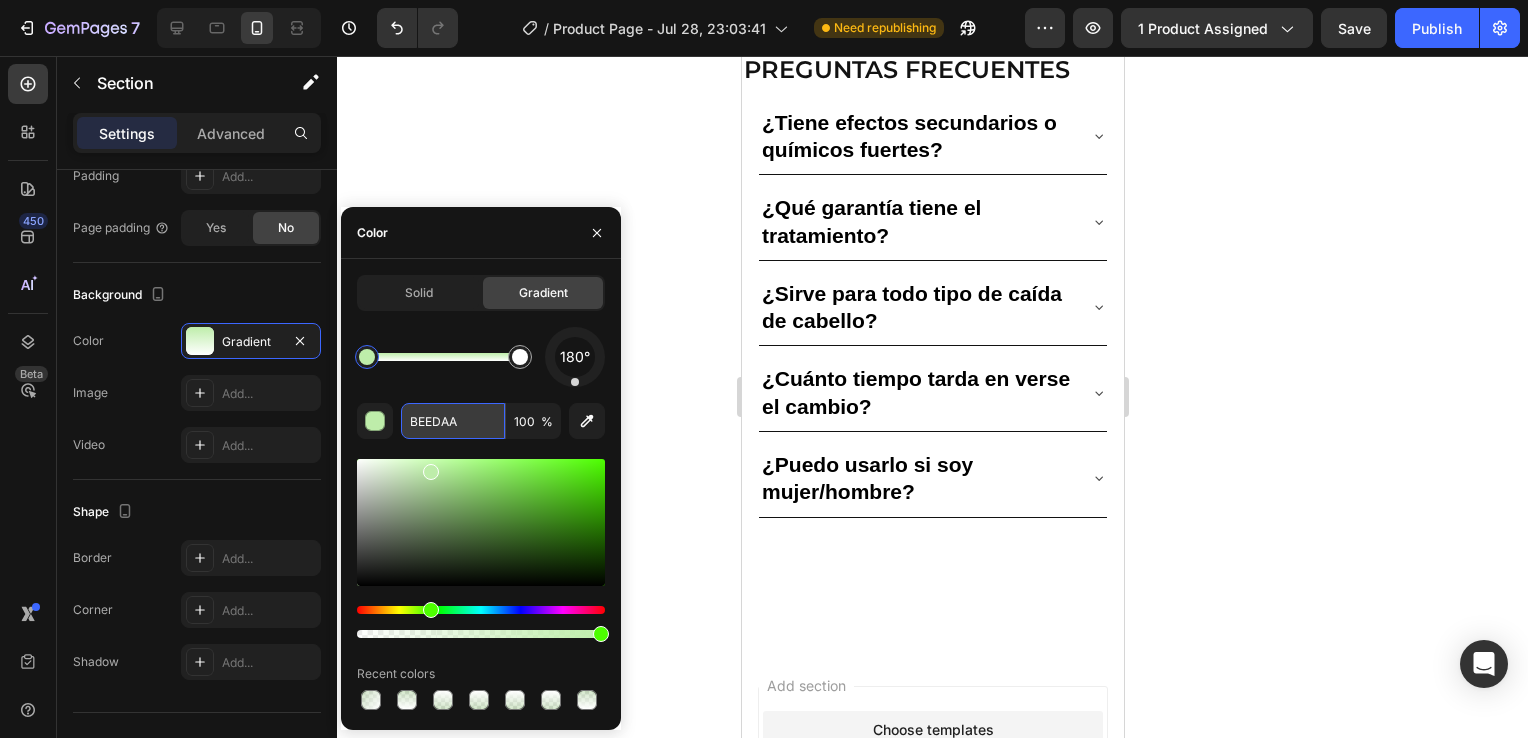click on "BEEDAA" at bounding box center (453, 421) 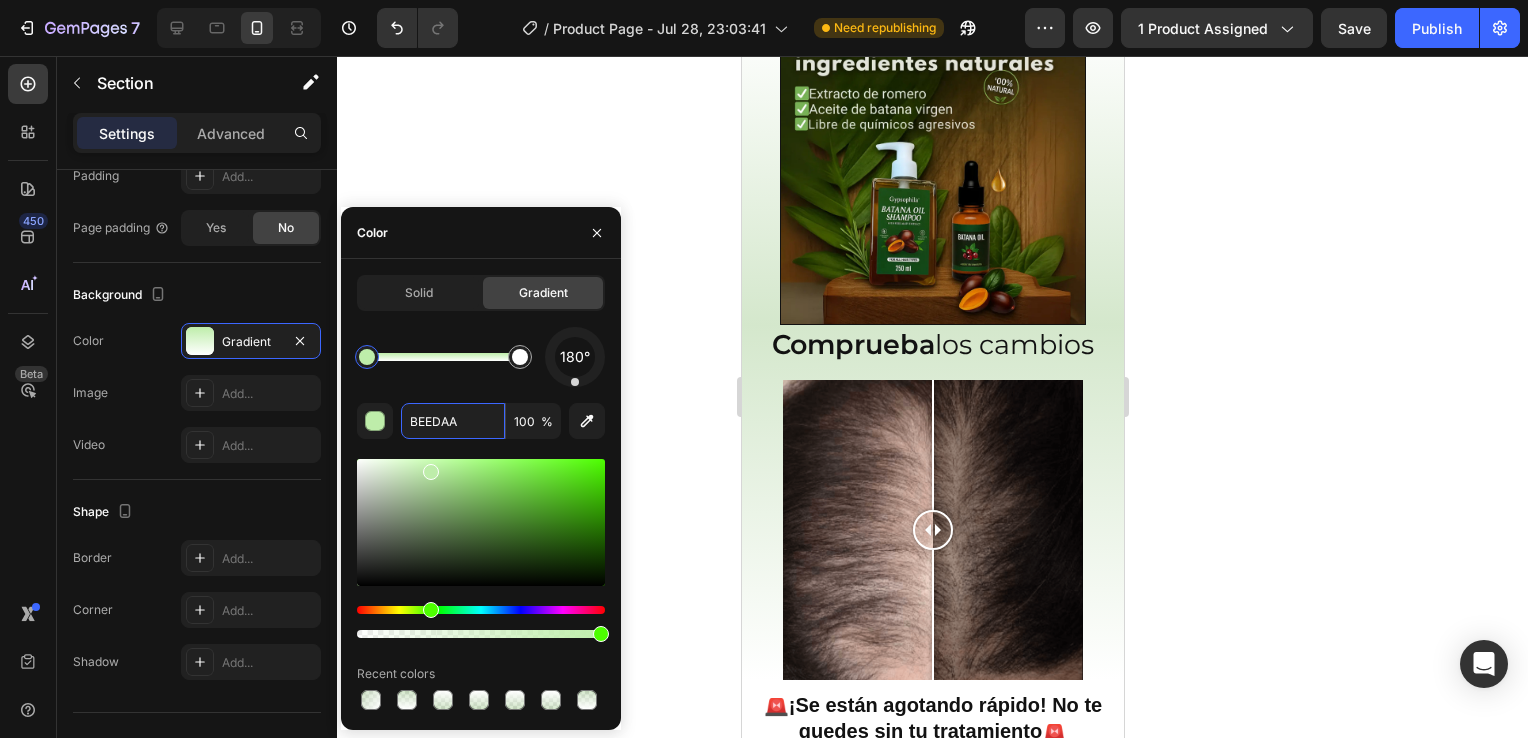 scroll, scrollTop: 2100, scrollLeft: 0, axis: vertical 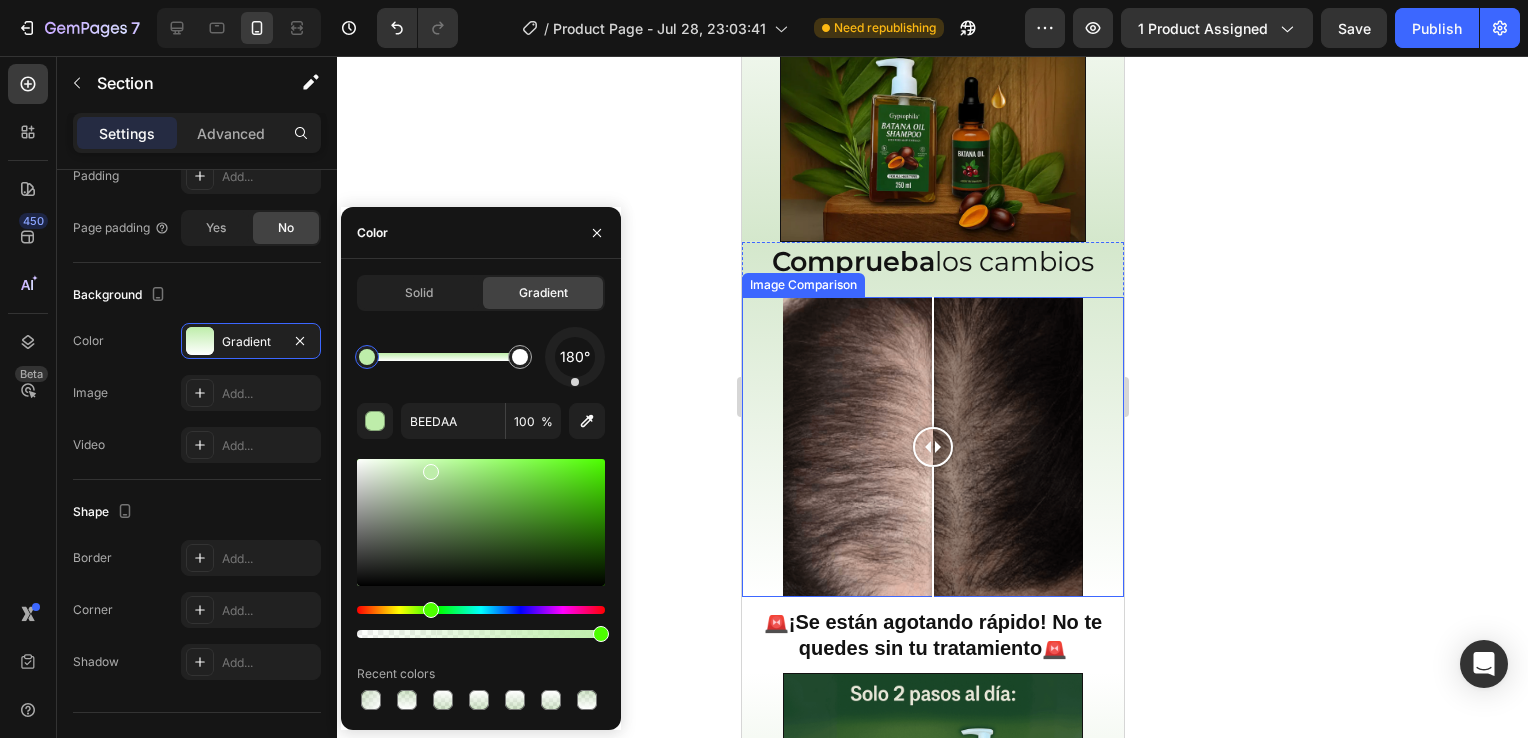 click at bounding box center (932, 447) 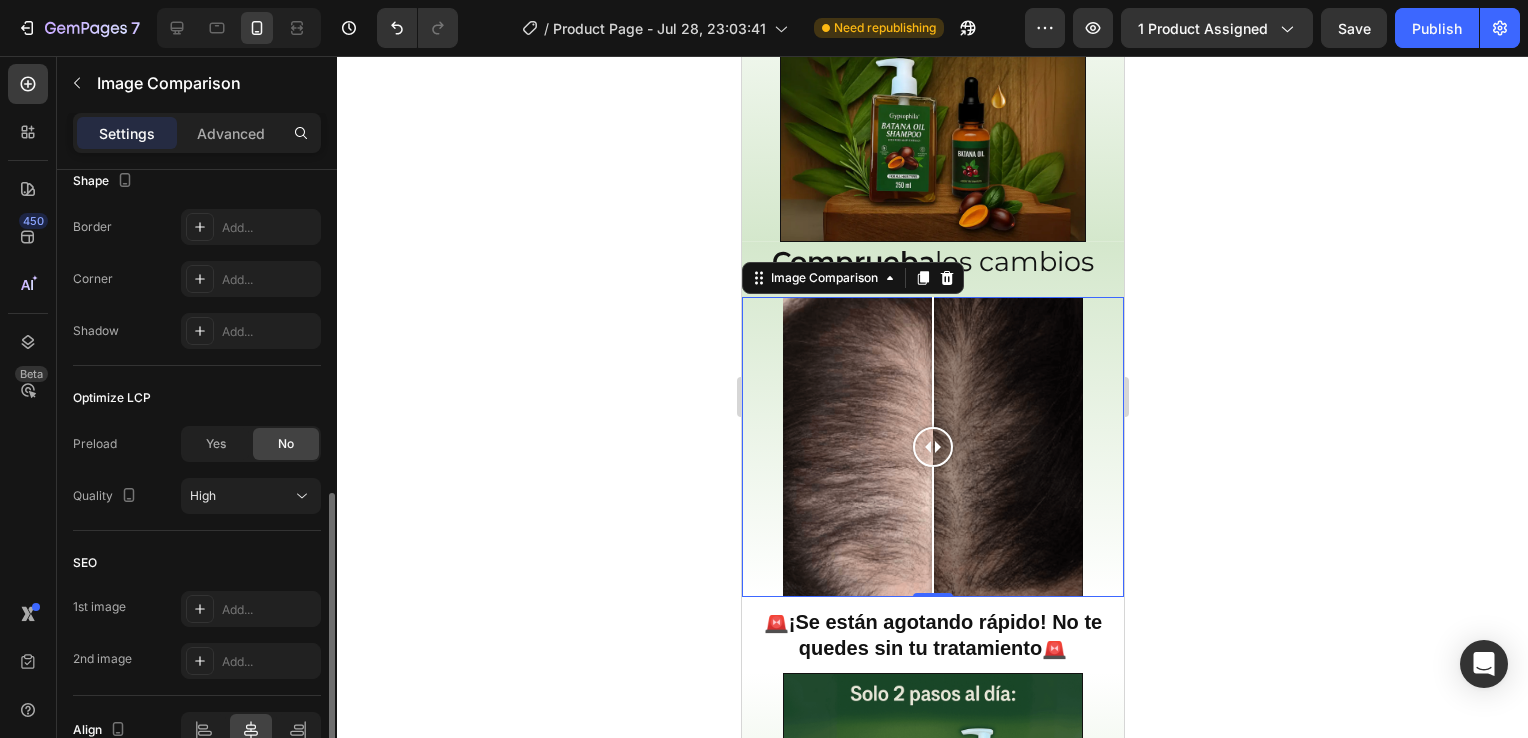 scroll, scrollTop: 694, scrollLeft: 0, axis: vertical 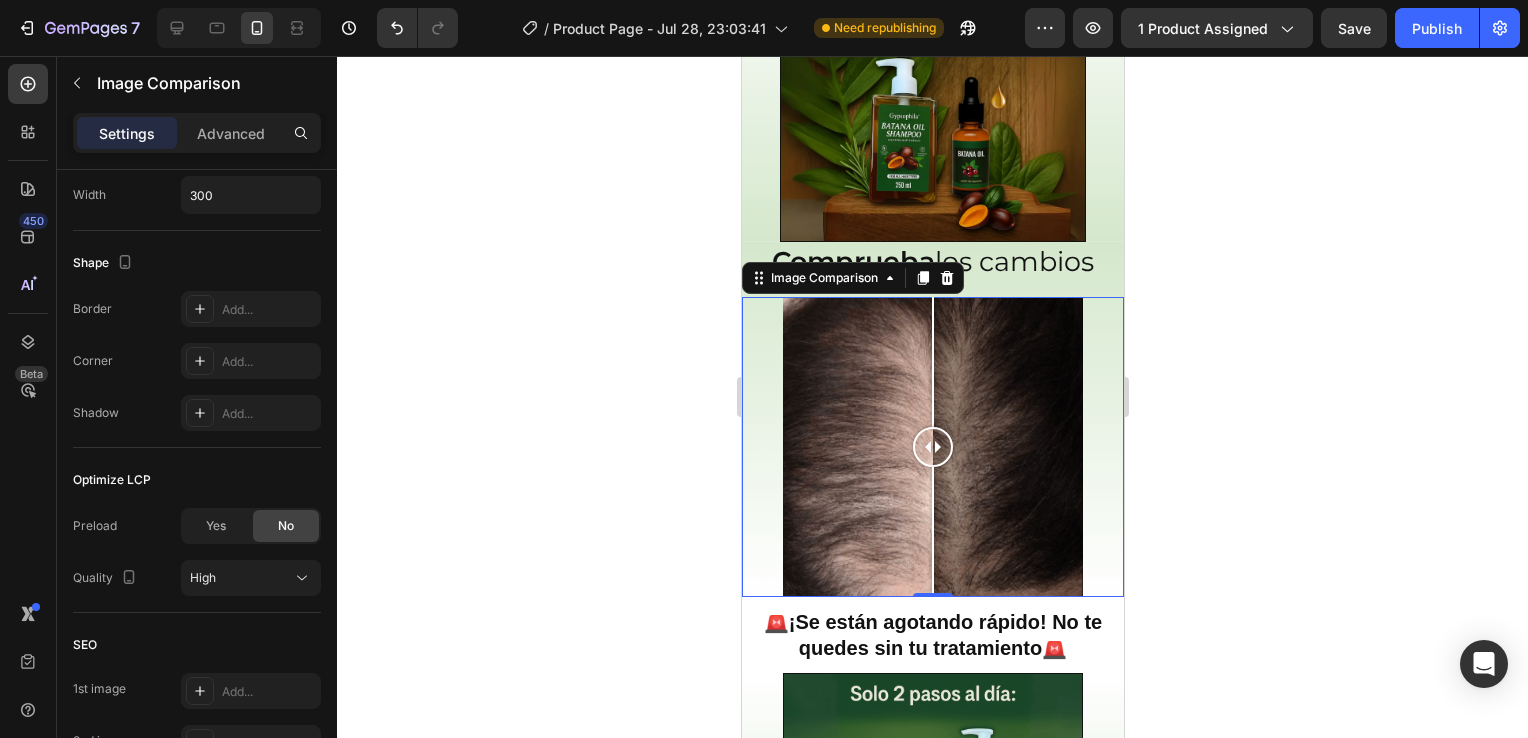 click 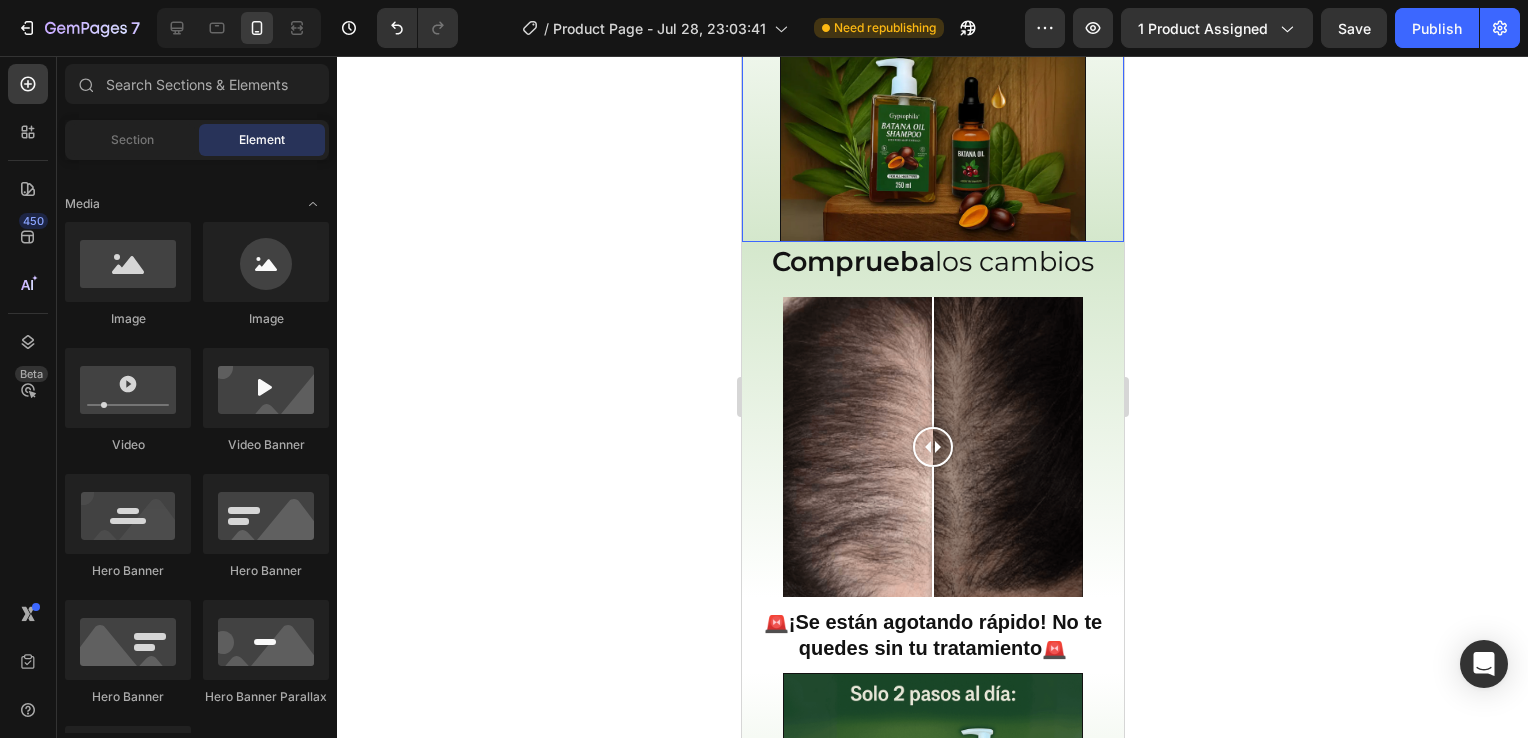 click at bounding box center [932, 89] 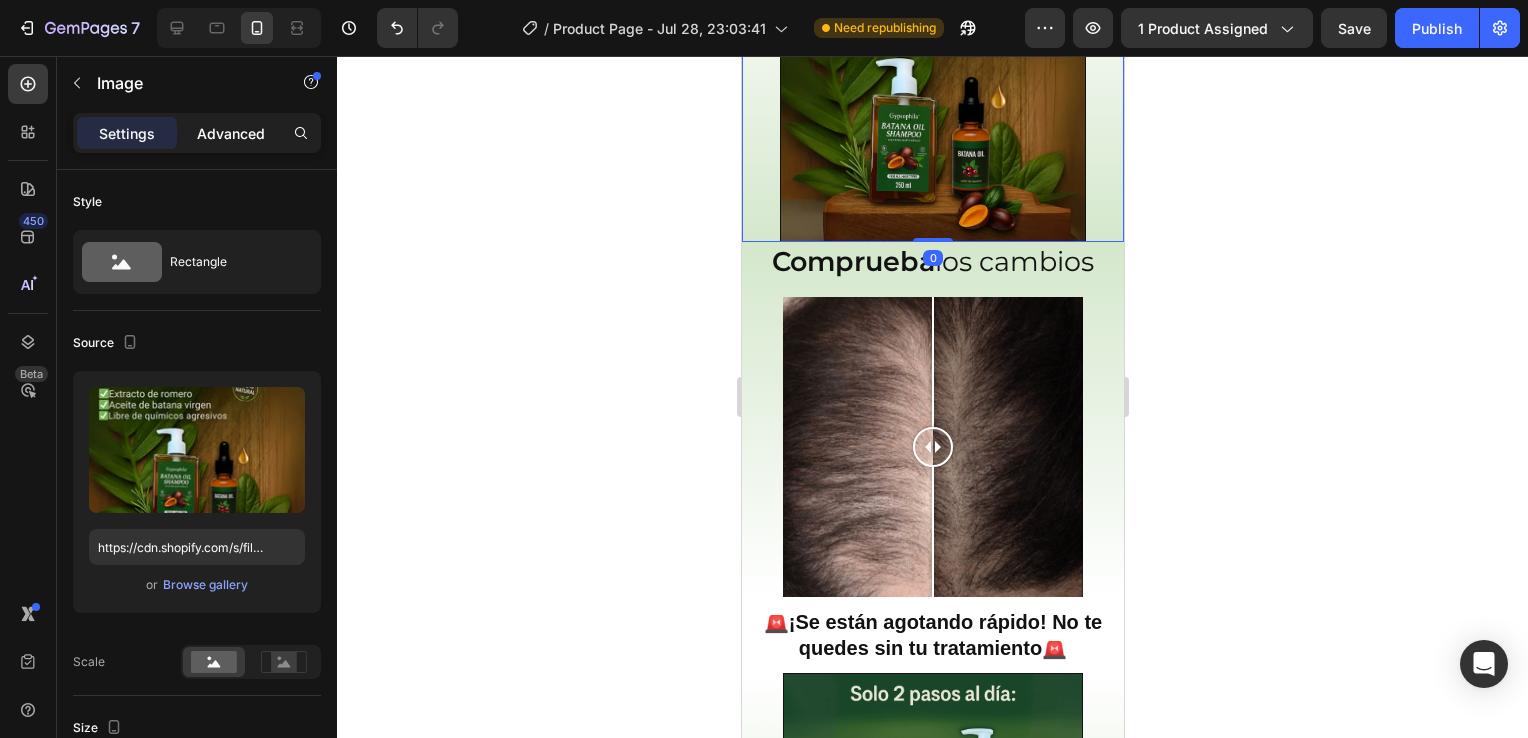 click on "Advanced" 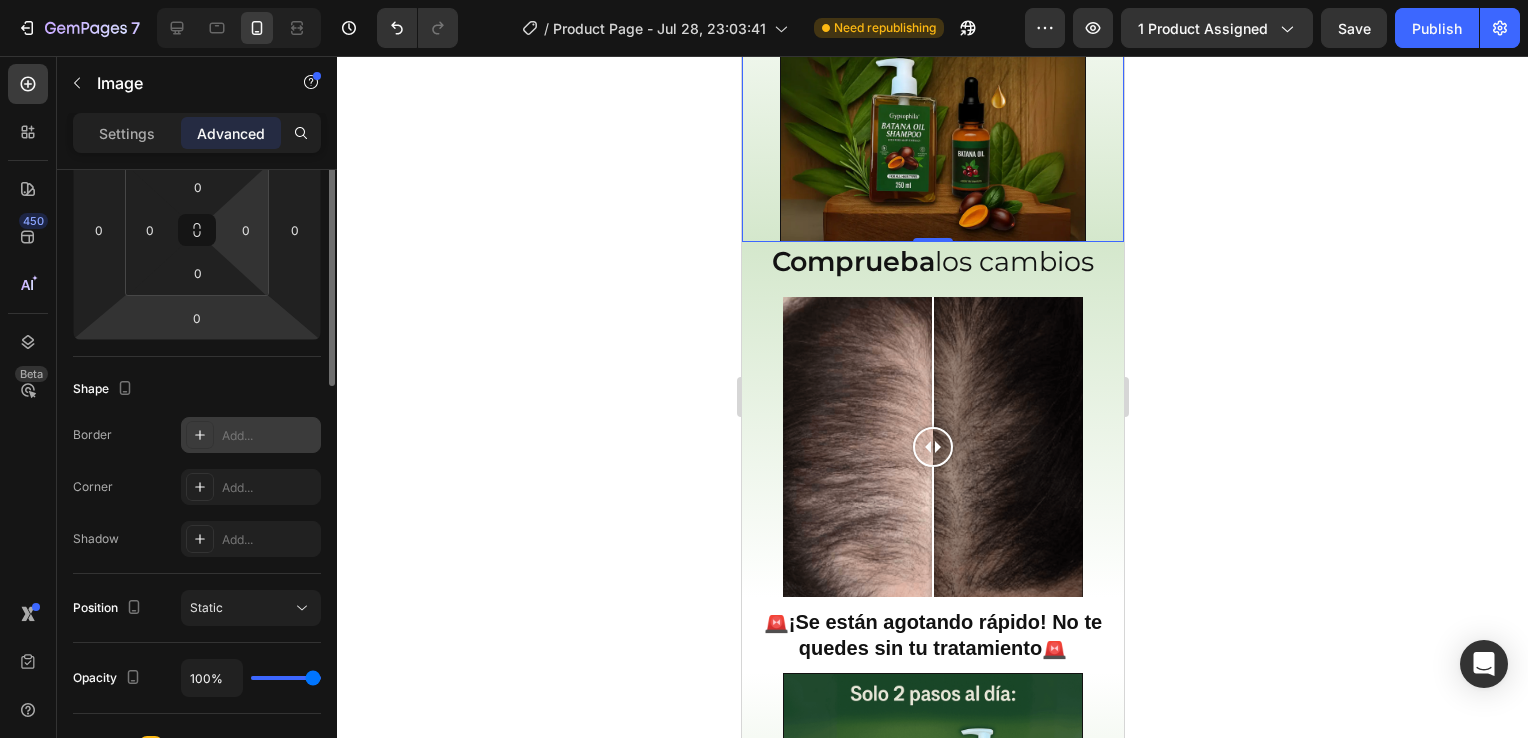 scroll, scrollTop: 0, scrollLeft: 0, axis: both 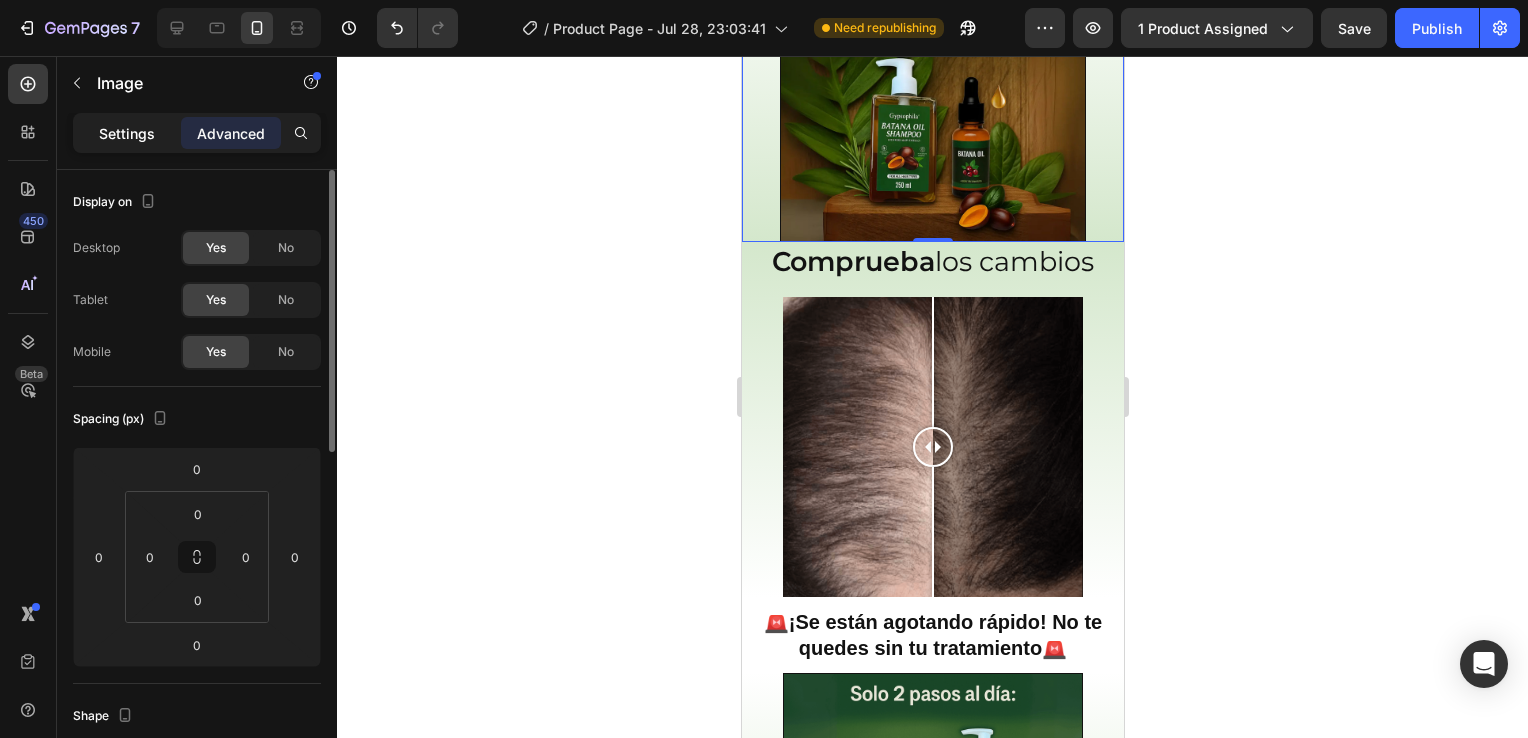 click on "Settings" at bounding box center [127, 133] 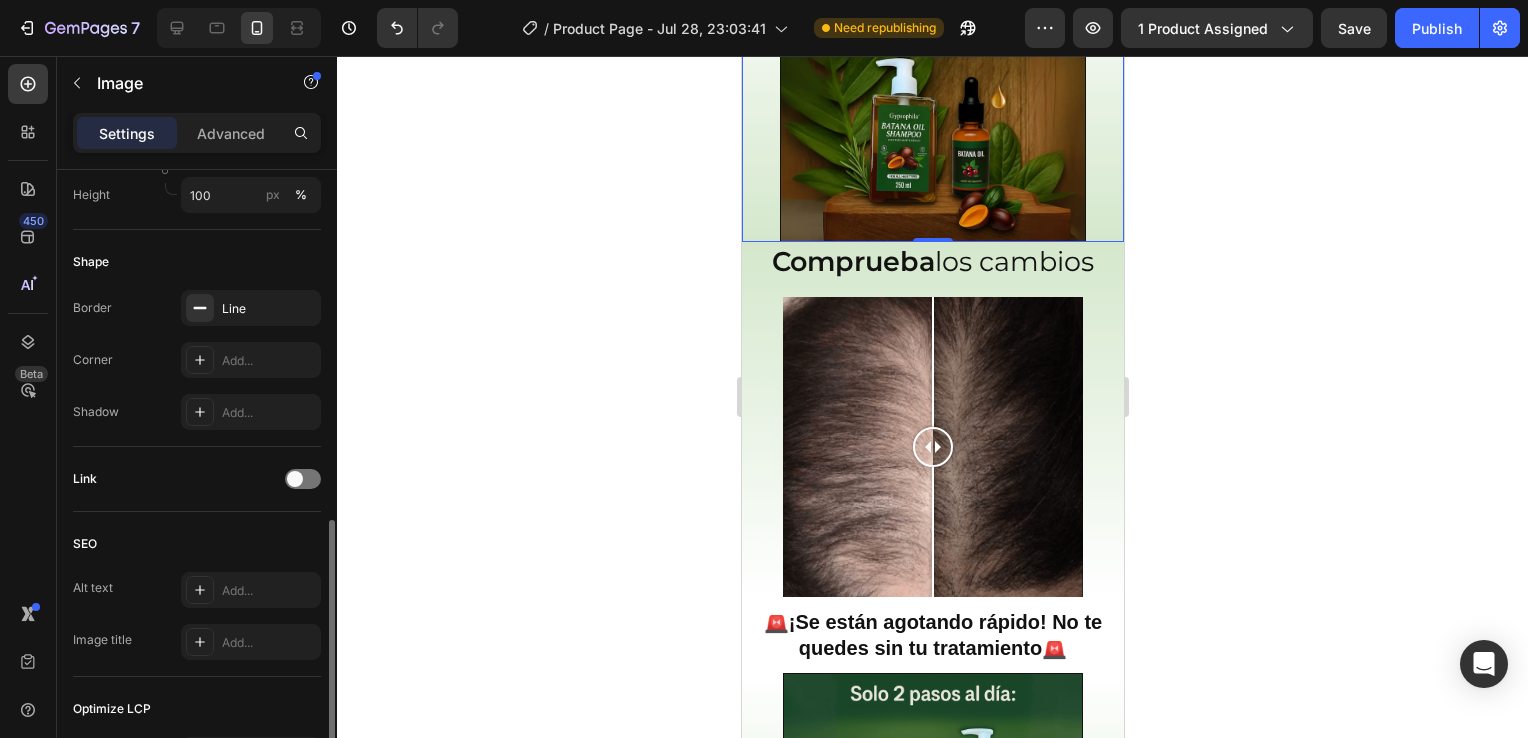 scroll, scrollTop: 737, scrollLeft: 0, axis: vertical 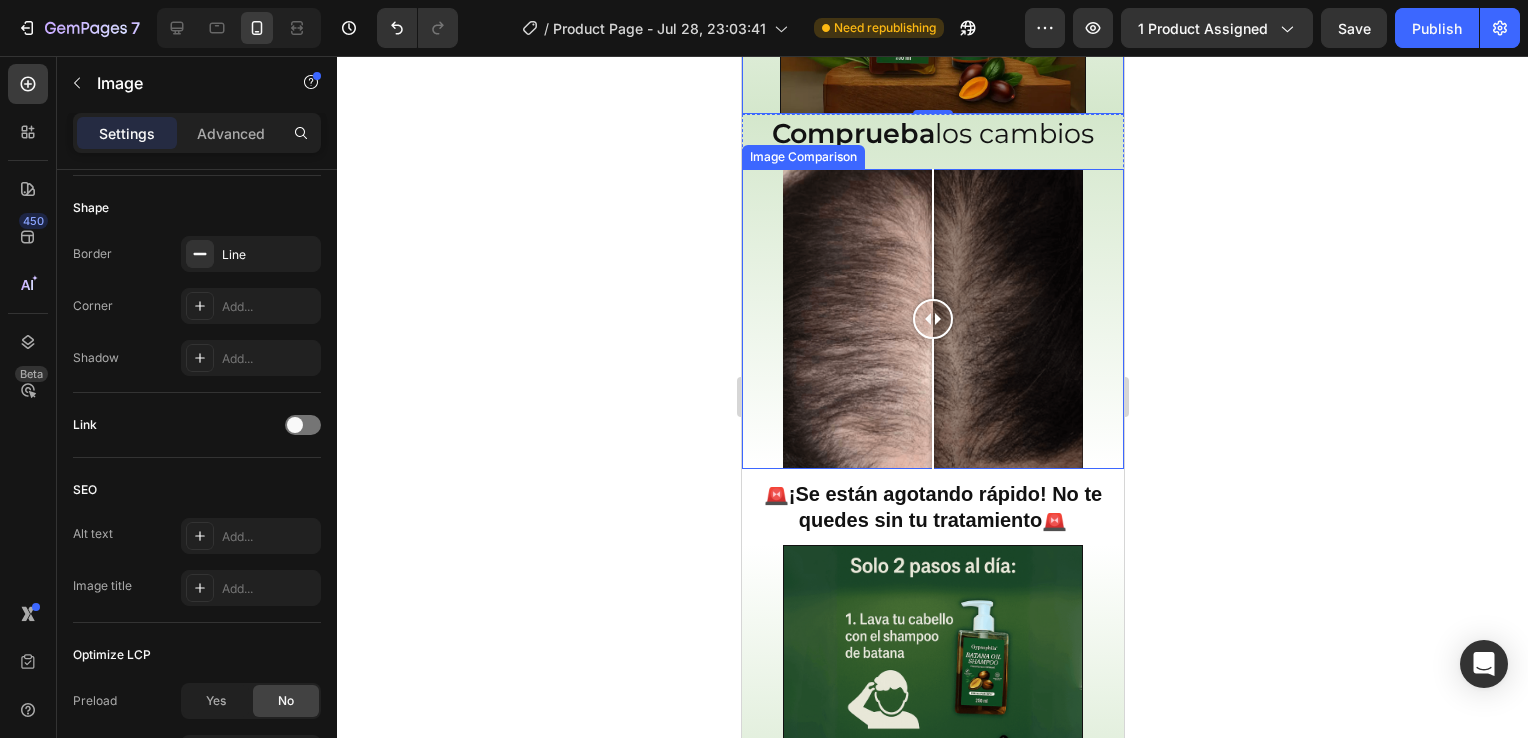 click at bounding box center [932, 319] 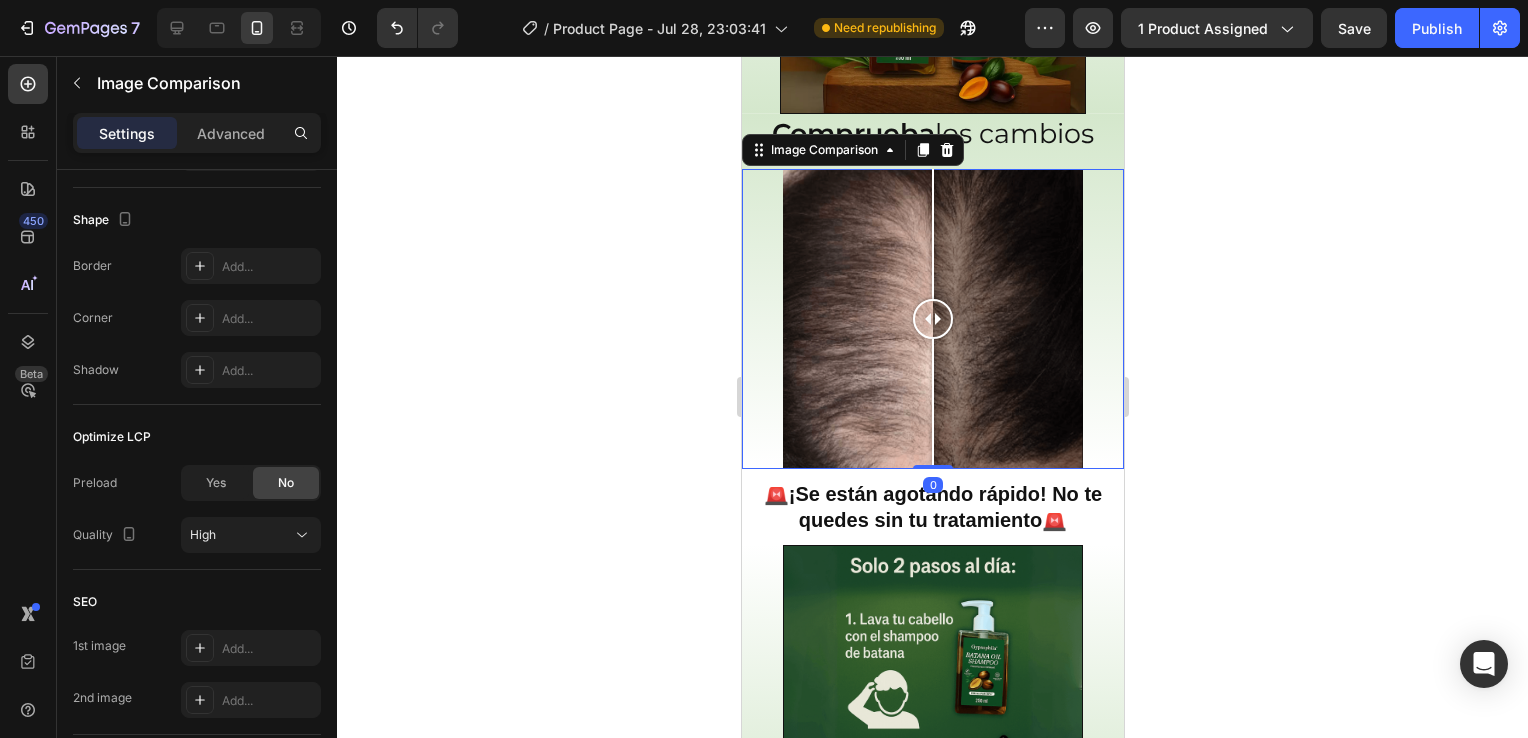 scroll, scrollTop: 0, scrollLeft: 0, axis: both 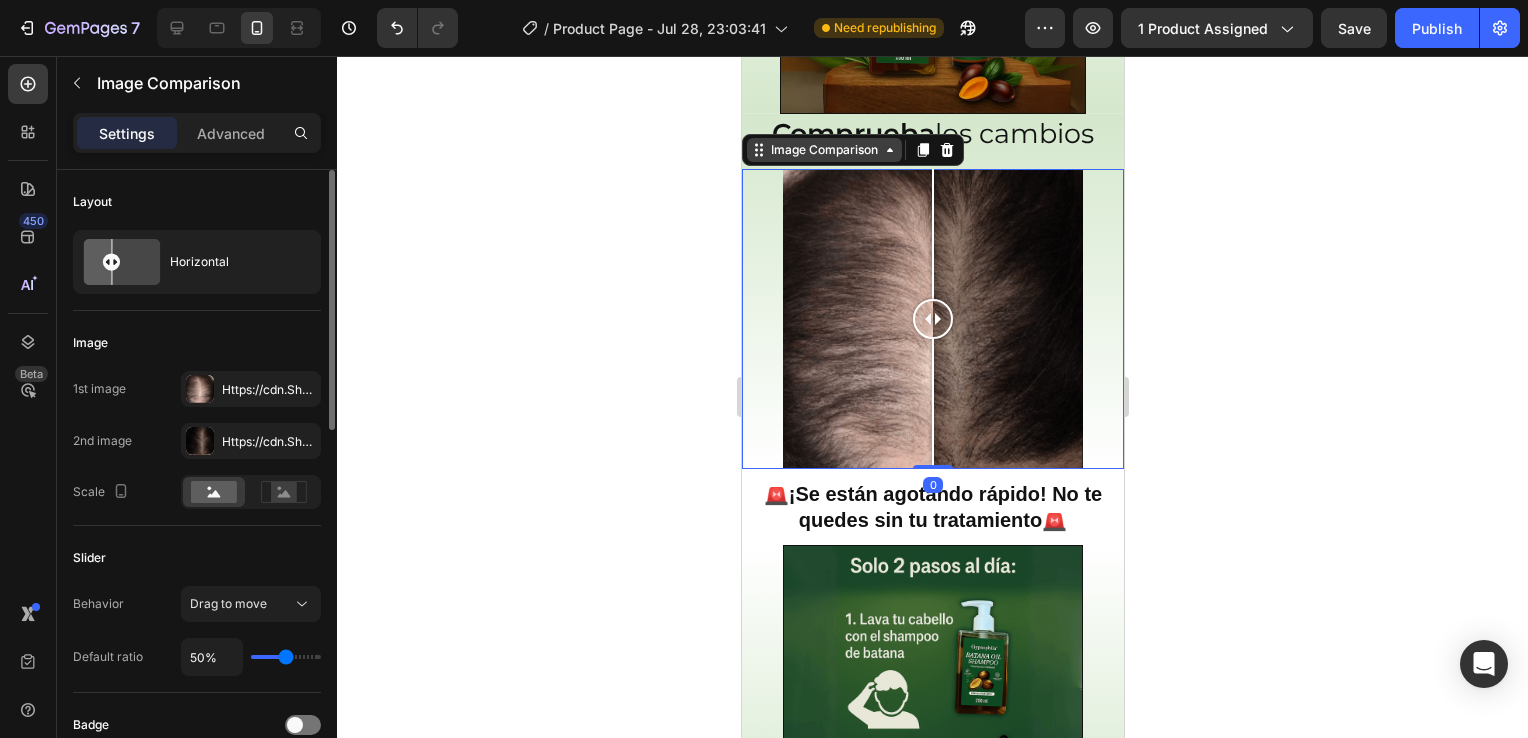 click 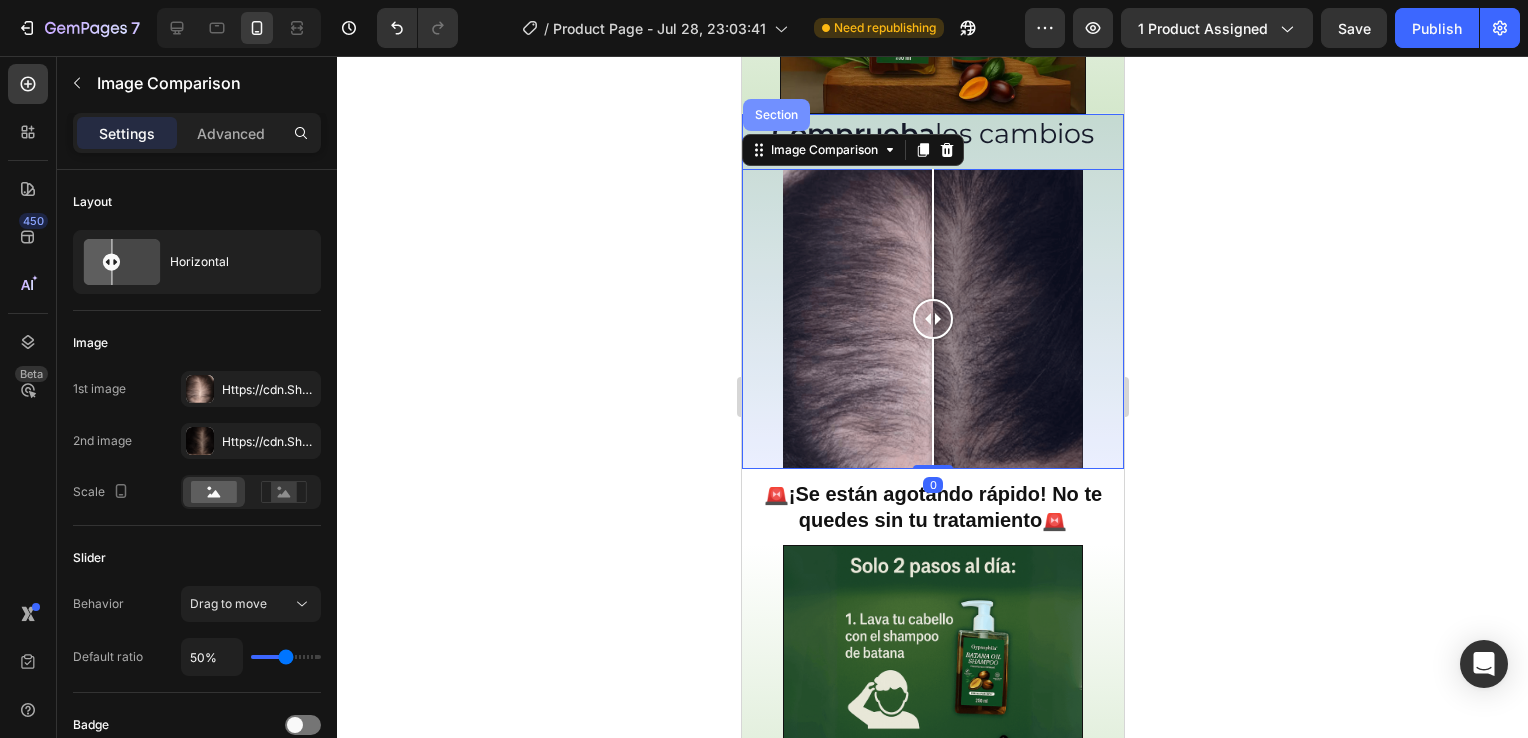 click on "Section" at bounding box center (775, 115) 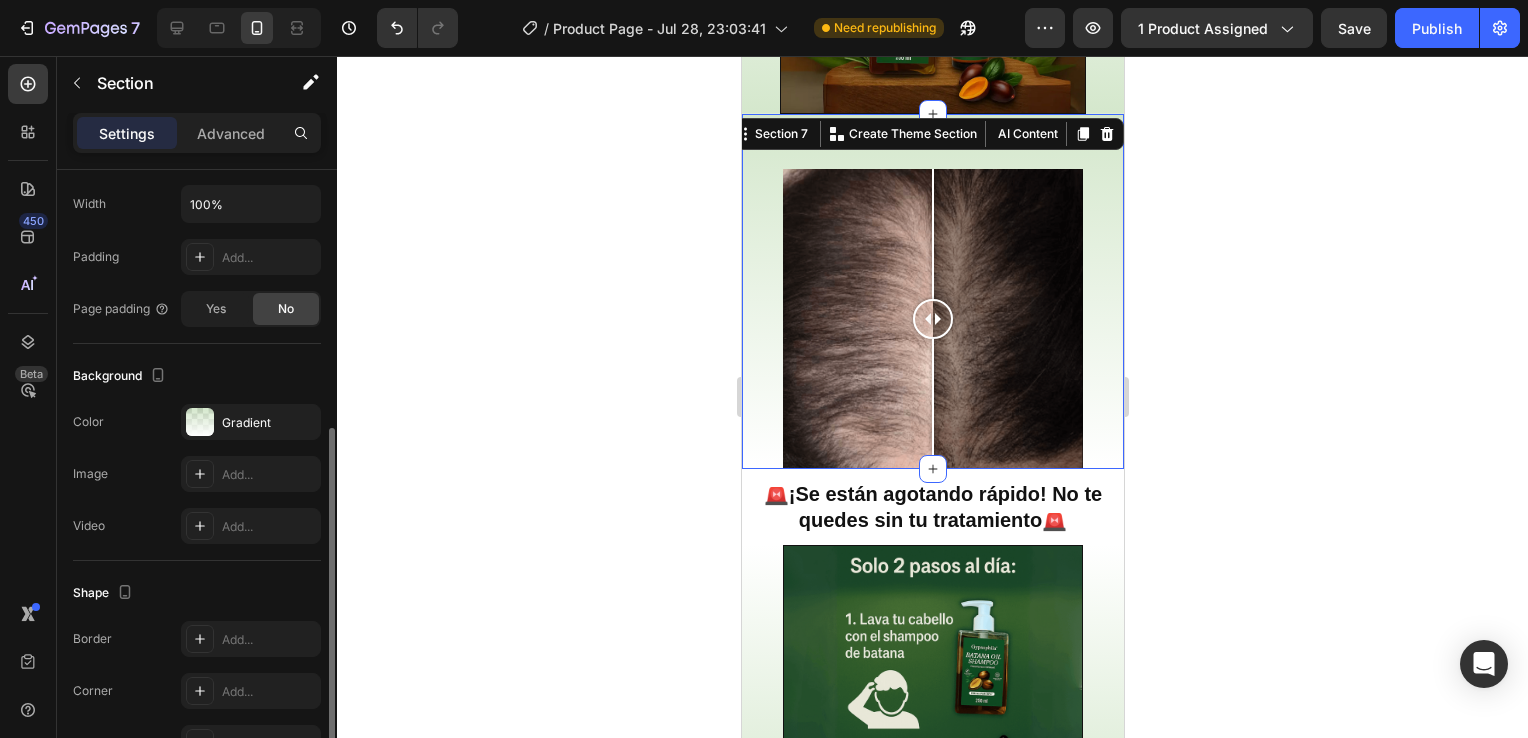 scroll, scrollTop: 445, scrollLeft: 0, axis: vertical 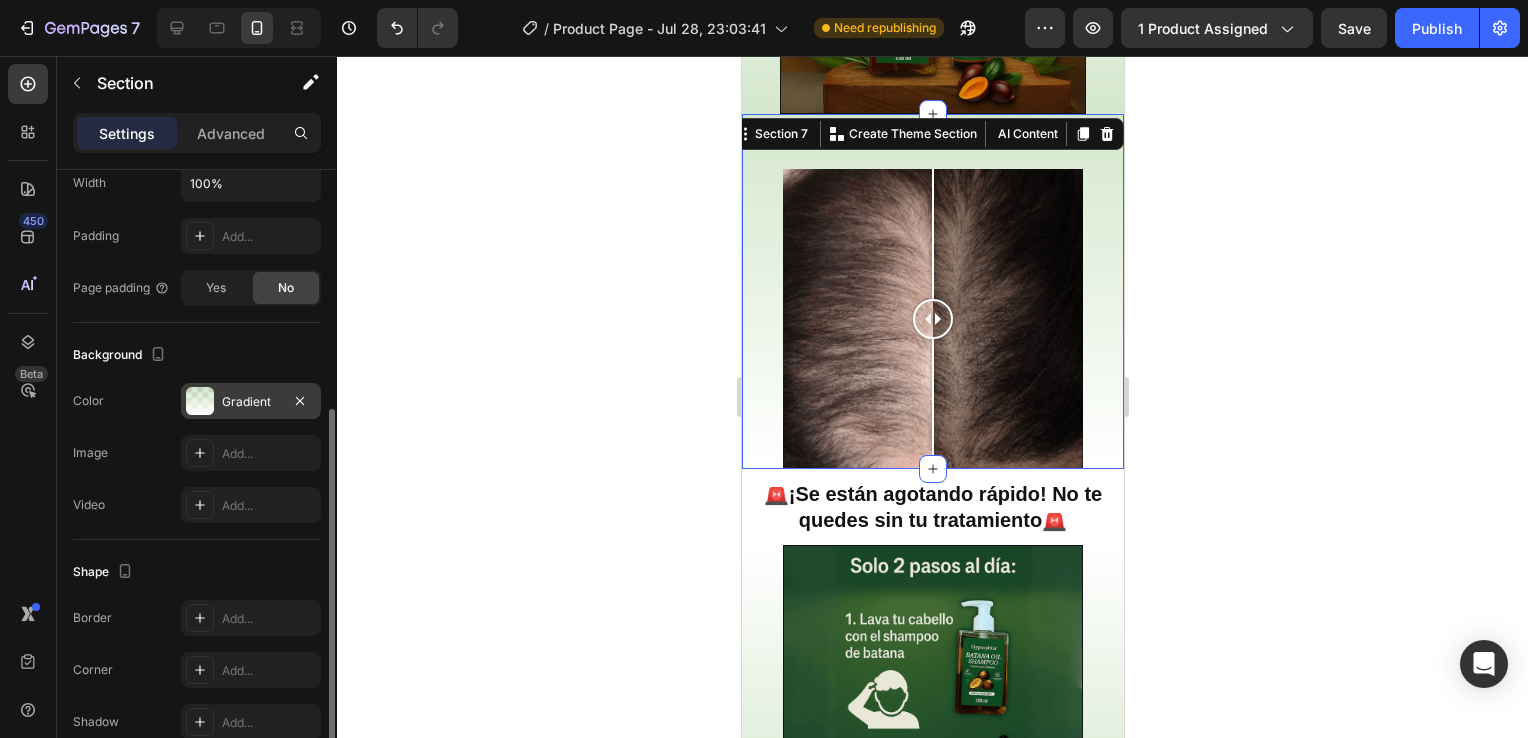 drag, startPoint x: 244, startPoint y: 376, endPoint x: 222, endPoint y: 394, distance: 28.42534 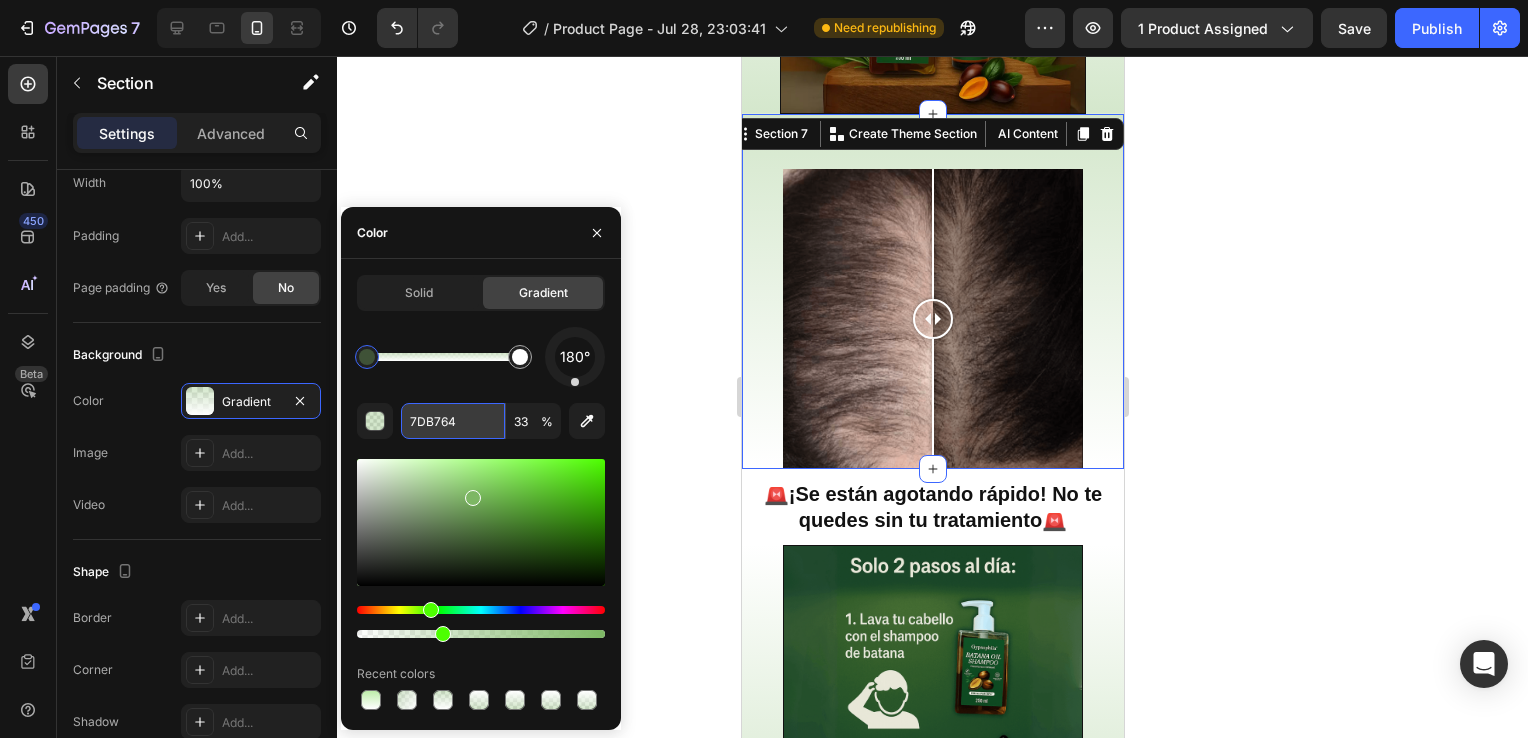 click on "7DB764" at bounding box center [453, 421] 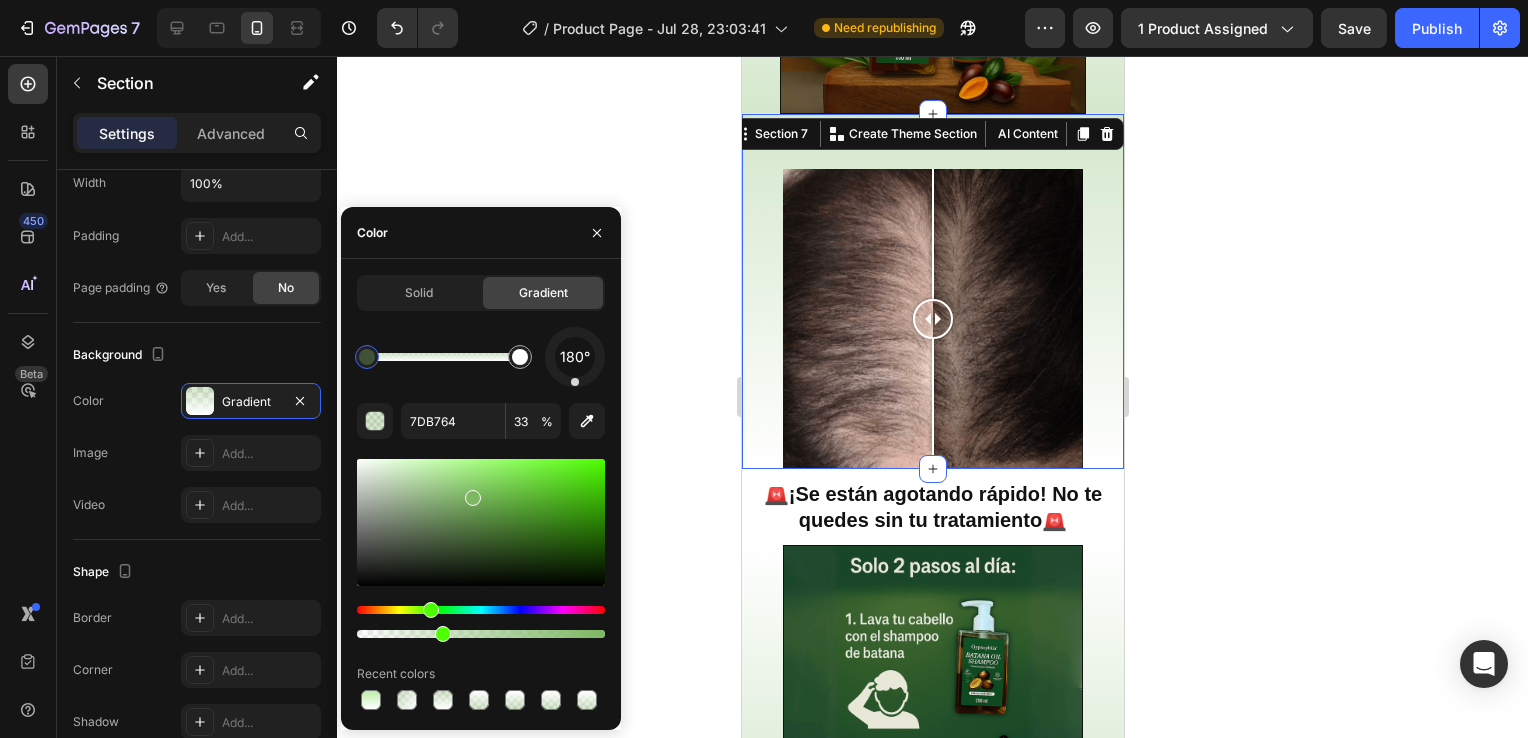 click 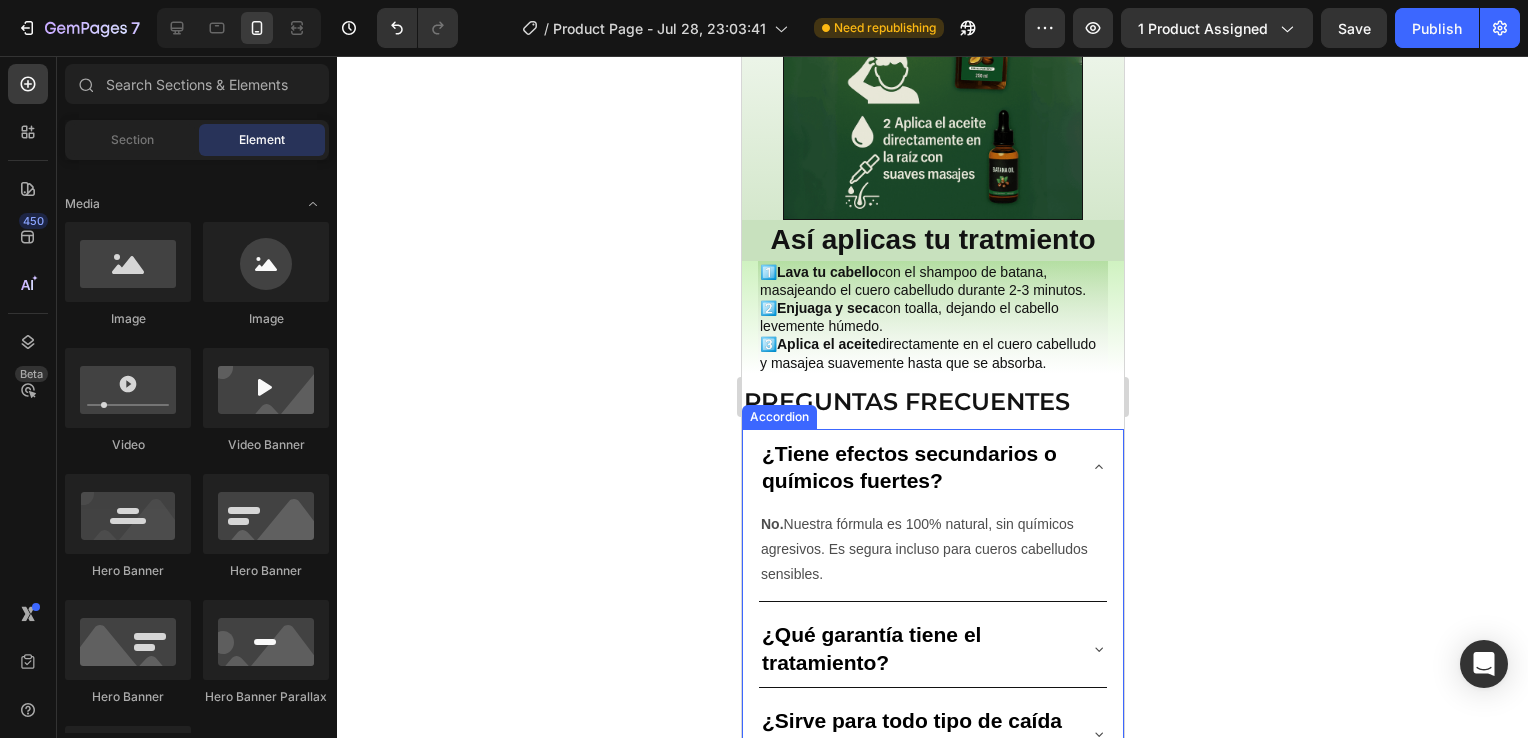 scroll, scrollTop: 2840, scrollLeft: 0, axis: vertical 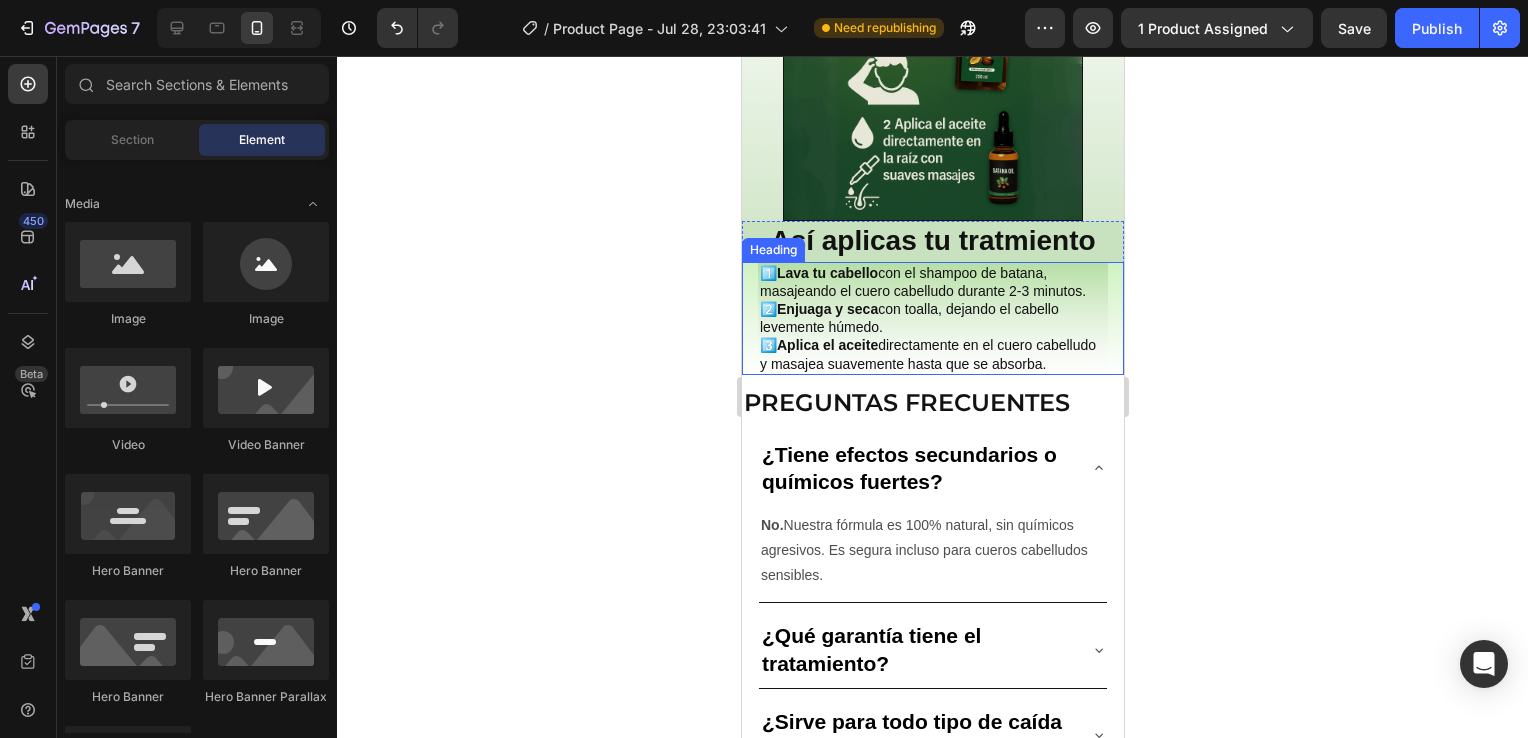 click on "Así aplicas tu tratmiento Heading 1️⃣  Lava tu cabello  con el shampoo de batana, masajeando el cuero cabelludo durante 2-3 minutos. 2️⃣  Enjuaga y seca  con toalla, dejando el cabello levemente húmedo. 3️⃣  Aplica el aceite  directamente en el cuero cabelludo y masajea suavemente hasta que se absorba. Heading" at bounding box center [932, 298] 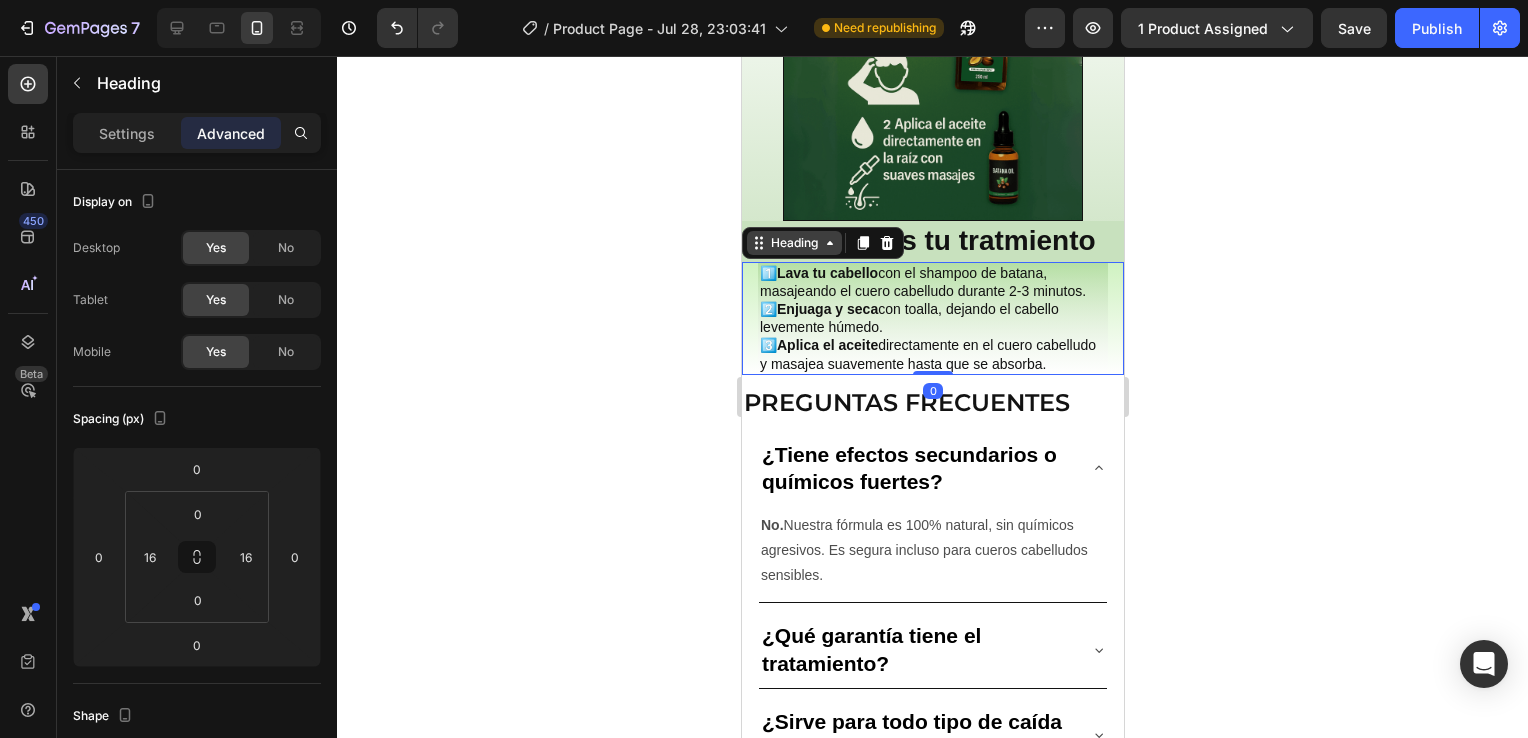 click on "Heading" at bounding box center (793, 243) 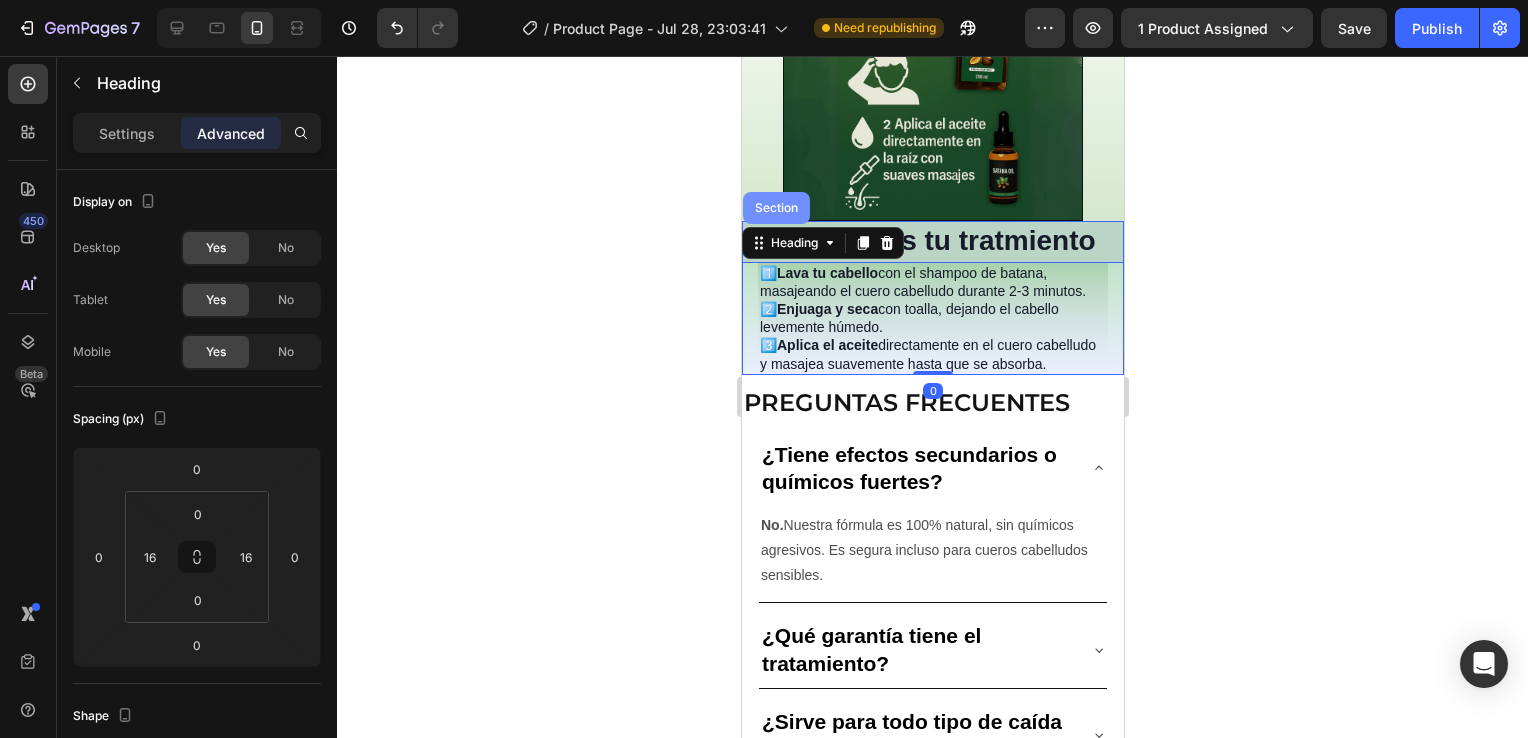 click on "Section" at bounding box center (775, 208) 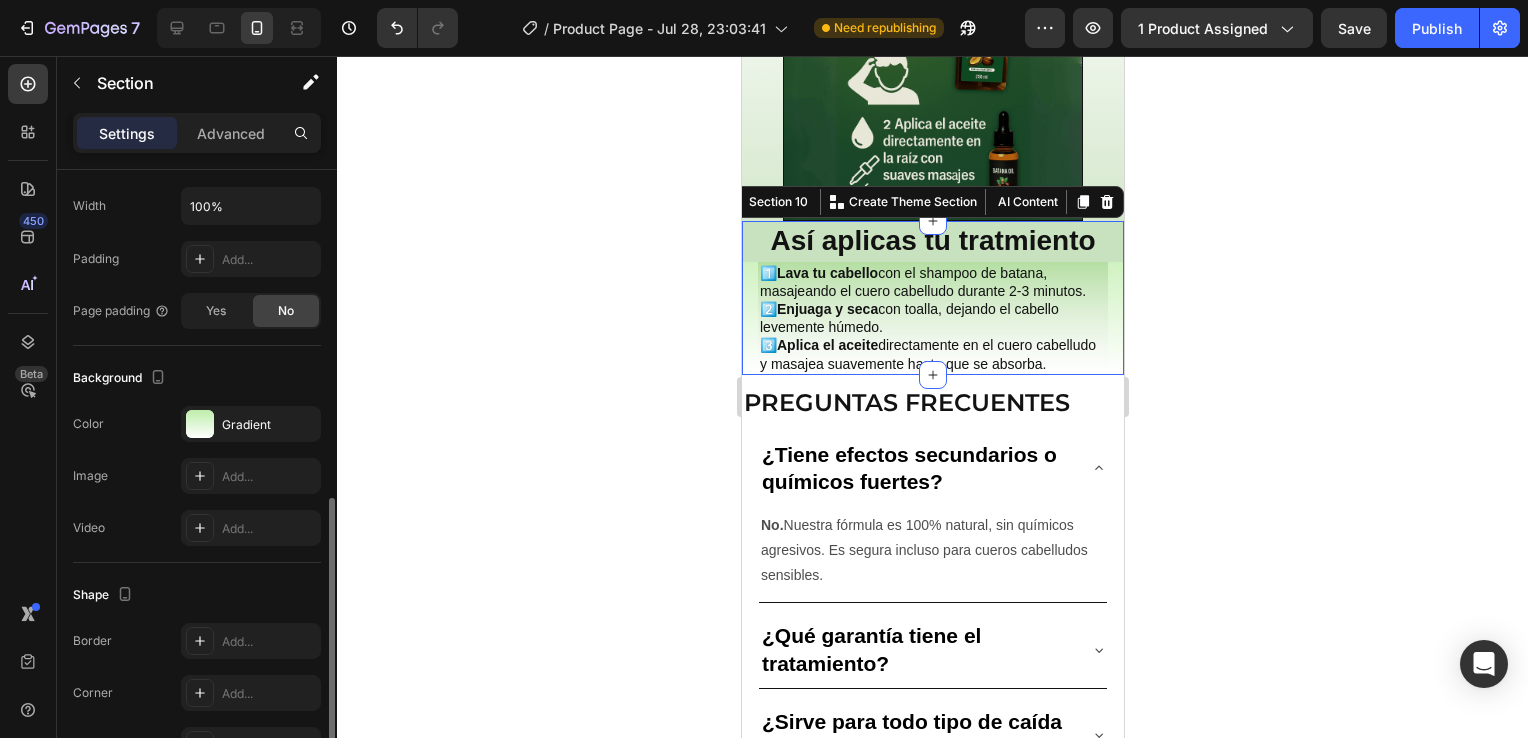 scroll, scrollTop: 495, scrollLeft: 0, axis: vertical 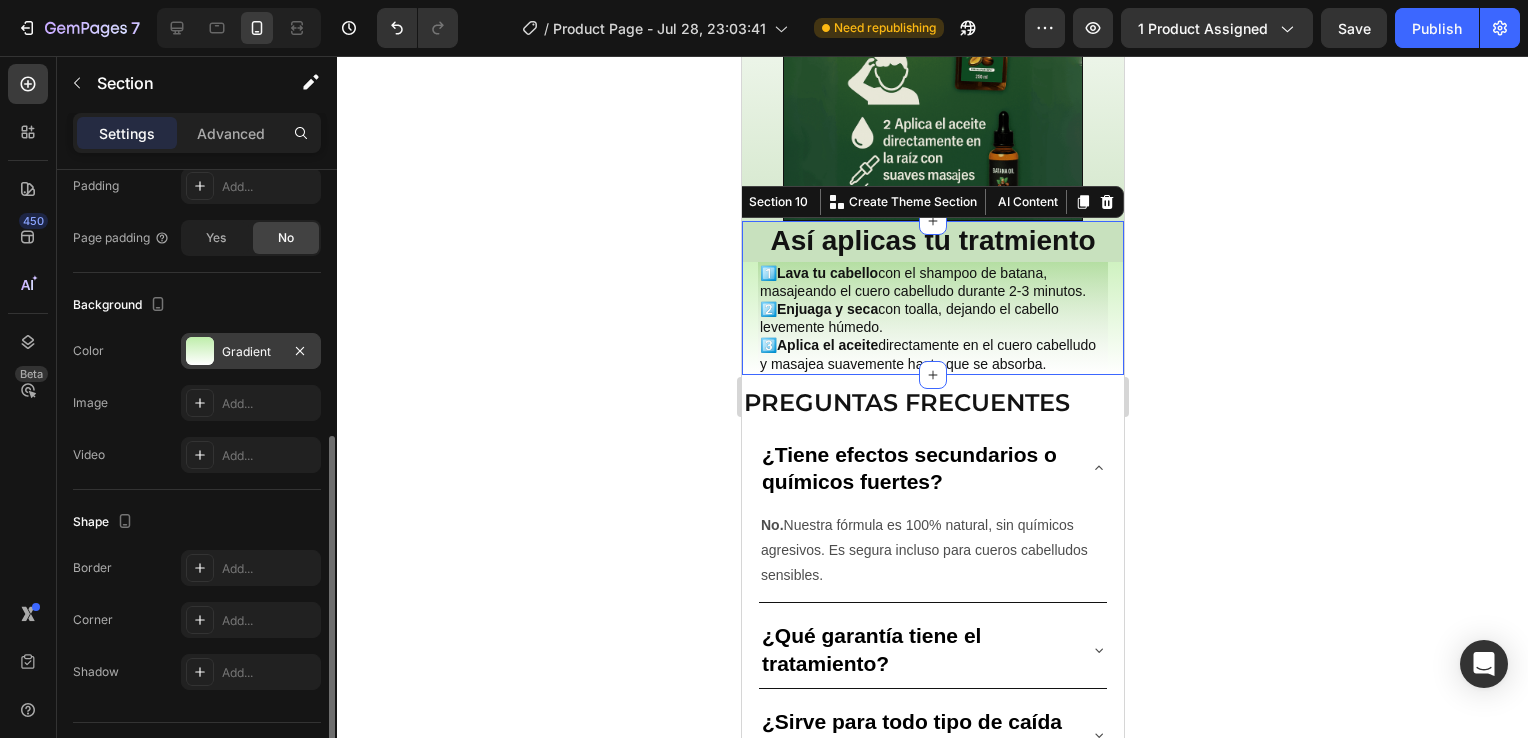 click at bounding box center [200, 351] 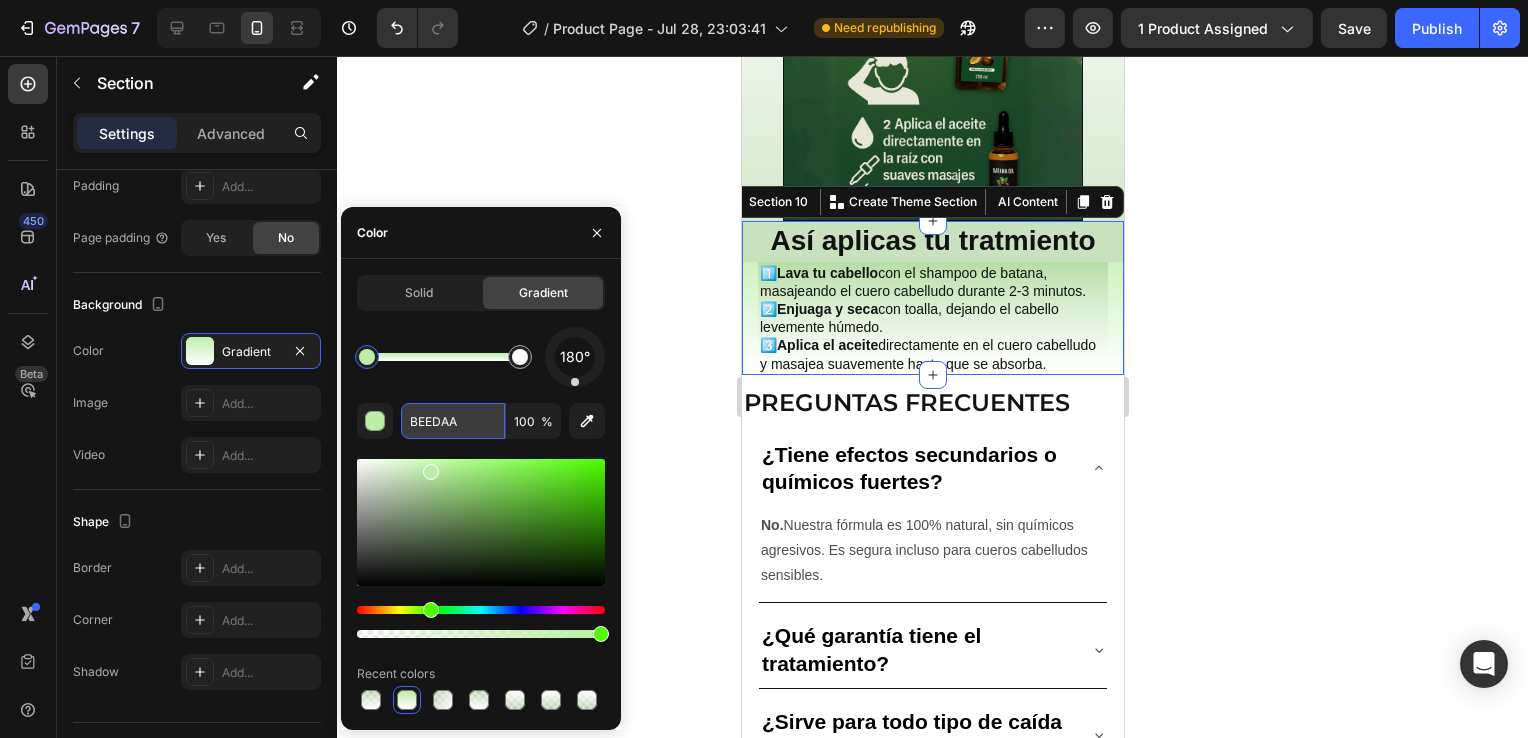 click on "BEEDAA" at bounding box center [453, 421] 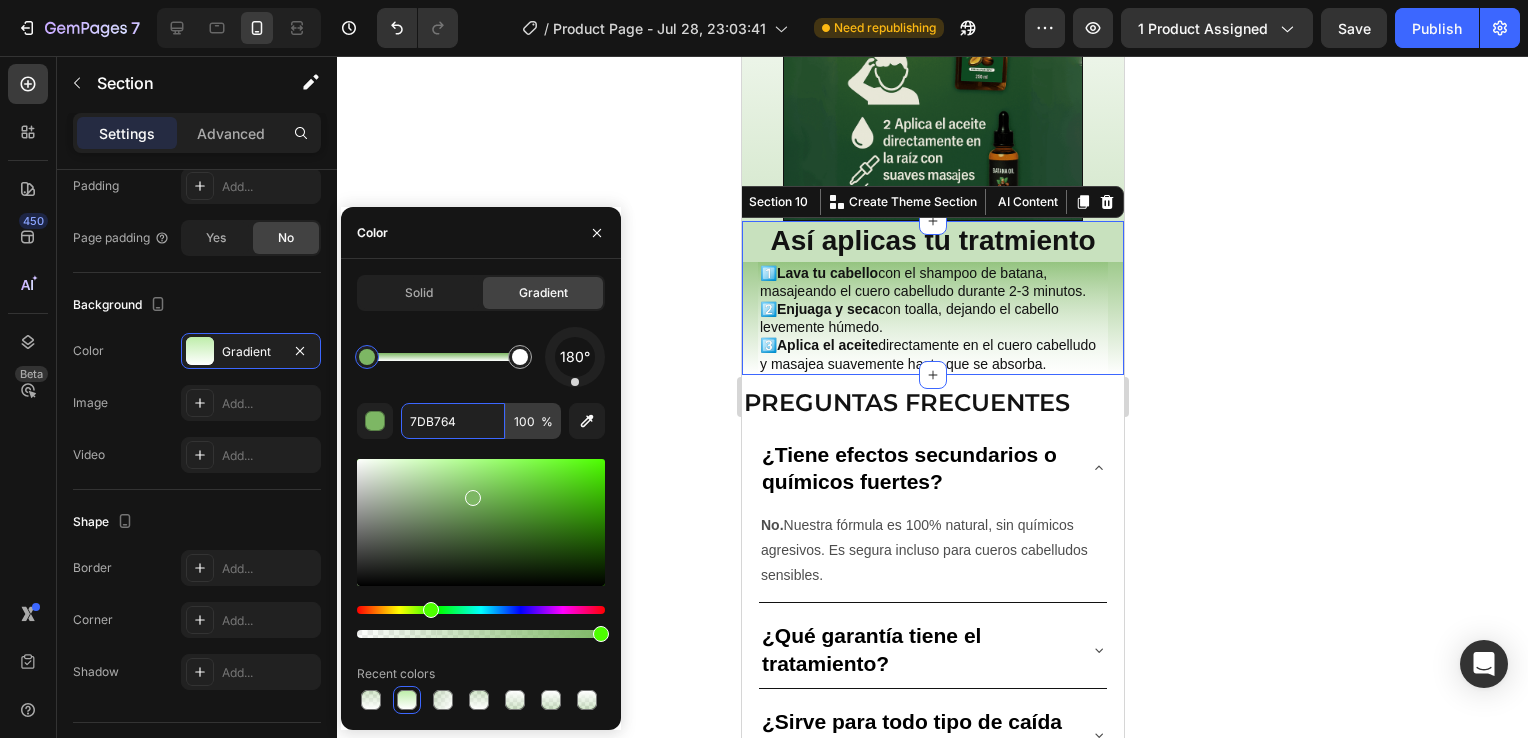 type on "7DB764" 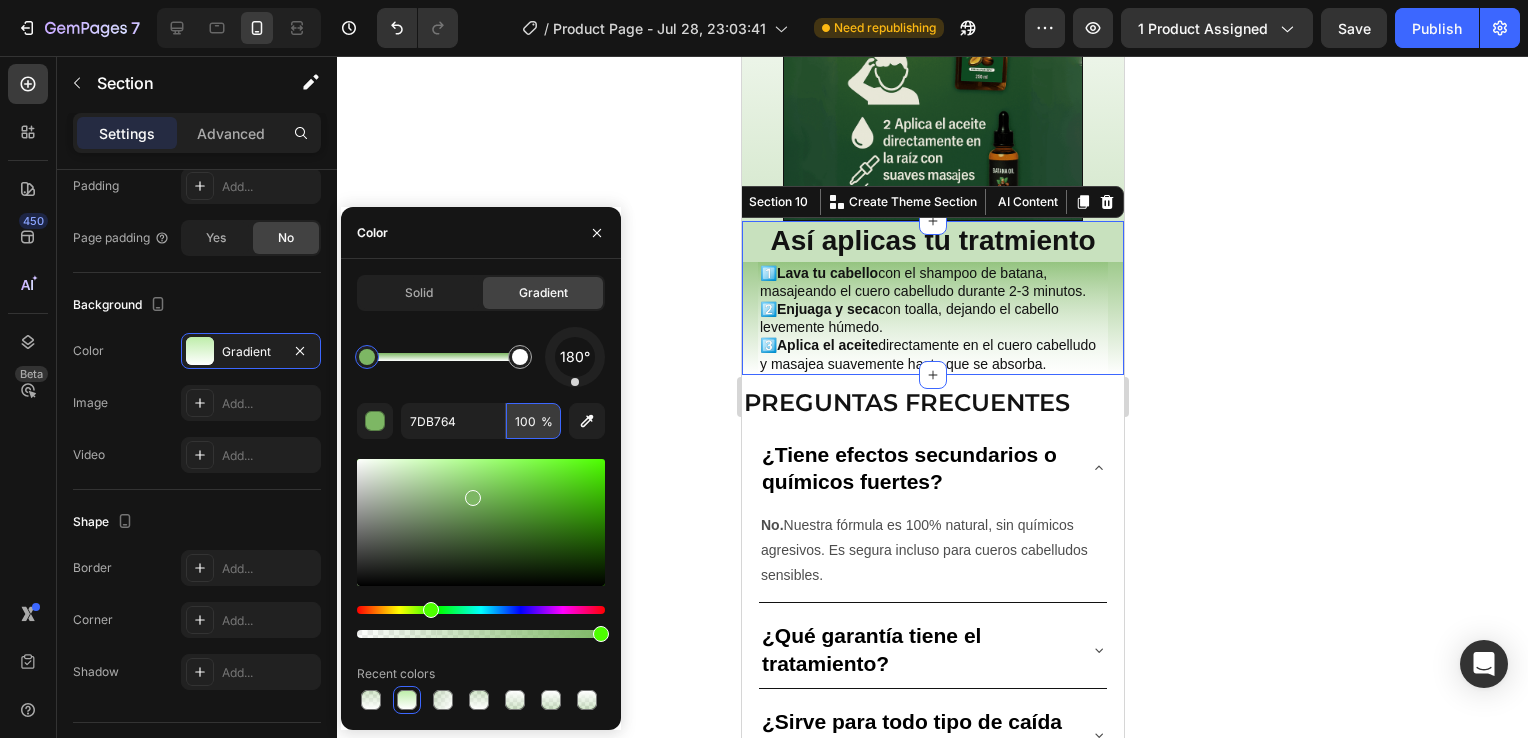 click on "100" at bounding box center [533, 421] 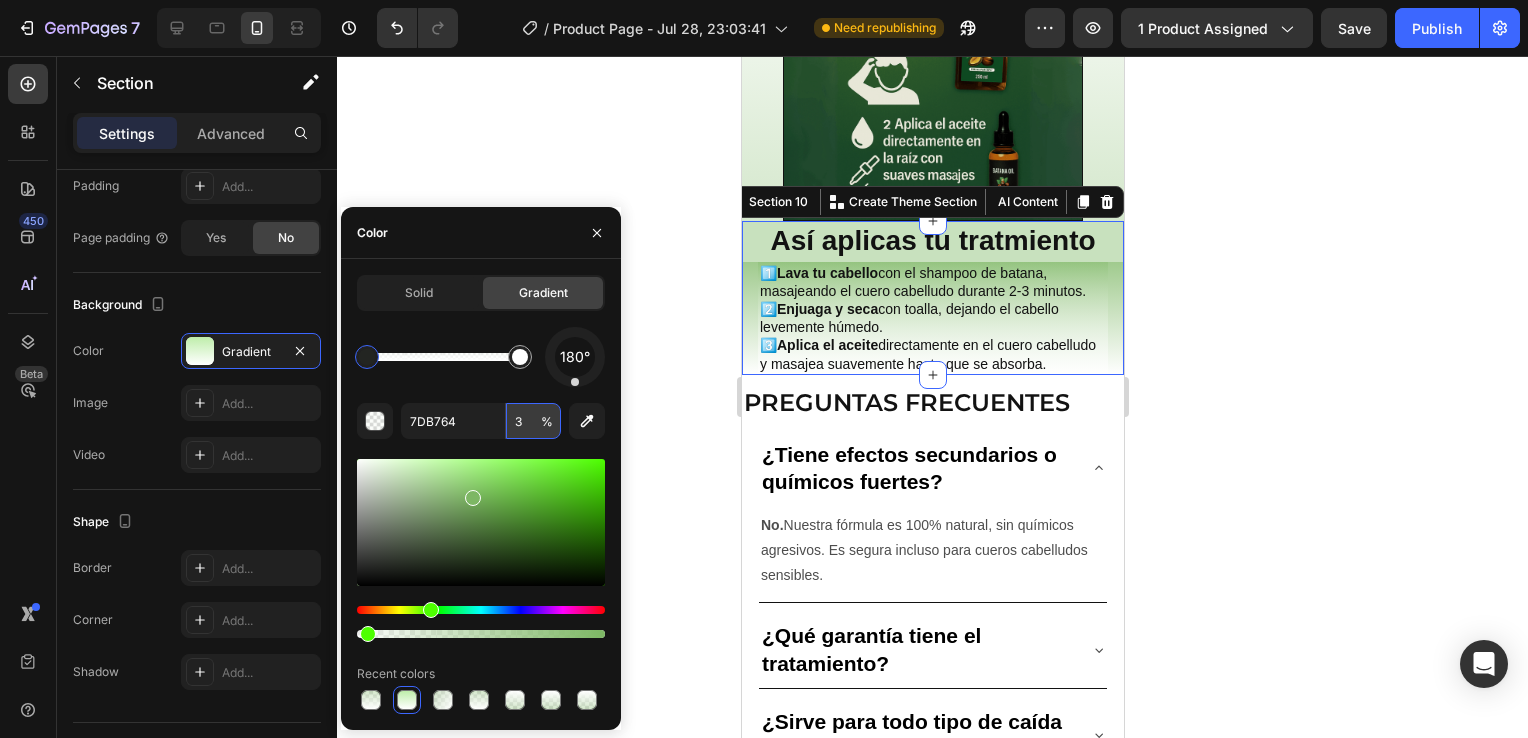 type on "33" 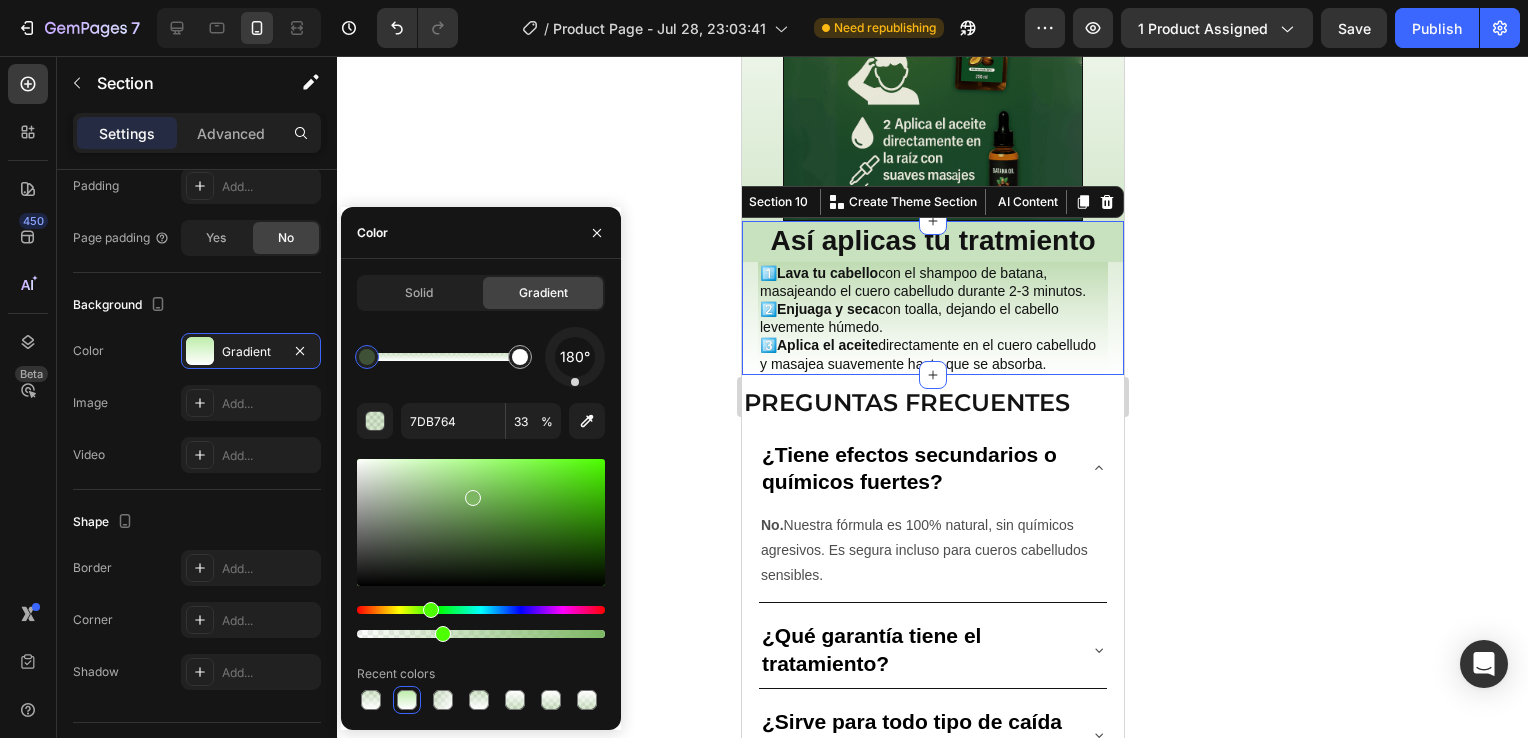 click 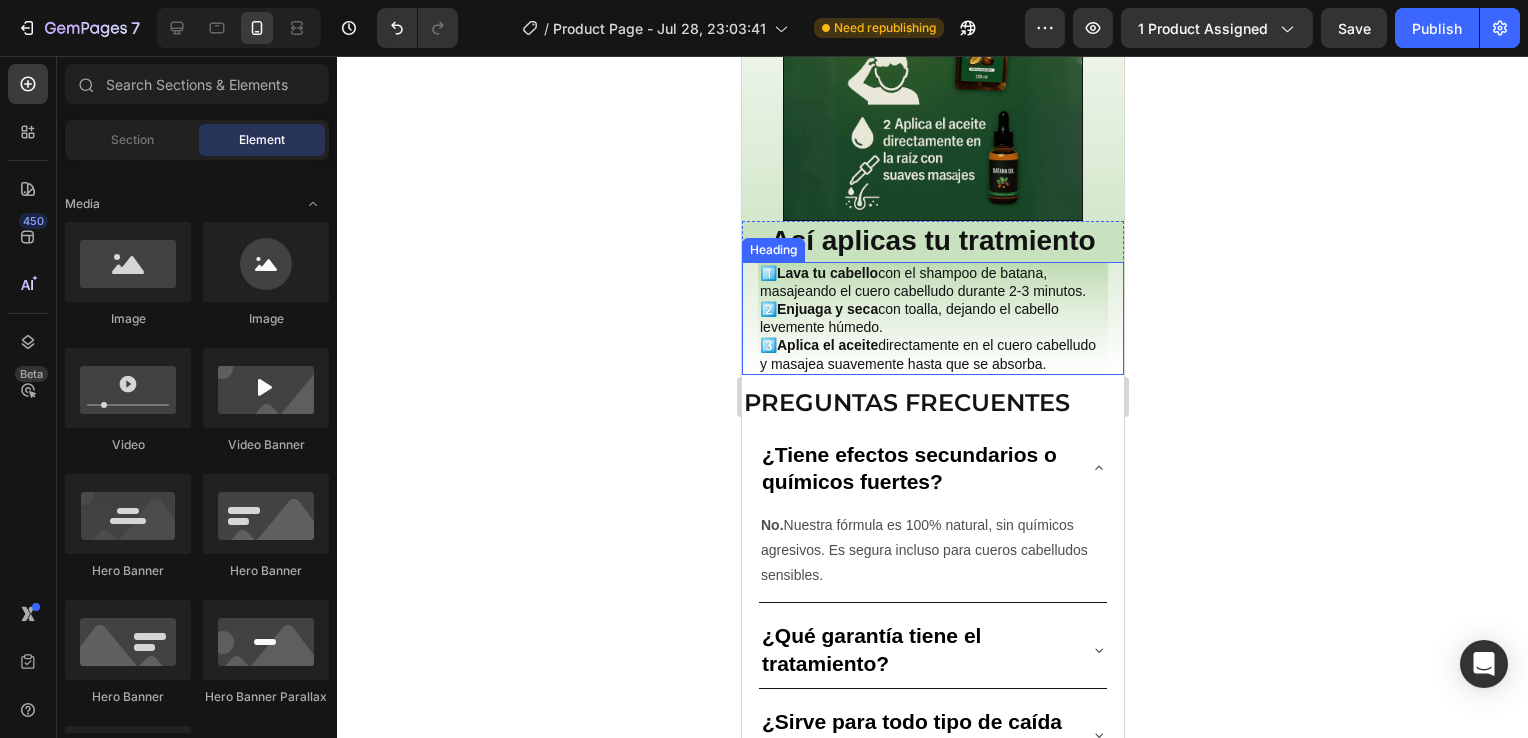click on "Aplica el aceite" at bounding box center [826, 345] 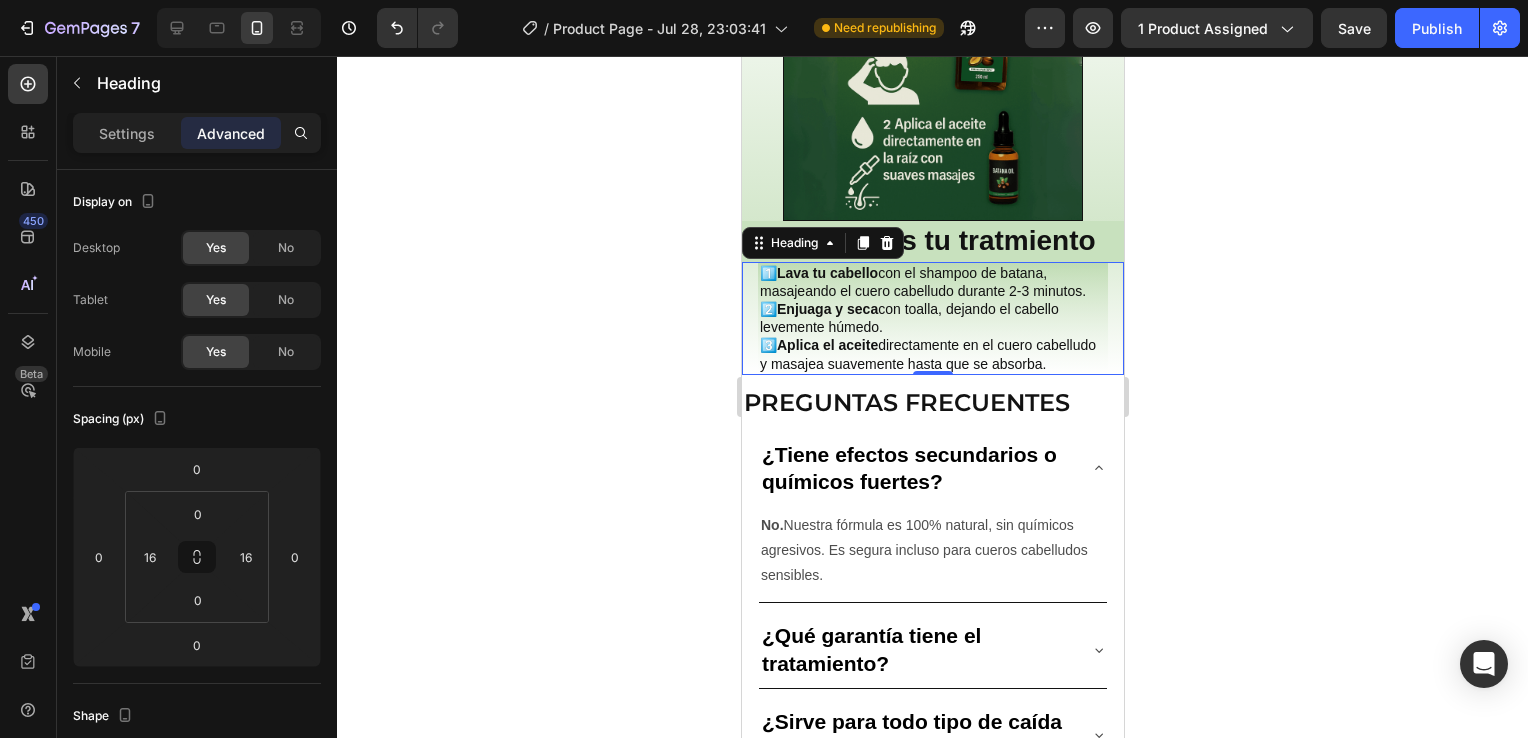 click on "1️⃣  Lava tu cabello  con el shampoo de batana, masajeando el cuero cabelludo durante 2-3 minutos. 2️⃣  Enjuaga y seca  con toalla, dejando el cabello levemente húmedo. 3️⃣  Aplica el aceite  directamente en el cuero cabelludo y masajea suavemente hasta que se absorba." at bounding box center [932, 318] 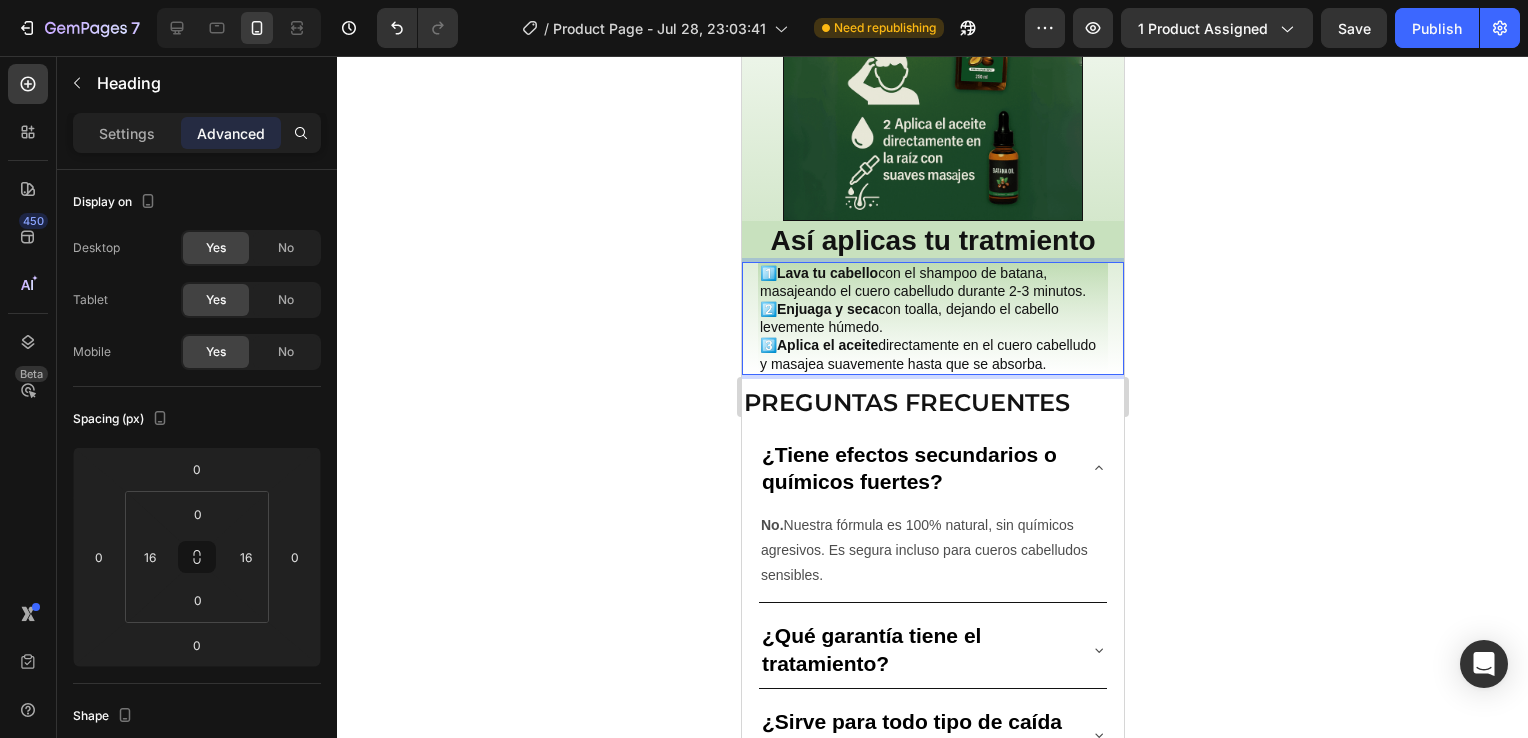 click on "1️⃣  Lava tu cabello  con el shampoo de batana, masajeando el cuero cabelludo durante 2-3 minutos. 2️⃣  Enjuaga y seca  con toalla, dejando el cabello levemente húmedo. 3️⃣  Aplica el aceite  directamente en el cuero cabelludo y masajea suavemente hasta que se absorba." at bounding box center (932, 318) 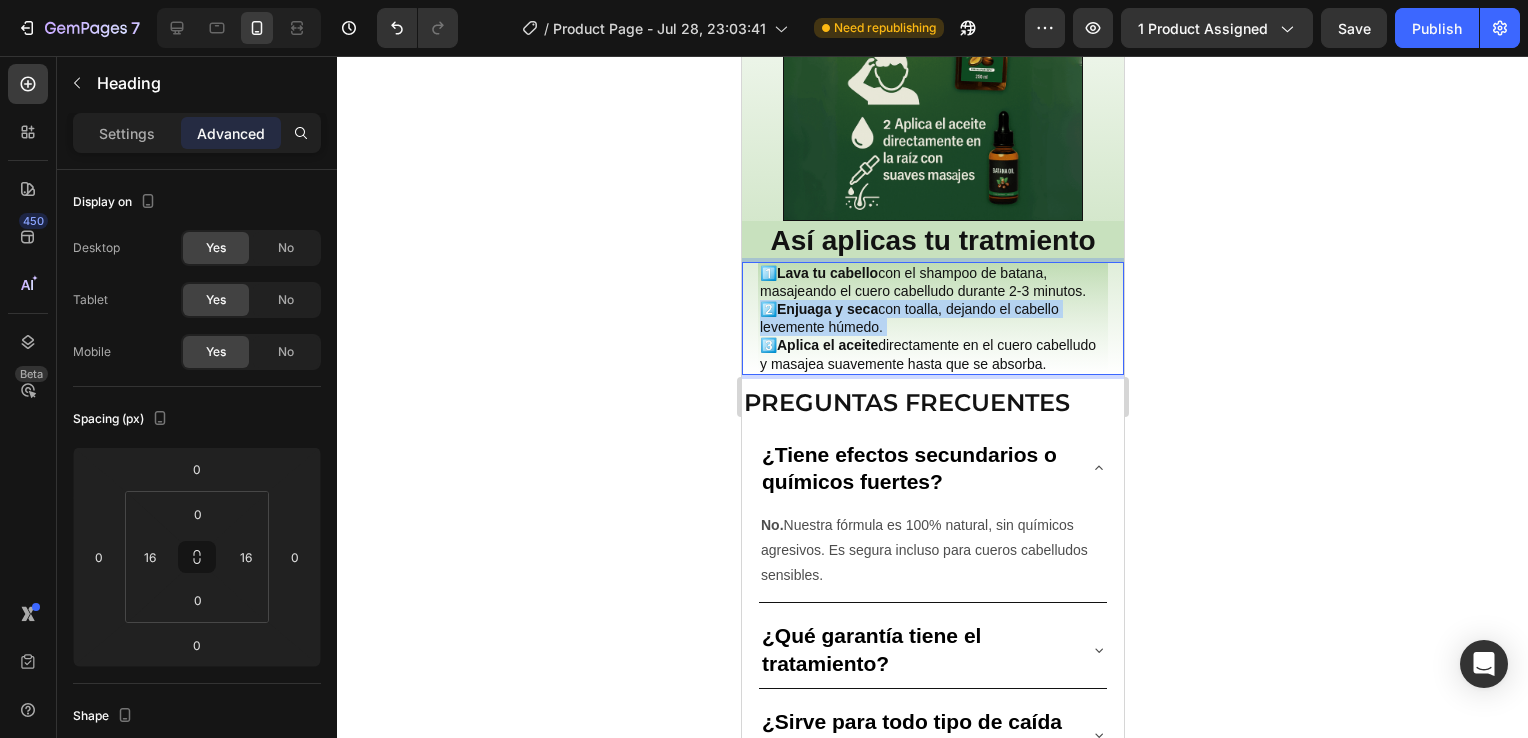 click on "1️⃣  Lava tu cabello  con el shampoo de batana, masajeando el cuero cabelludo durante 2-3 minutos. 2️⃣  Enjuaga y seca  con toalla, dejando el cabello levemente húmedo. 3️⃣  Aplica el aceite  directamente en el cuero cabelludo y masajea suavemente hasta que se absorba." at bounding box center (932, 318) 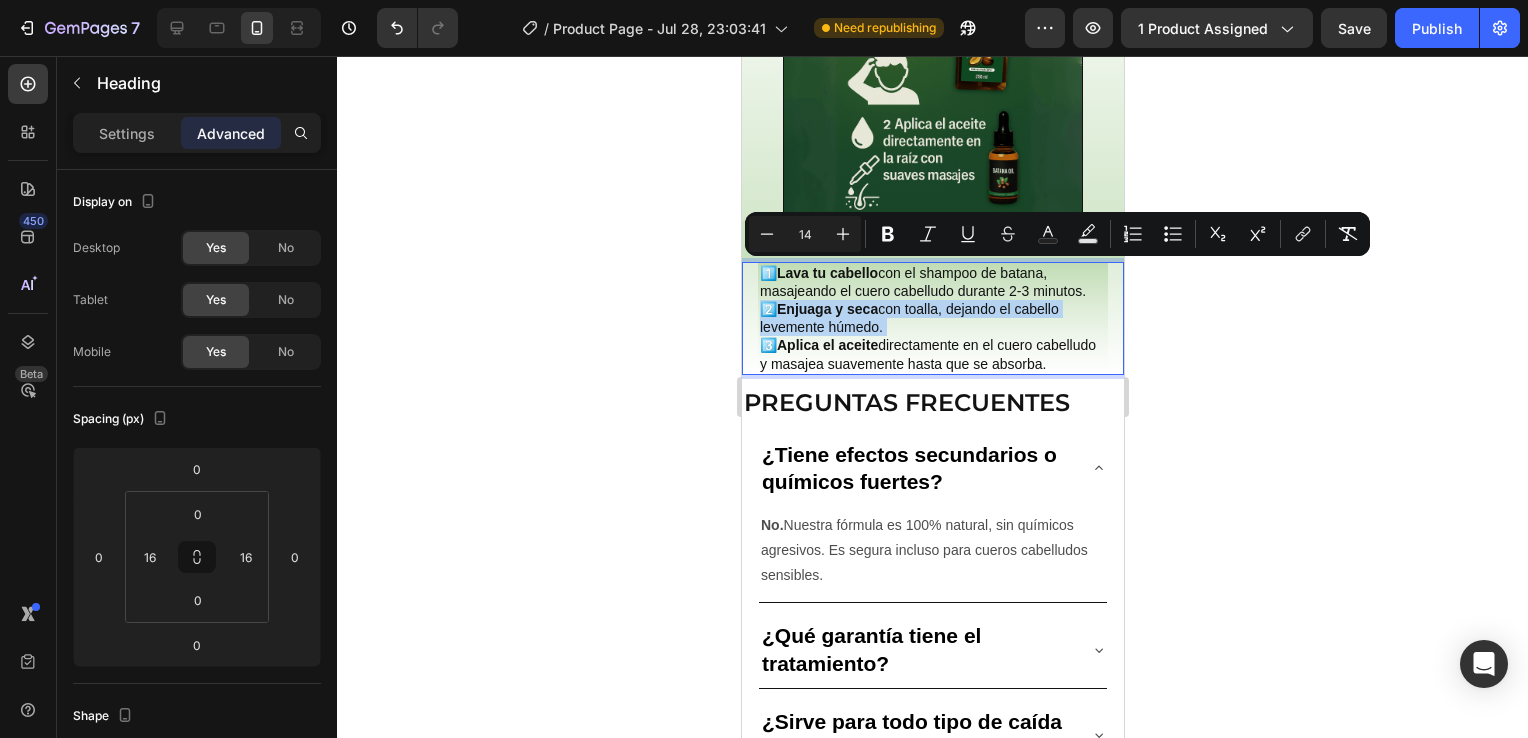 drag, startPoint x: 825, startPoint y: 378, endPoint x: 761, endPoint y: 281, distance: 116.21101 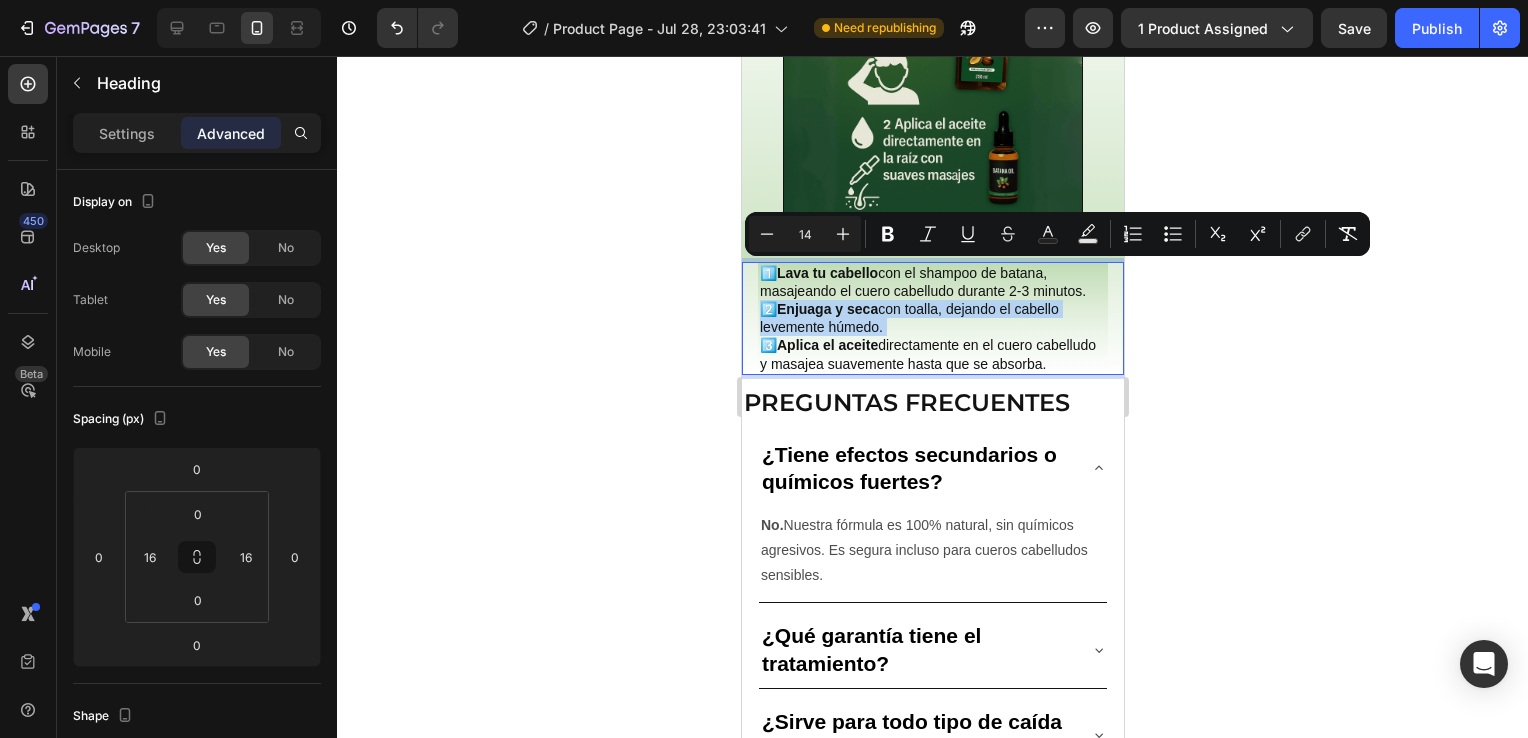 click on "1️⃣  Lava tu cabello  con el shampoo de batana, masajeando el cuero cabelludo durante 2-3 minutos. 2️⃣  Enjuaga y seca  con toalla, dejando el cabello levemente húmedo. 3️⃣  Aplica el aceite  directamente en el cuero cabelludo y masajea suavemente hasta que se absorba." at bounding box center (932, 318) 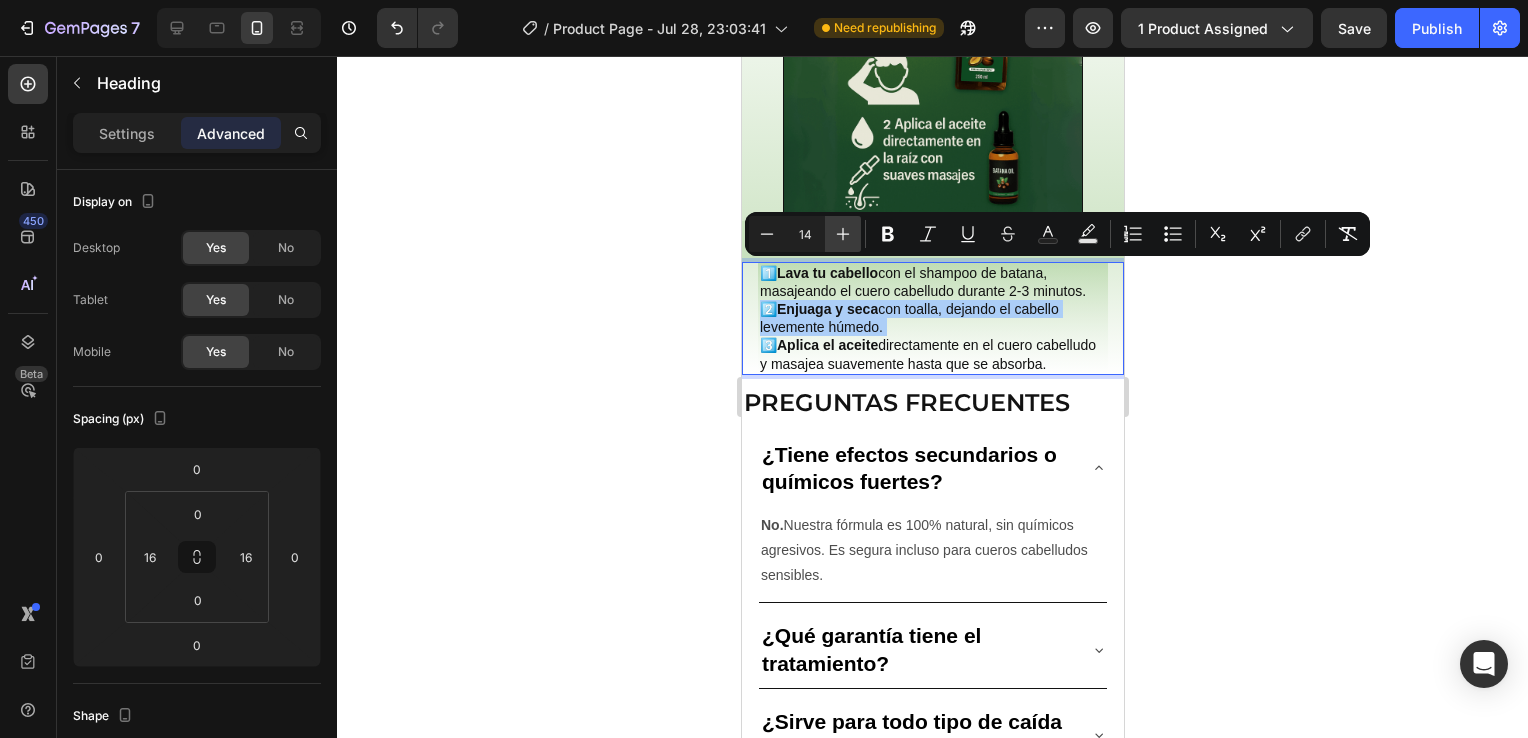click 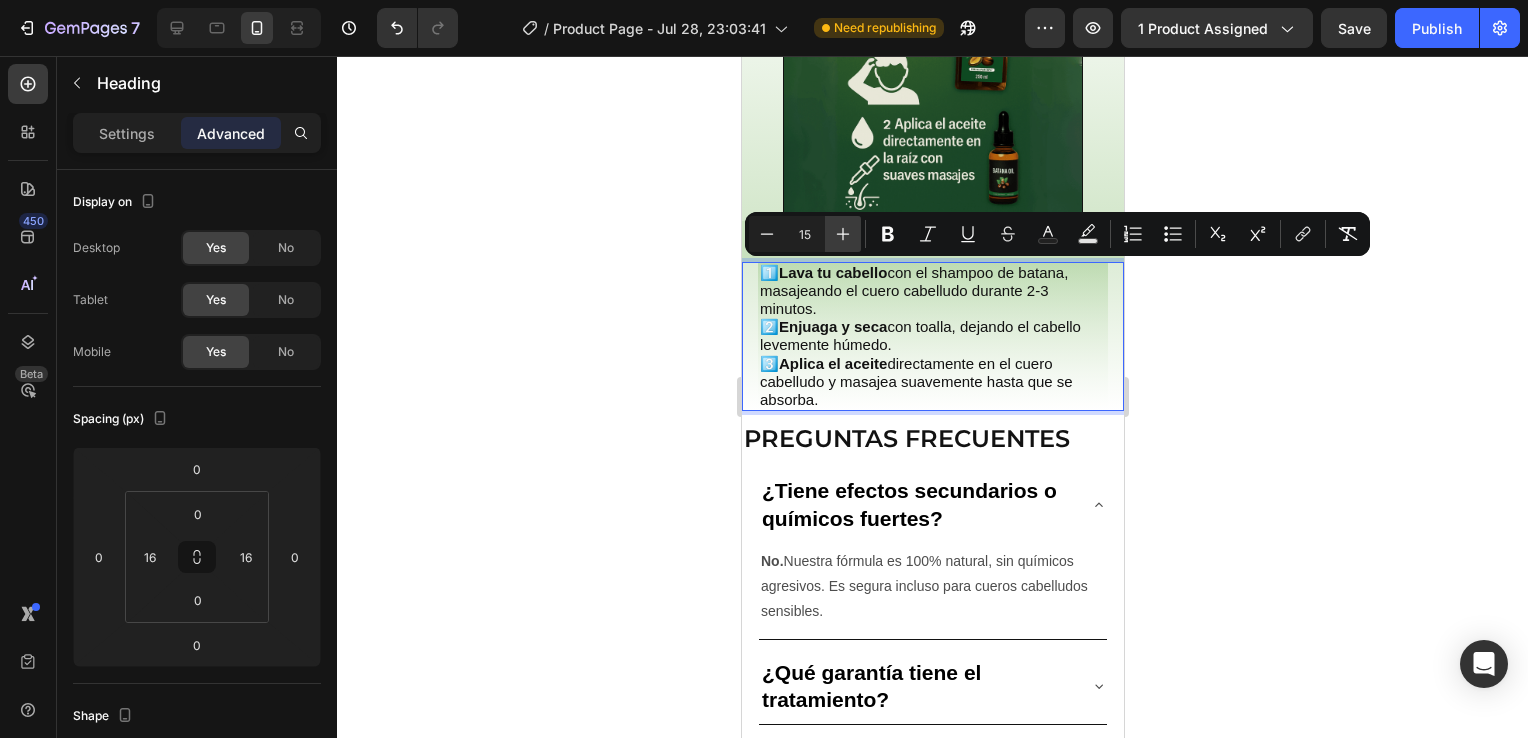 click 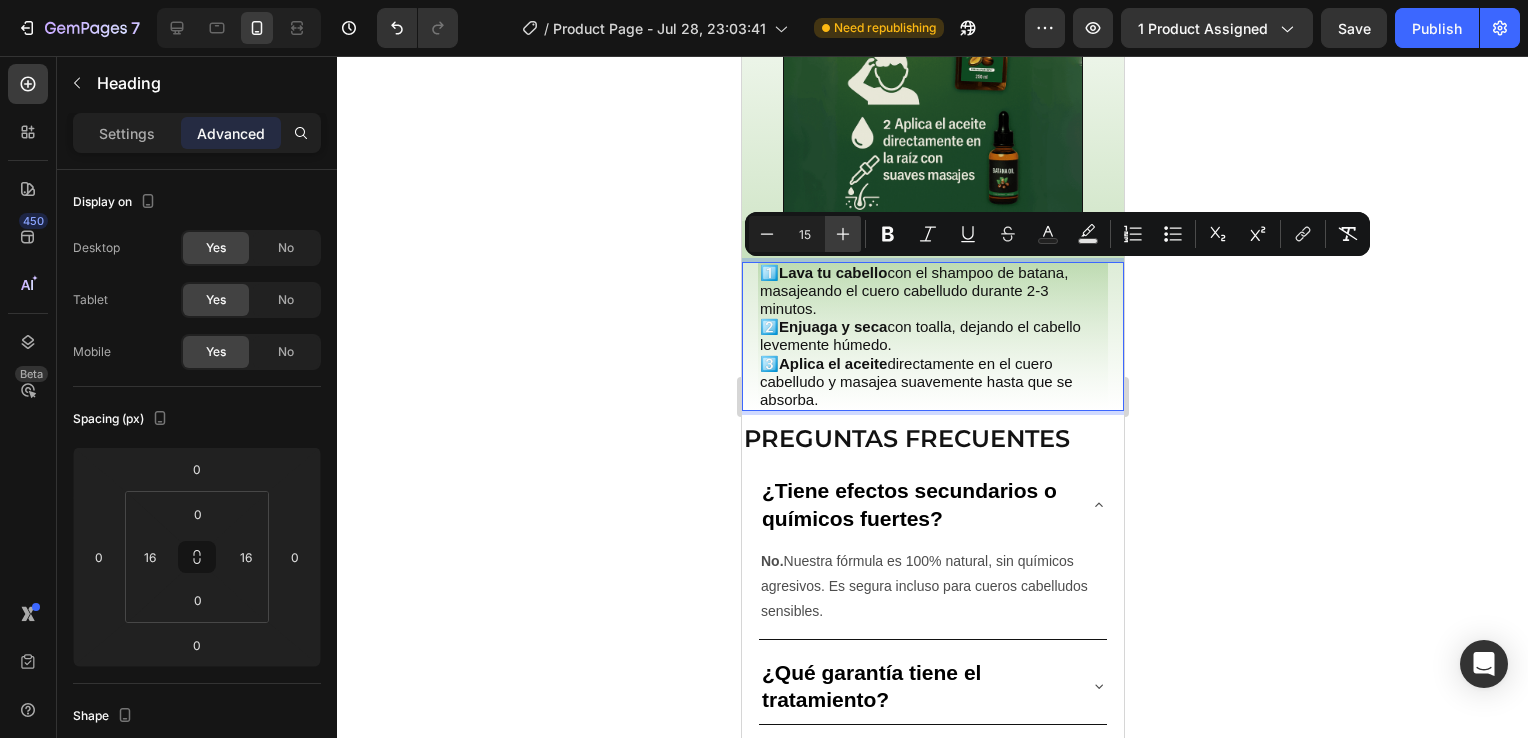 type on "16" 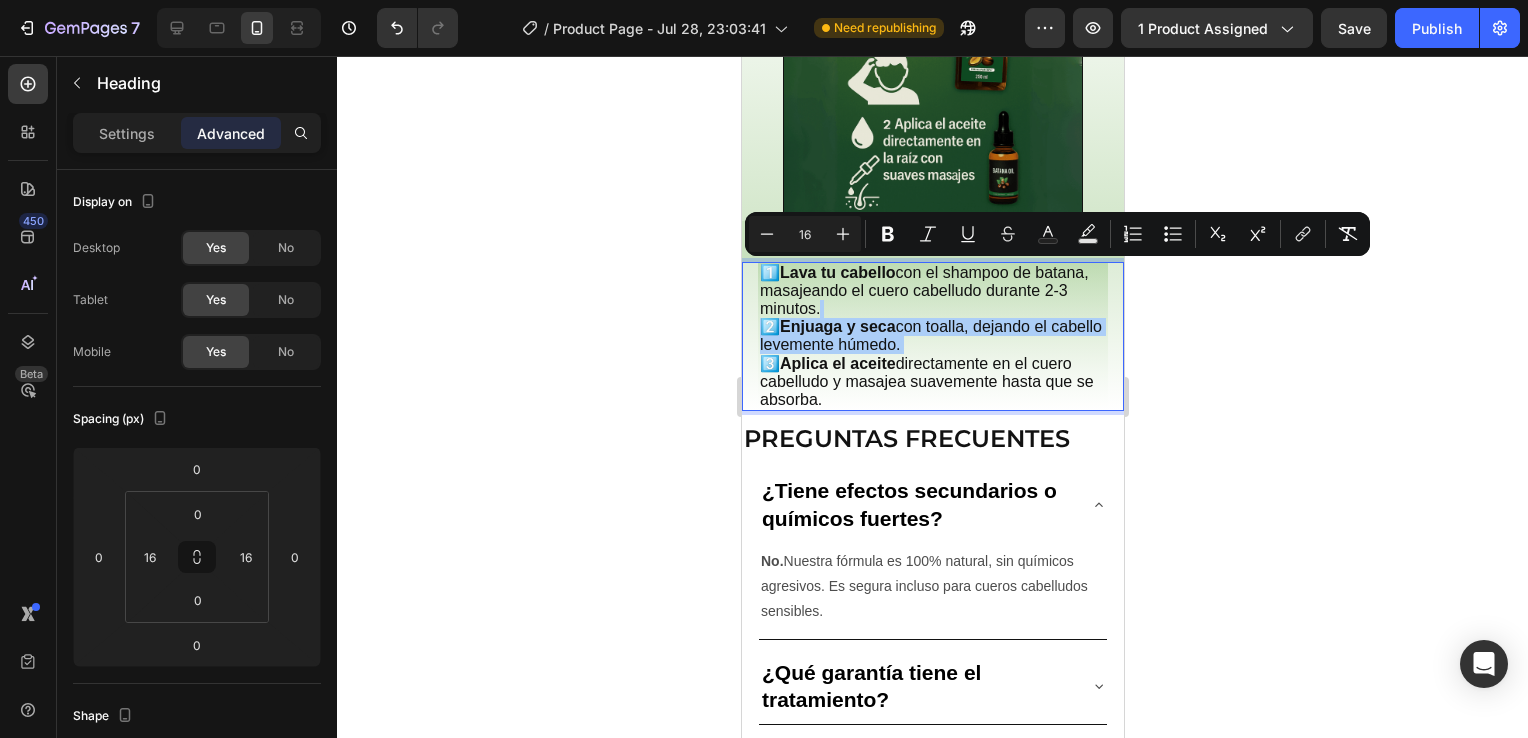 click 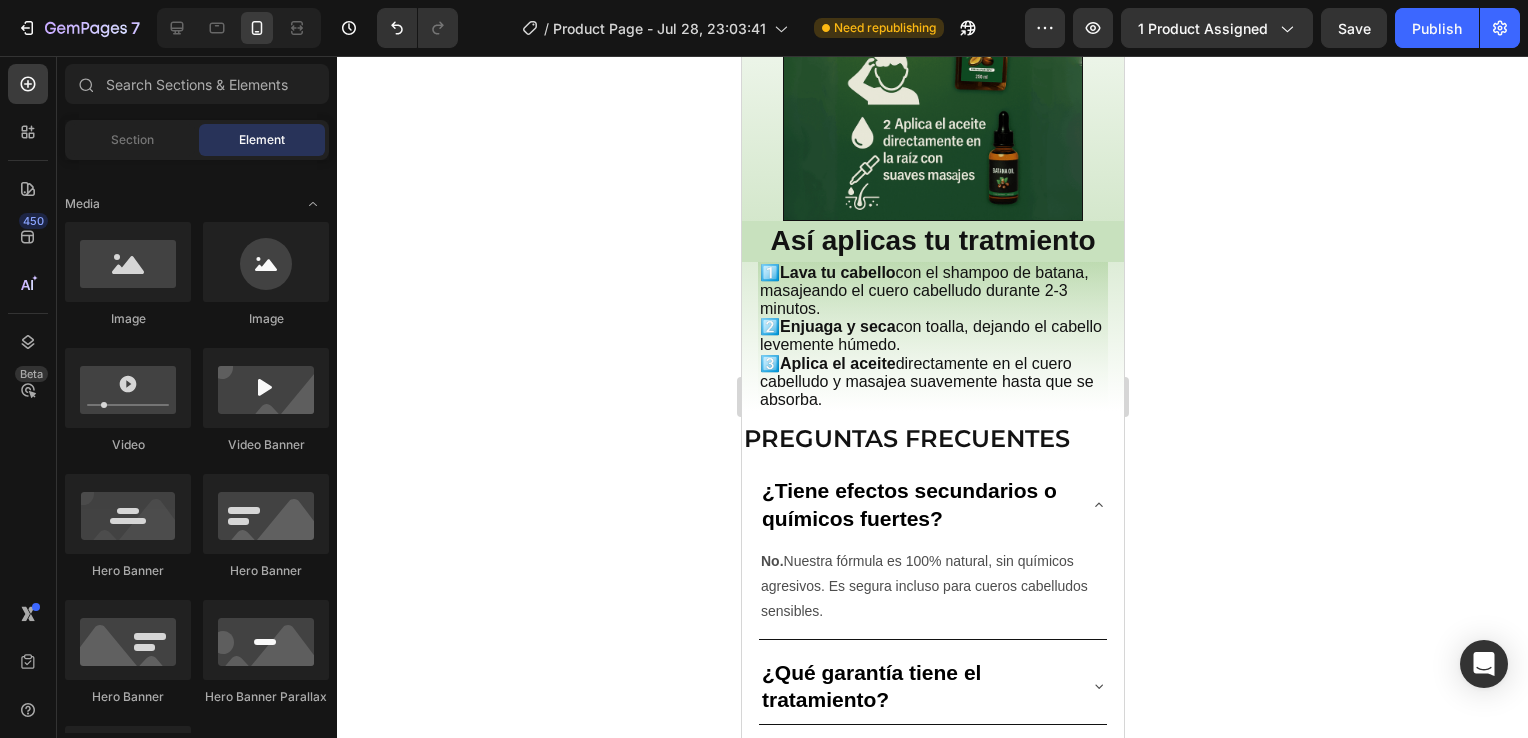 click 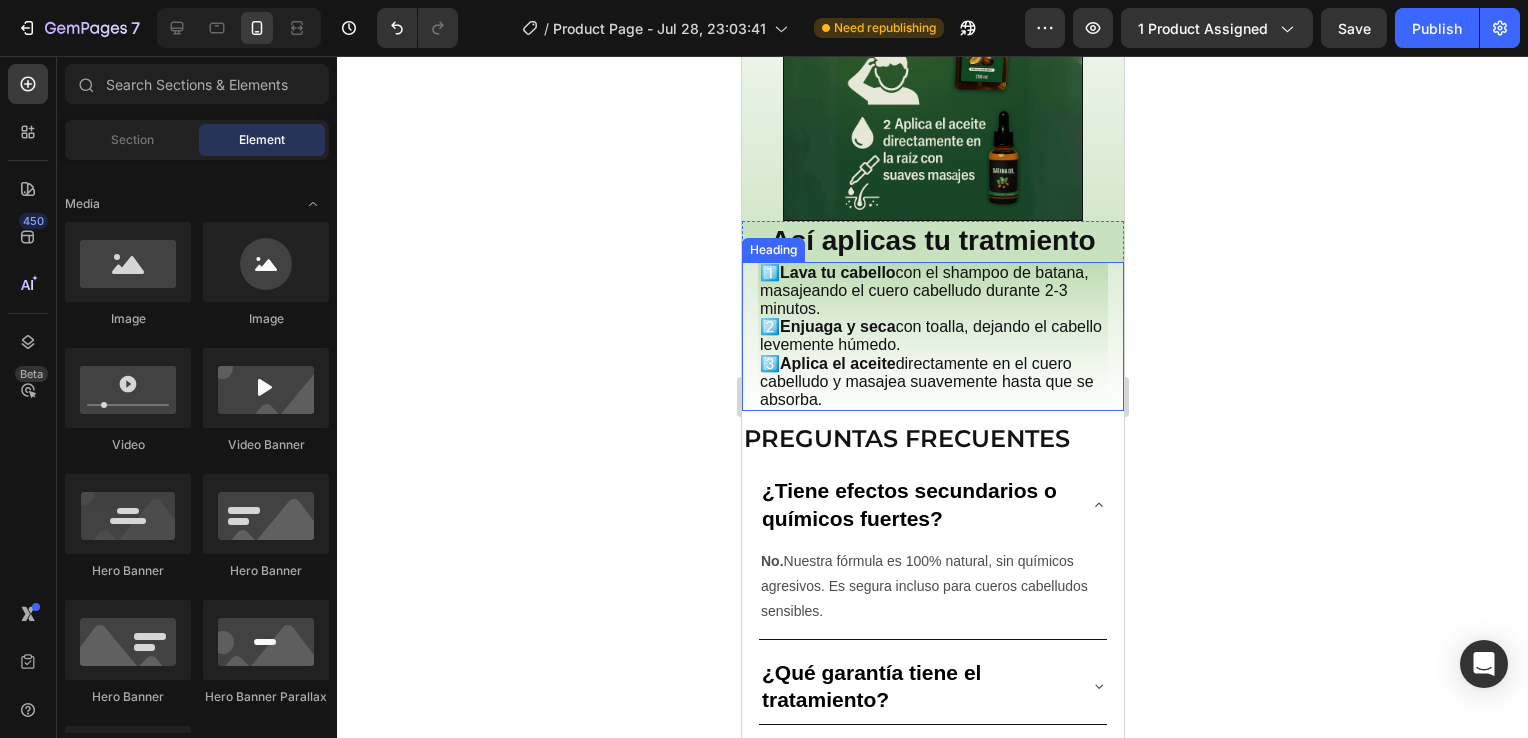 click on "2️⃣  Enjuaga y seca  con toalla, dejando el cabello levemente húmedo." at bounding box center [930, 335] 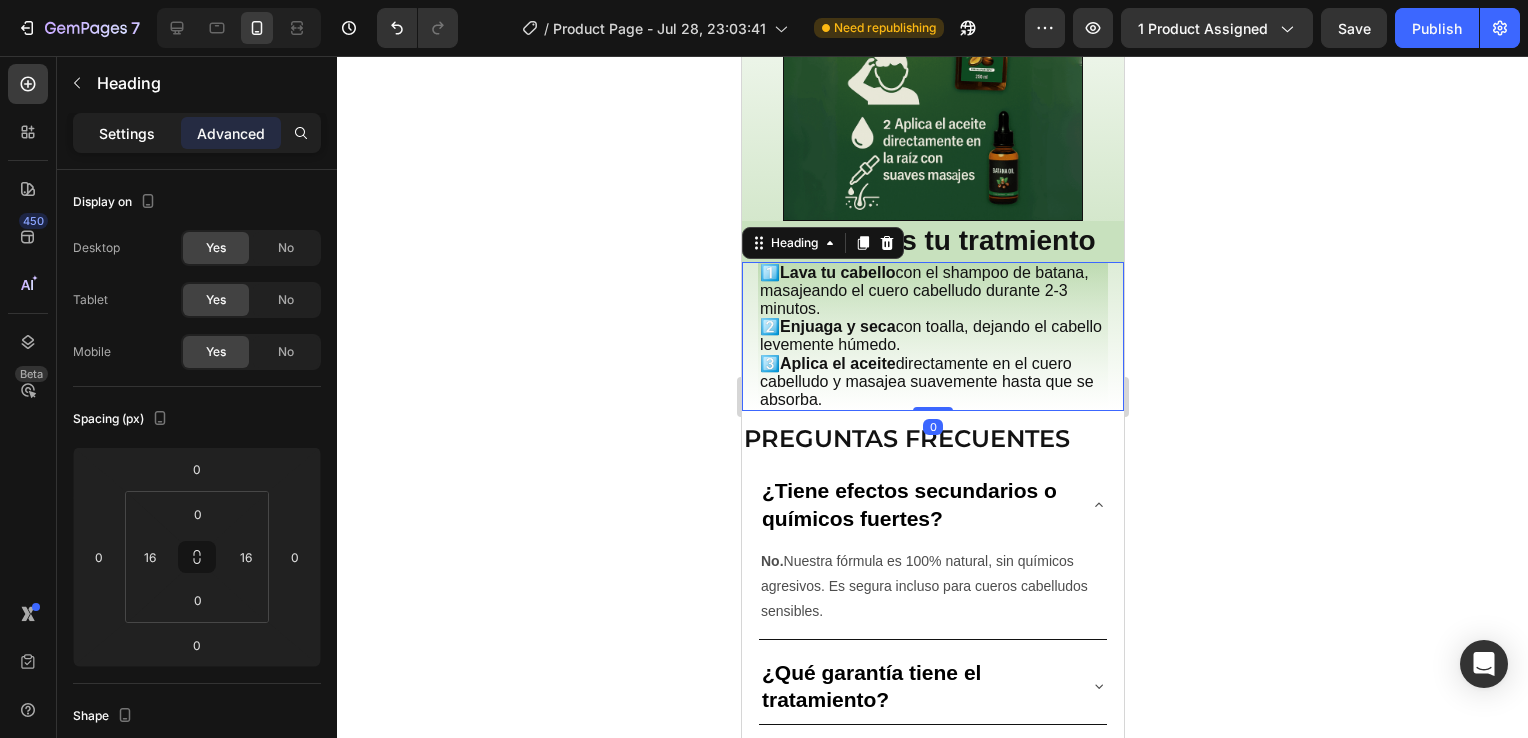 click on "Settings" 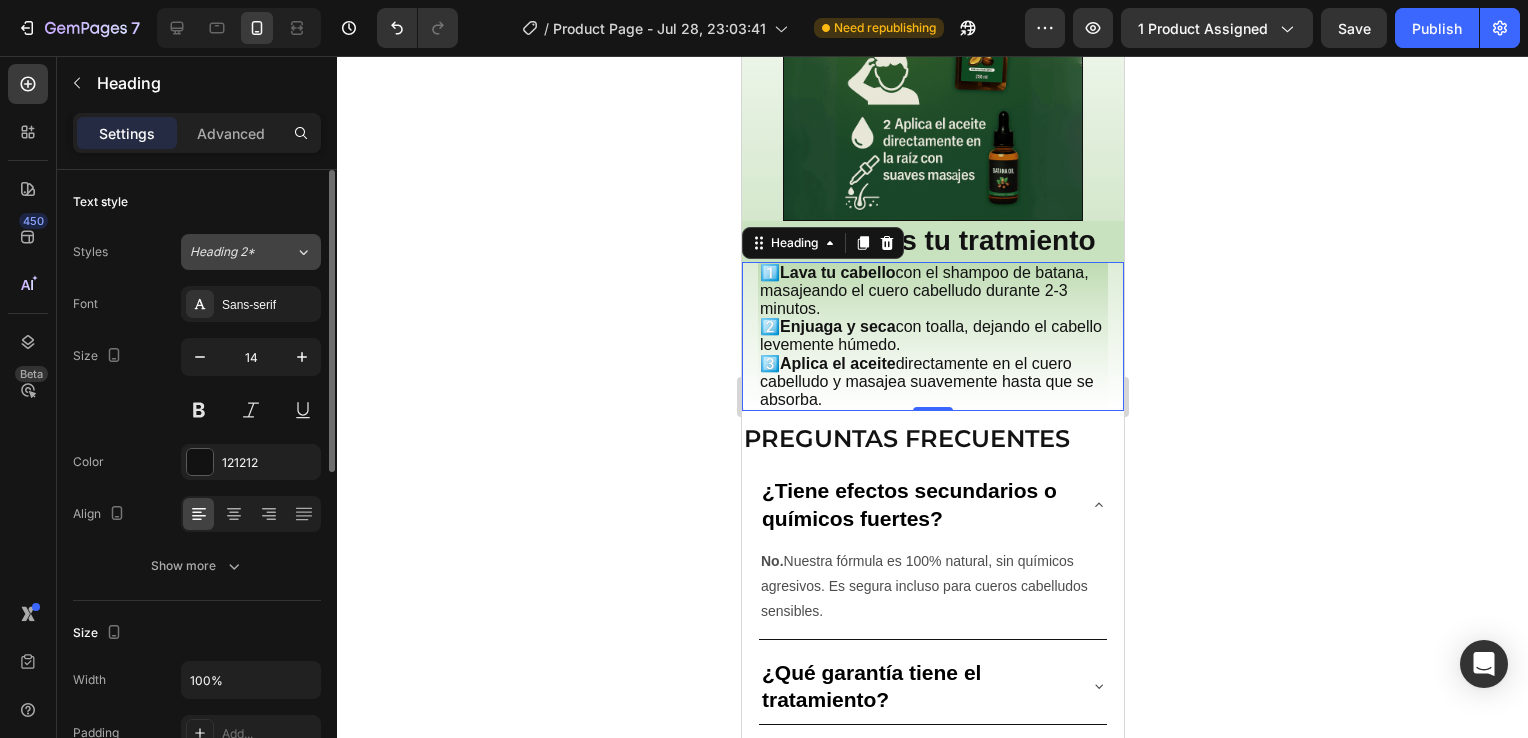 click on "Heading 2*" at bounding box center [242, 252] 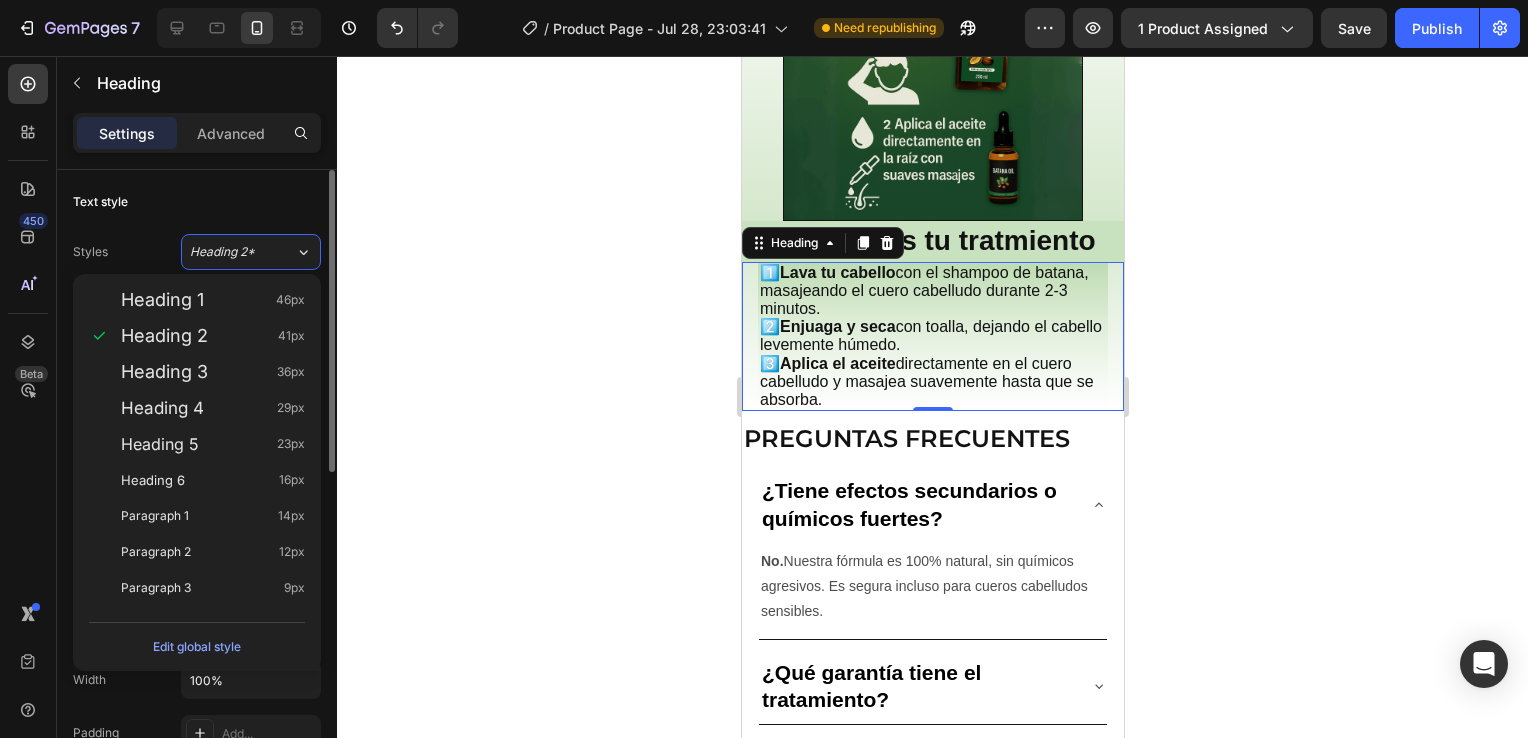 click on "Text style" at bounding box center (197, 202) 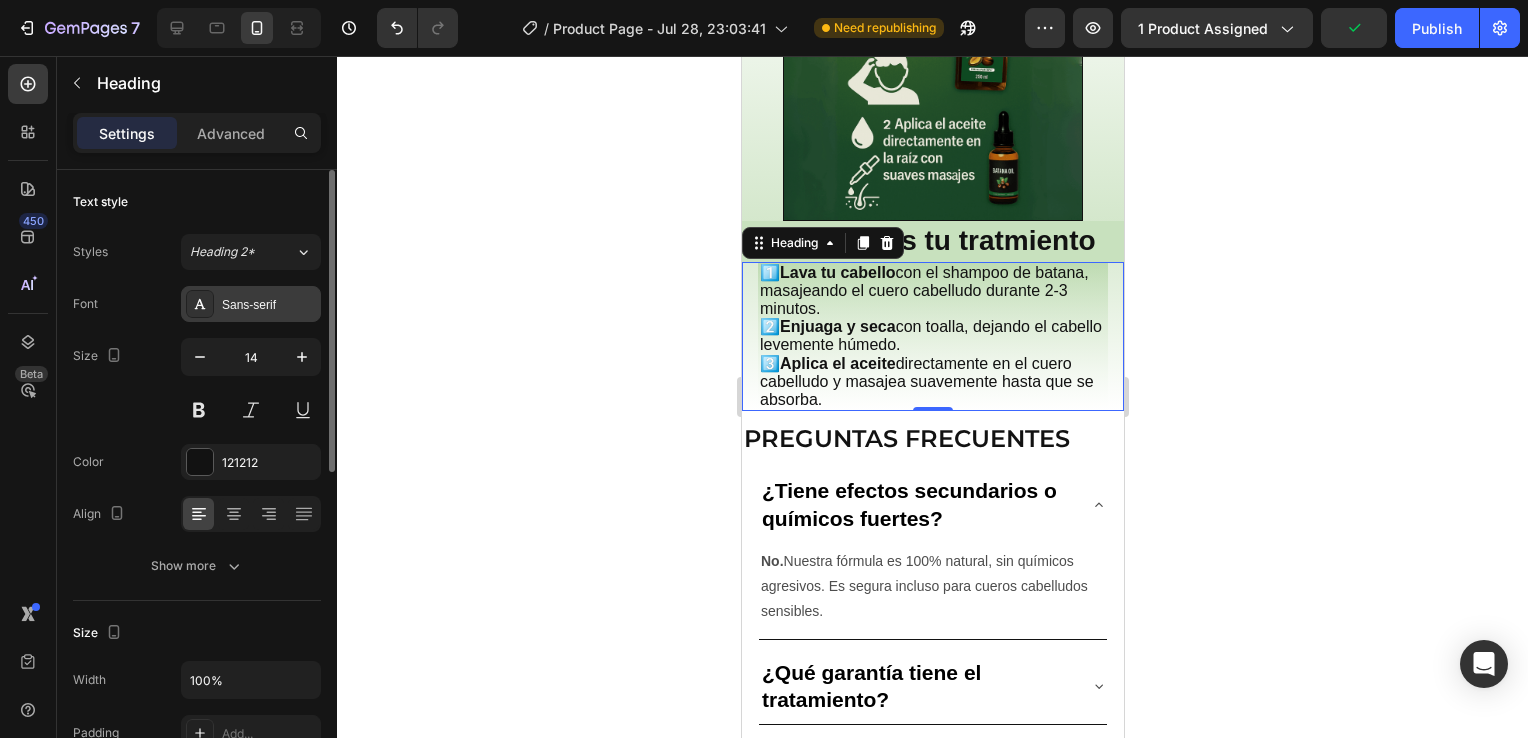 click on "Sans-serif" at bounding box center (269, 305) 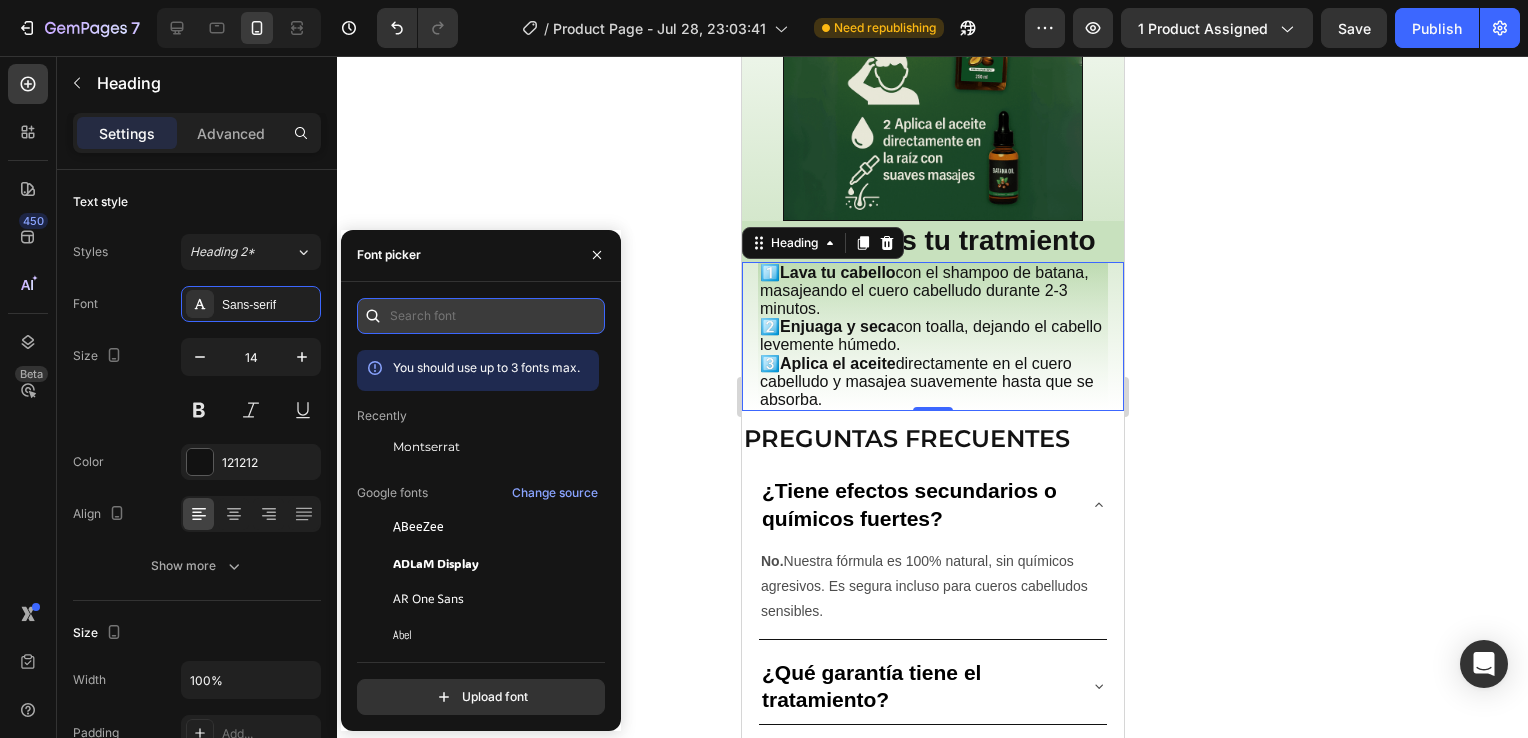 click at bounding box center (481, 316) 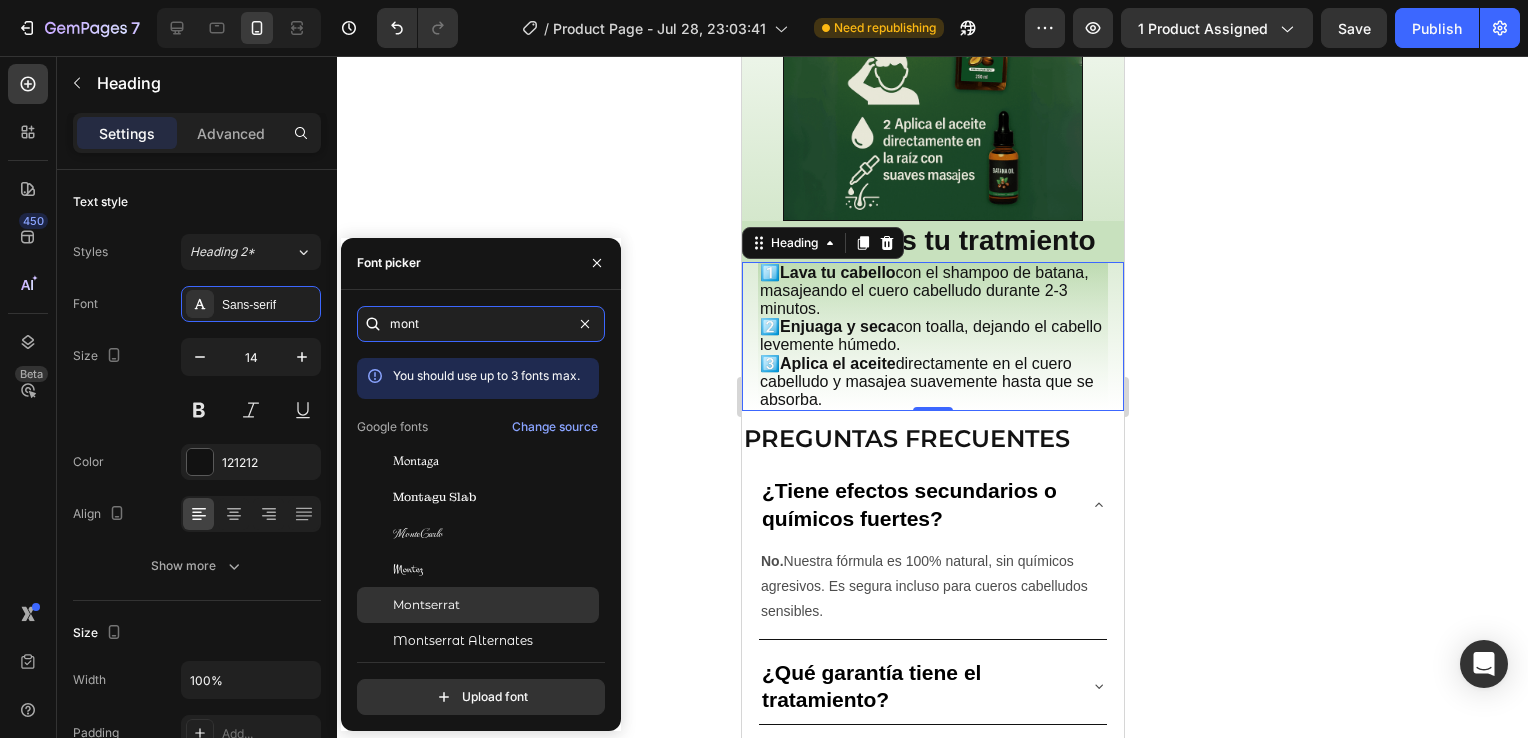 type on "mont" 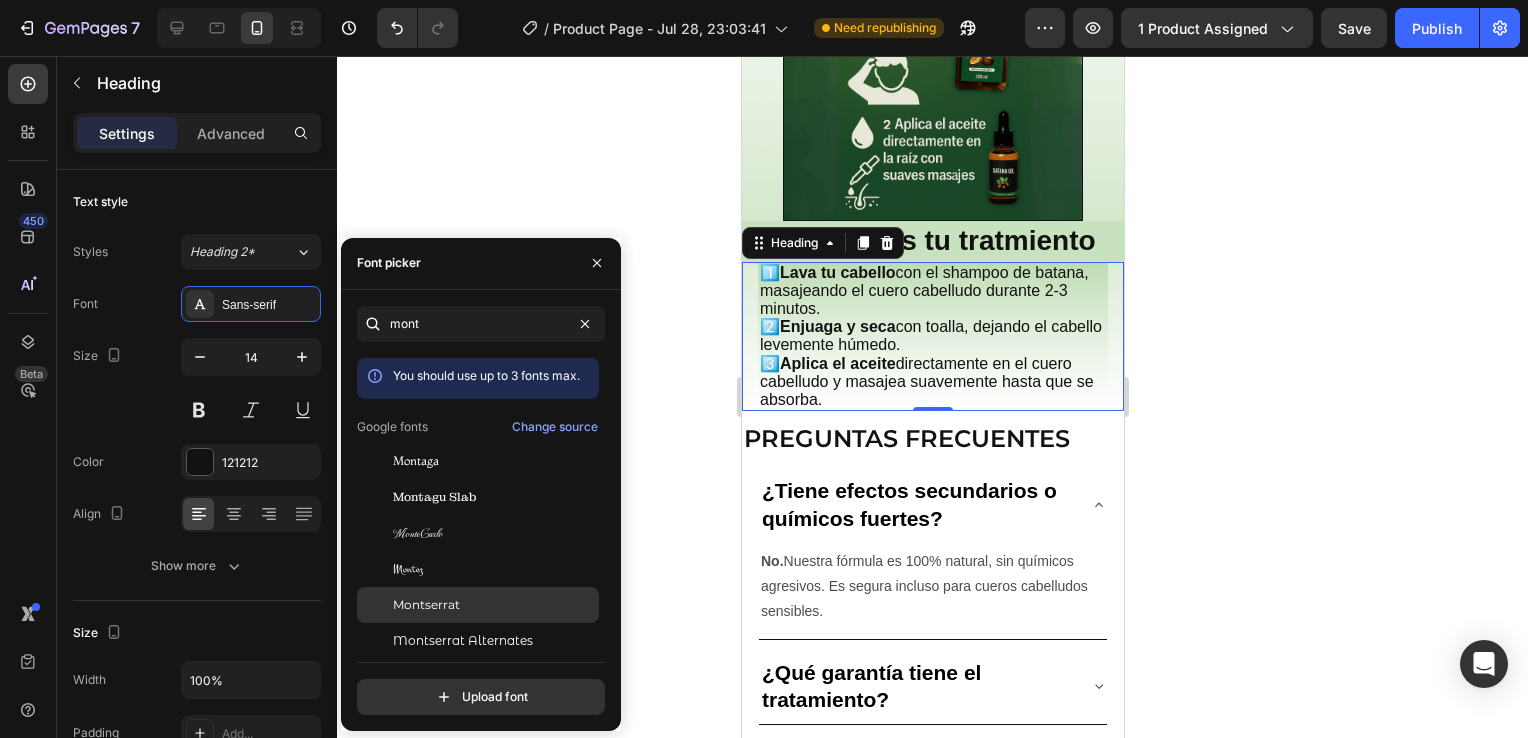 click on "Montserrat" at bounding box center [426, 605] 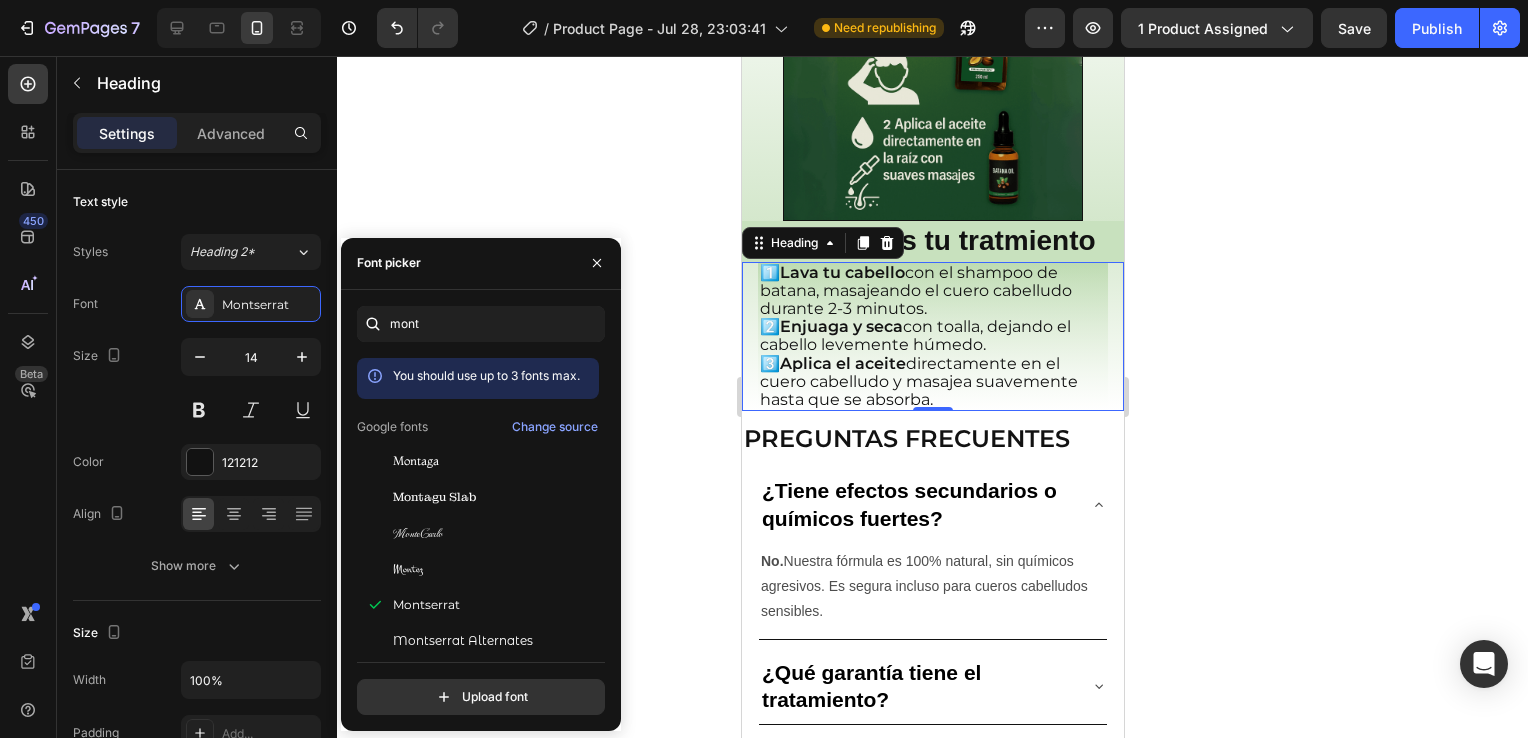 click 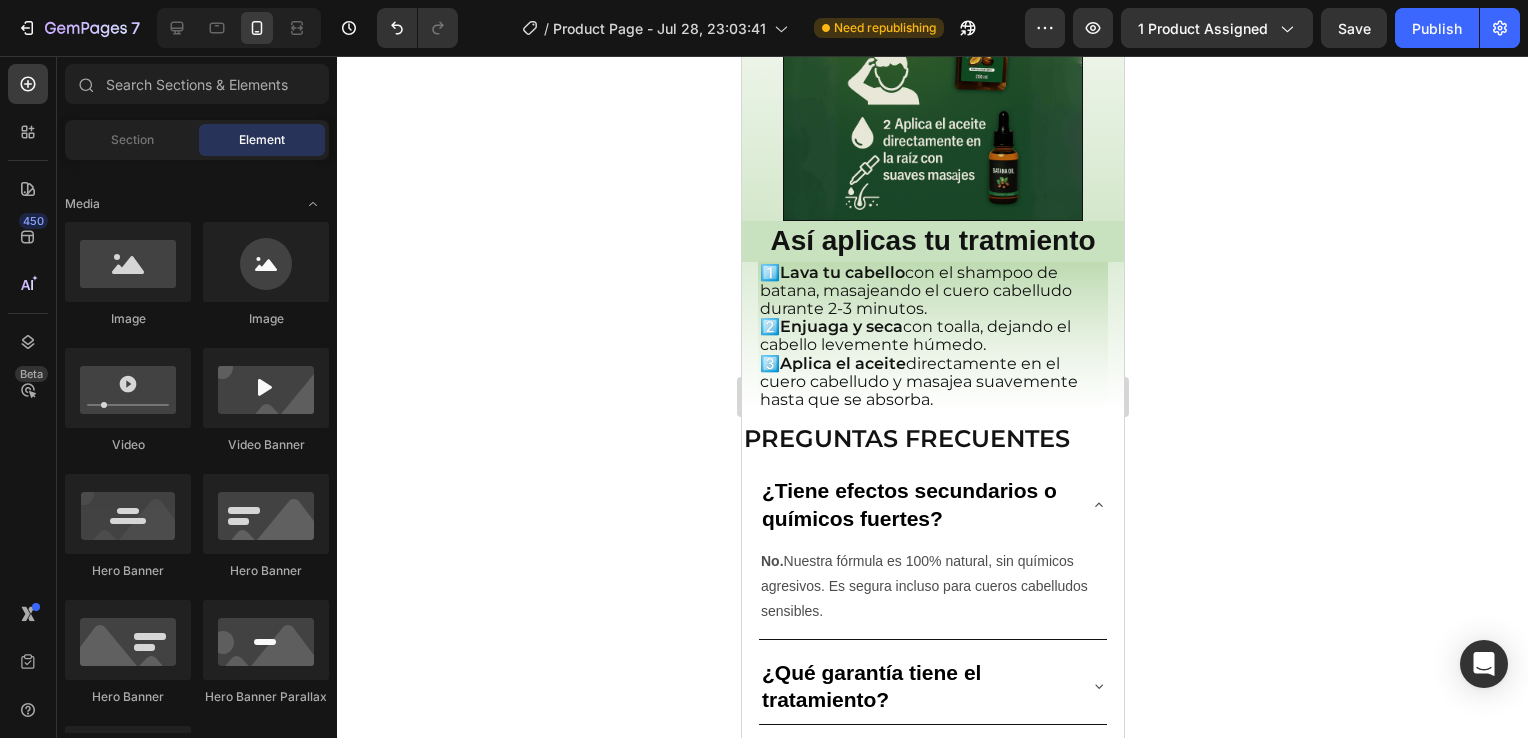 click 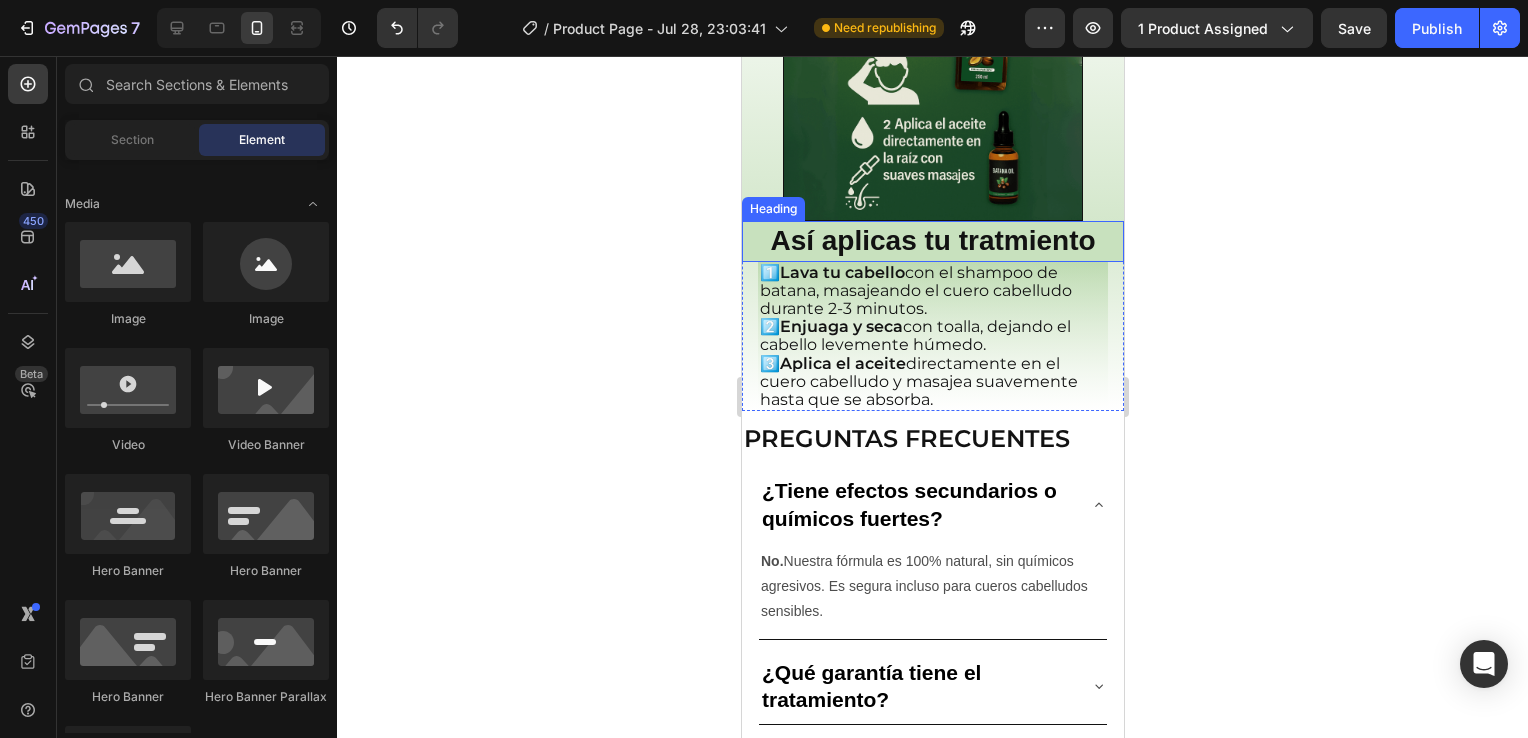 click on "Así aplicas tu tratmiento" at bounding box center [931, 240] 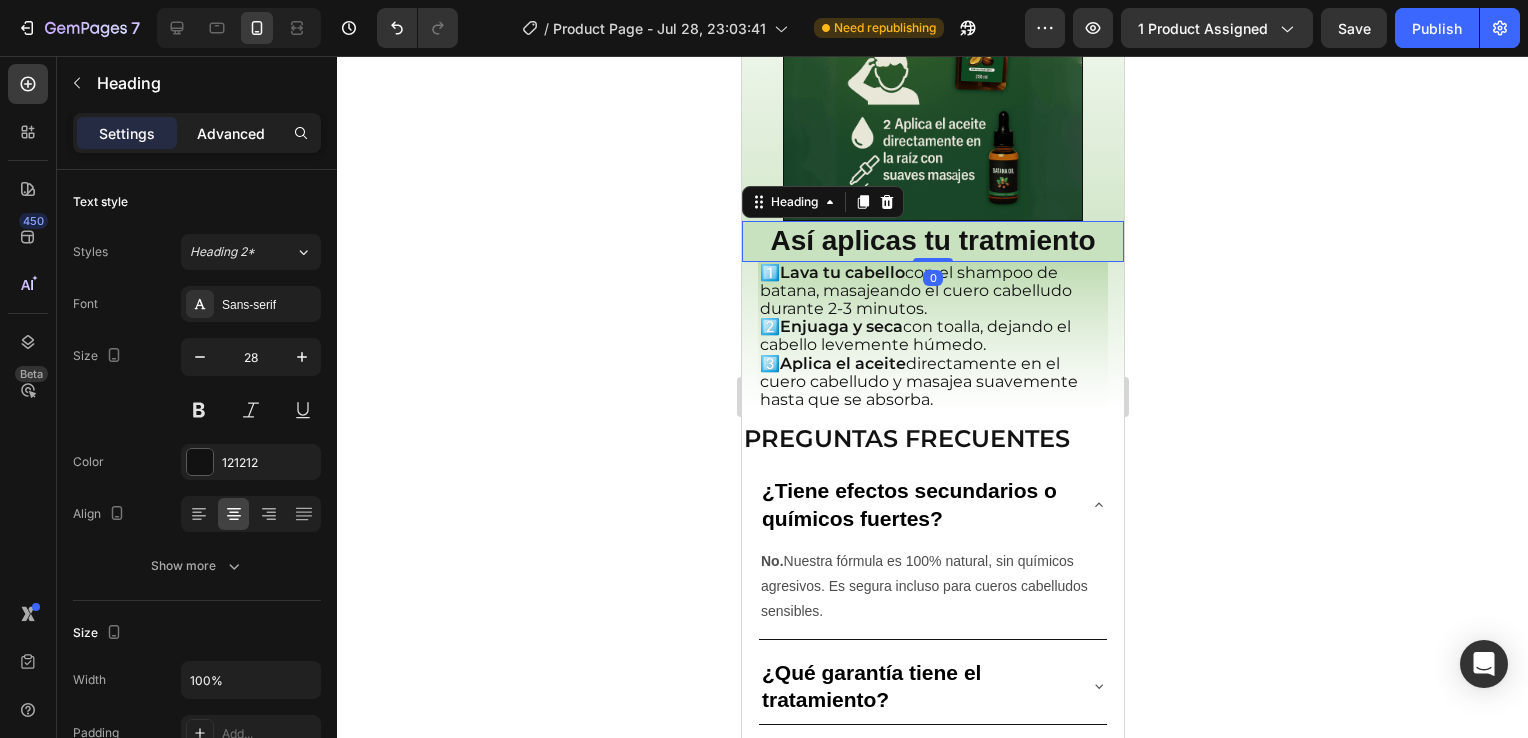 click on "Advanced" at bounding box center [231, 133] 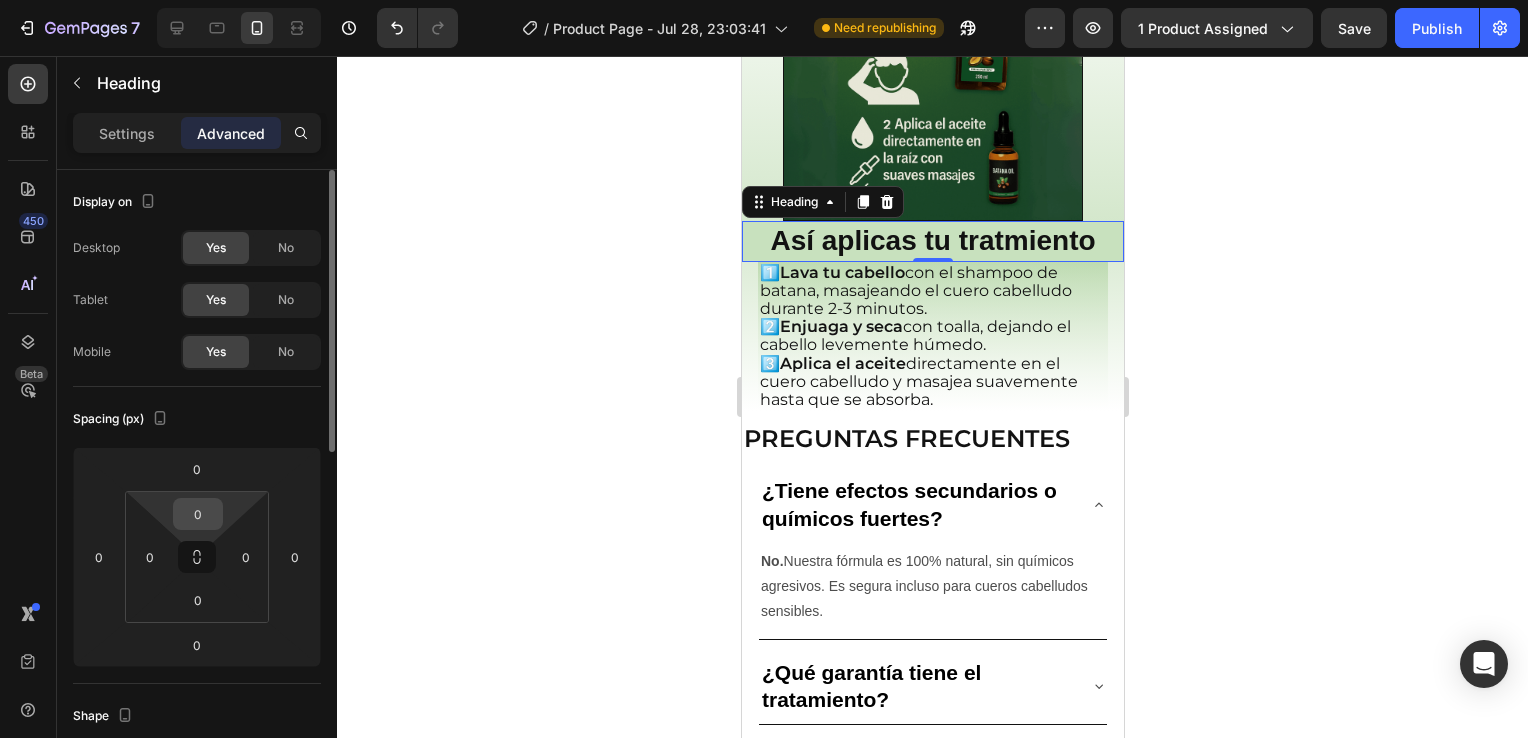 click on "0" at bounding box center (198, 514) 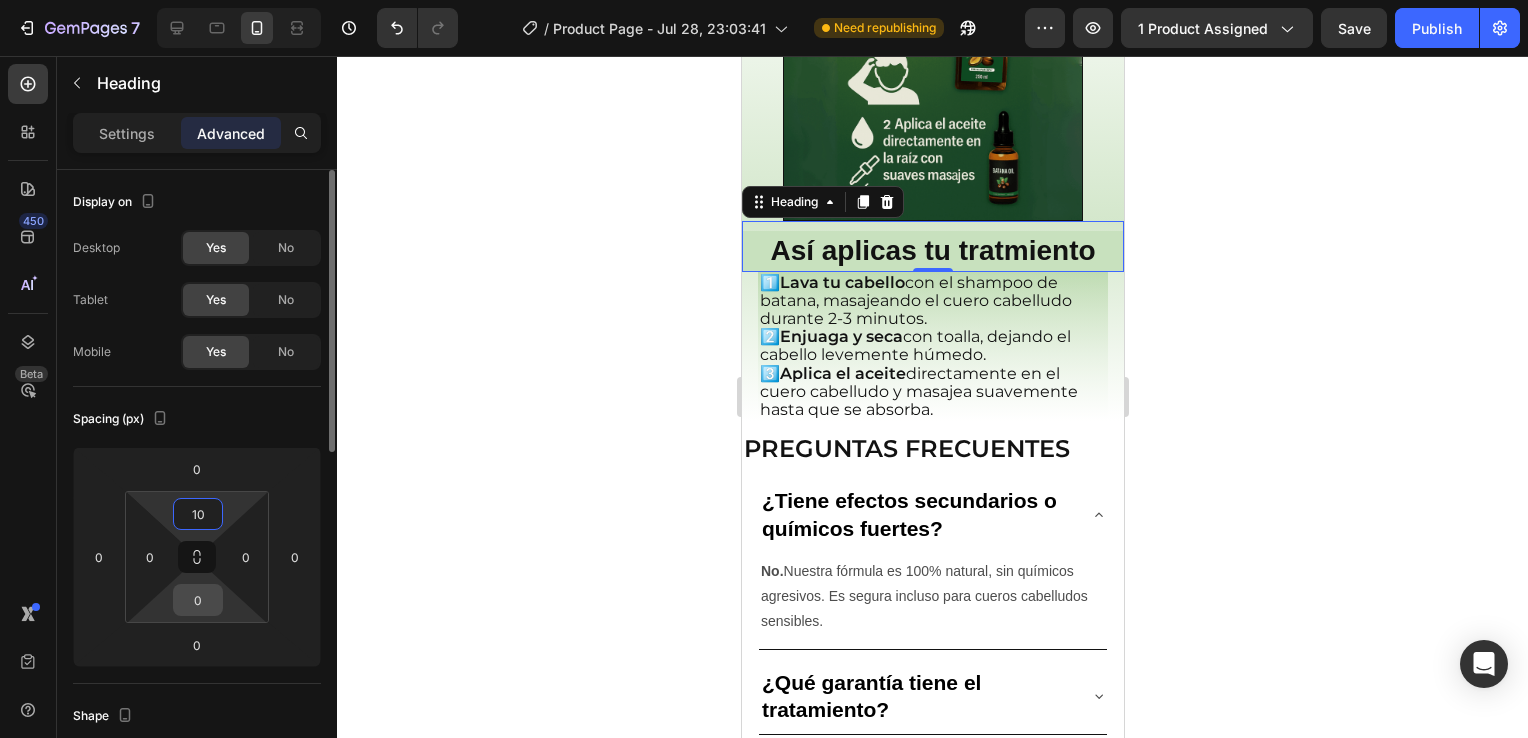 type on "10" 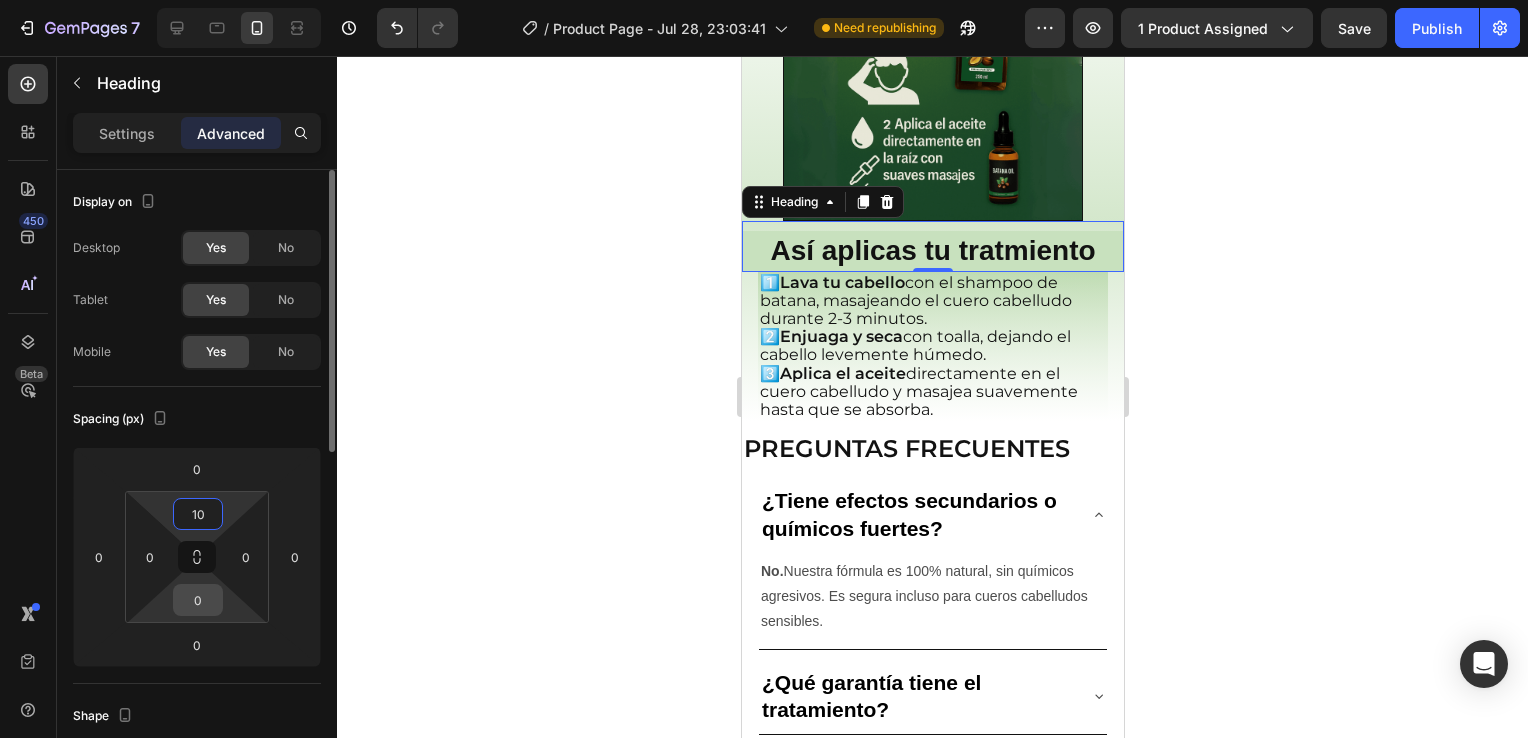 click on "0" at bounding box center [198, 600] 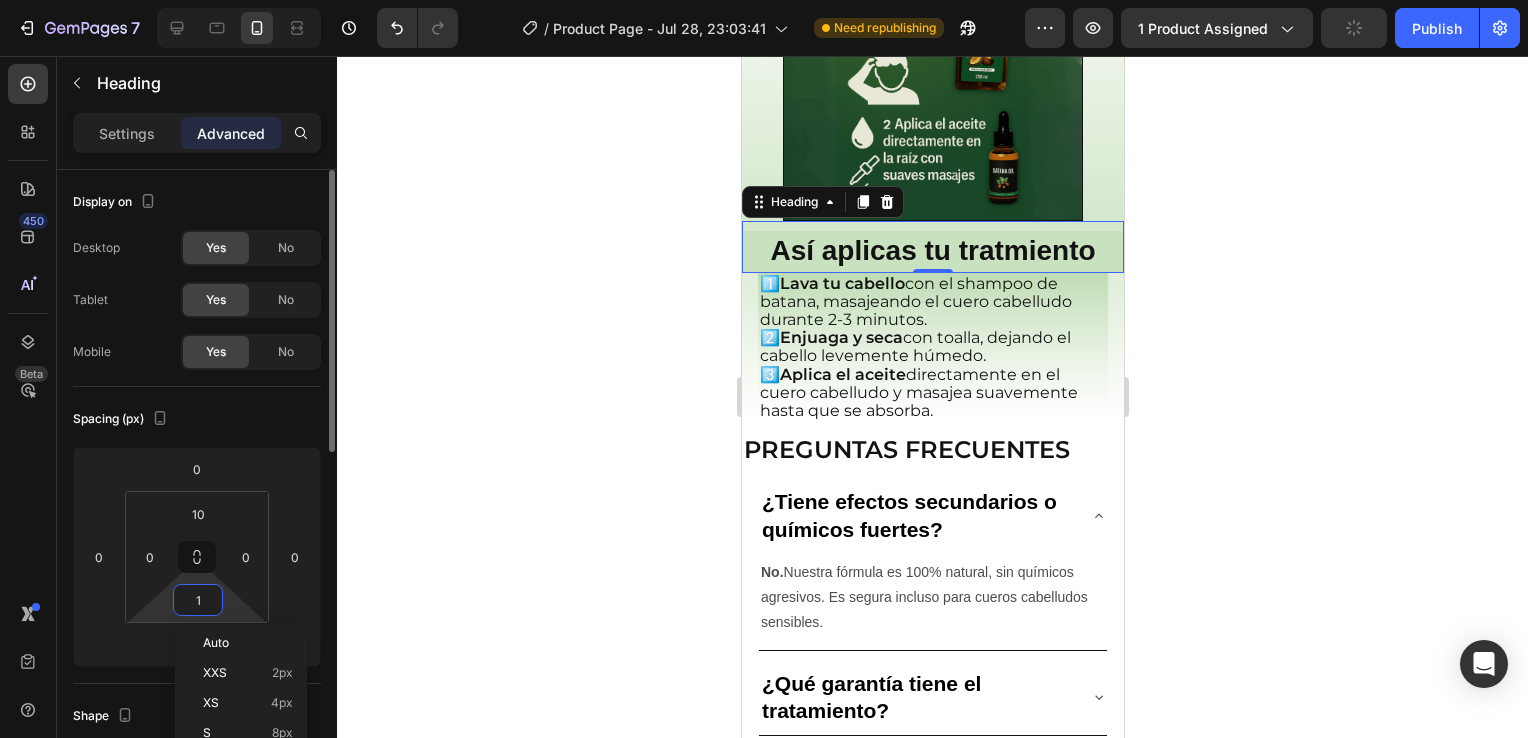 type on "10" 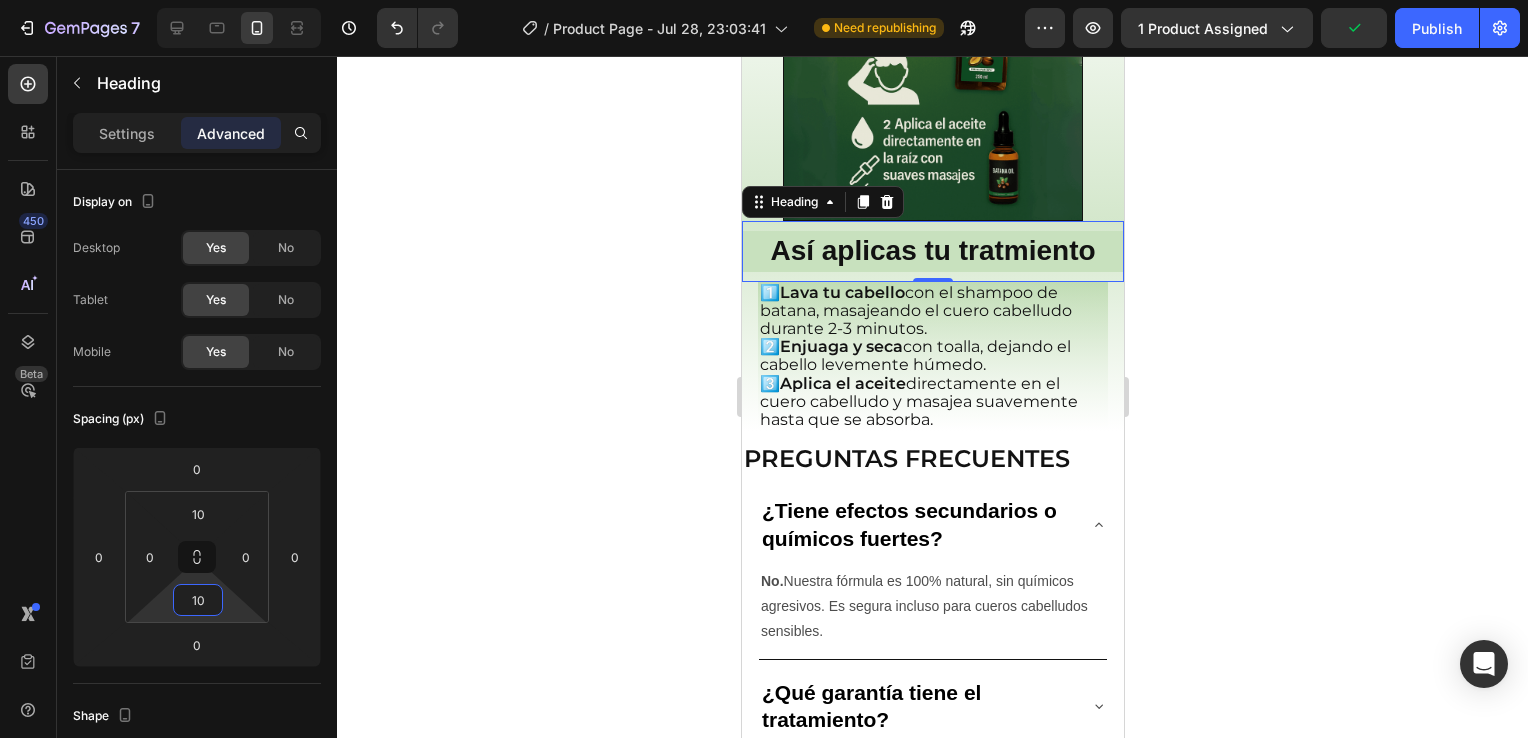 click 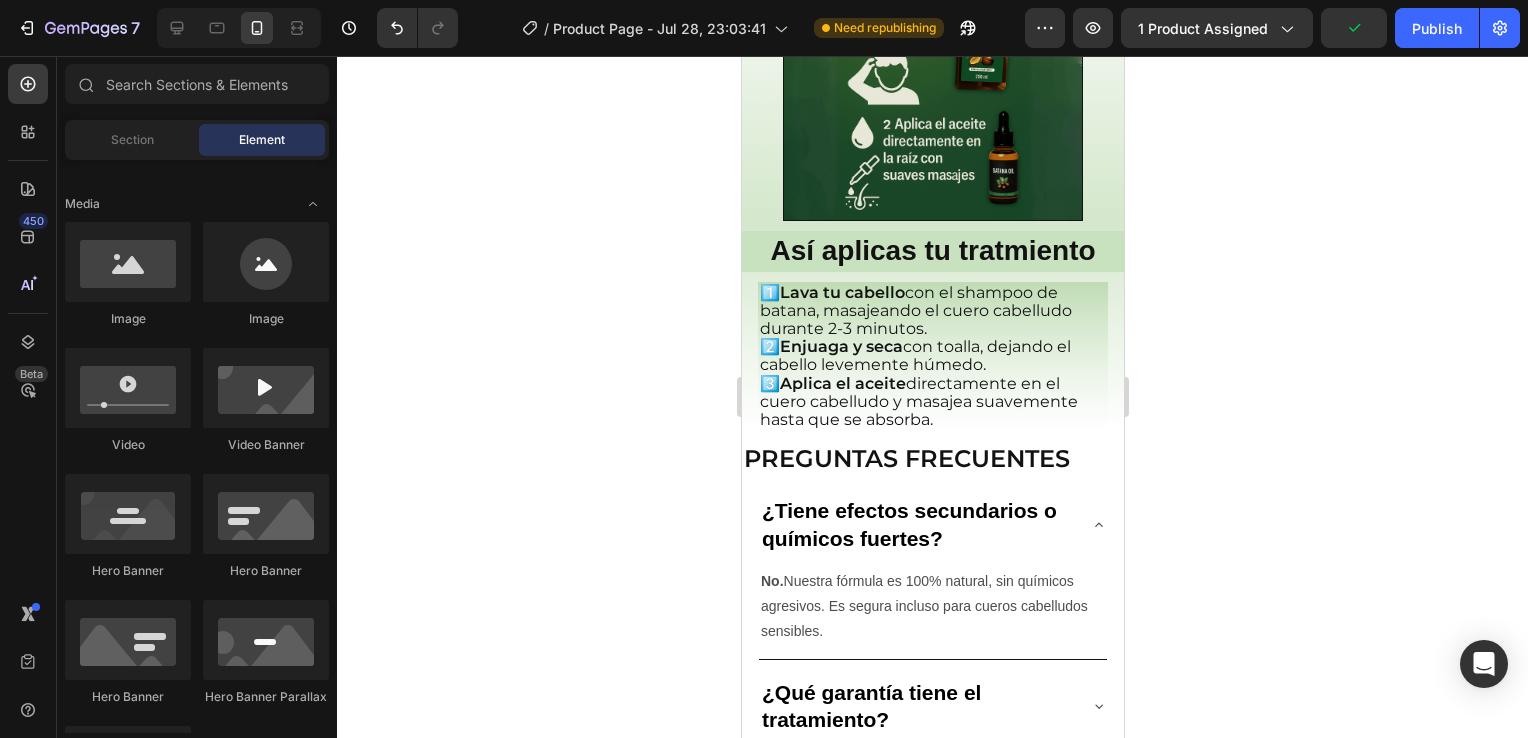 click 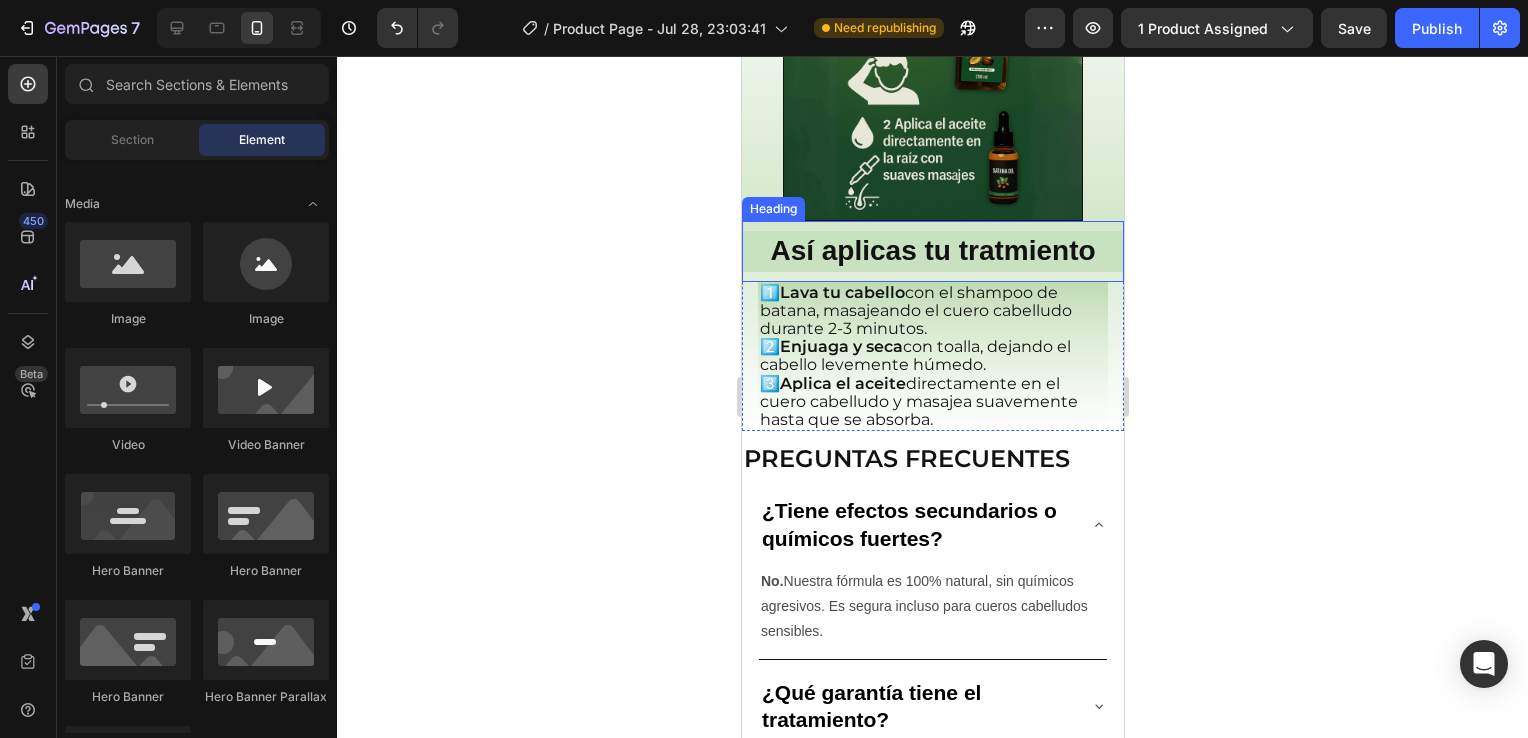 click on "Así aplicas tu tratmiento Heading" at bounding box center [932, 251] 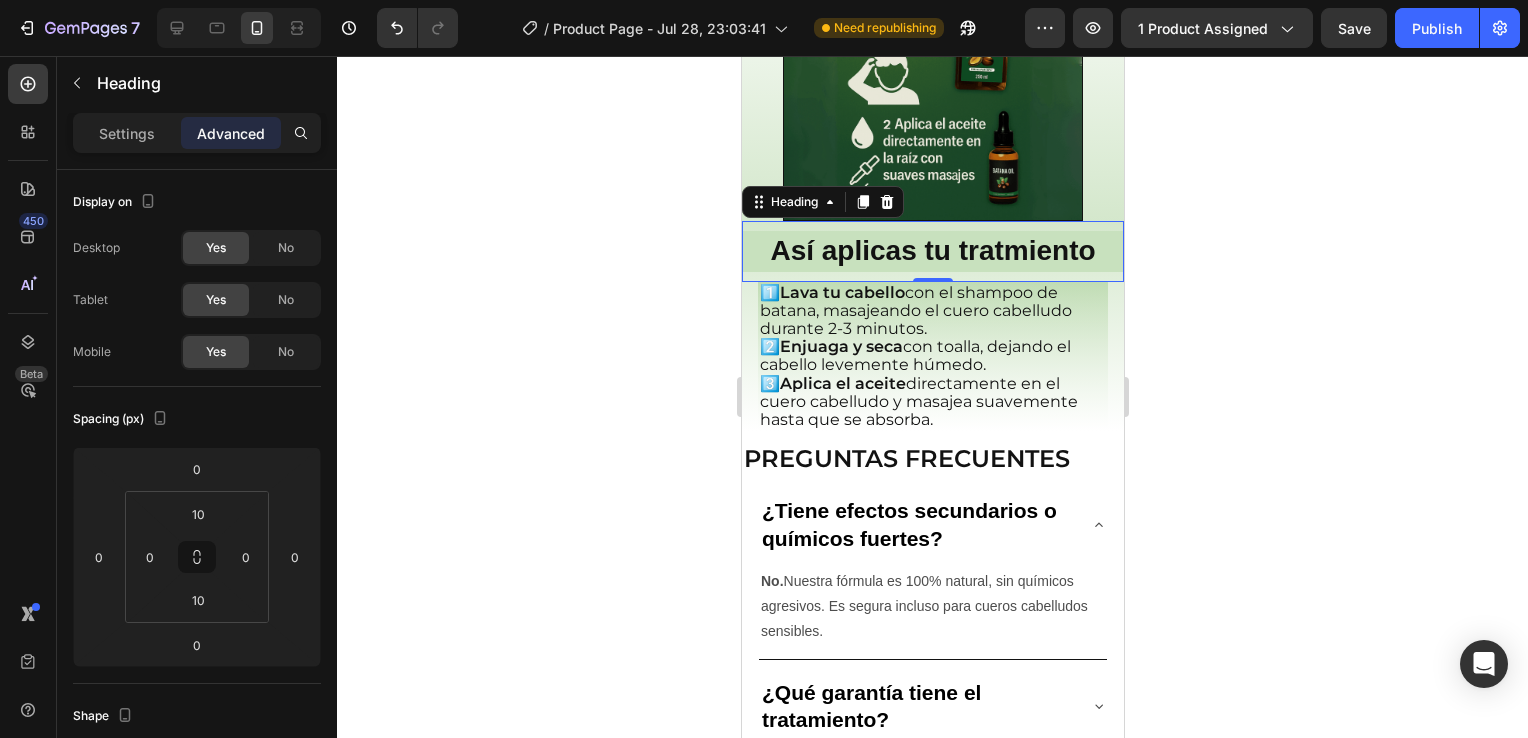 click 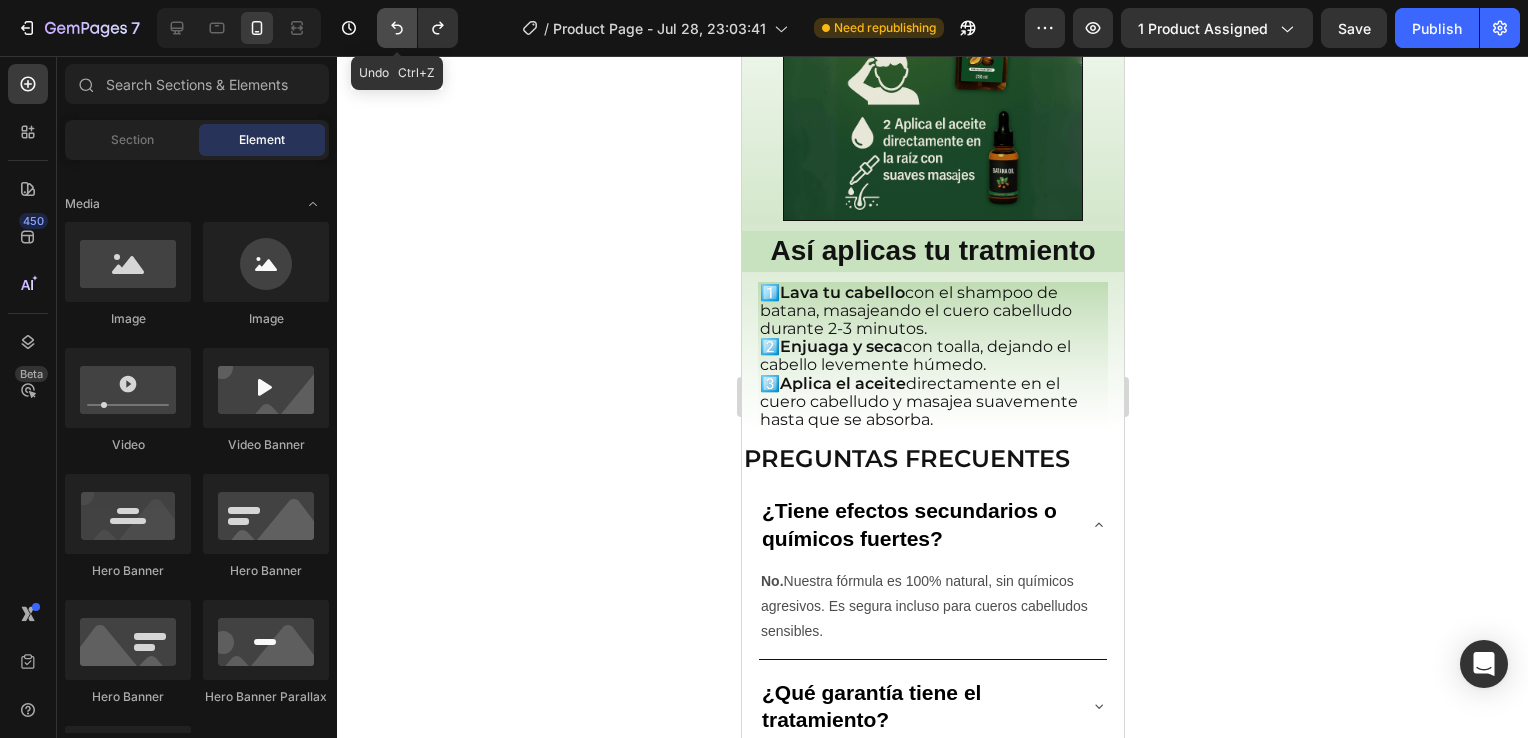 click 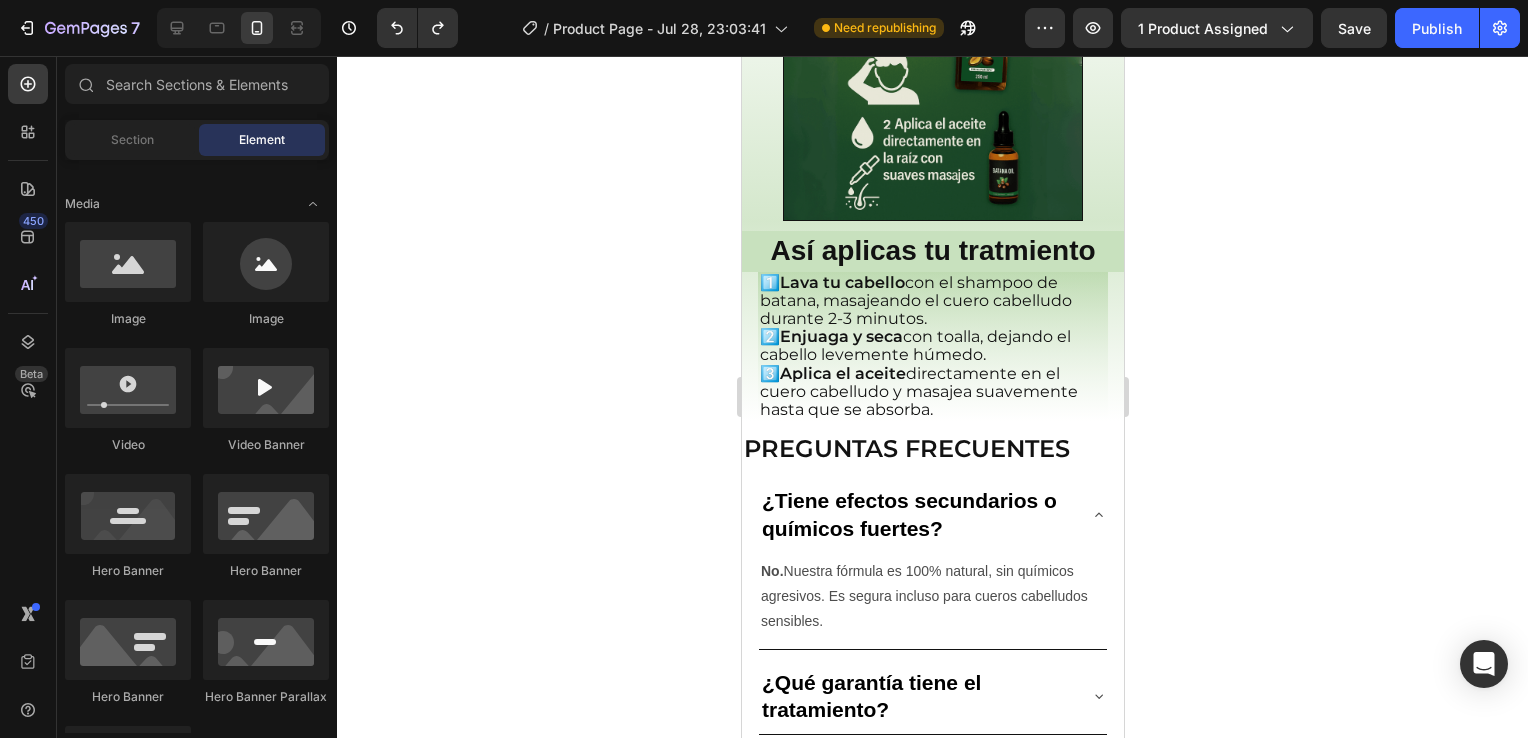click 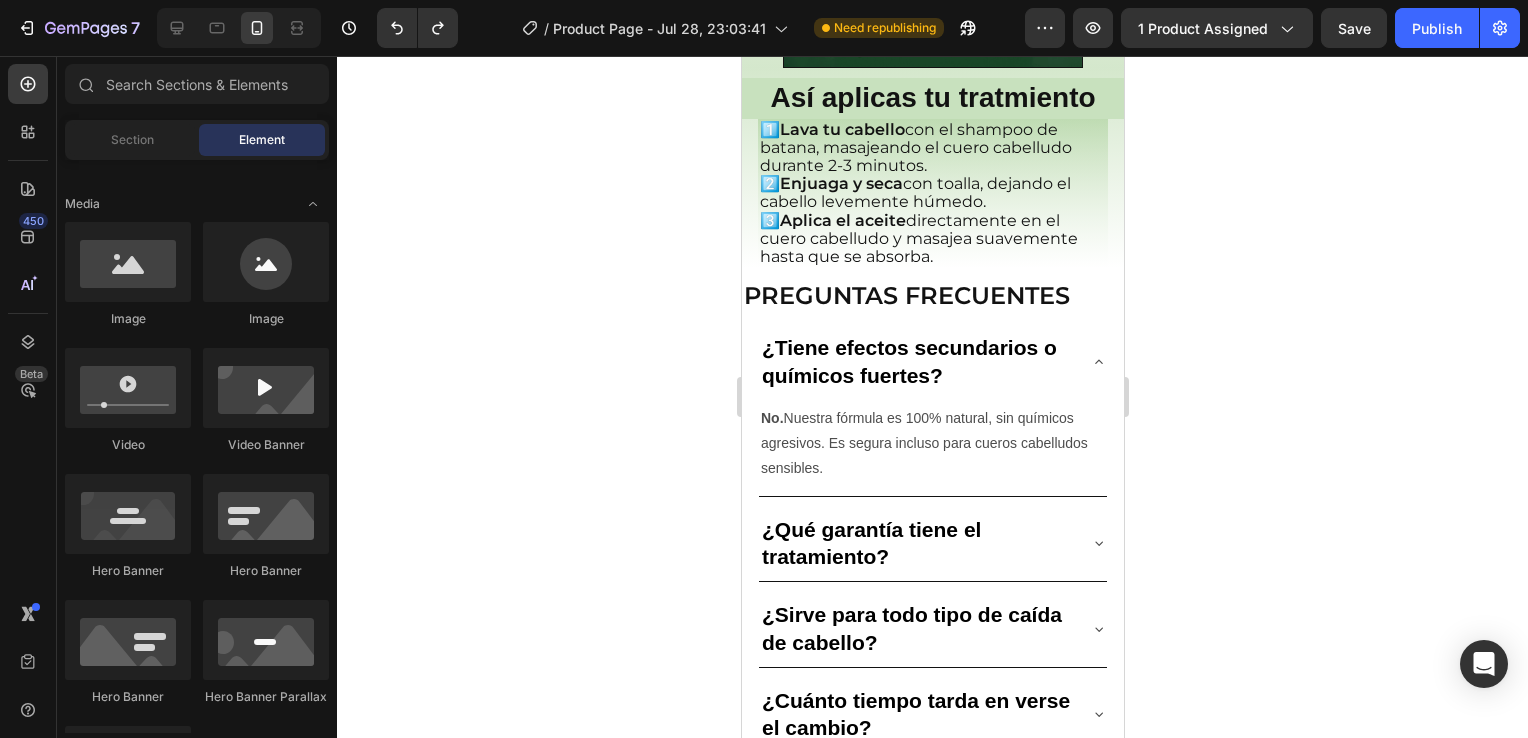 scroll, scrollTop: 2998, scrollLeft: 0, axis: vertical 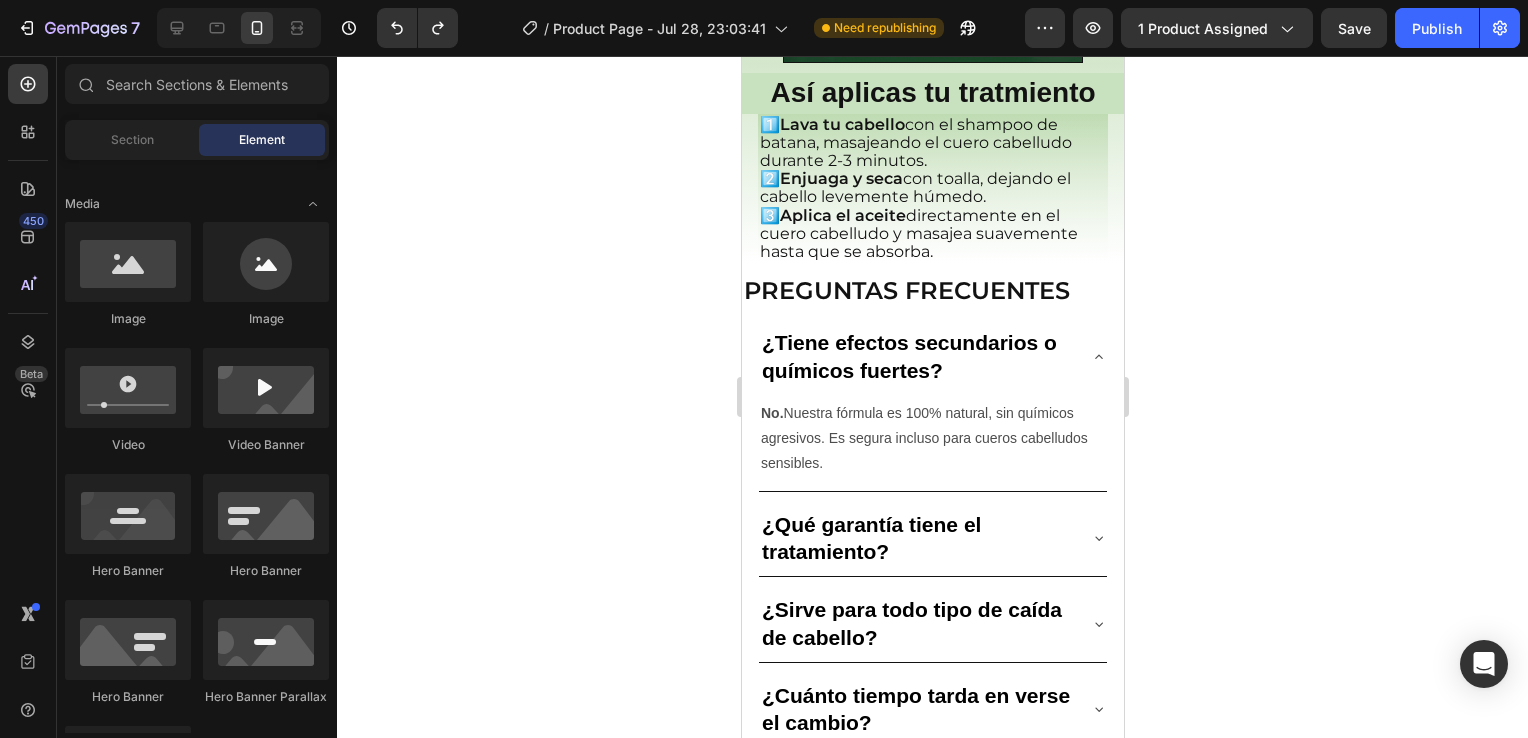 drag, startPoint x: 1121, startPoint y: 574, endPoint x: 1865, endPoint y: 654, distance: 748.2887 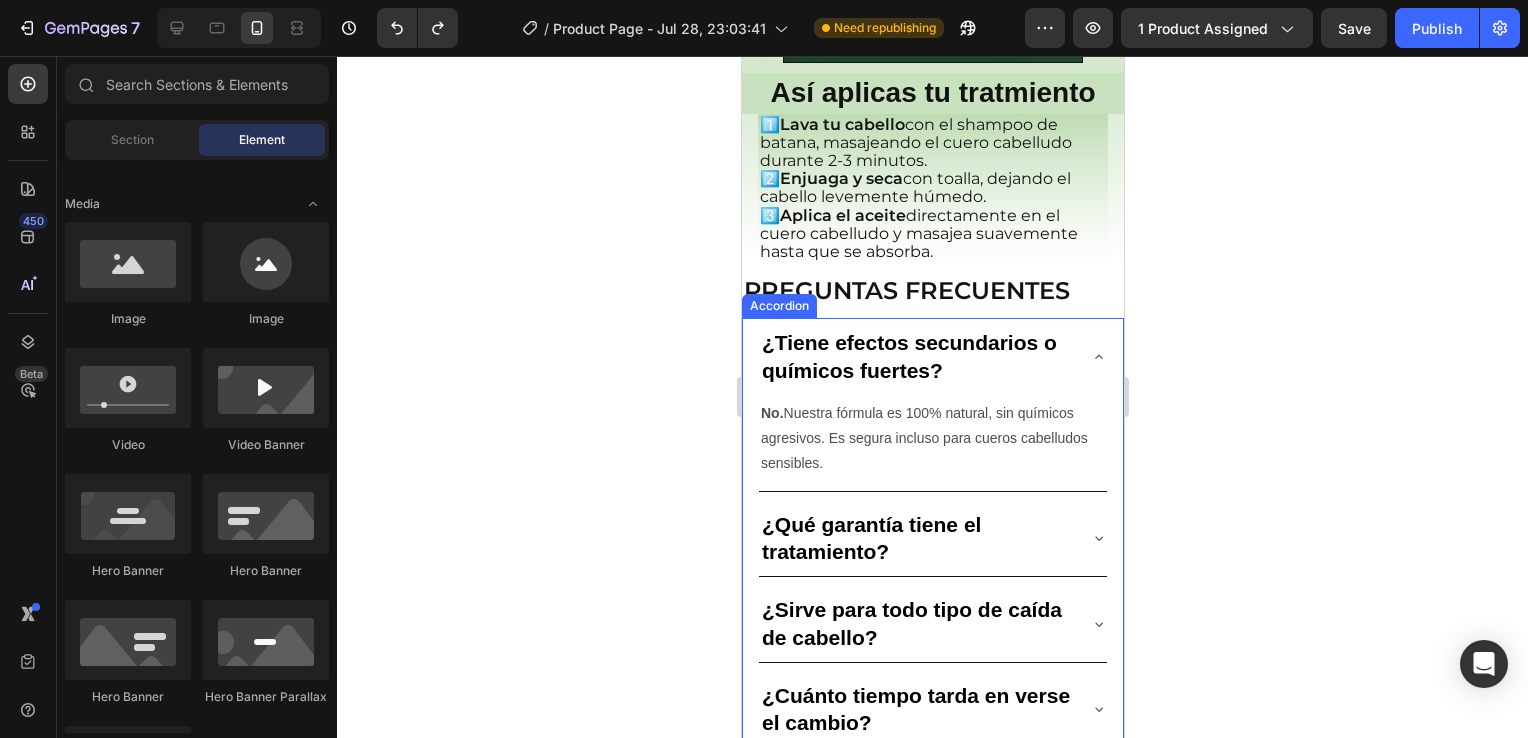 click on "¿Tiene efectos secundarios o químicos fuertes?" at bounding box center [932, 356] 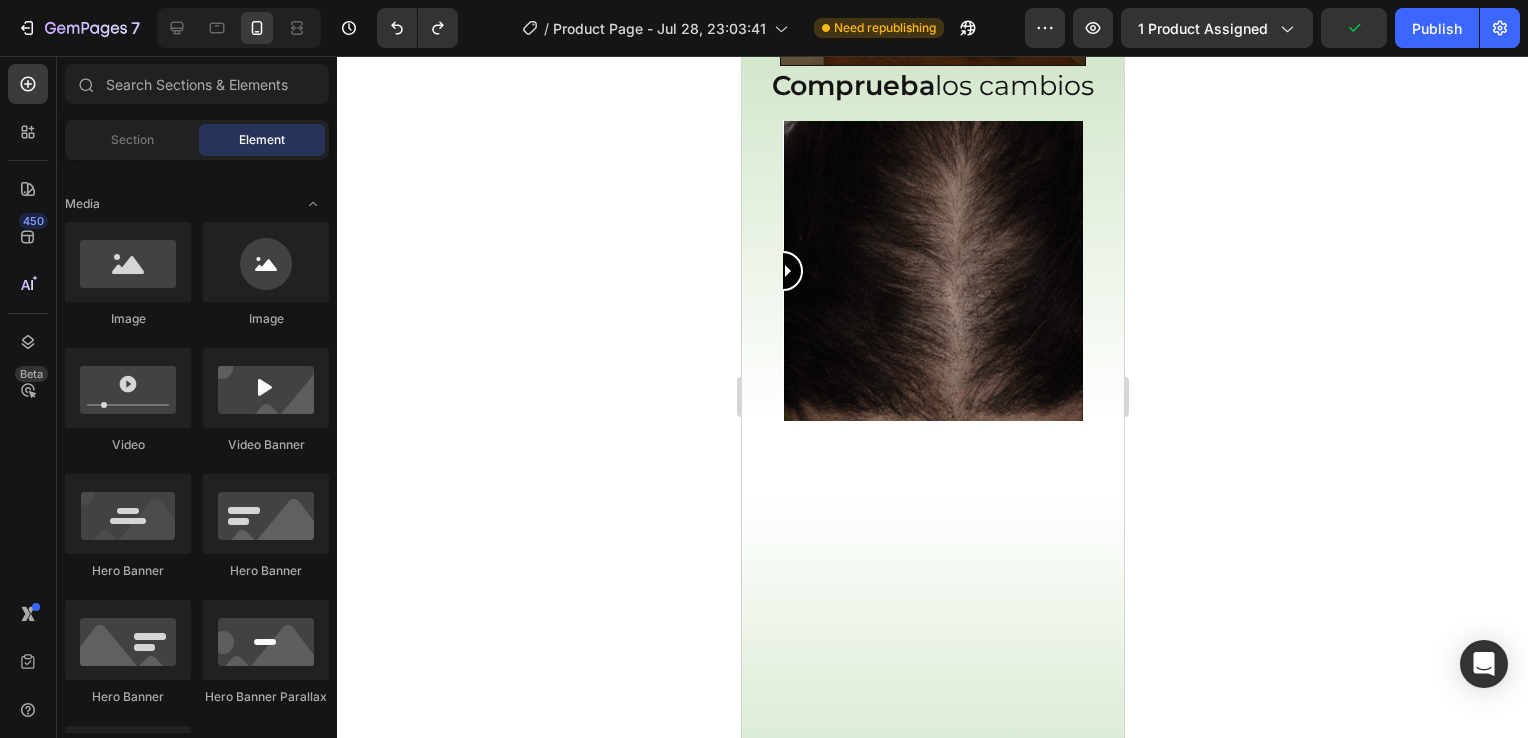scroll, scrollTop: 1824, scrollLeft: 0, axis: vertical 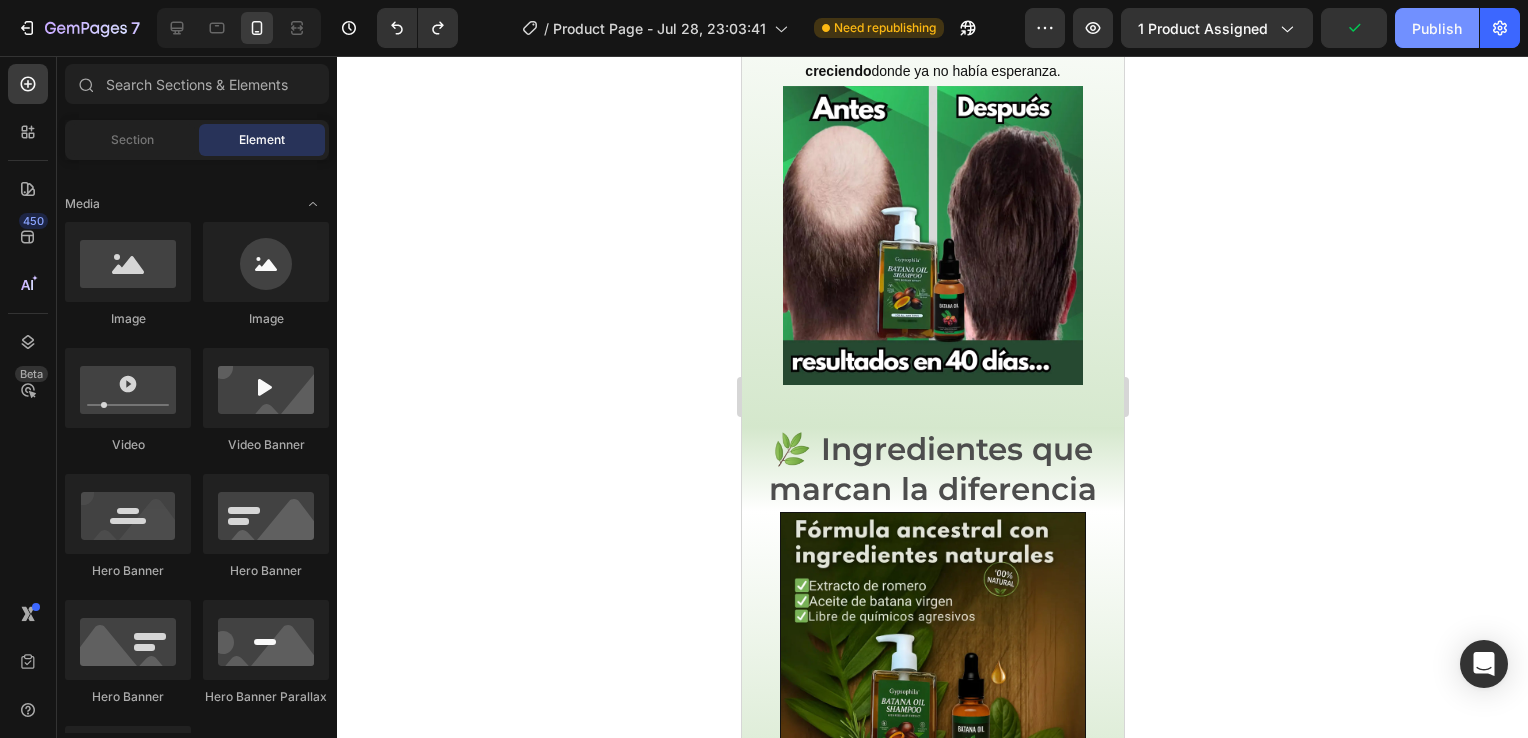 click on "Publish" at bounding box center [1437, 28] 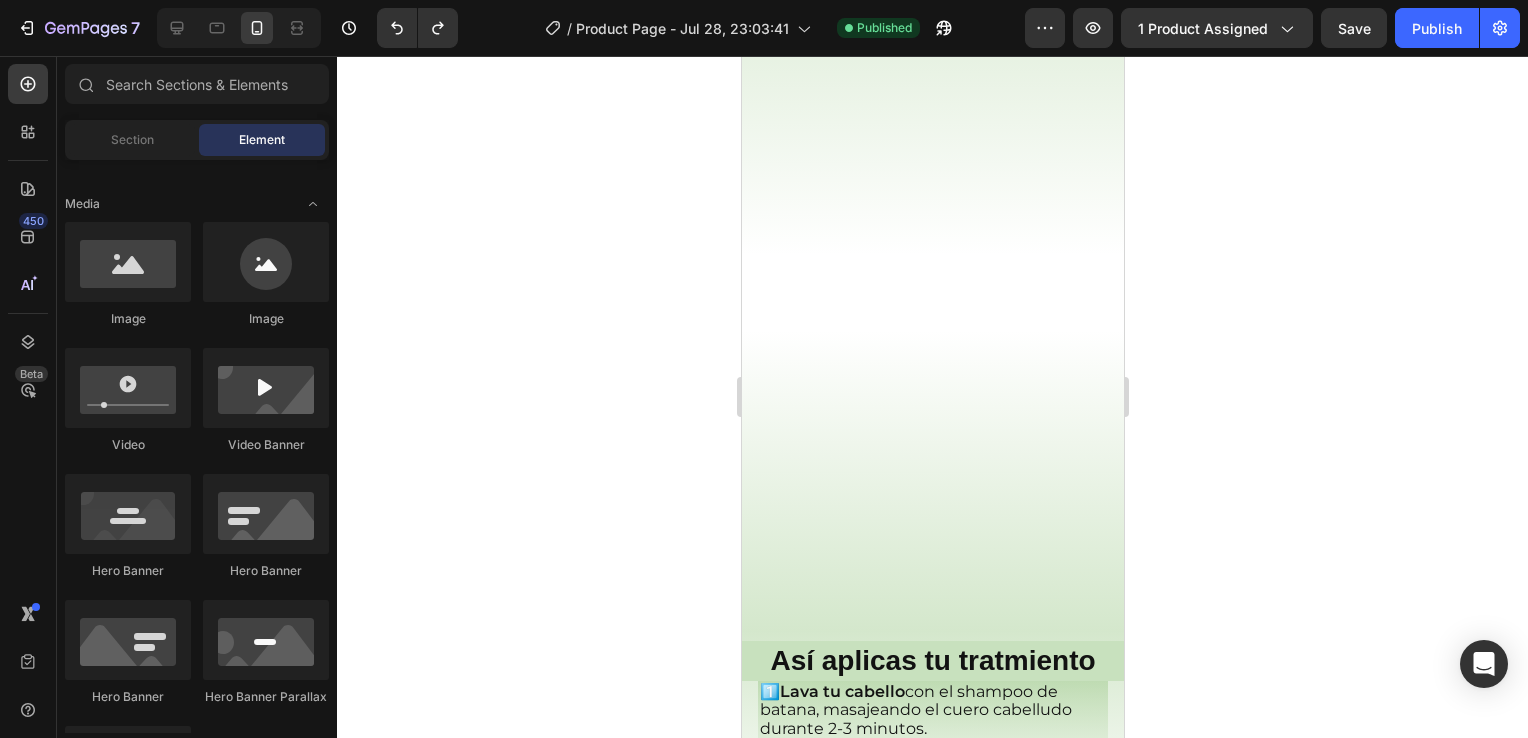 scroll, scrollTop: 3436, scrollLeft: 0, axis: vertical 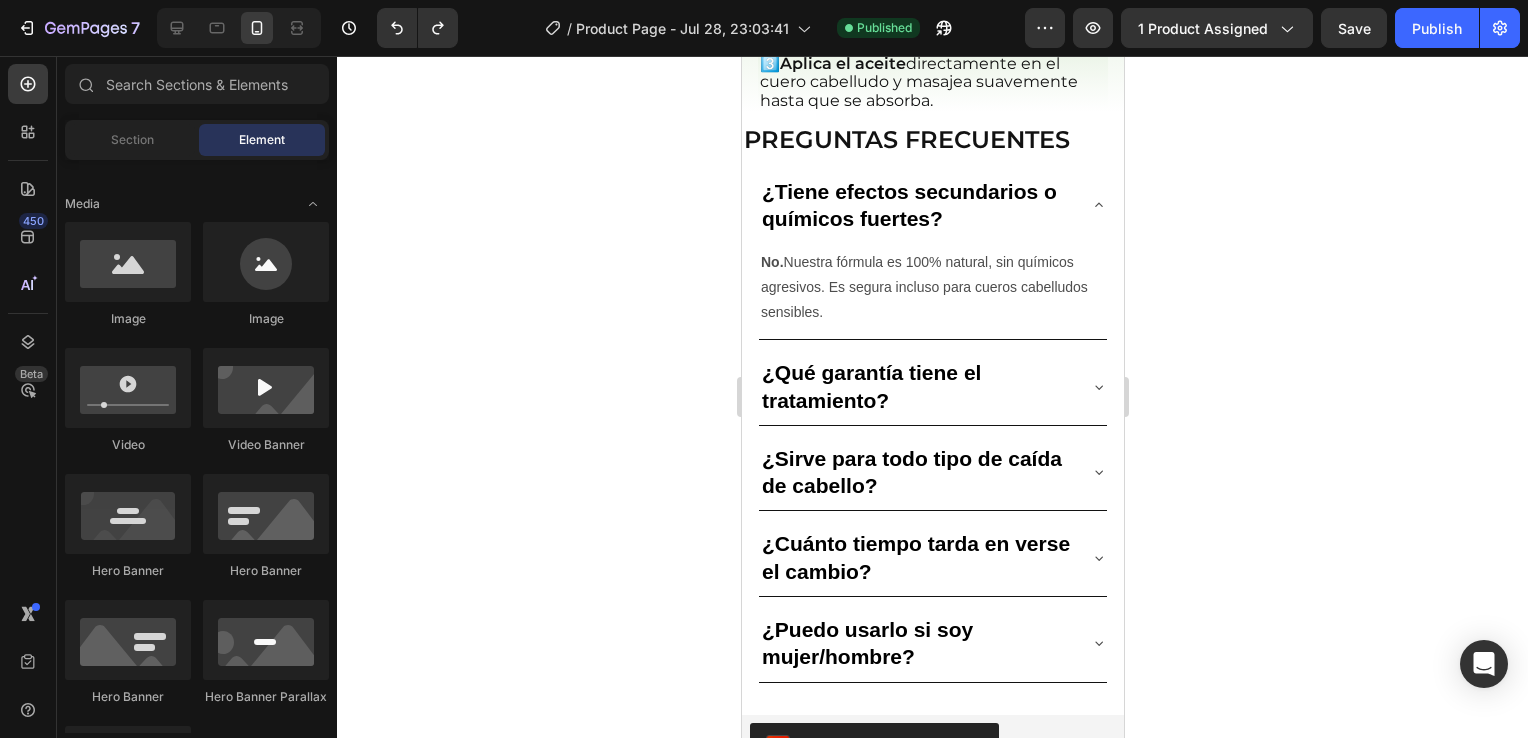 click 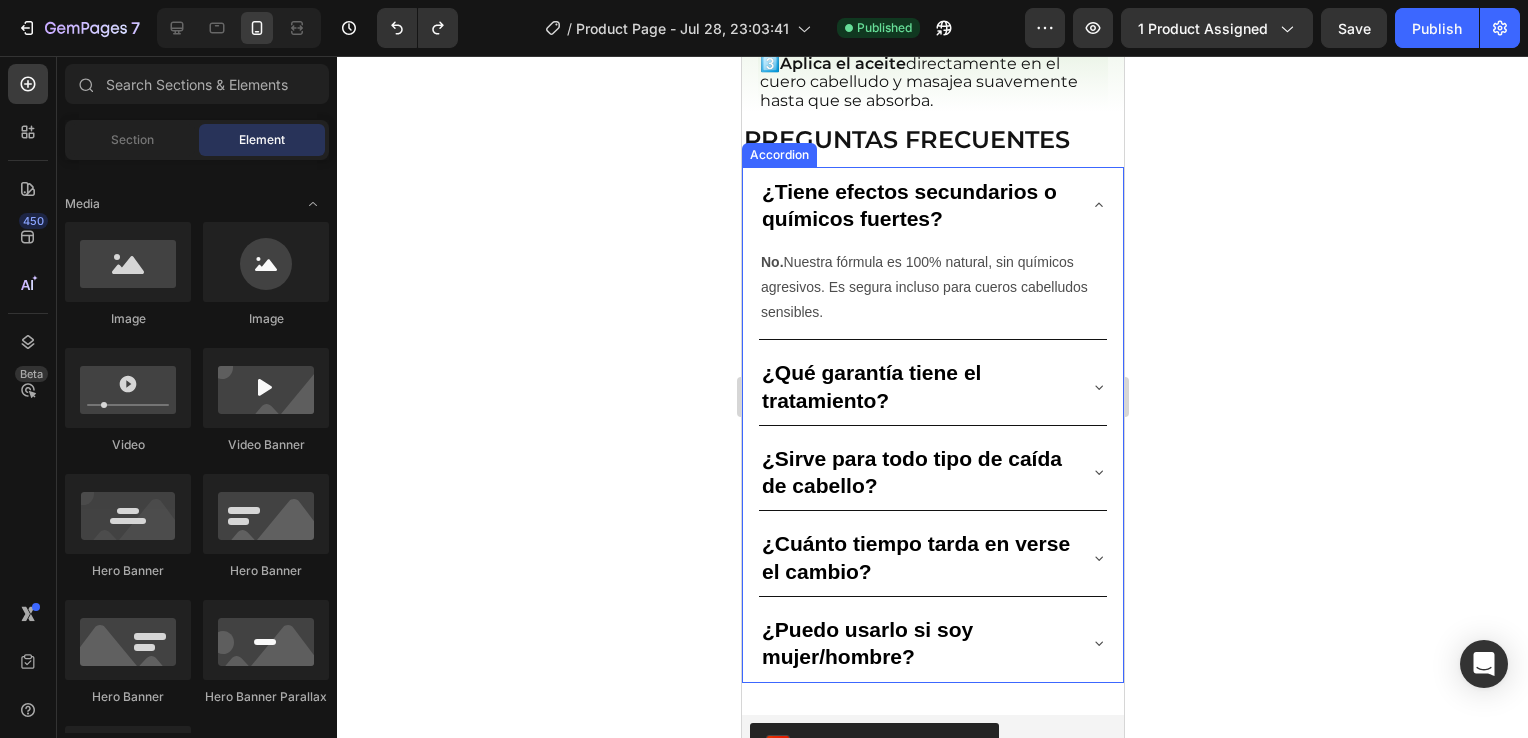 click on "¿Tiene efectos secundarios o químicos fuertes?" at bounding box center (932, 205) 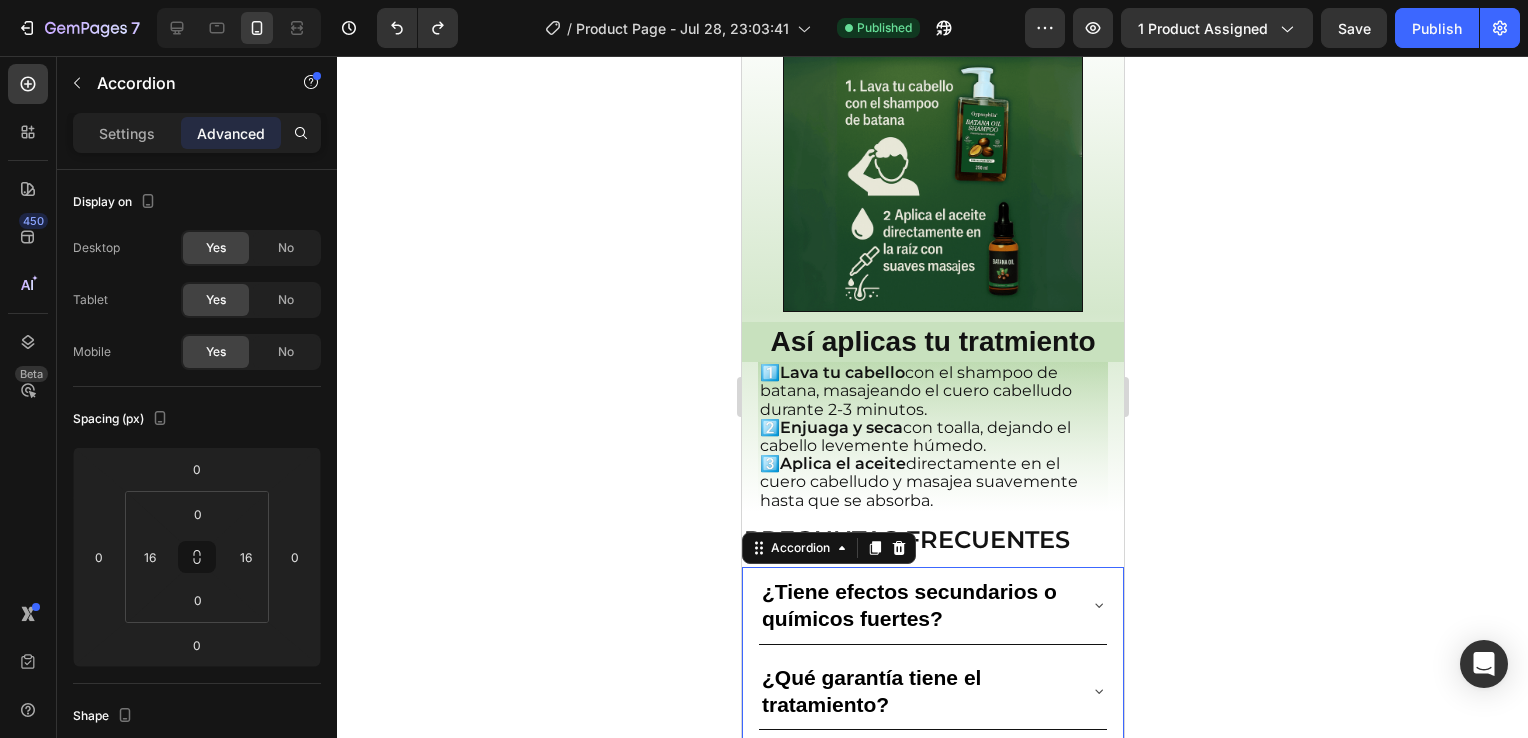 scroll, scrollTop: 2735, scrollLeft: 0, axis: vertical 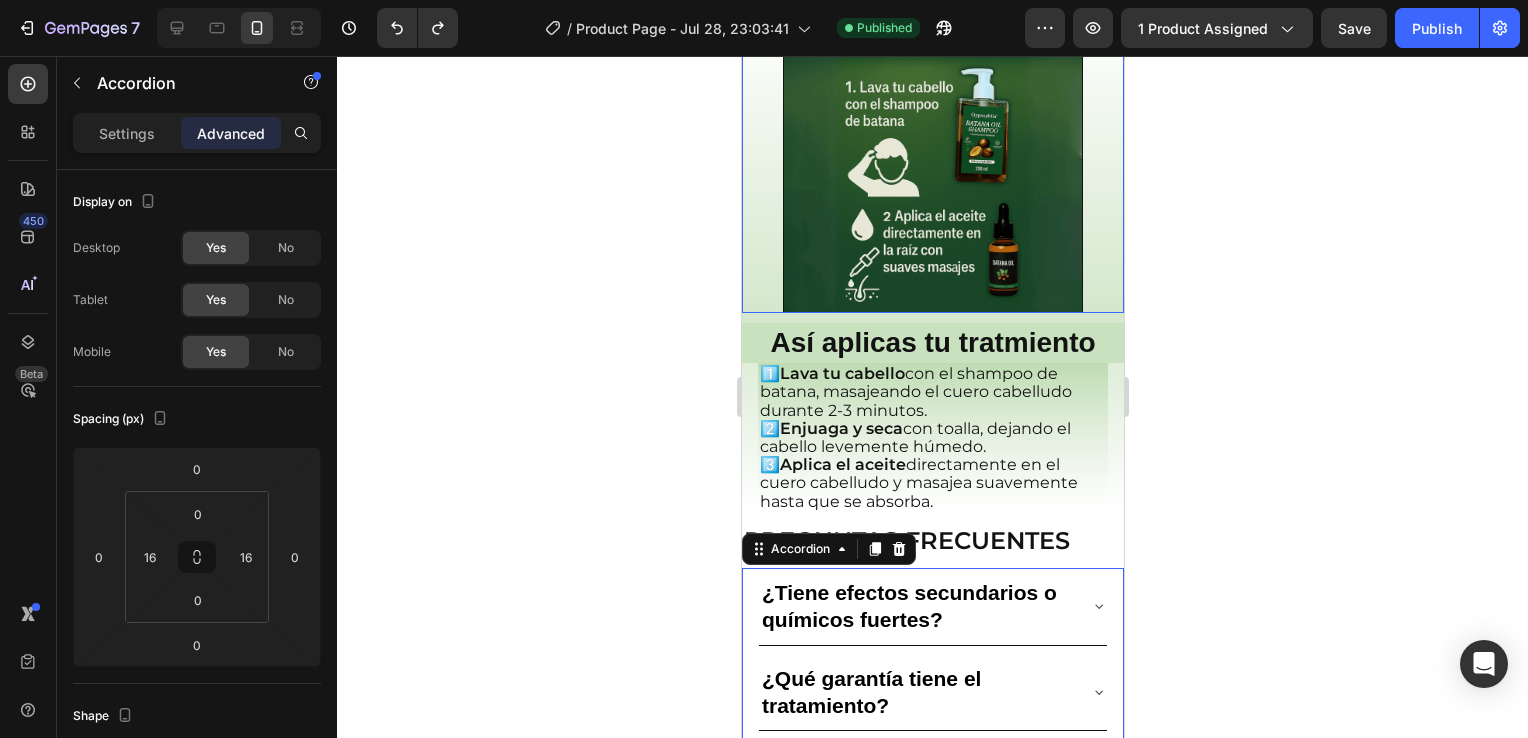 click 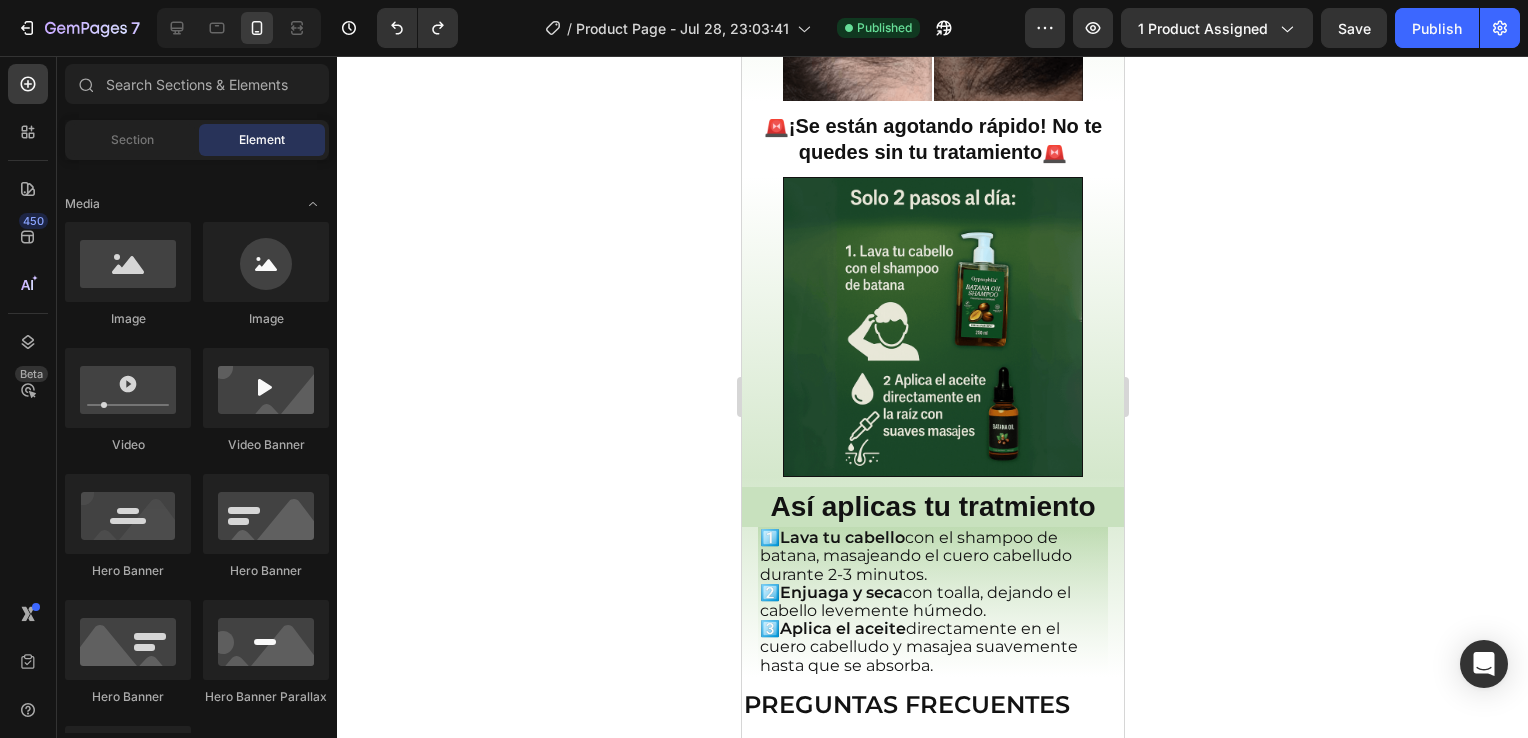 scroll, scrollTop: 2917, scrollLeft: 0, axis: vertical 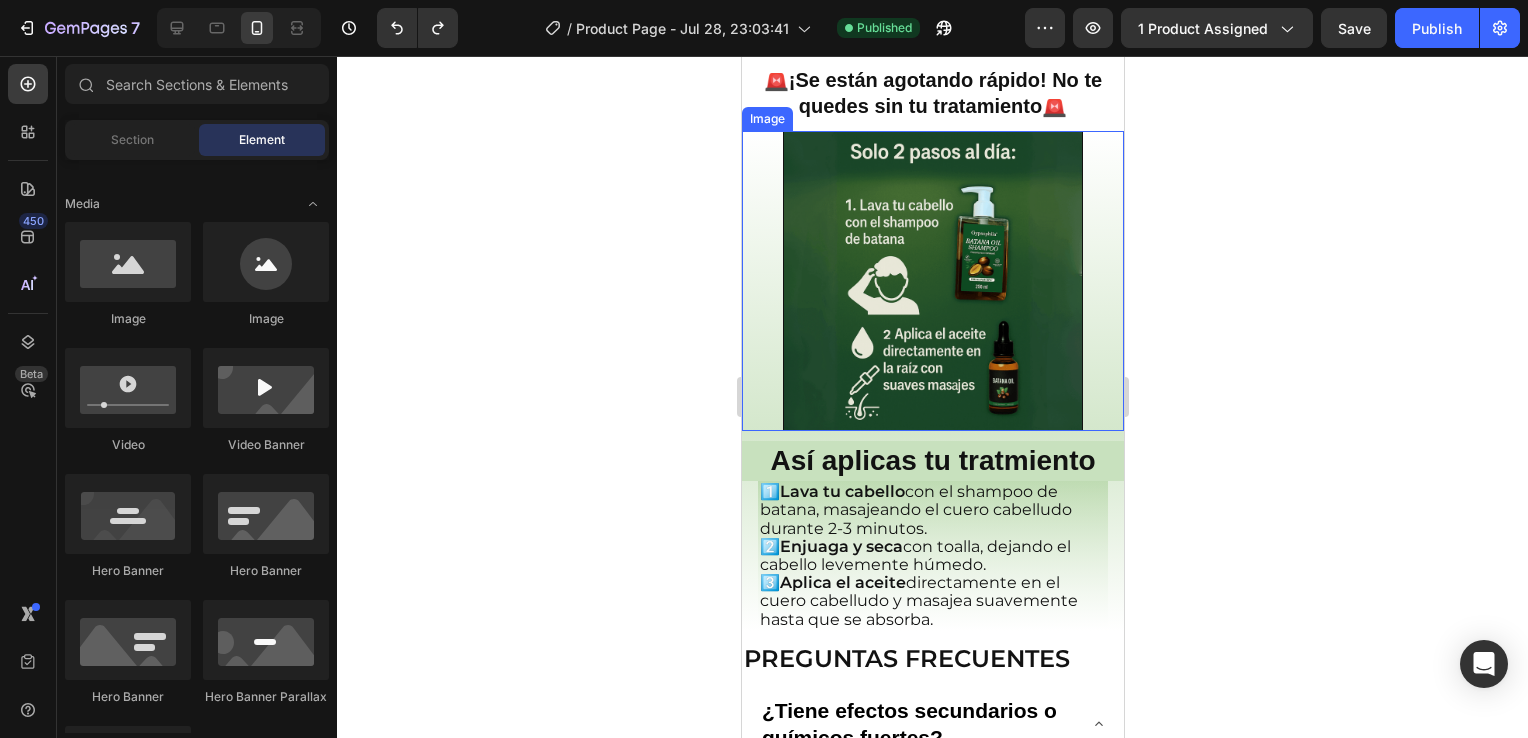 click at bounding box center [932, 281] 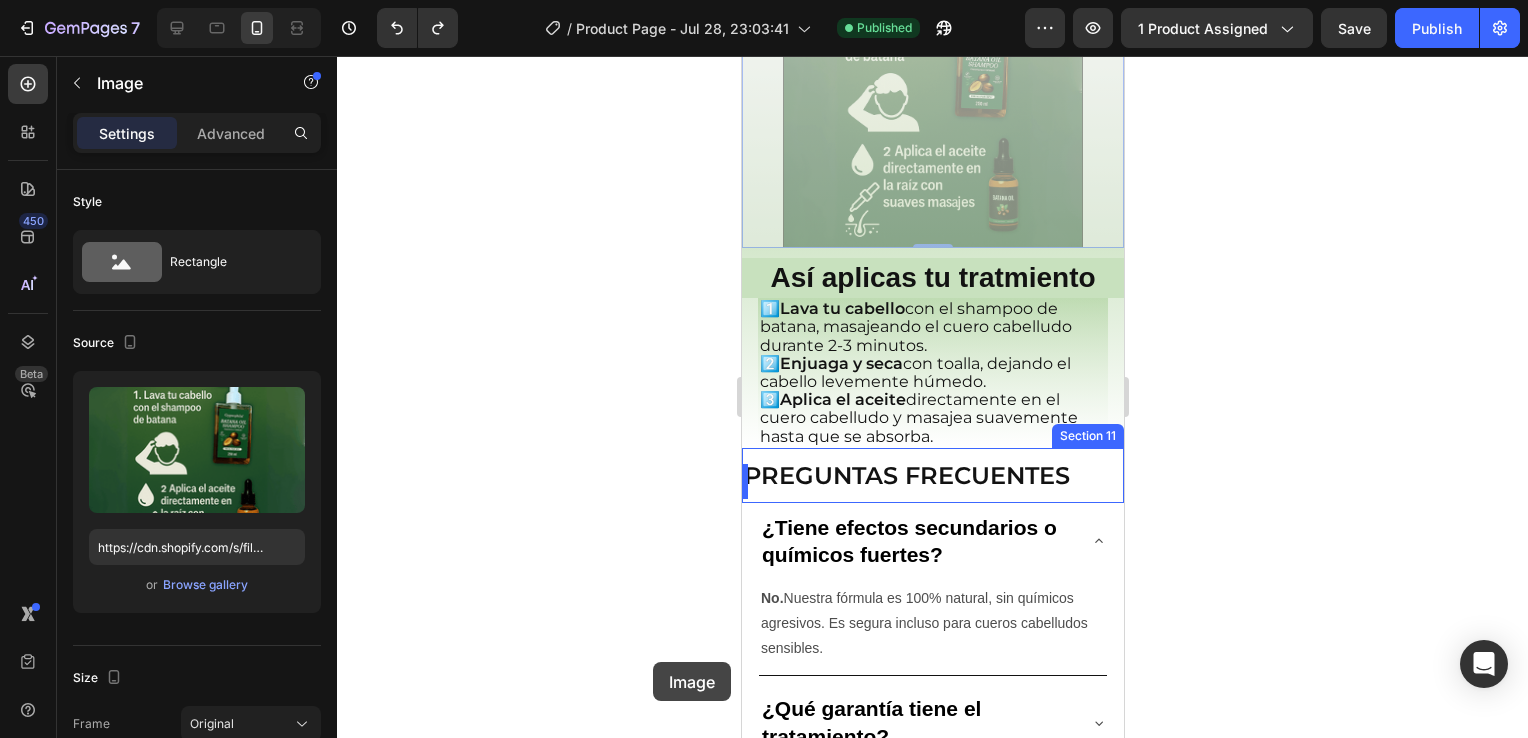 scroll, scrollTop: 3156, scrollLeft: 0, axis: vertical 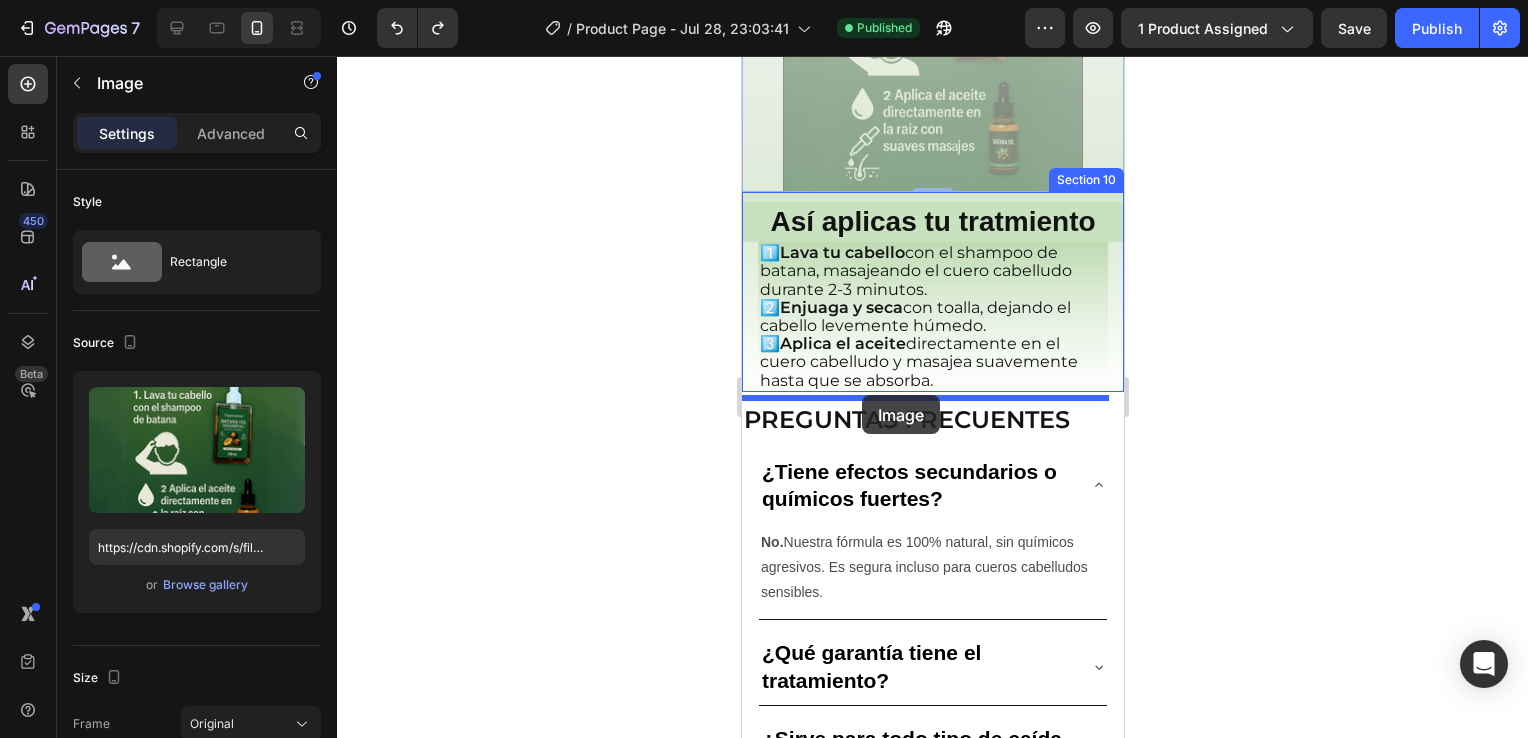 drag, startPoint x: 753, startPoint y: 114, endPoint x: 861, endPoint y: 395, distance: 301.03986 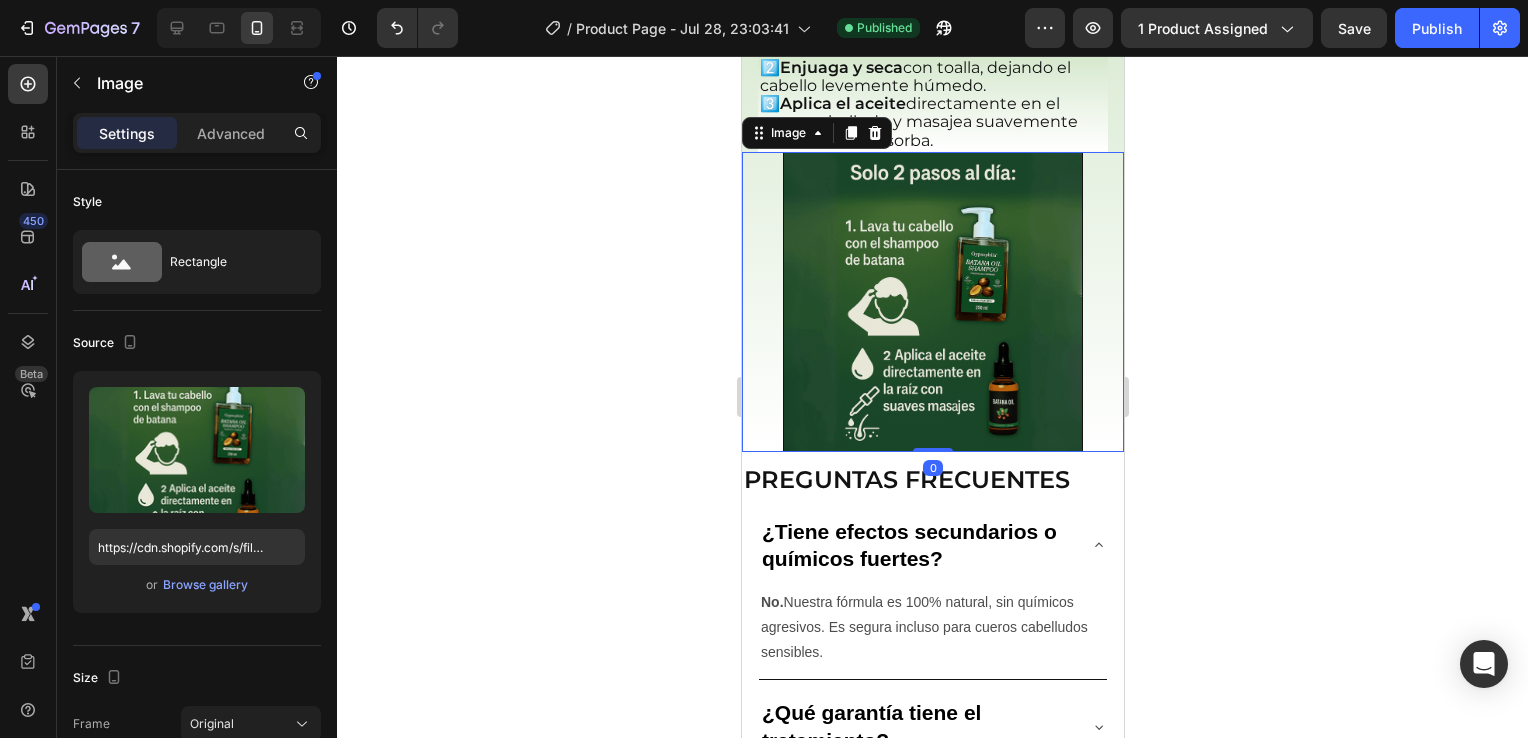 click 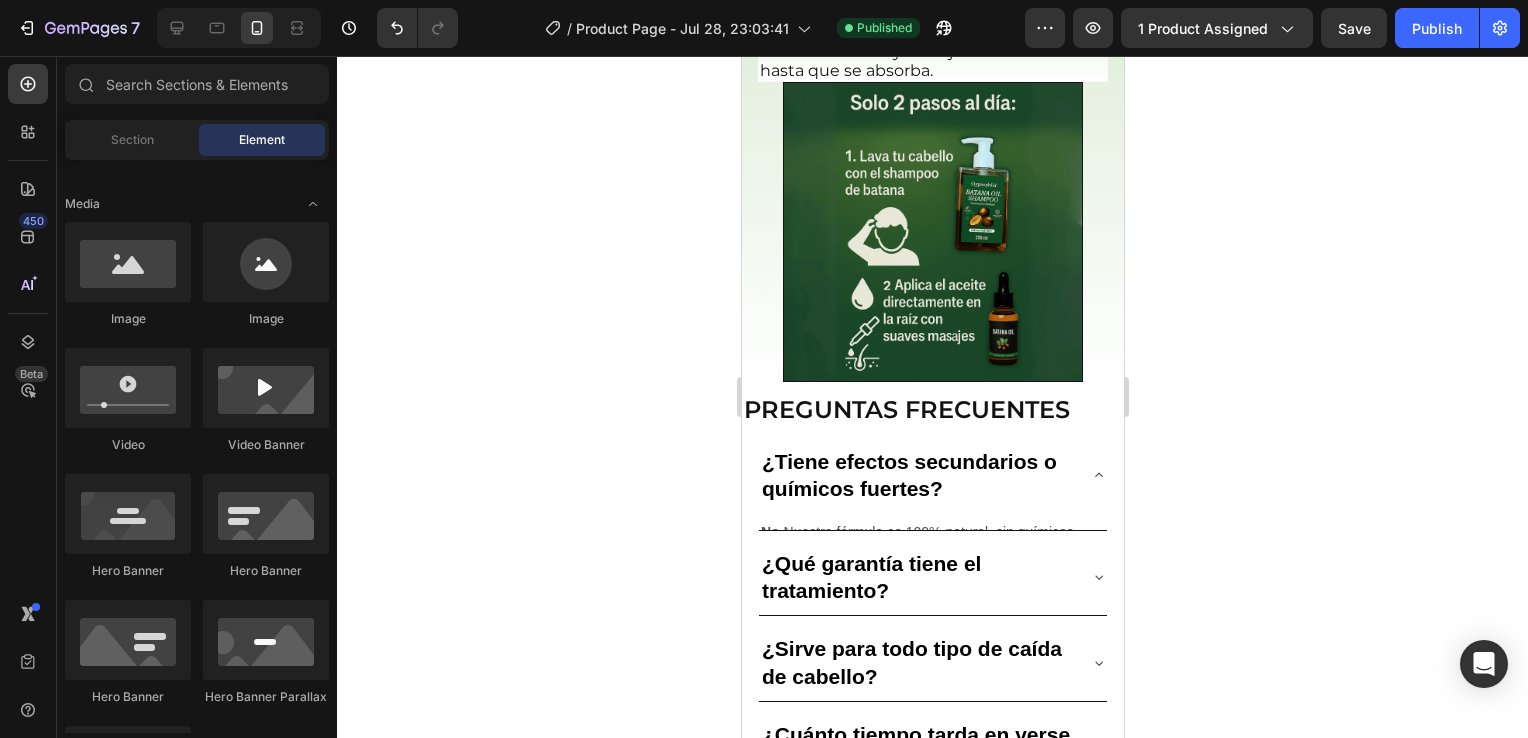 scroll, scrollTop: 2874, scrollLeft: 0, axis: vertical 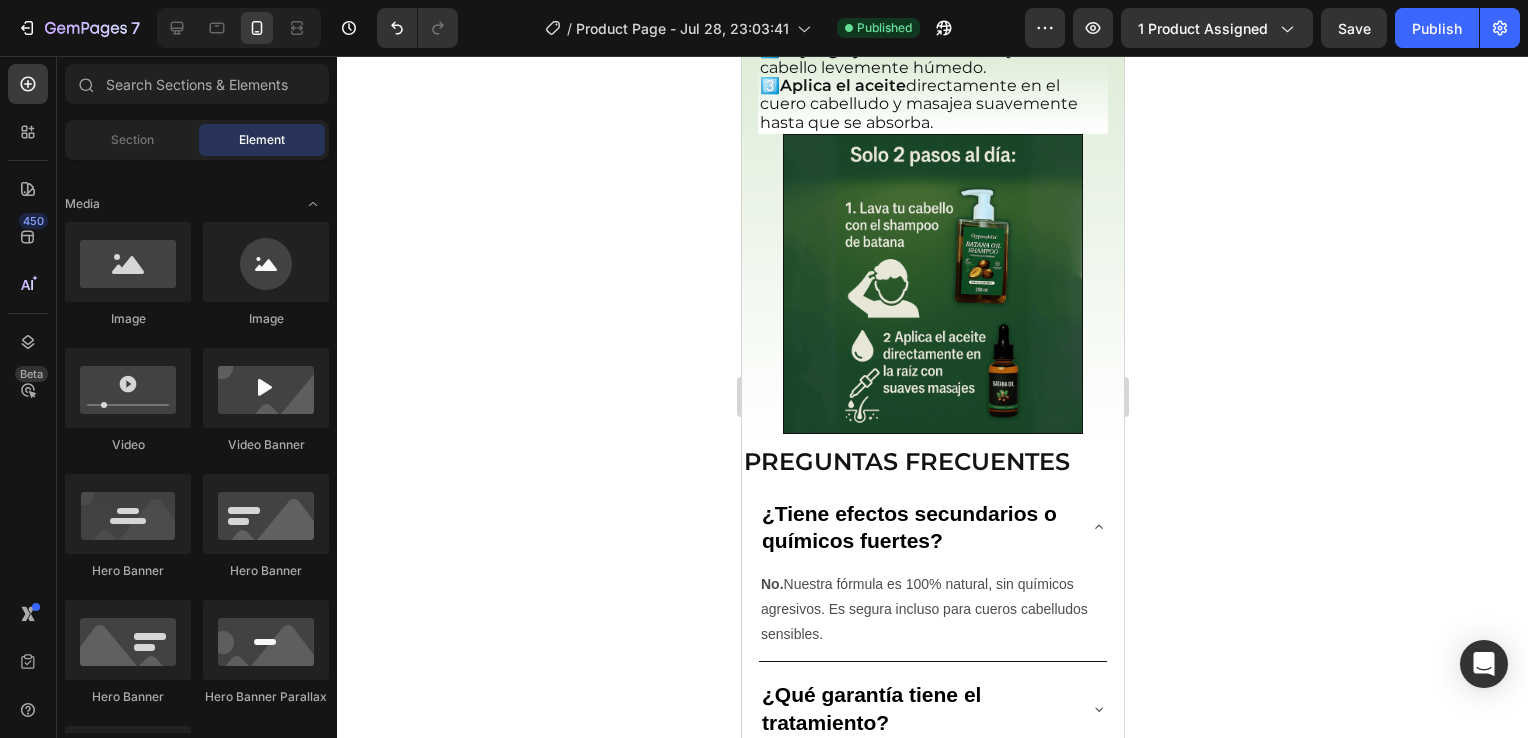 click 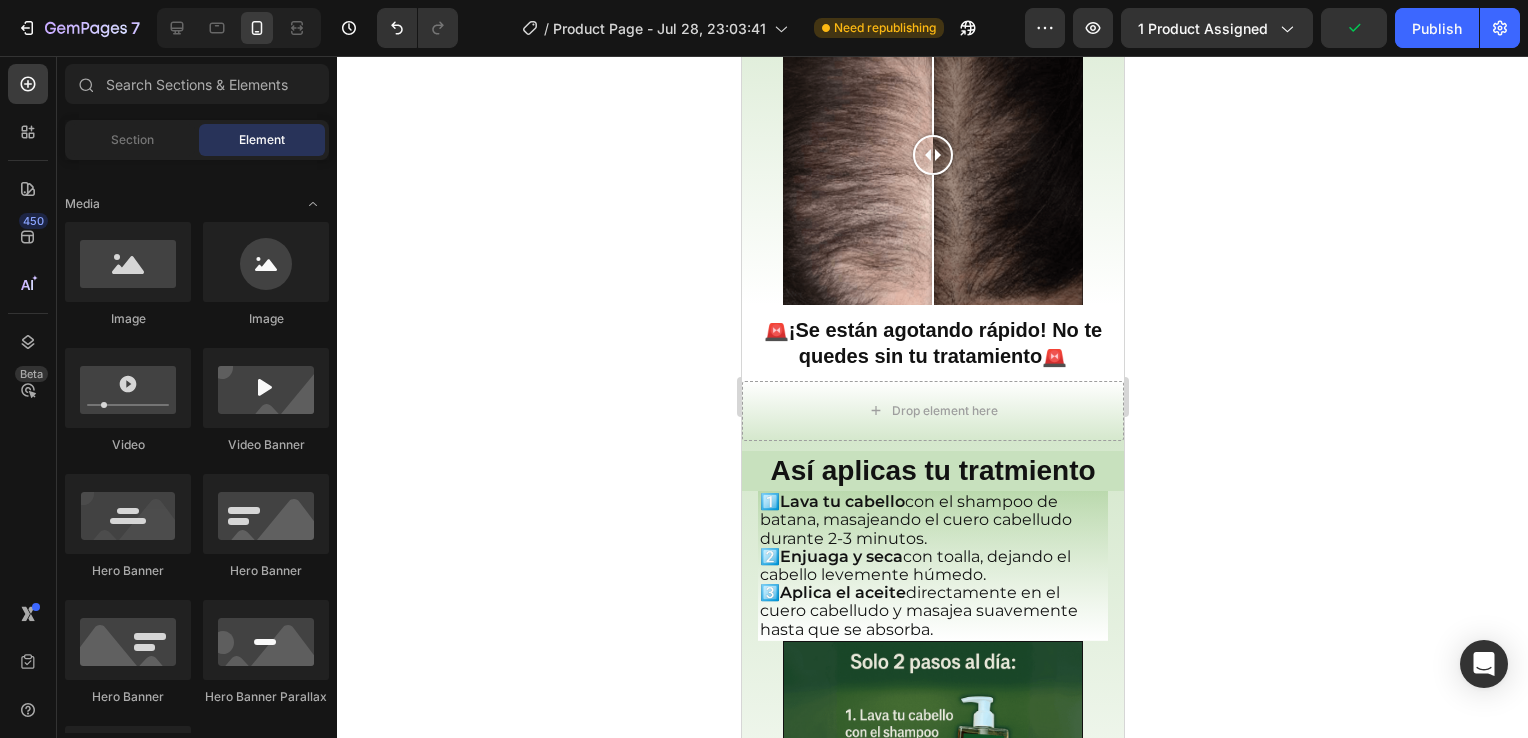 scroll, scrollTop: 2364, scrollLeft: 0, axis: vertical 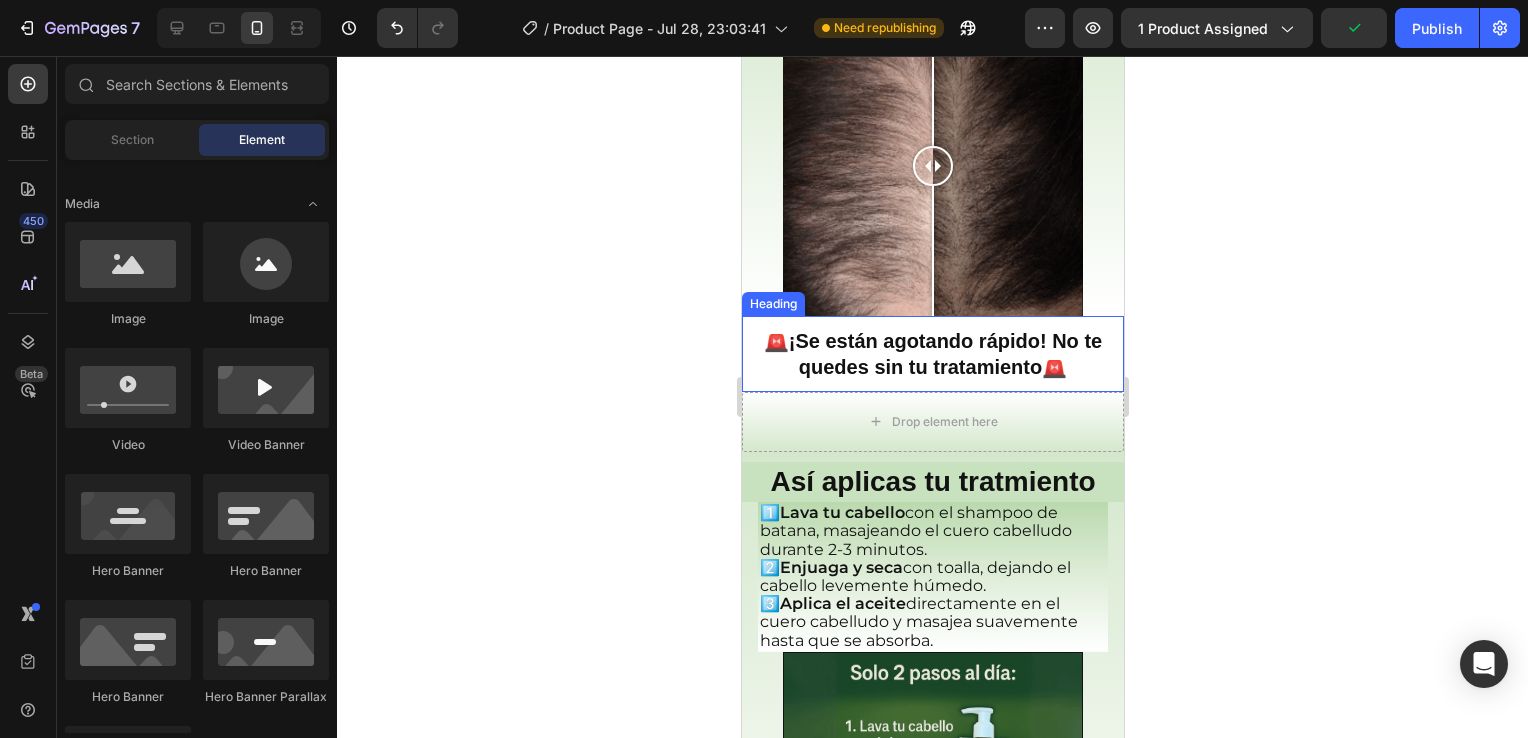 click on "¡Se están agotando rápido! No te quedes sin tu tratamiento" at bounding box center (944, 354) 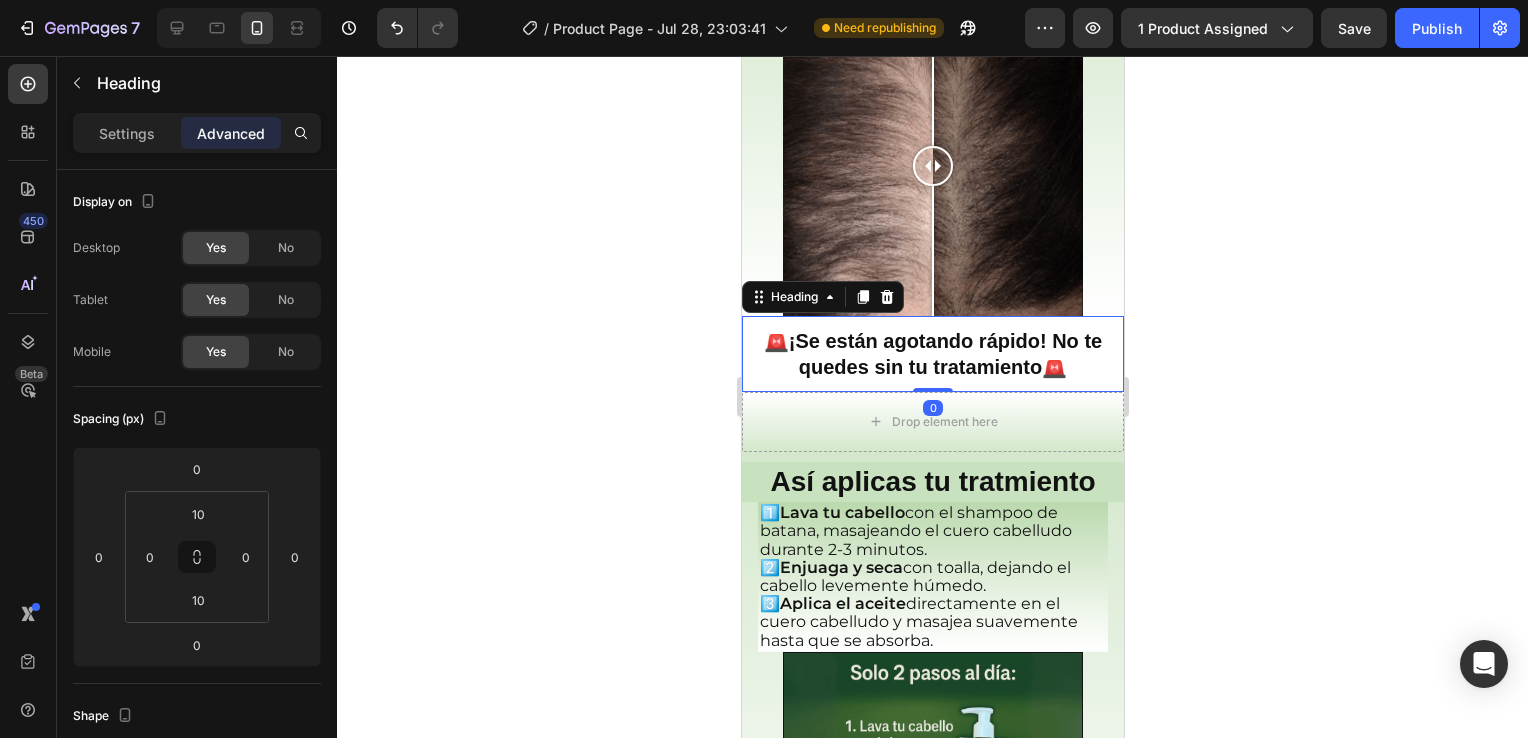 click on "Drop element here" at bounding box center (932, 422) 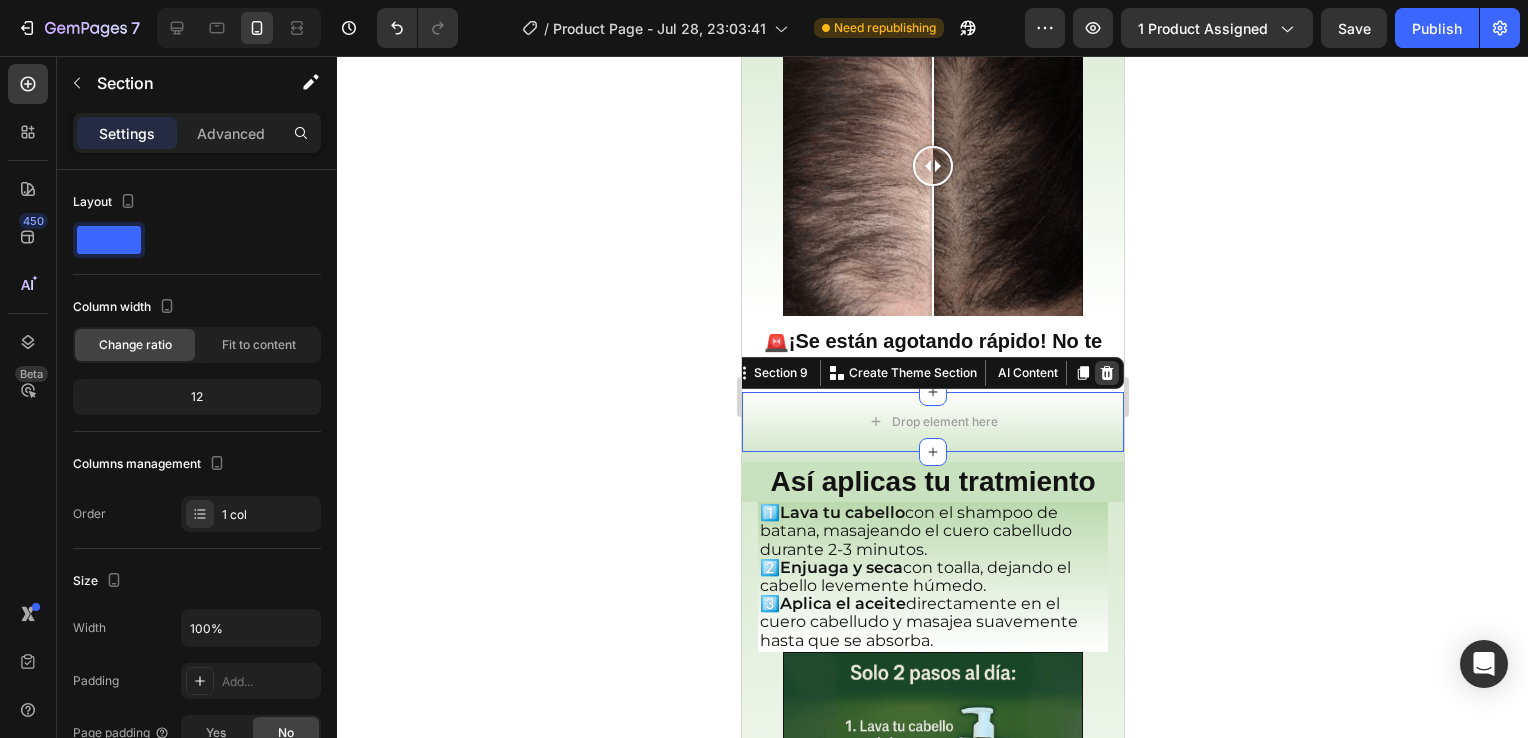 click 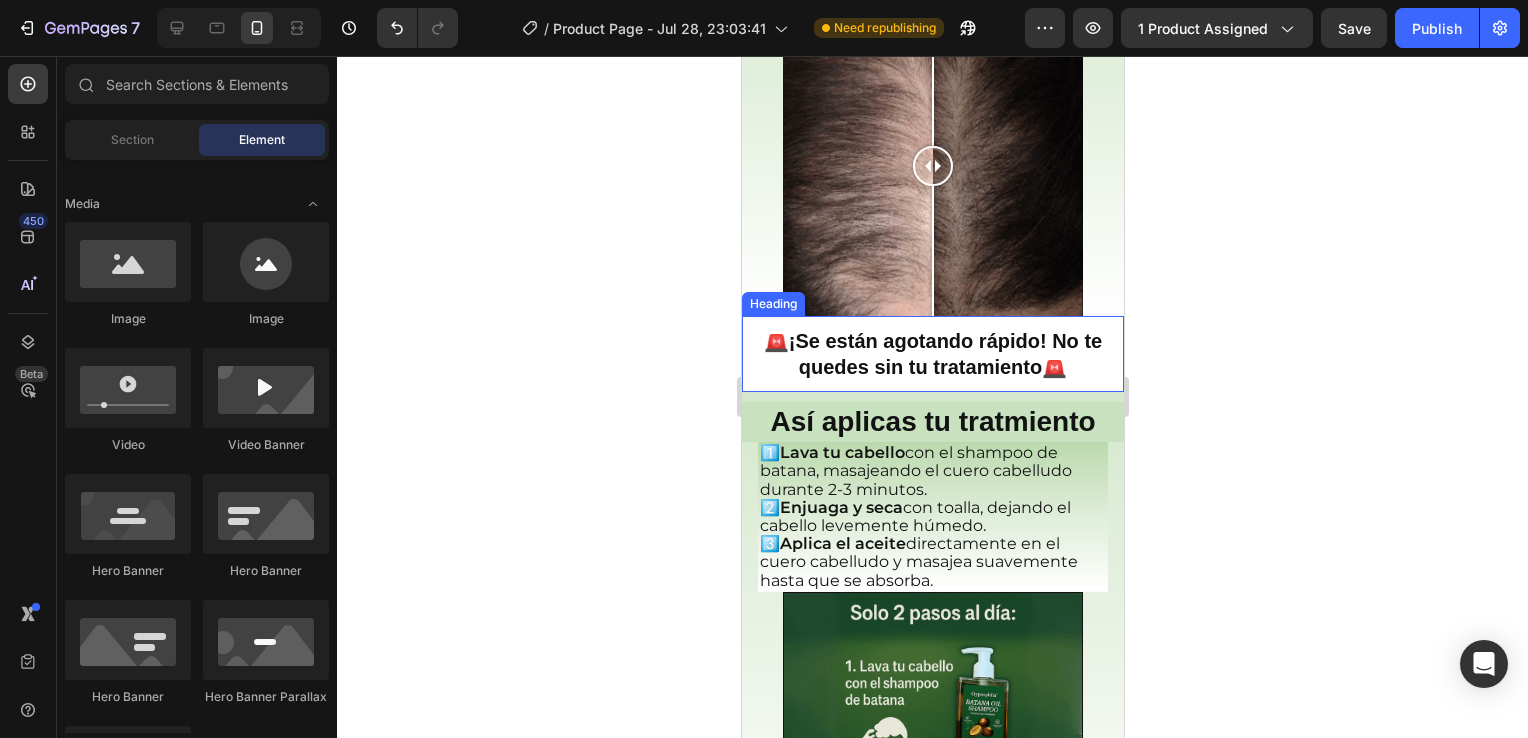 click 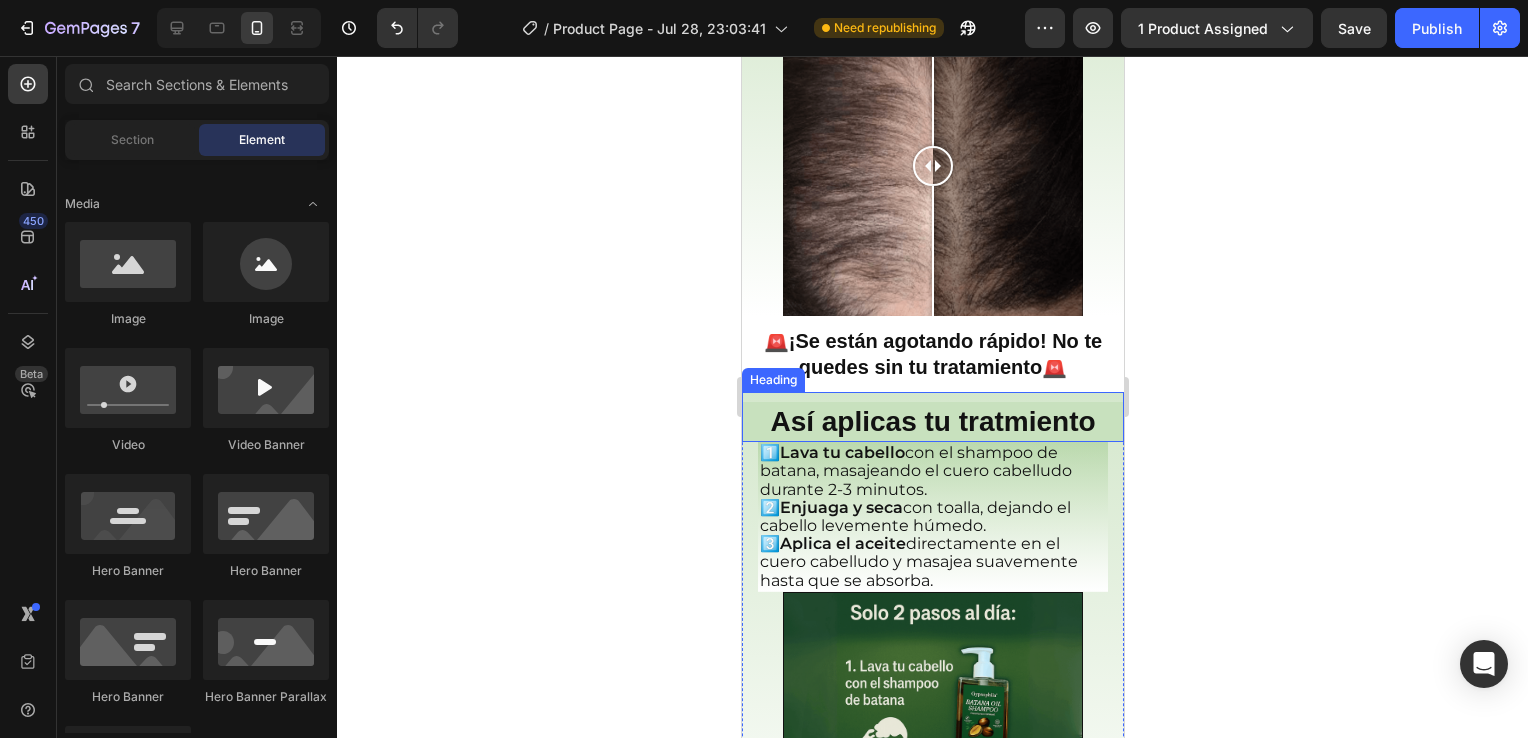 click on "Así aplicas tu tratmiento Heading" at bounding box center (932, 417) 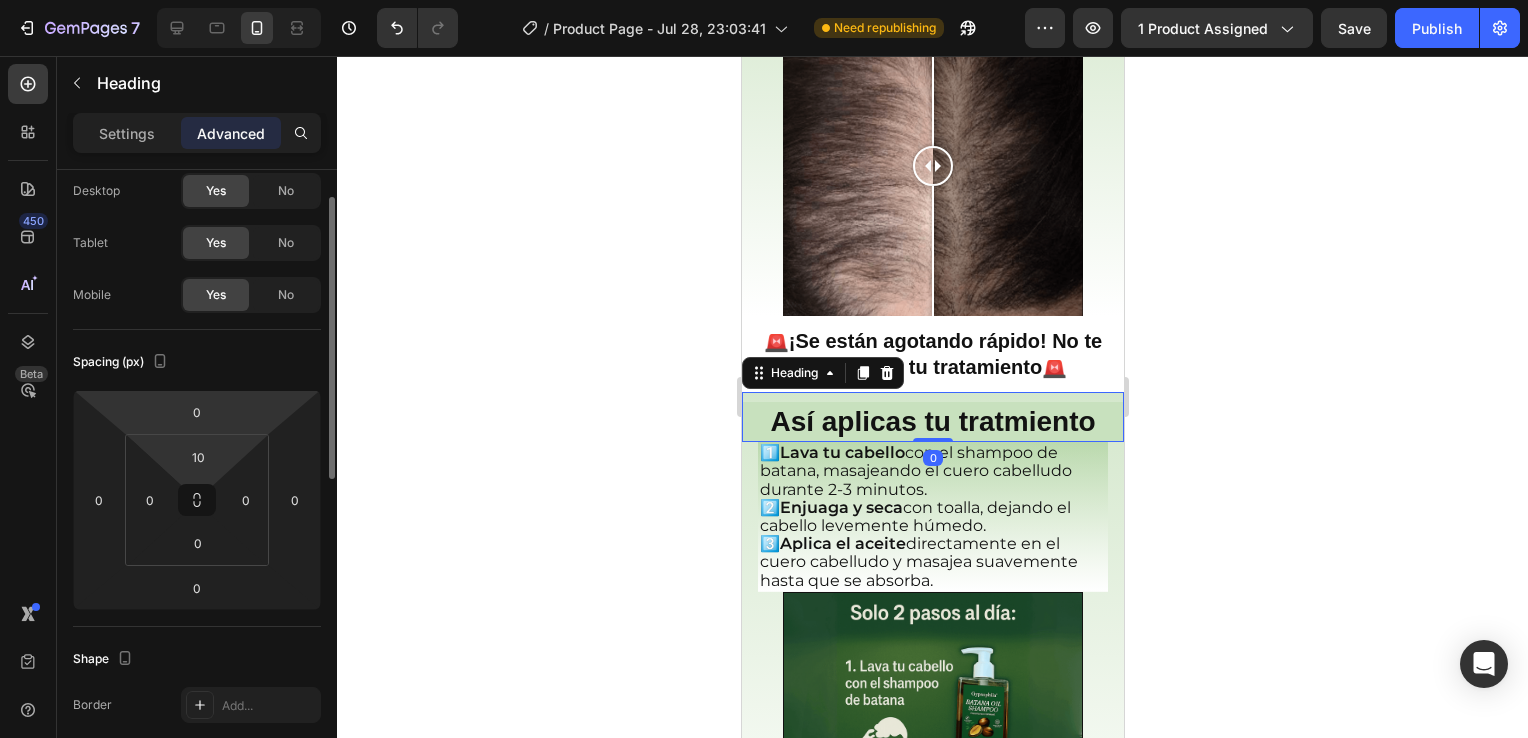 scroll, scrollTop: 60, scrollLeft: 0, axis: vertical 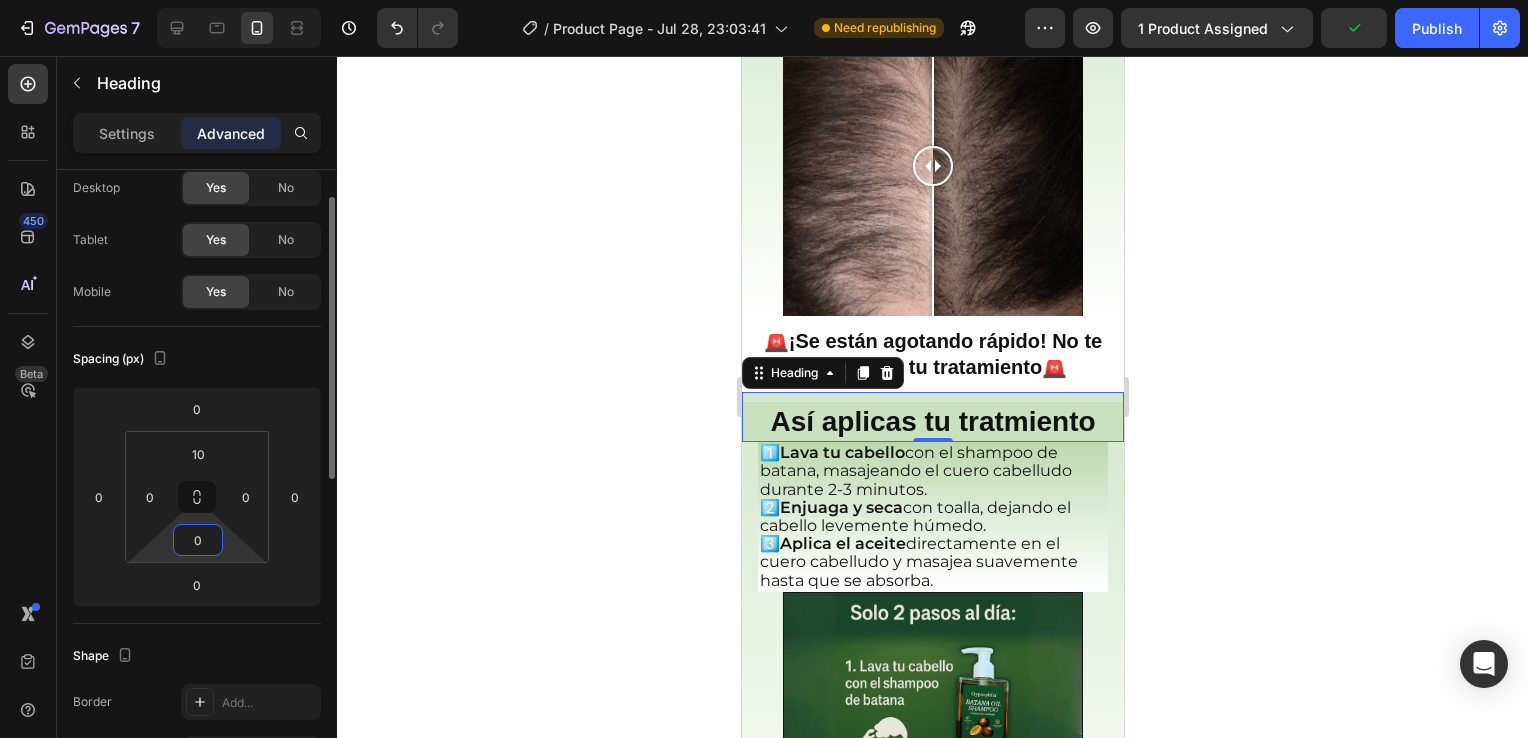 click on "0" at bounding box center (198, 540) 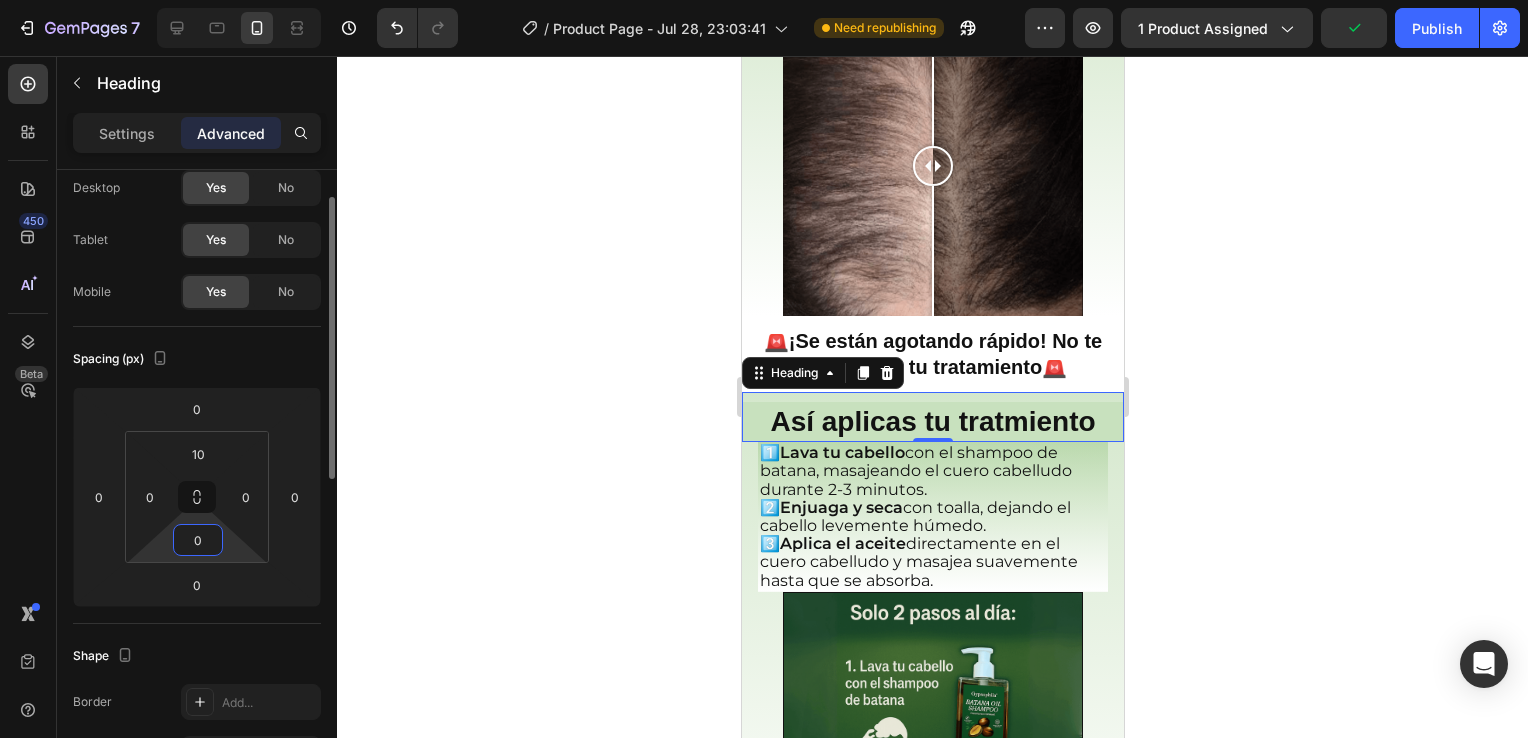click on "0" at bounding box center [198, 540] 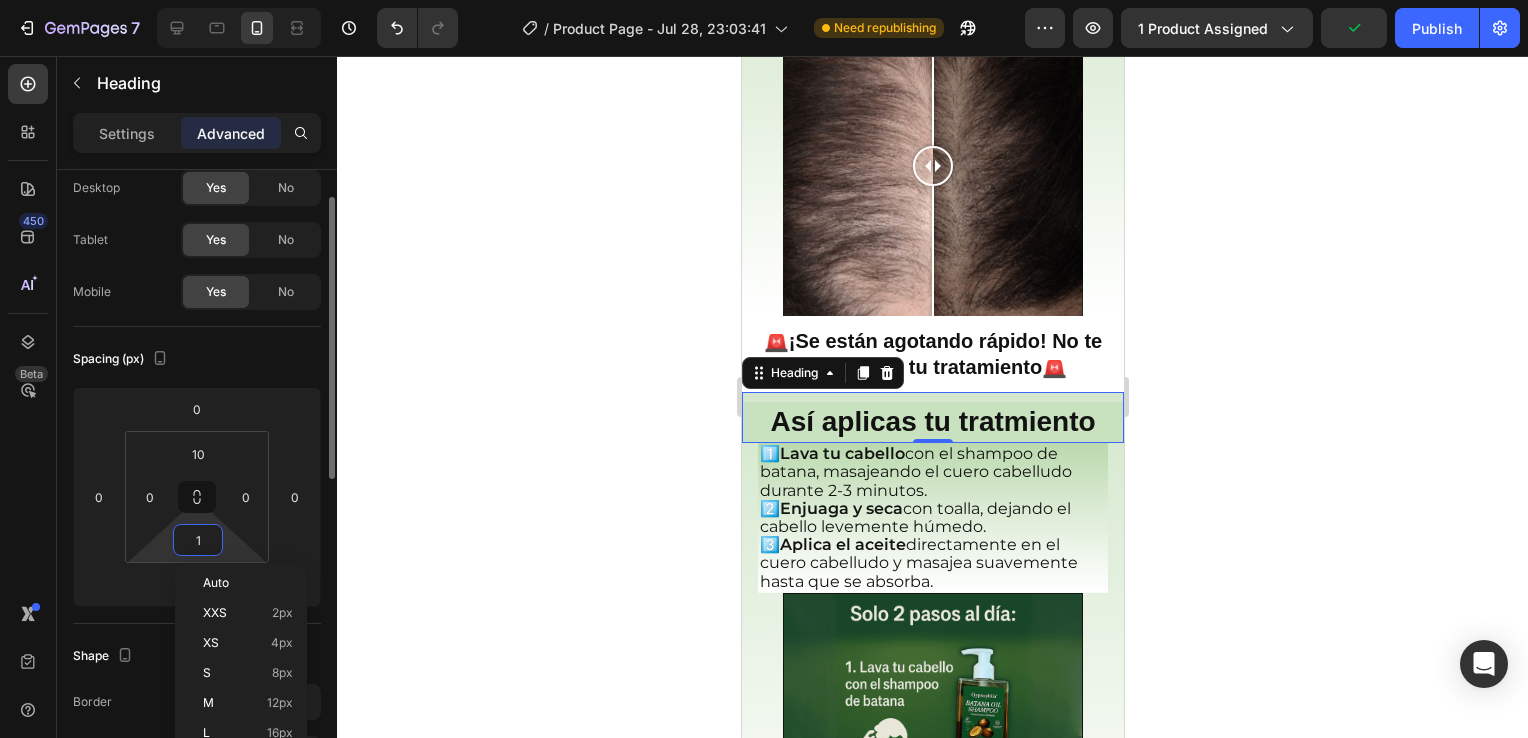 type on "10" 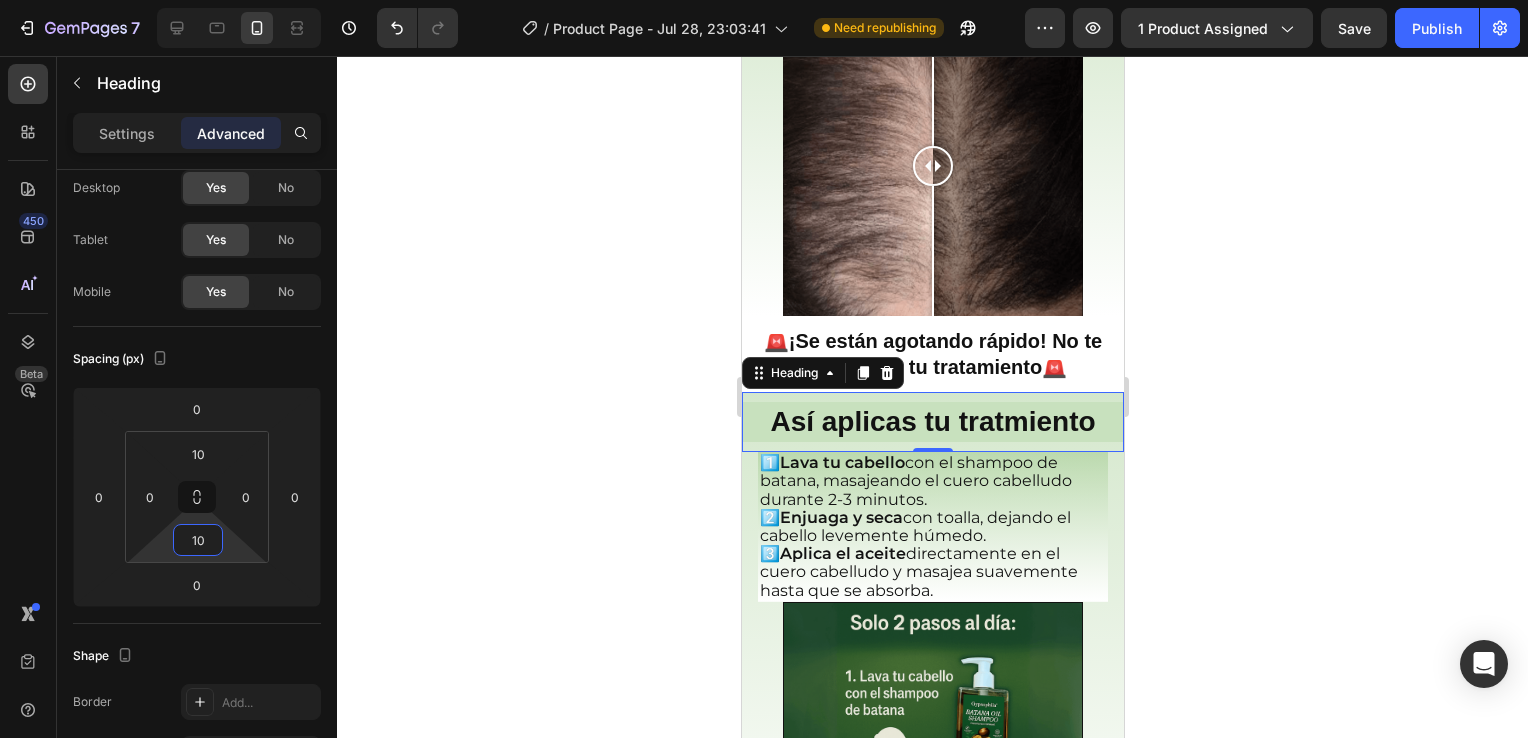 click 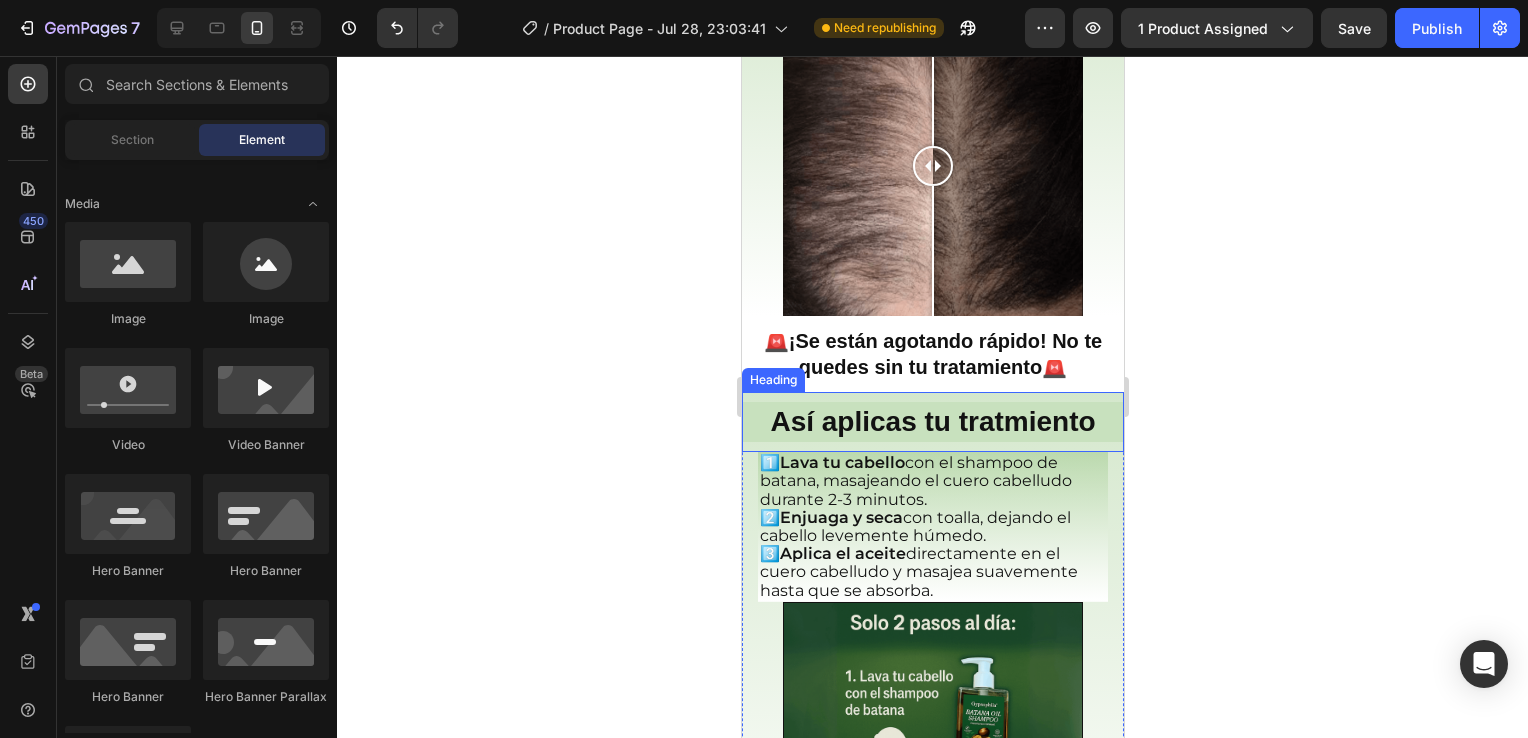 click on "Así aplicas tu tratmiento" at bounding box center [931, 421] 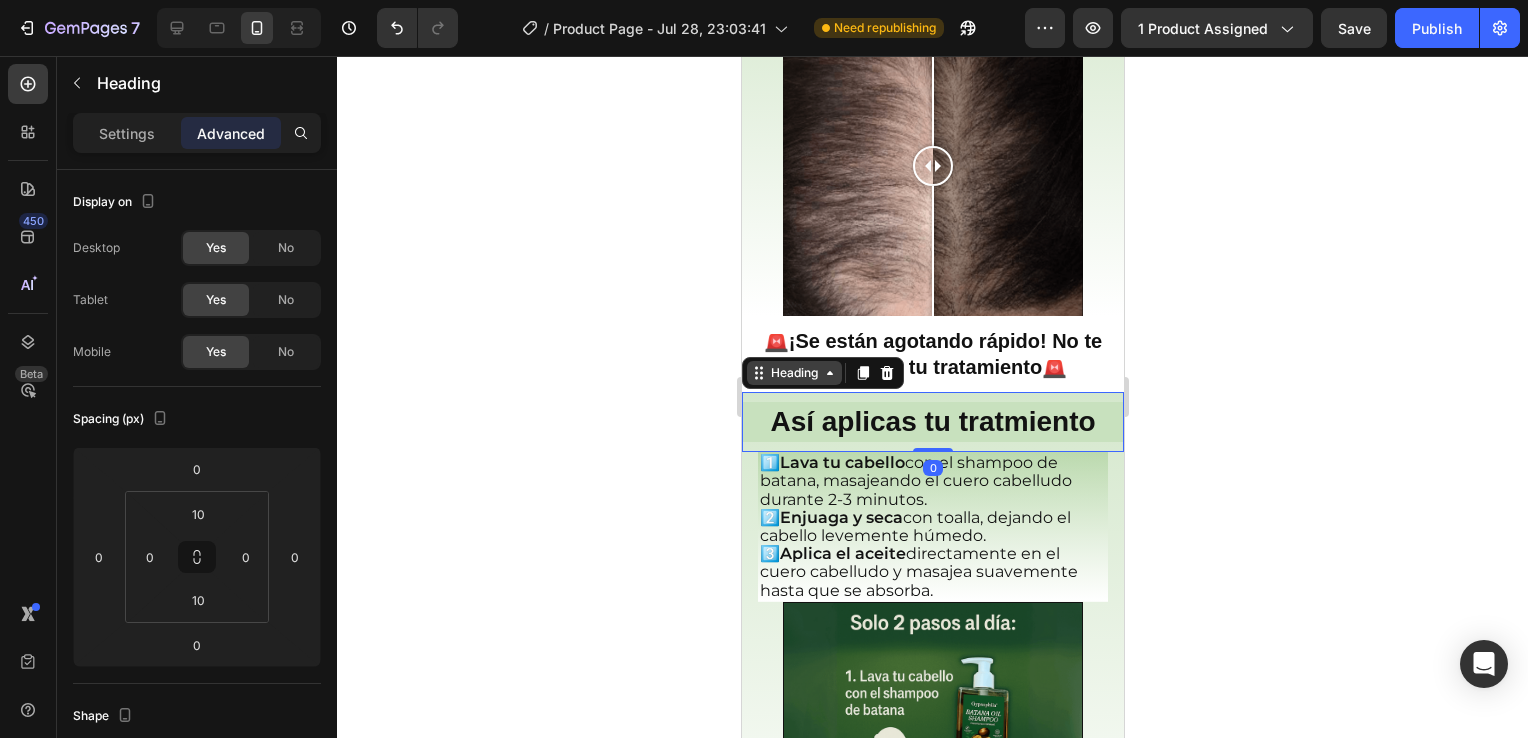 click 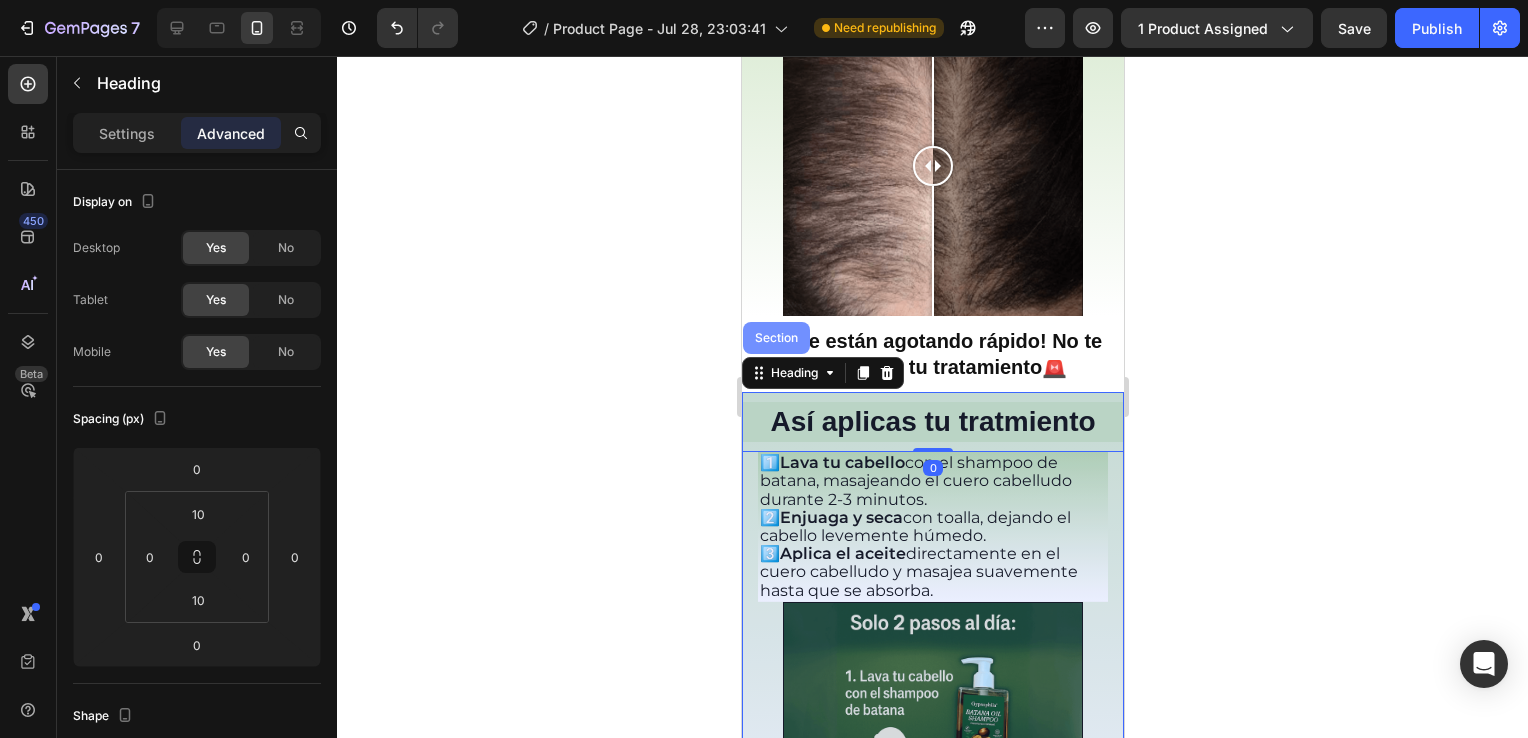 click on "Section" at bounding box center (775, 338) 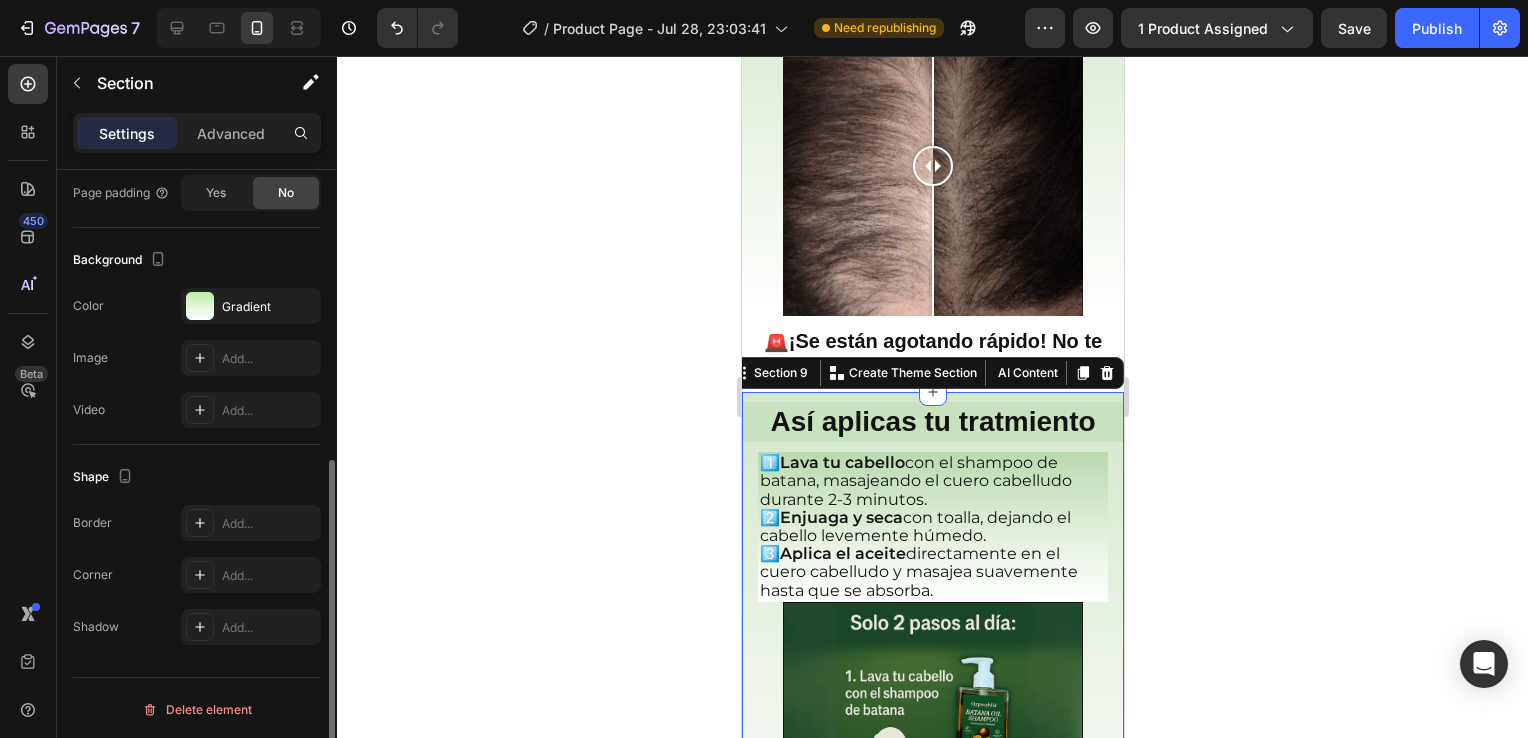 scroll, scrollTop: 540, scrollLeft: 0, axis: vertical 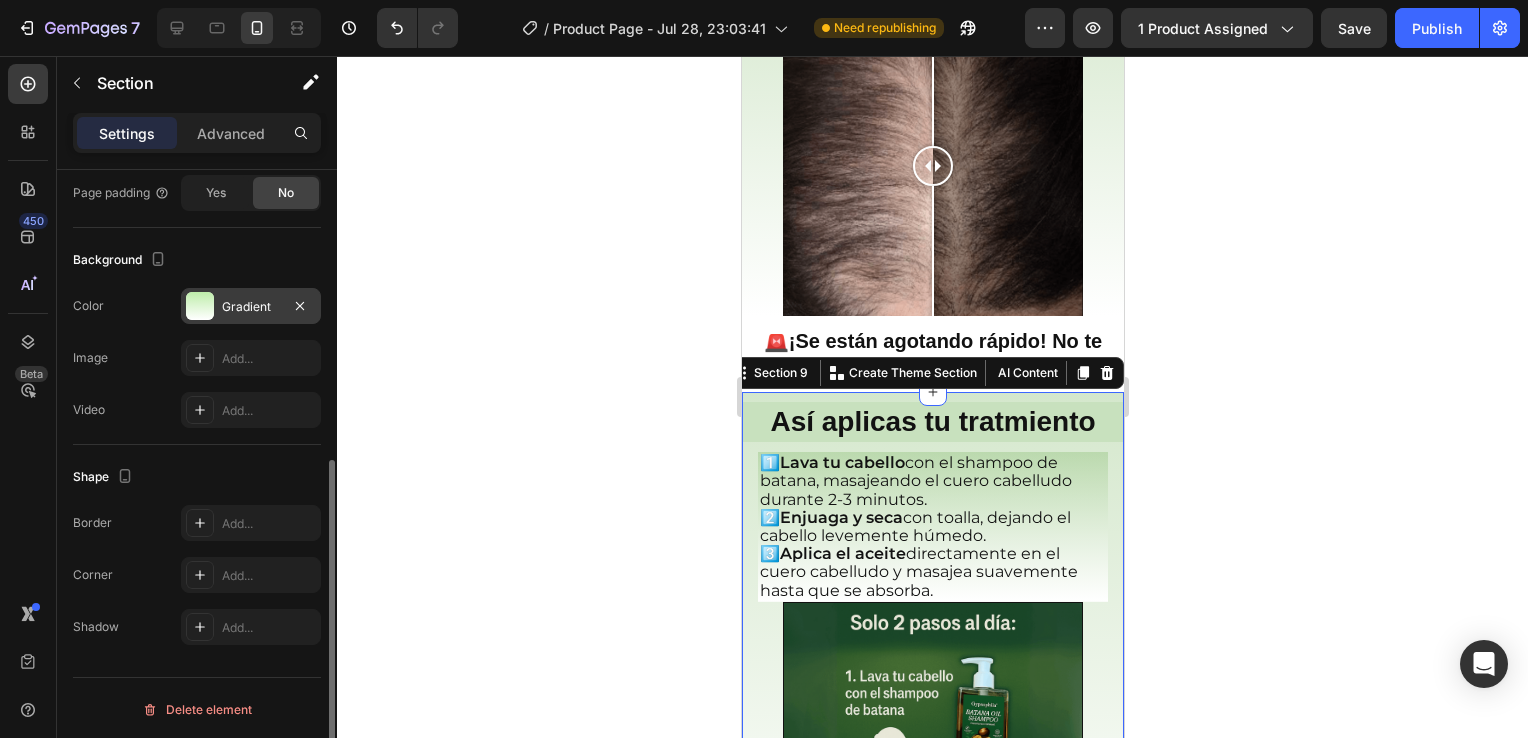 click at bounding box center (200, 306) 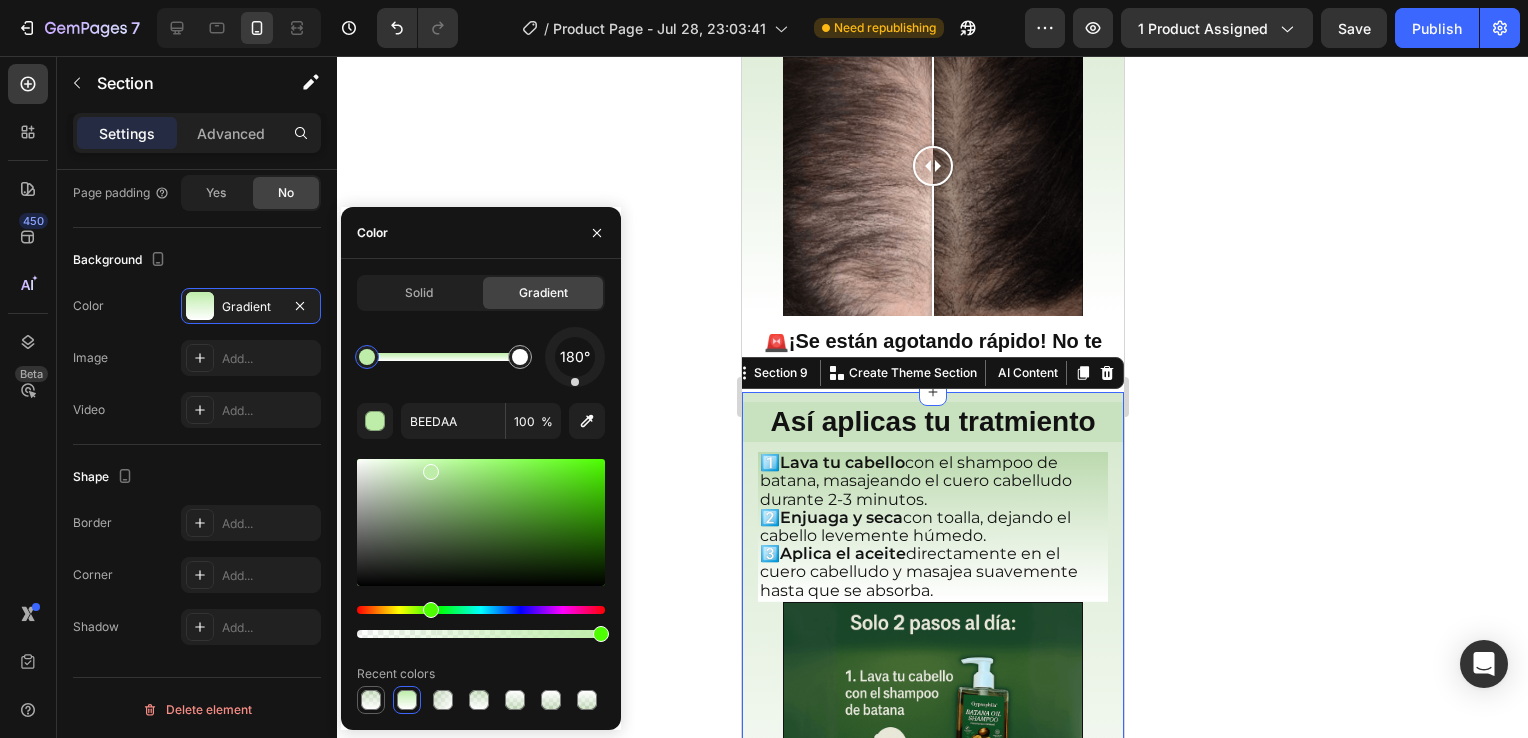 click at bounding box center [371, 700] 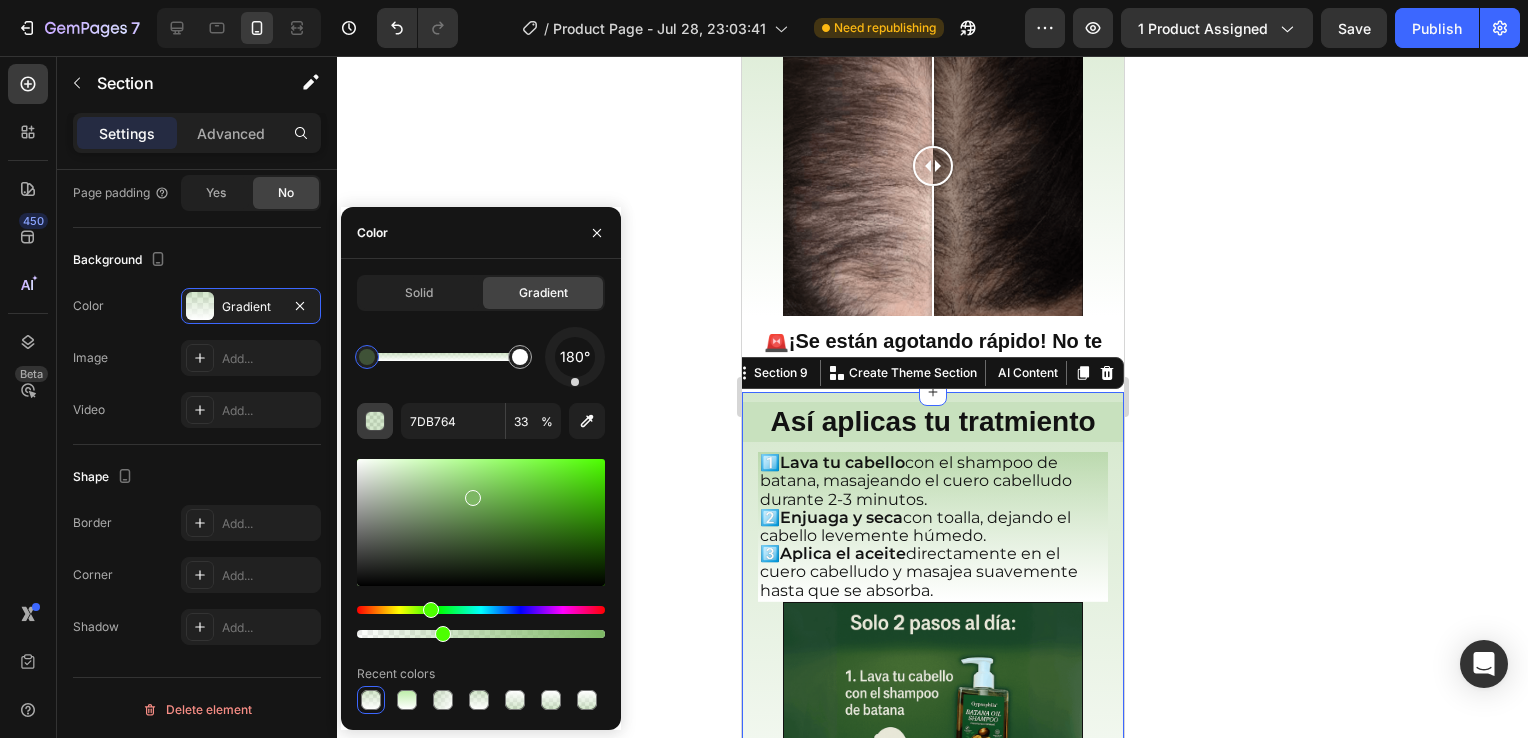 click at bounding box center [376, 422] 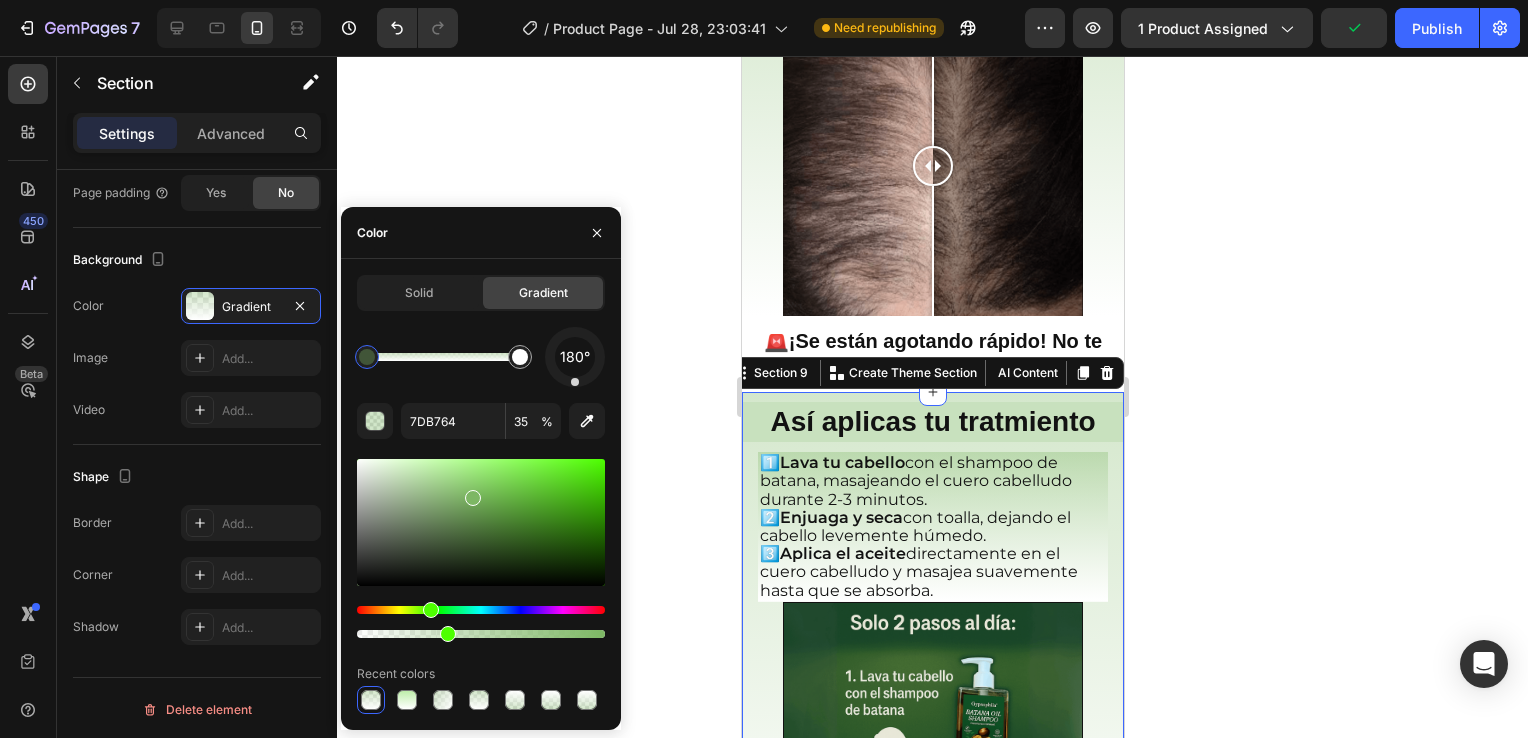 type on "22" 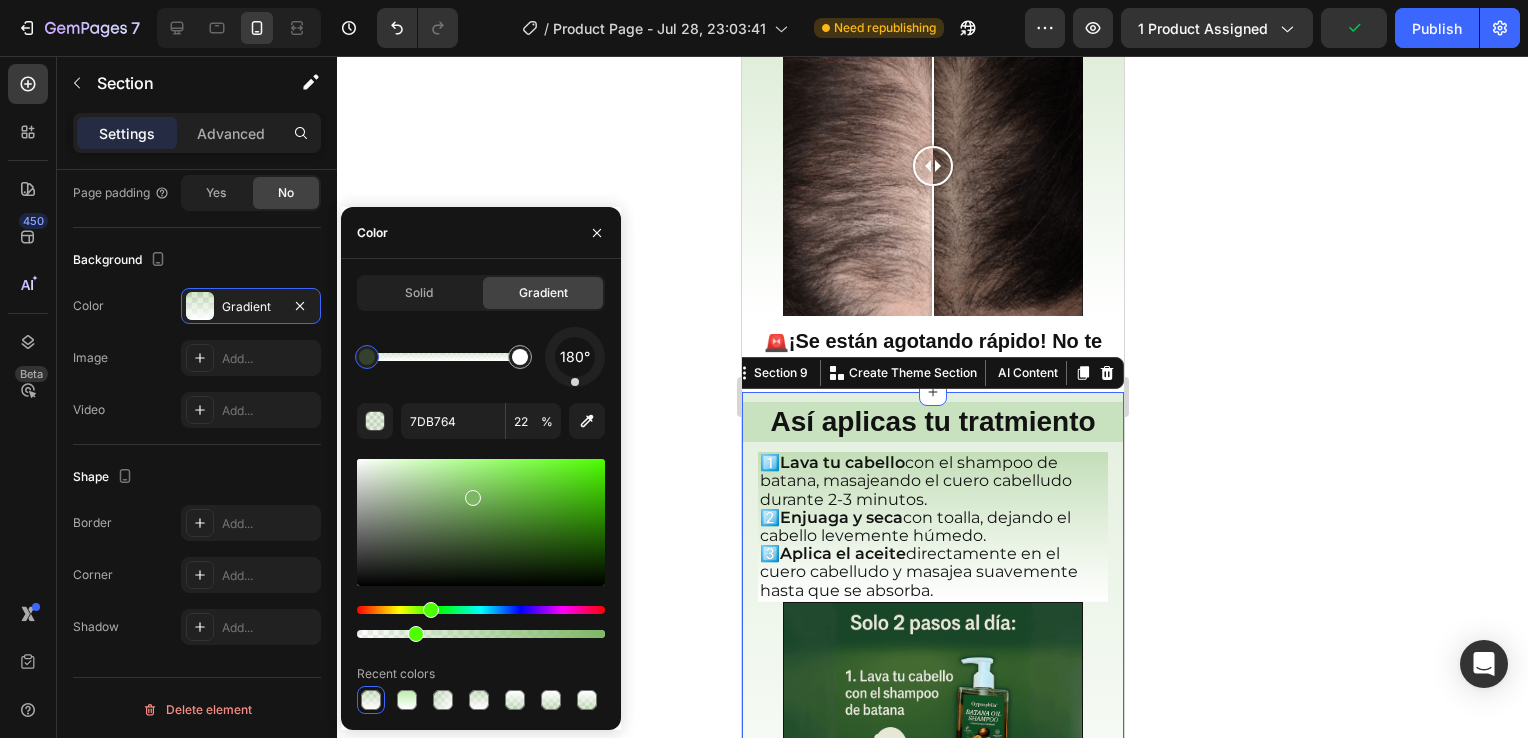 drag, startPoint x: 444, startPoint y: 630, endPoint x: 412, endPoint y: 629, distance: 32.01562 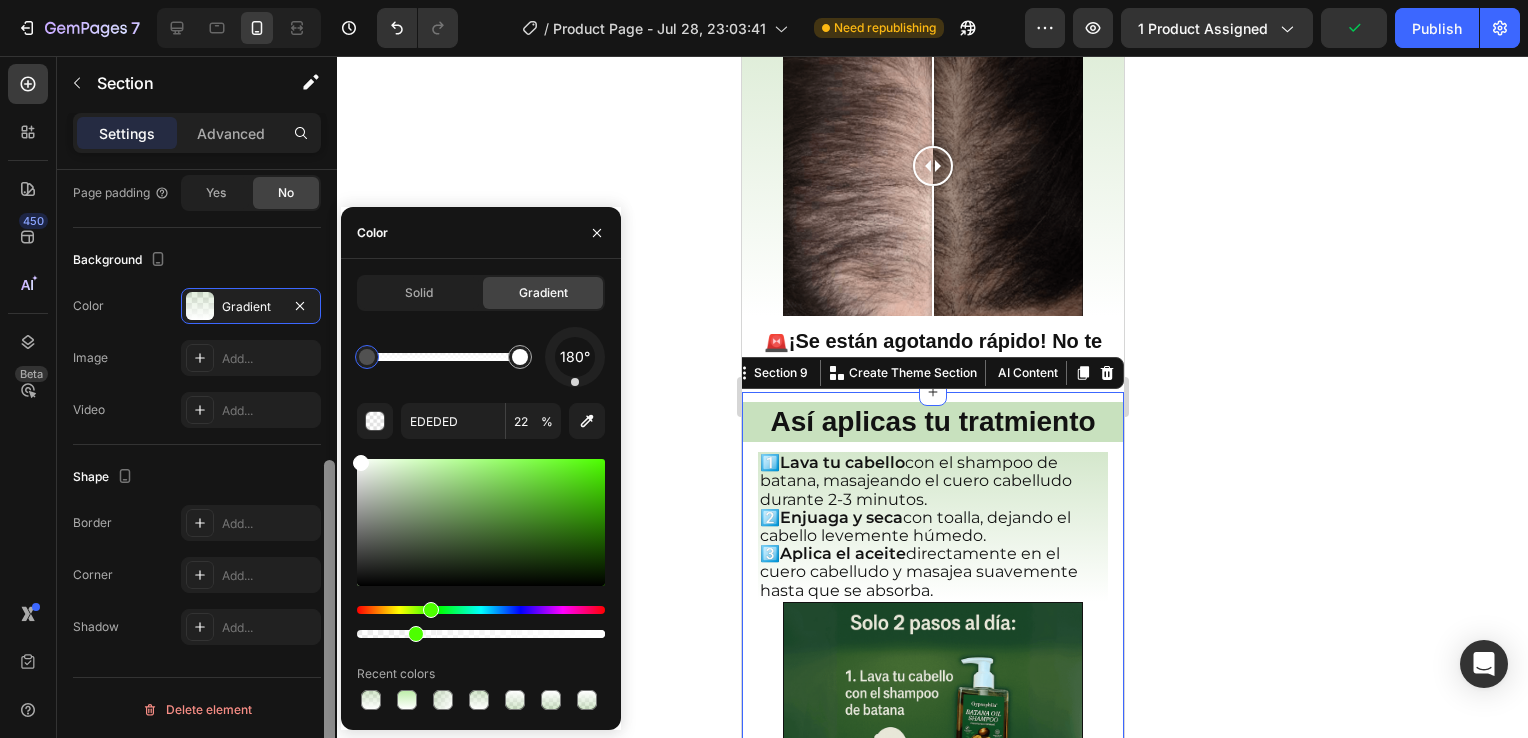type on "FFFFFF" 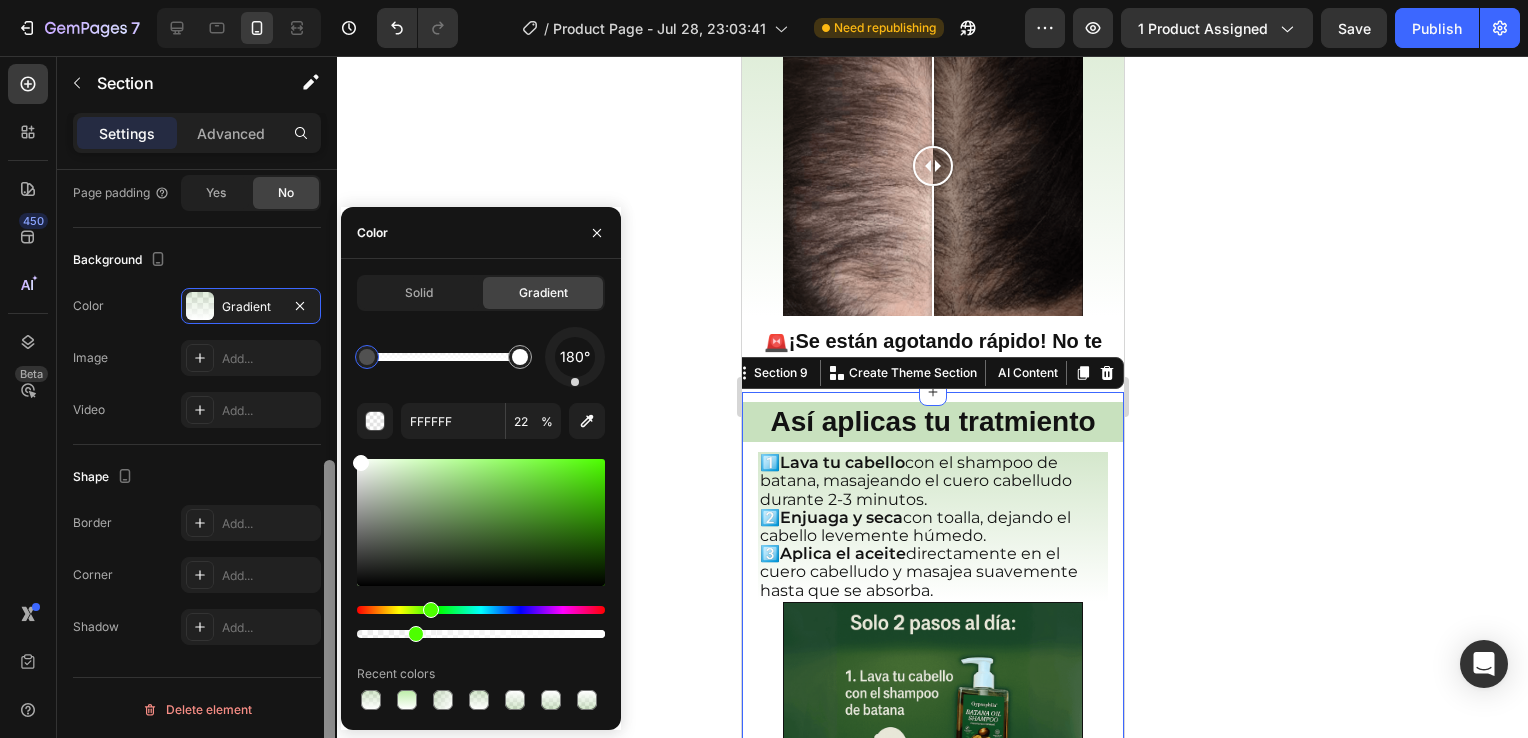 click on "450 Beta Sections(30) Elements(84) Section Element Hero Section Product Detail Brands Trusted Badges Guarantee Product Breakdown How to use Testimonials Compare Bundle FAQs Social Proof Brand Story Product List Collection Blog List Contact Sticky Add to Cart Custom Footer Browse Library 450 Layout
Row
Row
Row
Row Text
Heading
Text Block Button
Button
Button Media
Image
Image
Video" 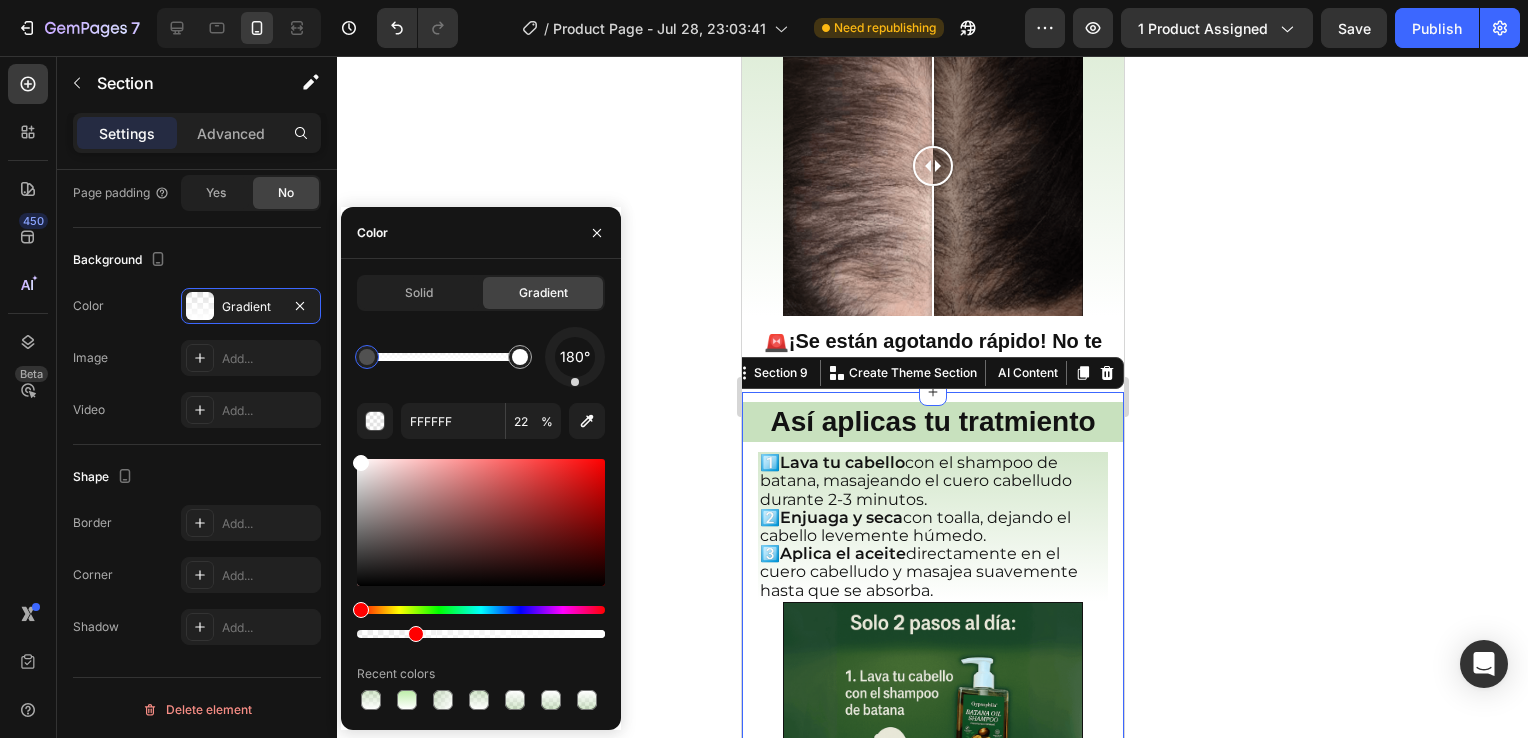 click 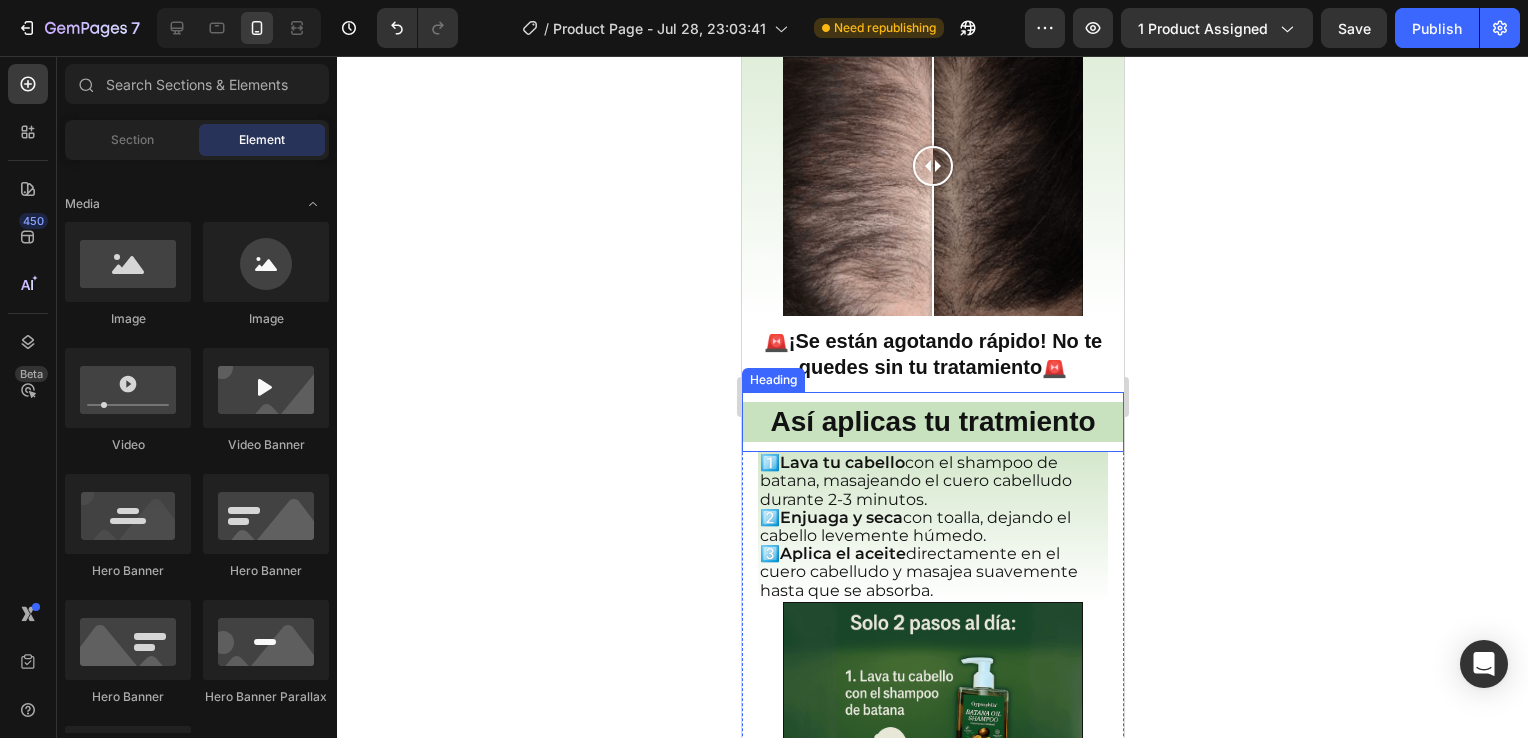 click on "Así aplicas tu tratmiento" at bounding box center [931, 421] 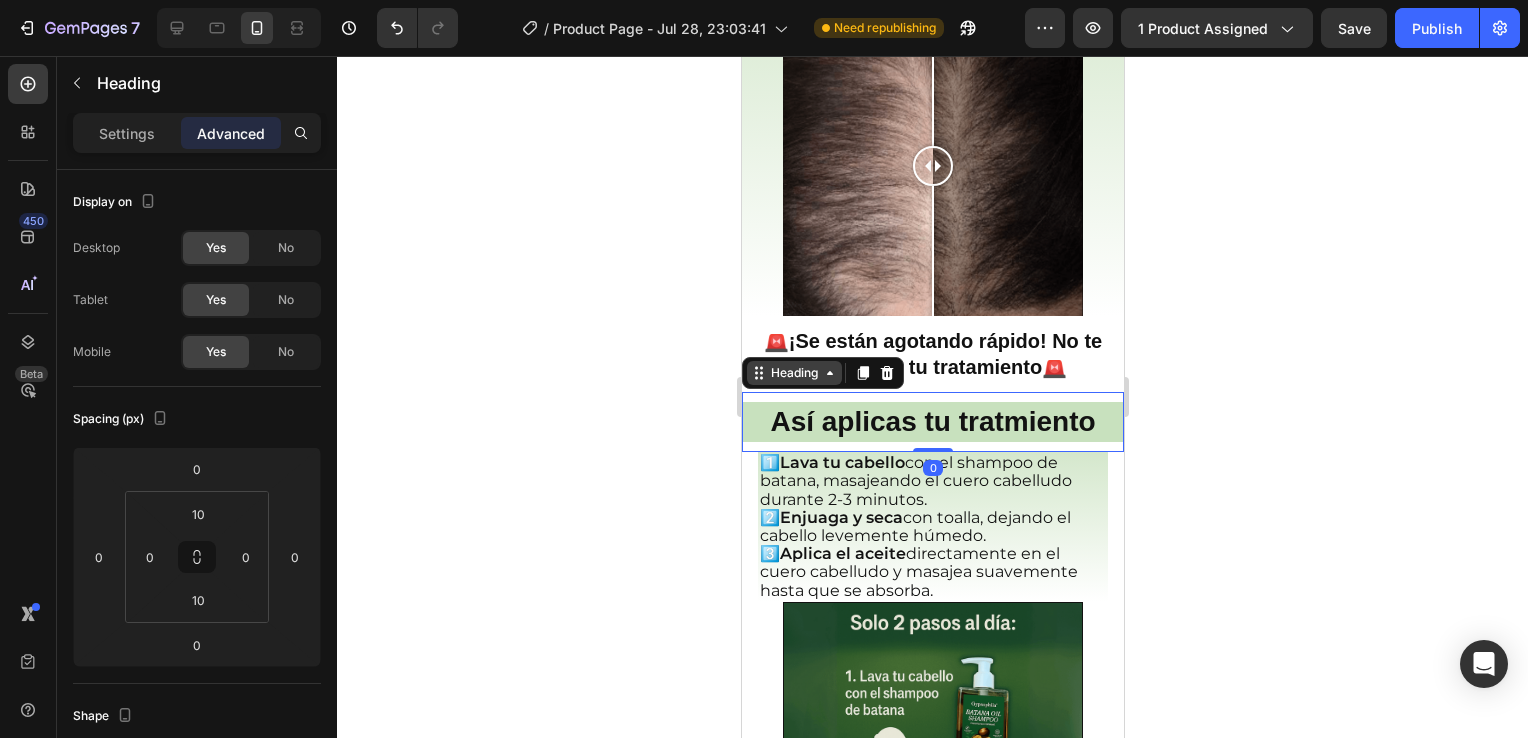 click on "Heading" at bounding box center (793, 373) 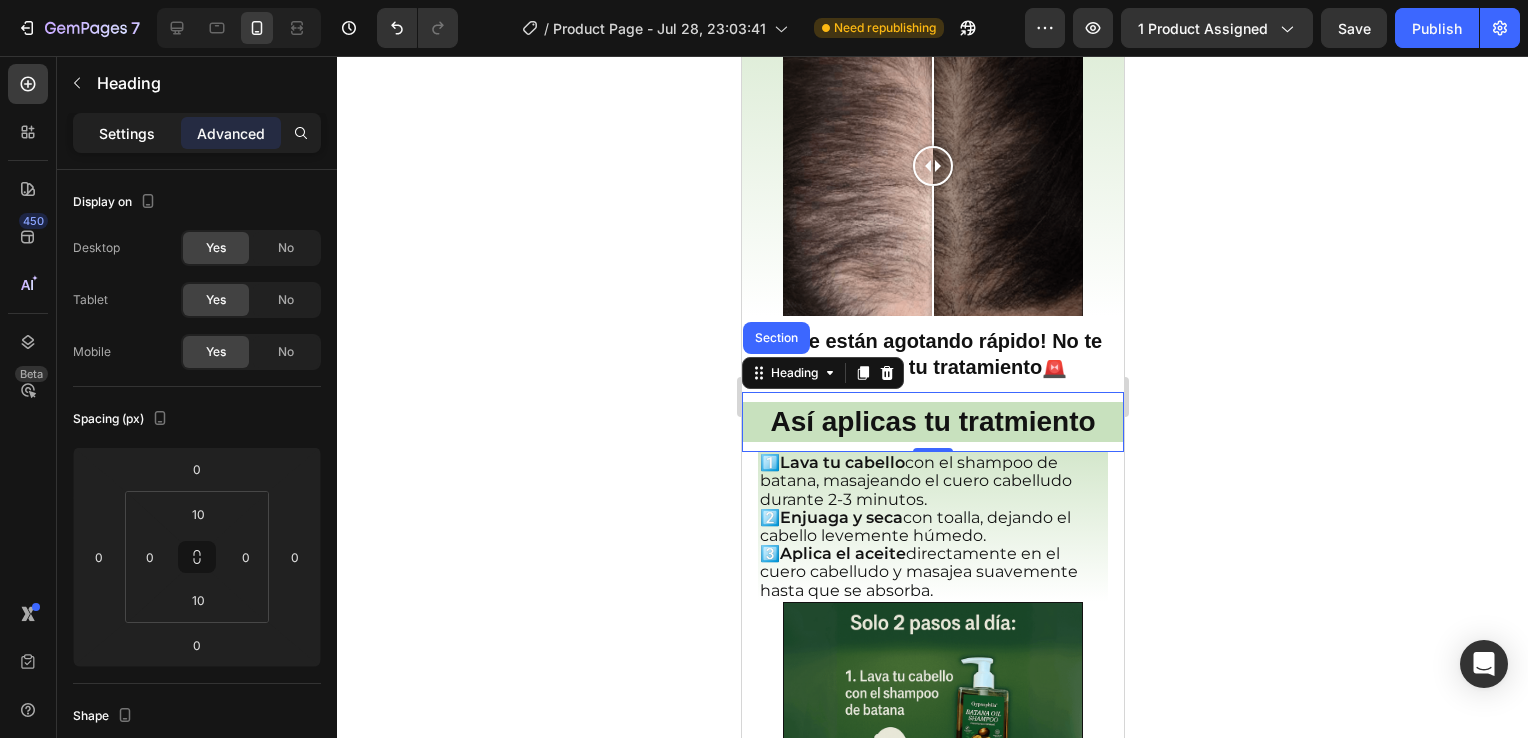 click on "Settings" at bounding box center [127, 133] 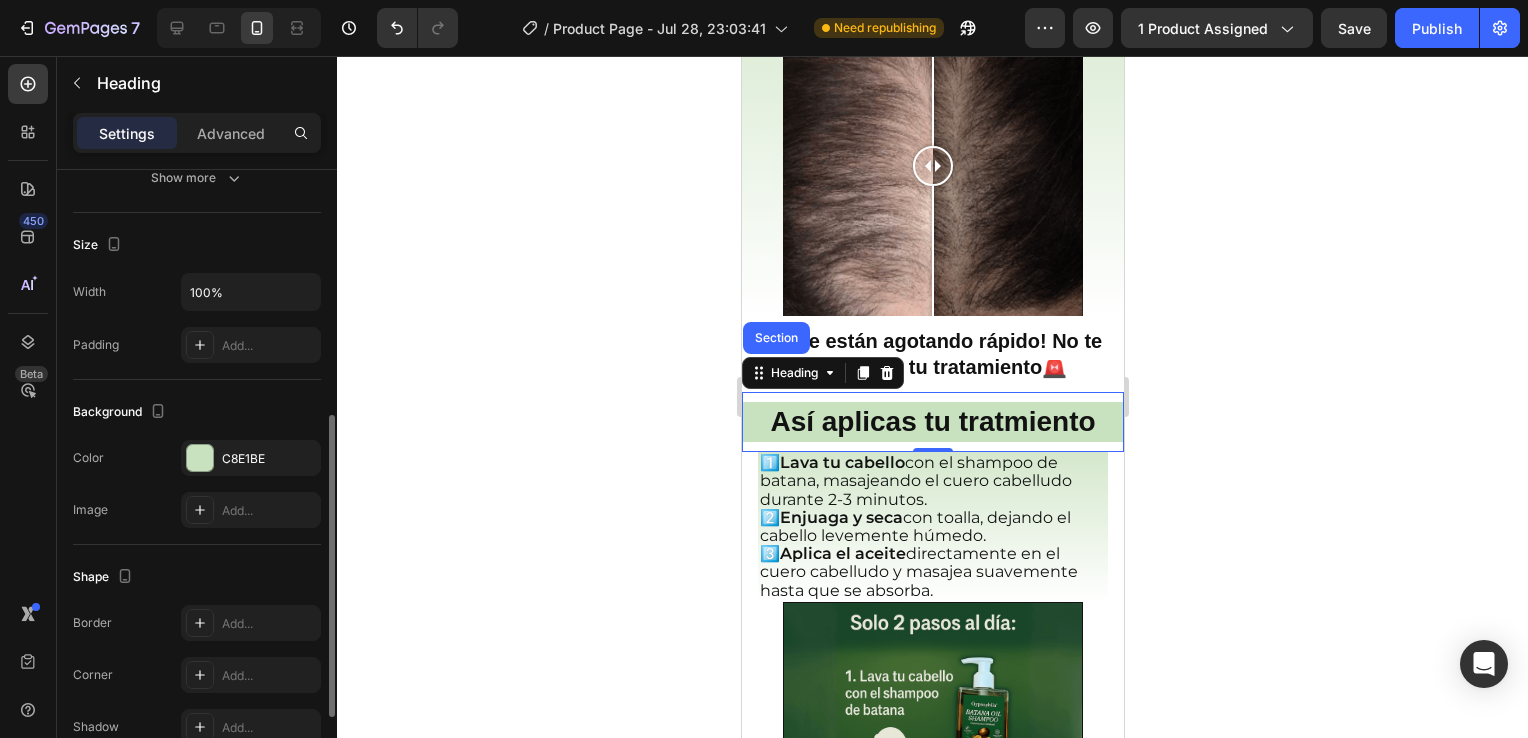 scroll, scrollTop: 432, scrollLeft: 0, axis: vertical 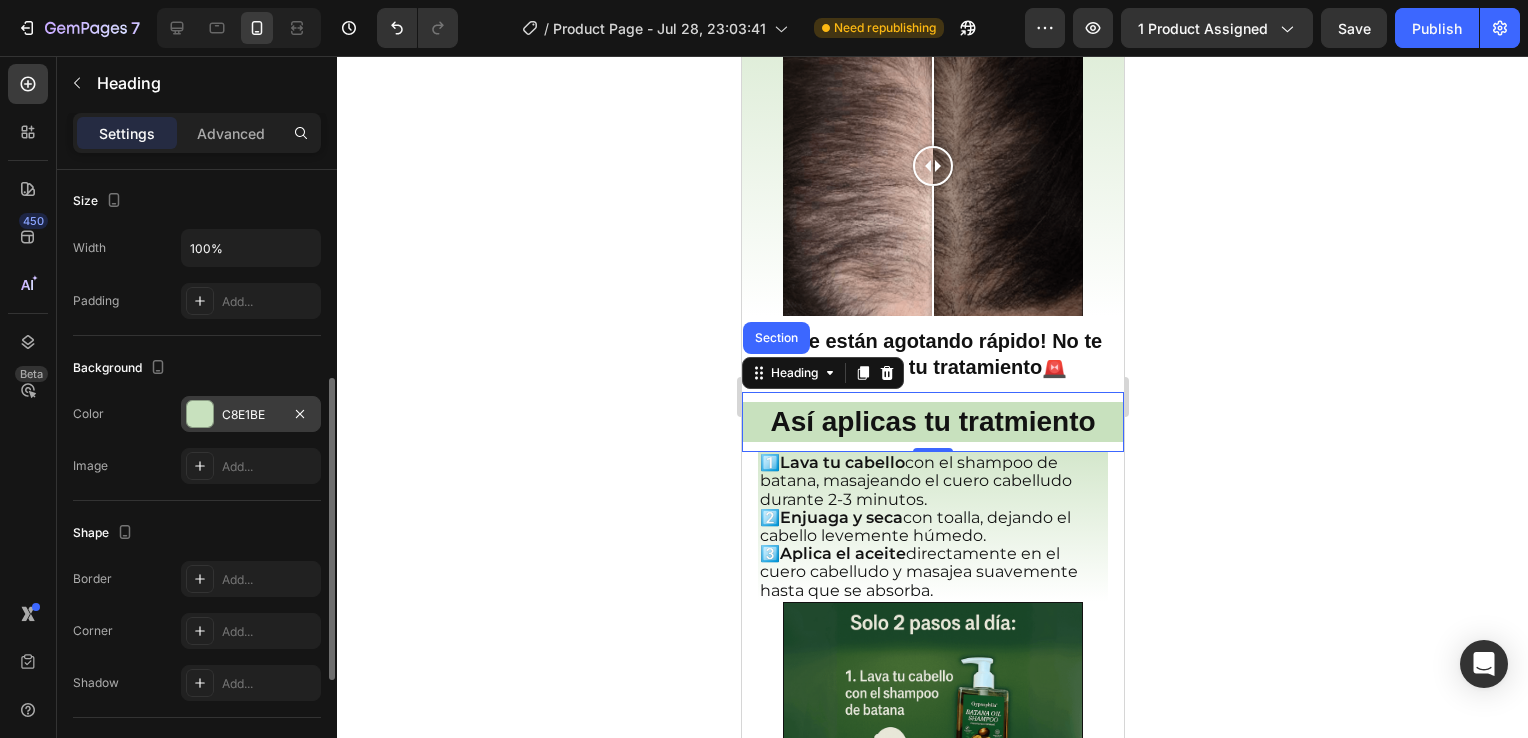 click on "C8E1BE" at bounding box center (251, 414) 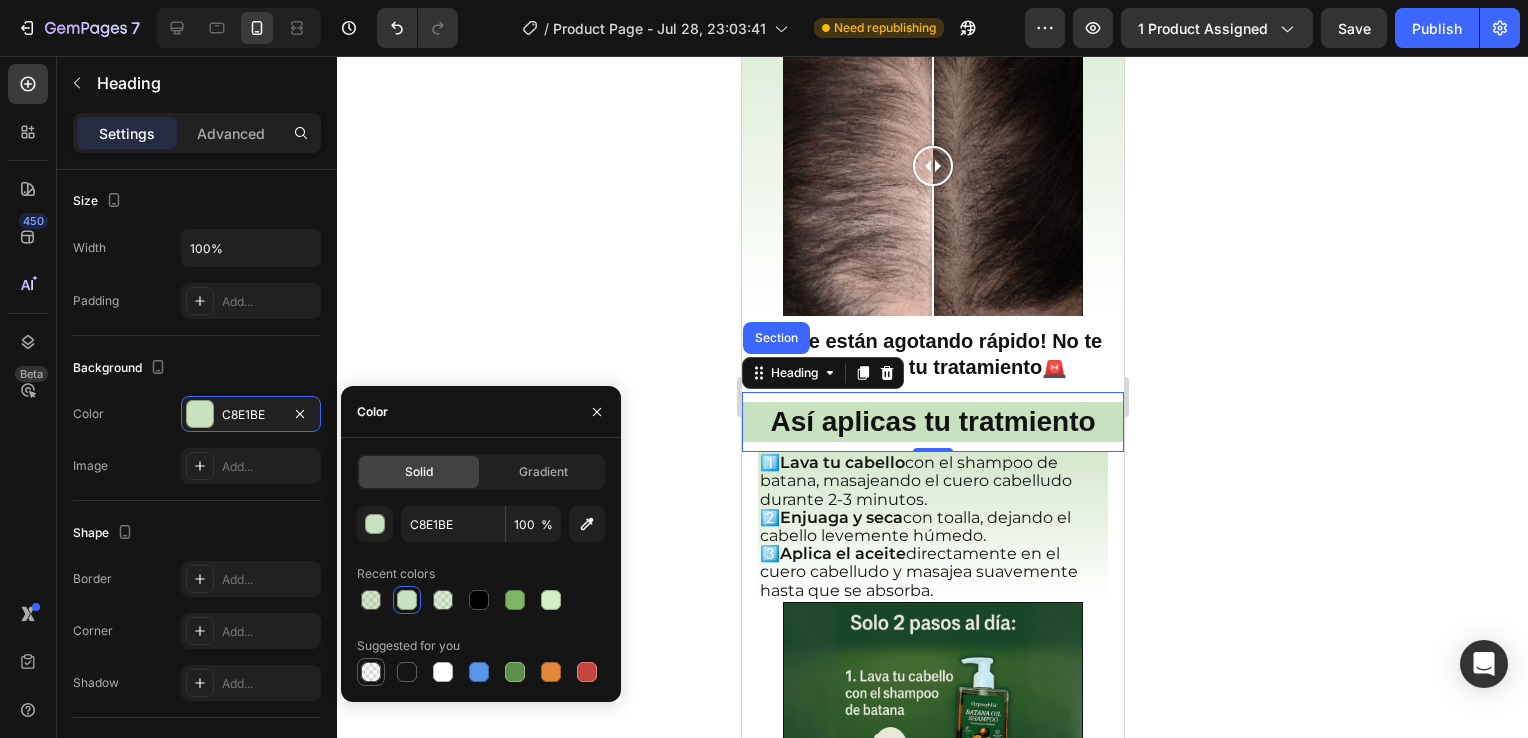 click at bounding box center [371, 672] 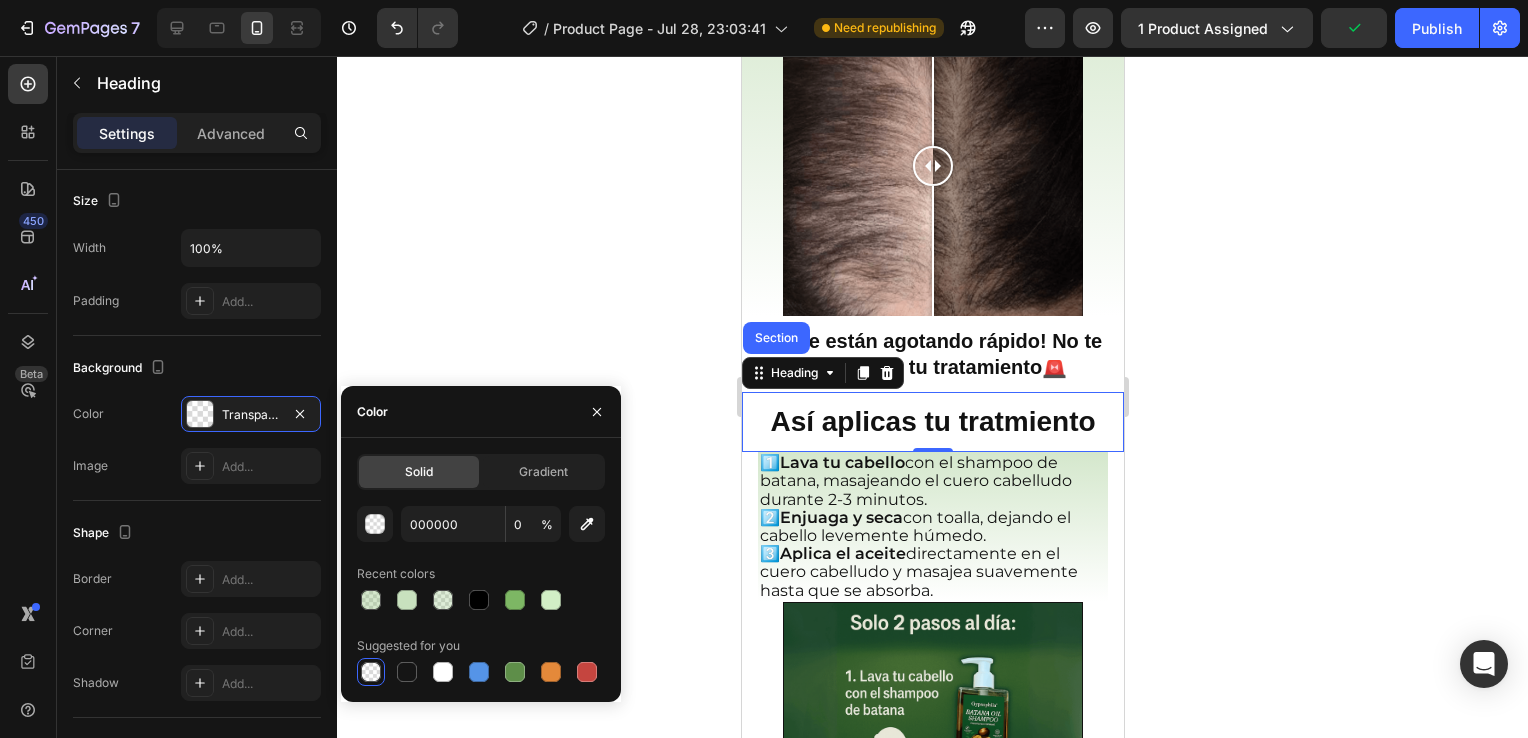 click 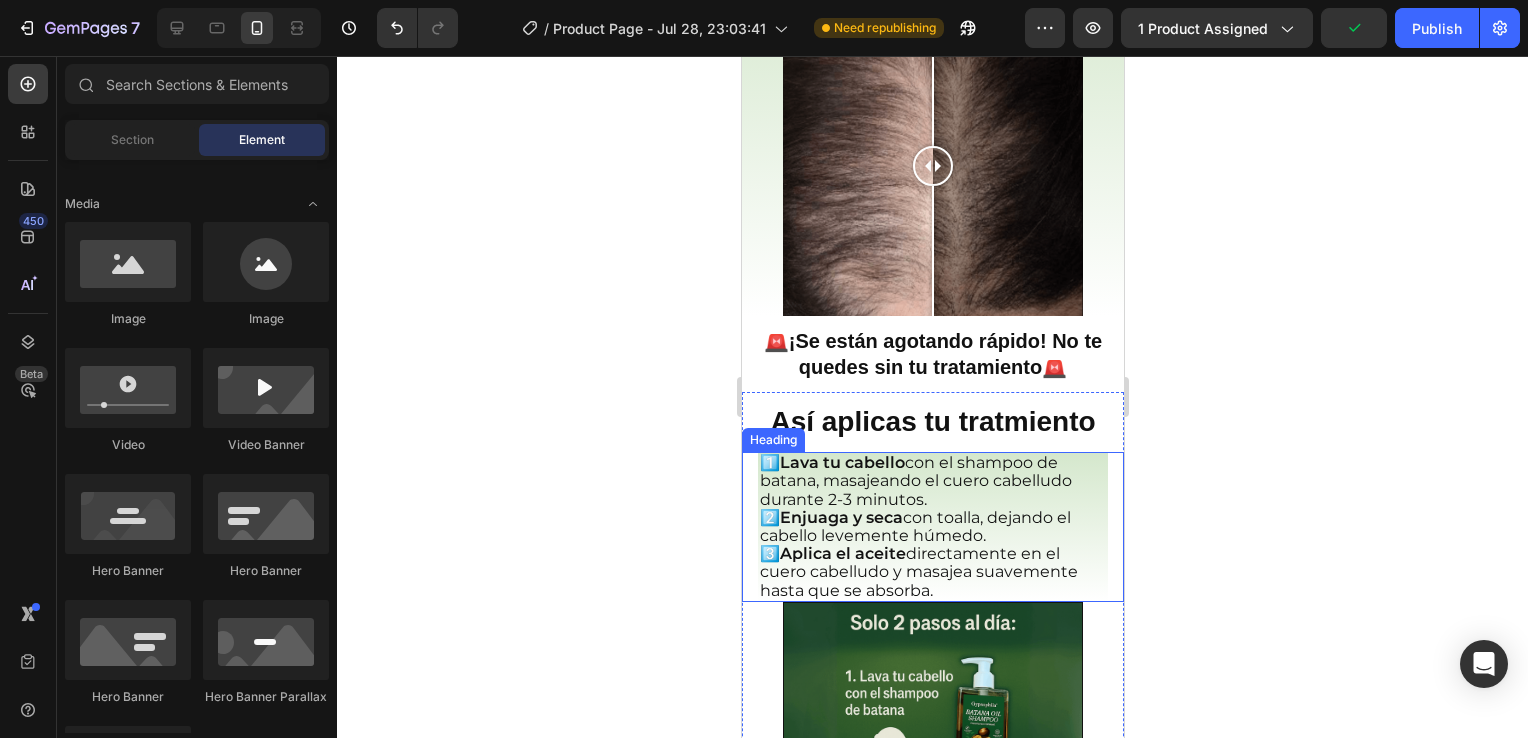 click on "2️⃣  Enjuaga y seca  con toalla, dejando el cabello levemente húmedo." at bounding box center (914, 526) 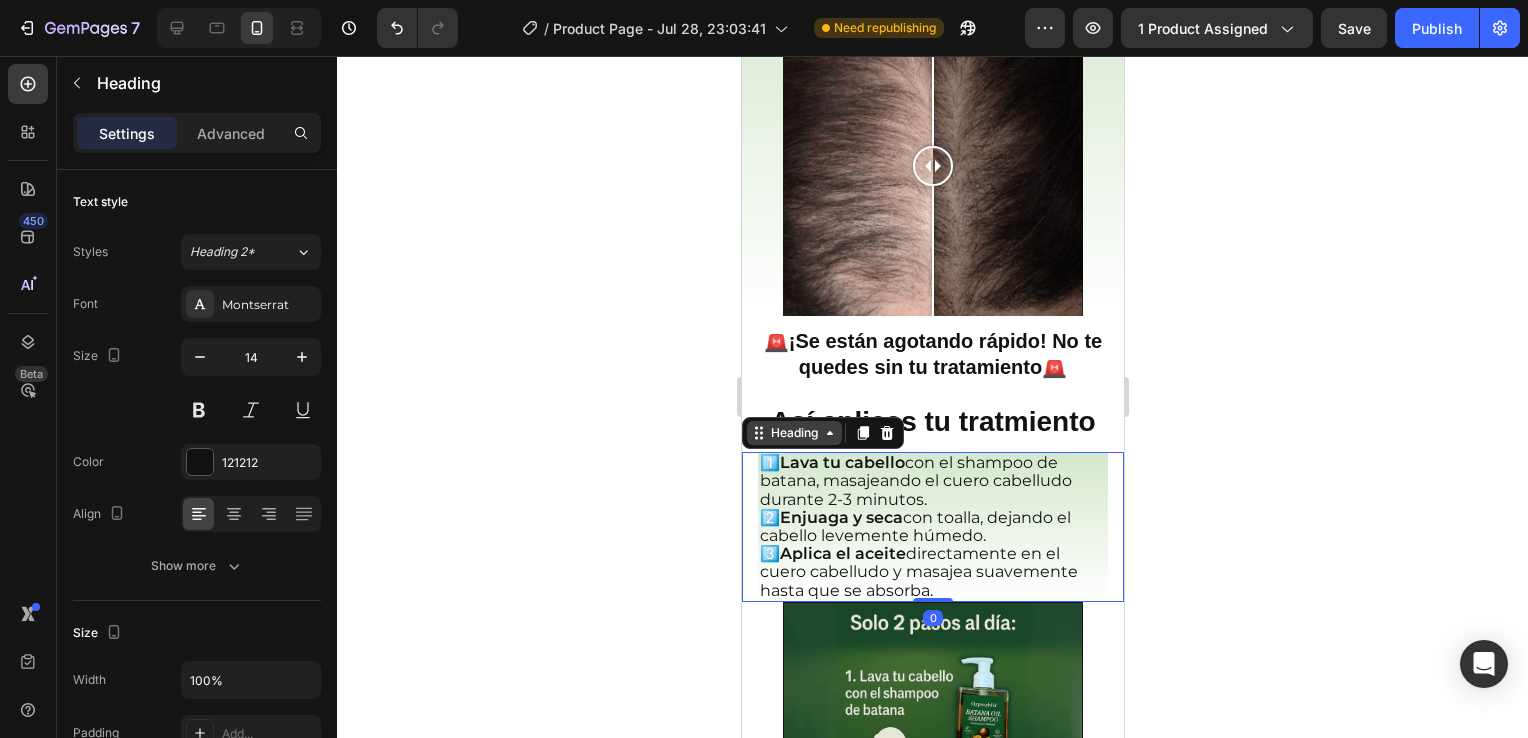 click on "Heading" at bounding box center (793, 433) 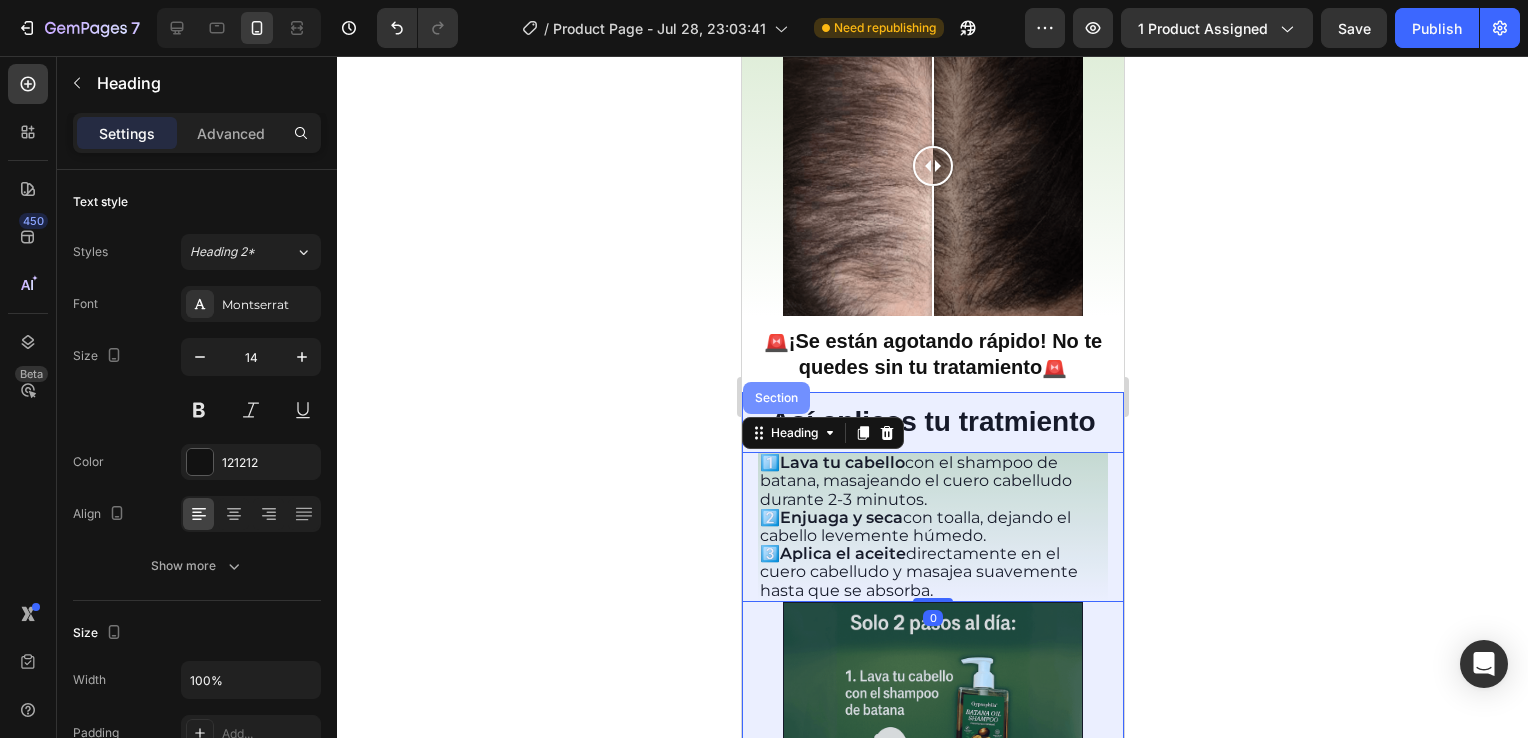 click on "Section" at bounding box center (775, 398) 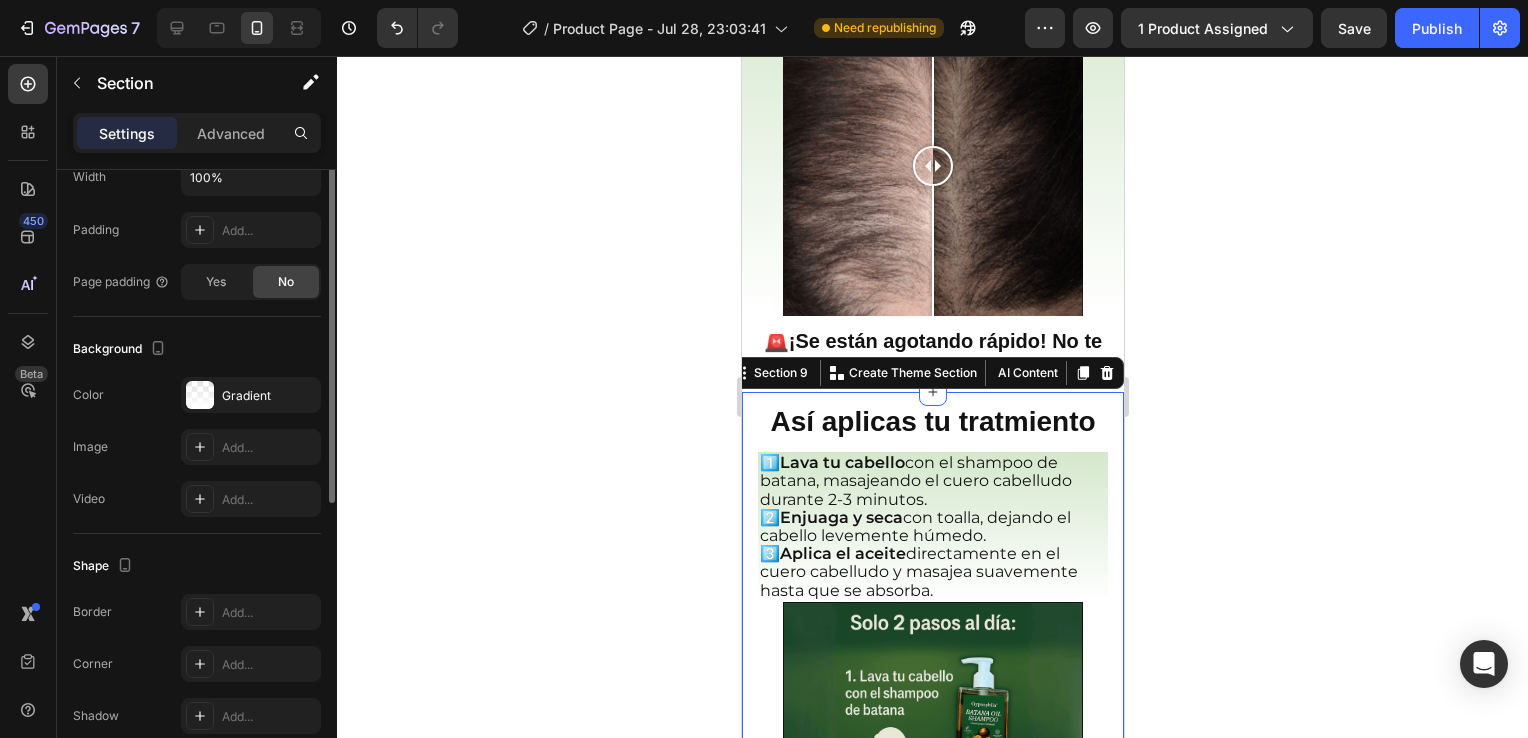 scroll, scrollTop: 540, scrollLeft: 0, axis: vertical 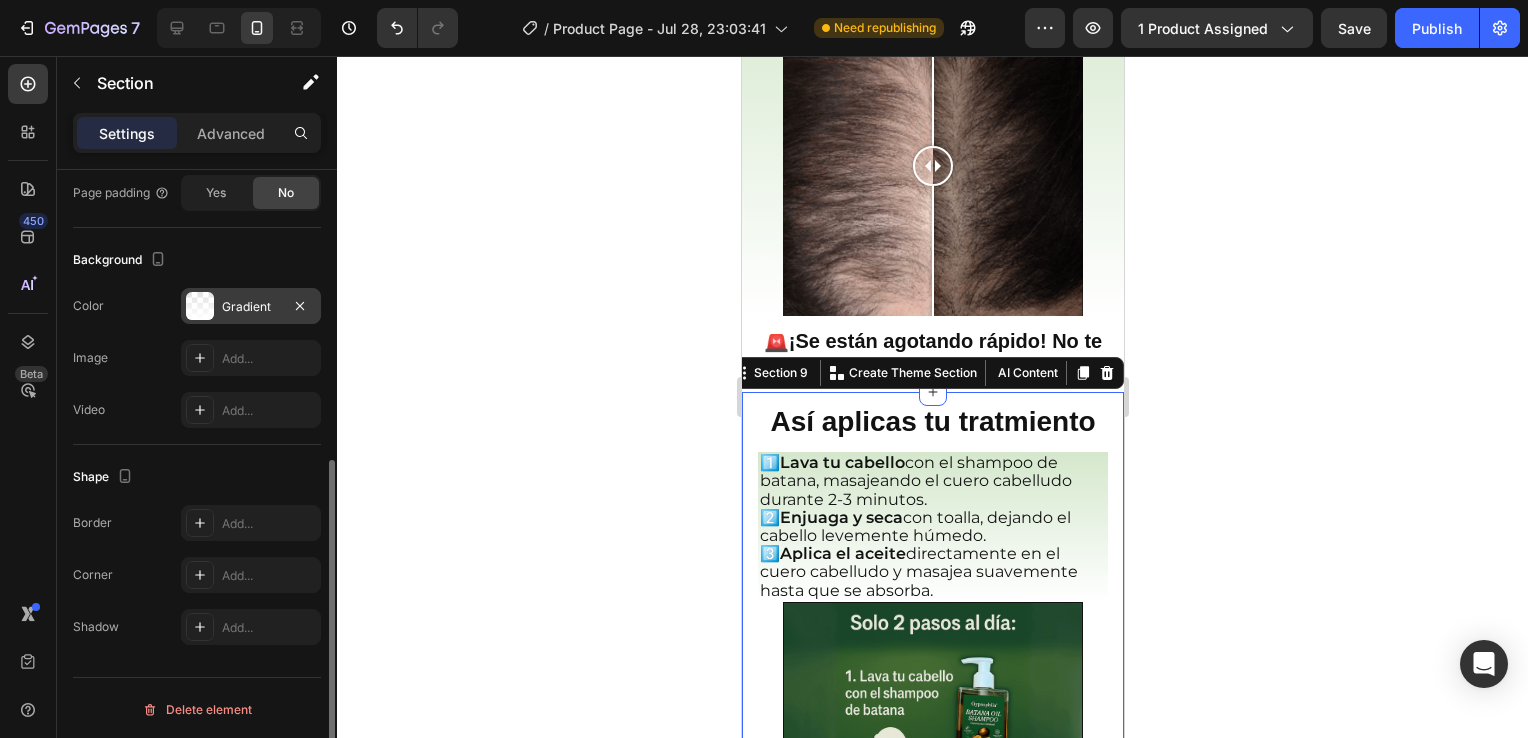 click at bounding box center [200, 306] 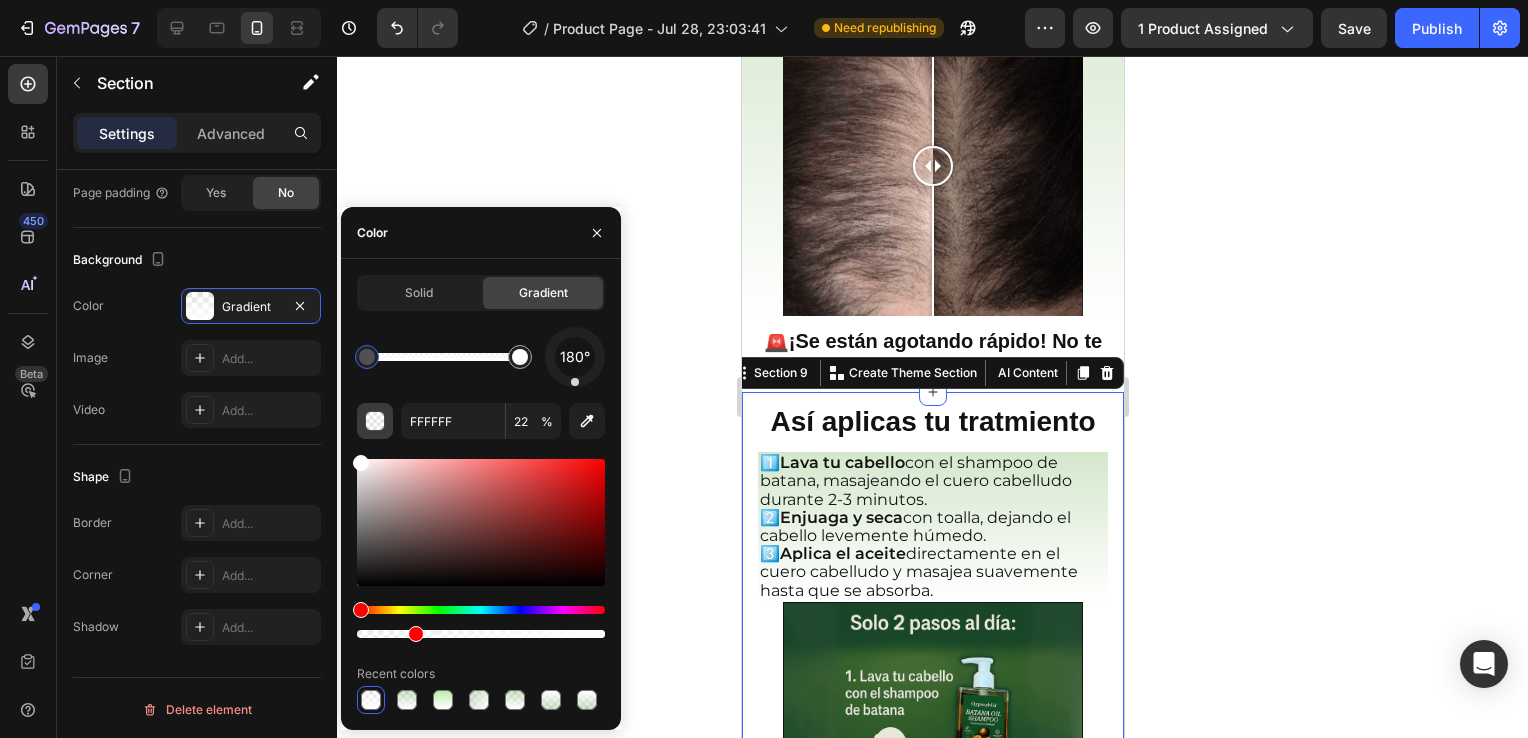 click at bounding box center (376, 422) 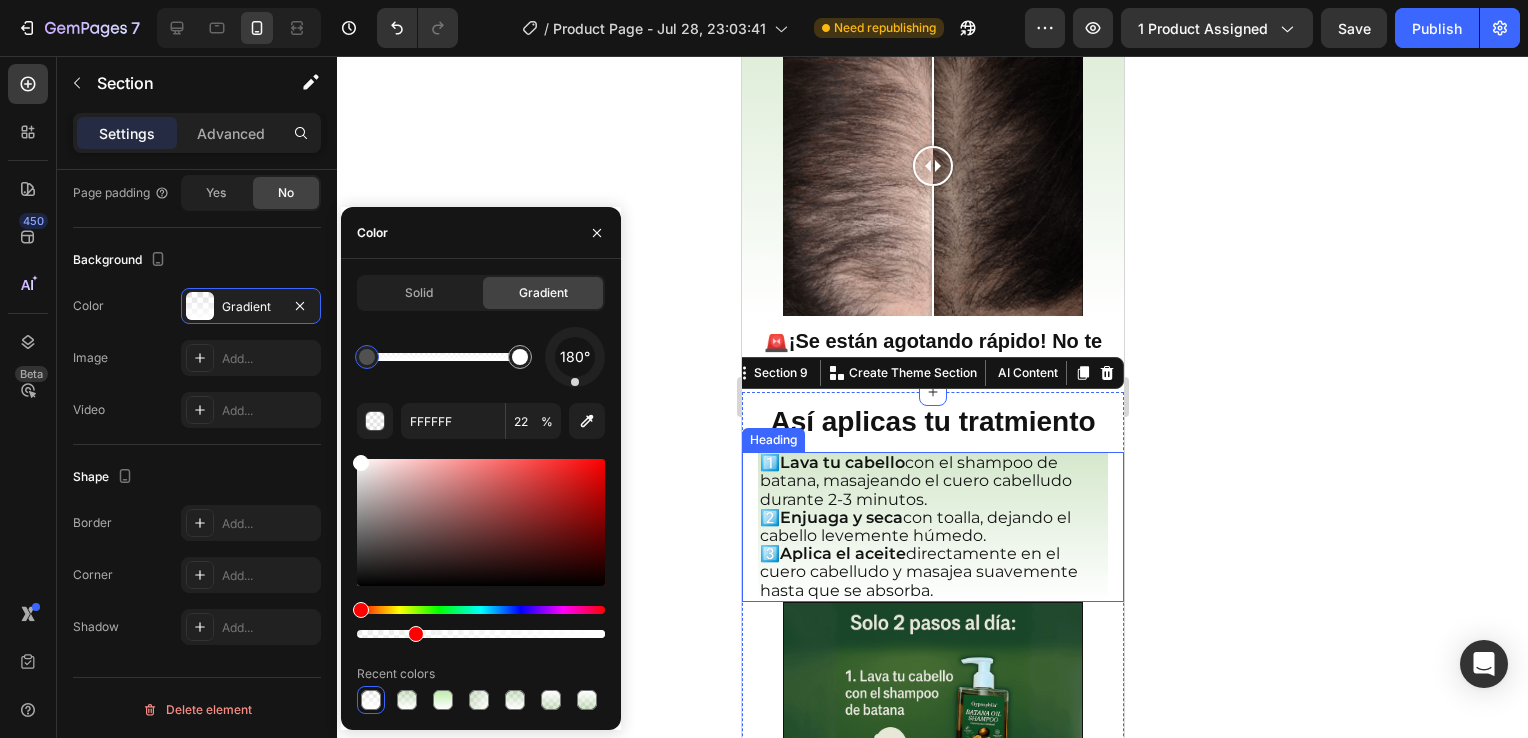 click on "1️⃣  Lava tu cabello  con el shampoo de batana, masajeando el cuero cabelludo durante 2-3 minutos." at bounding box center (915, 480) 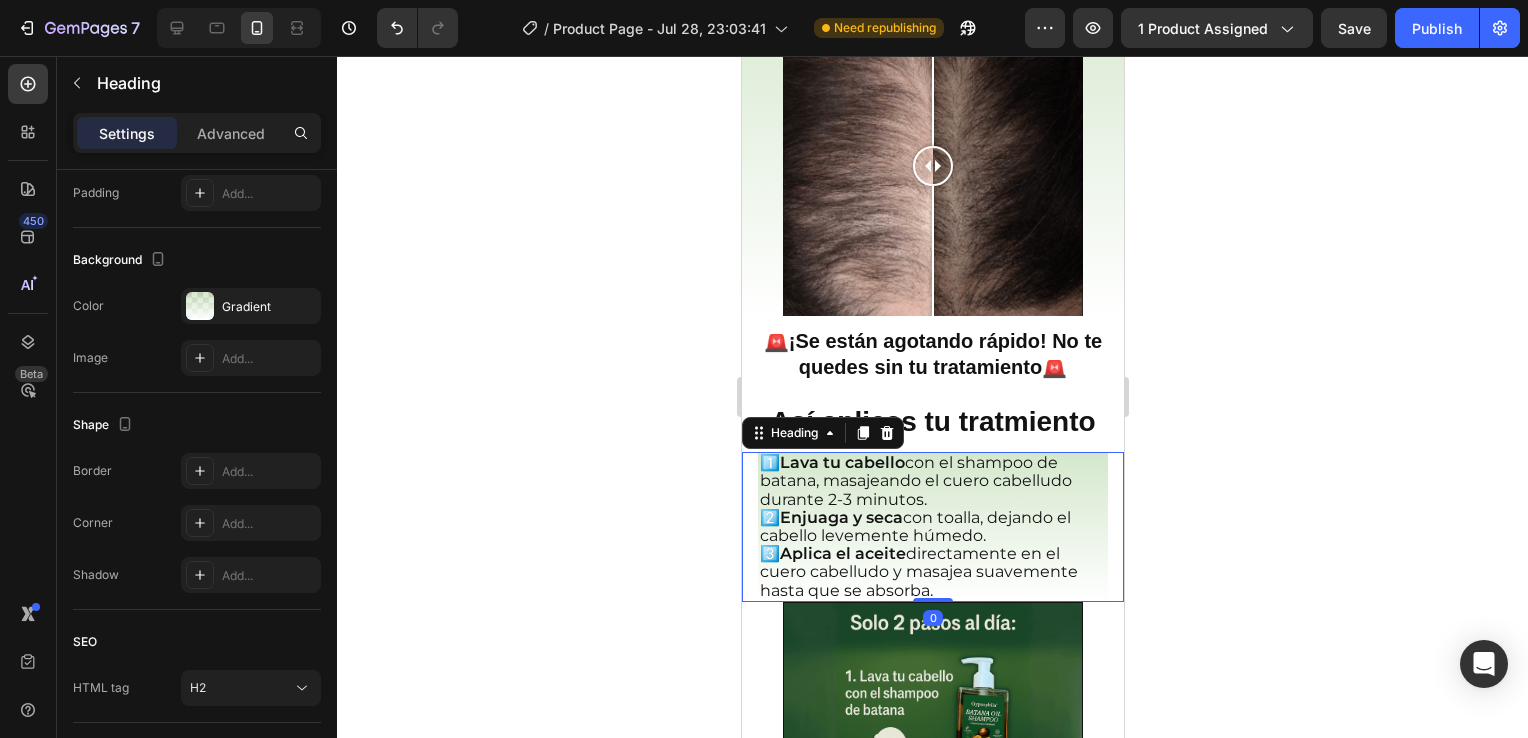 scroll, scrollTop: 0, scrollLeft: 0, axis: both 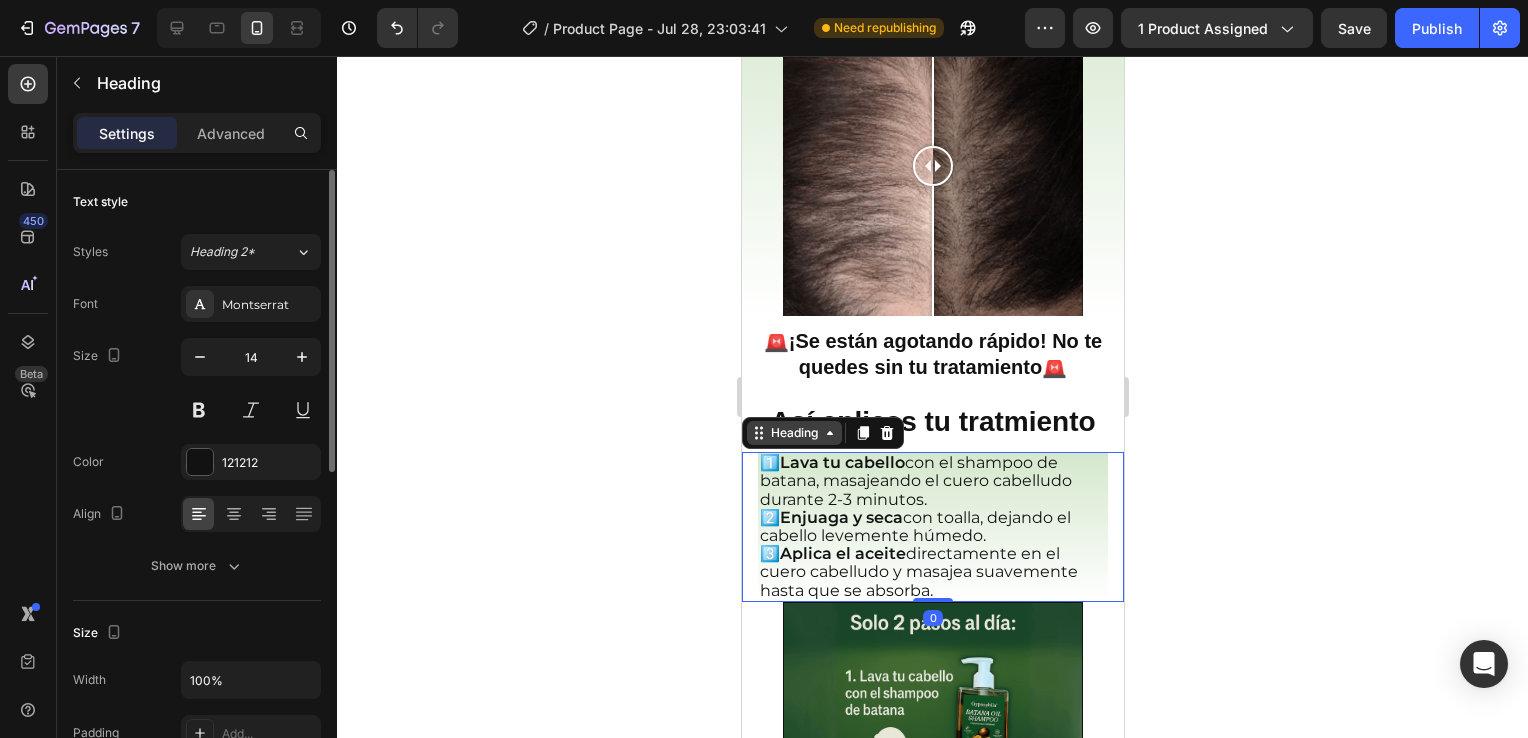 click 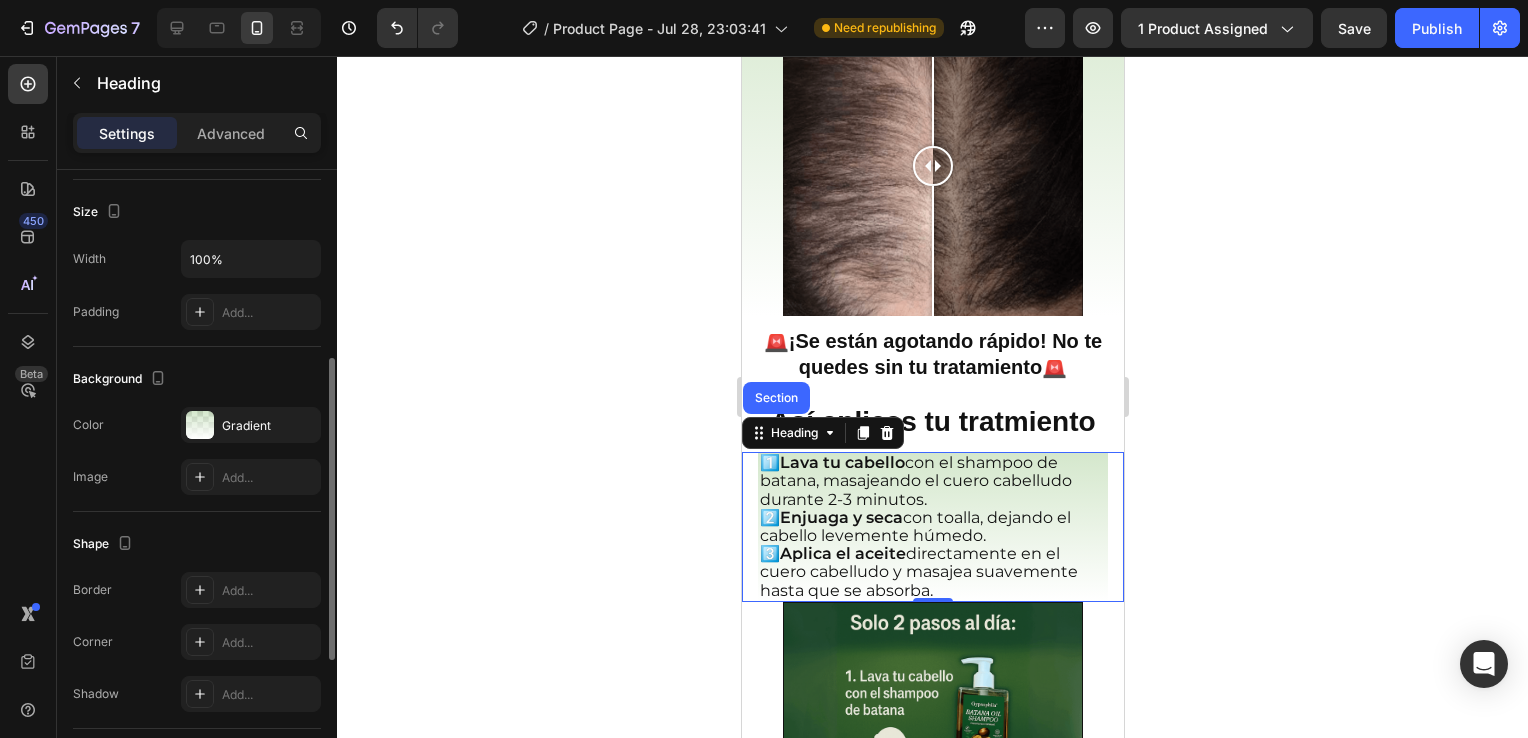 scroll, scrollTop: 430, scrollLeft: 0, axis: vertical 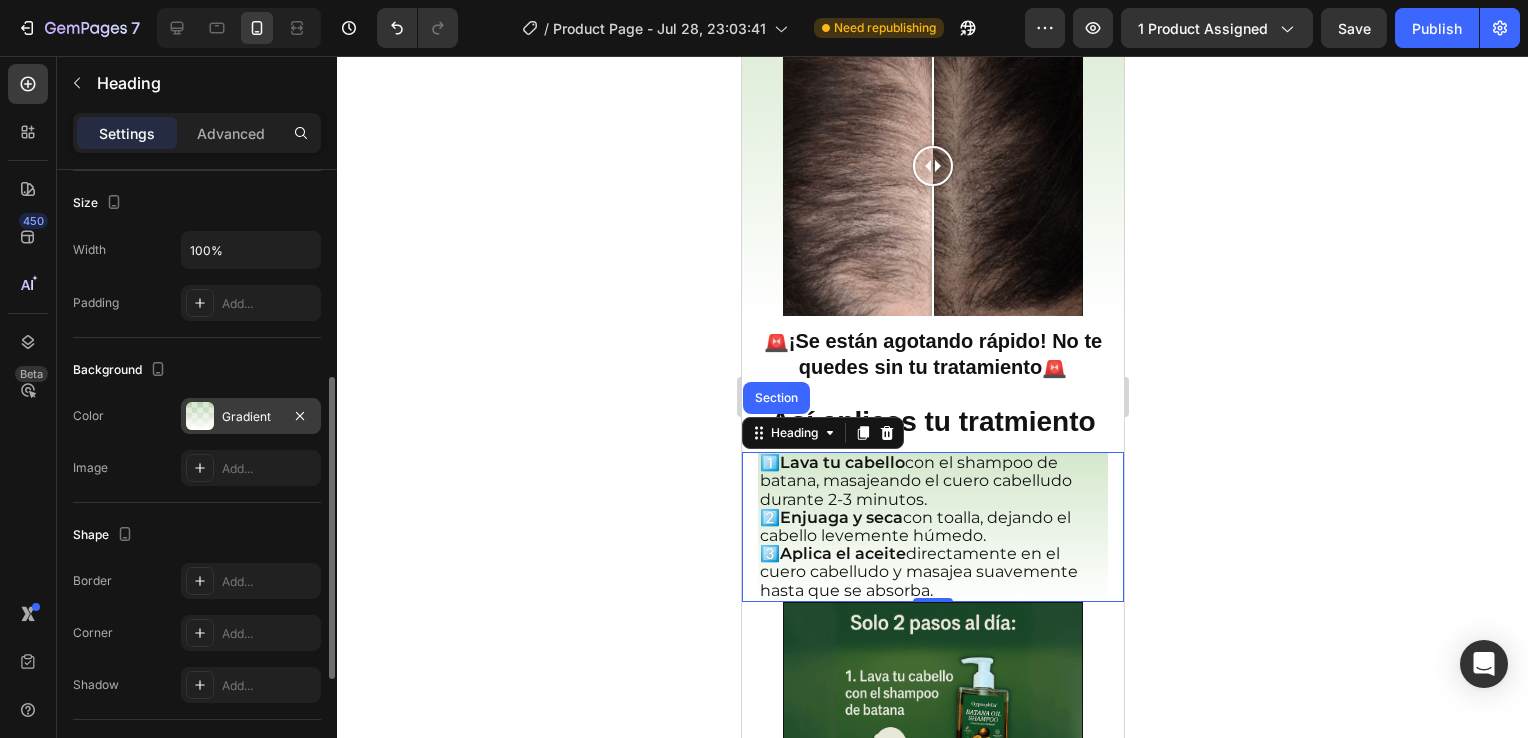 click on "Gradient" at bounding box center (251, 417) 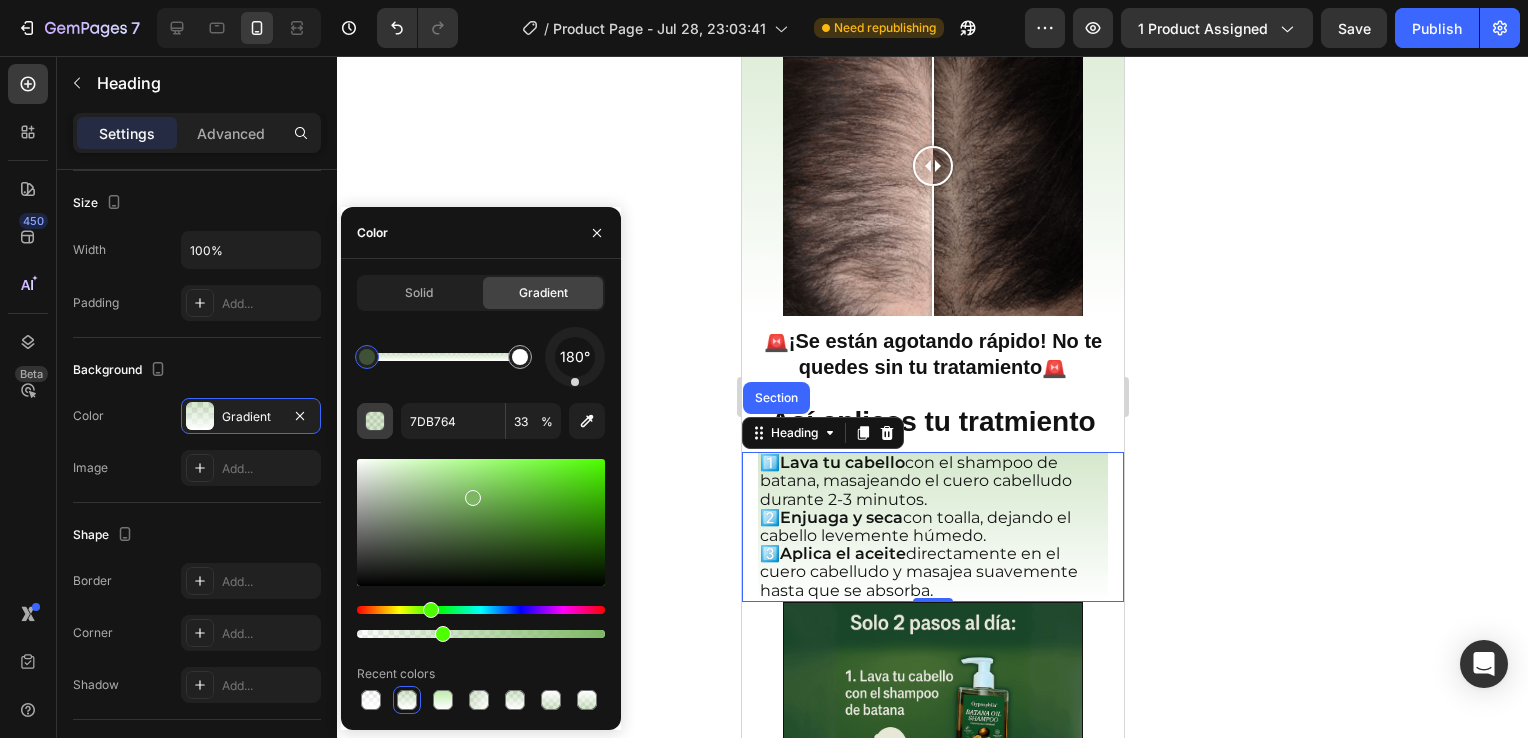 click at bounding box center (376, 422) 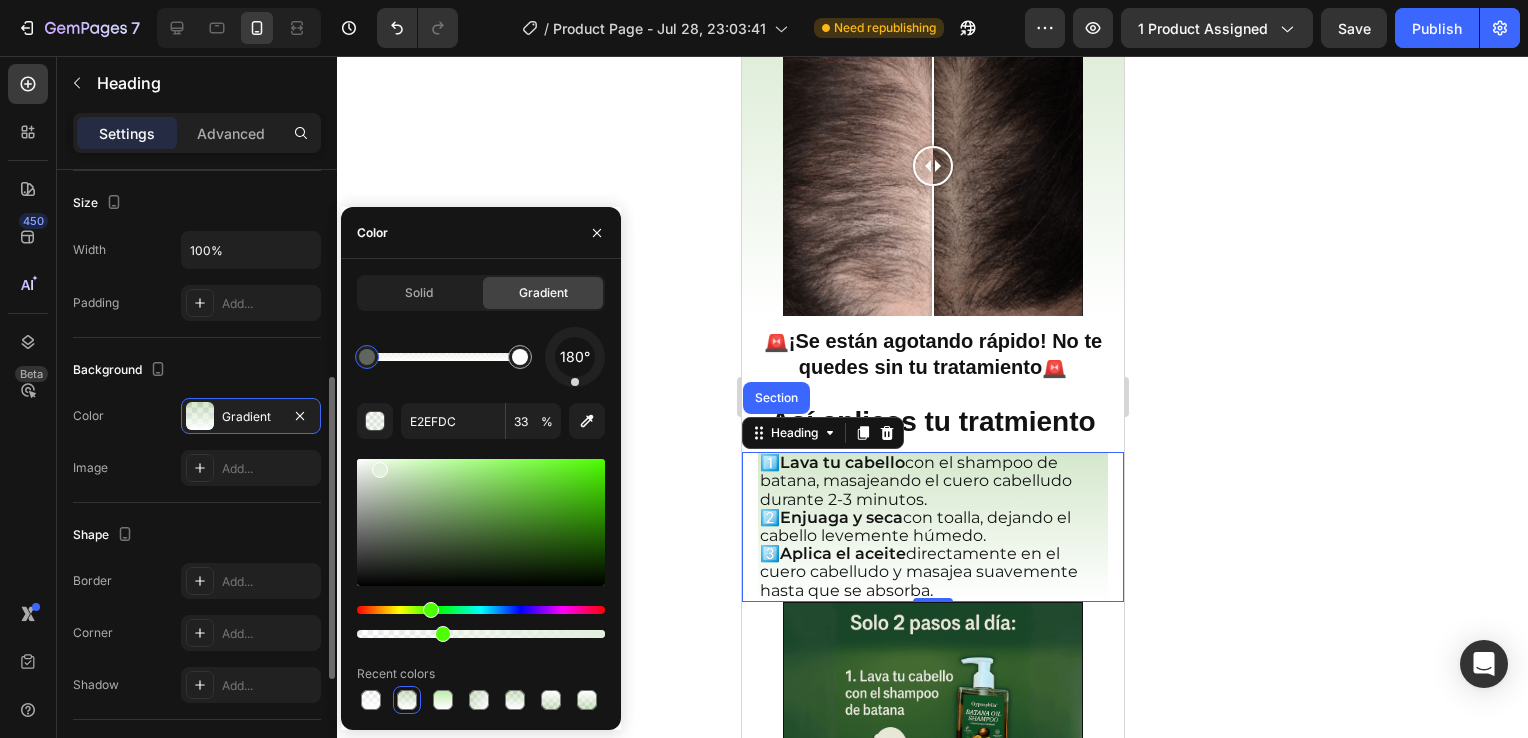 type on "FFFFFF" 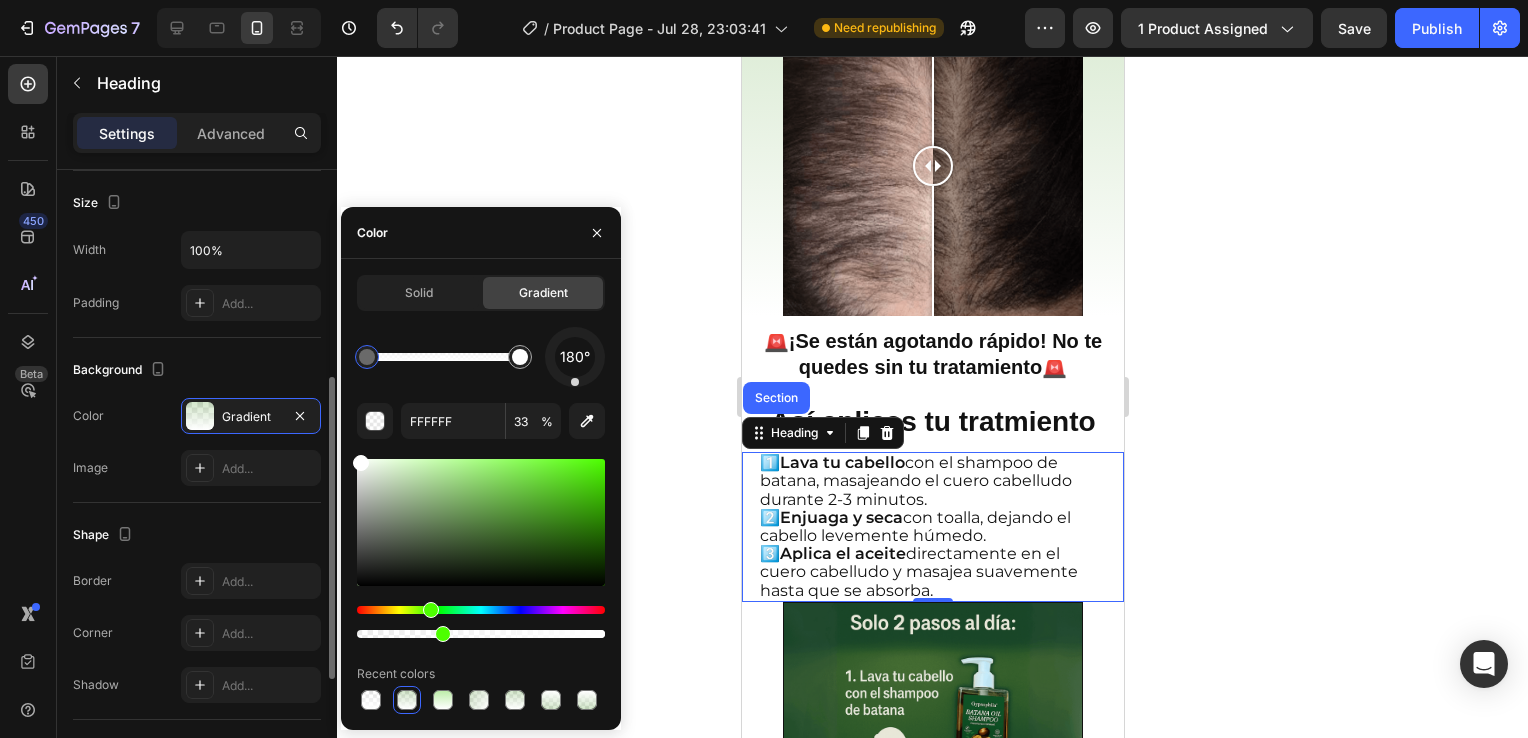 drag, startPoint x: 377, startPoint y: 467, endPoint x: 312, endPoint y: 440, distance: 70.38466 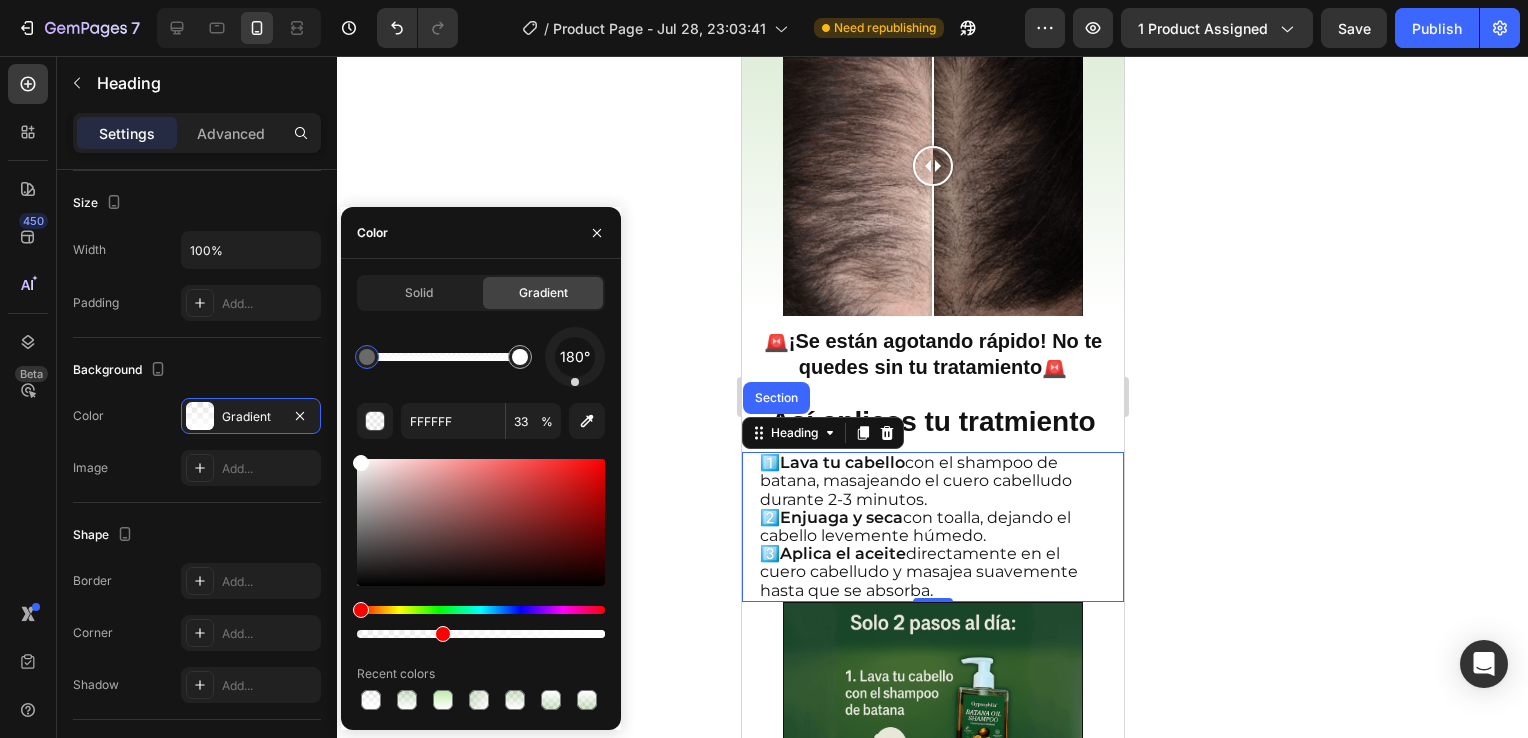 click on "Solid Gradient 180° FFFFFF 33 % Recent colors" at bounding box center [481, 494] 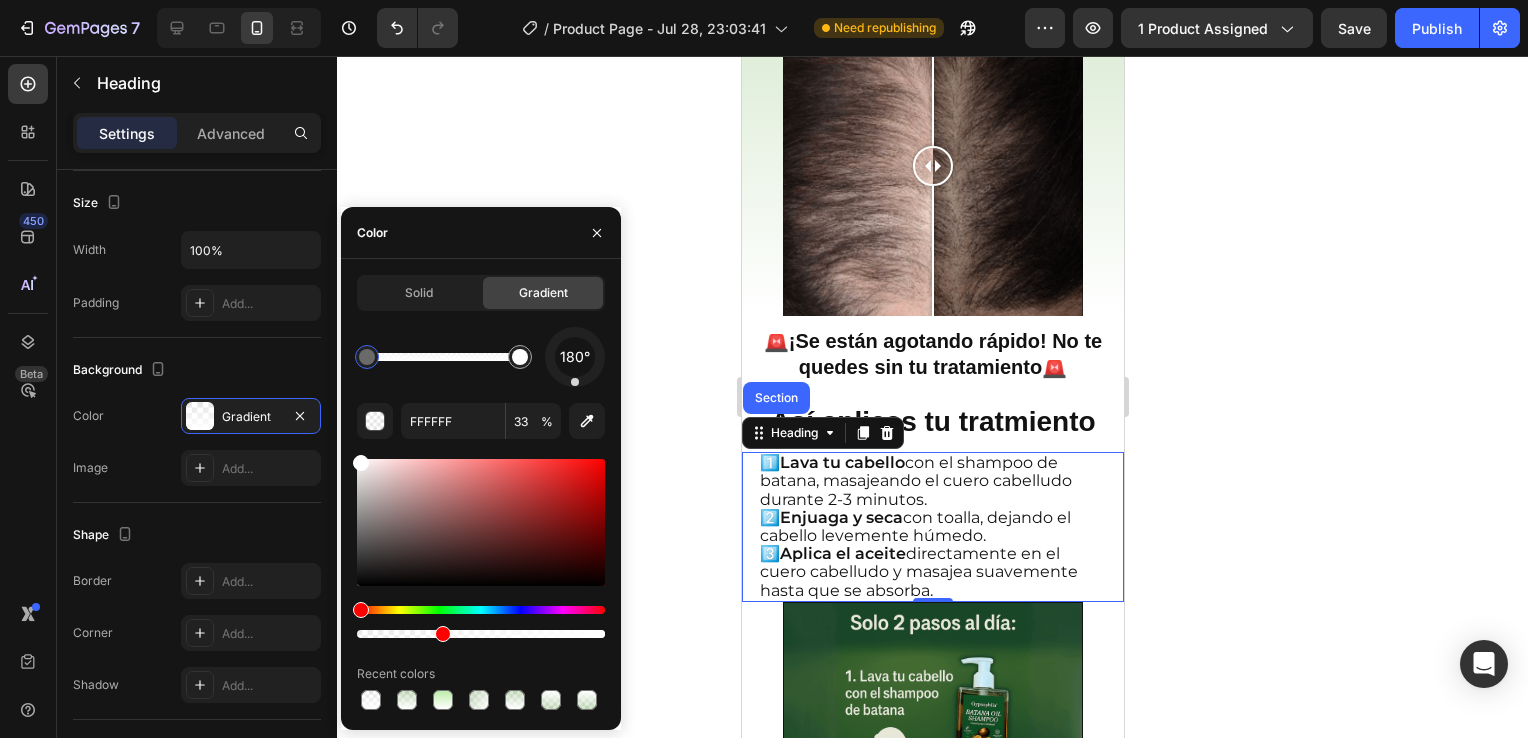 click 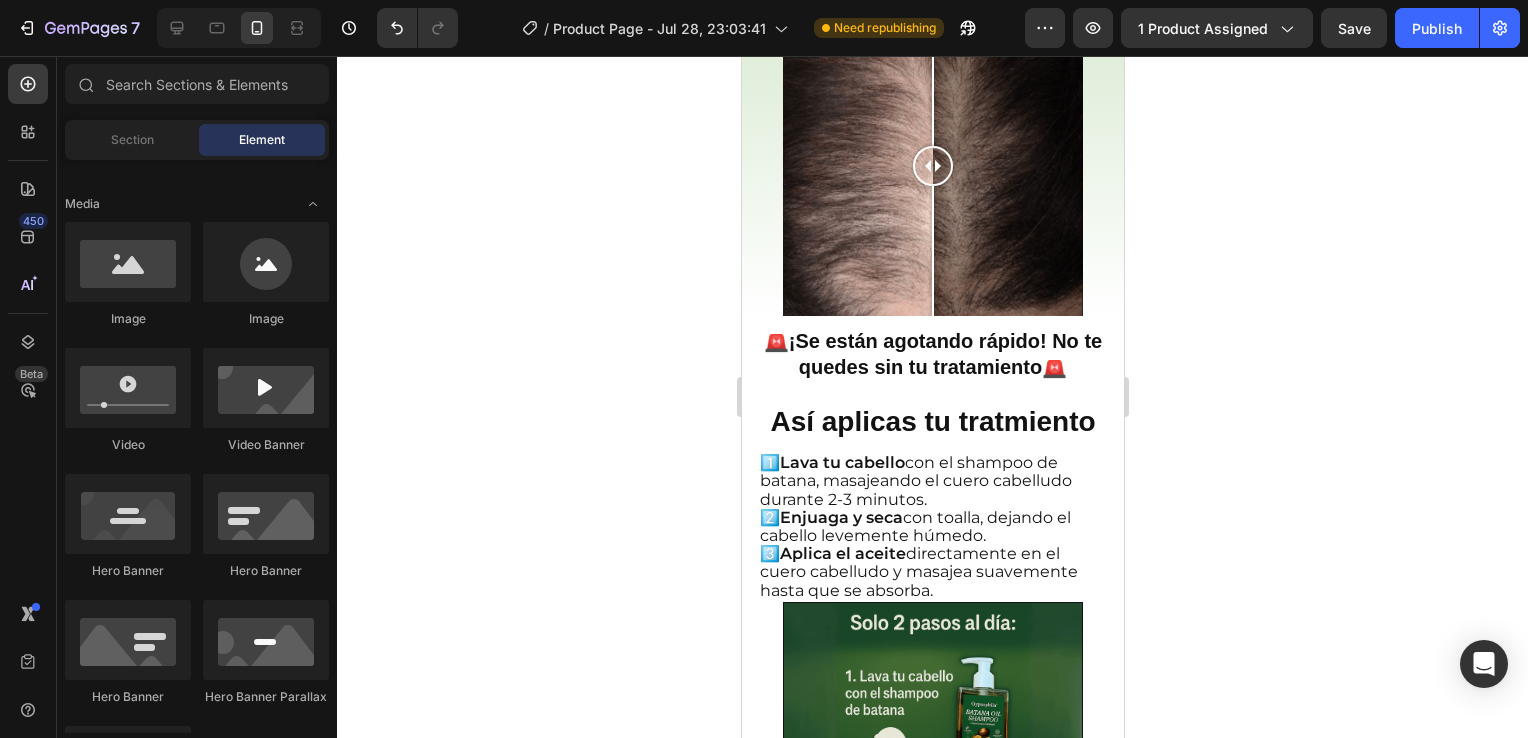 click 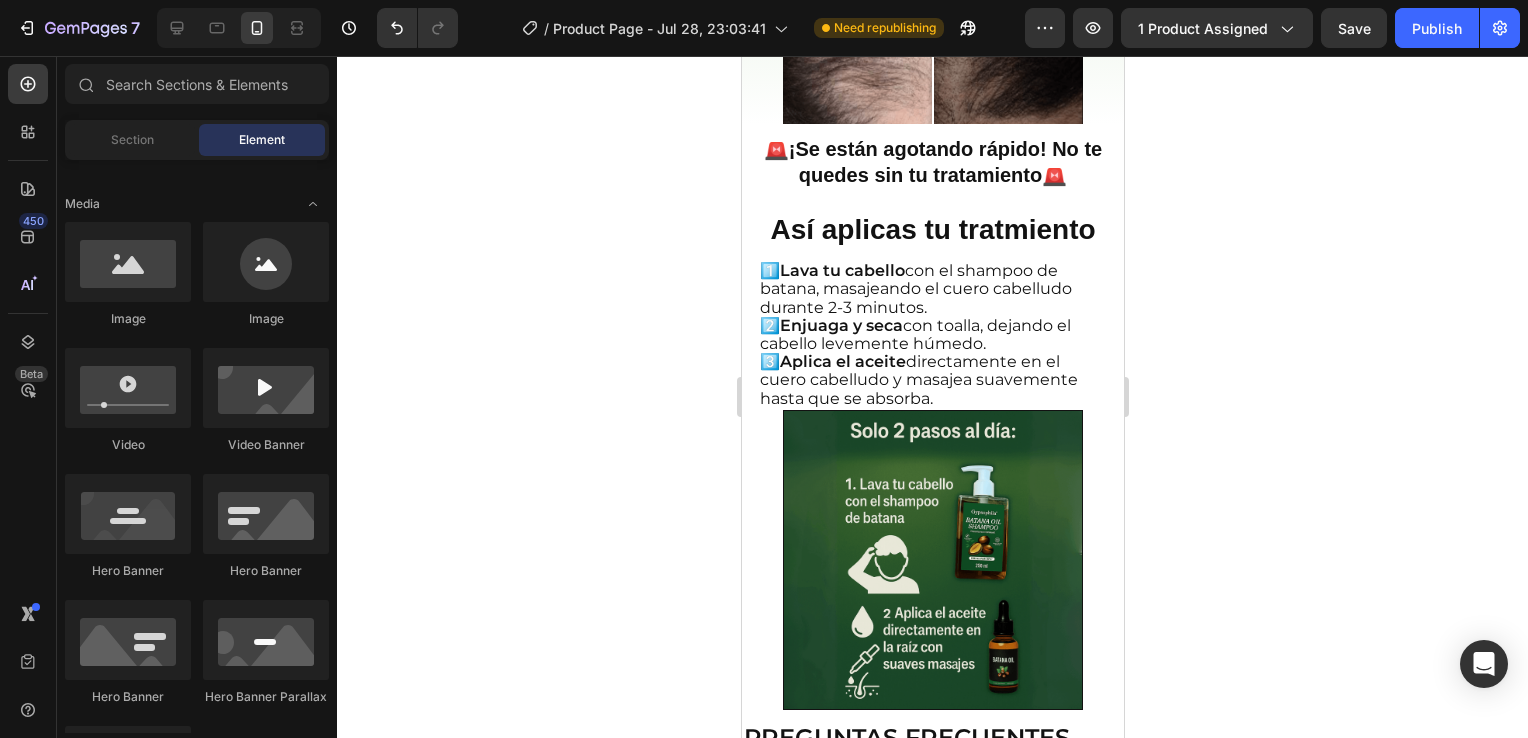 scroll, scrollTop: 2567, scrollLeft: 0, axis: vertical 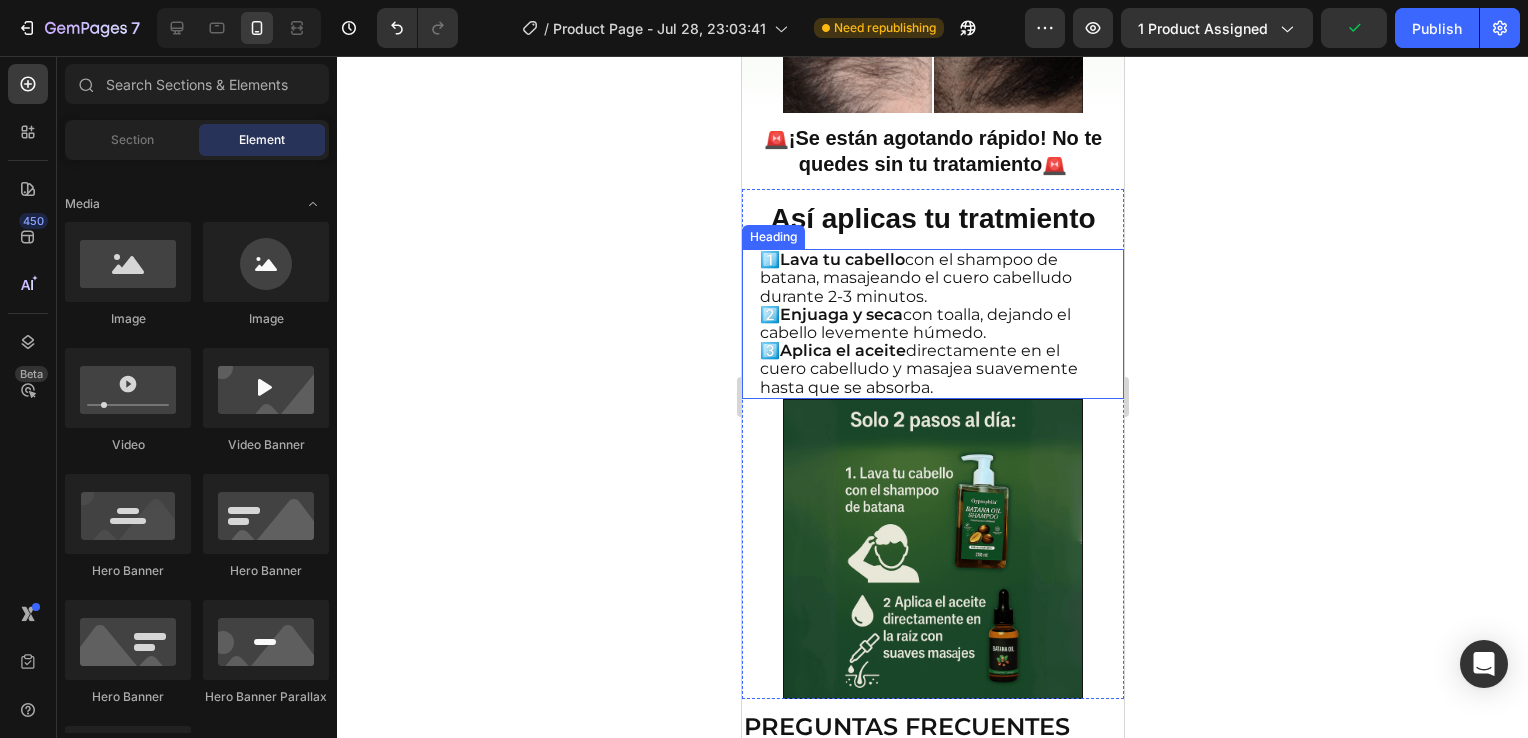 click on "1️⃣  Lava tu cabello  con el shampoo de batana, masajeando el cuero cabelludo durante 2-3 minutos. 2️⃣  Enjuaga y seca  con toalla, dejando el cabello levemente húmedo. 3️⃣  Aplica el aceite  directamente en el cuero cabelludo y masajea suavemente hasta que se absorba." at bounding box center [932, 324] 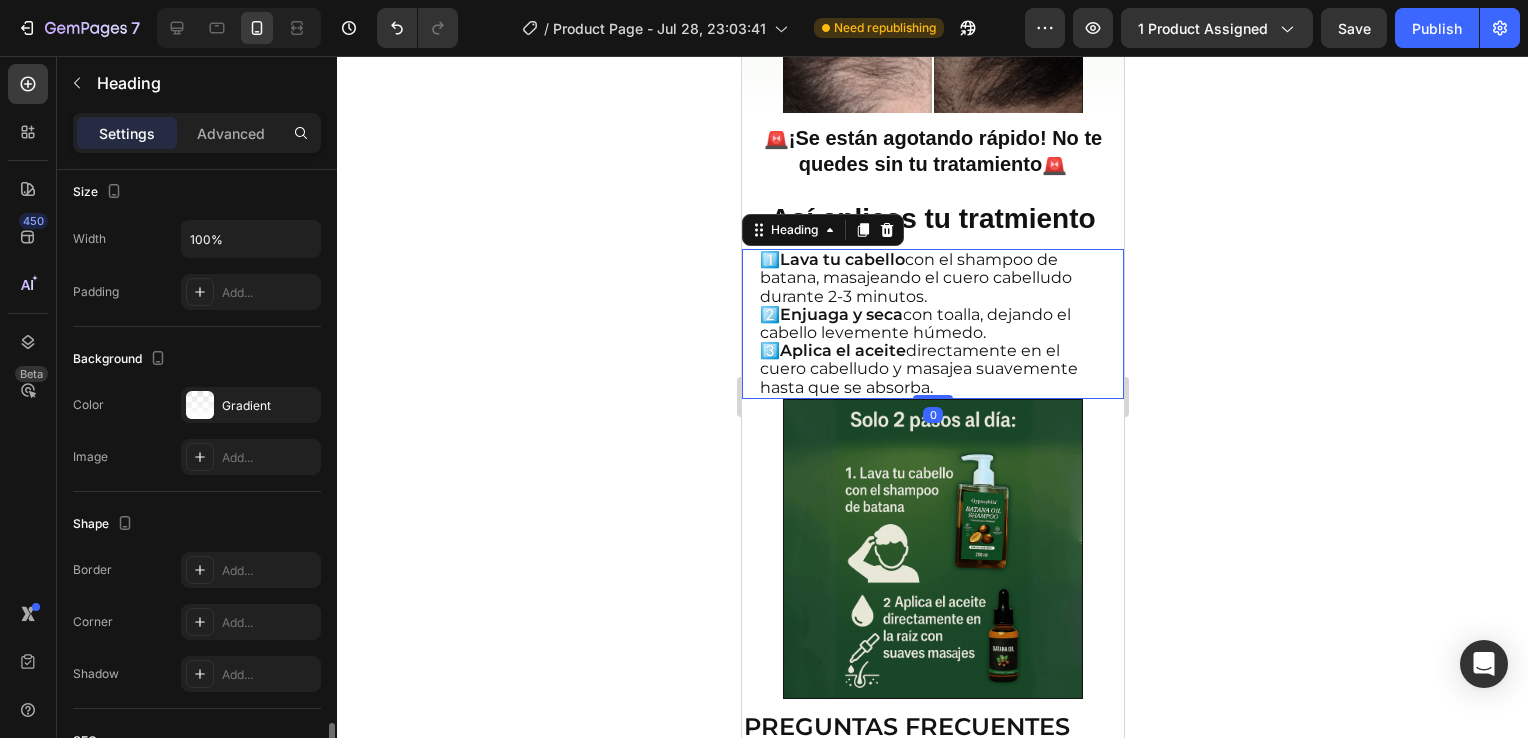 scroll, scrollTop: 670, scrollLeft: 0, axis: vertical 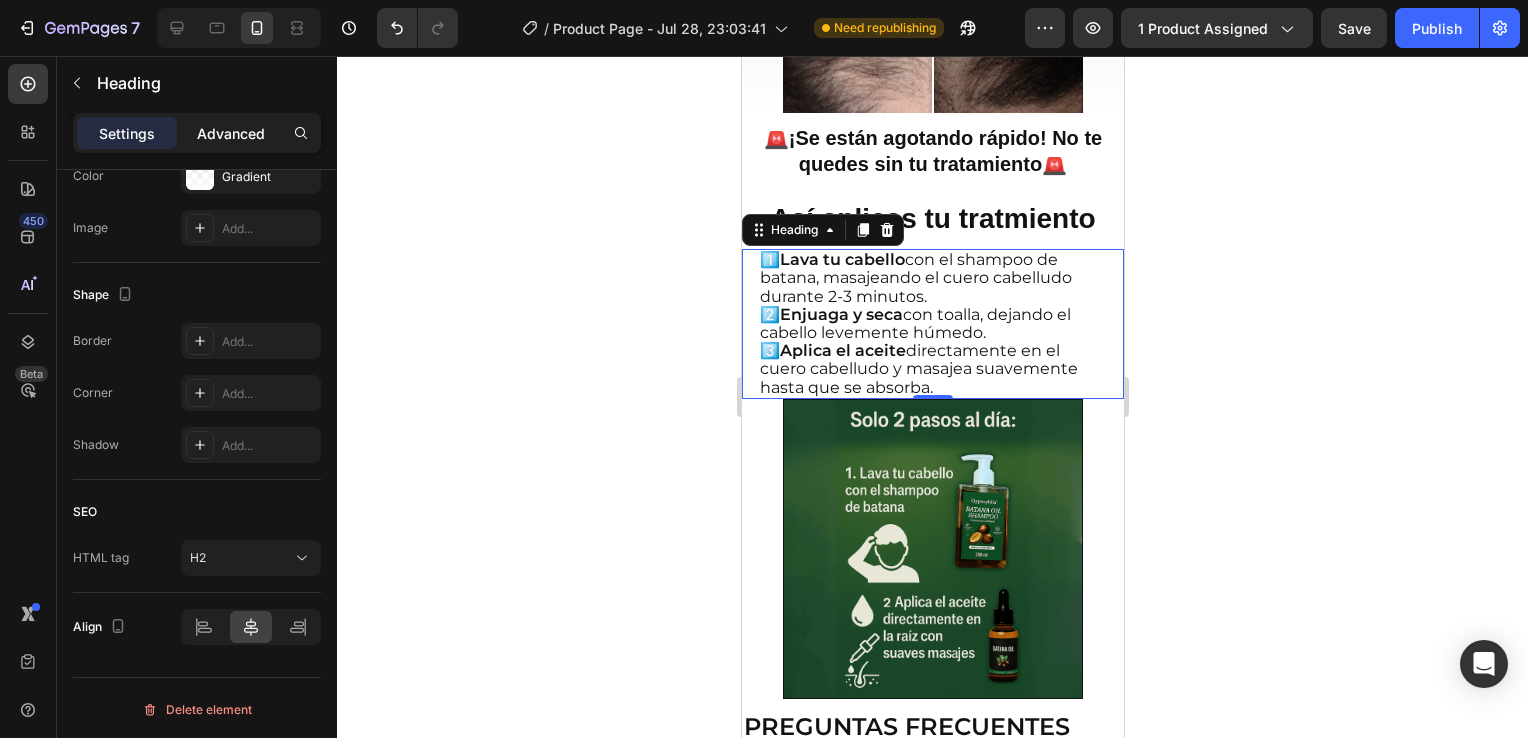 click on "Advanced" at bounding box center [231, 133] 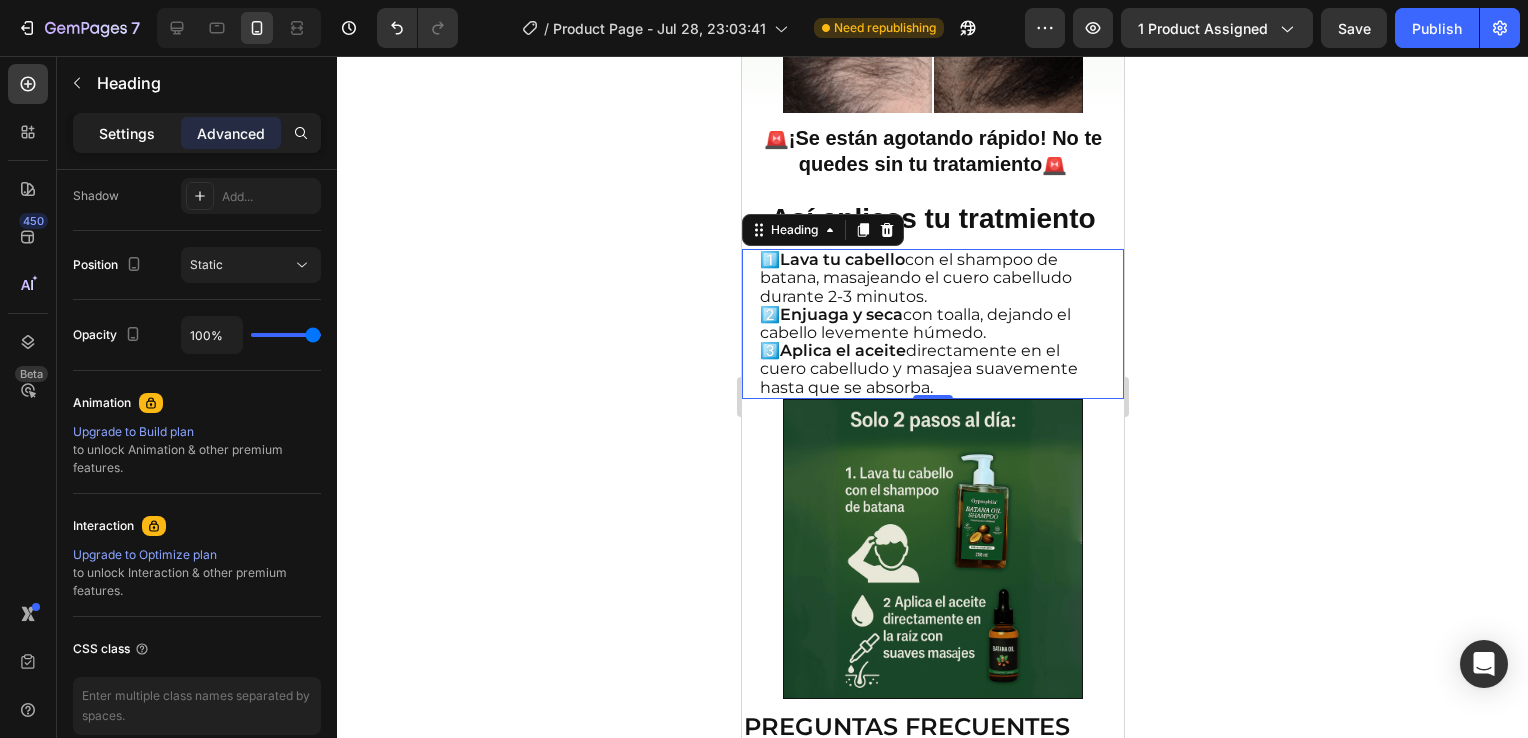 click on "Settings" at bounding box center (127, 133) 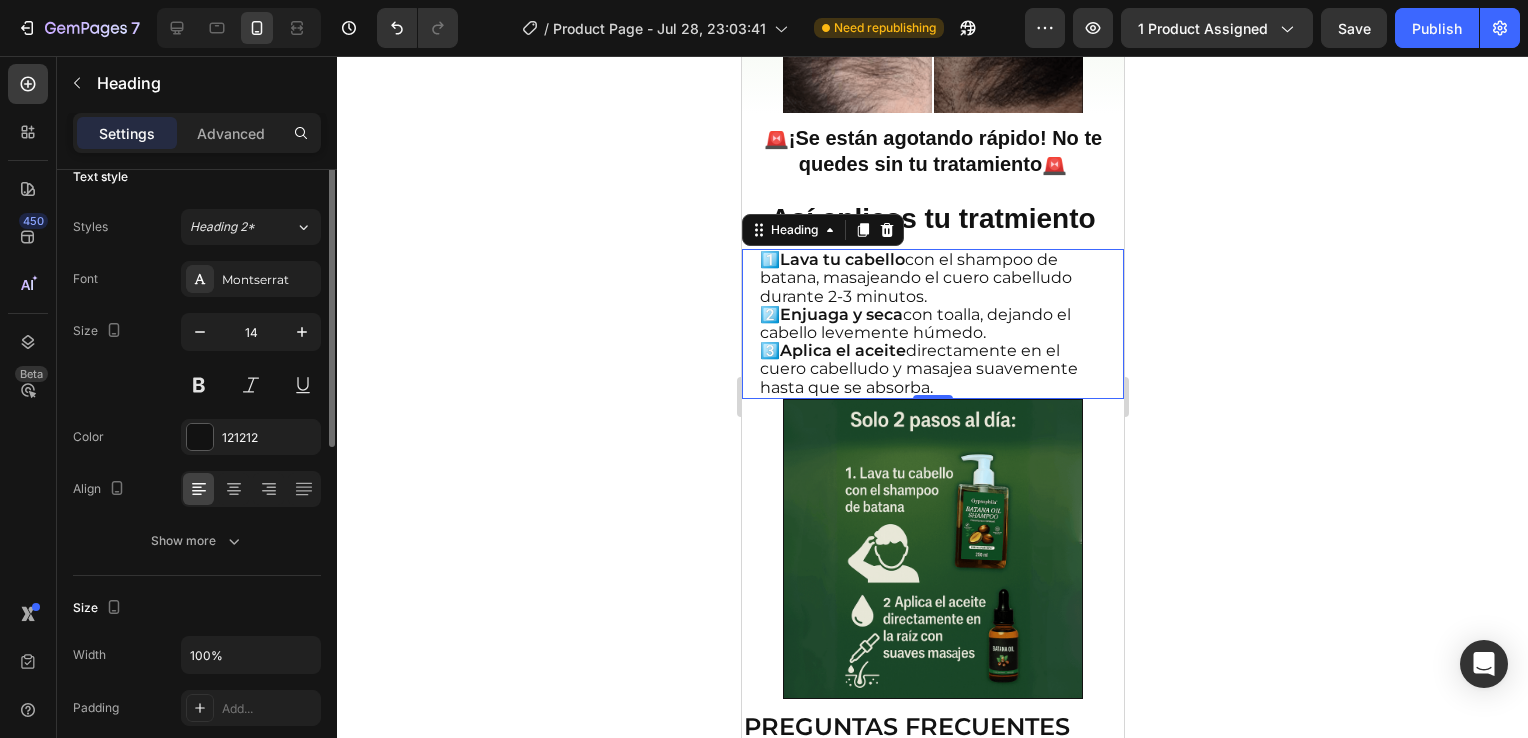 scroll, scrollTop: 0, scrollLeft: 0, axis: both 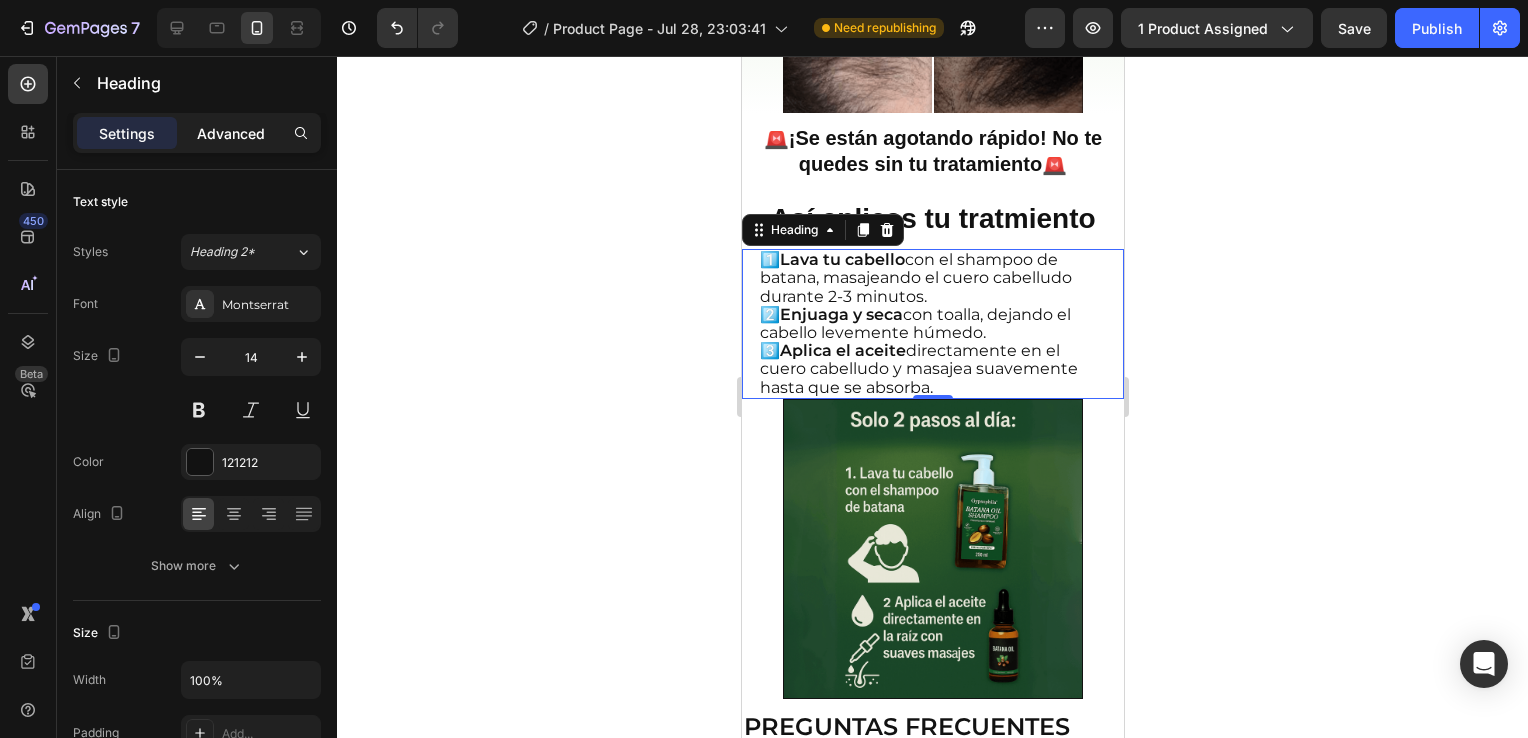 click on "Advanced" at bounding box center (231, 133) 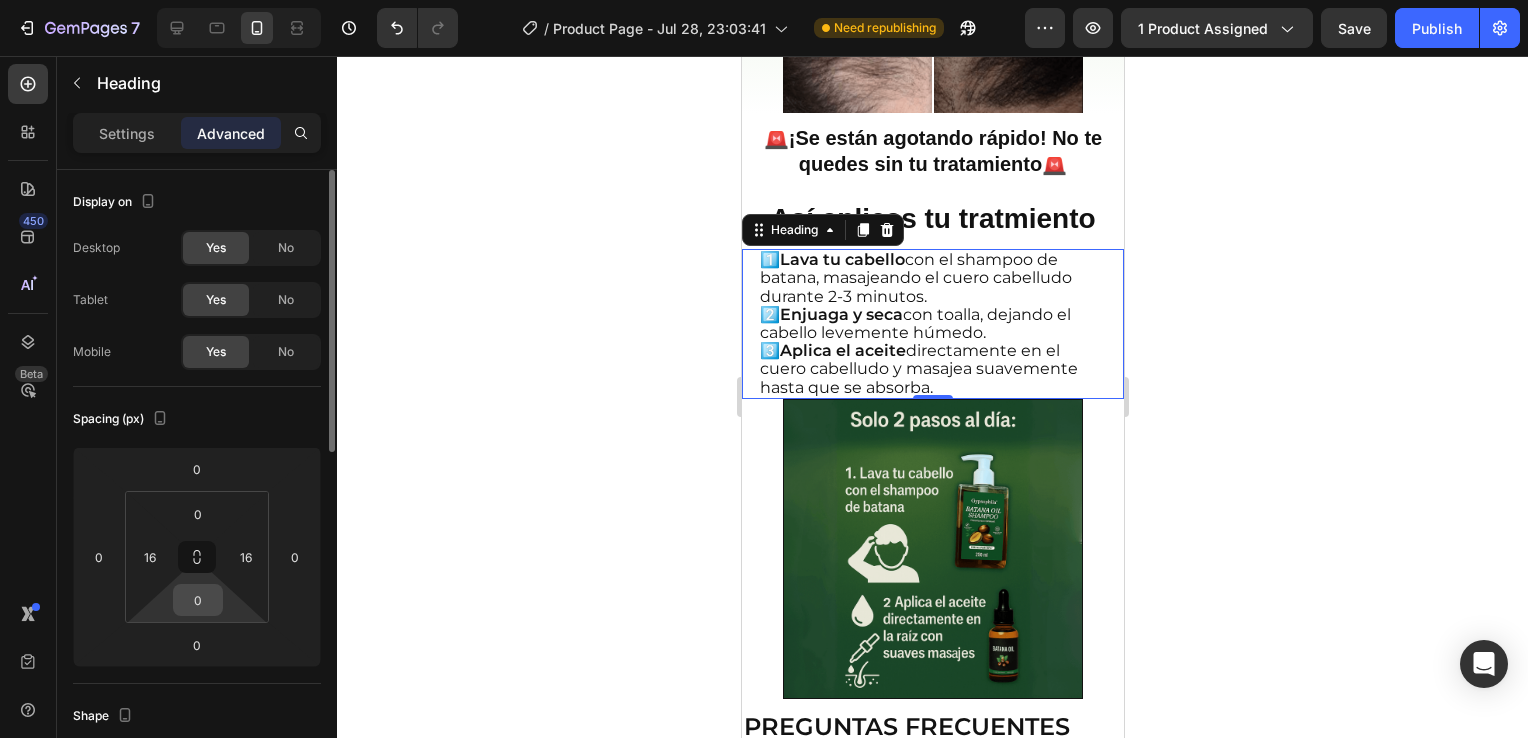 click on "0" at bounding box center [198, 600] 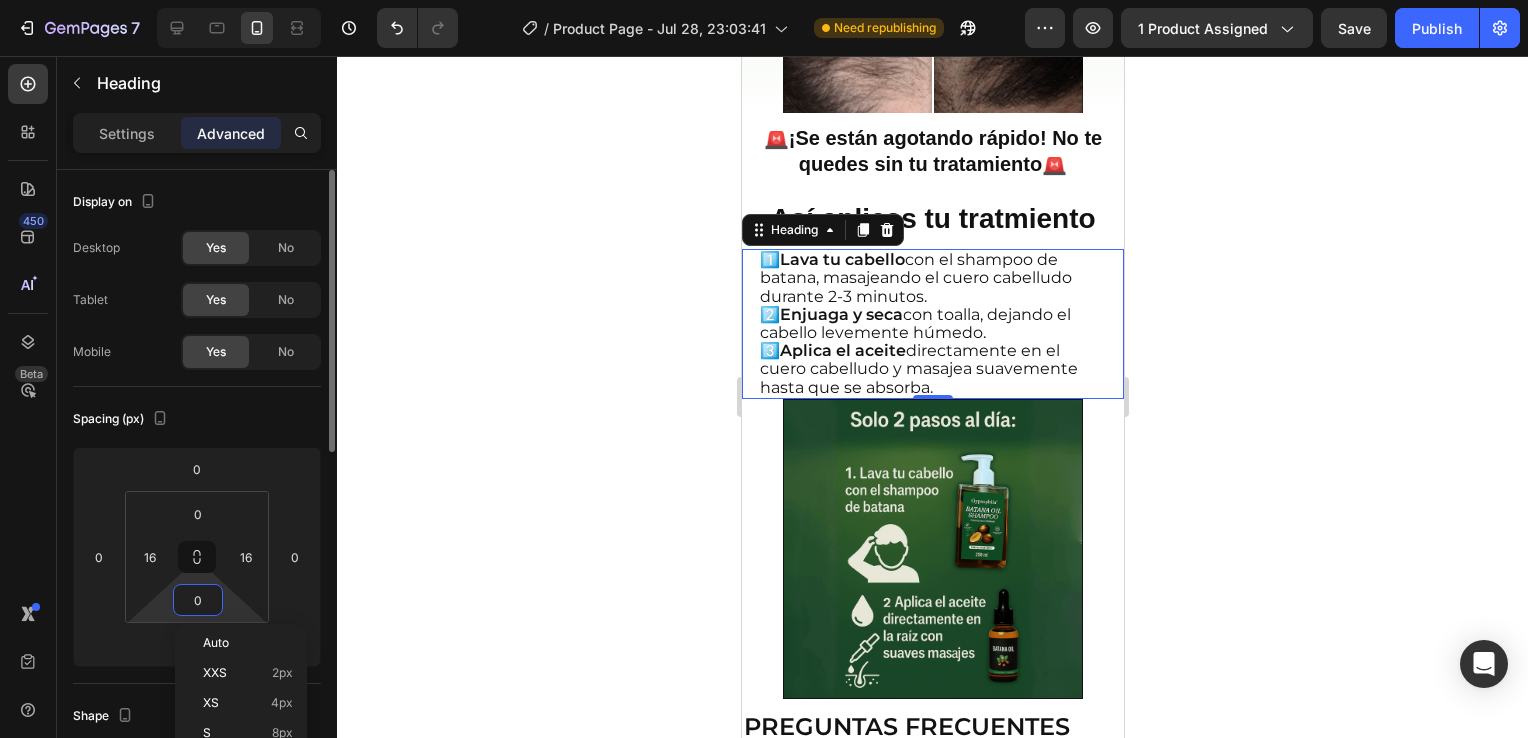 click on "0" at bounding box center [198, 600] 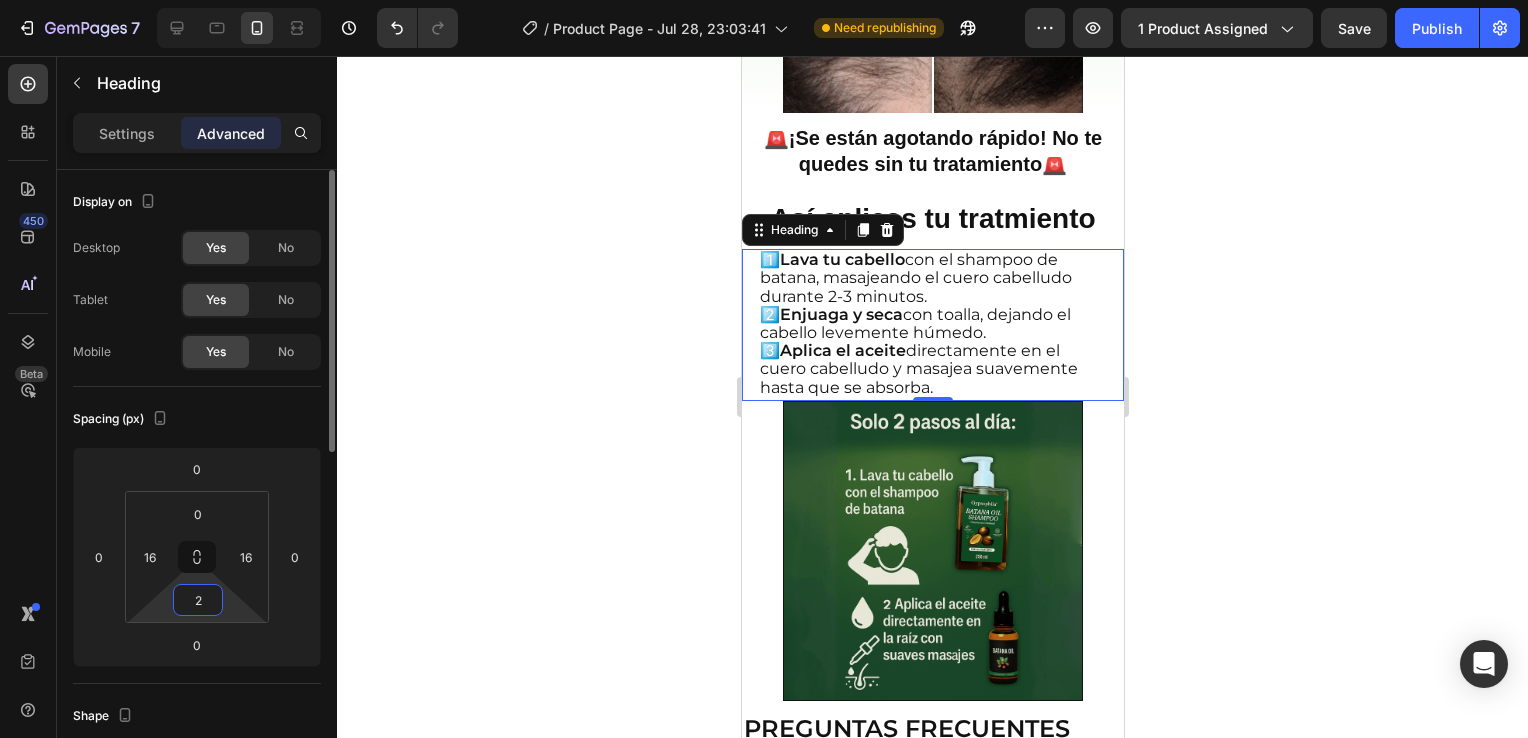 type on "20" 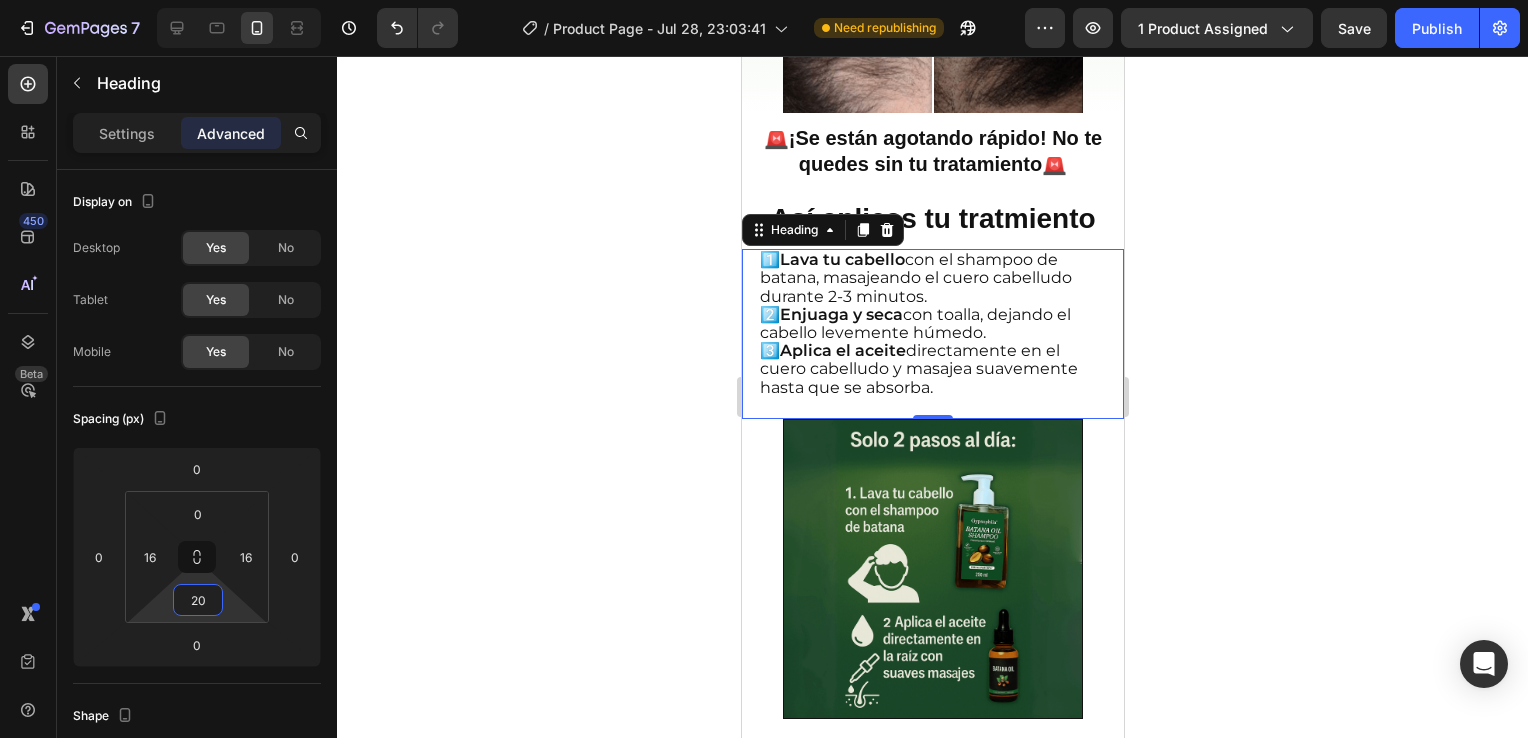 click 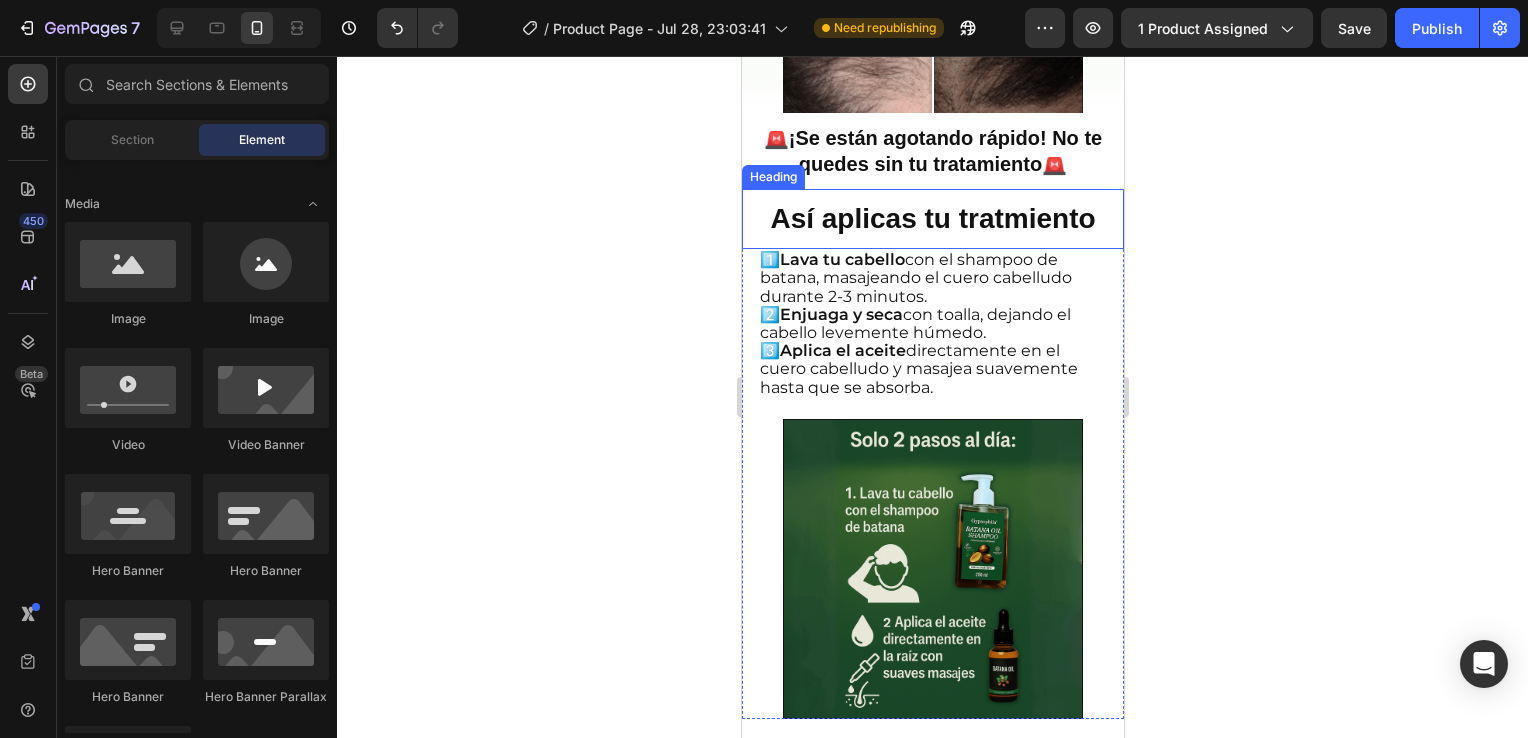 click on "Así aplicas tu tratmiento" at bounding box center [931, 218] 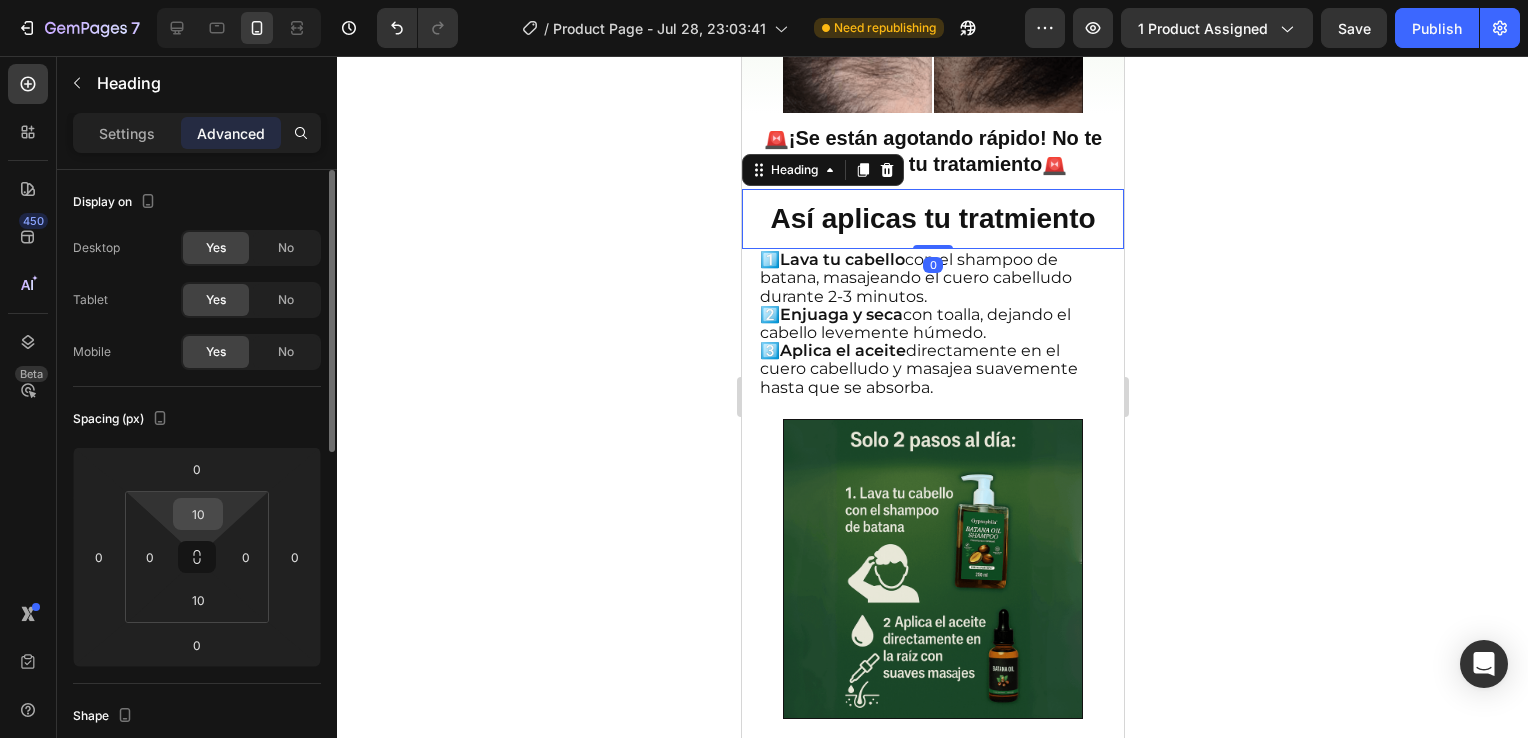 click on "10" at bounding box center (198, 514) 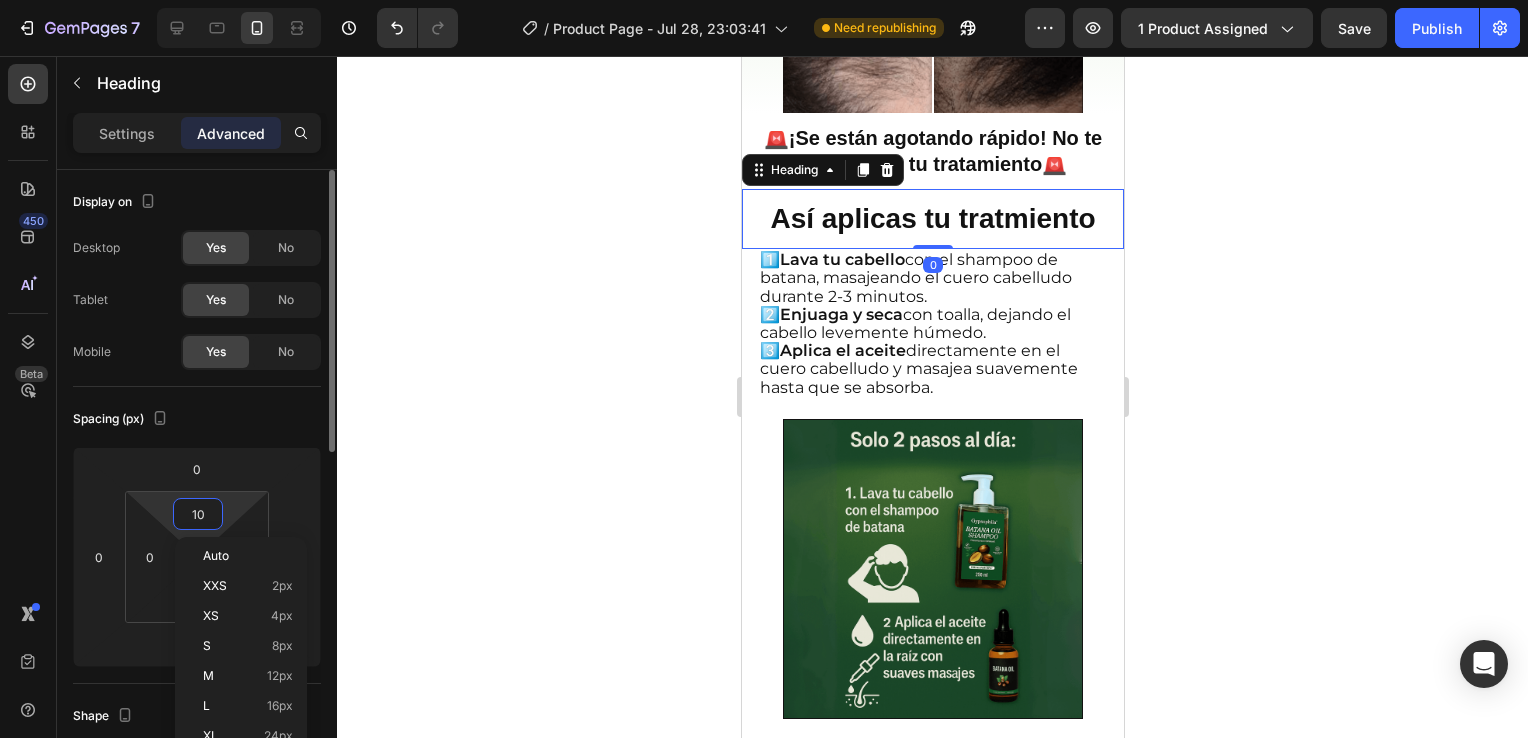 click on "10" at bounding box center (198, 514) 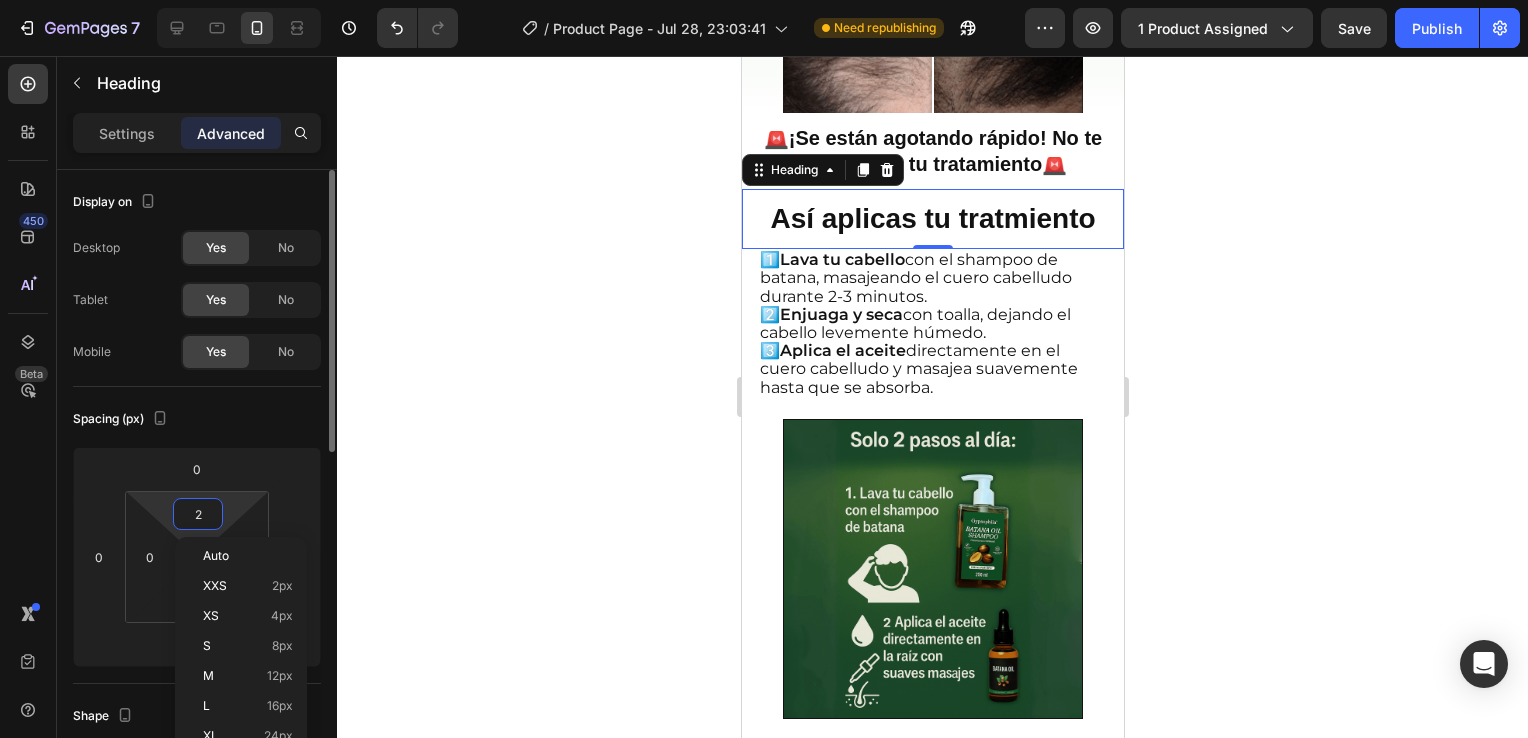 type on "20" 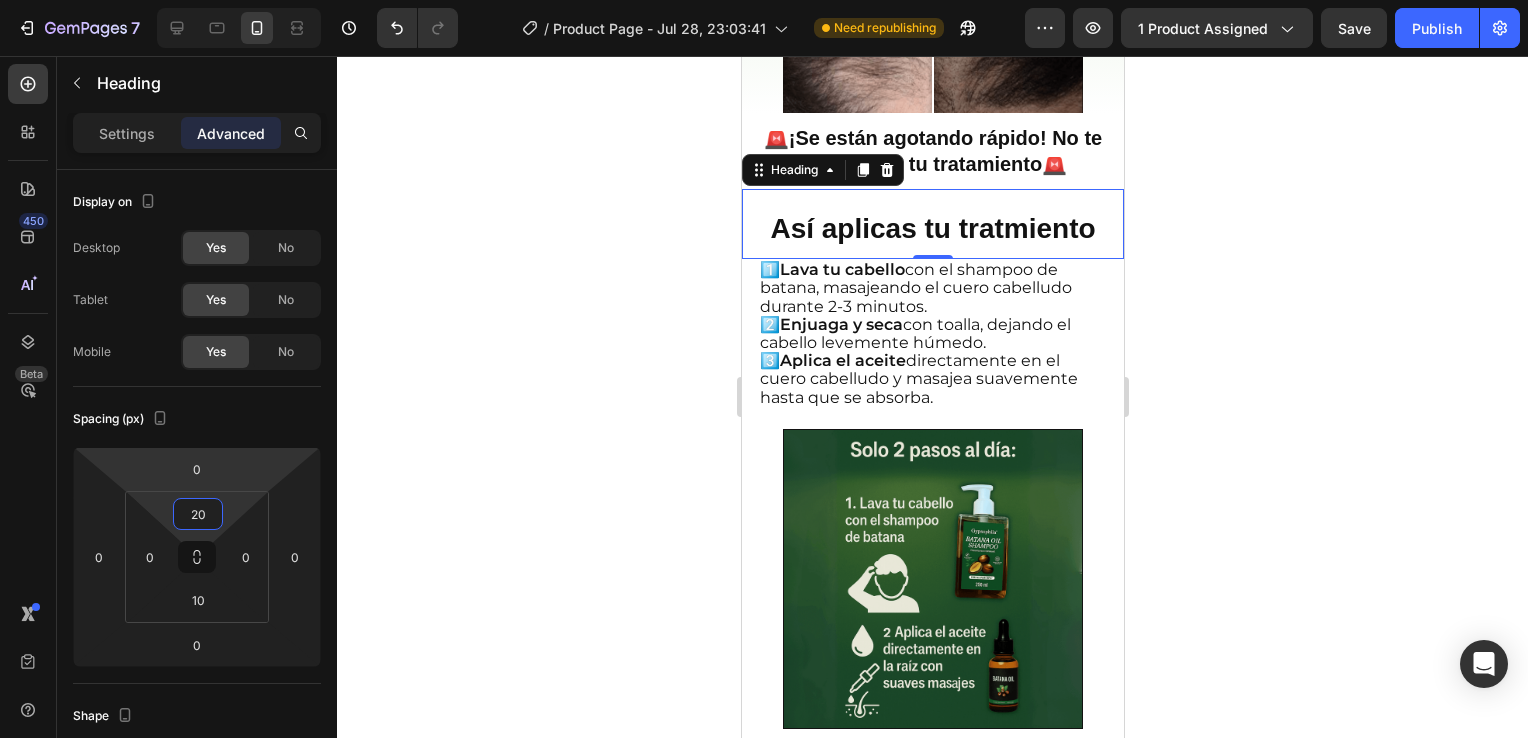 click 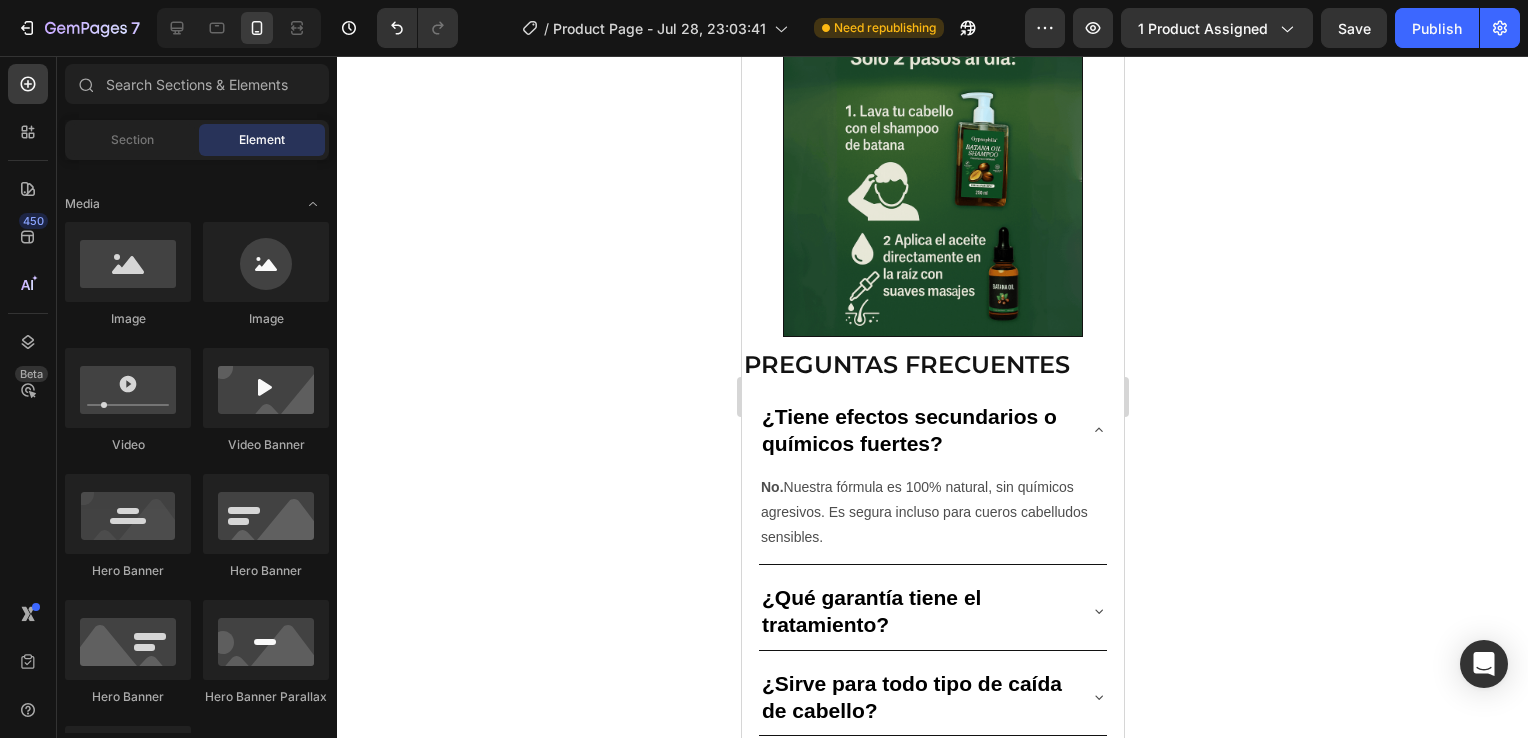 scroll, scrollTop: 2791, scrollLeft: 0, axis: vertical 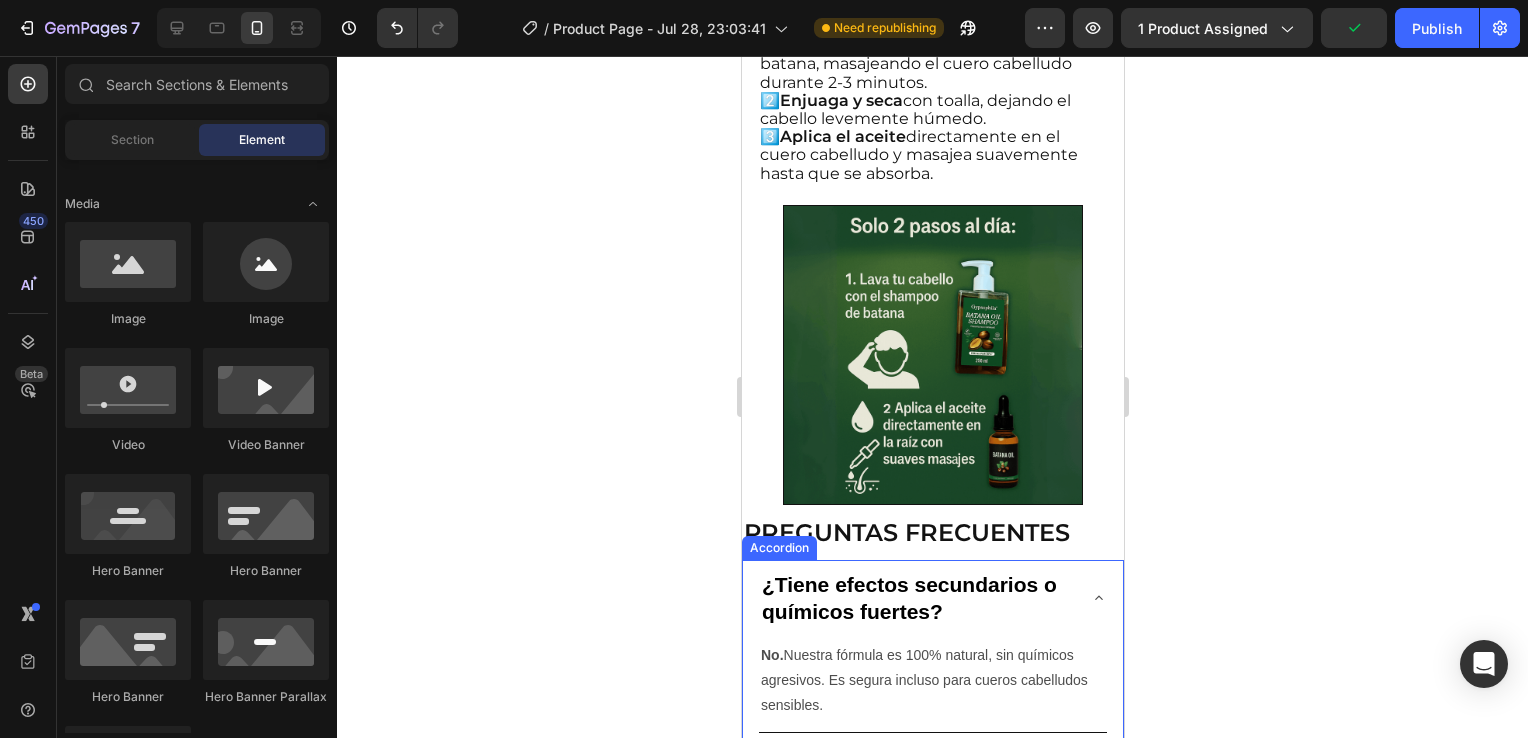 click 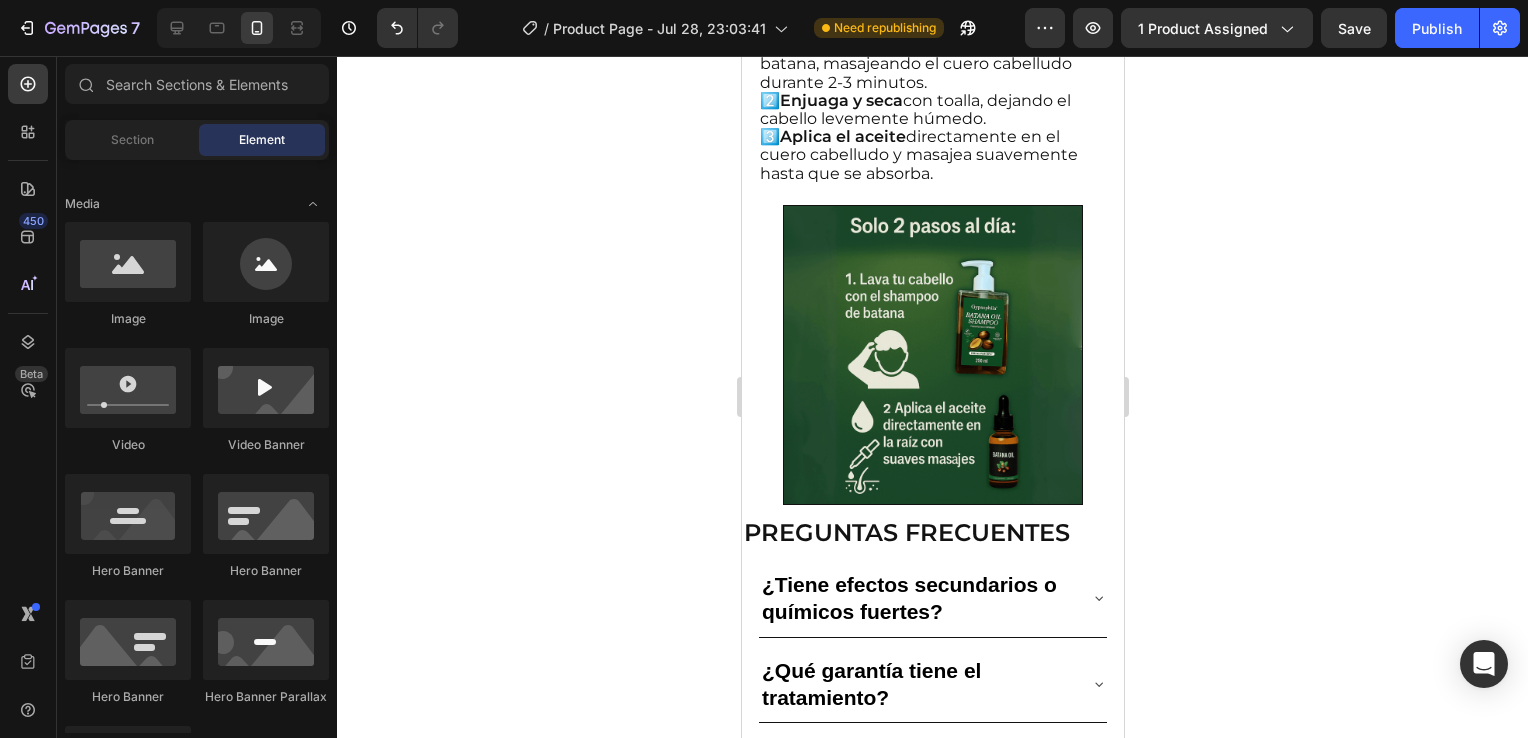 drag, startPoint x: 377, startPoint y: 463, endPoint x: 1193, endPoint y: 475, distance: 816.08826 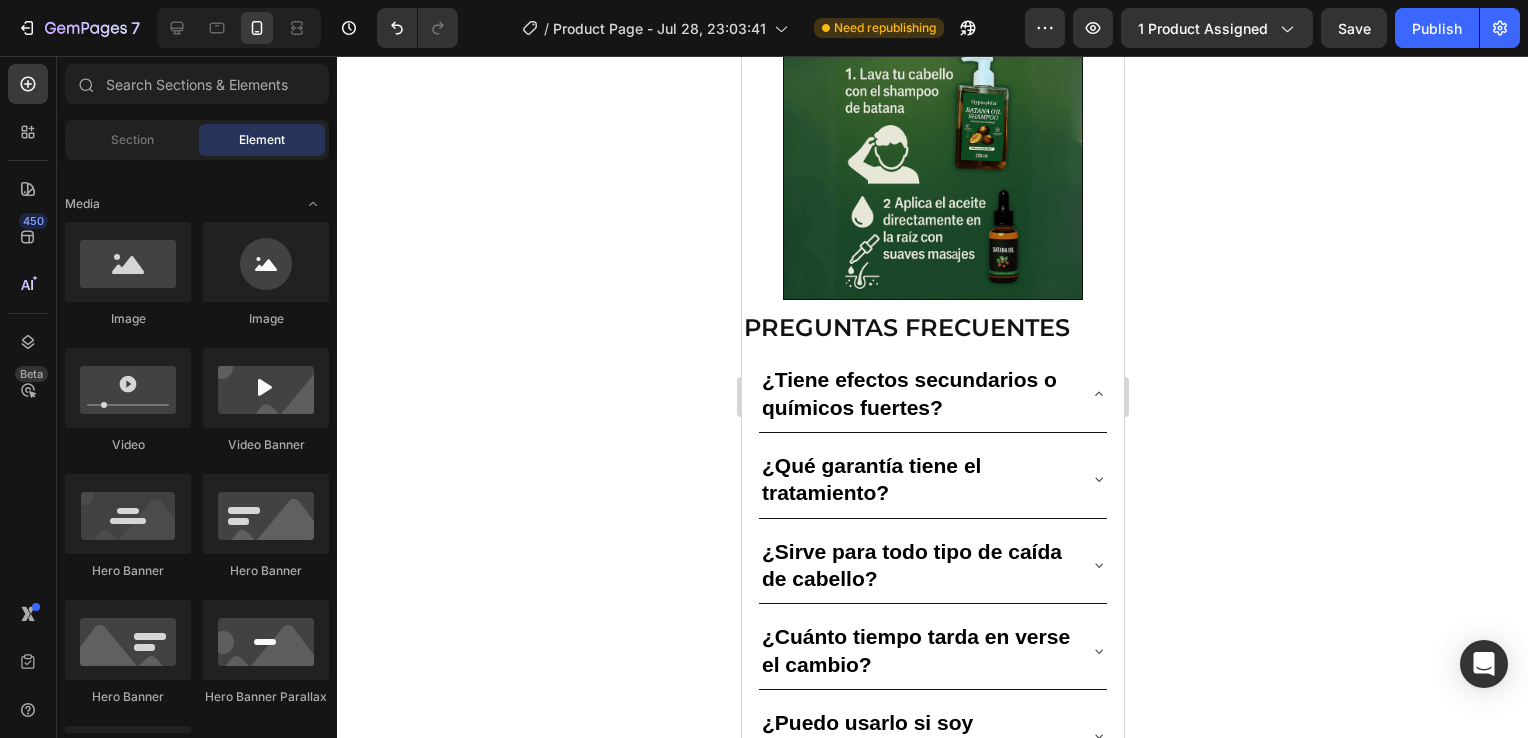 scroll, scrollTop: 2786, scrollLeft: 0, axis: vertical 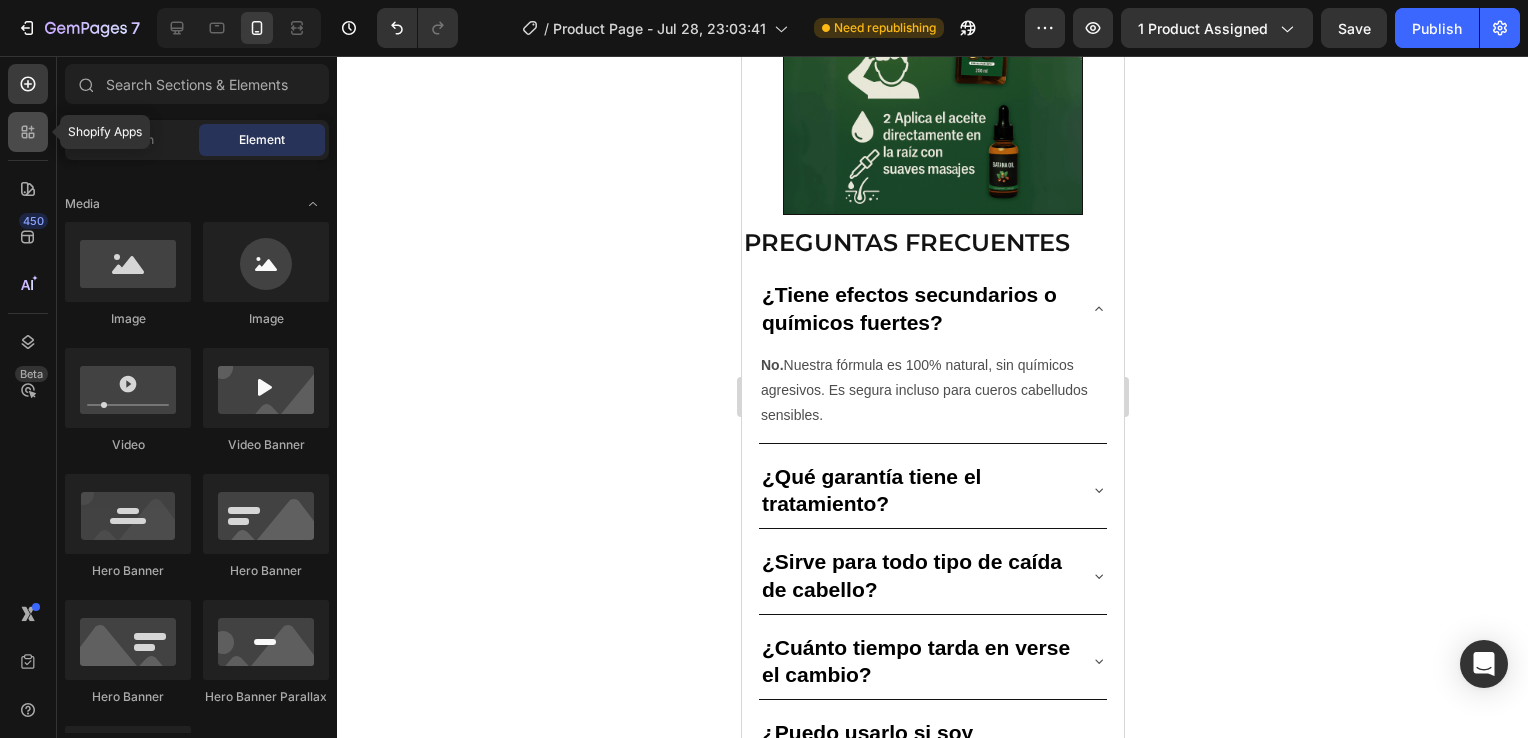 click 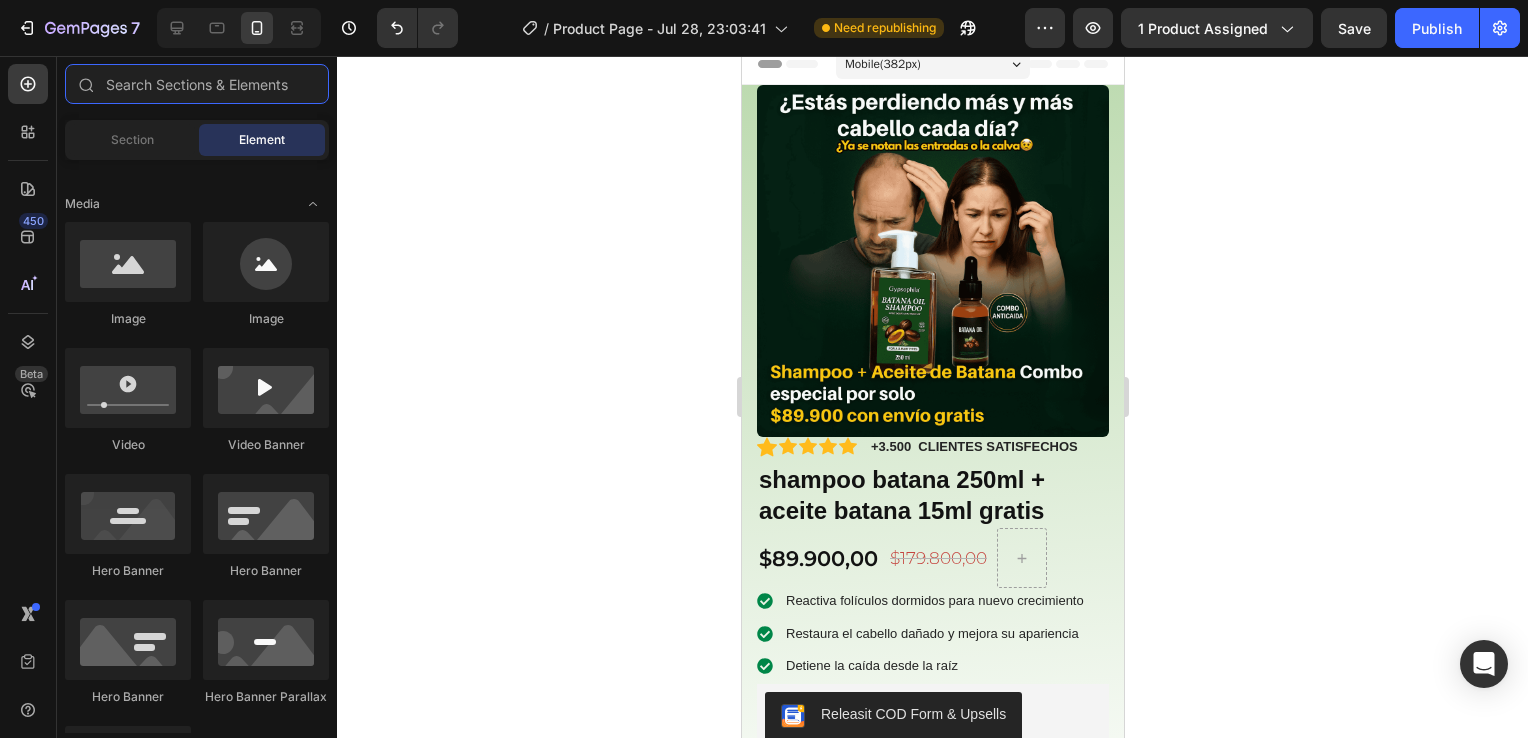 scroll, scrollTop: 224, scrollLeft: 0, axis: vertical 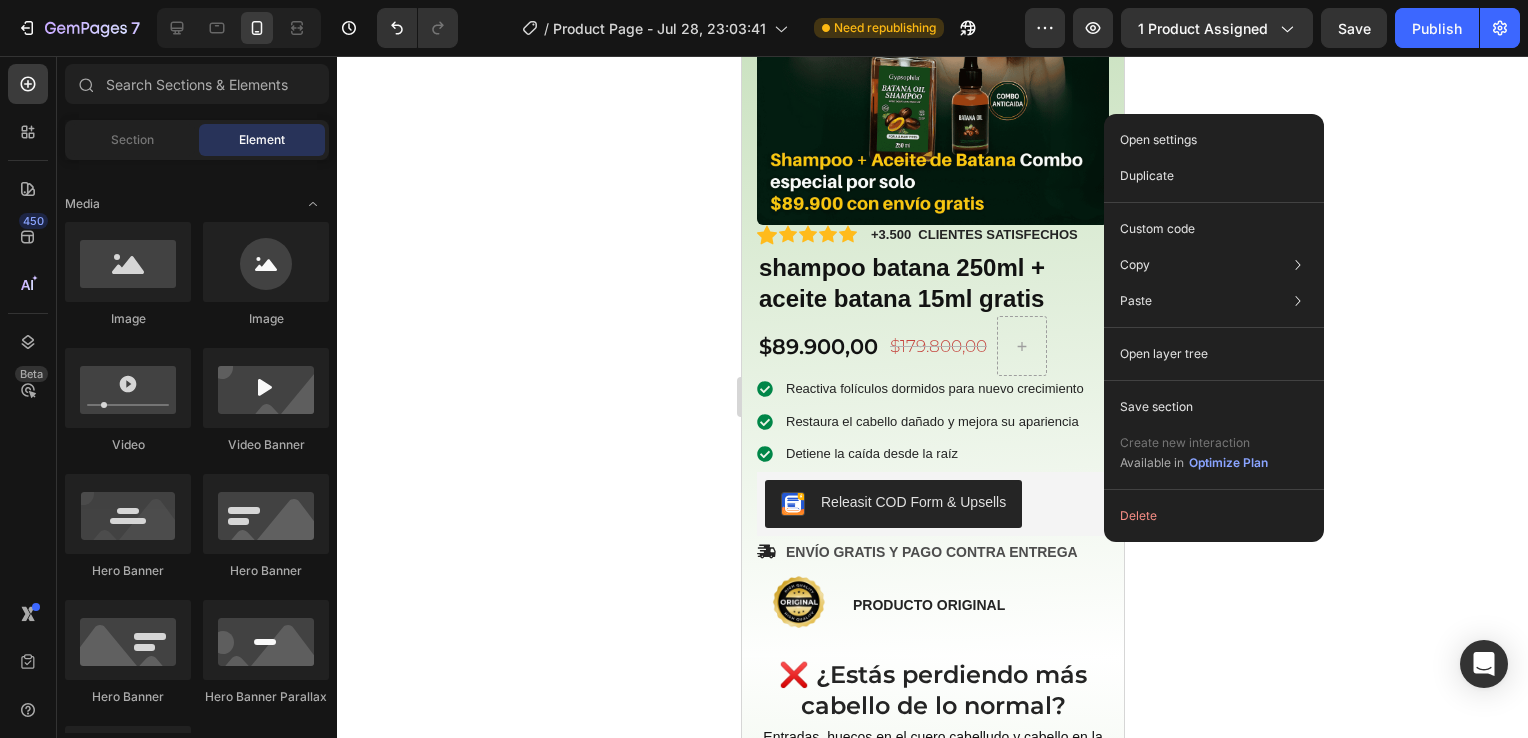 click 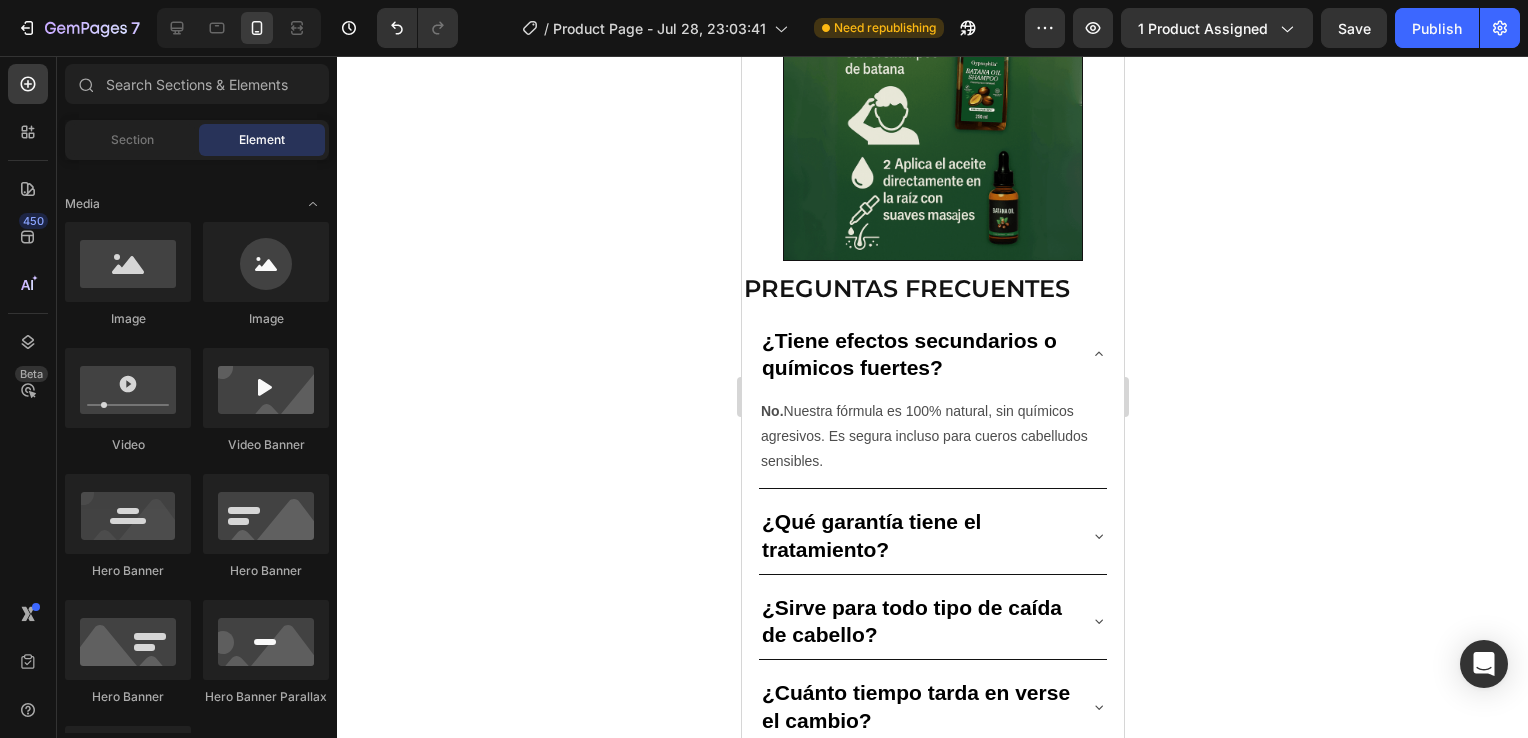 scroll, scrollTop: 3245, scrollLeft: 0, axis: vertical 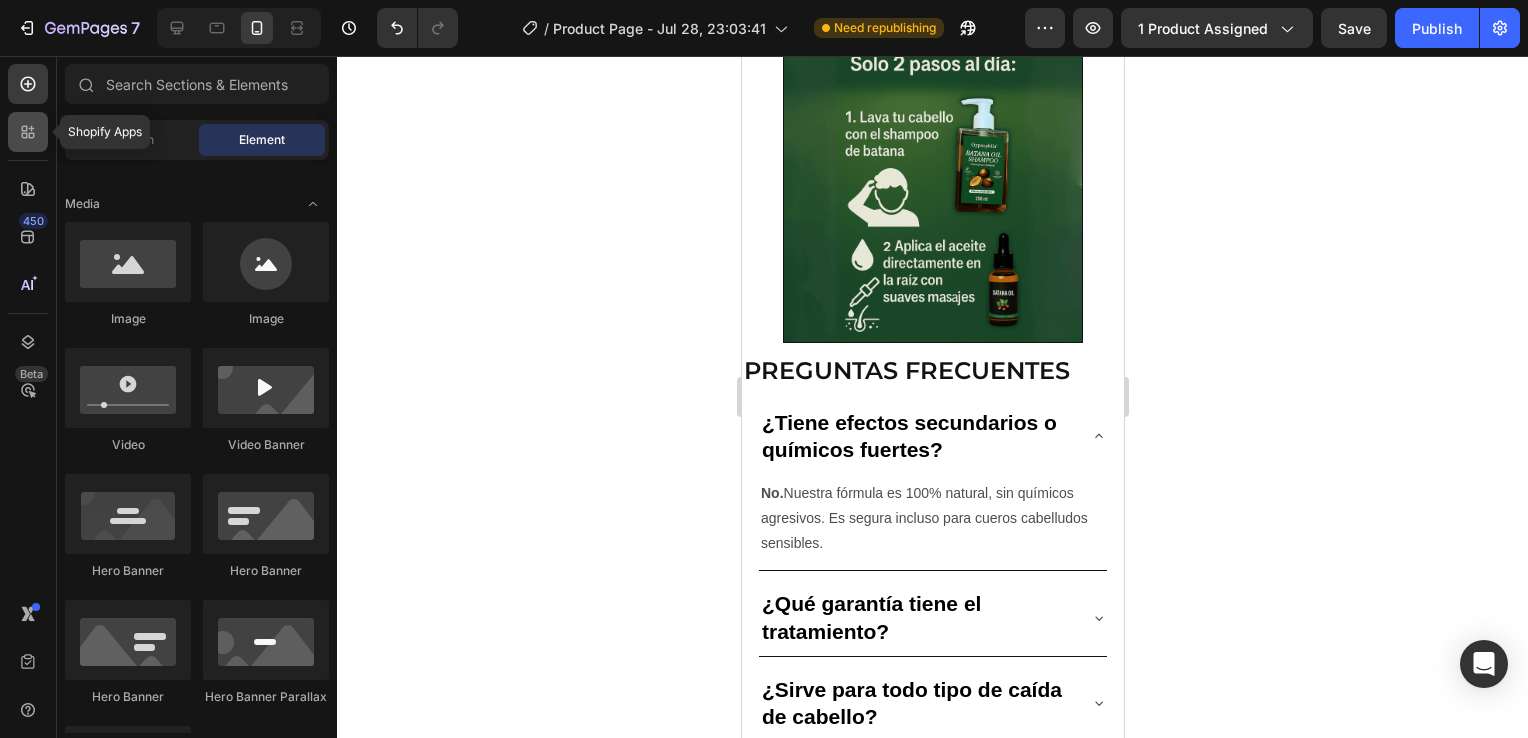 click 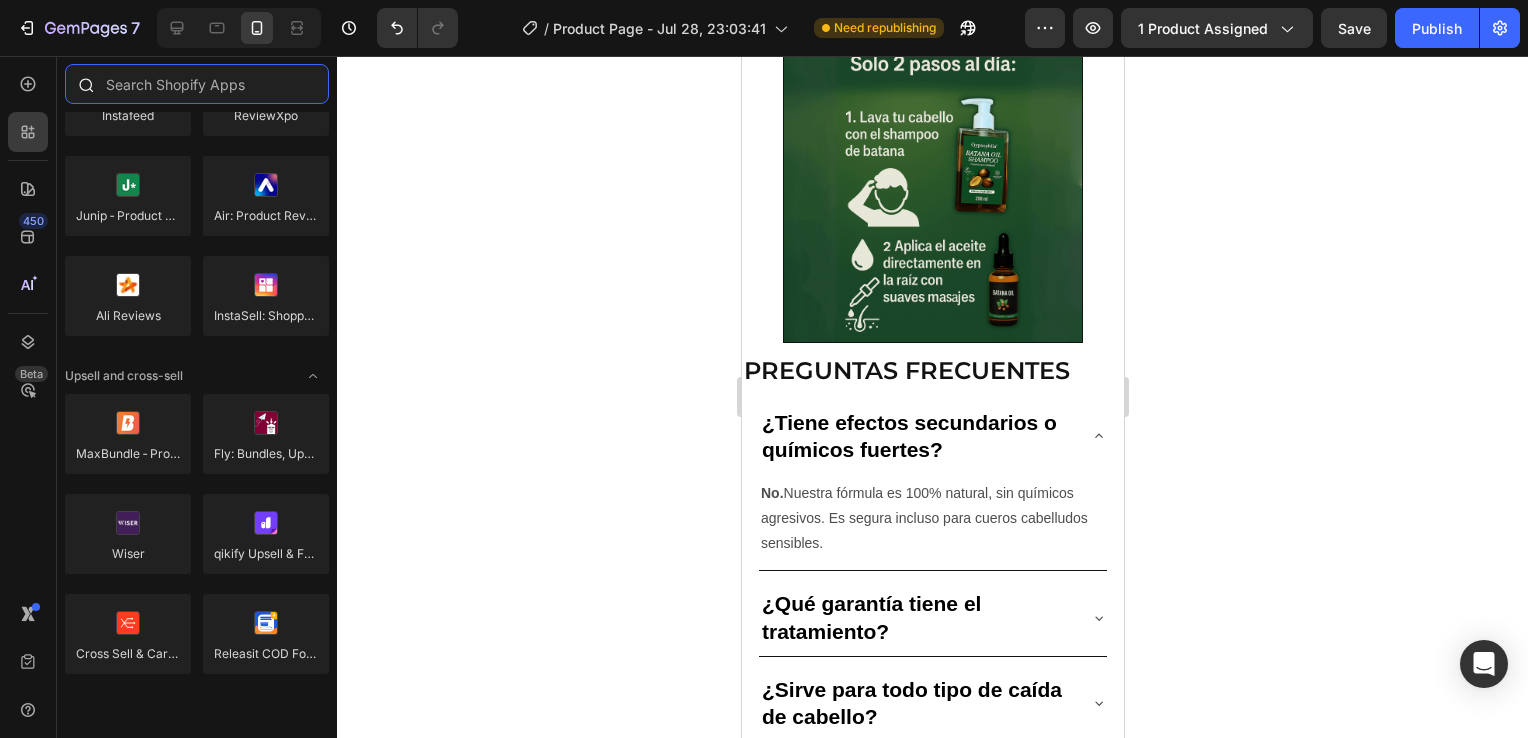 click at bounding box center (197, 84) 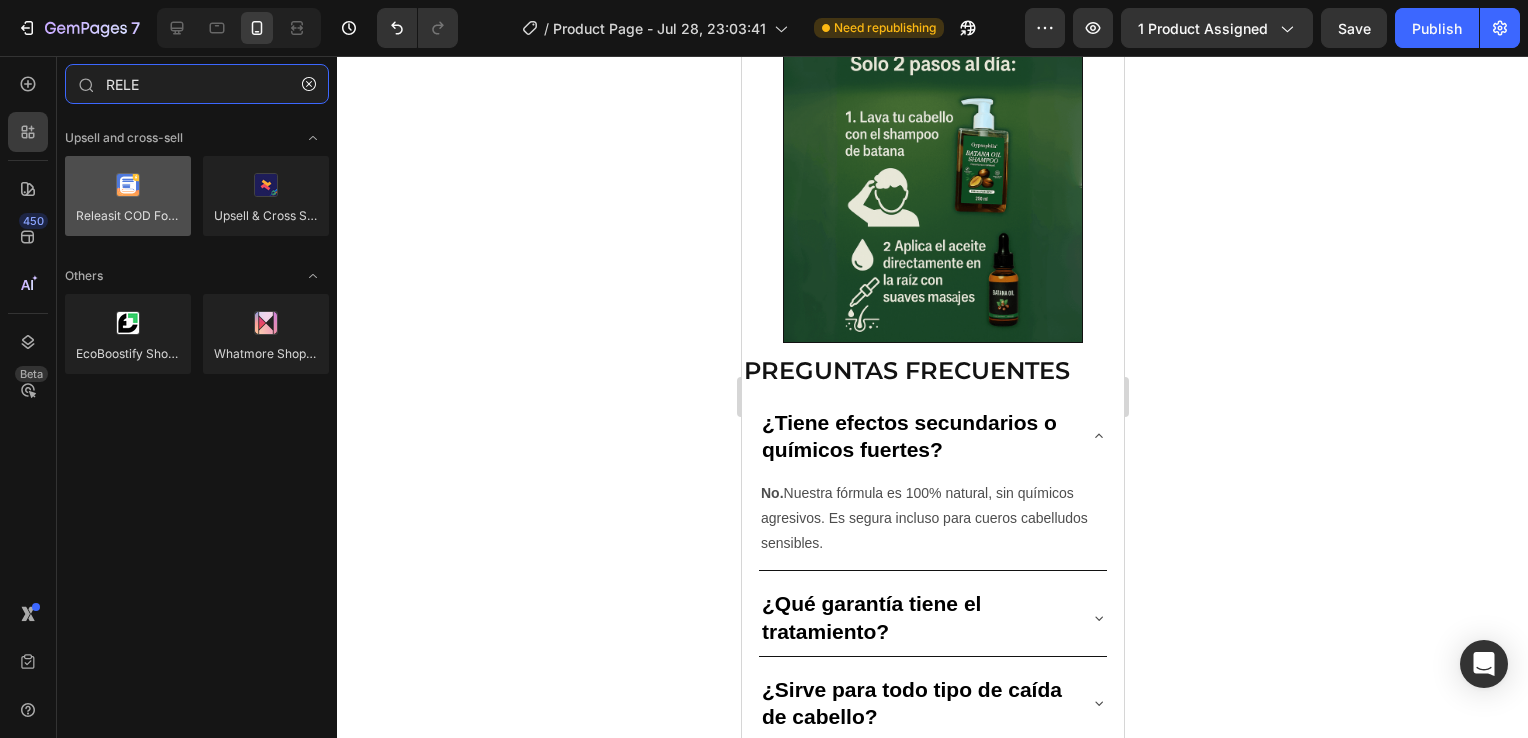 type on "RELE" 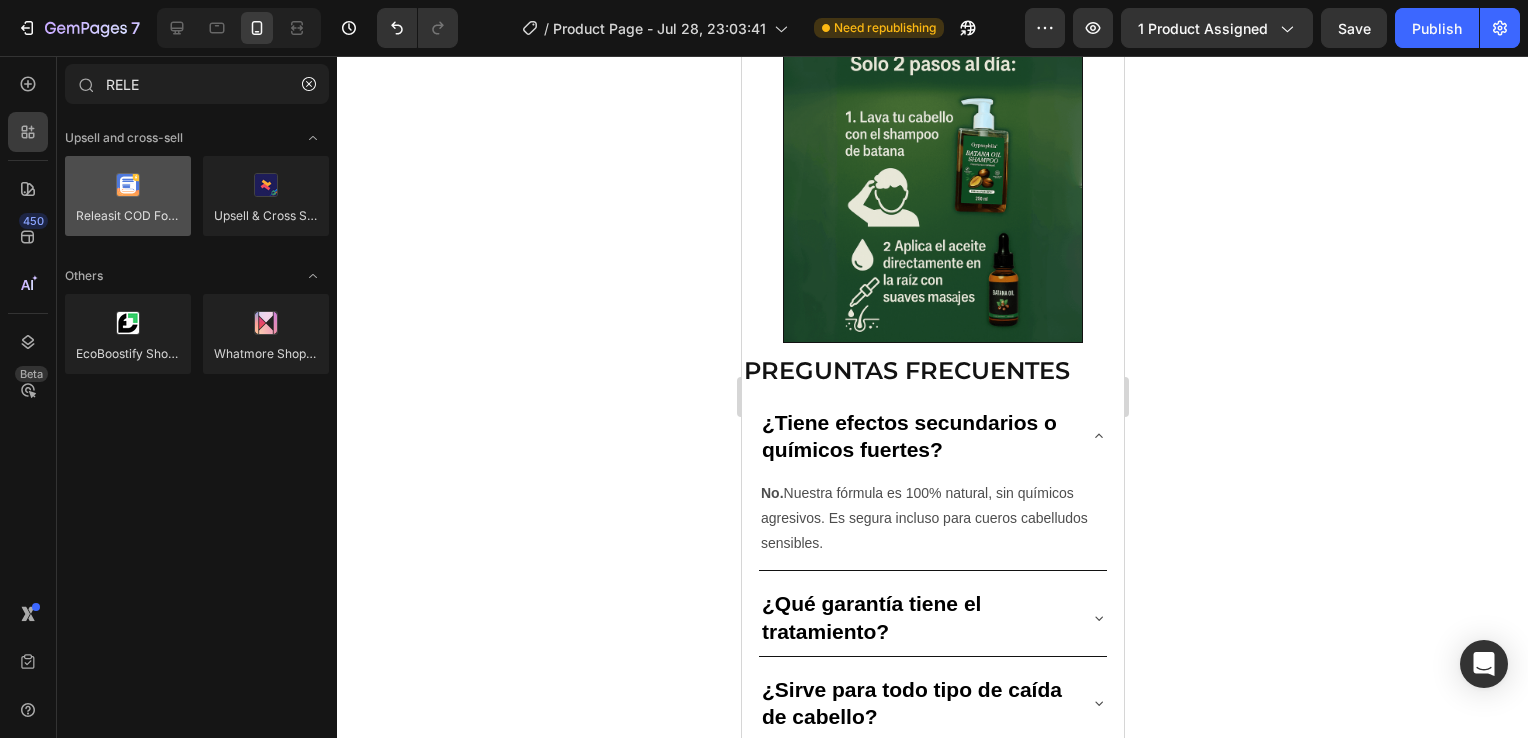 click at bounding box center [128, 196] 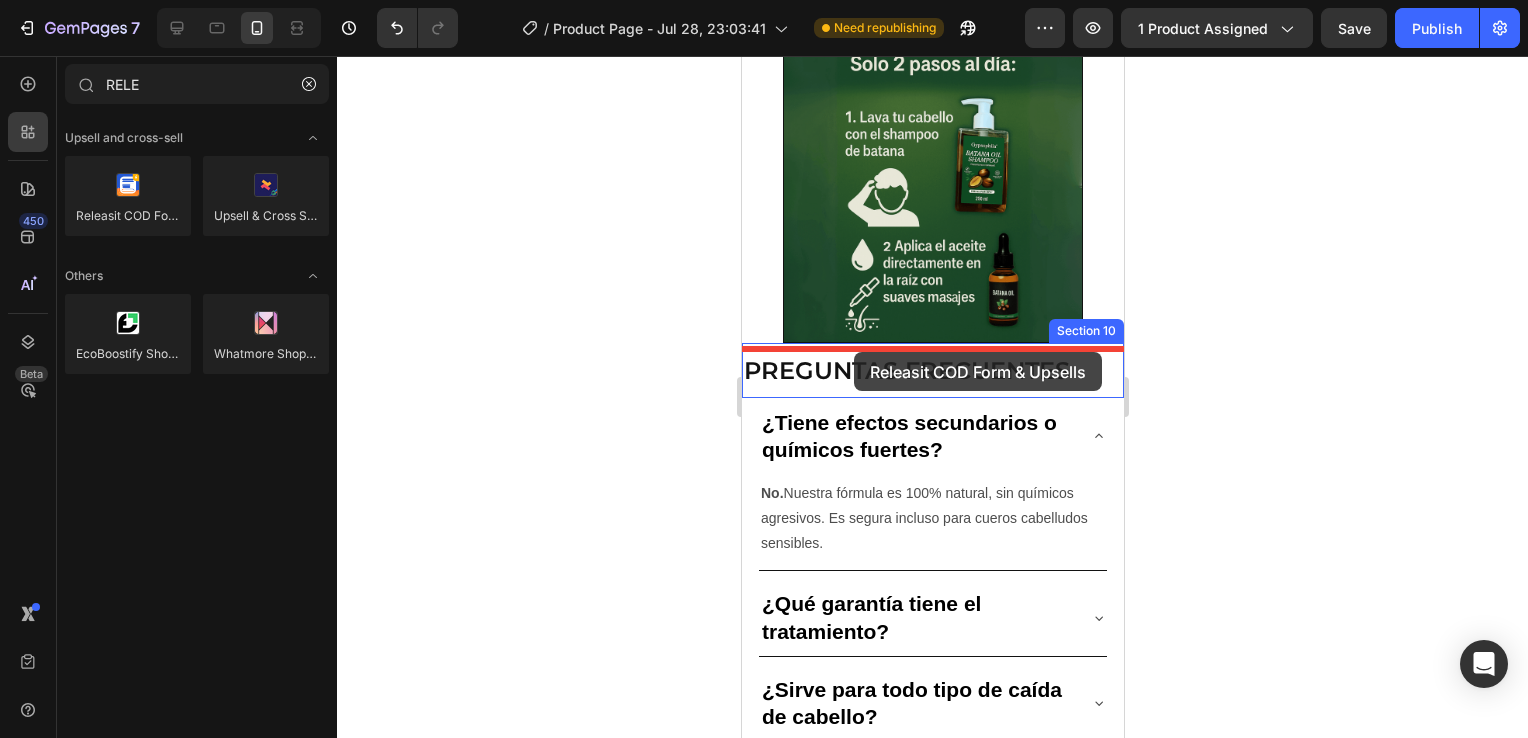 drag, startPoint x: 852, startPoint y: 242, endPoint x: 853, endPoint y: 353, distance: 111.0045 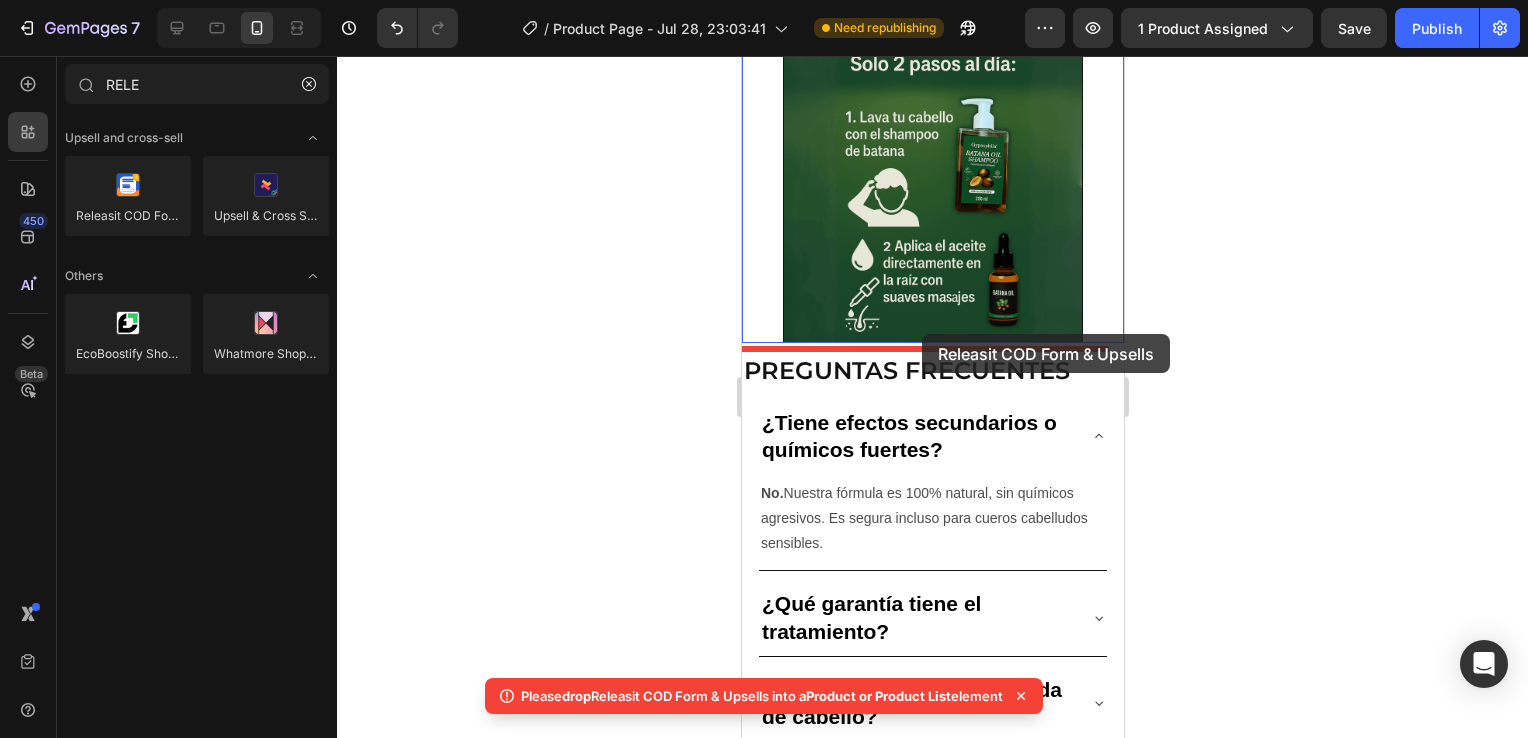 drag, startPoint x: 870, startPoint y: 241, endPoint x: 921, endPoint y: 334, distance: 106.06602 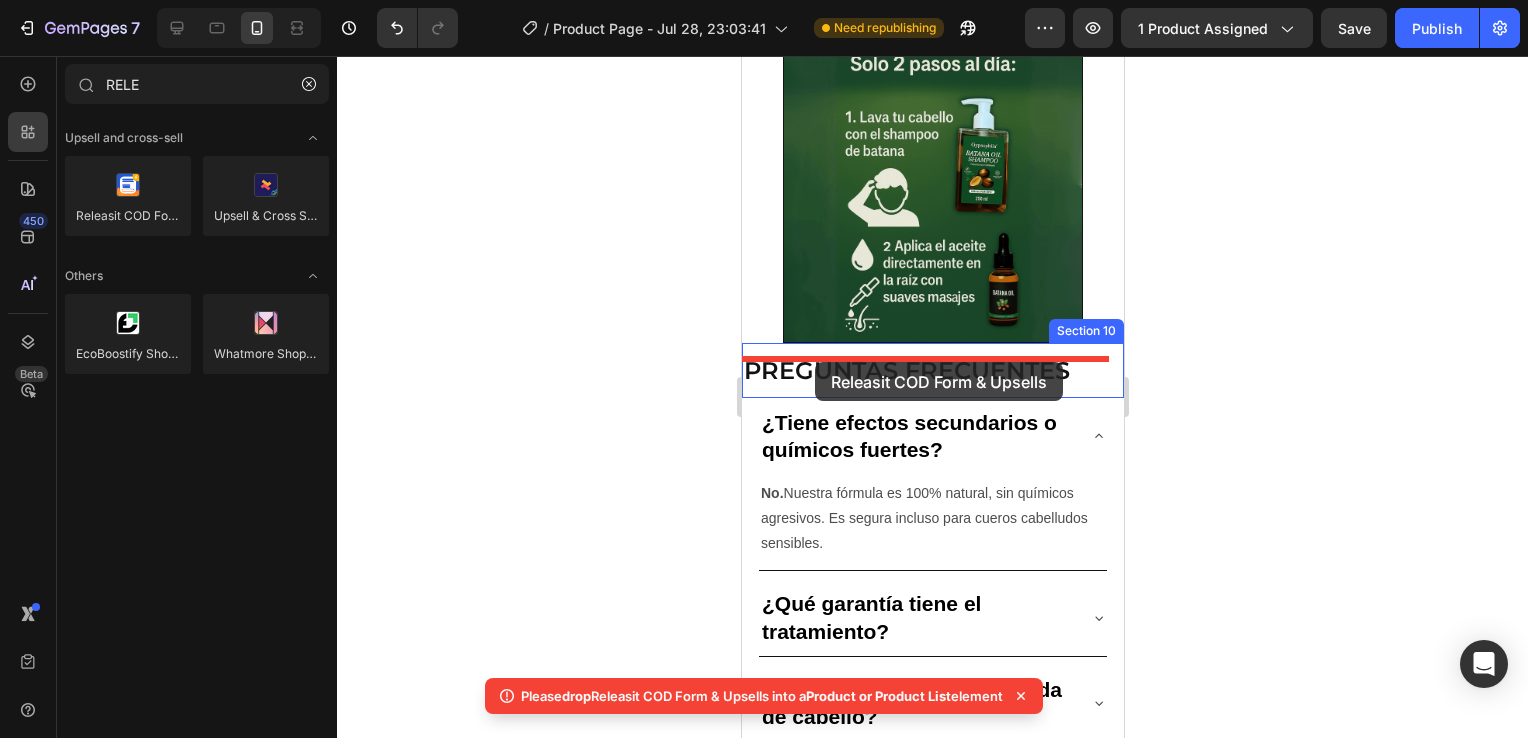 drag, startPoint x: 861, startPoint y: 251, endPoint x: 814, endPoint y: 362, distance: 120.54045 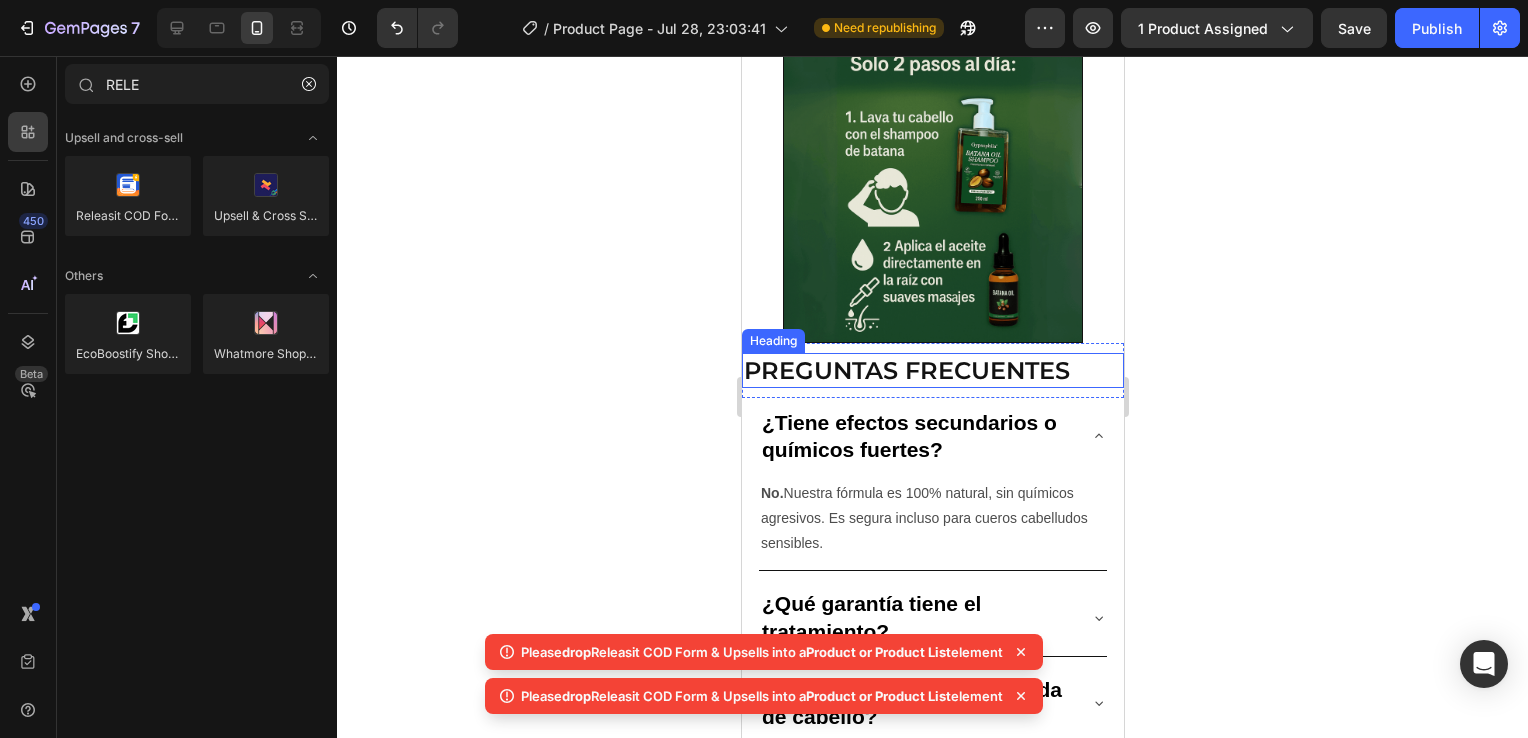 click 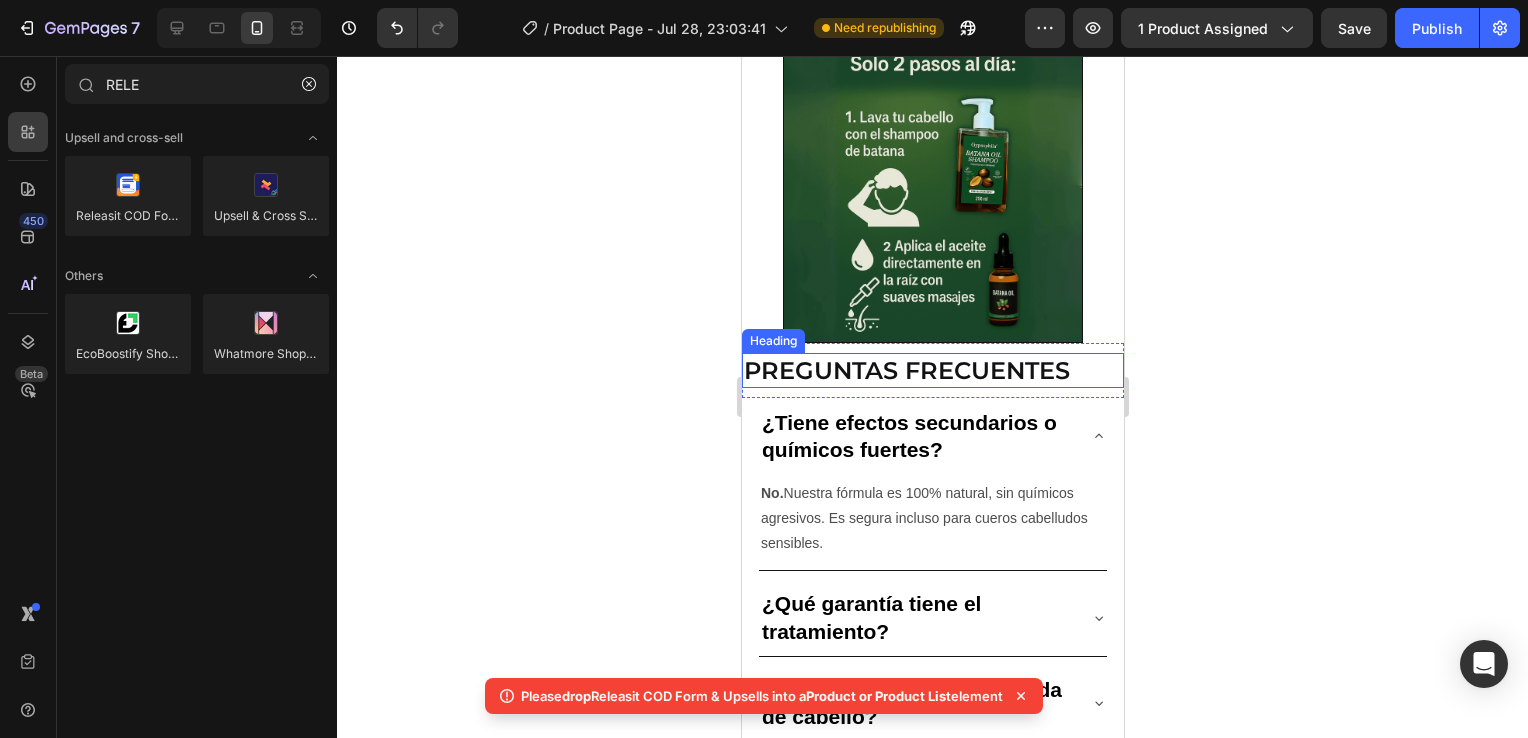 click on "PREGUNTAS FRECUENTES" at bounding box center [932, 370] 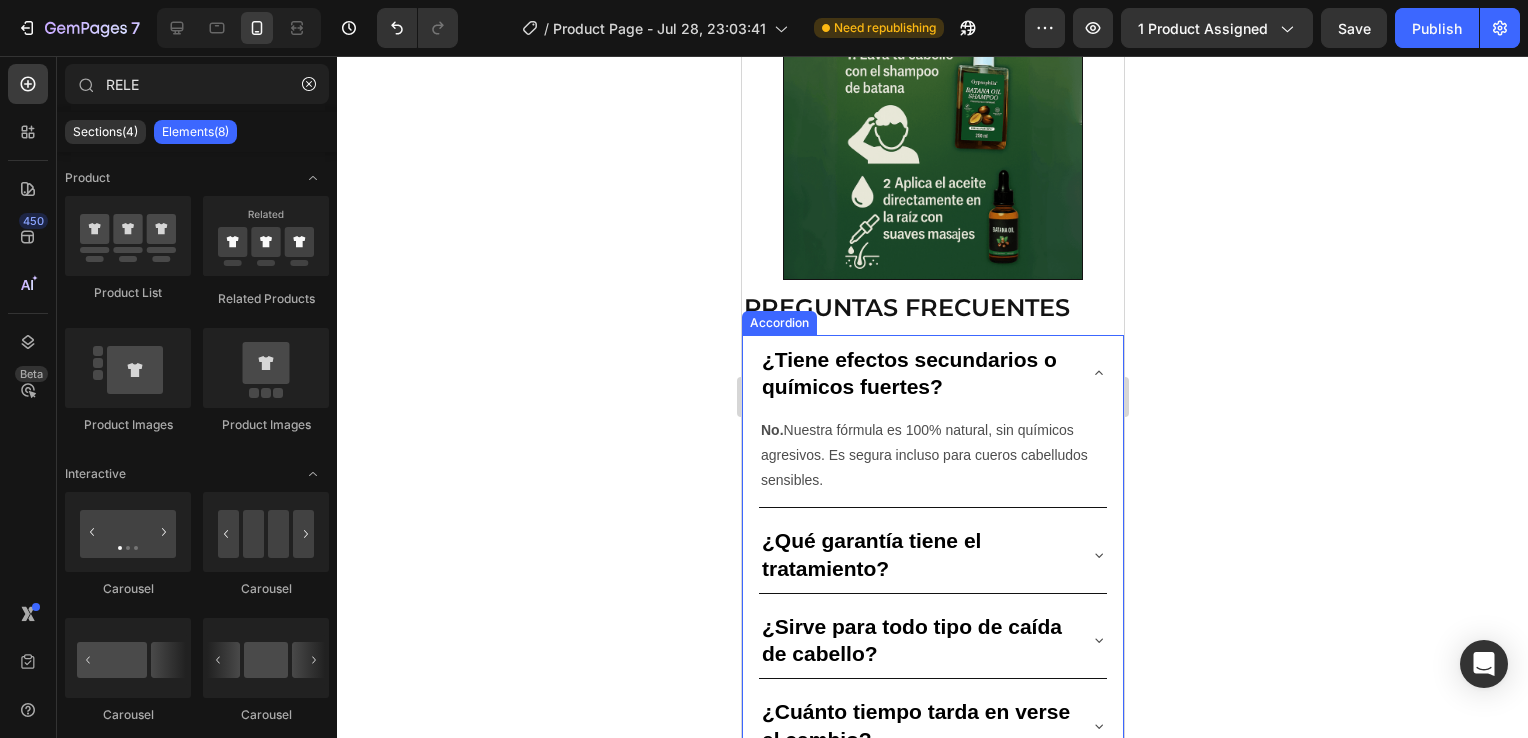 scroll, scrollTop: 3008, scrollLeft: 0, axis: vertical 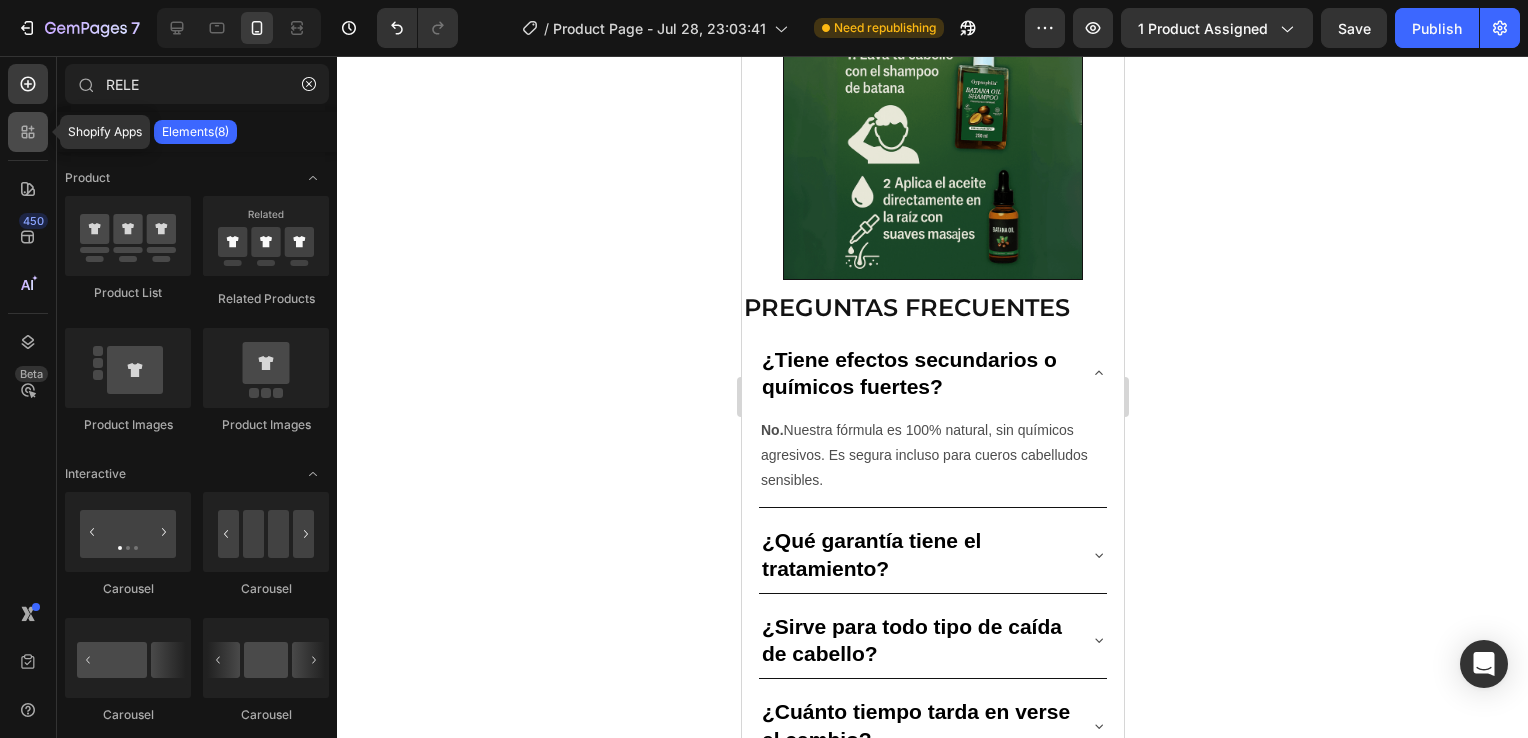click 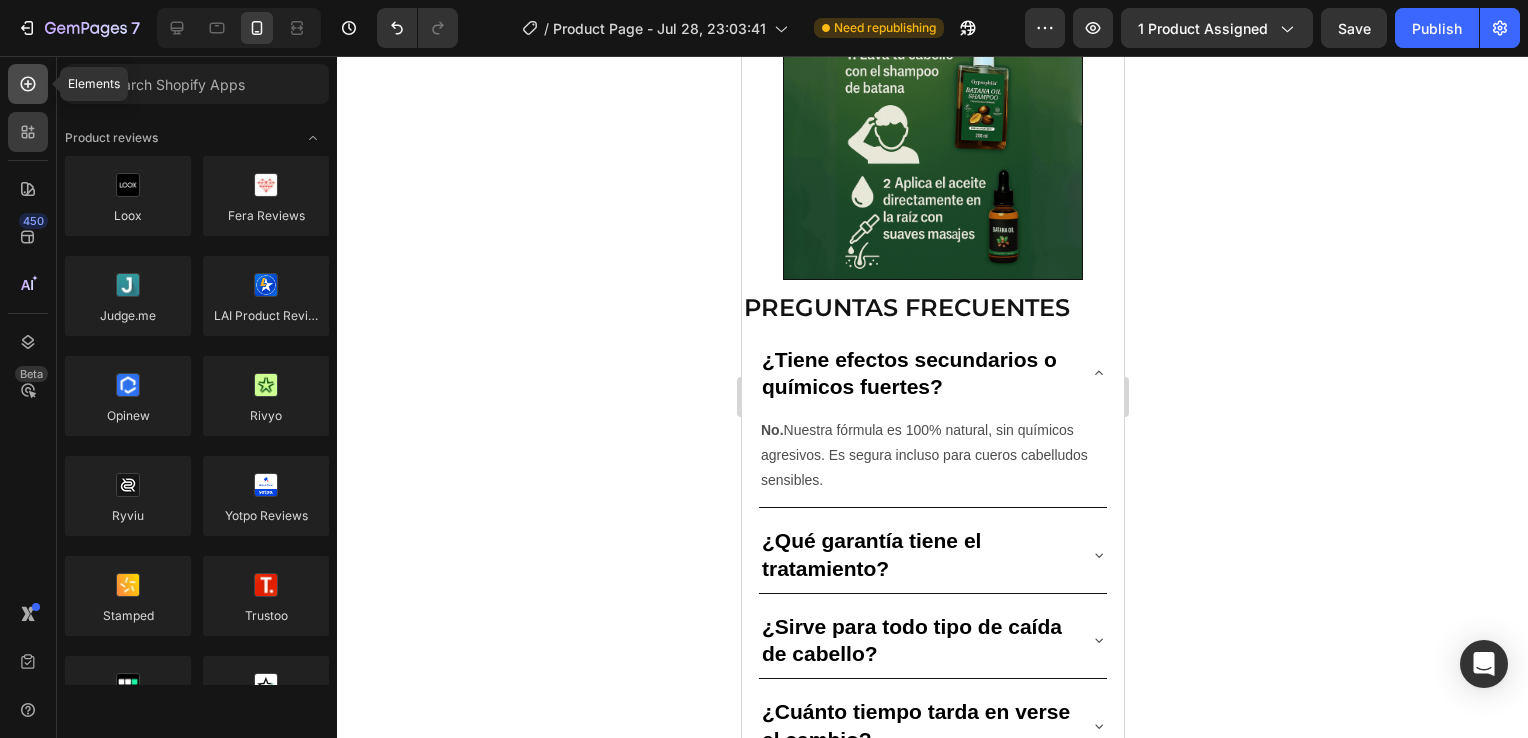 click 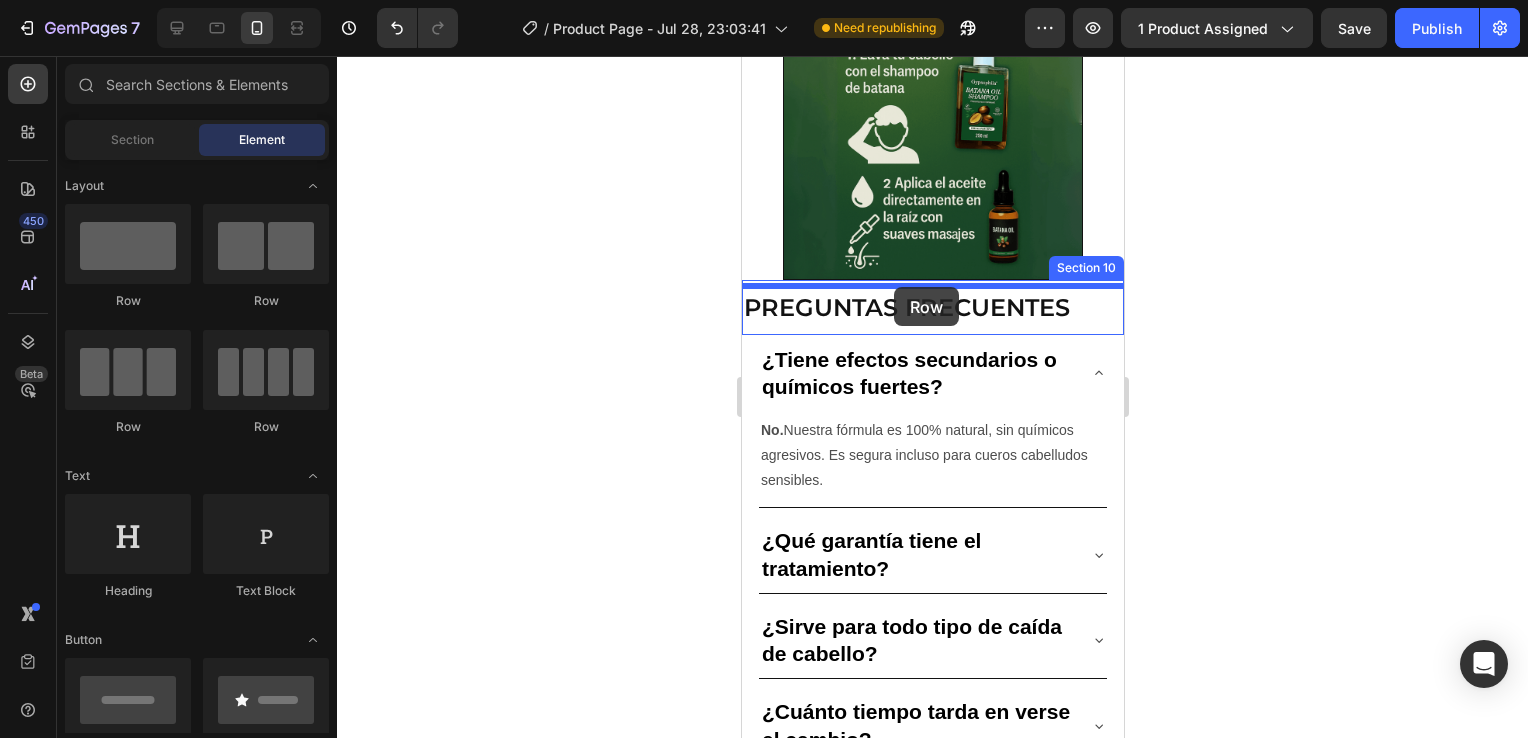 drag, startPoint x: 849, startPoint y: 282, endPoint x: 893, endPoint y: 287, distance: 44.28318 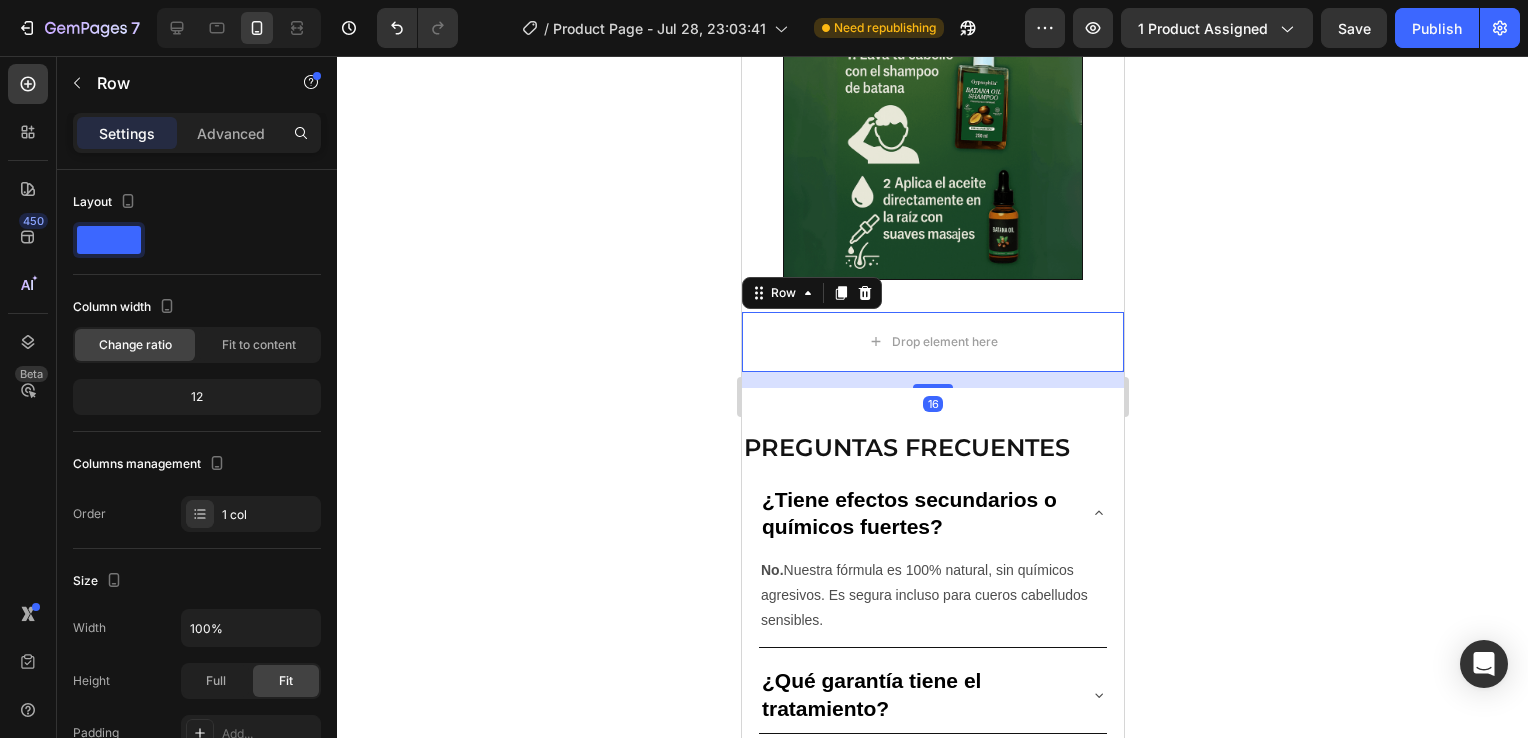 click 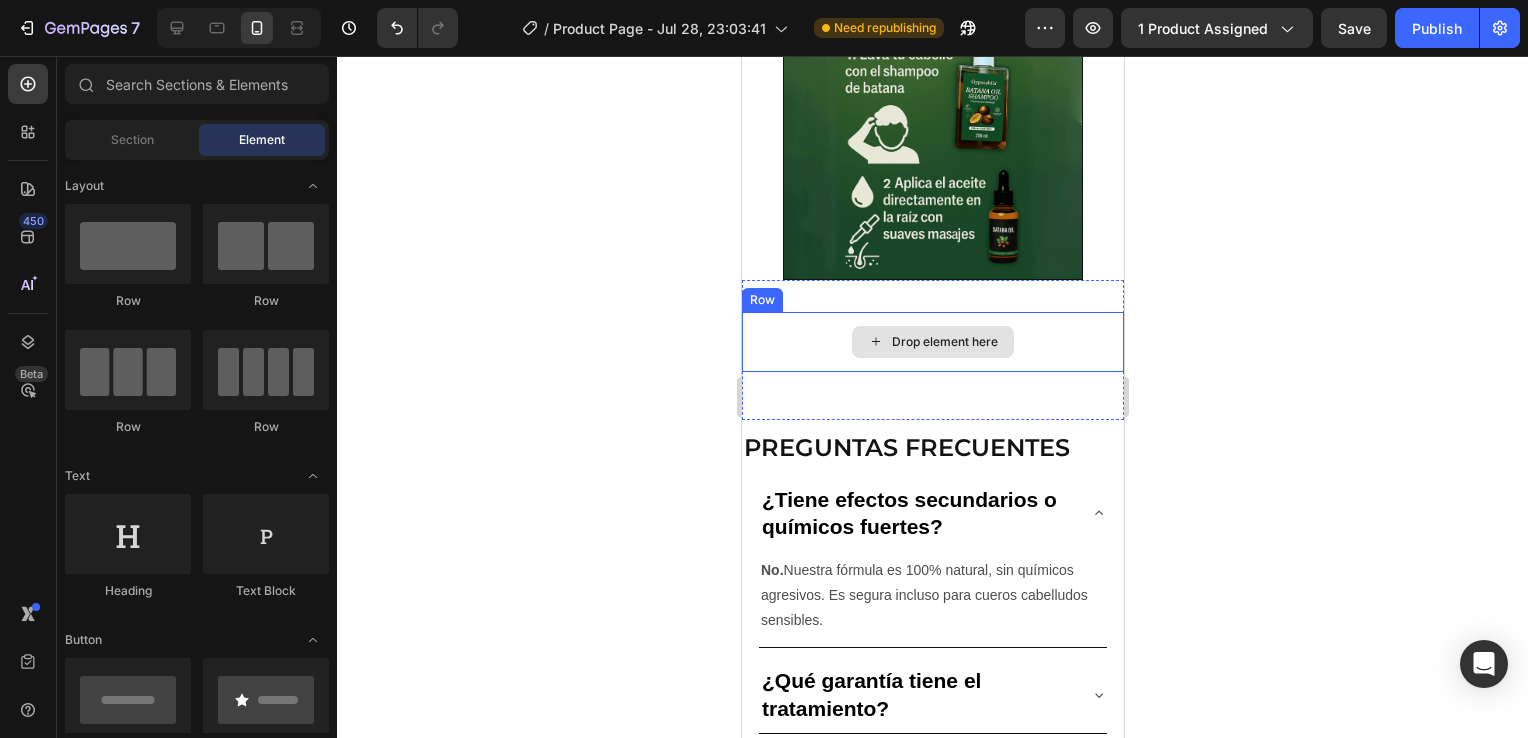 click on "Drop element here" at bounding box center (932, 342) 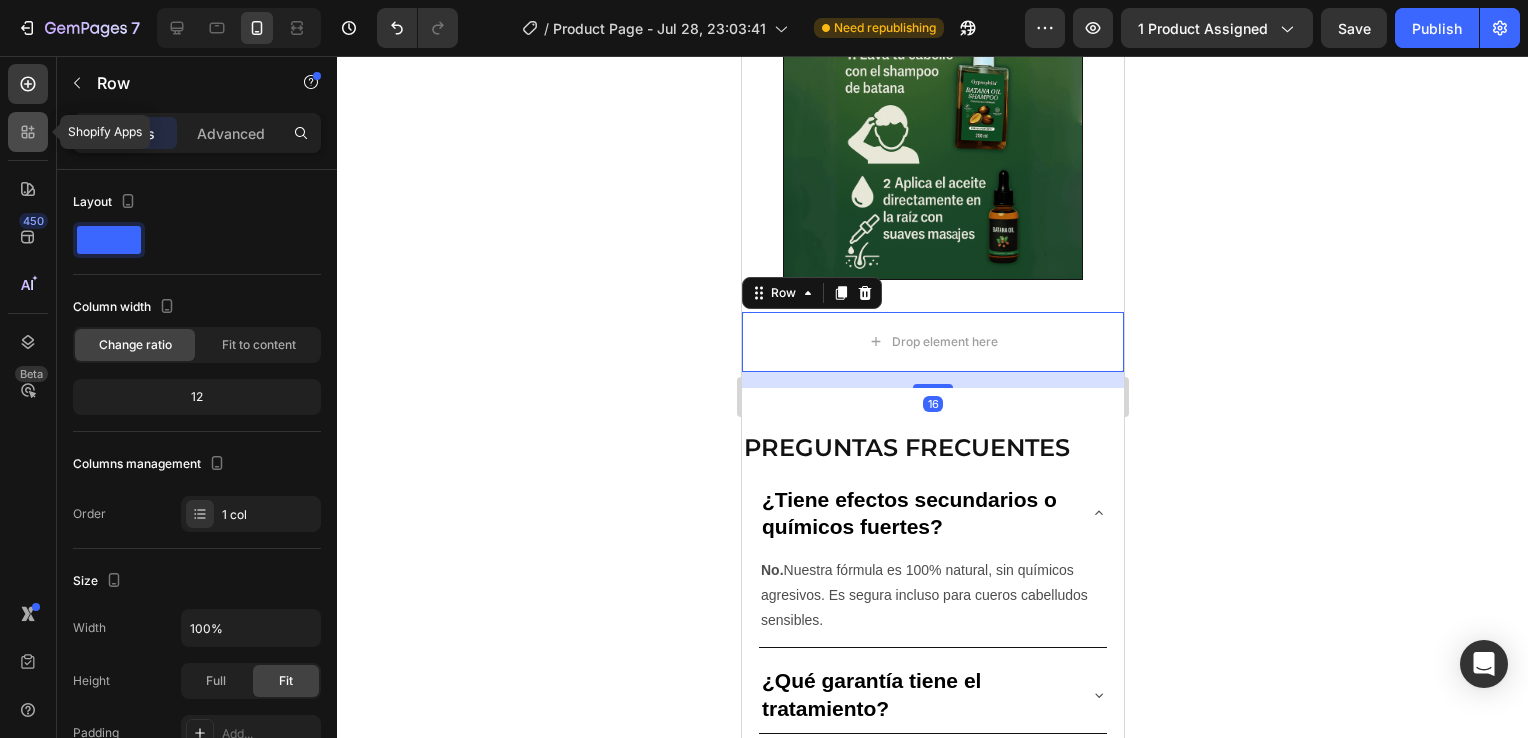 click 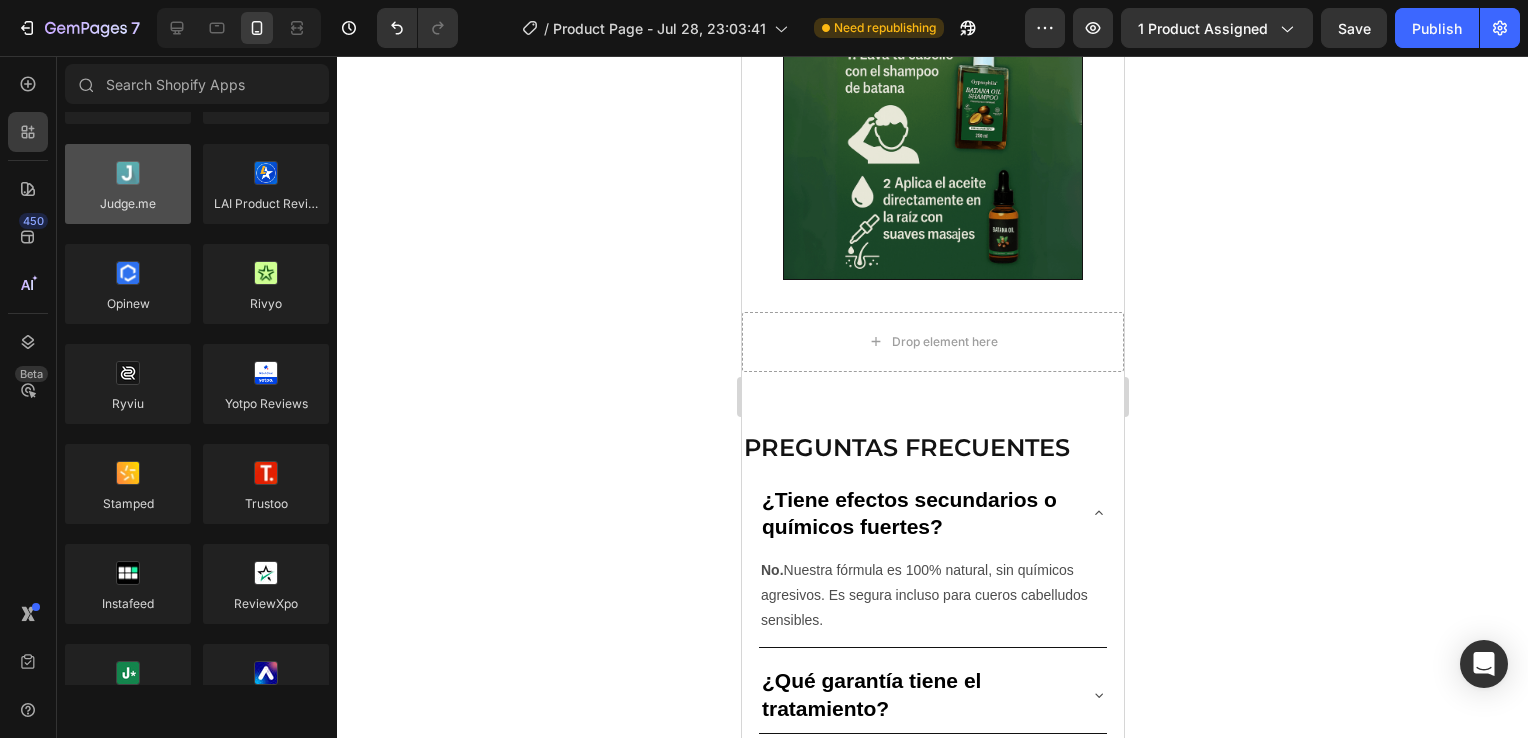 scroll, scrollTop: 0, scrollLeft: 0, axis: both 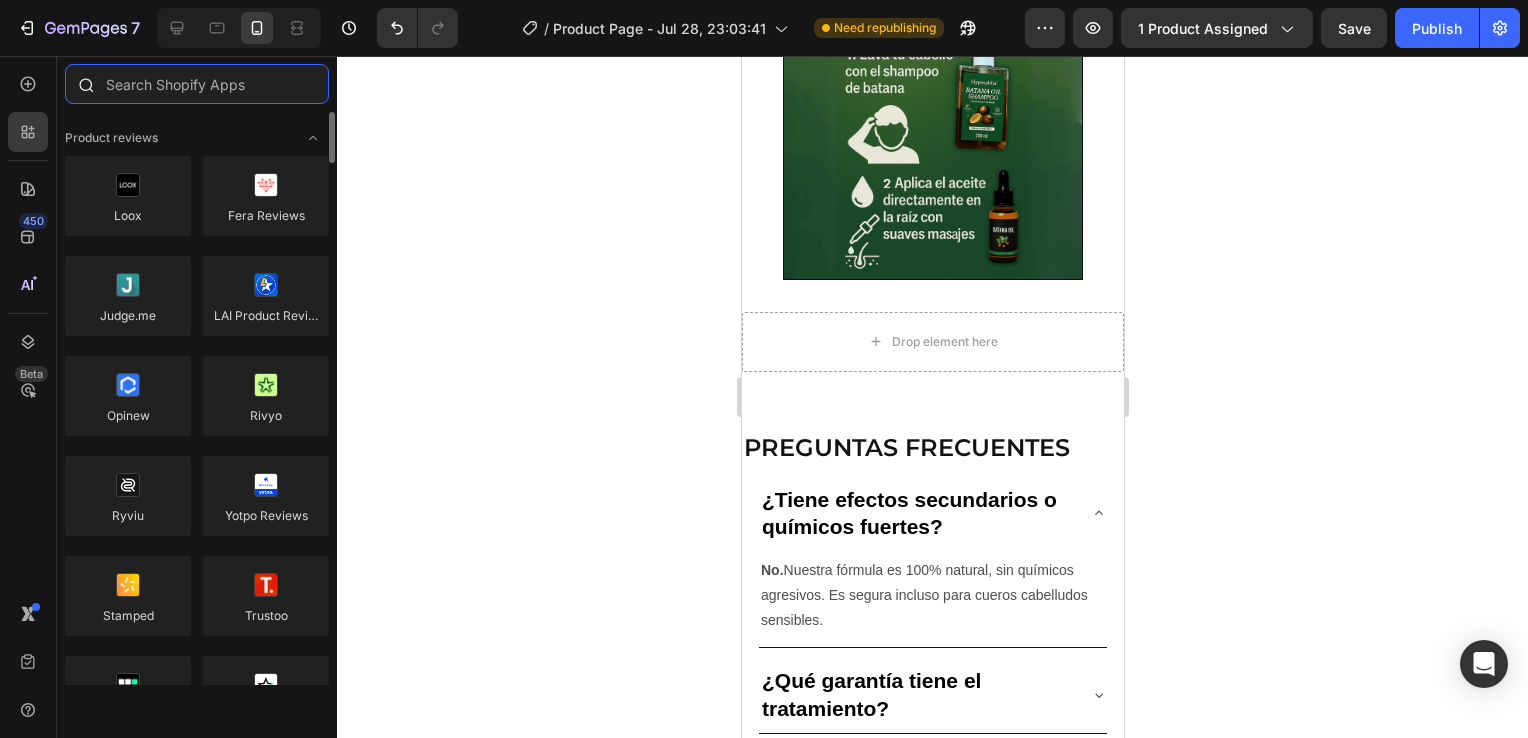 click at bounding box center (197, 84) 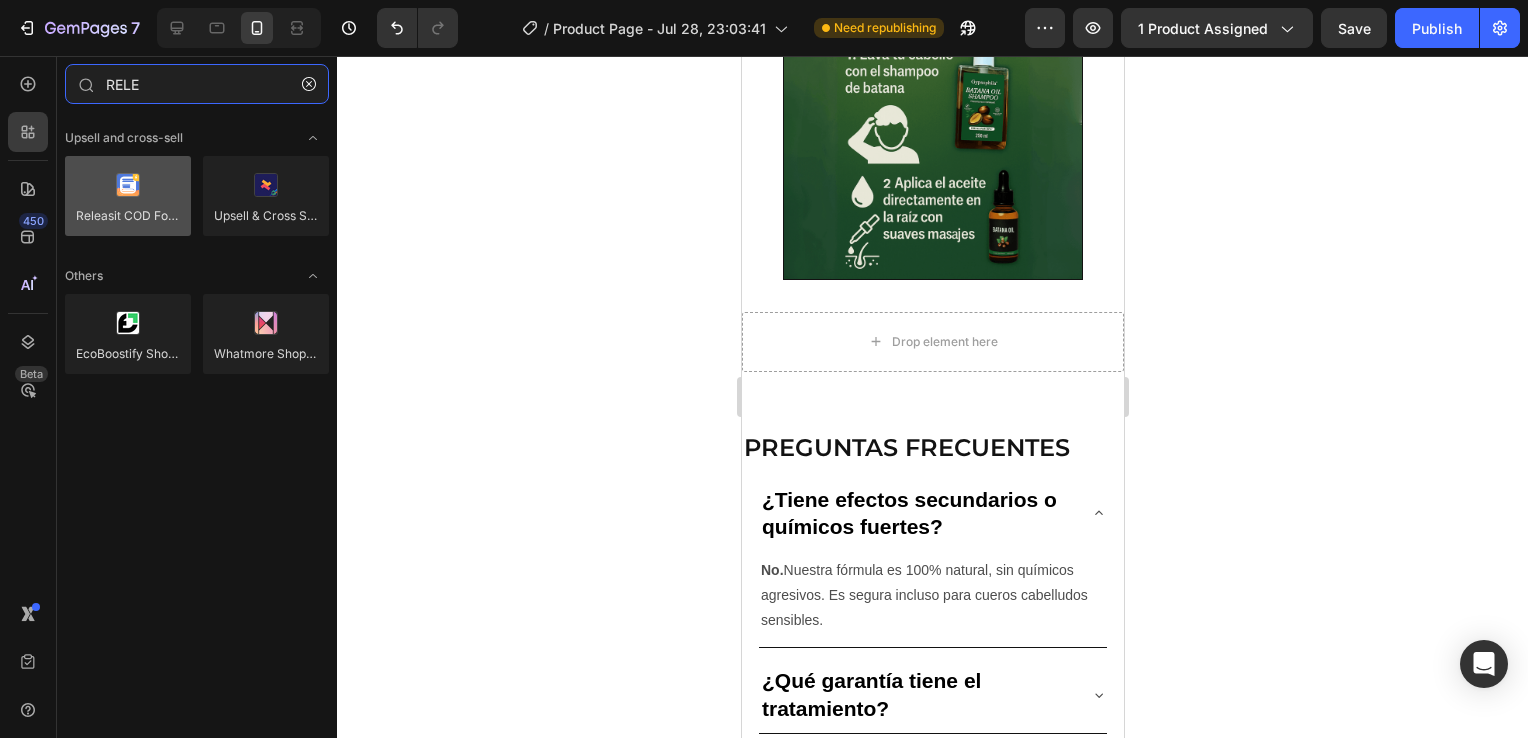type on "RELE" 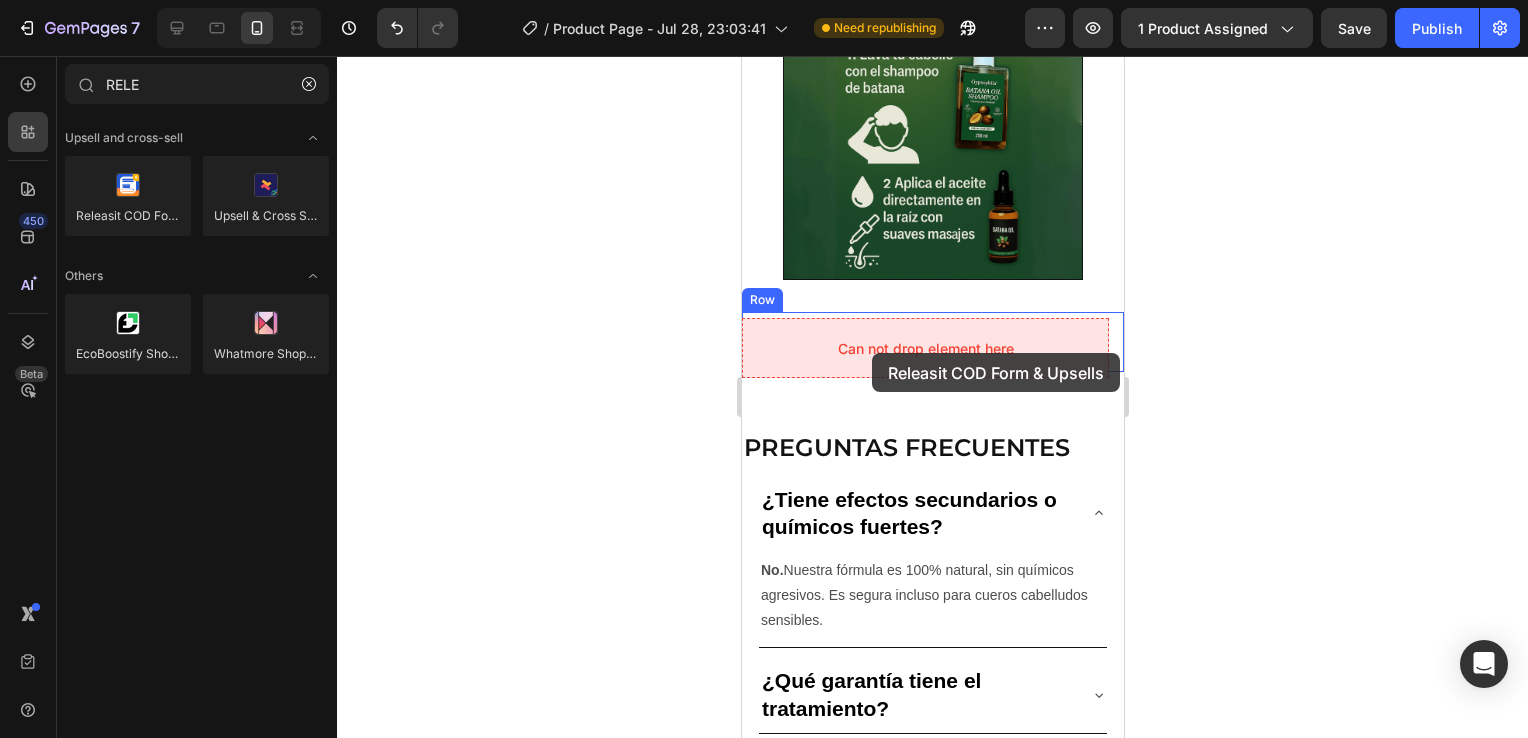 drag, startPoint x: 879, startPoint y: 257, endPoint x: 871, endPoint y: 351, distance: 94.33981 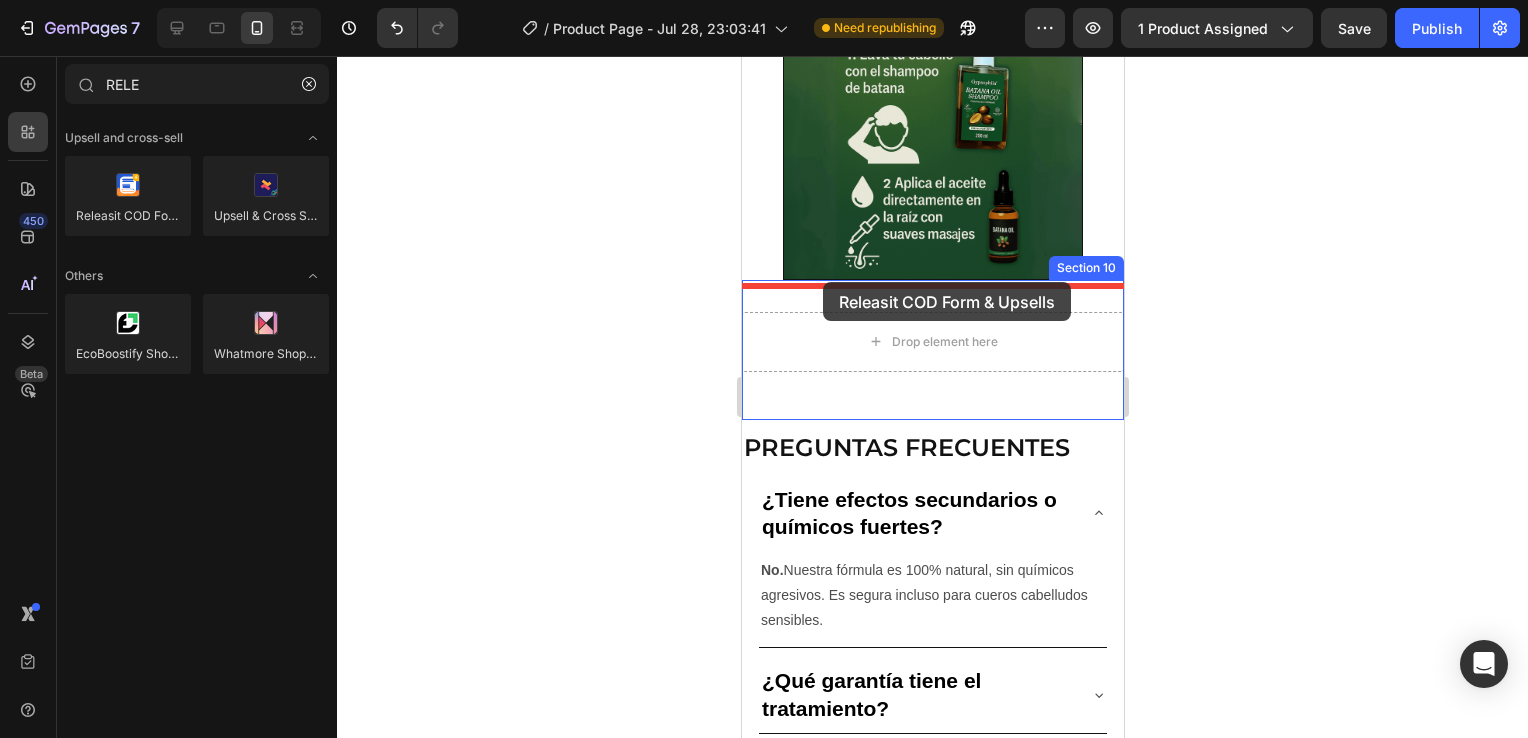 drag, startPoint x: 862, startPoint y: 253, endPoint x: 822, endPoint y: 282, distance: 49.40648 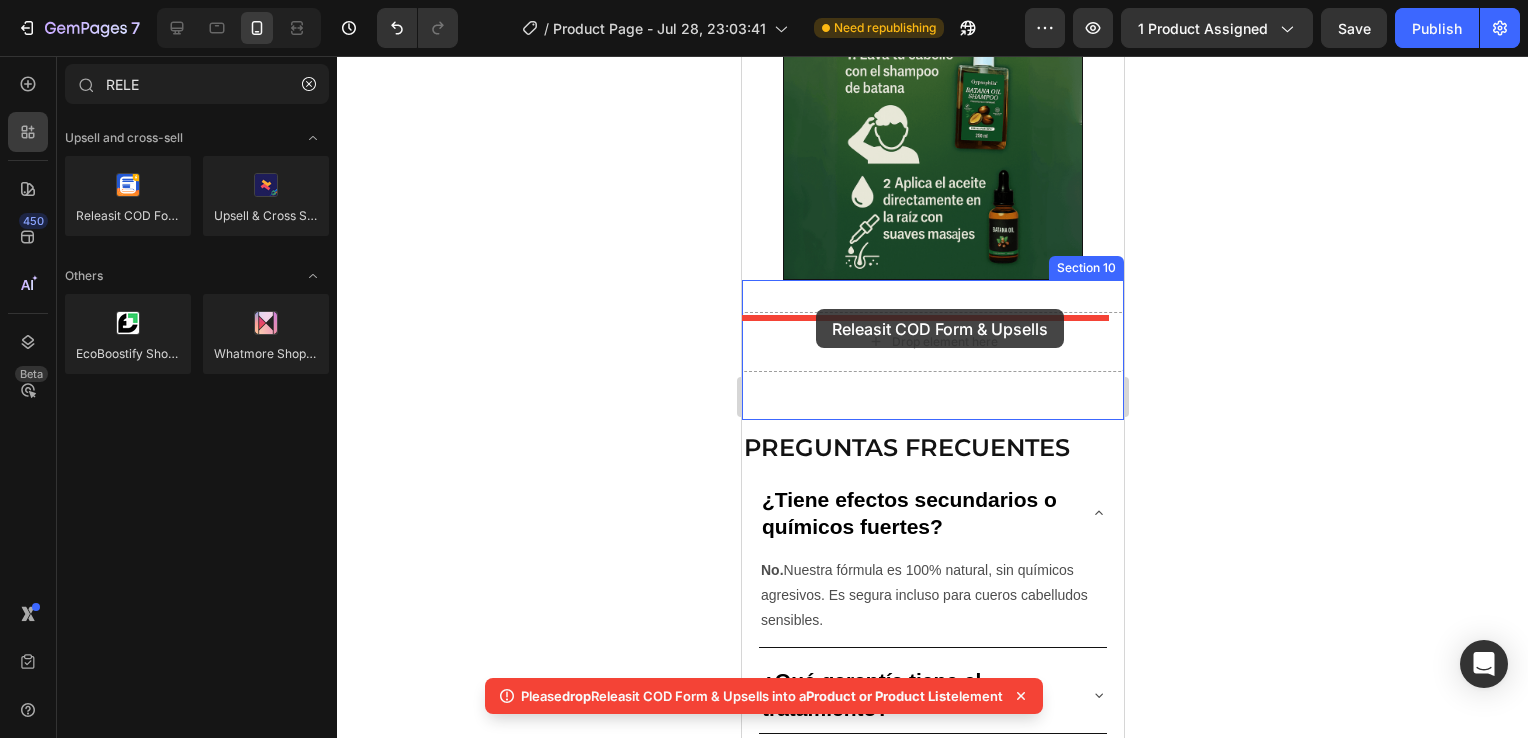 drag, startPoint x: 867, startPoint y: 266, endPoint x: 815, endPoint y: 309, distance: 67.47592 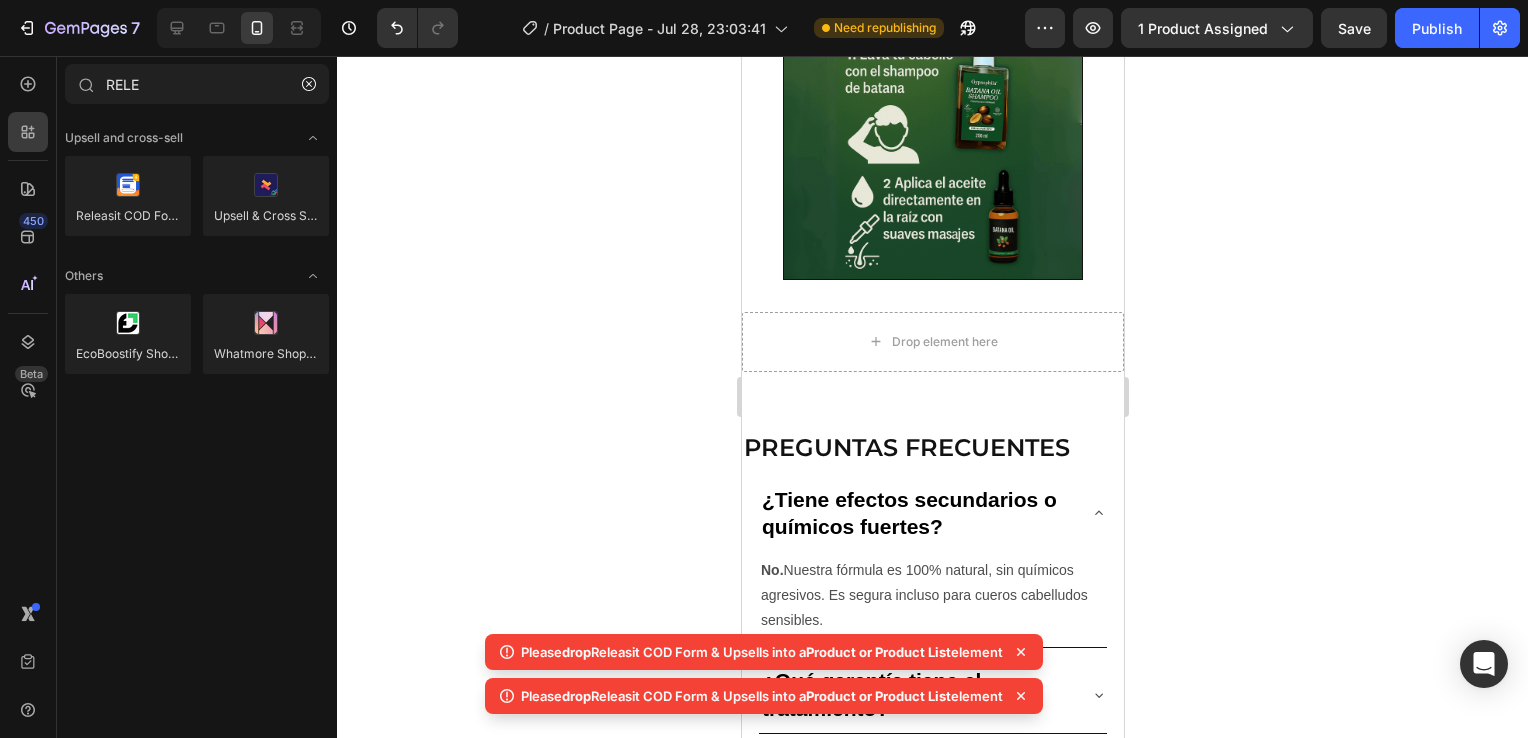 drag, startPoint x: 59, startPoint y: 196, endPoint x: 666, endPoint y: 288, distance: 613.93243 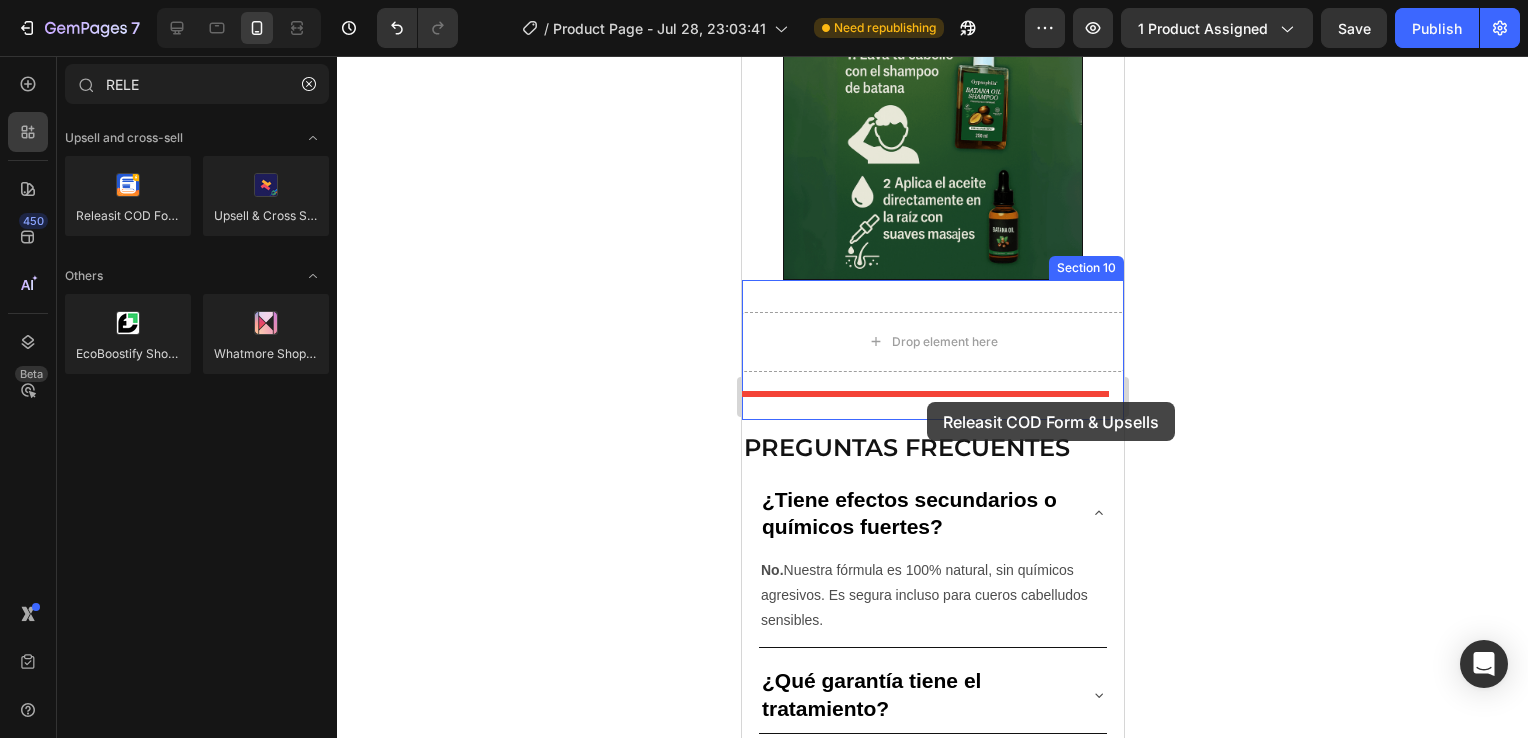 drag, startPoint x: 921, startPoint y: 250, endPoint x: 926, endPoint y: 402, distance: 152.08221 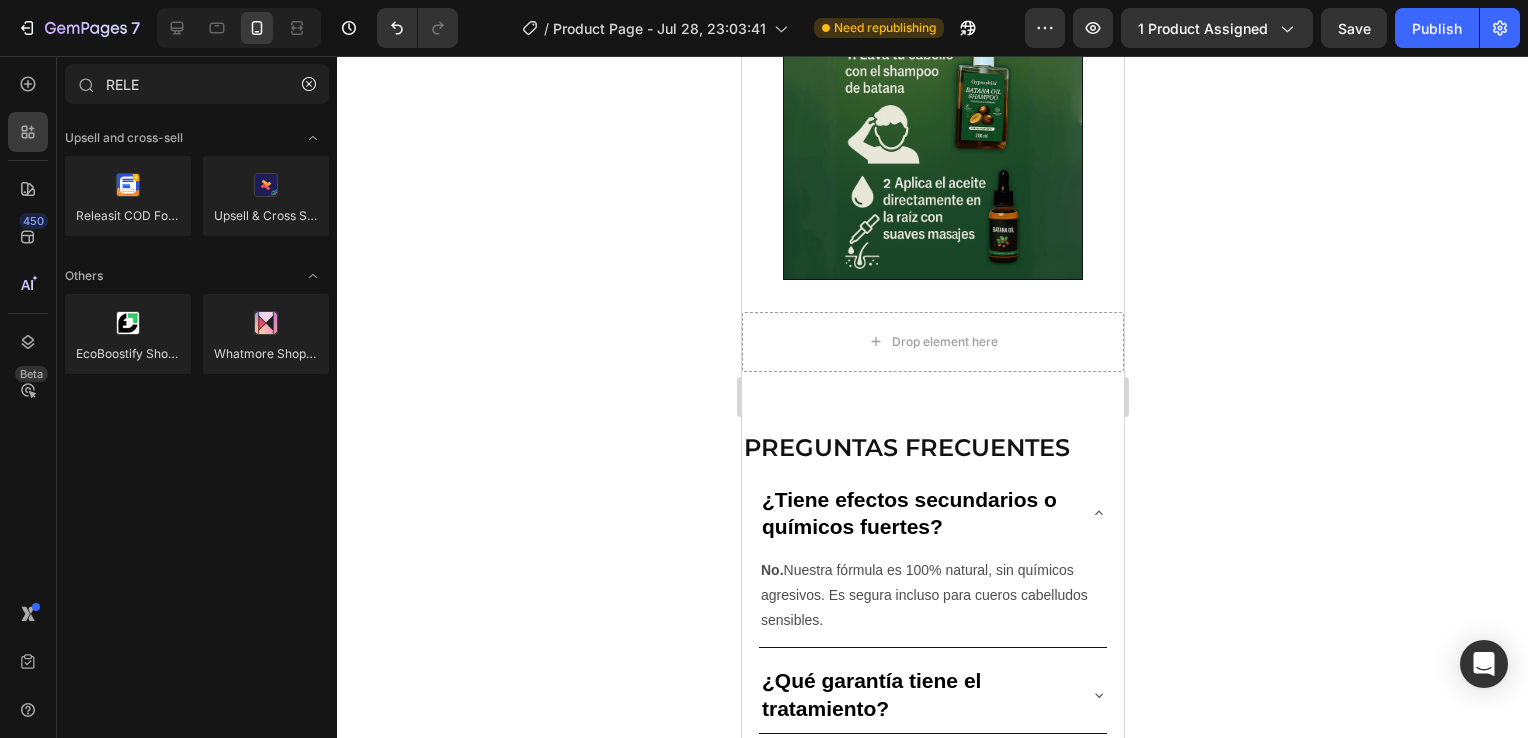 click 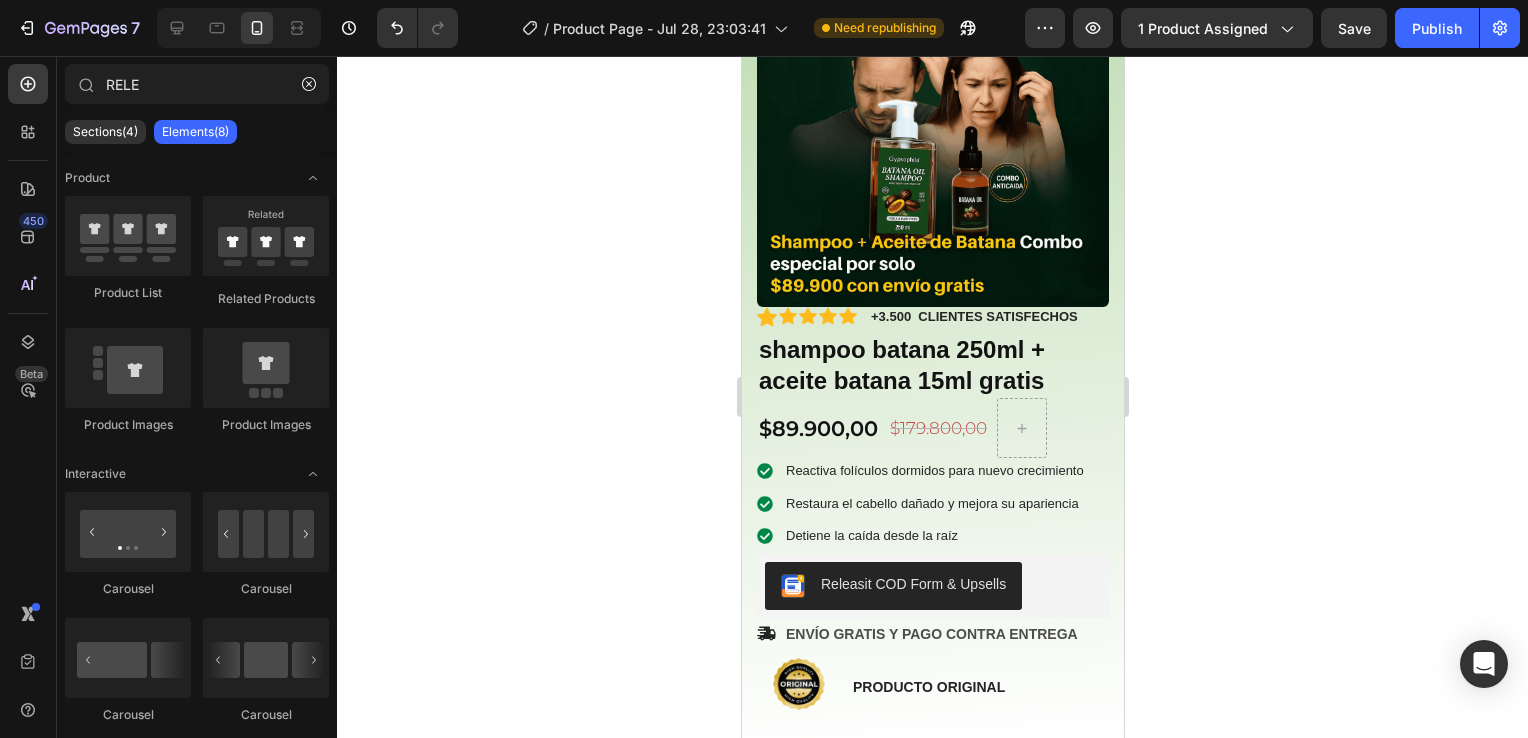 scroll, scrollTop: 321, scrollLeft: 0, axis: vertical 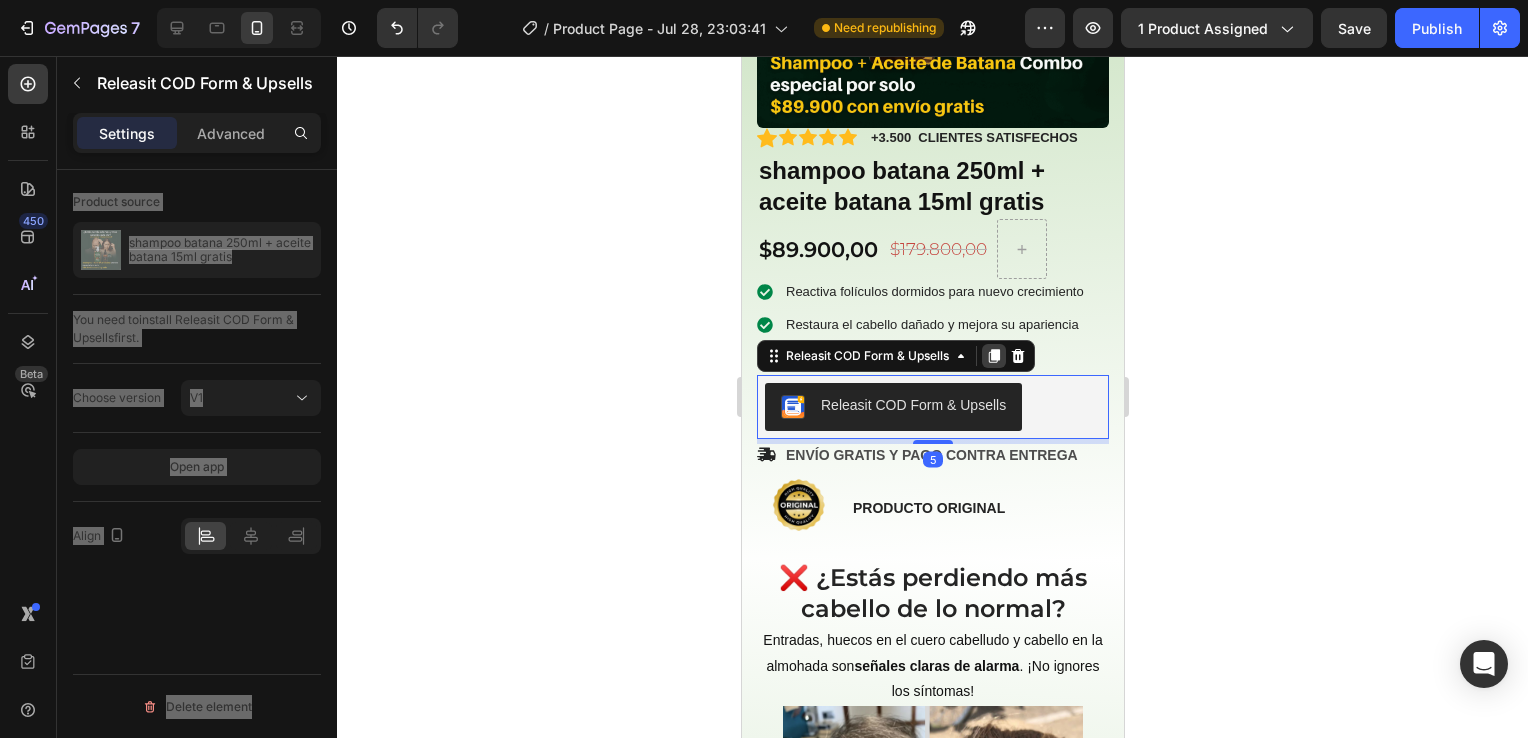 click 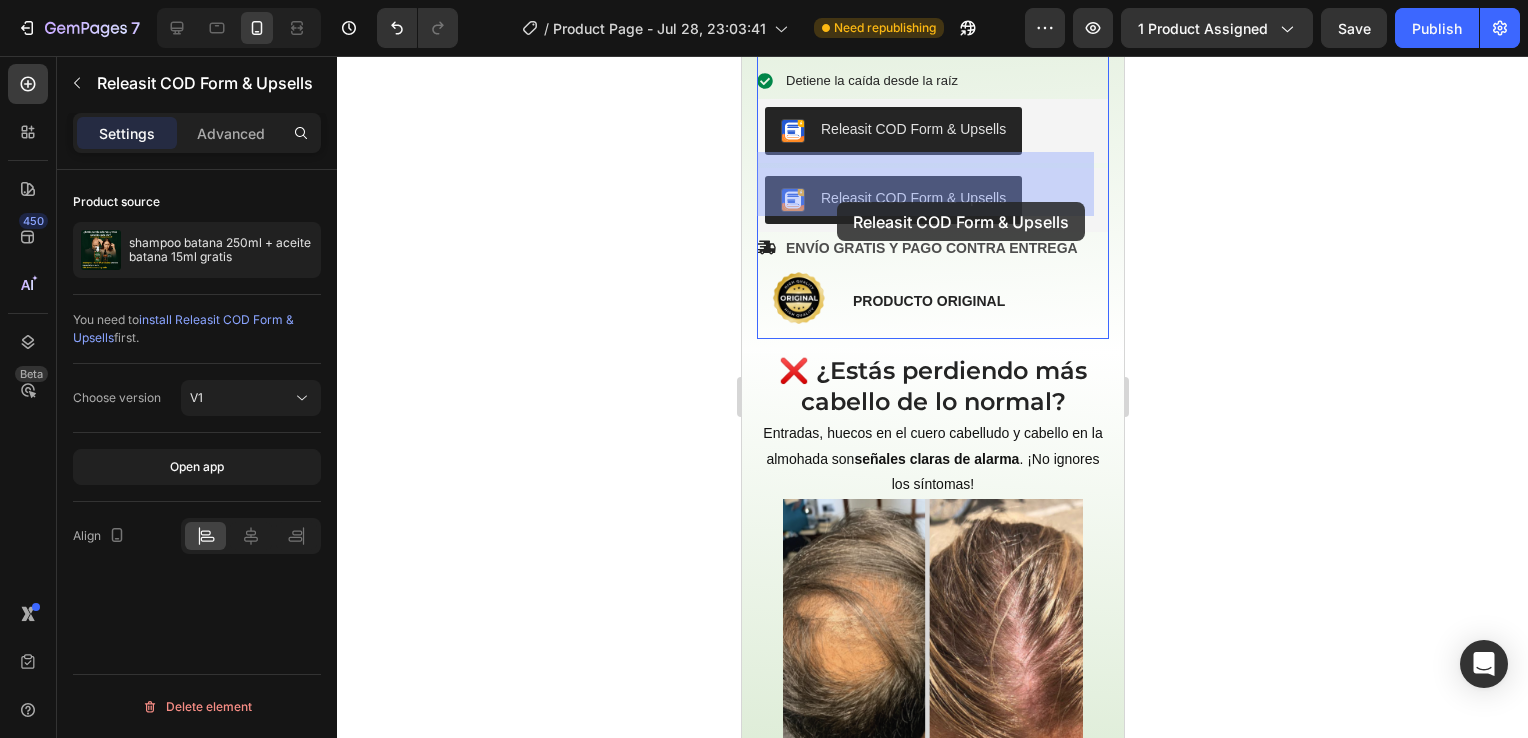 scroll, scrollTop: 591, scrollLeft: 0, axis: vertical 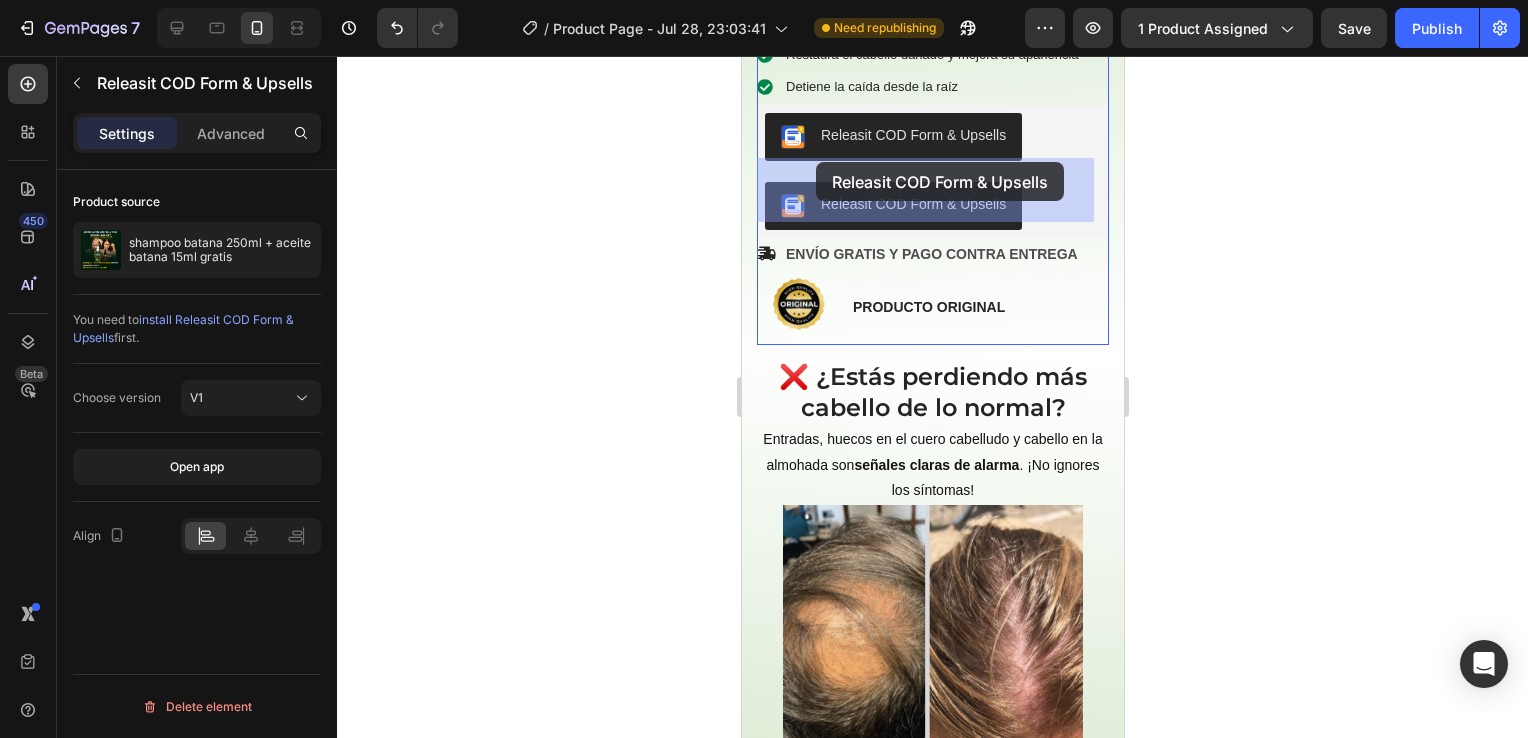 drag, startPoint x: 770, startPoint y: 412, endPoint x: 815, endPoint y: 162, distance: 254.01772 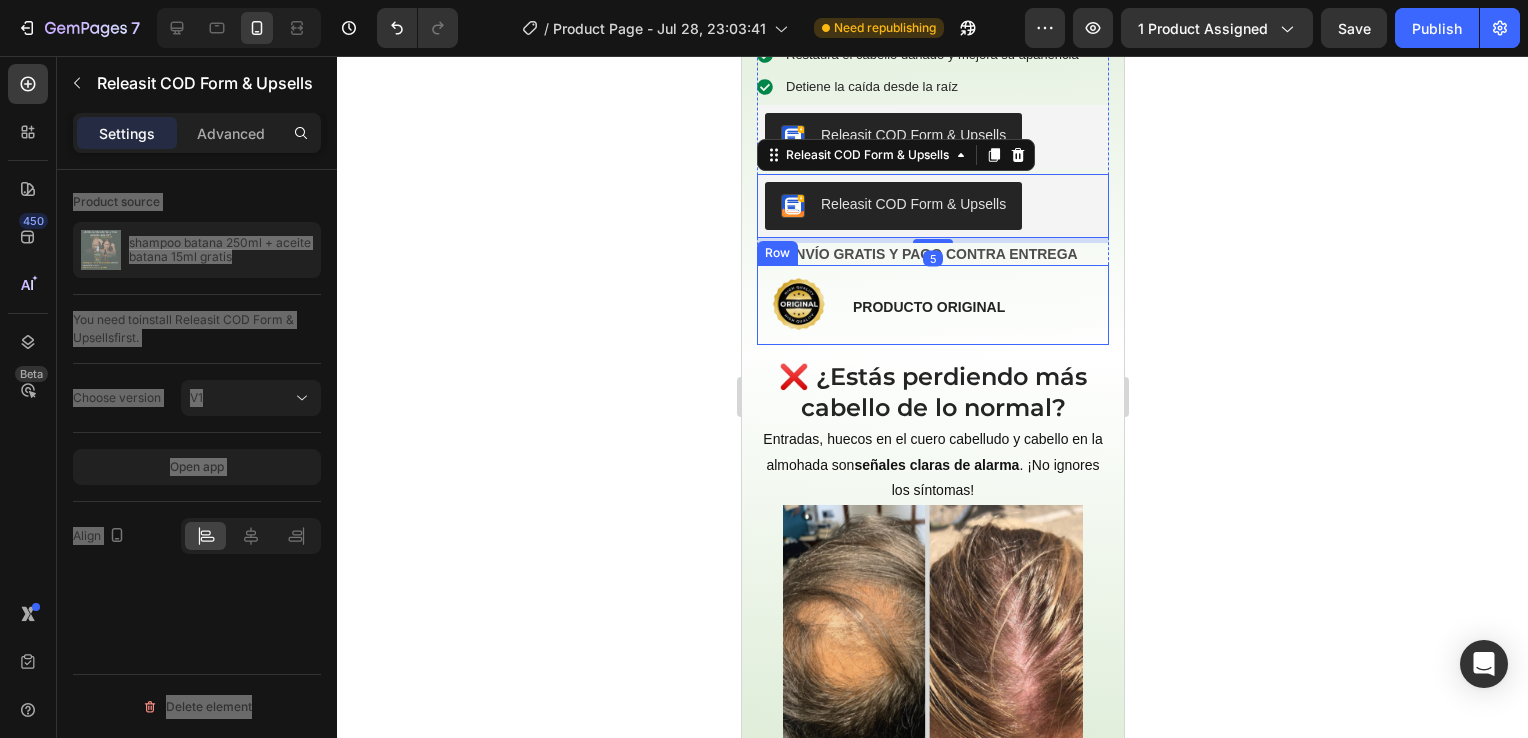 click on "Image PRODUCTO ORIGINAL  Text Block Row" at bounding box center [932, 305] 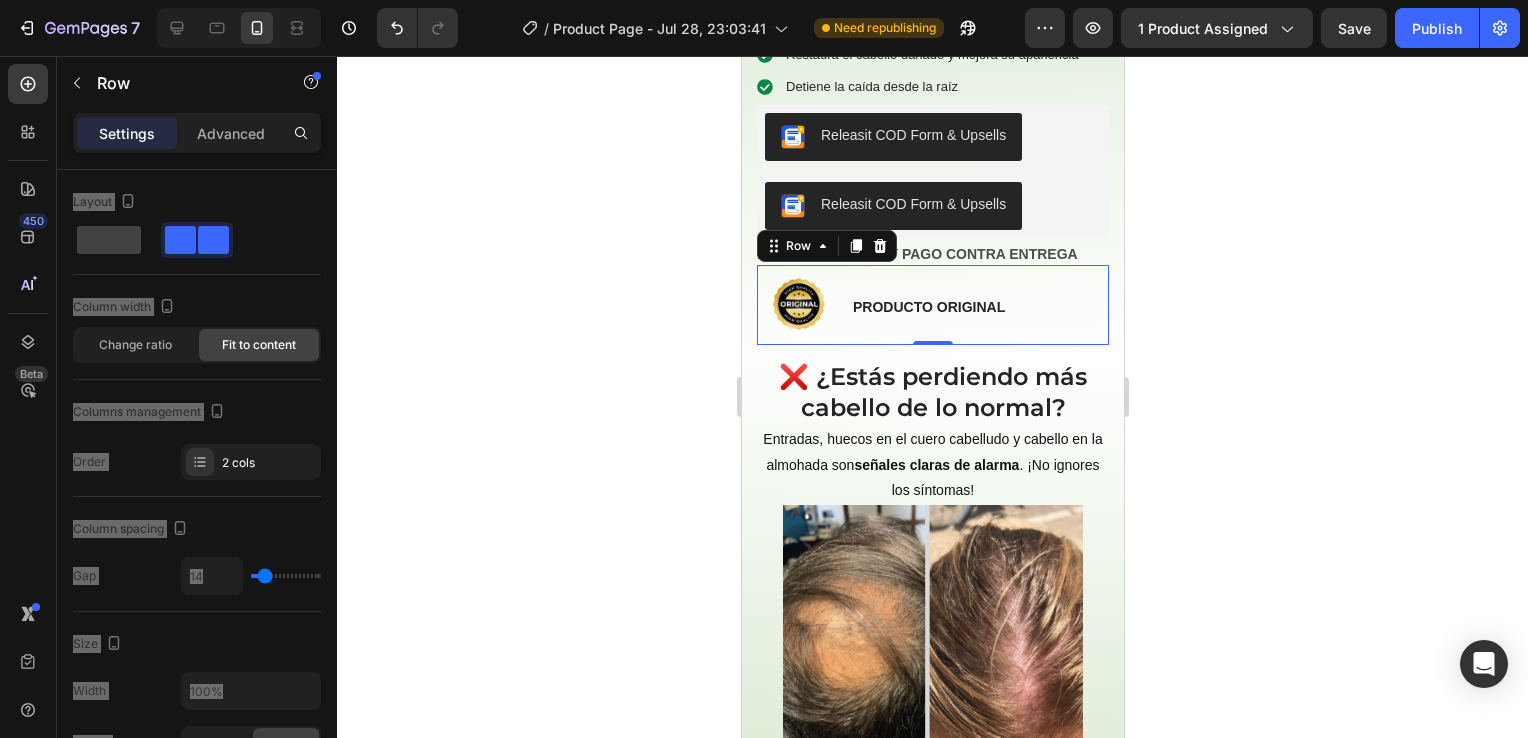 click on "Row" at bounding box center (826, 246) 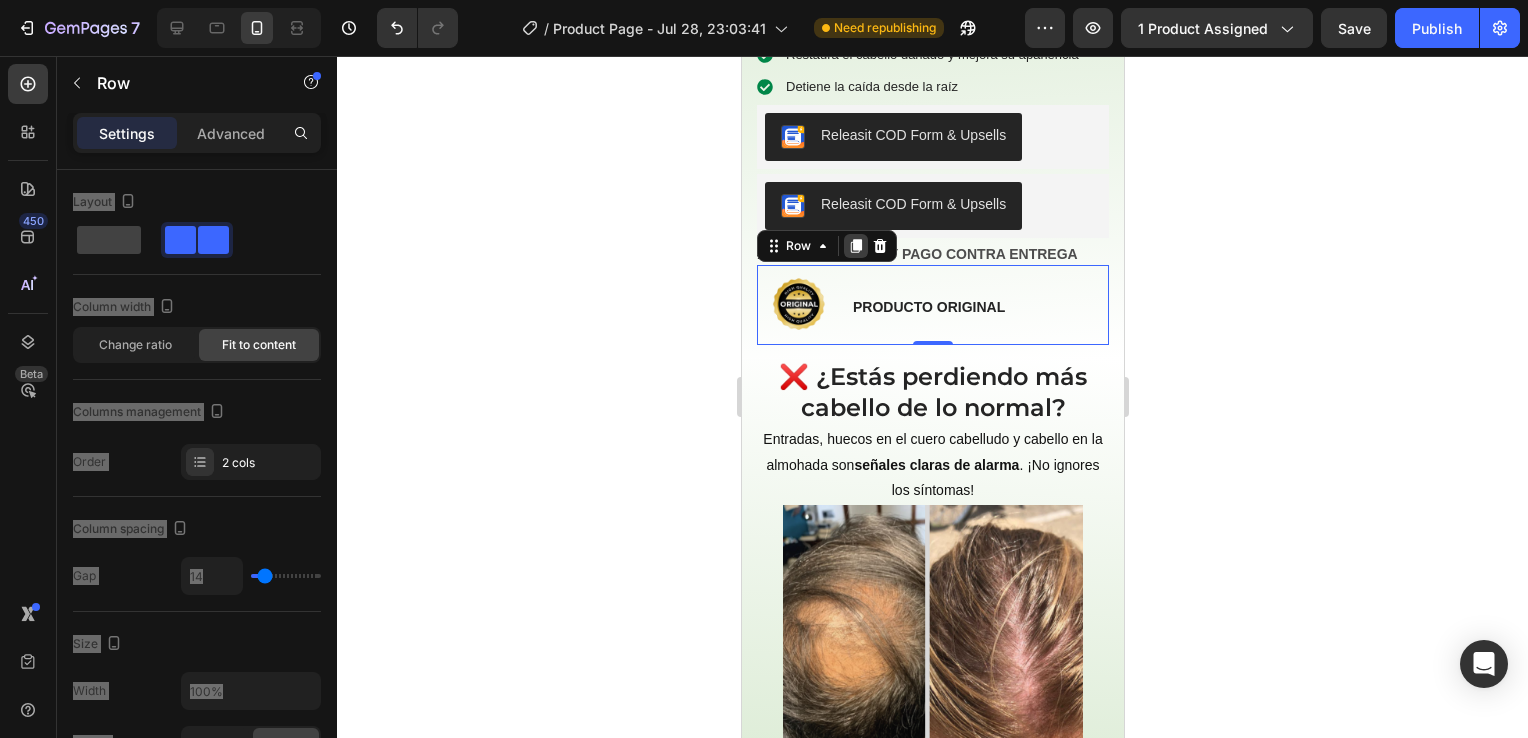click at bounding box center (855, 246) 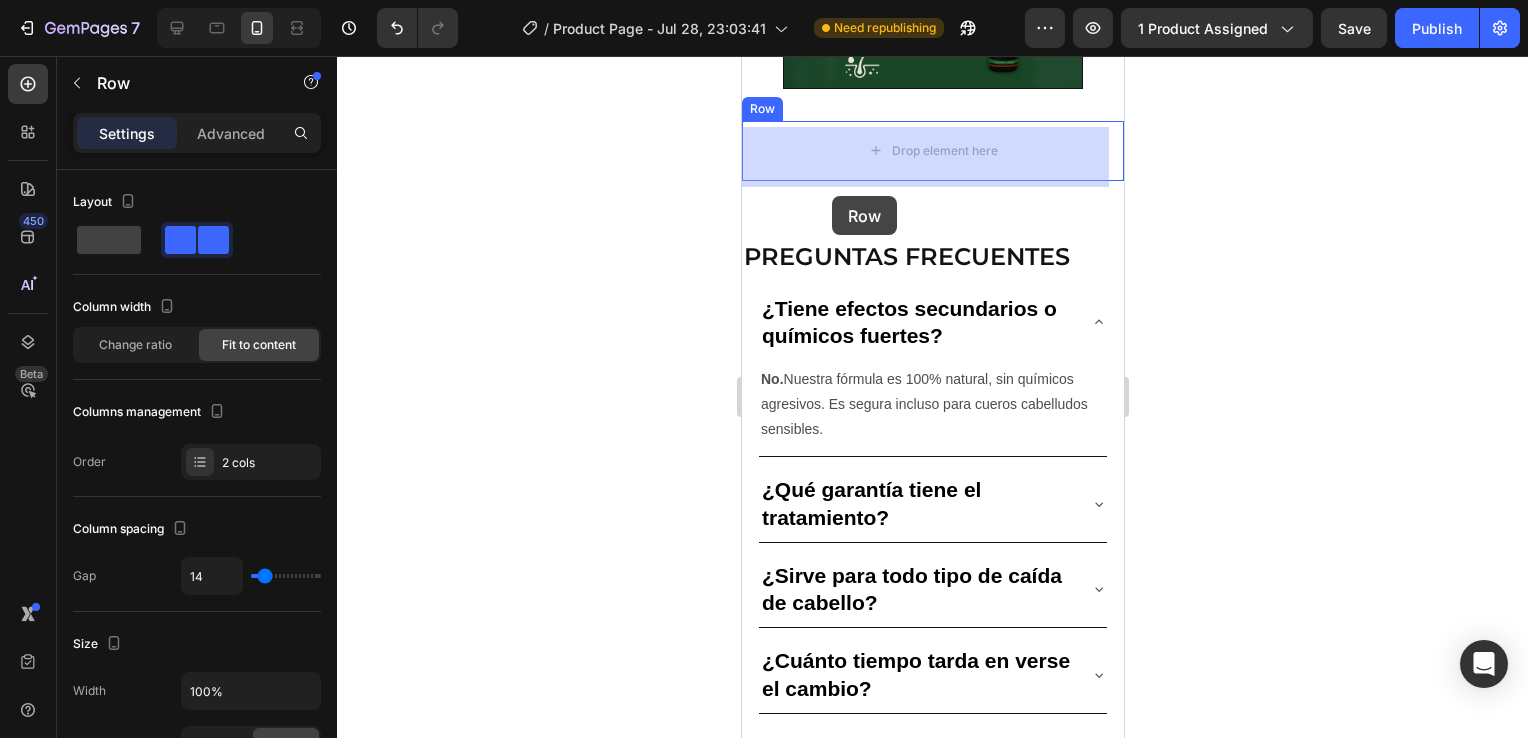 scroll, scrollTop: 3624, scrollLeft: 0, axis: vertical 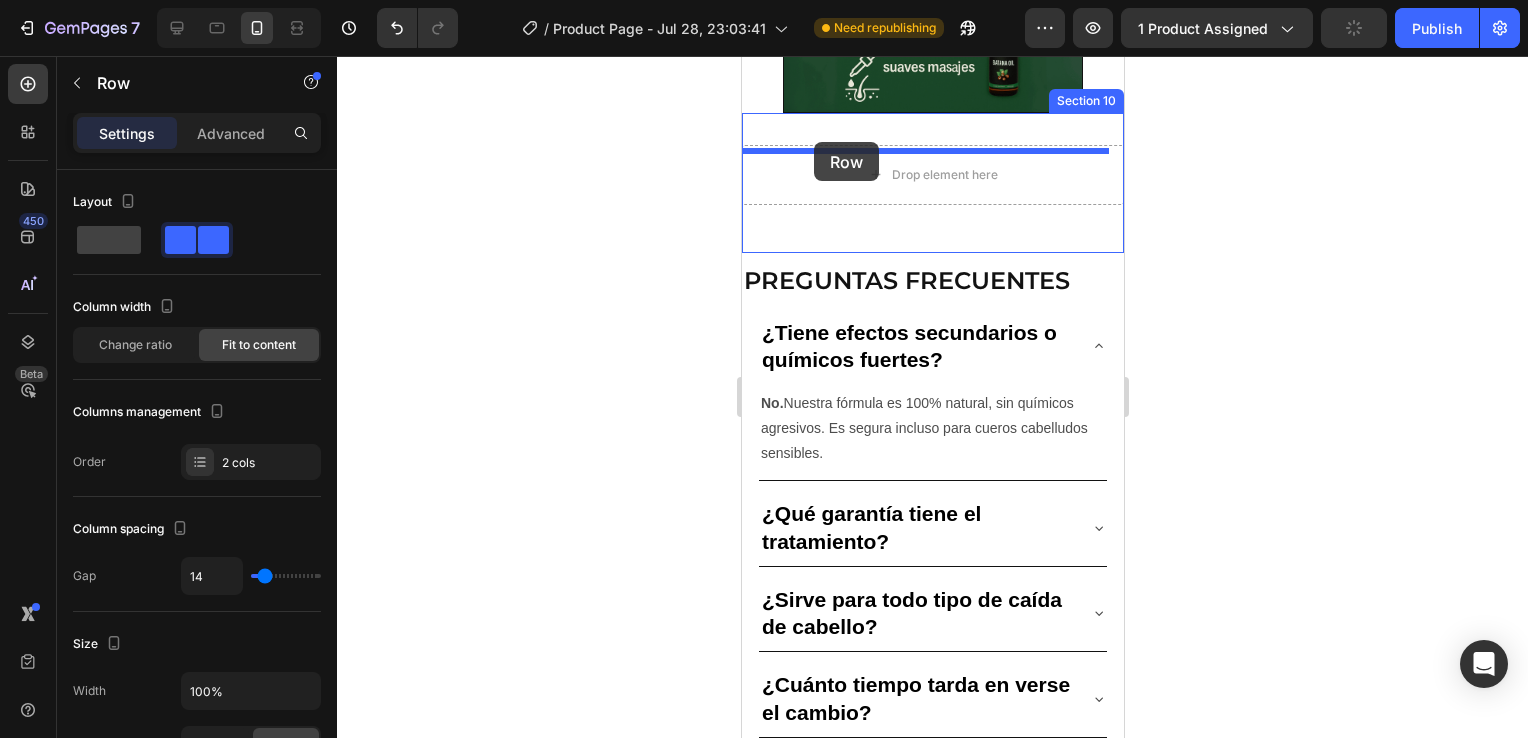 drag, startPoint x: 769, startPoint y: 310, endPoint x: 813, endPoint y: 142, distance: 173.66635 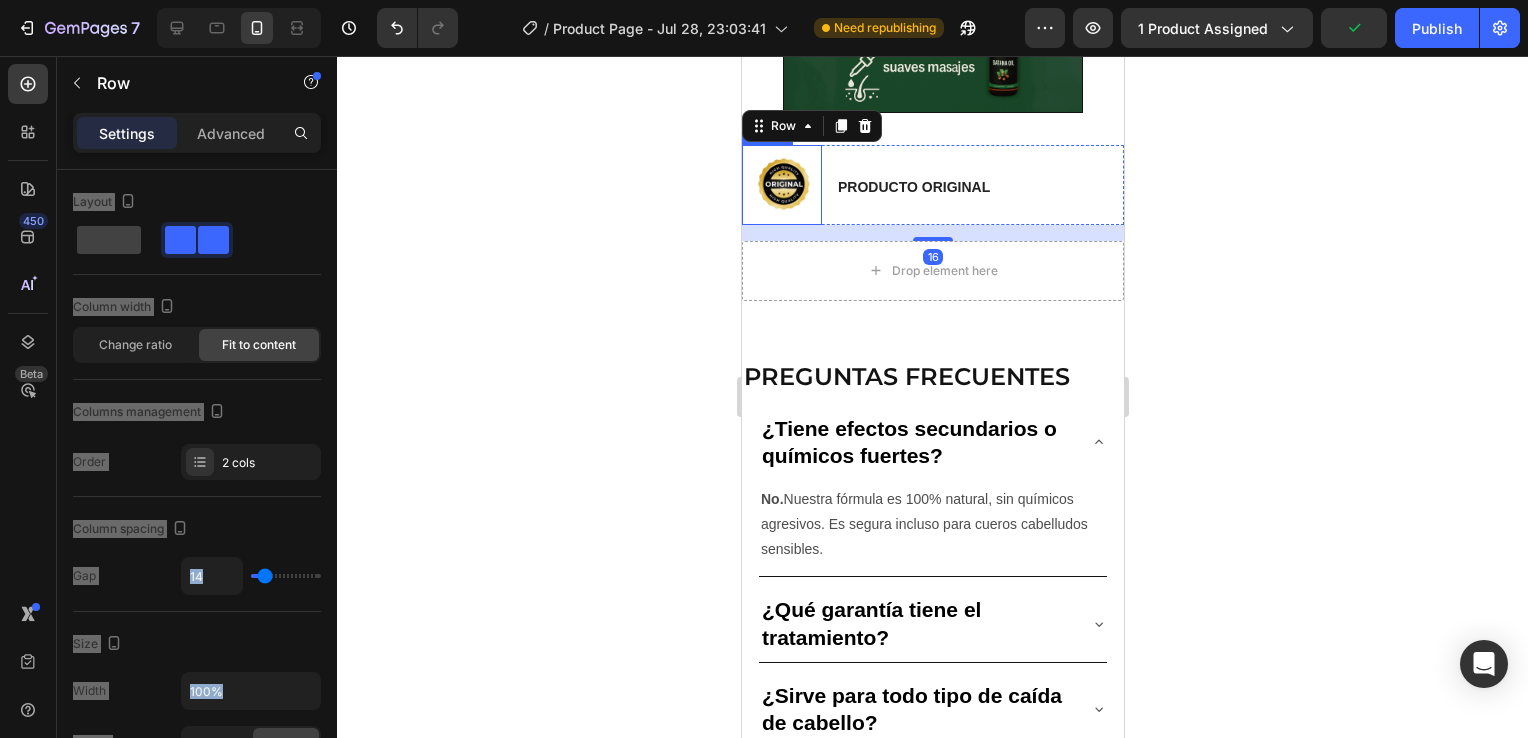 click 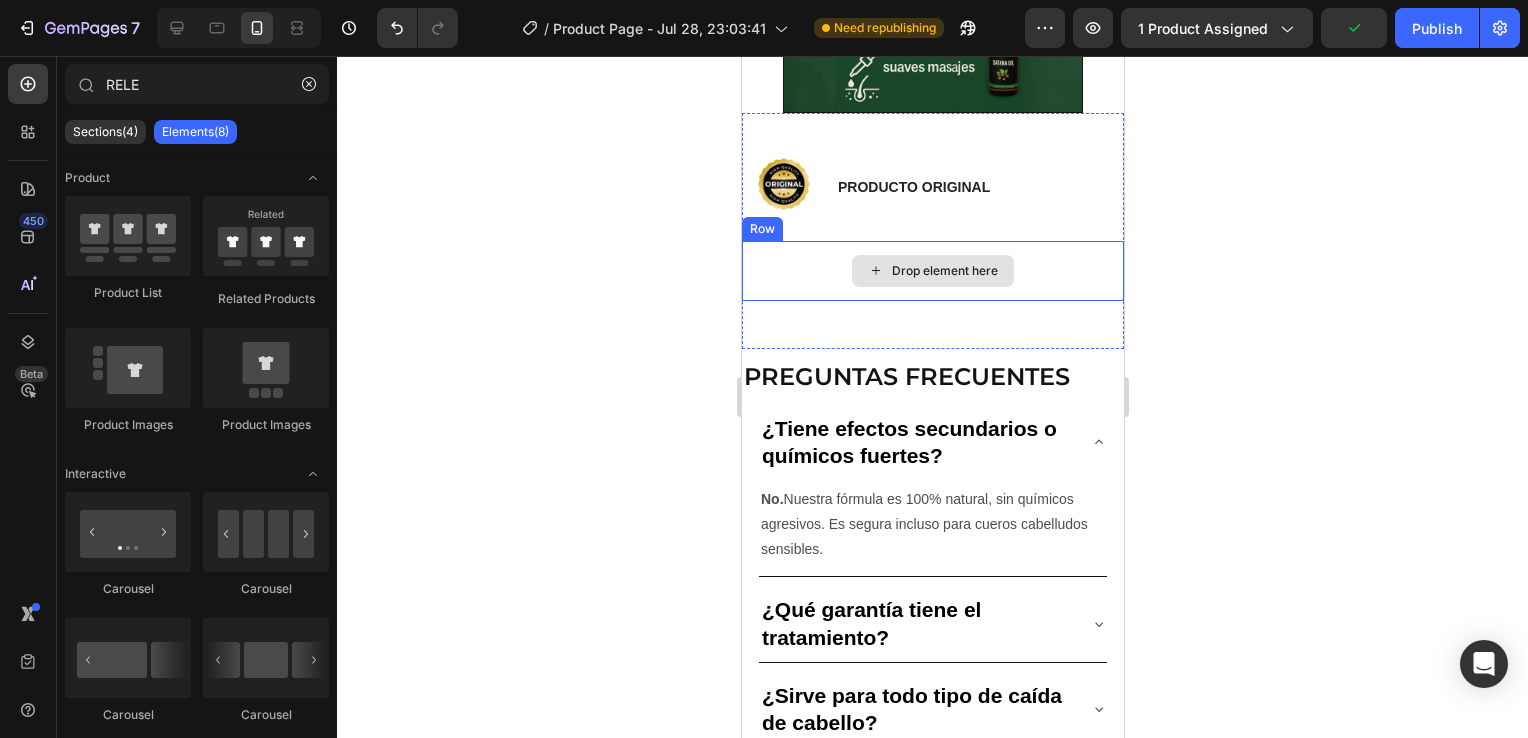 click on "Drop element here" at bounding box center [932, 271] 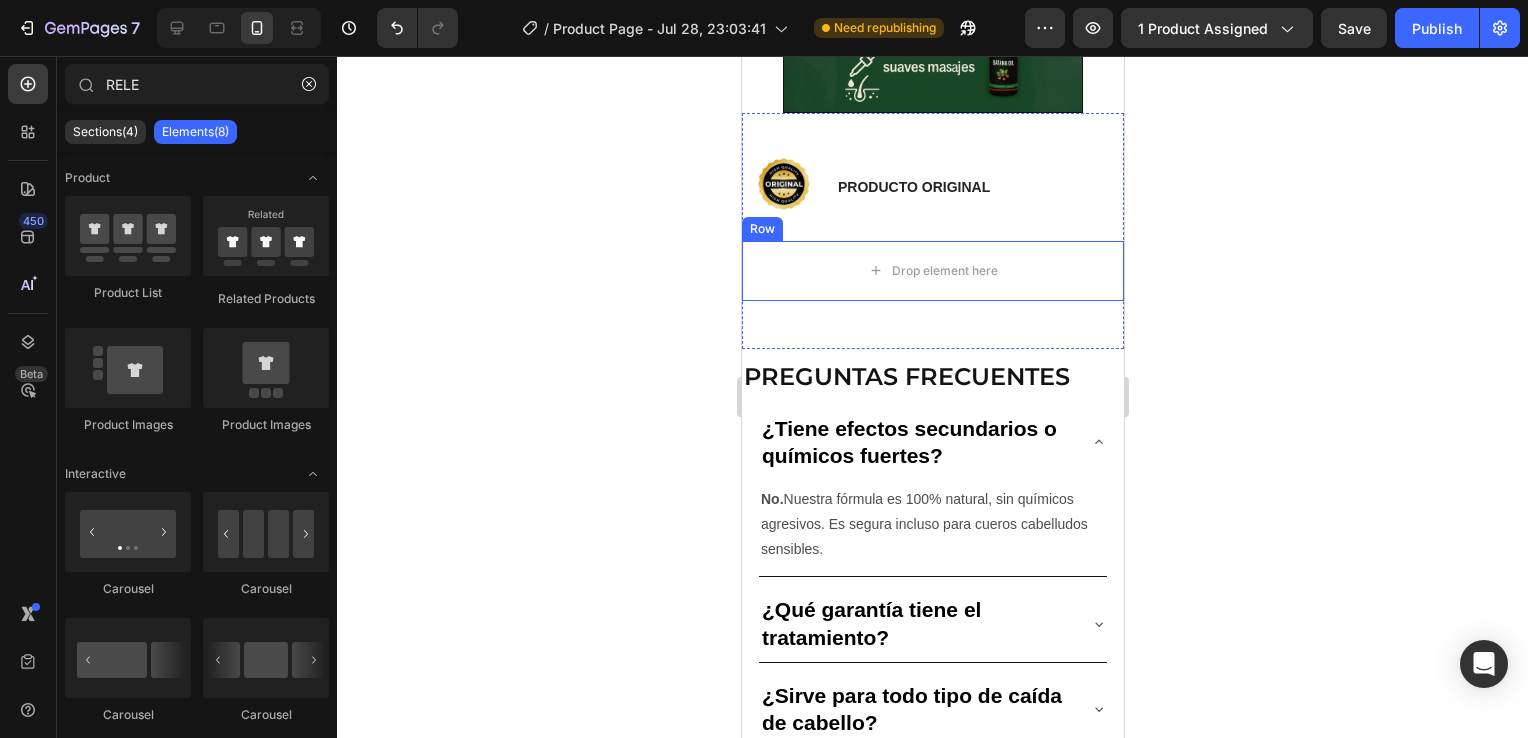 click on "Row" at bounding box center (761, 229) 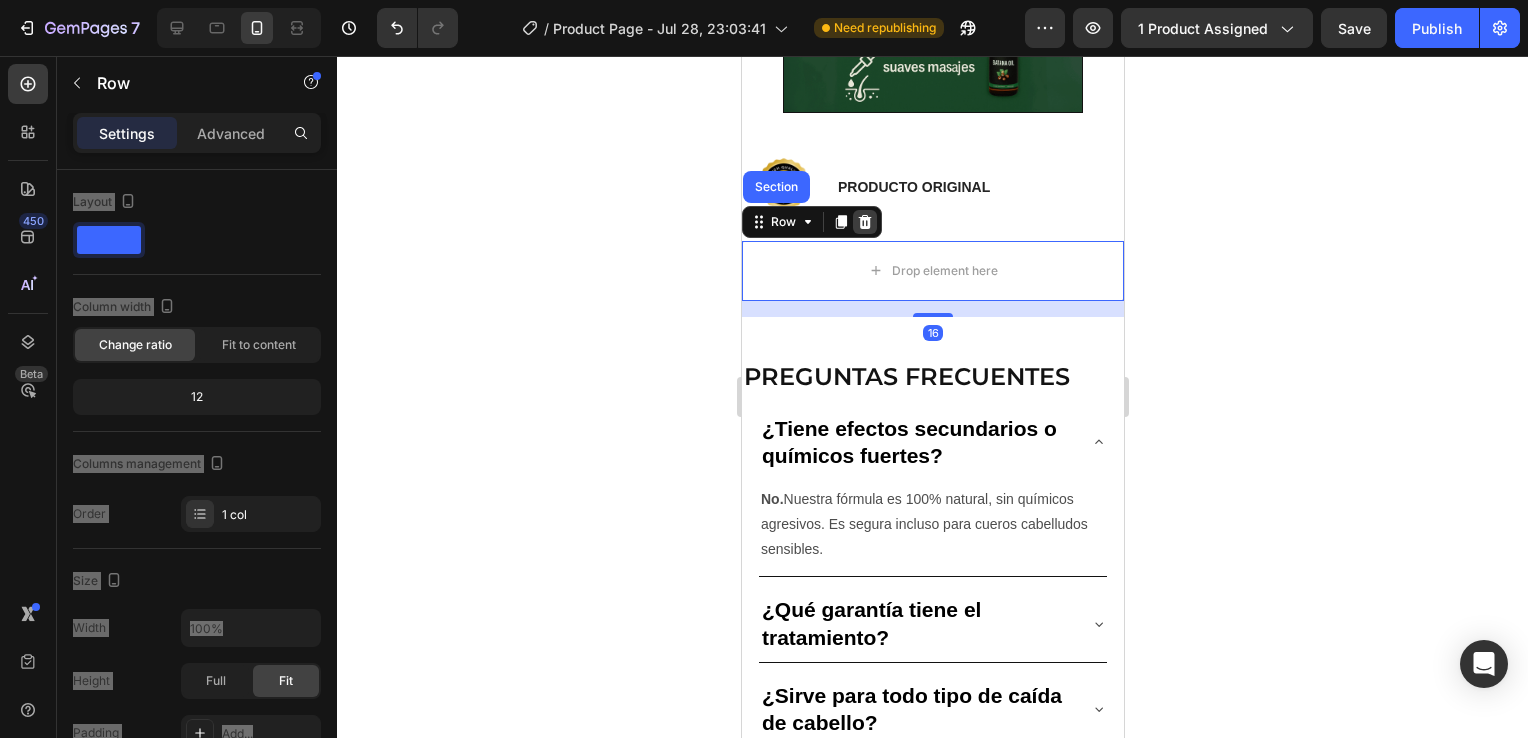 click 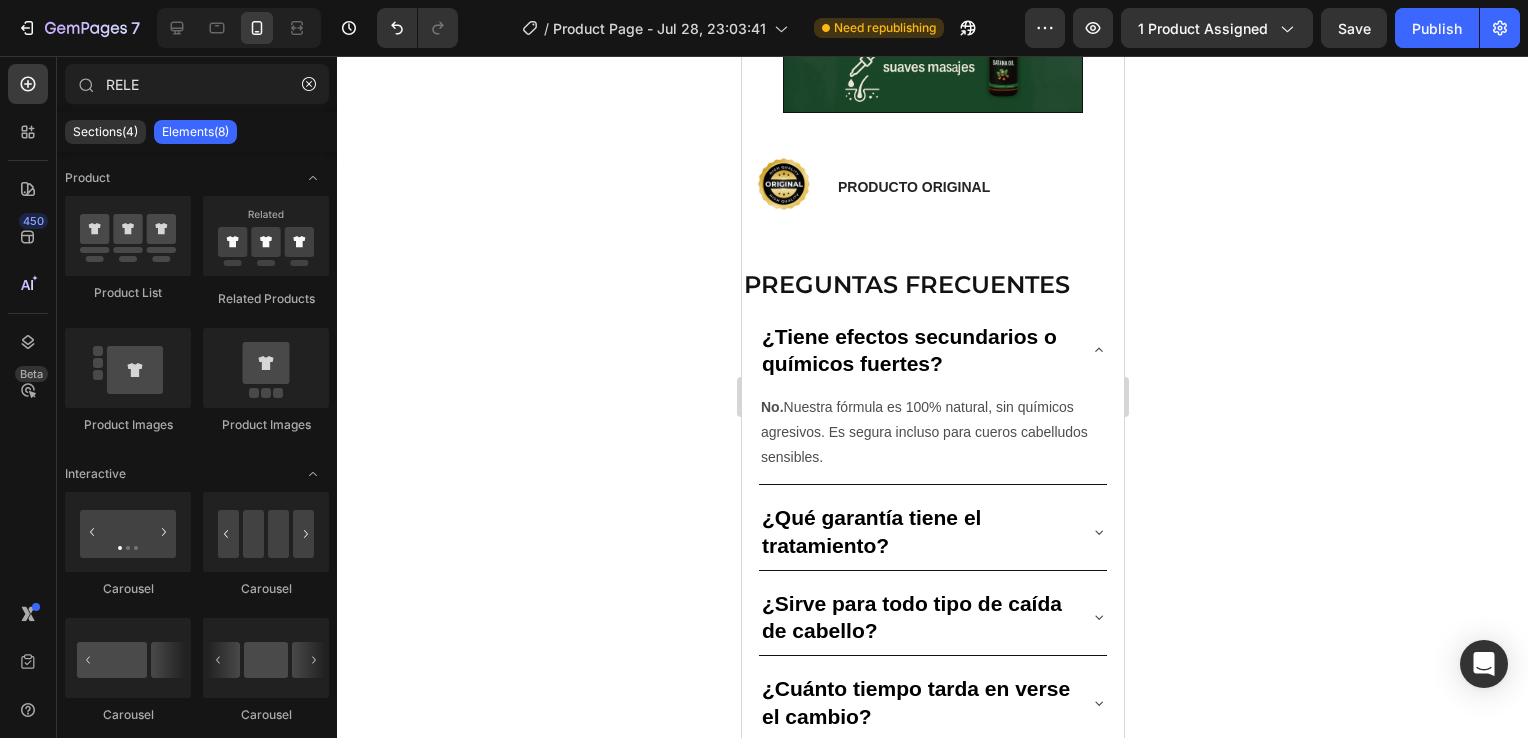 click 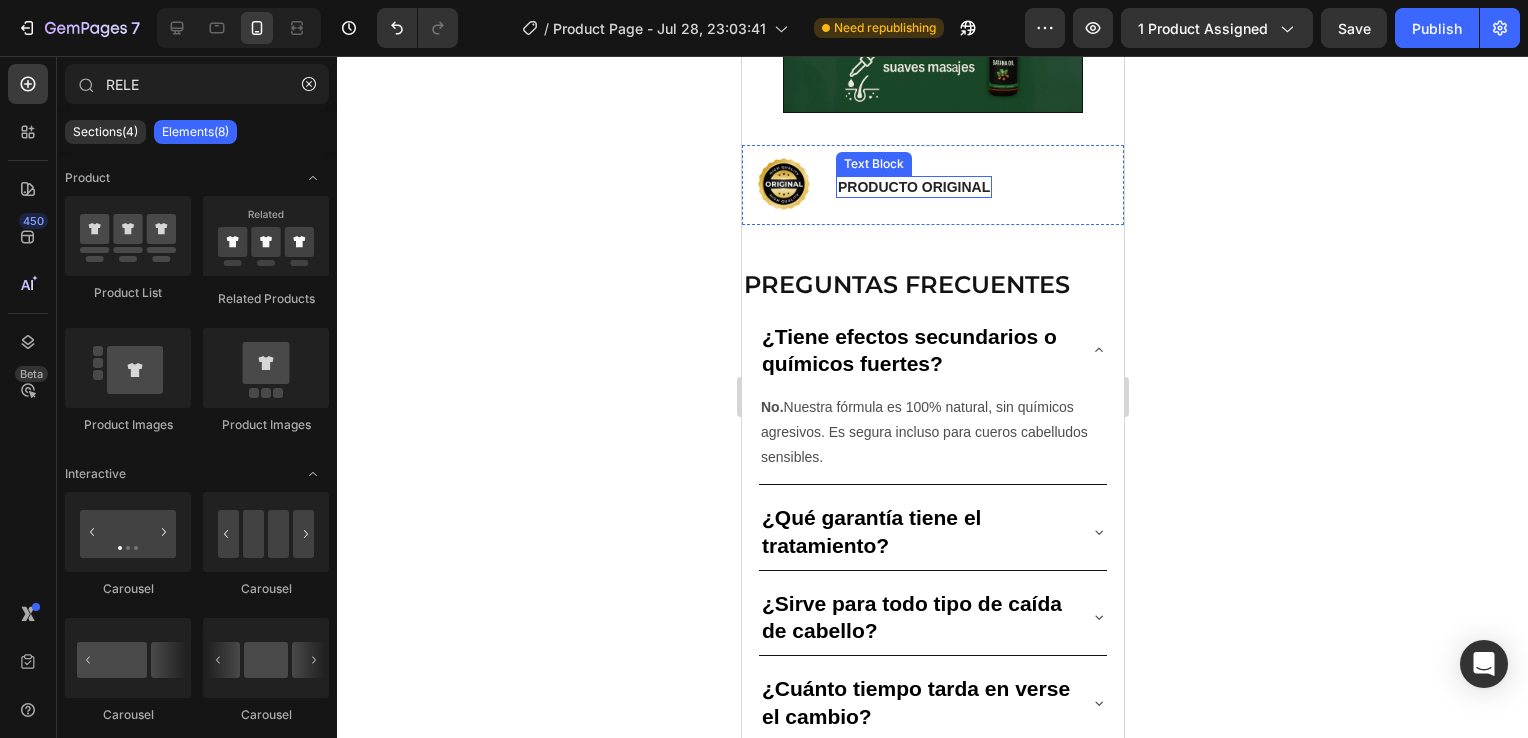 click on "PRODUCTO ORIGINAL" at bounding box center (913, 187) 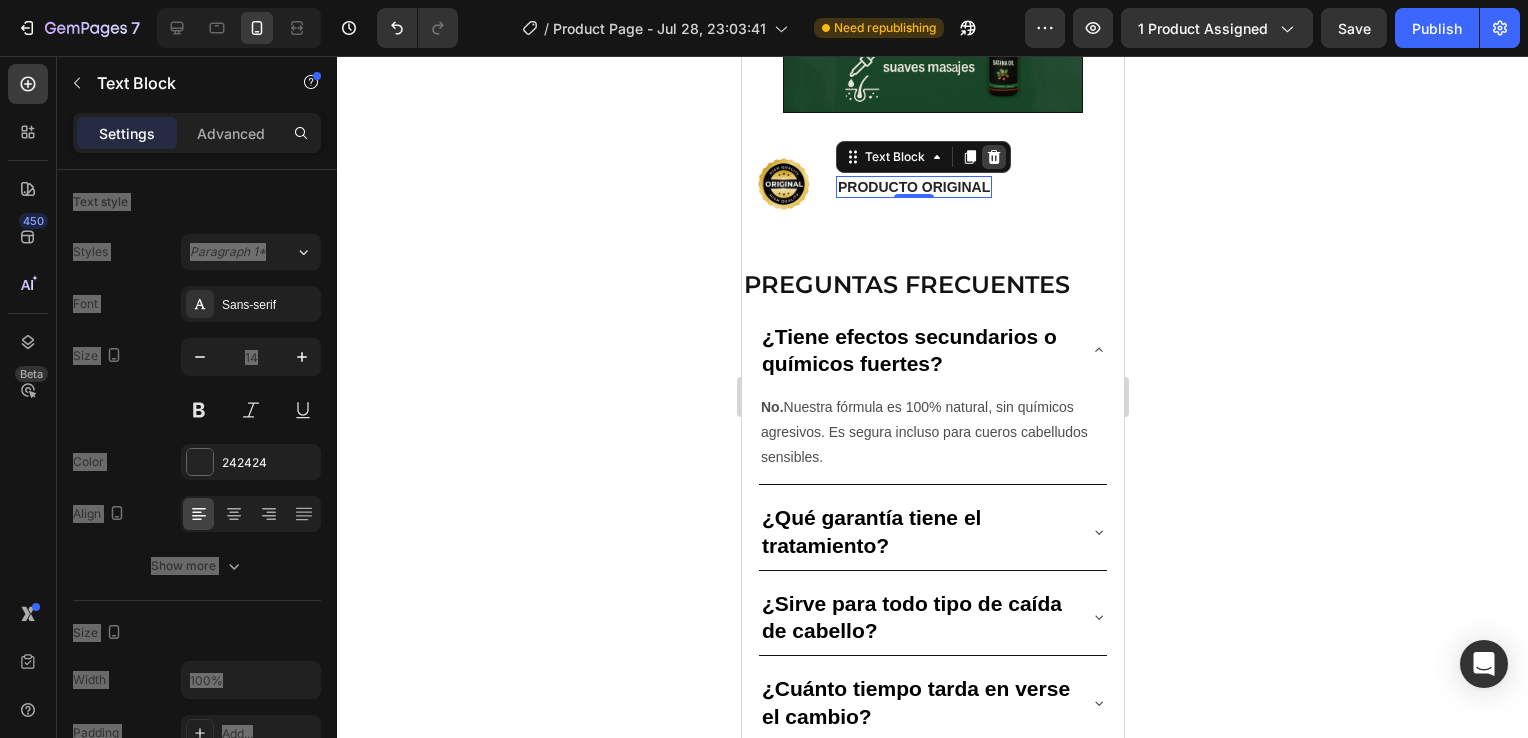 click 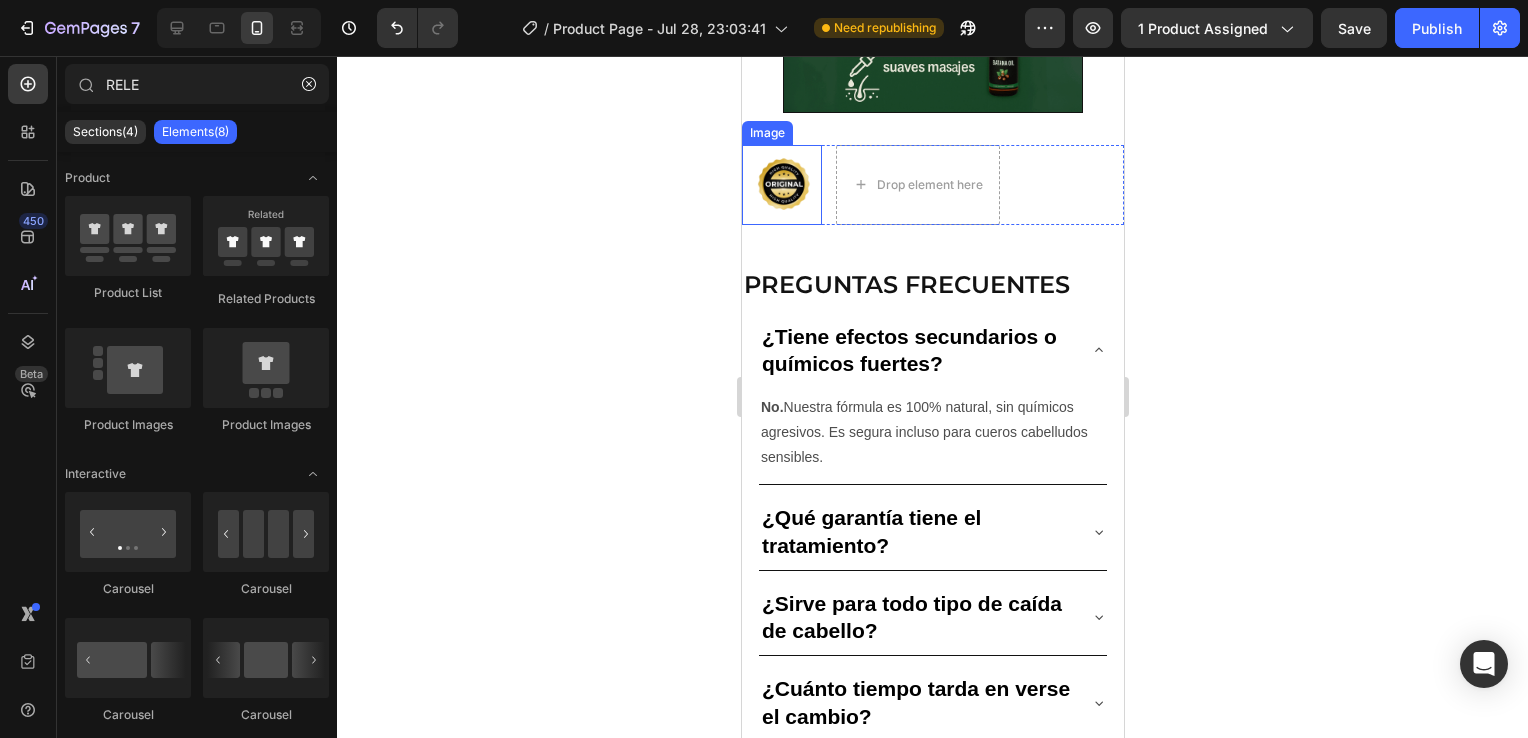 click at bounding box center (781, 185) 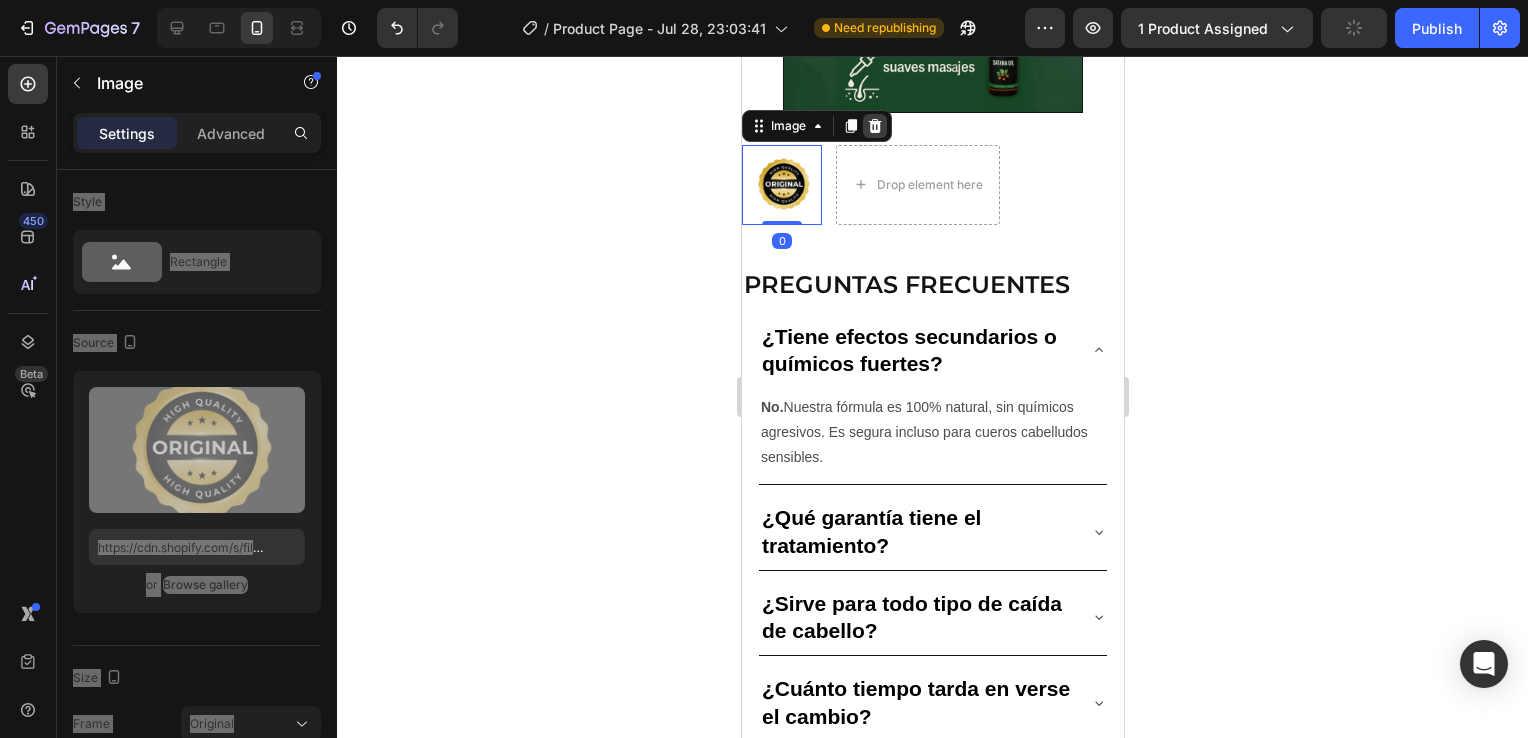 click at bounding box center (874, 126) 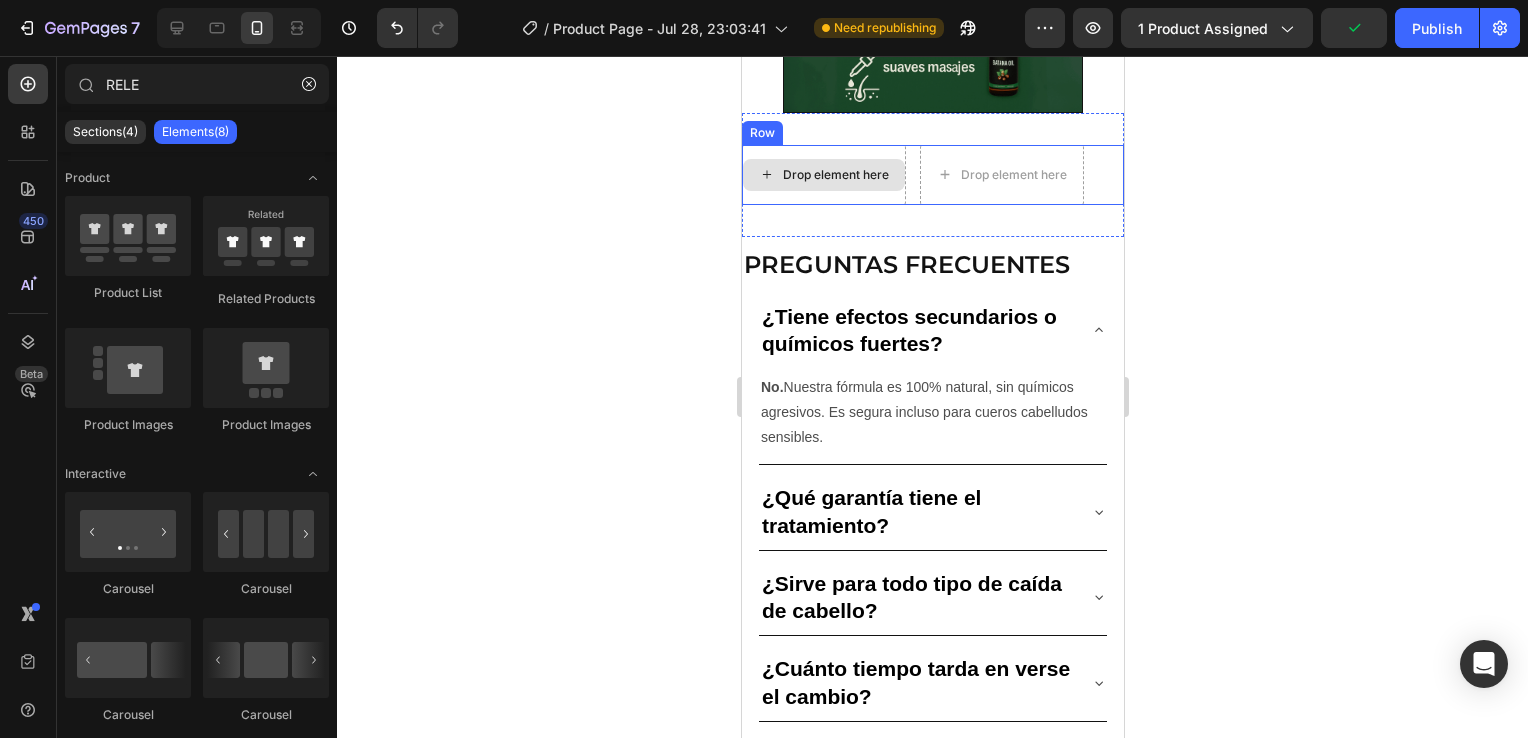 click on "Drop element here" at bounding box center (835, 175) 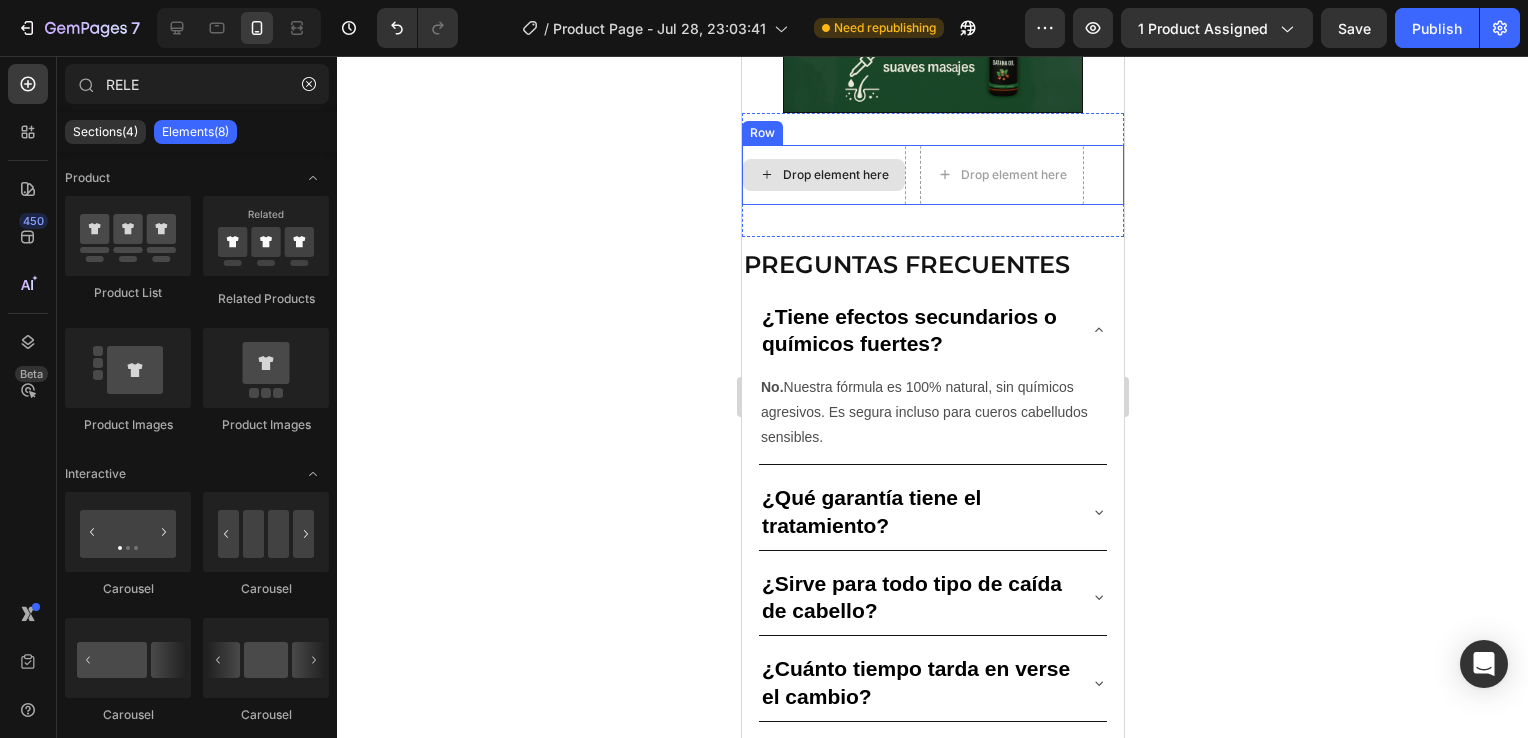 click on "Drop element here" at bounding box center (823, 175) 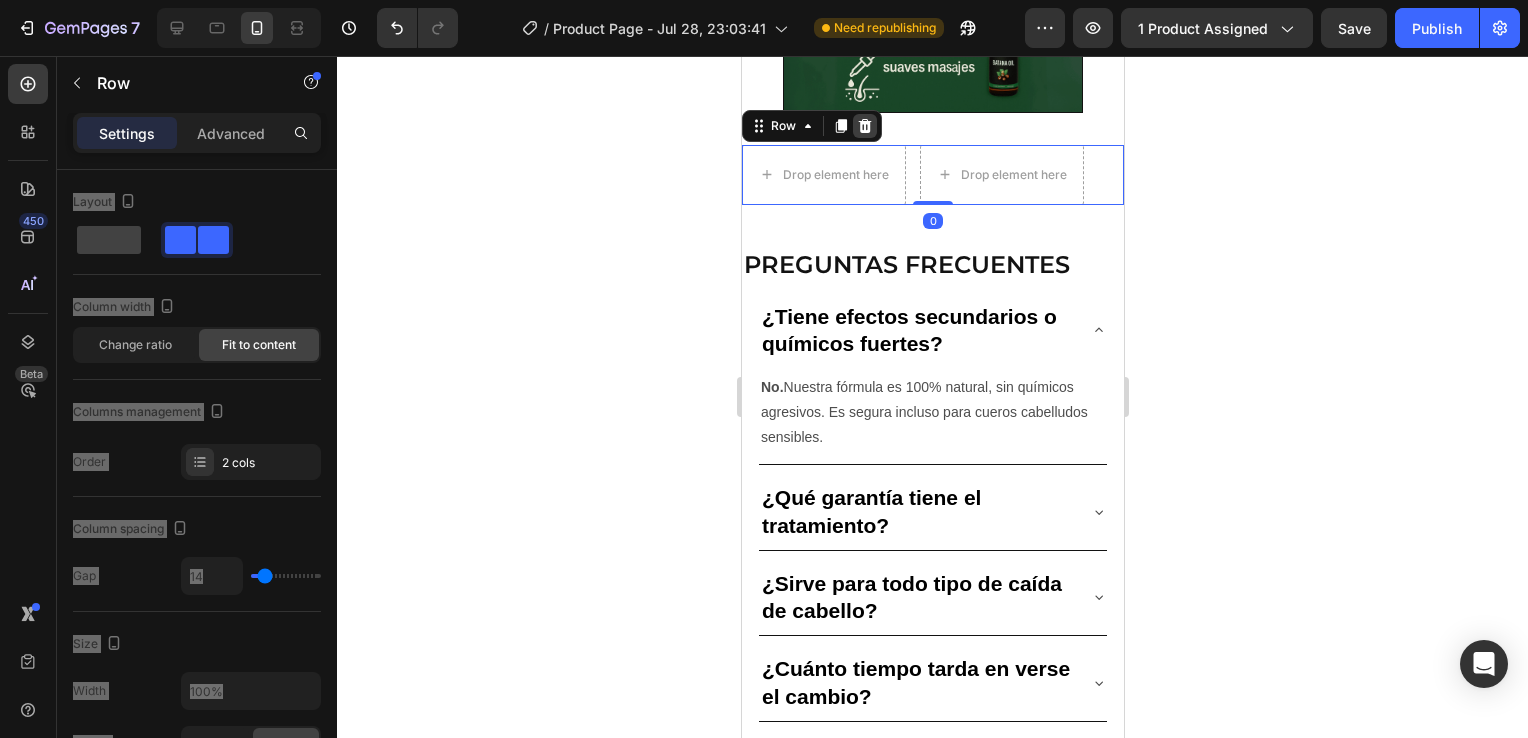 click 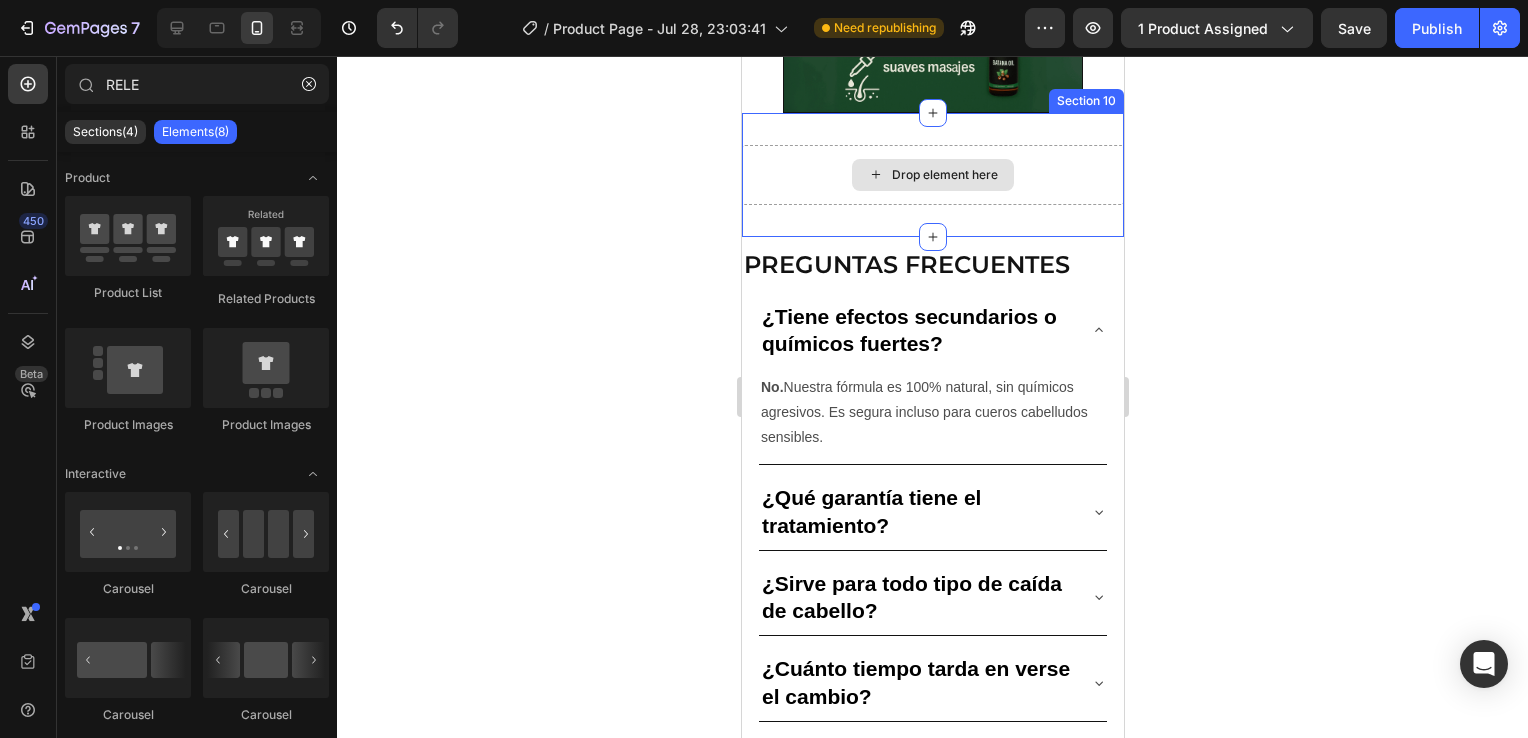 click on "Drop element here" at bounding box center [932, 175] 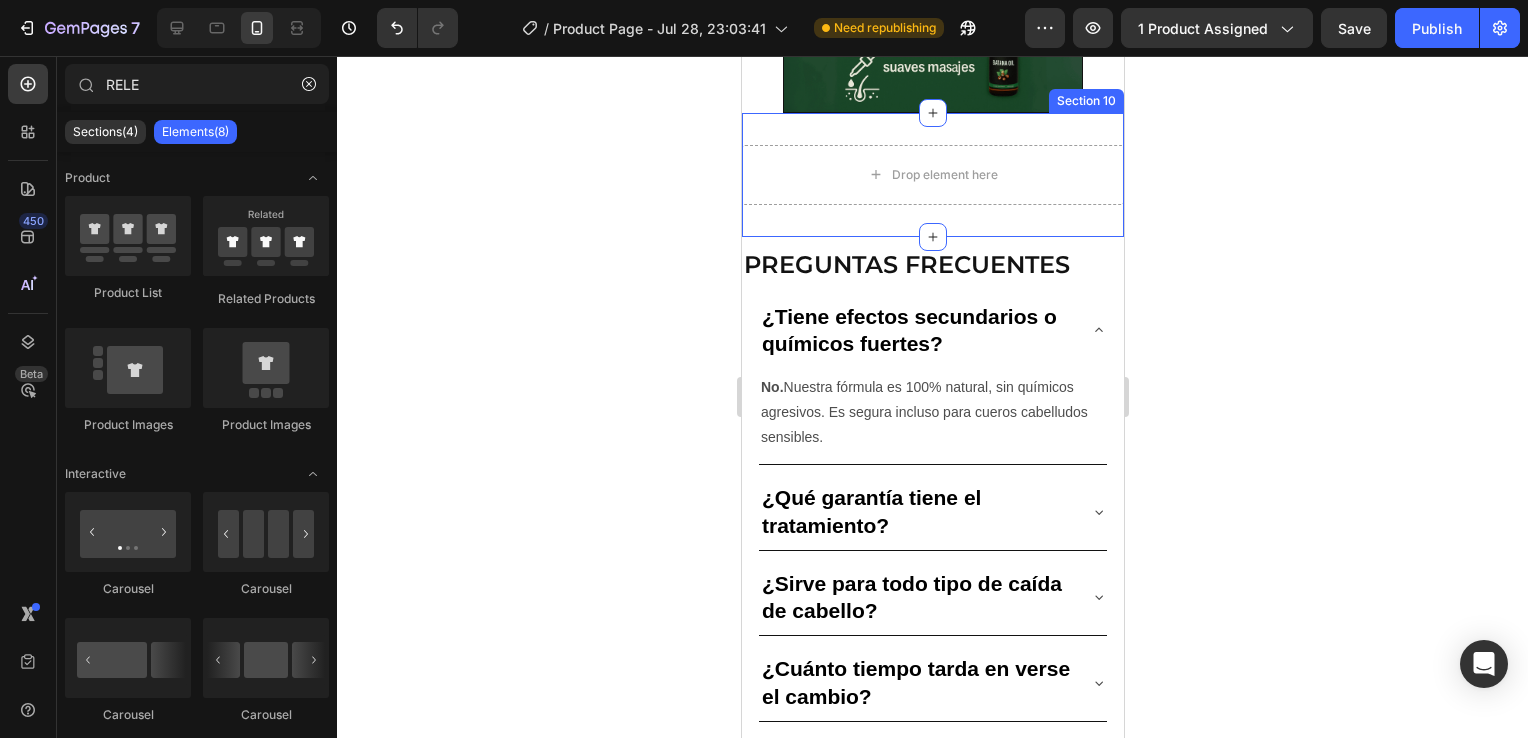 click 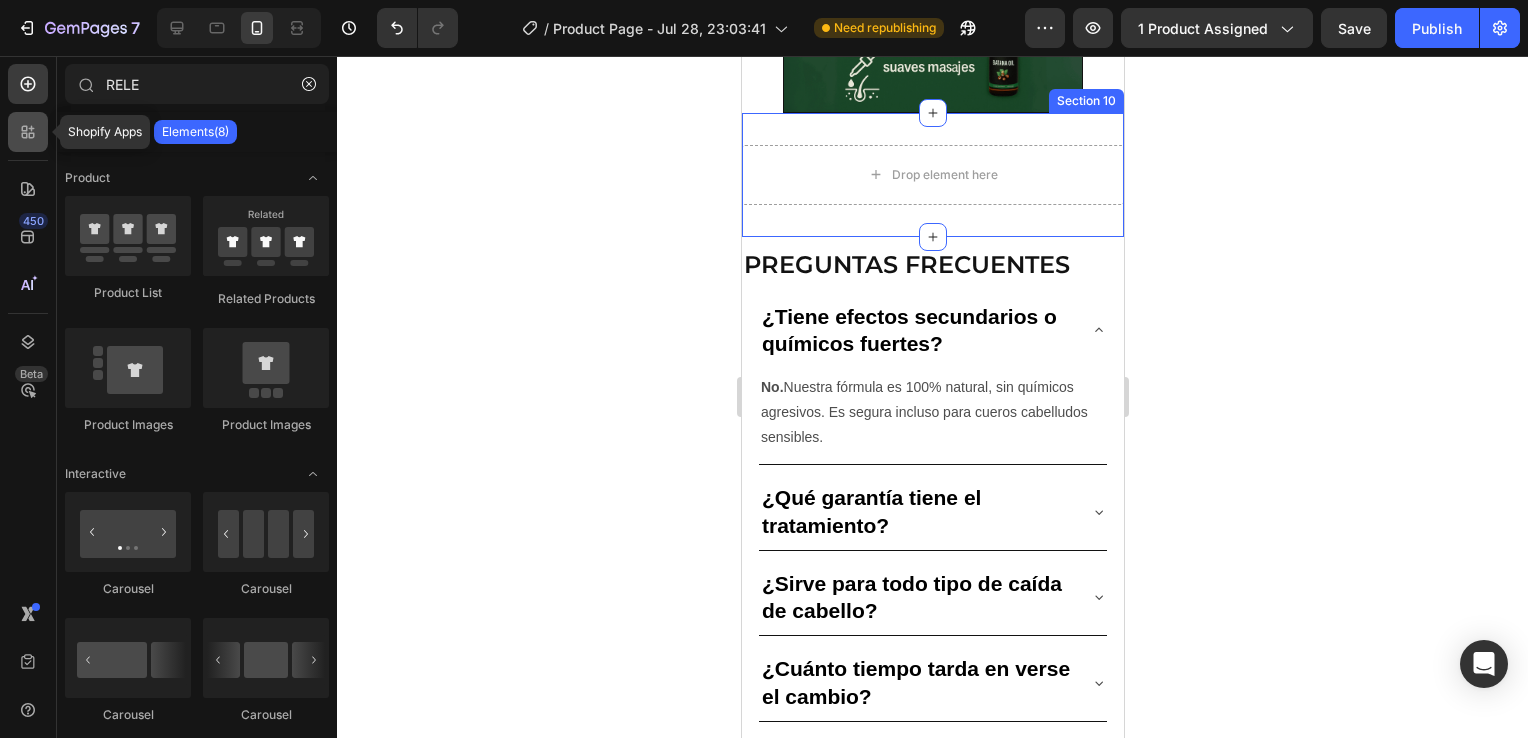 click 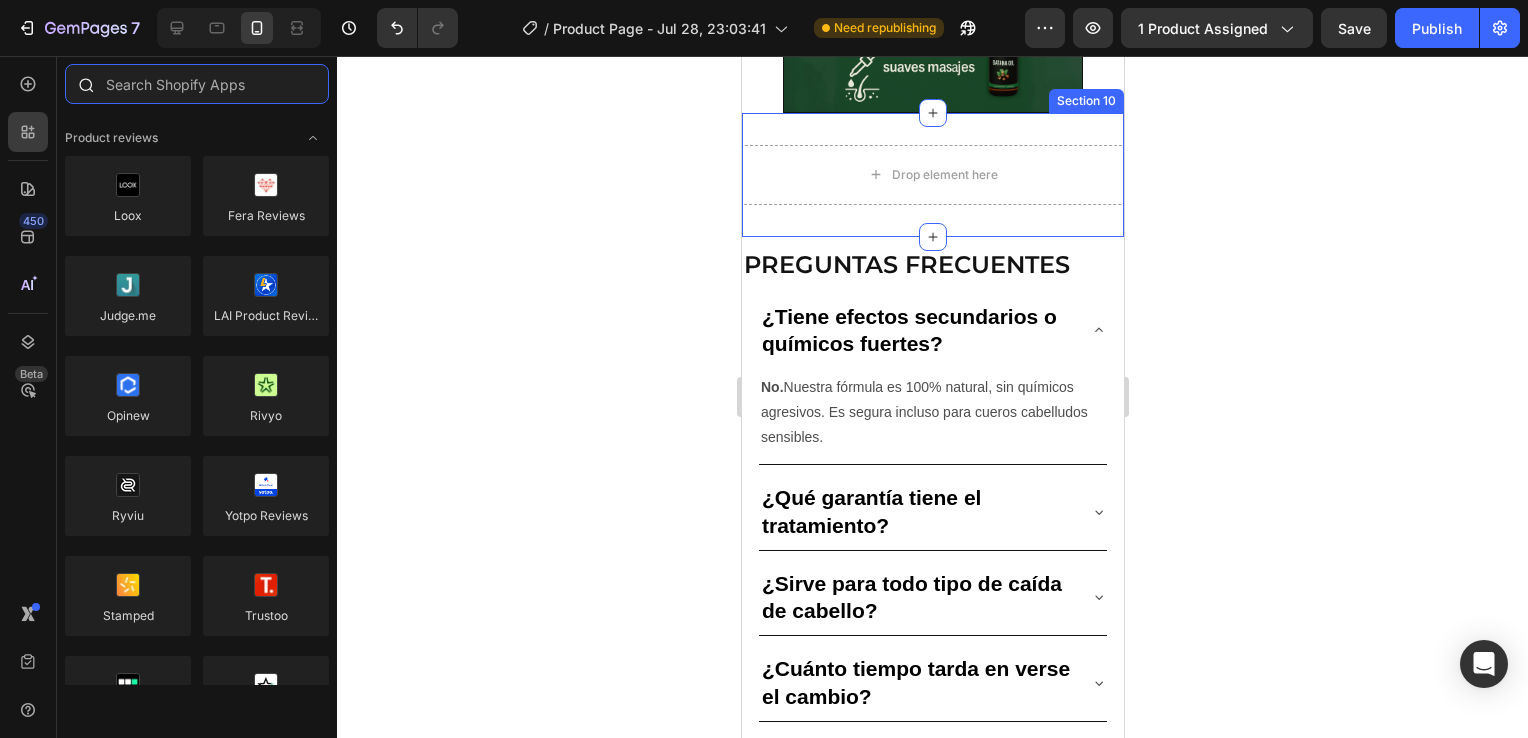 click at bounding box center [197, 84] 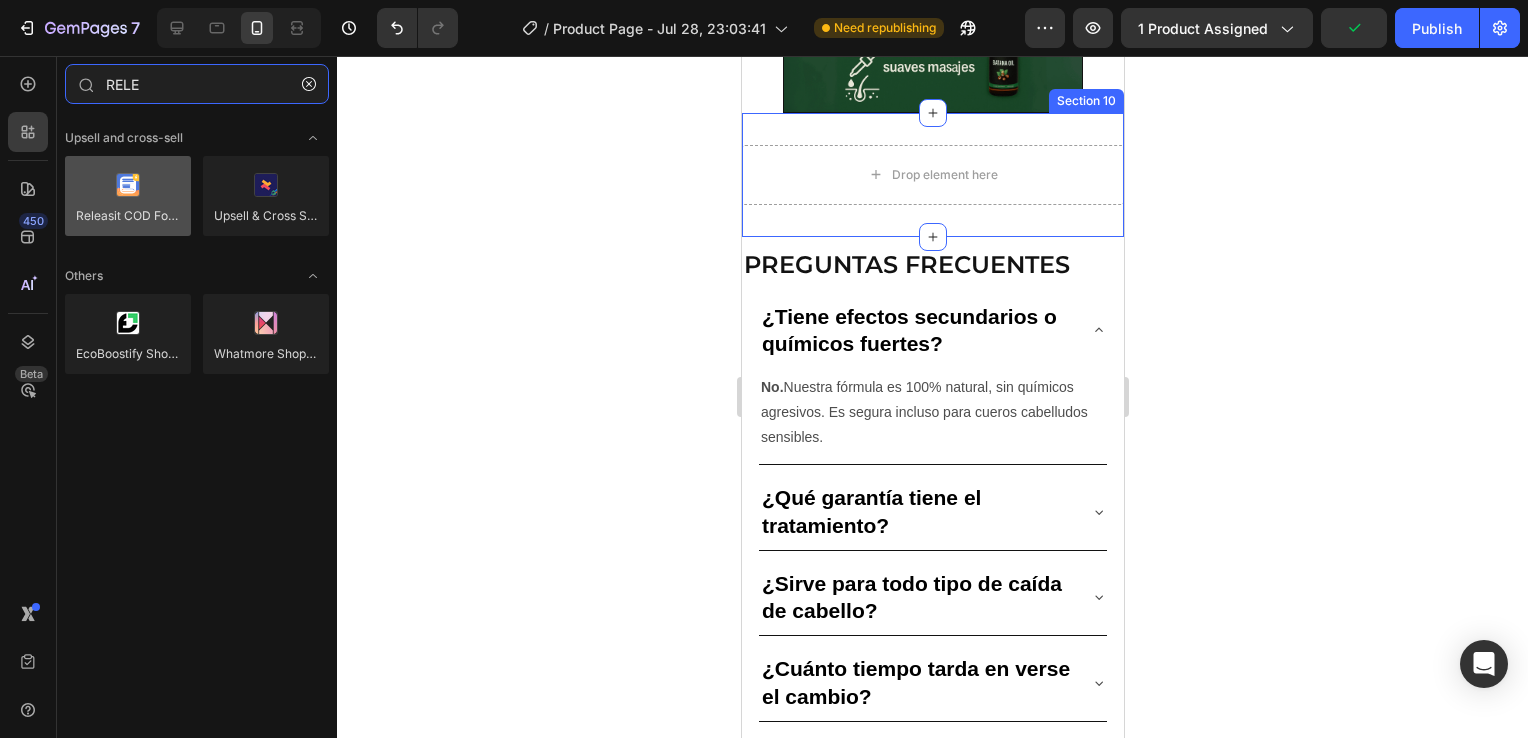 type on "RELE" 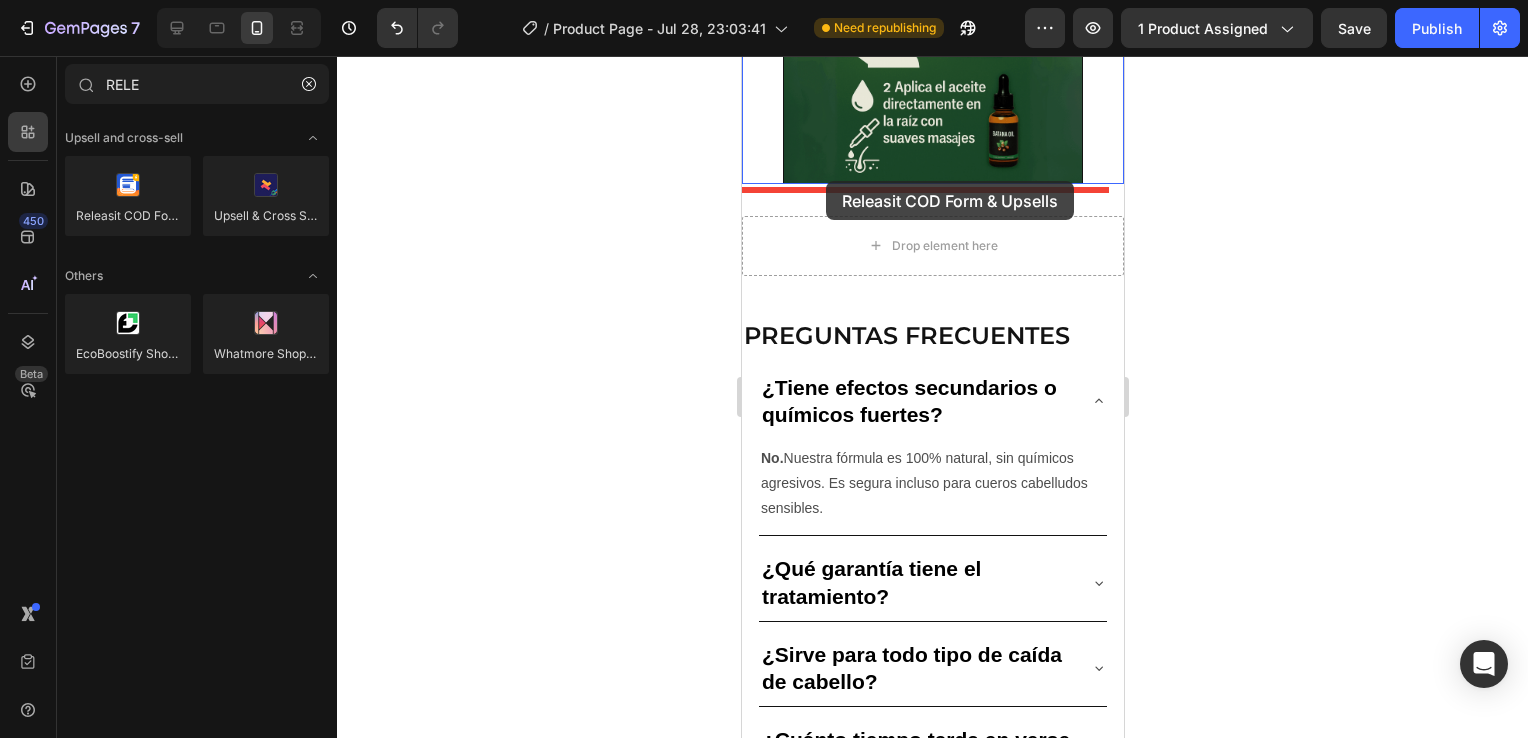 scroll, scrollTop: 3537, scrollLeft: 0, axis: vertical 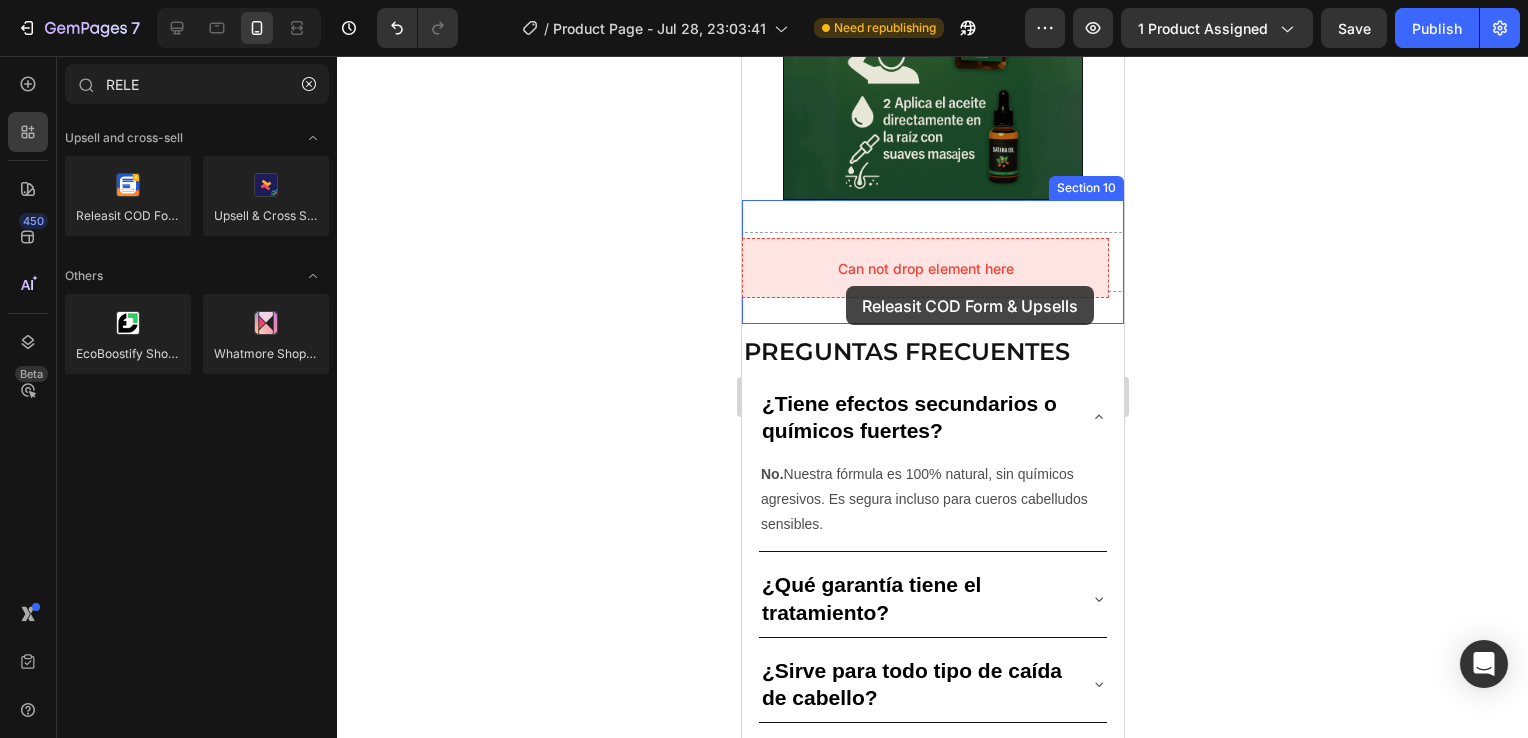 drag, startPoint x: 849, startPoint y: 229, endPoint x: 841, endPoint y: 271, distance: 42.755116 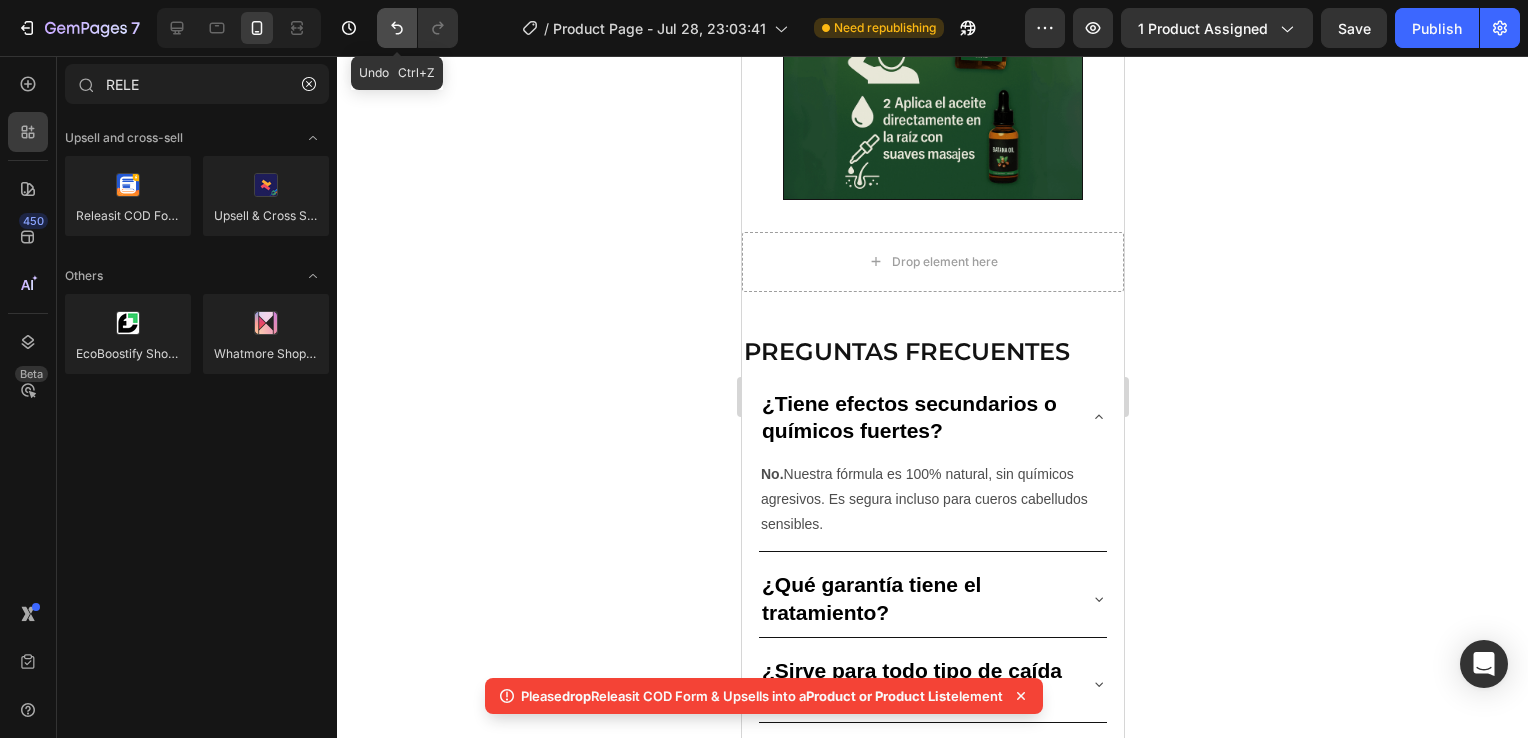 click 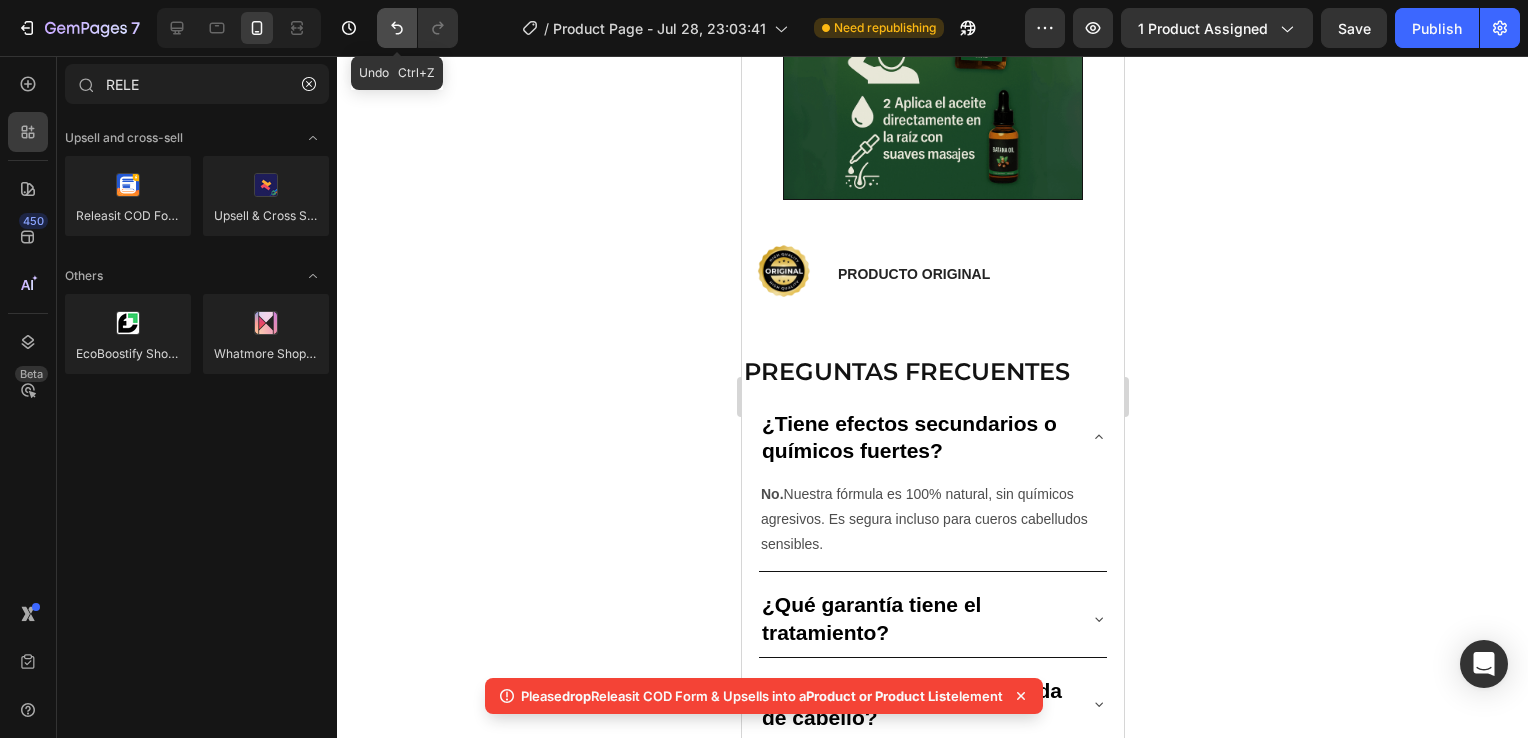 click 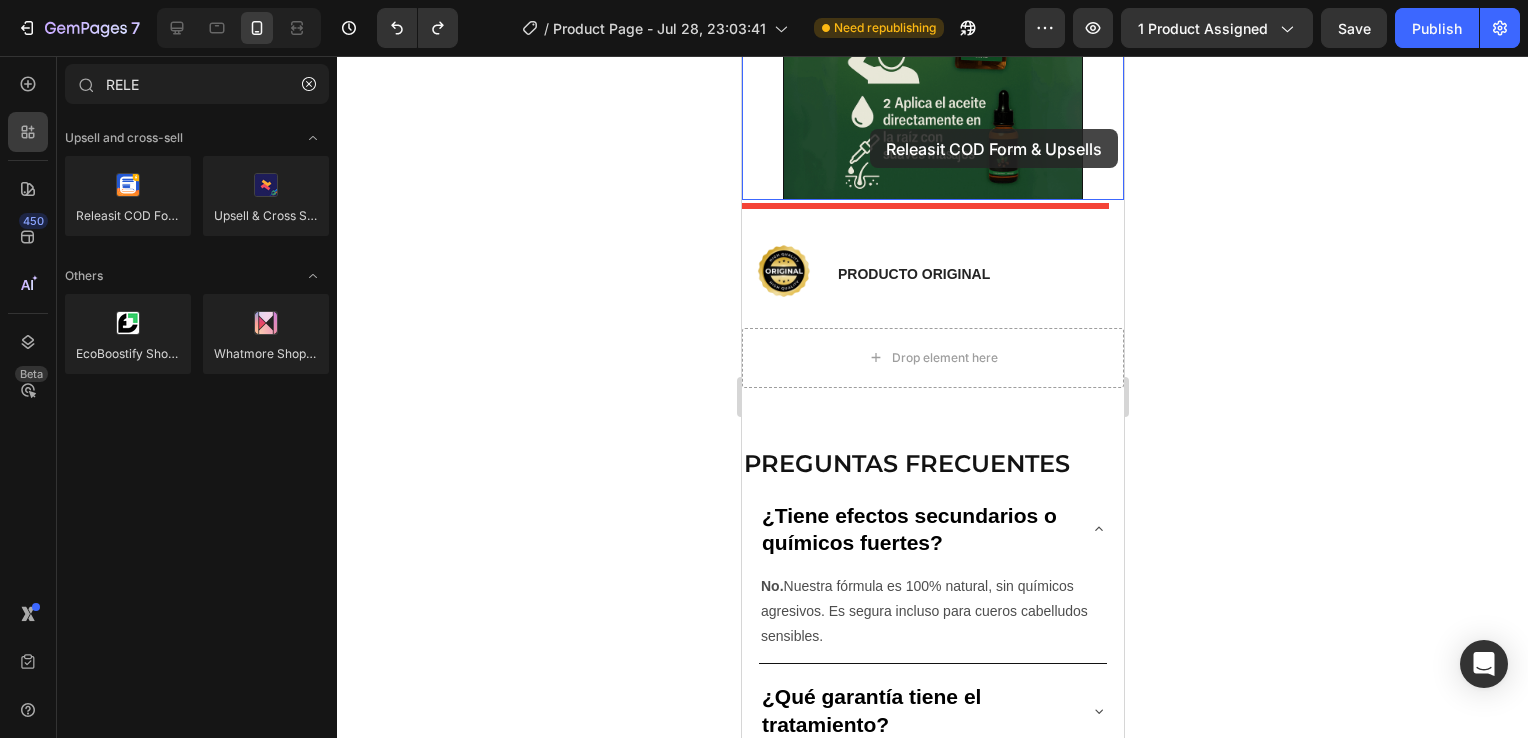 scroll, scrollTop: 3496, scrollLeft: 0, axis: vertical 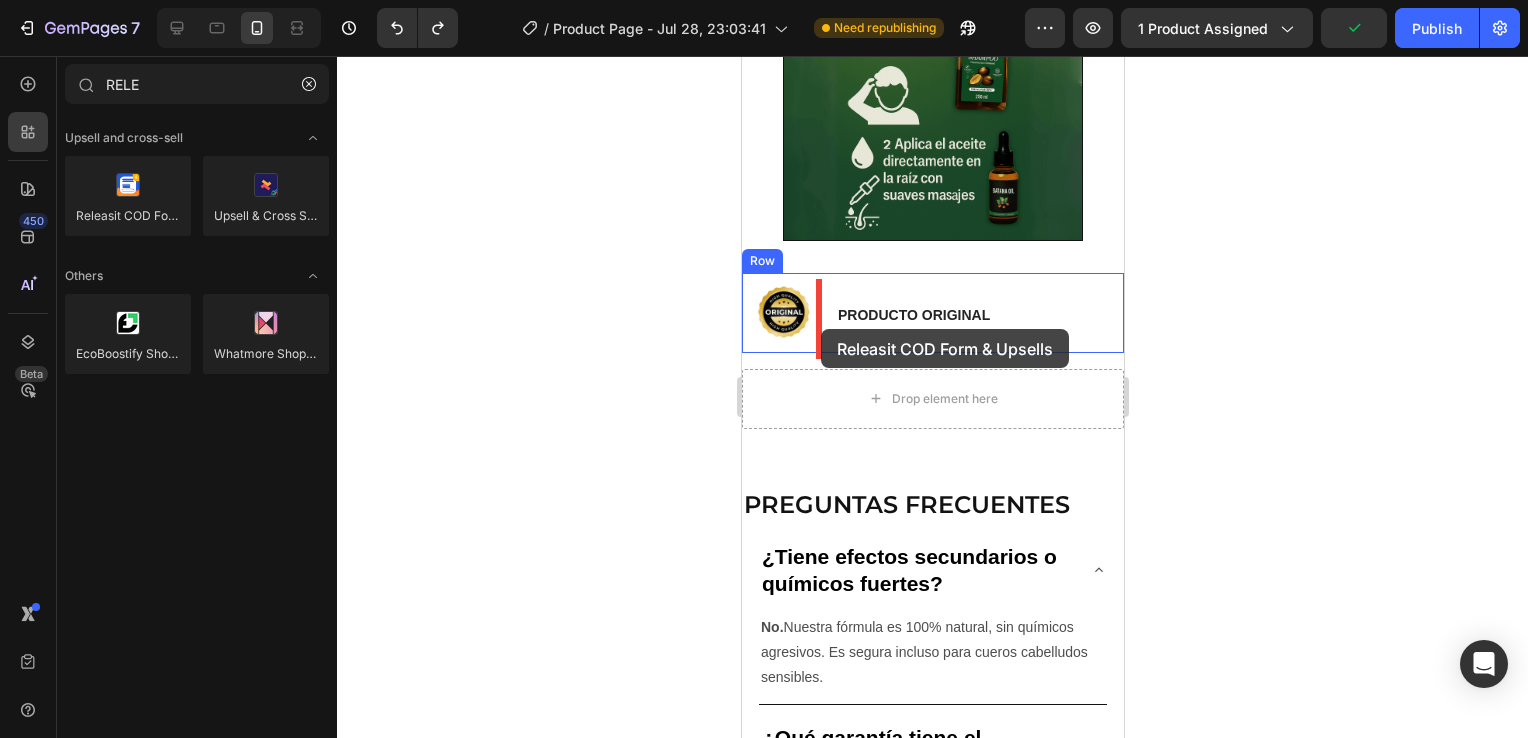 drag, startPoint x: 862, startPoint y: 261, endPoint x: 820, endPoint y: 329, distance: 79.924965 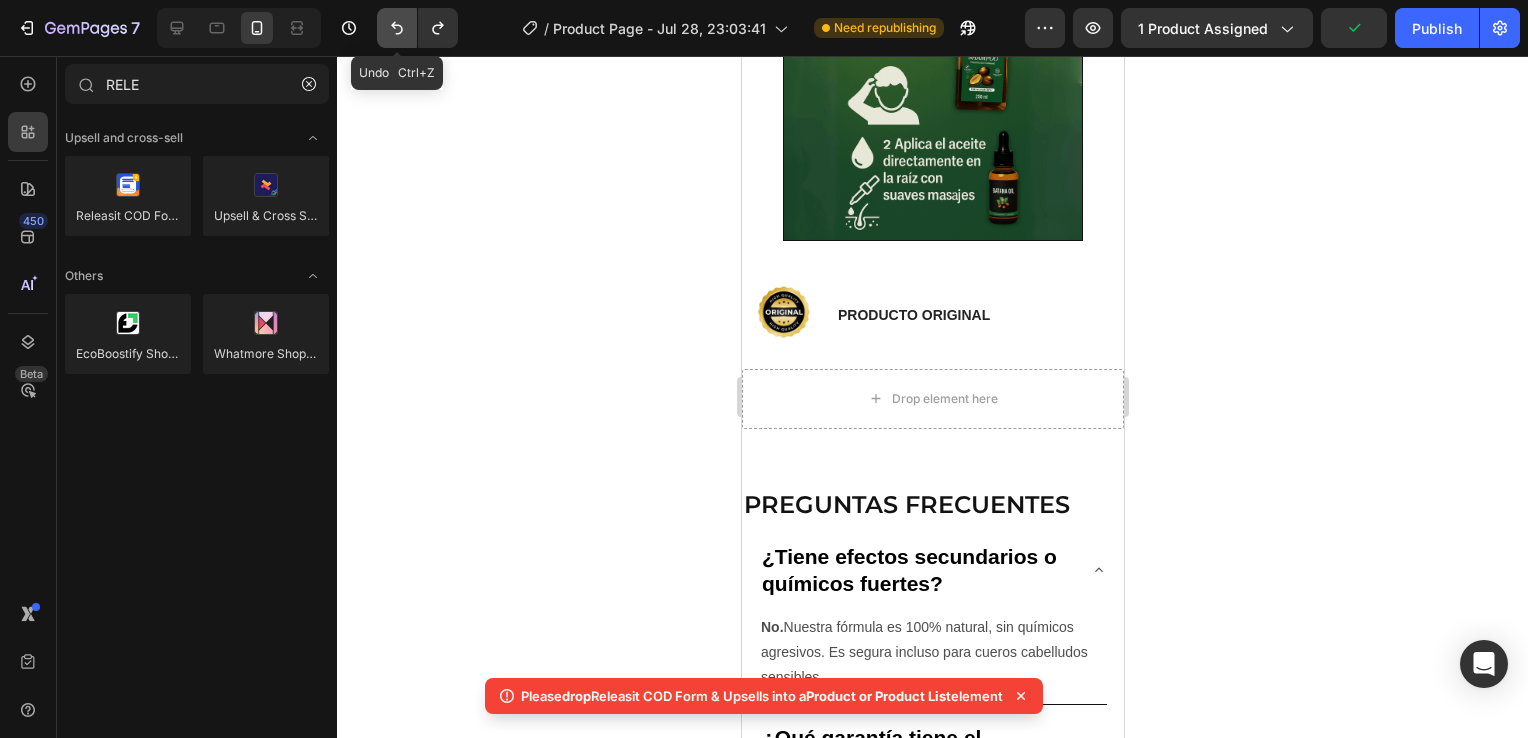 click 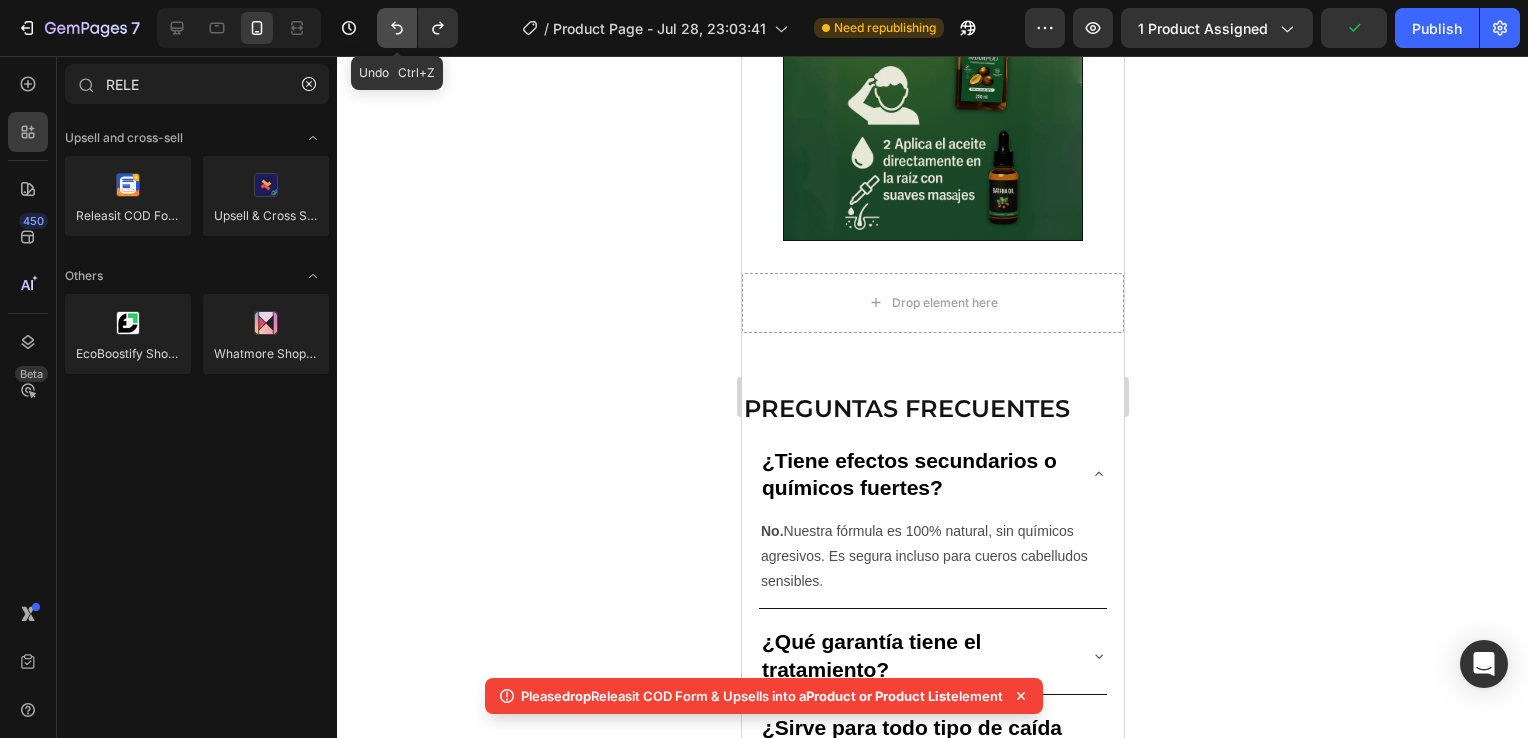 click 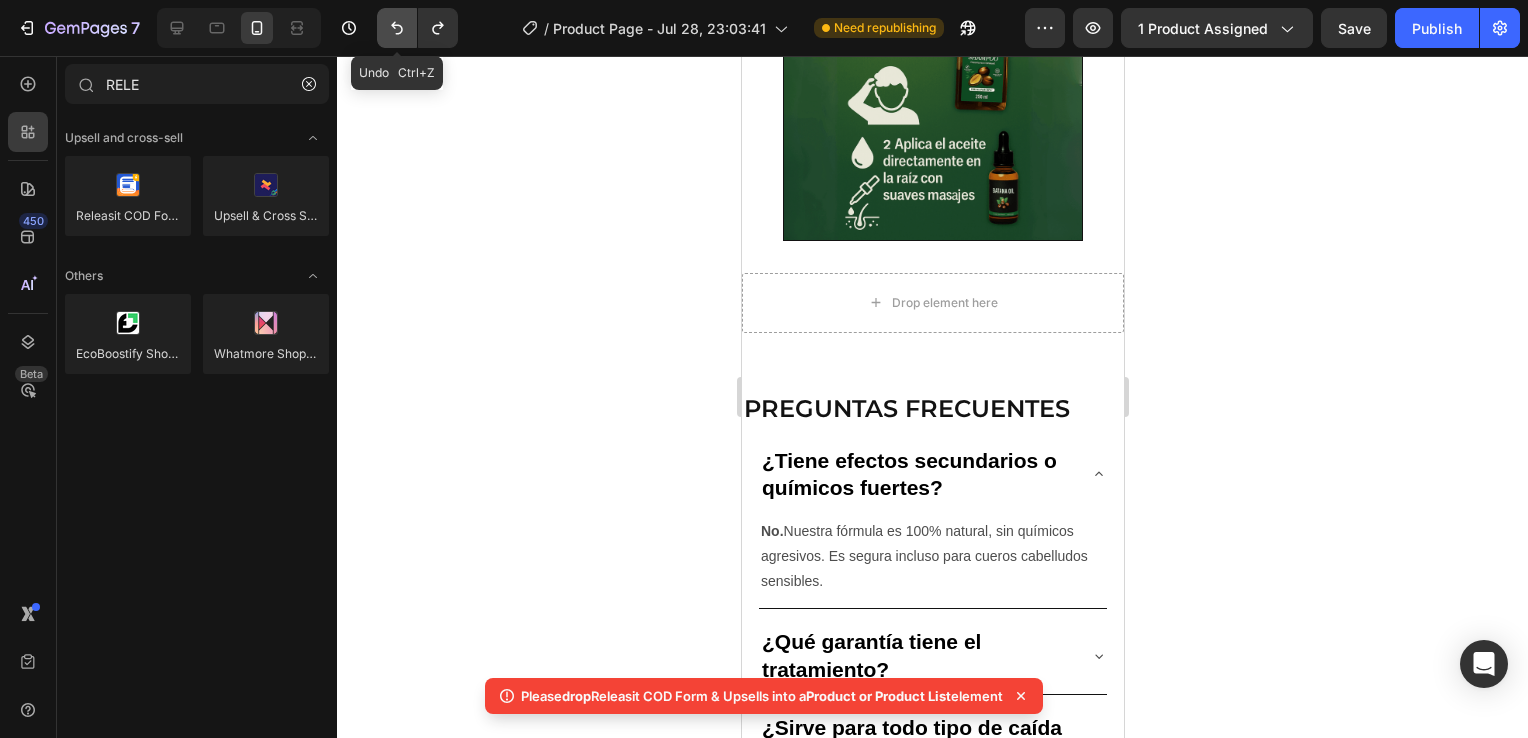 click 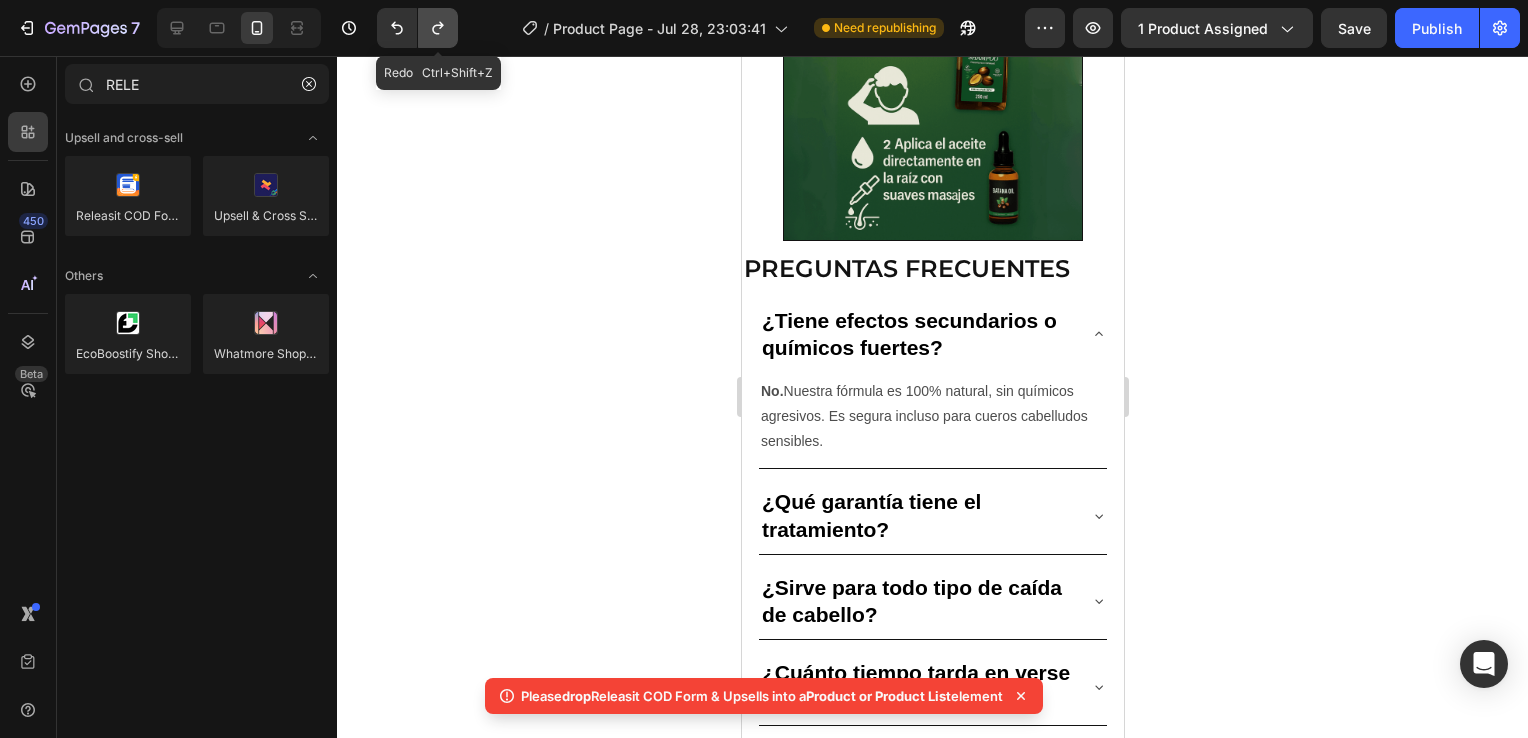 click 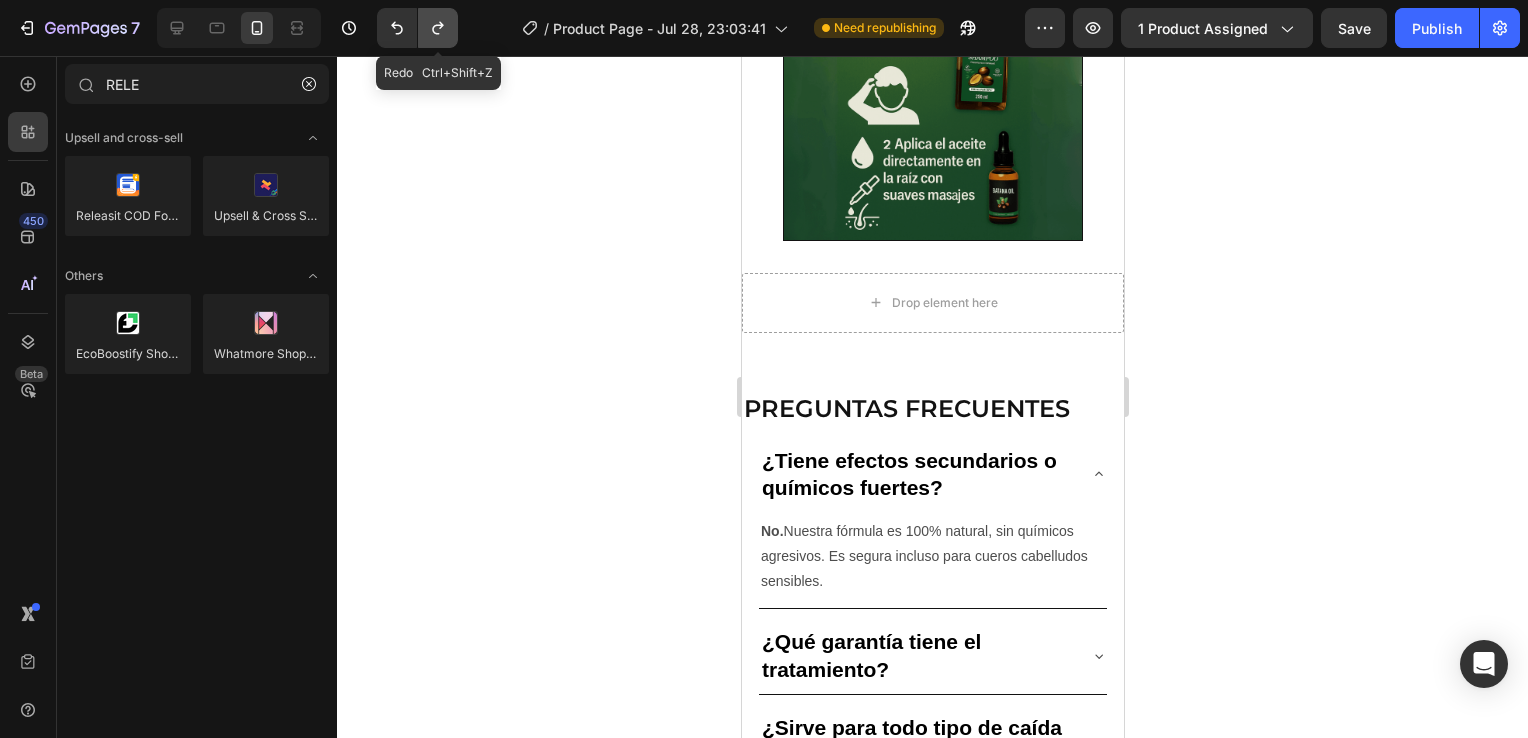 click 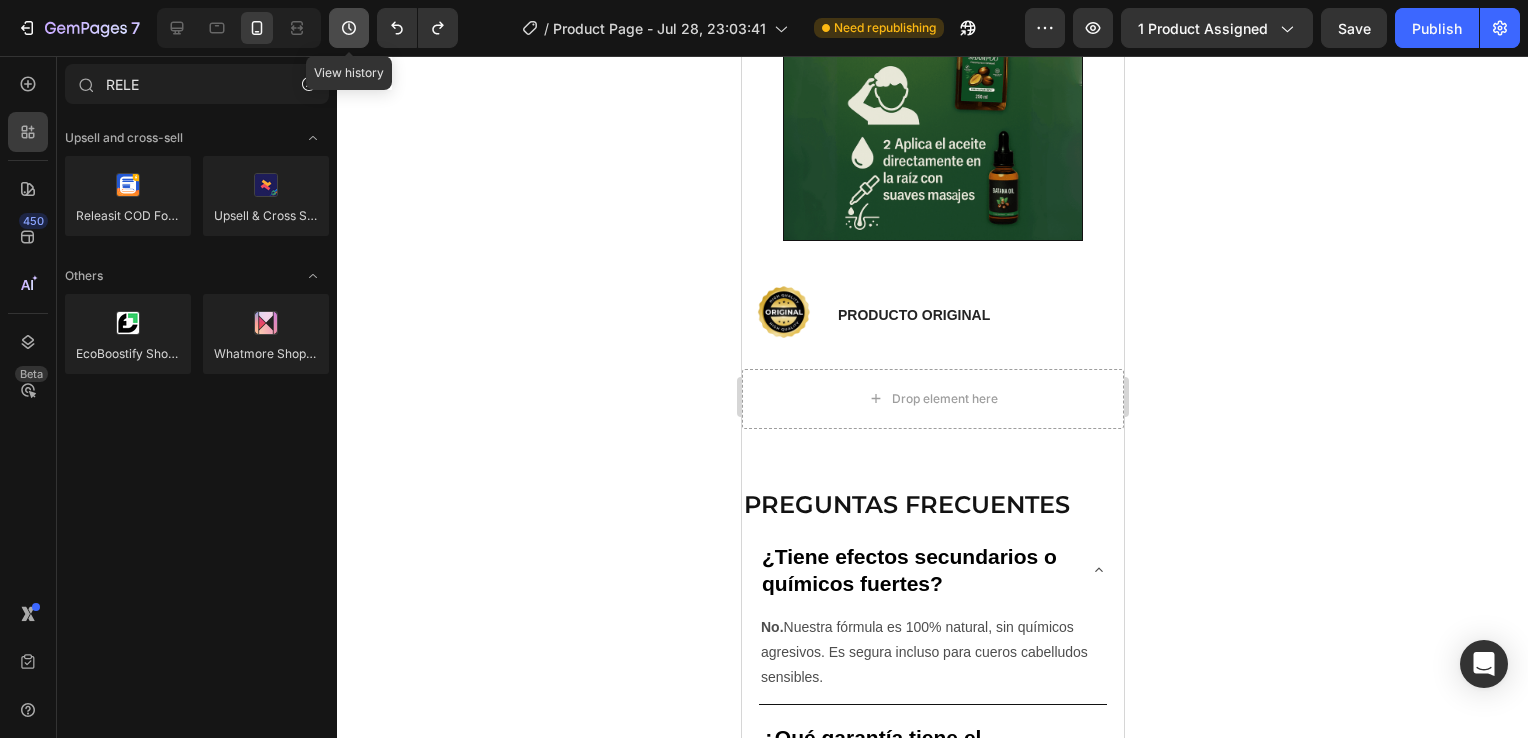 click 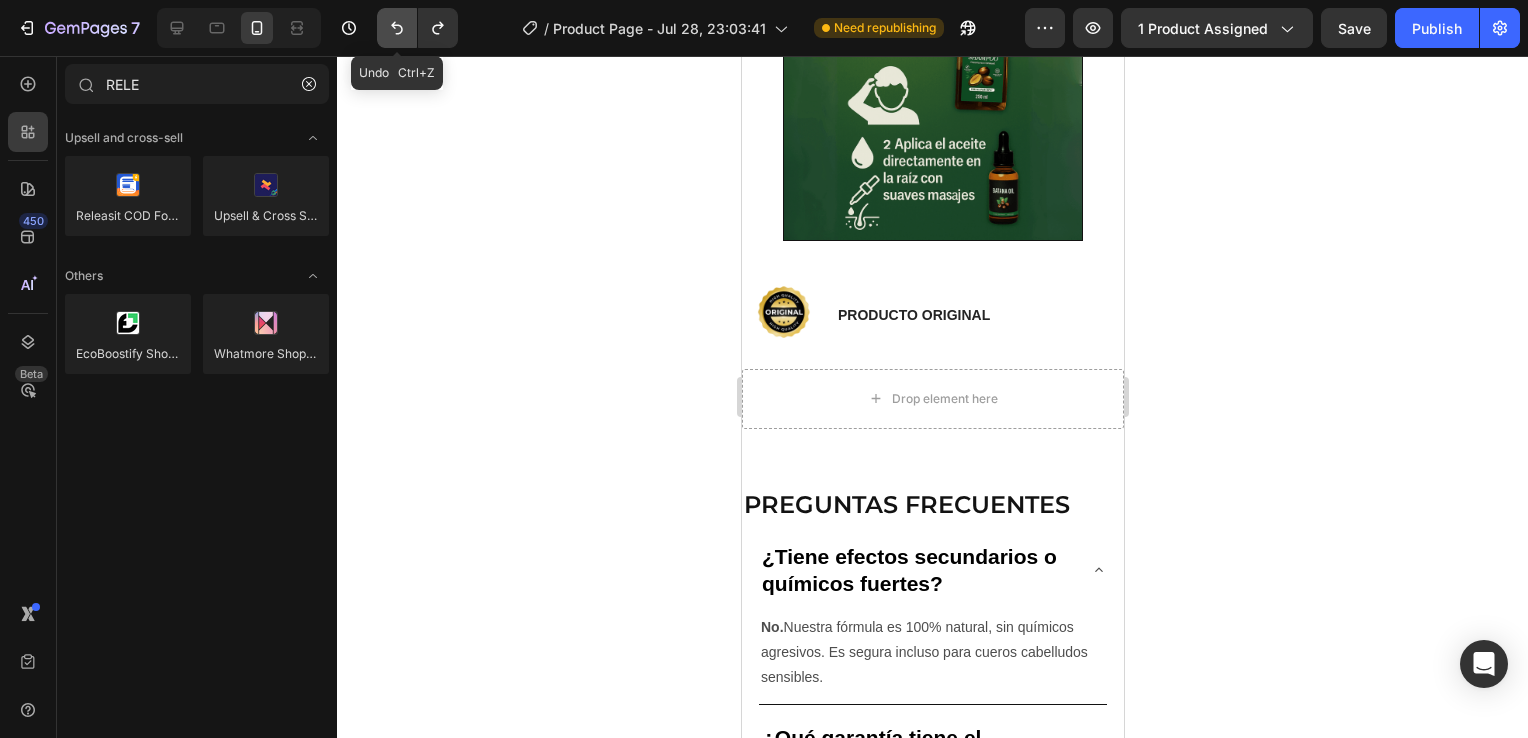 click 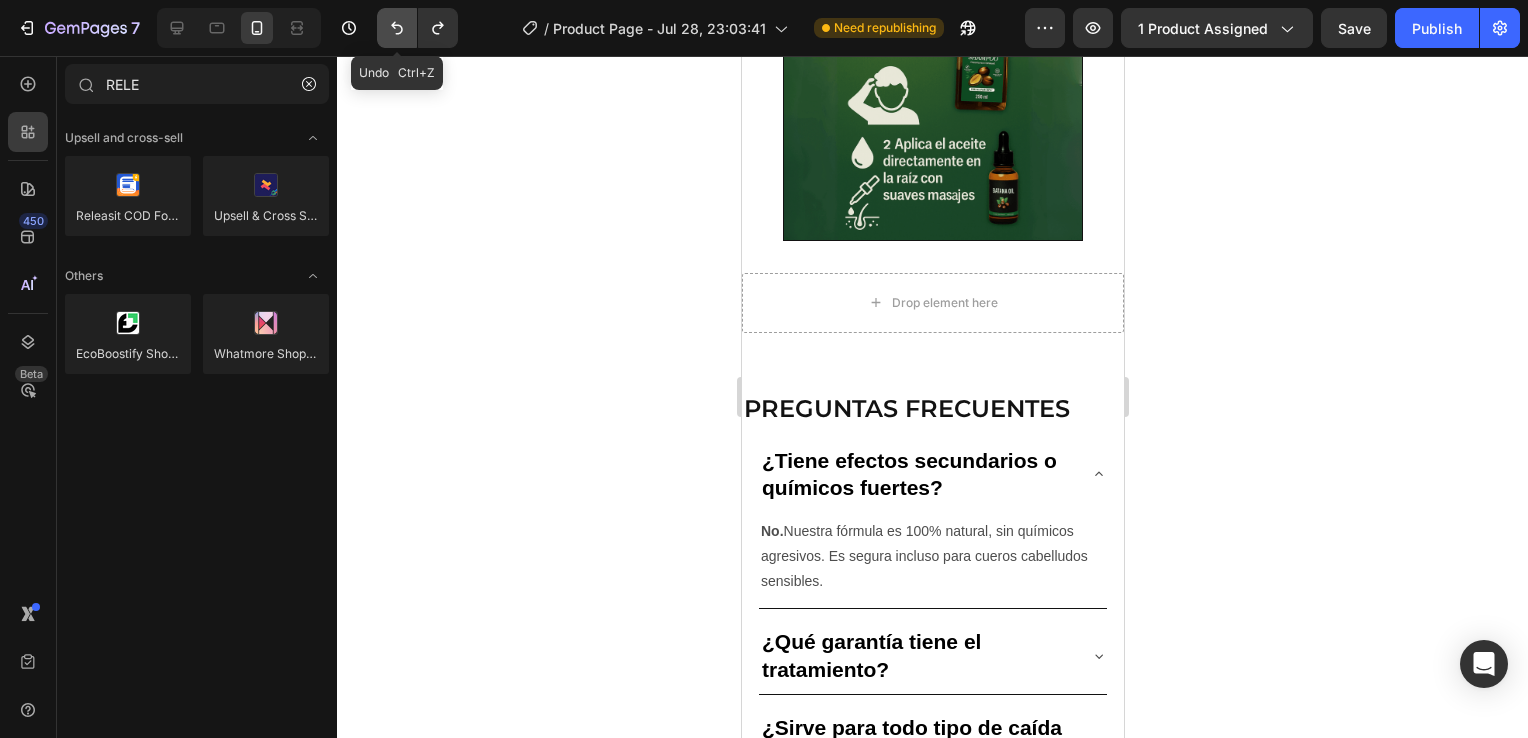 click 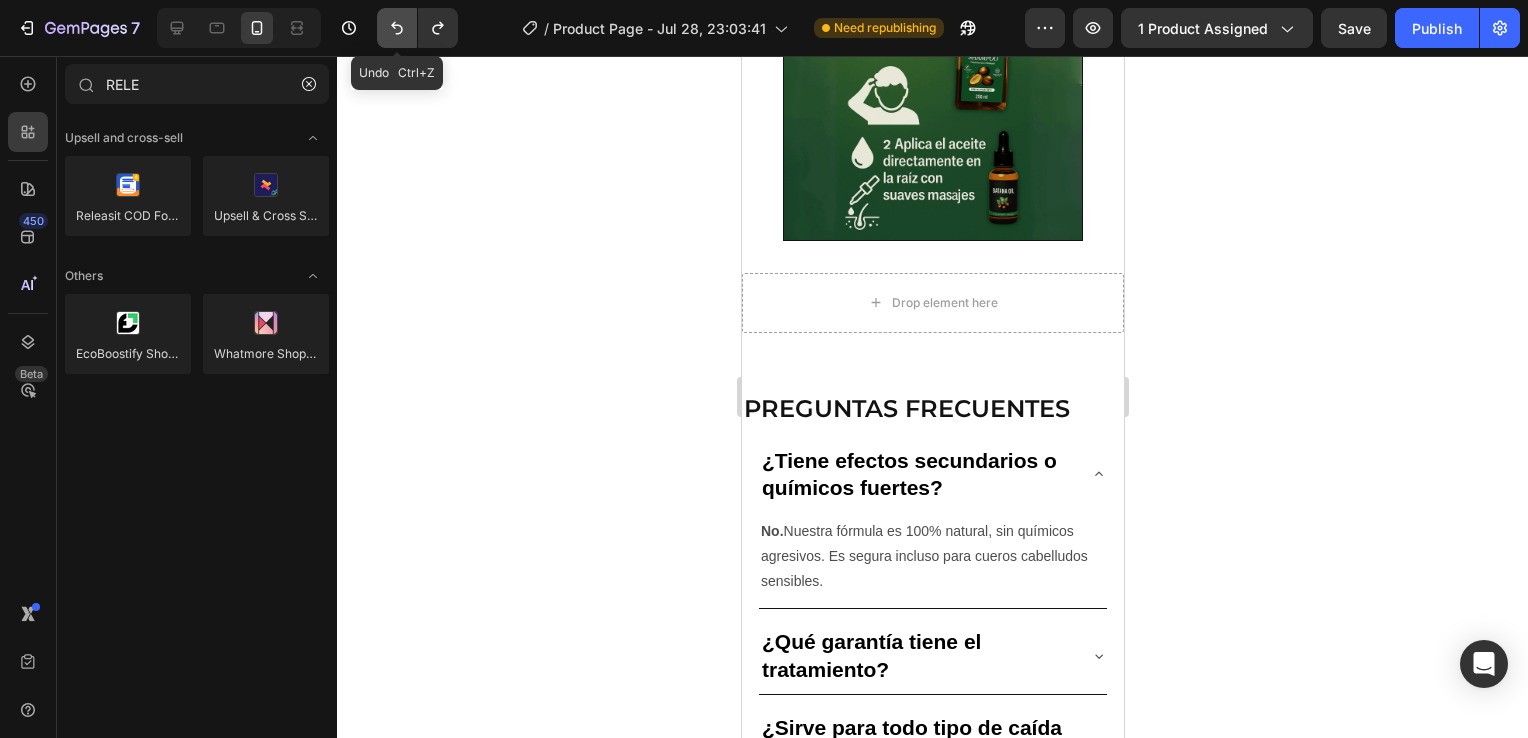 click 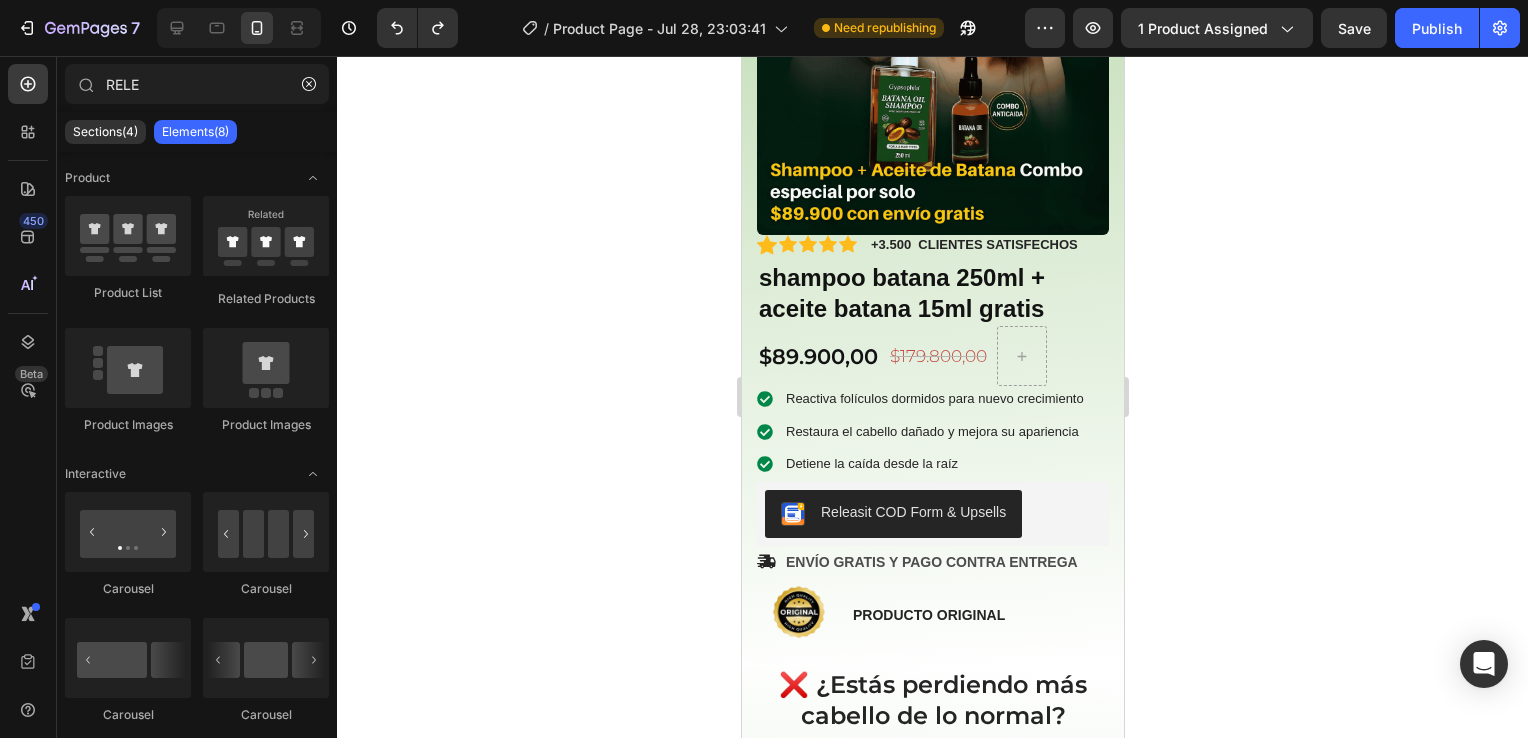 scroll, scrollTop: 241, scrollLeft: 0, axis: vertical 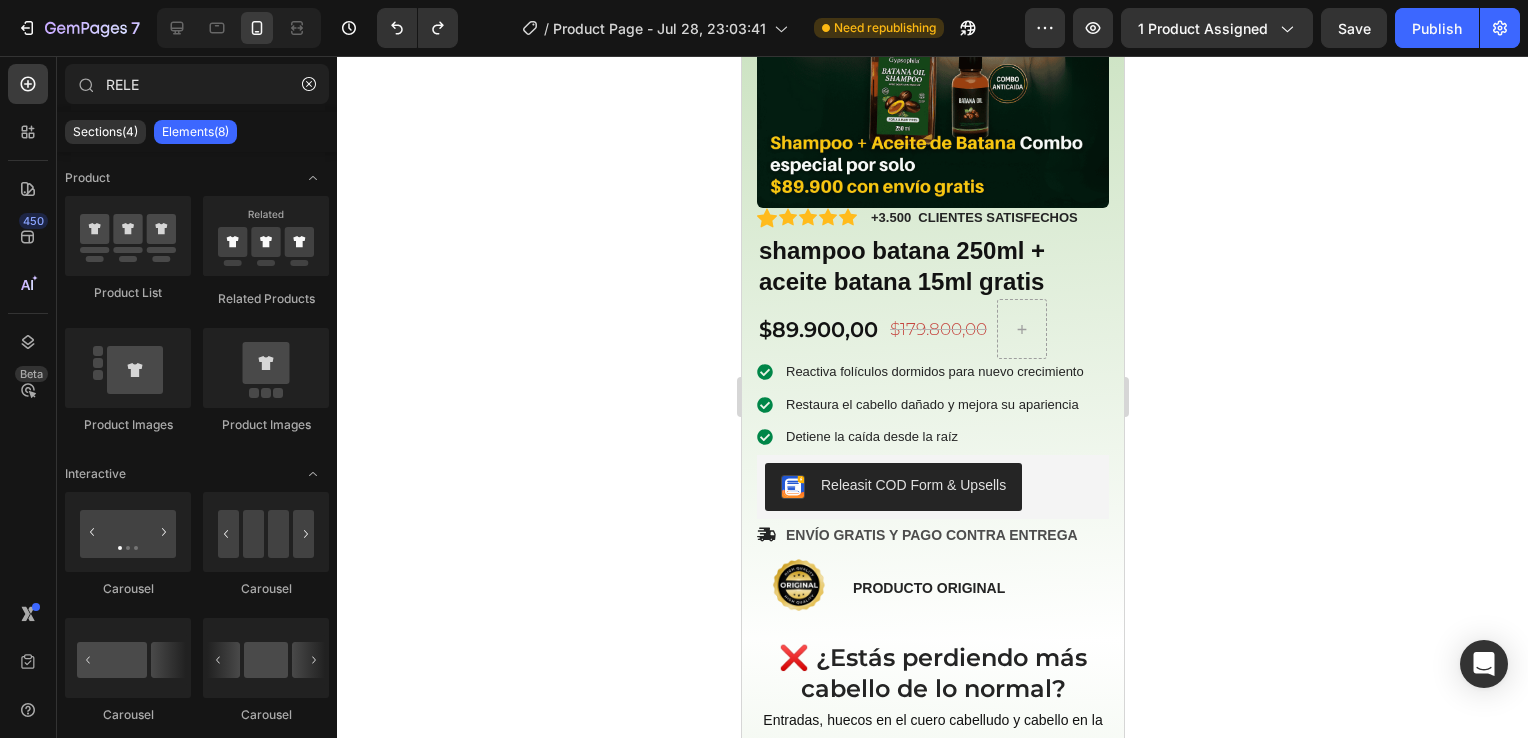 drag, startPoint x: 1121, startPoint y: 165, endPoint x: 1864, endPoint y: 258, distance: 748.7977 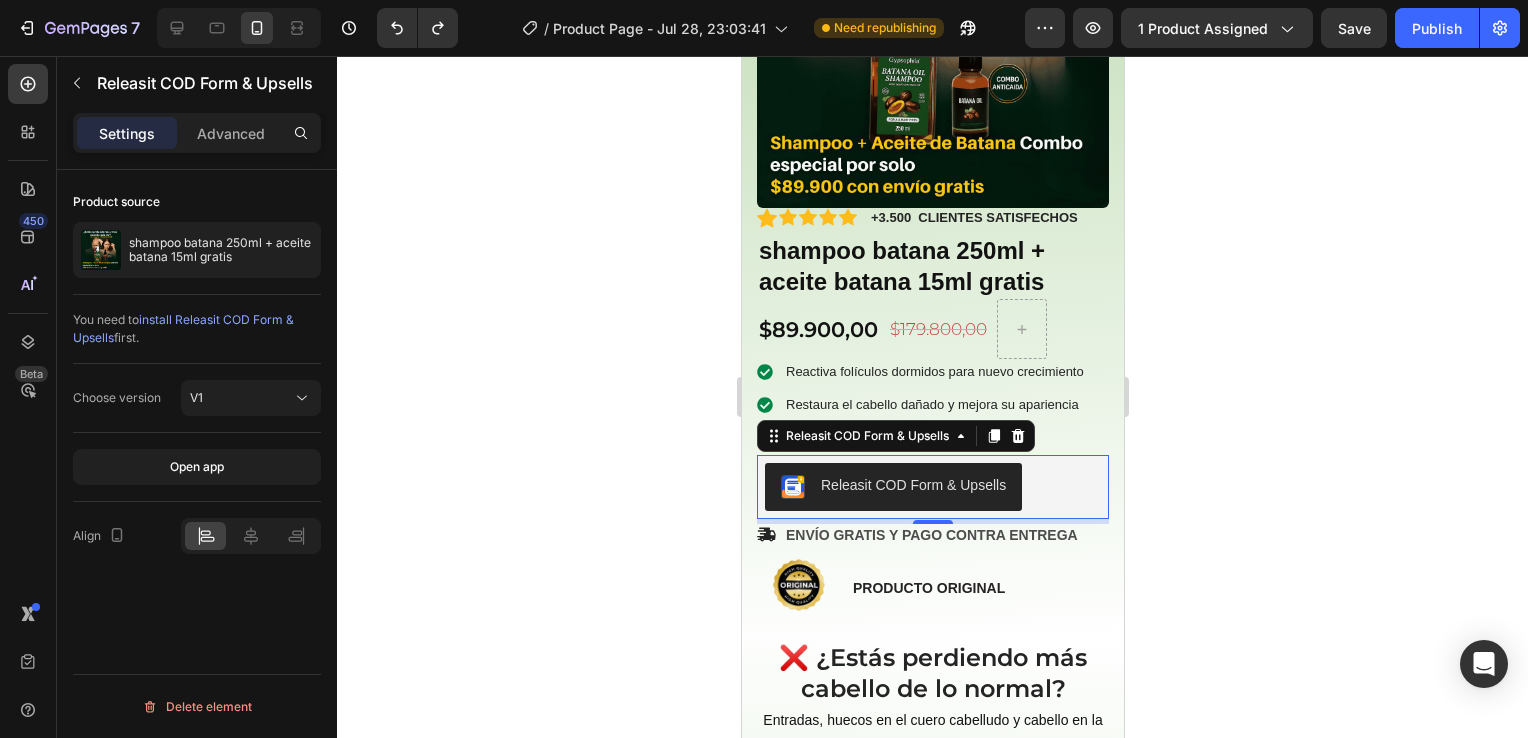 click on "Releasit COD Form & Upsells" at bounding box center [932, 487] 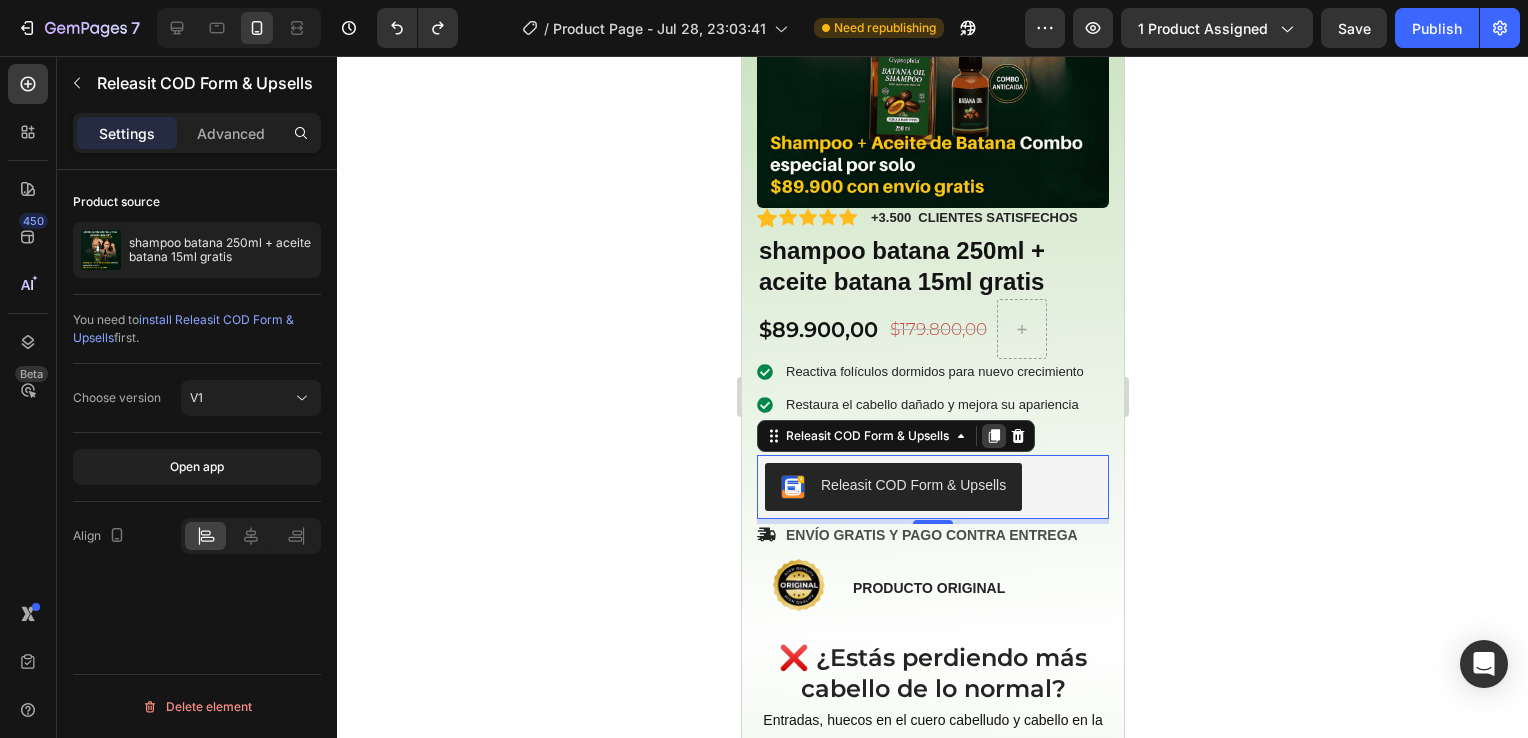 click 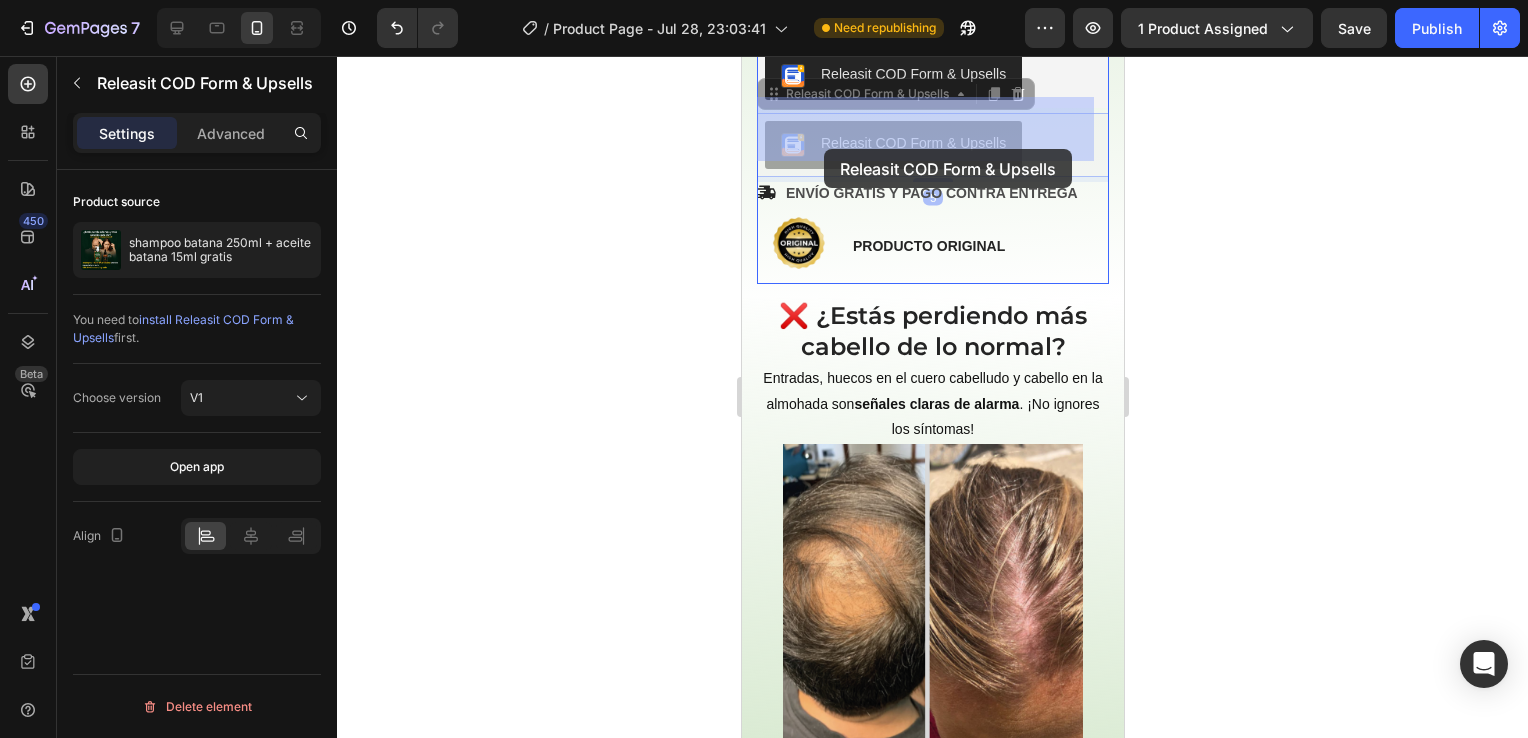 scroll, scrollTop: 614, scrollLeft: 0, axis: vertical 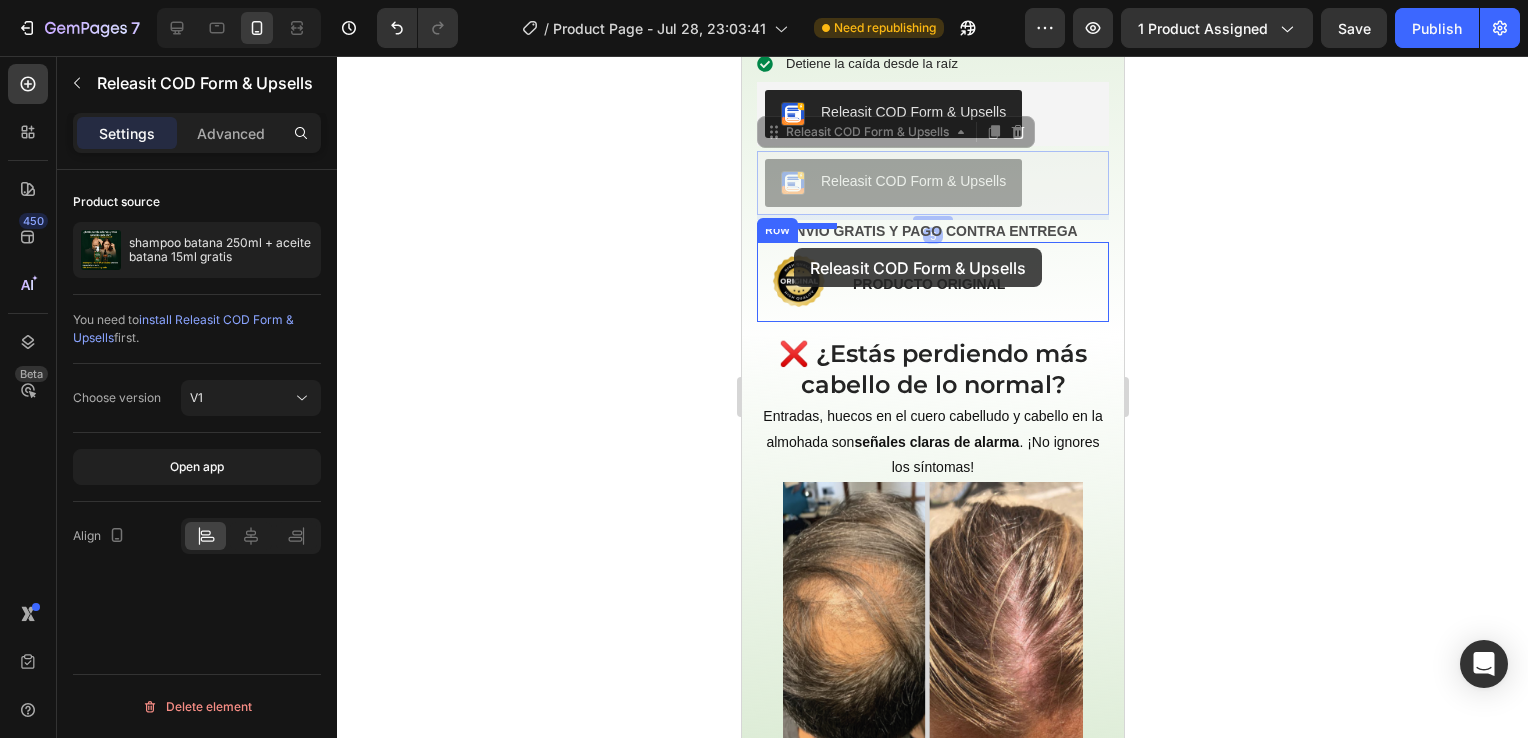 drag, startPoint x: 777, startPoint y: 496, endPoint x: 793, endPoint y: 248, distance: 248.5156 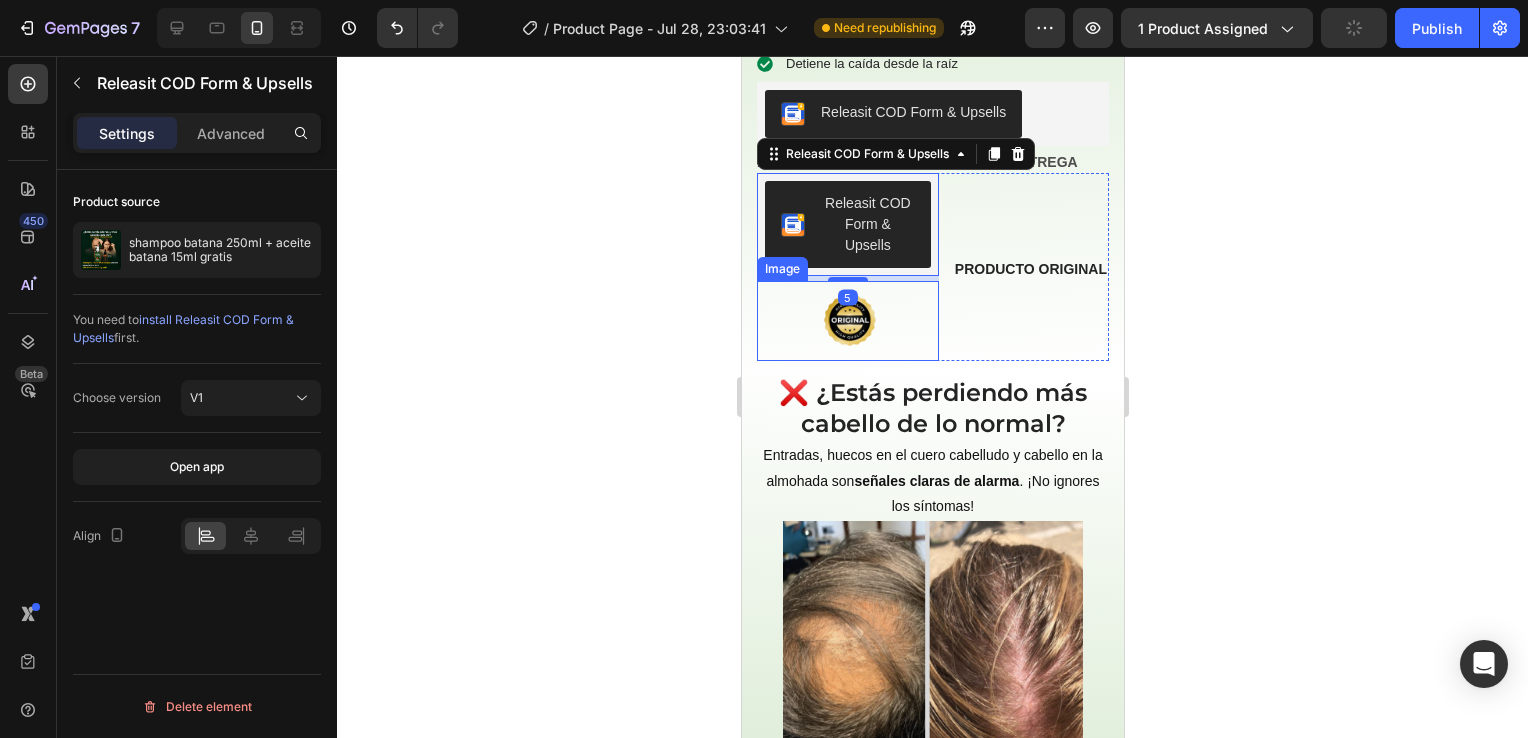 click at bounding box center [847, 321] 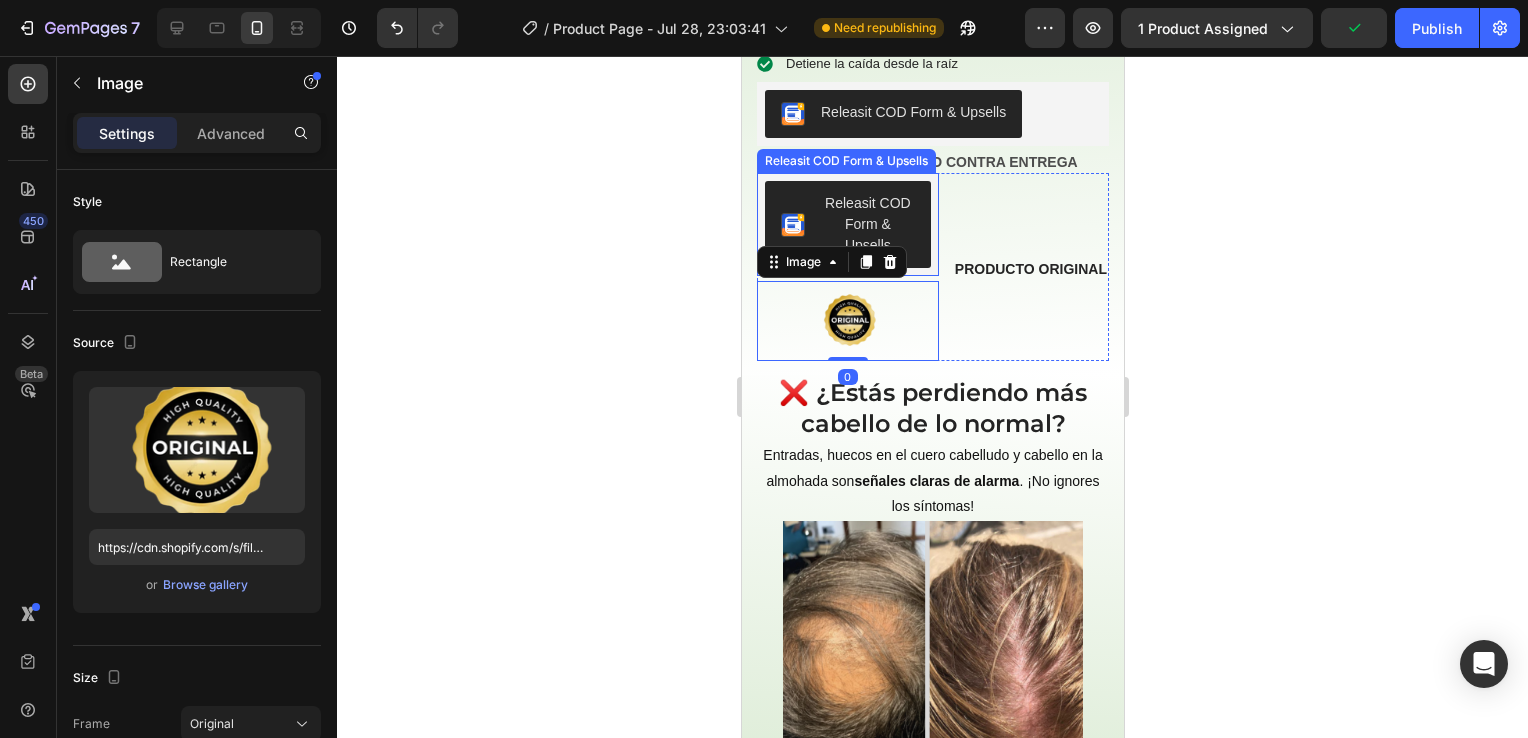 click on "Releasit COD Form & Upsells" at bounding box center (867, 224) 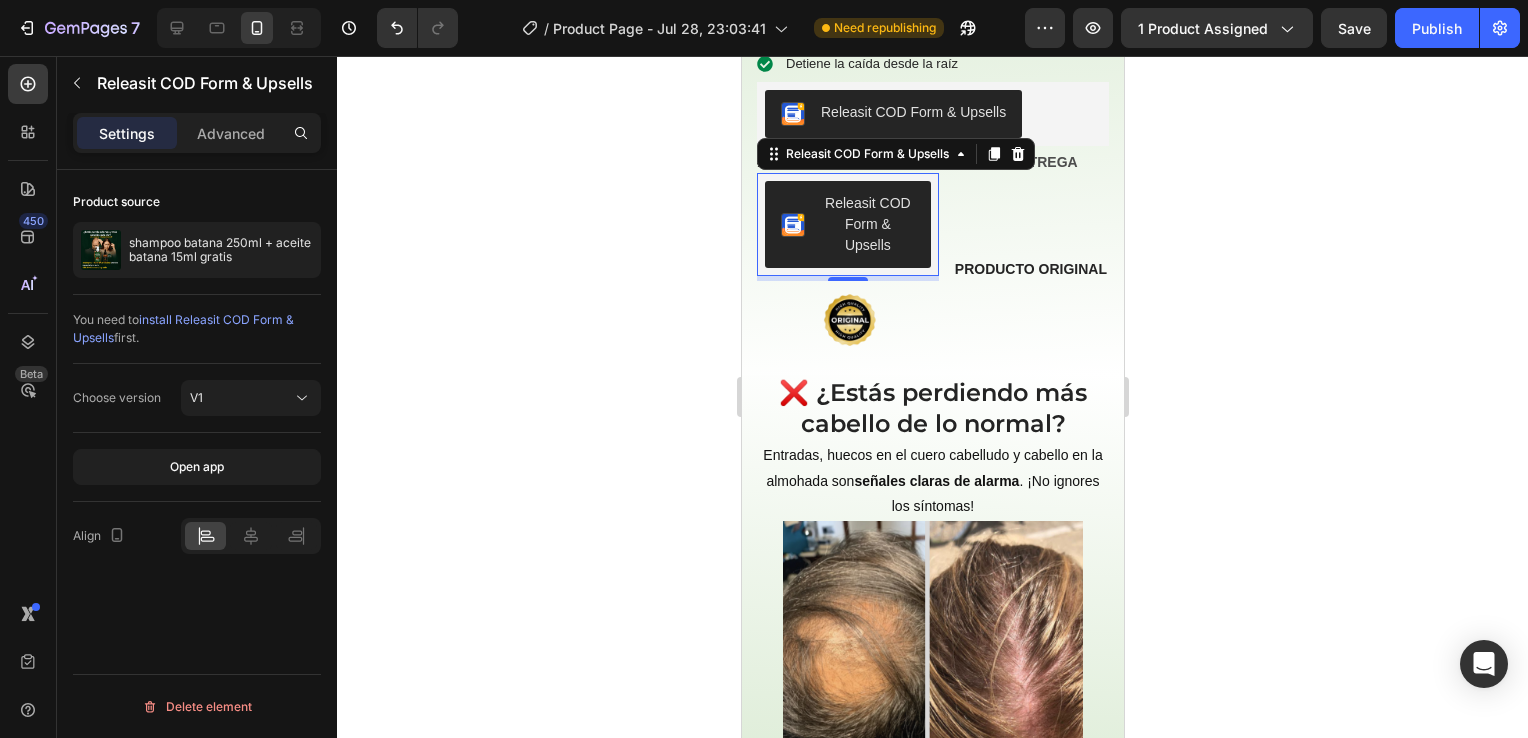 click 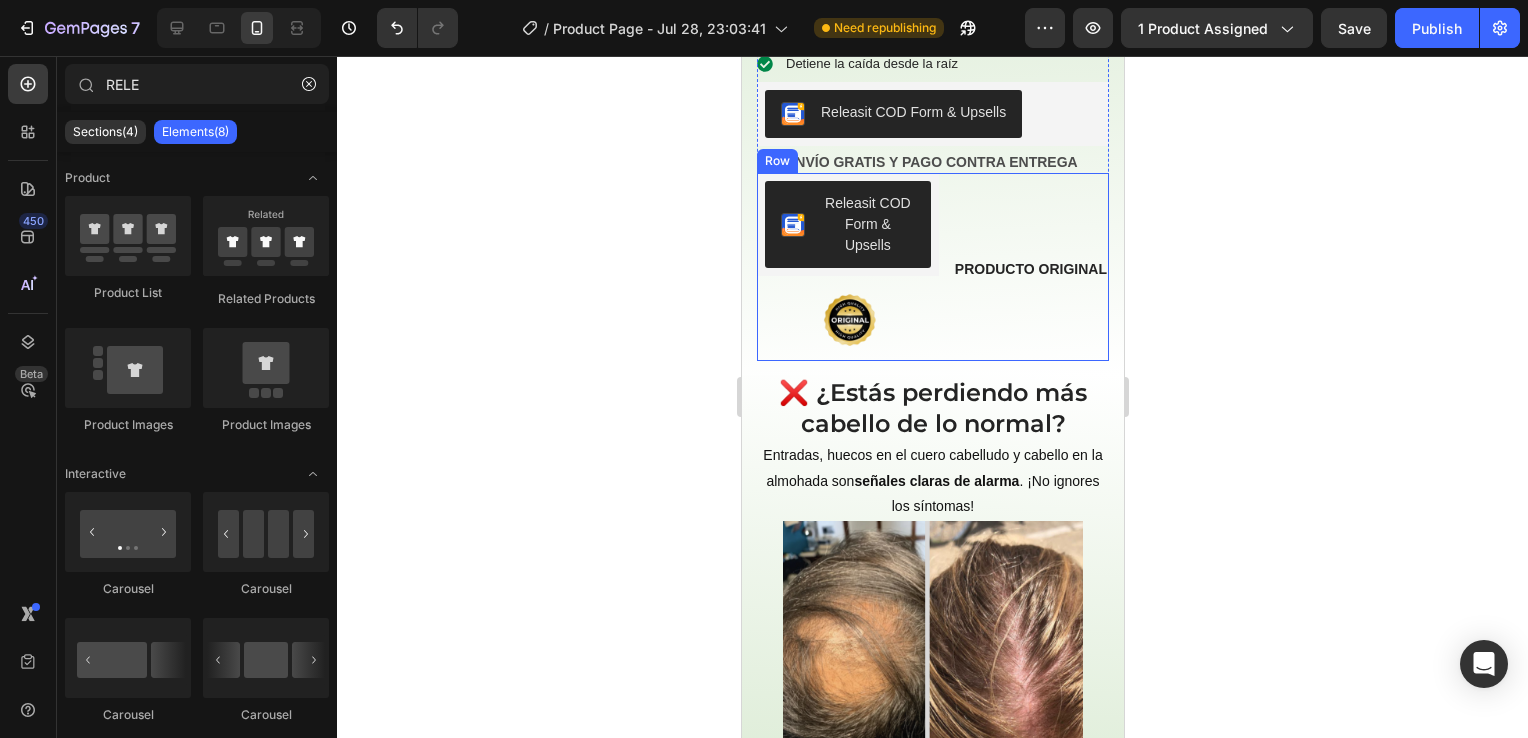 click on "PRODUCTO ORIGINAL  Text Block" at bounding box center [1030, 267] 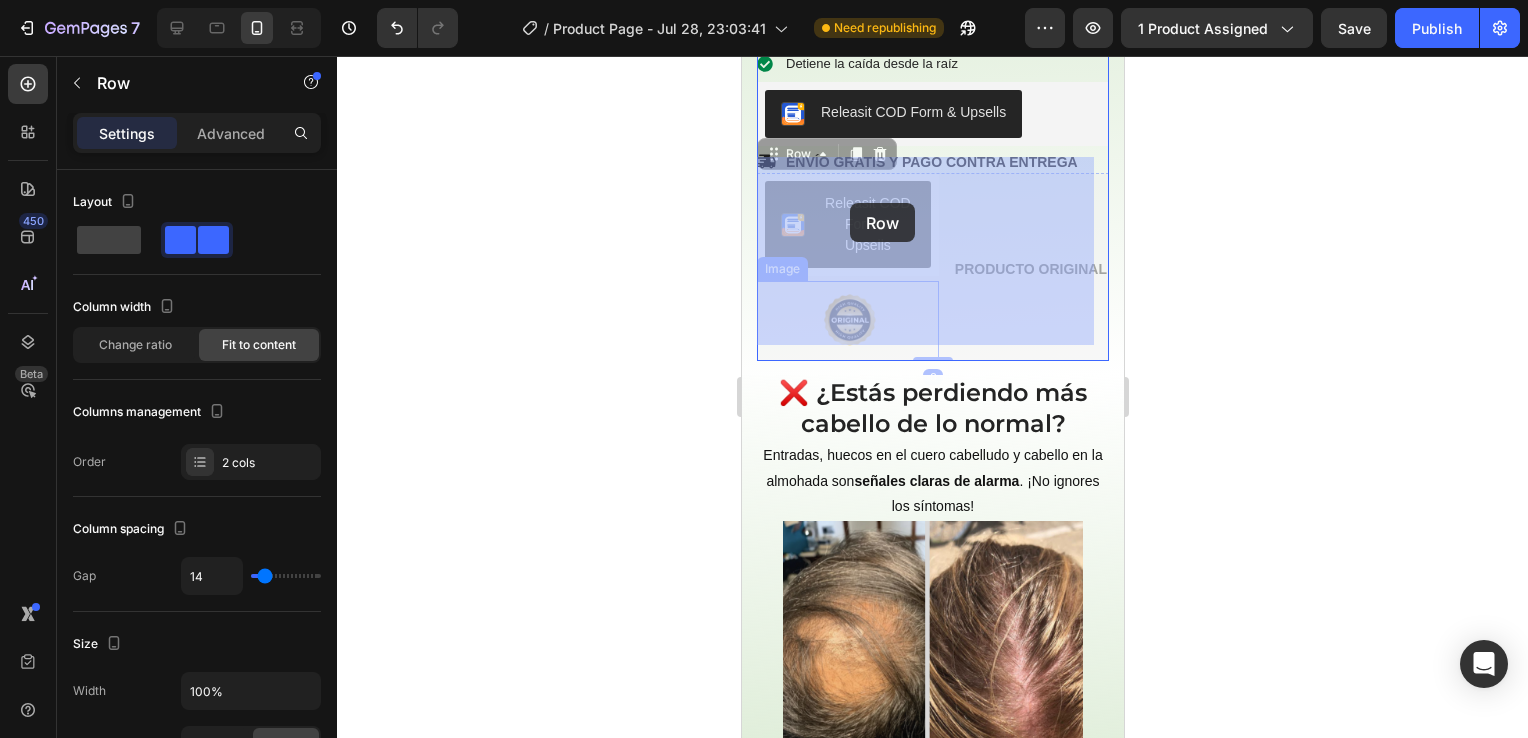 drag, startPoint x: 773, startPoint y: 140, endPoint x: 849, endPoint y: 203, distance: 98.71677 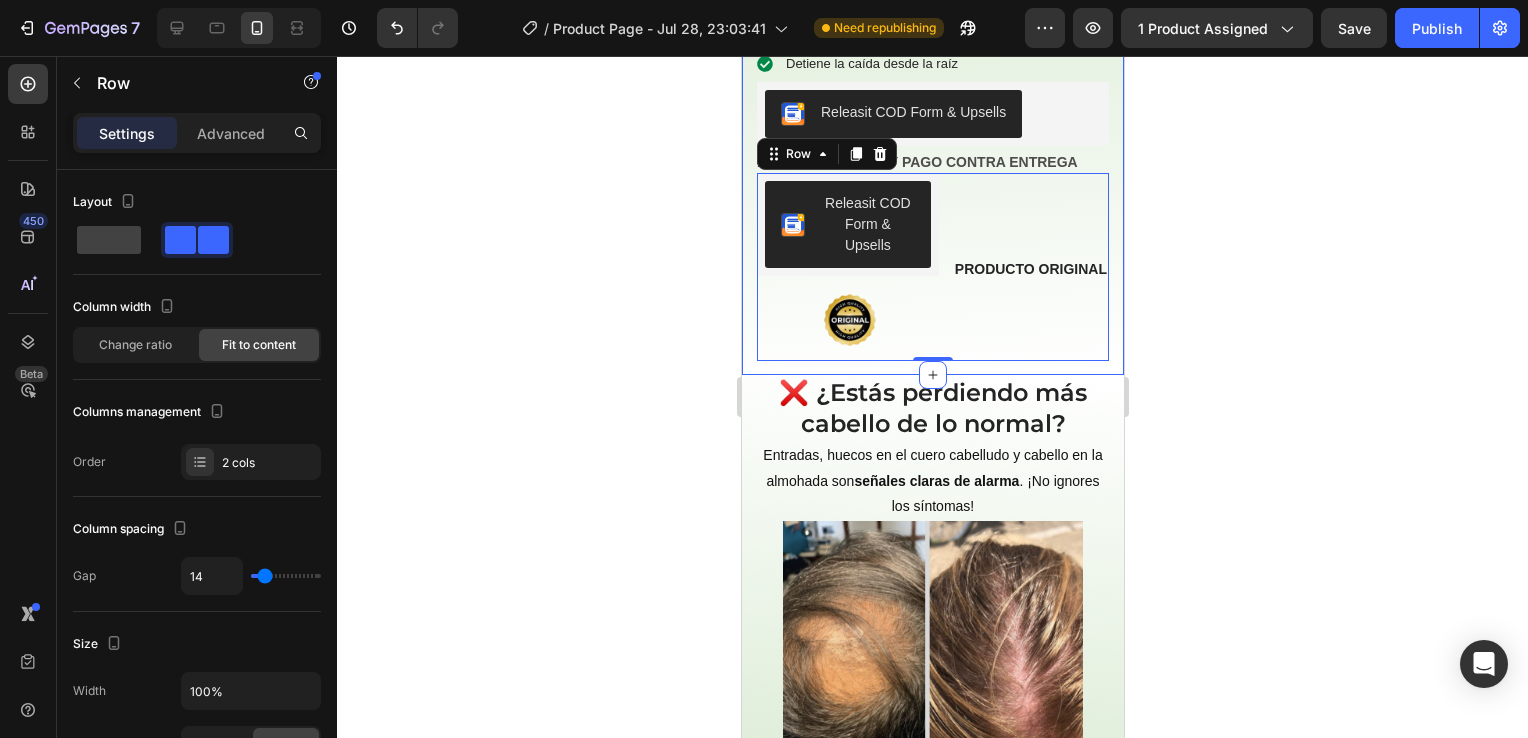 click 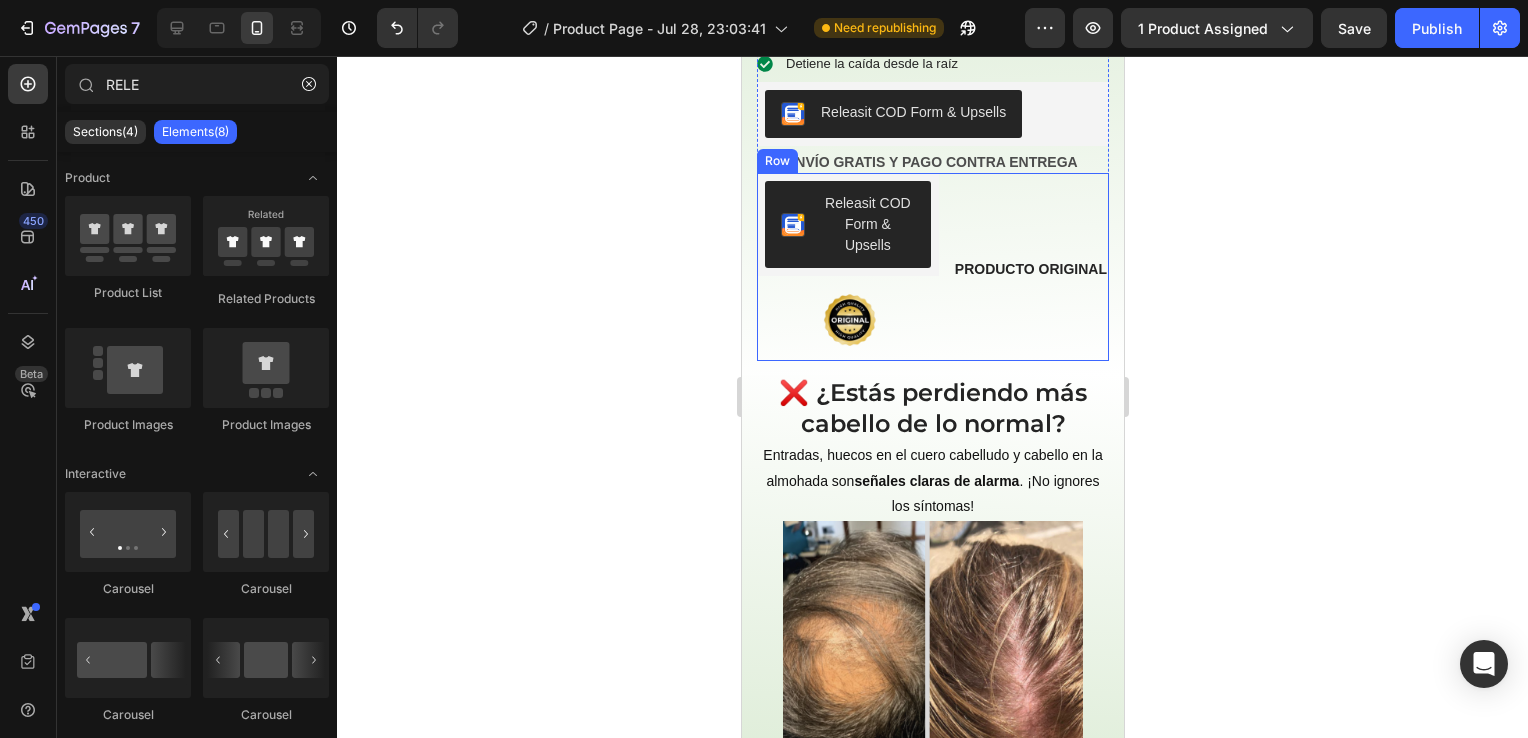 click on "PRODUCTO ORIGINAL  Text Block" at bounding box center [1030, 267] 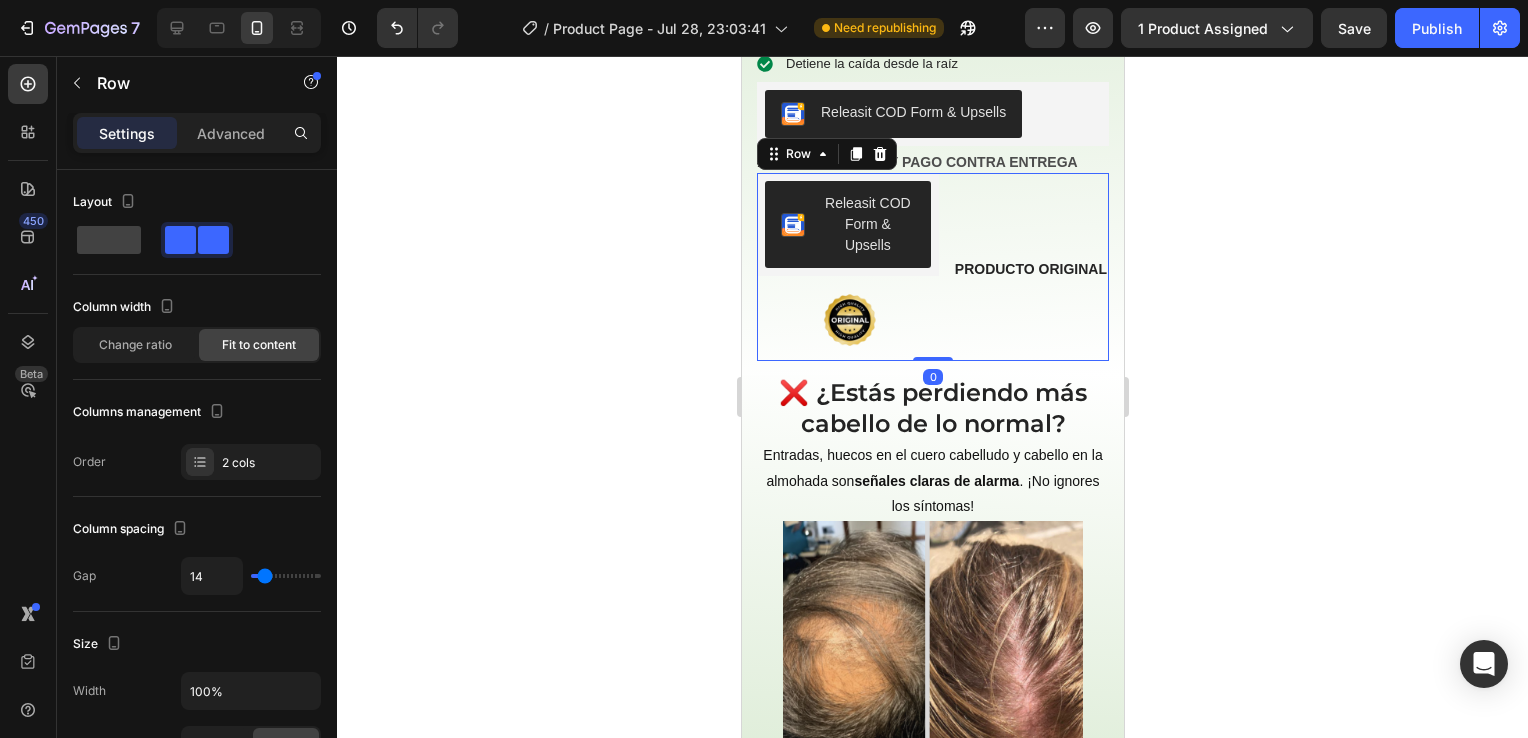 click on "PRODUCTO ORIGINAL  Text Block" at bounding box center (1030, 267) 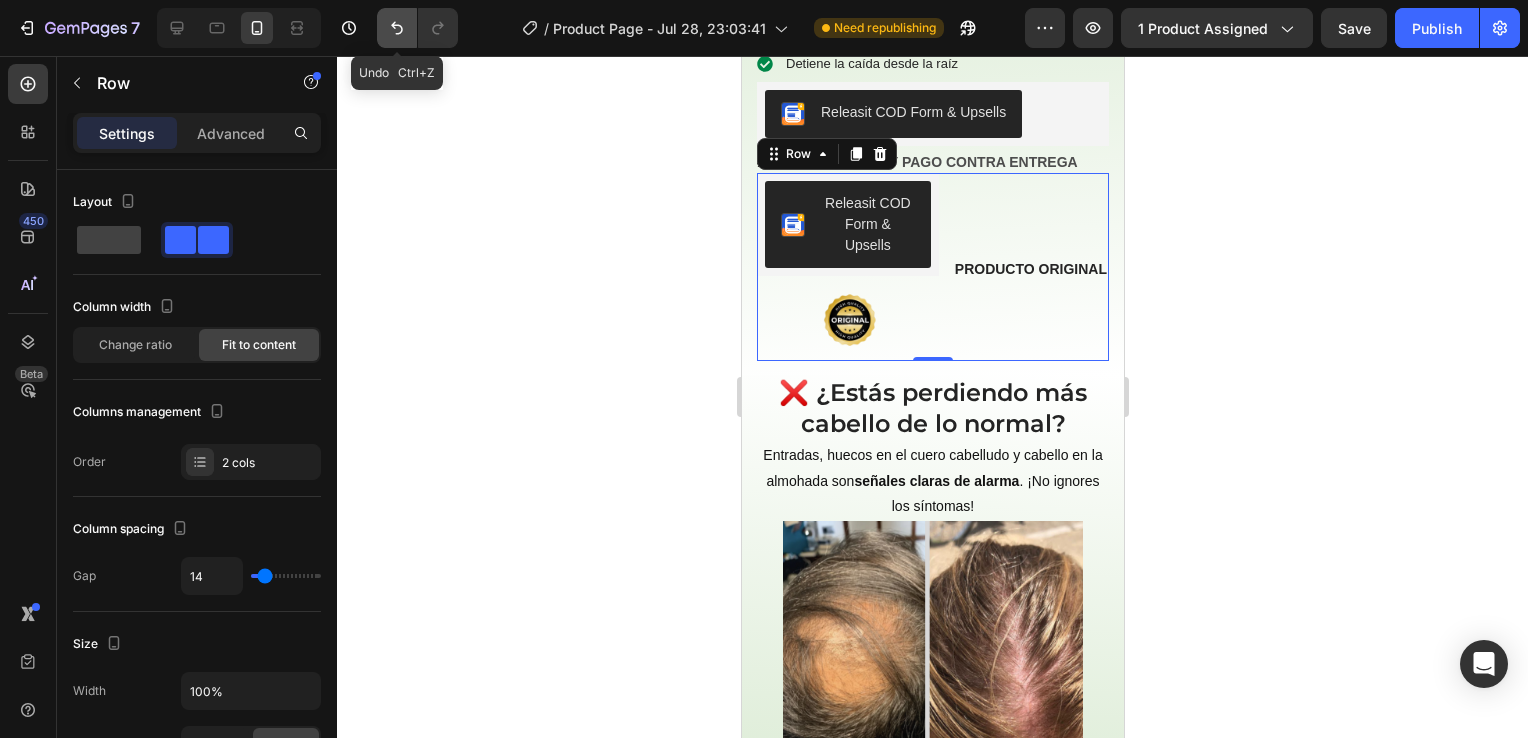 click 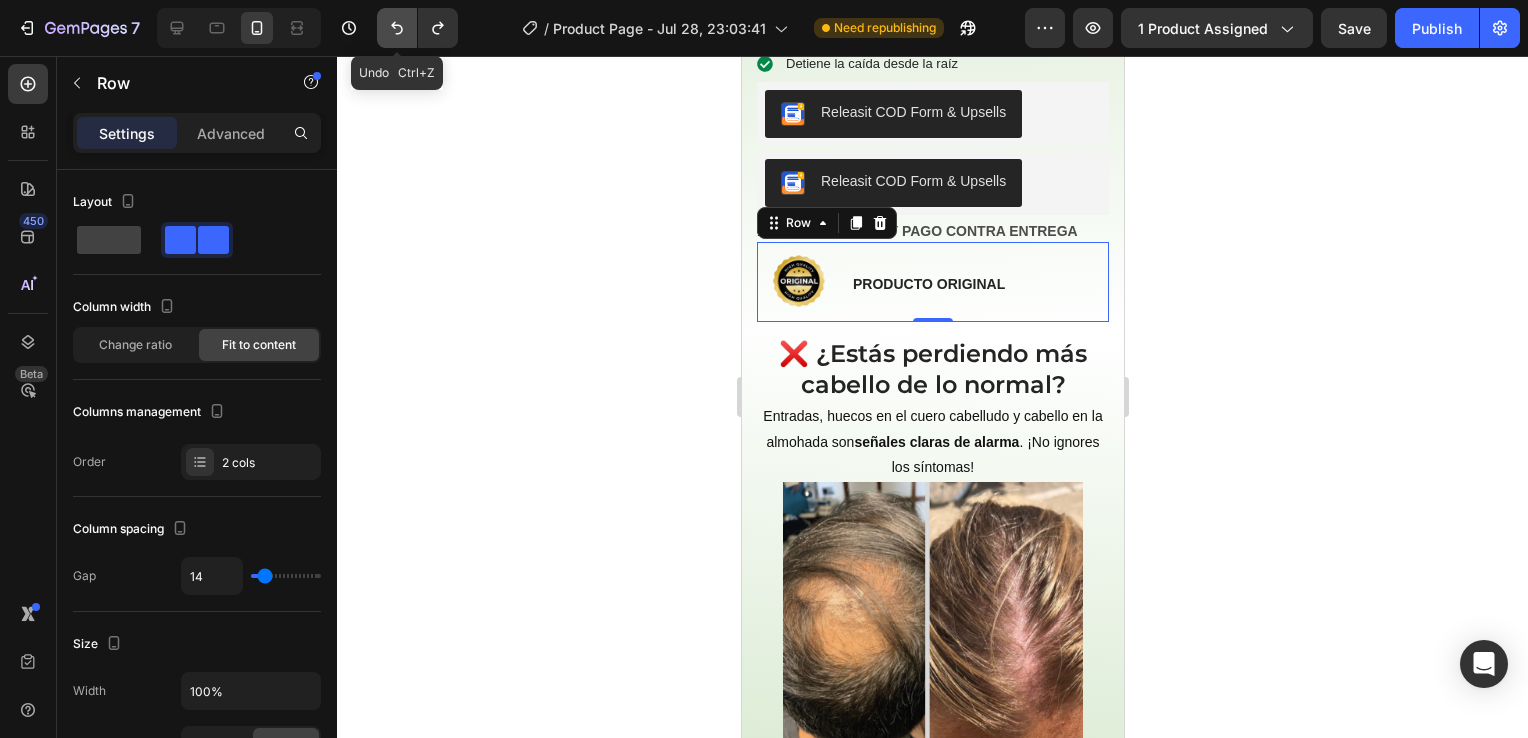 click 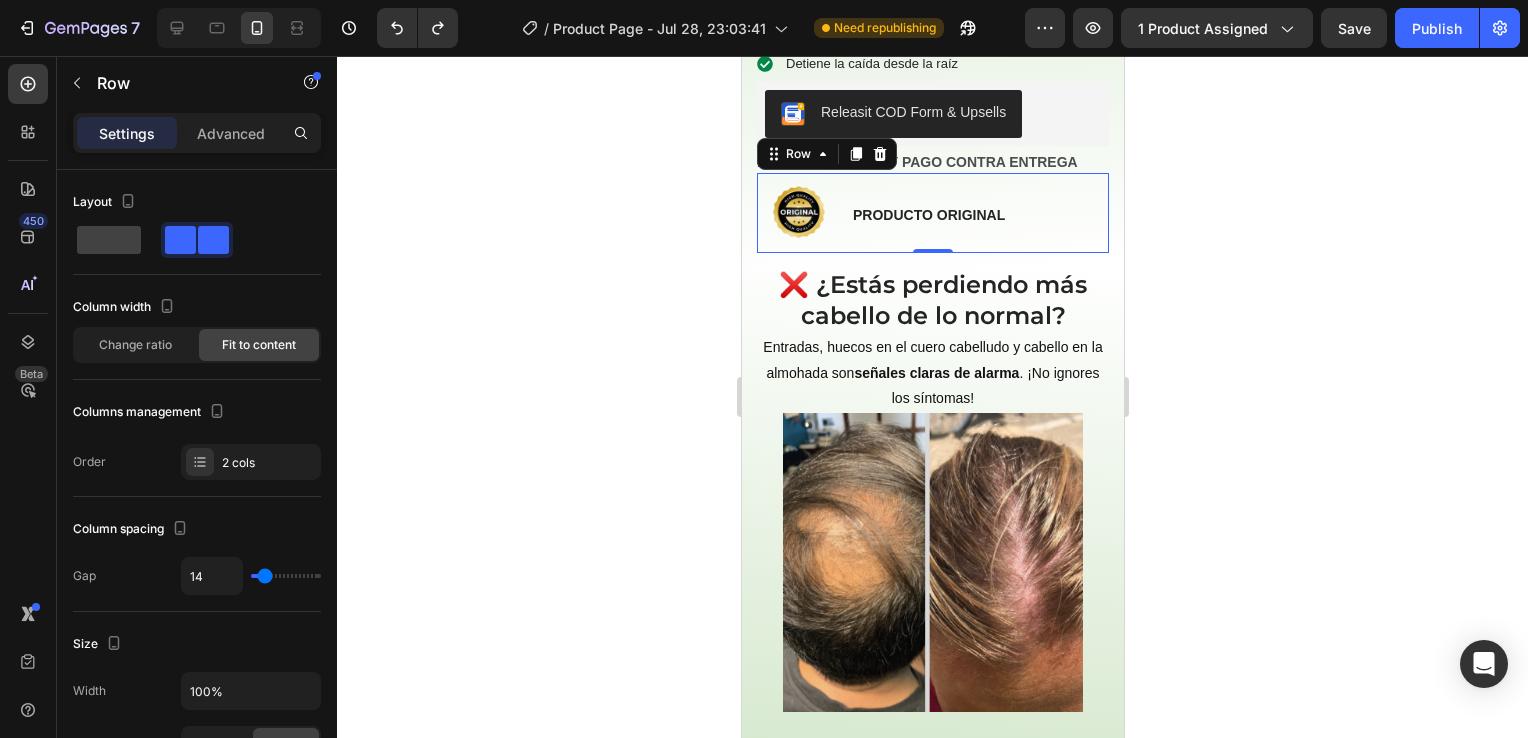 click 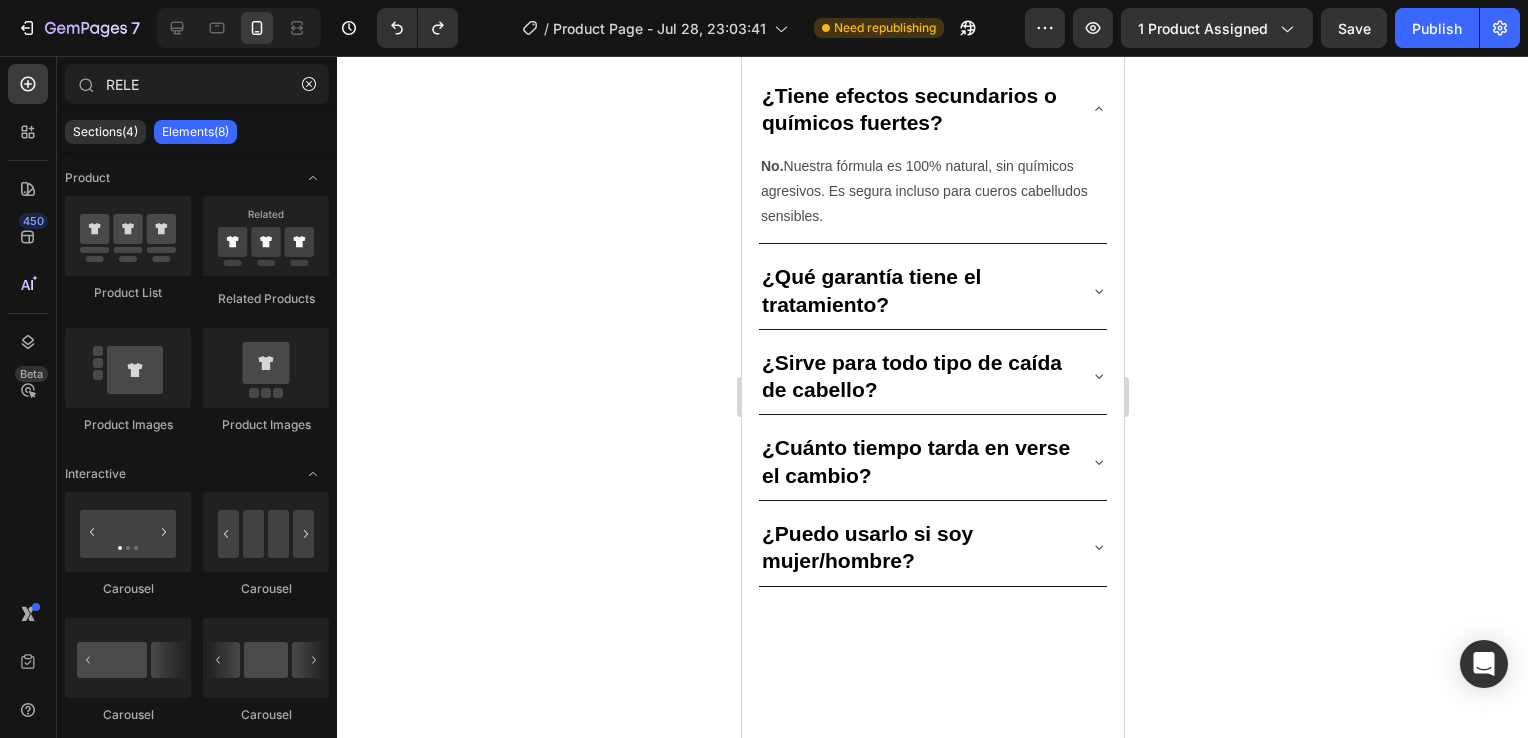 scroll, scrollTop: 3404, scrollLeft: 0, axis: vertical 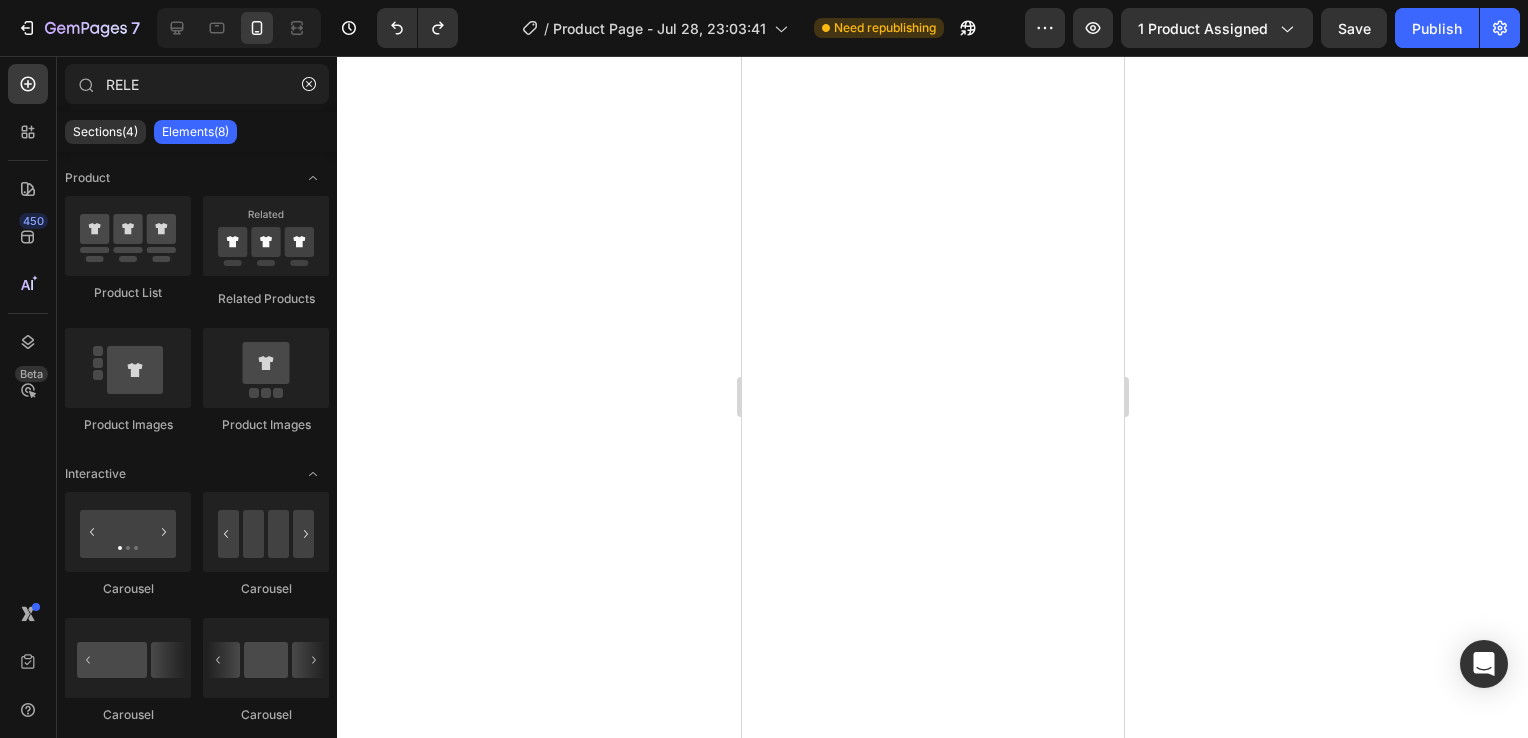 drag, startPoint x: 1116, startPoint y: 589, endPoint x: 1837, endPoint y: 63, distance: 892.478 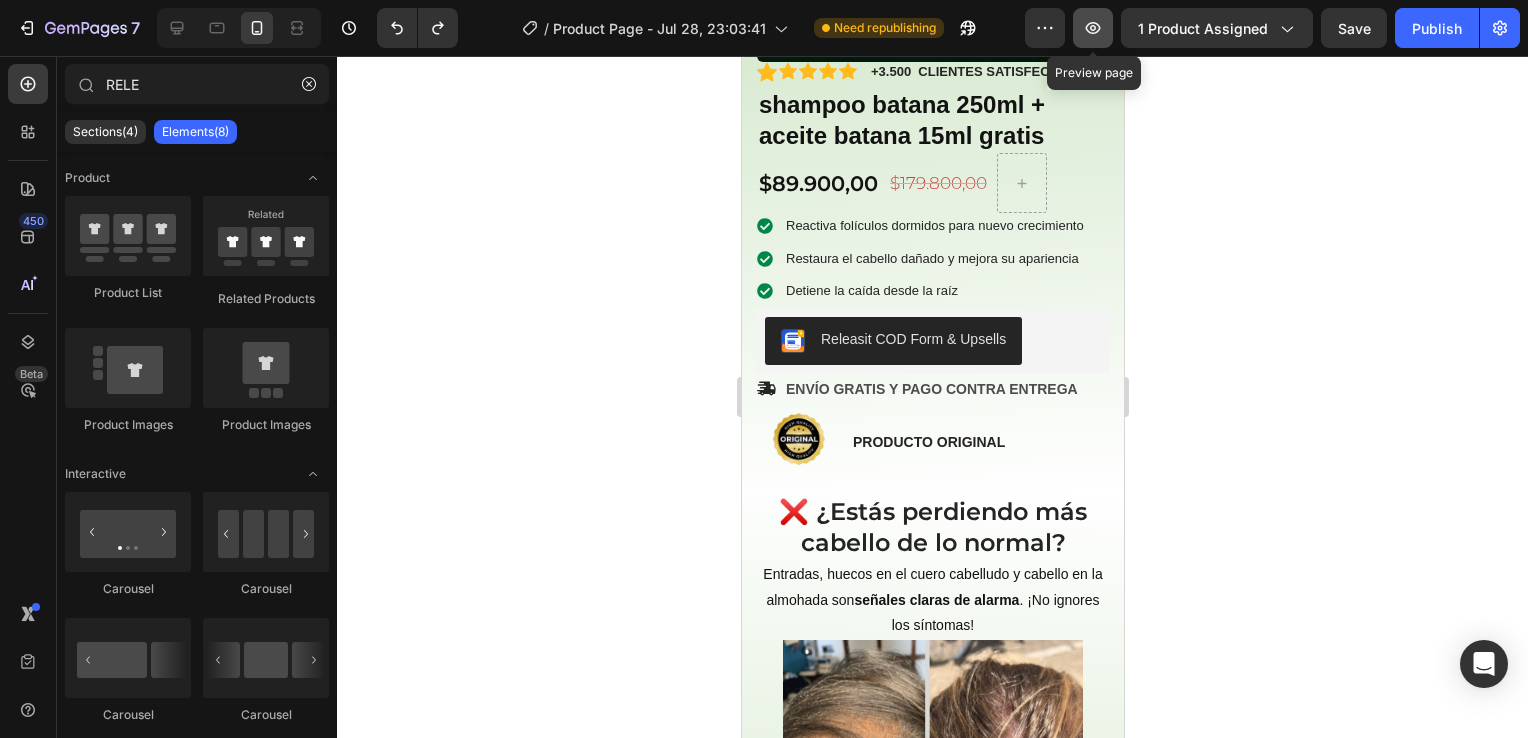scroll, scrollTop: 0, scrollLeft: 0, axis: both 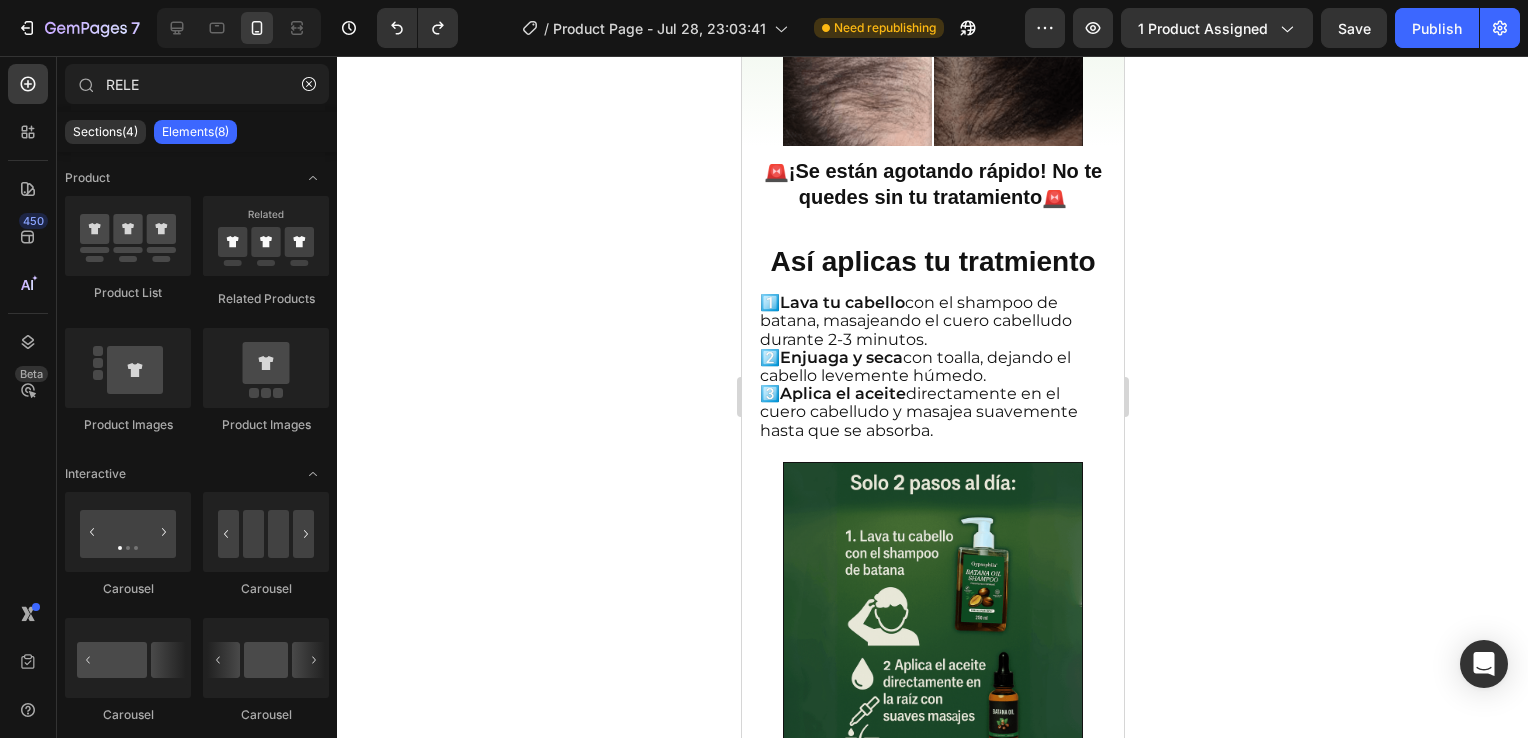 drag, startPoint x: 1112, startPoint y: 122, endPoint x: 1921, endPoint y: 592, distance: 935.618 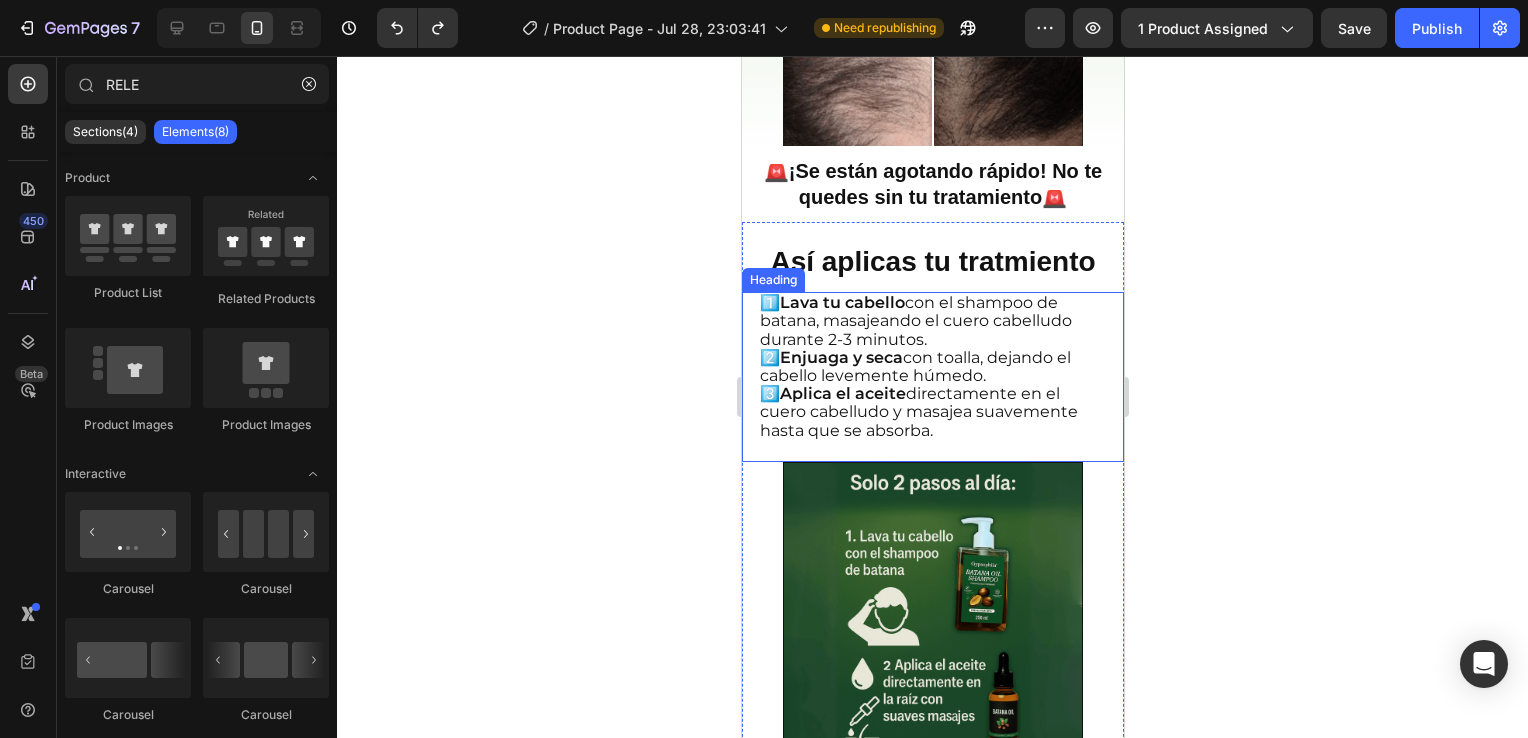 click on "Aplica el aceite" at bounding box center [842, 393] 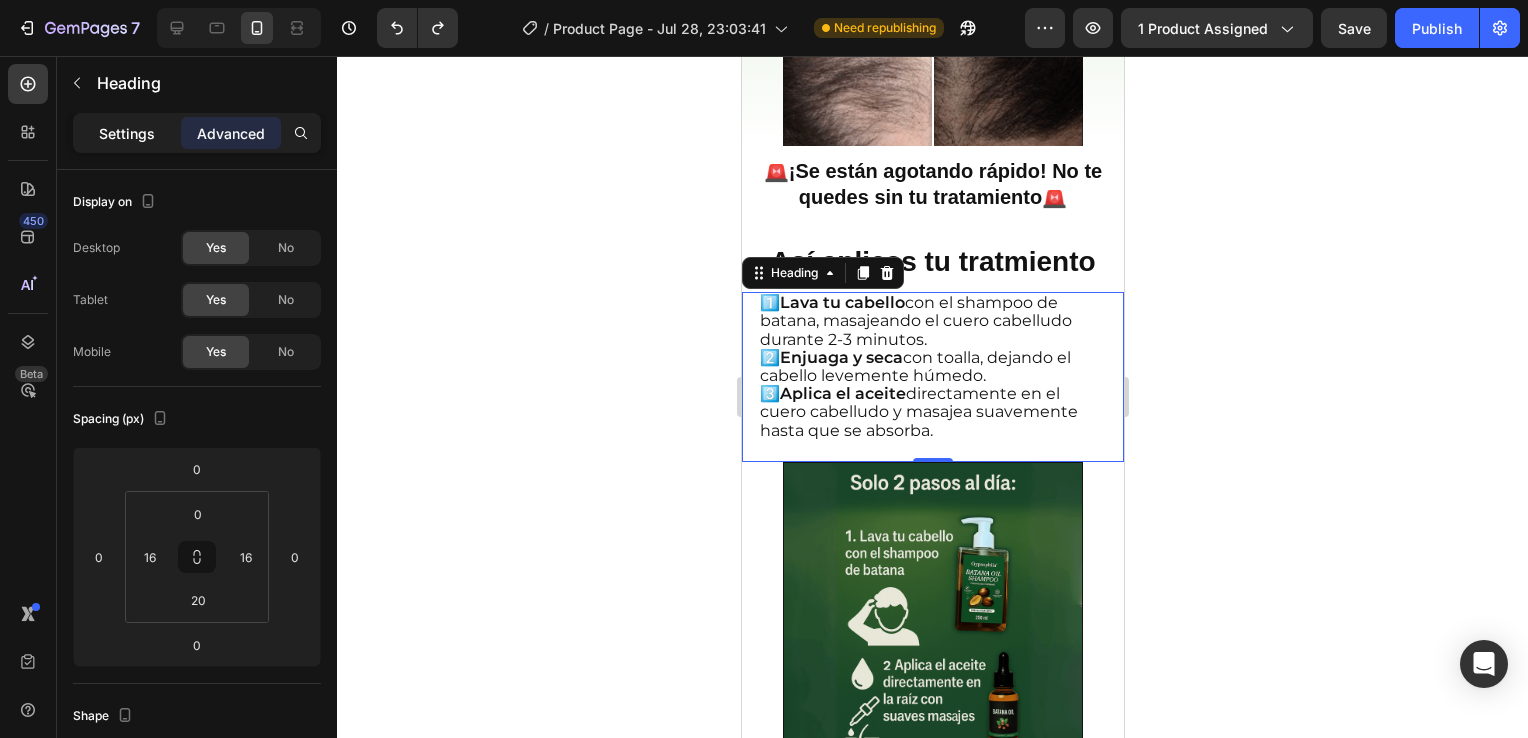 click on "Settings" at bounding box center [127, 133] 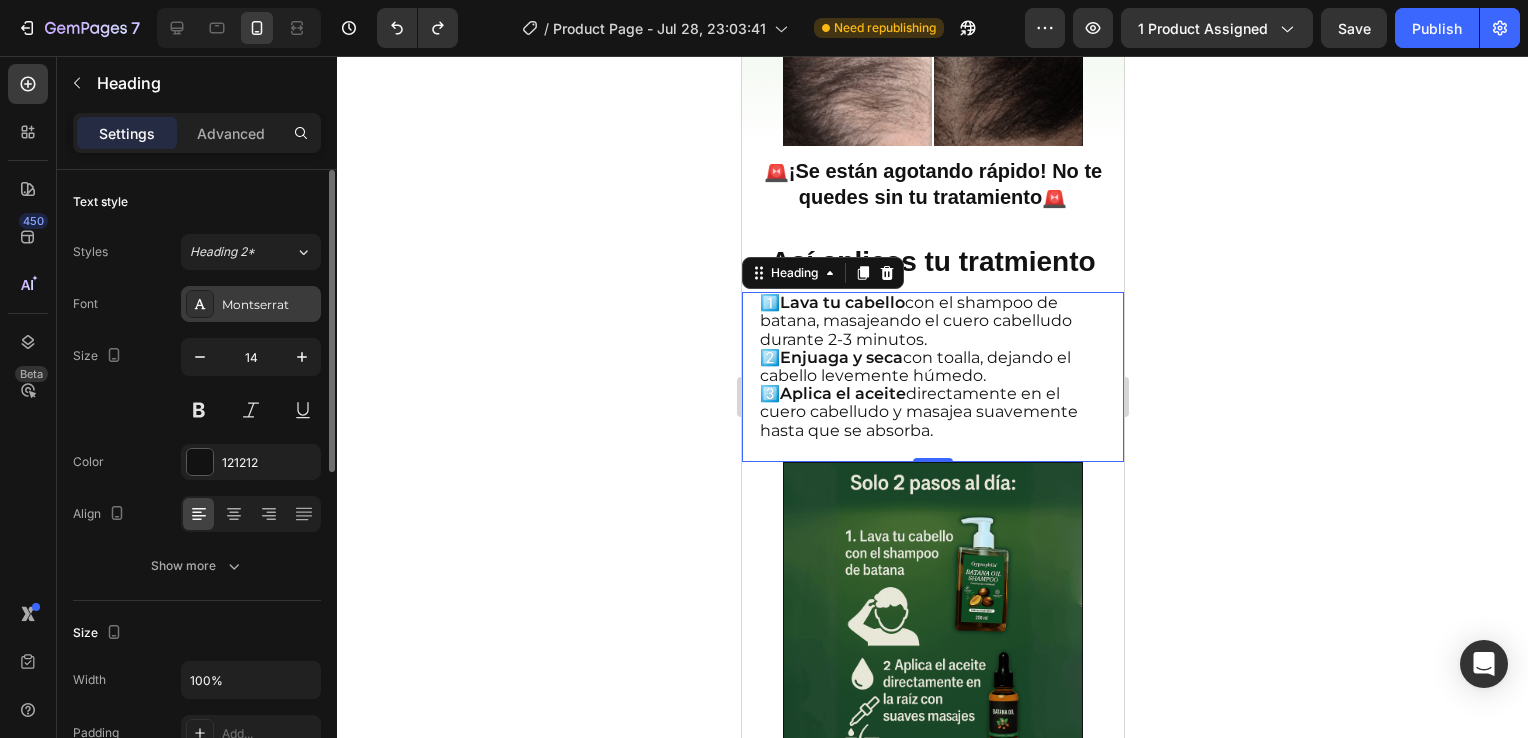 click on "Montserrat" at bounding box center [251, 304] 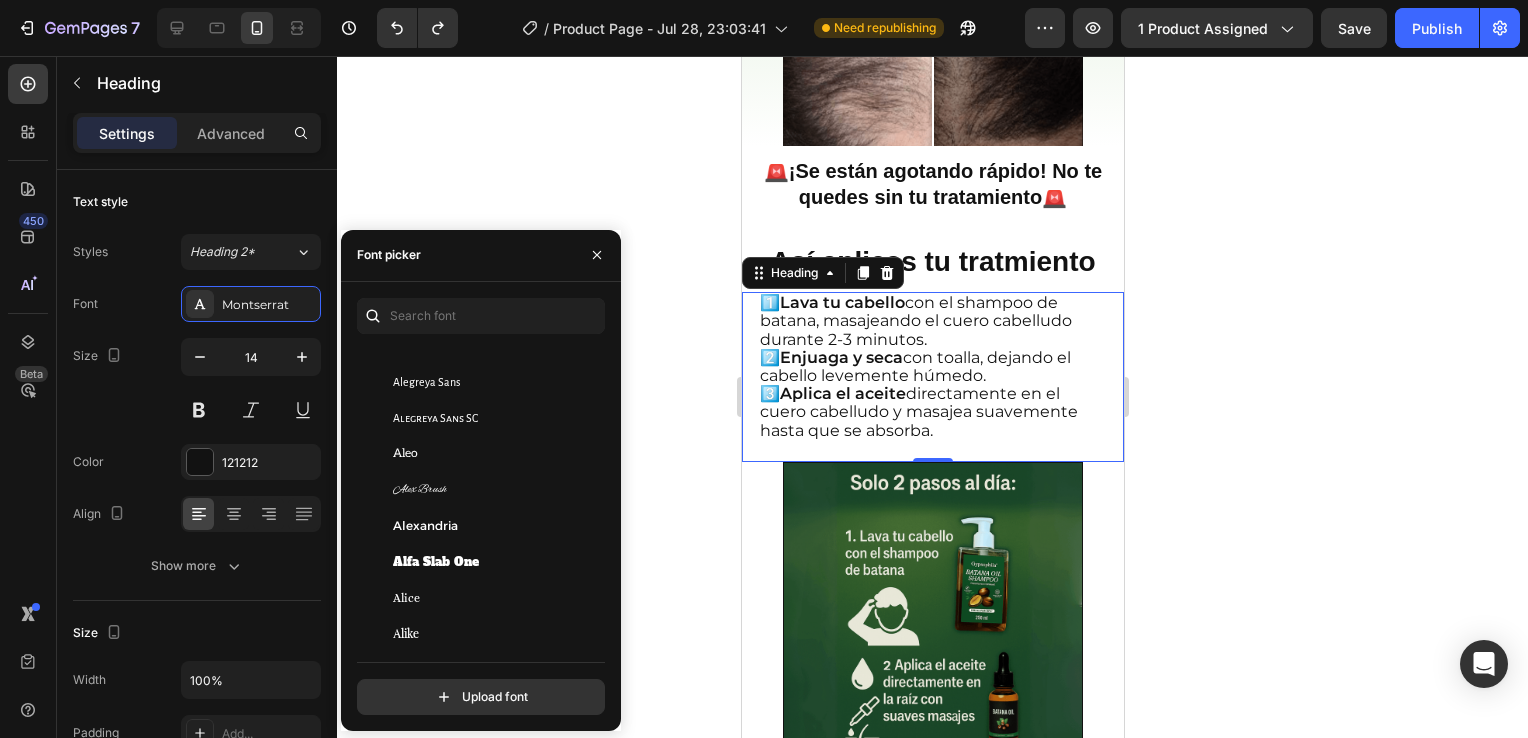 scroll, scrollTop: 1296, scrollLeft: 0, axis: vertical 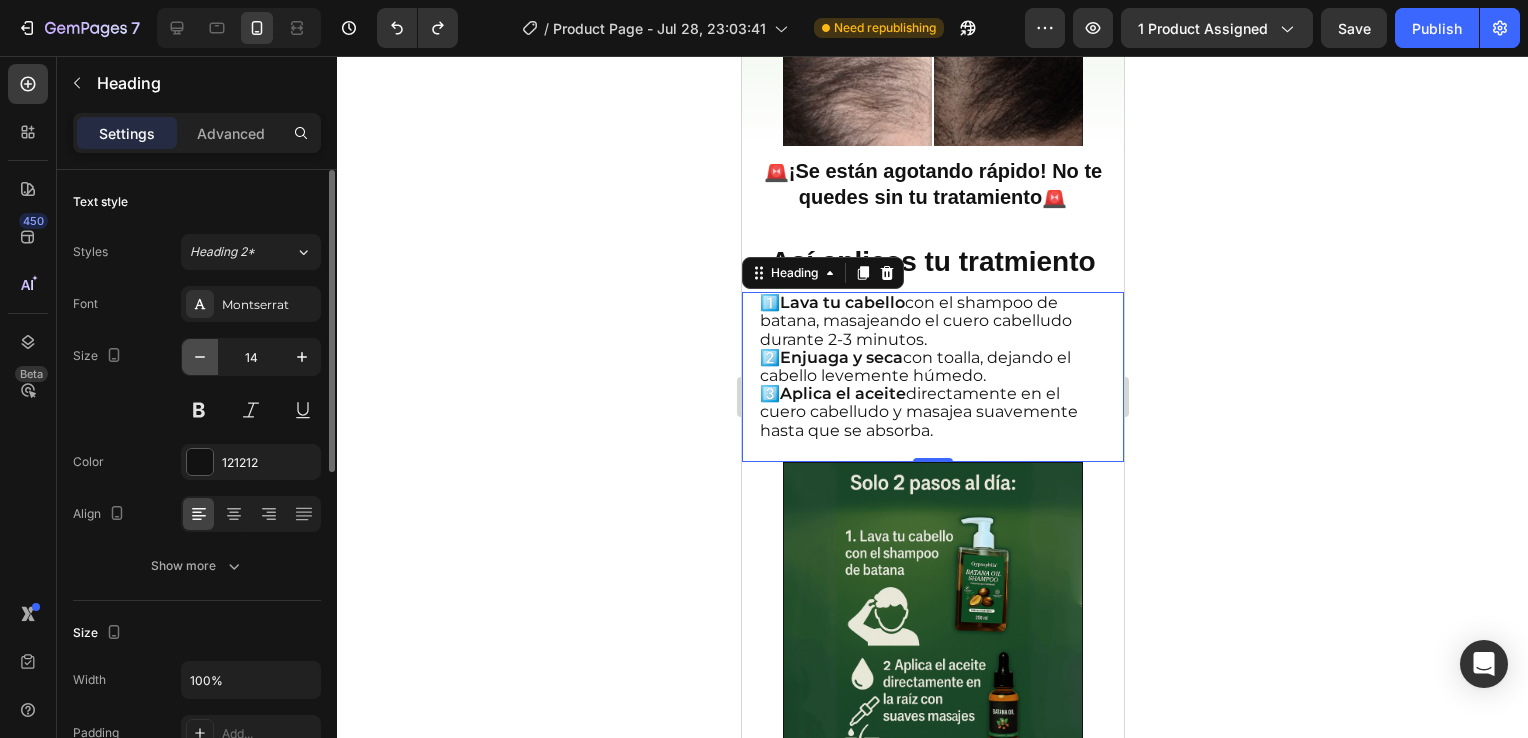 click 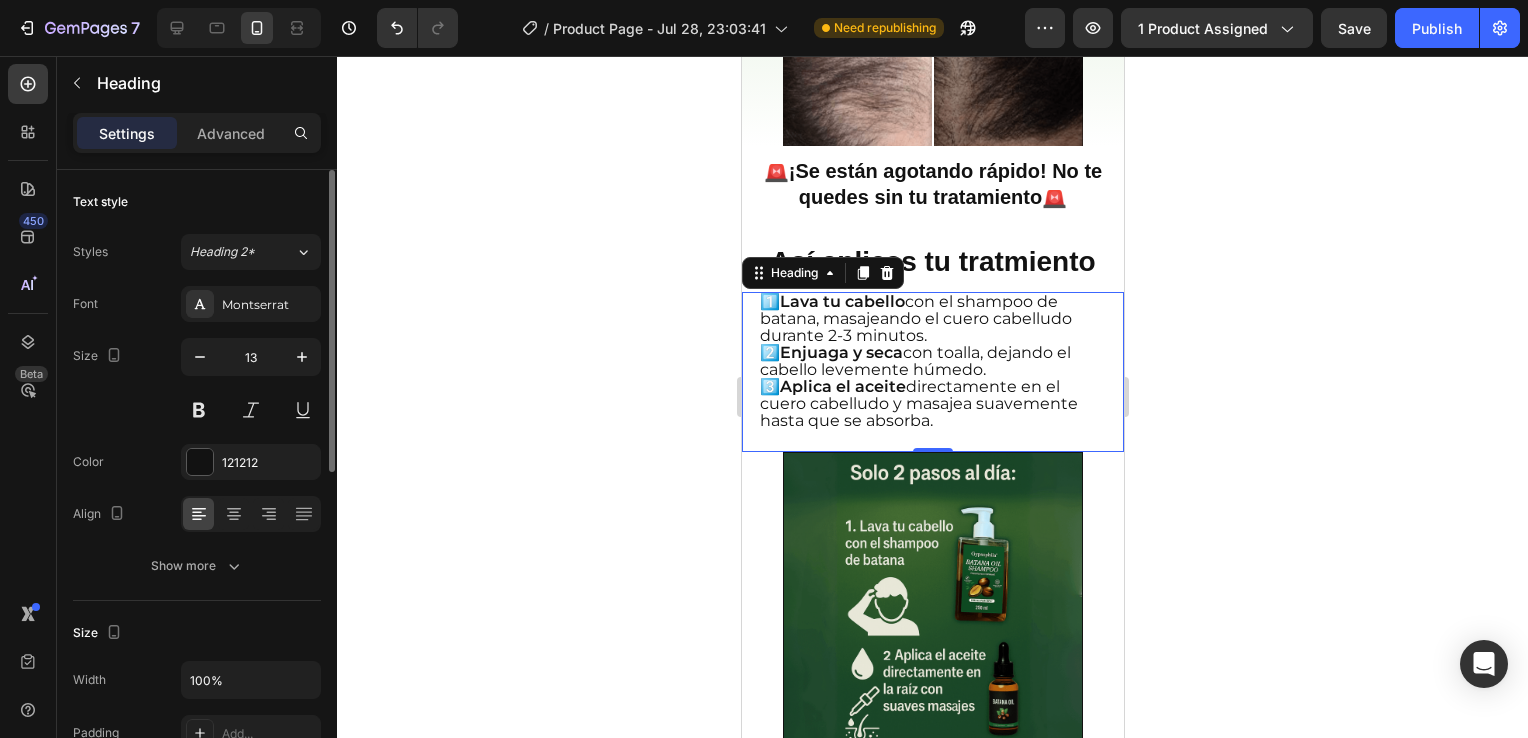 scroll, scrollTop: 0, scrollLeft: 0, axis: both 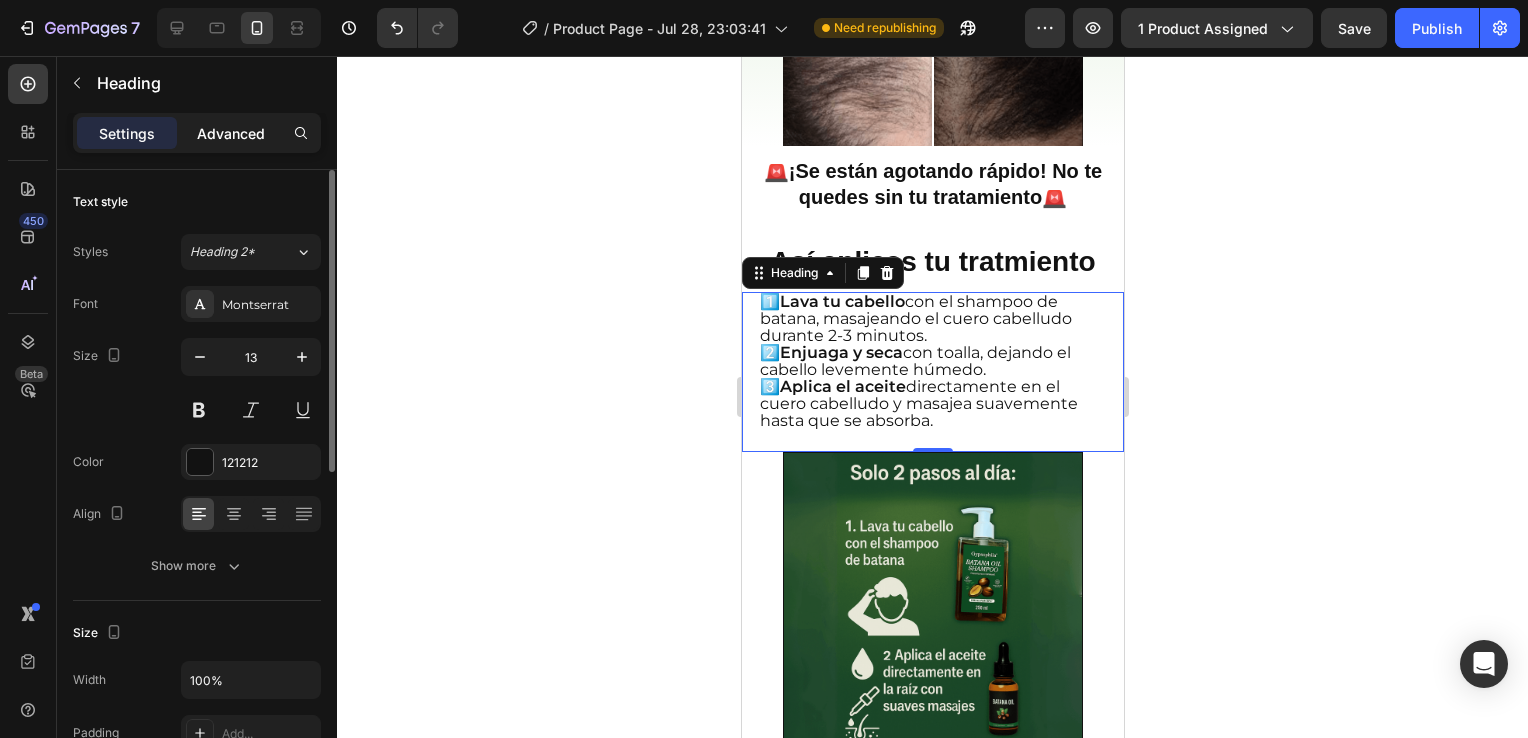 click on "Advanced" at bounding box center [231, 133] 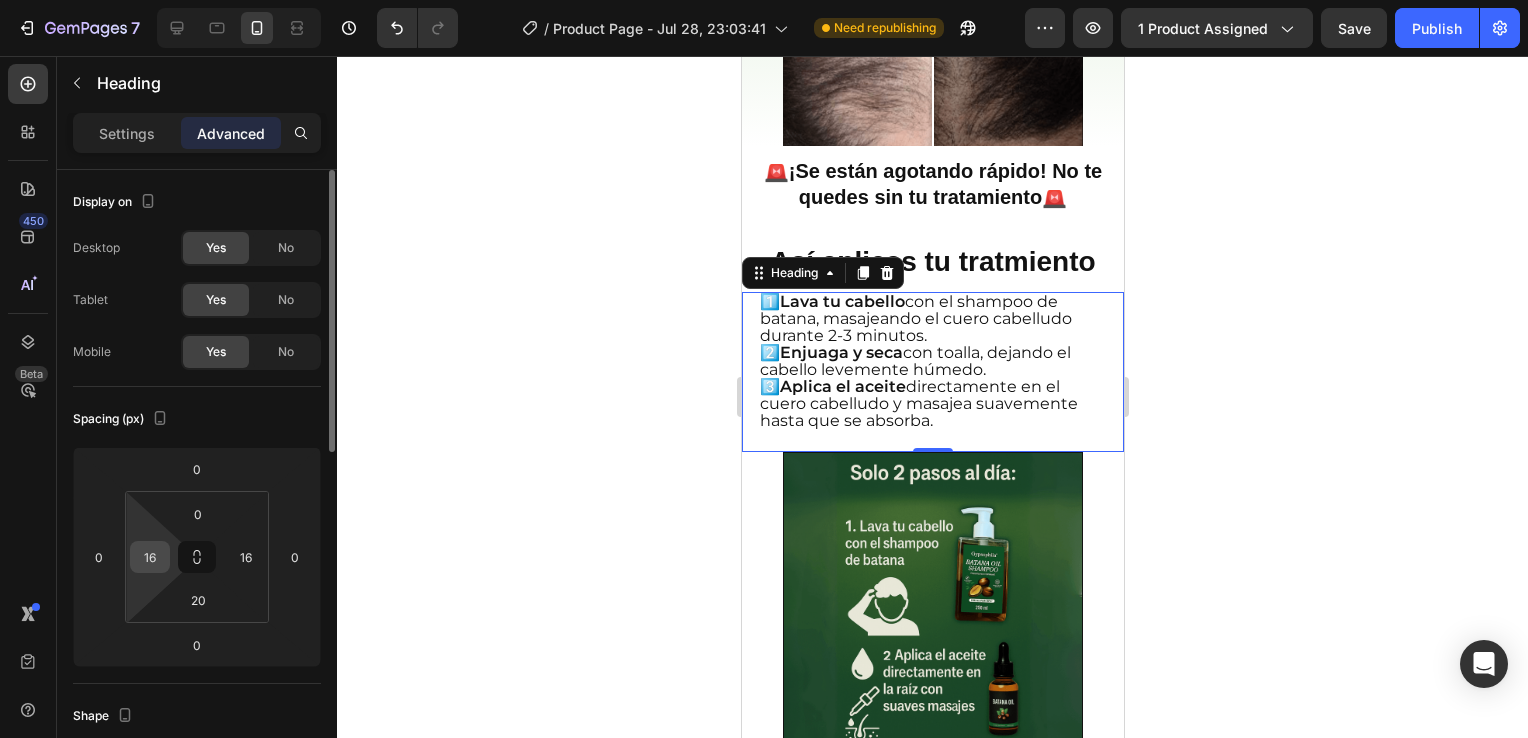 click on "16" at bounding box center [150, 557] 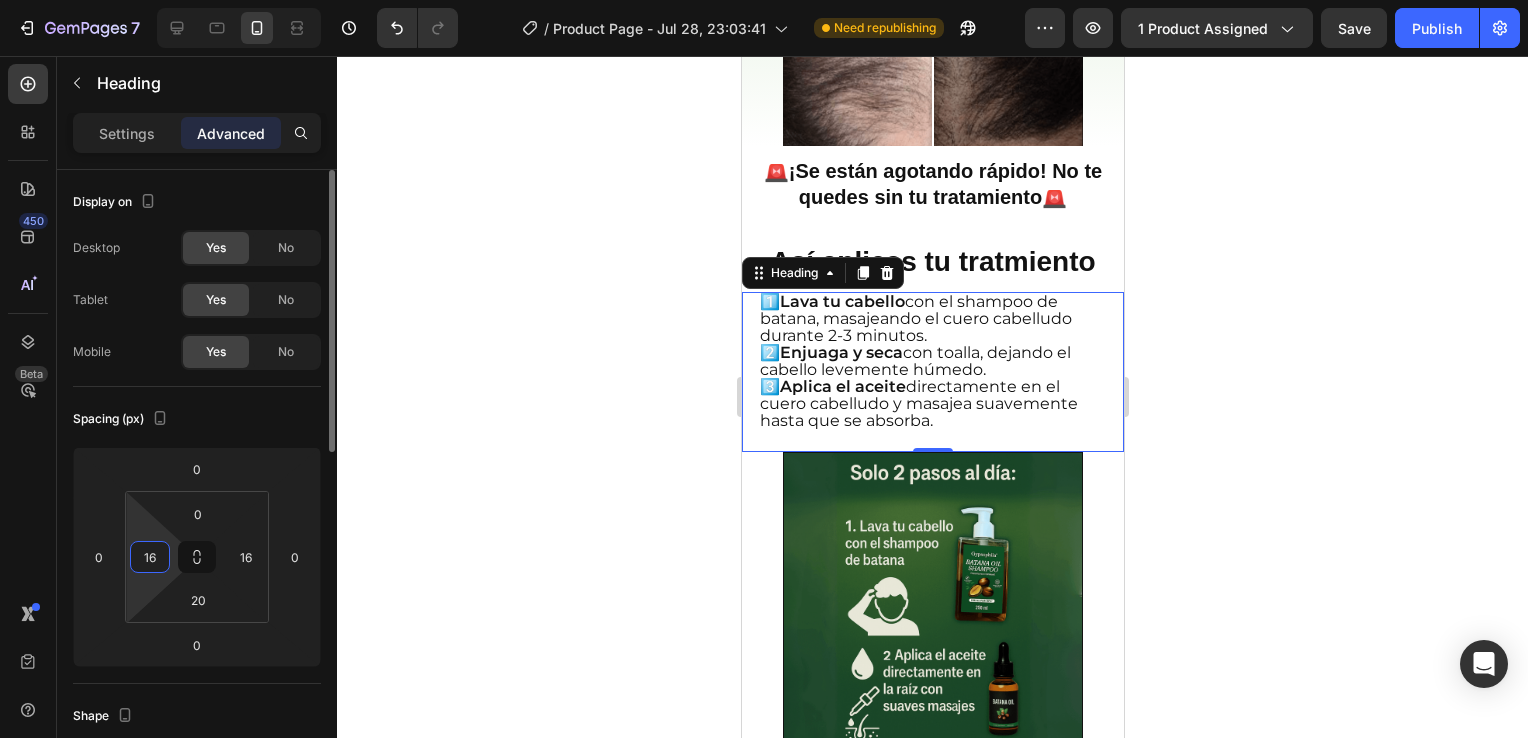 click on "16" at bounding box center (150, 557) 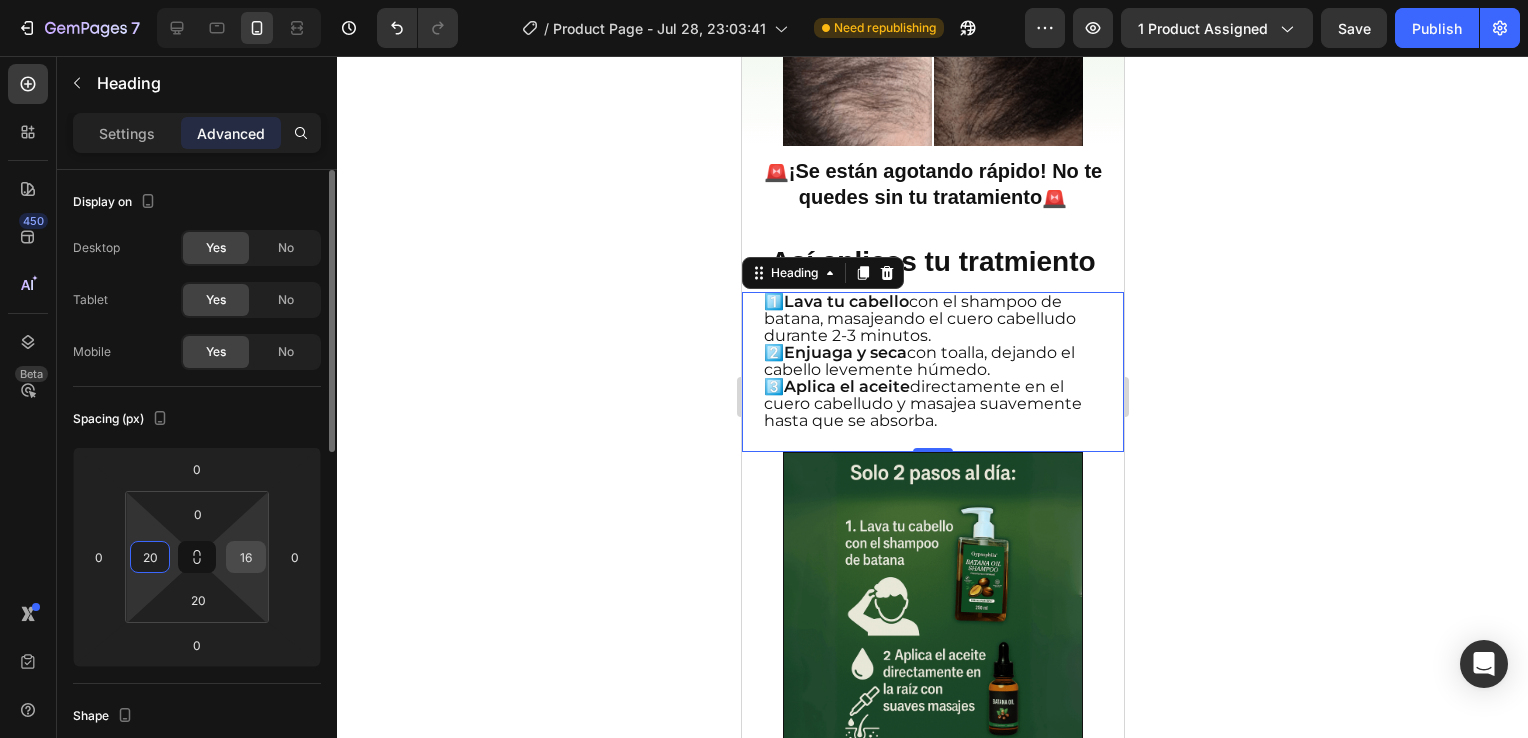 type on "20" 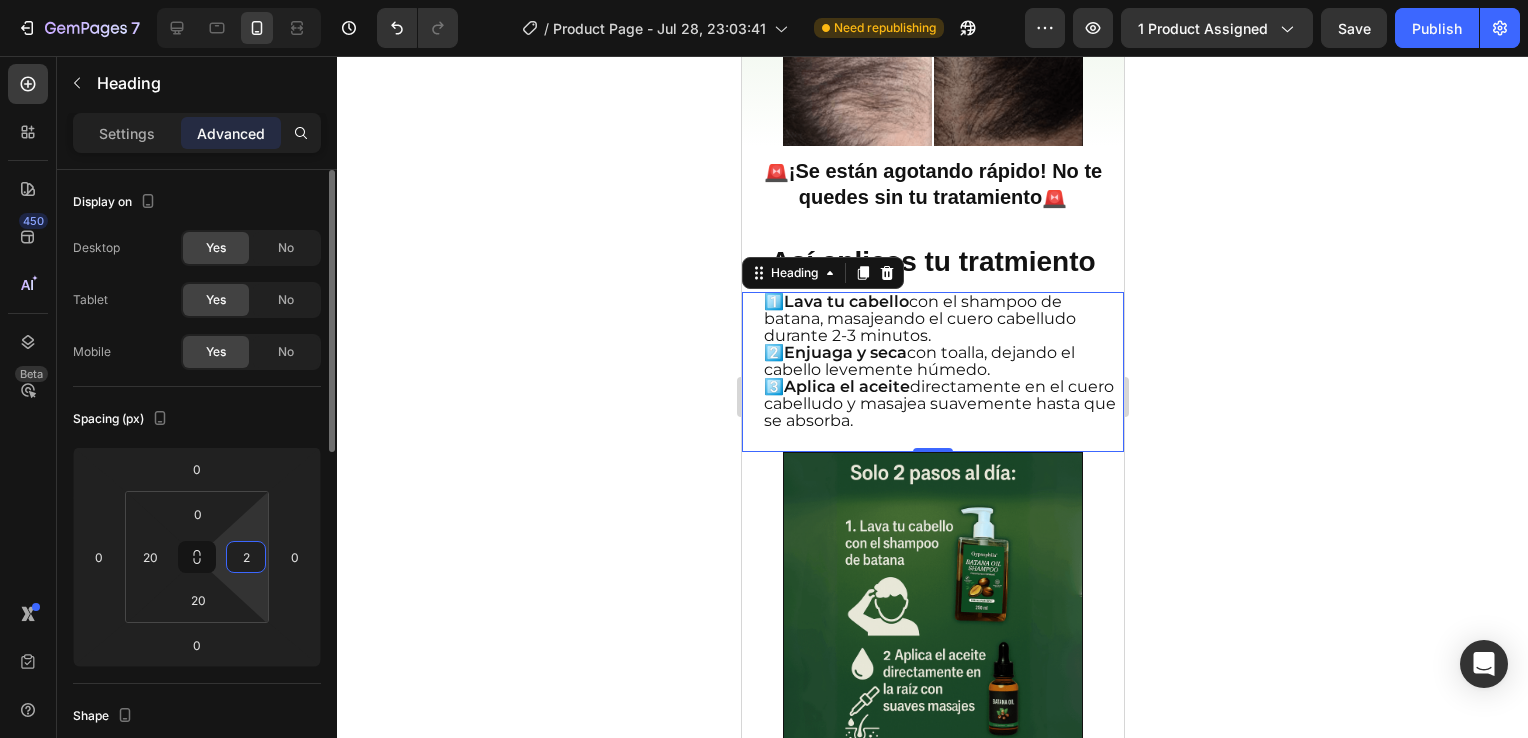 type on "20" 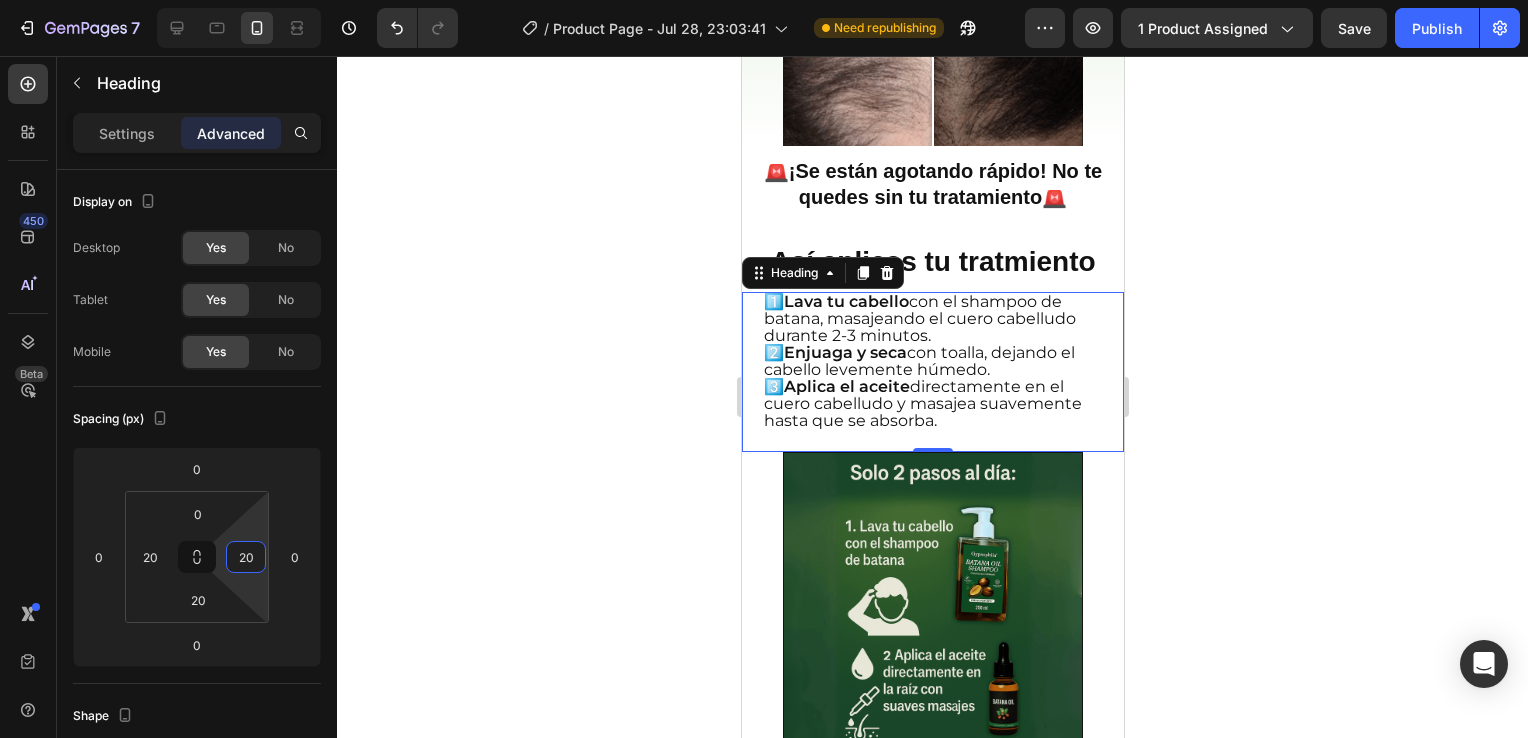 click 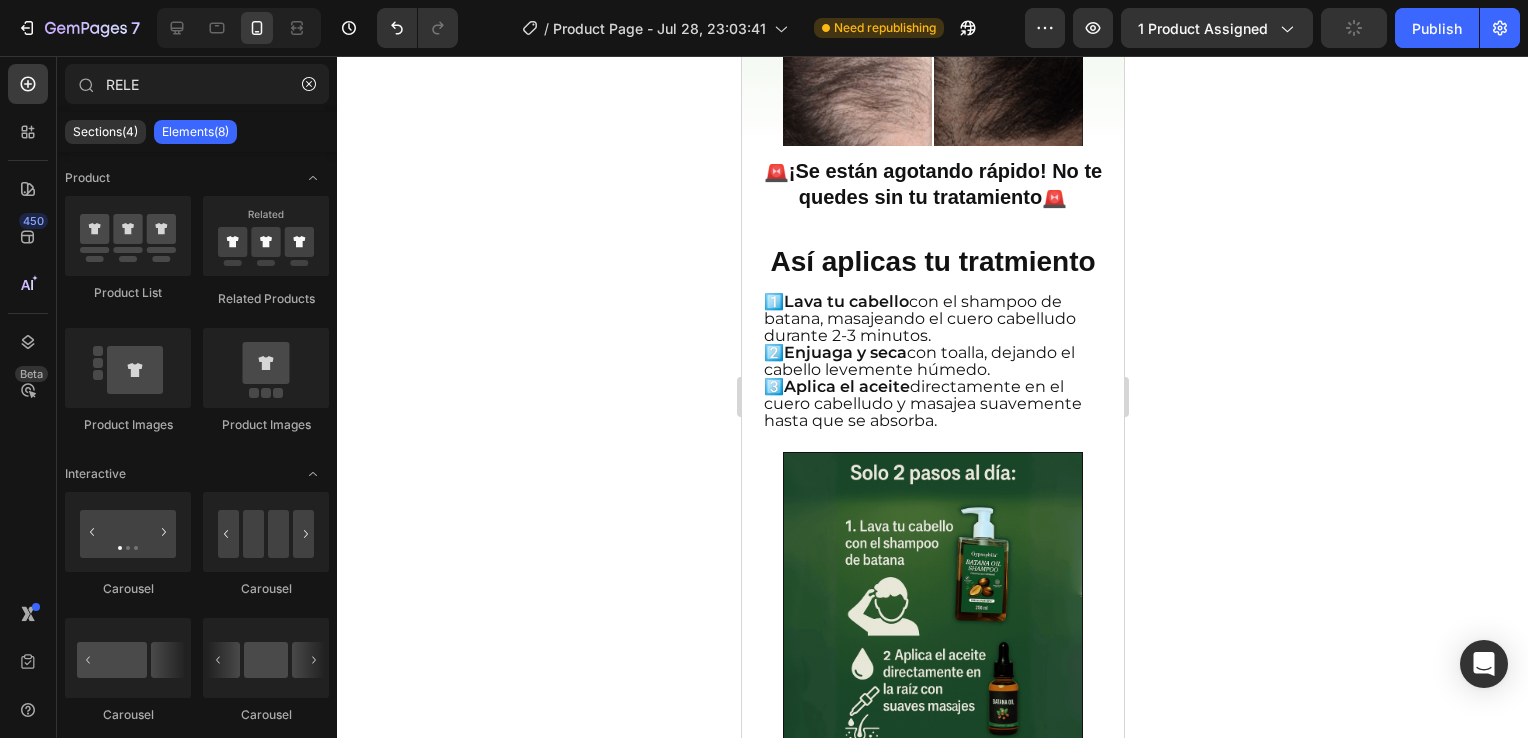 click on "Aplica el aceite" at bounding box center [846, 386] 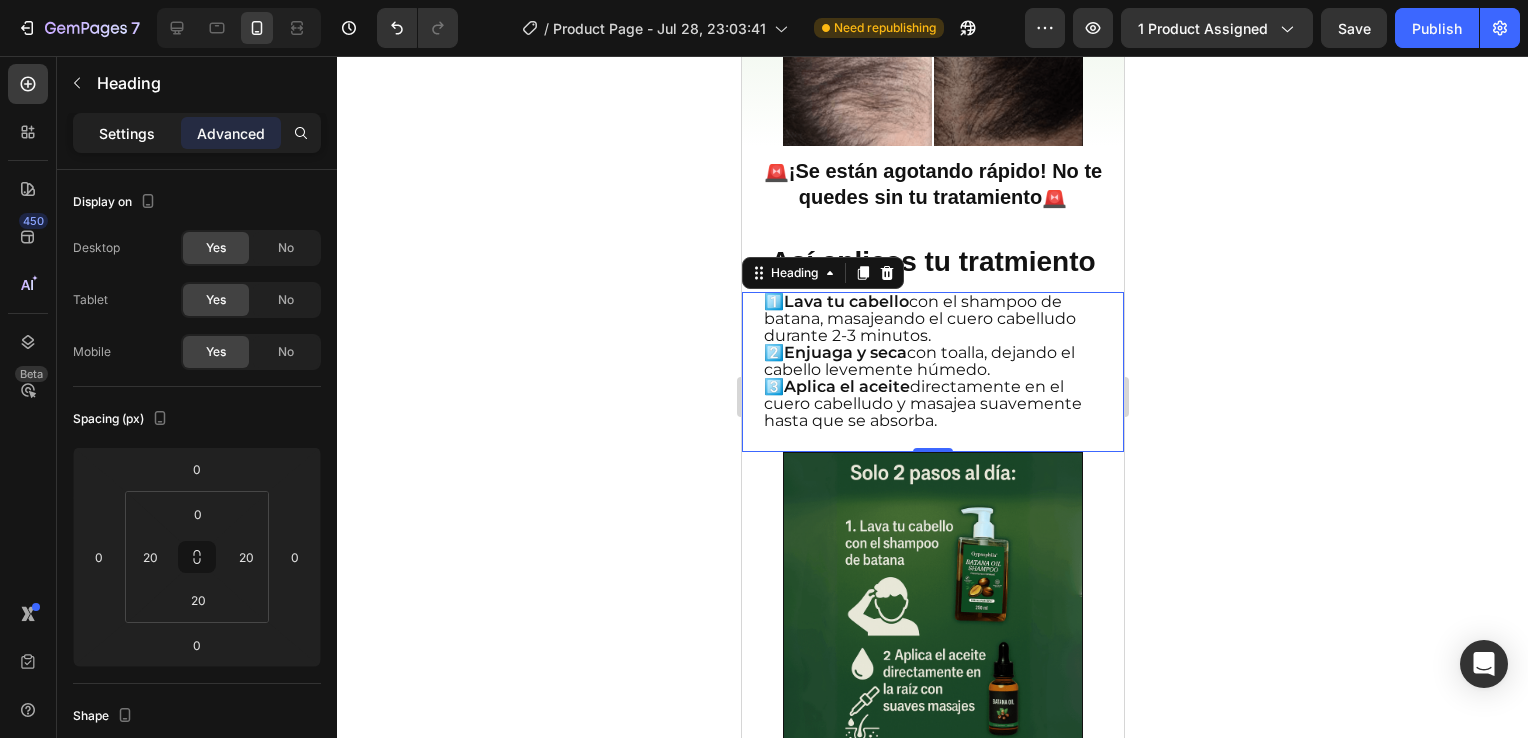 click on "Settings" at bounding box center [127, 133] 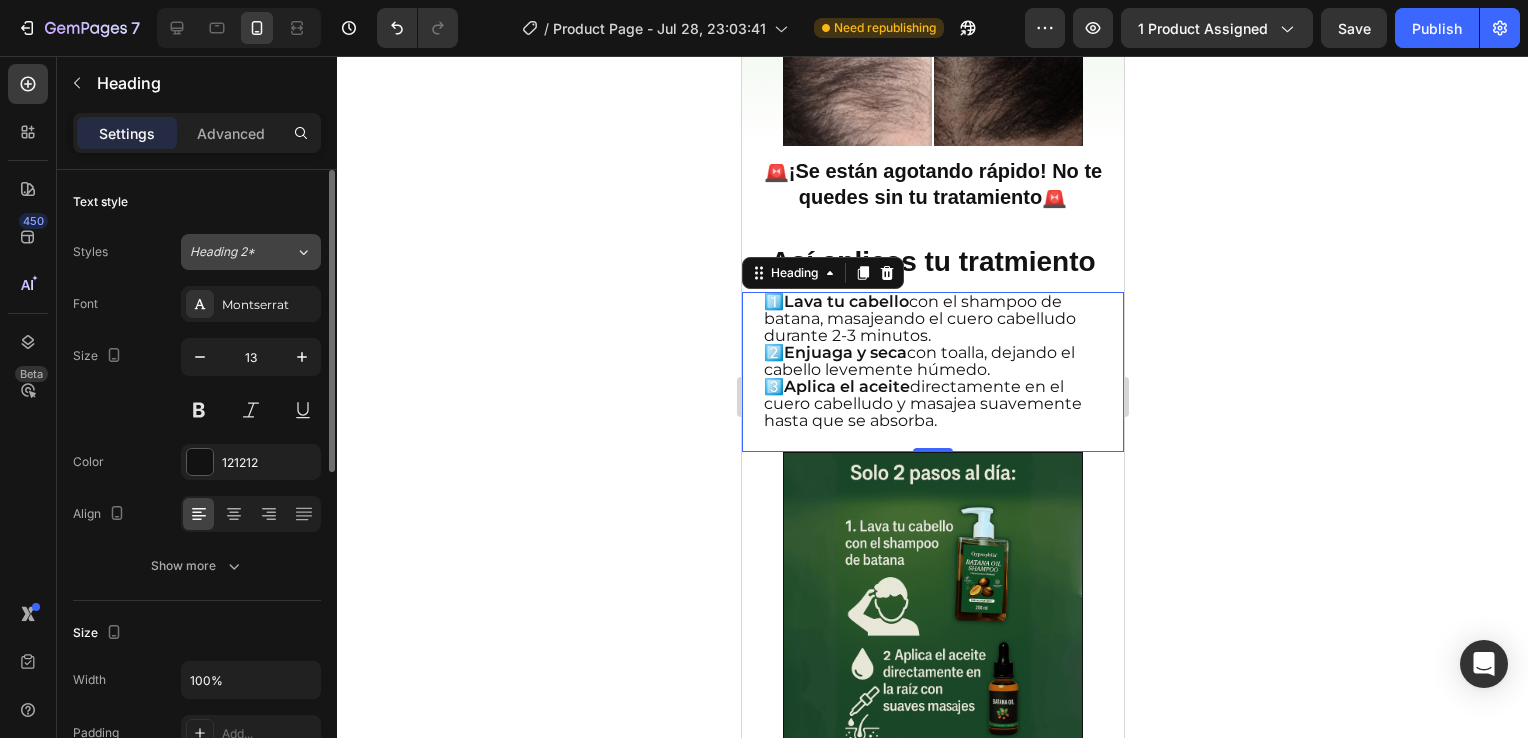 click on "Heading 2*" at bounding box center [242, 252] 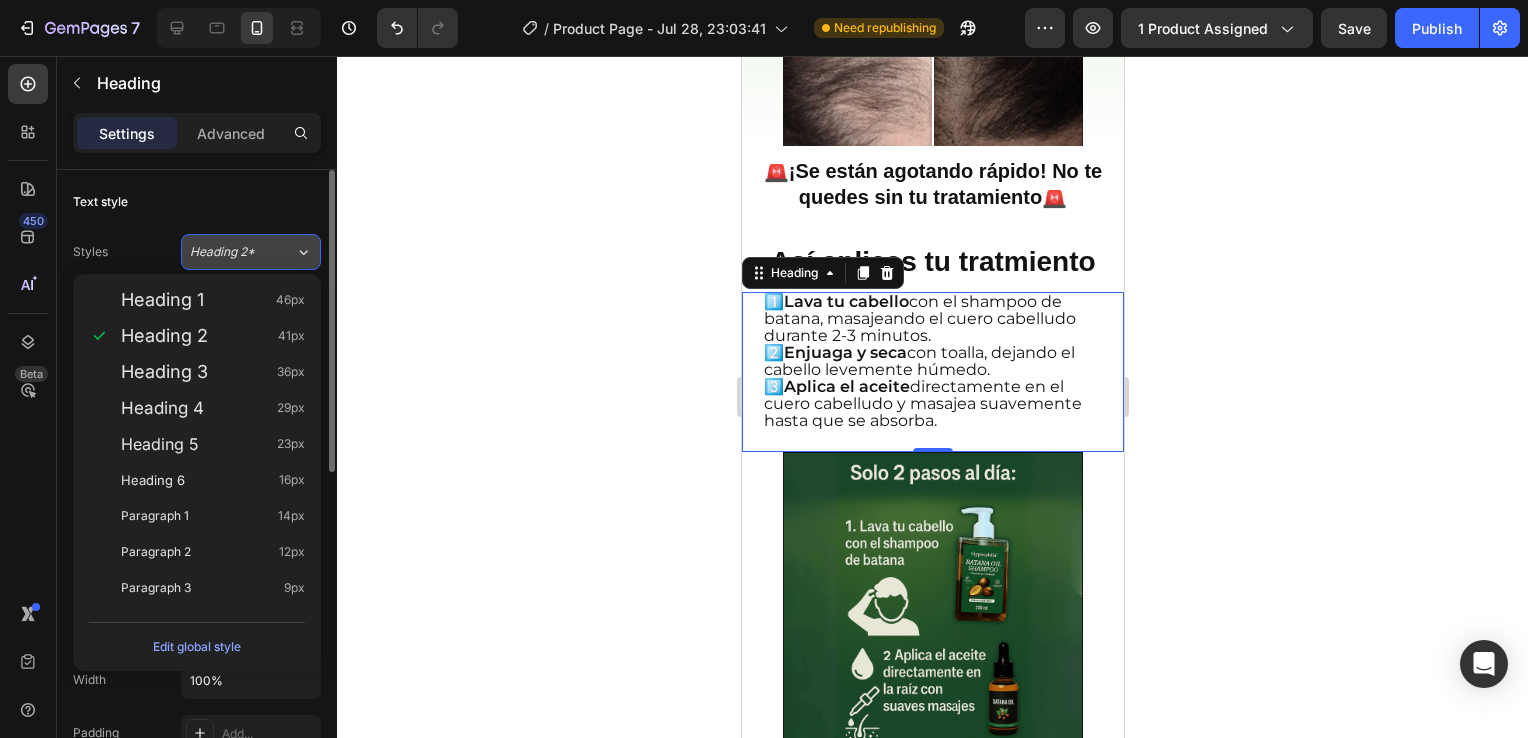 click on "Heading 2*" at bounding box center [242, 252] 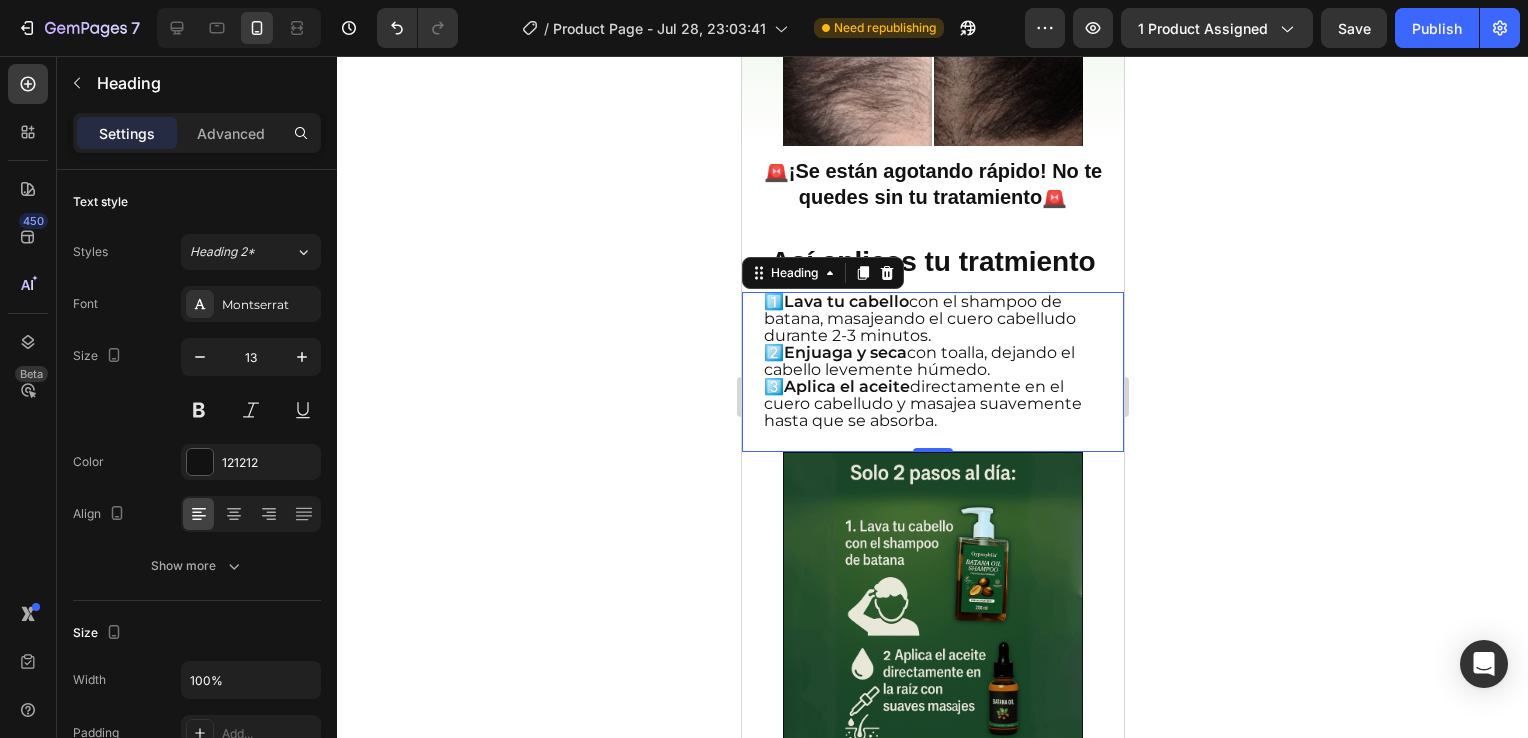 click on "1️⃣  Lava tu cabello  con el shampoo de batana, masajeando el cuero cabelludo durante 2-3 minutos. 2️⃣  Enjuaga y seca  con toalla, dejando el cabello levemente húmedo. 3️⃣  Aplica el aceite  directamente en el cuero cabelludo y masajea suavemente hasta que se absorba." at bounding box center [932, 361] 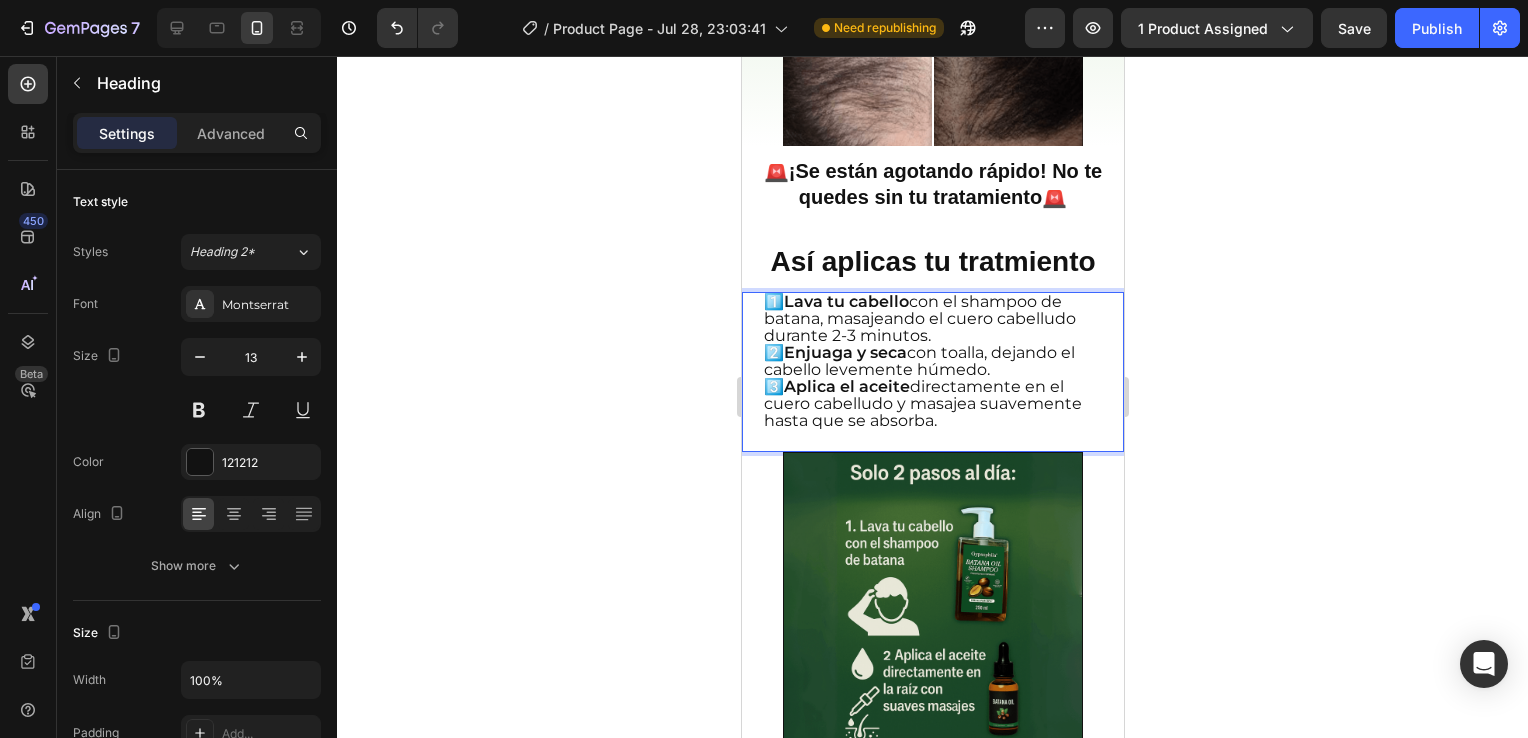 click on "1️⃣  Lava tu cabello  con el shampoo de batana, masajeando el cuero cabelludo durante 2-3 minutos. 2️⃣  Enjuaga y seca  con toalla, dejando el cabello levemente húmedo. 3️⃣  Aplica el aceite  directamente en el cuero cabelludo y masajea suavemente hasta que se absorba." at bounding box center (932, 361) 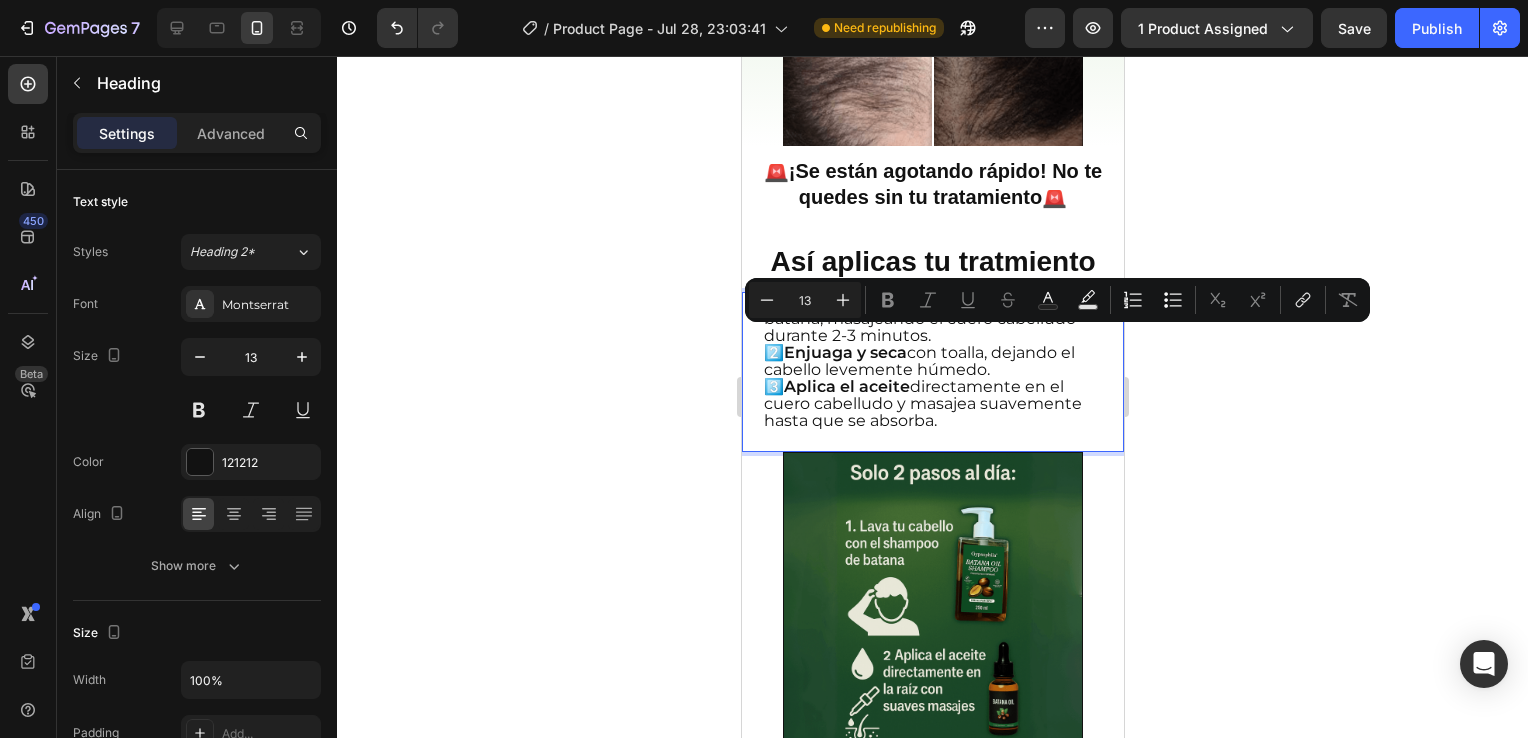 click on "1️⃣  Lava tu cabello  con el shampoo de batana, masajeando el cuero cabelludo durante 2-3 minutos. 2️⃣  Enjuaga y seca  con toalla, dejando el cabello levemente húmedo. 3️⃣  Aplica el aceite  directamente en el cuero cabelludo y masajea suavemente hasta que se absorba." at bounding box center [932, 361] 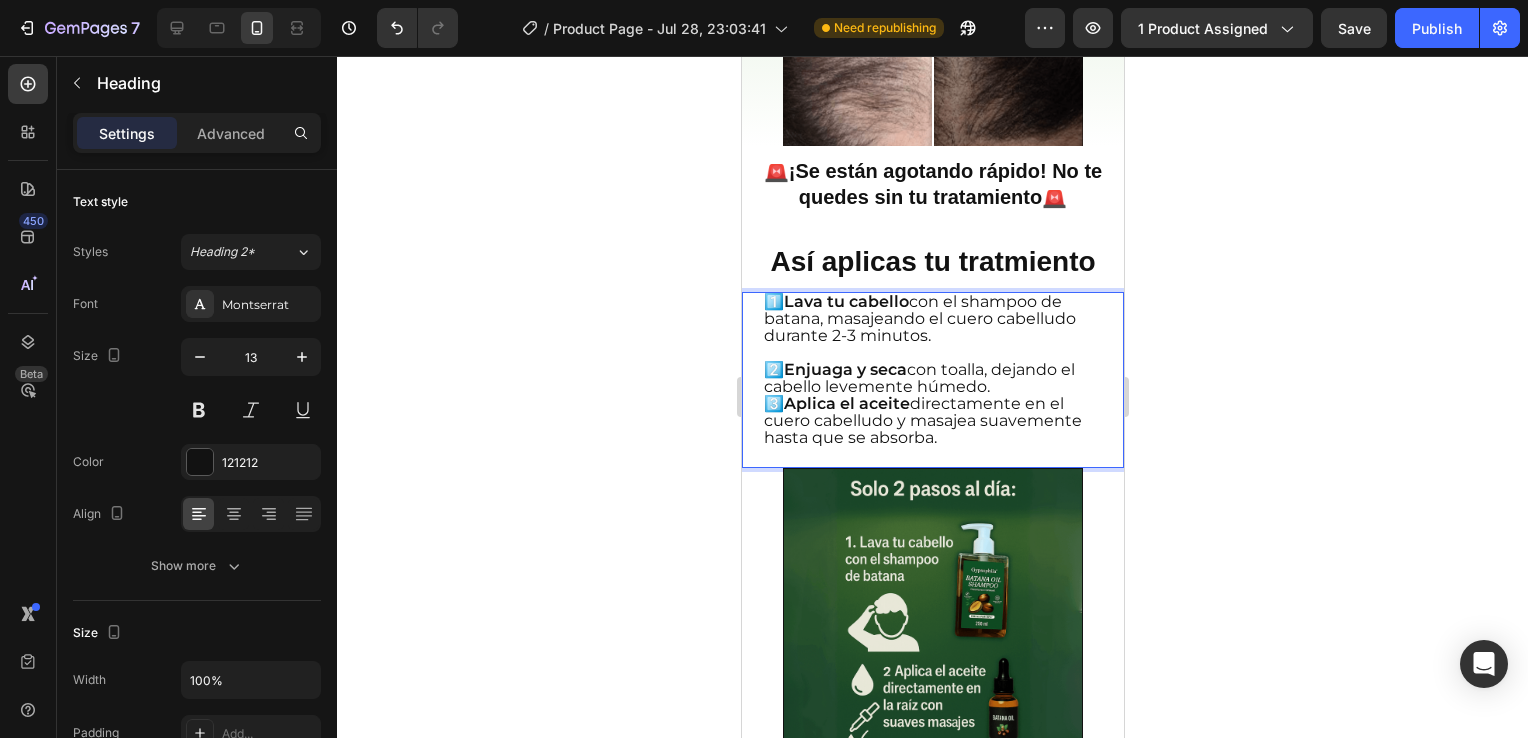 click on "1️⃣  Lava tu cabello  con el shampoo de batana, masajeando el cuero cabelludo durante 2-3 minutos. 2️⃣  Enjuaga y seca  con toalla, dejando el cabello levemente húmedo. 3️⃣  Aplica el aceite  directamente en el cuero cabelludo y masajea suavemente hasta que se absorba." at bounding box center [932, 370] 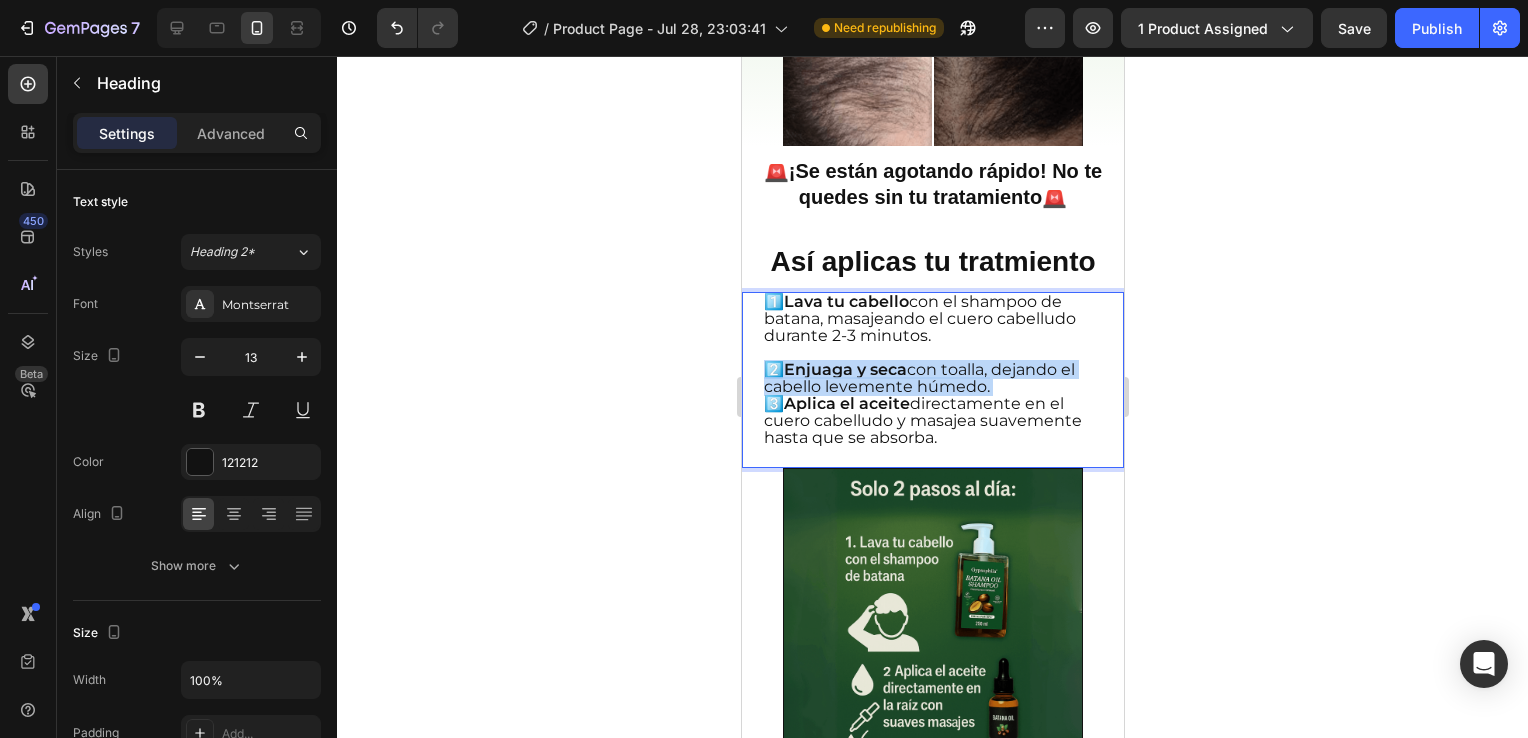 click on "1️⃣  Lava tu cabello  con el shampoo de batana, masajeando el cuero cabelludo durante 2-3 minutos. 2️⃣  Enjuaga y seca  con toalla, dejando el cabello levemente húmedo. 3️⃣  Aplica el aceite  directamente en el cuero cabelludo y masajea suavemente hasta que se absorba." at bounding box center [932, 370] 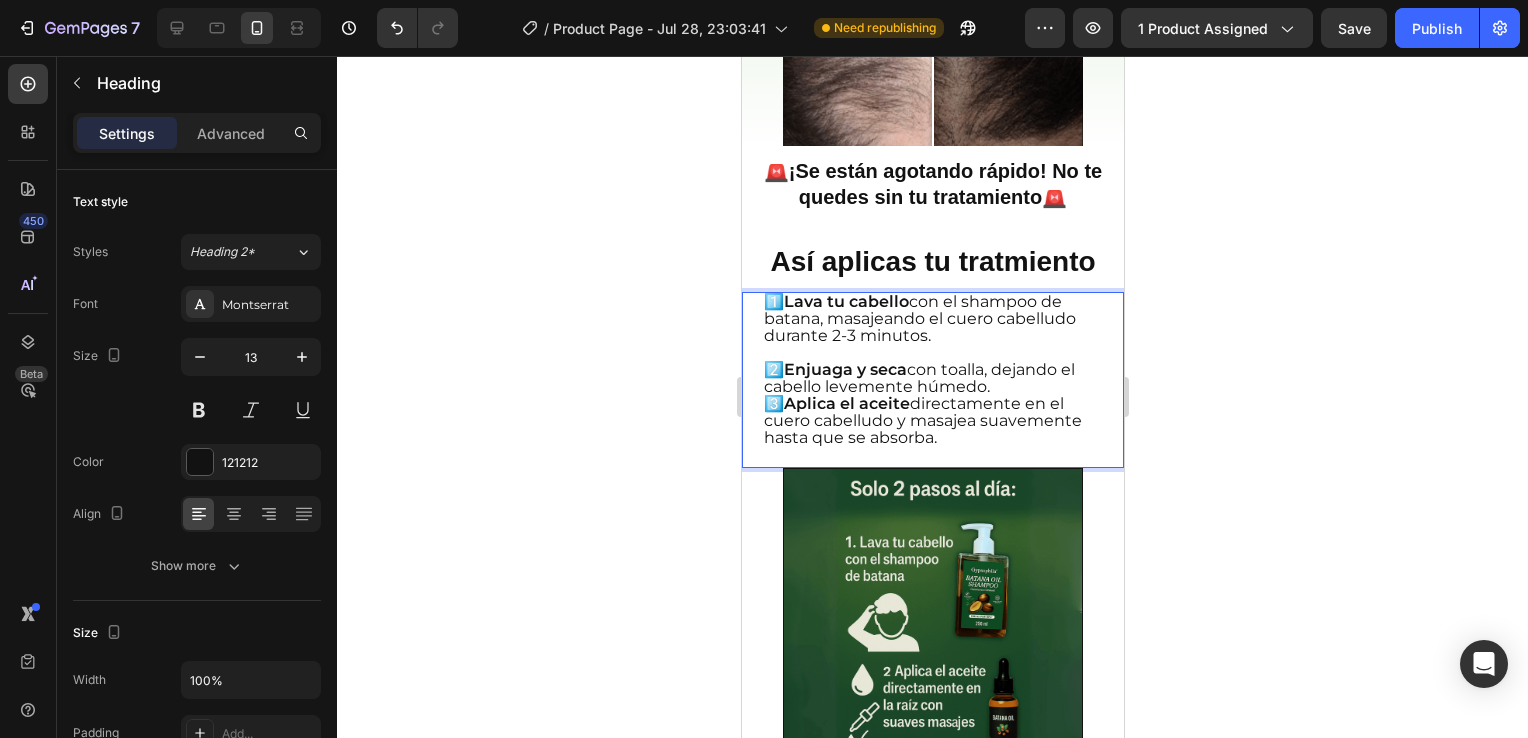 click on "1️⃣  Lava tu cabello  con el shampoo de batana, masajeando el cuero cabelludo durante 2-3 minutos. 2️⃣  Enjuaga y seca  con toalla, dejando el cabello levemente húmedo. 3️⃣  Aplica el aceite  directamente en el cuero cabelludo y masajea suavemente hasta que se absorba." at bounding box center (932, 370) 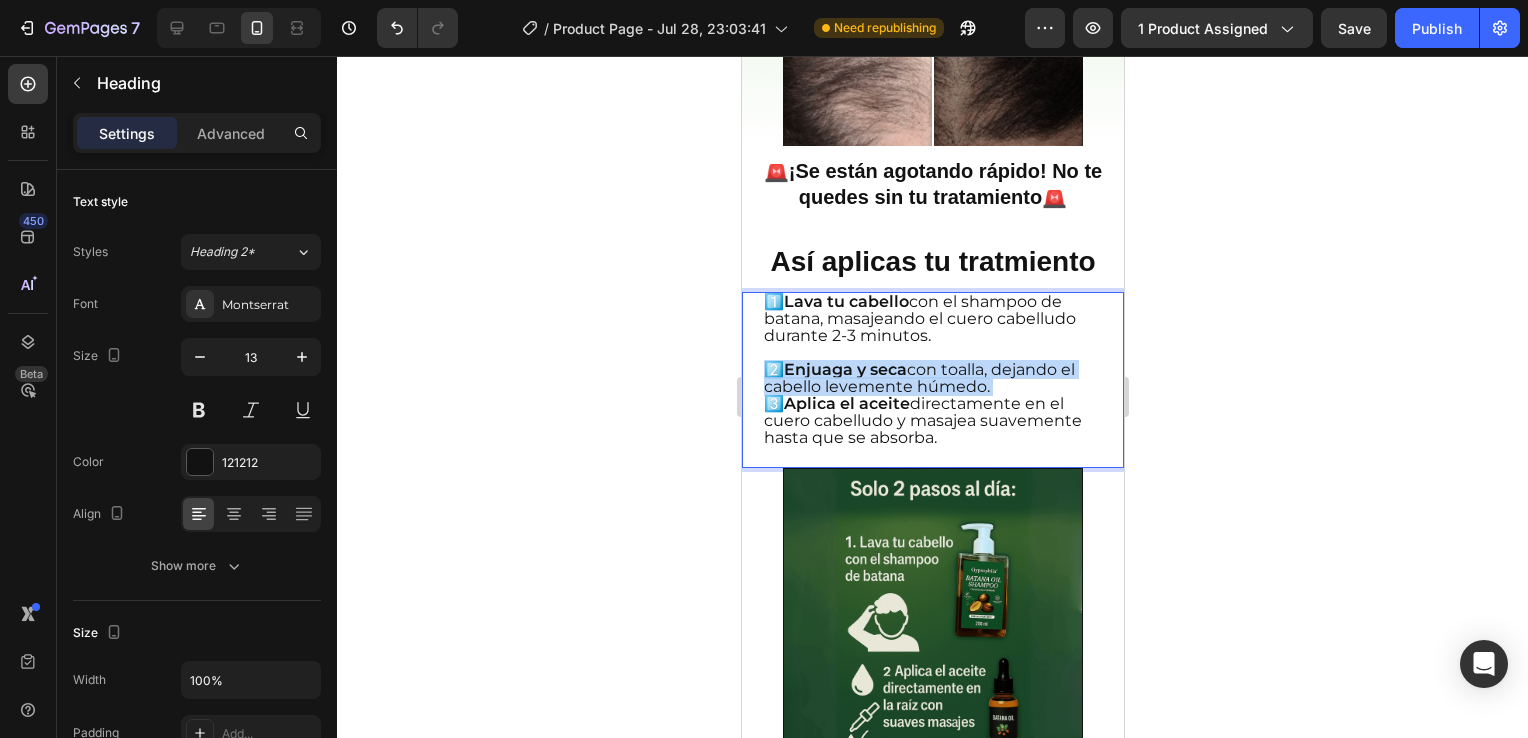click on "1️⃣  Lava tu cabello  con el shampoo de batana, masajeando el cuero cabelludo durante 2-3 minutos. 2️⃣  Enjuaga y seca  con toalla, dejando el cabello levemente húmedo. 3️⃣  Aplica el aceite  directamente en el cuero cabelludo y masajea suavemente hasta que se absorba." at bounding box center (932, 370) 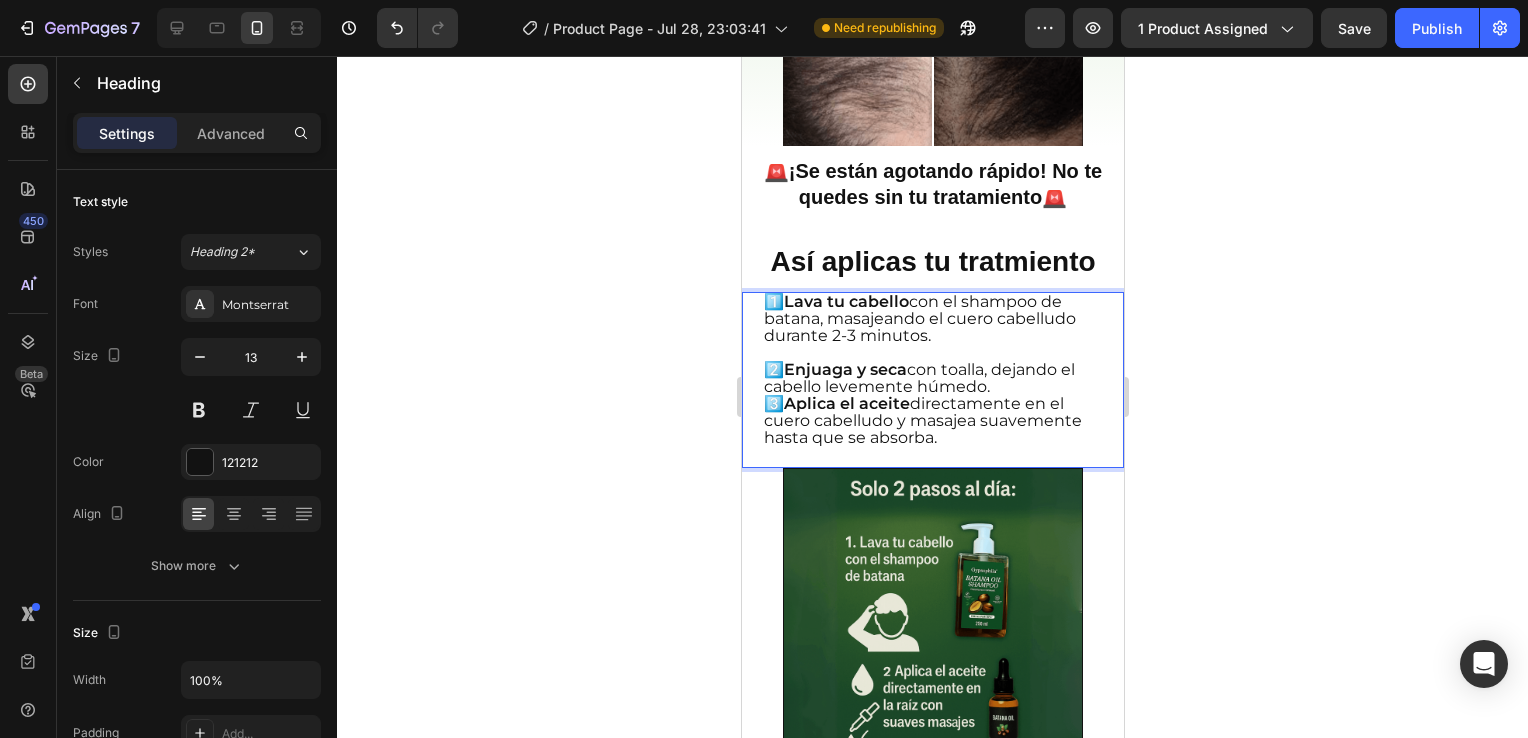 click on "1️⃣  Lava tu cabello  con el shampoo de batana, masajeando el cuero cabelludo durante 2-3 minutos. 2️⃣  Enjuaga y seca  con toalla, dejando el cabello levemente húmedo. 3️⃣  Aplica el aceite  directamente en el cuero cabelludo y masajea suavemente hasta que se absorba." at bounding box center (932, 370) 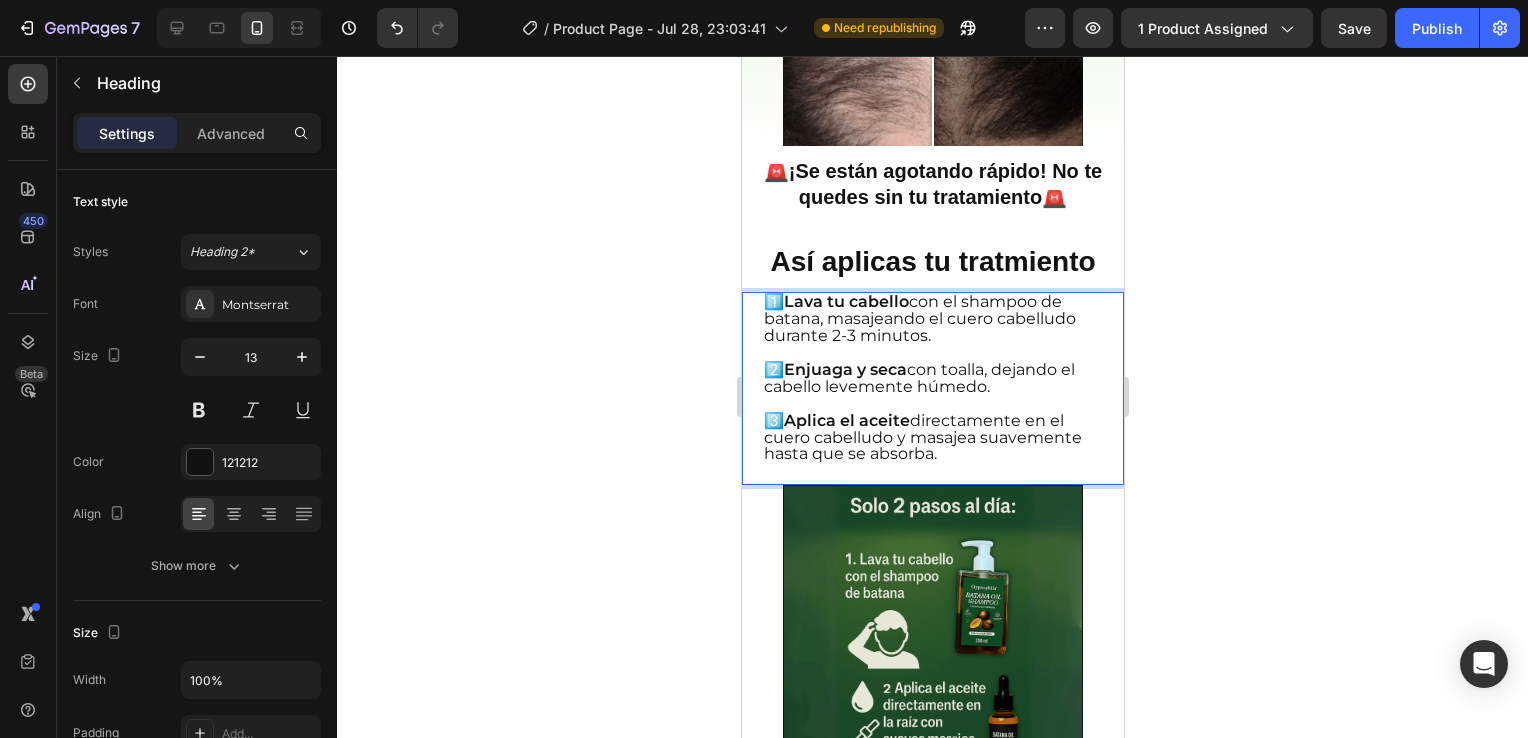 click 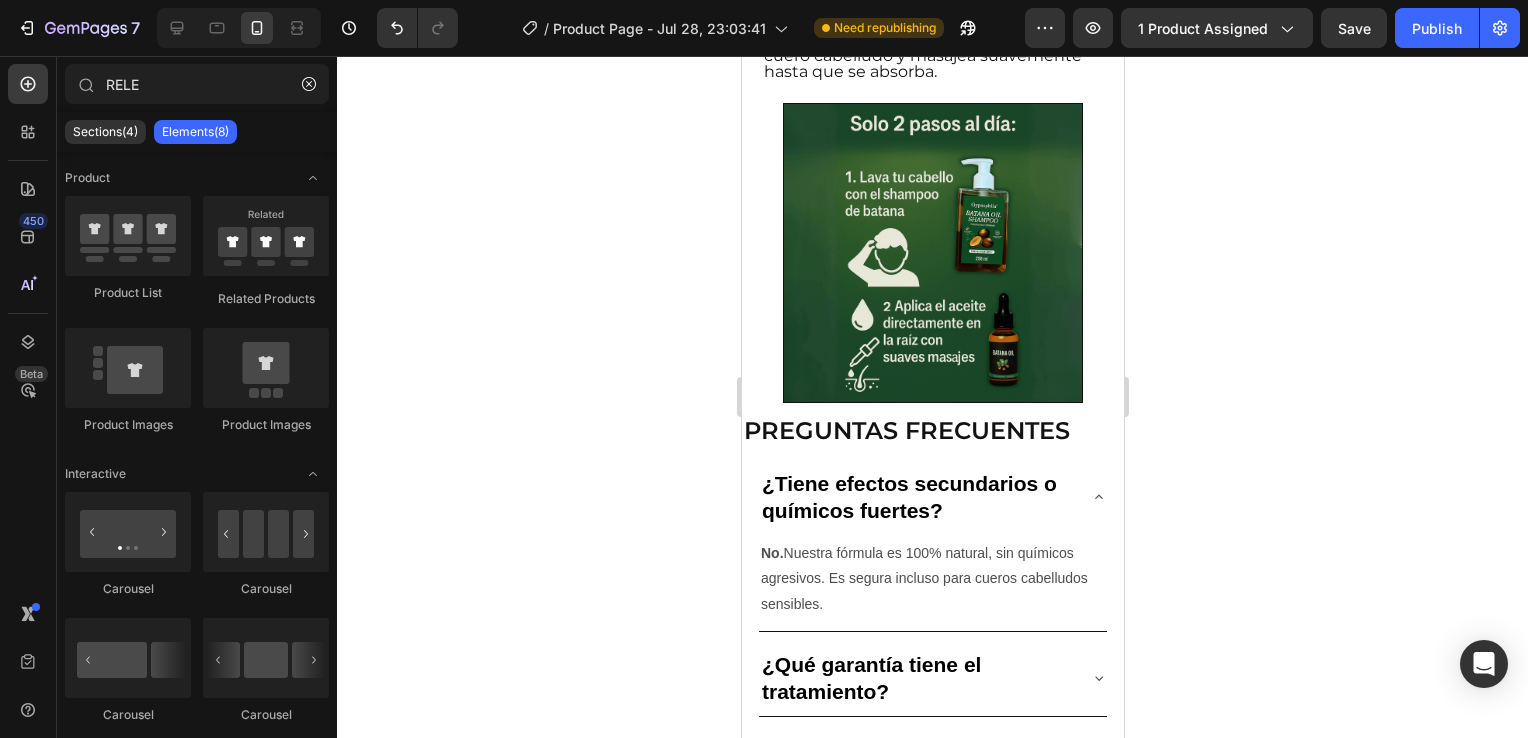 scroll, scrollTop: 3266, scrollLeft: 0, axis: vertical 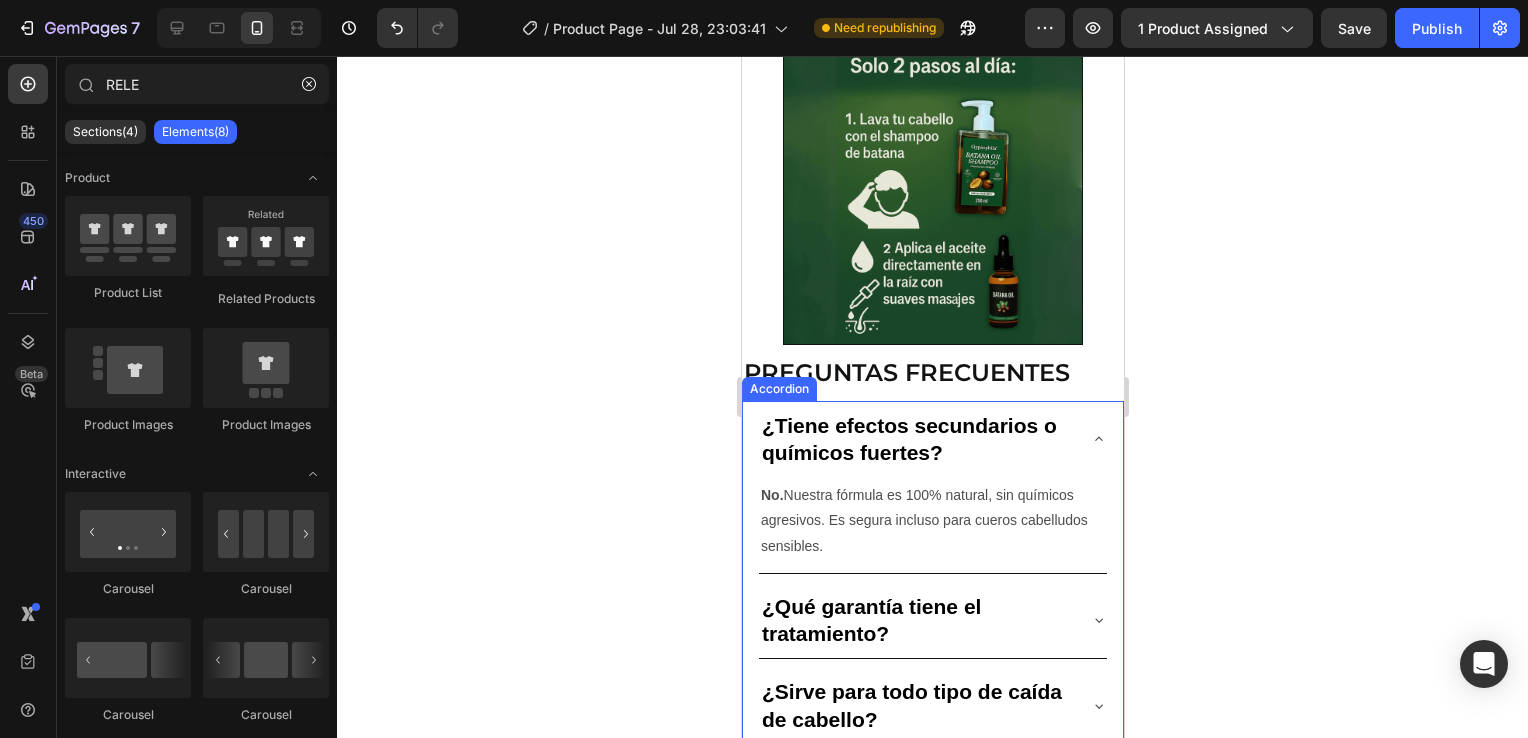 click on "¿Tiene efectos secundarios o químicos fuertes?" at bounding box center (932, 439) 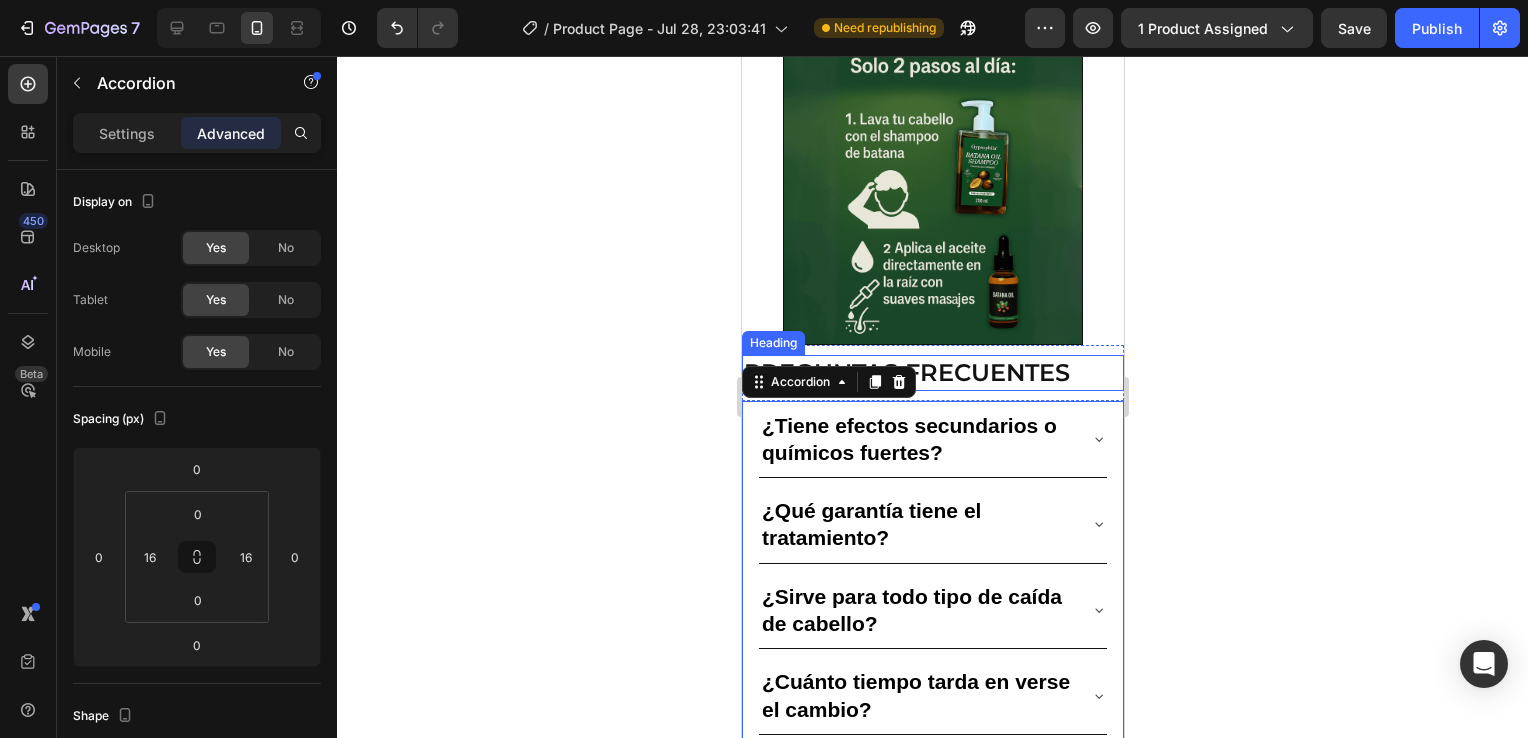 click on "PREGUNTAS FRECUENTES" at bounding box center [932, 372] 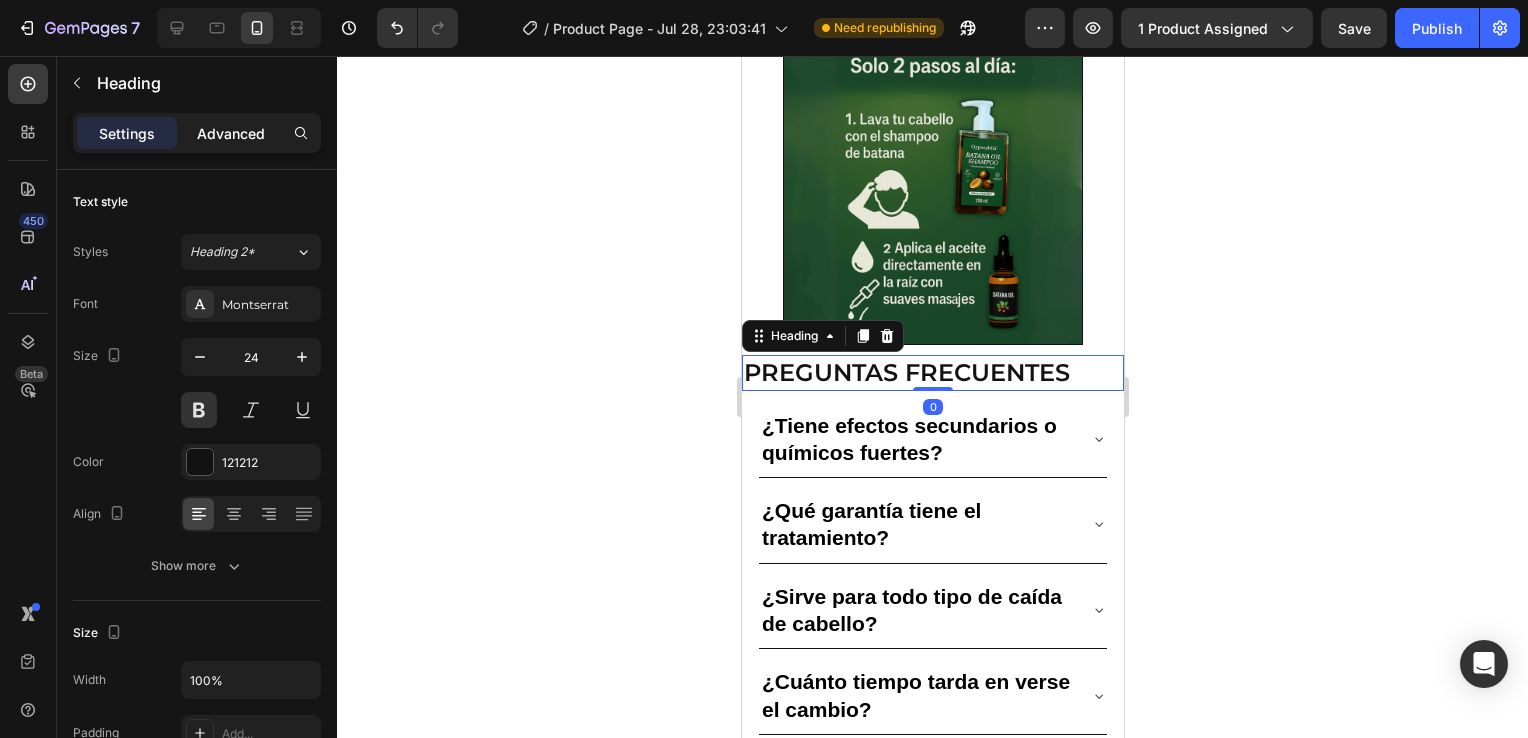 click on "Advanced" at bounding box center (231, 133) 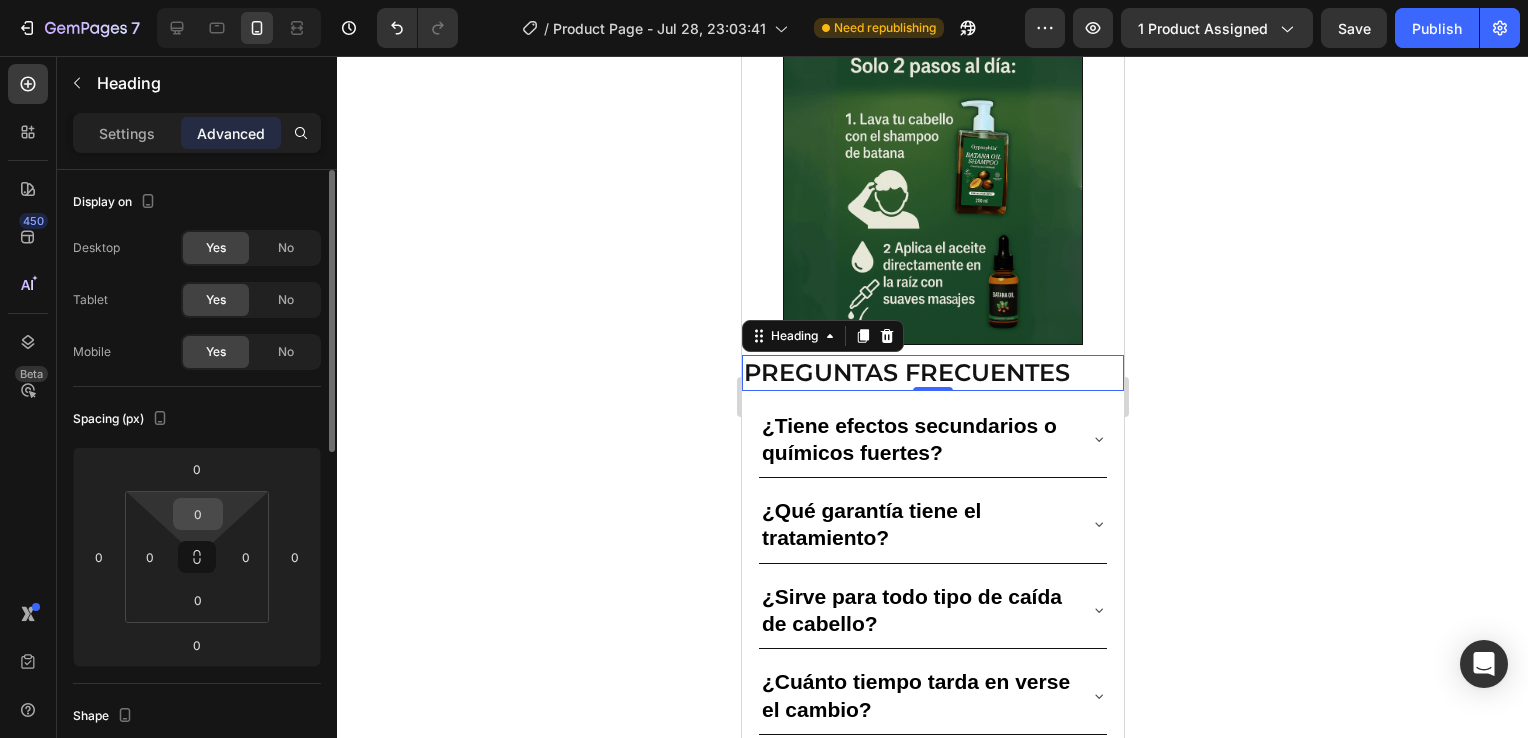 click on "0" at bounding box center [198, 514] 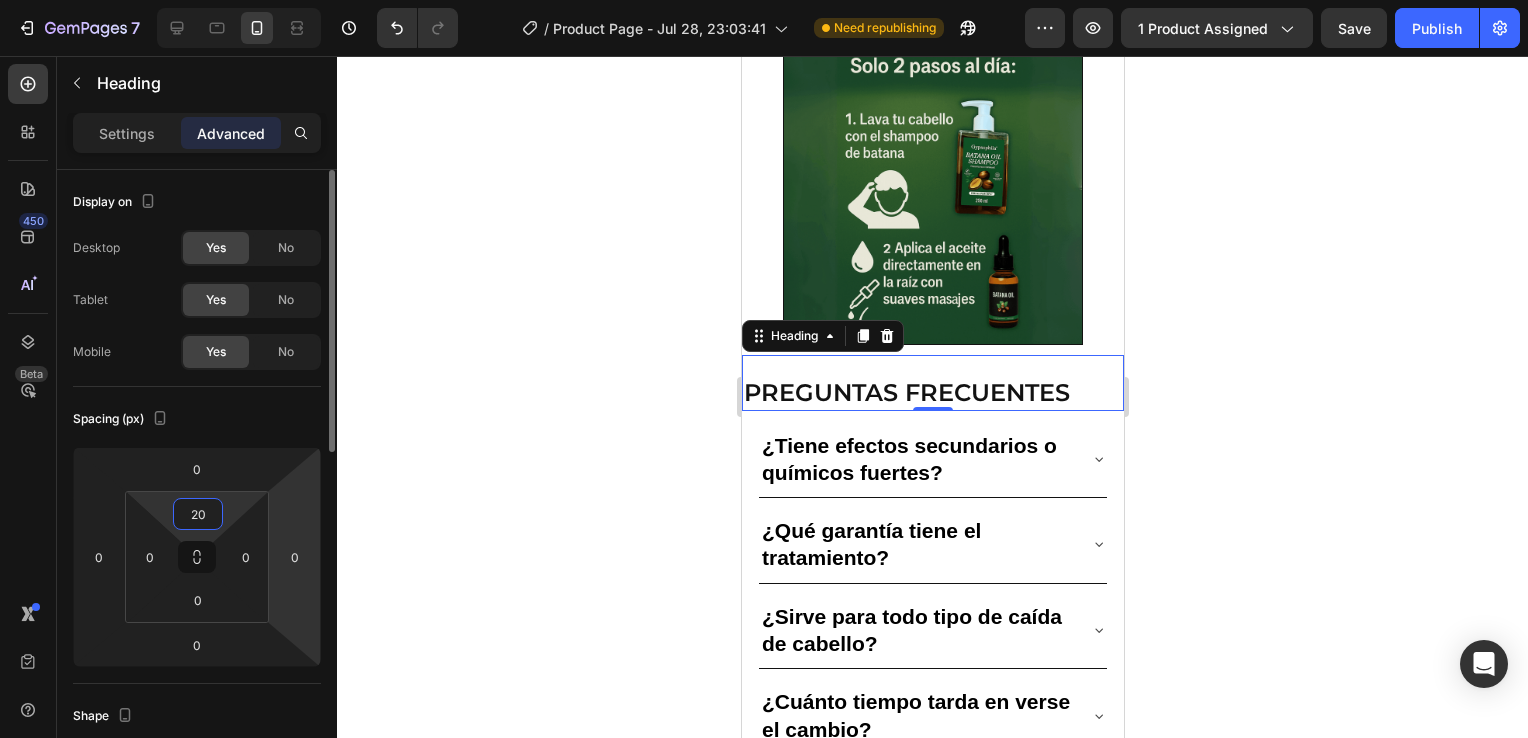 type on "20" 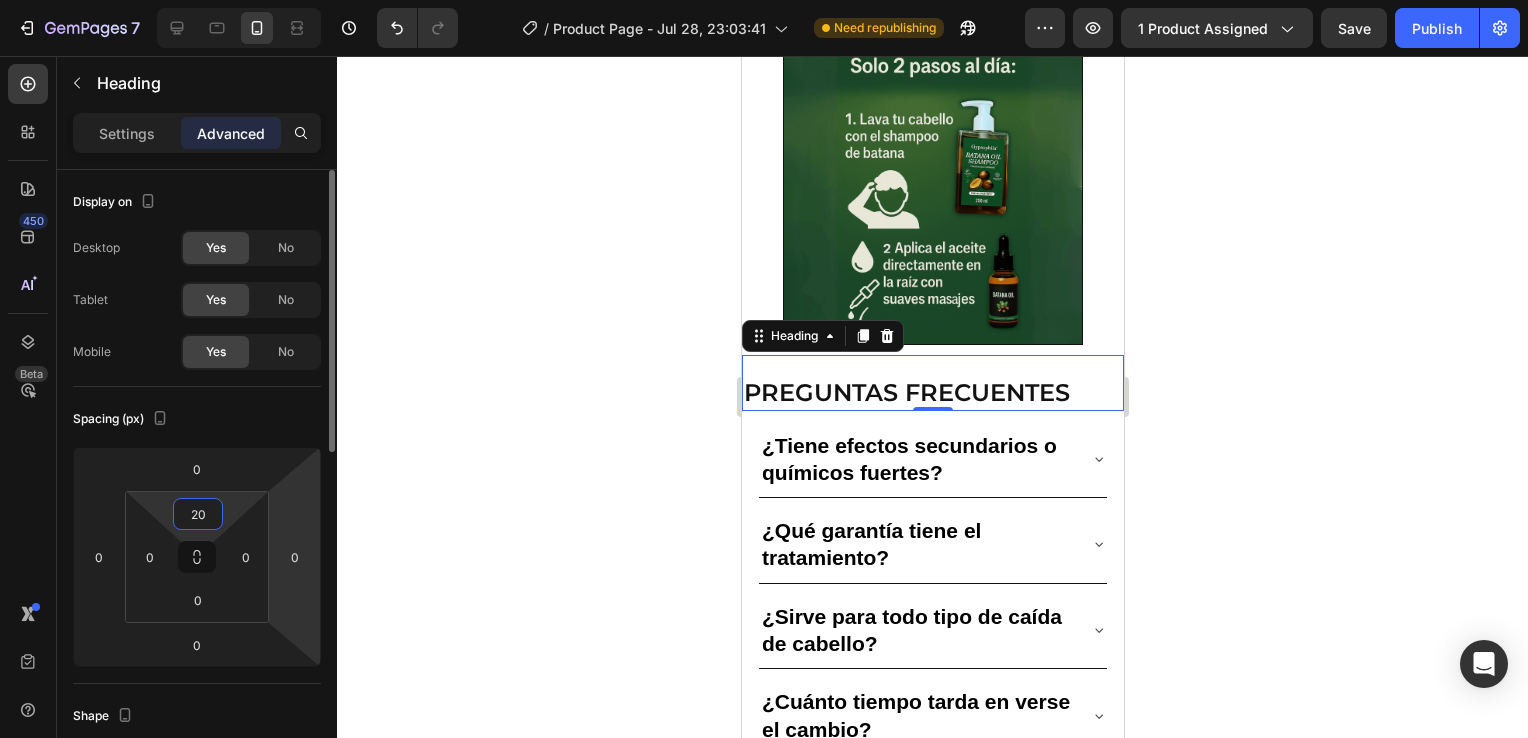 click on "7   /  Product Page - Jul 28, 23:03:41 Need republishing Preview 1 product assigned  Save   Publish  450 Beta RELE Sections(4) Elements(8) Product
Product List
Related Products
Product Images
Product Images Interactive
Carousel
Carousel" at bounding box center [764, 0] 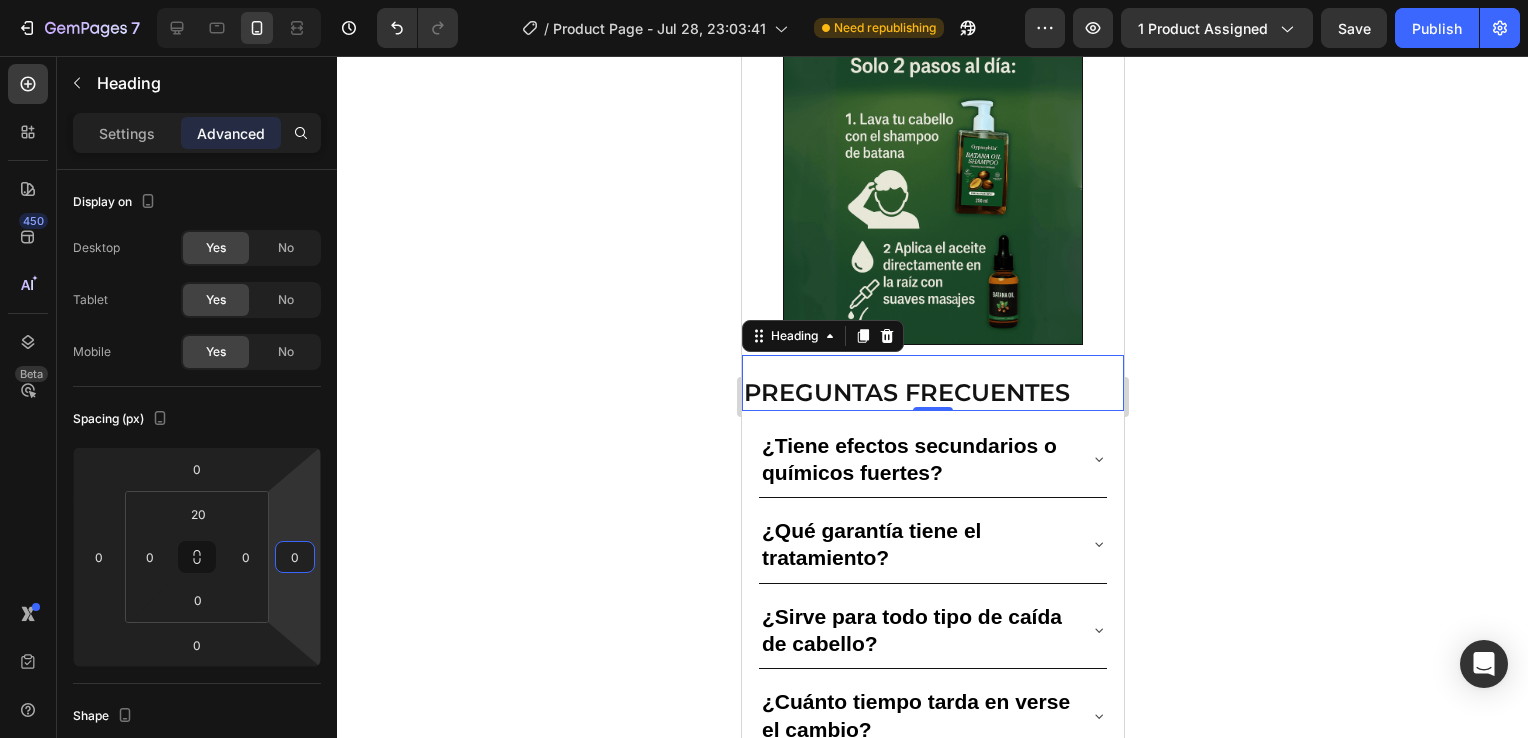click 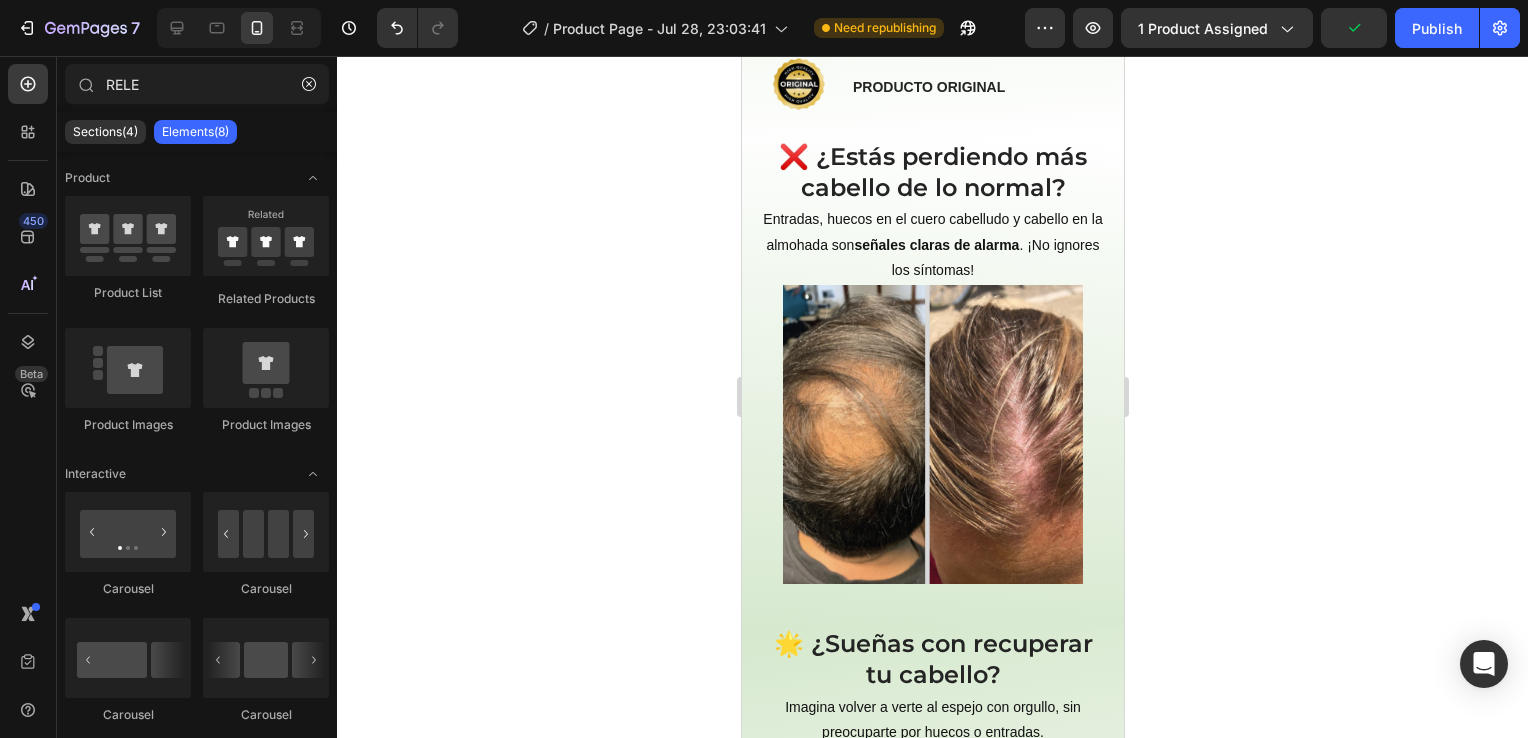 scroll, scrollTop: 0, scrollLeft: 0, axis: both 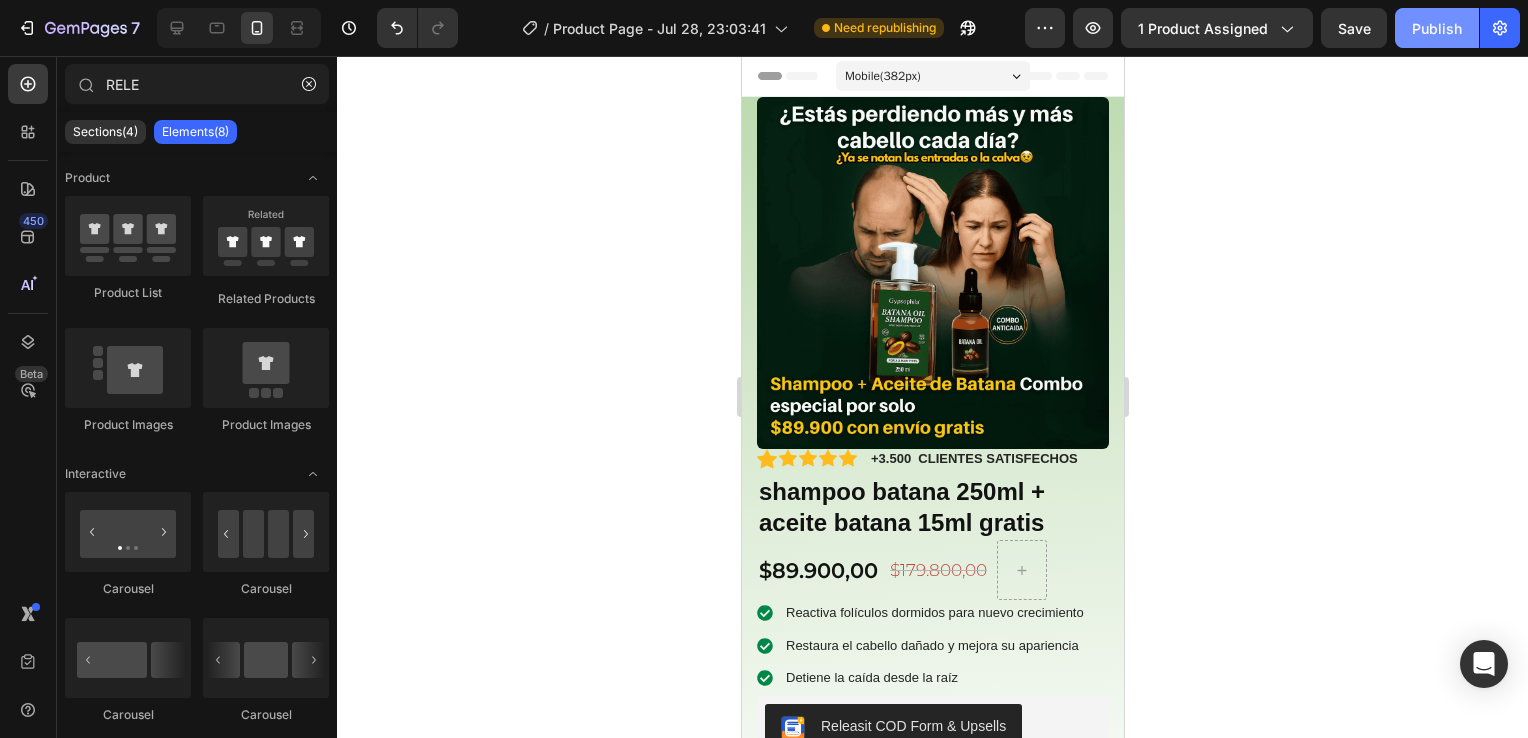 click on "Publish" at bounding box center (1437, 28) 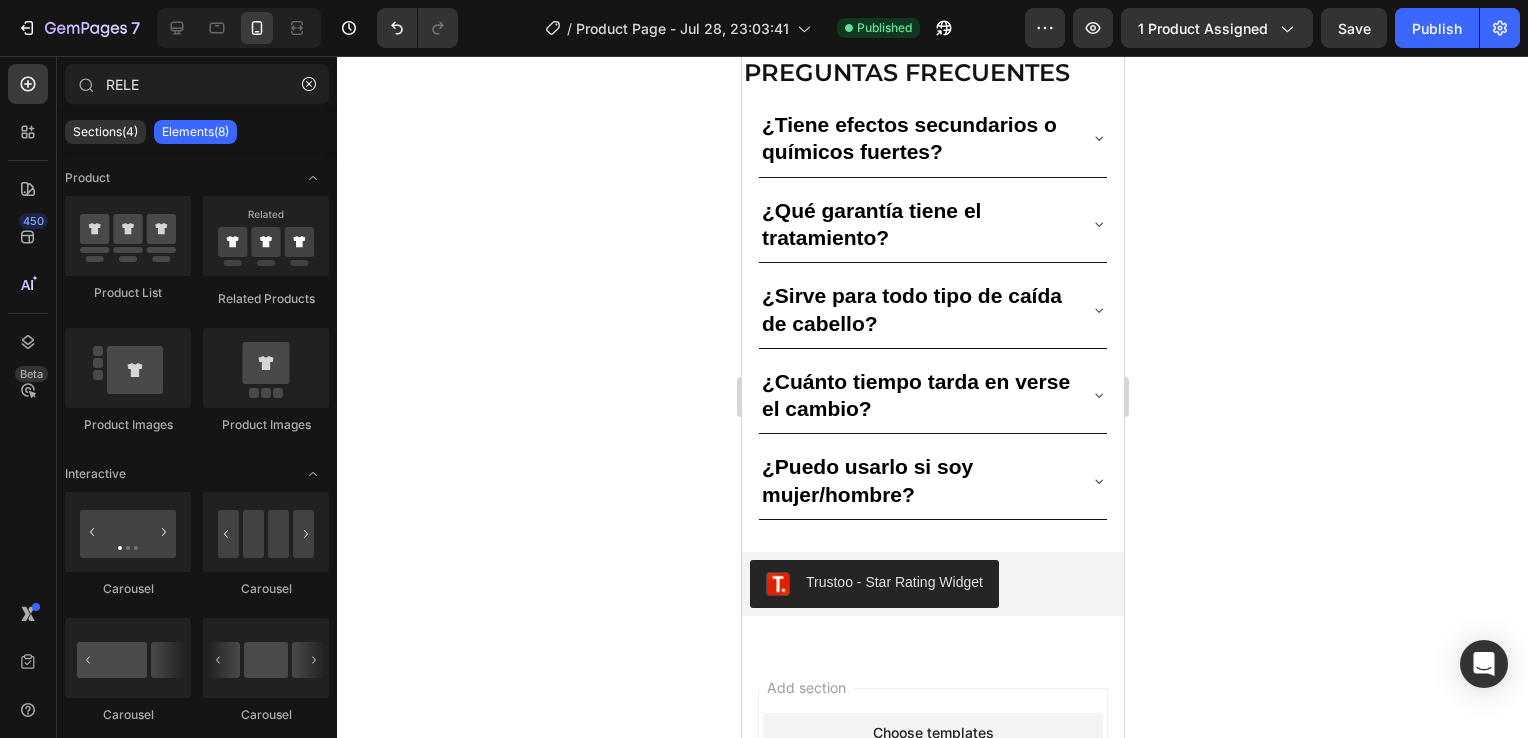 scroll, scrollTop: 2816, scrollLeft: 0, axis: vertical 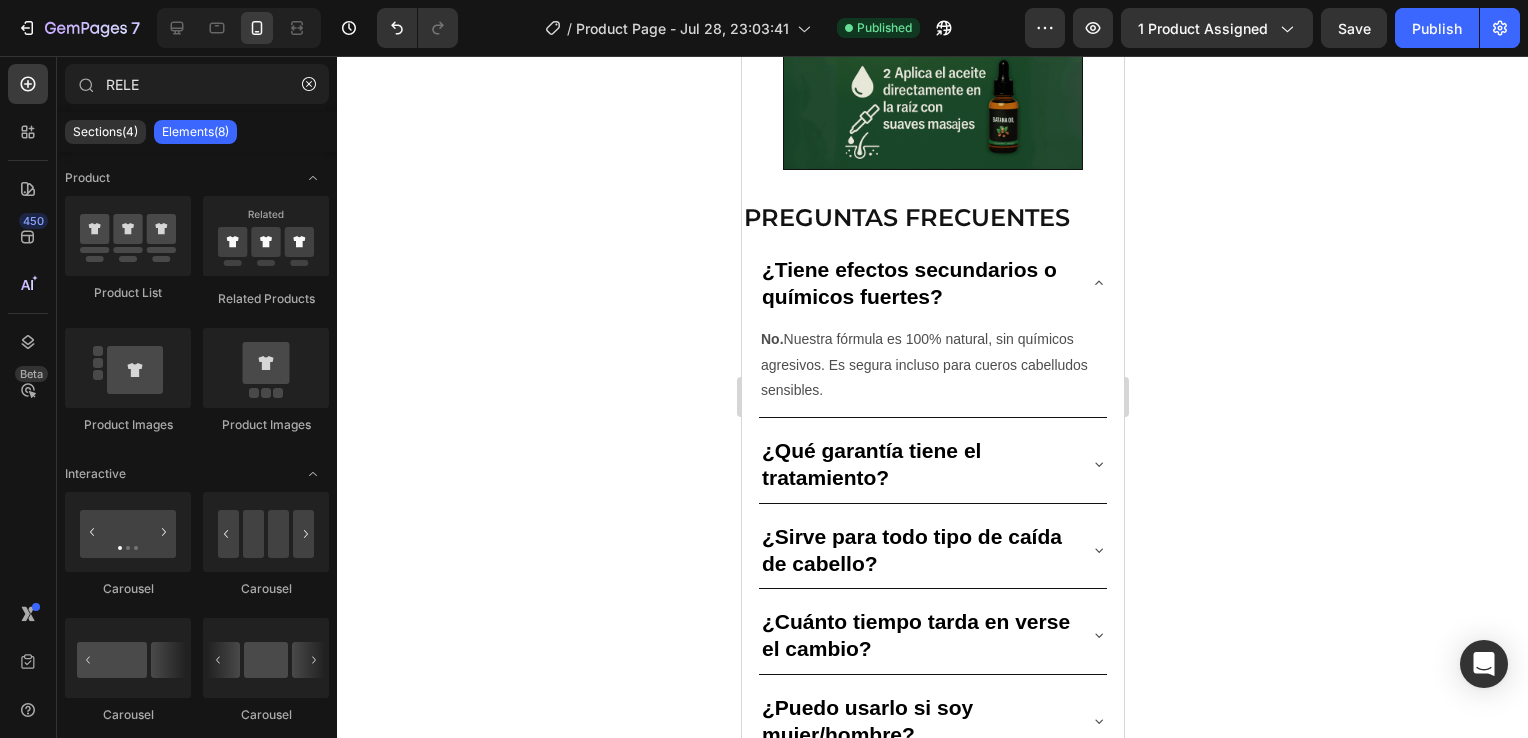 drag, startPoint x: 1113, startPoint y: 577, endPoint x: 1869, endPoint y: 590, distance: 756.11176 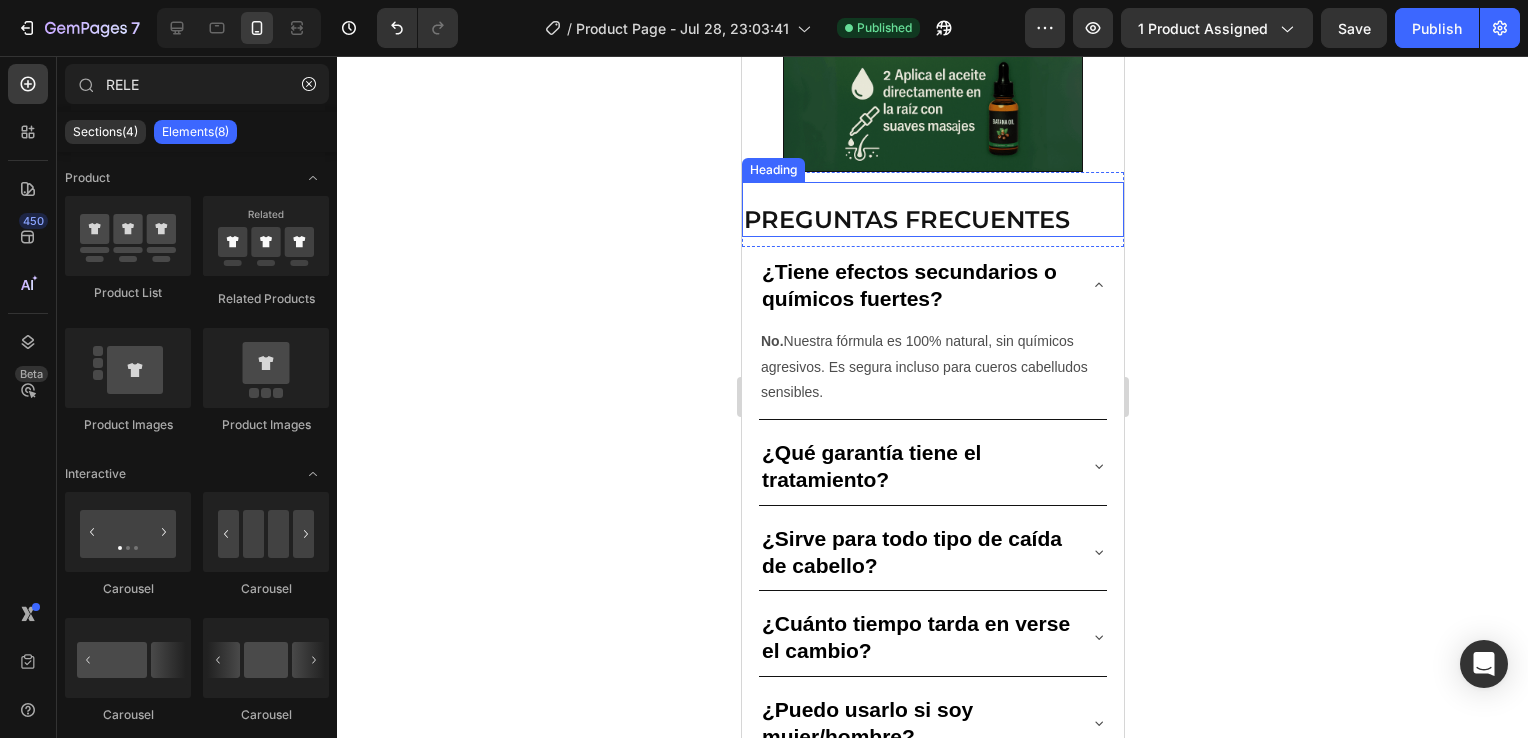 click on "PREGUNTAS FRECUENTES Heading" at bounding box center [932, 209] 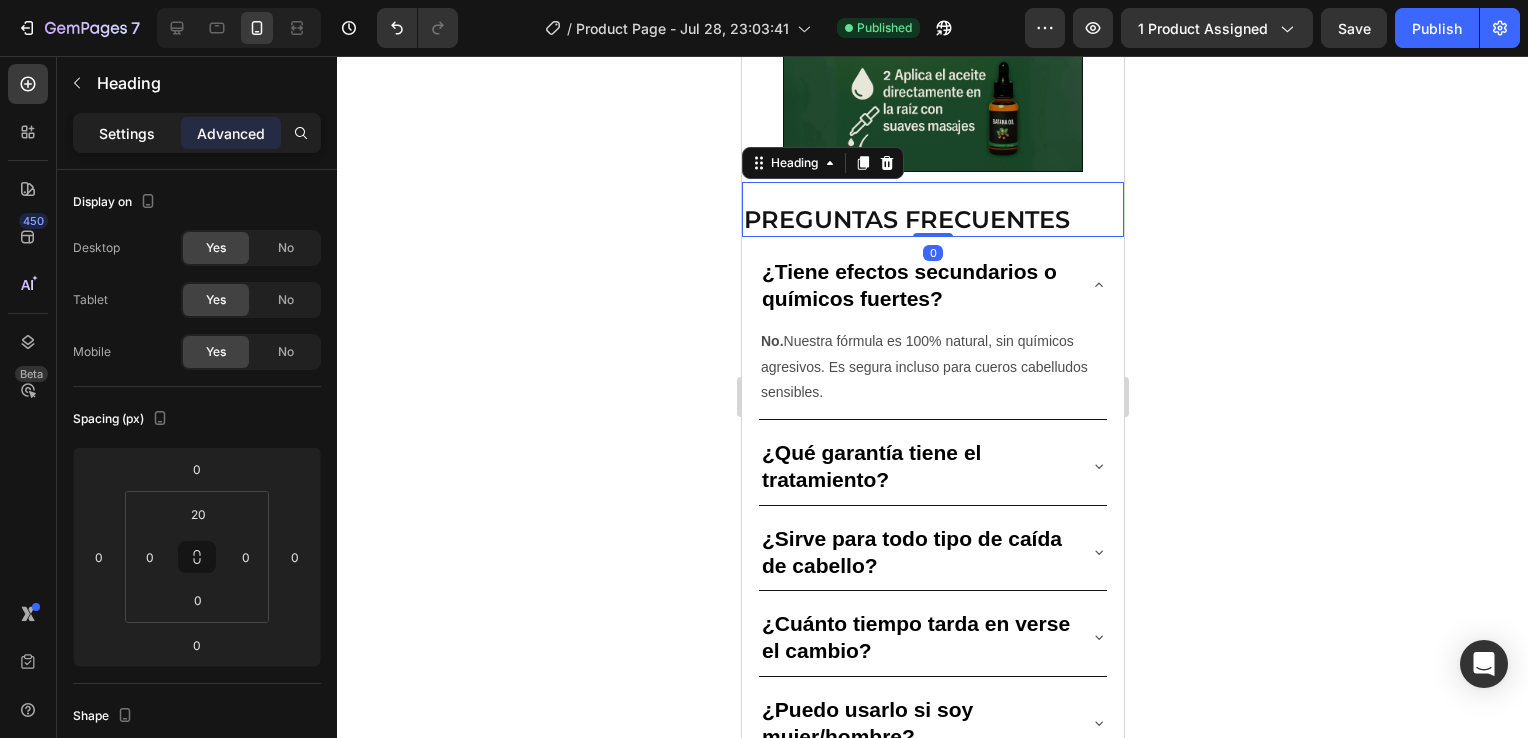 click on "Settings" at bounding box center [127, 133] 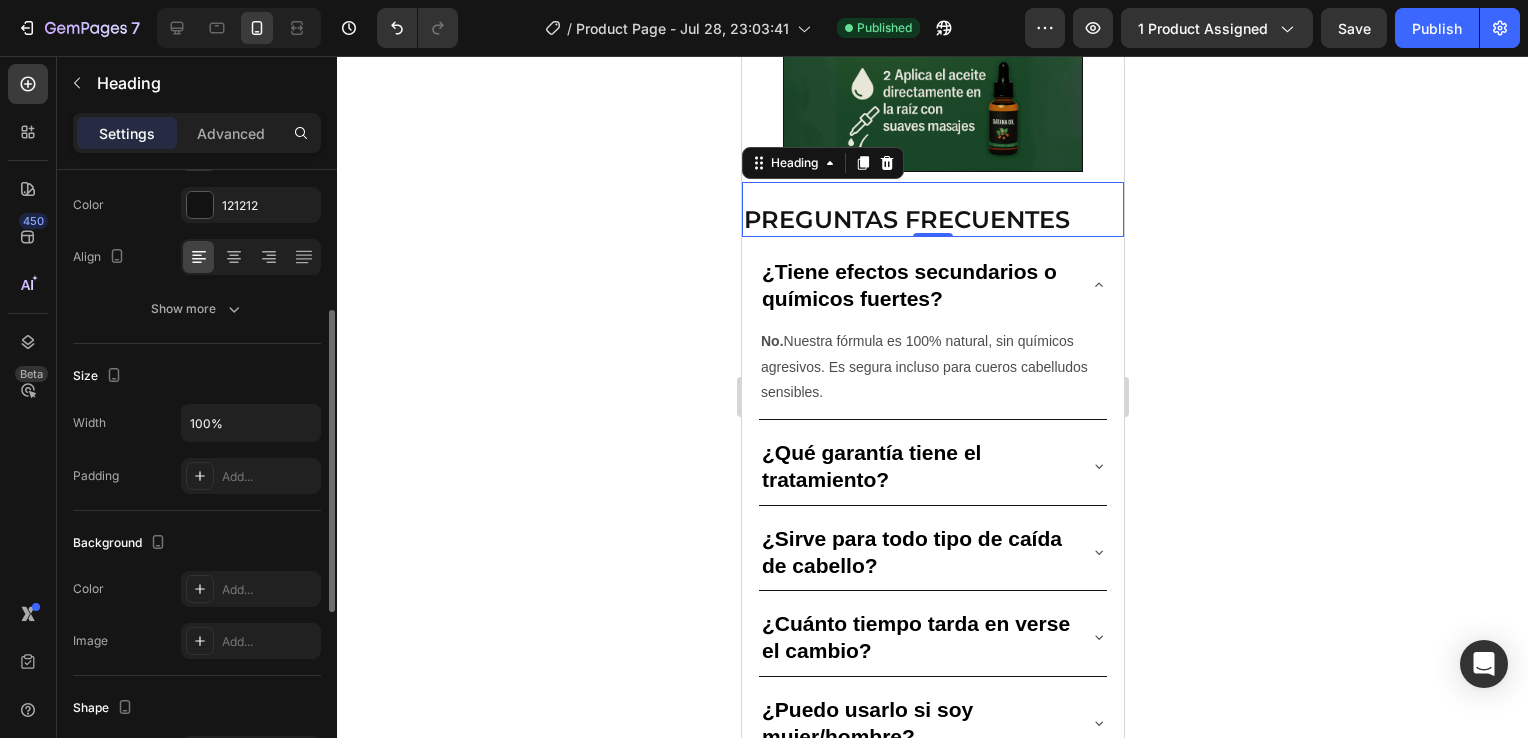 scroll, scrollTop: 253, scrollLeft: 0, axis: vertical 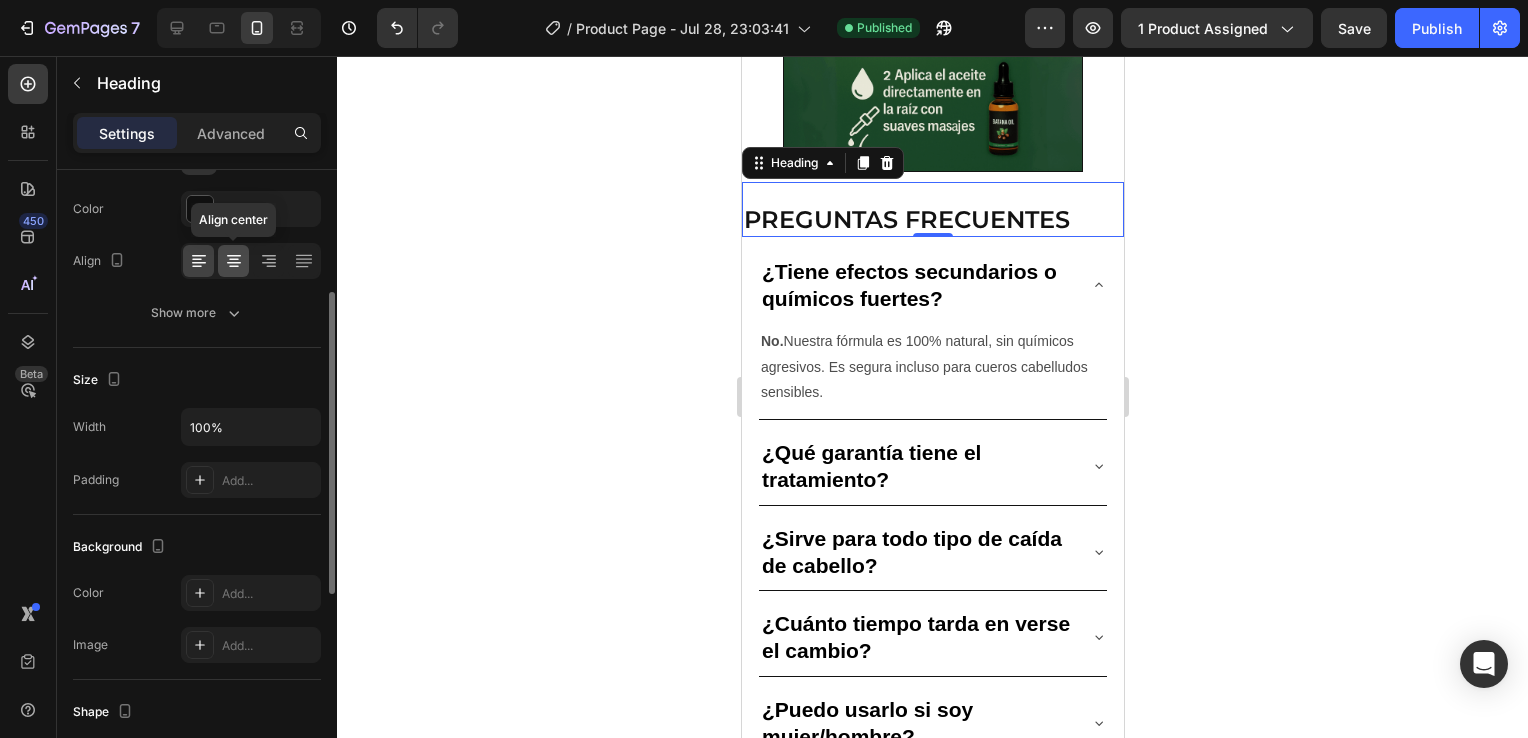 click 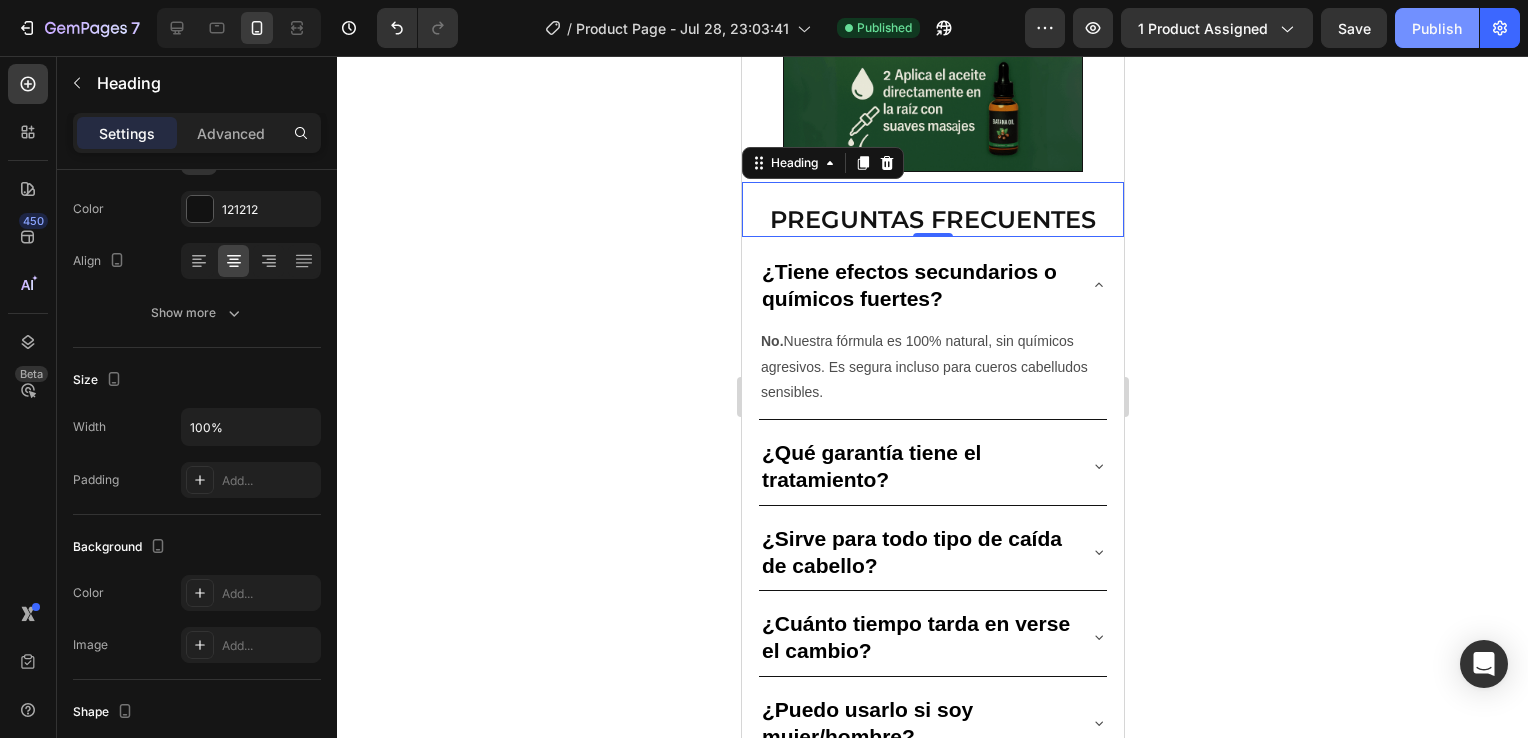 click on "Publish" at bounding box center (1437, 28) 